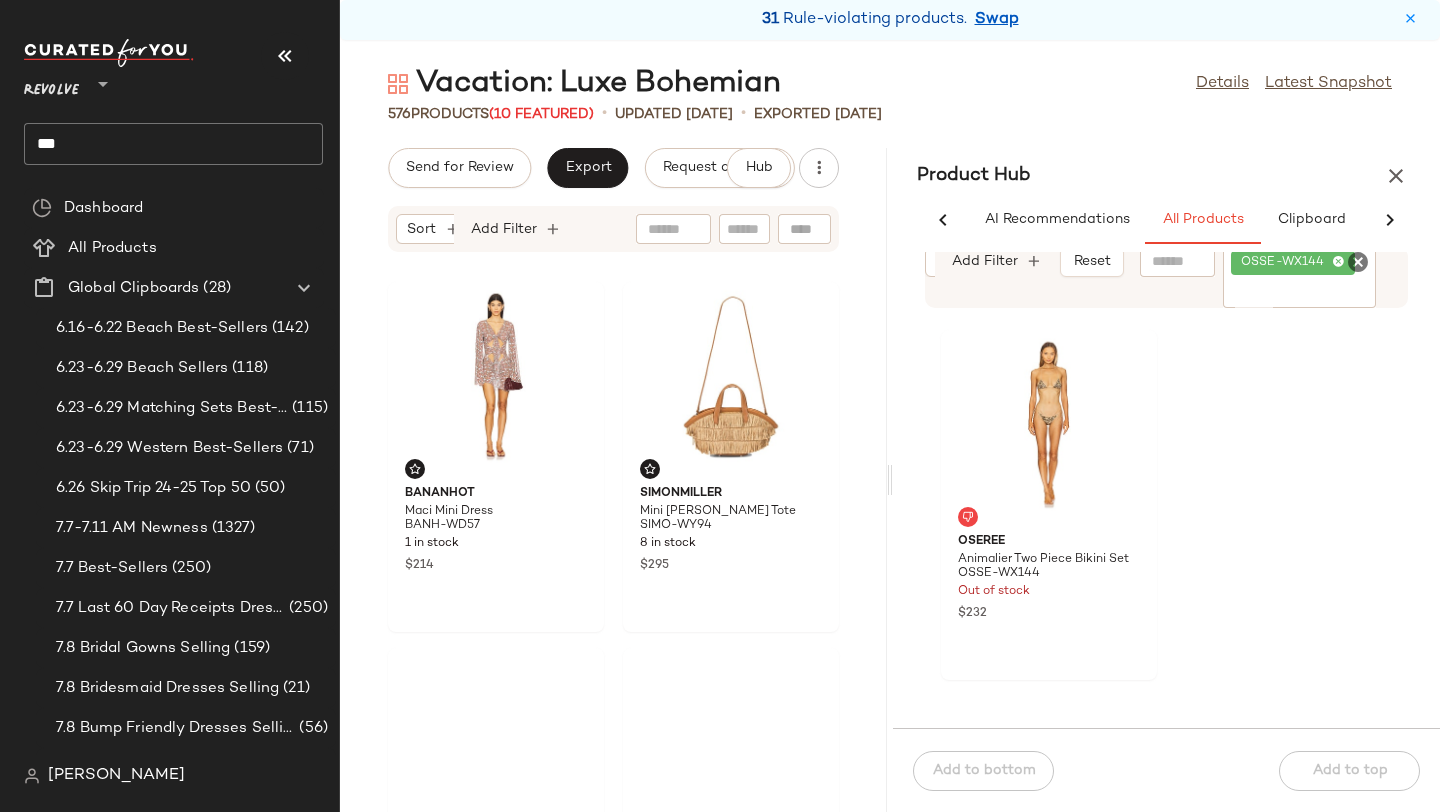 scroll, scrollTop: 0, scrollLeft: 0, axis: both 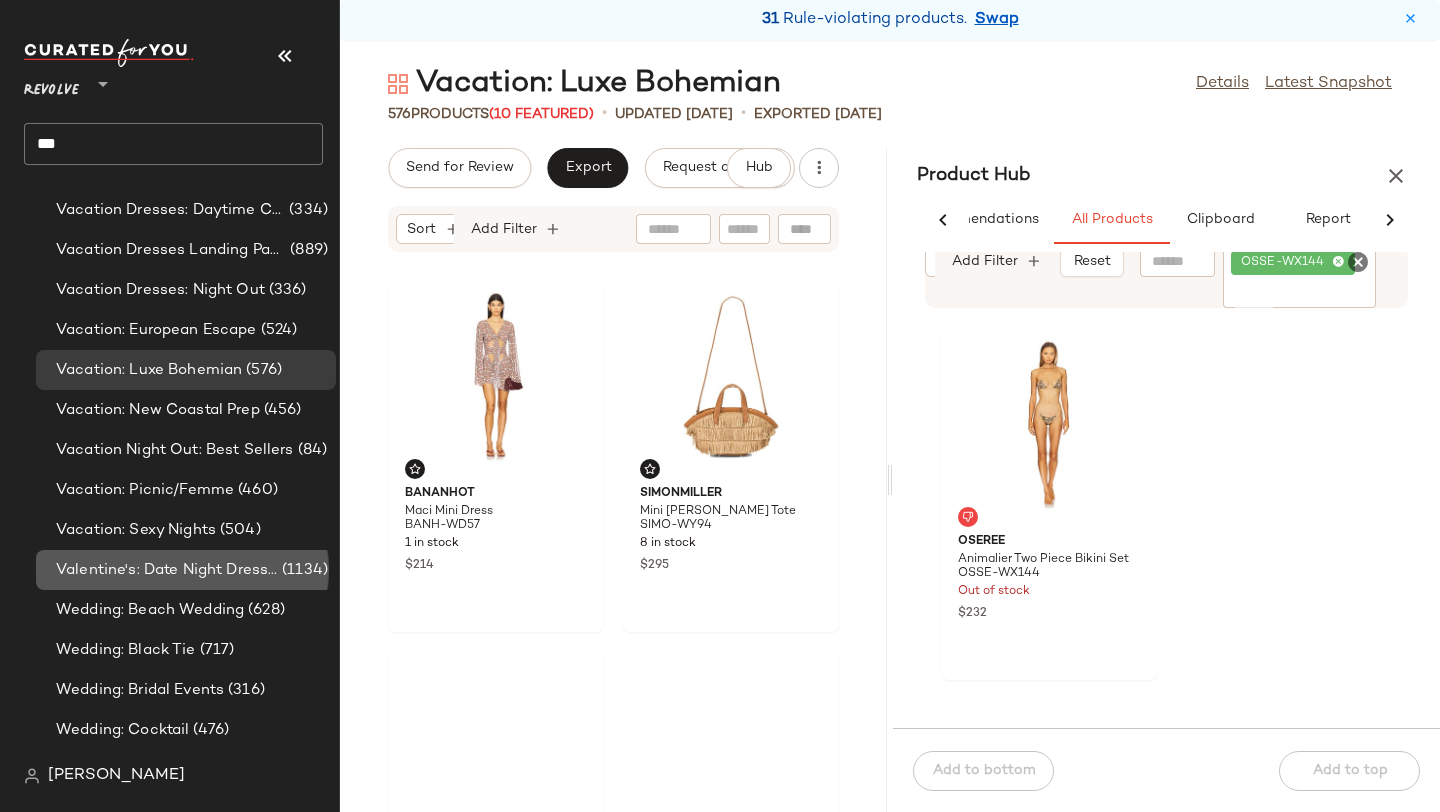 click on "Valentine's: Date Night Dresses" at bounding box center (167, 570) 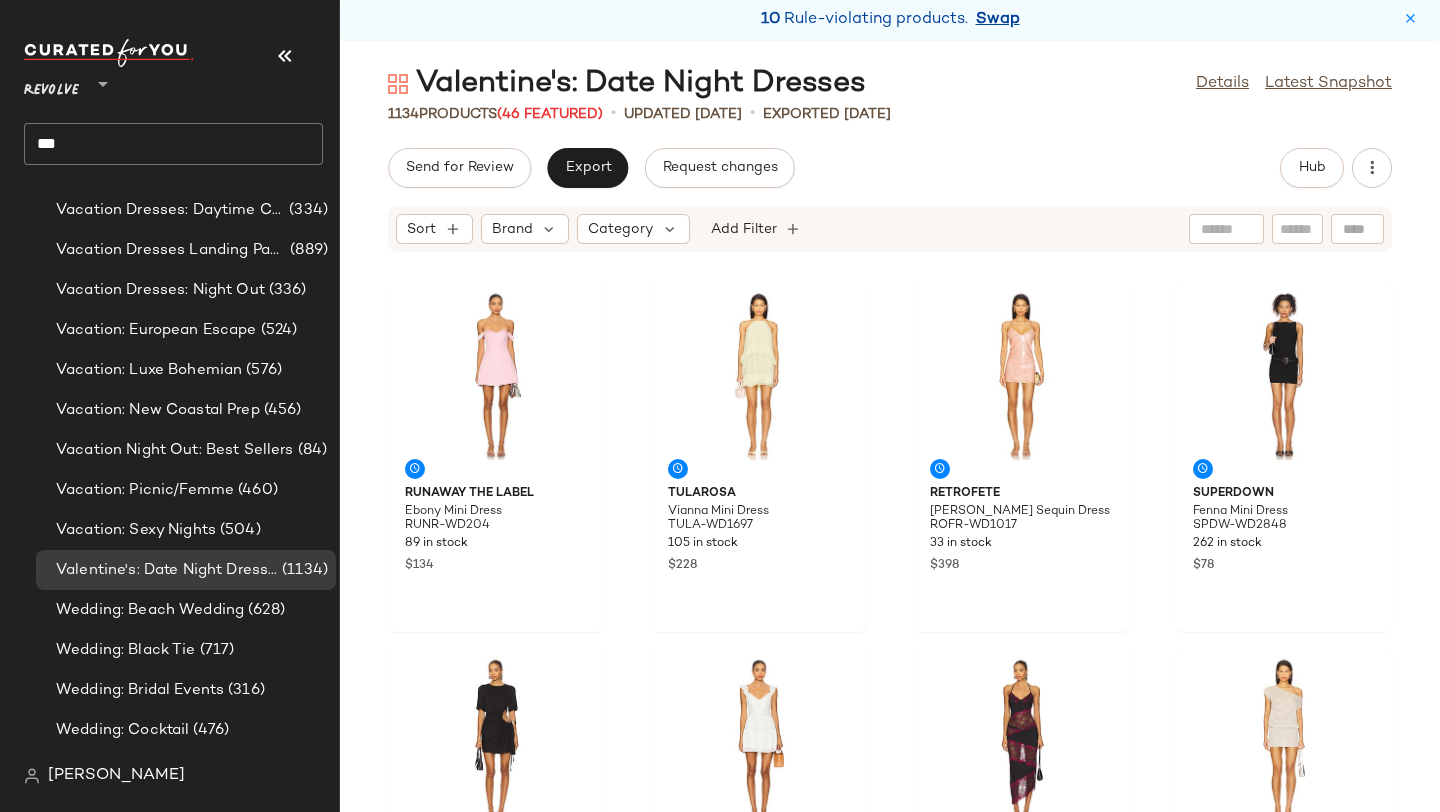 click on "Swap" at bounding box center (998, 20) 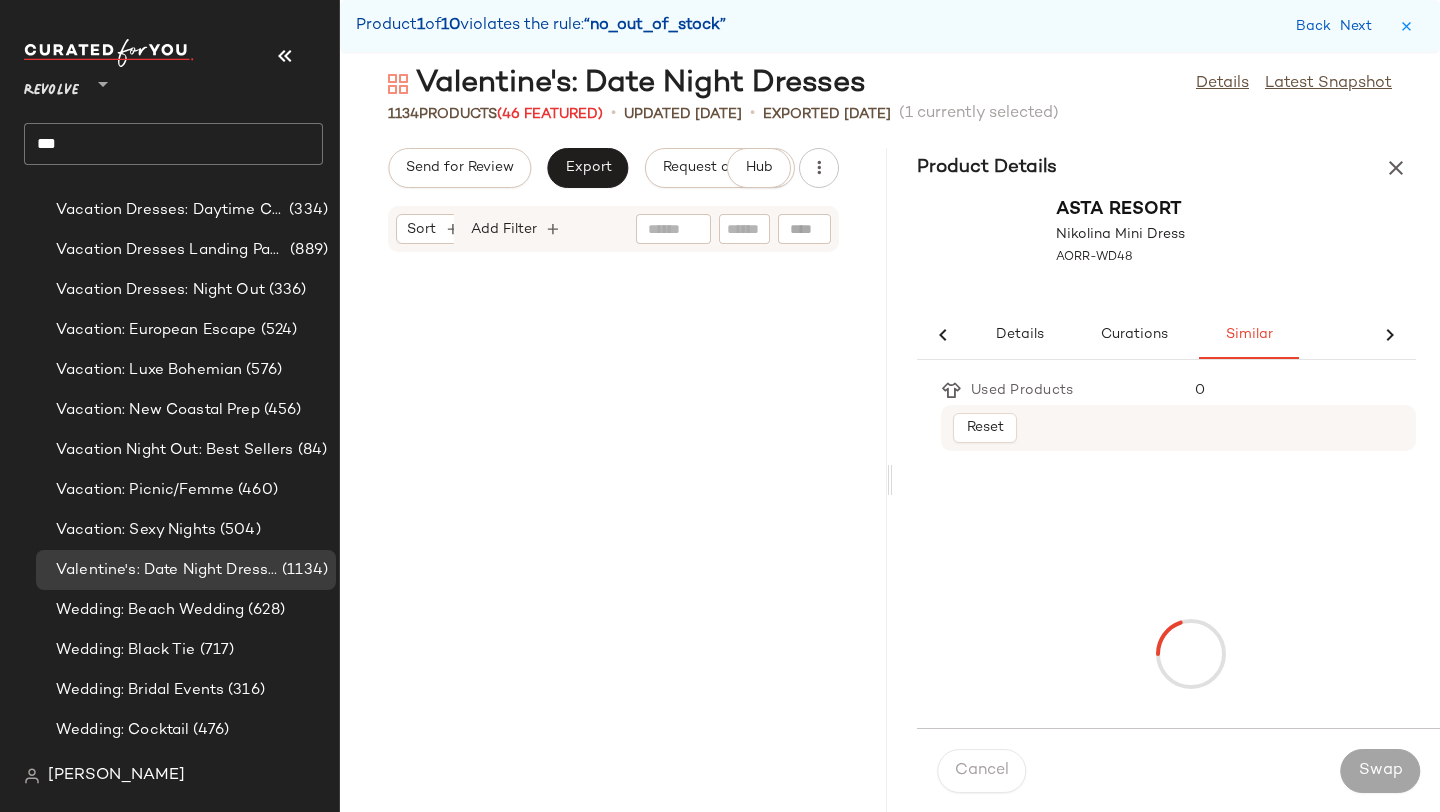 scroll, scrollTop: 0, scrollLeft: 0, axis: both 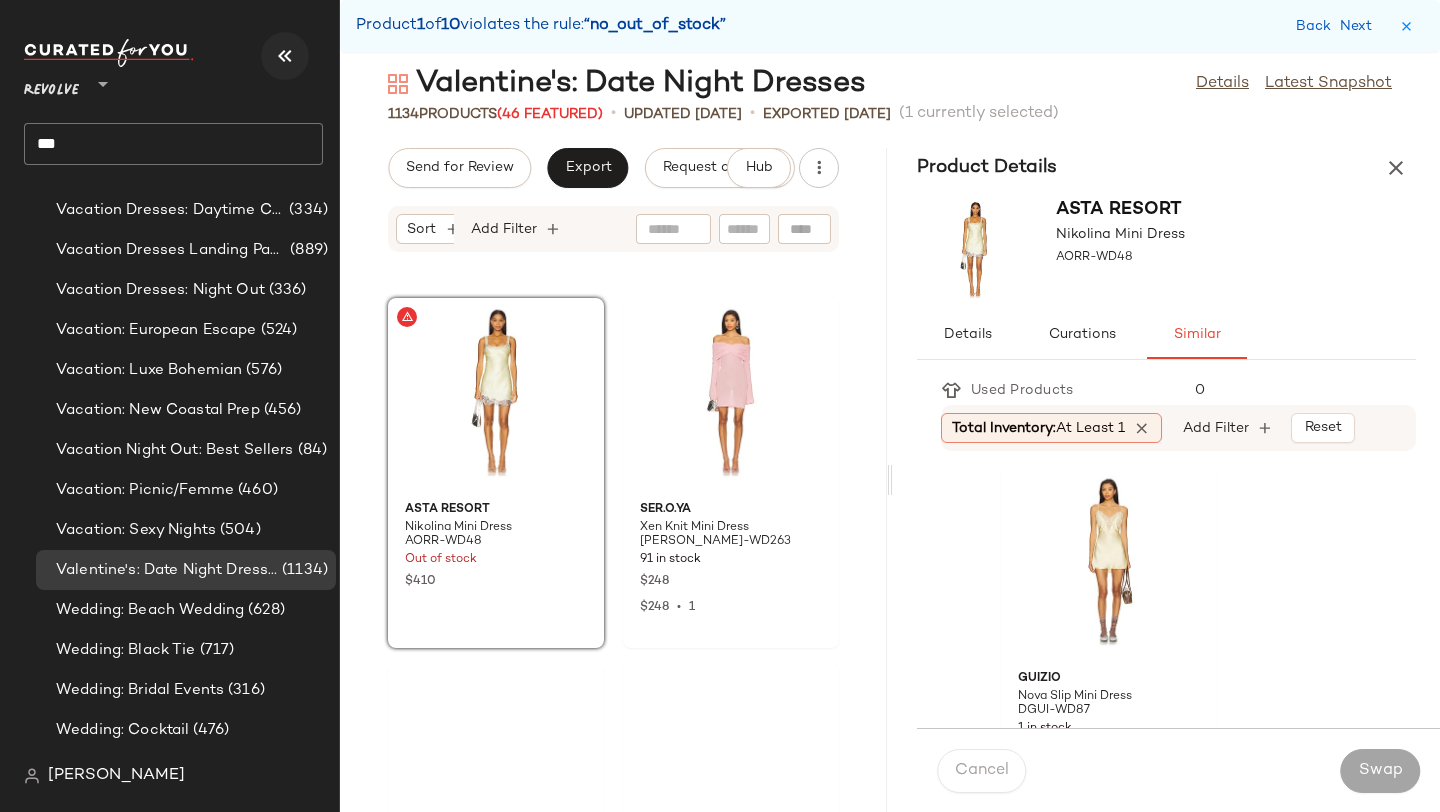 click at bounding box center (285, 56) 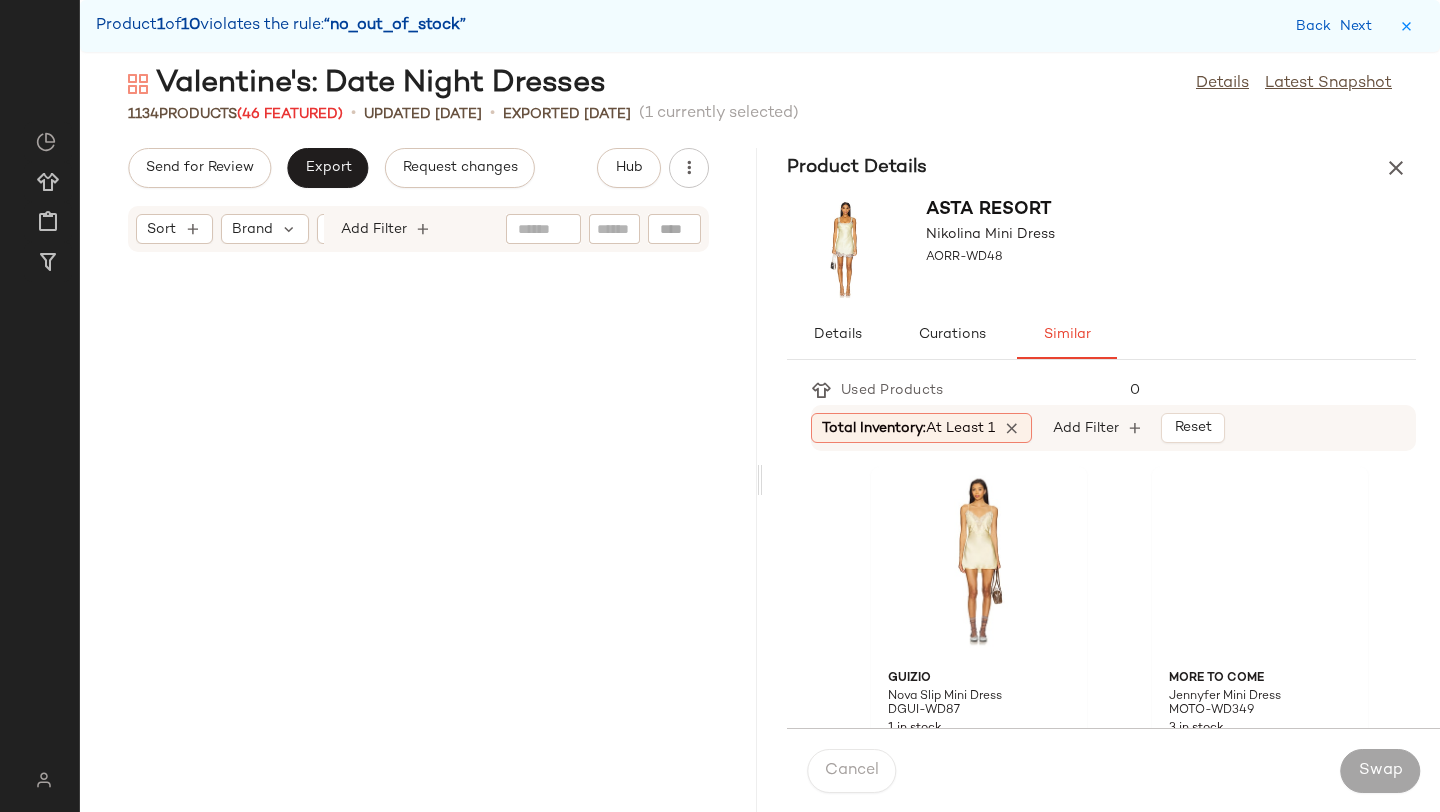 scroll, scrollTop: 0, scrollLeft: 0, axis: both 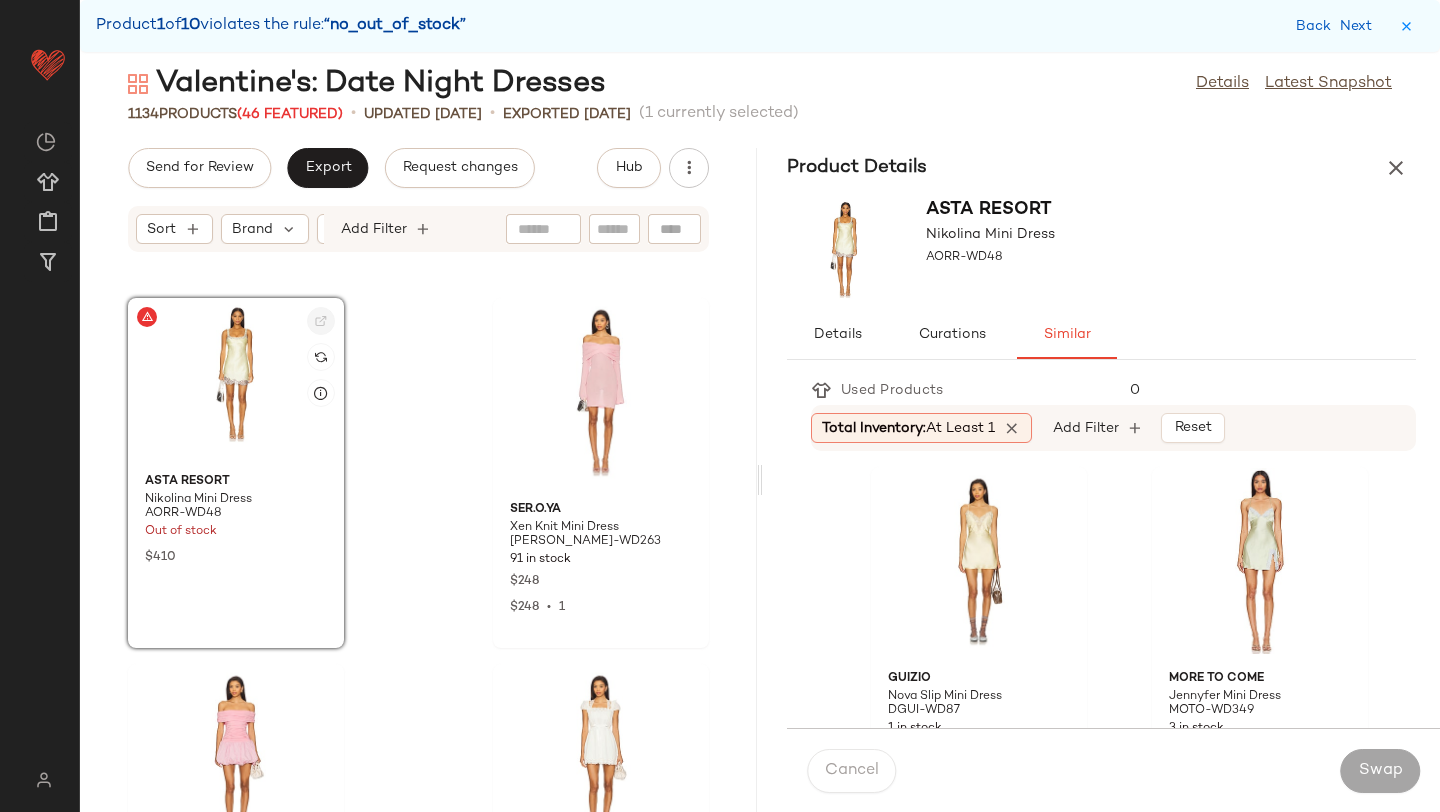 click 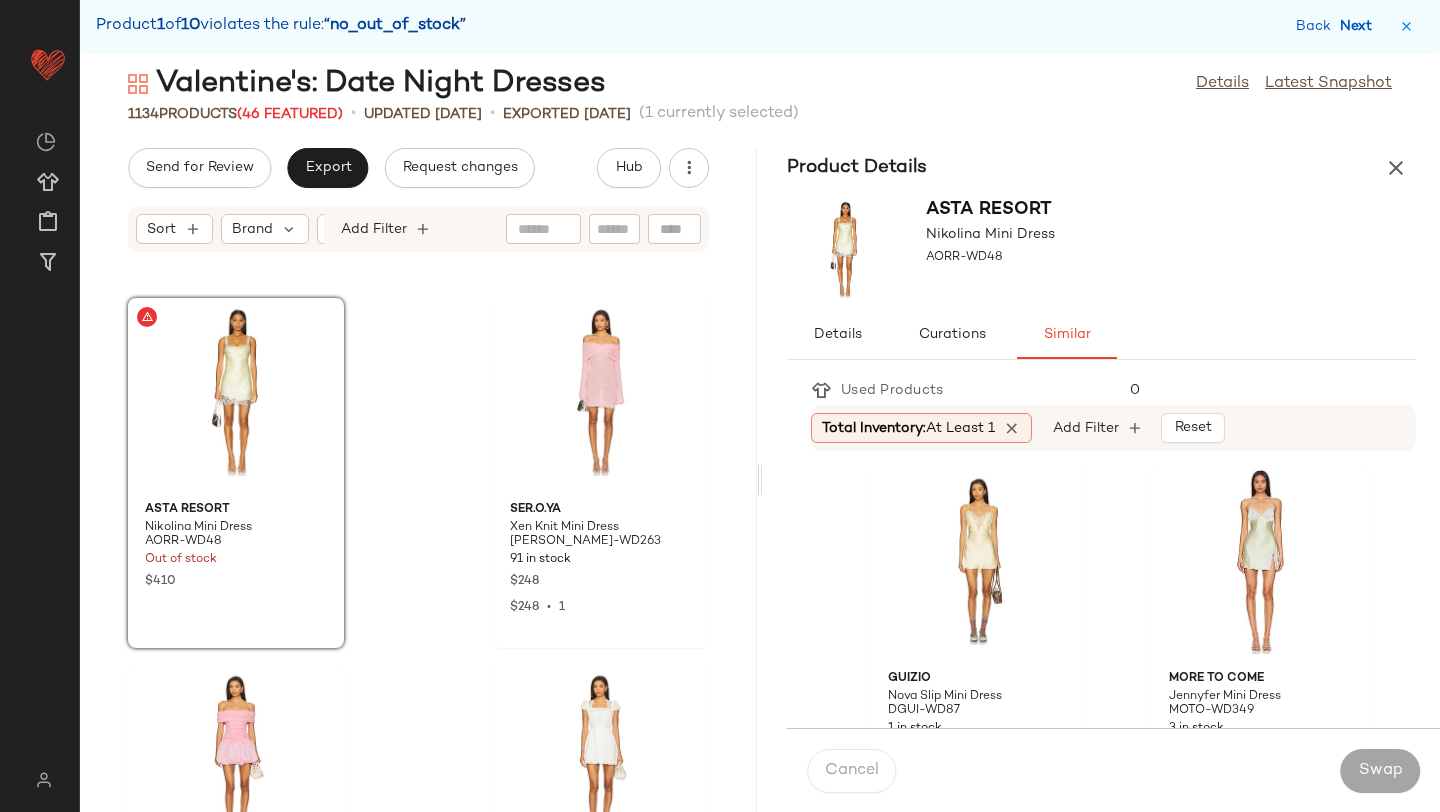 click on "Next" at bounding box center (1360, 26) 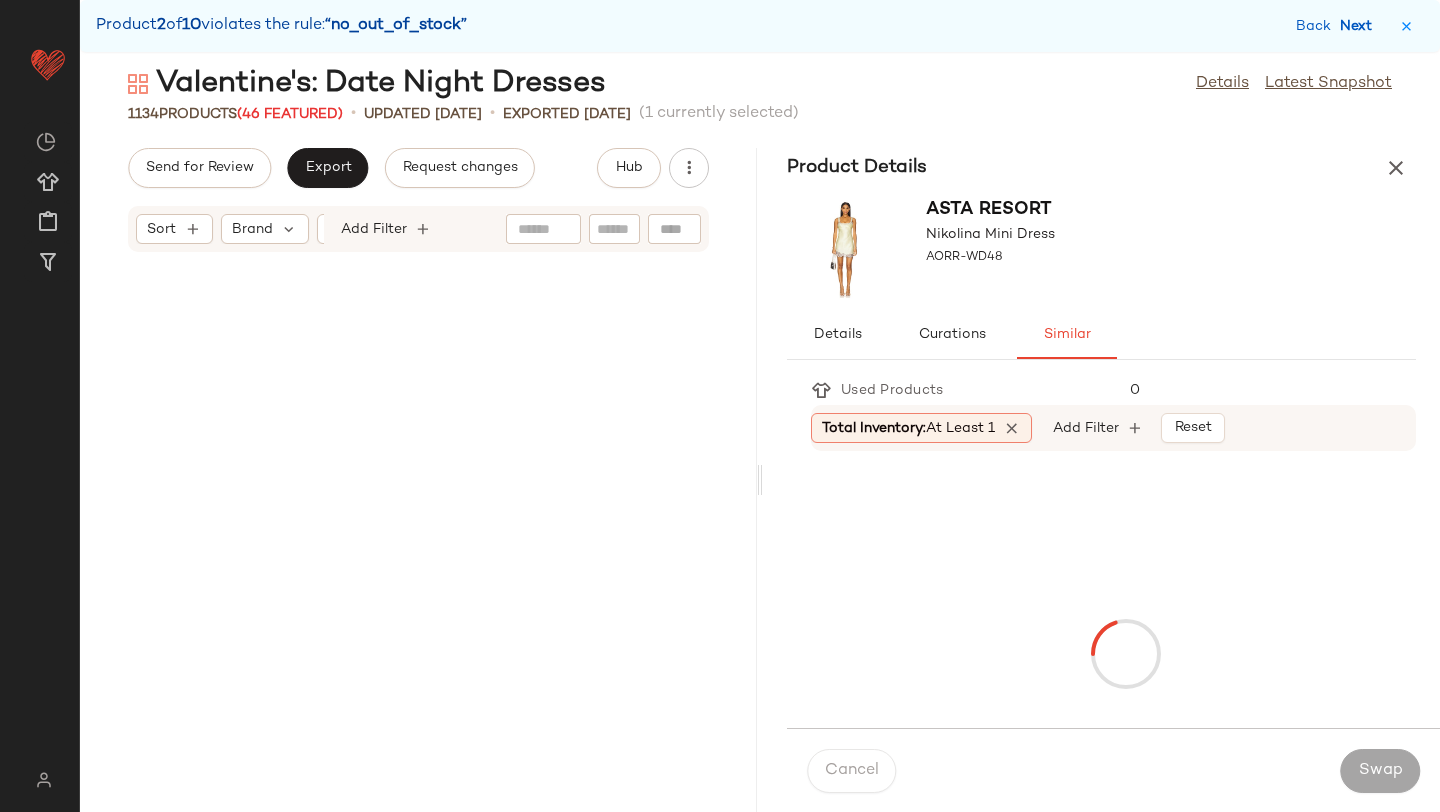 scroll, scrollTop: 18666, scrollLeft: 0, axis: vertical 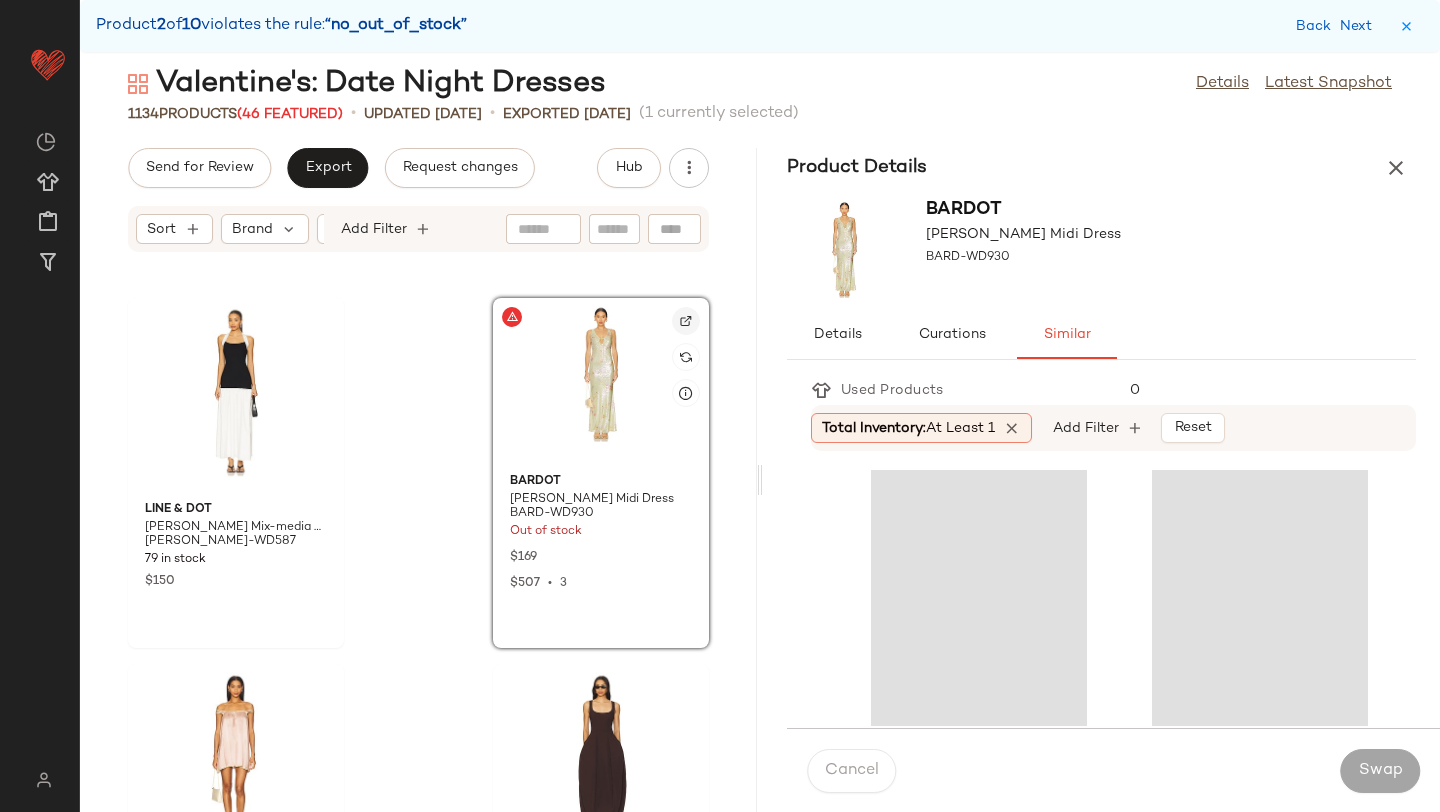 click 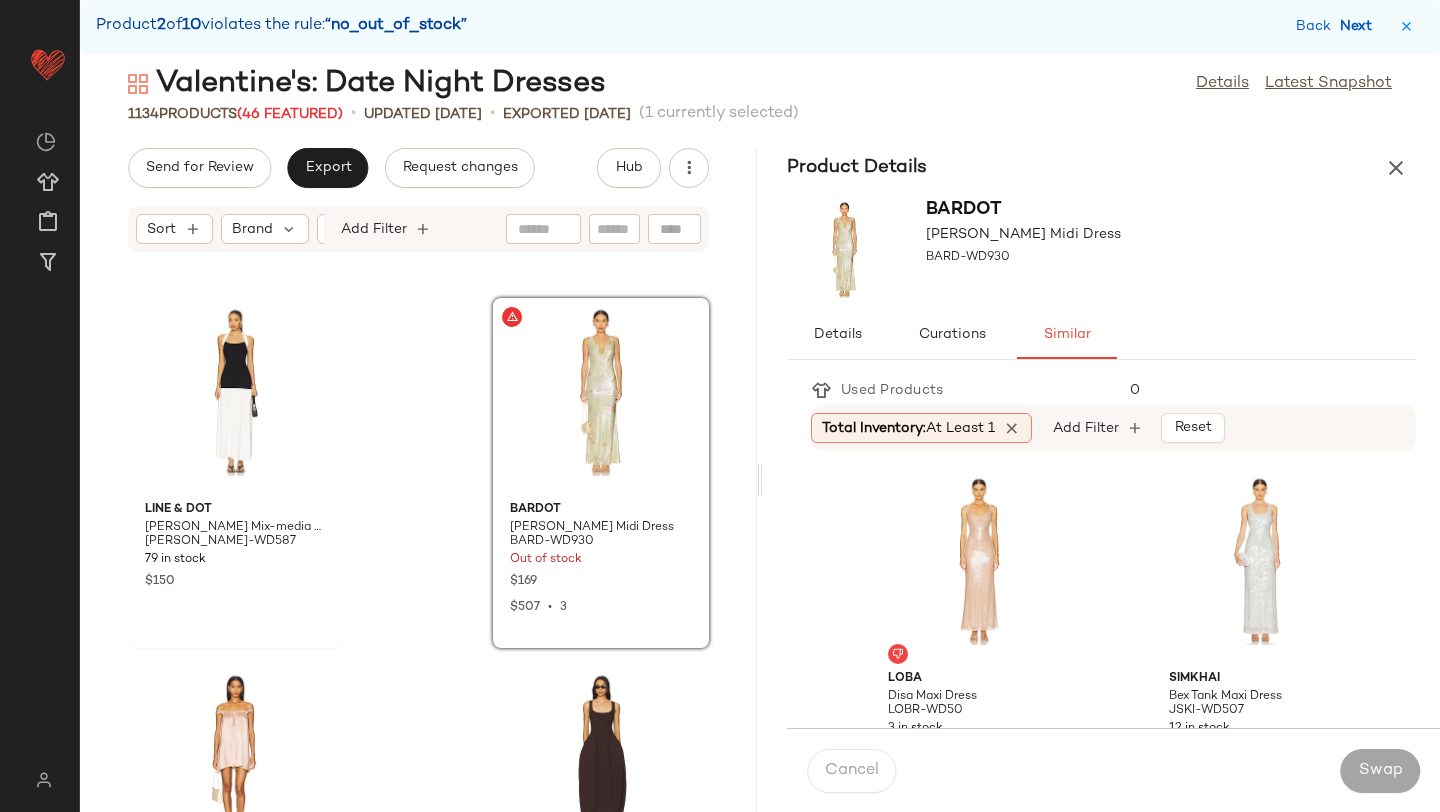 click on "Next" at bounding box center [1360, 26] 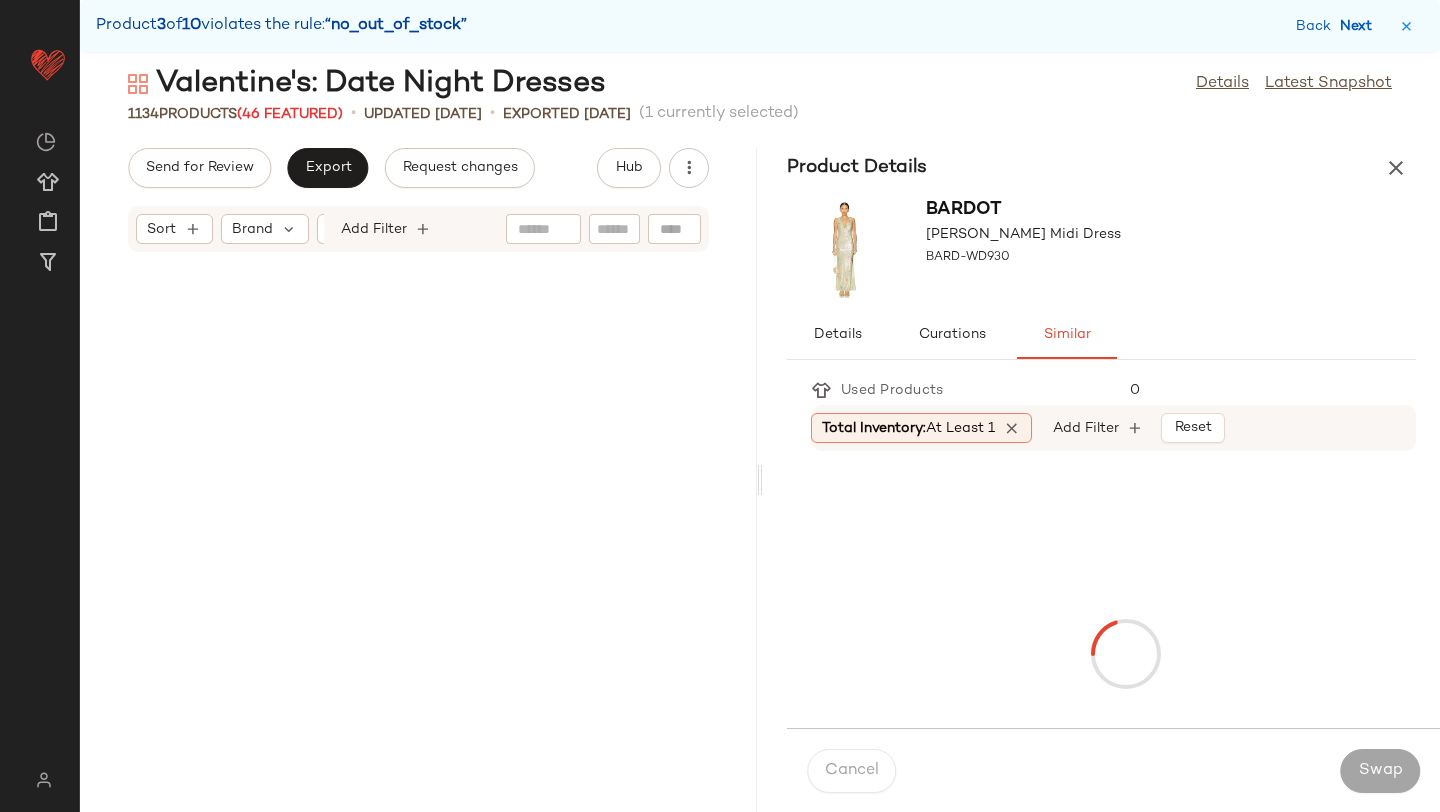 scroll, scrollTop: 28914, scrollLeft: 0, axis: vertical 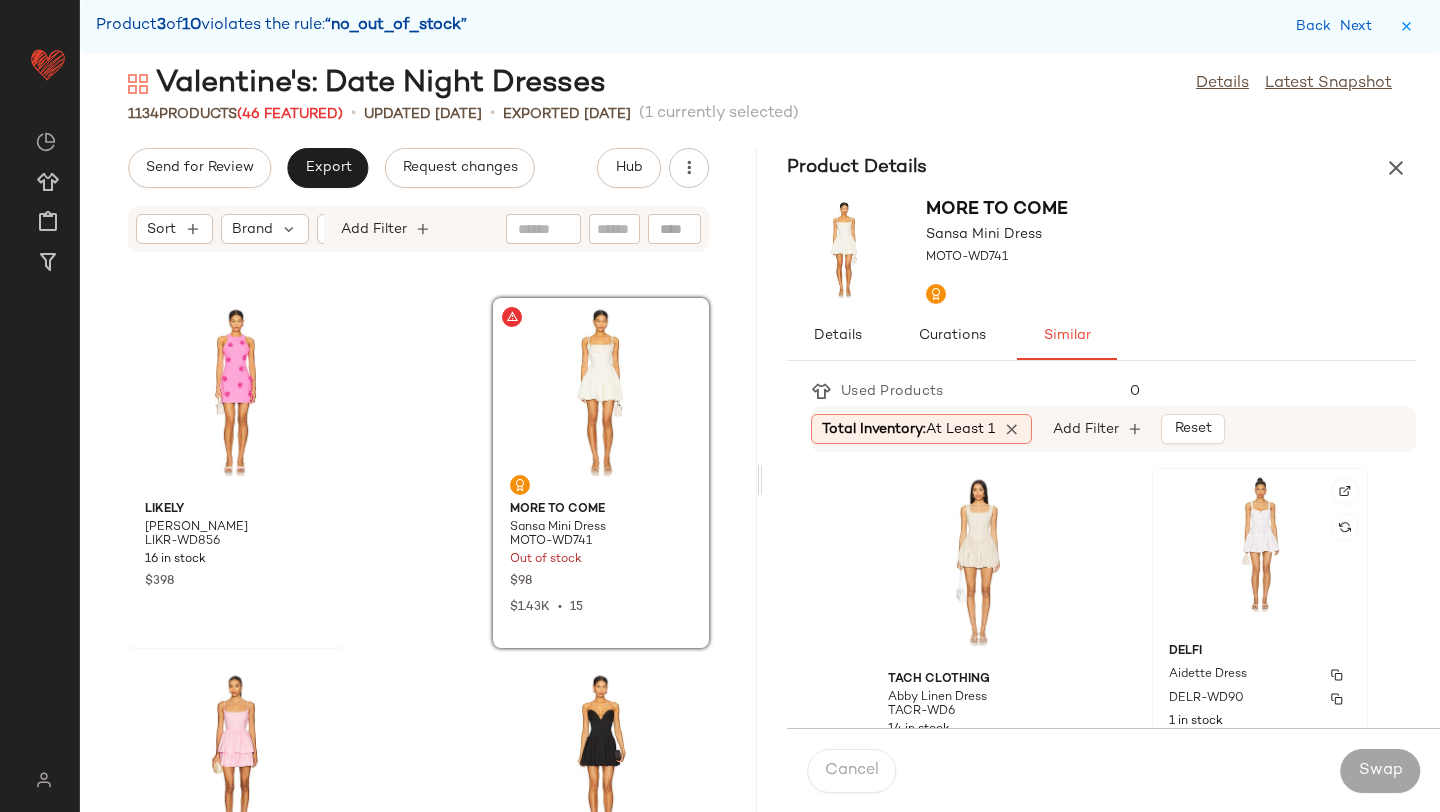 click on "DELFI Aidette Dress DELR-WD90 1 in stock $368" 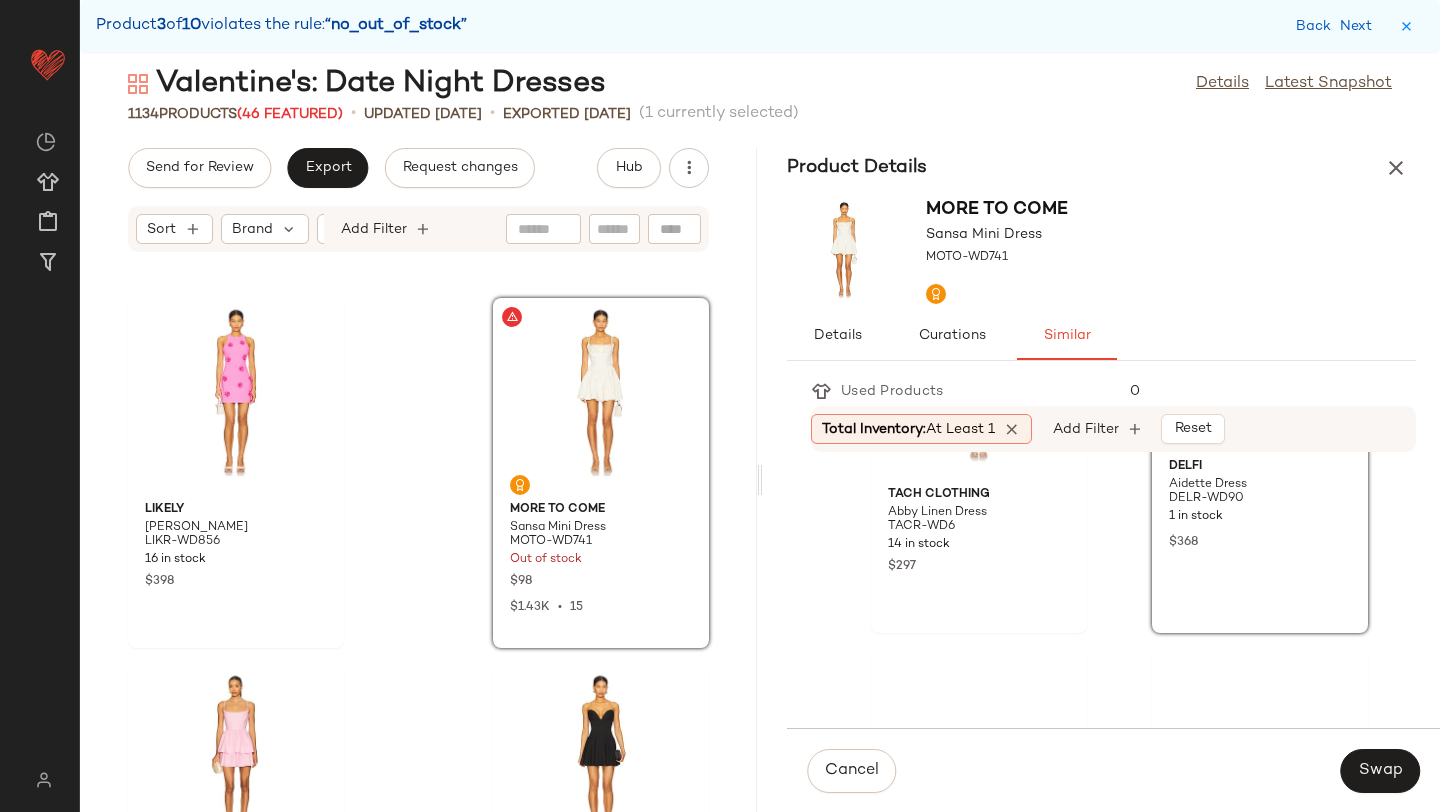 scroll, scrollTop: 374, scrollLeft: 0, axis: vertical 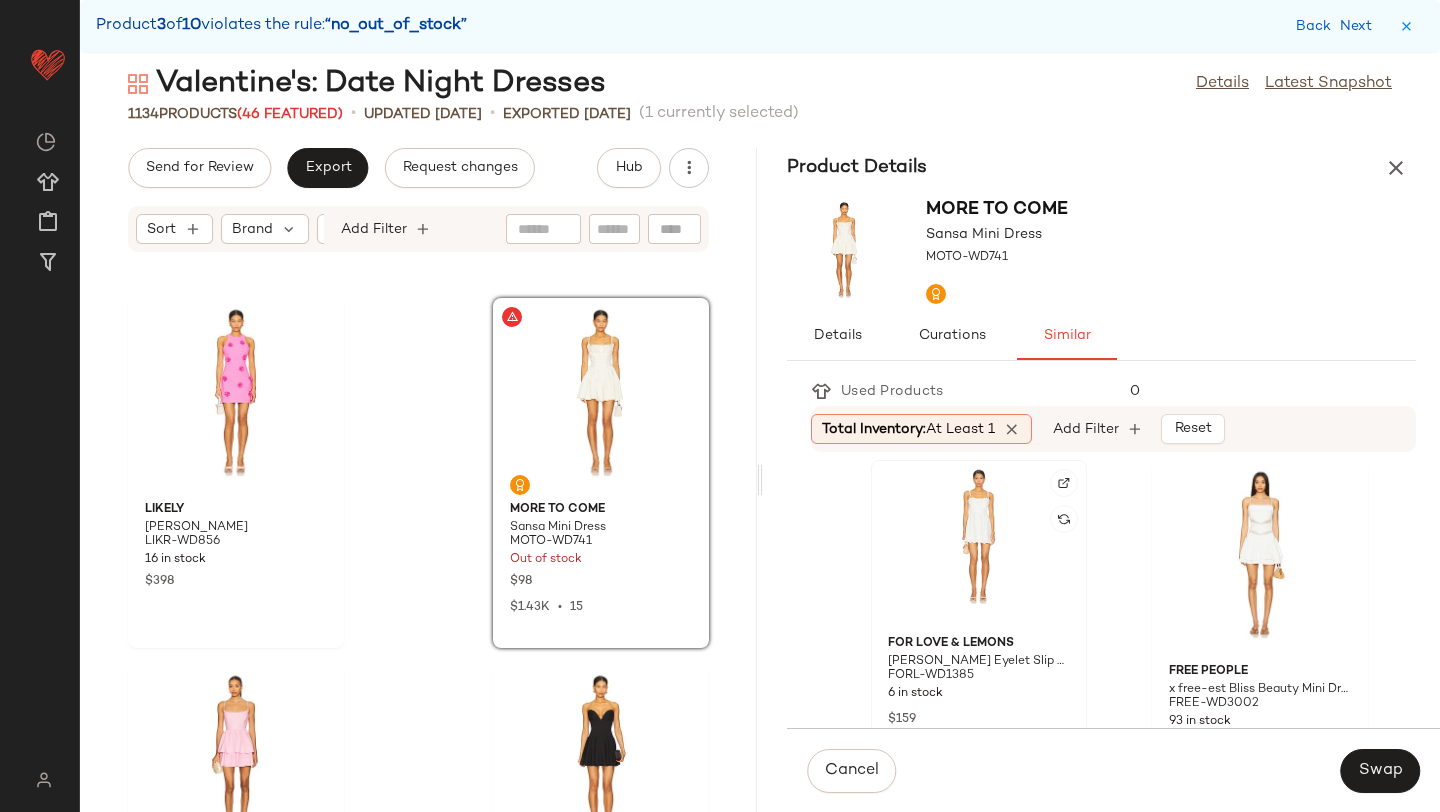 click 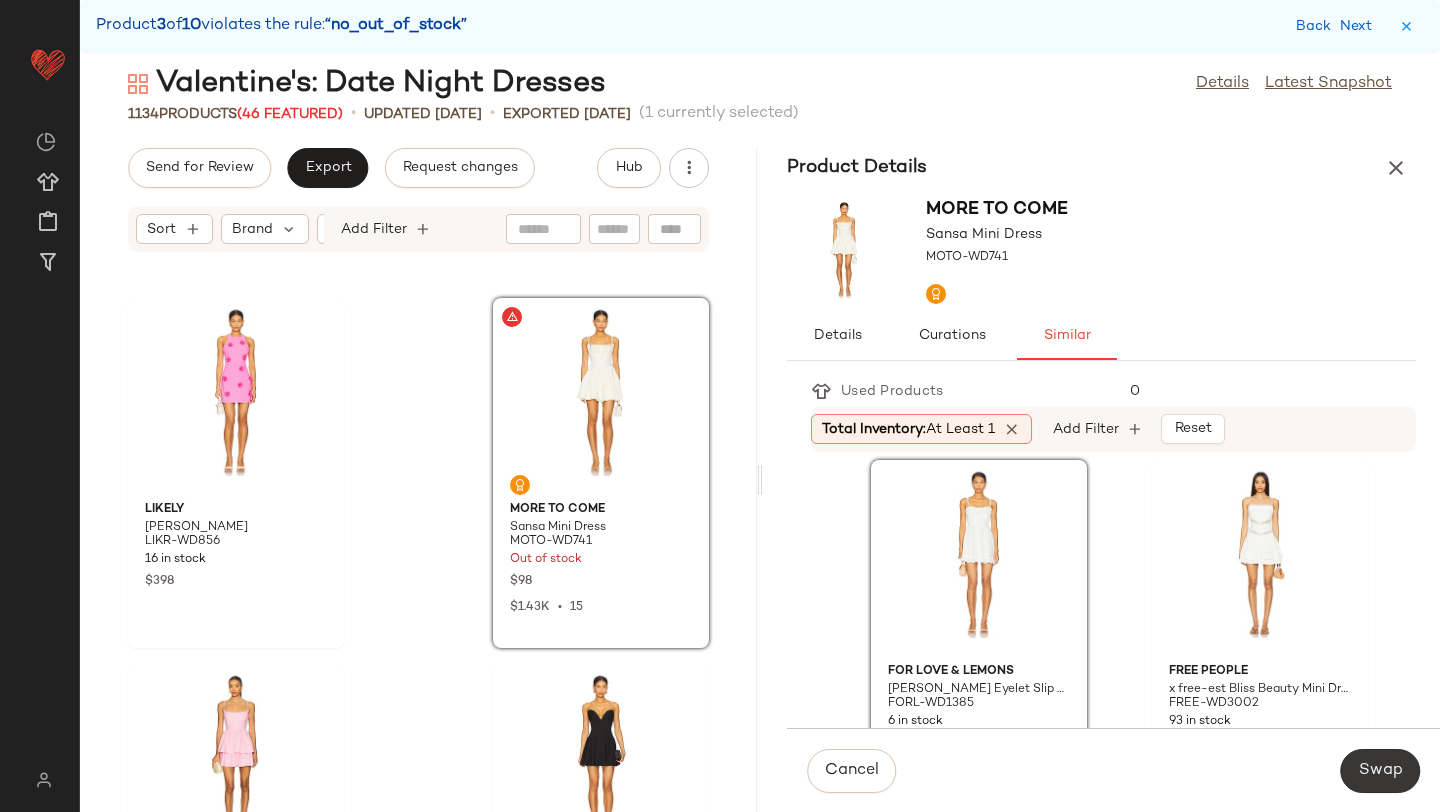 click on "Swap" 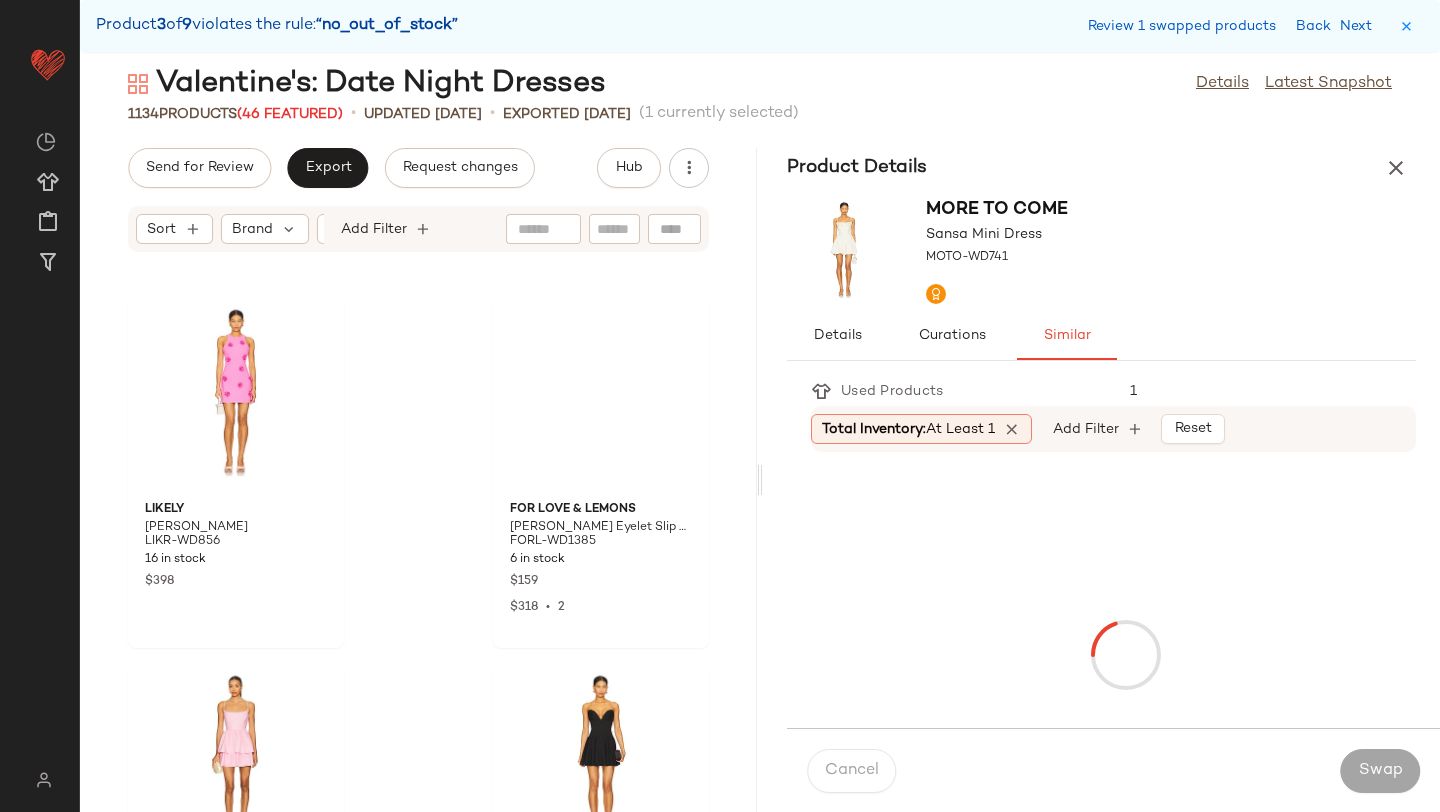scroll, scrollTop: 69540, scrollLeft: 0, axis: vertical 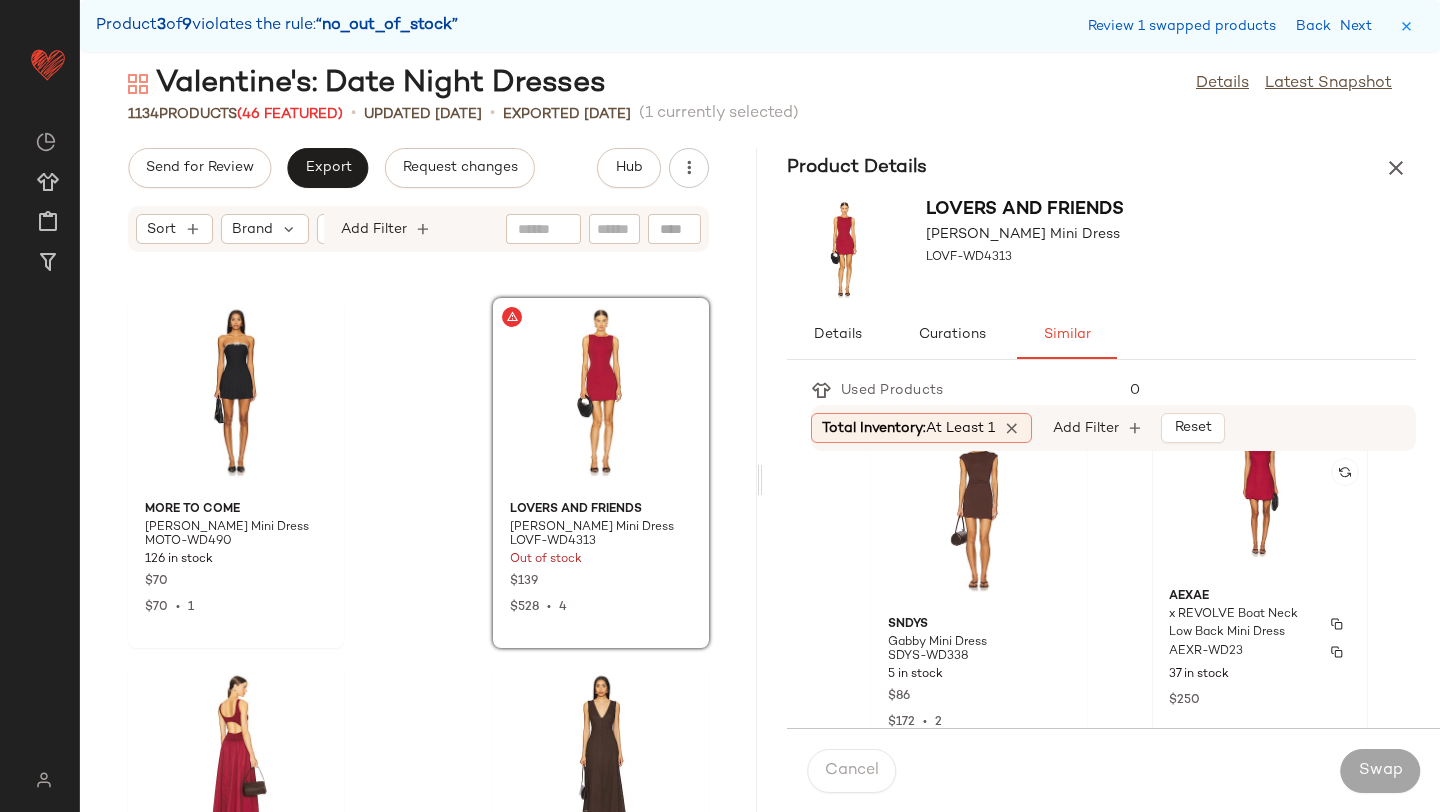 click on "x REVOLVE Boat Neck Low Back Mini Dress" at bounding box center [1242, 624] 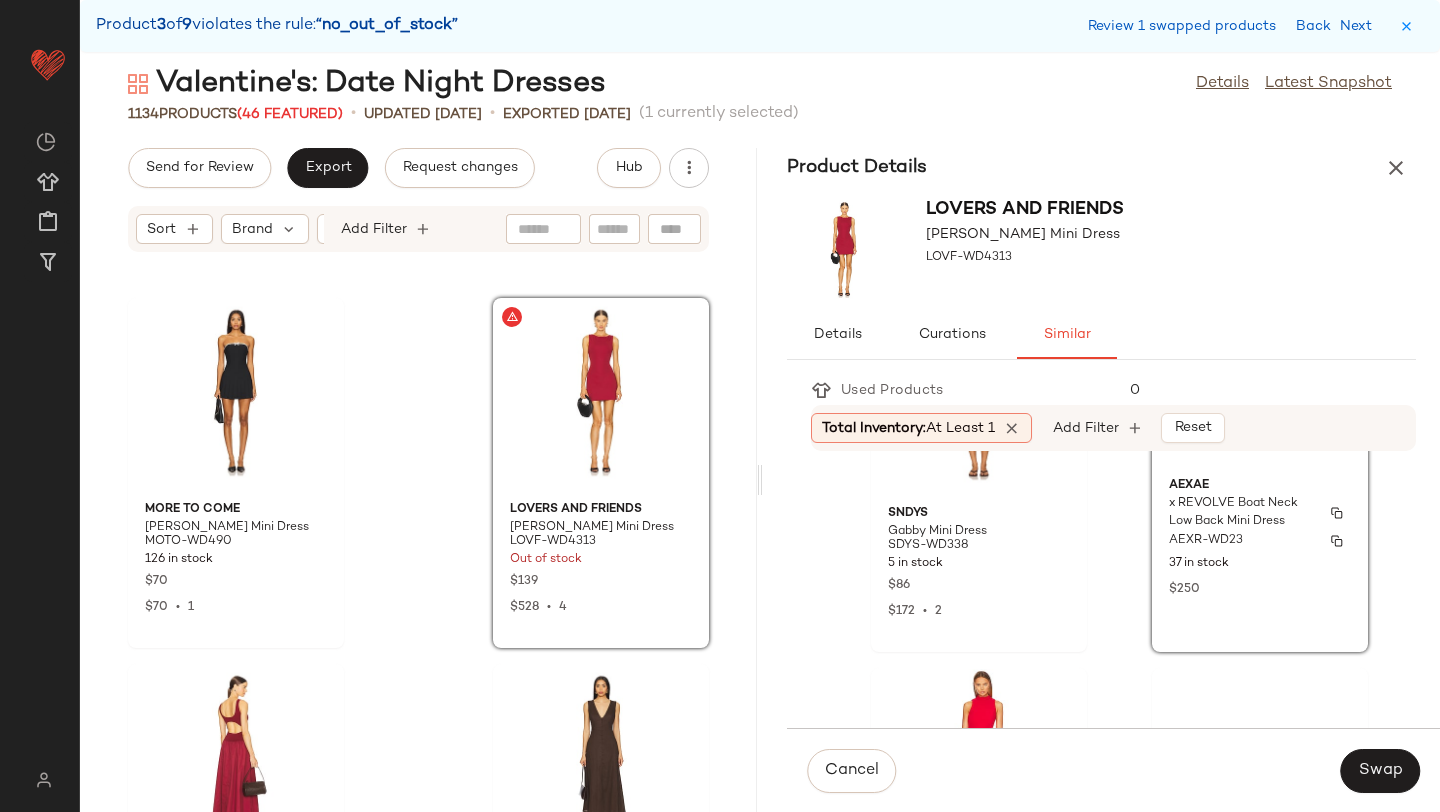 scroll, scrollTop: 2731, scrollLeft: 0, axis: vertical 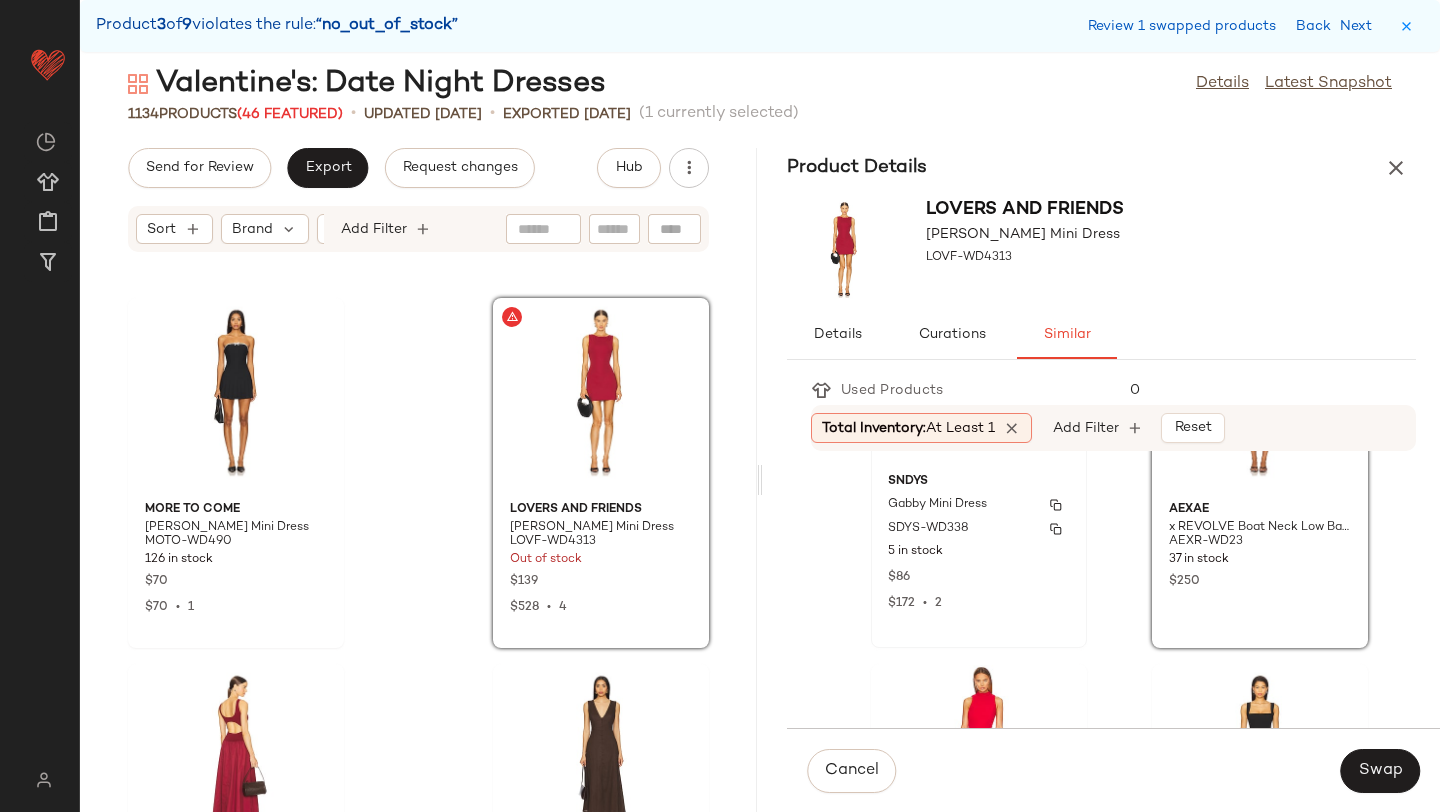 click on "SDYS-WD338" at bounding box center (979, 529) 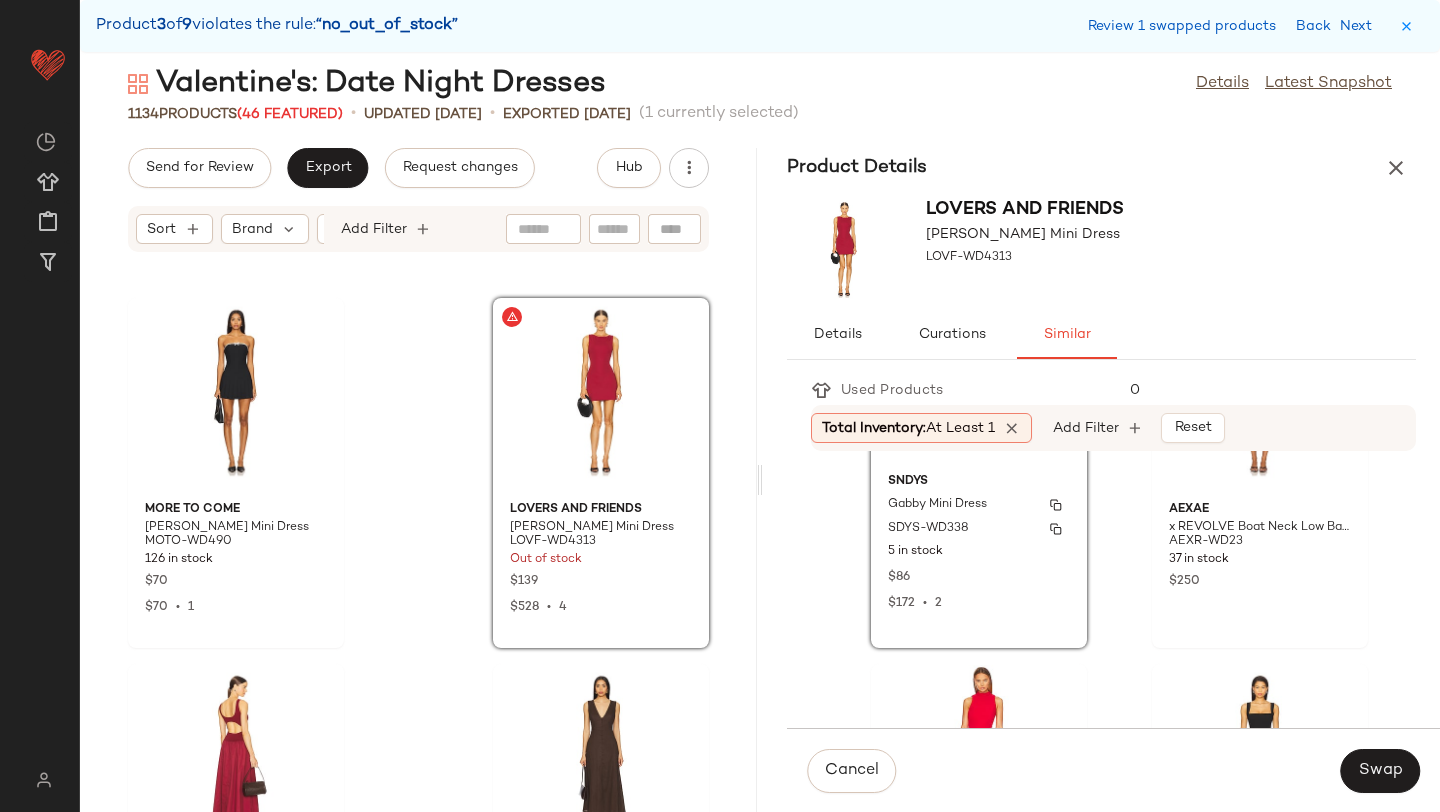 scroll, scrollTop: 2916, scrollLeft: 0, axis: vertical 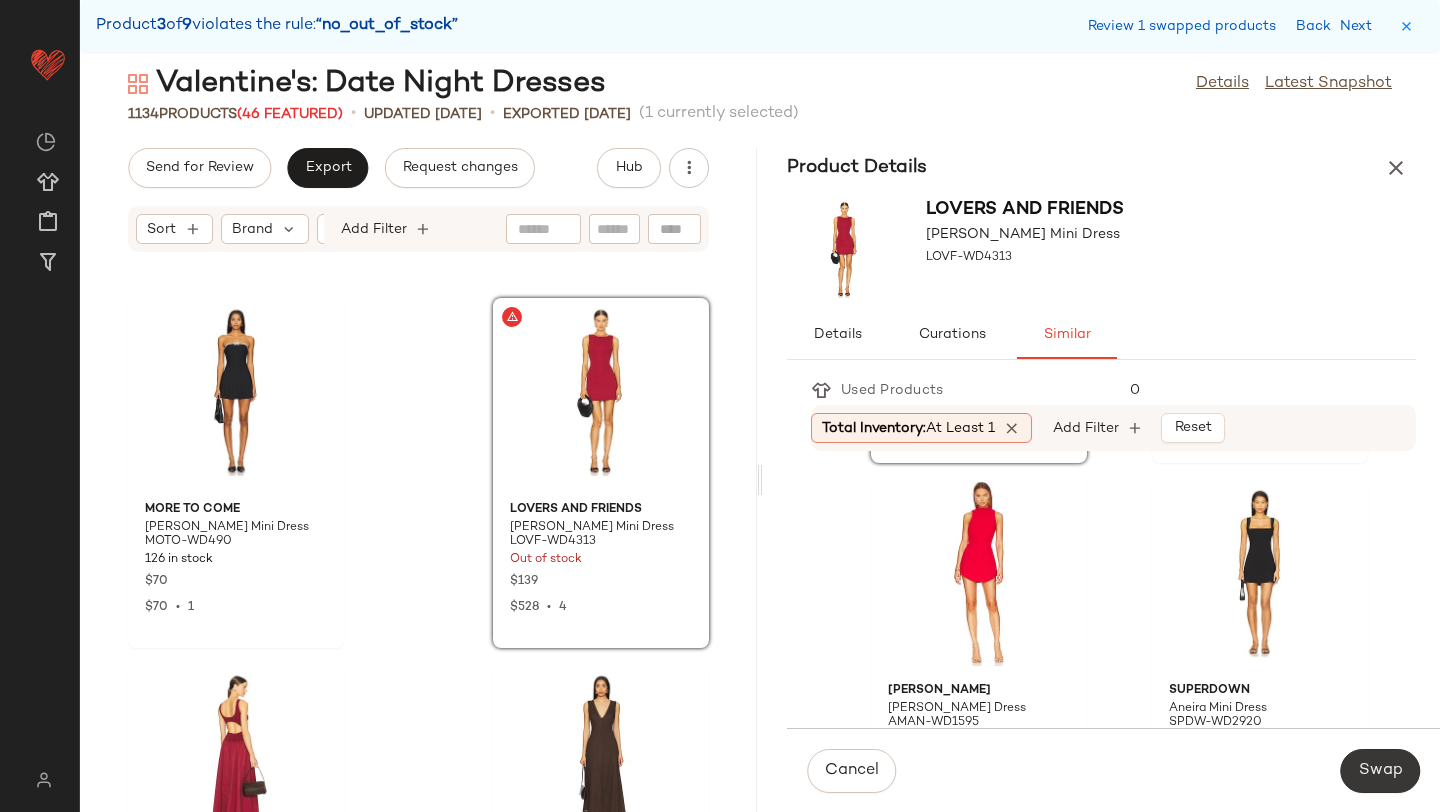 click on "Swap" at bounding box center [1380, 771] 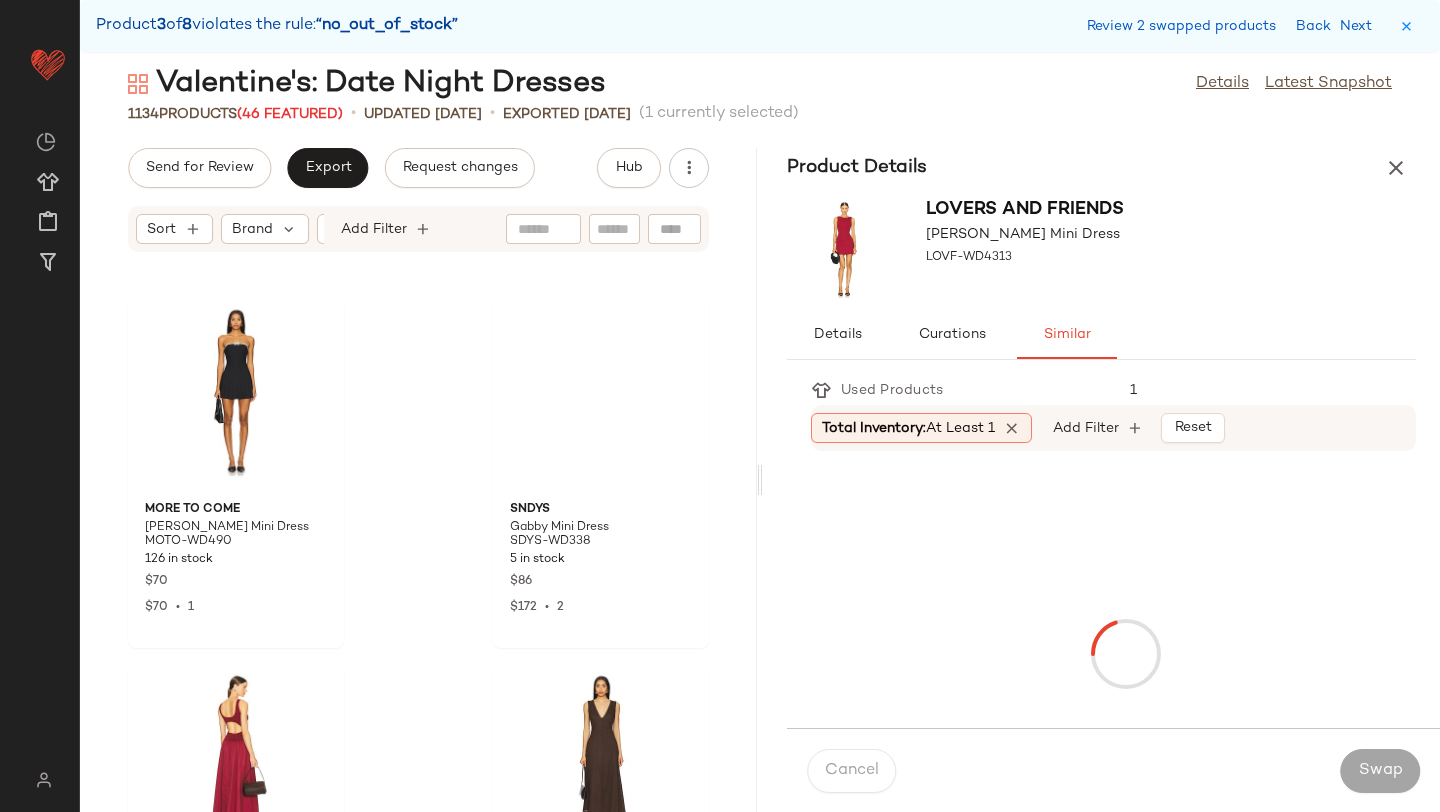 scroll, scrollTop: 111630, scrollLeft: 0, axis: vertical 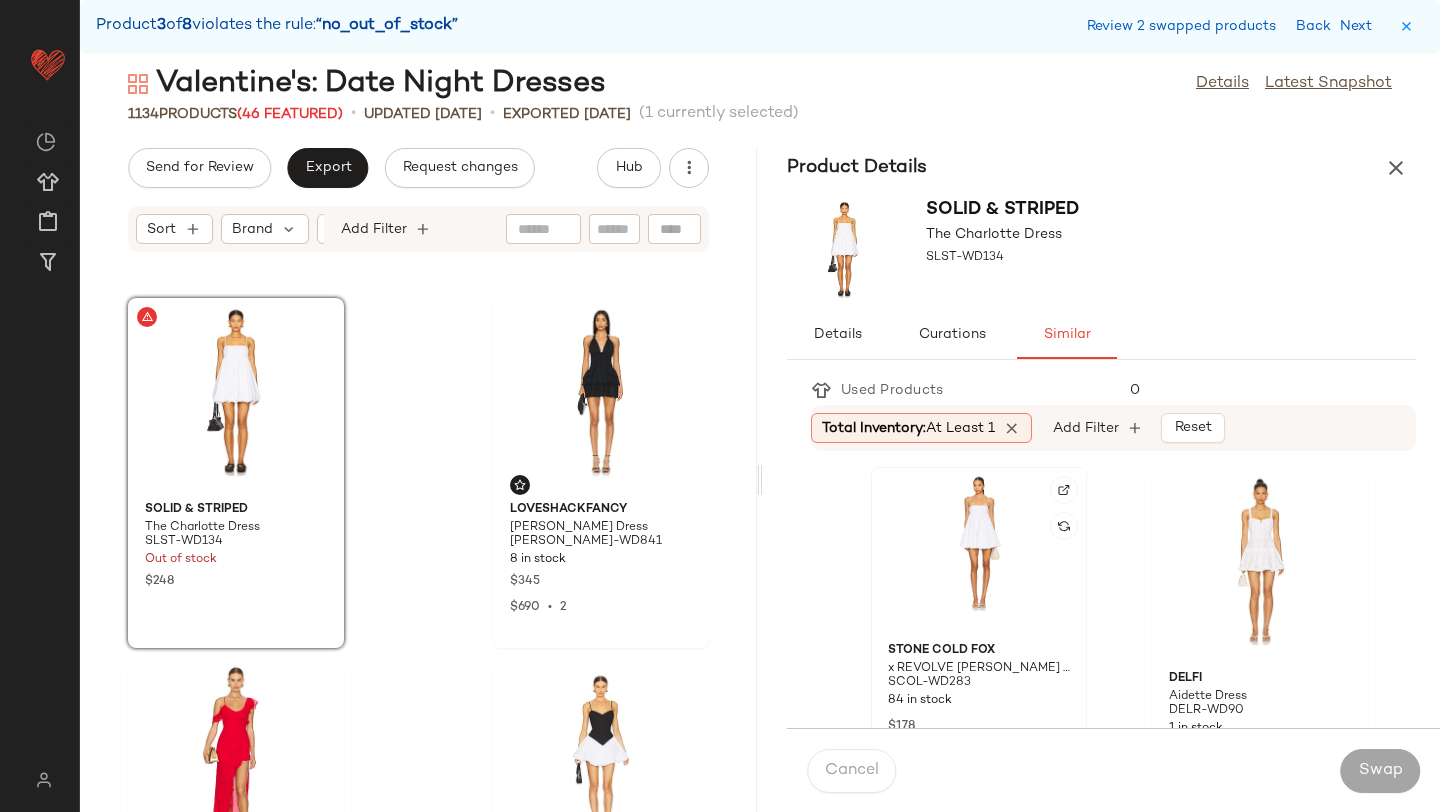 click 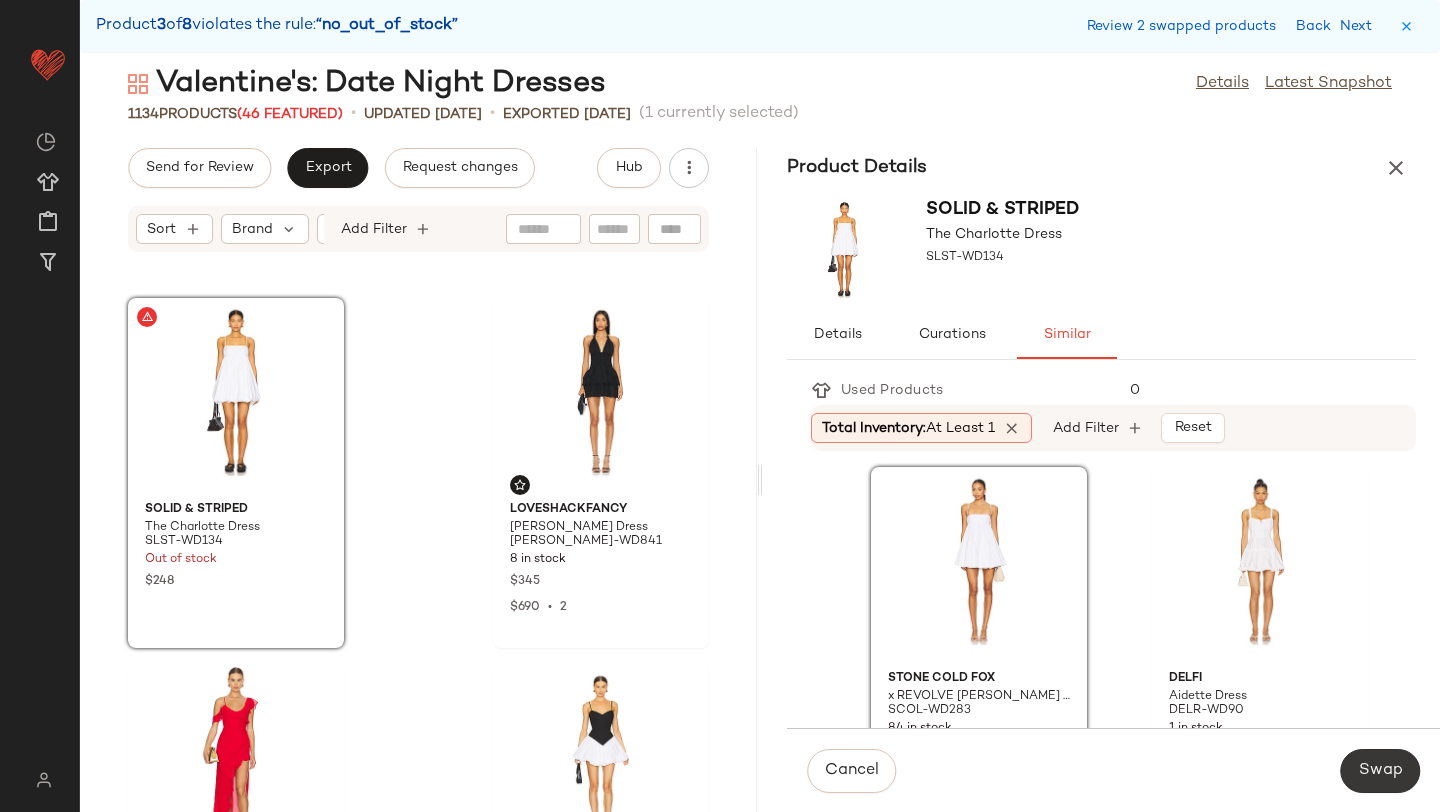 click on "Swap" 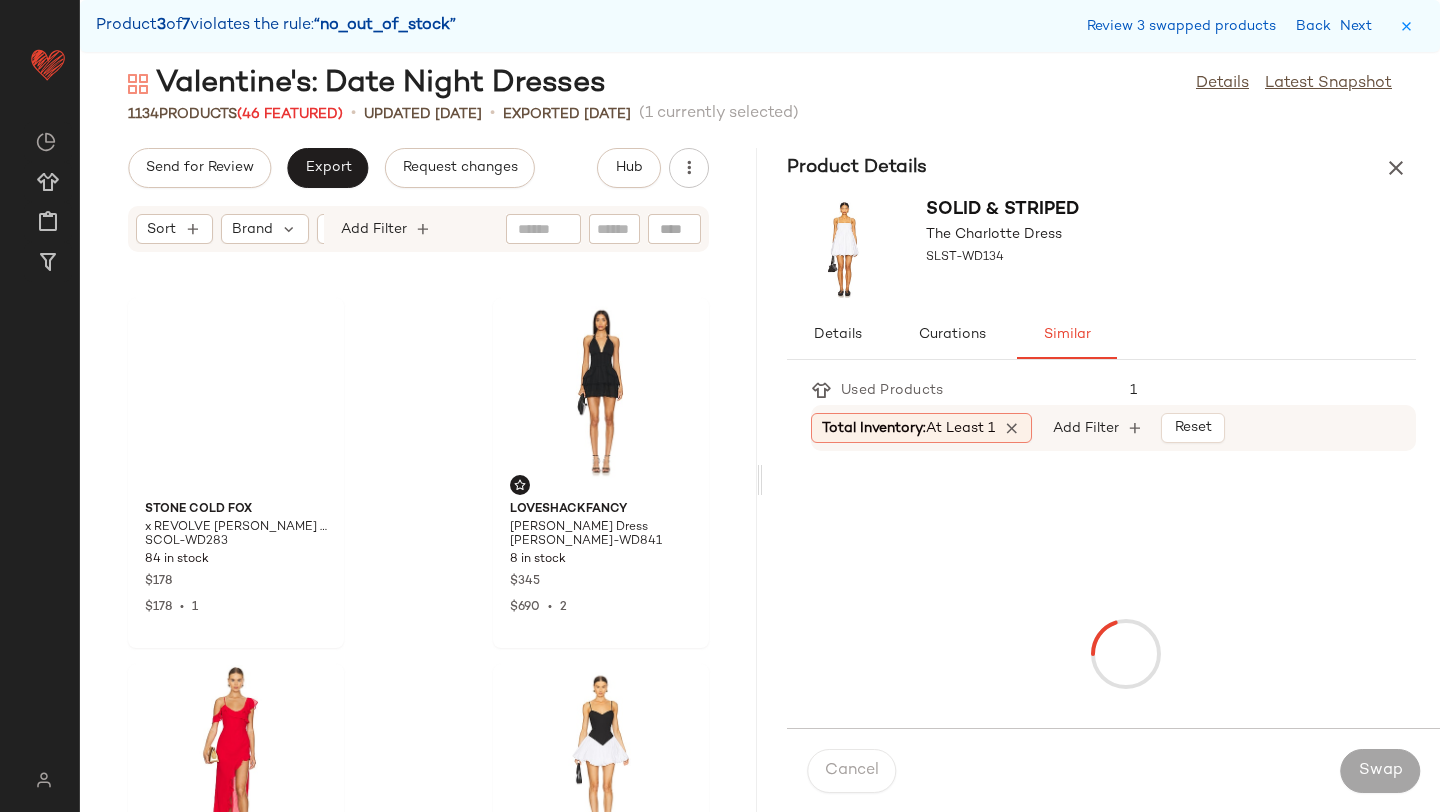 scroll, scrollTop: 129930, scrollLeft: 0, axis: vertical 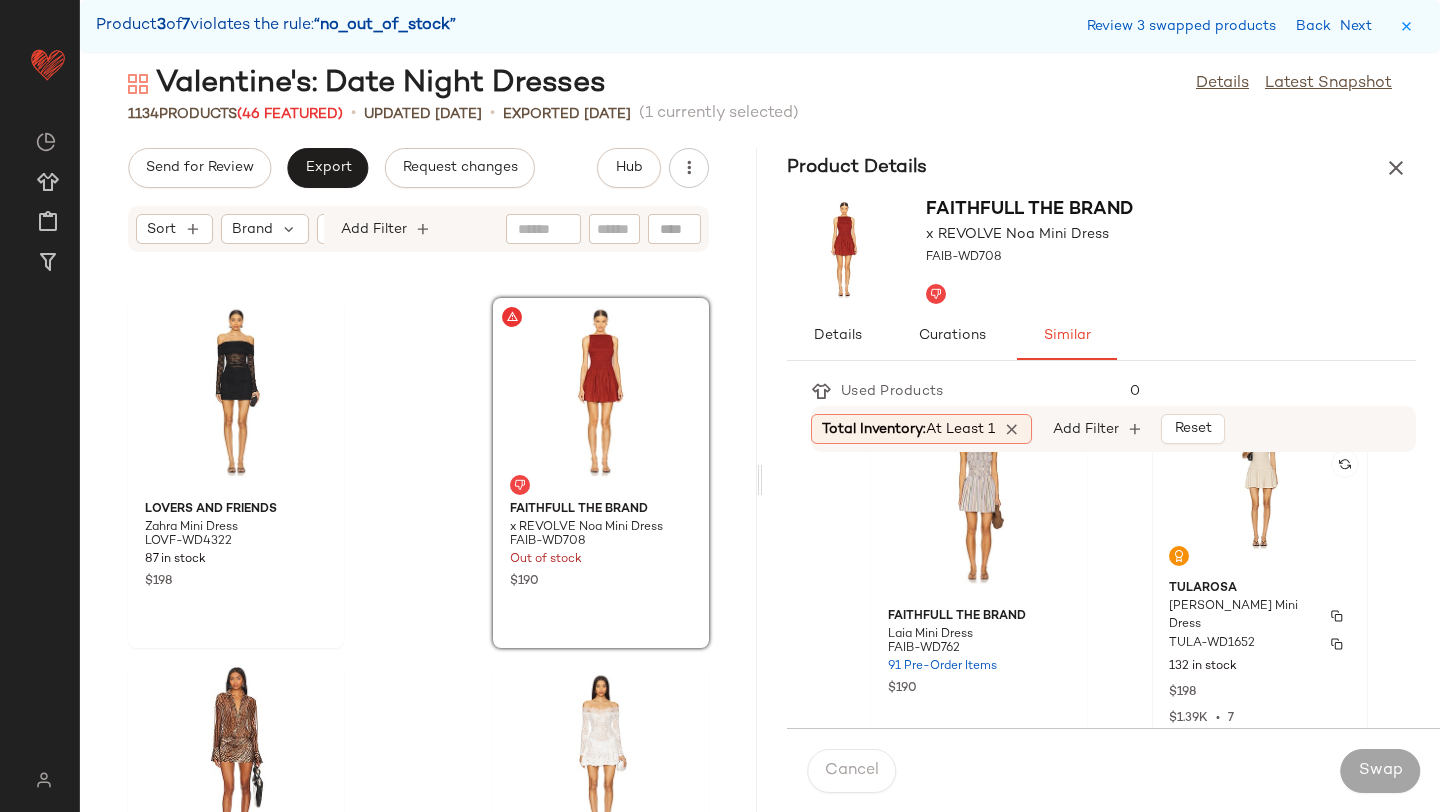 click on "Tularosa" at bounding box center (1260, 589) 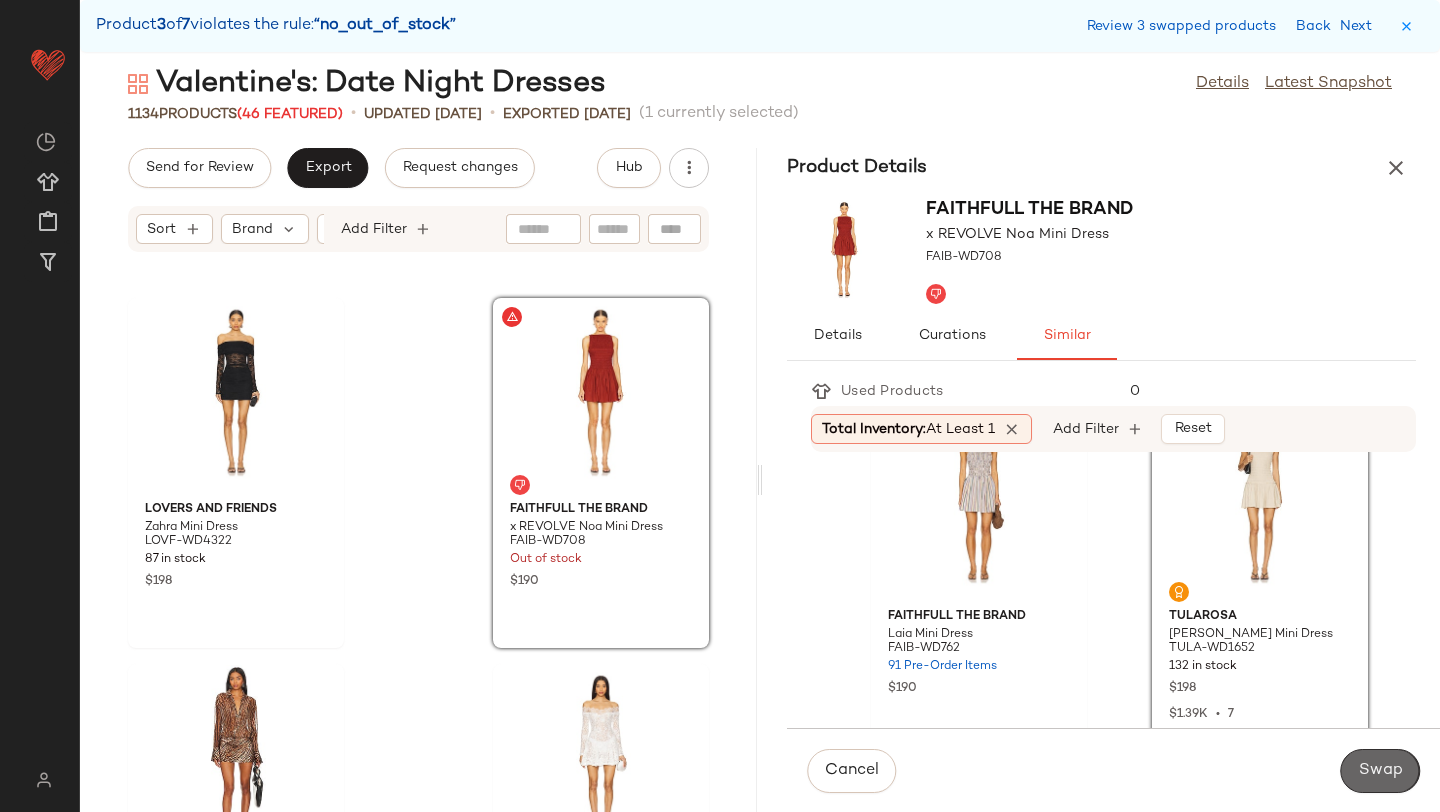 click on "Swap" at bounding box center (1380, 771) 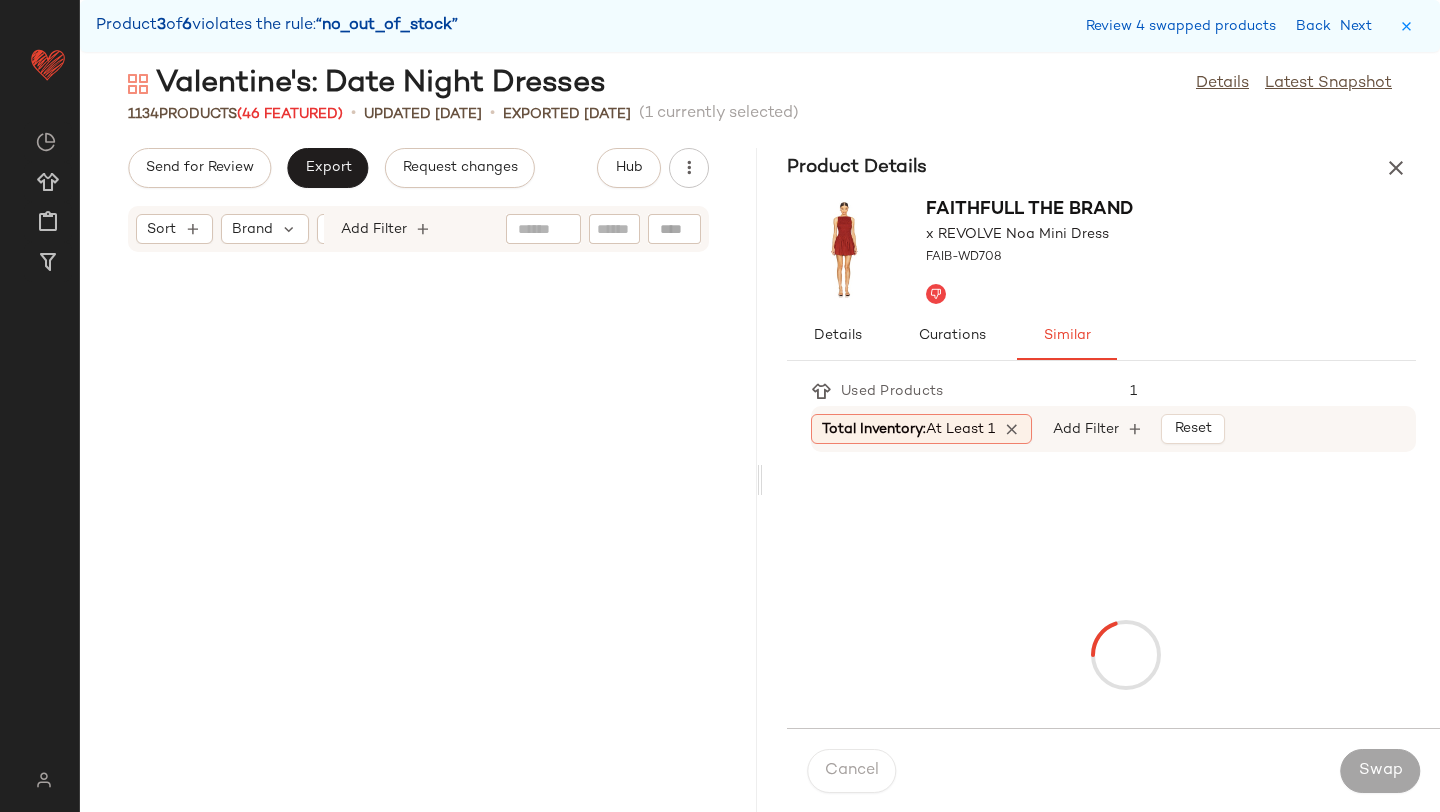 scroll, scrollTop: 132126, scrollLeft: 0, axis: vertical 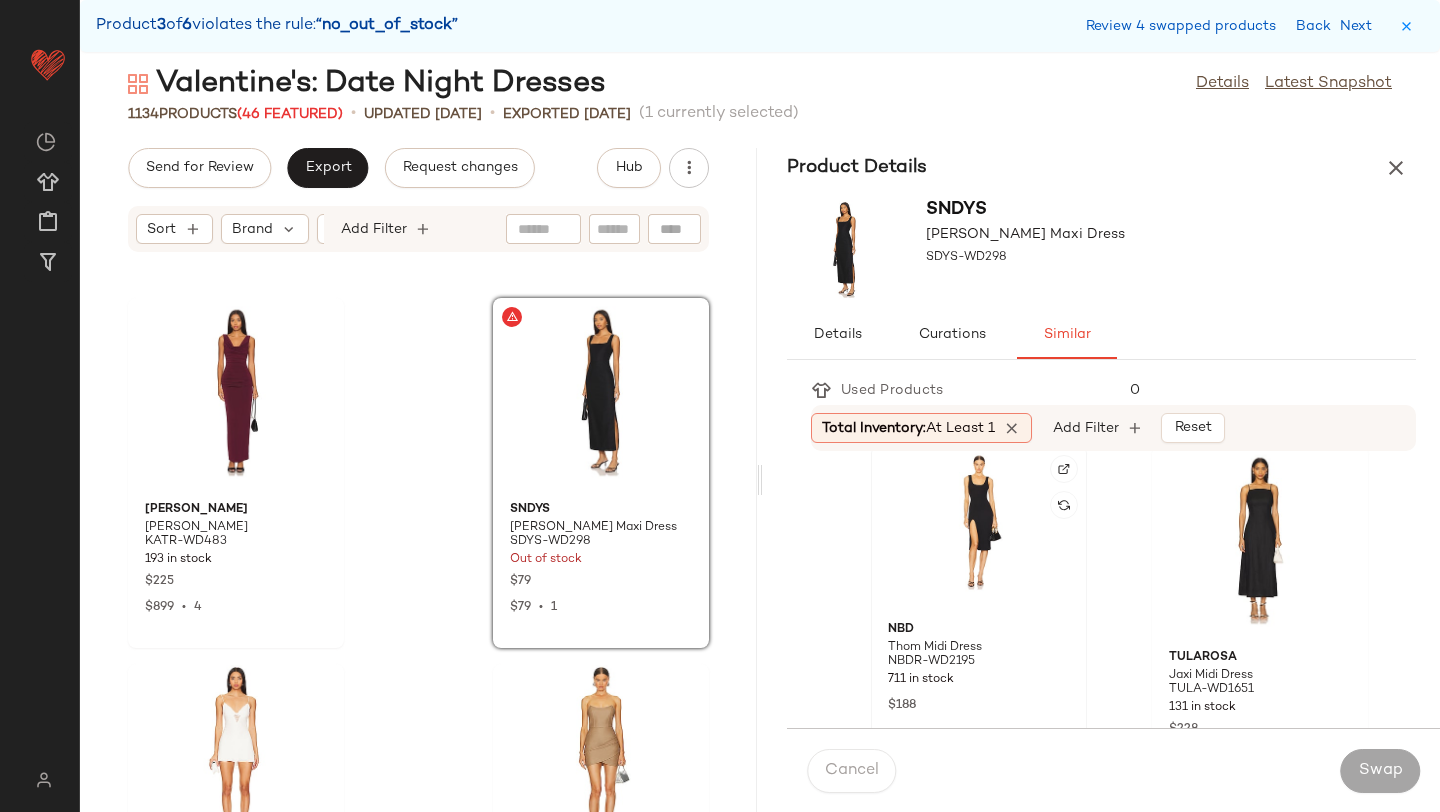 click 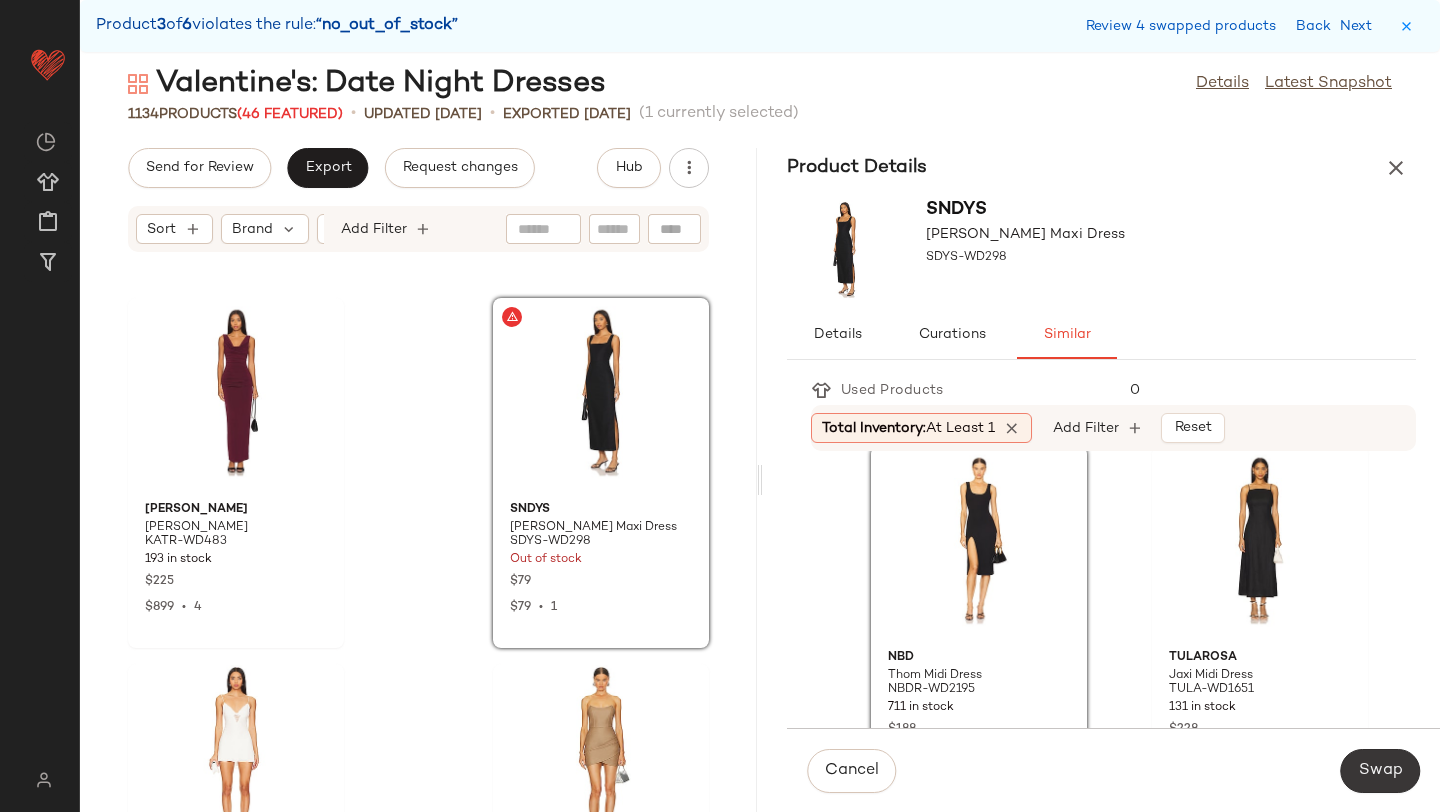 click on "Swap" 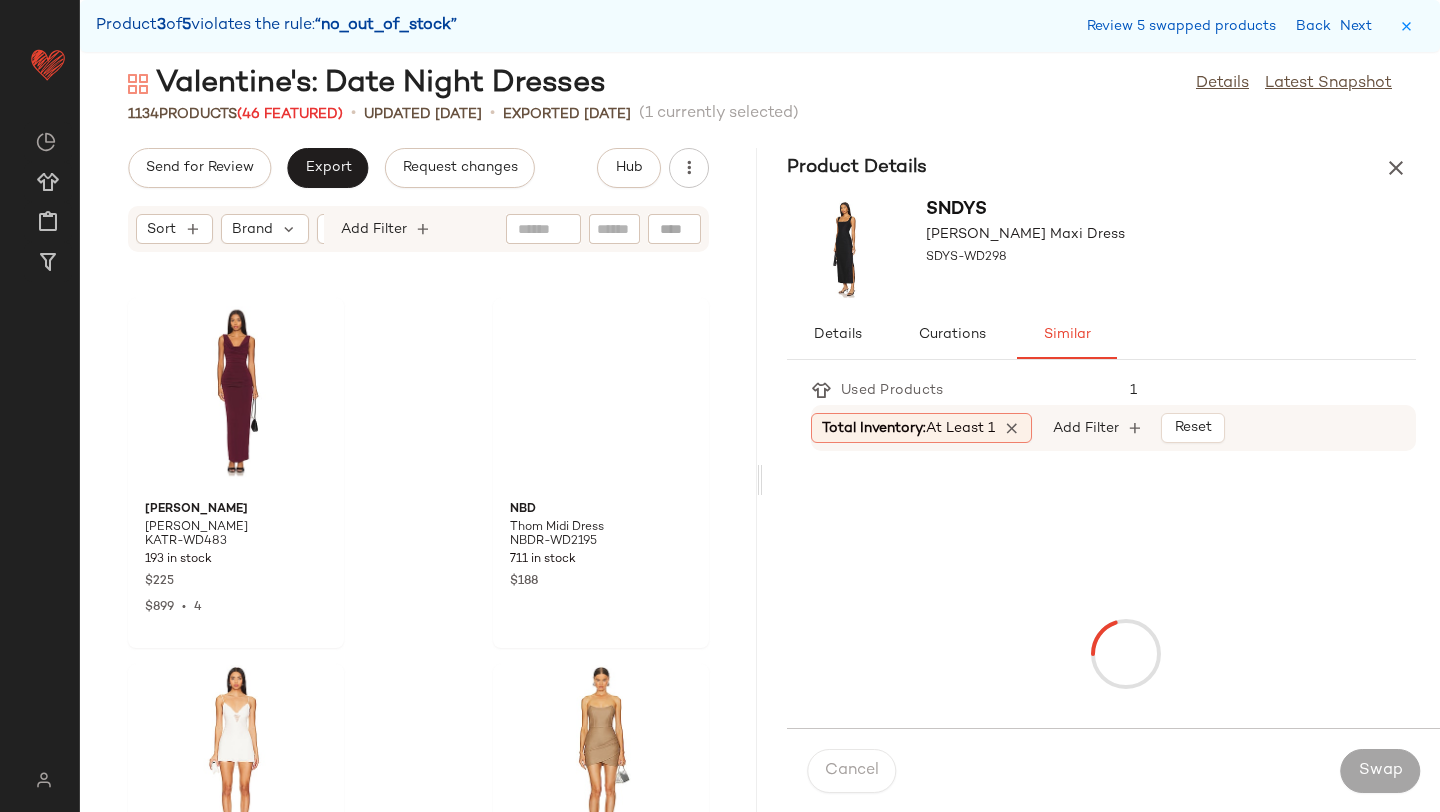 scroll, scrollTop: 144570, scrollLeft: 0, axis: vertical 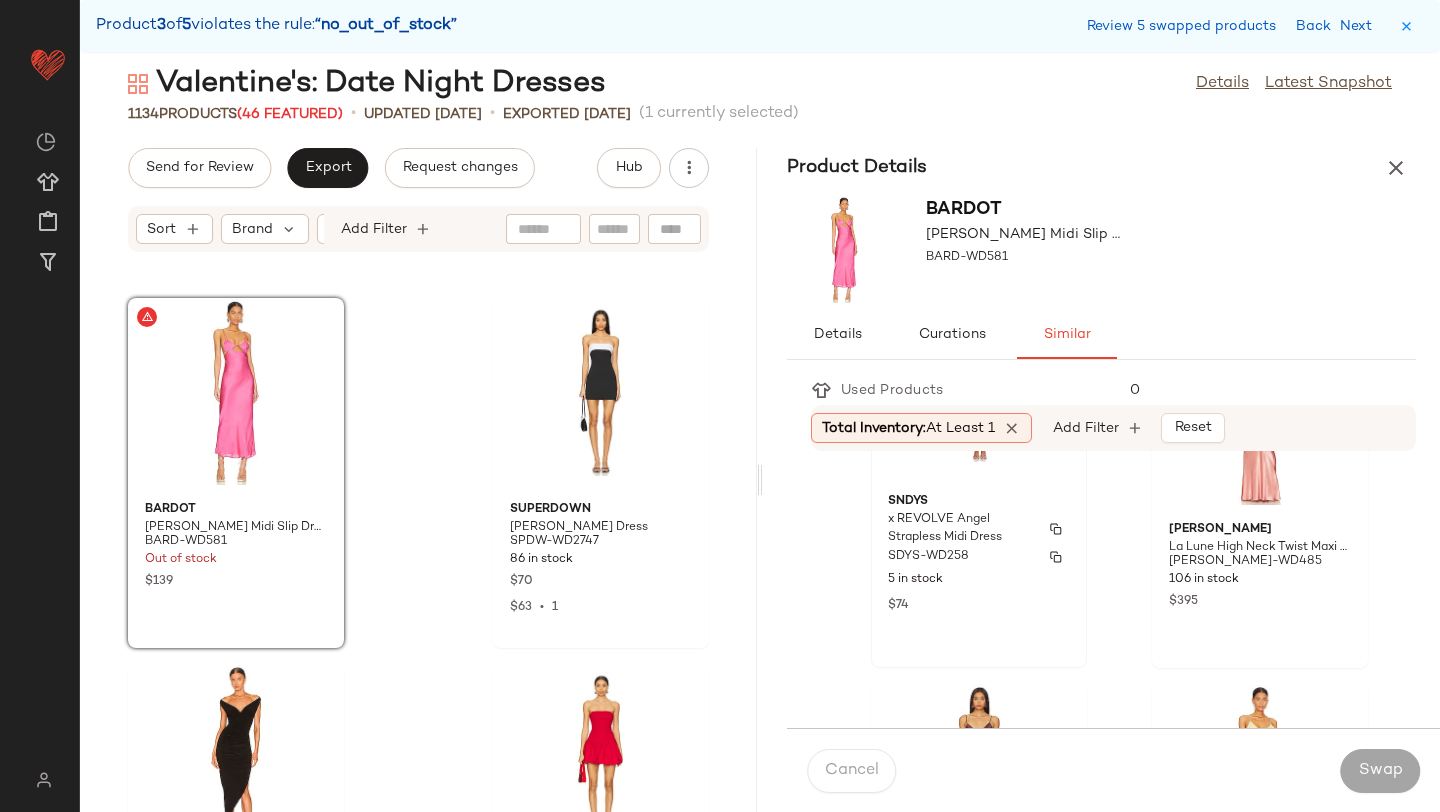 click on "SNDYS" at bounding box center (979, 502) 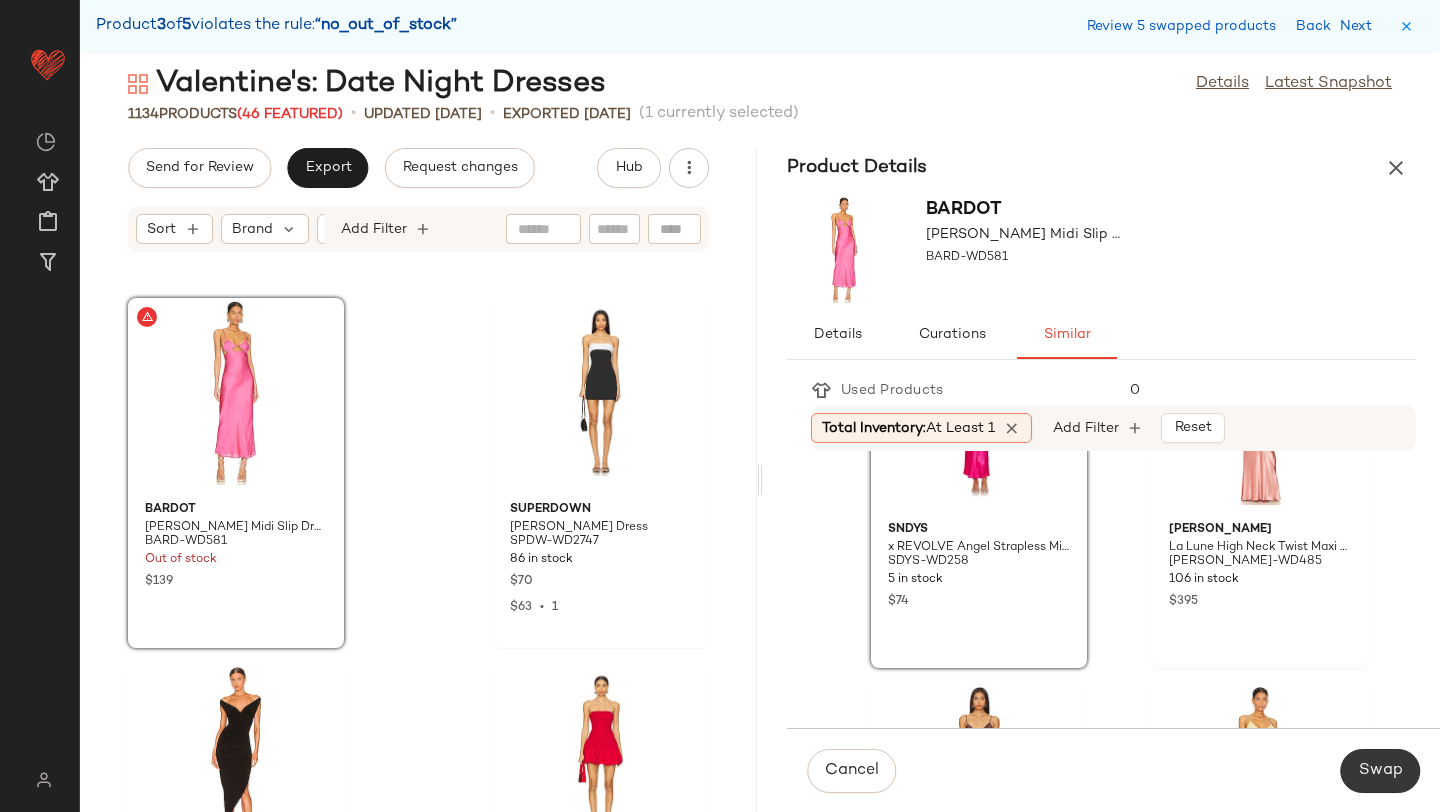 click on "Swap" 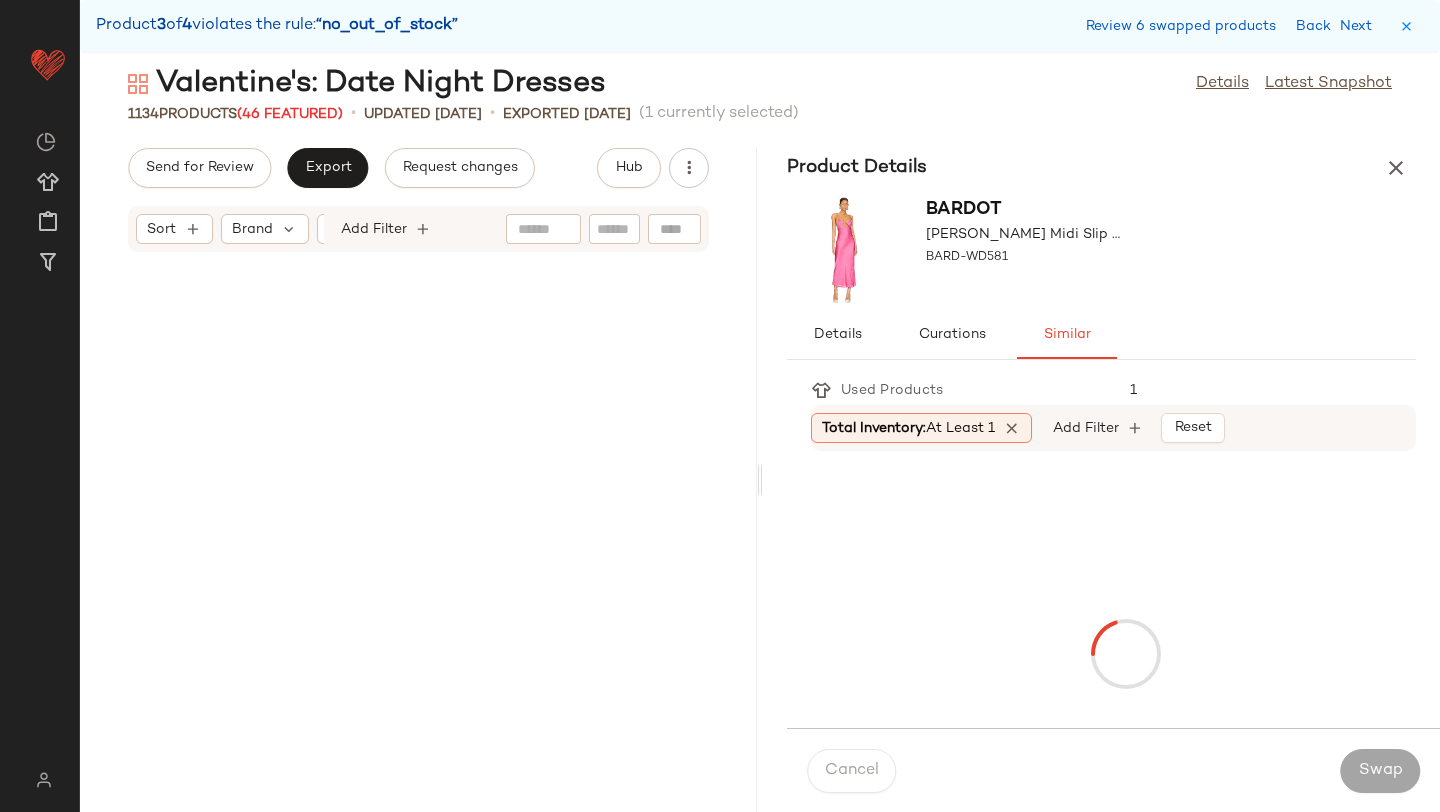 scroll, scrollTop: 155916, scrollLeft: 0, axis: vertical 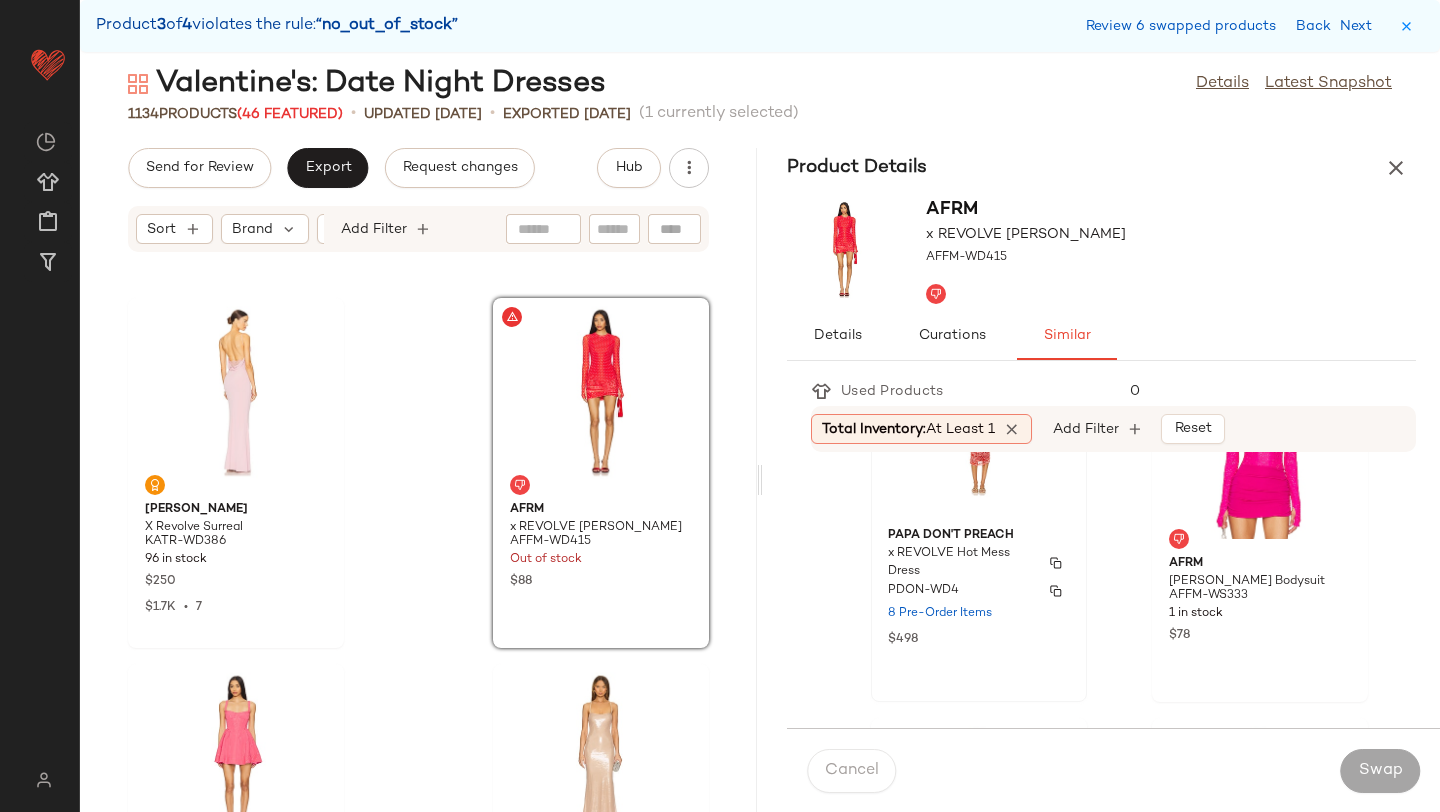 click on "x REVOLVE Hot Mess Dress" at bounding box center (961, 563) 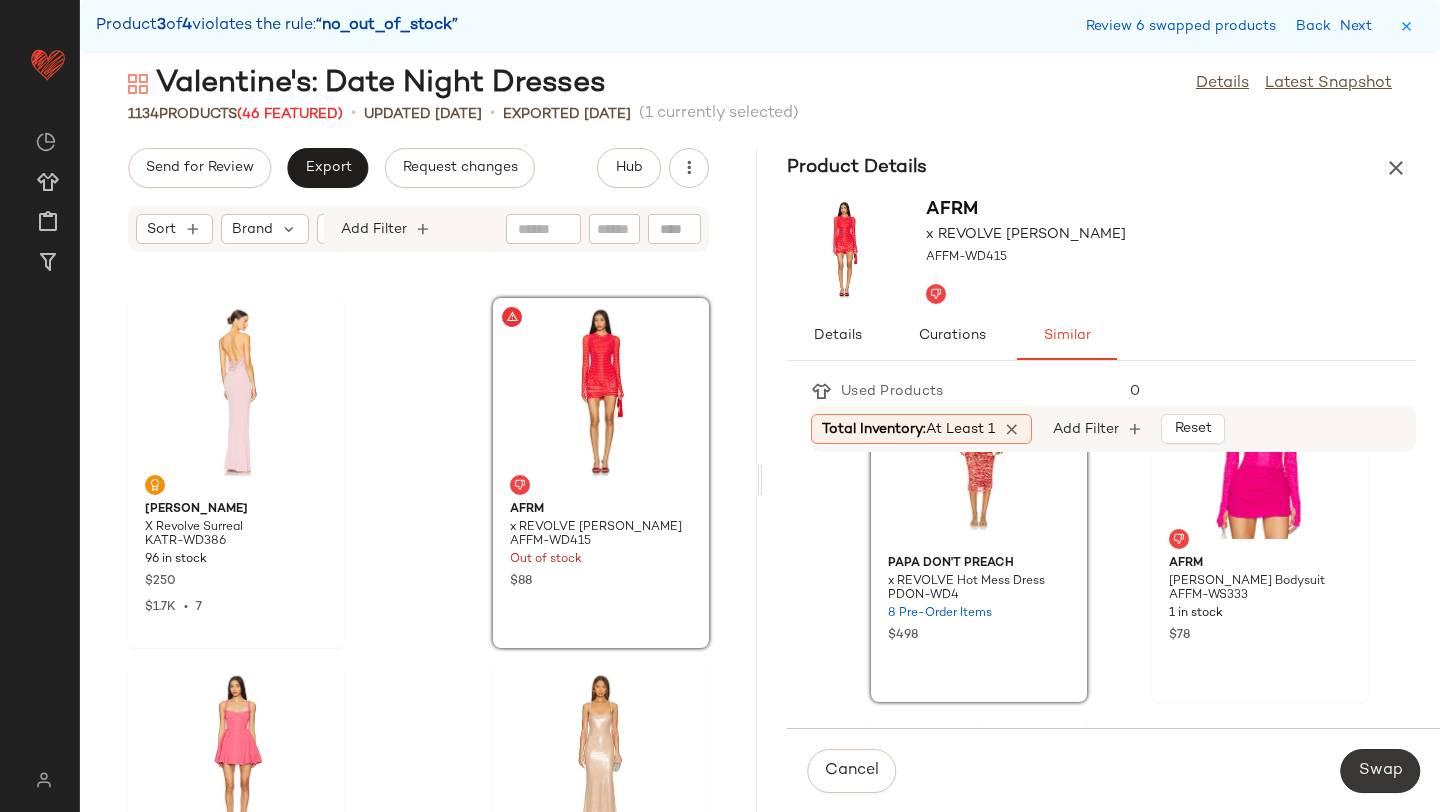 click on "Swap" 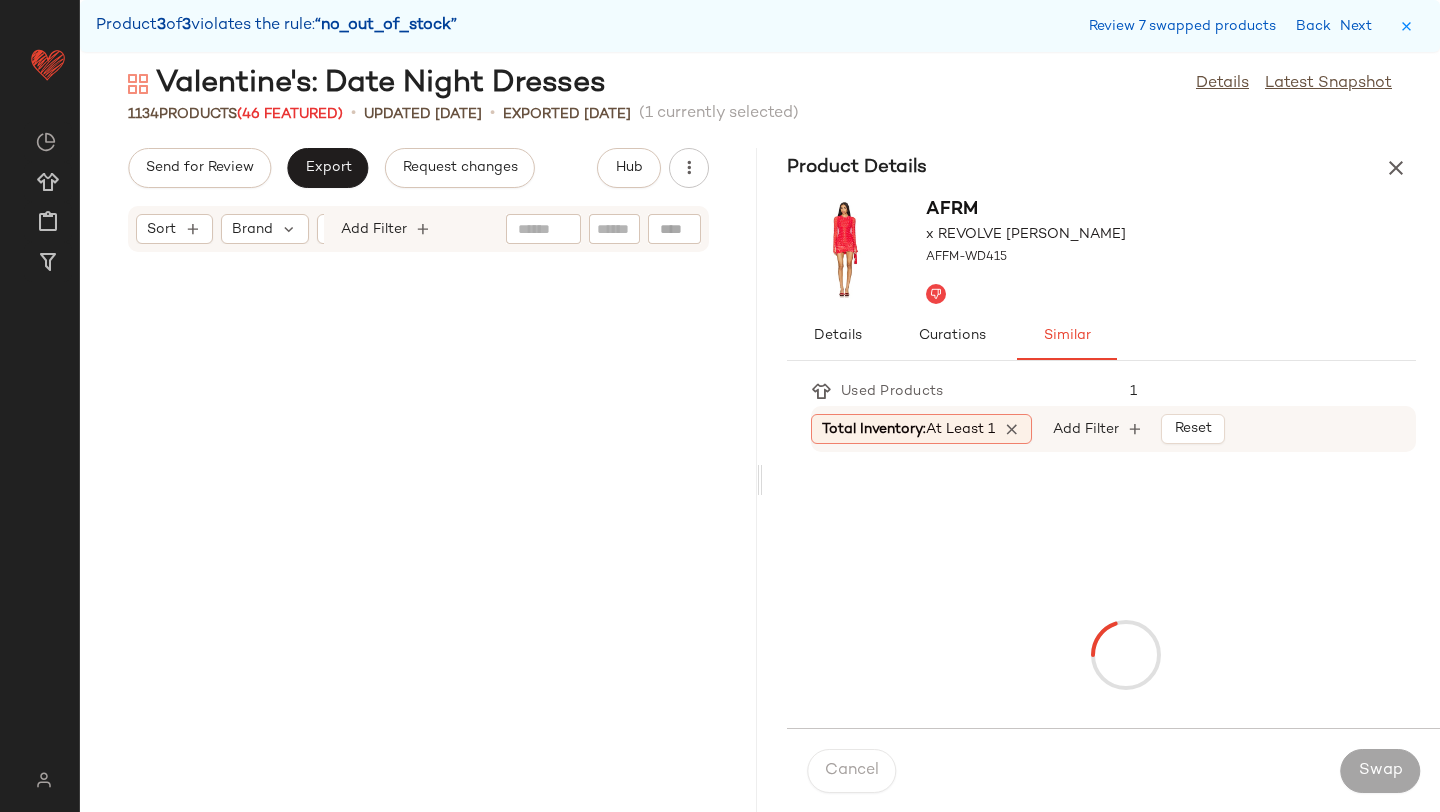 scroll, scrollTop: 195078, scrollLeft: 0, axis: vertical 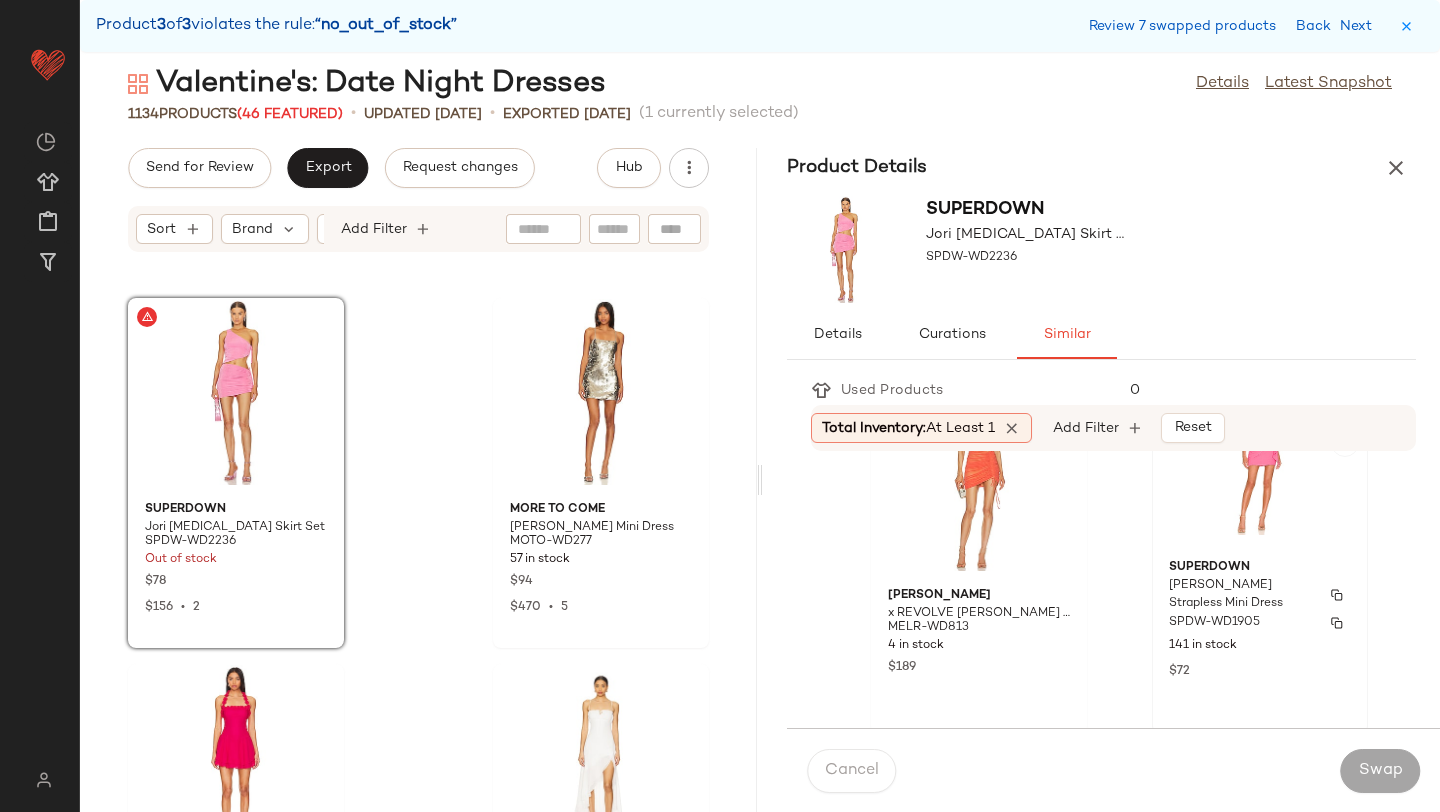click on "Andria Strapless Mini Dress" at bounding box center (1242, 595) 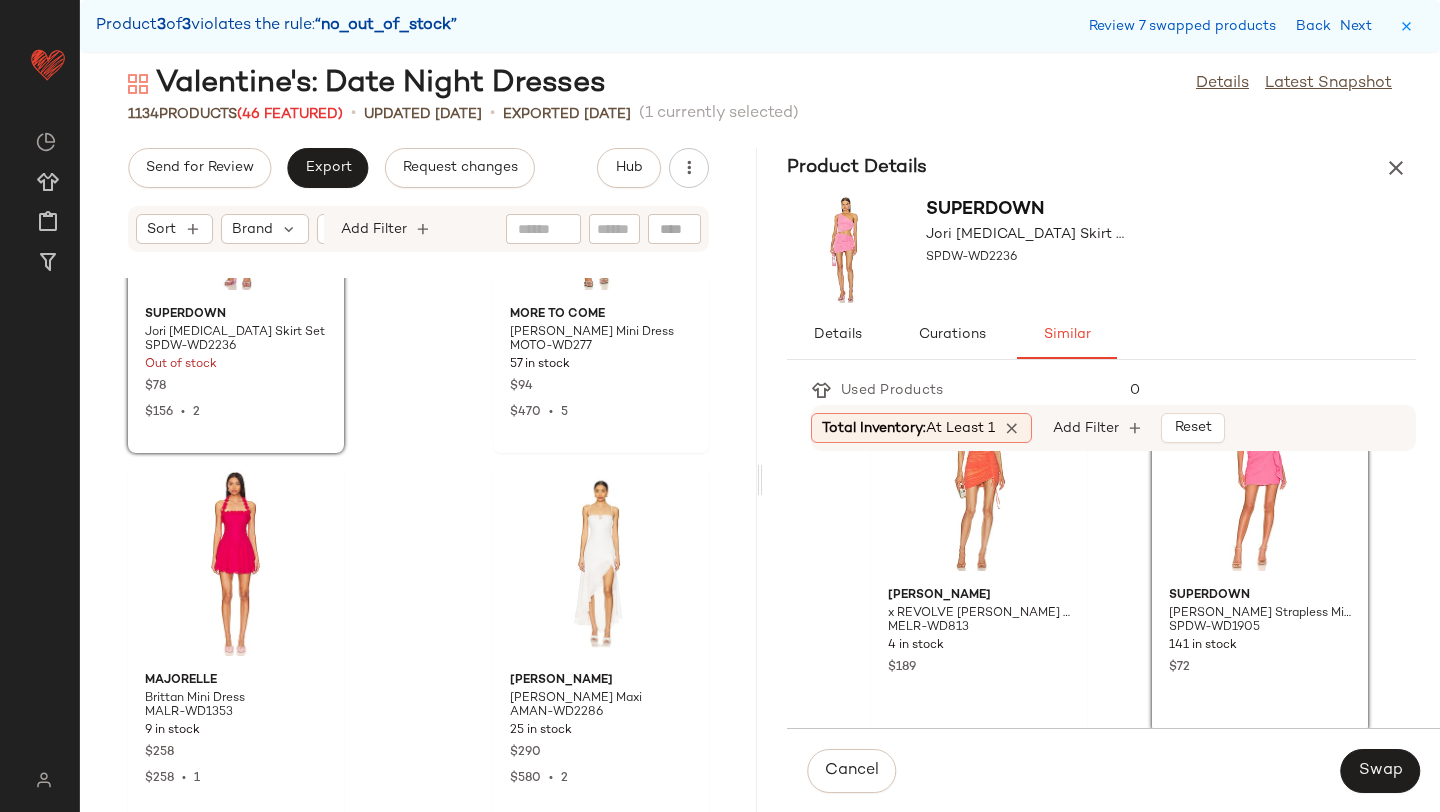 scroll, scrollTop: 195349, scrollLeft: 0, axis: vertical 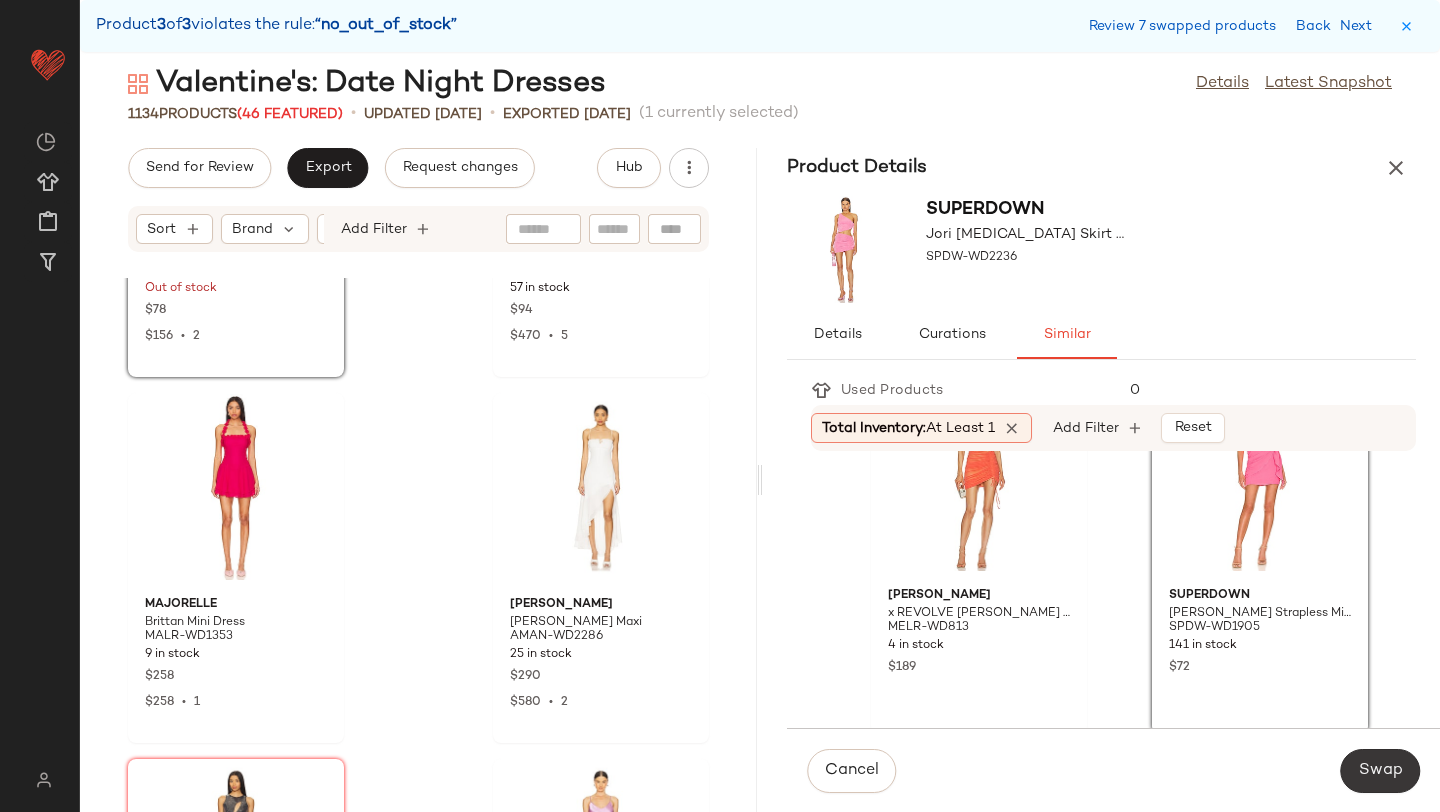 click on "Swap" 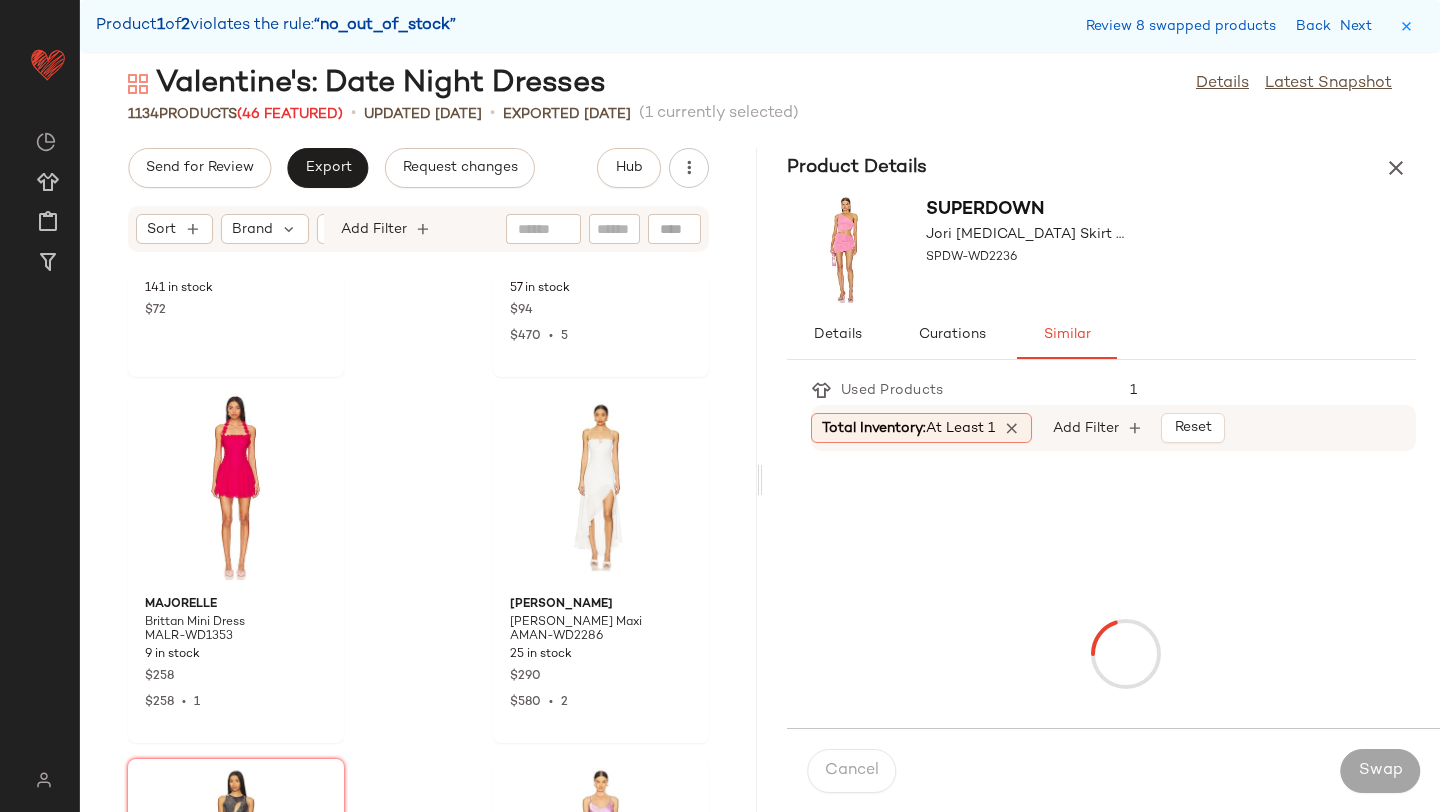 scroll, scrollTop: 10980, scrollLeft: 0, axis: vertical 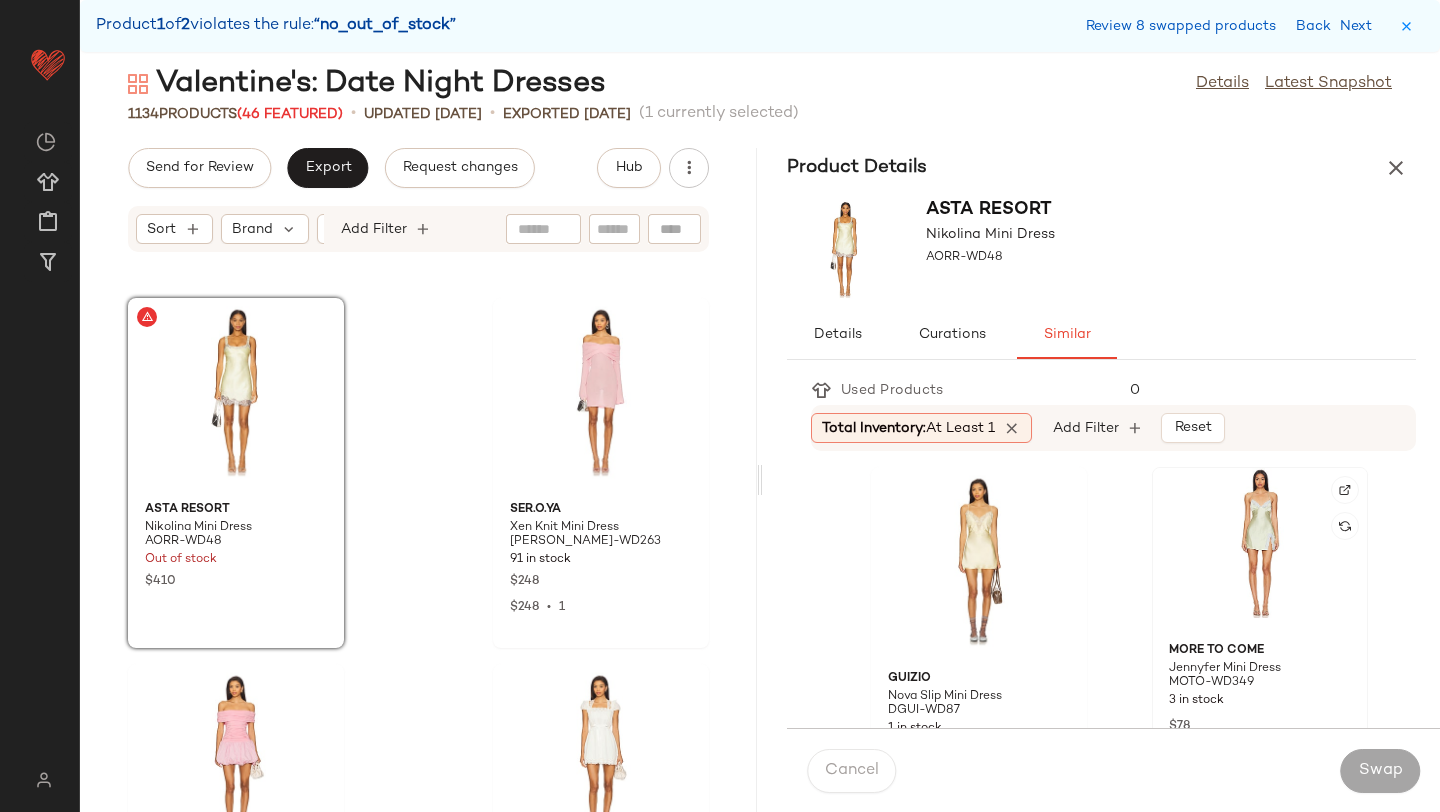 click 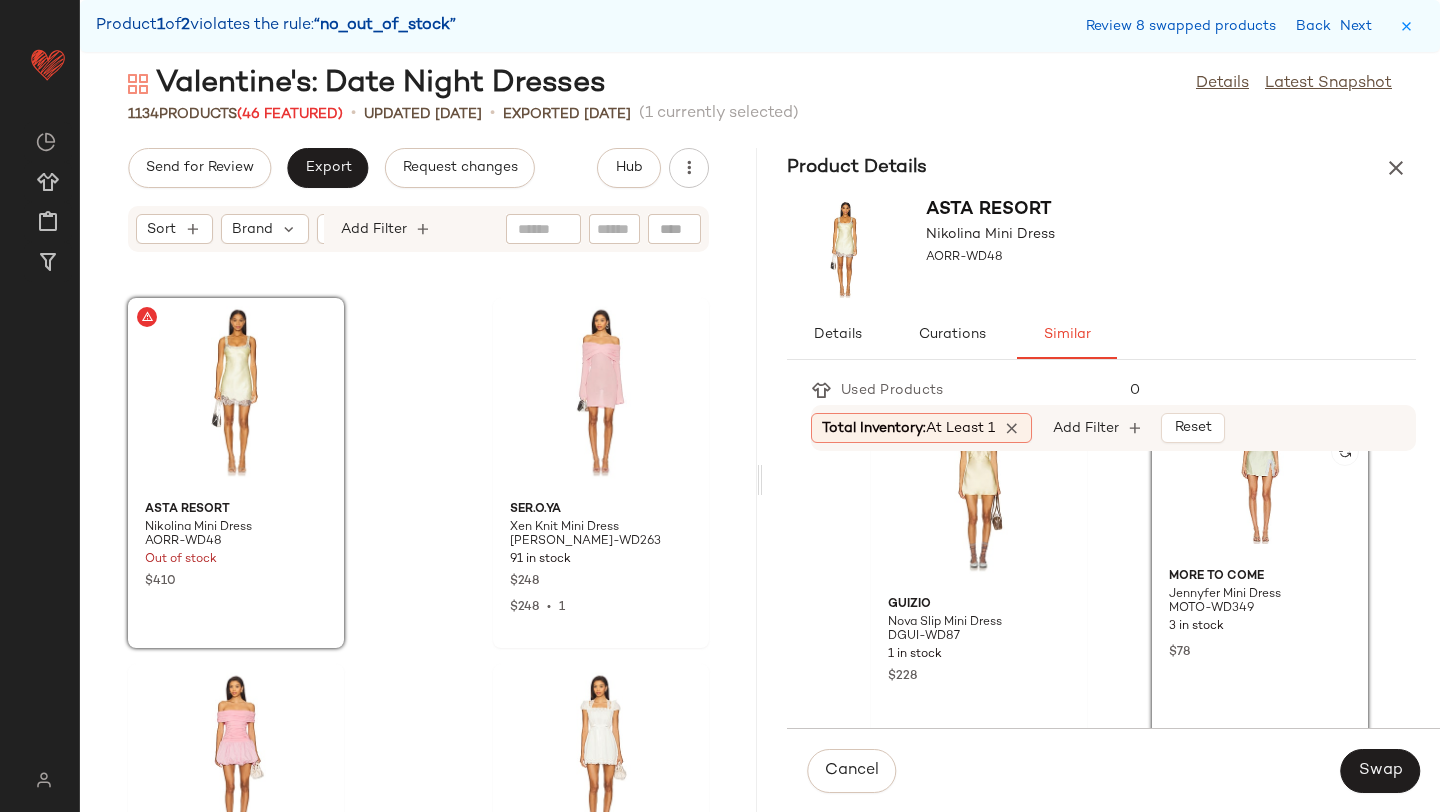 scroll, scrollTop: 77, scrollLeft: 0, axis: vertical 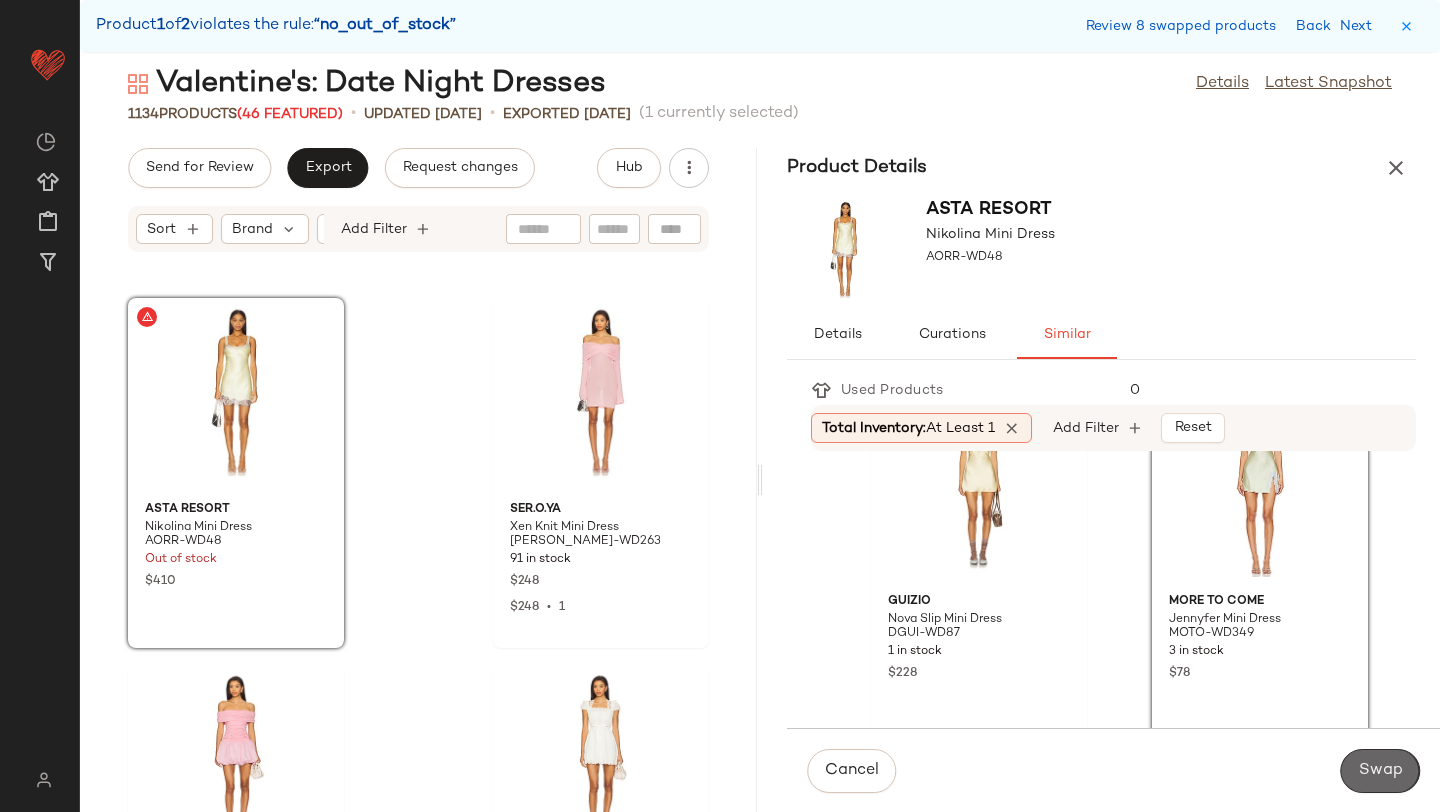 click on "Swap" 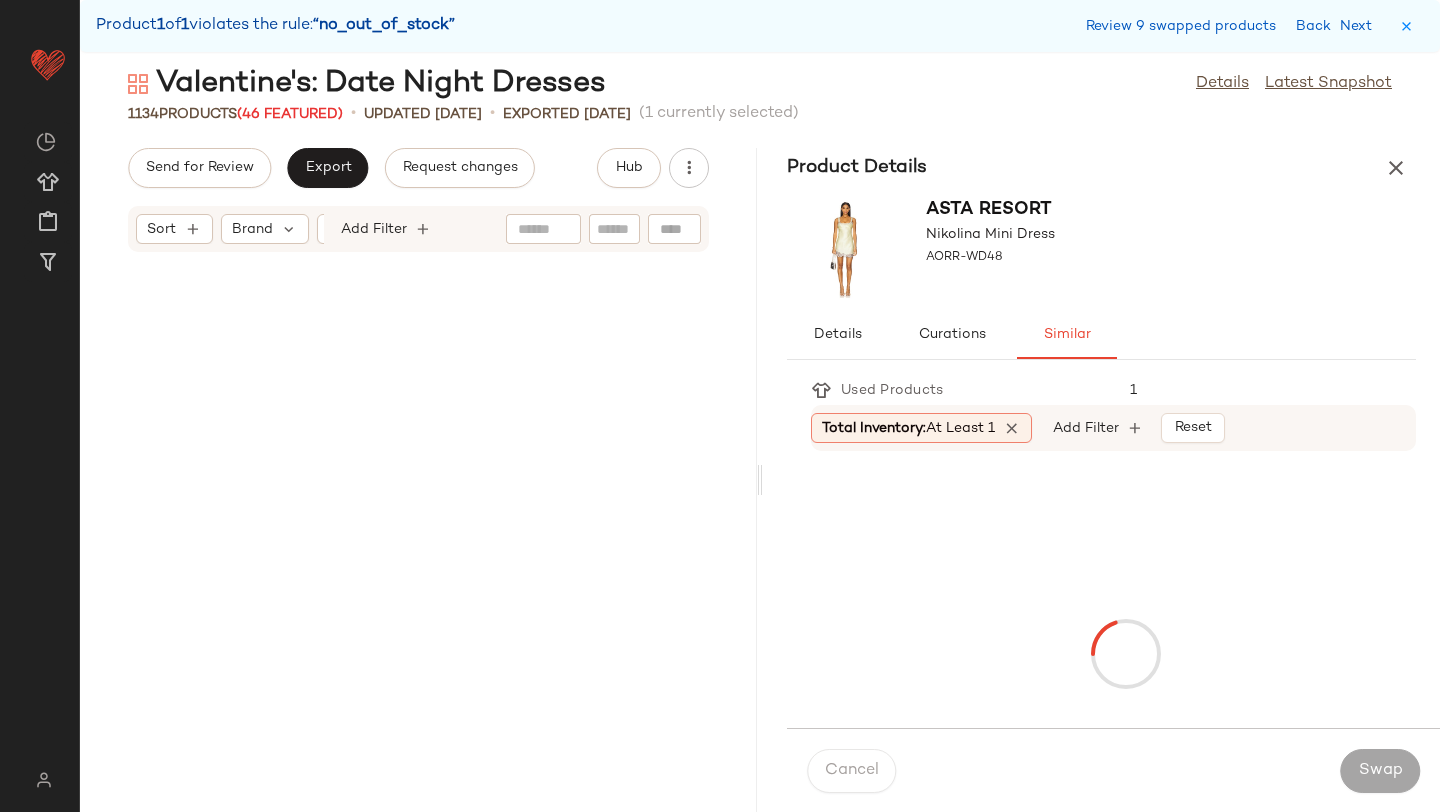 scroll, scrollTop: 18666, scrollLeft: 0, axis: vertical 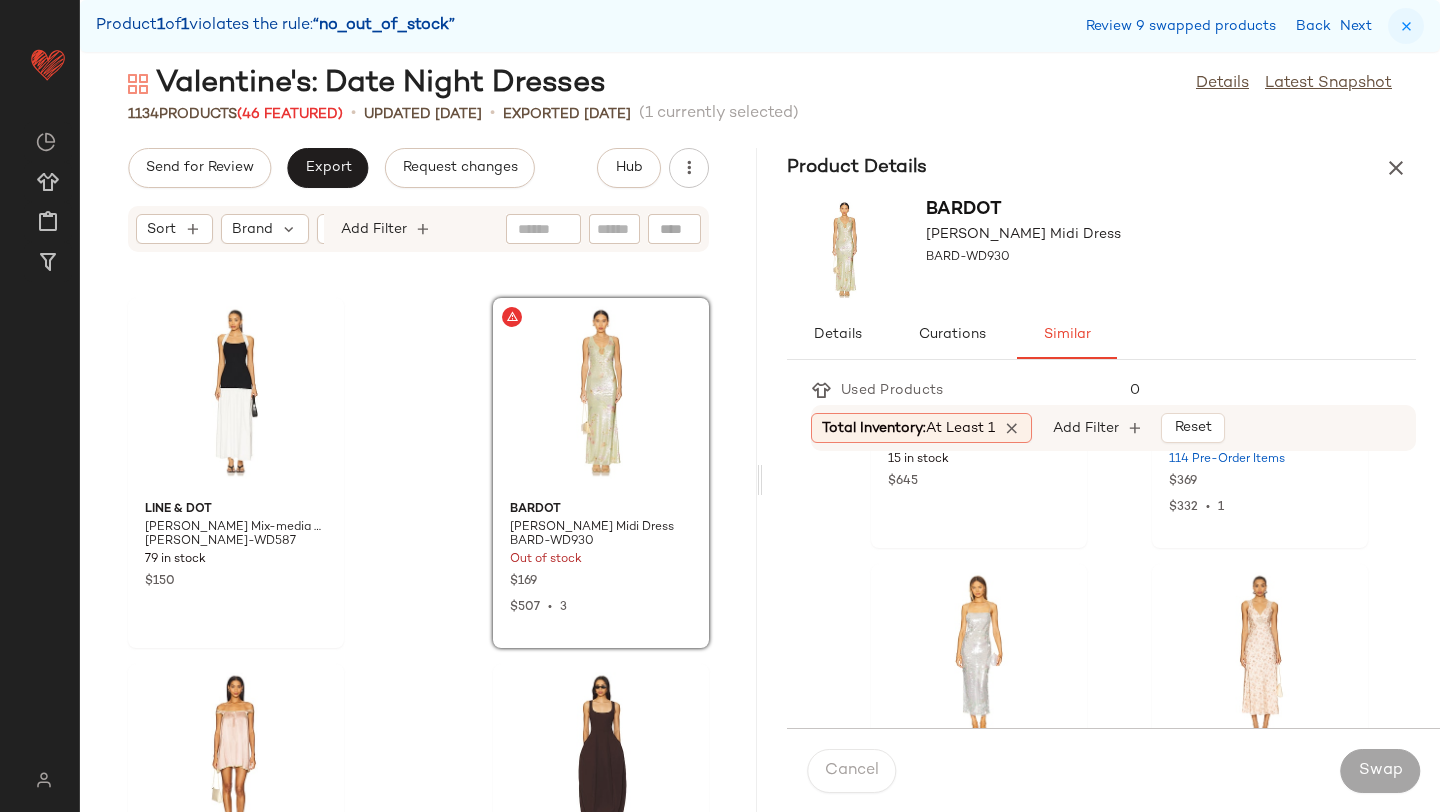 click at bounding box center [1406, 26] 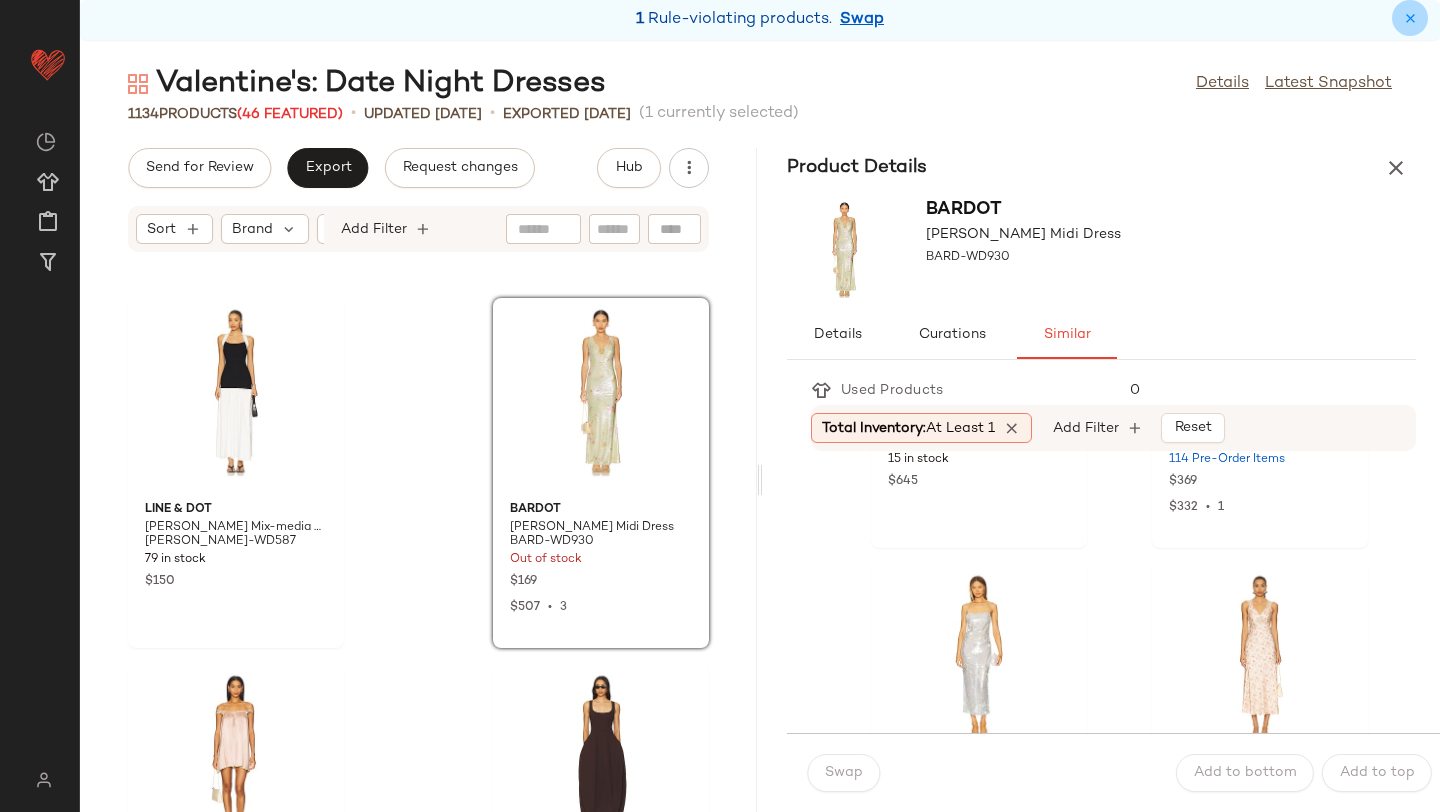 click at bounding box center (1410, 18) 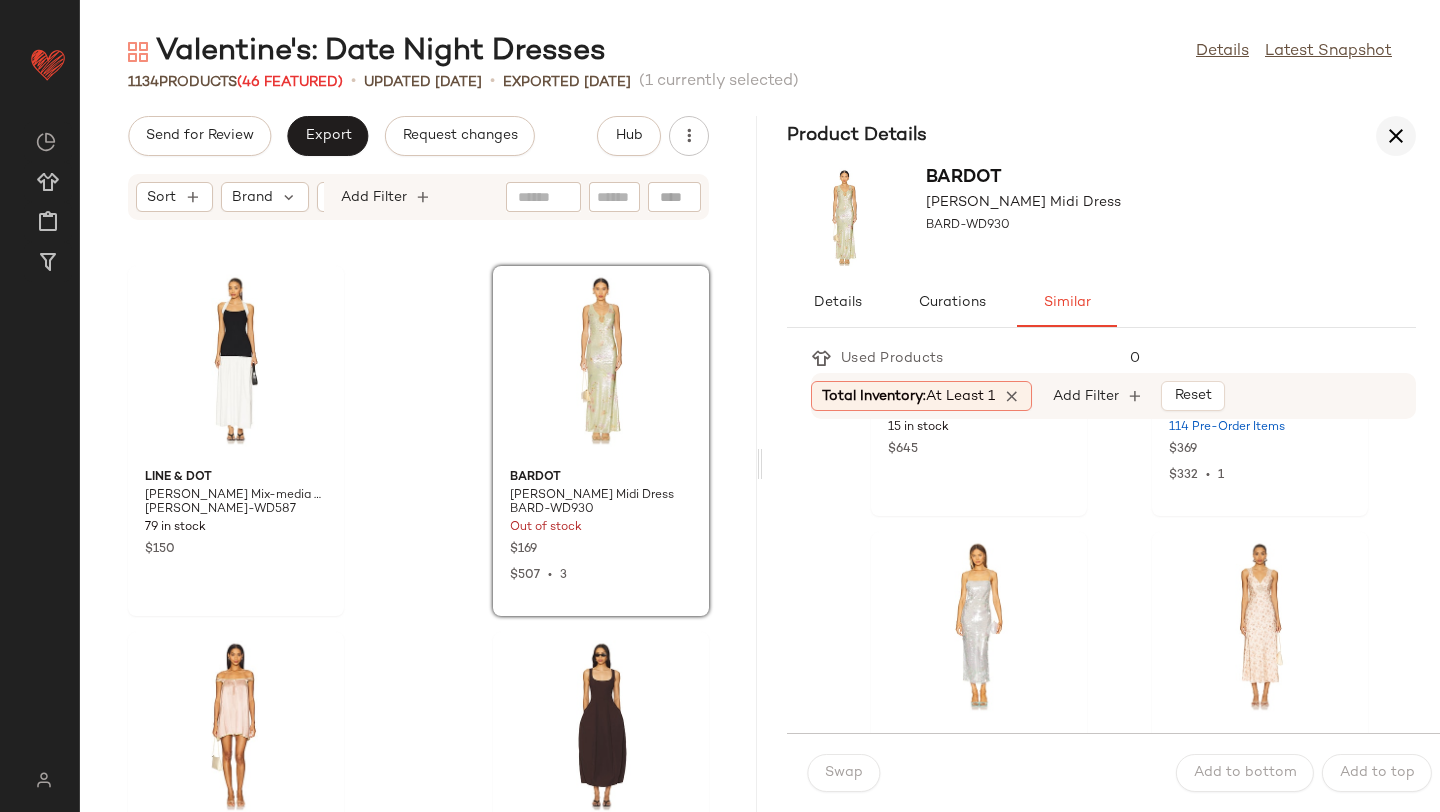 click at bounding box center [1396, 136] 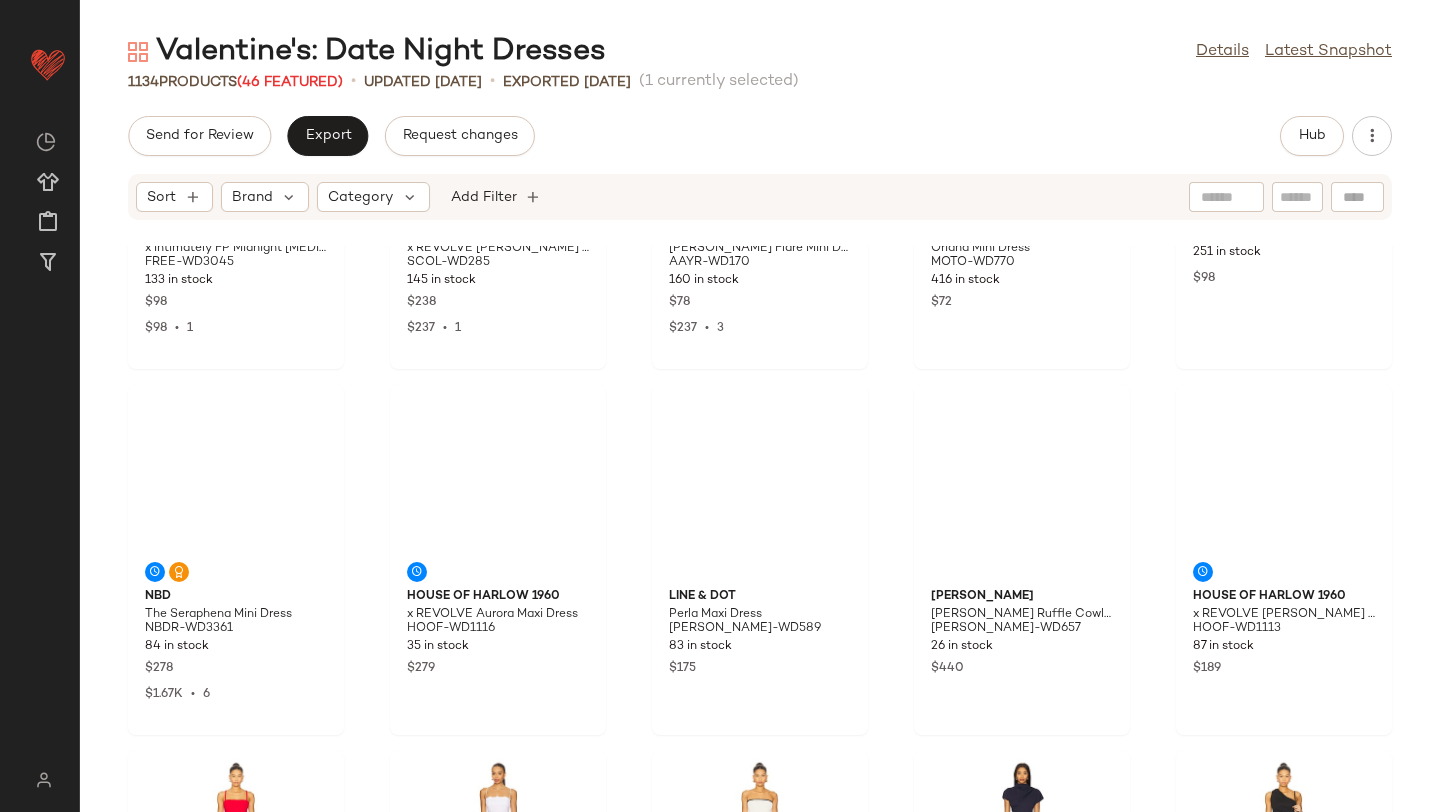 scroll, scrollTop: 0, scrollLeft: 0, axis: both 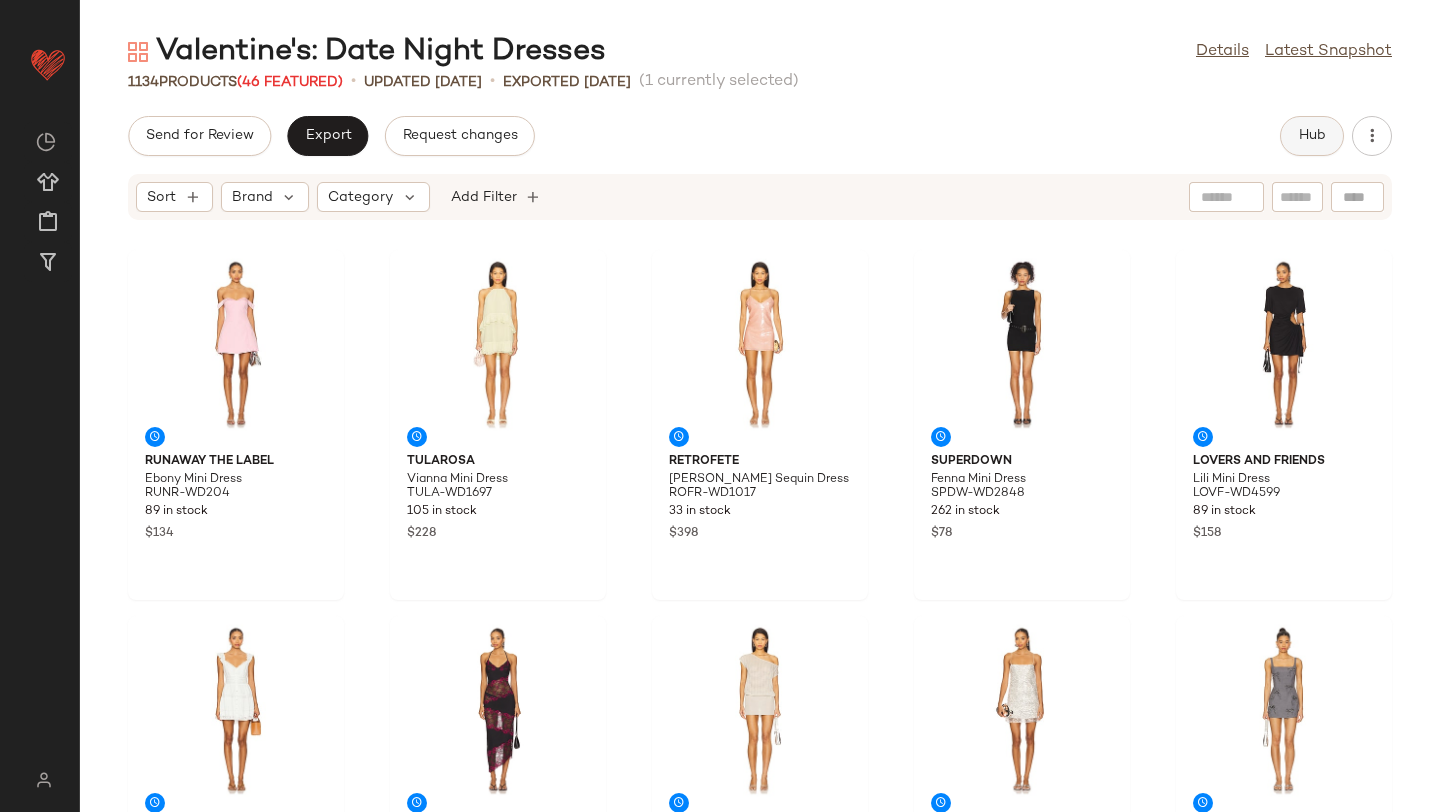 click on "Hub" 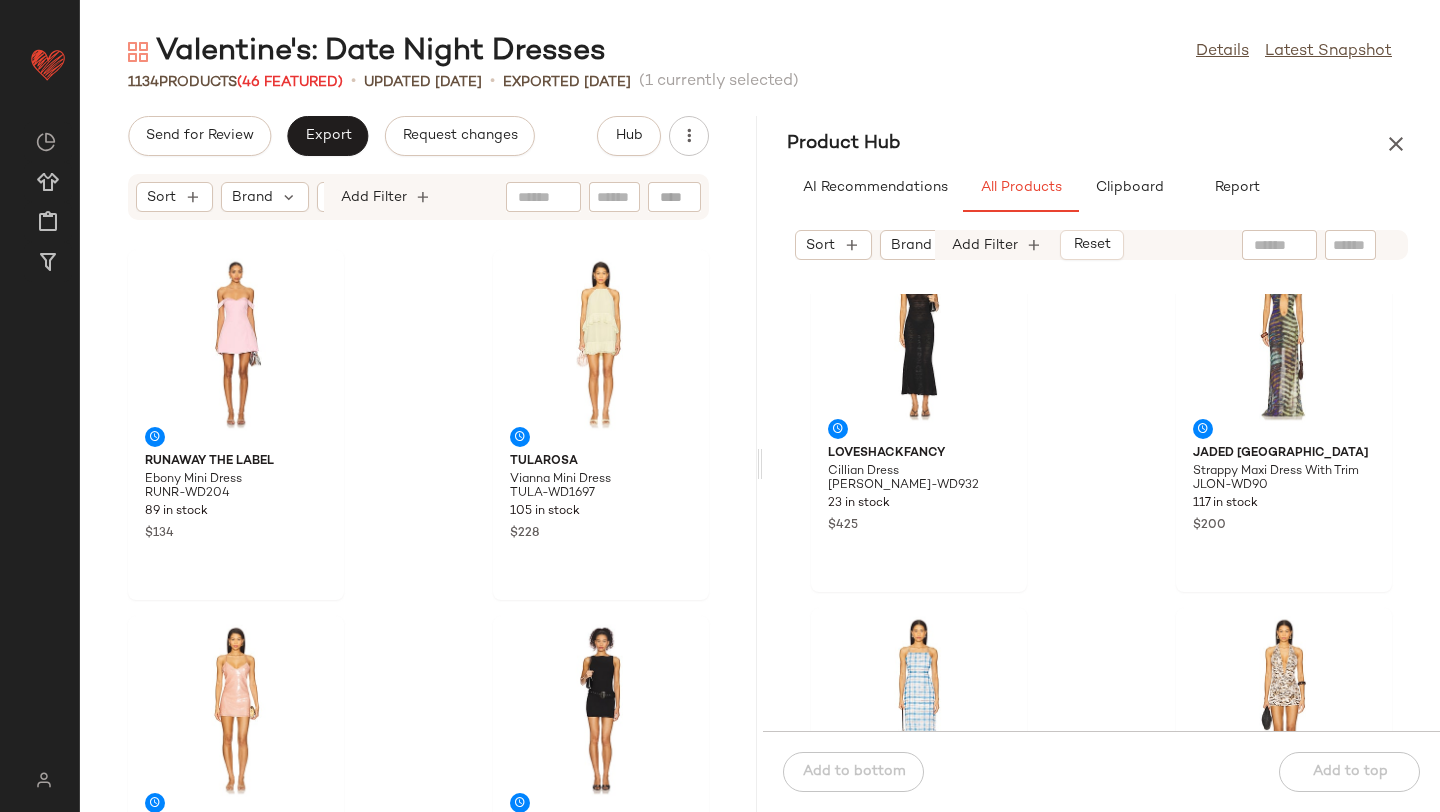 scroll, scrollTop: 0, scrollLeft: 0, axis: both 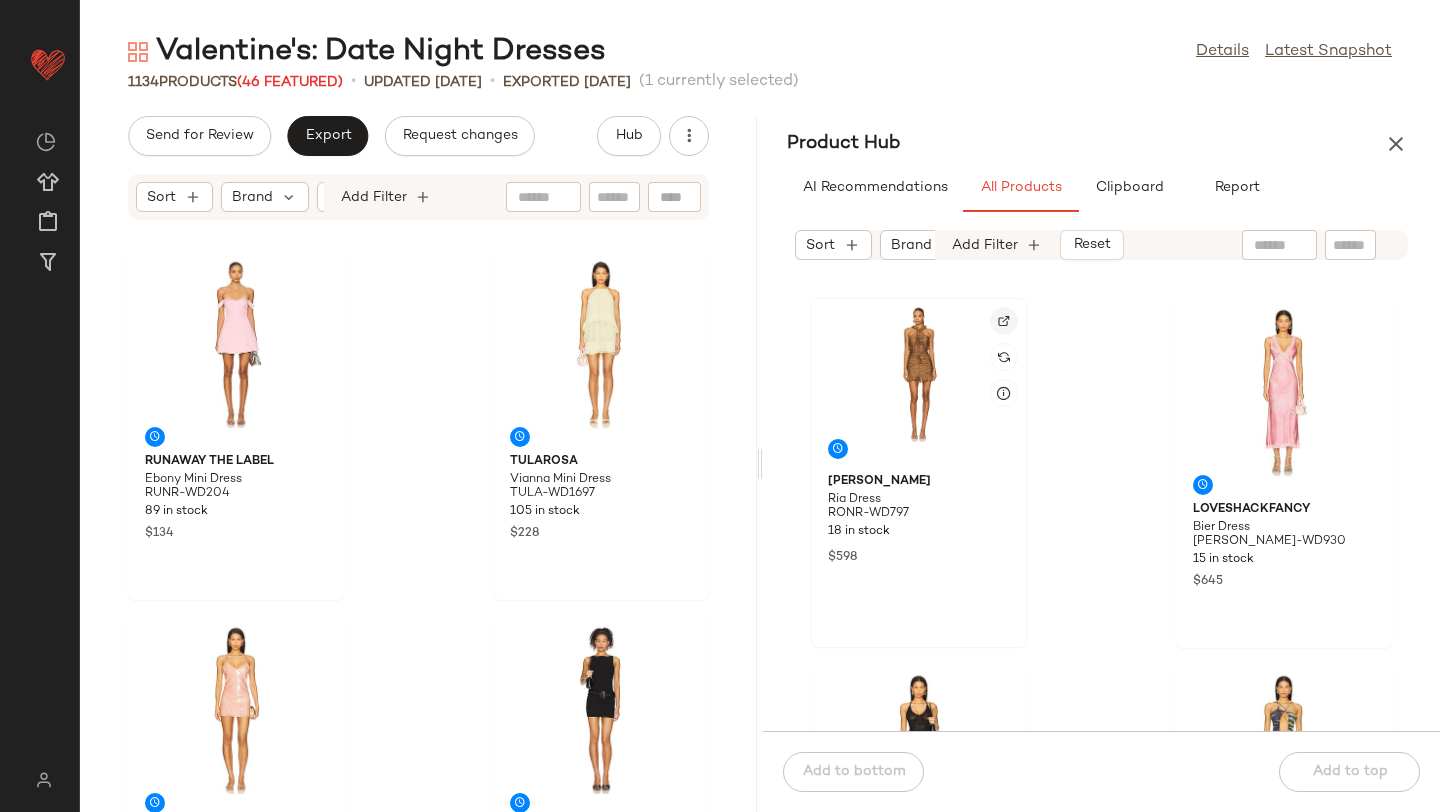 click 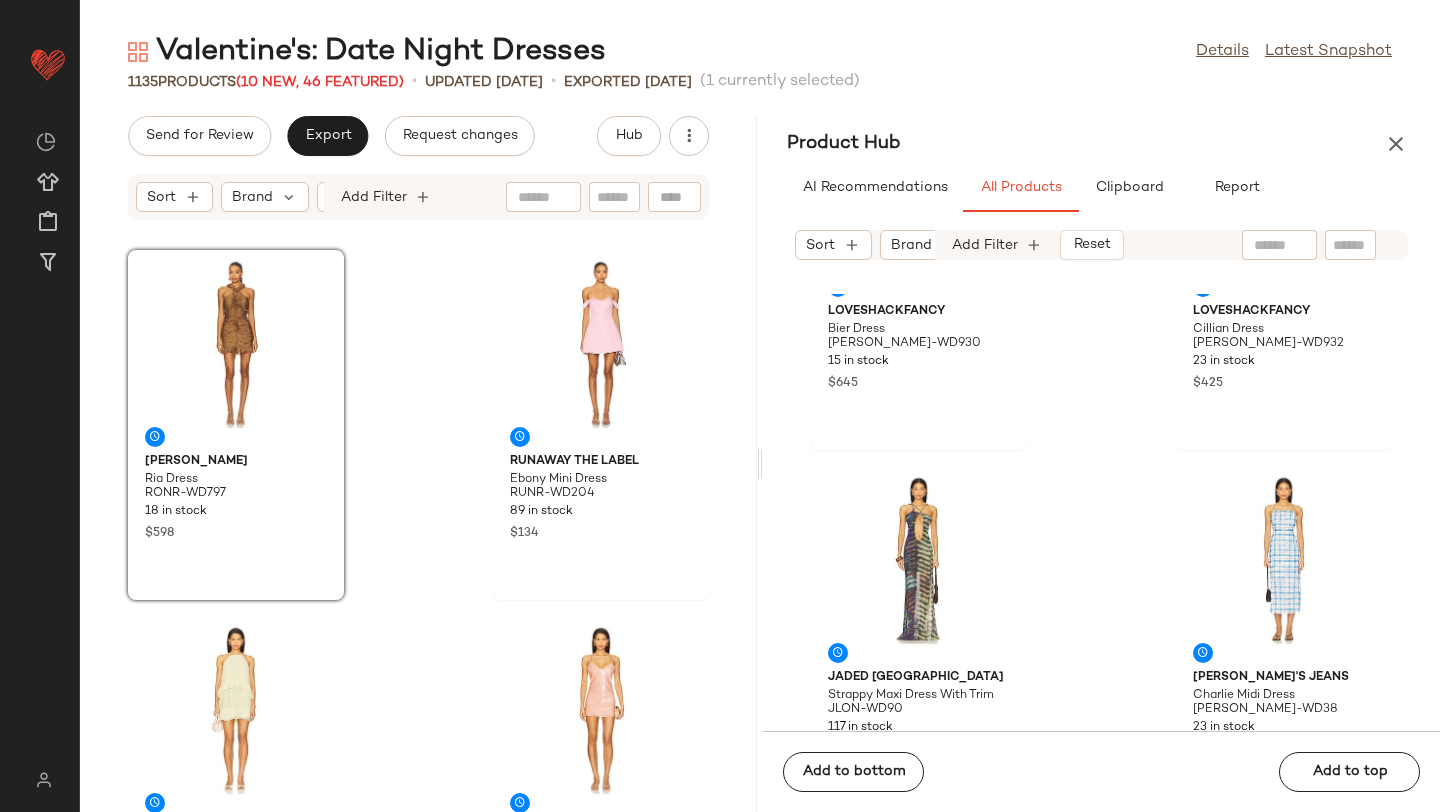 scroll, scrollTop: 0, scrollLeft: 0, axis: both 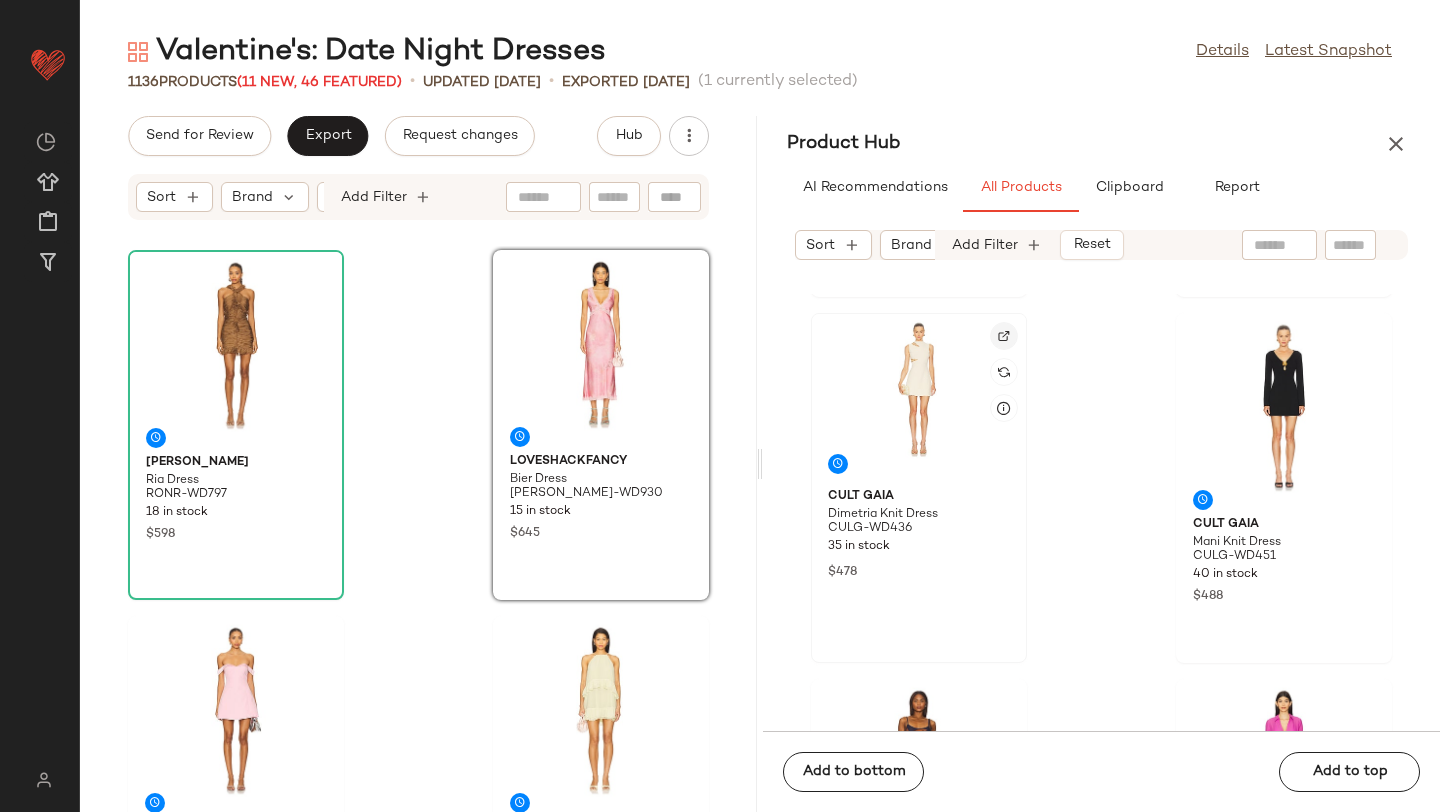 click 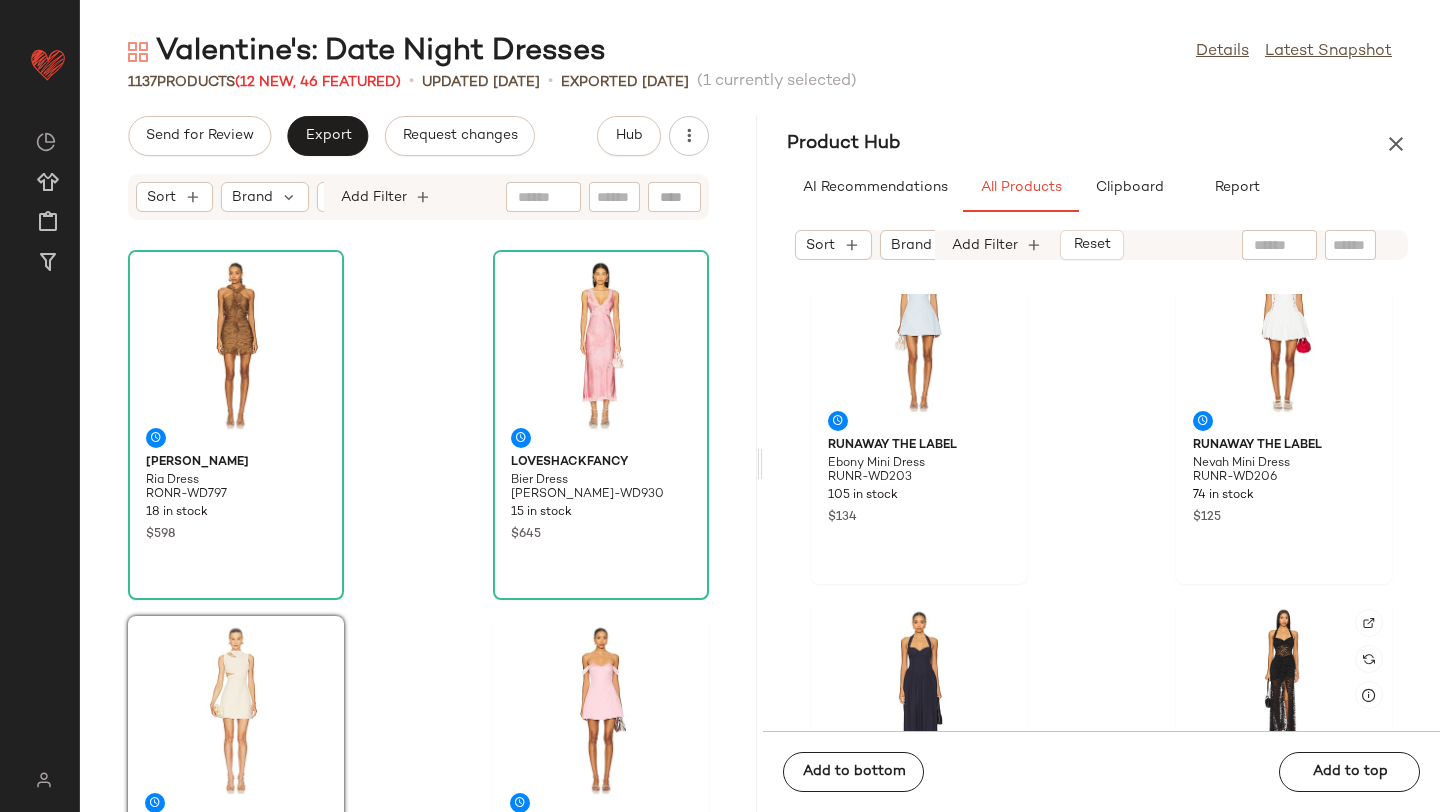 scroll, scrollTop: 6655, scrollLeft: 0, axis: vertical 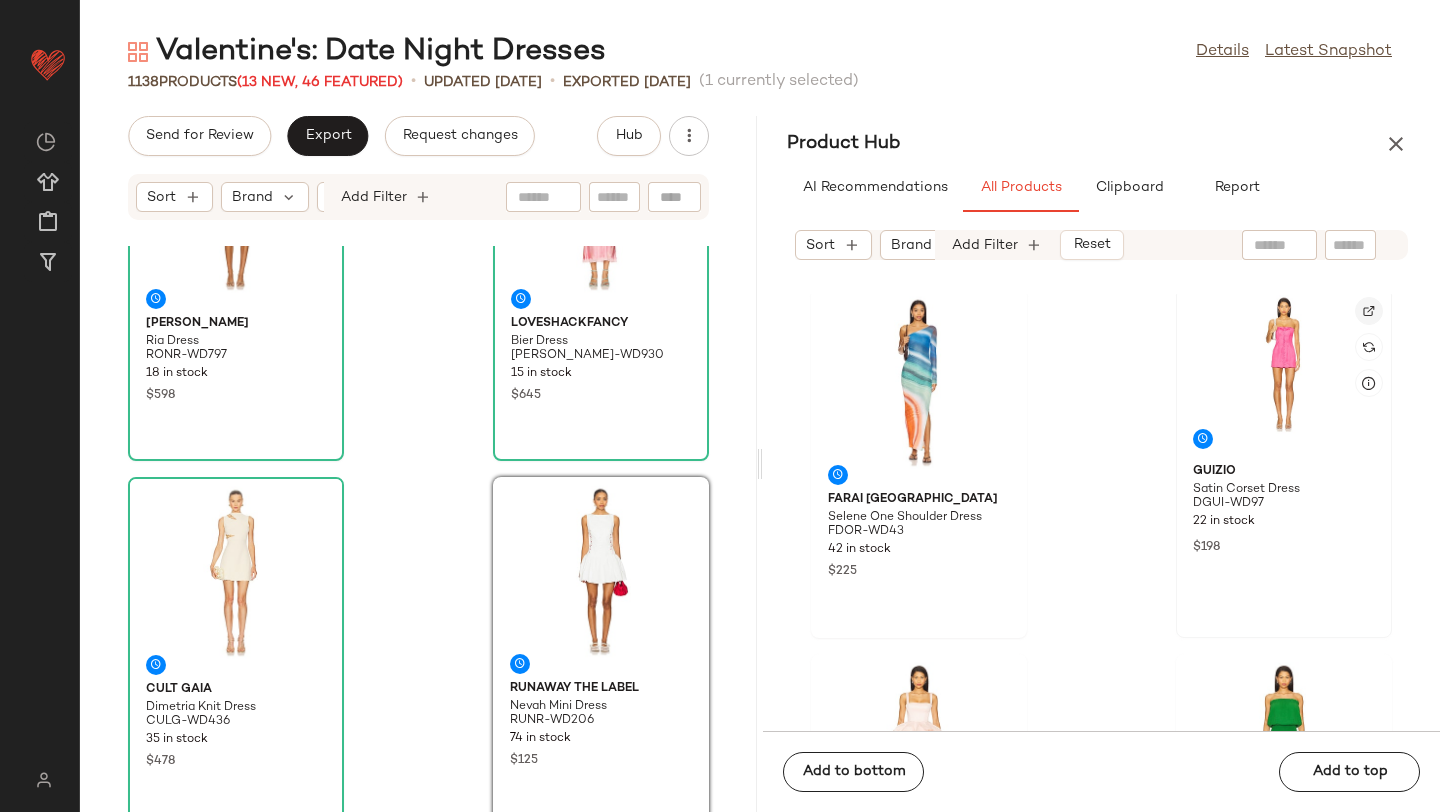 click 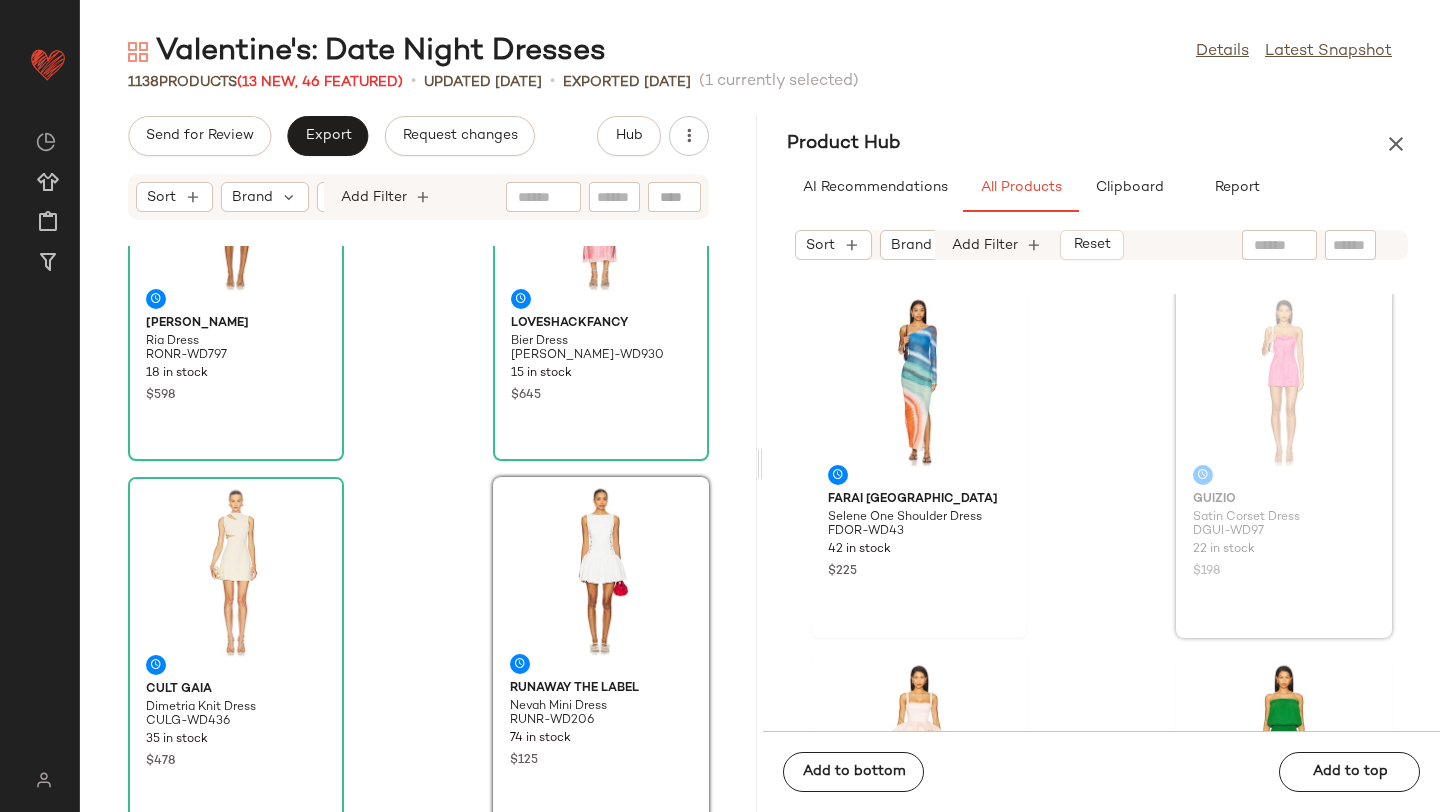scroll, scrollTop: 11369, scrollLeft: 0, axis: vertical 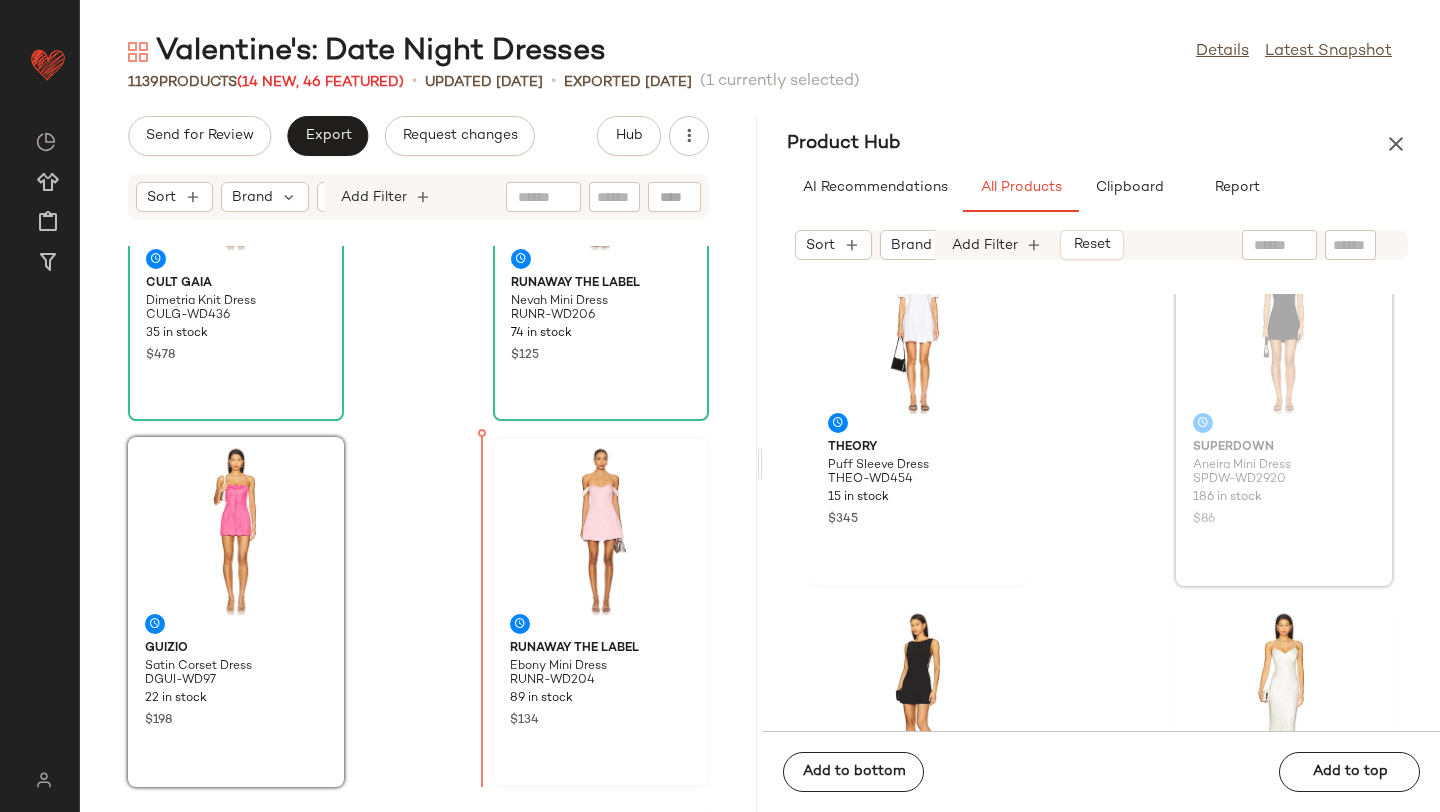 drag, startPoint x: 1205, startPoint y: 439, endPoint x: 505, endPoint y: 549, distance: 708.59015 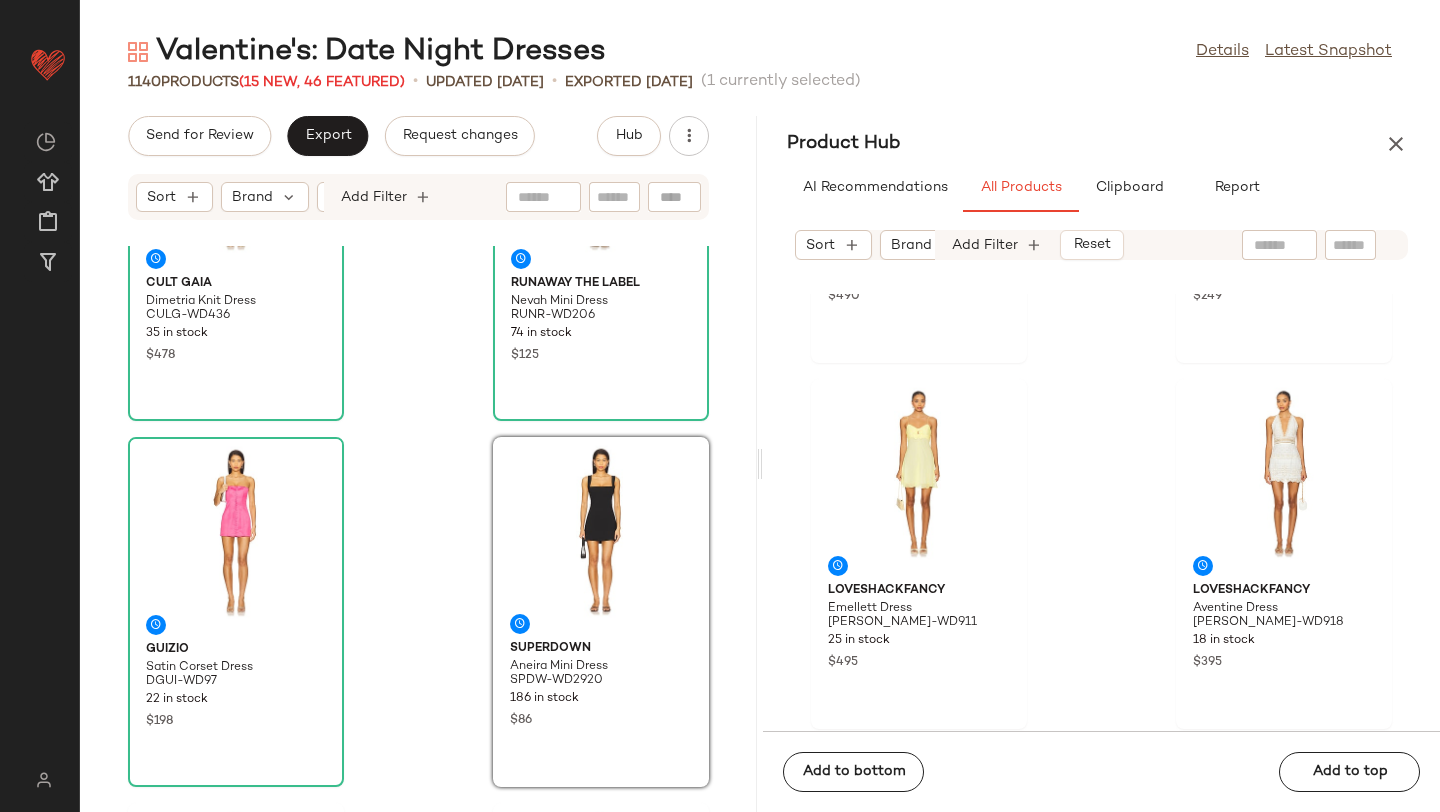 scroll, scrollTop: 15438, scrollLeft: 0, axis: vertical 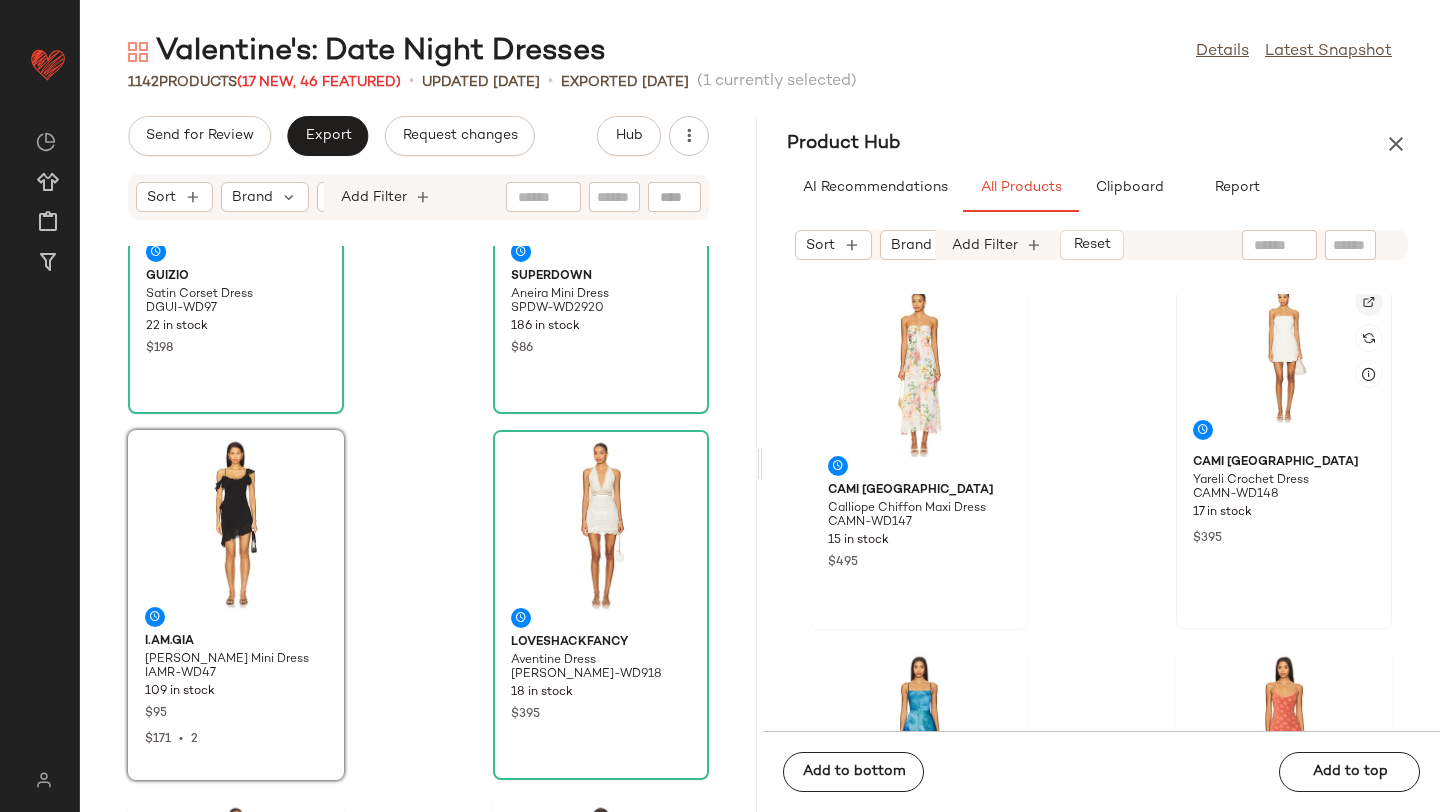 click 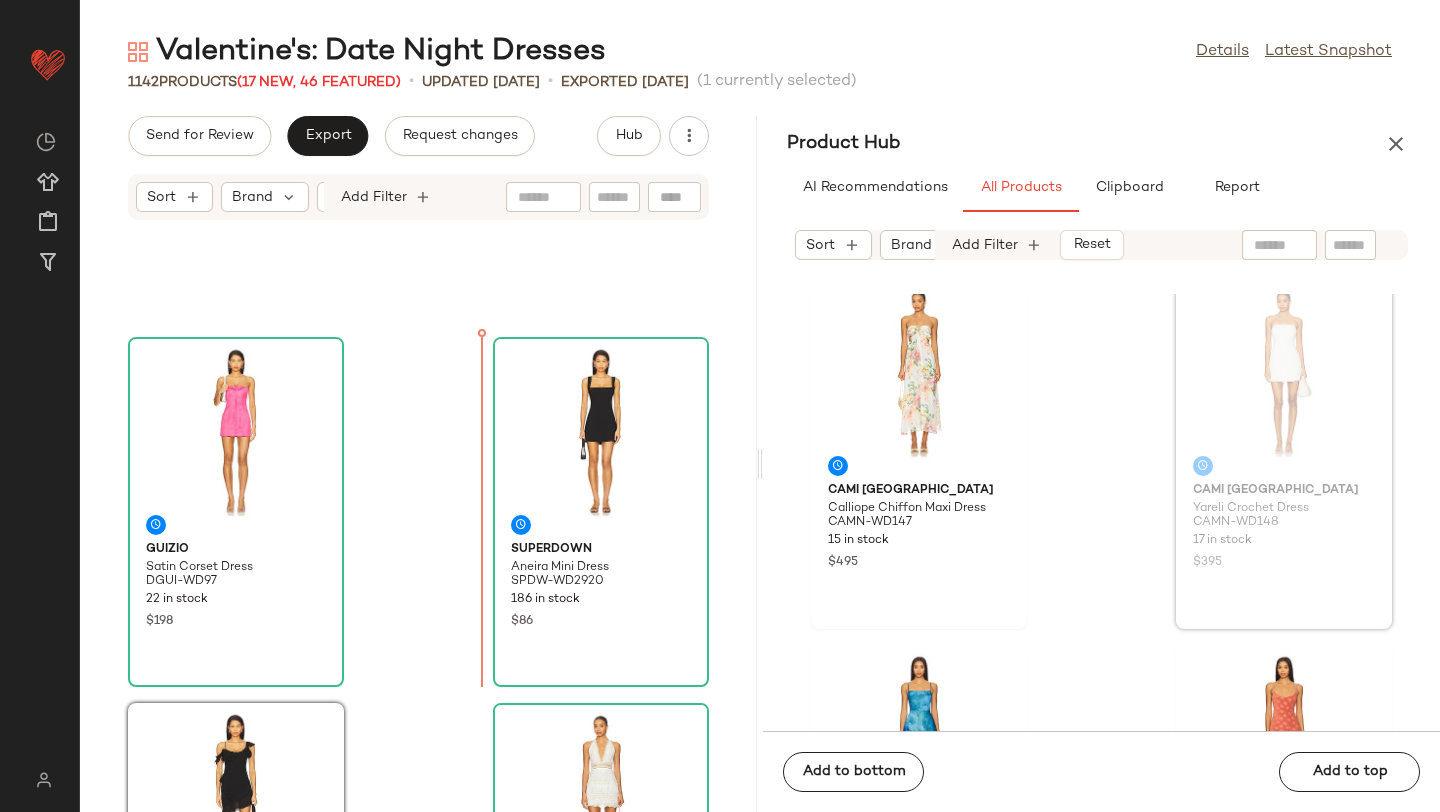 scroll, scrollTop: 634, scrollLeft: 0, axis: vertical 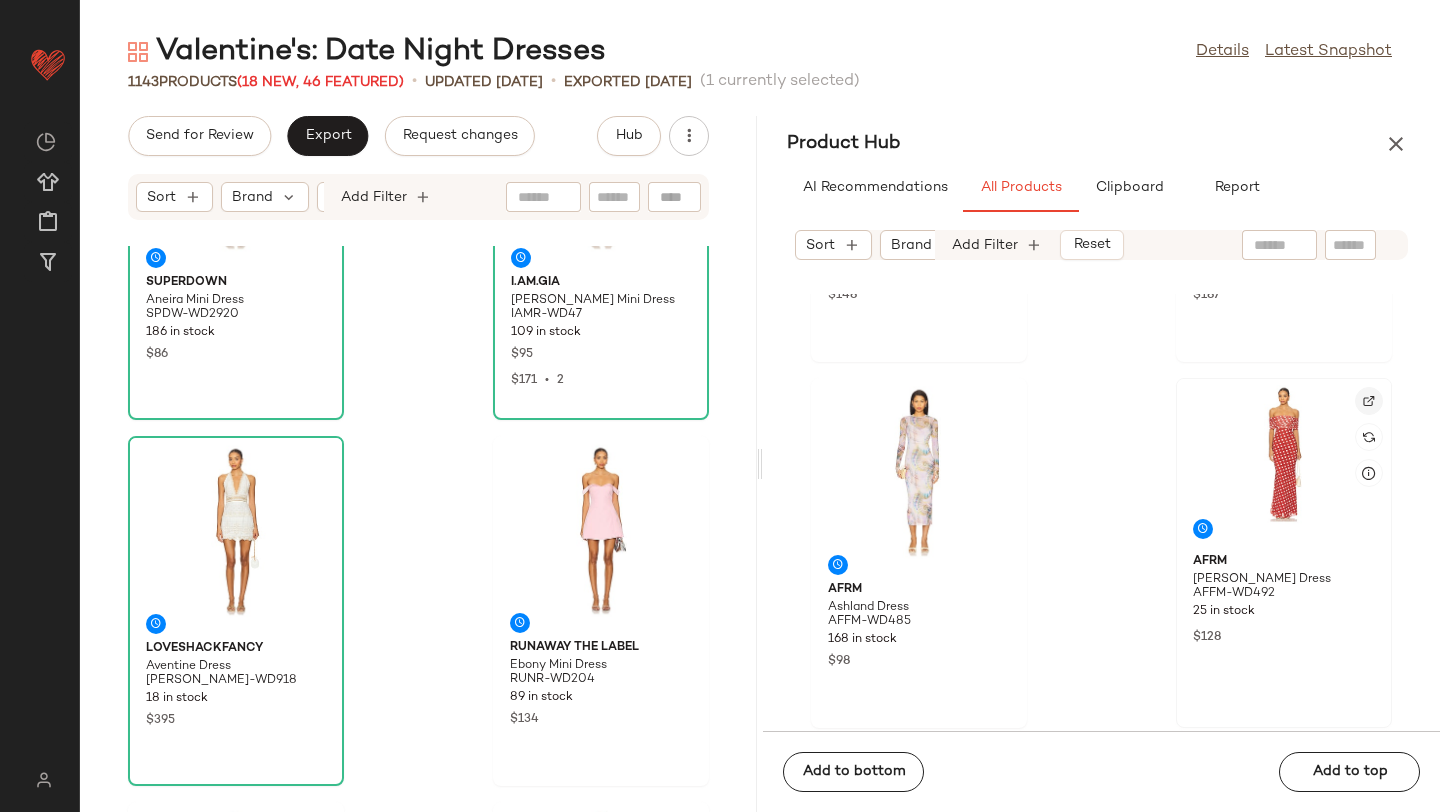 click at bounding box center [1369, 401] 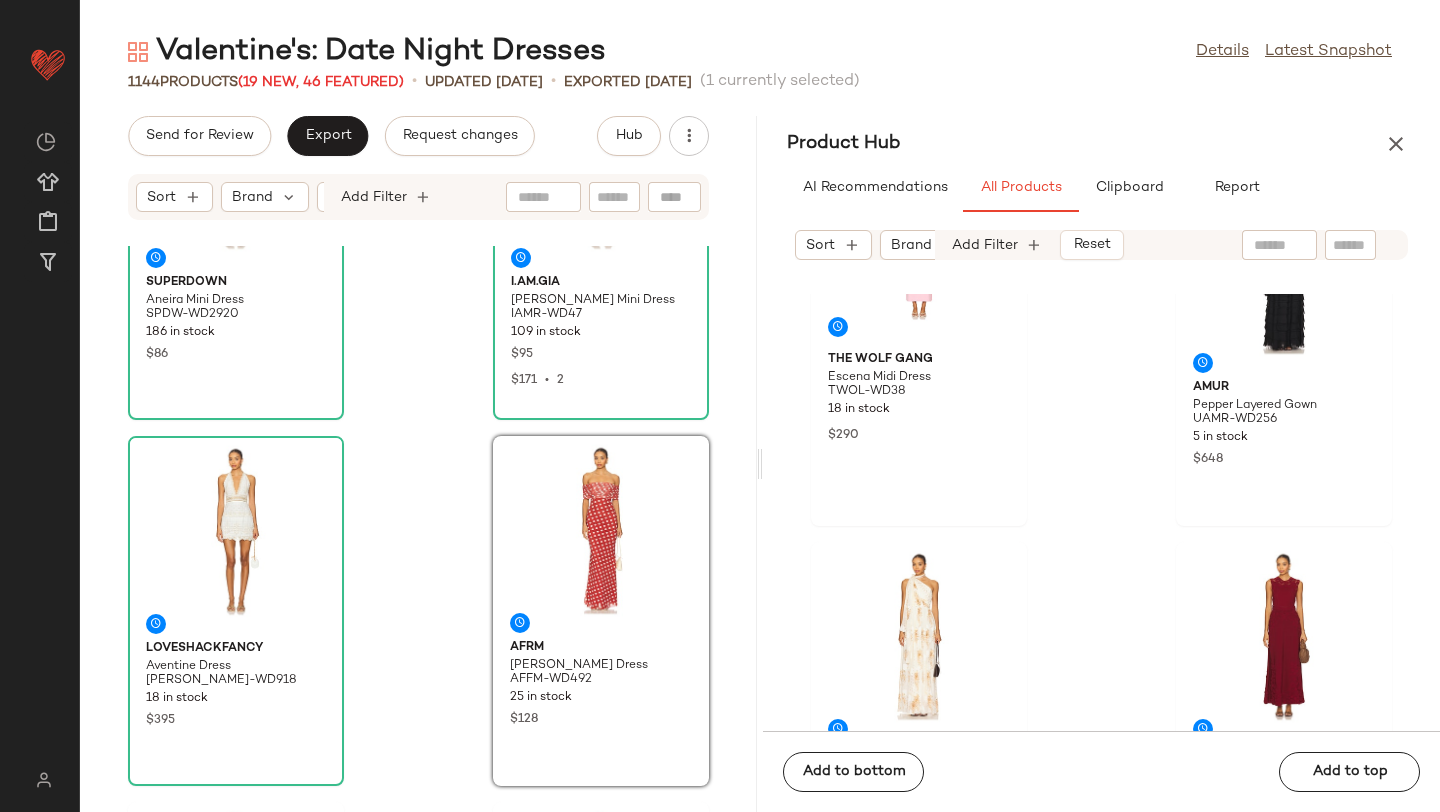 scroll, scrollTop: 21382, scrollLeft: 0, axis: vertical 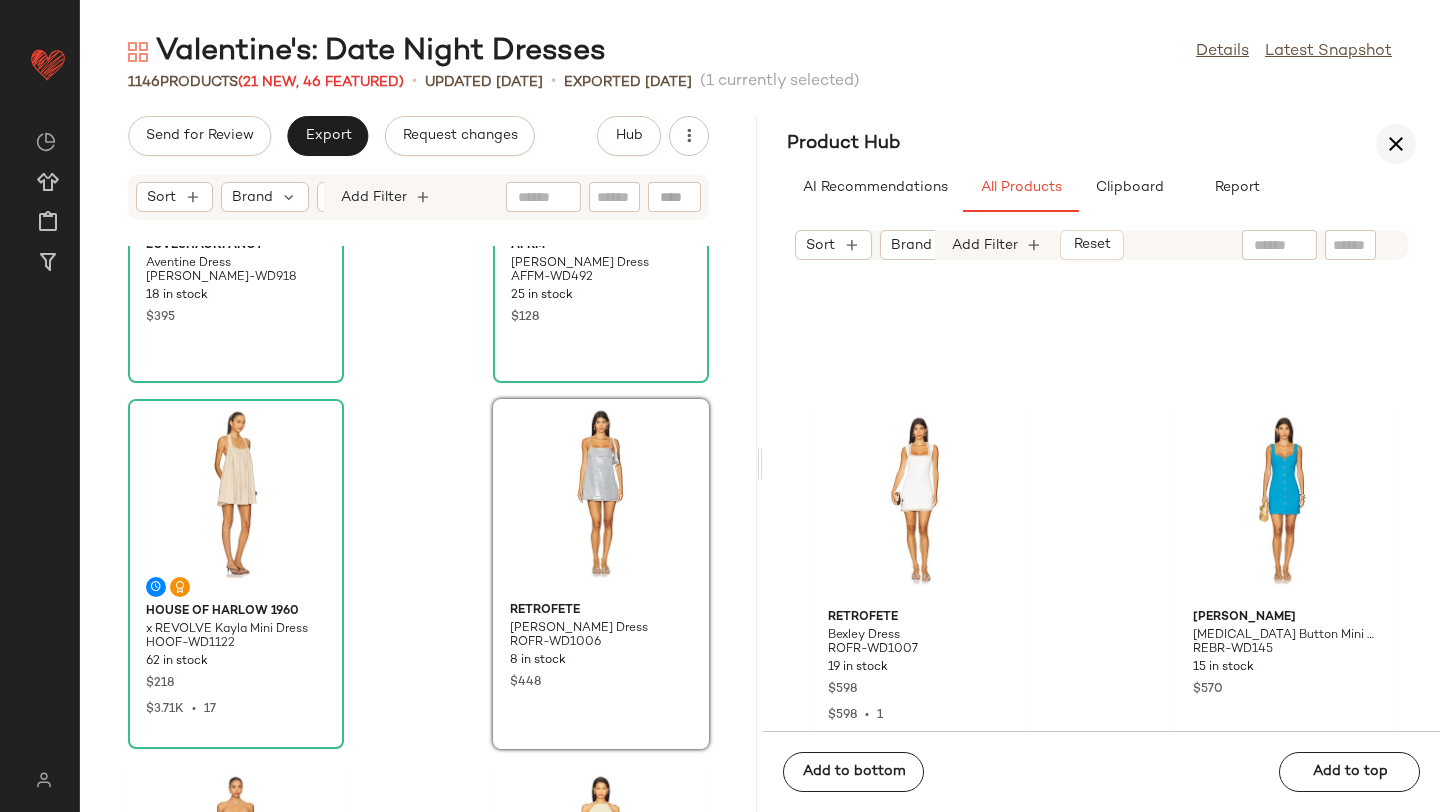 click at bounding box center [1396, 144] 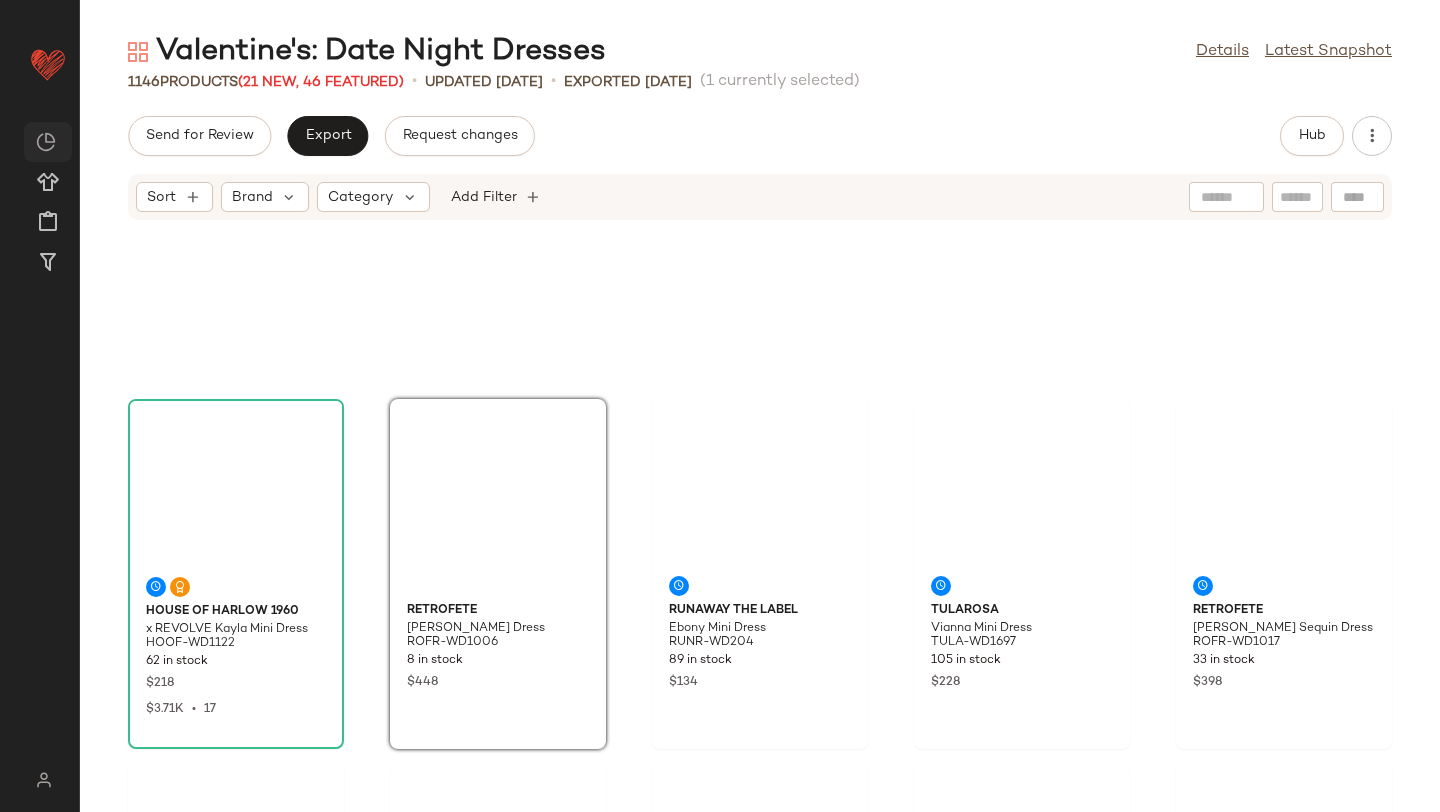 scroll, scrollTop: 732, scrollLeft: 0, axis: vertical 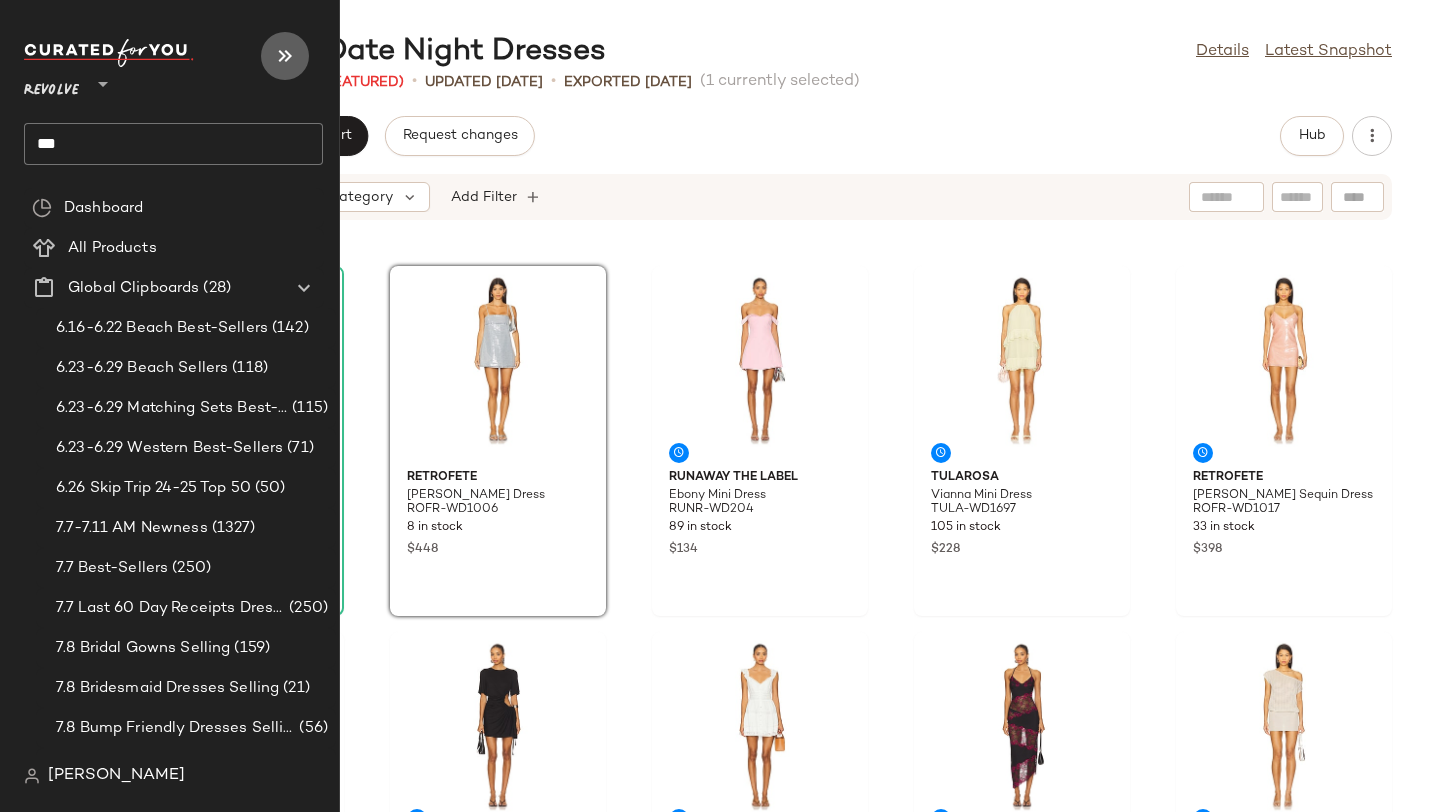 click at bounding box center (285, 56) 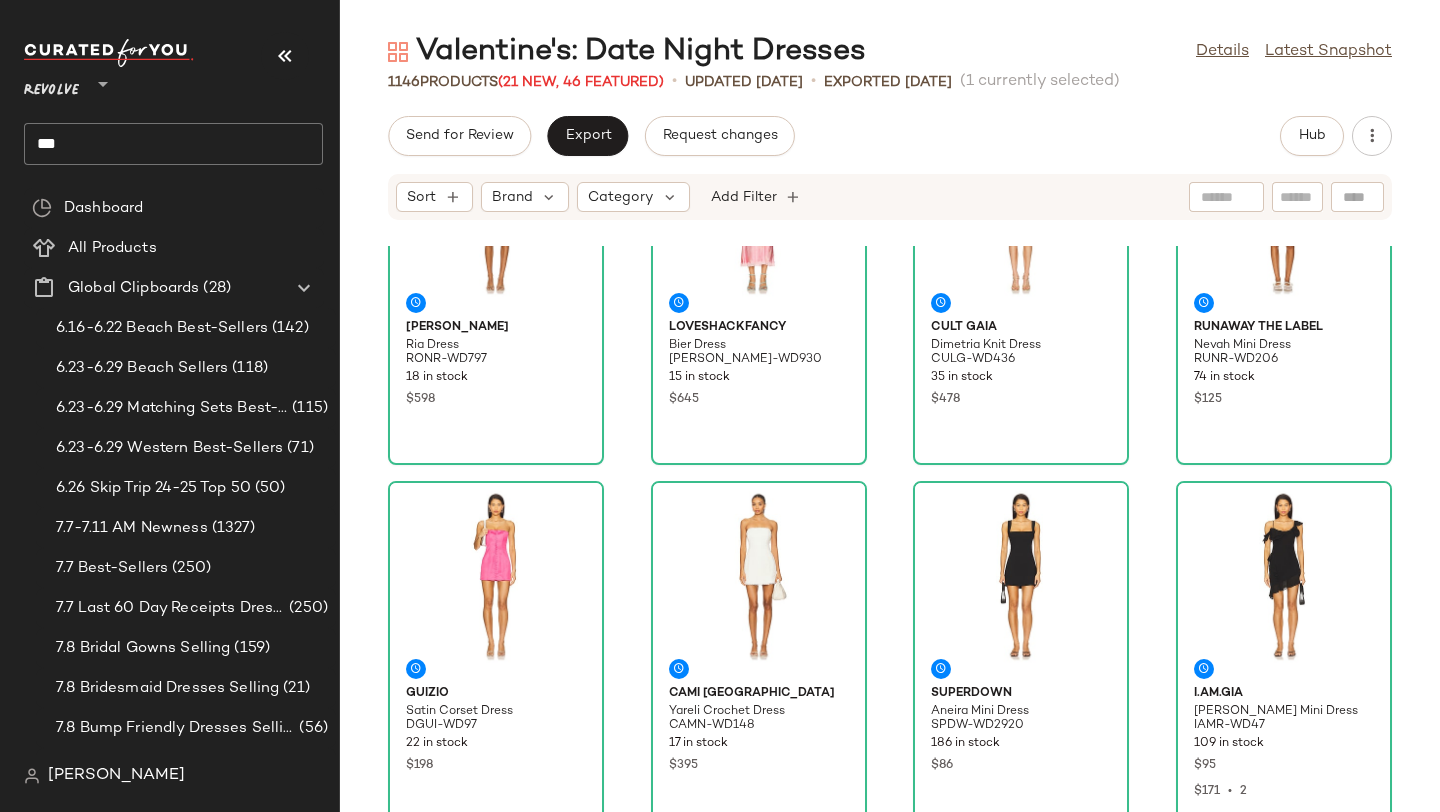 scroll, scrollTop: 58, scrollLeft: 0, axis: vertical 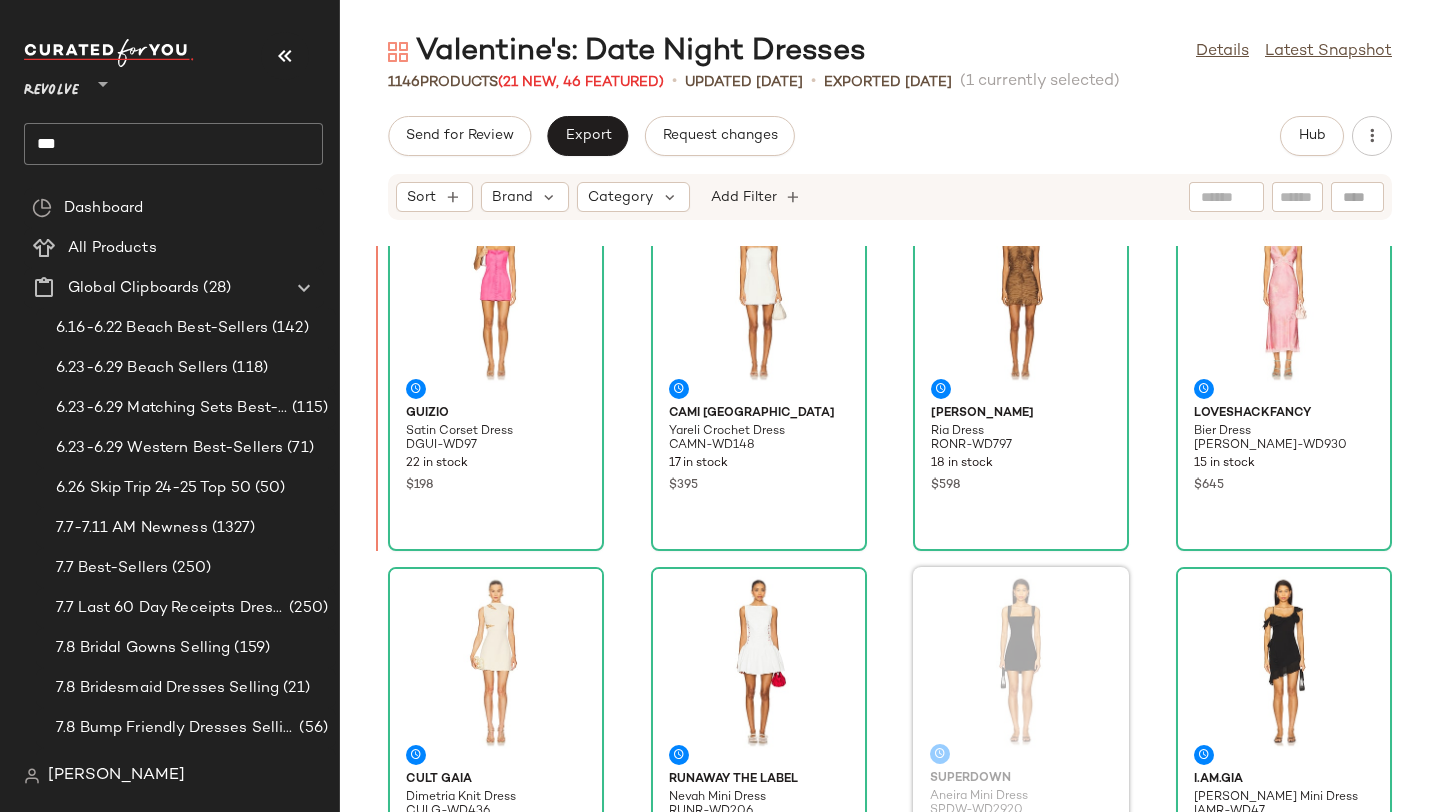 drag, startPoint x: 1011, startPoint y: 680, endPoint x: 545, endPoint y: 498, distance: 500.2799 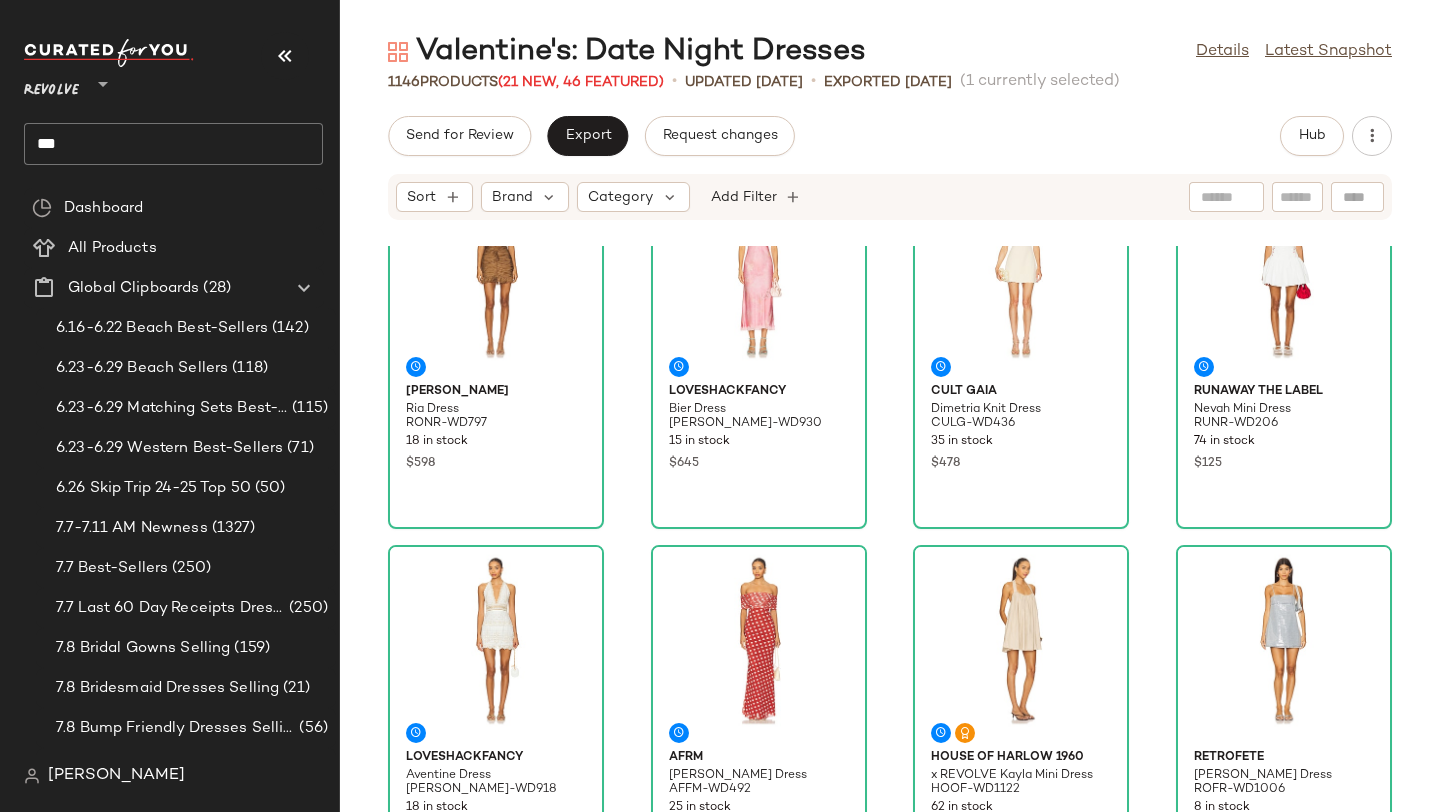 scroll, scrollTop: 407, scrollLeft: 0, axis: vertical 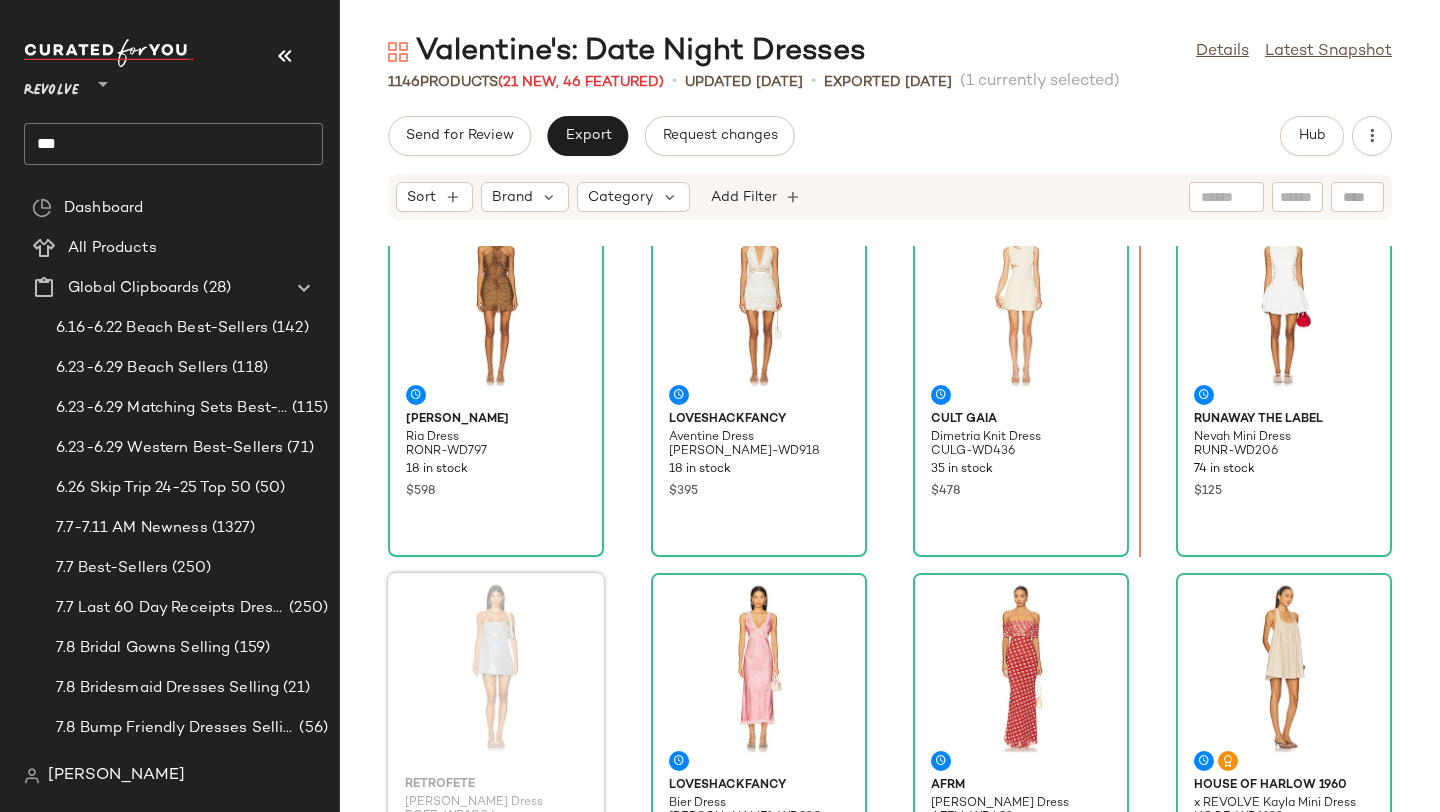 drag, startPoint x: 485, startPoint y: 673, endPoint x: 732, endPoint y: 556, distance: 273.30936 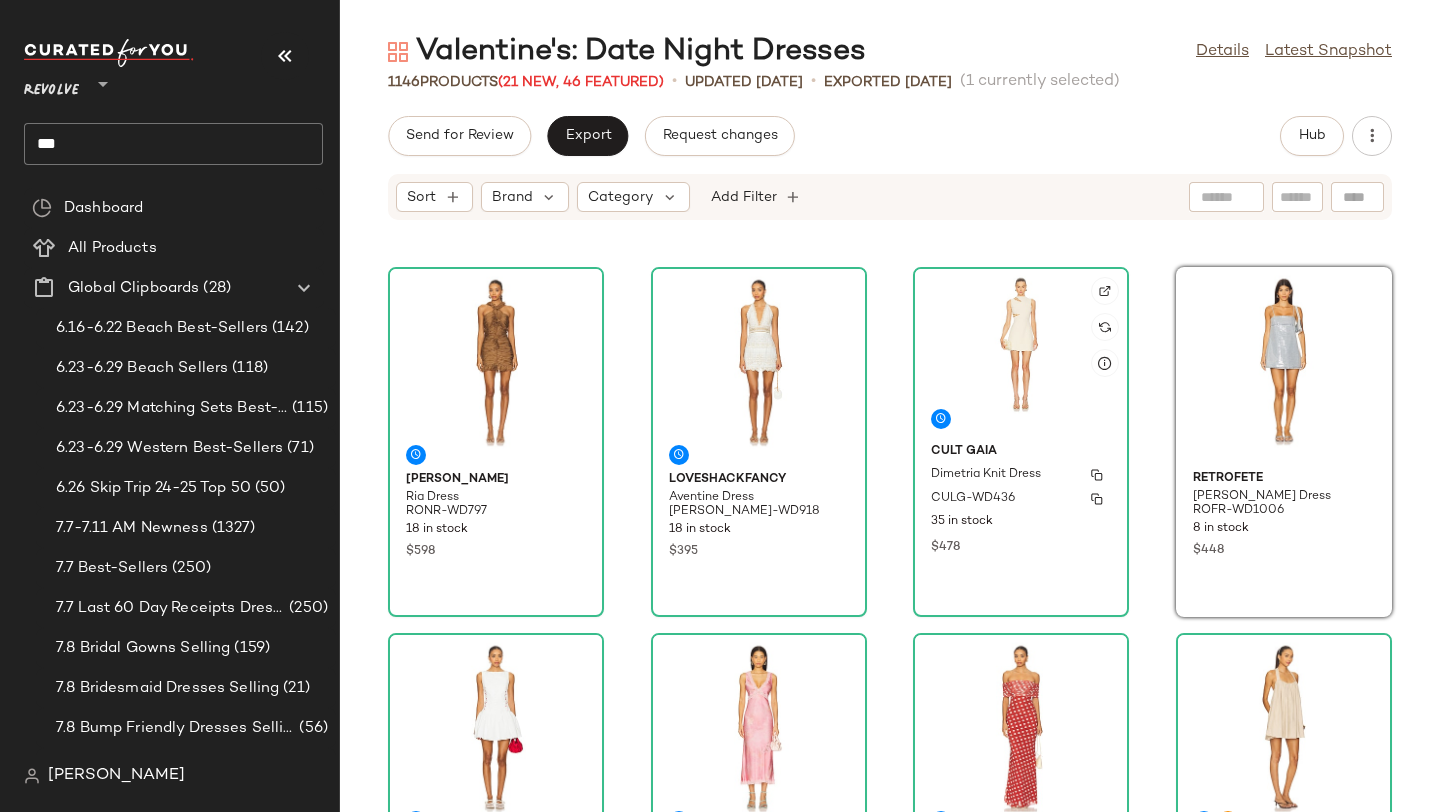 scroll, scrollTop: 260, scrollLeft: 0, axis: vertical 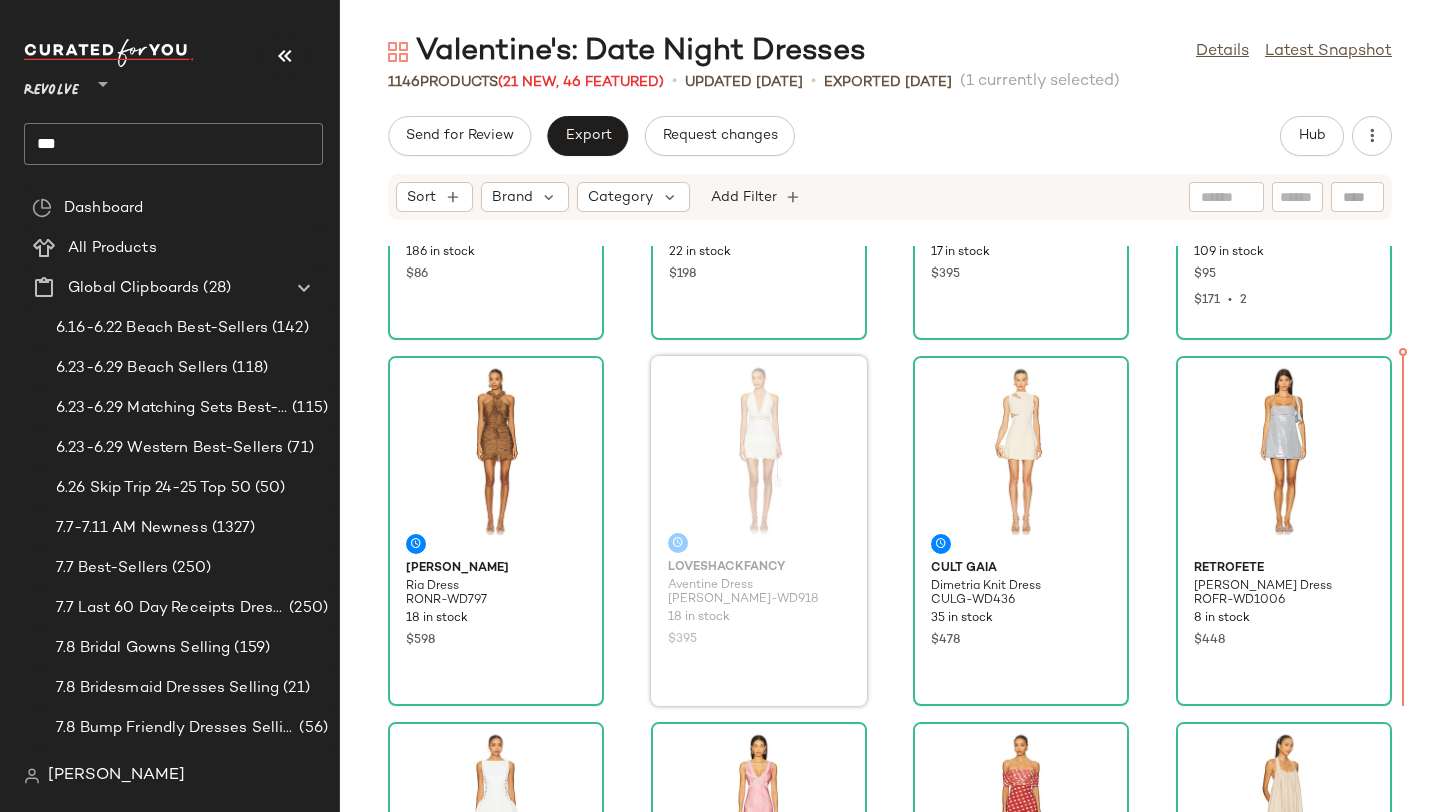drag, startPoint x: 954, startPoint y: 523, endPoint x: 1328, endPoint y: 518, distance: 374.03342 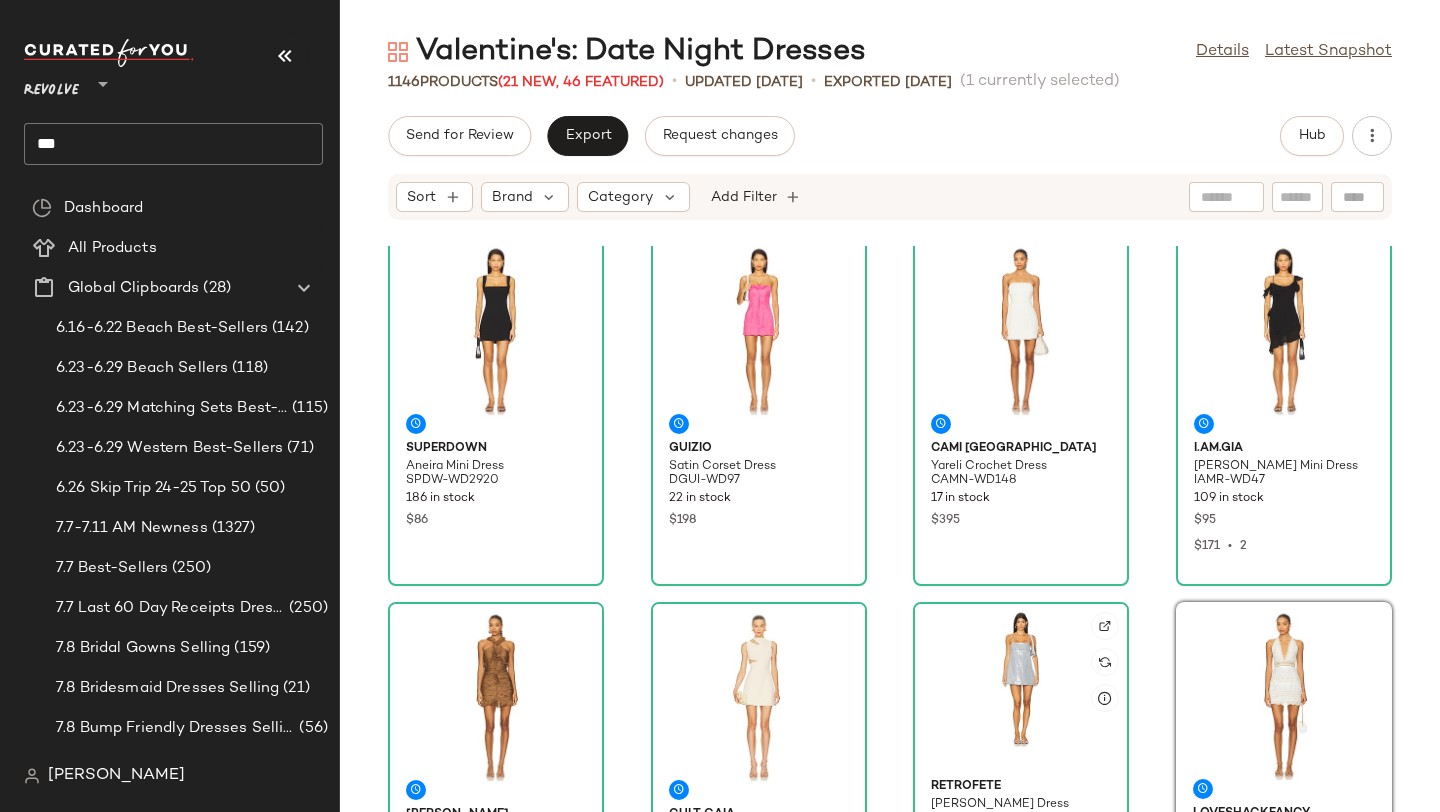 scroll, scrollTop: 0, scrollLeft: 0, axis: both 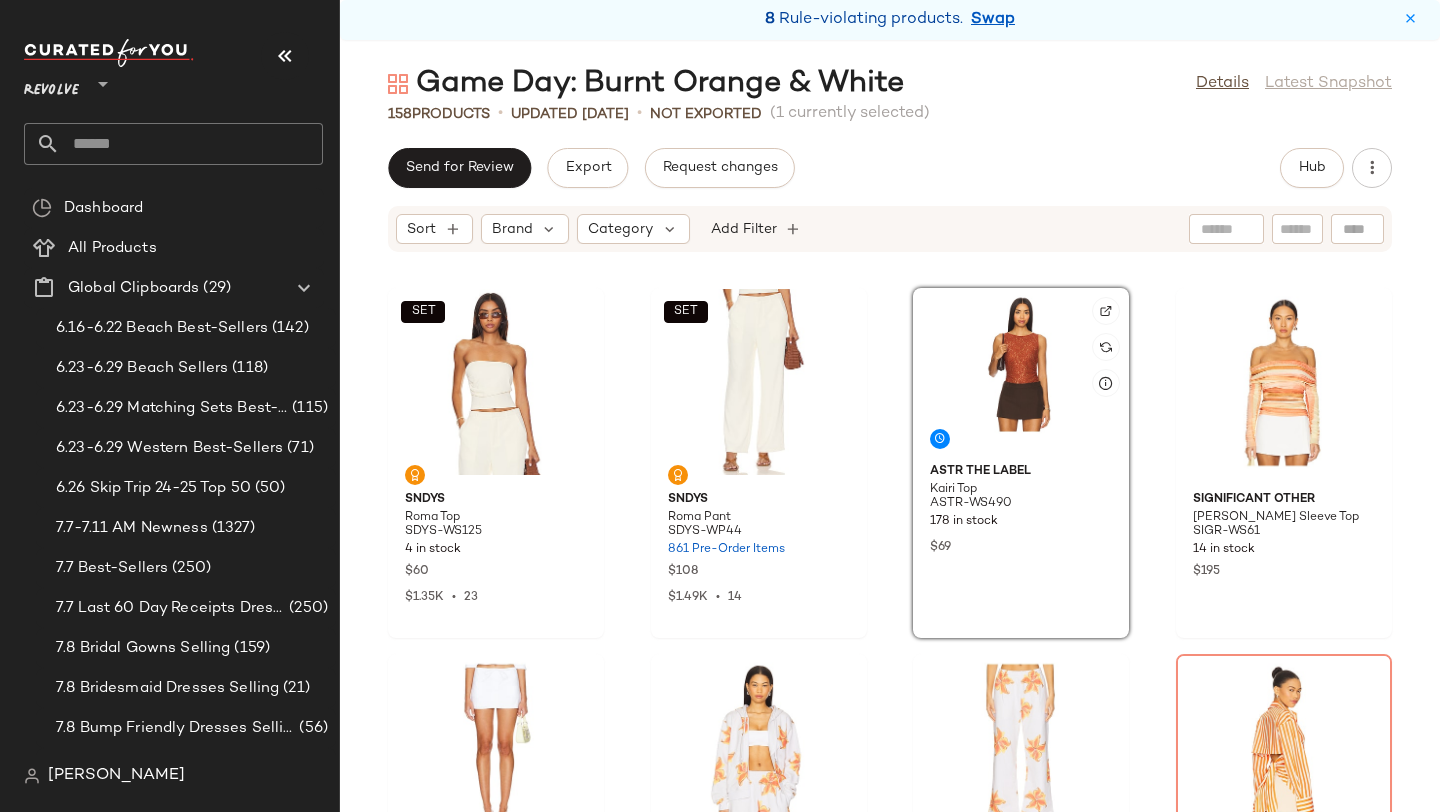click 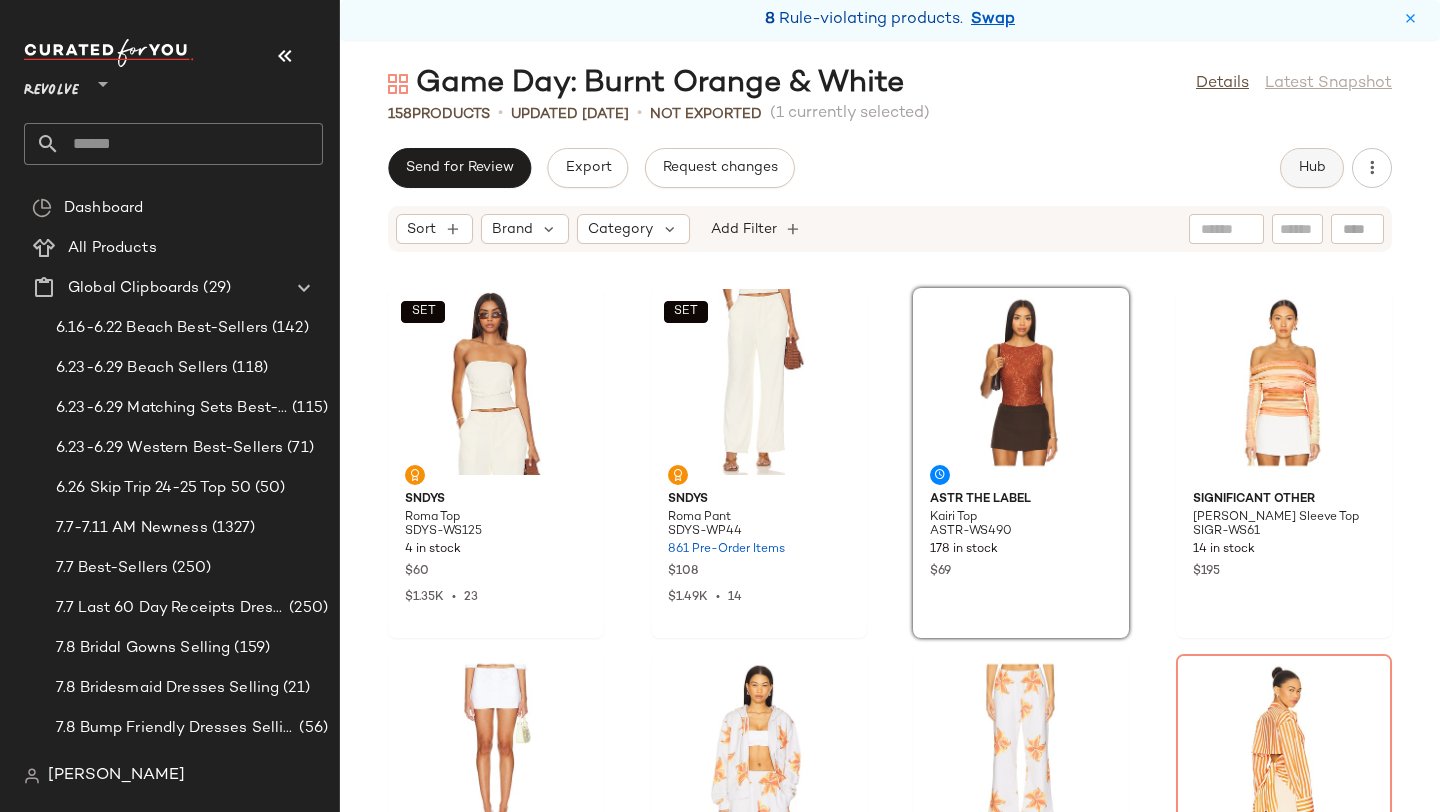 click on "Hub" at bounding box center (1312, 168) 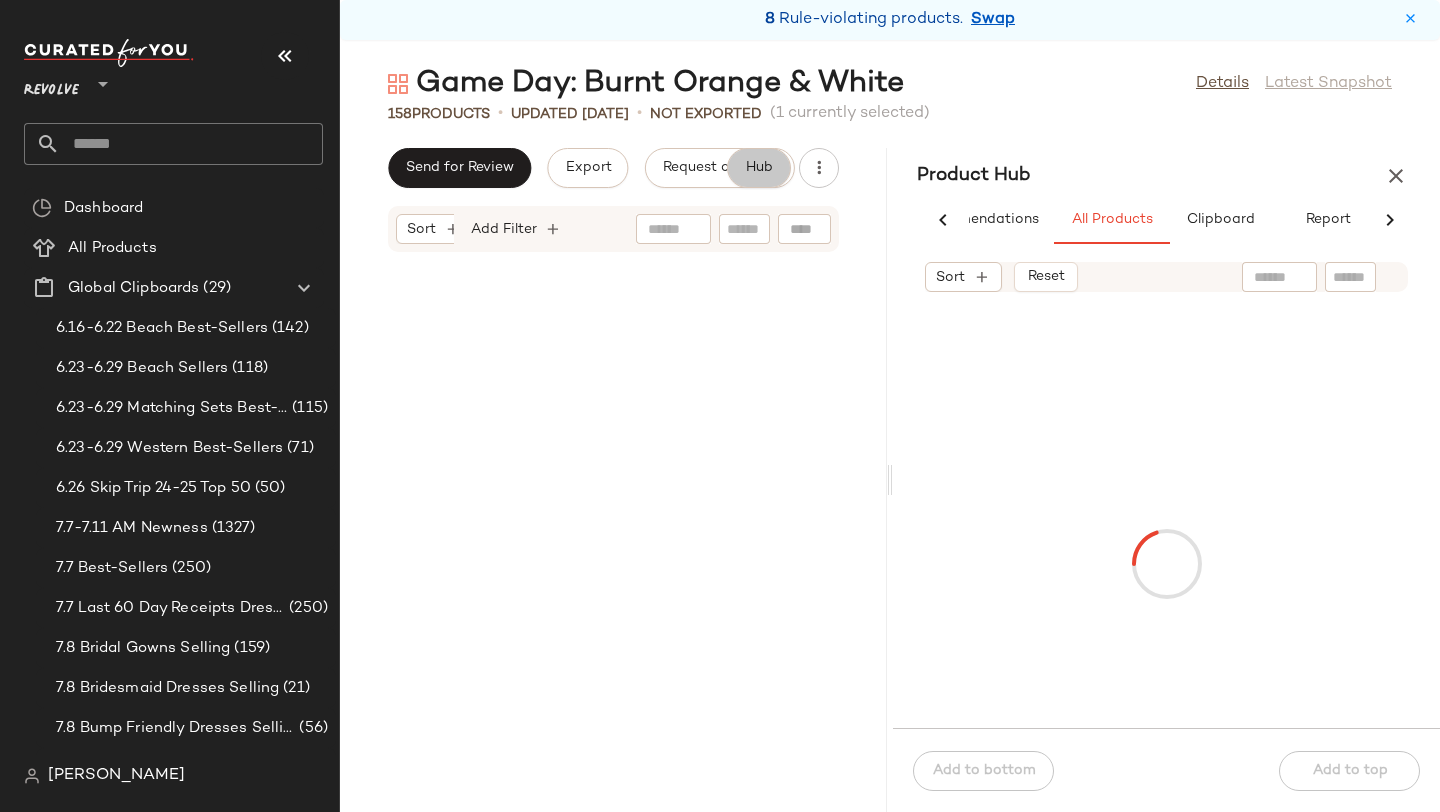scroll, scrollTop: 0, scrollLeft: 92, axis: horizontal 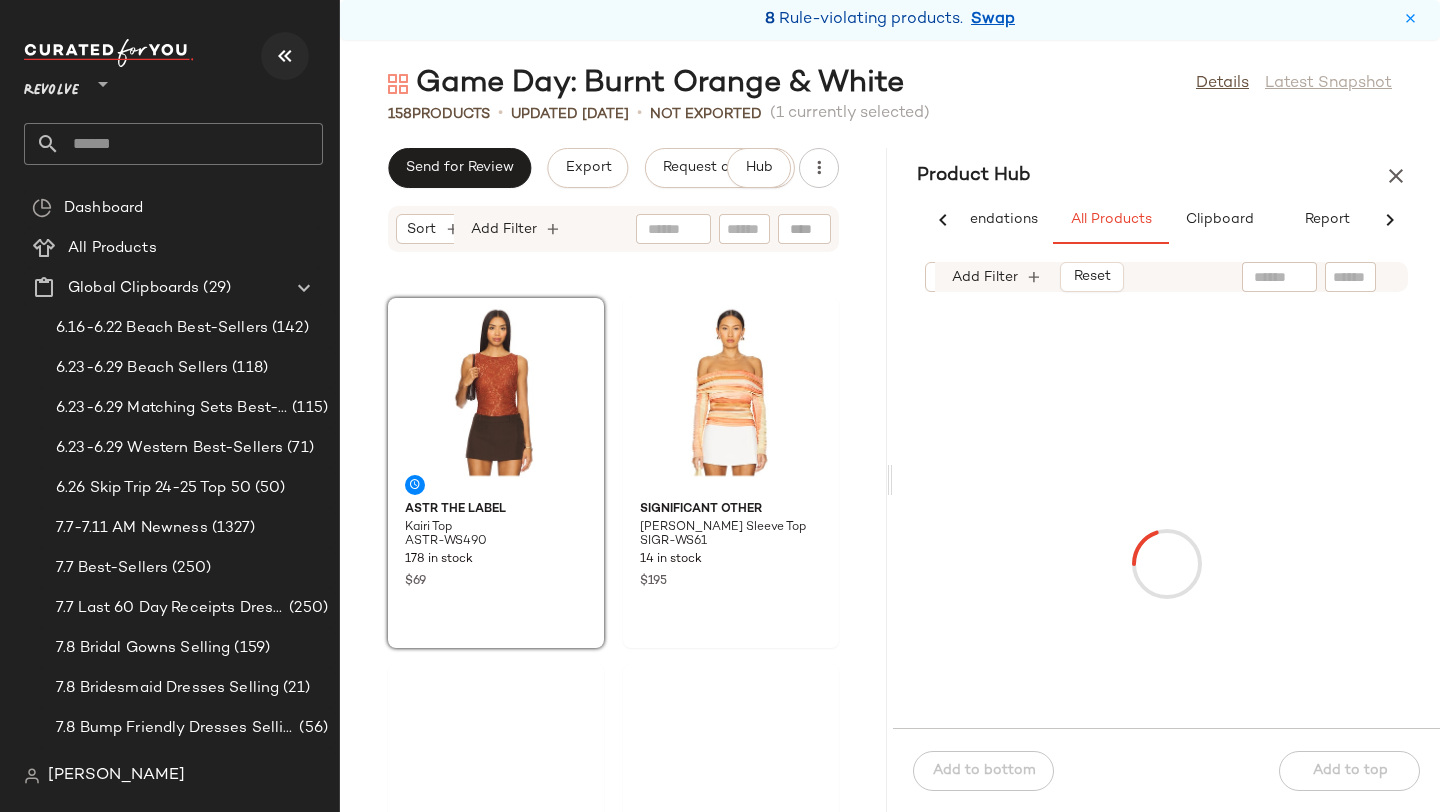 click at bounding box center (285, 56) 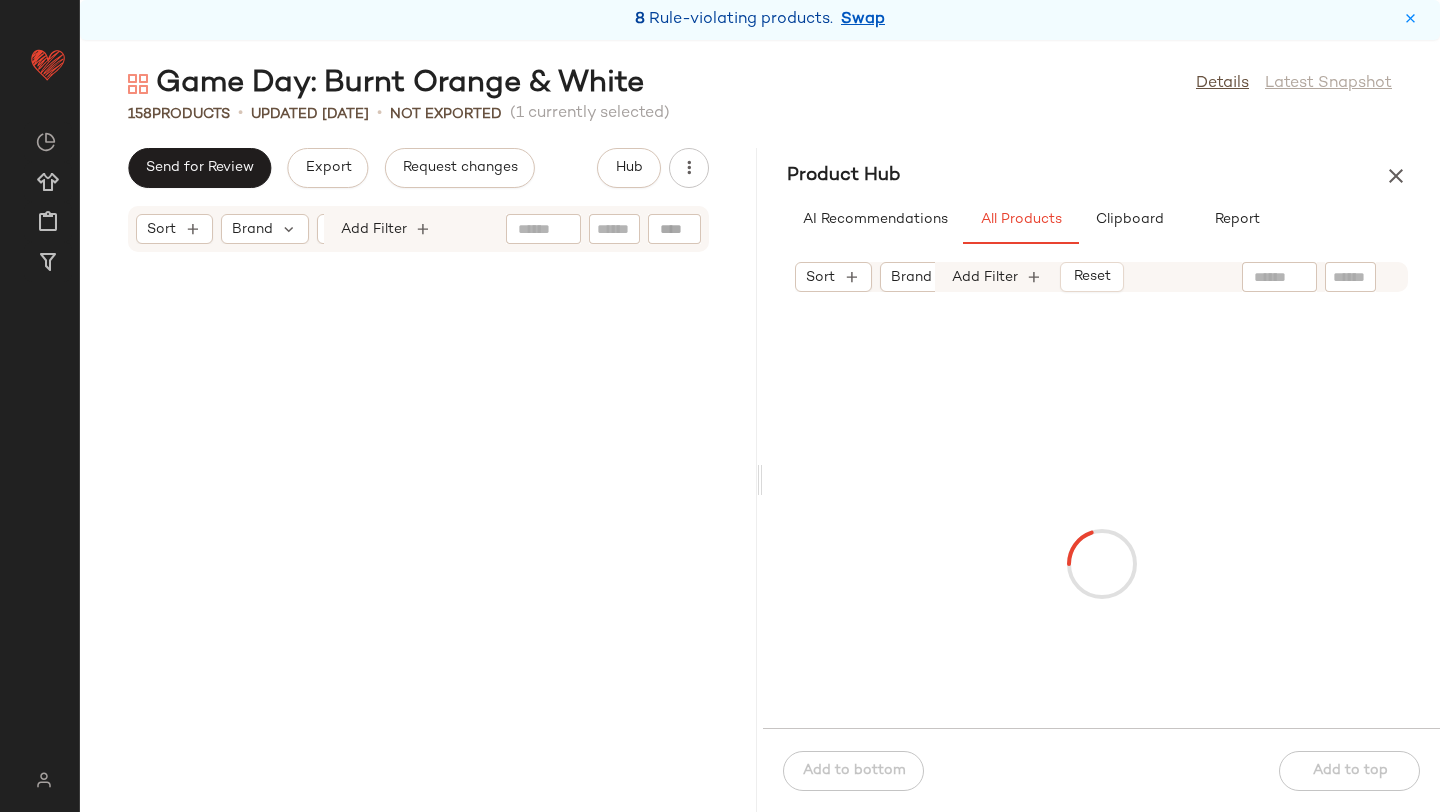 scroll, scrollTop: 20130, scrollLeft: 0, axis: vertical 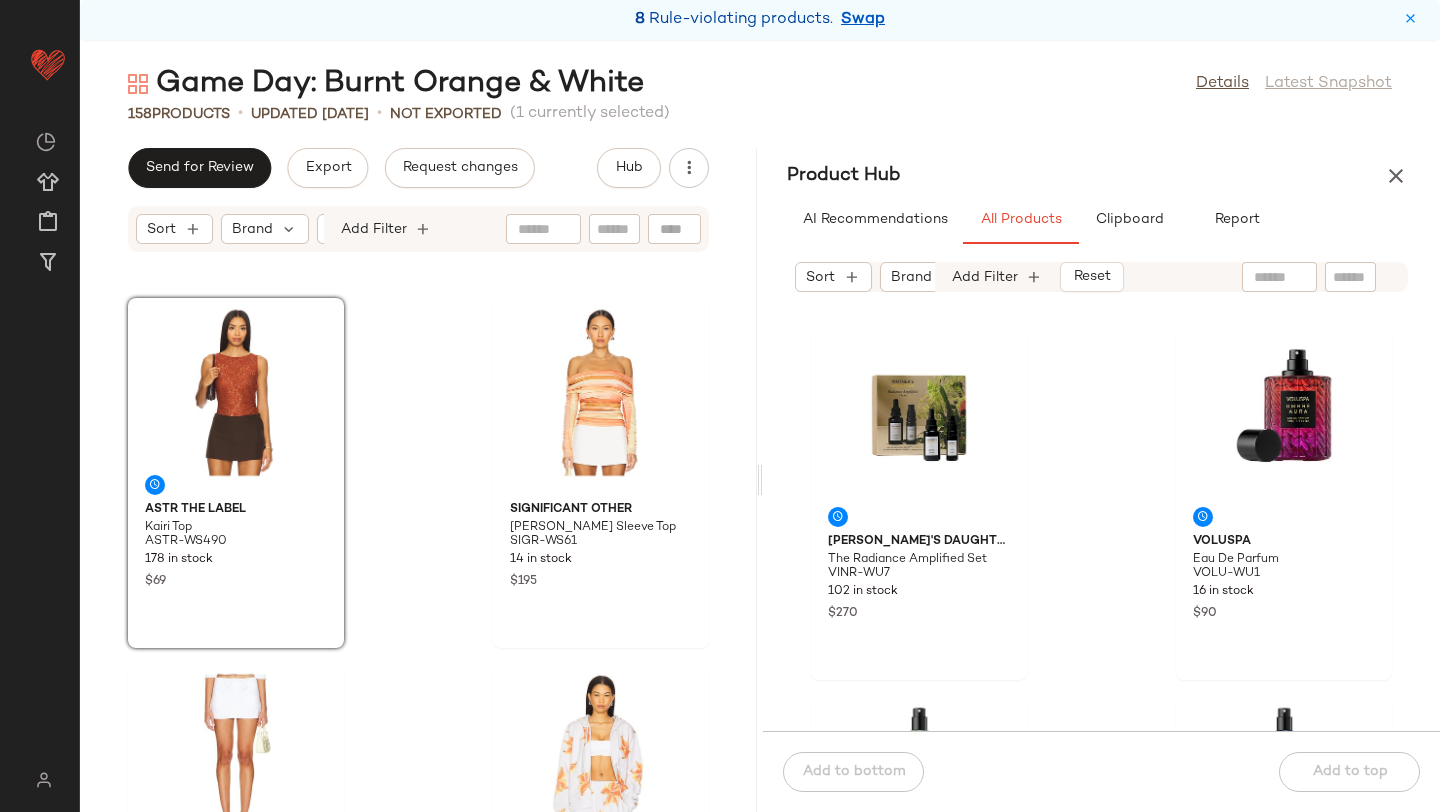 click 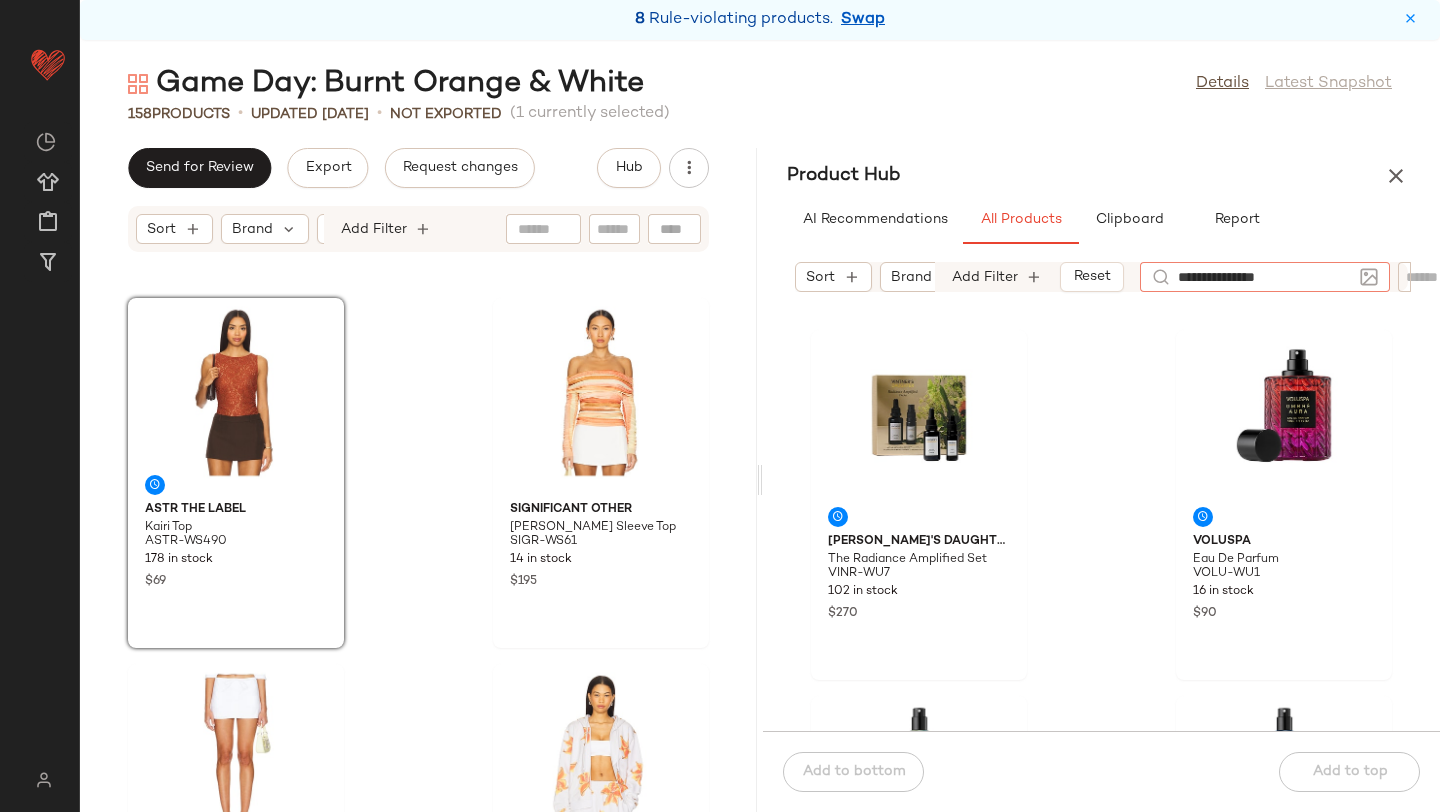 type on "**********" 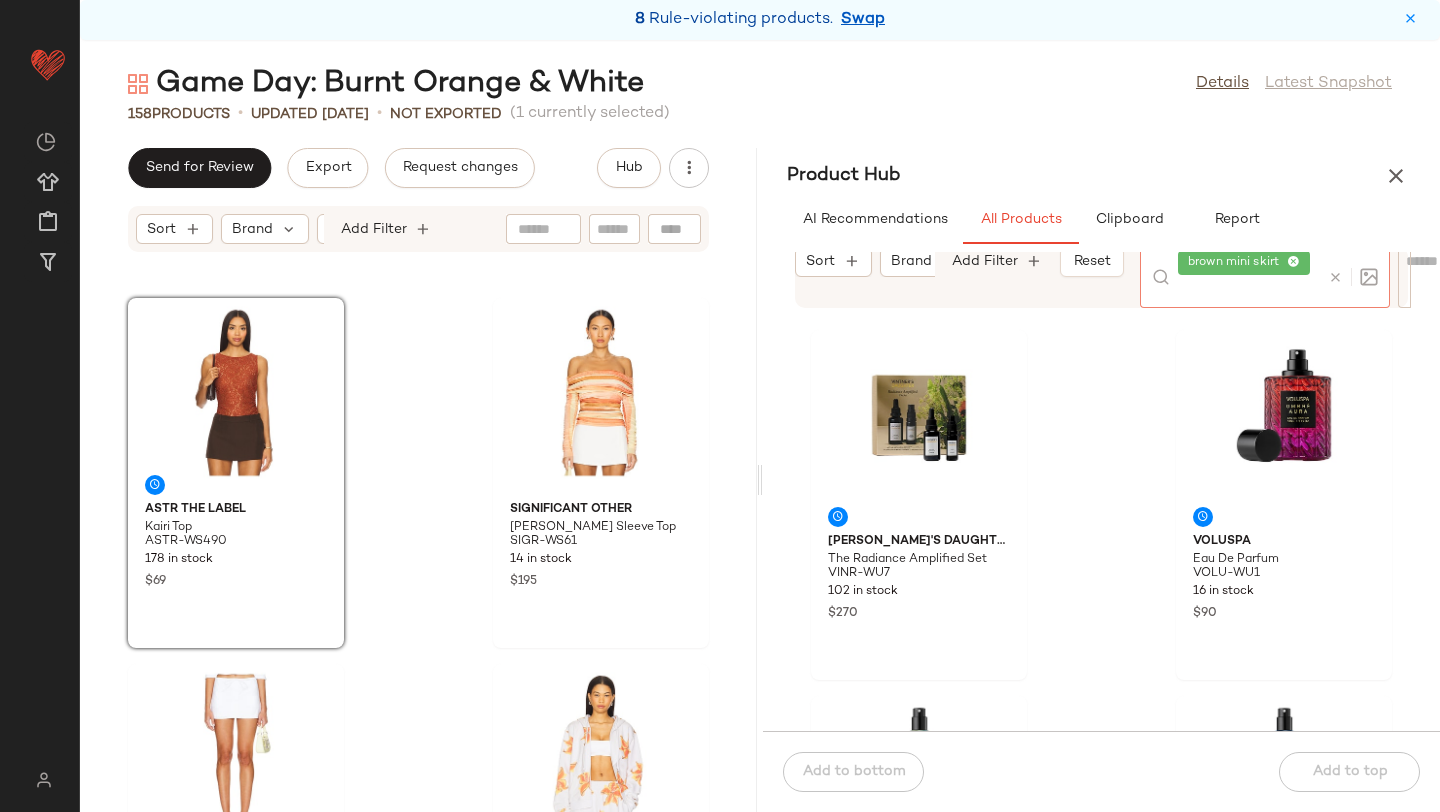 click on "Product Hub" at bounding box center [1101, 176] 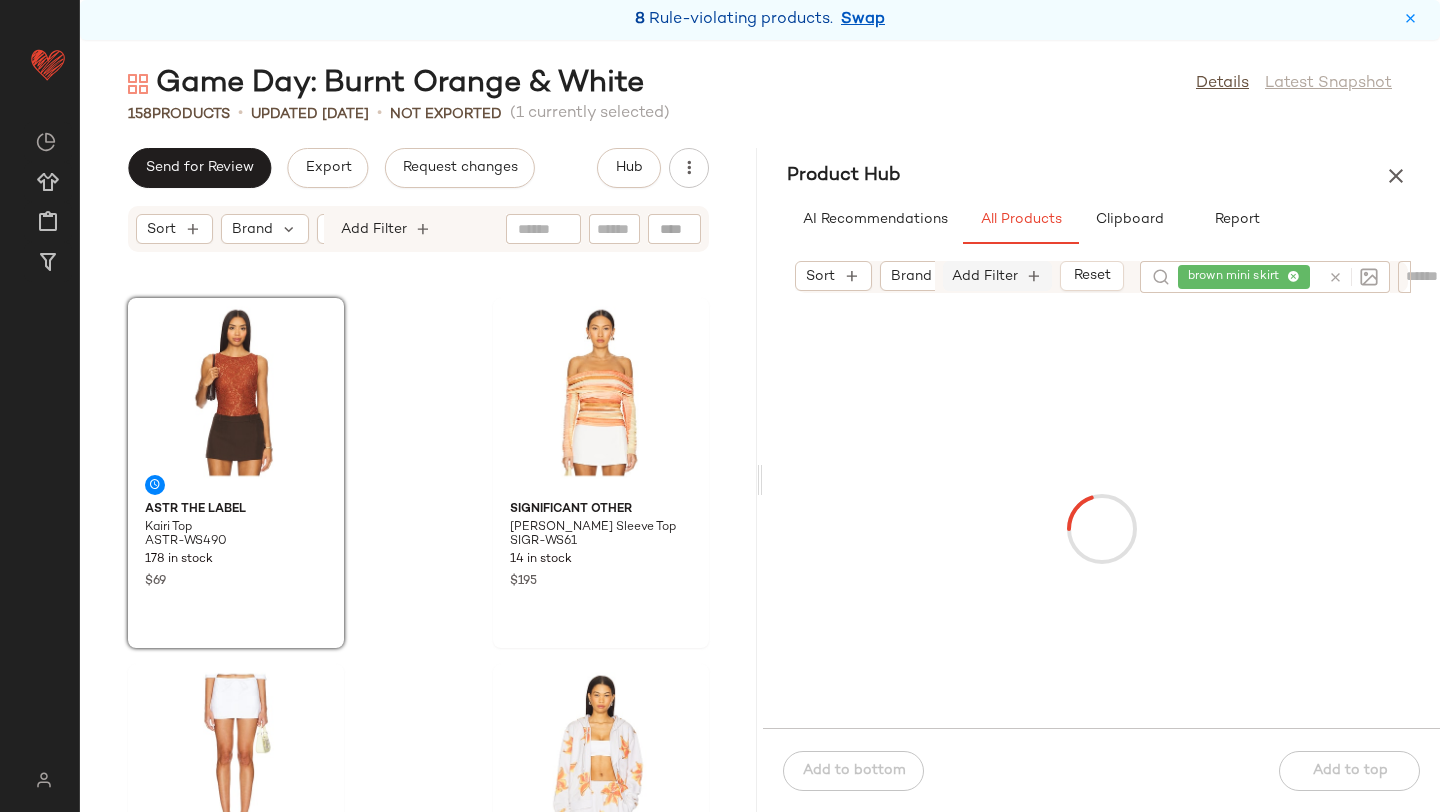 click on "Add Filter" at bounding box center [985, 276] 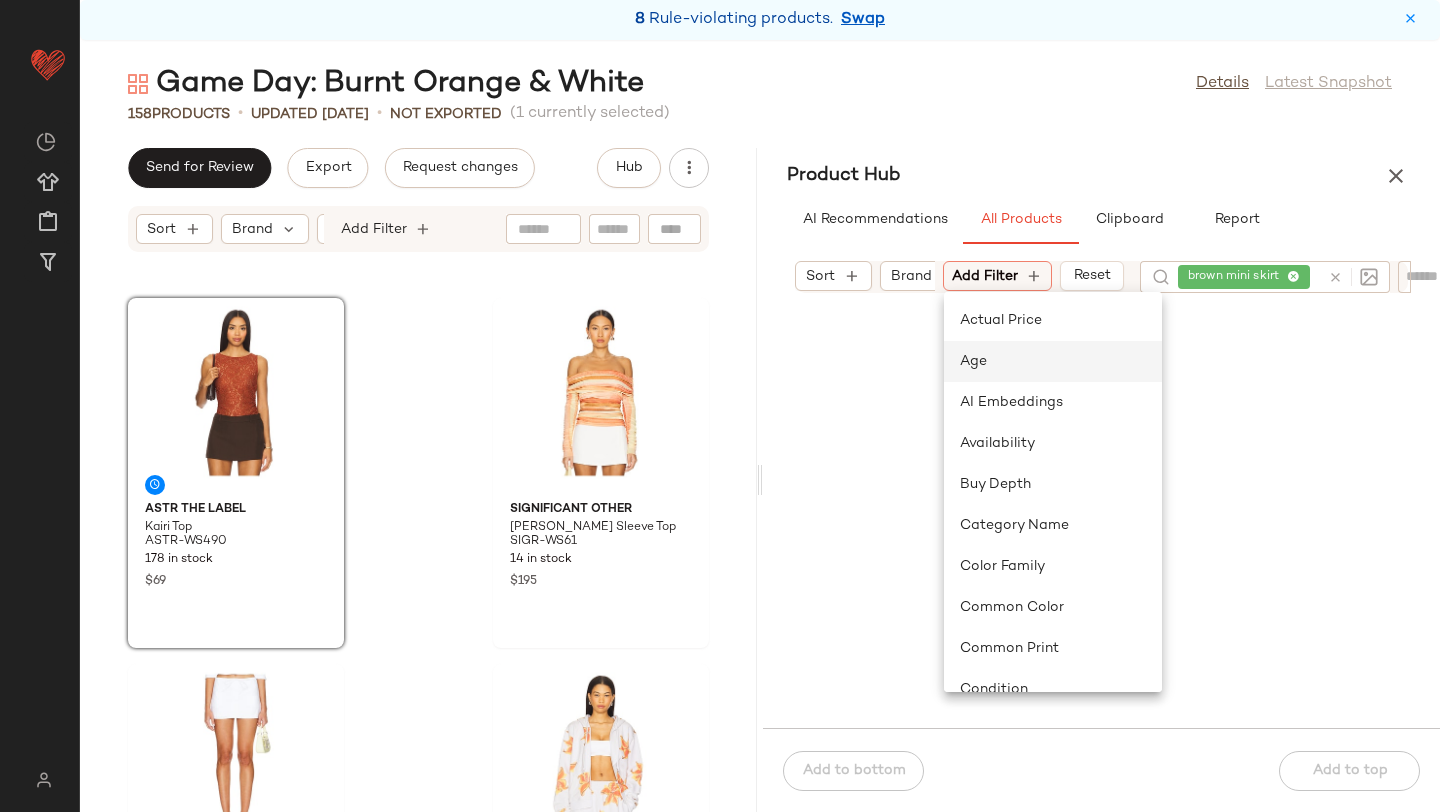 click on "Age" 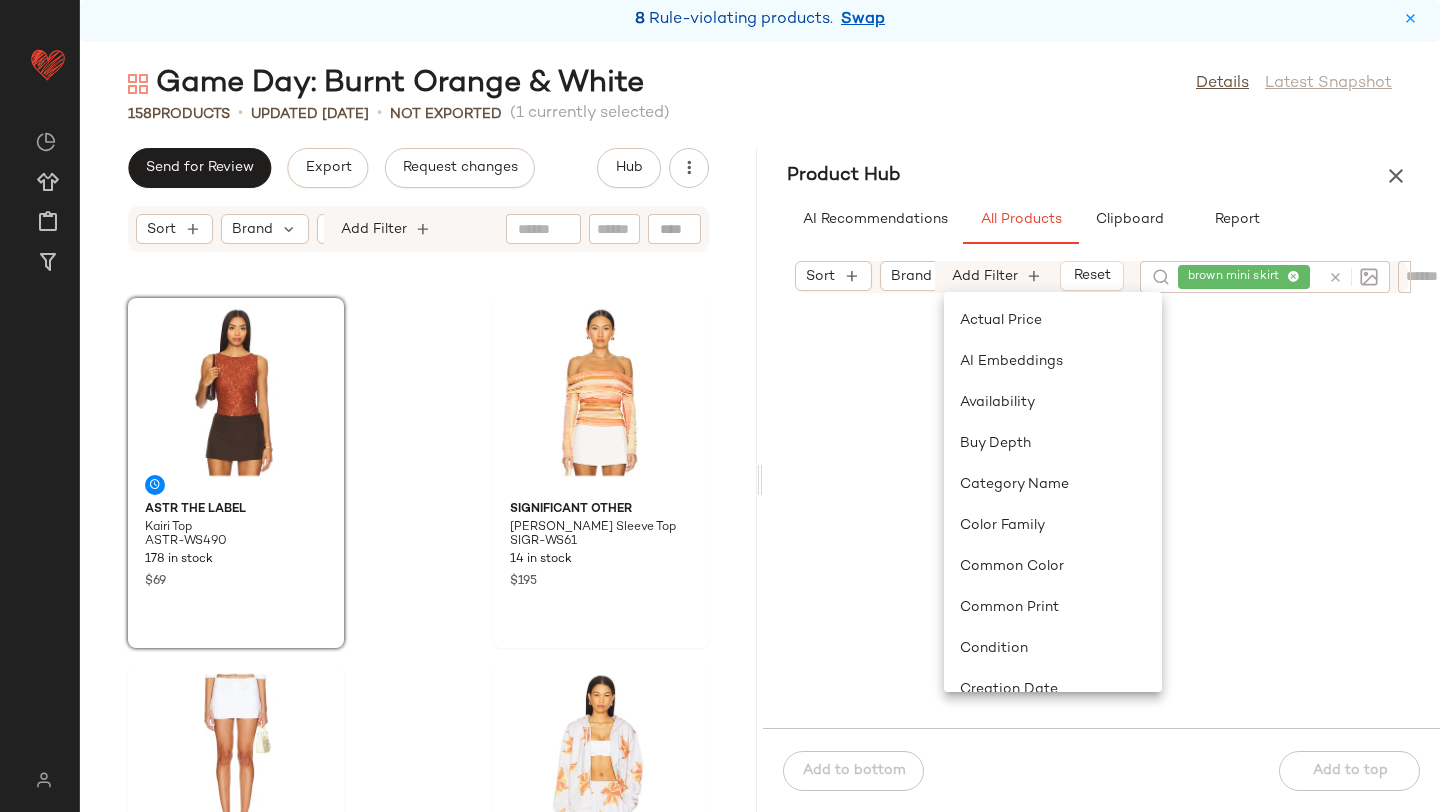 scroll, scrollTop: 0, scrollLeft: 403, axis: horizontal 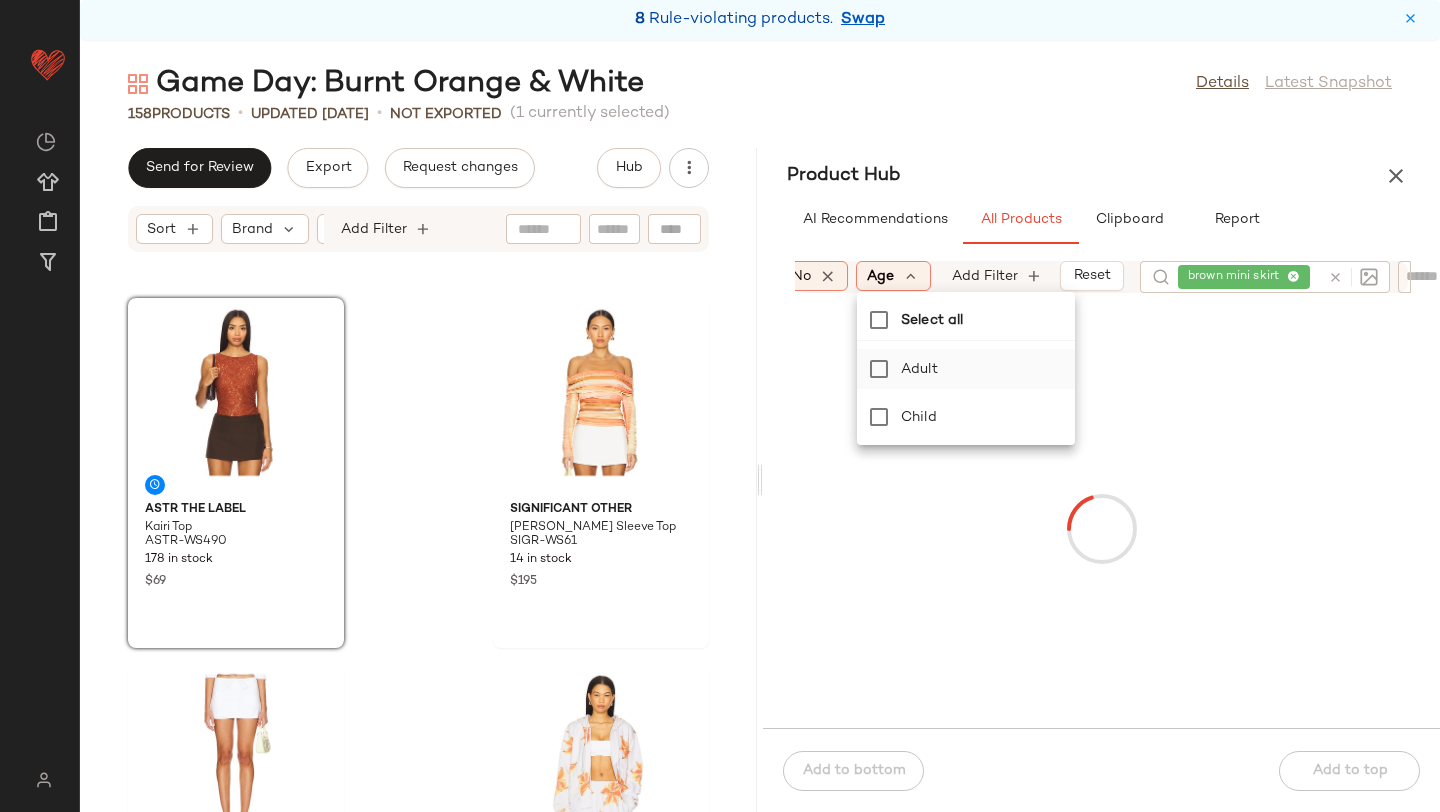 click on "adult" 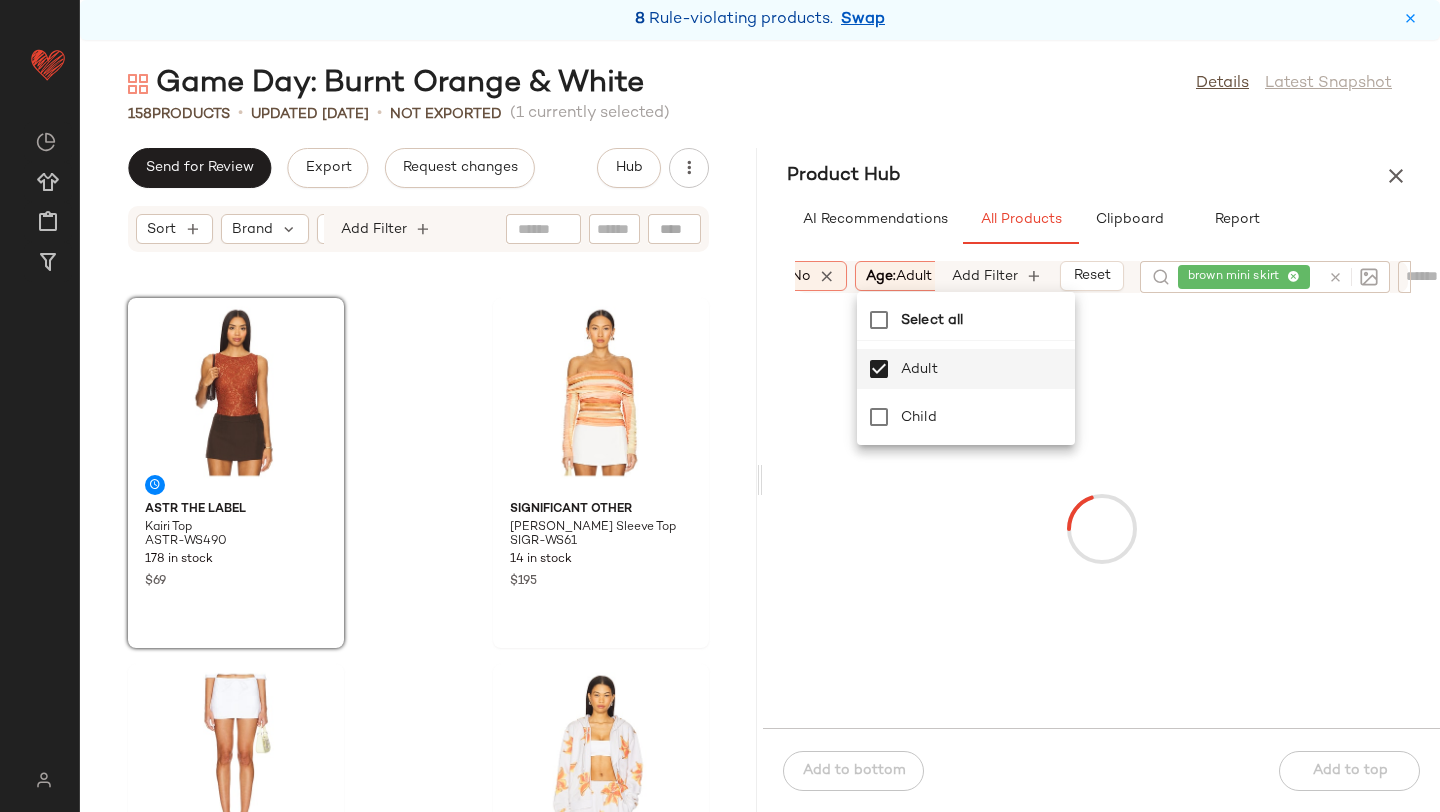 click on "Select all adult child" at bounding box center (966, 364) 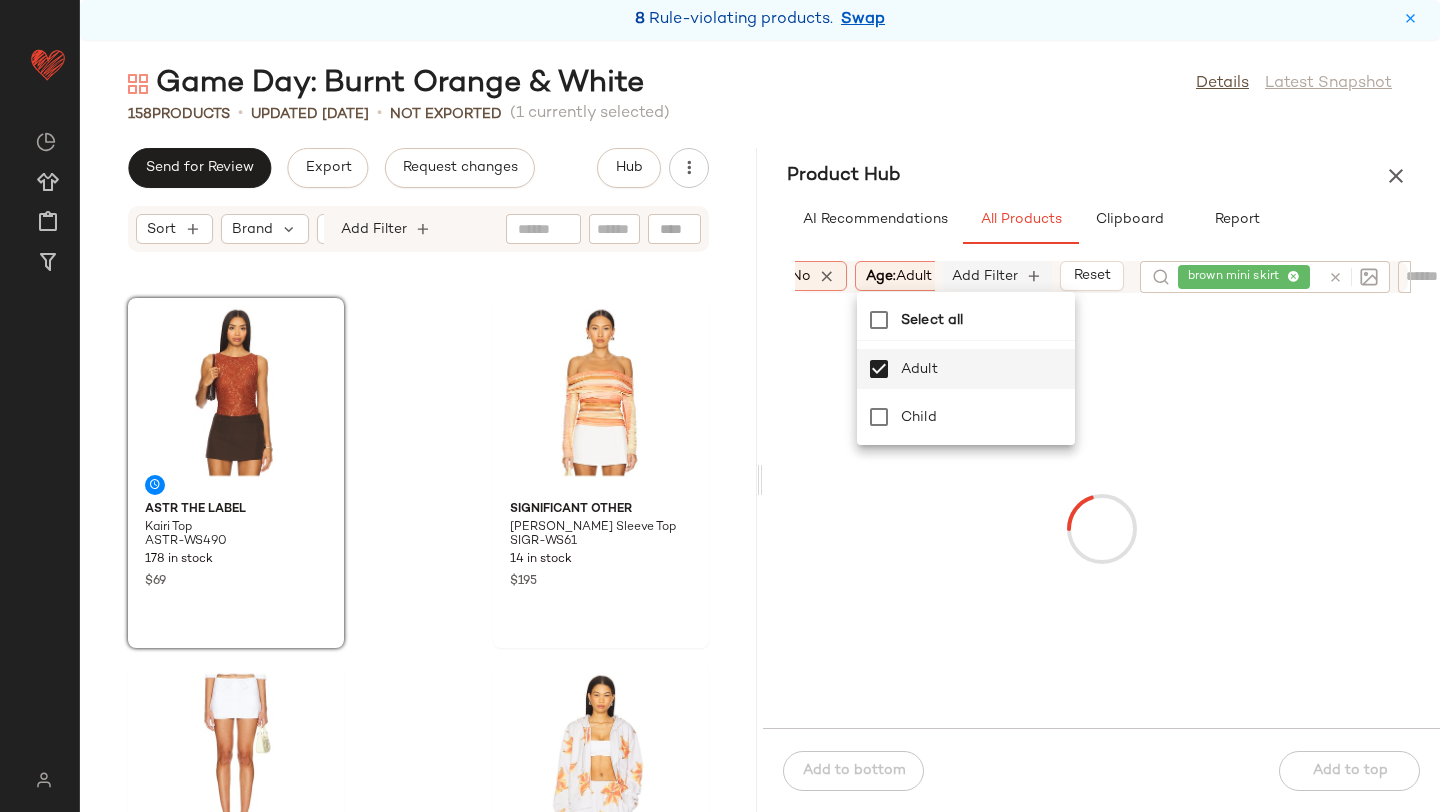 click on "Add Filter" at bounding box center (985, 276) 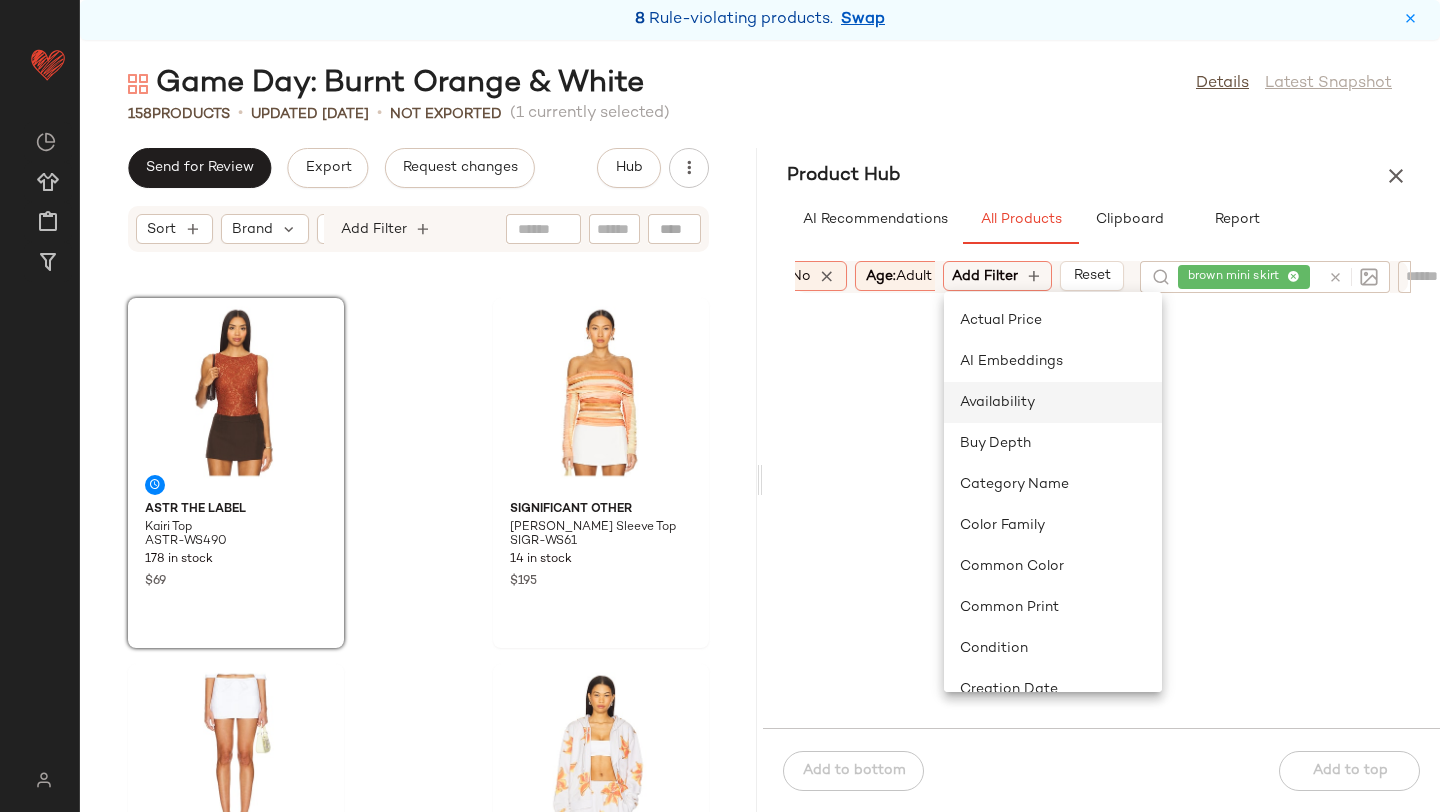 click on "Availability" 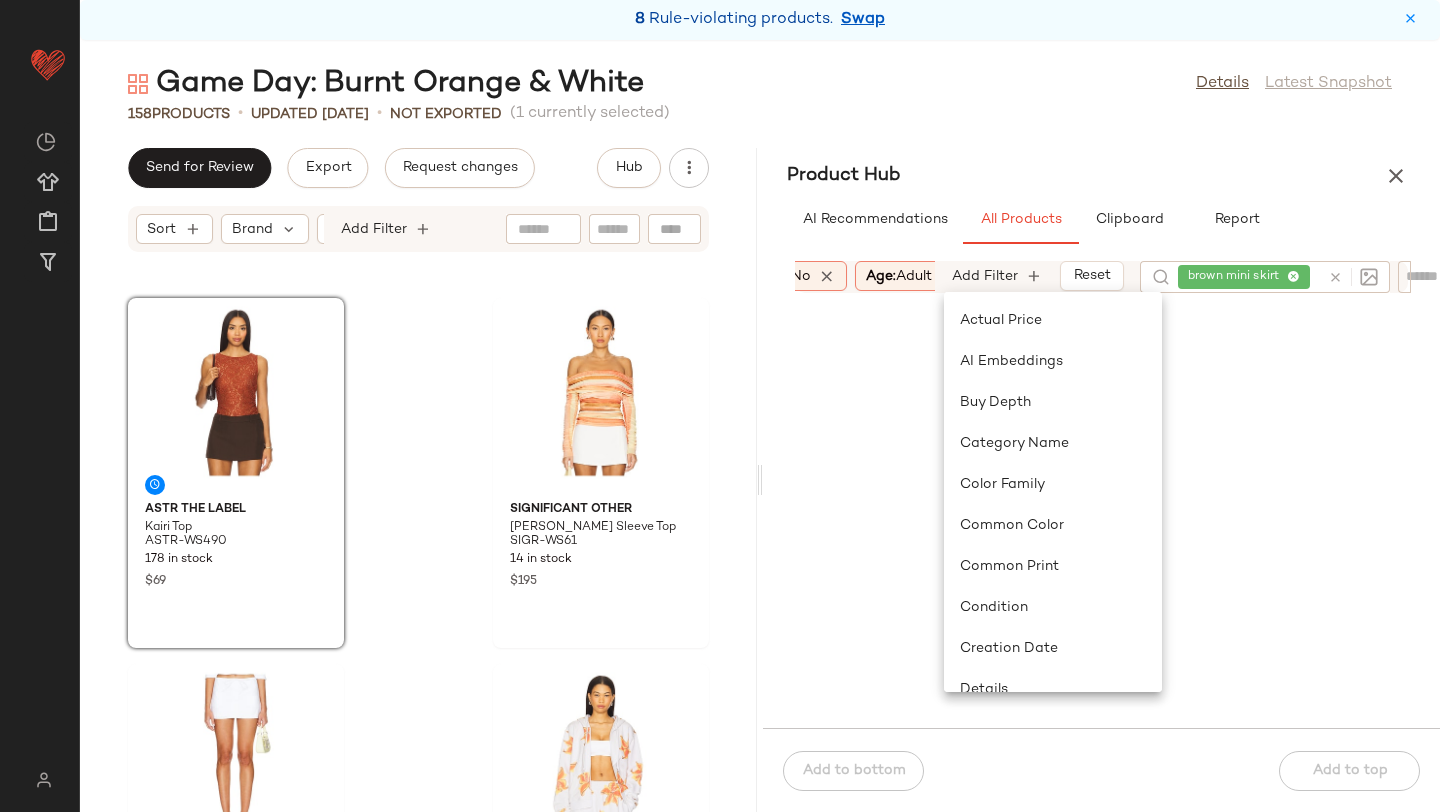 scroll, scrollTop: 0, scrollLeft: 544, axis: horizontal 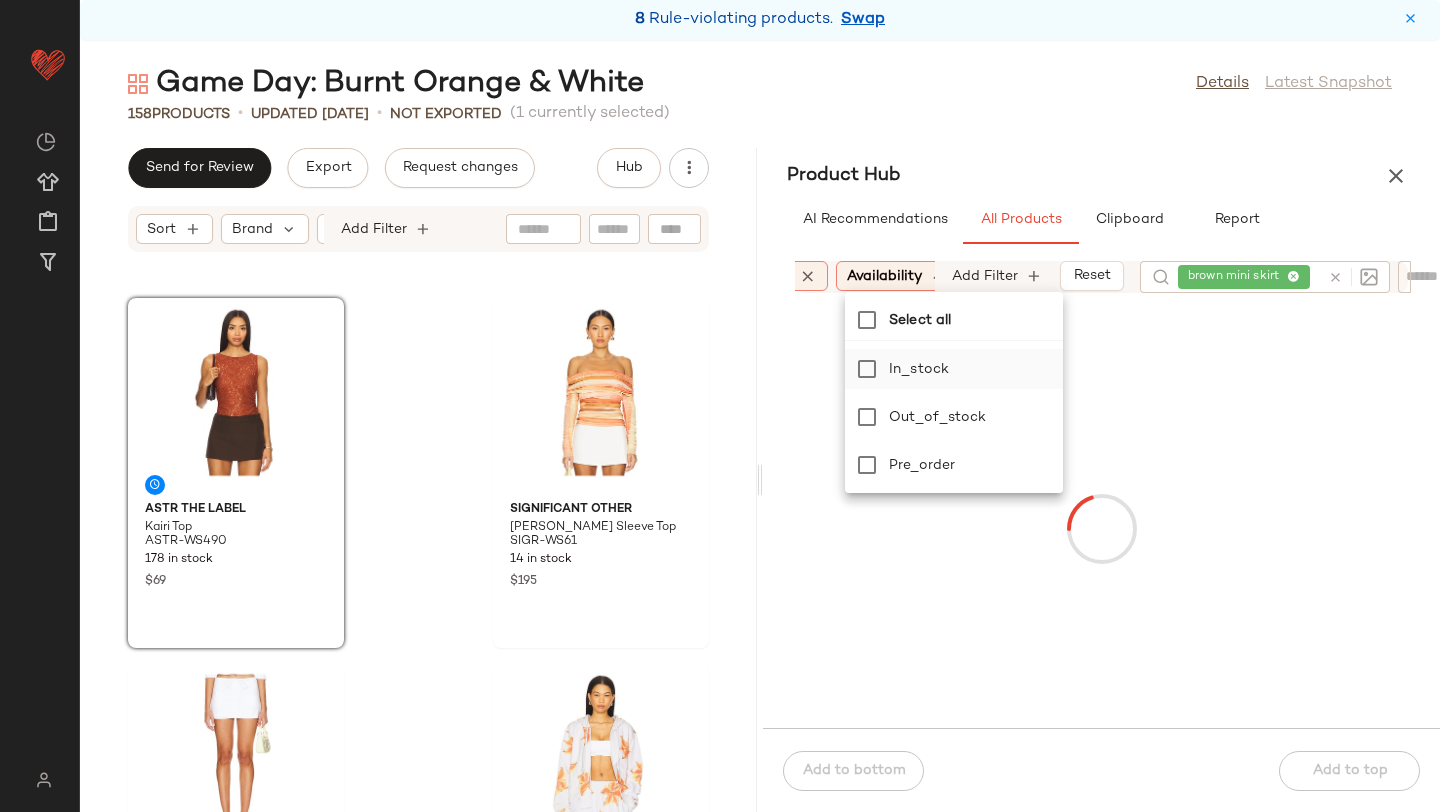 click on "in_stock" 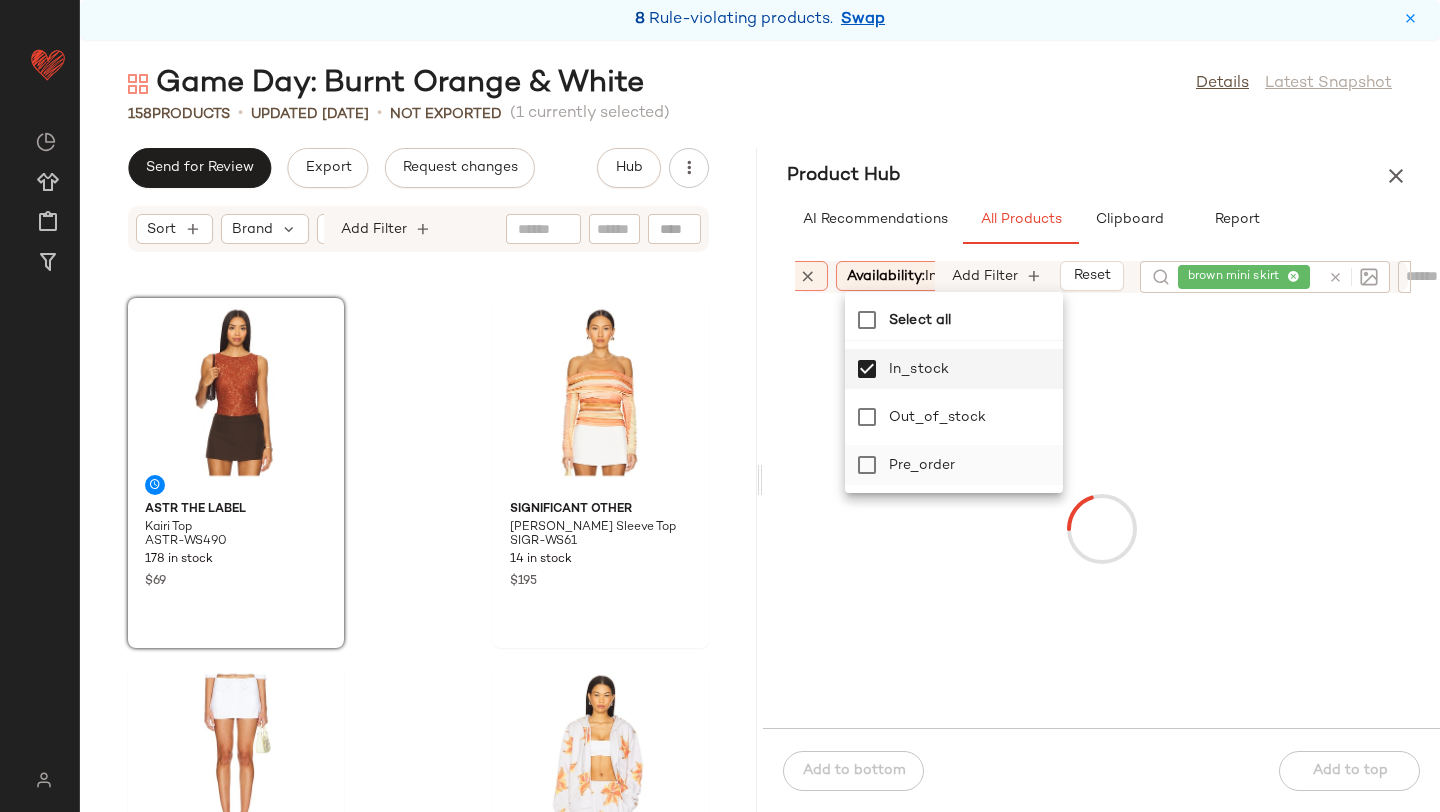 click on "pre_order" 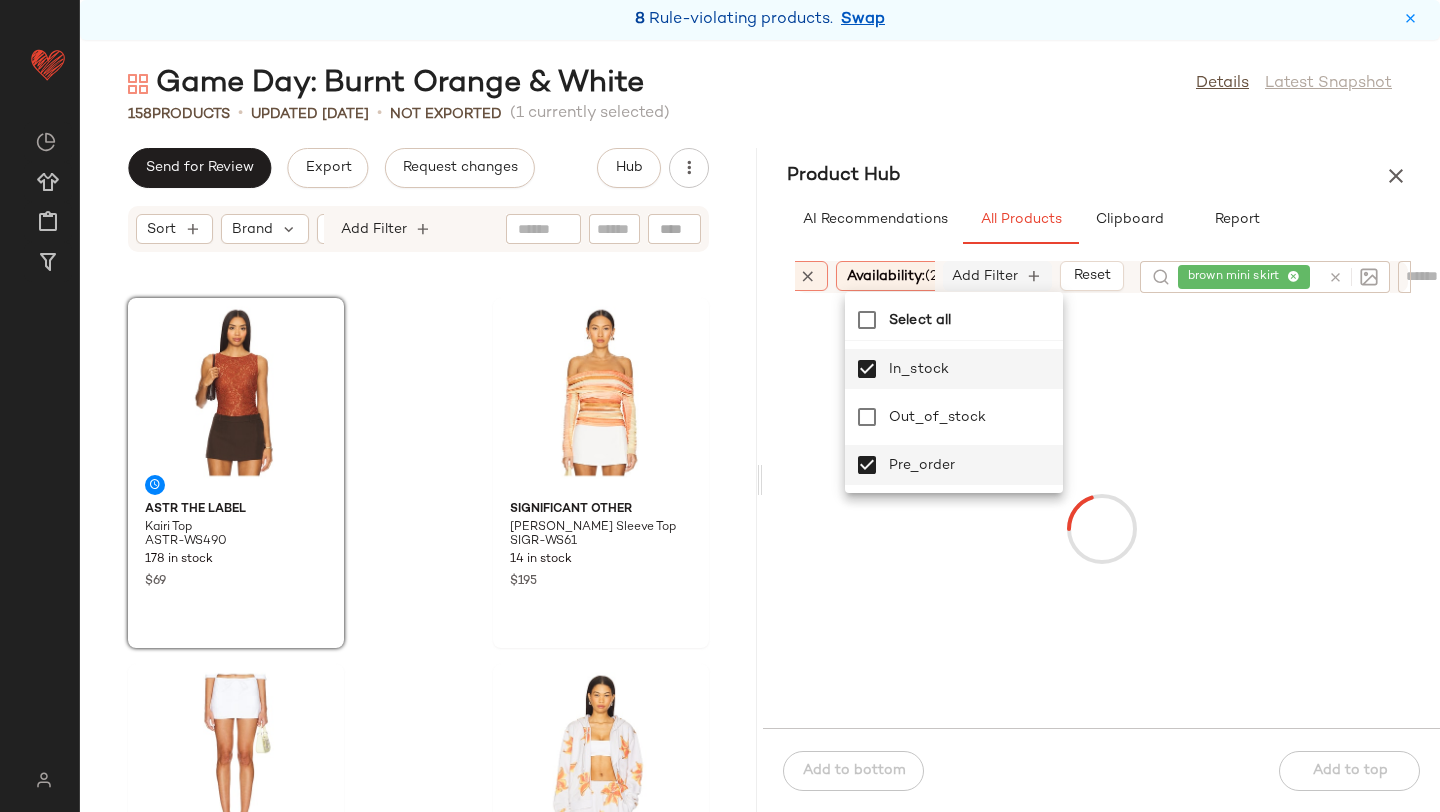 click on "Add Filter" 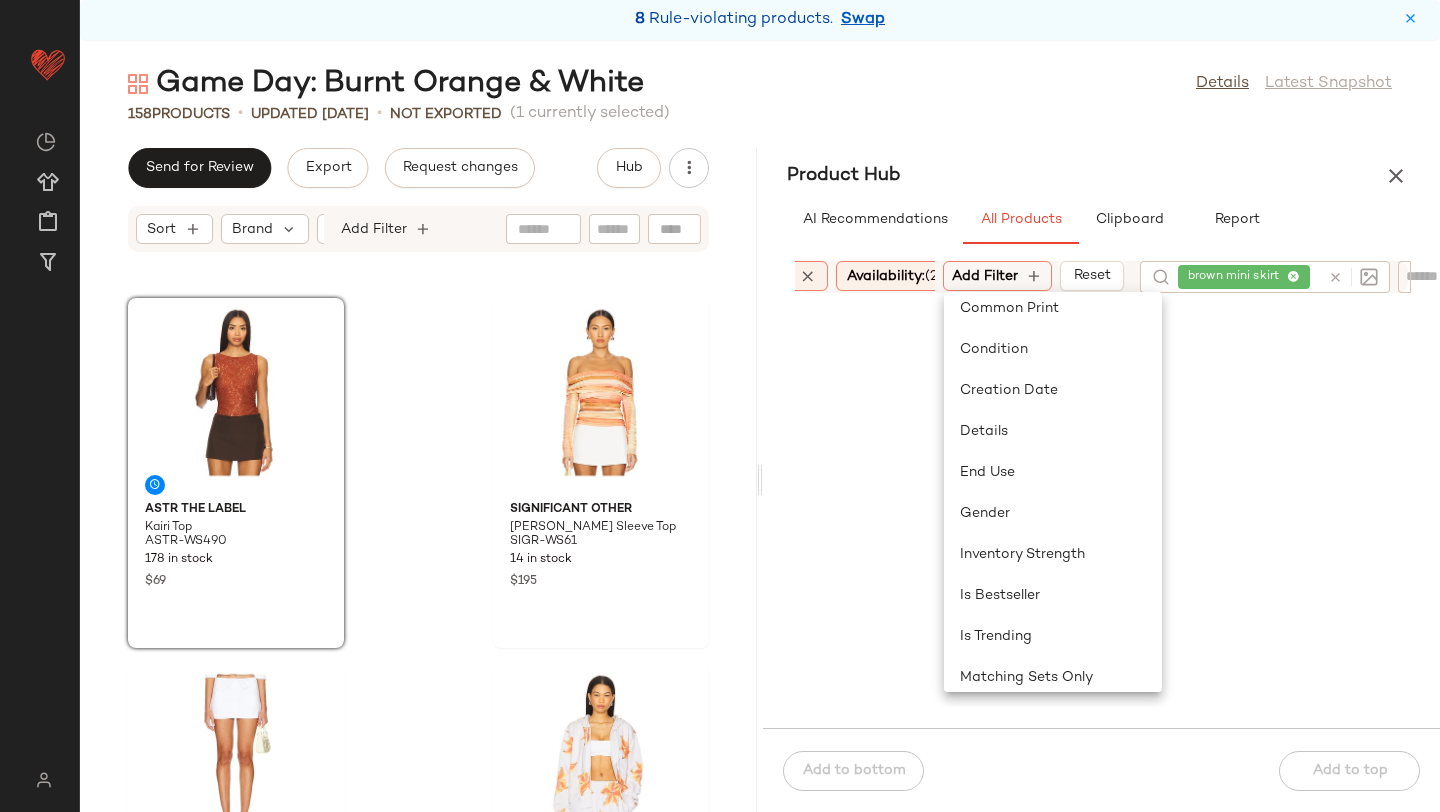 scroll, scrollTop: 259, scrollLeft: 0, axis: vertical 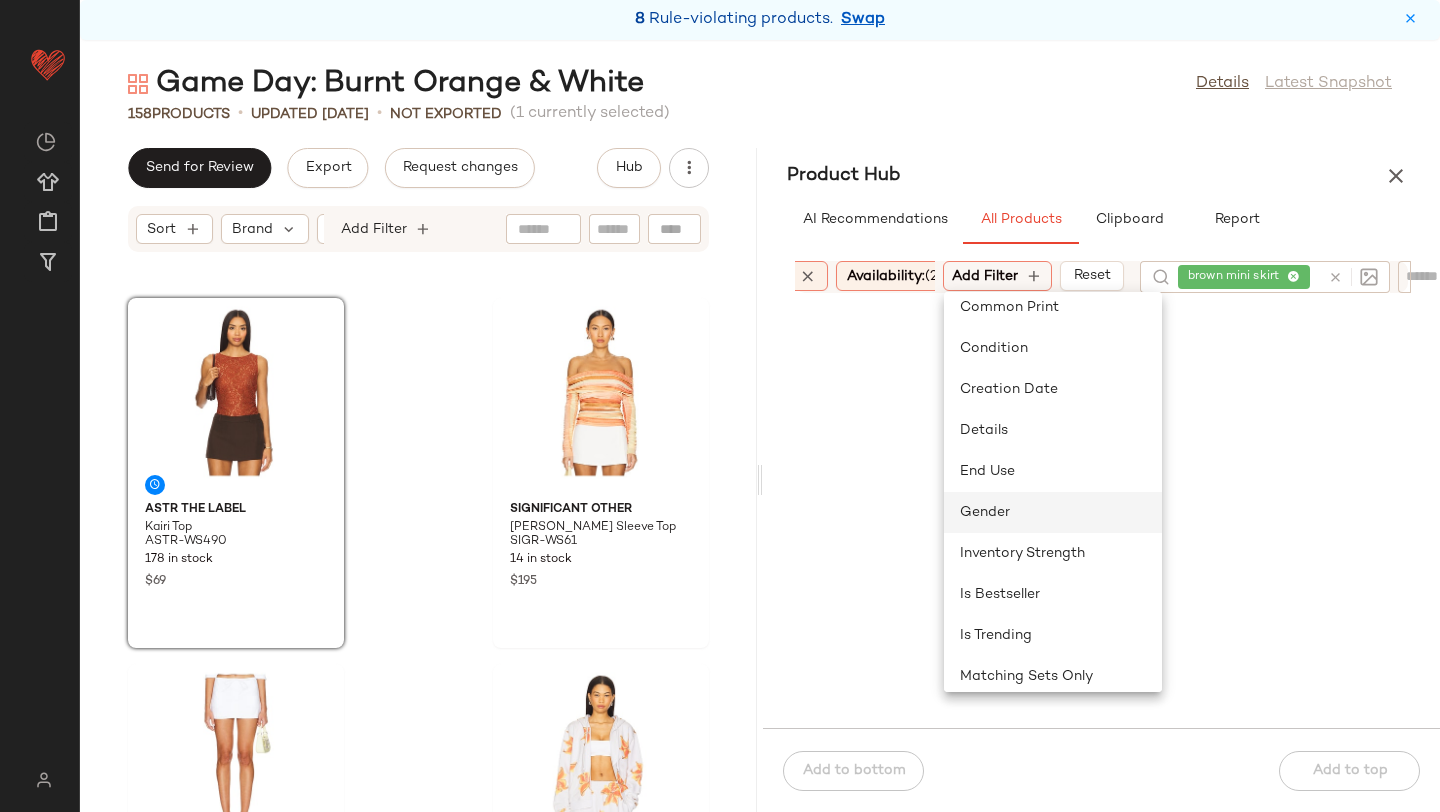 click on "Gender" 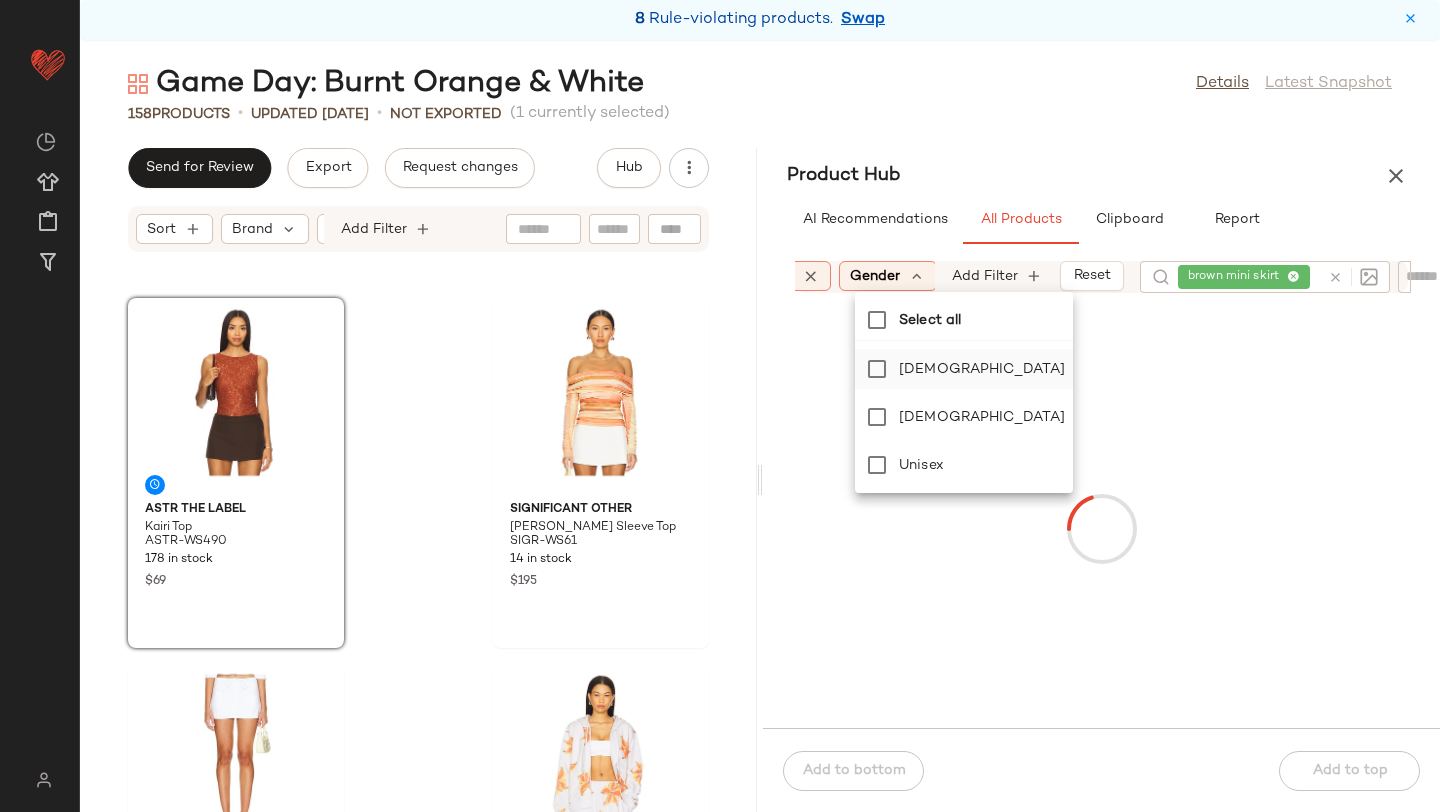 click on "[DEMOGRAPHIC_DATA]" at bounding box center (982, 369) 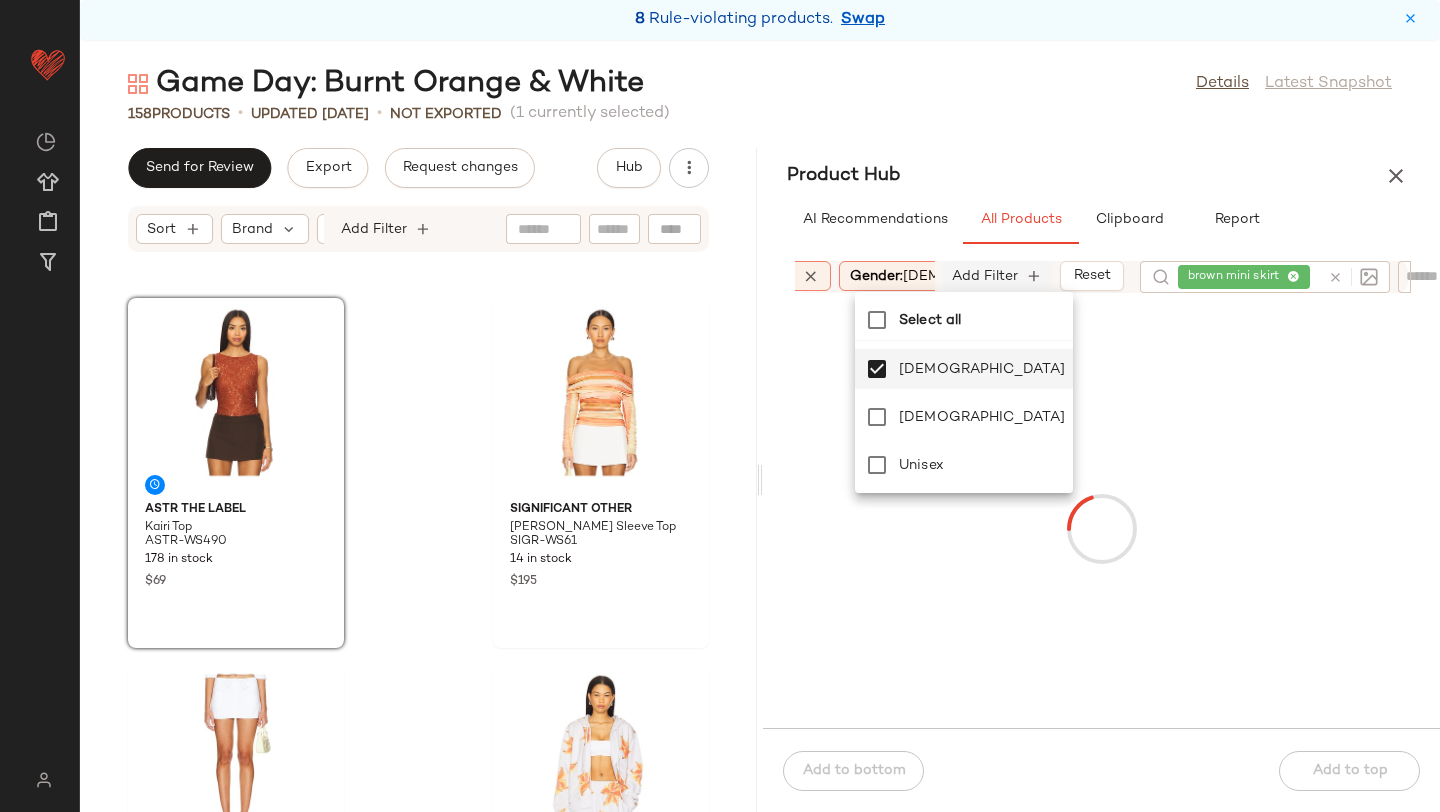 click on "Add Filter" at bounding box center (985, 276) 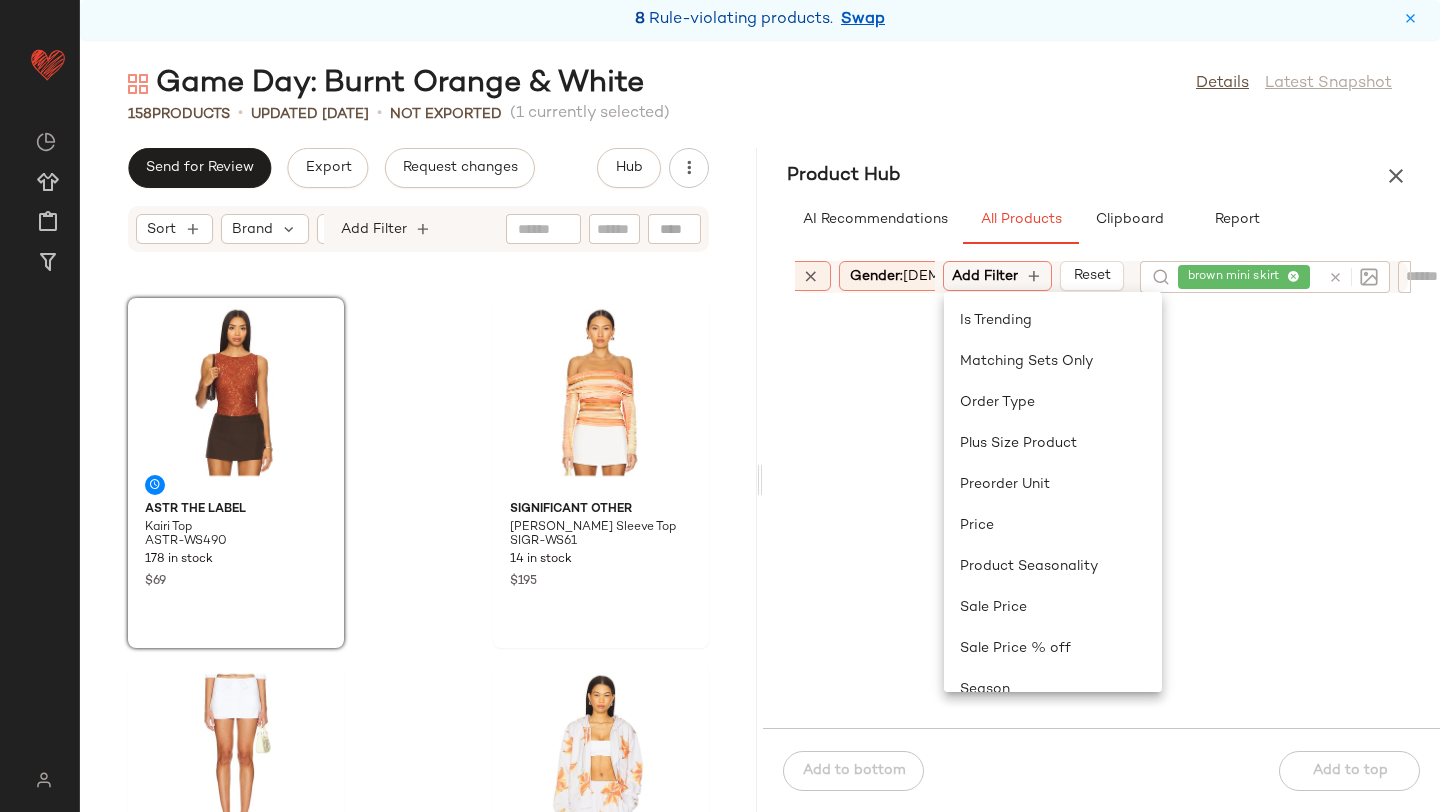 scroll, scrollTop: 672, scrollLeft: 0, axis: vertical 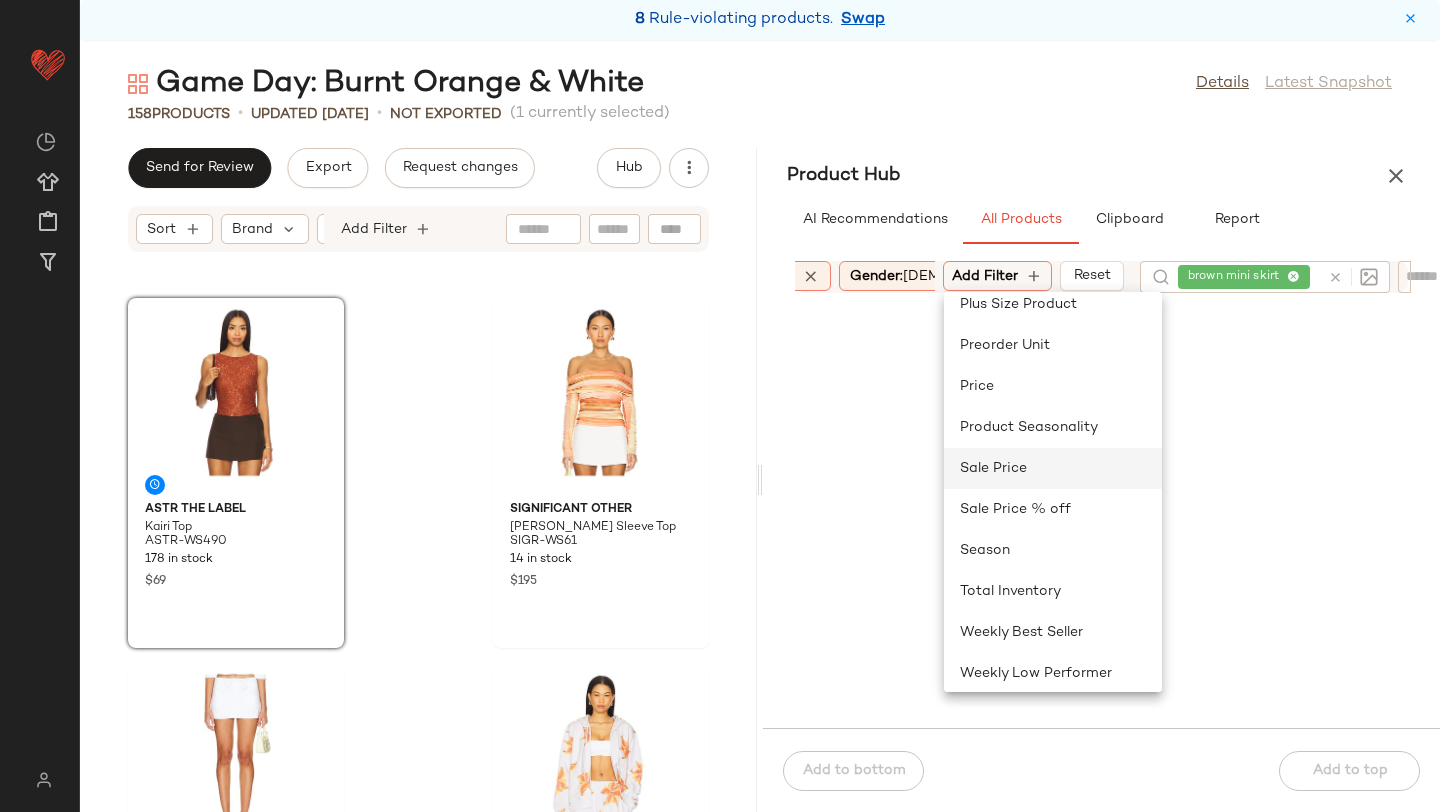 click on "Sale Price" 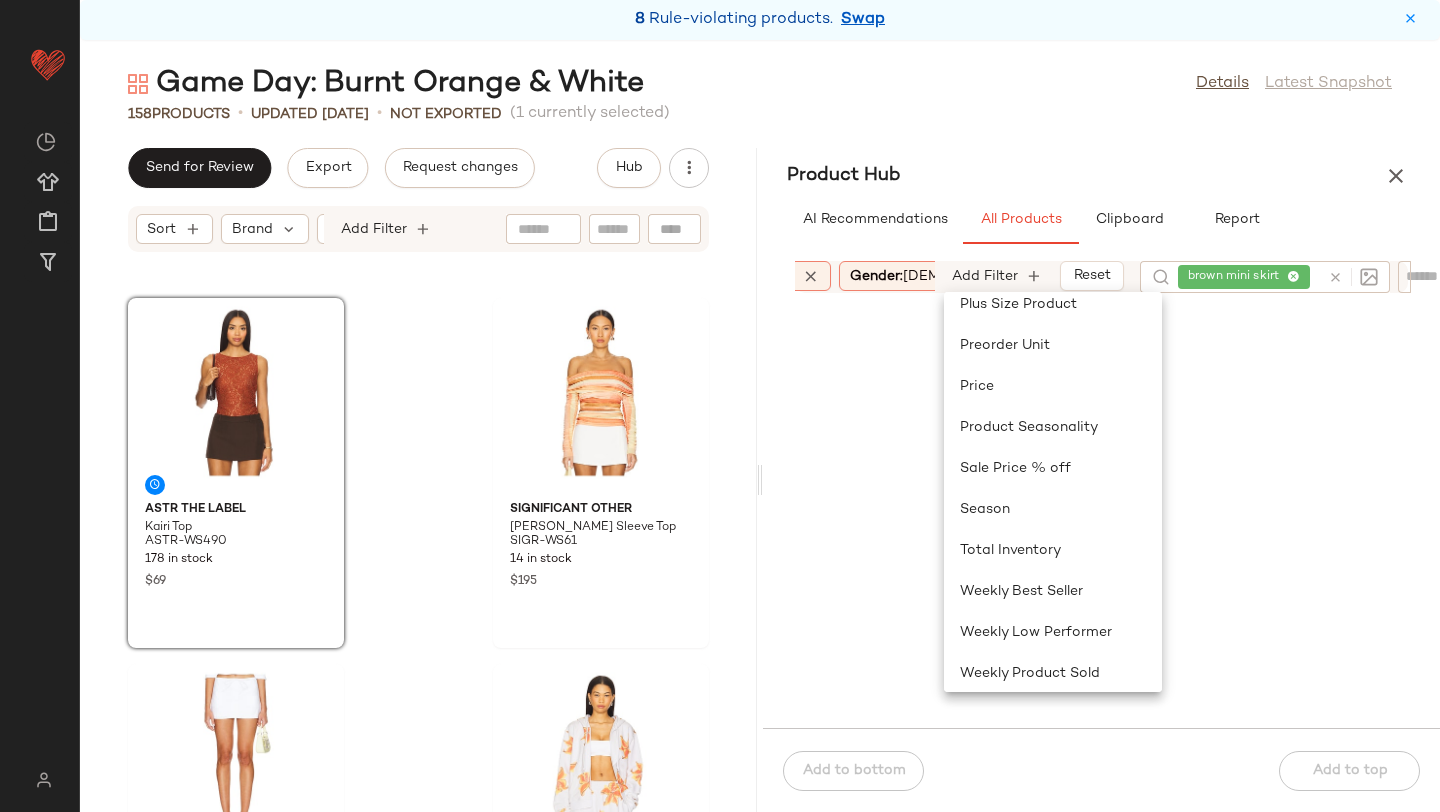 scroll, scrollTop: 0, scrollLeft: 846, axis: horizontal 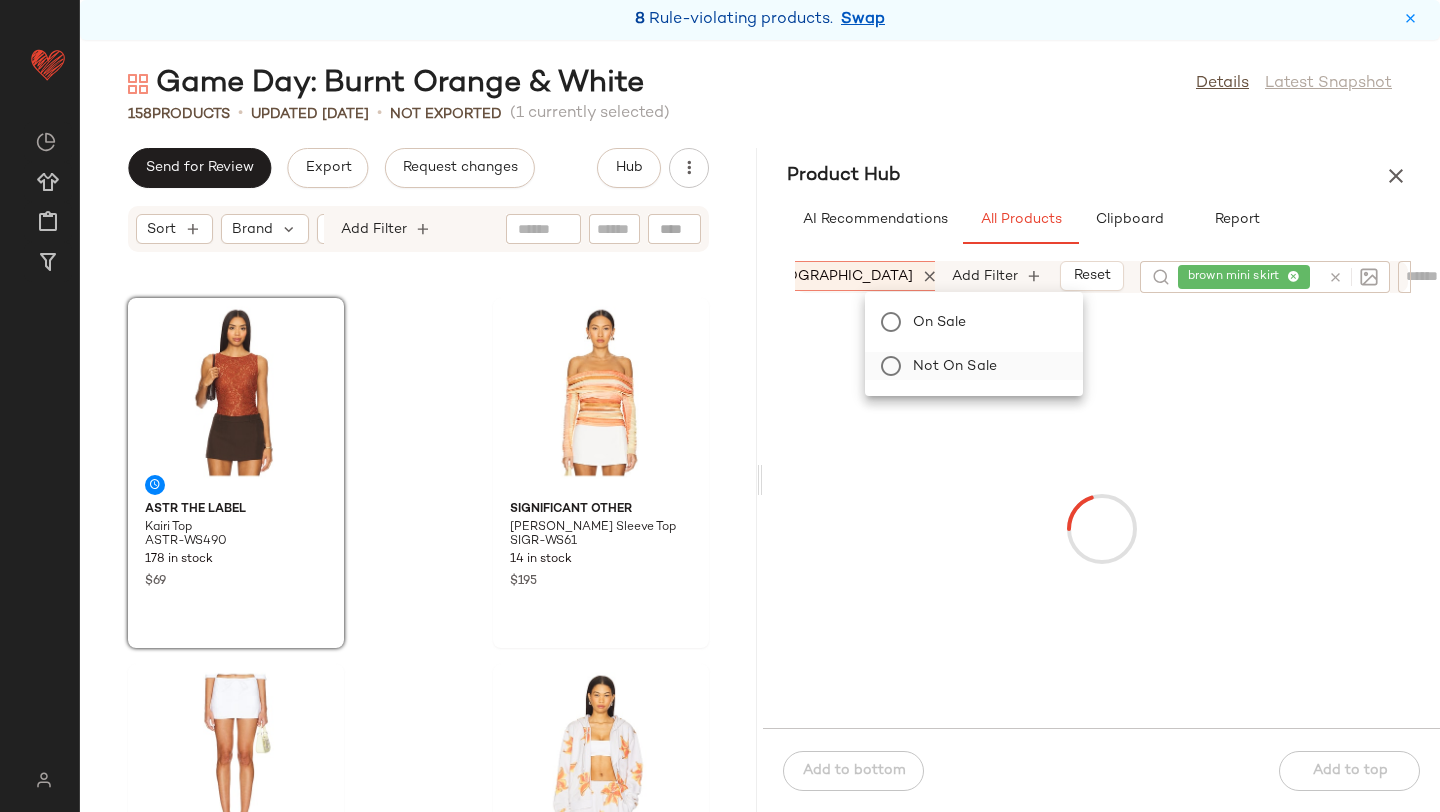 click on "Not on sale" 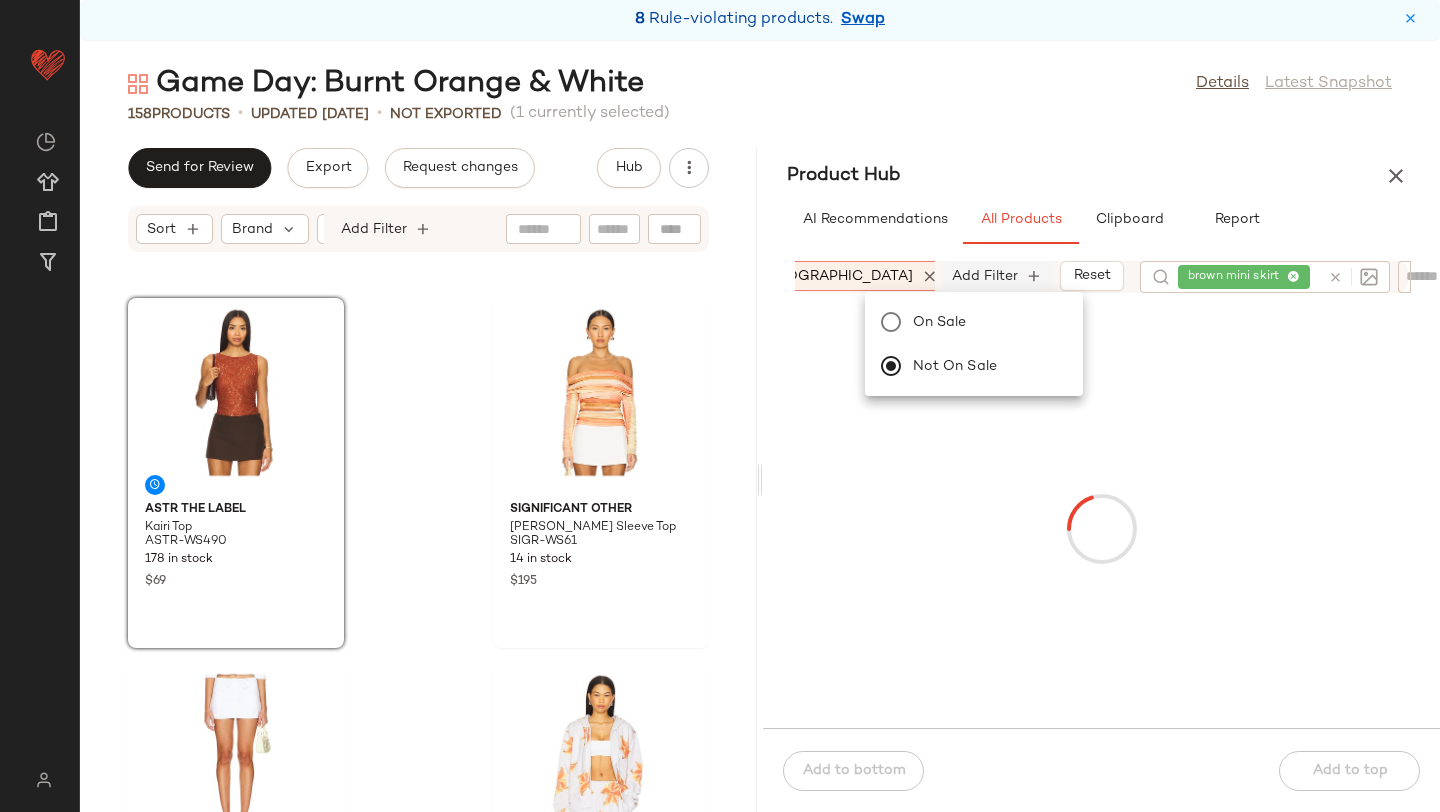 click on "Add Filter" at bounding box center (985, 276) 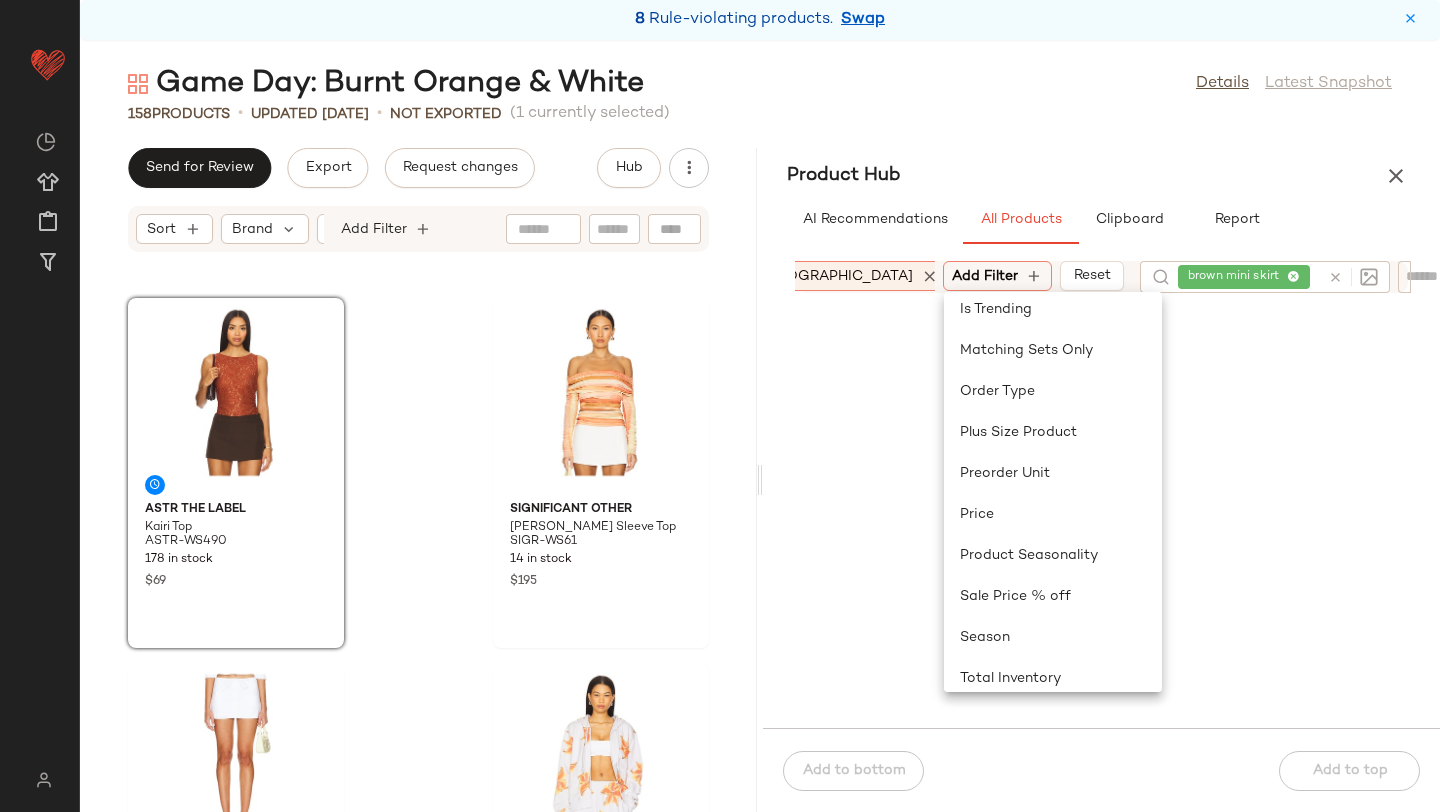 scroll, scrollTop: 723, scrollLeft: 0, axis: vertical 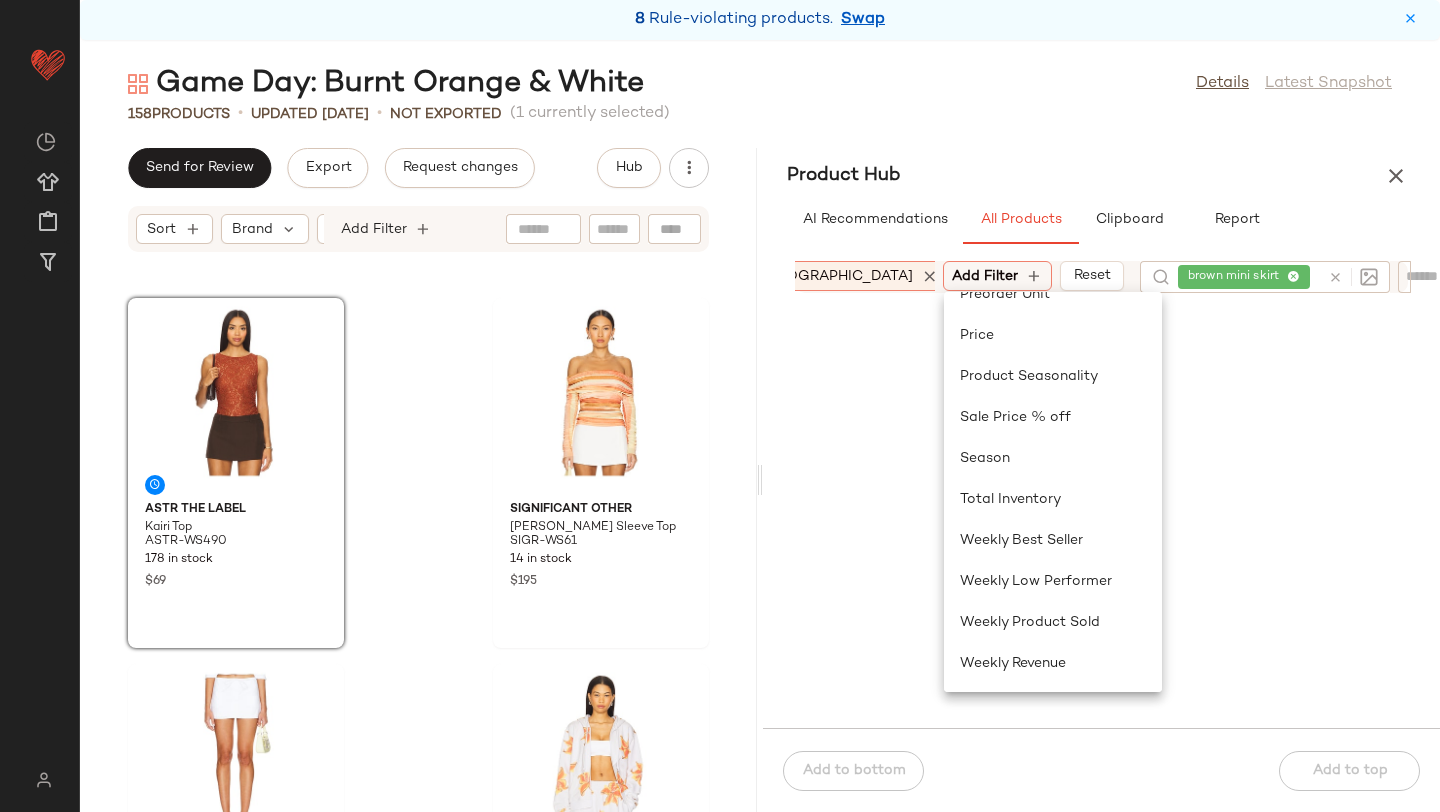 click on "Product Hub" at bounding box center [1101, 176] 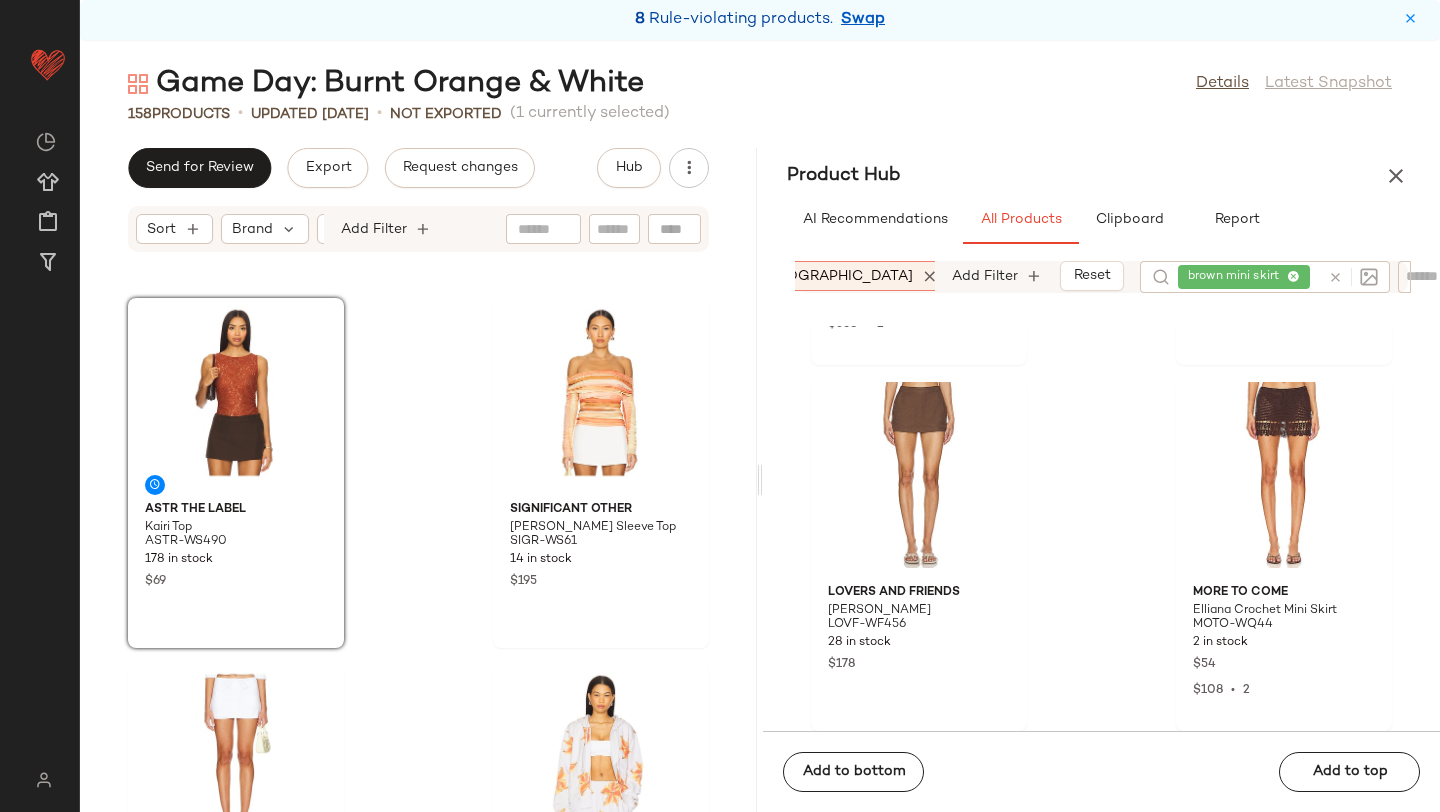 scroll, scrollTop: 14241, scrollLeft: 0, axis: vertical 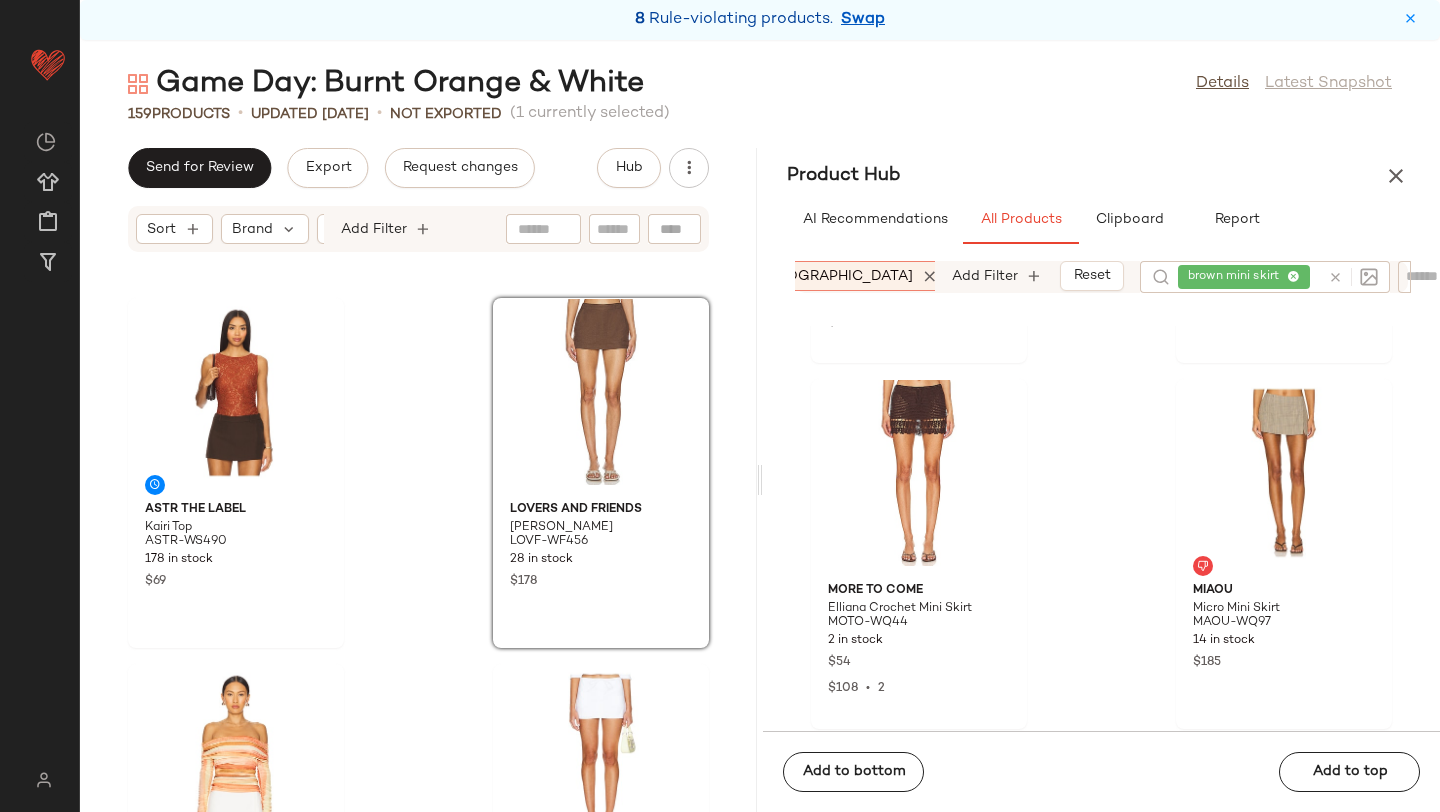 click on "ASTR the Label Kairi Top ASTR-WS490 178 in stock $69 Lovers and Friends Keila Skort LOVF-WF456 28 in stock $178 Significant Other Mattie Long Sleeve Top SIGR-WS61 14 in stock $195 Lovers and Friends Lindley Mini Skirt LOVF-WQ867 170 in stock $118 Juliet Johnstone Zip-up Hoodie JJOH-WK1 19 in stock $178 Juliet Johnstone Straight Leg Sweatpant JJOH-WP4 19 in stock $148 SIMONMILLER Loch Poplin Button Up SIMO-WS76 Out of stock $255 Free & Easy Fillmore Tee FREA-MS86 18 in stock $58" 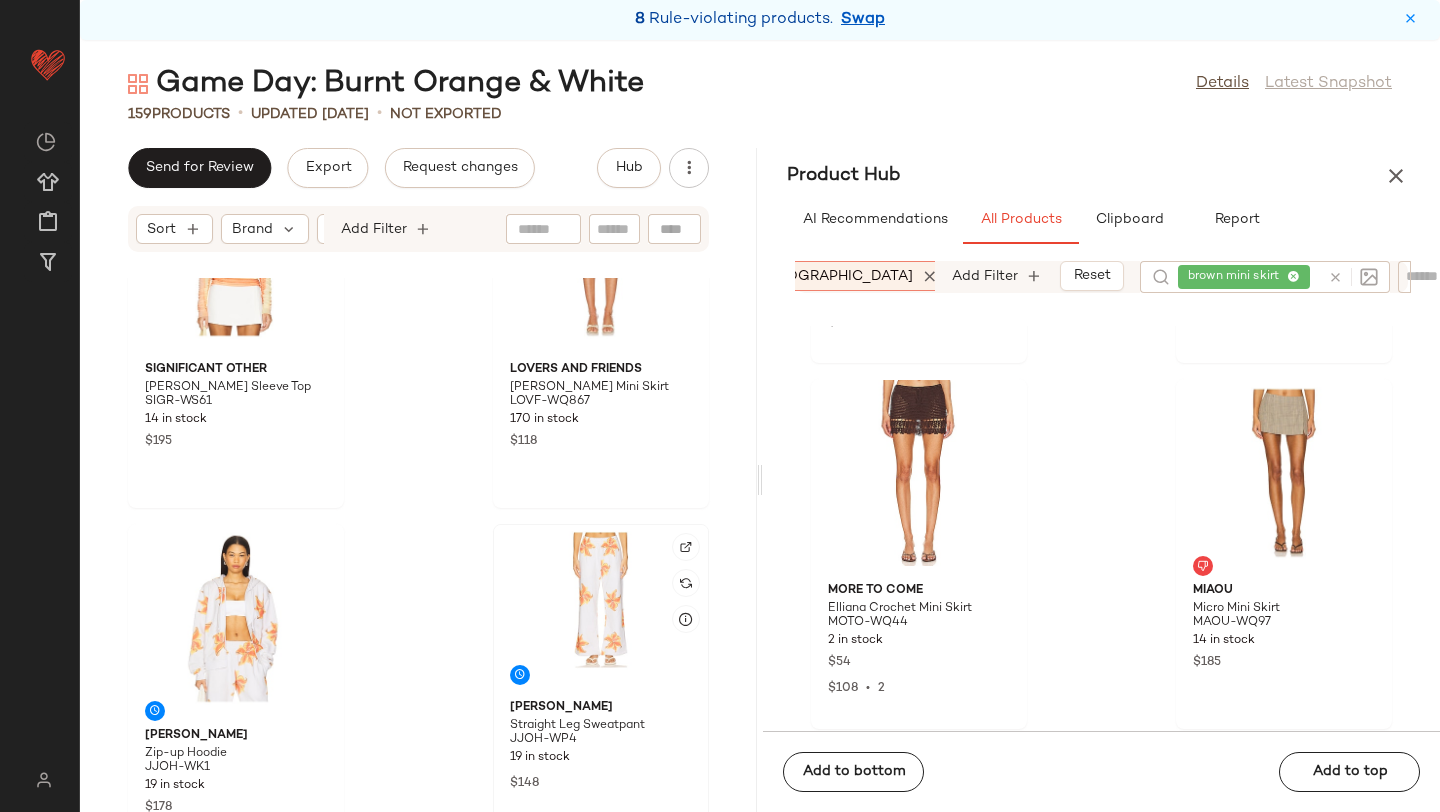 scroll, scrollTop: 20614, scrollLeft: 0, axis: vertical 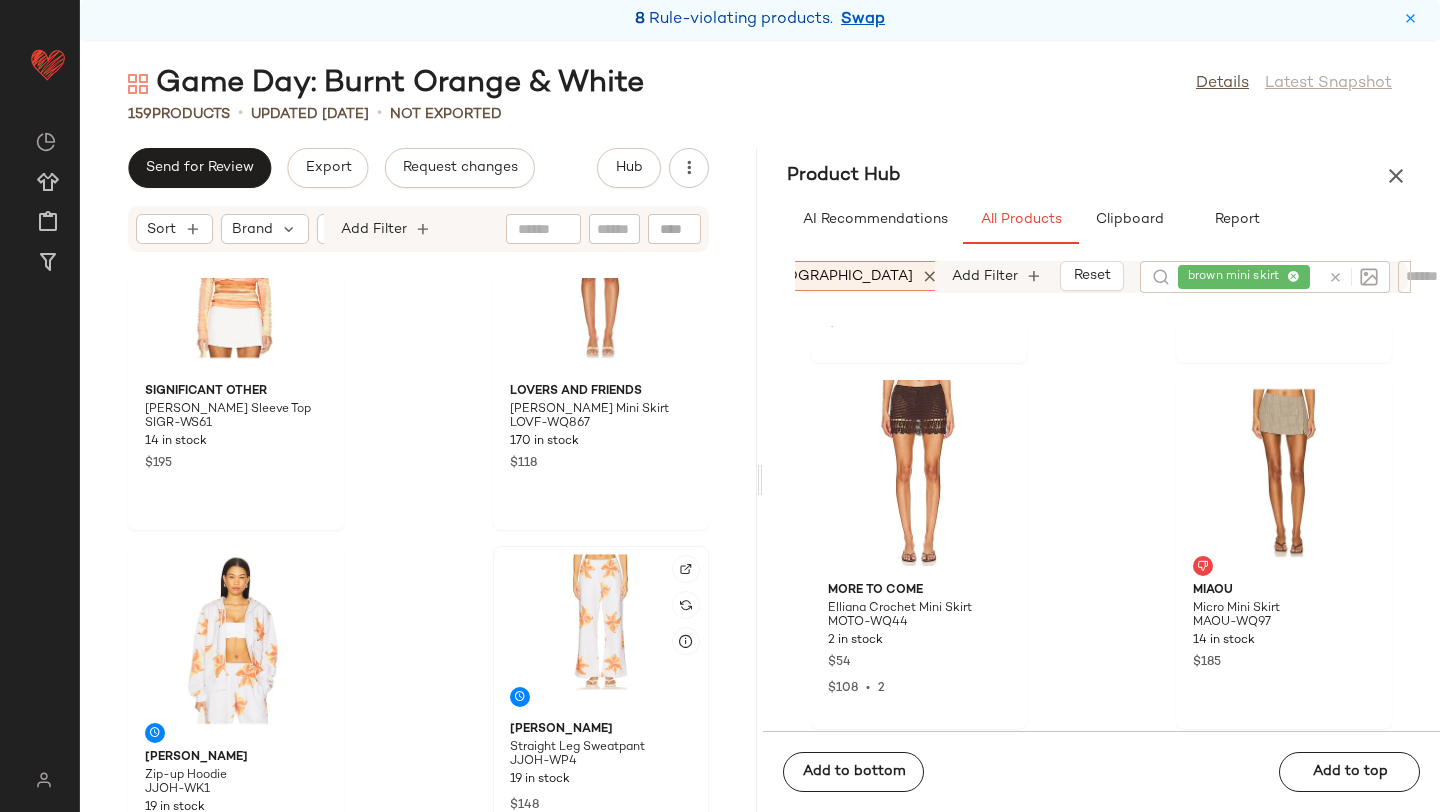 click 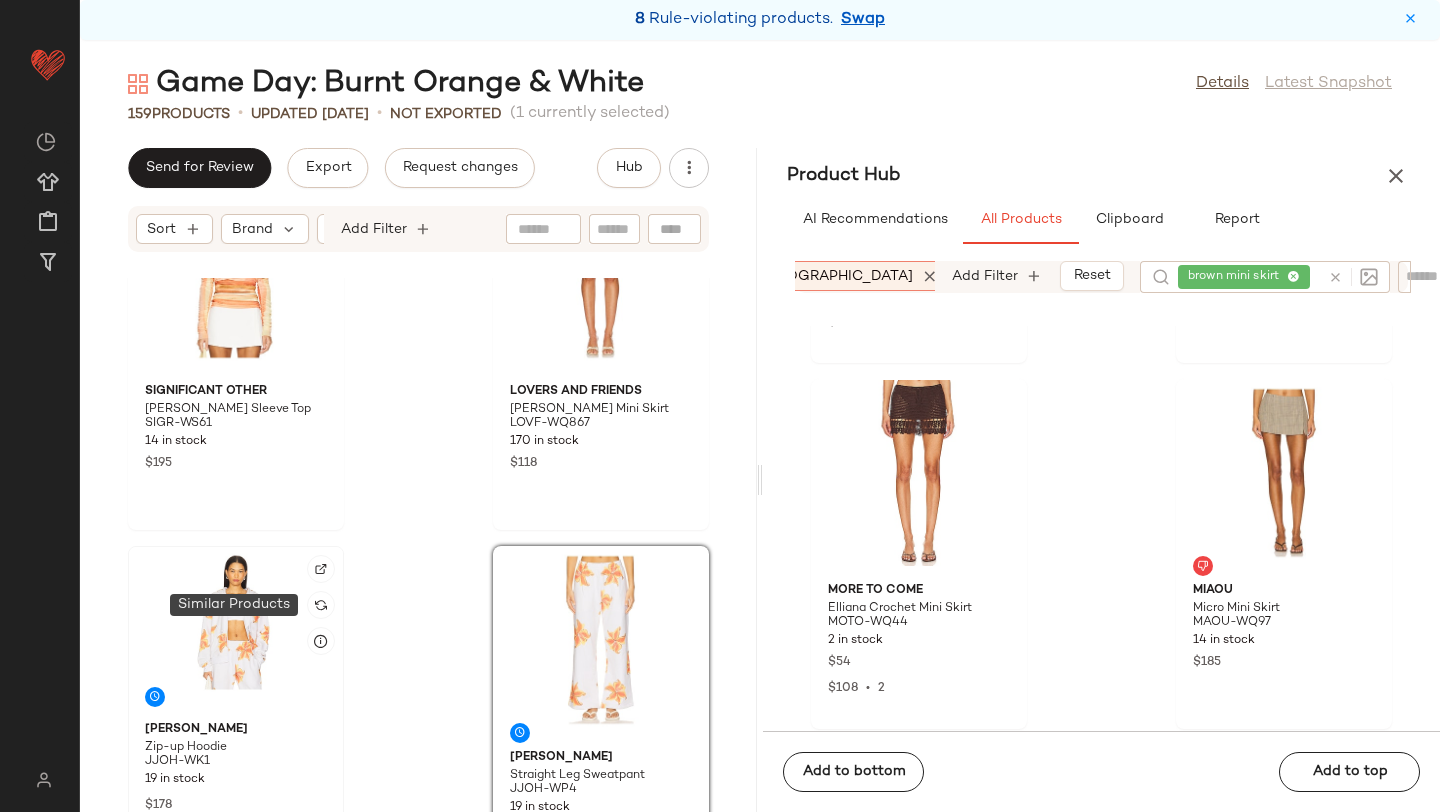 click 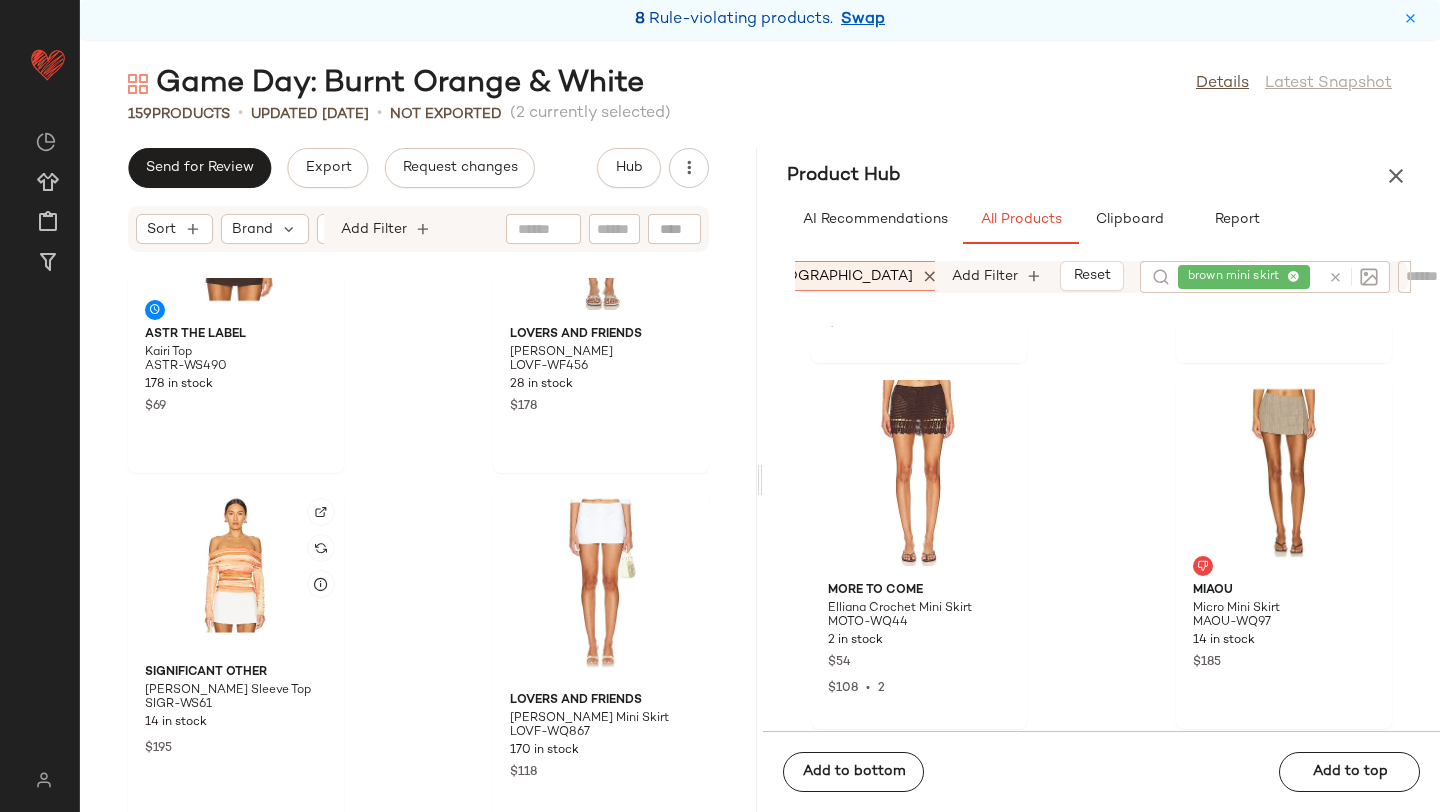 click 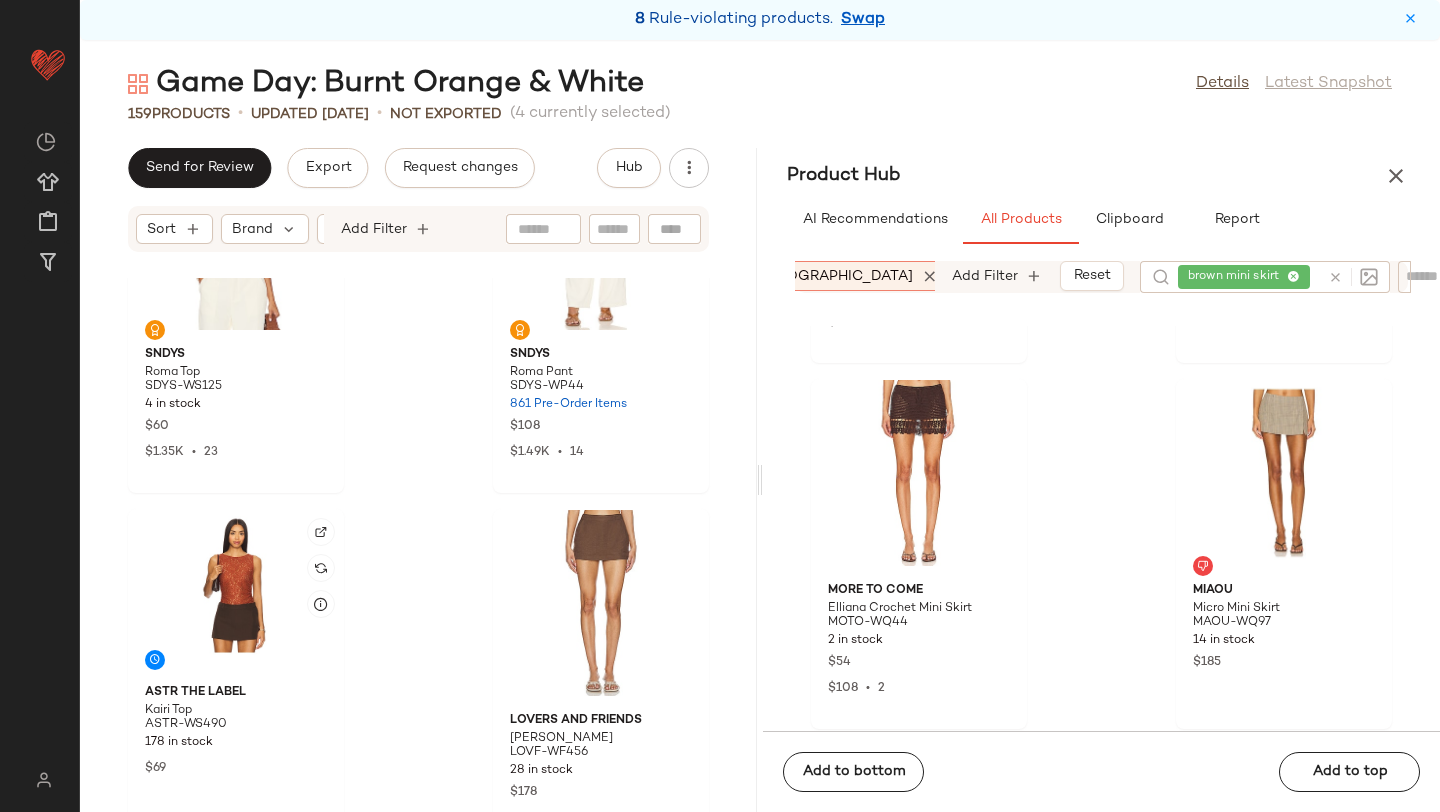 click 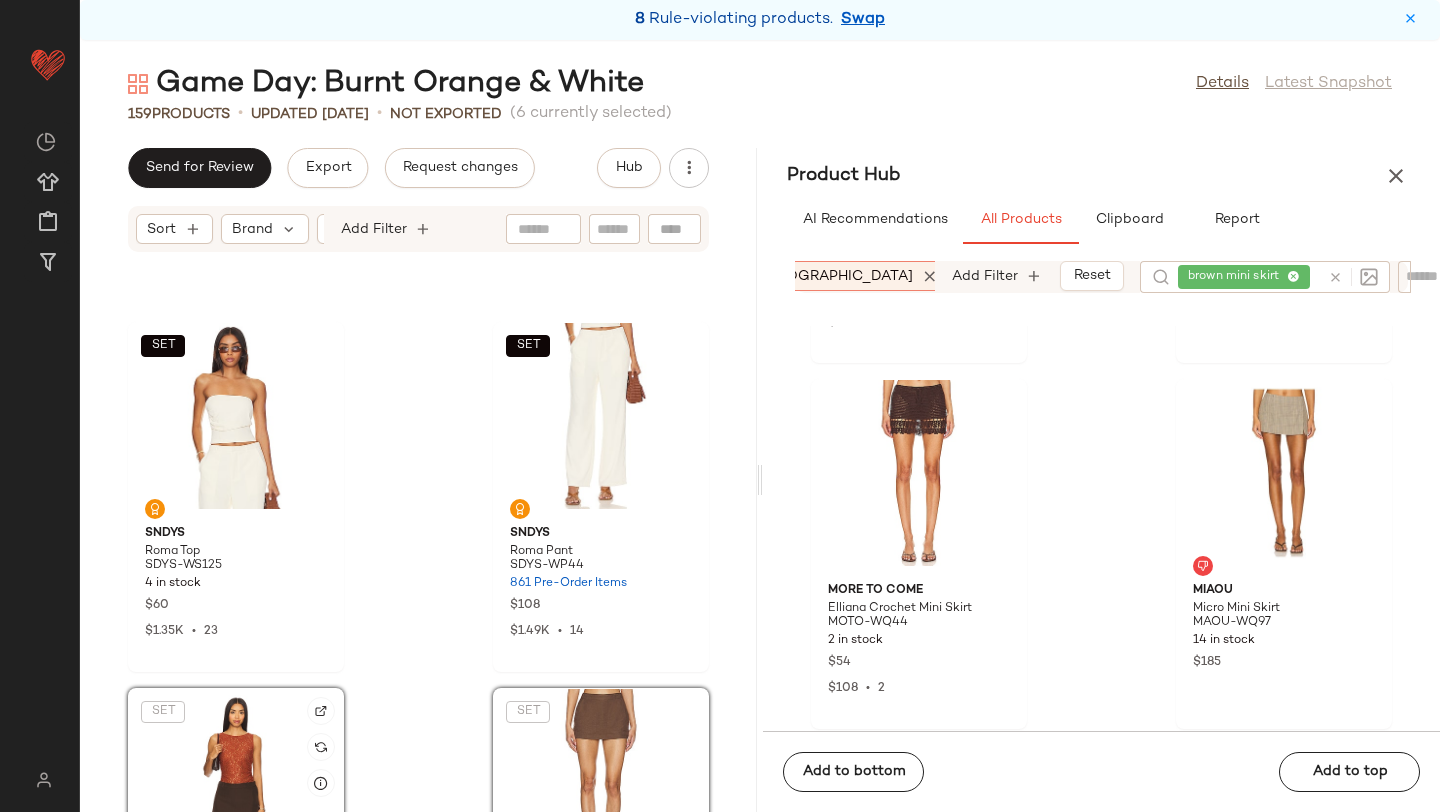 scroll, scrollTop: 19710, scrollLeft: 0, axis: vertical 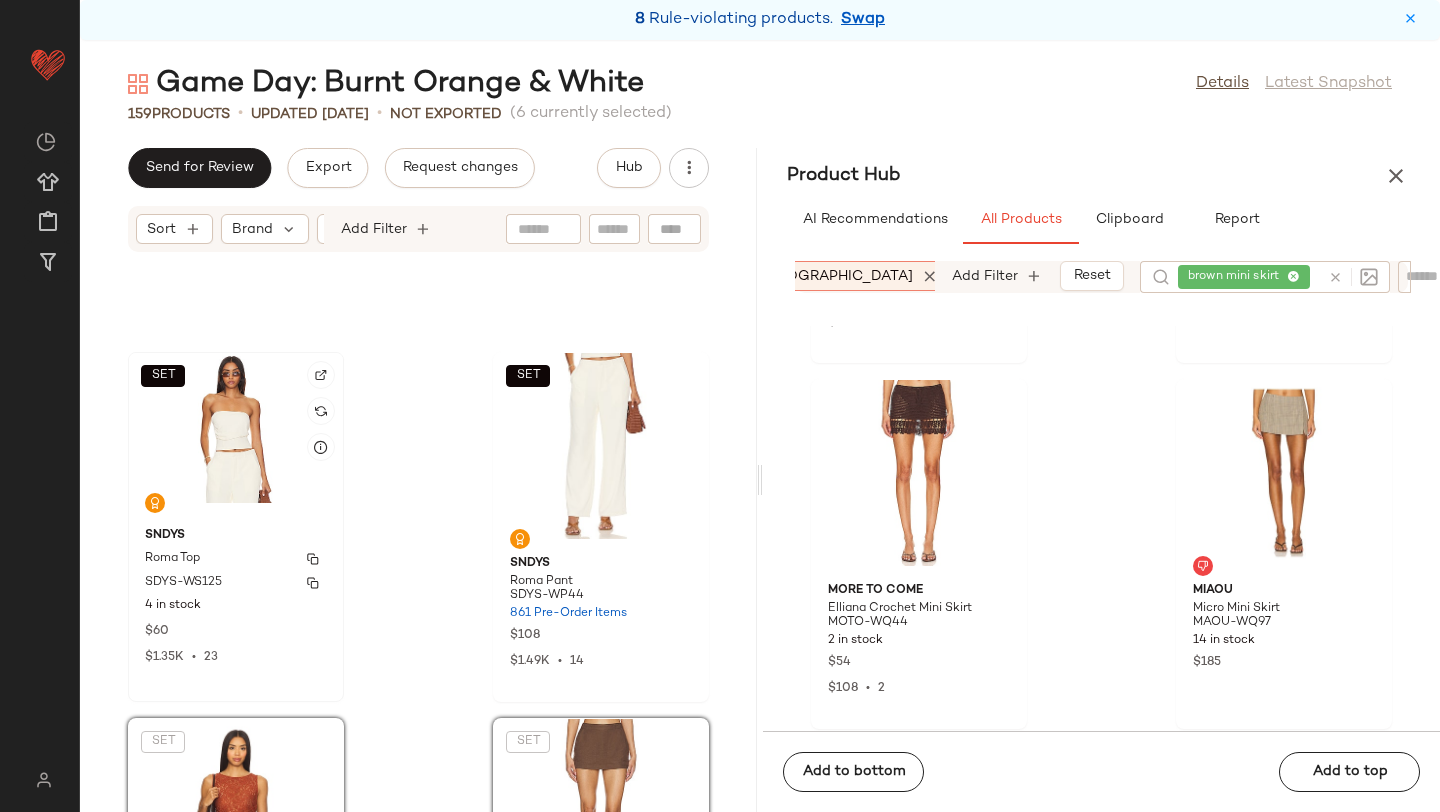 click on "SDYS-WS125" at bounding box center [236, 583] 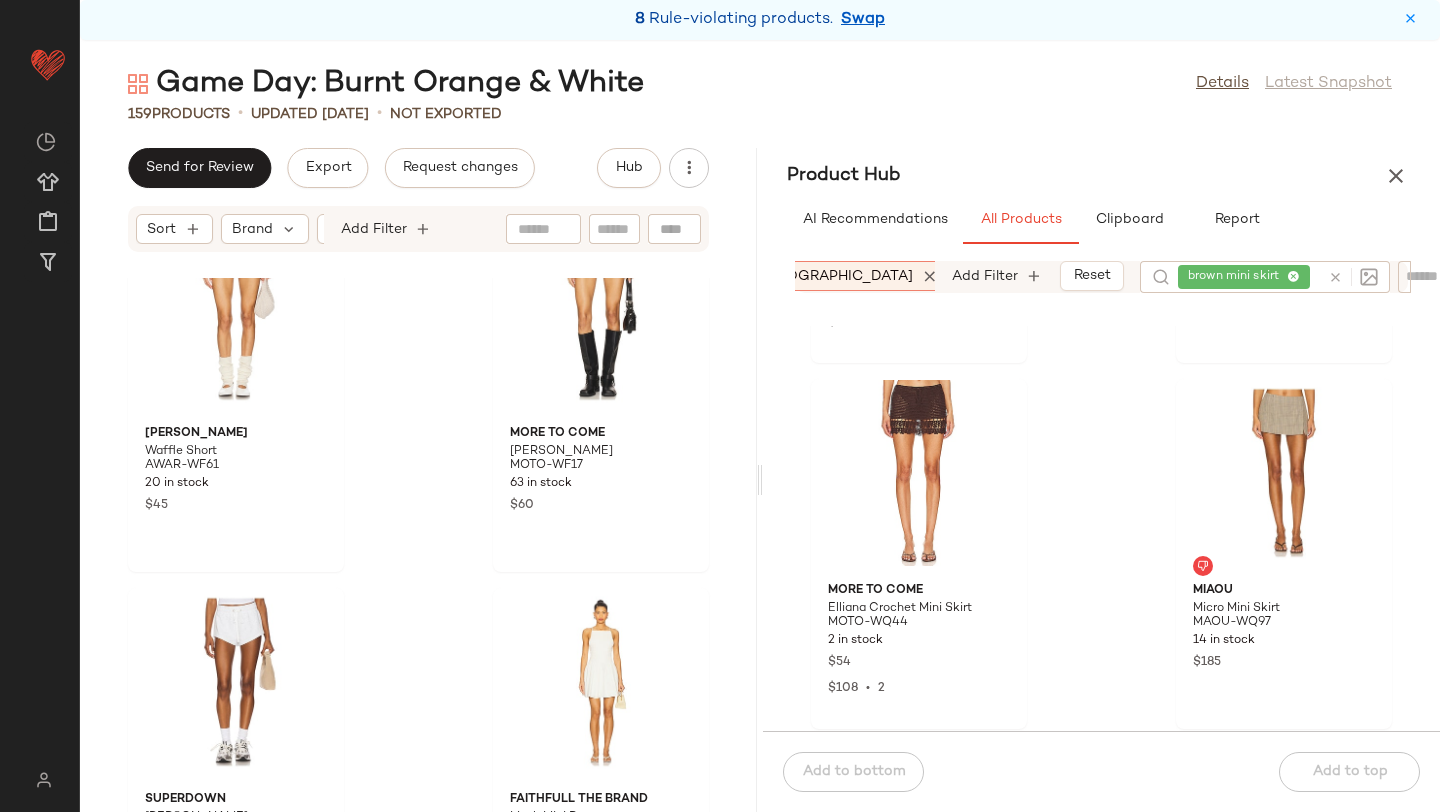 scroll, scrollTop: 17550, scrollLeft: 0, axis: vertical 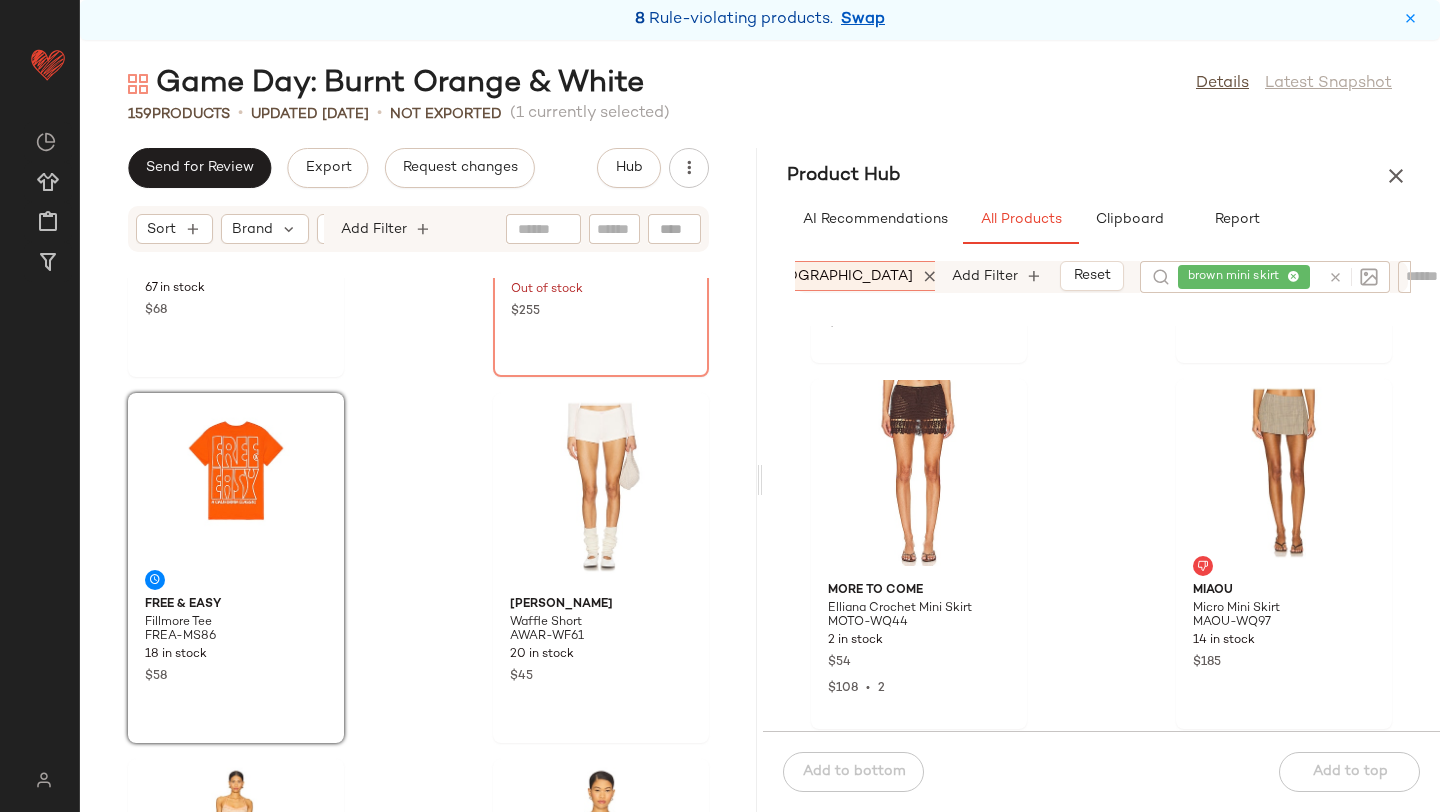 click on "SUNDRY High Crew Tank Top SDRY-WS532 67 in stock $68 SIMONMILLER Loch Poplin Button Up SIMO-WS76 Out of stock $255 Free & Easy Fillmore Tee FREA-MS86 18 in stock $58 Alexander Wang Waffle Short AWAR-WF61 20 in stock $45 Lovers and Friends Irina Mini Dress LOVF-WD4513 45 in stock $188 Found x REVOLVE Crimson Trails Boots Tee PFOU-WS14 275 in stock $84 $84  •  1 LIONESS Saddle Short LIOR-WF49 347 in stock $59 Free People x REVOLVE Lola Tee FREE-WS5208 187 Pre-Order Items $38" 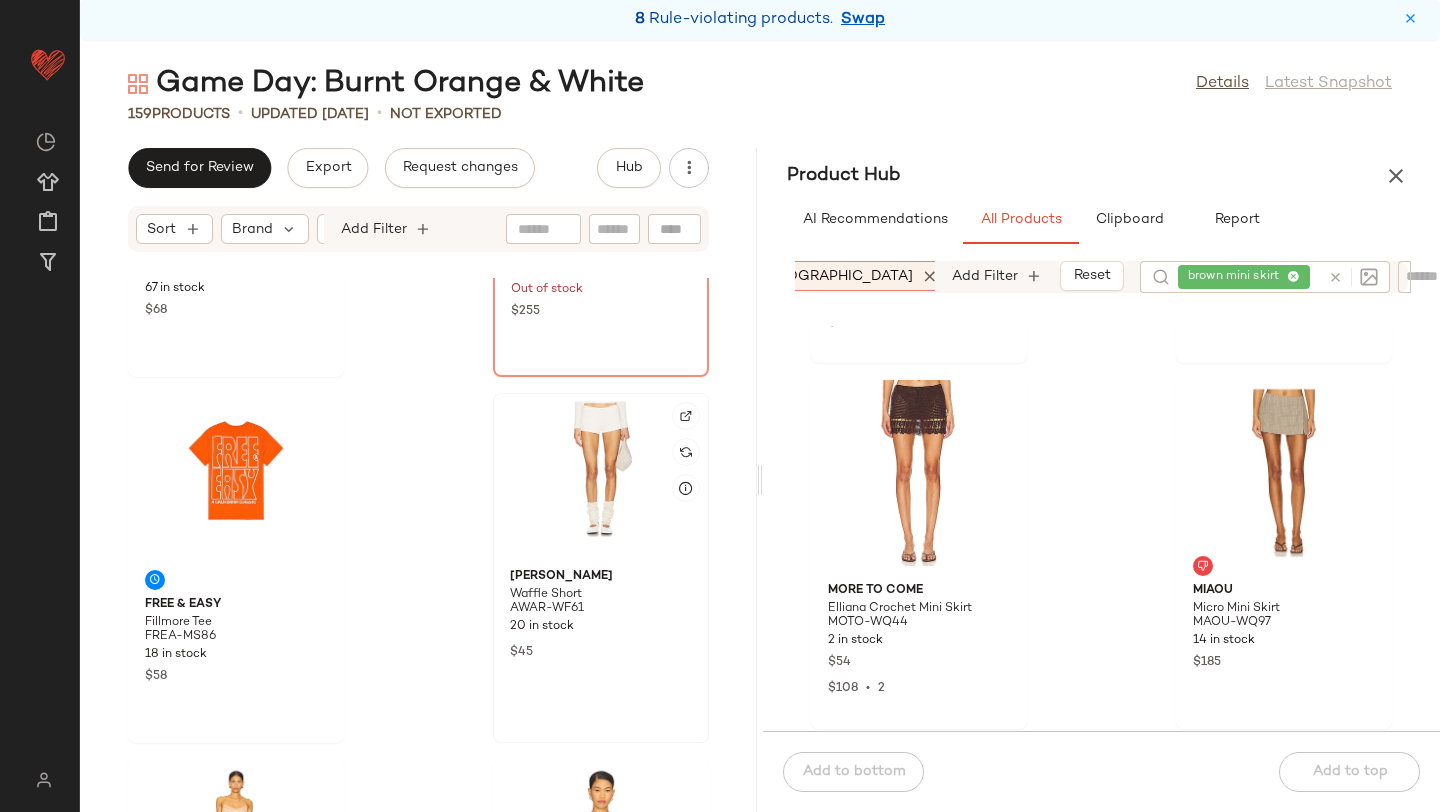 click 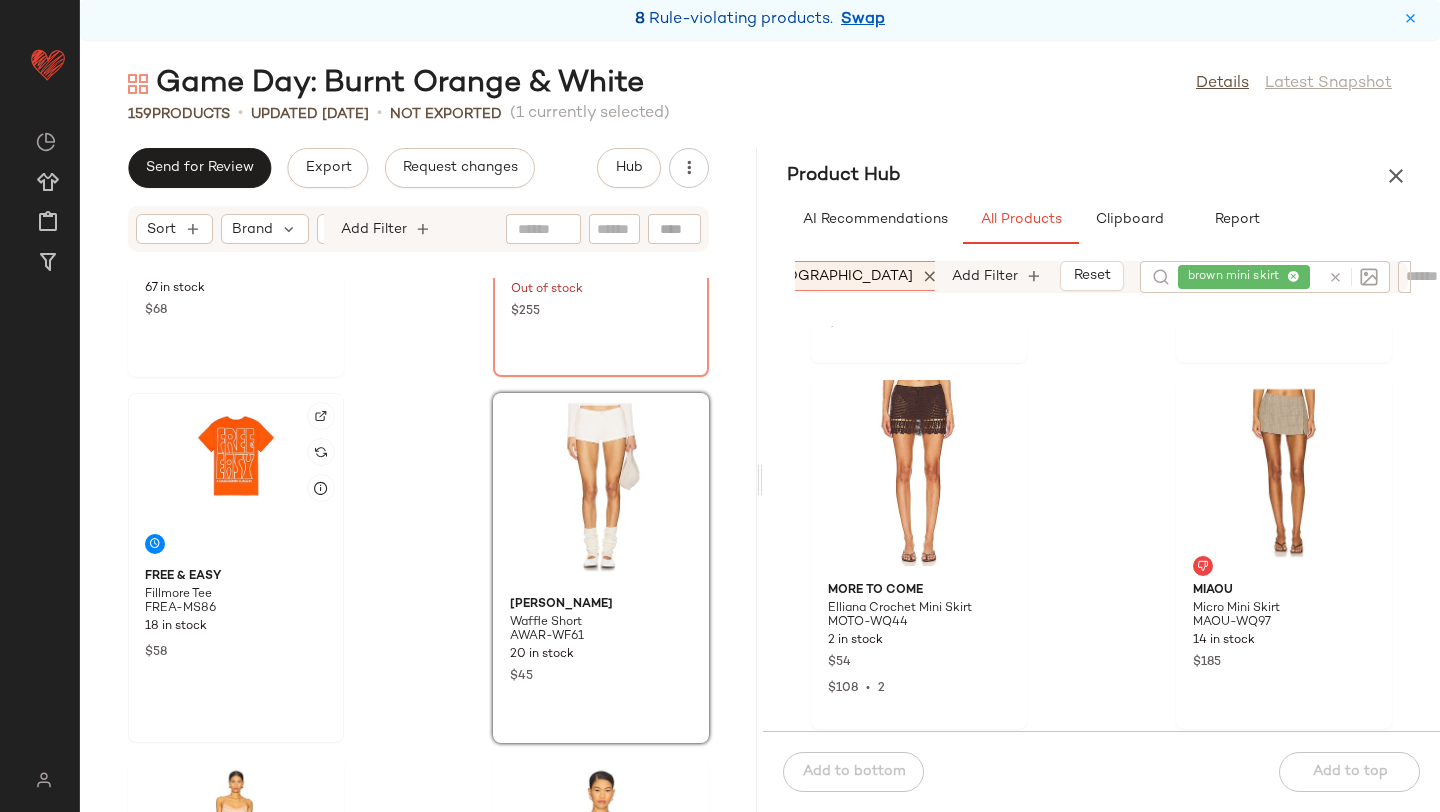 click 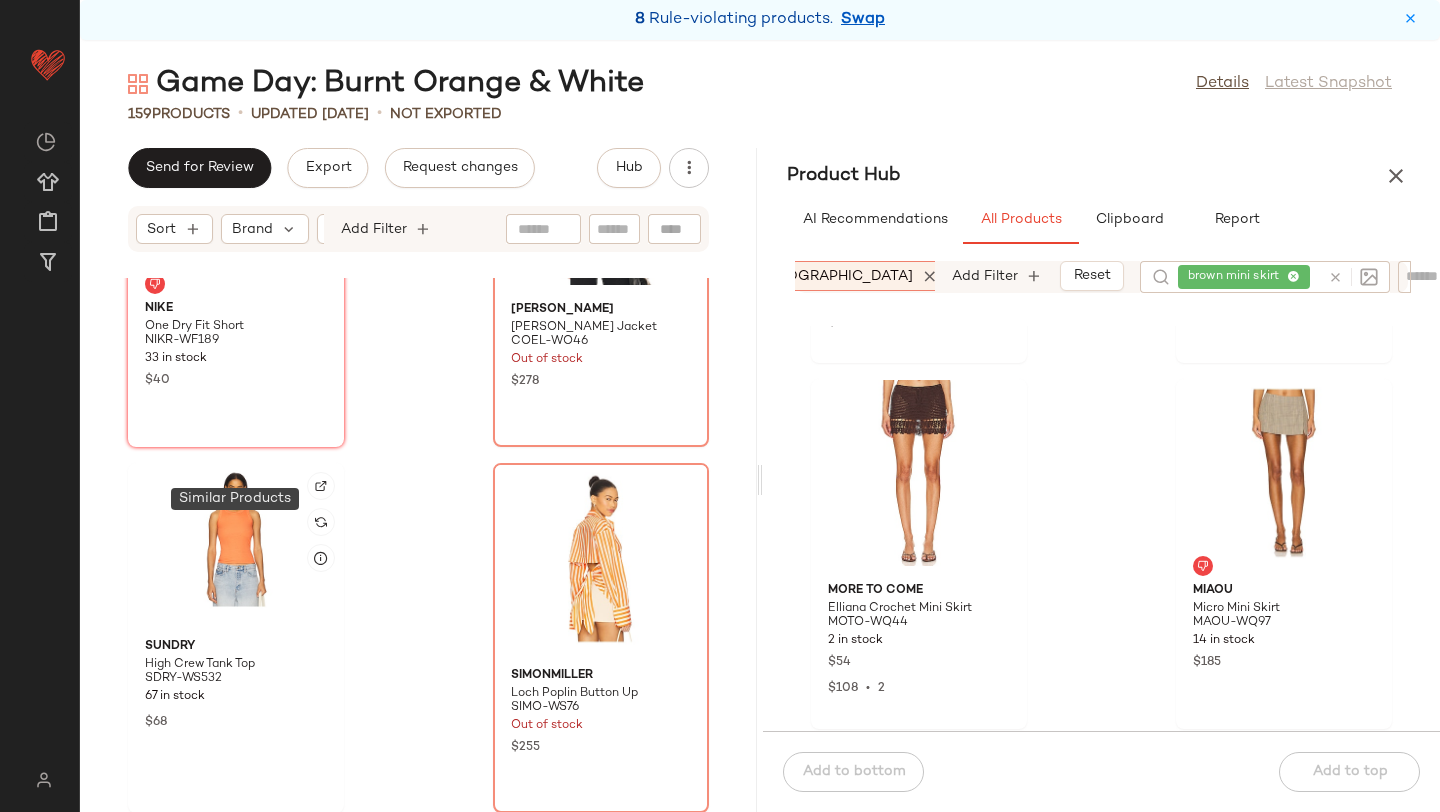 scroll, scrollTop: 19361, scrollLeft: 0, axis: vertical 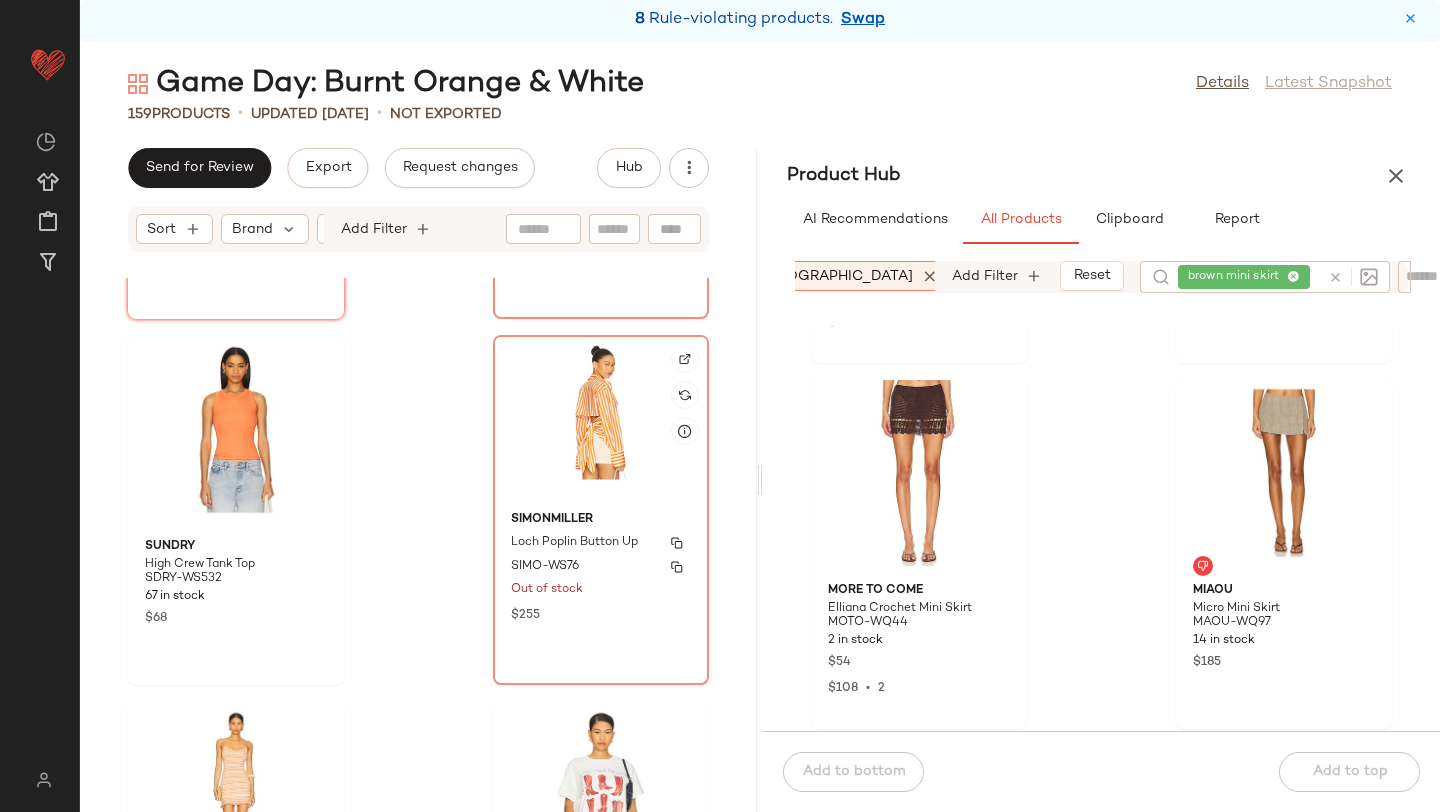 click on "SIMONMILLER Loch Poplin Button Up SIMO-WS76 Out of stock $255" 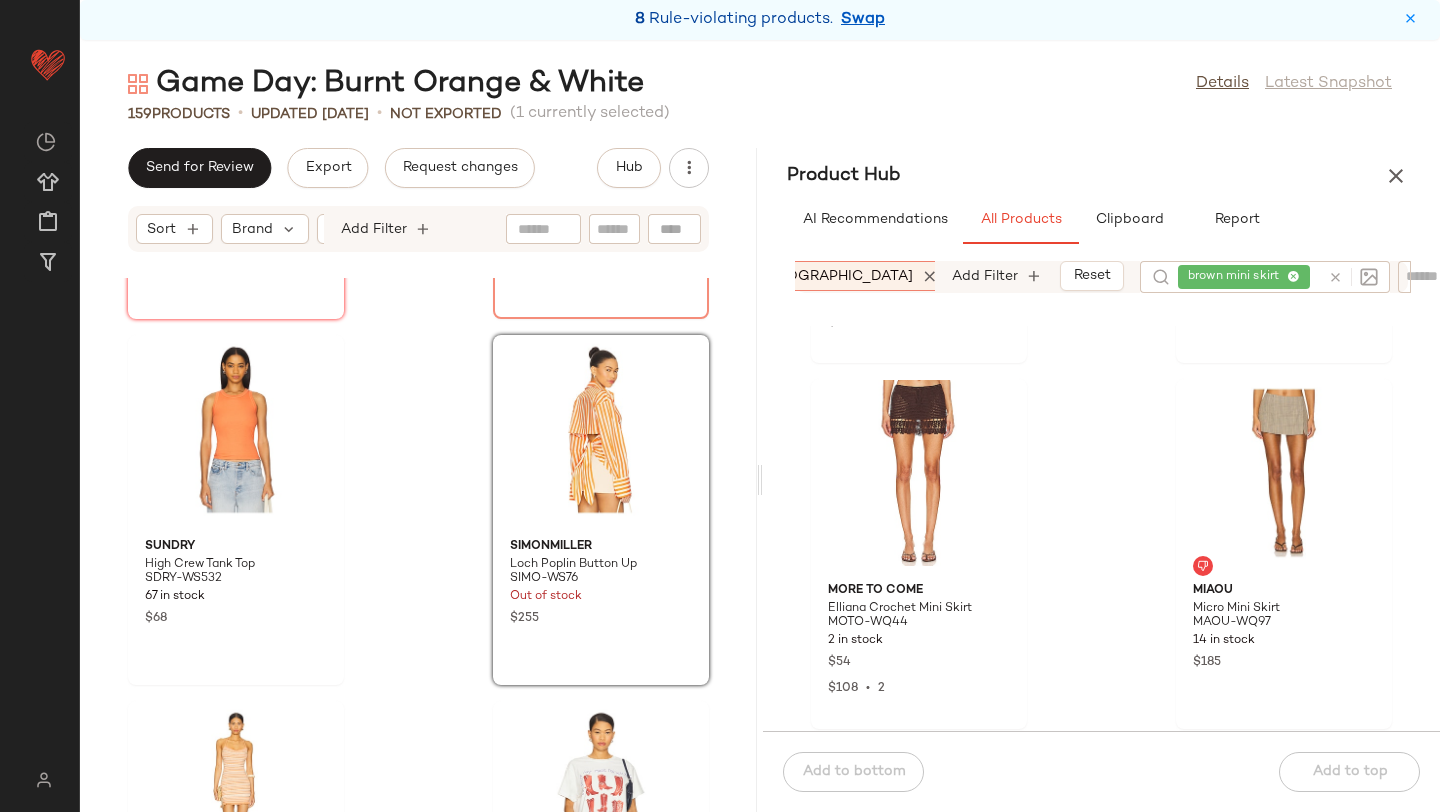click at bounding box center [1349, 277] 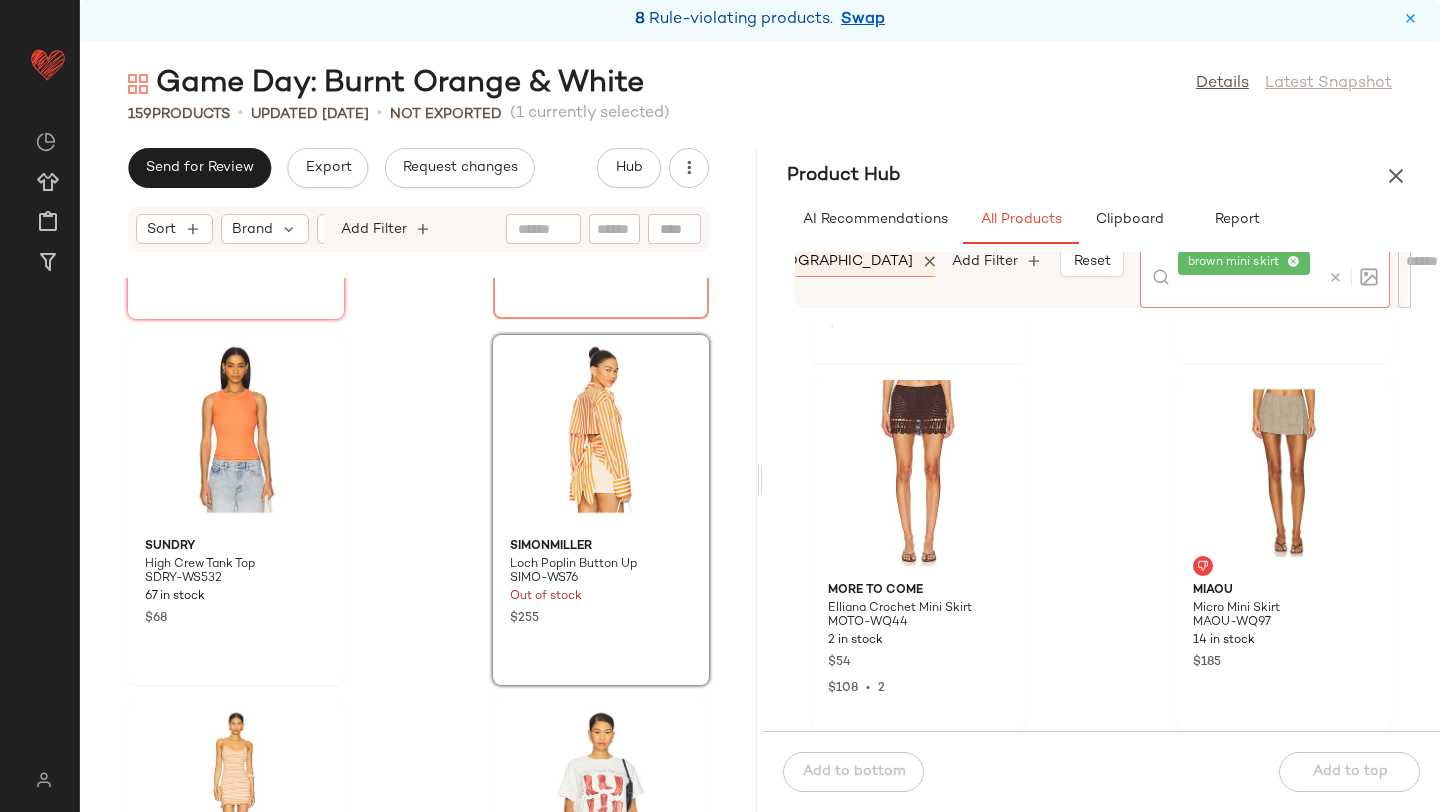 click at bounding box center (1335, 277) 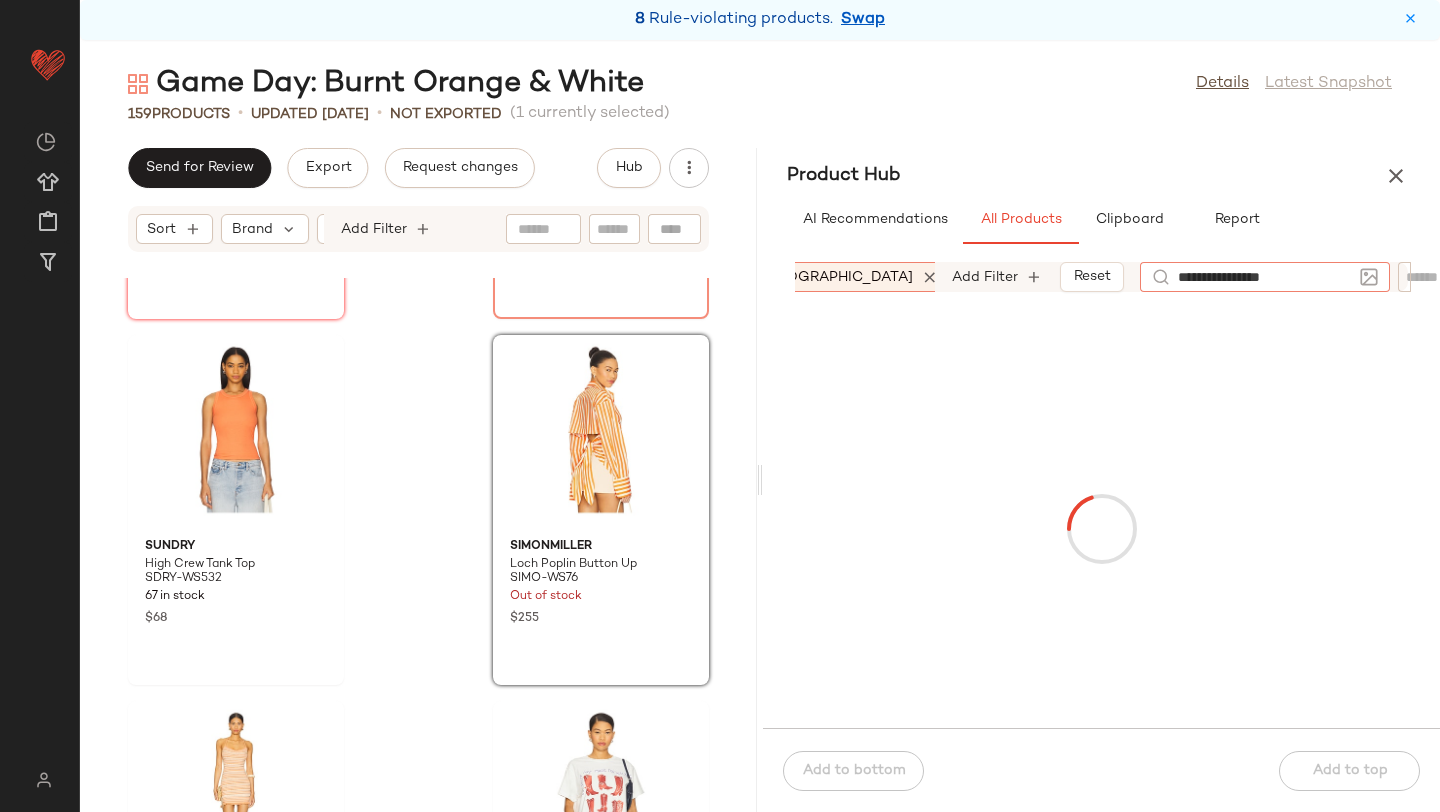 type on "**********" 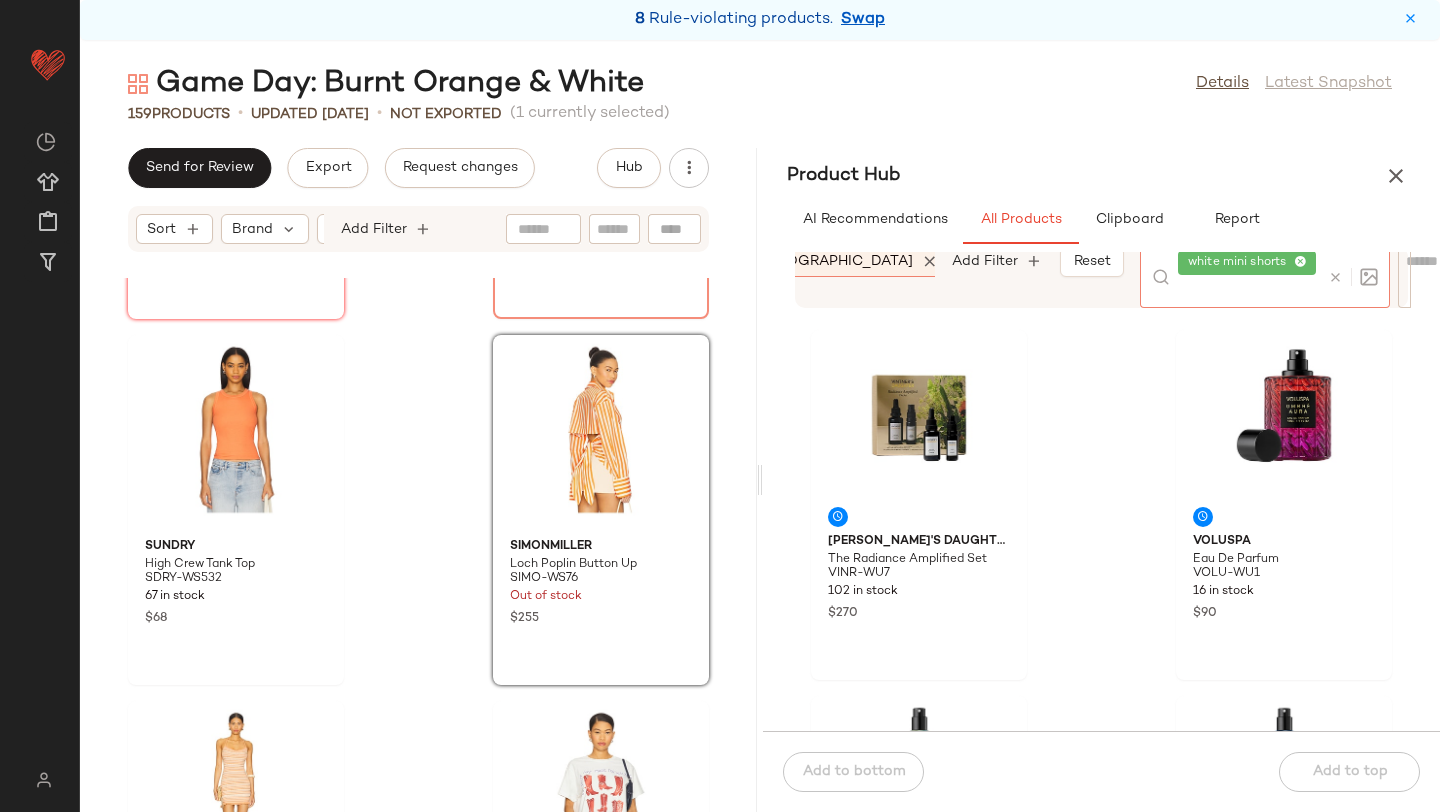 click on "Game Day: Burnt Orange & White  Details   Latest Snapshot  159   Products   •   updated Jul 8th  •   Not Exported    (1 currently selected)   Send for Review   Export   Request changes   Hub  Sort  Brand  Category  Add Filter  Nike One Dry Fit Short NIKR-WF189 33 in stock $40 Camila Coelho Florencia Moto Jacket COEL-WO46 Out of stock $278 SUNDRY High Crew Tank Top SDRY-WS532 67 in stock $68 SIMONMILLER Loch Poplin Button Up SIMO-WS76 Out of stock $255 Lovers and Friends Irina Mini Dress LOVF-WD4513 45 in stock $188 Found x REVOLVE Crimson Trails Boots Tee PFOU-WS14 275 in stock $84 $84  •  1 LIONESS Saddle Short LIOR-WF49 347 in stock $59 Free People x REVOLVE Lola Tee FREE-WS5208 187 Pre-Order Items $38 Product Hub  AI Recommendations   All Products   Clipboard   Report  Sort  Brand  Category  In Curation?:   No Age:   adult Availability:   (2) Gender:   female Sale Price:   Not on sale Add Filter   Reset  white mini shorts Vintner's Daughter The Radiance Amplified Set VINR-WU7 102 in stock $90" at bounding box center (760, 438) 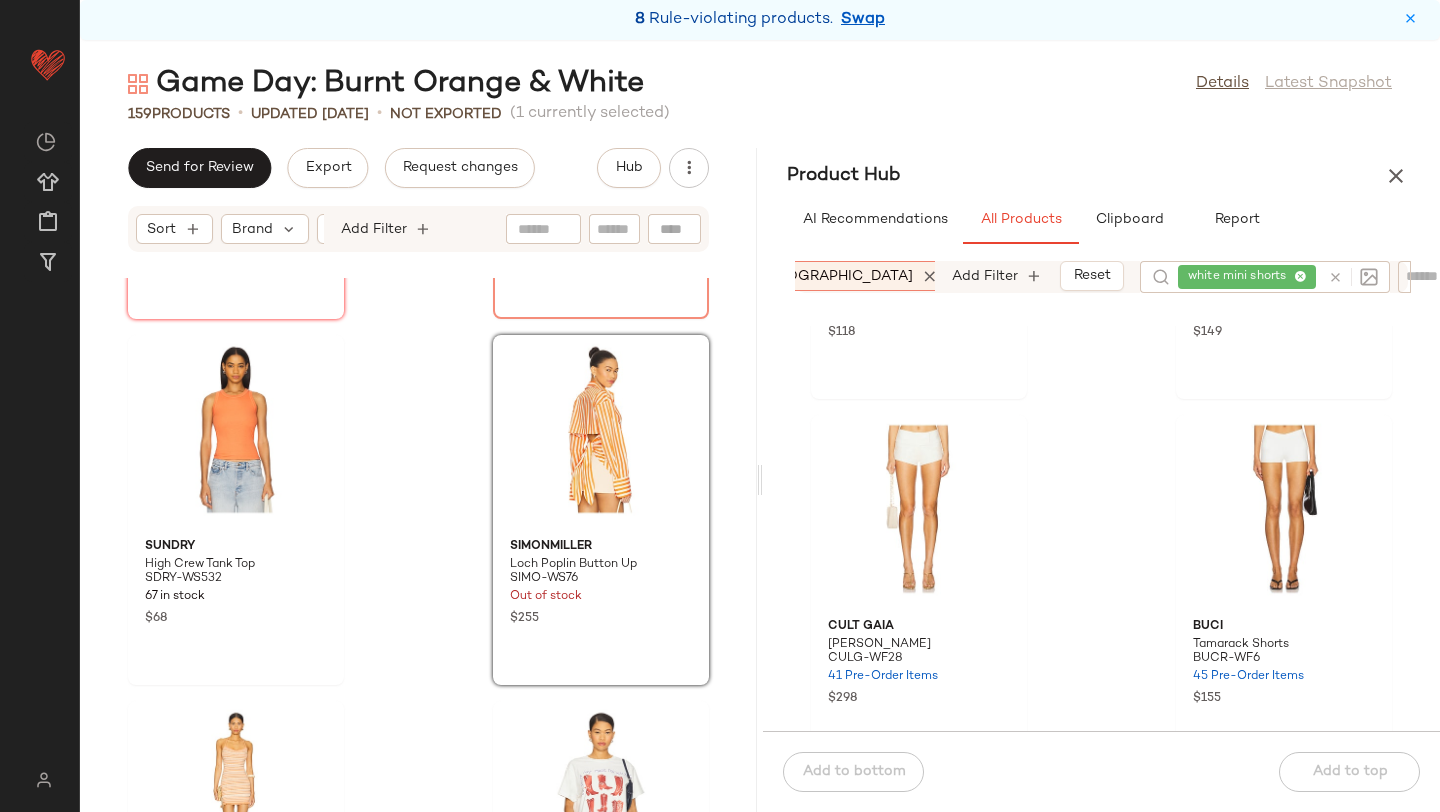 scroll, scrollTop: 282, scrollLeft: 0, axis: vertical 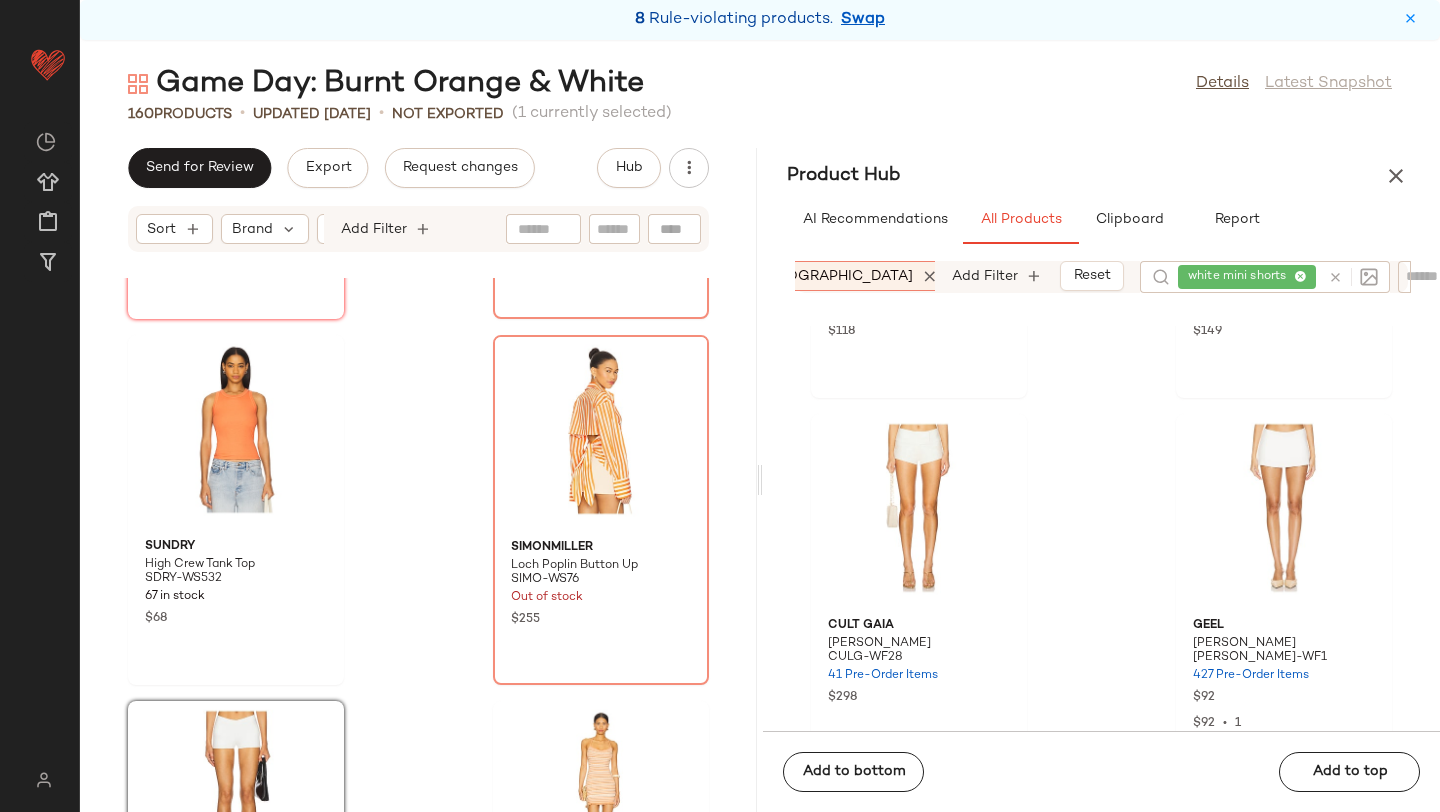 click on "Nike One Dry Fit Short NIKR-WF189 33 in stock $40 Camila Coelho Florencia Moto Jacket COEL-WO46 Out of stock $278 SUNDRY High Crew Tank Top SDRY-WS532 67 in stock $68 SIMONMILLER Loch Poplin Button Up SIMO-WS76 Out of stock $255 BUCI Tamarack Shorts BUCR-WF6 45 Pre-Order Items $155 Lovers and Friends Irina Mini Dress LOVF-WD4513 45 in stock $188 Found x REVOLVE Crimson Trails Boots Tee PFOU-WS14 275 in stock $84 $84  •  1 LIONESS Saddle Short LIOR-WF49 347 in stock $59" 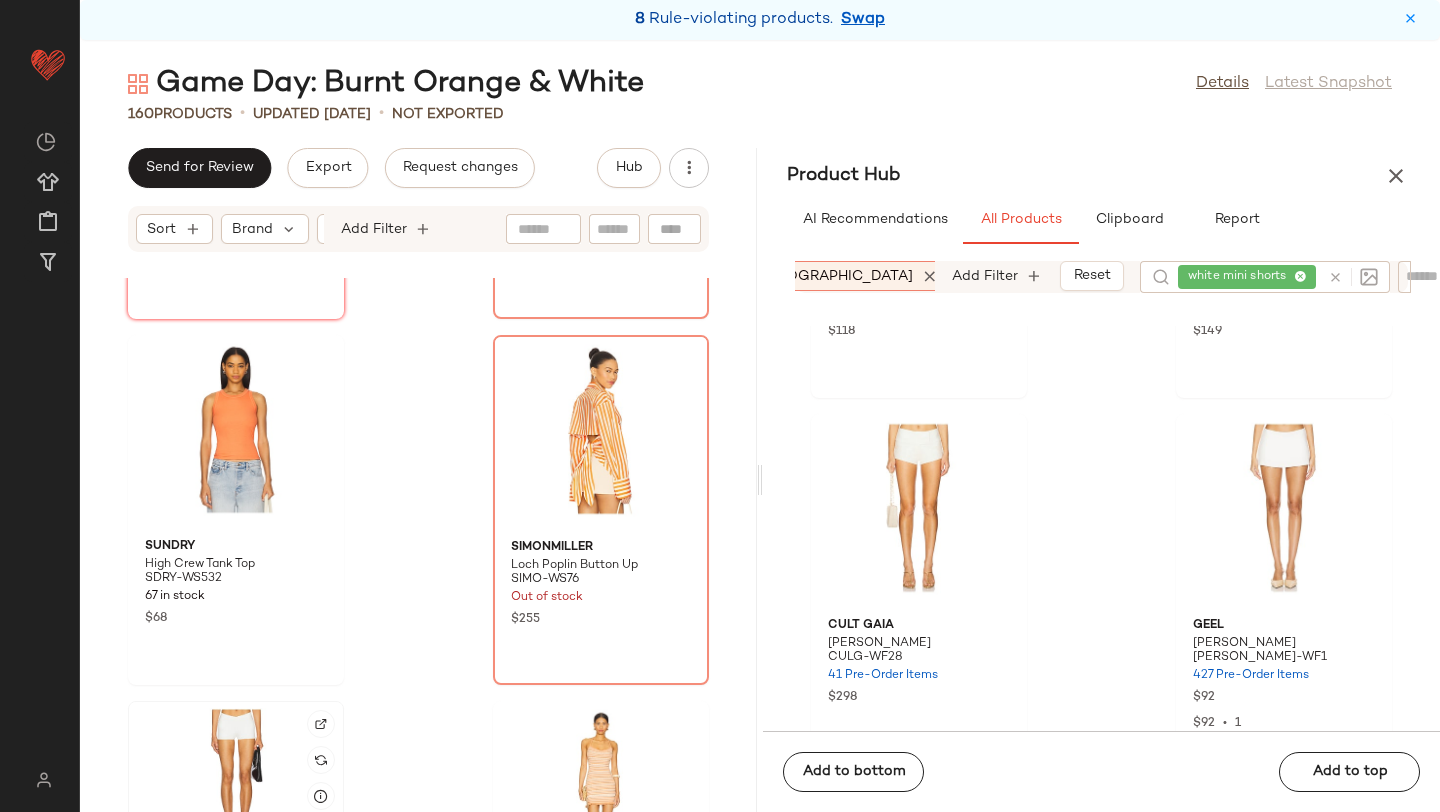 click 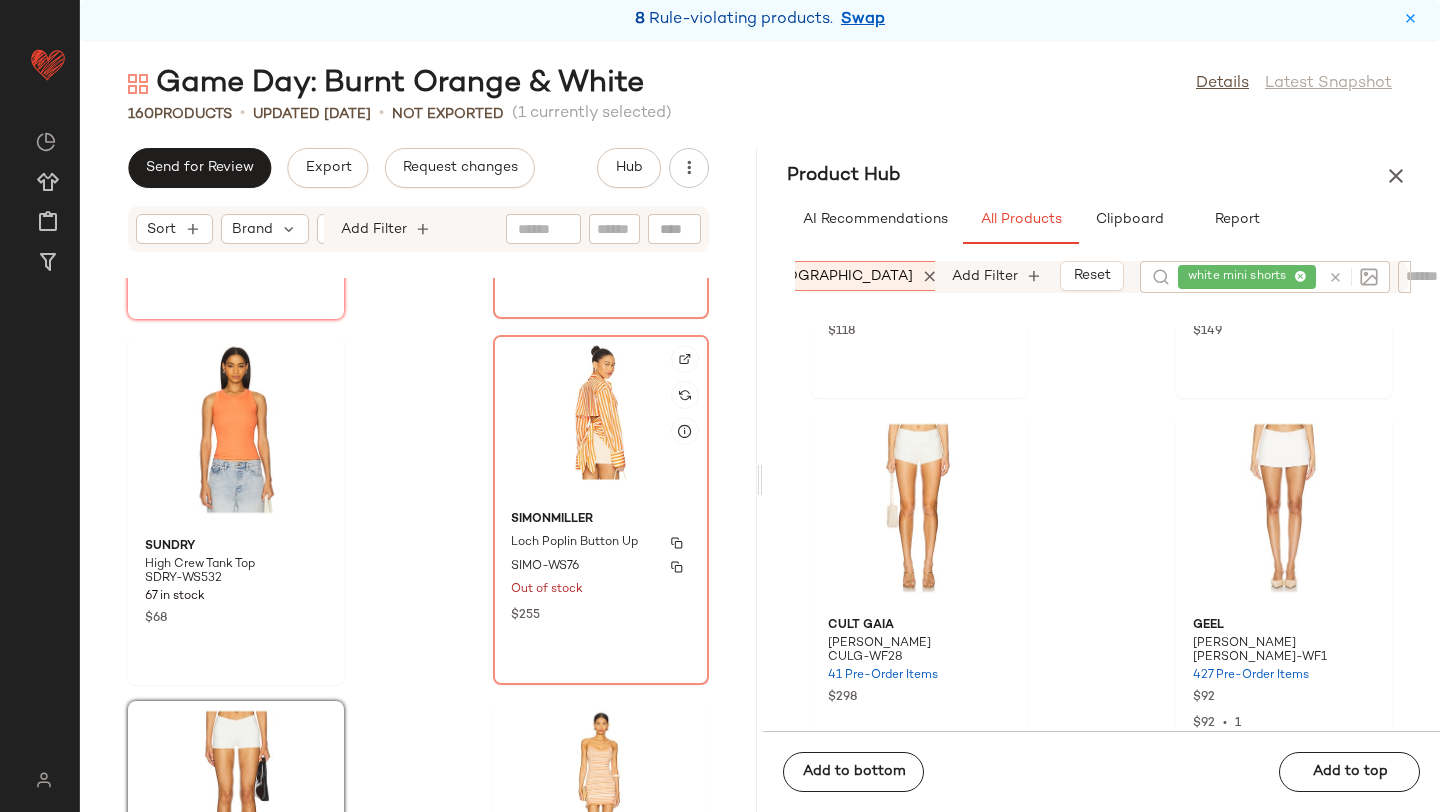 click on "SIMONMILLER" at bounding box center (601, 520) 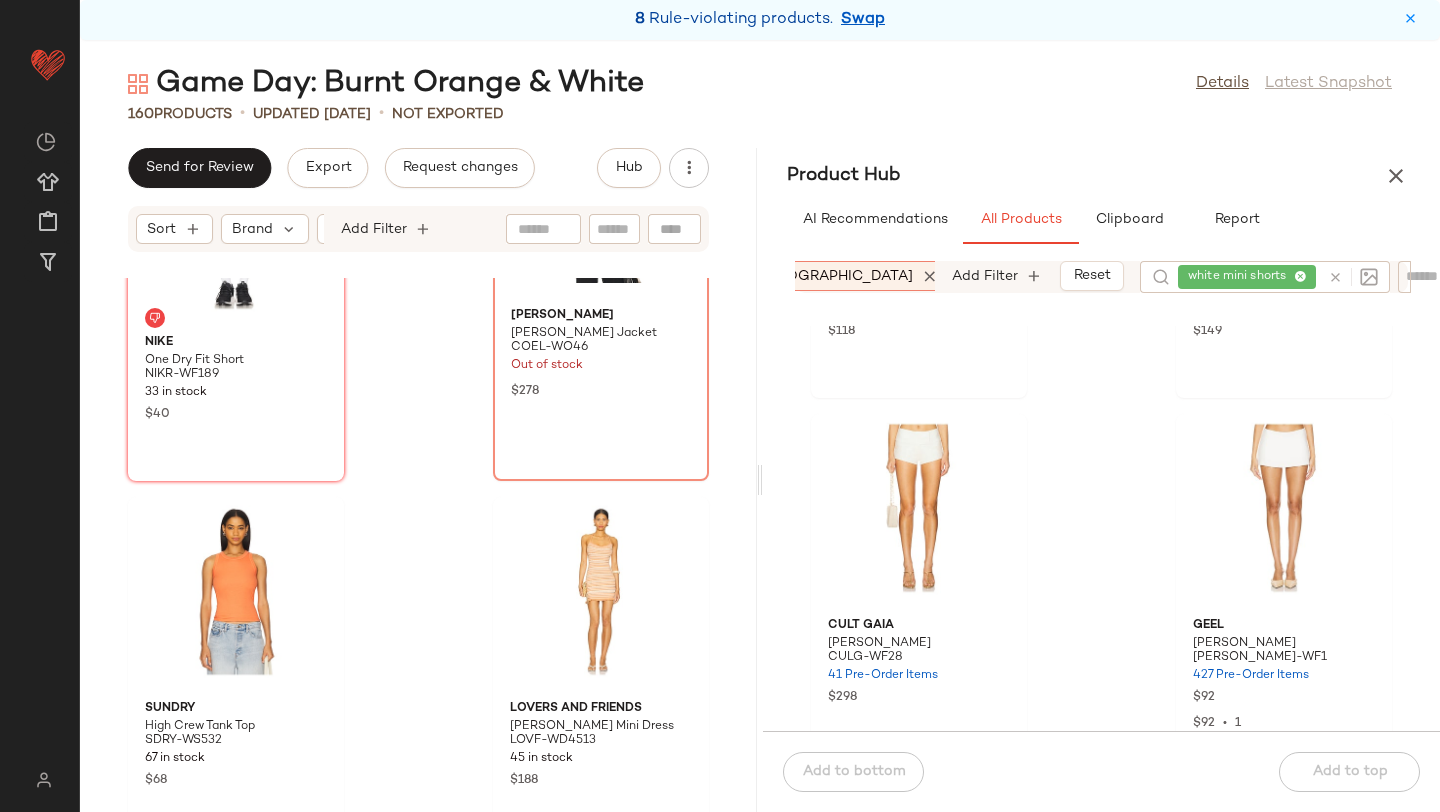 scroll, scrollTop: 19280, scrollLeft: 0, axis: vertical 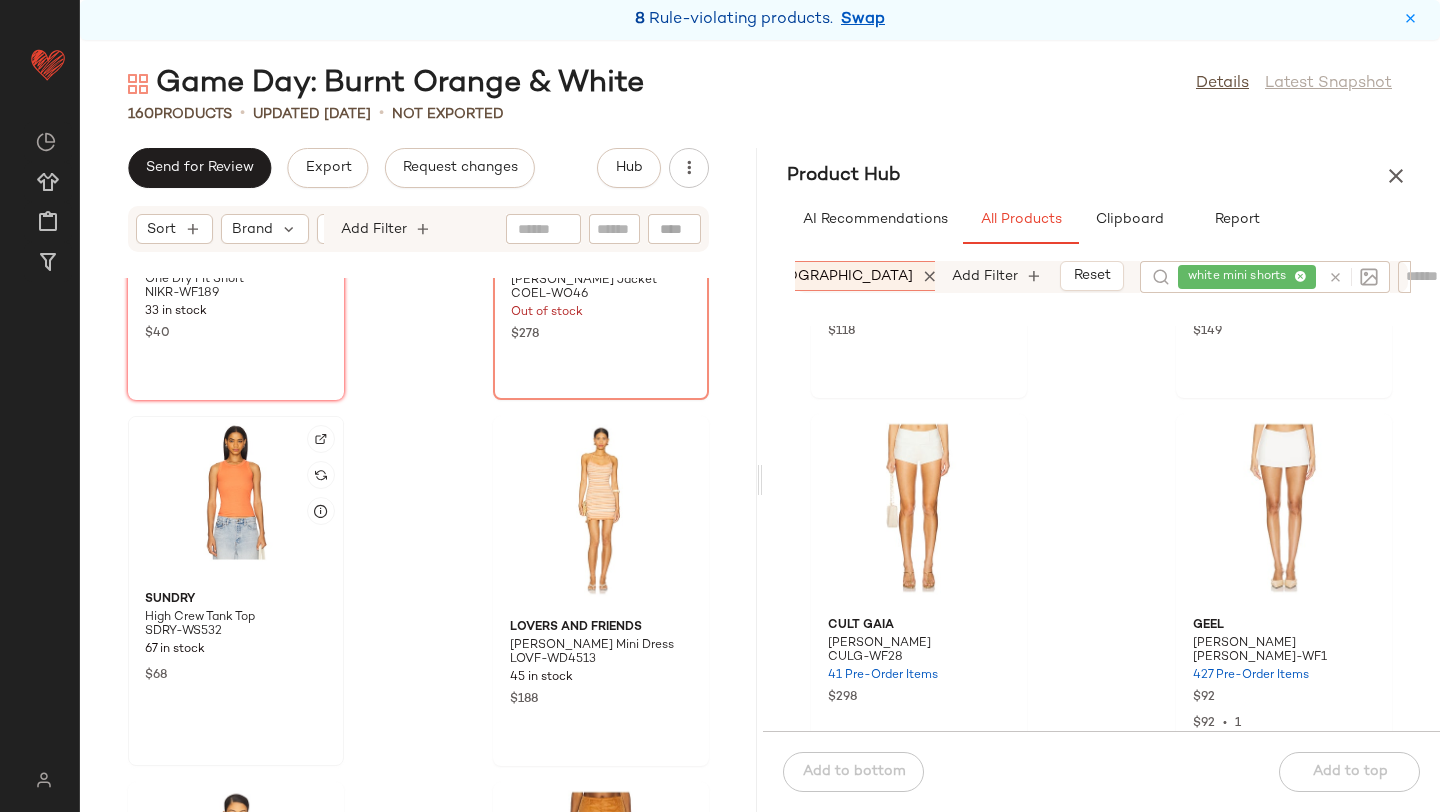 click 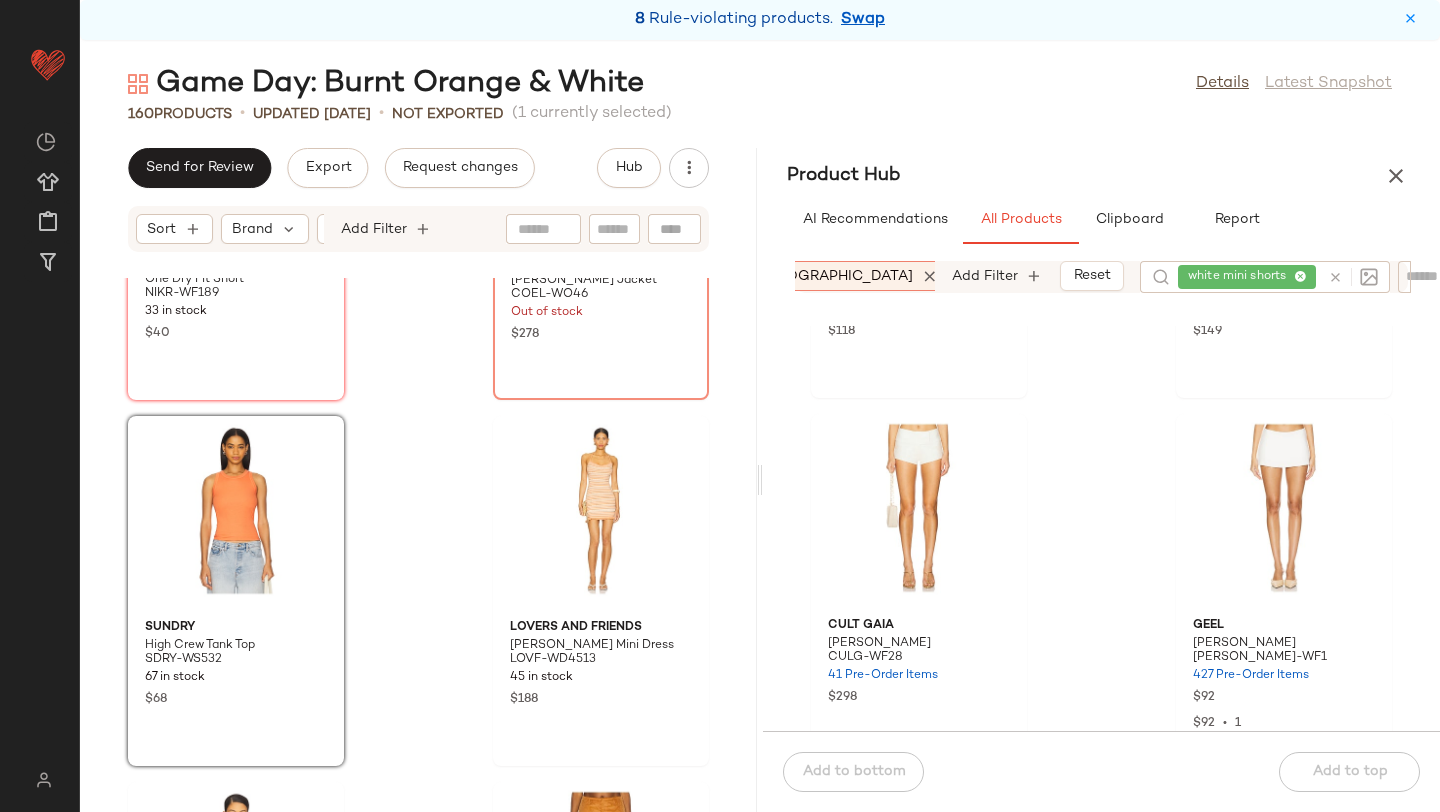 click at bounding box center [1335, 277] 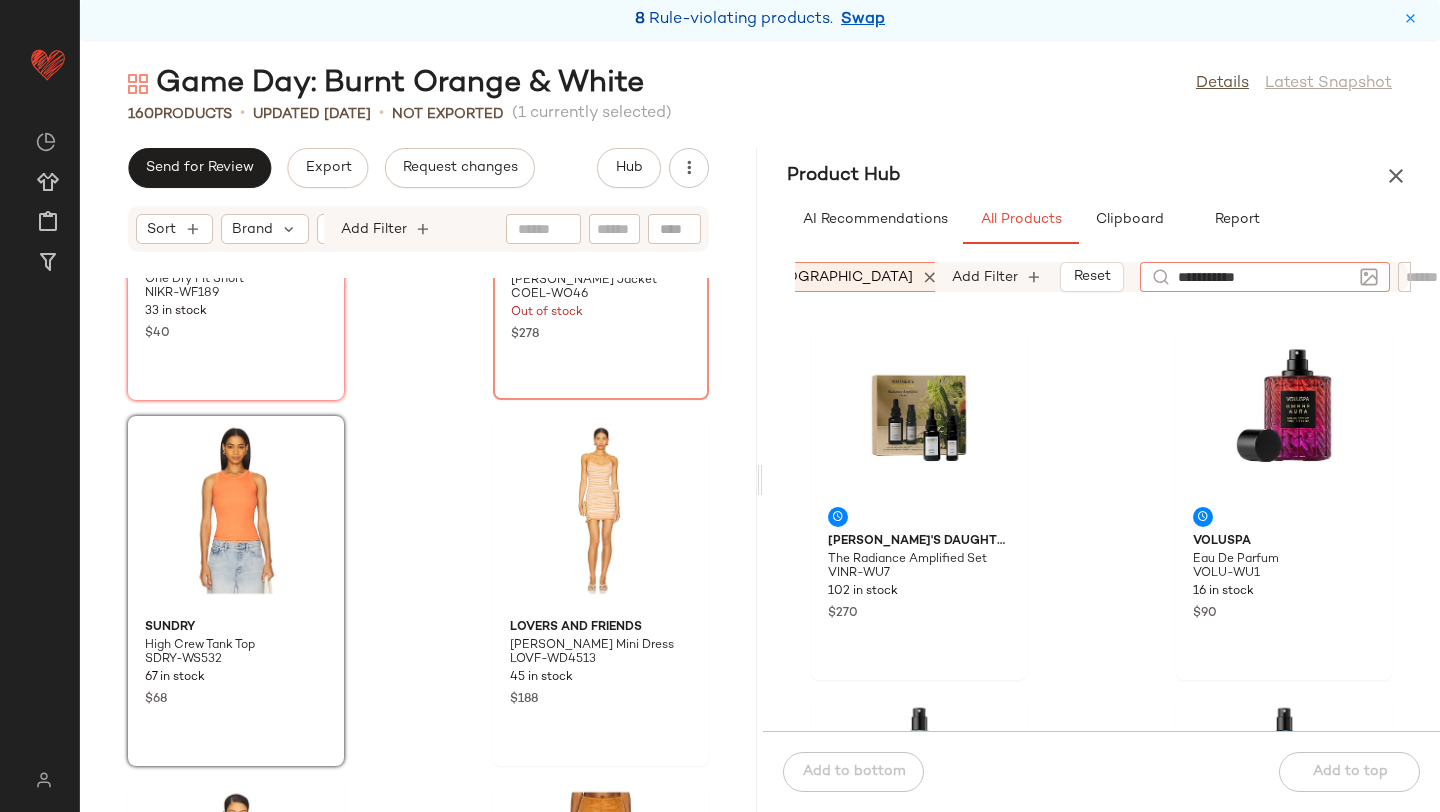 type on "**********" 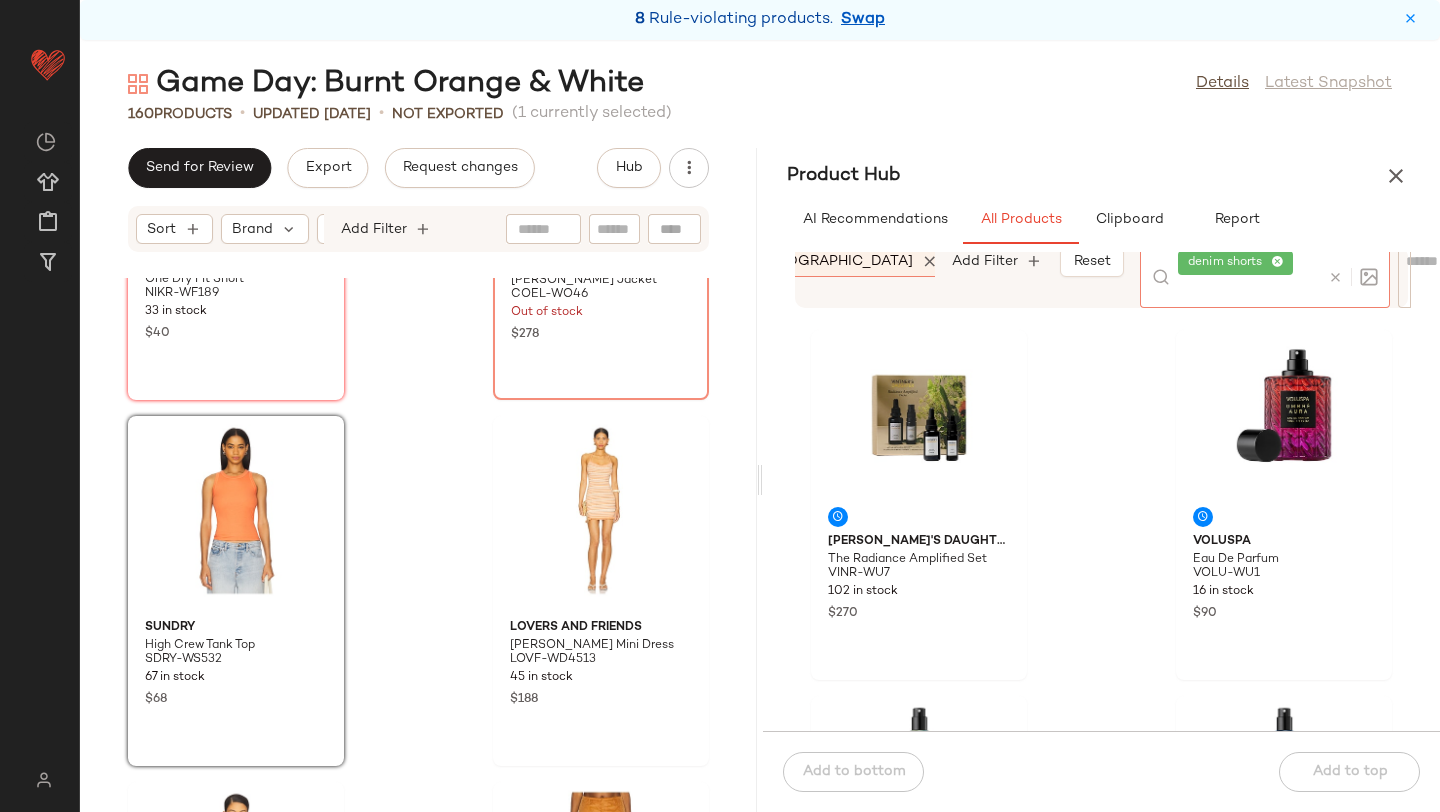 click on "Game Day: Burnt Orange & White  Details   Latest Snapshot  160   Products   •   updated Jul 8th  •   Not Exported    (1 currently selected)   Send for Review   Export   Request changes   Hub  Sort  Brand  Category  Add Filter  Nike One Dry Fit Short NIKR-WF189 33 in stock $40 Camila Coelho Florencia Moto Jacket COEL-WO46 Out of stock $278 SUNDRY High Crew Tank Top SDRY-WS532 67 in stock $68 Lovers and Friends Irina Mini Dress LOVF-WD4513 45 in stock $188 Found x REVOLVE Crimson Trails Boots Tee PFOU-WS14 275 in stock $84 $84  •  1 LIONESS Saddle Short LIOR-WF49 347 in stock $59 Free People x REVOLVE Lola Tee FREE-WS5208 187 Pre-Order Items $38 LEVI'S 501 Mid Thigh Short LEIV-WF122 4 in stock $70 Product Hub  AI Recommendations   All Products   Clipboard   Report  Sort  Brand  Category  In Curation?:   No Age:   adult Availability:   (2) Gender:   female Sale Price:   Not on sale Add Filter   Reset  denim shorts Vintner's Daughter The Radiance Amplified Set VINR-WU7 102 in stock $270 Voluspa $90" at bounding box center (760, 438) 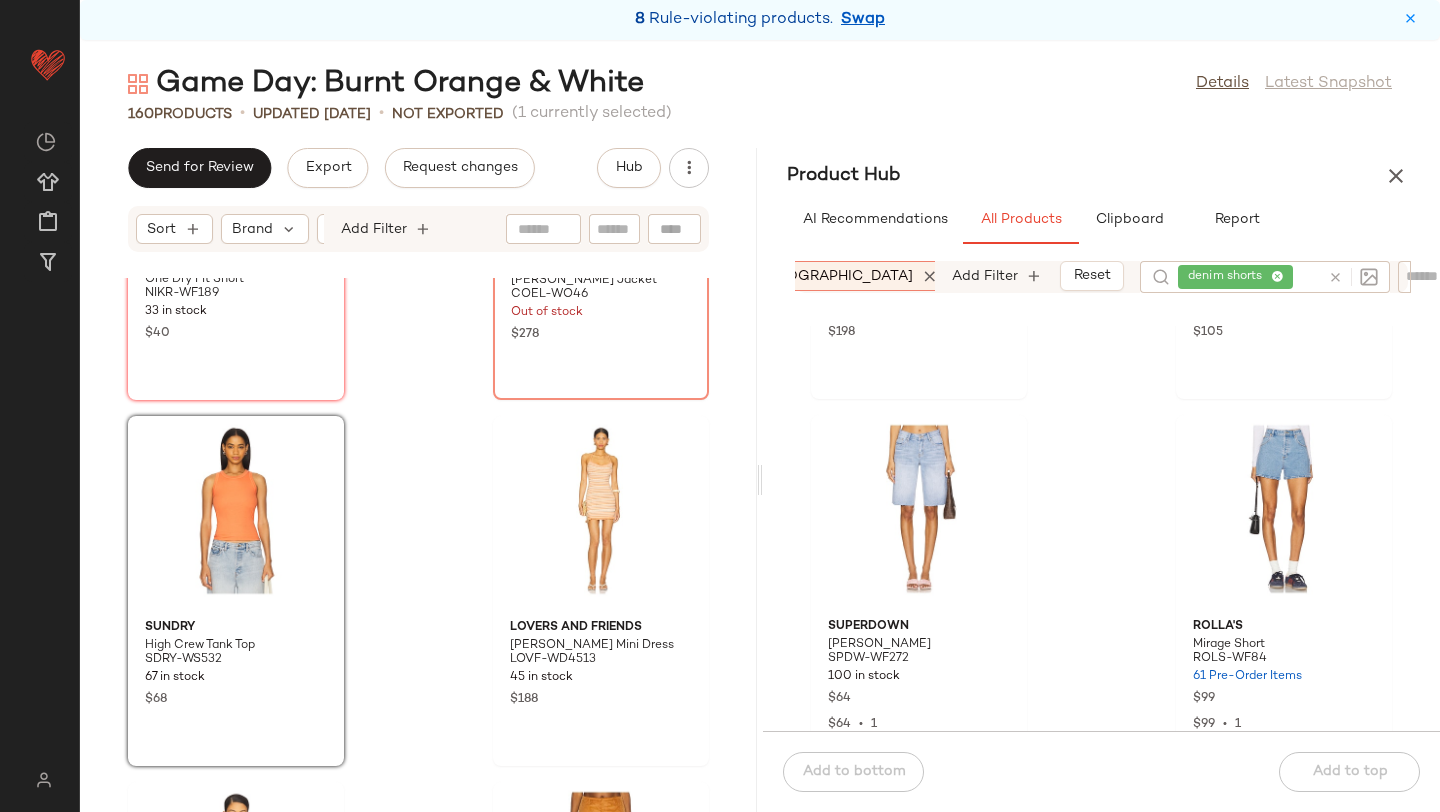 scroll, scrollTop: 3592, scrollLeft: 0, axis: vertical 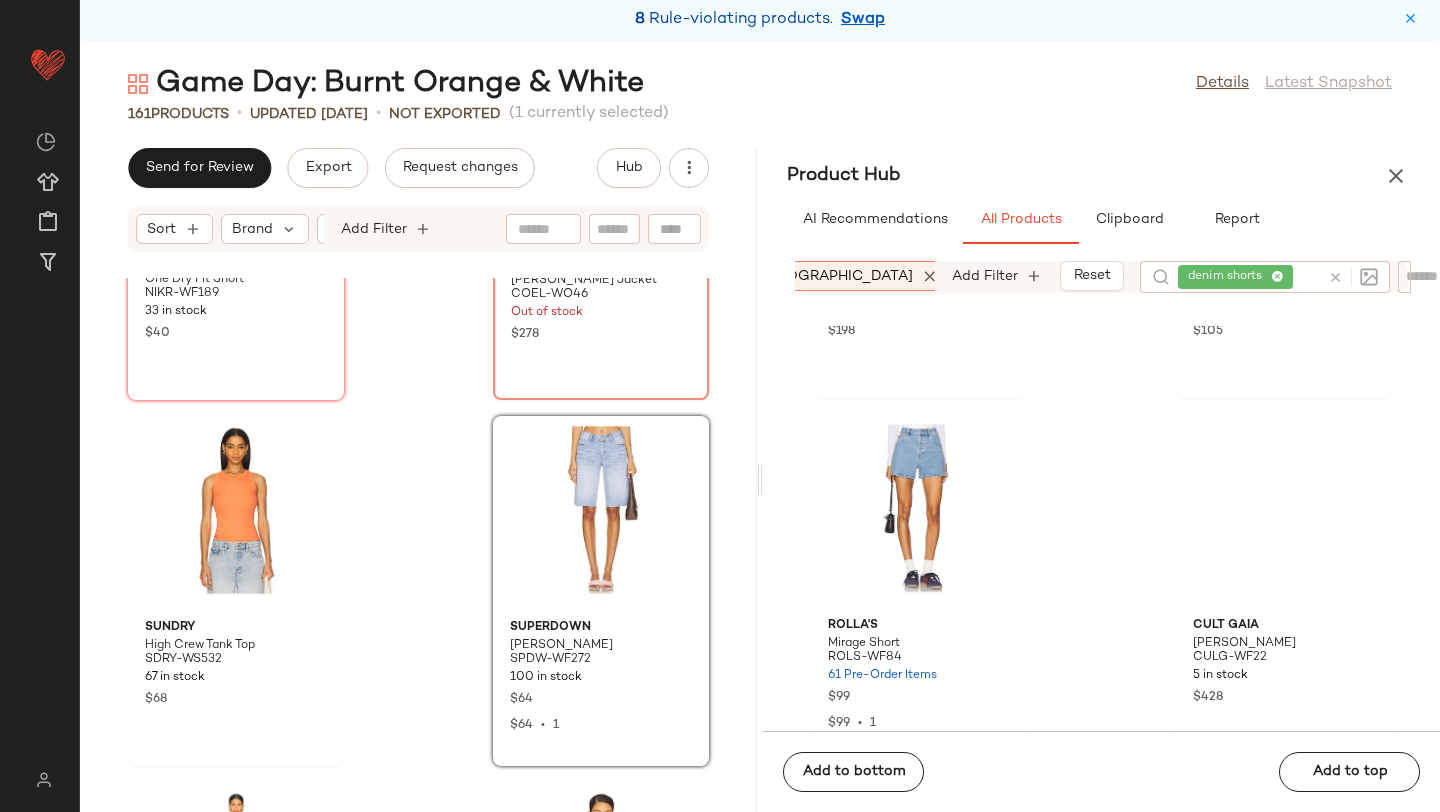 click on "Nike One Dry Fit Short NIKR-WF189 33 in stock $40 Camila Coelho Florencia Moto Jacket COEL-WO46 Out of stock $278 SUNDRY High Crew Tank Top SDRY-WS532 67 in stock $68 superdown Karoline Short SPDW-WF272 100 in stock $64 $64  •  1 Lovers and Friends Irina Mini Dress LOVF-WD4513 45 in stock $188 Found x REVOLVE Crimson Trails Boots Tee PFOU-WS14 275 in stock $84 $84  •  1 LIONESS Saddle Short LIOR-WF49 347 in stock $59 Free People x REVOLVE Lola Tee FREE-WS5208 187 Pre-Order Items $38" 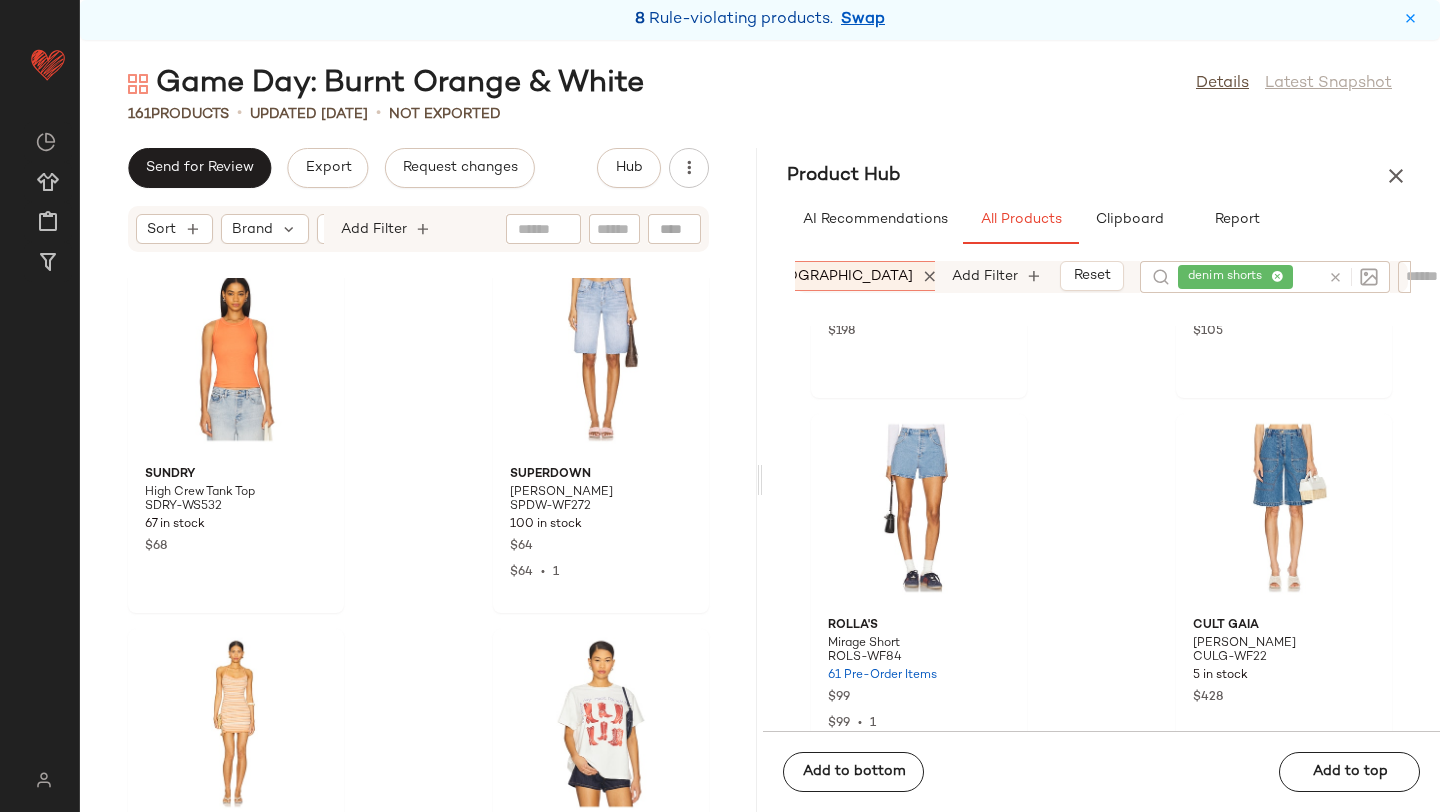 scroll, scrollTop: 19437, scrollLeft: 0, axis: vertical 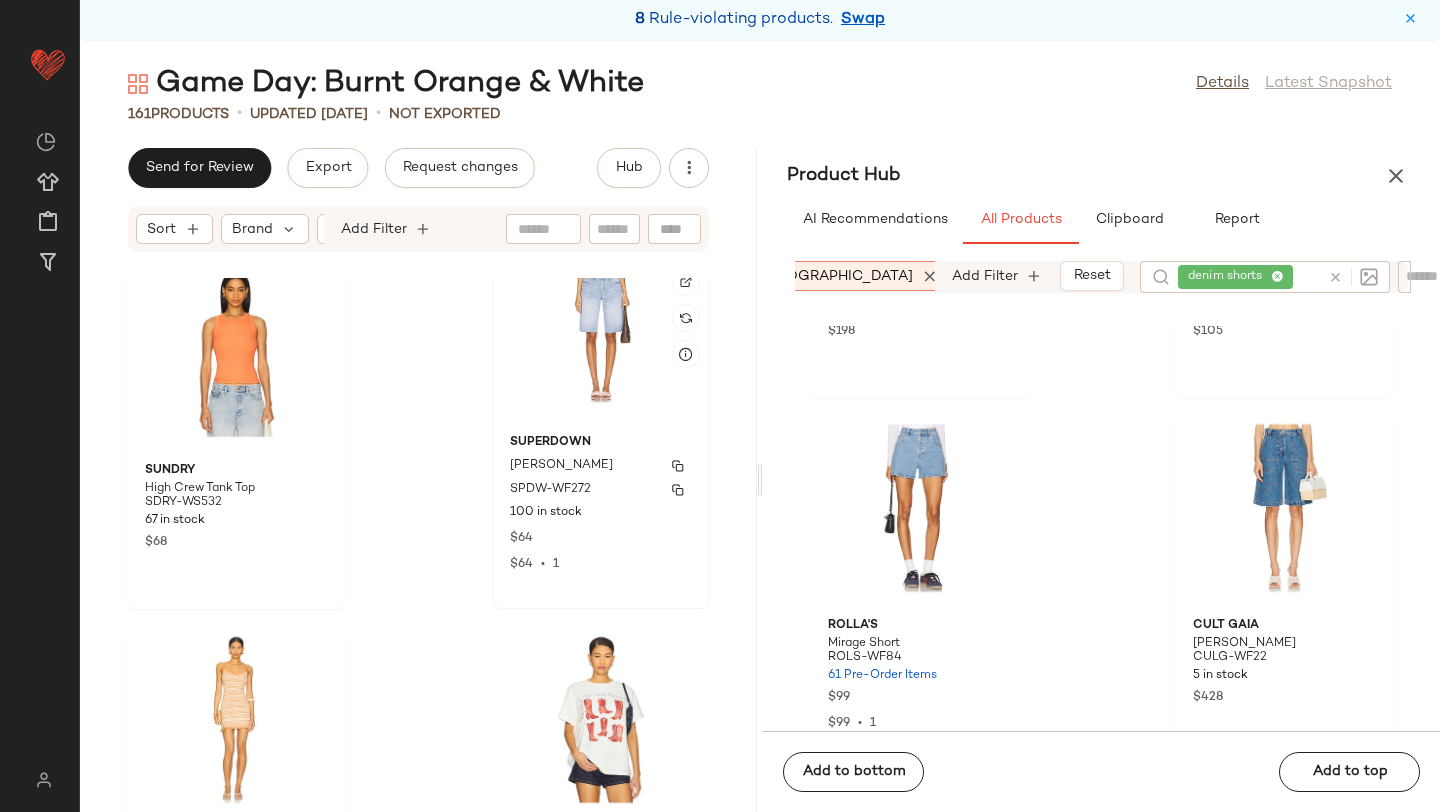 click on "superdown" at bounding box center [601, 443] 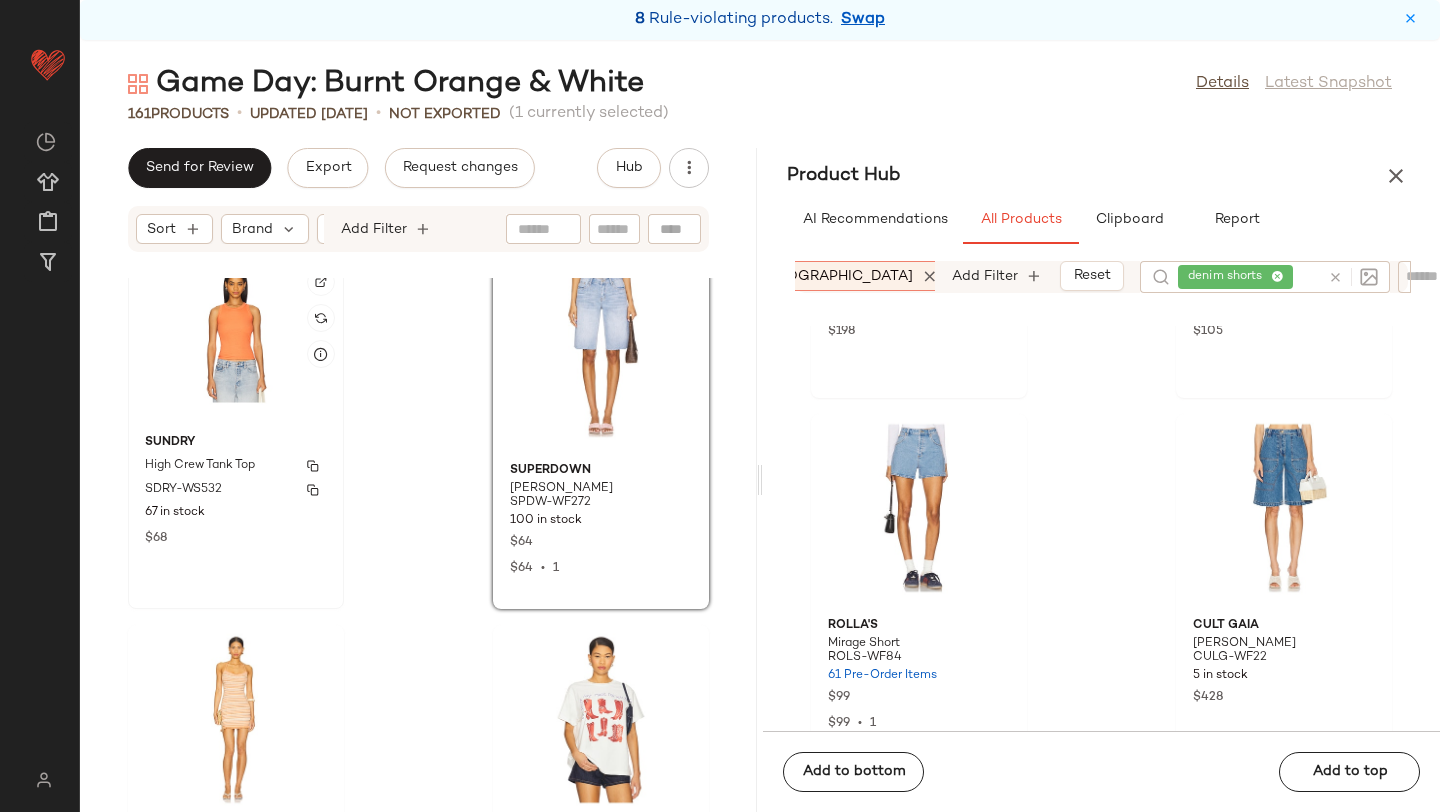 click on "SUNDRY" at bounding box center [236, 443] 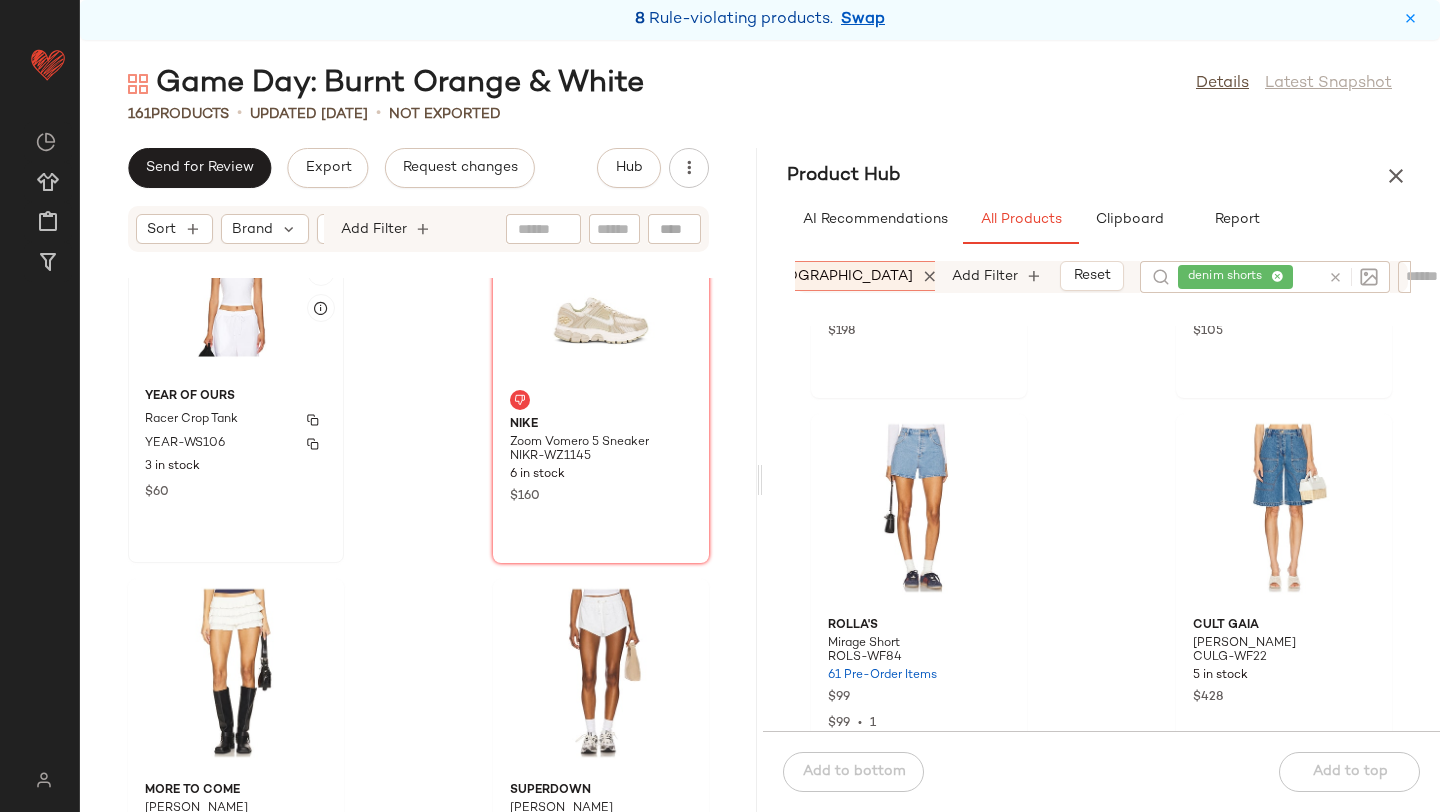 scroll, scrollTop: 17286, scrollLeft: 0, axis: vertical 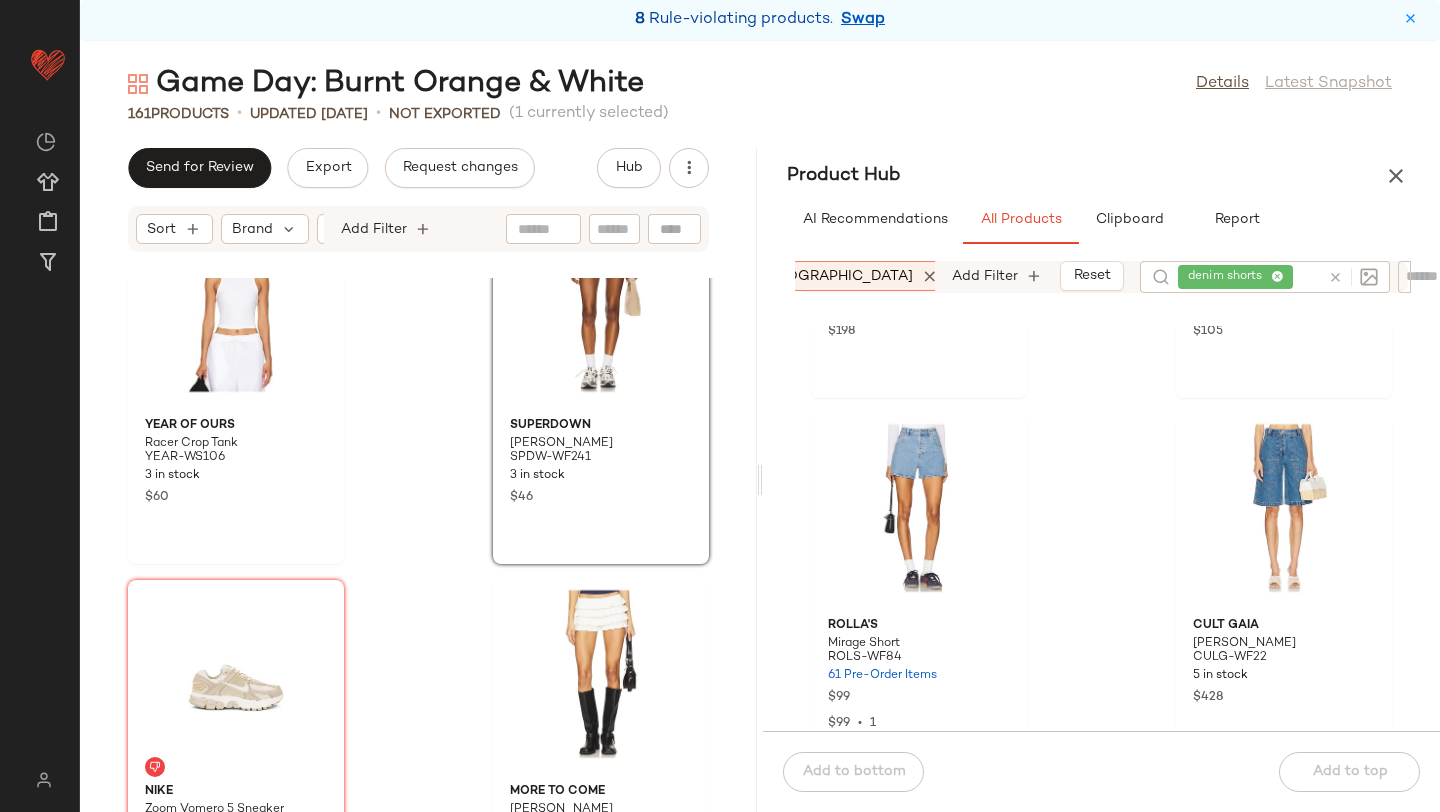 click on "YEAR OF OURS Racer Crop Tank YEAR-WS106 3 in stock $60 superdown Susy Short SPDW-WF241 3 in stock $46 Nike Zoom Vomero 5 Sneaker NIKR-WZ1145 6 in stock $160 MORE TO COME Emila Short MOTO-WF17 63 in stock $60 FAITHFULL THE BRAND Myah Mini Dress FAIB-WD768 71 in stock $170 Veronica Beard Jazmin Short VBRD-WF55 3 in stock $348 FAITHFULL THE BRAND Felice Mini Dress FAIB-WD754 36 in stock $270 MORE TO COME Blanka Mini Dress MOTO-WD734 140 in stock $78" 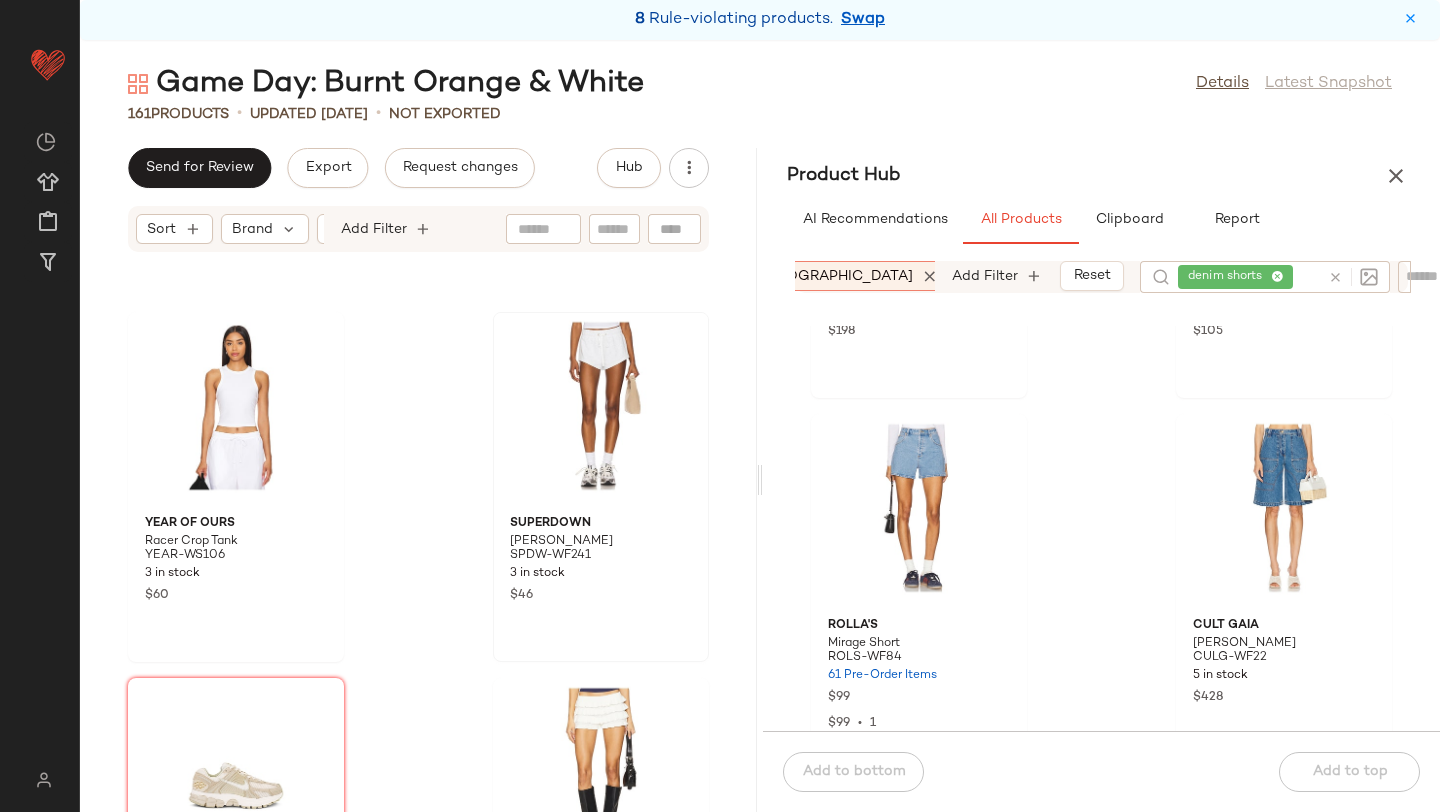 scroll, scrollTop: 17183, scrollLeft: 0, axis: vertical 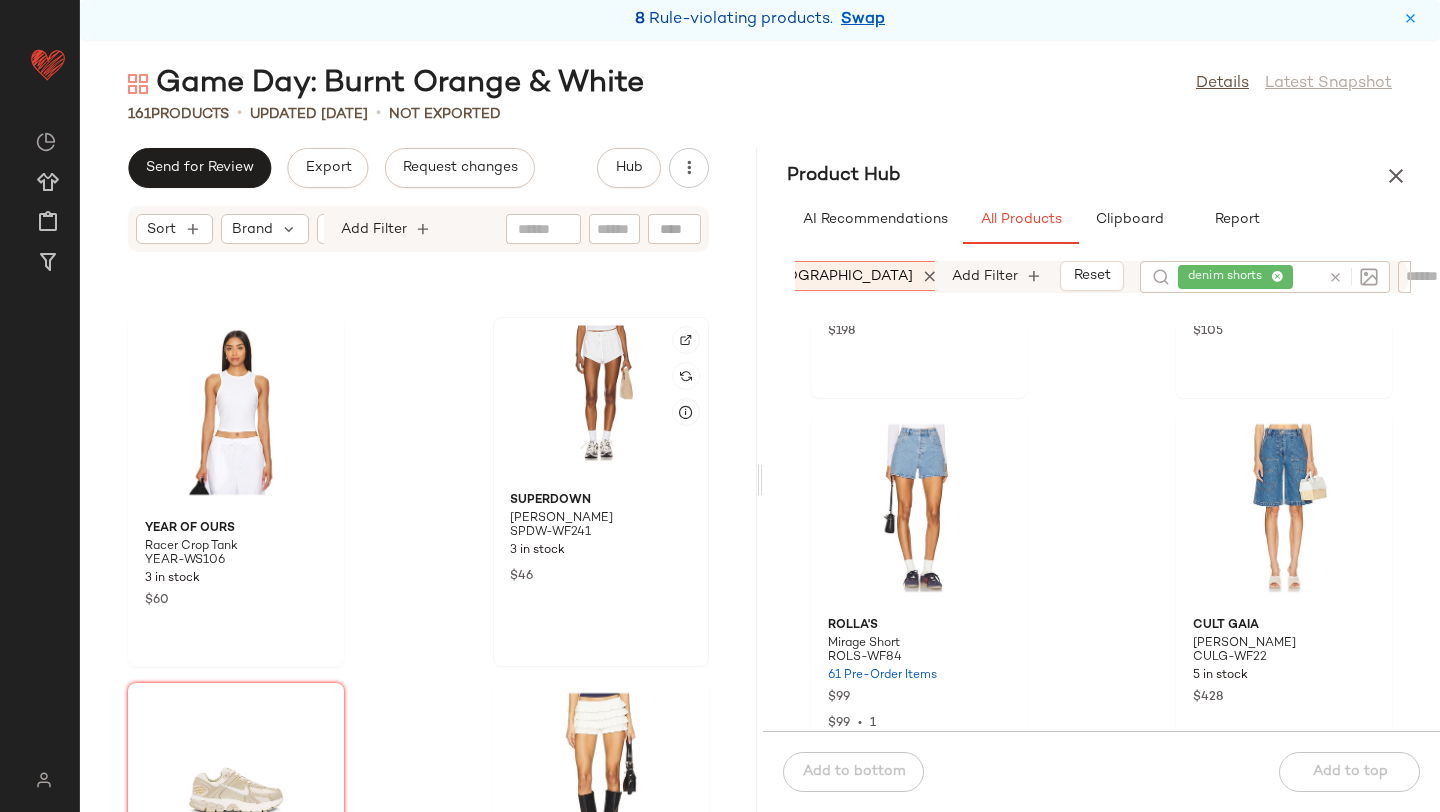 click 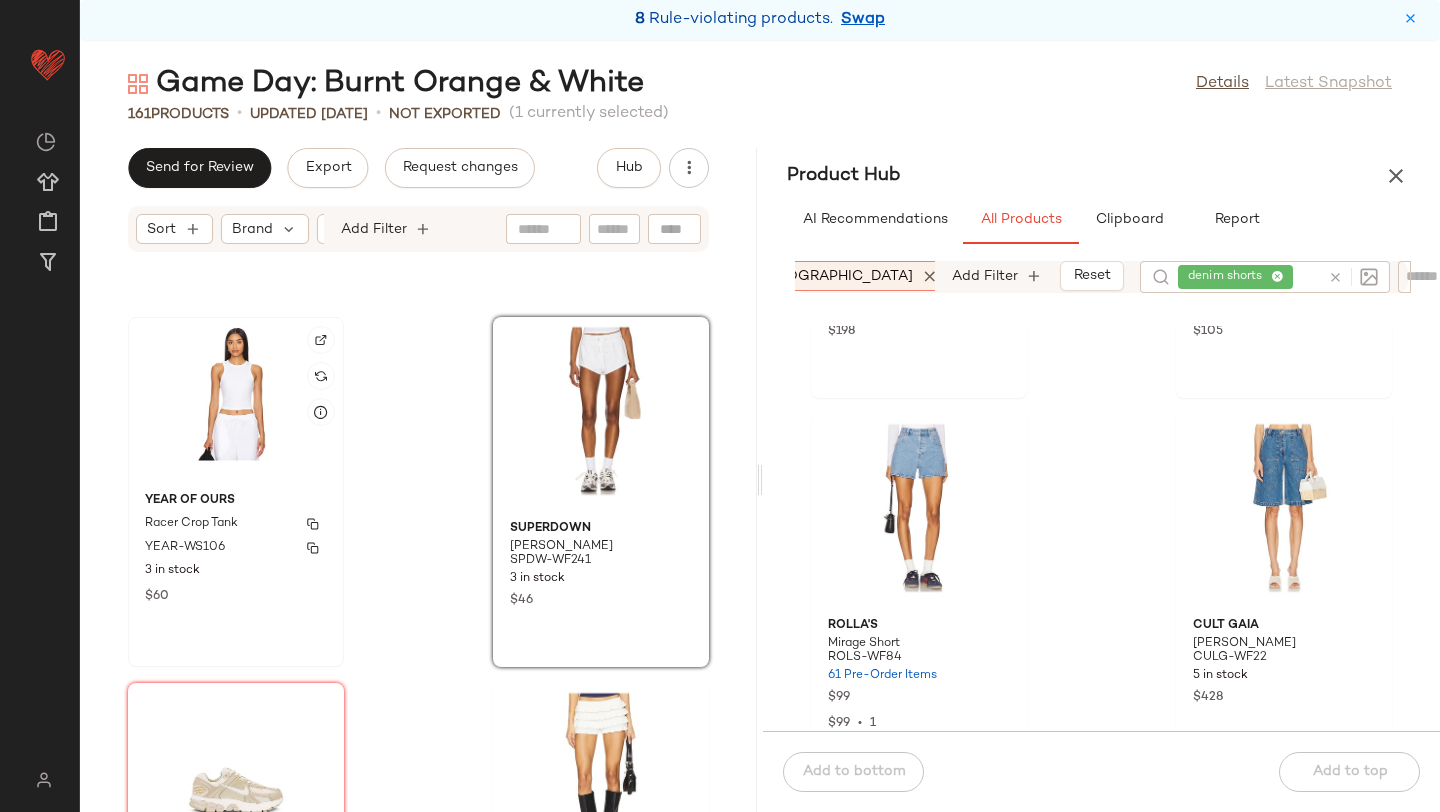 click on "YEAR OF OURS Racer Crop Tank YEAR-WS106 3 in stock $60" 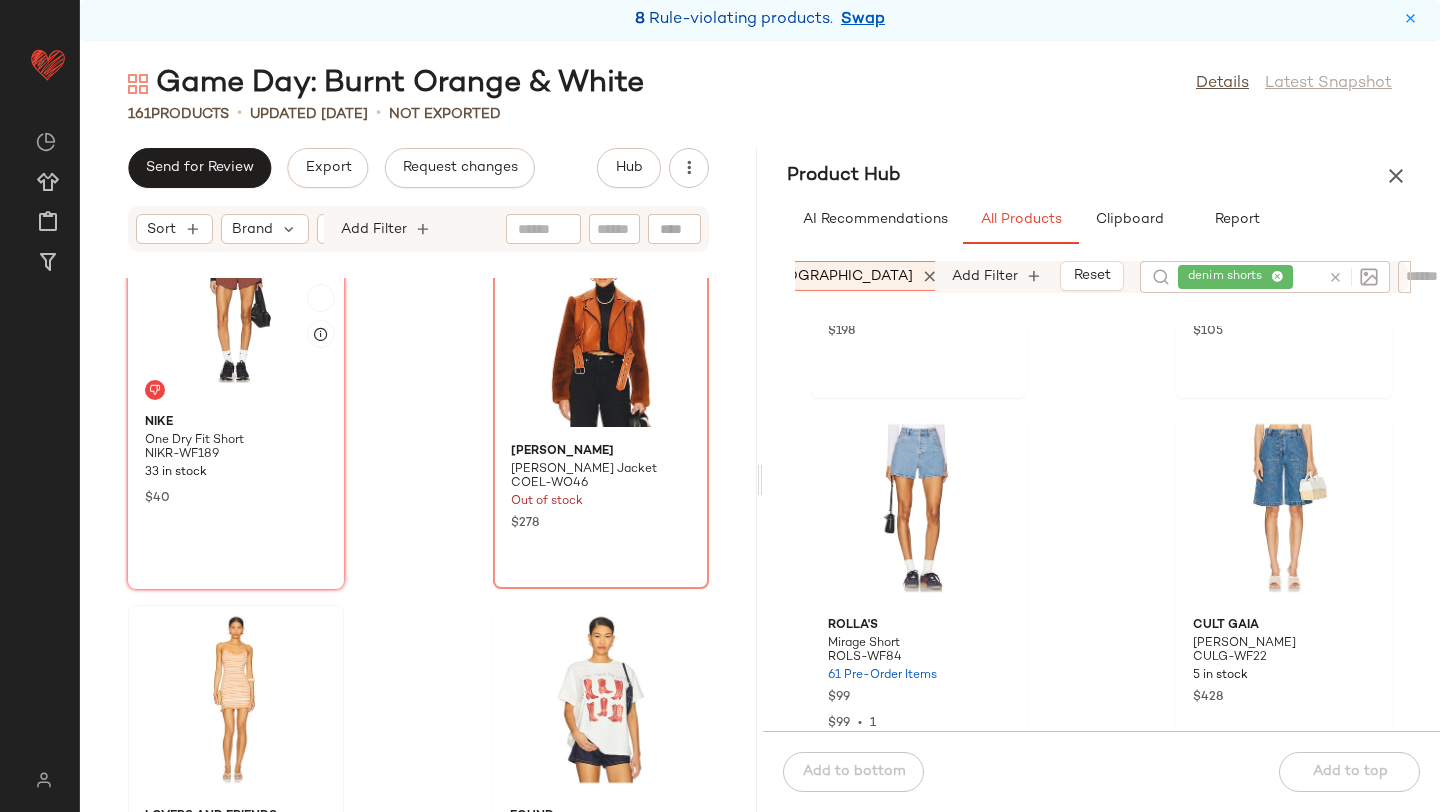 scroll, scrollTop: 18652, scrollLeft: 0, axis: vertical 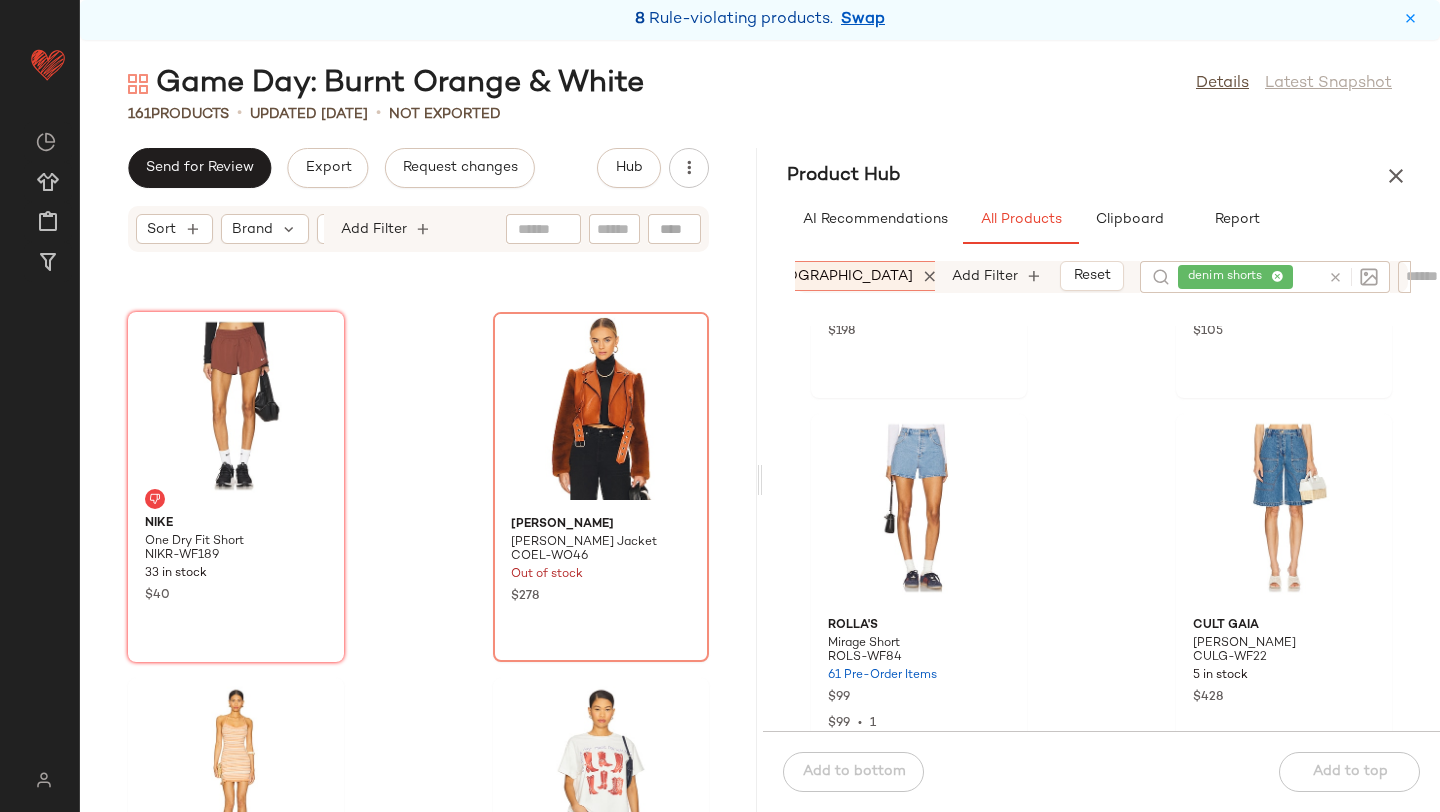 click at bounding box center [1335, 277] 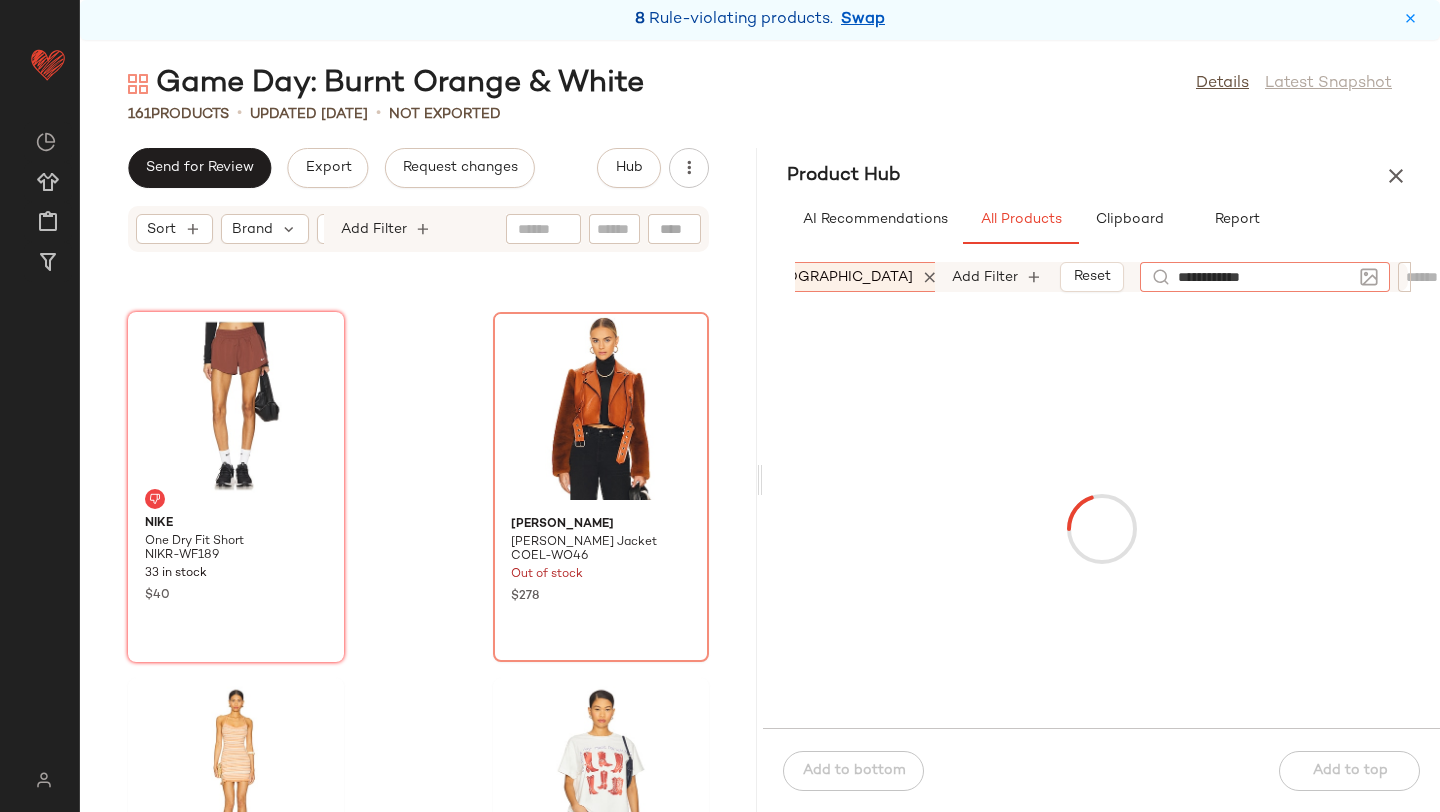 type on "**********" 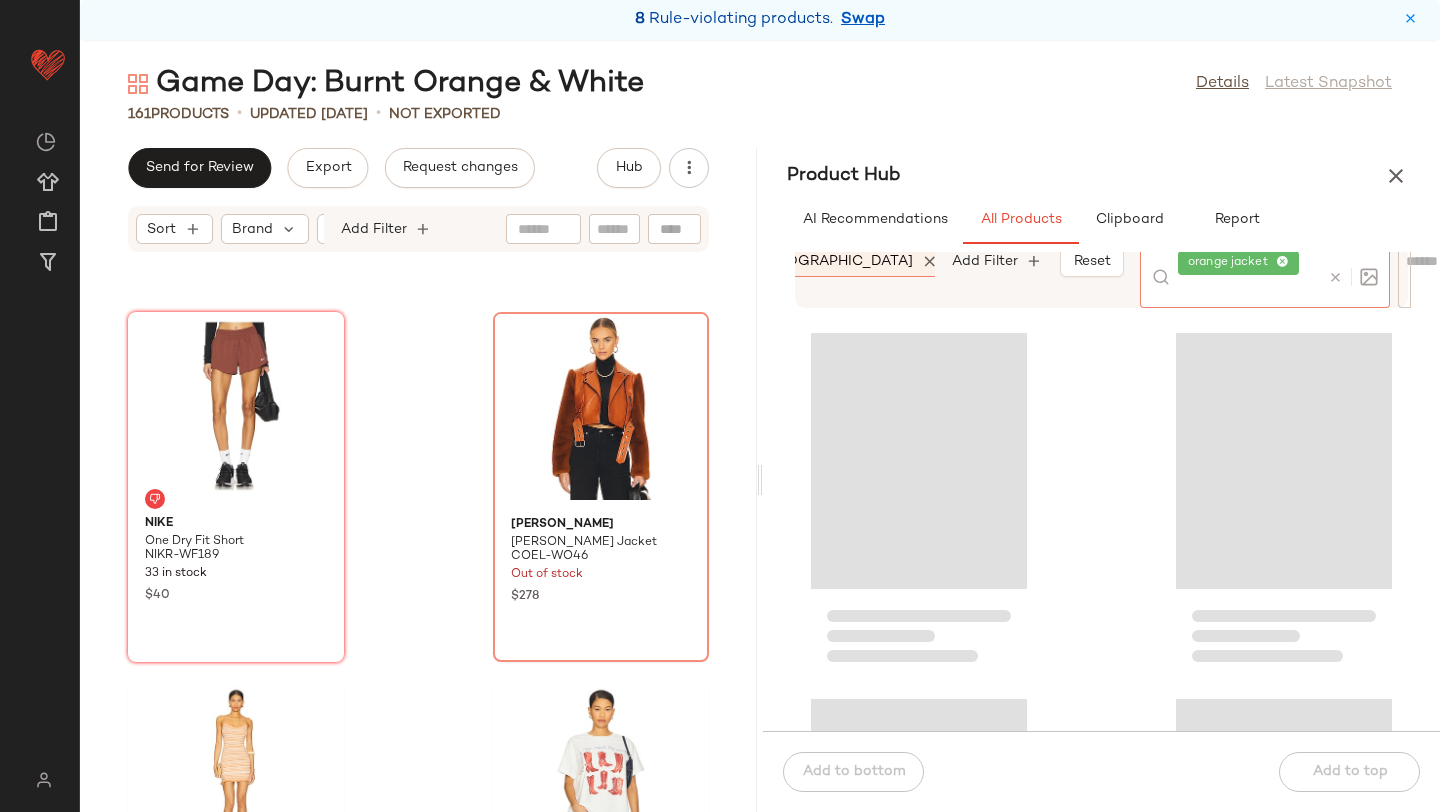 click on "Product Hub" at bounding box center [1101, 176] 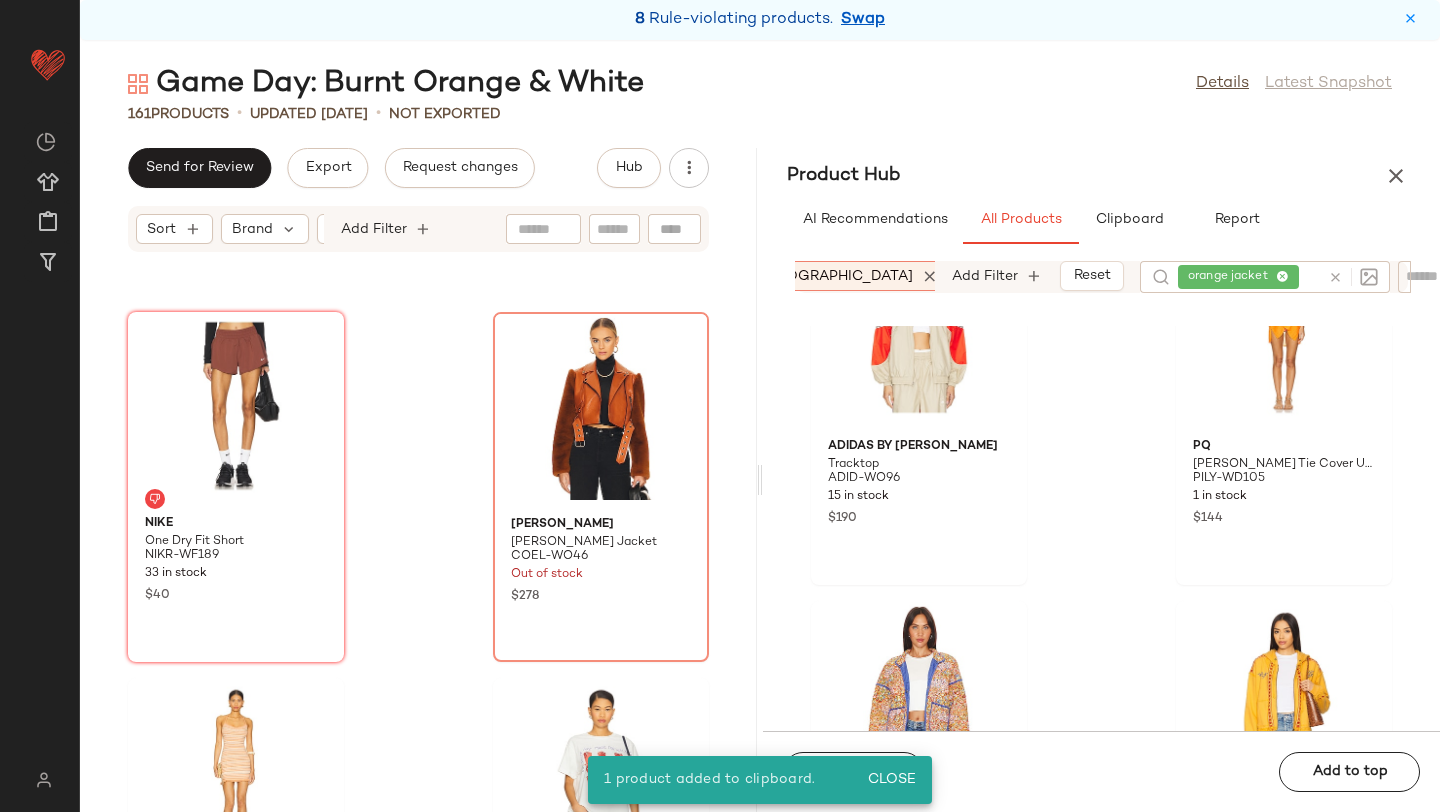 scroll, scrollTop: 375, scrollLeft: 0, axis: vertical 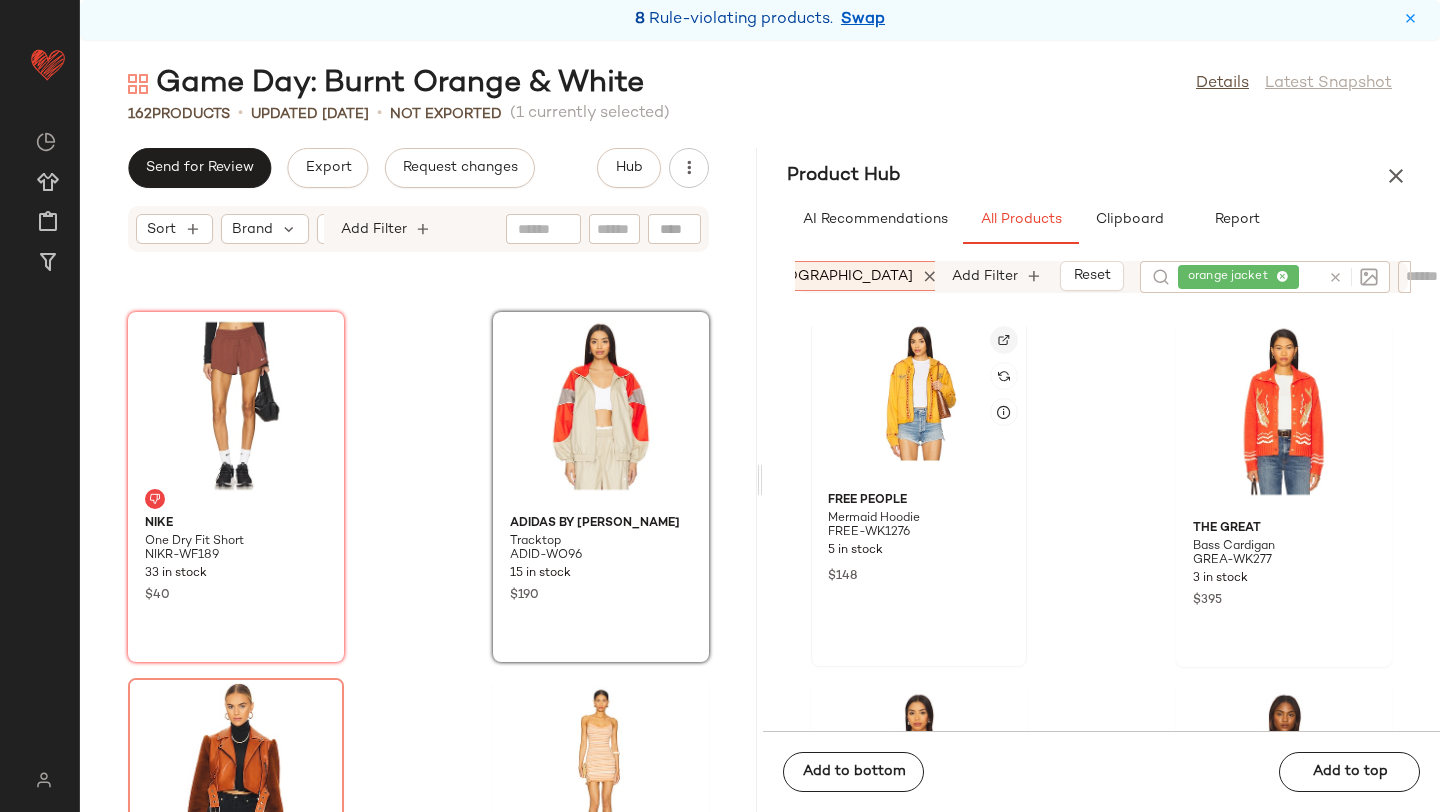 click 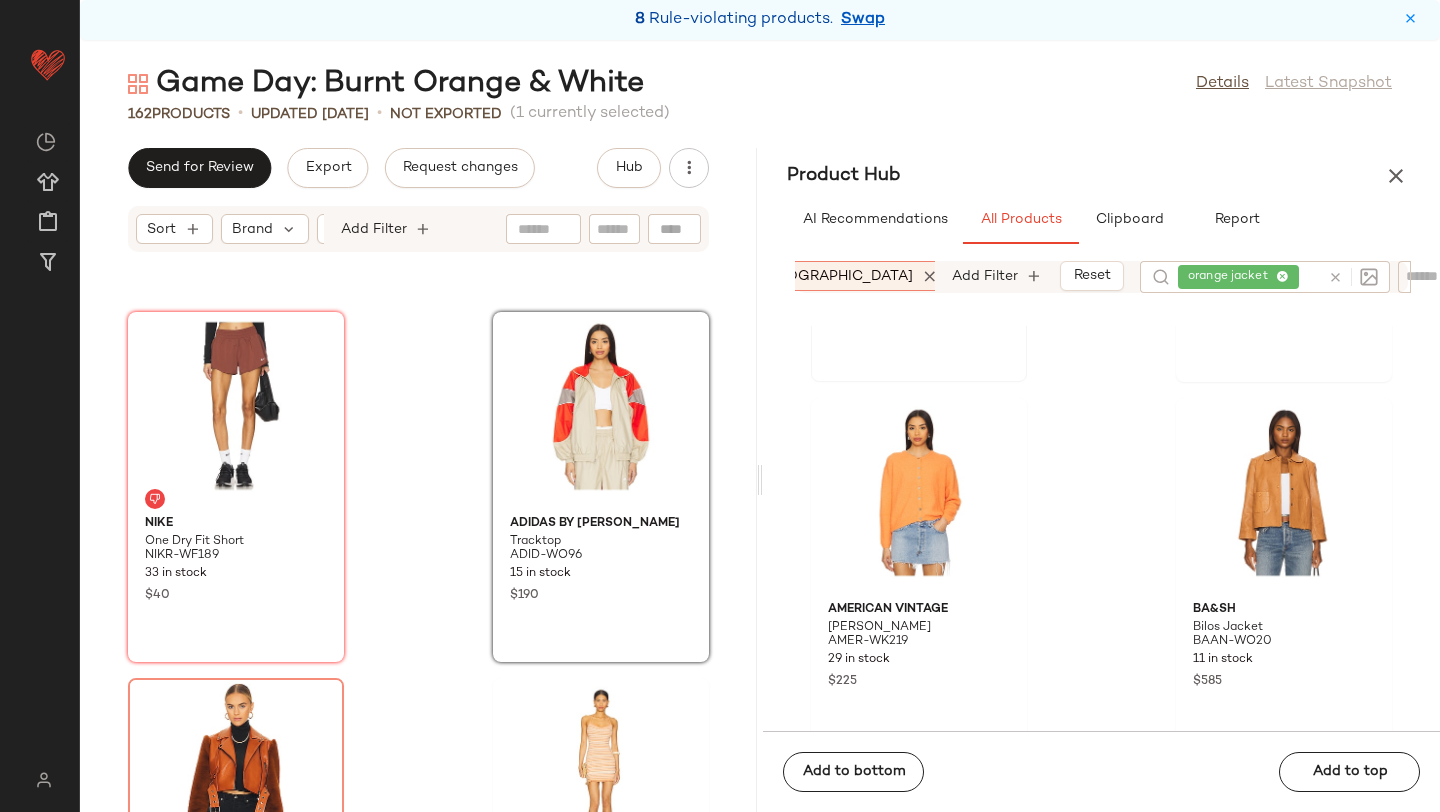 scroll, scrollTop: 1056, scrollLeft: 0, axis: vertical 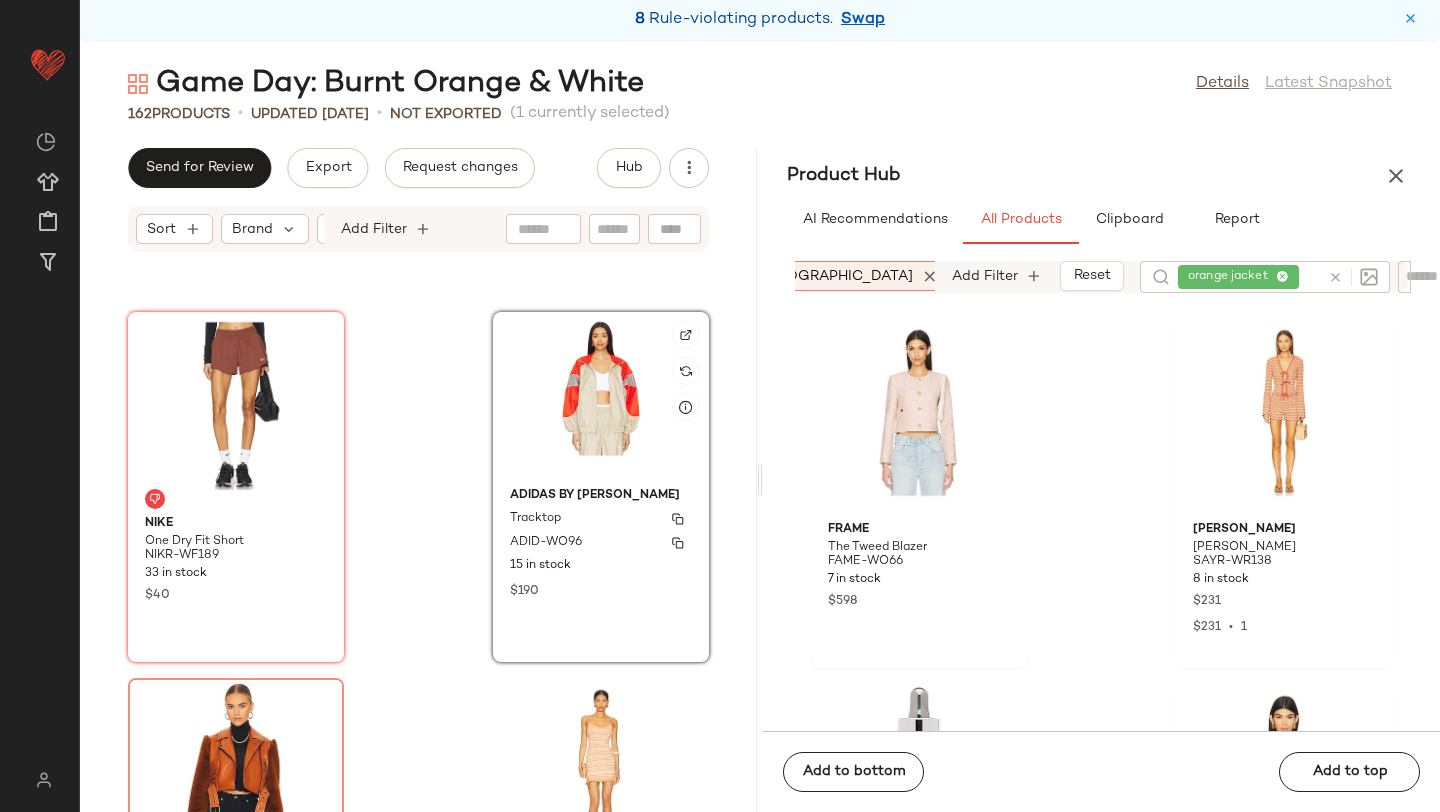 click on "adidas by [PERSON_NAME]" at bounding box center (601, 496) 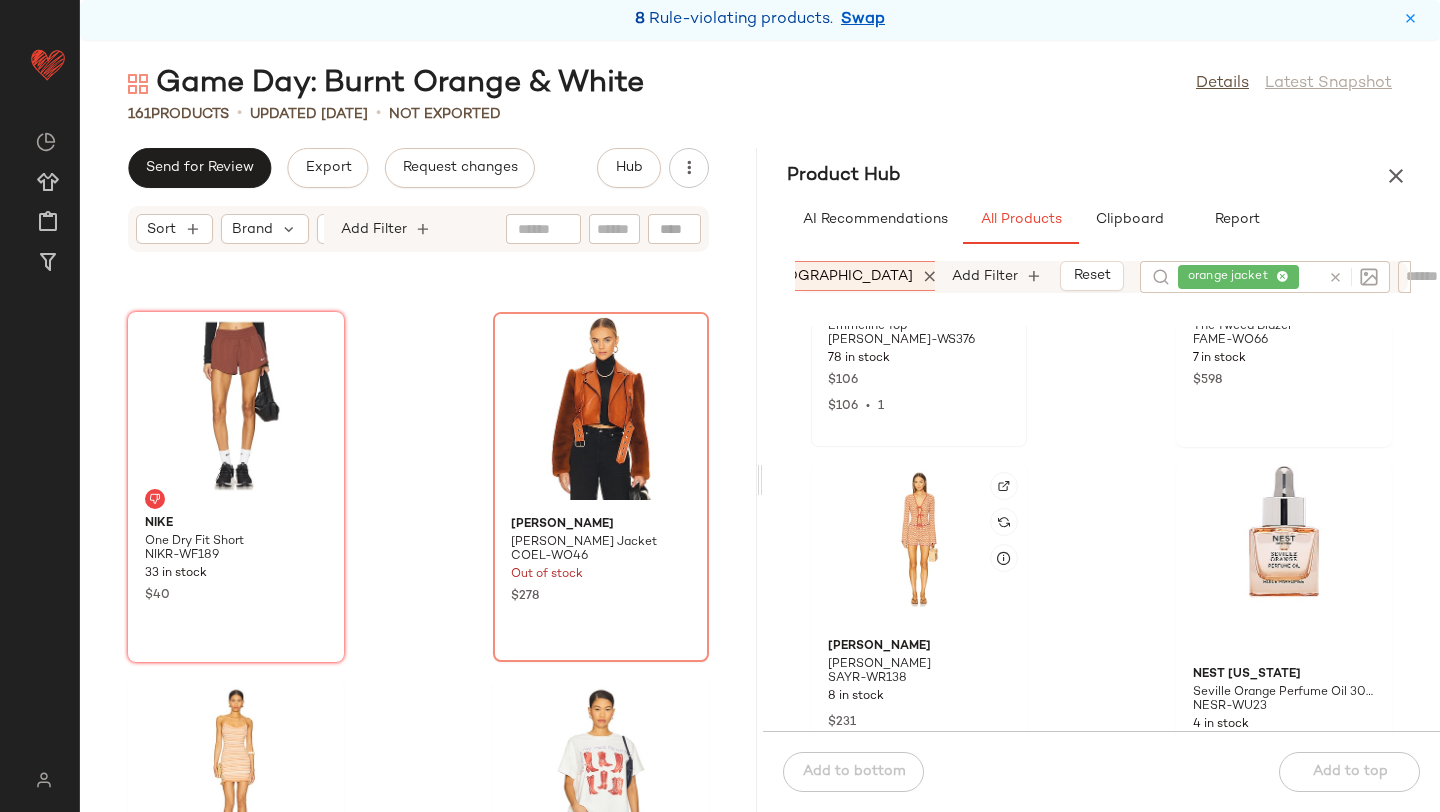 scroll, scrollTop: 22222, scrollLeft: 0, axis: vertical 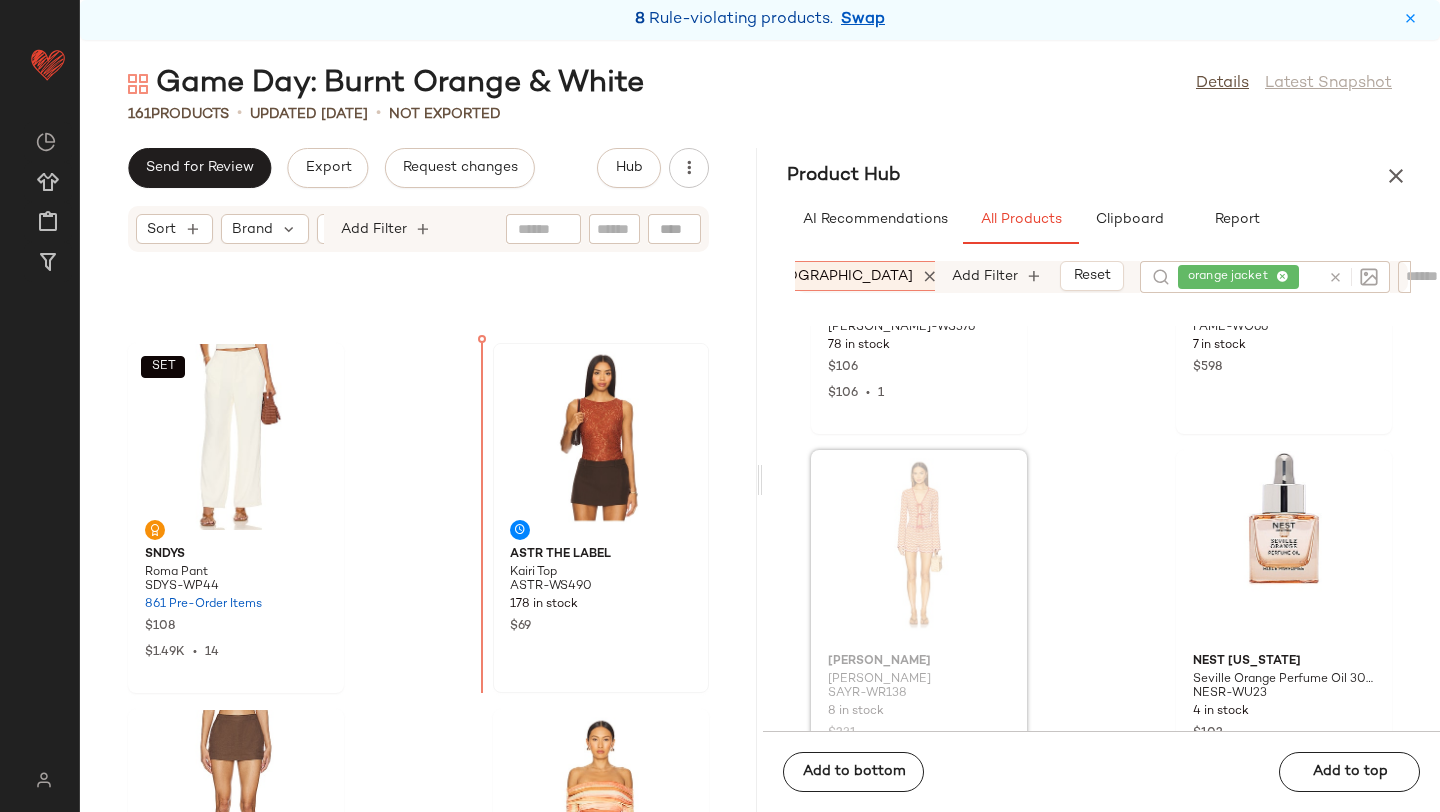 drag, startPoint x: 875, startPoint y: 536, endPoint x: 522, endPoint y: 510, distance: 353.9562 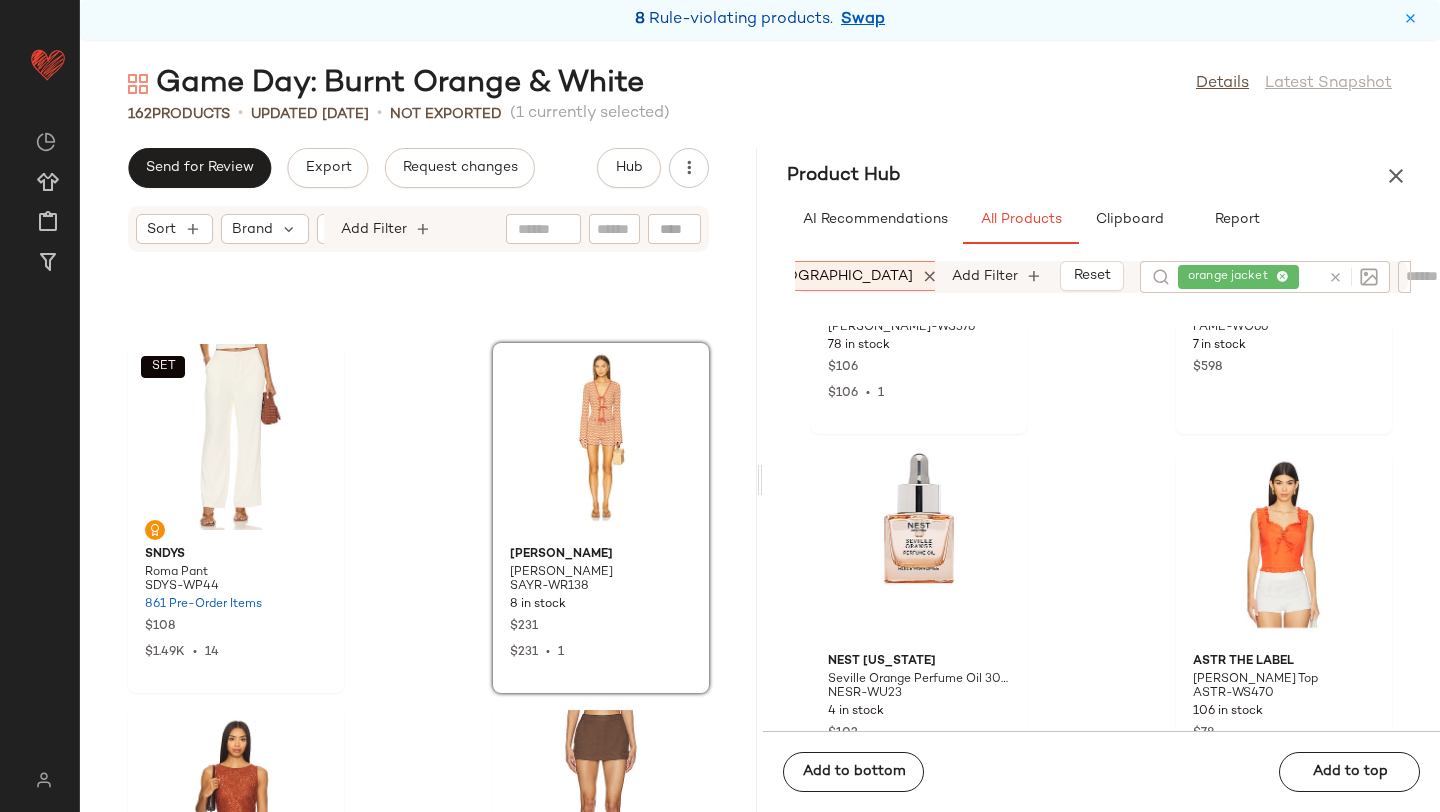 click on "SET  SNDYS Roma Pant SDYS-WP44 861 Pre-Order Items $108 $1.49K  •  14 SAYLOR Mickey Romper SAYR-WR138 8 in stock $231 $231  •  1 ASTR the Label Kairi Top ASTR-WS490 178 in stock $69 Lovers and Friends Keila Skort LOVF-WF456 28 in stock $178 Significant Other Mattie Long Sleeve Top SIGR-WS61 14 in stock $195 Lovers and Friends Lindley Mini Skirt LOVF-WQ867 170 in stock $118 Juliet Johnstone Zip-up Hoodie JJOH-WK1 19 in stock $178 Juliet Johnstone Straight Leg Sweatpant JJOH-WP4 19 in stock $148" 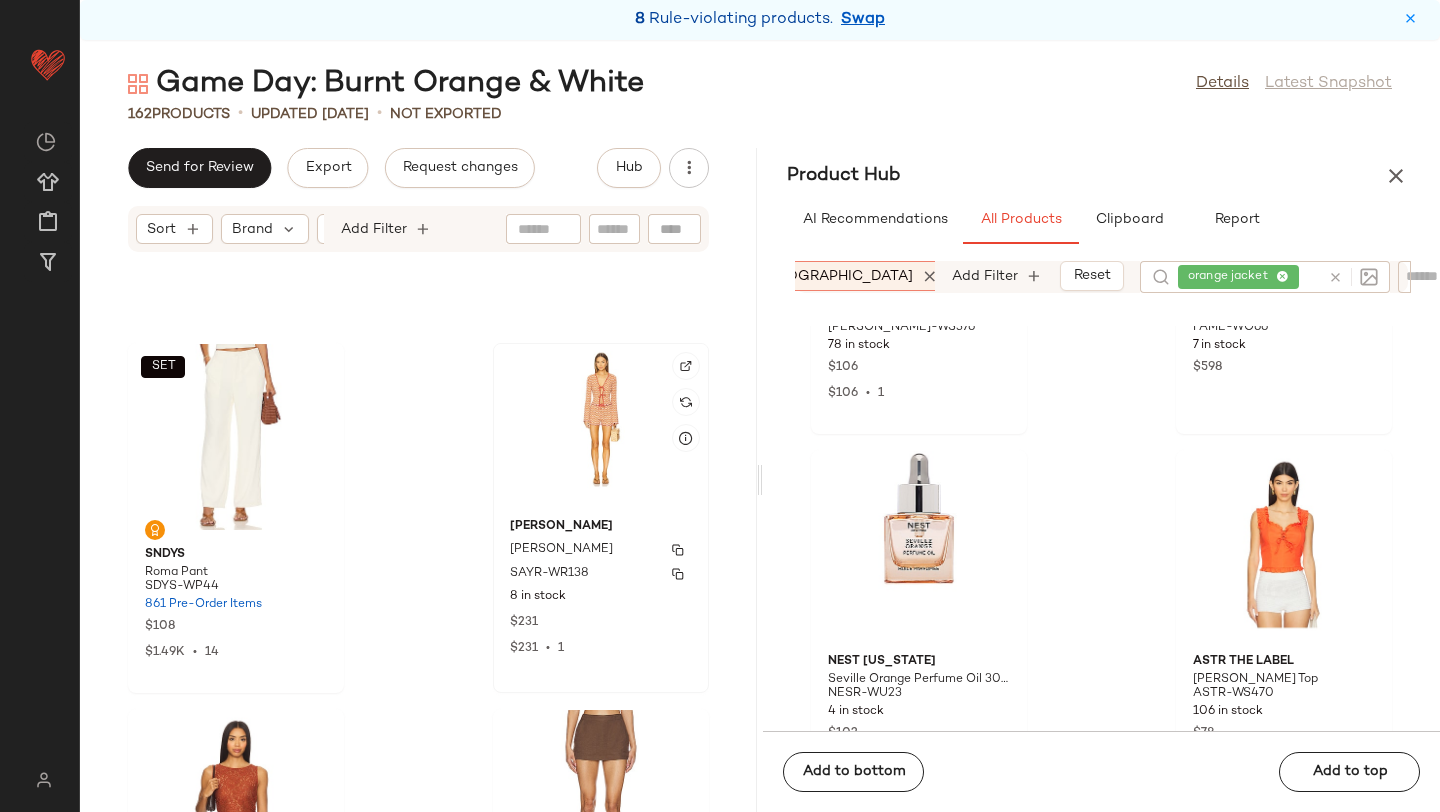 click on "SAYLOR Mickey Romper SAYR-WR138 8 in stock $231 $231  •  1" 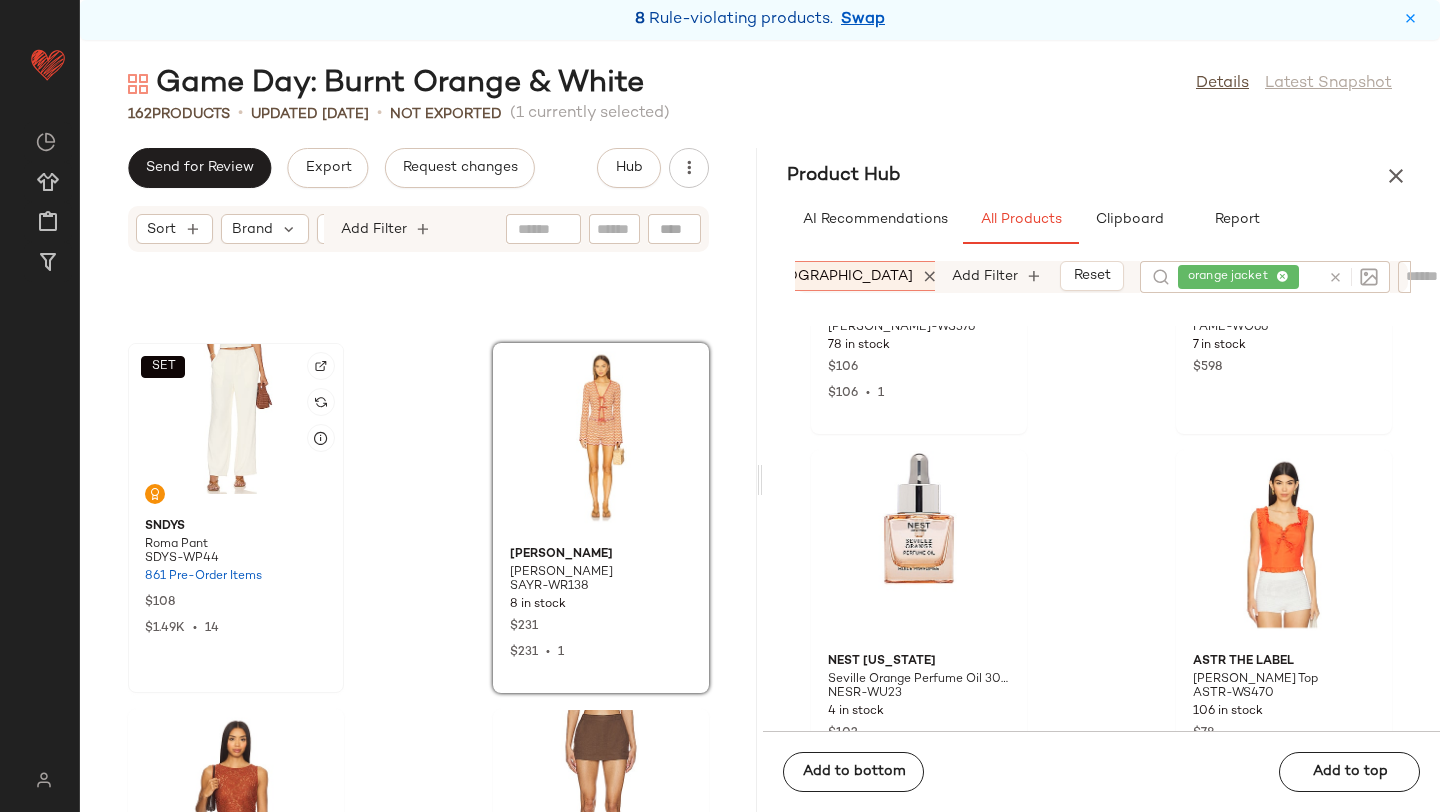 click on "SET" 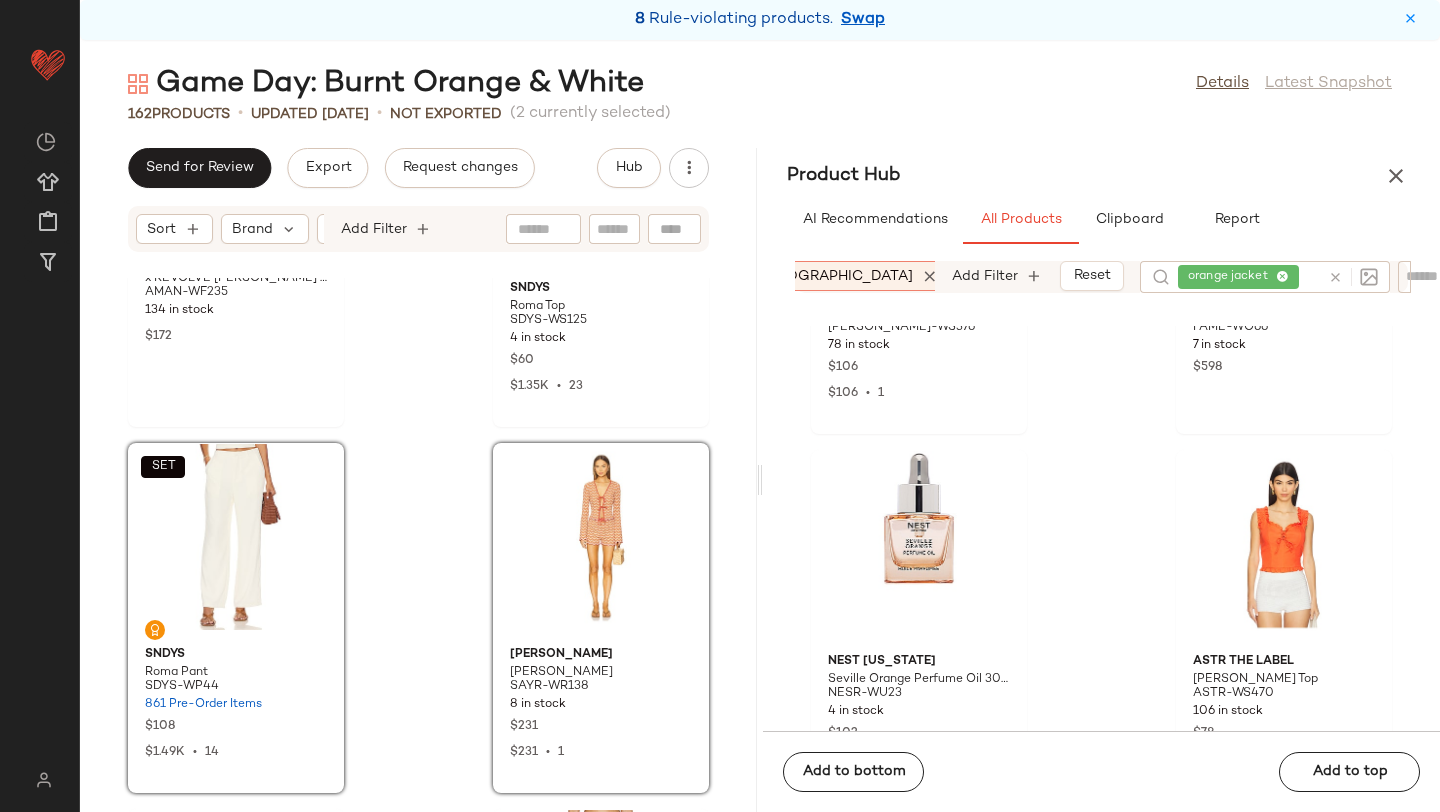 scroll, scrollTop: 26452, scrollLeft: 0, axis: vertical 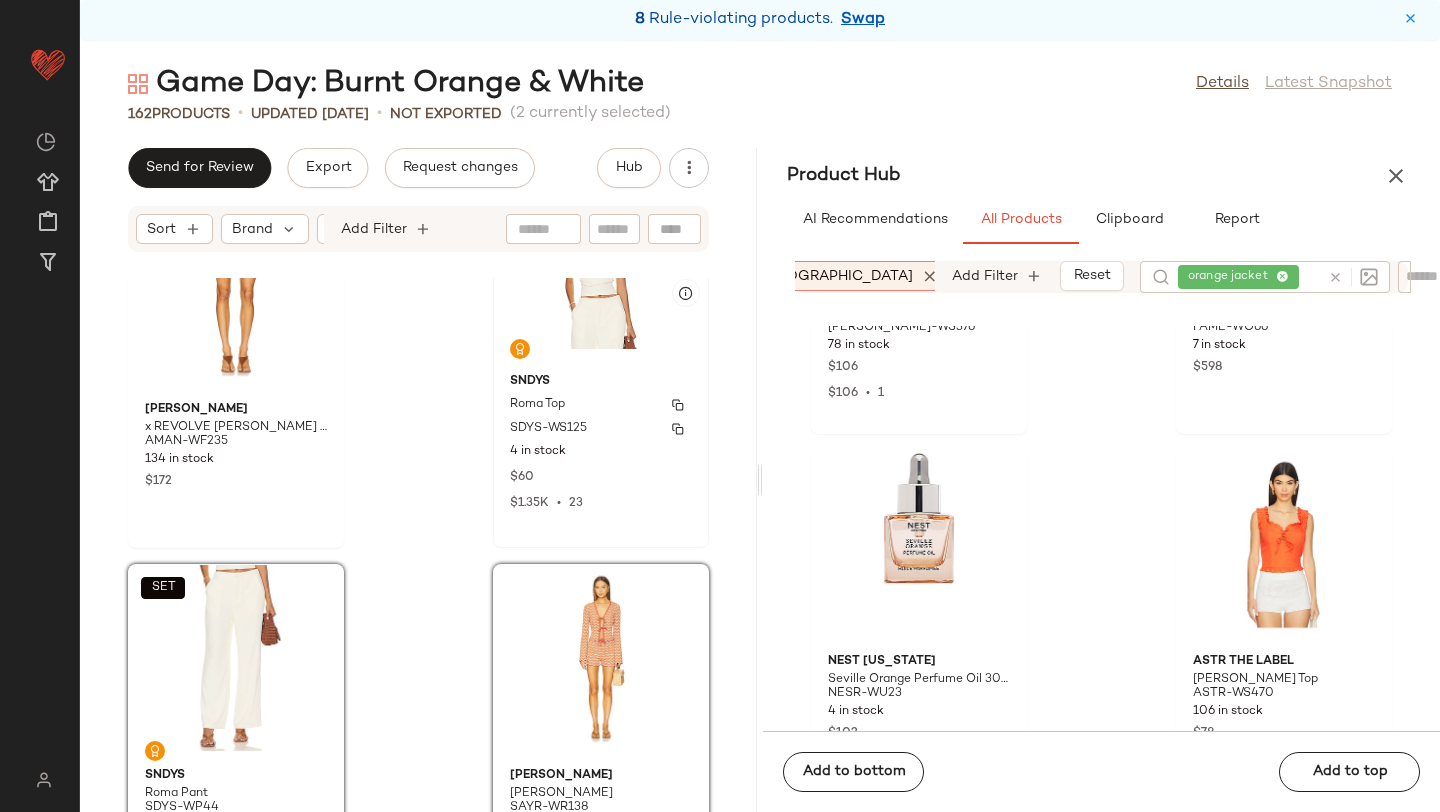 click on "4 in stock" 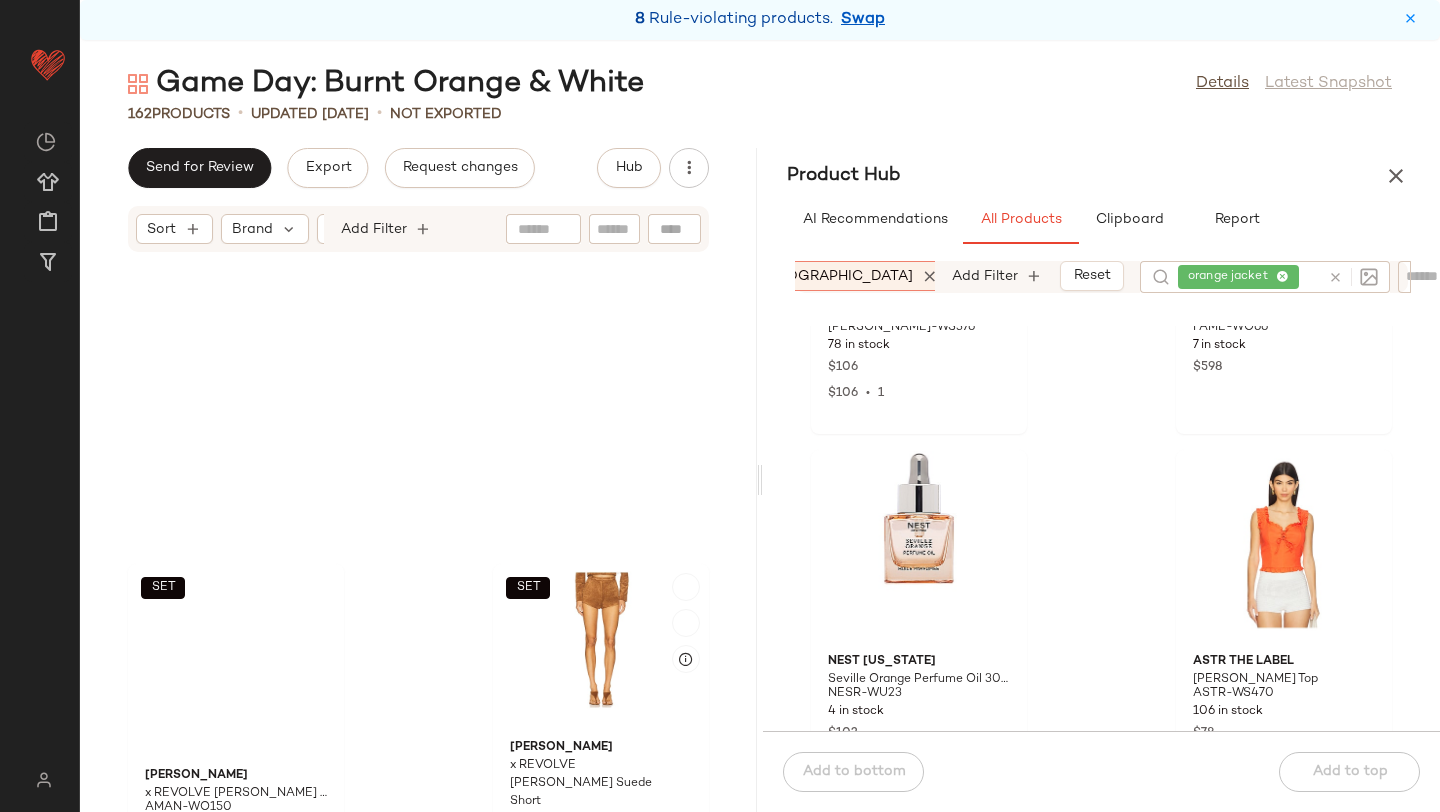 scroll, scrollTop: 26818, scrollLeft: 0, axis: vertical 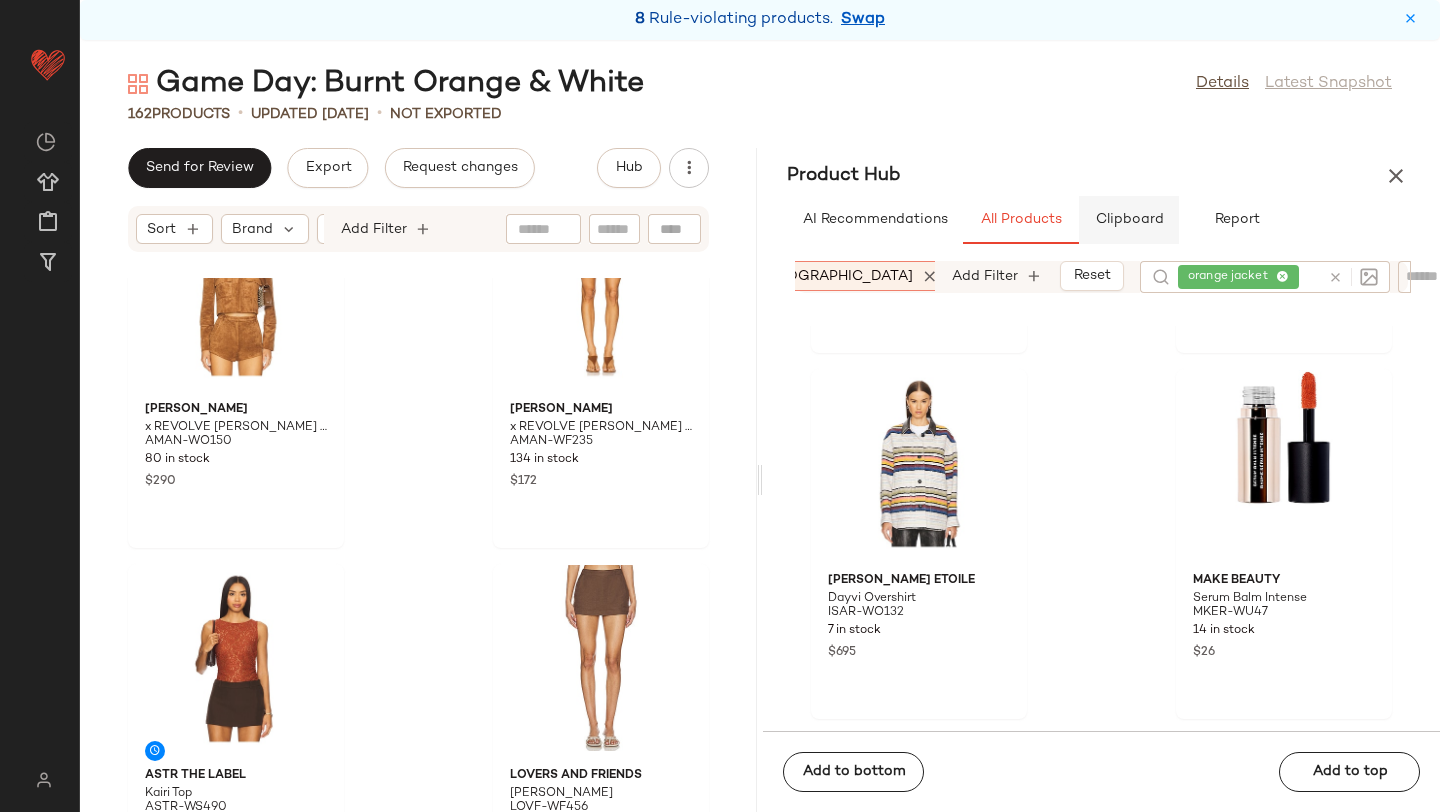 click on "Clipboard" at bounding box center [1129, 220] 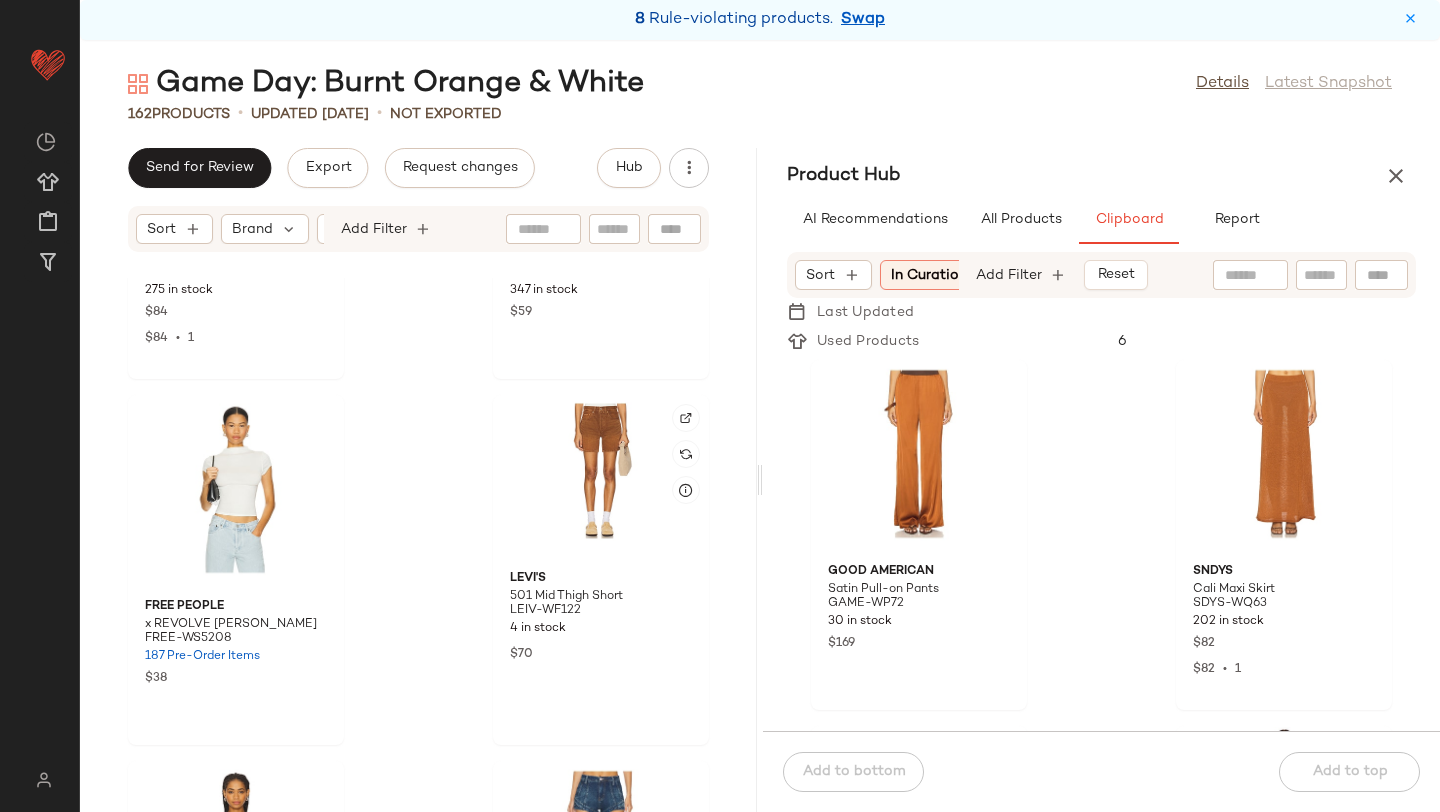 scroll, scrollTop: 20112, scrollLeft: 0, axis: vertical 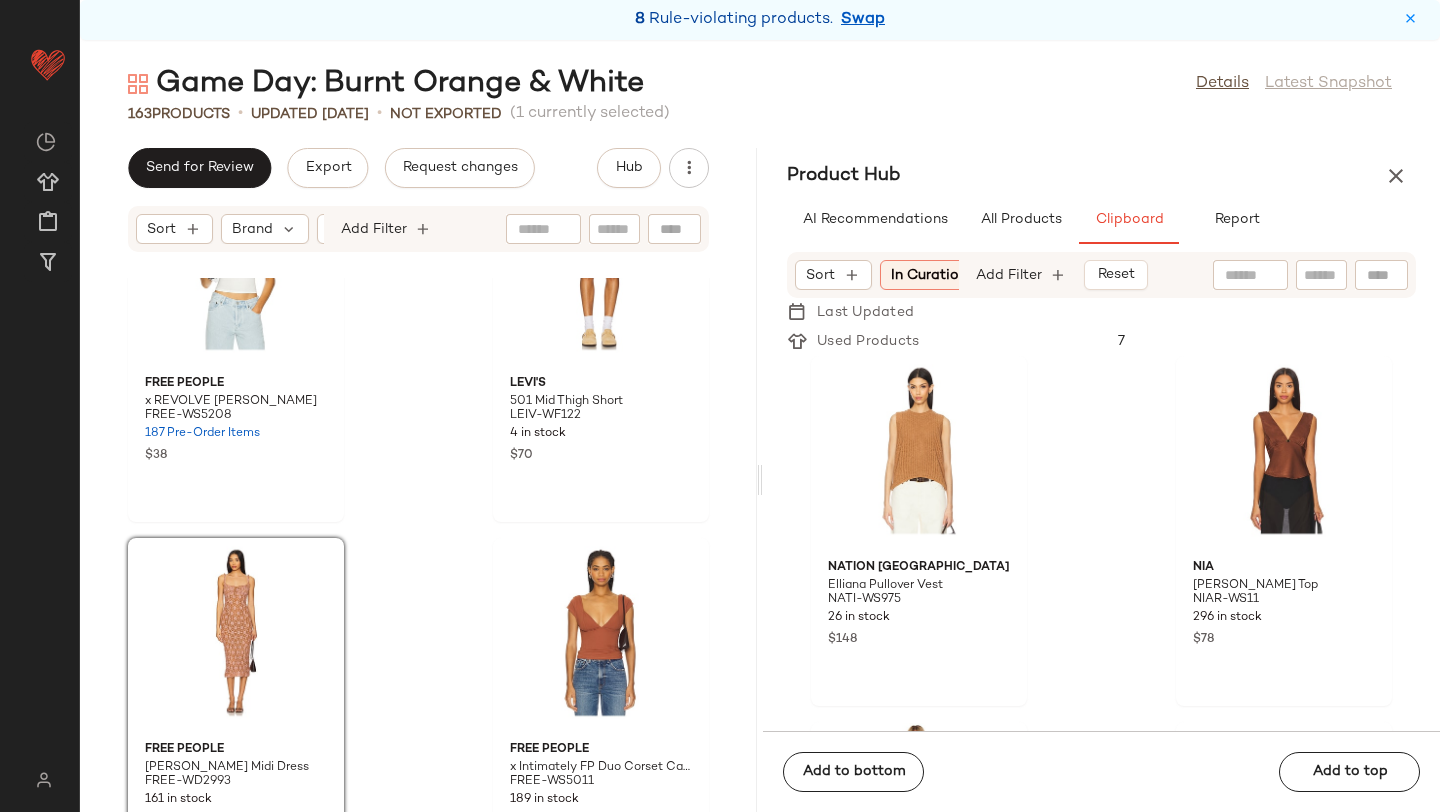 click on "Free People x REVOLVE Lola Tee FREE-WS5208 187 Pre-Order Items $38 LEVI'S 501 Mid Thigh Short LEIV-WF122 4 in stock $70 Free People Lucinda Lace Midi Dress FREE-WD2993 161 in stock $148 Free People x Intimately FP Duo Corset Cami FREE-WS5011 189 in stock $48 Free People x We The Free Crvy Mona High Rise Shorts FREE-WF339 237 in stock $78 $702  •  9 Steve Madden Gabrielle Top SMAD-WS124 28 in stock $59 $177  •  3 Negative Underwear Island Short NEGR-WF6 35 in stock $100 $200  •  2 Free People Sweet On You Crop FREE-WS5088 95 in stock $58" 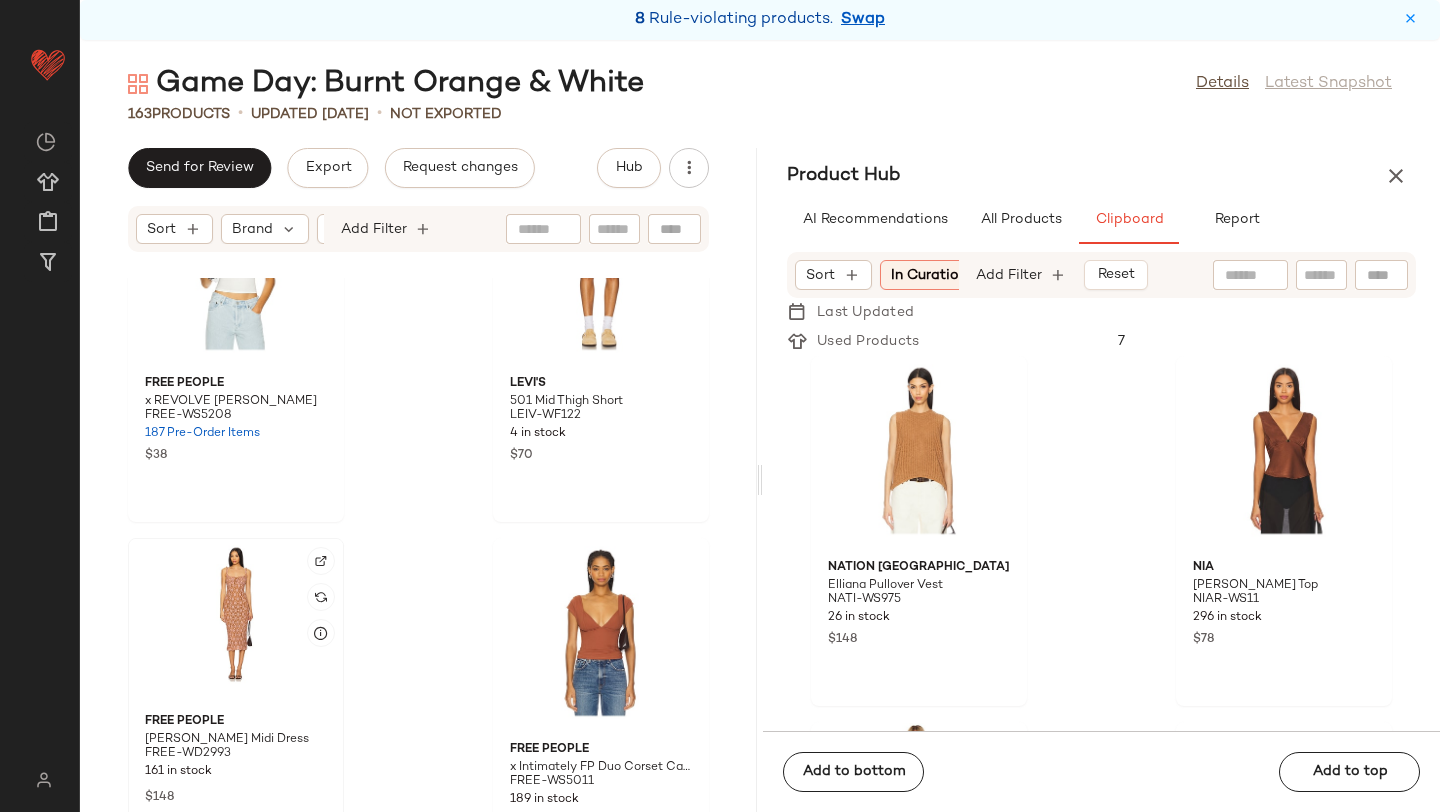 click 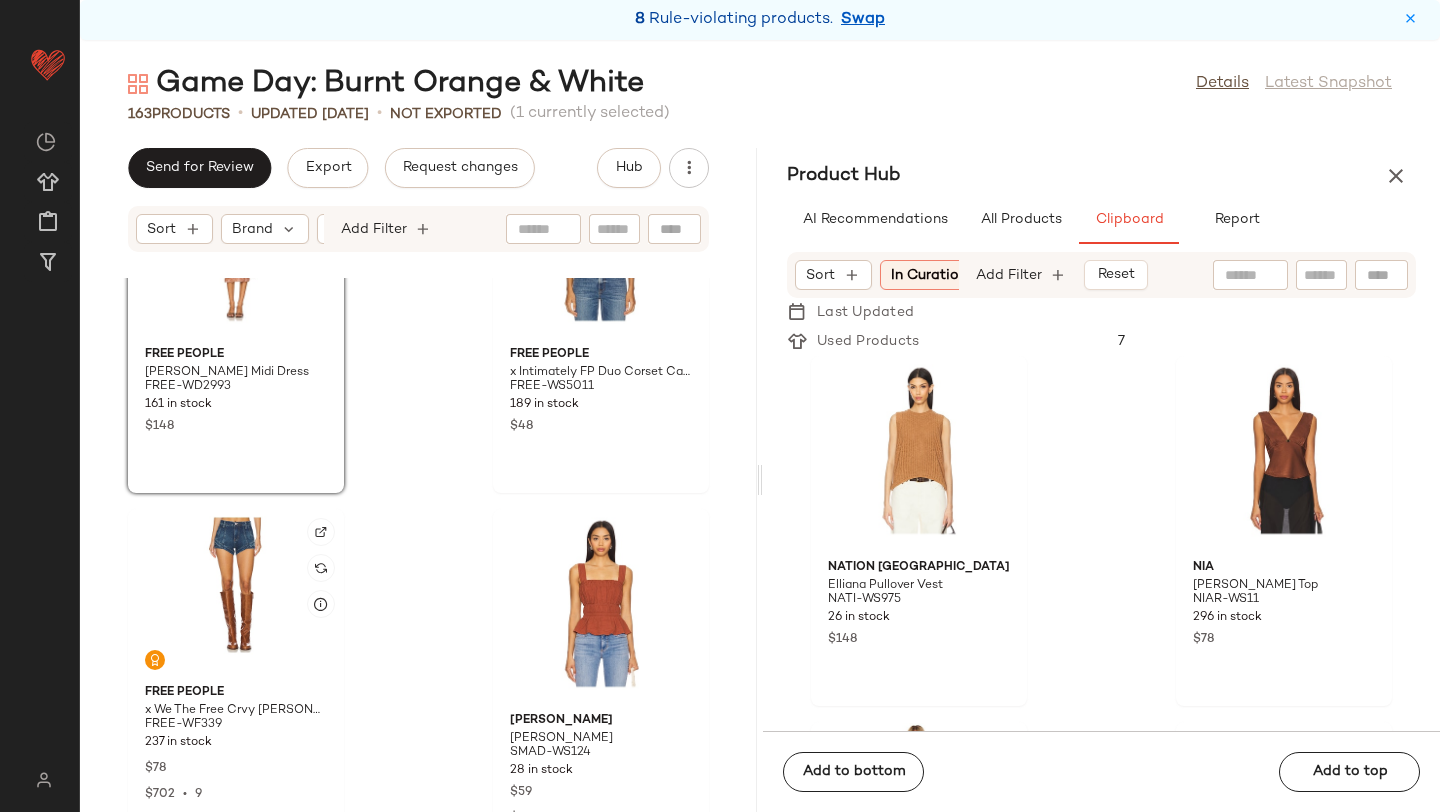 scroll, scrollTop: 20639, scrollLeft: 0, axis: vertical 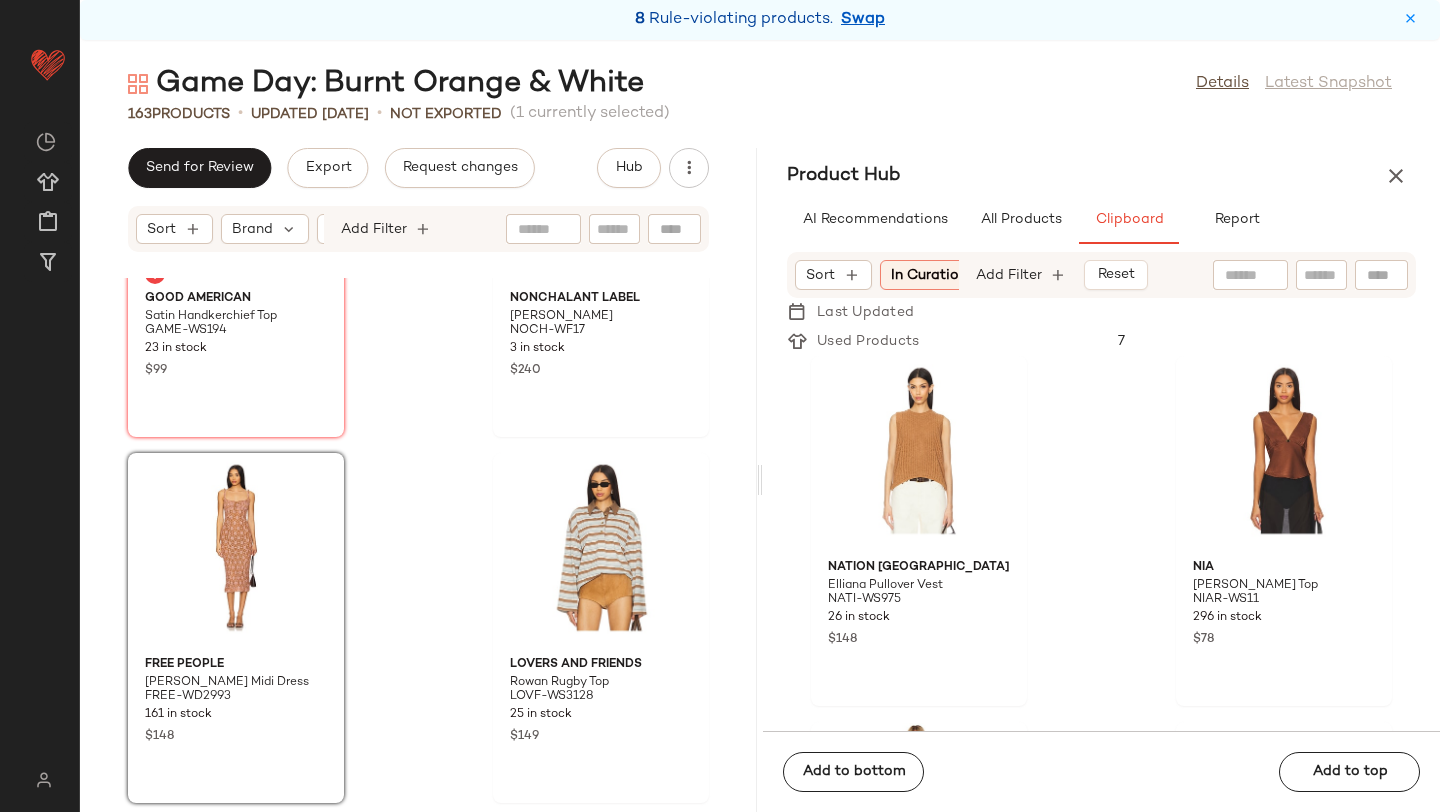 click on "Good American Satin Handkerchief Top GAME-WS194 23 in stock $99 NONchalant Label Aya Short NOCH-WF17 3 in stock $240 Free People Lucinda Lace Midi Dress FREE-WD2993 161 in stock $148 Lovers and Friends Rowan Rugby Top LOVF-WS3128 25 in stock $149 LAMARQUE x REVOLVE Annaise Shorts LARX-WF22 24 in stock $295 superdown Delphi Top SPDW-WS2132 168 in stock $48 $808  •  17 superdown Delphi Skirt SPDW-WQ453 188 in stock $42 $252  •  6 Frankies Bikinis Lullaby Knit Halter FRBI-WS98 61 in stock $110 $440  •  4" 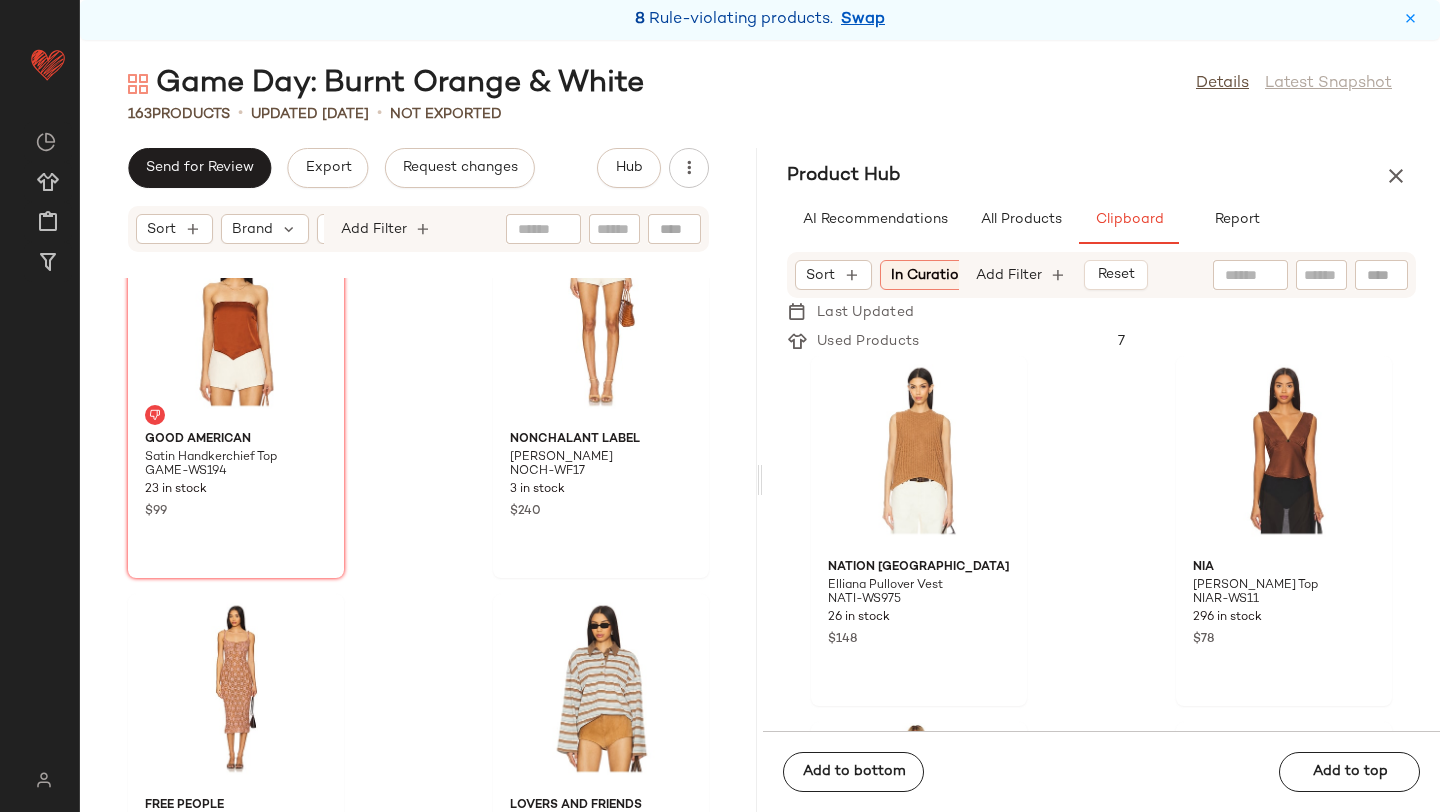 scroll, scrollTop: 23851, scrollLeft: 0, axis: vertical 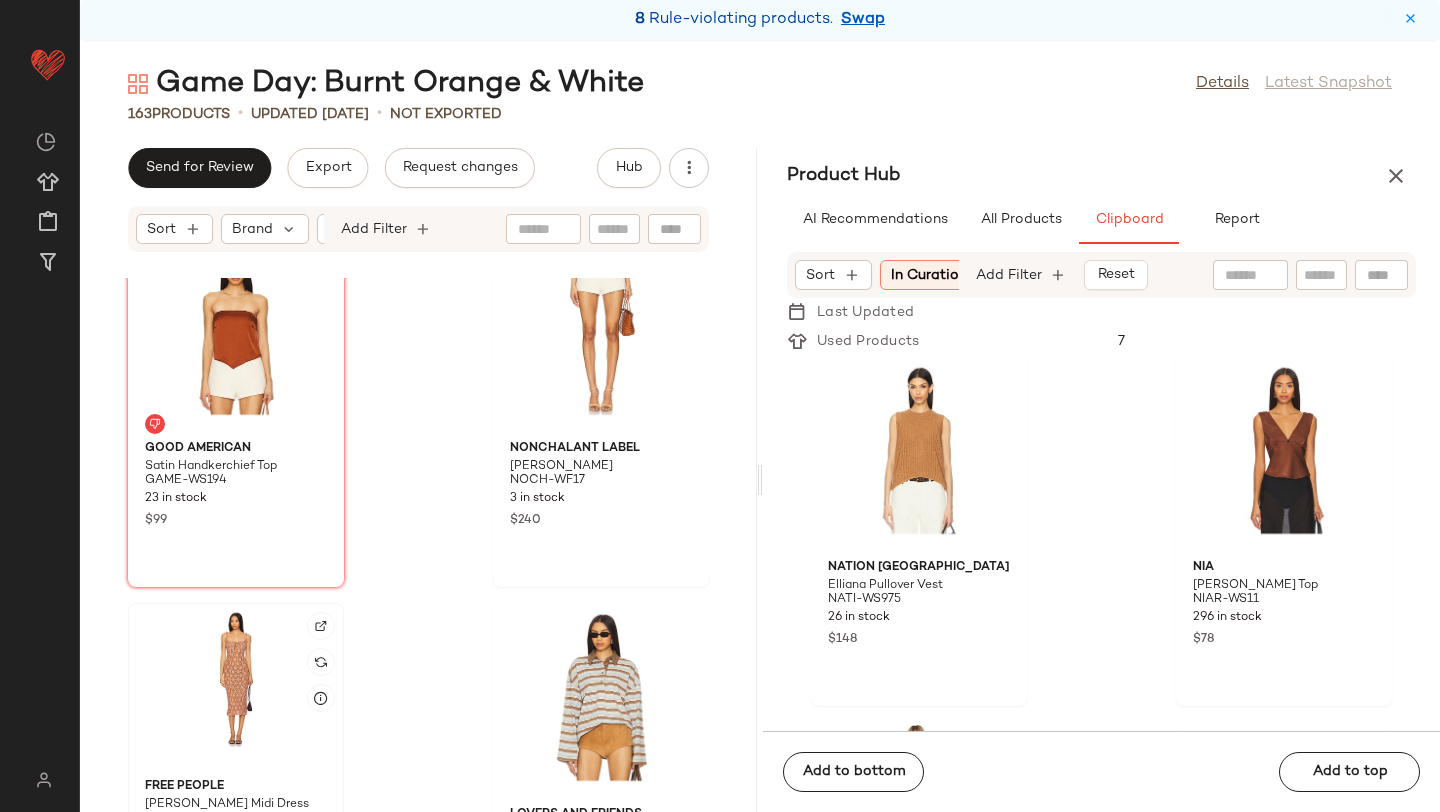 click 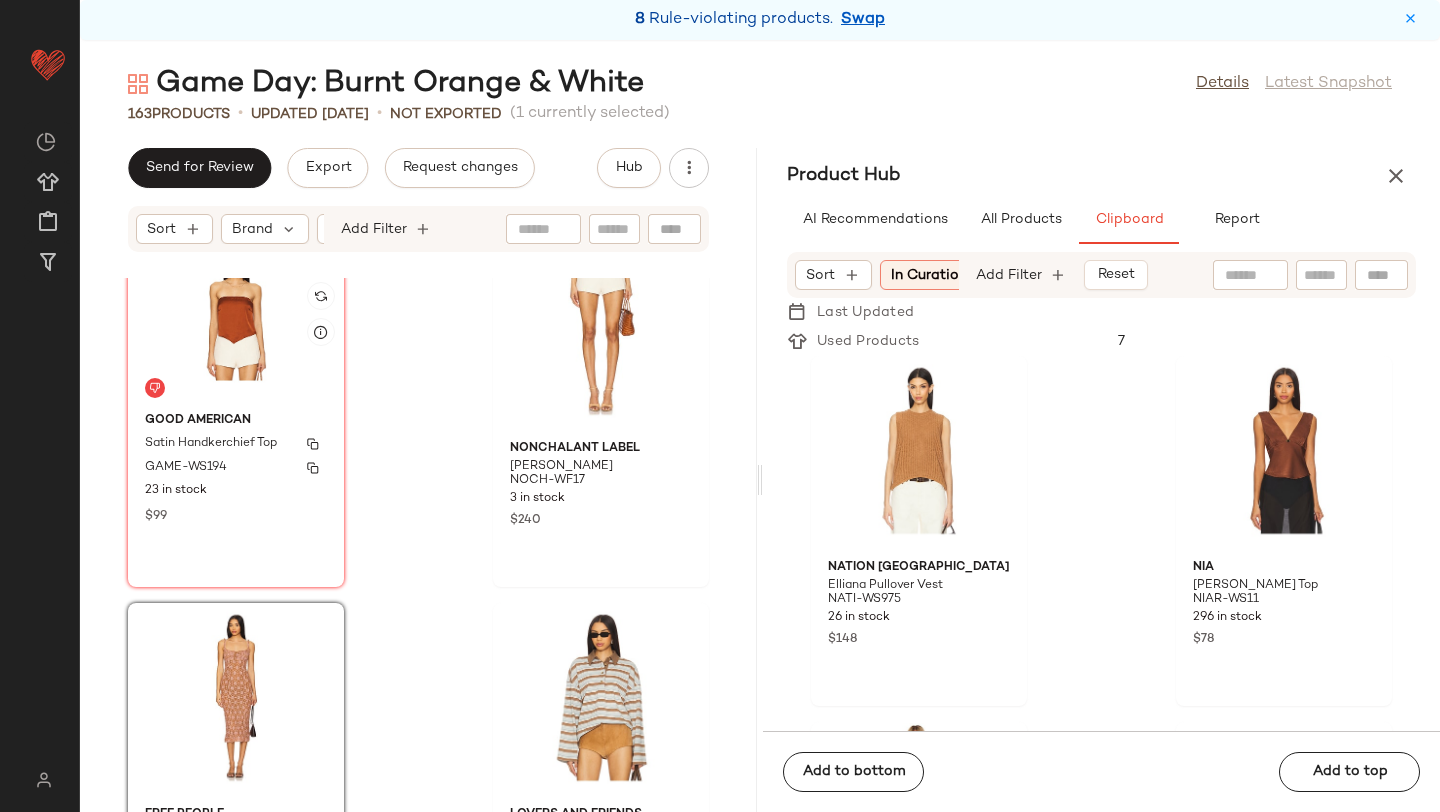 click on "Satin Handkerchief Top" at bounding box center [211, 444] 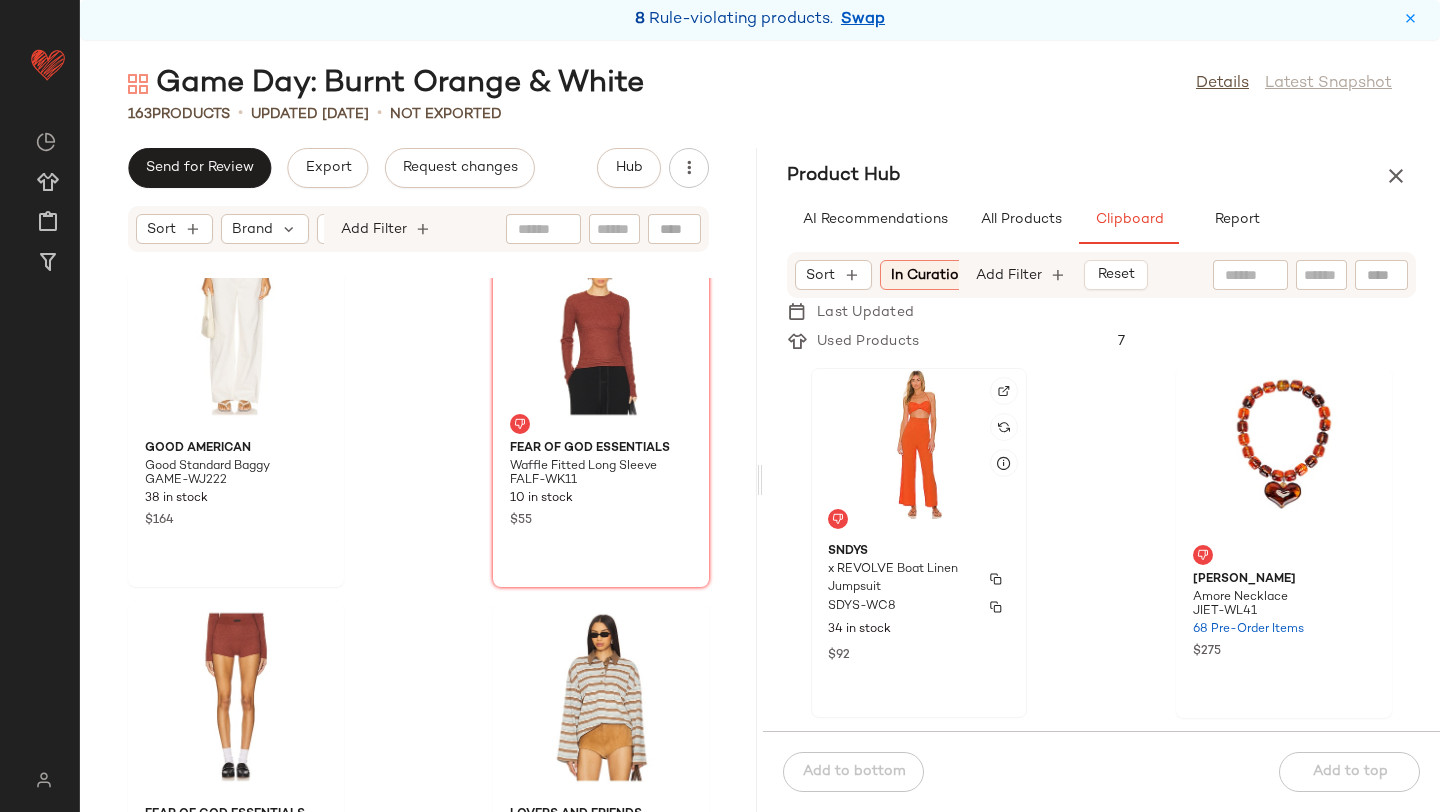 scroll, scrollTop: 1833, scrollLeft: 0, axis: vertical 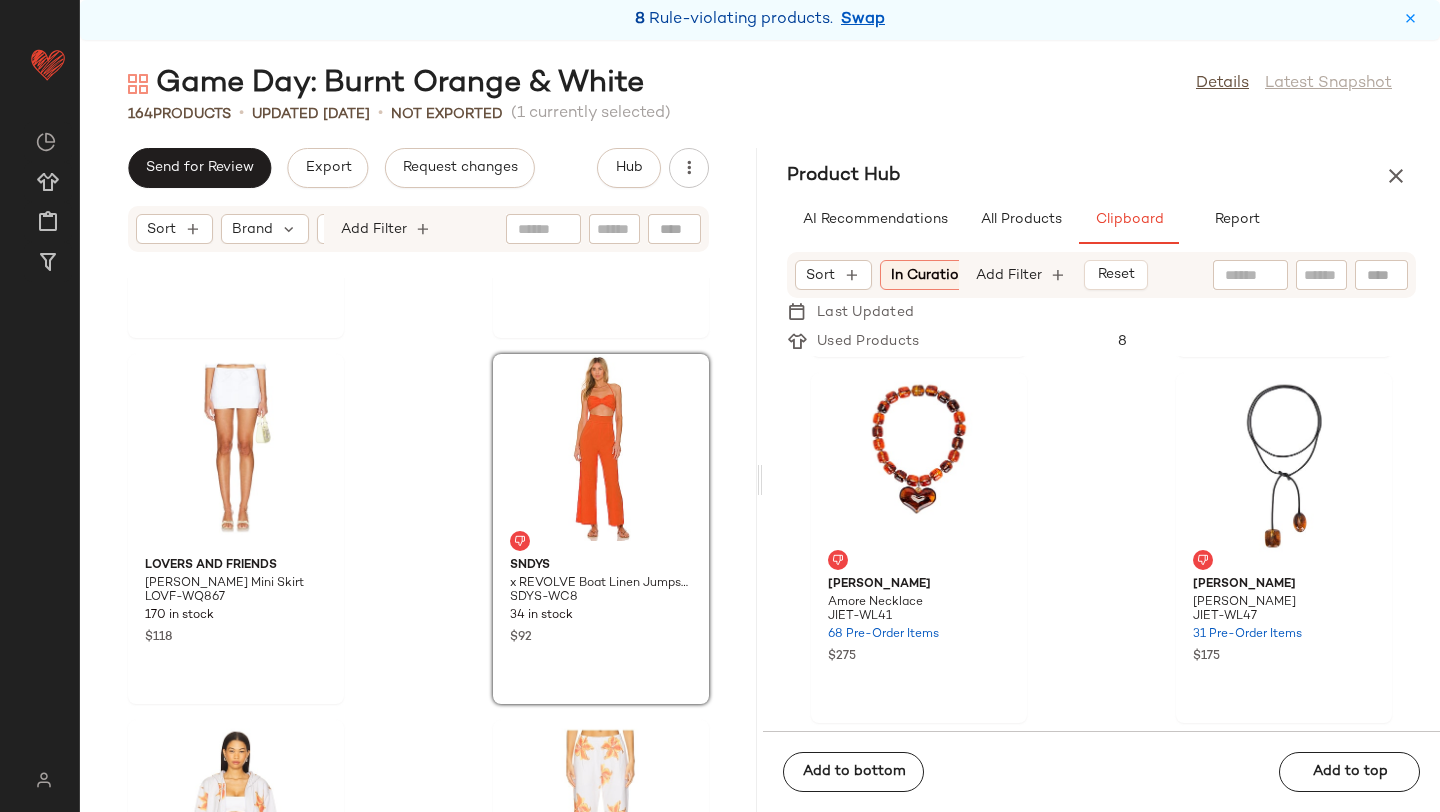 click on "Lovers and Friends Keila Skort LOVF-WF456 28 in stock $178 Significant Other Mattie Long Sleeve Top SIGR-WS61 14 in stock $195 Lovers and Friends Lindley Mini Skirt LOVF-WQ867 170 in stock $118 SNDYS x REVOLVE Boat Linen Jumpsuit SDYS-WC8 34 in stock $92 Juliet Johnstone Zip-up Hoodie JJOH-WK1 19 in stock $178 Juliet Johnstone Straight Leg Sweatpant JJOH-WP4 19 in stock $148 Free & Easy Fillmore Tee FREA-MS86 18 in stock $58 Alexander Wang Waffle Short AWAR-WF61 20 in stock $45" 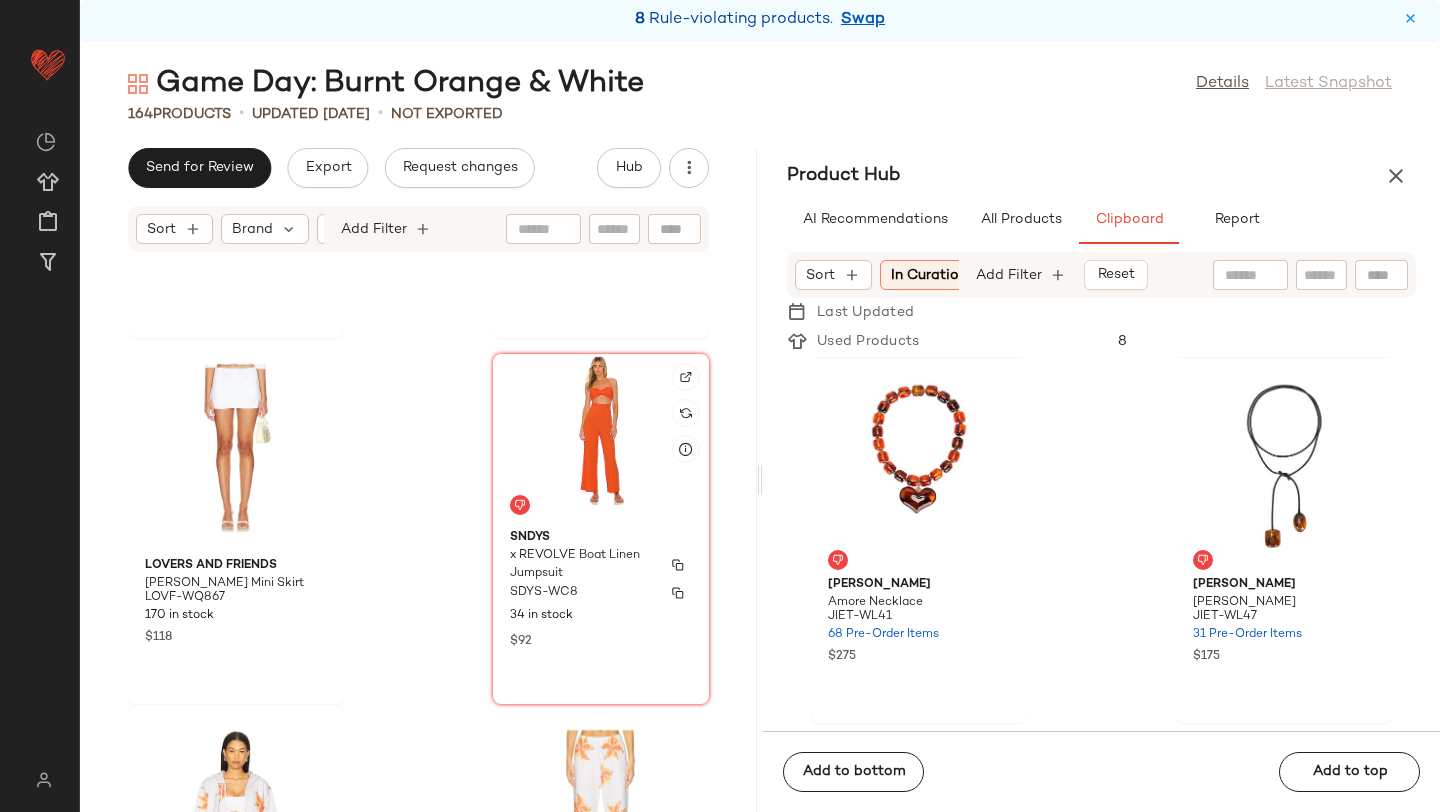 click on "SNDYS x REVOLVE Boat Linen Jumpsuit SDYS-WC8 34 in stock $92" 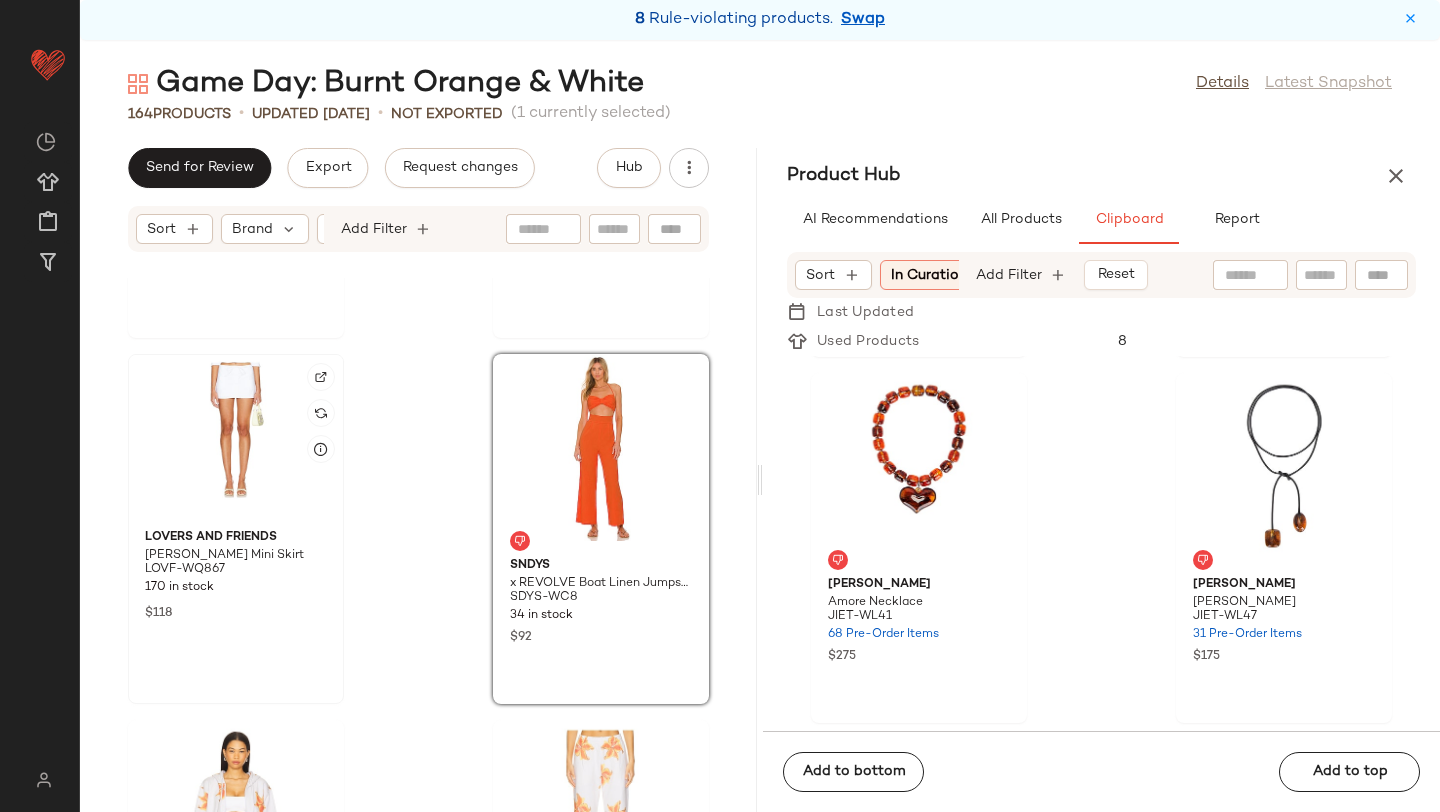 click 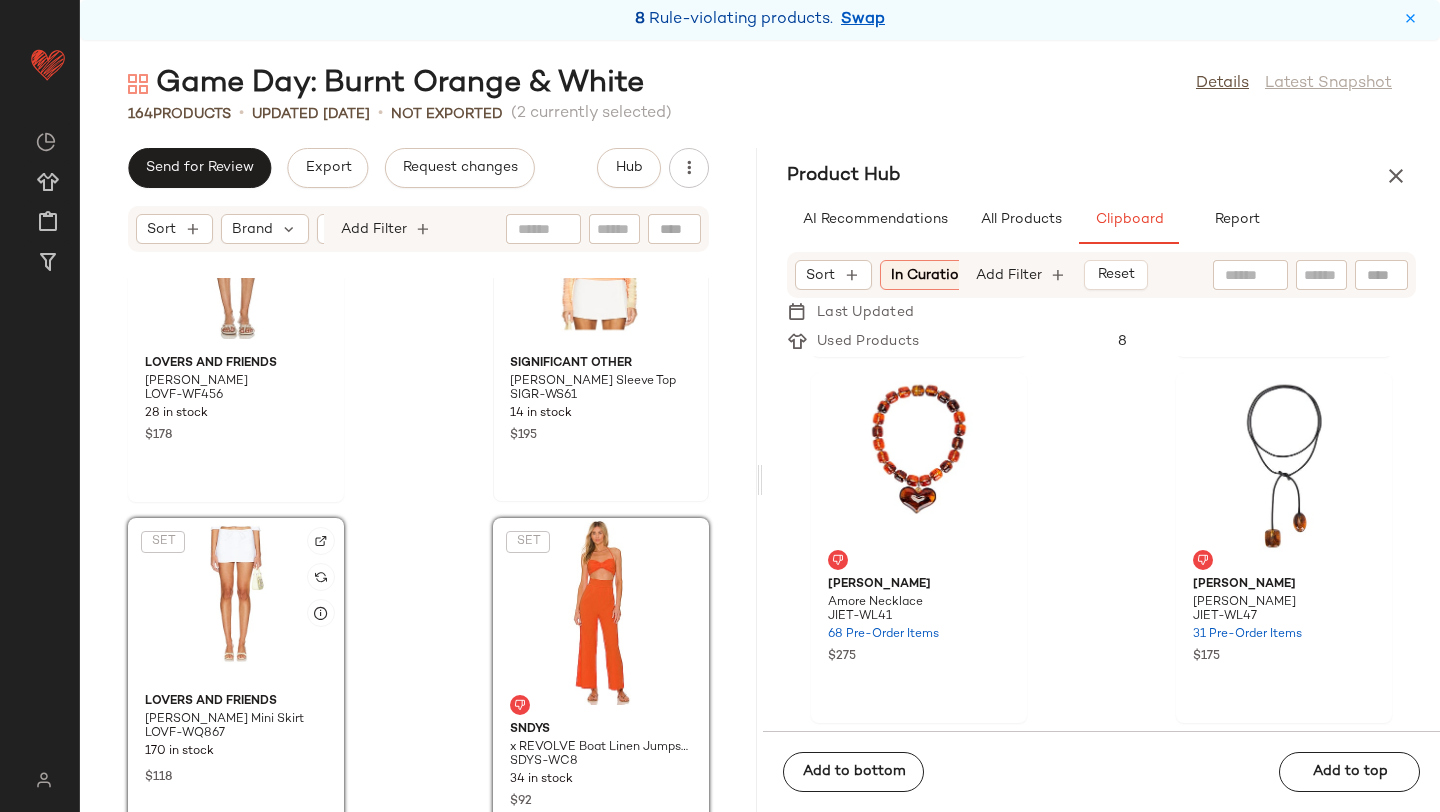 scroll, scrollTop: 27547, scrollLeft: 0, axis: vertical 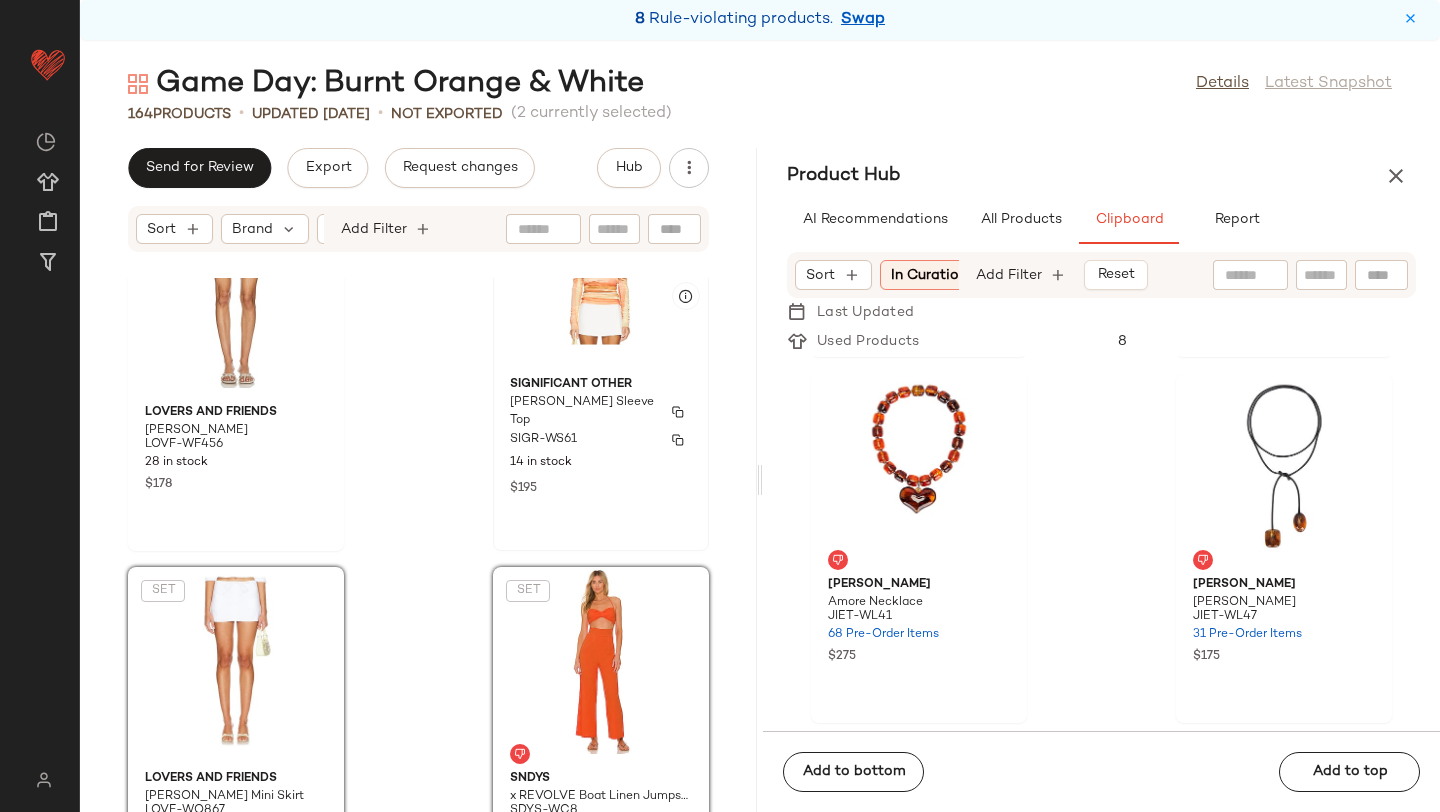 click on "SIGR-WS61" at bounding box center (601, 440) 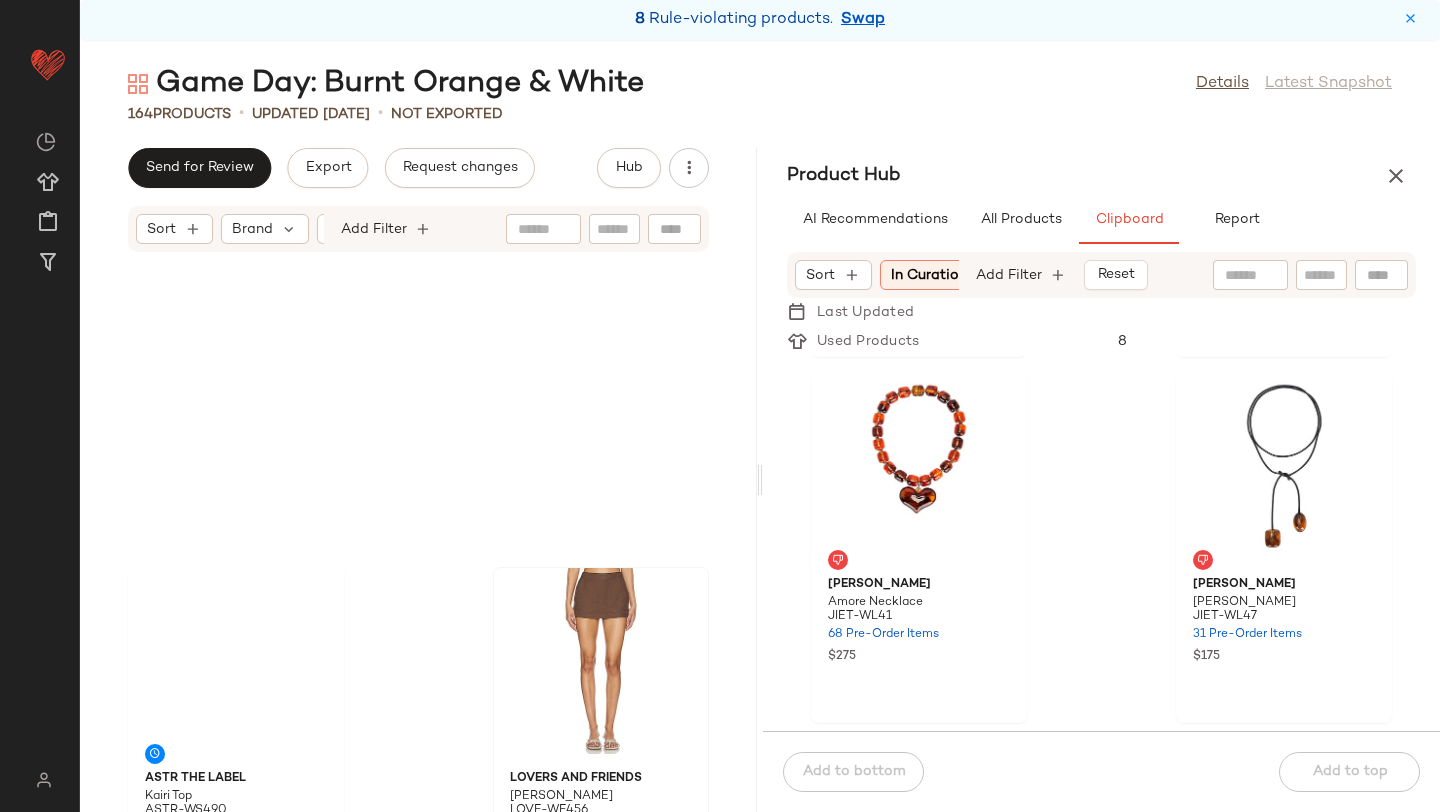 scroll, scrollTop: 27913, scrollLeft: 0, axis: vertical 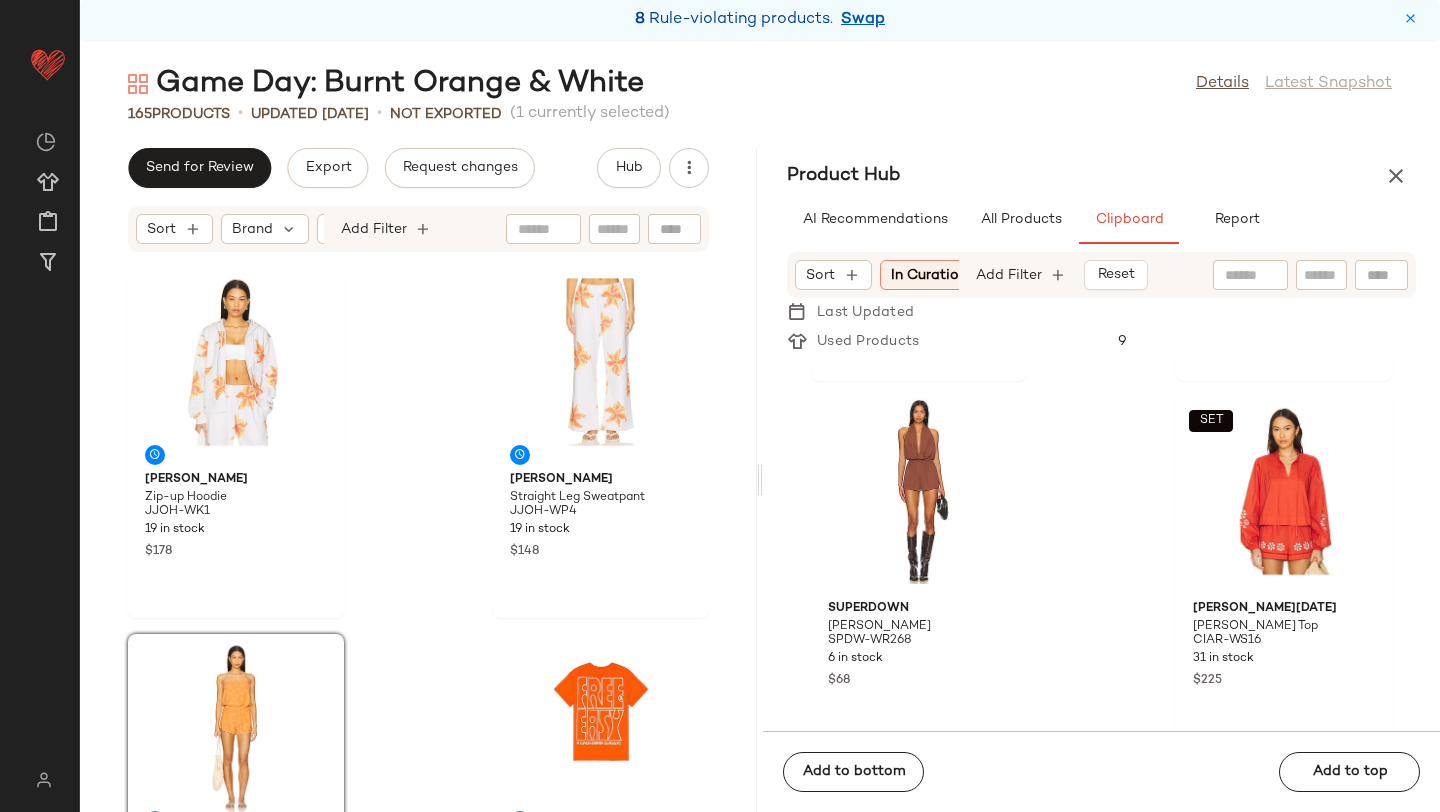 click on "ASTR the Label Kairi Top ASTR-WS490 178 in stock $69 Lovers and Friends Keila Skort LOVF-WF456 28 in stock $178 Juliet Johnstone Zip-up Hoodie JJOH-WK1 19 in stock $178 Juliet Johnstone Straight Leg Sweatpant JJOH-WP4 19 in stock $148 Bobi Romper BOBI-WR184 139 in stock $70 Free & Easy Fillmore Tee FREA-MS86 18 in stock $58 Alexander Wang Waffle Short AWAR-WF61 20 in stock $45 SIMONMILLER Loch Poplin Button Up SIMO-WS76 Out of stock $255" 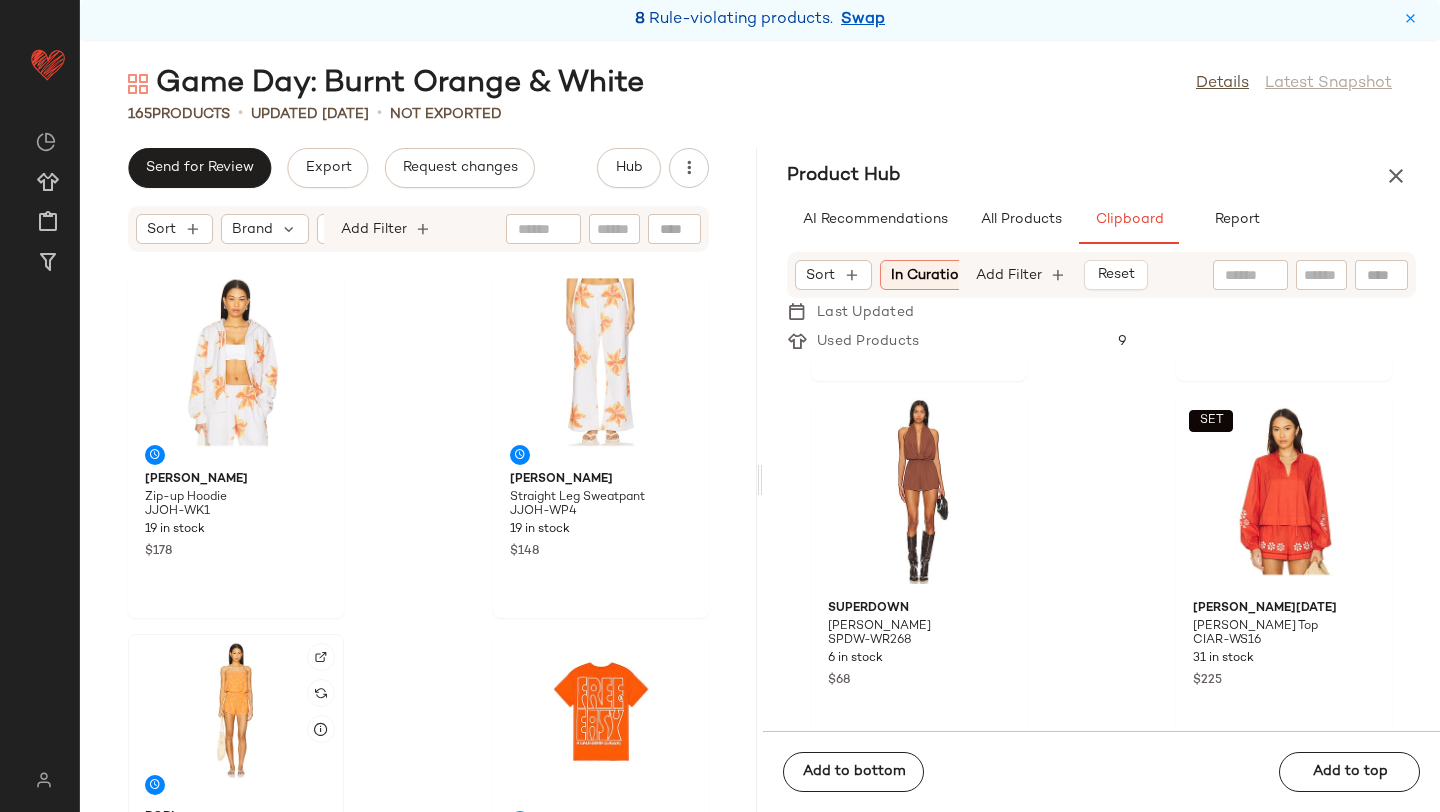 click 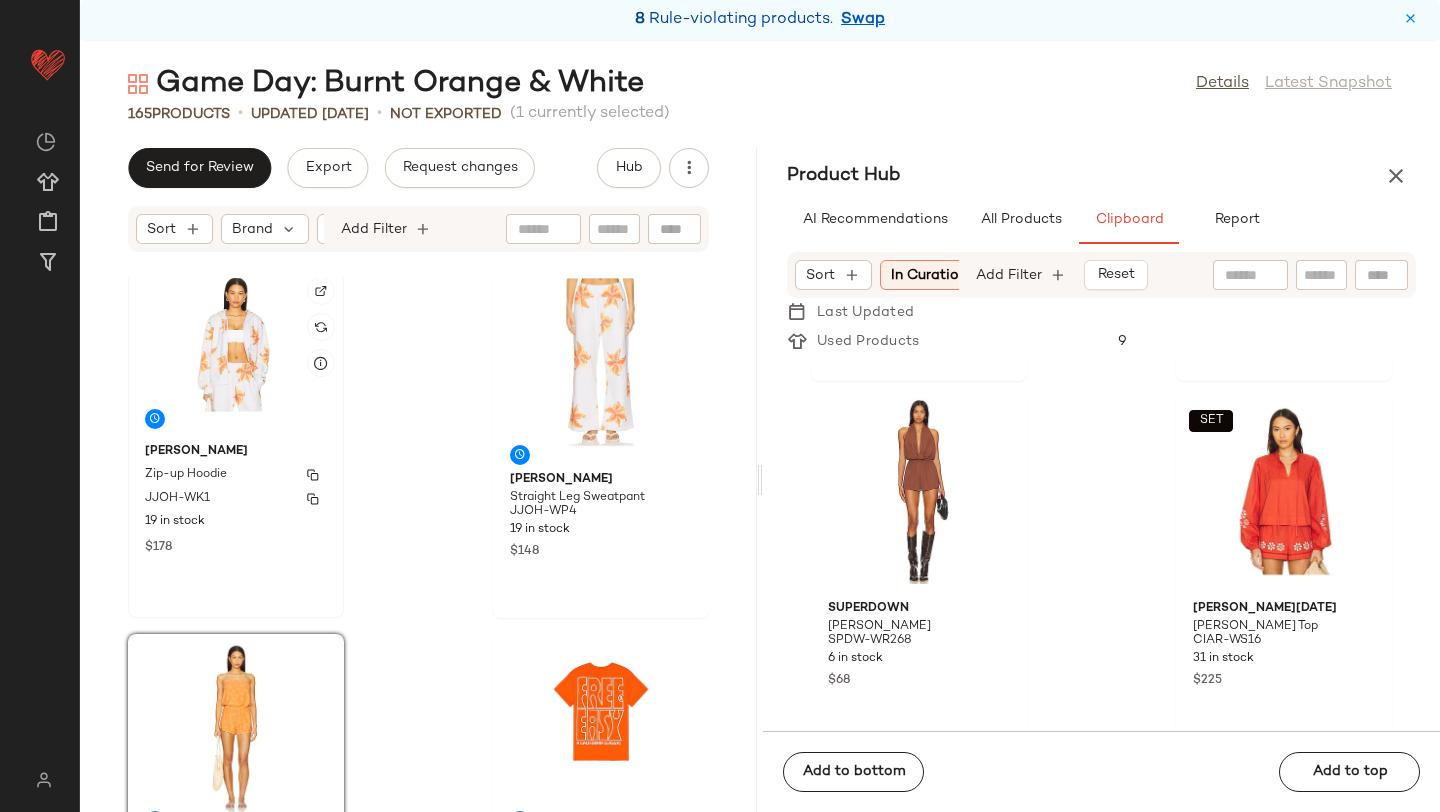 click on "Juliet Johnstone Zip-up Hoodie JJOH-WK1 19 in stock $178" 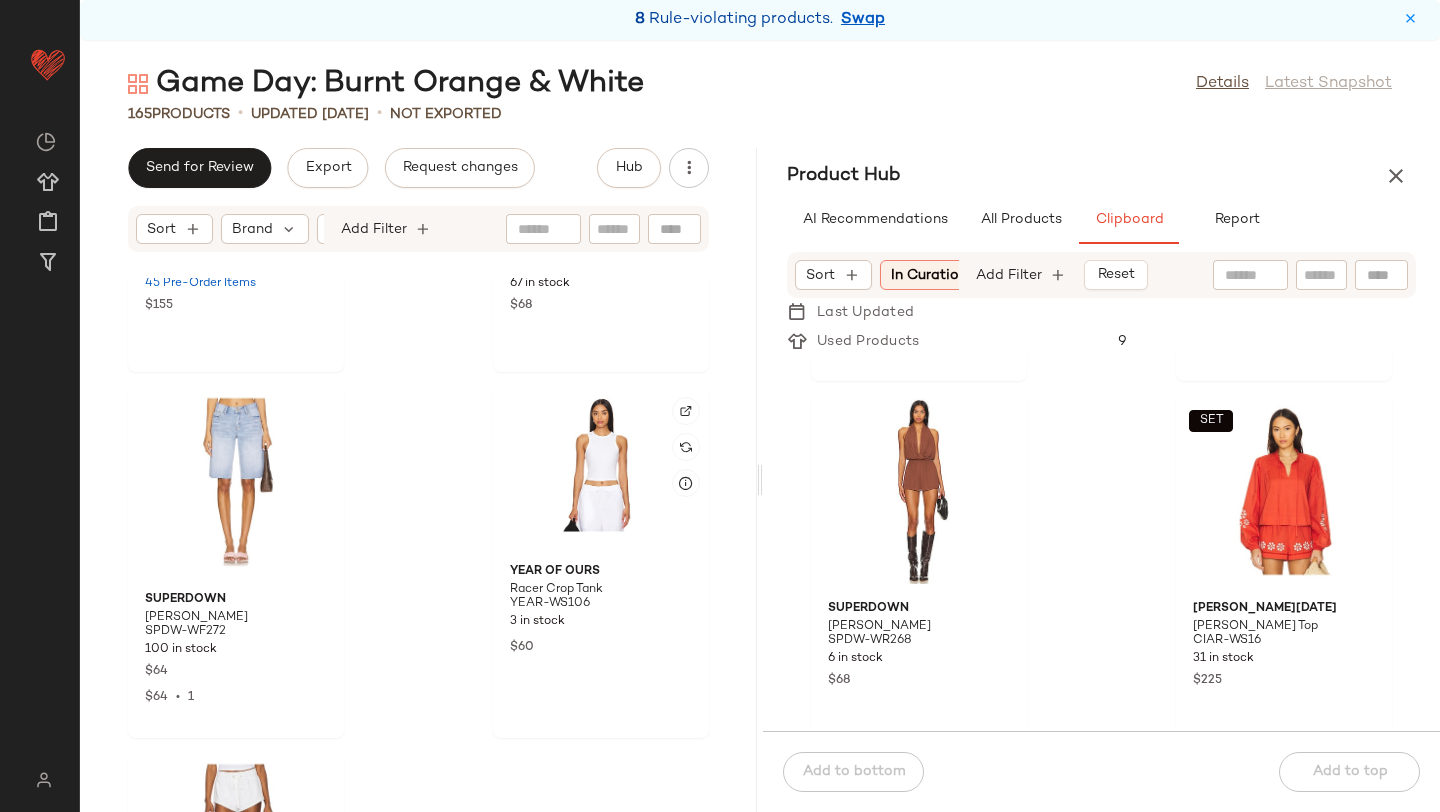 scroll, scrollTop: 29560, scrollLeft: 0, axis: vertical 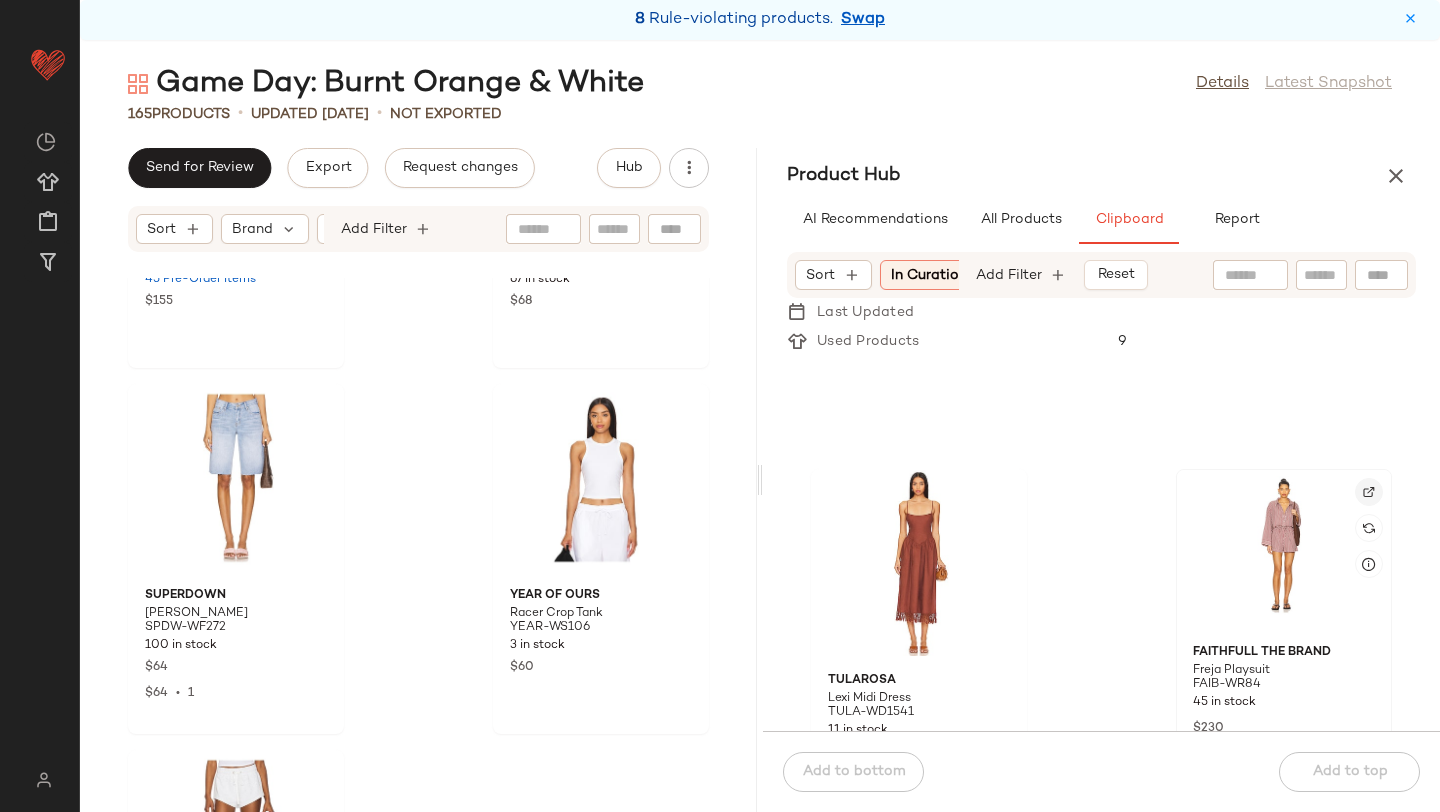 click at bounding box center (1369, 492) 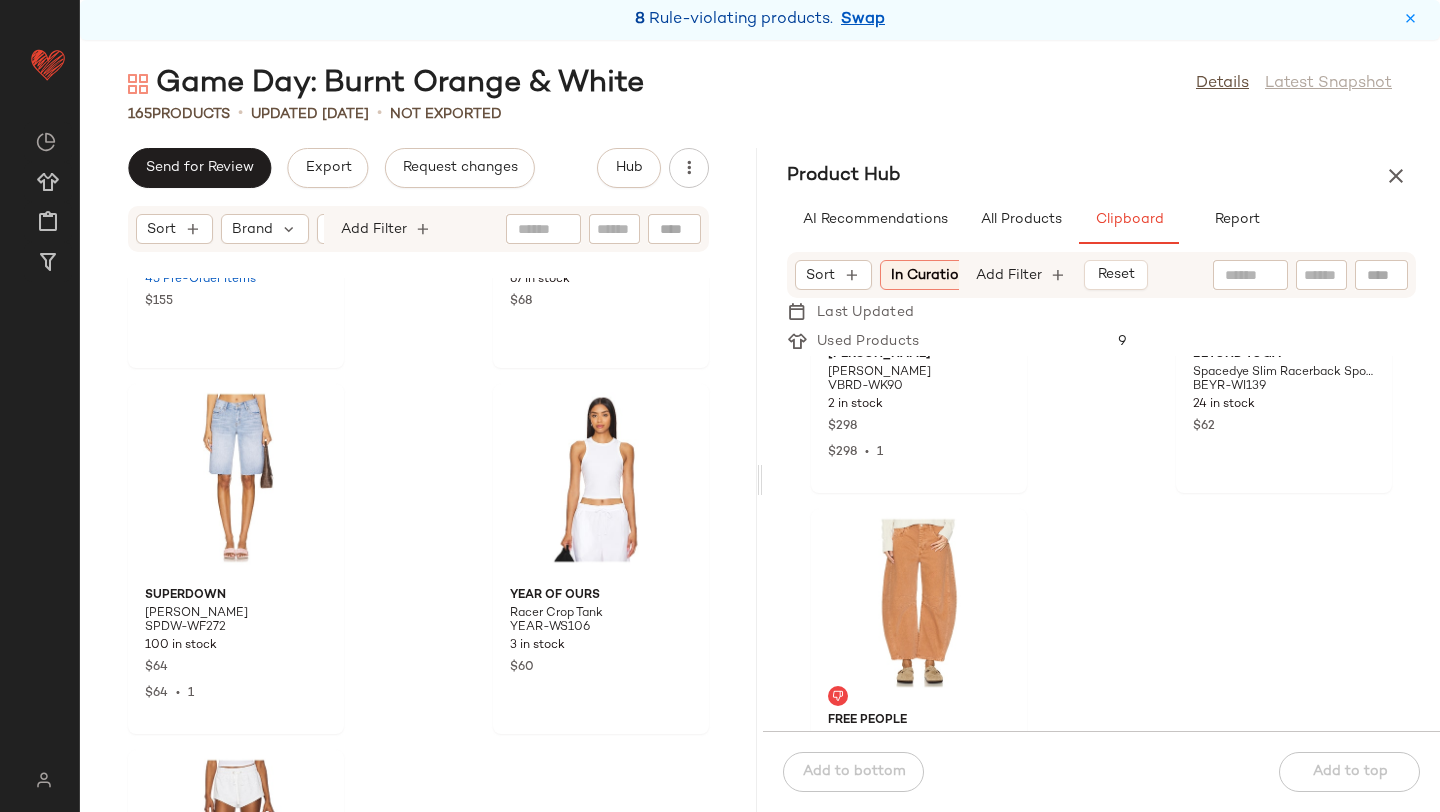scroll, scrollTop: 10259, scrollLeft: 0, axis: vertical 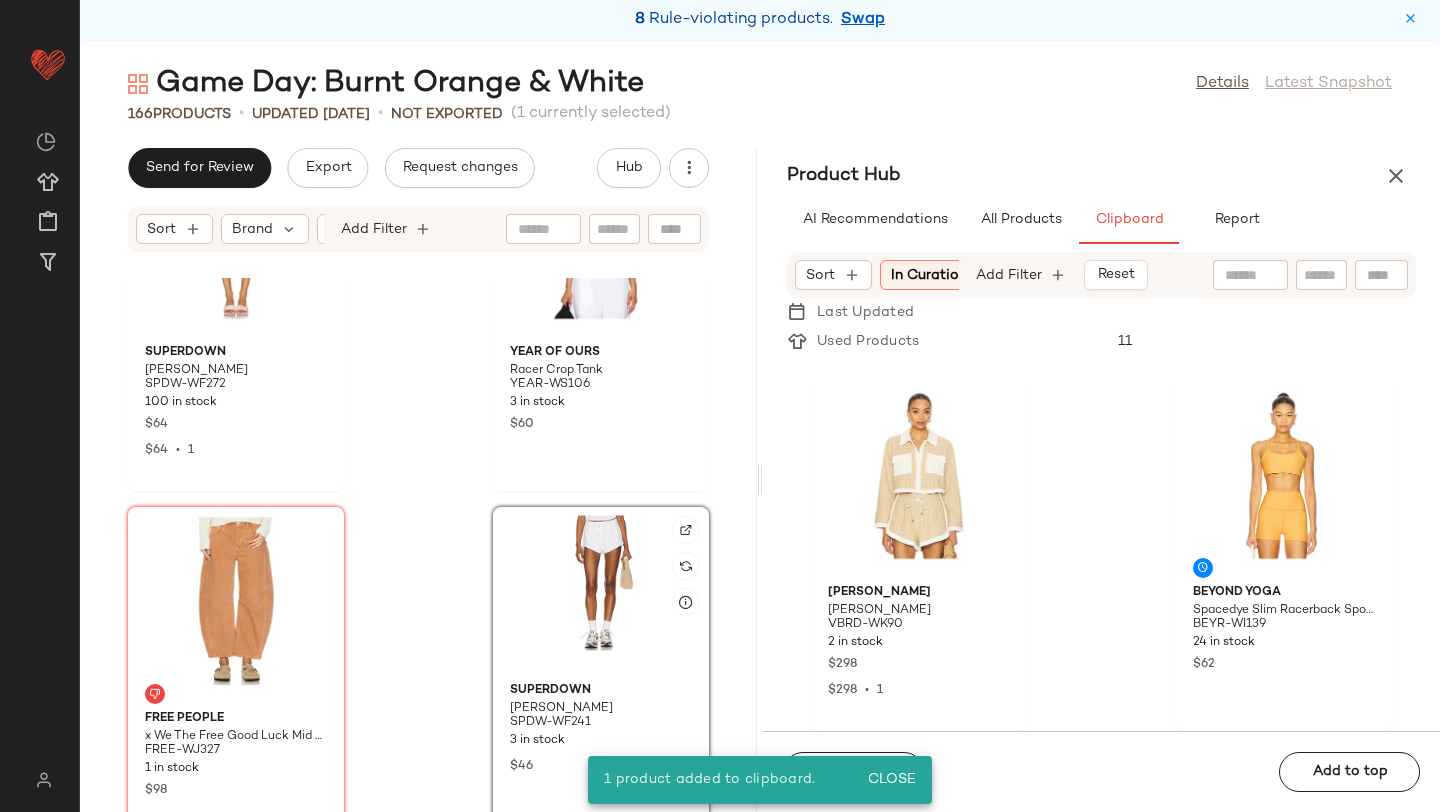 click 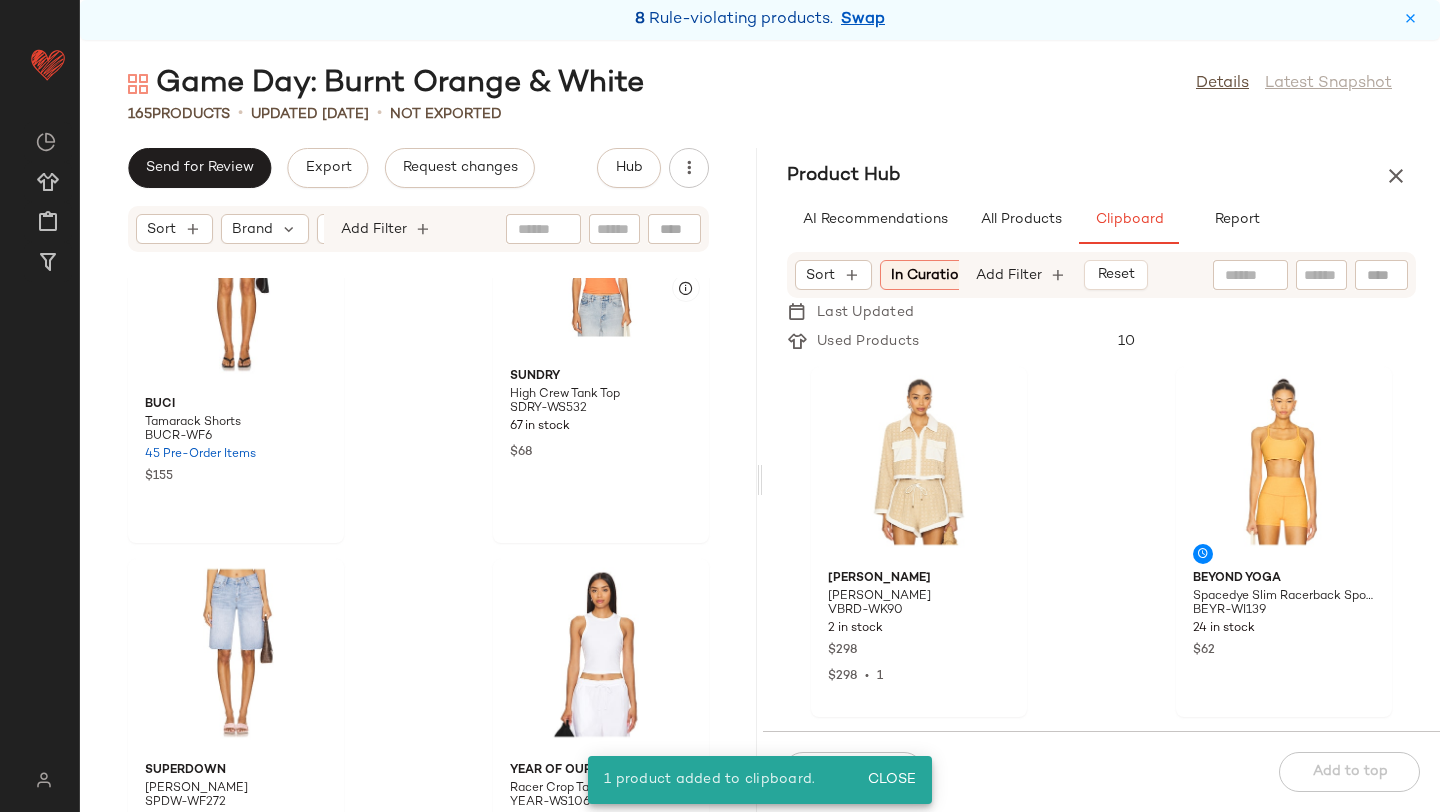 scroll, scrollTop: 29403, scrollLeft: 0, axis: vertical 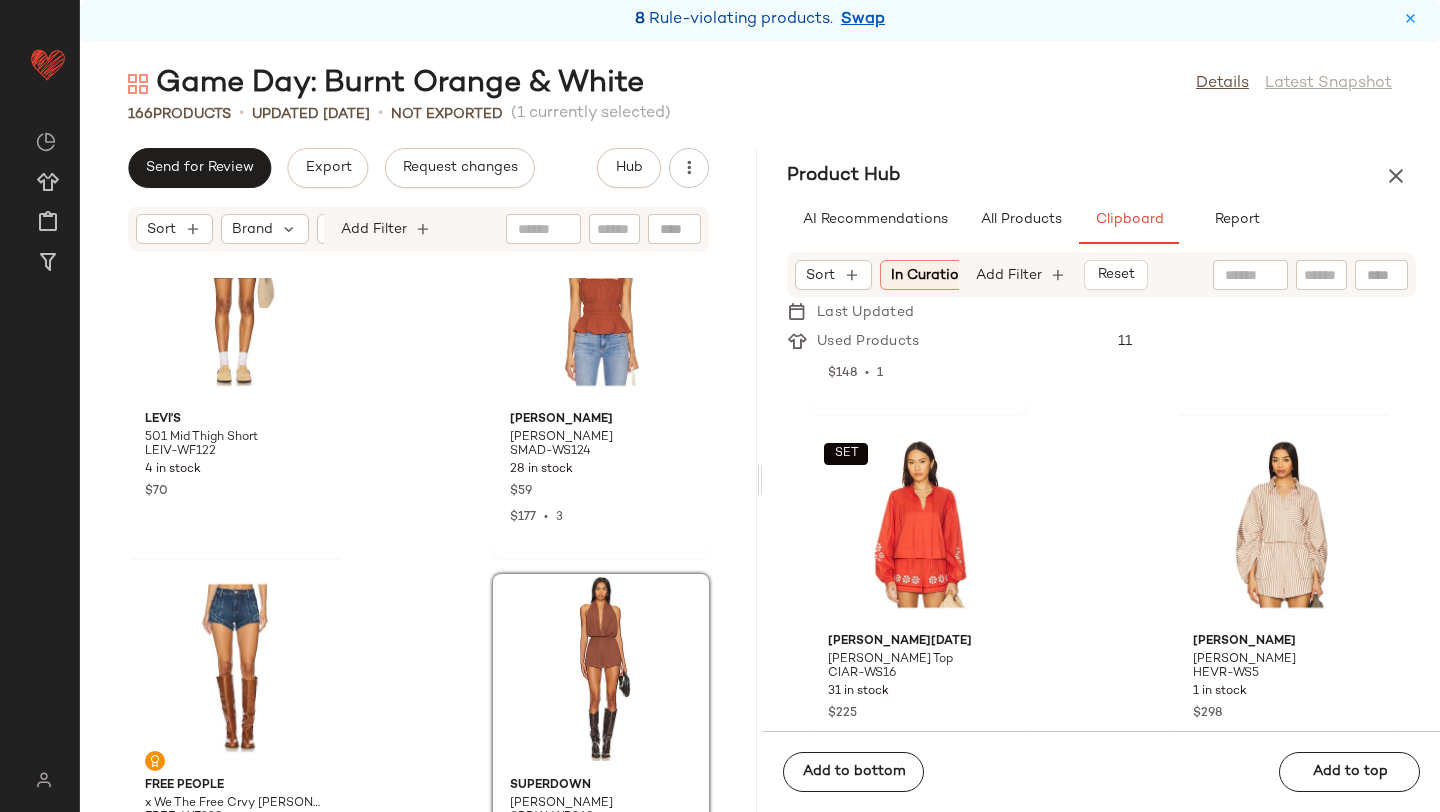 click on "LEVI'S 501 Mid Thigh Short LEIV-WF122 4 in stock $70 Steve Madden Gabrielle Top SMAD-WS124 28 in stock $59 $177  •  3 Free People x We The Free Crvy Mona High Rise Shorts FREE-WF339 237 in stock $78 $702  •  9 superdown Emma Halter Romper SPDW-WR268 6 in stock $68 Free People x Intimately FP Duo Corset Cami FREE-WS5011 189 in stock $48 Negative Underwear Island Short NEGR-WF6 35 in stock $100 $200  •  2 Free People Sweet On You Crop FREE-WS5088 95 in stock $58 LIONESS Kourt Bloomers LIOR-WF9 586 in stock $59 $52  •  1" 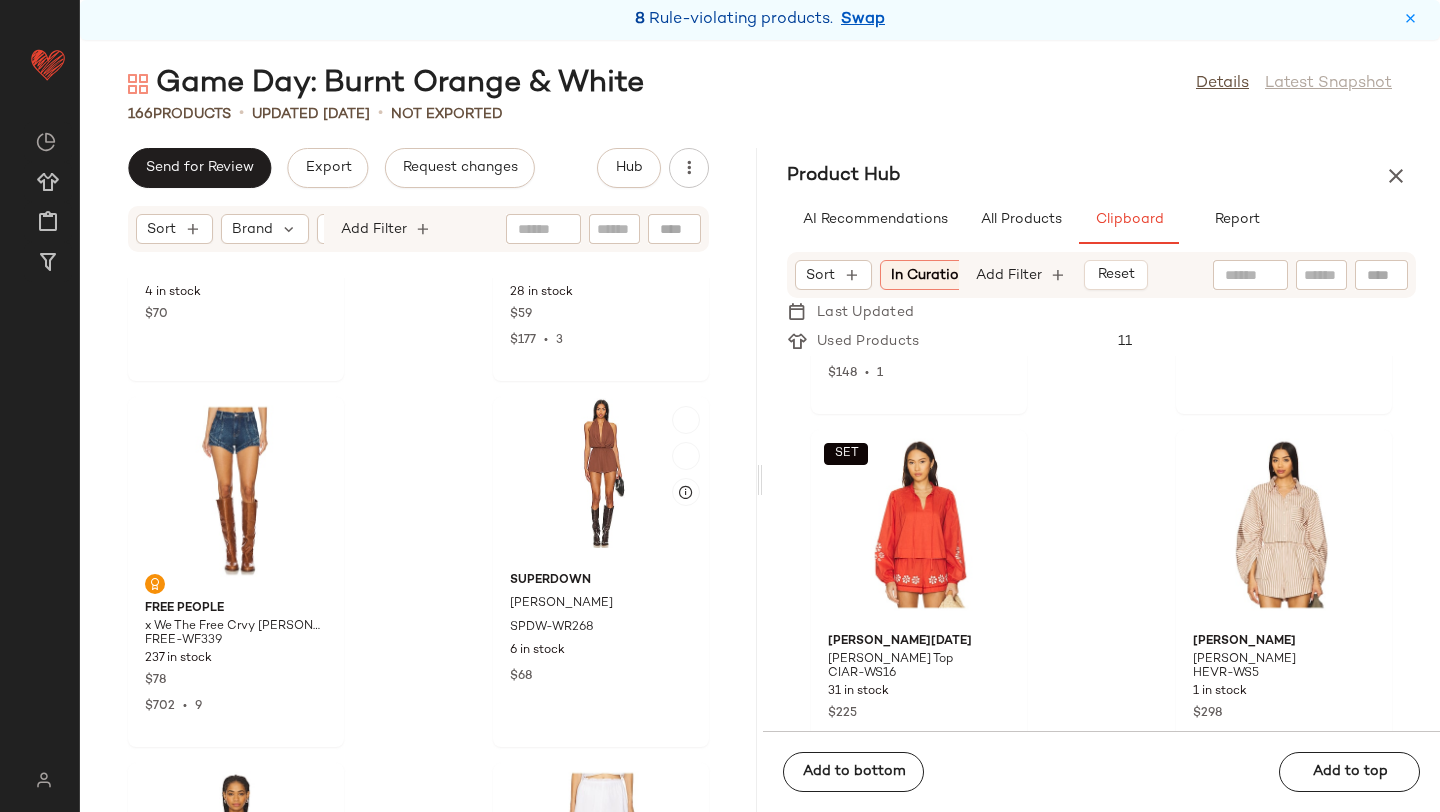 scroll, scrollTop: 22154, scrollLeft: 0, axis: vertical 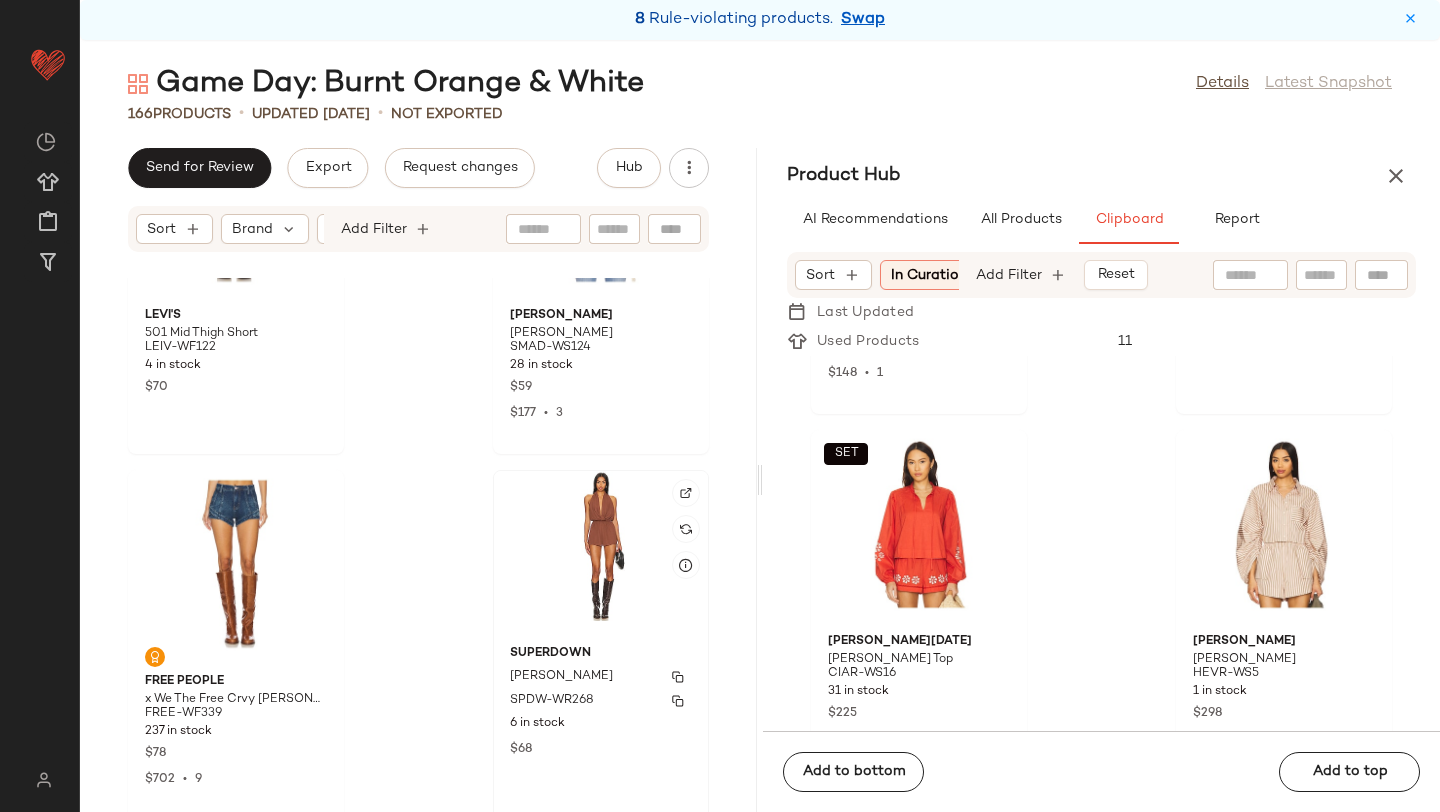 click on "superdown Emma Halter Romper SPDW-WR268 6 in stock $68" 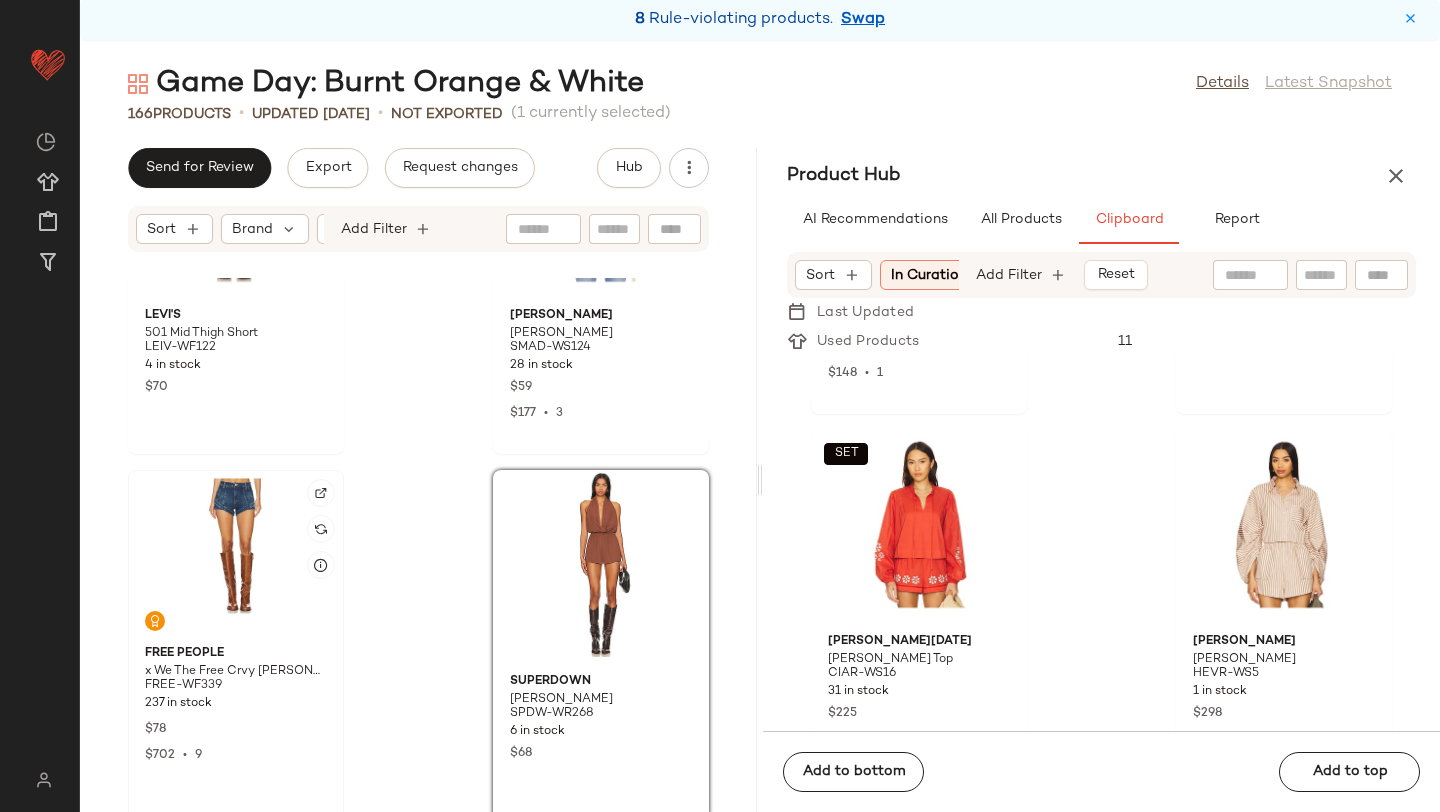 click 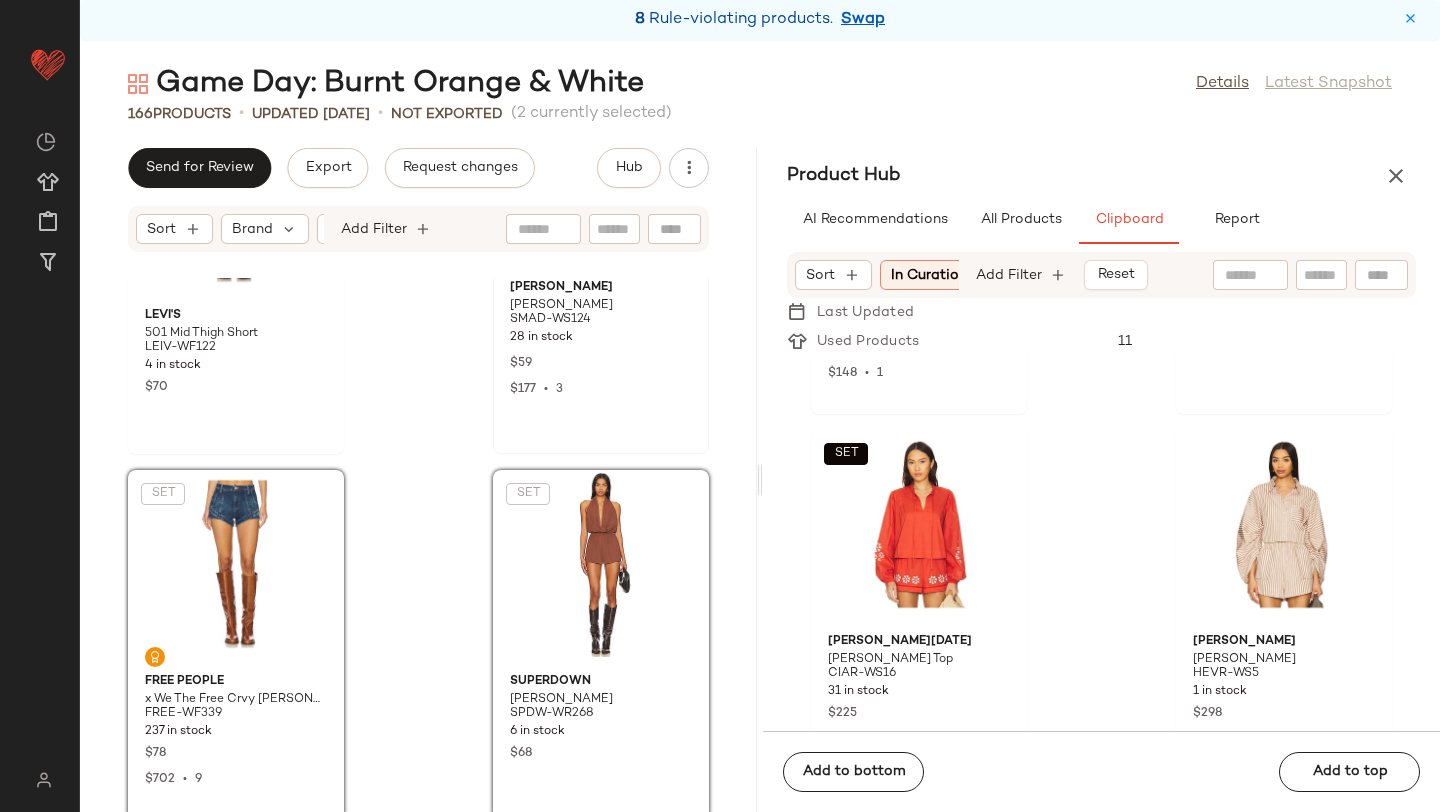 click on "[PERSON_NAME] [PERSON_NAME] Top SMAD-WS124 28 in stock $59 $177  •  3" 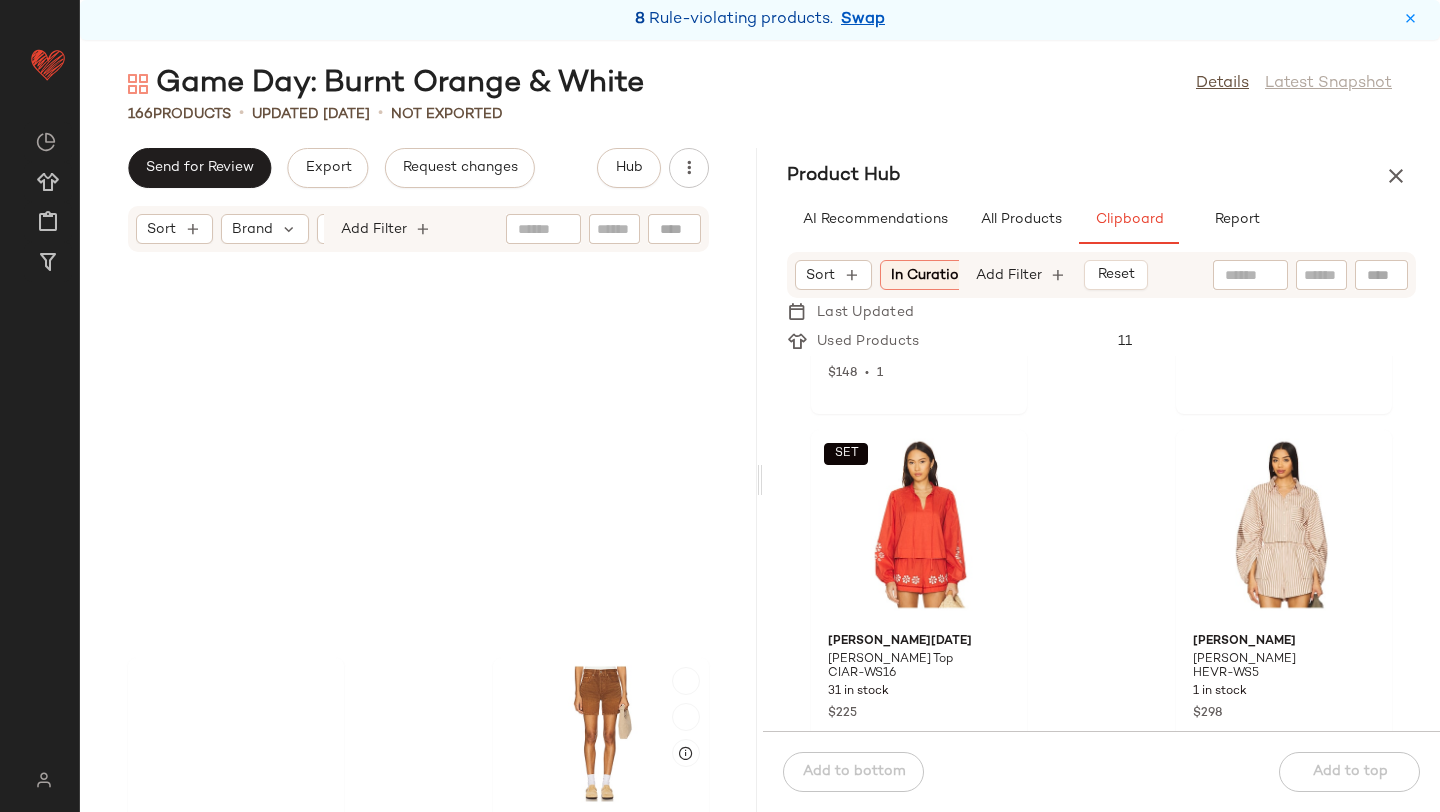 scroll, scrollTop: 22332, scrollLeft: 0, axis: vertical 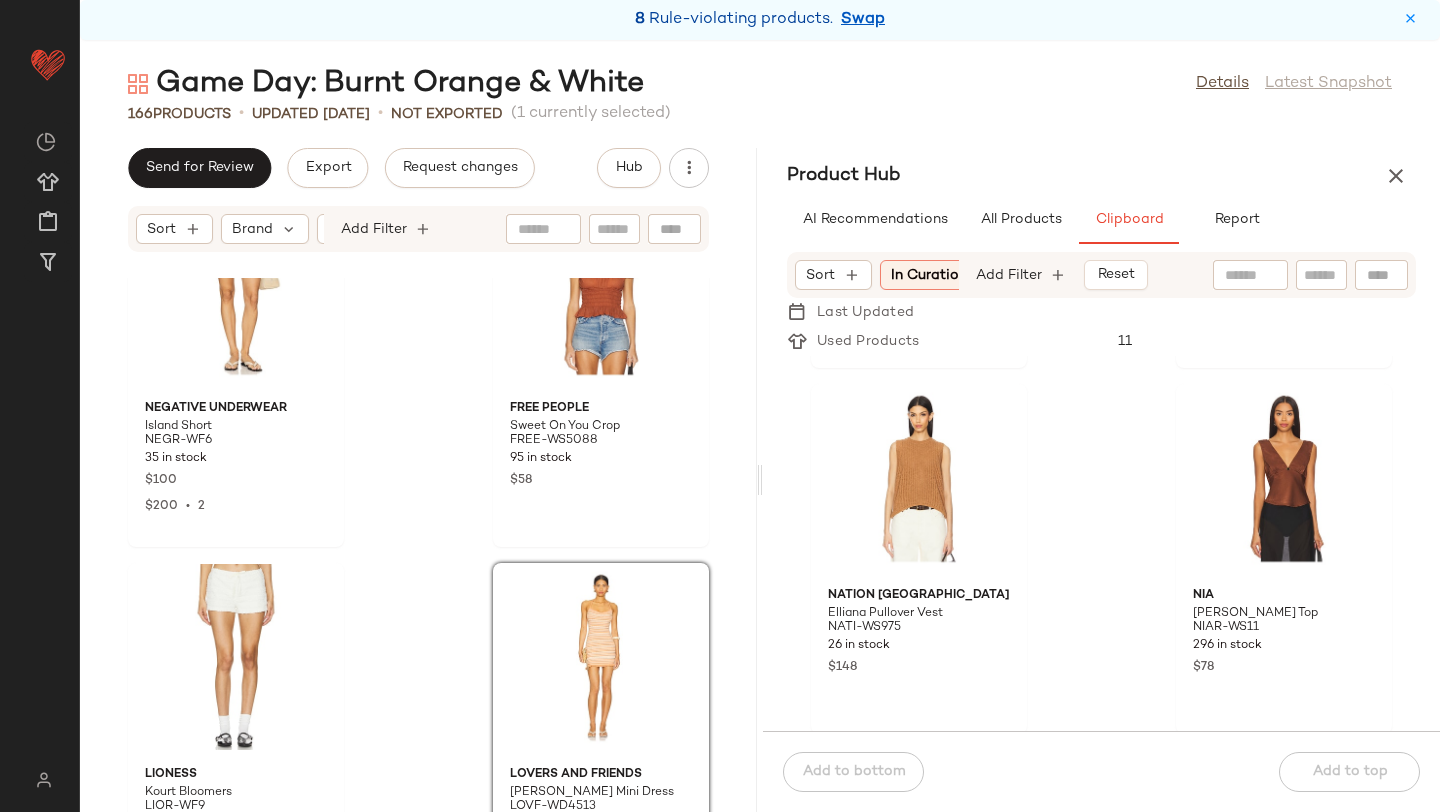 click on "Negative Underwear Island Short NEGR-WF6 35 in stock $100 $200  •  2 Free People Sweet On You Crop FREE-WS5088 95 in stock $58 LIONESS Kourt Bloomers LIOR-WF9 586 in stock $59 $52  •  1 Lovers and Friends Irina Mini Dress LOVF-WD4513 45 in stock $188  SET  superdown Maja Top SPDW-WS2069 299 in stock $58 $174  •  3  SET  superdown Maja Short SPDW-WF240 260 in stock $56 $168  •  3 LIONESS Spectate Top LIOR-WS118 97 in stock $59 GUIZIO Micro Mini Stretch Skirt DGUI-WQ44 212 in stock $78" 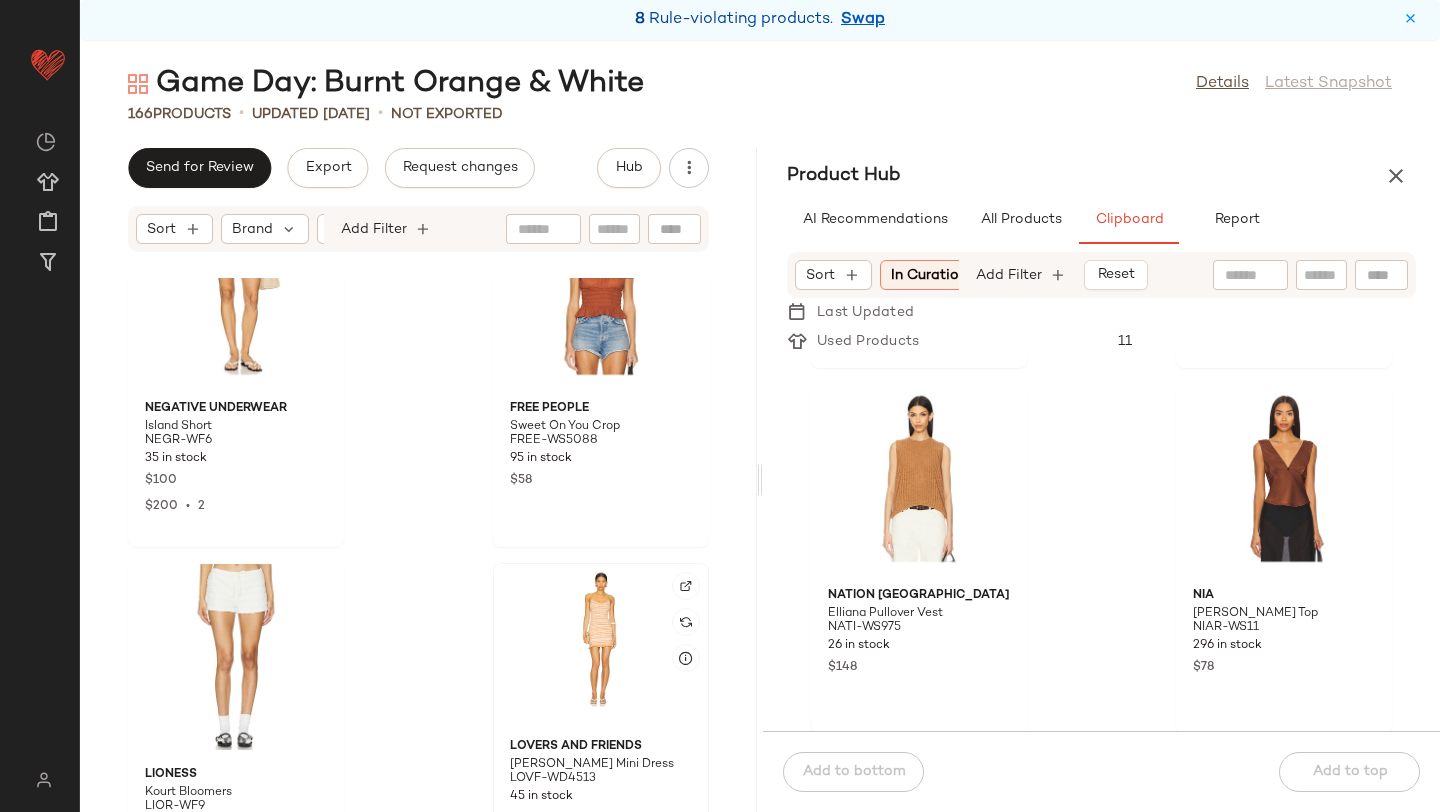 click 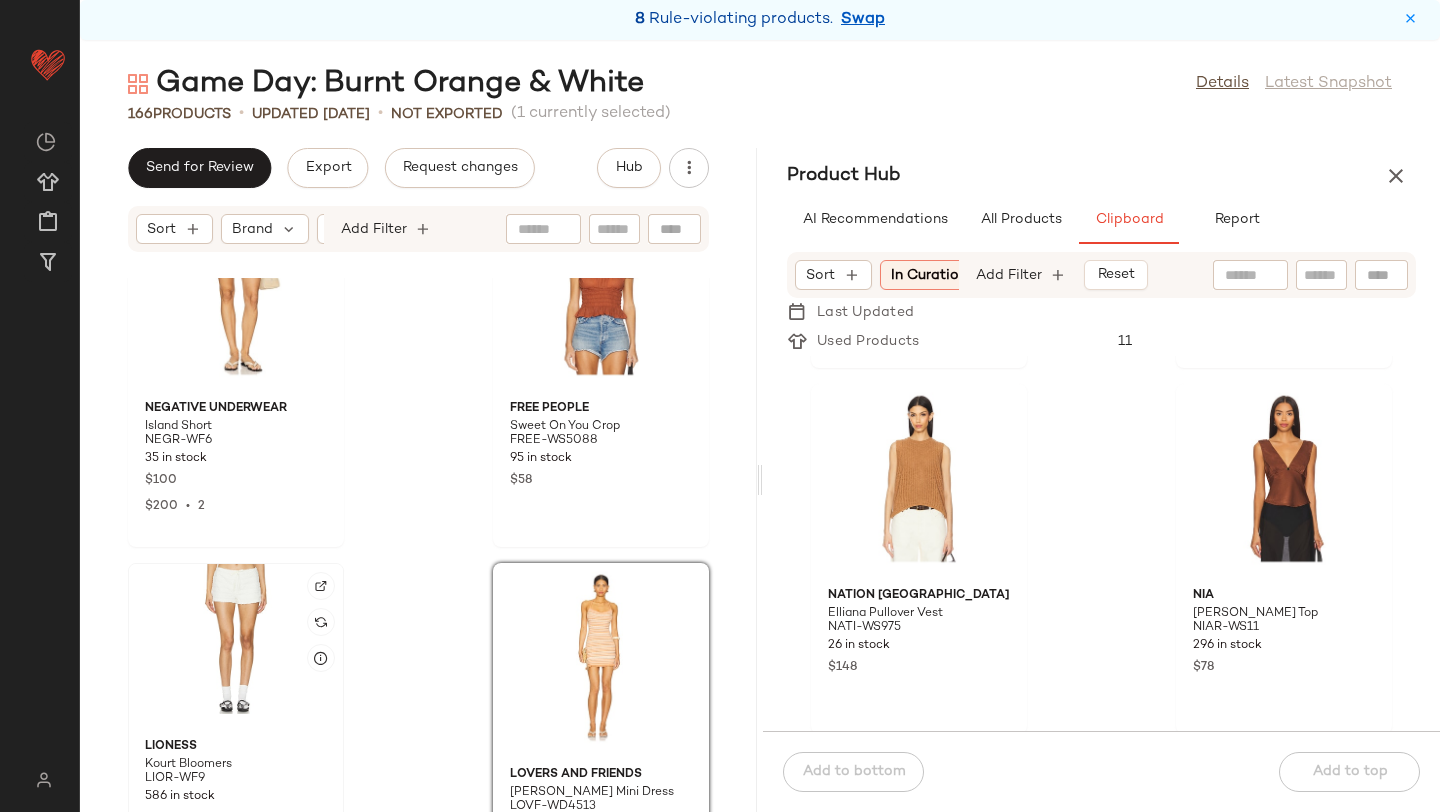click 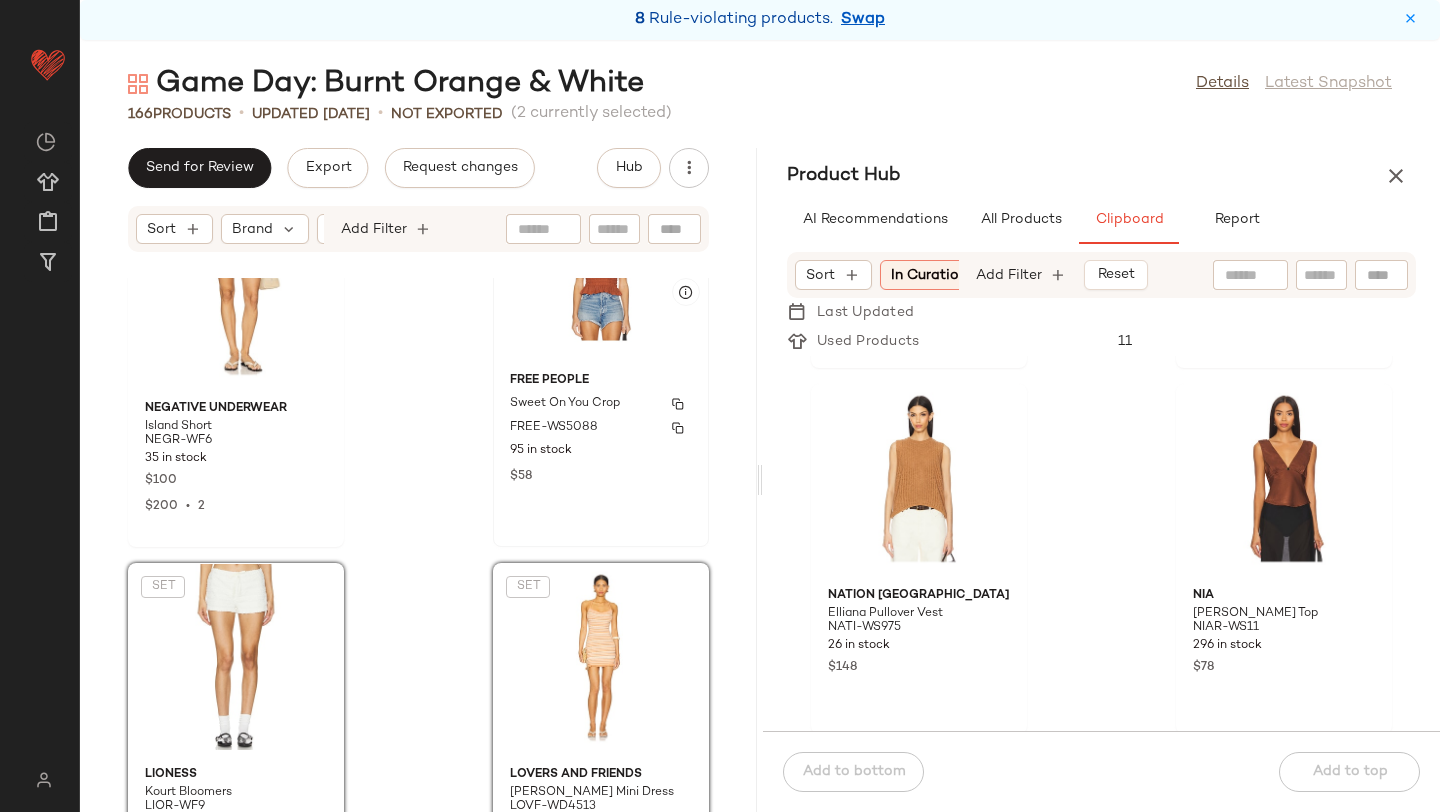 click on "FREE-WS5088" at bounding box center (554, 428) 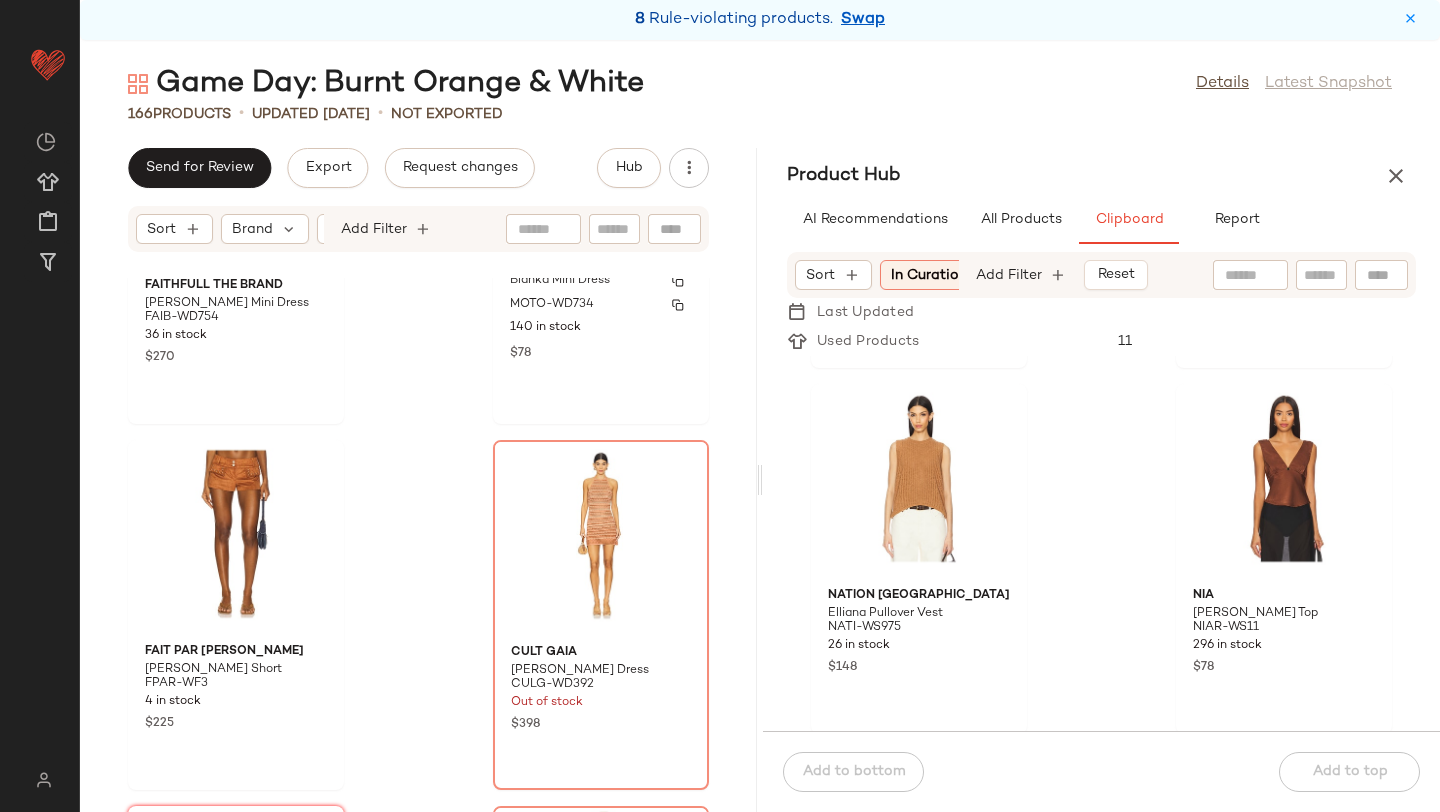 scroll, scrollTop: 21467, scrollLeft: 0, axis: vertical 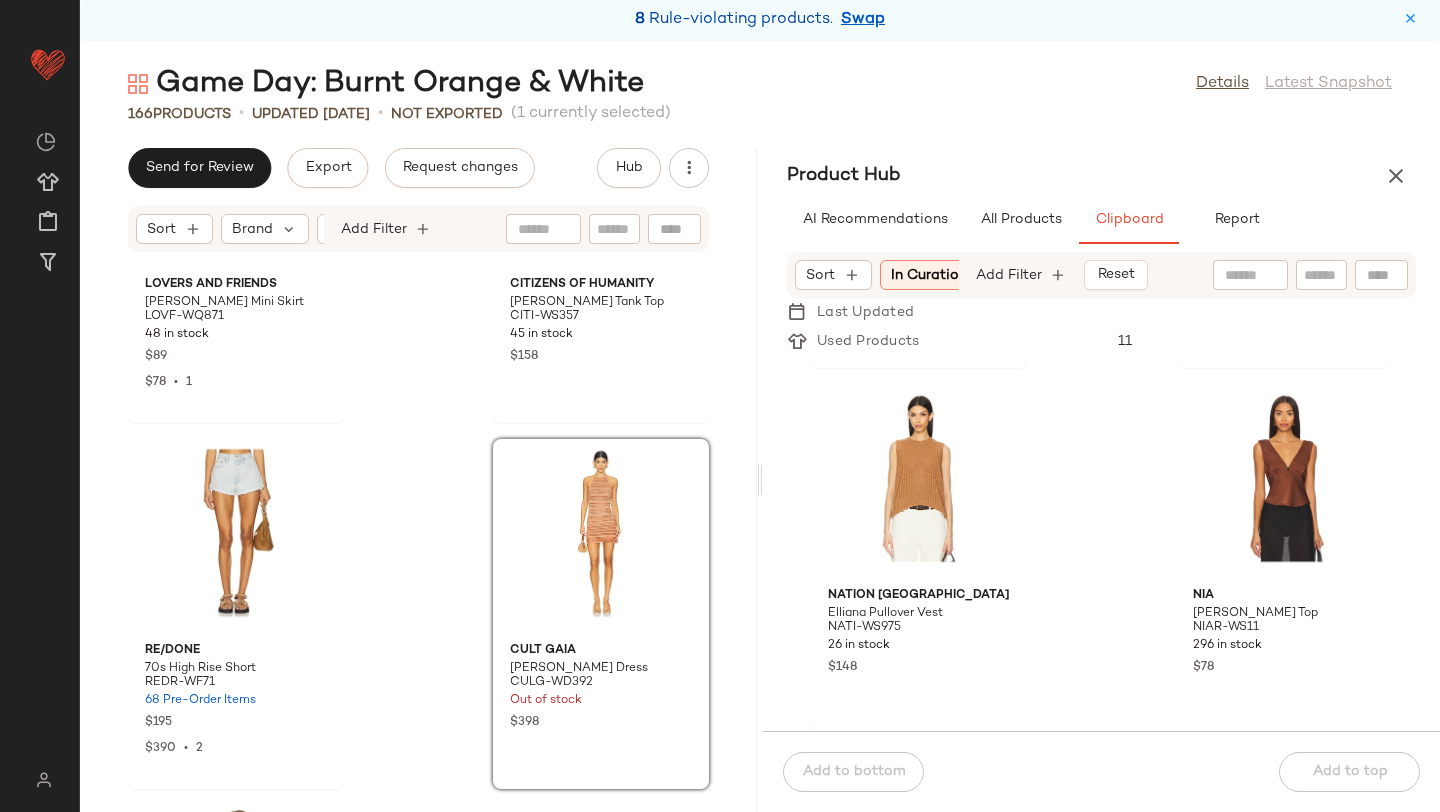 click on "Lovers and Friends Morgan Mini Skirt LOVF-WQ871 48 in stock $89 $78  •  1 Citizens of Humanity Caralyn Tank Top CITI-WS357 45 in stock $158 RE/DONE 70s High Rise Short REDR-WF71 68 Pre-Order Items $195 $390  •  2 Cult Gaia Erina Knit Dress CULG-WD392 Out of stock $398 Lovers and Friends Divine Tee LOVF-WS1704 65 in stock $88 Good American Good Standard Baggy GAME-WJ222 38 in stock $164 Fear of God ESSENTIALS Waffle Fitted Long Sleeve FALF-WK11 10 in stock $55 Fear of God ESSENTIALS Waffle Boxer FALF-WF8 110 in stock $60" 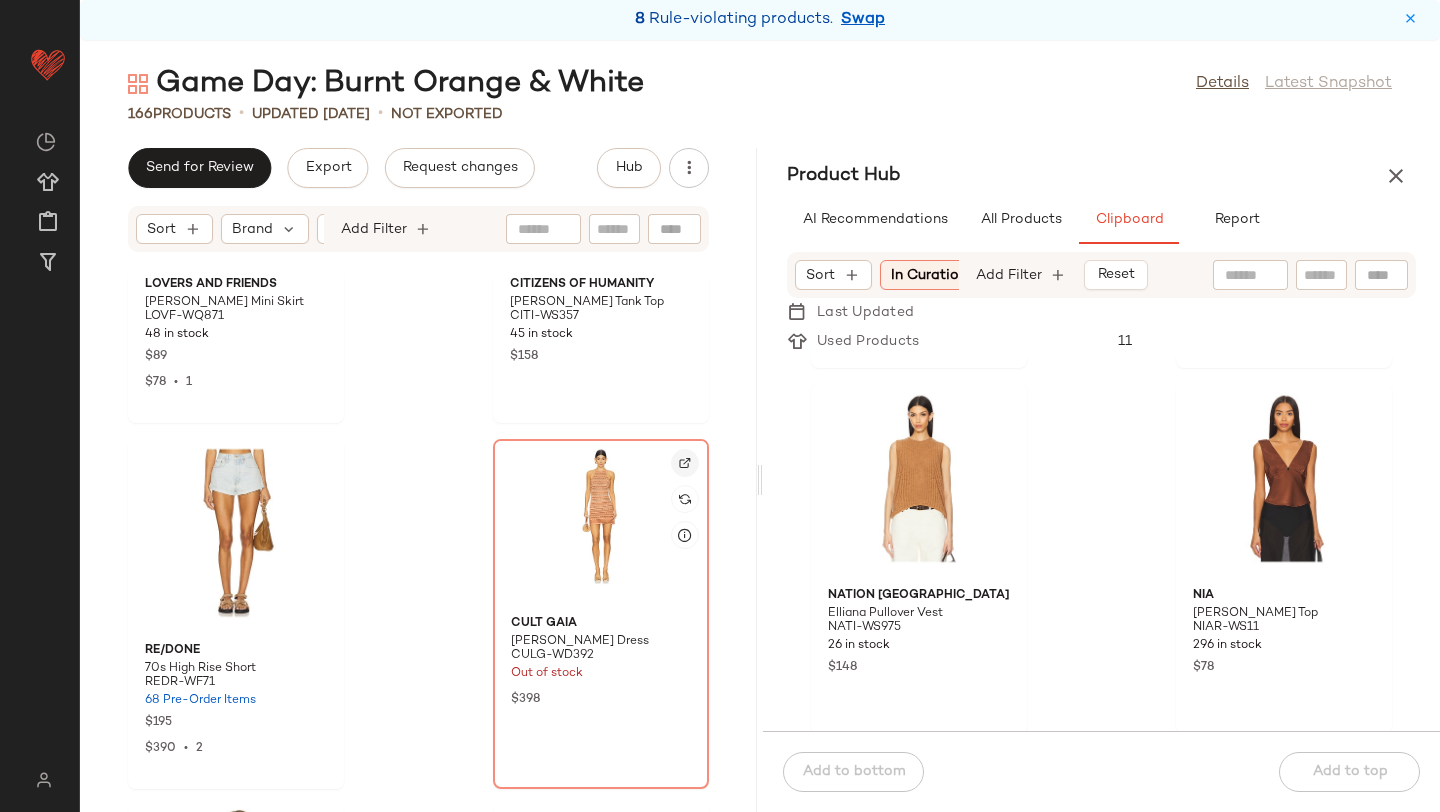 click 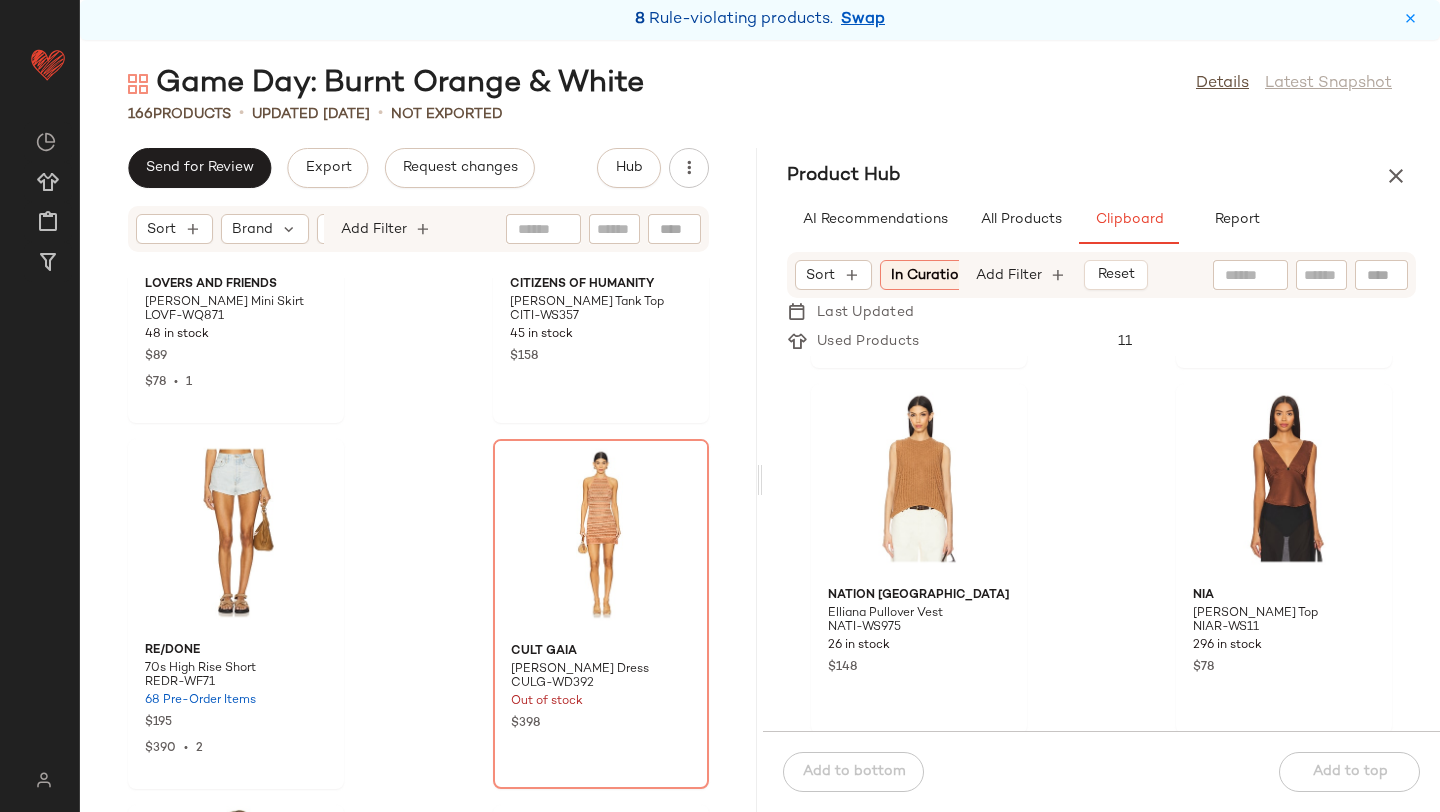 click on "Lovers and Friends Morgan Mini Skirt LOVF-WQ871 48 in stock $89 $78  •  1 Citizens of Humanity Caralyn Tank Top CITI-WS357 45 in stock $158 RE/DONE 70s High Rise Short REDR-WF71 68 Pre-Order Items $195 $390  •  2 Cult Gaia Erina Knit Dress CULG-WD392 Out of stock $398 Lovers and Friends Divine Tee LOVF-WS1704 65 in stock $88 Good American Good Standard Baggy GAME-WJ222 38 in stock $164 Fear of God ESSENTIALS Waffle Fitted Long Sleeve FALF-WK11 10 in stock $55 Fear of God ESSENTIALS Waffle Boxer FALF-WF8 110 in stock $60" 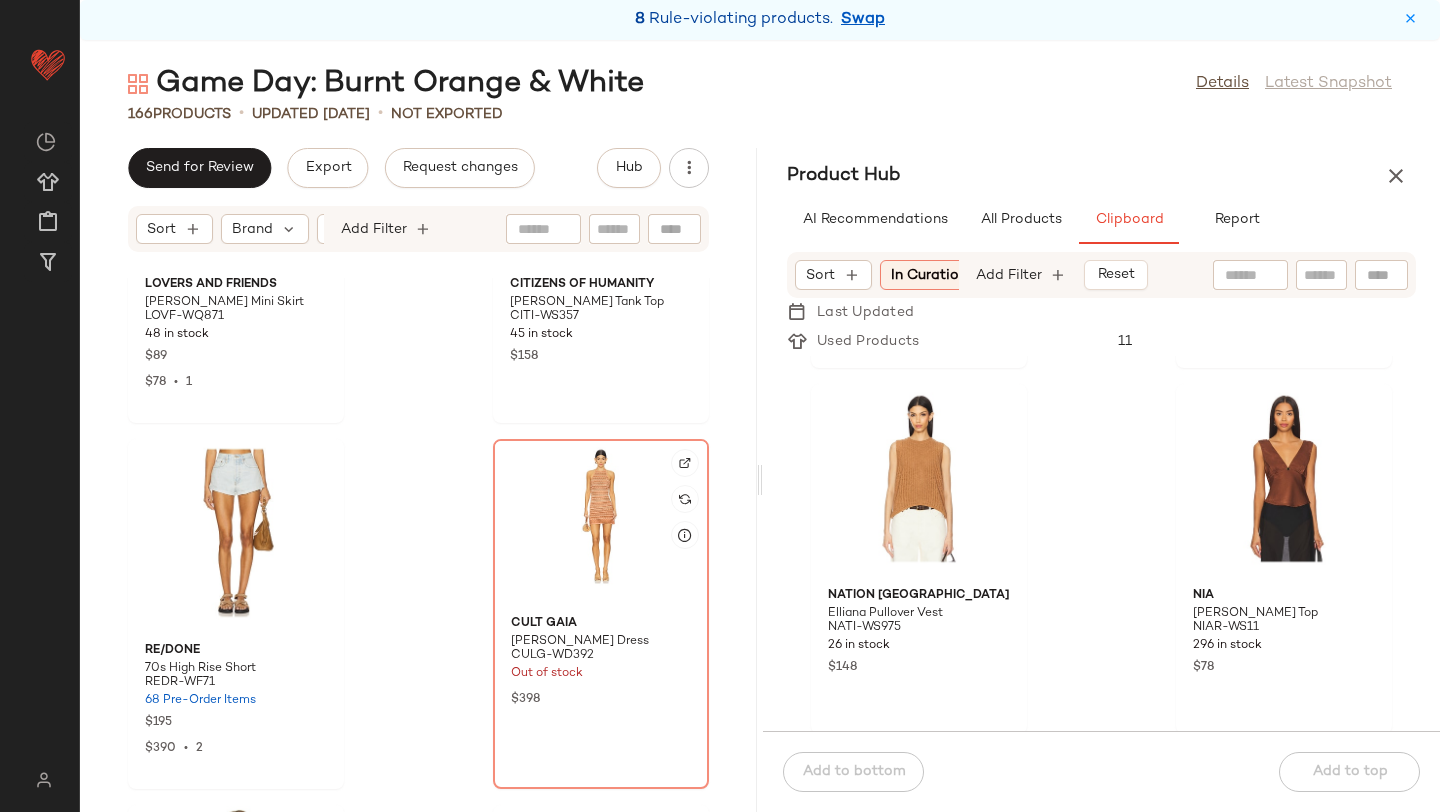 click 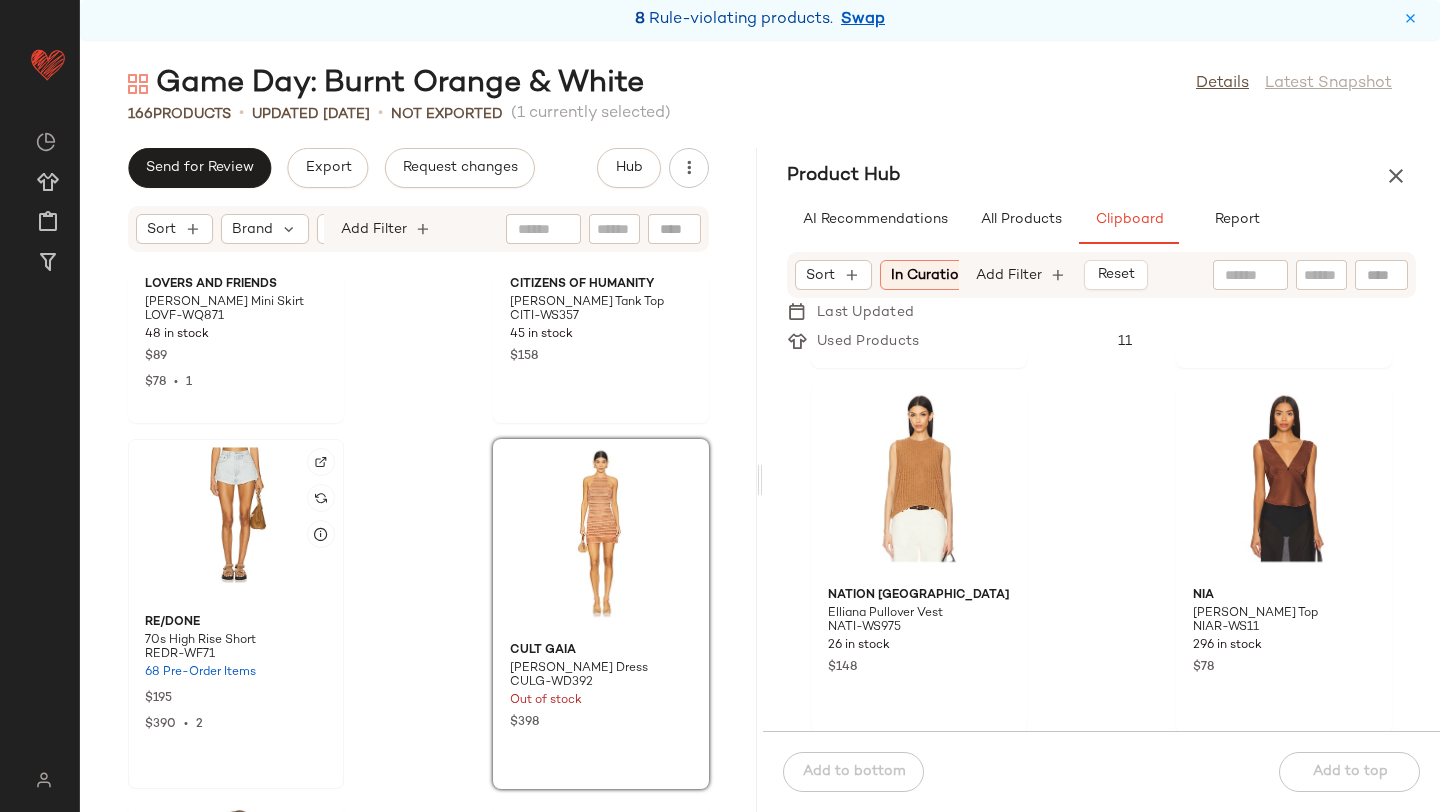 click 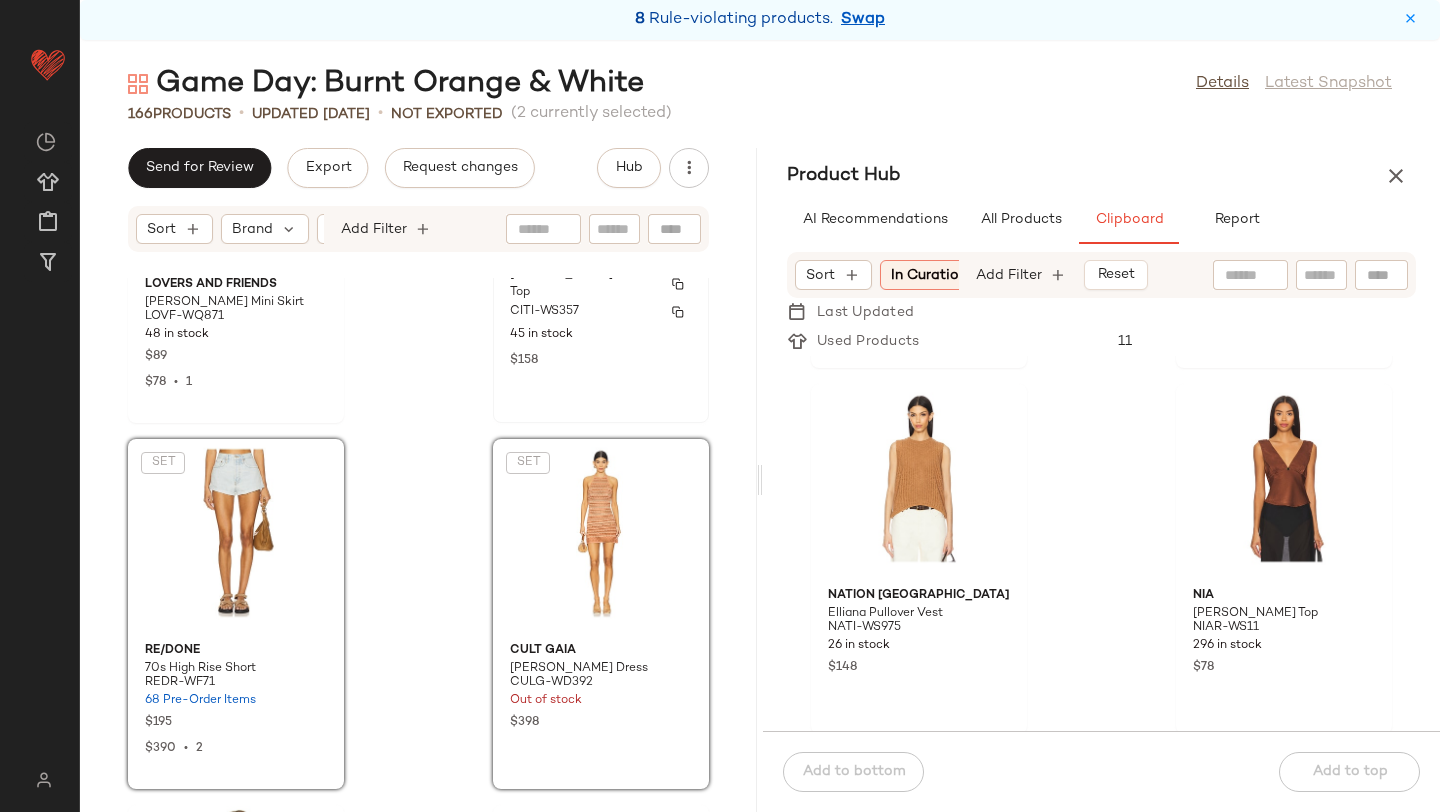 click on "Citizens of Humanity Caralyn Tank Top CITI-WS357 45 in stock $158" 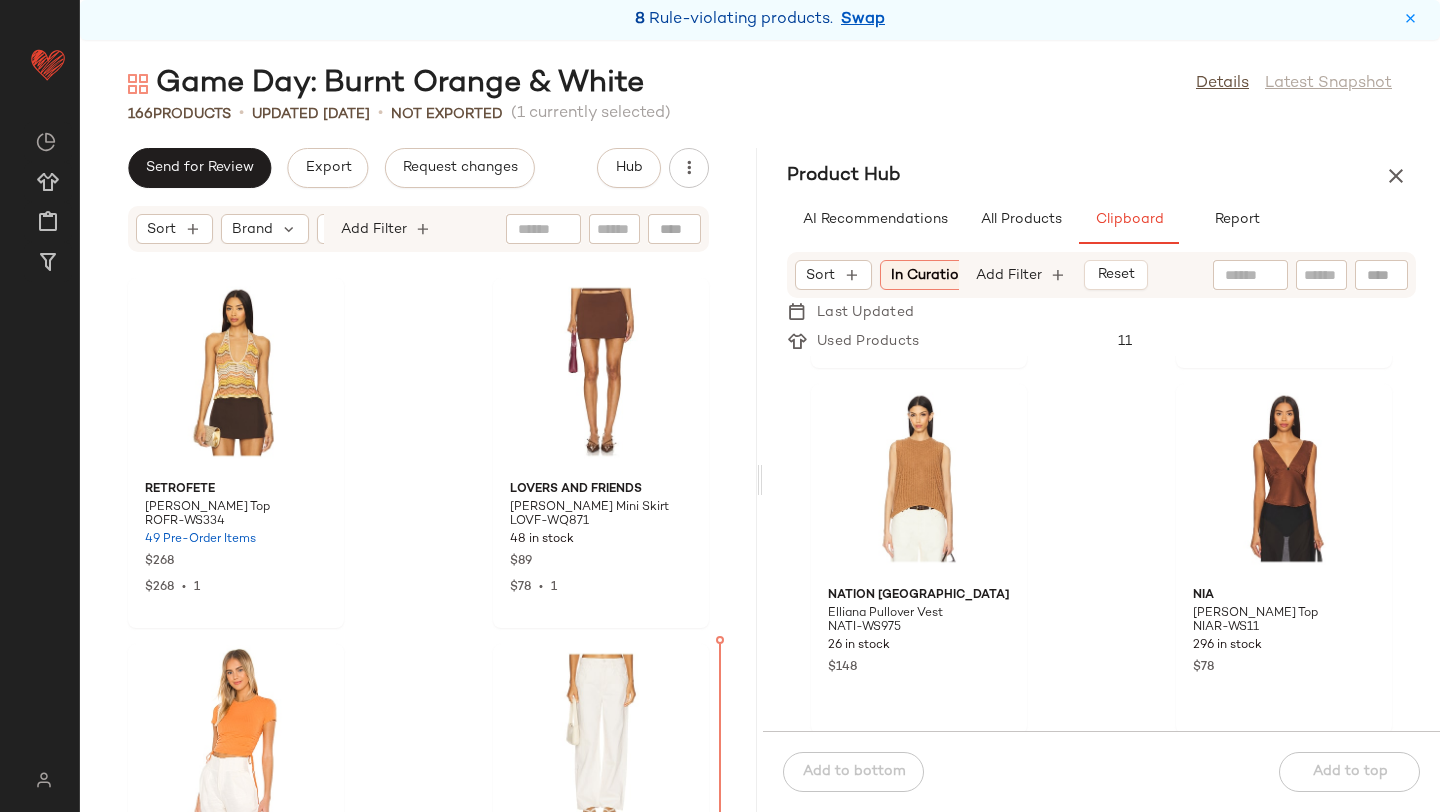 scroll, scrollTop: 24563, scrollLeft: 0, axis: vertical 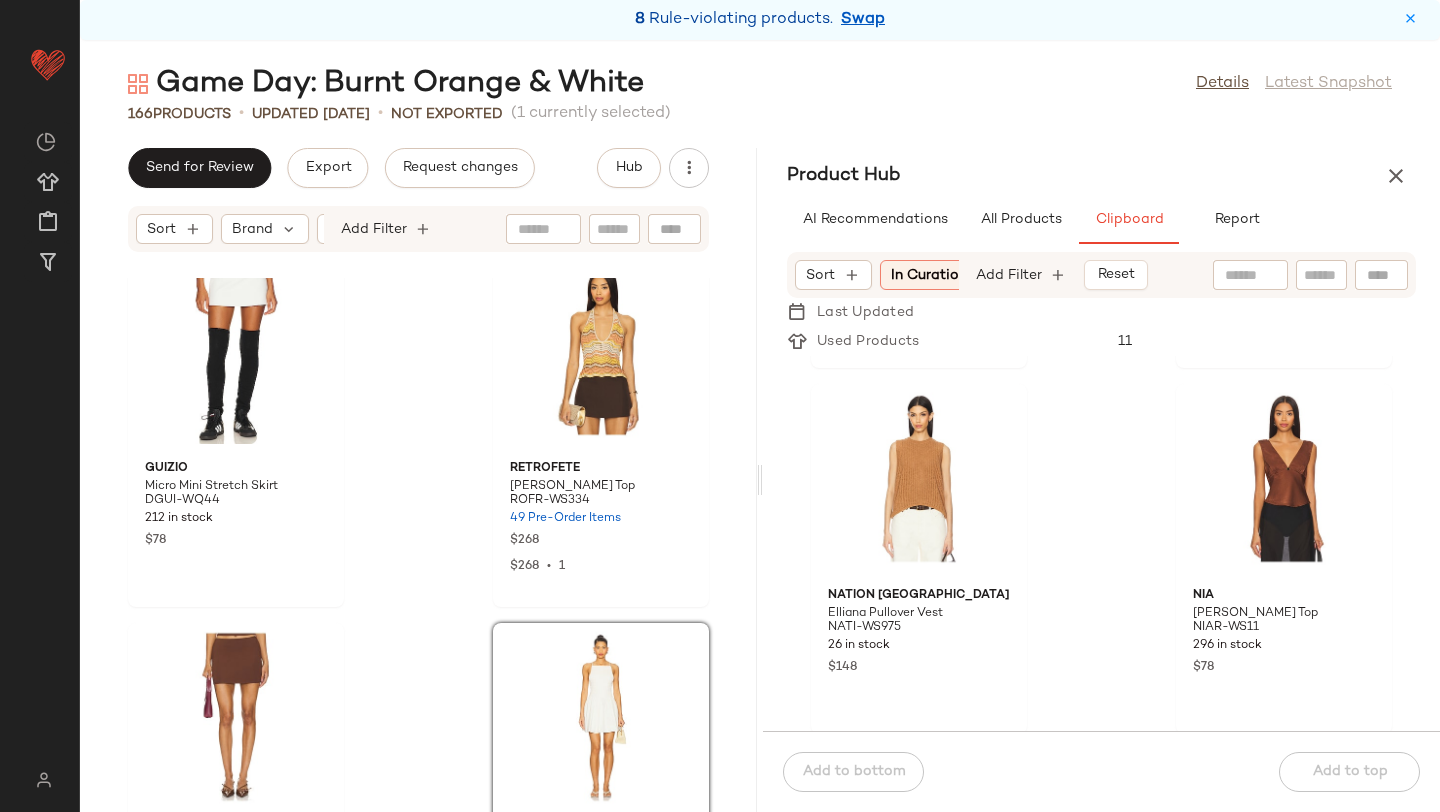 click on "GUIZIO Micro Mini Stretch Skirt DGUI-WQ44 212 in stock $78 retrofete Luz Crochet Top ROFR-WS334 49 Pre-Order Items $268 $268  •  1 Lovers and Friends Morgan Mini Skirt LOVF-WQ871 48 in stock $89 $78  •  1 FAITHFULL THE BRAND Myah Mini Dress FAIB-WD768 71 in stock $170 Lovers and Friends Divine Tee LOVF-WS1704 65 in stock $88 Good American Good Standard Baggy GAME-WJ222 38 in stock $164 Fear of God ESSENTIALS Waffle Fitted Long Sleeve FALF-WK11 10 in stock $55 Fear of God ESSENTIALS Waffle Boxer FALF-WF8 110 in stock $60" 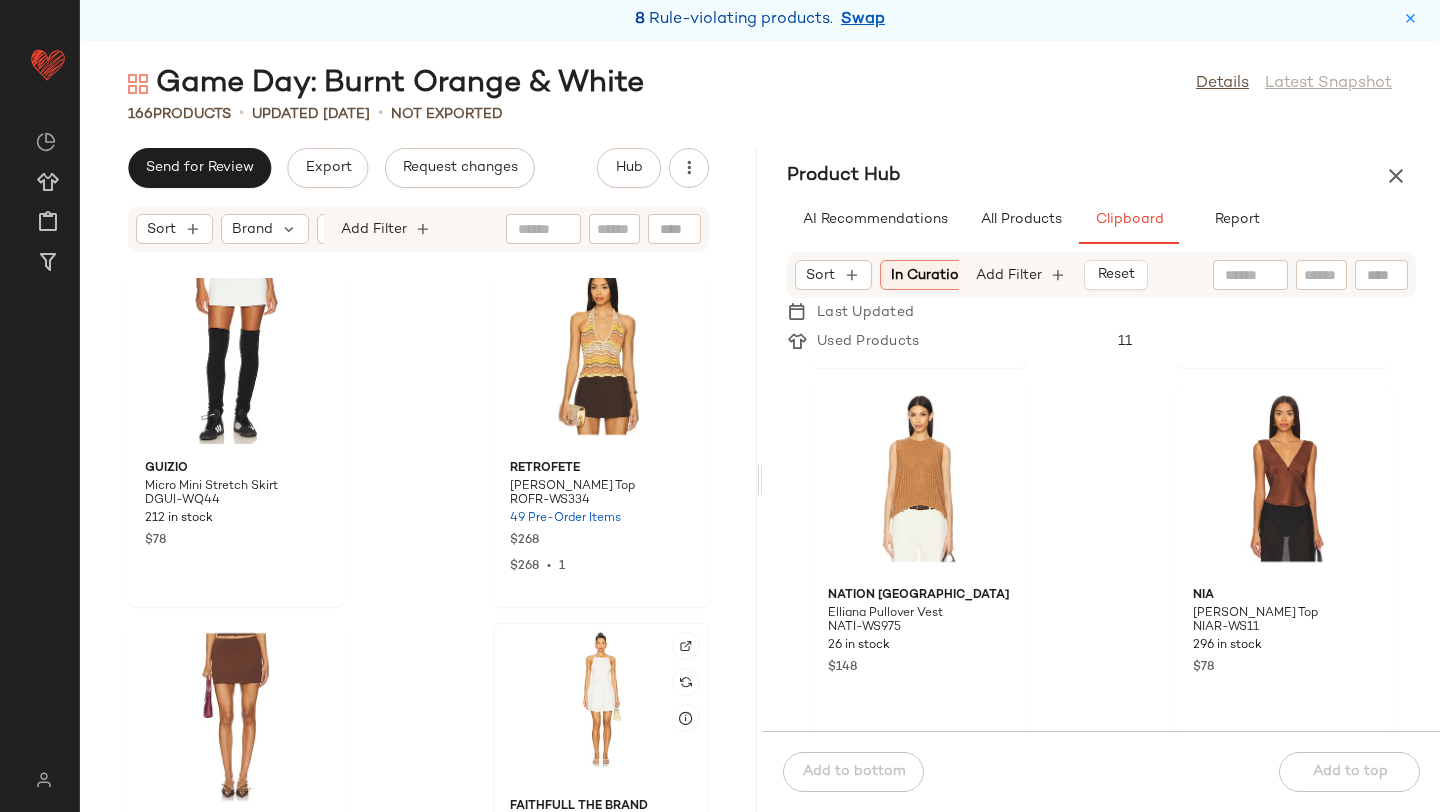 click 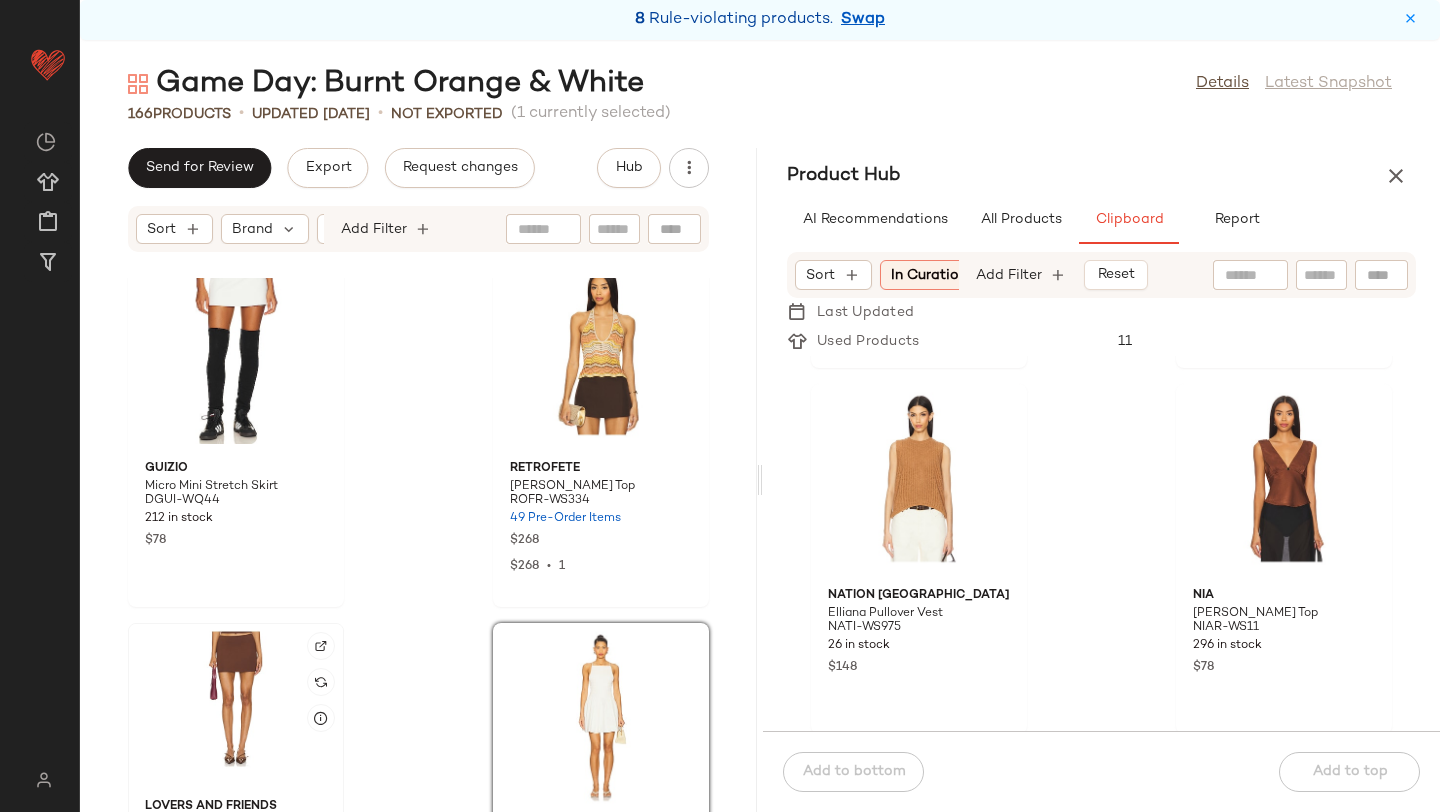 click 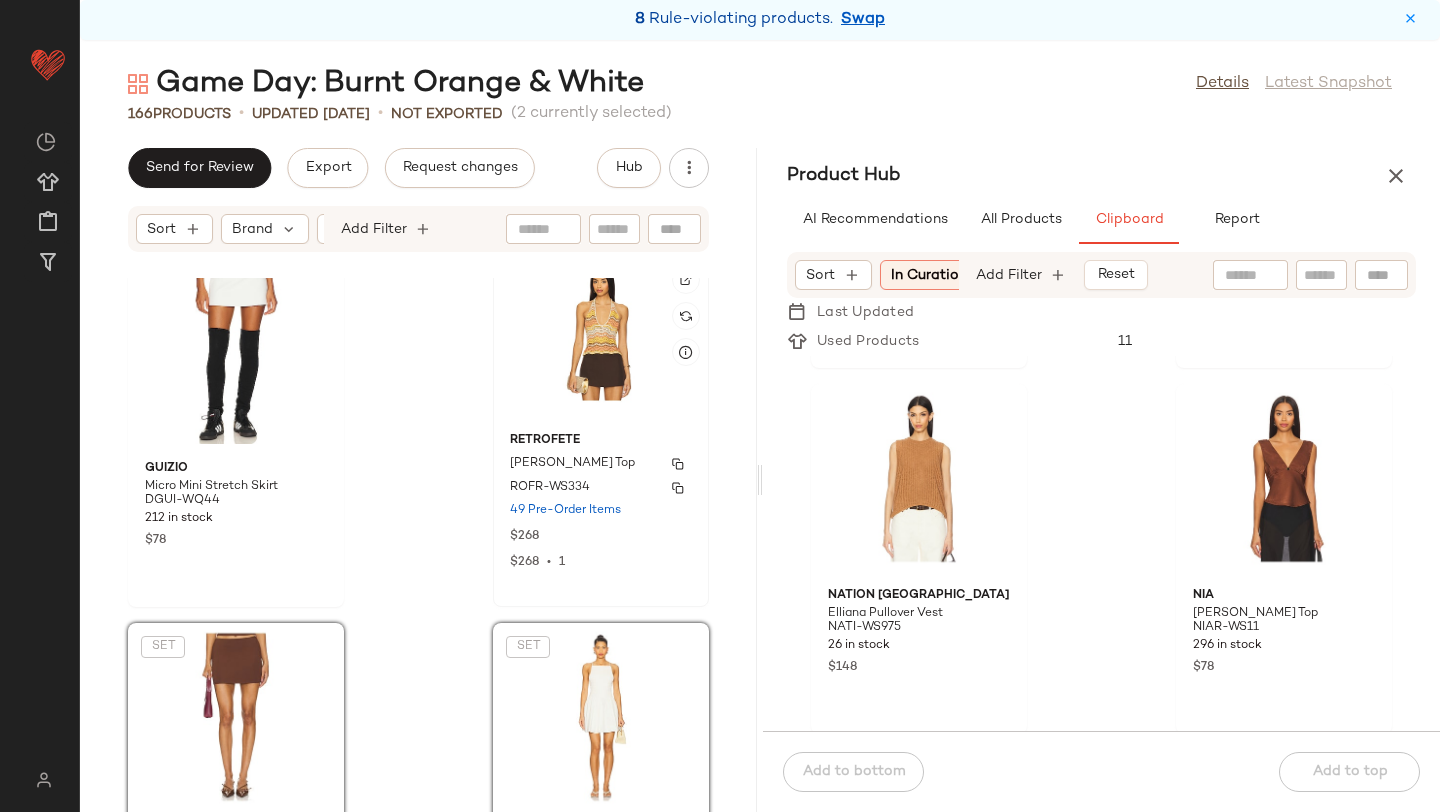 click on "ROFR-WS334" at bounding box center [601, 488] 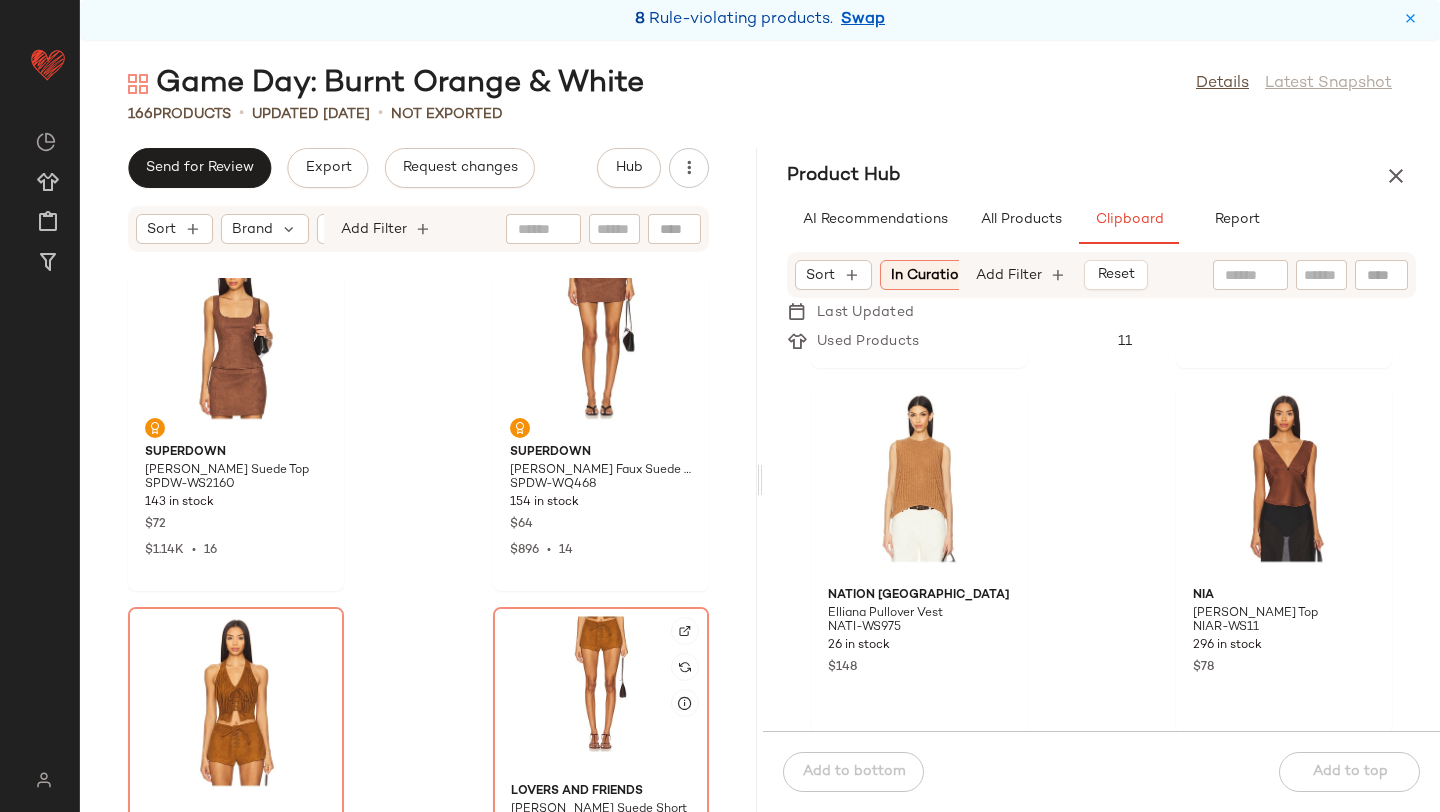 scroll, scrollTop: 27369, scrollLeft: 0, axis: vertical 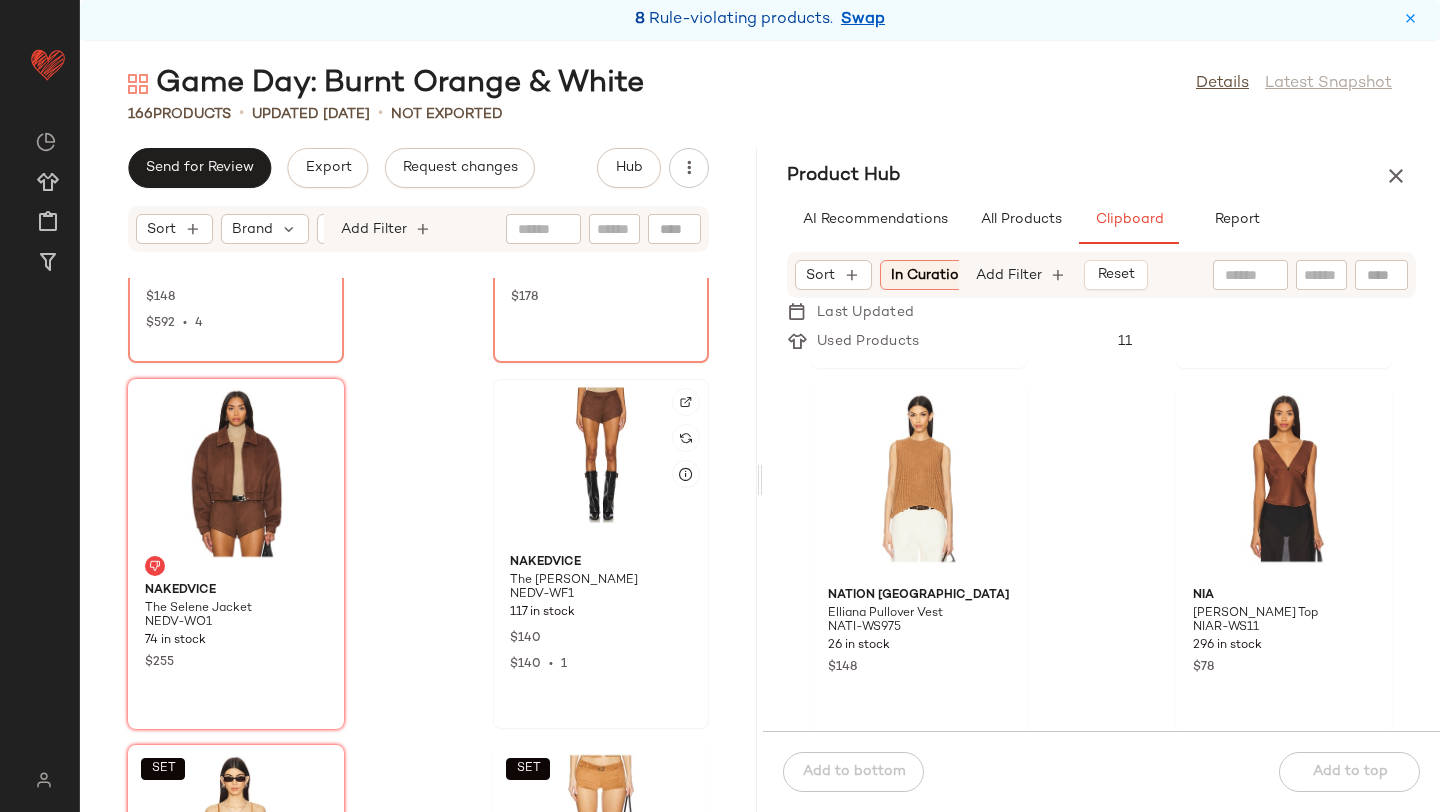 click 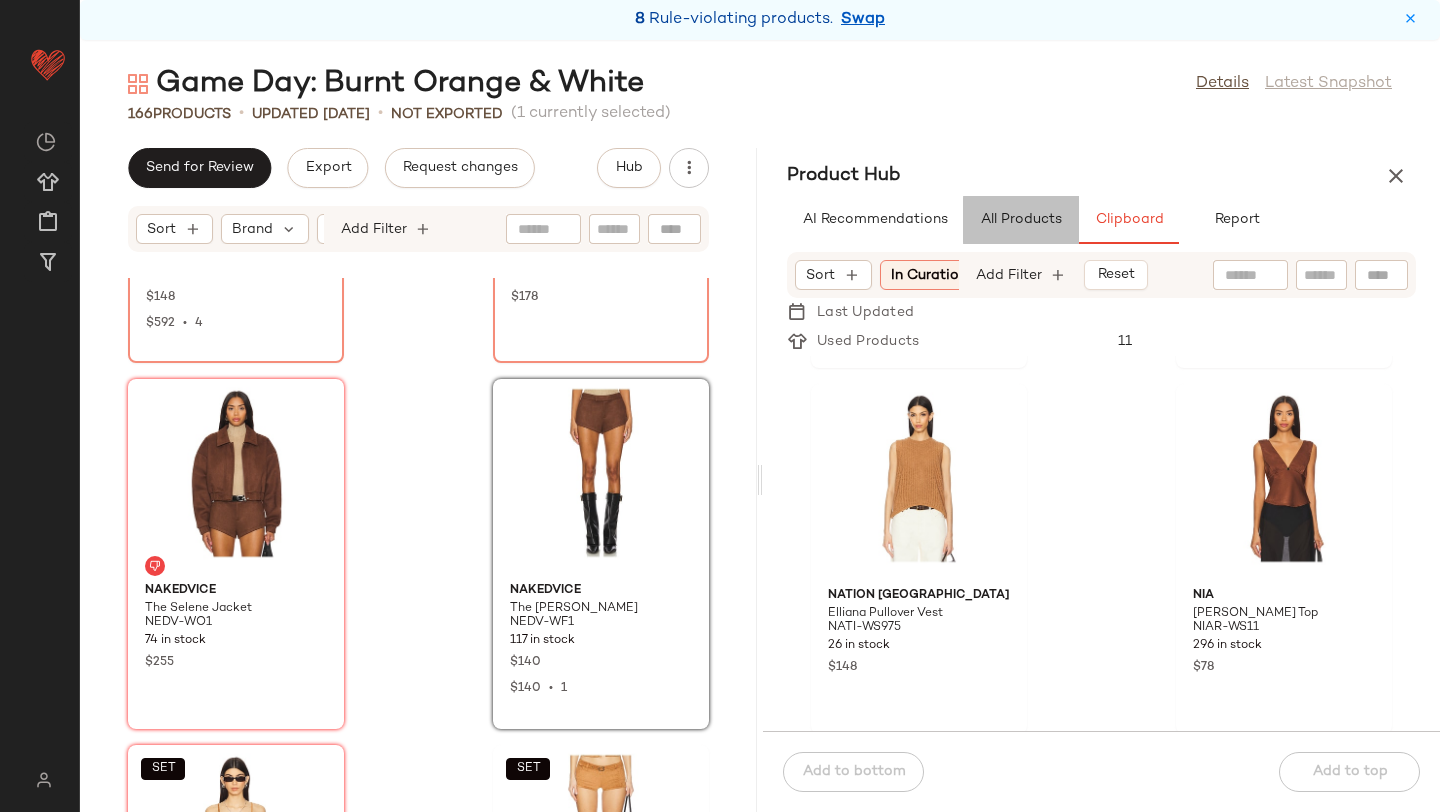 click on "All Products" 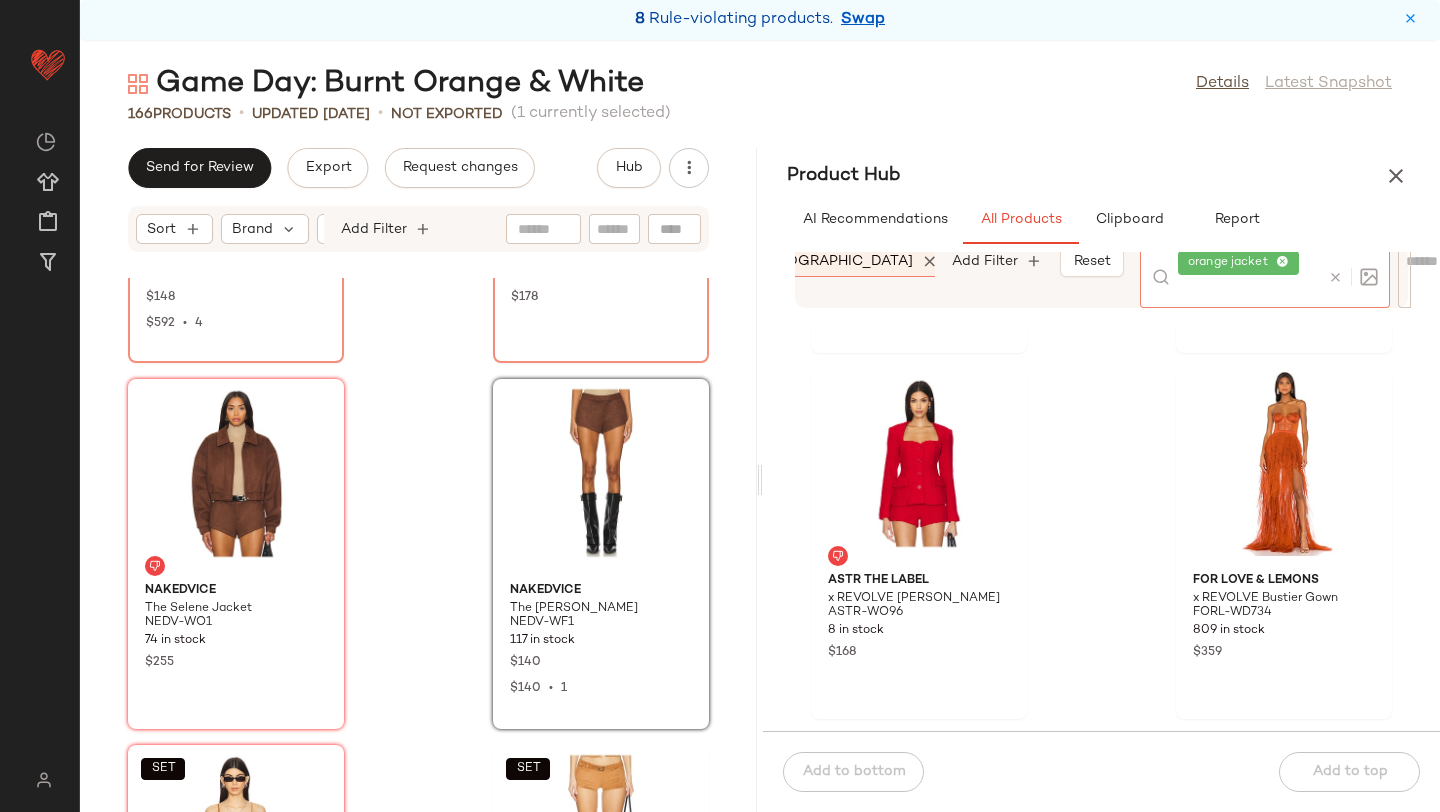 click at bounding box center [1349, 277] 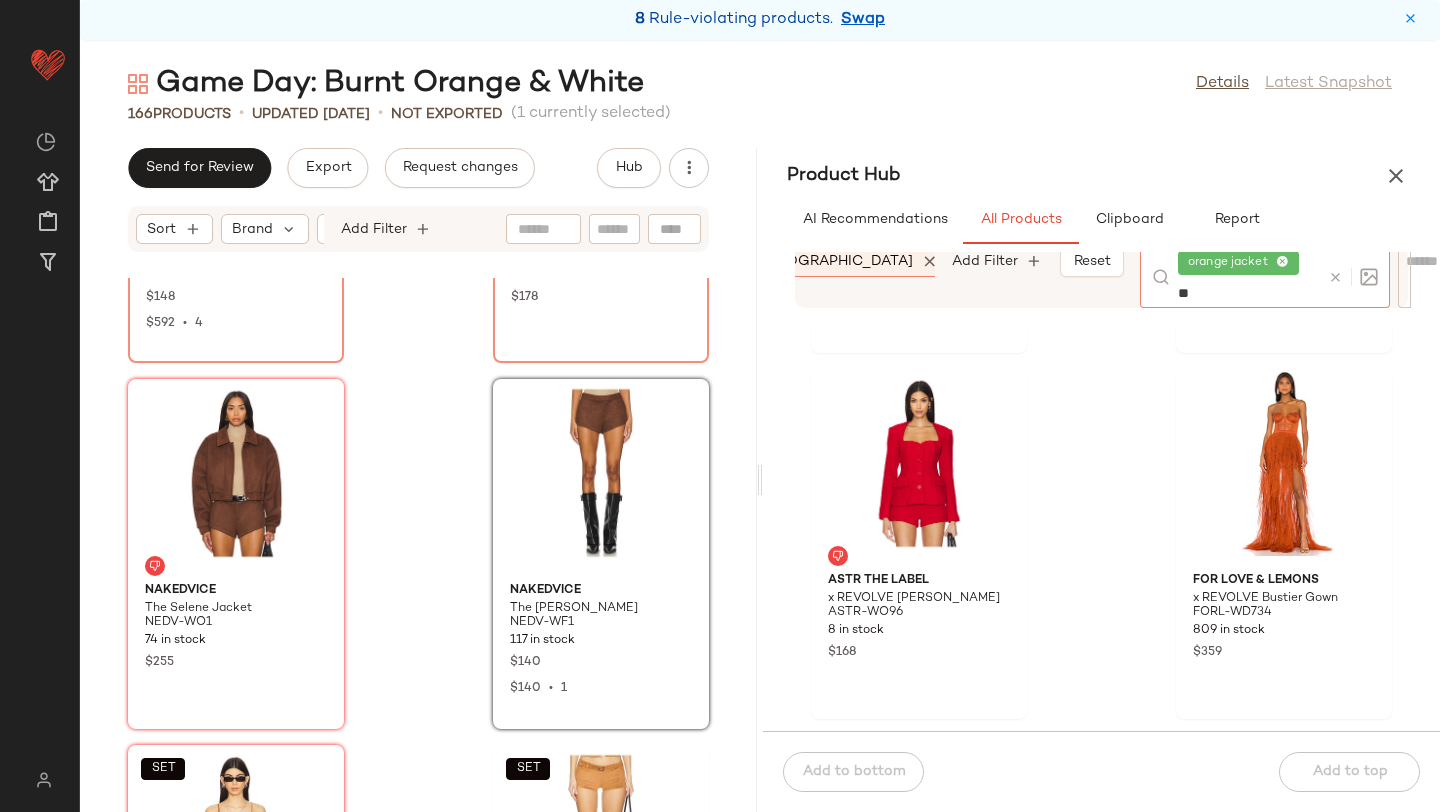 type on "*" 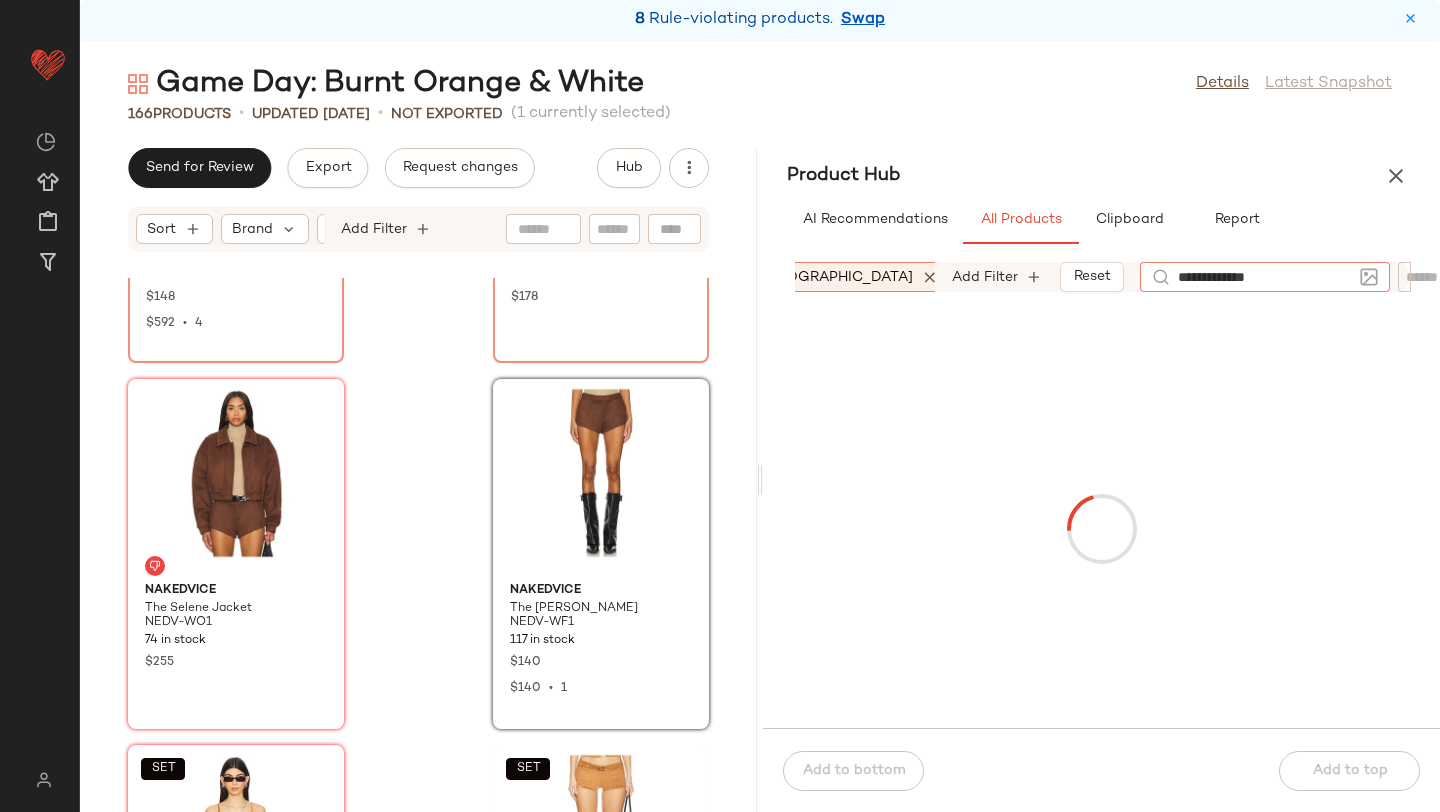 type on "**********" 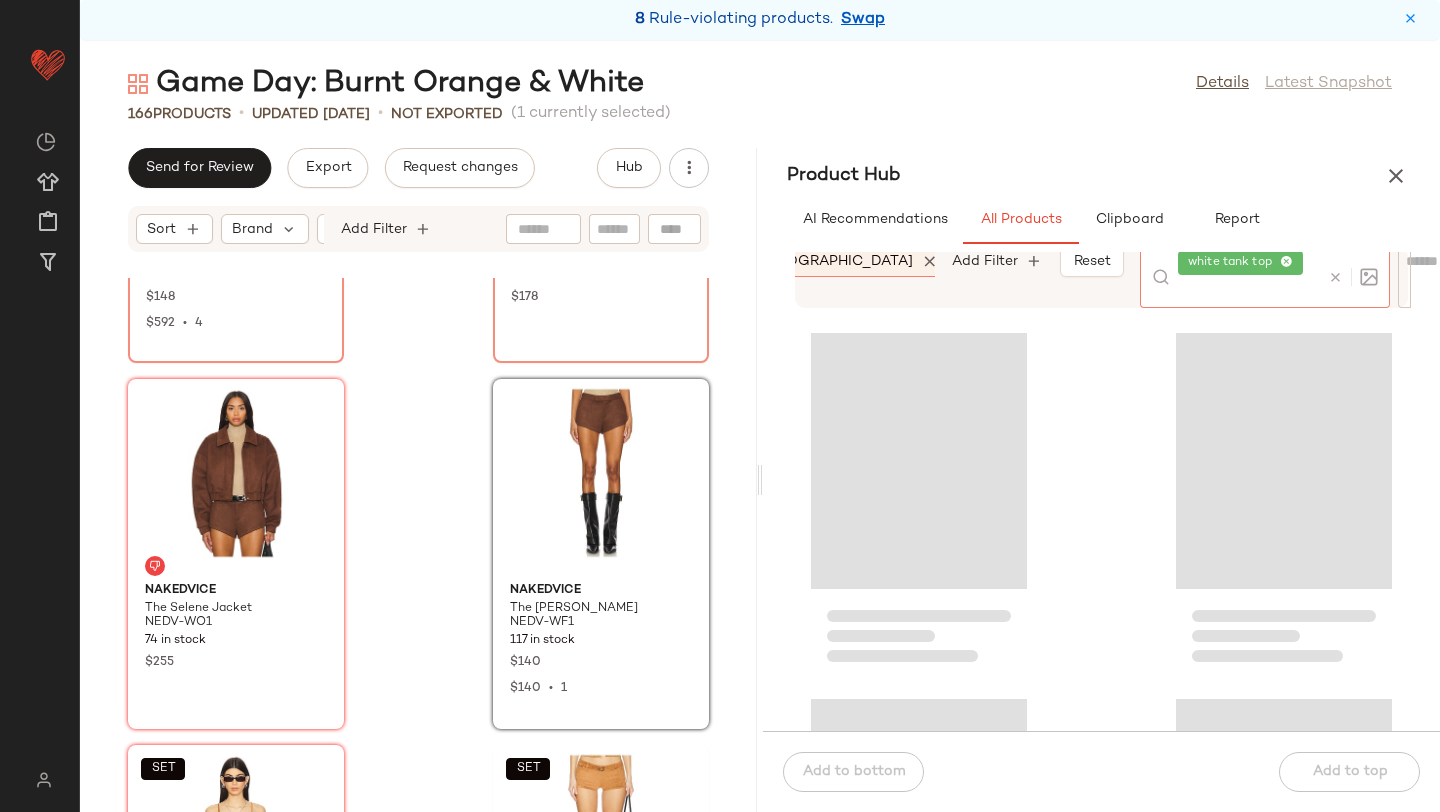click on "Product Hub  AI Recommendations   All Products   Clipboard   Report  Sort  Brand  Category  In Curation?:   No Age:   adult Availability:   (2) Gender:   female Sale Price:   Not on sale Add Filter   Reset  white tank top Sort  In Curation?:   No Add Filter   Reset   Last Updated   Used Products  11 FRAME The Cashmere Pointelle Cardi FAME-WS266 14 in stock $498 HEARTLOOM Carson Dress HEAR-WD453 71 in stock $139 Nation Los Angeles Elliana Pullover Vest NATI-WS975 26 in stock $148 NIA Celia Top NIAR-WS11 296 in stock $78 Julietta Amore Necklace JIET-WL41 68 Pre-Order Items $275 Julietta Jamie Choker JIET-WL47 31 Pre-Order Items $175 SIMONMILLER Lopsy Bag SIMO-WY99 14 in stock $295 Cuyana Classic Easy Tote Bag CUYR-WY24 14 in stock $268  Add to bottom   Add to top" 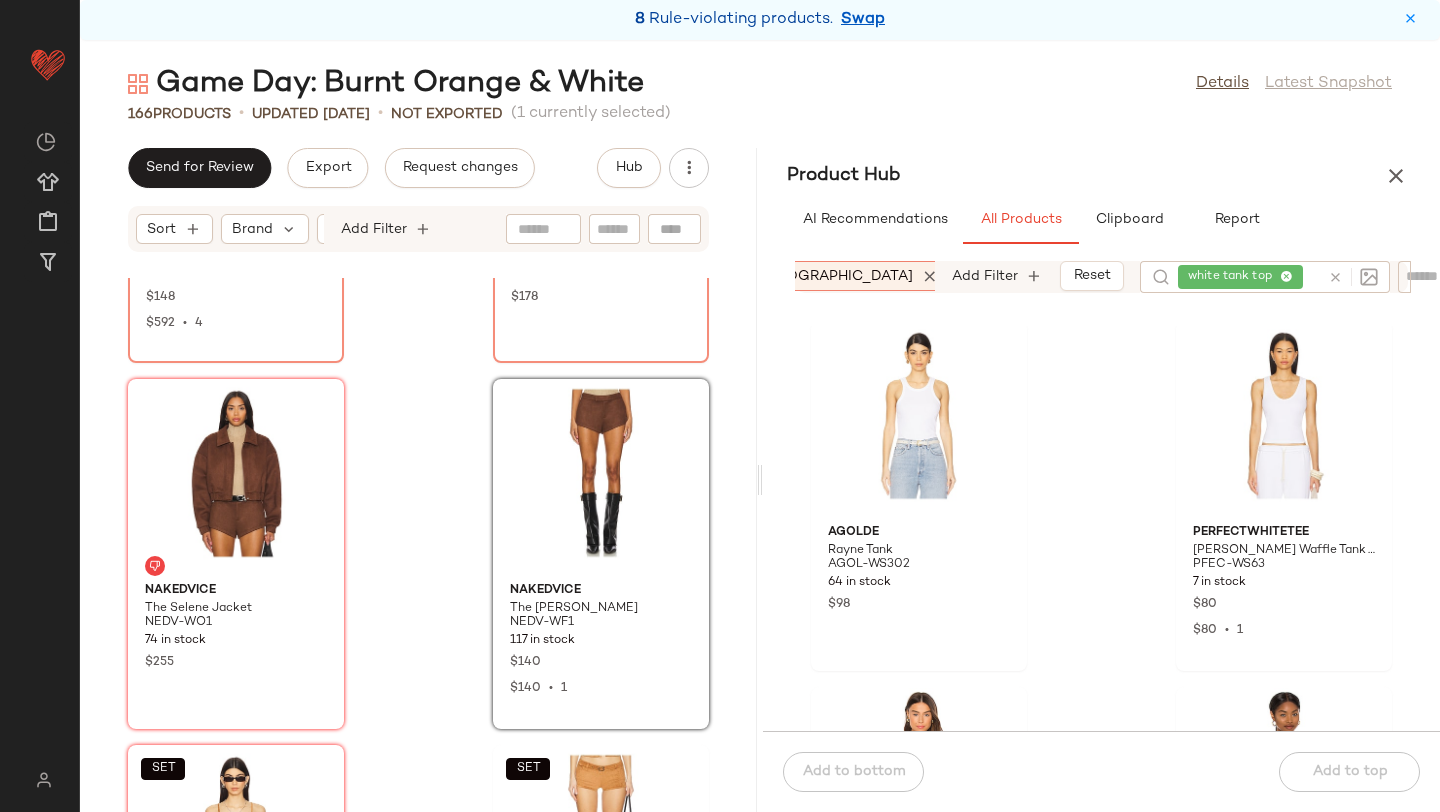 scroll, scrollTop: 758, scrollLeft: 0, axis: vertical 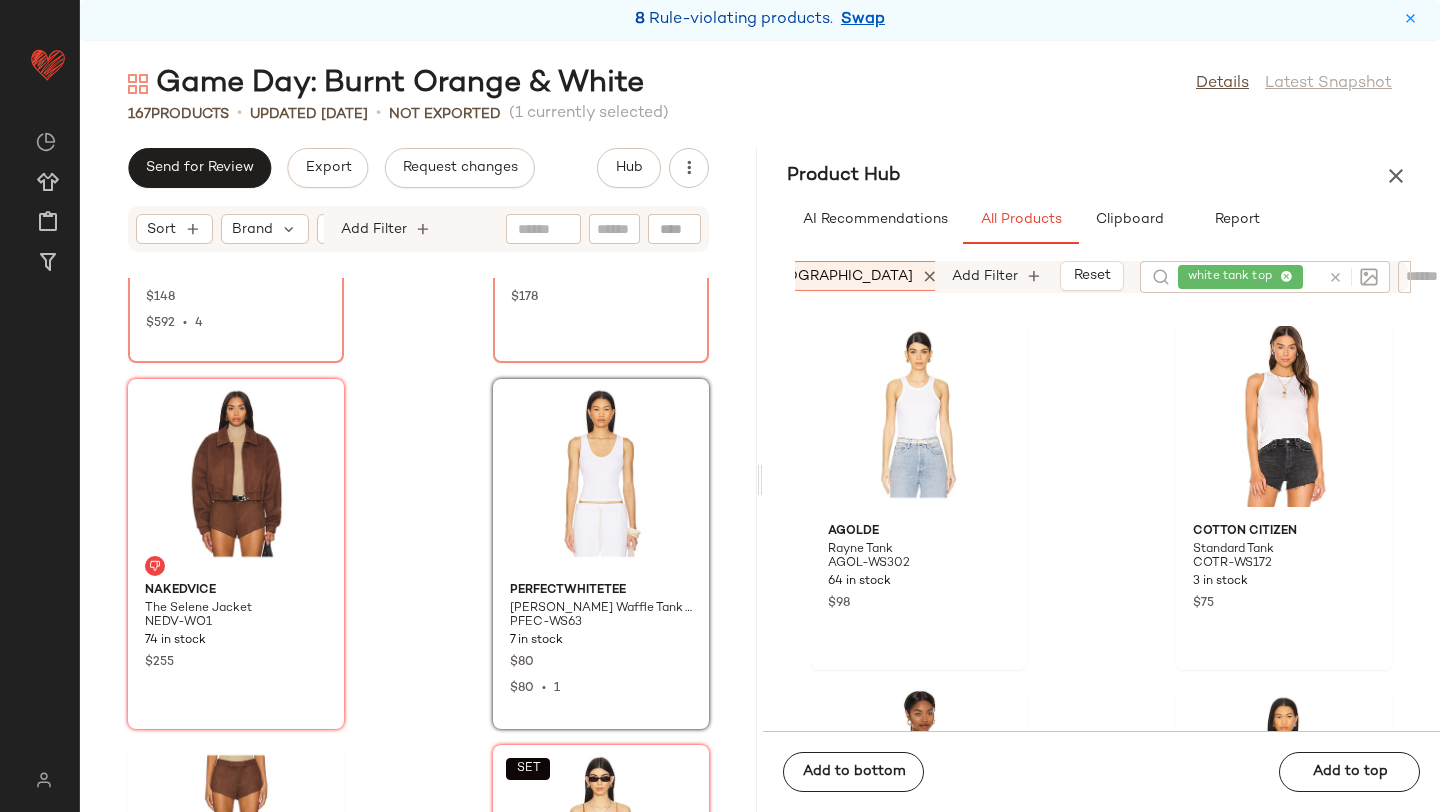 click on "Lovers and Friends Noella Faux Suede Top LOVF-WS3241 Out of stock $148 $592  •  4 Lovers and Friends Noella Faux Suede Short LOVF-WF606 Out of stock $178 Nakedvice The Selene Jacket NEDV-WO1 74 in stock $255 perfectwhitetee Hazel Waffle Tank Top PFEC-WS63 7 in stock $80 $80  •  1 Nakedvice The Elliot Short NEDV-WF1 117 in stock $140 $140  •  1  SET  Frankies Bikinis X Bella Hadid Lucy Top FRBI-WS78 18 in stock $140  SET  Frankies Bikinis X Bella Hadid Wrangler Short FRBI-WF65 3 in stock $125  SET  Amanda Uprichard x REVOLVE Lucas Suede Jacket AMAN-WO150 80 in stock $290" 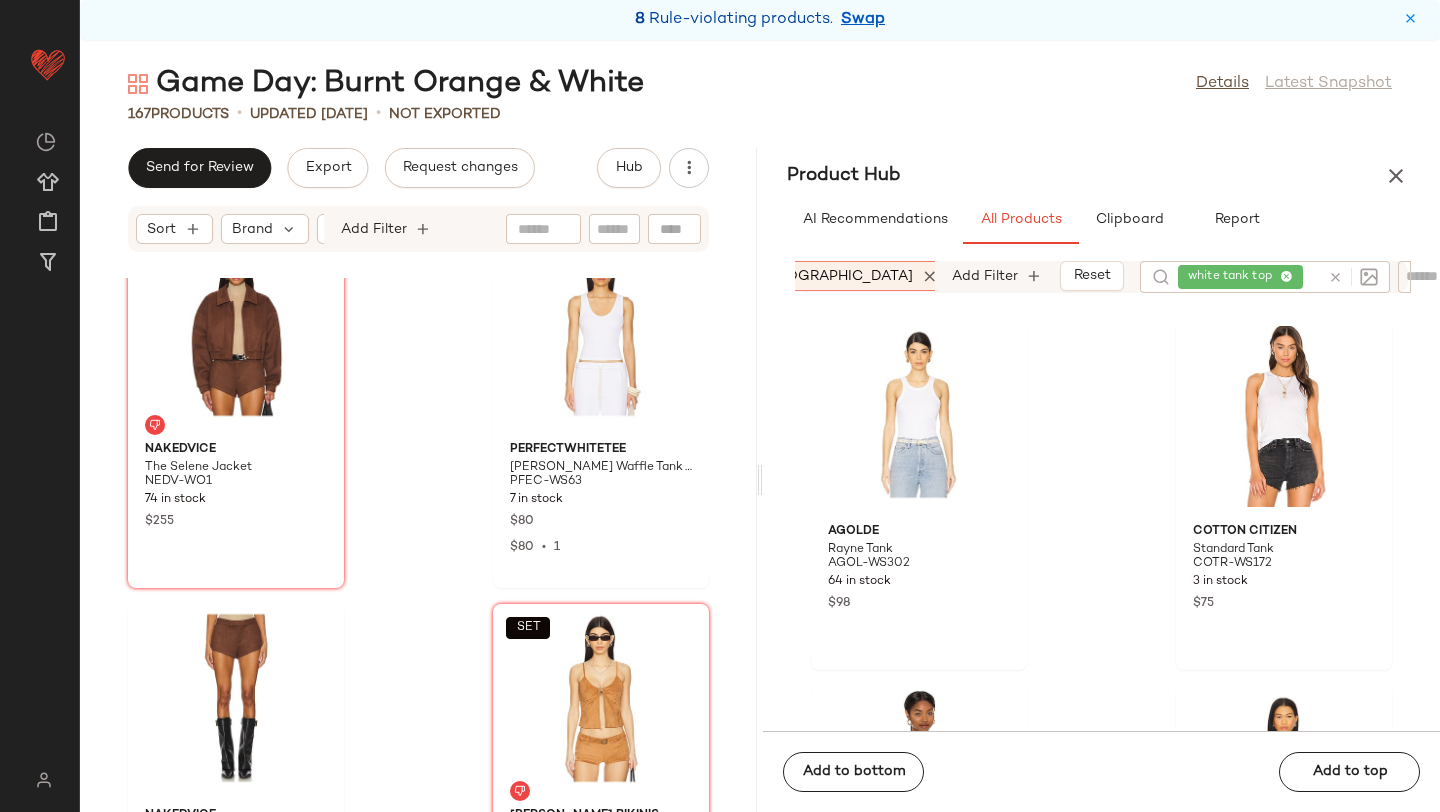 scroll, scrollTop: 27552, scrollLeft: 0, axis: vertical 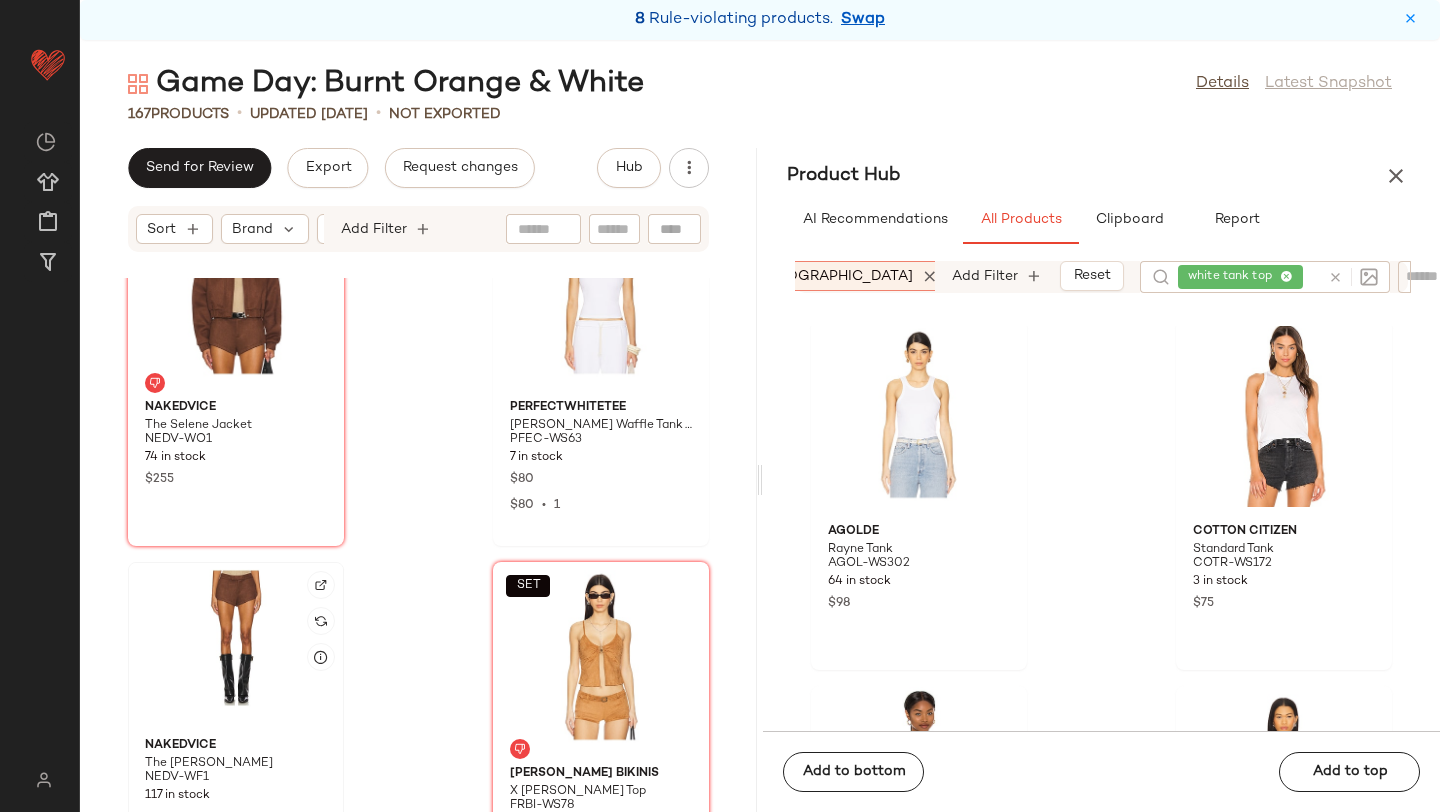 click 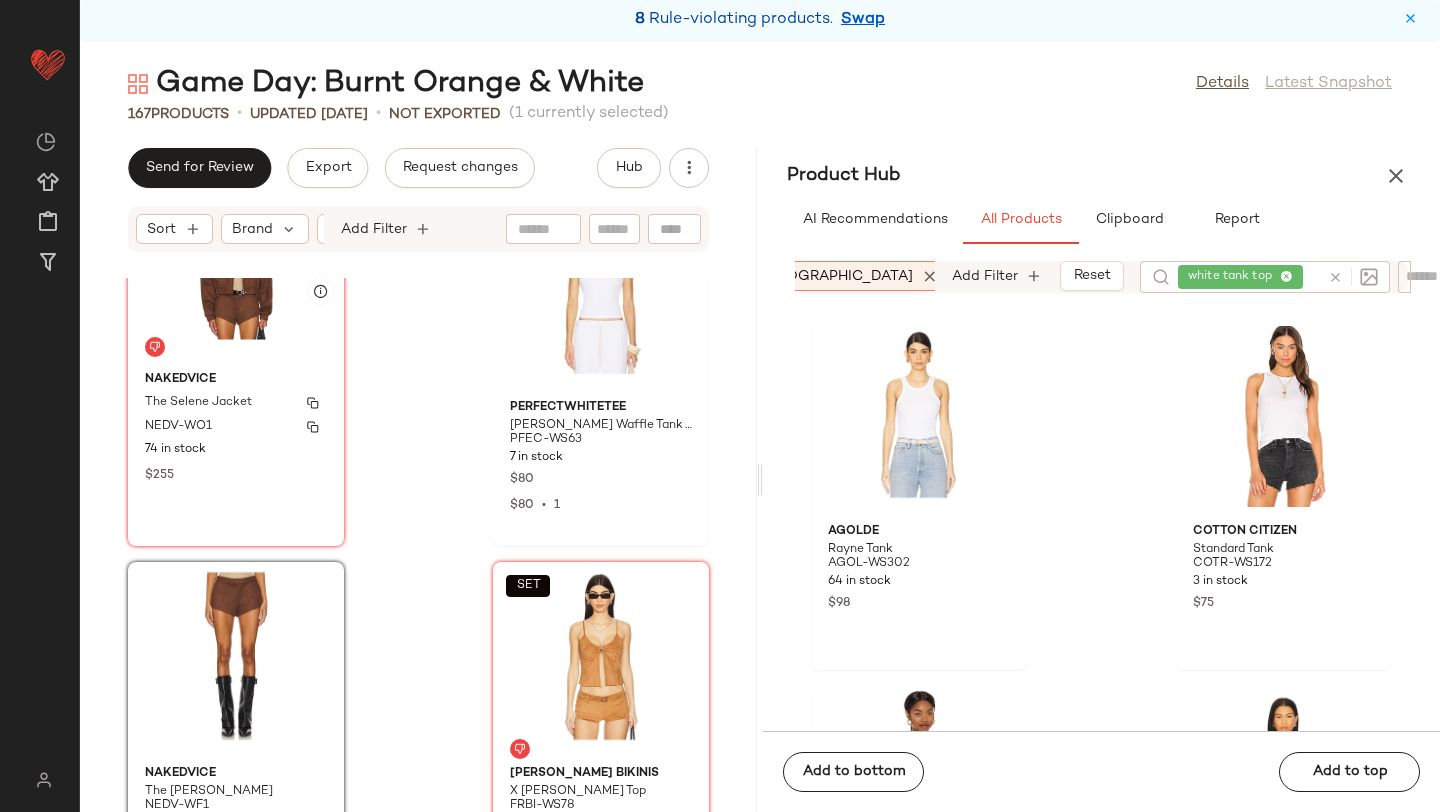 click on "NEDV-WO1" at bounding box center (236, 427) 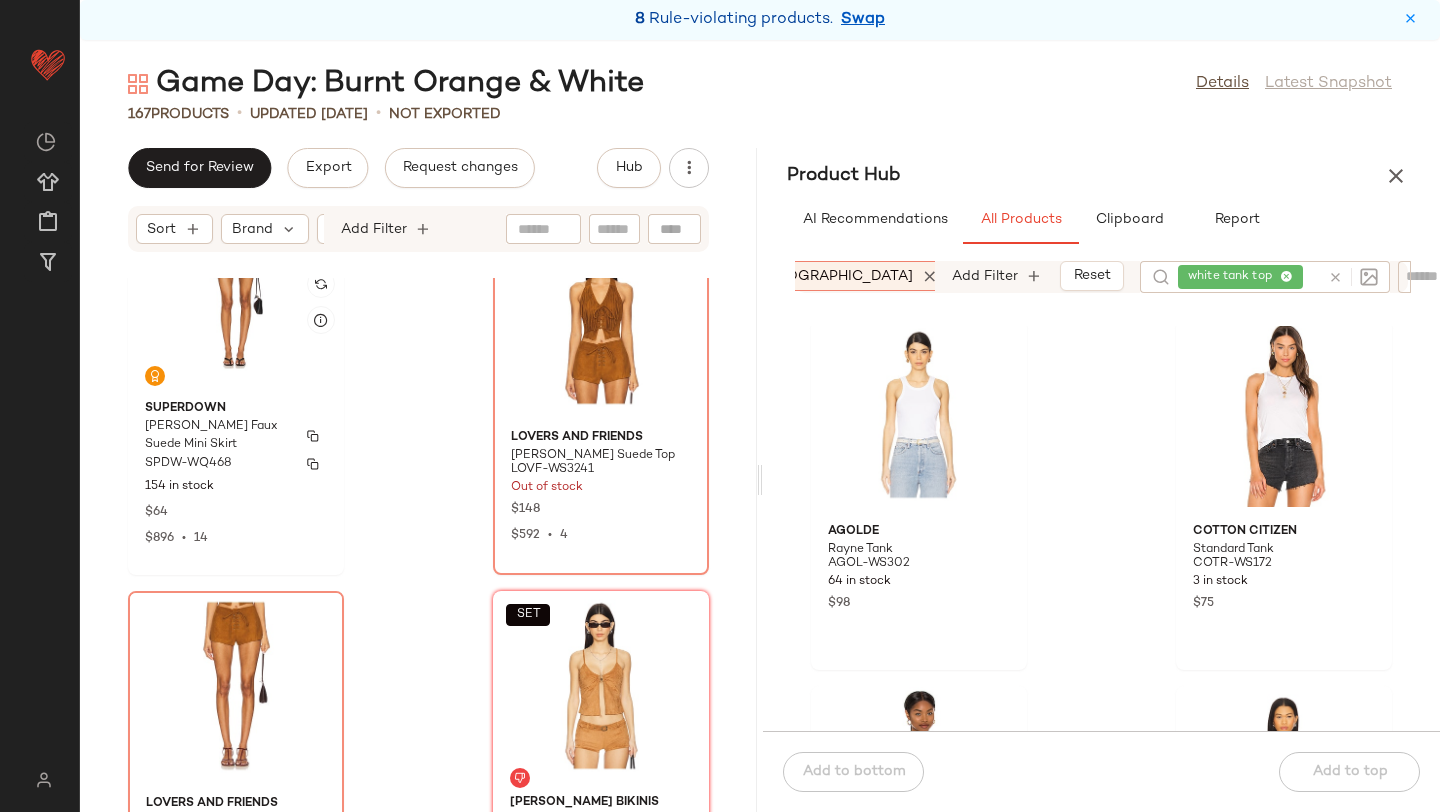 scroll, scrollTop: 27512, scrollLeft: 0, axis: vertical 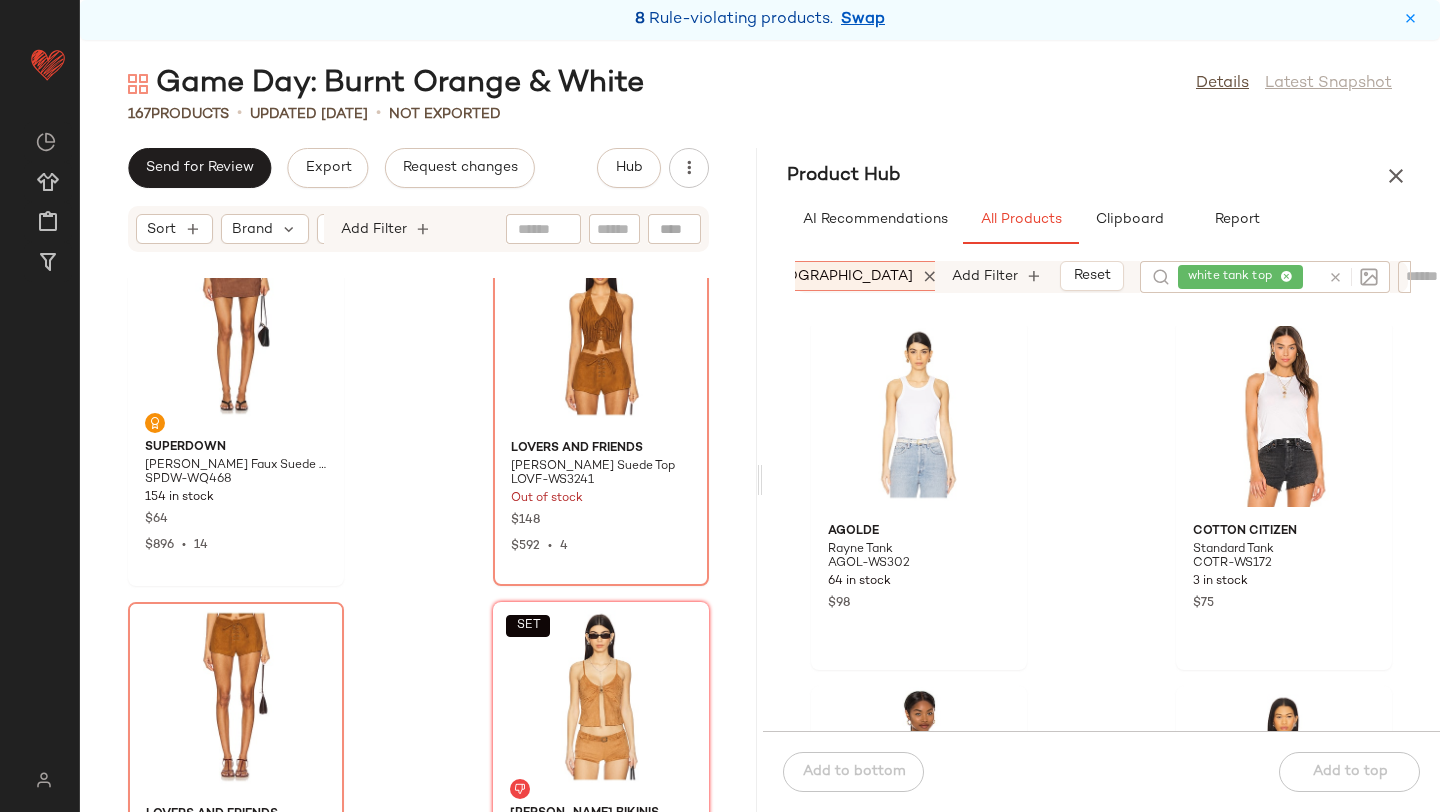 click 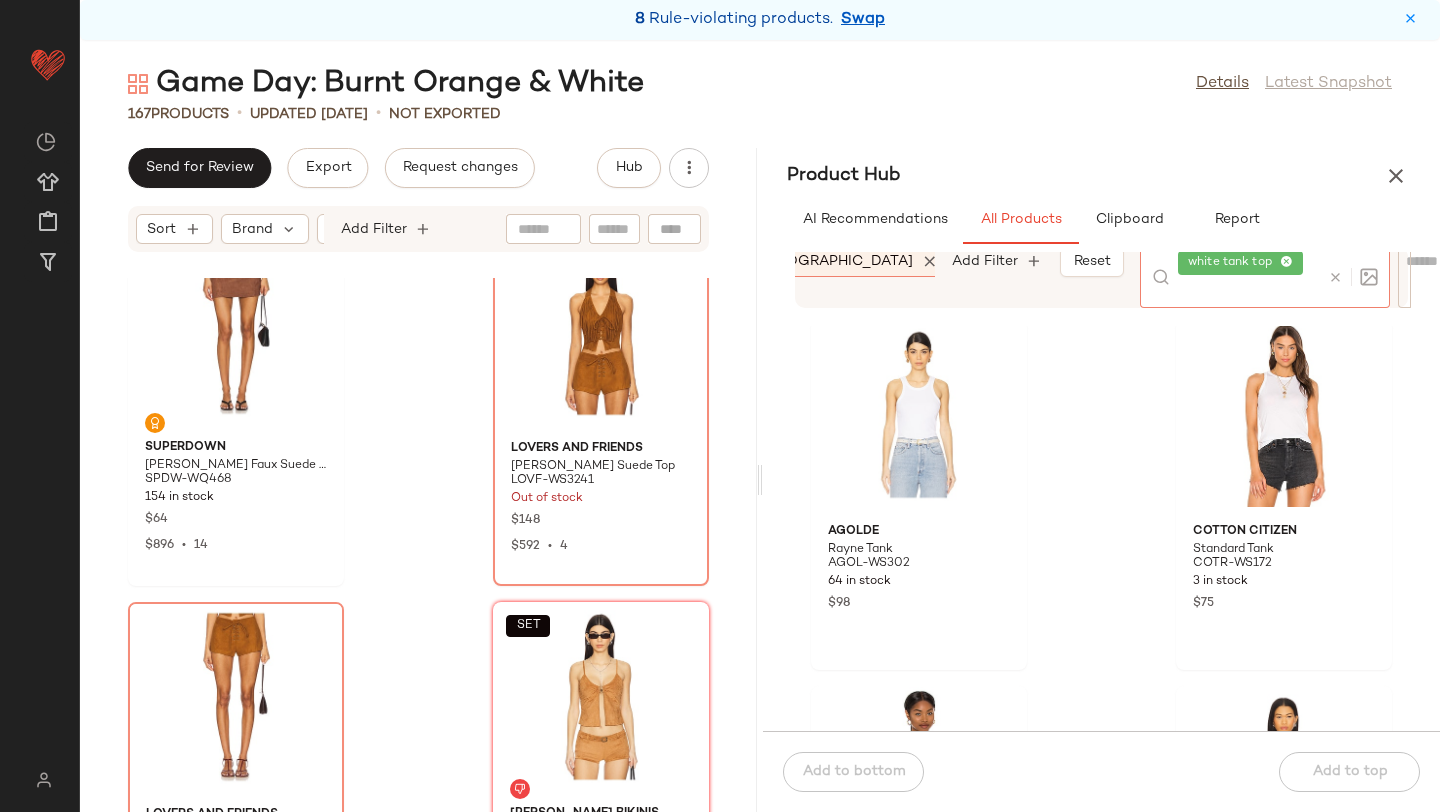 click at bounding box center [1335, 277] 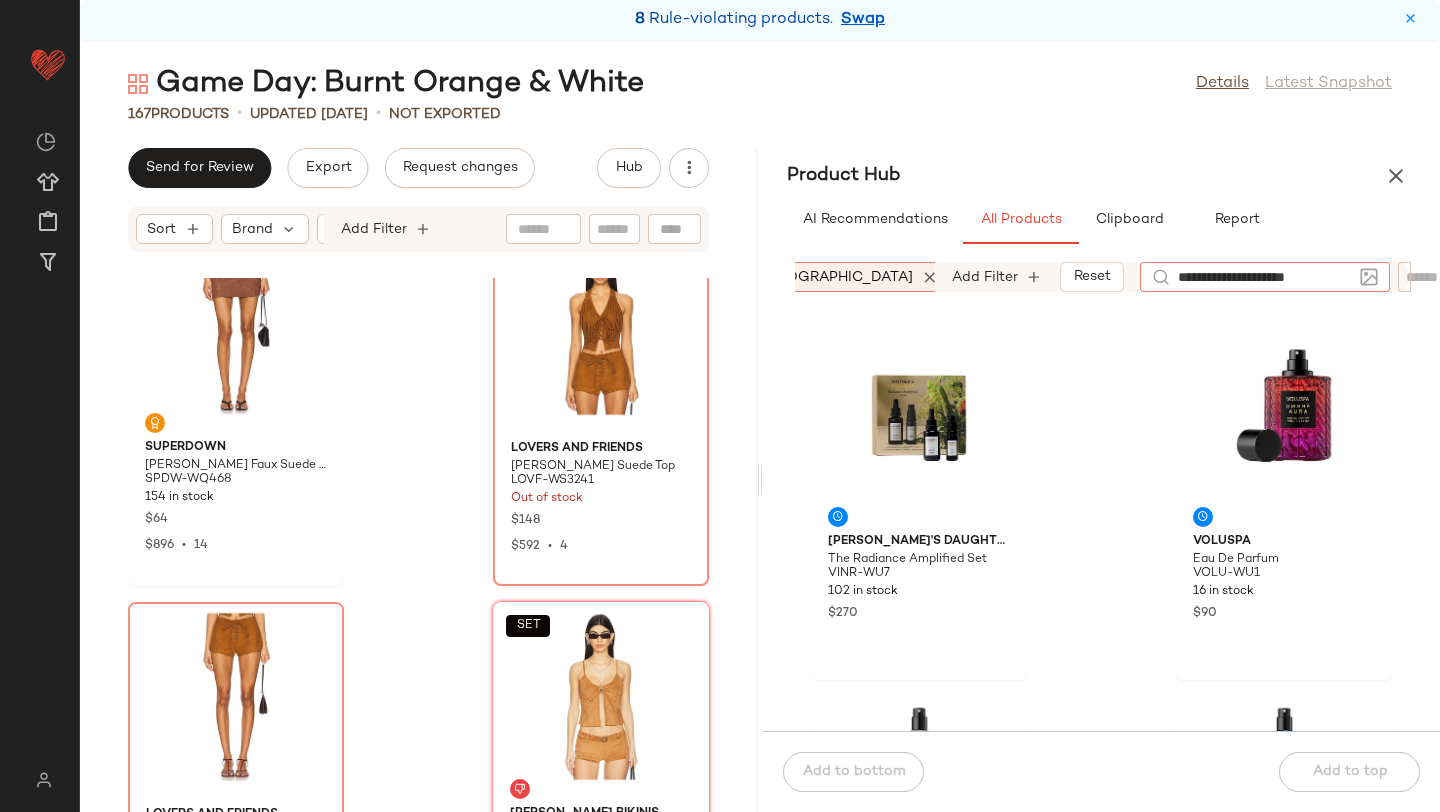 type on "**********" 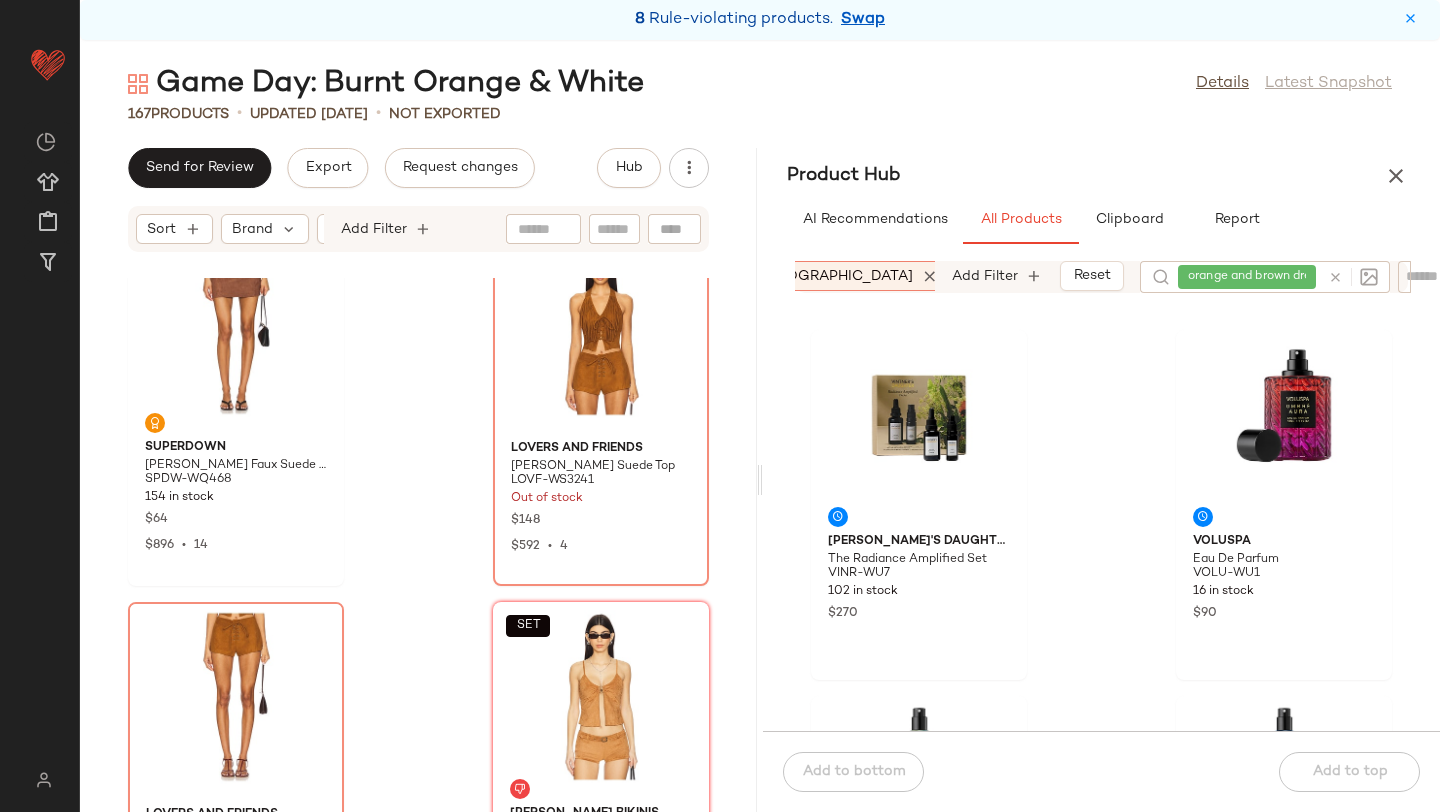click on "Product Hub" at bounding box center (1101, 176) 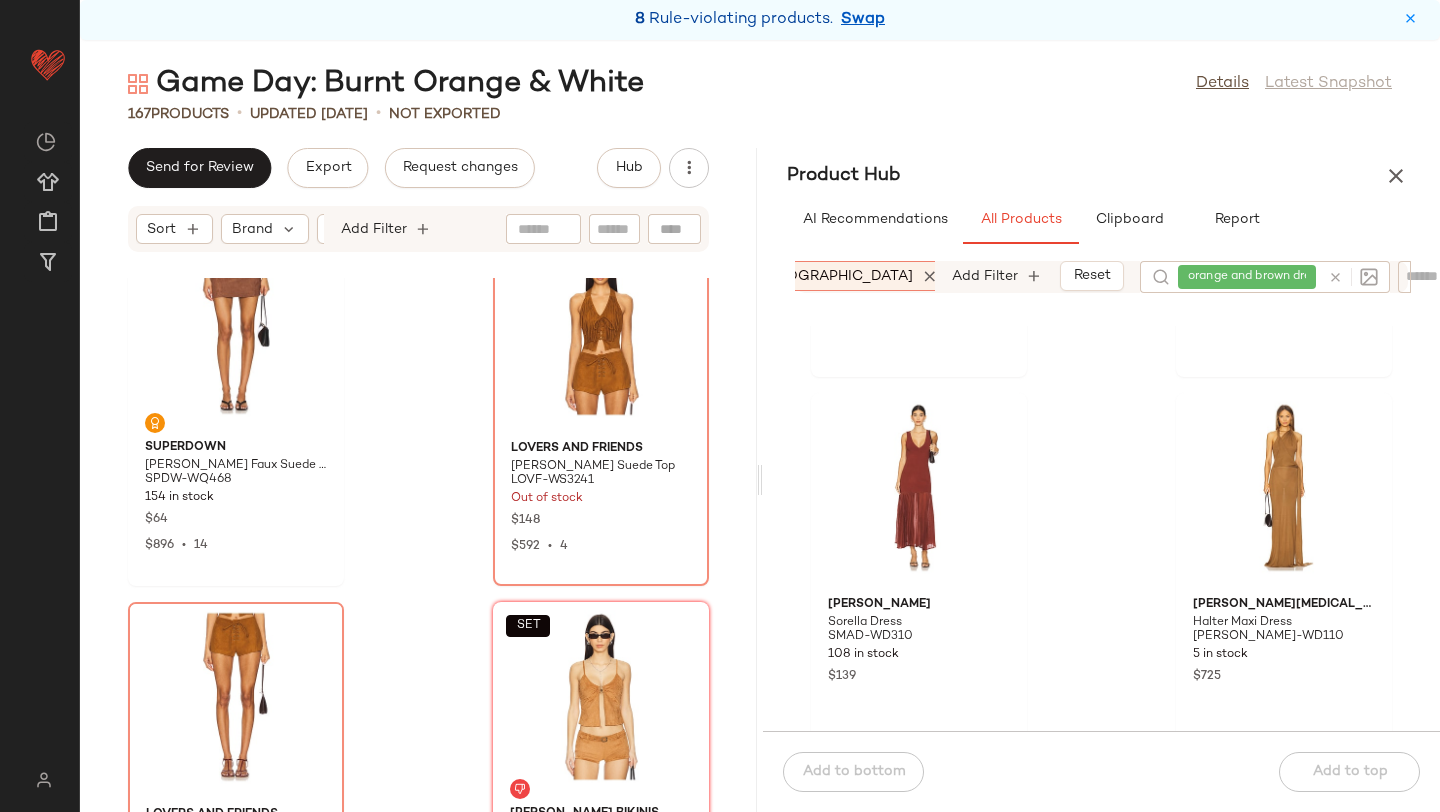 scroll, scrollTop: 10570, scrollLeft: 0, axis: vertical 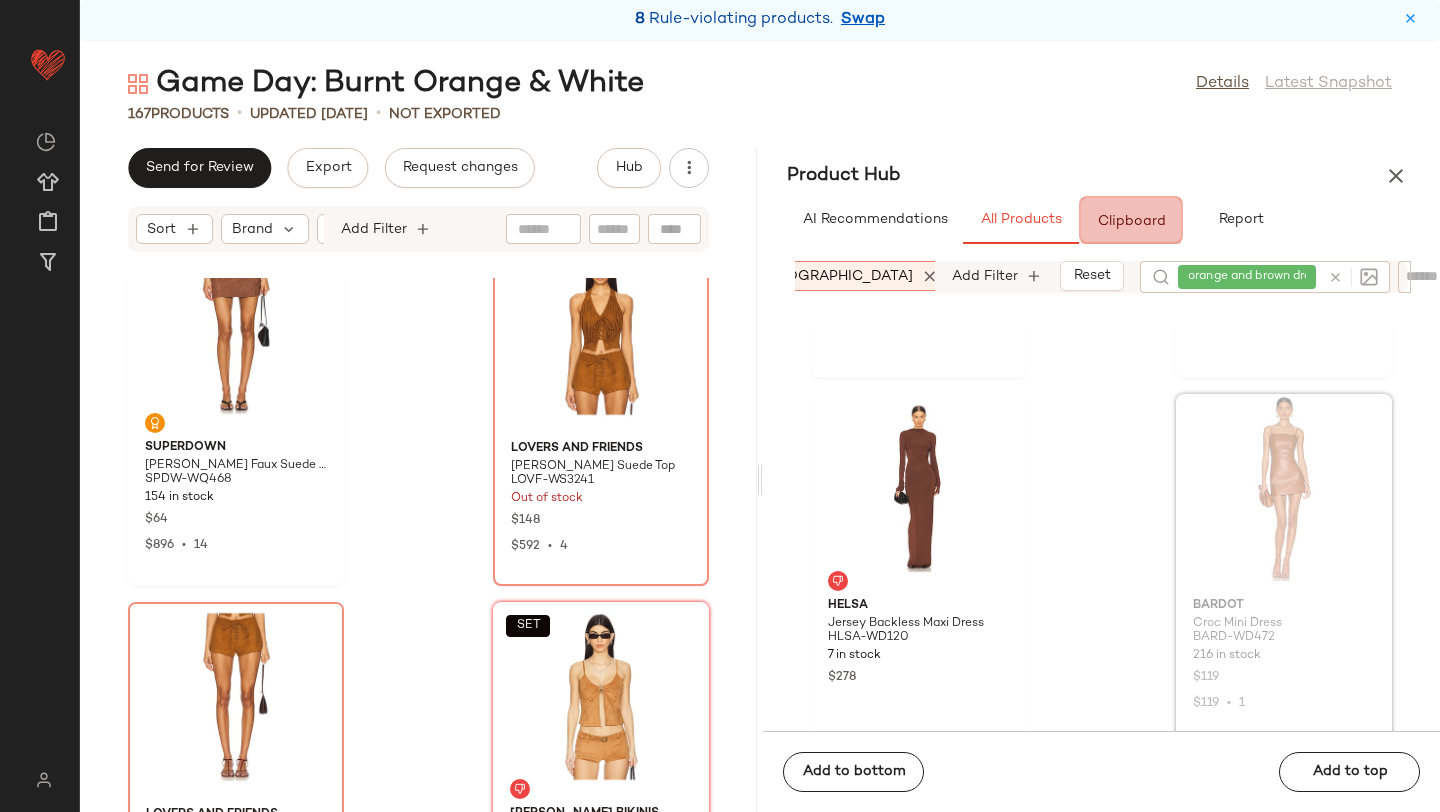 drag, startPoint x: 1245, startPoint y: 482, endPoint x: 1134, endPoint y: 223, distance: 281.7836 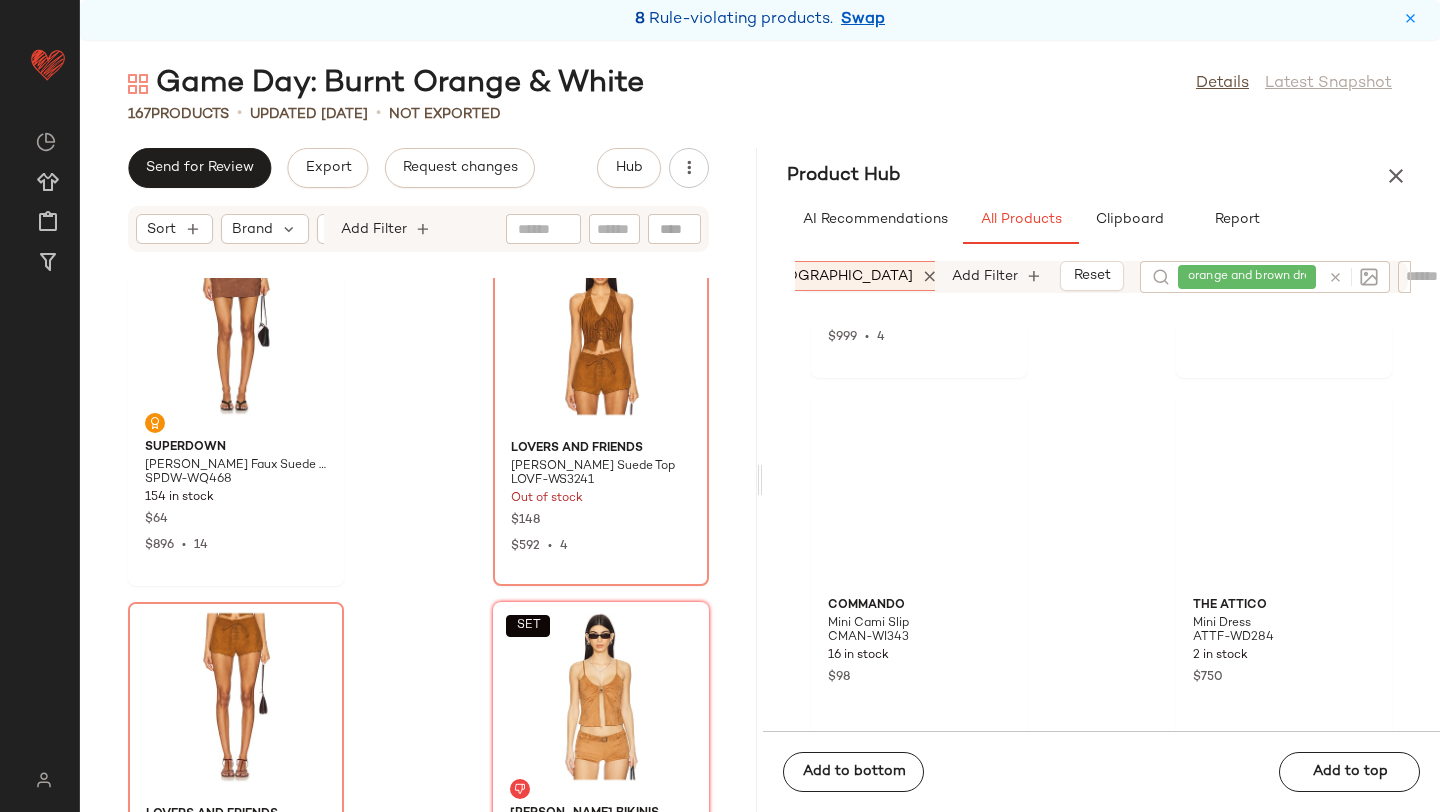 scroll, scrollTop: 18657, scrollLeft: 0, axis: vertical 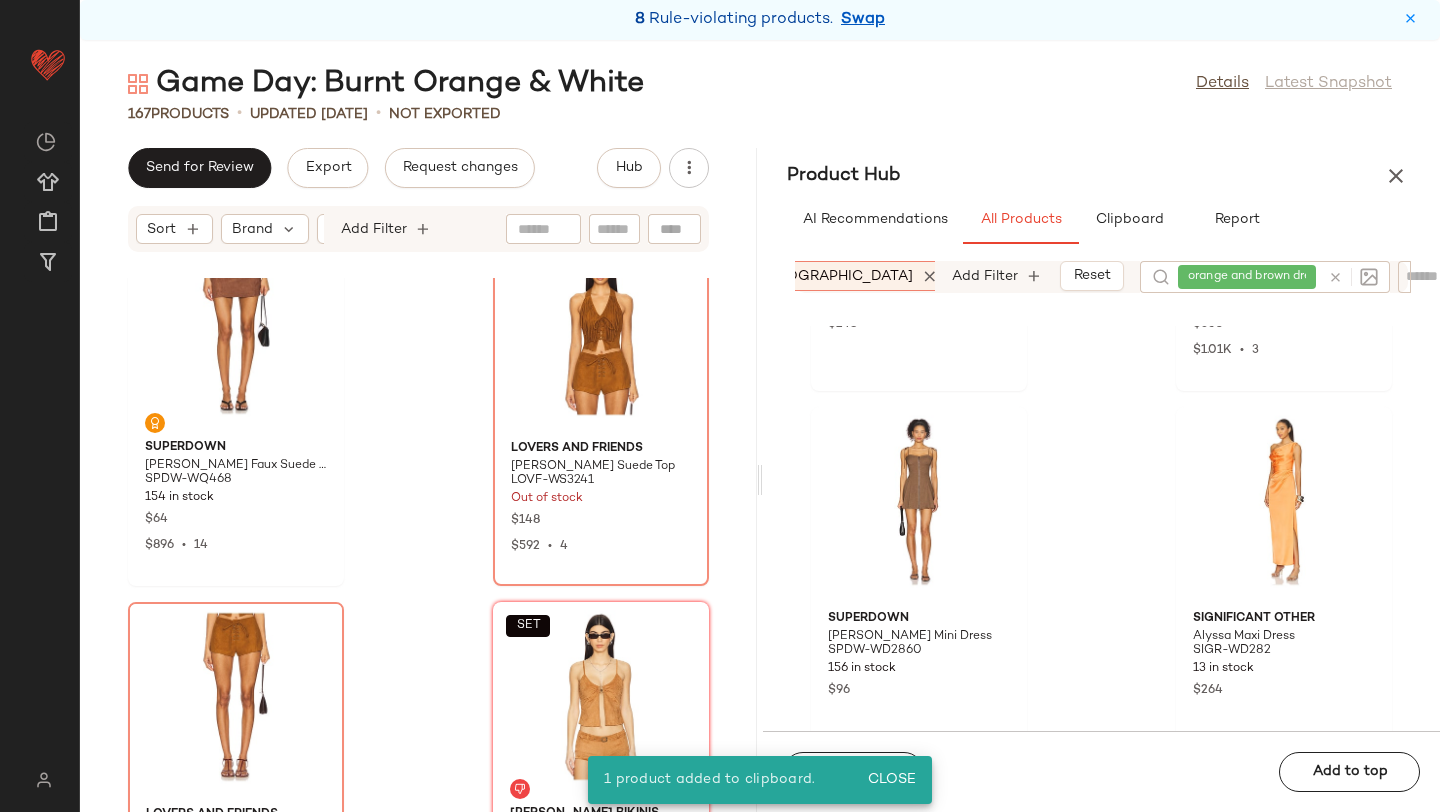click at bounding box center (1335, 277) 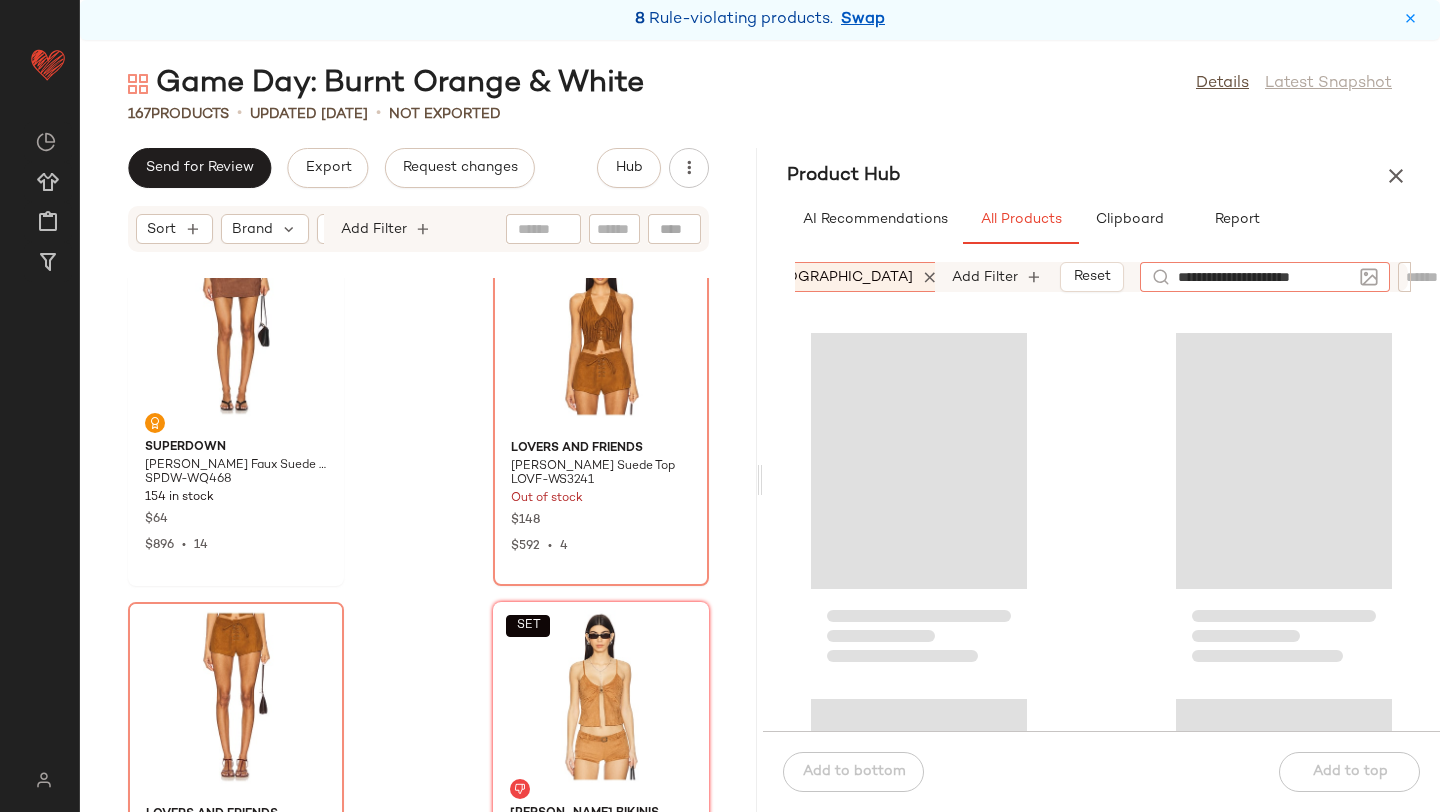 type on "**********" 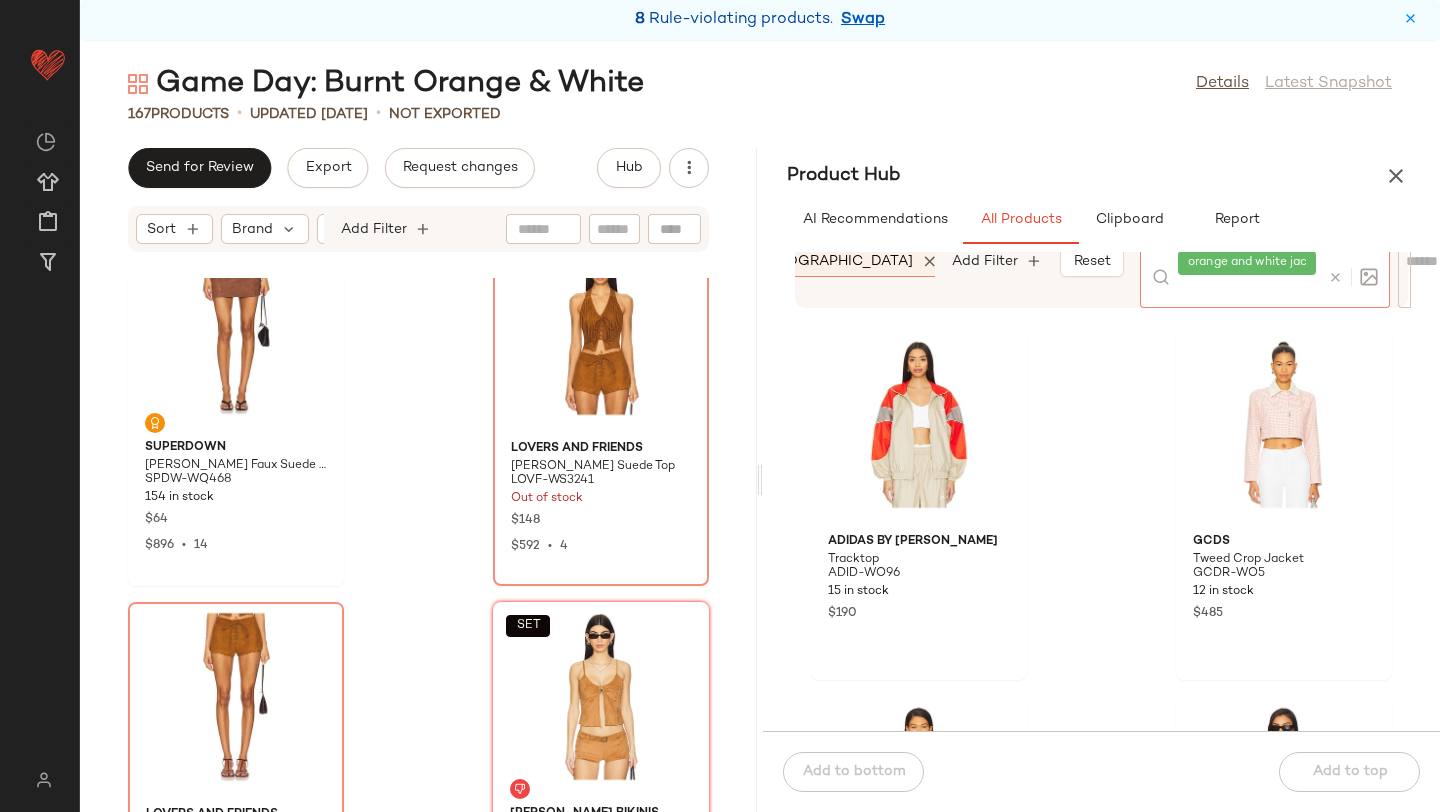 click on "adidas by Stella McCartney Tracktop ADID-WO96 15 in stock $190 GCDS Tweed Crop Jacket GCDR-WO5 12 in stock $485 The Great Bass Cardigan GREA-WK277 3 in stock $395 Veronica Beard Miller Dickey Jacket VBRD-WO201 11 in stock $698 Jade Cropper Long Sleeve Cardigan JADF-WK3 9 in stock $500 Free People Chloe Jacket FREE-WO828 1 in stock $198 Milkwhite Polo Top MKWH-WS17 13 in stock $191 Free People Mermaid Hoodie FREE-WK1276 5 in stock $148" 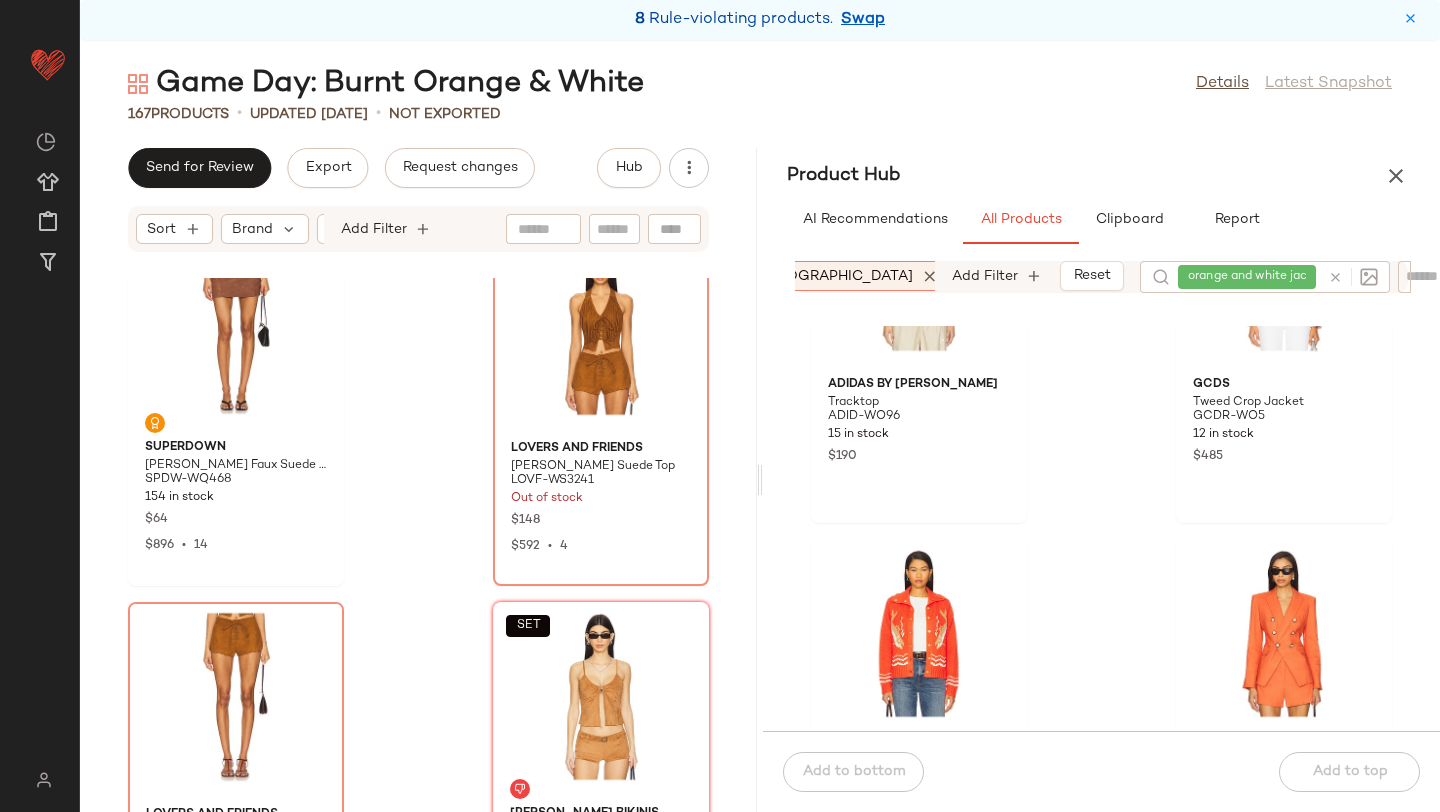 scroll, scrollTop: 0, scrollLeft: 0, axis: both 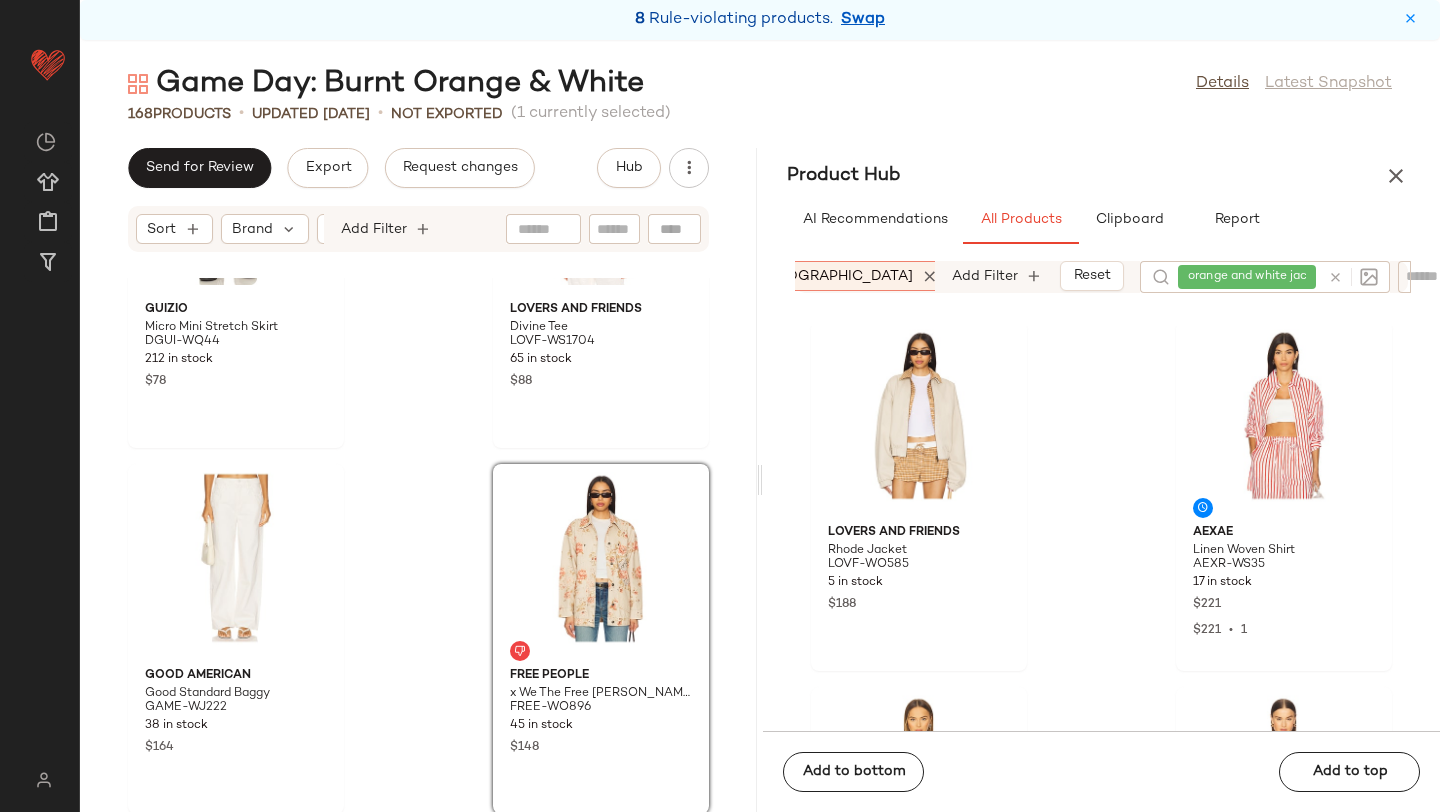 click on "GUIZIO Micro Mini Stretch Skirt DGUI-WQ44 212 in stock $78 Lovers and Friends Divine Tee LOVF-WS1704 65 in stock $88 Good American Good Standard Baggy GAME-WJ222 38 in stock $164 Free People x We The Free Avery Denim Jacket FREE-WO896 45 in stock $148 Fear of God ESSENTIALS Waffle Fitted Long Sleeve FALF-WK11 10 in stock $55 Fear of God ESSENTIALS Waffle Boxer FALF-WF8 110 in stock $60 Lovers and Friends Rowan Rugby Top LOVF-WS3128 25 in stock $149 LAMARQUE x REVOLVE Annaise Shorts LARX-WF22 24 in stock $295" 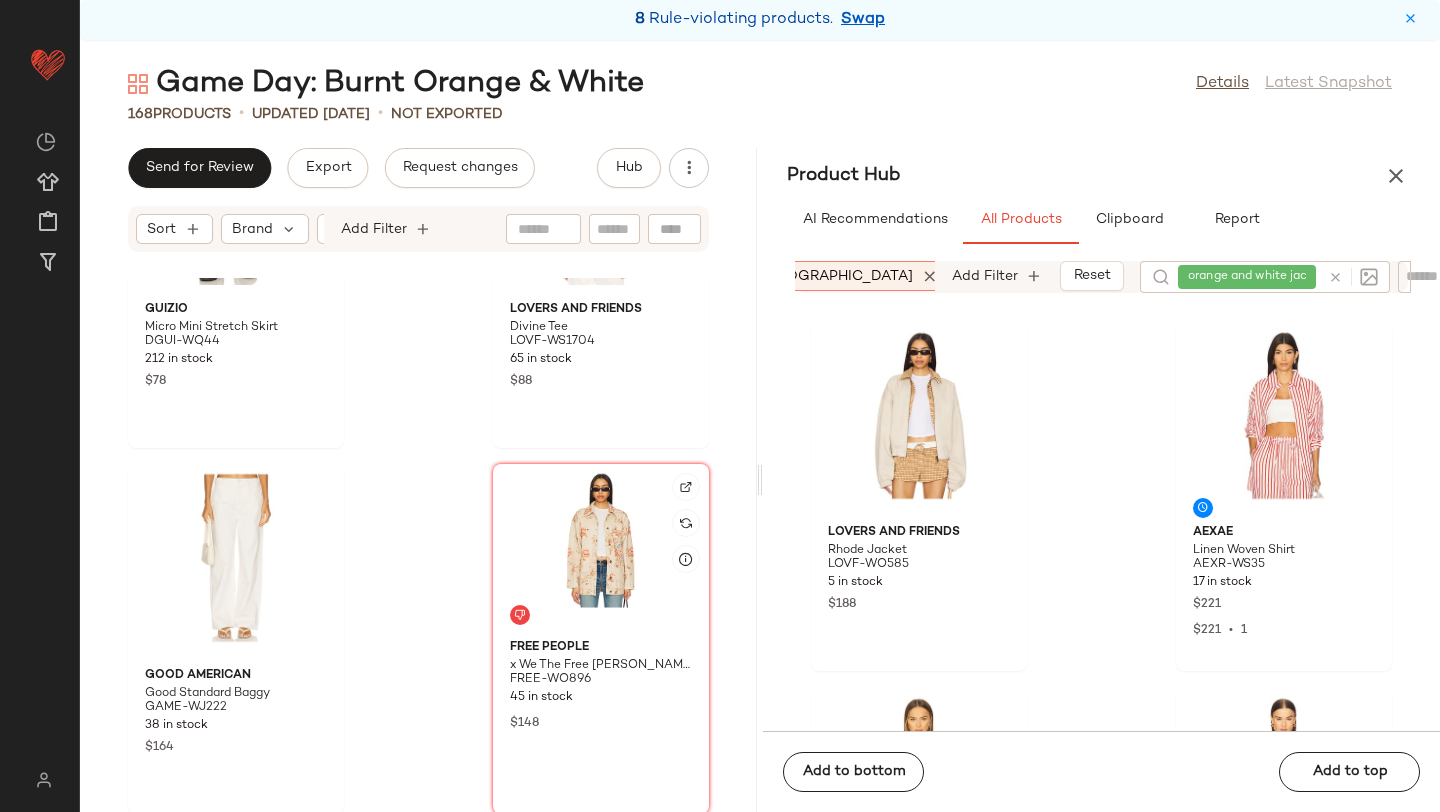 click 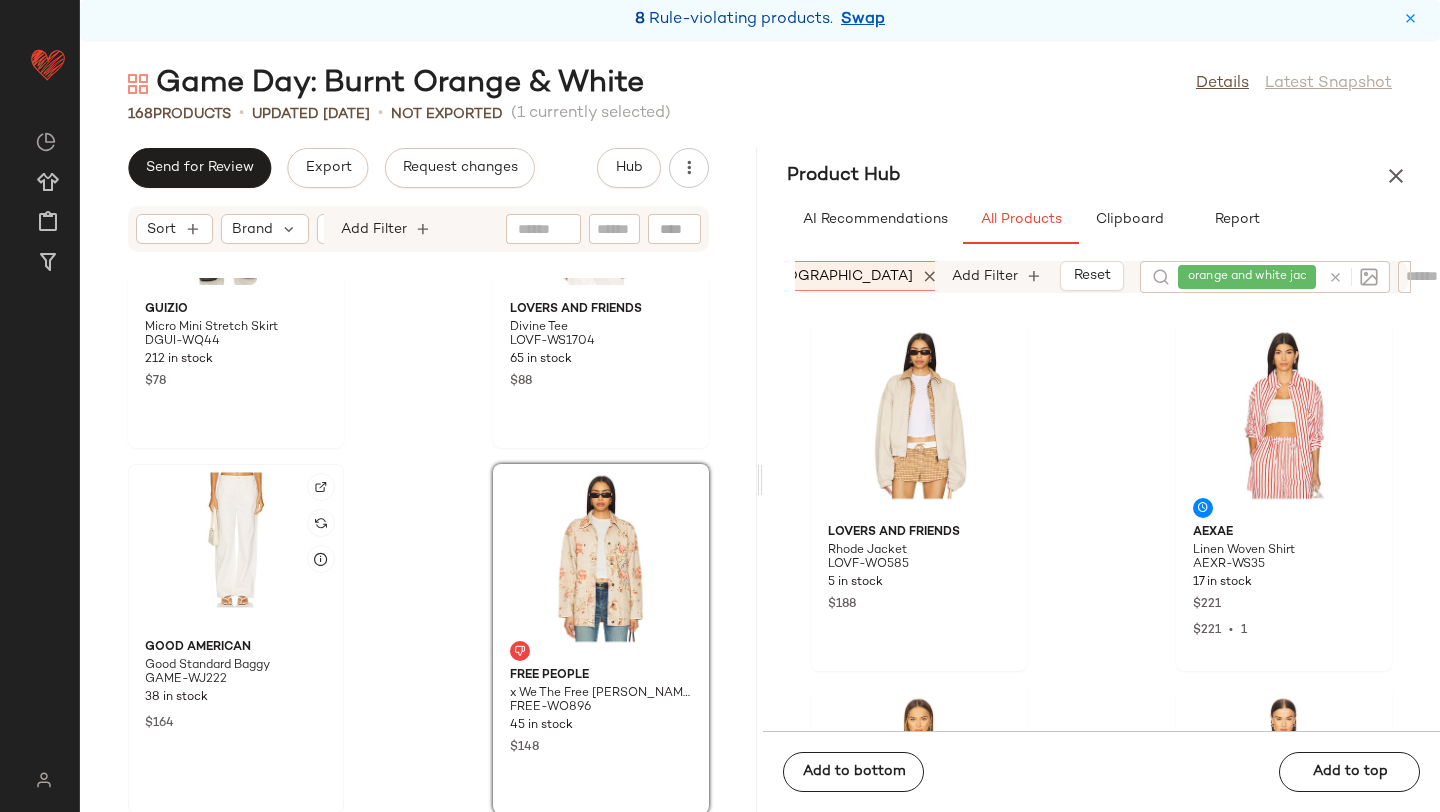 click 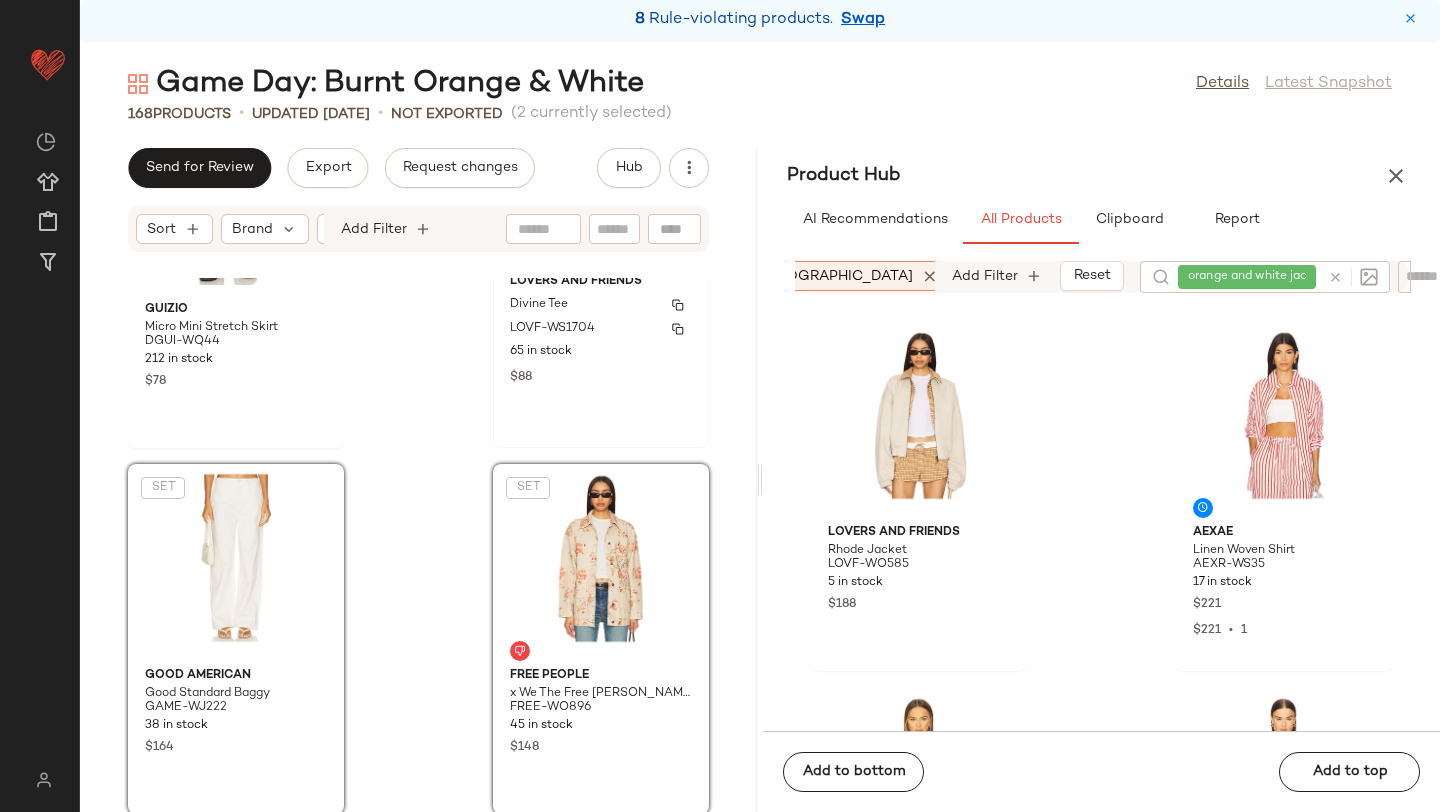 click on "$88" at bounding box center (601, 376) 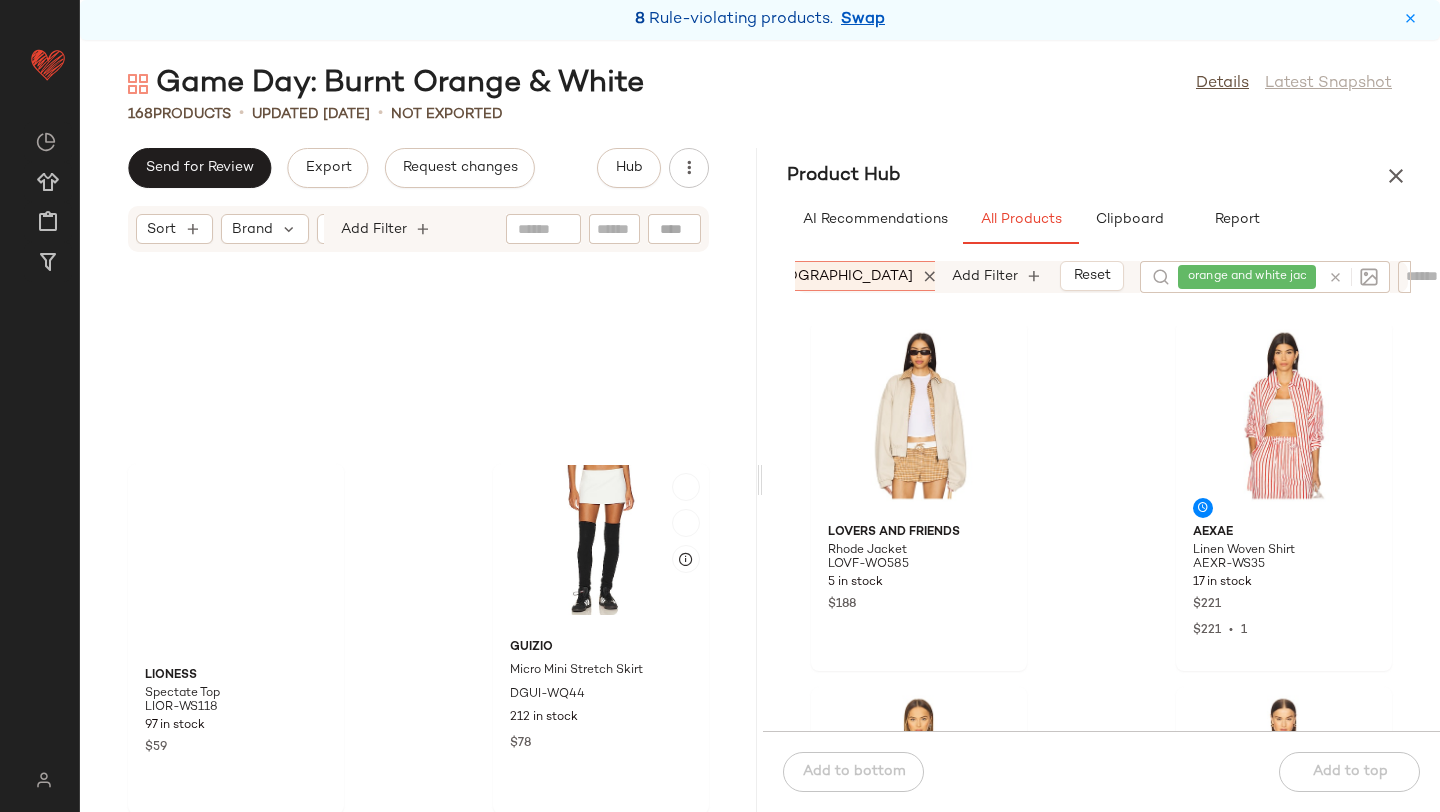 scroll, scrollTop: 25820, scrollLeft: 0, axis: vertical 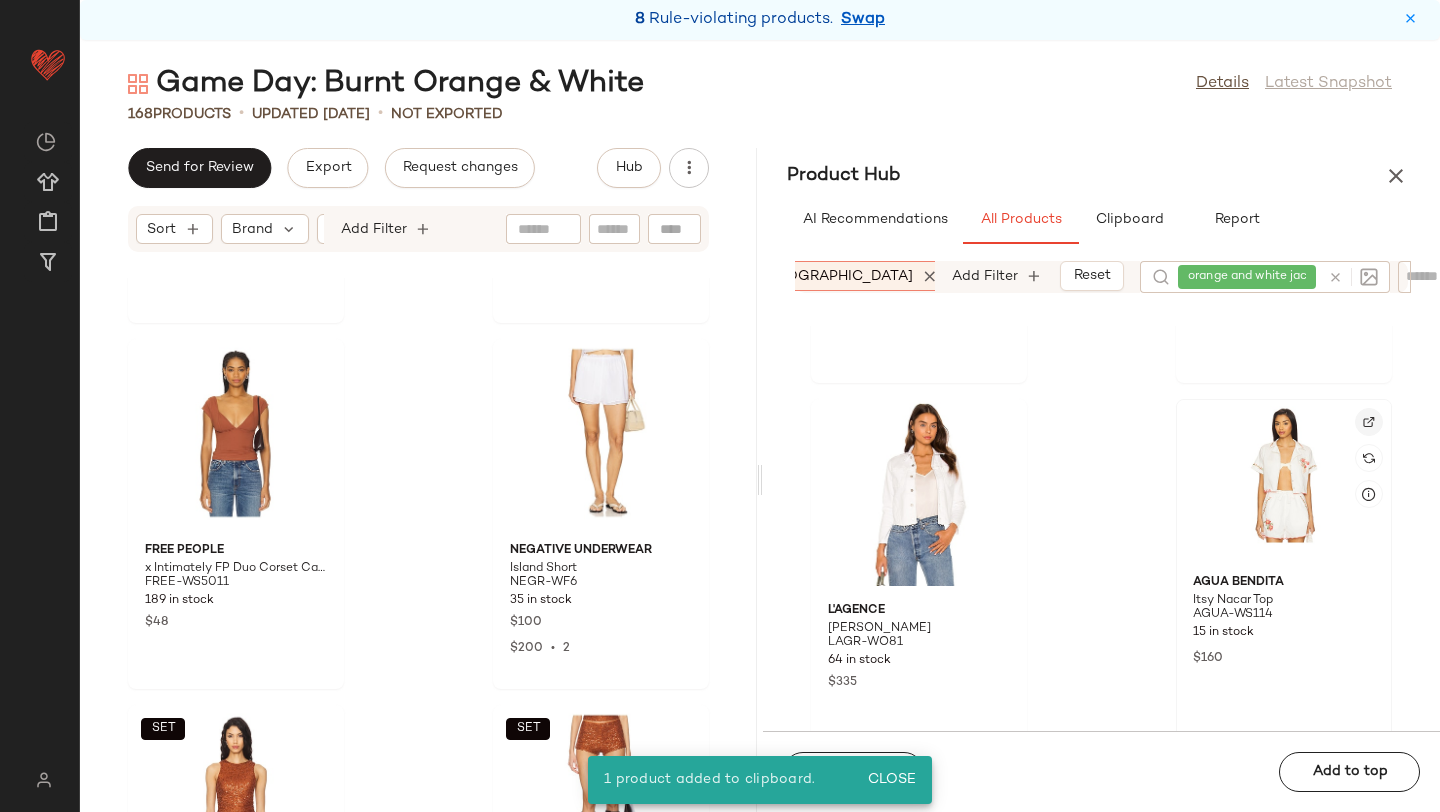 click at bounding box center [1369, 422] 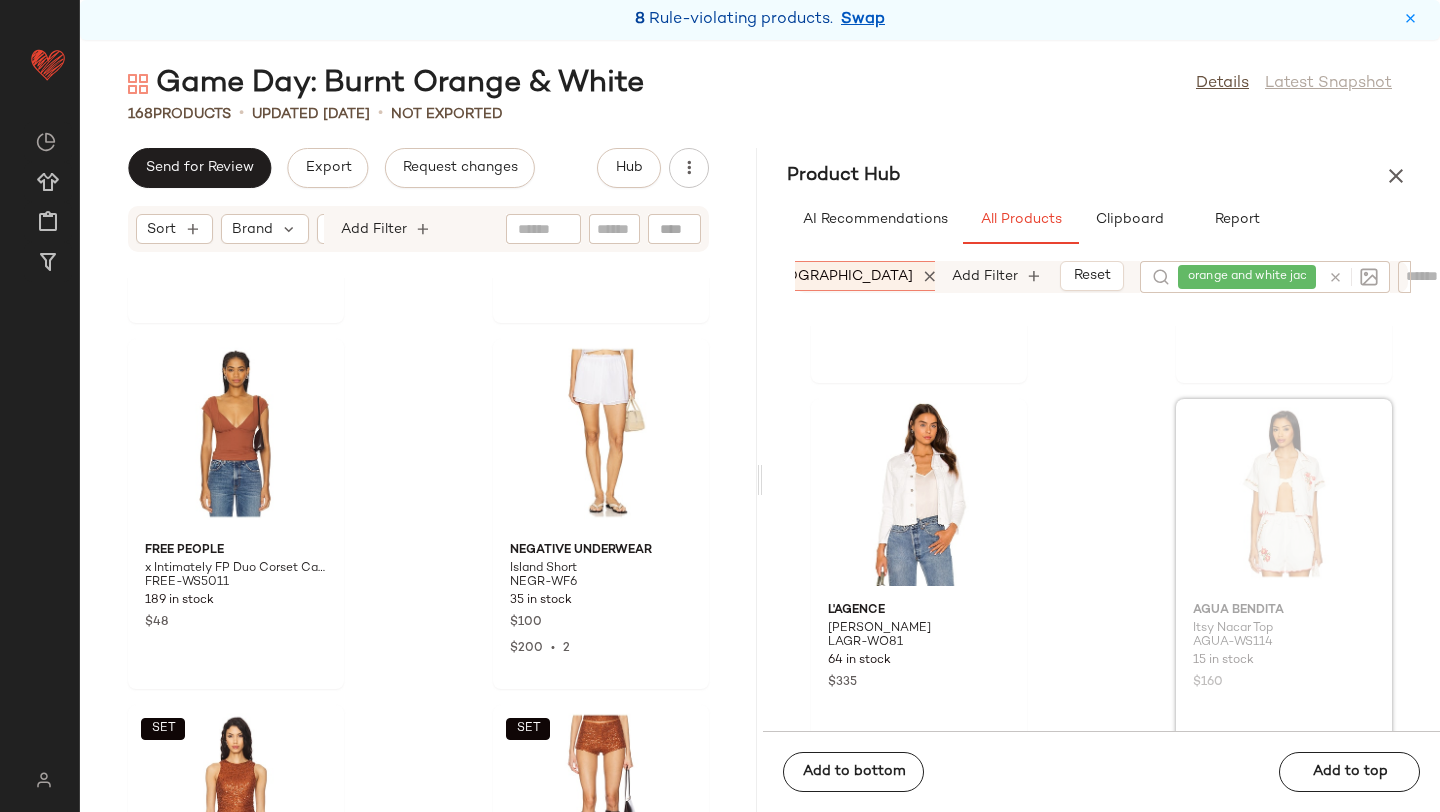 scroll, scrollTop: 9453, scrollLeft: 0, axis: vertical 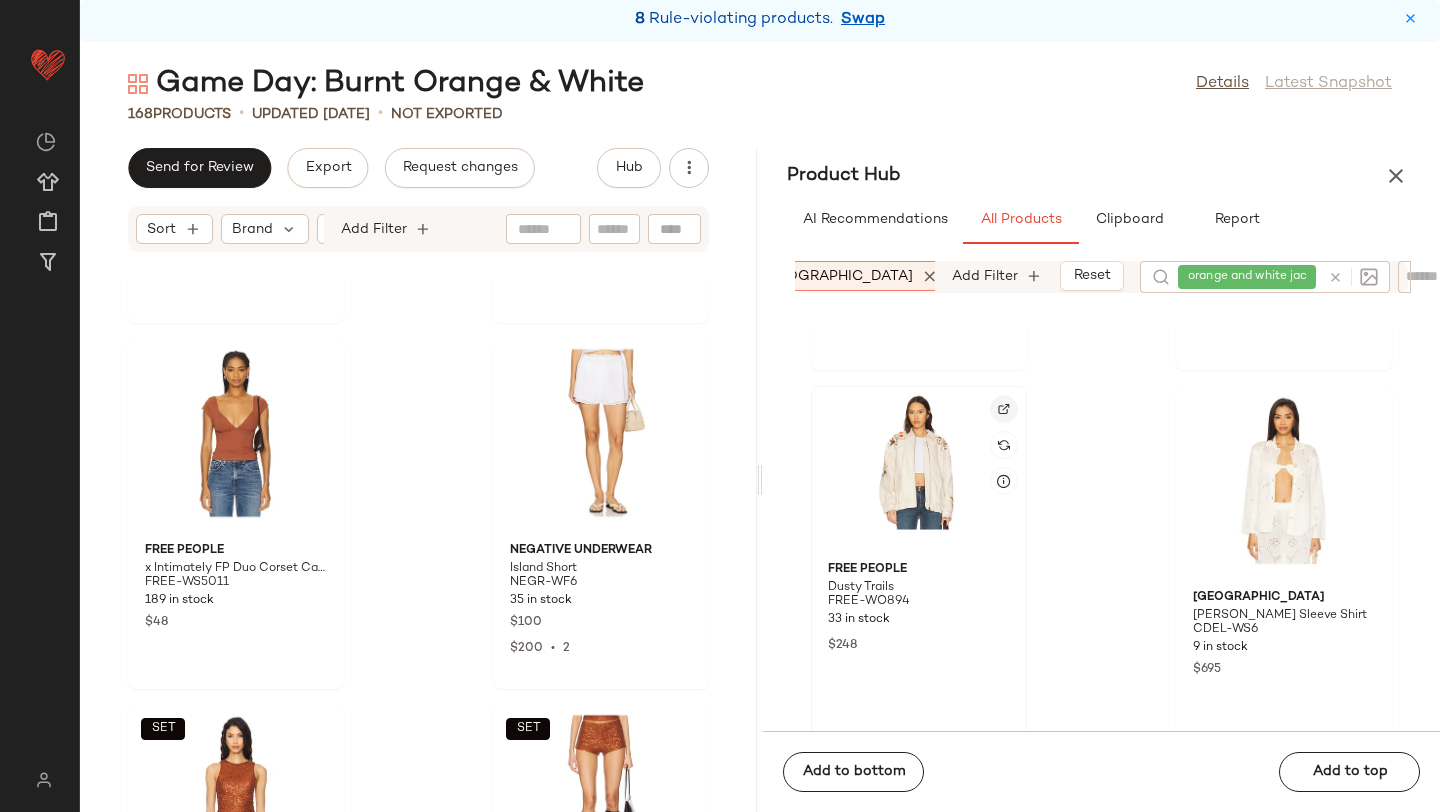 click 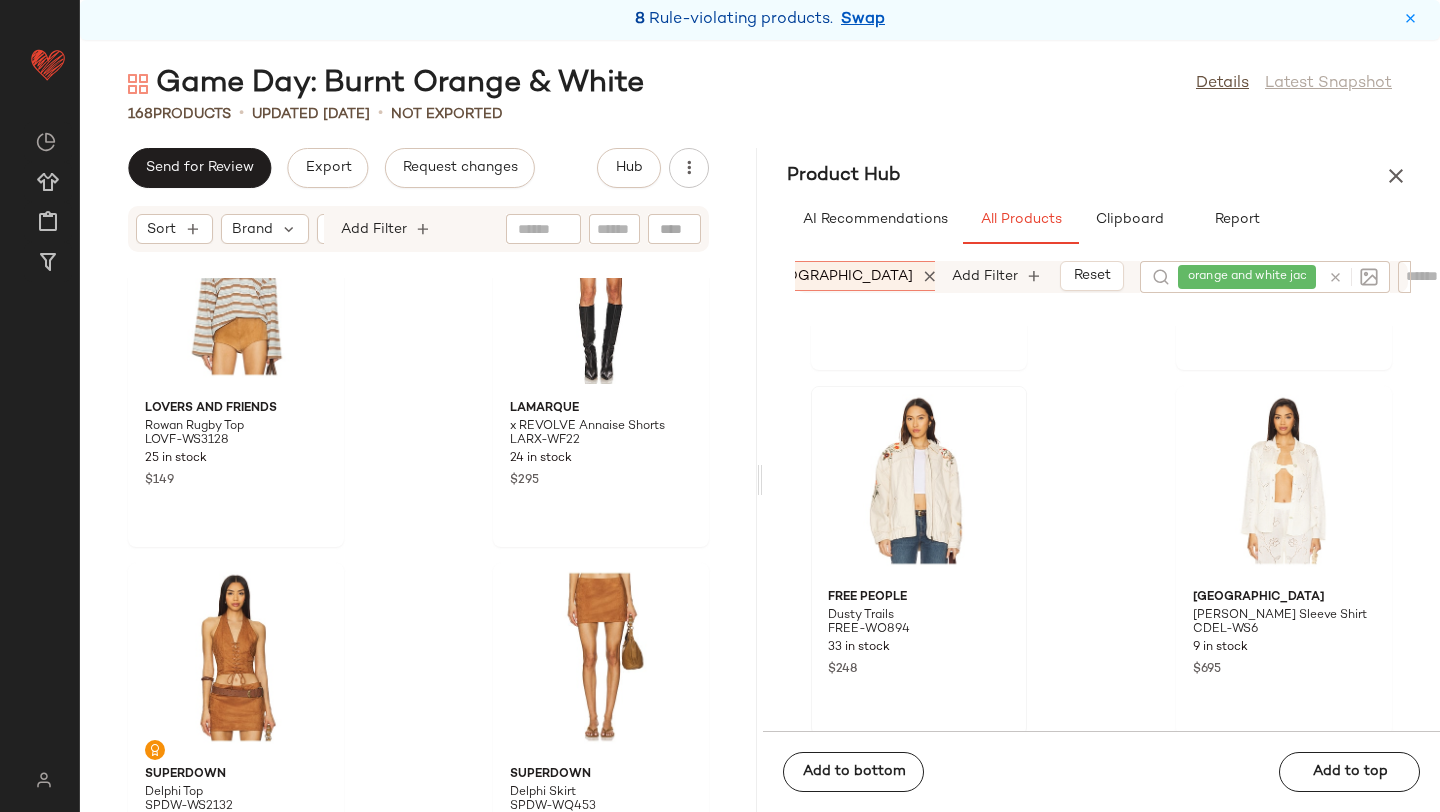 scroll, scrollTop: 25861, scrollLeft: 0, axis: vertical 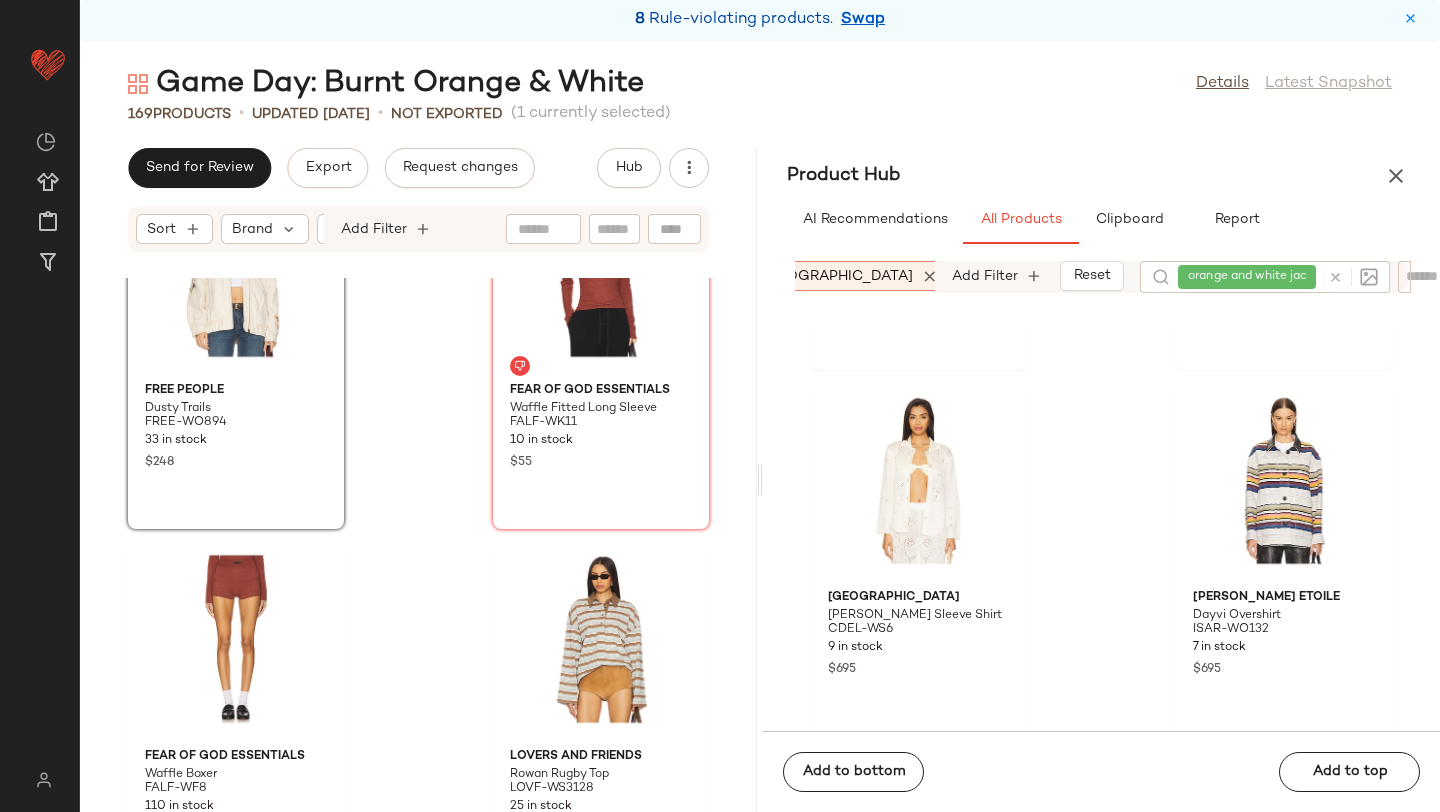 click on "Free People Dusty Trails FREE-WO894 33 in stock $248 Fear of God ESSENTIALS Waffle Fitted Long Sleeve FALF-WK11 10 in stock $55 Fear of God ESSENTIALS Waffle Boxer FALF-WF8 110 in stock $60 Lovers and Friends Rowan Rugby Top LOVF-WS3128 25 in stock $149 LAMARQUE x REVOLVE Annaise Shorts LARX-WF22 24 in stock $295 superdown Delphi Top SPDW-WS2132 168 in stock $48 $808  •  17 superdown Delphi Skirt SPDW-WQ453 188 in stock $42 $252  •  6 Frankies Bikinis Lullaby Knit Halter FRBI-WS98 61 in stock $110 $440  •  4" 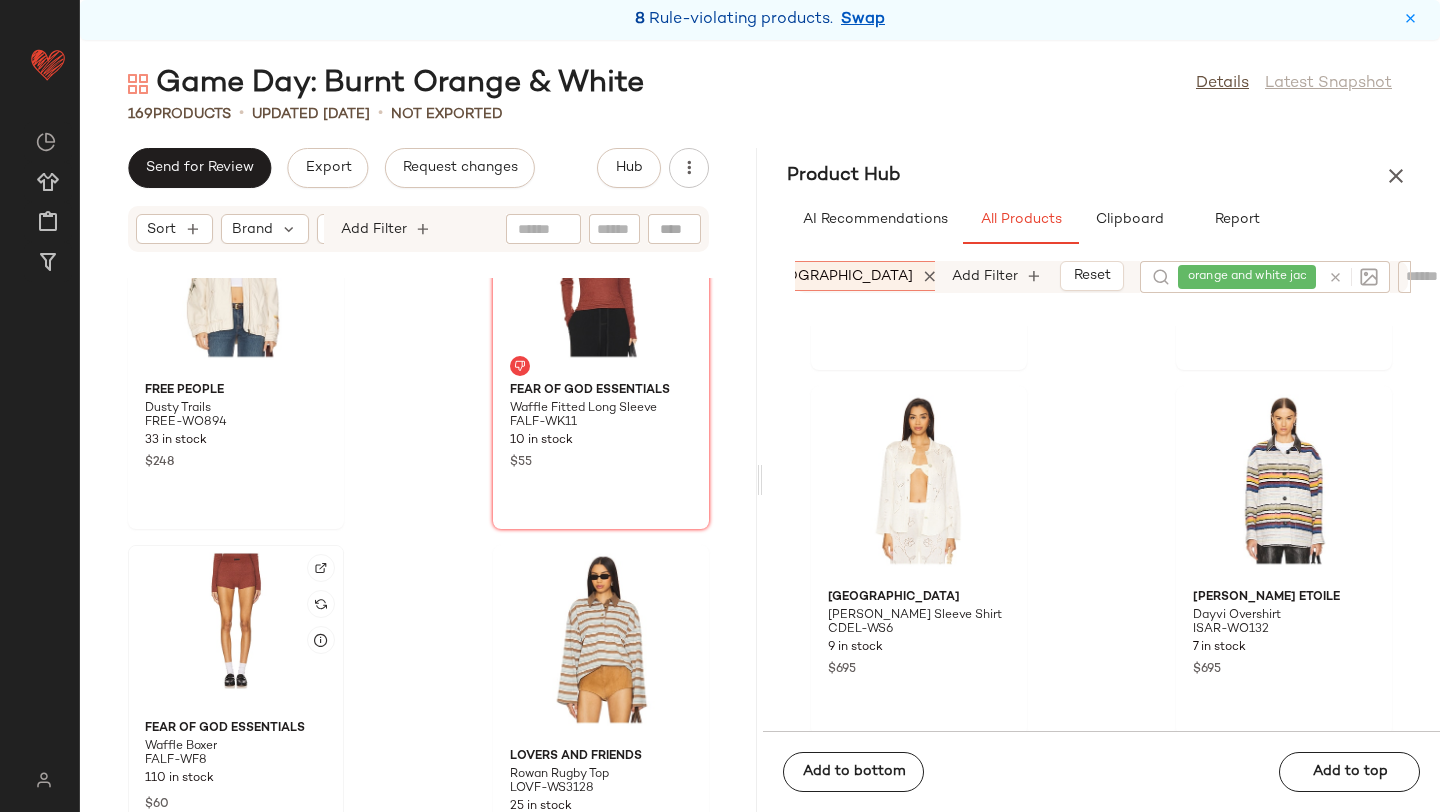 click 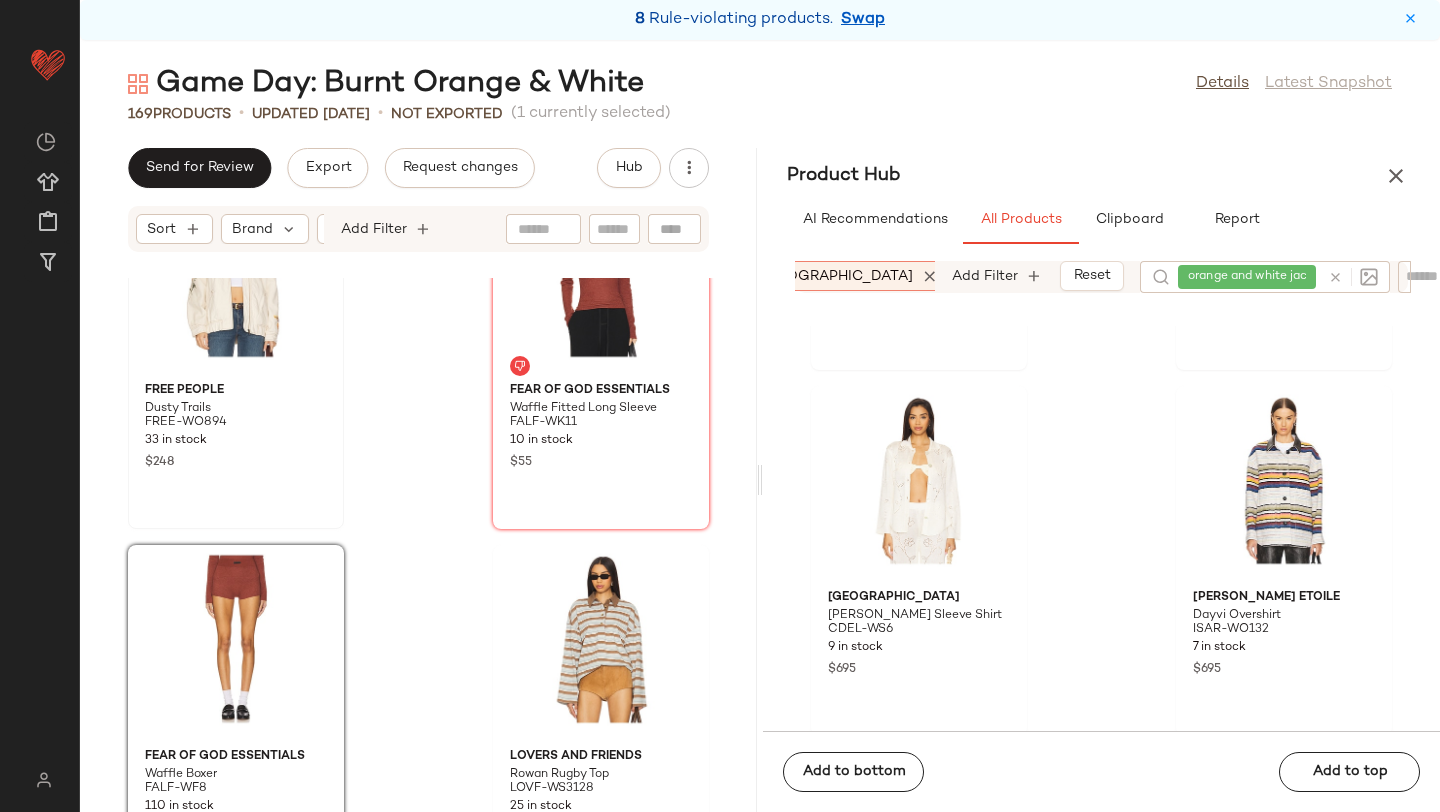 click on "FREE-WO894" at bounding box center [236, 423] 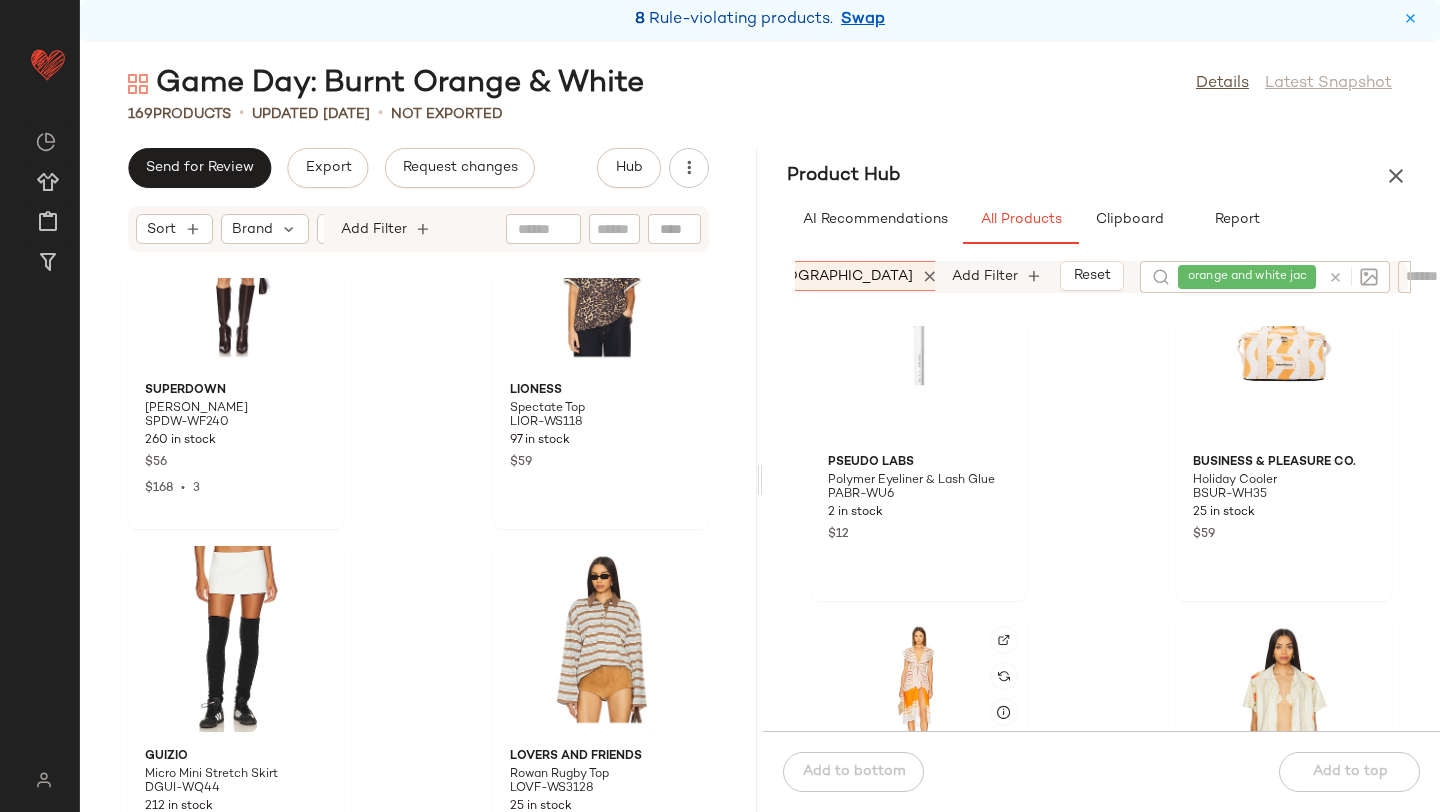 scroll, scrollTop: 13623, scrollLeft: 0, axis: vertical 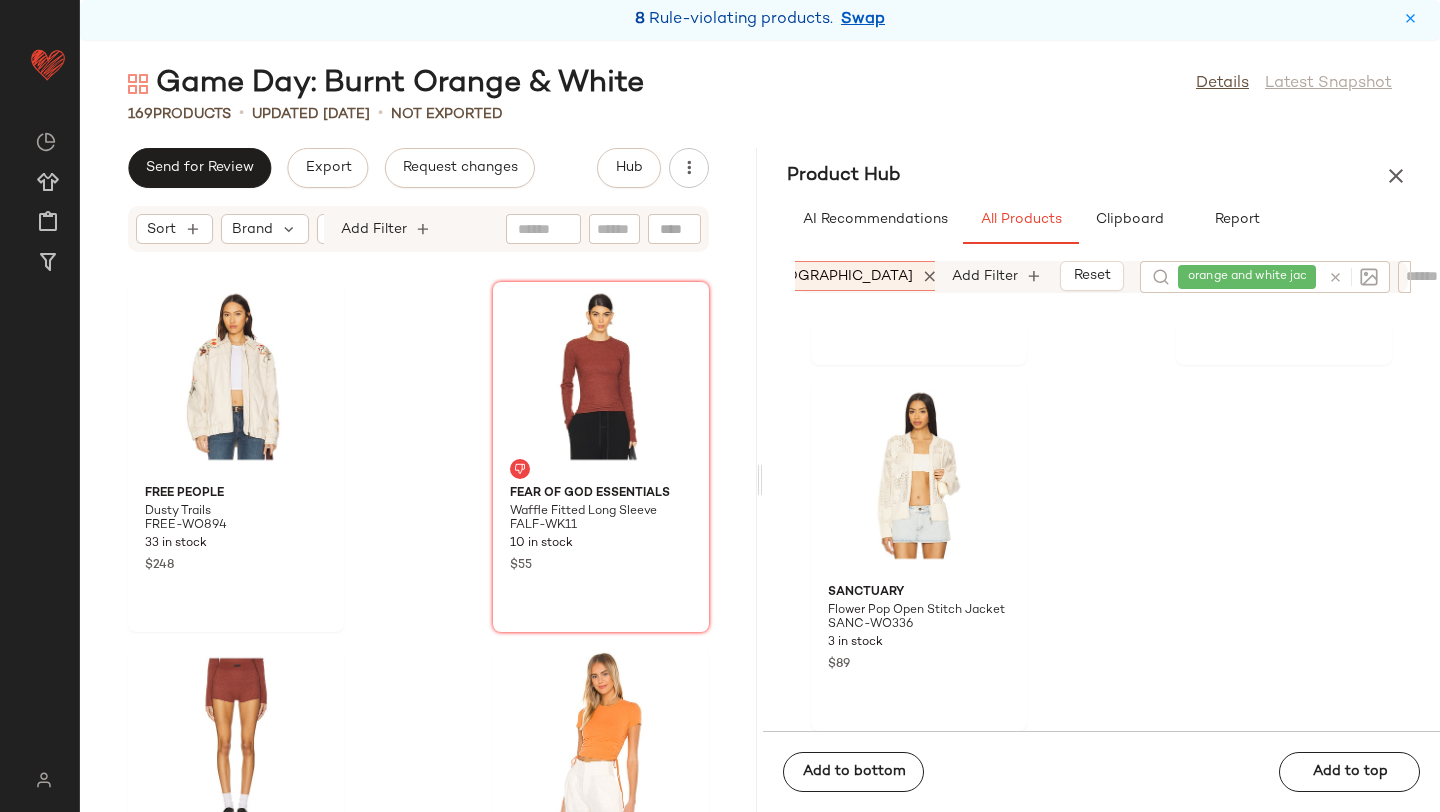 click 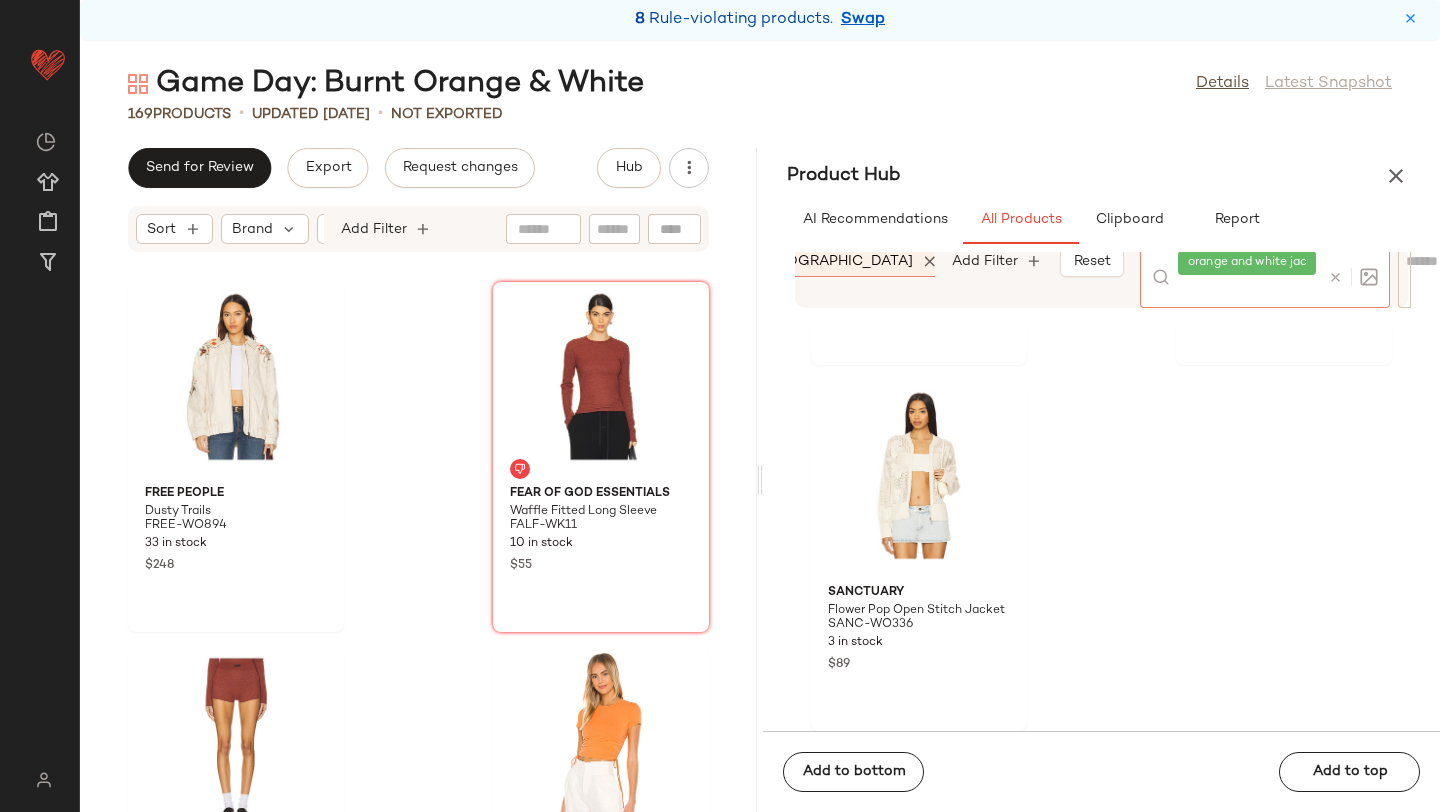 click at bounding box center [1335, 277] 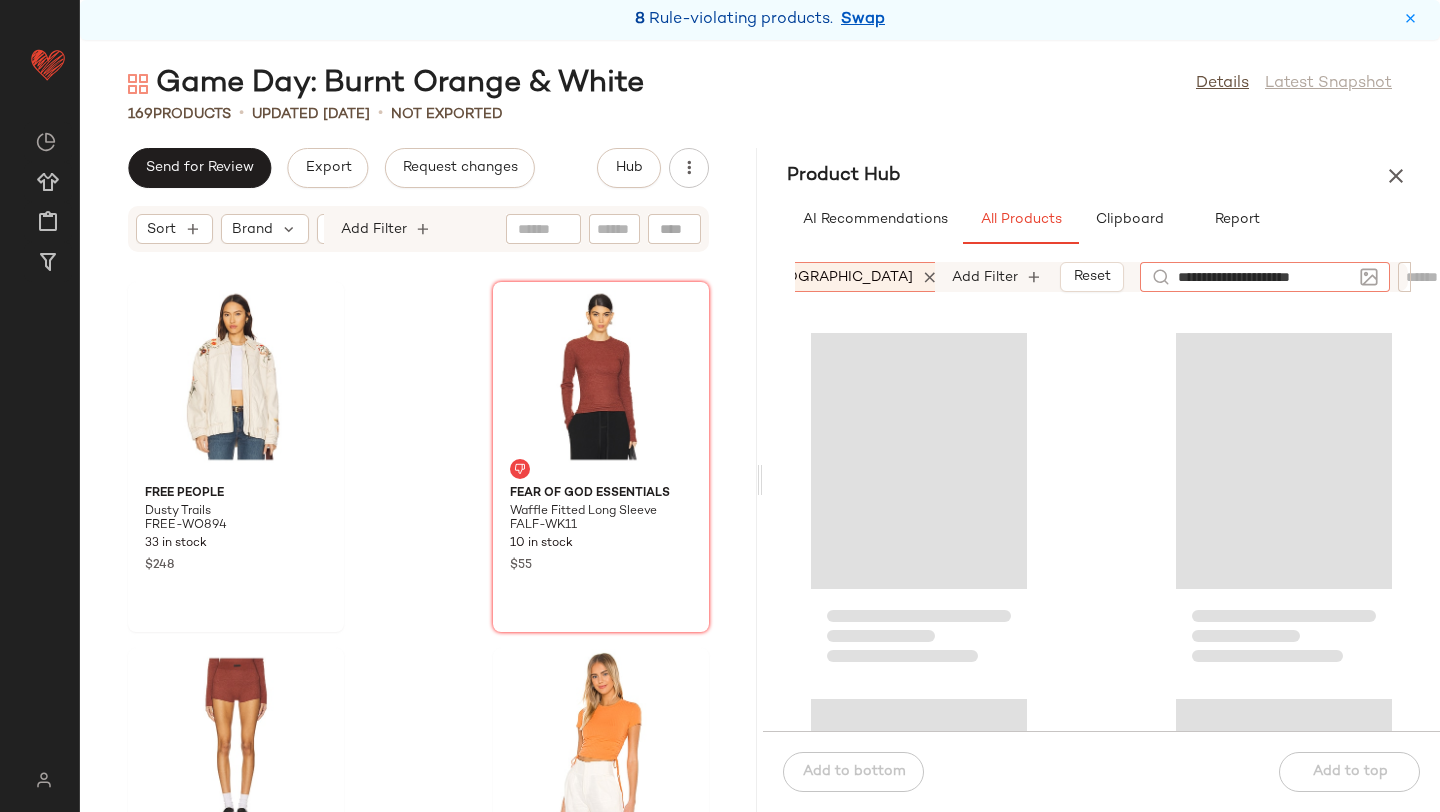 type on "**********" 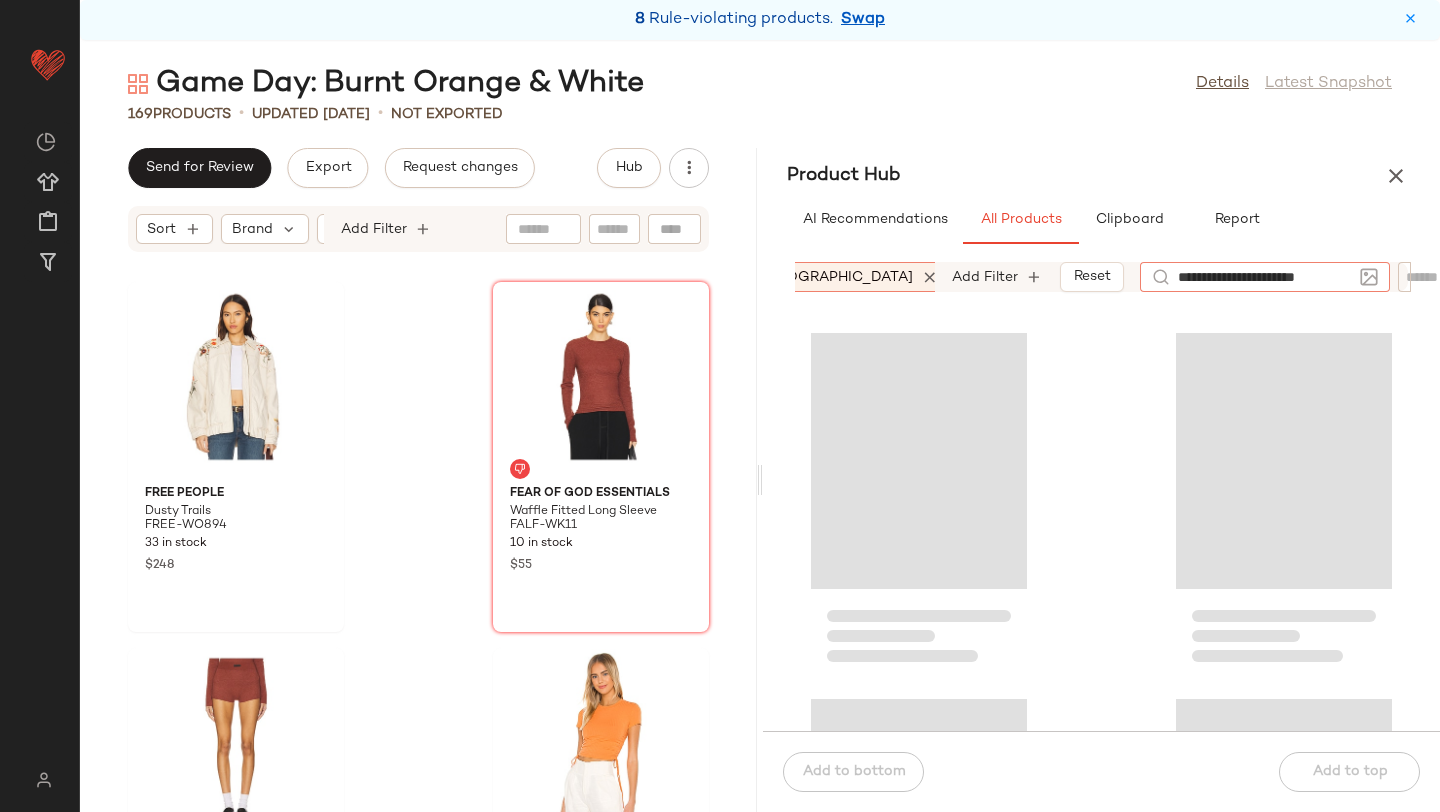 type 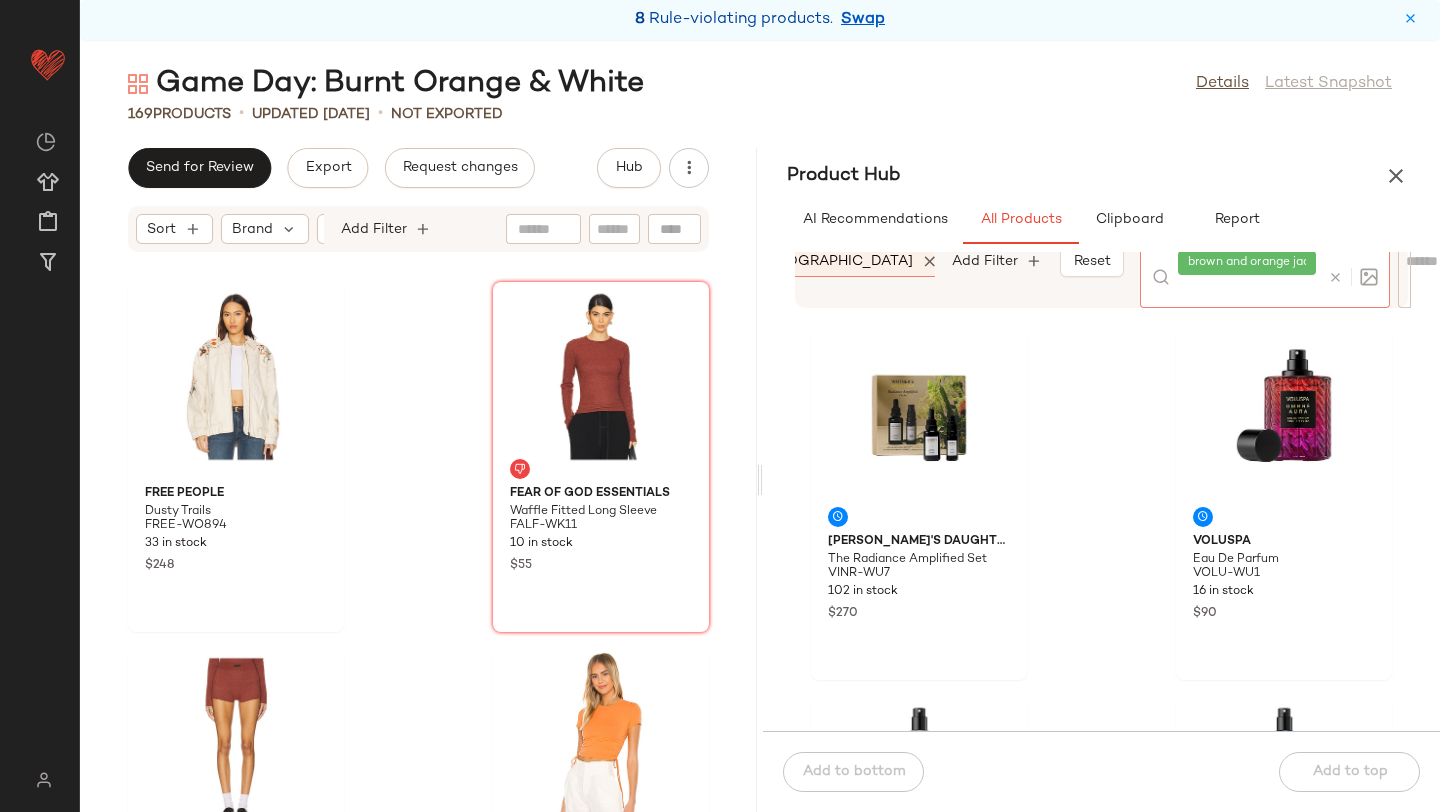 click on "Product Hub  AI Recommendations   All Products   Clipboard   Report  Sort  Brand  Category  In Curation?:   No Age:   adult Availability:   (2) Gender:   female Sale Price:   Not on sale Add Filter   Reset  brown and orange jacket Vintner's Daughter The Radiance Amplified Set VINR-WU7 102 in stock $270 Voluspa Eau De Parfum VOLU-WU1 16 in stock $90 Voluspa Eau De Parfum Travel Spray VOLU-WU10 48 in stock $28 Voluspa Eau De Parfum Travel Spray VOLU-WU11 48 in stock $28 Voluspa Eau De Parfum Travel Spray VOLU-WU12 24 in stock $28 Voluspa Eau De Parfum VOLU-WU13 16 in stock $90 Voluspa Eau De Parfum Travel Spray VOLU-WU14 24 in stock $28 Voluspa Discovery Set VOLU-WU15 120 in stock $30 Sort  In Curation?:   No Add Filter   Reset   Last Updated   Used Products  11 FRAME The Cashmere Pointelle Cardi FAME-WS266 14 in stock $498 HEARTLOOM Carson Dress HEAR-WD453 71 in stock $139 Nation Los Angeles Elliana Pullover Vest NATI-WS975 26 in stock $148 NIA Celia Top NIAR-WS11 296 in stock $78 Julietta Amore Necklace" 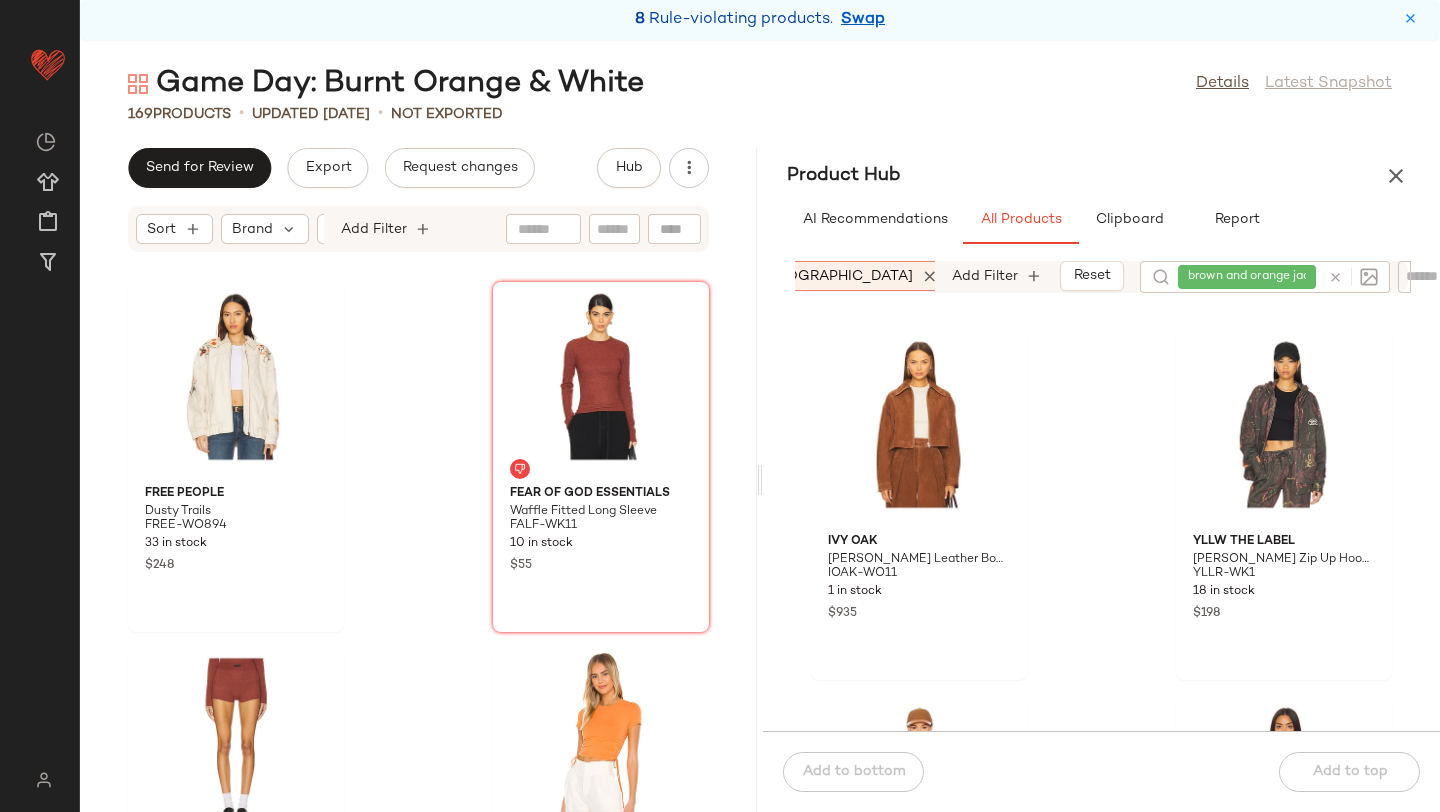 scroll, scrollTop: 752, scrollLeft: 0, axis: vertical 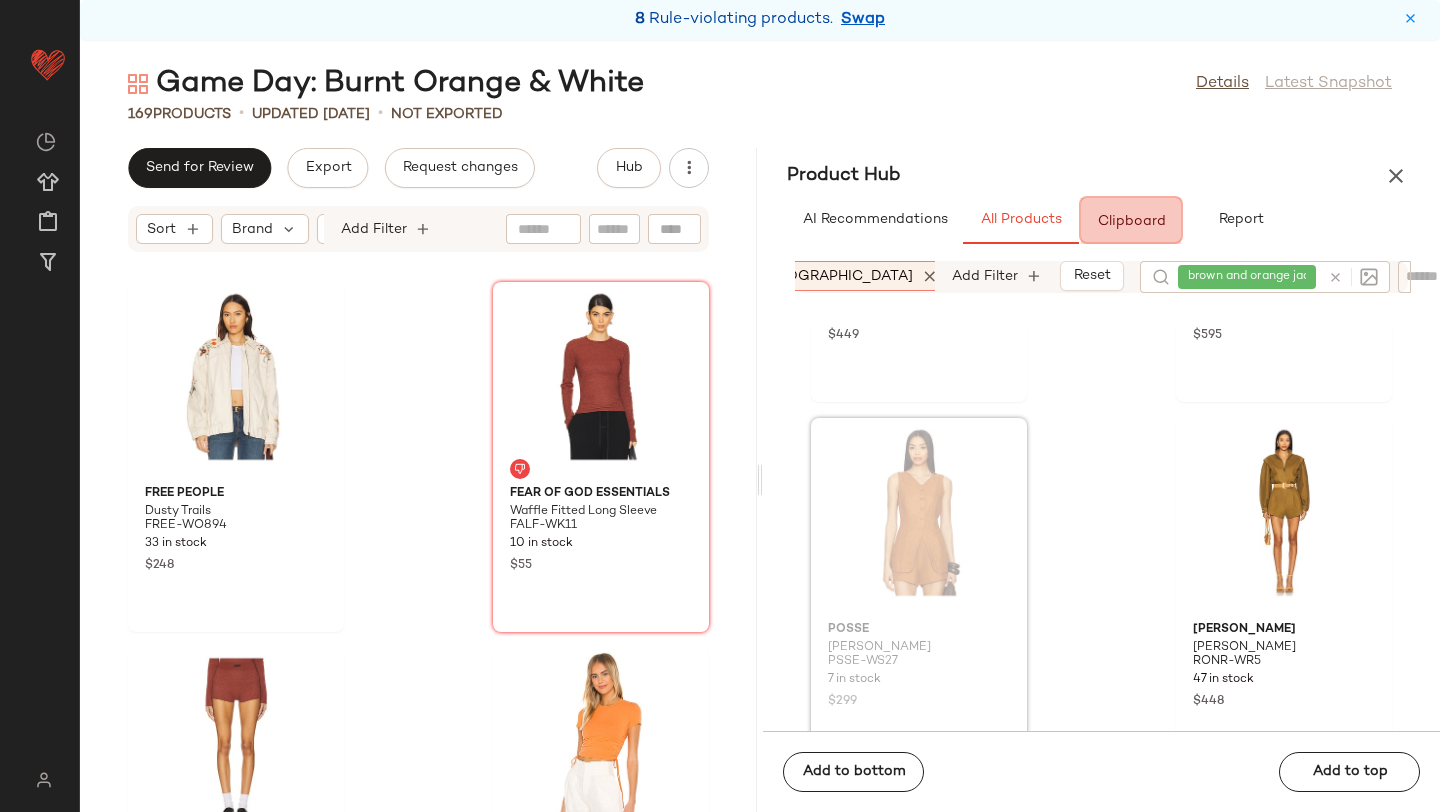 drag, startPoint x: 926, startPoint y: 568, endPoint x: 1139, endPoint y: 495, distance: 225.16217 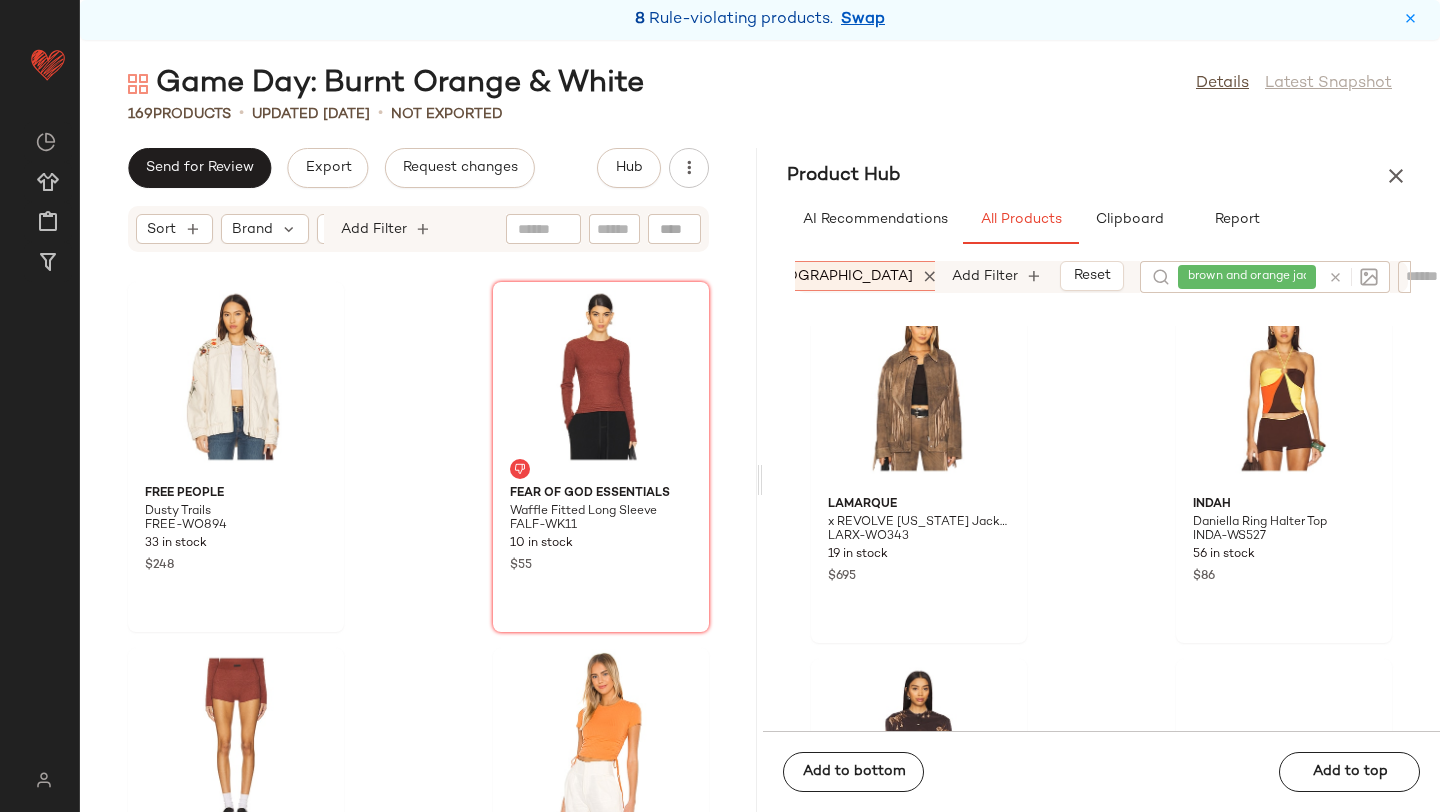 scroll, scrollTop: 21289, scrollLeft: 0, axis: vertical 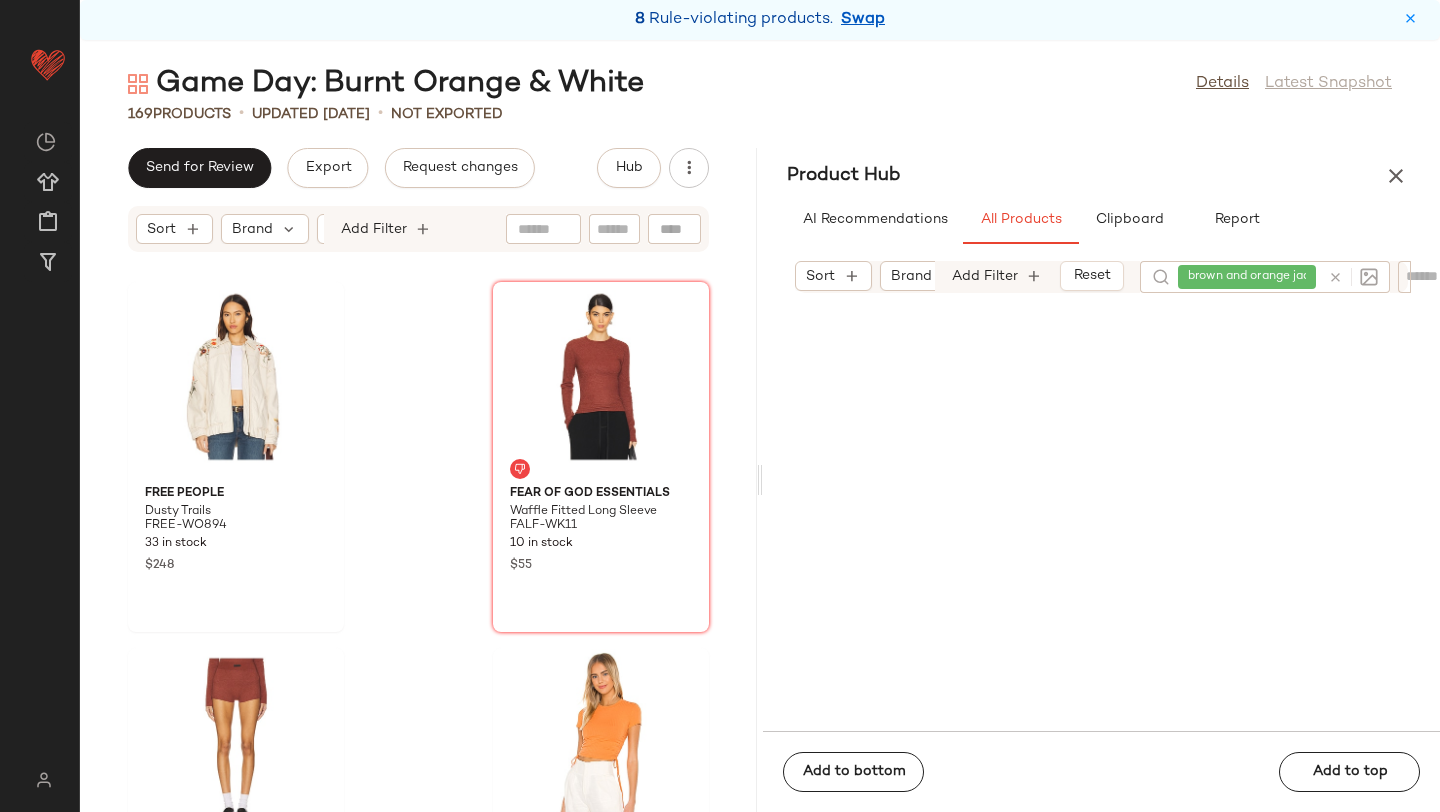 click 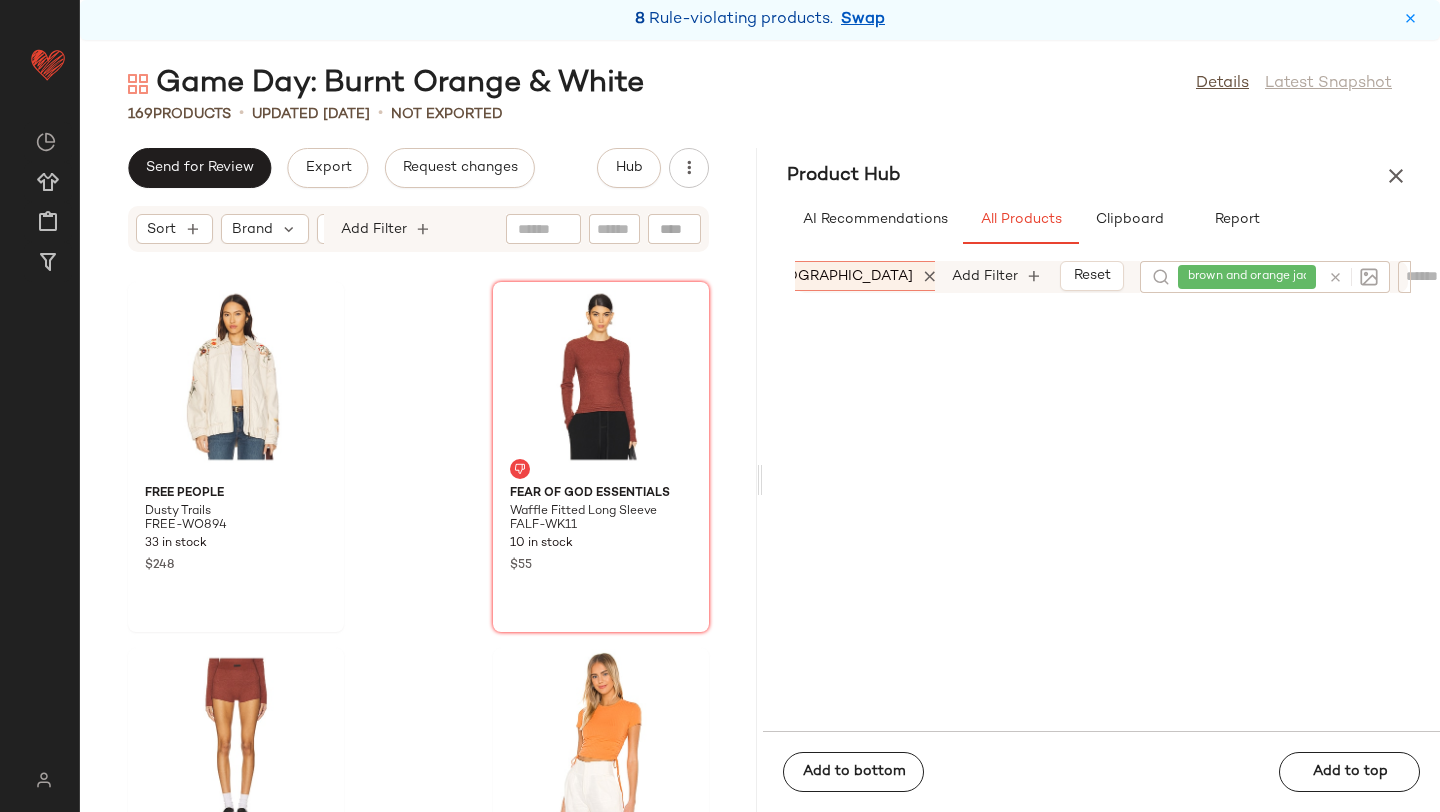 scroll, scrollTop: 25233, scrollLeft: 0, axis: vertical 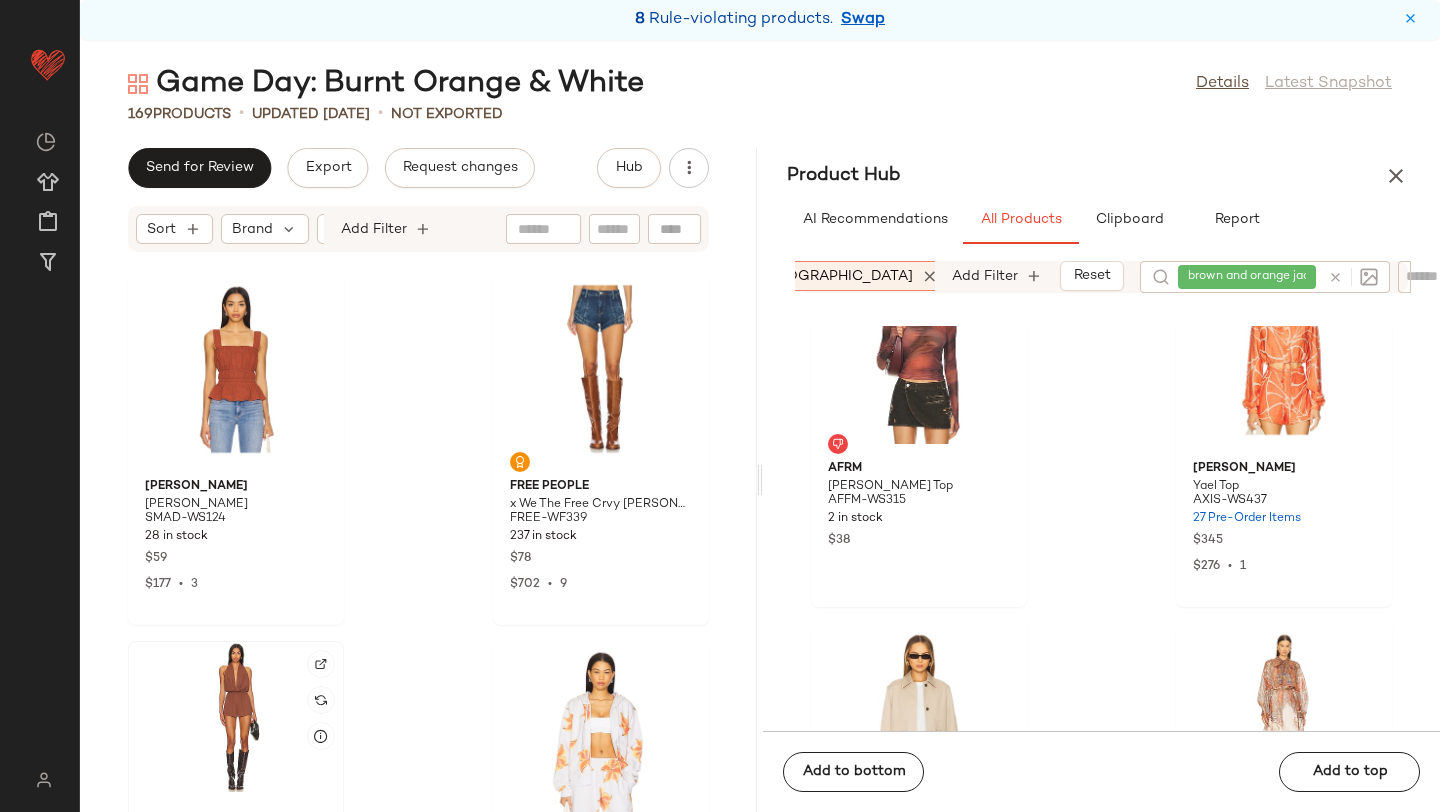 click 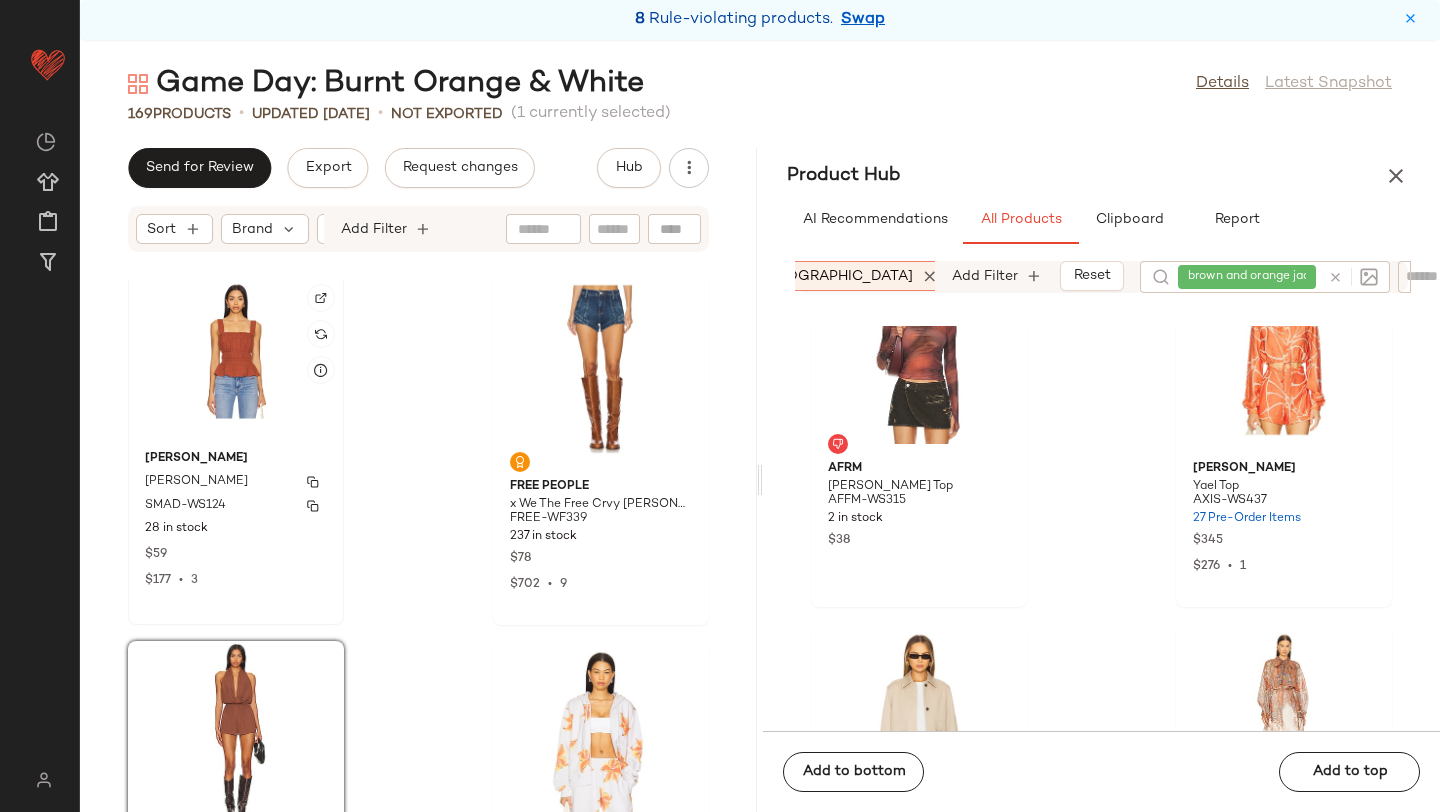 click on "[PERSON_NAME] [PERSON_NAME] Top SMAD-WS124 28 in stock $59 $177  •  3" 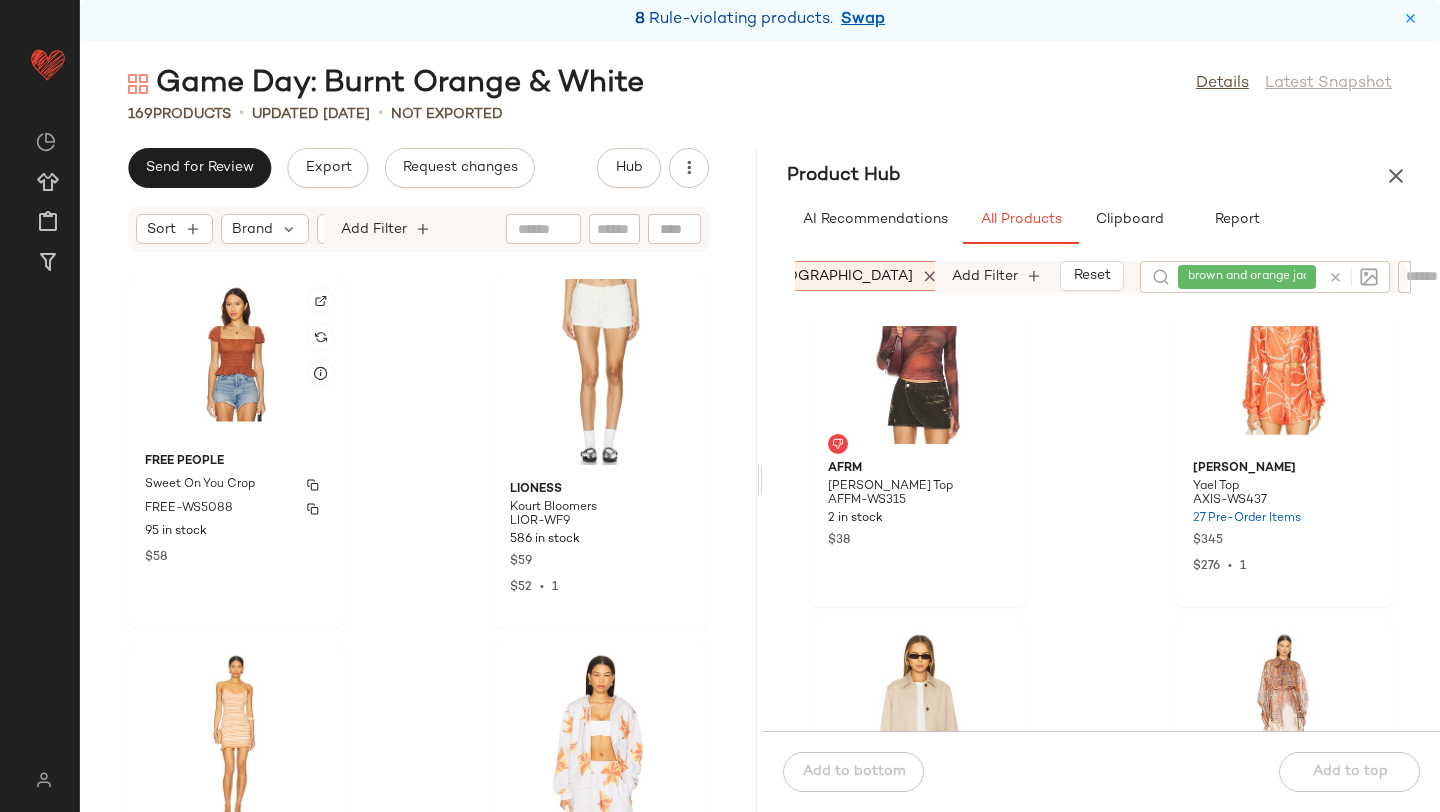 scroll, scrollTop: 3317, scrollLeft: 0, axis: vertical 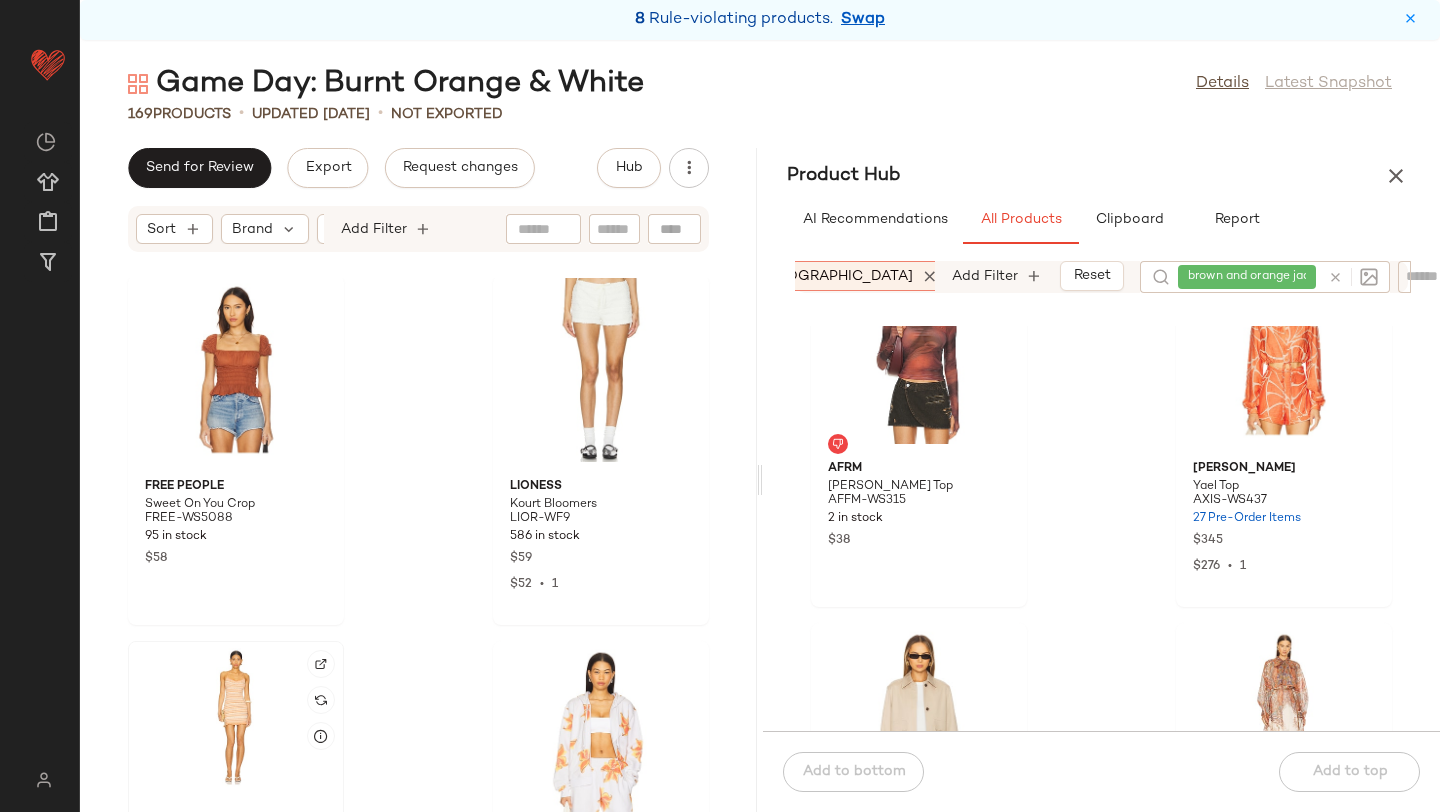 click 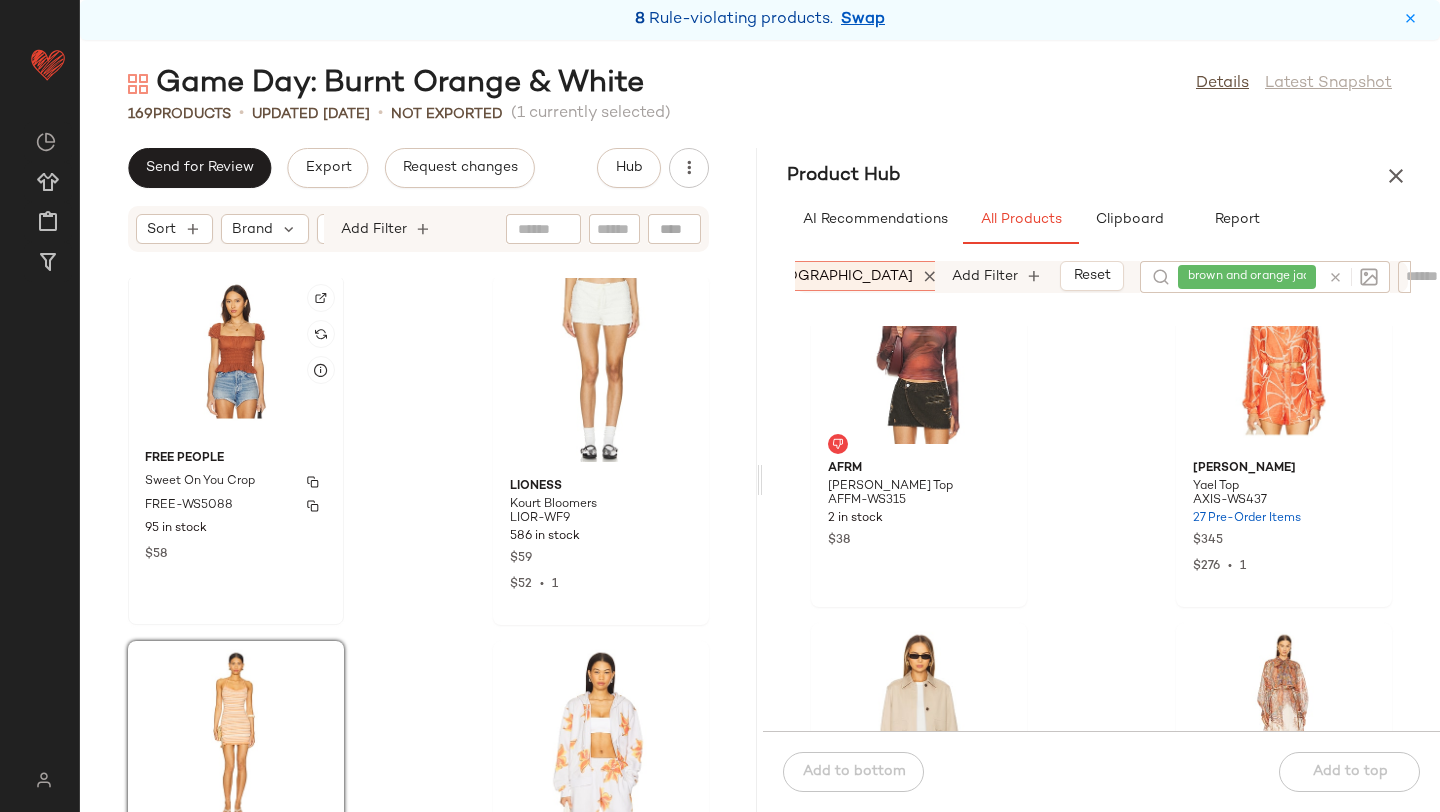 click on "Free People Sweet On You Crop FREE-WS5088 95 in stock $58" 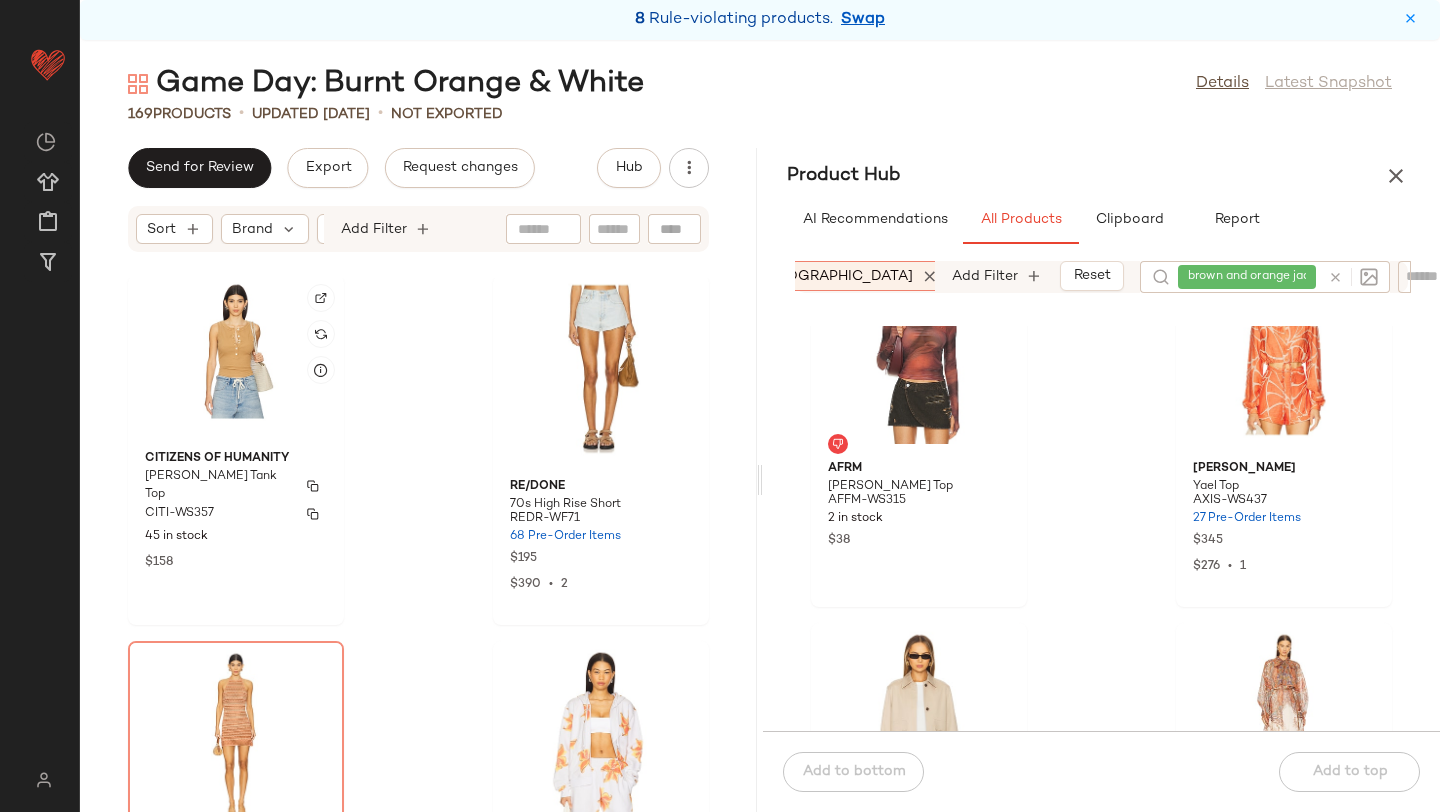 scroll, scrollTop: 3323, scrollLeft: 0, axis: vertical 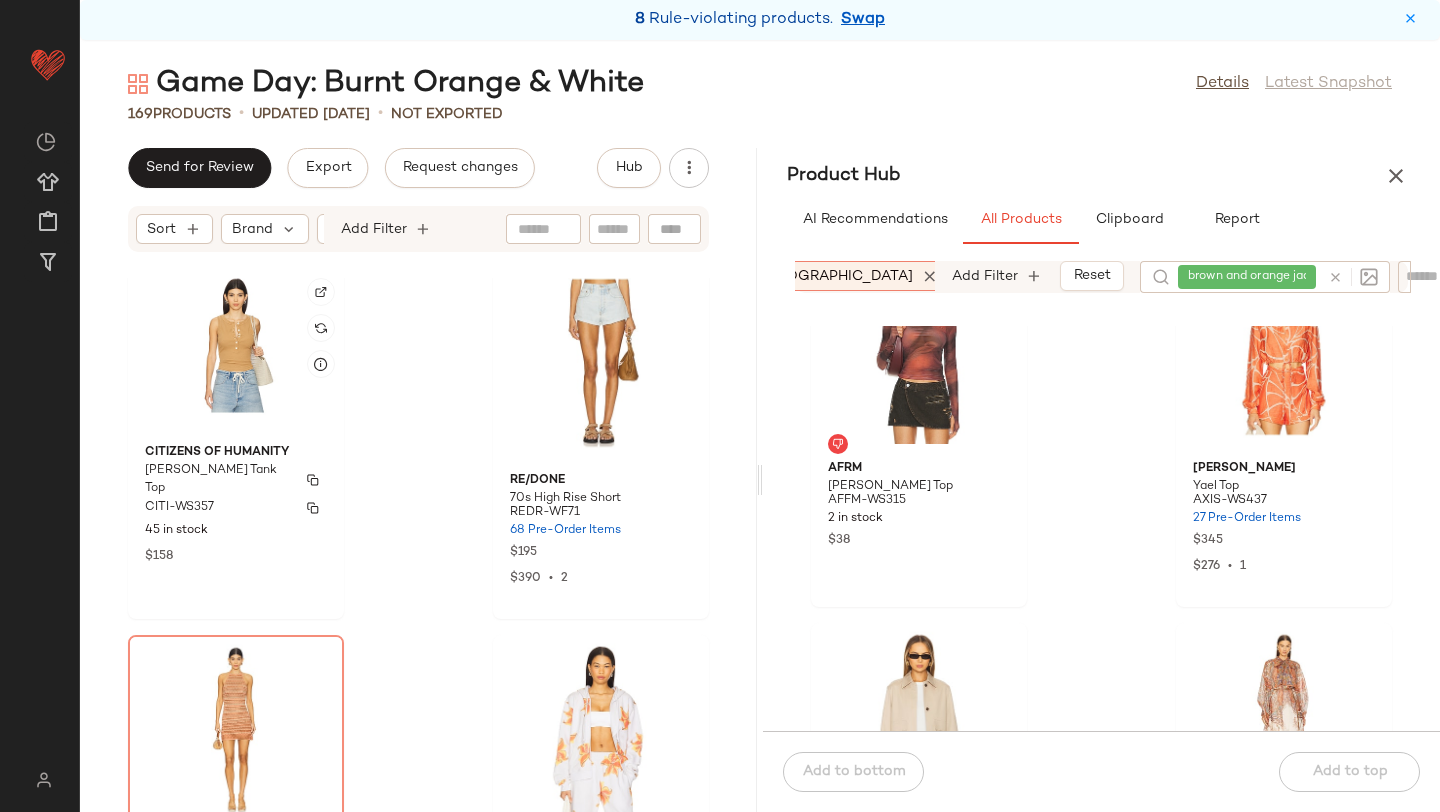 click on "Citizens of Humanity" at bounding box center (236, 453) 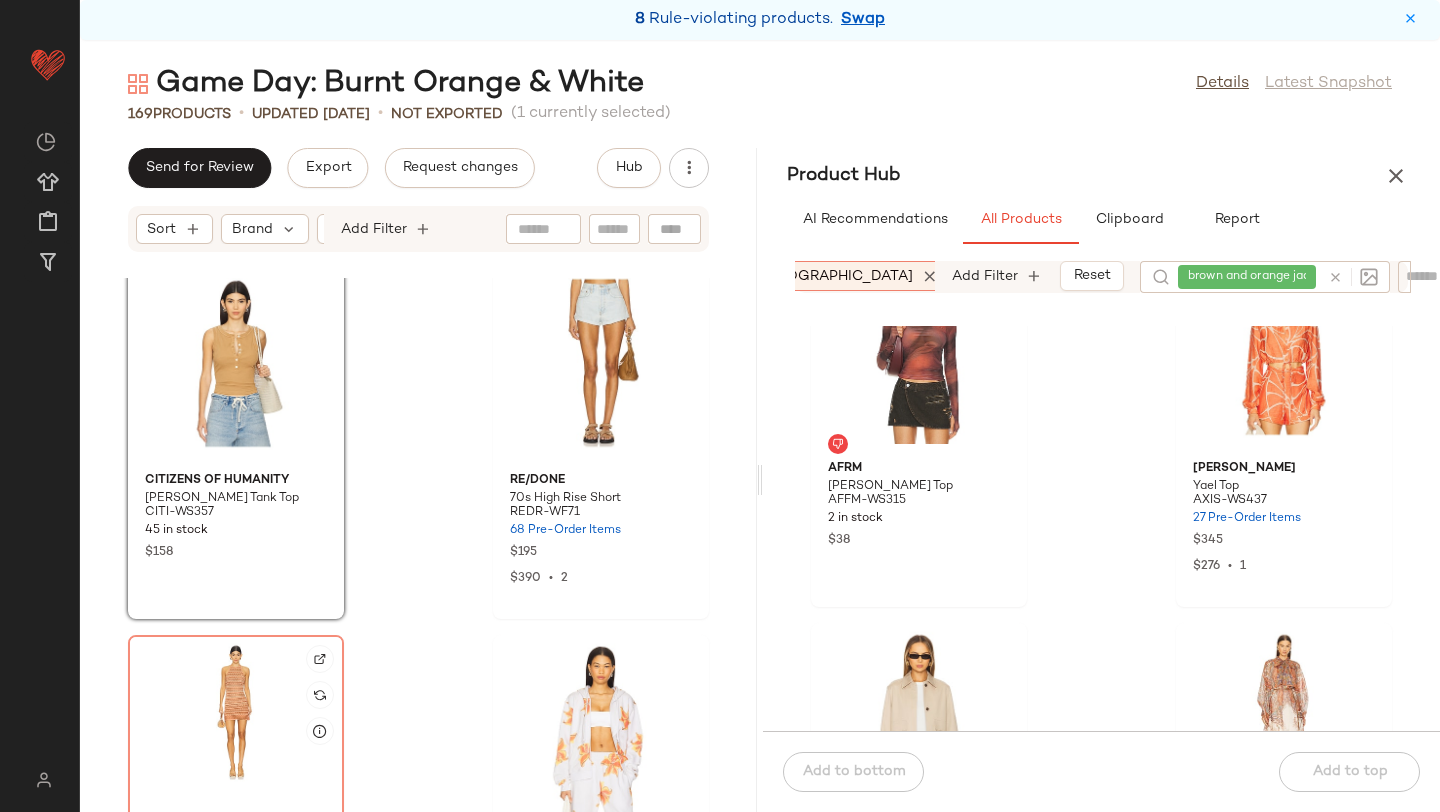 click 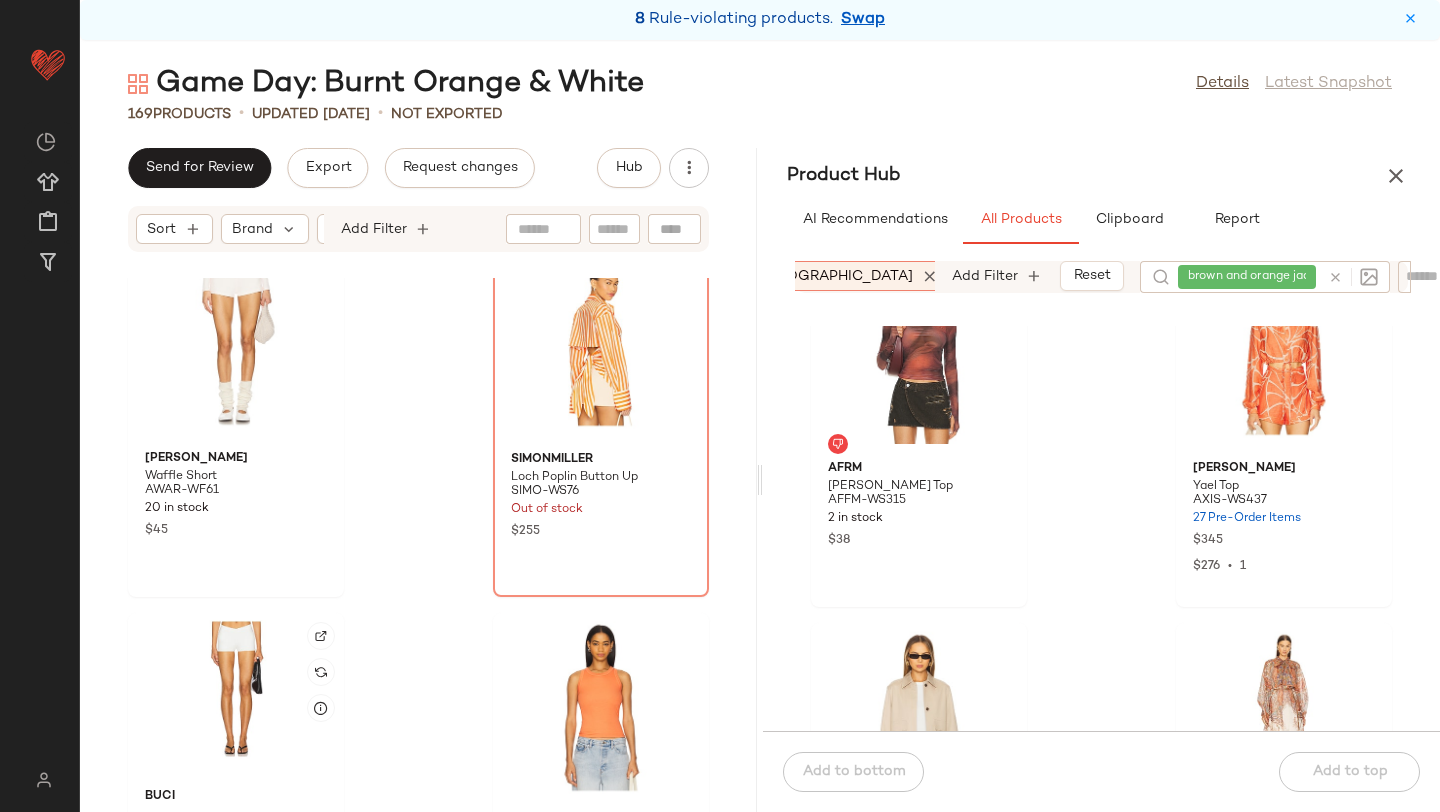 scroll, scrollTop: 29596, scrollLeft: 0, axis: vertical 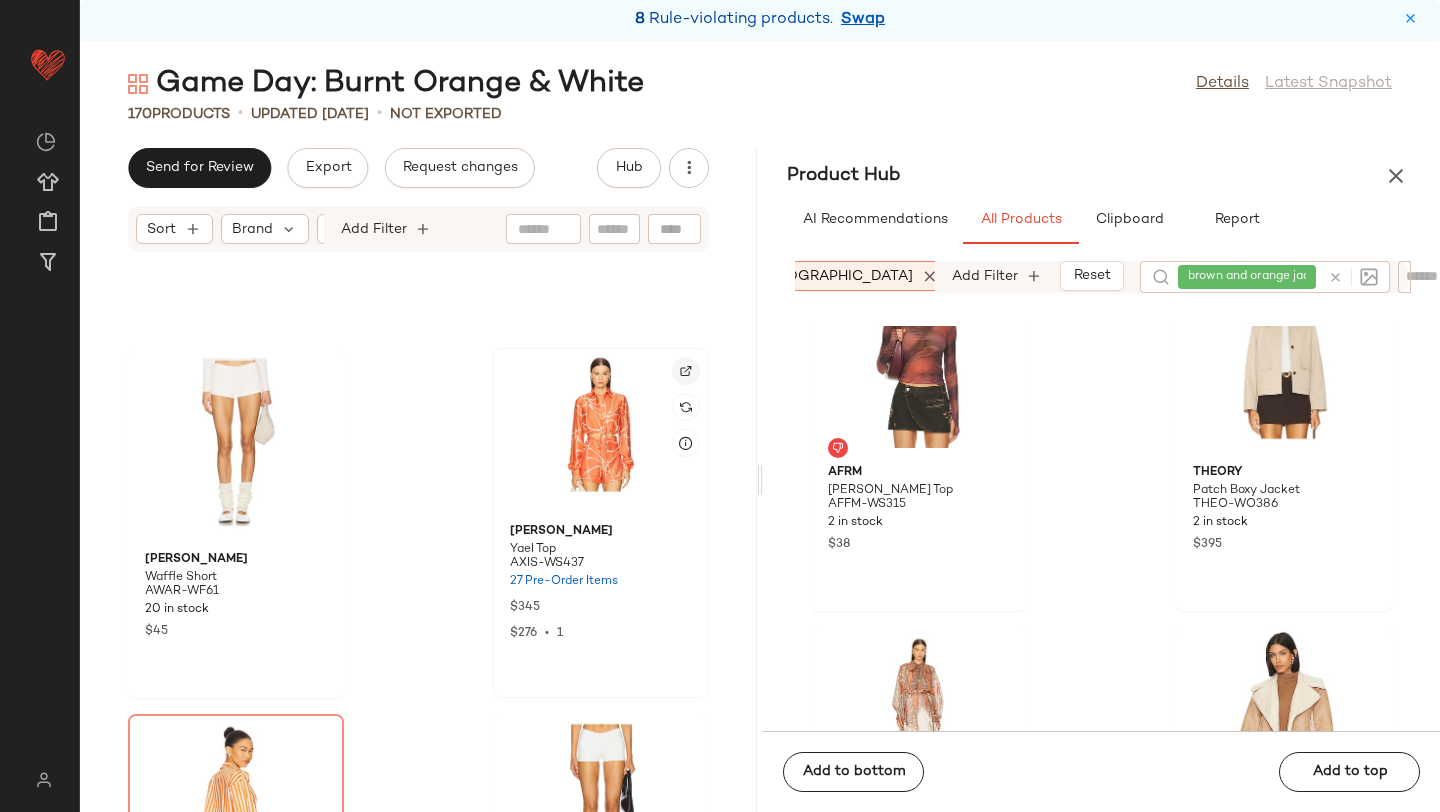 click 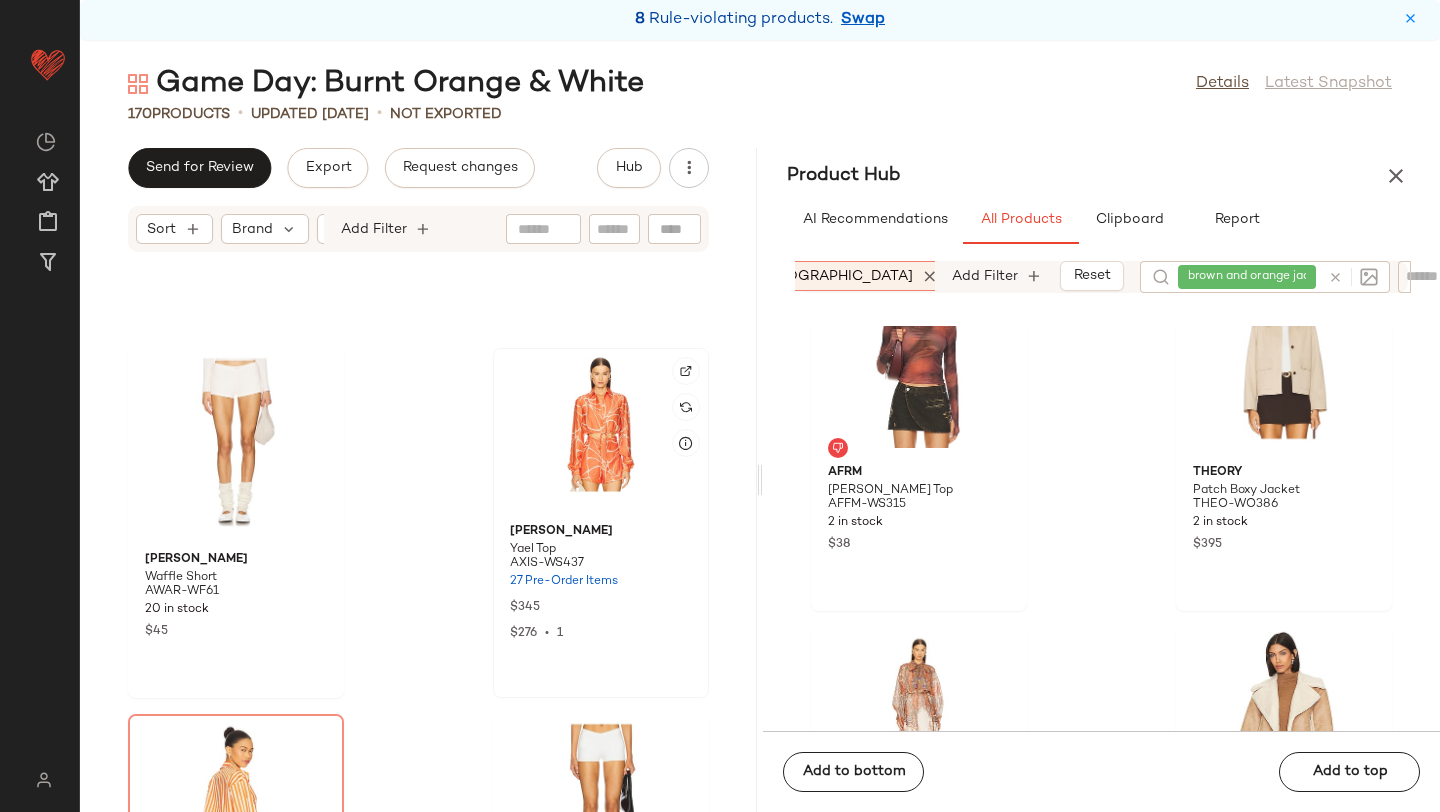click 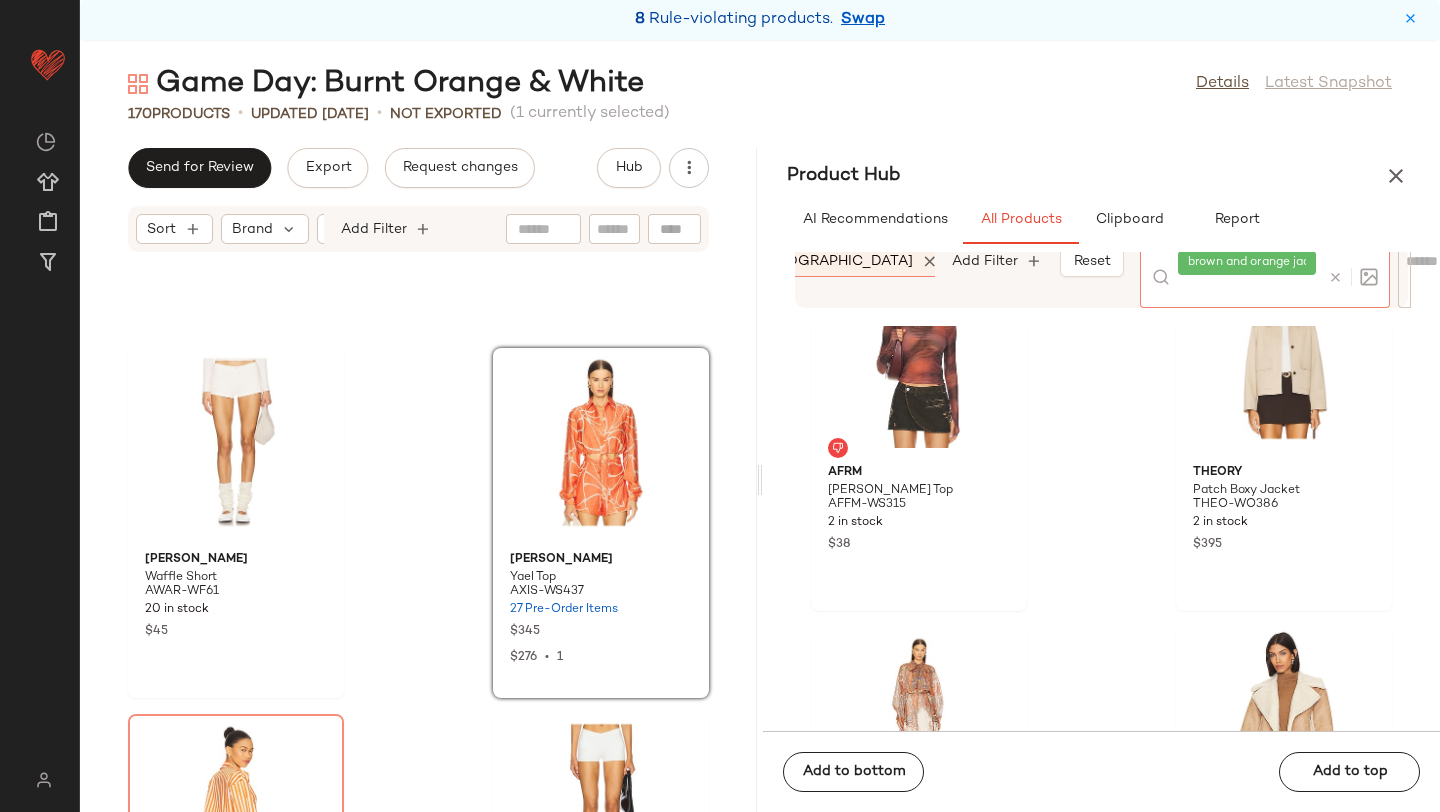 click at bounding box center [1335, 277] 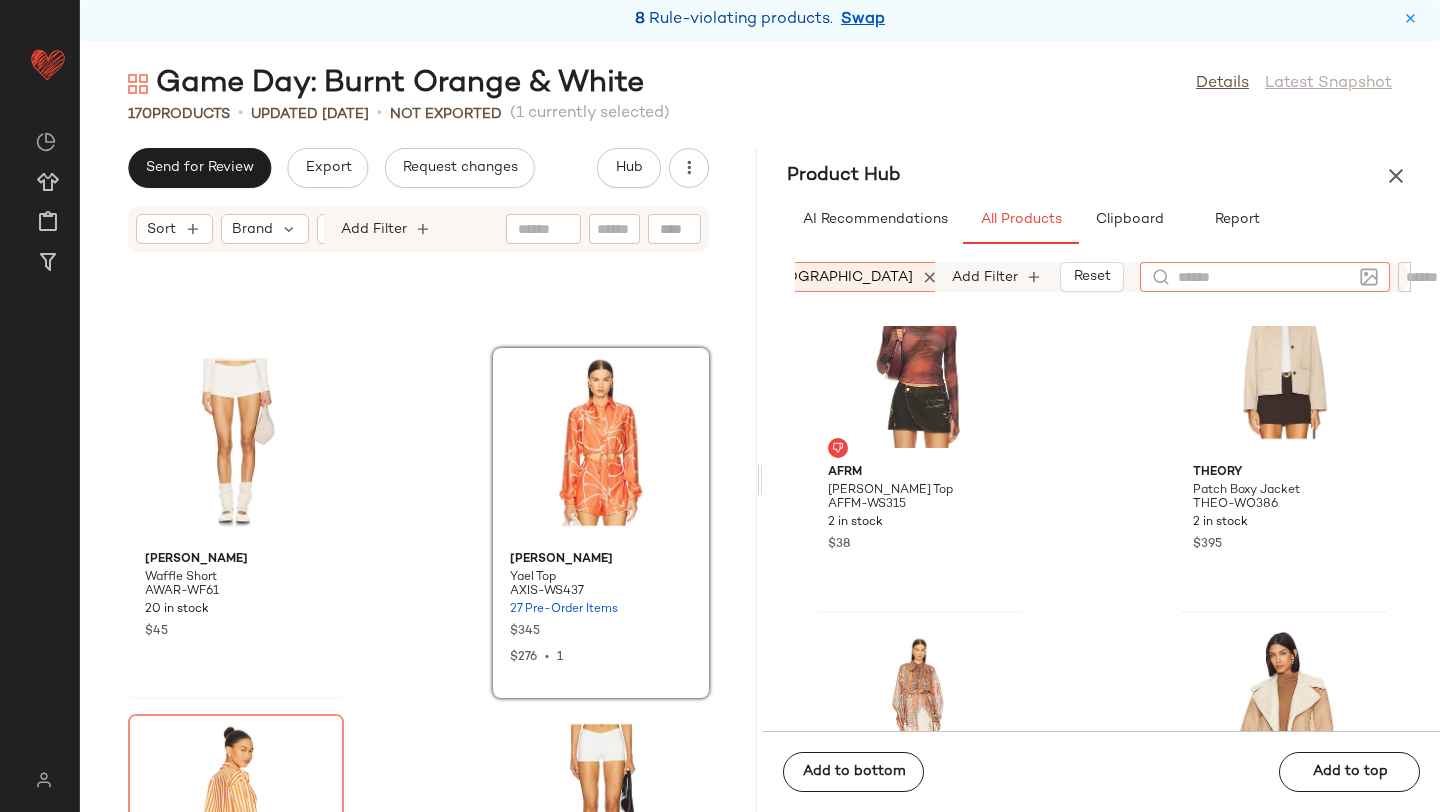 click on "AI Recommendations   All Products   Clipboard   Report" at bounding box center (1101, 220) 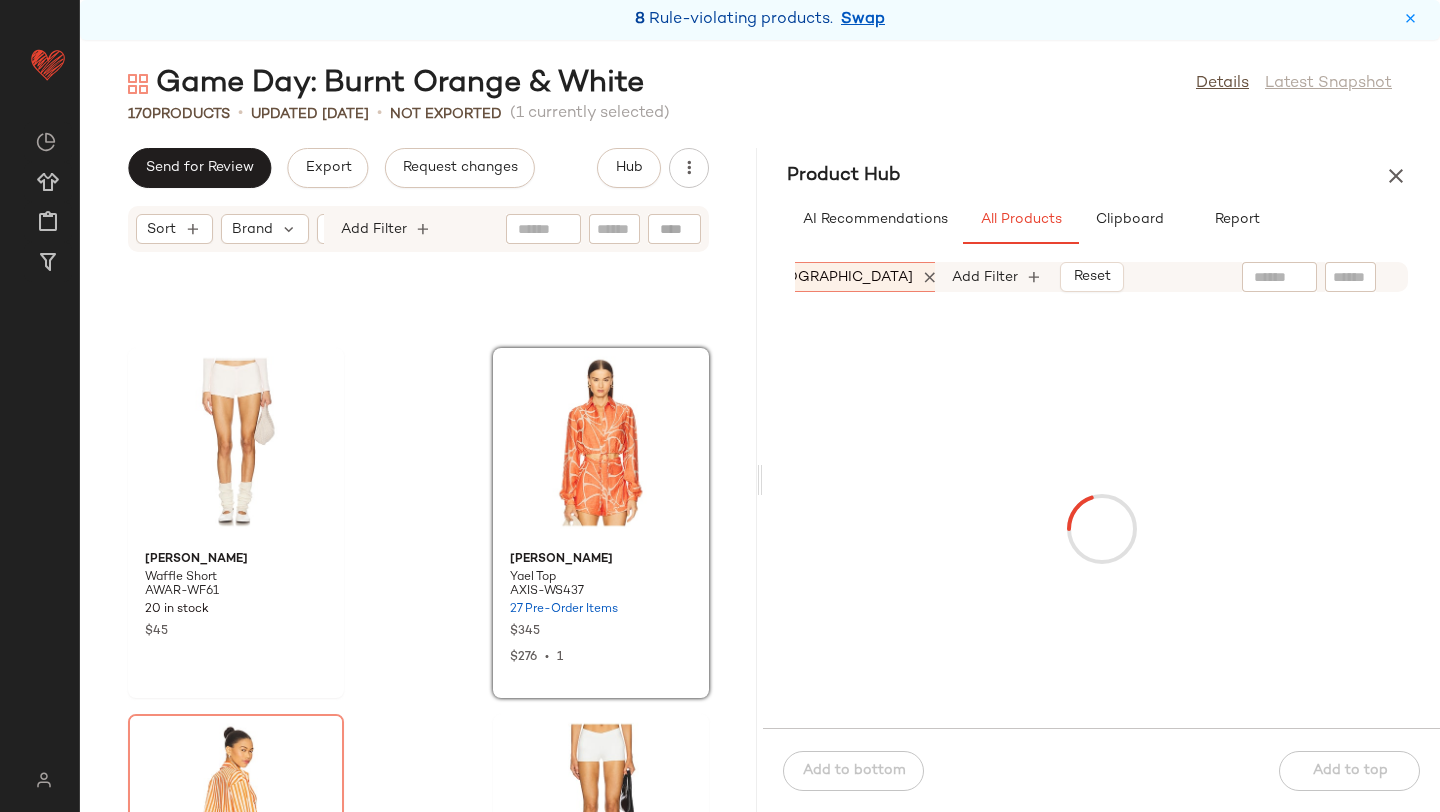 click 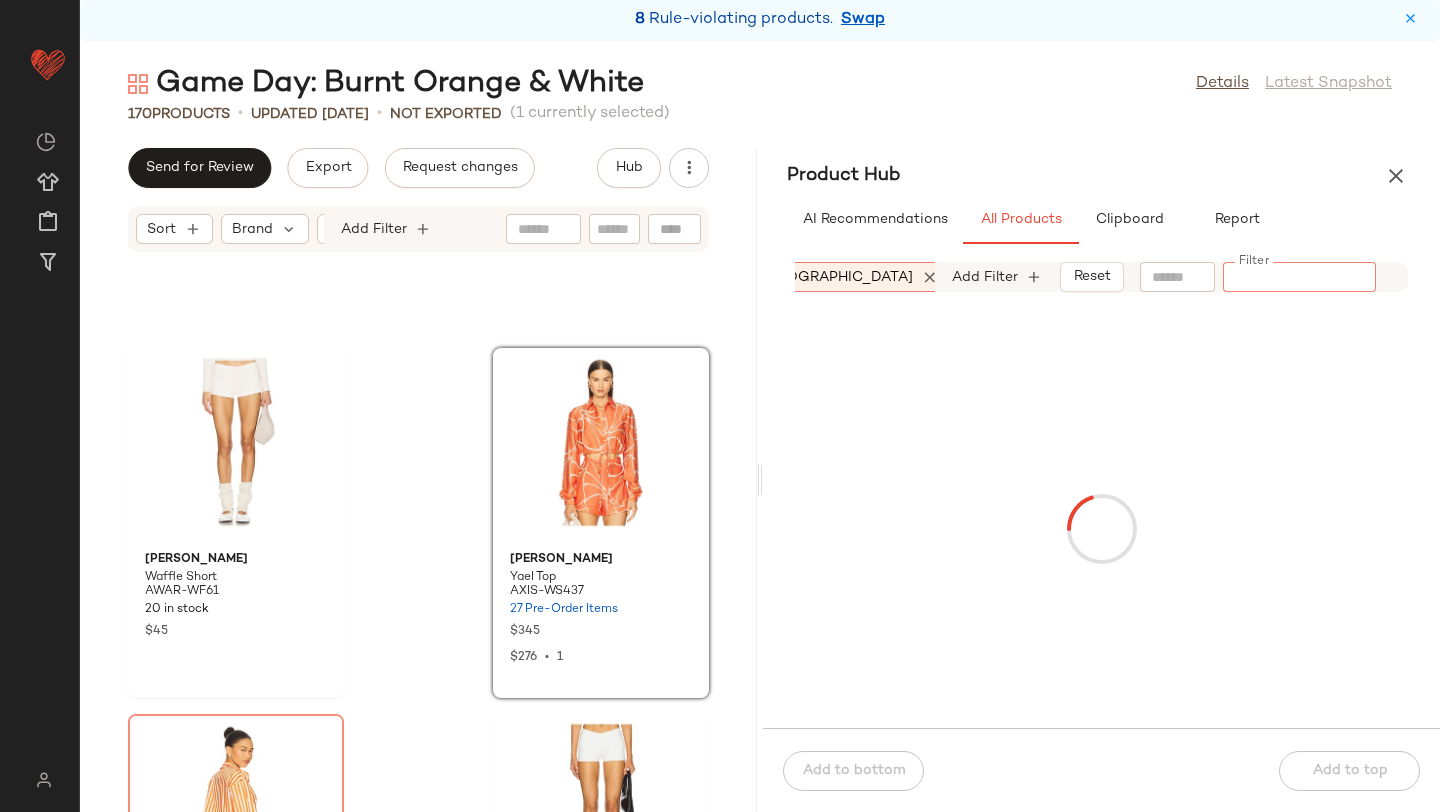 paste on "*********" 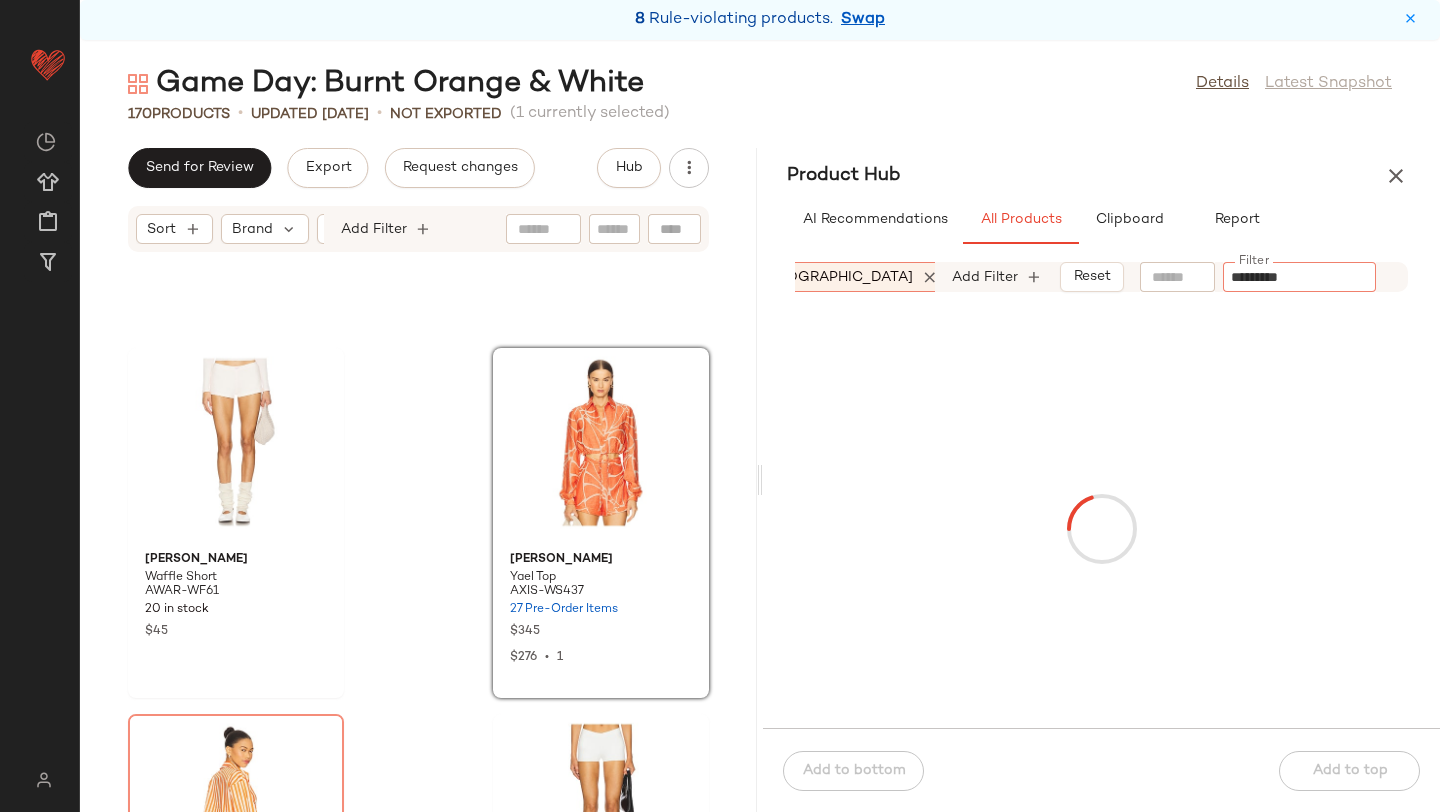 type 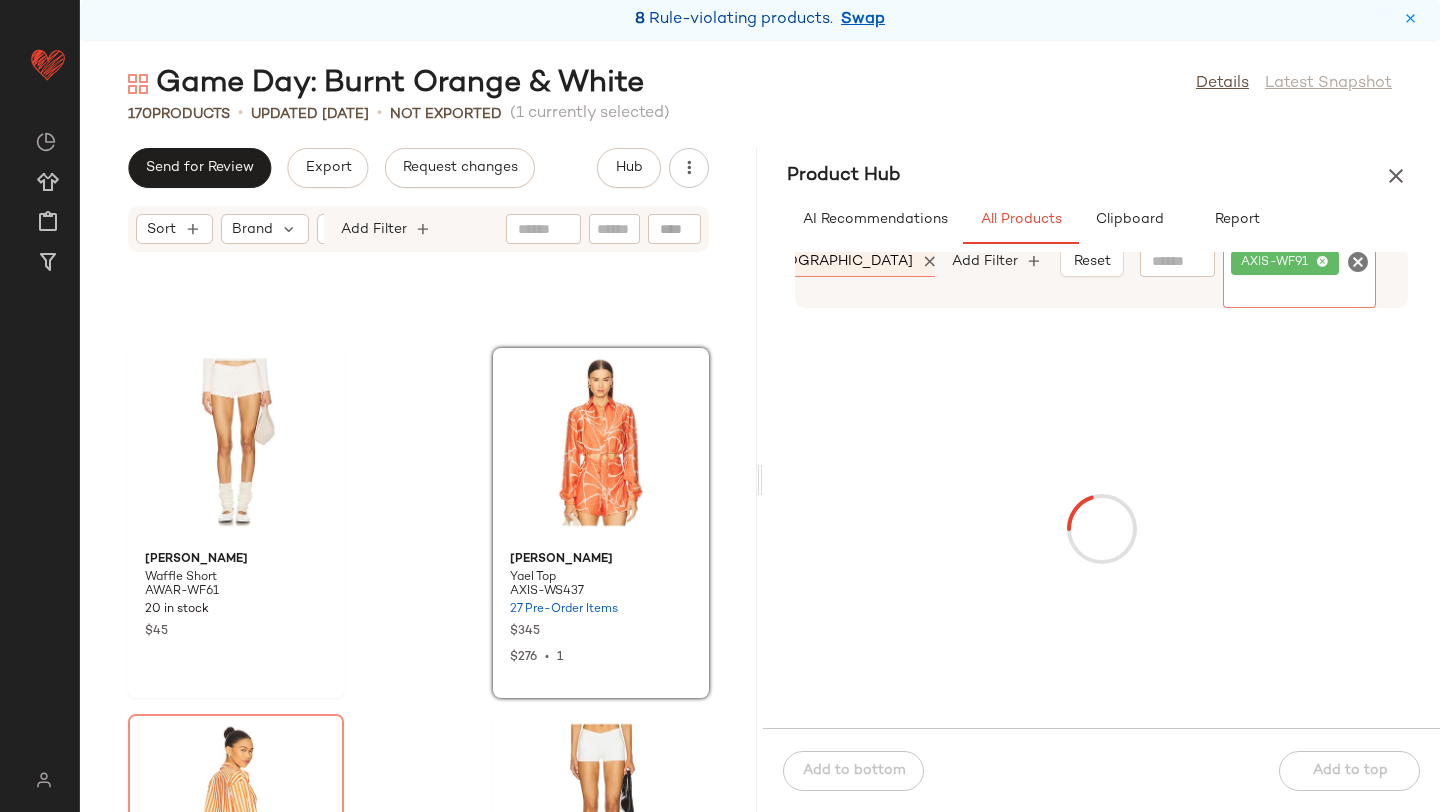click on "Product Hub" at bounding box center (1101, 176) 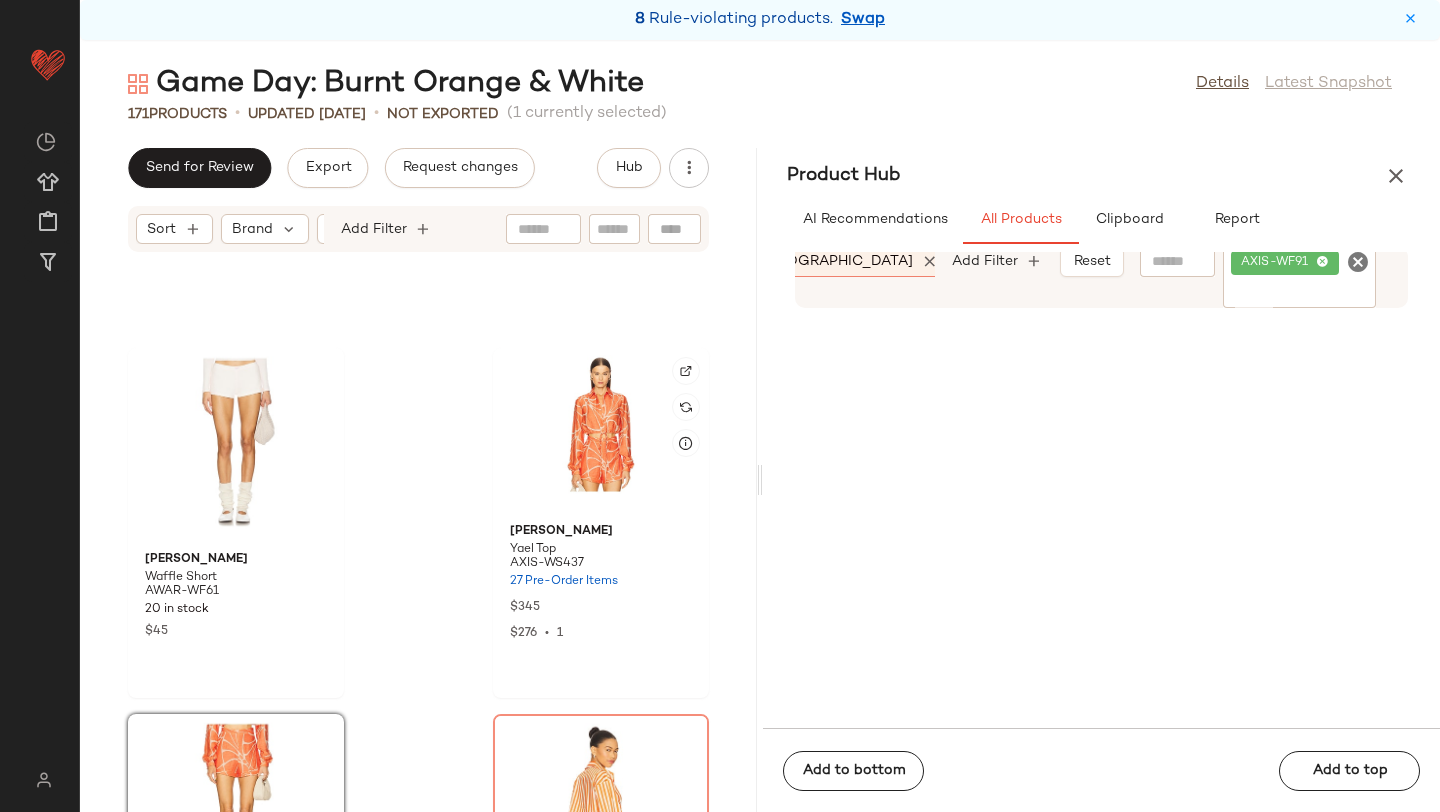scroll, scrollTop: 29812, scrollLeft: 0, axis: vertical 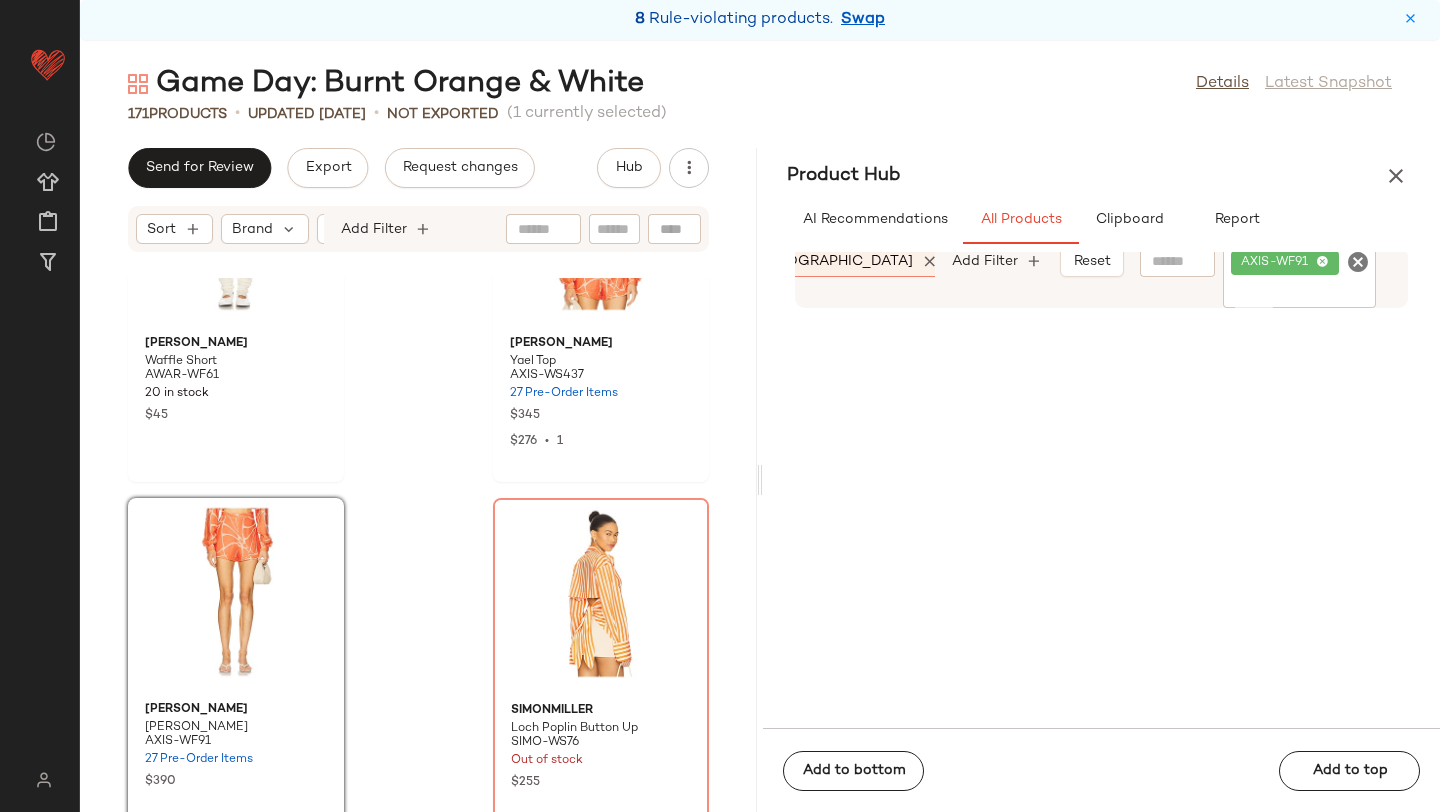 click on "[PERSON_NAME] Waffle Short AWAR-WF61 20 in stock $45 [PERSON_NAME] Top AXIS-WS437 27 Pre-Order Items $345 $276  •  1 [PERSON_NAME] Short AXIS-WF91 27 Pre-Order Items $390 SIMONMILLER Loch Poplin Button Up SIMO-WS76 Out of stock $255 BUCI Tamarack Shorts BUCR-WF6 45 Pre-Order Items $155 SUNDRY High Crew Tank Top SDRY-WS532 67 in stock $68 superdown [PERSON_NAME] SPDW-WF272 100 in stock $64 $64  •  1 YEAR OF OURS Racer Crop Tank YEAR-WS106 3 in stock $60" 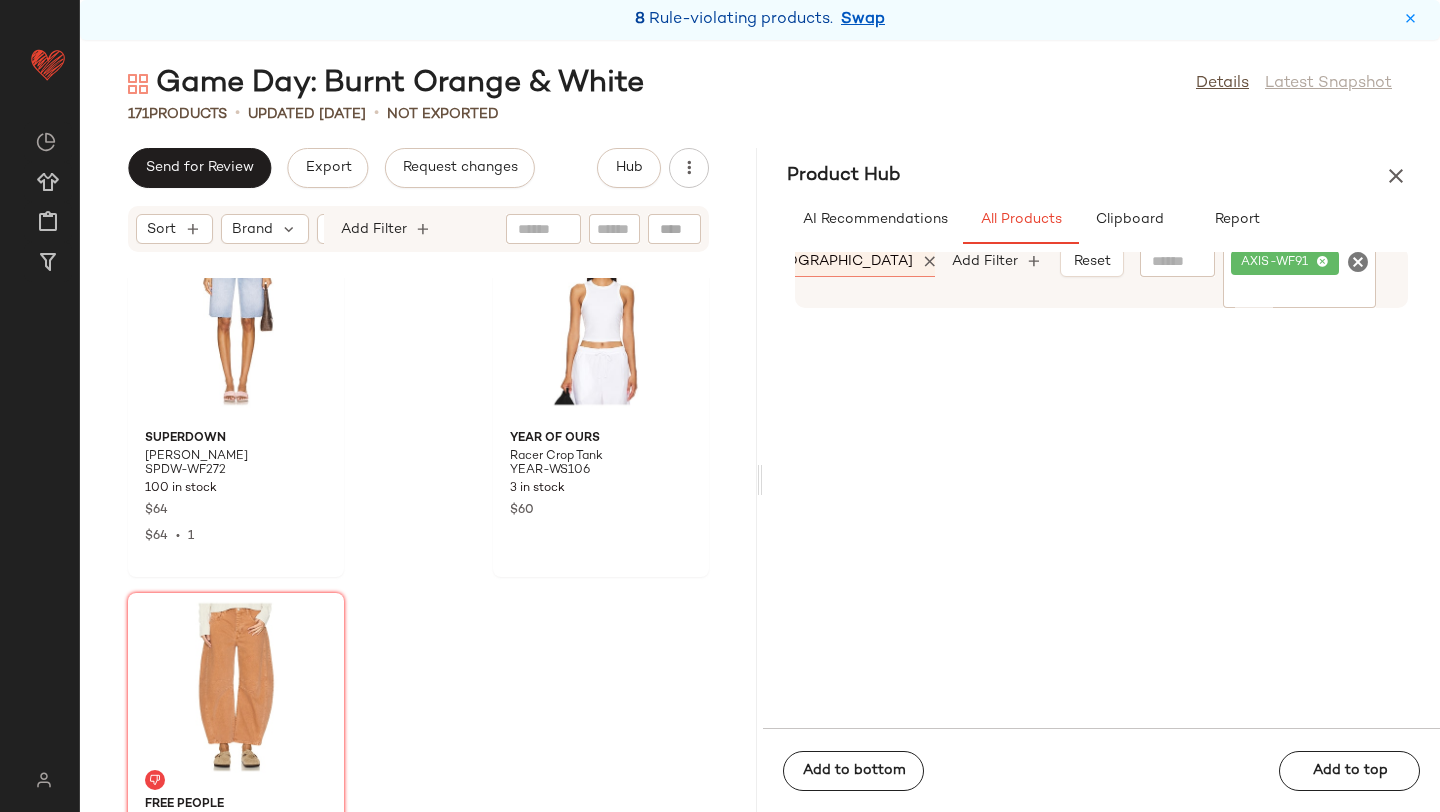 scroll, scrollTop: 30946, scrollLeft: 0, axis: vertical 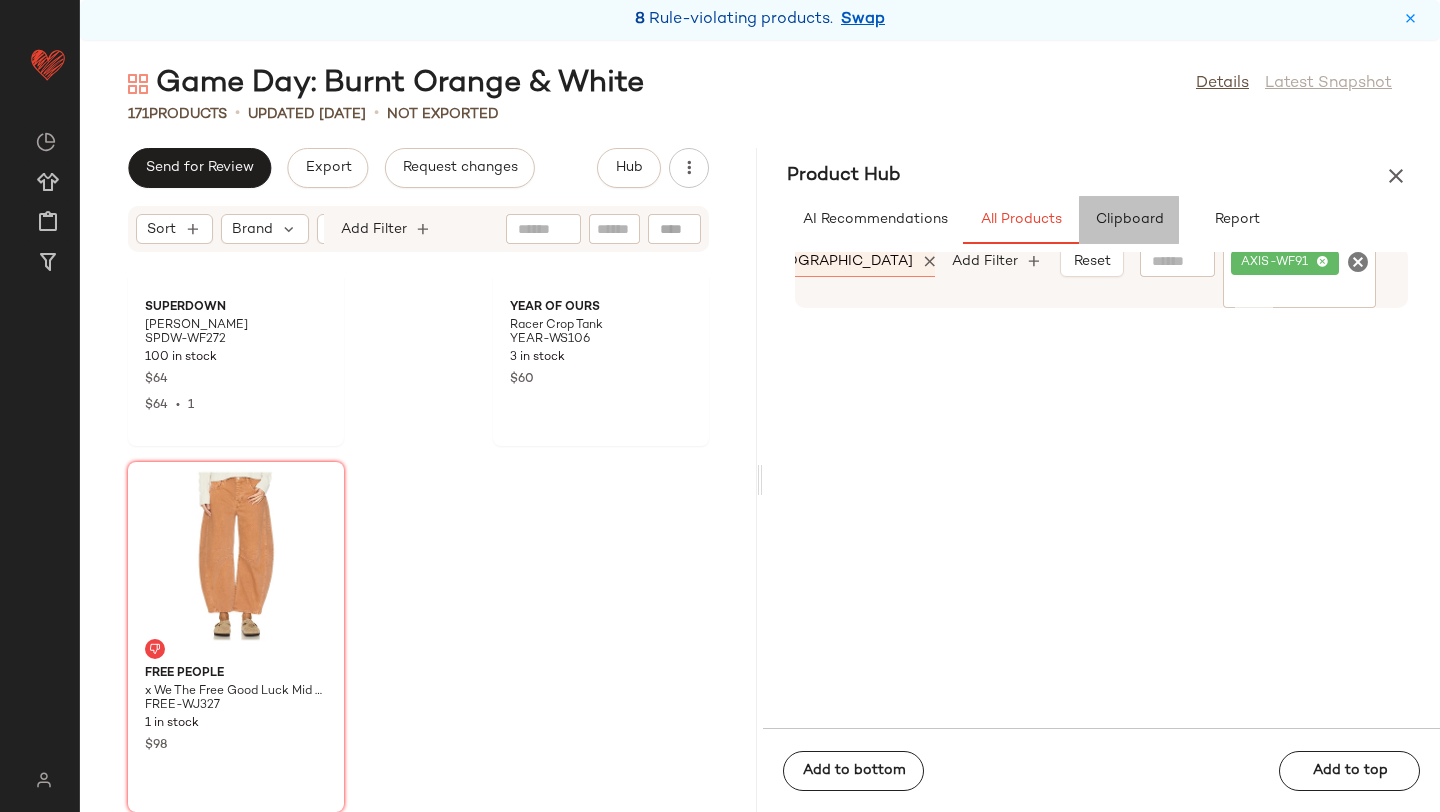 click on "Clipboard" 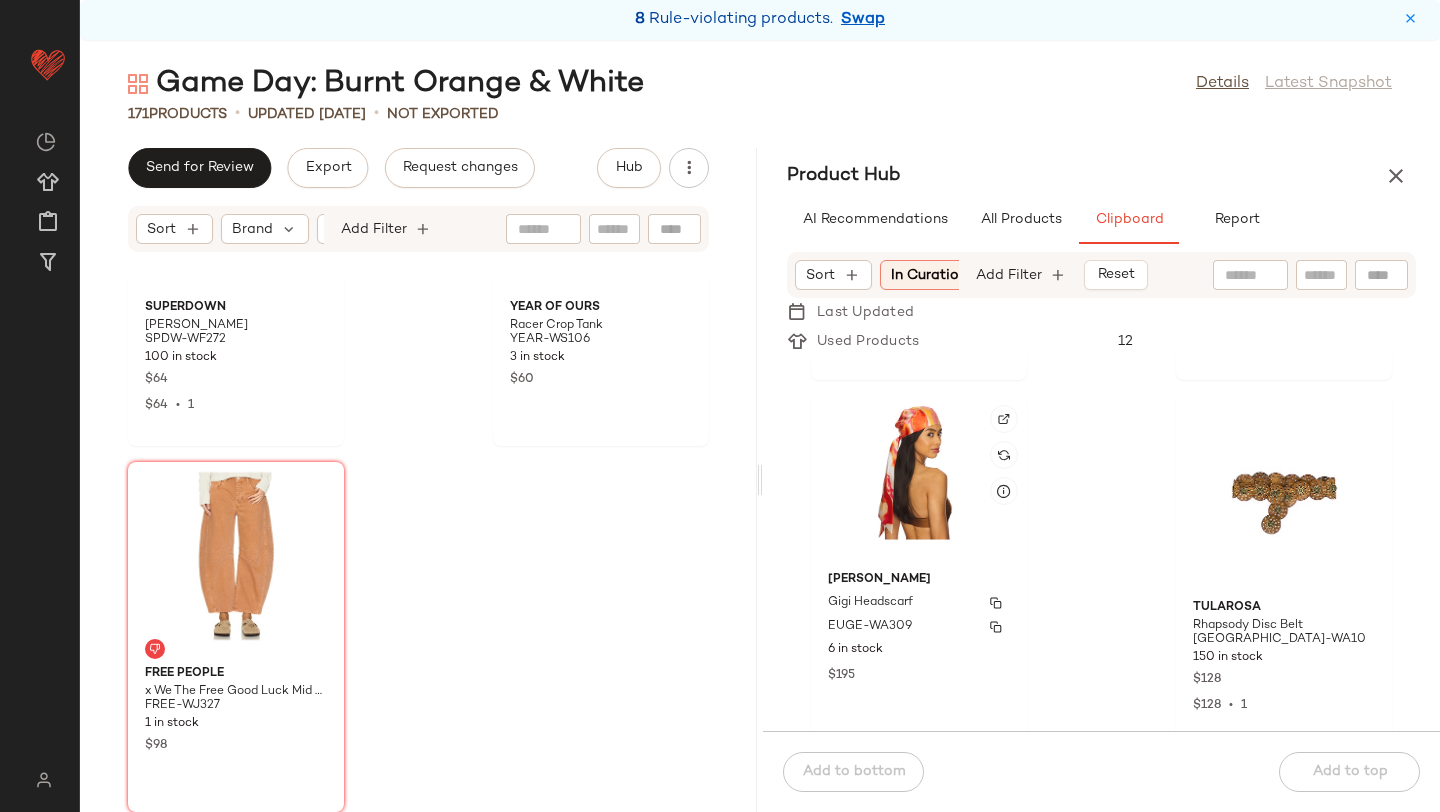 scroll, scrollTop: 3636, scrollLeft: 0, axis: vertical 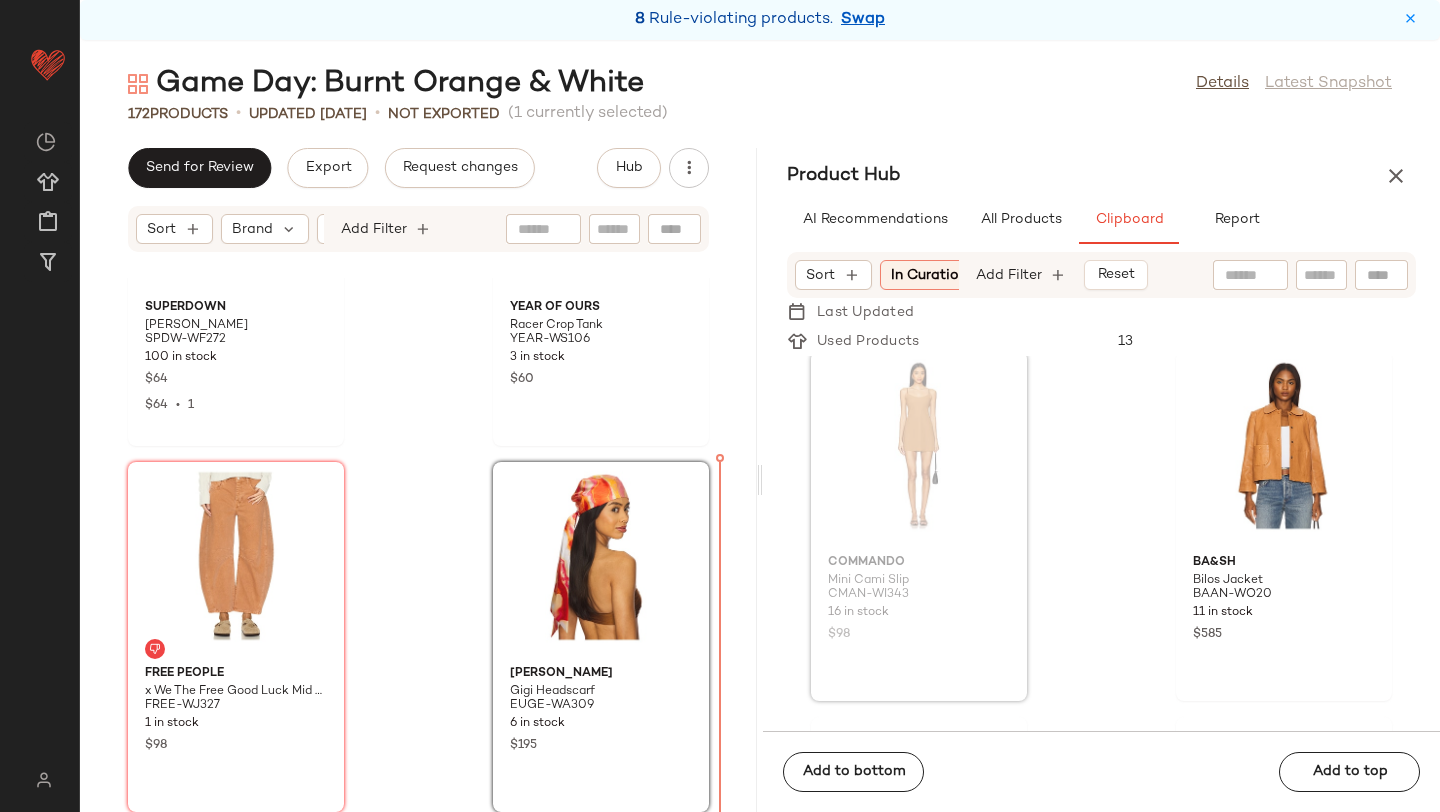 drag, startPoint x: 893, startPoint y: 542, endPoint x: 643, endPoint y: 574, distance: 252.03967 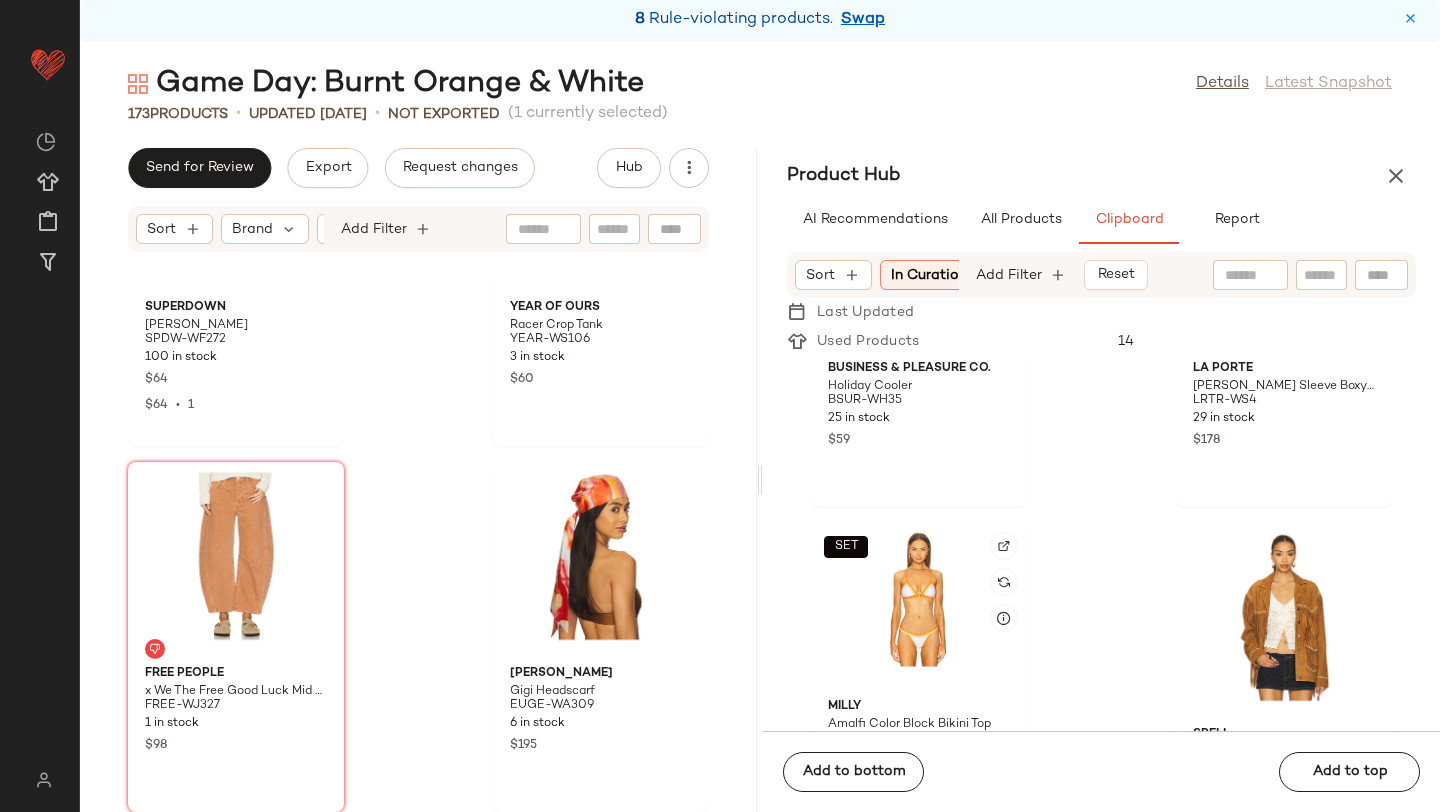 scroll, scrollTop: 11236, scrollLeft: 0, axis: vertical 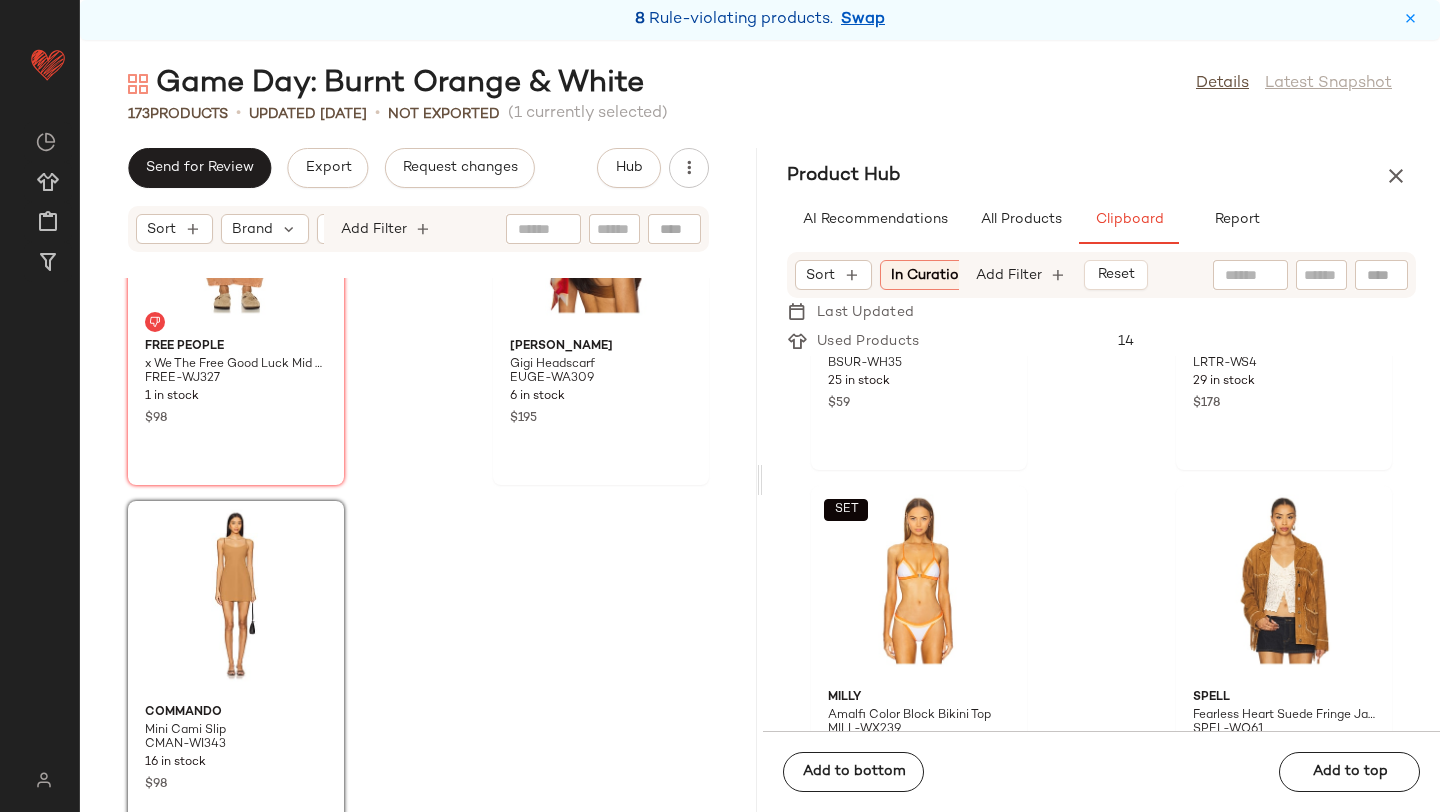 click on "Free People x We The Free Good Luck Mid Rise Barrel Jeans FREE-WJ327 1 in stock $98 [PERSON_NAME] Gigi Headscarf EUGE-WA309 6 in stock $195 Commando Mini Cami Slip CMAN-WI343 16 in stock $98" 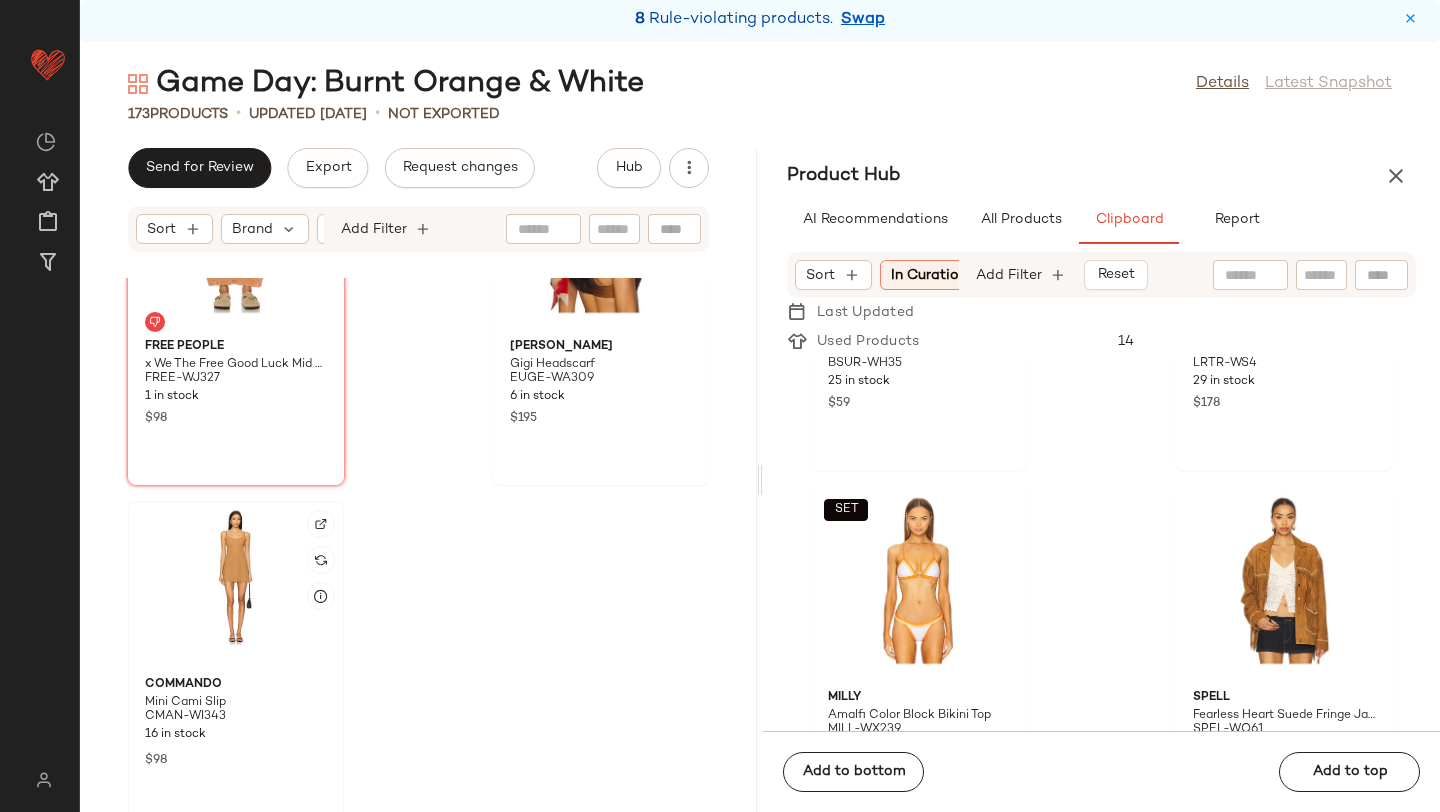 click 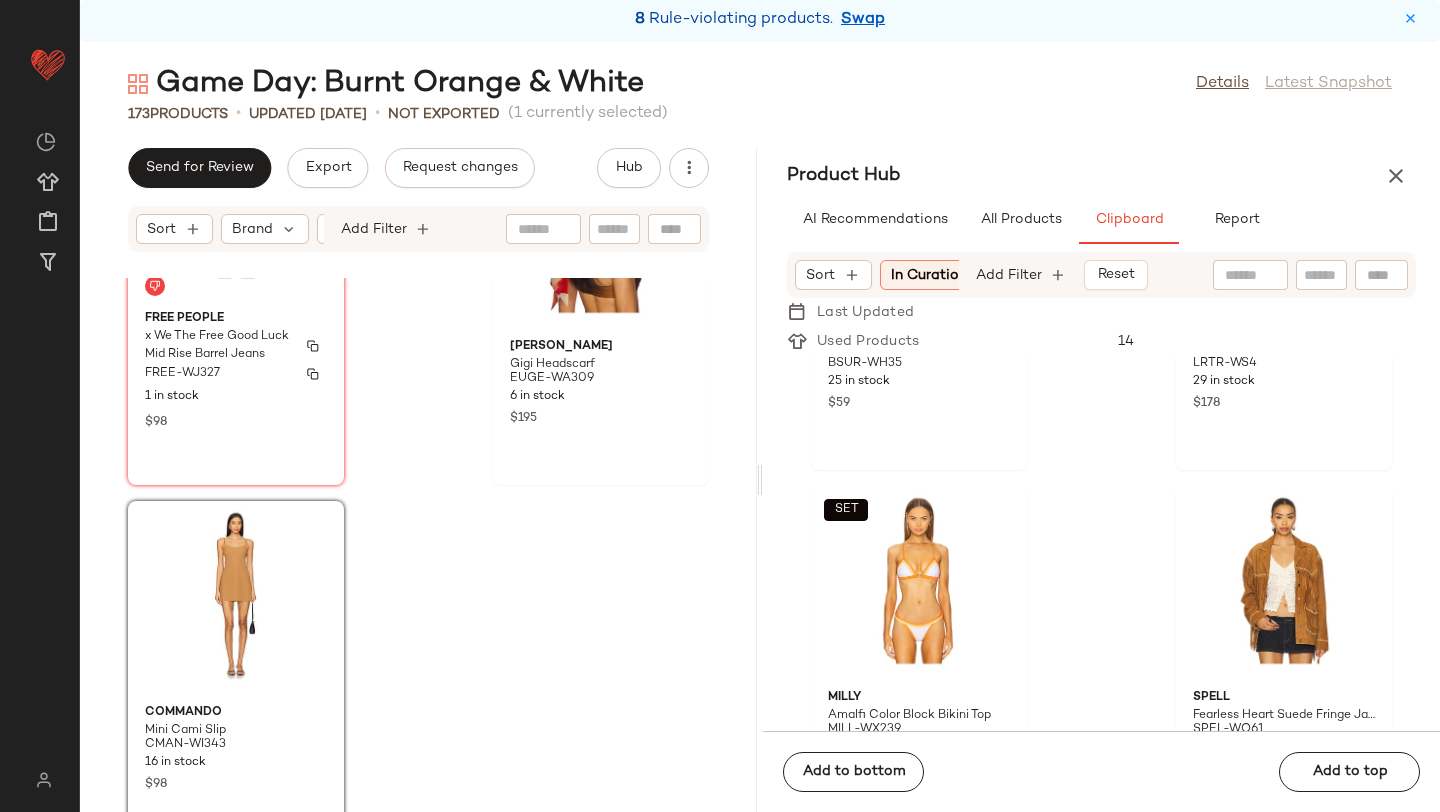 click on "FREE-WJ327" at bounding box center [236, 374] 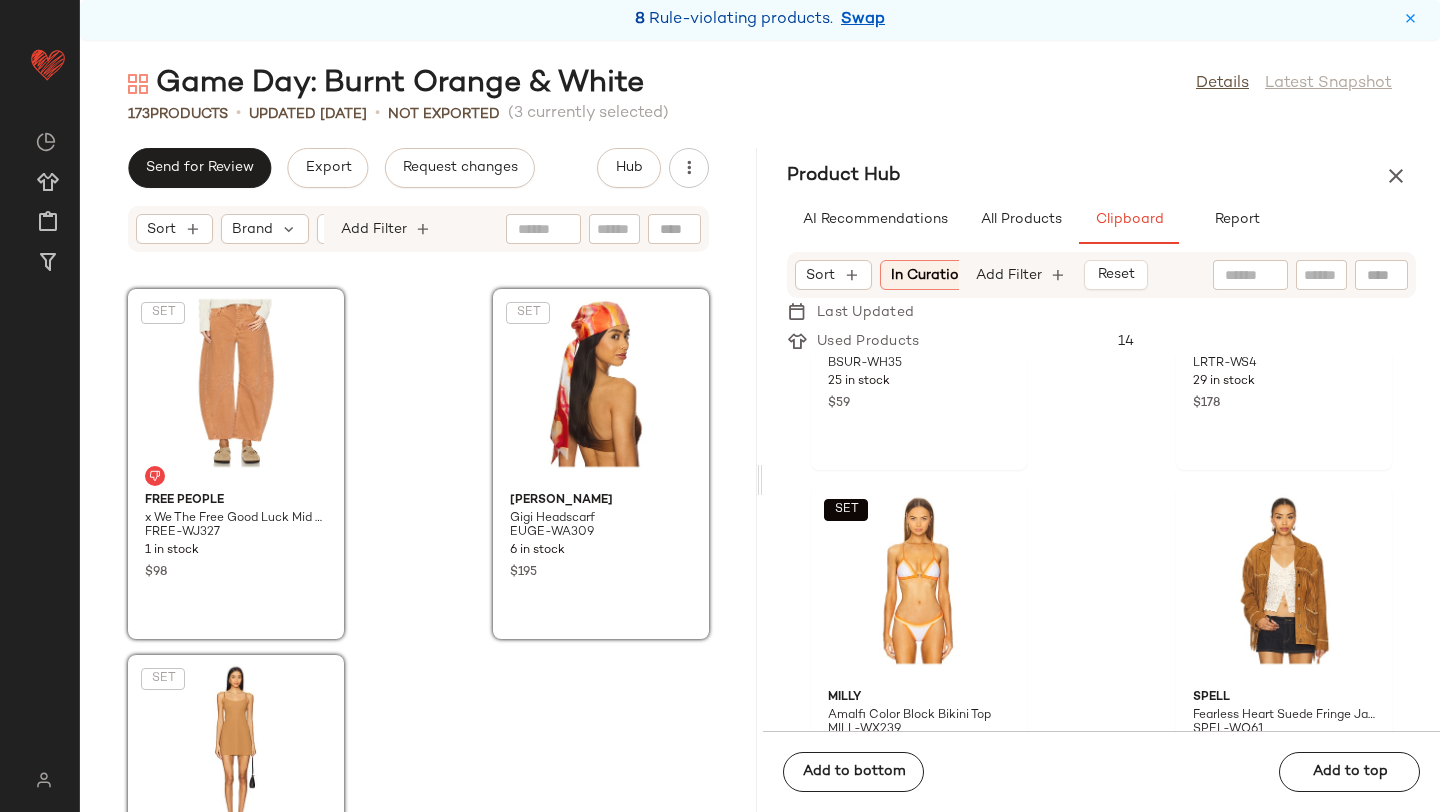 scroll, scrollTop: 30809, scrollLeft: 0, axis: vertical 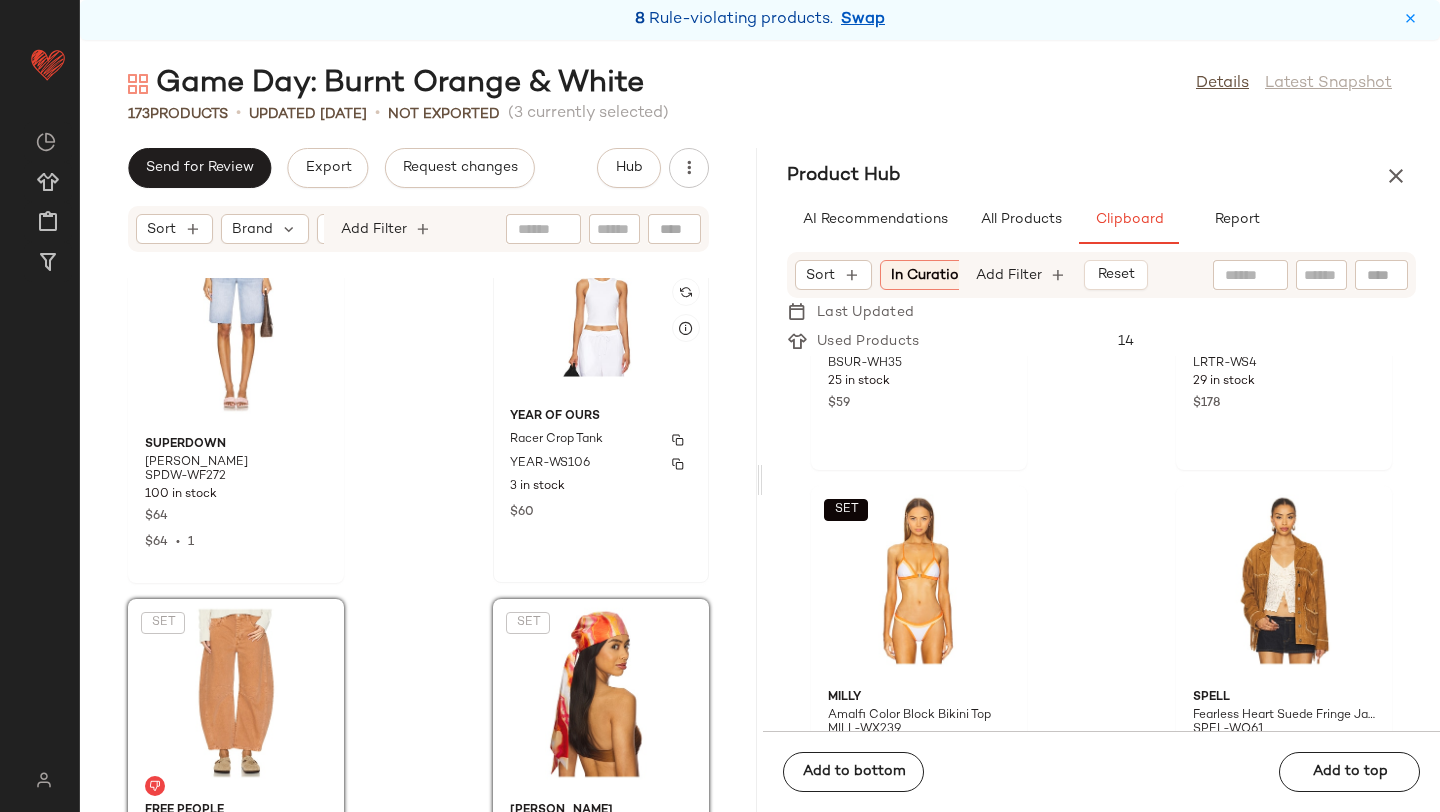click on "3 in stock" 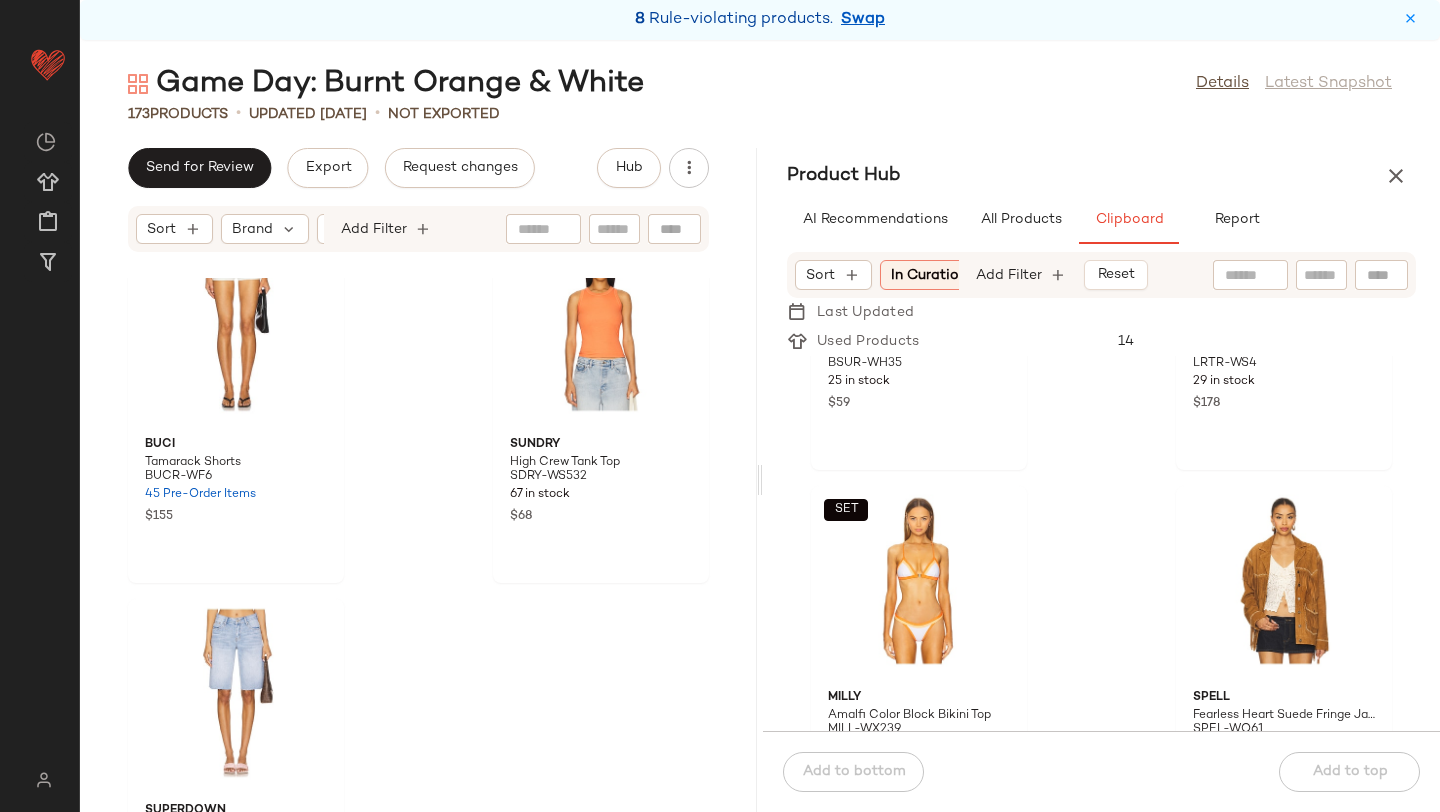 scroll, scrollTop: 31176, scrollLeft: 0, axis: vertical 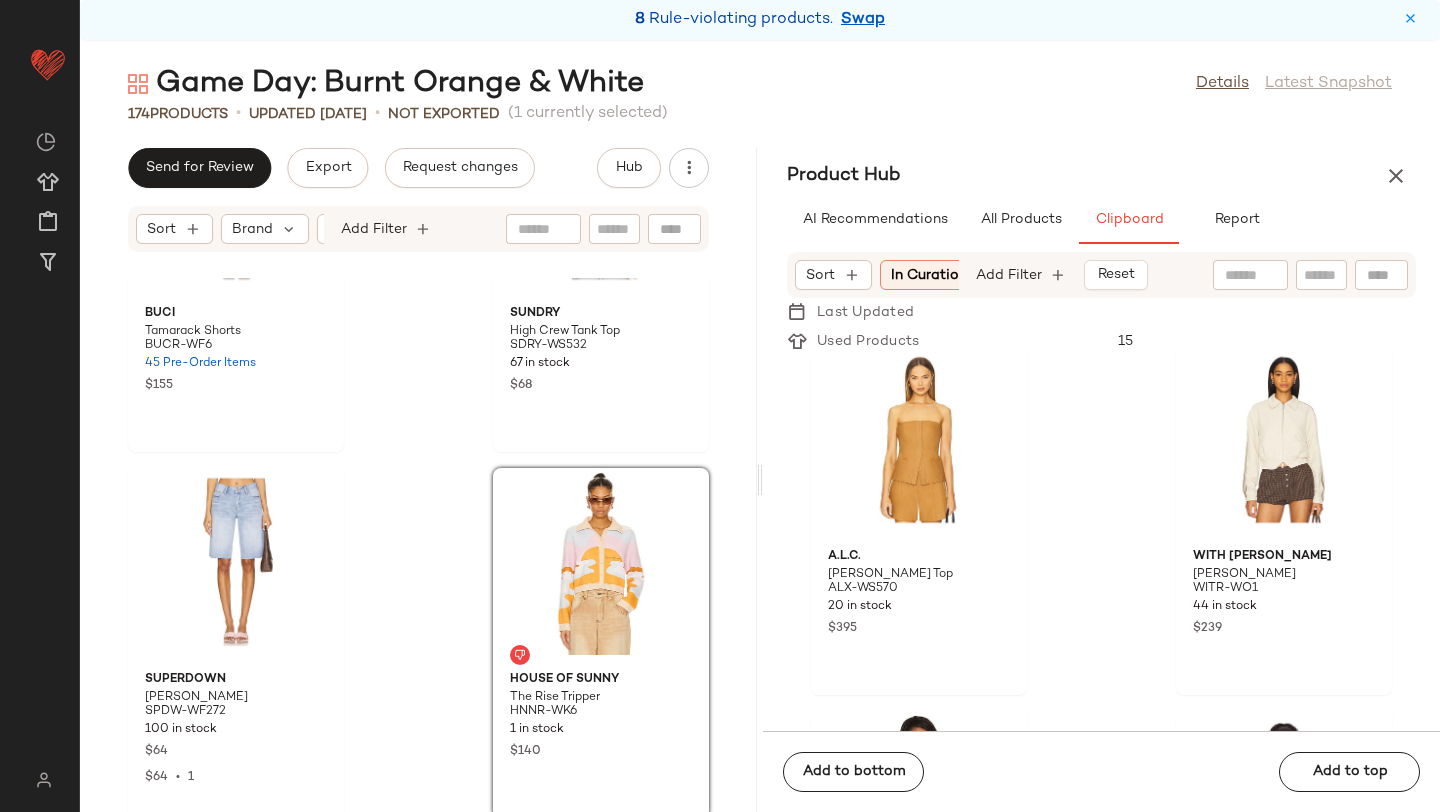 click on "BUCI Tamarack Shorts BUCR-WF6 45 Pre-Order Items $155 SUNDRY High Crew Tank Top SDRY-WS532 67 in stock $68 superdown [PERSON_NAME] SPDW-WF272 100 in stock $64 $64  •  1 House of Sunny The Rise Tripper HNNR-WK6 1 in stock $140" 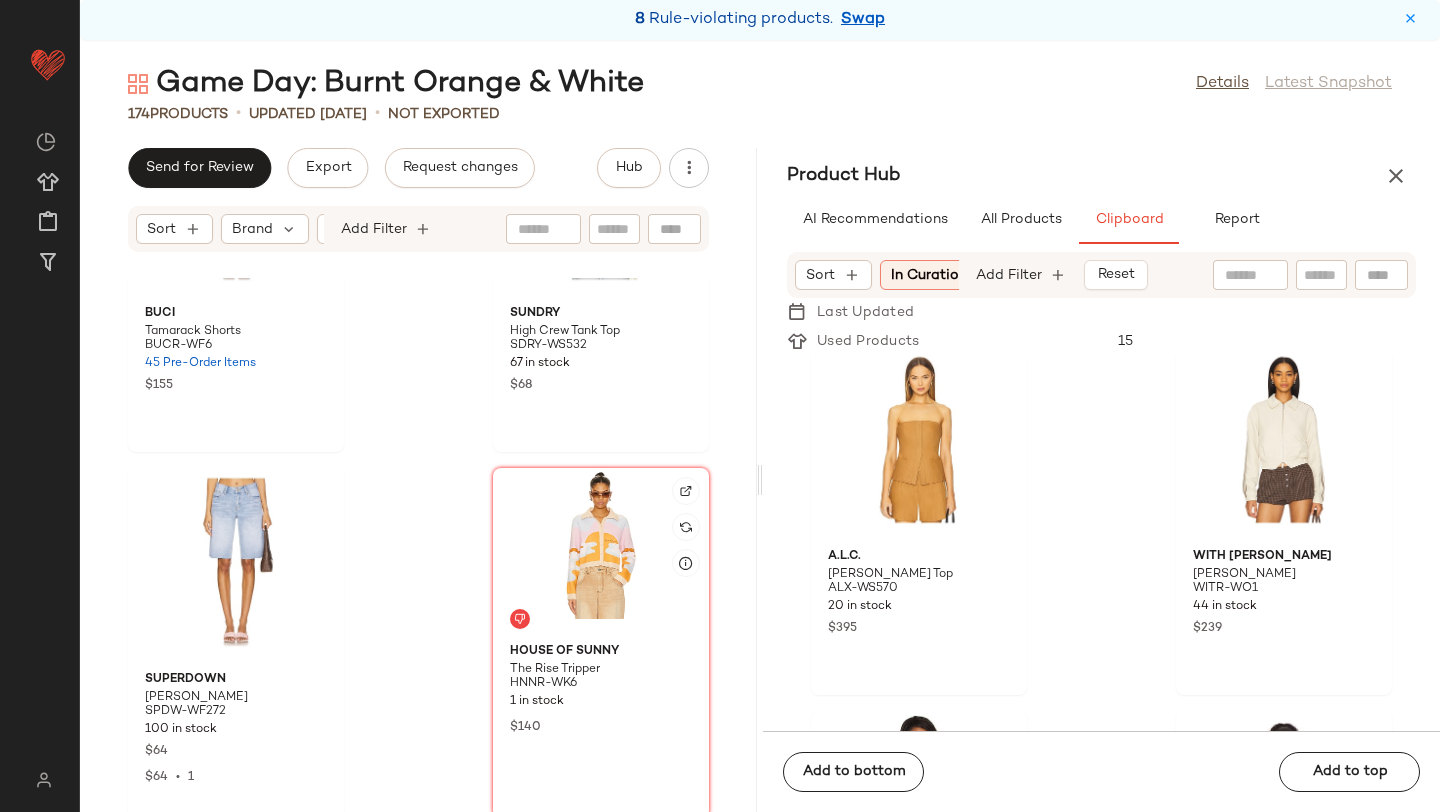 click 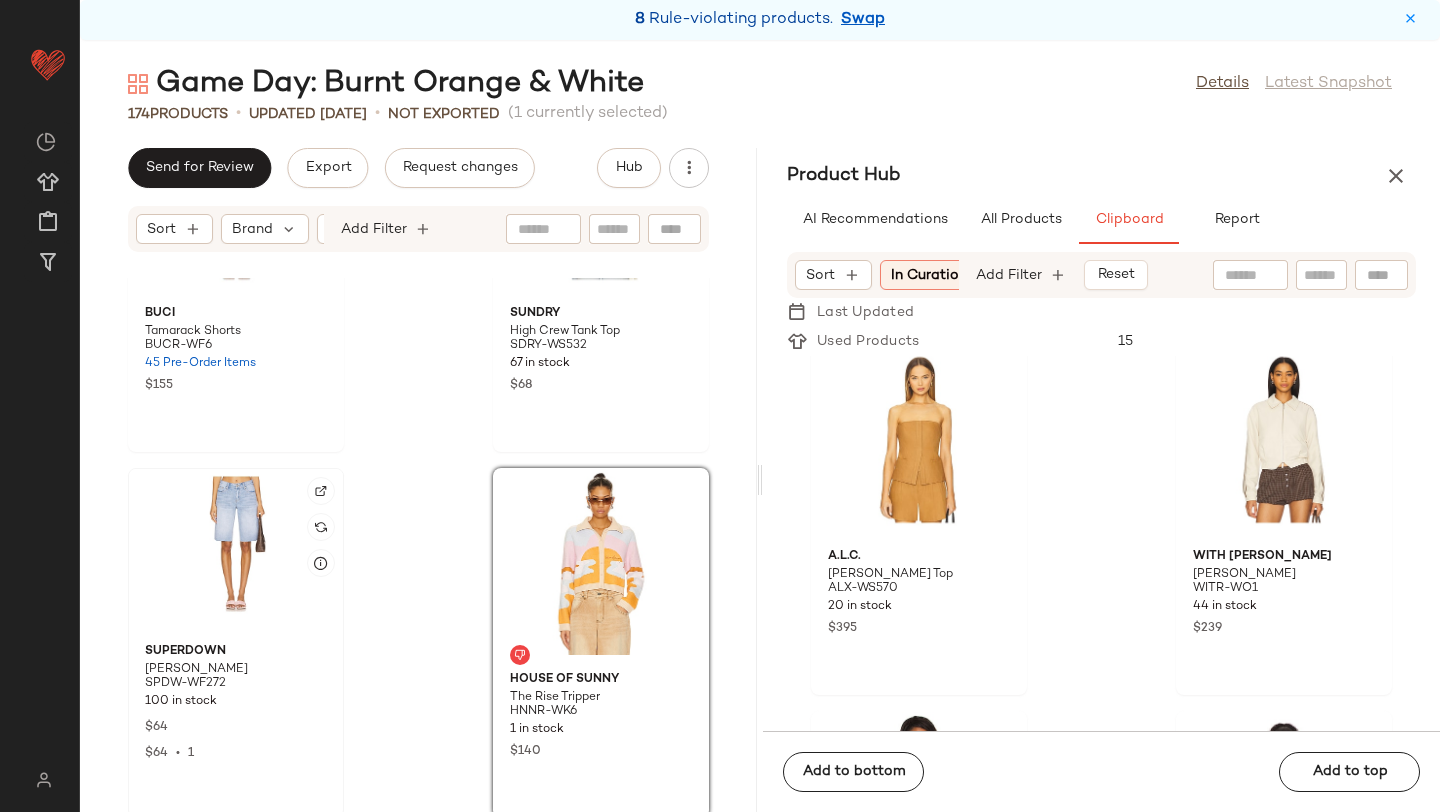 click 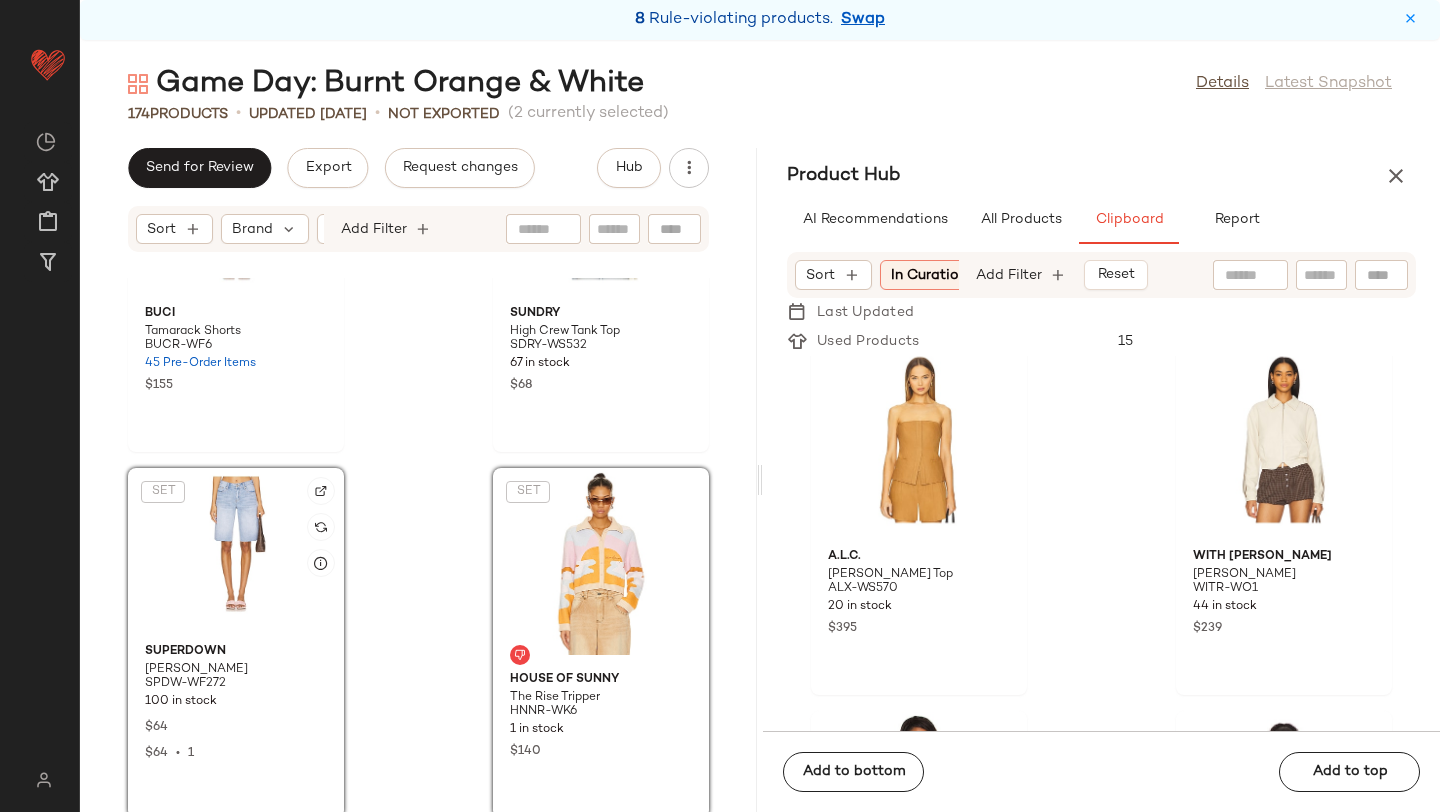 scroll, scrollTop: 31163, scrollLeft: 0, axis: vertical 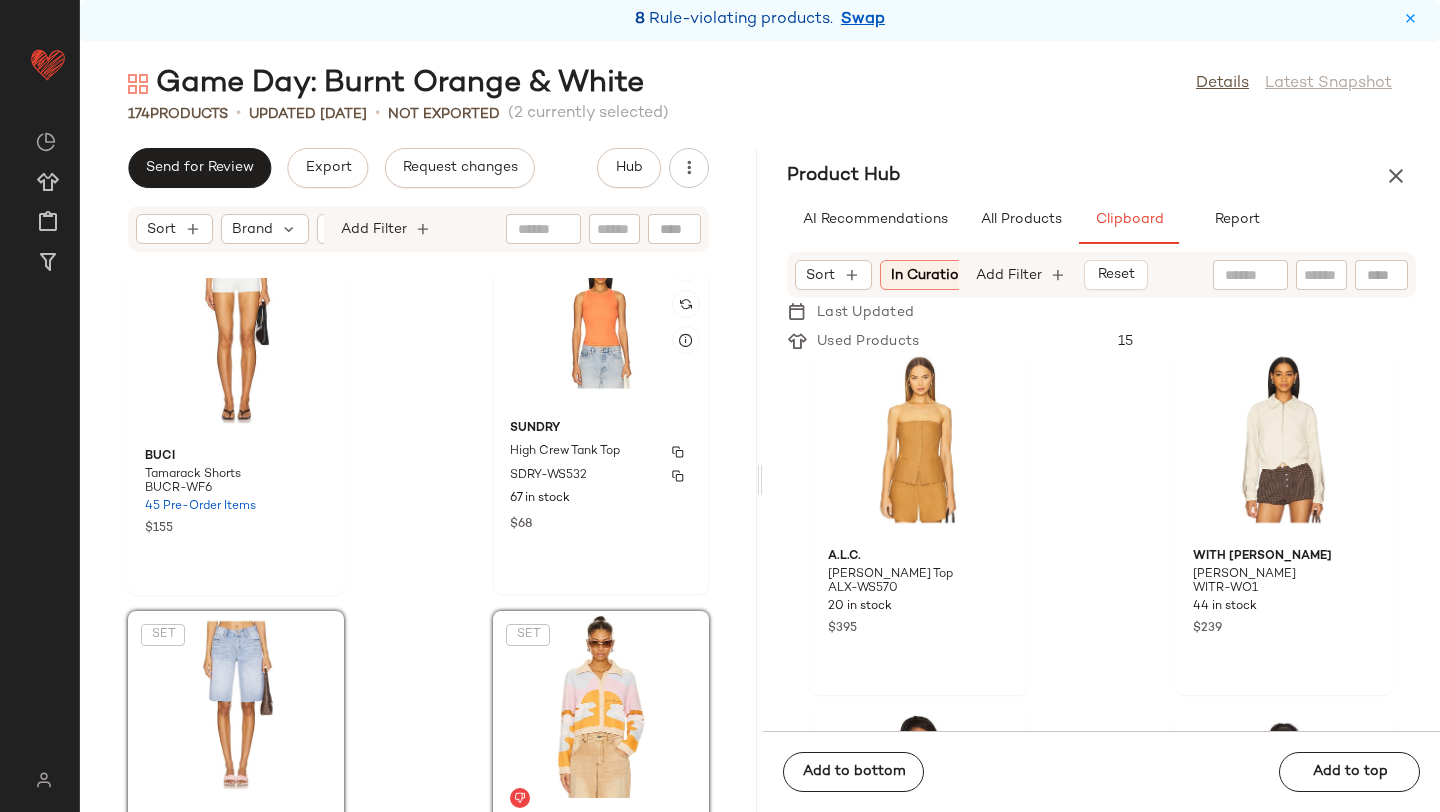 click on "SDRY-WS532" at bounding box center [601, 476] 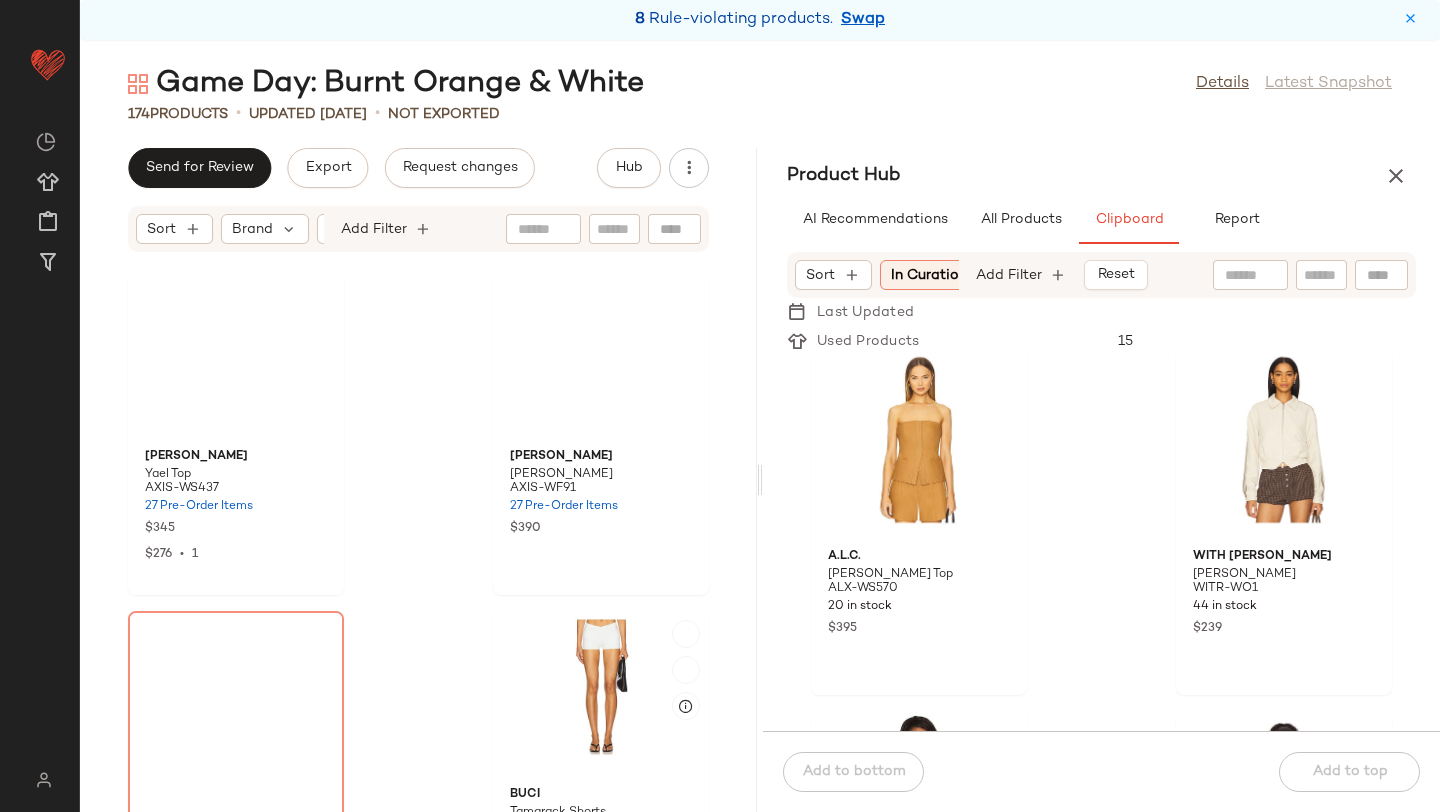scroll, scrollTop: 31312, scrollLeft: 0, axis: vertical 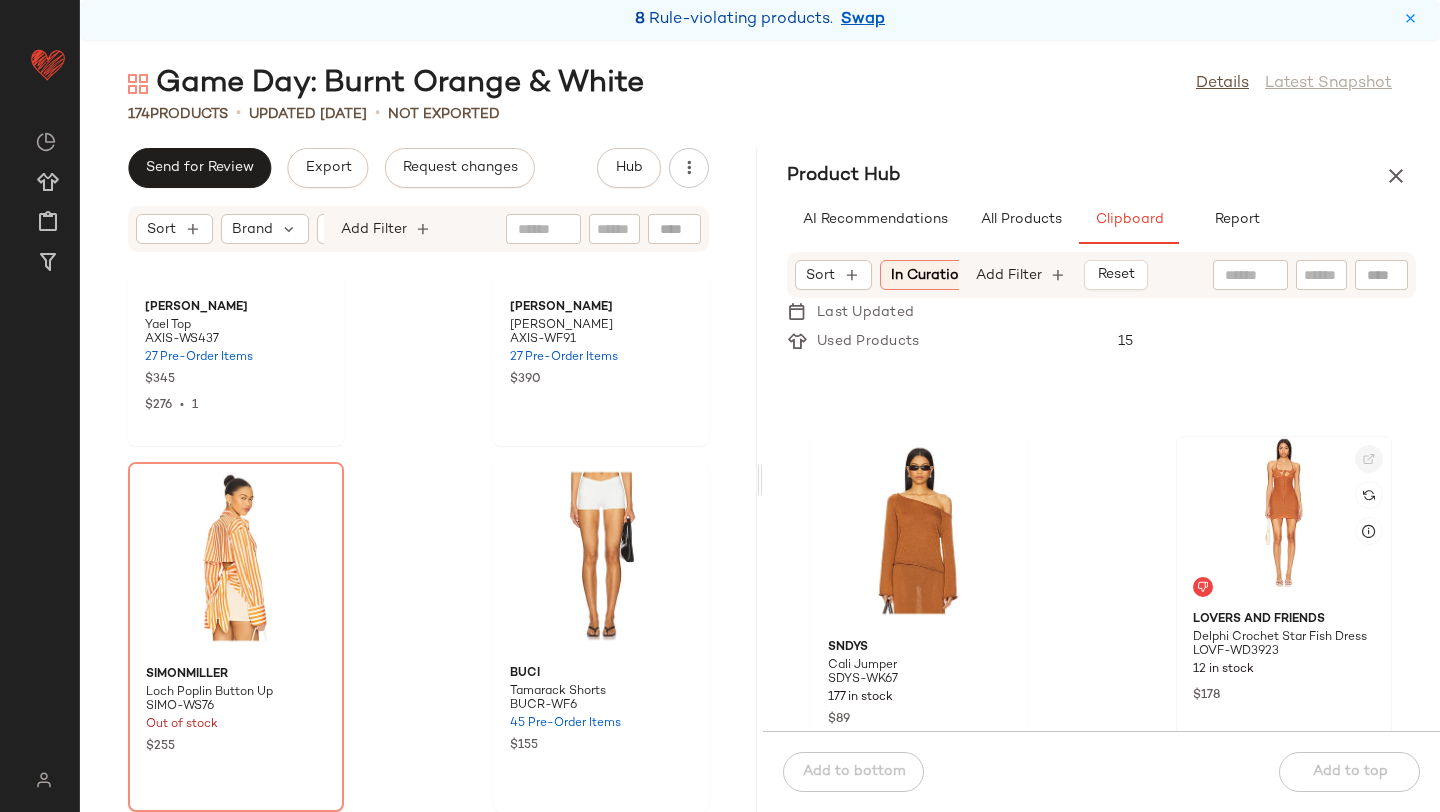 click 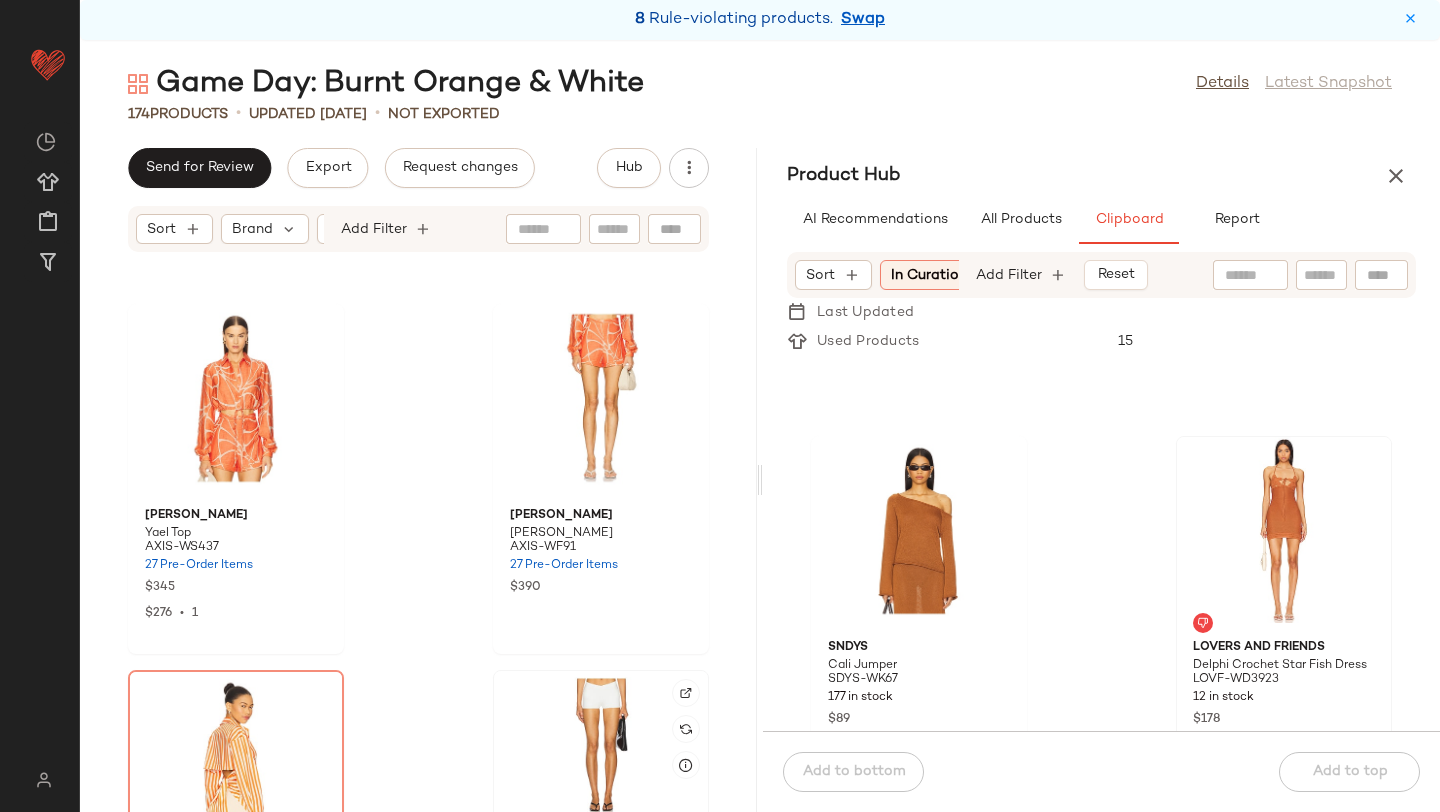 scroll, scrollTop: 31109, scrollLeft: 0, axis: vertical 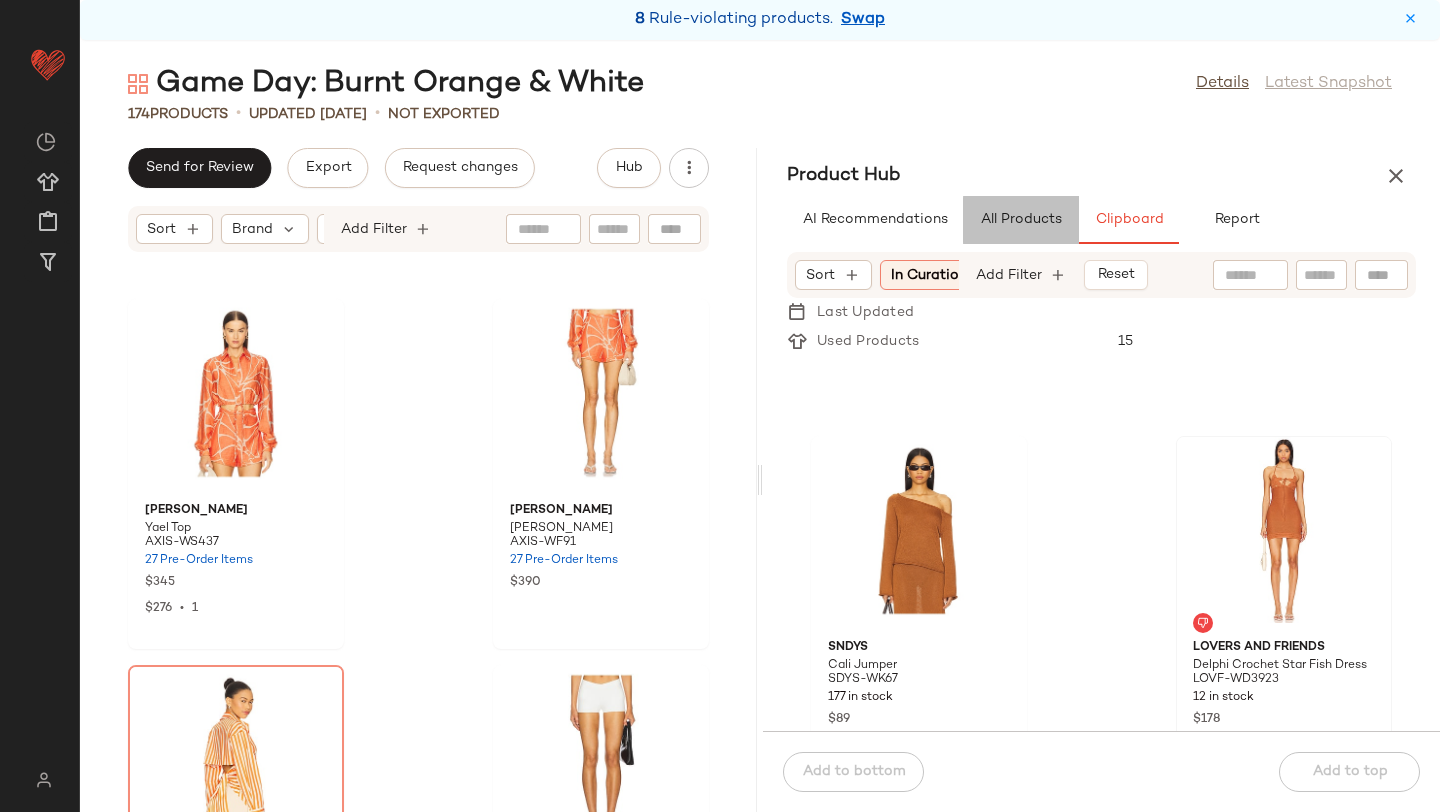 click on "All Products" 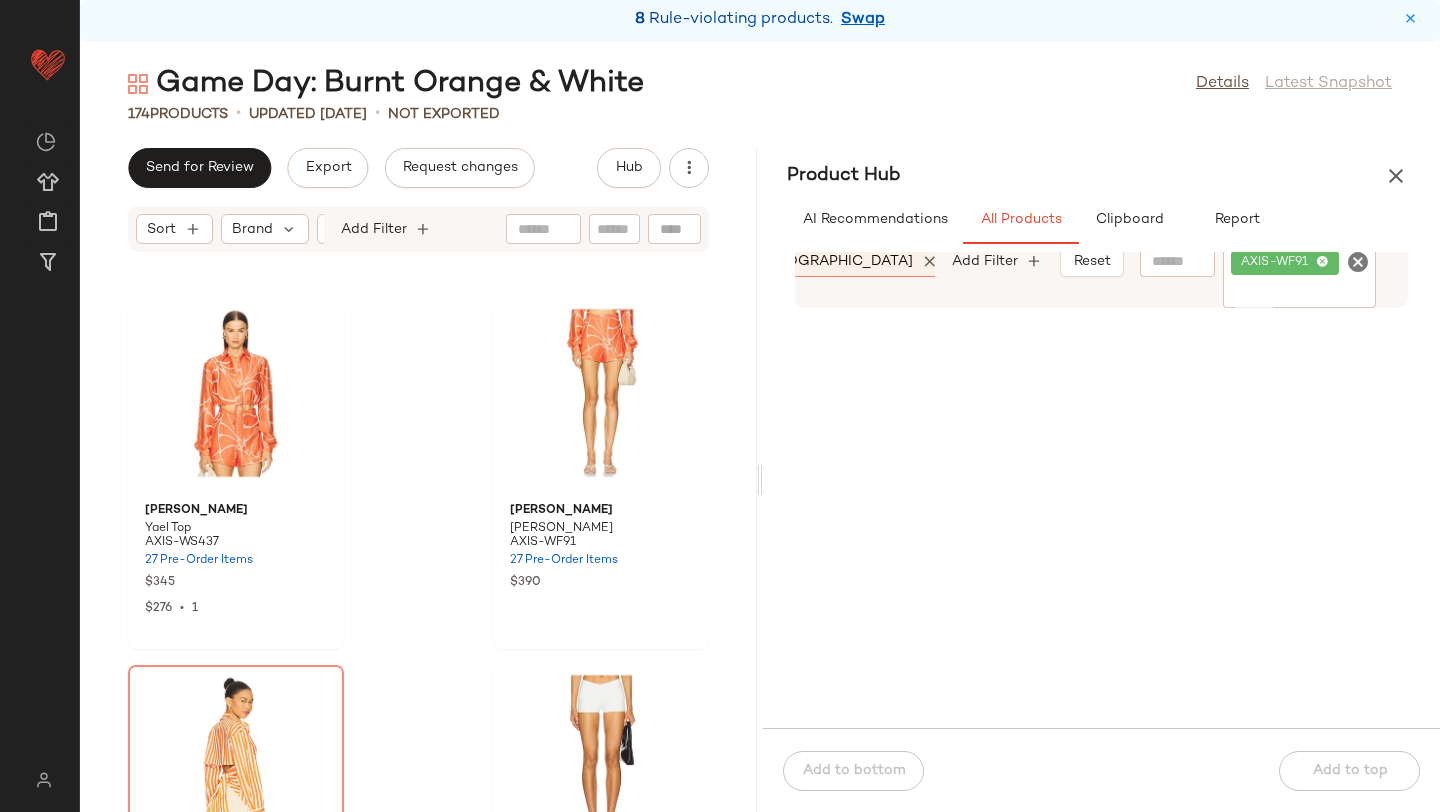 click 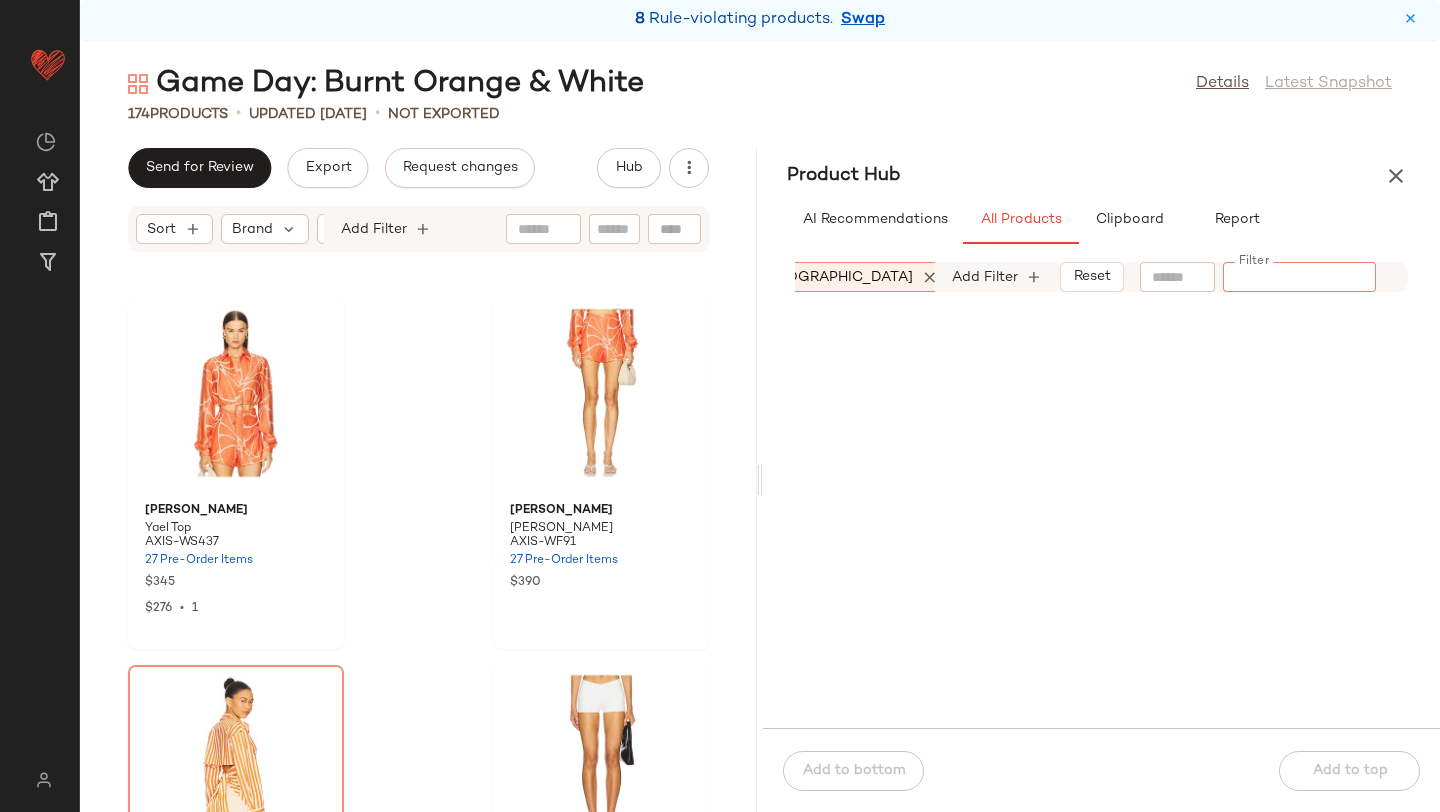 click 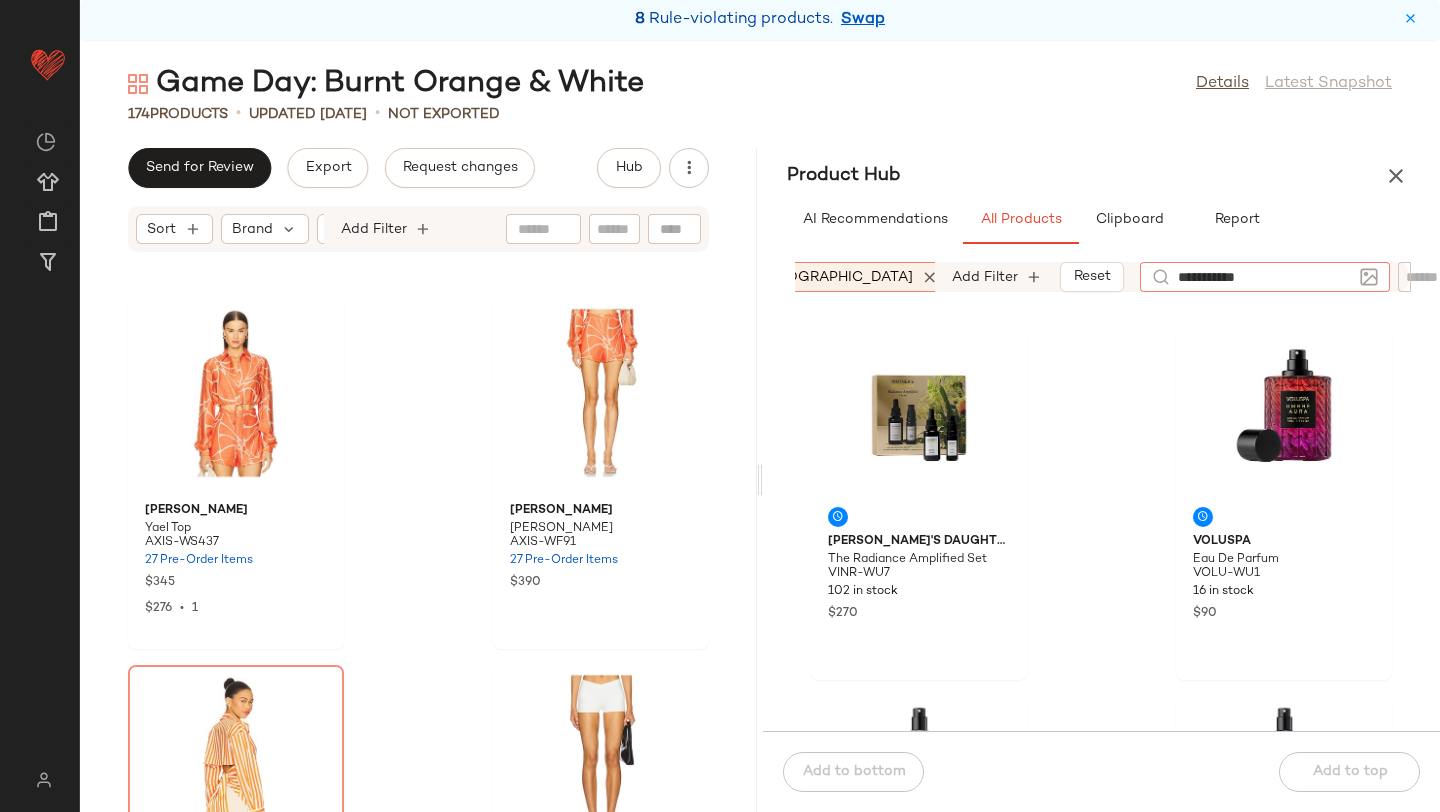 type on "**********" 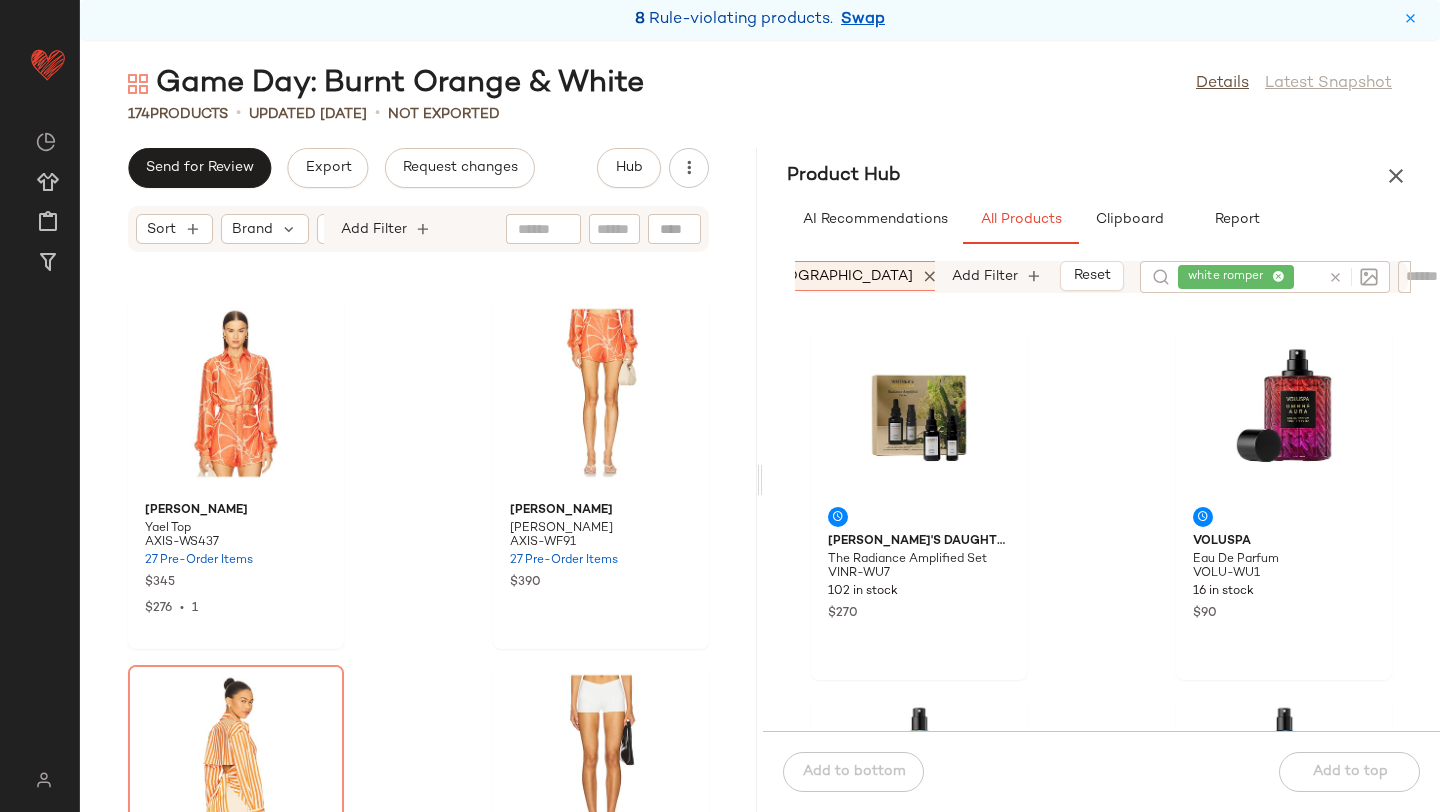 click on "174   Products   •   updated [DATE]  •   Not Exported" 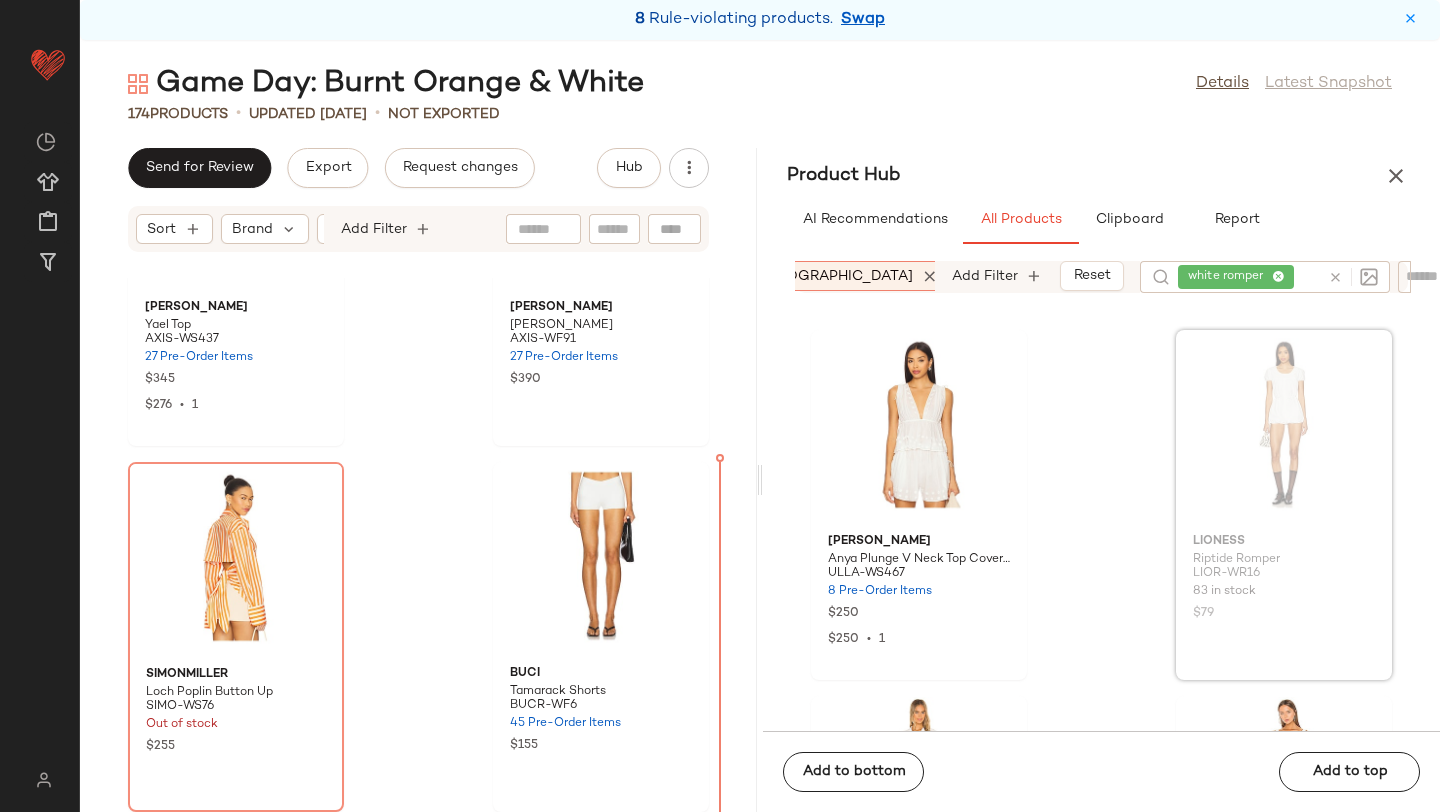 scroll, scrollTop: 31312, scrollLeft: 0, axis: vertical 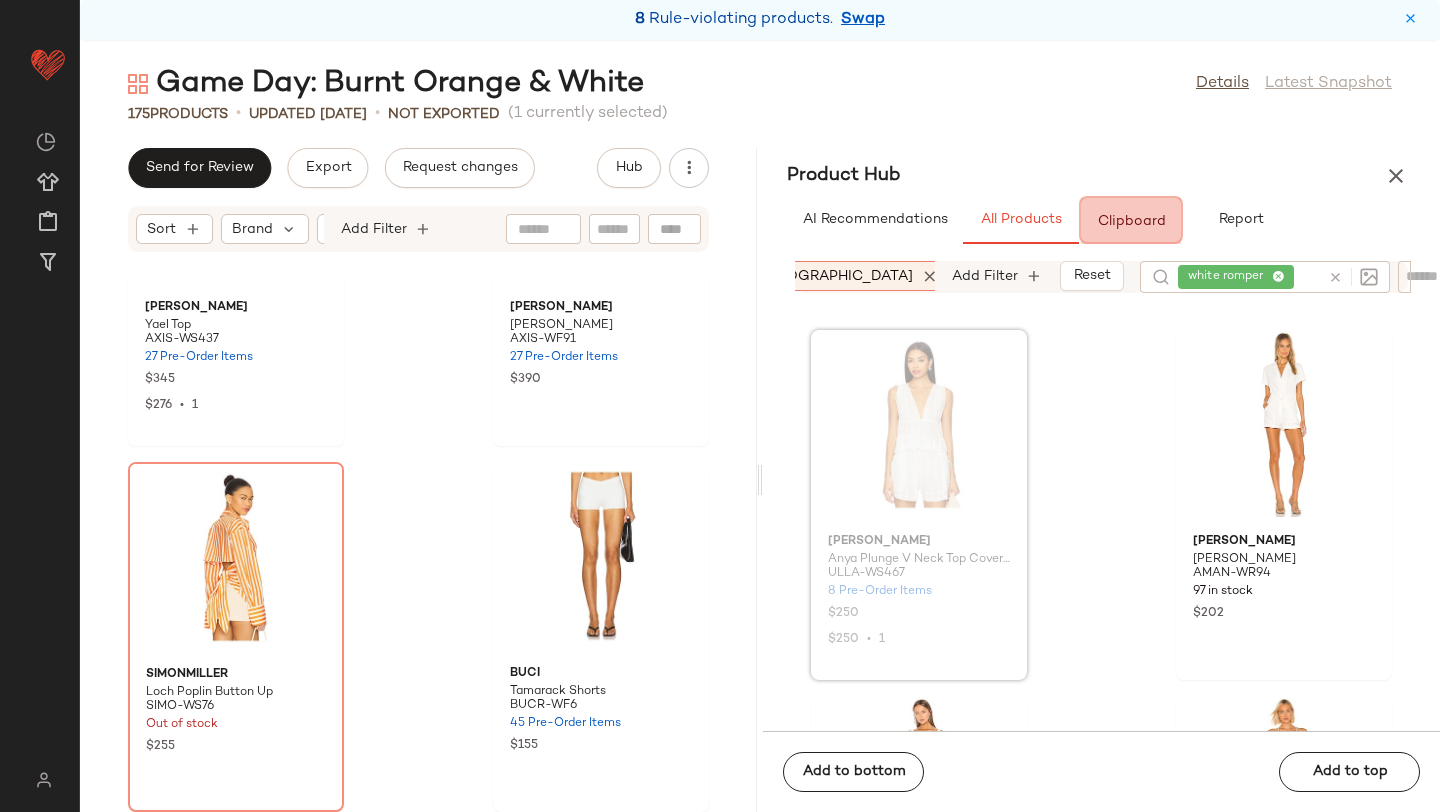 drag, startPoint x: 912, startPoint y: 490, endPoint x: 912, endPoint y: 478, distance: 12 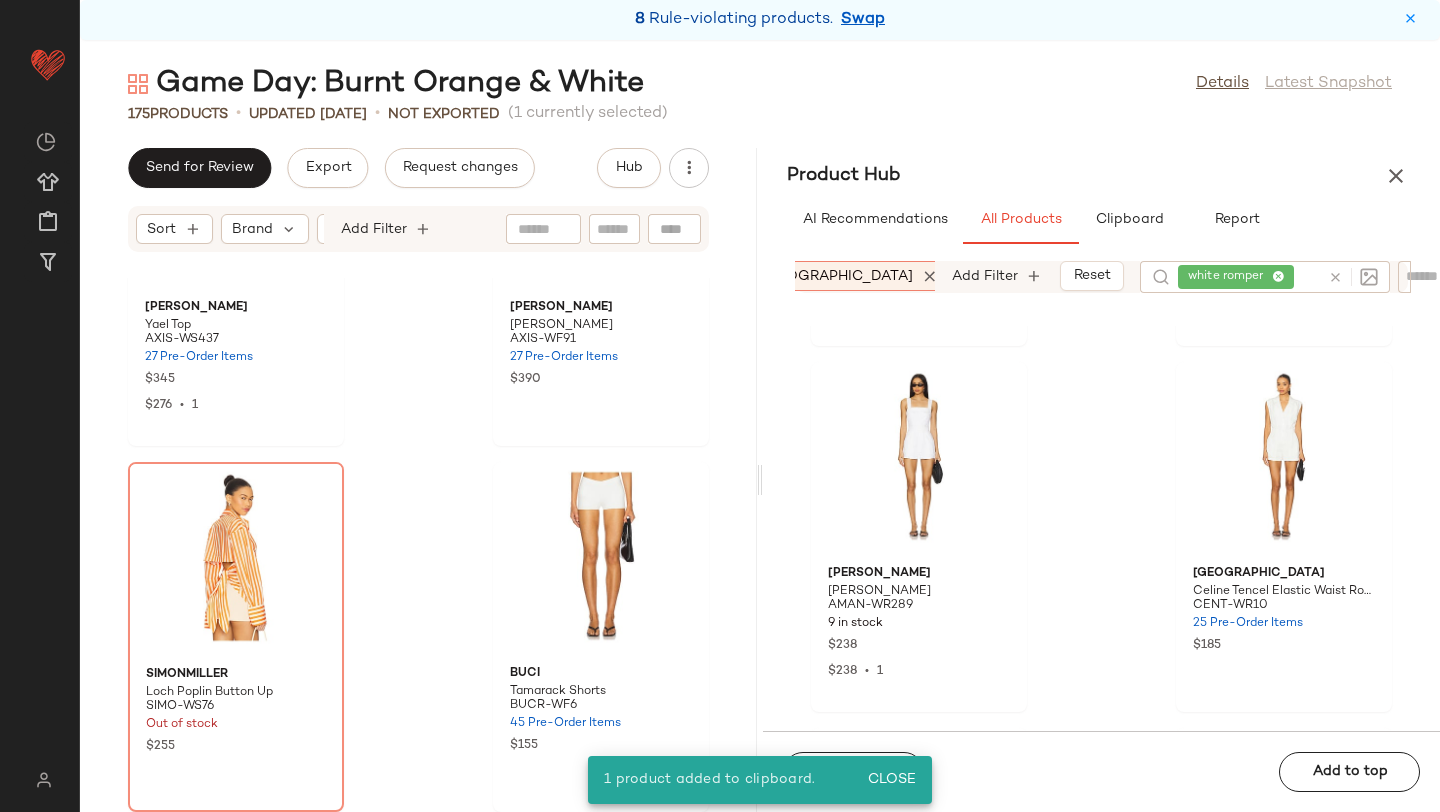 scroll, scrollTop: 719, scrollLeft: 0, axis: vertical 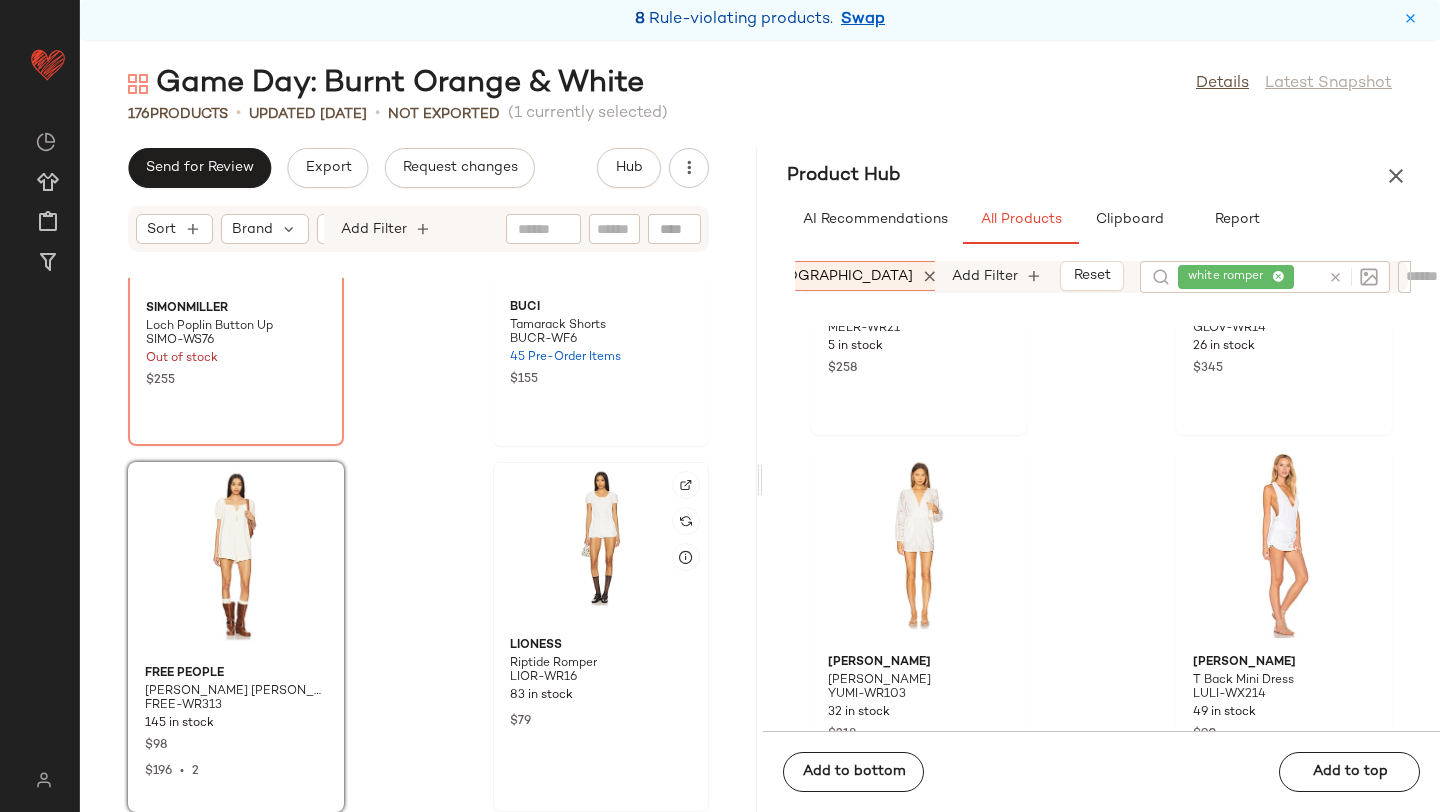 click 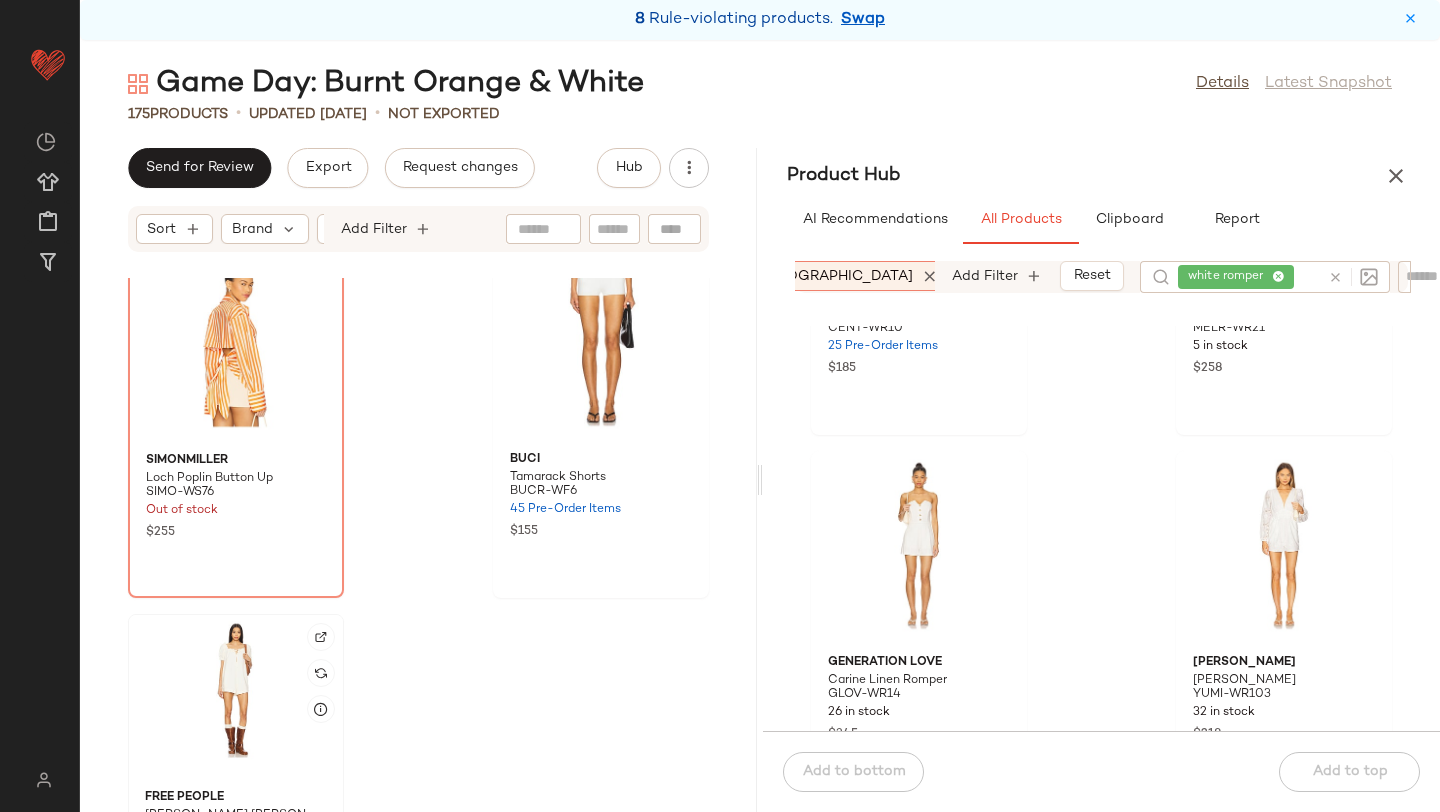 click 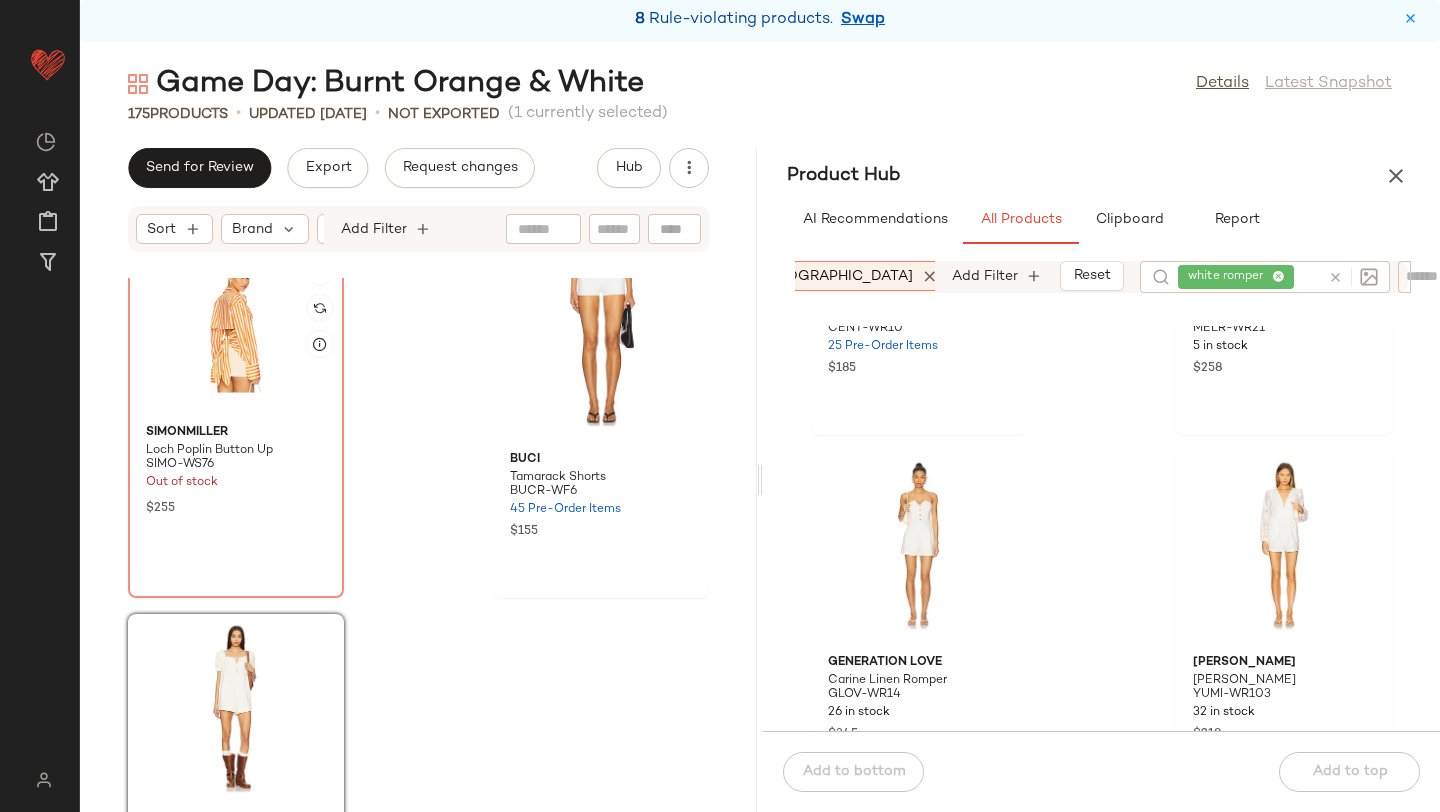click 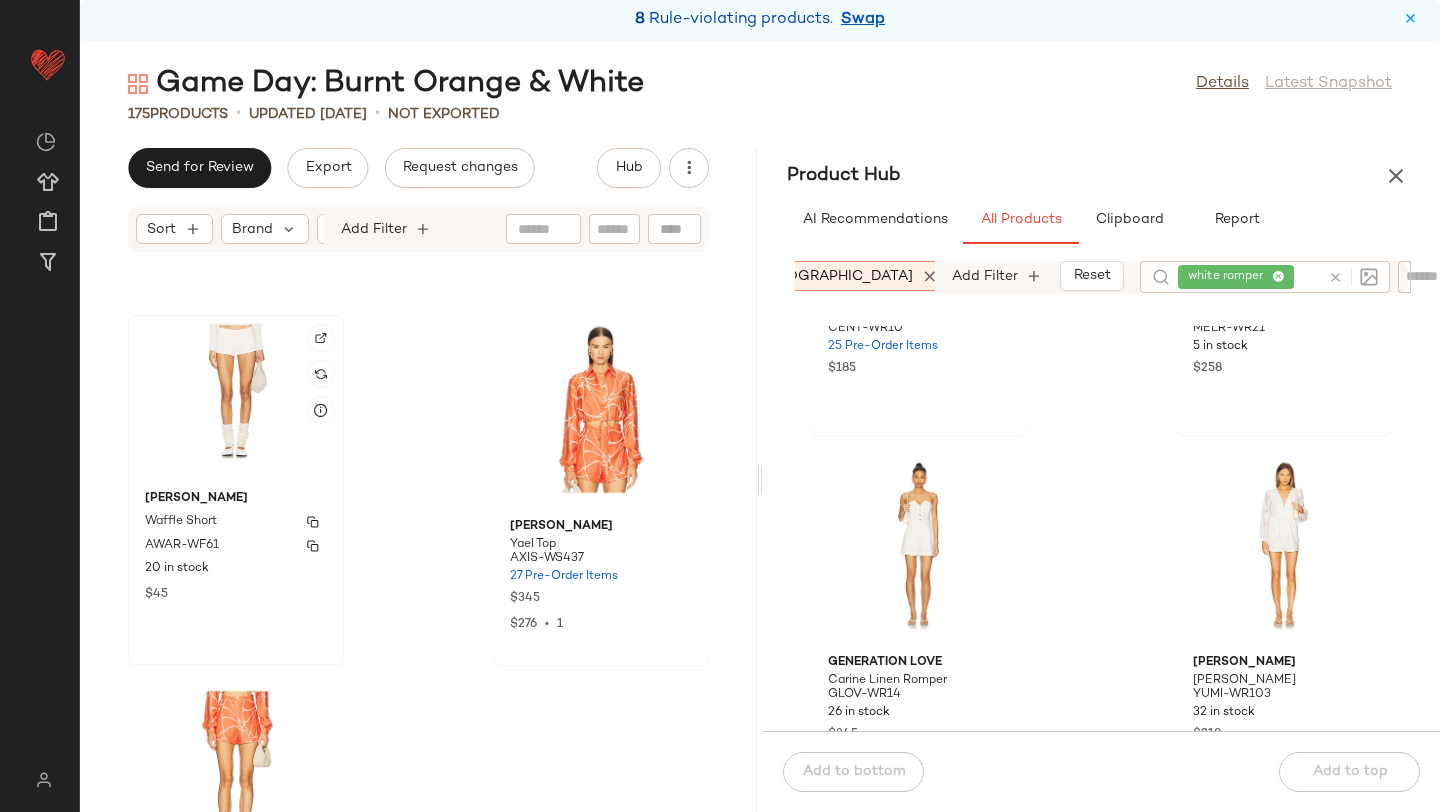scroll, scrollTop: 31466, scrollLeft: 0, axis: vertical 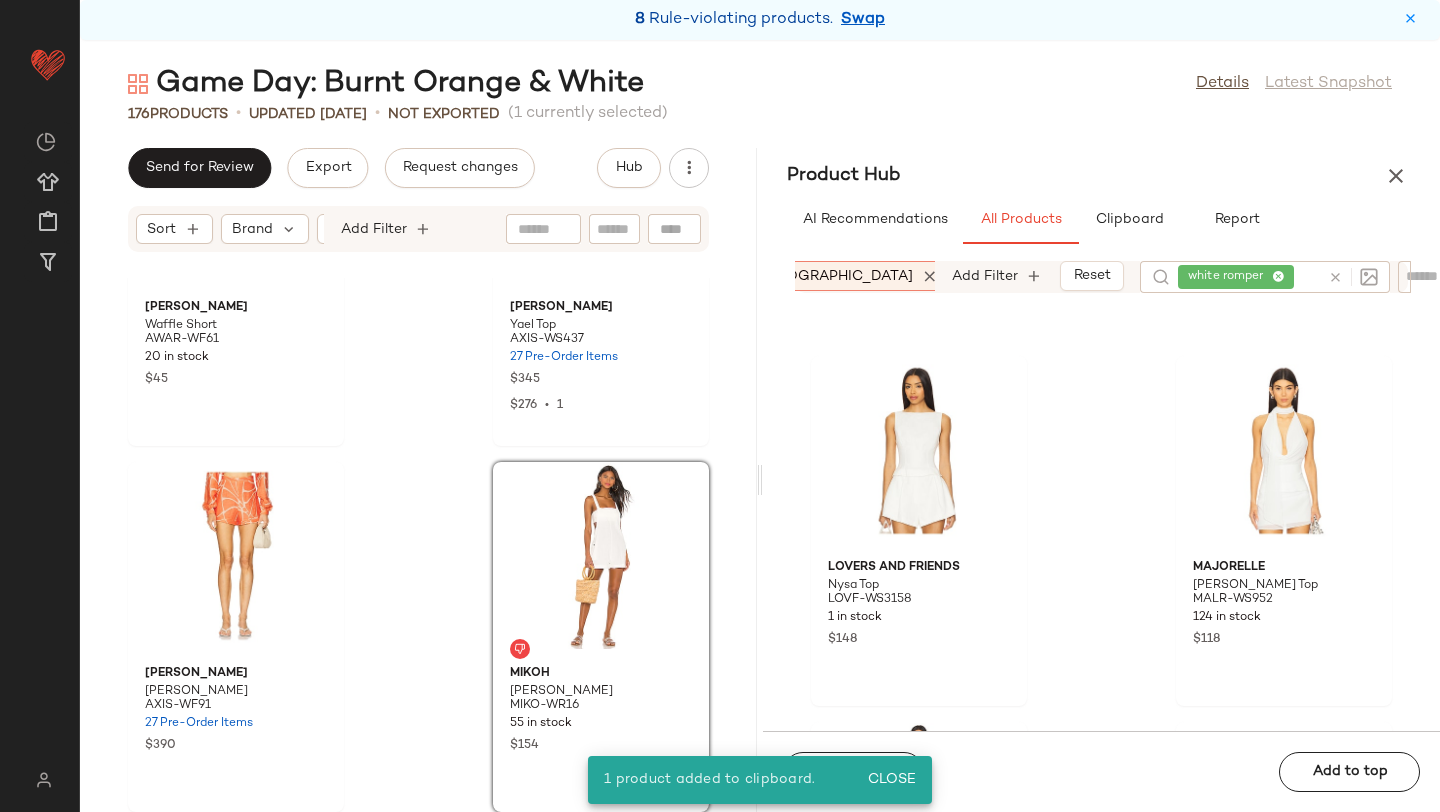 click on "[PERSON_NAME] Waffle Short AWAR-WF61 20 in stock $45 [PERSON_NAME] Top AXIS-WS437 27 Pre-Order Items $345 $276  •  1 [PERSON_NAME] Short AXIS-WF91 27 Pre-Order Items $390 MIKOH [PERSON_NAME] Romper MIKO-WR16 55 in stock $154" 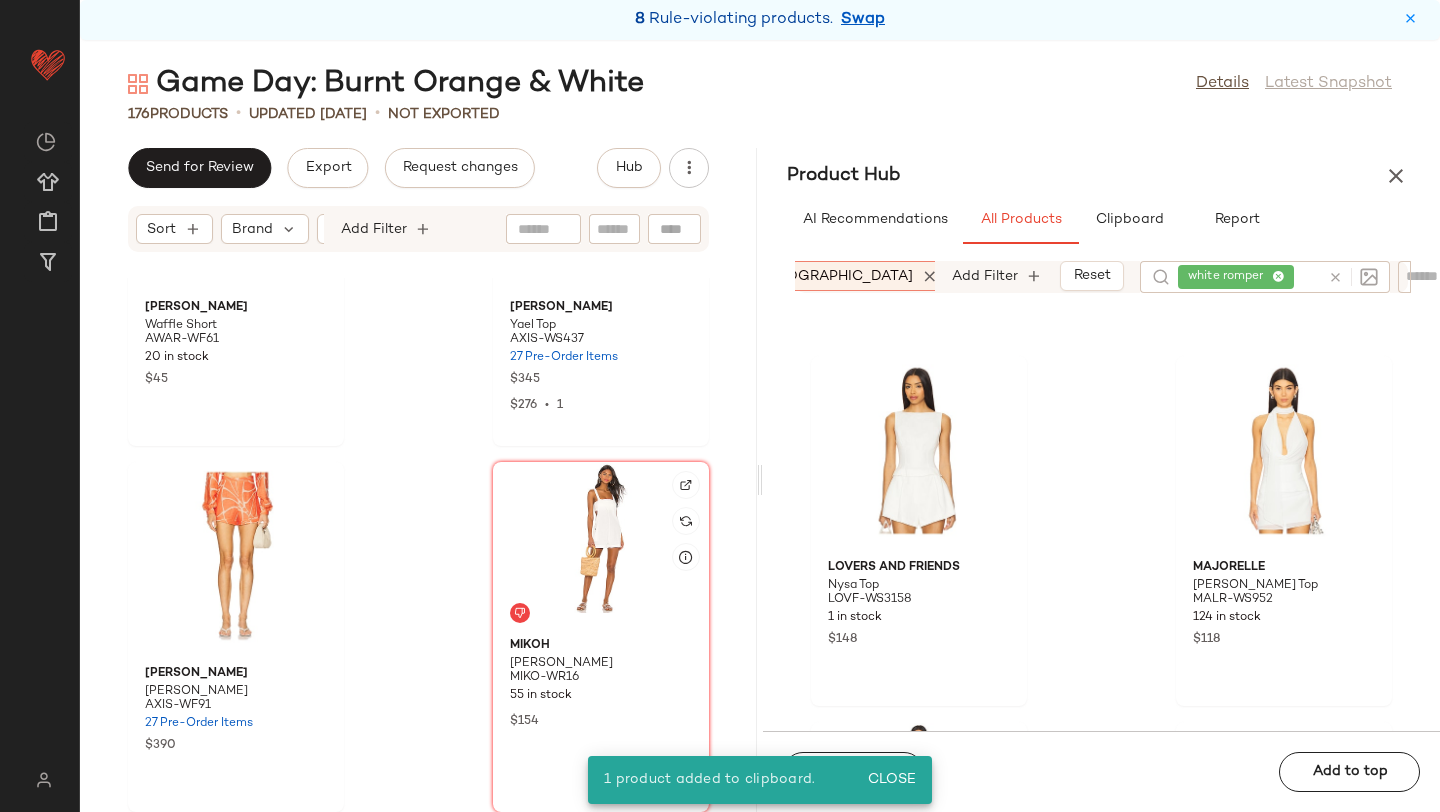 click 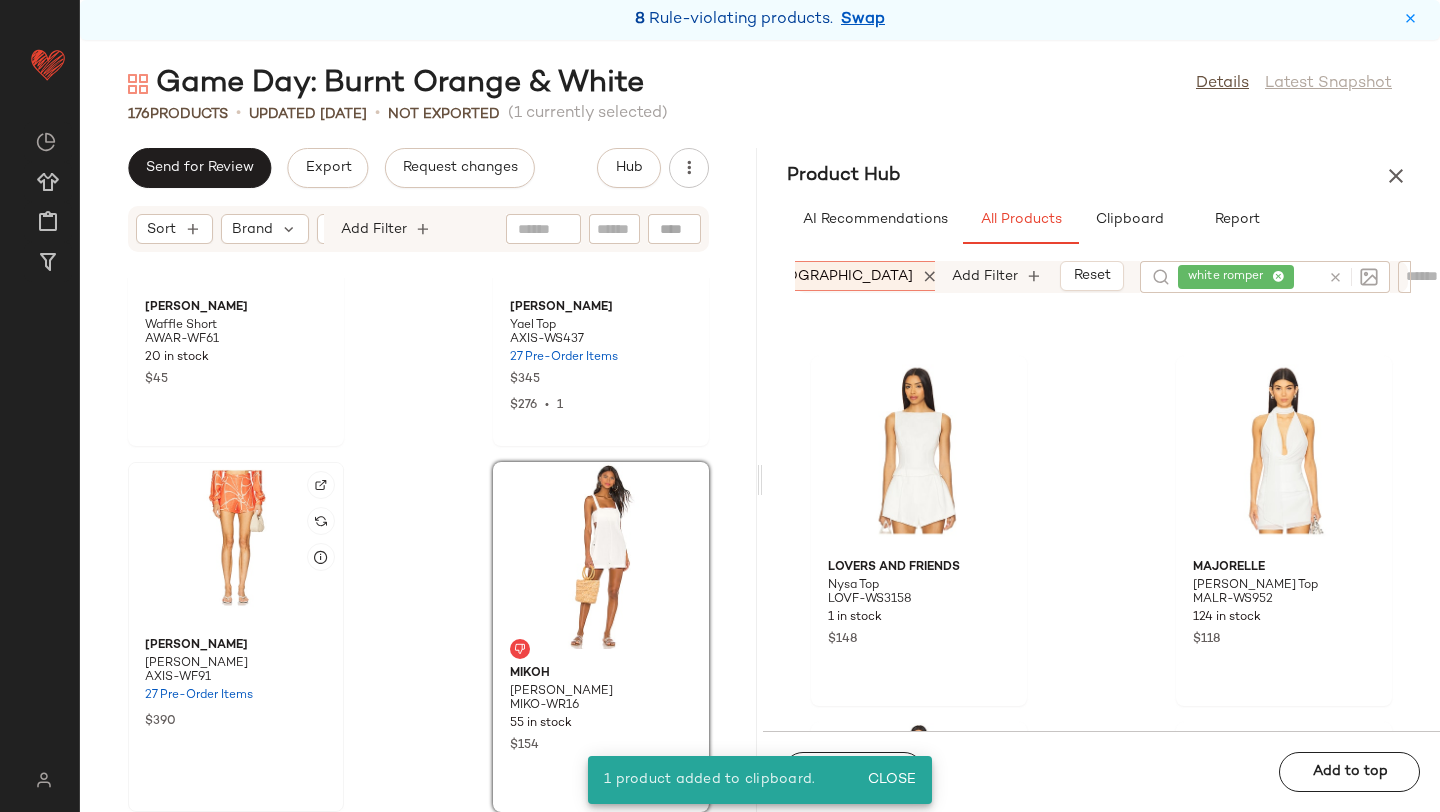 click 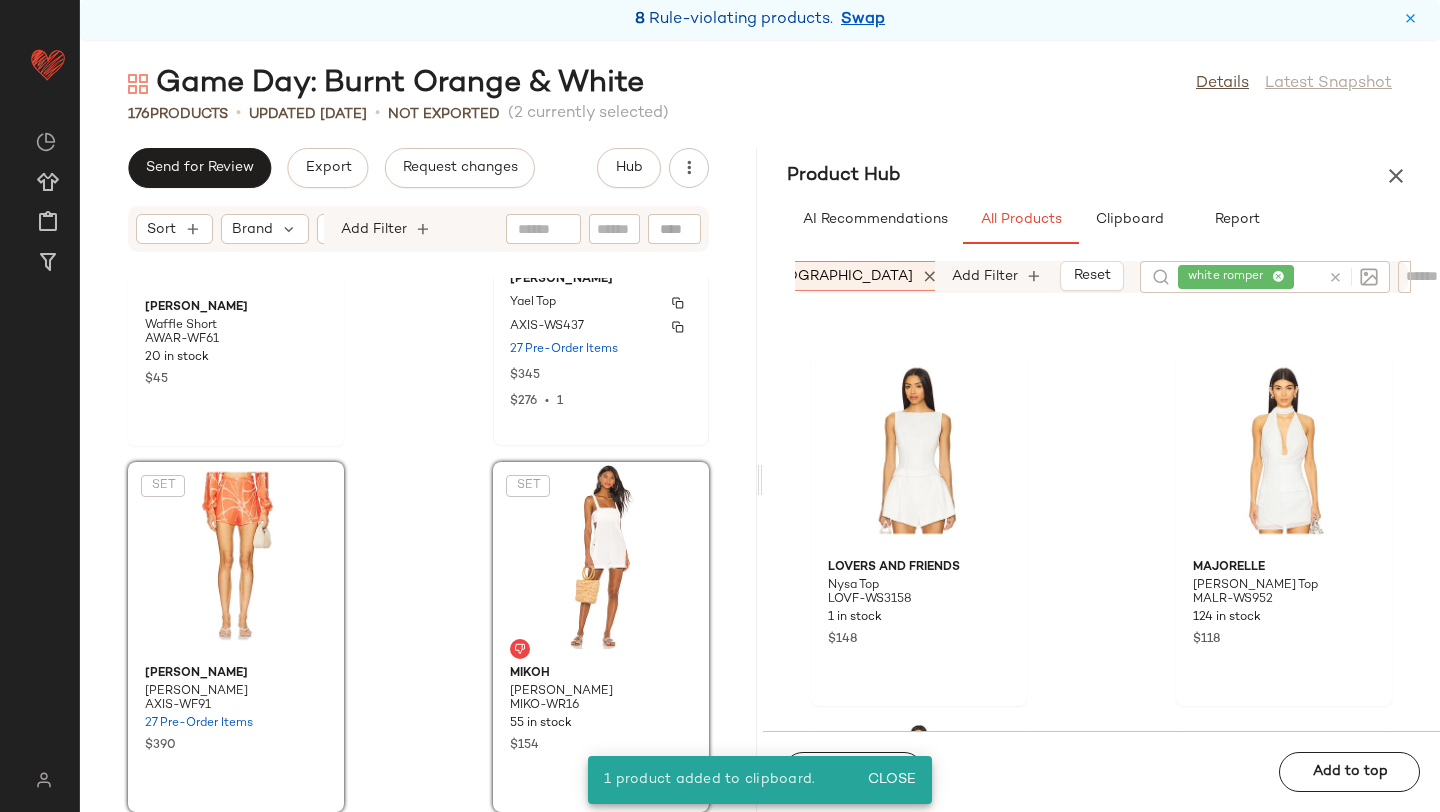 click on "•" at bounding box center (547, 401) 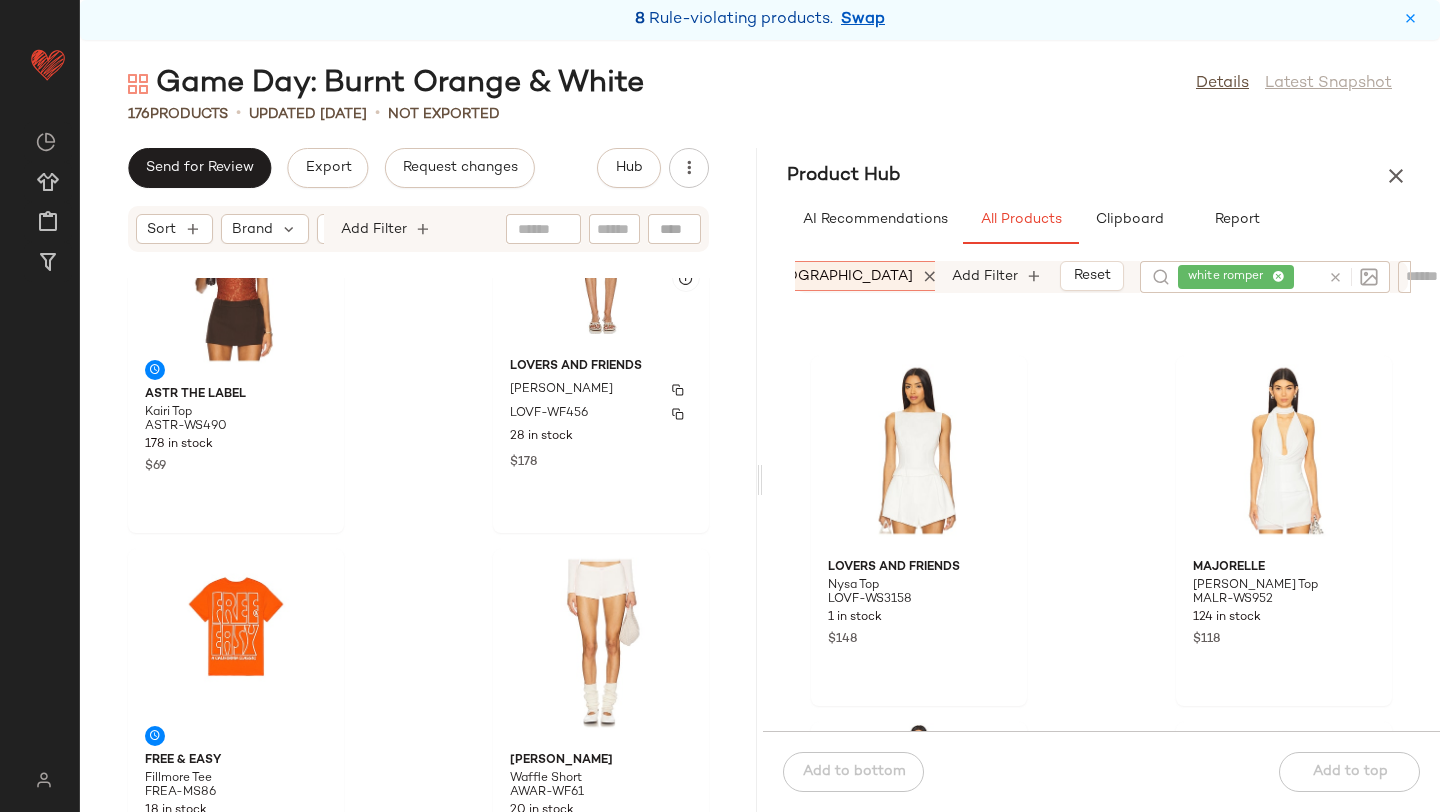 scroll, scrollTop: 31601, scrollLeft: 0, axis: vertical 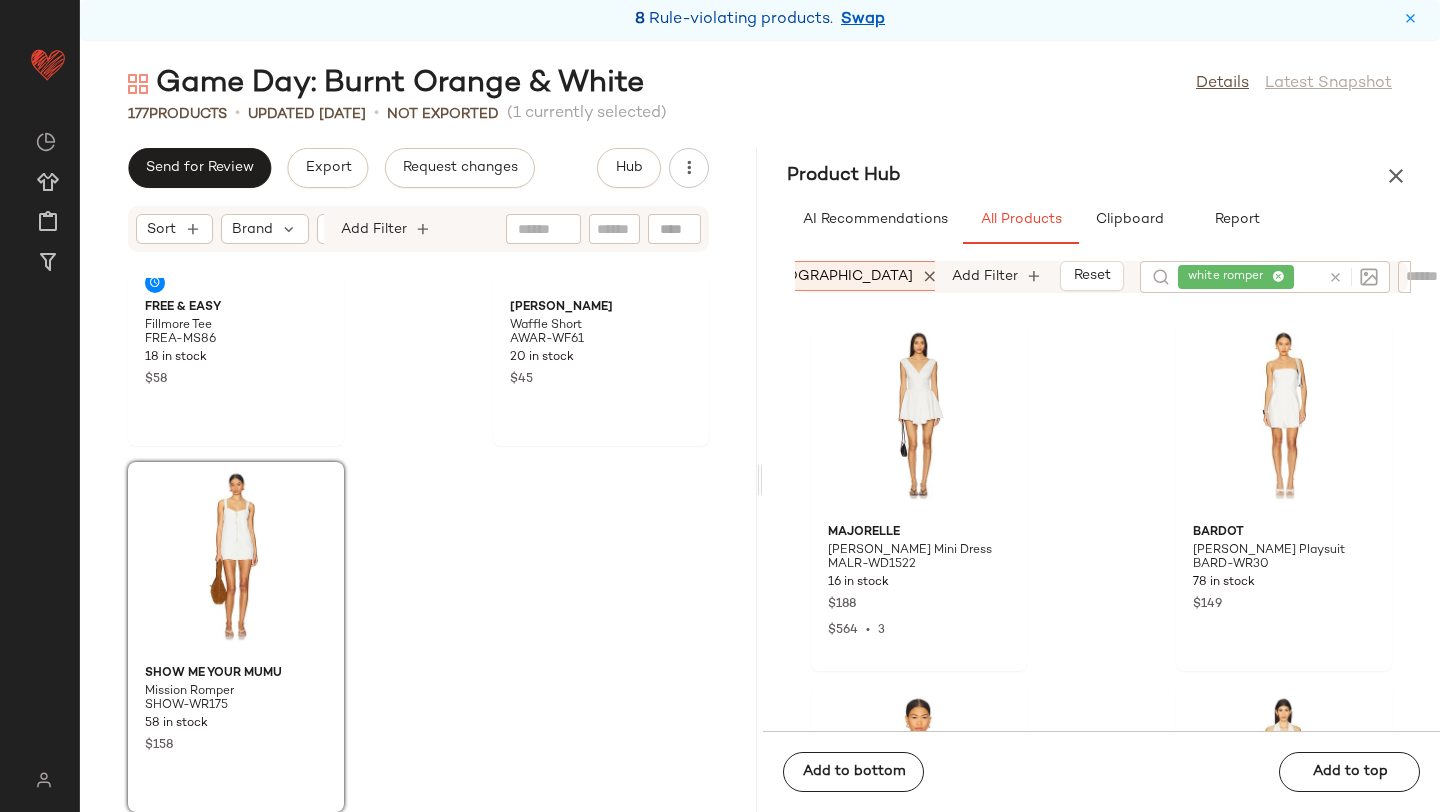 click on "Free & Easy Fillmore Tee FREA-MS86 18 in stock $58 [PERSON_NAME] Waffle Short AWAR-WF61 20 in stock $45 Show Me Your Mumu Mission Romper SHOW-WR175 58 in stock $158" 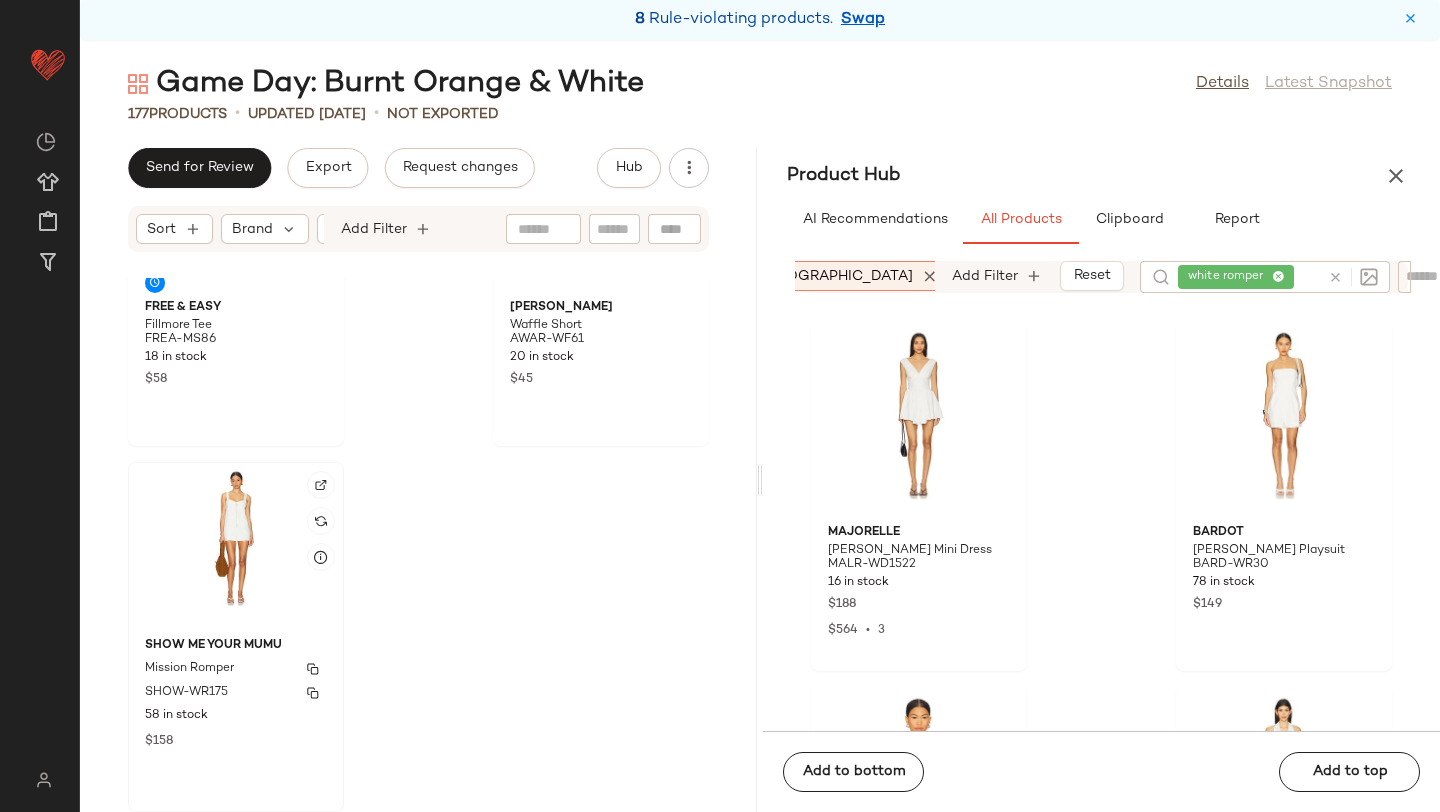 click 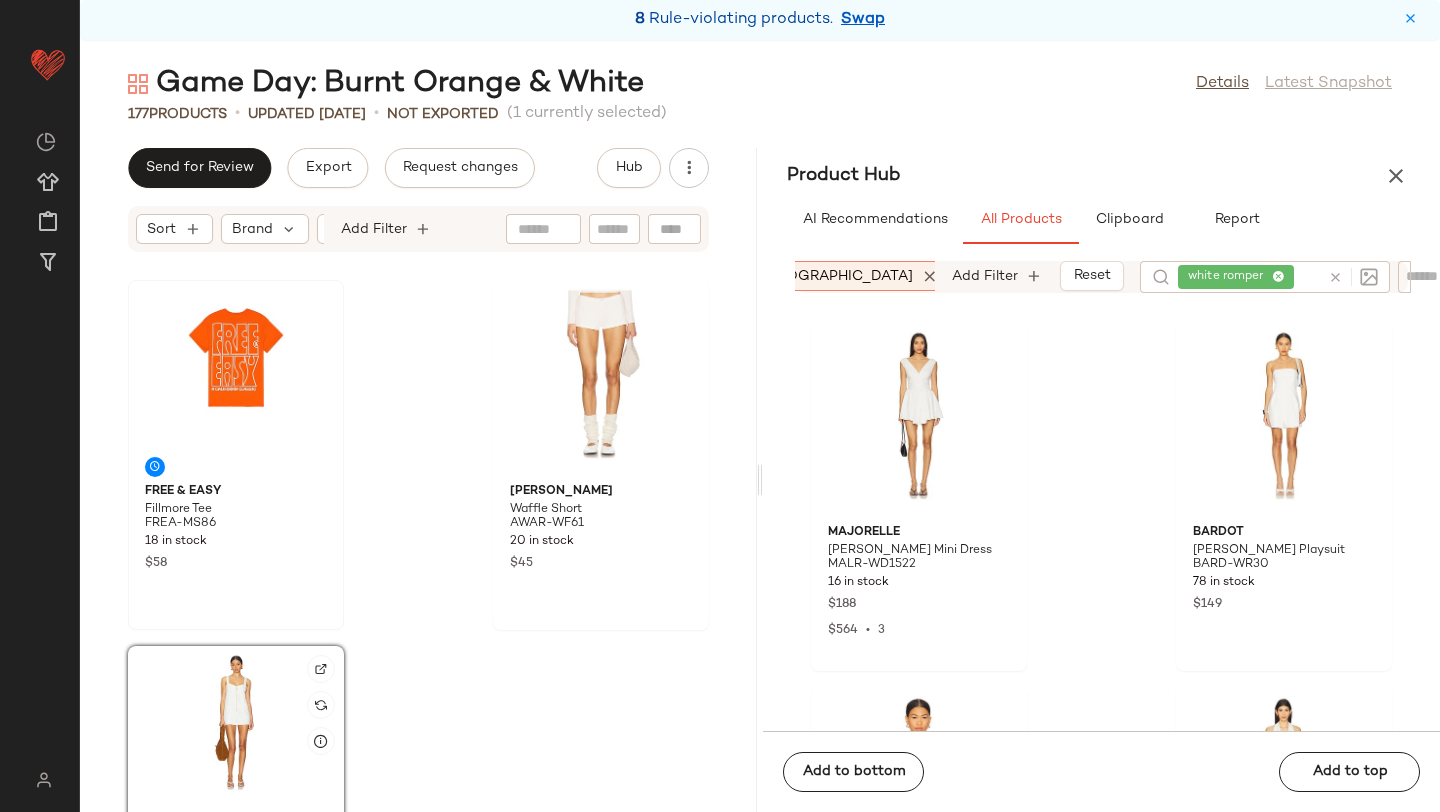 scroll, scrollTop: 31810, scrollLeft: 0, axis: vertical 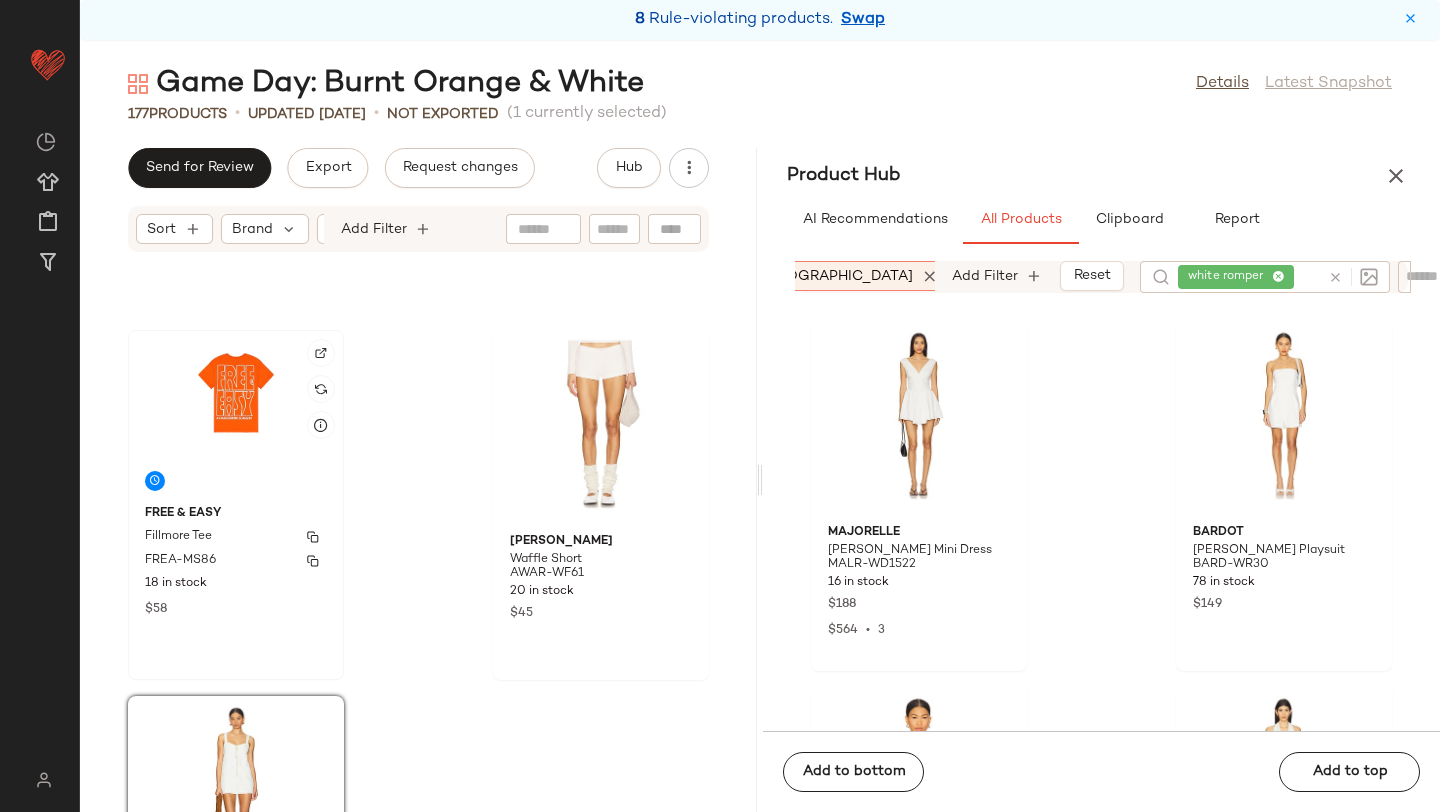 click on "FREA-MS86" at bounding box center [236, 561] 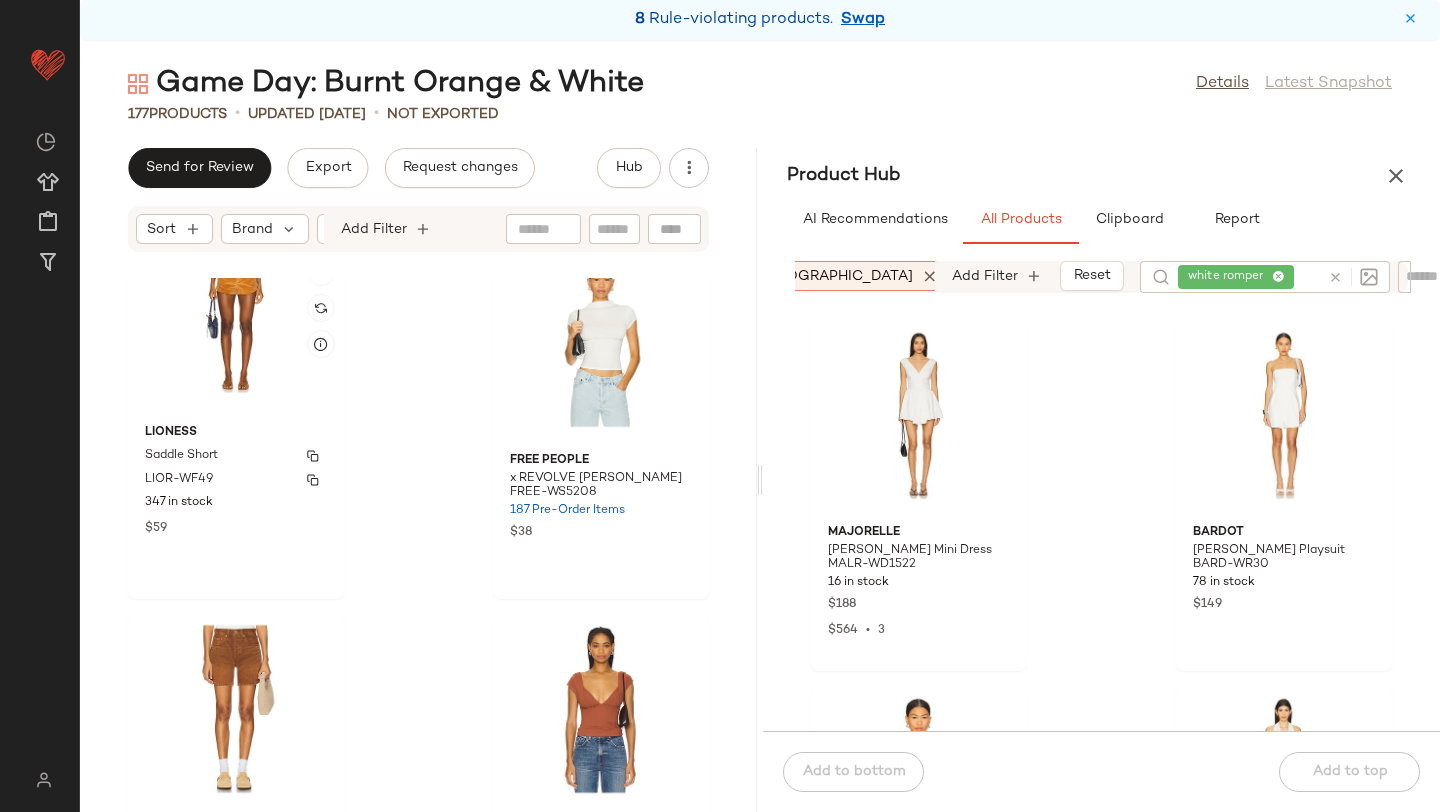 scroll, scrollTop: 27868, scrollLeft: 0, axis: vertical 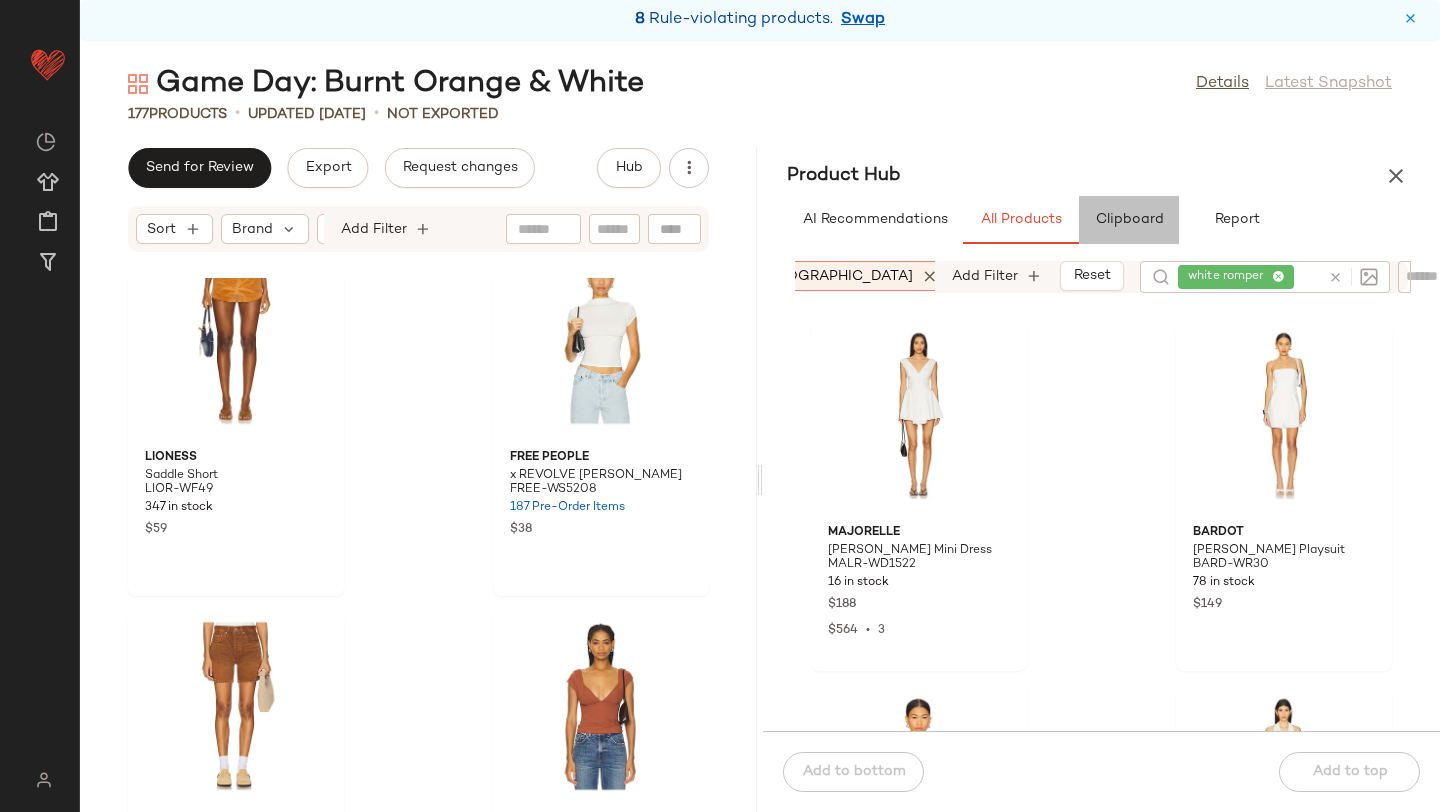 click on "Clipboard" 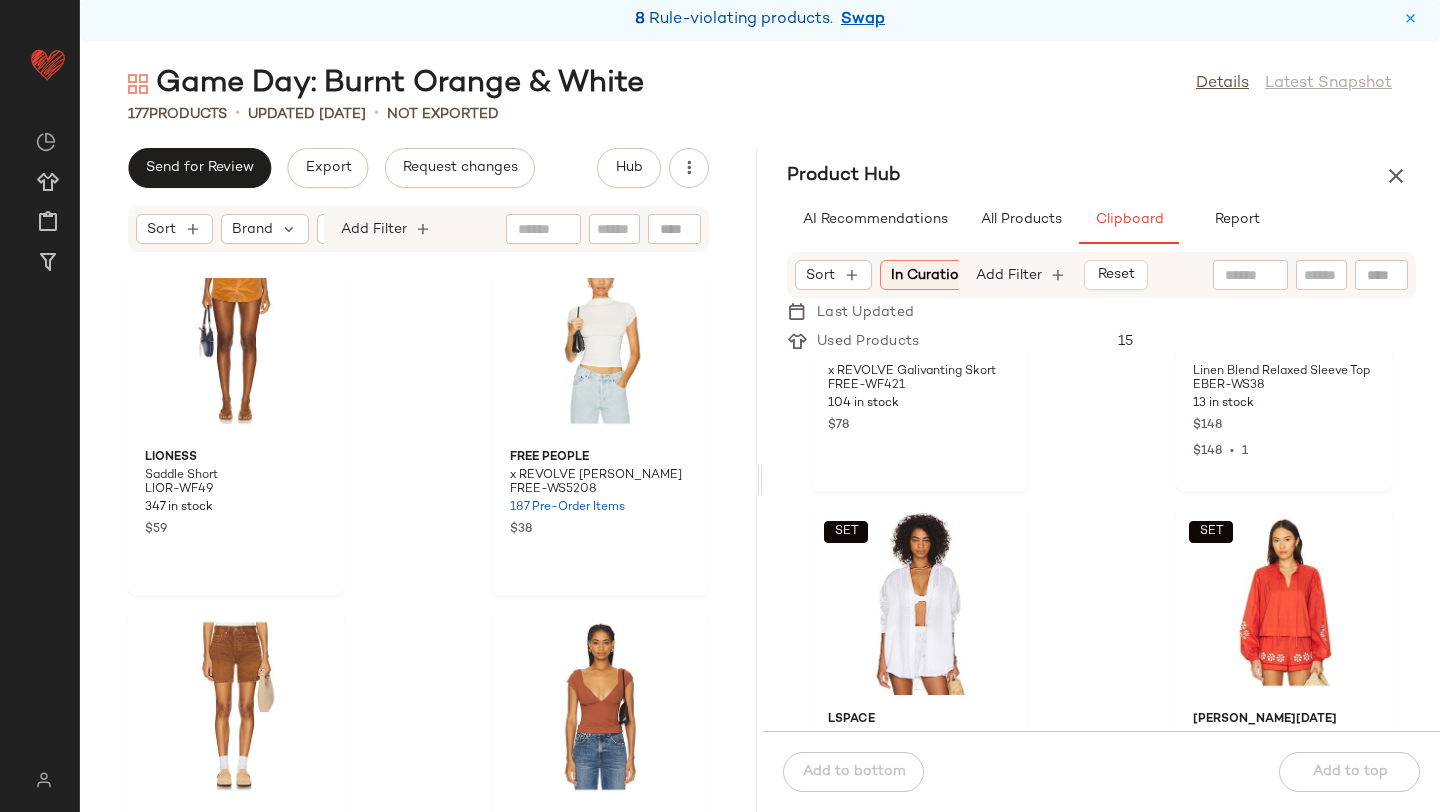 scroll, scrollTop: 4798, scrollLeft: 0, axis: vertical 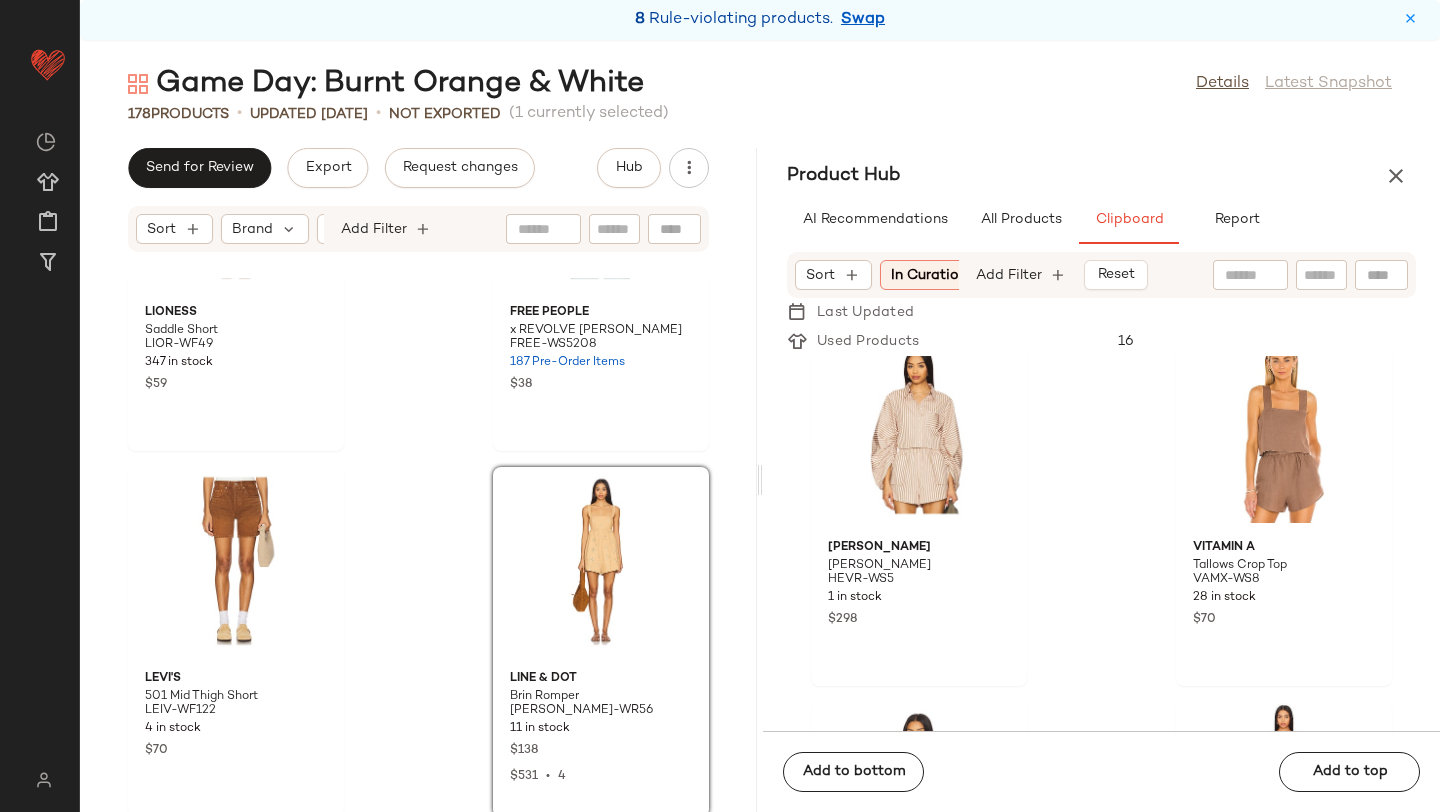 click on "LIONESS Saddle Short LIOR-WF49 347 in stock $59 Free People x REVOLVE Lola Tee FREE-WS5208 187 Pre-Order Items $38 LEVI'S 501 Mid Thigh Short LEIV-WF122 4 in stock $70 Line & Dot Brin Romper [PERSON_NAME]-WR56 11 in stock $138 $531  •  4 Free People x Intimately FP Duo Corset Cami FREE-WS5011 189 in stock $48 Negative Underwear Island Short NEGR-WF6 35 in stock $100 $200  •  2  SET  superdown Maja Top SPDW-WS2069 299 in stock $58 $174  •  3  SET  superdown Maja Short SPDW-WF240 260 in stock $56 $168  •  3" 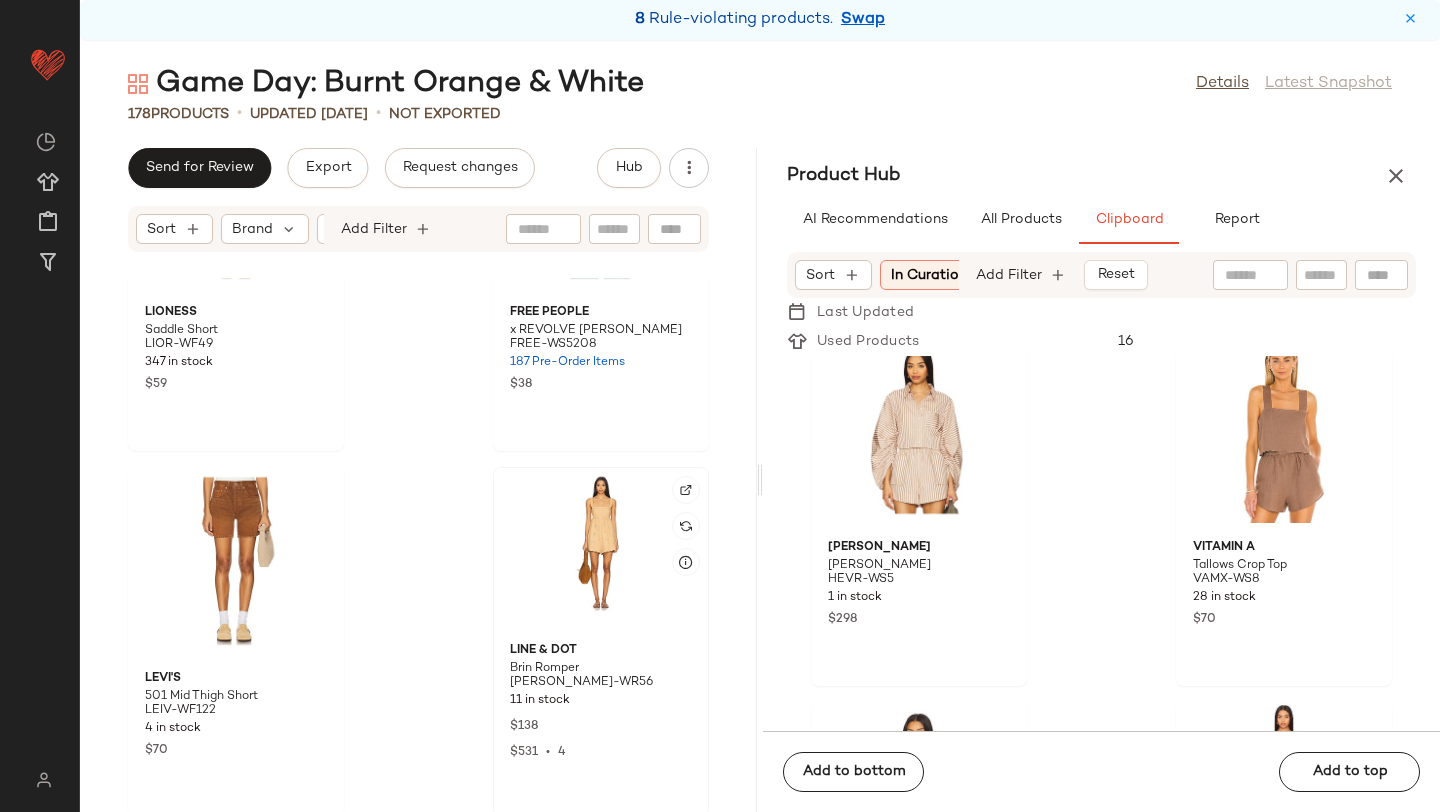 click 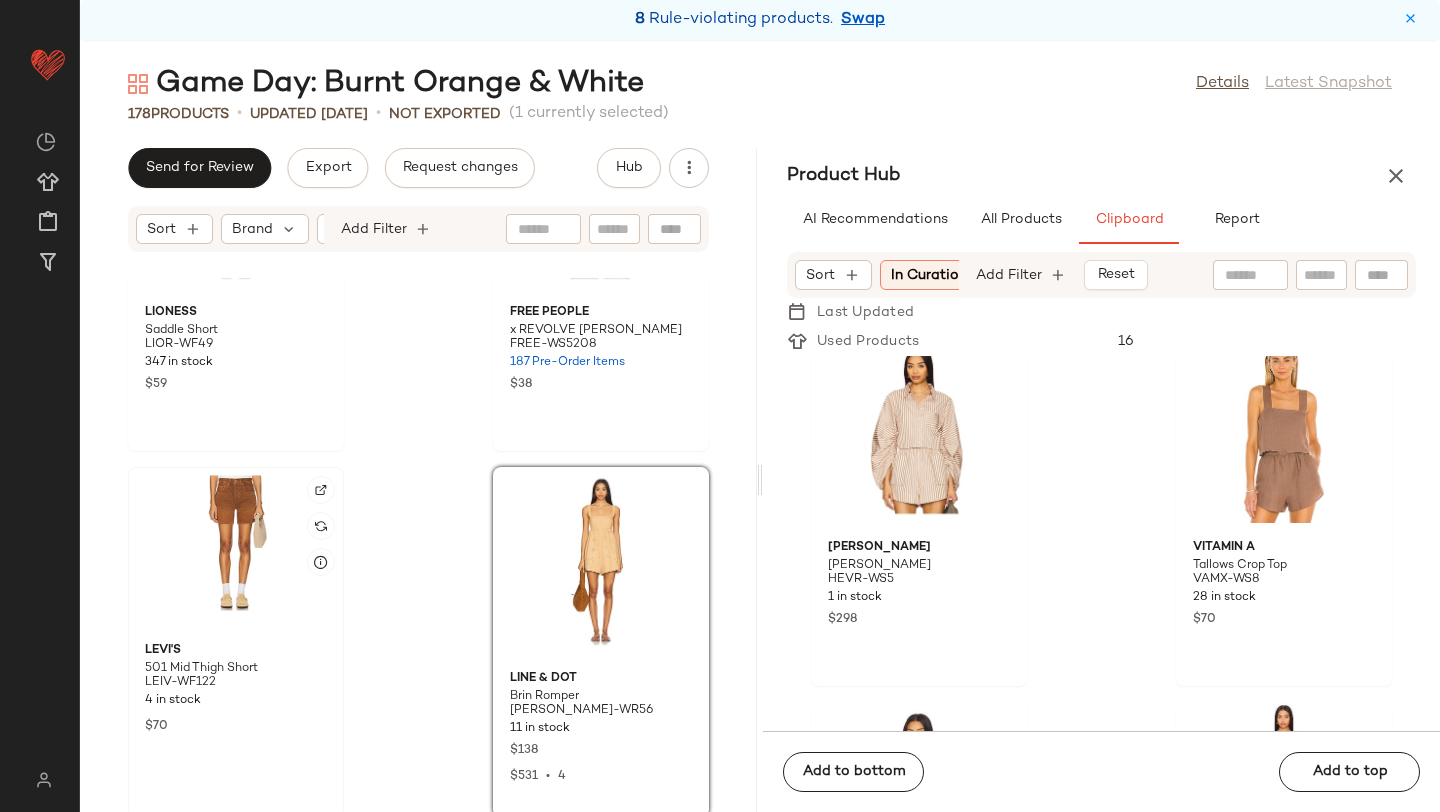 click 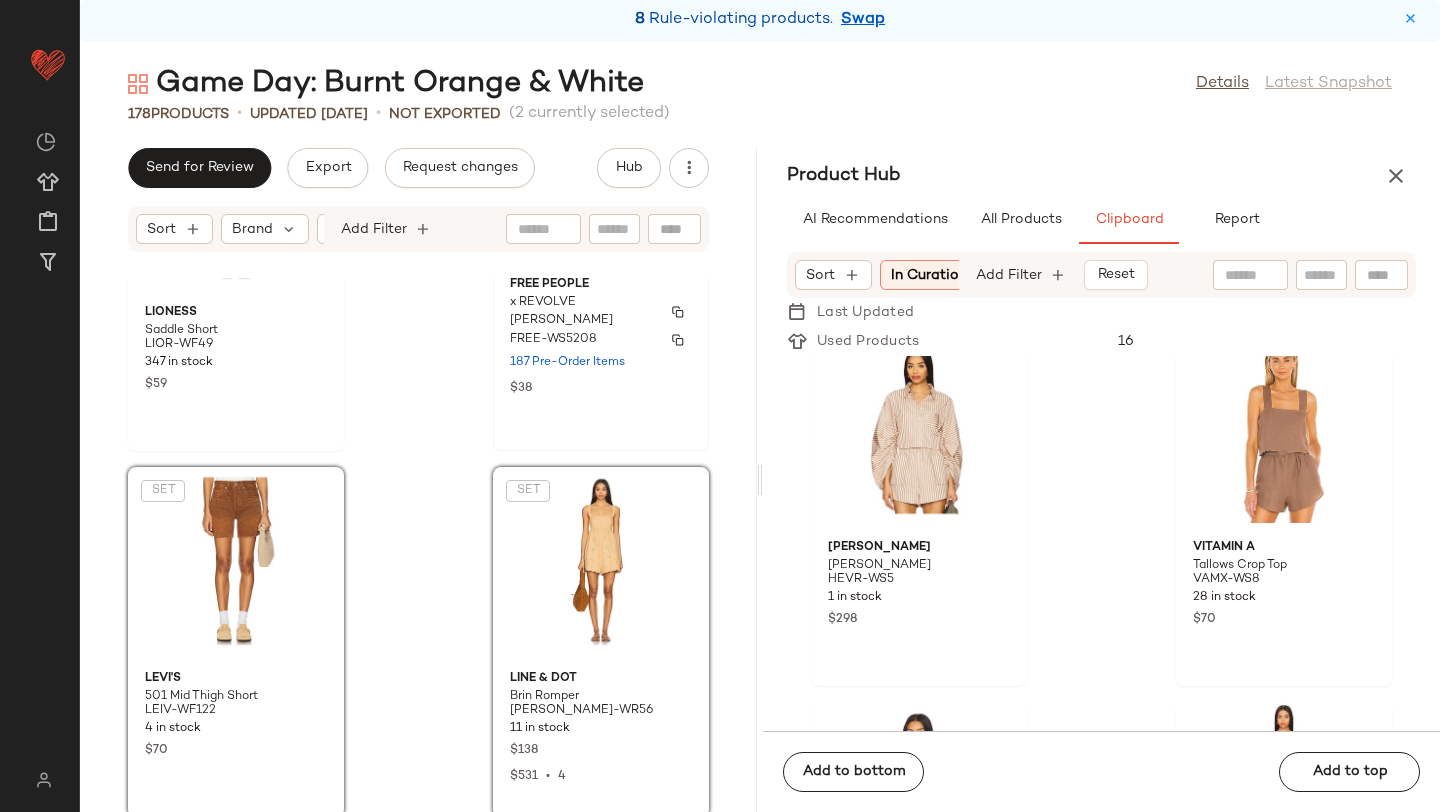 click on "Free People x REVOLVE [PERSON_NAME] FREE-WS5208 187 Pre-Order Items $38" 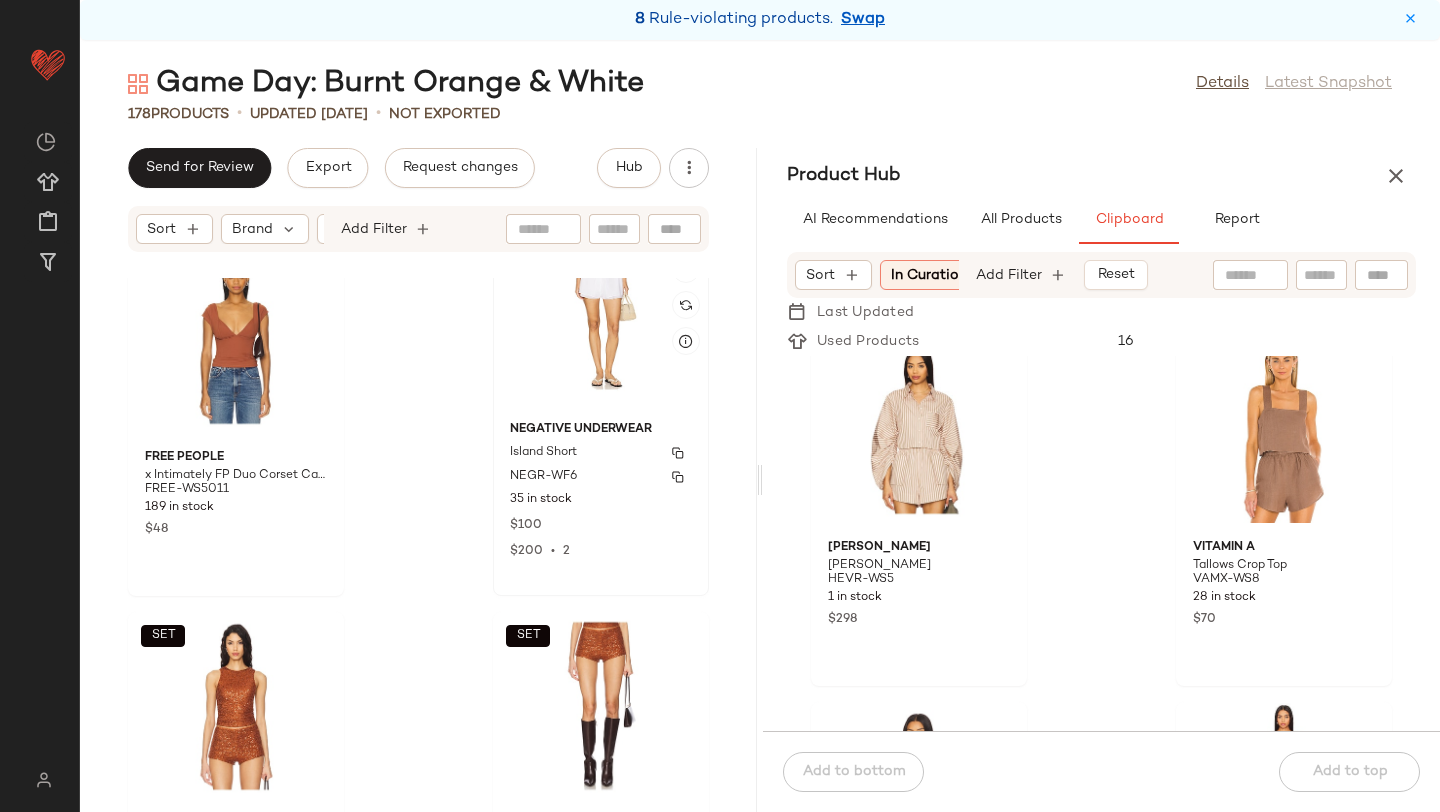 scroll, scrollTop: 28485, scrollLeft: 0, axis: vertical 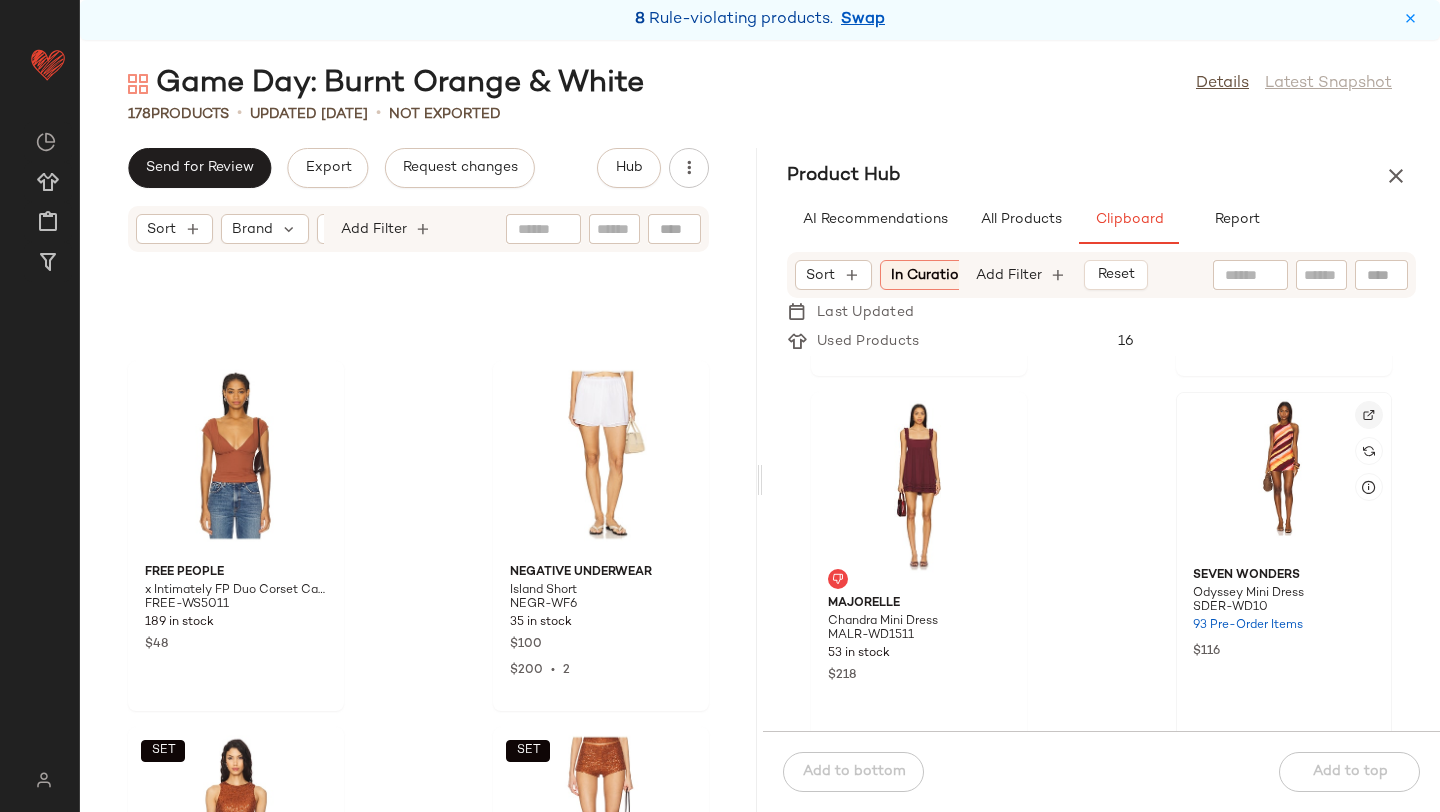 click at bounding box center (1369, 415) 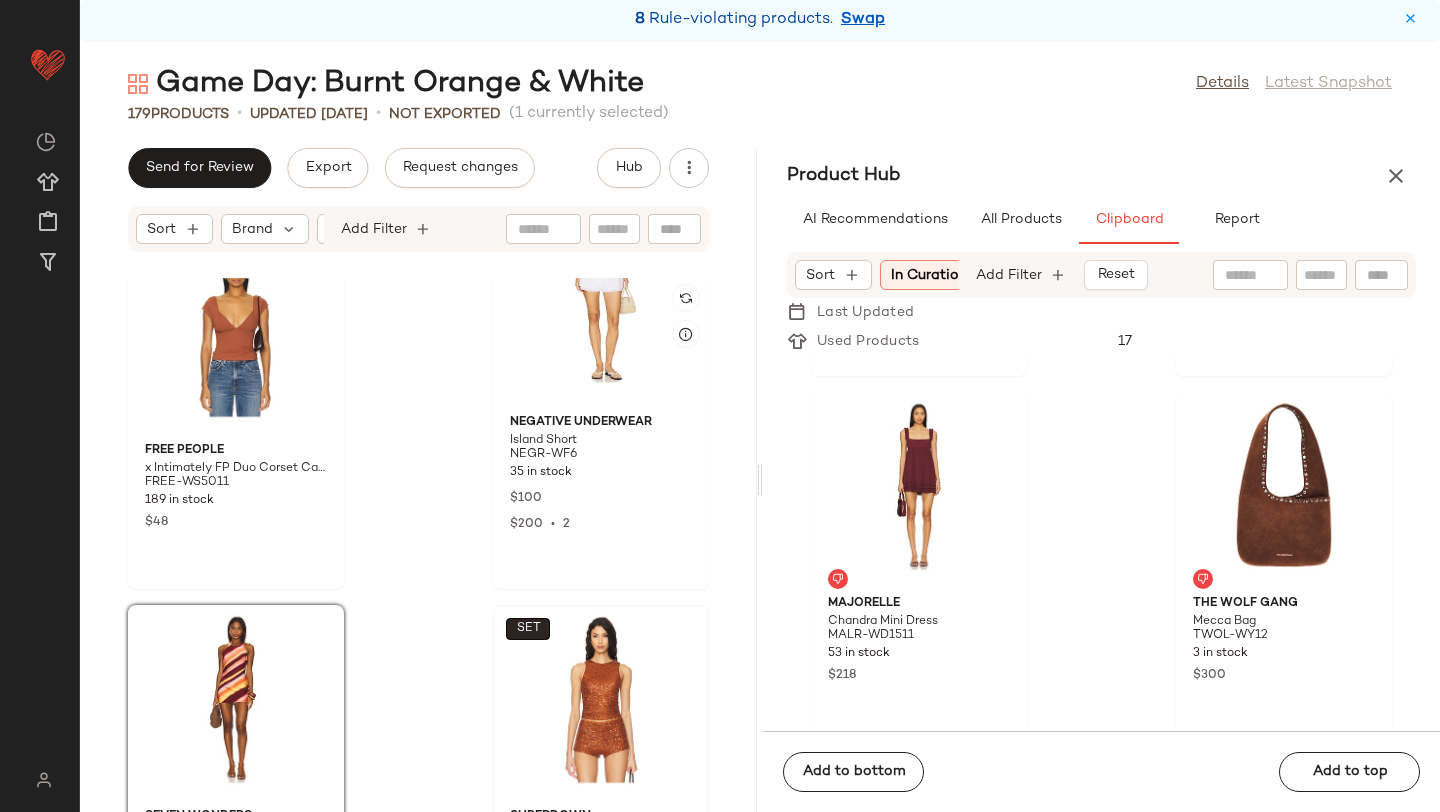 scroll, scrollTop: 28656, scrollLeft: 0, axis: vertical 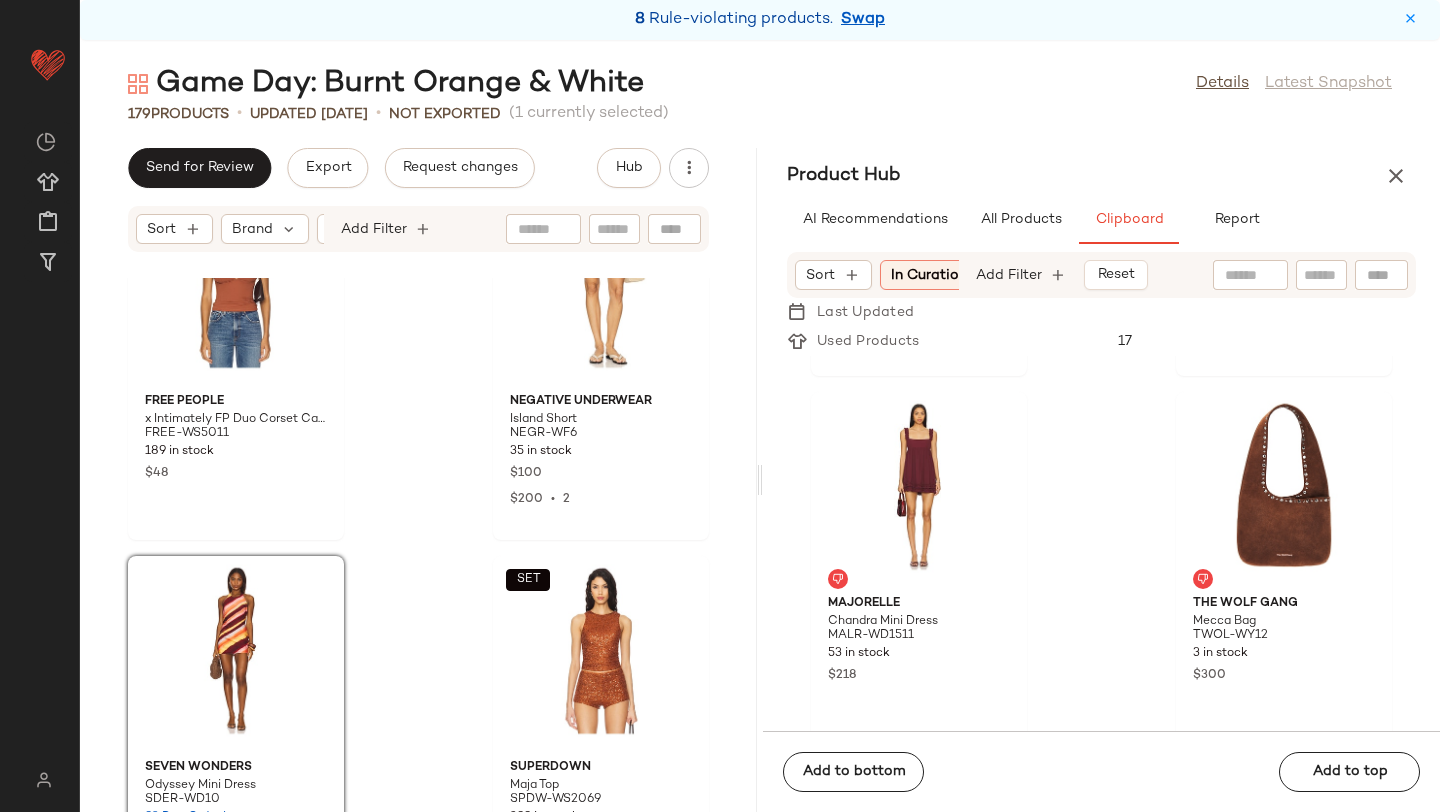 click on "Free People x Intimately FP Duo Corset Cami FREE-WS5011 189 in stock $48 Negative Underwear Island Short NEGR-WF6 35 in stock $100 $200  •  2 SEVEN WONDERS Odyssey Mini Dress SDER-WD10 93 Pre-Order Items $116  SET  superdown Maja Top SPDW-WS2069 299 in stock $58 $174  •  3  SET  superdown Maja Short SPDW-WF240 260 in stock $56 $168  •  3 LIONESS Spectate Top LIOR-WS118 97 in stock $59 GUIZIO Micro Mini Stretch Skirt DGUI-WQ44 212 in stock $78 Lovers and Friends Rowan Rugby Top LOVF-WS3128 25 in stock $149" 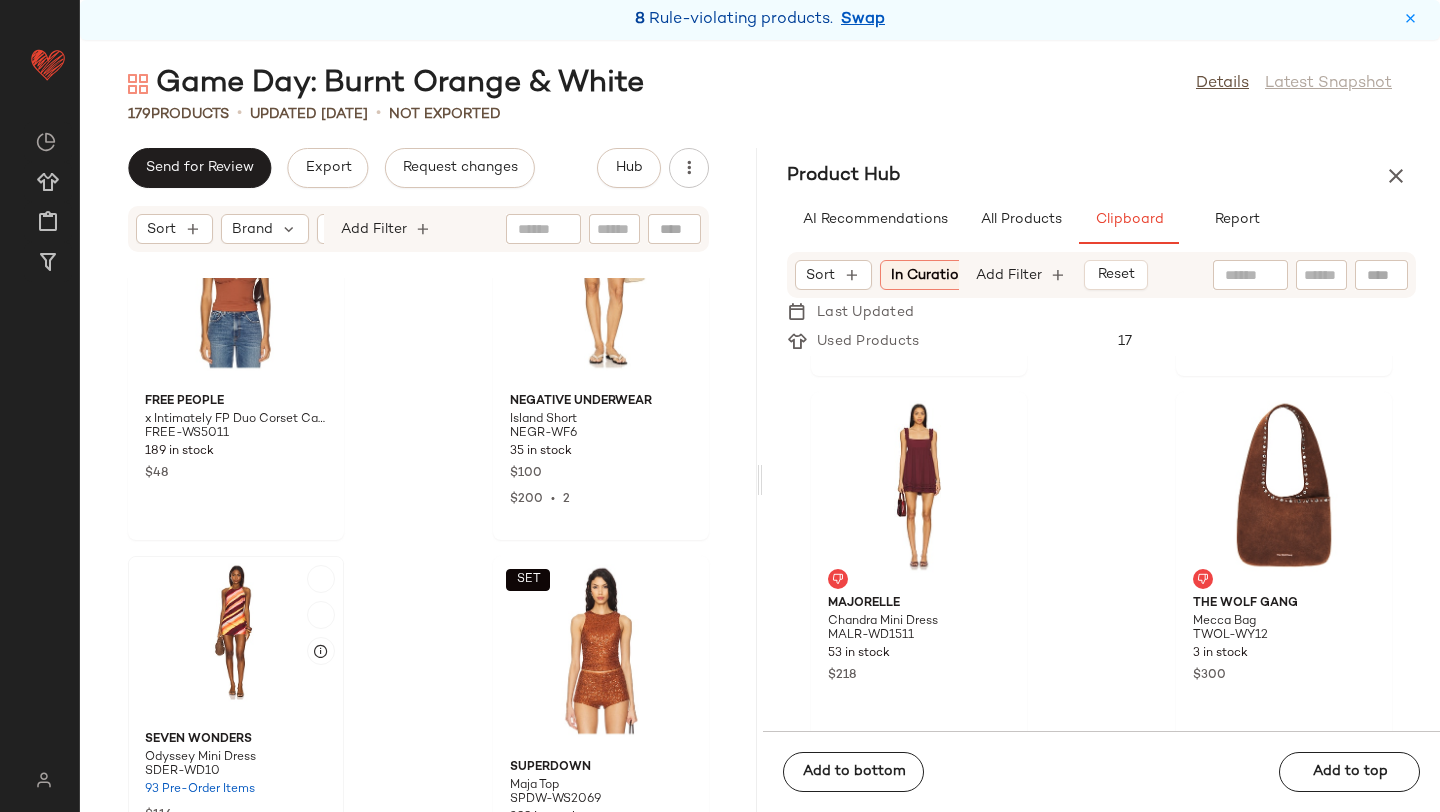 click 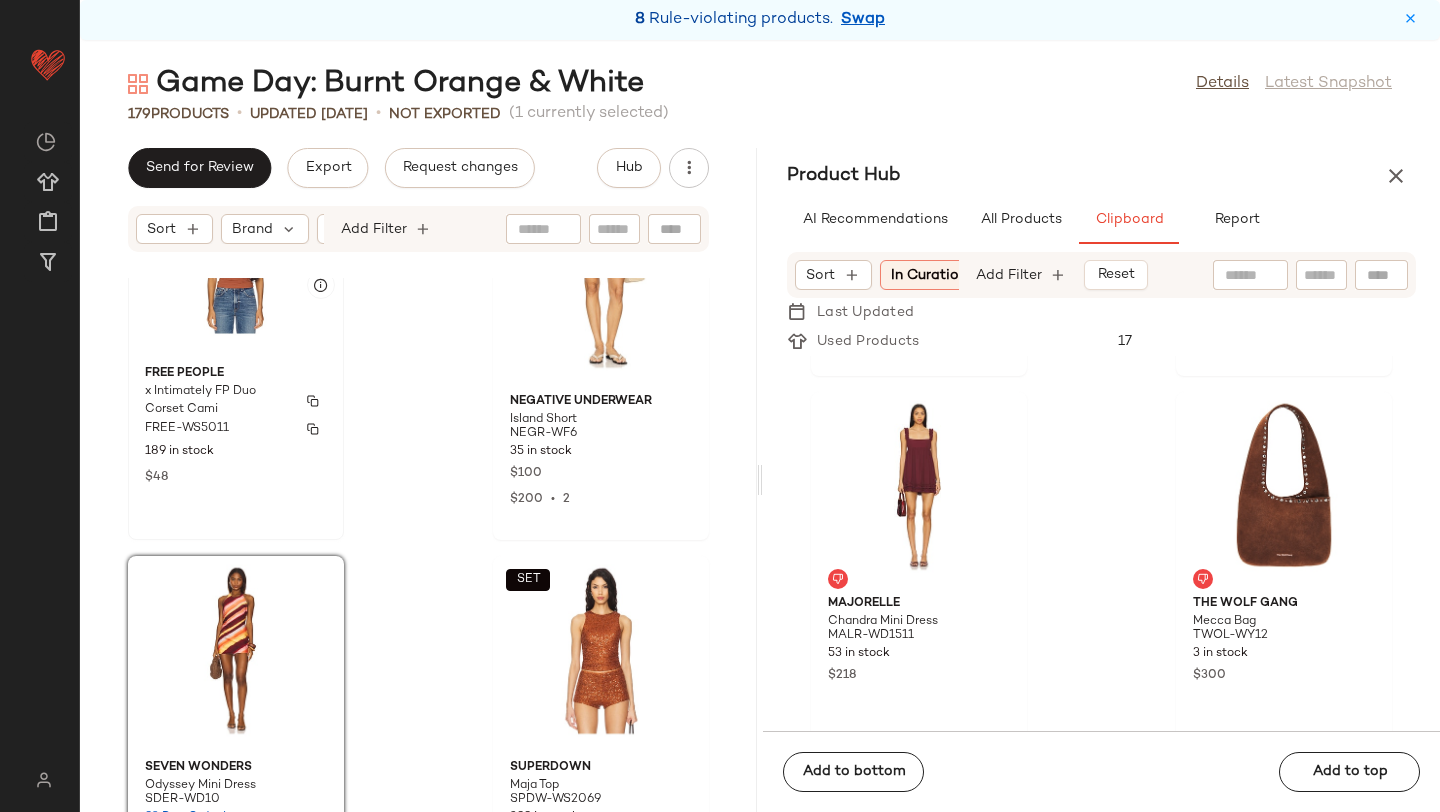 click on "x Intimately FP Duo Corset Cami" at bounding box center [218, 401] 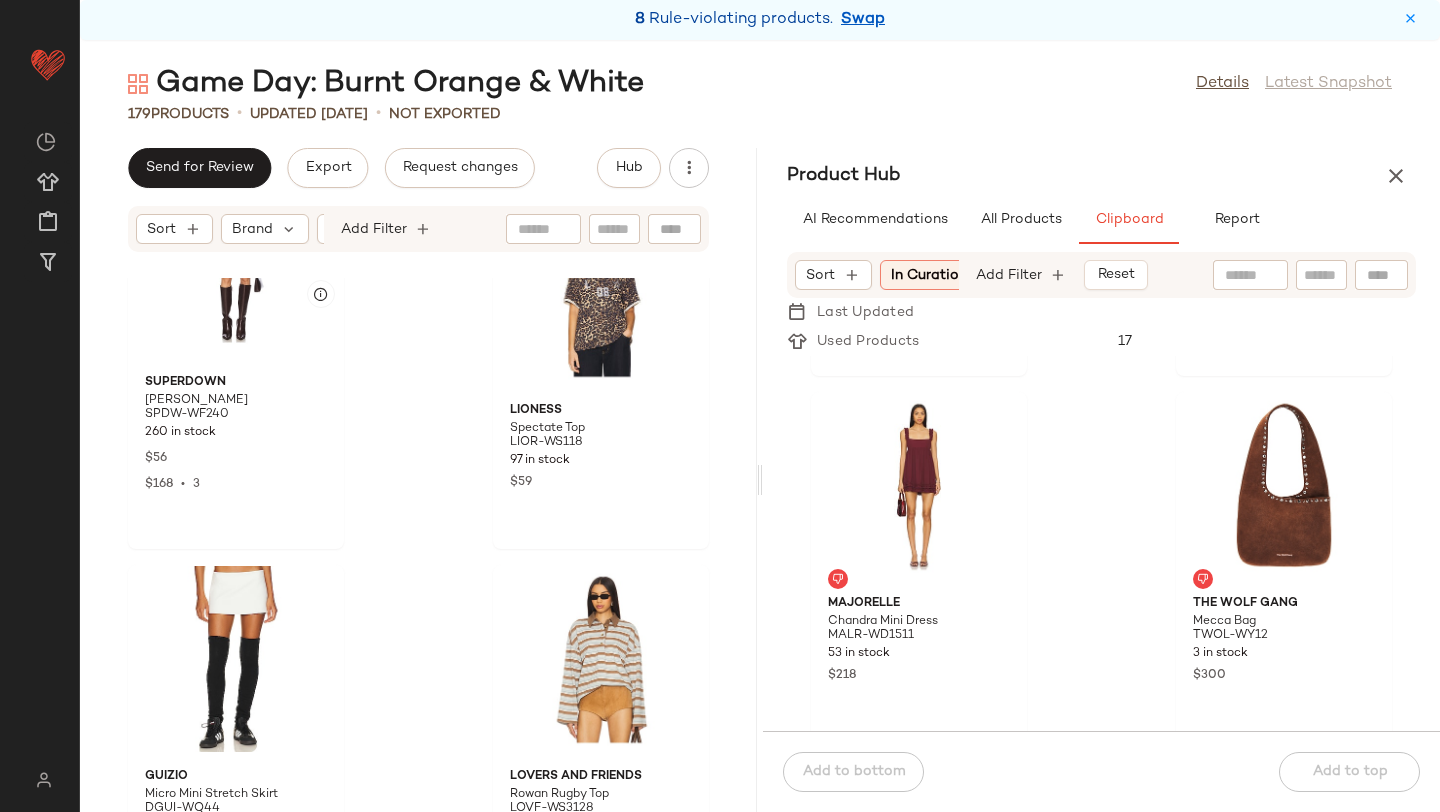 scroll, scrollTop: 29481, scrollLeft: 0, axis: vertical 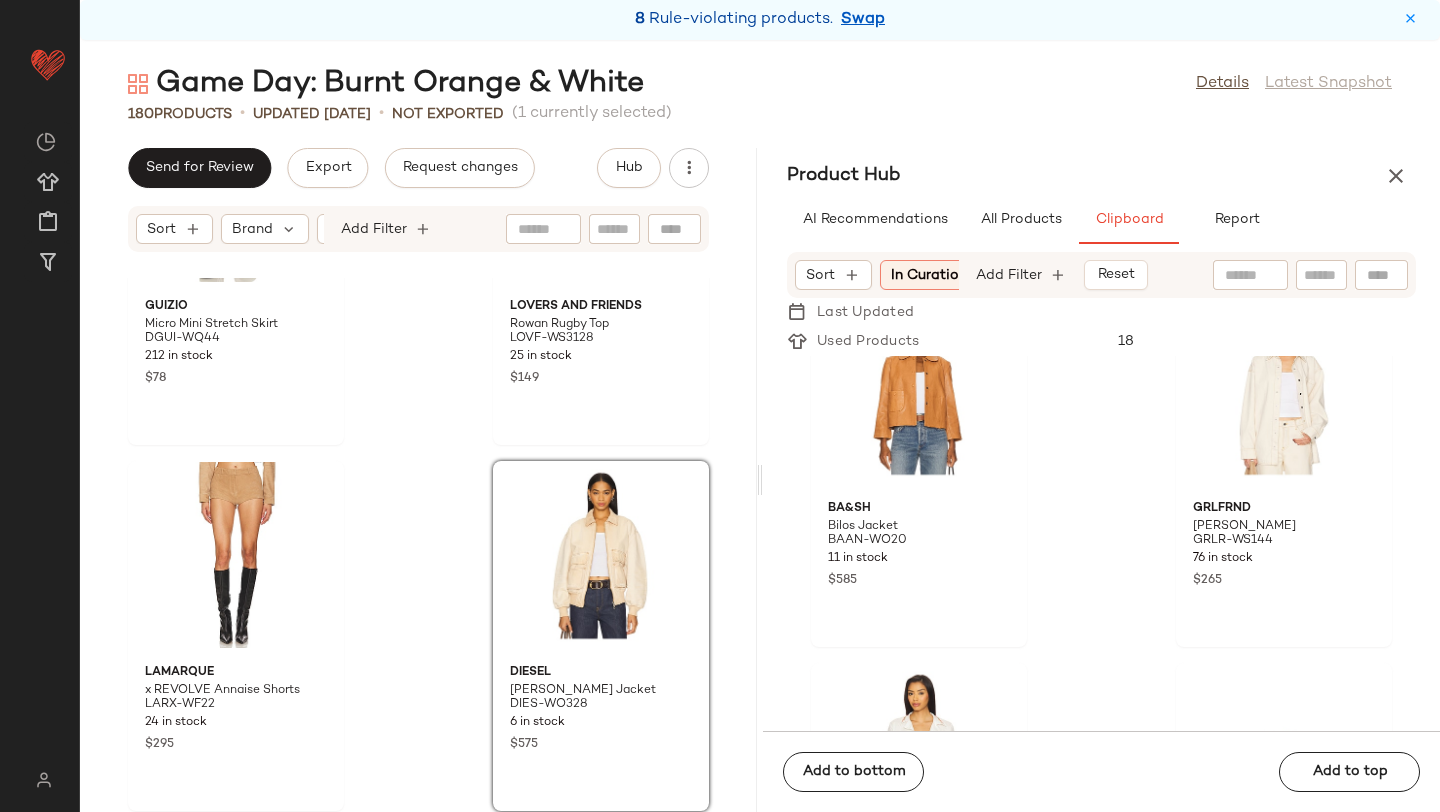 click on "GUIZIO Micro Mini Stretch Skirt DGUI-WQ44 212 in stock $78 Lovers and Friends Rowan Rugby Top LOVF-WS3128 25 in stock $149 LAMARQUE x REVOLVE Annaise Shorts LARX-WF22 24 in stock $295 Diesel [PERSON_NAME] Jacket DIES-WO328 6 in stock $575 superdown Delphi Top SPDW-WS2132 168 in stock $48 $808  •  17 superdown Delphi Skirt SPDW-WQ453 188 in stock $42 $252  •  6 Frankies Bikinis Lullaby Knit Halter FRBI-WS98 61 in stock $110 $440  •  4 Frankies Bikinis Marialla Cable Knit Skort FRBI-WF72 52 in stock $125" 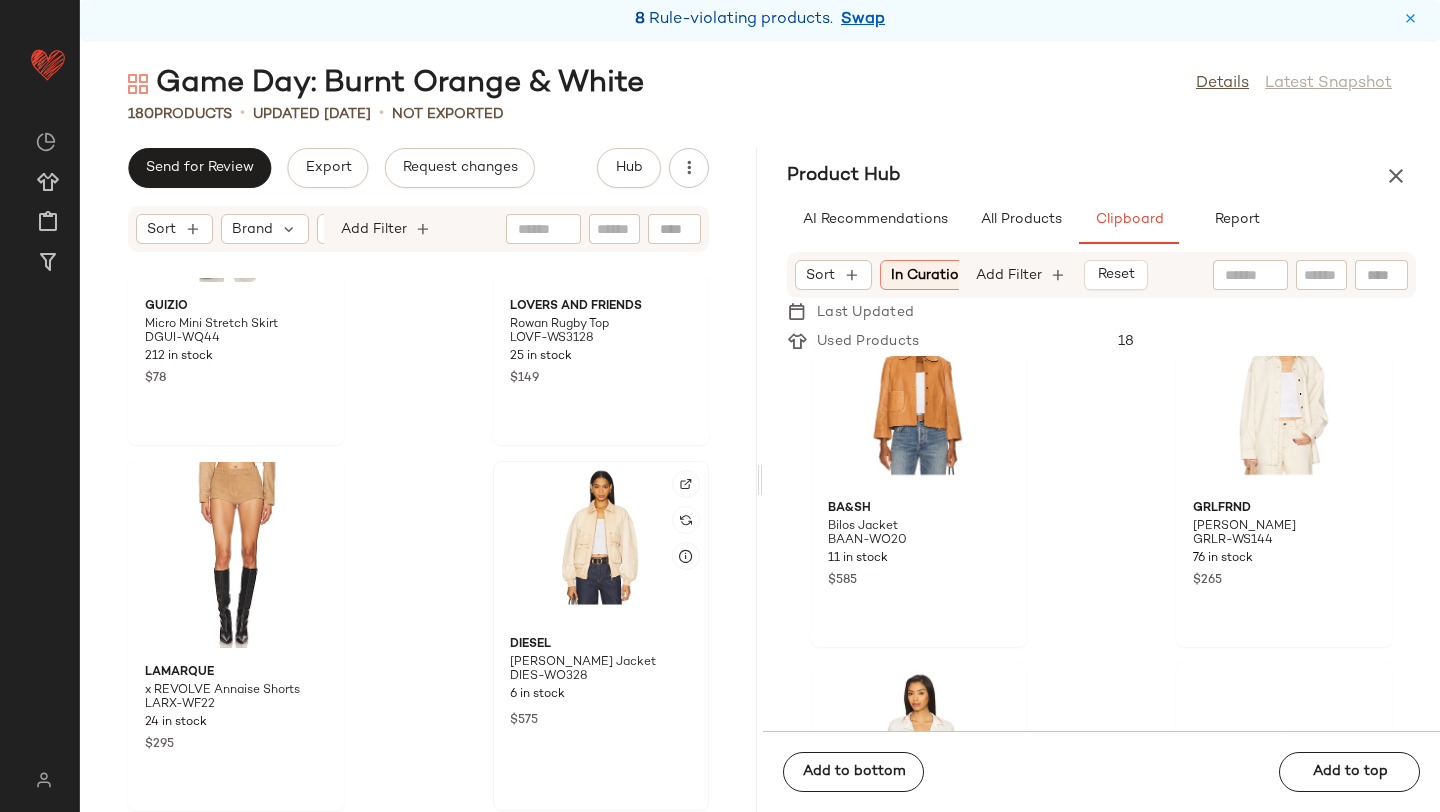 click 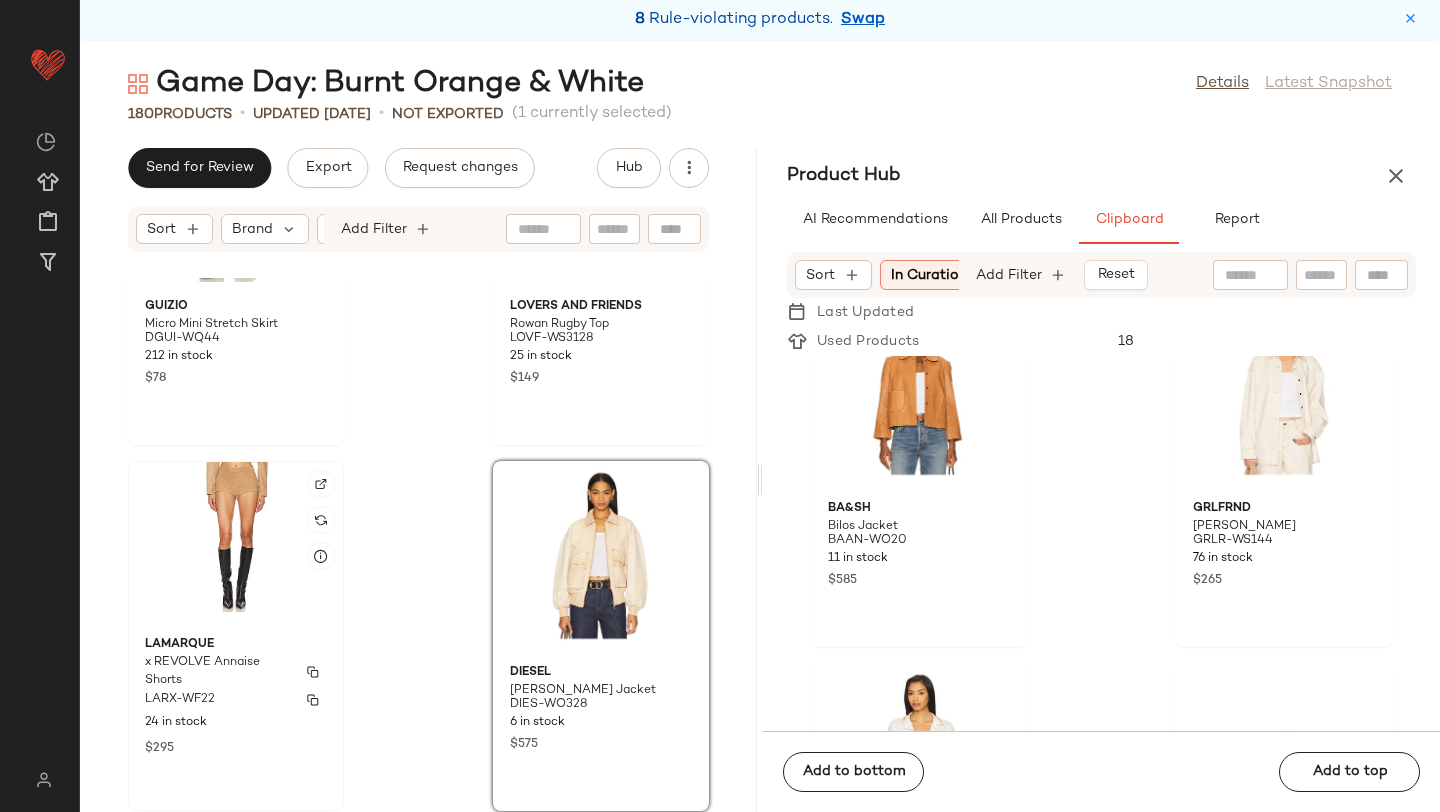 click on "LAMARQUE x REVOLVE Annaise Shorts LARX-WF22 24 in stock $295" 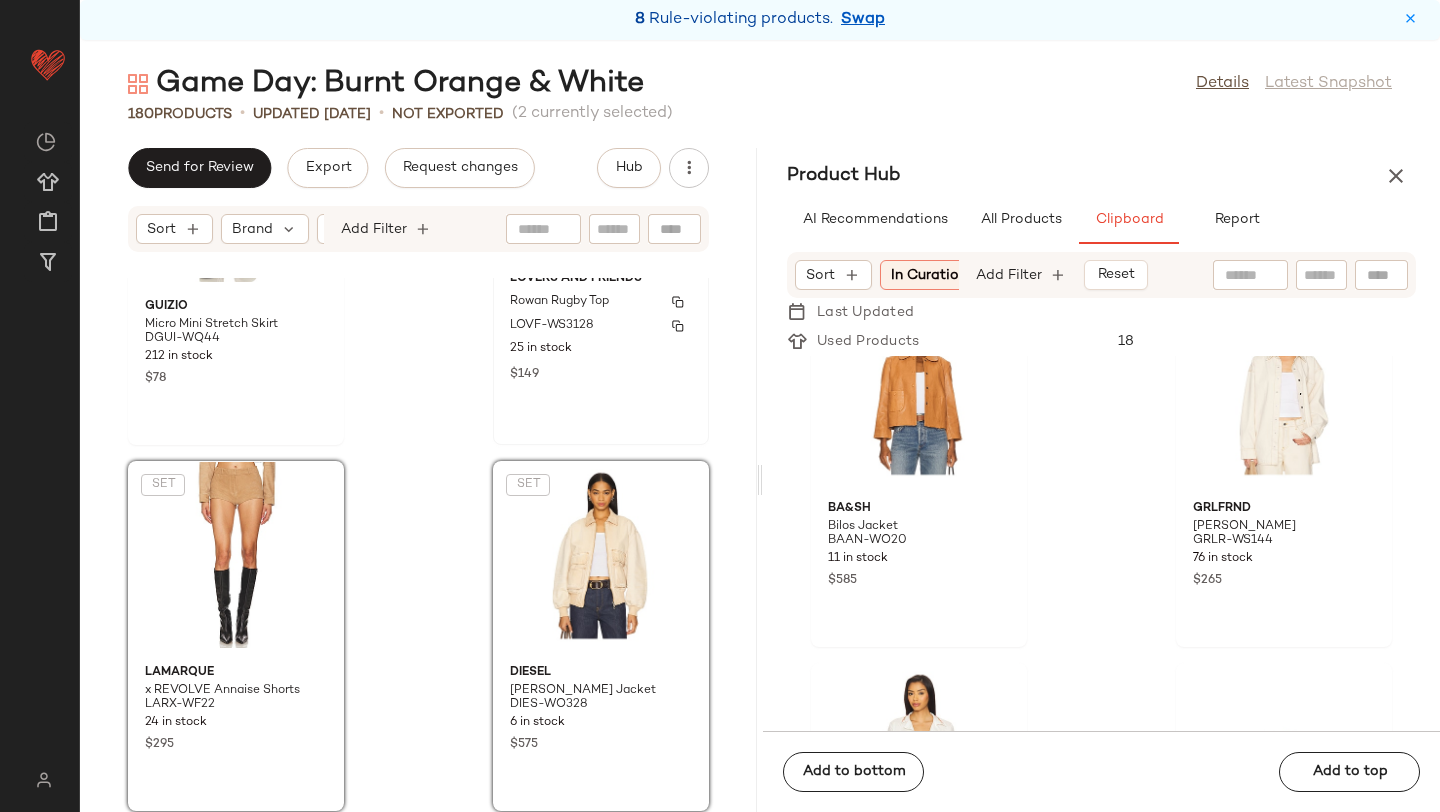 click on "LOVF-WS3128" at bounding box center (552, 326) 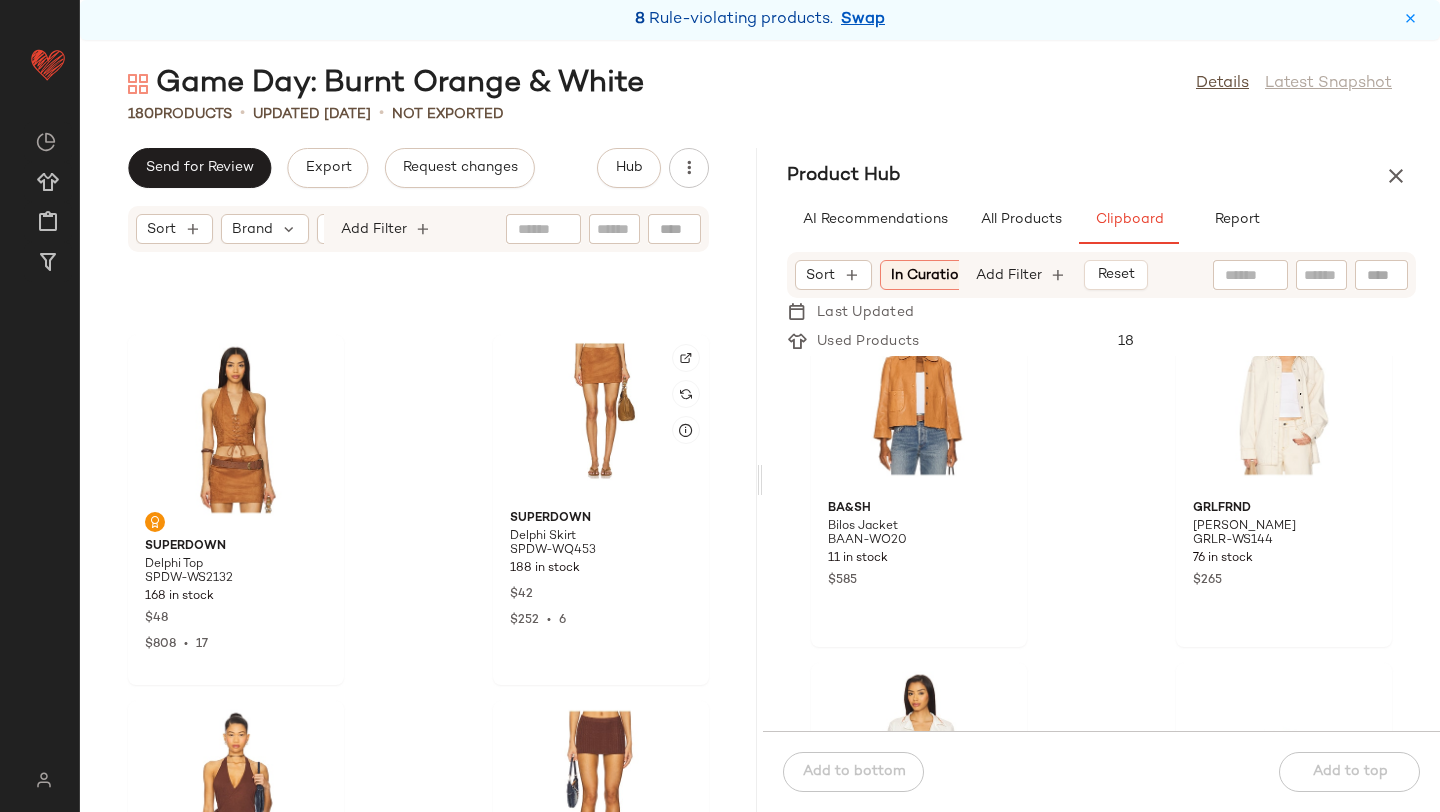 scroll, scrollTop: 30340, scrollLeft: 0, axis: vertical 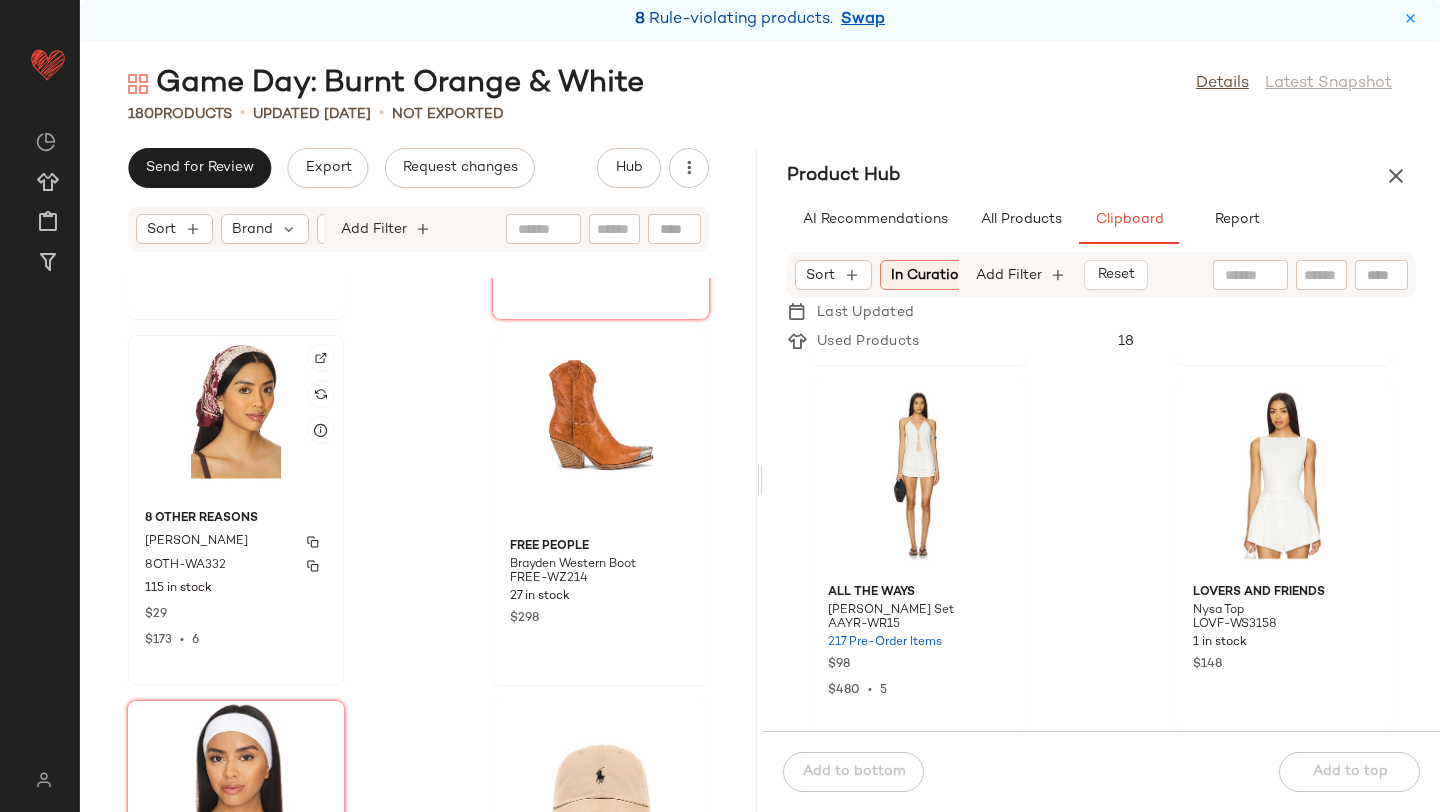 click on "[PERSON_NAME]" at bounding box center (236, 542) 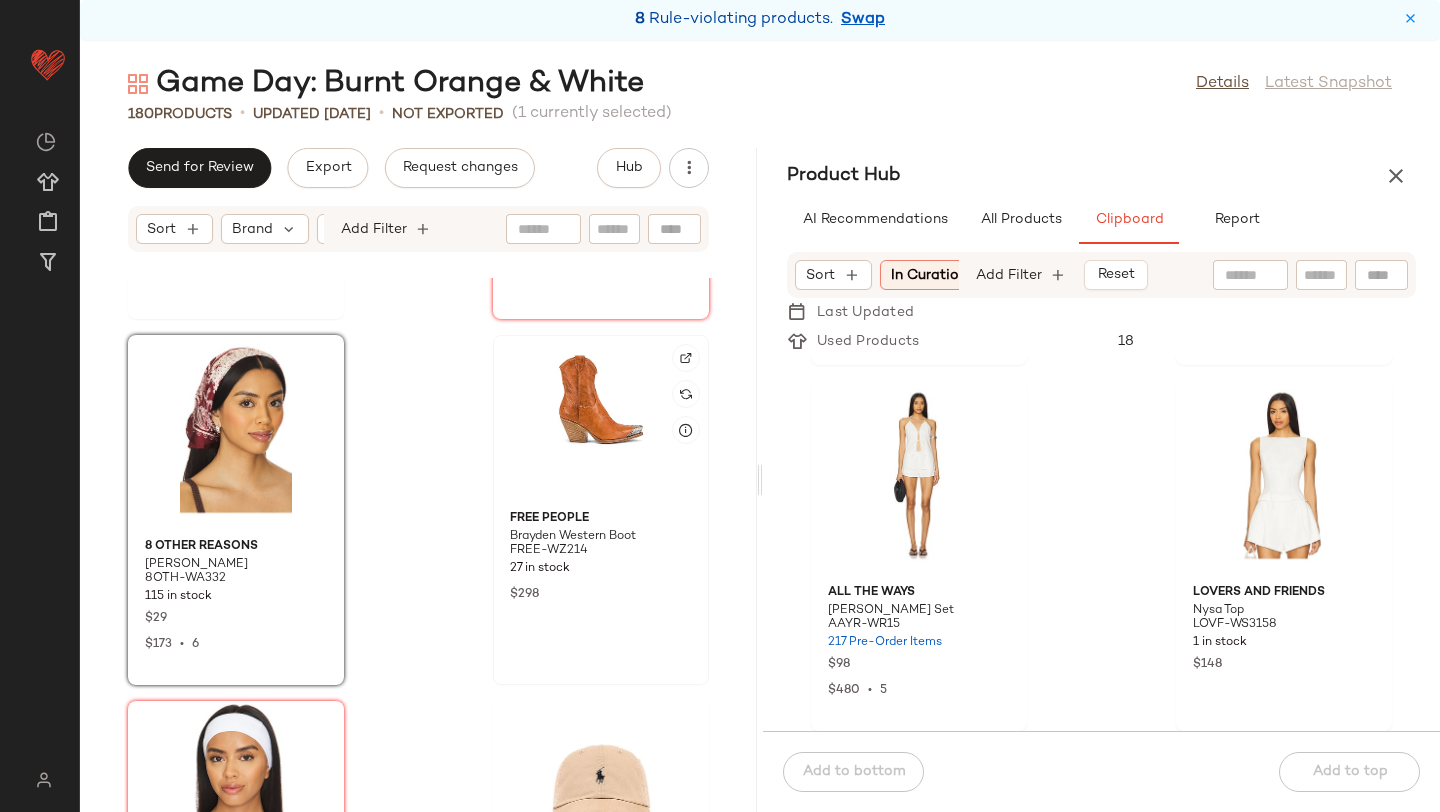 click 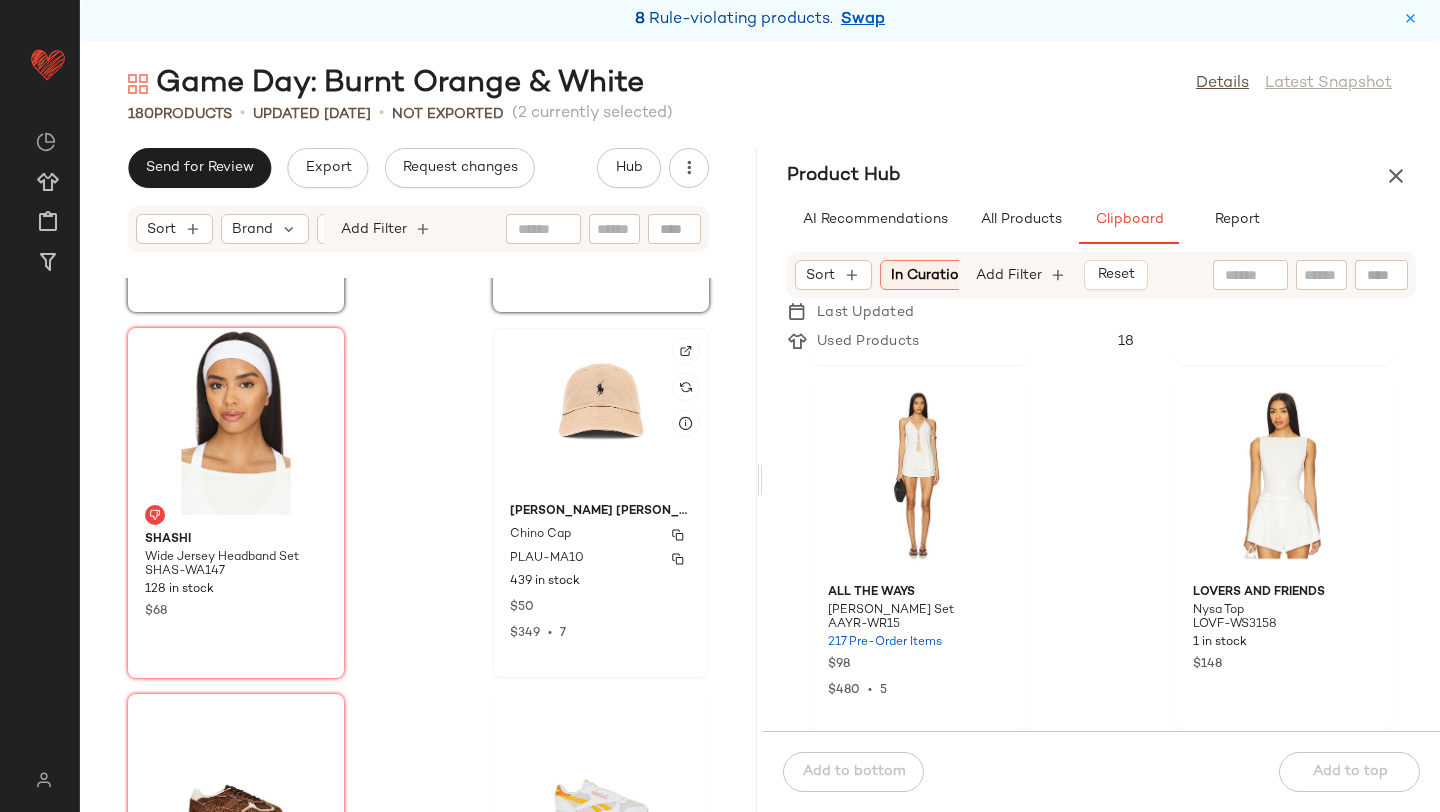 click on "[PERSON_NAME] [PERSON_NAME] Chino Cap PLAU-MA10 439 in stock $50 $349  •  7" 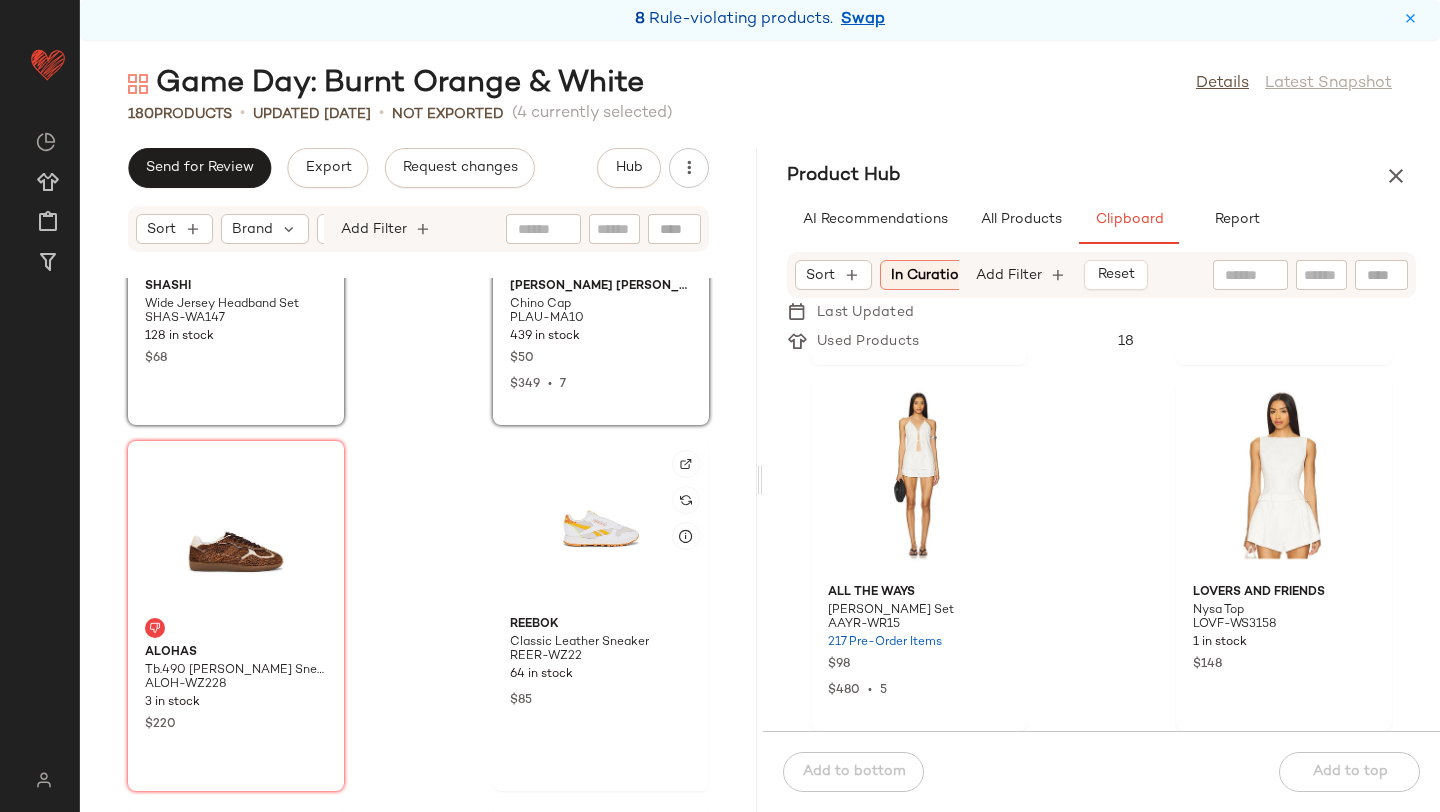 click 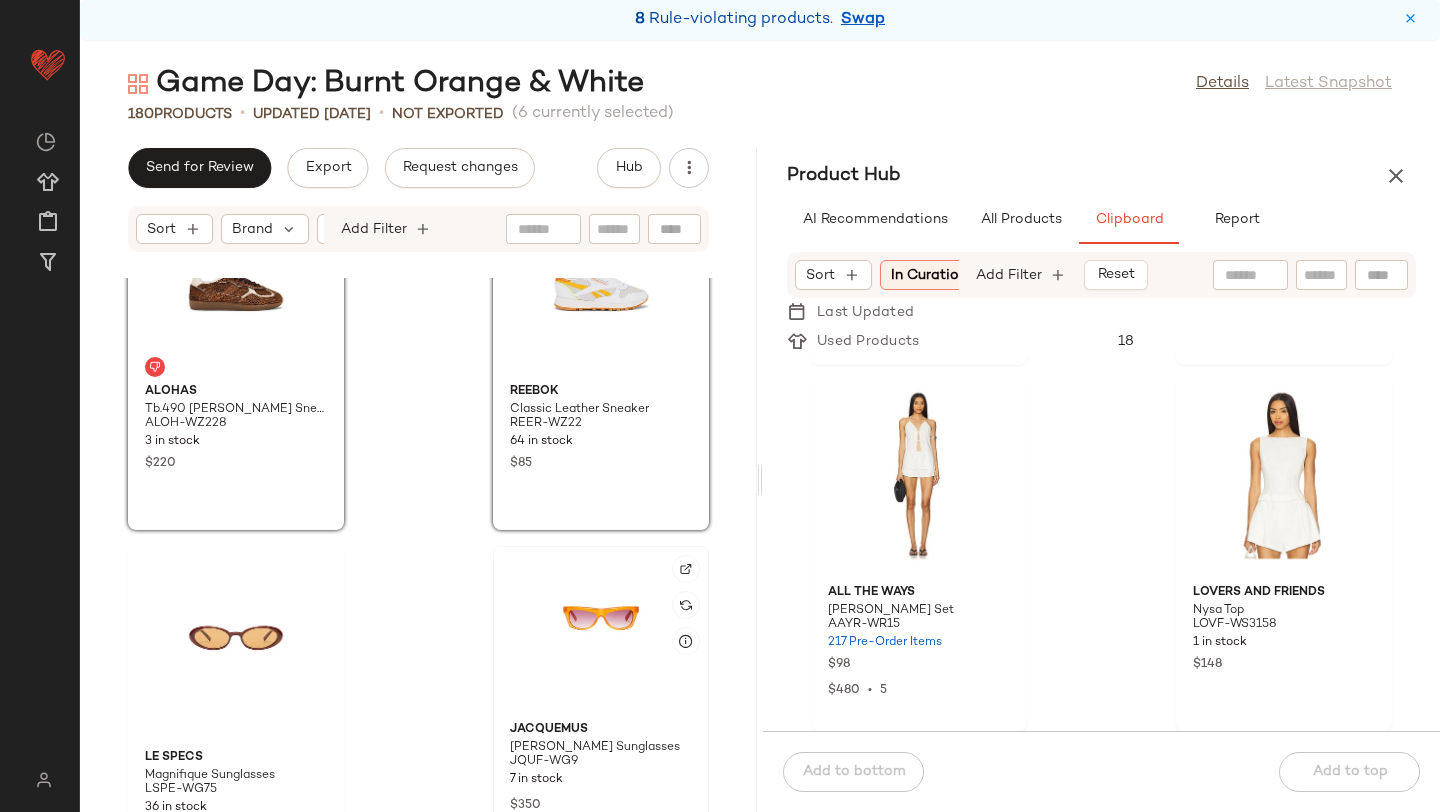 click 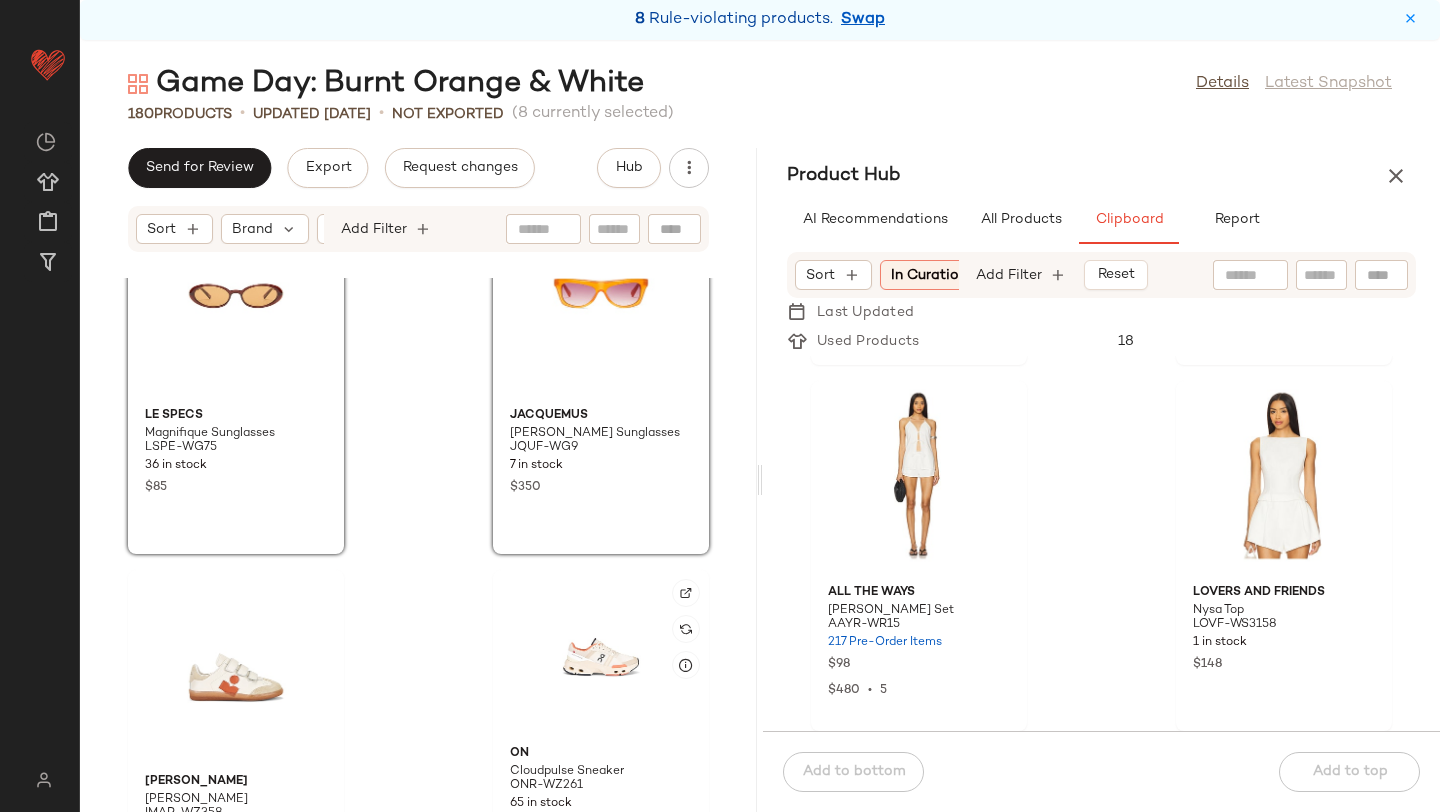 click 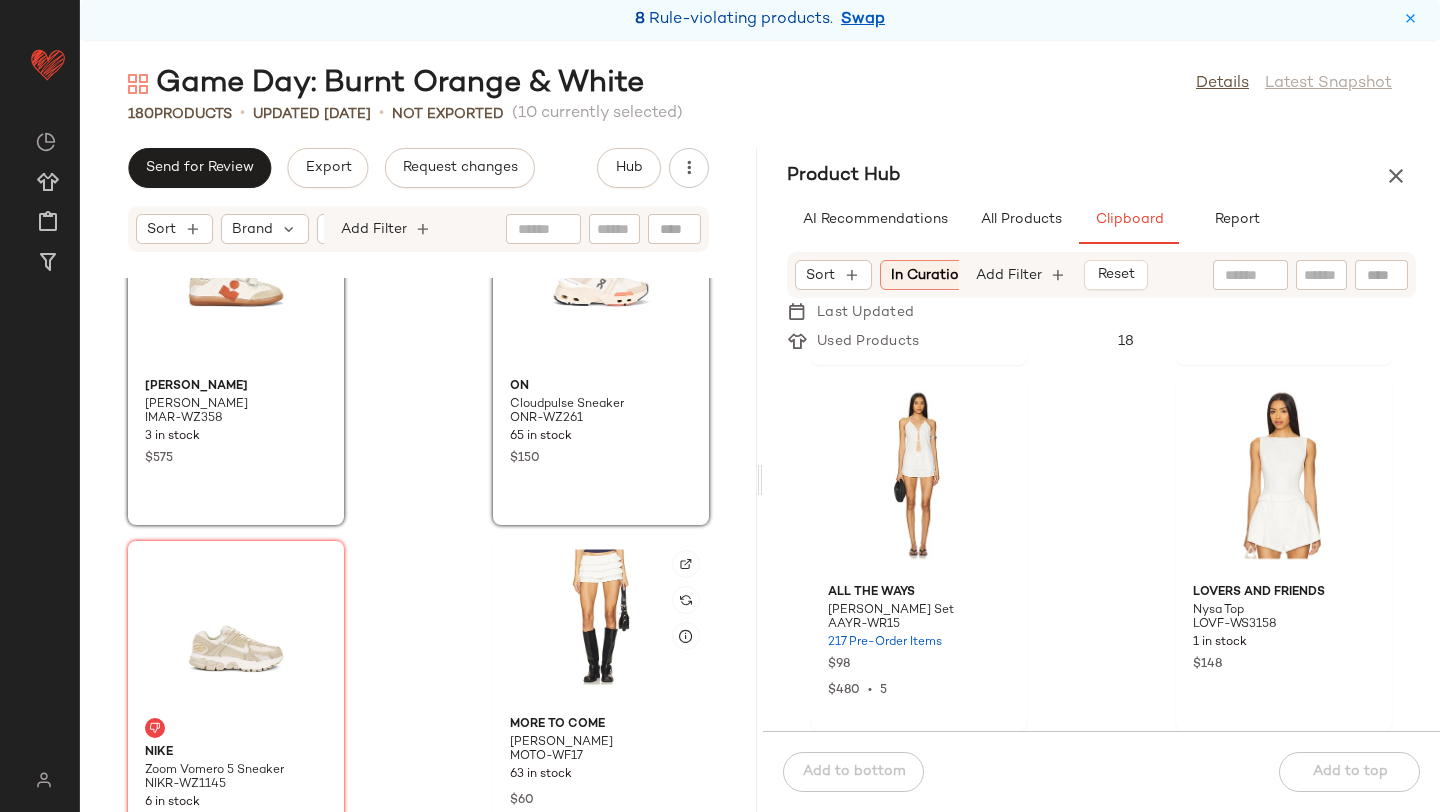 scroll, scrollTop: 27727, scrollLeft: 0, axis: vertical 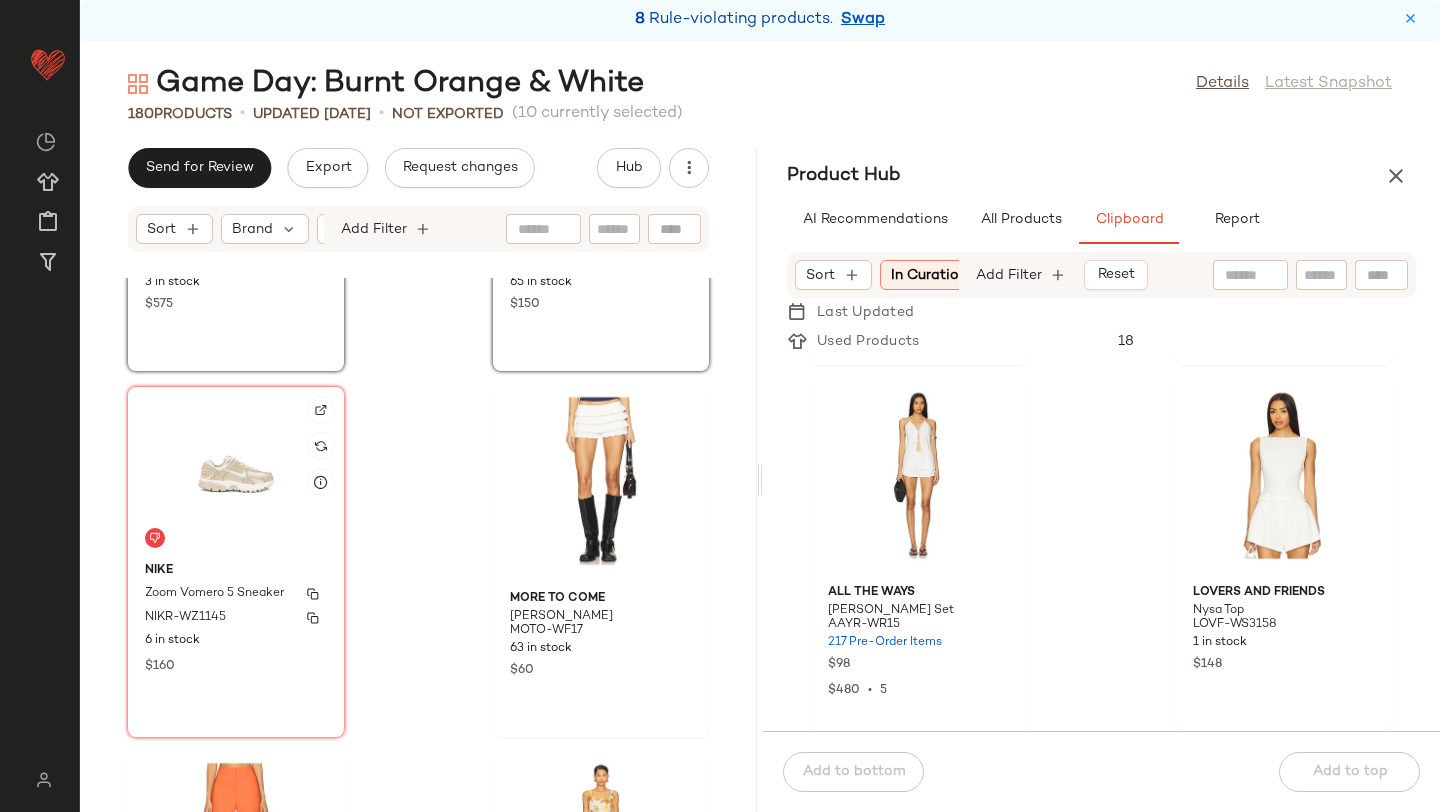 click on "Nike Zoom Vomero 5 Sneaker NIKR-WZ1145 6 in stock $160" 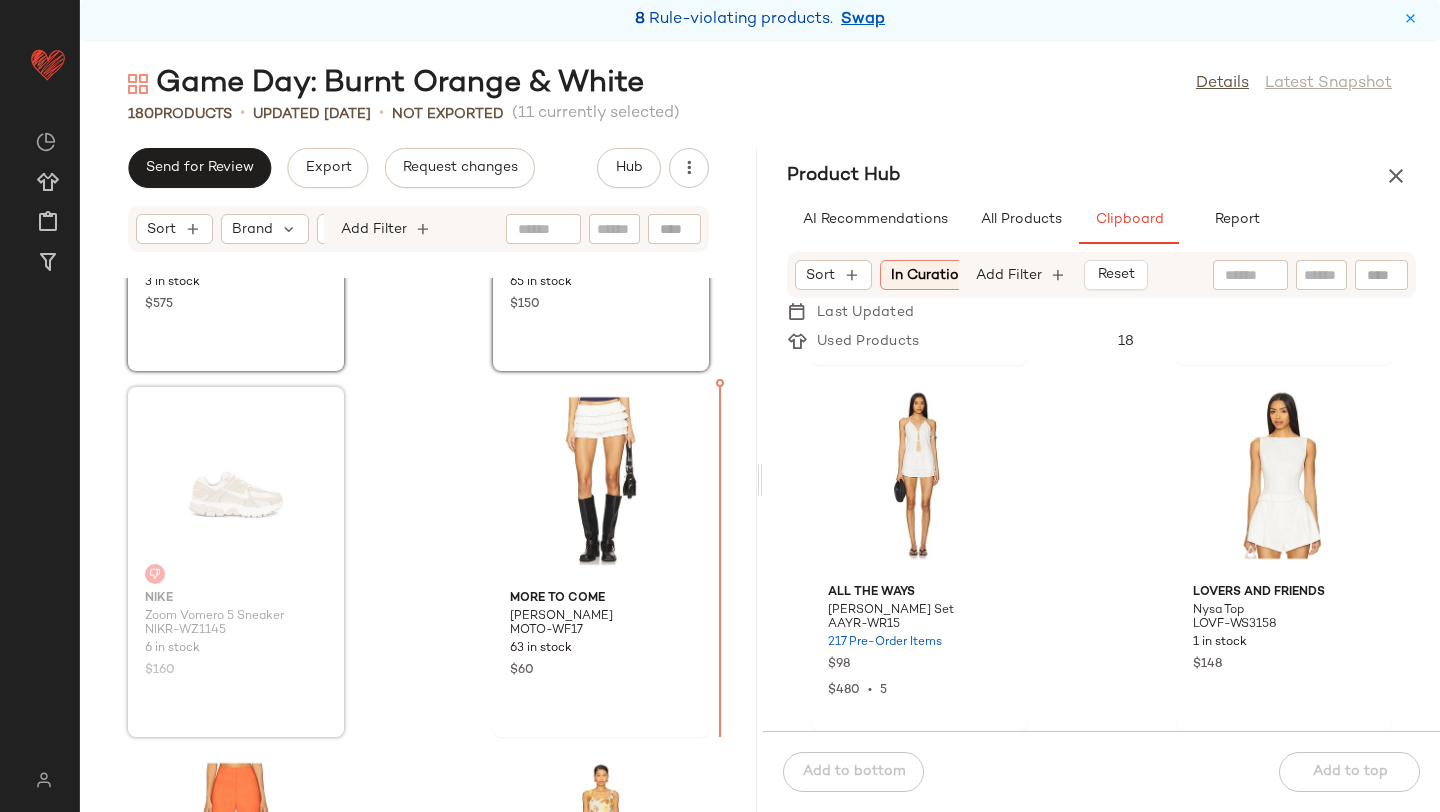 scroll, scrollTop: 27725, scrollLeft: 0, axis: vertical 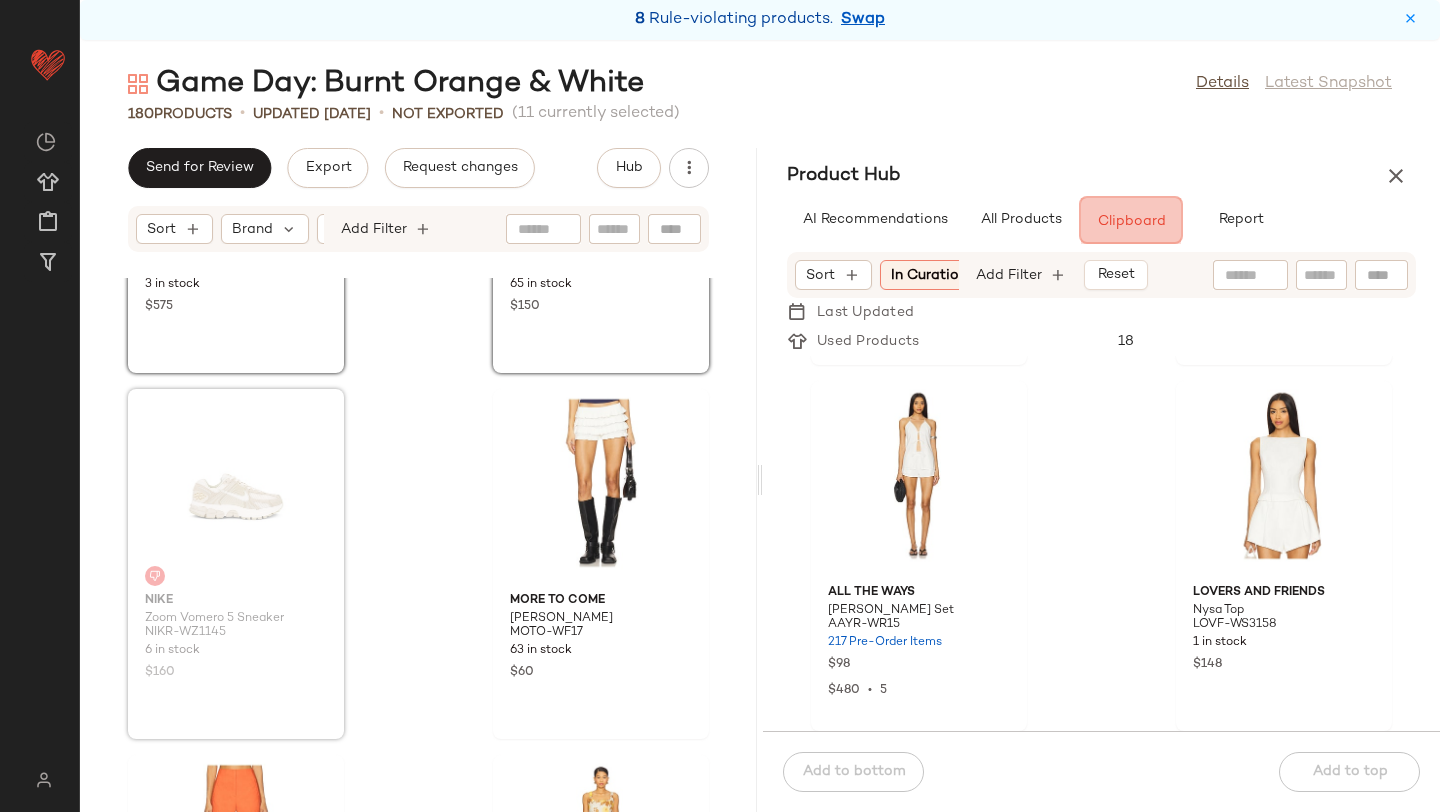 drag, startPoint x: 272, startPoint y: 543, endPoint x: 282, endPoint y: 541, distance: 10.198039 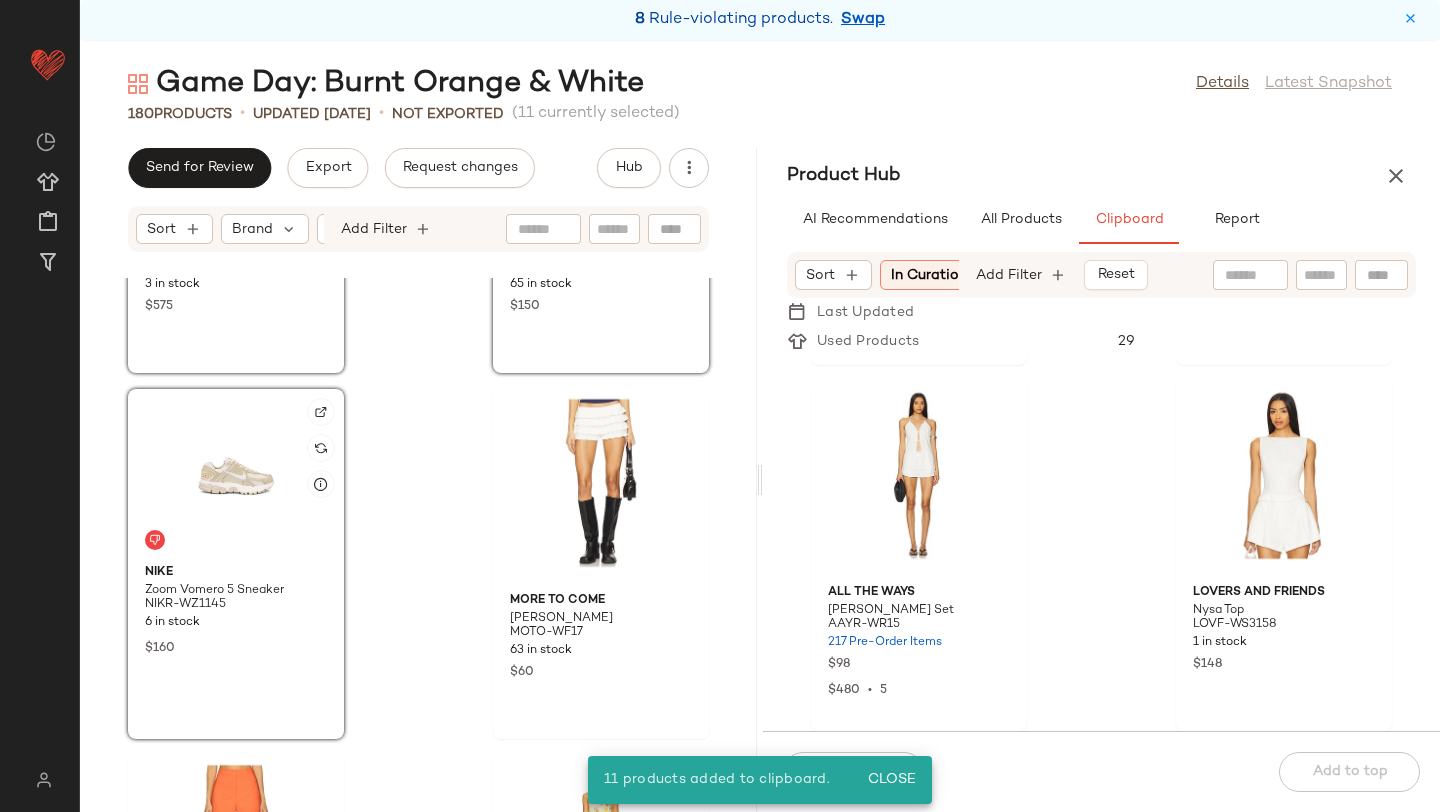 click on "Nike Zoom Vomero 5 Sneaker NIKR-WZ1145 6 in stock $160" 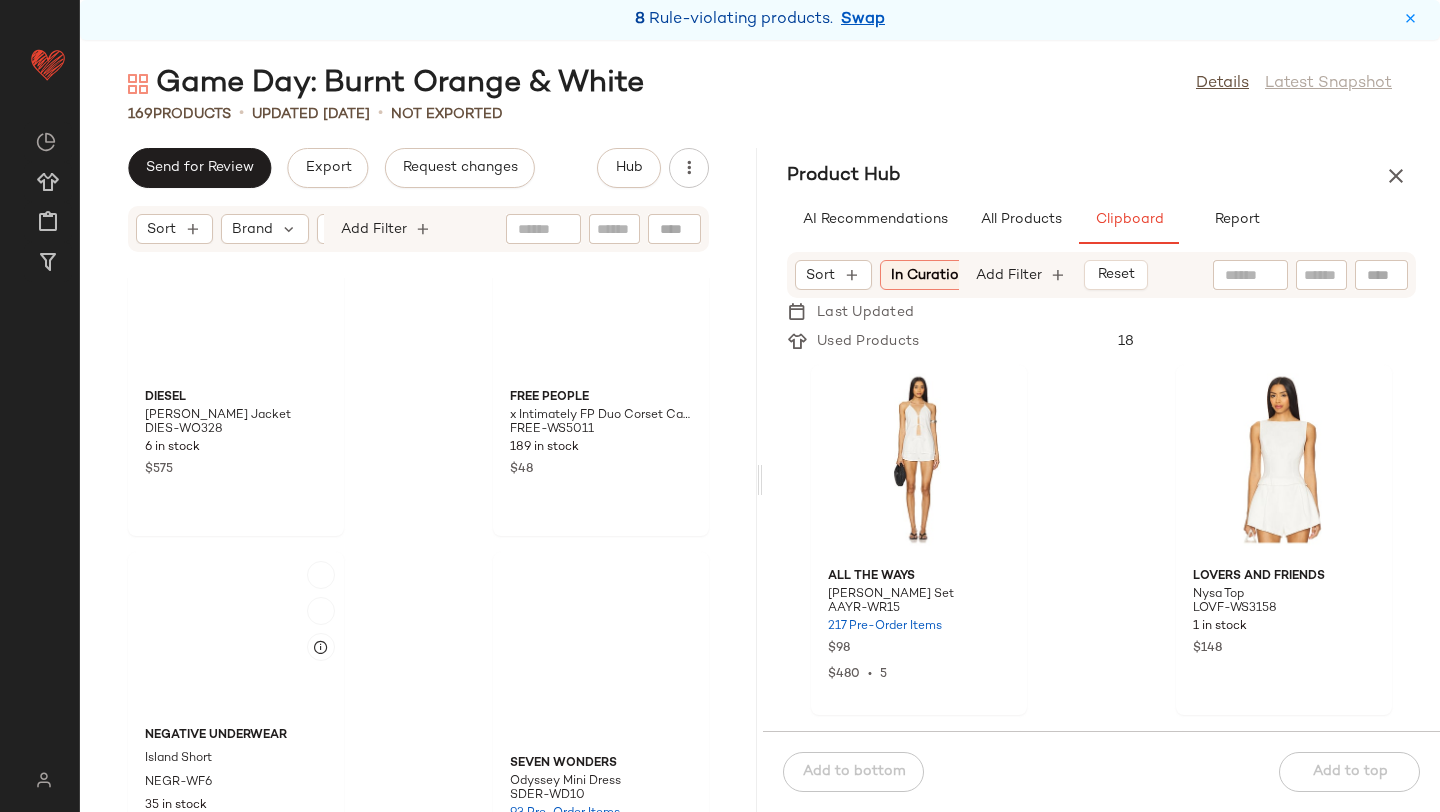 scroll, scrollTop: 0, scrollLeft: 0, axis: both 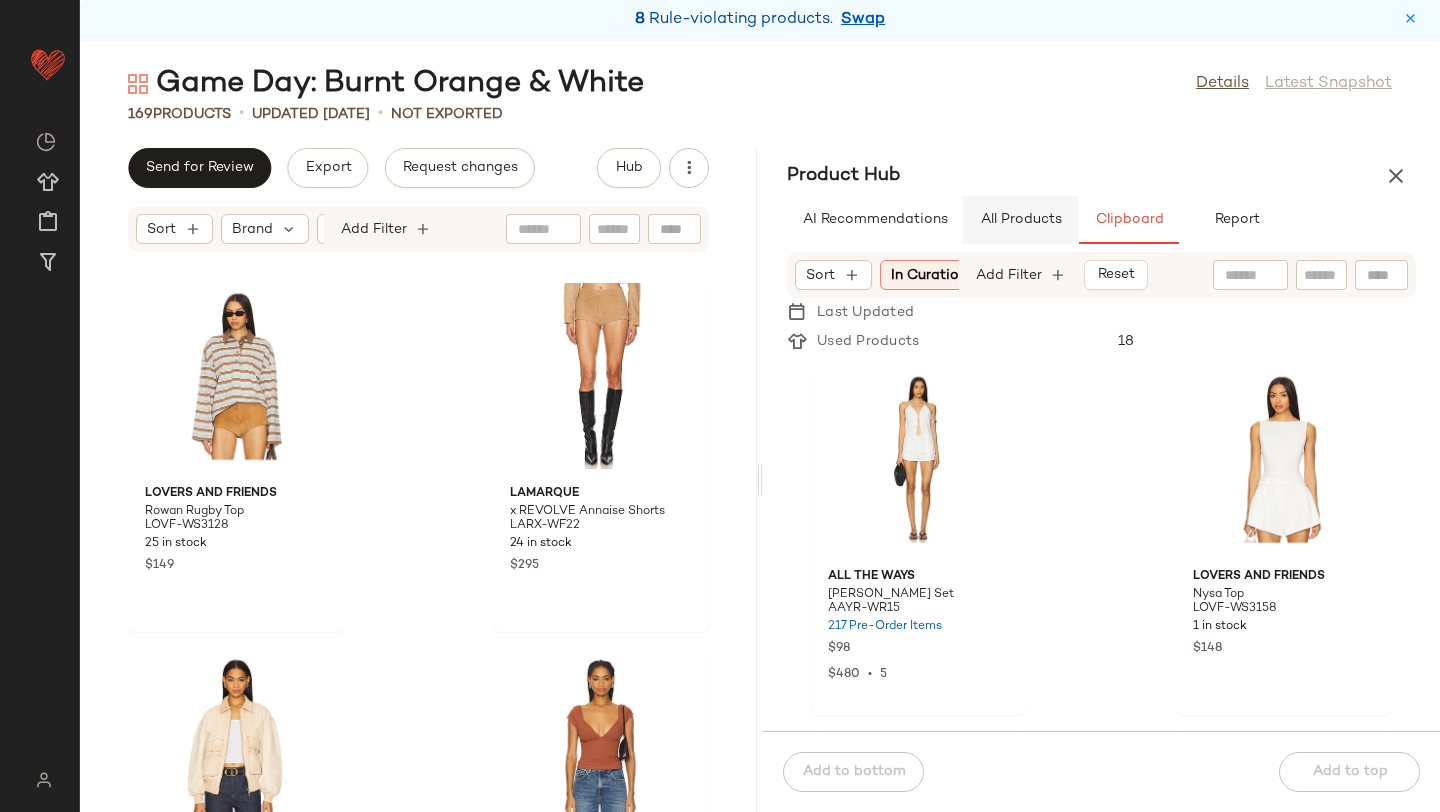 click on "All Products" 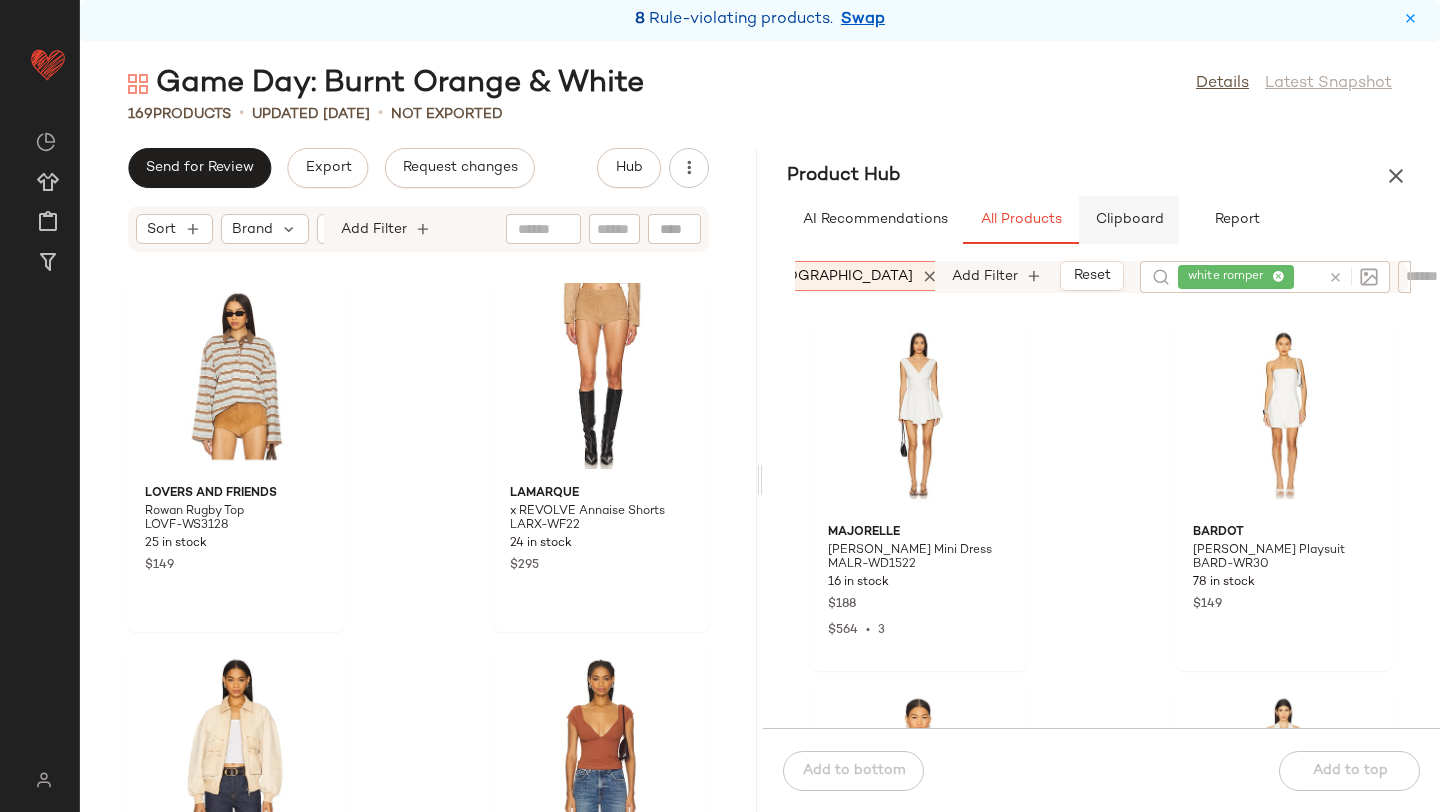 click on "Clipboard" at bounding box center (1129, 220) 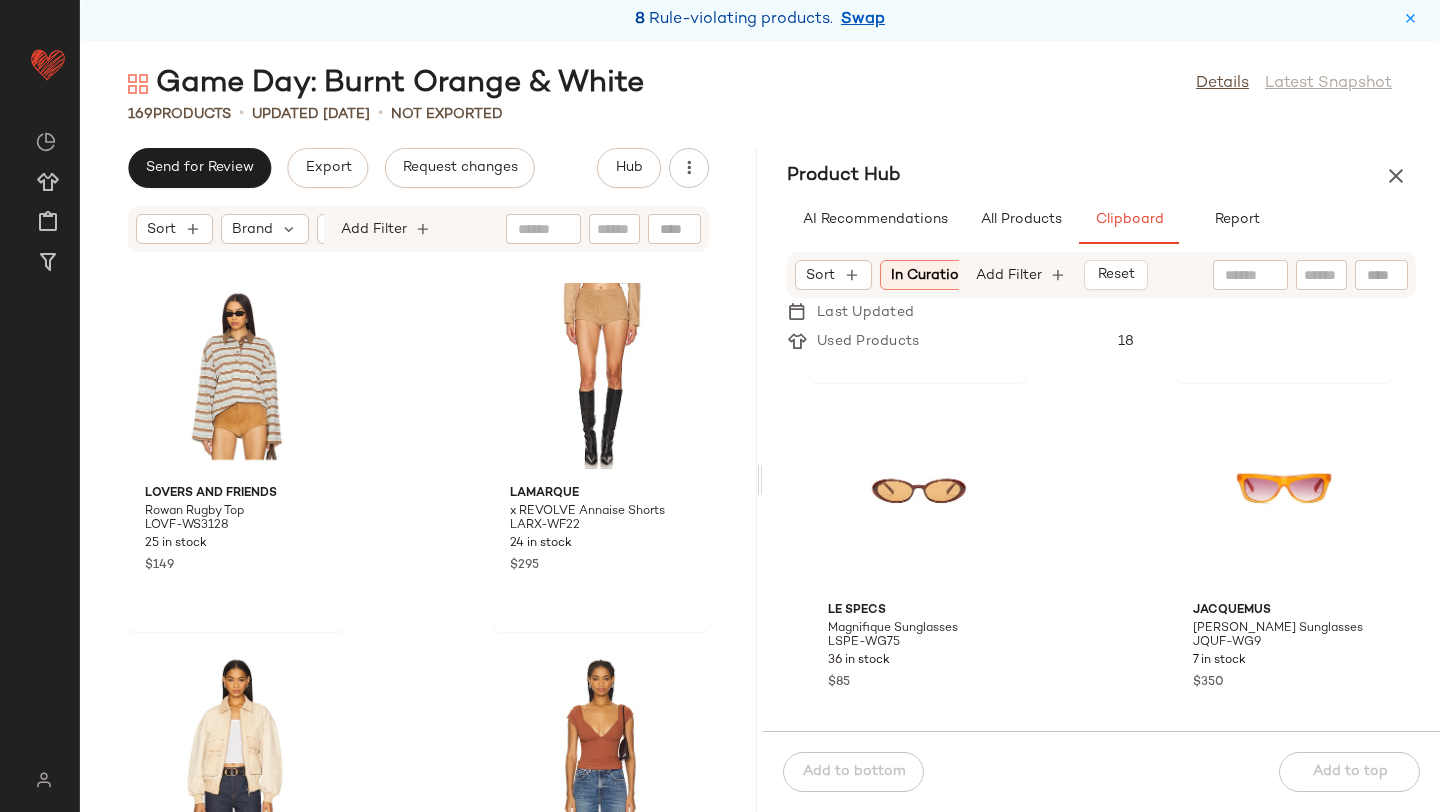 scroll, scrollTop: 16096, scrollLeft: 0, axis: vertical 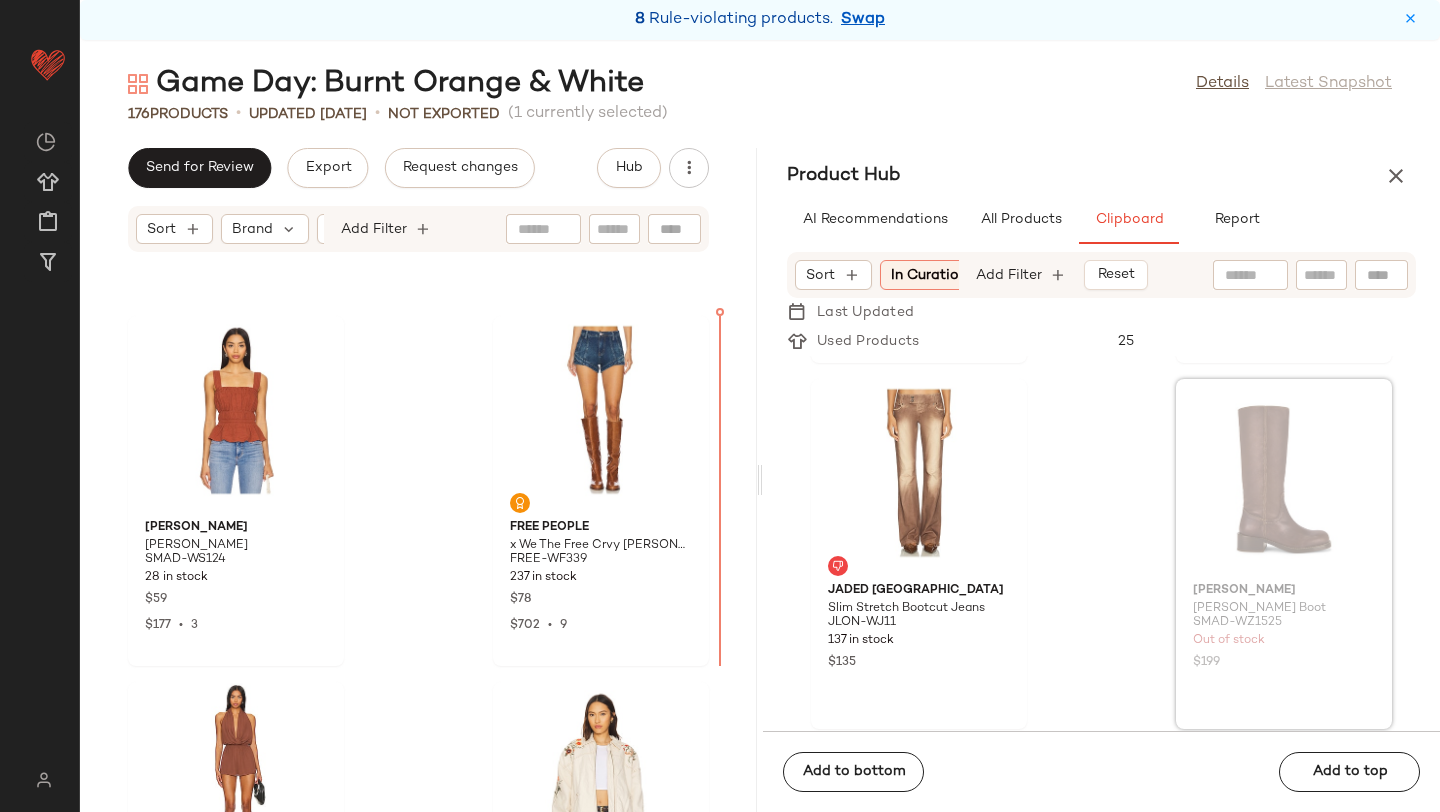 drag, startPoint x: 1240, startPoint y: 548, endPoint x: 1225, endPoint y: 548, distance: 15 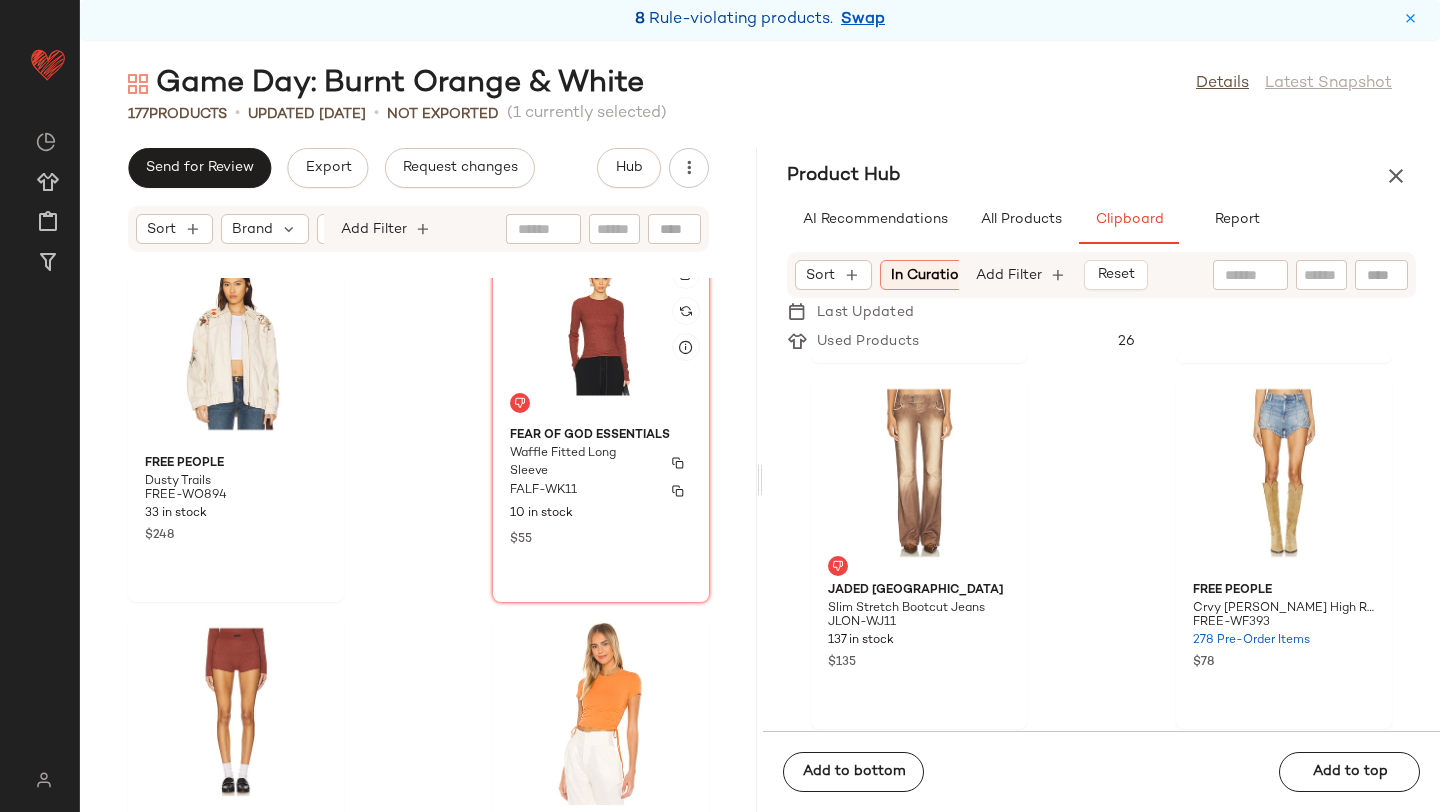 scroll, scrollTop: 7730, scrollLeft: 0, axis: vertical 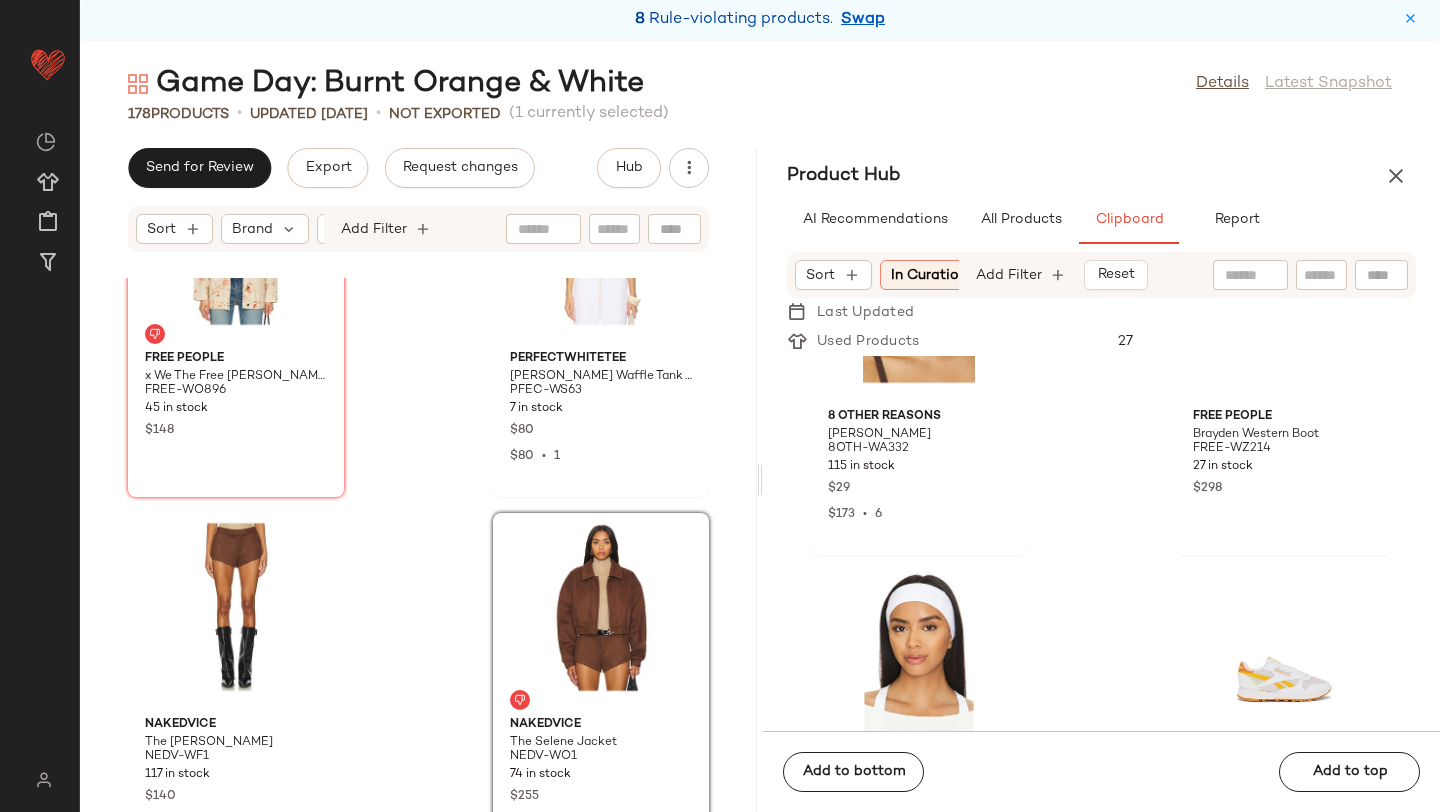 click on "Lovers and Friends Divine Tee LOVF-WS1704 65 in stock $88 Good American Good Standard Baggy GAME-WJ222 38 in stock $164 Free People x We The Free [PERSON_NAME] Denim Jacket FREE-WO896 45 in stock $148 perfectwhitetee [PERSON_NAME] Waffle Tank Top PFEC-WS63 7 in stock $80 $80  •  1 Nakedvice The [PERSON_NAME] NEDV-WF1 117 in stock $140 $140  •  1 Nakedvice The Selene Jacket NEDV-WO1 74 in stock $255 retrofete [PERSON_NAME] Crochet Top ROFR-WS334 49 Pre-Order Items $268 $268  •  1 Lovers and Friends [PERSON_NAME] Mini Skirt LOVF-WQ871 48 in stock $89 $78  •  1" 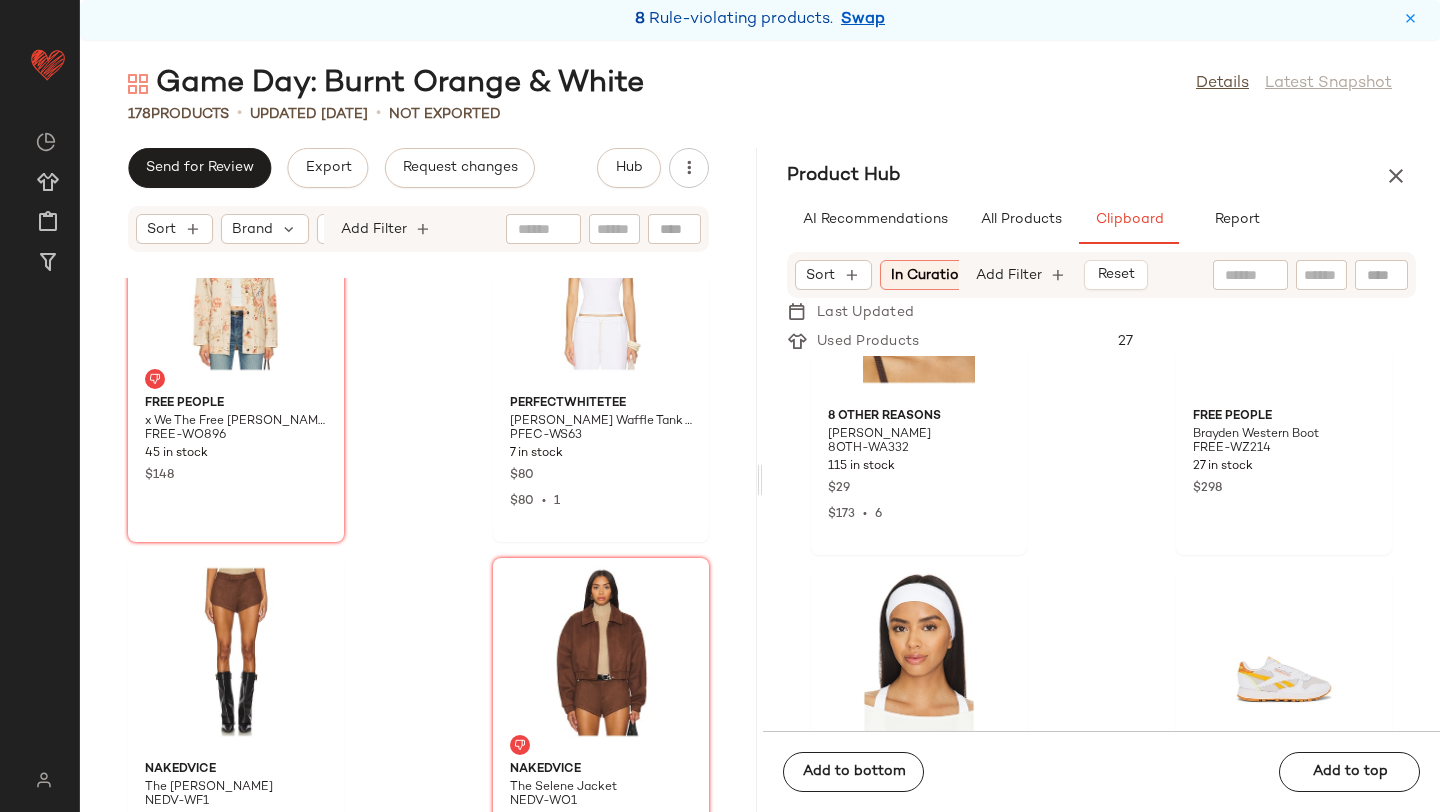 scroll, scrollTop: 8871, scrollLeft: 0, axis: vertical 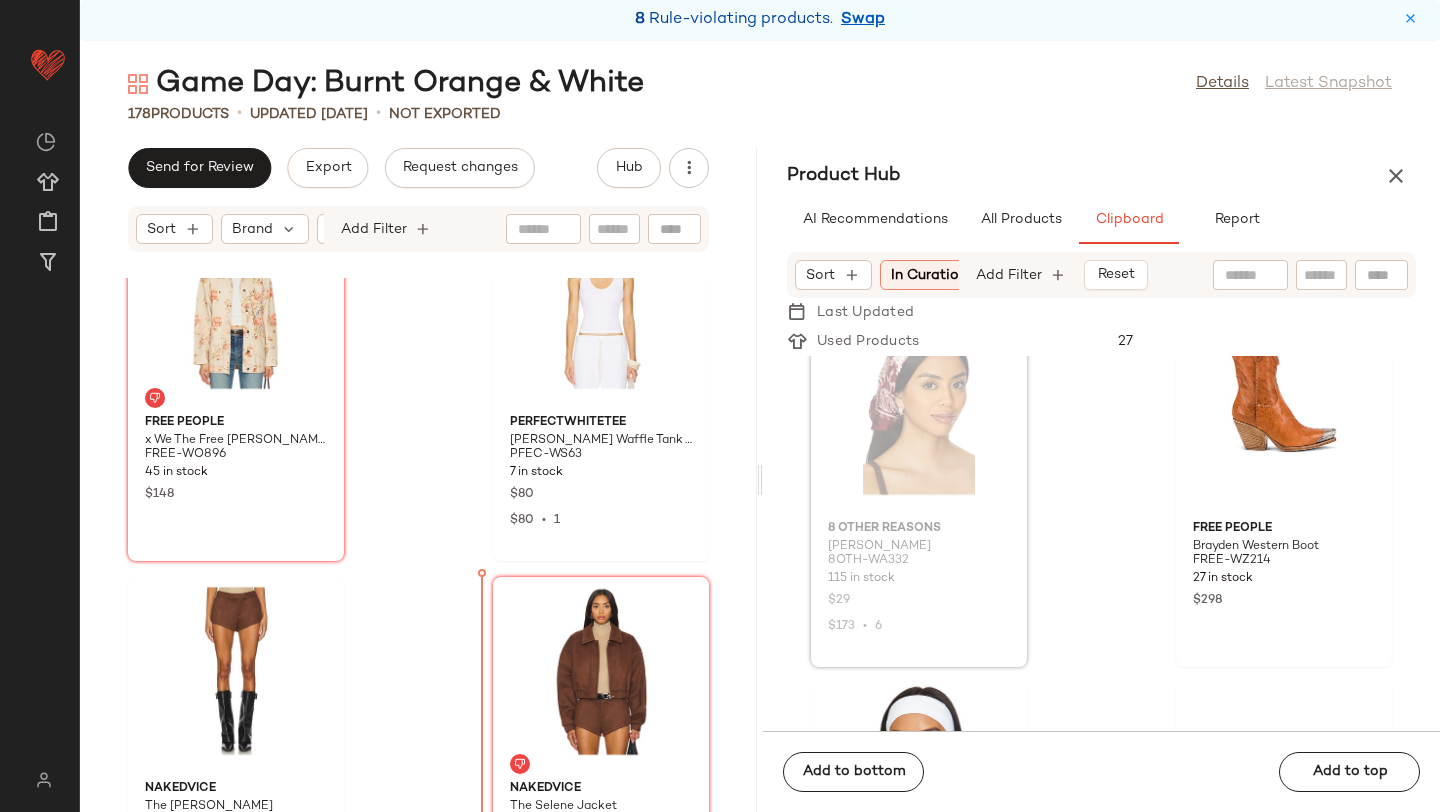drag, startPoint x: 908, startPoint y: 502, endPoint x: 450, endPoint y: 651, distance: 481.62744 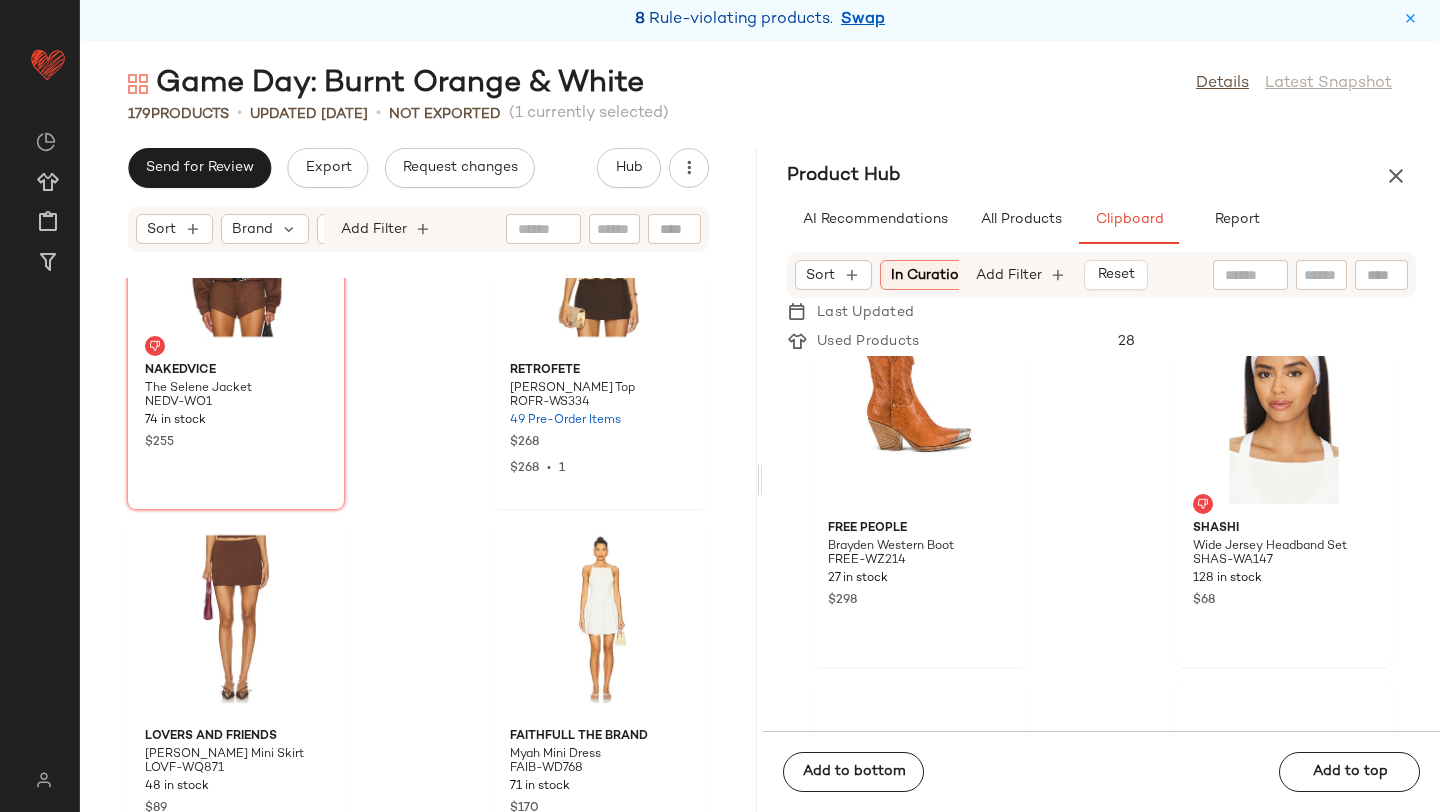 scroll, scrollTop: 9598, scrollLeft: 0, axis: vertical 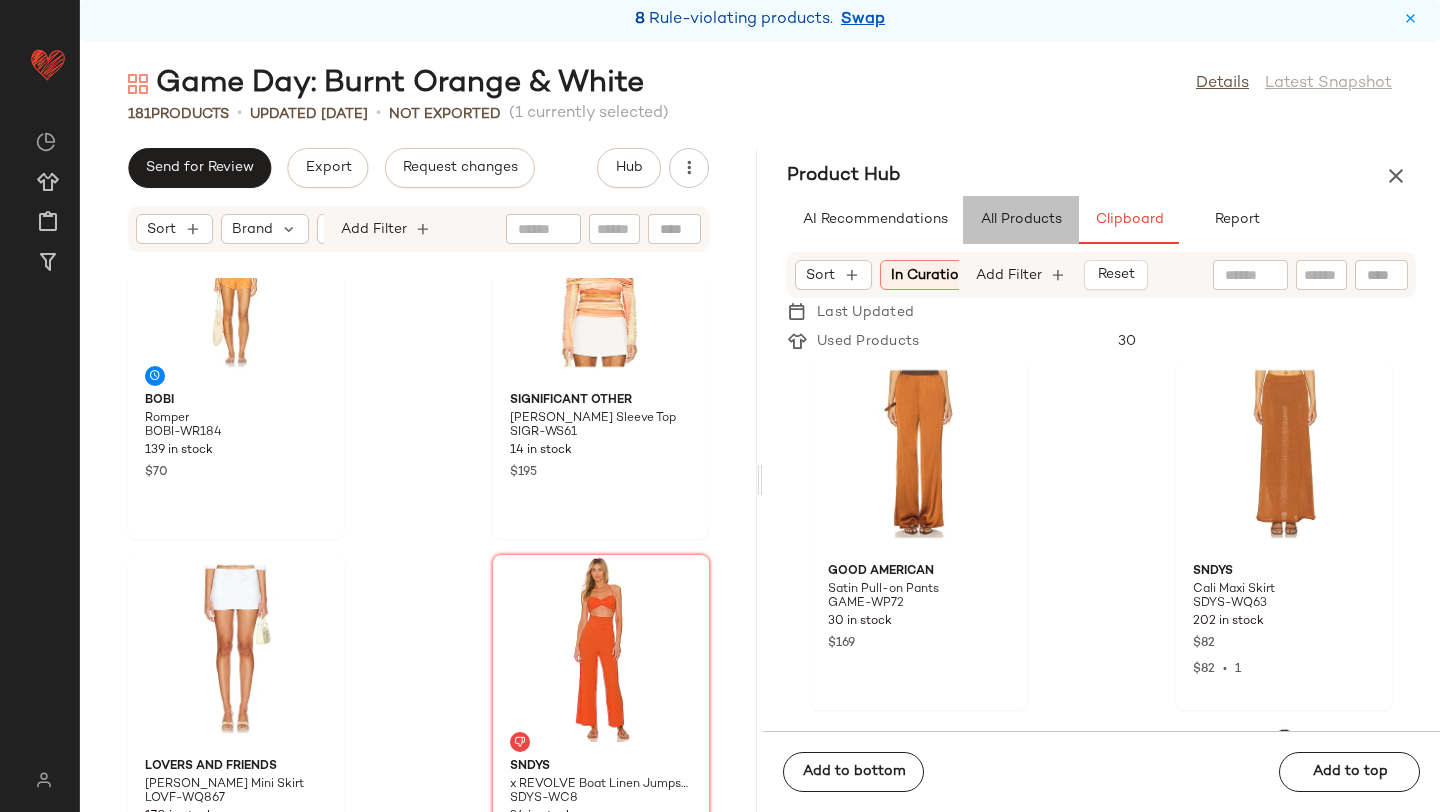 click on "All Products" 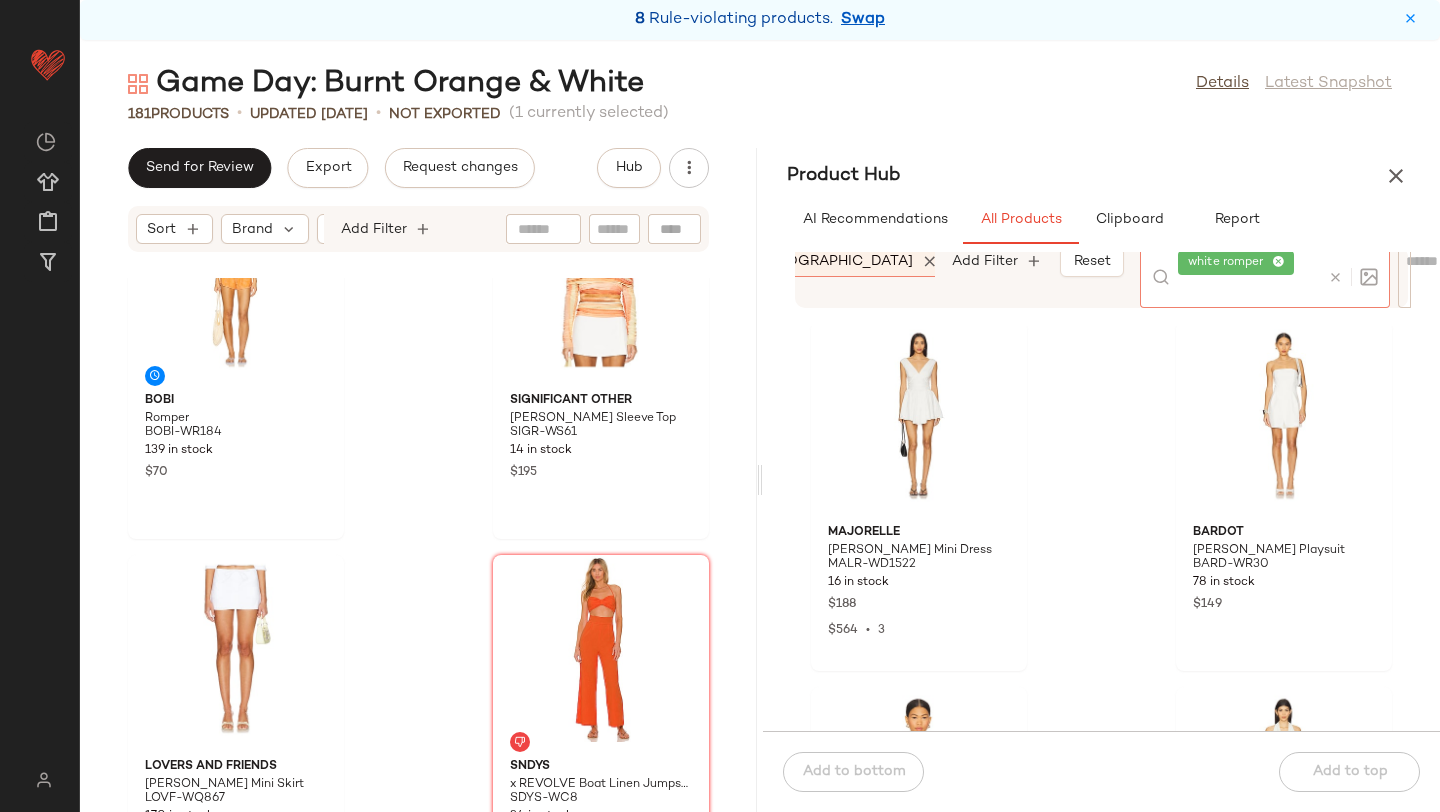 click at bounding box center (1349, 277) 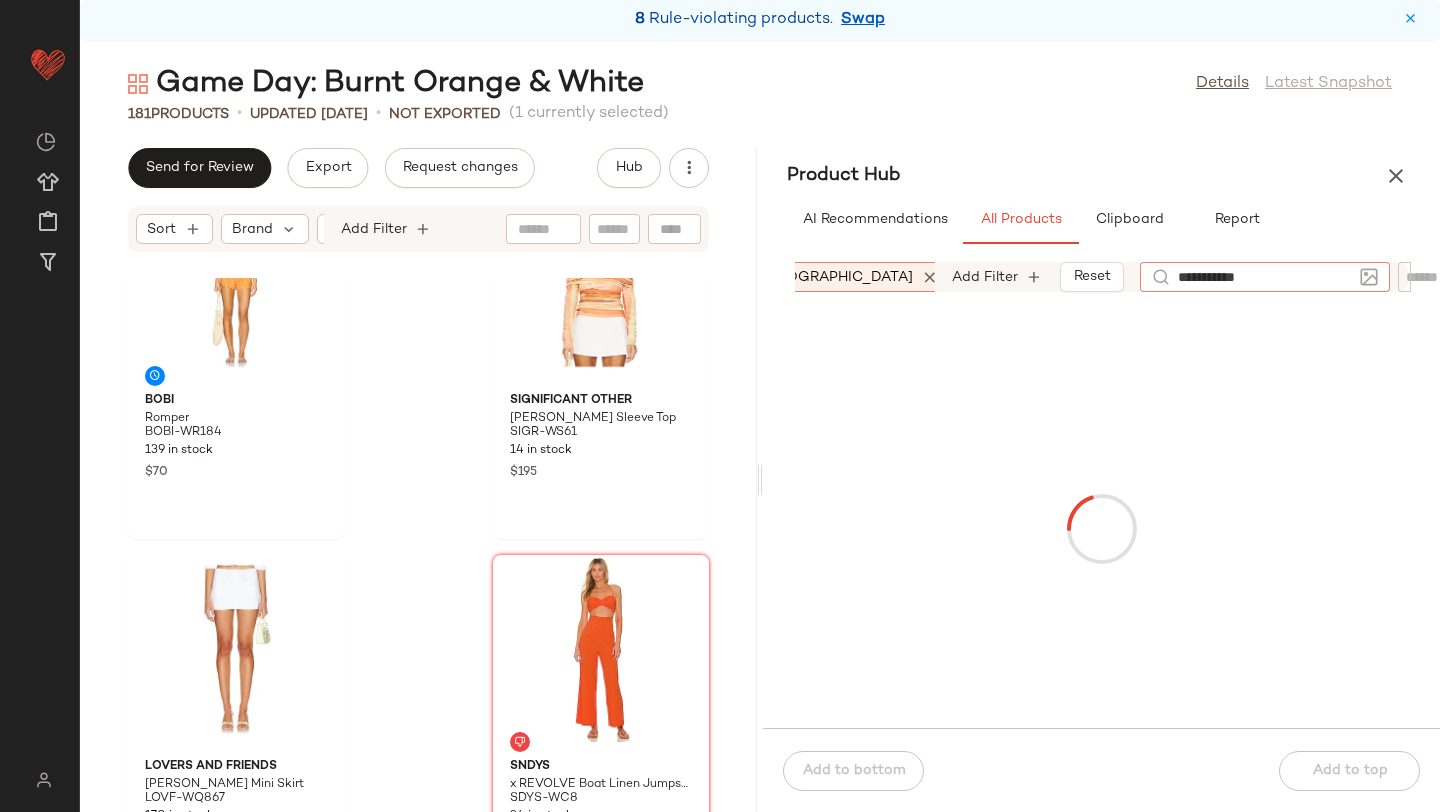 type on "**********" 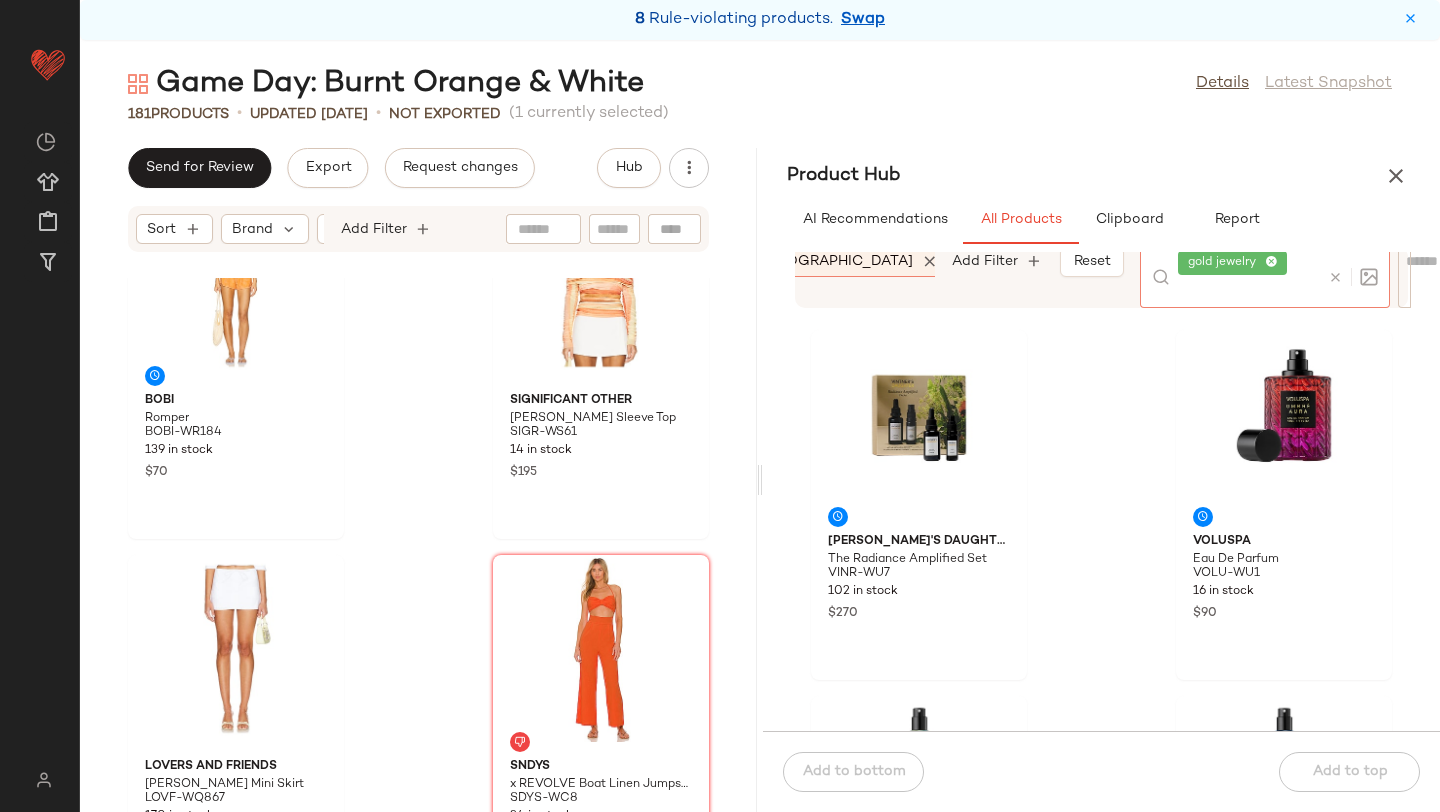click on "Game Day: Burnt Orange & White  Details   Latest Snapshot  181   Products   •   updated [DATE]  •   Not Exported    (1 currently selected)   Send for Review   Export   Request changes   Hub  Sort  Brand  Category  Add Filter  [PERSON_NAME] Straight Leg Sweatpant JJOH-WP4 19 in stock $148 Reebok Classic Leather Sneaker REER-WZ22 64 in stock $85 Bobi Romper BOBI-WR184 139 in stock $70 Significant Other [PERSON_NAME] Sleeve Top SIGR-WS61 14 in stock $195 Lovers and Friends [PERSON_NAME] Mini Skirt LOVF-WQ867 170 in stock $118 SNDYS x REVOLVE Boat Linen Jumpsuit SDYS-WC8 34 in stock $92 Good American Satin Handkerchief Top GAME-WS194 23 in stock $99 NONchalant Label Aya Short NOCH-WF17 3 in stock $240 Product Hub  AI Recommendations   All Products   Clipboard   Report  Sort  Brand  Category  In Curation?:   No Age:   adult Availability:   (2) Gender:   [DEMOGRAPHIC_DATA] Sale Price:   Not on sale Add Filter   Reset  gold jewelry Vintner's Daughter The Radiance Amplified Set VINR-WU7 102 in stock $270 Voluspa VOLU-WU1" at bounding box center [760, 438] 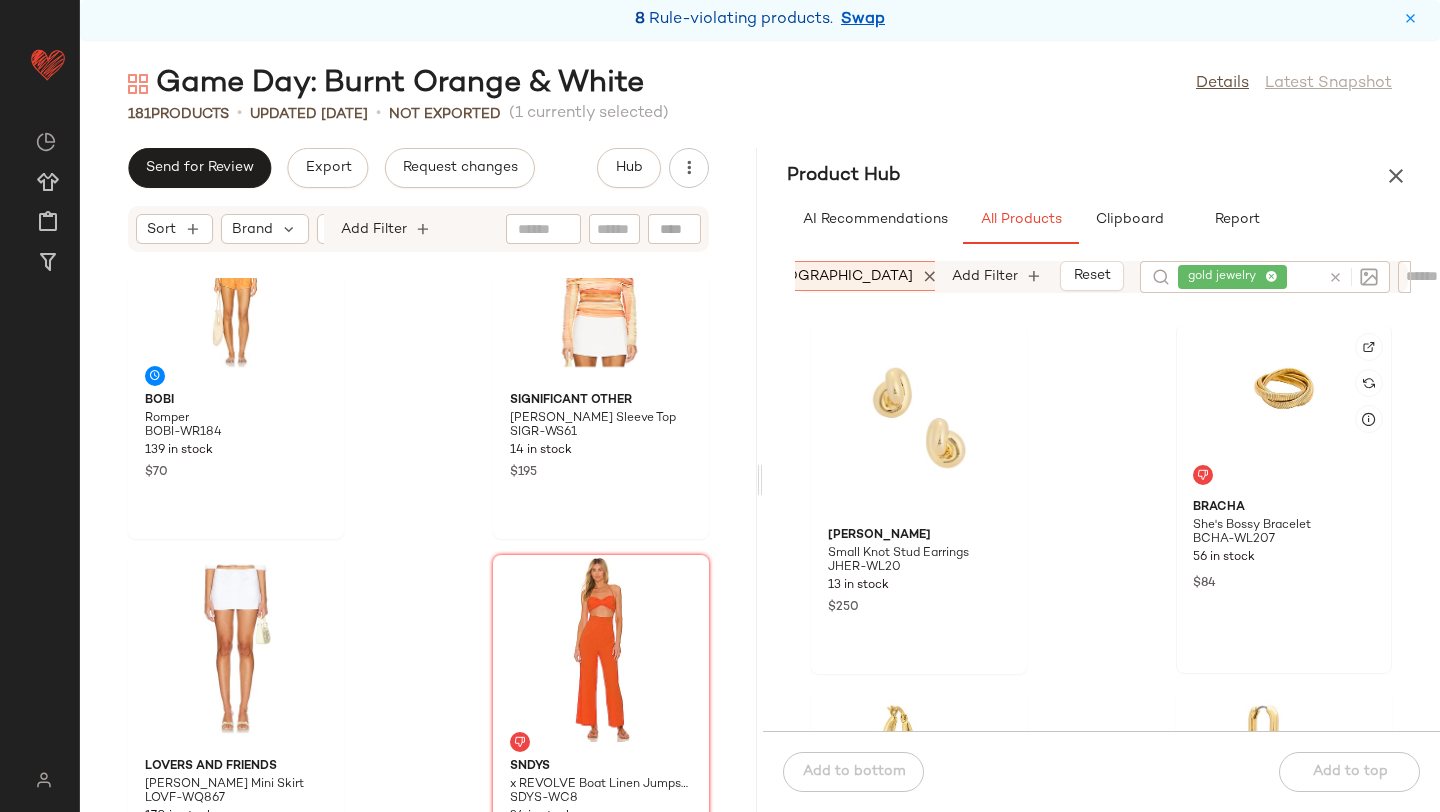 scroll, scrollTop: 5160, scrollLeft: 0, axis: vertical 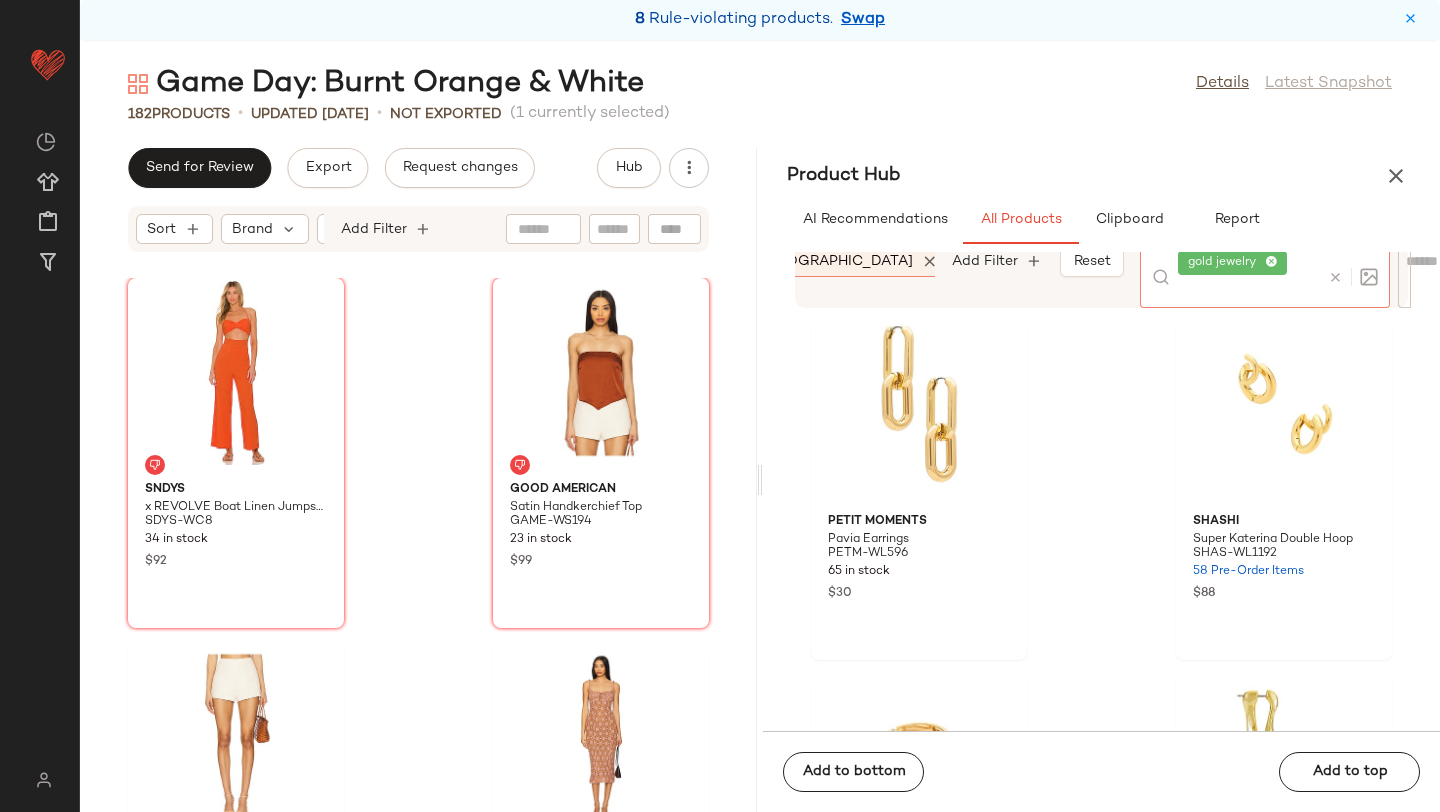 click at bounding box center [1335, 277] 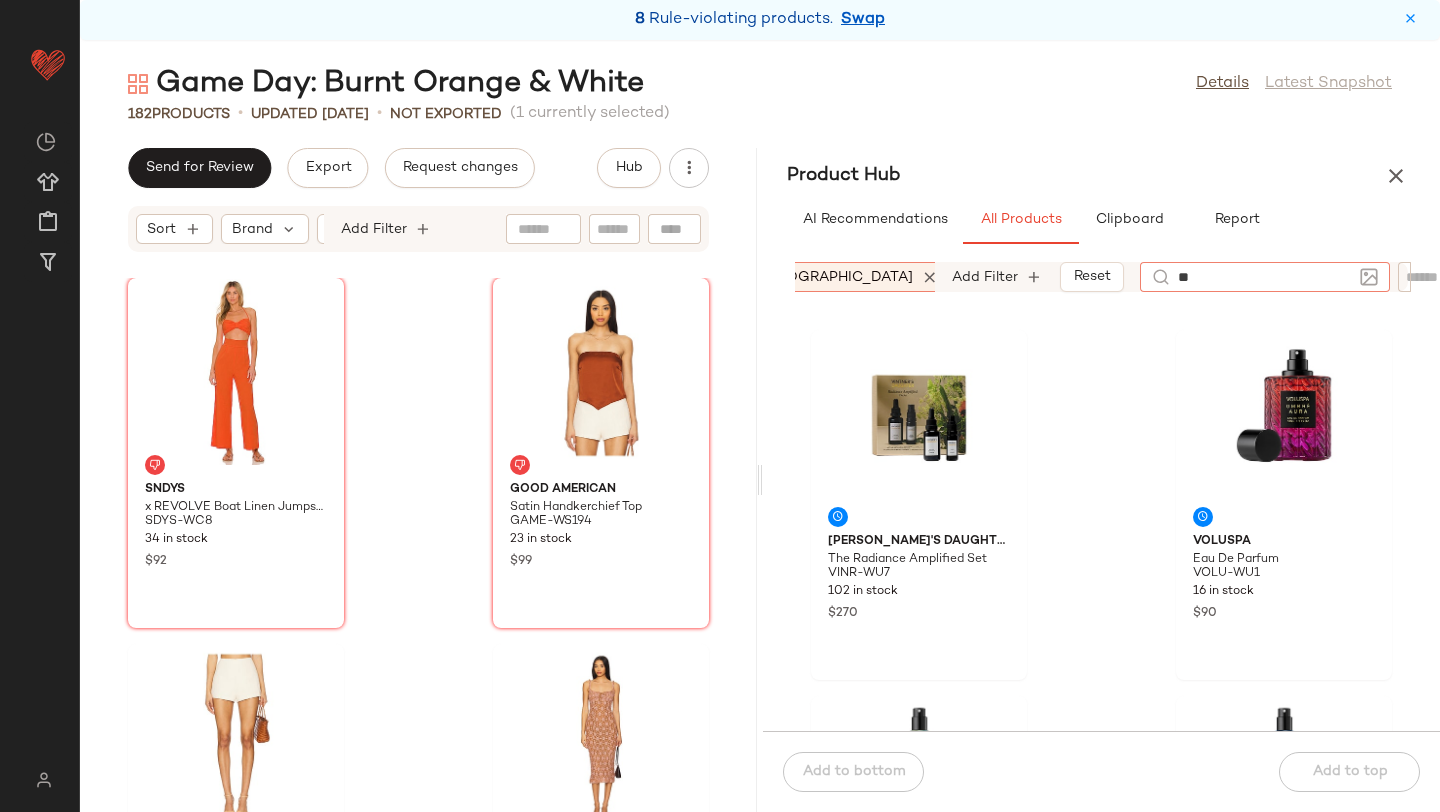 type on "*" 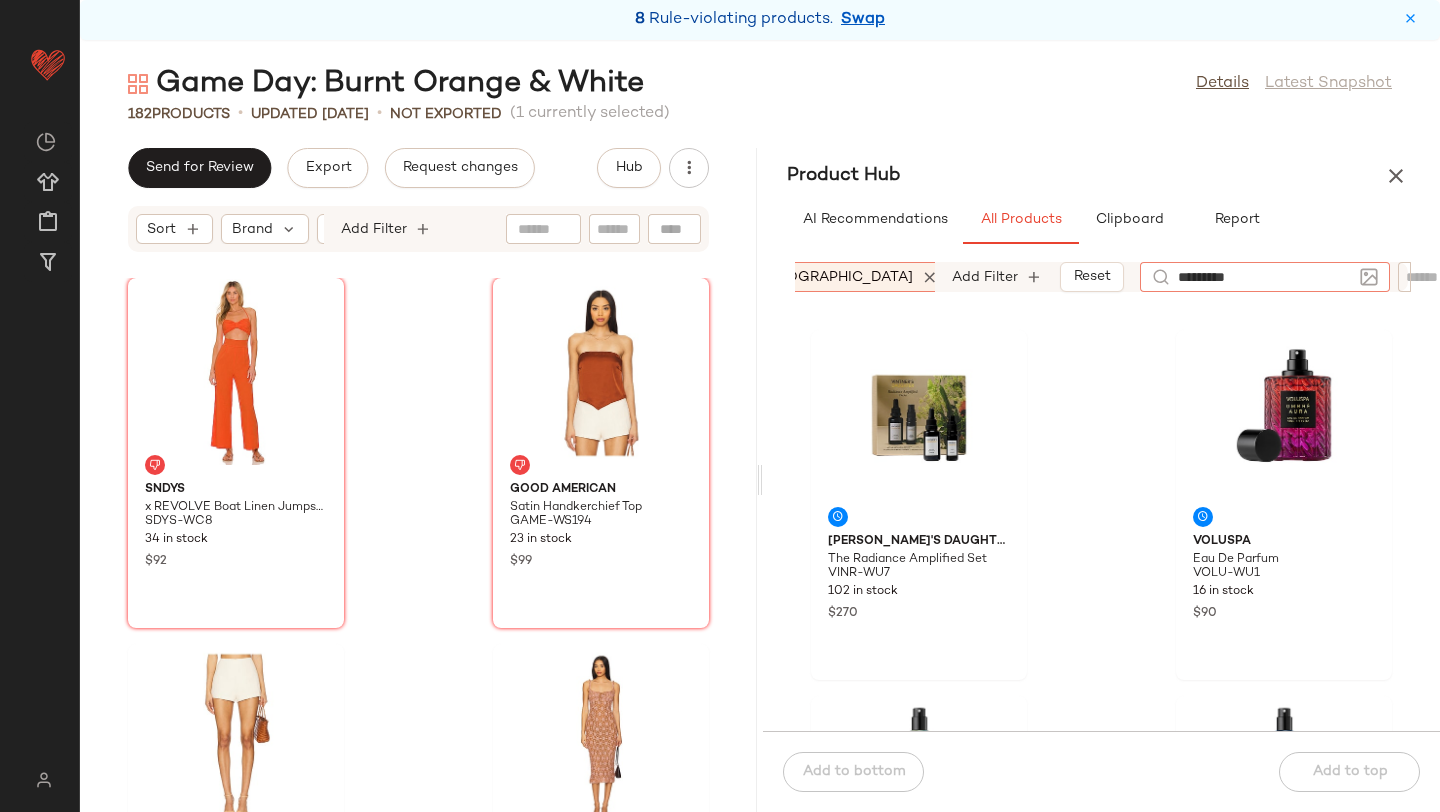 type on "**********" 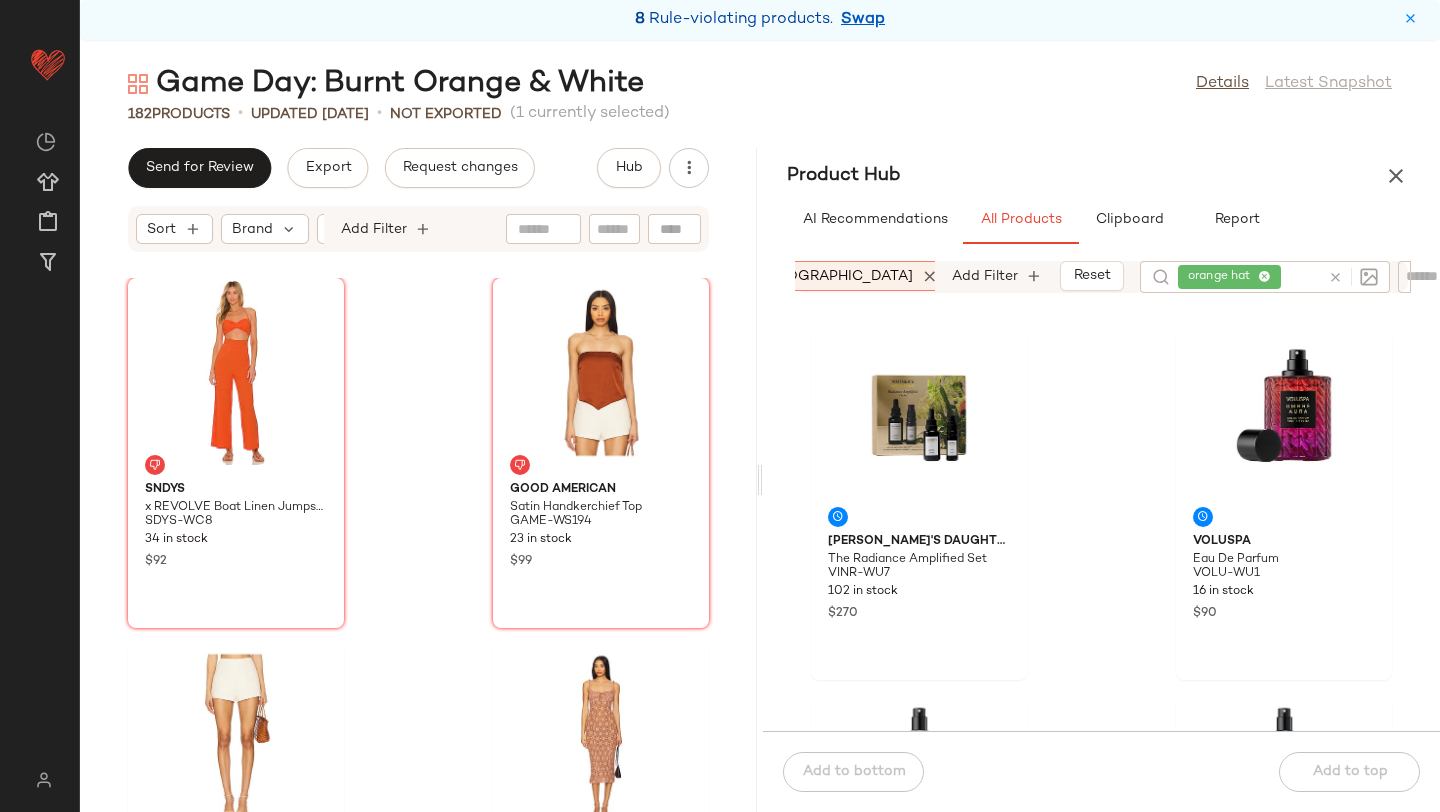 click on "Product Hub" at bounding box center (1101, 176) 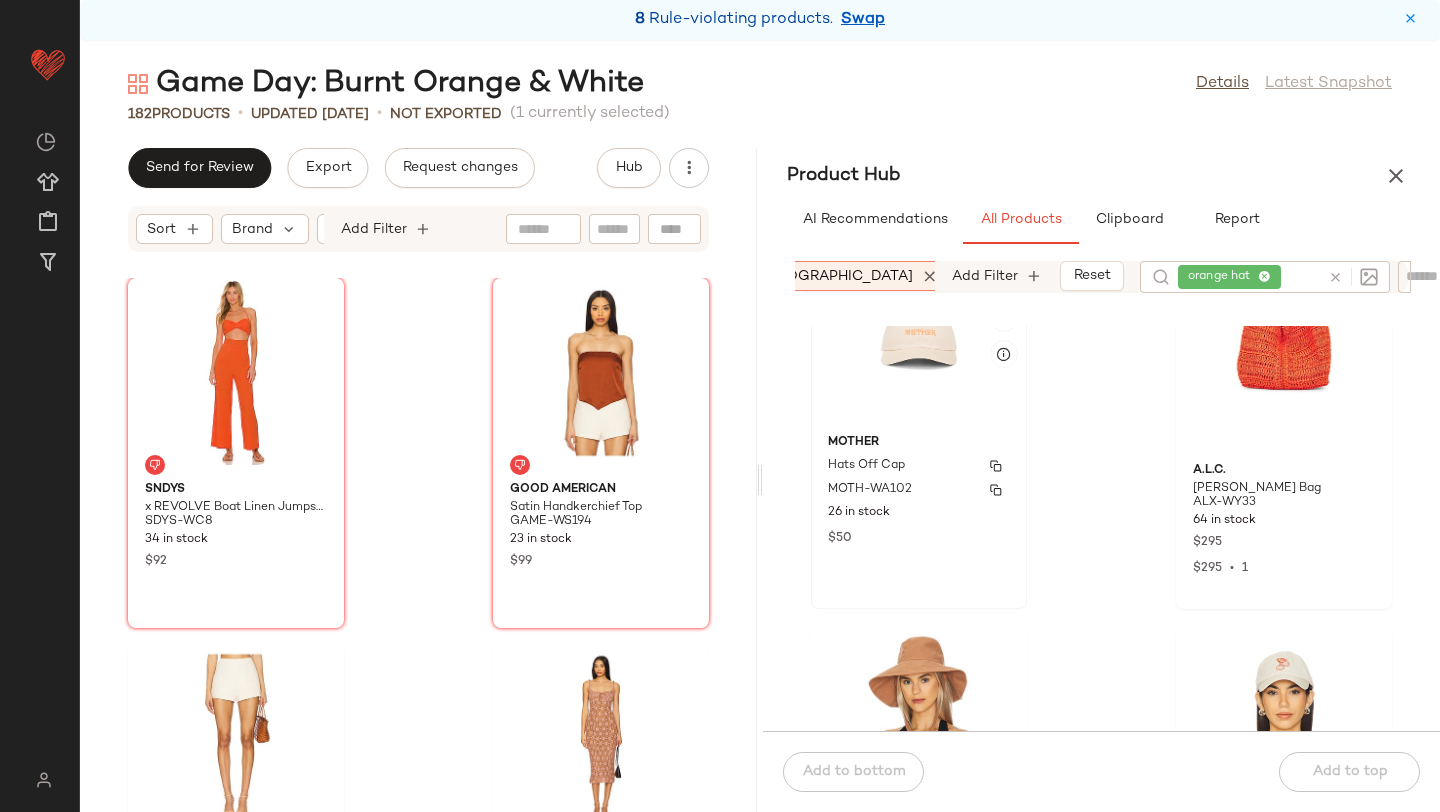 scroll, scrollTop: 0, scrollLeft: 0, axis: both 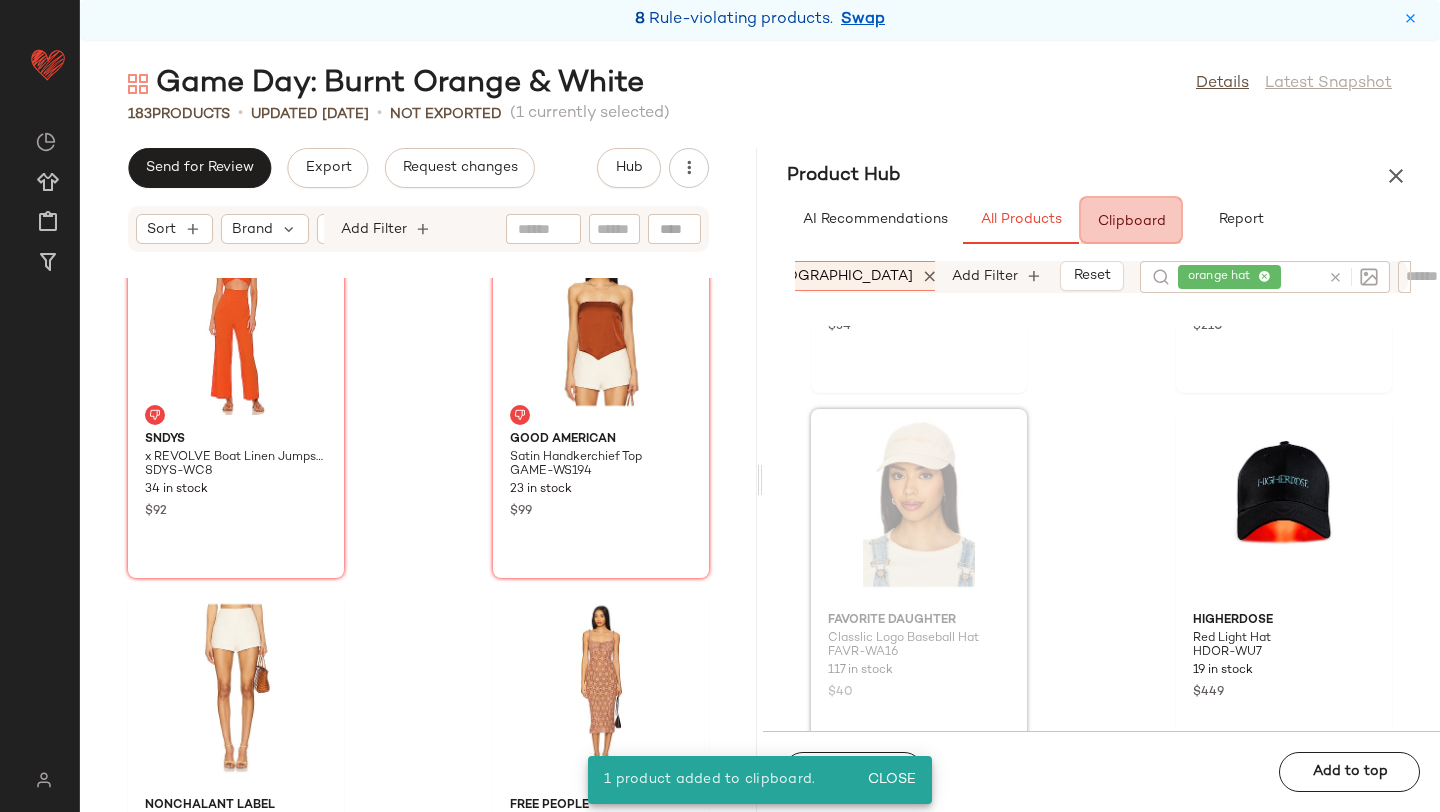 drag, startPoint x: 943, startPoint y: 504, endPoint x: 947, endPoint y: 494, distance: 10.770329 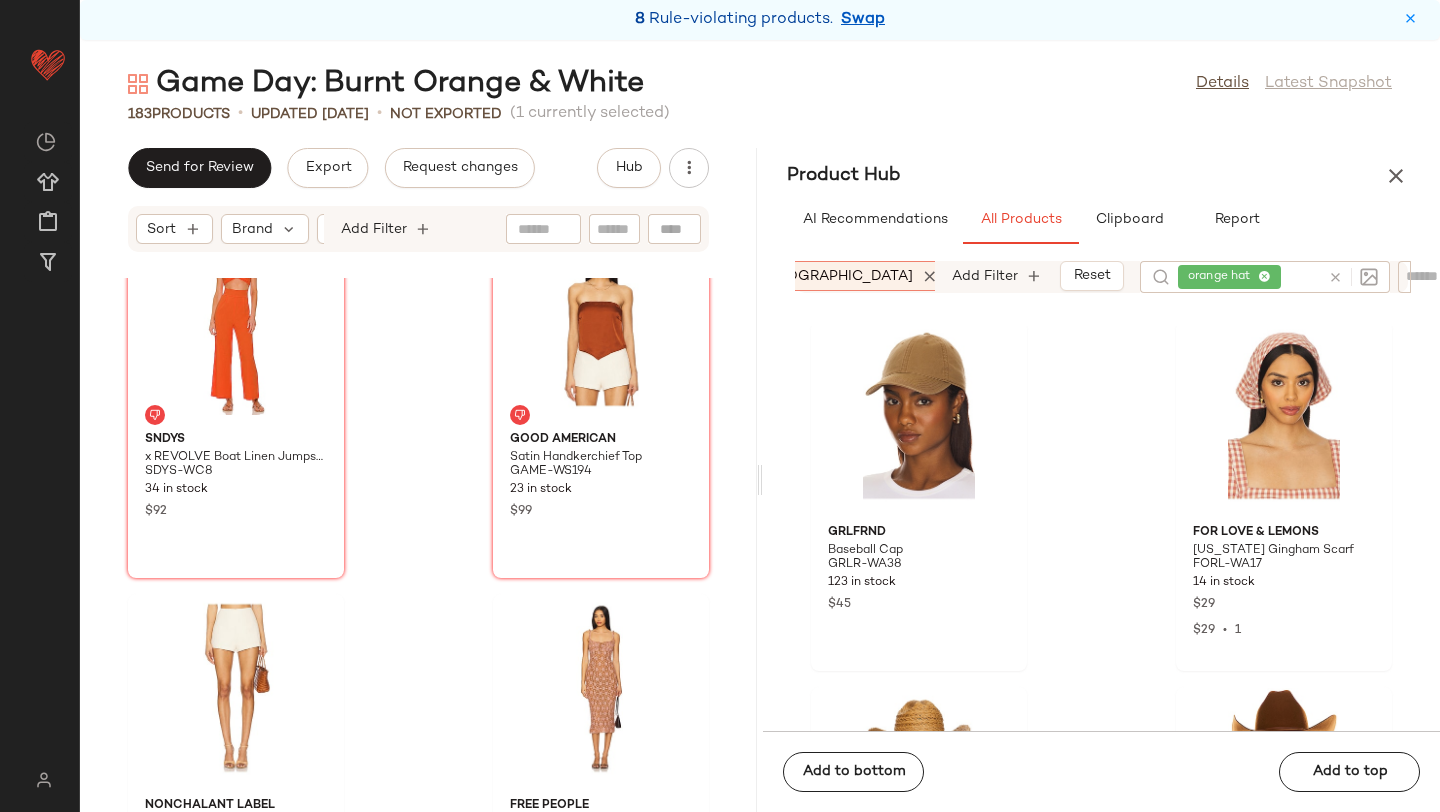 scroll, scrollTop: 5155, scrollLeft: 0, axis: vertical 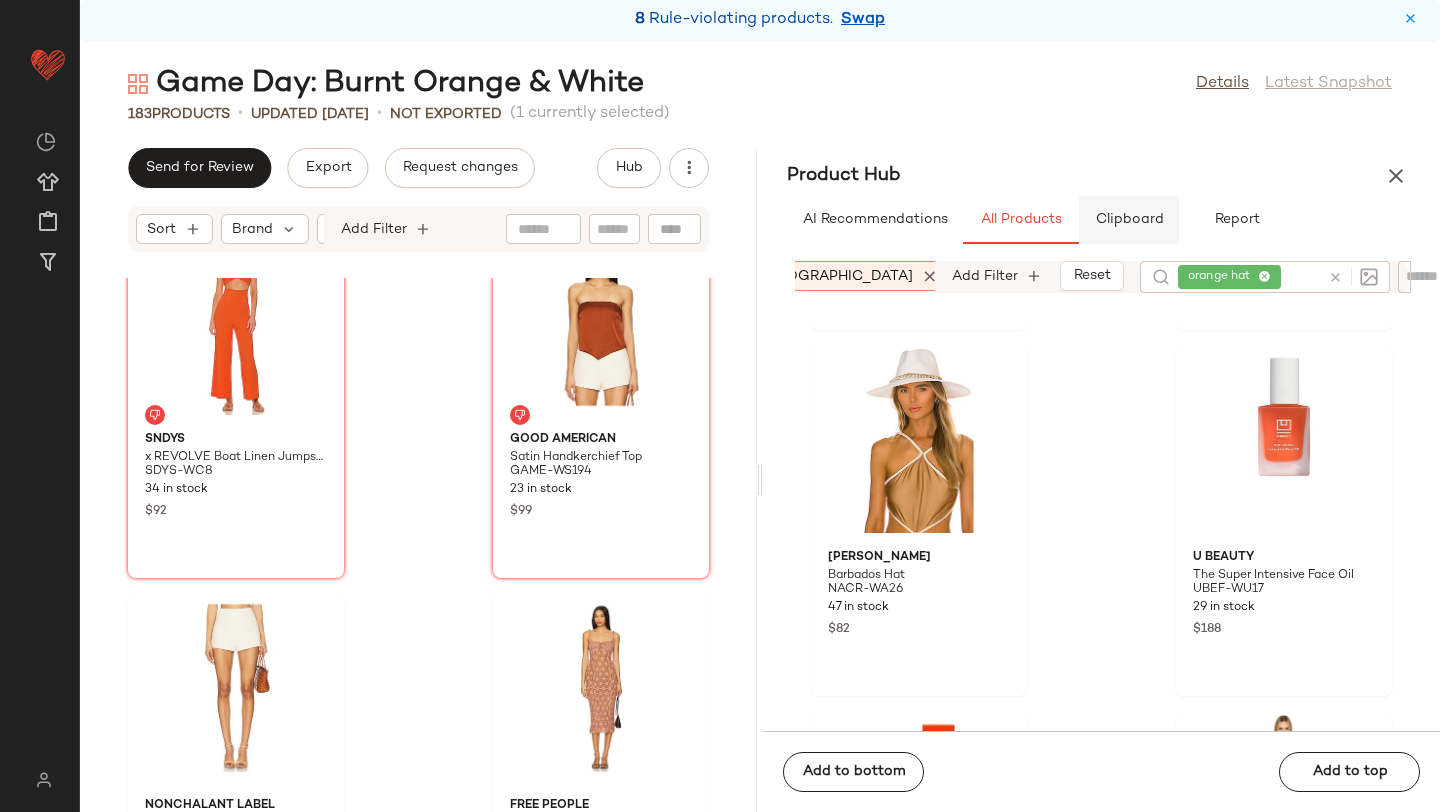 click on "Clipboard" at bounding box center [1129, 220] 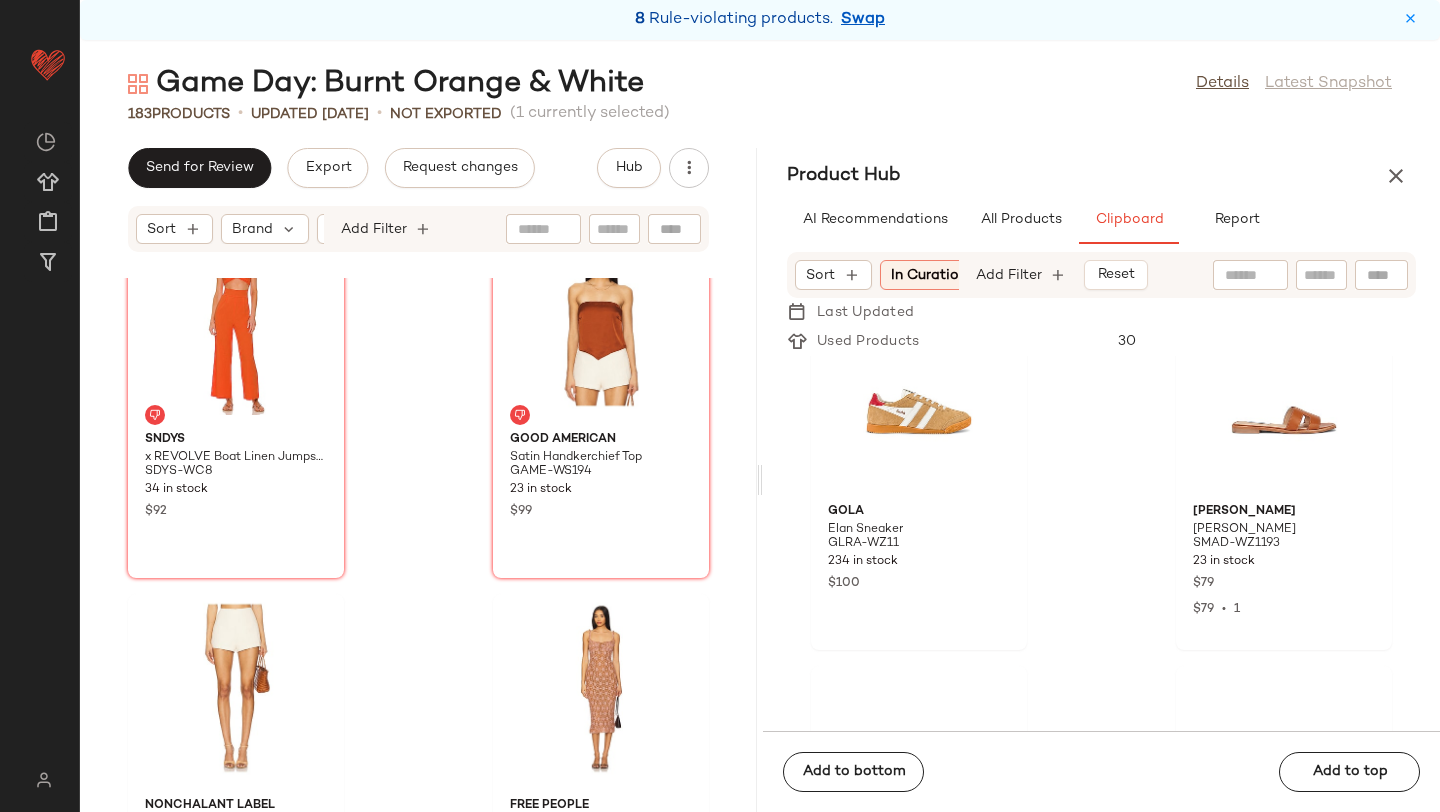 scroll, scrollTop: 3005, scrollLeft: 0, axis: vertical 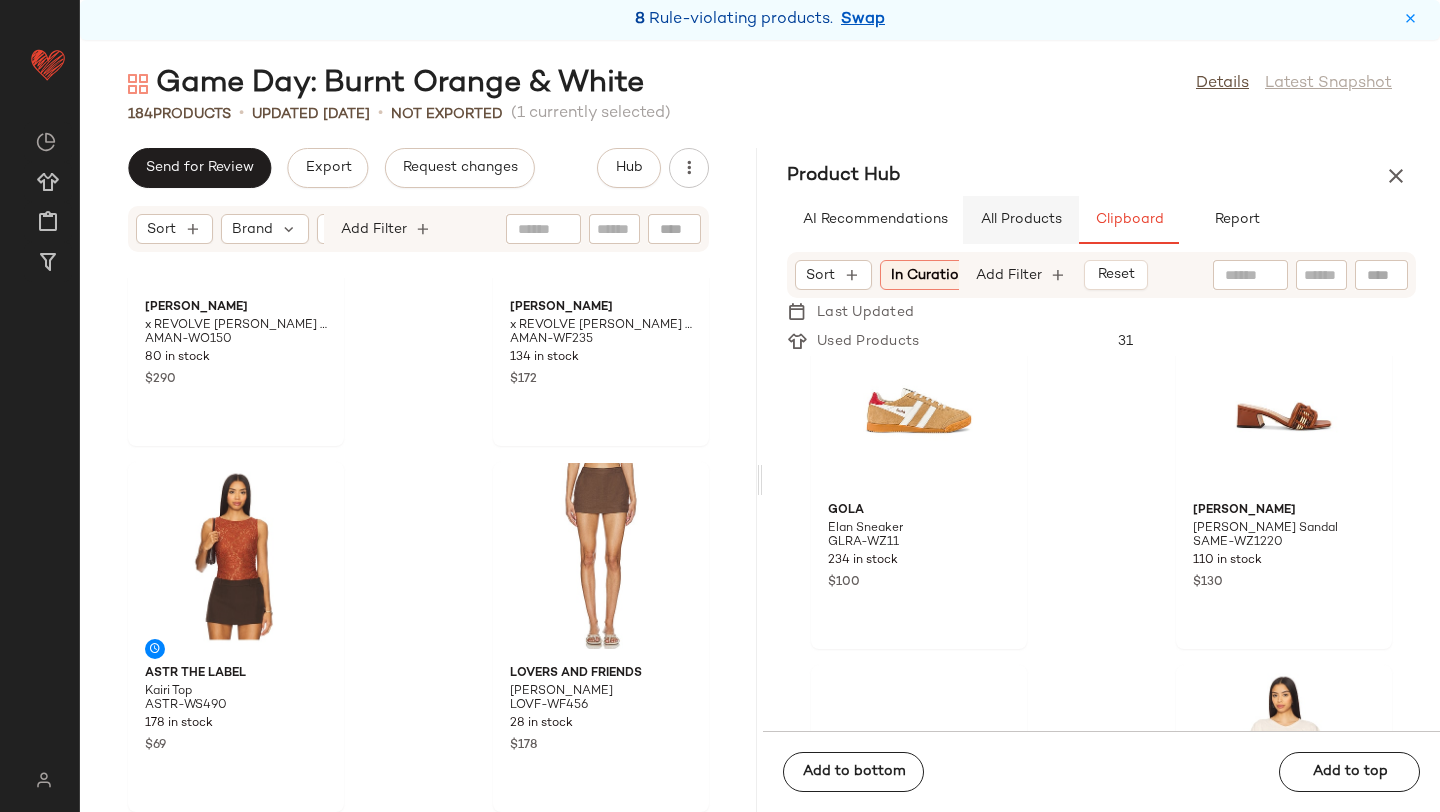 click on "All Products" 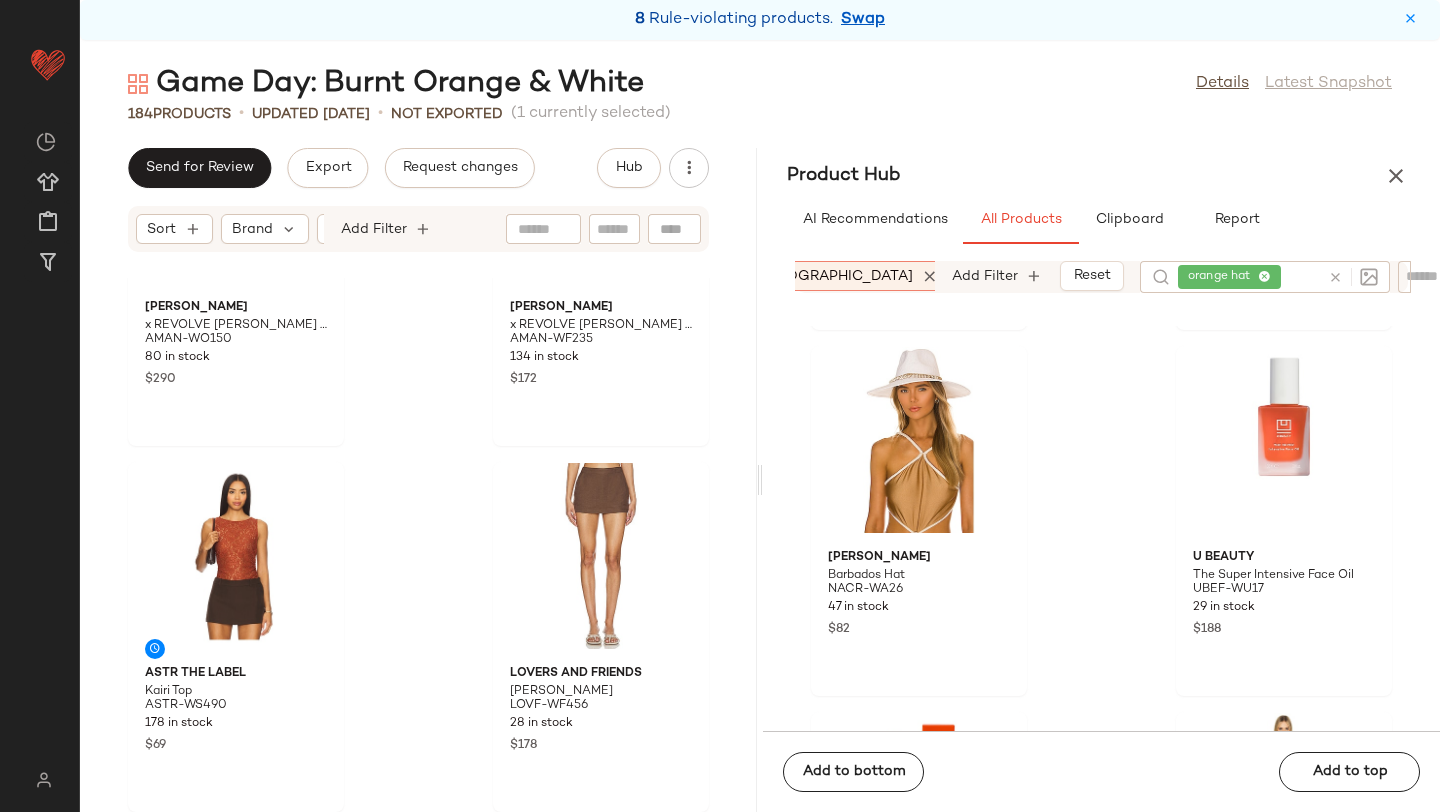 click at bounding box center (1335, 277) 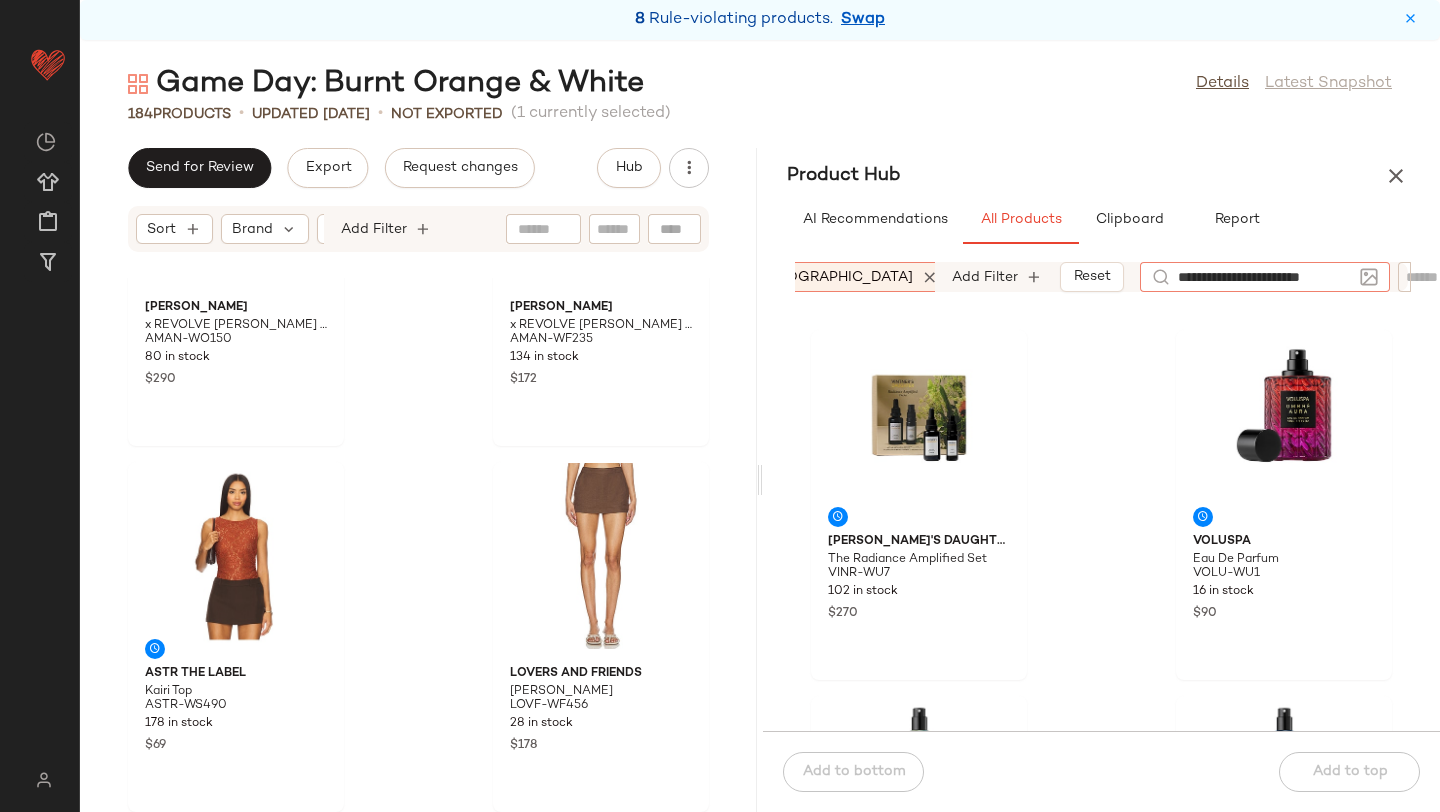 type on "**********" 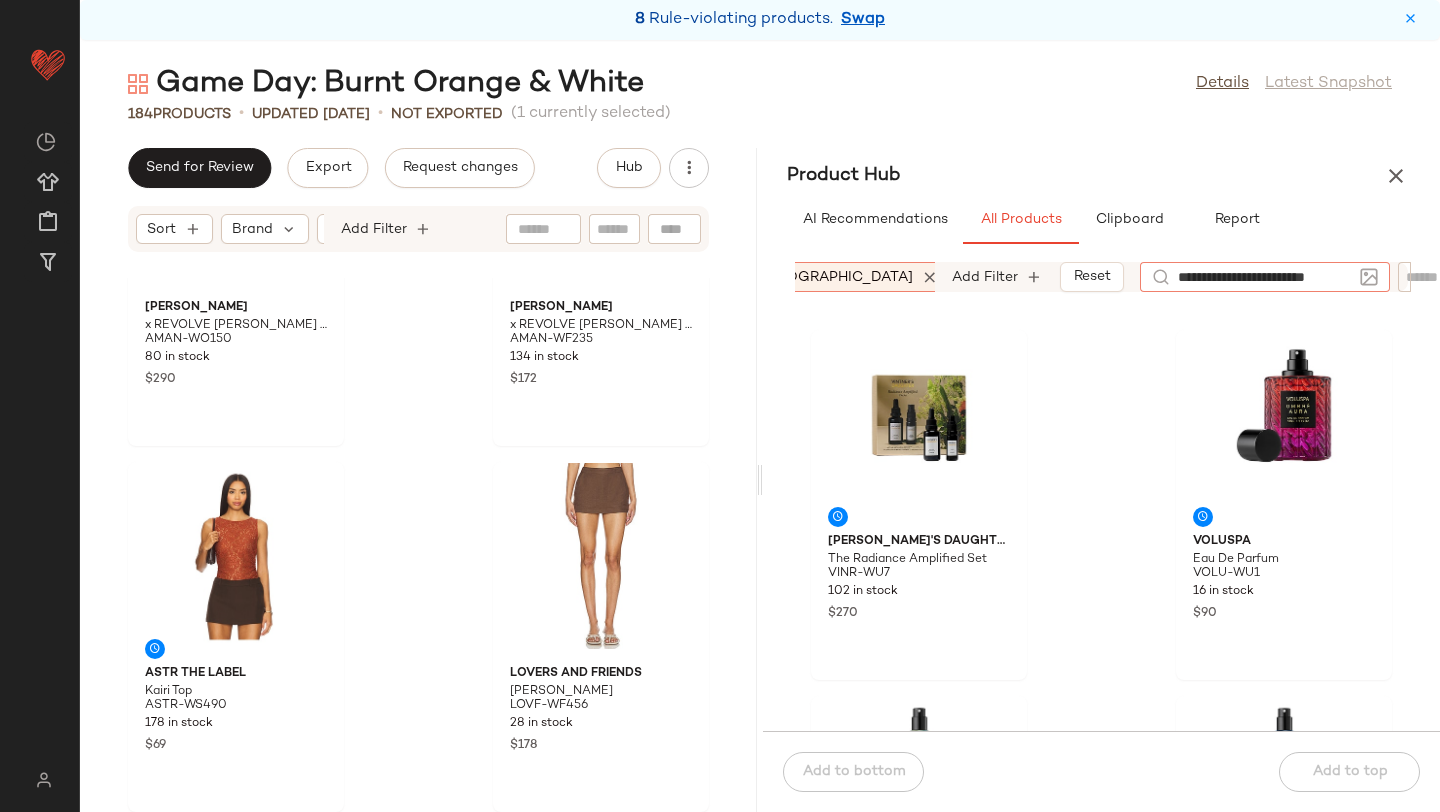 scroll, scrollTop: 0, scrollLeft: 11, axis: horizontal 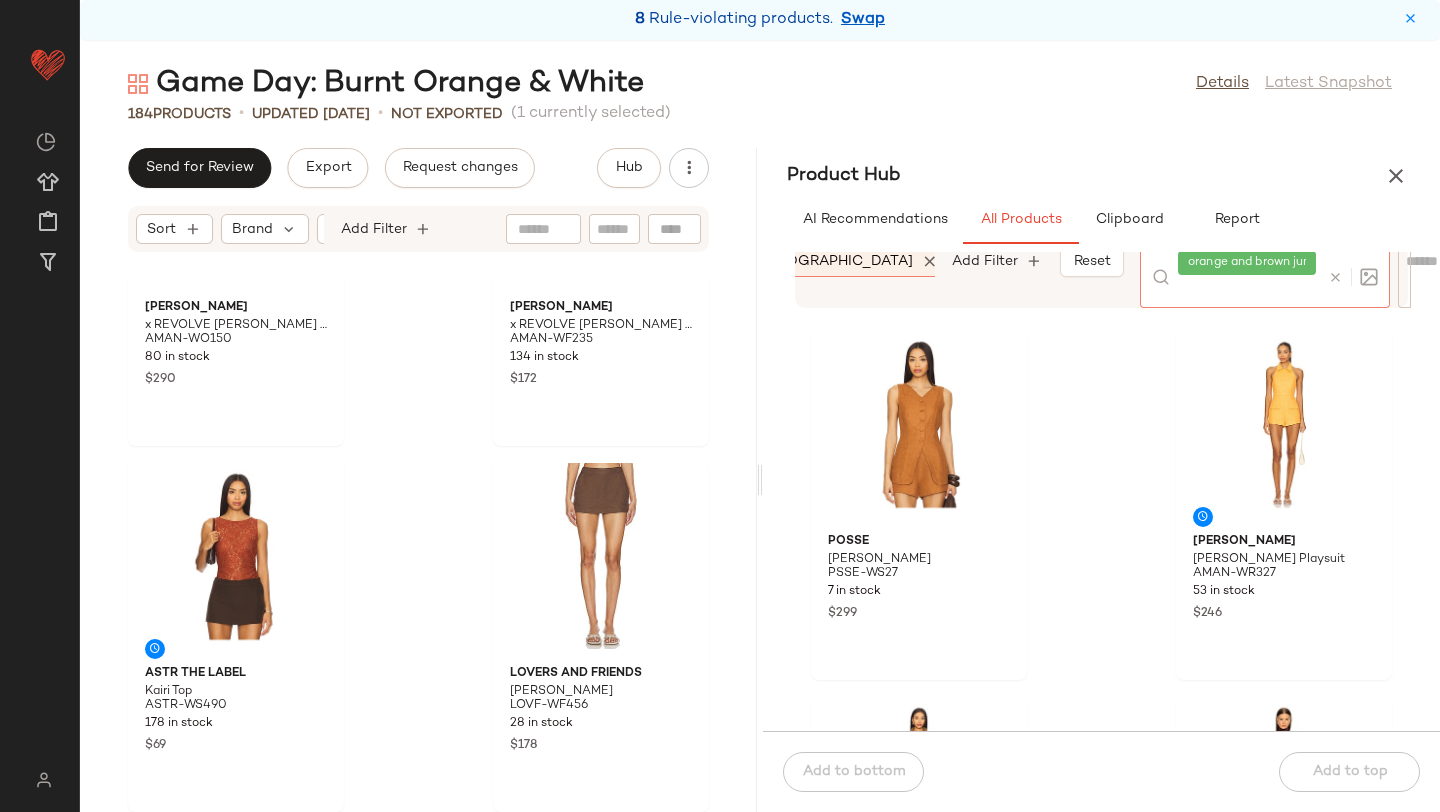 click on "Posse Lorenzo Vest PSSE-WS27 7 in stock $299 Amanda Uprichard Archer Playsuit AMAN-WR327 53 in stock $246 Ronny Kobo Nabil Romper RONR-WR5 47 in stock $448 Michael Costello x REVOLVE Salima Jumpsuit MELR-WC88 2 in stock $258 Camila Coelho Kimber Maxi Dress COEL-WD172 73 in stock $218 Free People x FP Movement Hot Shot Onesie FREE-WC395 157 in stock $70 BUMPSUIT Rib Maternity Unitard BUMR-WC9 57 in stock $135 437 The Curve Onesie 437R-WC5 304 Pre-Order Items $110" 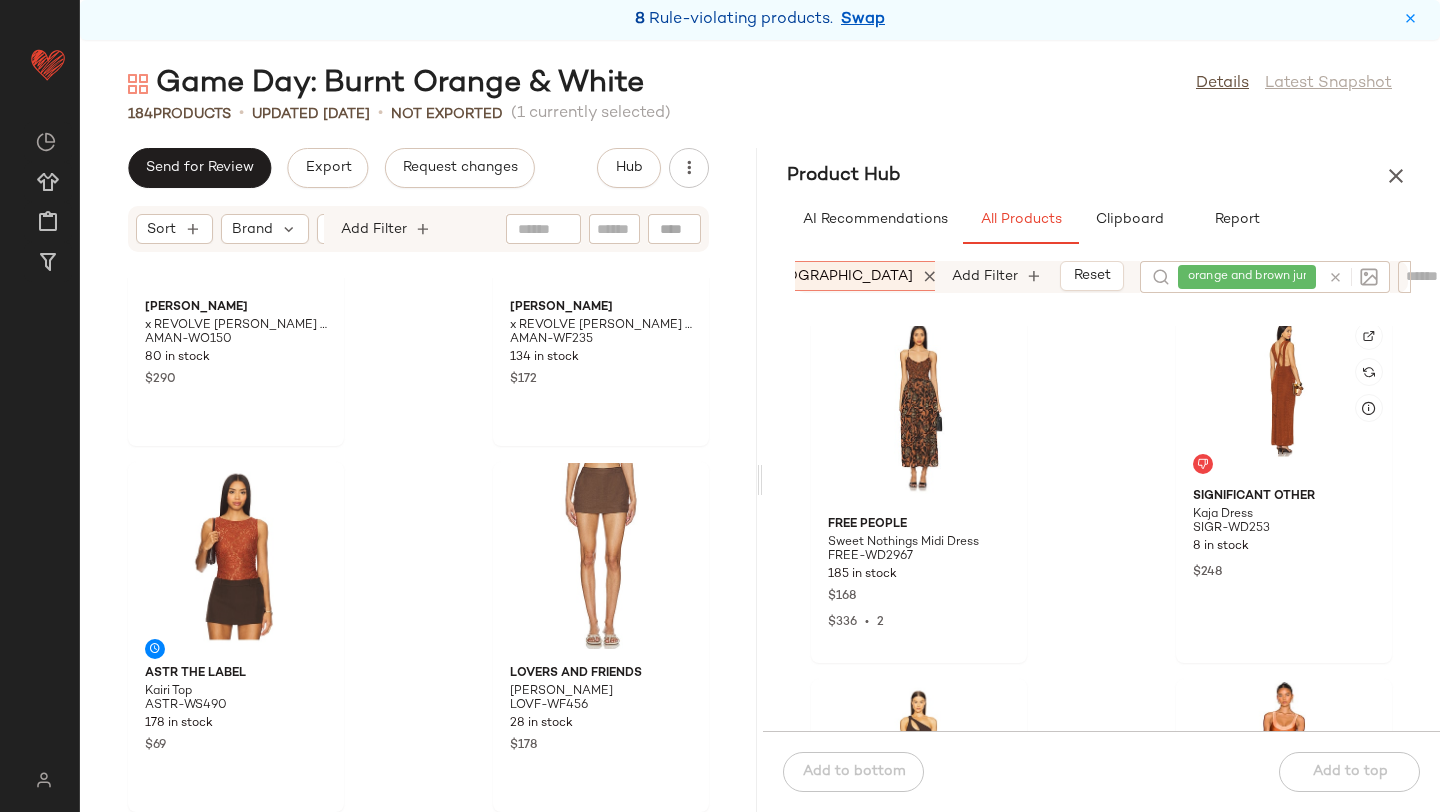 scroll, scrollTop: 3313, scrollLeft: 0, axis: vertical 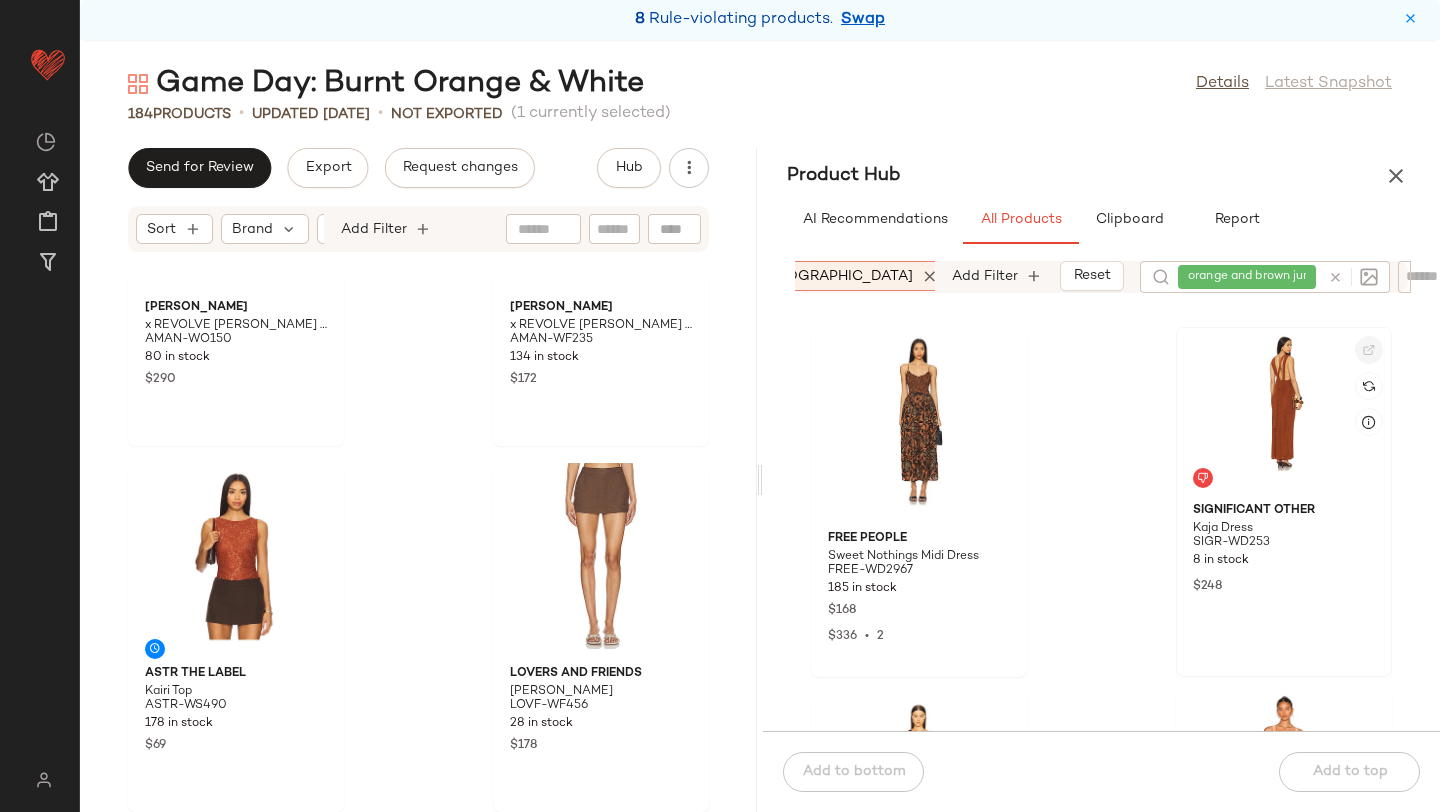 click 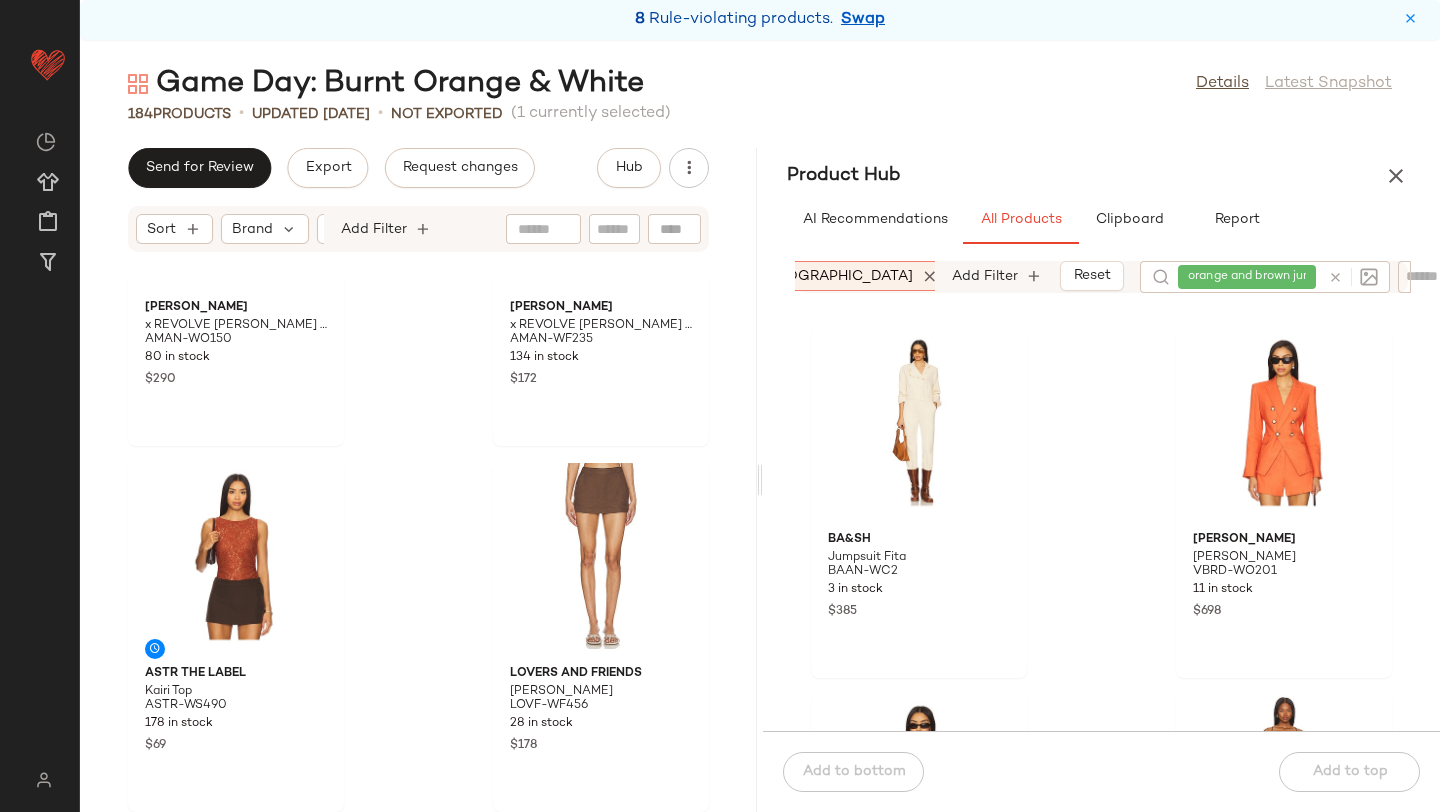 scroll, scrollTop: 10622, scrollLeft: 0, axis: vertical 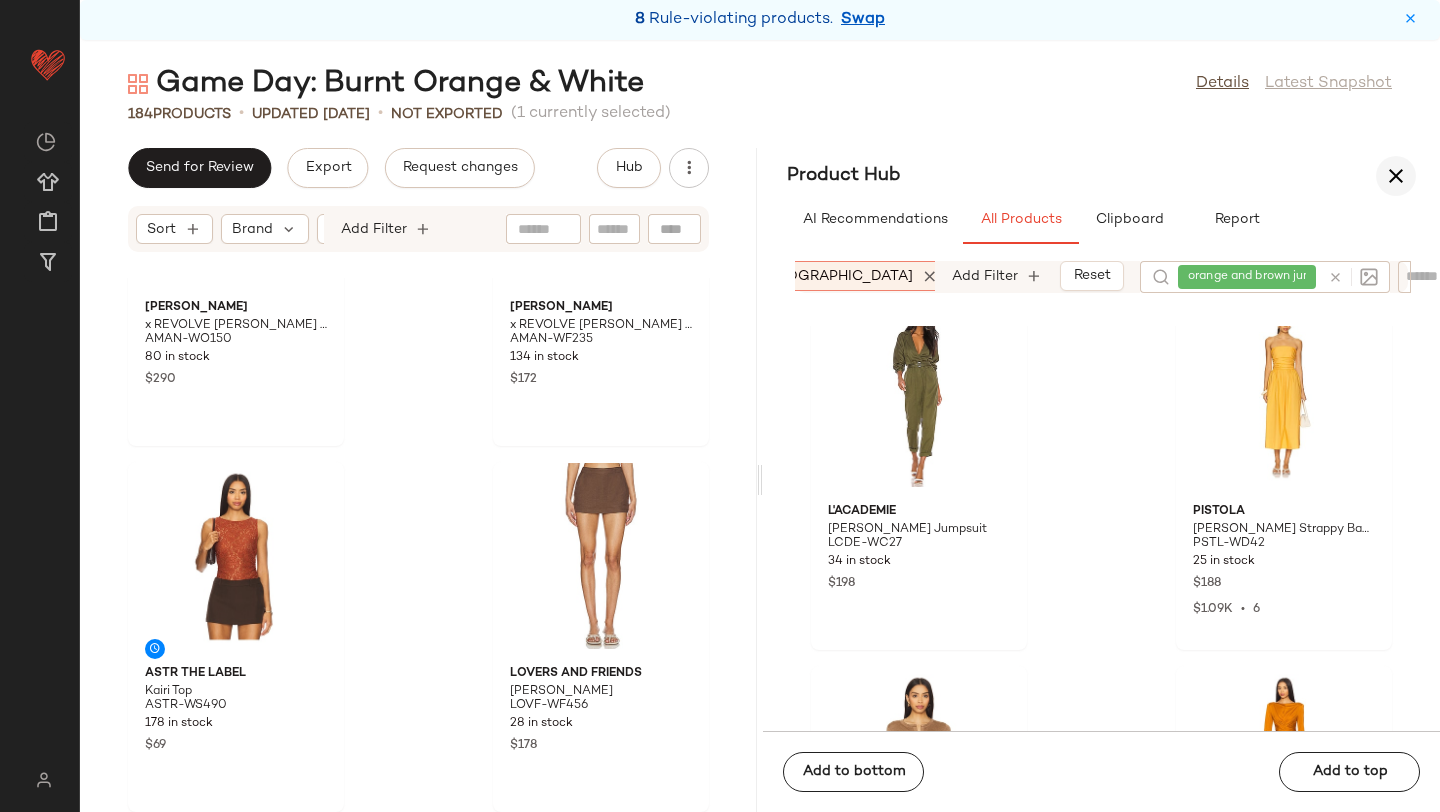 click at bounding box center [1396, 176] 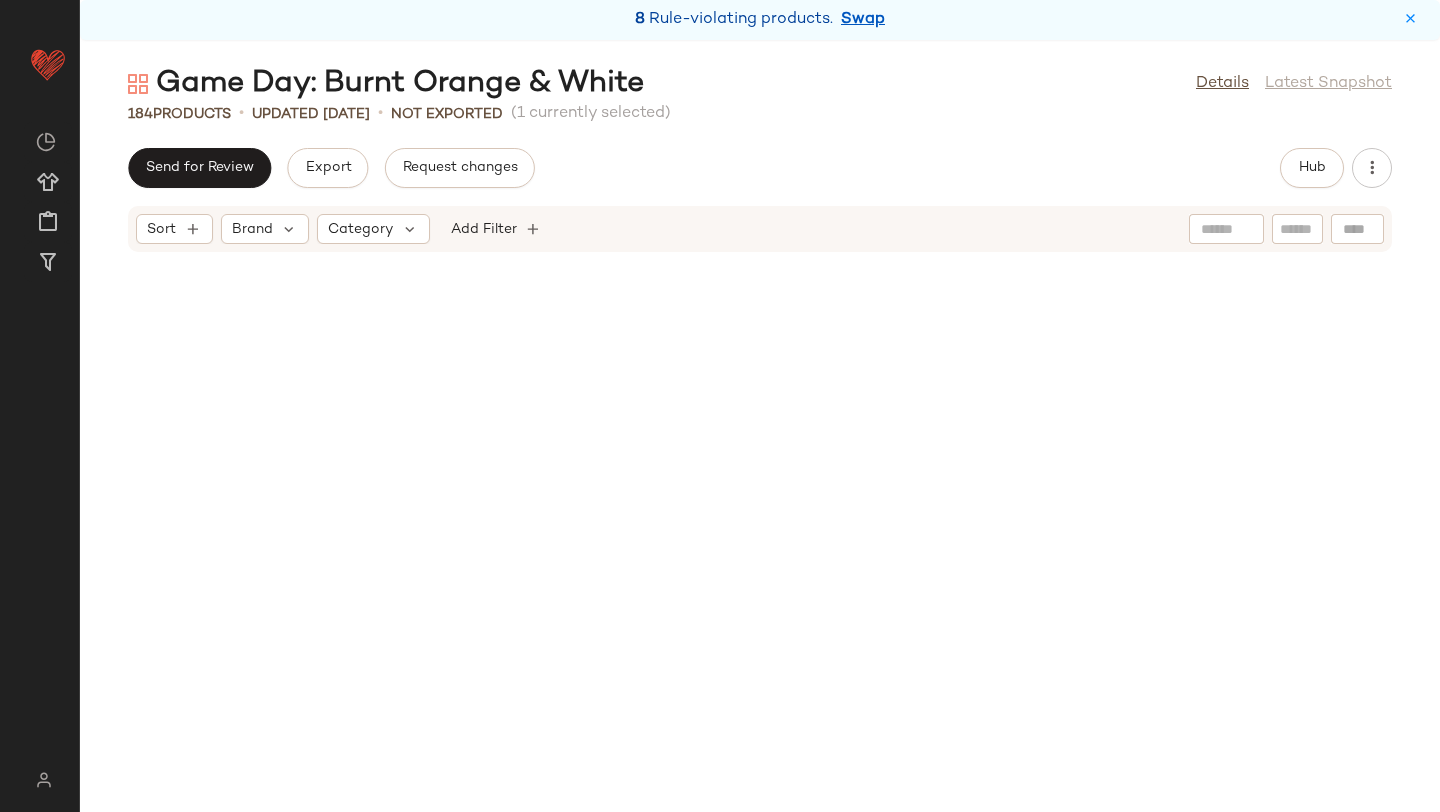 scroll, scrollTop: 13012, scrollLeft: 0, axis: vertical 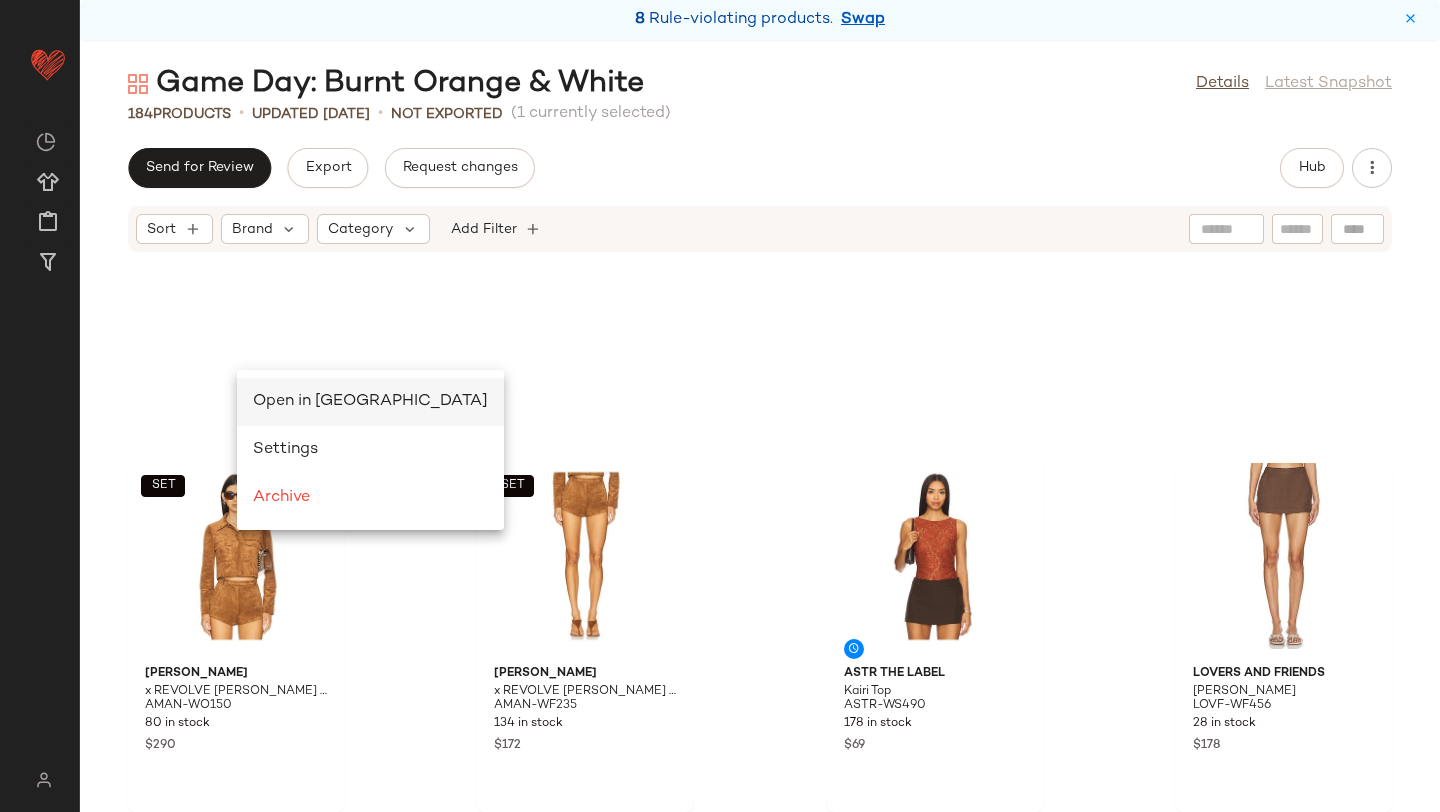 drag, startPoint x: 237, startPoint y: 370, endPoint x: 267, endPoint y: 400, distance: 42.426407 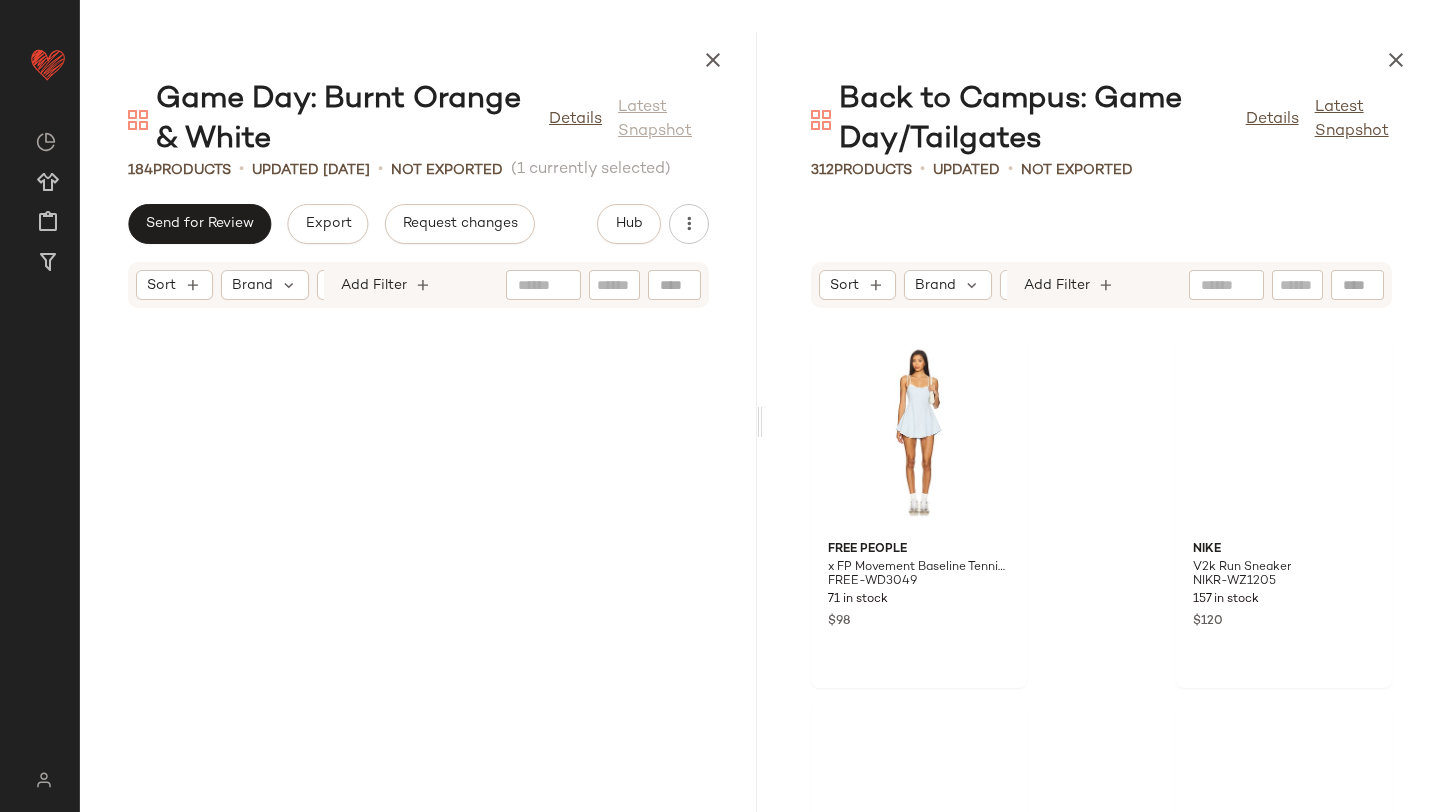 scroll, scrollTop: 21503, scrollLeft: 0, axis: vertical 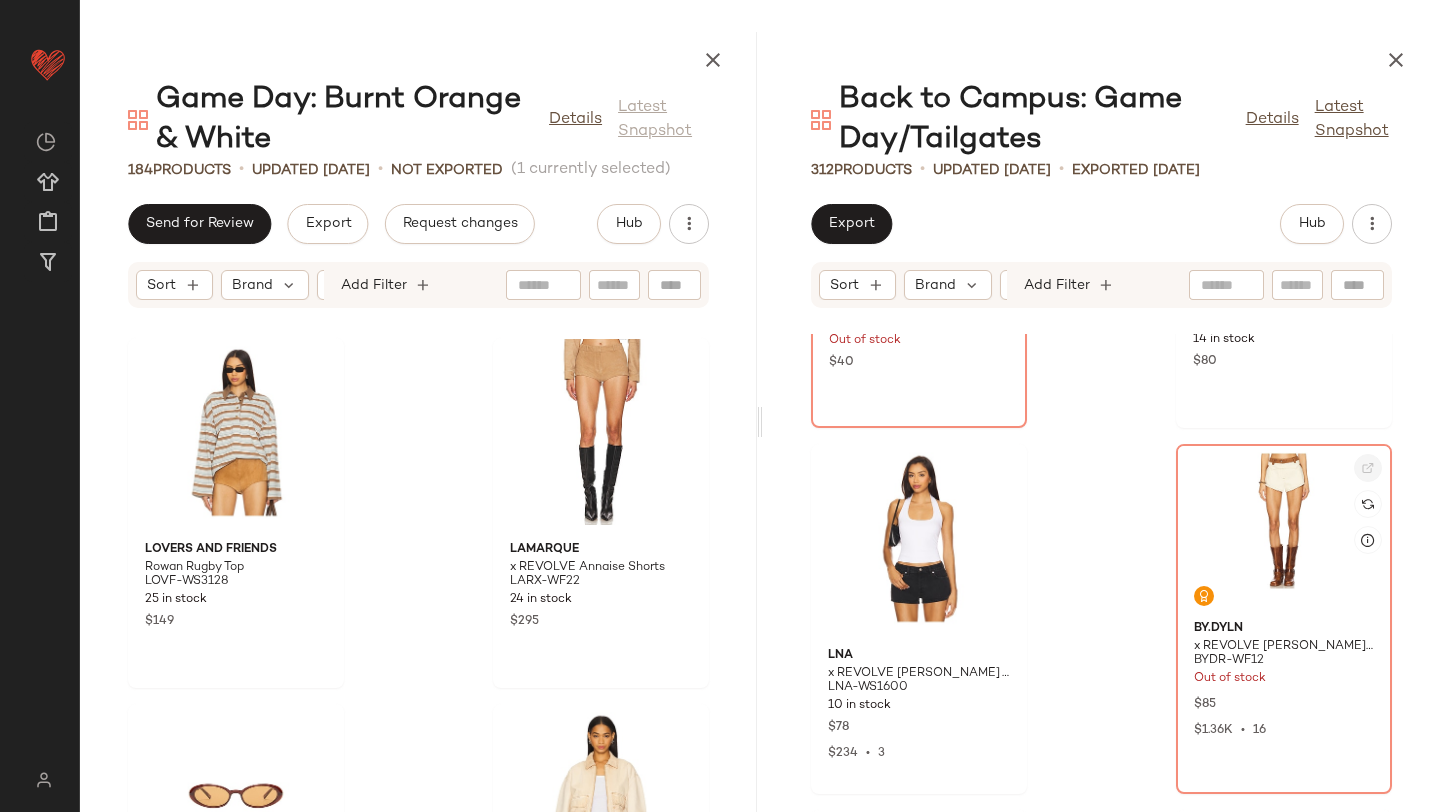 click at bounding box center (1368, 468) 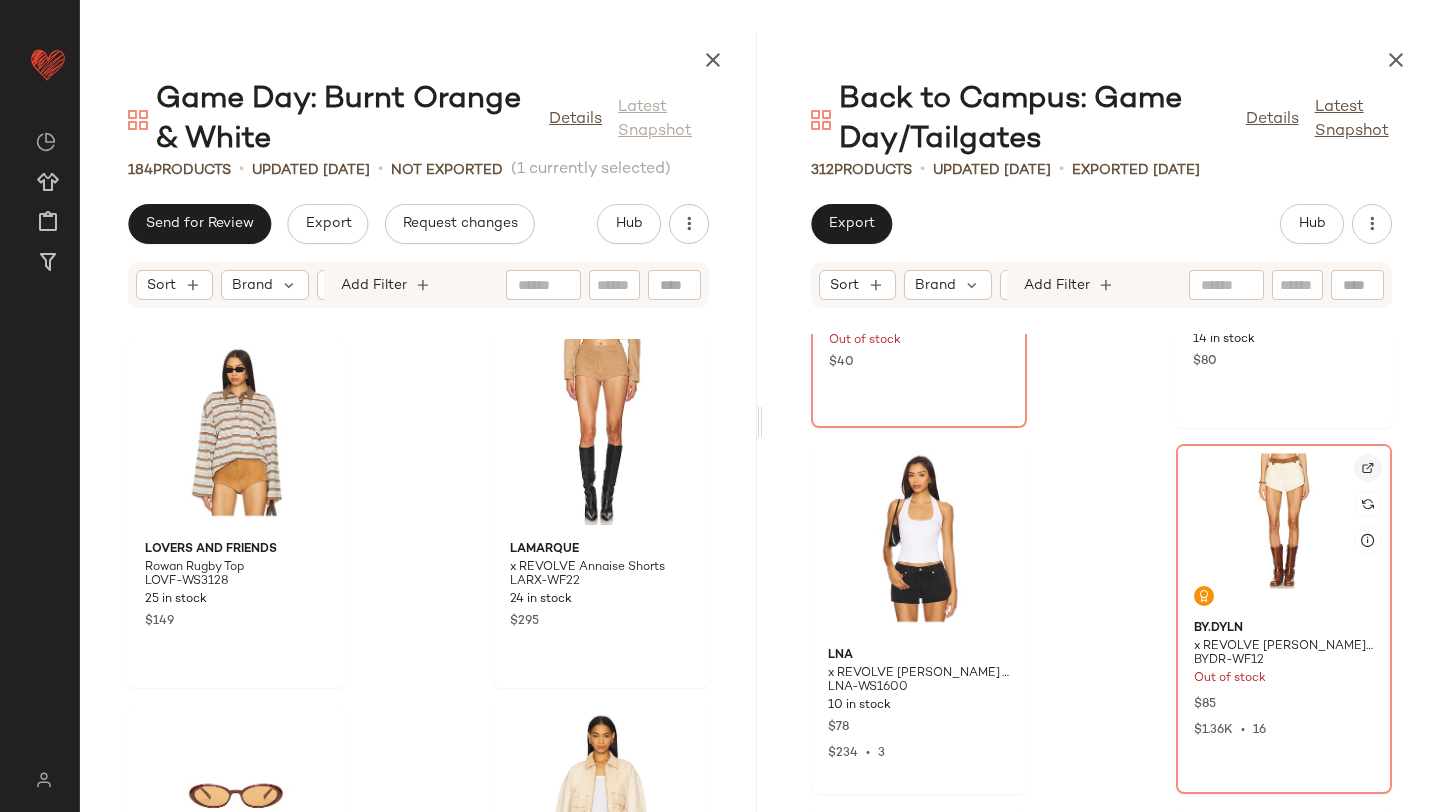 click 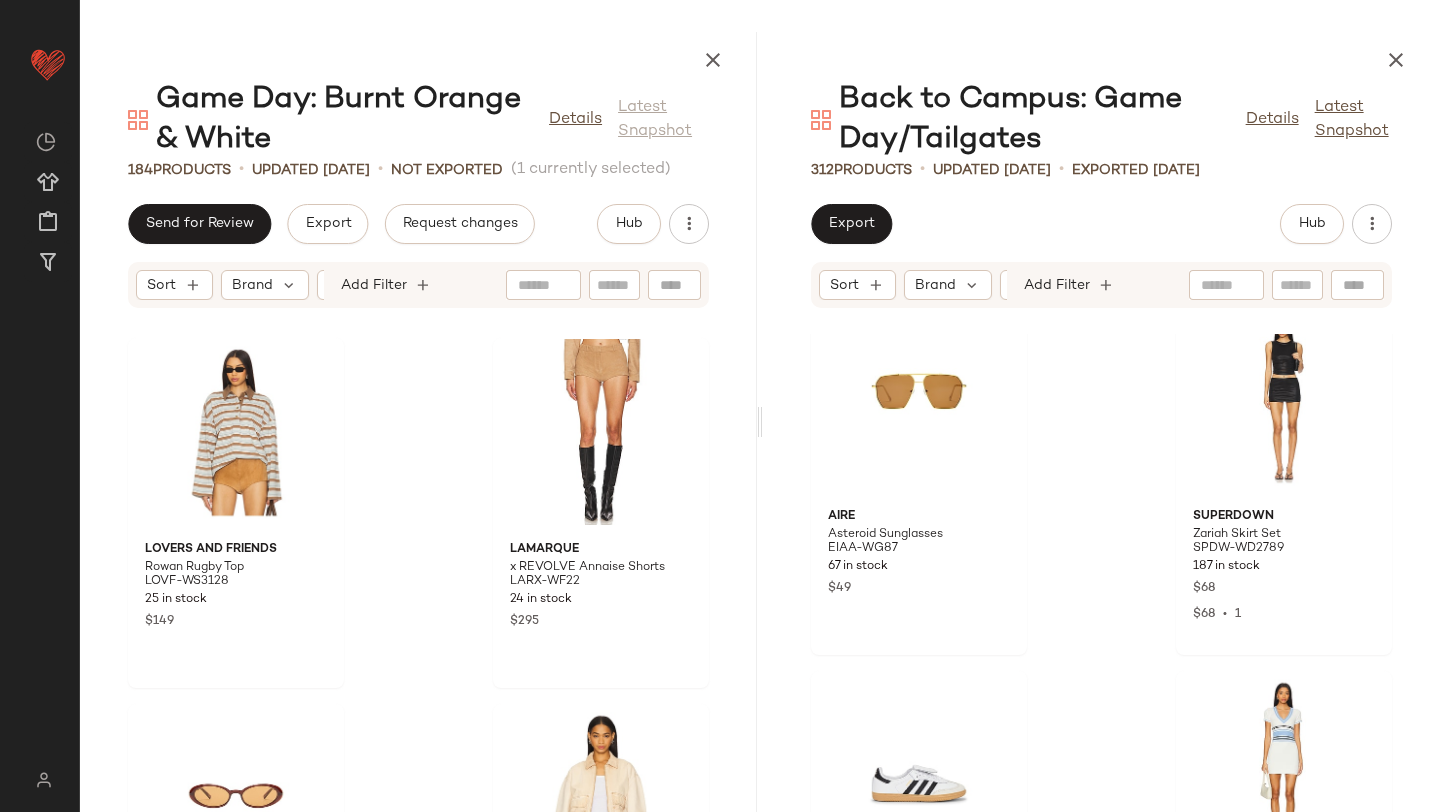 scroll, scrollTop: 20158, scrollLeft: 0, axis: vertical 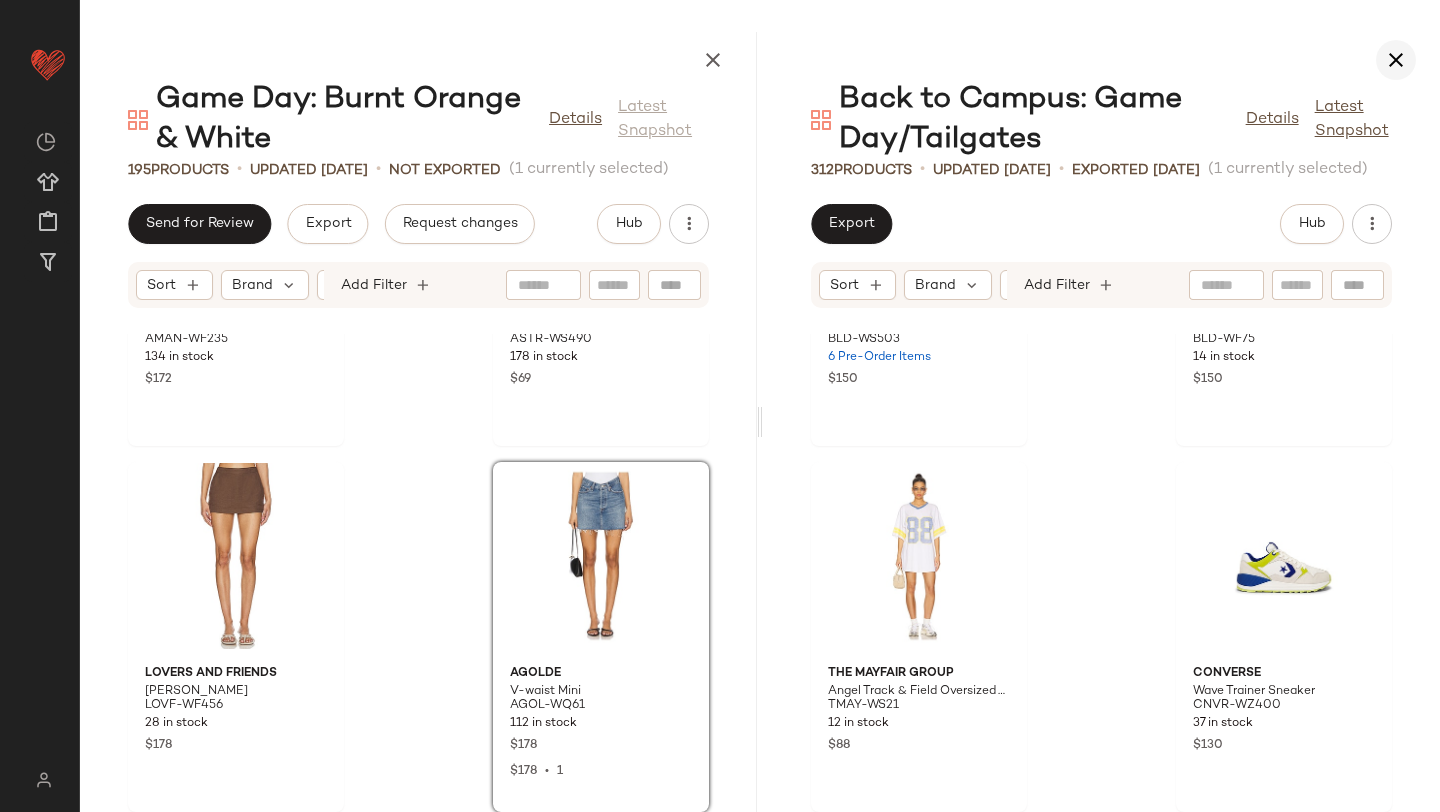 click at bounding box center (1396, 60) 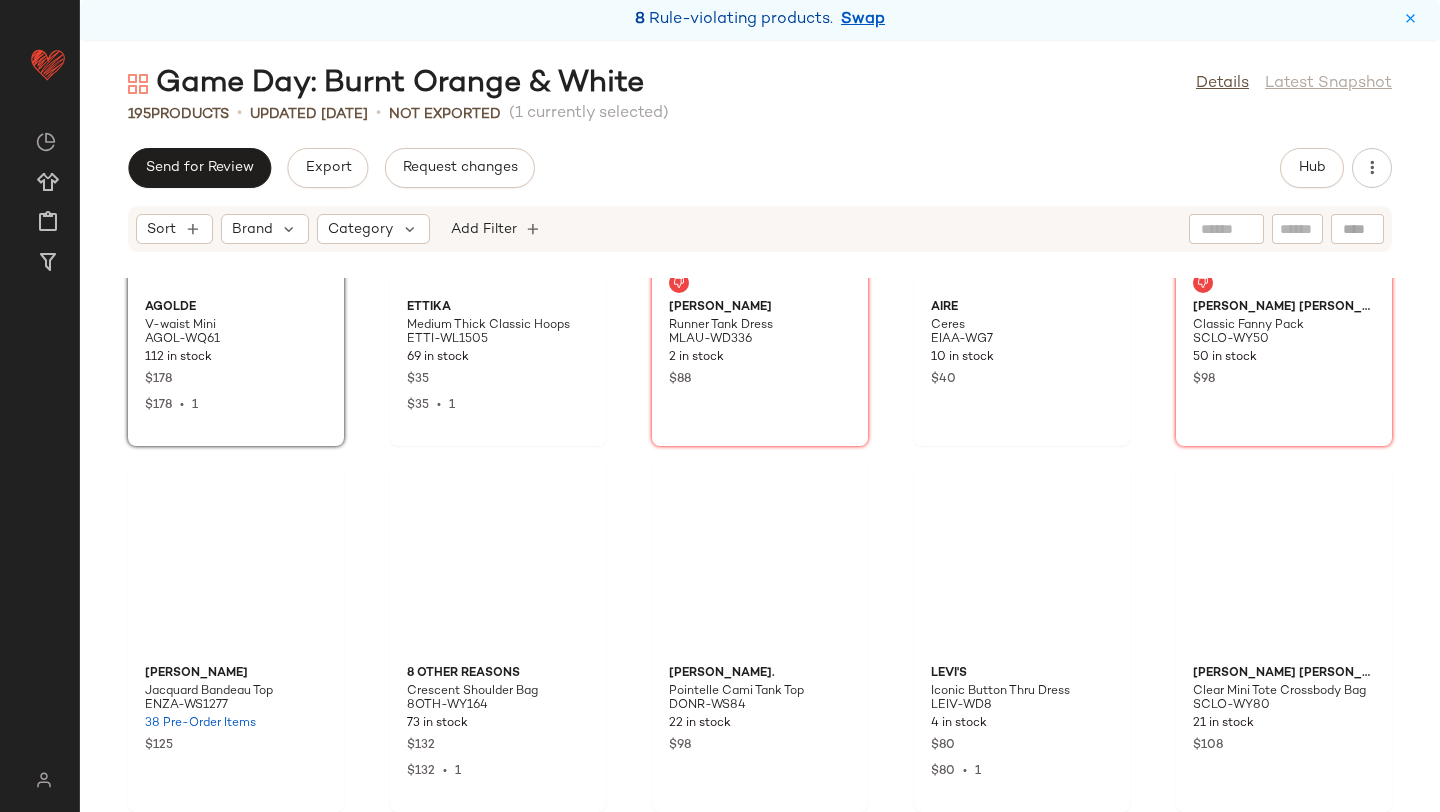 scroll, scrollTop: 13176, scrollLeft: 0, axis: vertical 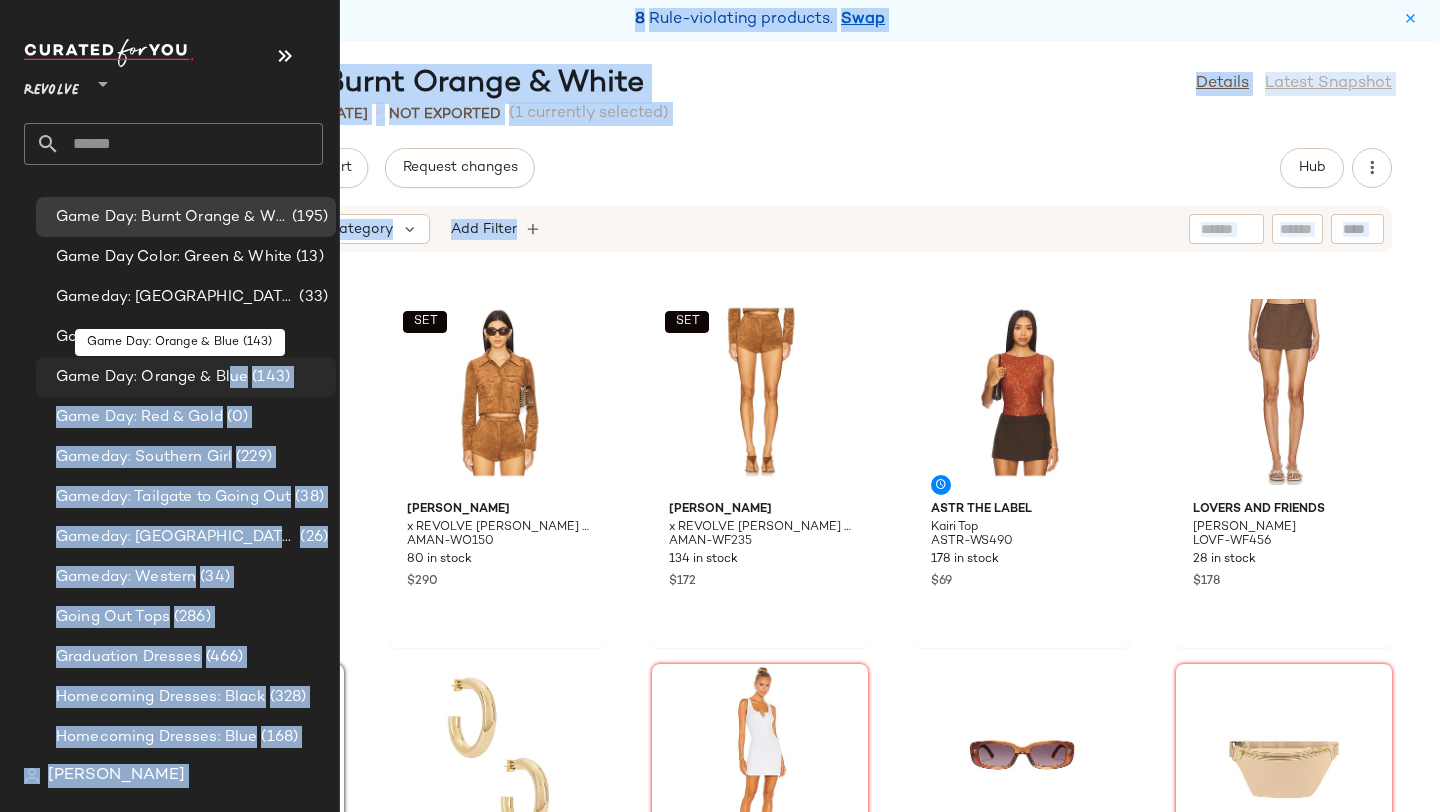 drag, startPoint x: 200, startPoint y: 365, endPoint x: 229, endPoint y: 383, distance: 34.132095 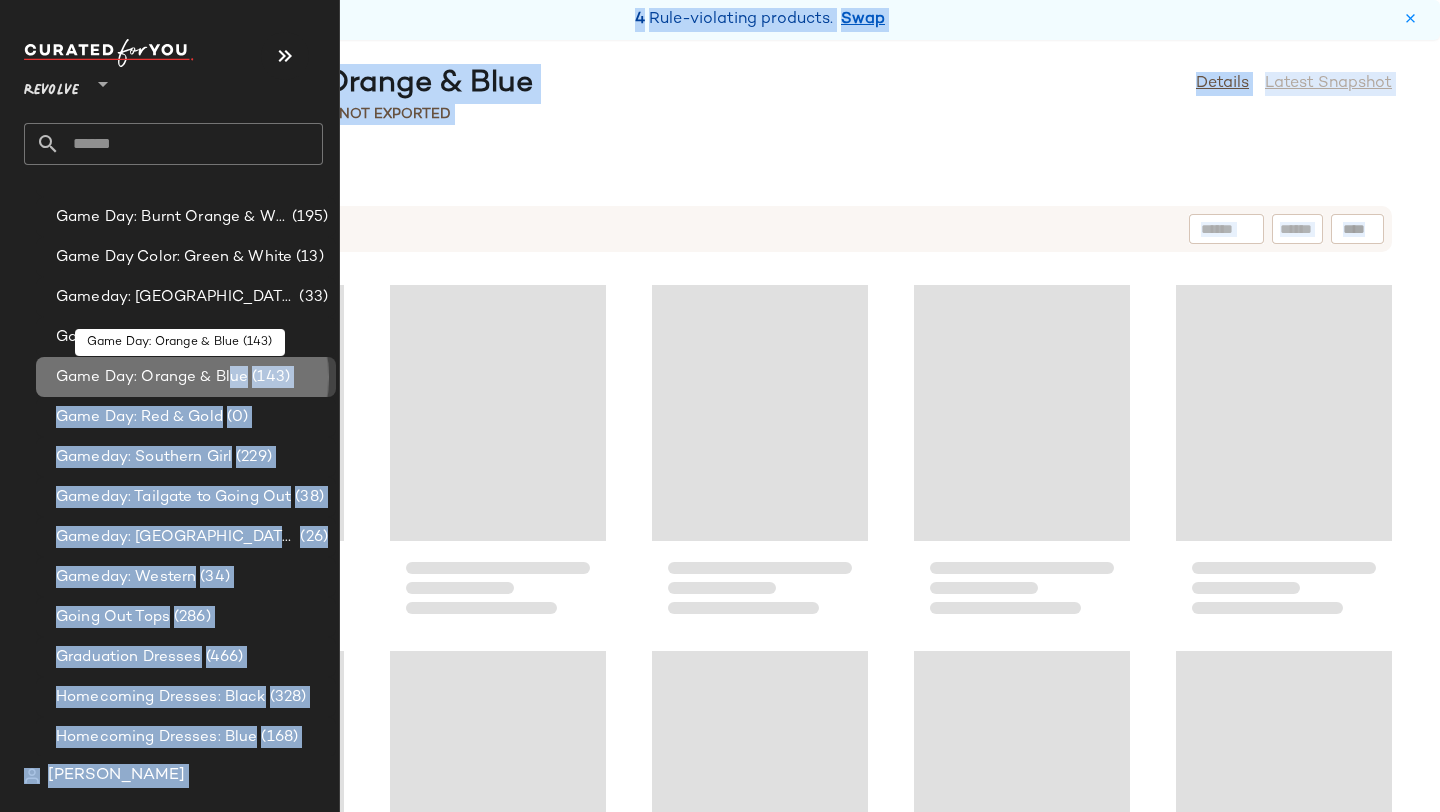 click on "(143)" at bounding box center (269, 377) 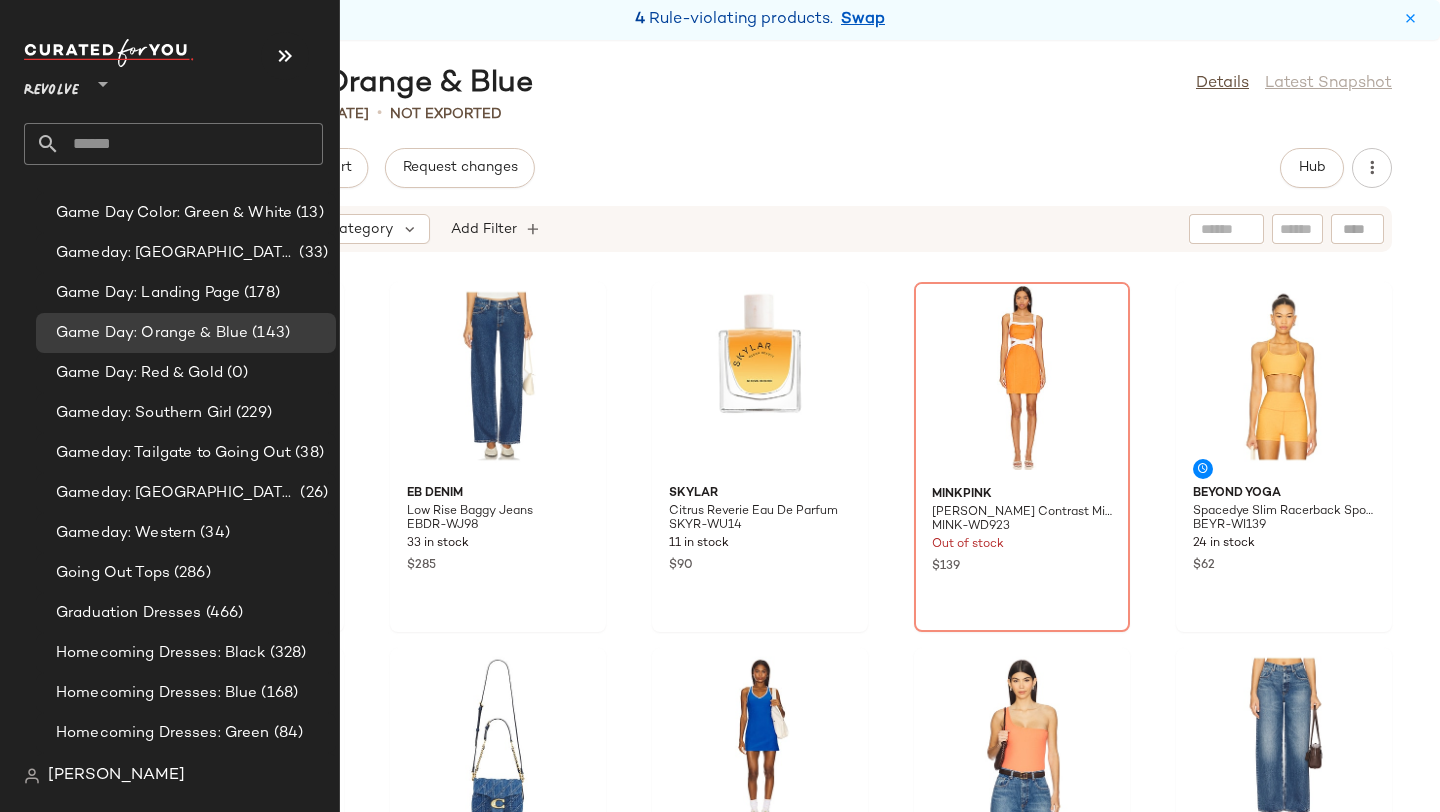 scroll, scrollTop: 4598, scrollLeft: 0, axis: vertical 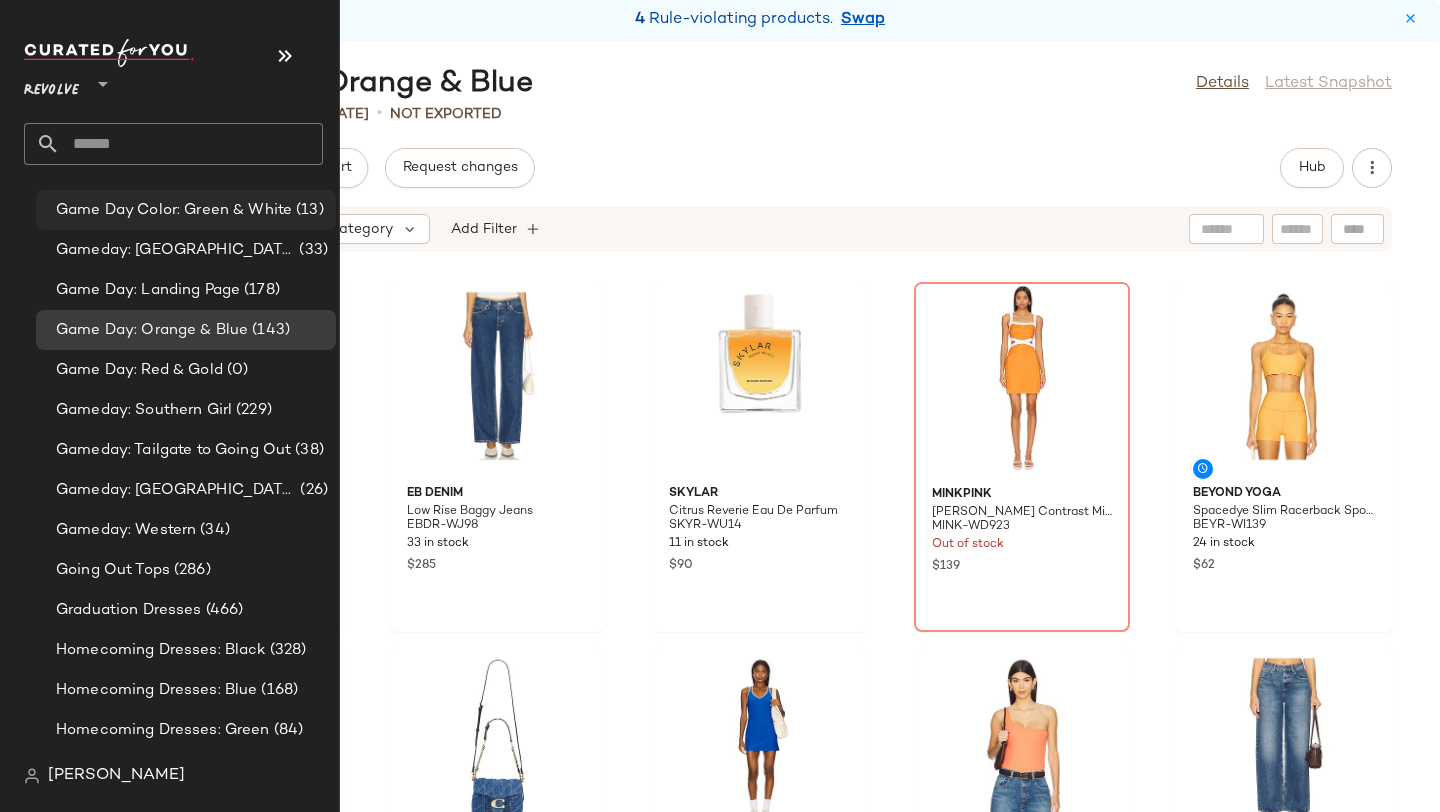 click on "Game Day Color: Green & White" at bounding box center [174, 210] 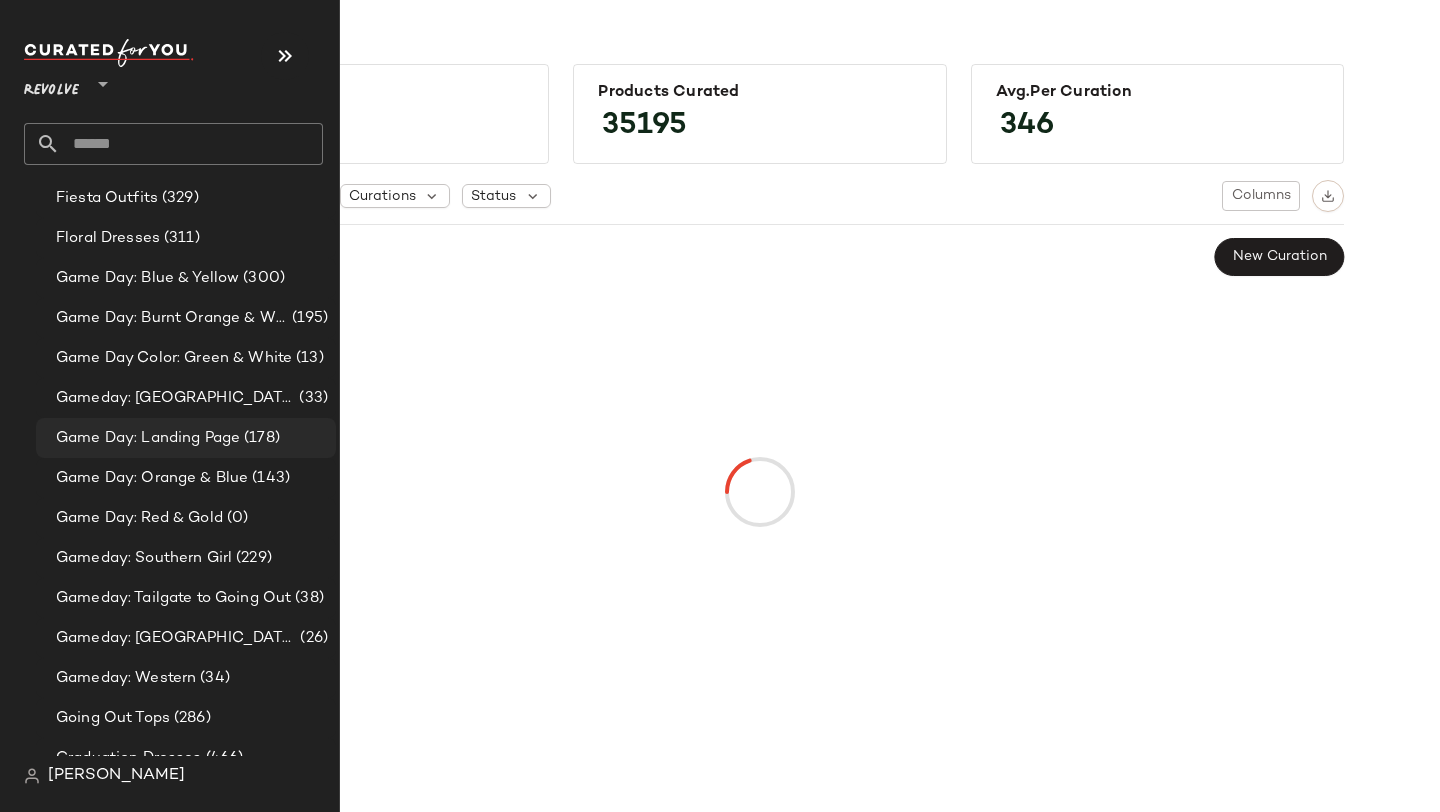 scroll, scrollTop: 4449, scrollLeft: 0, axis: vertical 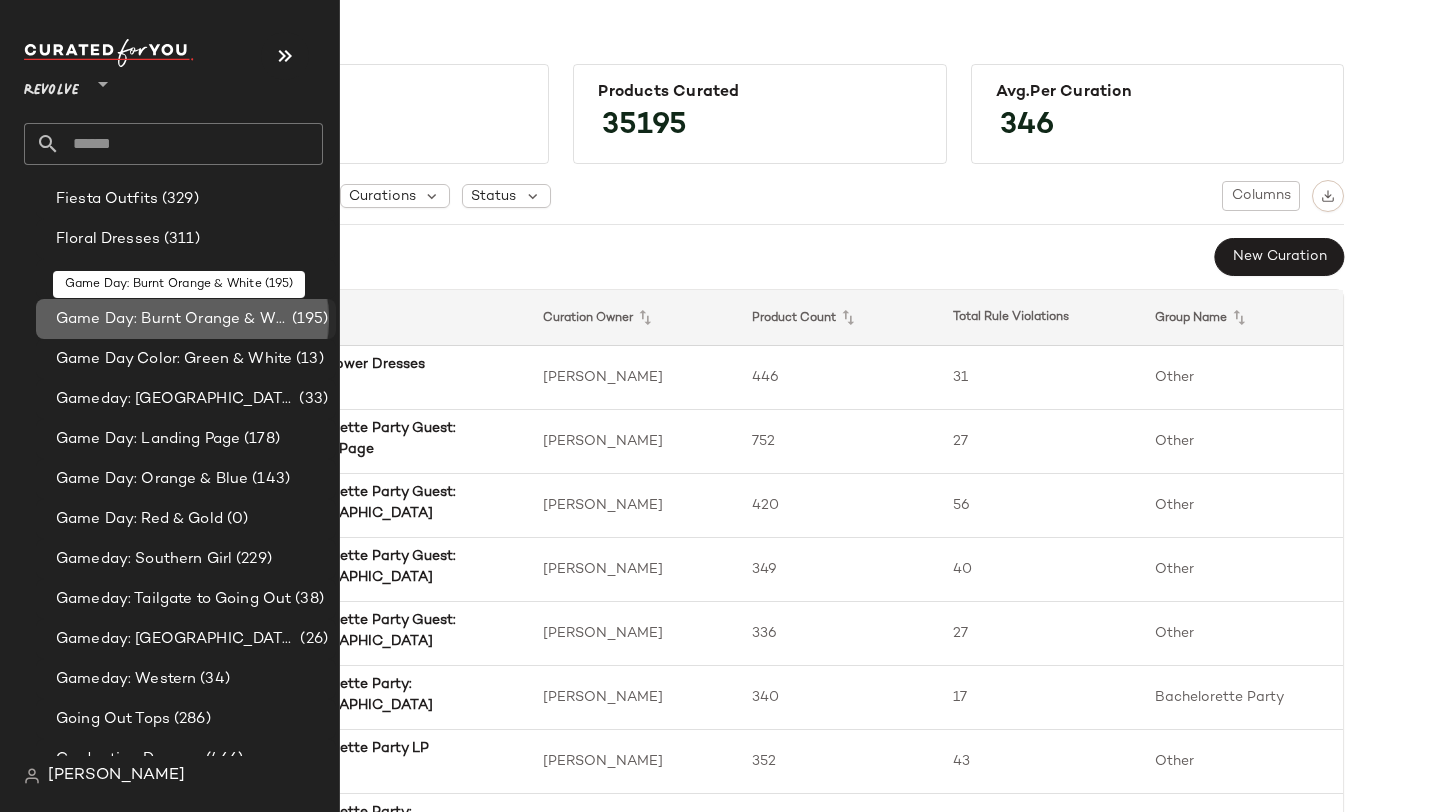 click on "Game Day: Burnt Orange & White" at bounding box center (172, 319) 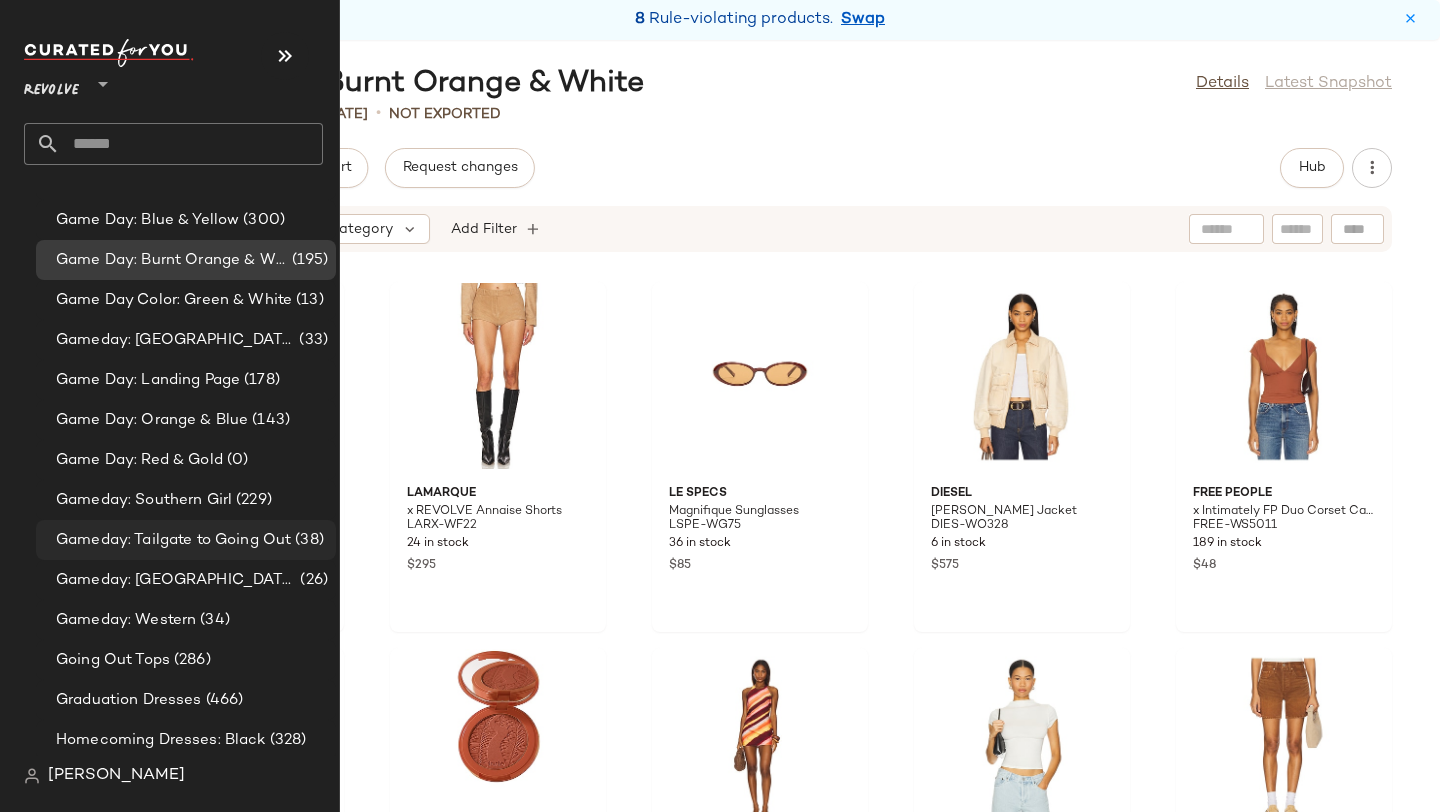 scroll, scrollTop: 4509, scrollLeft: 0, axis: vertical 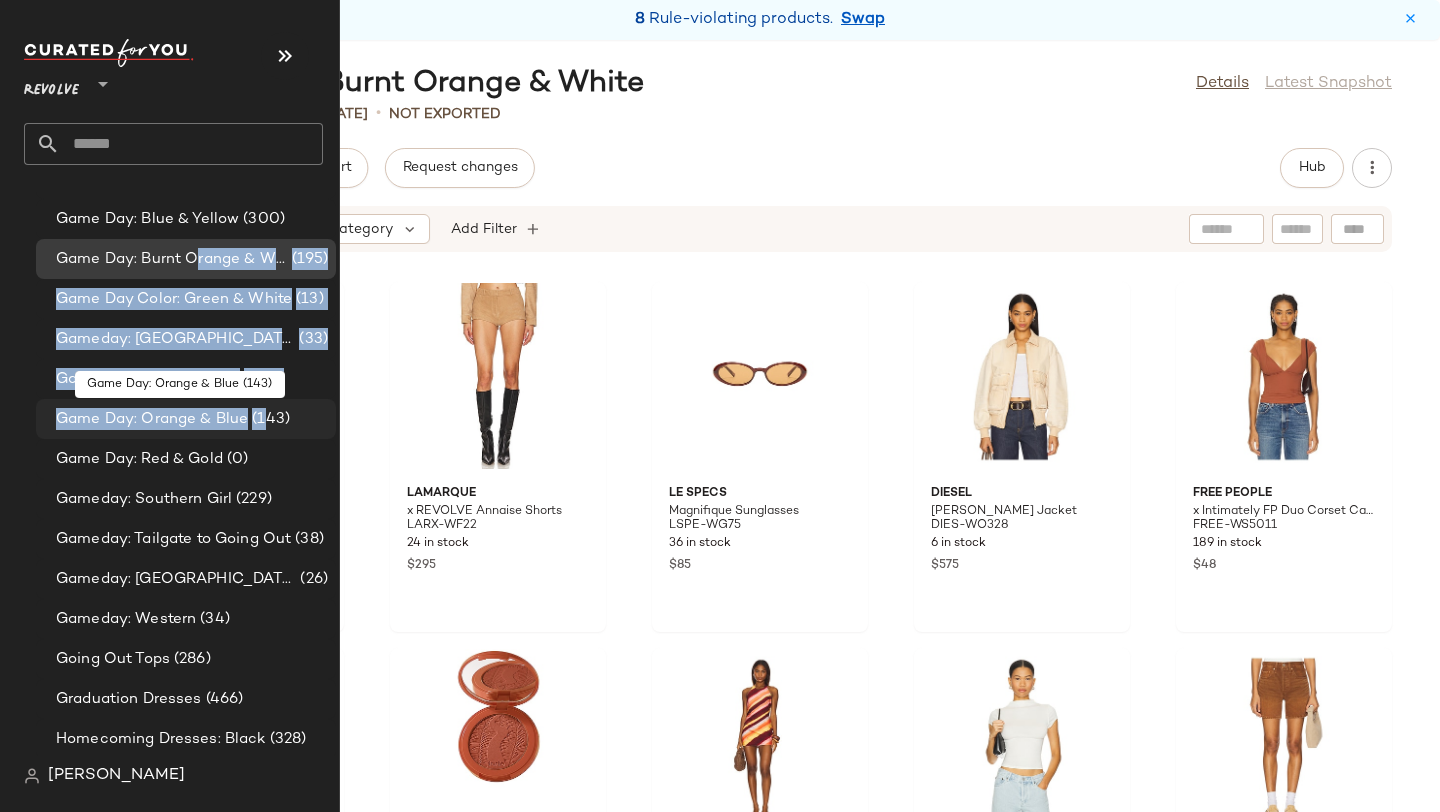 drag, startPoint x: 244, startPoint y: 410, endPoint x: 266, endPoint y: 411, distance: 22.022715 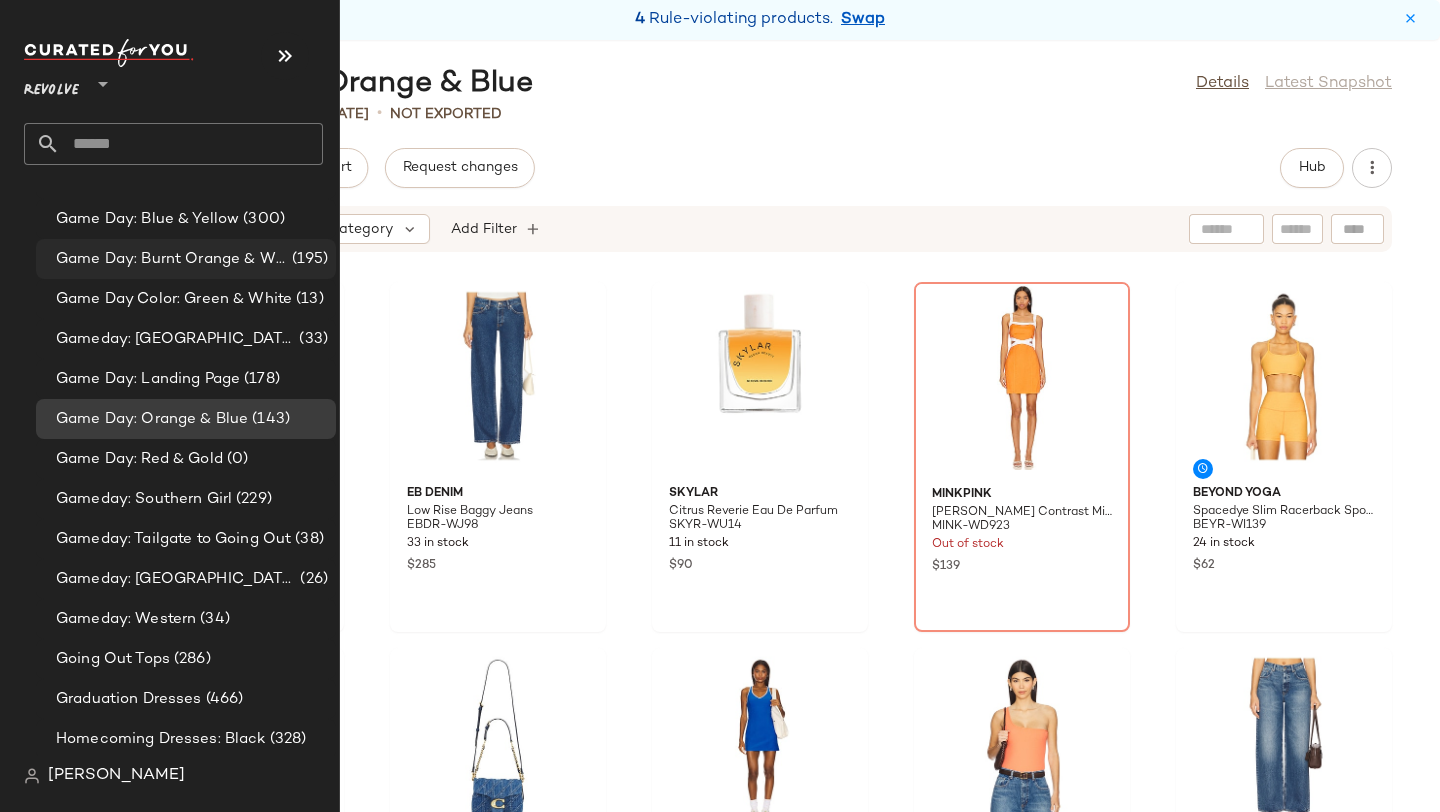 click on "Game Day: Burnt Orange & White" at bounding box center (172, 259) 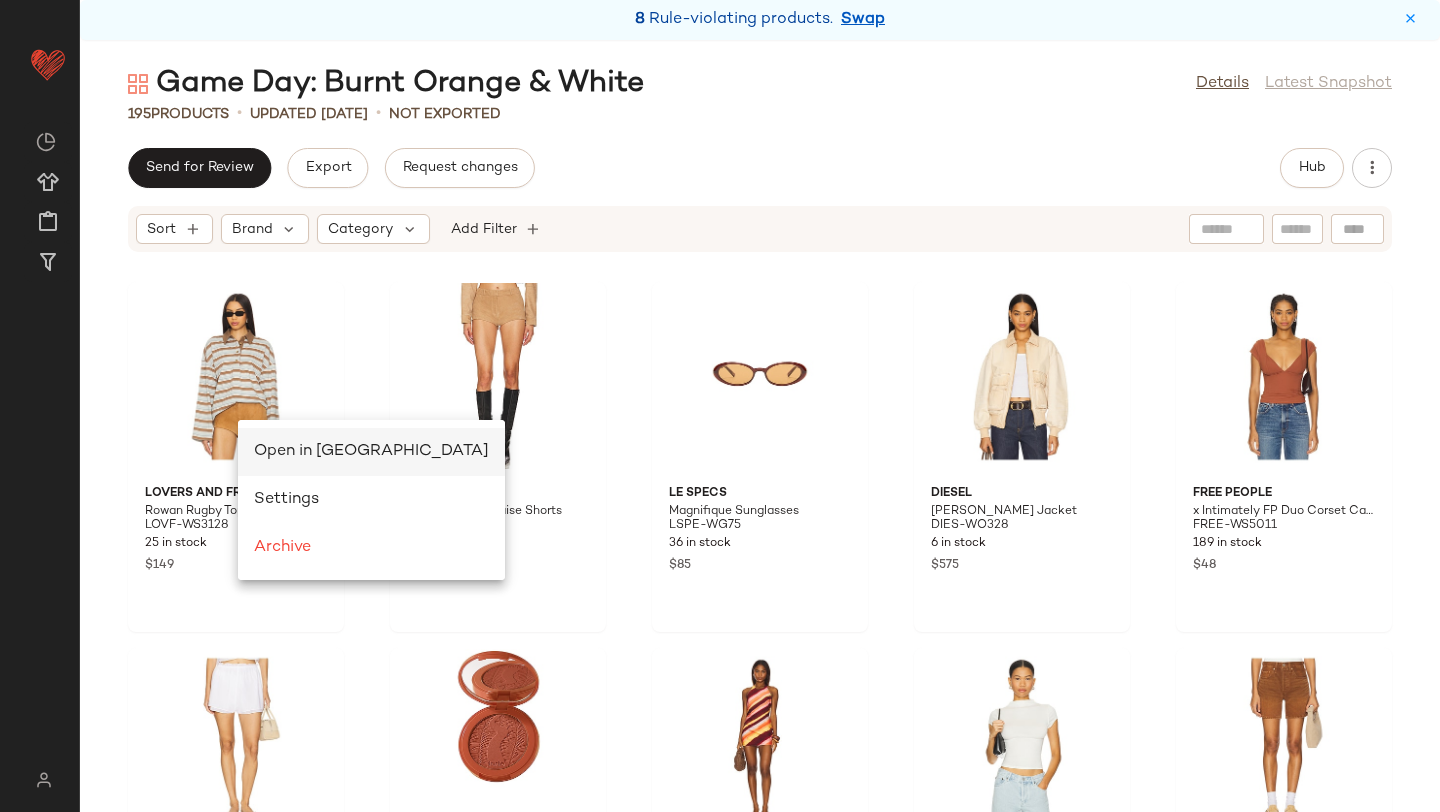 scroll, scrollTop: 0, scrollLeft: 0, axis: both 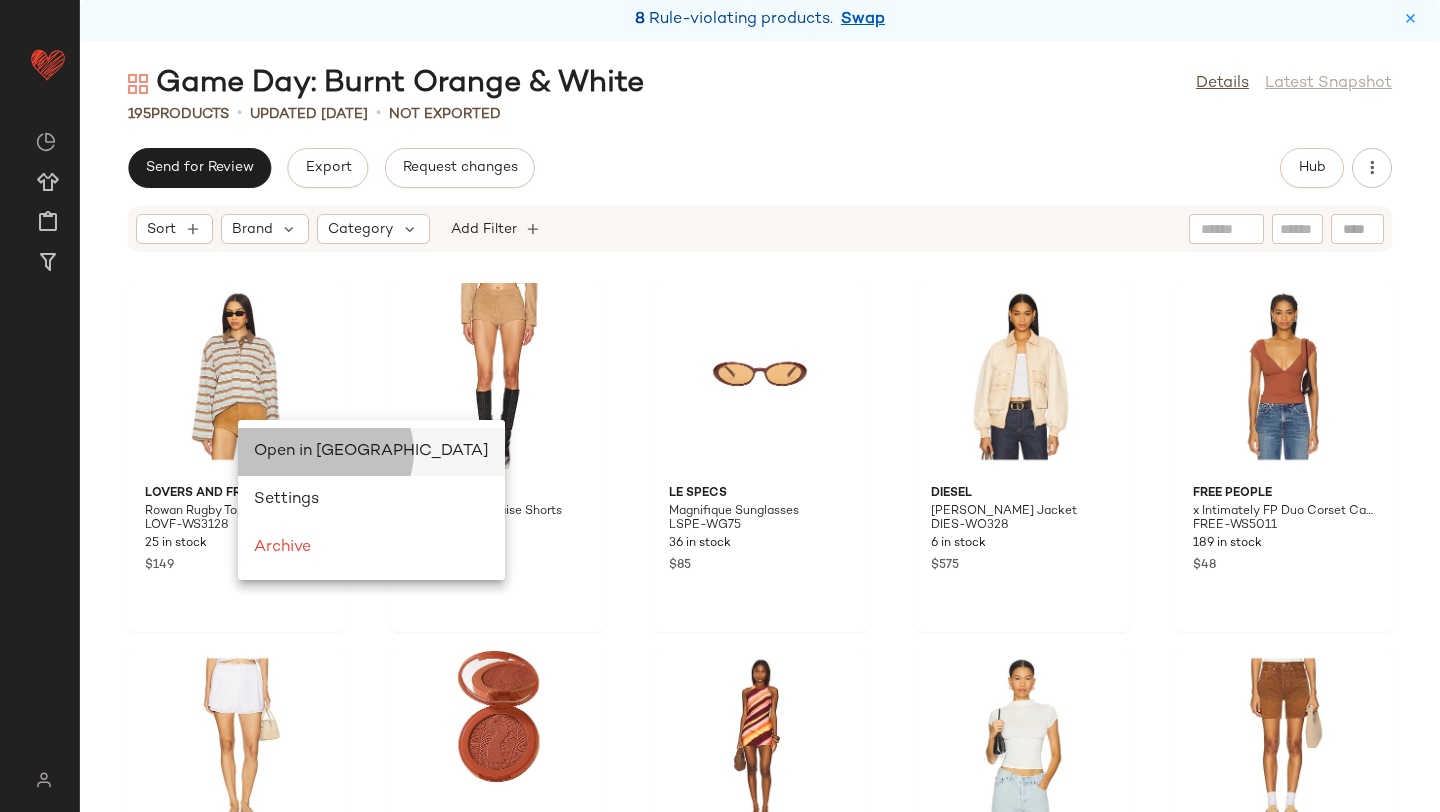 click on "Open in [GEOGRAPHIC_DATA]" 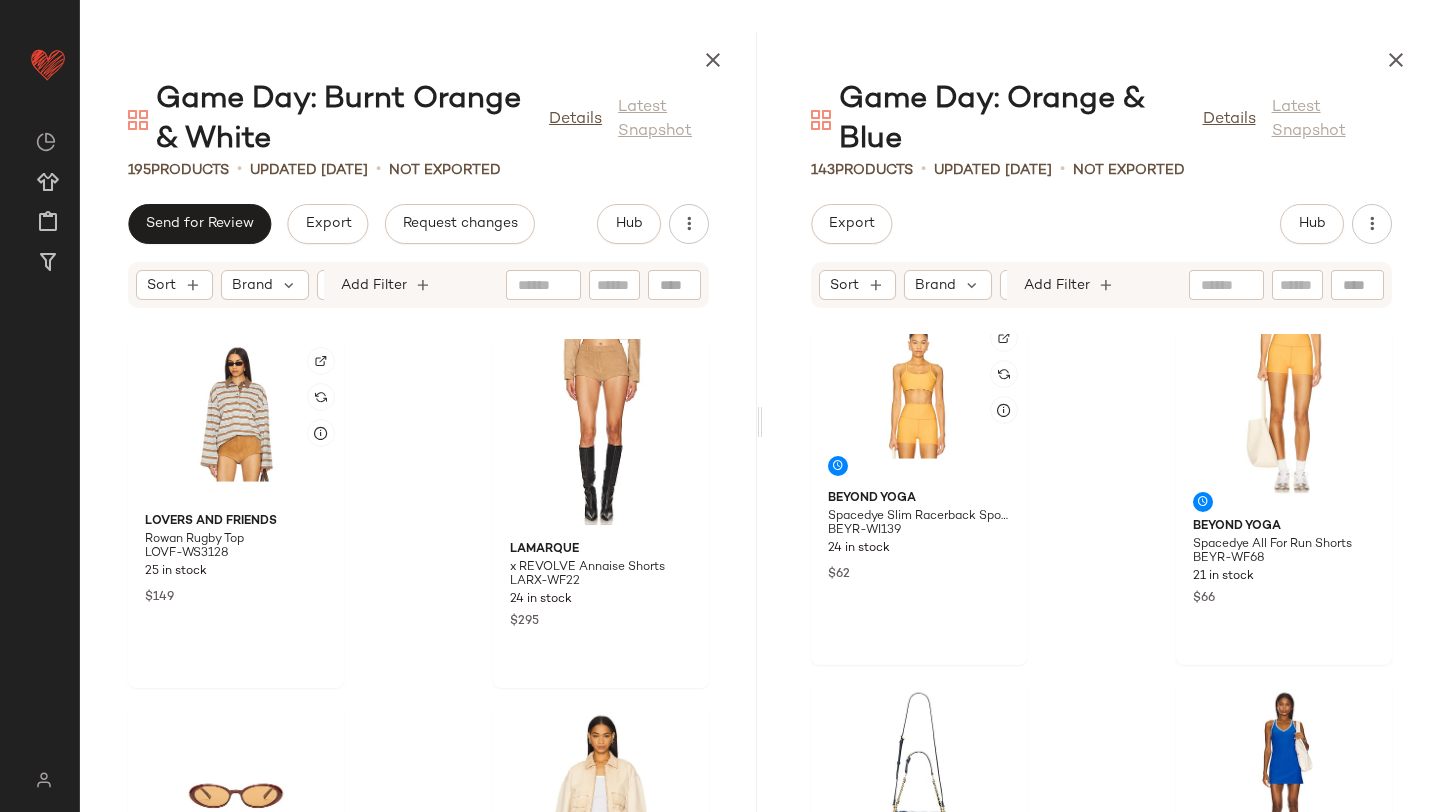 scroll, scrollTop: 845, scrollLeft: 0, axis: vertical 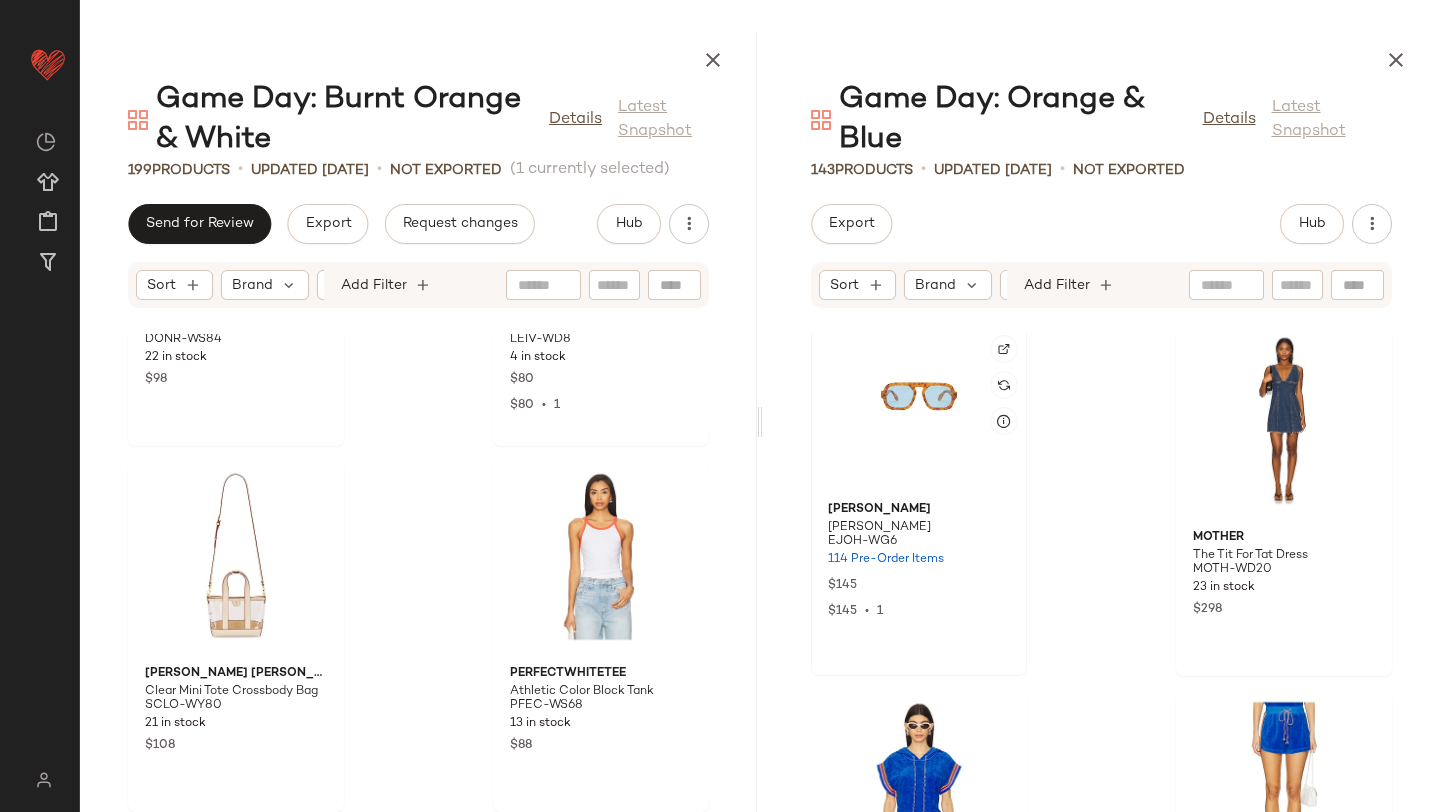 click 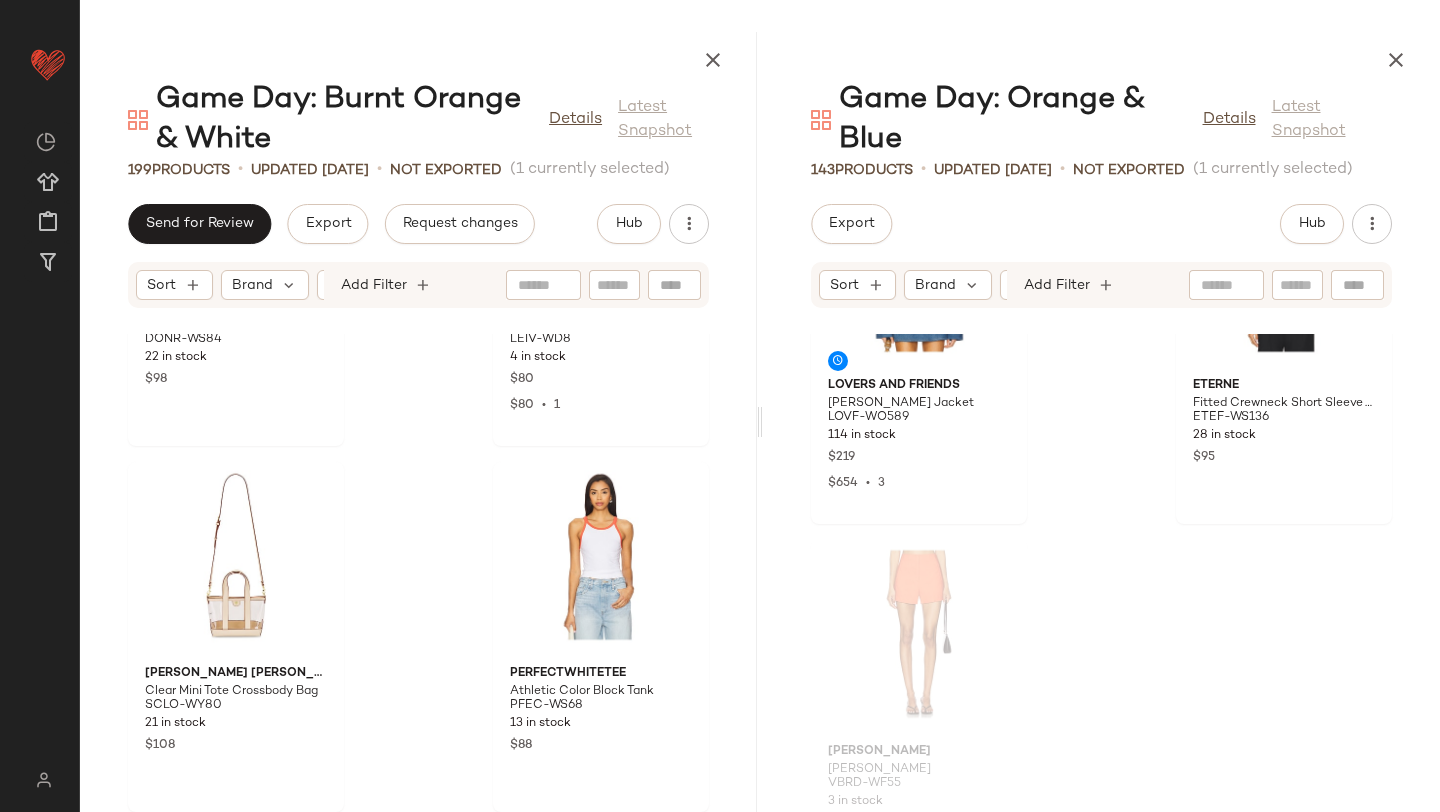 scroll, scrollTop: 25878, scrollLeft: 0, axis: vertical 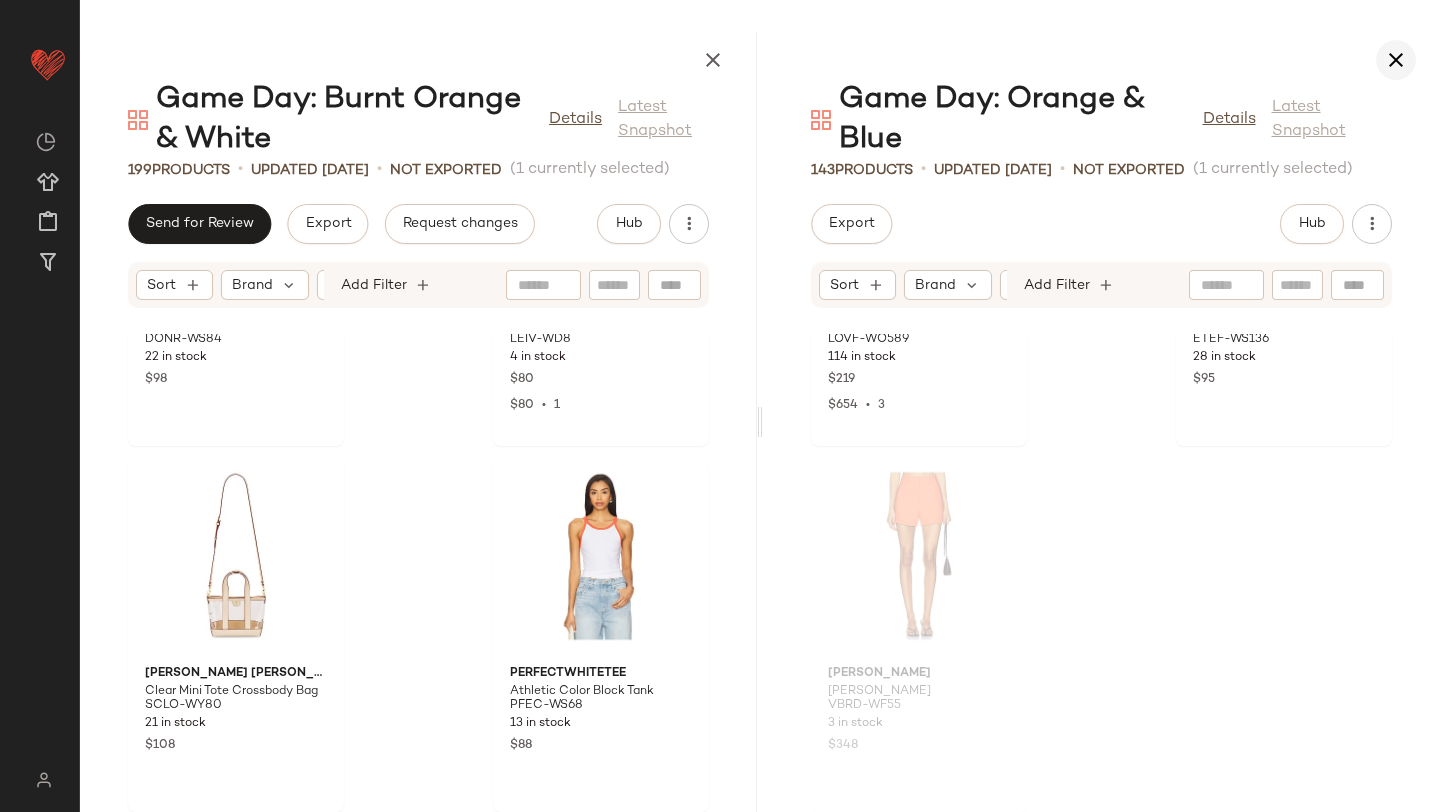 click at bounding box center [1396, 60] 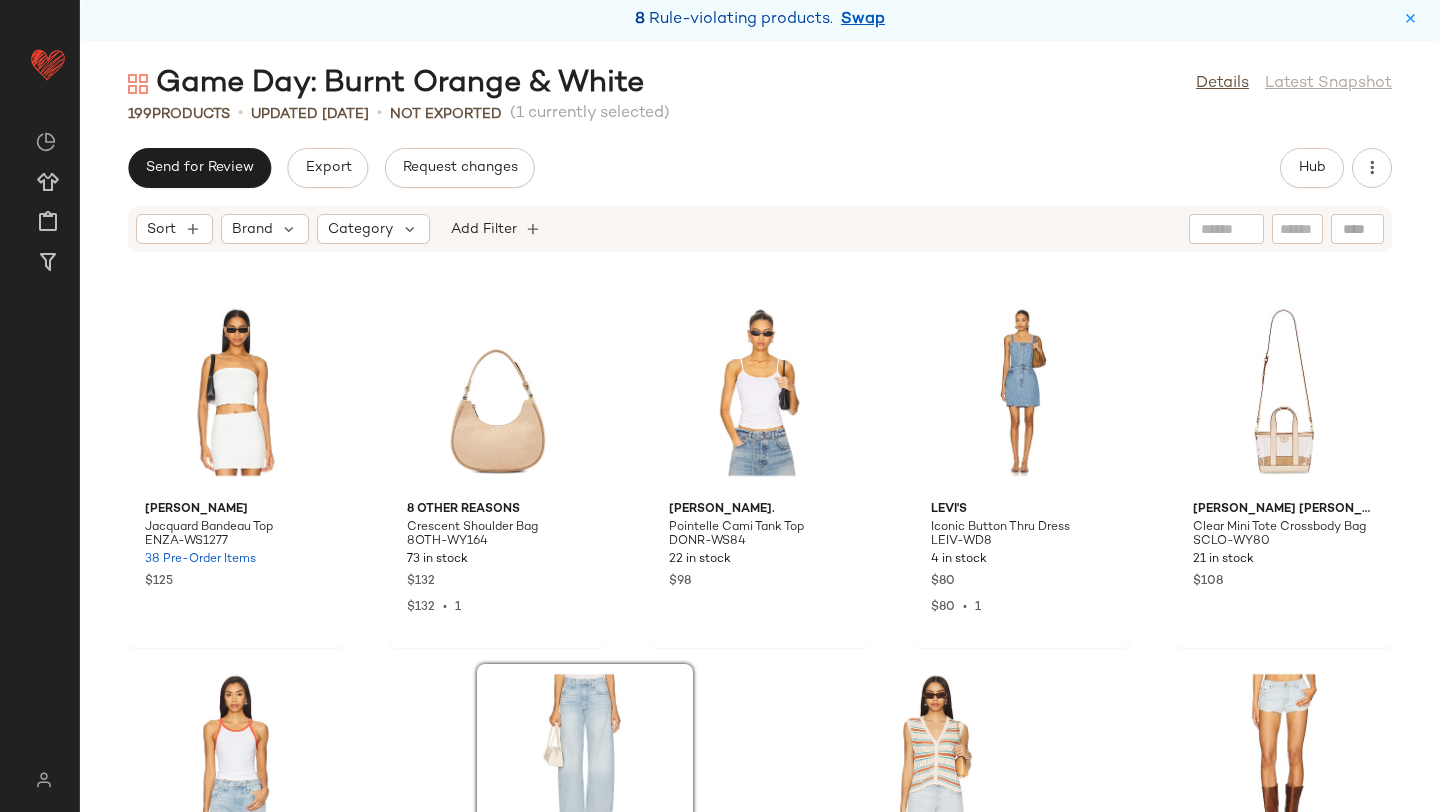 scroll, scrollTop: 14110, scrollLeft: 0, axis: vertical 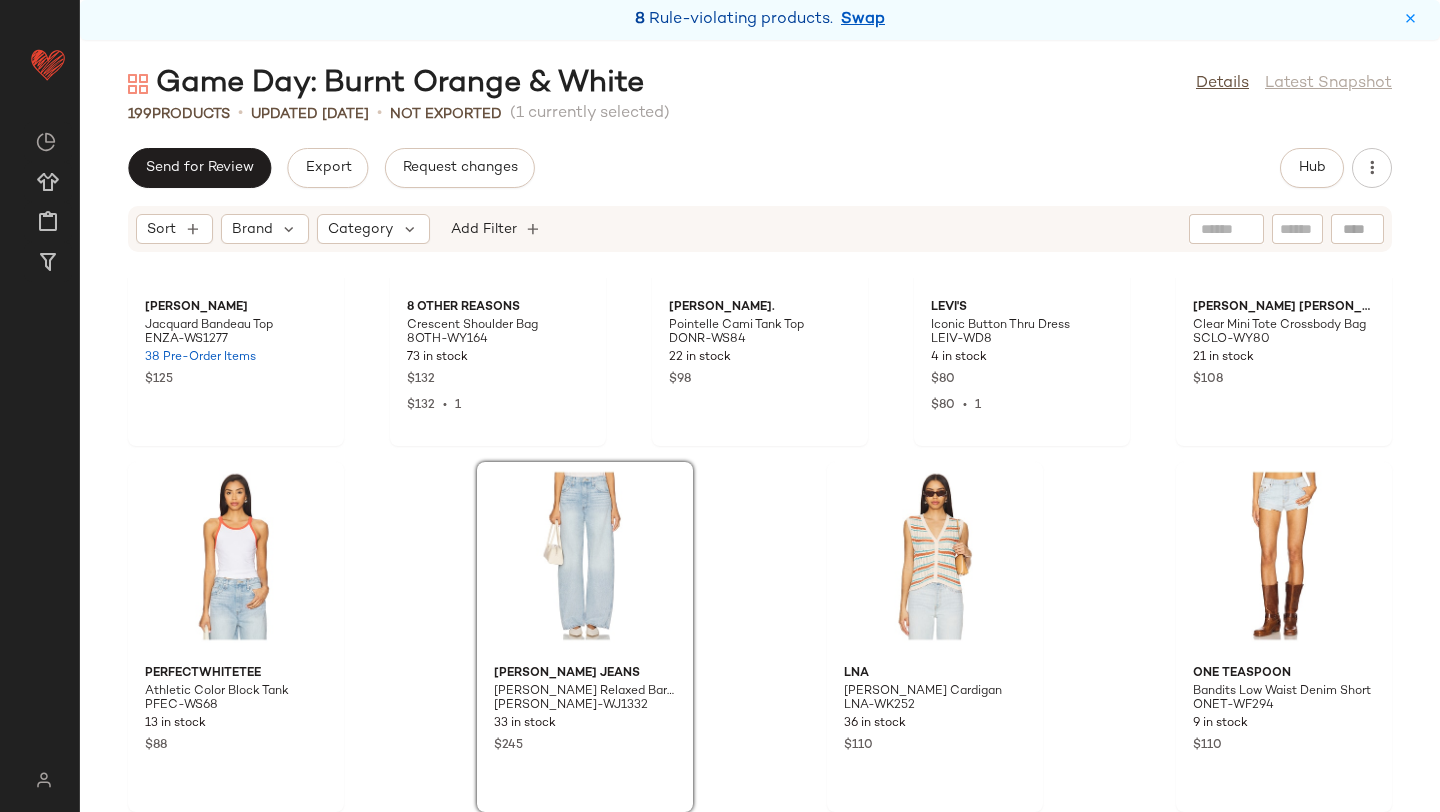 click on "Hub" 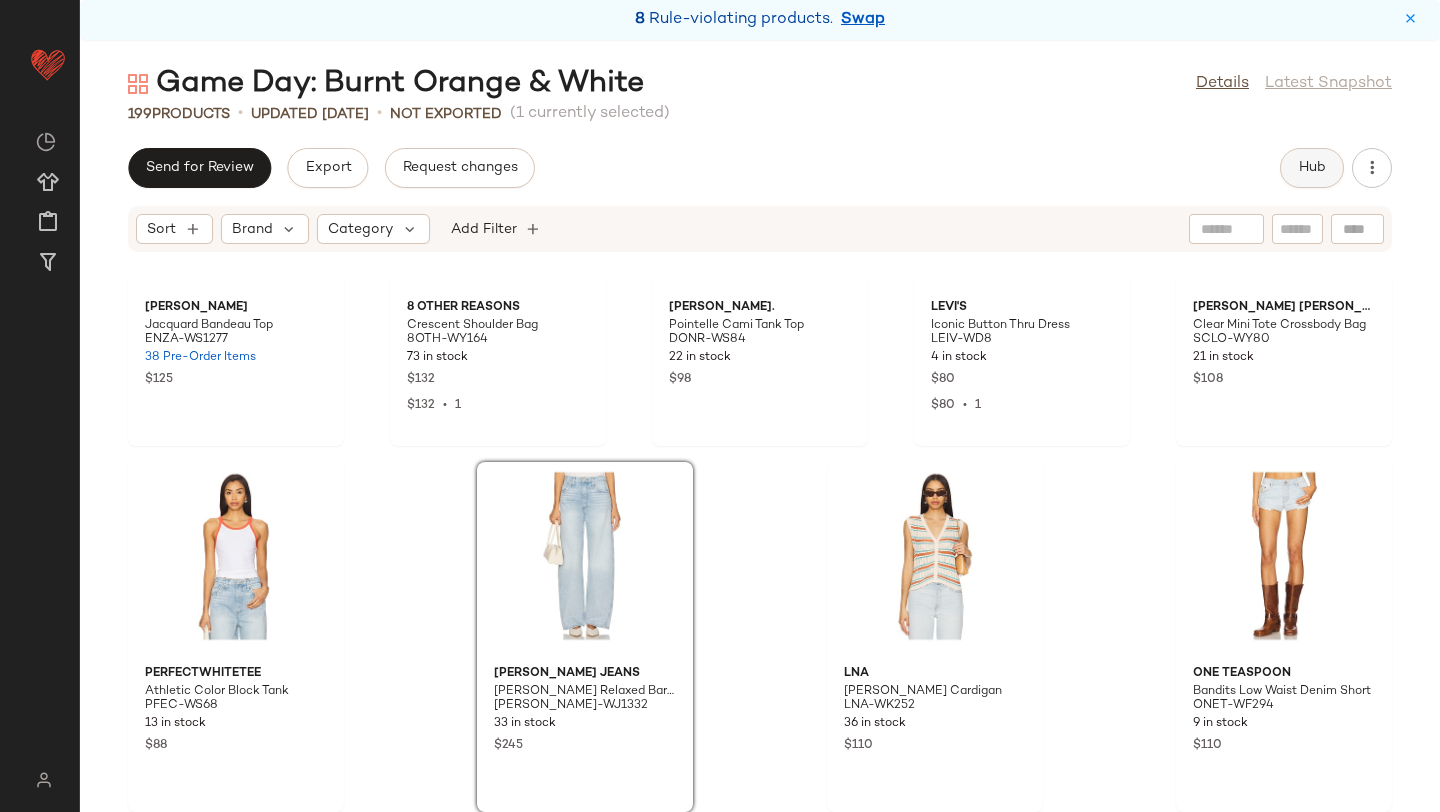 click on "Hub" at bounding box center (1312, 168) 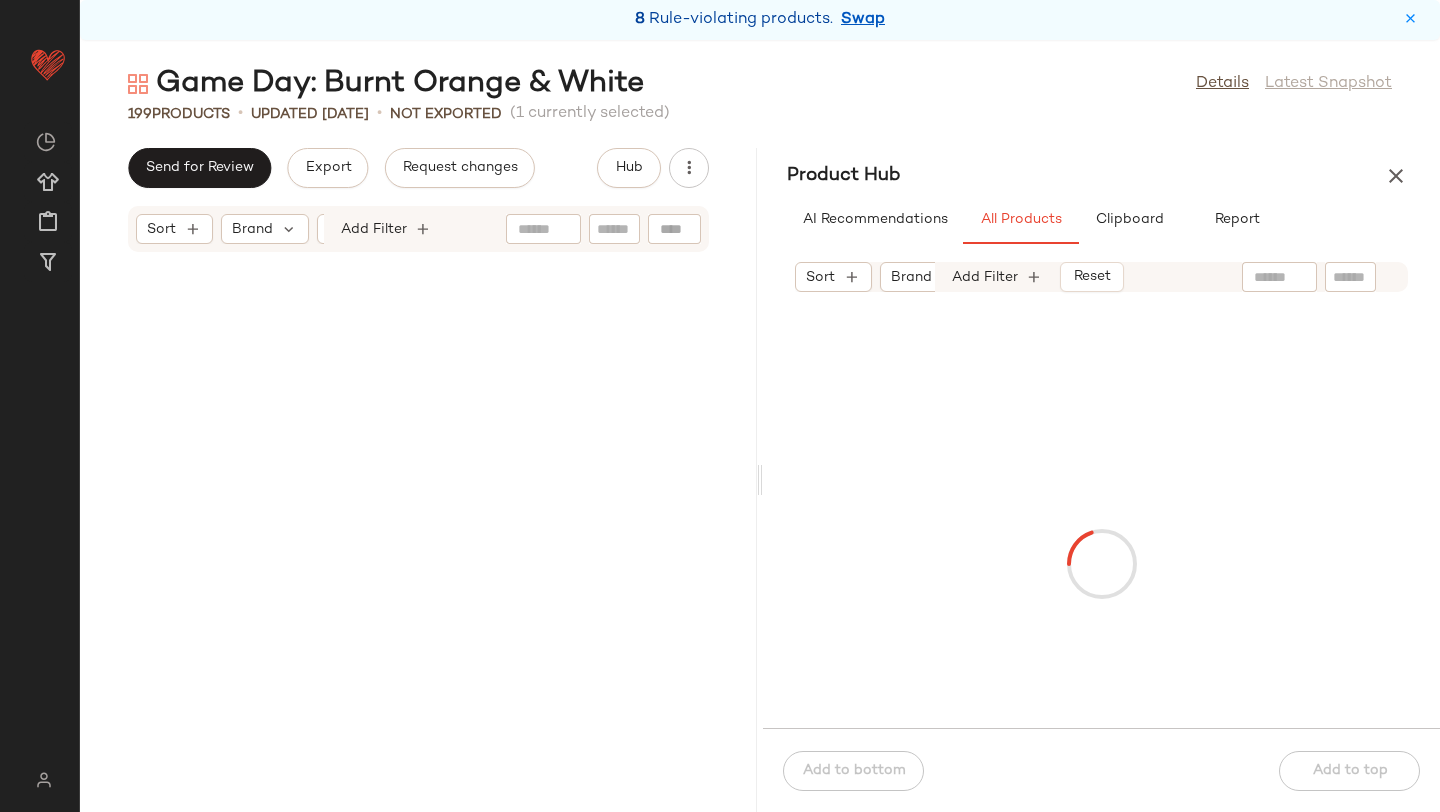 scroll, scrollTop: 35502, scrollLeft: 0, axis: vertical 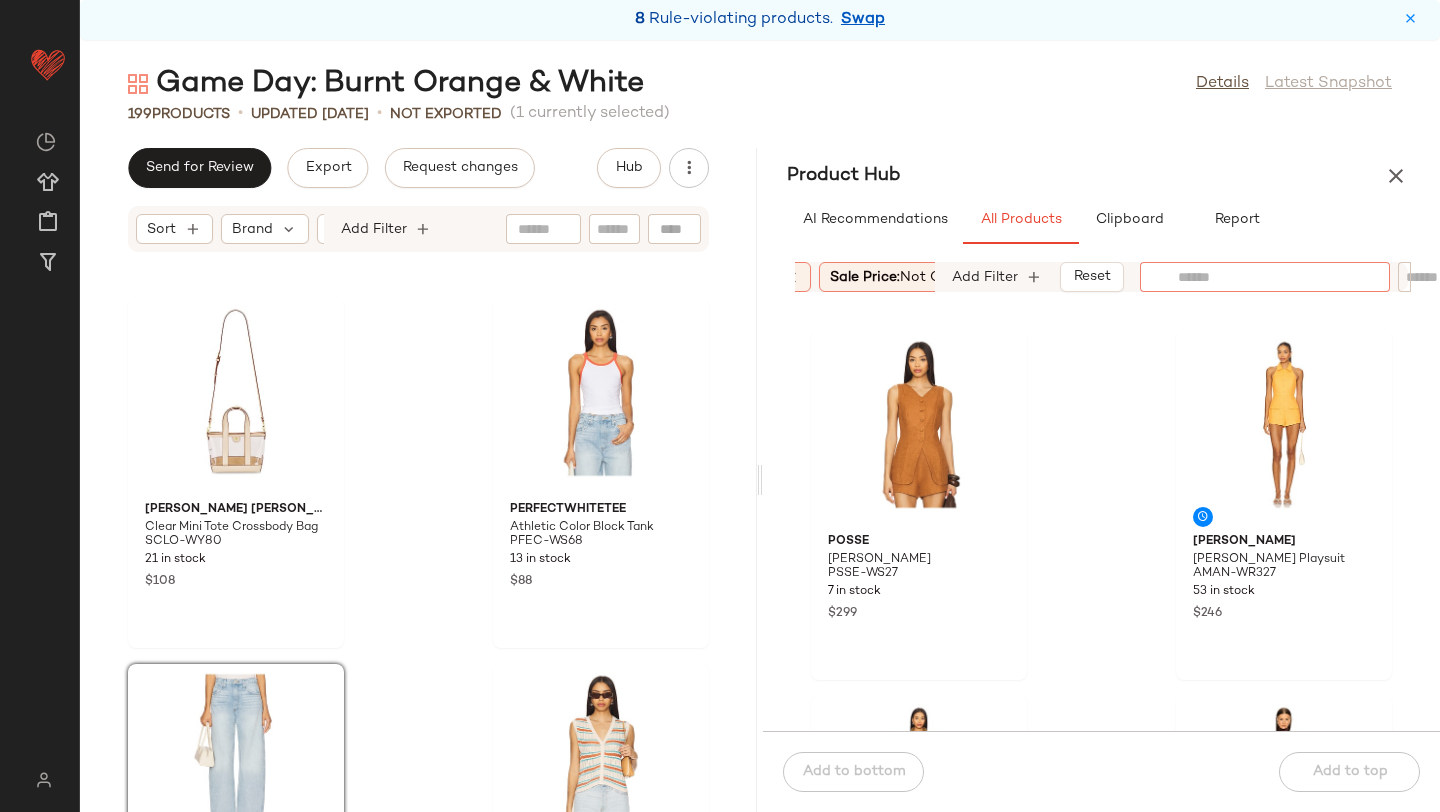 click 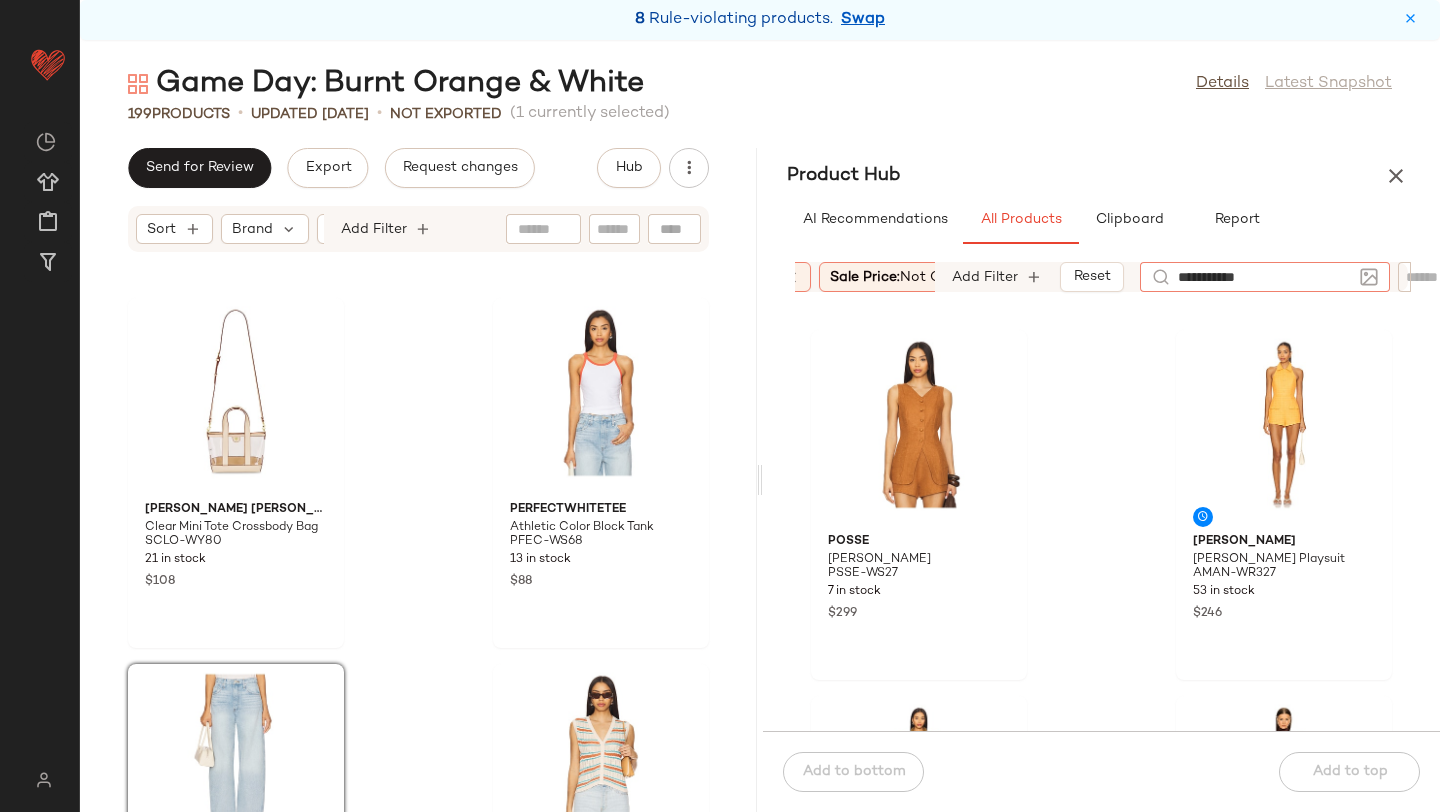 type on "**********" 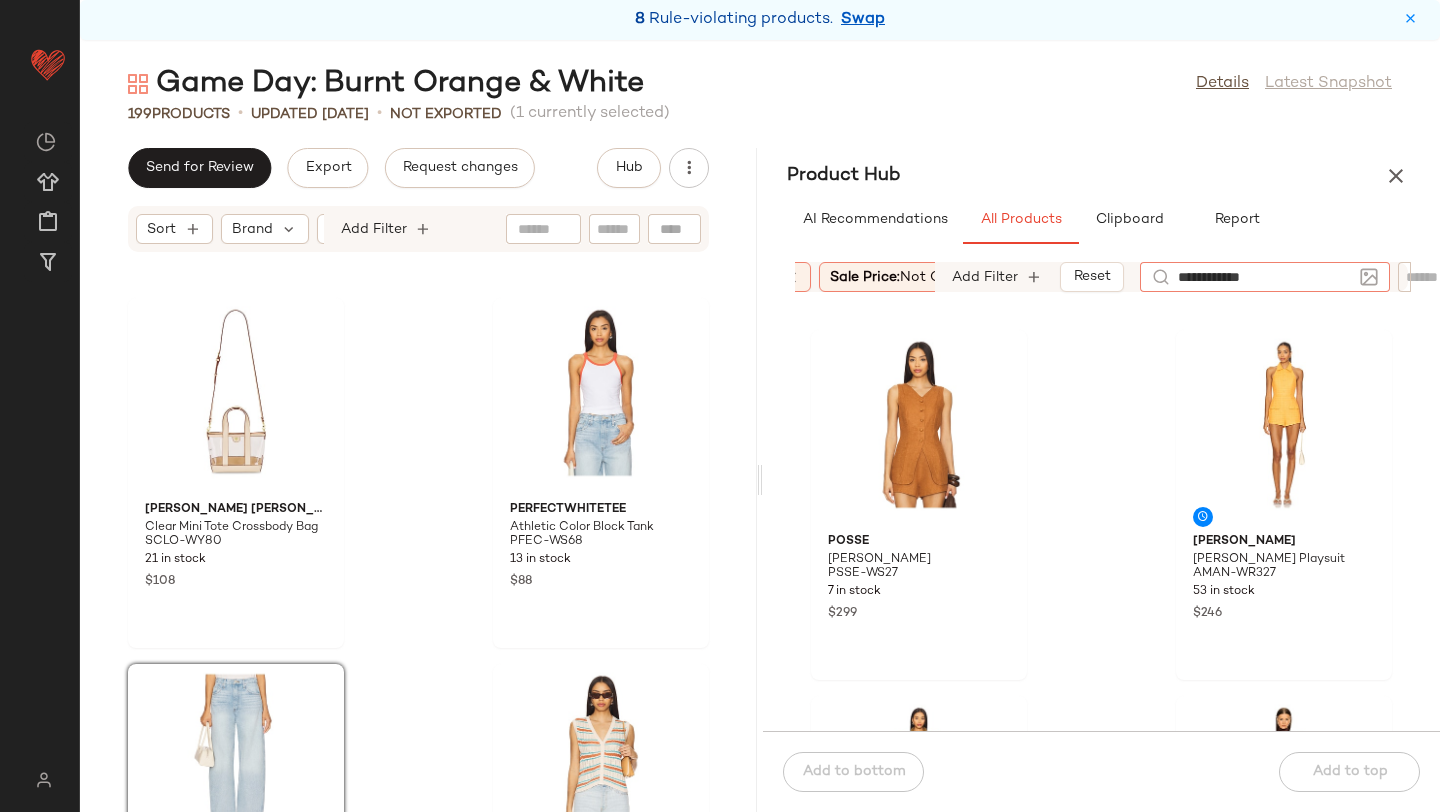 type 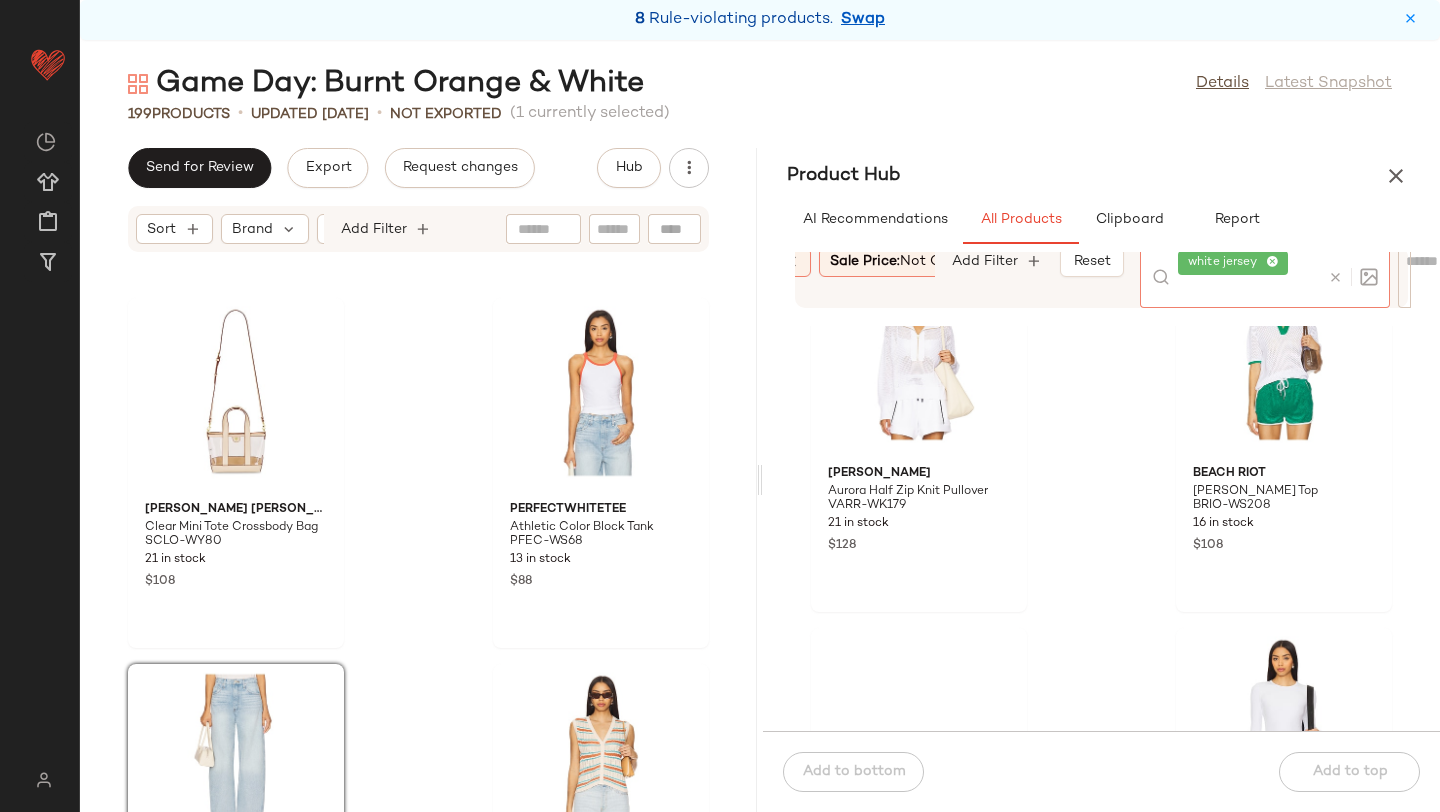 click on "Varley Aurora Half Zip Knit Pullover VARR-WK179 21 in stock $128 BEACH RIOT Giana Top BRIO-WS208 16 in stock $108 We Norwegians Team Polo WENR-WS2 9 in stock $170 alo Ribbed Modal Long Sleeve Top ALOR-WS182 5 in stock $78 Michael Lauren Amos Tee MLAU-WS520 177 in stock $88 Varley Jouri Court Dress 32.5" VARR-WD21 37 in stock $148 Beyond Yoga Classic Crew Pullover BEYR-WS251 2 in stock $68 Vince Elbow Sleeve Polo VINCE-WS1158 9 in stock $198" 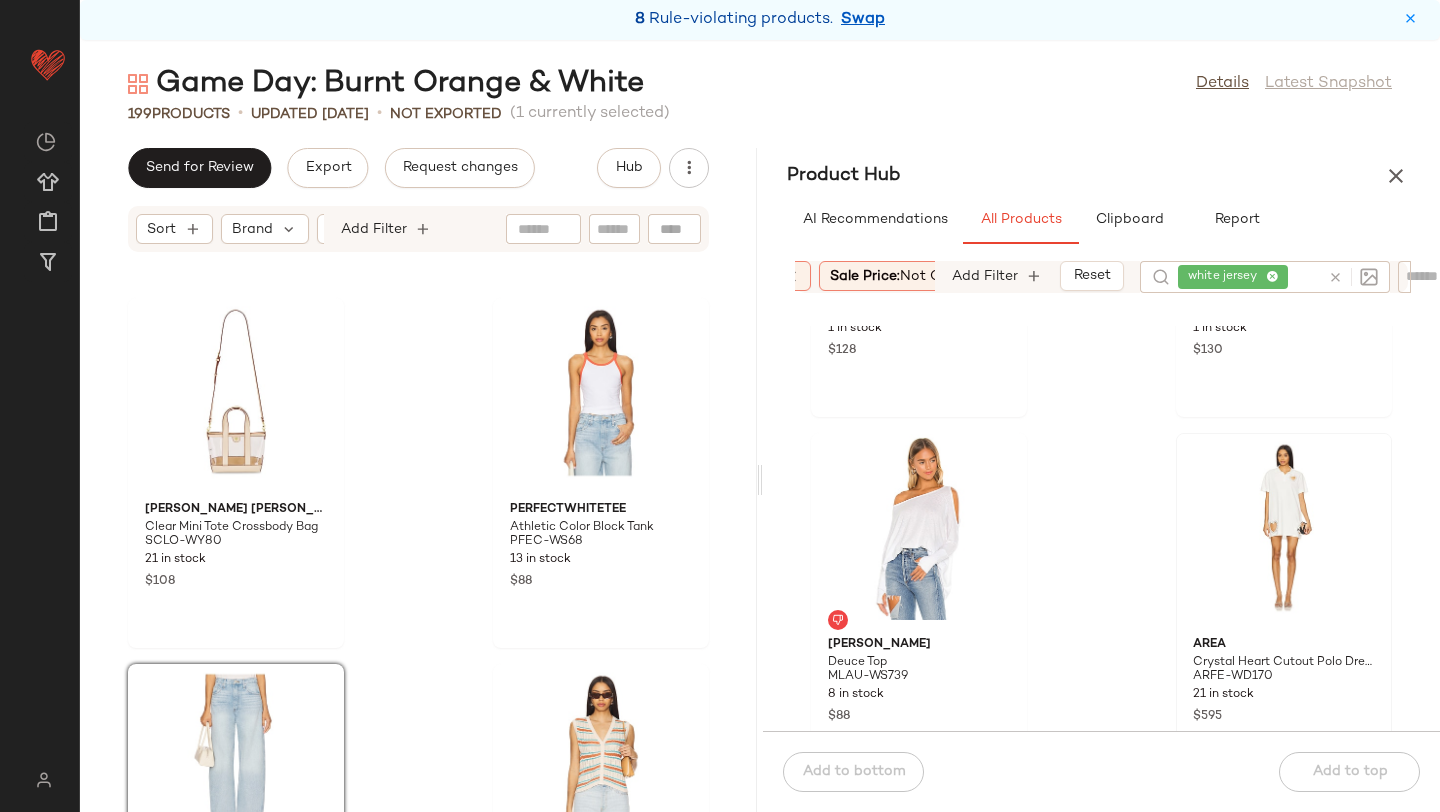 scroll, scrollTop: 16758, scrollLeft: 0, axis: vertical 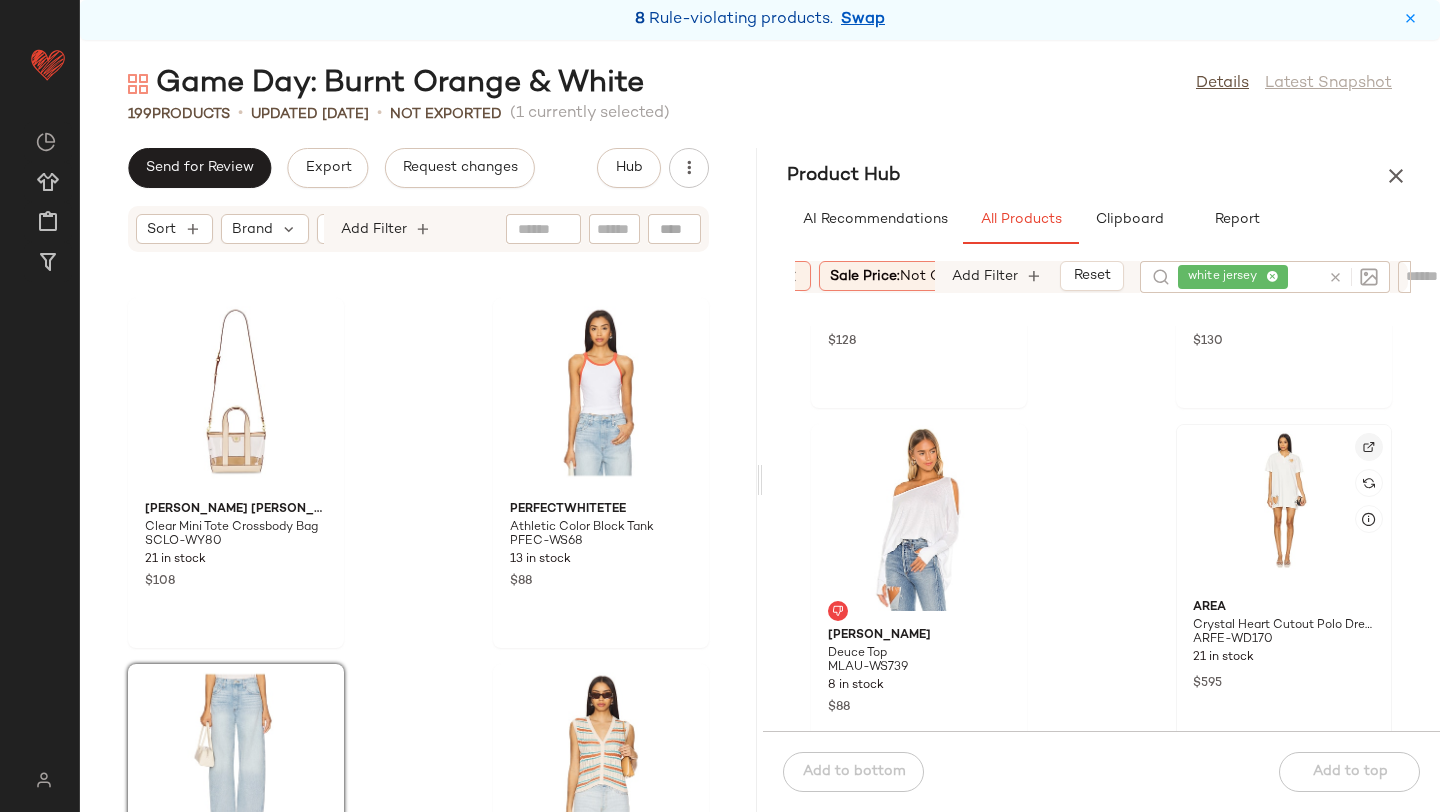 click 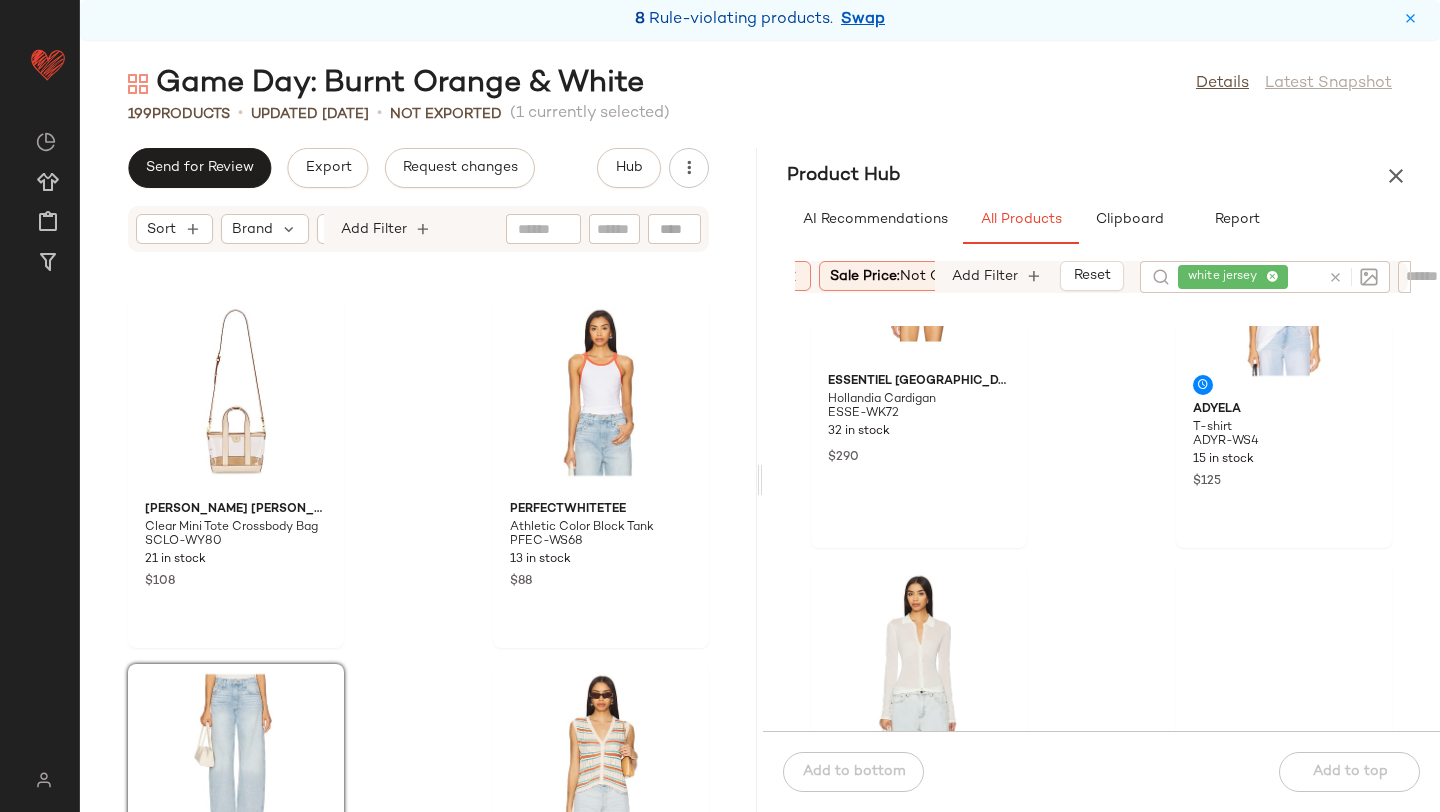 scroll, scrollTop: 17935, scrollLeft: 0, axis: vertical 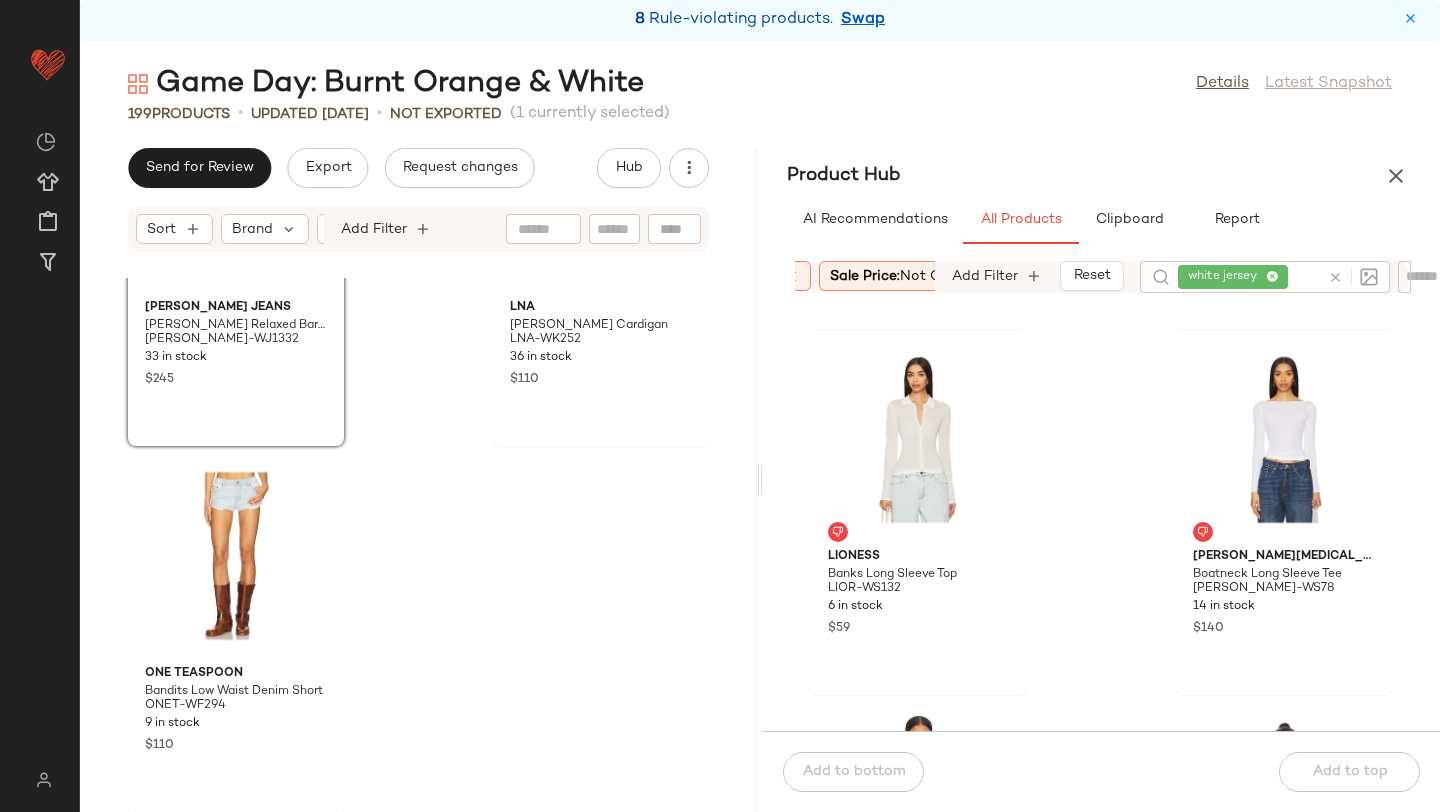 click at bounding box center (1349, 277) 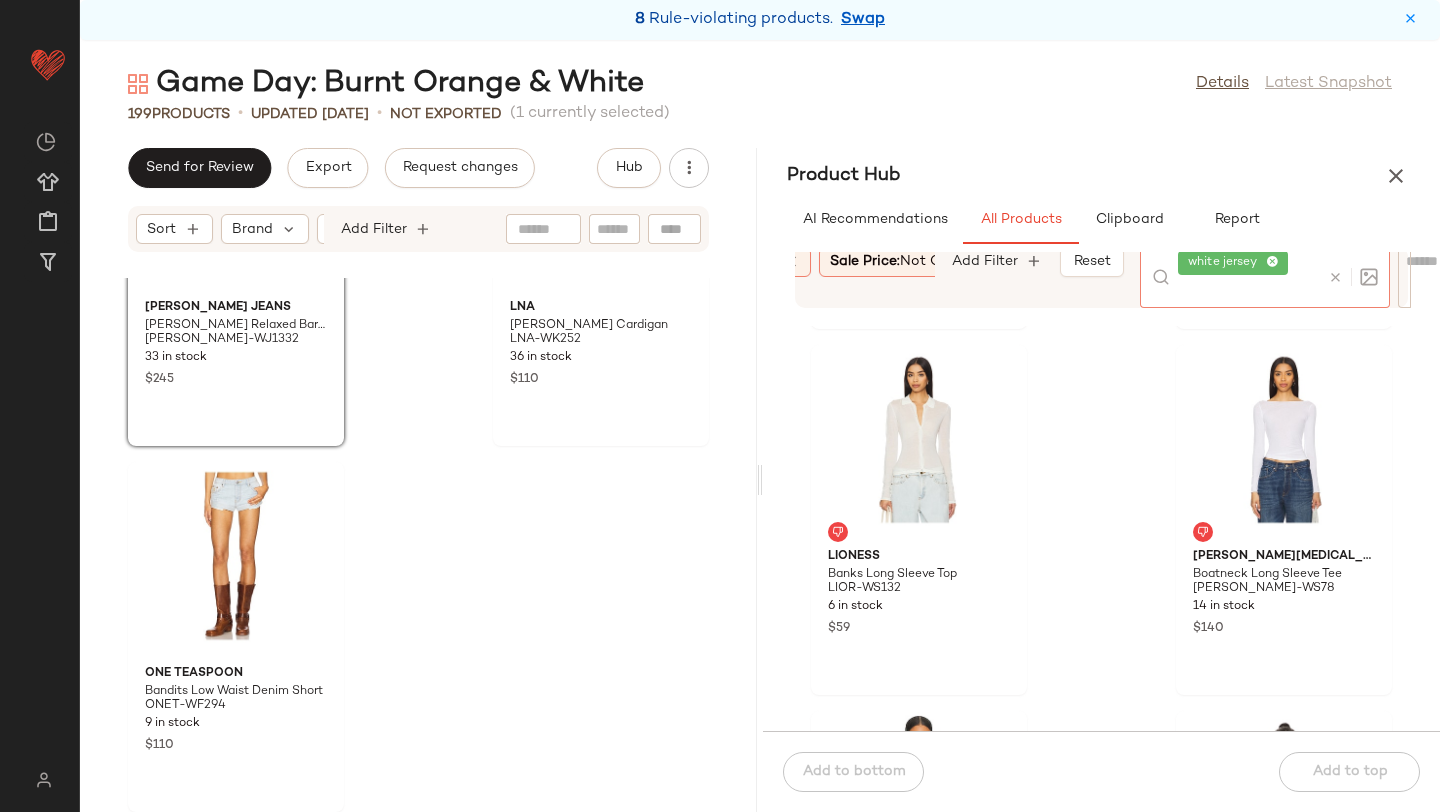 click at bounding box center (1335, 277) 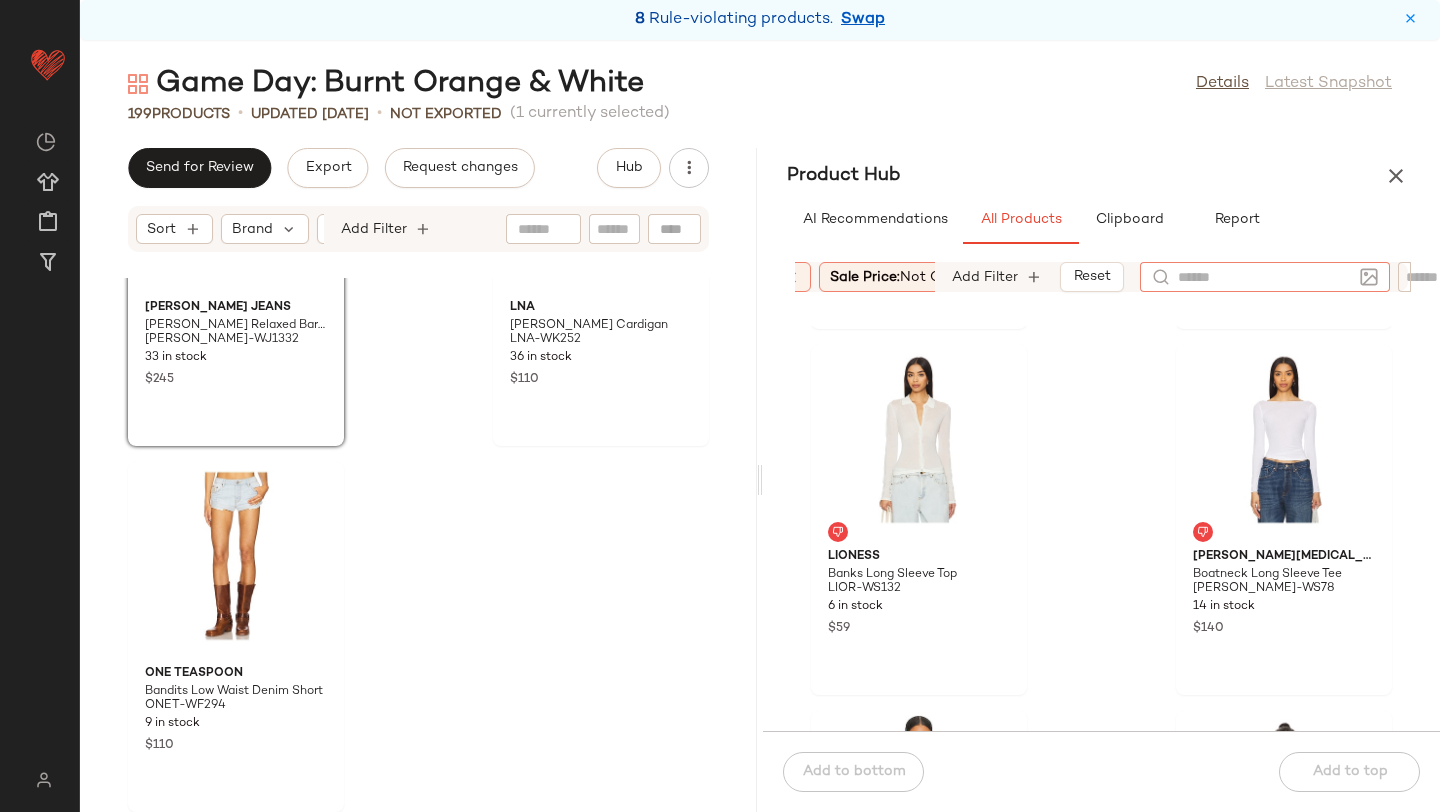 click on "Product Hub" at bounding box center [1101, 176] 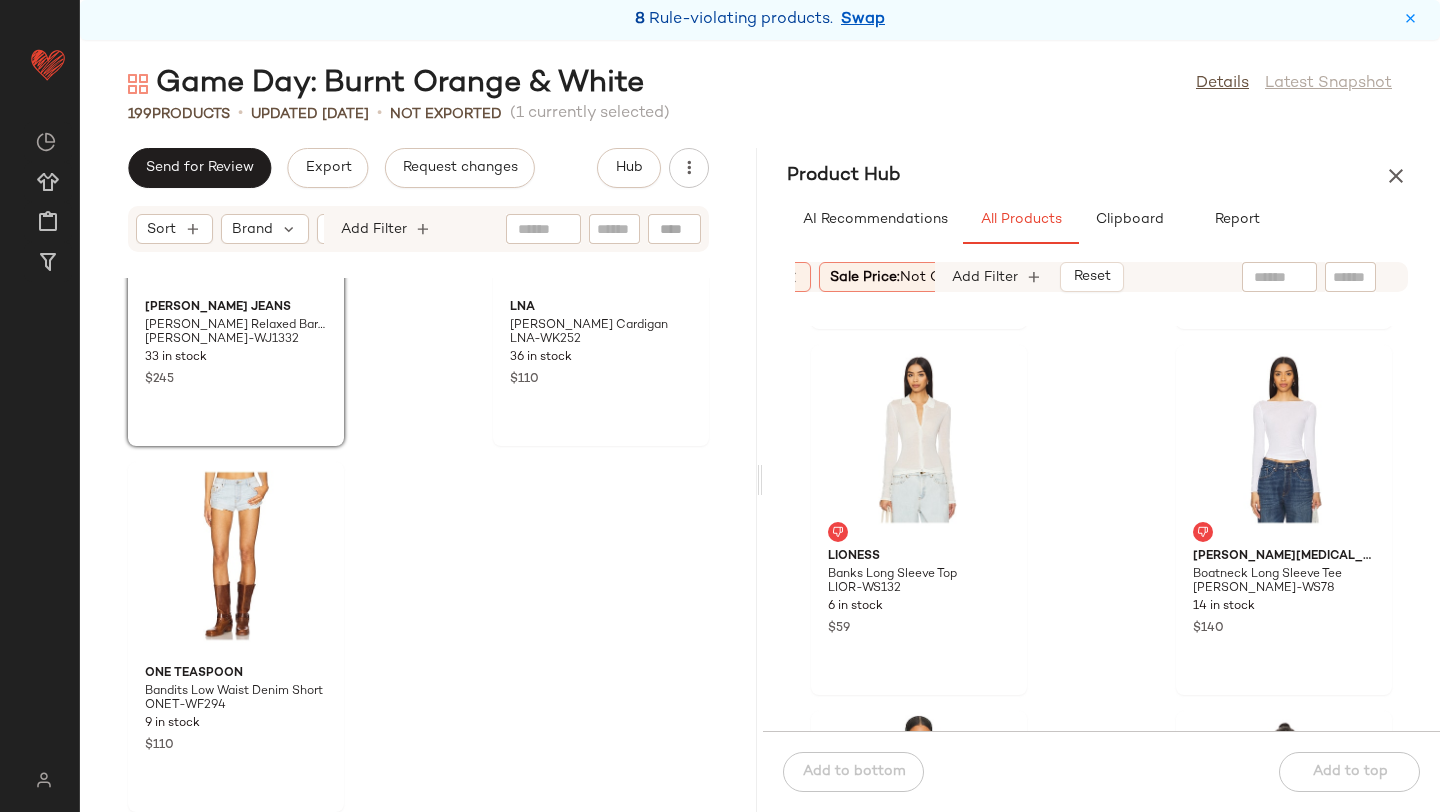 click 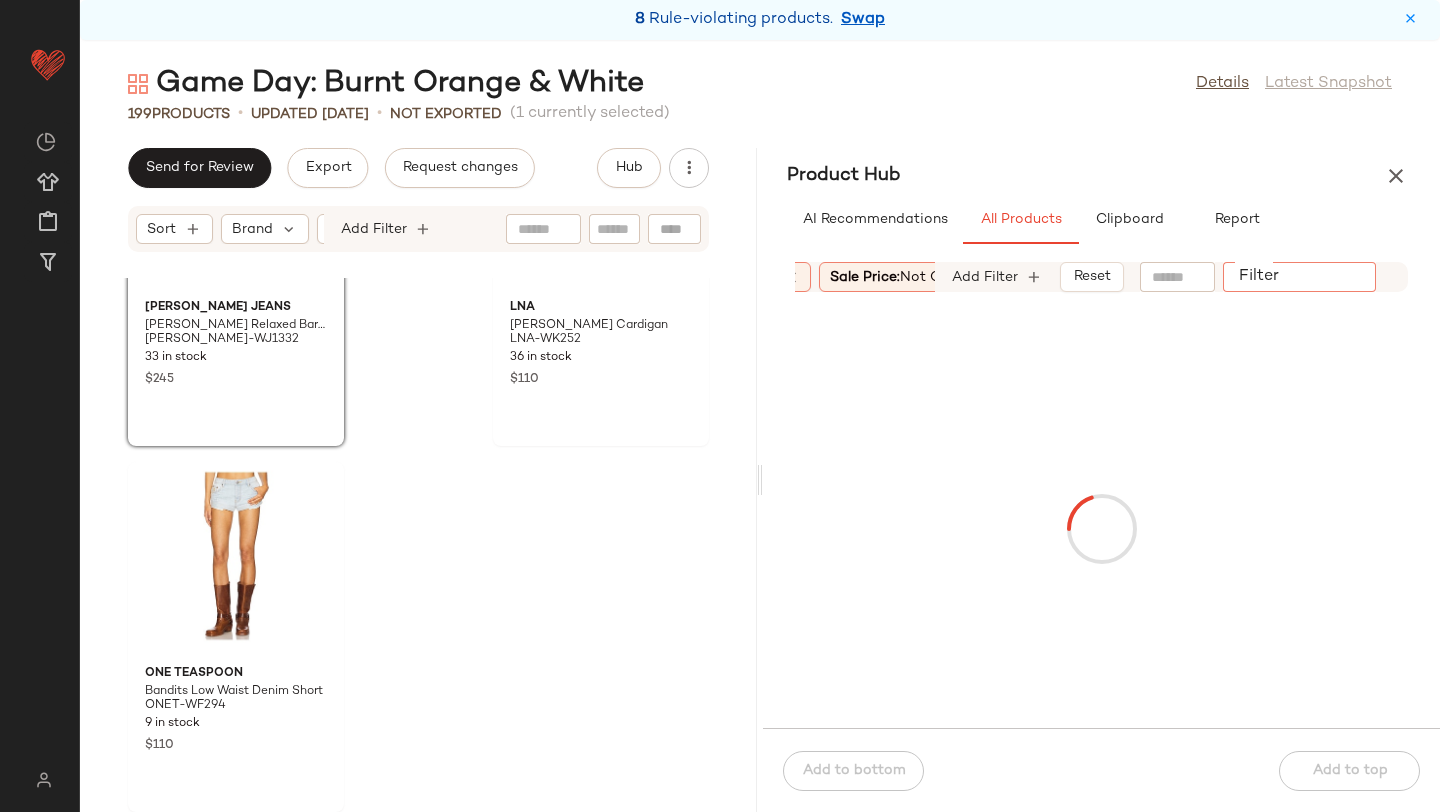 paste on "**********" 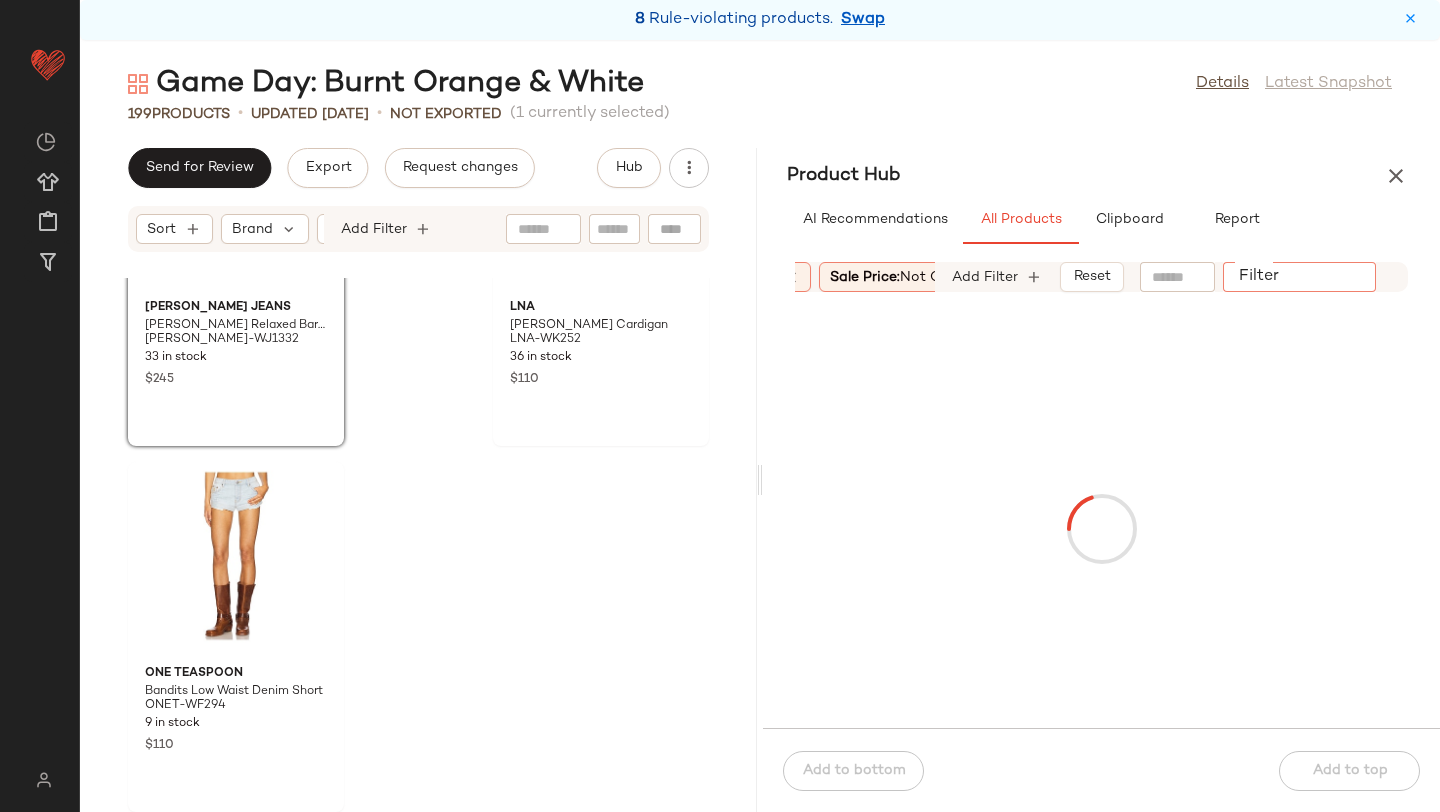 type on "**********" 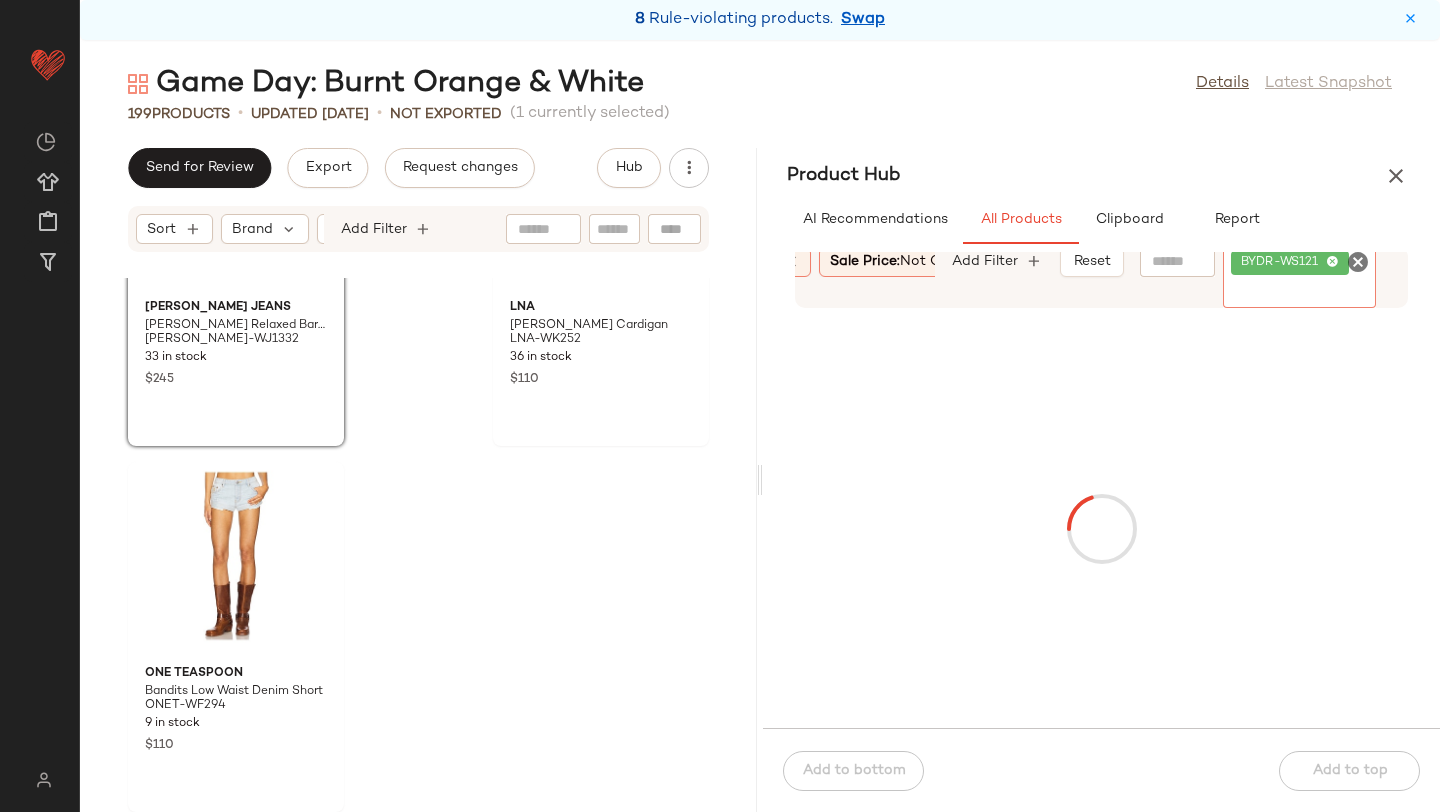 click on "Product Hub" at bounding box center [1101, 176] 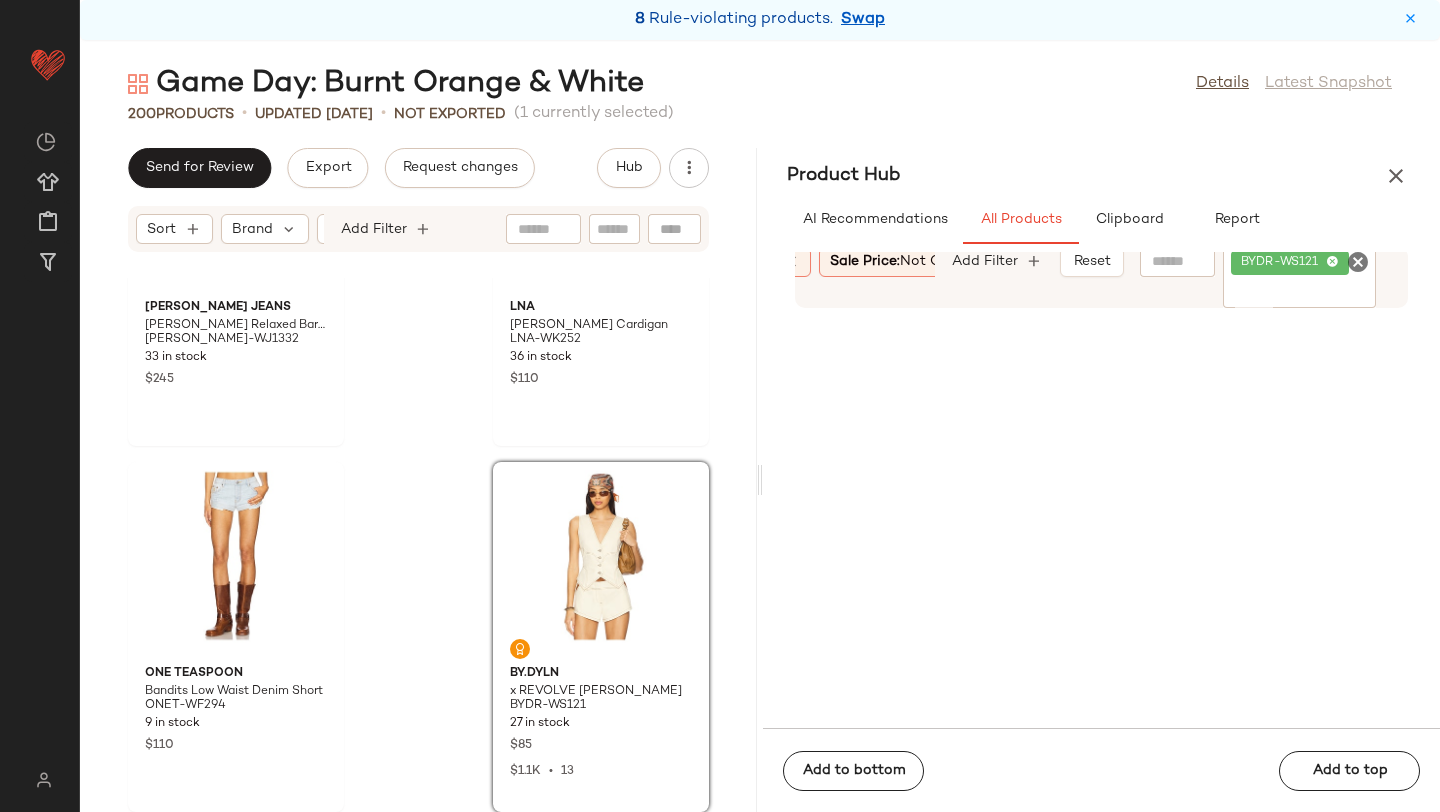 drag, startPoint x: 927, startPoint y: 458, endPoint x: 563, endPoint y: 76, distance: 527.6552 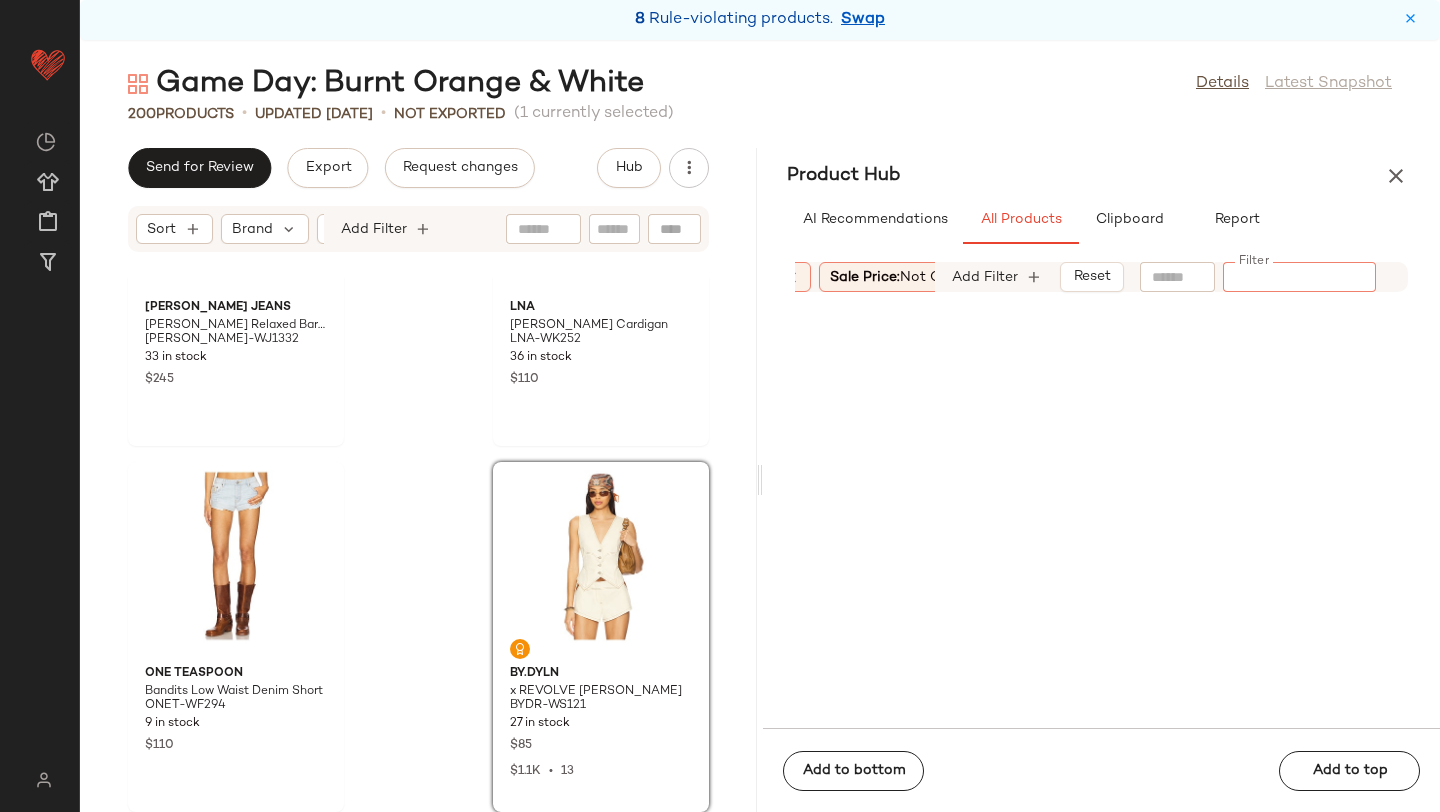 paste on "*********" 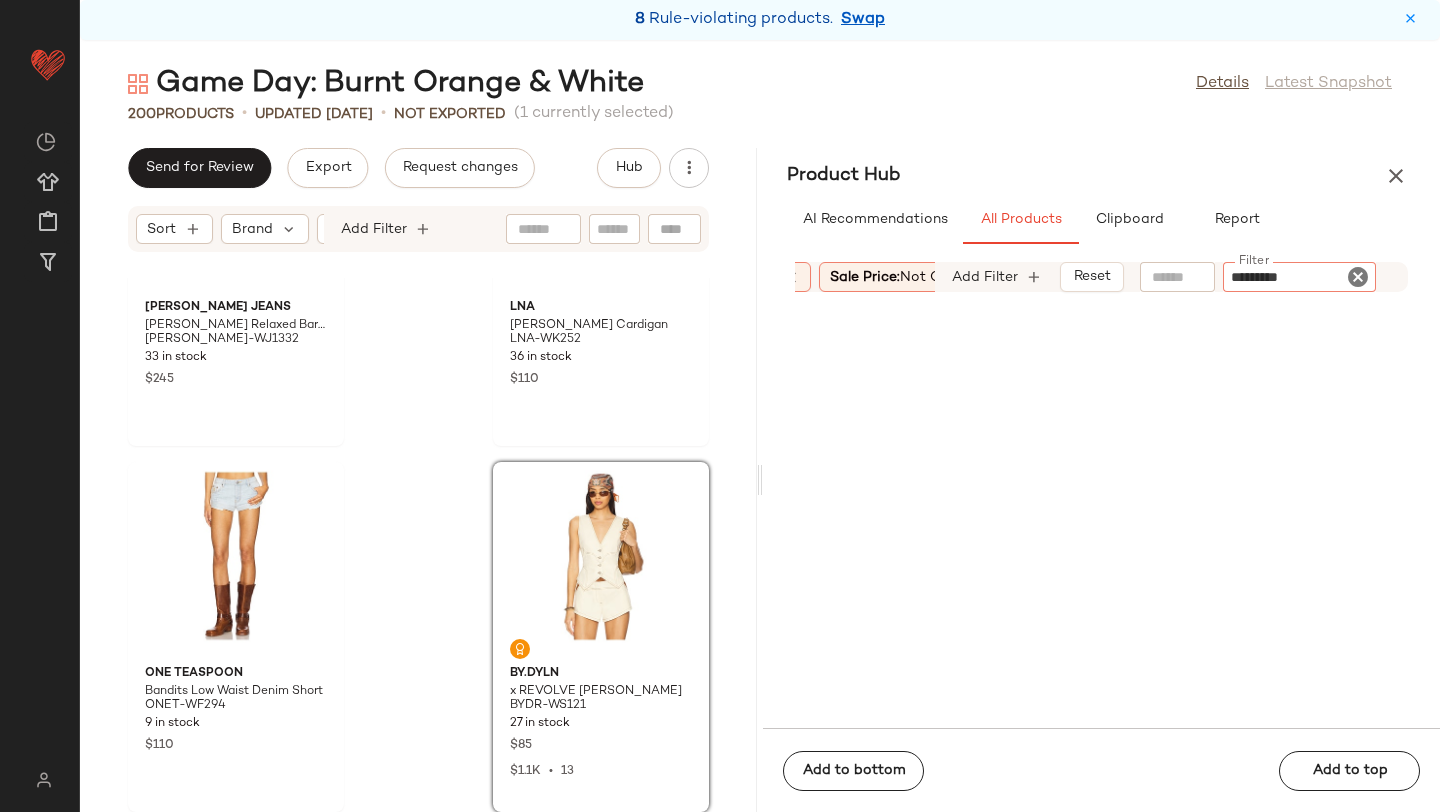 type 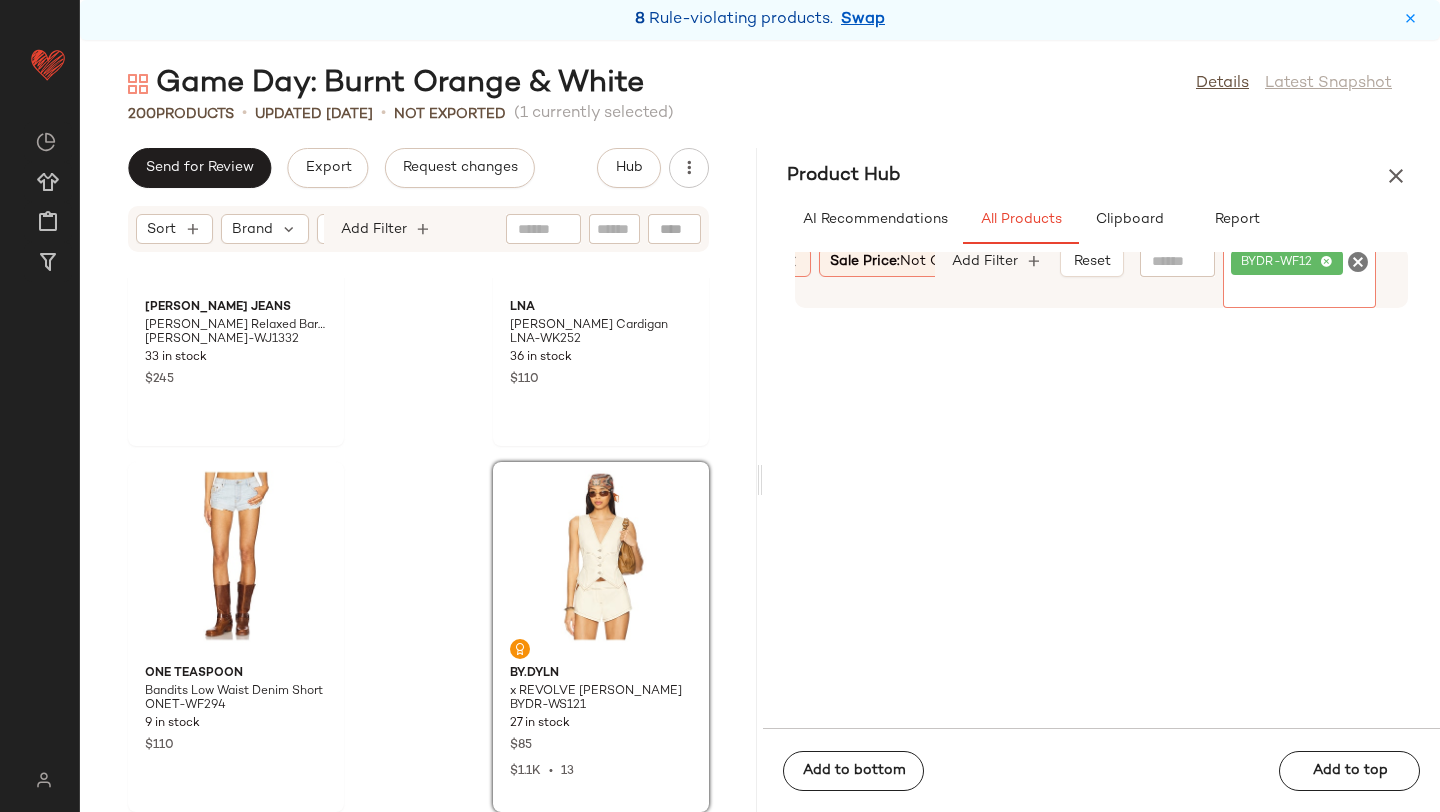 click on "Product Hub" at bounding box center [1101, 176] 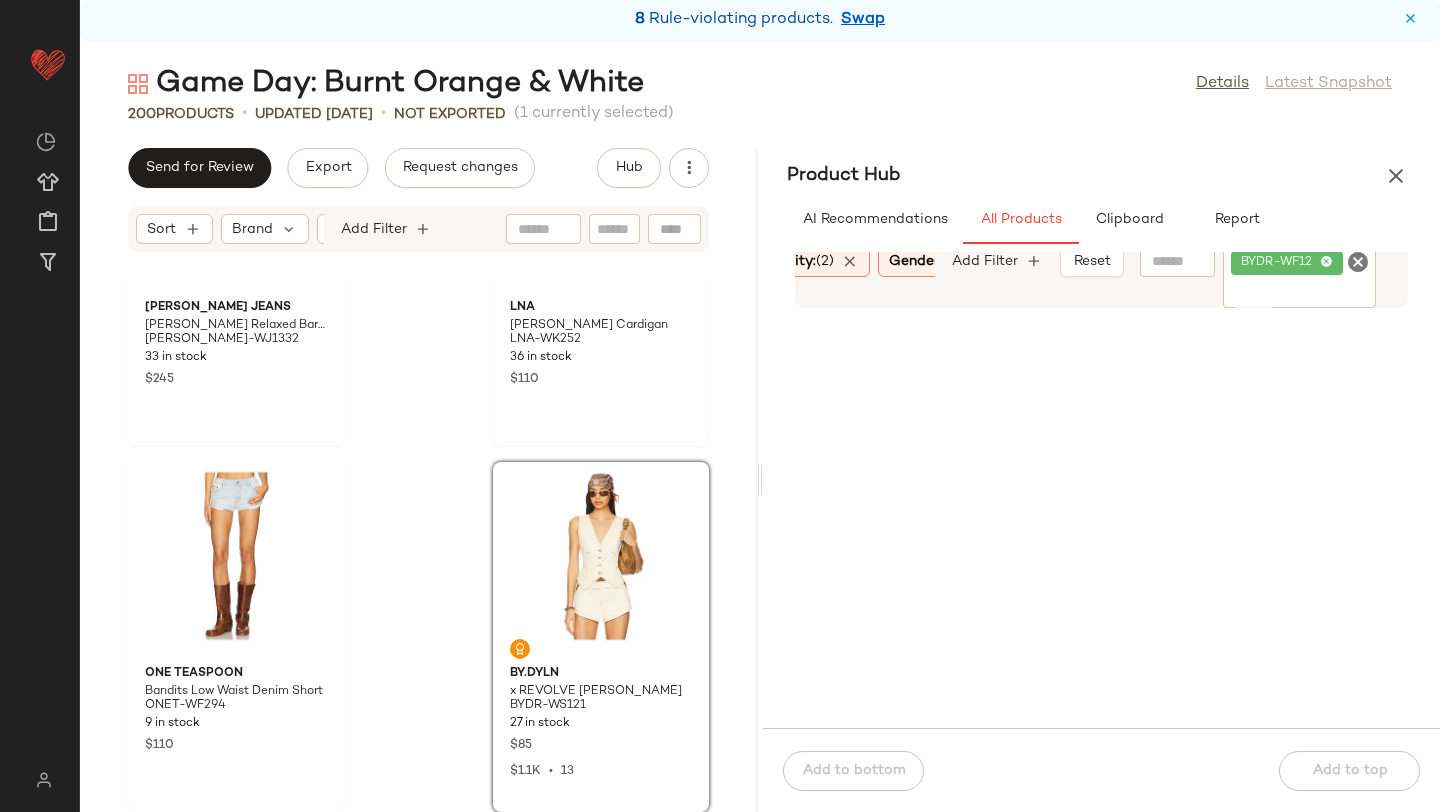 scroll, scrollTop: 0, scrollLeft: 596, axis: horizontal 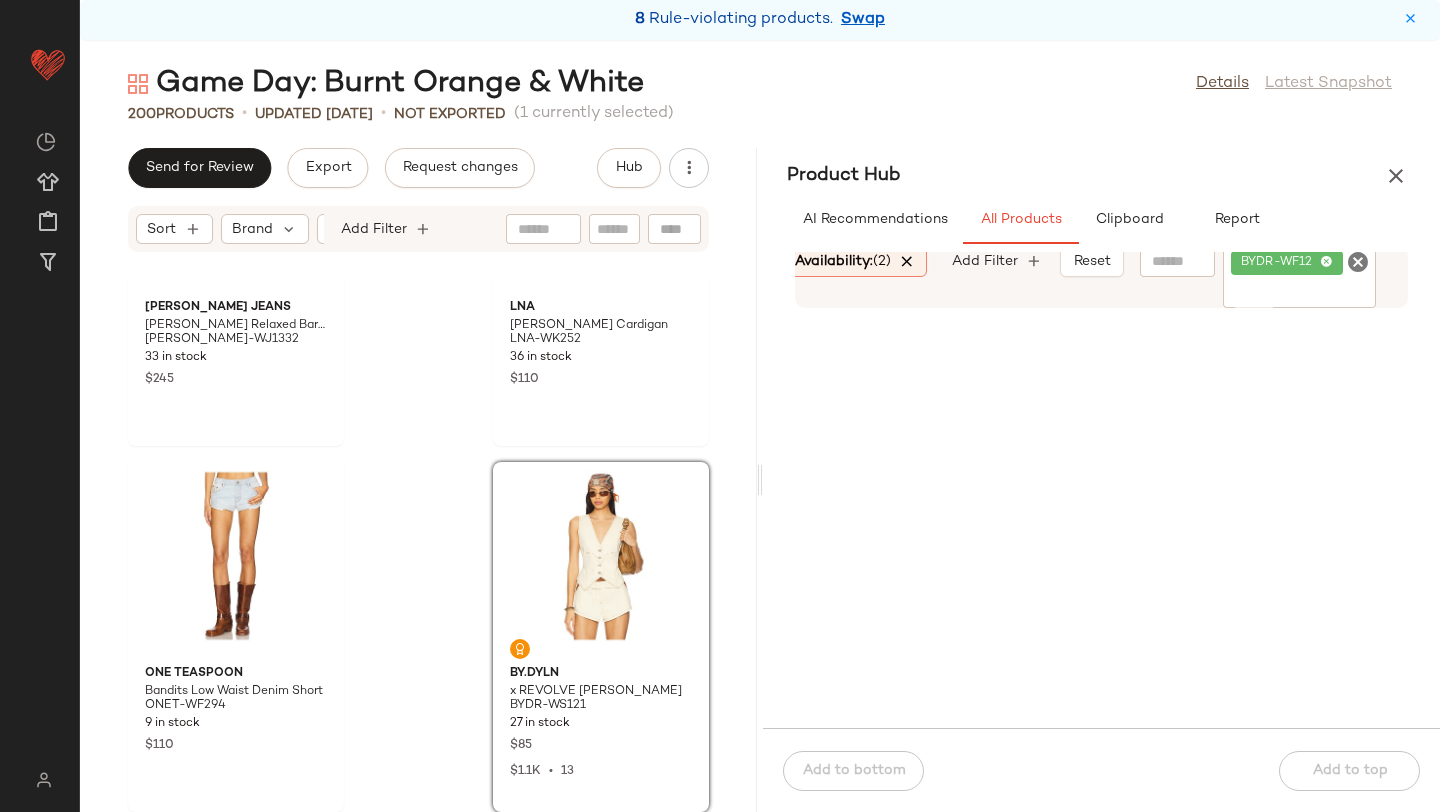 click at bounding box center (908, 262) 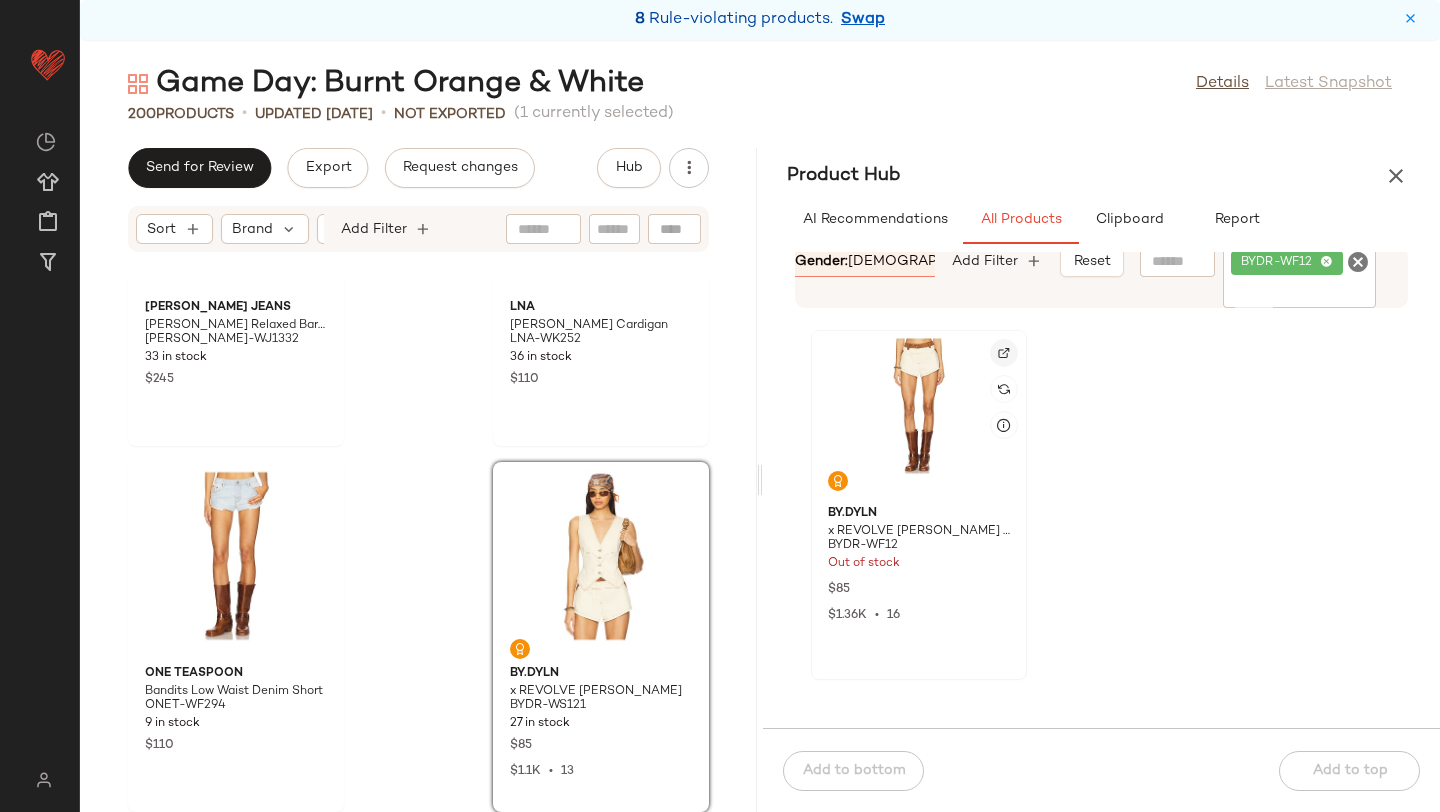 click at bounding box center [1004, 353] 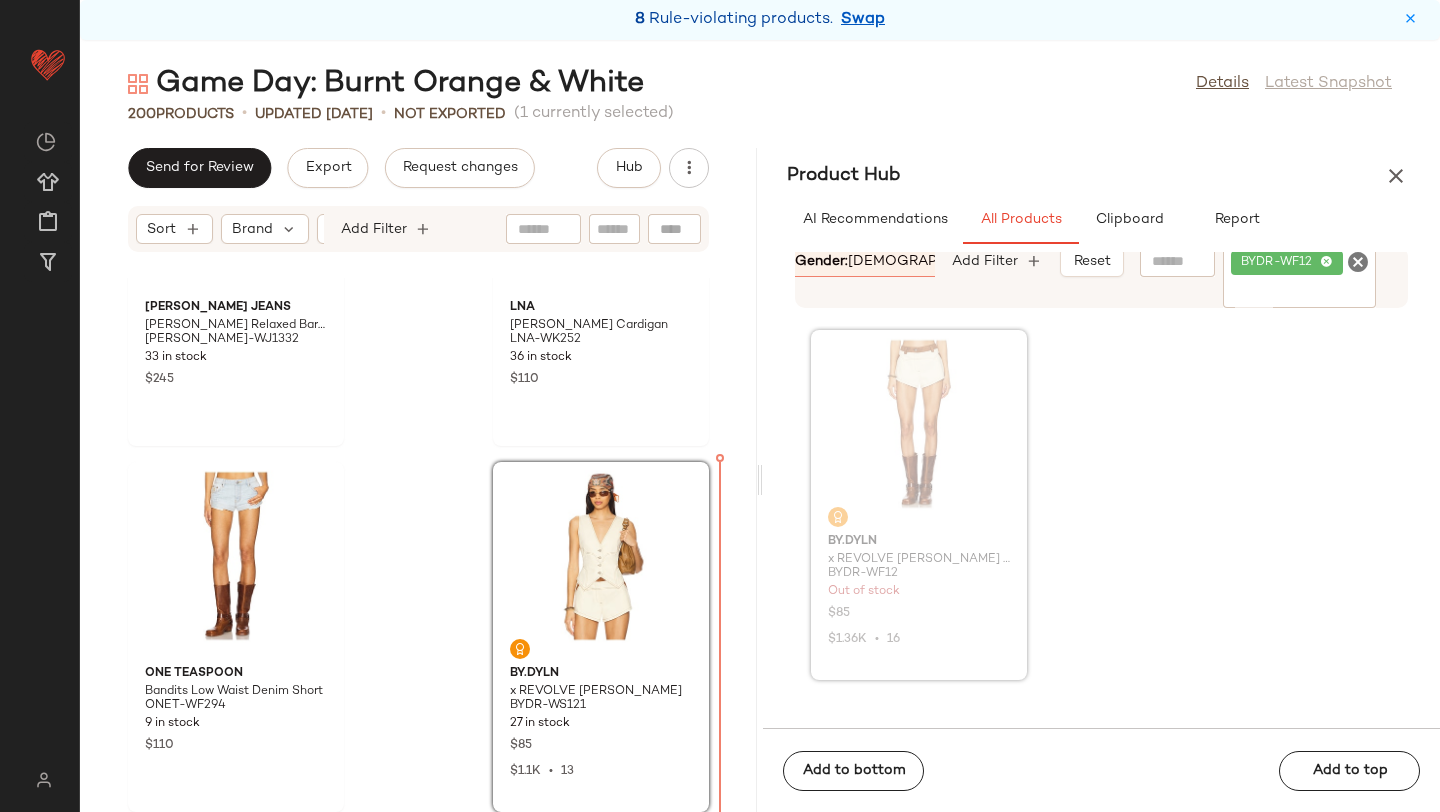 drag, startPoint x: 869, startPoint y: 477, endPoint x: 656, endPoint y: 530, distance: 219.49487 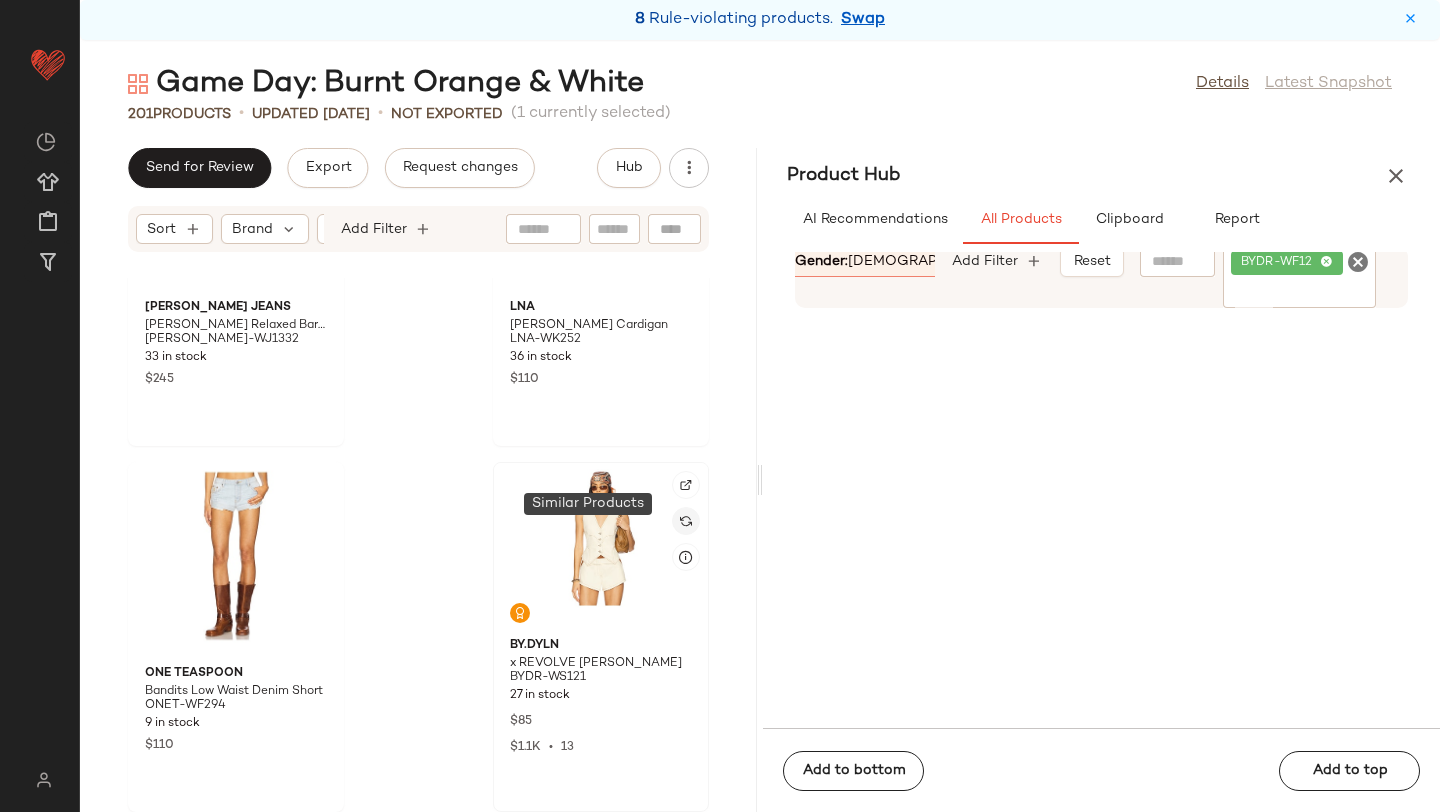 scroll, scrollTop: 36436, scrollLeft: 0, axis: vertical 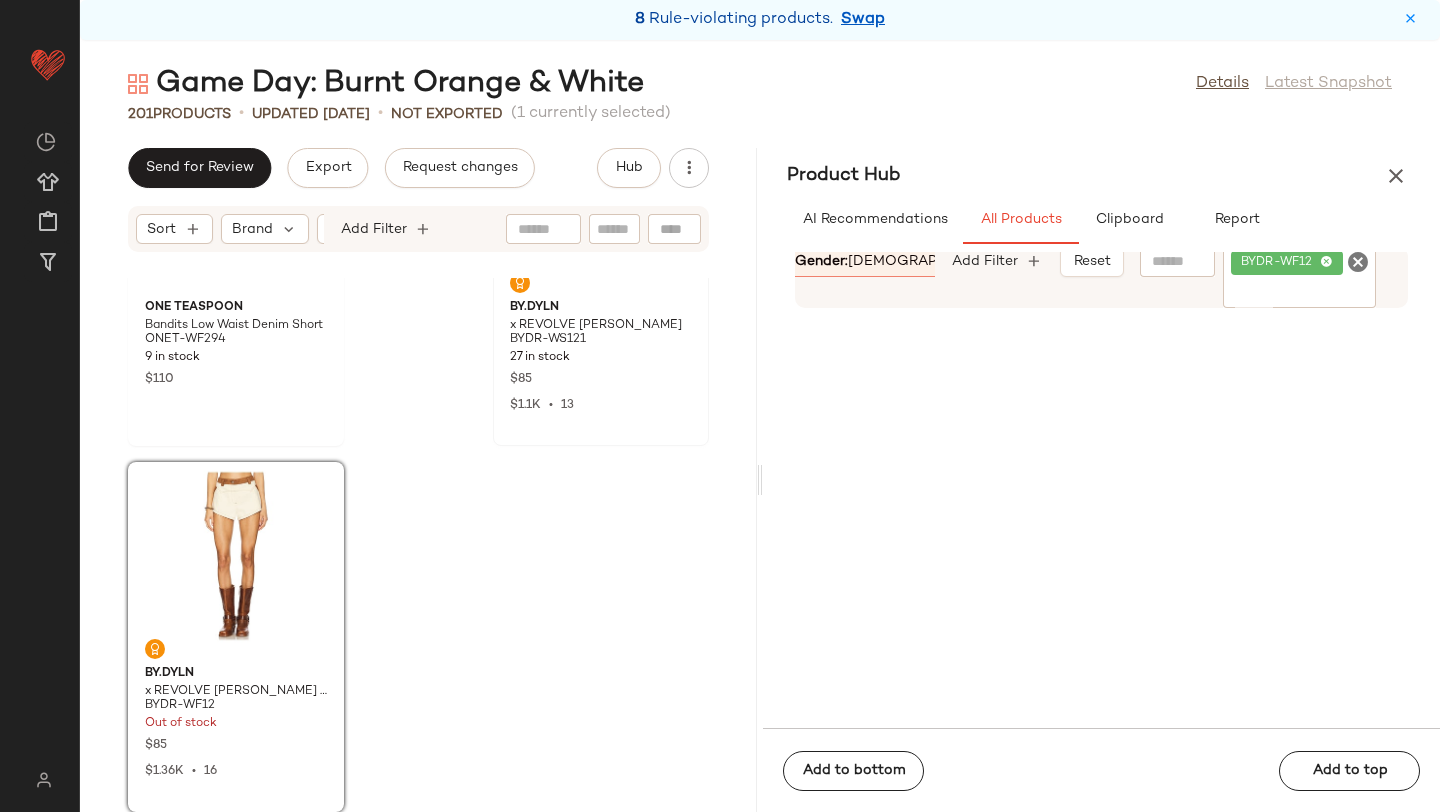 click 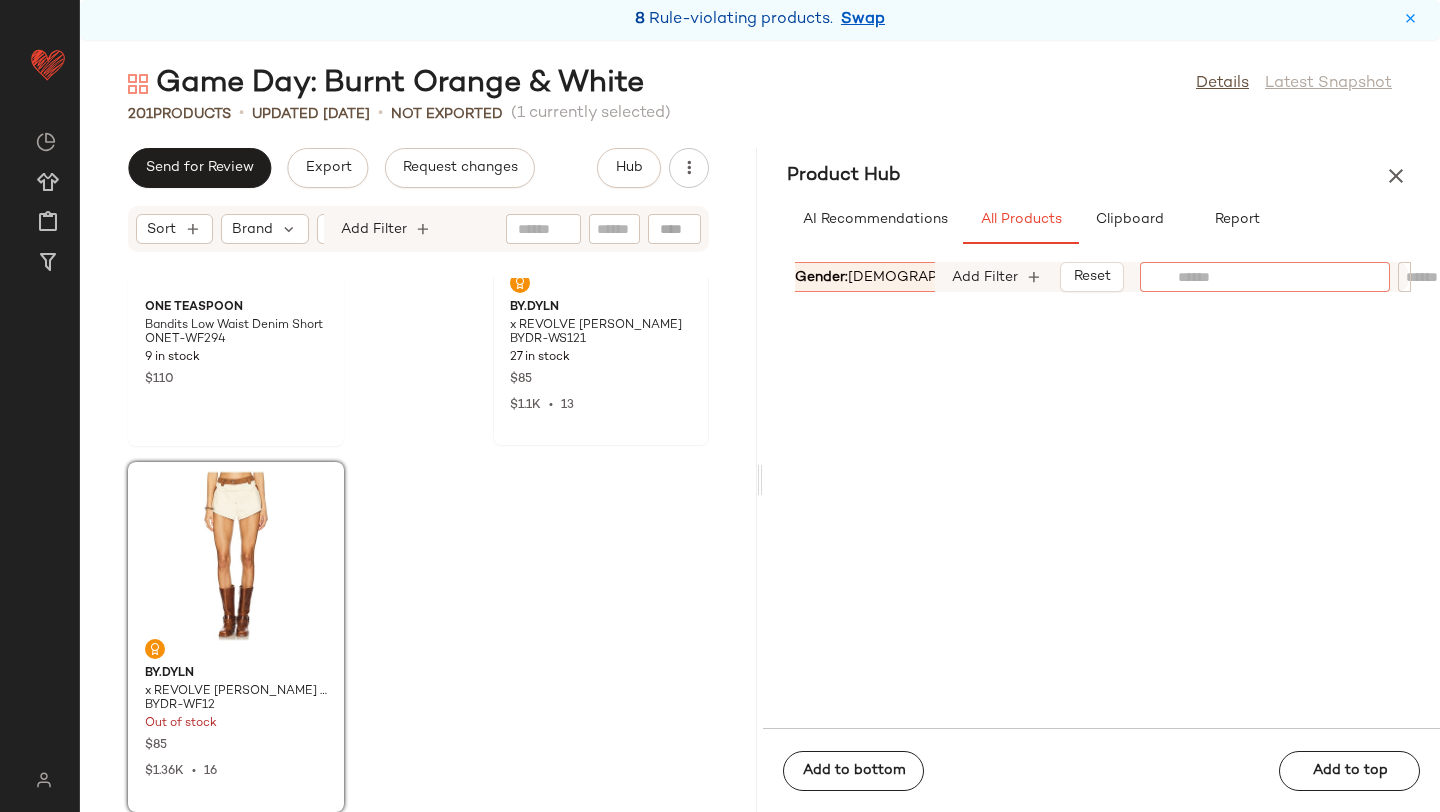 click 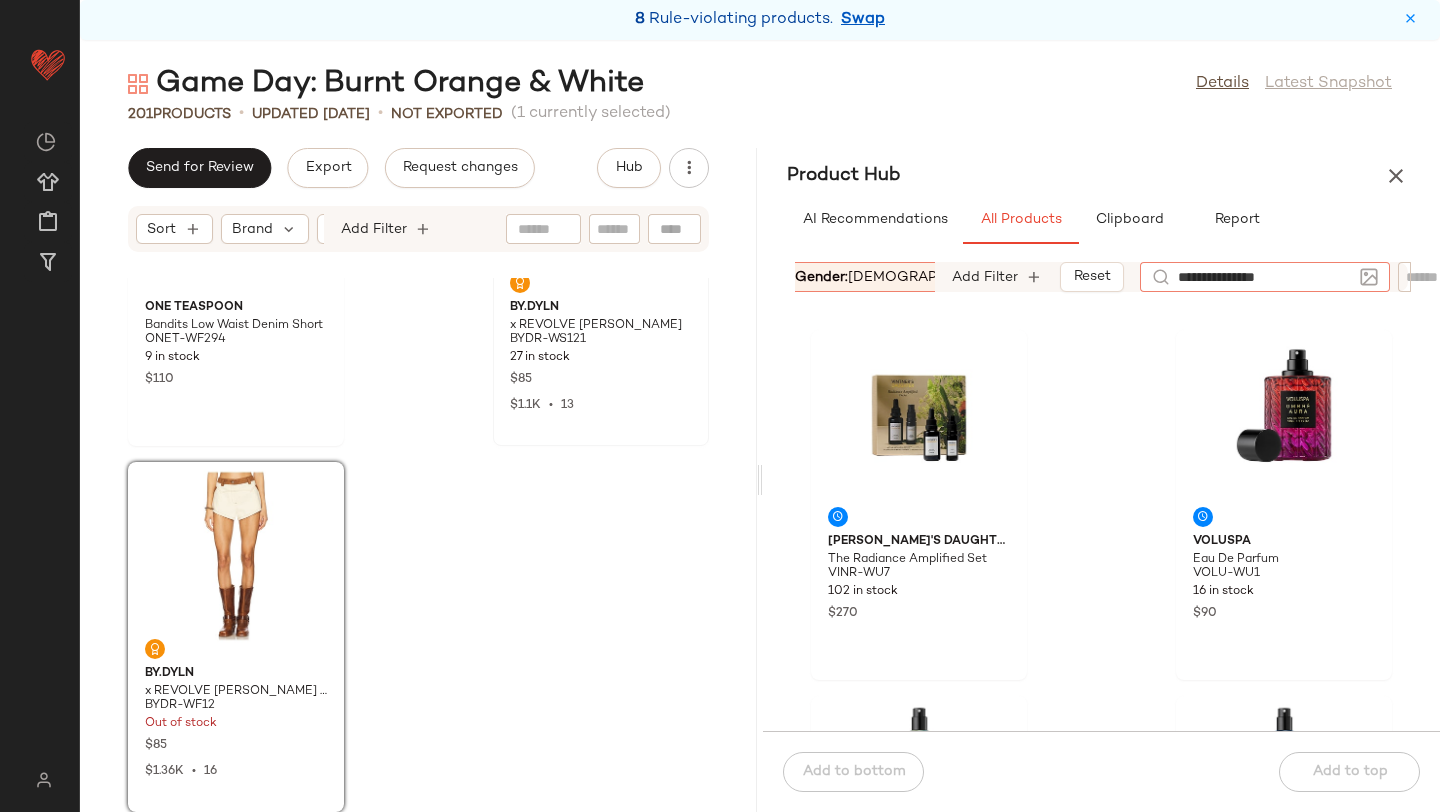 type on "**********" 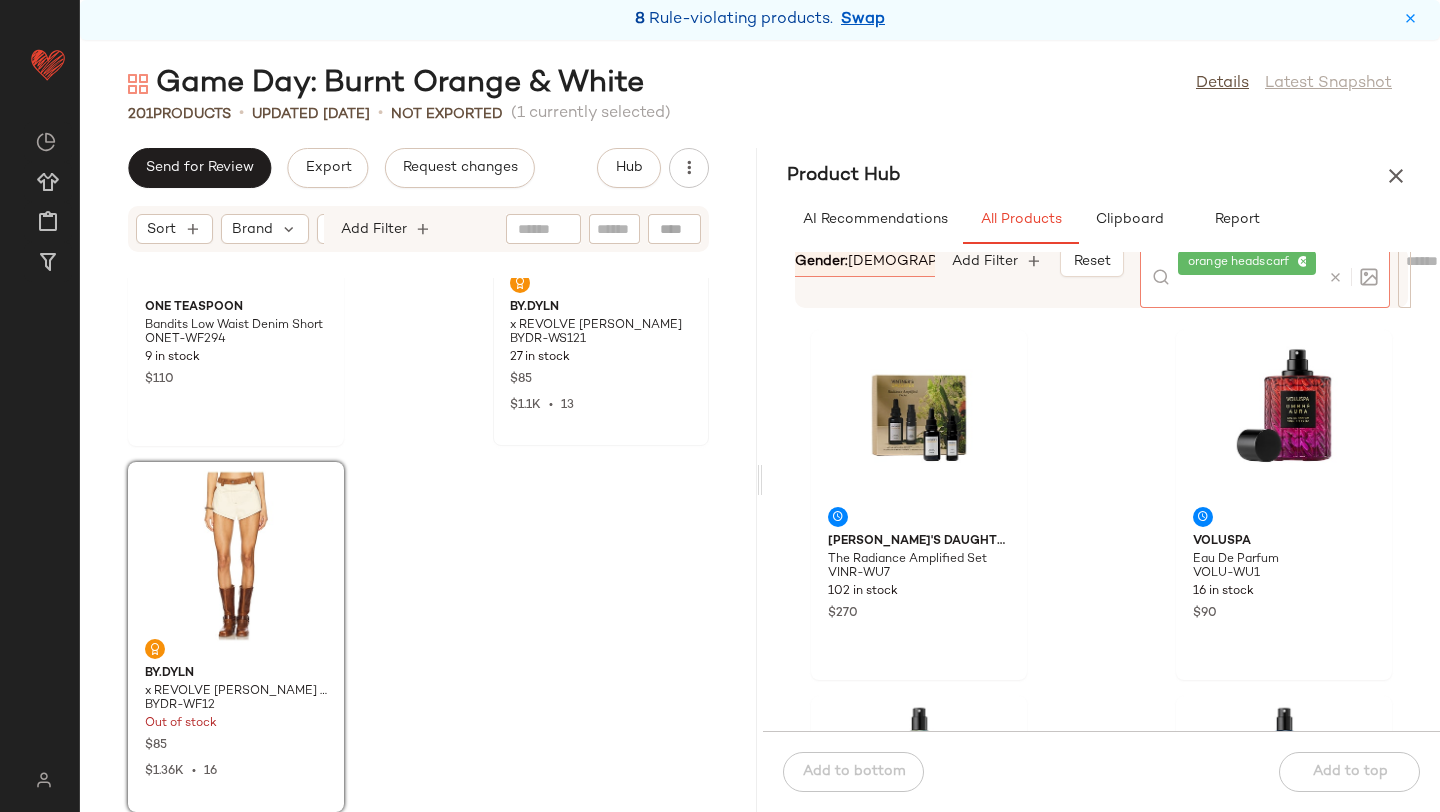 click on "201   Products   •   updated Jul 8th  •   Not Exported    (1 currently selected)" 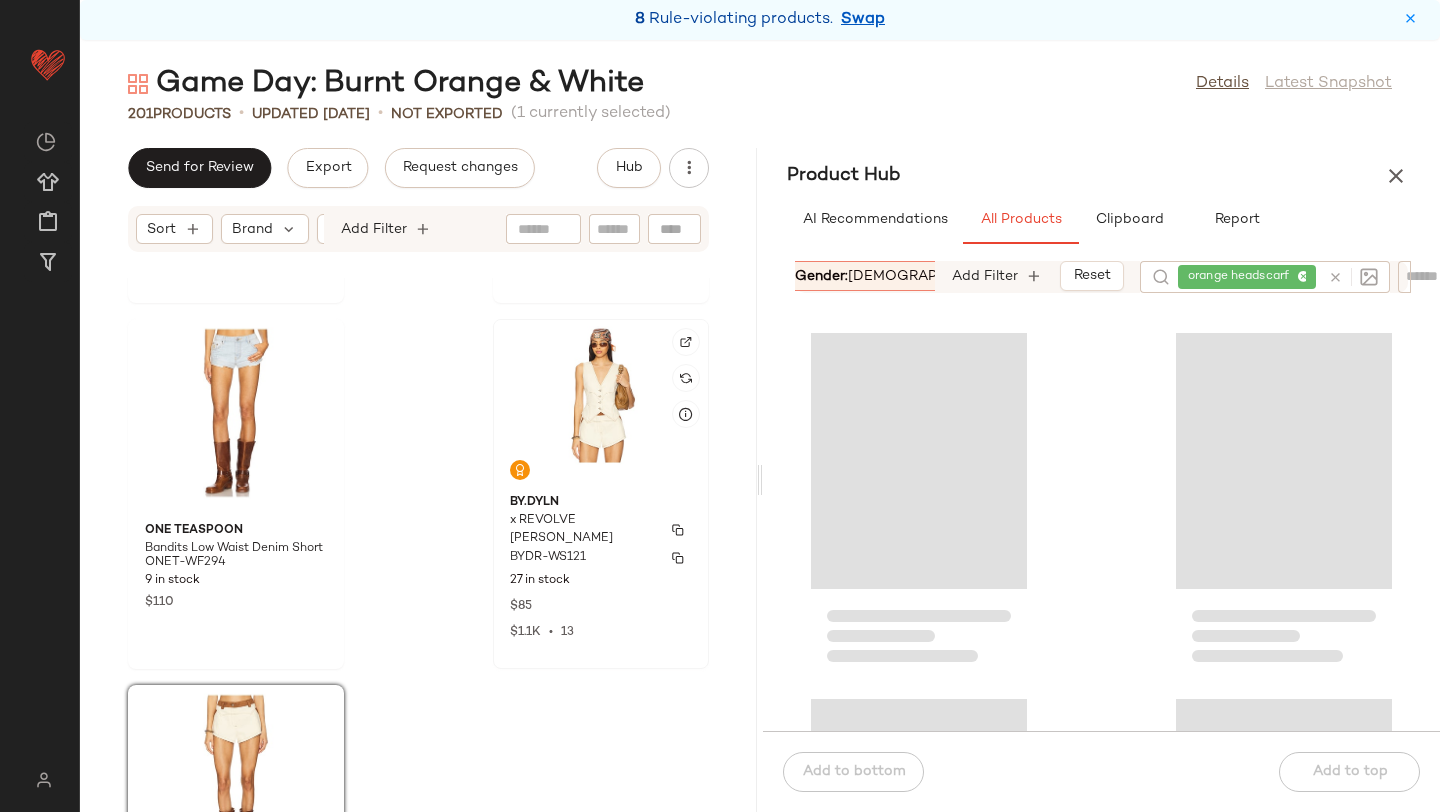 scroll, scrollTop: 36243, scrollLeft: 0, axis: vertical 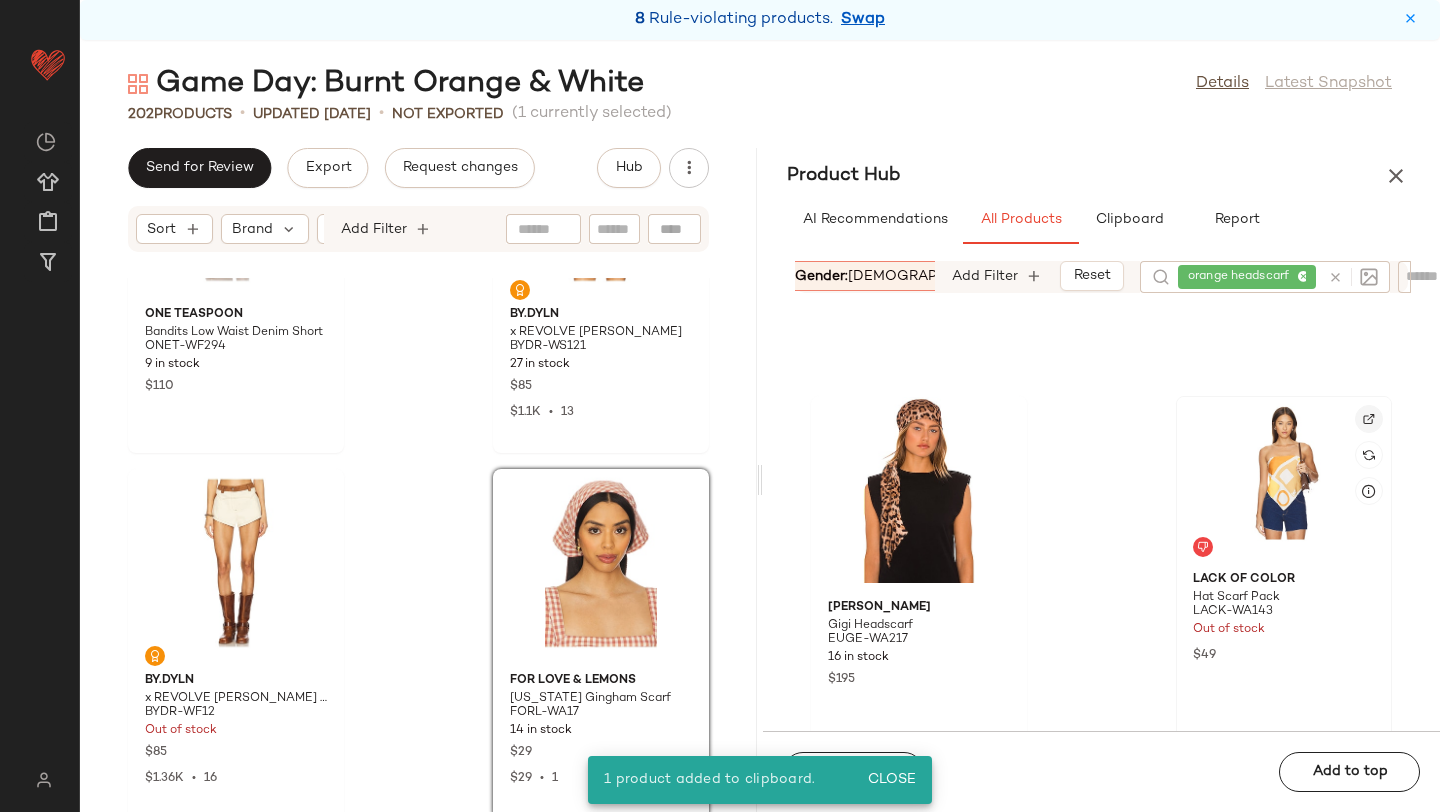 click at bounding box center (1369, 419) 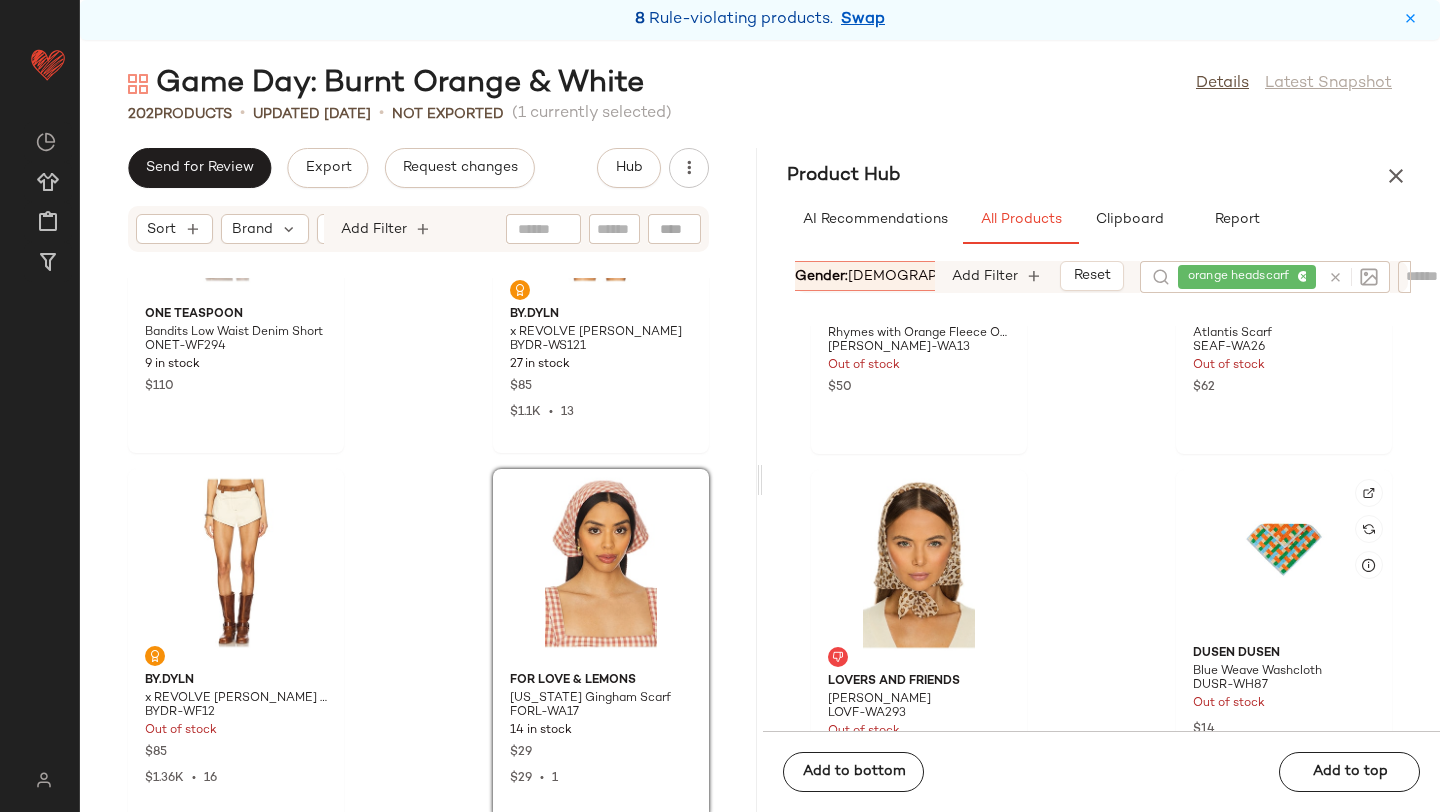 scroll, scrollTop: 4006, scrollLeft: 0, axis: vertical 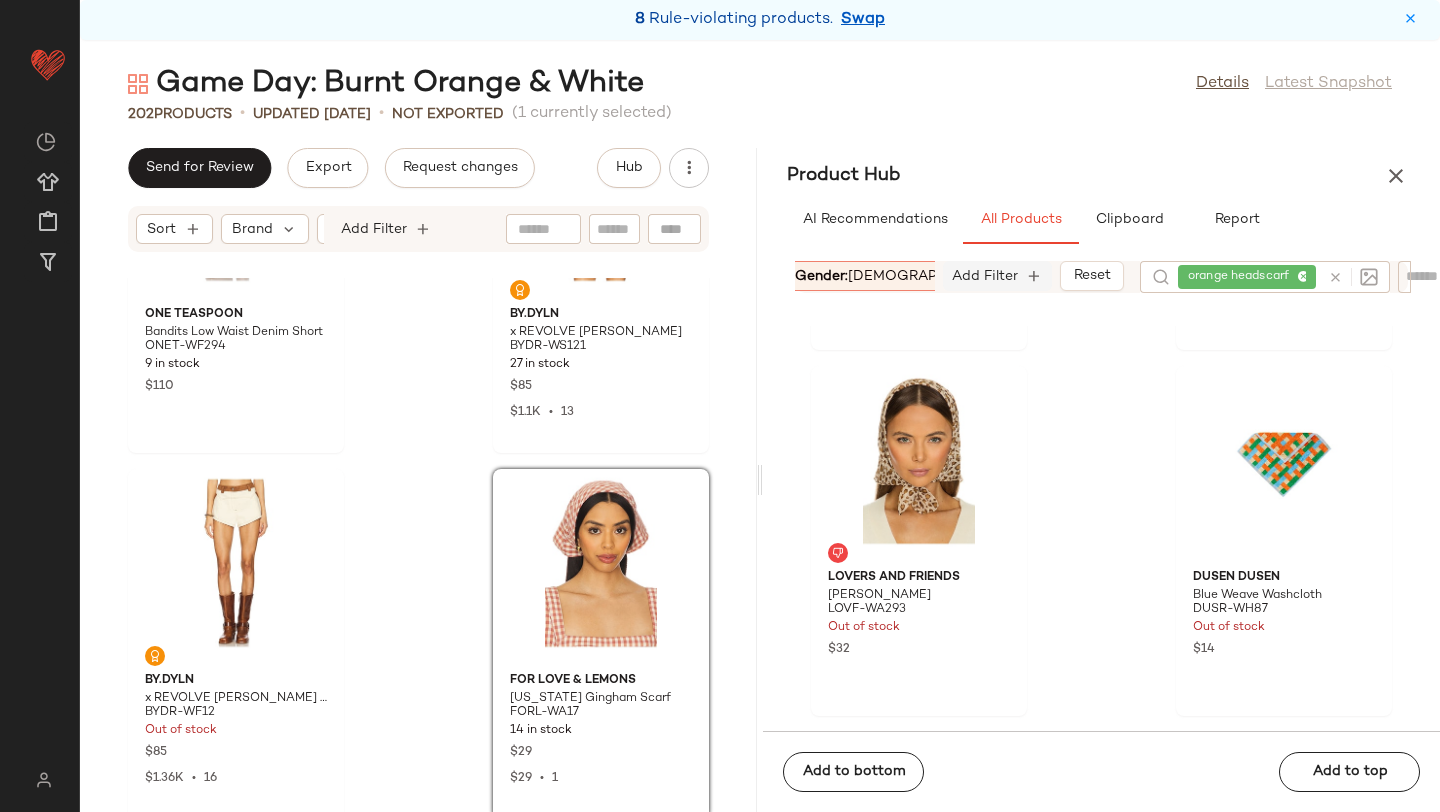 click on "Add Filter" at bounding box center [985, 276] 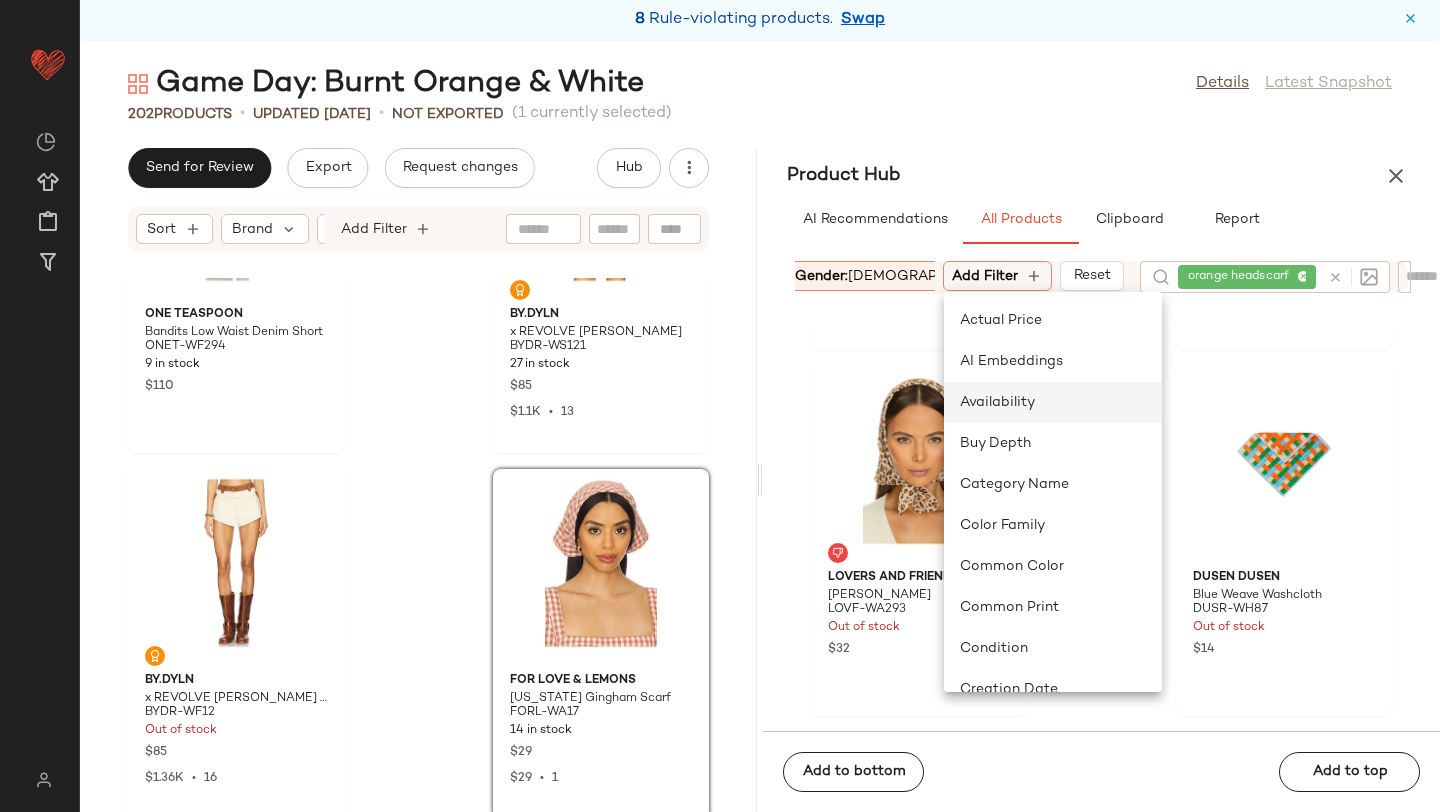 click on "Availability" 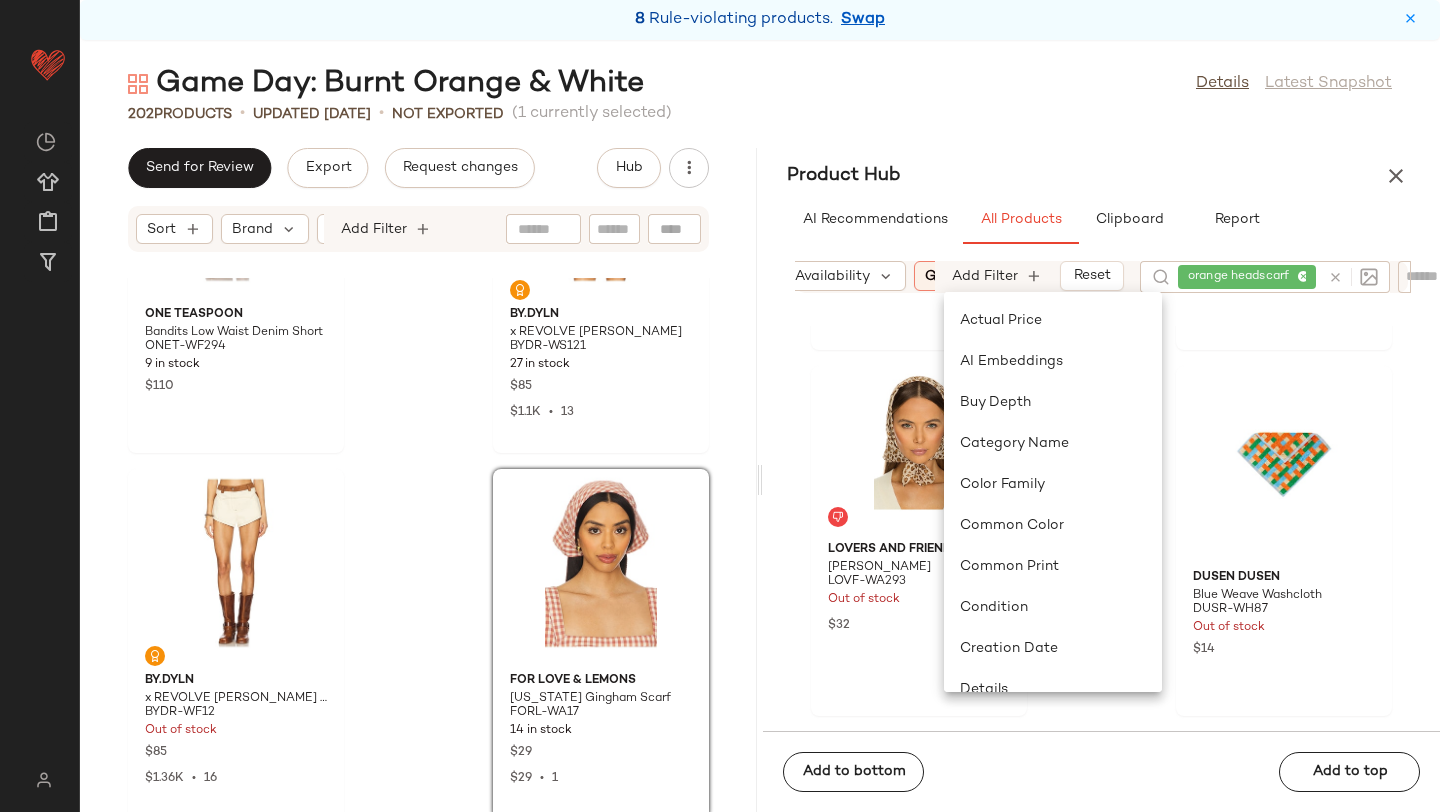 scroll, scrollTop: 0, scrollLeft: 544, axis: horizontal 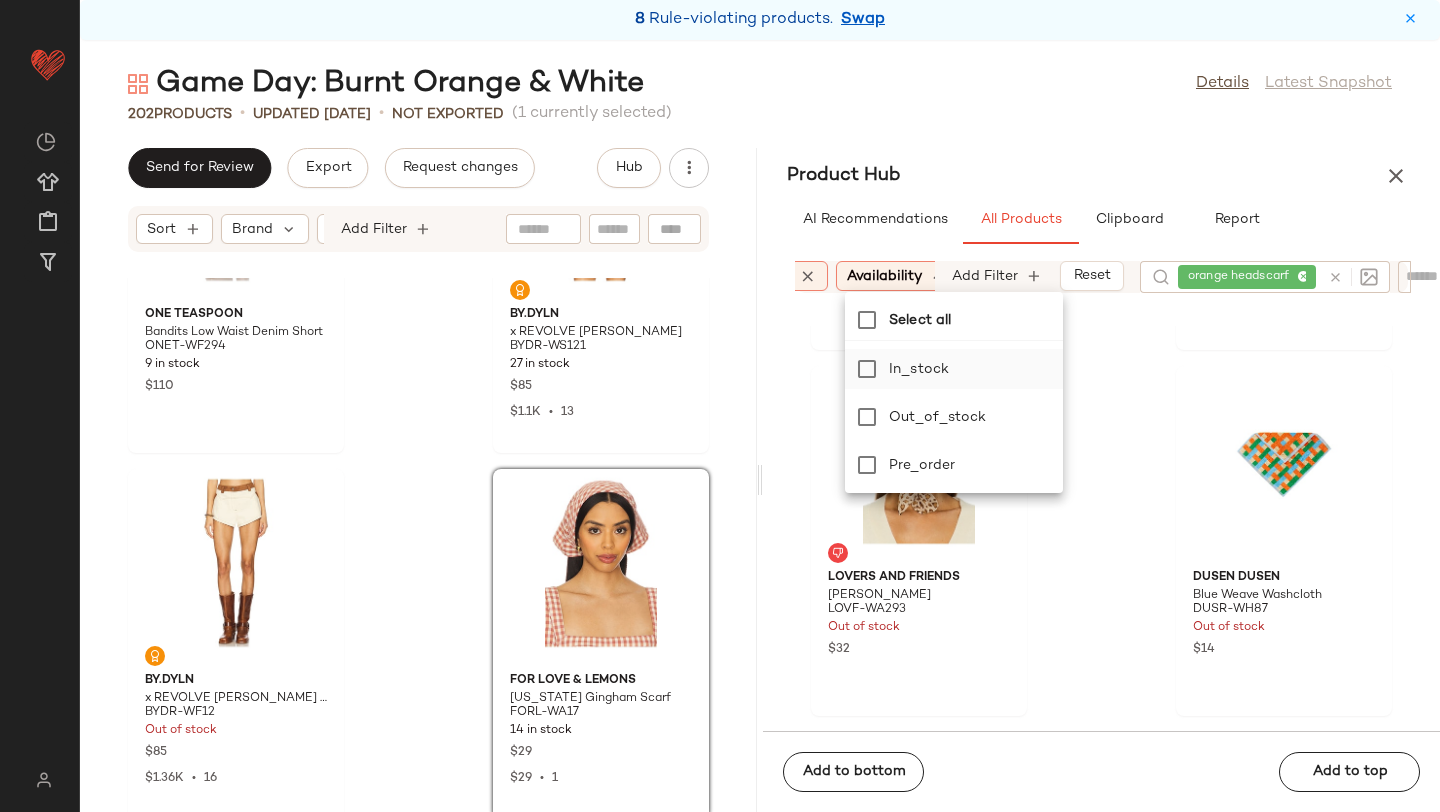 click on "in_stock" 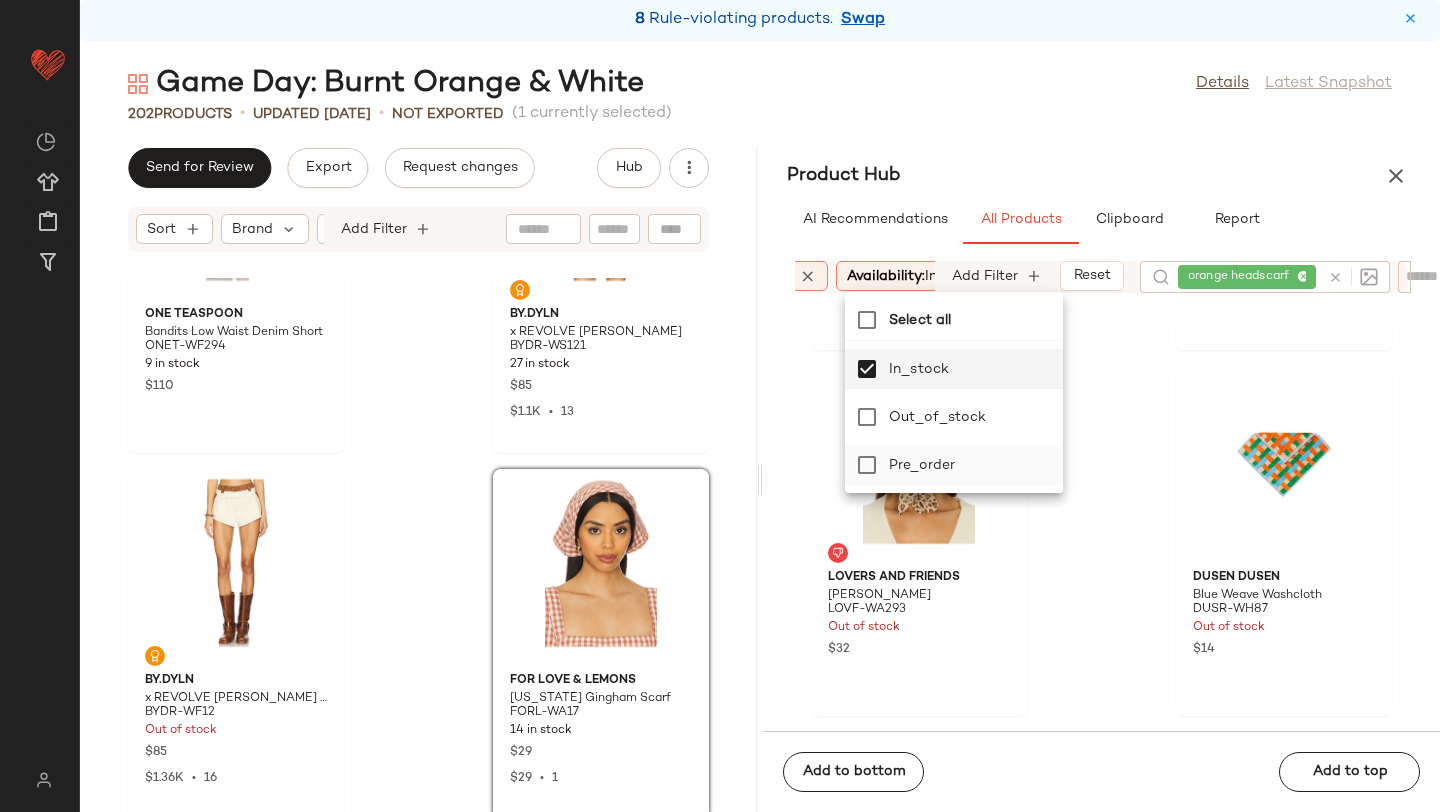 click on "pre_order" 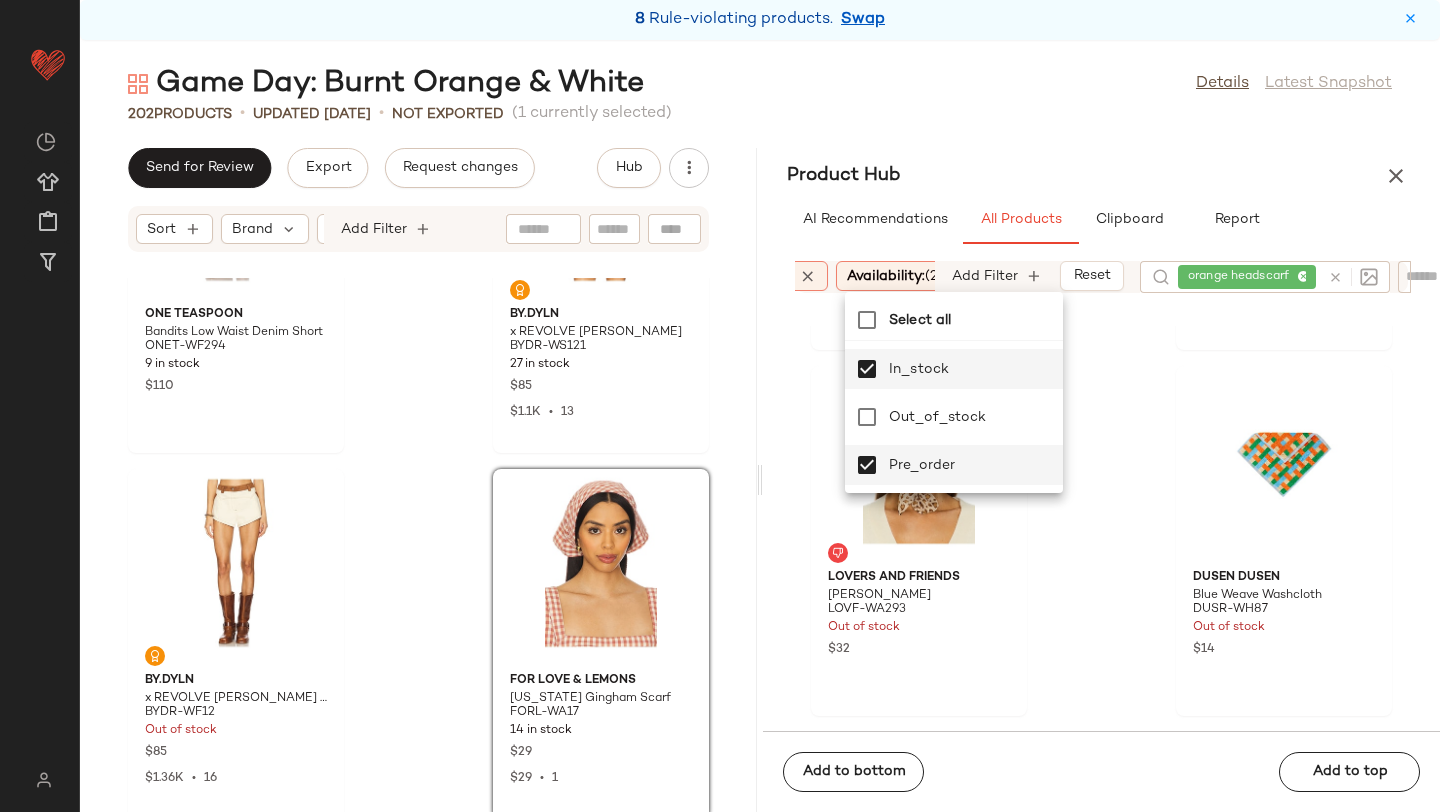 click on "Game Day: Burnt Orange & White  Details   Latest Snapshot  202   Products   •   updated Jul 8th  •   Not Exported    (1 currently selected)   Send for Review   Export   Request changes   Hub  Sort  Brand  Category  Add Filter  One Teaspoon Bandits Low Waist Denim Short ONET-WF294 9 in stock $110 BY.DYLN x REVOLVE Donella Vest BYDR-WS121 27 in stock $85 $1.1K  •  13 BY.DYLN x REVOLVE Donella Micro Shorts BYDR-WF12 Out of stock $85 $1.36K  •  16 For Love & Lemons Georgia Gingham Scarf FORL-WA17 14 in stock $29 $29  •  1 Product Hub  AI Recommendations   All Products   Clipboard   Report  Sort  Brand  Category  In Curation?:   No Age:   adult Availability:   (2) Gender:   female Sale Price:   Not on sale Add Filter   Reset  orange headscarf Little Beast Rhymes with Orange Fleece Onesie LEAR-WA13 Out of stock $50 Seafolly Atlantis Scarf SEAF-WA26 Out of stock $62 Lovers and Friends Elide Scarf LOVF-WA293 Out of stock $32 Dusen Dusen Blue Weave Washcloth DUSR-WH87 Out of stock $14 Andie Scarf $36" at bounding box center (760, 438) 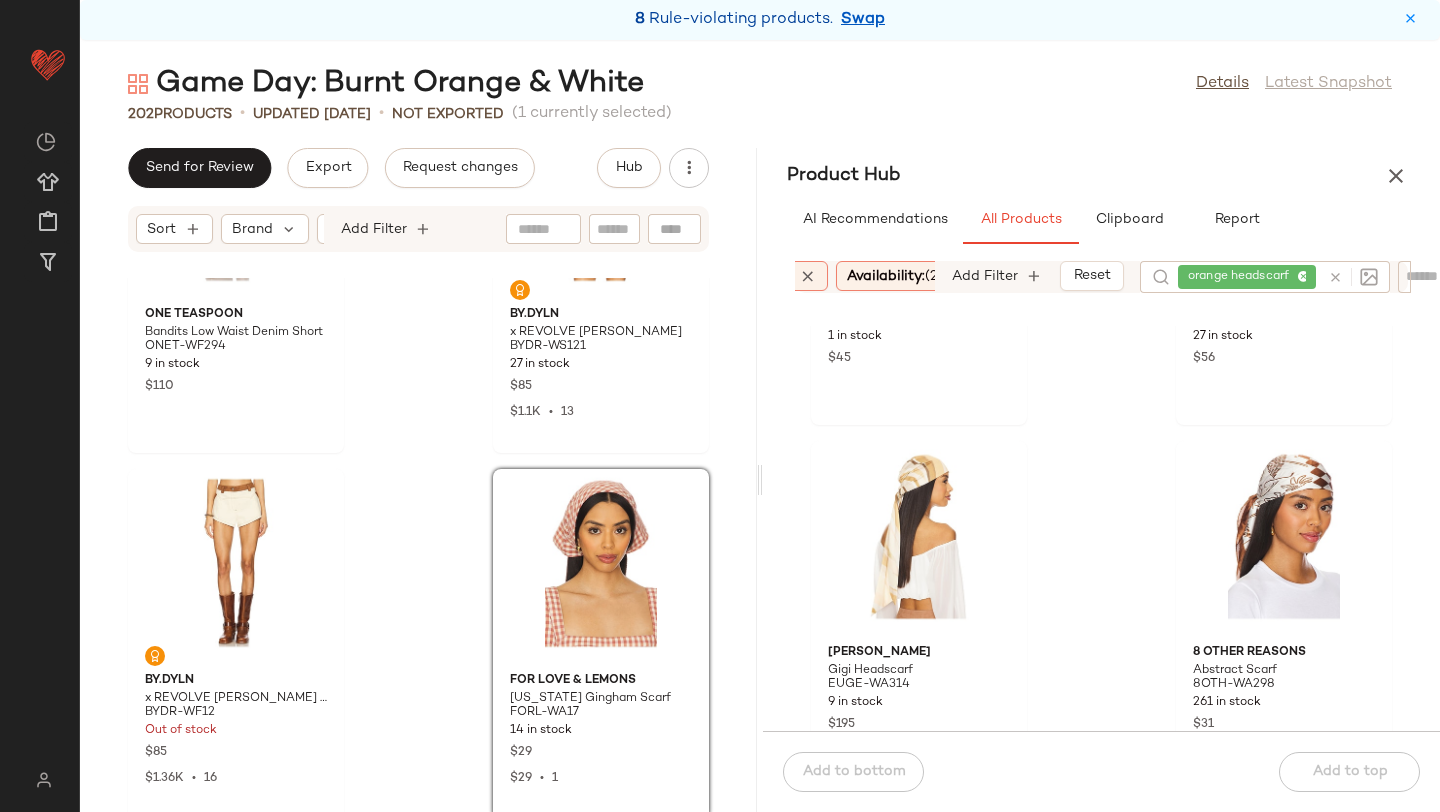 scroll, scrollTop: 1007, scrollLeft: 0, axis: vertical 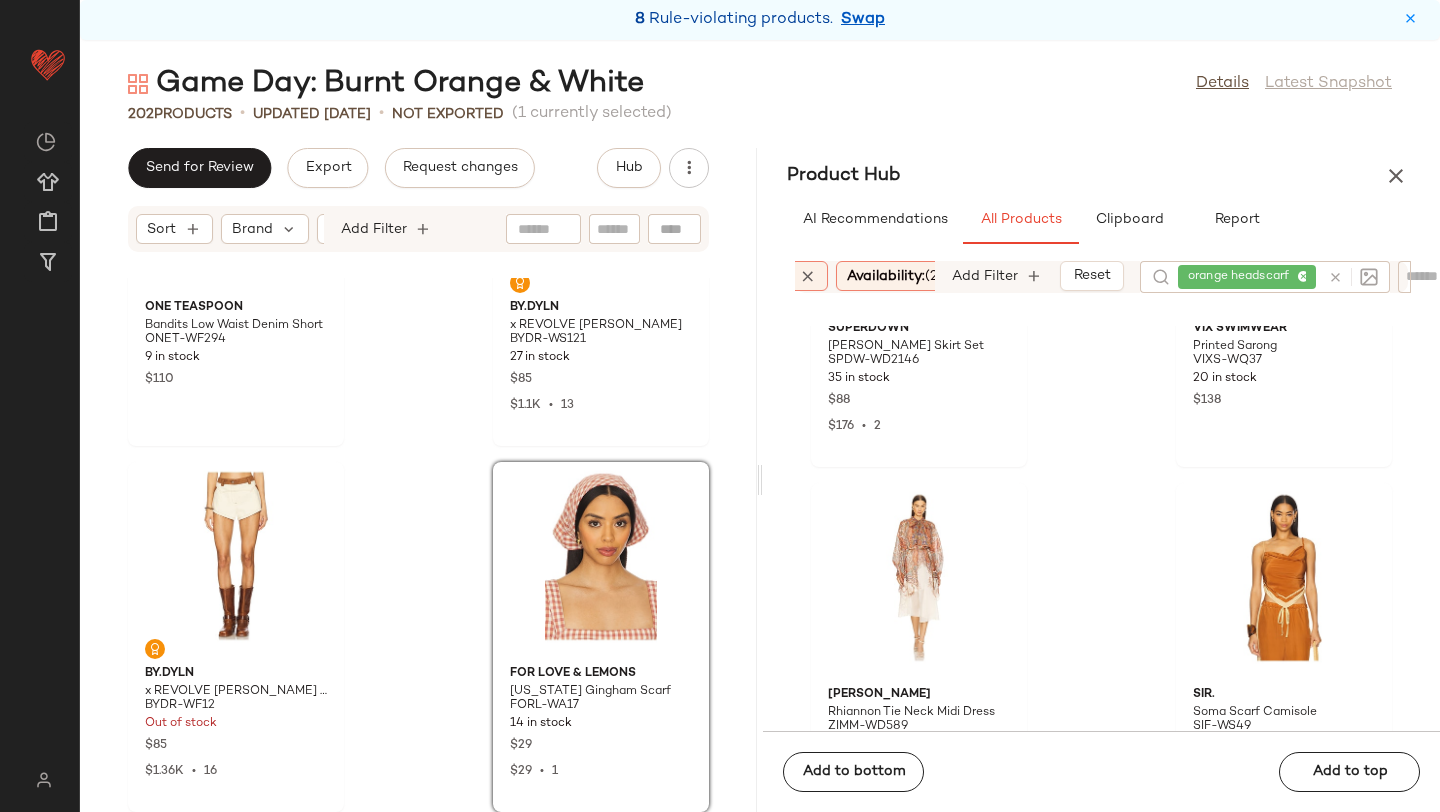 click at bounding box center [1335, 277] 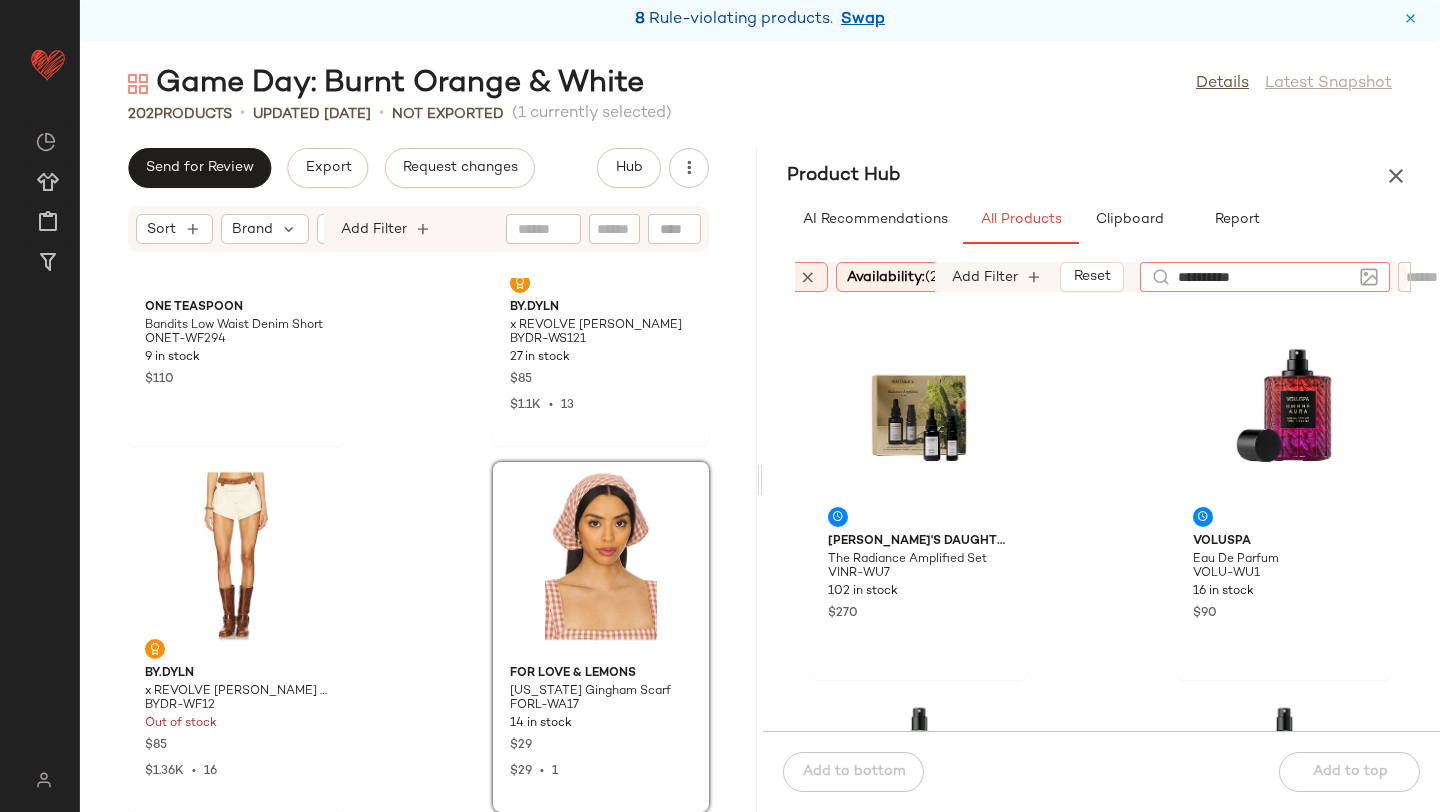 type on "**********" 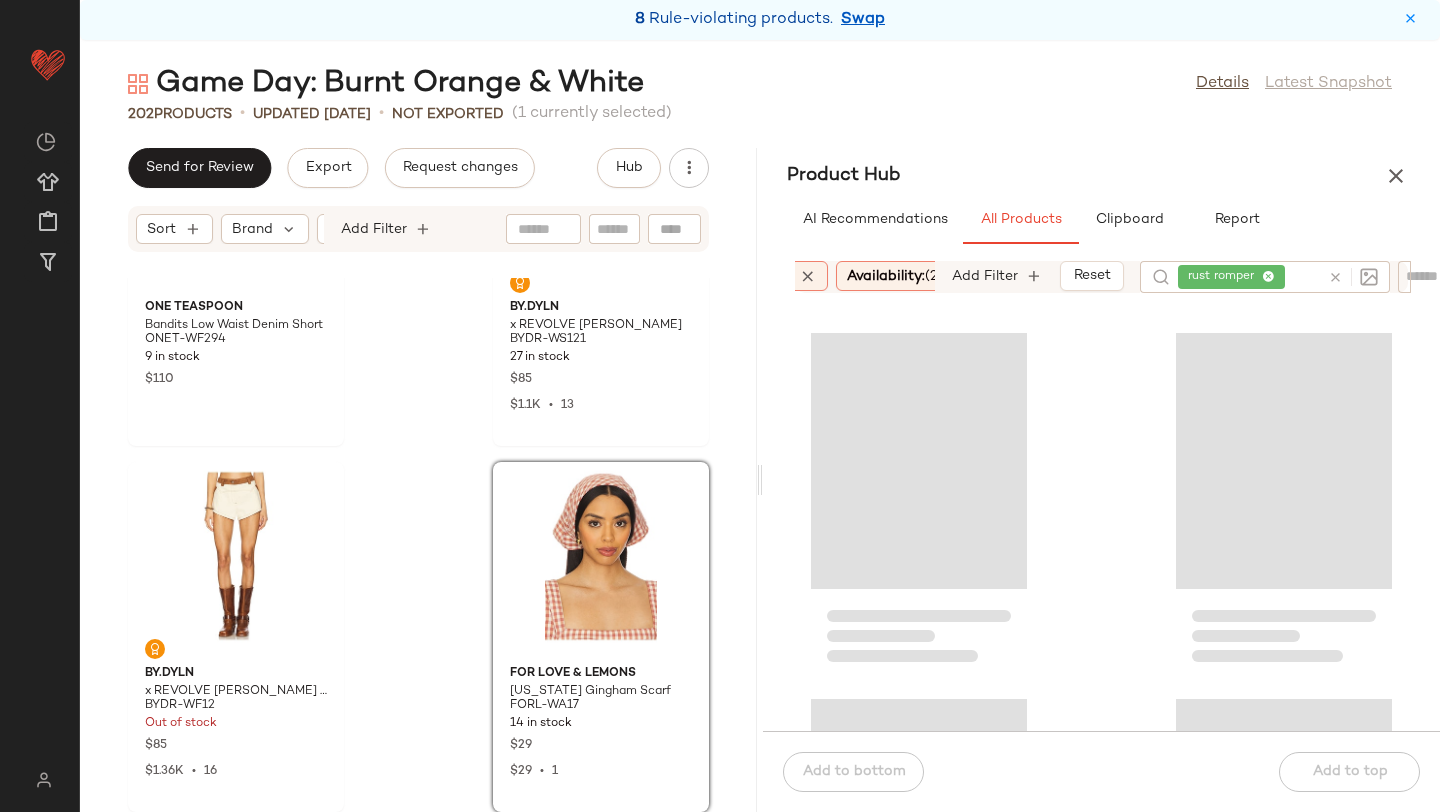 click on "Product Hub" at bounding box center (1101, 176) 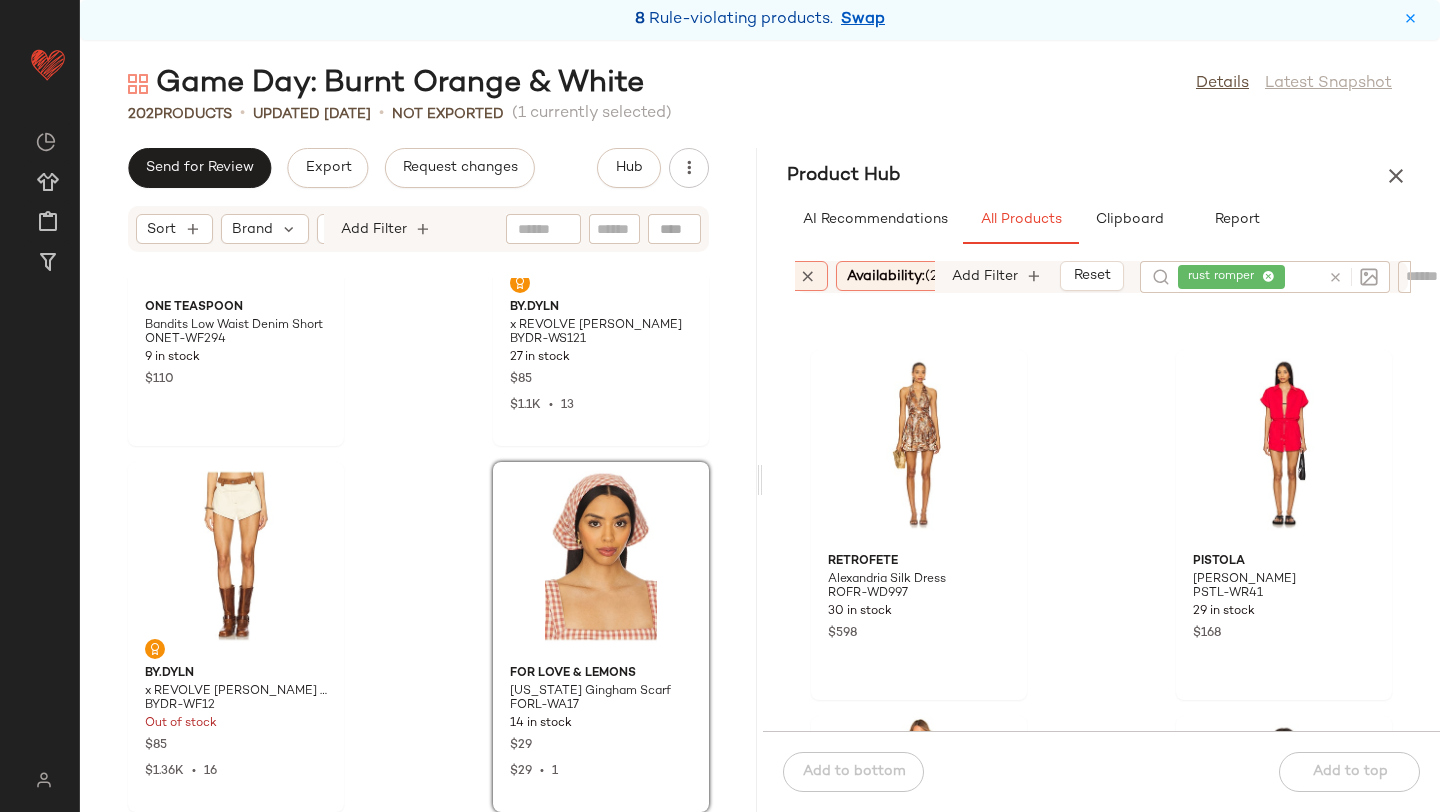 scroll, scrollTop: 3660, scrollLeft: 0, axis: vertical 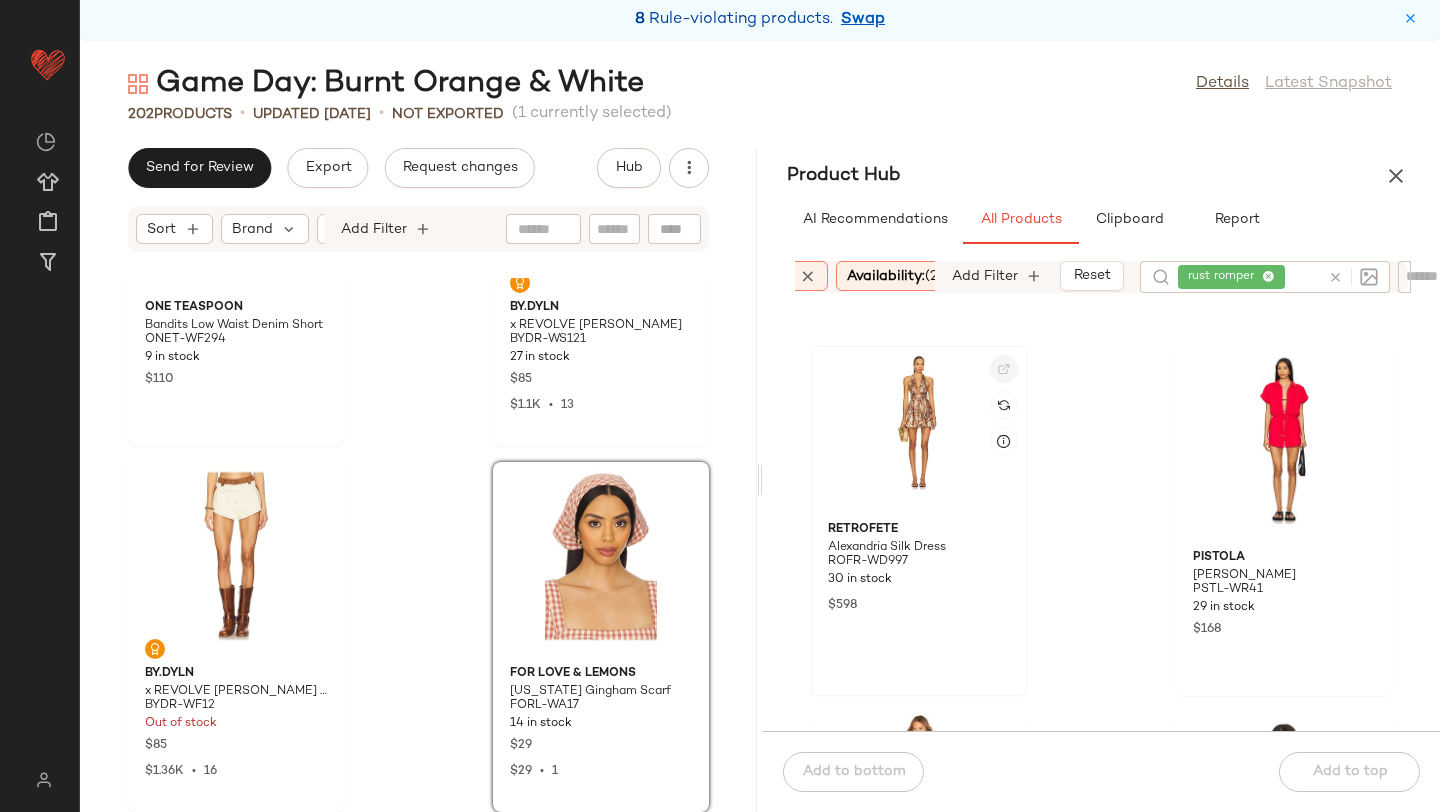 click 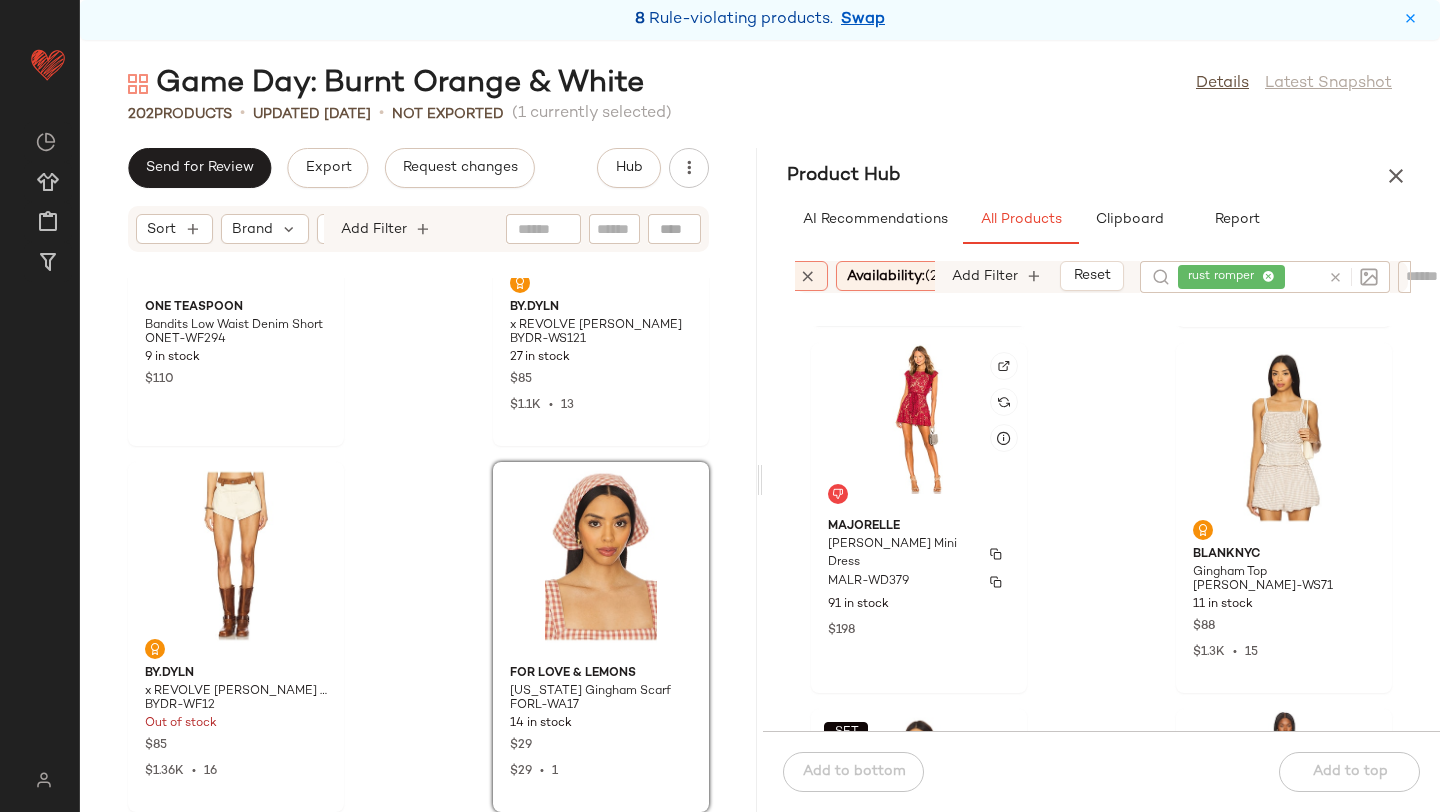 scroll, scrollTop: 4030, scrollLeft: 0, axis: vertical 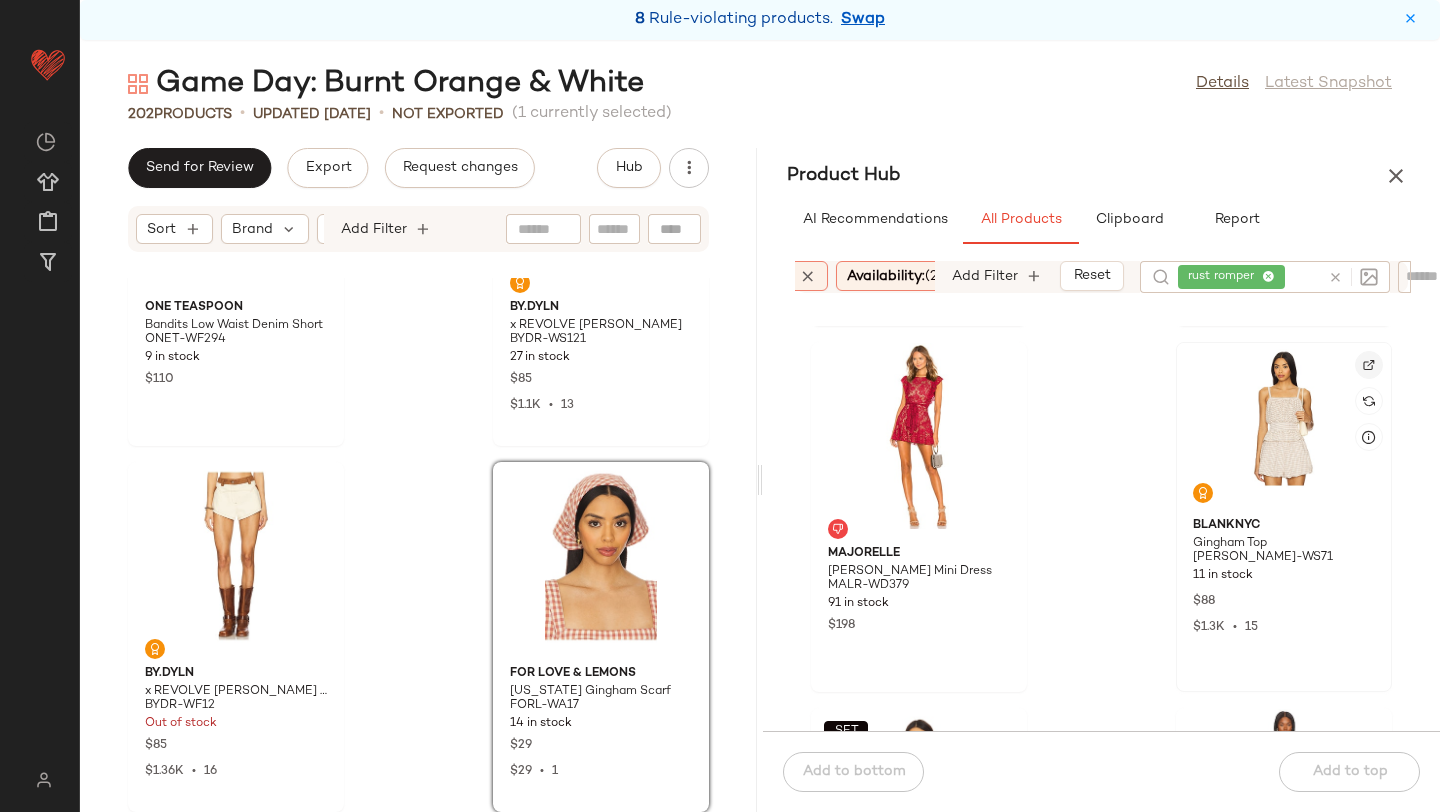 click at bounding box center (1369, 365) 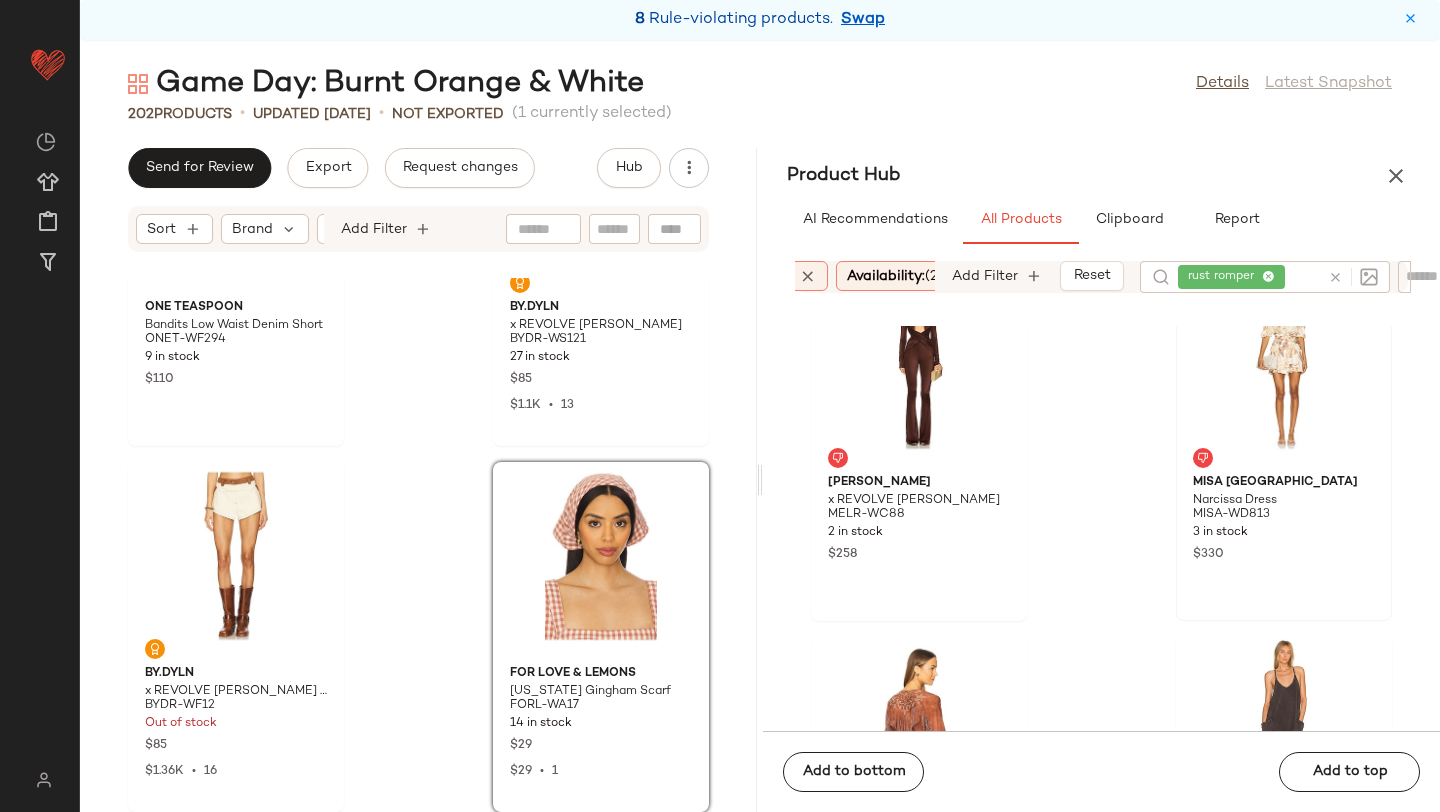 scroll, scrollTop: 8783, scrollLeft: 0, axis: vertical 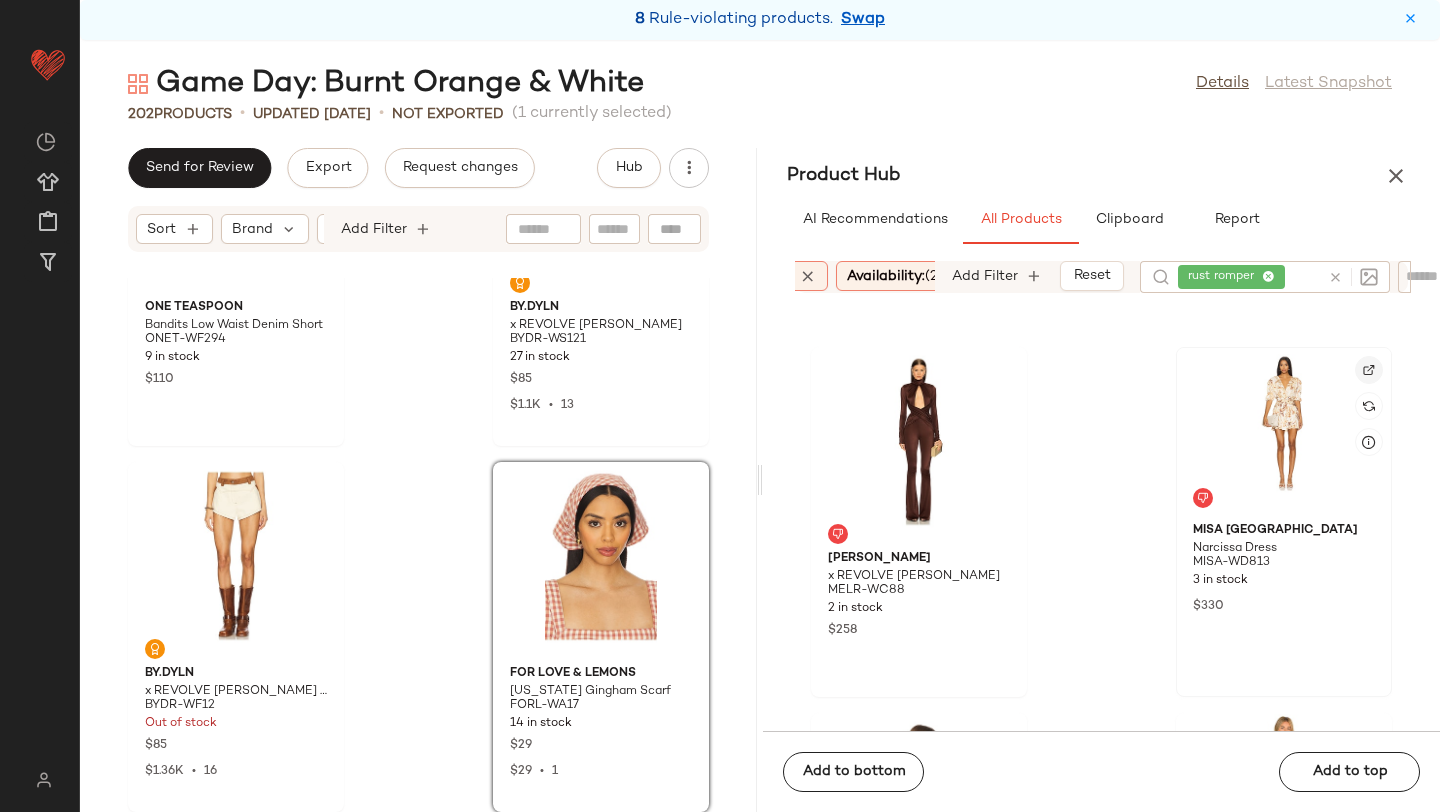 click 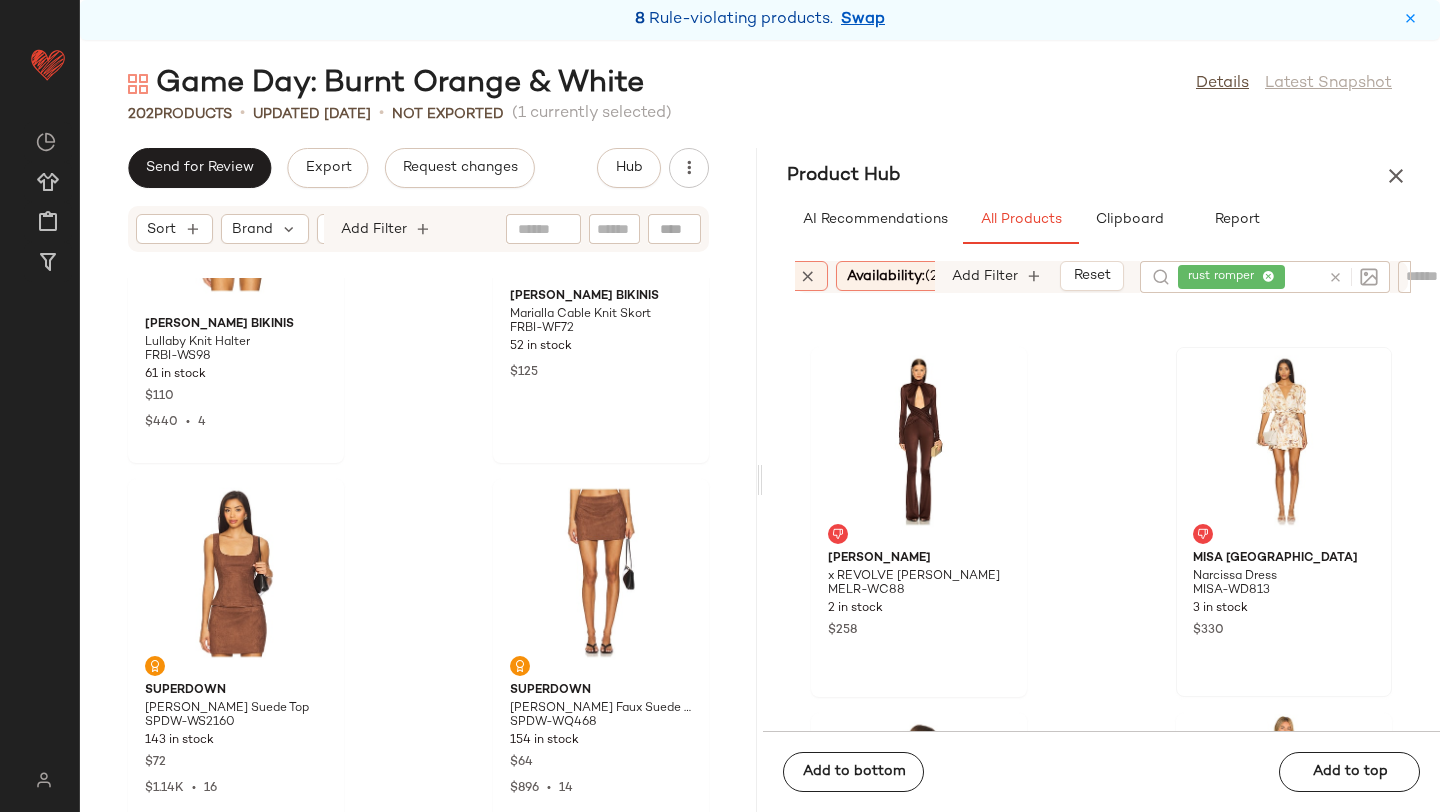 scroll, scrollTop: 31659, scrollLeft: 0, axis: vertical 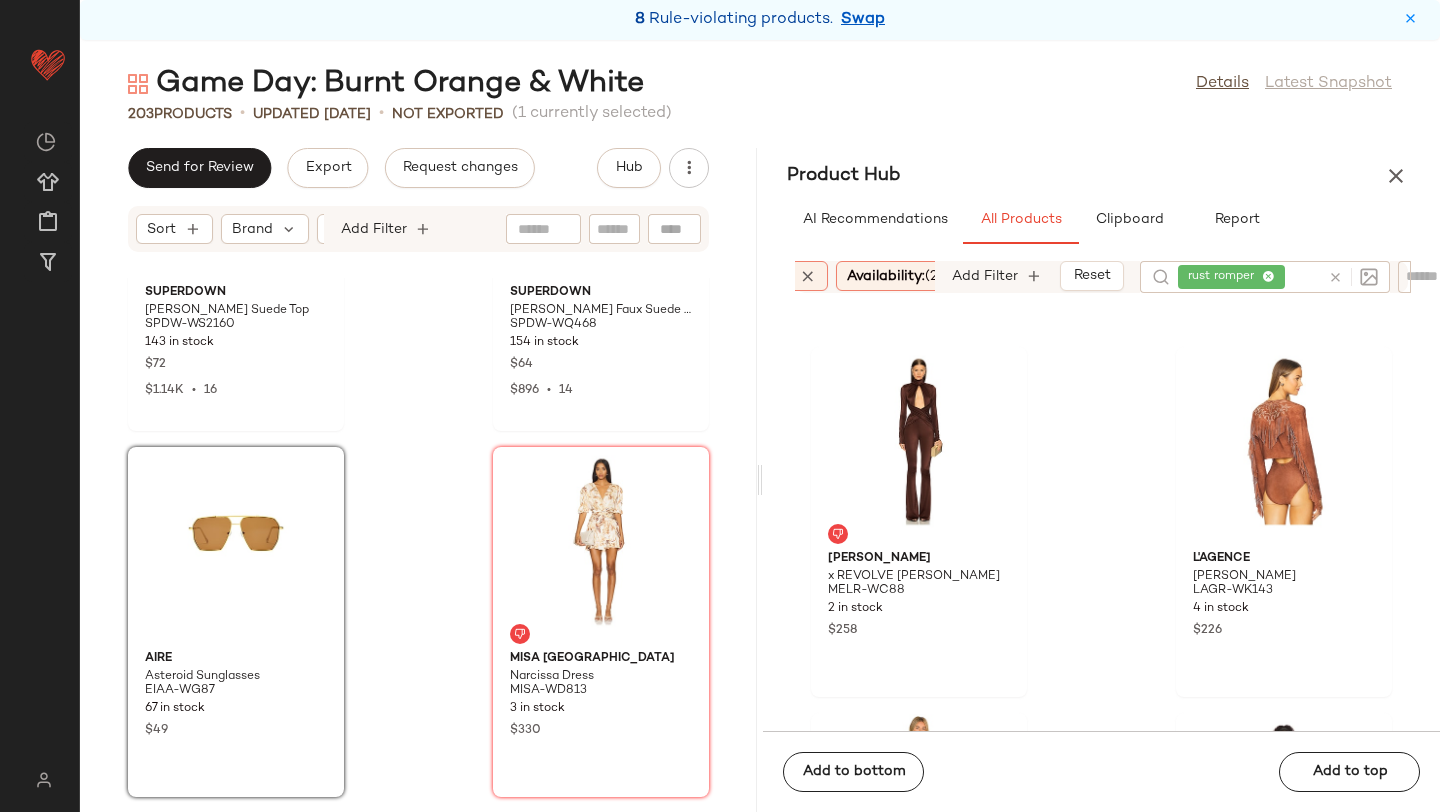 click on "superdown Patsie Faux Suede Top SPDW-WS2160 143 in stock $72 $1.14K  •  16 superdown Patsie Faux Suede Mini Skirt SPDW-WQ468 154 in stock $64 $896  •  14 AIRE Asteroid Sunglasses EIAA-WG87 67 in stock $49 MISA Los Angeles Narcissa Dress MISA-WD813 3 in stock $330 Lovers and Friends Noella Faux Suede Top LOVF-WS3241 Out of stock $148 $592  •  4 Lovers and Friends Noella Faux Suede Short LOVF-WF606 Out of stock $178  SET  Frankies Bikinis X Bella Hadid Lucy Top FRBI-WS78 18 in stock $140  SET  Frankies Bikinis X Bella Hadid Wrangler Short FRBI-WF65 3 in stock $125" 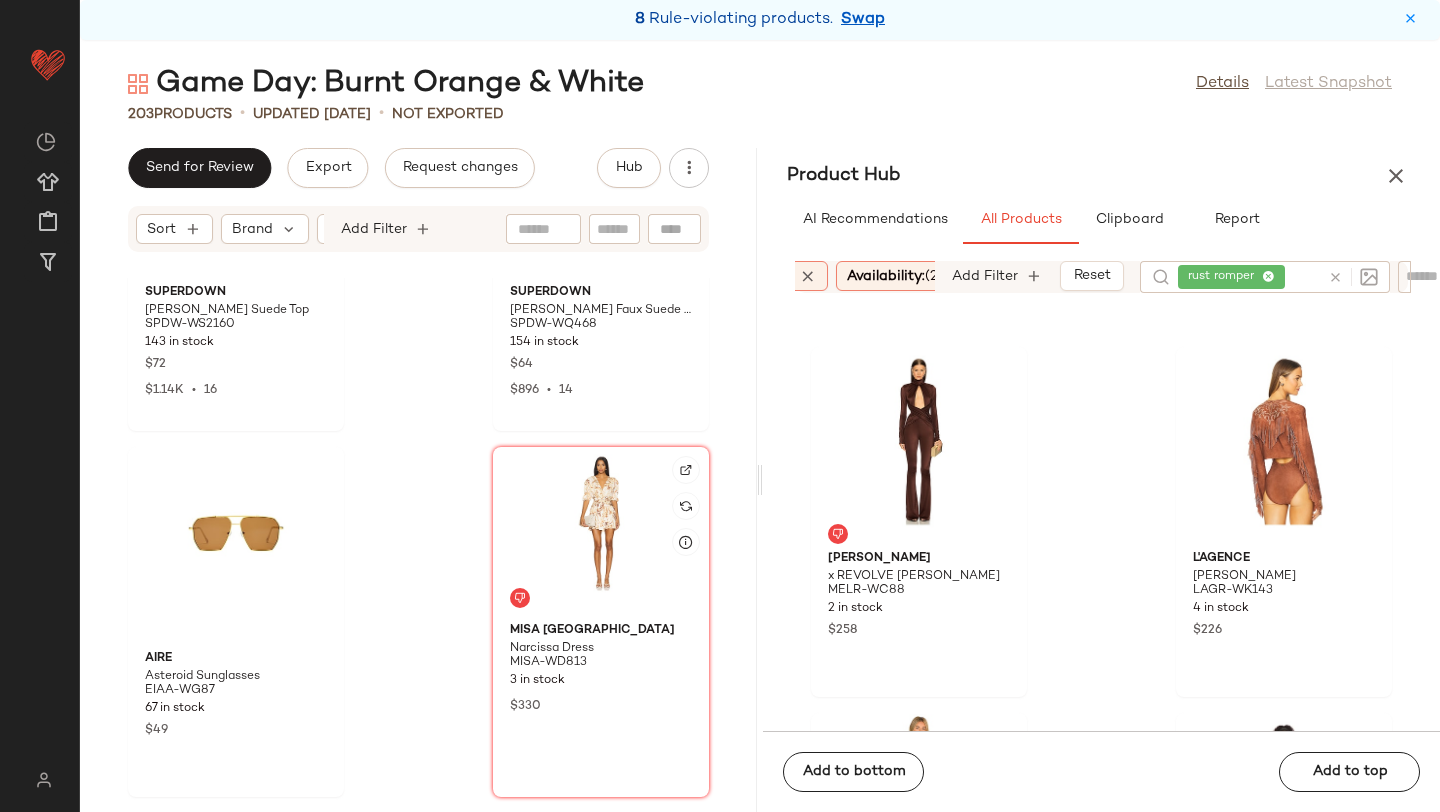 click 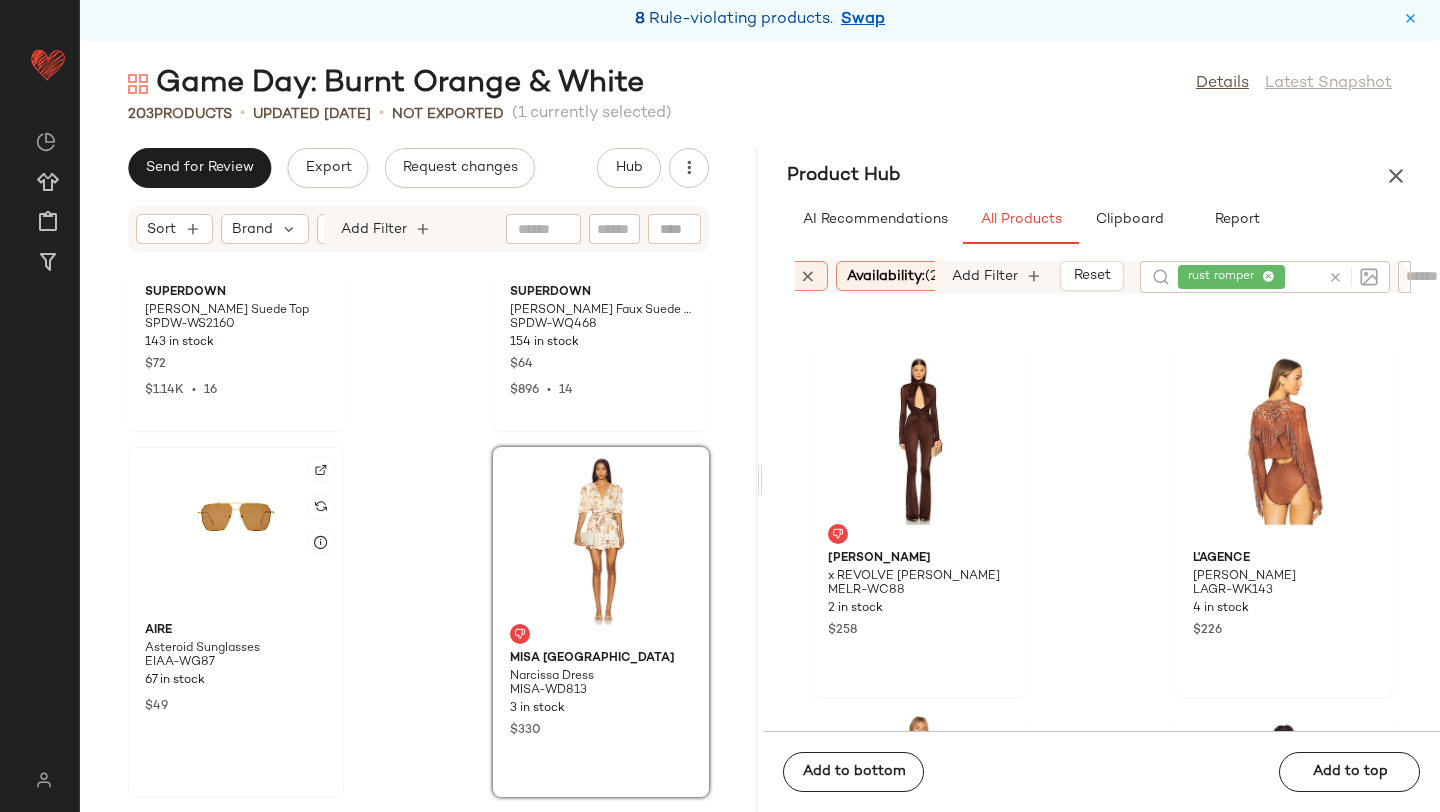 click 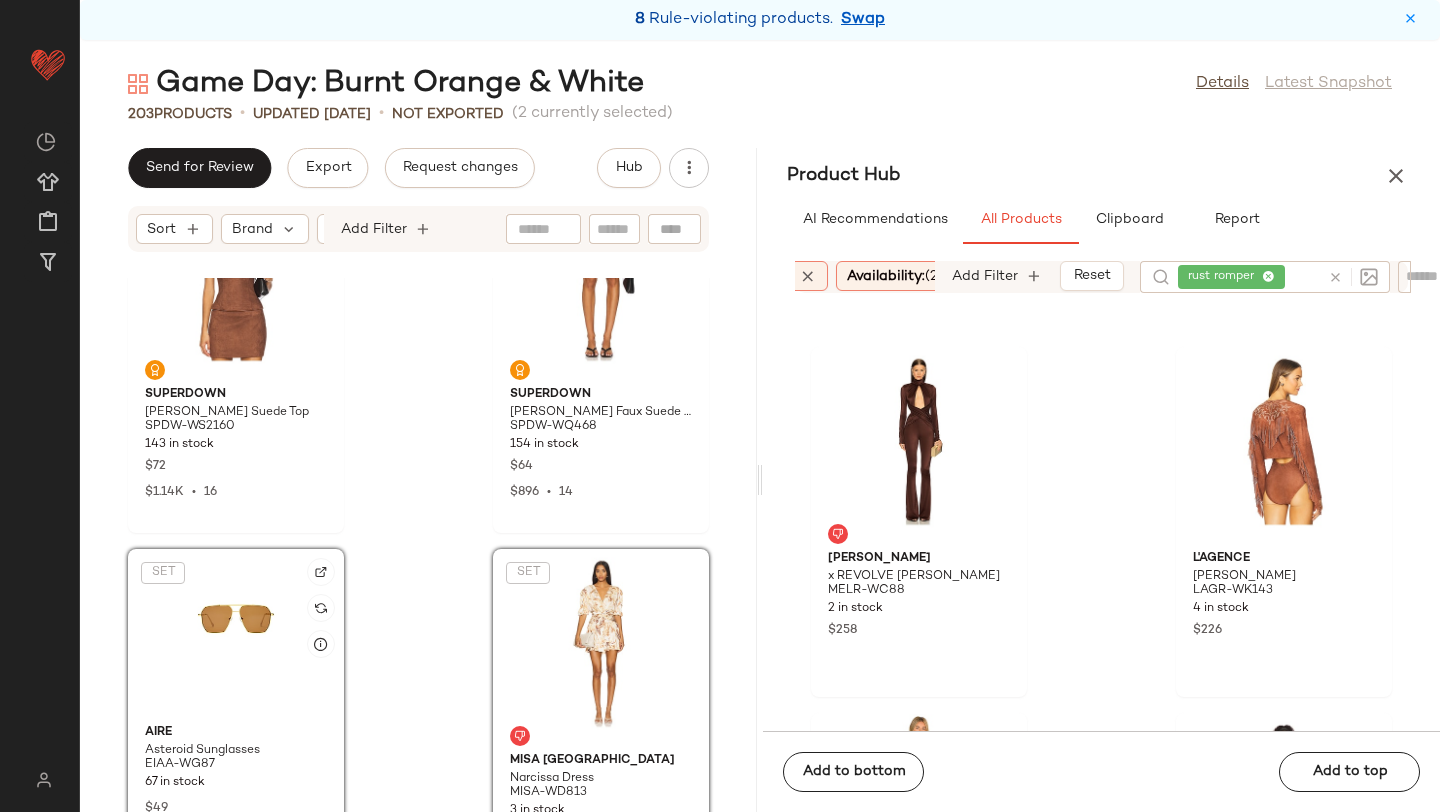 scroll, scrollTop: 31840, scrollLeft: 0, axis: vertical 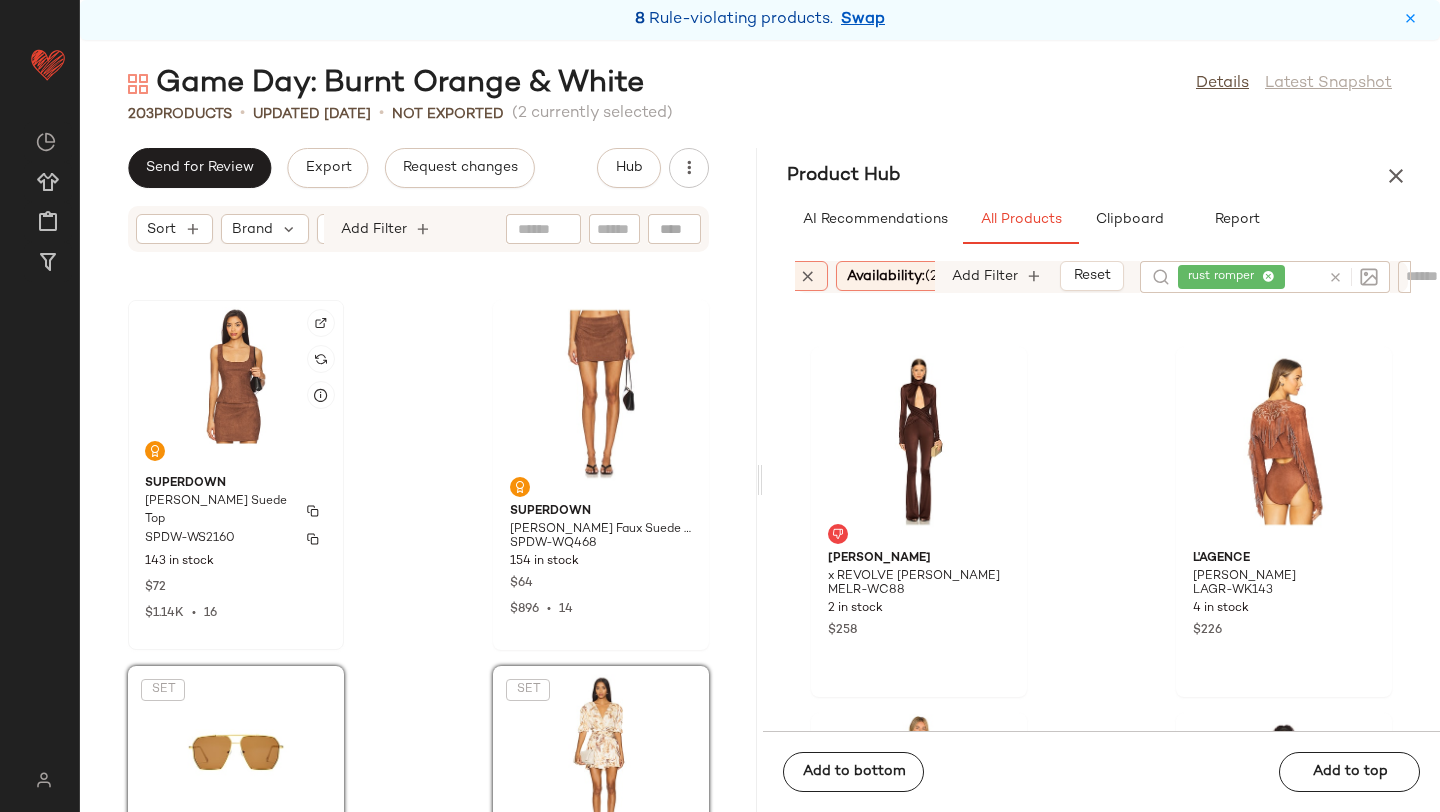 click on "143 in stock" at bounding box center (236, 562) 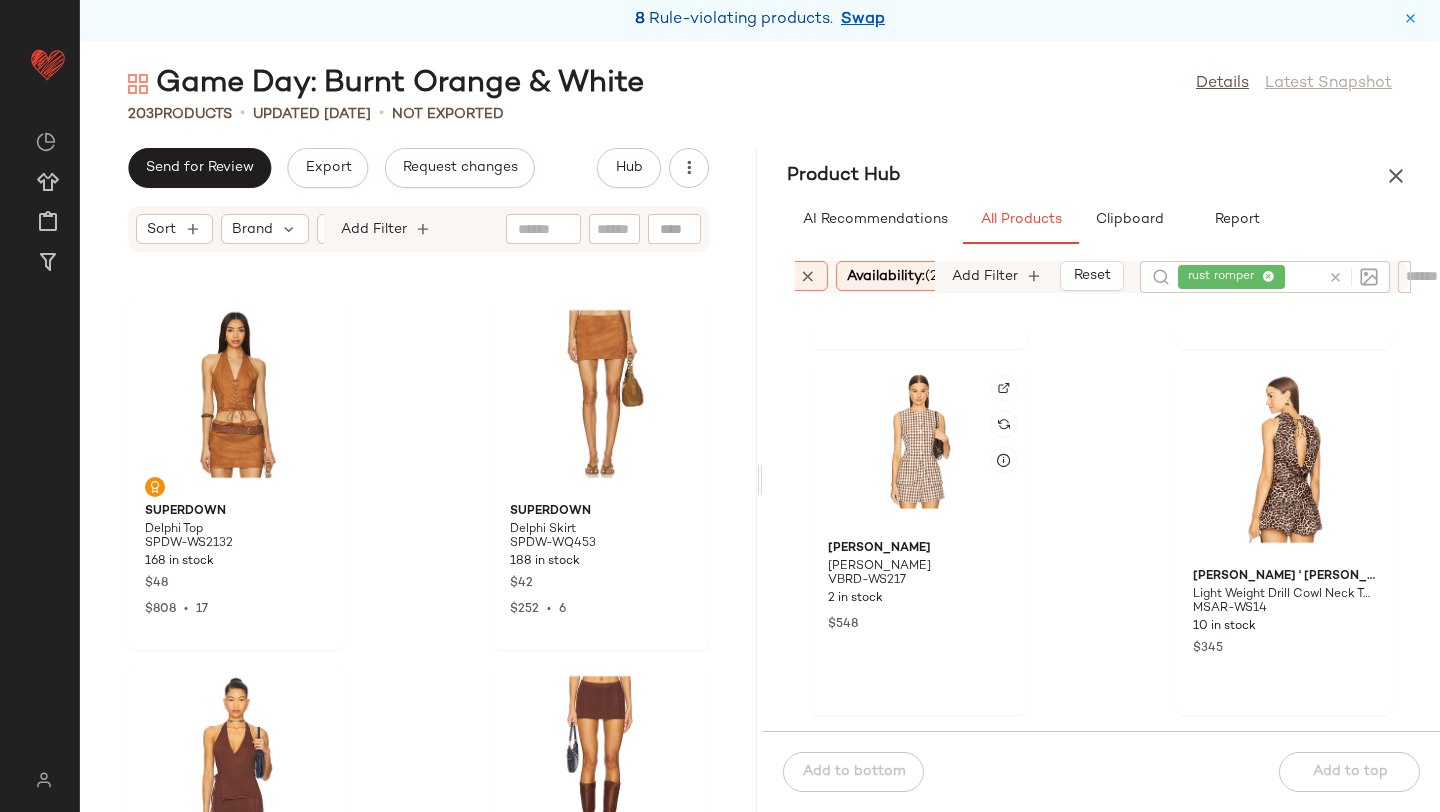 scroll, scrollTop: 9513, scrollLeft: 0, axis: vertical 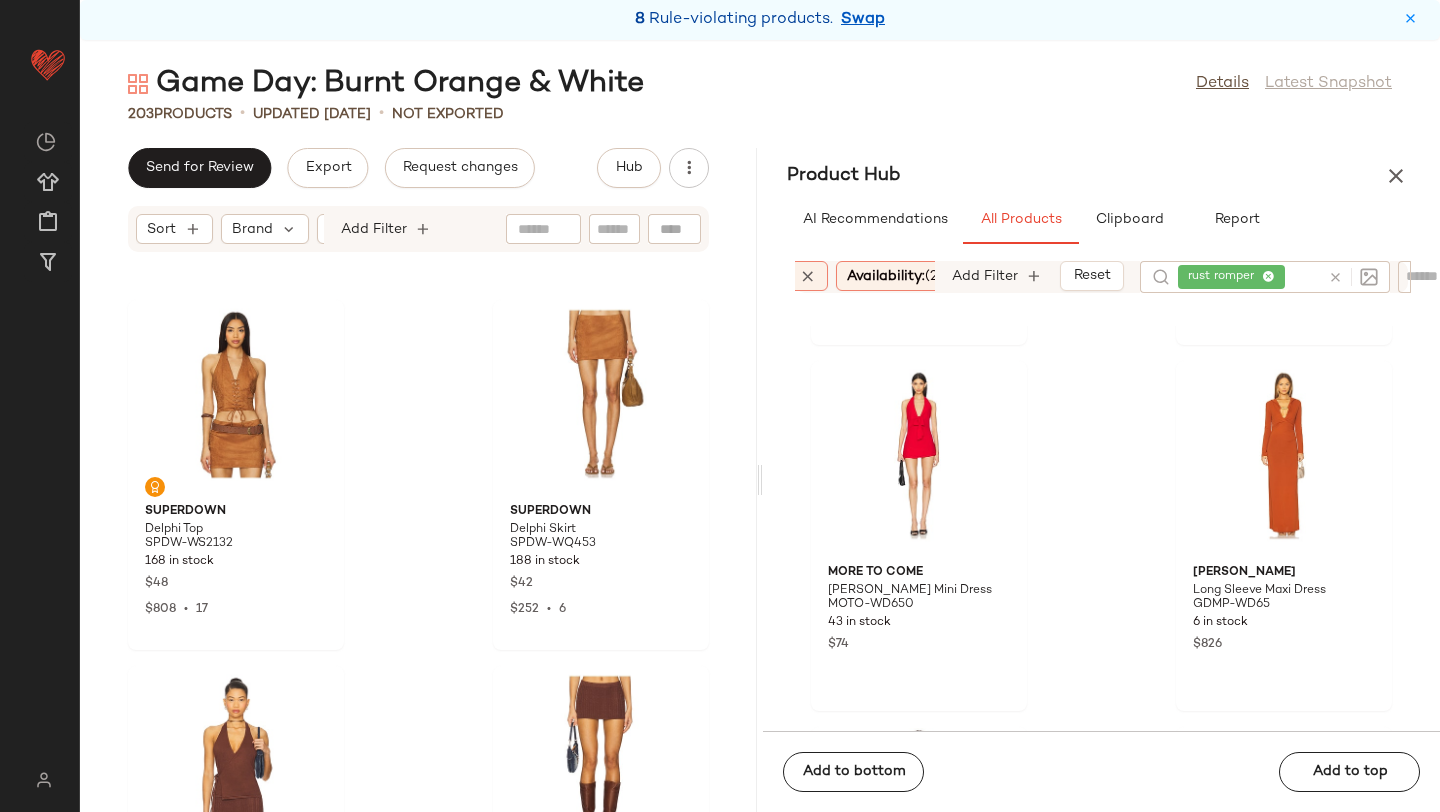 click at bounding box center (1349, 277) 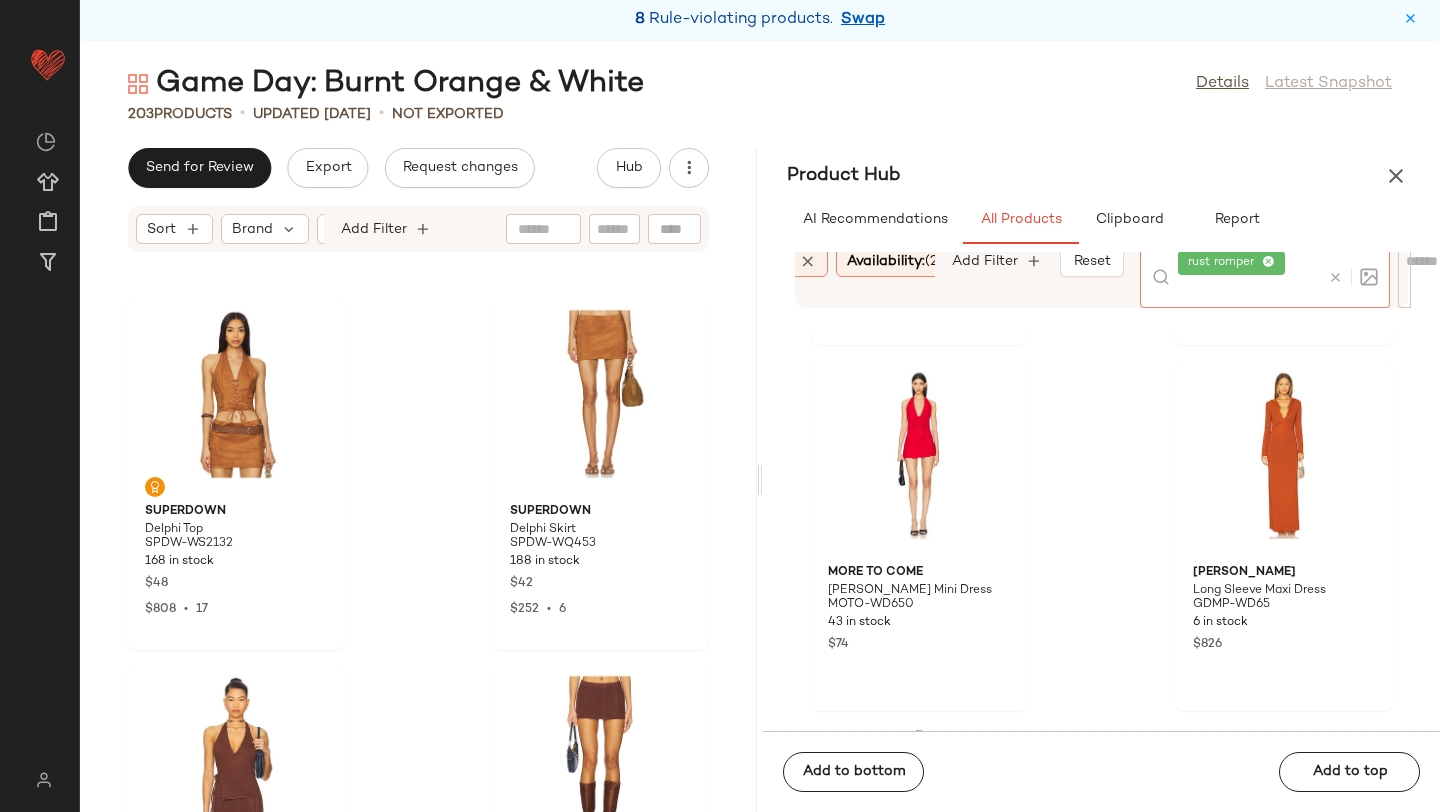 click at bounding box center (1335, 277) 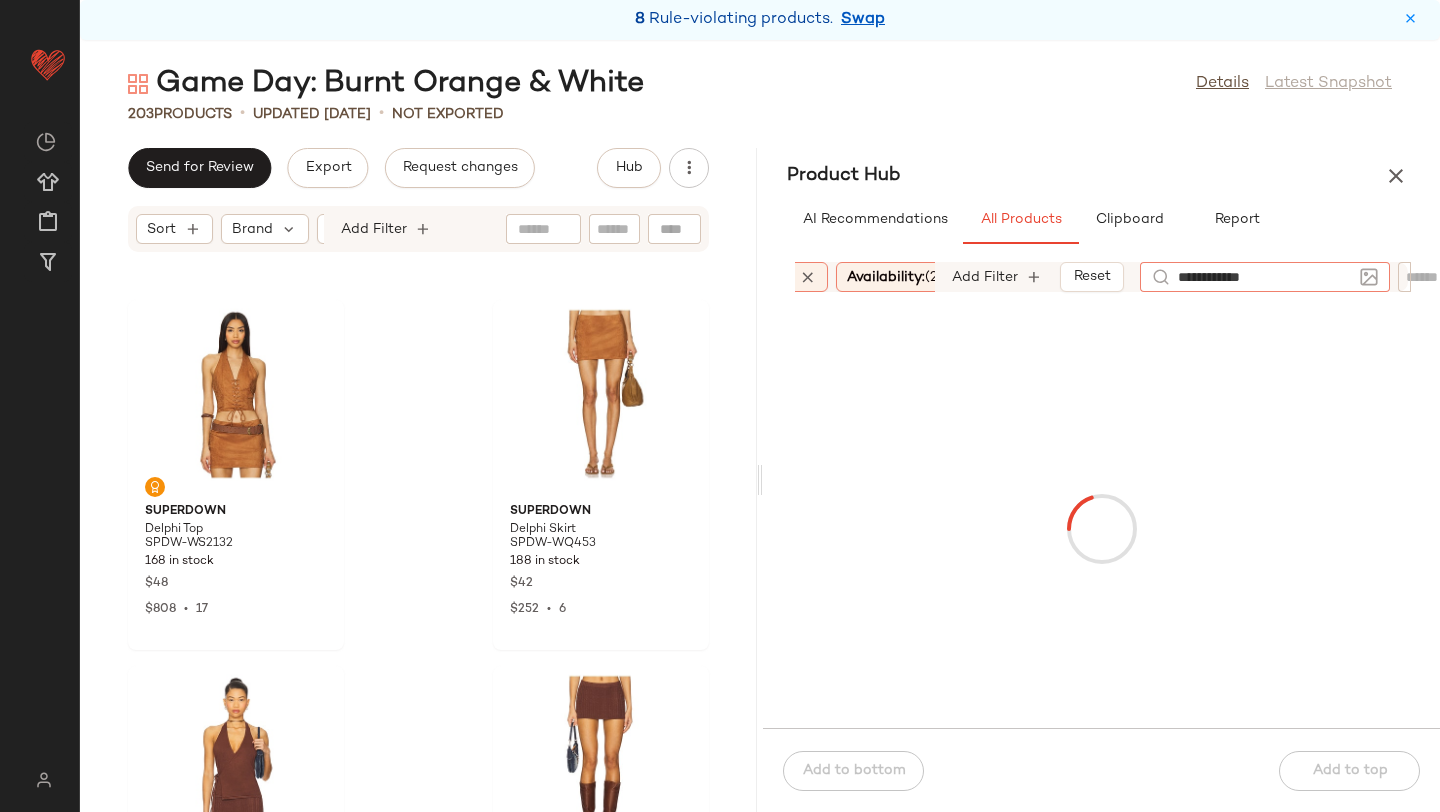 type on "**********" 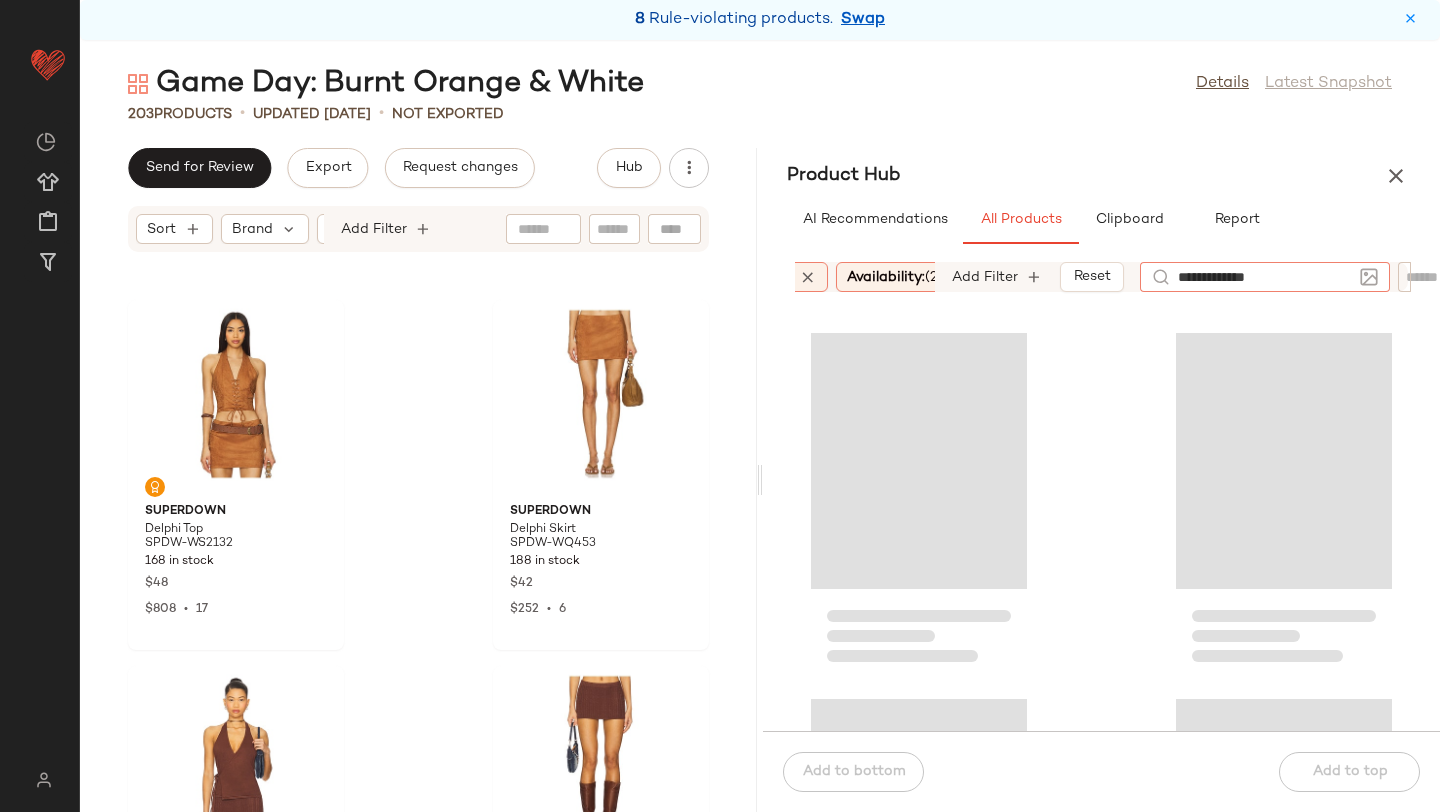 type 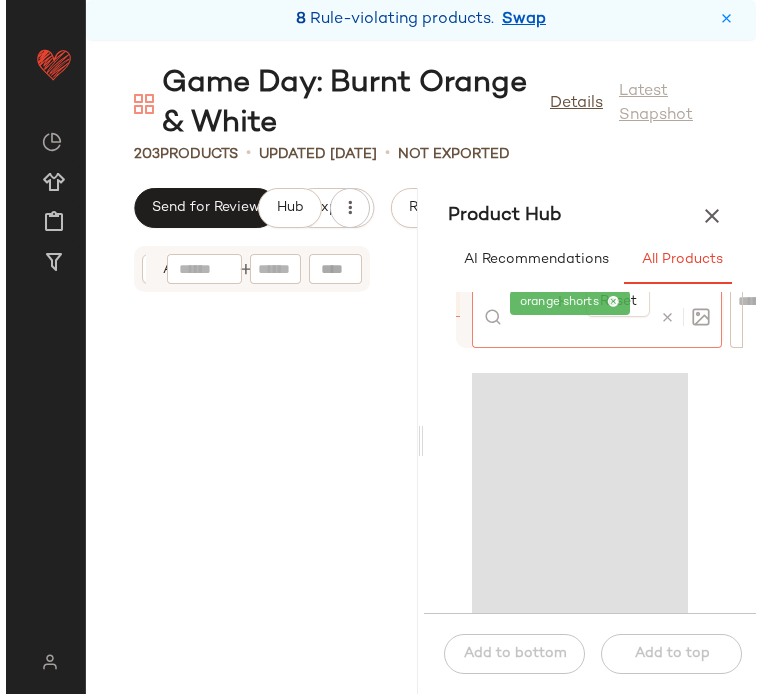 scroll, scrollTop: 0, scrollLeft: 54, axis: horizontal 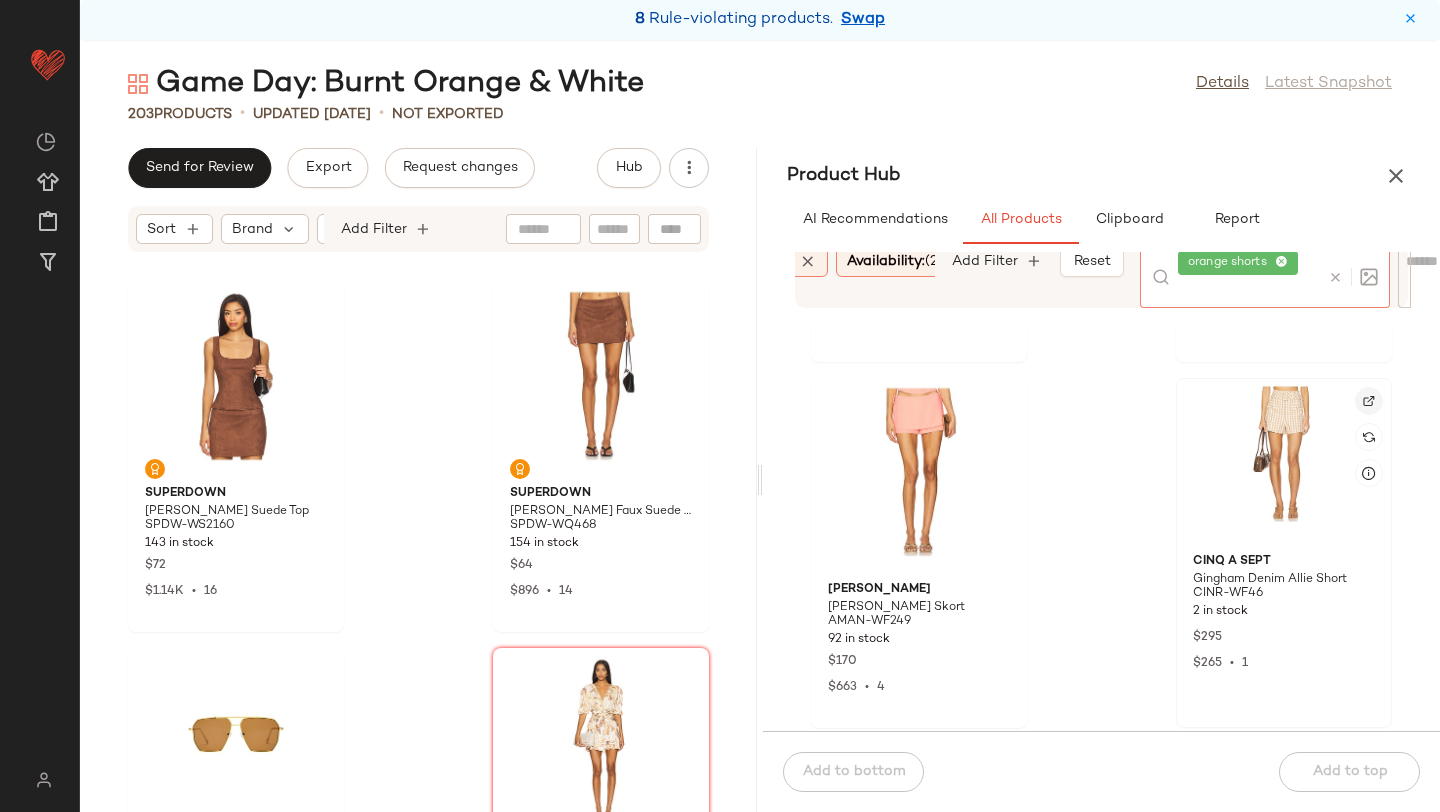 click at bounding box center (1369, 401) 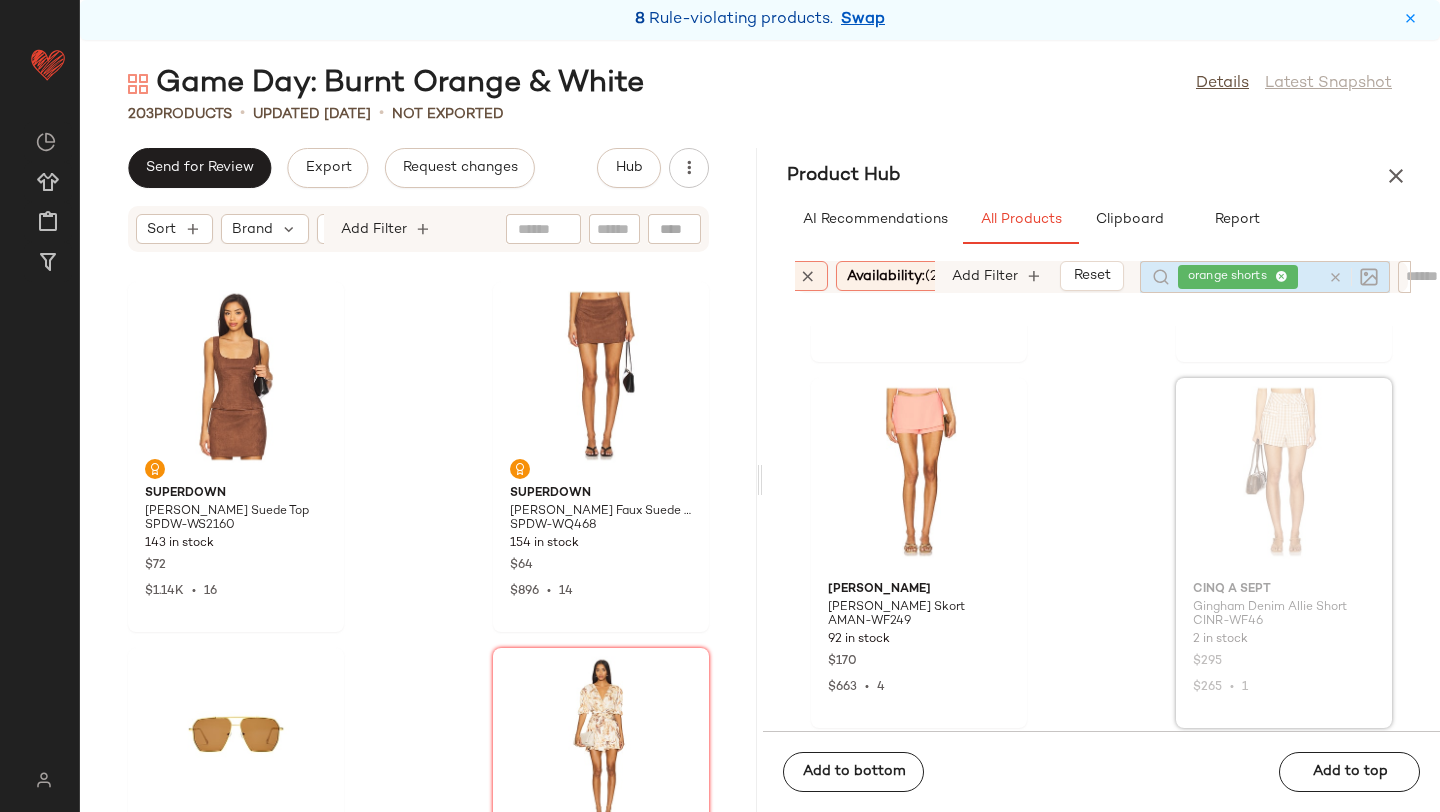 scroll, scrollTop: 2158, scrollLeft: 0, axis: vertical 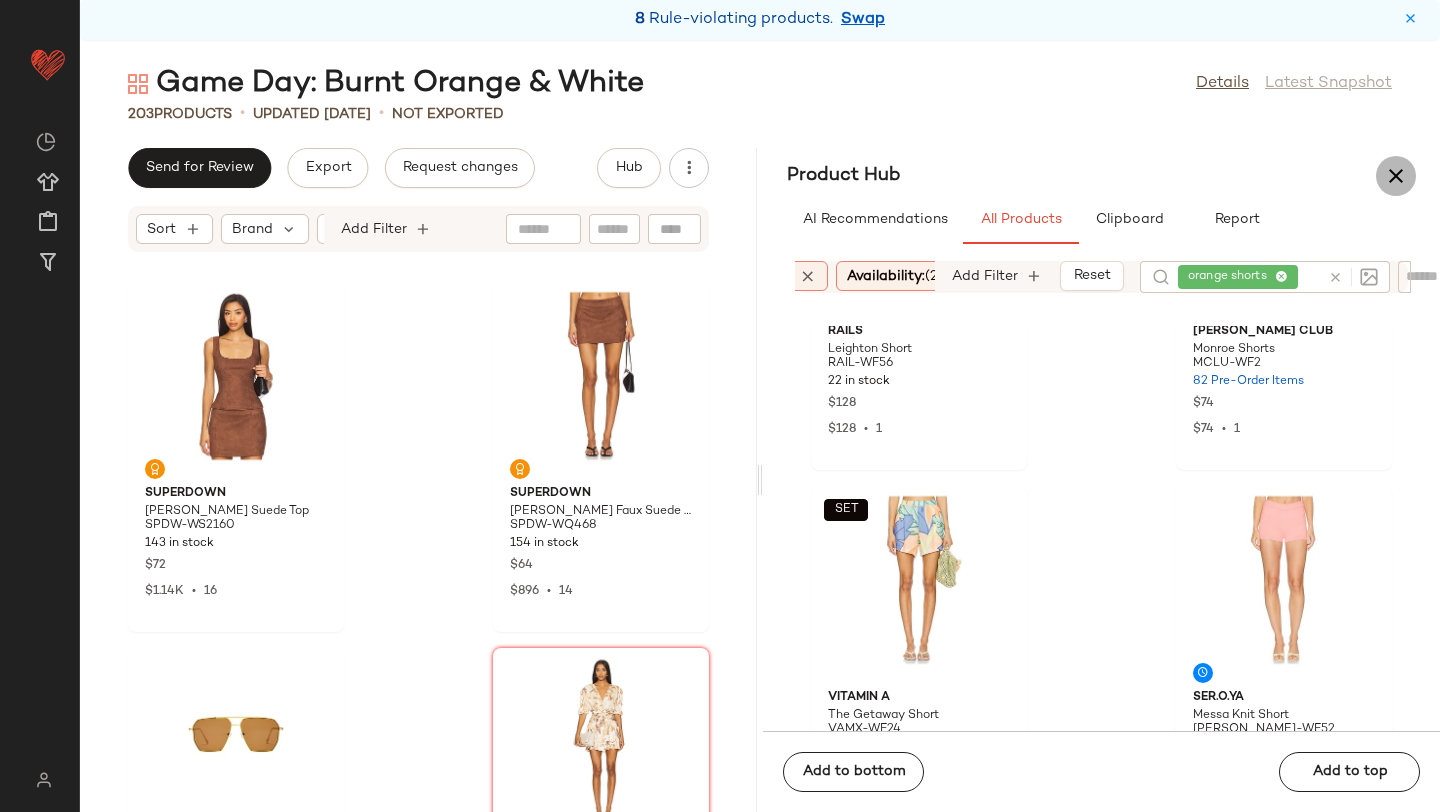click at bounding box center [1396, 176] 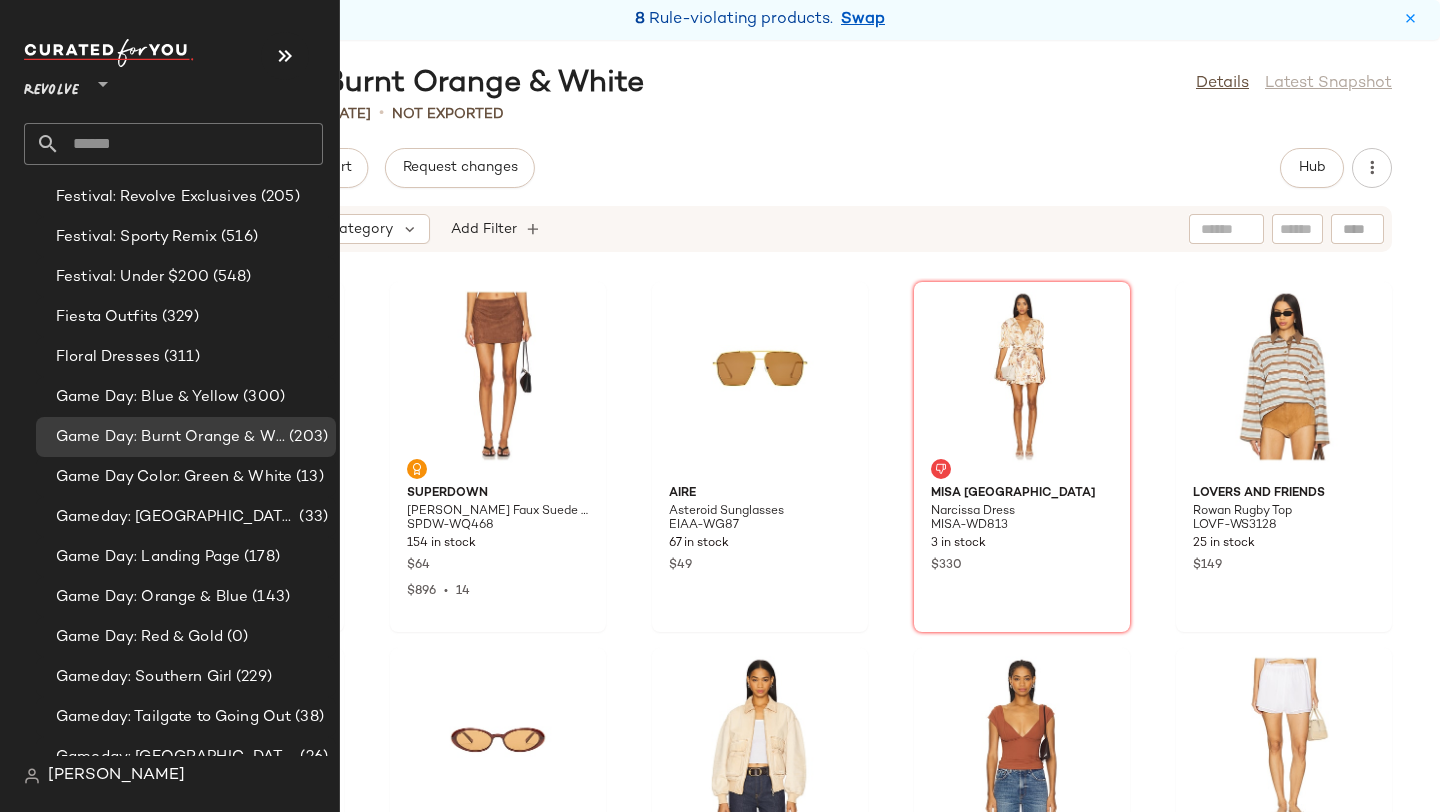 scroll, scrollTop: 4402, scrollLeft: 0, axis: vertical 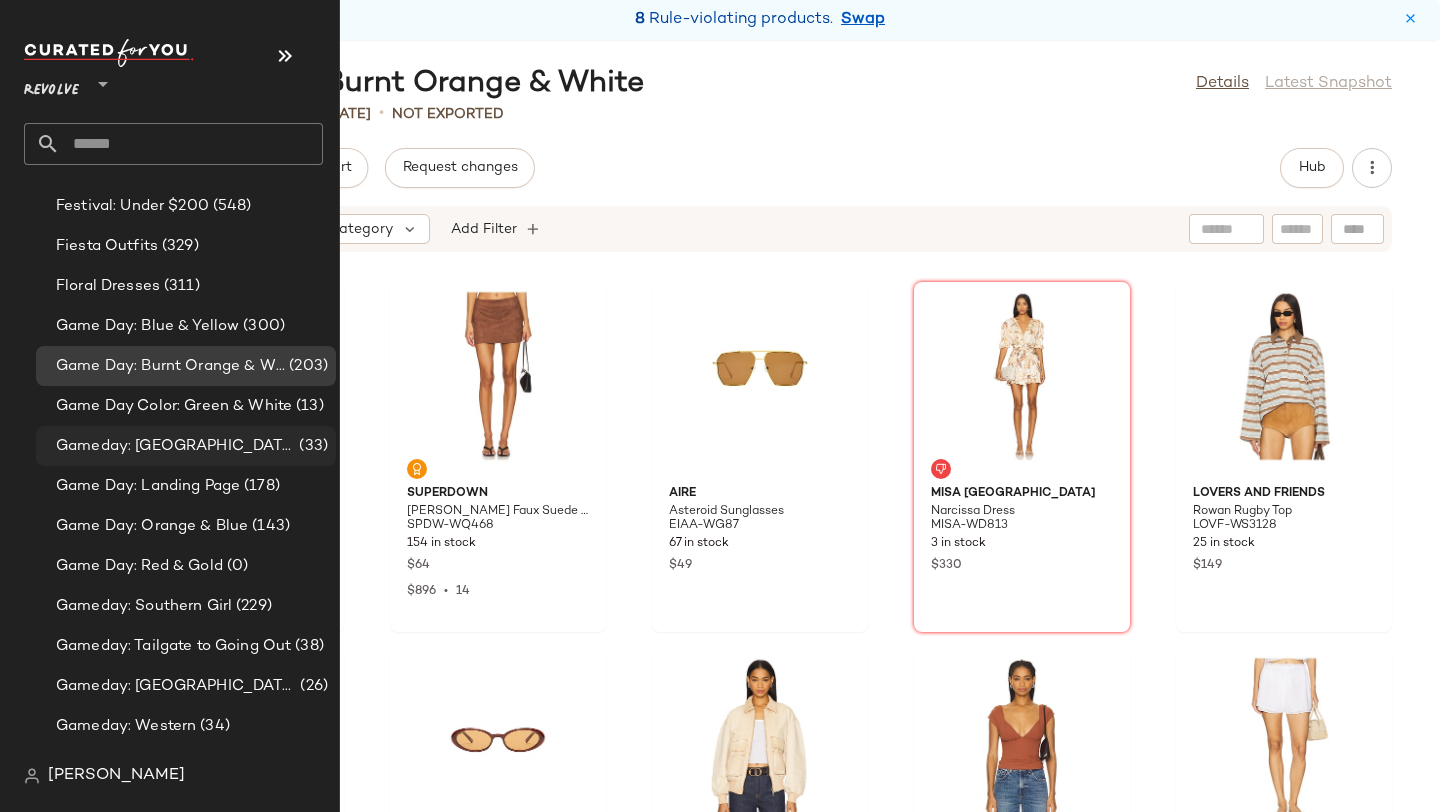 click on "Gameday: East Coast" at bounding box center [175, 446] 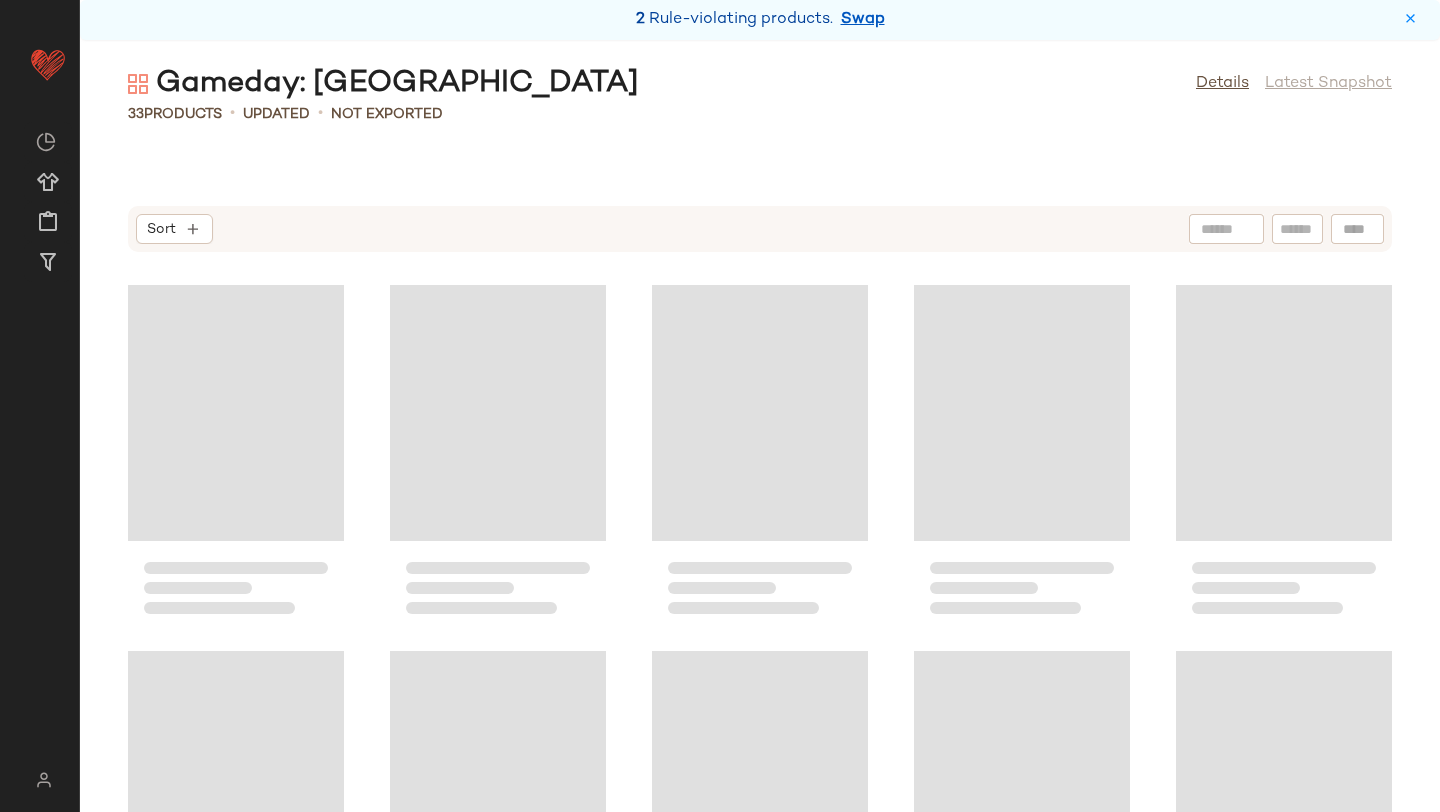 scroll, scrollTop: 0, scrollLeft: 0, axis: both 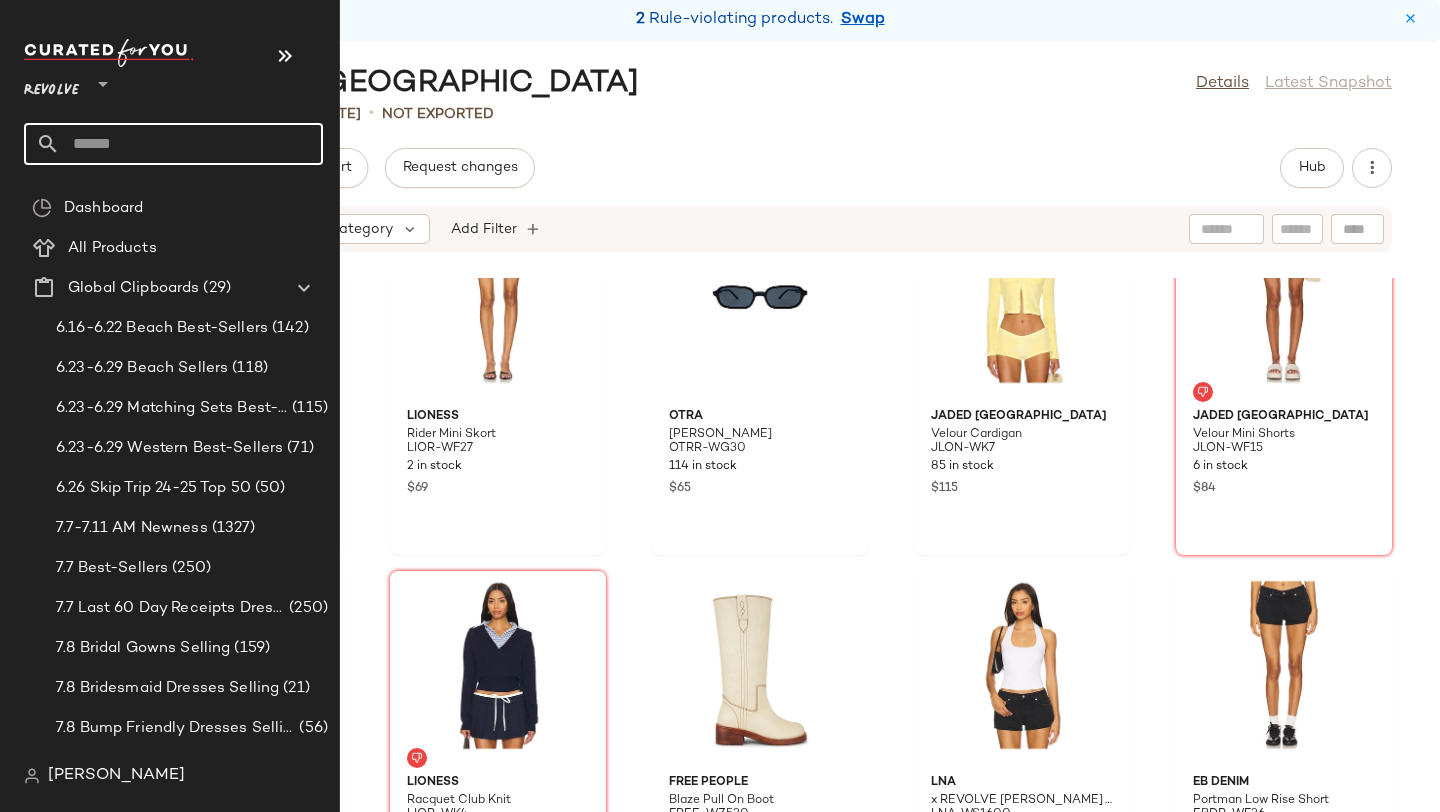 click 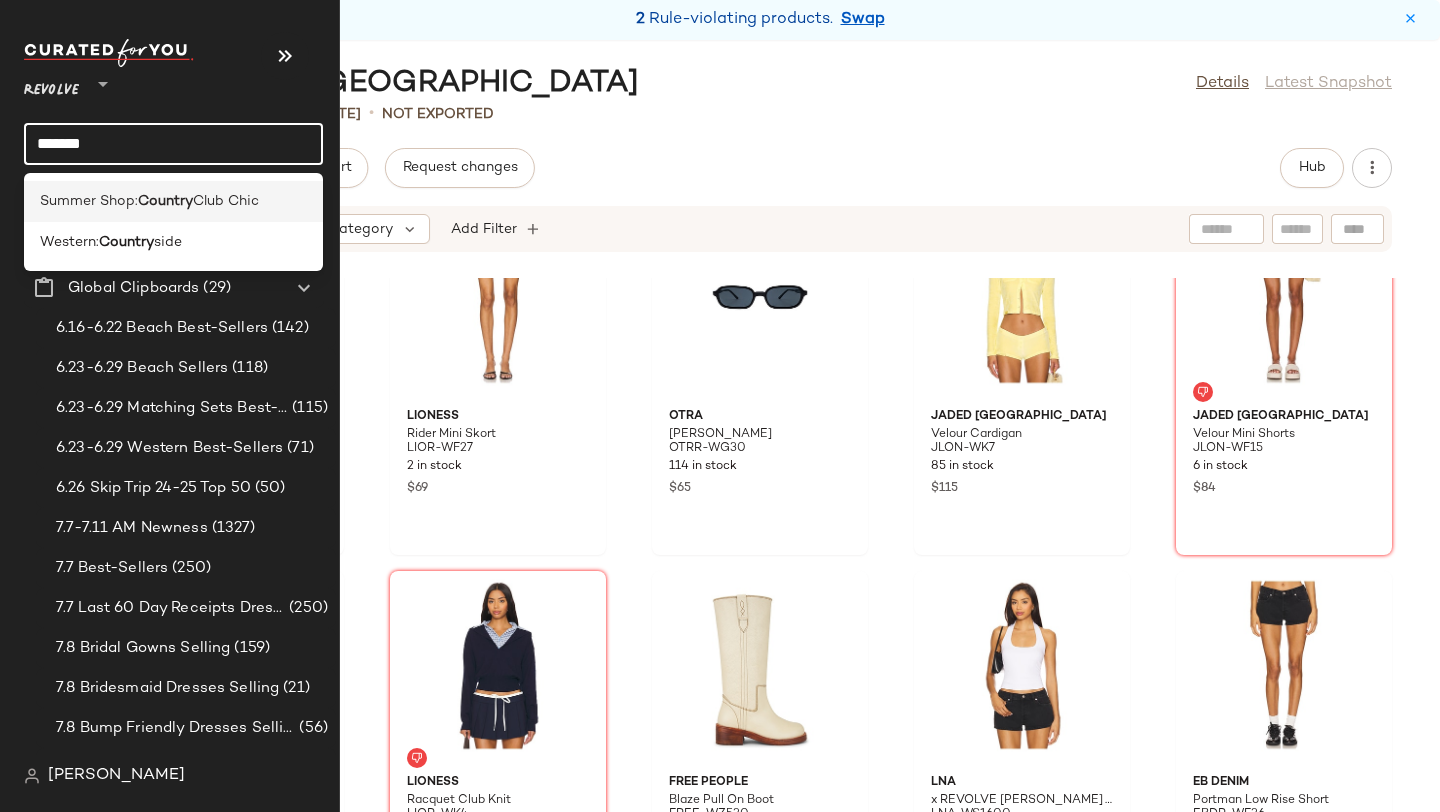 type on "*******" 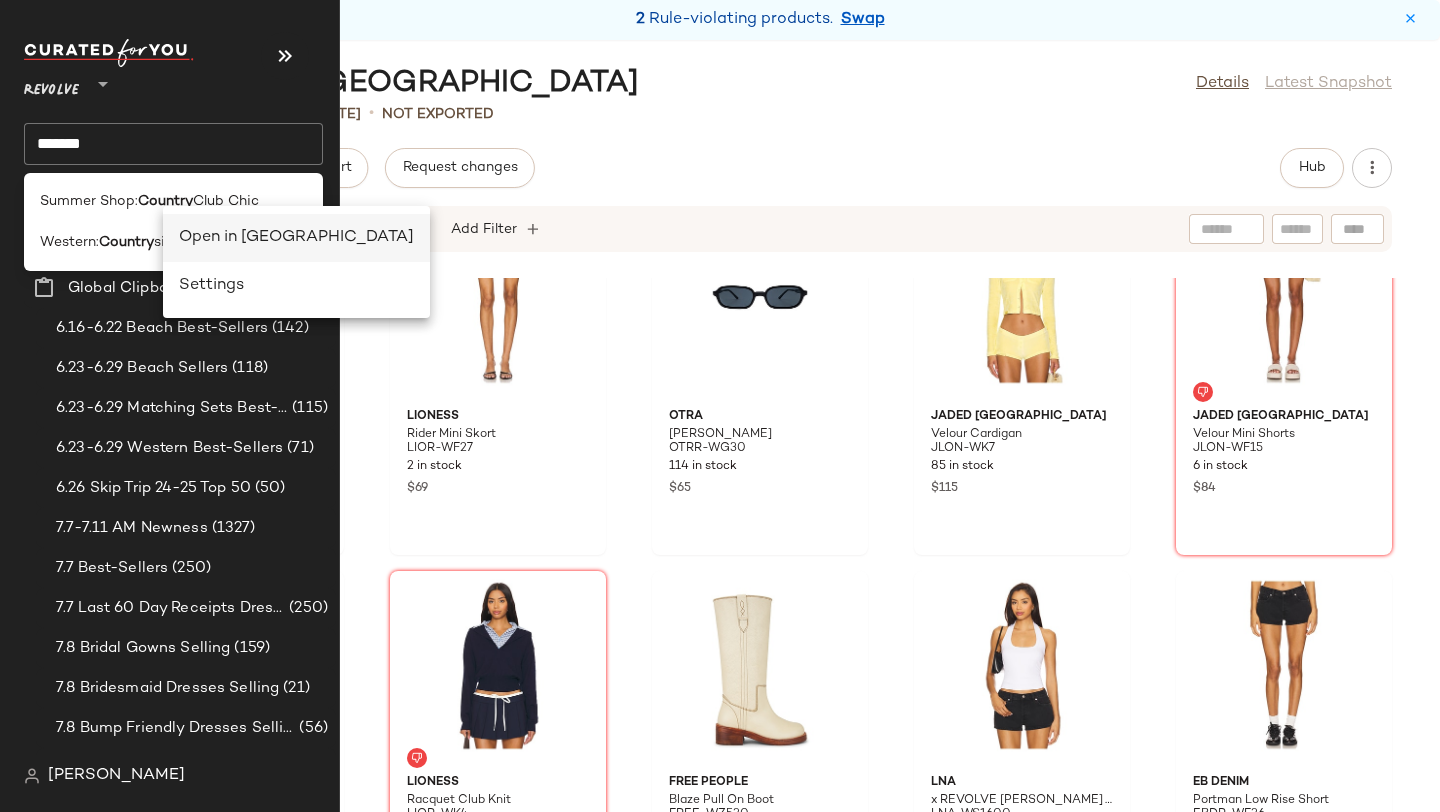 drag, startPoint x: 163, startPoint y: 206, endPoint x: 186, endPoint y: 239, distance: 40.22437 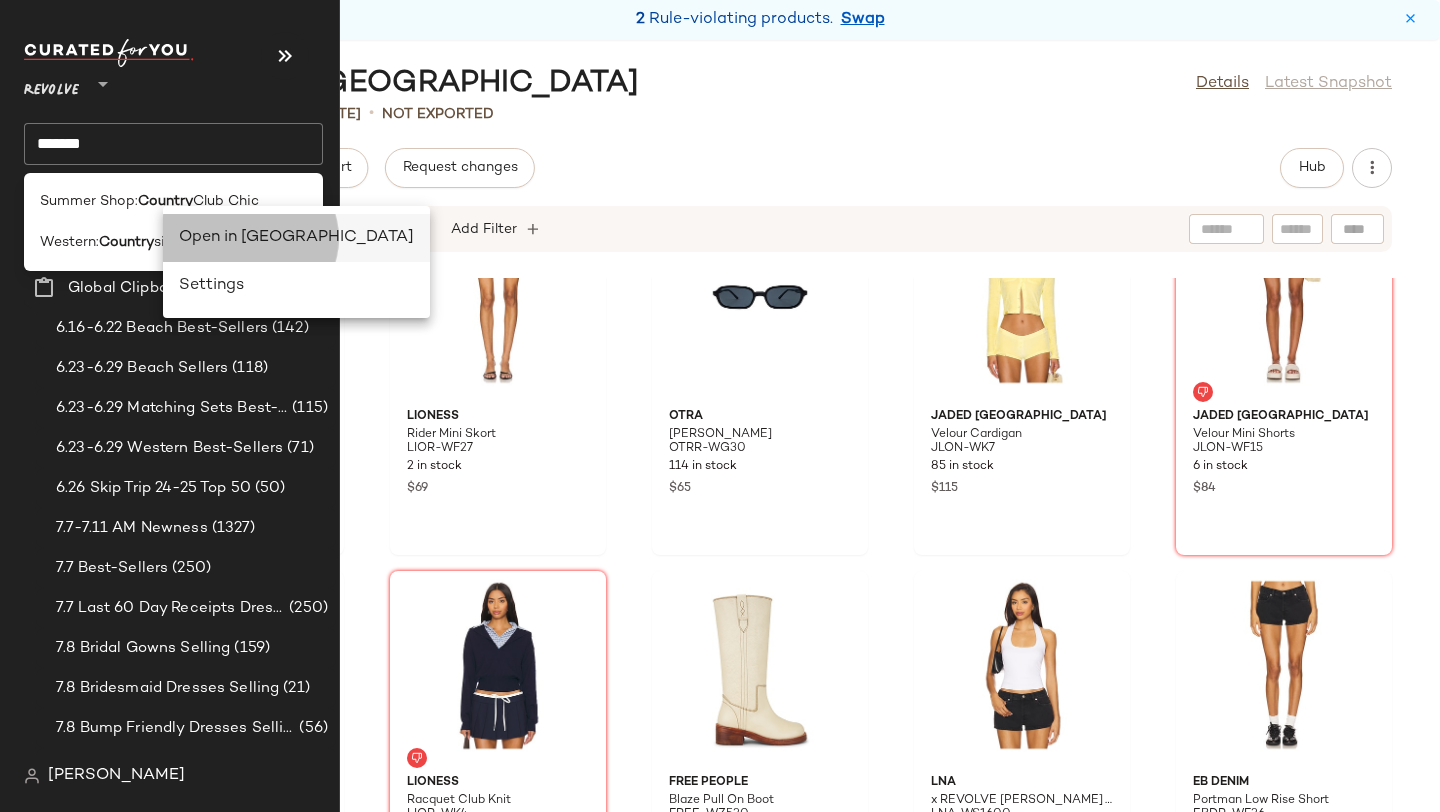 click on "Open in [GEOGRAPHIC_DATA]" 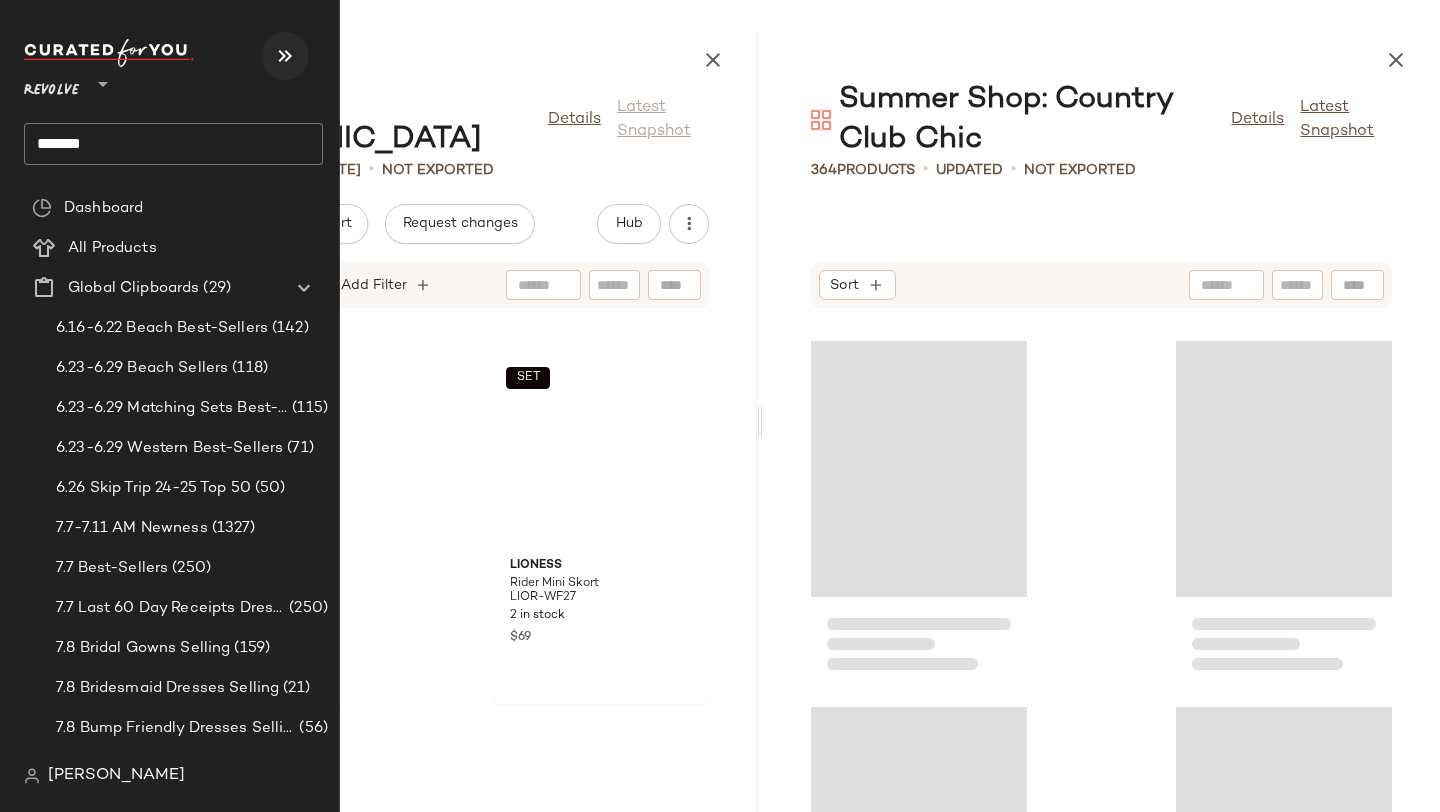click at bounding box center [285, 56] 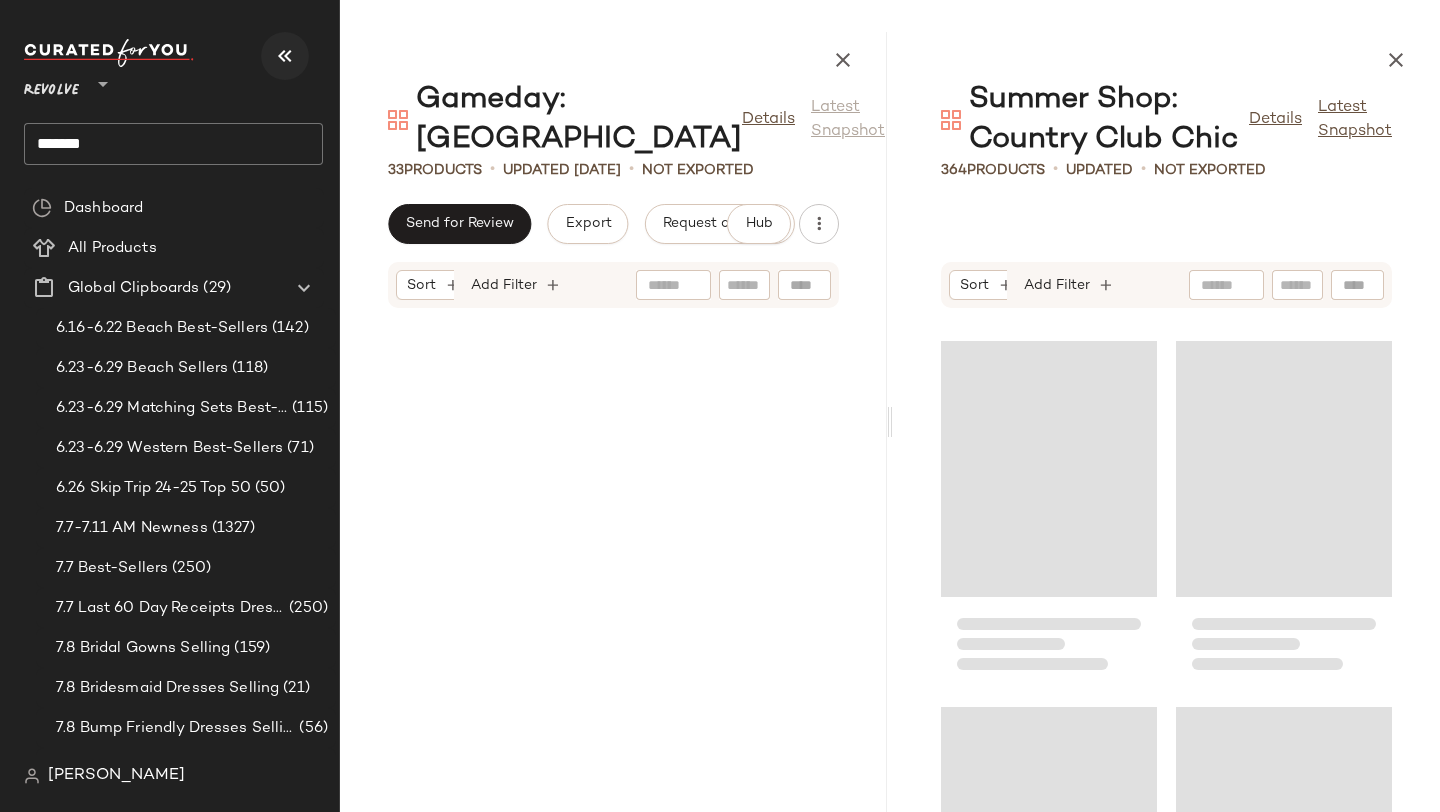 click at bounding box center [285, 56] 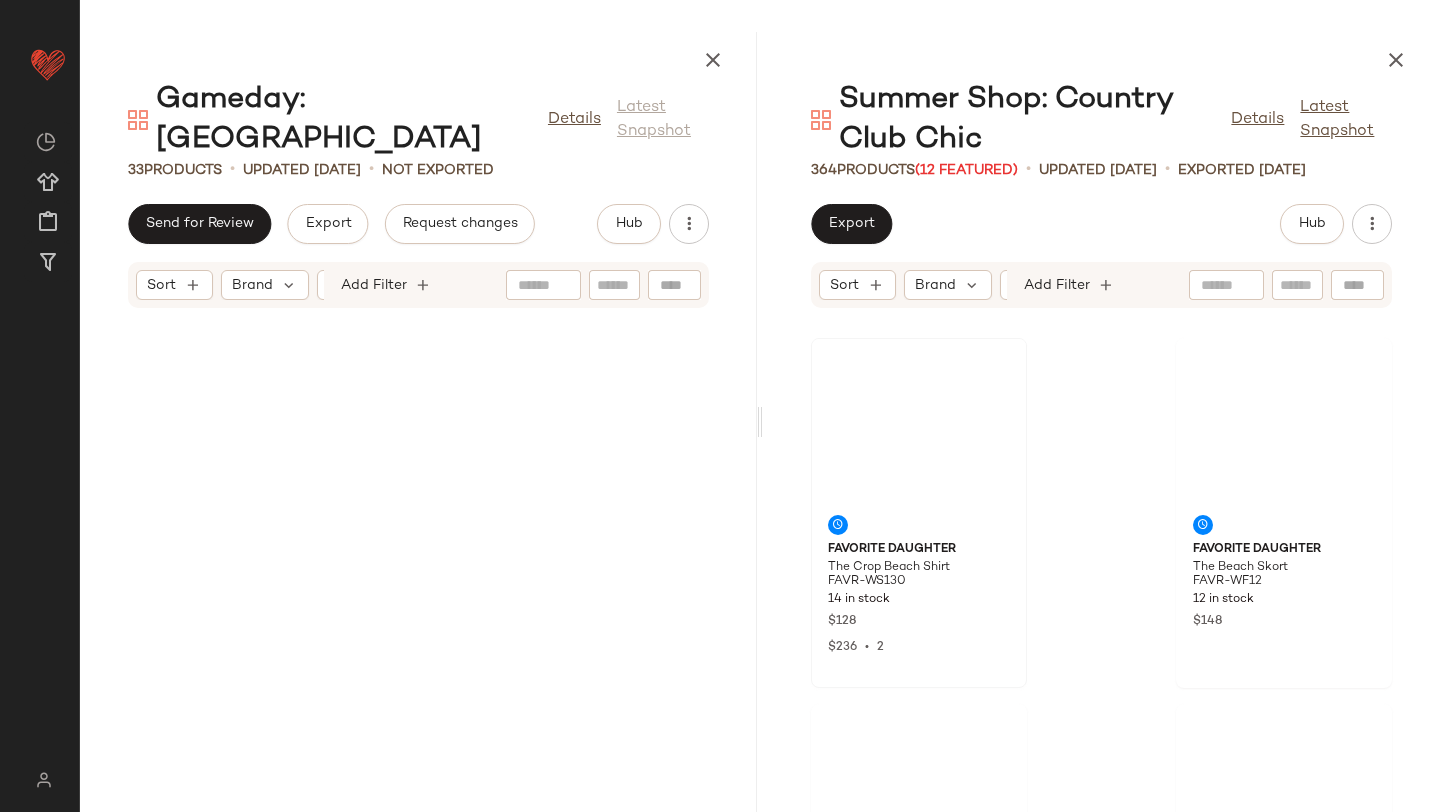 scroll, scrollTop: 1114, scrollLeft: 0, axis: vertical 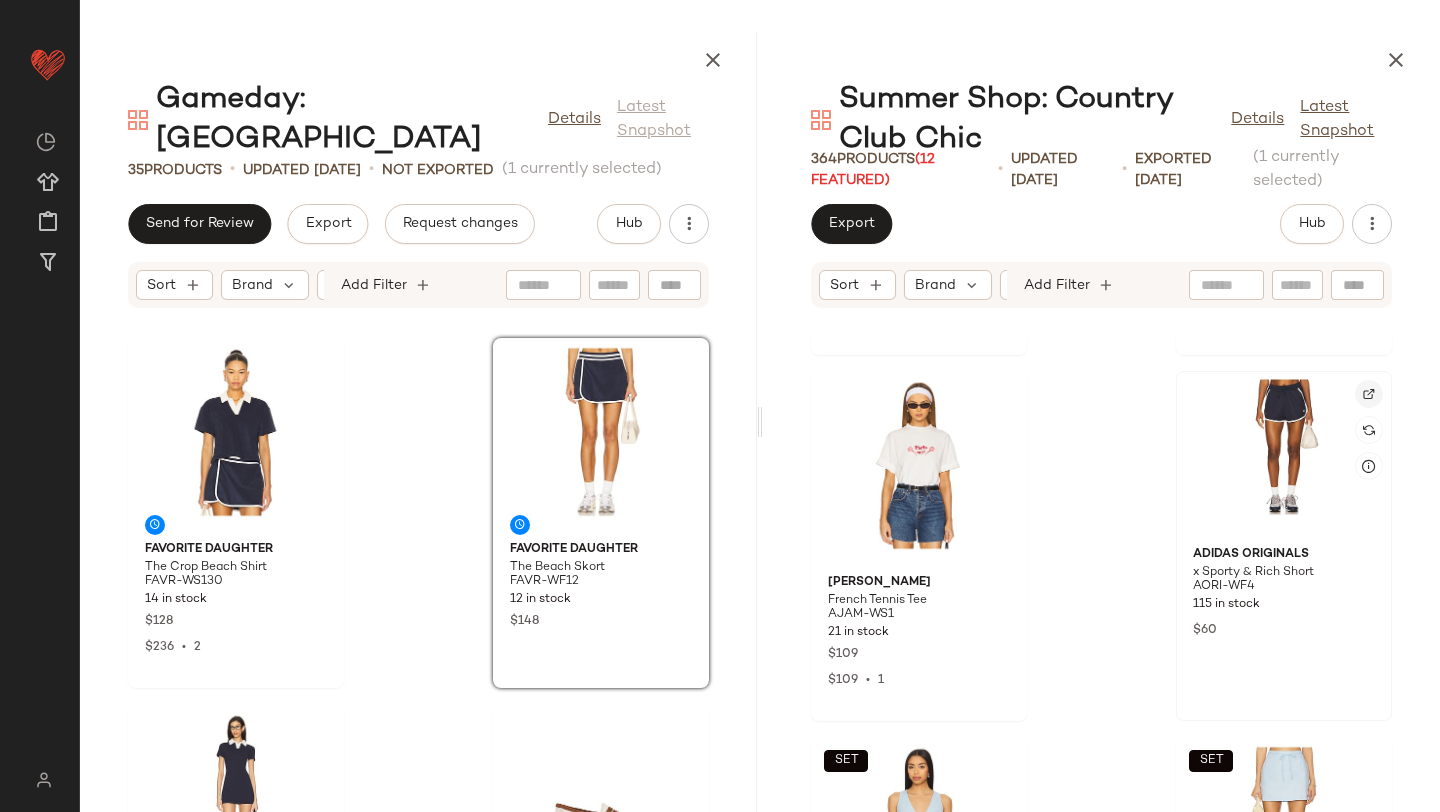 click 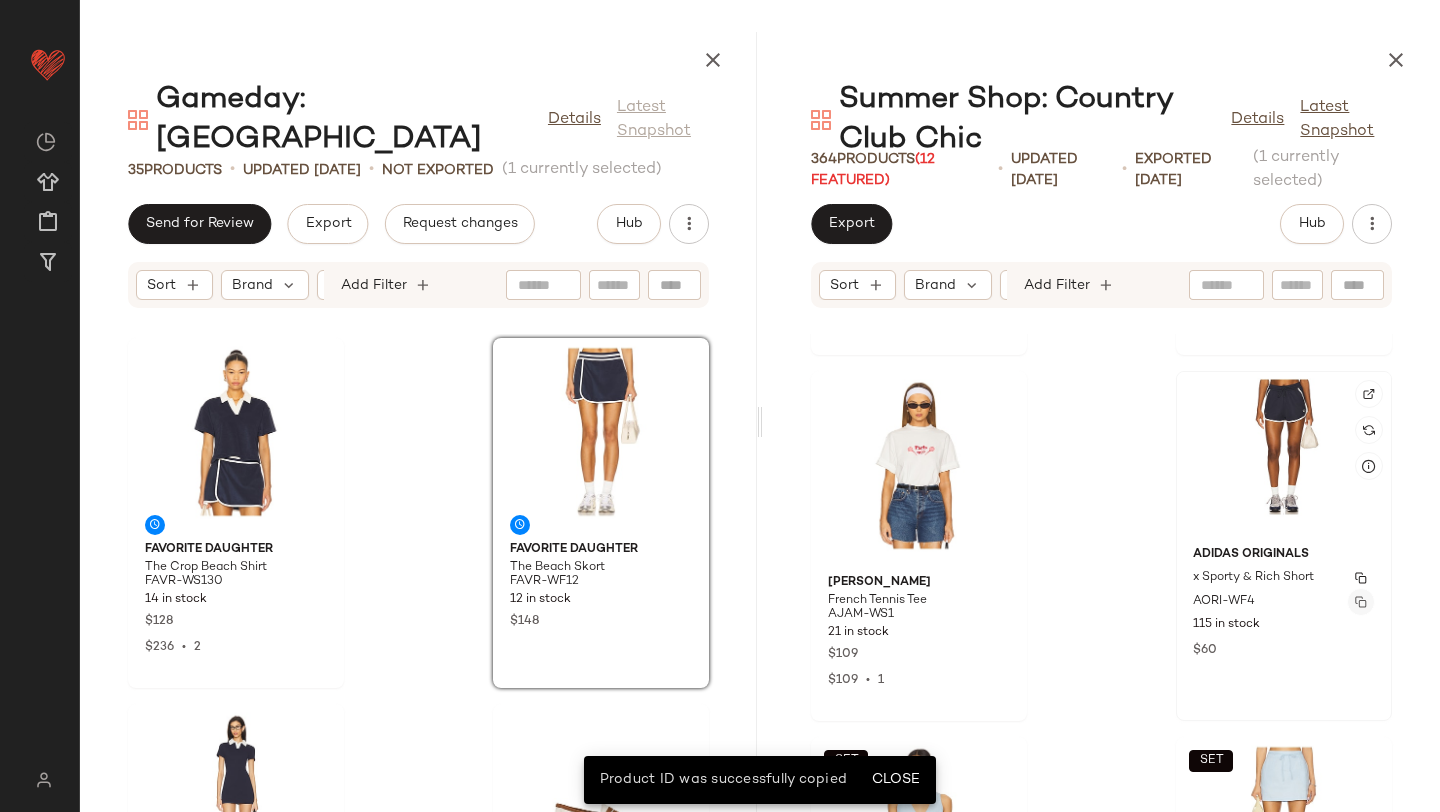 click at bounding box center [1361, 602] 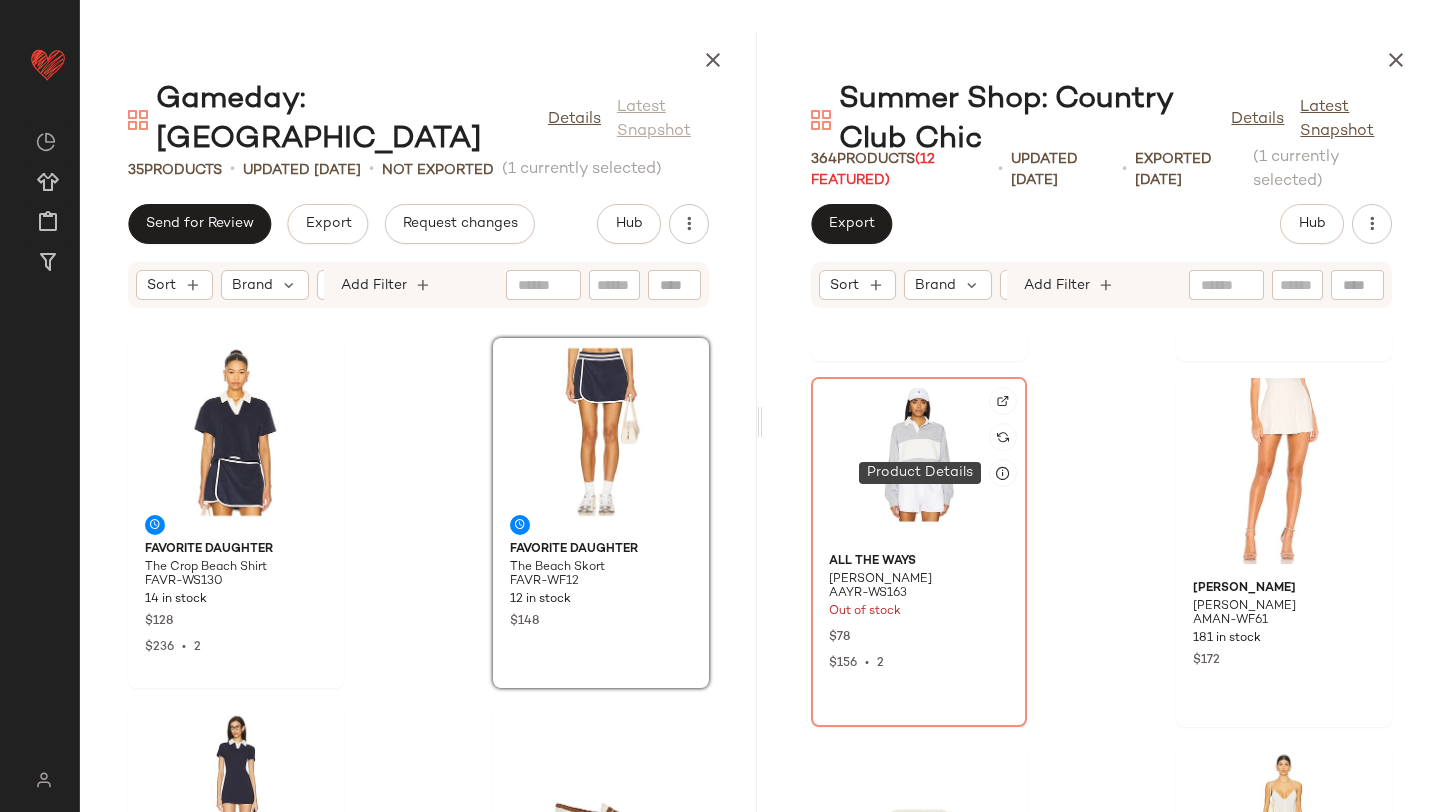 scroll, scrollTop: 7298, scrollLeft: 0, axis: vertical 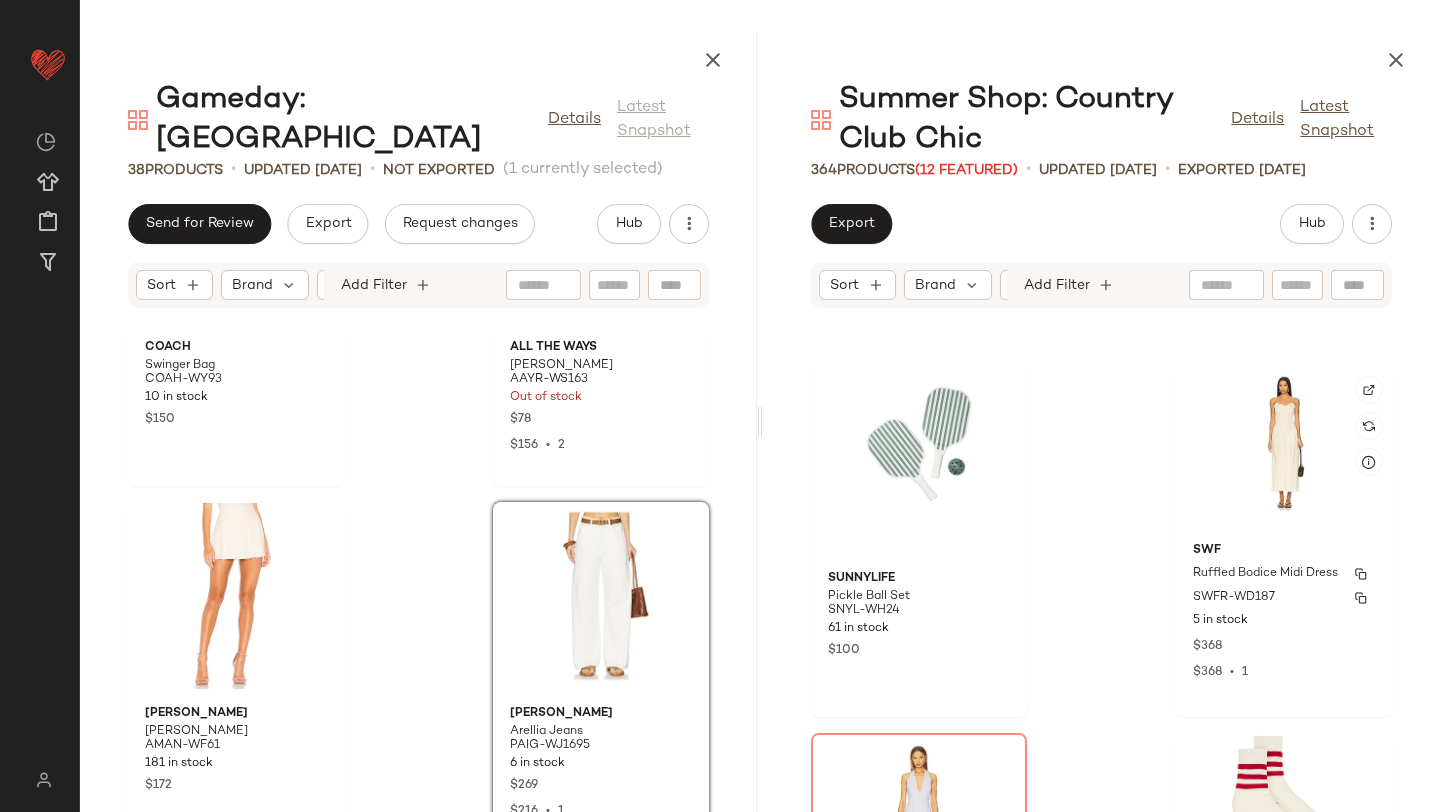 click on "5 in stock" at bounding box center [1284, 621] 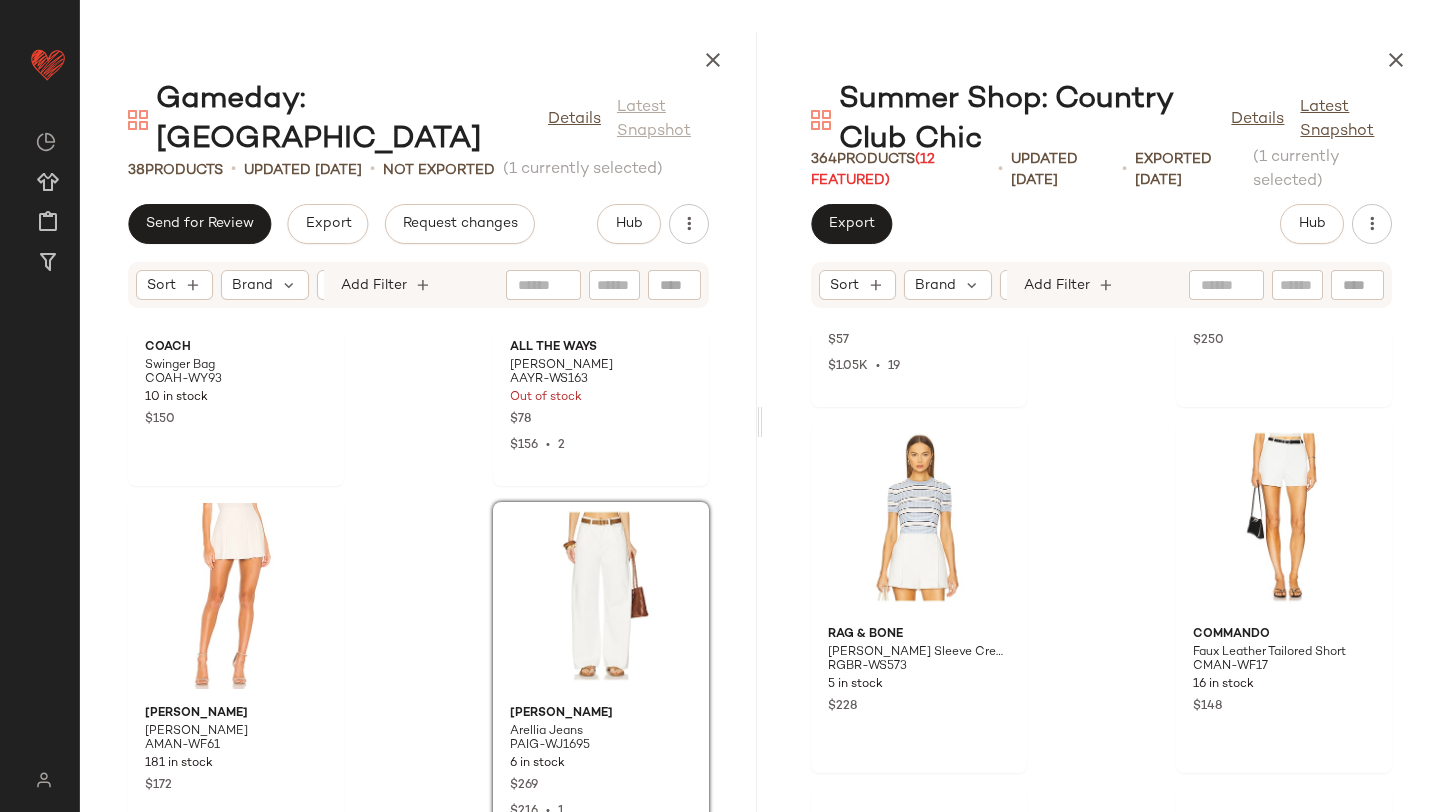 scroll, scrollTop: 11635, scrollLeft: 0, axis: vertical 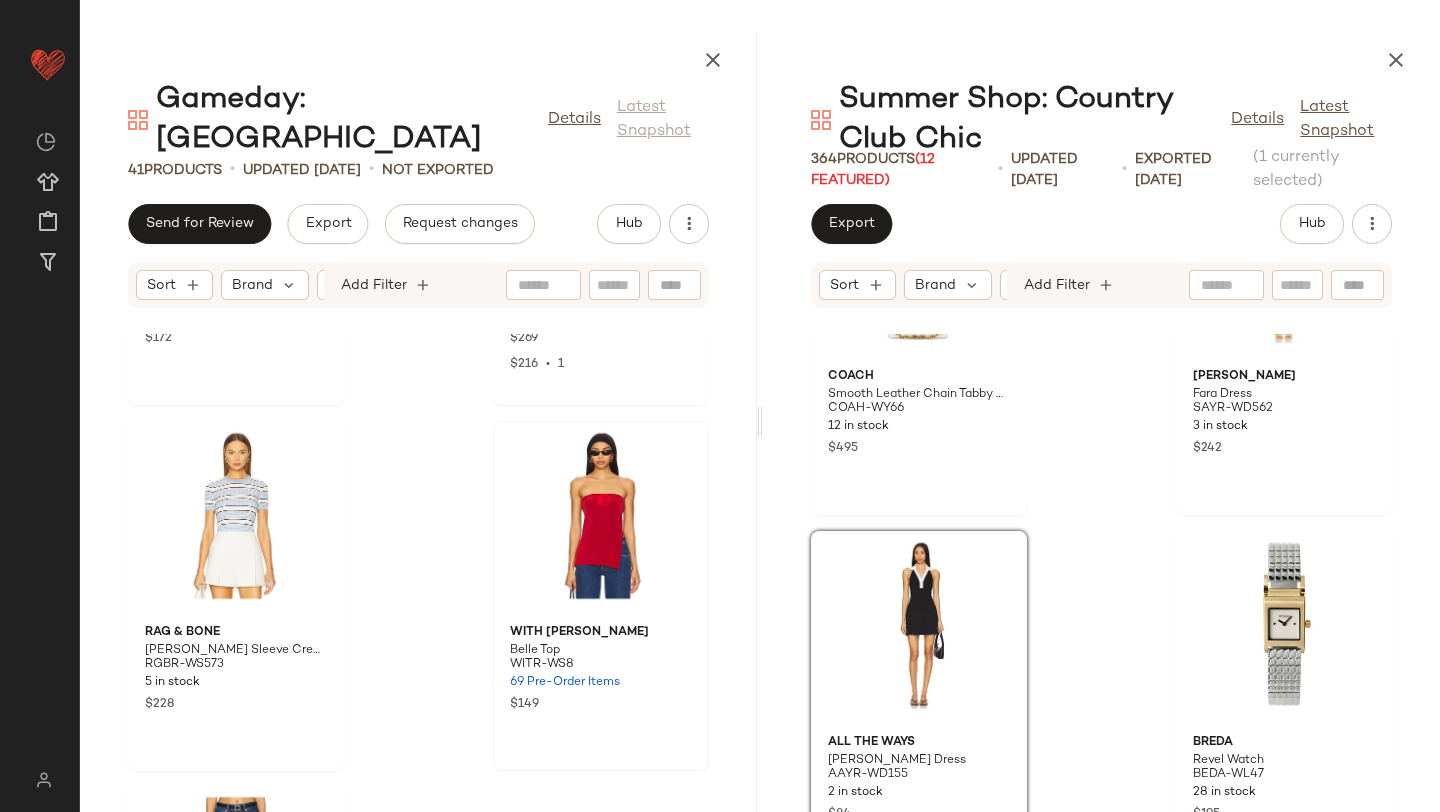 drag, startPoint x: 872, startPoint y: 613, endPoint x: 483, endPoint y: 553, distance: 393.60004 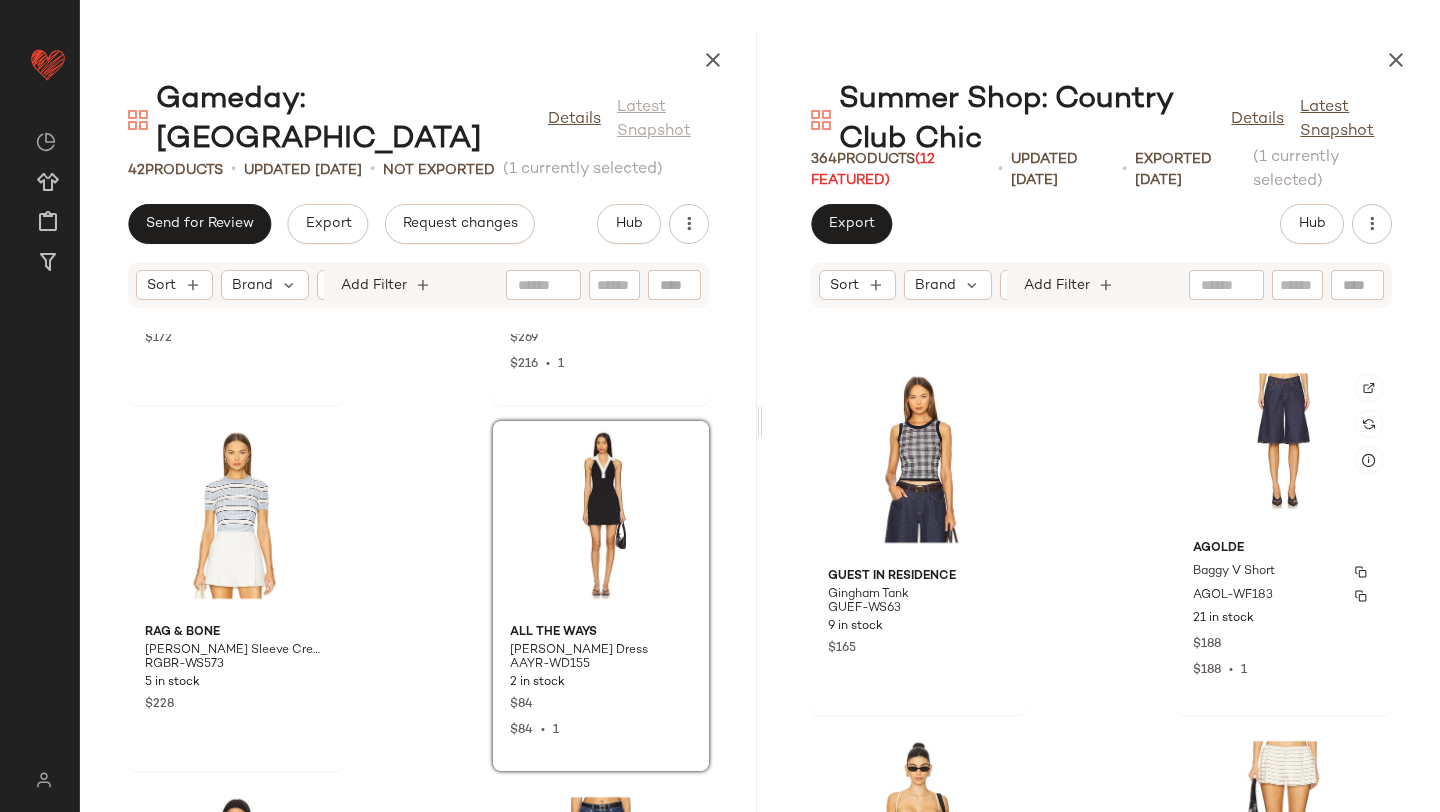 scroll, scrollTop: 17197, scrollLeft: 0, axis: vertical 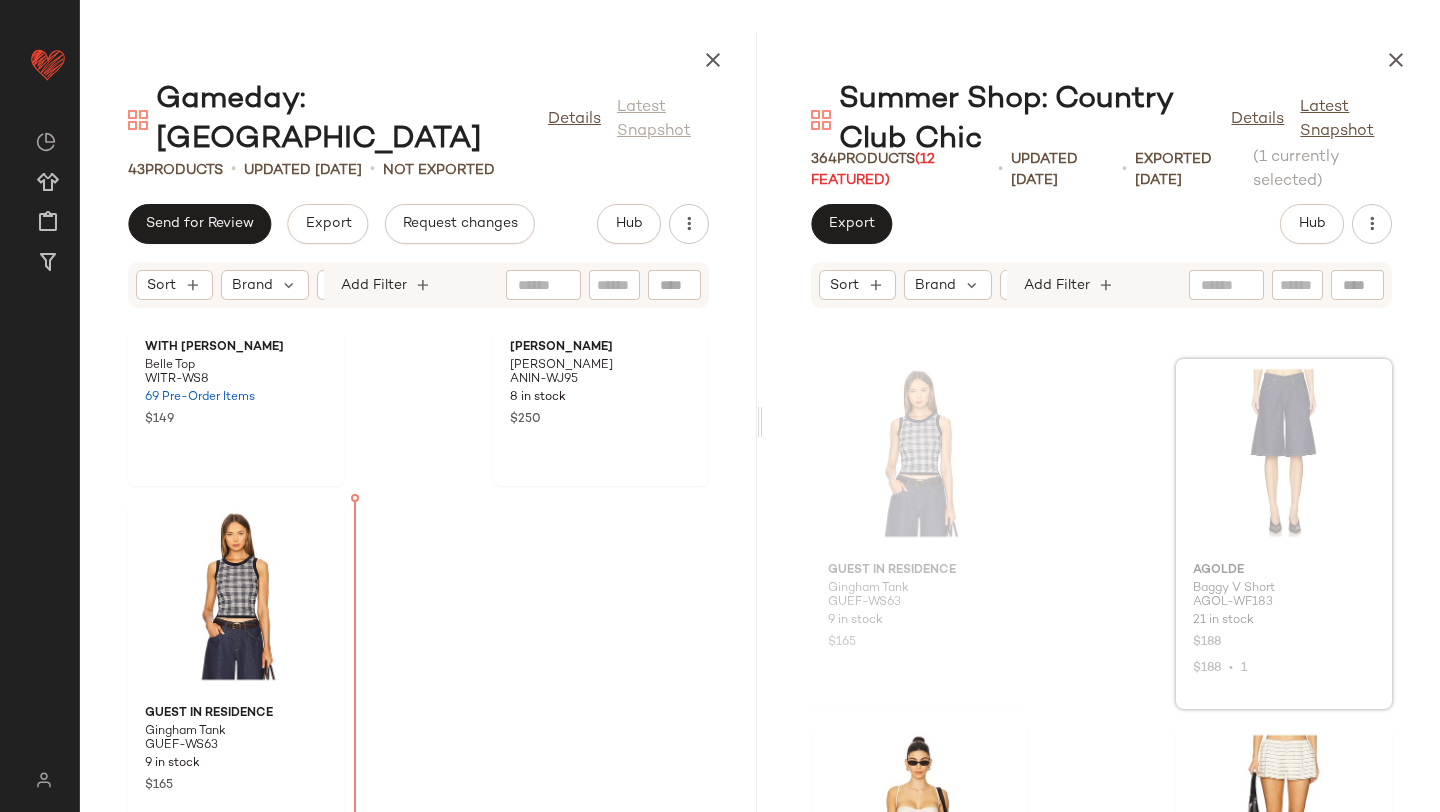 drag, startPoint x: 1227, startPoint y: 504, endPoint x: 1214, endPoint y: 504, distance: 13 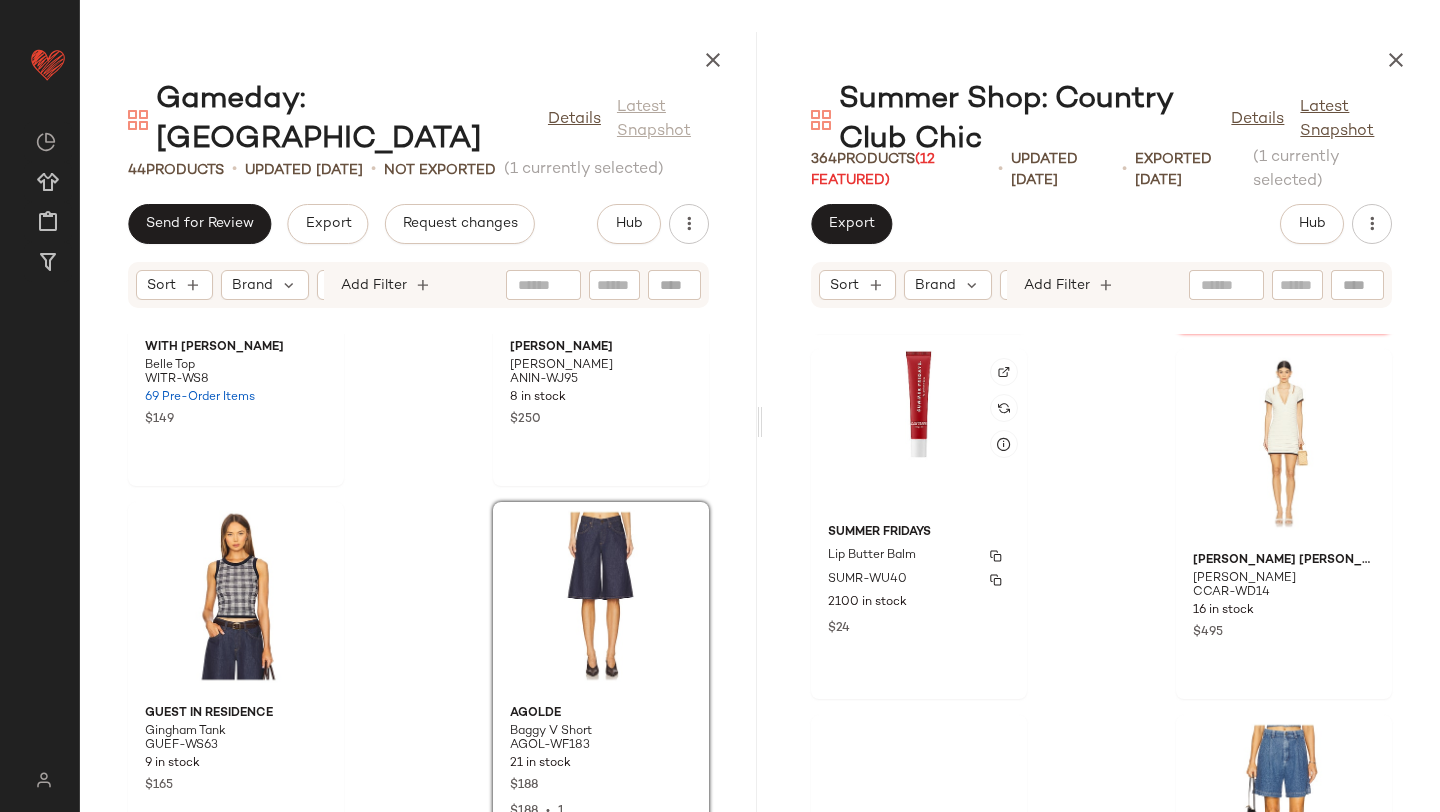 scroll, scrollTop: 18304, scrollLeft: 0, axis: vertical 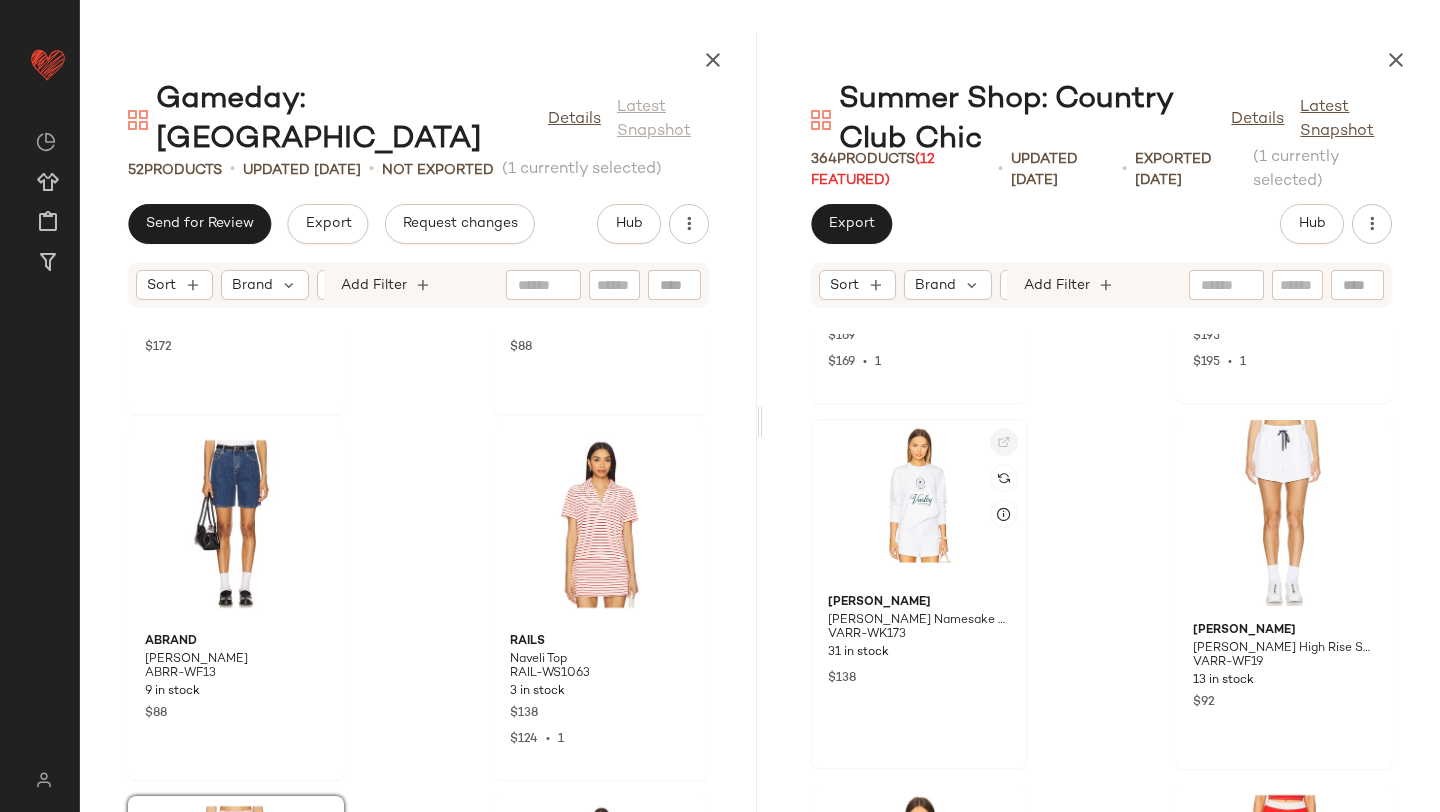 click at bounding box center [1004, 442] 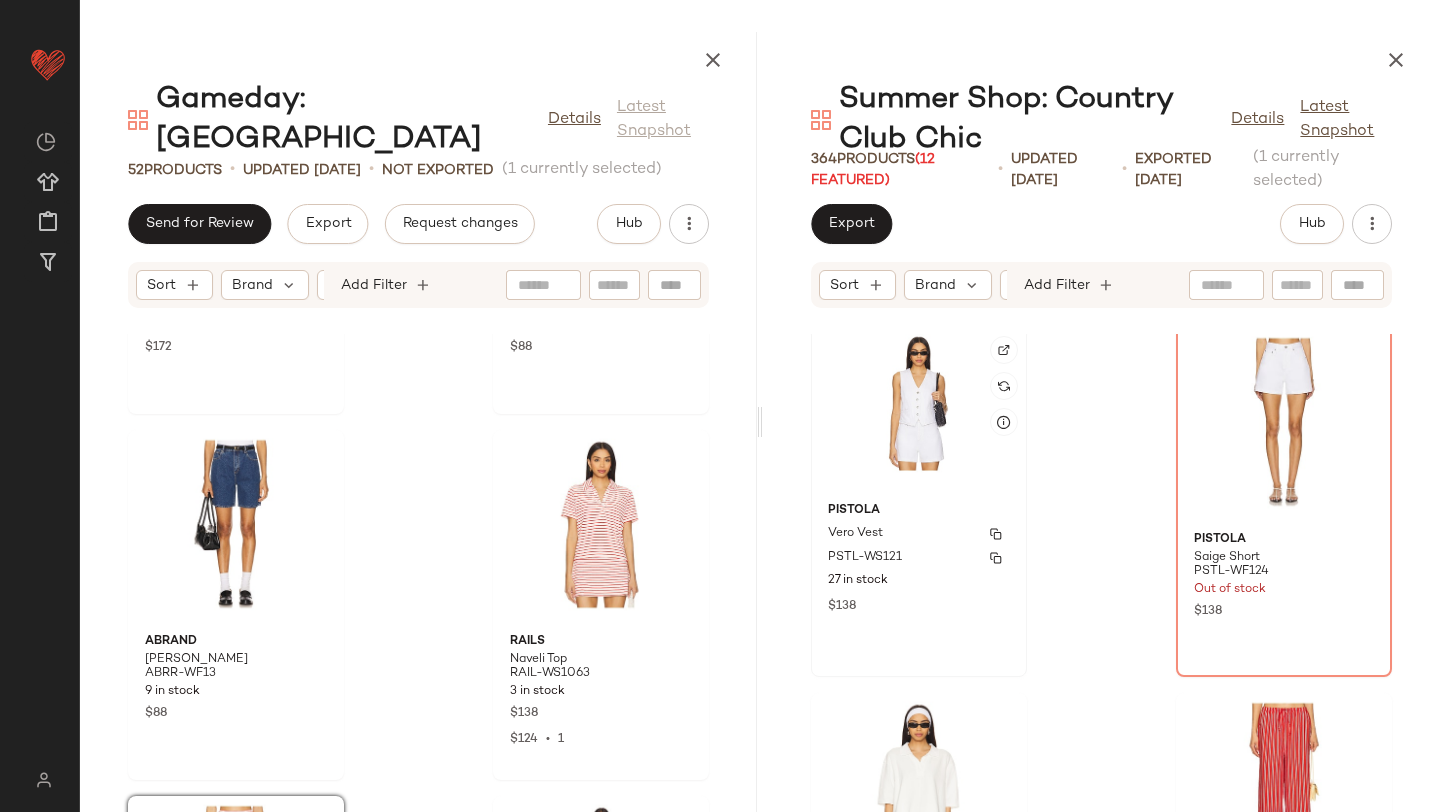 scroll, scrollTop: 33339, scrollLeft: 0, axis: vertical 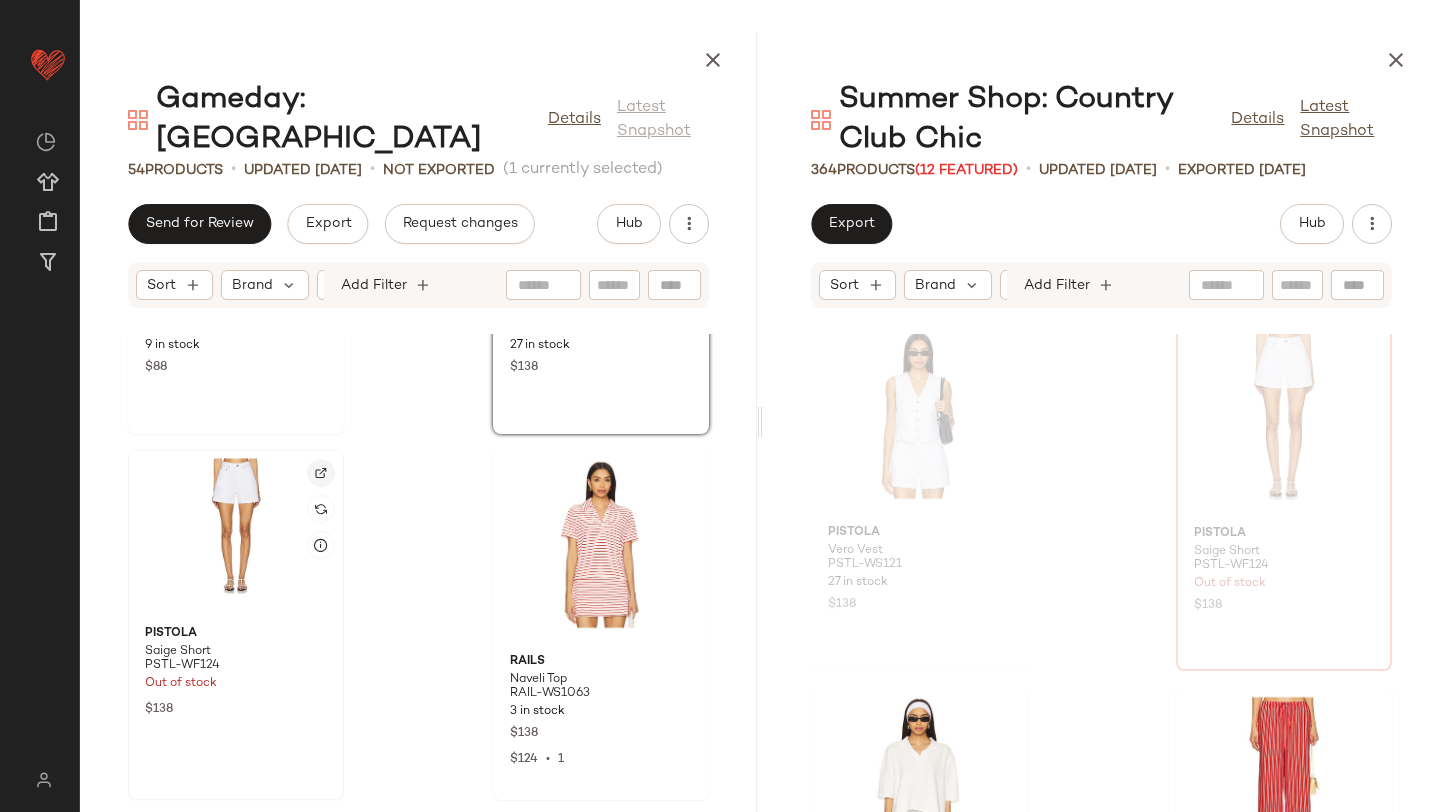 click at bounding box center (321, 473) 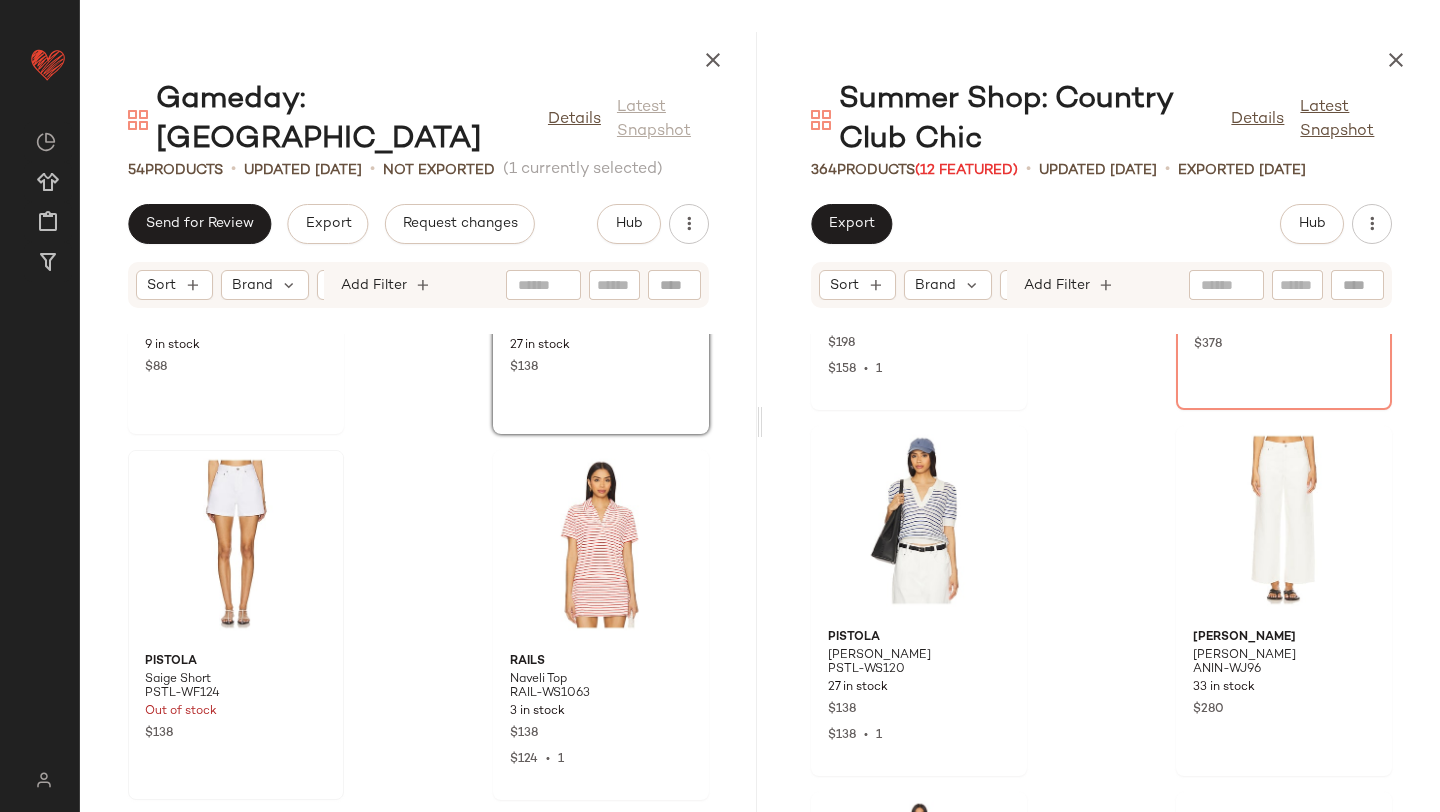 scroll, scrollTop: 37991, scrollLeft: 0, axis: vertical 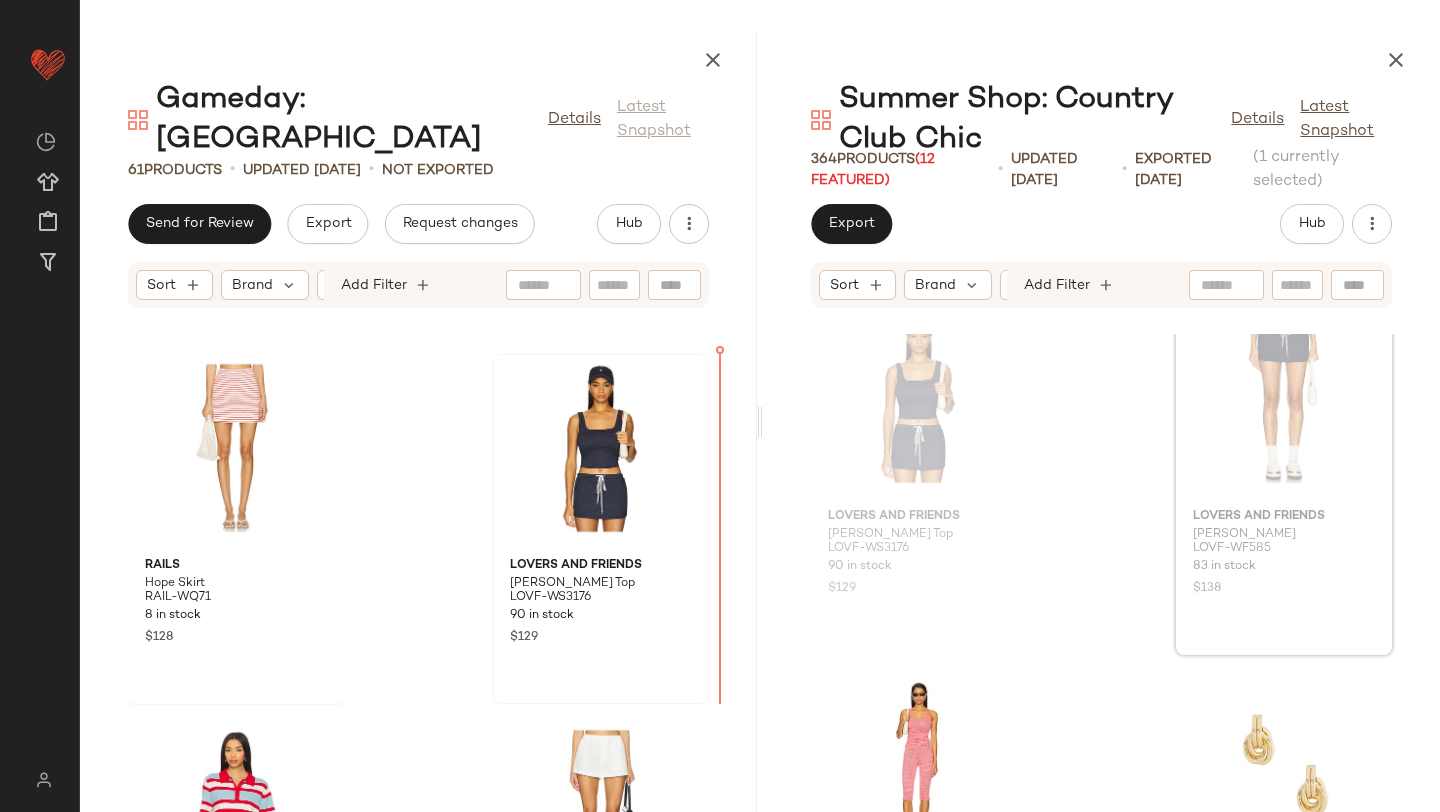 drag, startPoint x: 1191, startPoint y: 429, endPoint x: 585, endPoint y: 437, distance: 606.0528 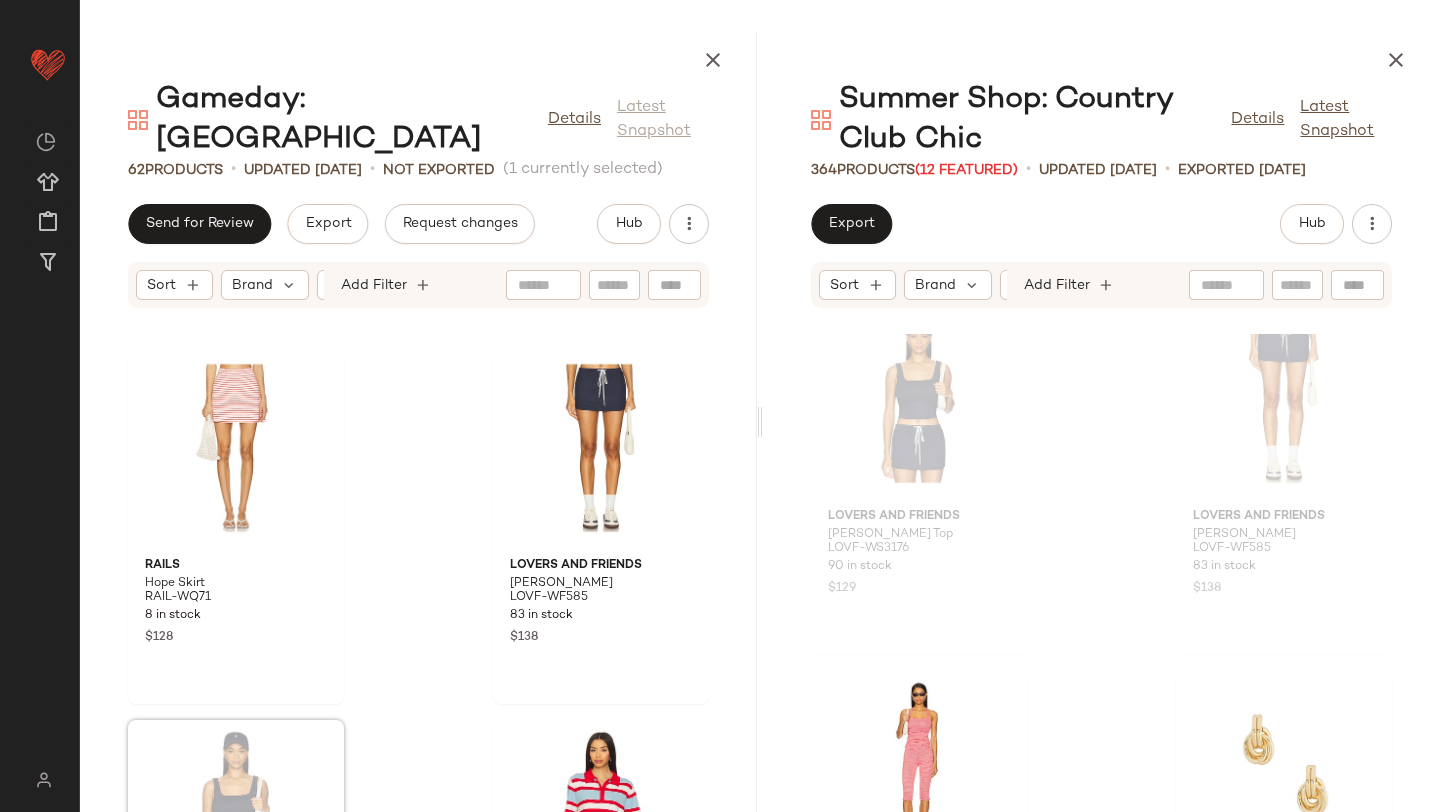 scroll, scrollTop: 8055, scrollLeft: 0, axis: vertical 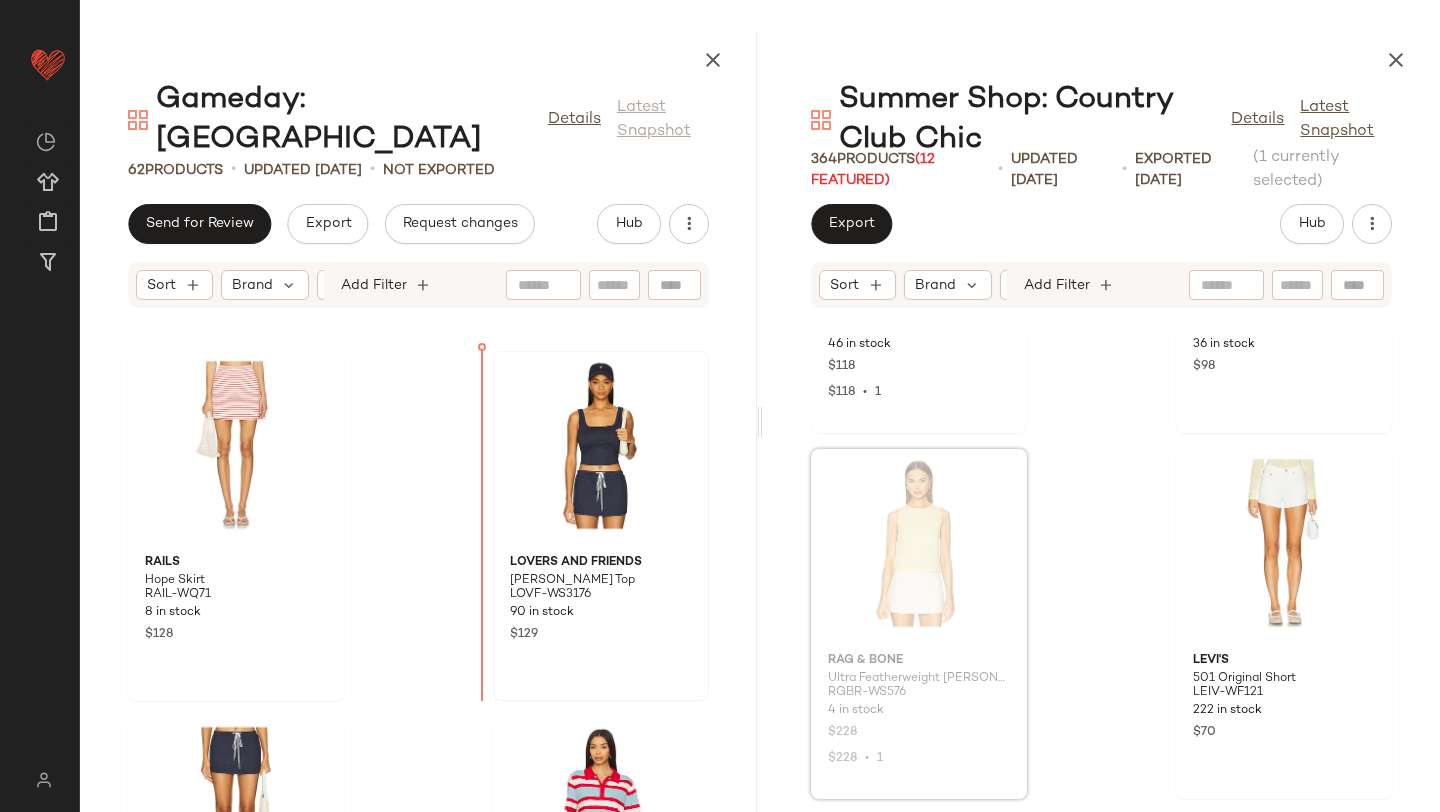 drag, startPoint x: 953, startPoint y: 563, endPoint x: 533, endPoint y: 457, distance: 433.1697 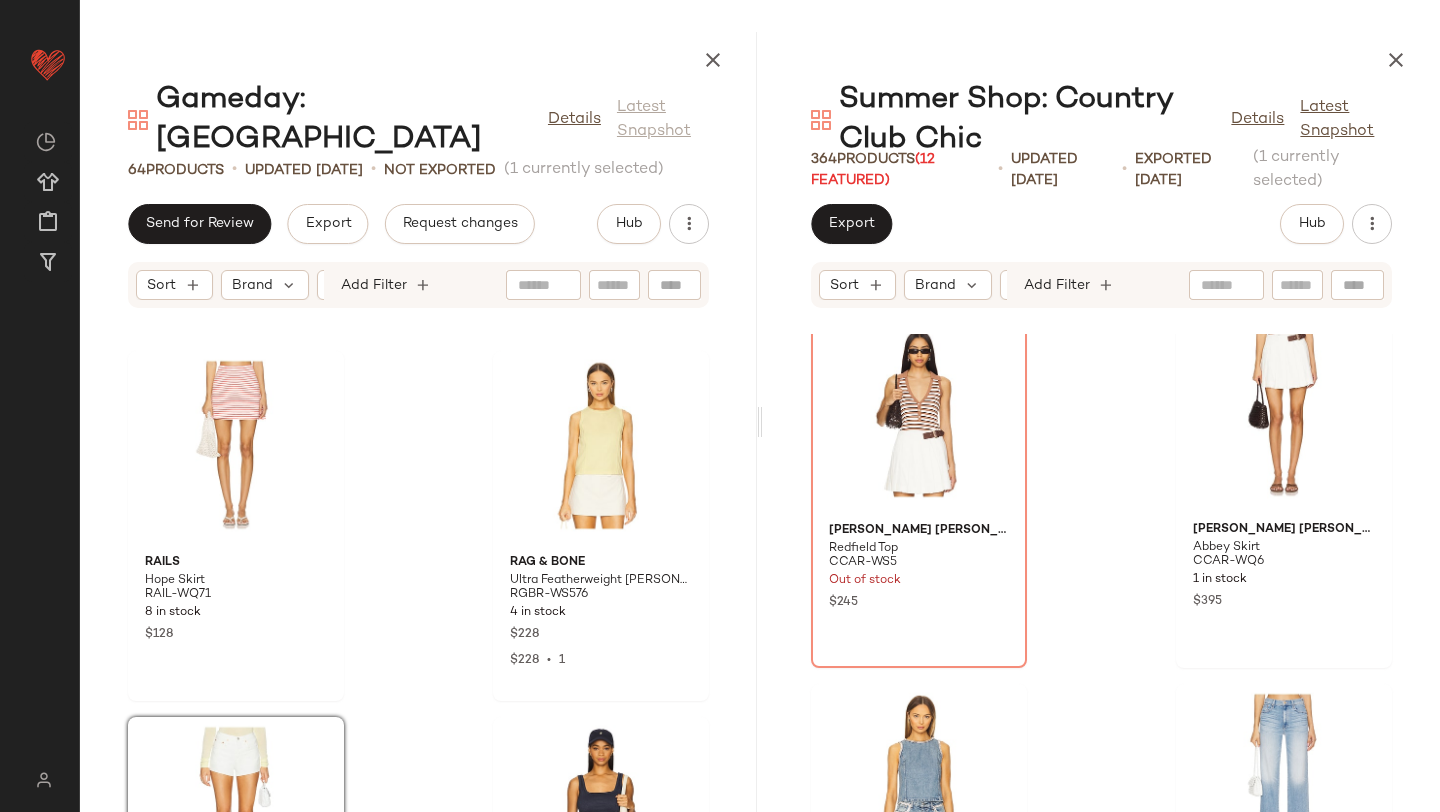 scroll, scrollTop: 49453, scrollLeft: 0, axis: vertical 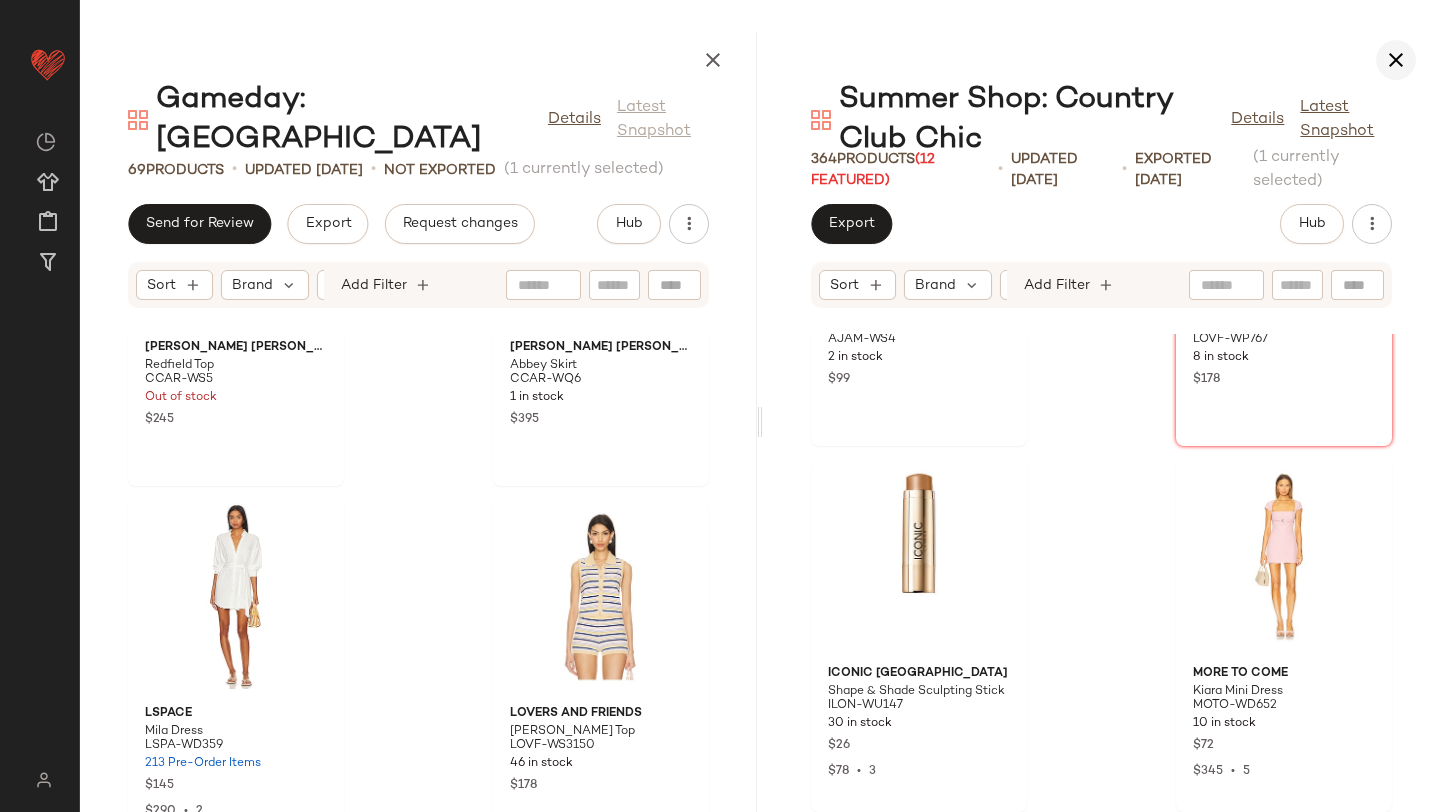 click at bounding box center (1396, 60) 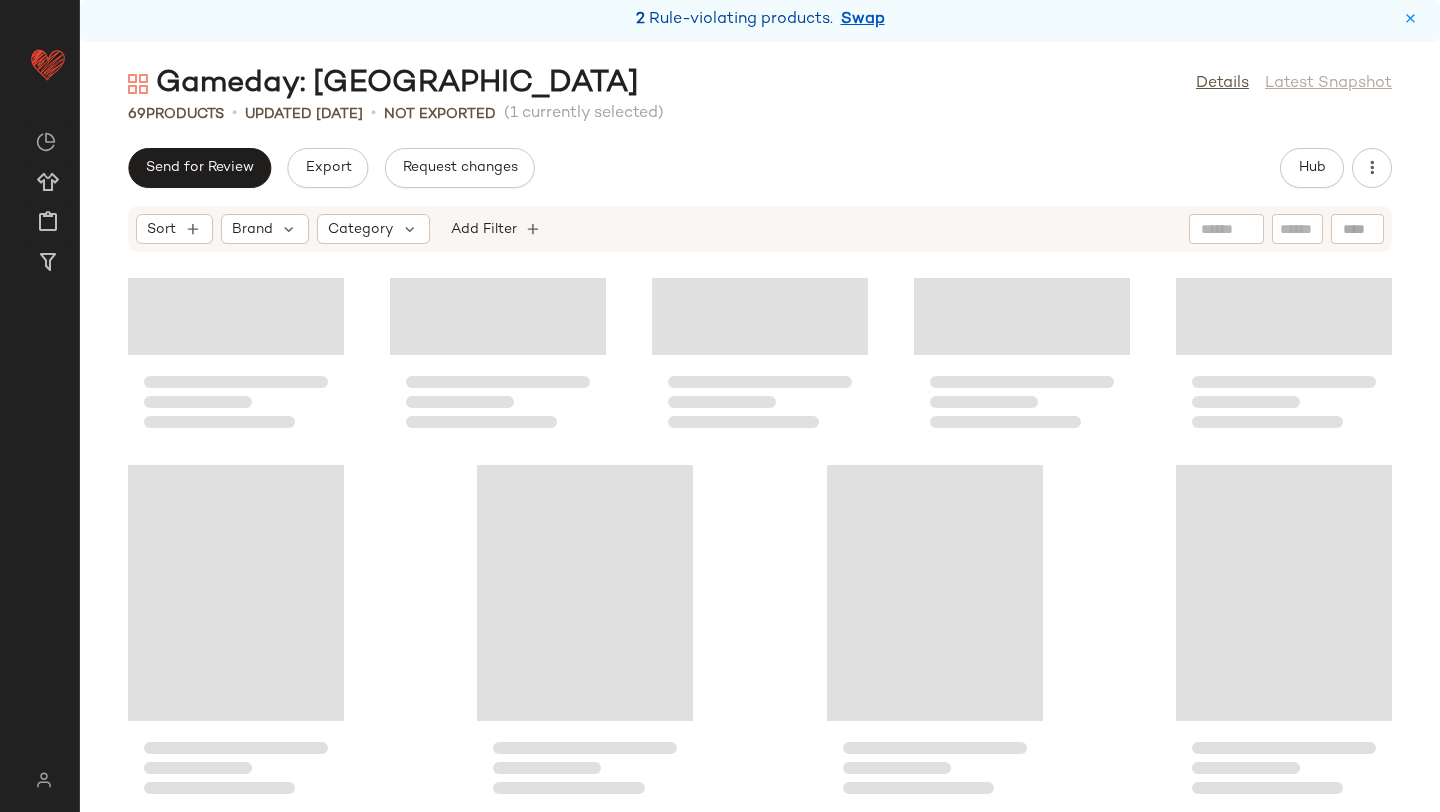 scroll, scrollTop: 4594, scrollLeft: 0, axis: vertical 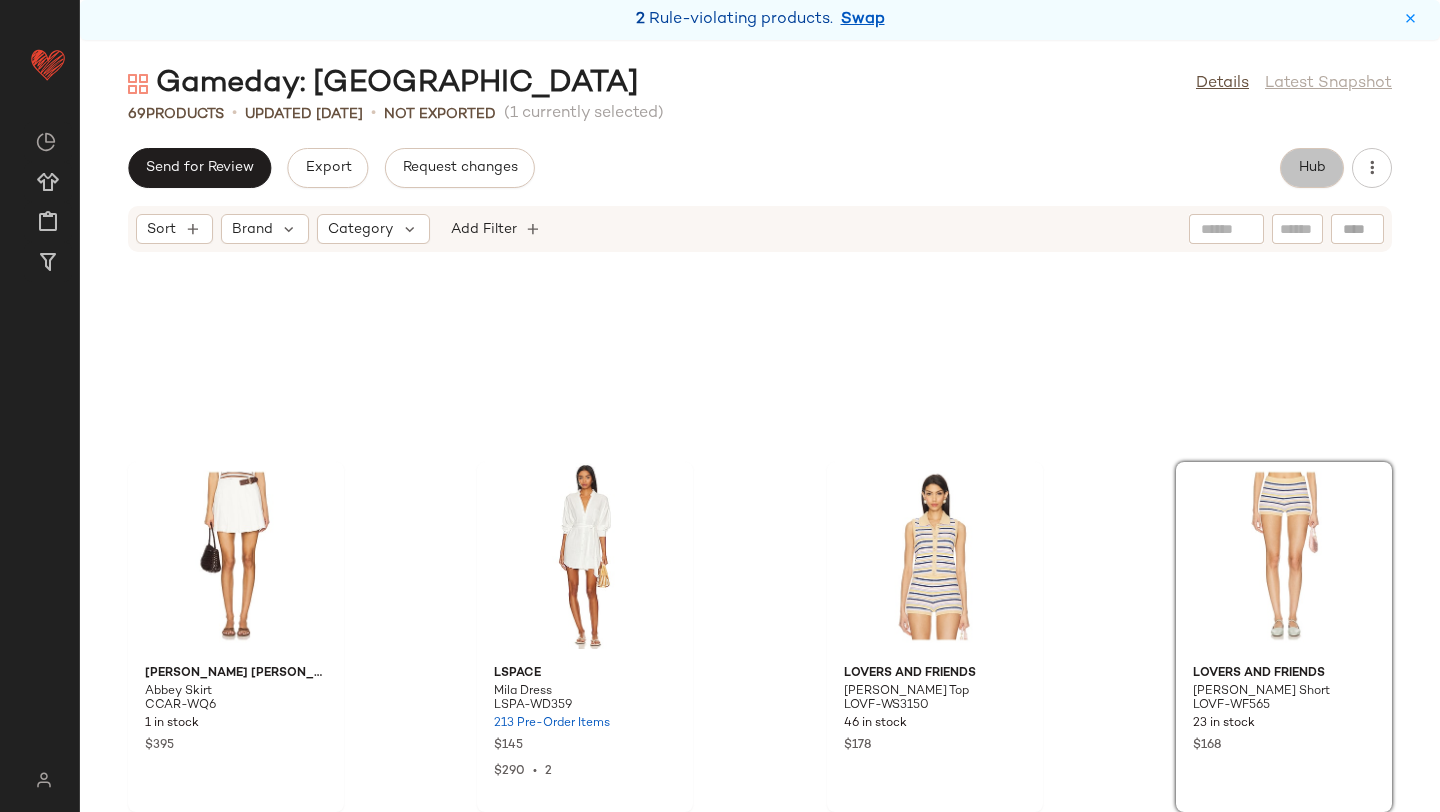 click on "Hub" 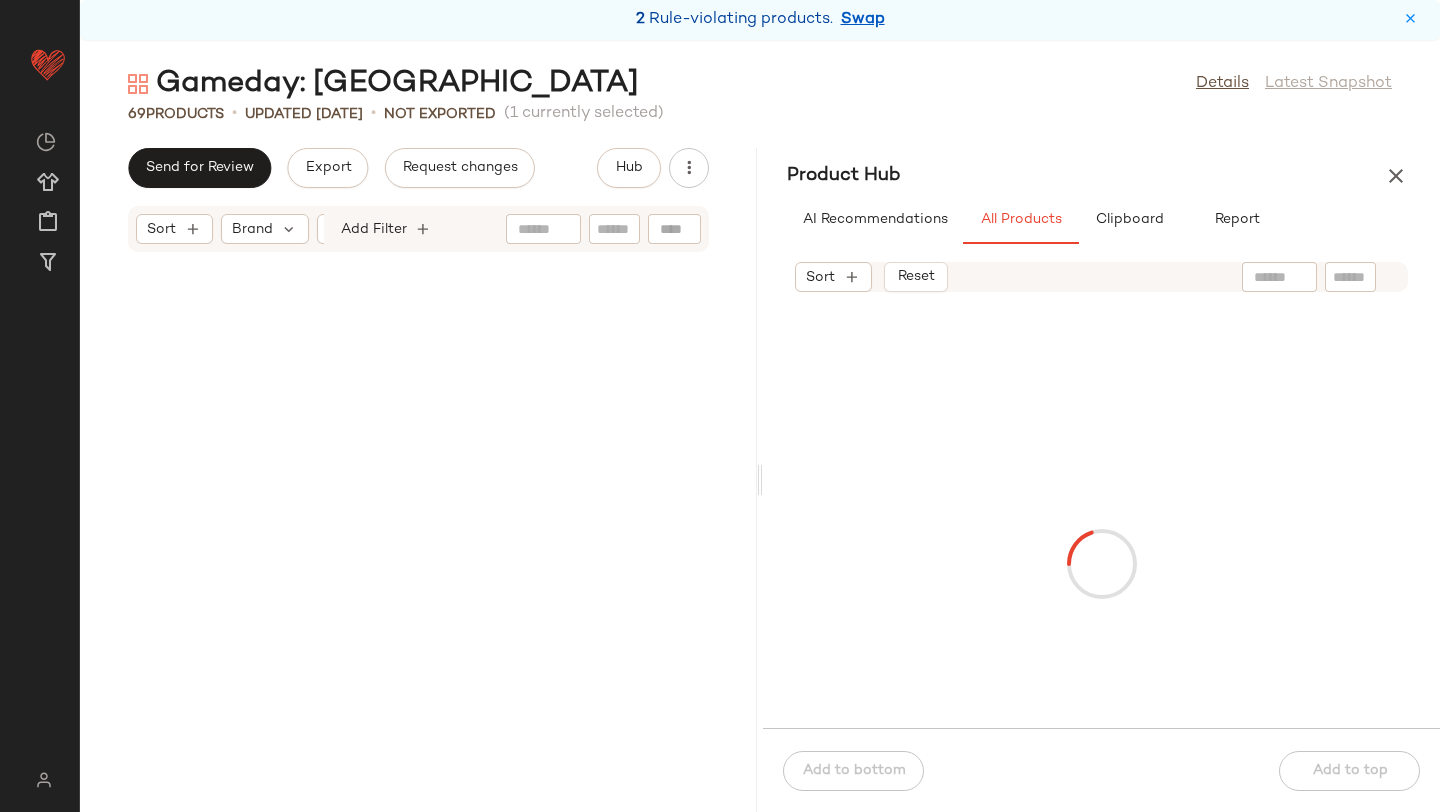 scroll, scrollTop: 11712, scrollLeft: 0, axis: vertical 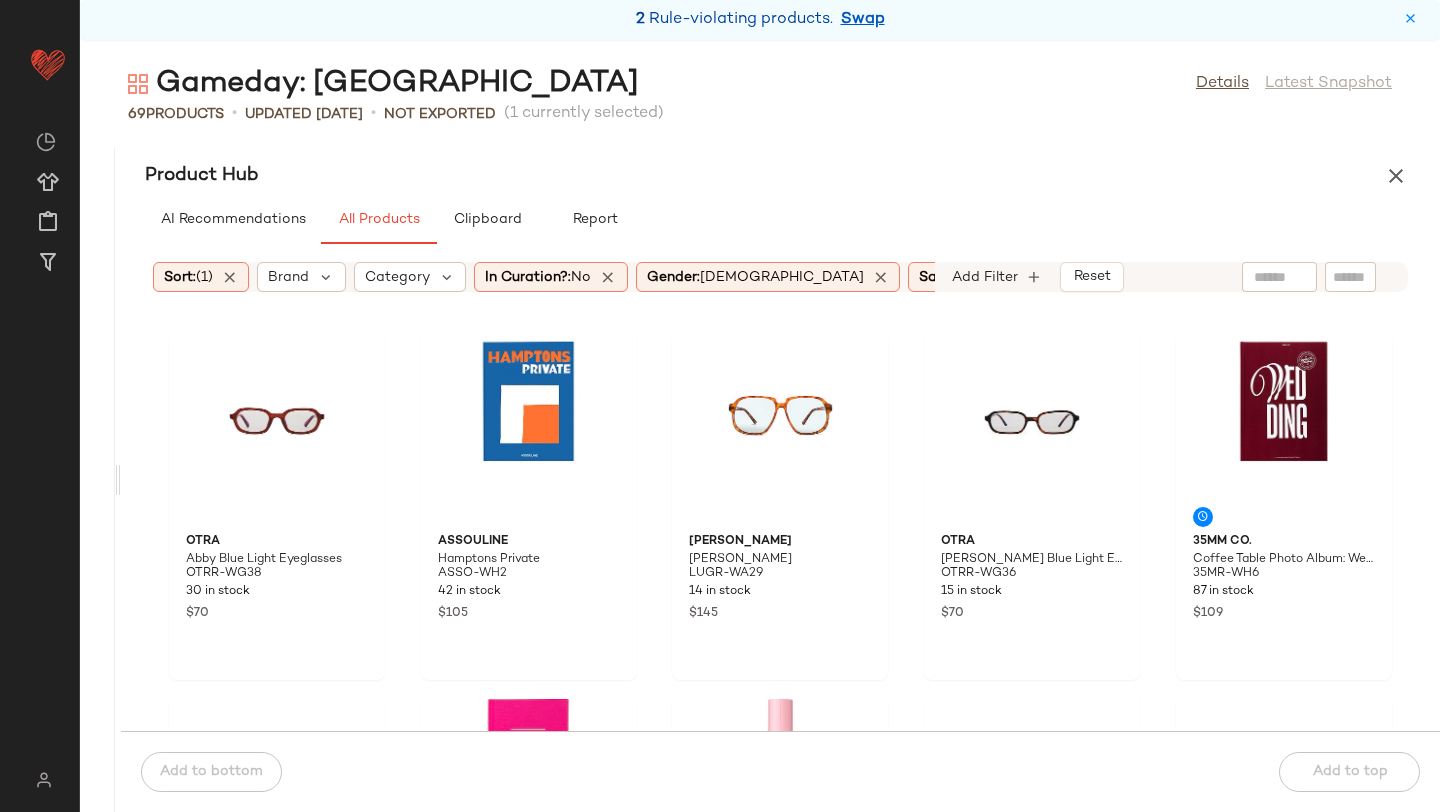 drag, startPoint x: 761, startPoint y: 473, endPoint x: 120, endPoint y: 455, distance: 641.2527 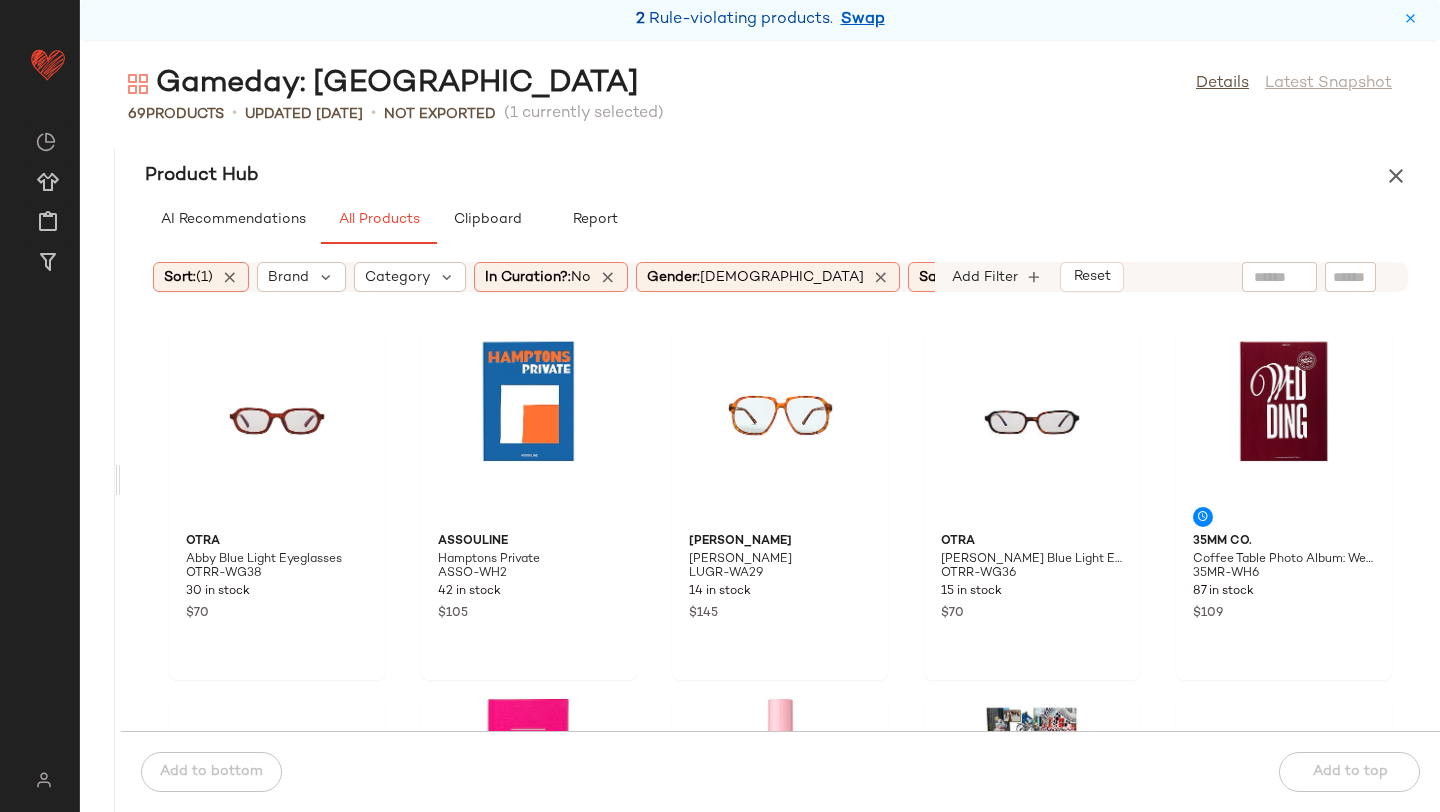 click 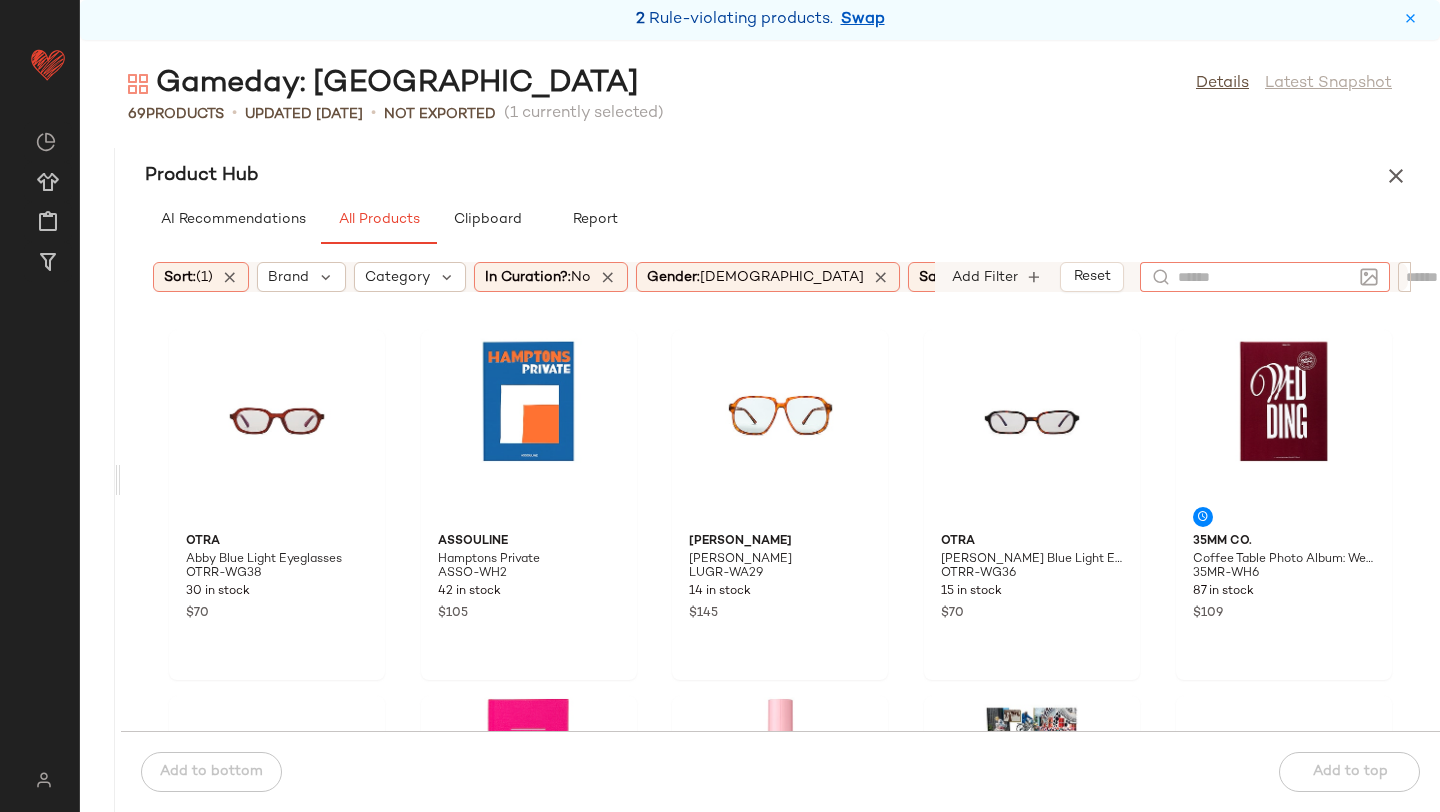 click 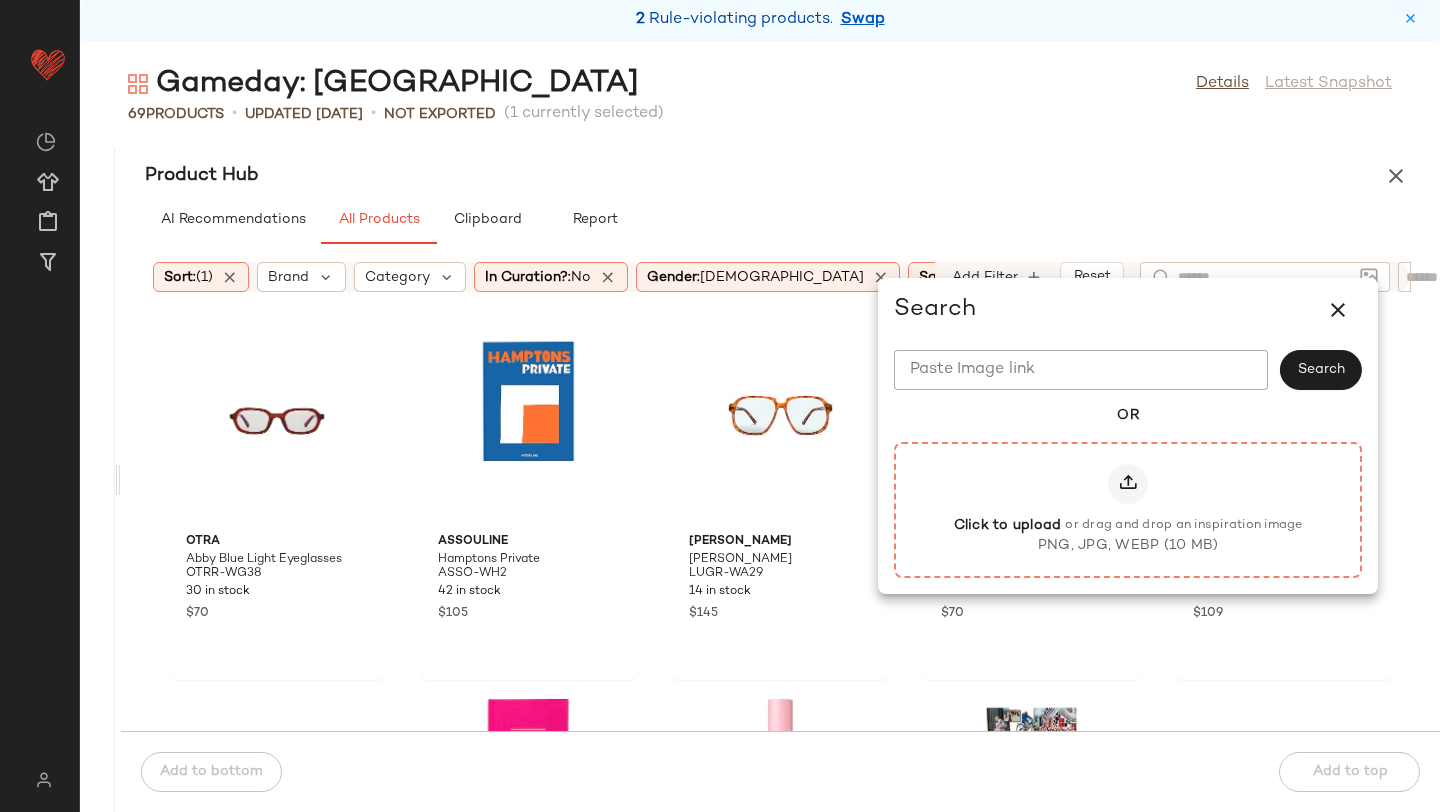 click on "Click to upload or drag and drop an inspiration image PNG, JPG, WEBP (10 MB)" 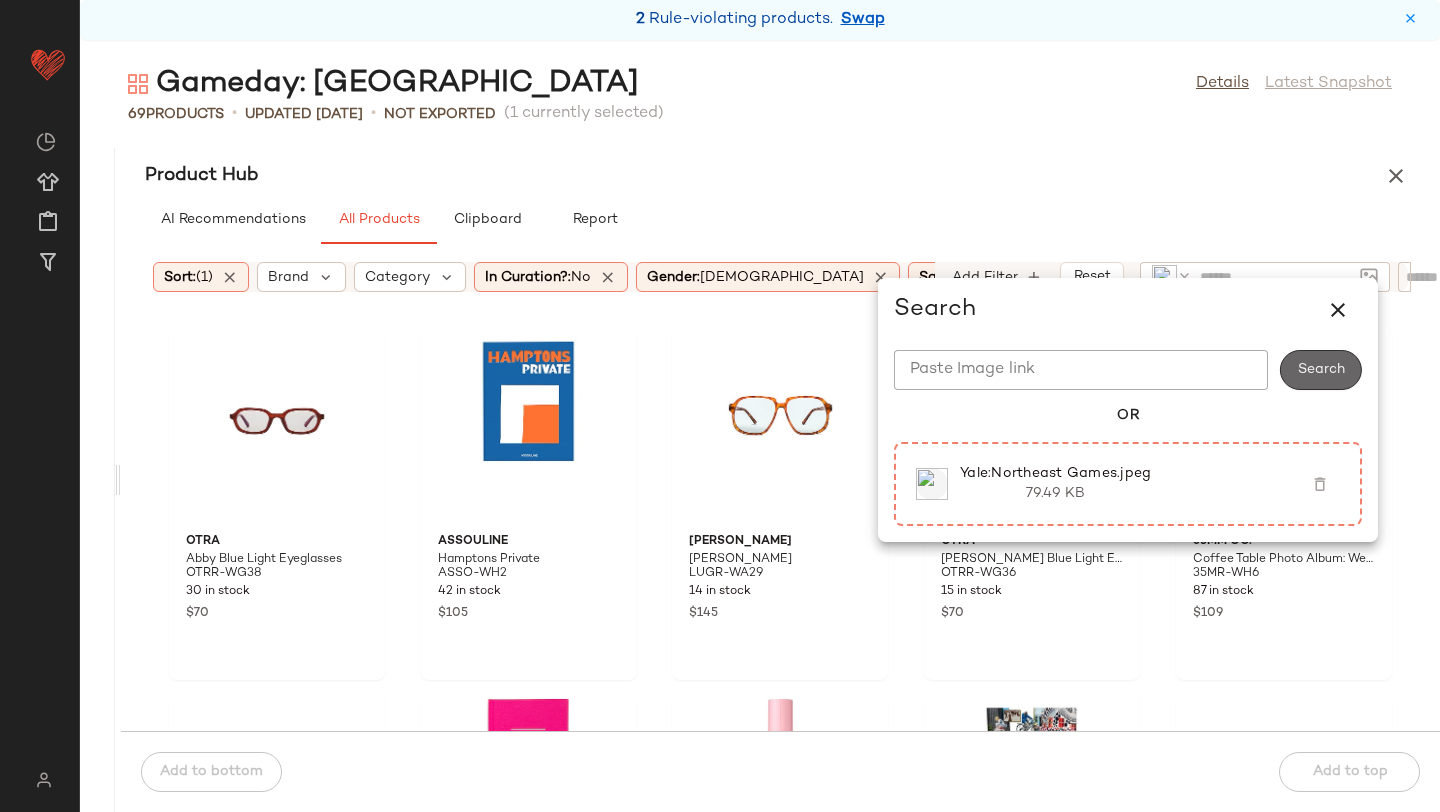 click on "Revolve ** ******* Dashboard All Products Global Clipboards (29) Curations (456) Claudia Stewart 2 Rule-violating products. Swap  Gameday: East Coast  Details   Latest Snapshot  69   Products   •   updated Jul 8th  •   Not Exported    (1 currently selected)   Send for Review   Export   Request changes   Hub  Sort  Brand  Category  Add Filter  Product Hub  AI Recommendations   All Products   Clipboard   Report  Sort:   (1) Brand  Category  In Curation?:   No Gender:   female Sale Price:   Not on sale Total Inventory:   5-Max Add Filter   Reset  Otra Abby Blue Light Eyeglasses OTRR-WG38 30 in stock $70 Assouline Hamptons Private ASSO-WH2 42 in stock $105 Lu Goldie Delphine LUGR-WA29 14 in stock $145 Otra Frankie Blue Light Eyeglasses OTRR-WG36 15 in stock $70 35mm Co. Coffee Table Photo Album: Wedding 35MR-WH6 87 in stock $109 Le Specs Pilferer Sunglasses LSPE-WG135 57 in stock $75 Intelligent Change x REVOLVE Five Minute Journal ICHA-WH1 938 in stock $29 Too Faced TFAC-WU112 16 in stock $20 ASSO-WA8" at bounding box center (720, 406) 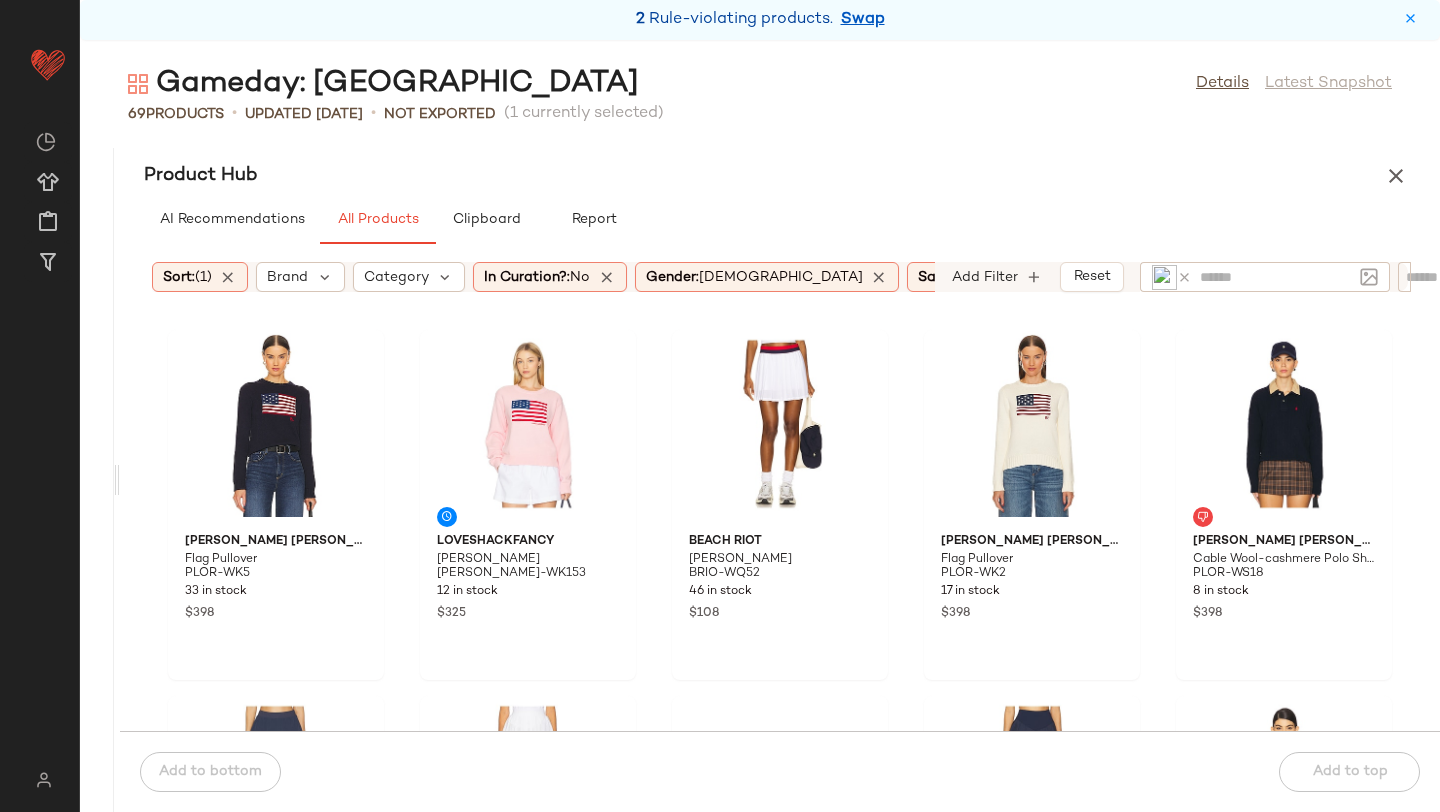 click on "Gameday: East Coast  Details   Latest Snapshot  69   Products   •   updated Jul 8th  •   Not Exported    (1 currently selected)   Send for Review   Export   Request changes   Hub  Sort  Brand  Category  Add Filter  Product Hub  AI Recommendations   All Products   Clipboard   Report  Sort:   (1) Brand  Category  In Curation?:   No Gender:   female Sale Price:   Not on sale Total Inventory:   5-Max Add Filter   Reset  Polo Ralph Lauren Flag Pullover PLOR-WK5 33 in stock $398 LoveShackFancy Ty Pullover LESH-WK153 12 in stock $325 BEACH RIOT Irina Skirt BRIO-WQ52 46 in stock $108 Polo Ralph Lauren Flag Pullover PLOR-WK2 17 in stock $398 Polo Ralph Lauren Cable Wool-cashmere Polo Shirt PLOR-WS18 8 in stock $398 Varley Chase Mid Rise Skort 14.5" VARR-WF31 6 in stock $92 Varley Ma VARR-WF37 30 in stock $98 self-portrait Kids Textured Knit Skirt SELF-GQ2 5 in stock $175 Free People x FP Movement Swing Of Things Skort FREE-WF411 11 in stock $78 Malbon Golf Ivy Crewneck Sweatshirt MGOL-WK4 16 in stock $118" at bounding box center [760, 438] 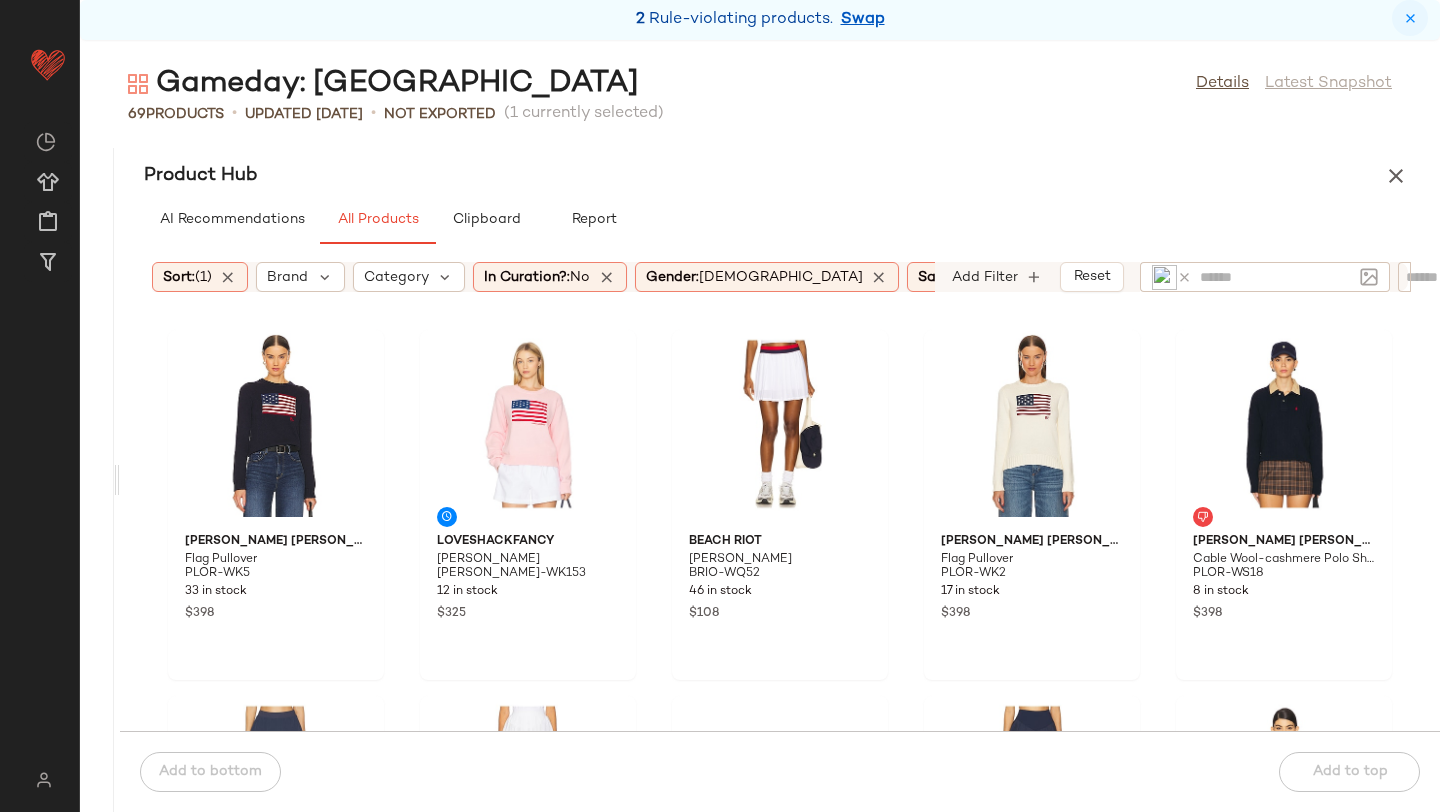 click at bounding box center [1410, 18] 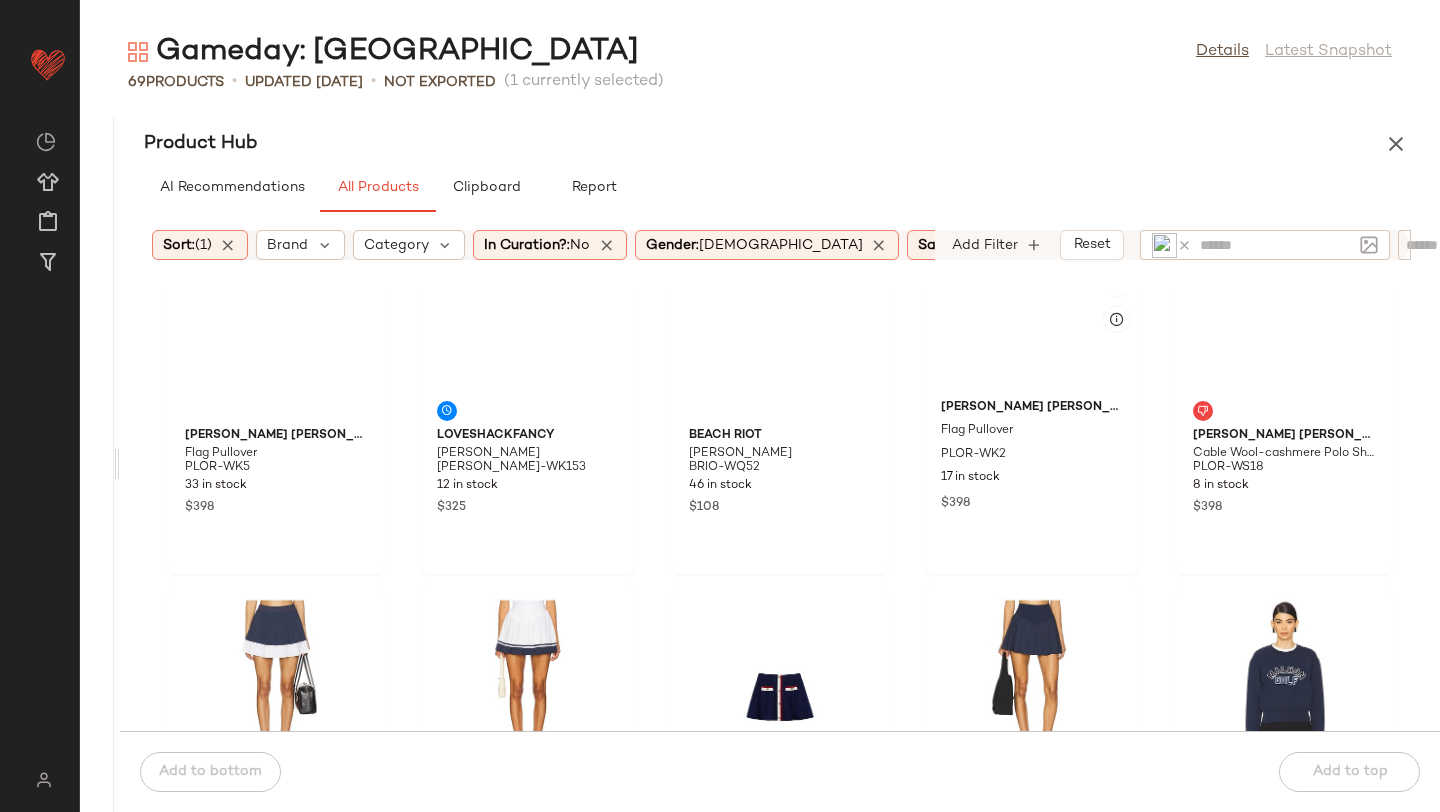scroll, scrollTop: 0, scrollLeft: 0, axis: both 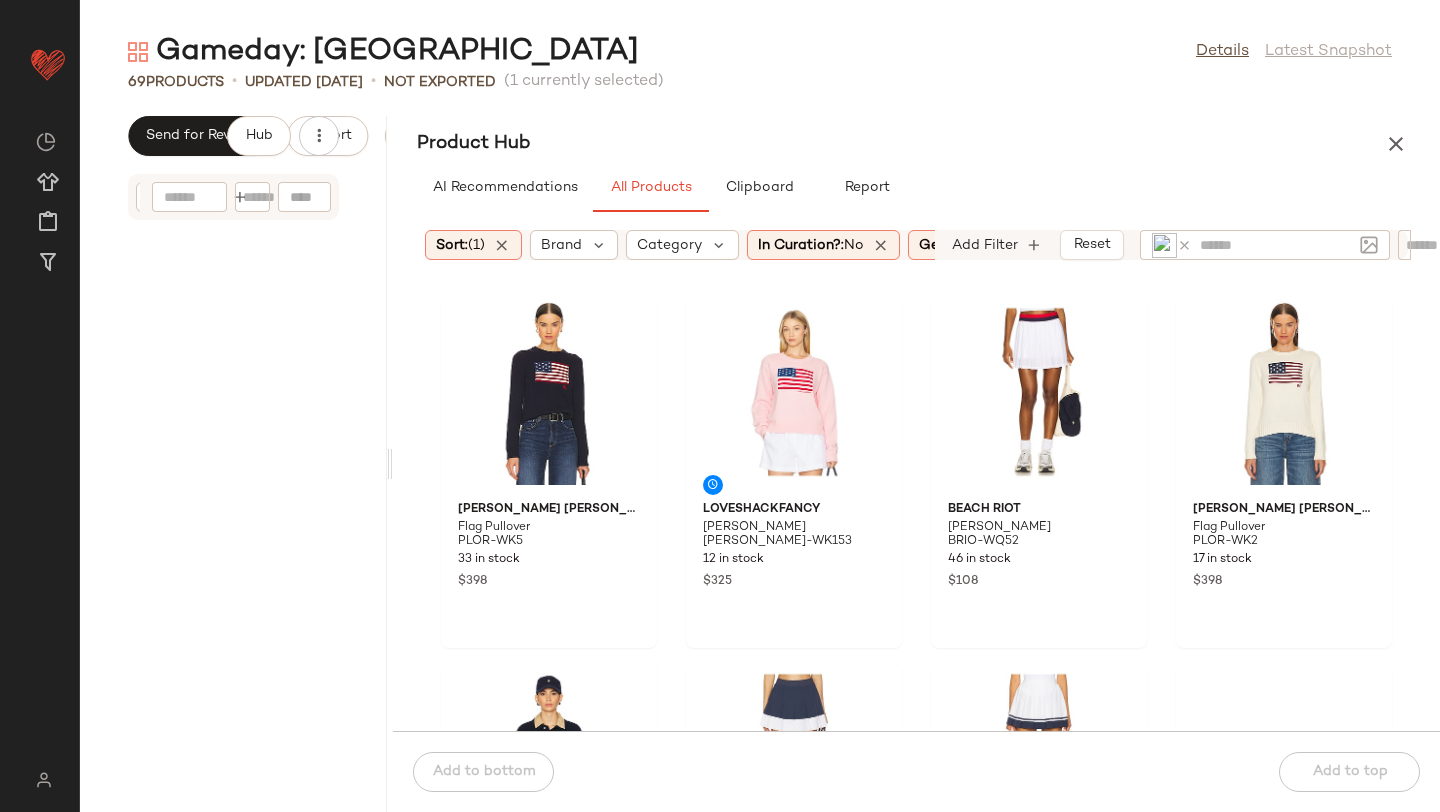 drag, startPoint x: 114, startPoint y: 459, endPoint x: 390, endPoint y: 450, distance: 276.1467 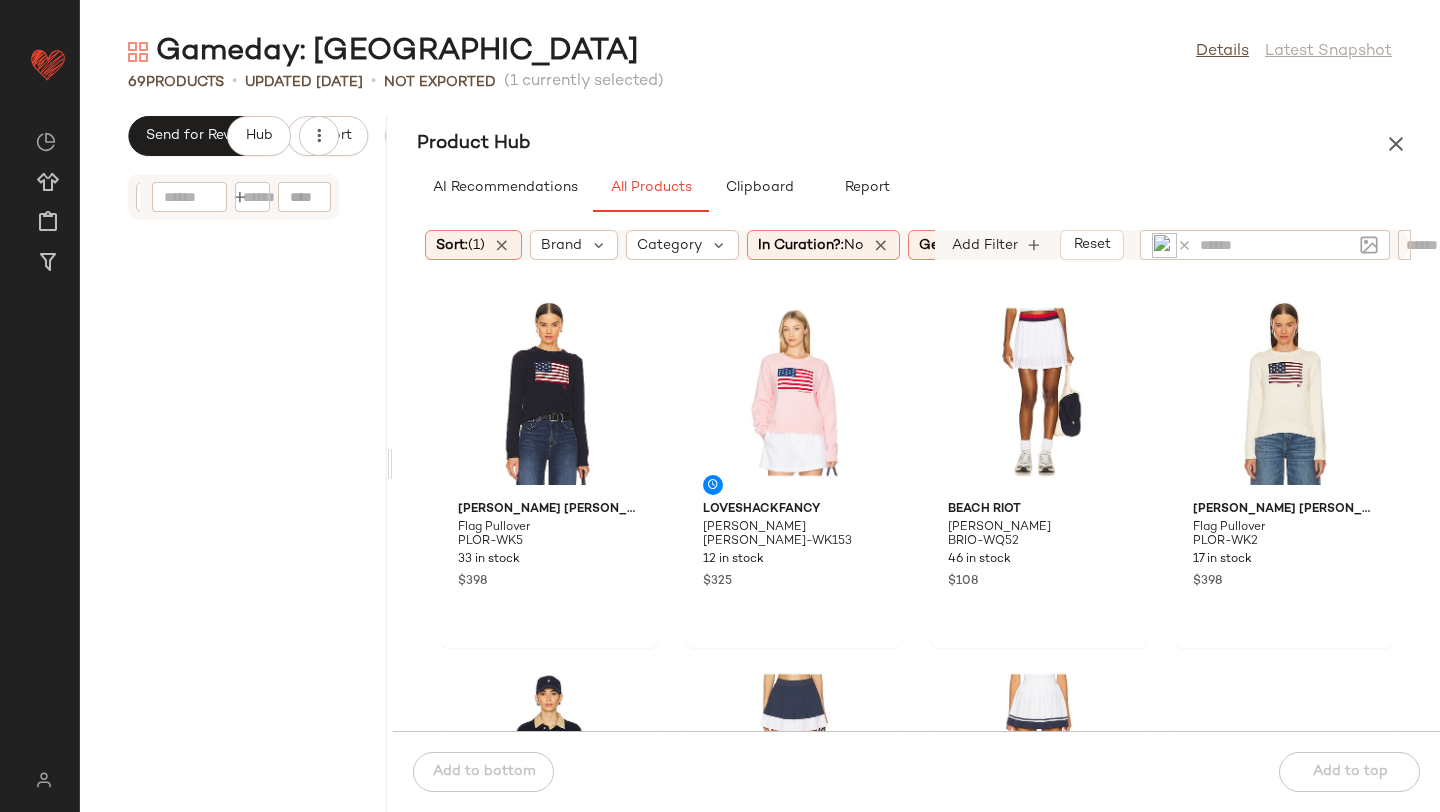 click on "Gameday: East Coast  Details   Latest Snapshot  69   Products   •   updated Jul 8th  •   Not Exported    (1 currently selected)   Send for Review   Export   Request changes   Hub  Sort  Brand  Category  Add Filter  Product Hub  AI Recommendations   All Products   Clipboard   Report  Sort:   (1) Brand  Category  In Curation?:   No Gender:   female Sale Price:   Not on sale Total Inventory:   5-Max Add Filter   Reset  Polo Ralph Lauren Flag Pullover PLOR-WK5 33 in stock $398 LoveShackFancy Ty Pullover LESH-WK153 12 in stock $325 BEACH RIOT Irina Skirt BRIO-WQ52 46 in stock $108 Polo Ralph Lauren Flag Pullover PLOR-WK2 17 in stock $398 Polo Ralph Lauren Cable Wool-cashmere Polo Shirt PLOR-WS18 8 in stock $398 Varley Chase Mid Rise Skort 14.5" VARR-WF31 6 in stock $92 Varley Ma VARR-WF37 30 in stock $98 self-portrait Kids Textured Knit Skirt SELF-GQ2 5 in stock $175 Free People x FP Movement Swing Of Things Skort FREE-WF411 11 in stock $78 Malbon Golf Ivy Crewneck Sweatshirt MGOL-WK4 16 in stock $118" at bounding box center [760, 422] 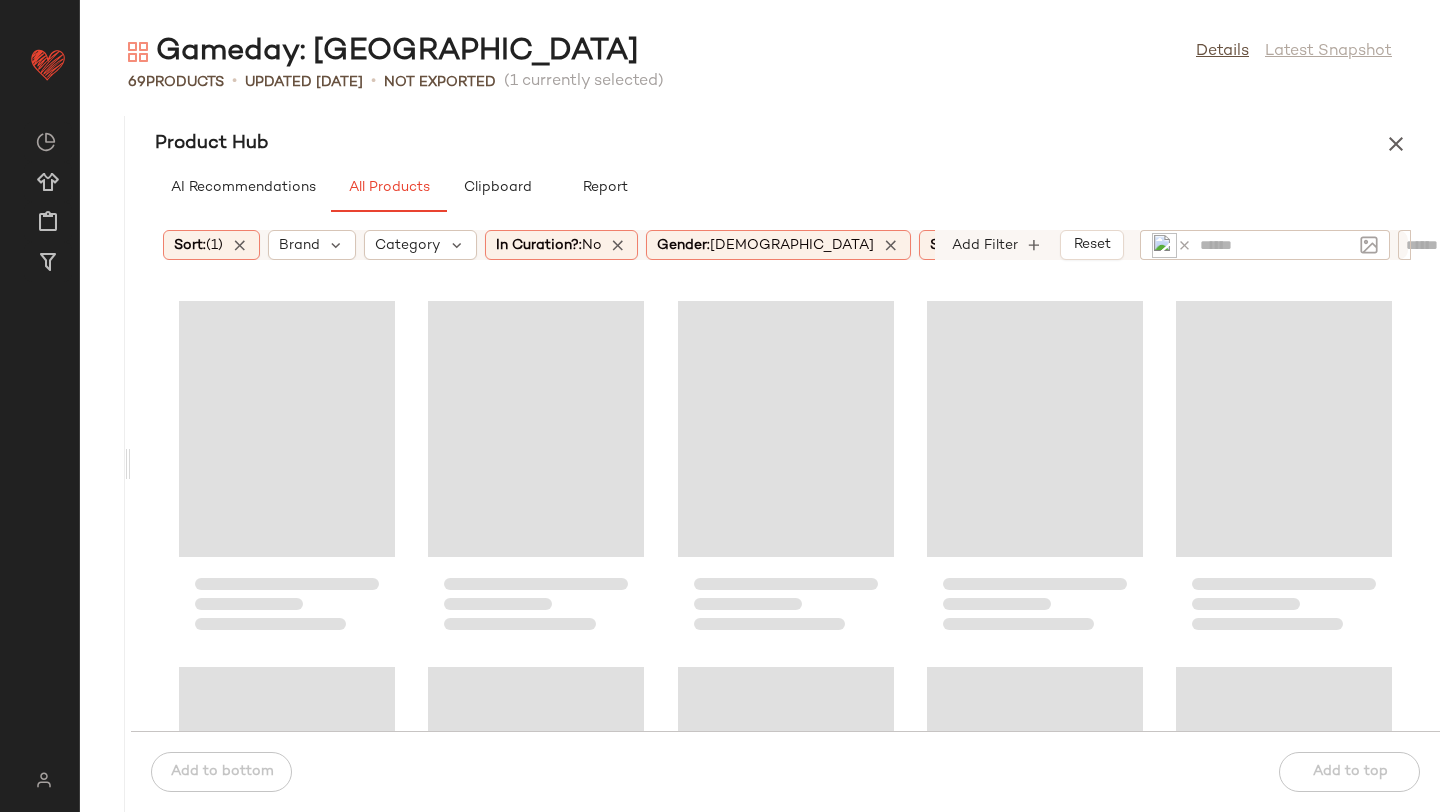 drag, startPoint x: 389, startPoint y: 116, endPoint x: 56, endPoint y: 150, distance: 334.73123 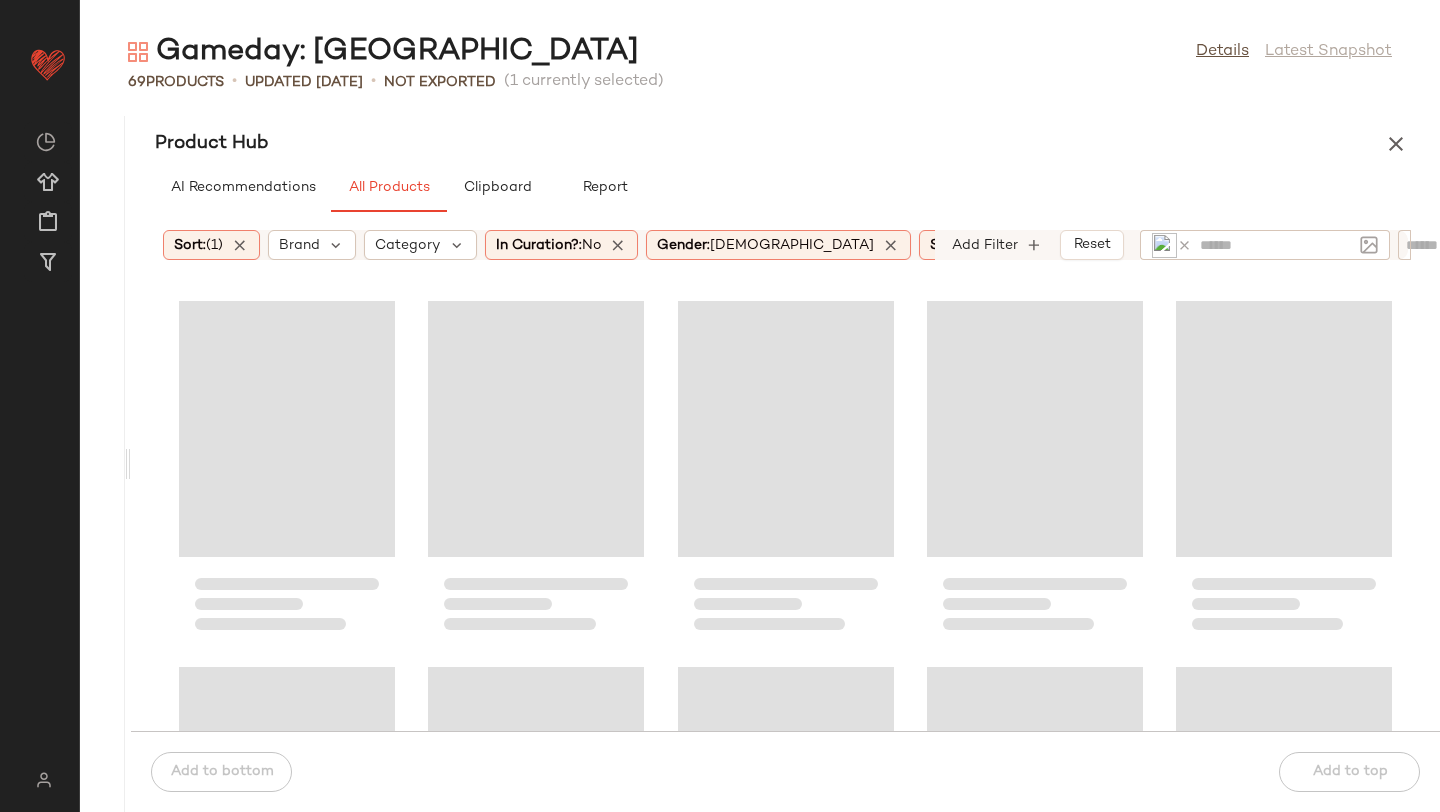 click on "Revolve ** ******* Dashboard All Products Global Clipboards (29) Curations (456) Claudia Stewart  Gameday: East Coast  Details   Latest Snapshot  69   Products   •   updated Jul 8th  •   Not Exported    (1 currently selected)   Send for Review   Export   Request changes   Hub  Sort  Brand  Category  Add Filter  Product Hub  AI Recommendations   All Products   Clipboard   Report  Sort:   (1) Brand  Category  In Curation?:   No Gender:   female Sale Price:   Not on sale Total Inventory:   5-Max Add Filter   Reset   Add to bottom   Add to top" at bounding box center [720, 406] 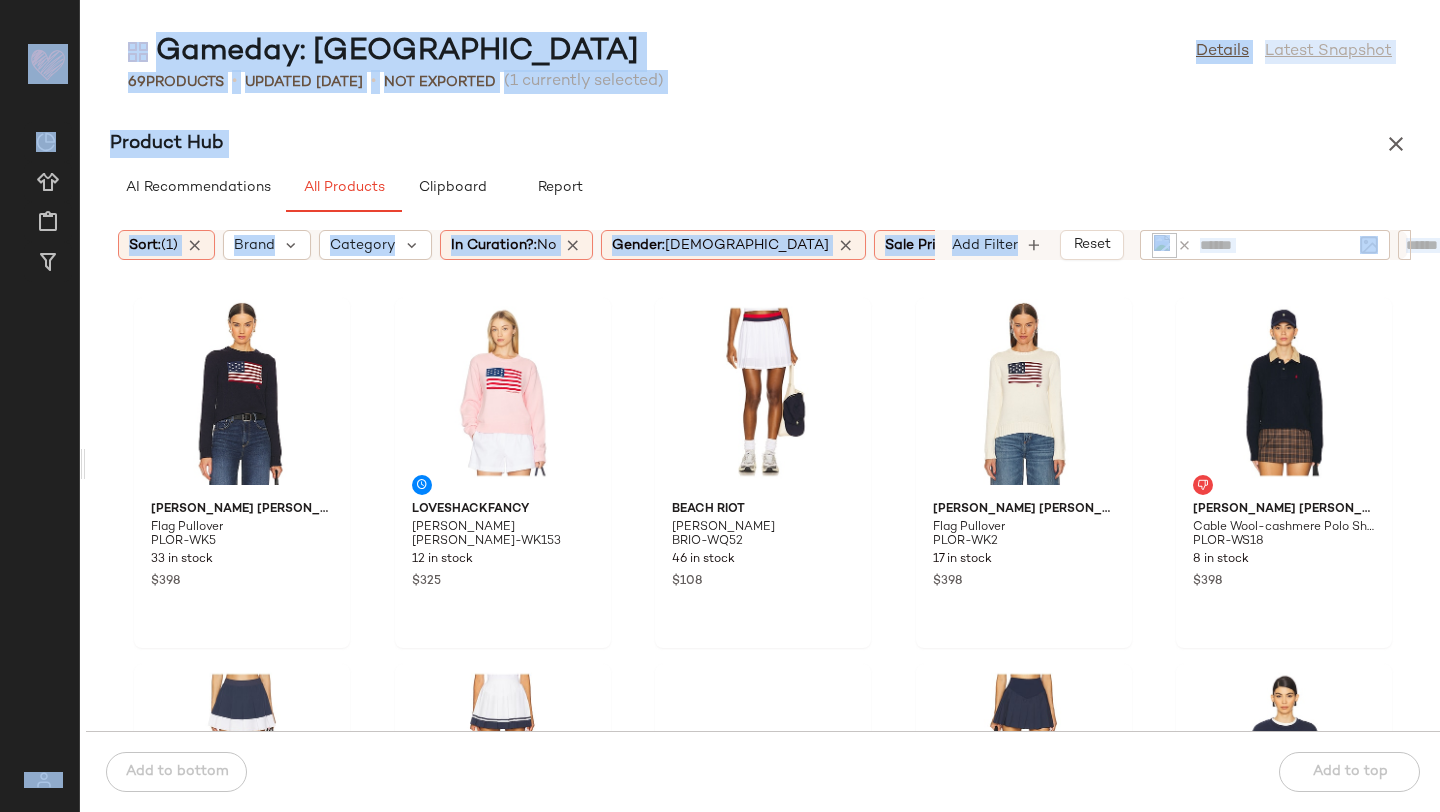 click on "Product Hub" at bounding box center [763, 144] 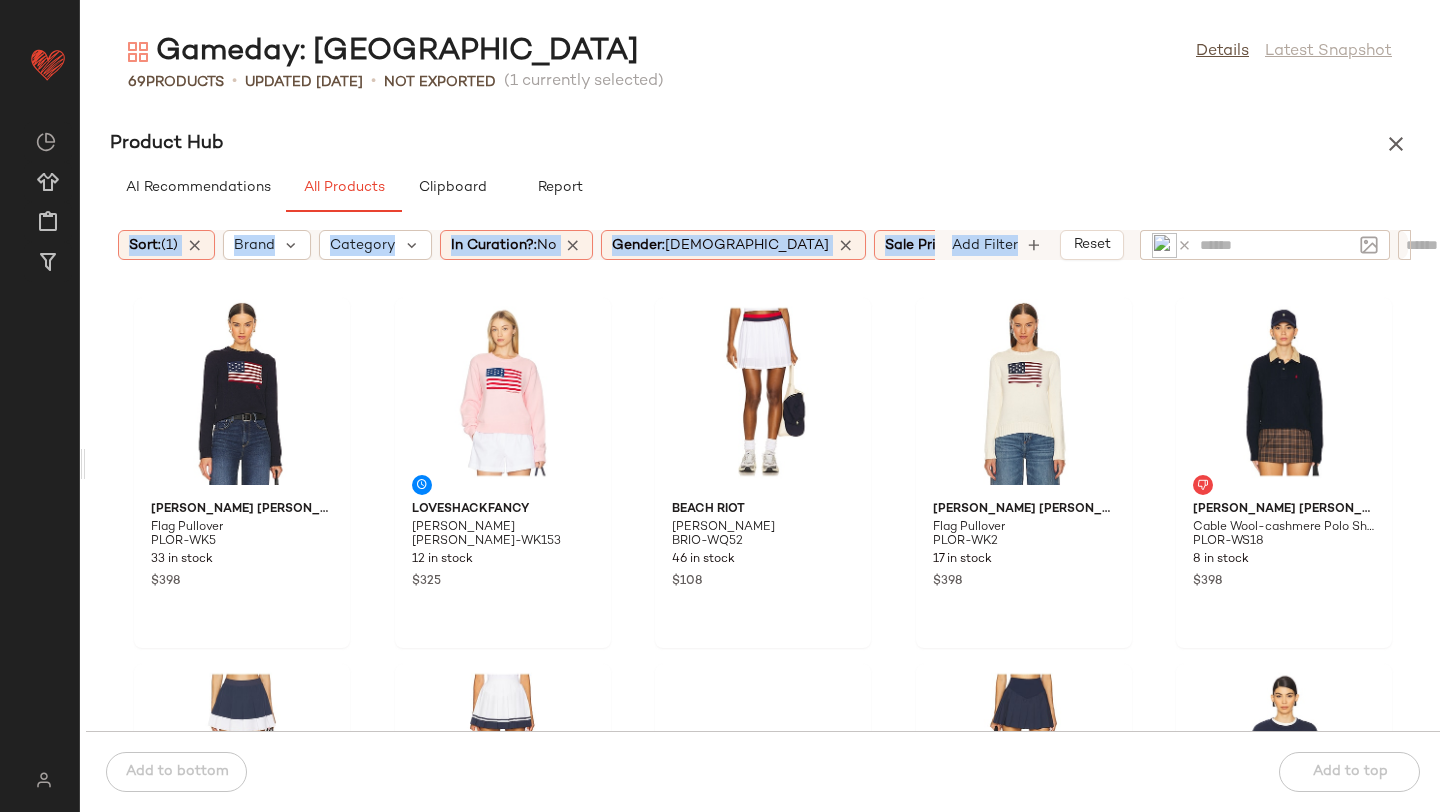 drag, startPoint x: 949, startPoint y: 263, endPoint x: 949, endPoint y: 203, distance: 60 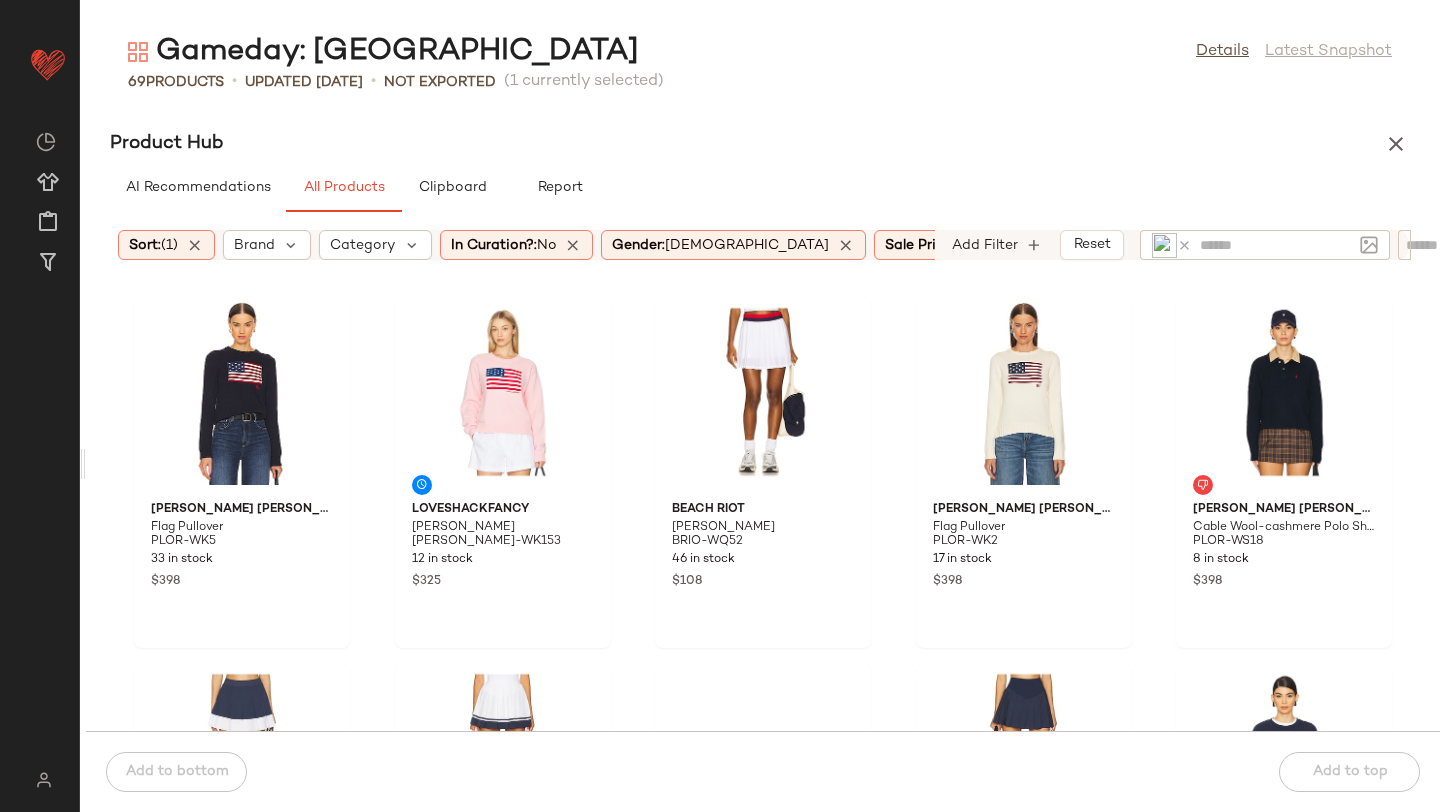click on "Product Hub" at bounding box center [763, 144] 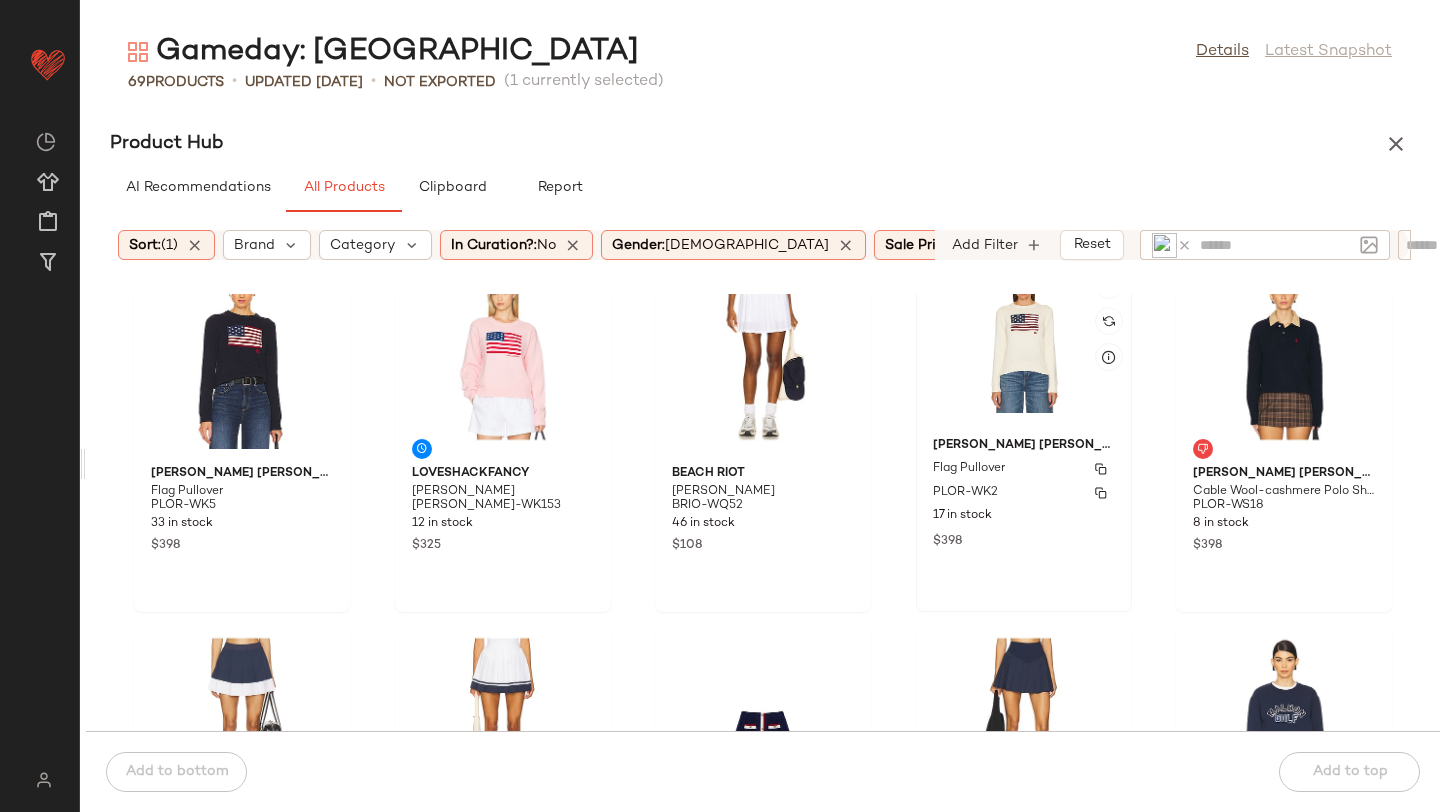 scroll, scrollTop: 0, scrollLeft: 0, axis: both 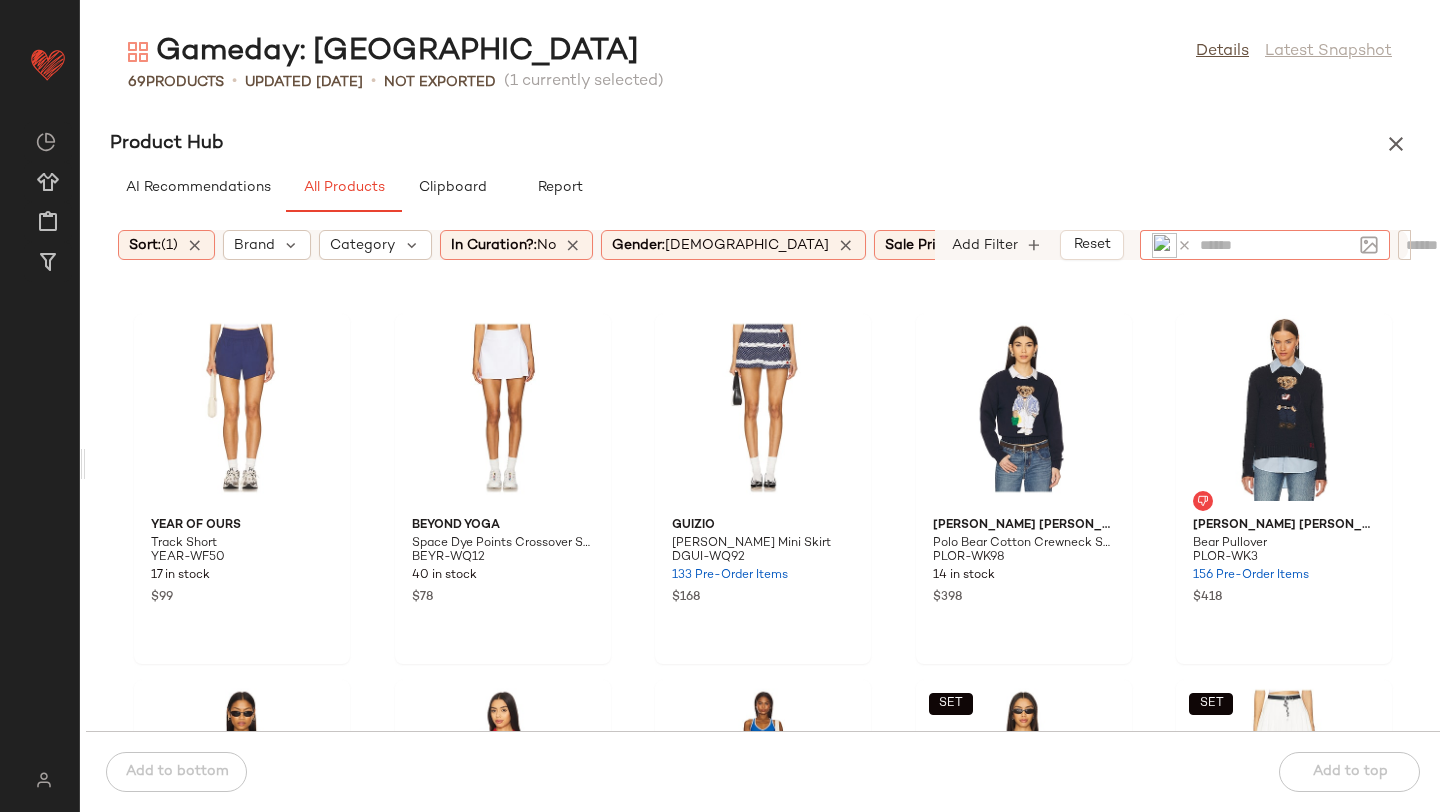 click 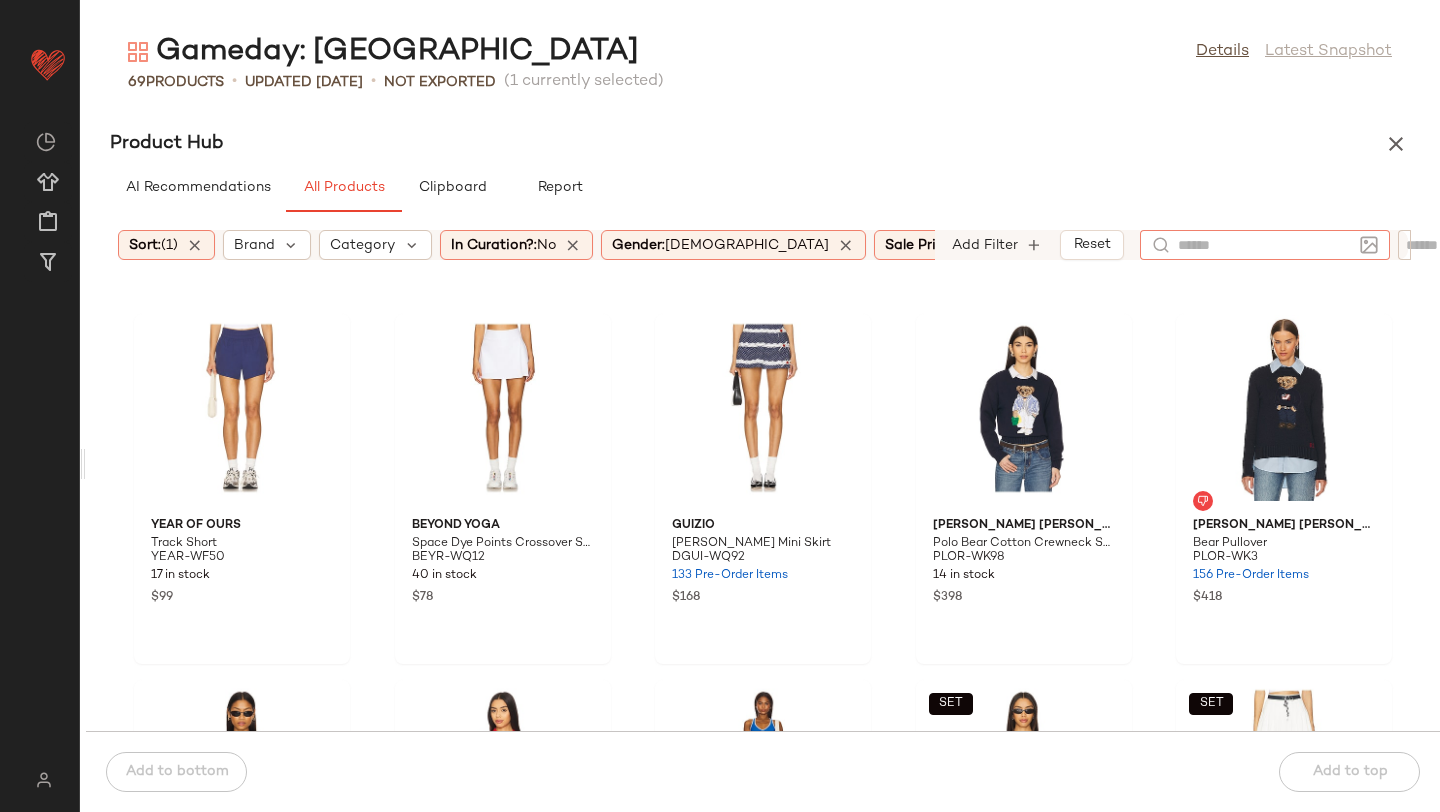 click 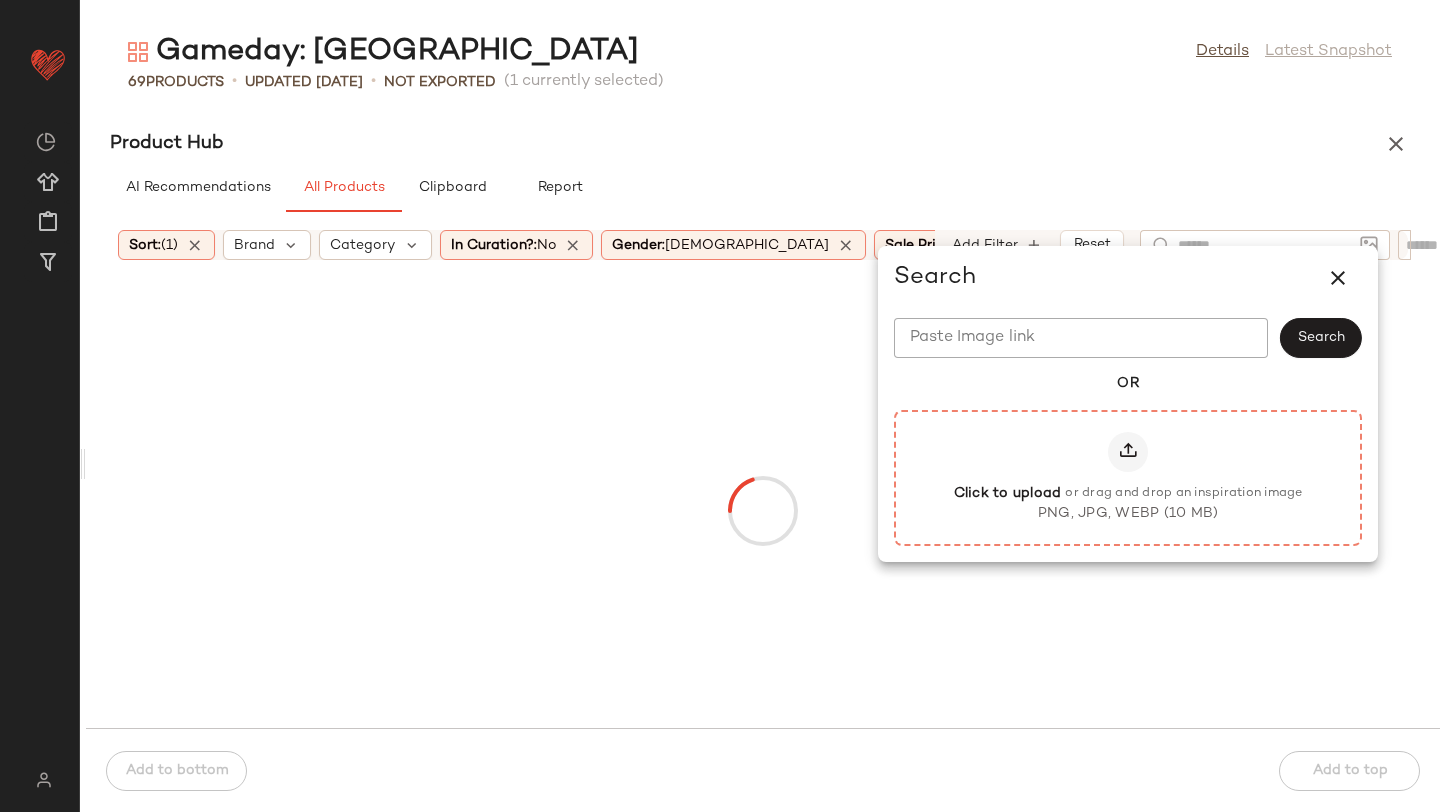 click at bounding box center (1128, 452) 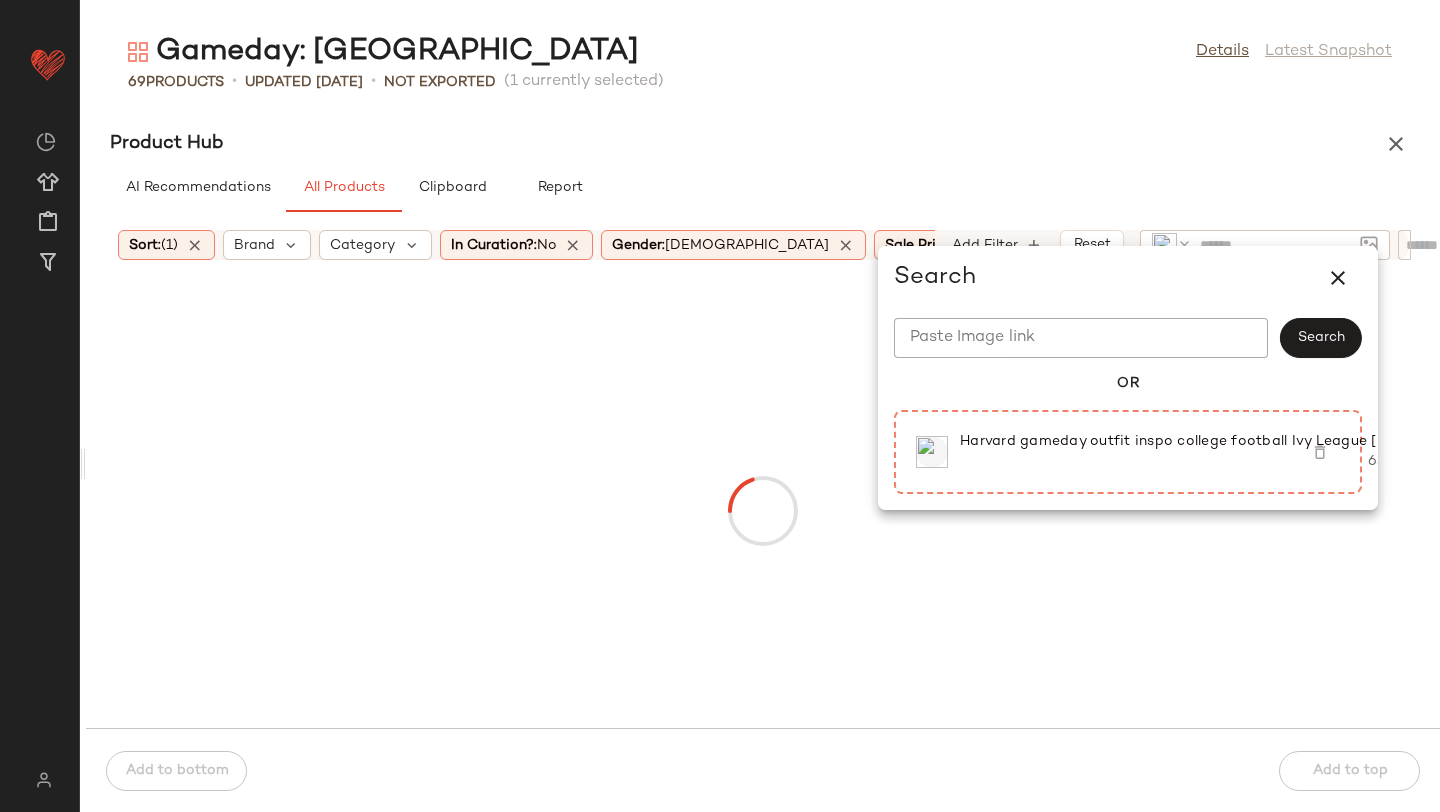 click at bounding box center [763, 511] 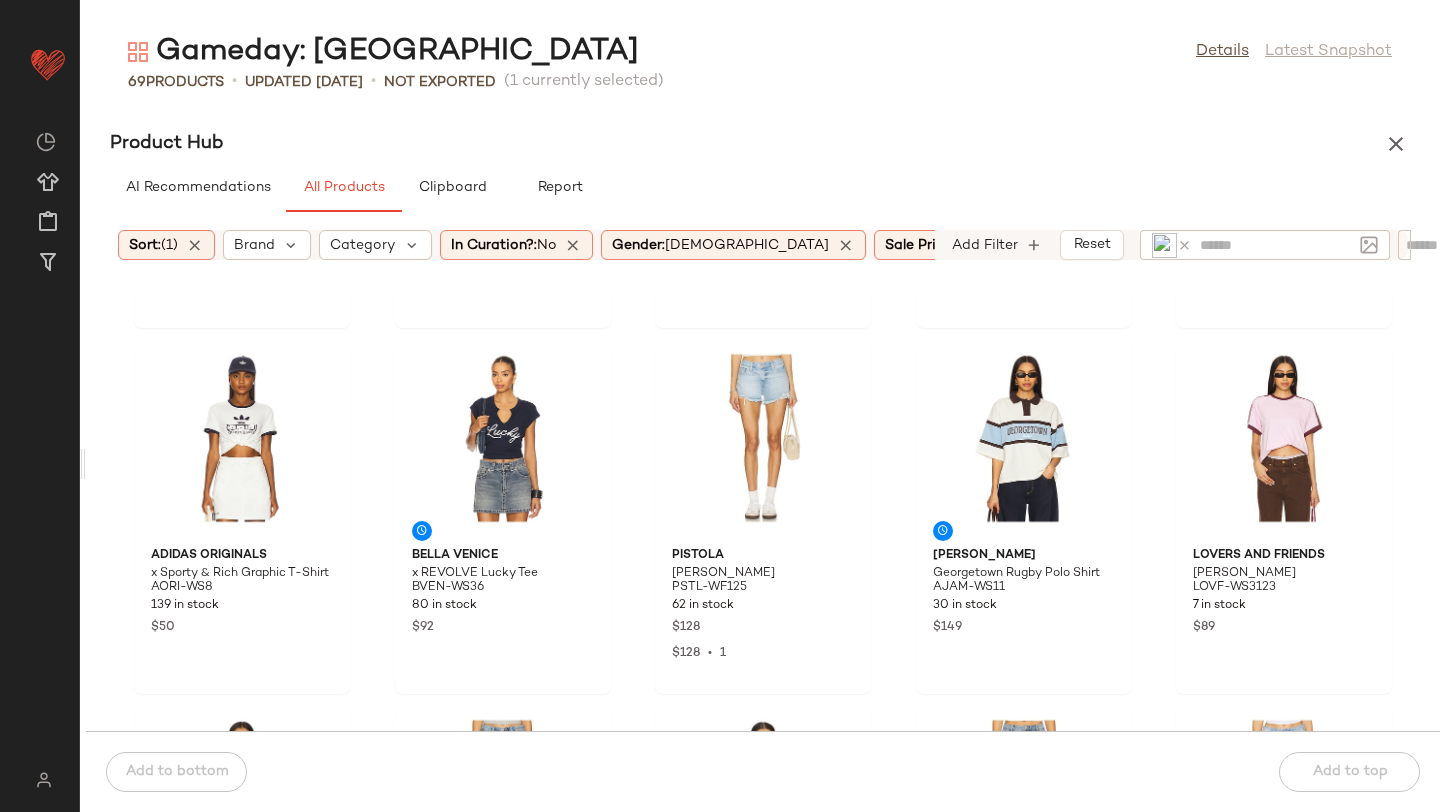 scroll, scrollTop: 1814, scrollLeft: 0, axis: vertical 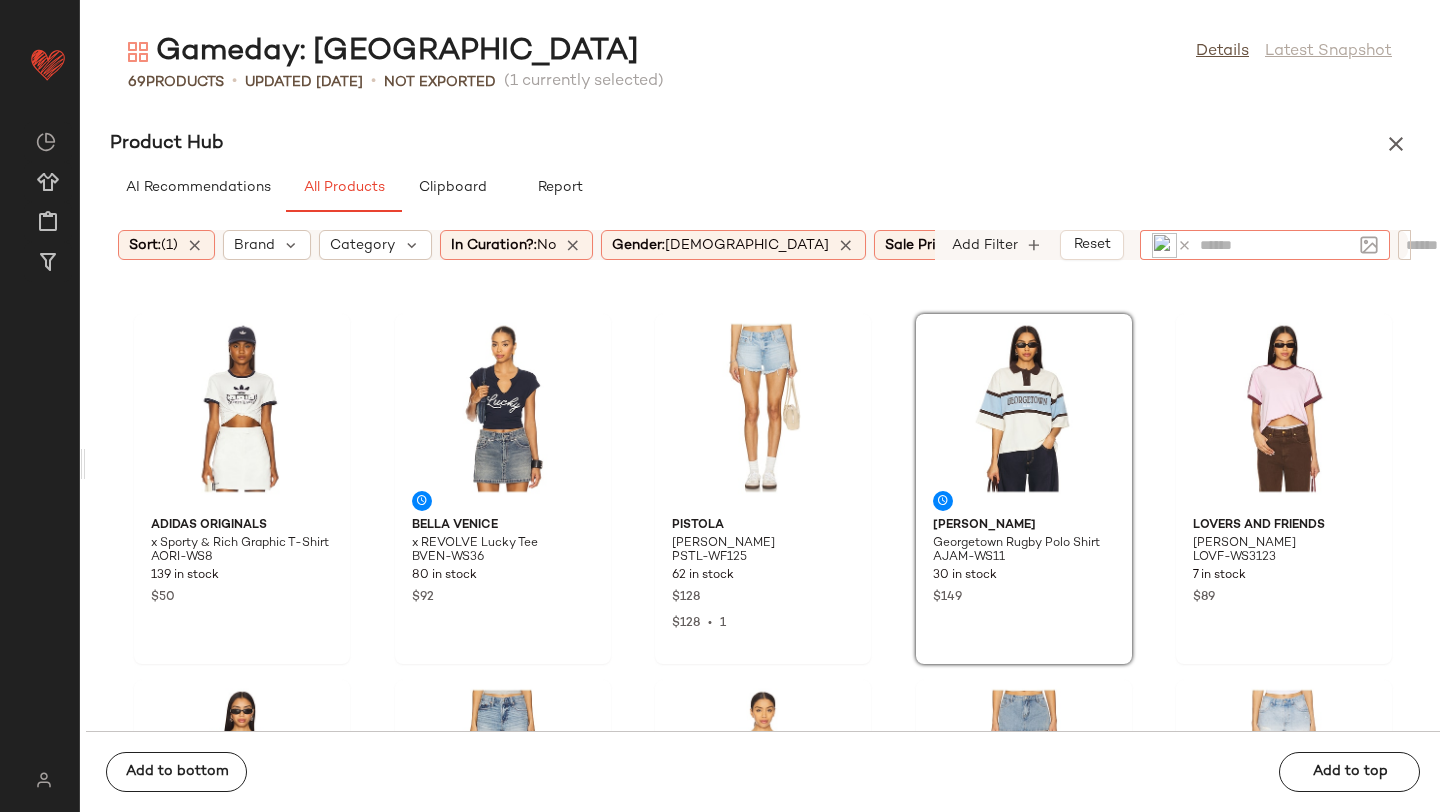 click 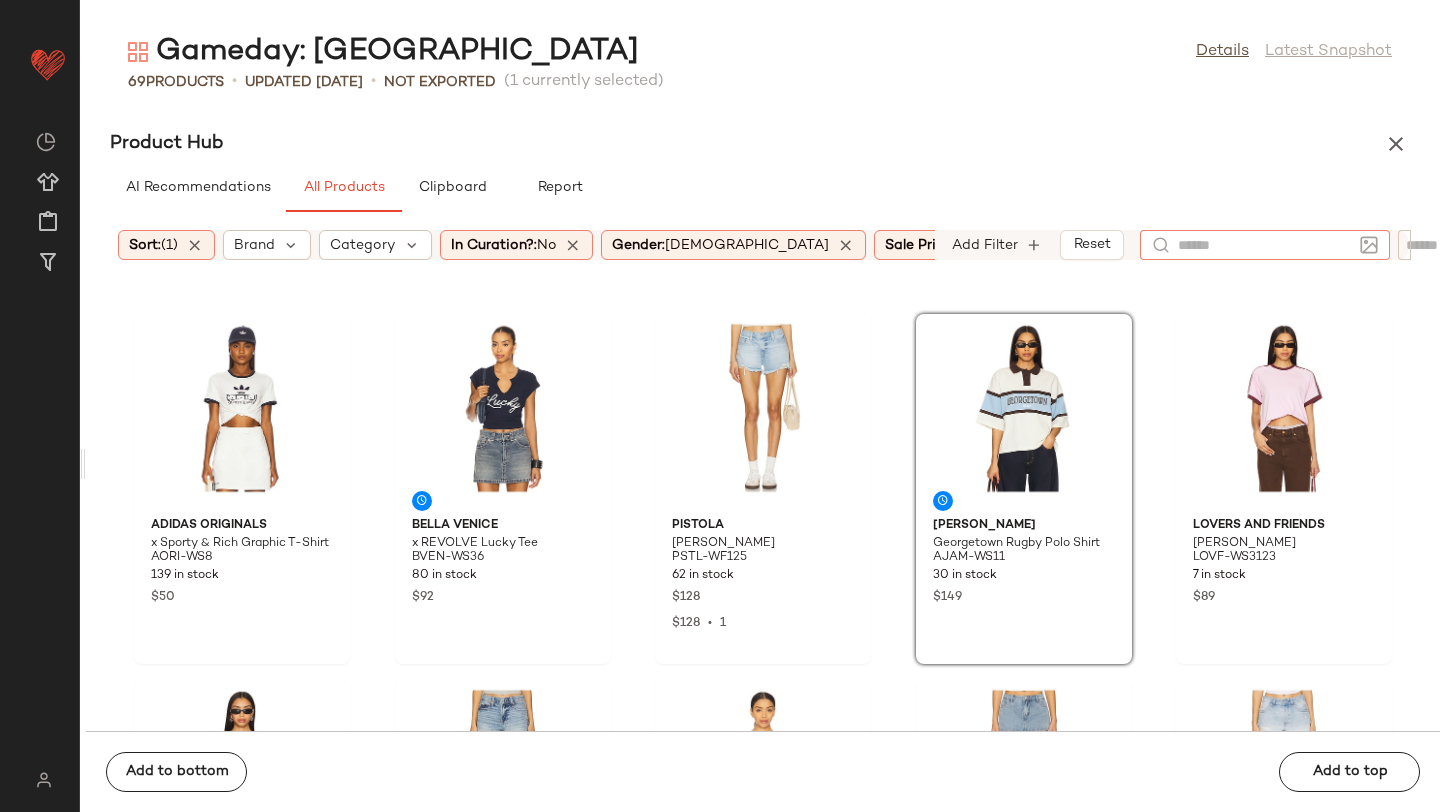 click 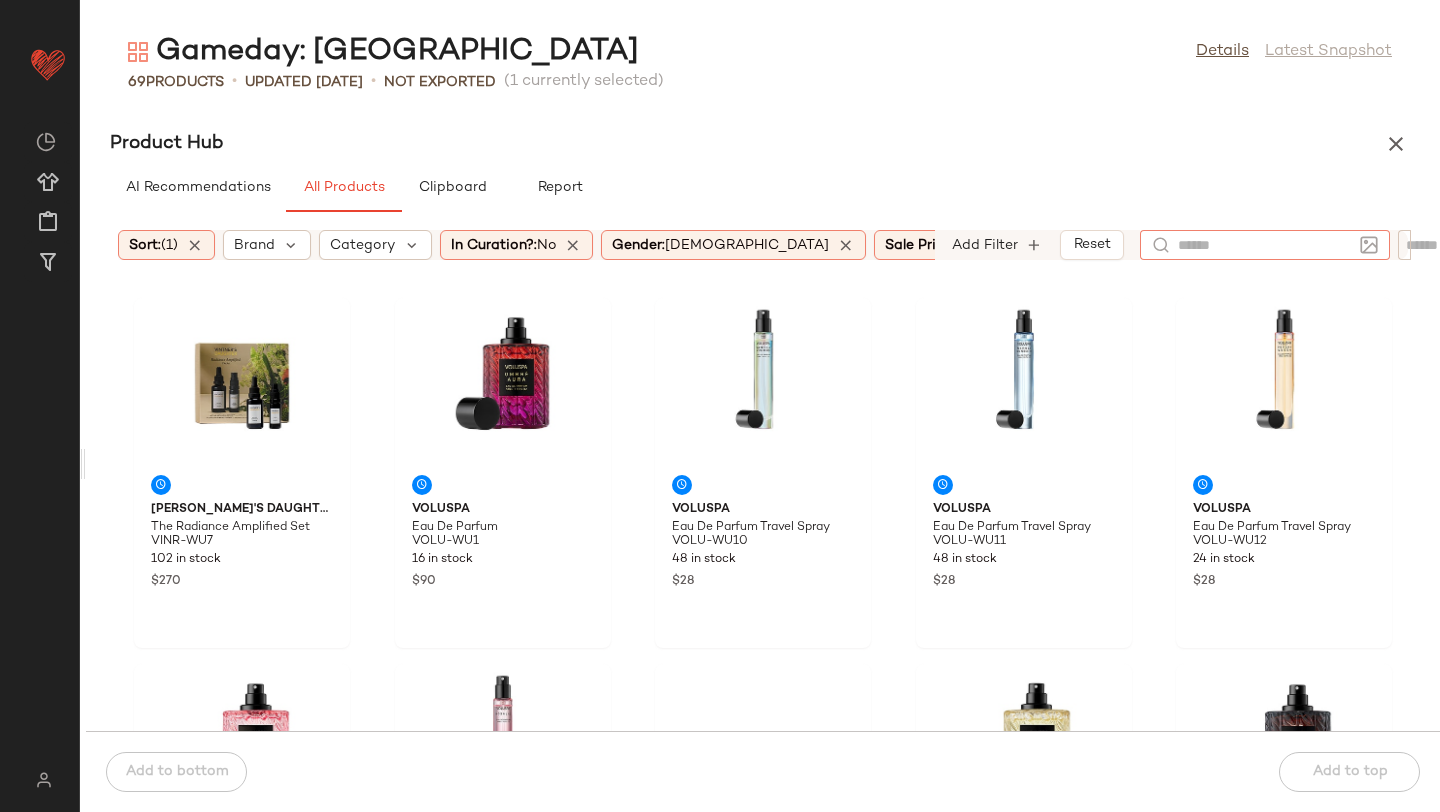 click 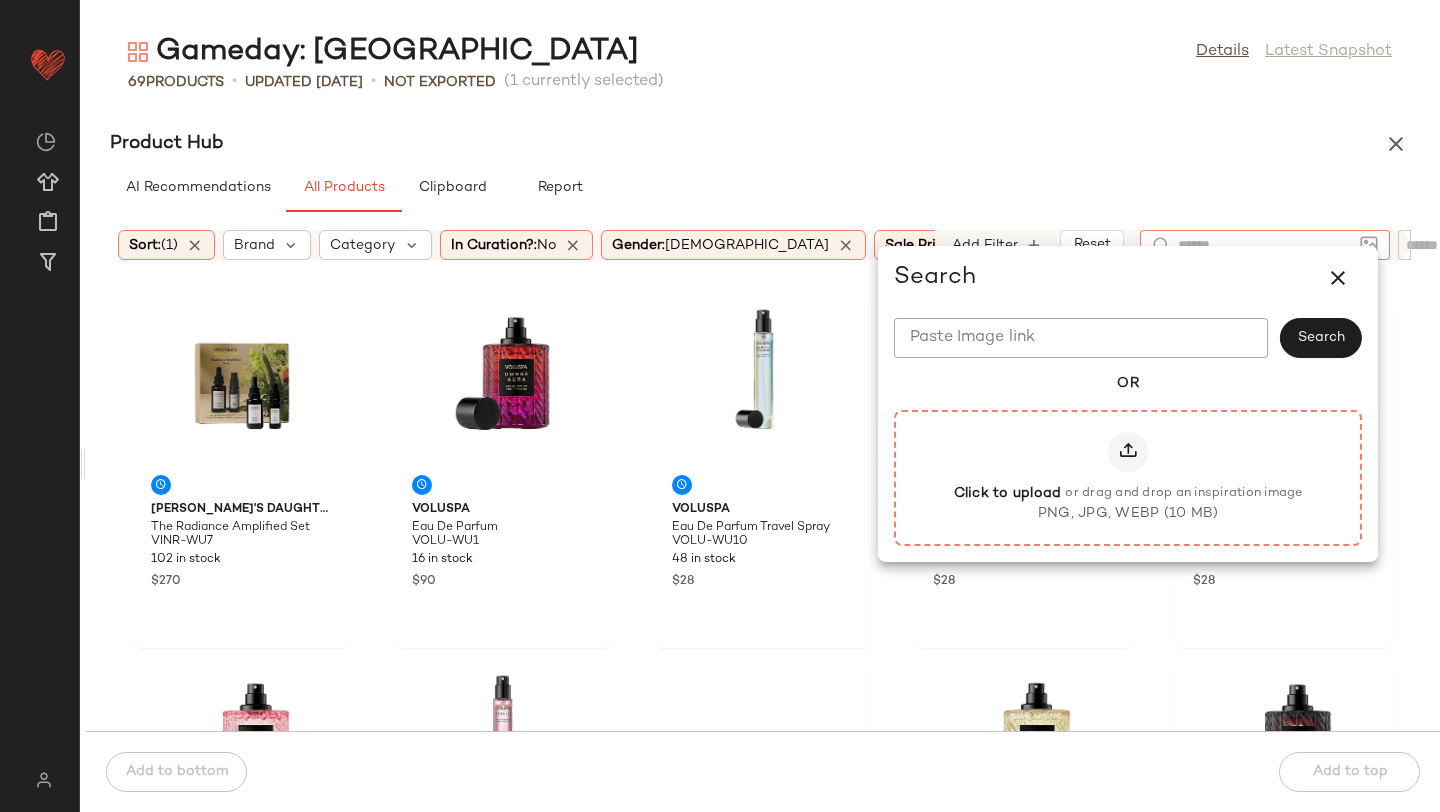 click at bounding box center [1128, 452] 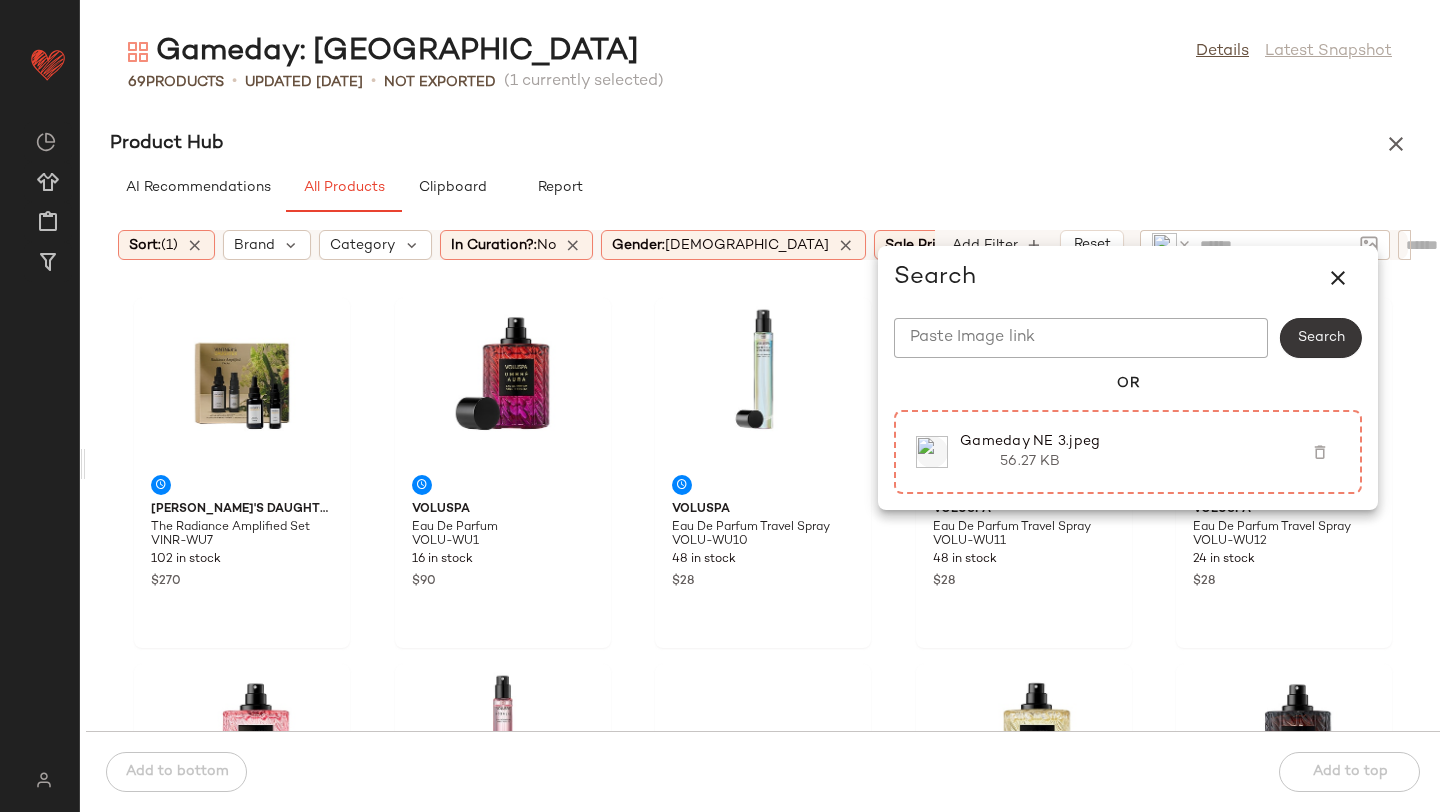 click on "Revolve ** ******* Dashboard All Products Global Clipboards (29) Curations (456) [PERSON_NAME]  Gameday: [GEOGRAPHIC_DATA]  Details   Latest Snapshot  69   Products   •   updated [DATE]  •   Not Exported    (1 currently selected)   Send for Review   Export   Request changes   Hub  Sort  Brand  Category  Add Filter  Product Hub  AI Recommendations   All Products   Clipboard   Report  Sort:   (1) Brand  Category  In Curation?:   No Gender:   [DEMOGRAPHIC_DATA] Sale Price:   Not on sale Total Inventory:   5-Max Add Filter   Reset  Vintner's Daughter The Radiance Amplified Set VINR-WU7 102 in stock $270 Voluspa Eau De Parfum VOLU-WU1 16 in stock $90 Voluspa Eau De Parfum Travel Spray VOLU-WU10 48 in stock $28 Voluspa Eau De Parfum Travel Spray VOLU-WU11 48 in stock $28 Voluspa Eau De Parfum Travel Spray VOLU-WU12 24 in stock $28 Voluspa Eau De Parfum VOLU-WU13 16 in stock $90 Voluspa Eau De Parfum Travel Spray VOLU-WU14 24 in stock $28 Voluspa Discovery Set VOLU-WU15 120 in stock $30 Voluspa Eau De Parfum VOLU-WU2 $90" at bounding box center [720, 406] 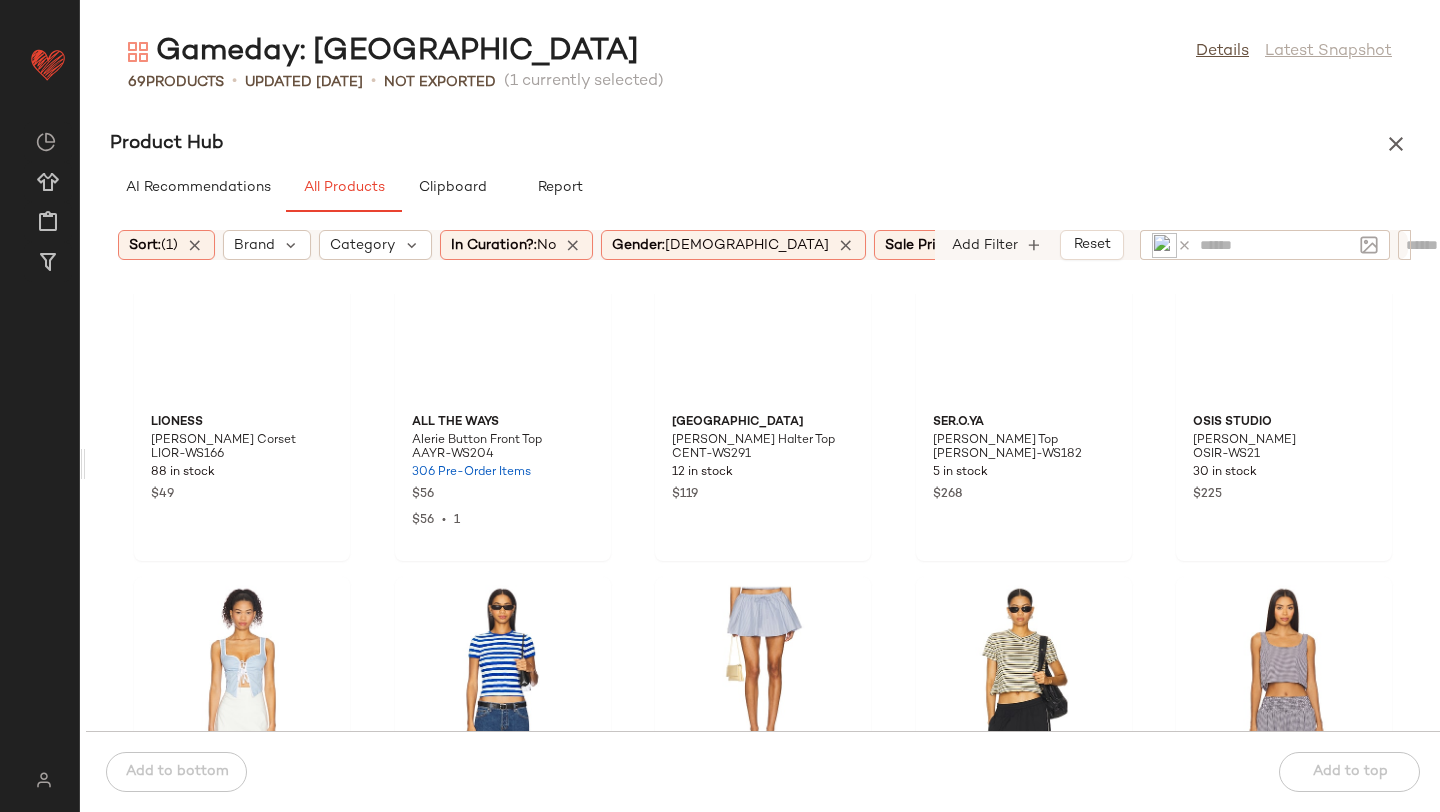 scroll, scrollTop: 0, scrollLeft: 0, axis: both 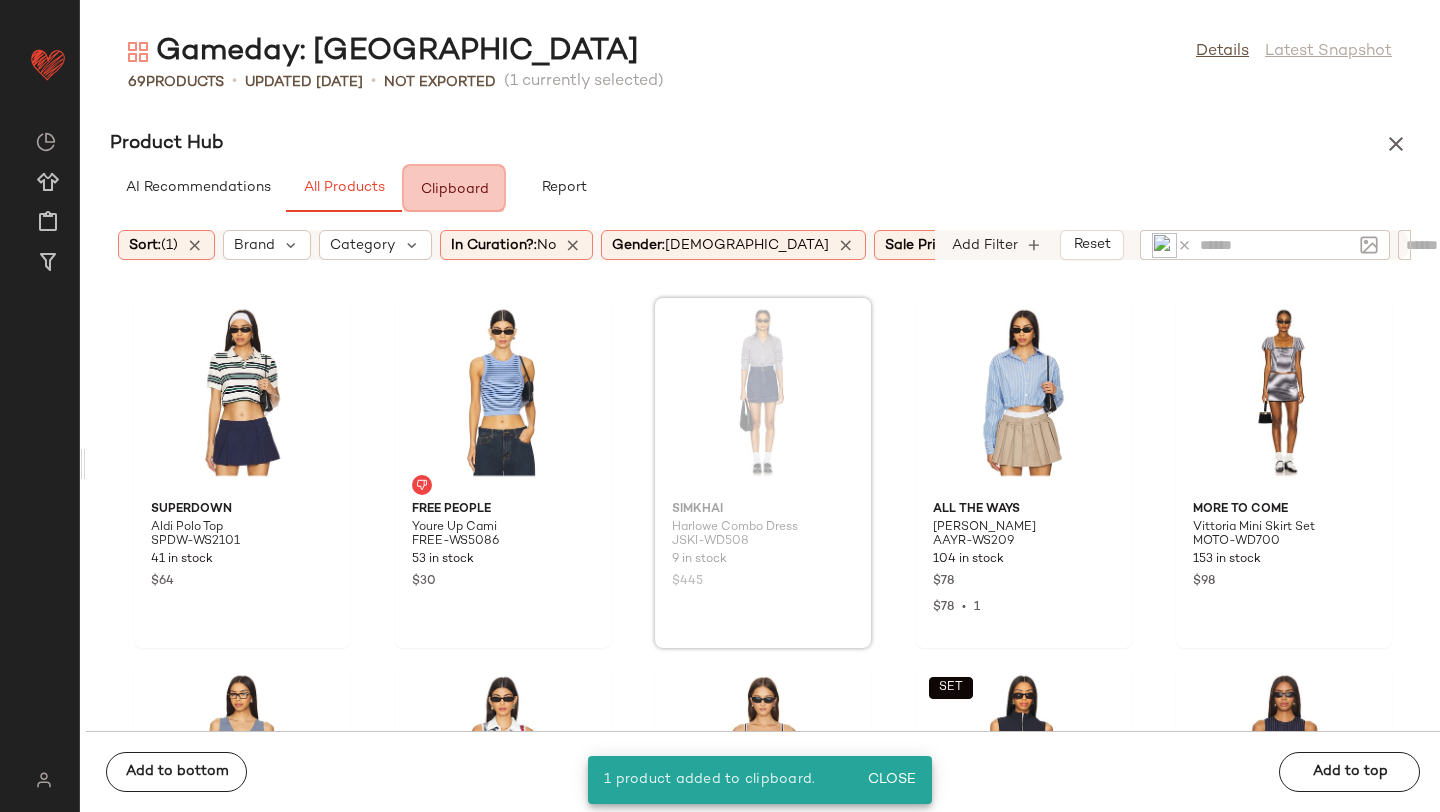 drag, startPoint x: 739, startPoint y: 423, endPoint x: 723, endPoint y: 419, distance: 16.492422 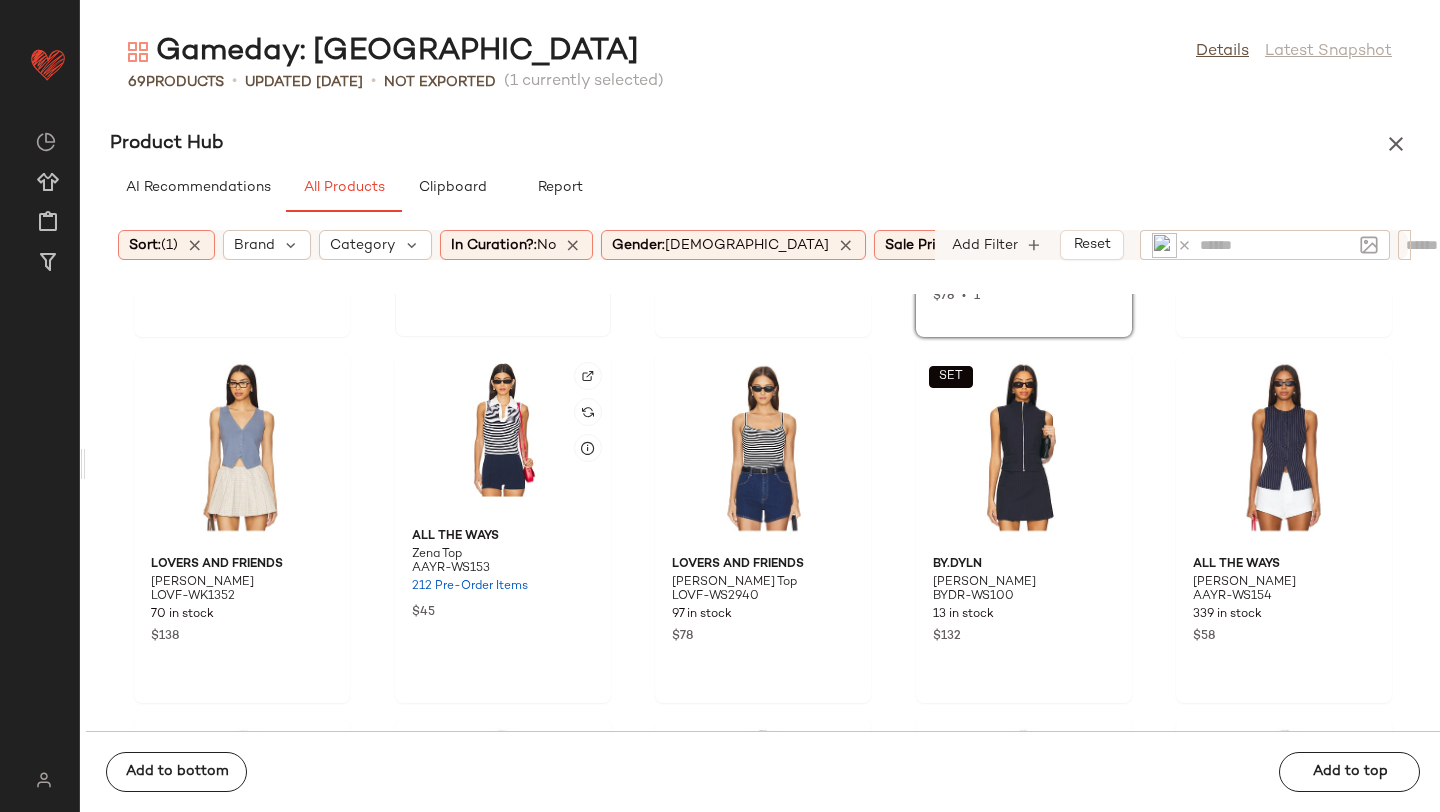 scroll, scrollTop: 316, scrollLeft: 0, axis: vertical 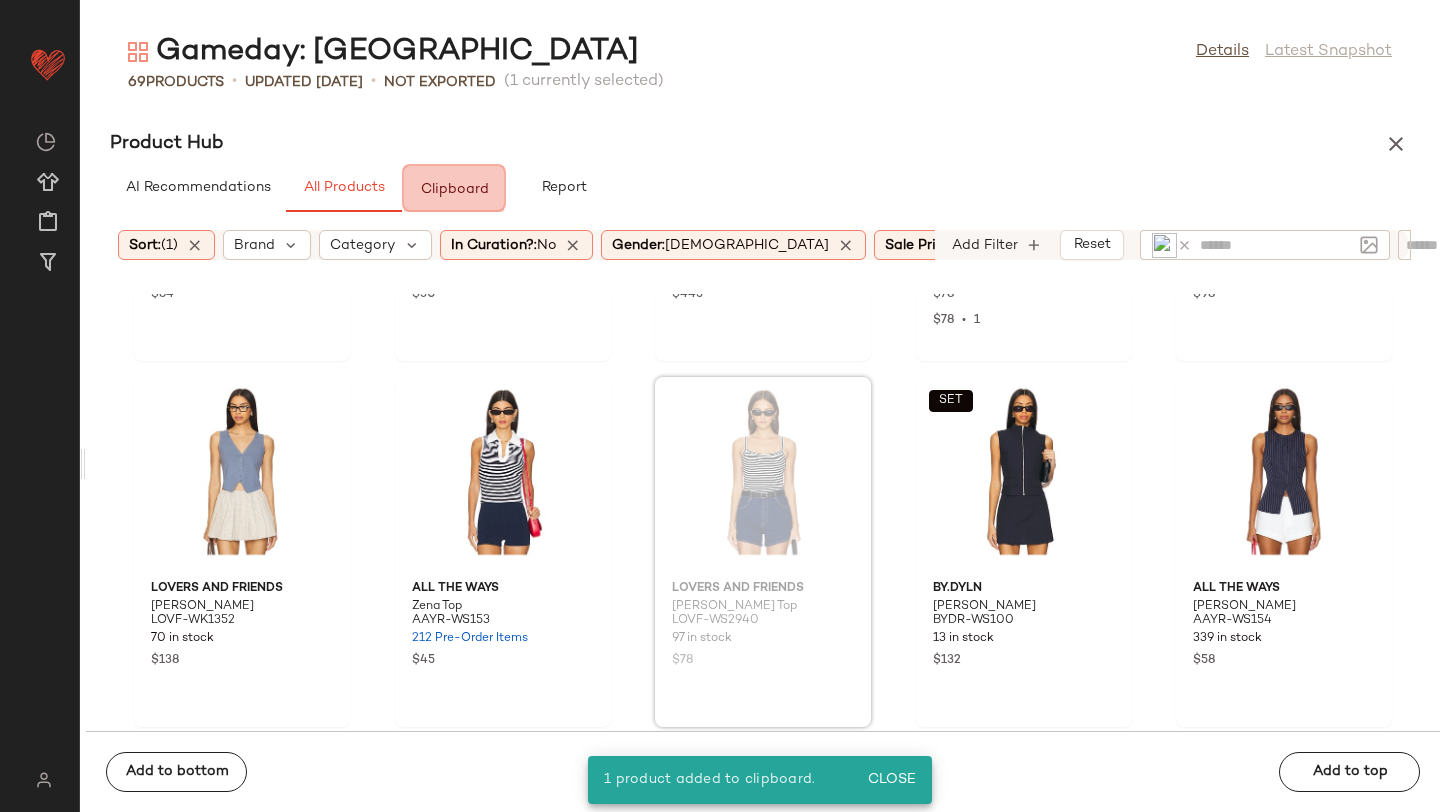 drag, startPoint x: 706, startPoint y: 525, endPoint x: 691, endPoint y: 520, distance: 15.811388 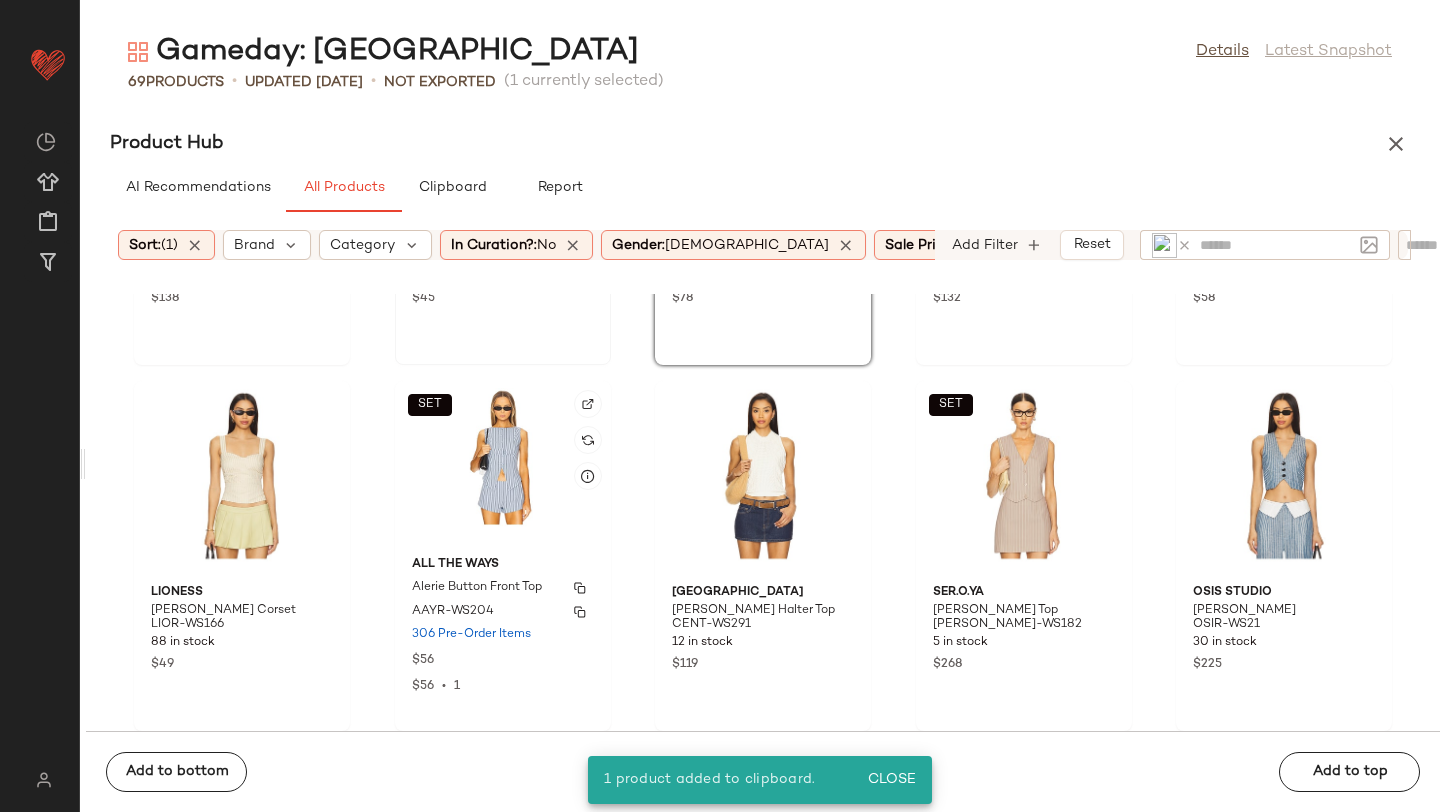 scroll, scrollTop: 670, scrollLeft: 0, axis: vertical 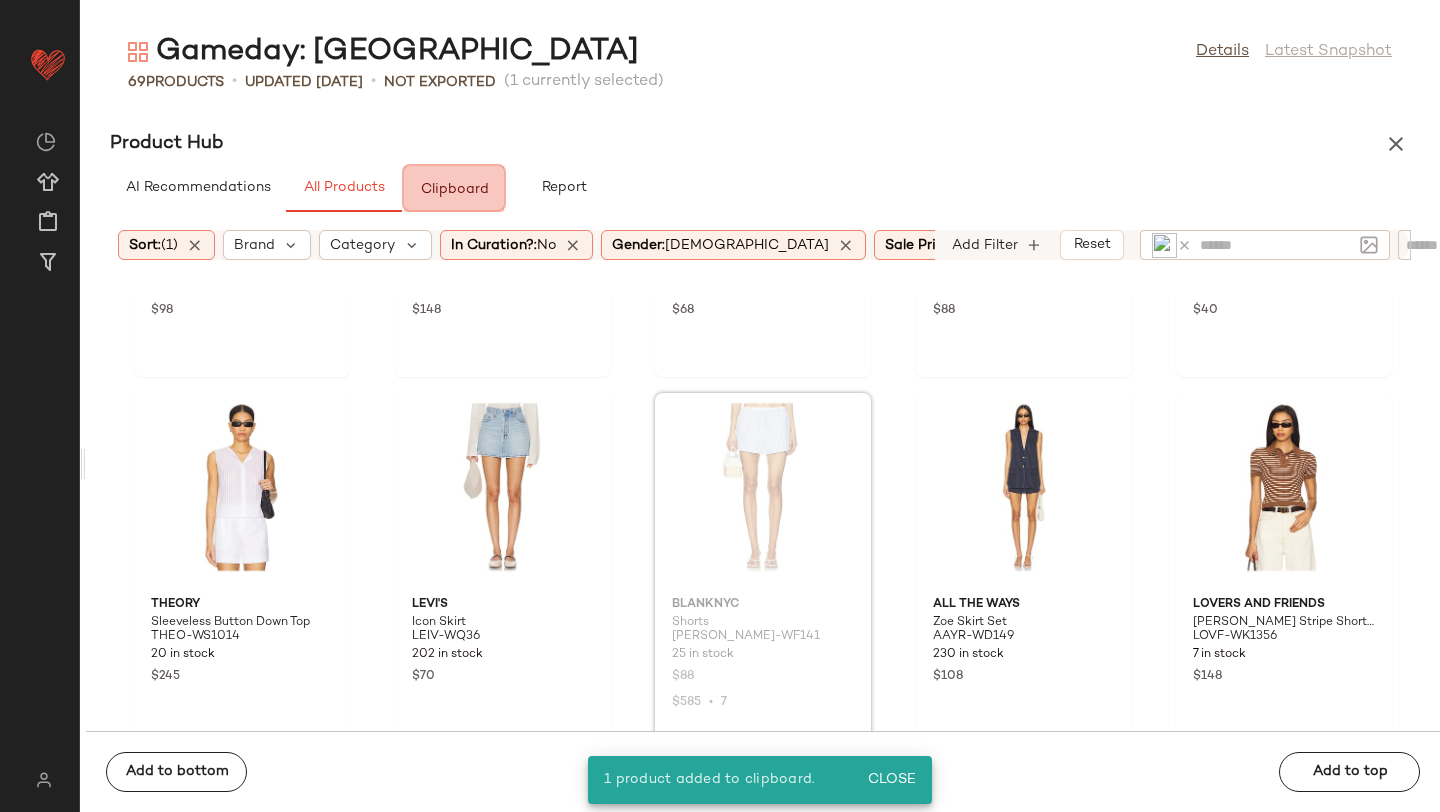 drag, startPoint x: 675, startPoint y: 434, endPoint x: 458, endPoint y: 249, distance: 285.1561 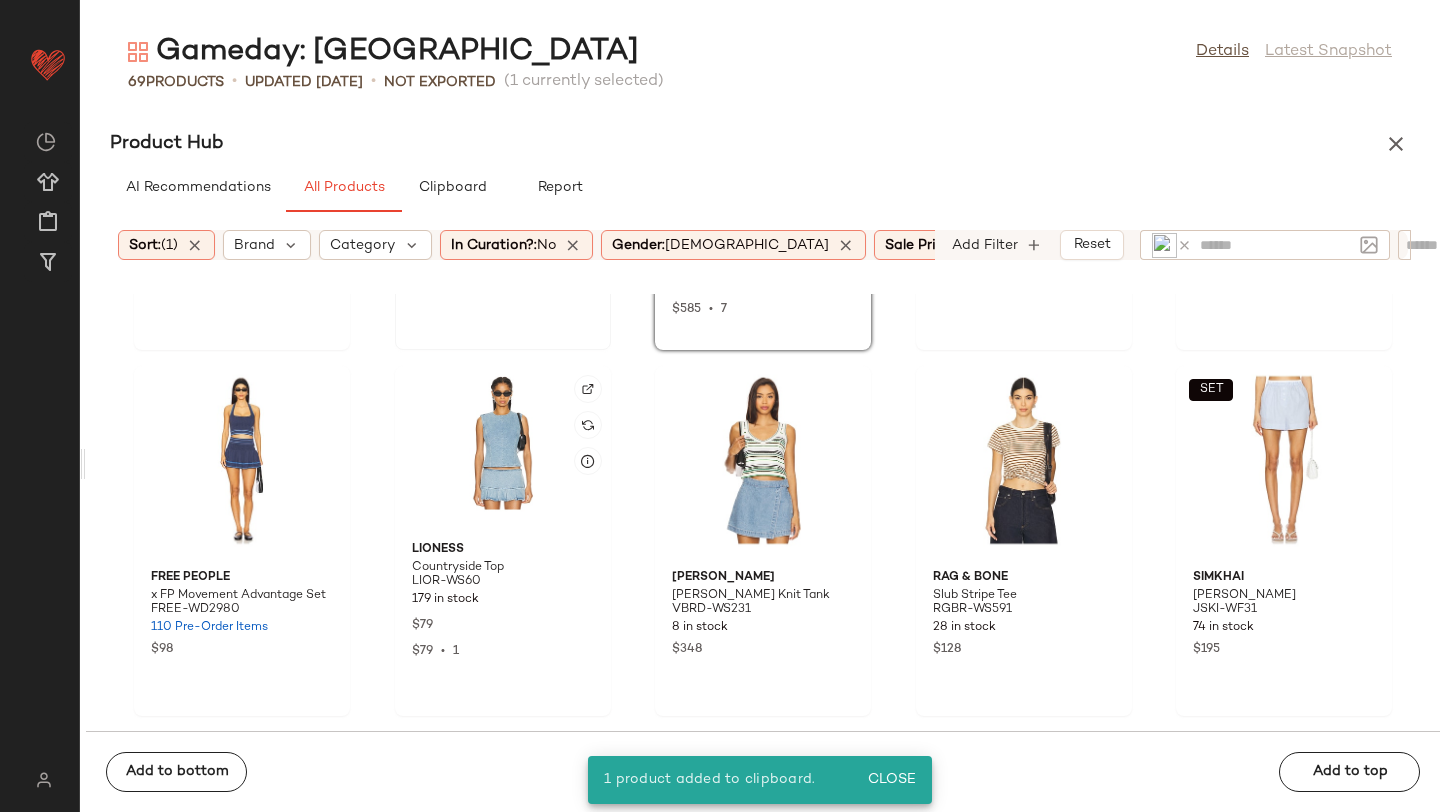 scroll, scrollTop: 2147, scrollLeft: 0, axis: vertical 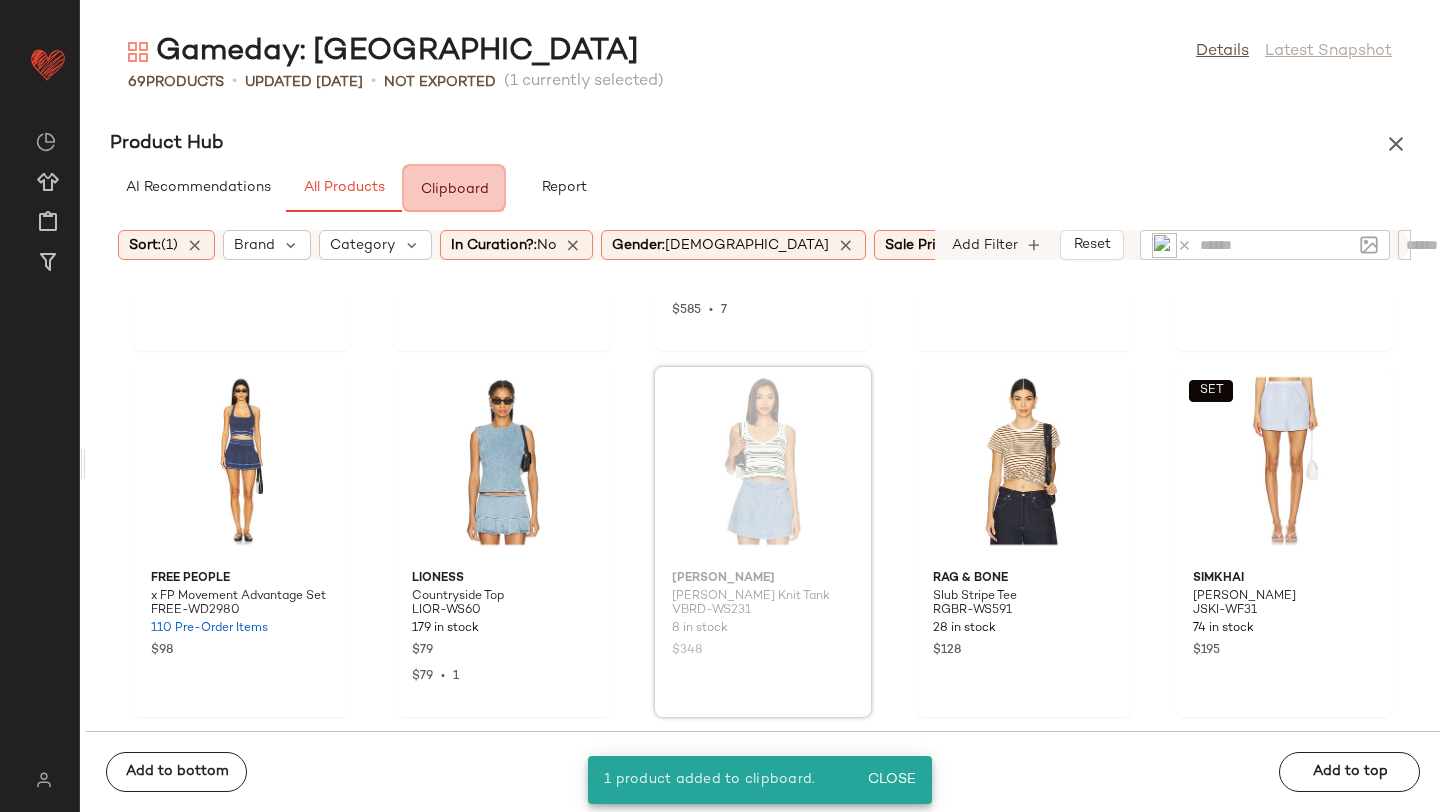 drag, startPoint x: 776, startPoint y: 545, endPoint x: 766, endPoint y: 541, distance: 10.770329 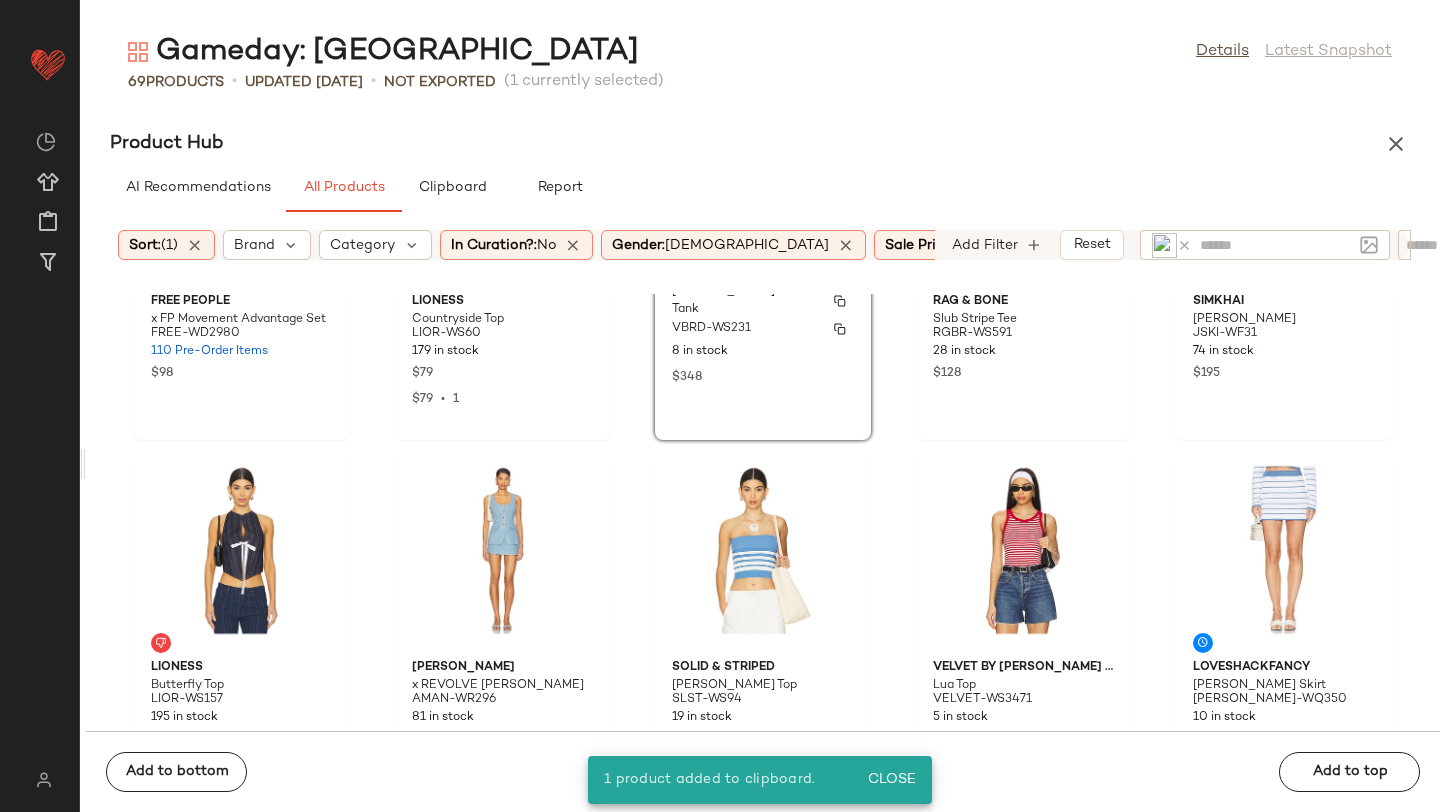 scroll, scrollTop: 2424, scrollLeft: 0, axis: vertical 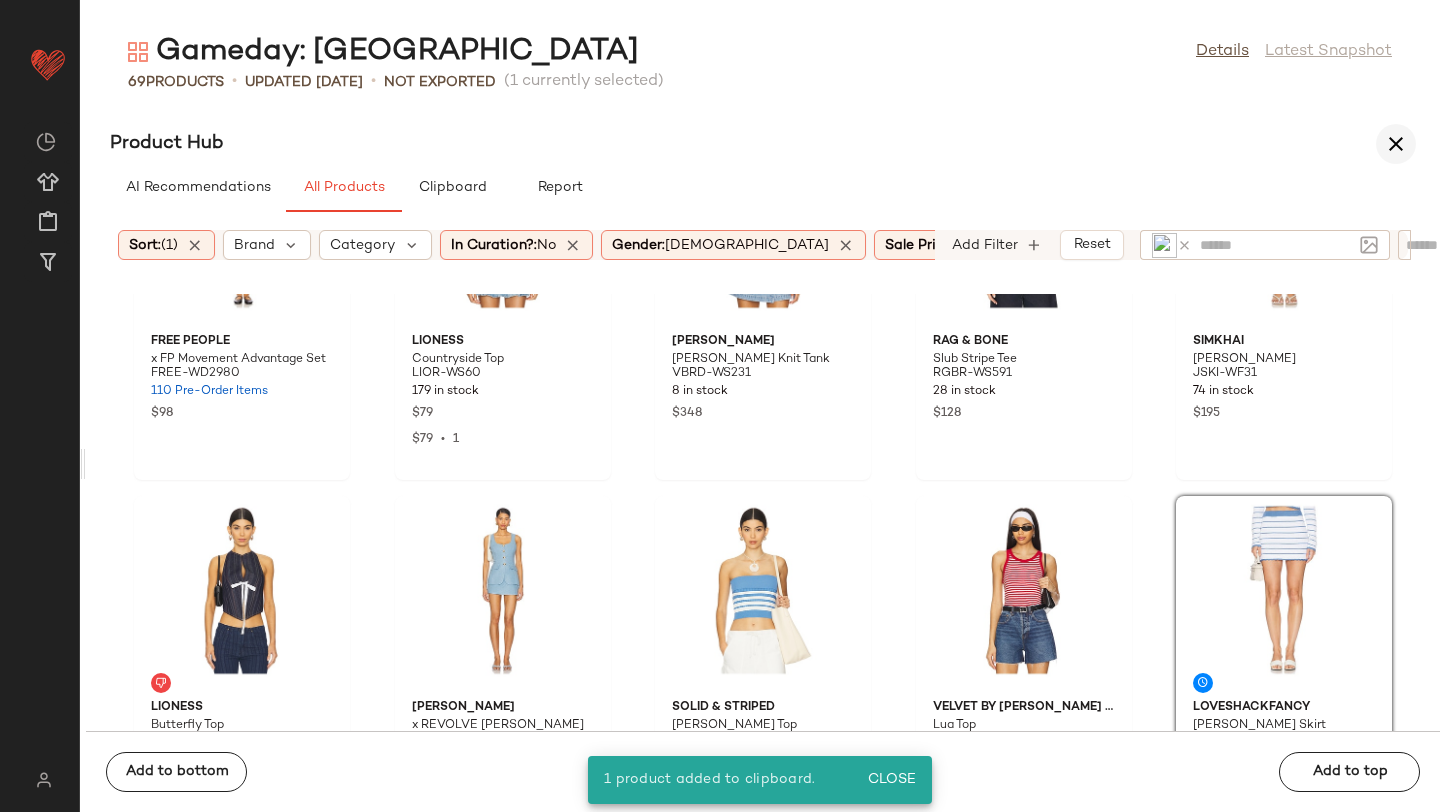 click at bounding box center (1396, 144) 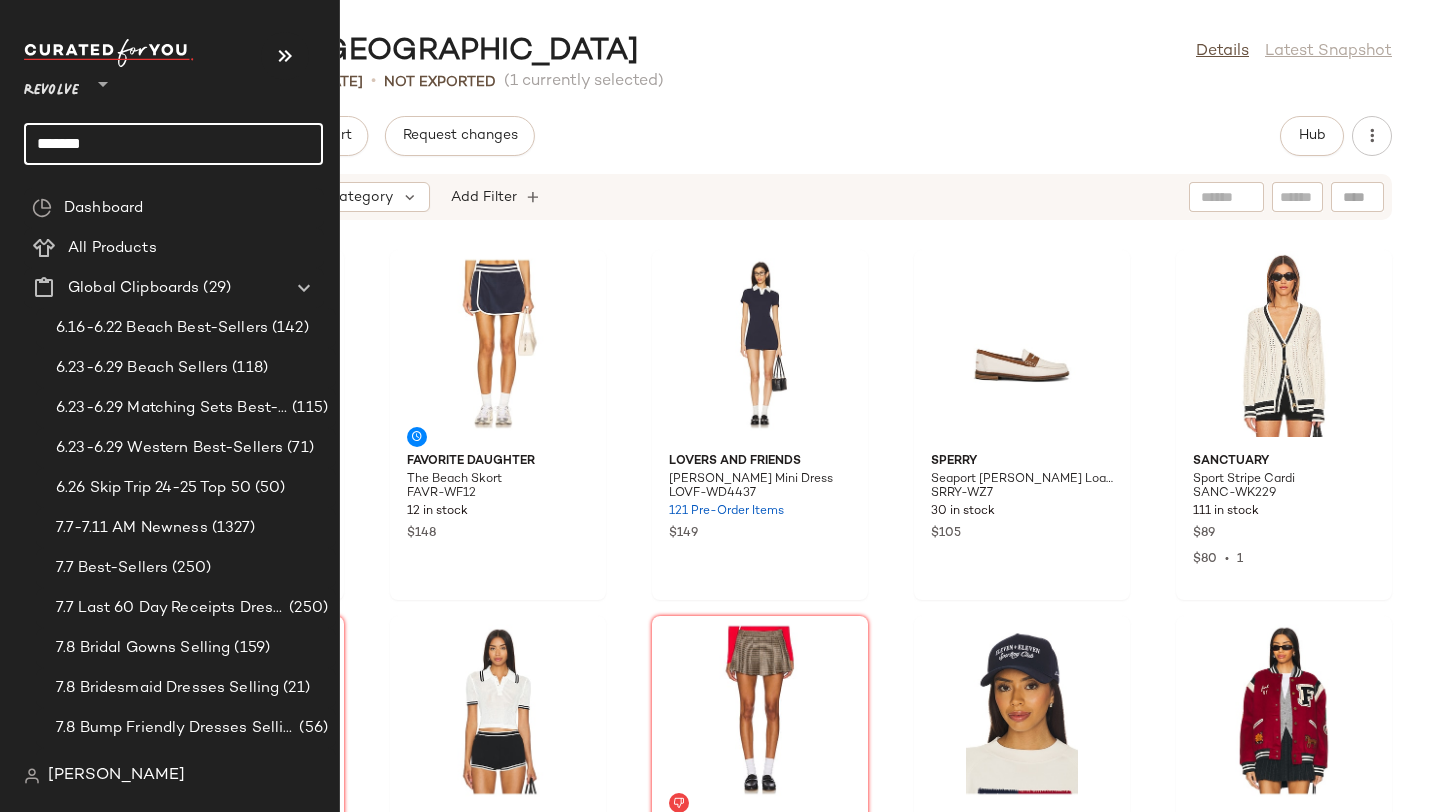 drag, startPoint x: 152, startPoint y: 141, endPoint x: 57, endPoint y: 141, distance: 95 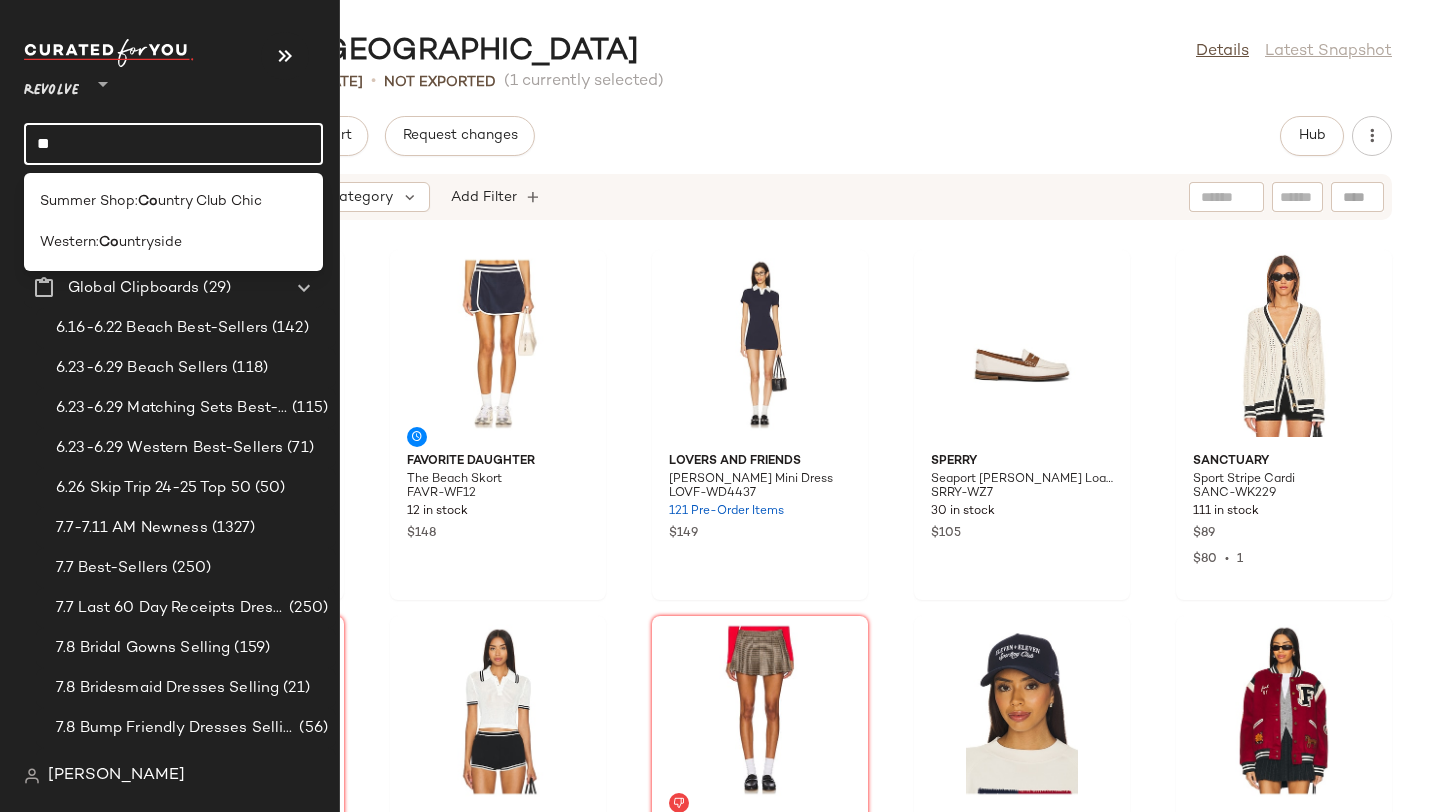 type on "*" 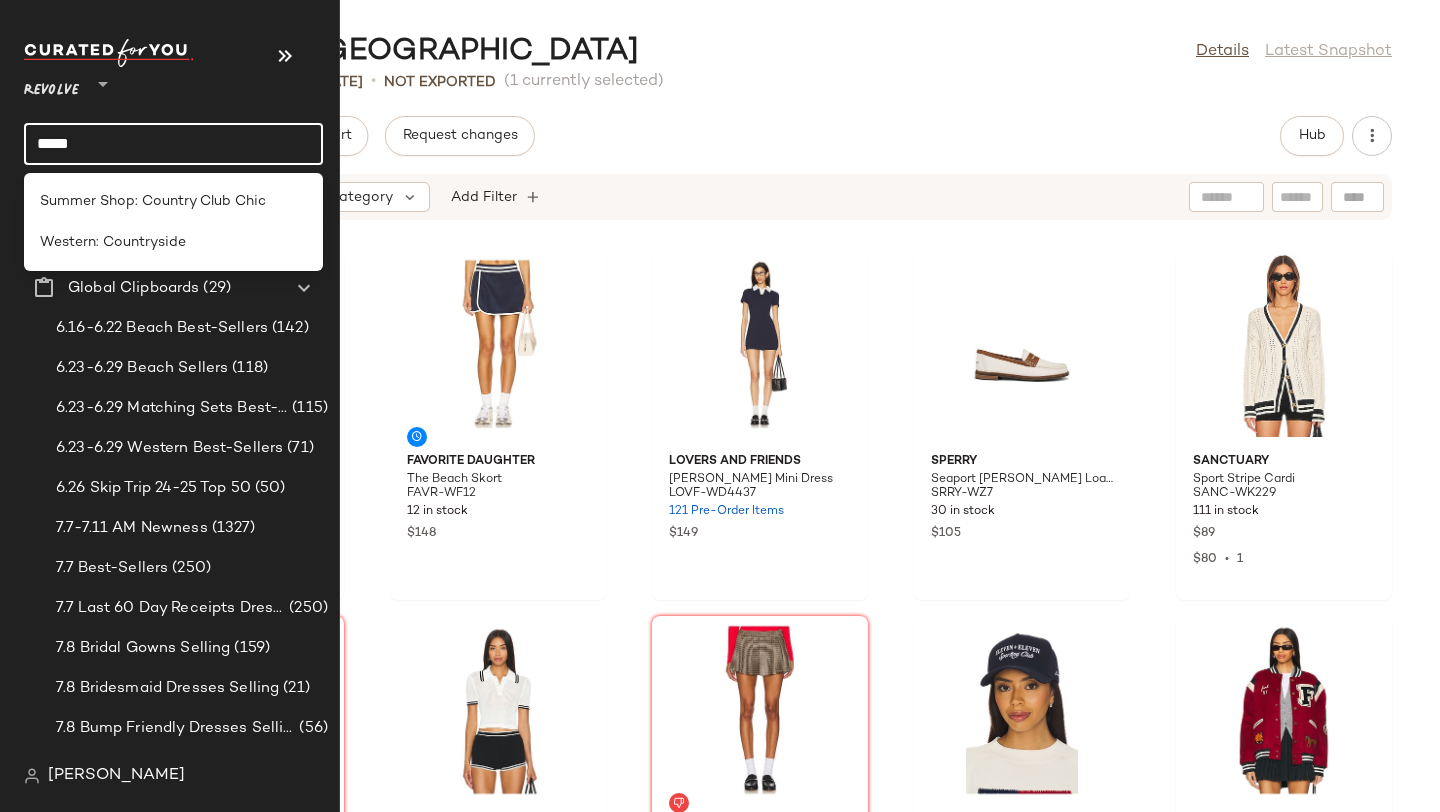 type on "*****" 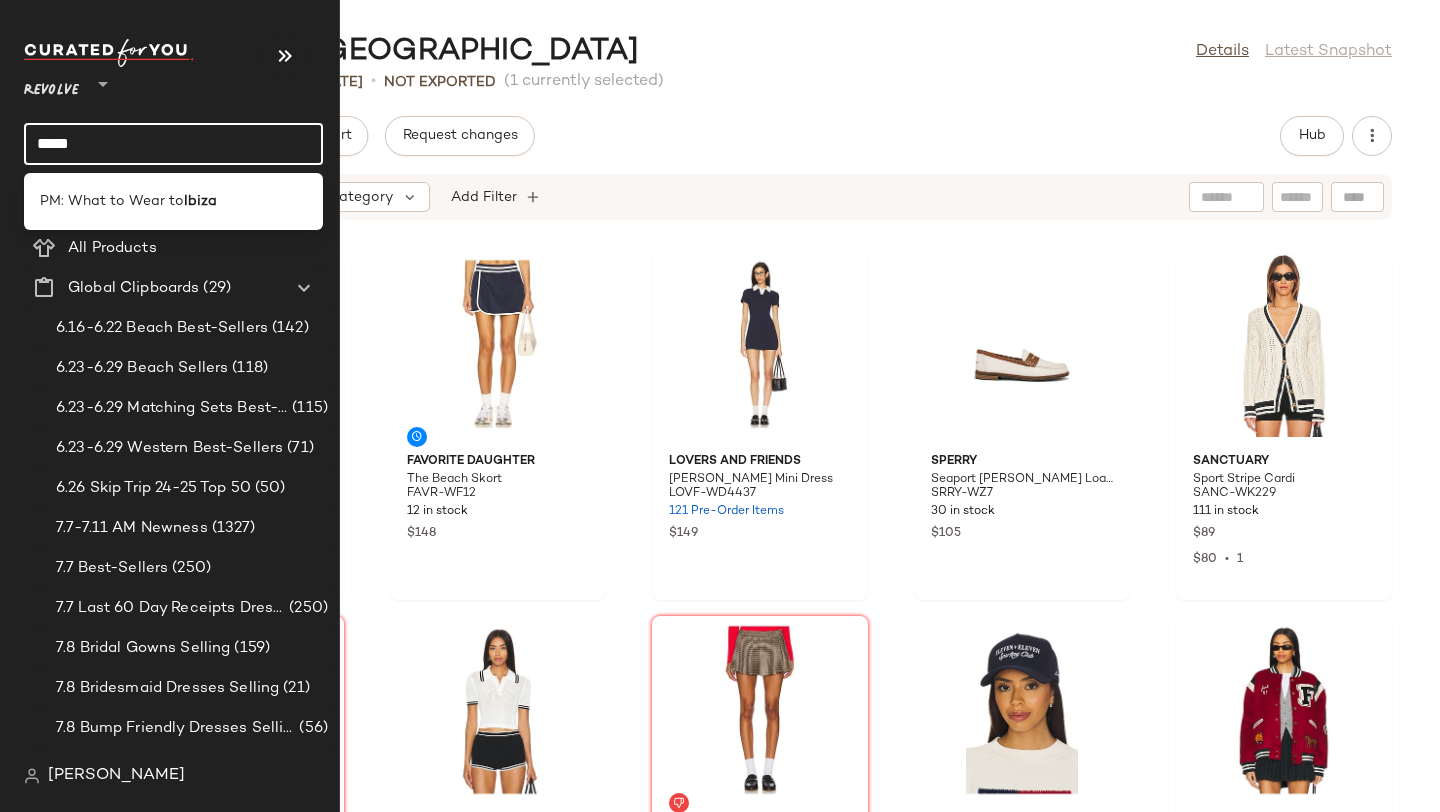 drag, startPoint x: 105, startPoint y: 201, endPoint x: 136, endPoint y: 185, distance: 34.88553 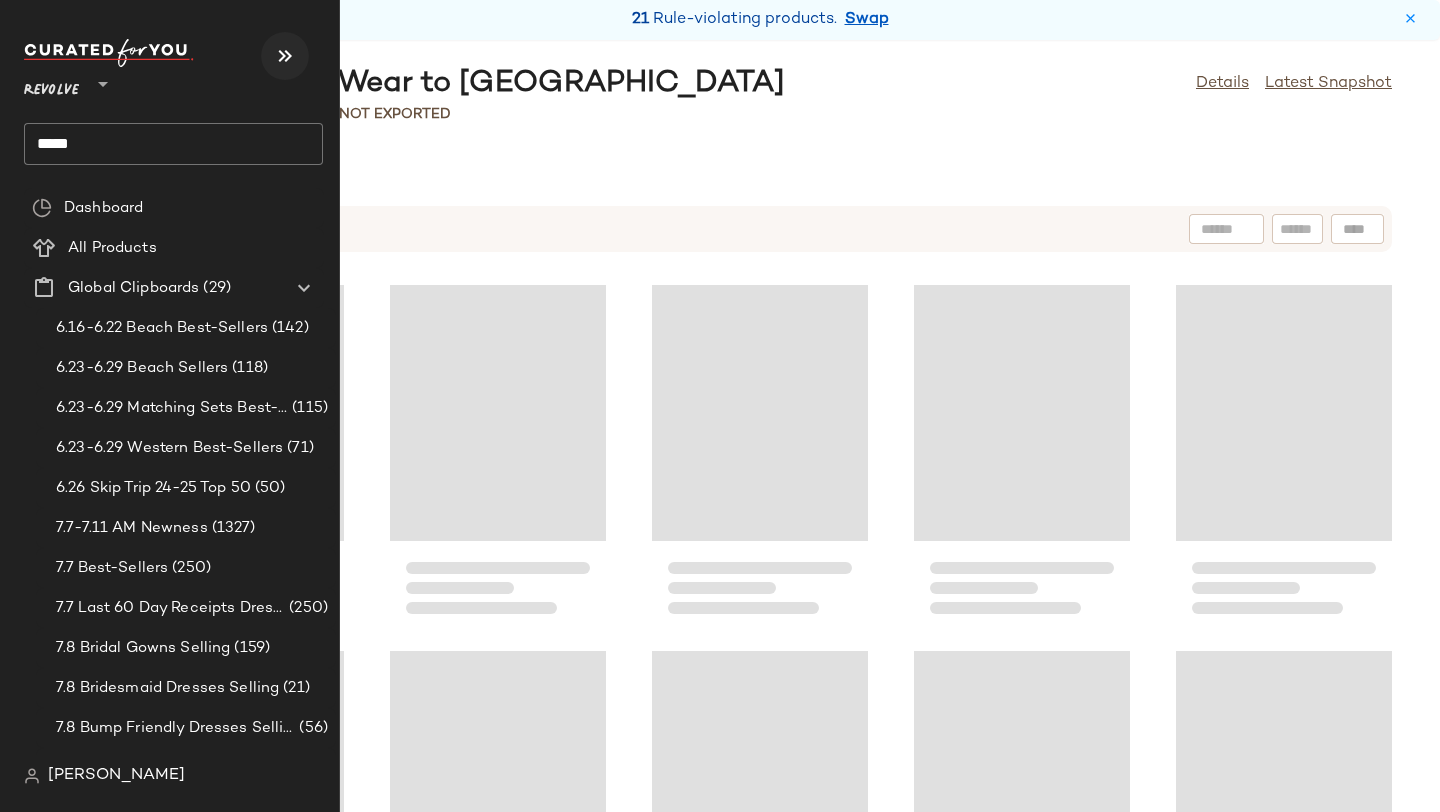 click at bounding box center [285, 56] 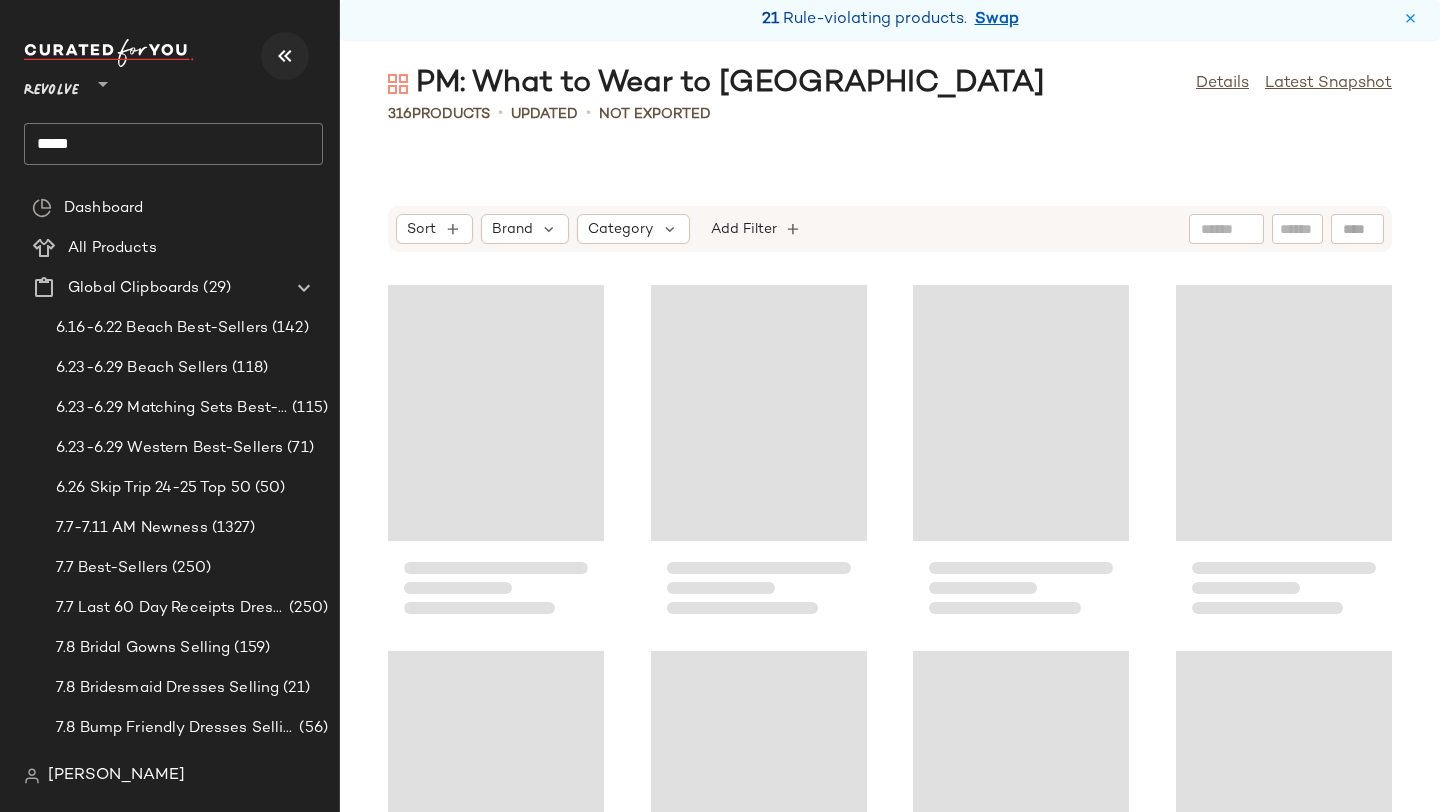 click at bounding box center (285, 56) 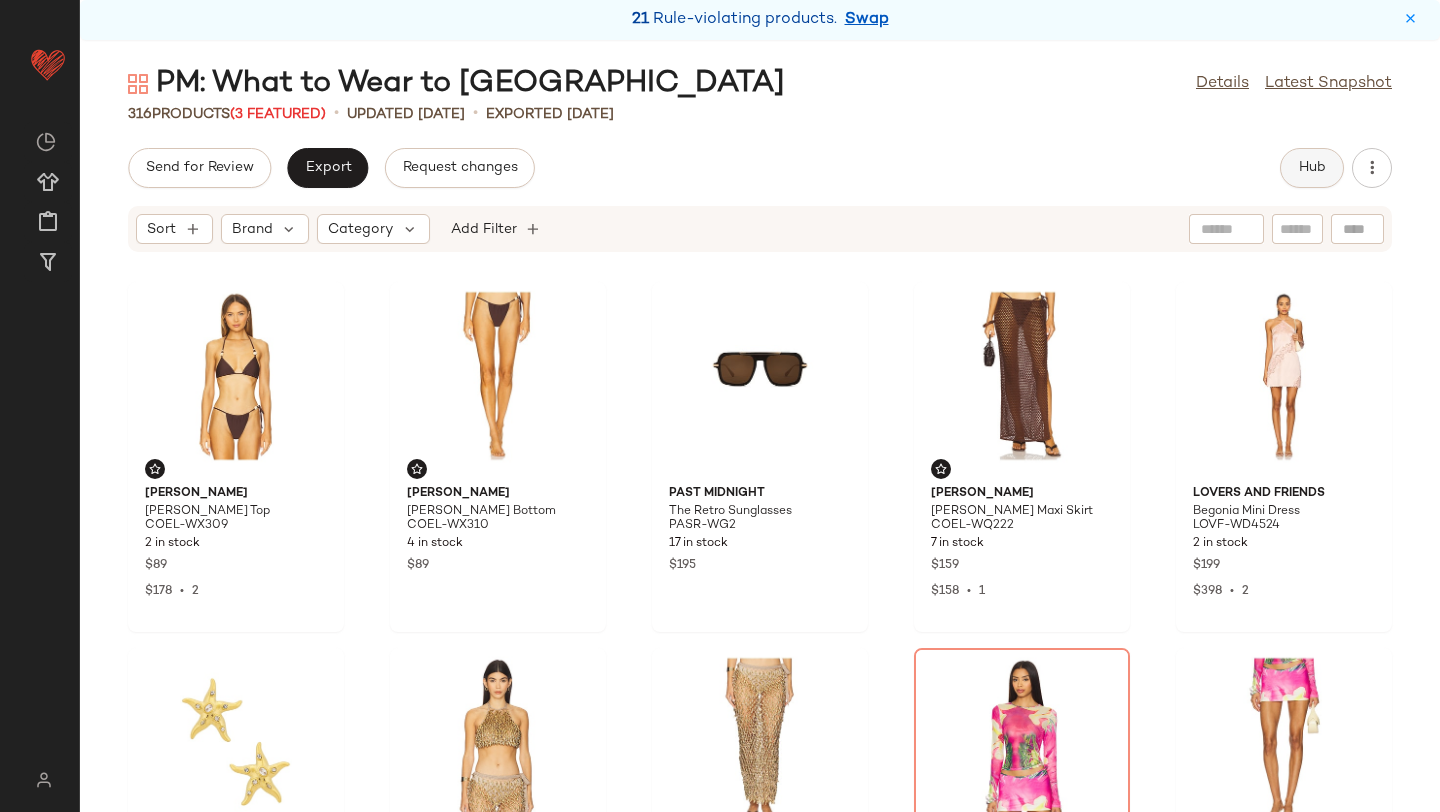 click on "Hub" at bounding box center [1312, 168] 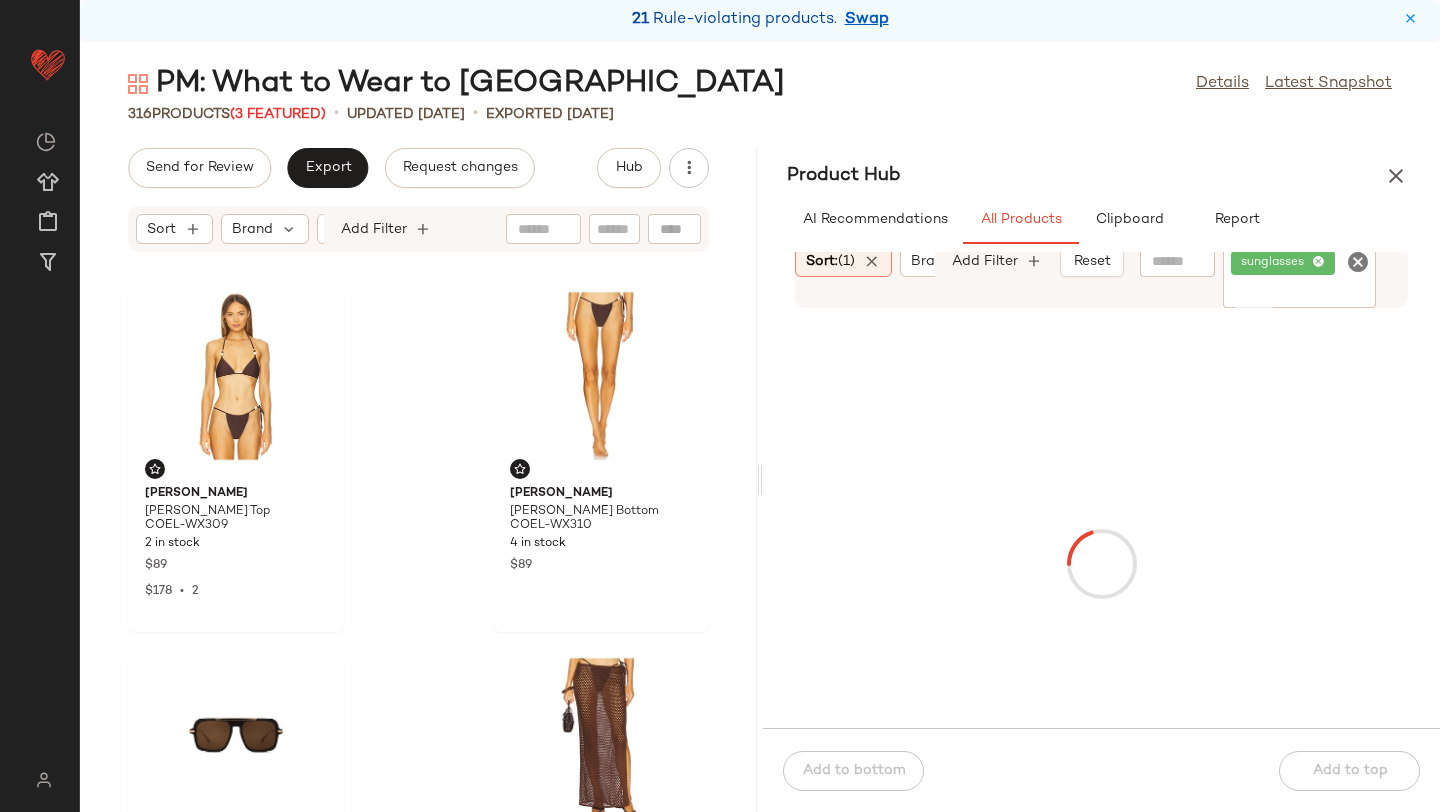 click 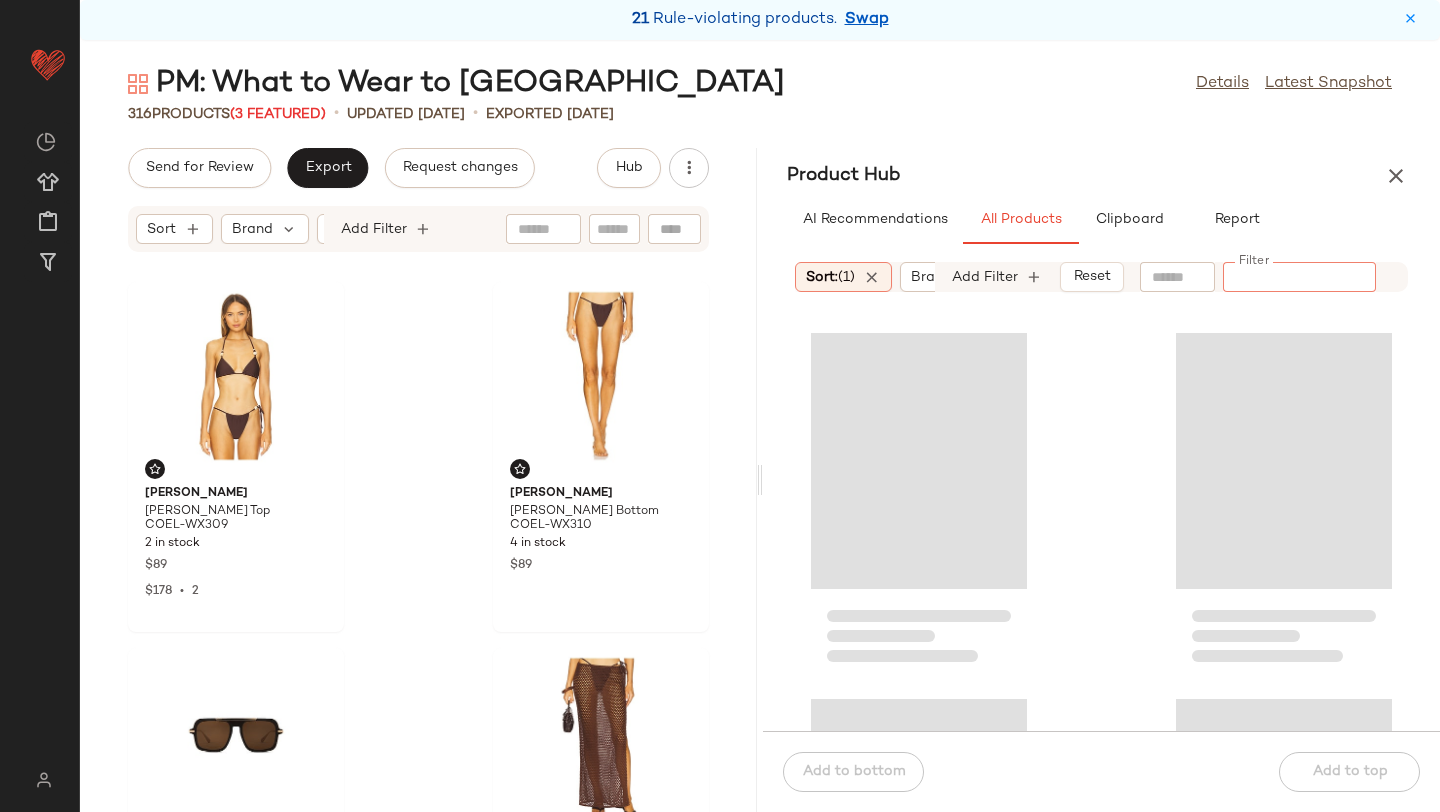 click 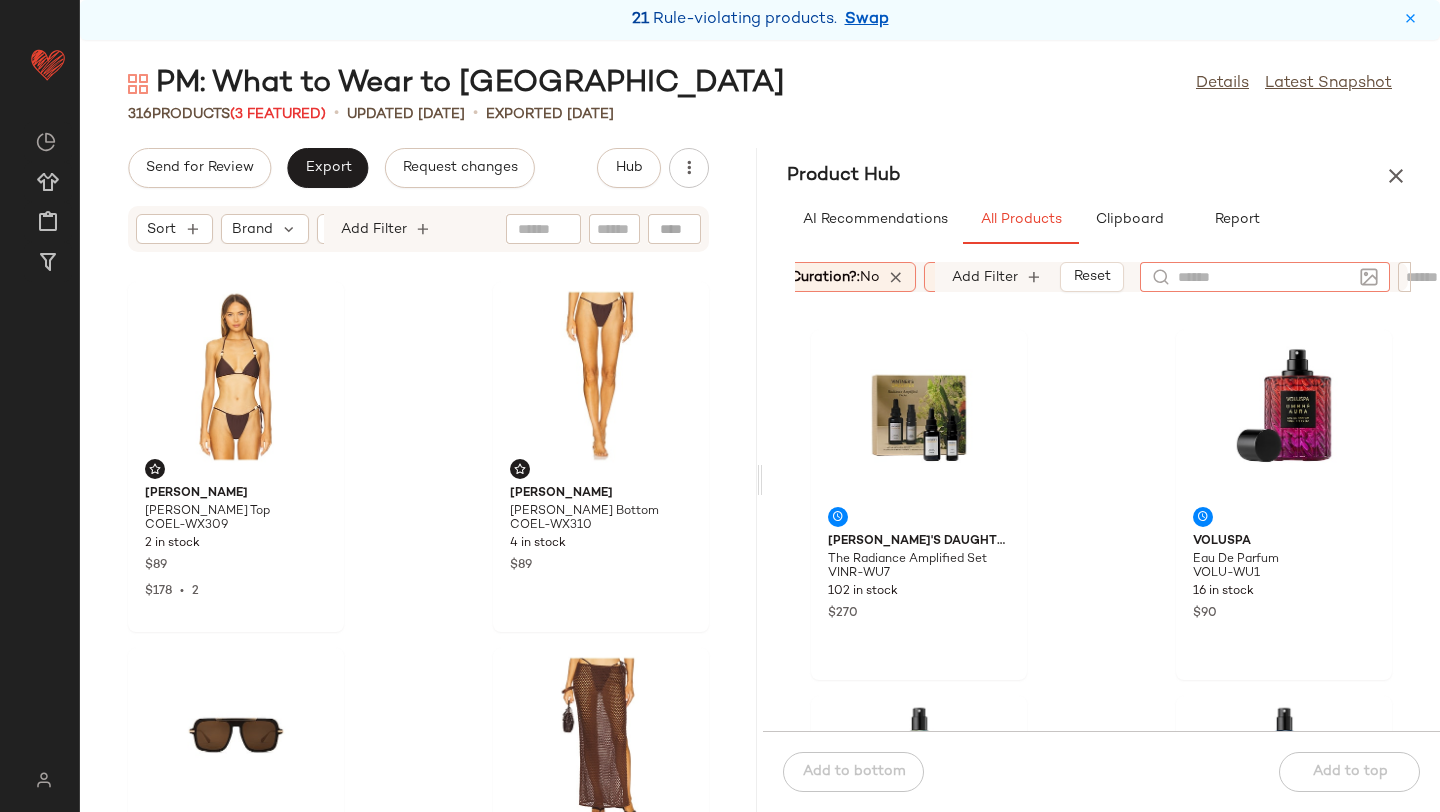 scroll, scrollTop: 0, scrollLeft: 562, axis: horizontal 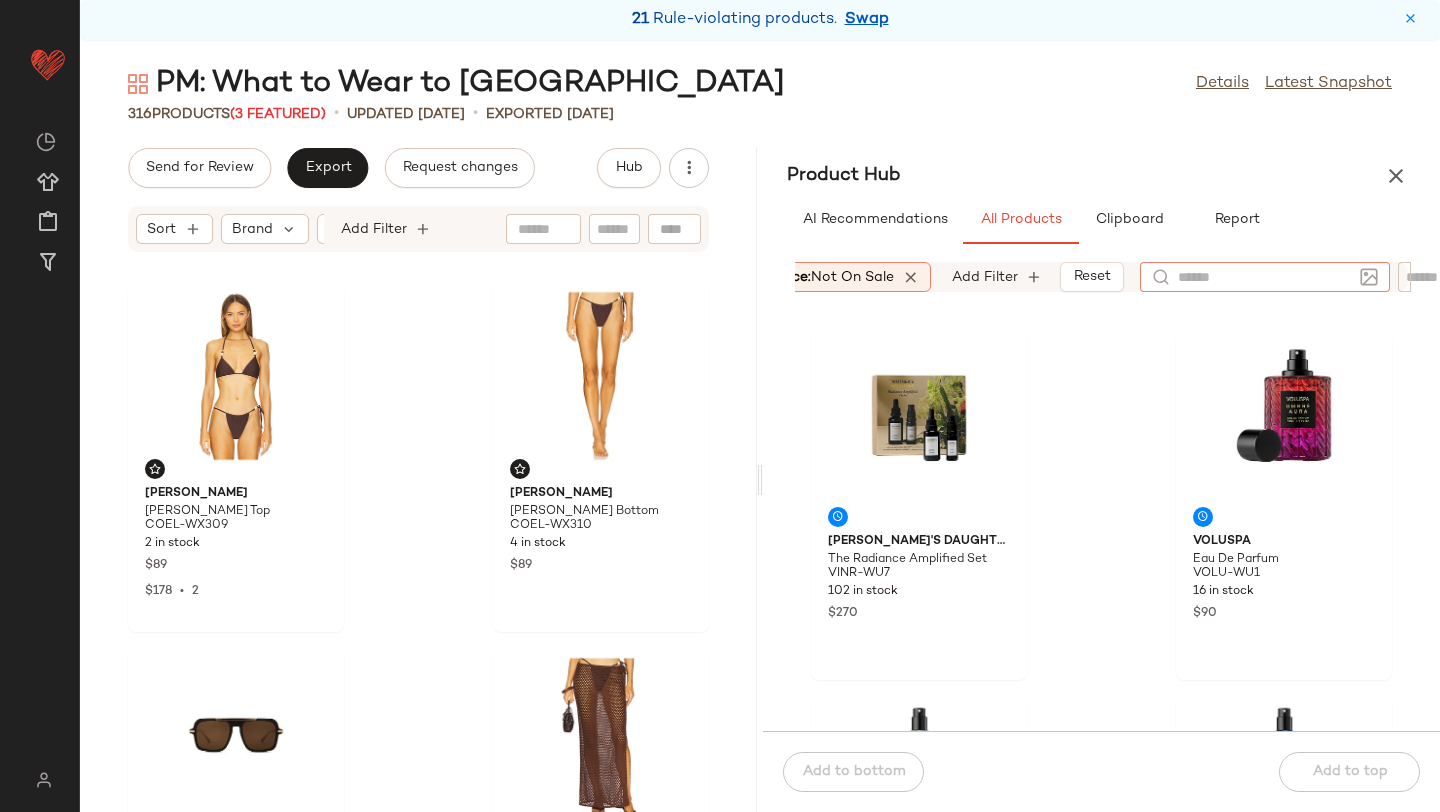 click 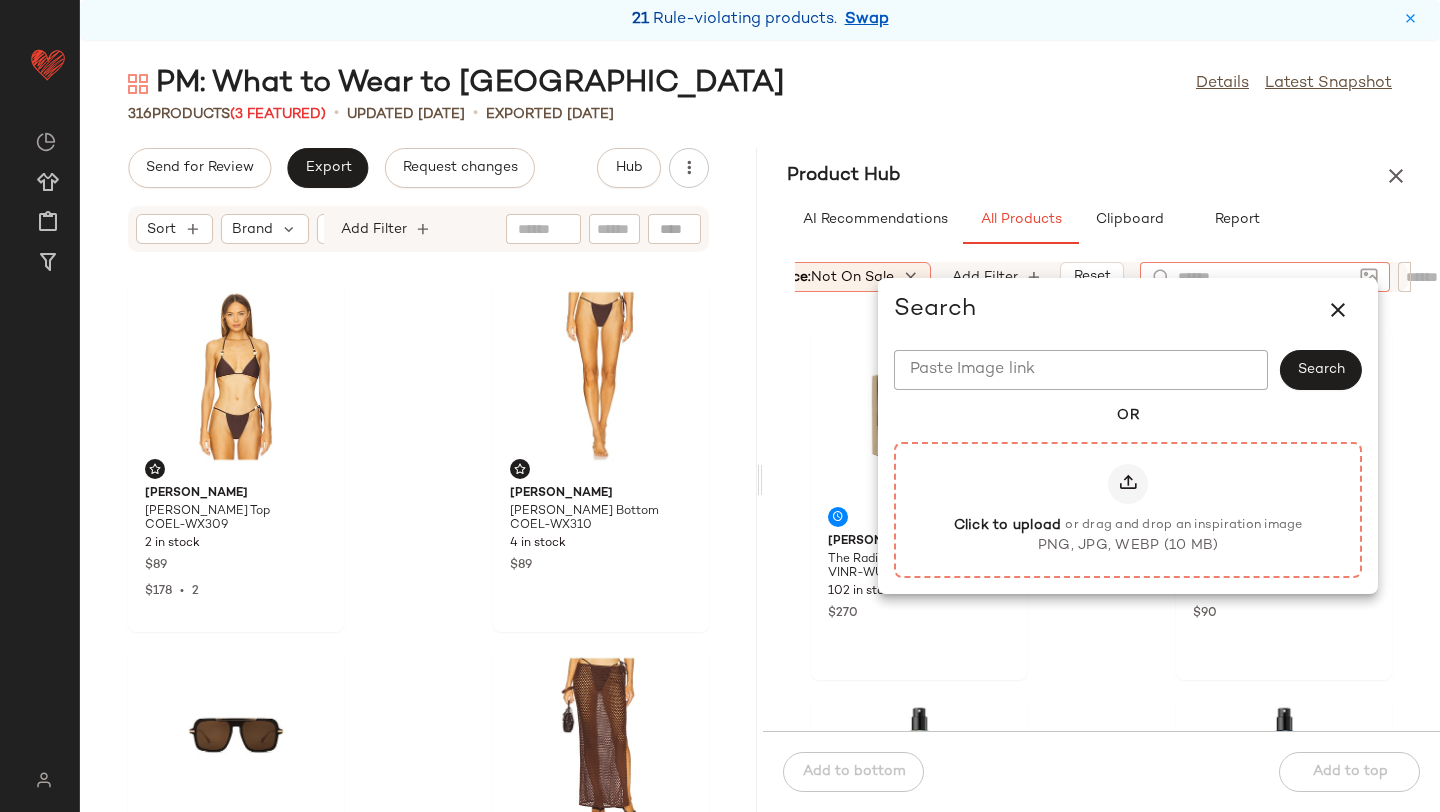 click on "or drag and drop an inspiration image" at bounding box center [1183, 526] 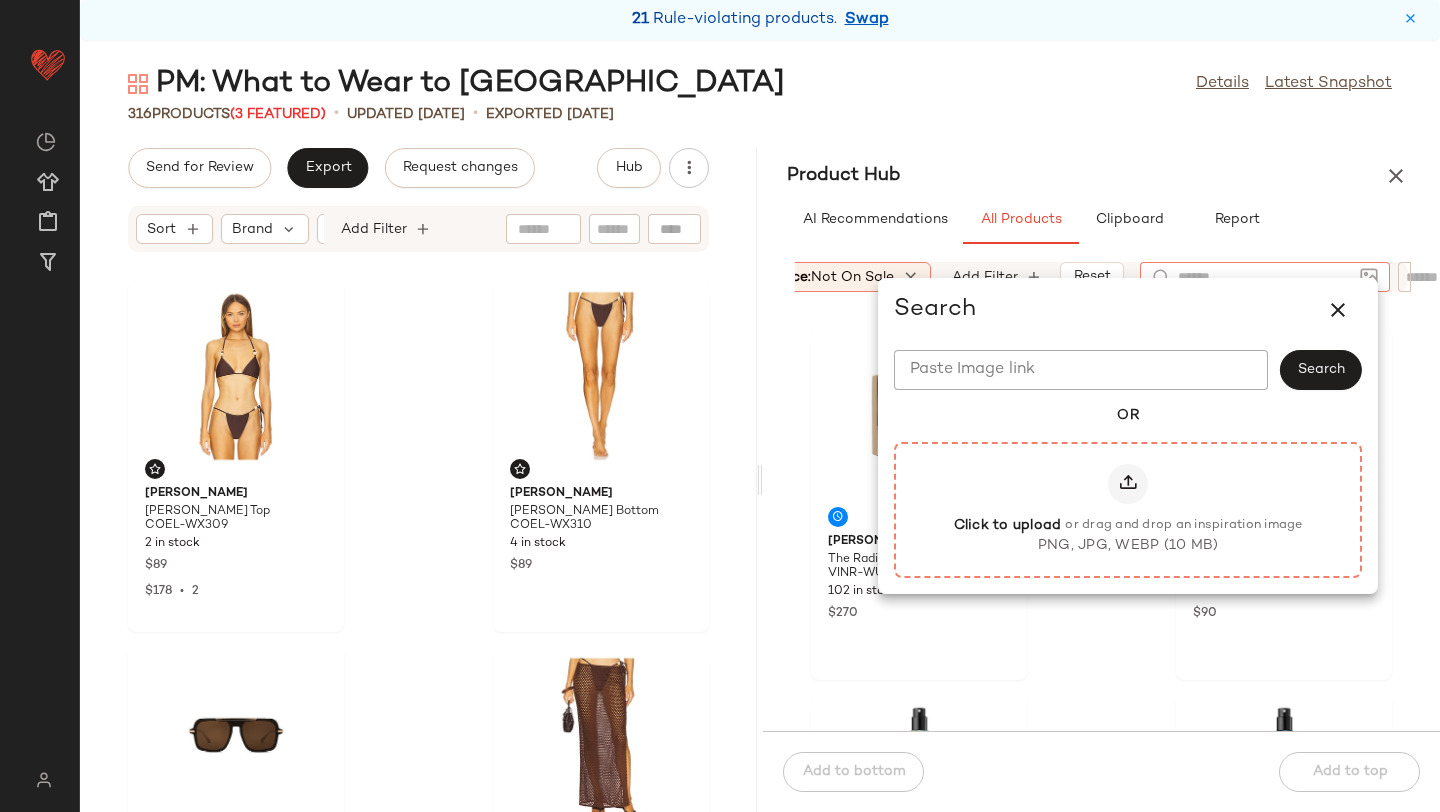 click on "Click to upload or drag and drop an inspiration image PNG, JPG, WEBP (10 MB)" at bounding box center (1128, 509) 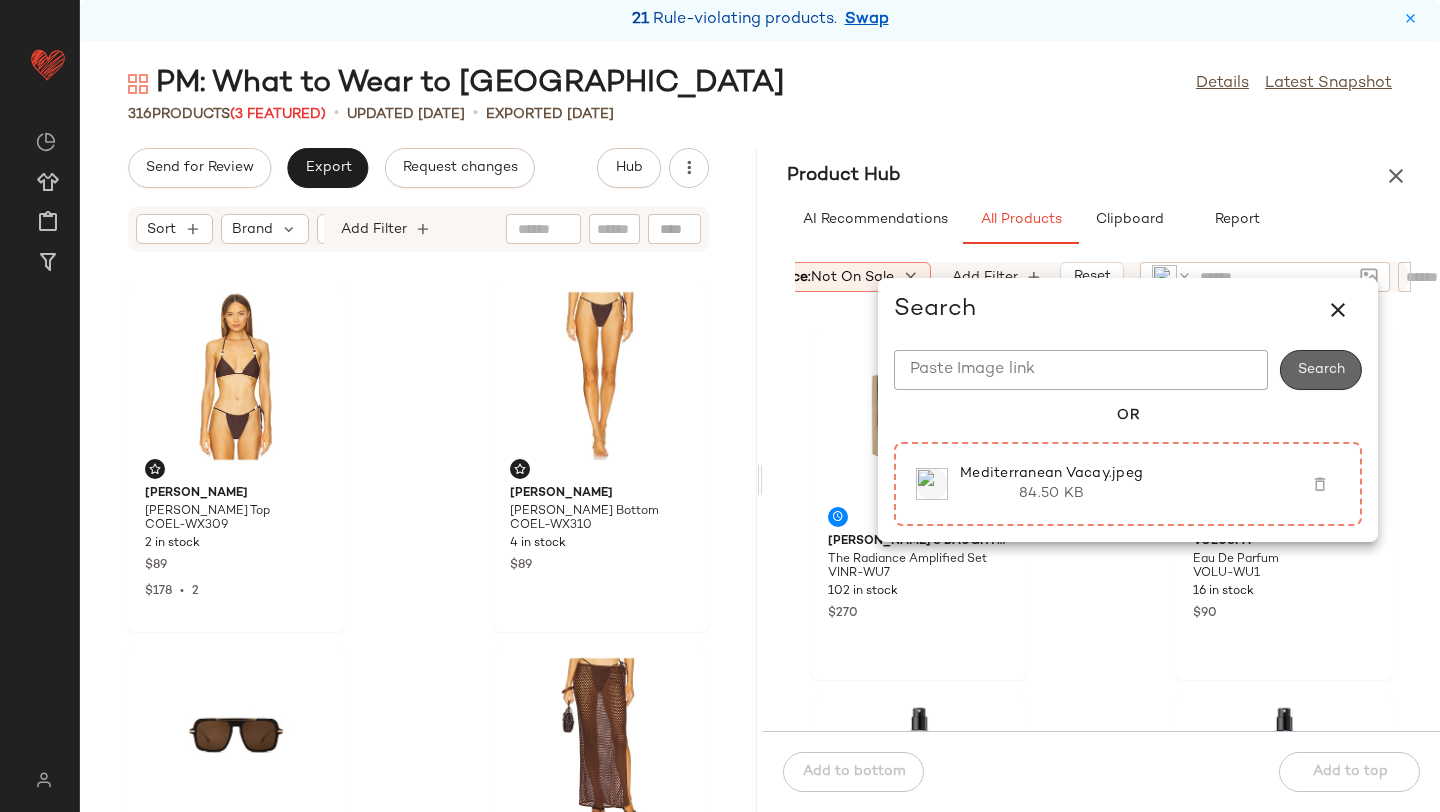 click on "Search" 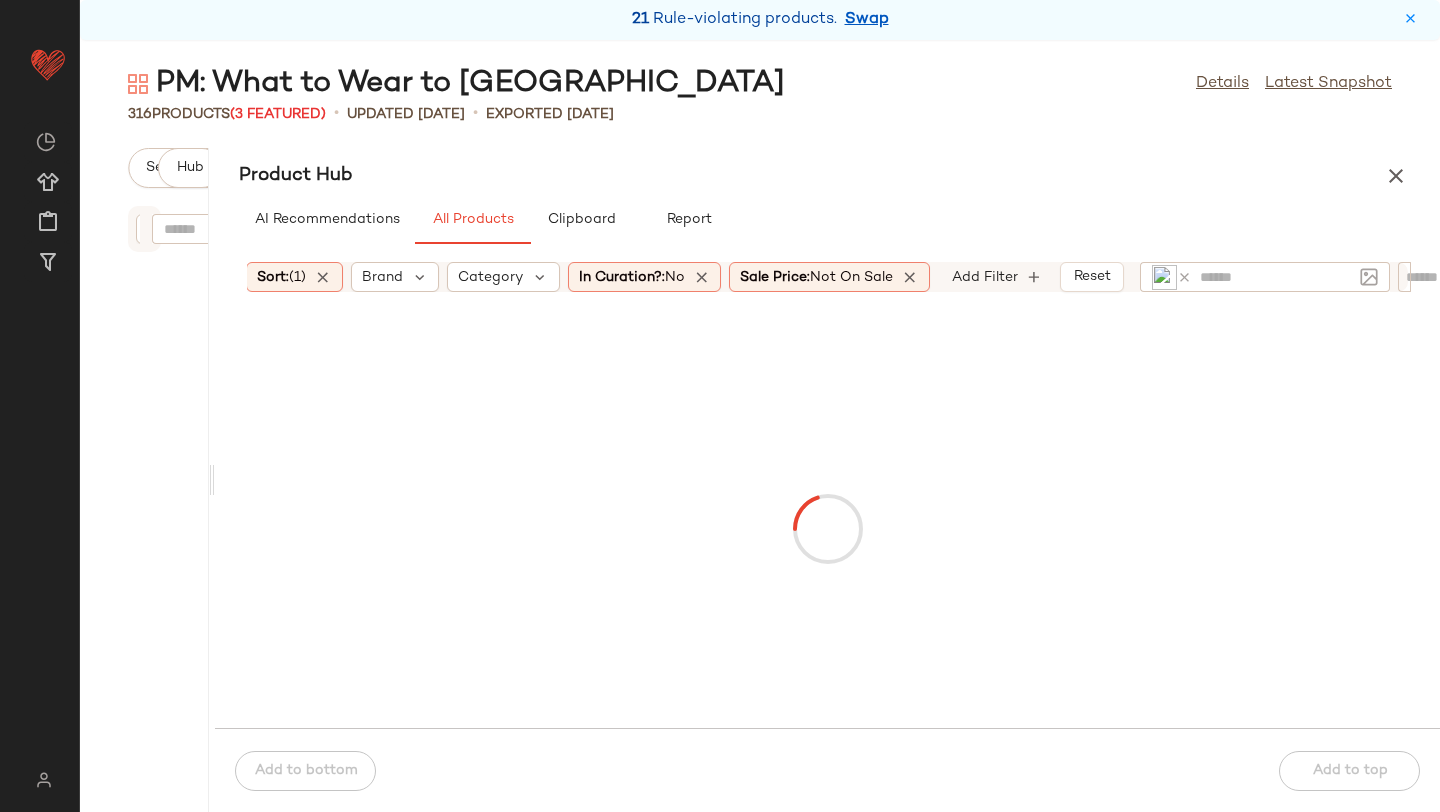 scroll, scrollTop: 0, scrollLeft: 0, axis: both 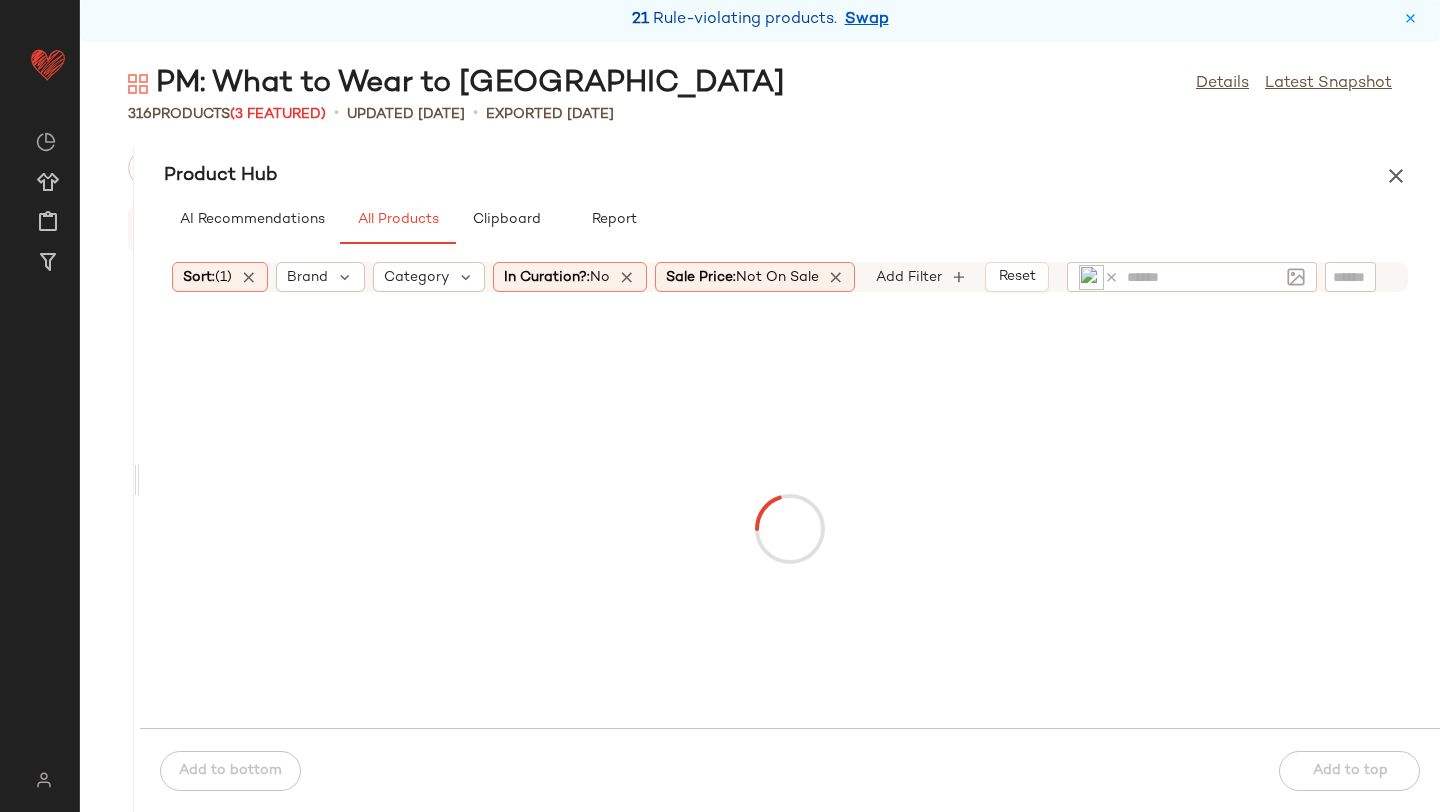 drag, startPoint x: 758, startPoint y: 477, endPoint x: 136, endPoint y: 455, distance: 622.3889 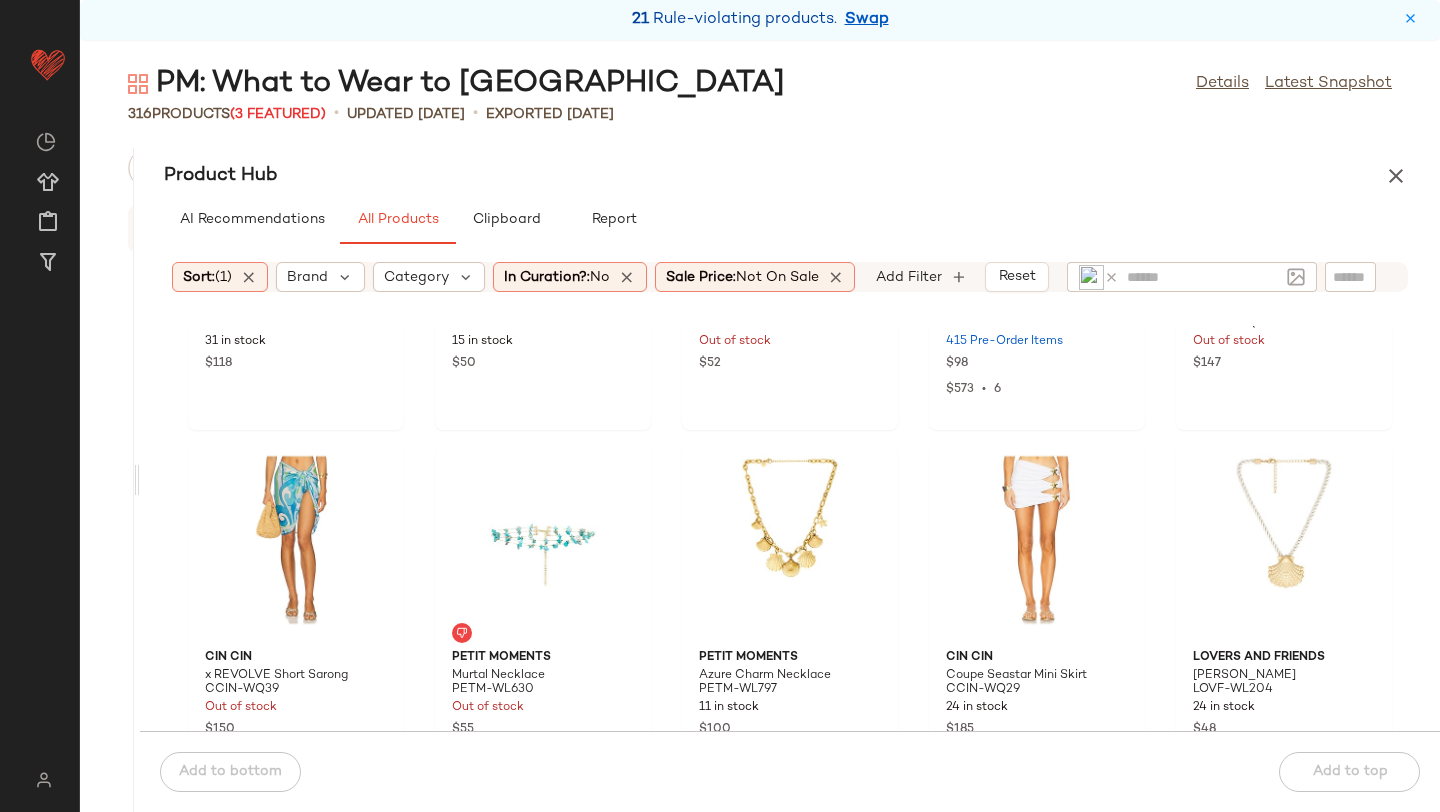 scroll, scrollTop: 0, scrollLeft: 0, axis: both 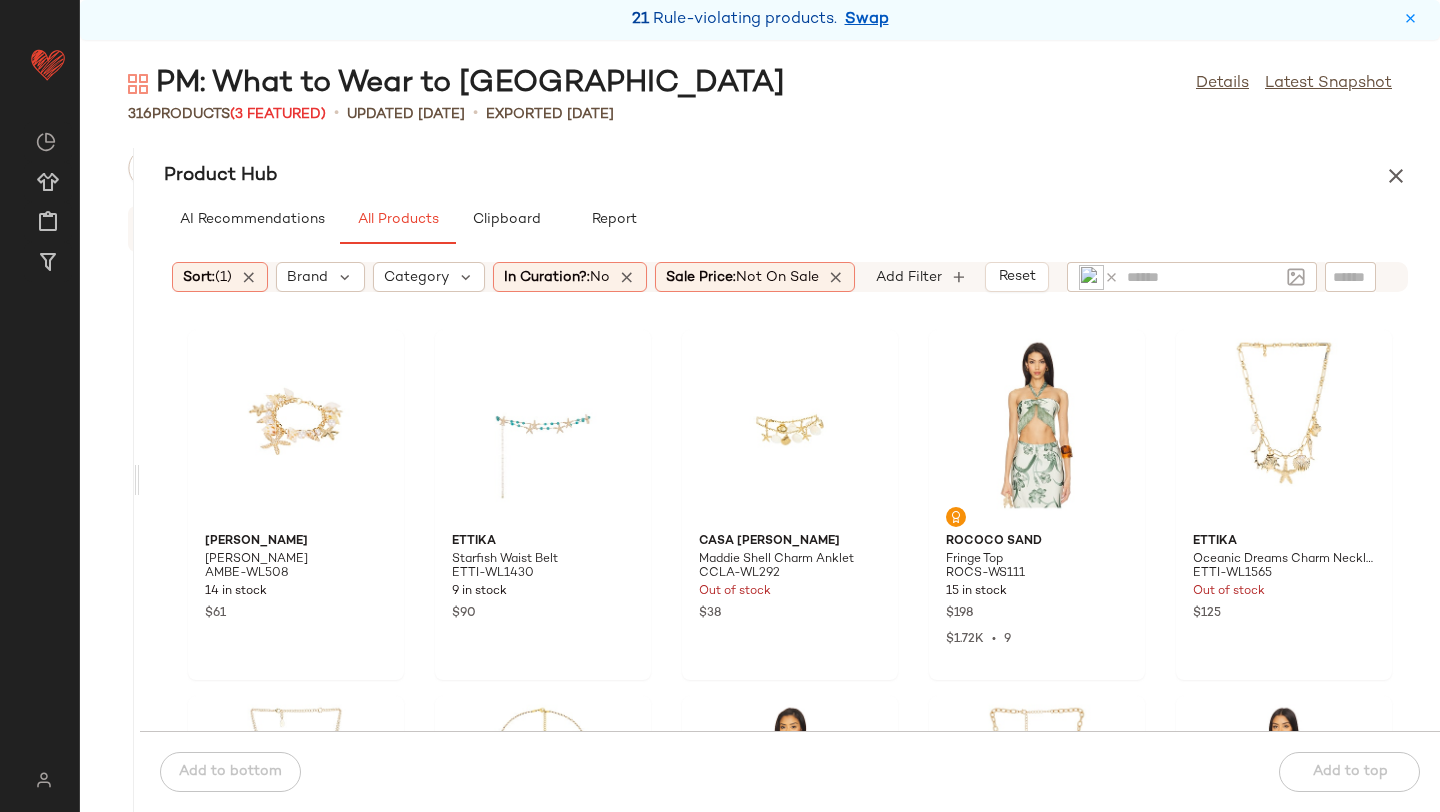 click 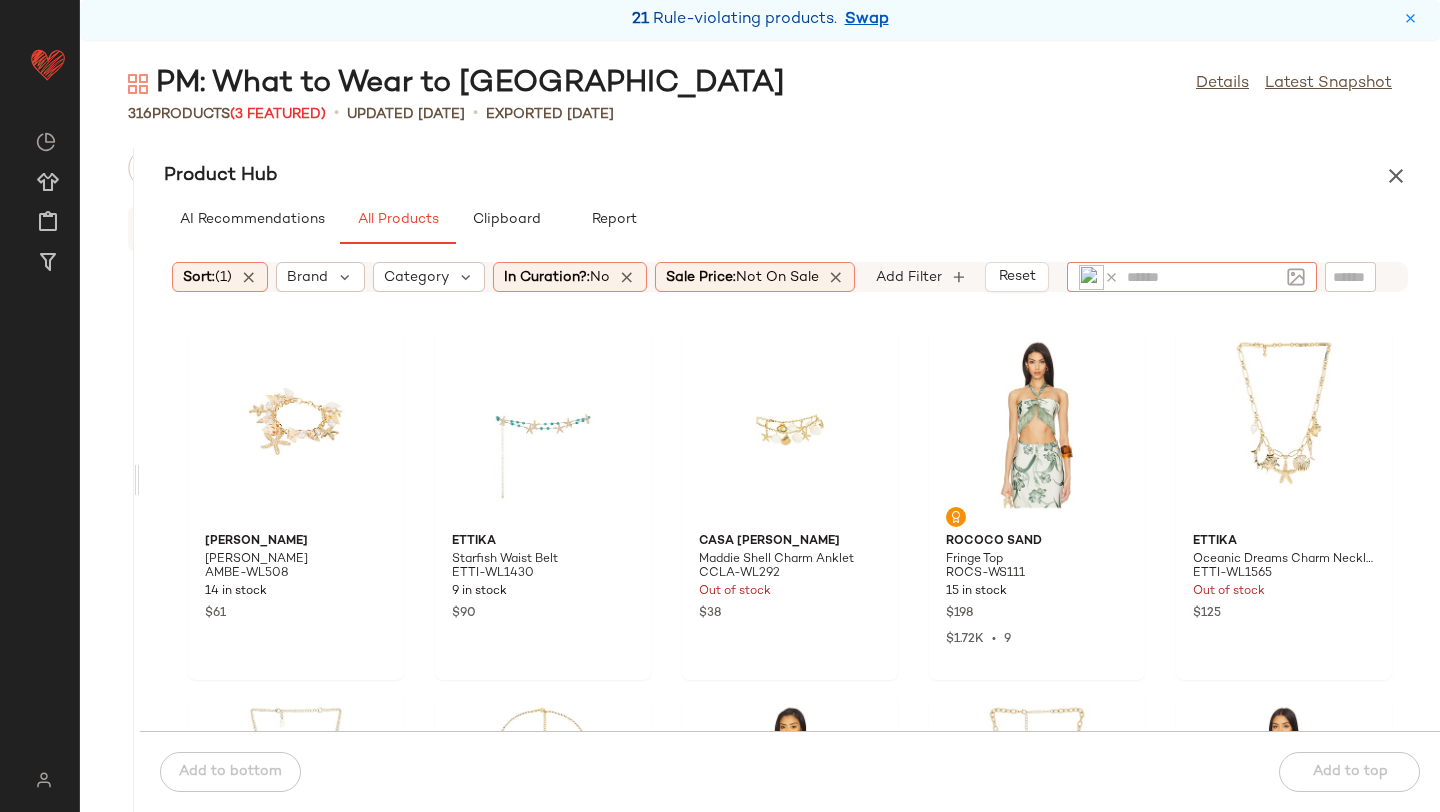 click 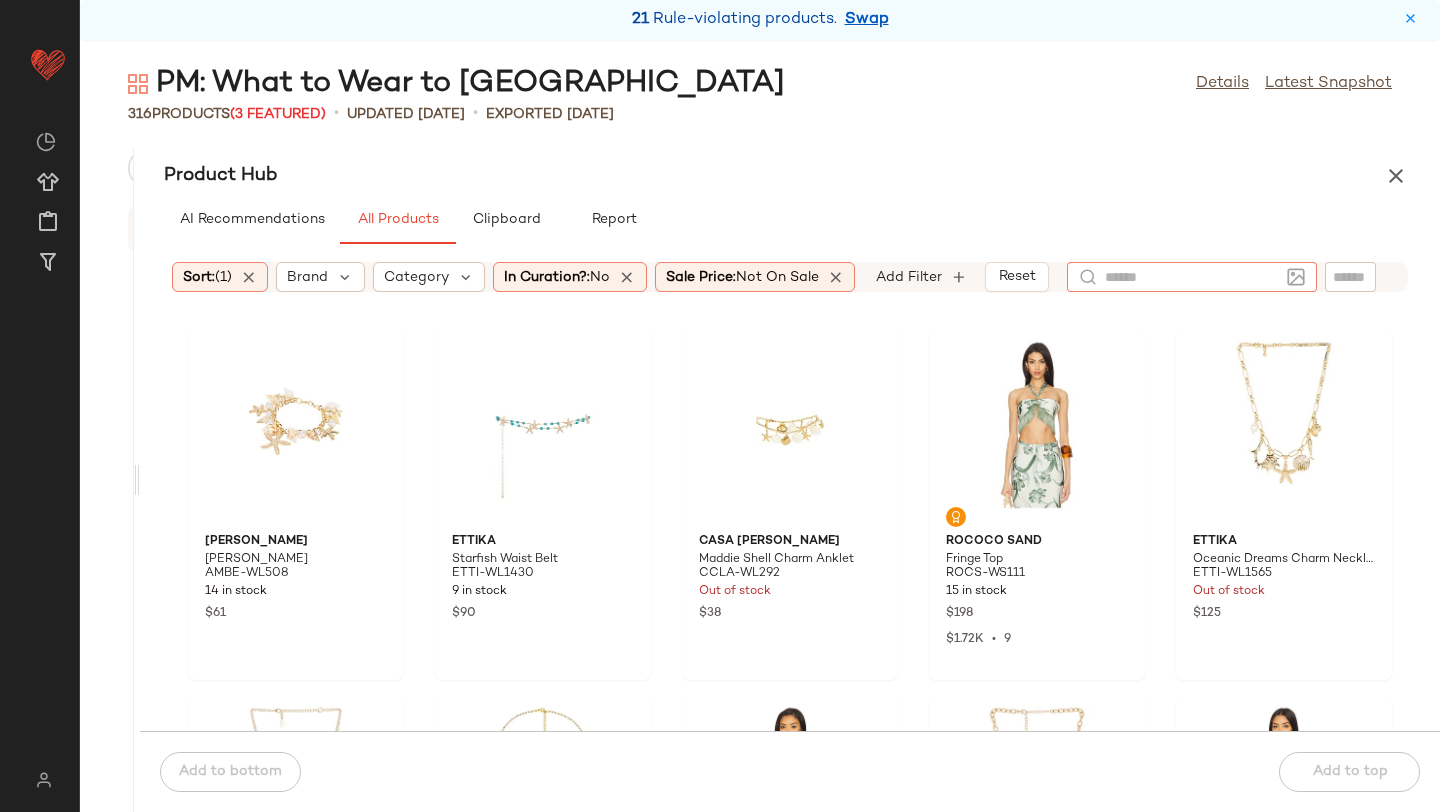 click 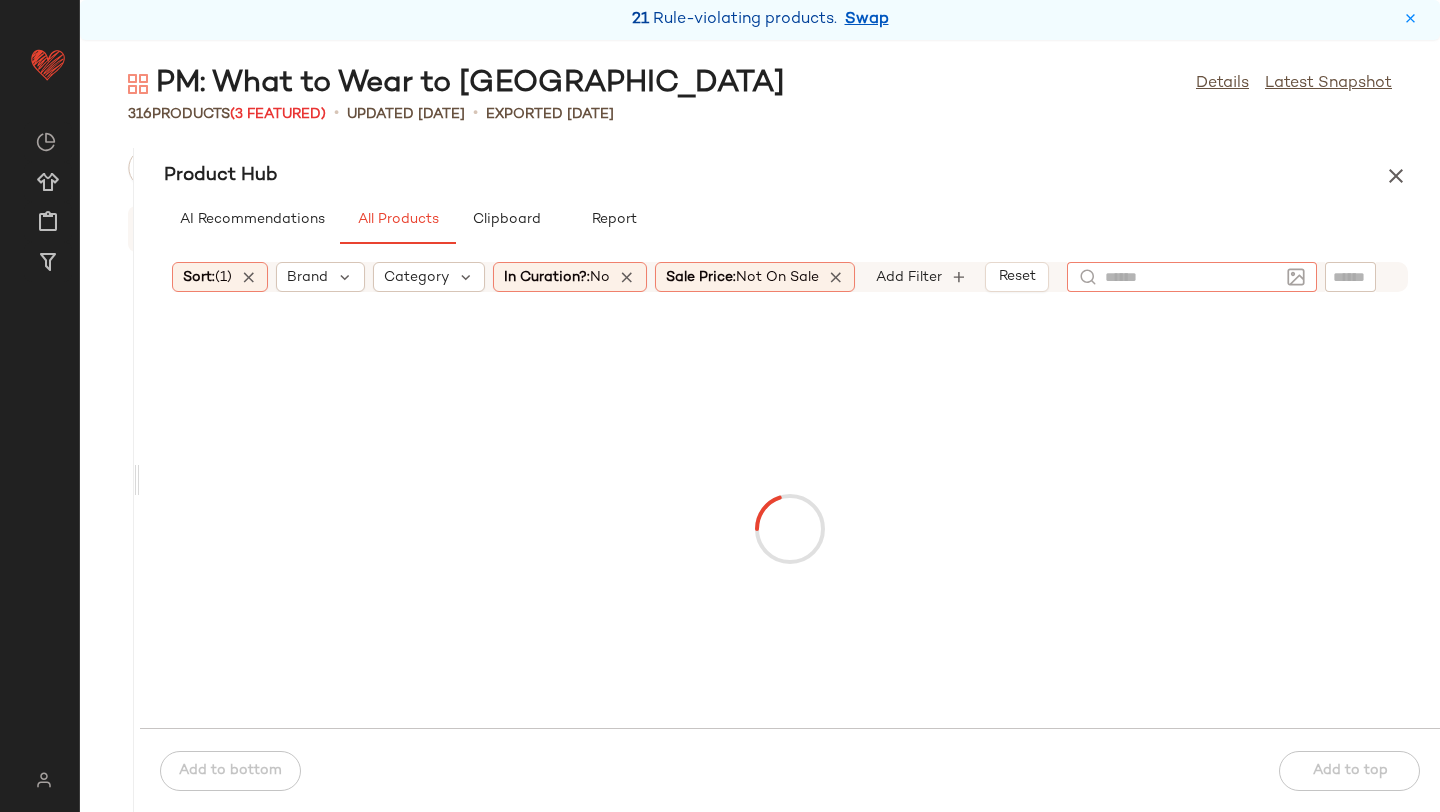 click 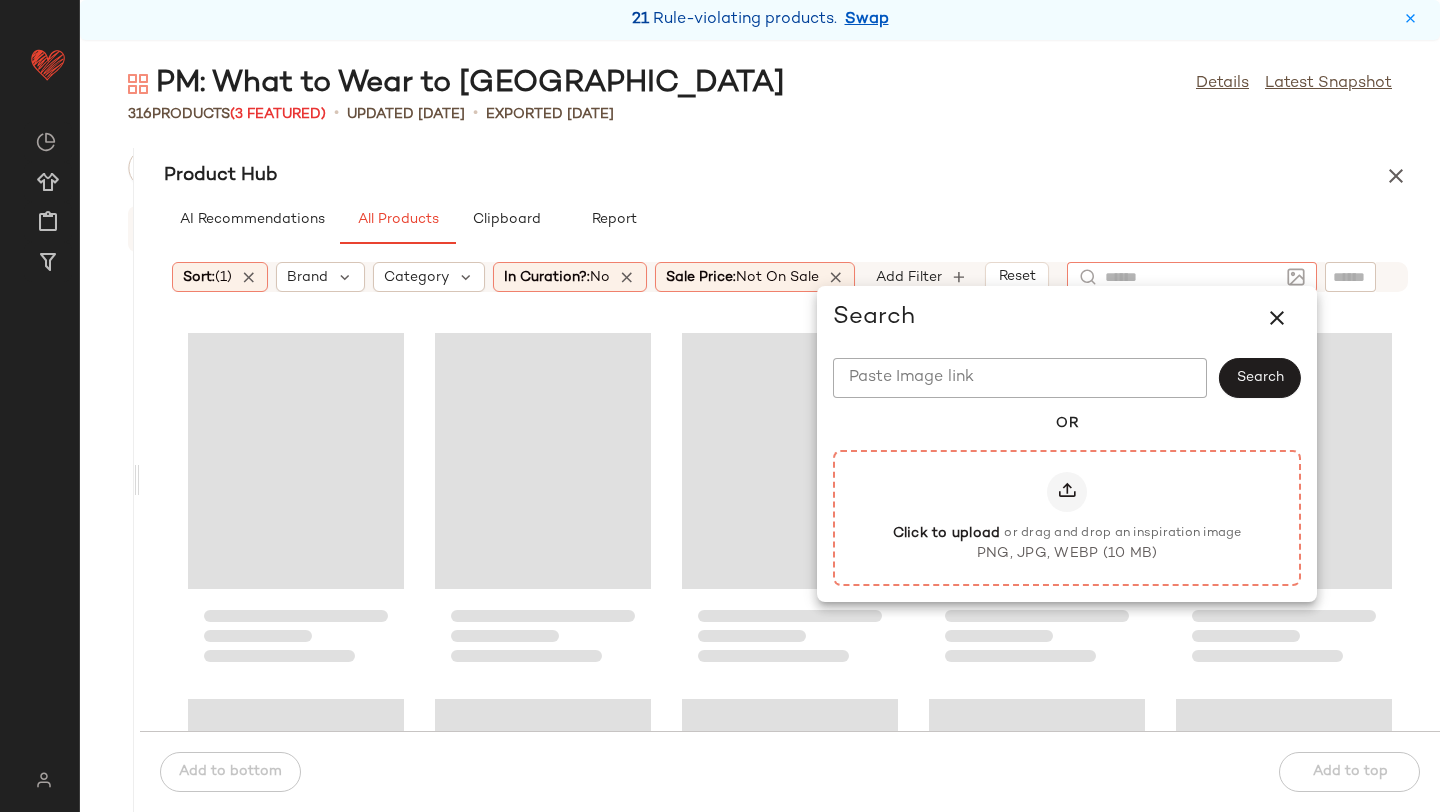 click on "Click to upload or drag and drop an inspiration image PNG, JPG, WEBP (10 MB)" 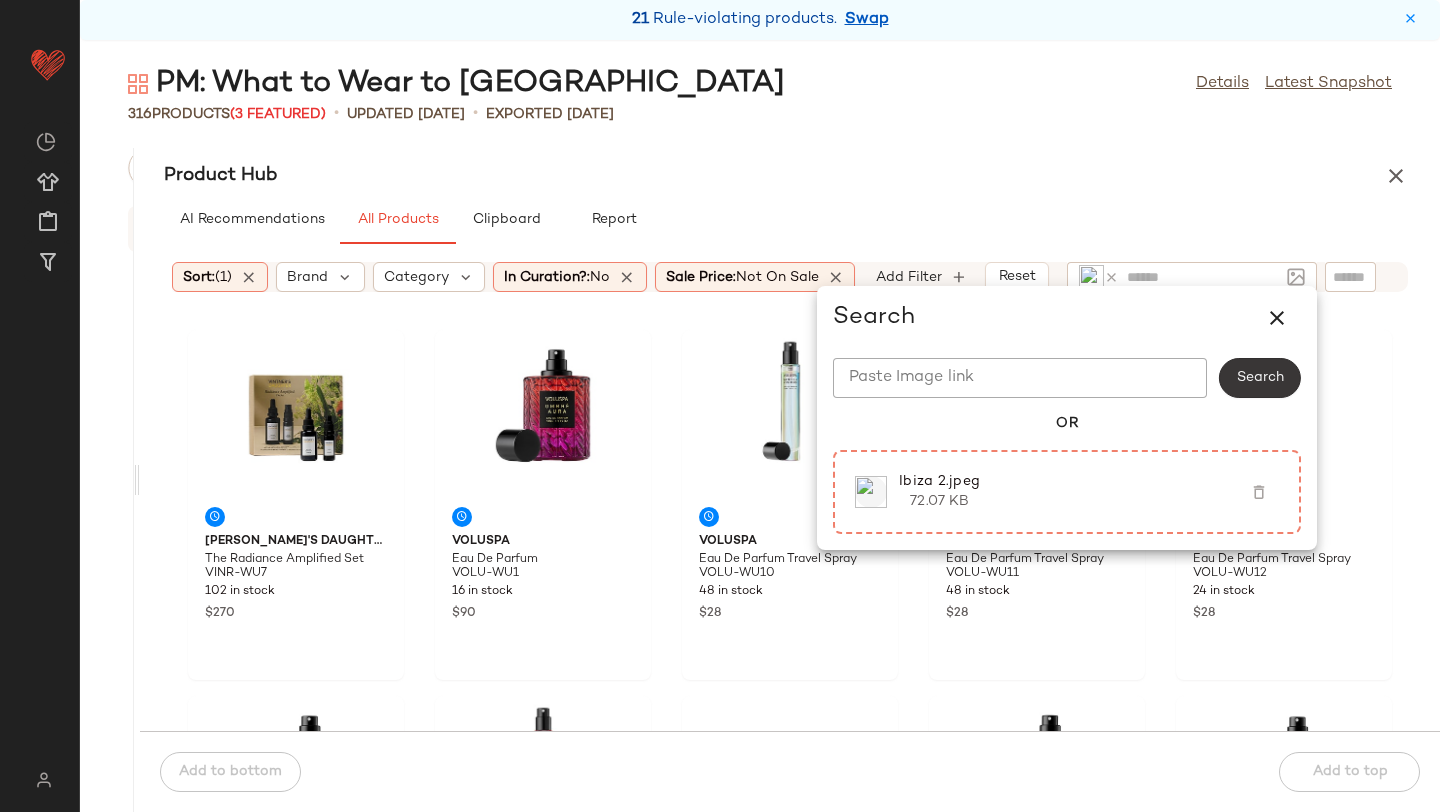 click on "Search" at bounding box center (1260, 378) 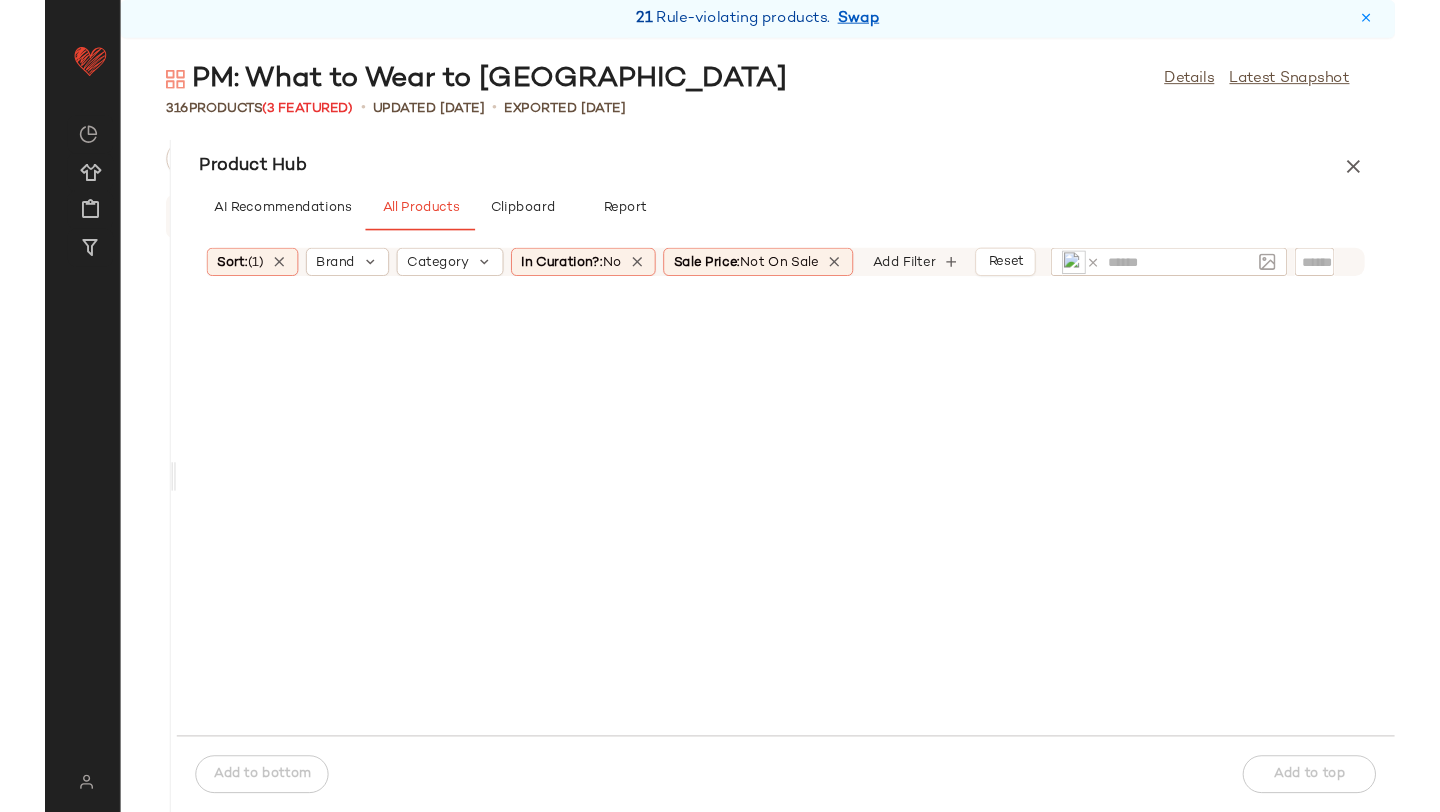 scroll, scrollTop: 2928, scrollLeft: 0, axis: vertical 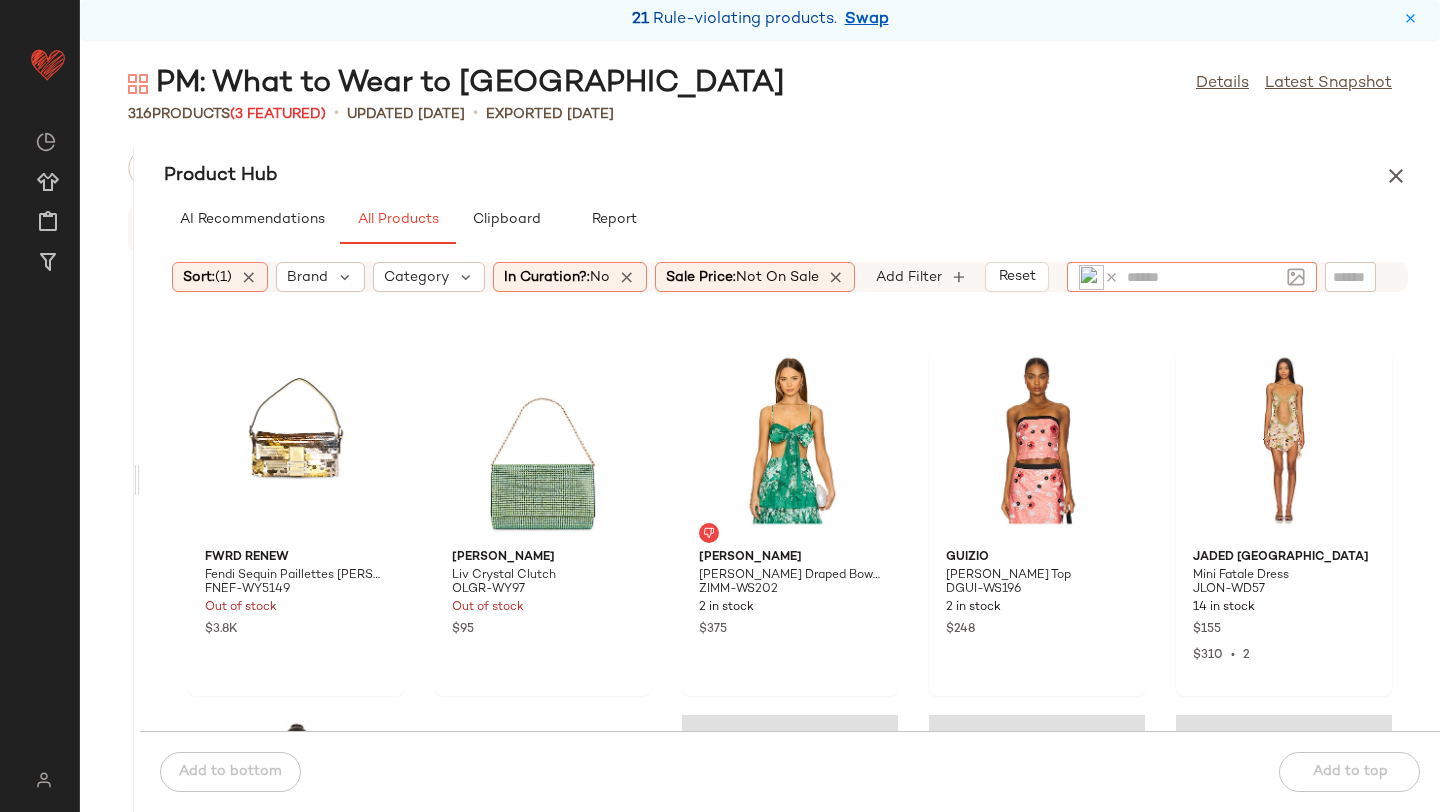 click 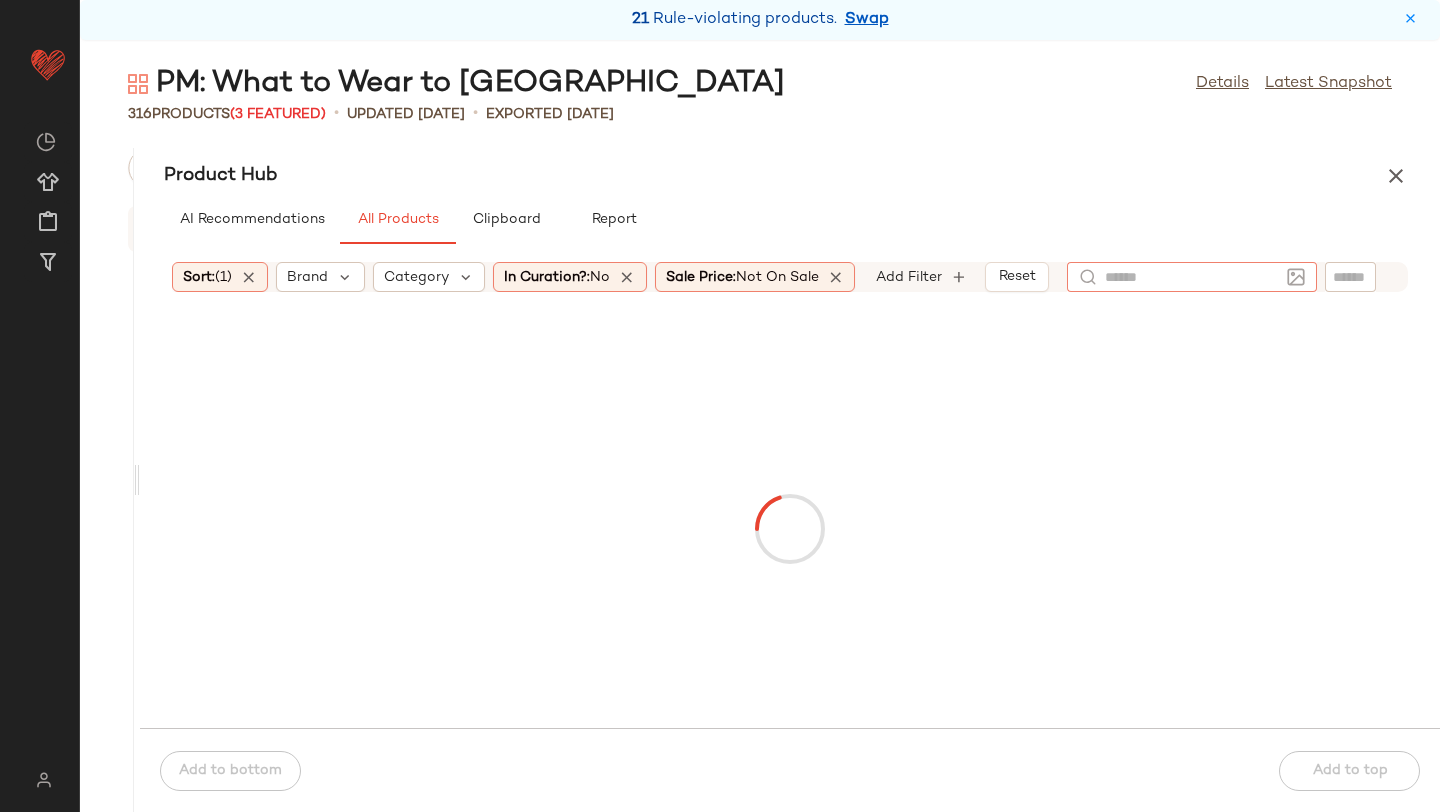 click 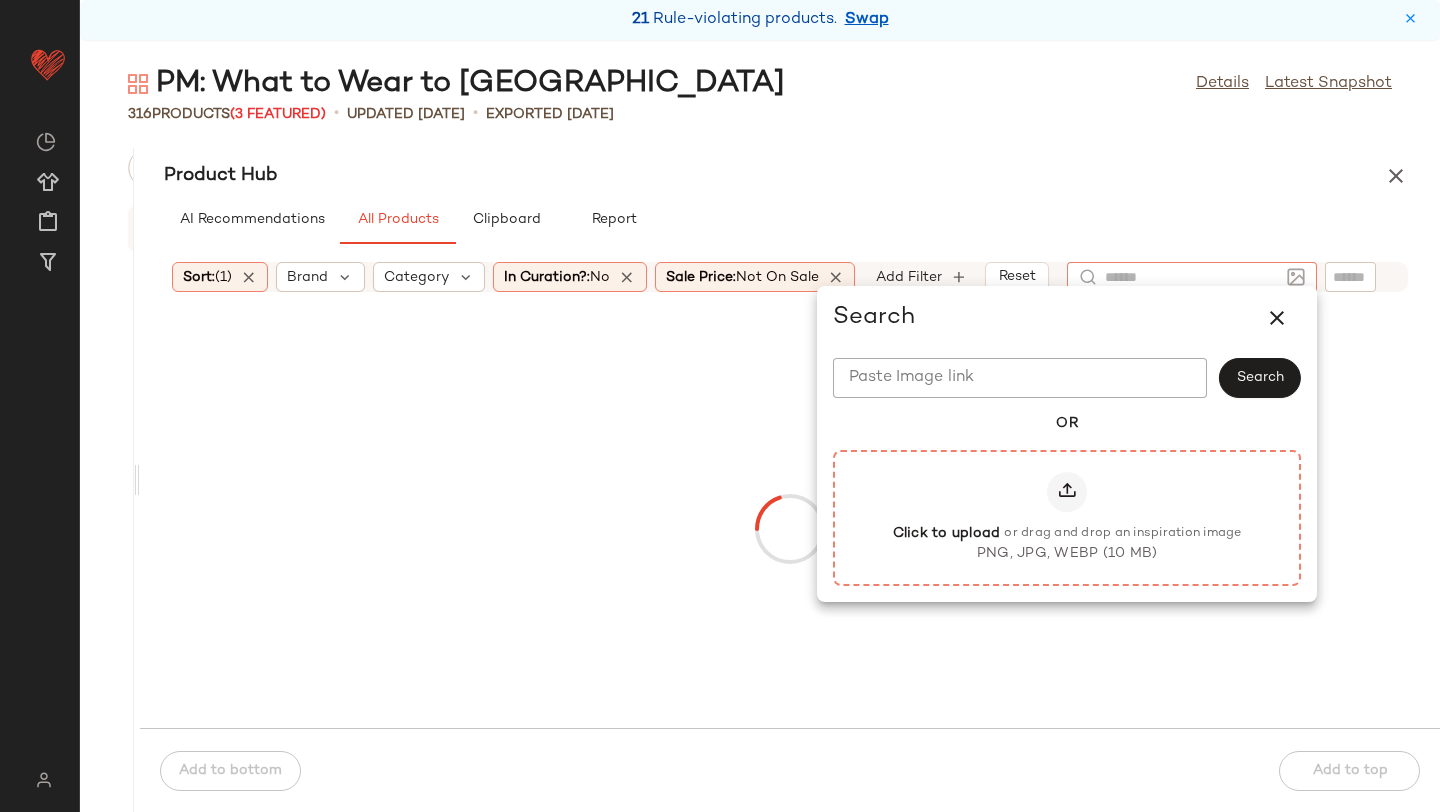 click on "or drag and drop an inspiration image" at bounding box center [1122, 534] 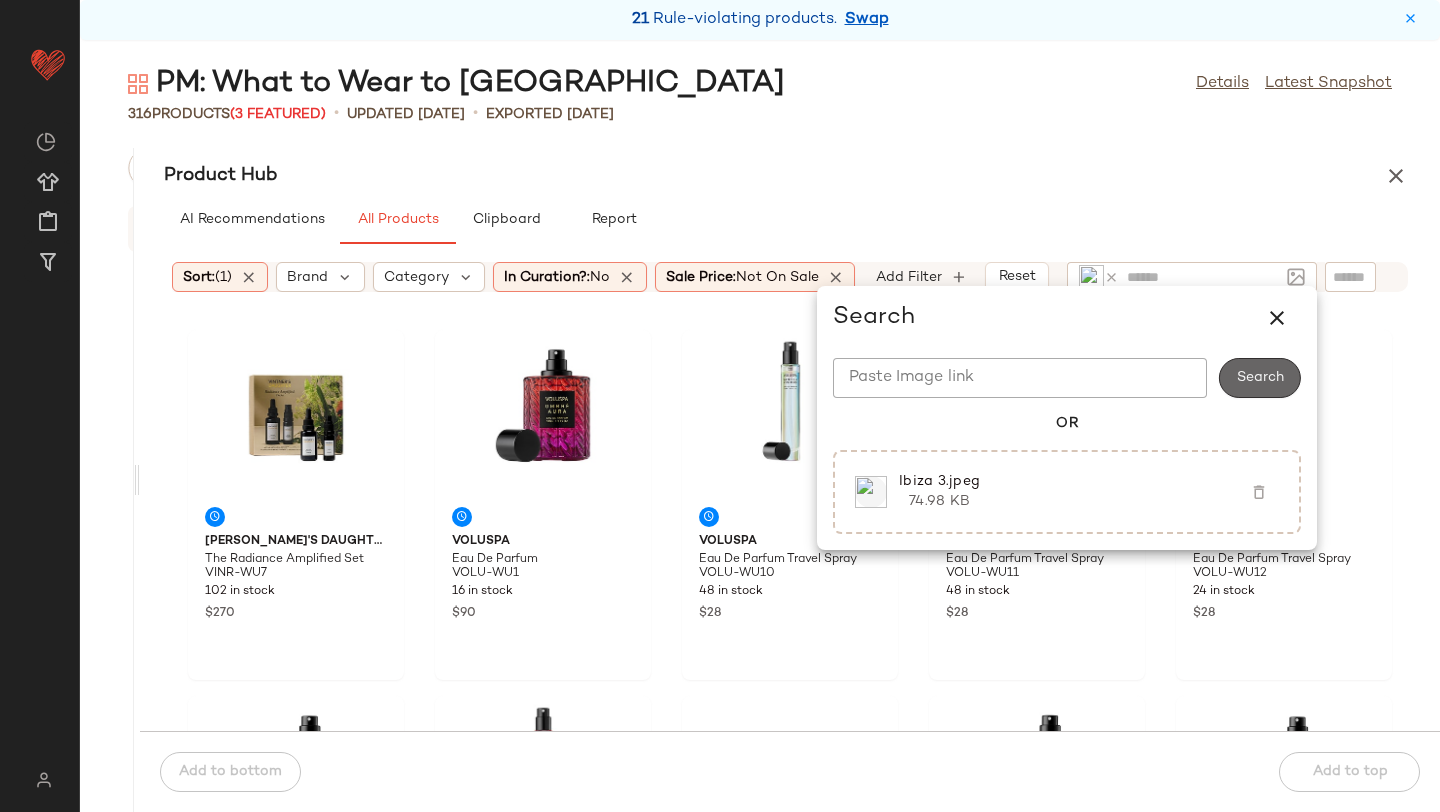 click on "Search" at bounding box center [1260, 378] 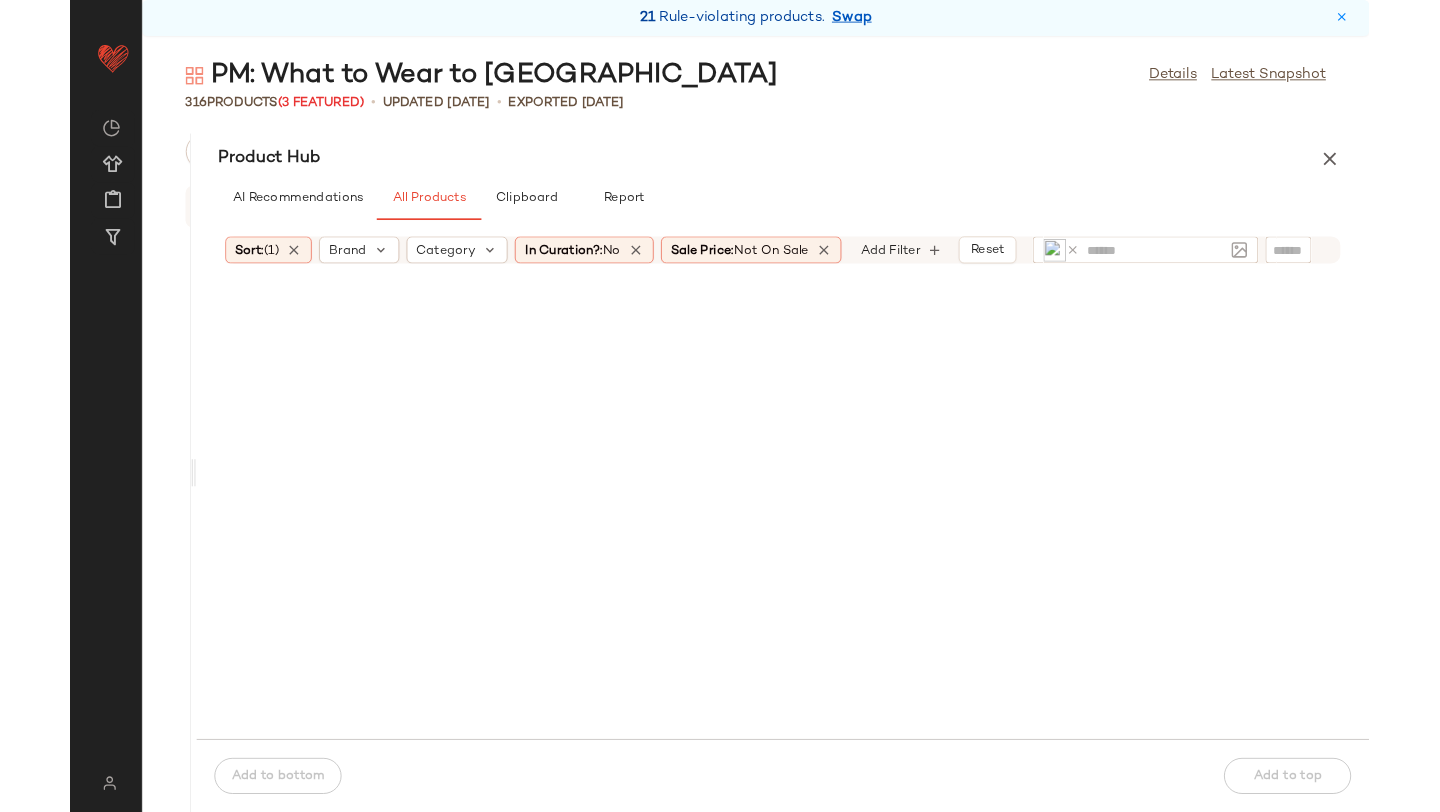 scroll, scrollTop: 2562, scrollLeft: 0, axis: vertical 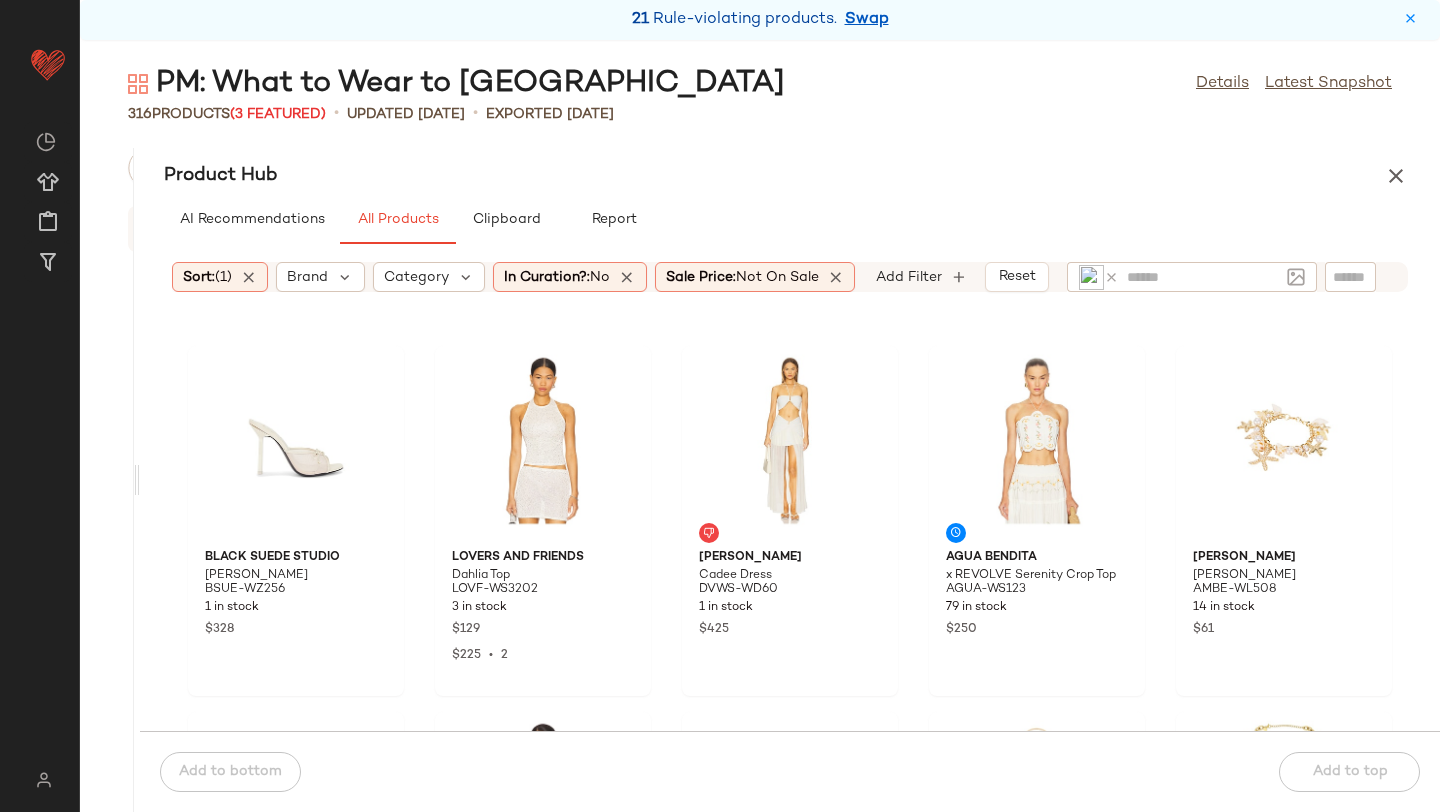 click 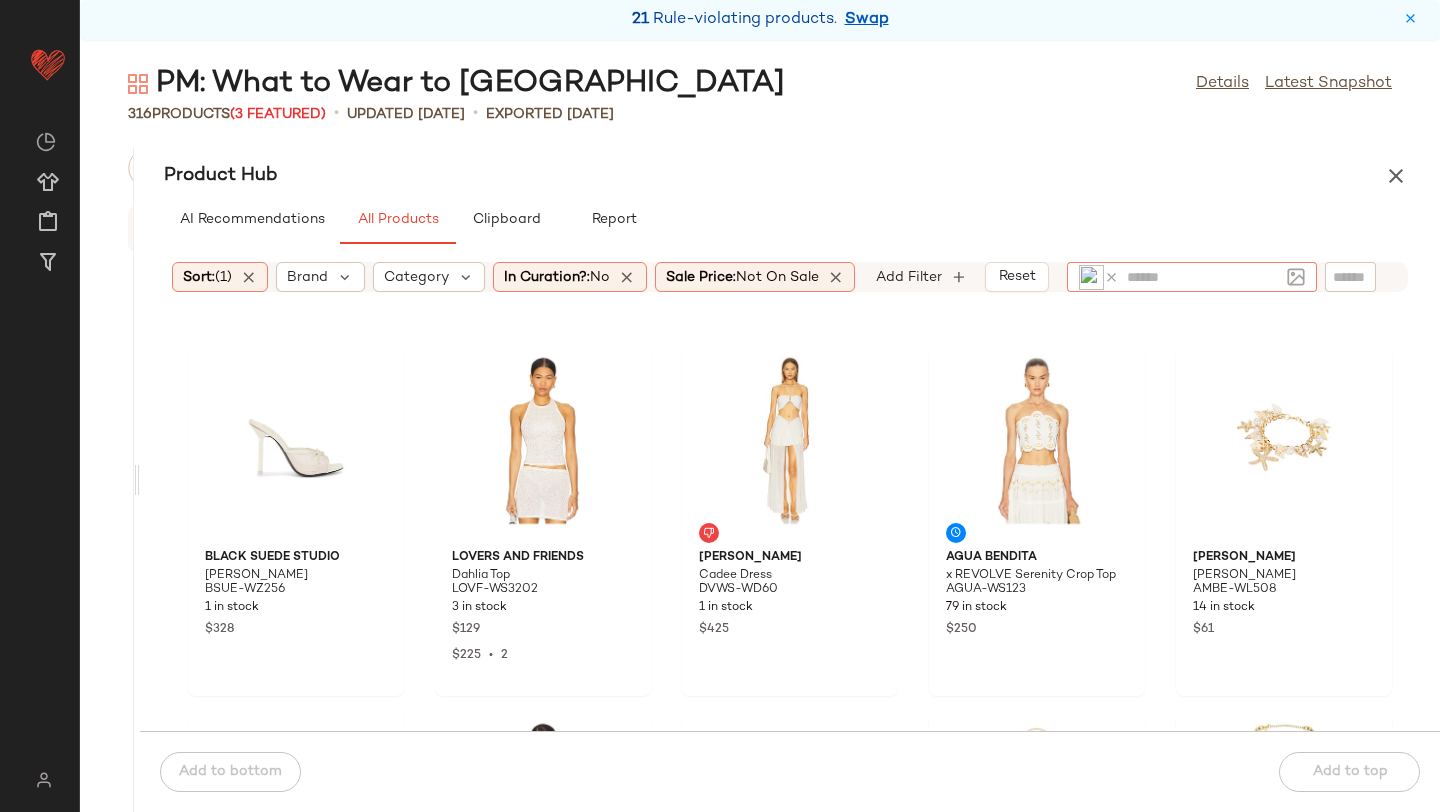 click at bounding box center (1099, 277) 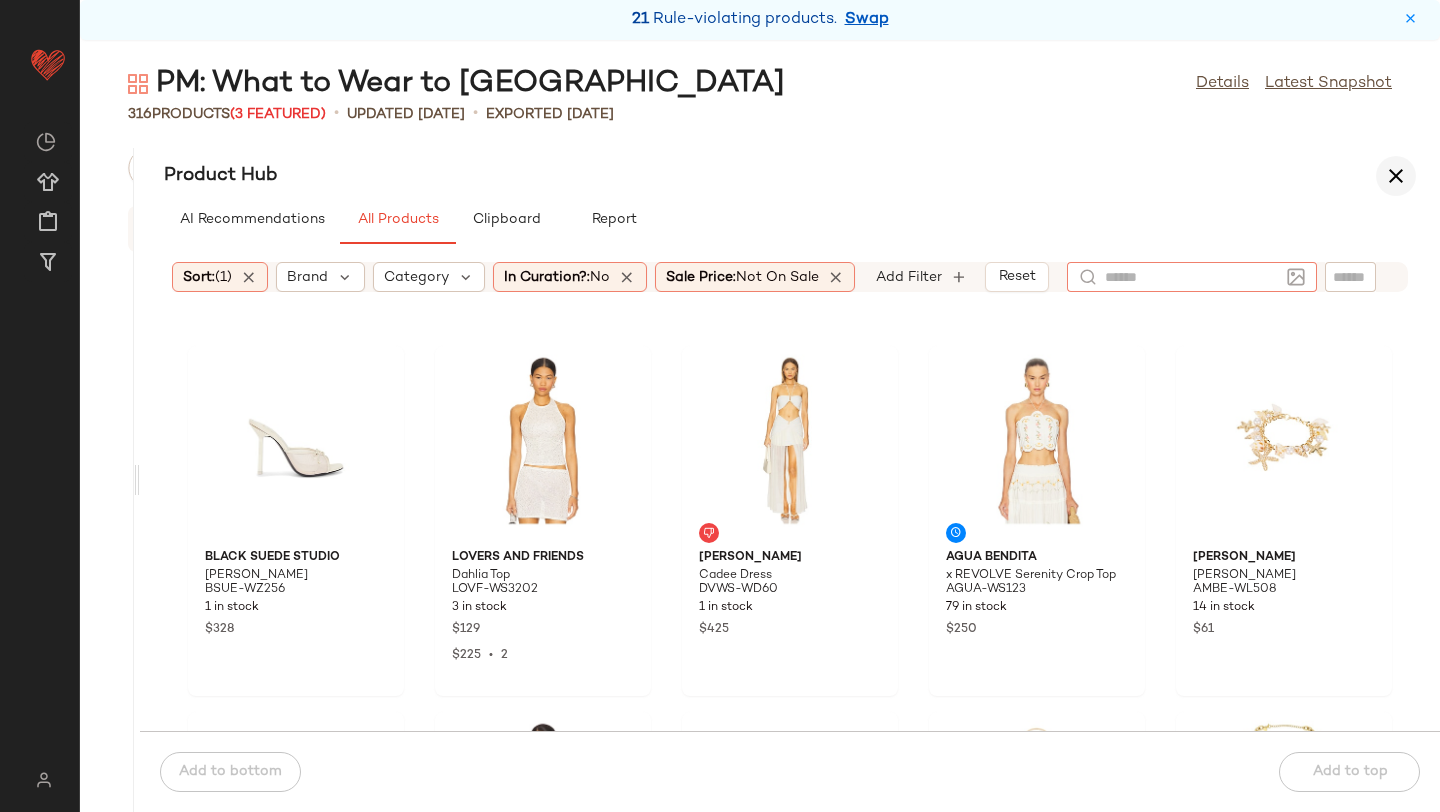 click at bounding box center [1396, 176] 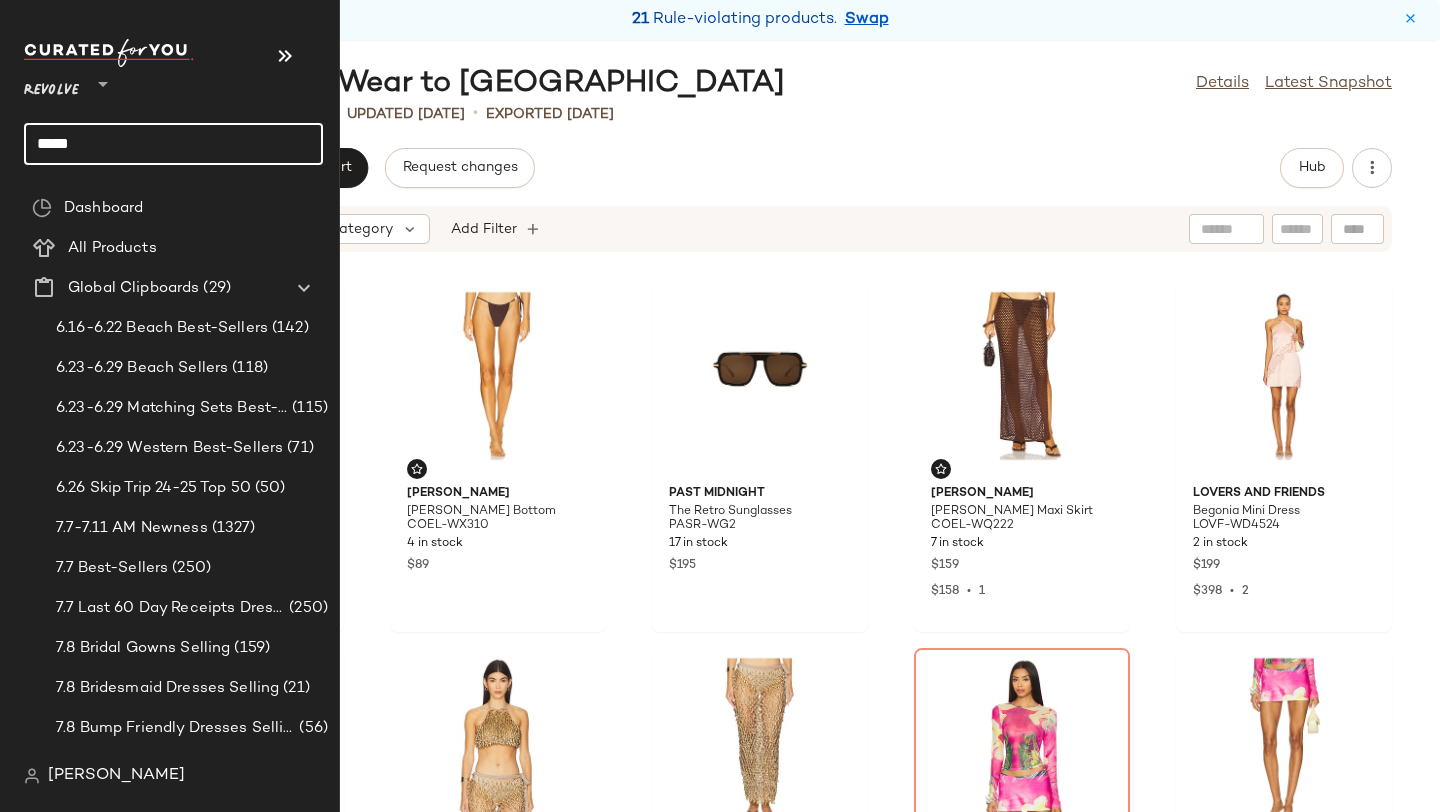 drag, startPoint x: 114, startPoint y: 140, endPoint x: 0, endPoint y: 132, distance: 114.28036 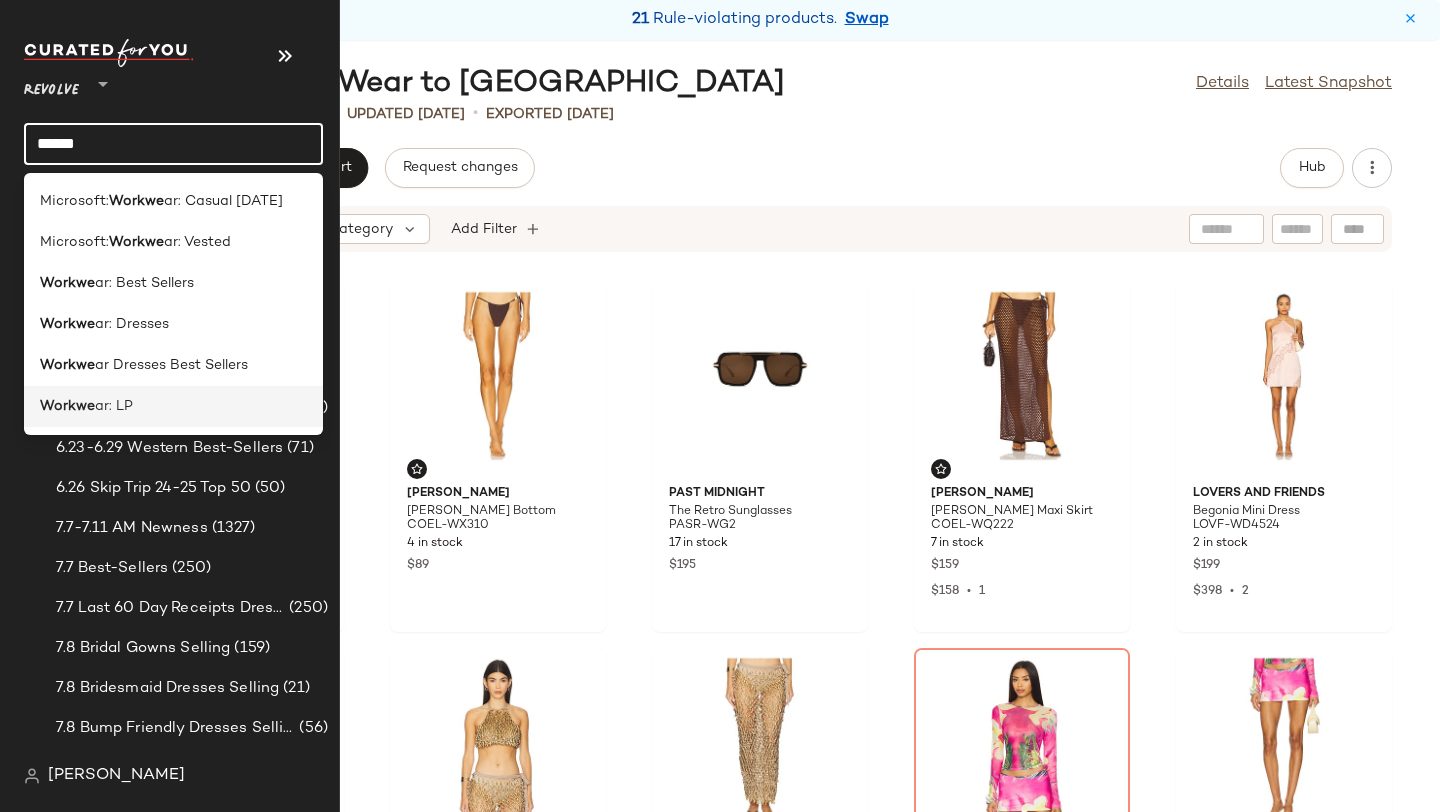 type on "******" 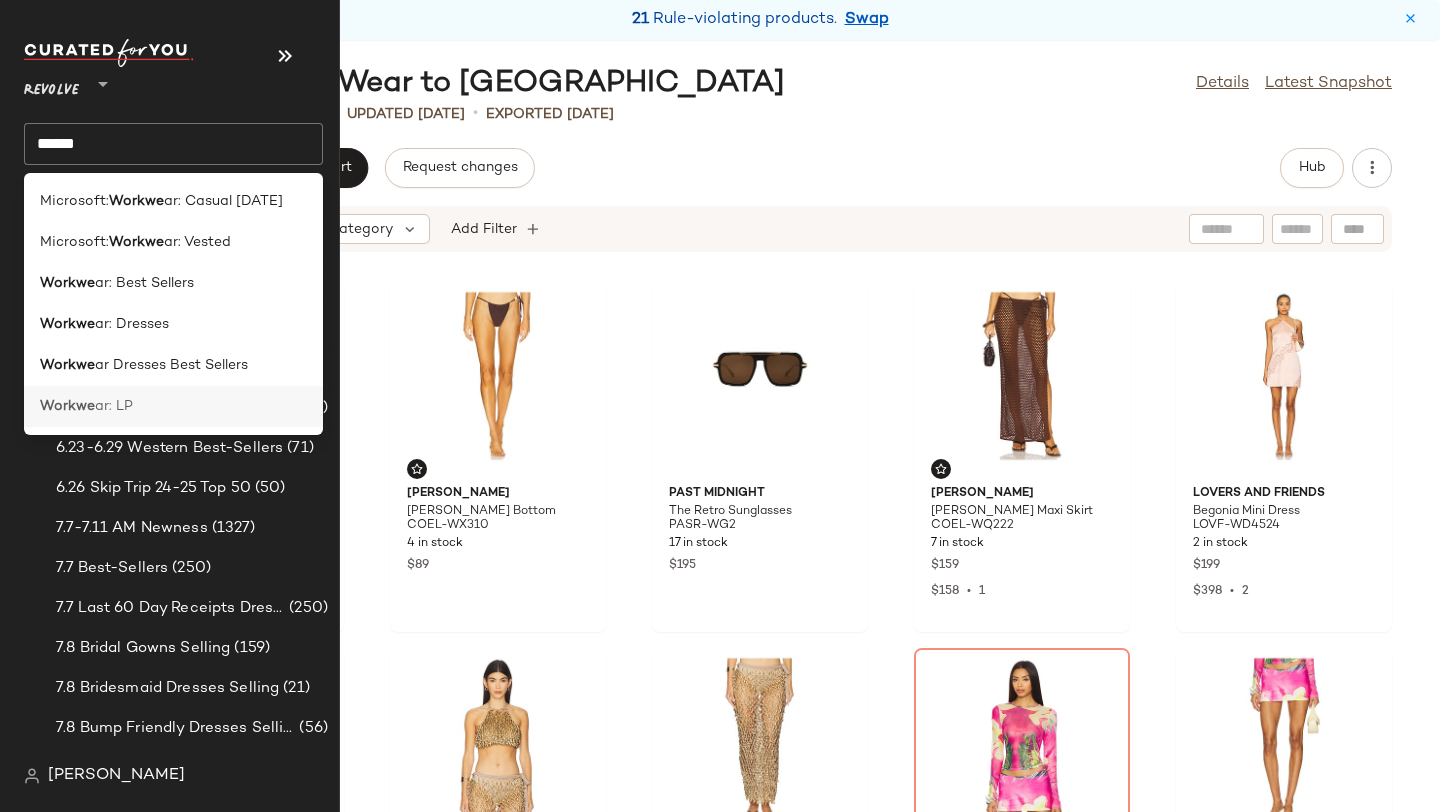 click on "ar: LP" at bounding box center (114, 406) 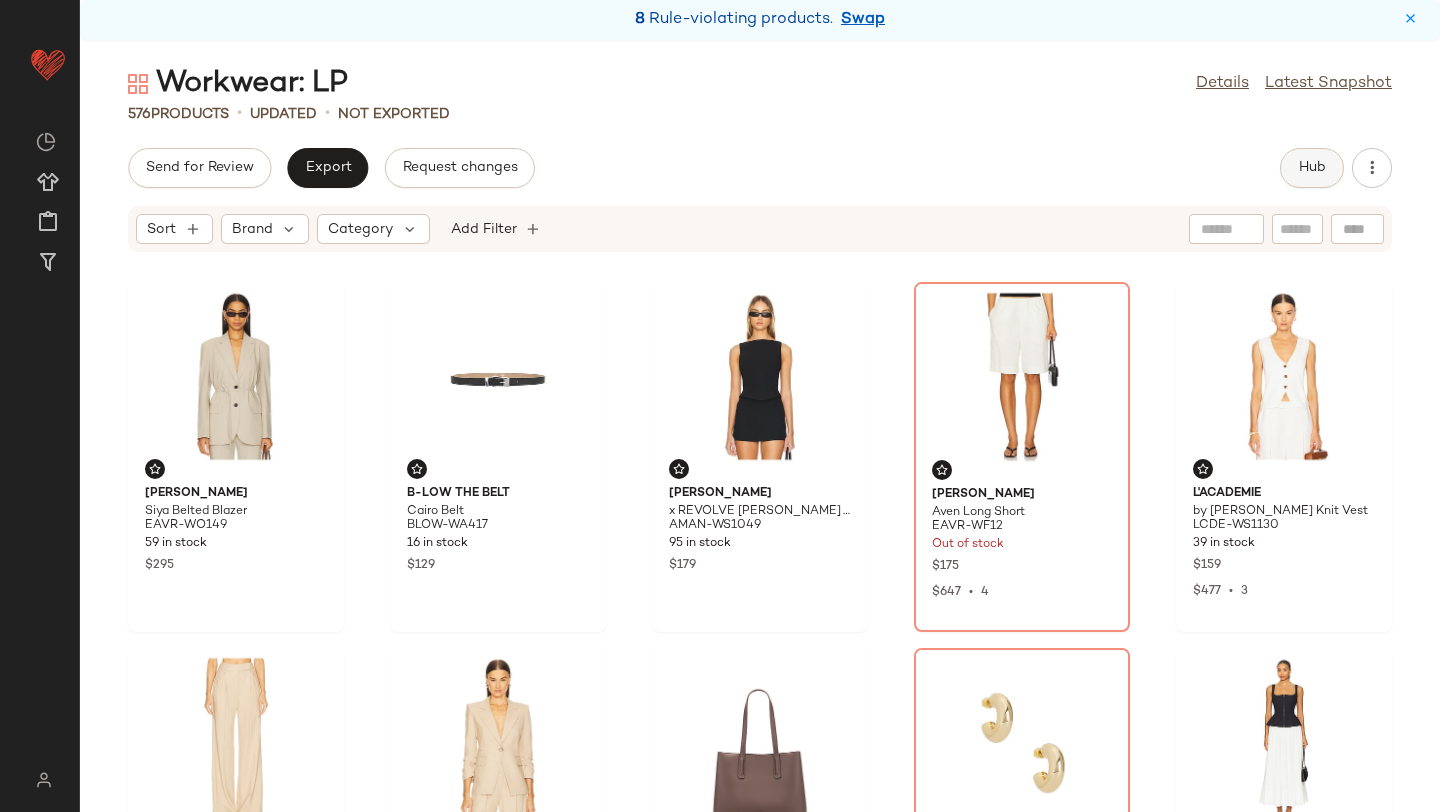 click on "Hub" 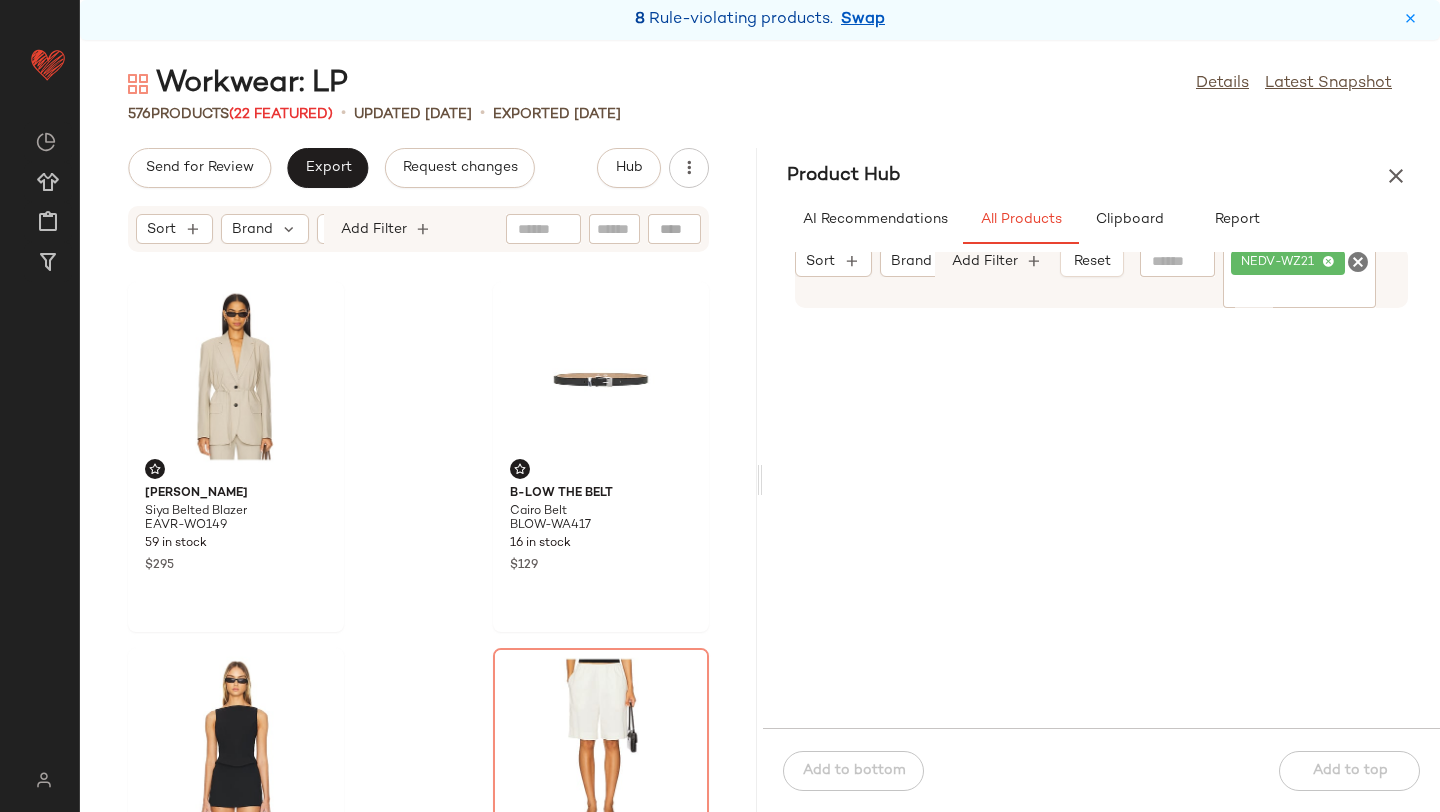 click 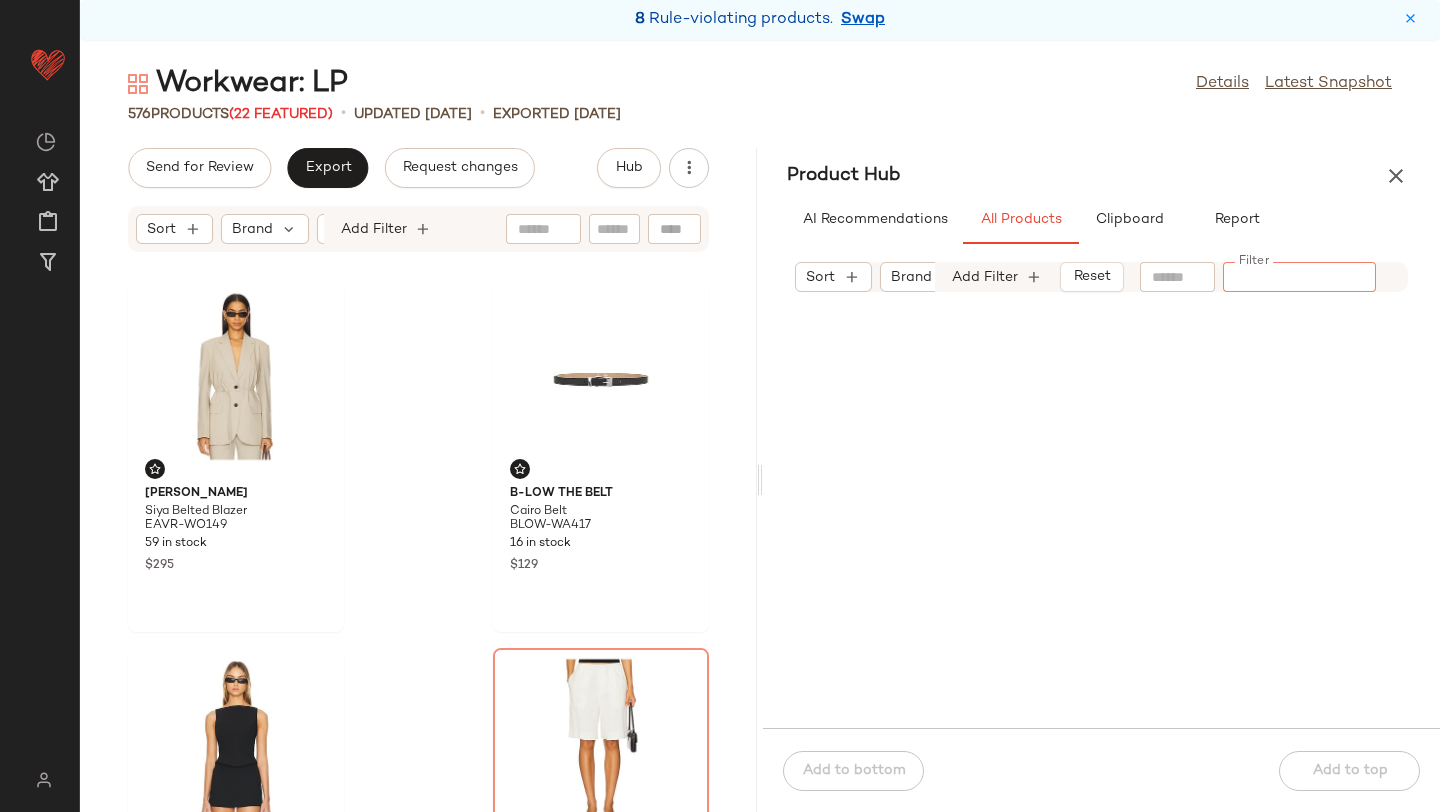 click on "Product Hub" at bounding box center [1101, 176] 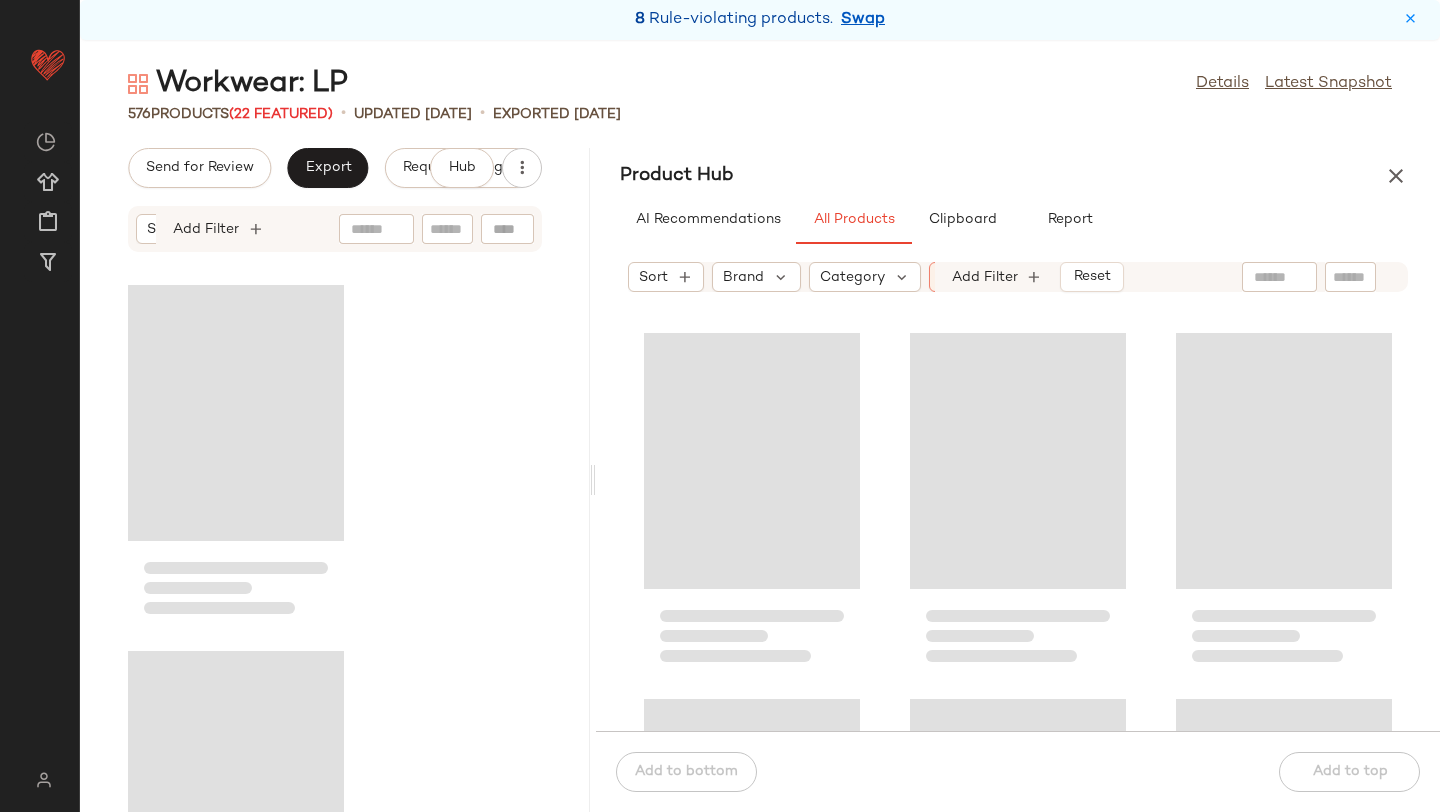 drag, startPoint x: 759, startPoint y: 476, endPoint x: 591, endPoint y: 466, distance: 168.29736 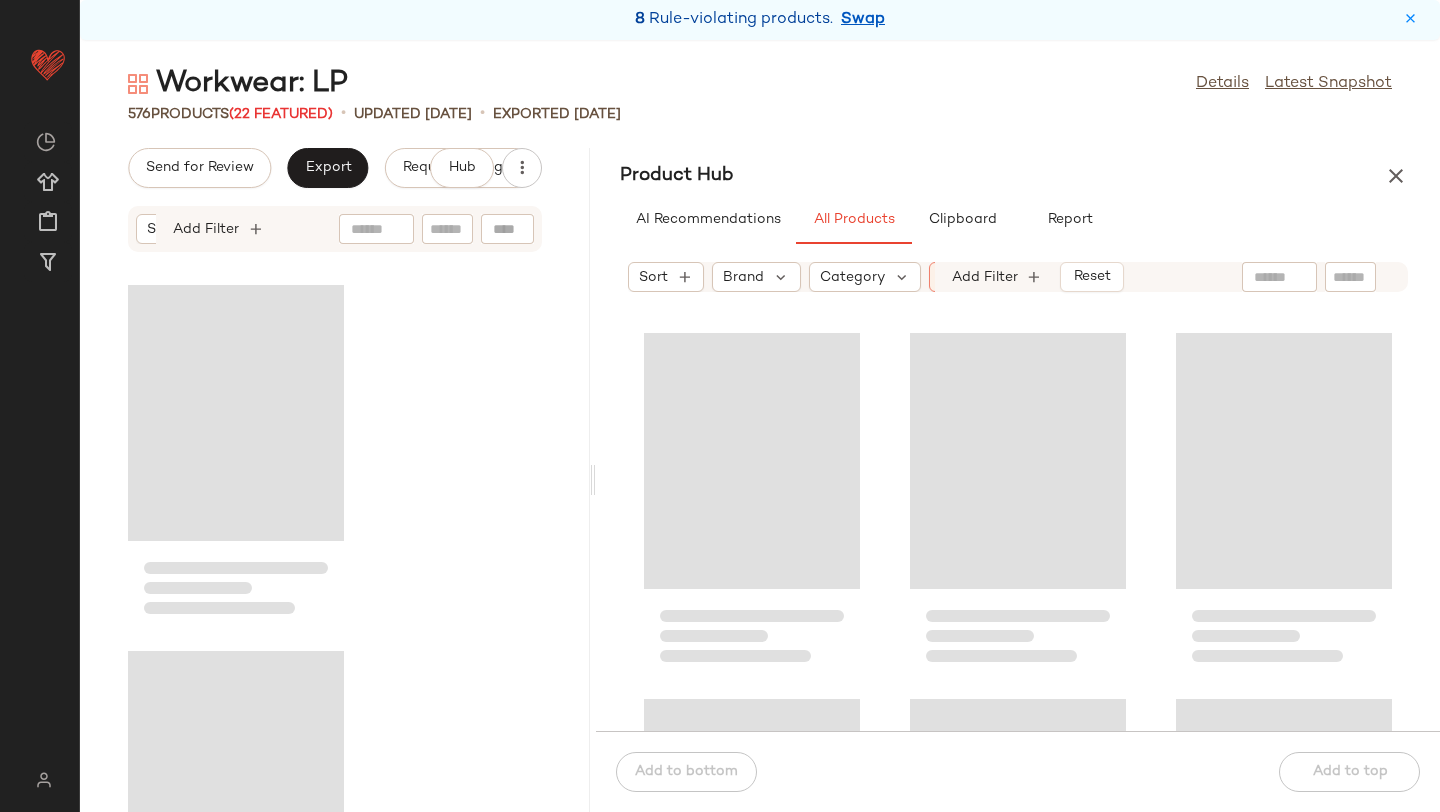 click on "Workwear: LP  Details   Latest Snapshot  576   Products  (22 Featured)  •   updated Jul 8th  •  Exported Jul 8th  Send for Review   Export   Request changes   Hub  Sort  Brand  Category  Add Filter  Product Hub  AI Recommendations   All Products   Clipboard   Report  Sort  Brand  Category  In Curation?:   No Add Filter   Reset   Add to bottom   Add to top" at bounding box center [760, 438] 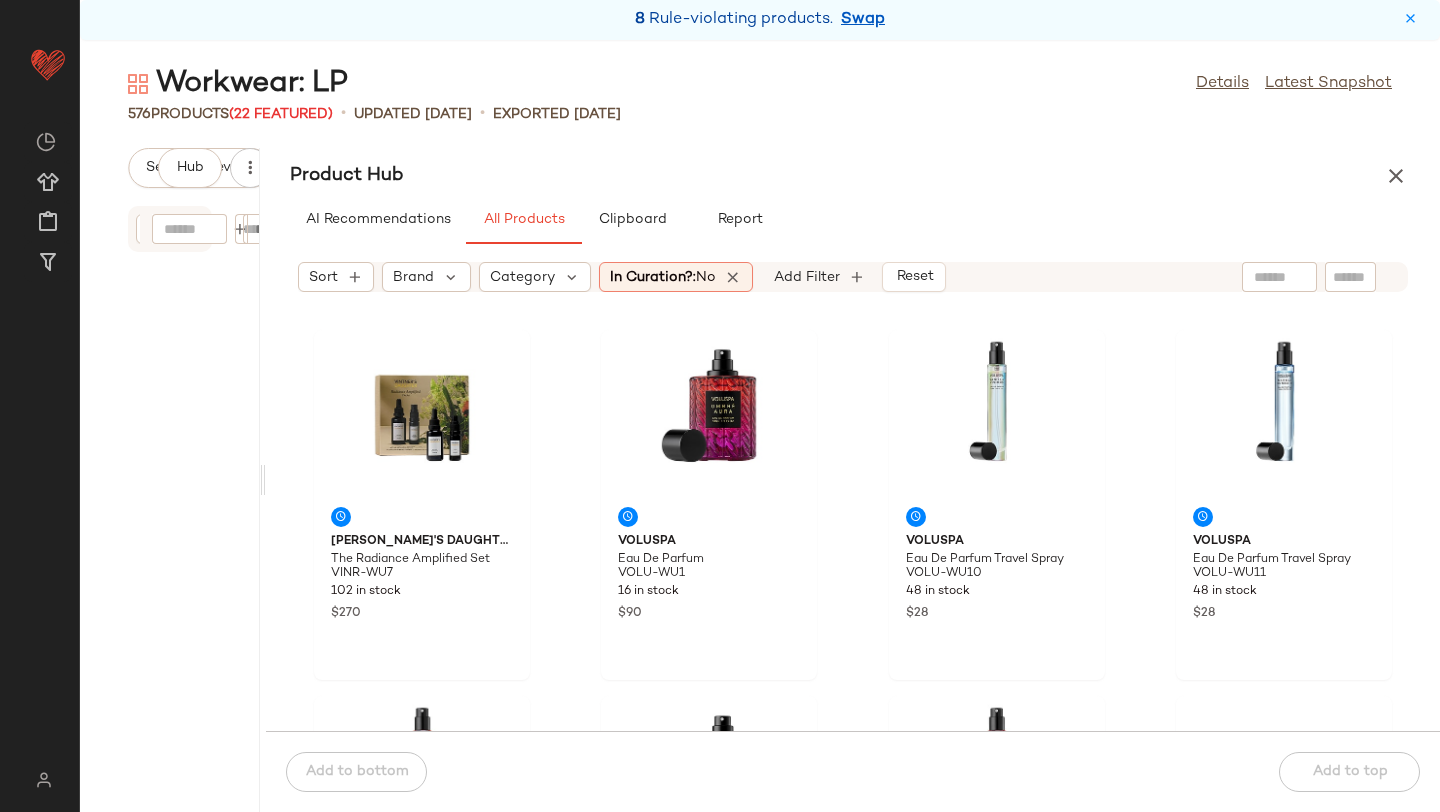 drag, startPoint x: 591, startPoint y: 466, endPoint x: 262, endPoint y: 471, distance: 329.038 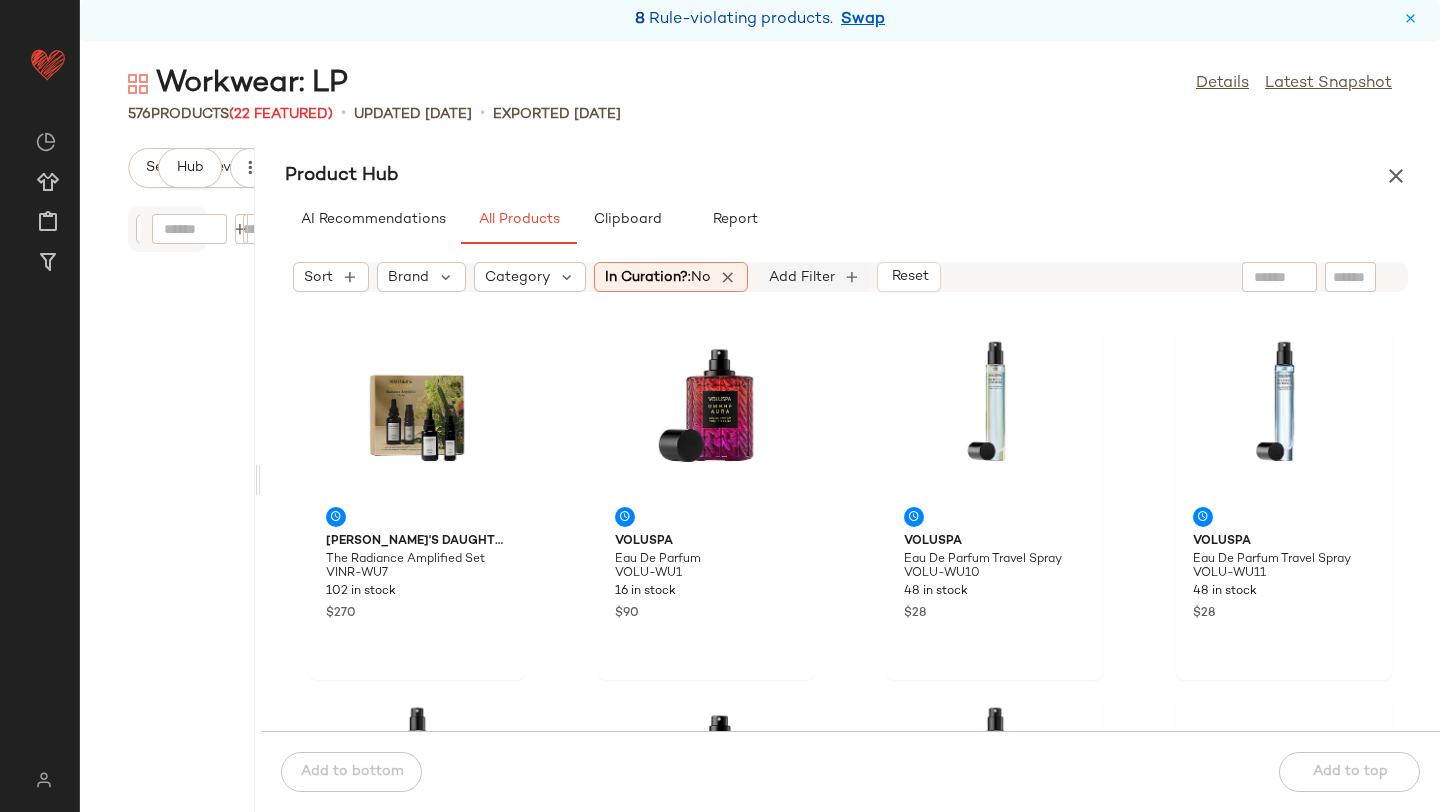 click on "Add Filter" at bounding box center [802, 277] 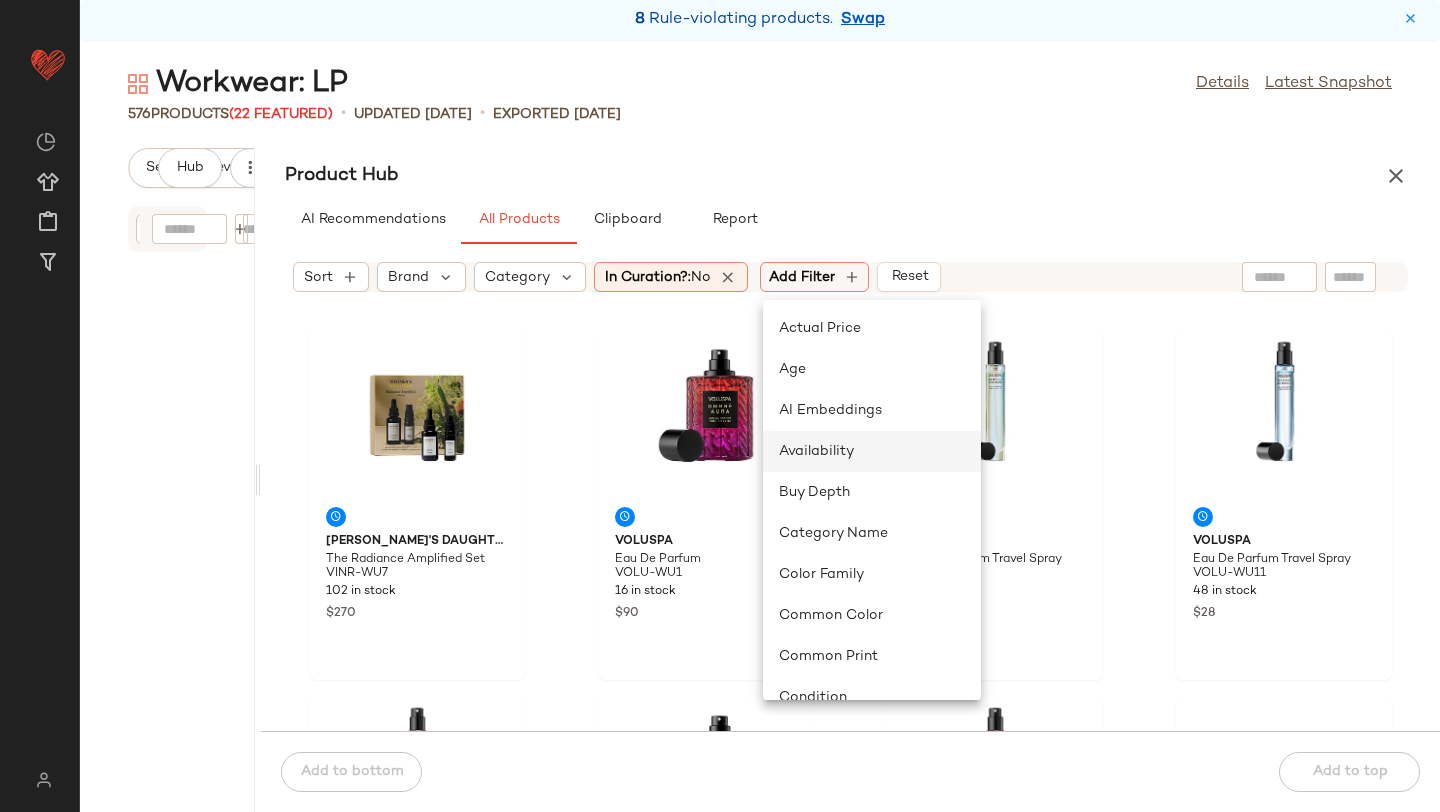 click on "Availability" 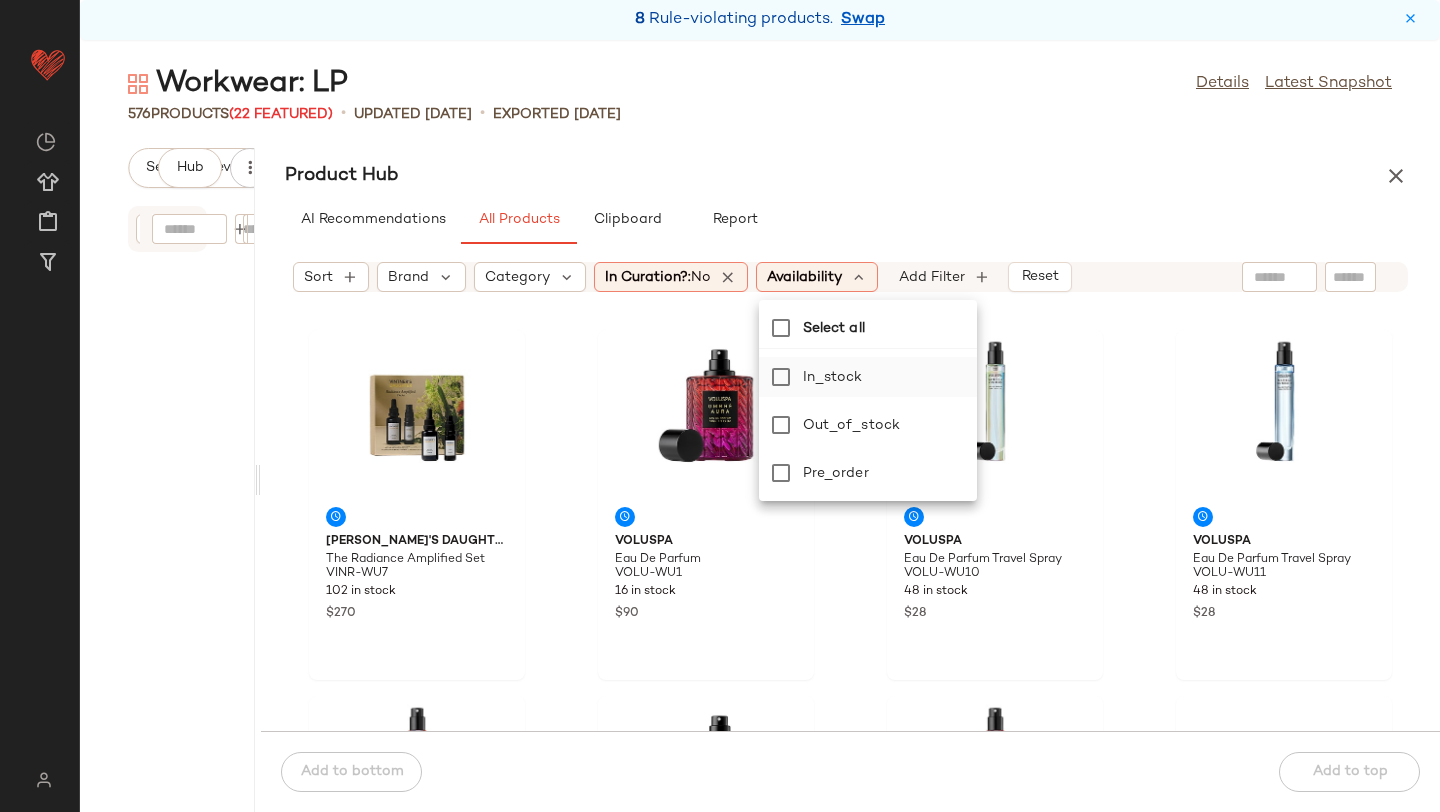 click on "in_stock" 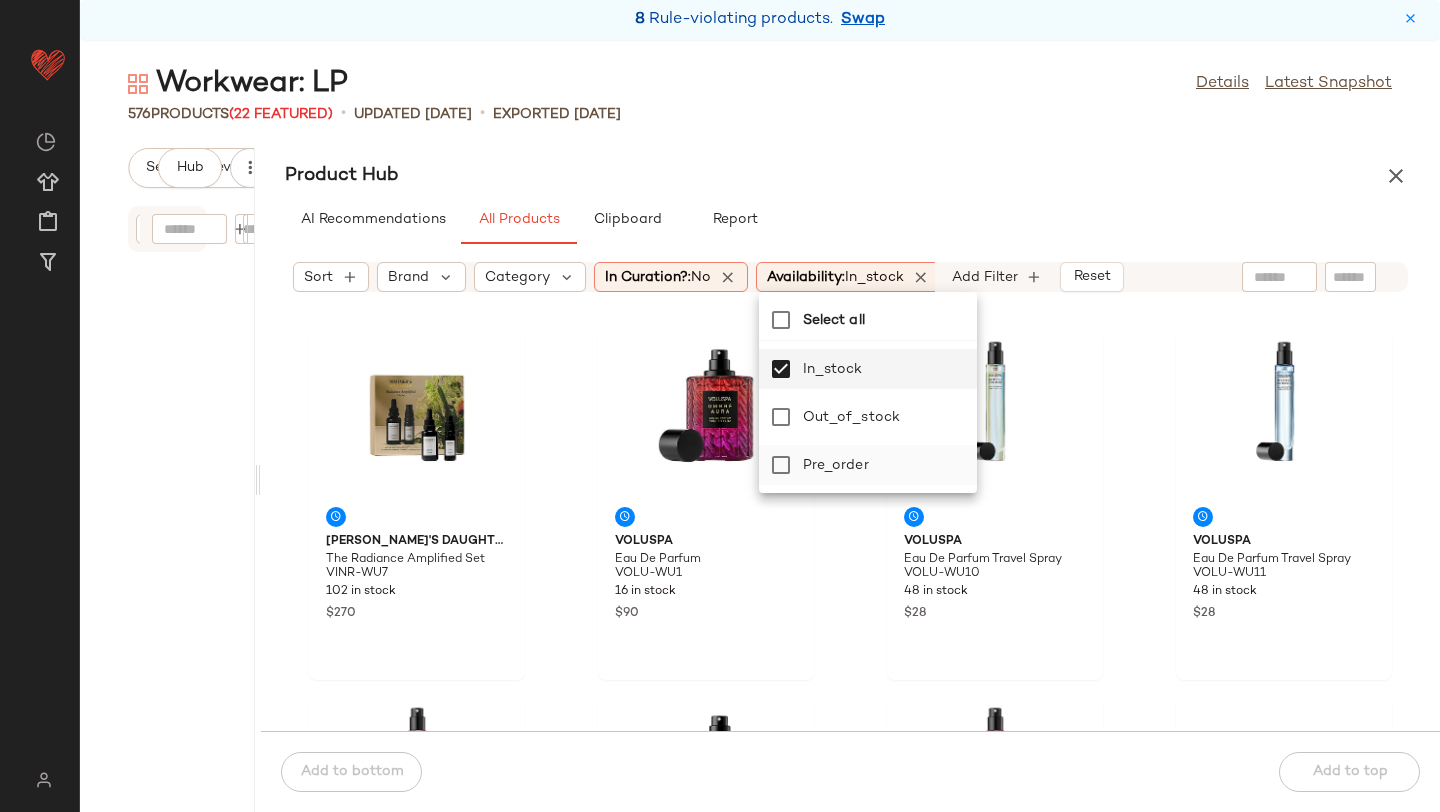 click on "pre_order" 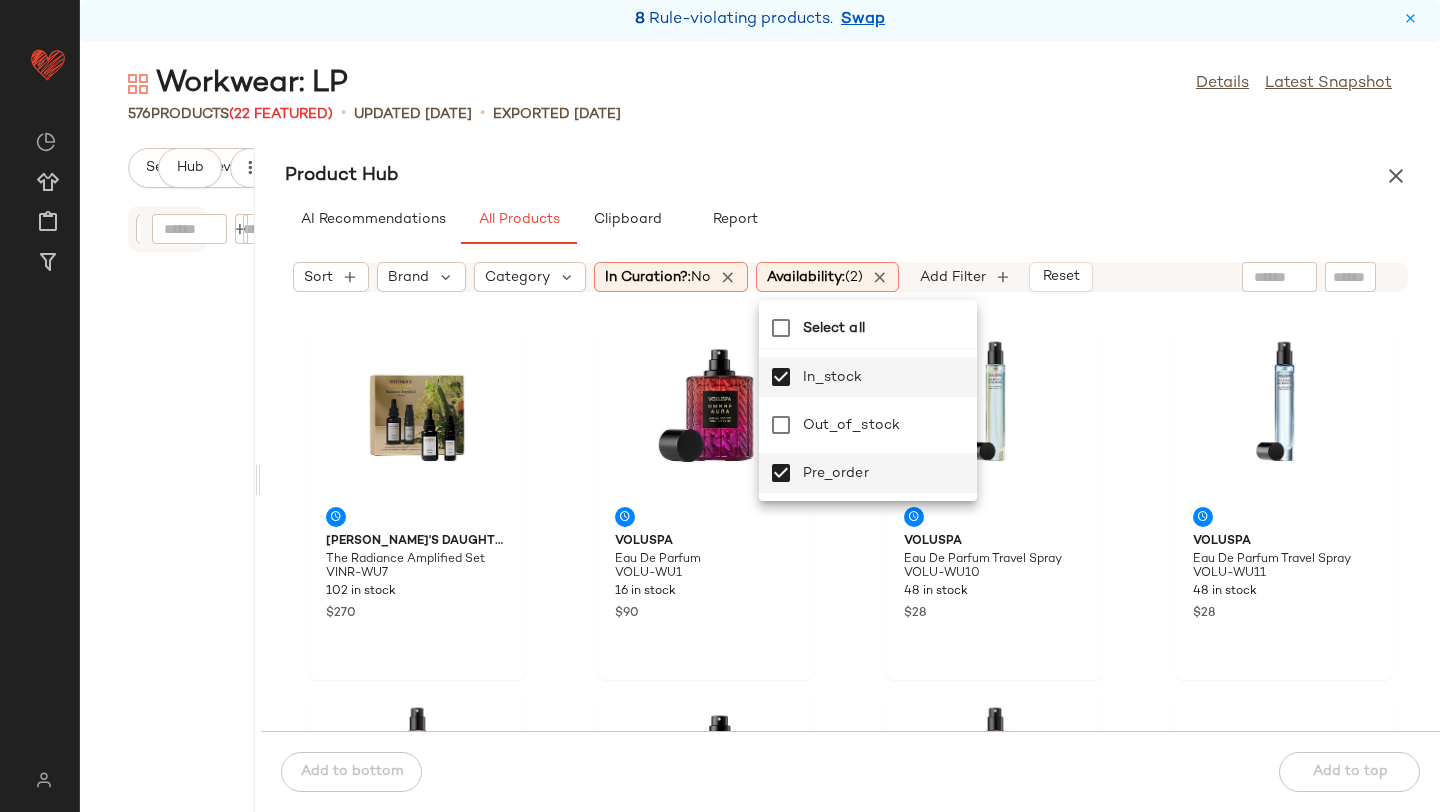 click on "576   Products  (22 Featured)  •   updated Jul 8th  •  Exported Jul 8th" 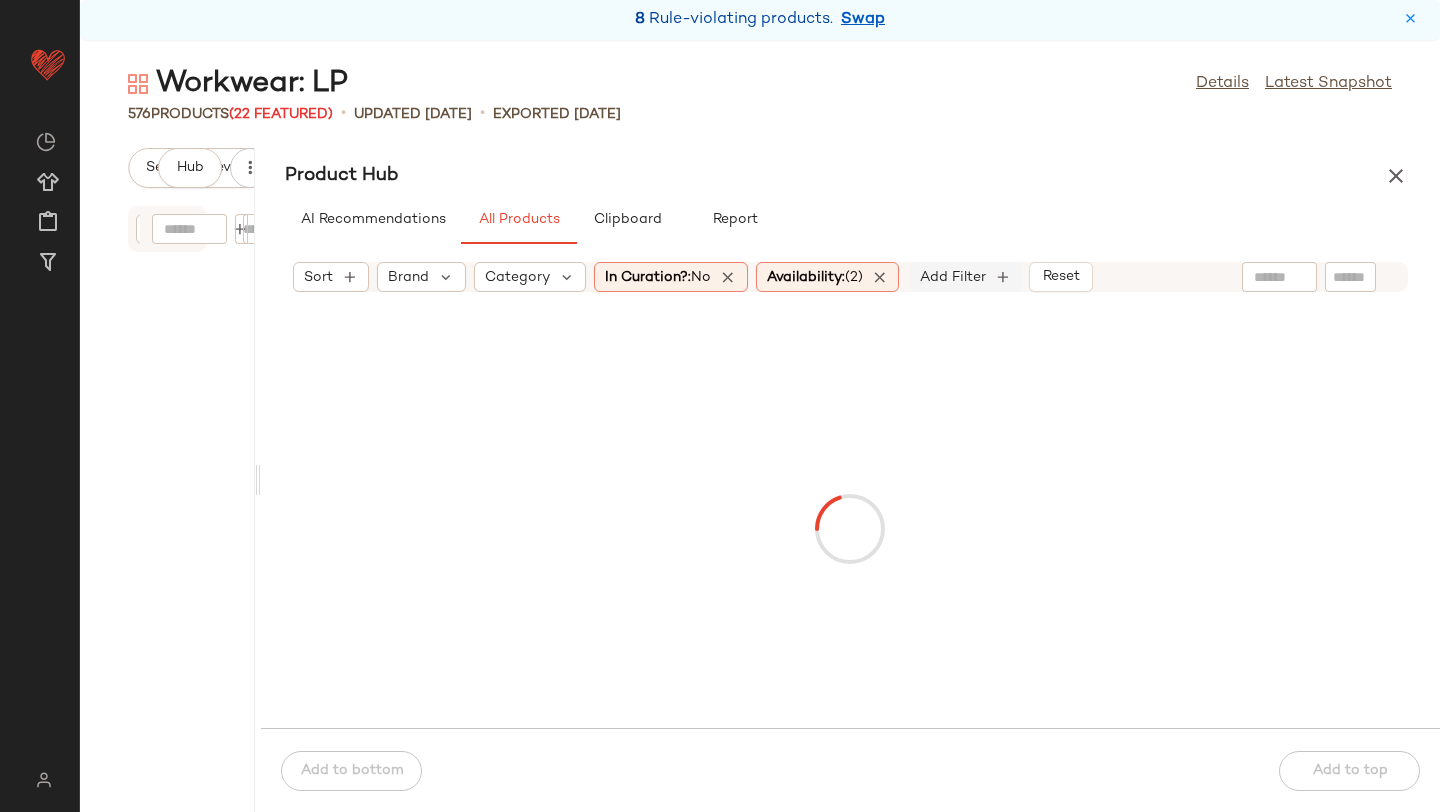 click on "Add Filter" at bounding box center [953, 277] 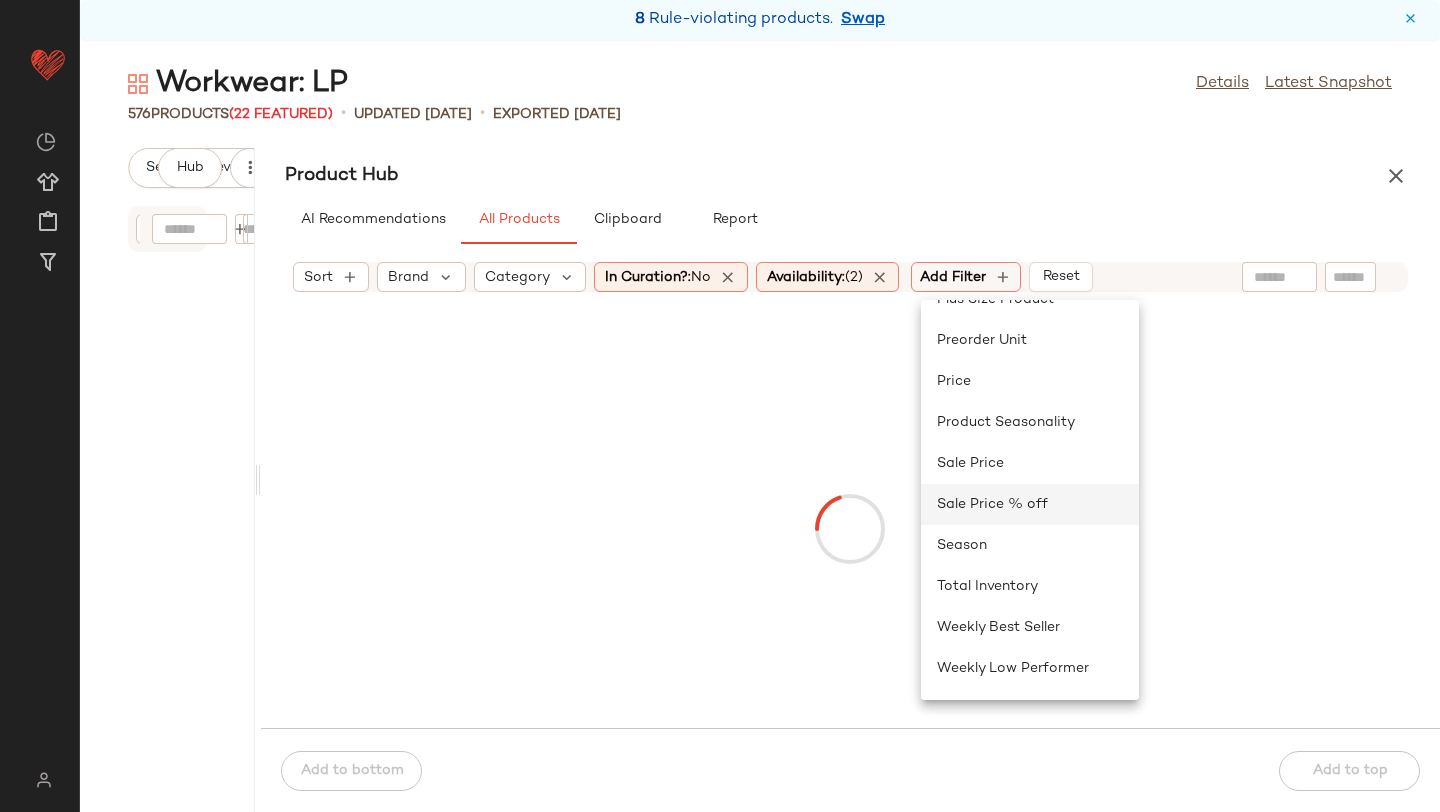 scroll, scrollTop: 773, scrollLeft: 0, axis: vertical 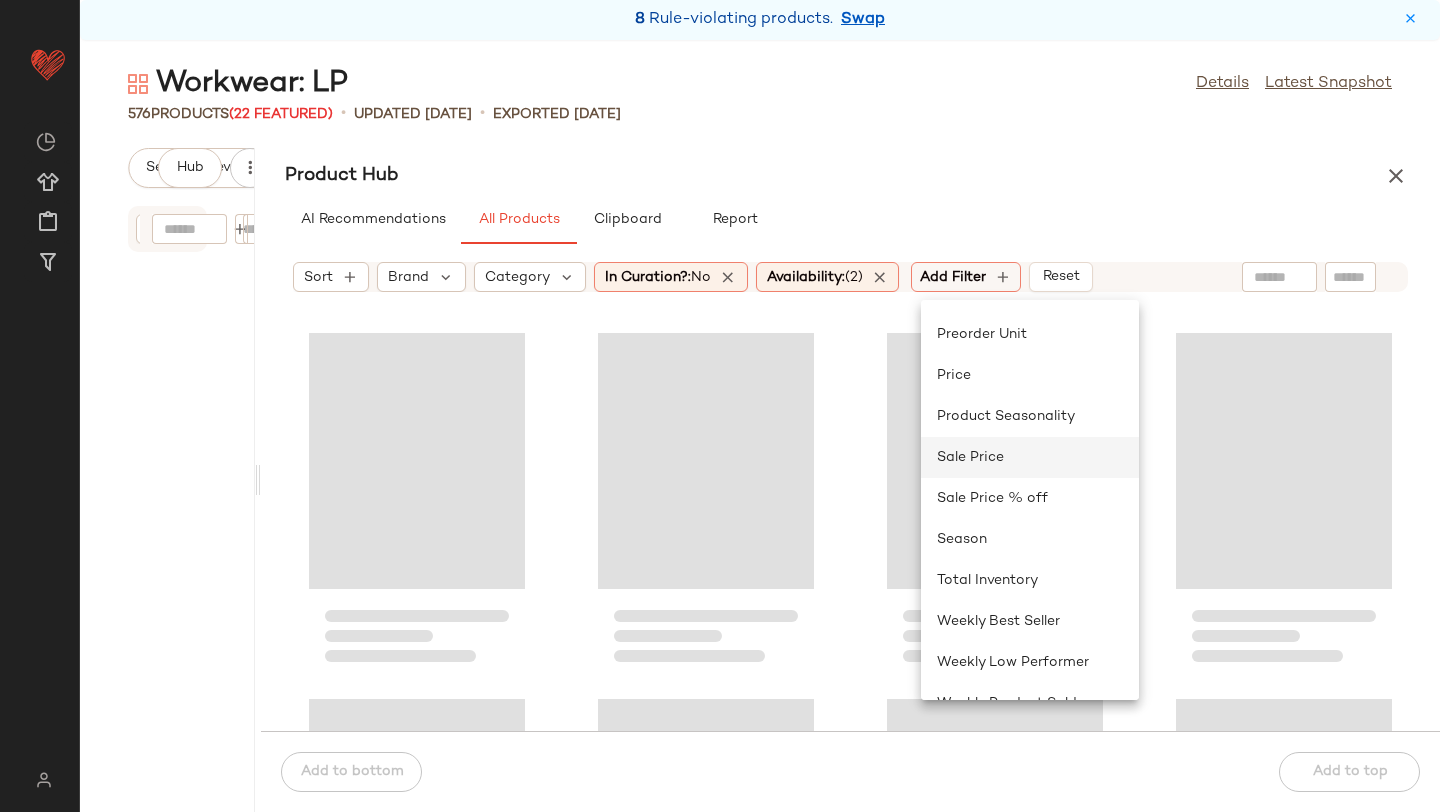 click on "Sale Price" 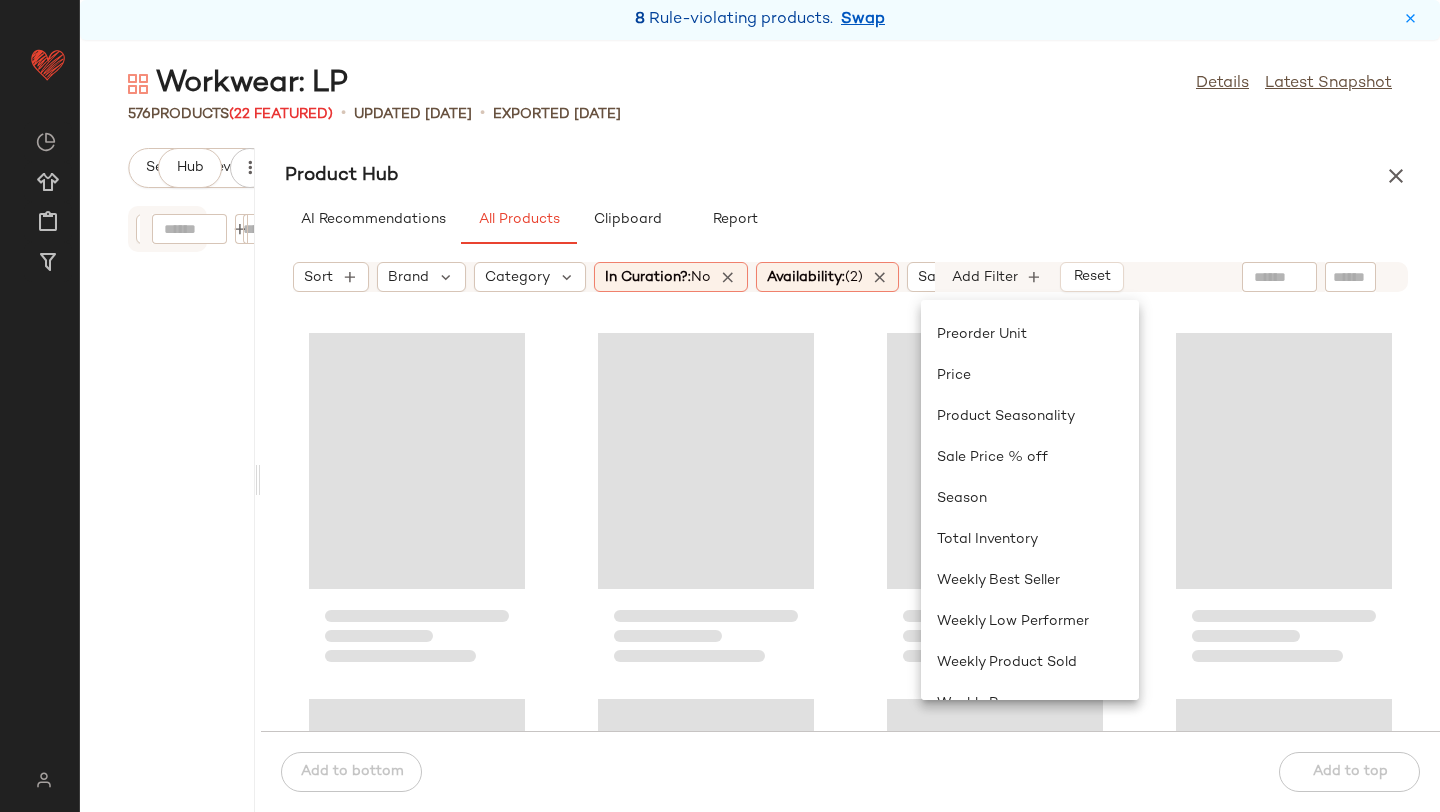 scroll, scrollTop: 0, scrollLeft: 99, axis: horizontal 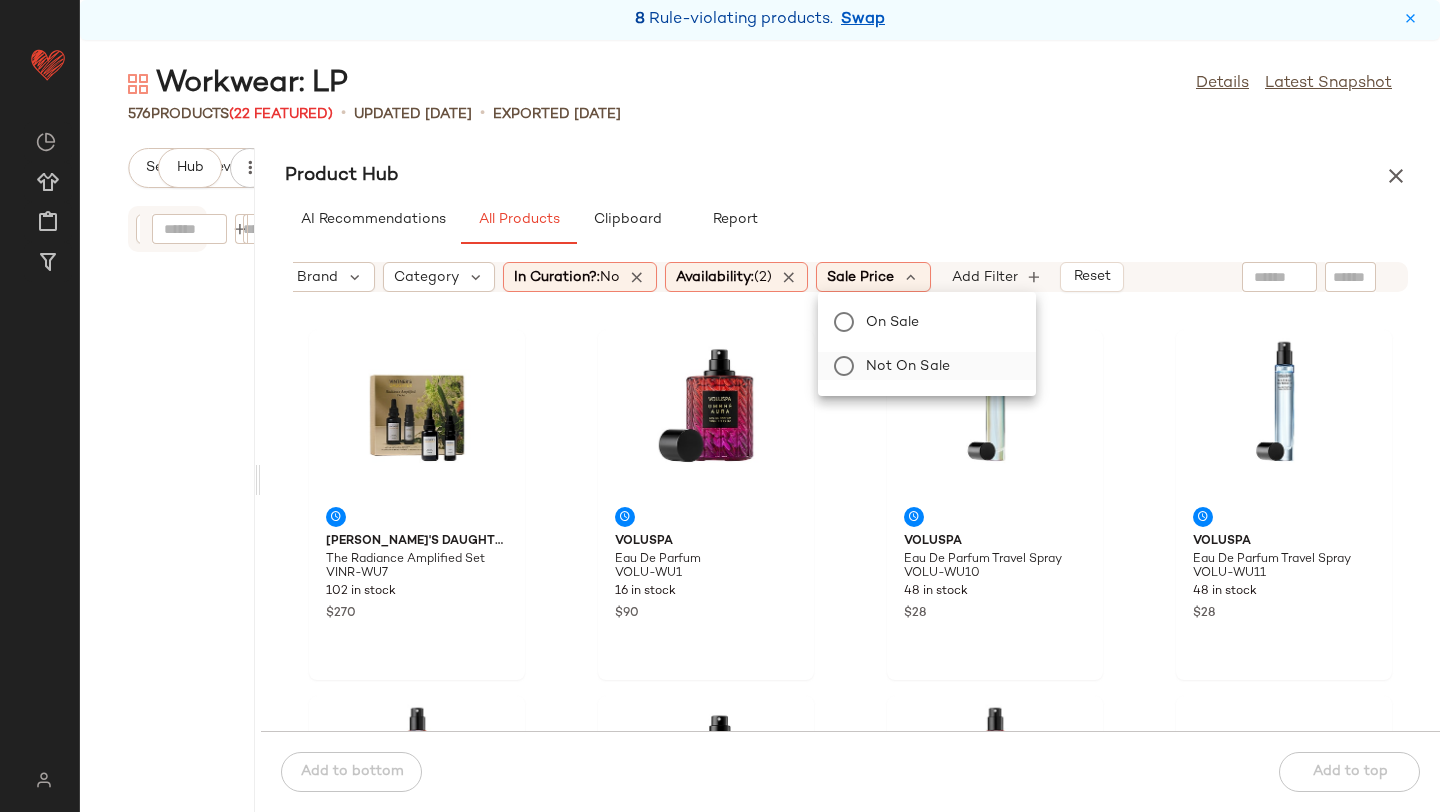 click on "Not on sale" 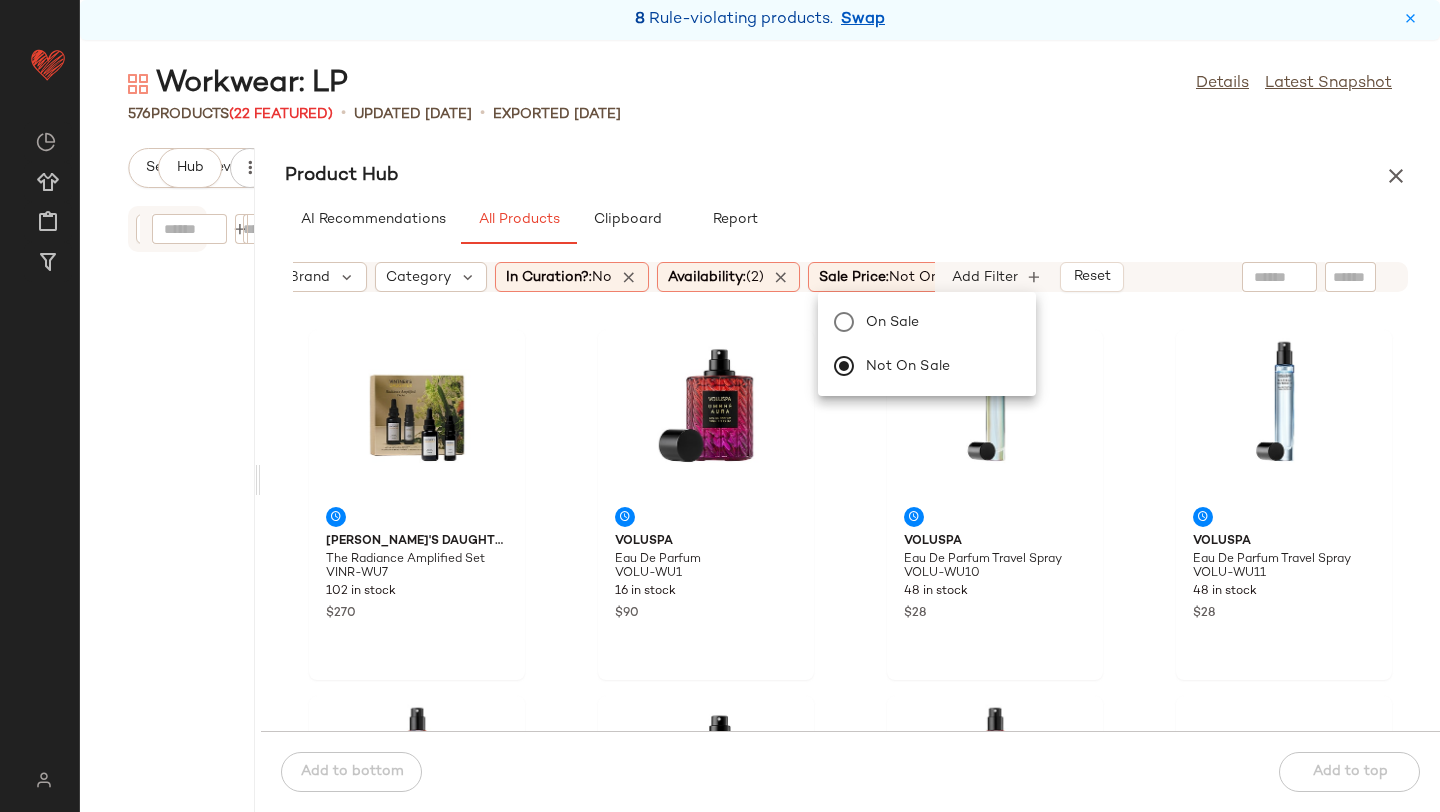 click on "Product Hub  AI Recommendations   All Products   Clipboard   Report  Sort  Brand  Category  In Curation?:   No Availability:   (2) Sale Price:   Not on sale Add Filter   Reset  Vintner's Daughter The Radiance Amplified Set VINR-WU7 102 in stock $270 Voluspa Eau De Parfum VOLU-WU1 16 in stock $90 Voluspa Eau De Parfum Travel Spray VOLU-WU10 48 in stock $28 Voluspa Eau De Parfum Travel Spray VOLU-WU11 48 in stock $28 Voluspa Eau De Parfum Travel Spray VOLU-WU12 24 in stock $28 Voluspa Eau De Parfum VOLU-WU13 16 in stock $90 Voluspa Eau De Parfum Travel Spray VOLU-WU14 24 in stock $28 Voluspa Discovery Set VOLU-WU15 120 in stock $30 Voluspa Eau De Parfum VOLU-WU2 36 in stock $90 Voluspa Eau De Parfum VOLU-WU3 36 in stock $90 Voluspa Eau De Parfum Travel Spray VOLU-WU4 24 in stock $28 Voluspa Eau De Parfum Travel Spray VOLU-WU5 48 in stock $28 Voluspa Eau De Parfum Travel Spray VOLU-WU6 48 in stock $28 Voluspa Eau De Parfum VOLU-WU7 36 in stock $90 Voluspa Eau De Parfum VOLU-WU8 36 in stock $90 Voluspa $90" 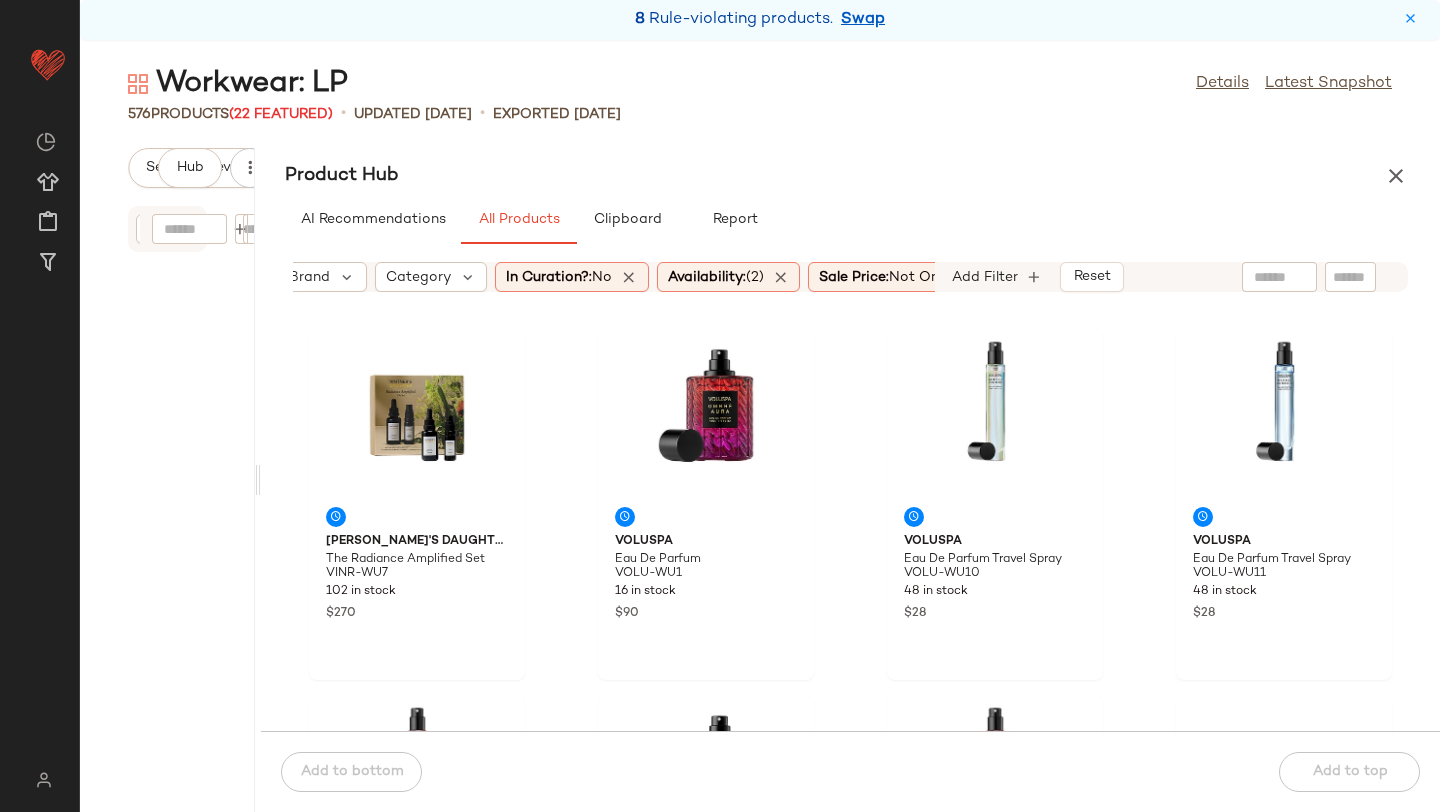 click 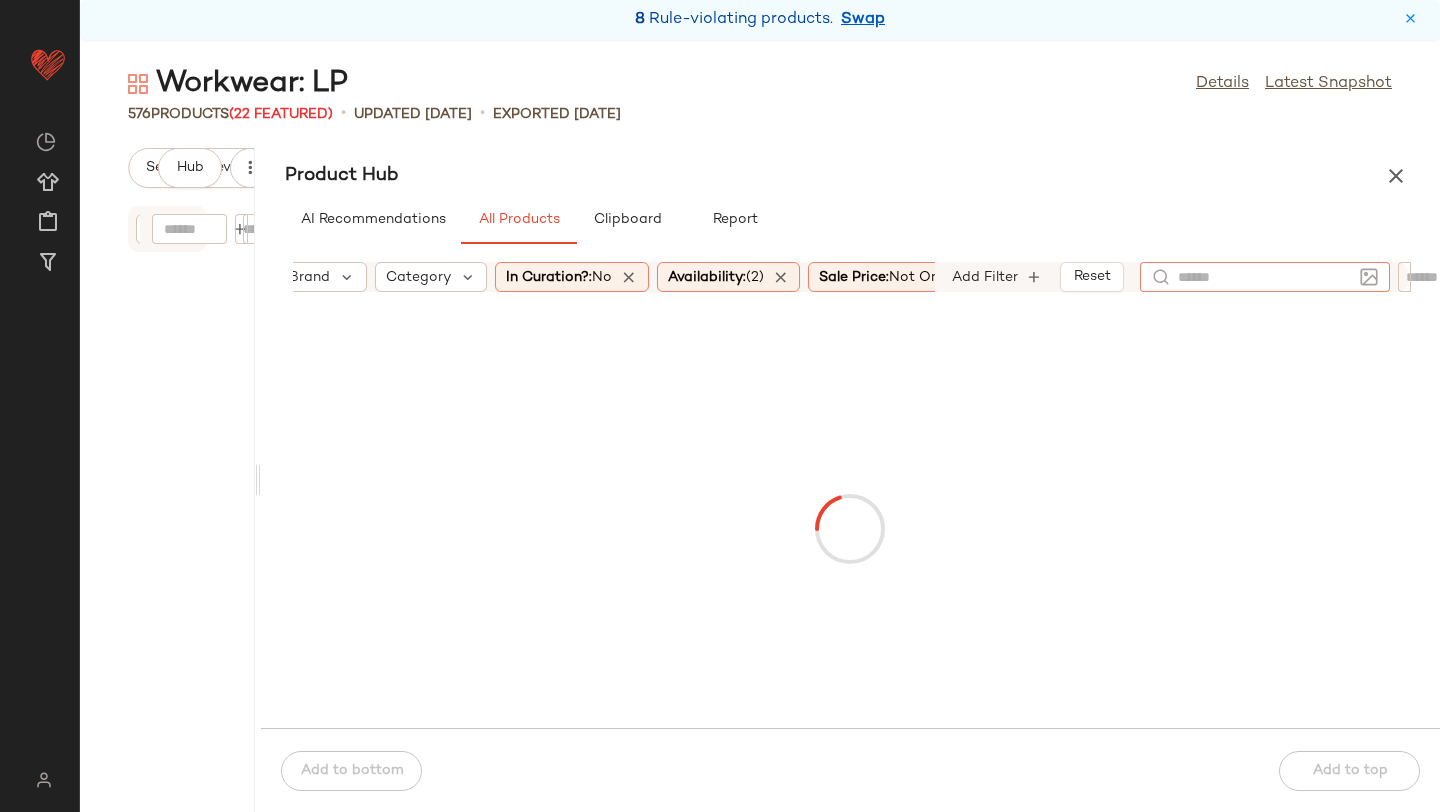 click 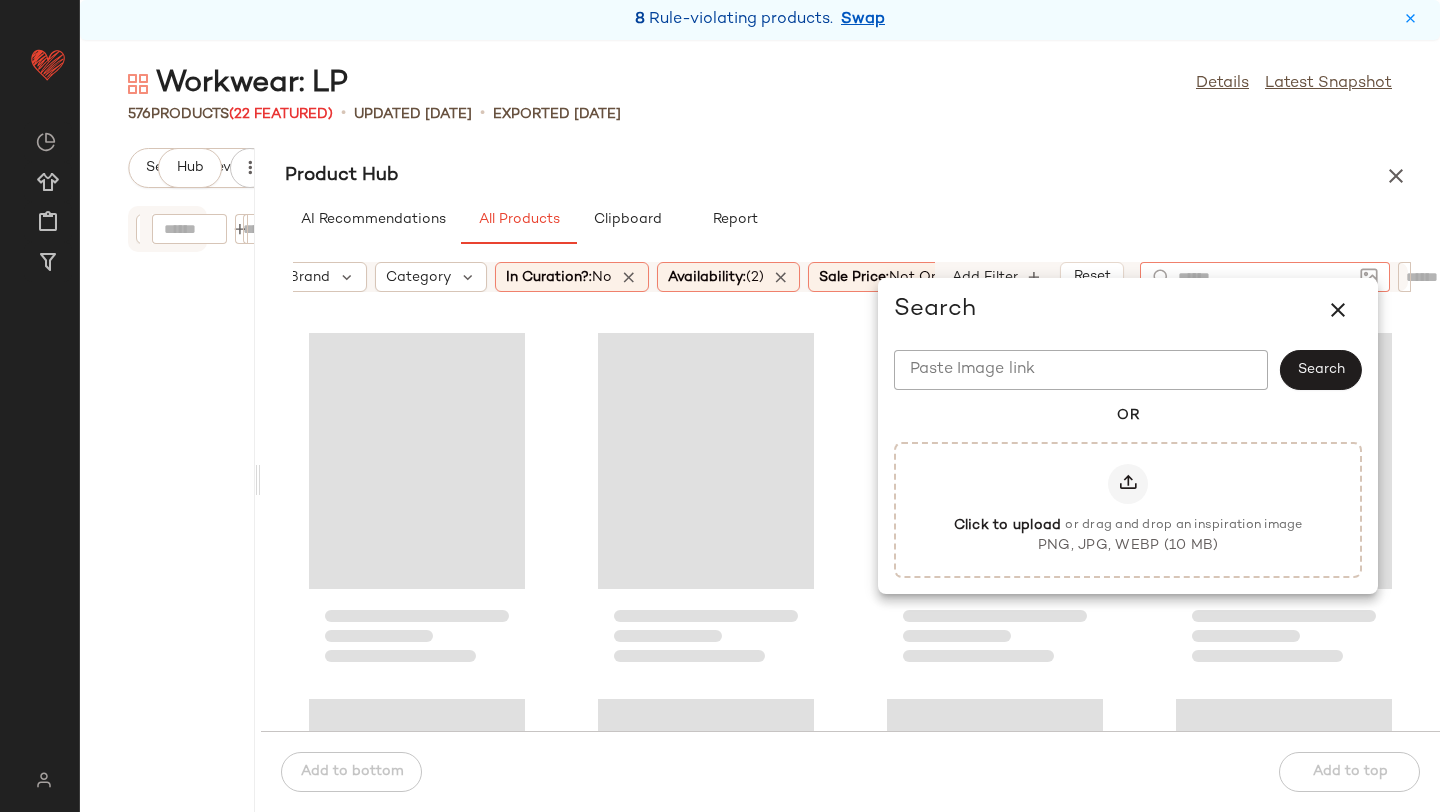 click on "Paste Image link" 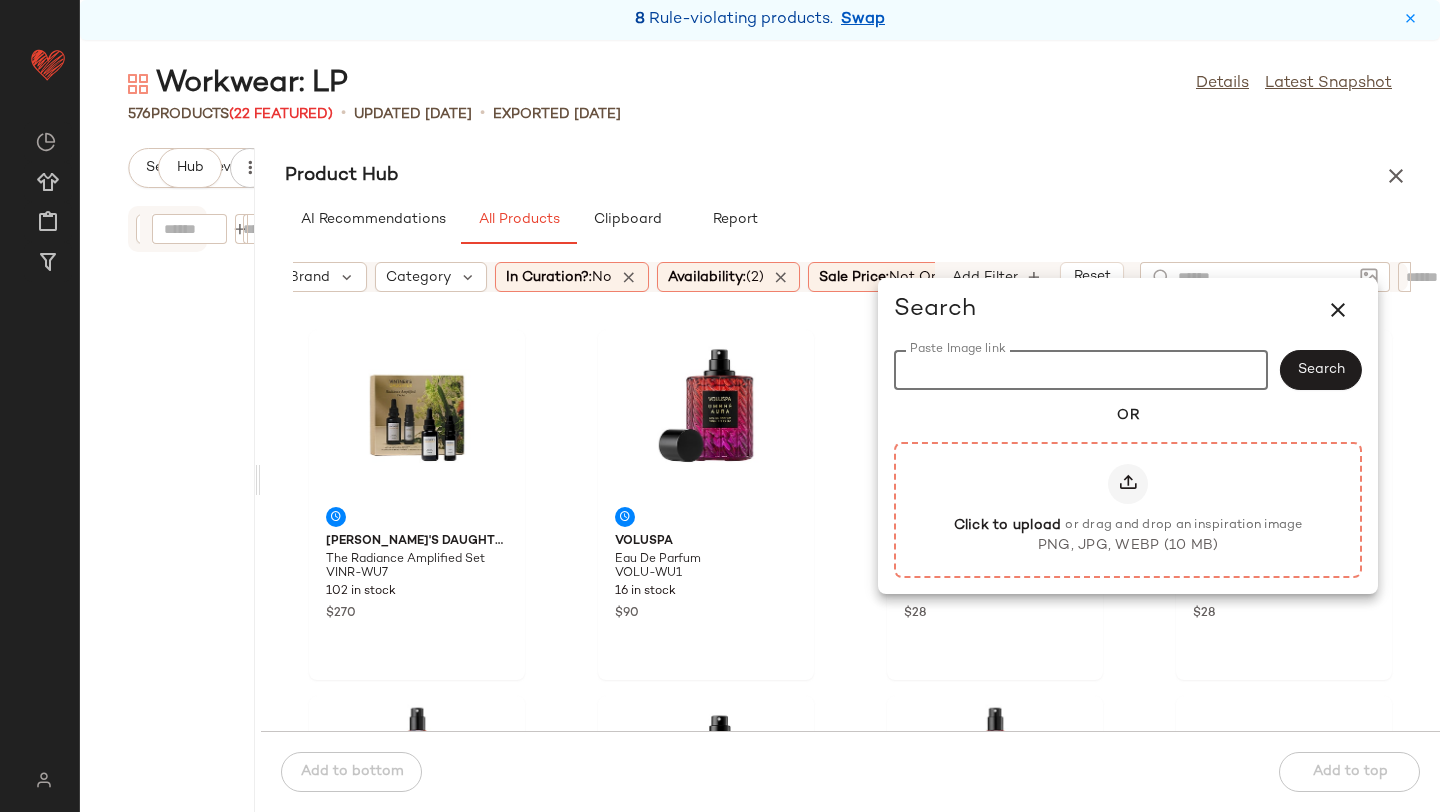 click at bounding box center (1128, 484) 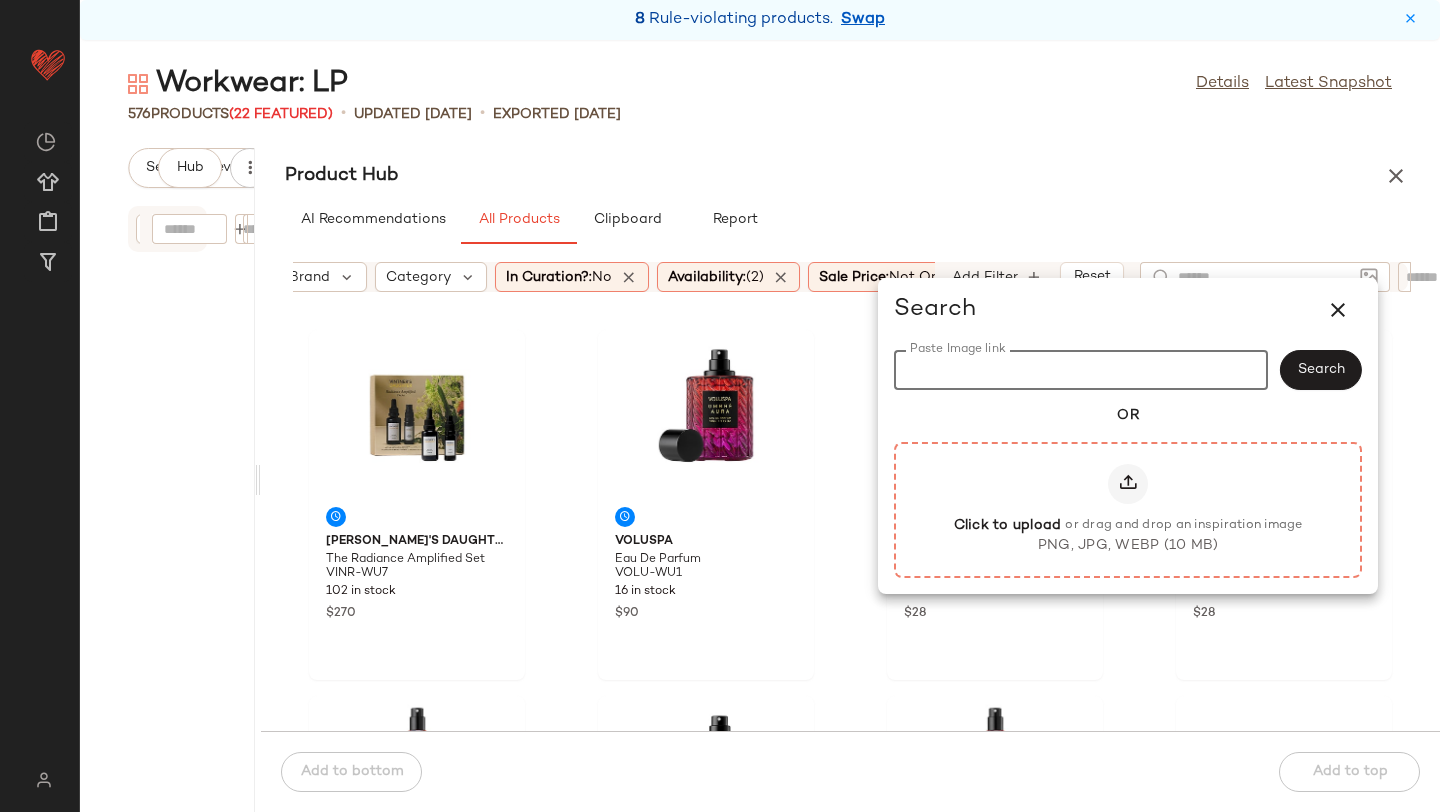 click on "Click to upload or drag and drop an inspiration image PNG, JPG, WEBP (10 MB)" at bounding box center (1128, 509) 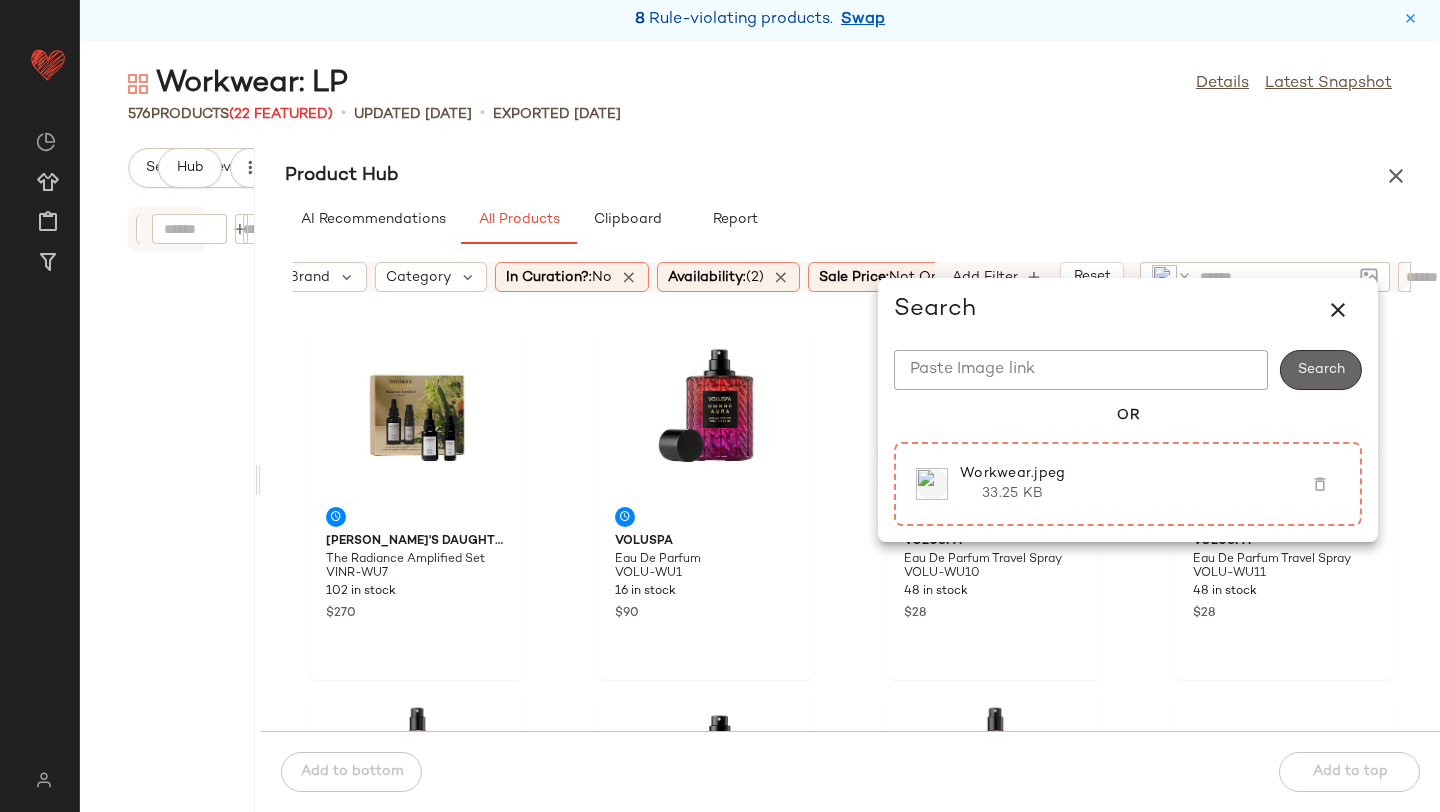 click on "Search" at bounding box center (1321, 370) 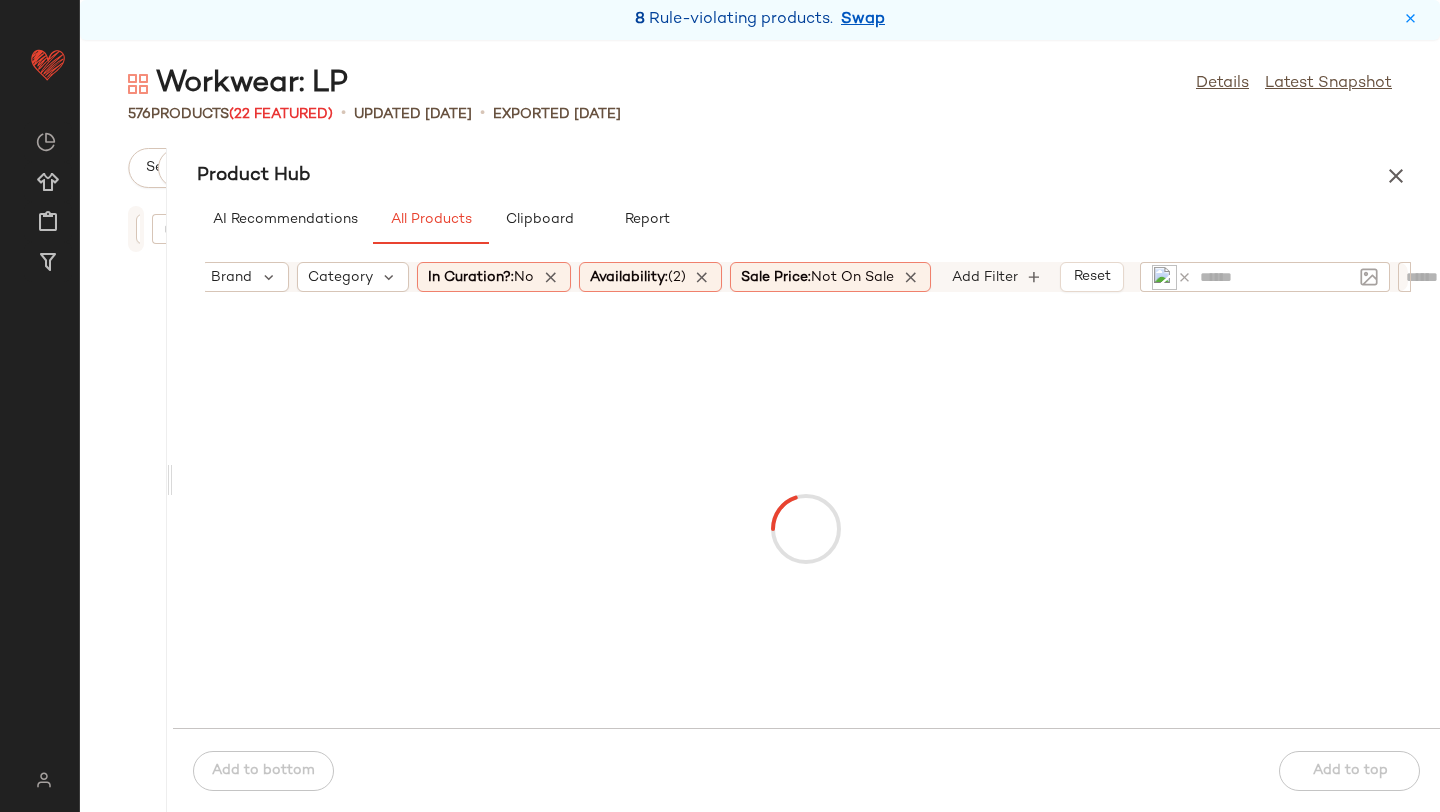 drag, startPoint x: 256, startPoint y: 472, endPoint x: 169, endPoint y: 460, distance: 87.823685 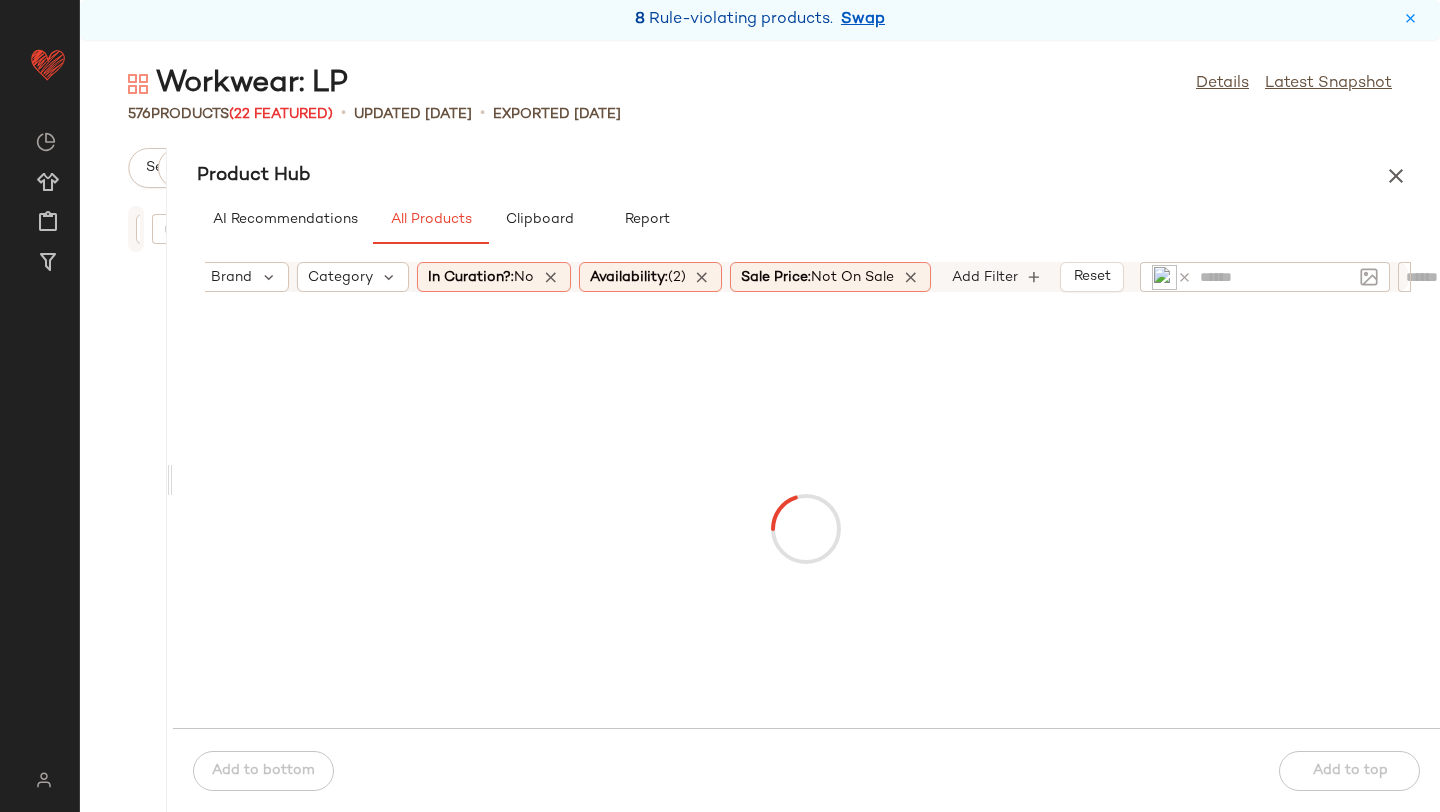 click on "Workwear: LP  Details   Latest Snapshot  576   Products  (22 Featured)  •   updated Jul 8th  •  Exported Jul 8th  Send for Review   Export   Request changes   Hub  Sort  Brand  Category  Add Filter  Product Hub  AI Recommendations   All Products   Clipboard   Report  Sort  Brand  Category  In Curation?:   No Availability:   (2) Sale Price:   Not on sale Add Filter   Reset   Add to bottom   Add to top" at bounding box center (760, 438) 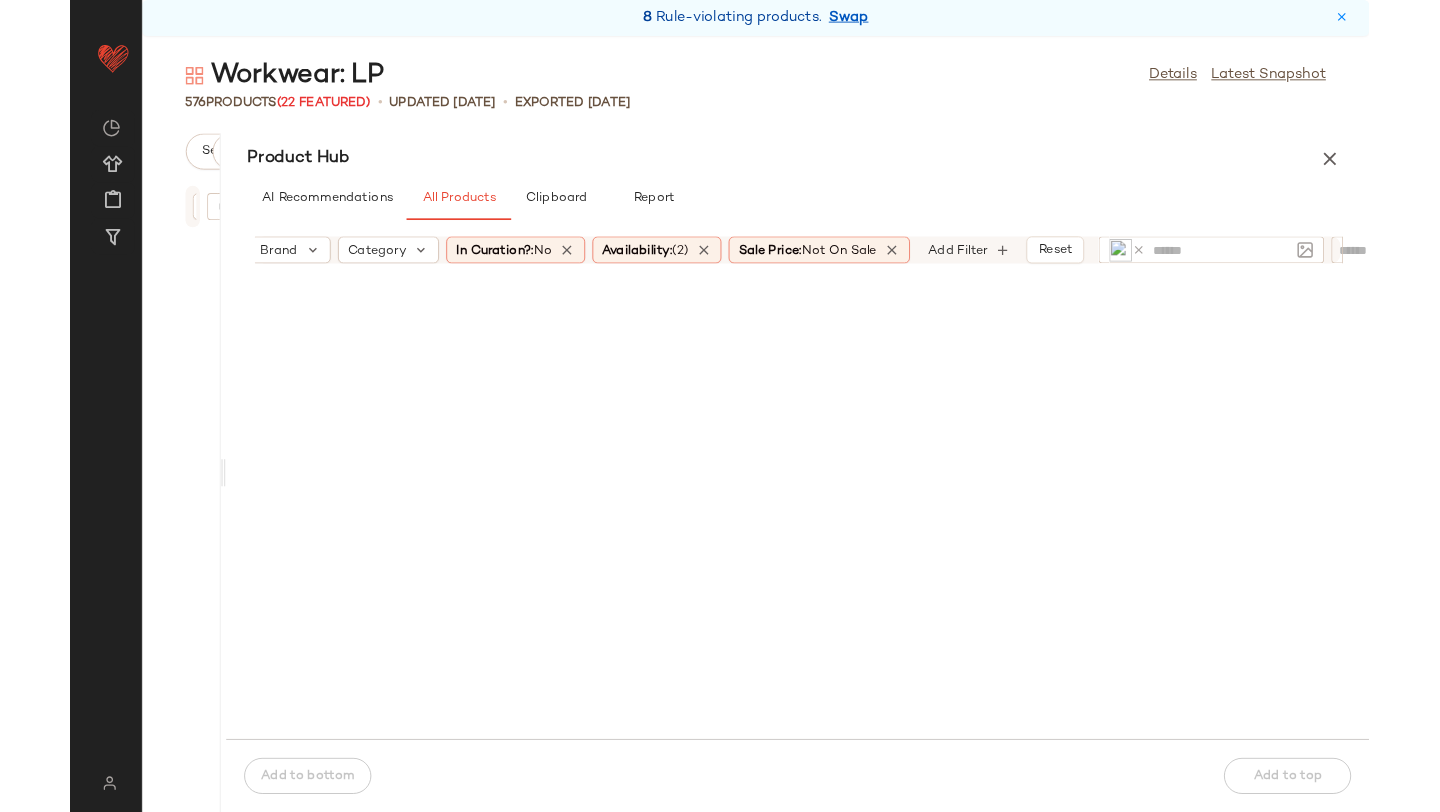 scroll, scrollTop: 2562, scrollLeft: 0, axis: vertical 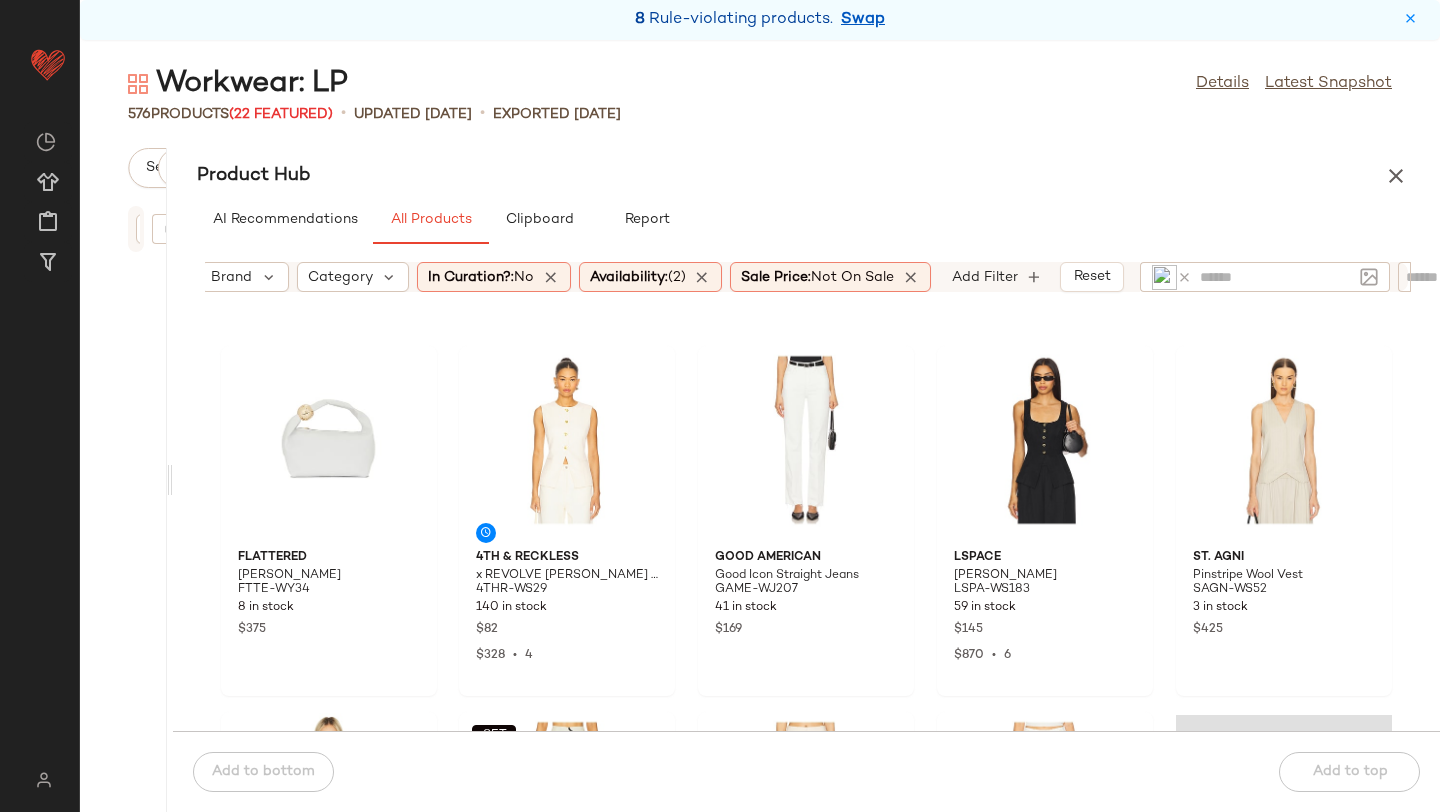 click at bounding box center [1176, 277] 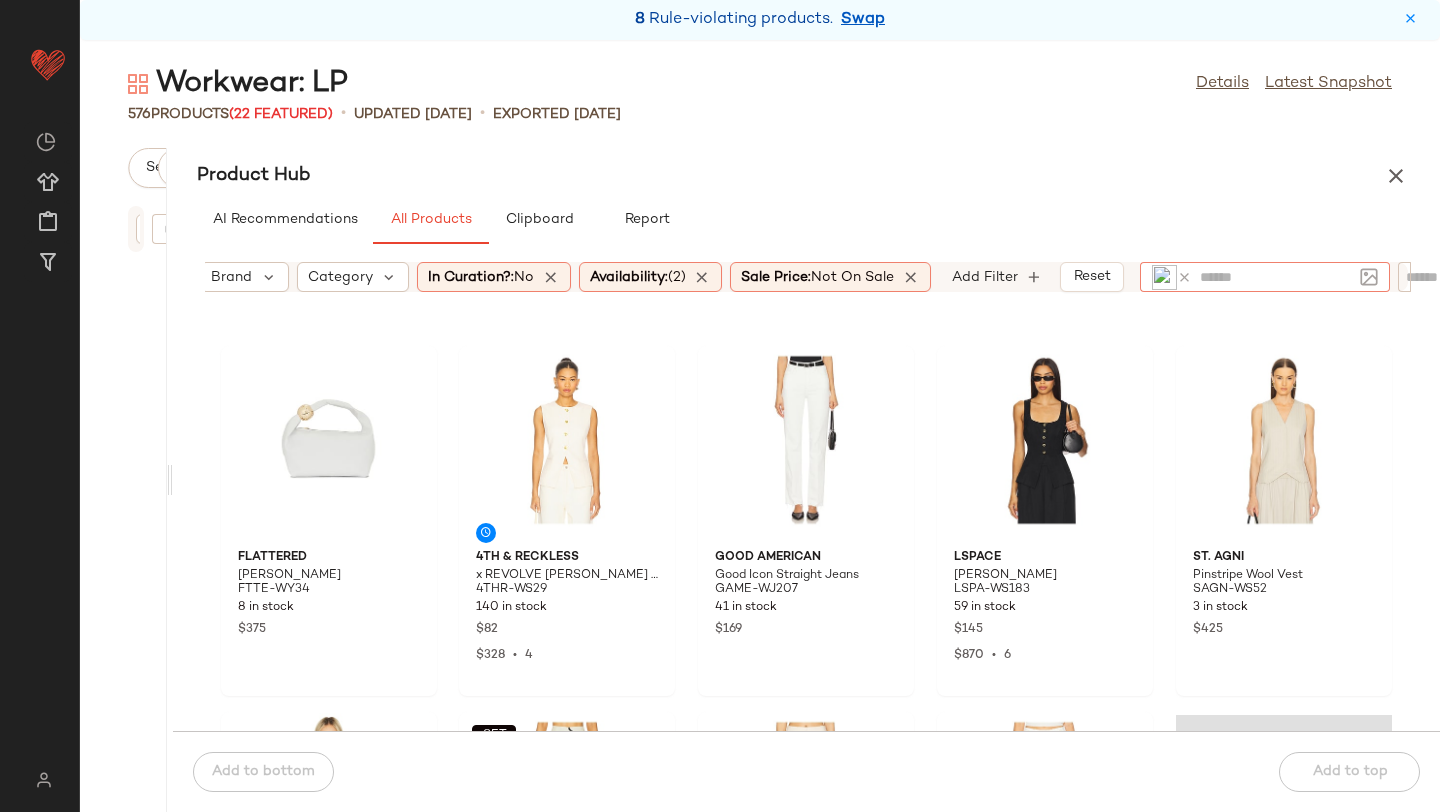 click 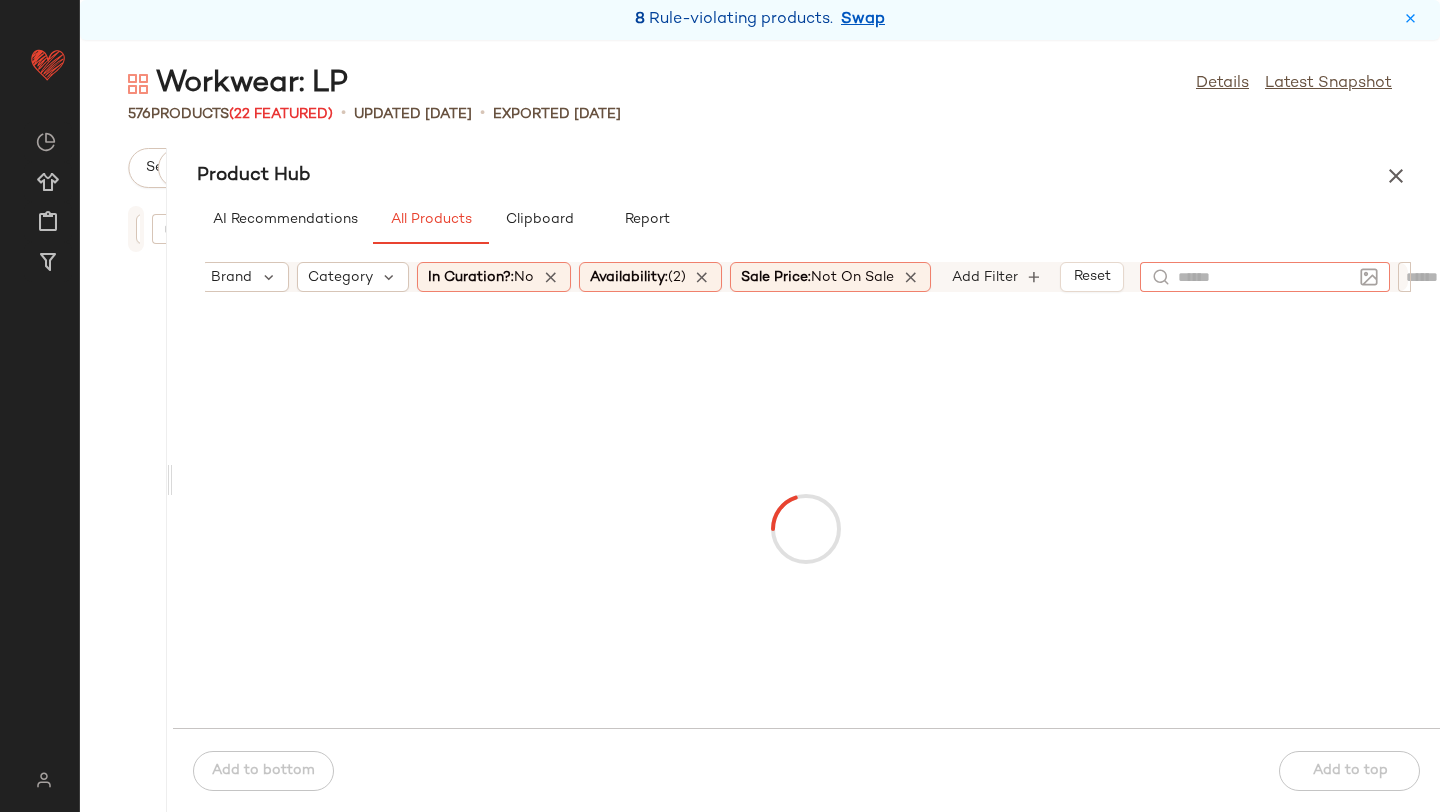 click 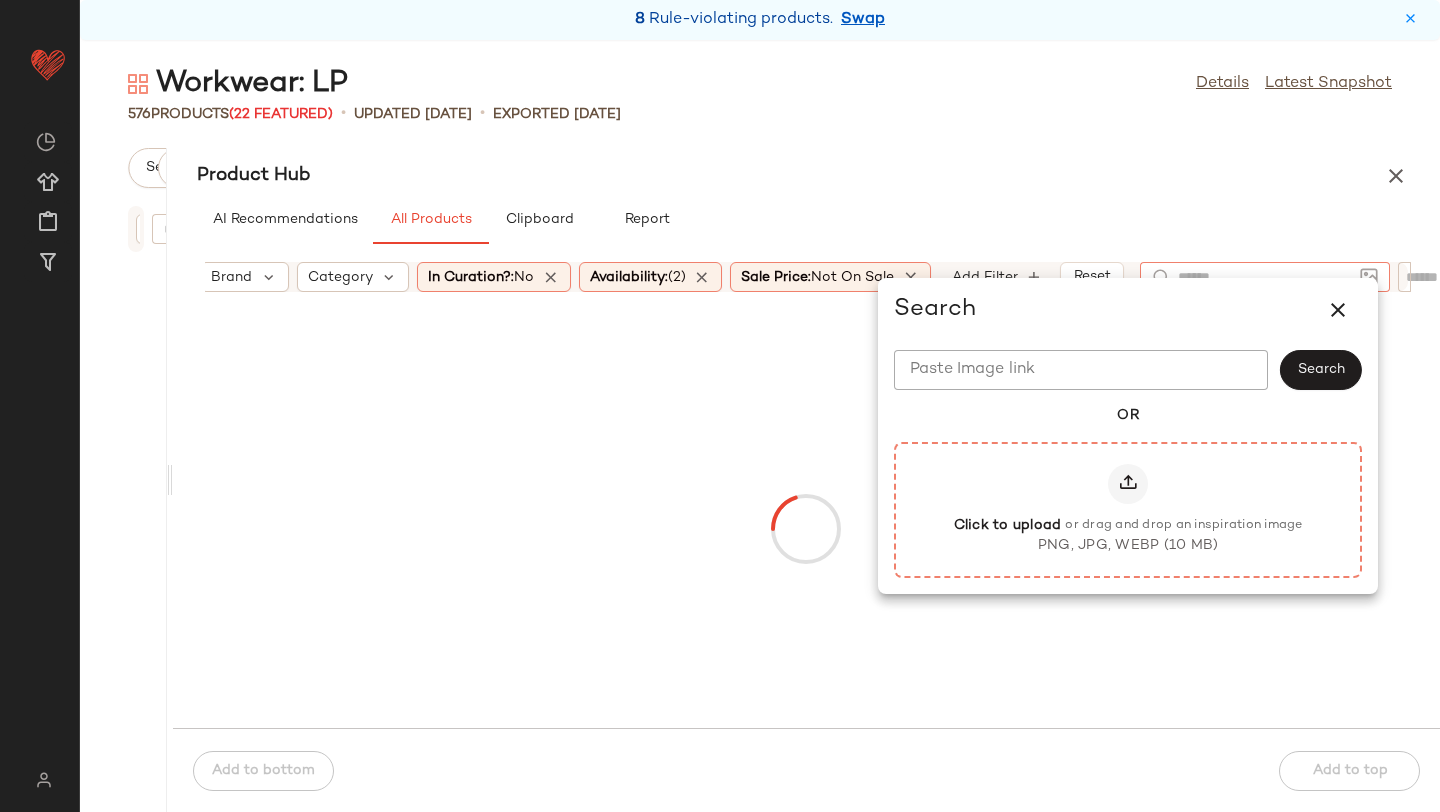 click on "Click to upload or drag and drop an inspiration image PNG, JPG, WEBP (10 MB)" 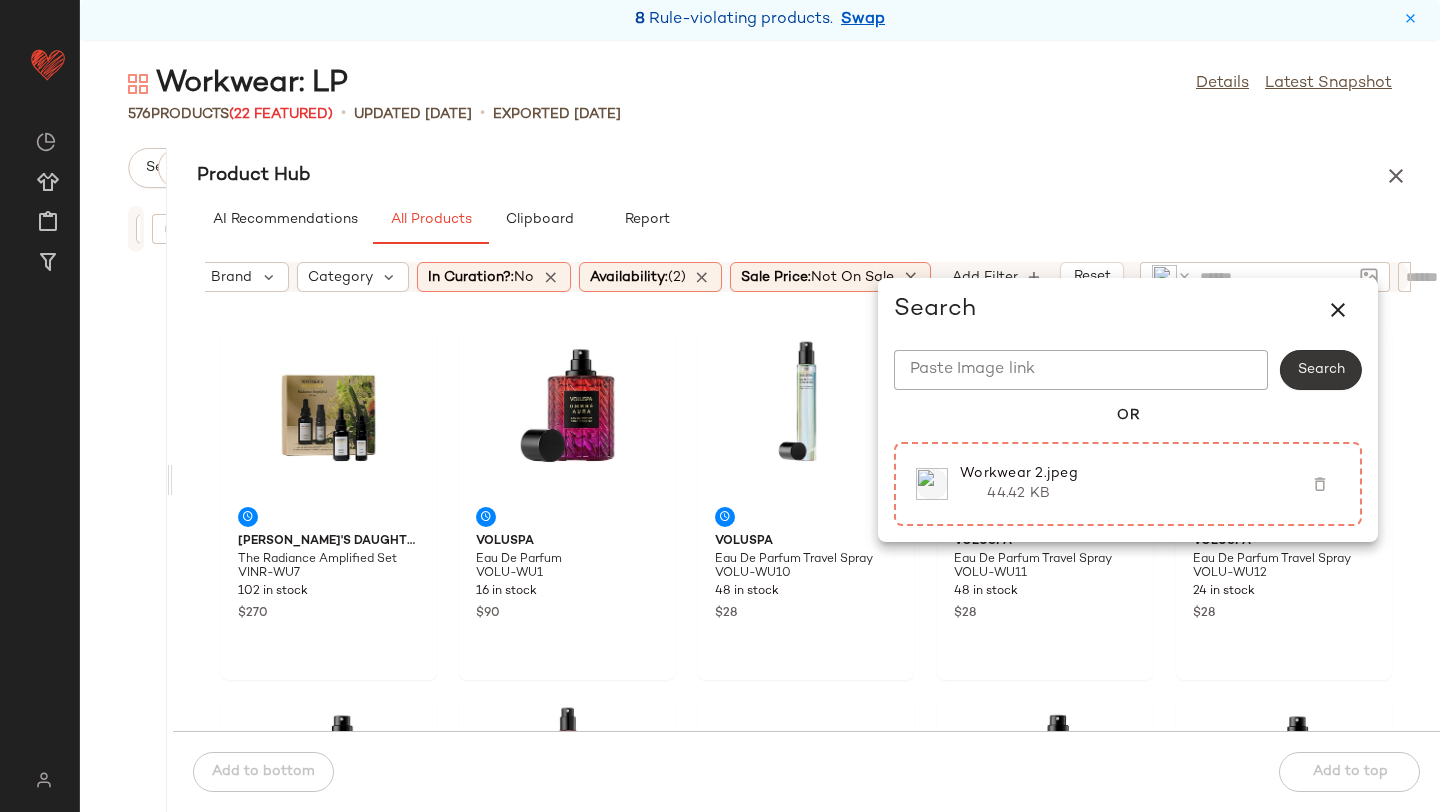 click on "Search" 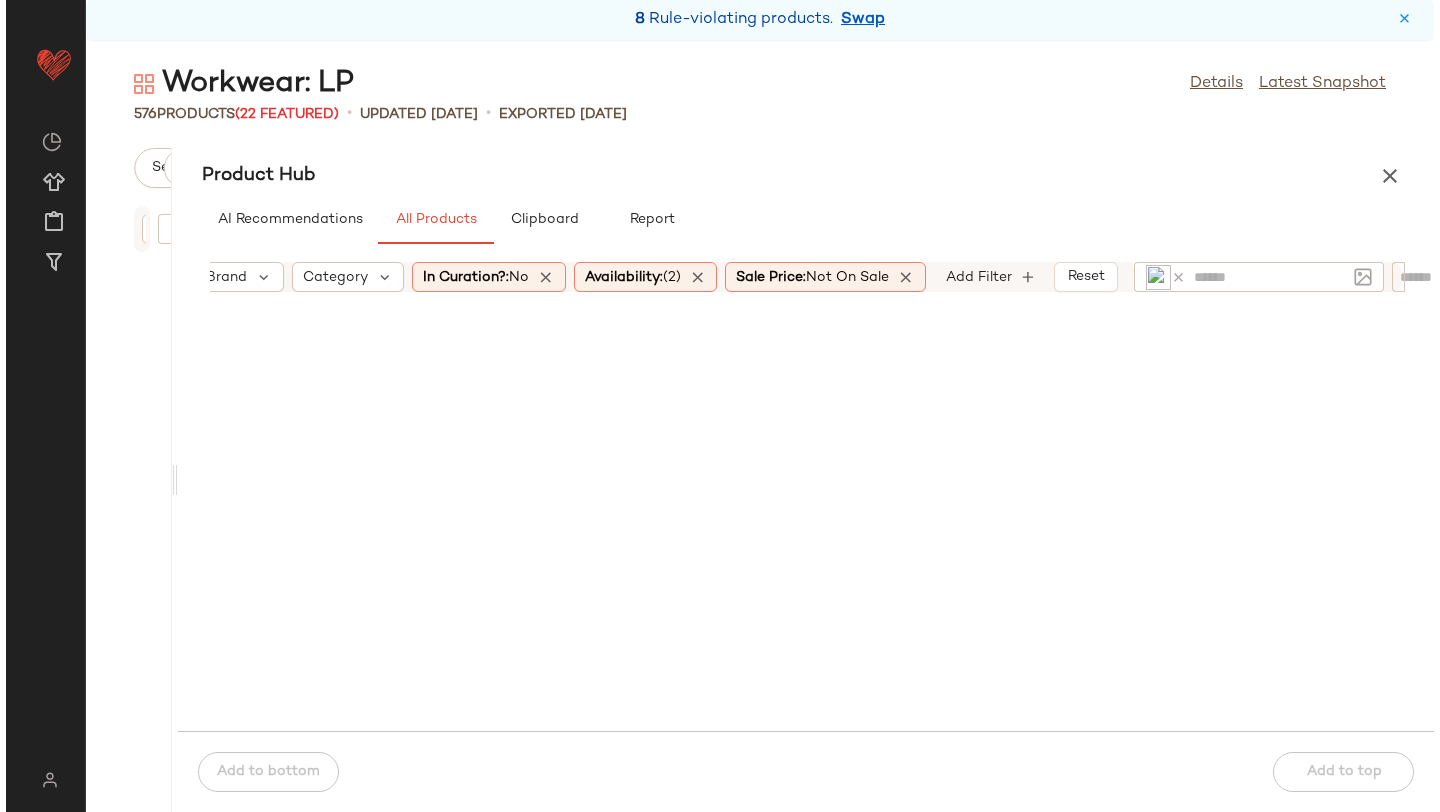 scroll, scrollTop: 2562, scrollLeft: 0, axis: vertical 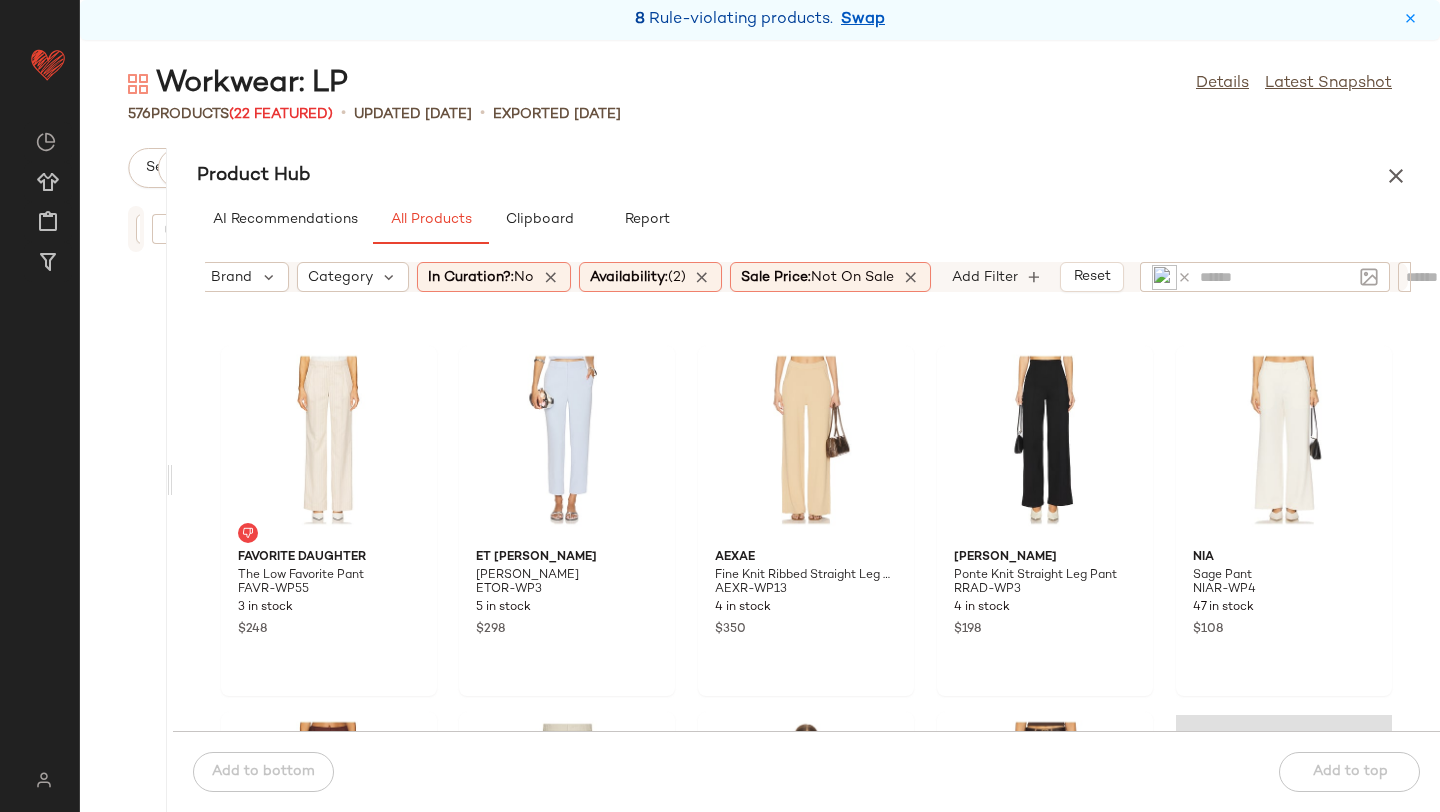 click 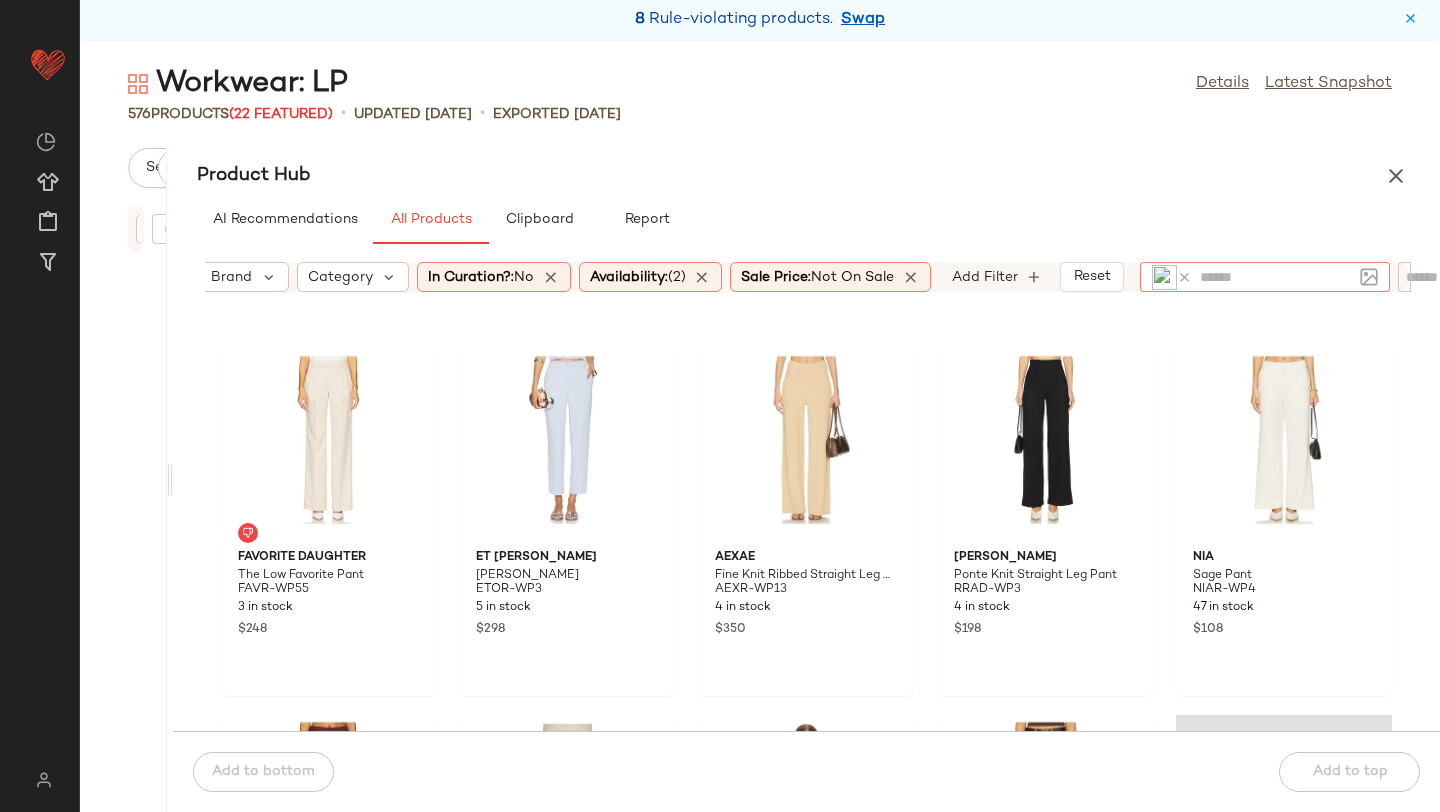 click 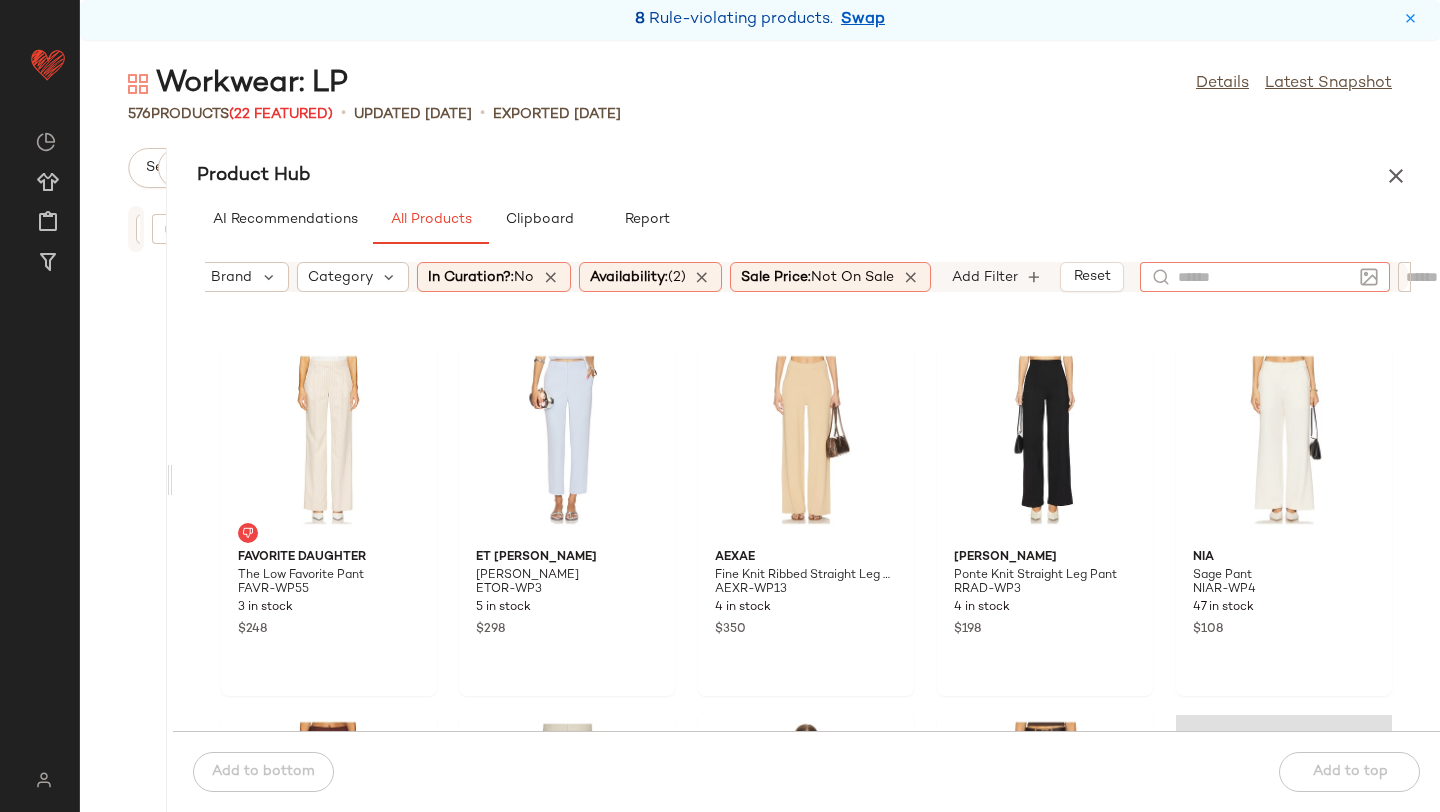 click at bounding box center (1365, 277) 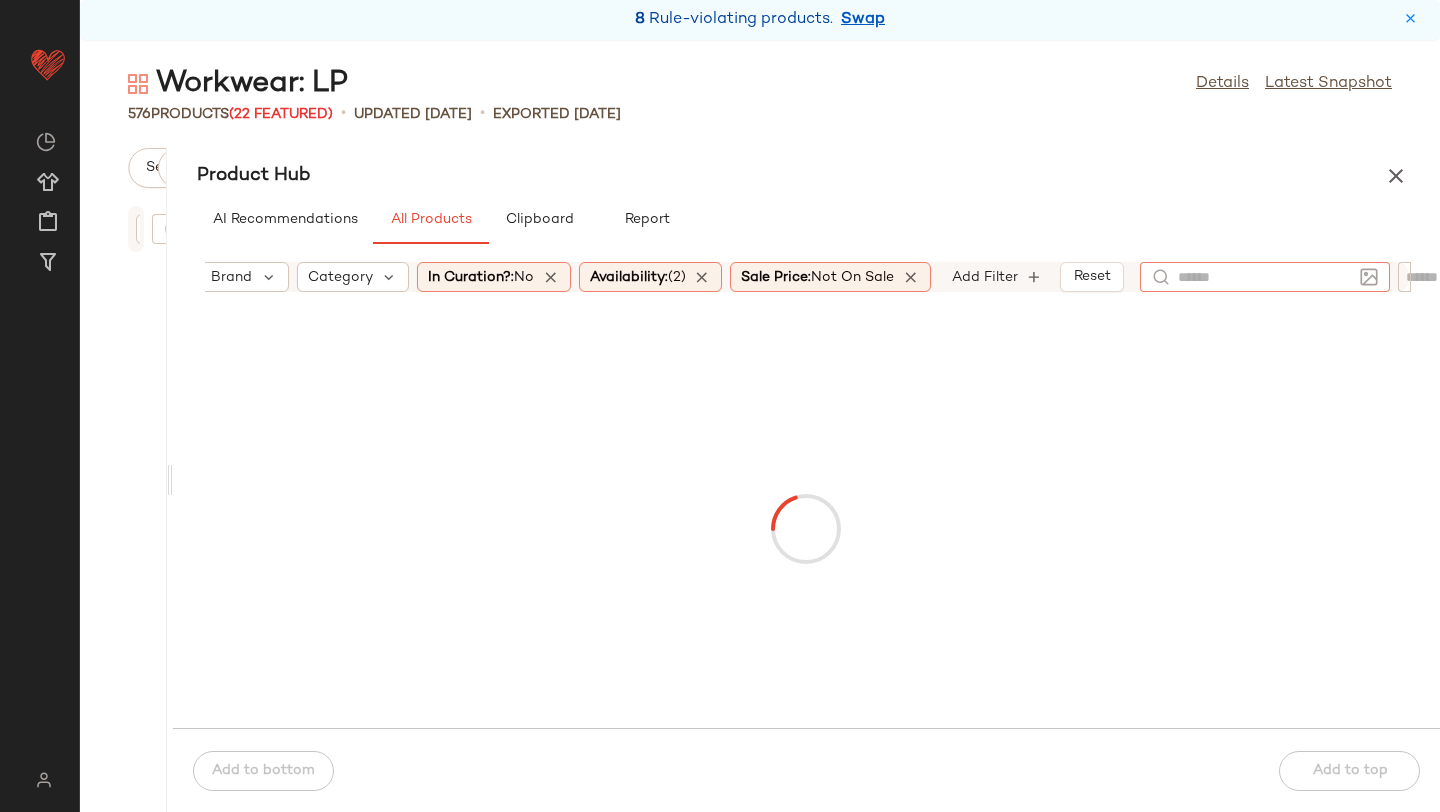 click at bounding box center (1365, 277) 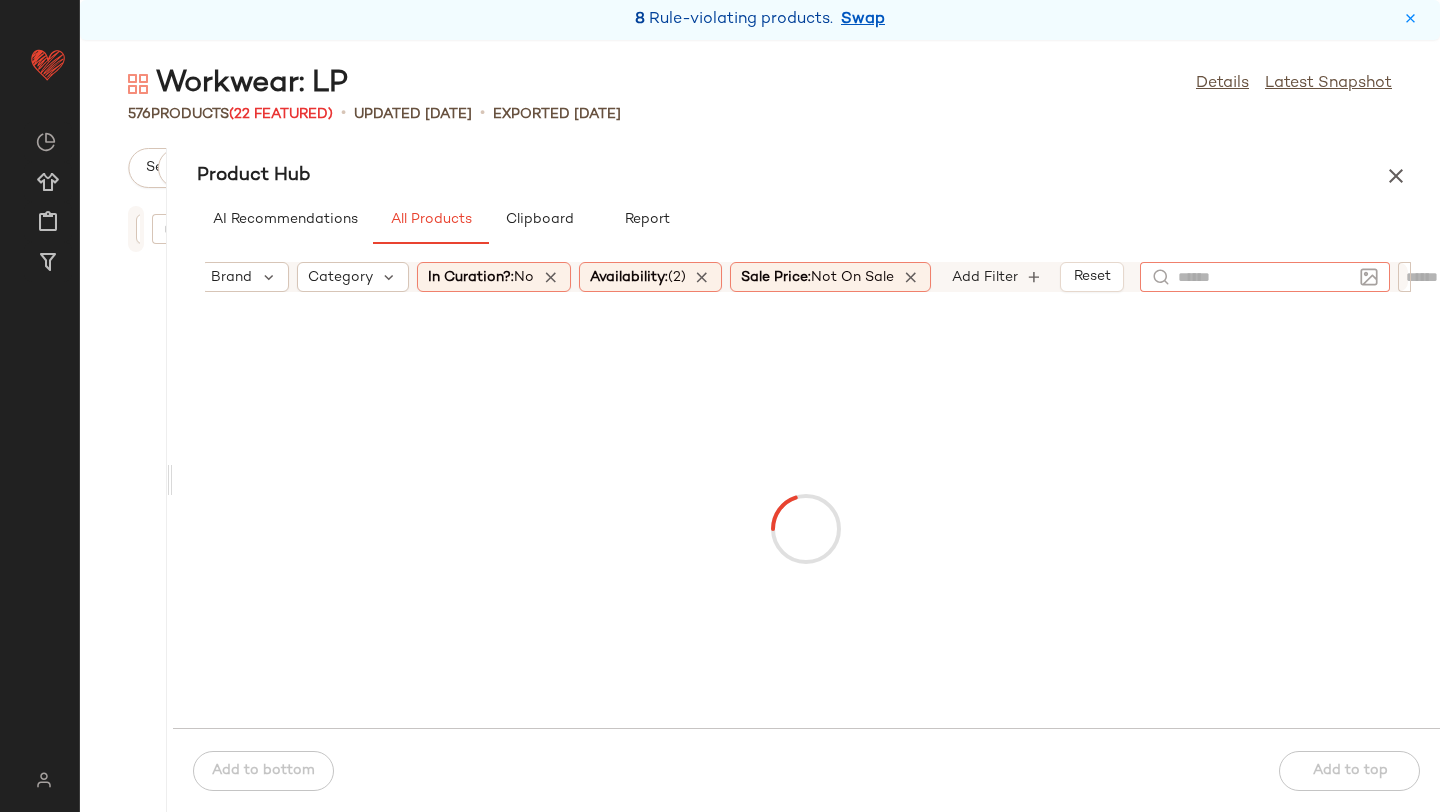 click 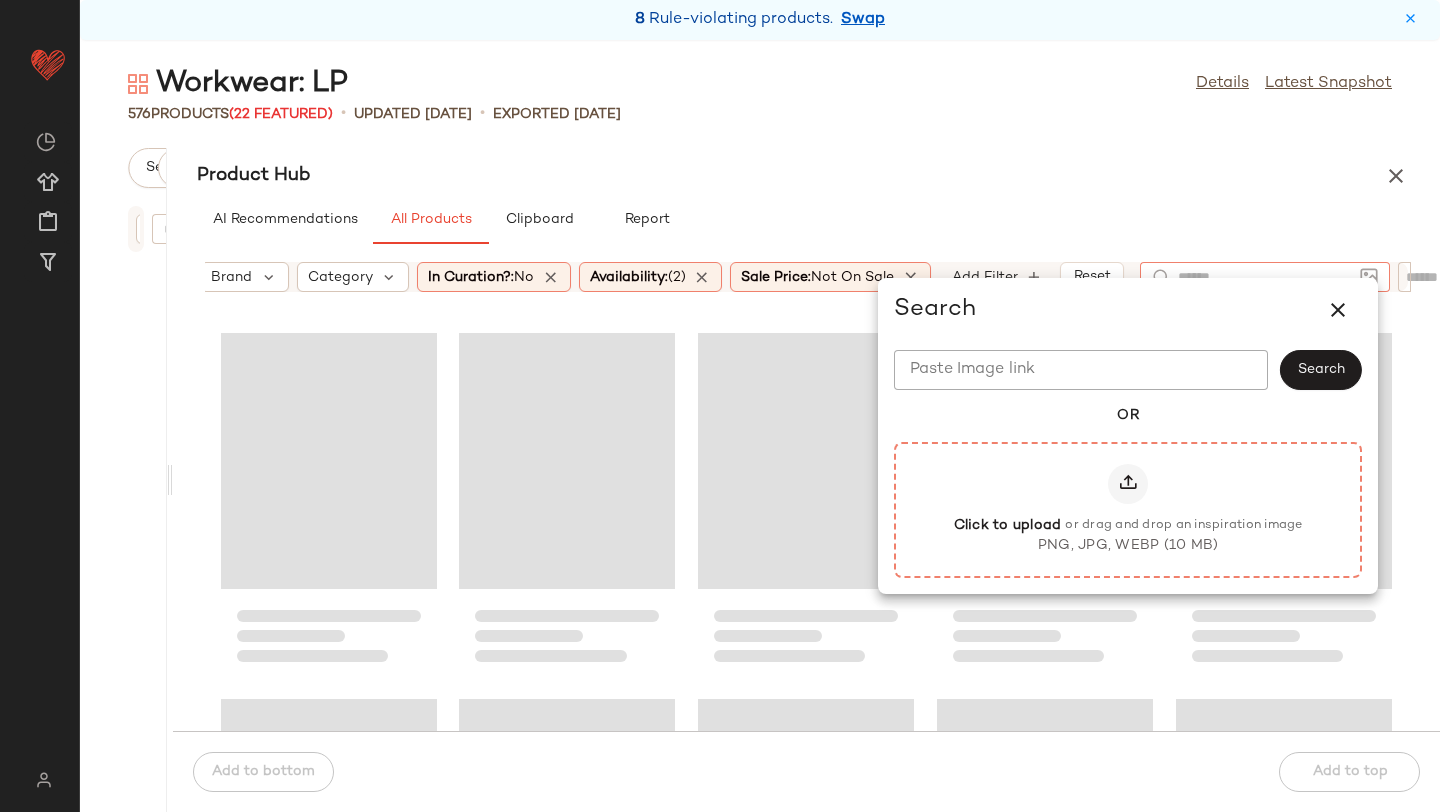click on "PNG, JPG, WEBP (10 MB)" at bounding box center [1128, 546] 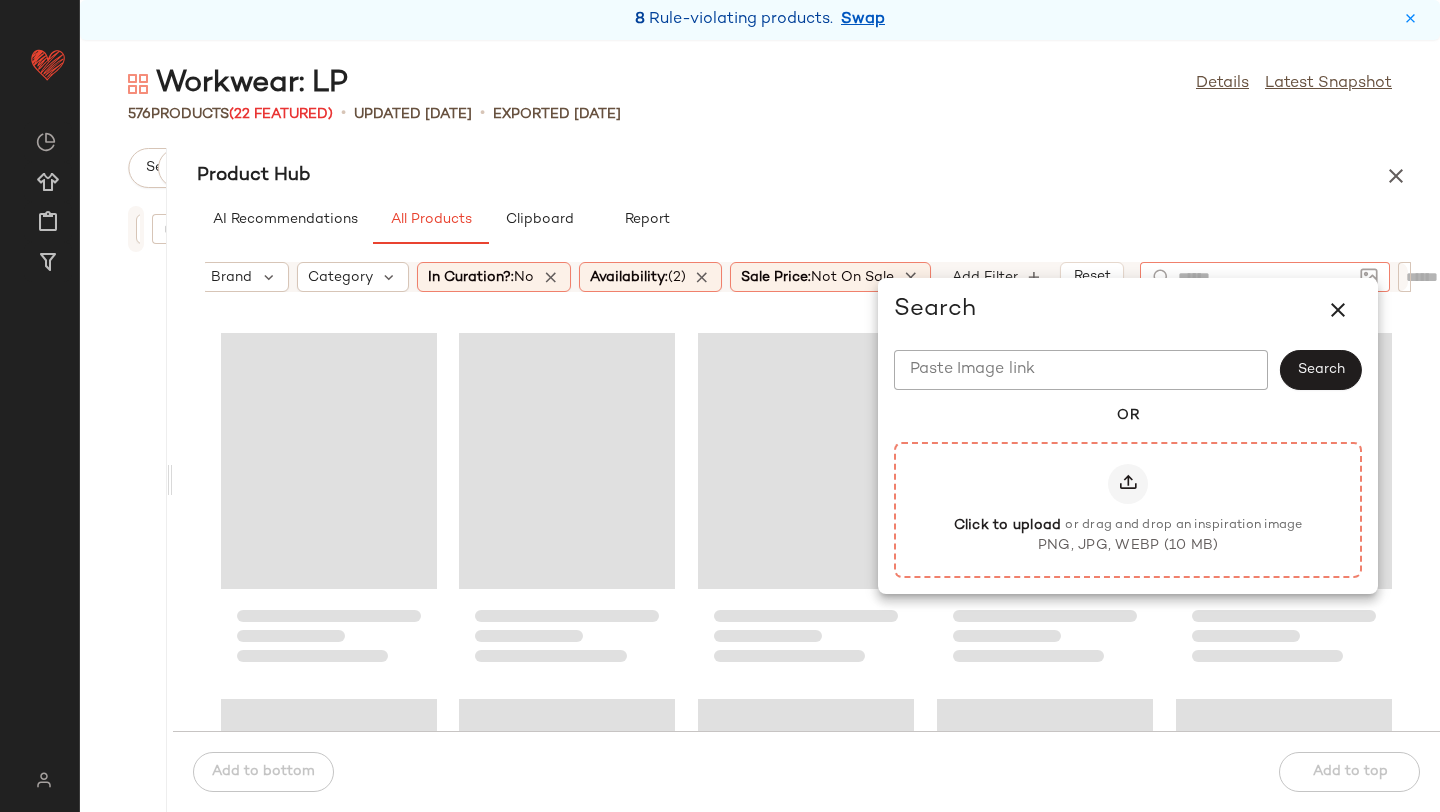 click on "Click to upload or drag and drop an inspiration image PNG, JPG, WEBP (10 MB)" at bounding box center (1128, 509) 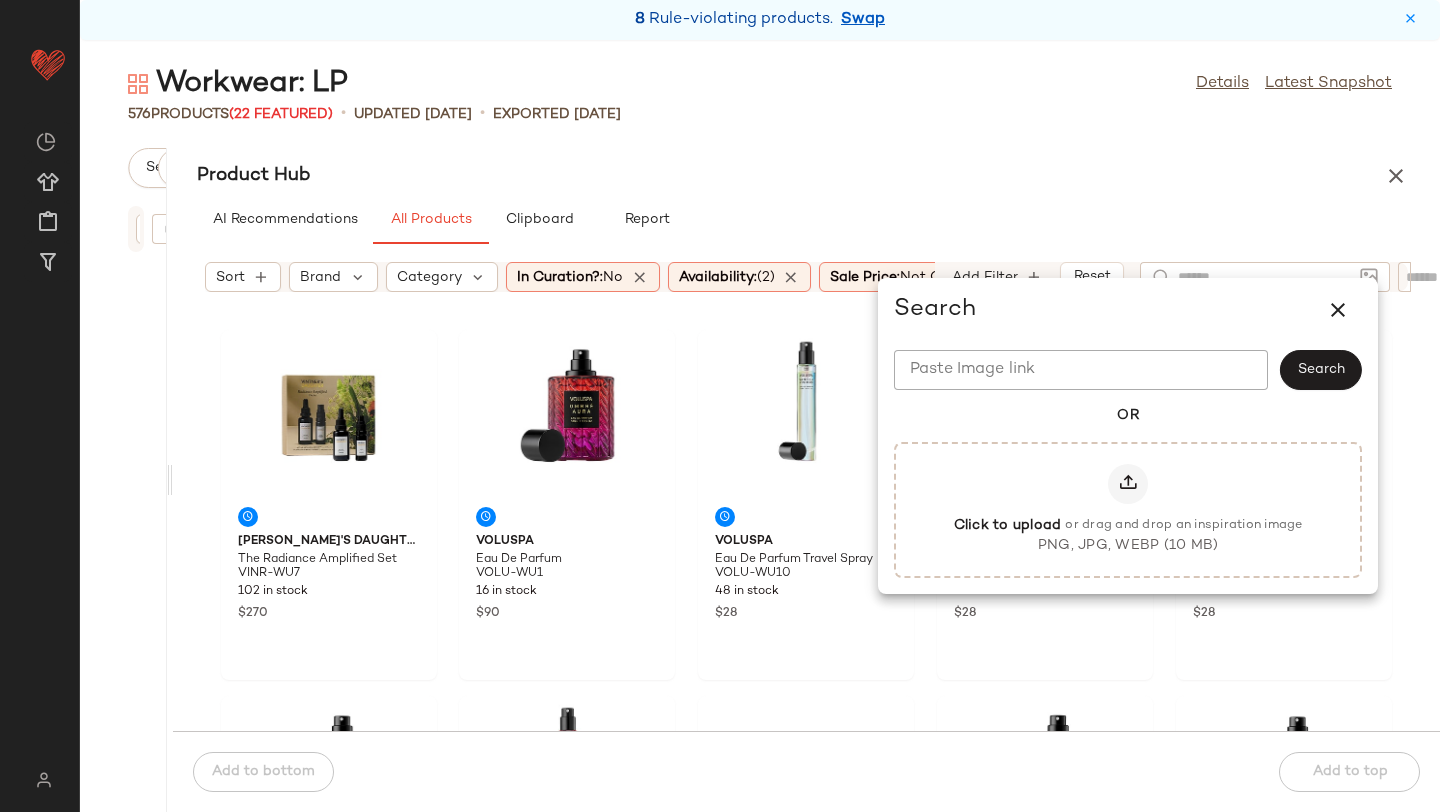 scroll, scrollTop: 0, scrollLeft: 0, axis: both 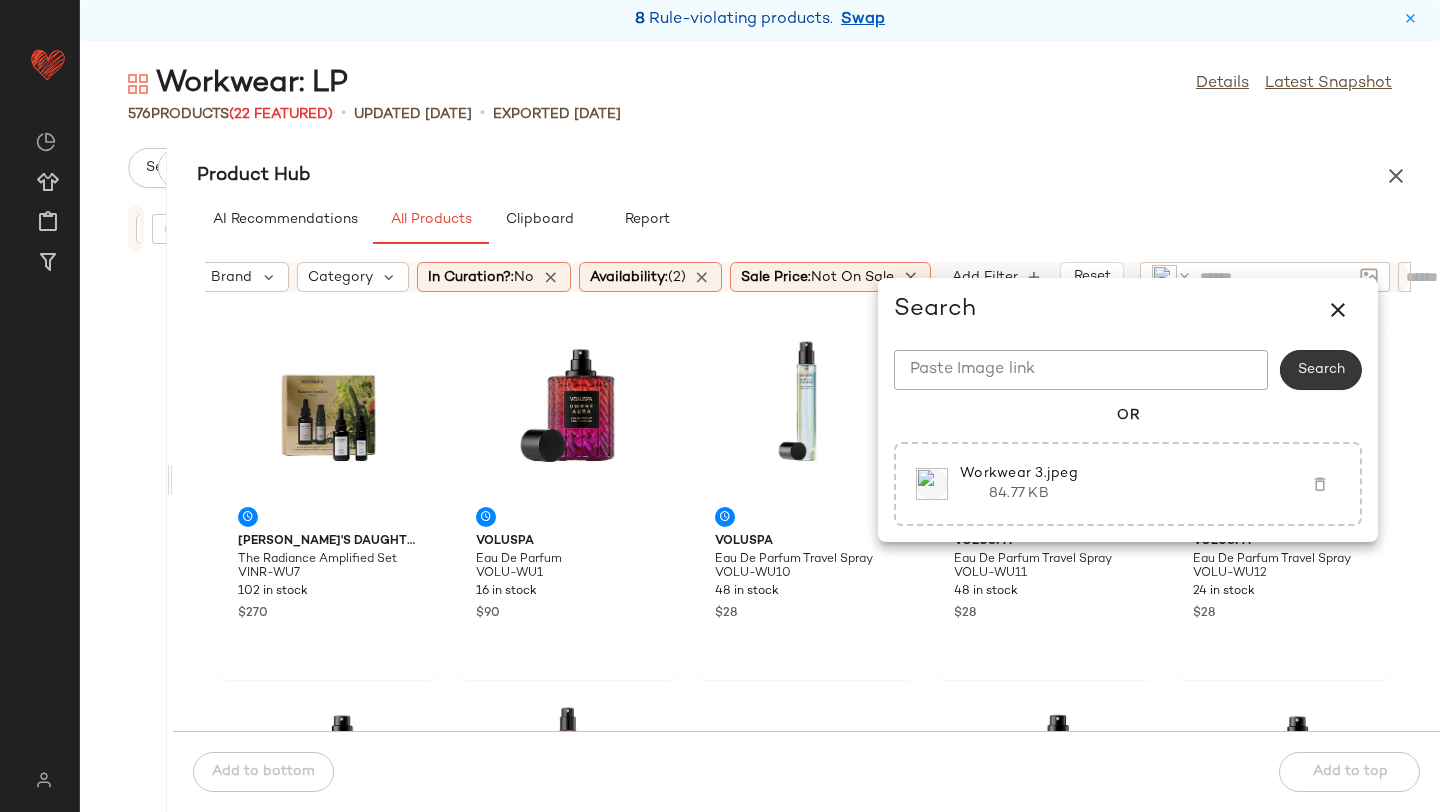 click on "Search" at bounding box center [1321, 370] 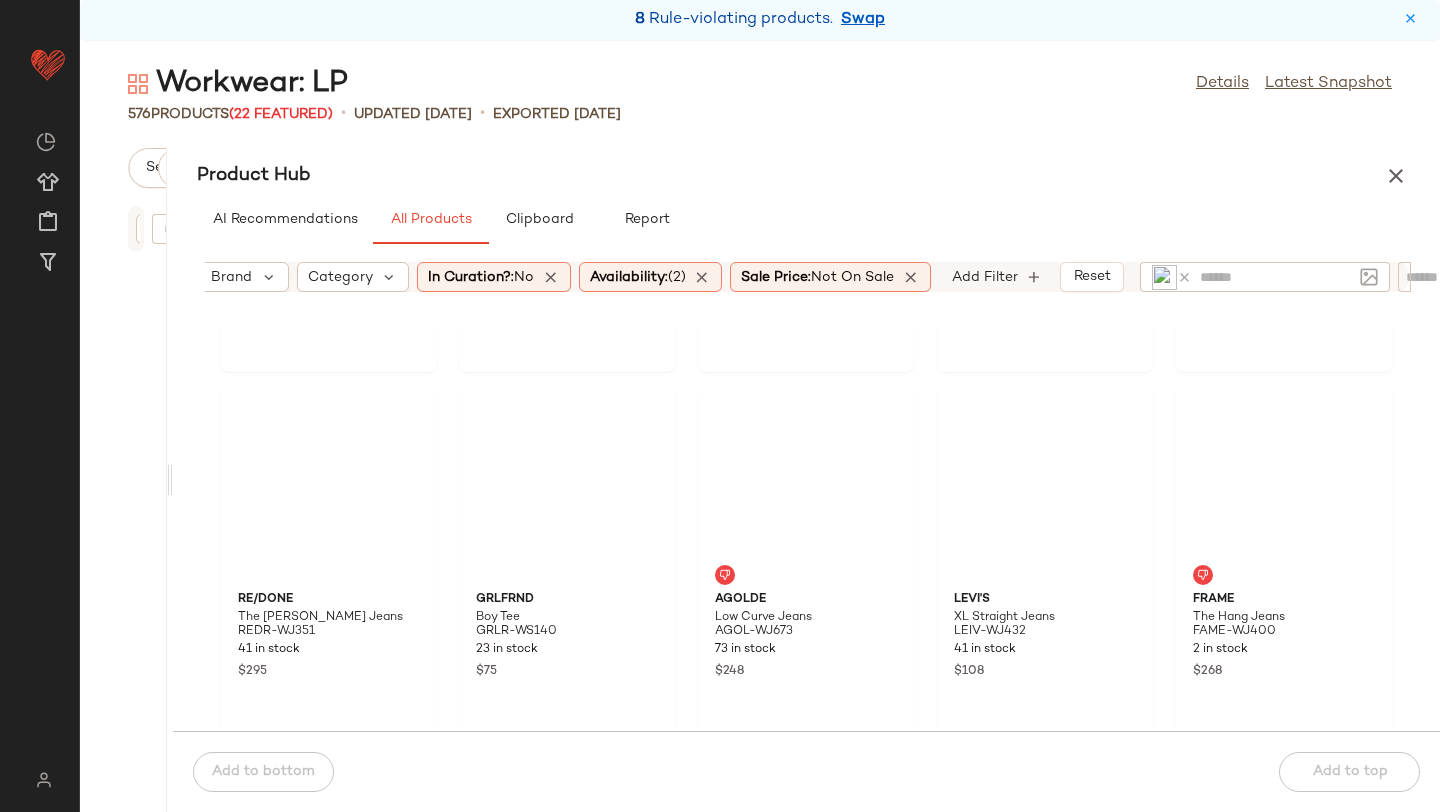 scroll, scrollTop: 0, scrollLeft: 0, axis: both 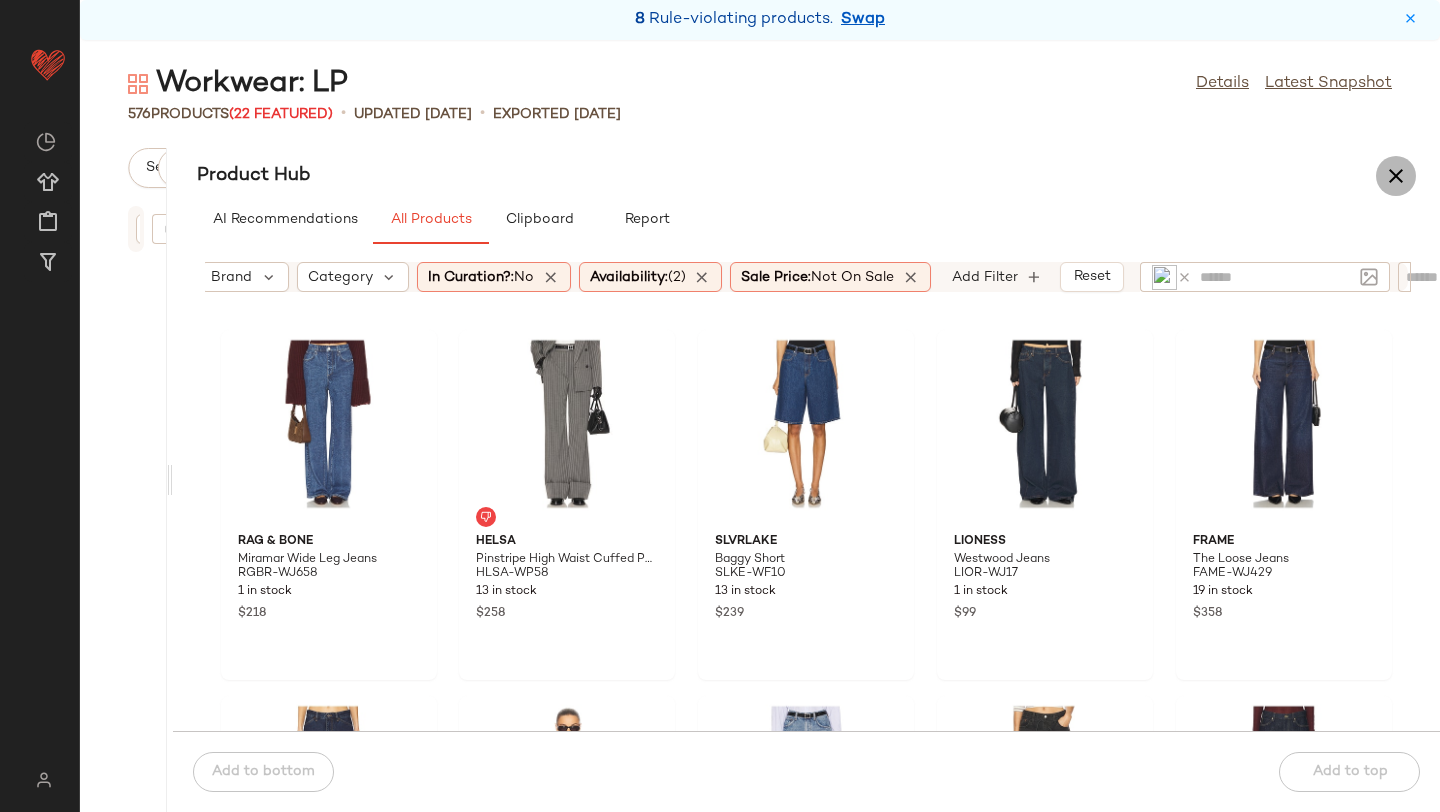 click at bounding box center (1396, 176) 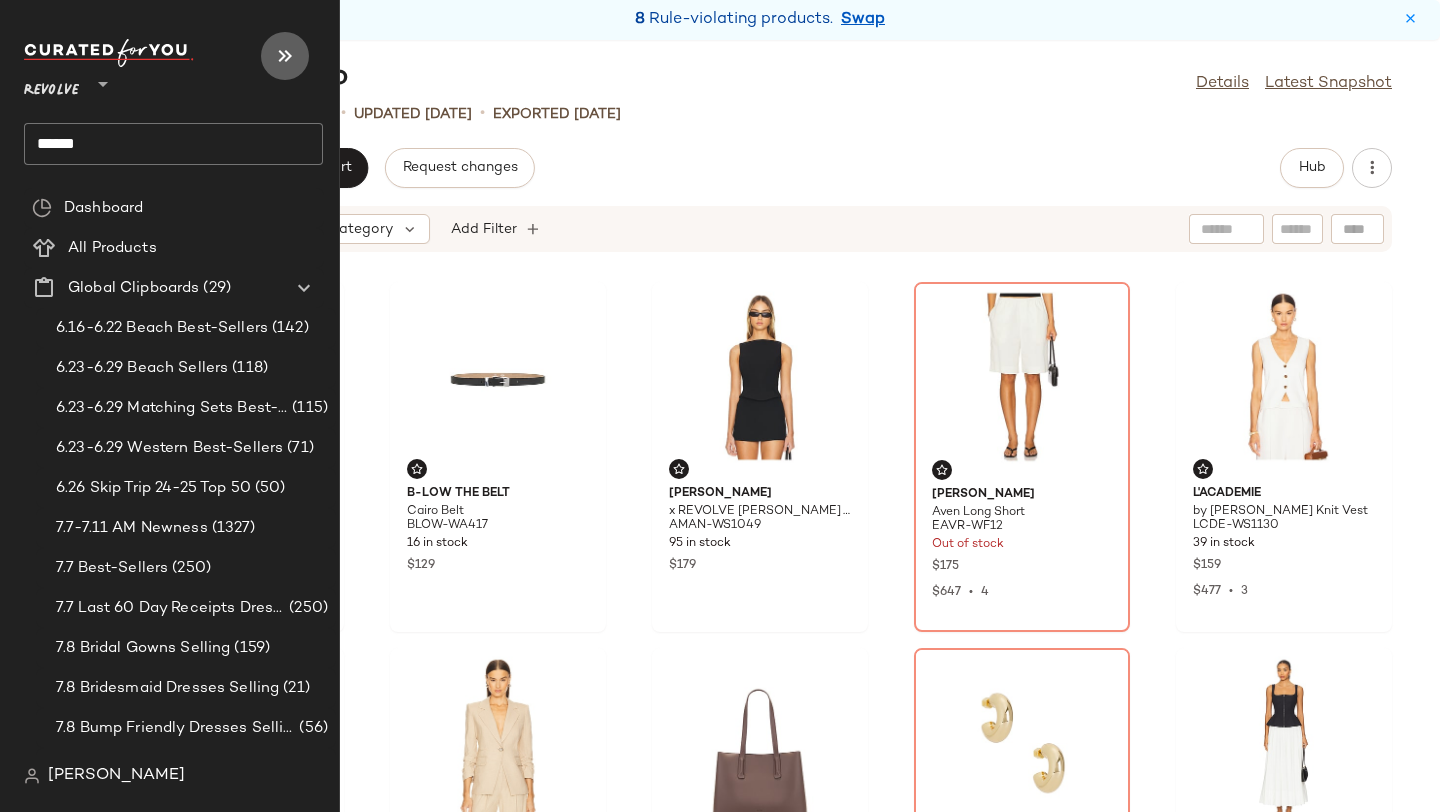 click at bounding box center (285, 56) 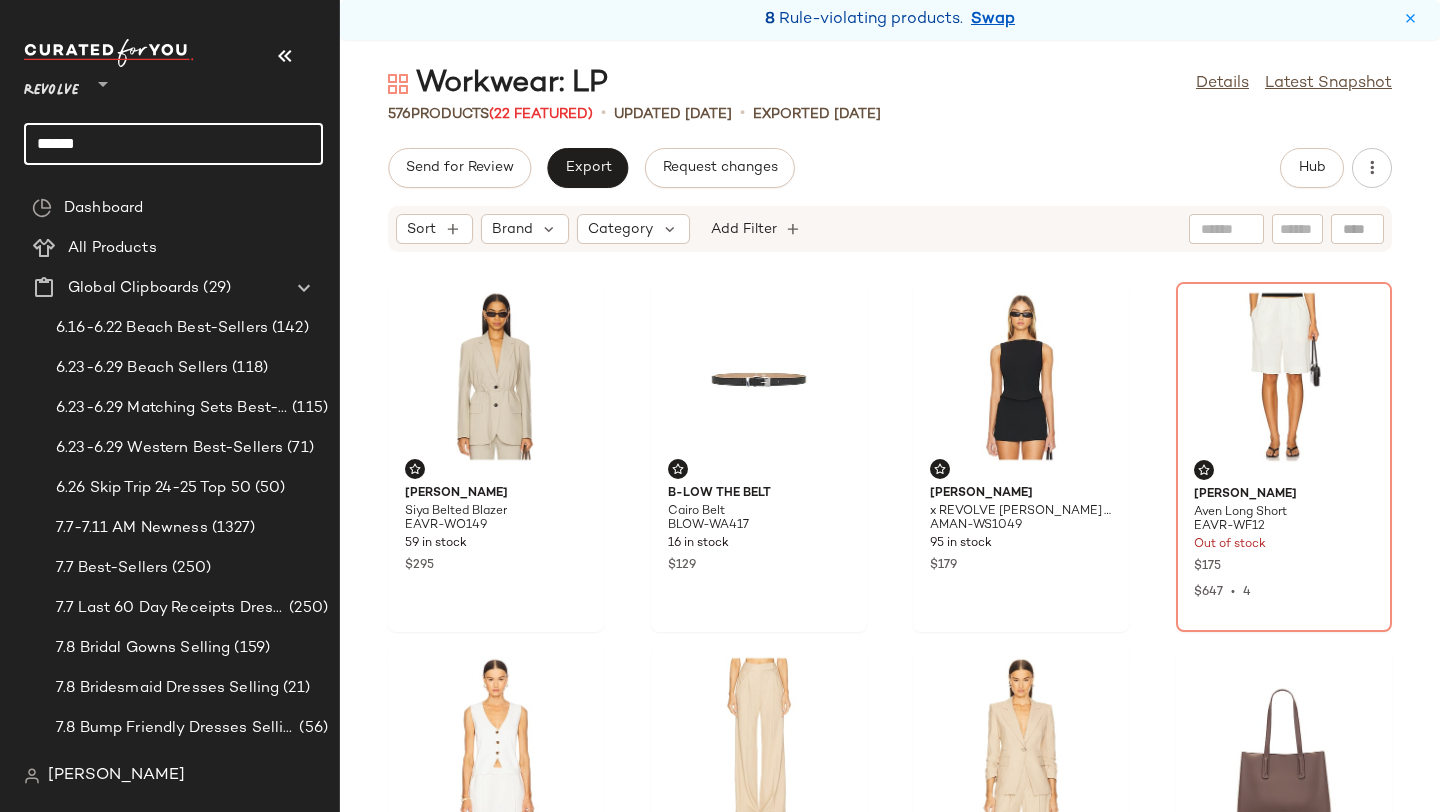 drag, startPoint x: 193, startPoint y: 140, endPoint x: 0, endPoint y: 140, distance: 193 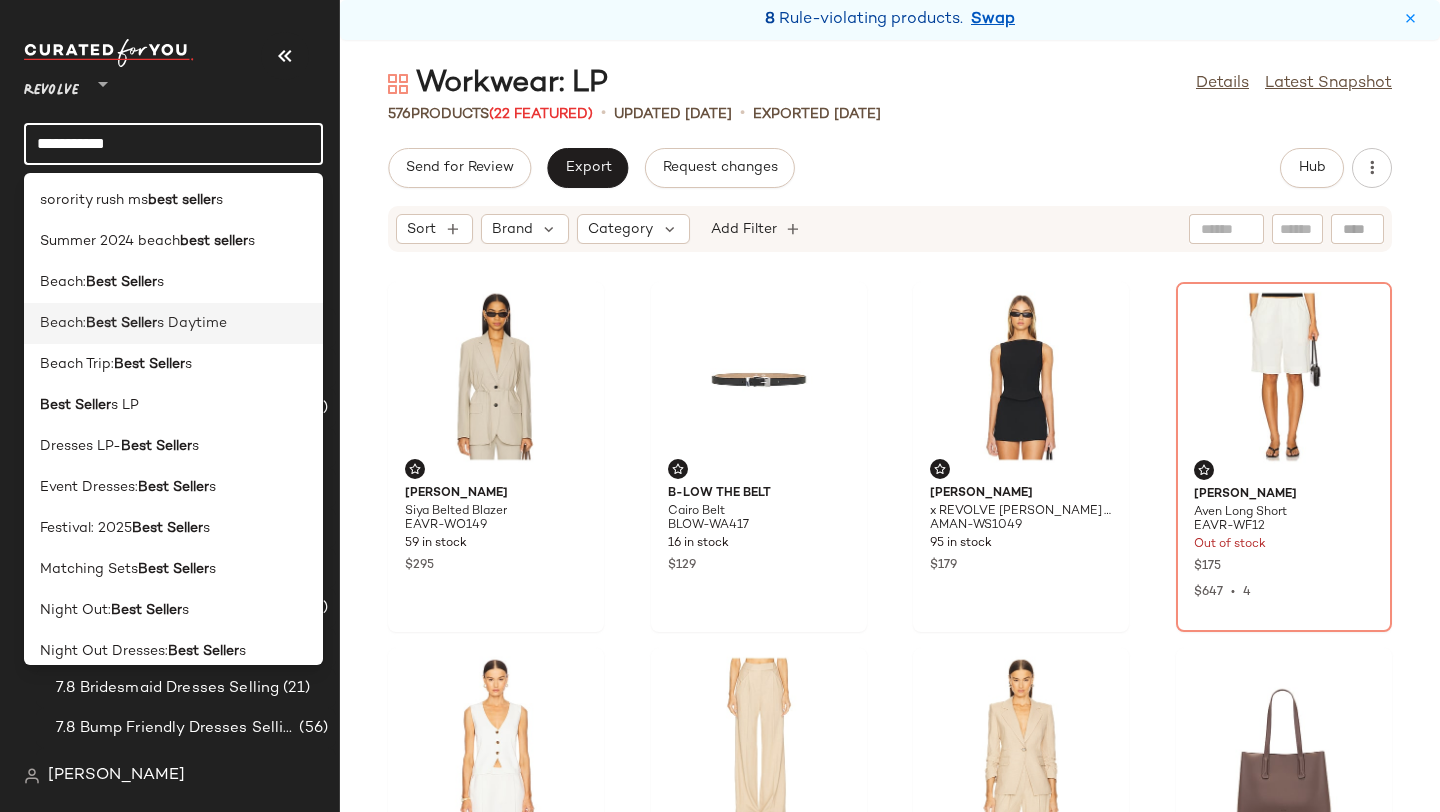scroll, scrollTop: 45, scrollLeft: 0, axis: vertical 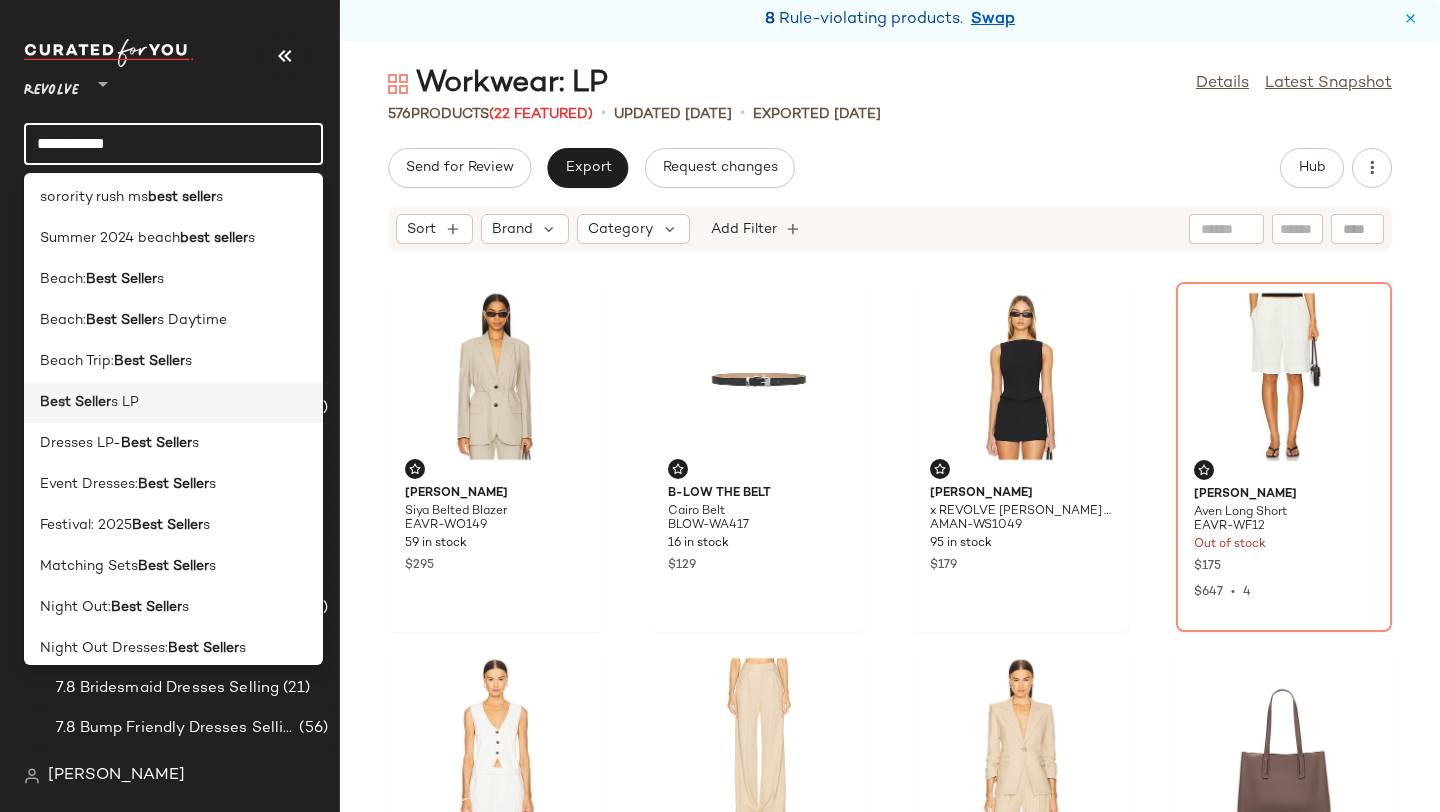 type on "**********" 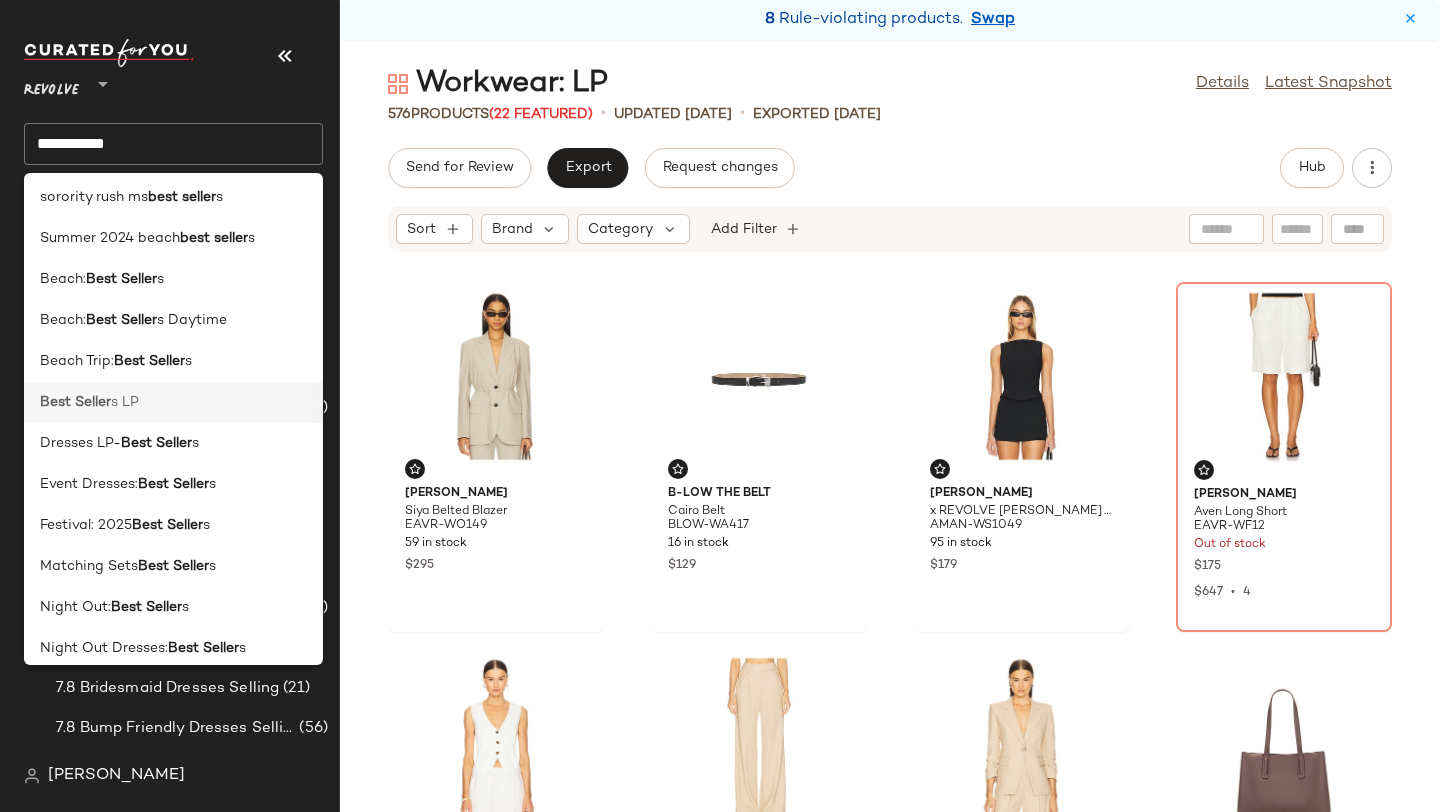 click on "Best Seller" at bounding box center (75, 402) 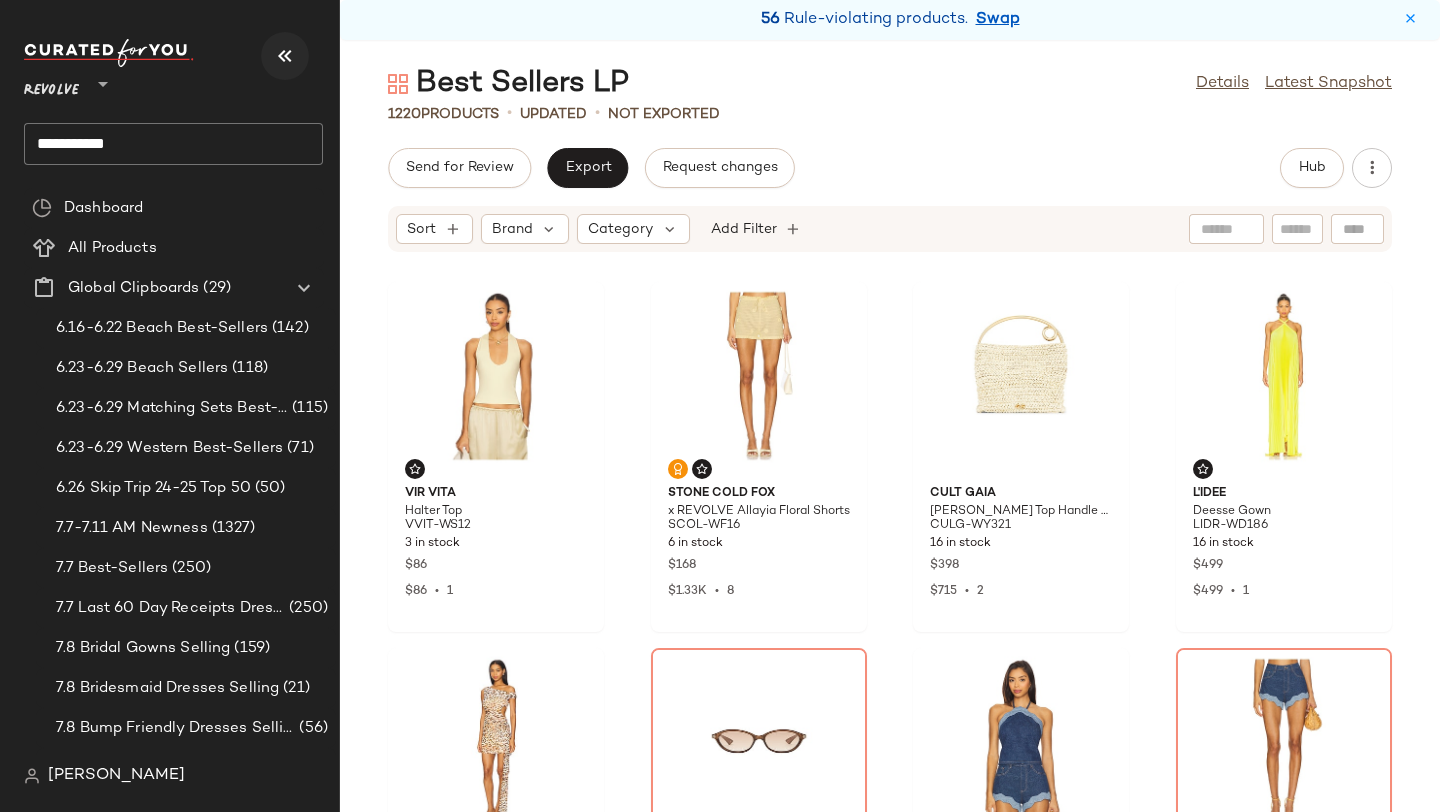 click at bounding box center [285, 56] 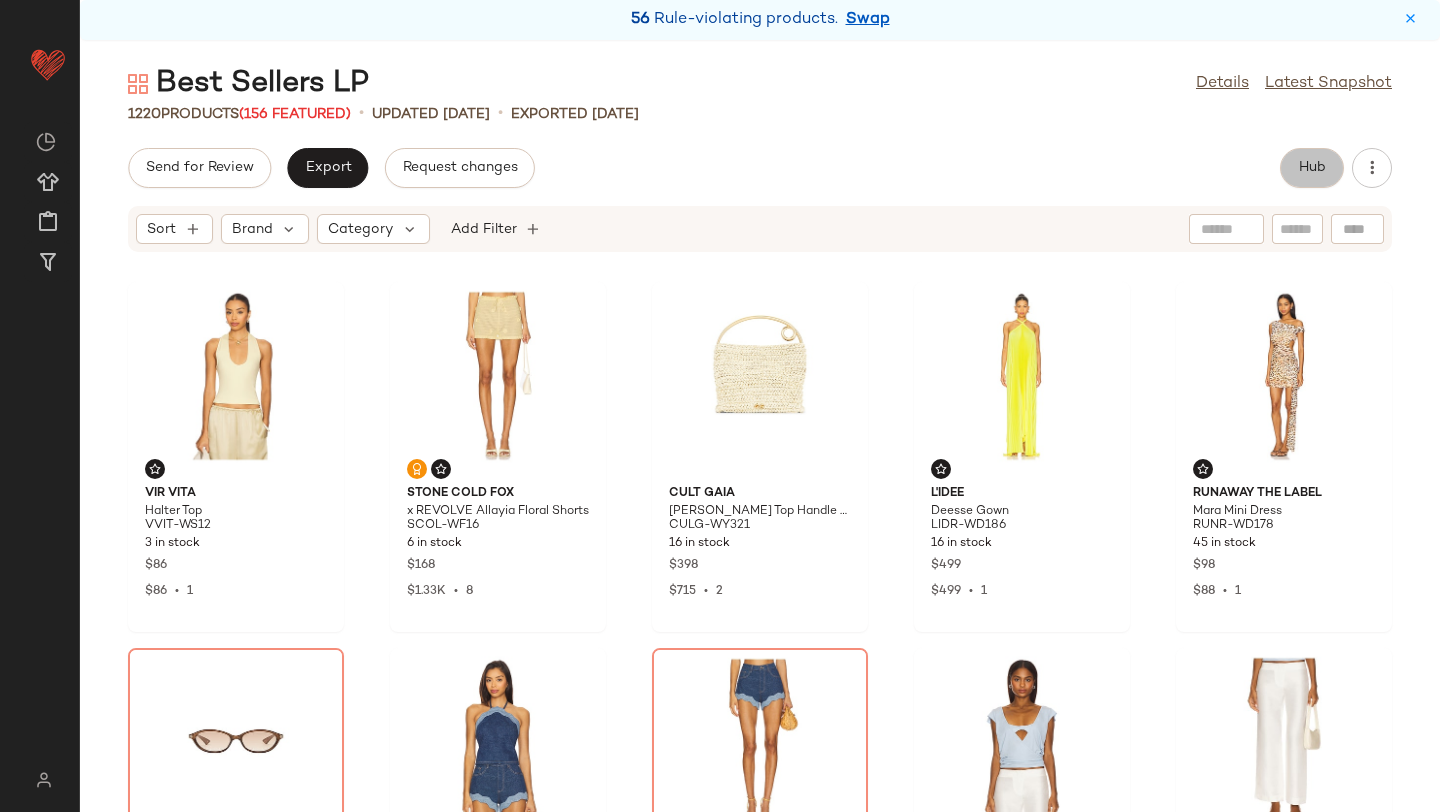 click on "Hub" 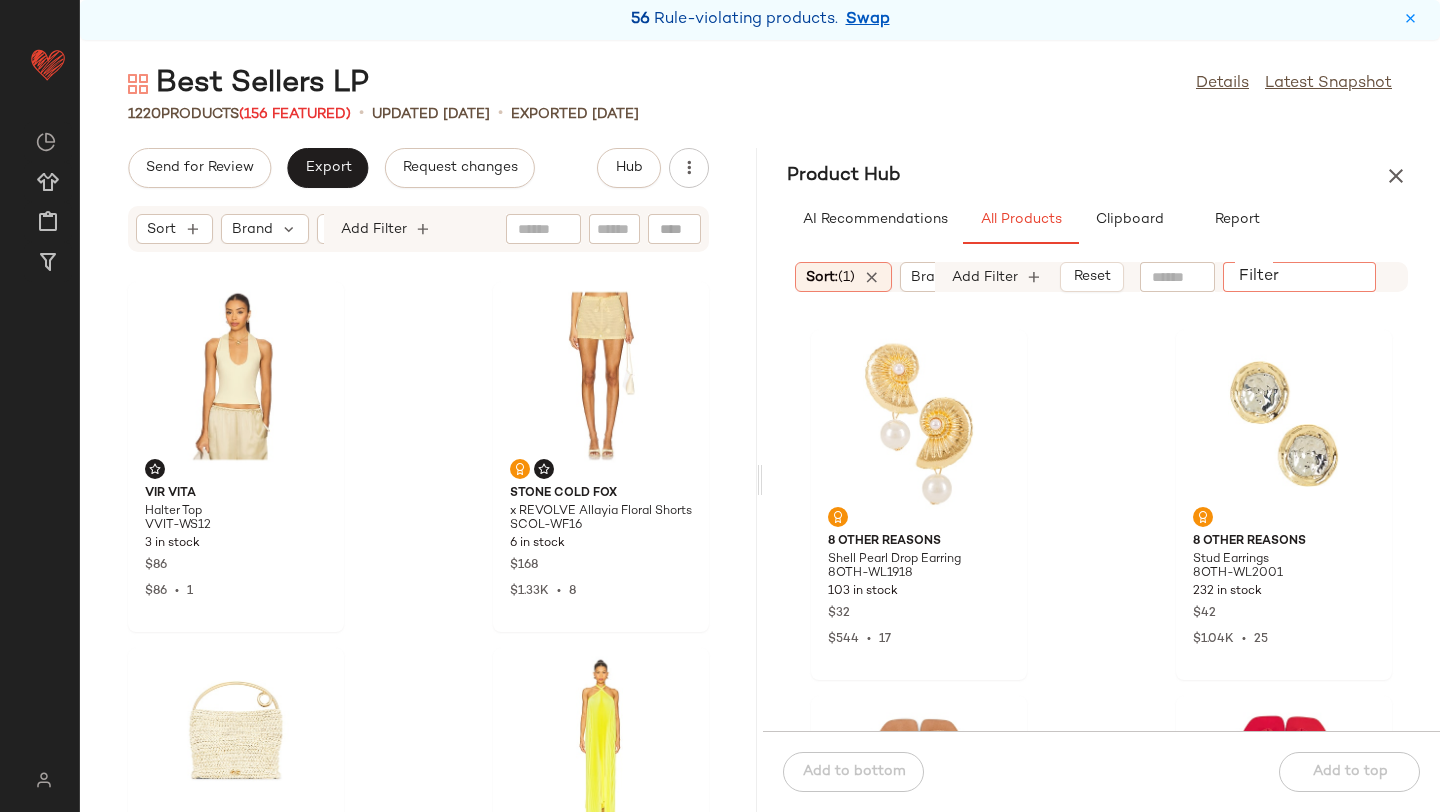 click on "Filter" 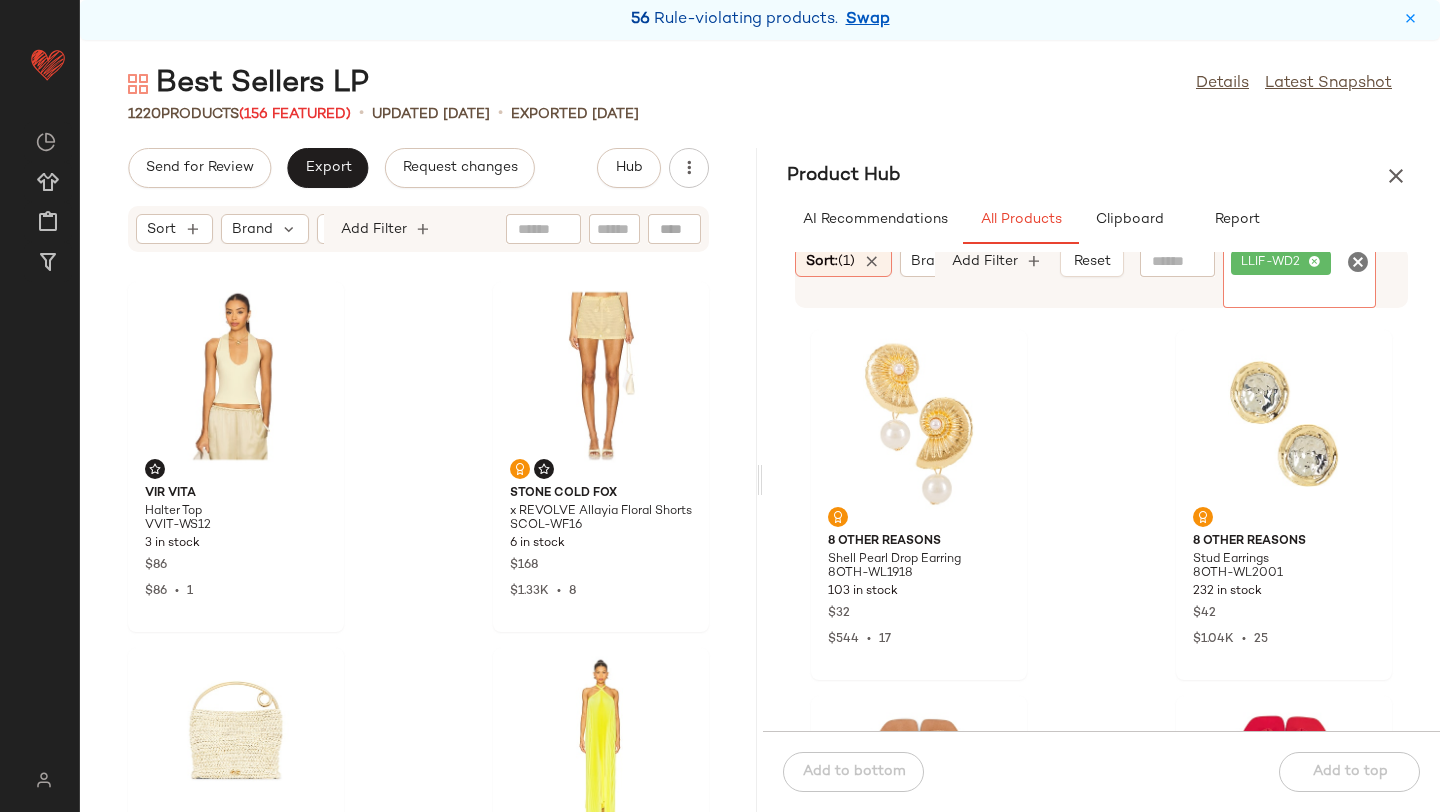 click on "Product Hub" at bounding box center [1101, 176] 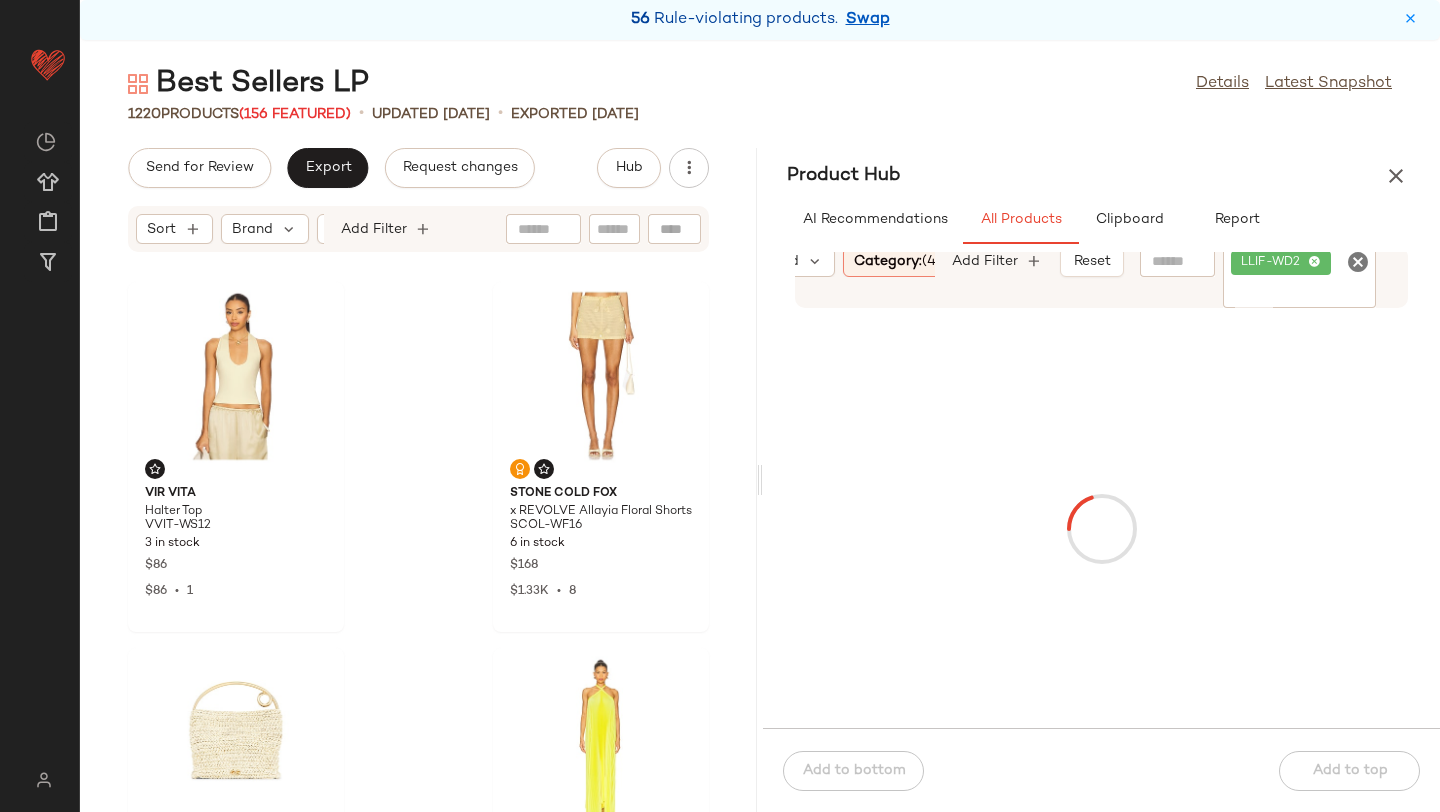 scroll, scrollTop: 0, scrollLeft: 302, axis: horizontal 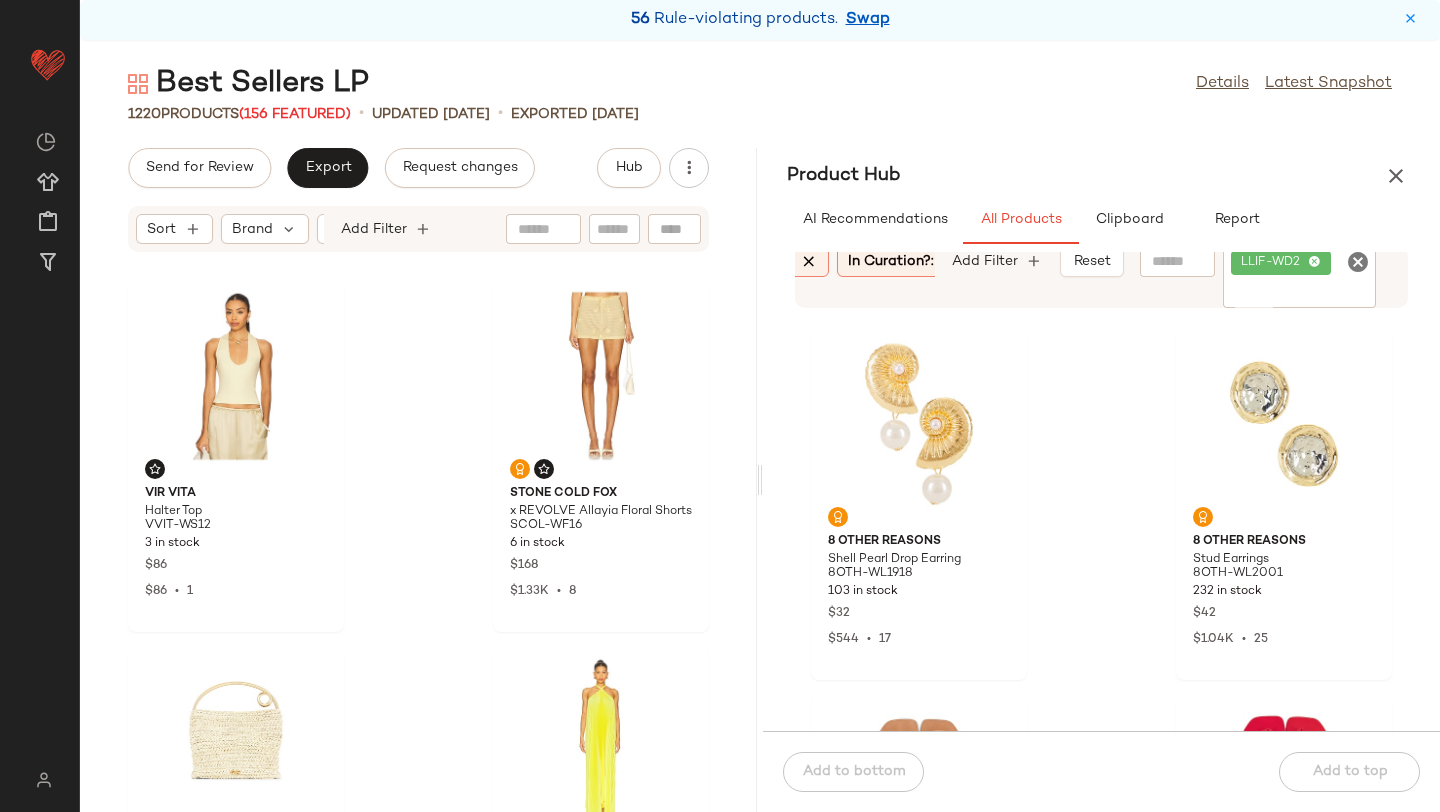 click at bounding box center (809, 262) 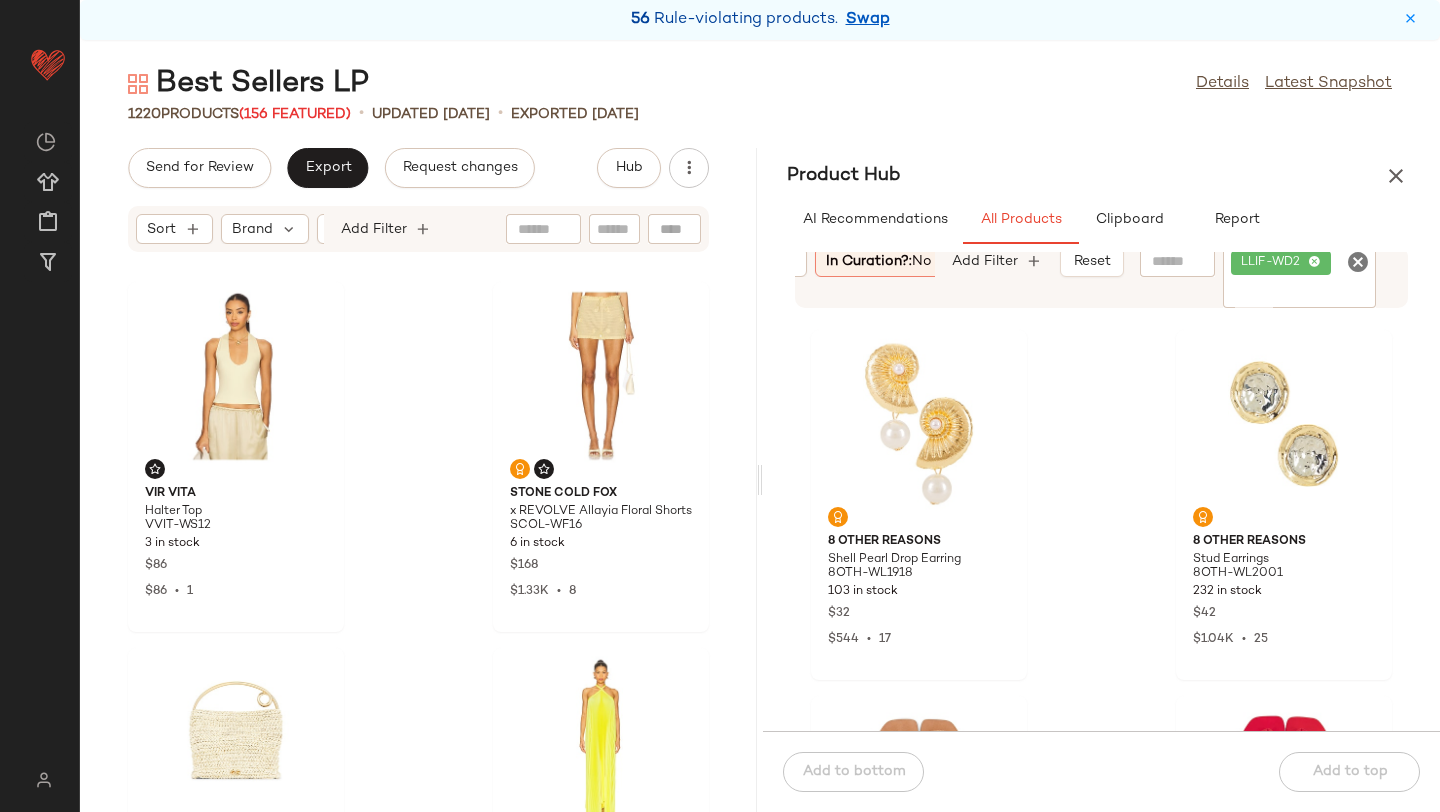 scroll, scrollTop: 0, scrollLeft: 0, axis: both 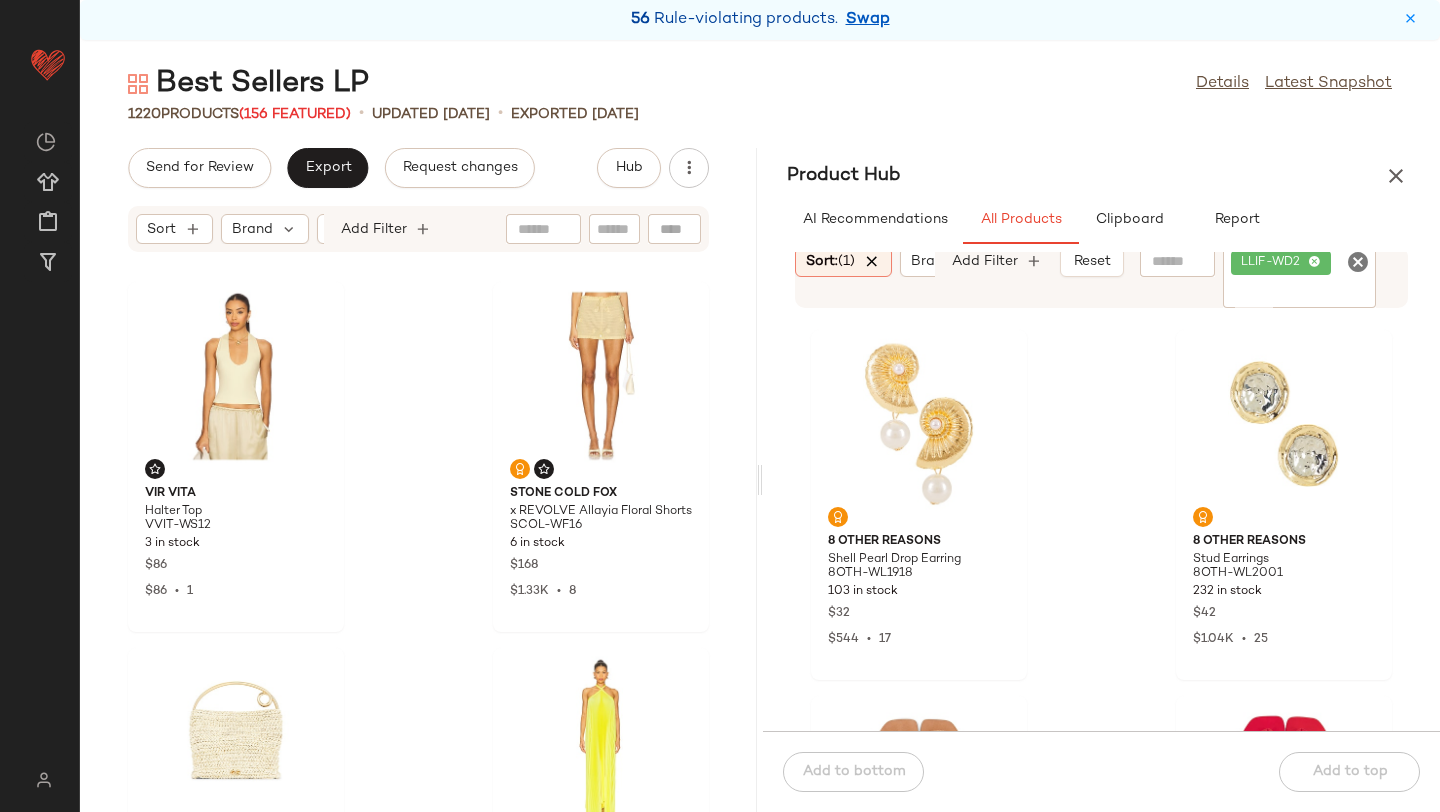 click at bounding box center (872, 262) 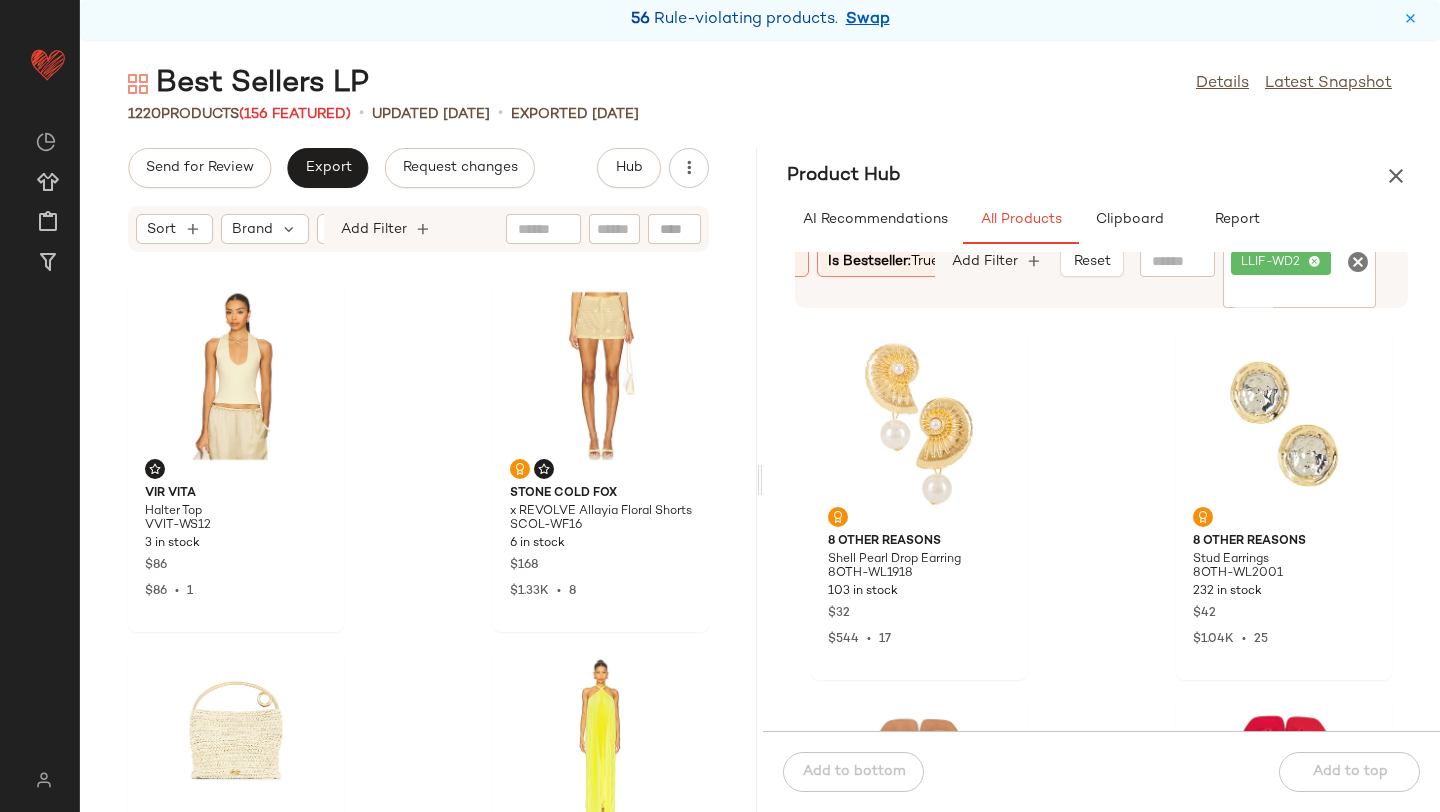click at bounding box center [956, 262] 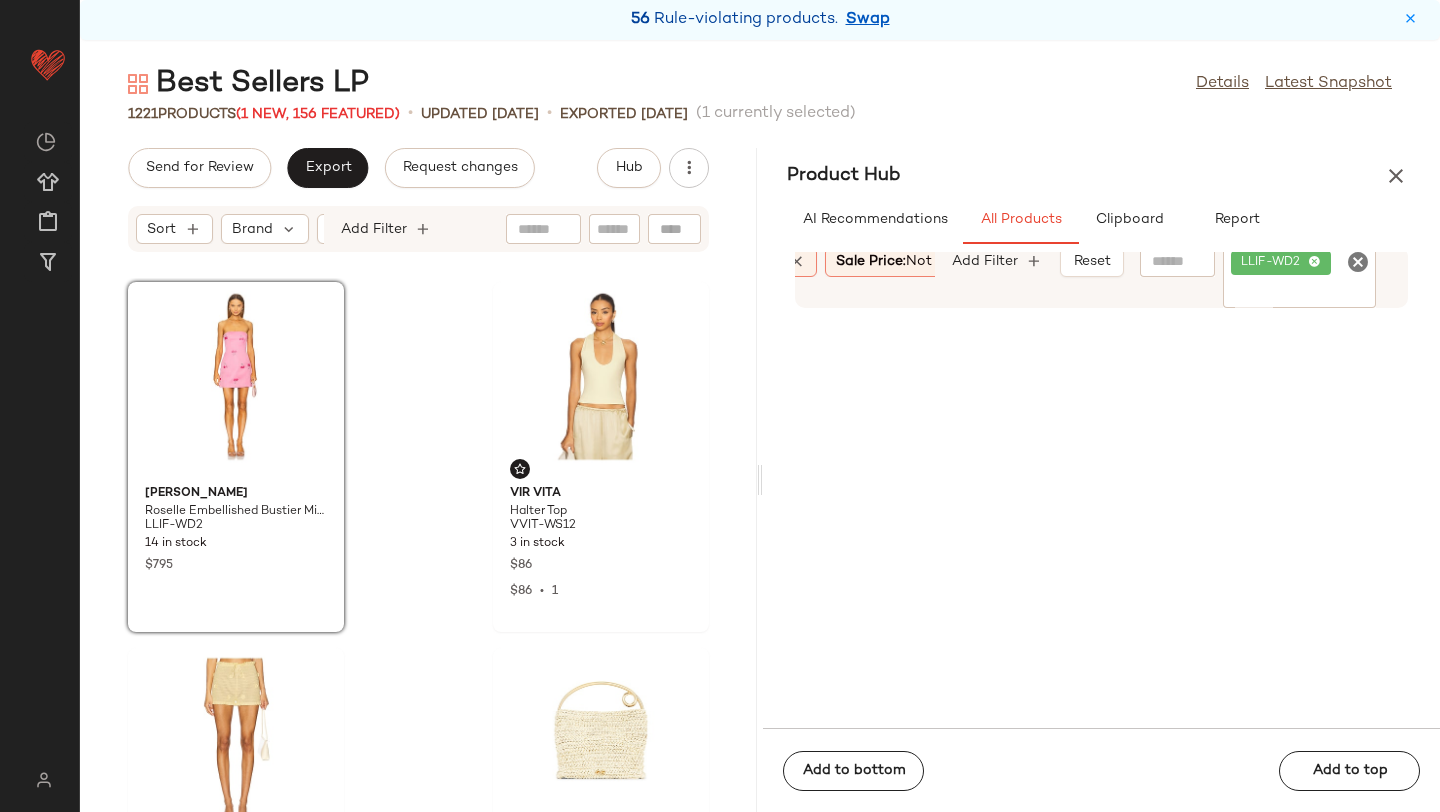 drag, startPoint x: 897, startPoint y: 439, endPoint x: 641, endPoint y: 0, distance: 508.1899 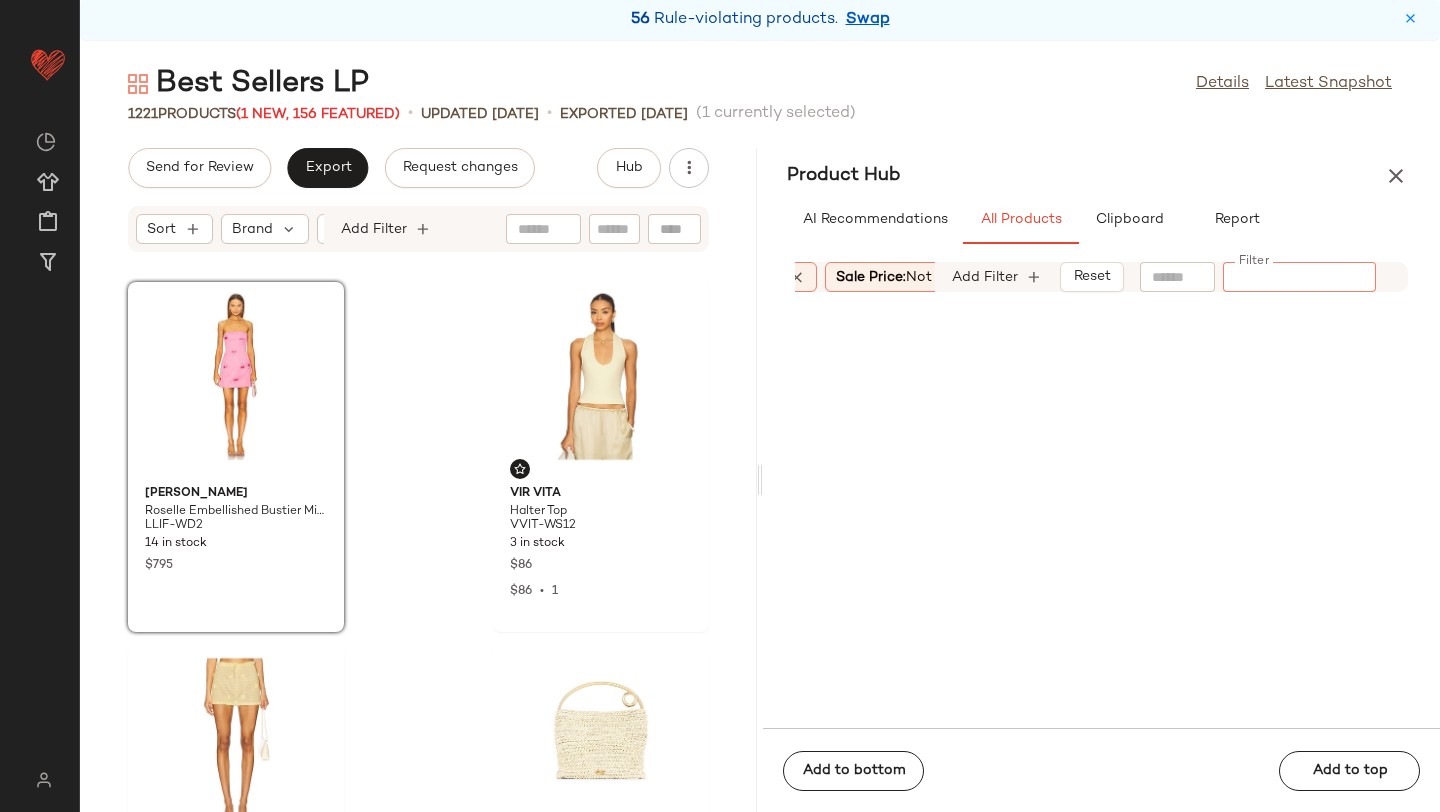 paste on "**********" 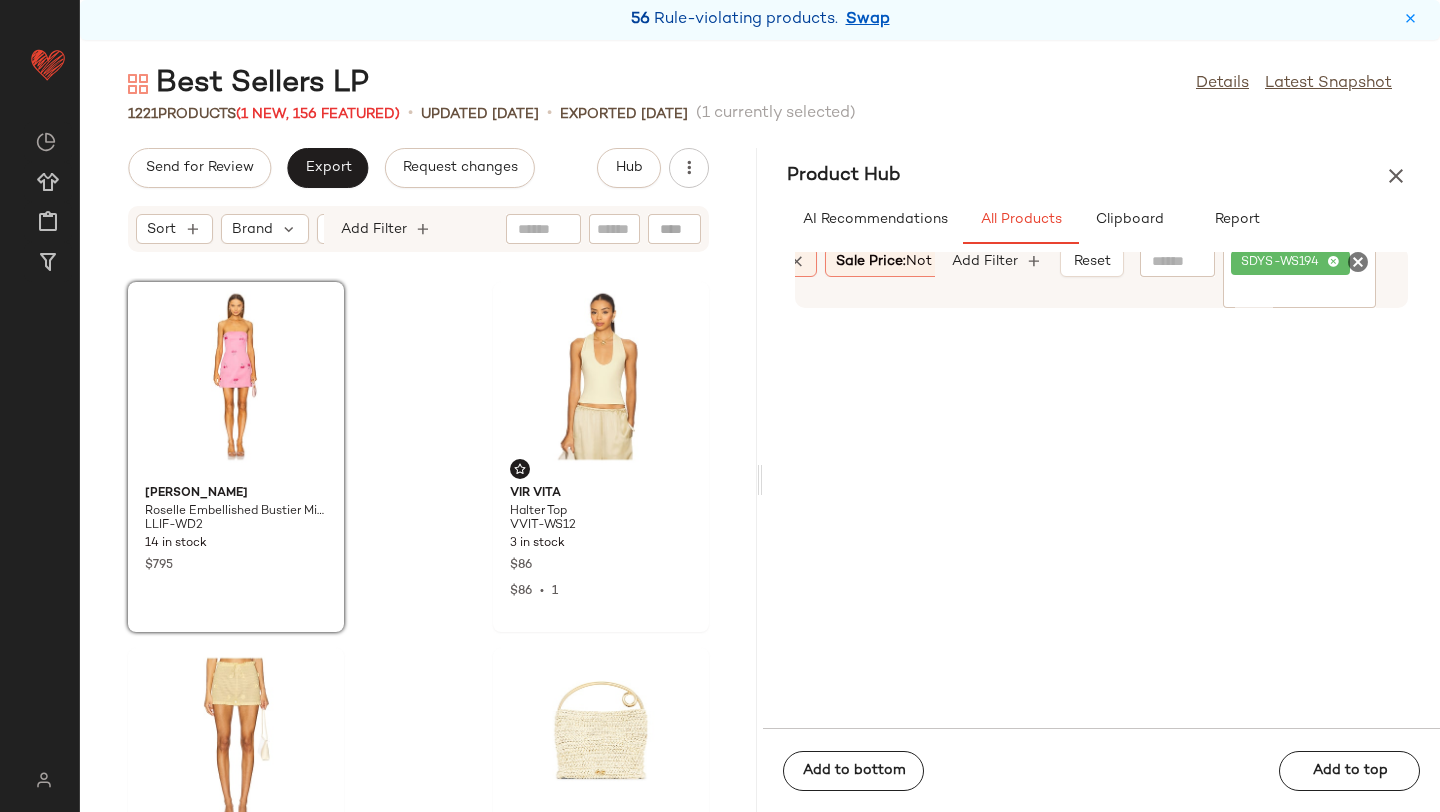 click on "Product Hub" at bounding box center (1101, 176) 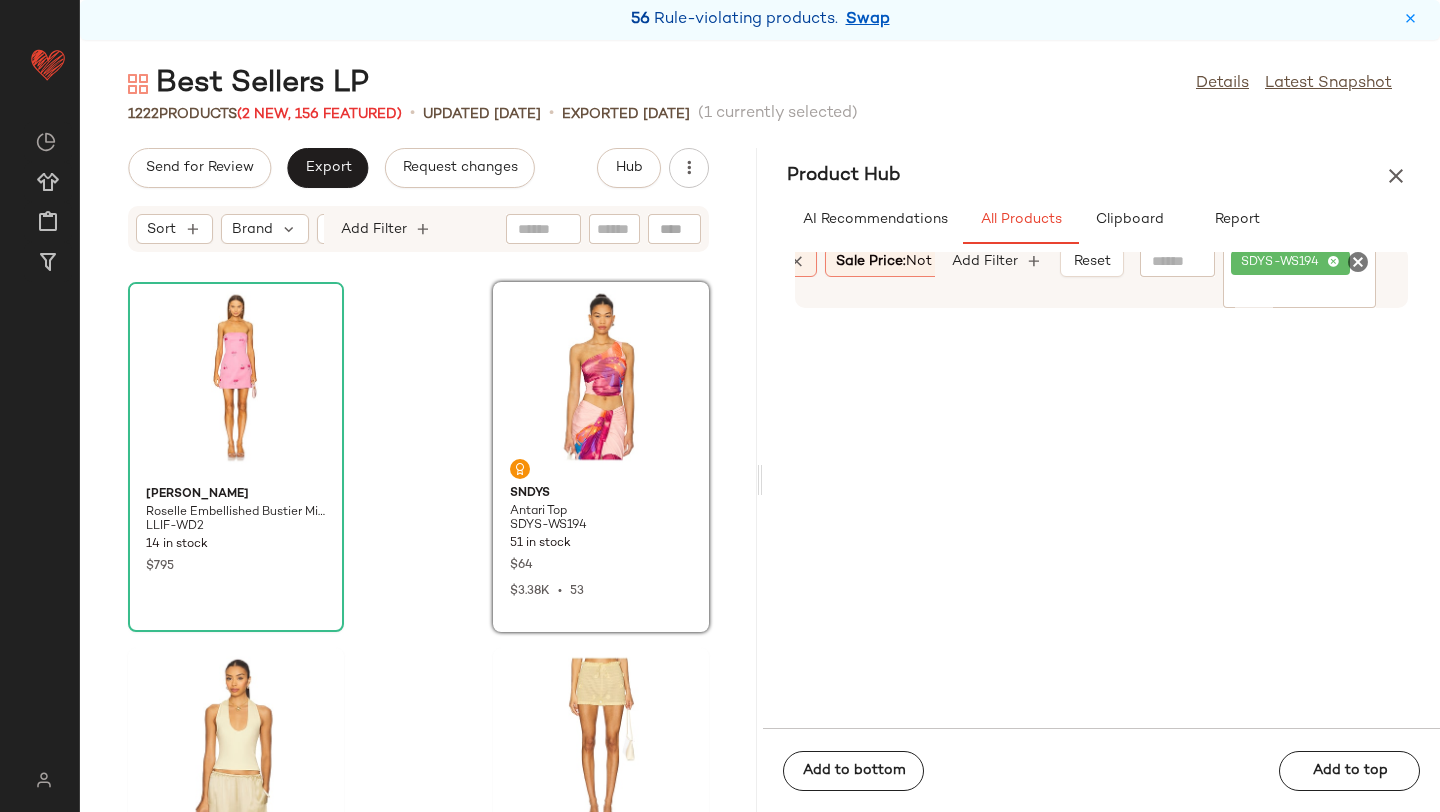 drag, startPoint x: 877, startPoint y: 506, endPoint x: 602, endPoint y: 27, distance: 552.3278 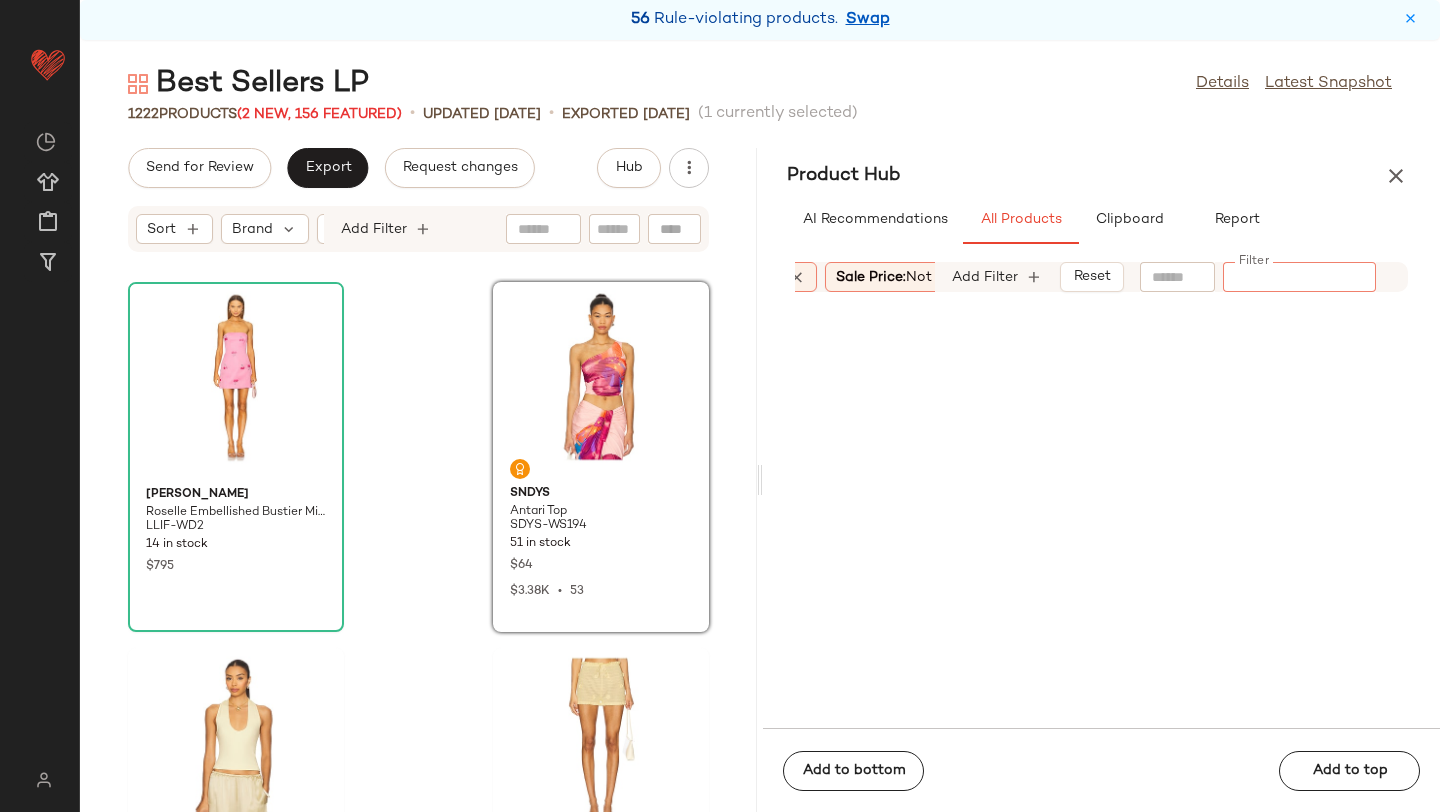 paste on "**********" 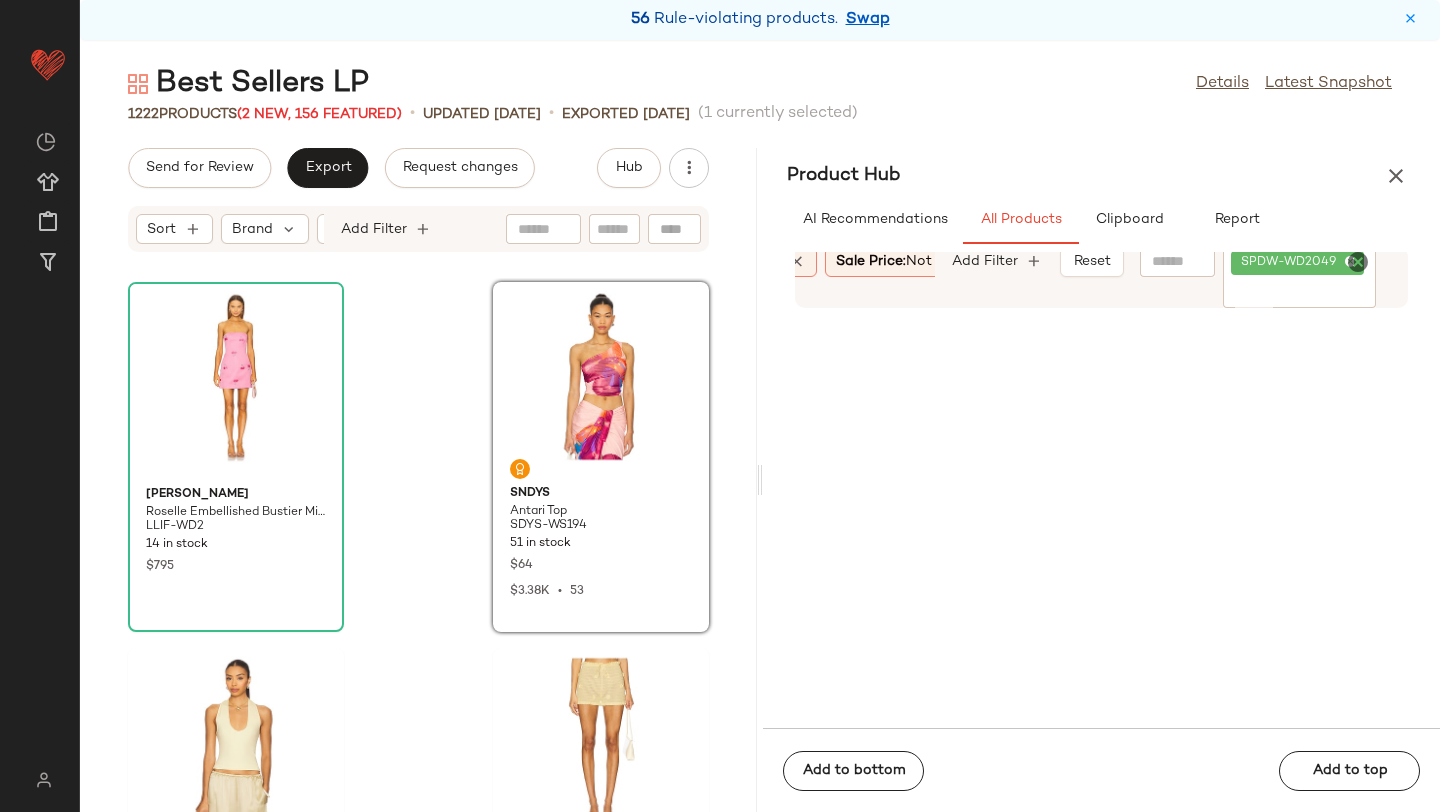click on "Best Sellers LP  Details   Latest Snapshot  1222   Products  (2 New, 156 Featured)  •   updated Jul 8th  •  Exported Jul 1st   (1 currently selected)   Send for Review   Export   Request changes   Hub  Sort  Brand  Category  Add Filter  LEO LIN Roselle Embellished Bustier Mini Dress LLIF-WD2 14 in stock $795 SNDYS Antari Top SDYS-WS194 51 in stock $64 $3.38K  •  53 VIR VITA Halter Top VVIT-WS12 3 in stock $86 $86  •  1 Stone Cold Fox x REVOLVE Allayia Floral Shorts SCOL-WF16 6 in stock $168 $1.33K  •  8 Cult Gaia Lalli Top Handle Bag CULG-WY321 16 in stock $398 $715  •  2 L'IDEE Deesse Gown LIDR-WD186 16 in stock $499 $499  •  1 Runaway The Label Mara Mini Dress RUNR-WD178 45 in stock $98 $88  •  1 Le Specs Duskfall Sunglasses LSPE-WG132 Out of stock $85 $1.44K  •  17 Product Hub  AI Recommendations   All Products   Clipboard   Report  Sort  Brand  Category  In Curation?:   No Age:   adult Gender:   female Sale Price:   Not on sale Add Filter   Reset  Filter SPDW-WD2049 Filter" at bounding box center (760, 438) 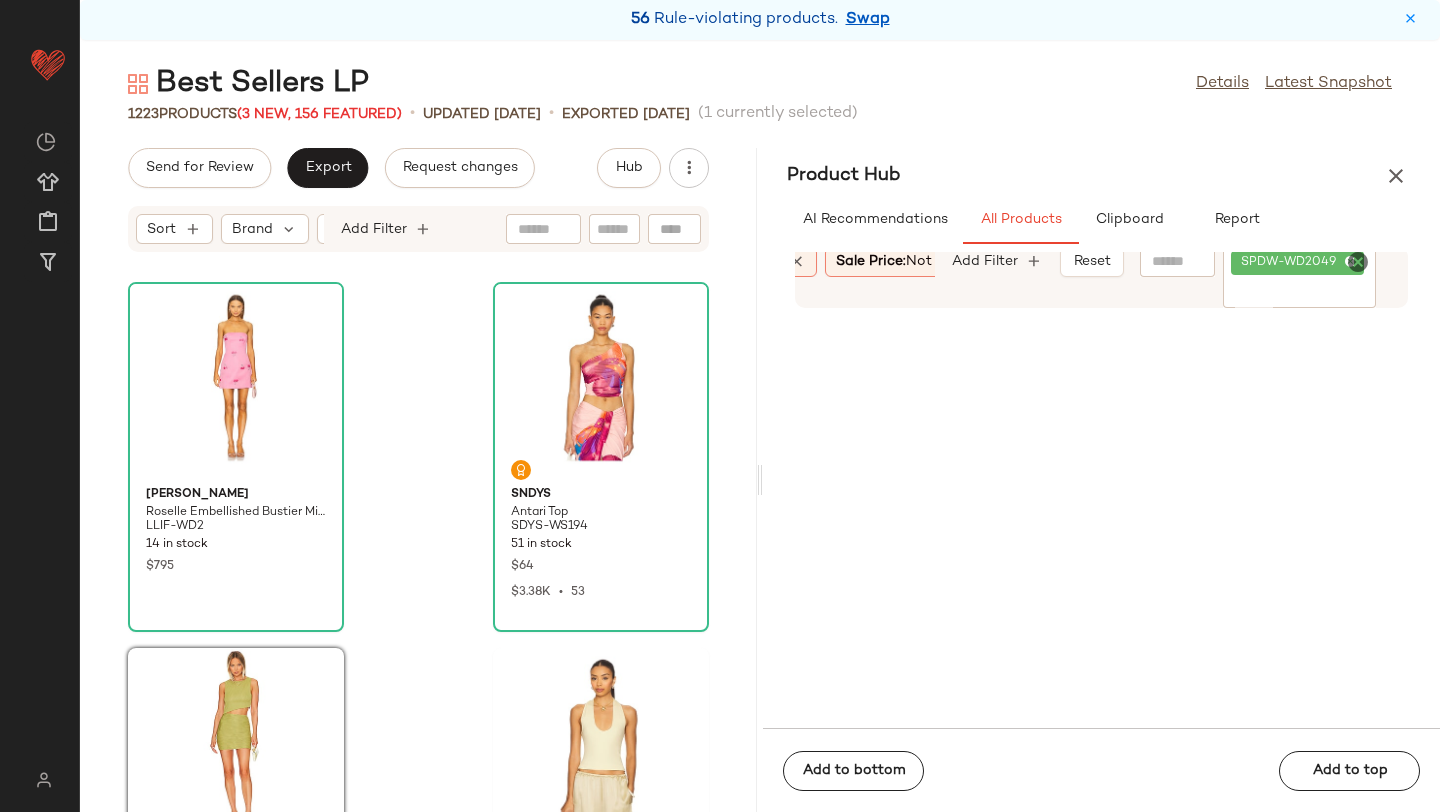 drag, startPoint x: 855, startPoint y: 535, endPoint x: 578, endPoint y: 102, distance: 514.0214 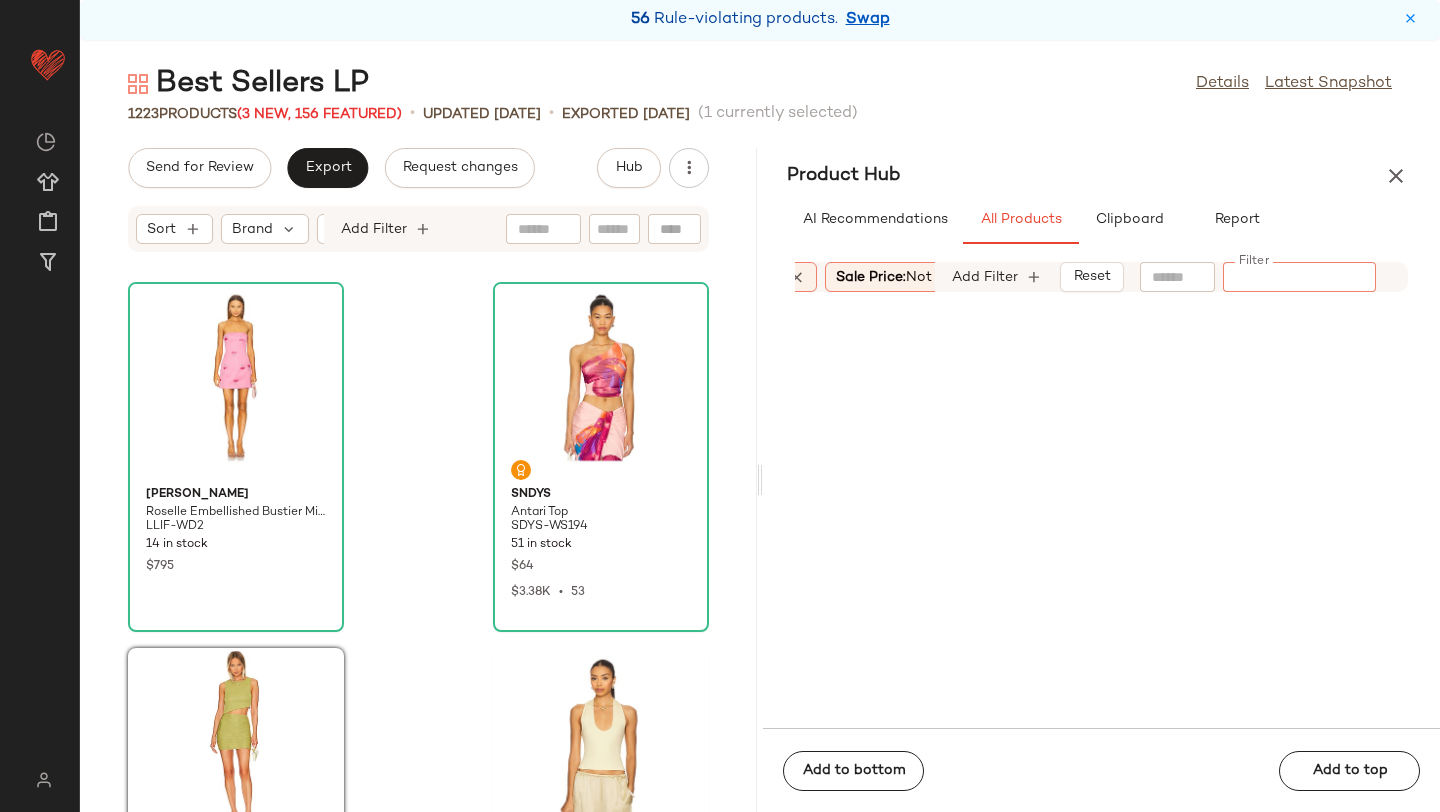 paste on "**********" 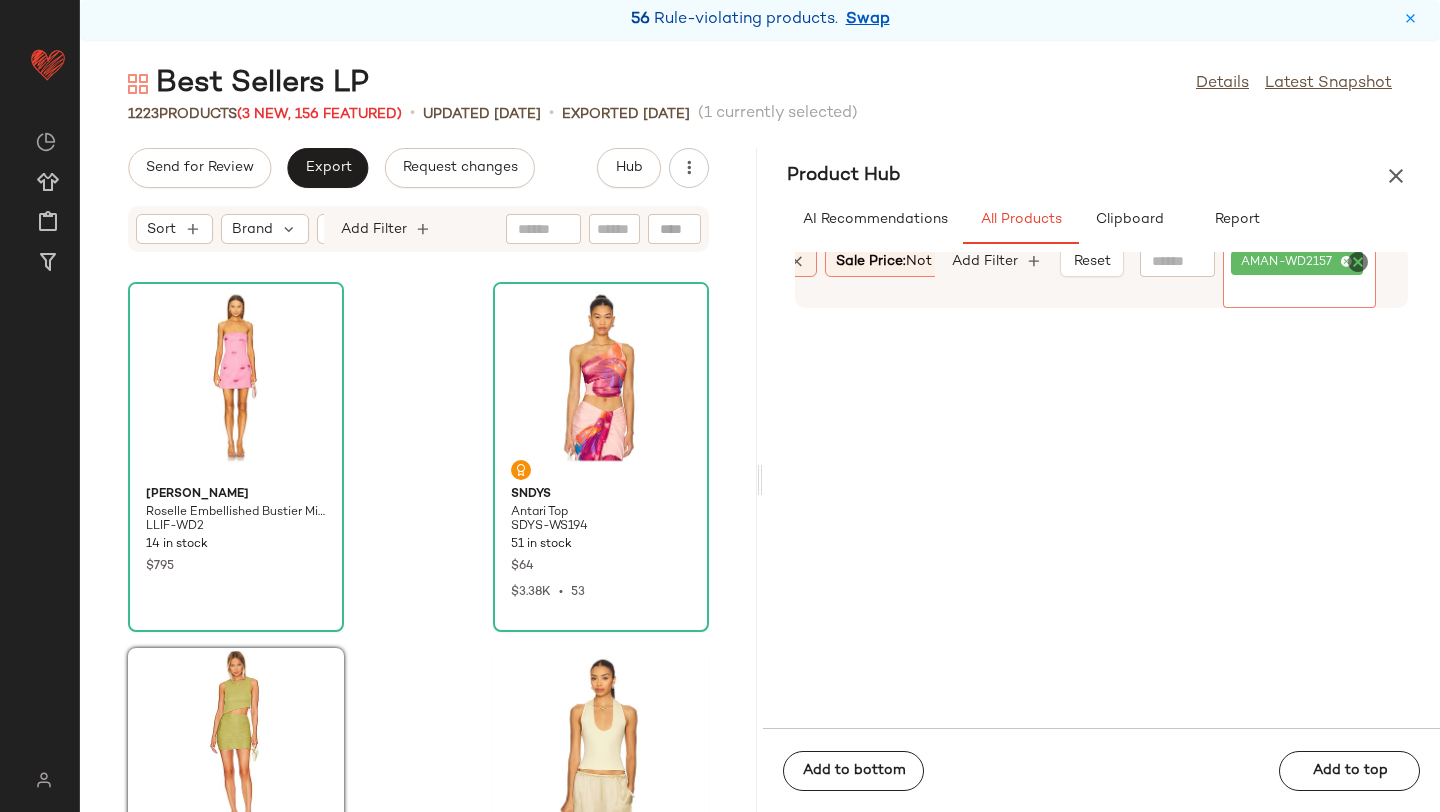 click on "Product Hub" at bounding box center [1101, 176] 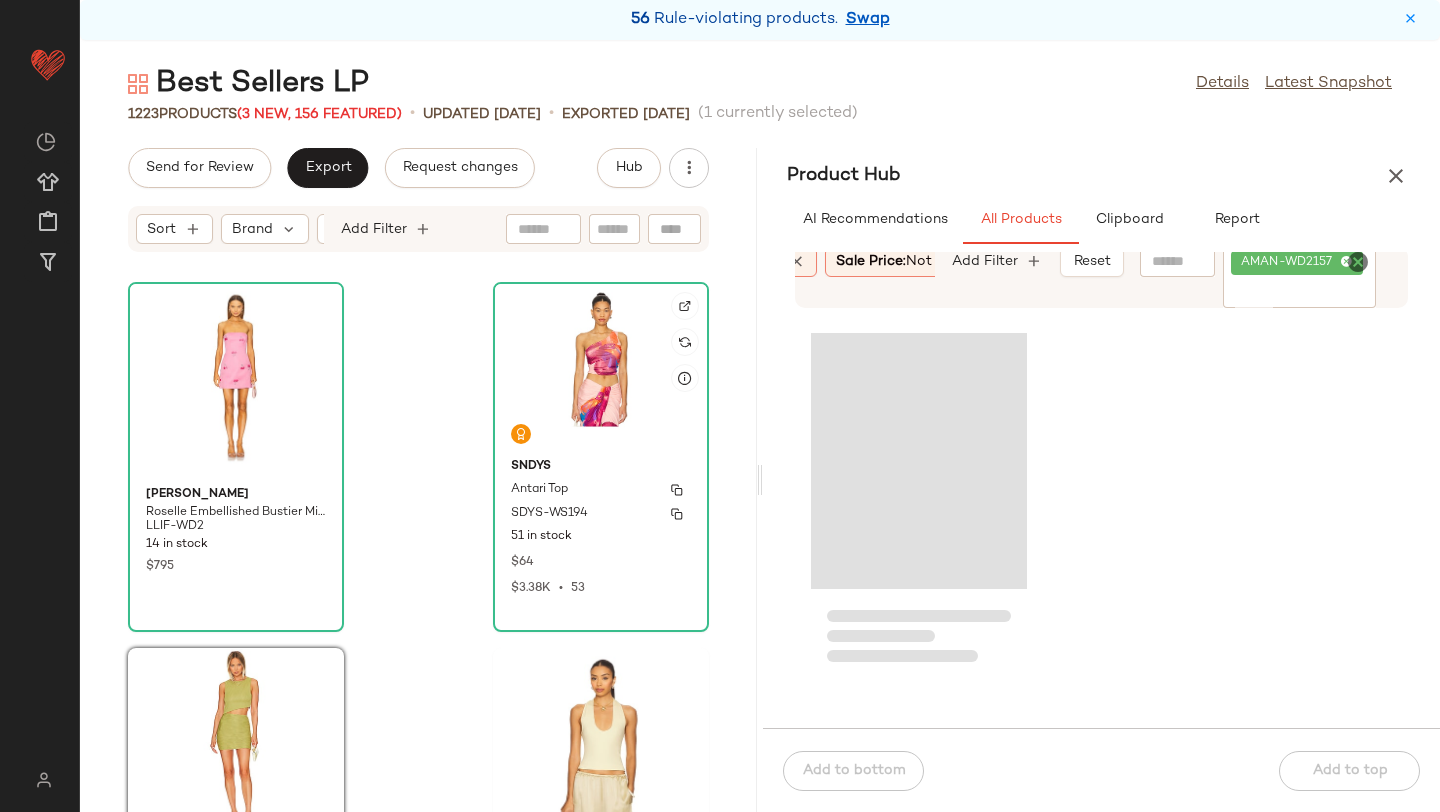 scroll, scrollTop: 181, scrollLeft: 0, axis: vertical 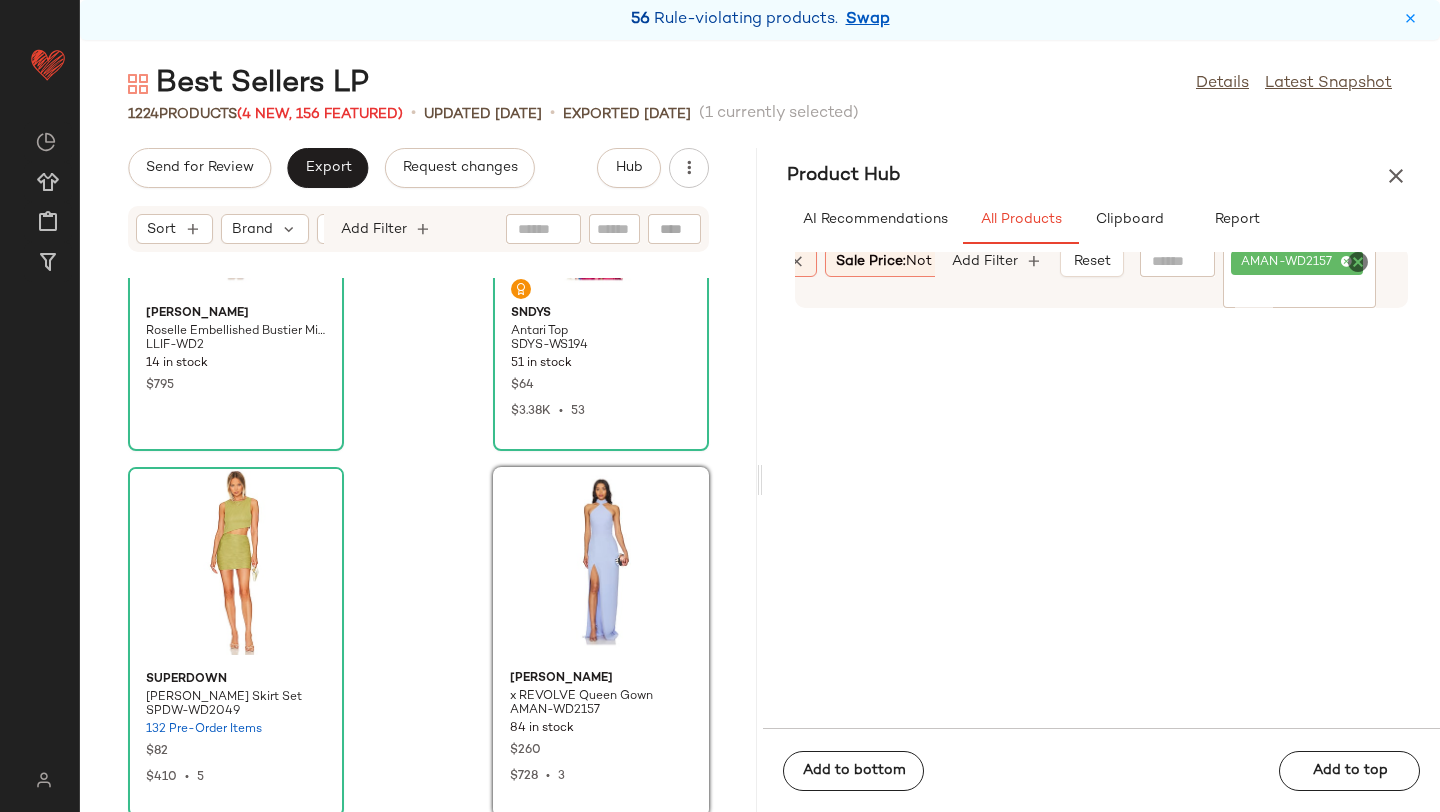 click 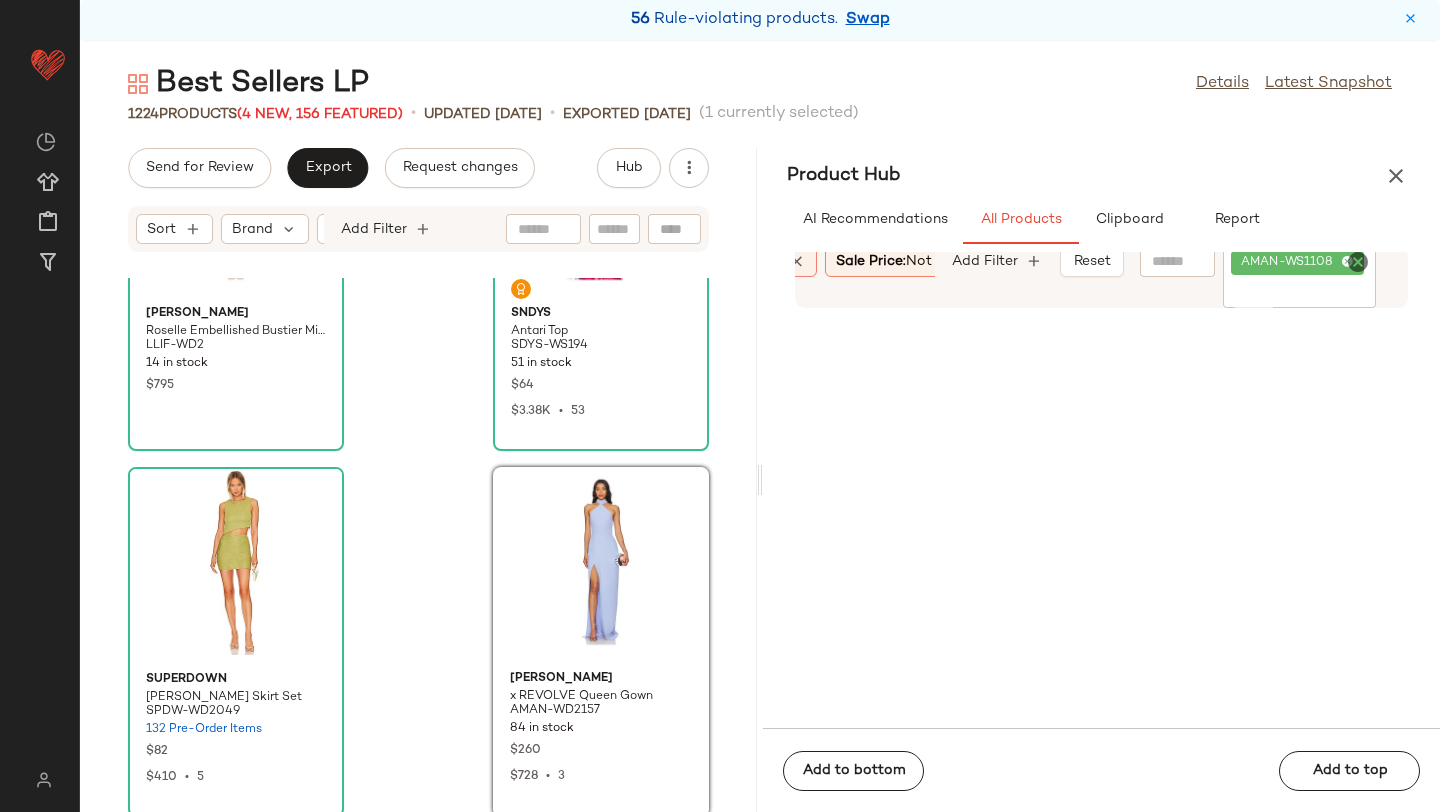 click on "1224   Products  (4 New, 156 Featured)  •   updated Jul 8th  •  Exported Jul 1st   (1 currently selected)" 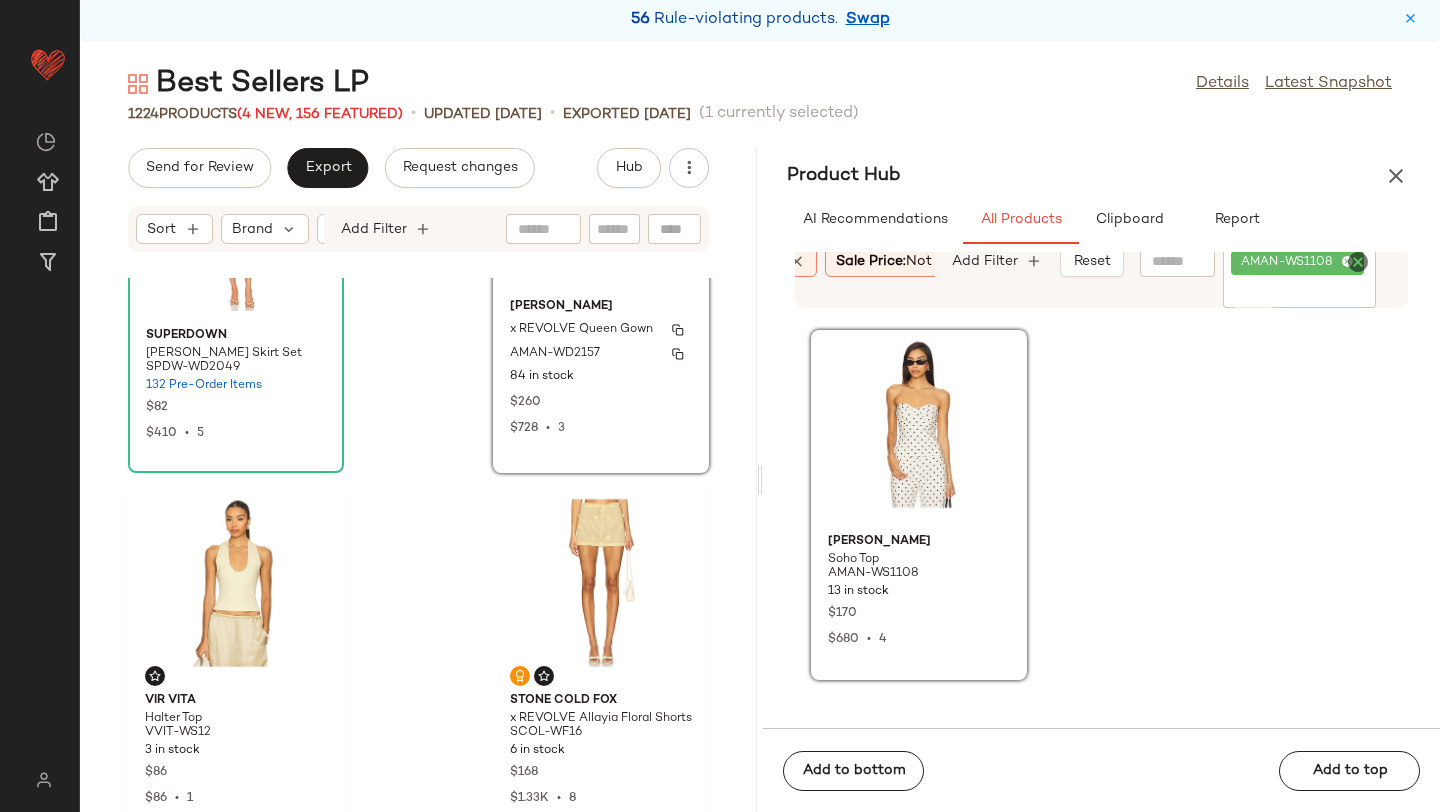 scroll, scrollTop: 655, scrollLeft: 0, axis: vertical 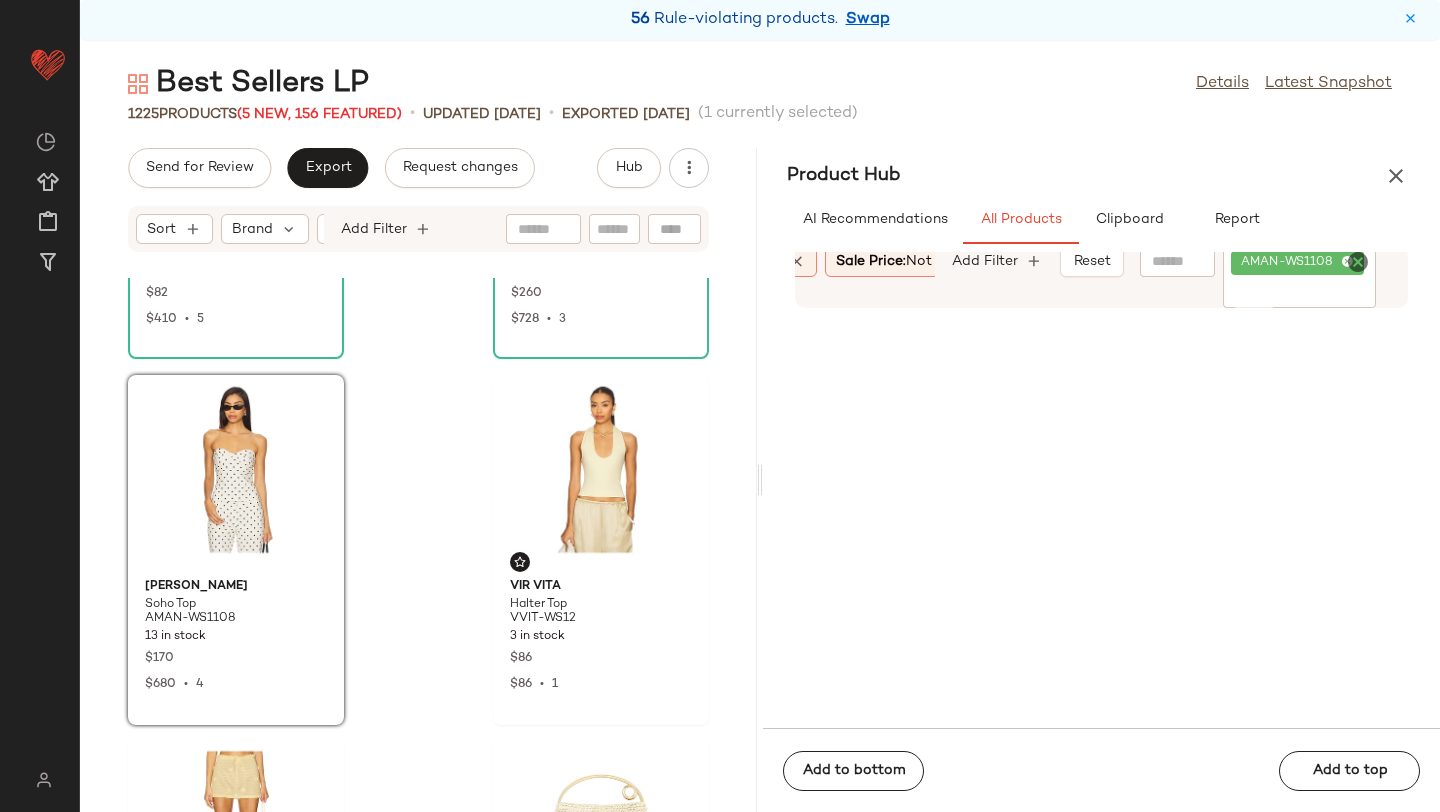 click 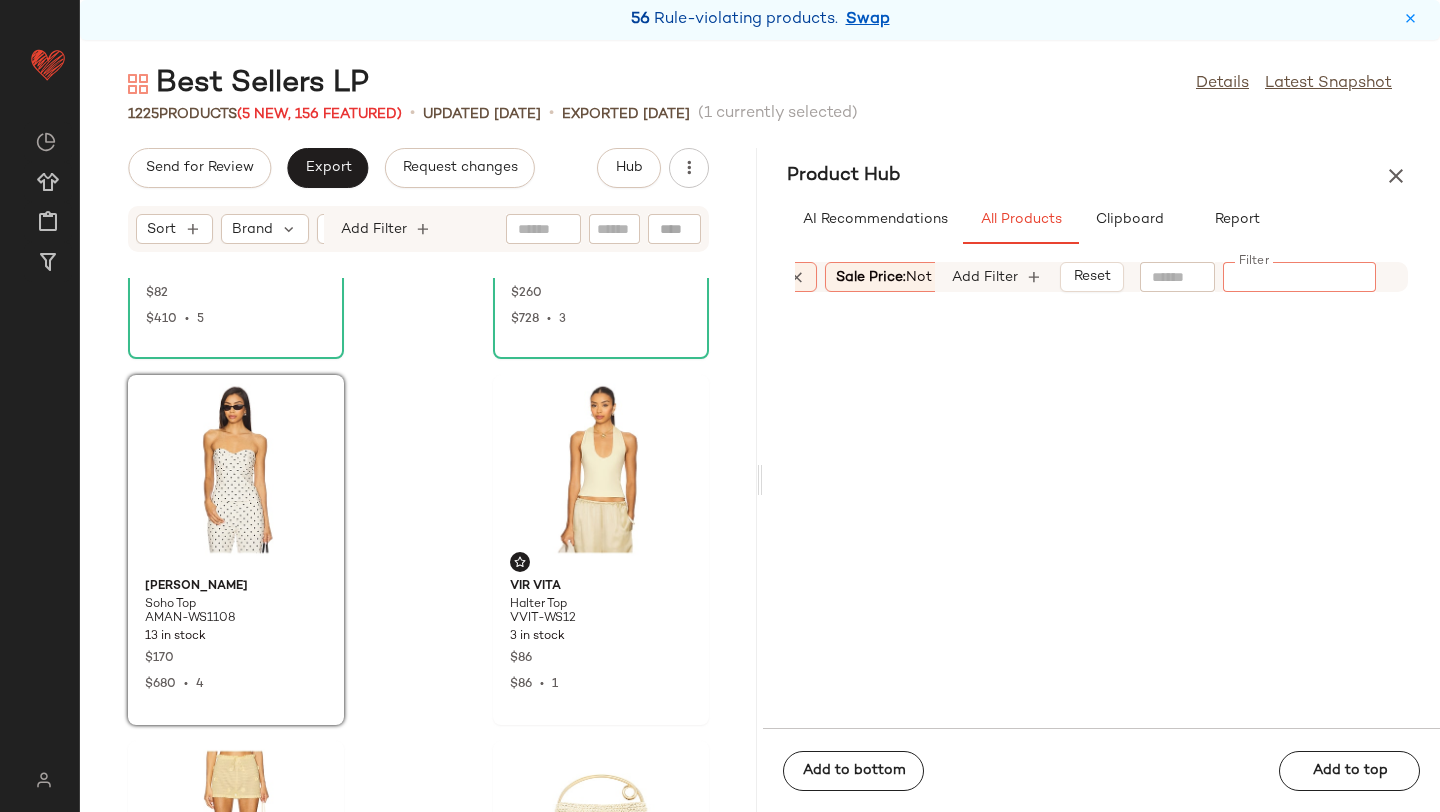 paste on "**********" 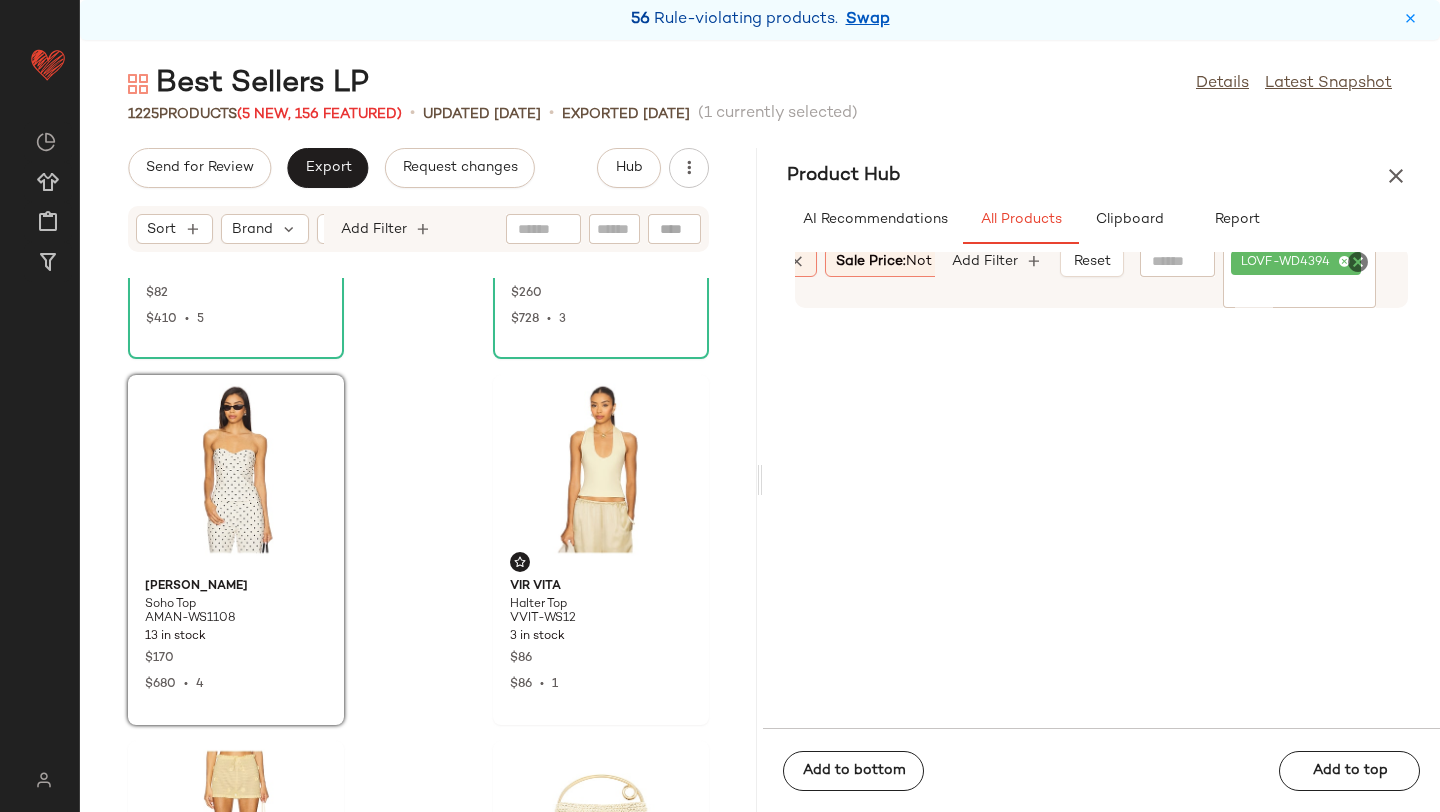 click on "Product Hub  AI Recommendations   All Products   Clipboard   Report  Sort  Brand  Category  In Curation?:   No Age:   adult Gender:   female Sale Price:   Not on sale Add Filter   Reset  Filter LOVF-WD4394 Filter  Add to bottom   Add to top" 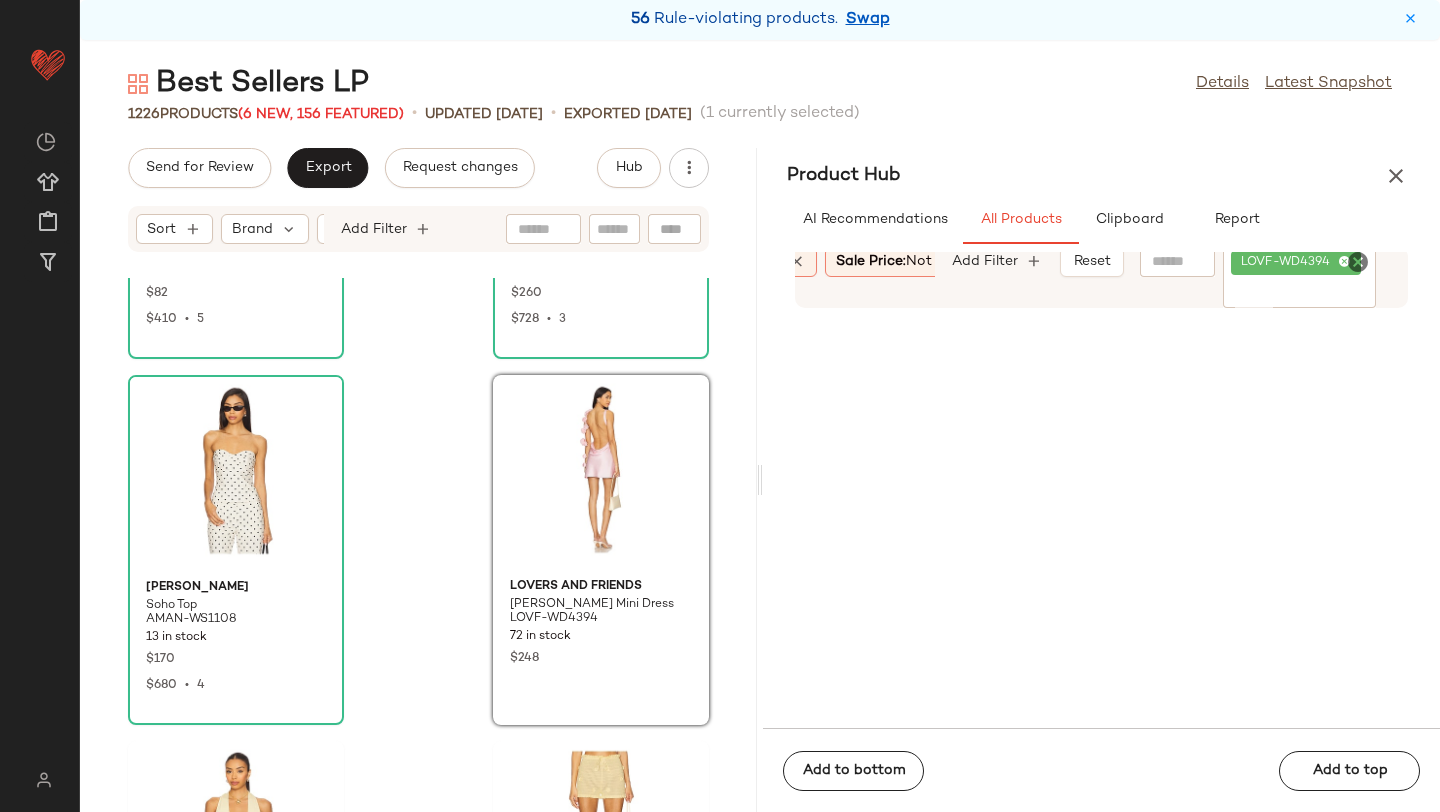click 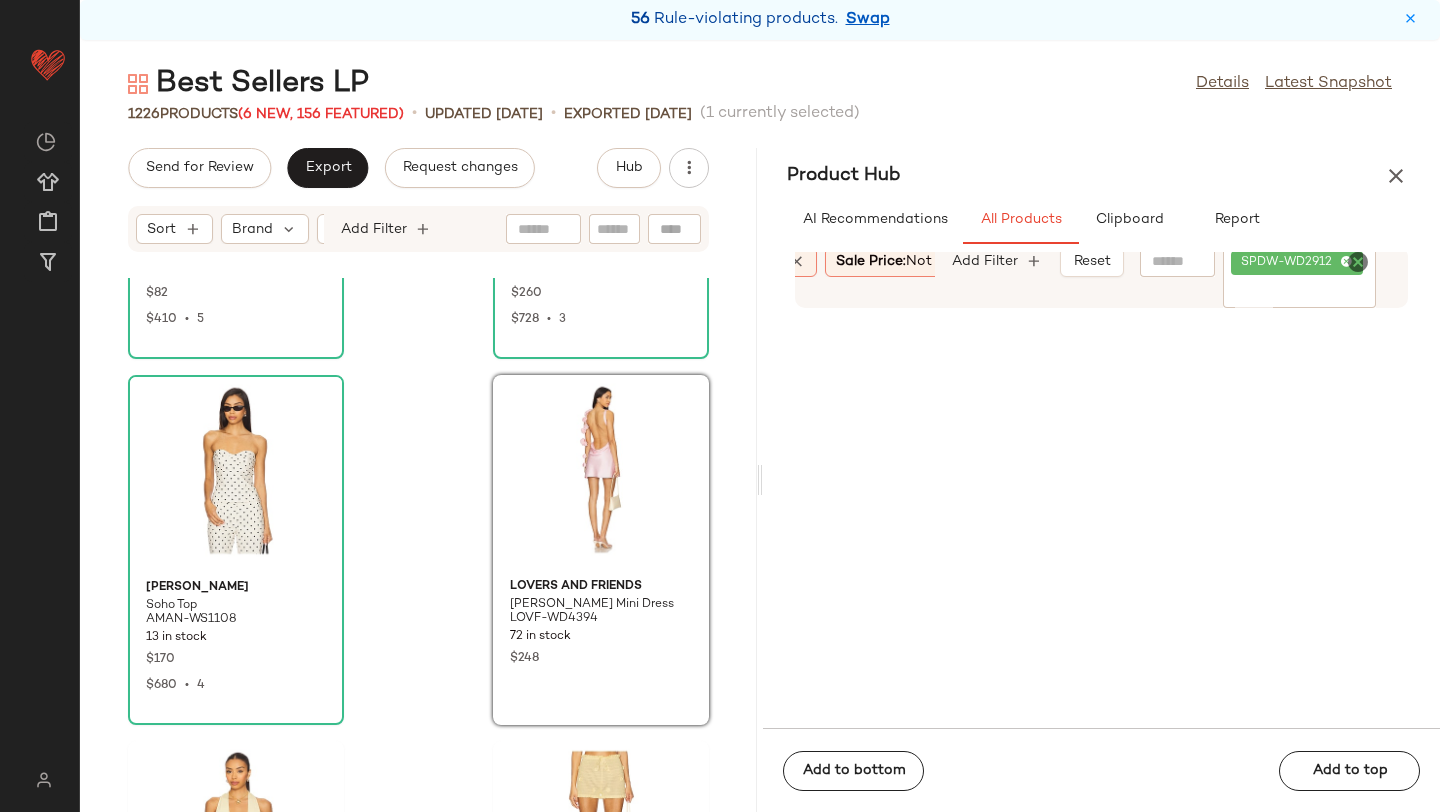click on "Product Hub" at bounding box center [1101, 176] 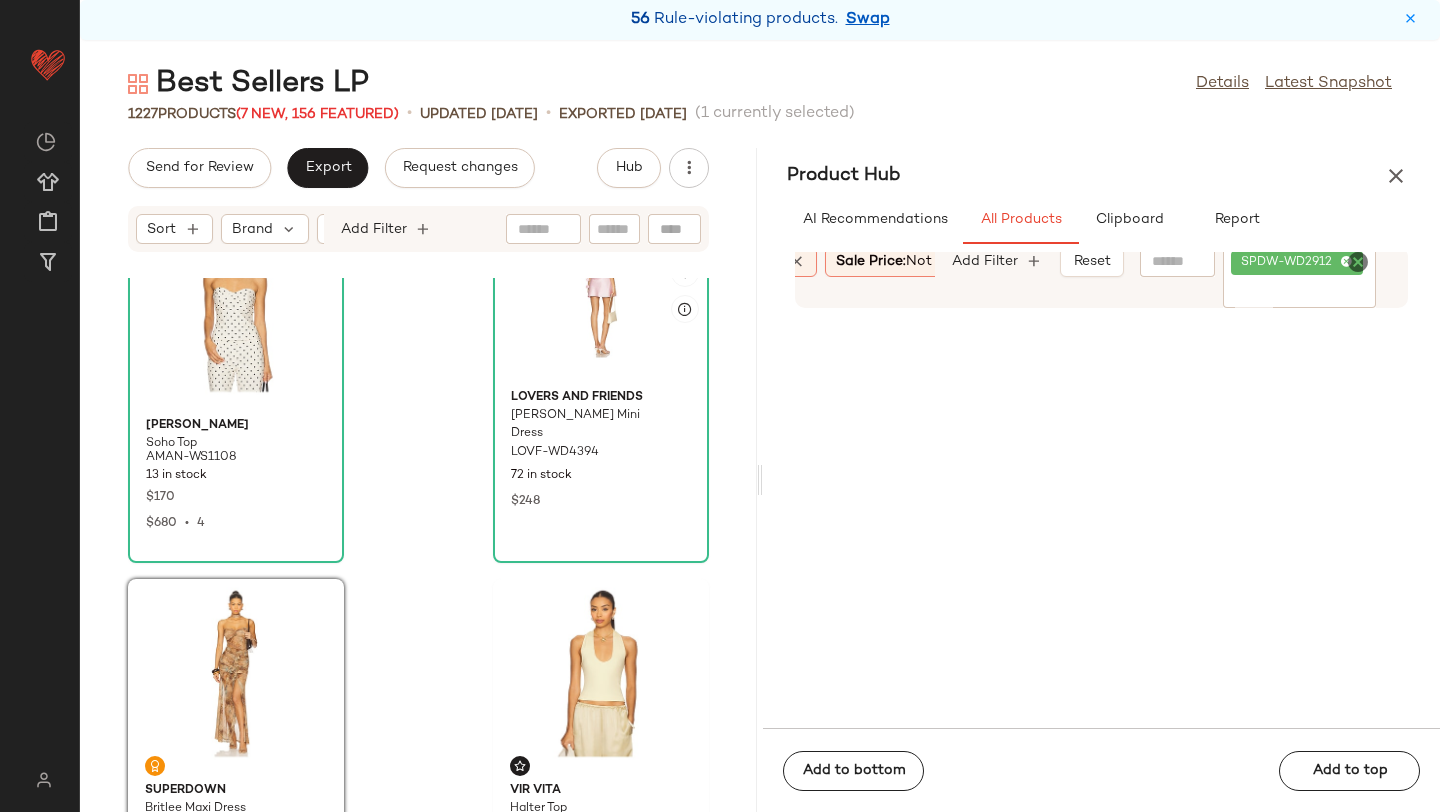 scroll, scrollTop: 844, scrollLeft: 0, axis: vertical 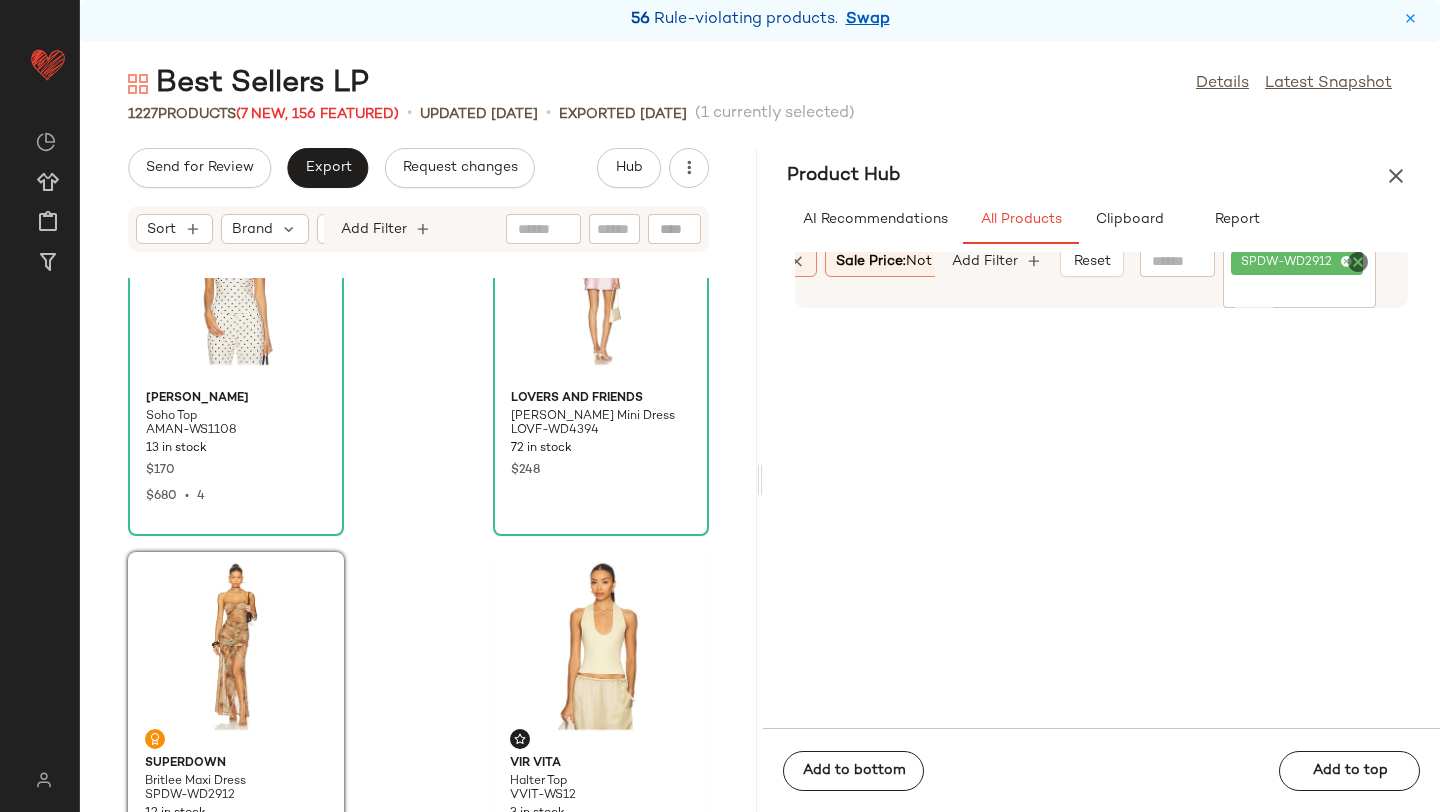 drag, startPoint x: 909, startPoint y: 438, endPoint x: 588, endPoint y: 144, distance: 435.28955 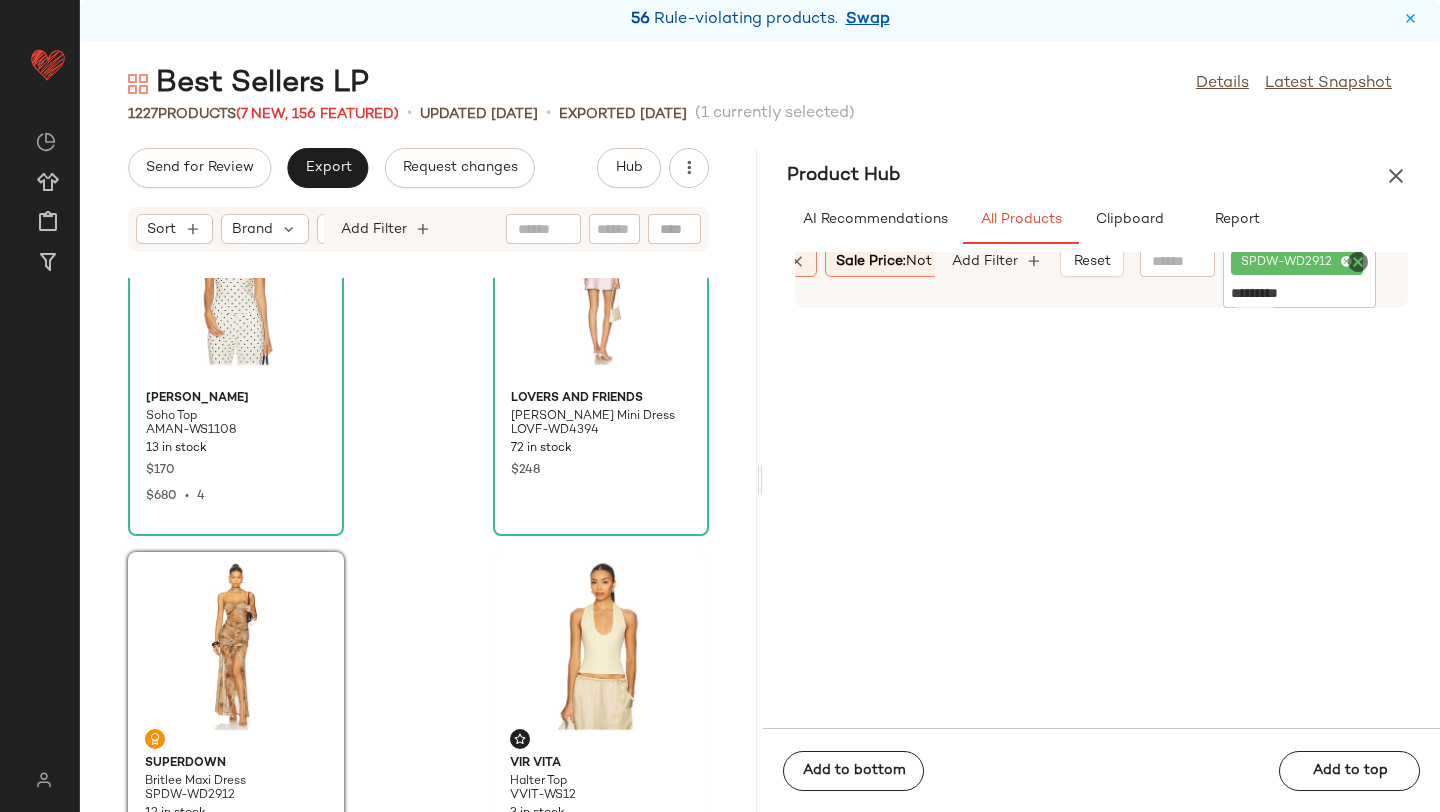 type 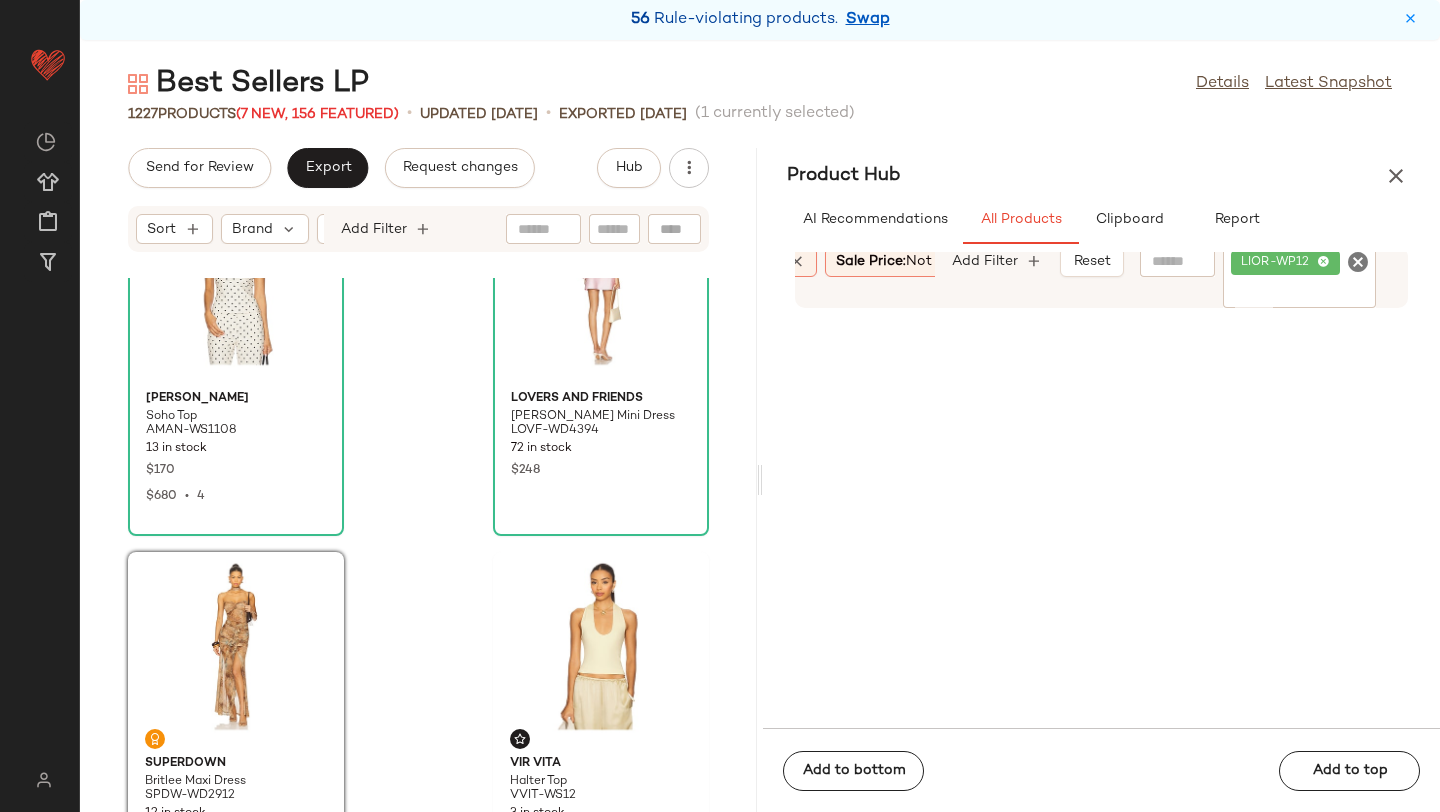 click on "AI Recommendations   All Products   Clipboard   Report" at bounding box center (1101, 220) 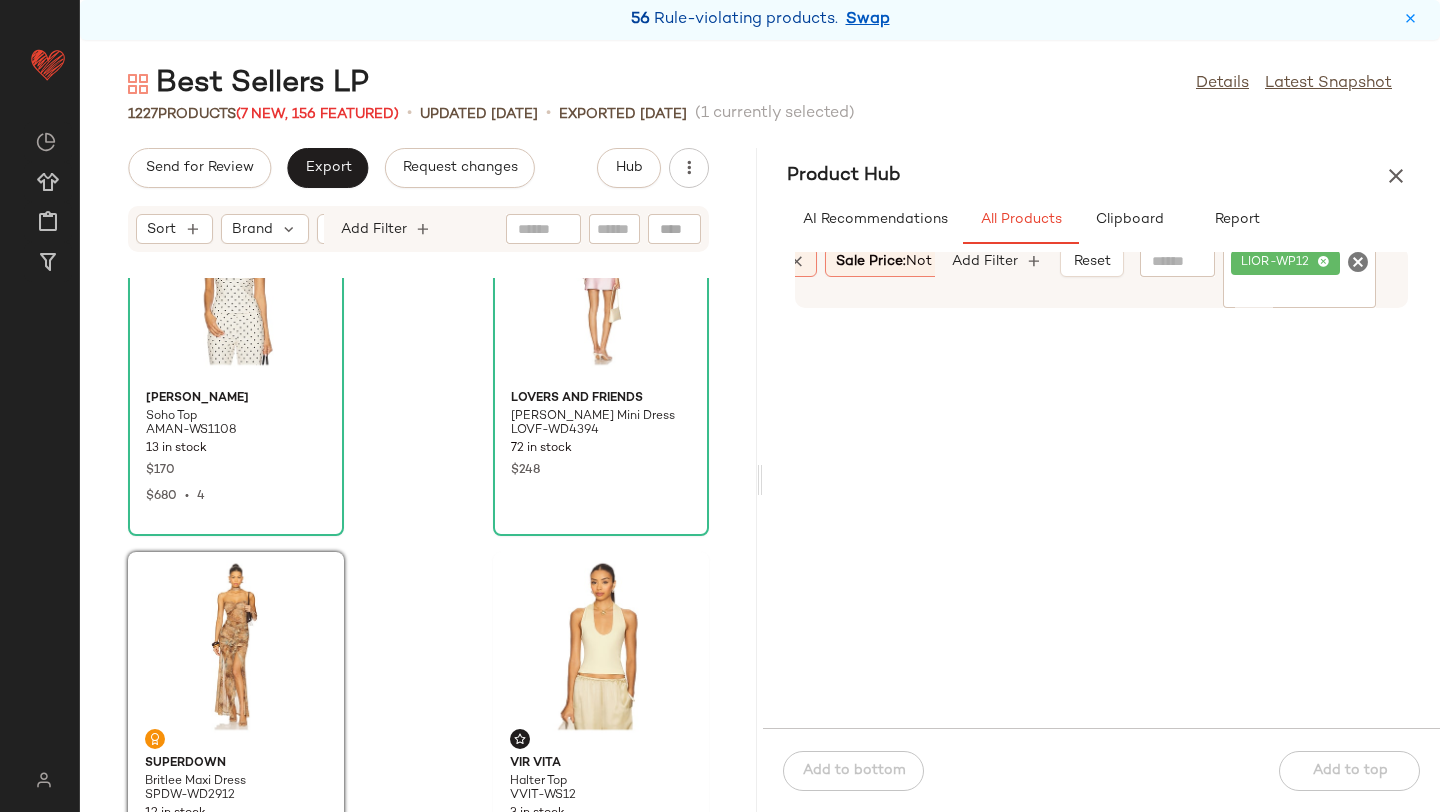 click at bounding box center [1006, 262] 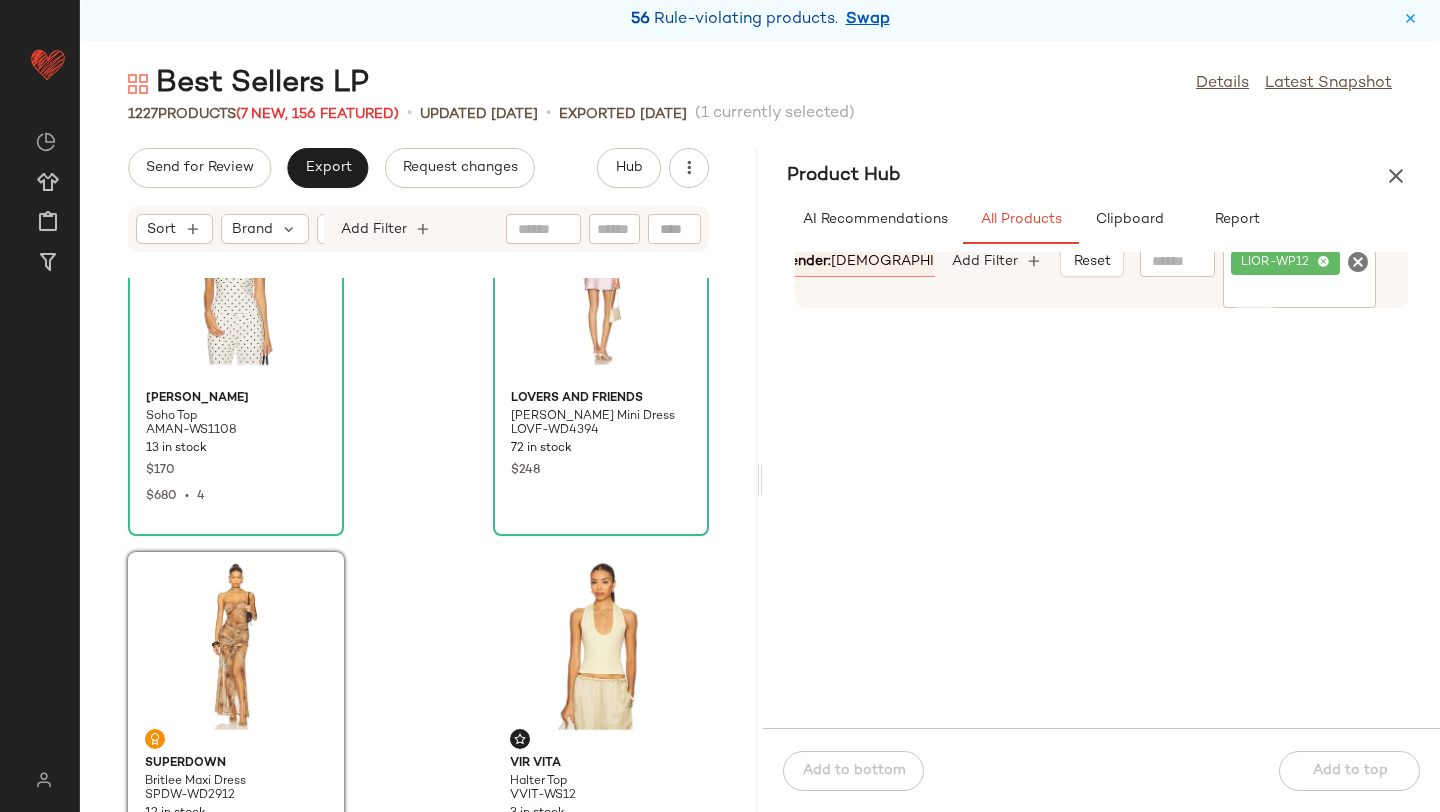 click at bounding box center (1012, 262) 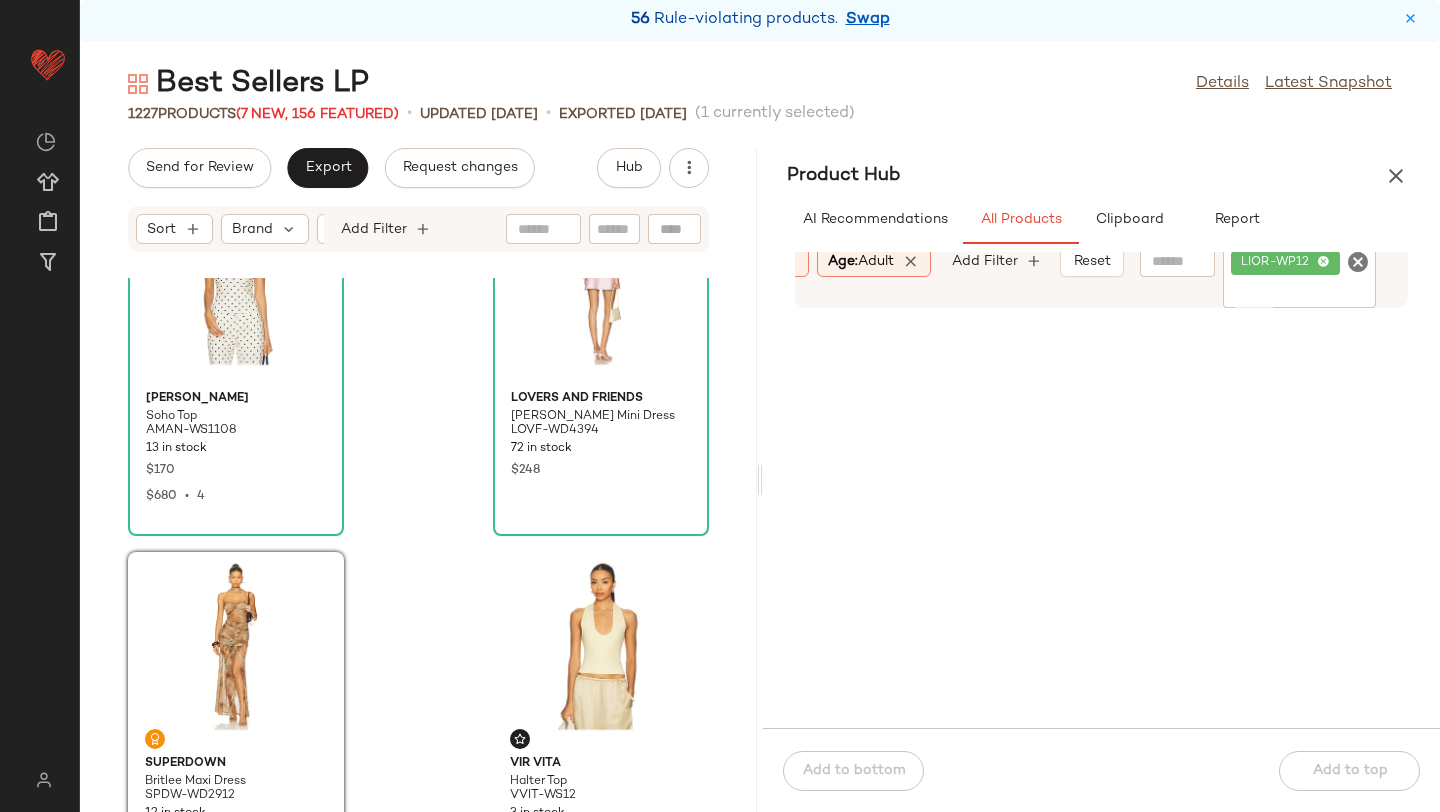 click at bounding box center (911, 262) 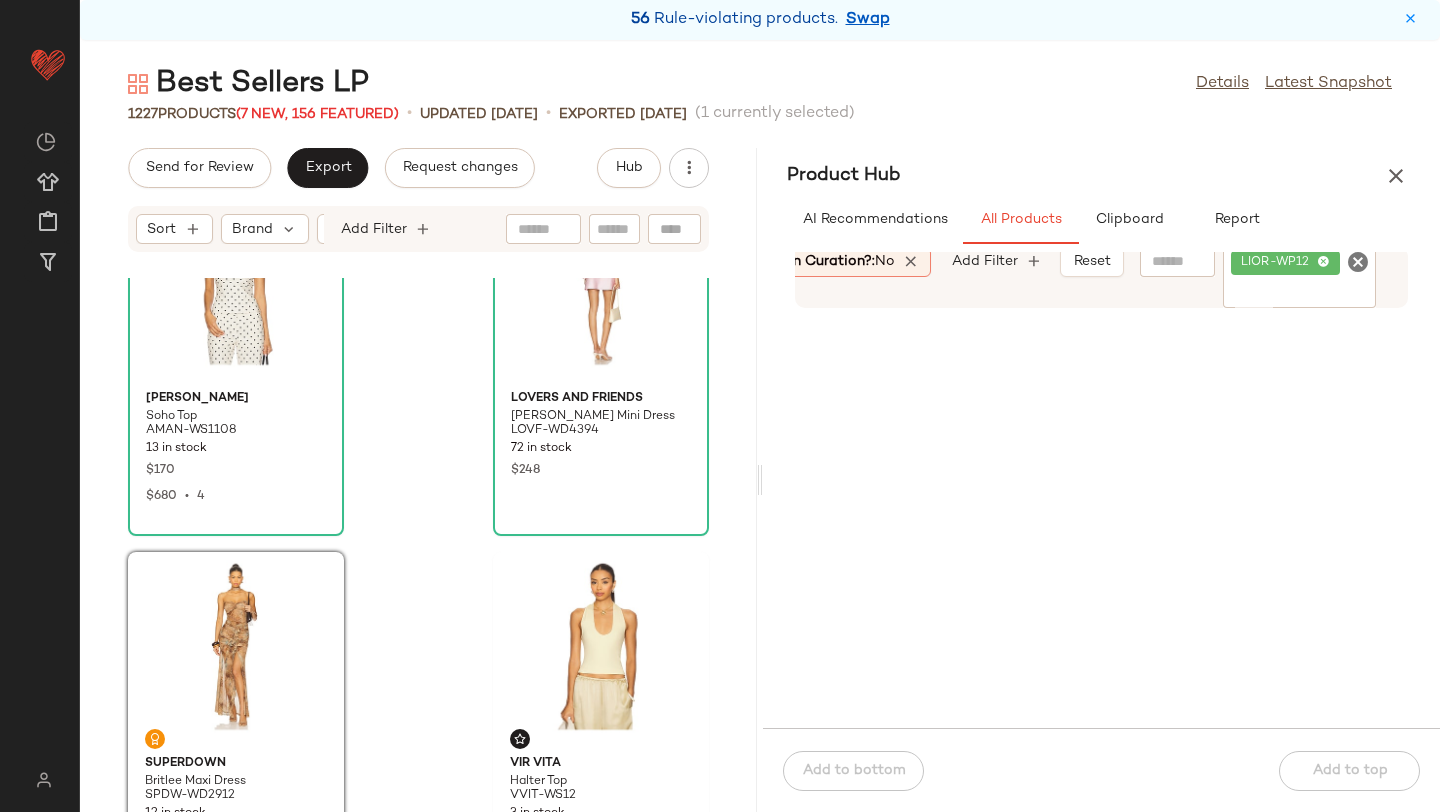 click at bounding box center [912, 262] 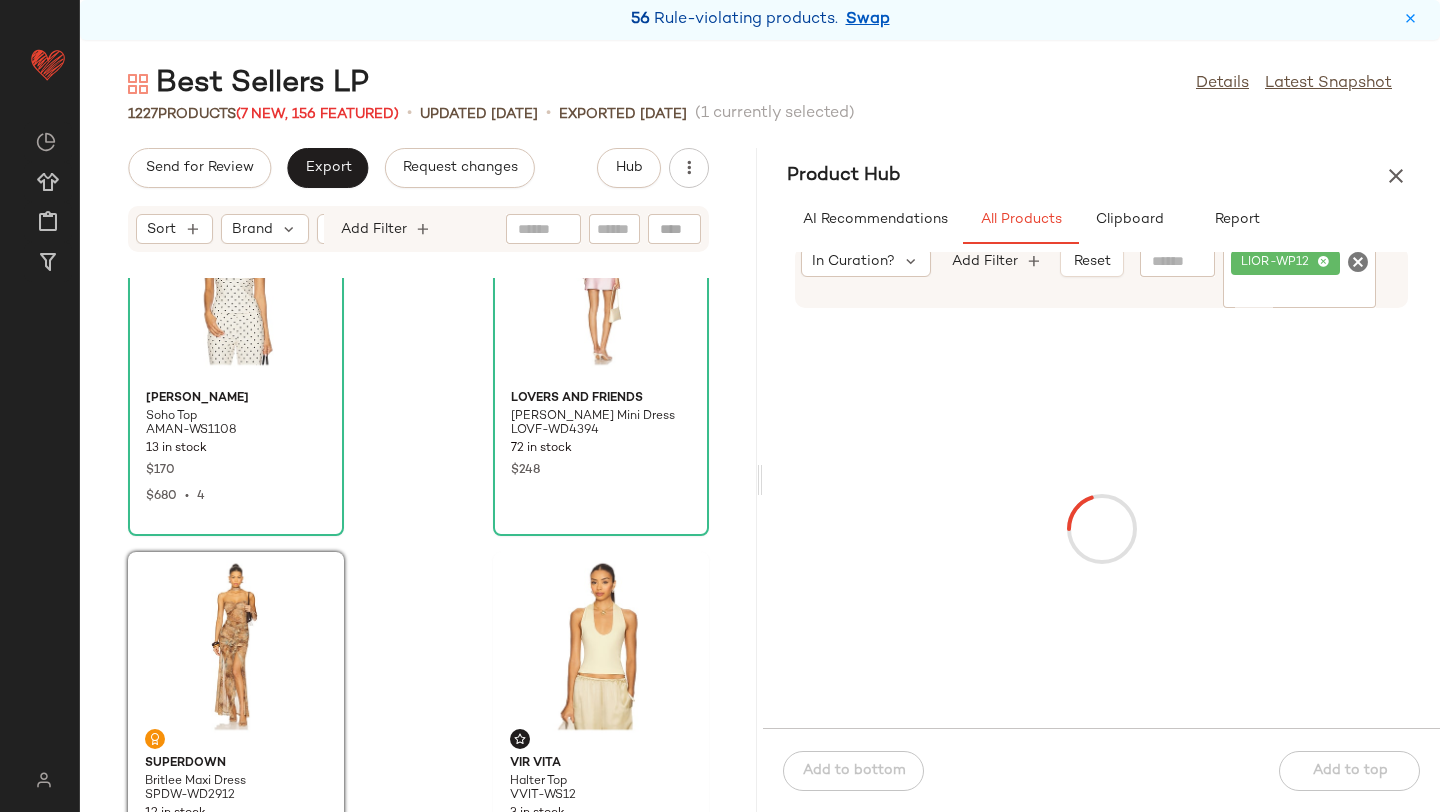 scroll, scrollTop: 0, scrollLeft: 291, axis: horizontal 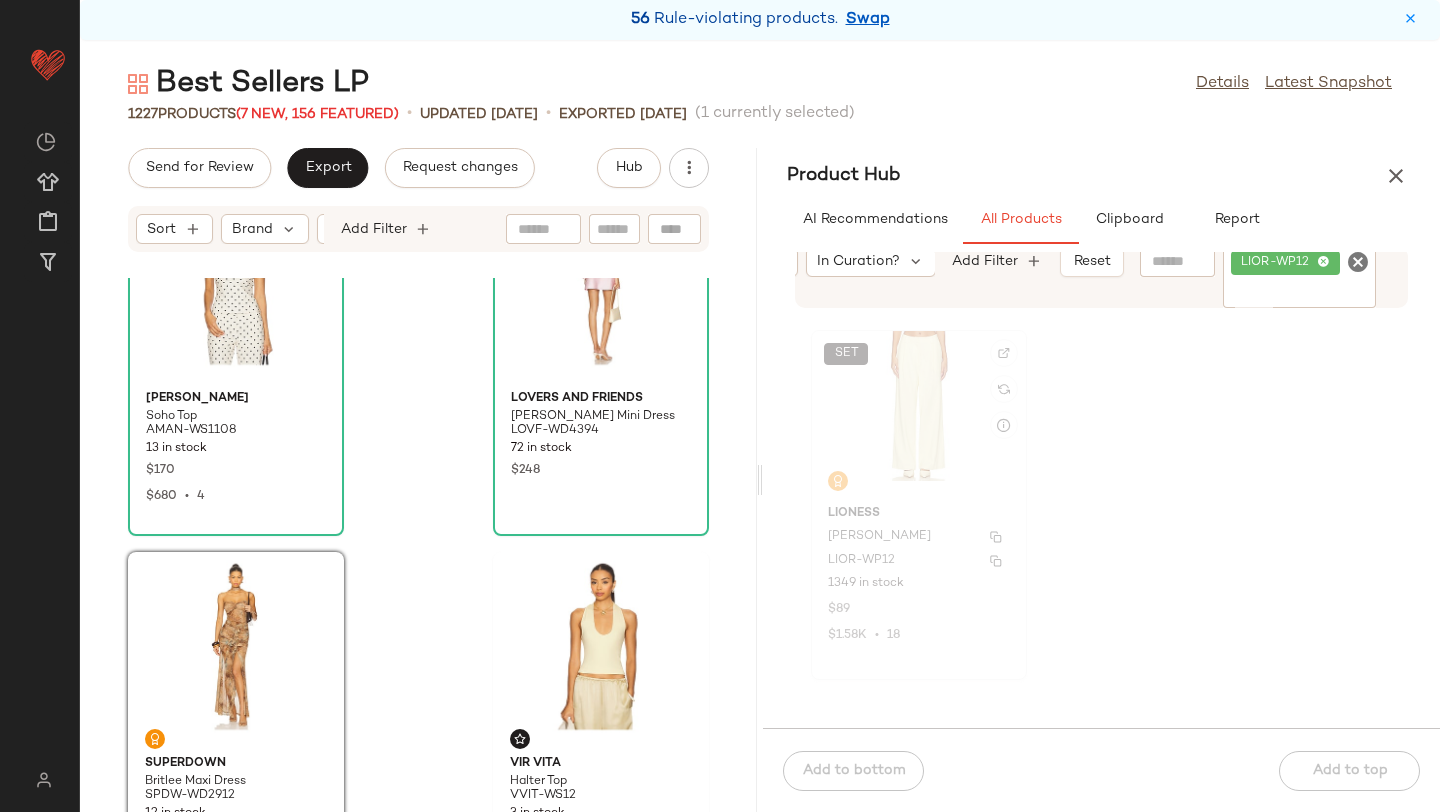 click on "LIONESS Leo Pant LIOR-WP12 1349 in stock $89 $1.58K  •  18" 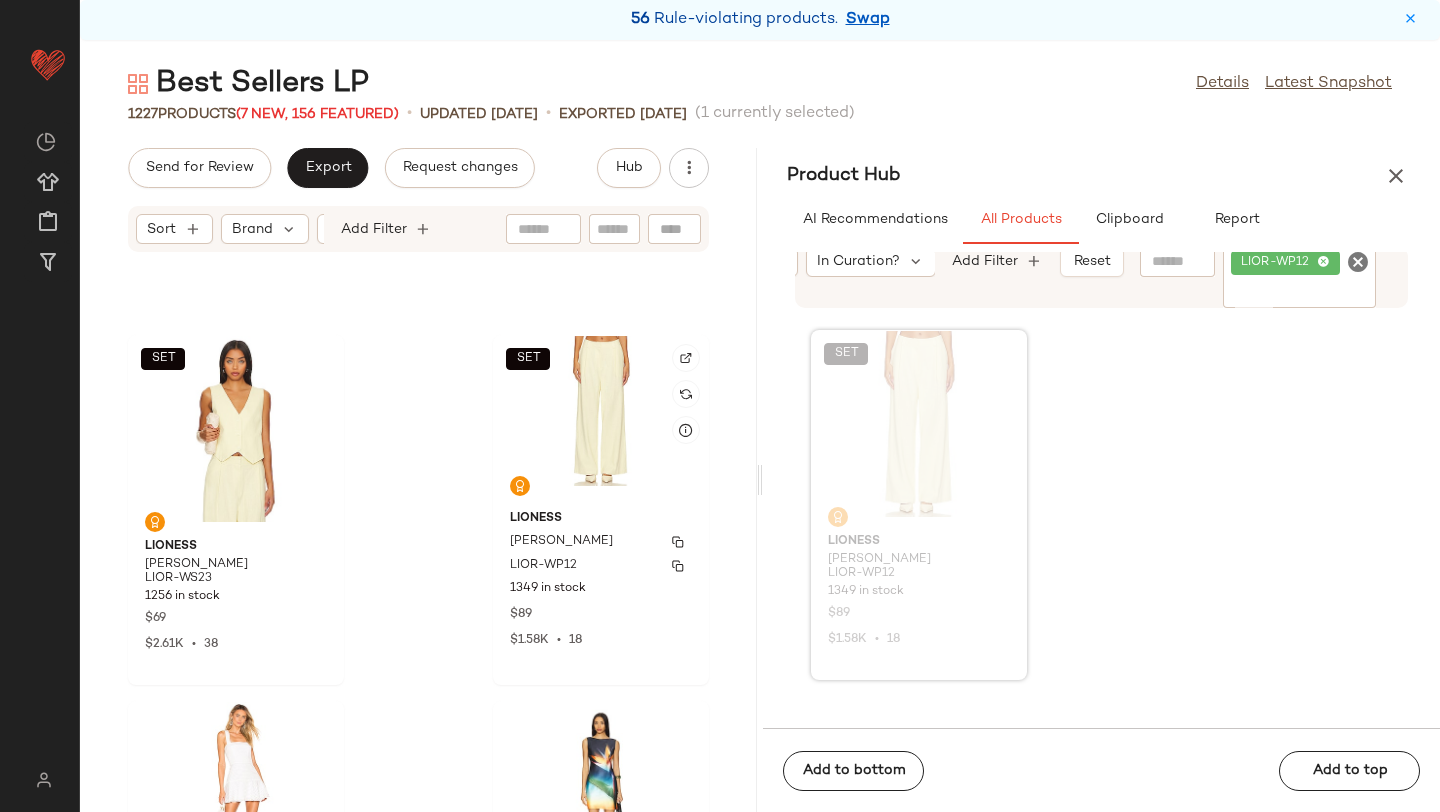 scroll, scrollTop: 58458, scrollLeft: 0, axis: vertical 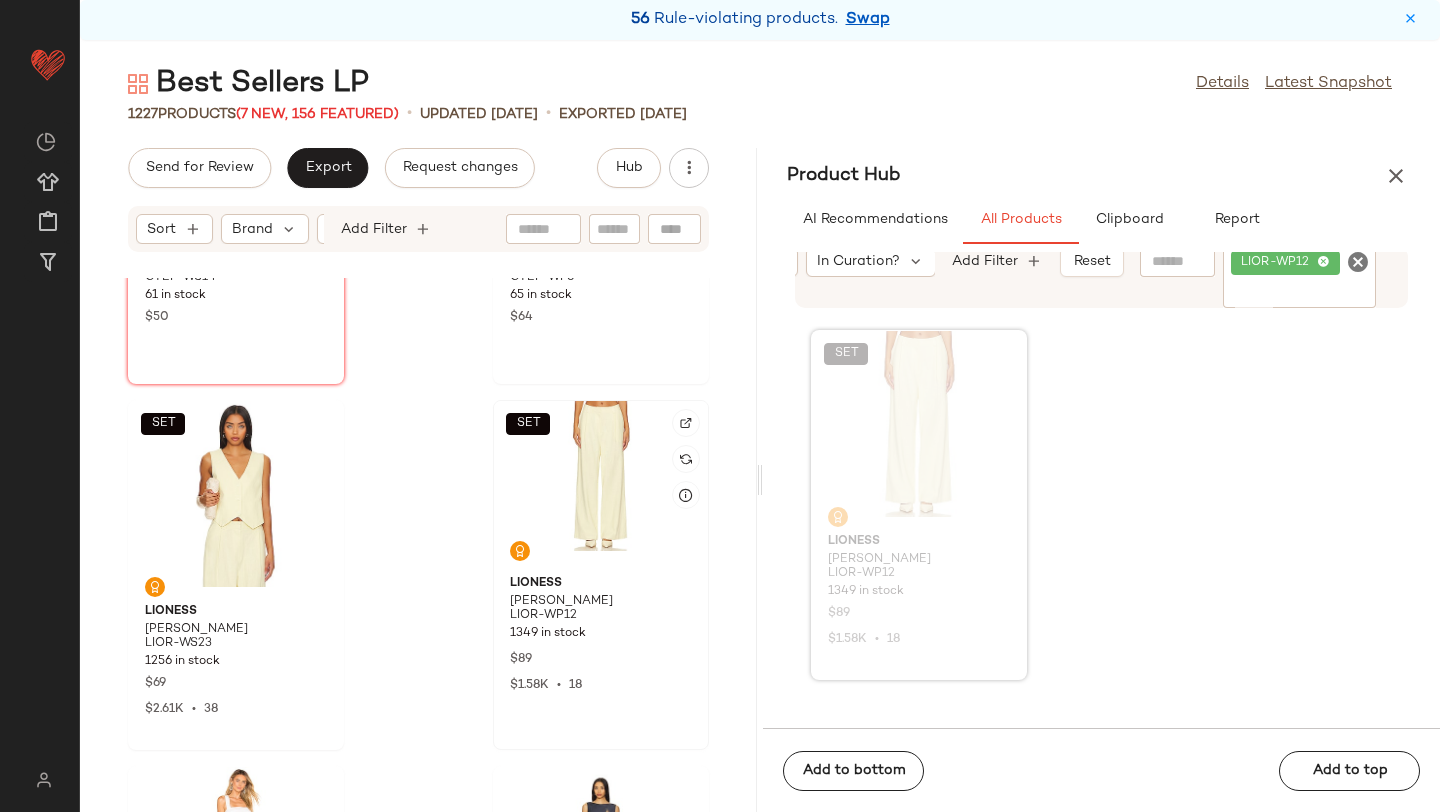 click on "SET" 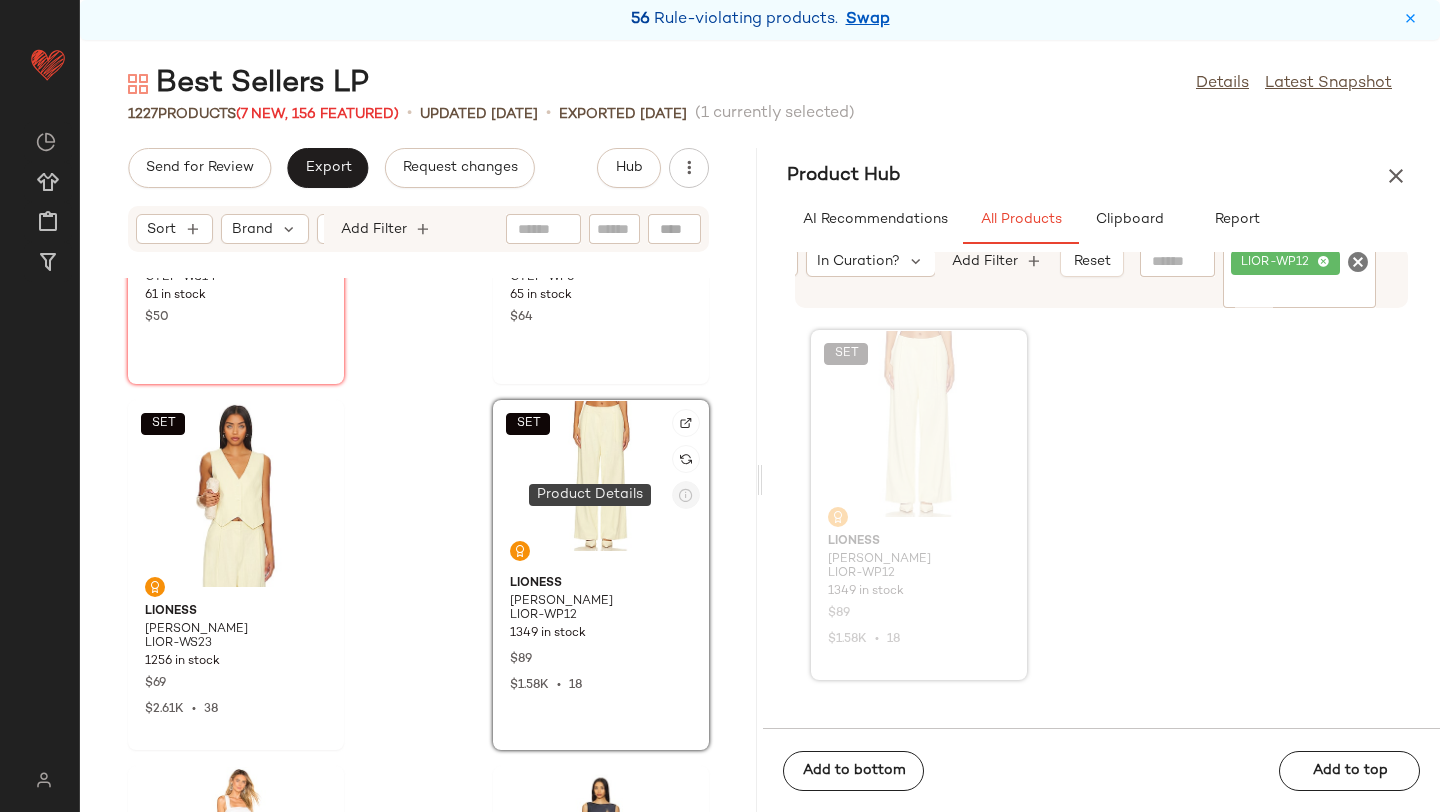 click 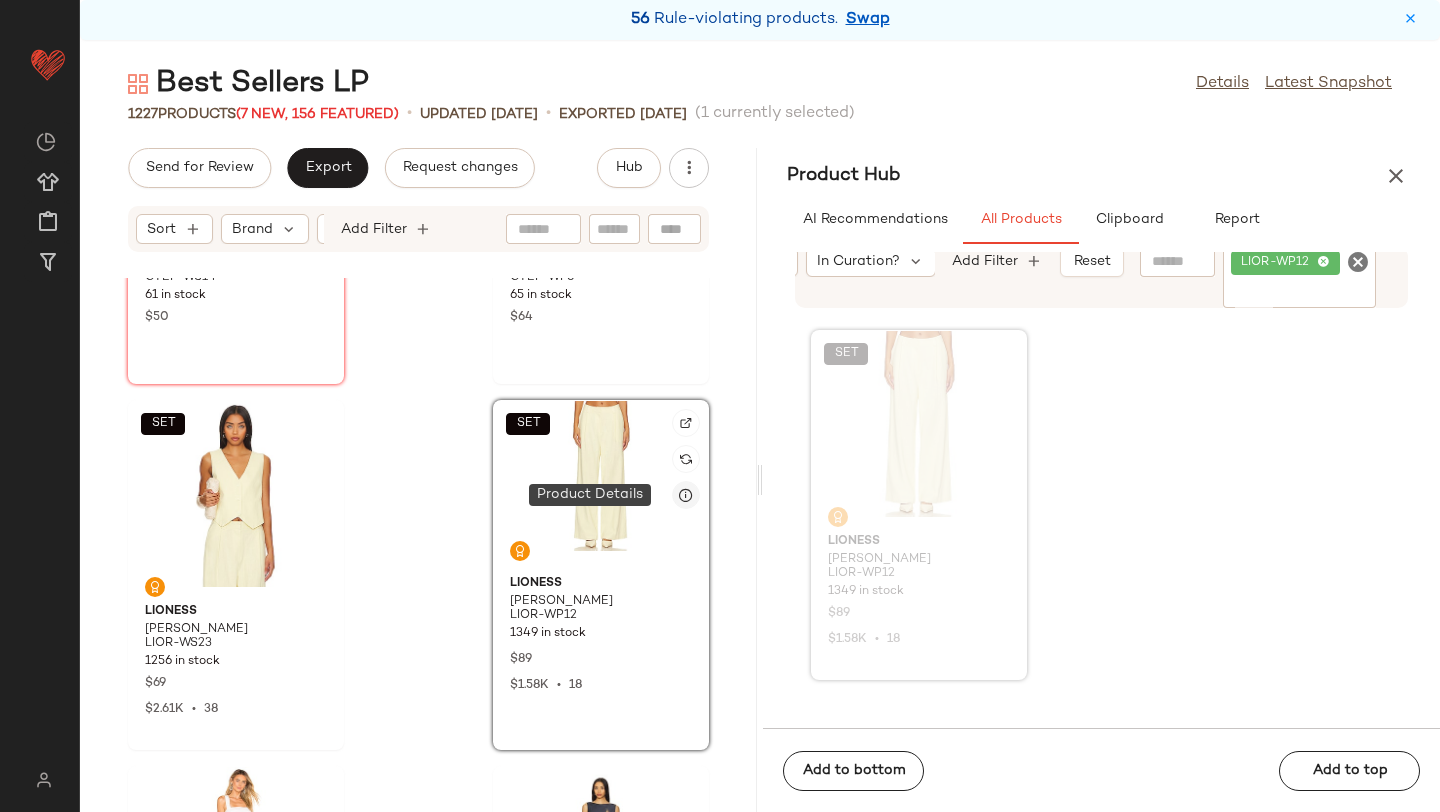 click 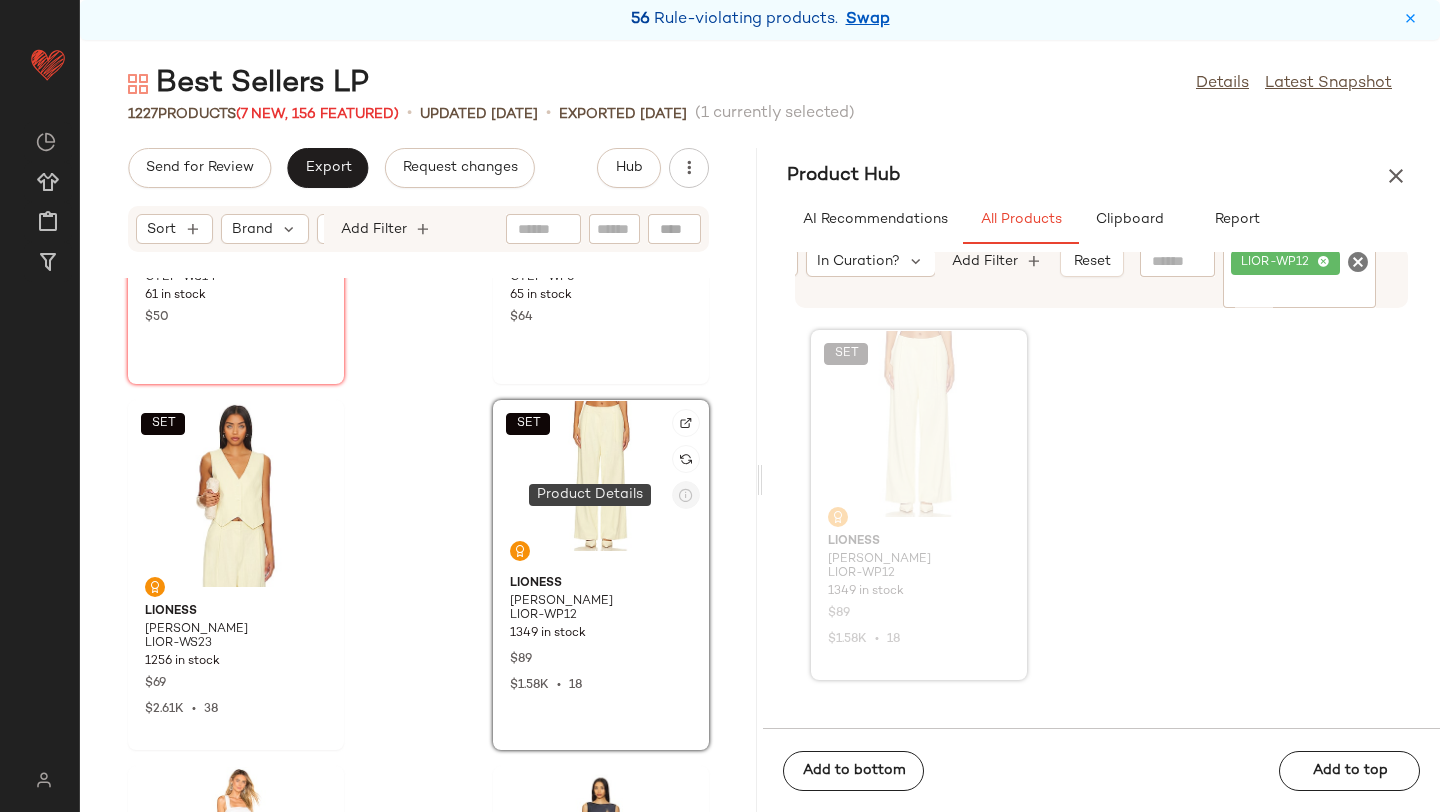 click 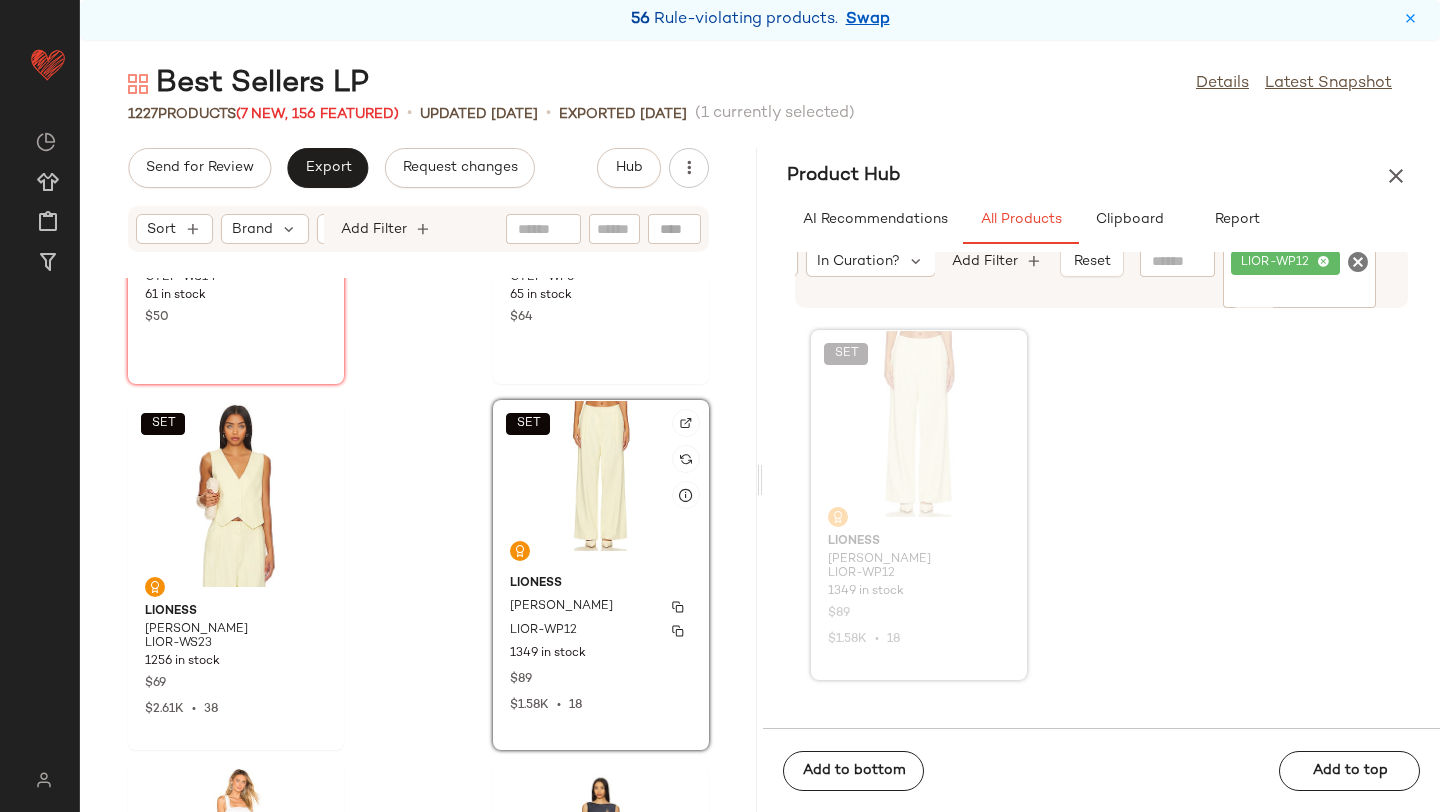 click on "LIONESS" at bounding box center (601, 584) 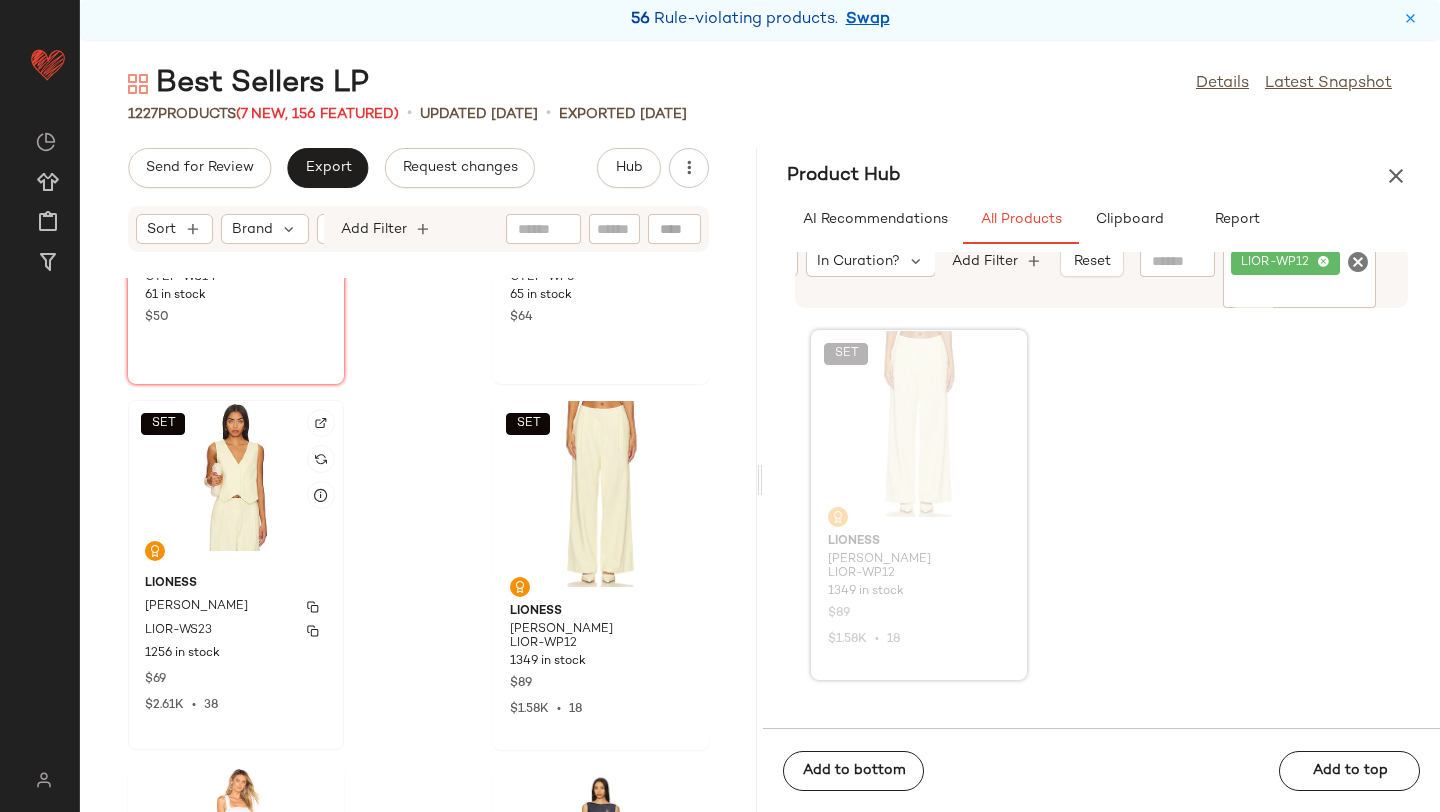 click on "LIONESS Leo Vest LIOR-WS23 1256 in stock $69 $2.61K  •  38" 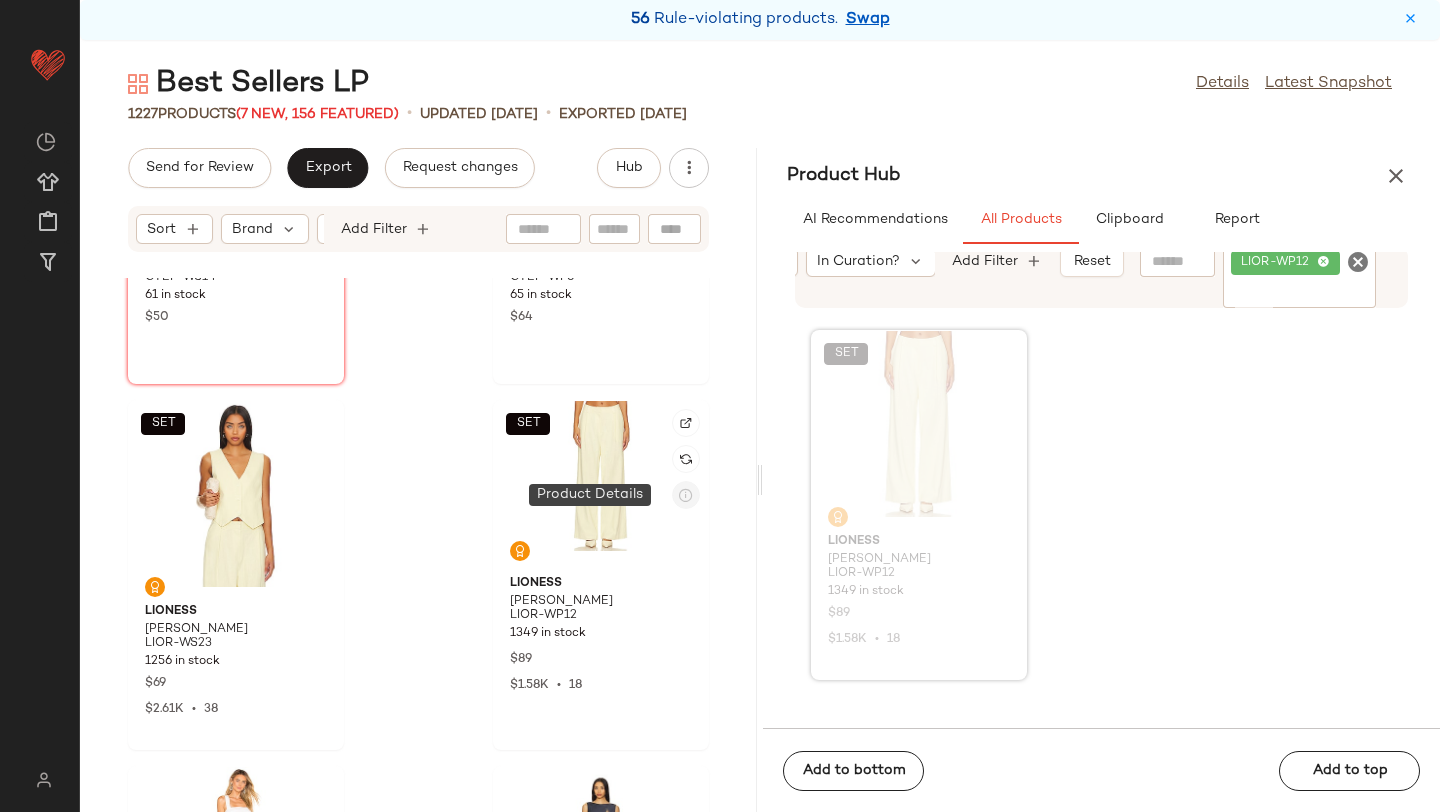 click 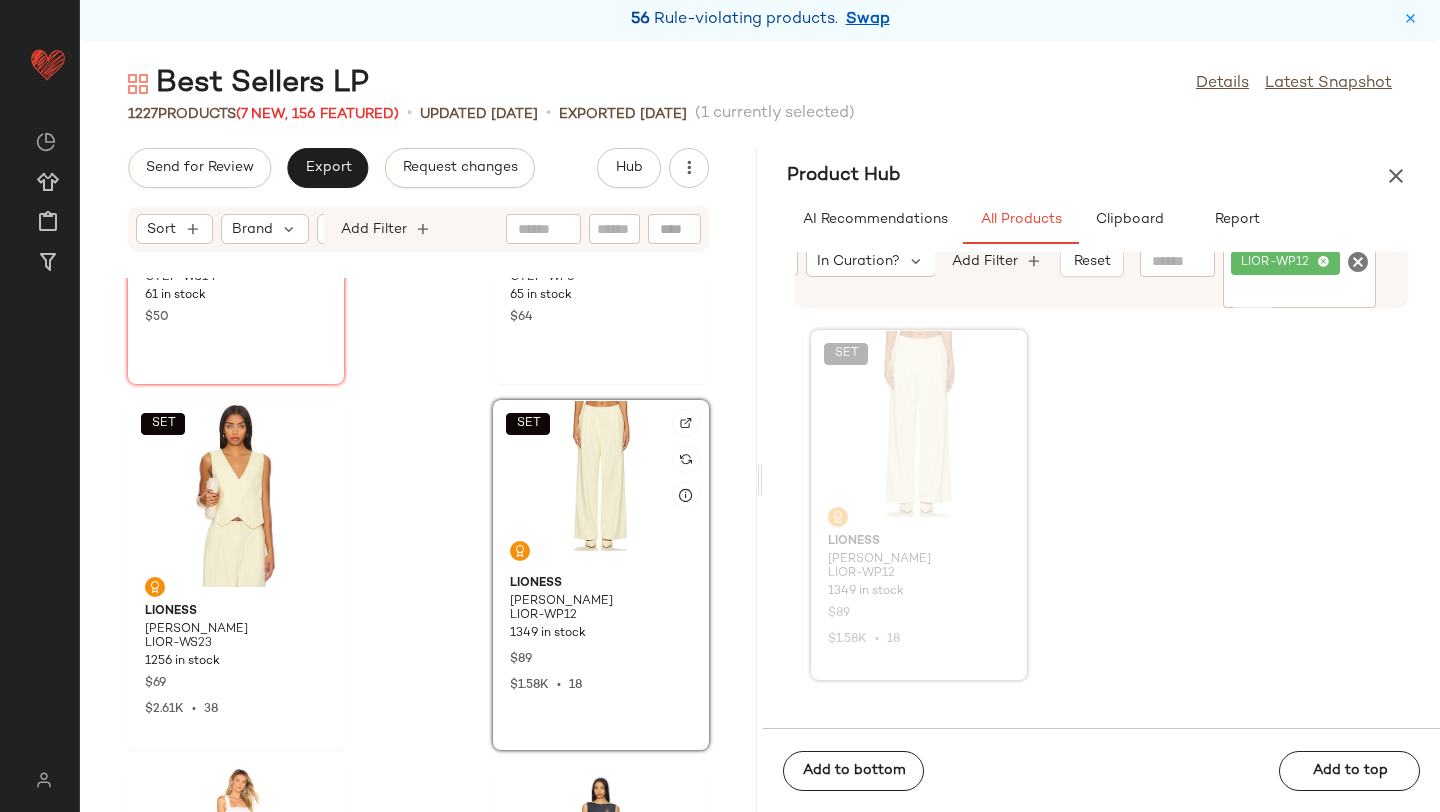 click on "SET" 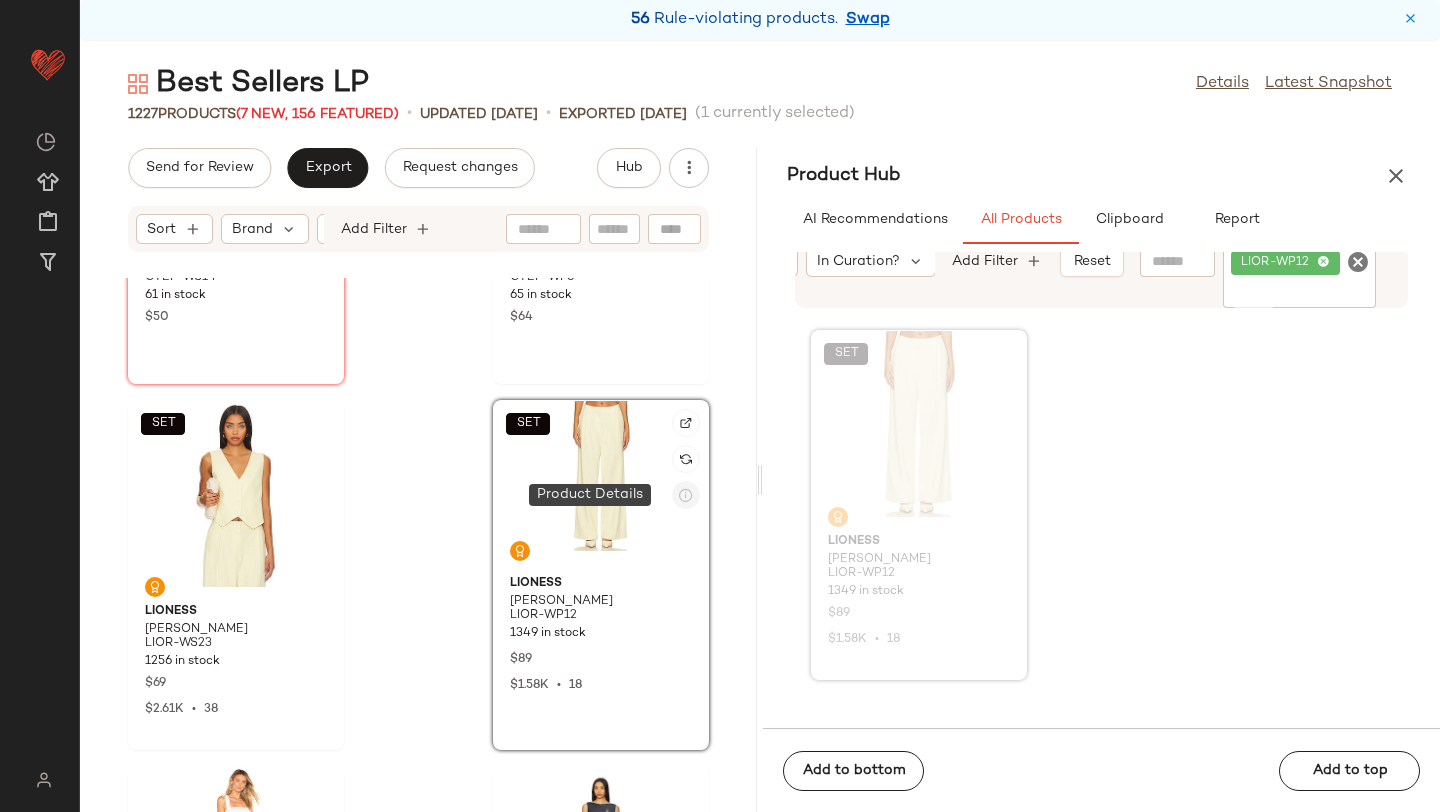 click 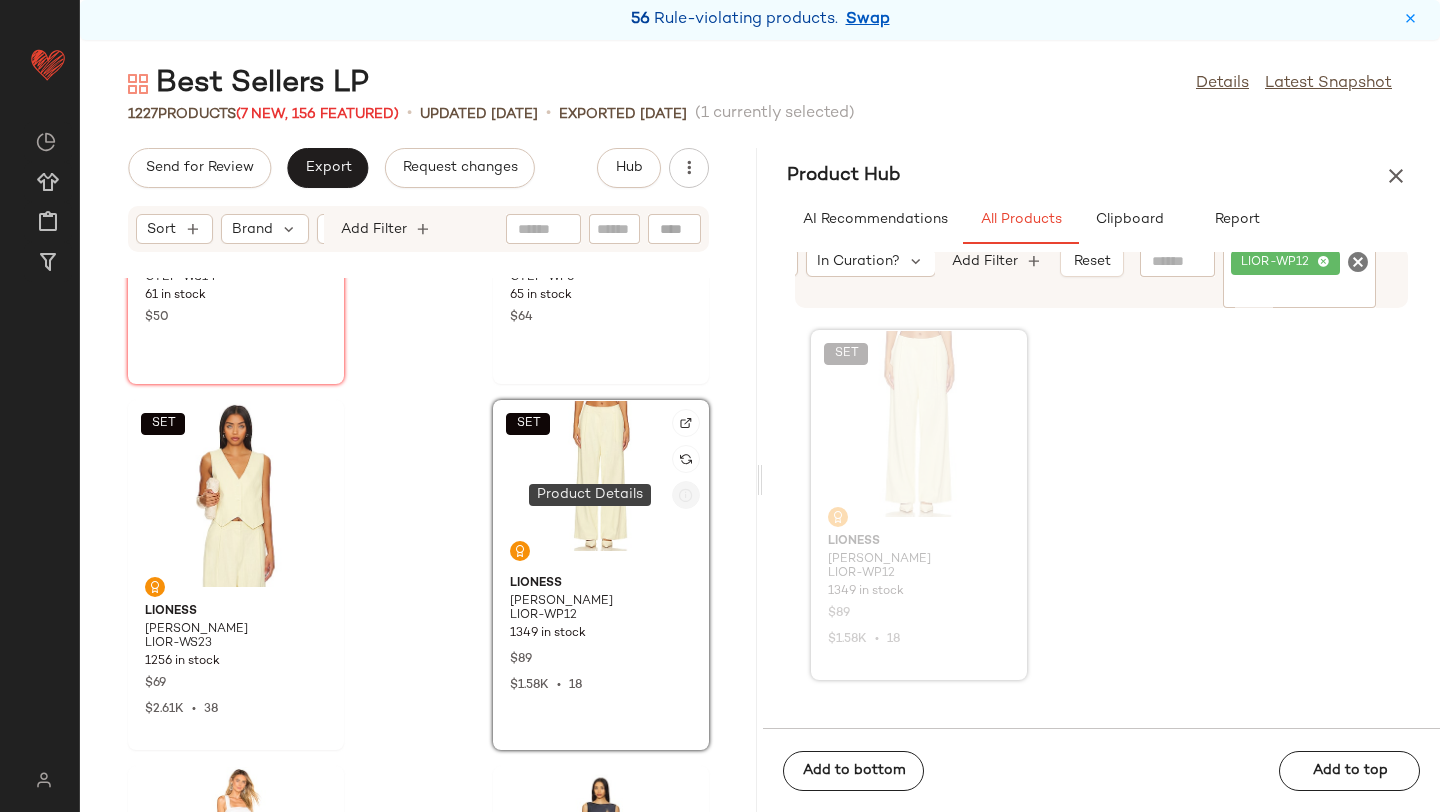 click 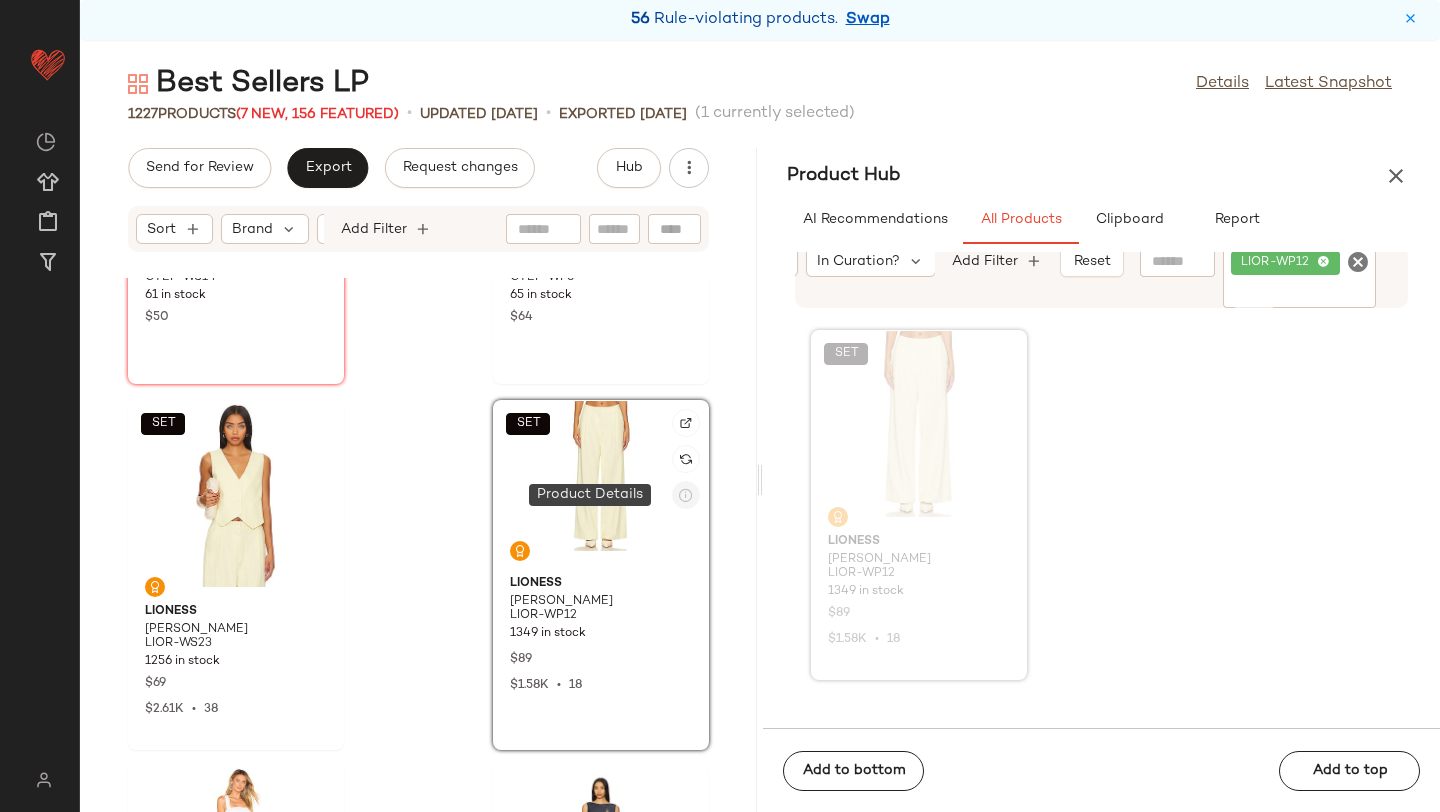 click 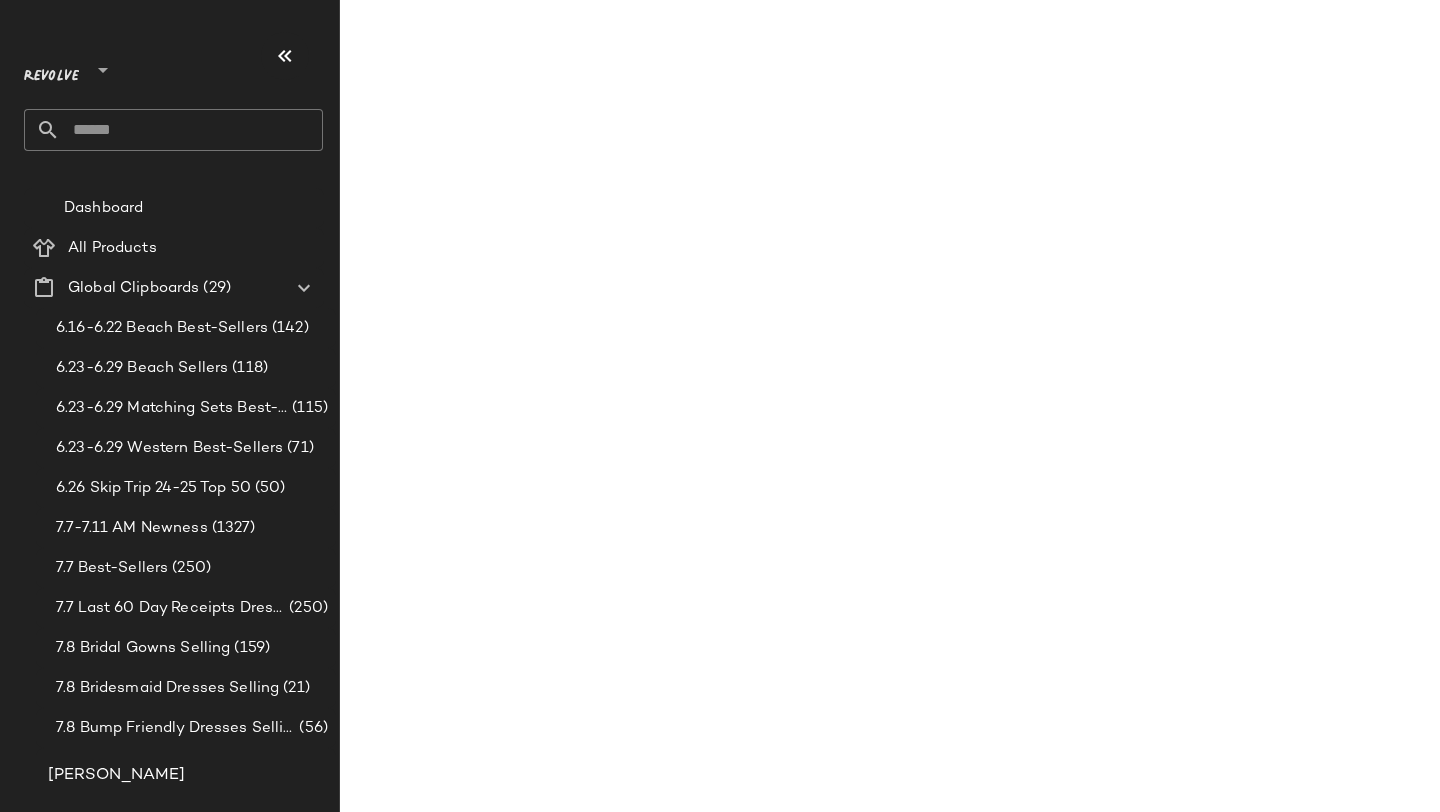 scroll, scrollTop: 0, scrollLeft: 0, axis: both 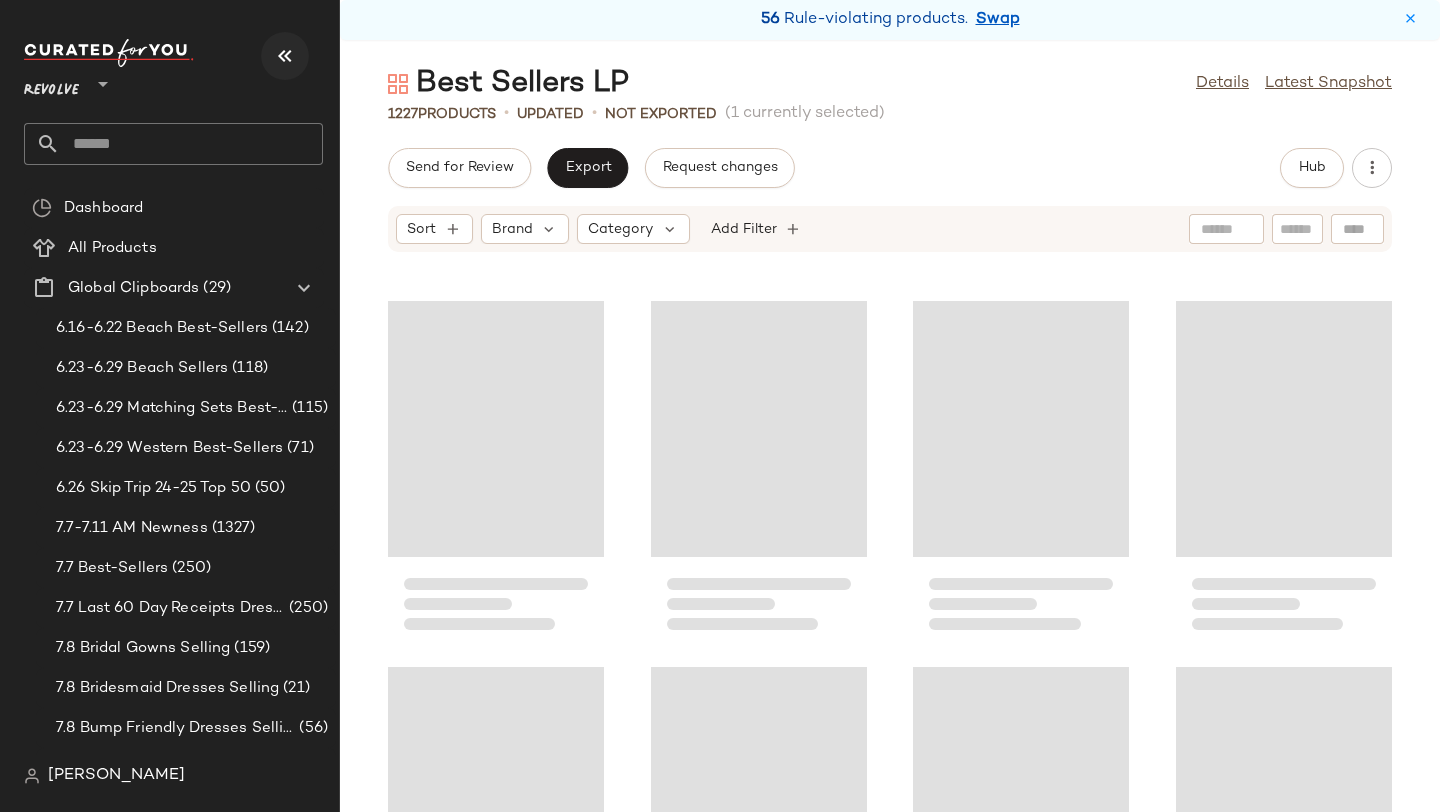 click at bounding box center (285, 56) 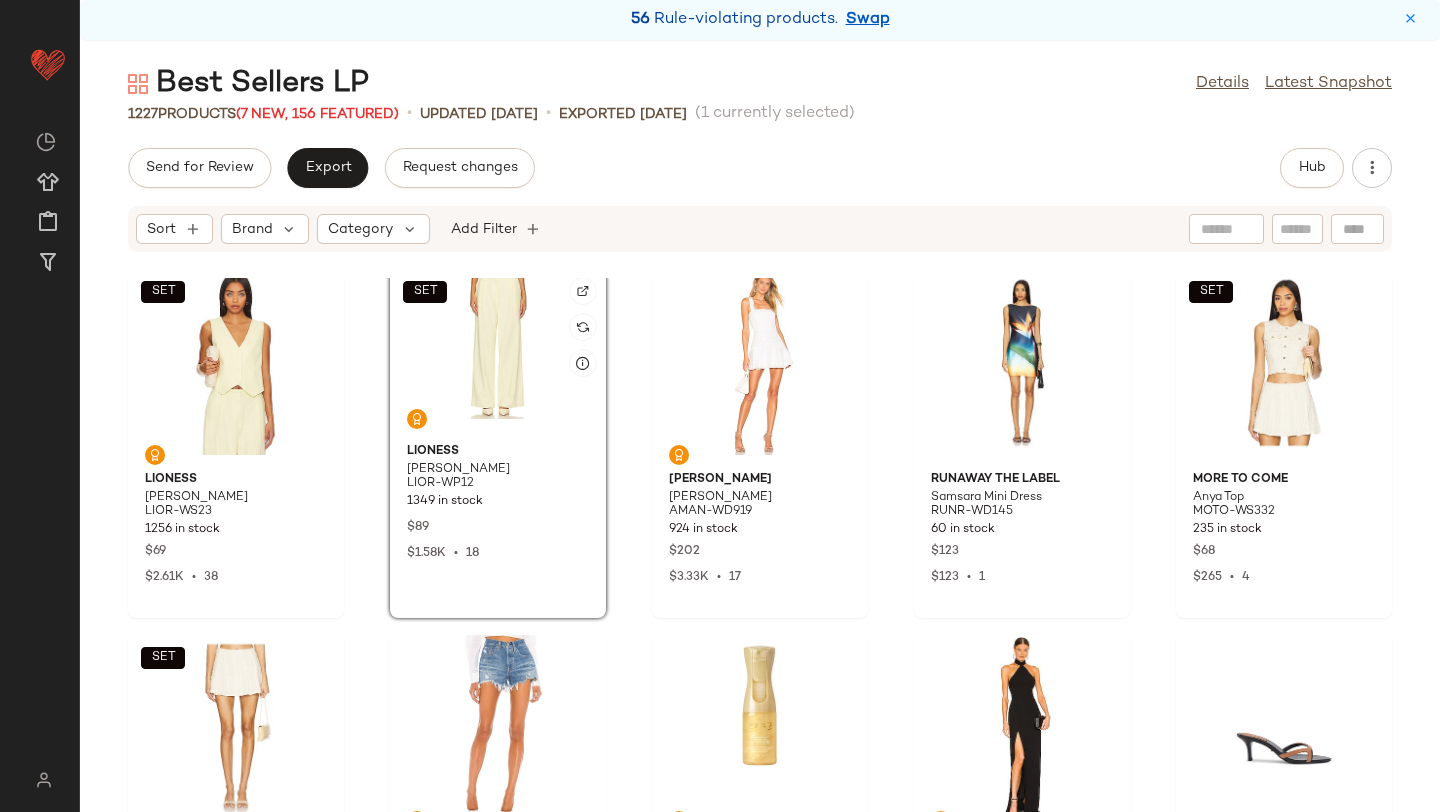 scroll, scrollTop: 23458, scrollLeft: 0, axis: vertical 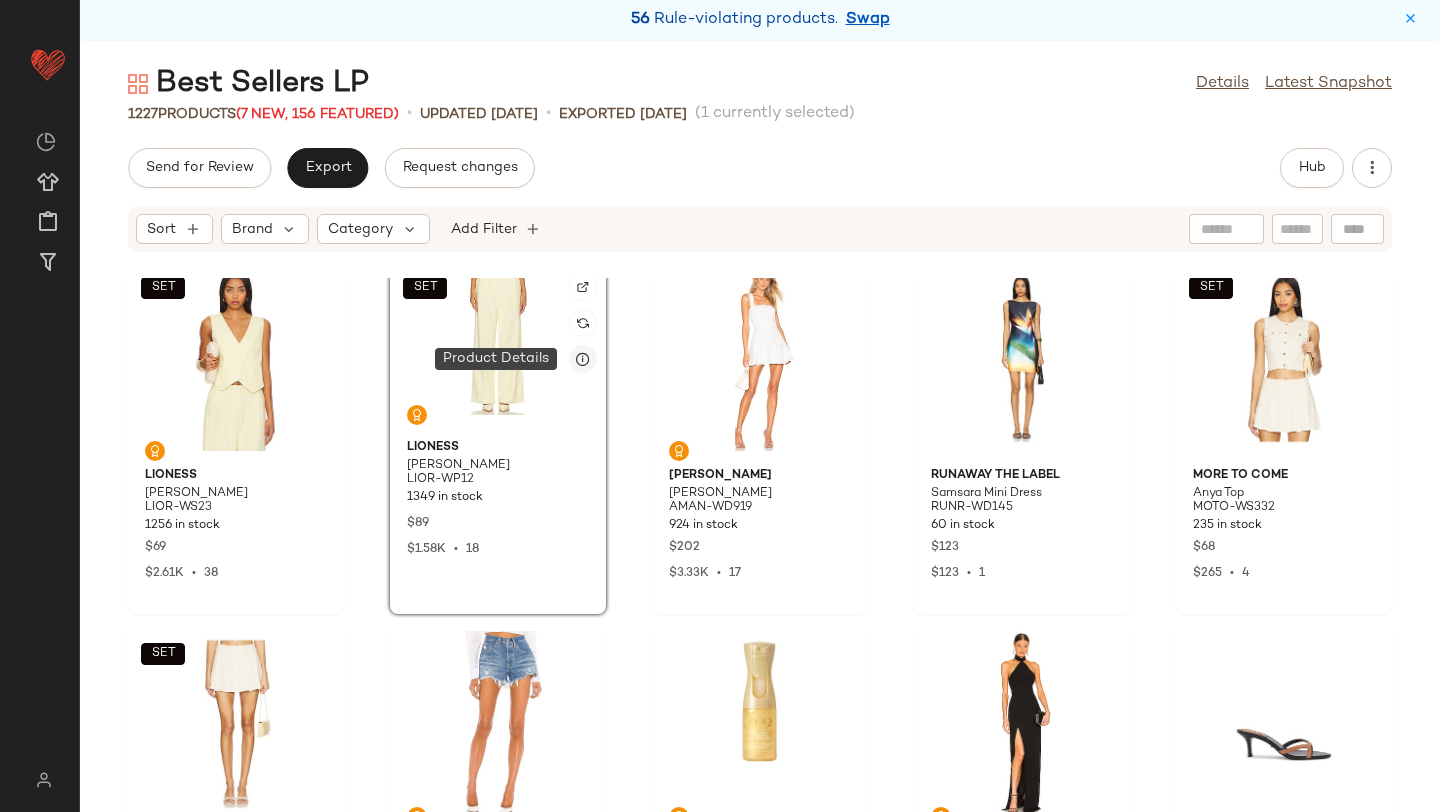 click 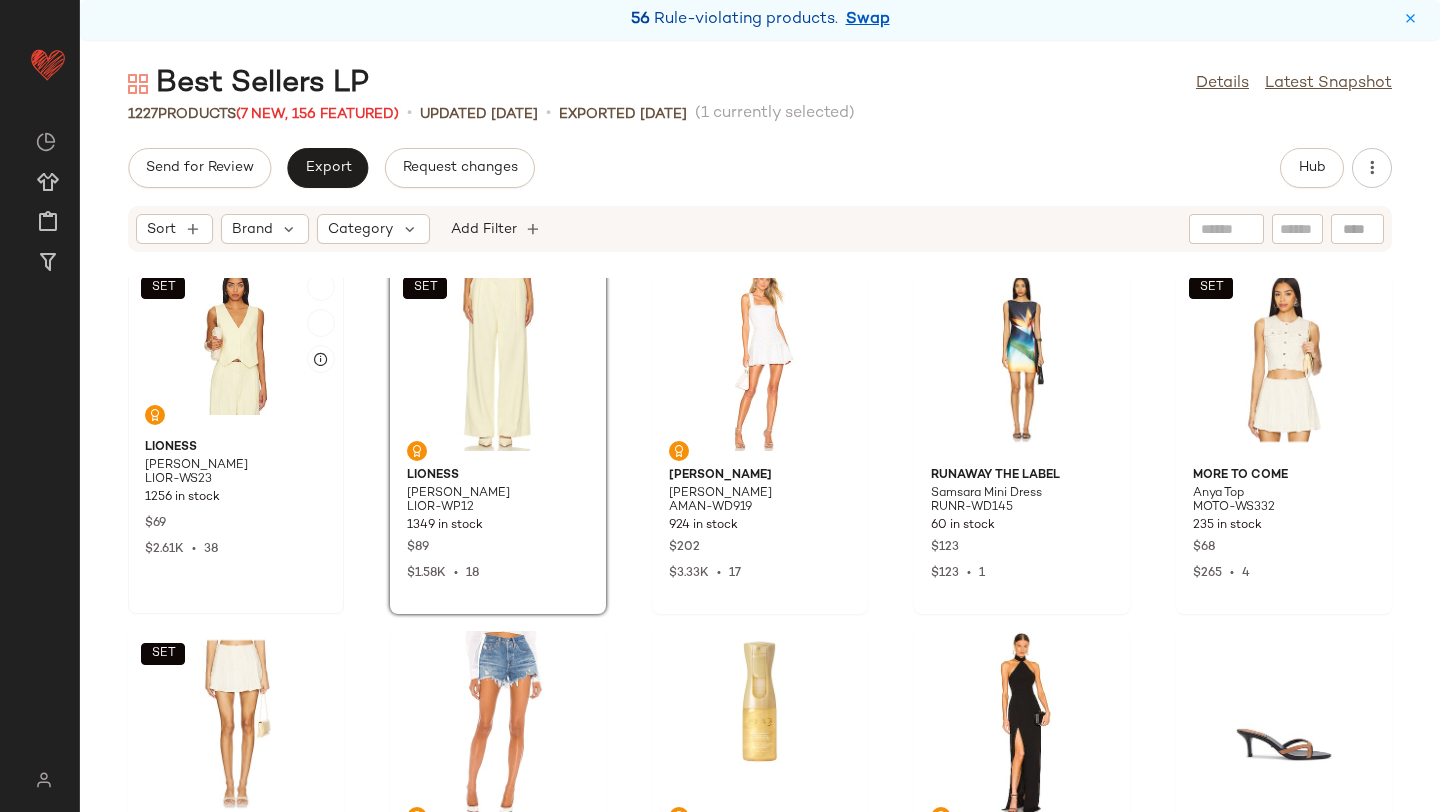 click on "LIONESS [PERSON_NAME] LIOR-WS23 1256 in stock $69 $2.61K  •  38" 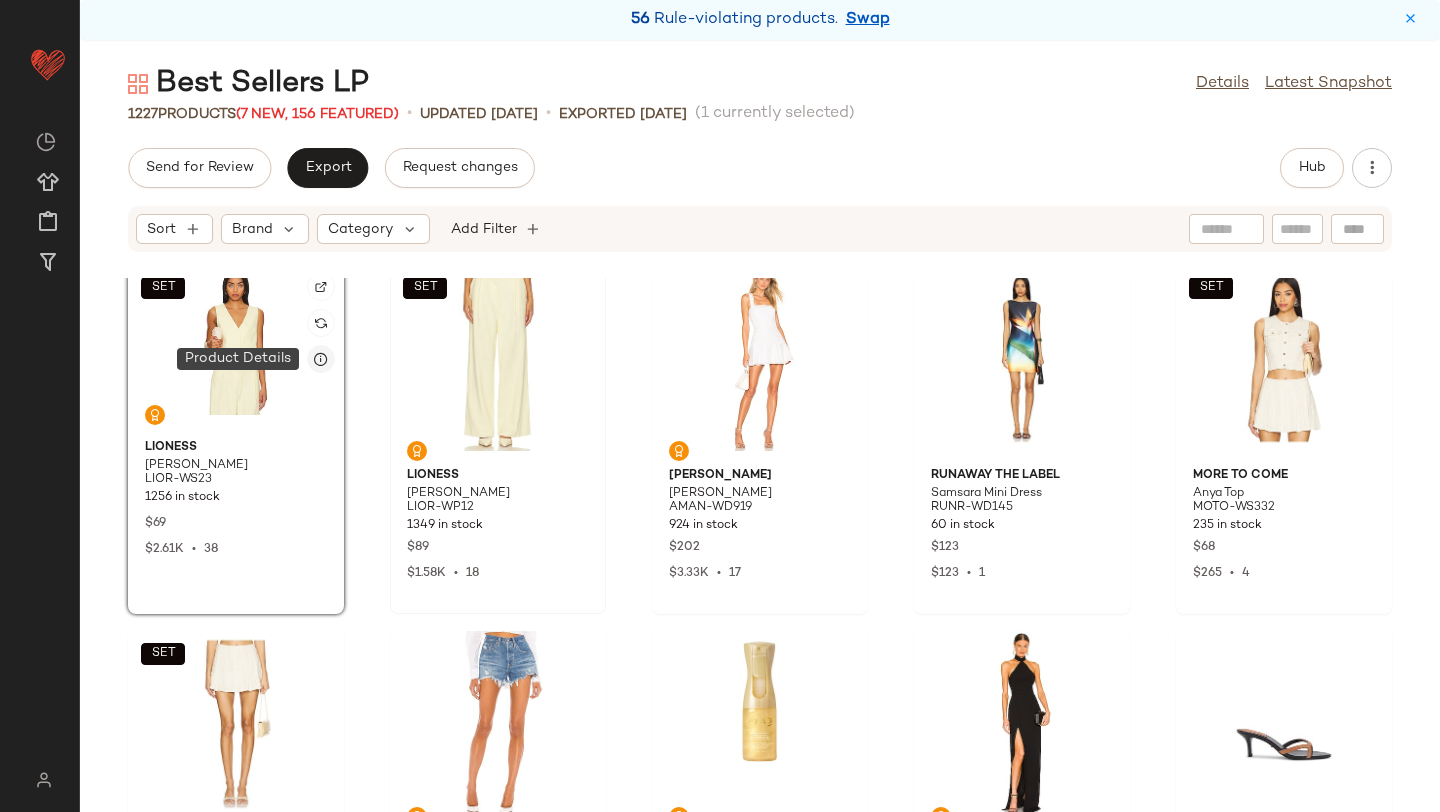 click 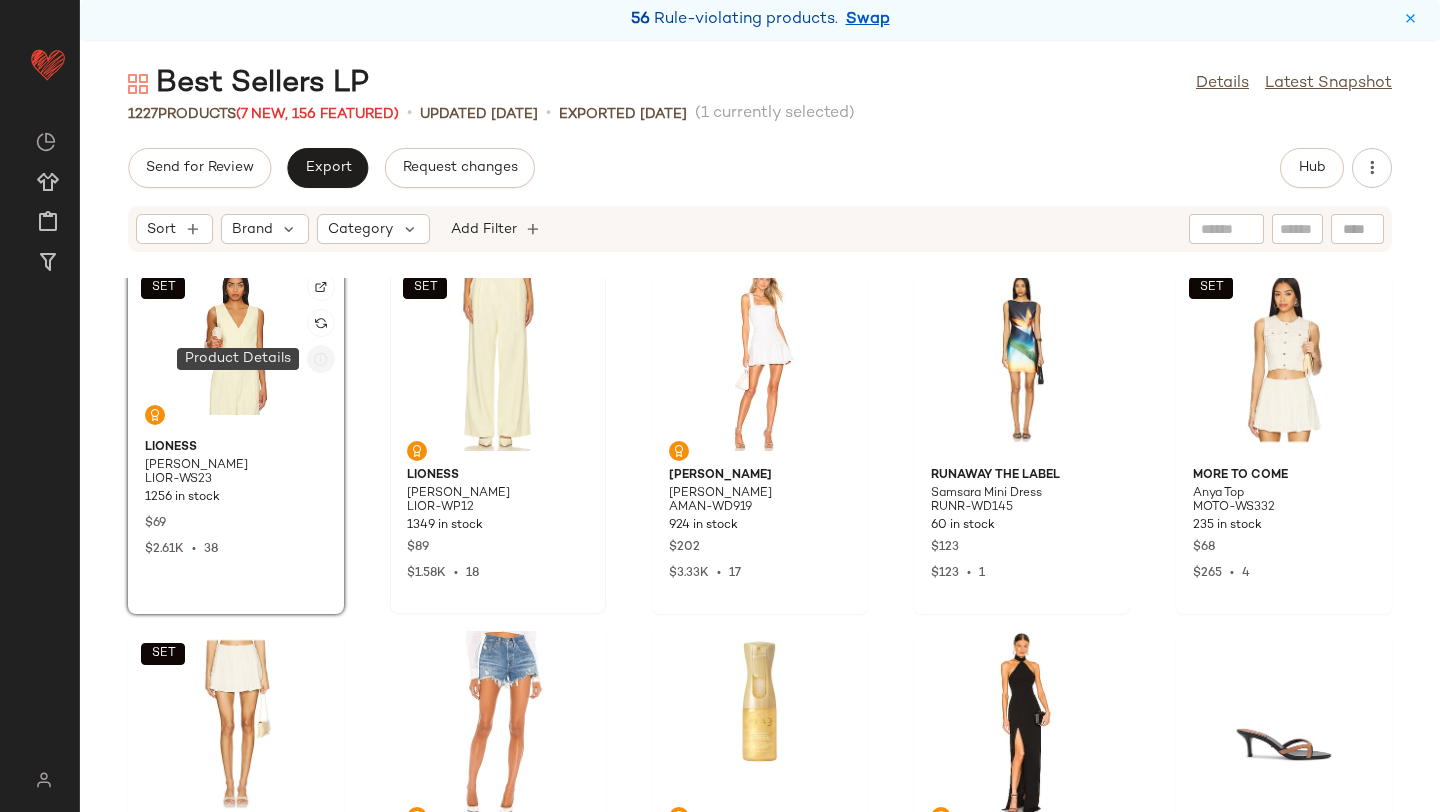 click 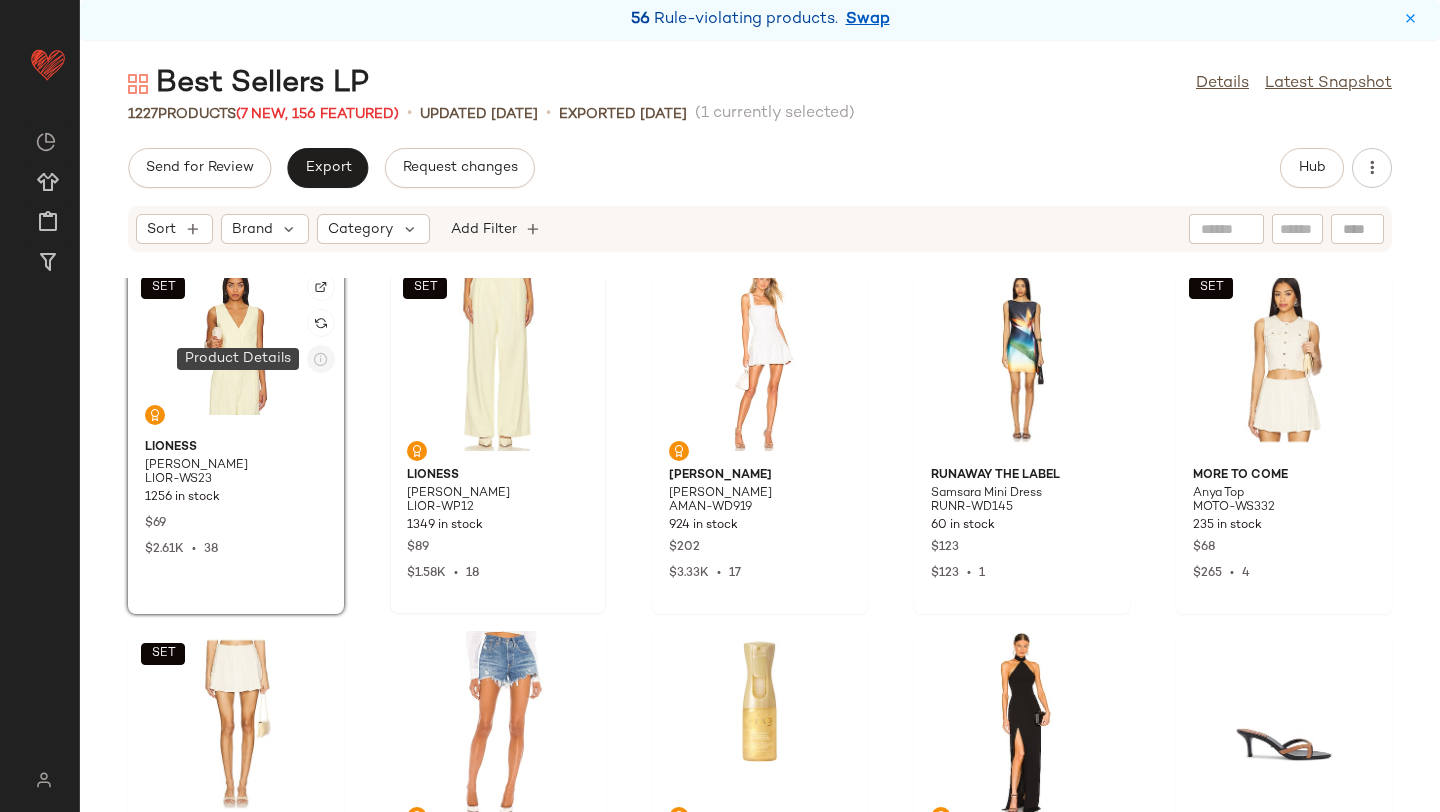 click 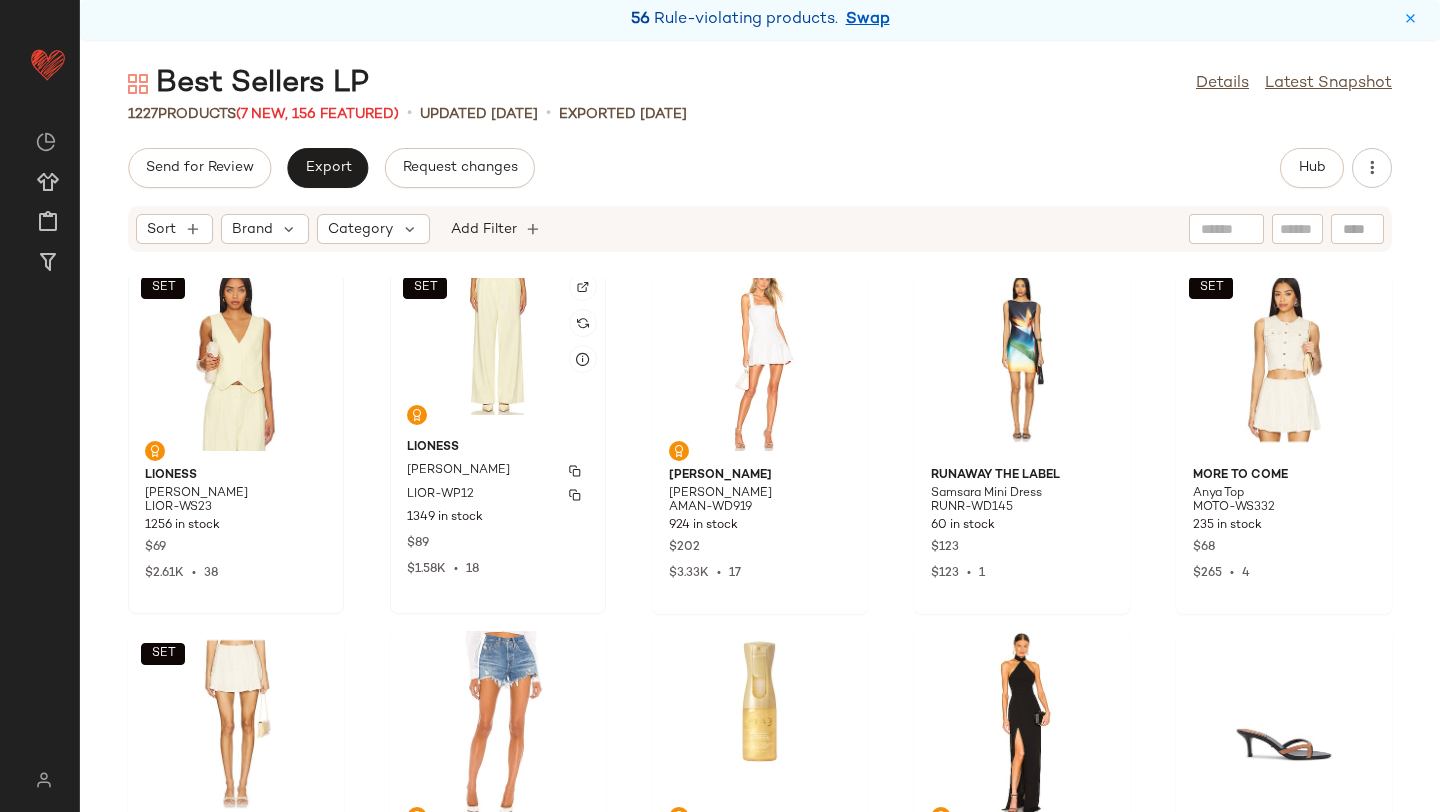 click on "LIONESS [PERSON_NAME] LIOR-WP12 1349 in stock $89 $1.58K  •  18" 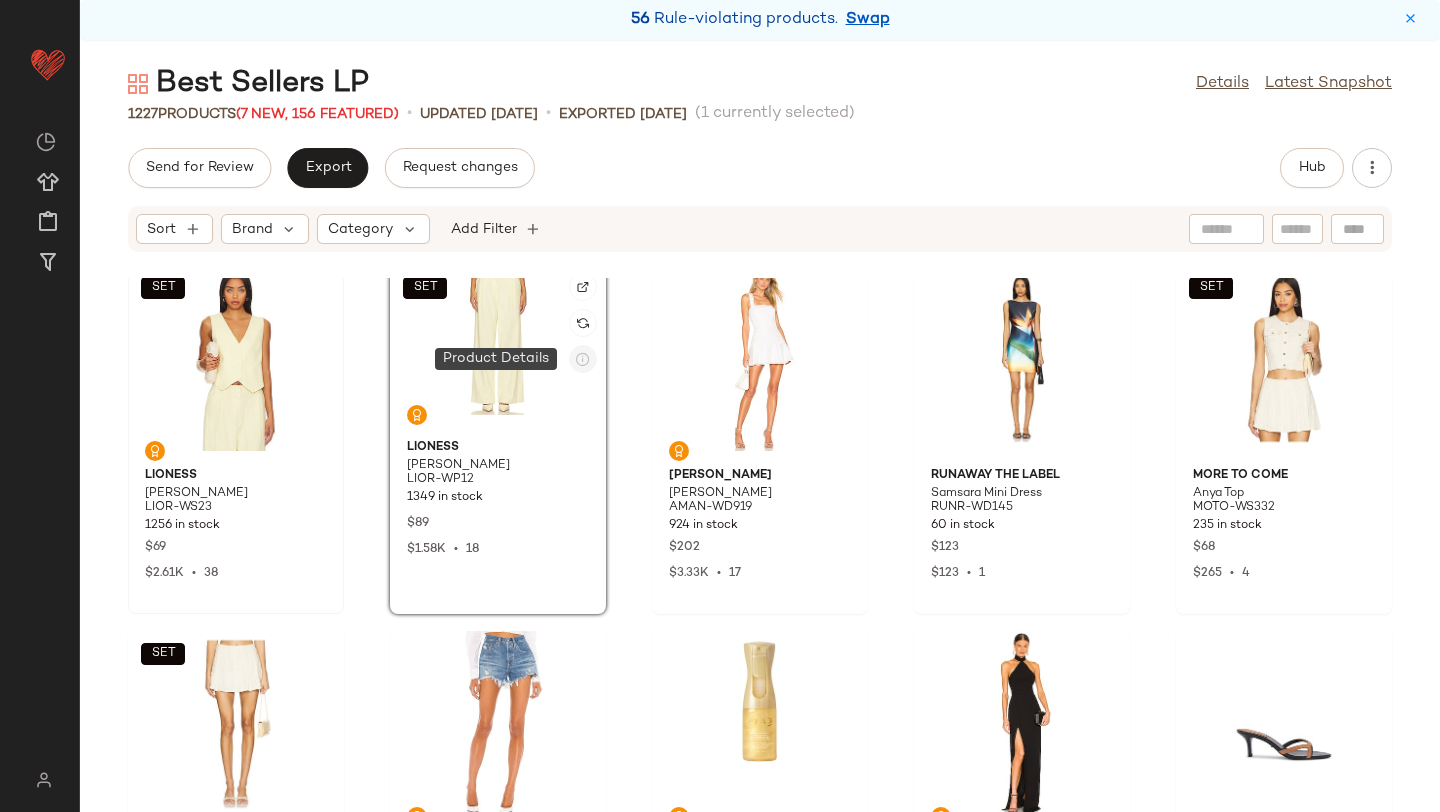 click 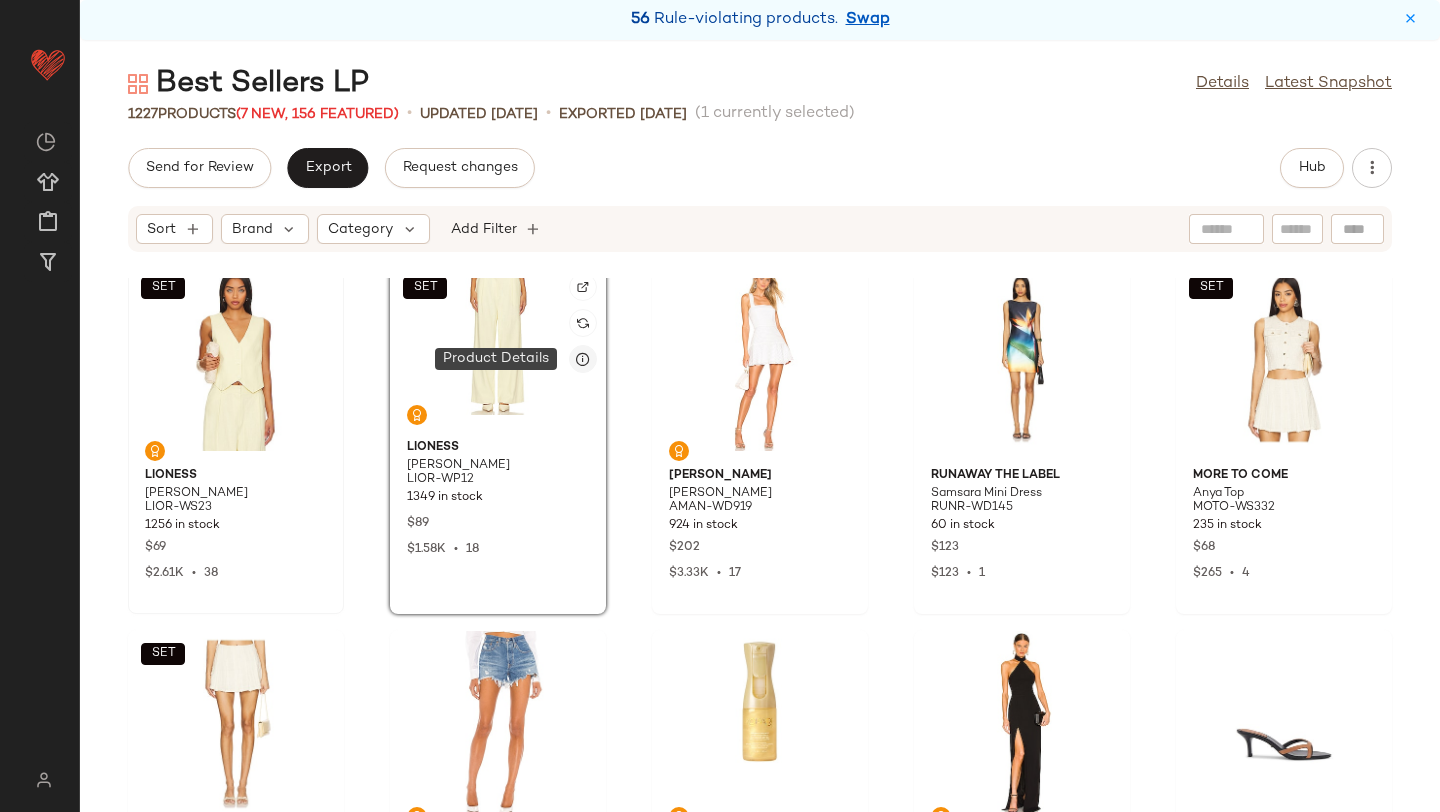 click 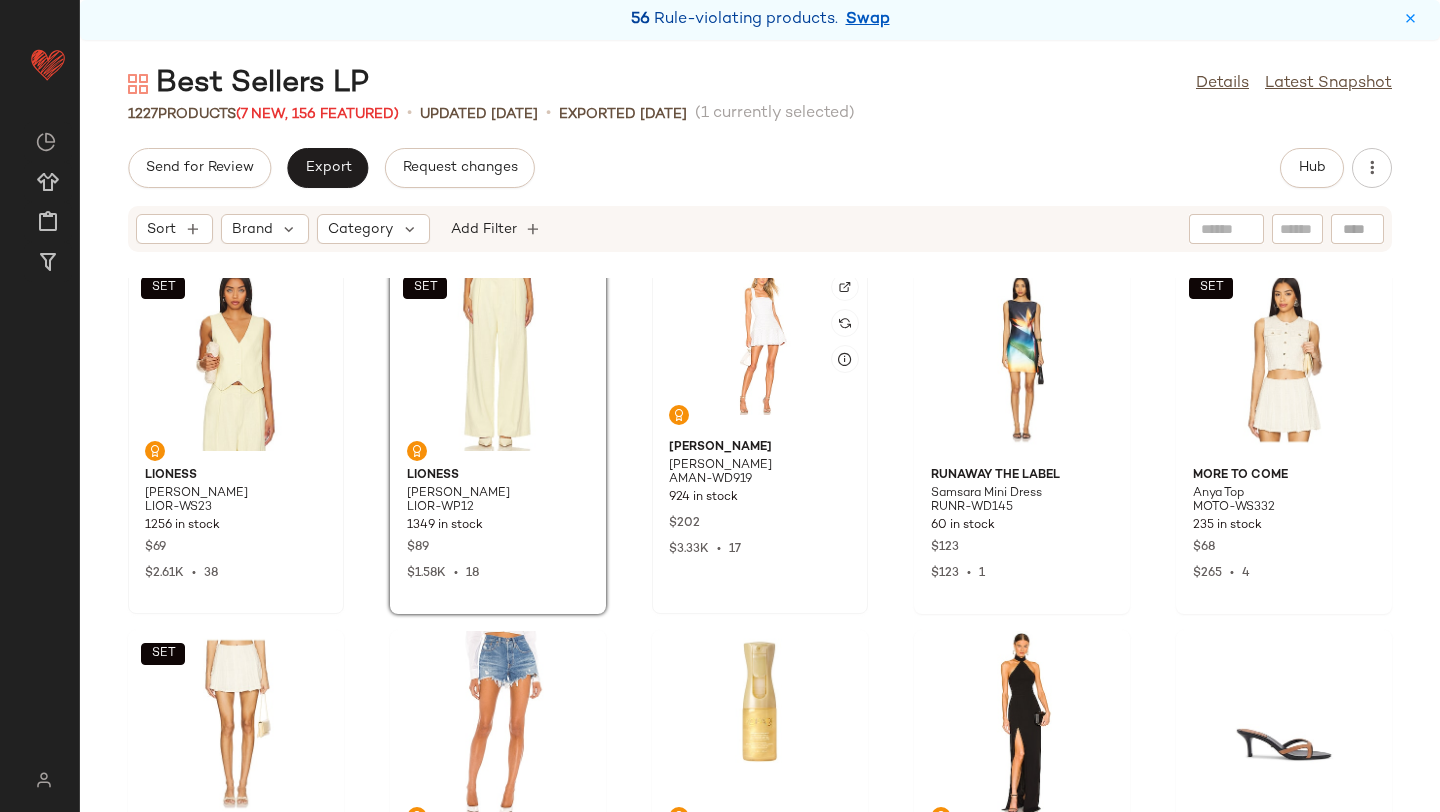 click 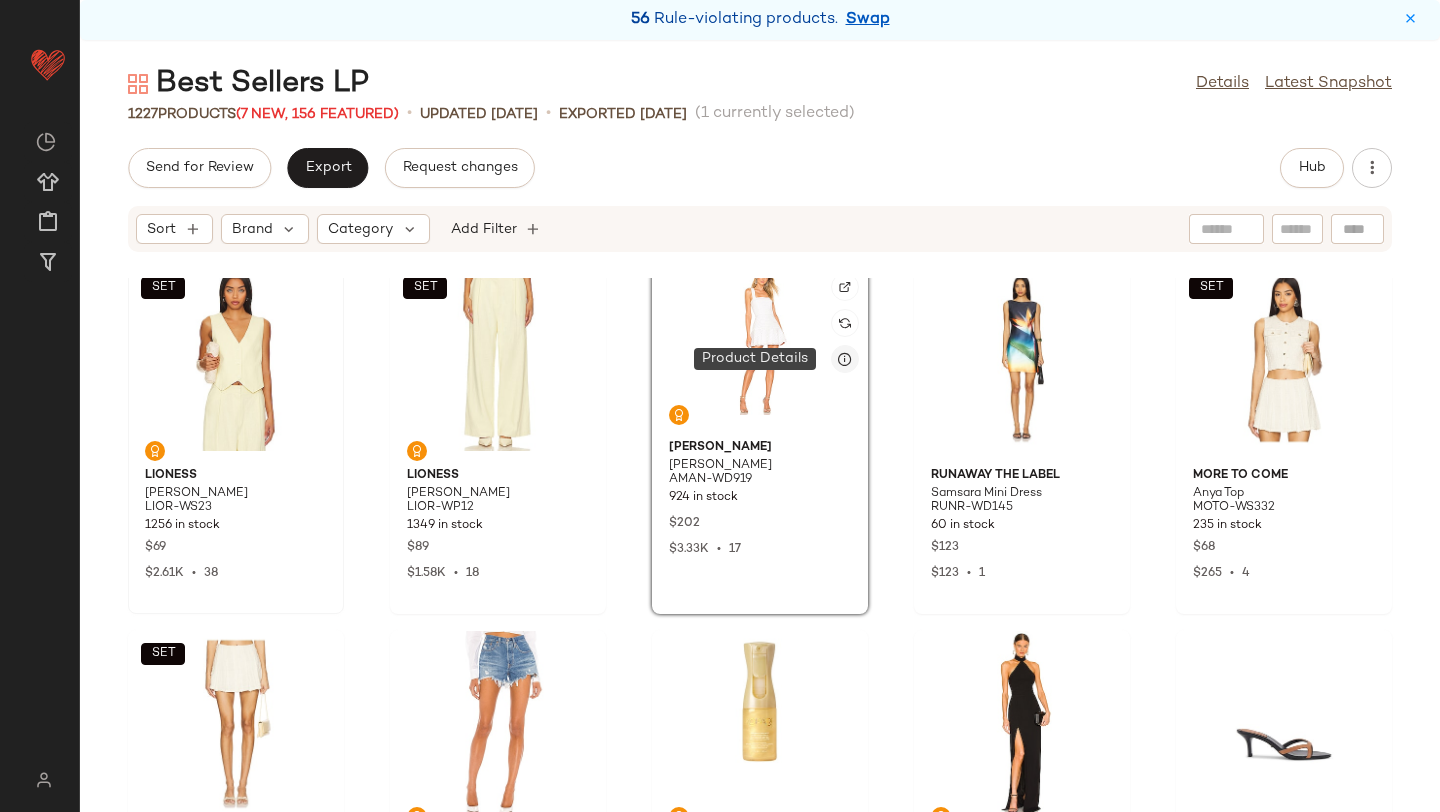 click 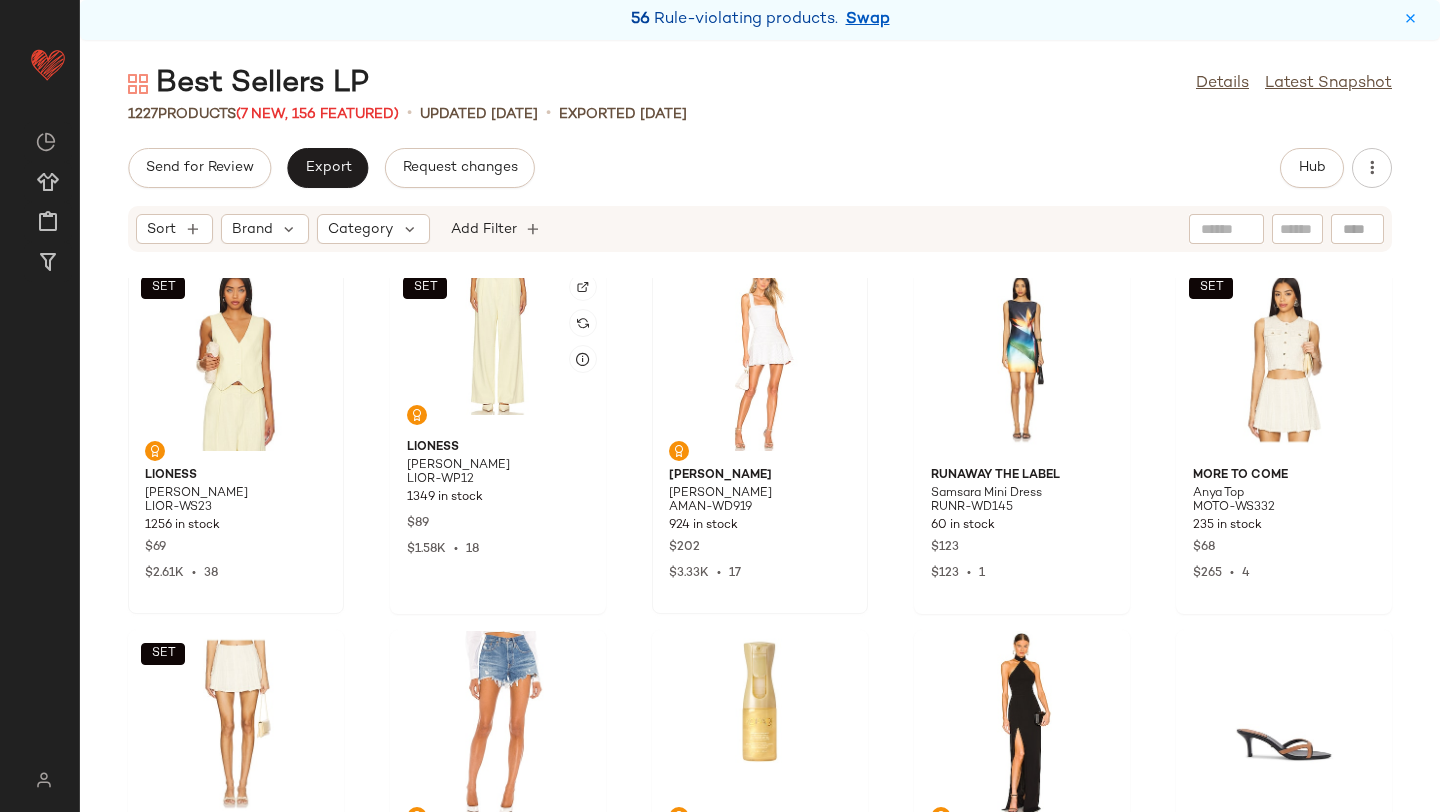 click on "SET" 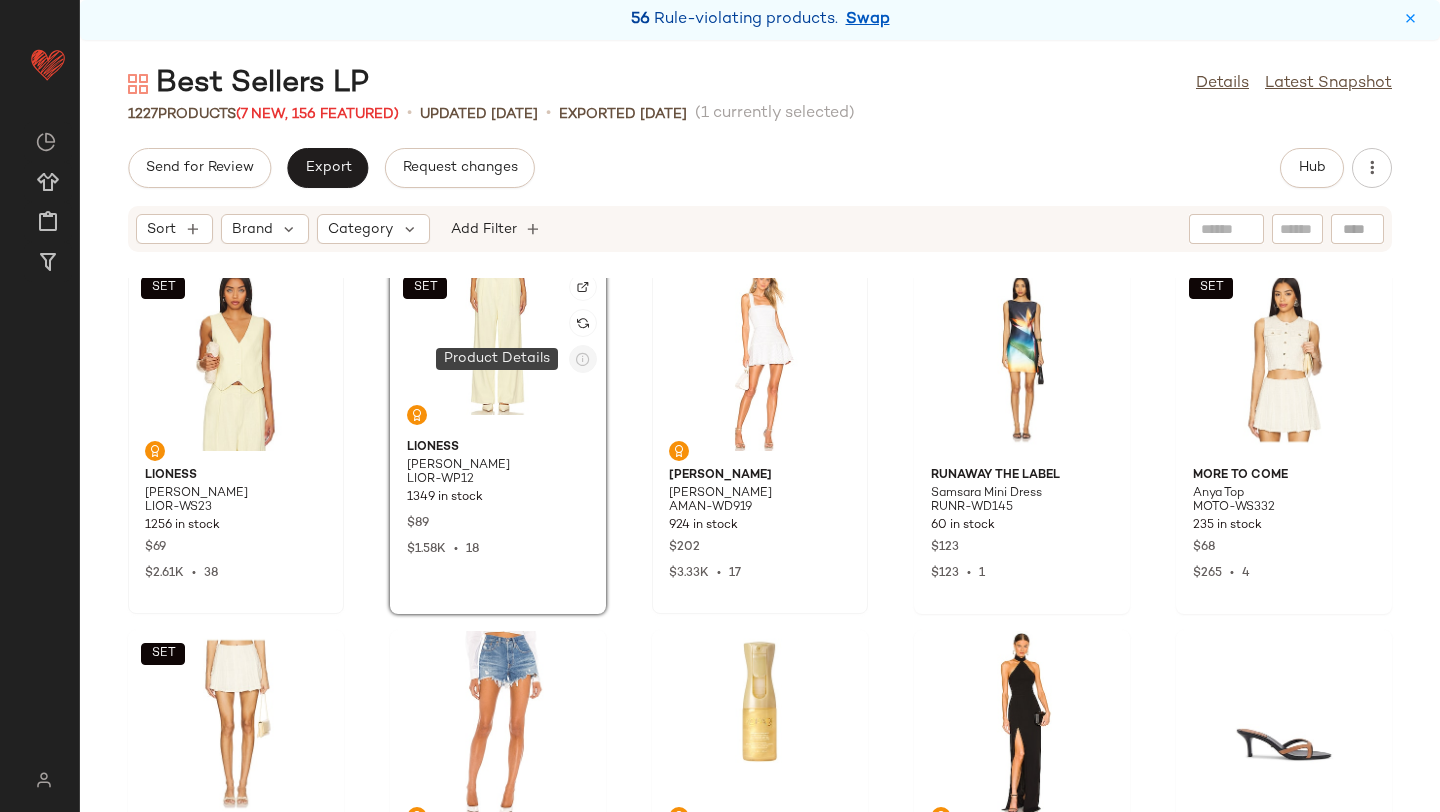 click 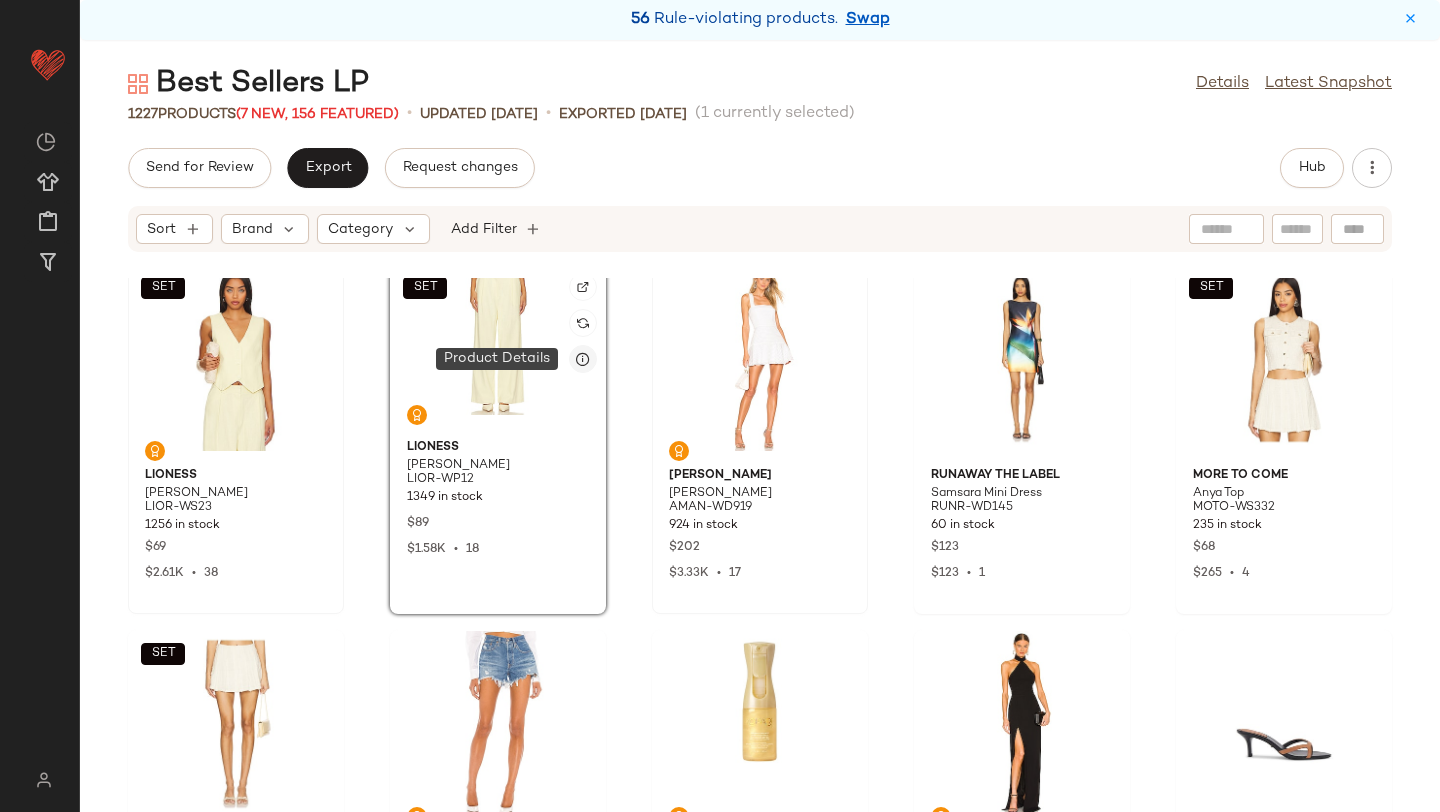 click 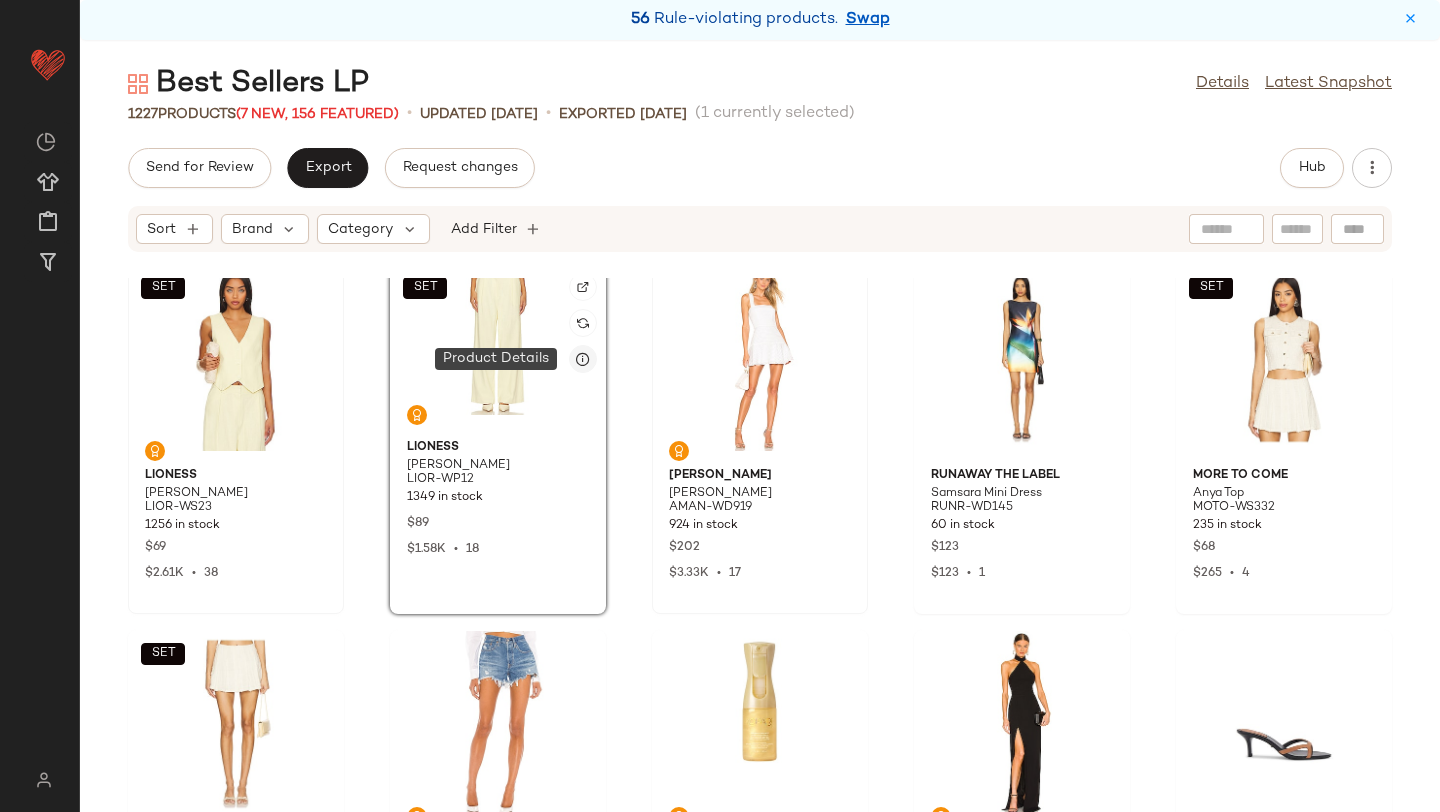 click 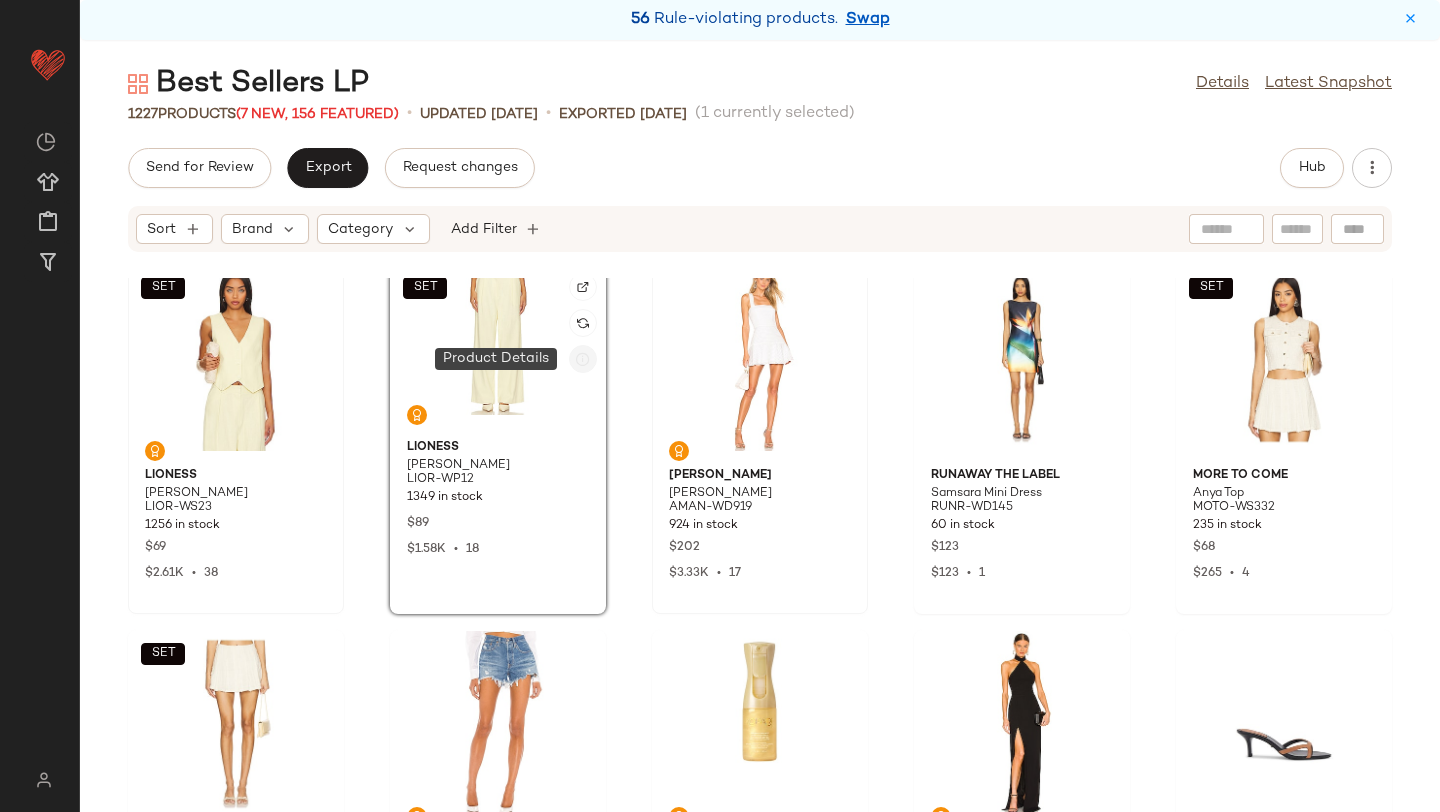 click 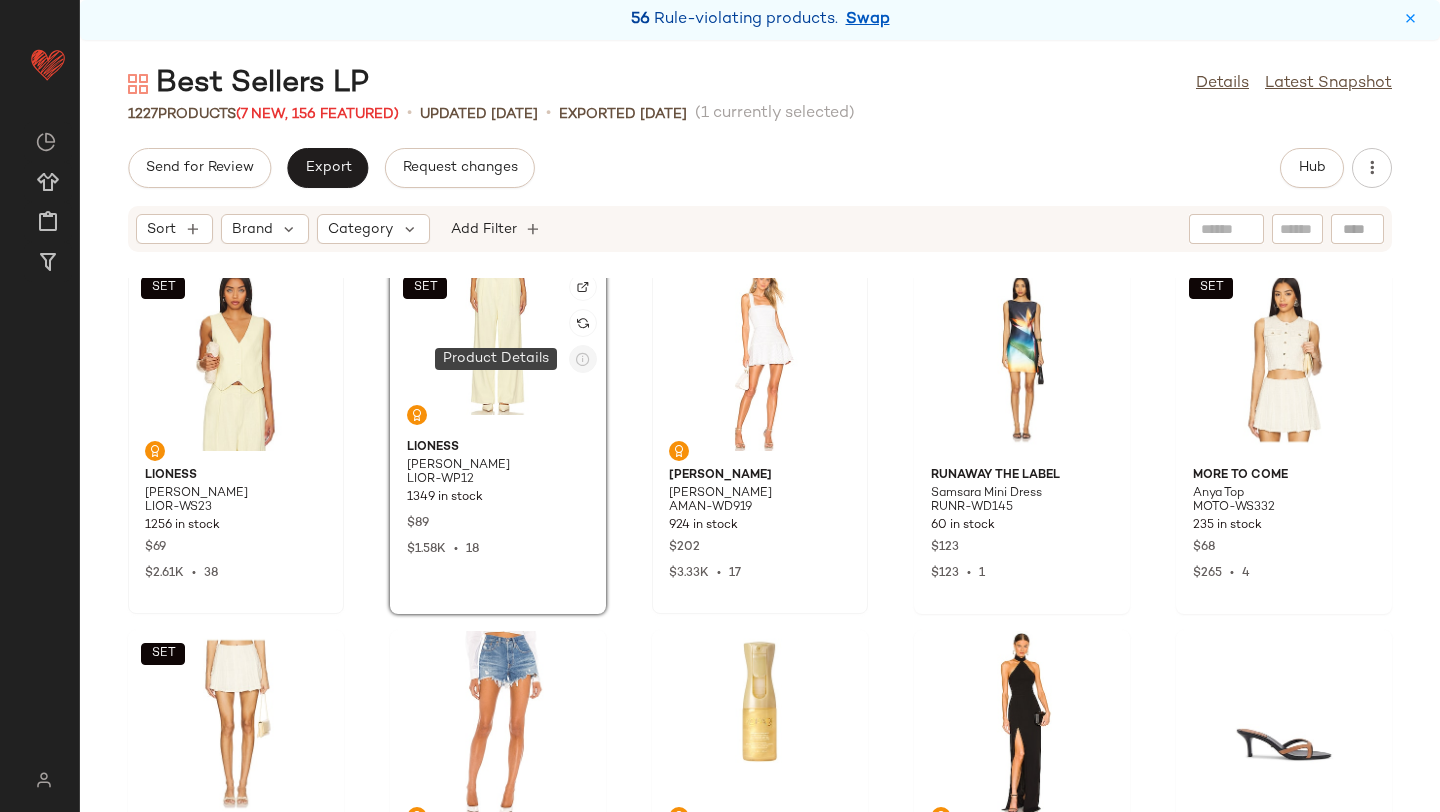 click 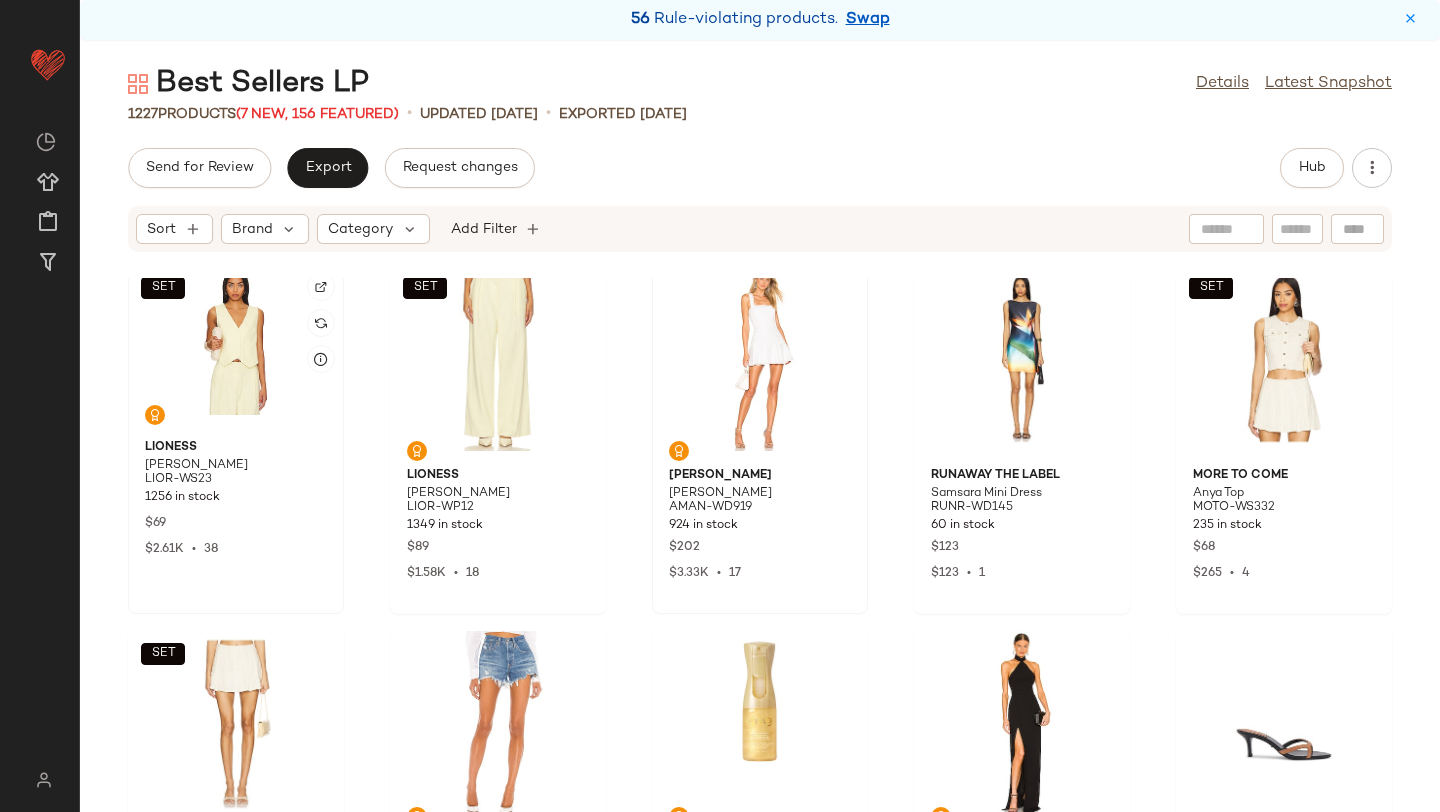 click on "SET" 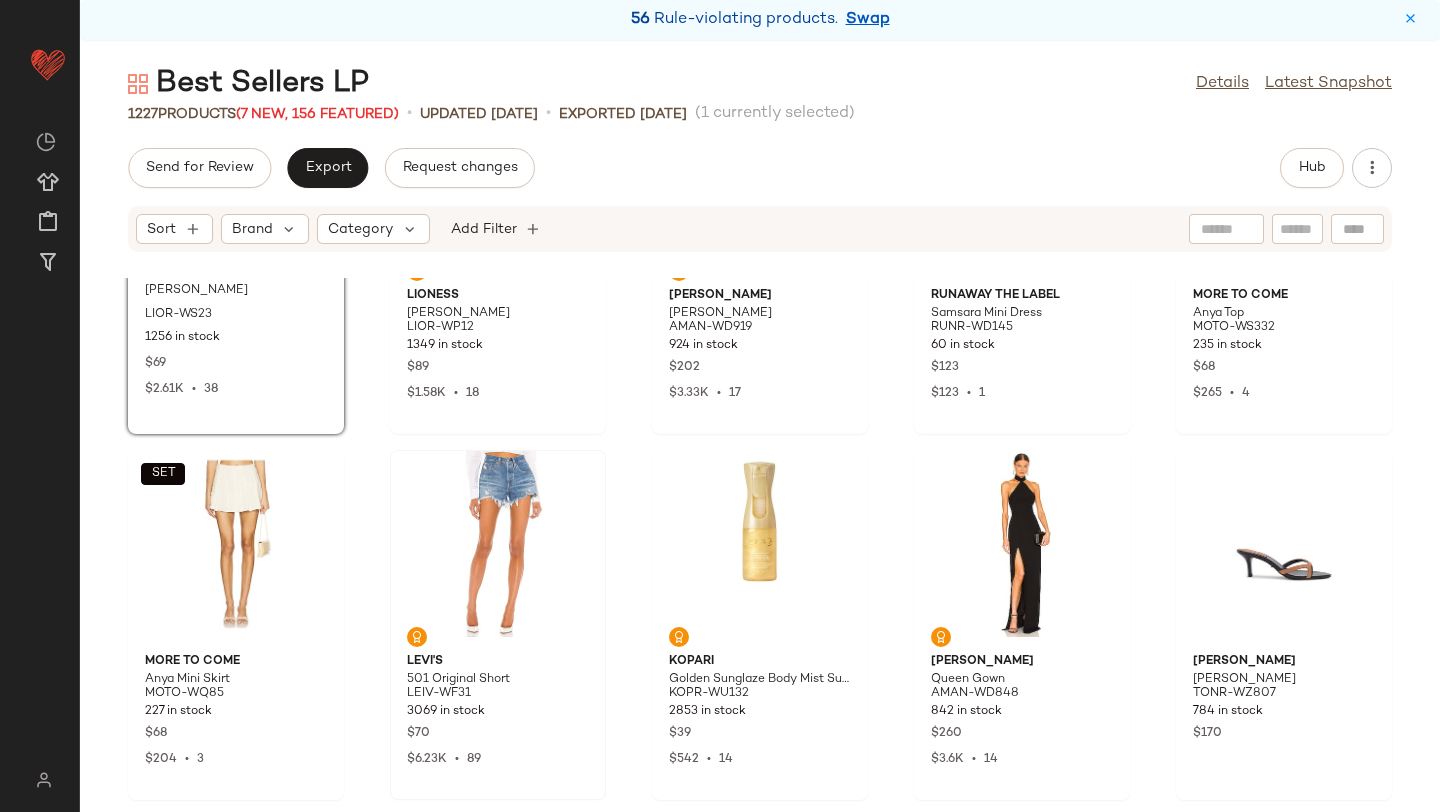 scroll, scrollTop: 23633, scrollLeft: 0, axis: vertical 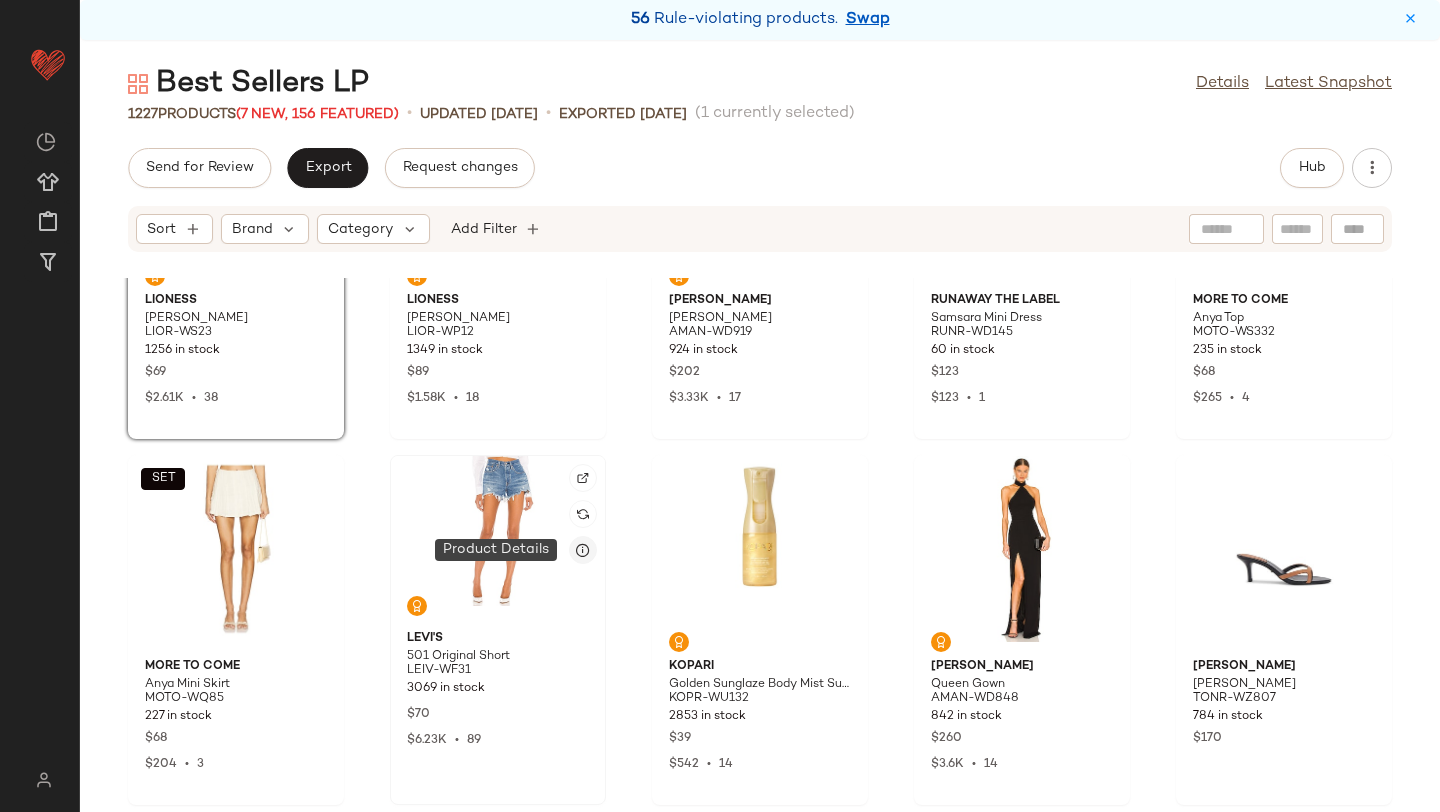 click 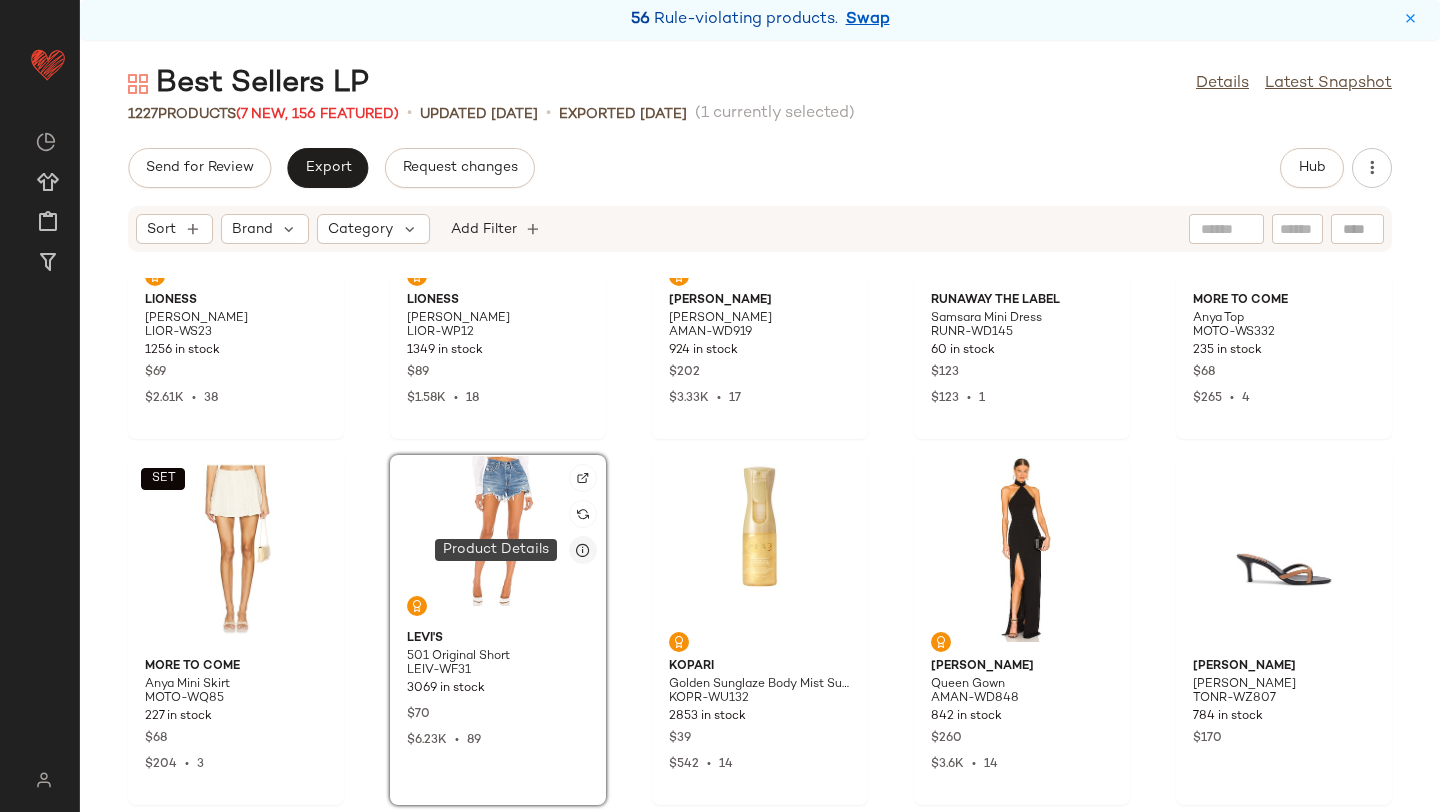 click 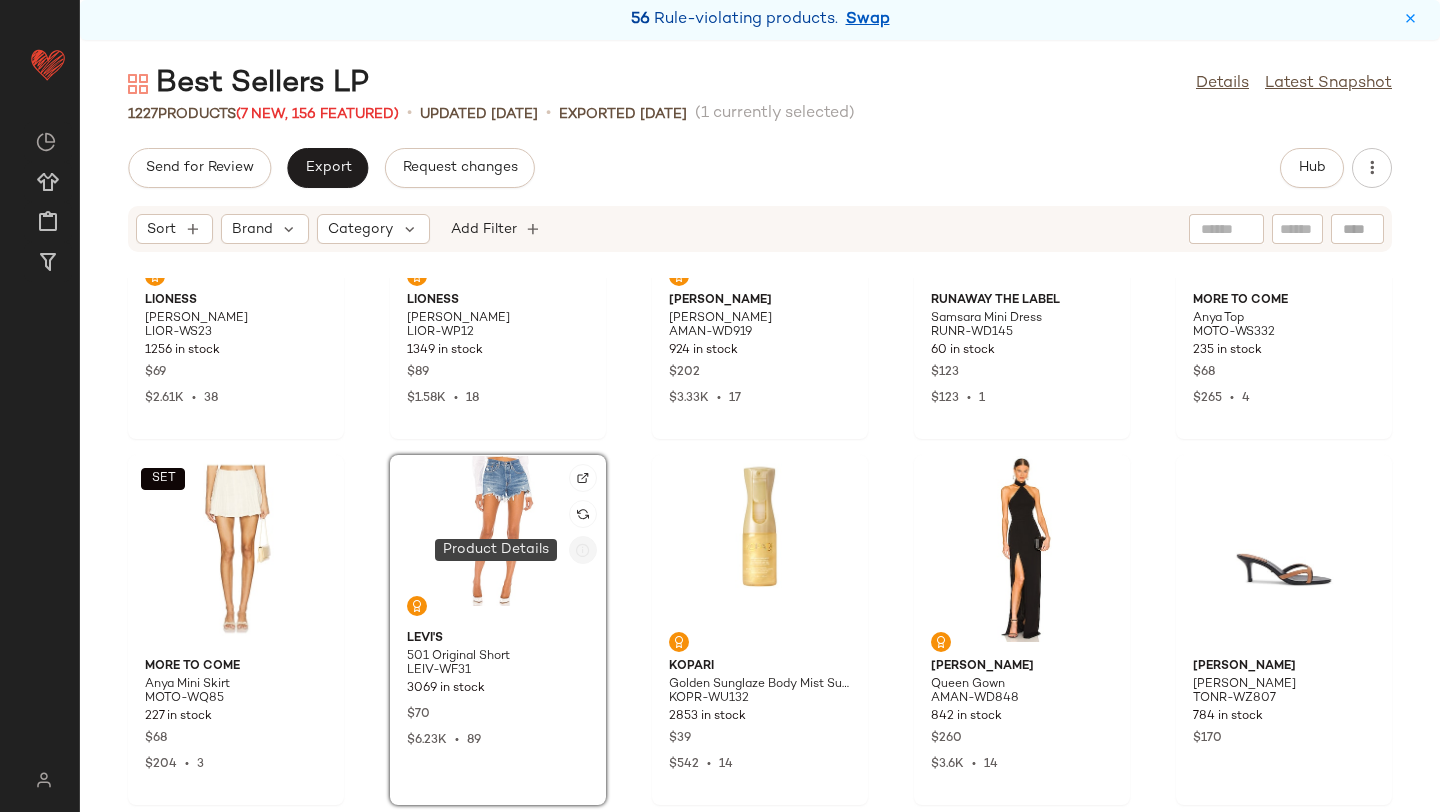 click 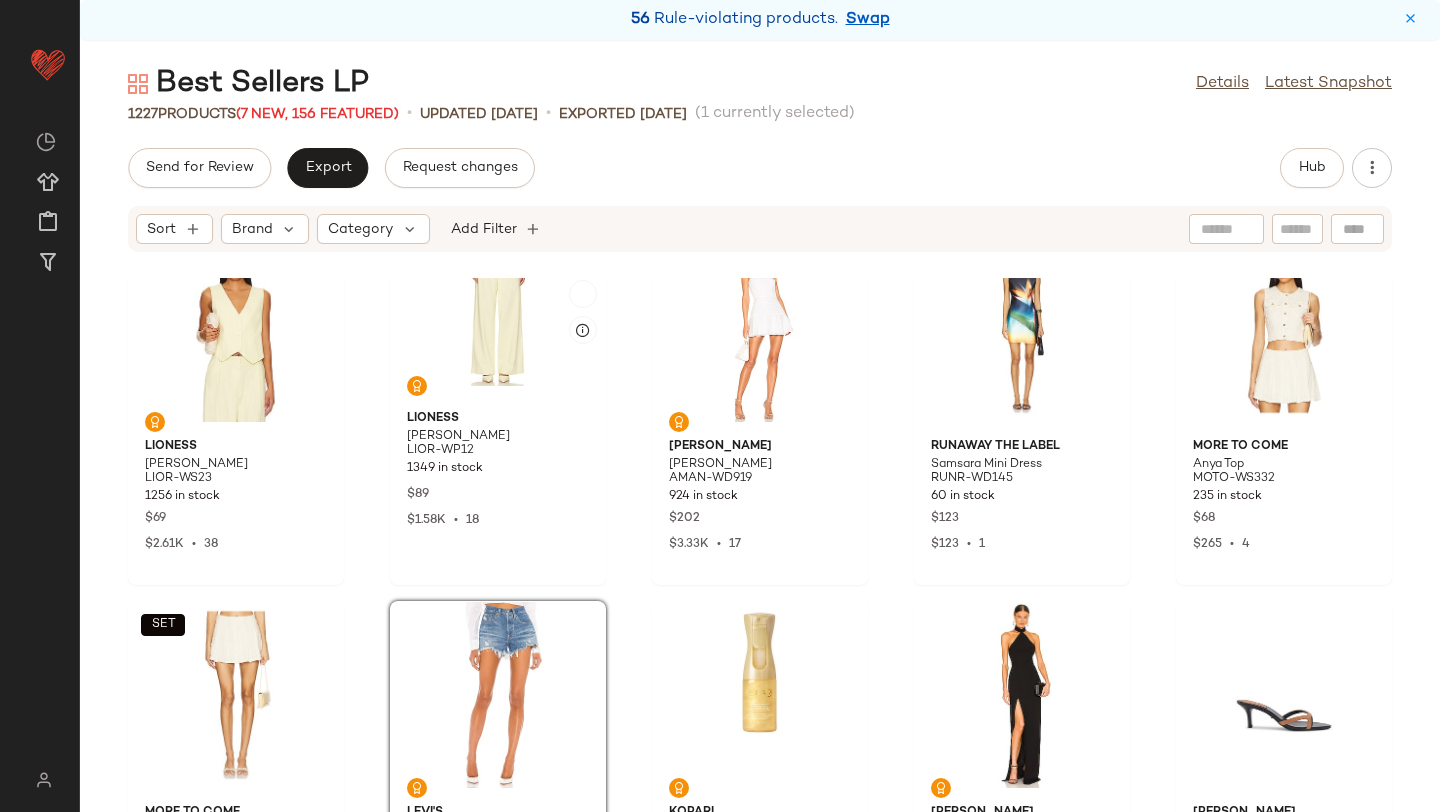 scroll, scrollTop: 23286, scrollLeft: 0, axis: vertical 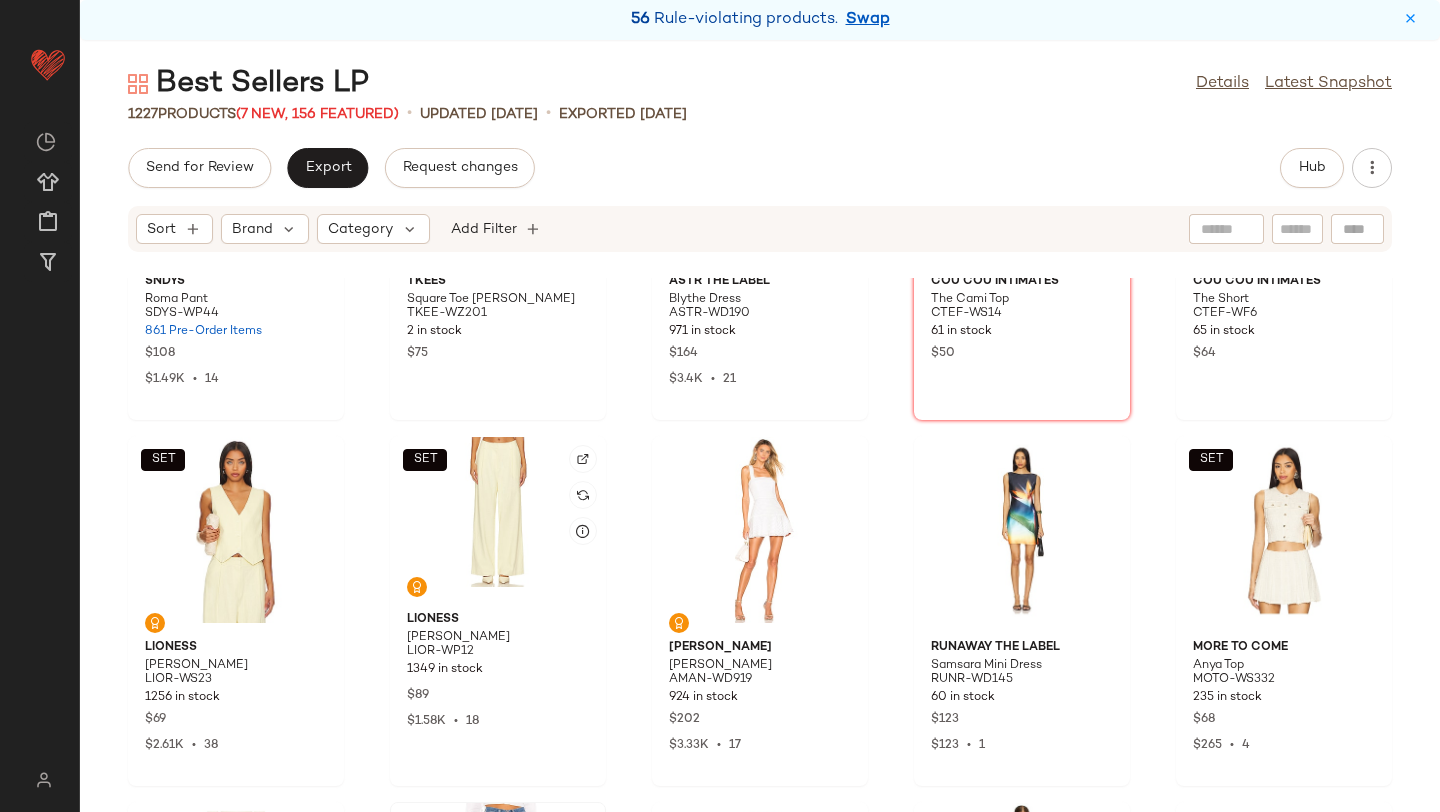 click on "SET" 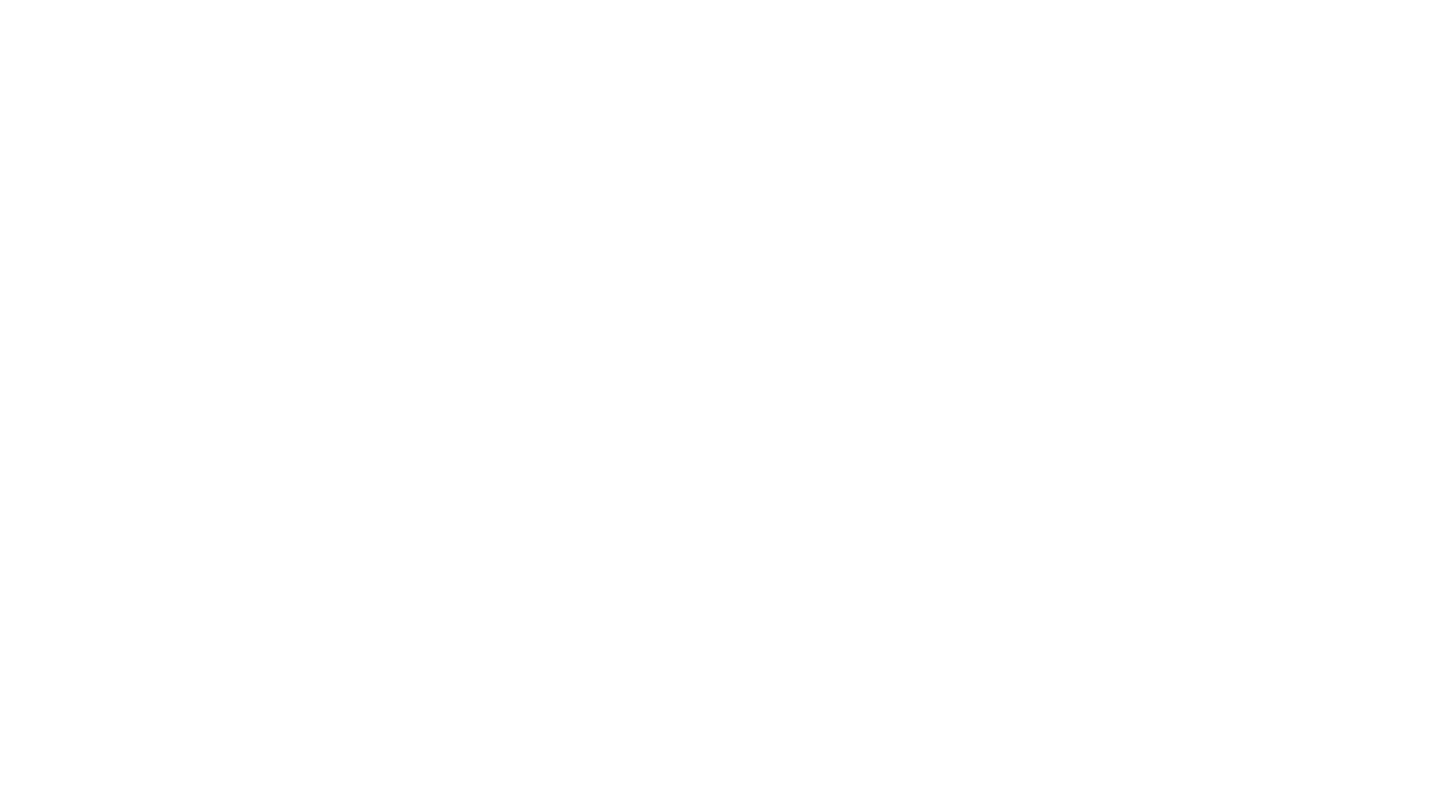 scroll, scrollTop: 0, scrollLeft: 0, axis: both 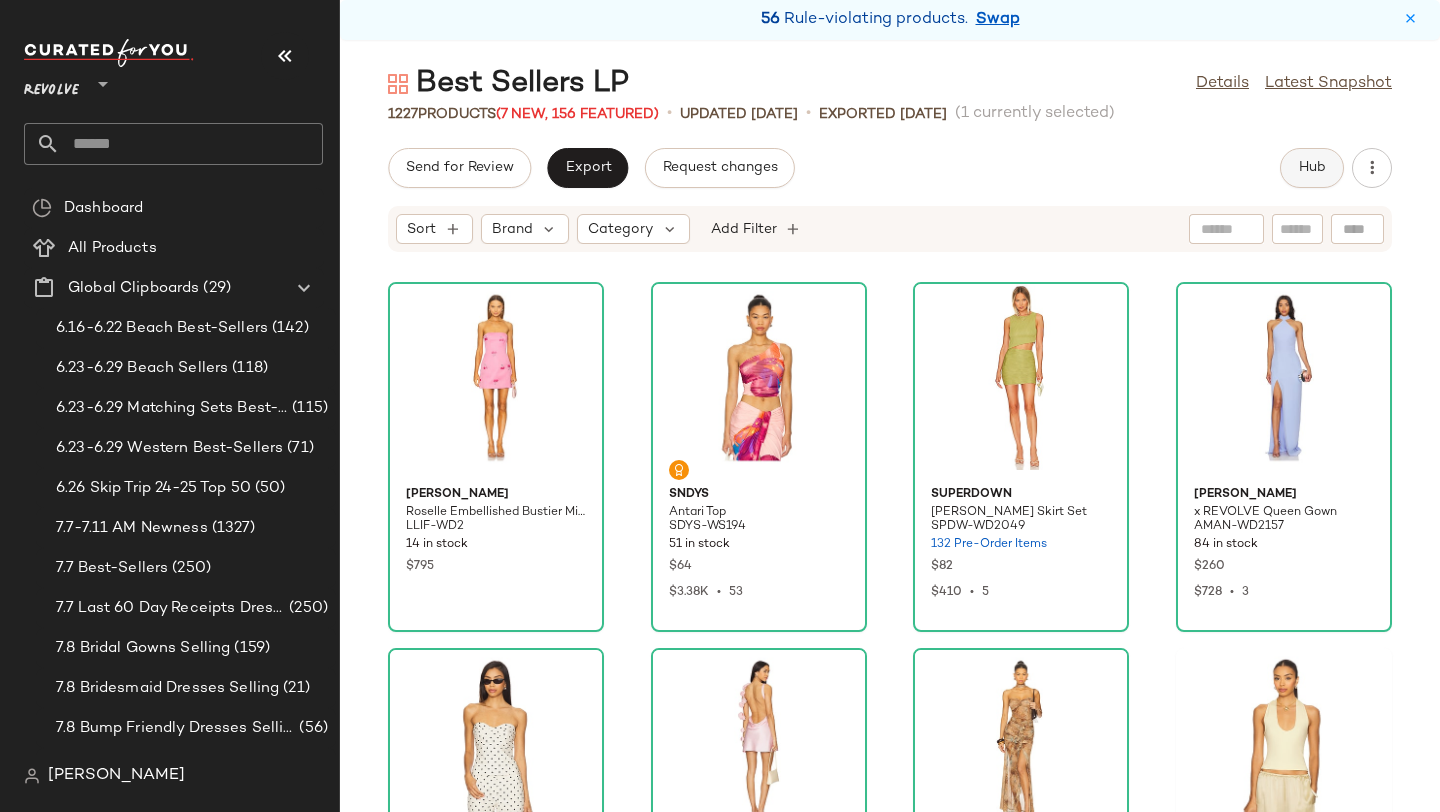 click on "Hub" 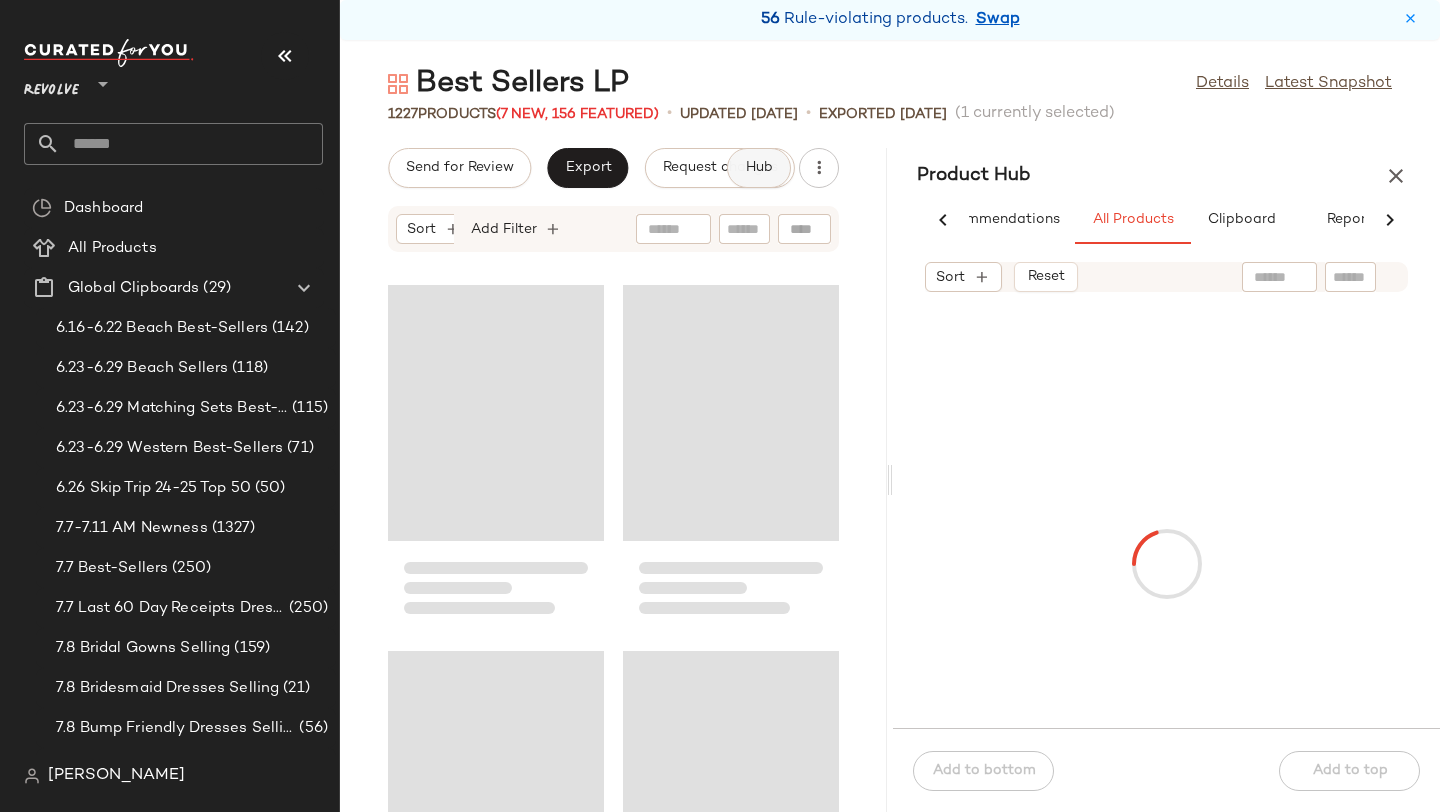 scroll, scrollTop: 0, scrollLeft: 73, axis: horizontal 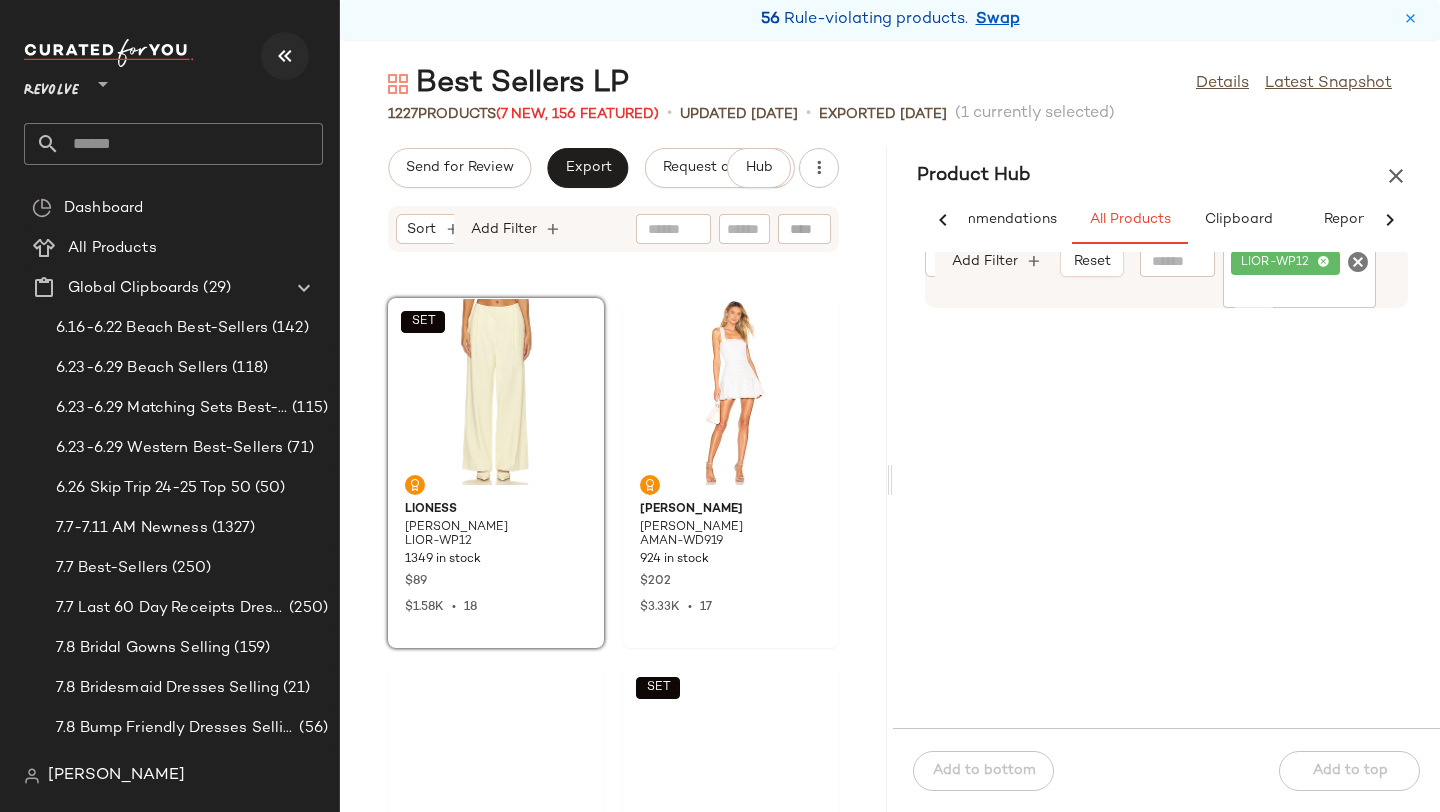 click at bounding box center [285, 56] 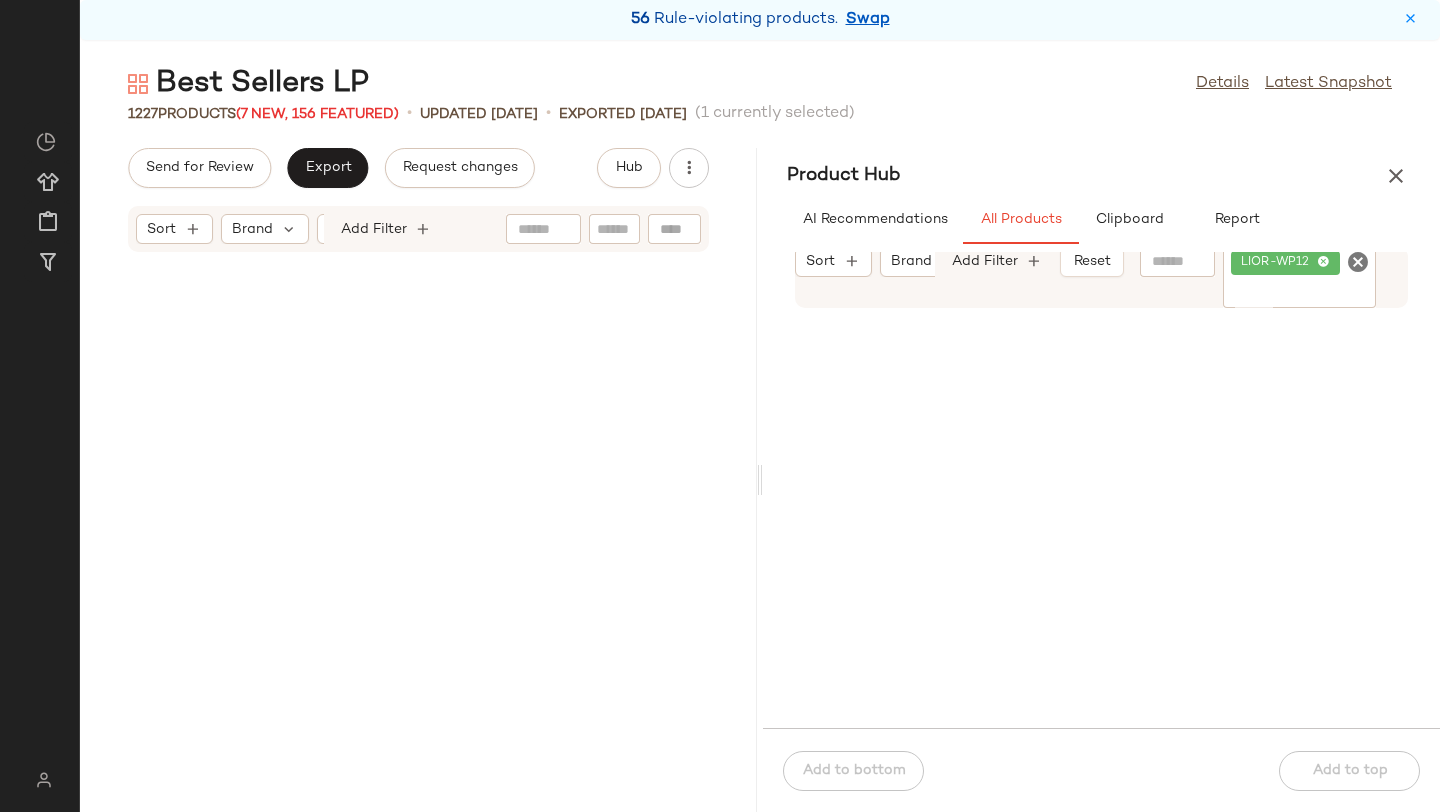scroll, scrollTop: 0, scrollLeft: 0, axis: both 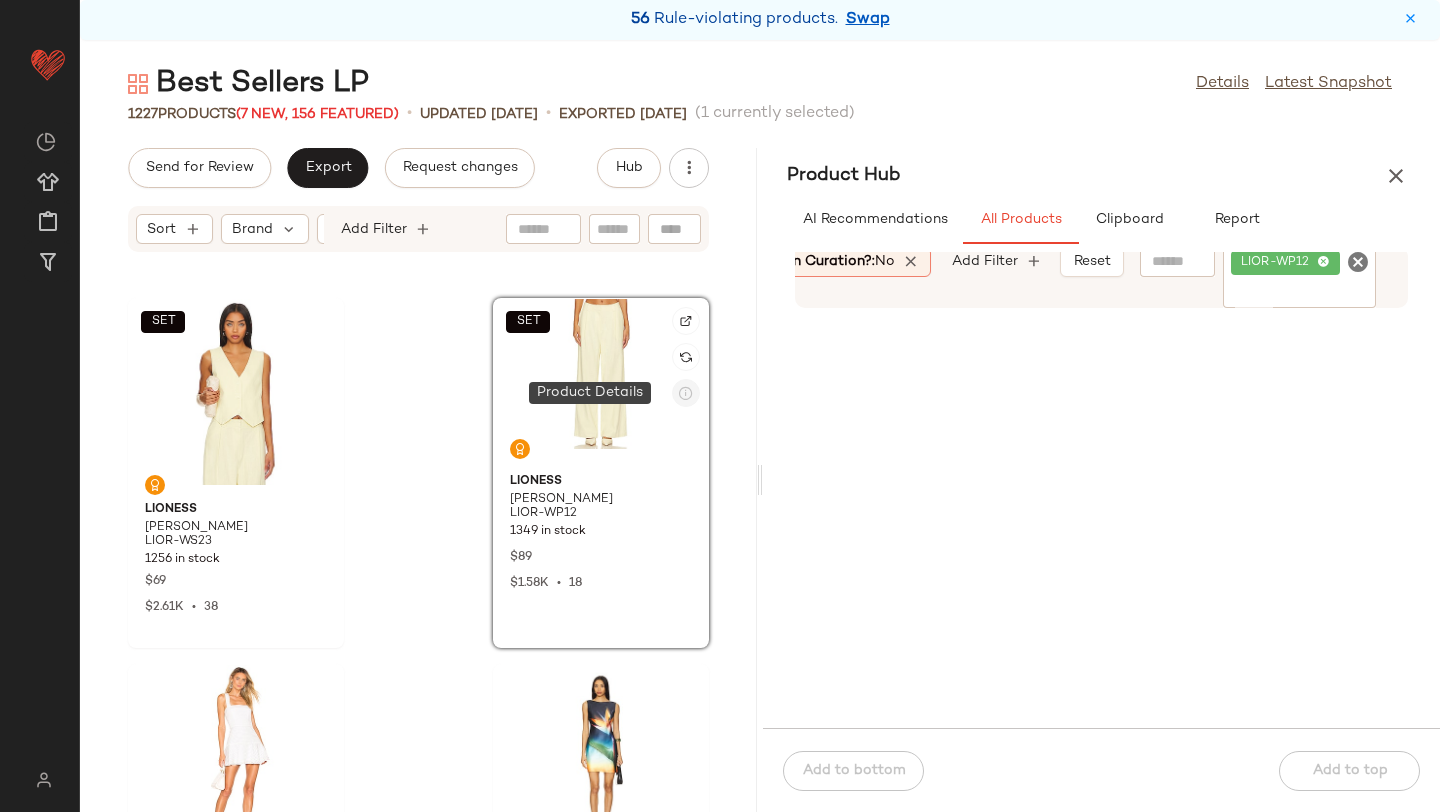 click 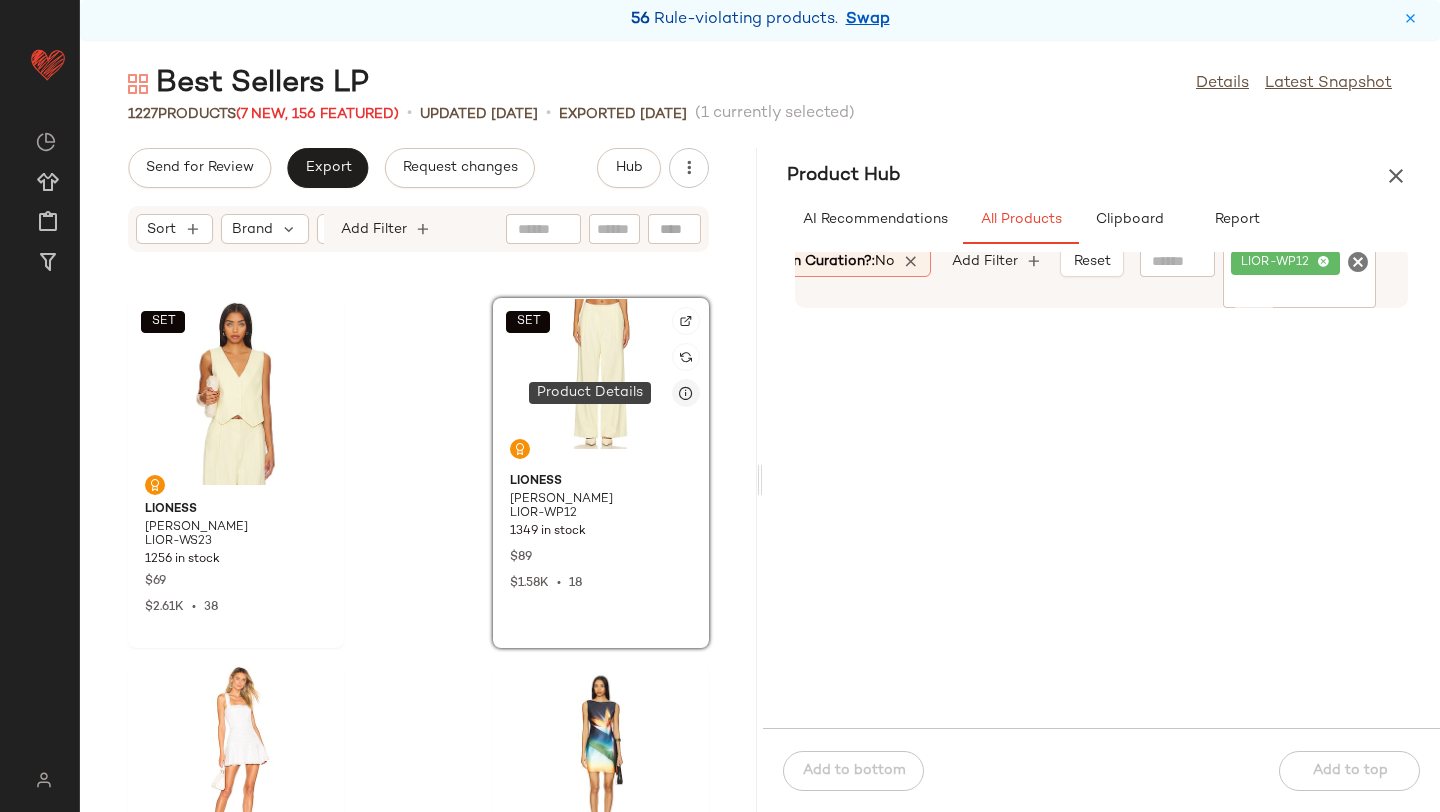 click 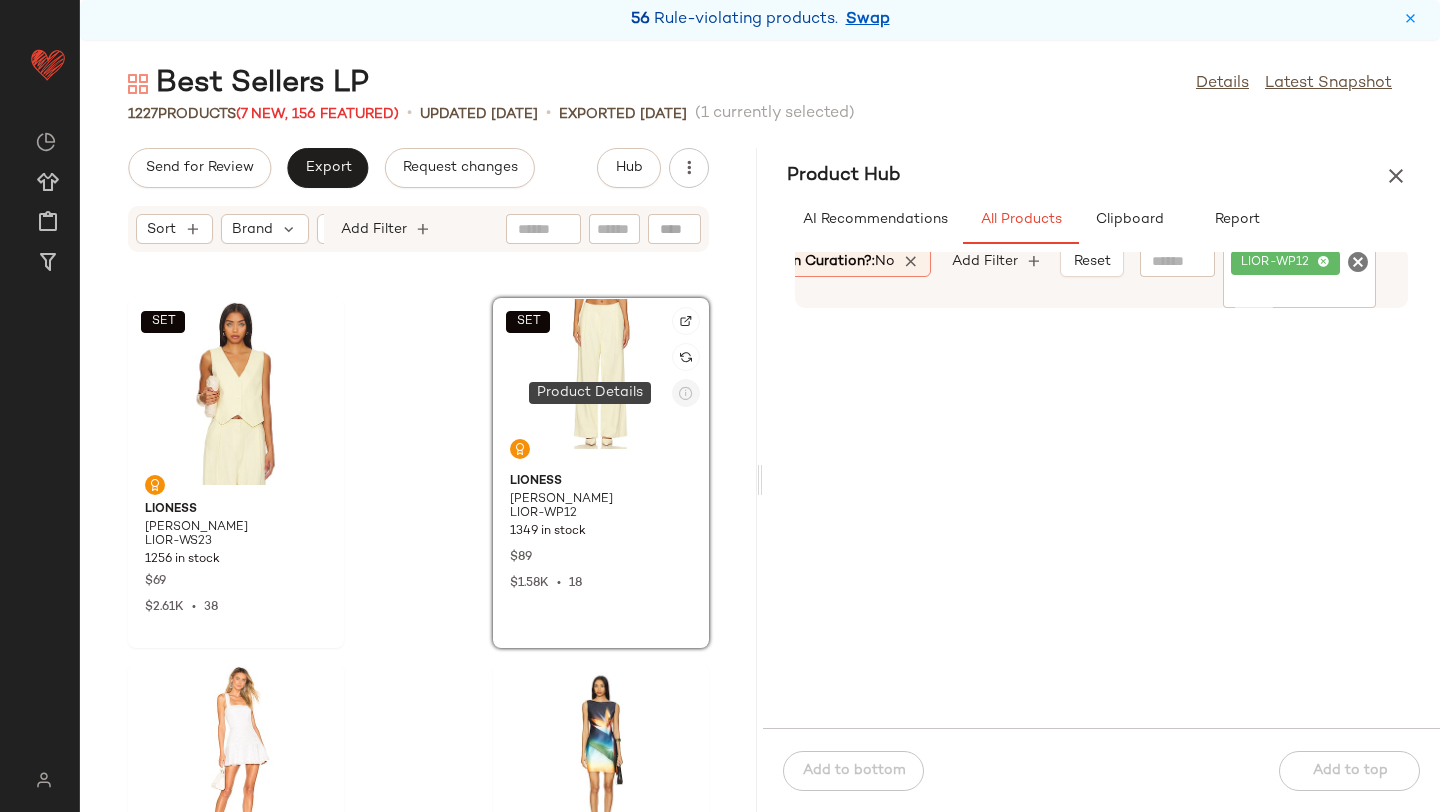 click 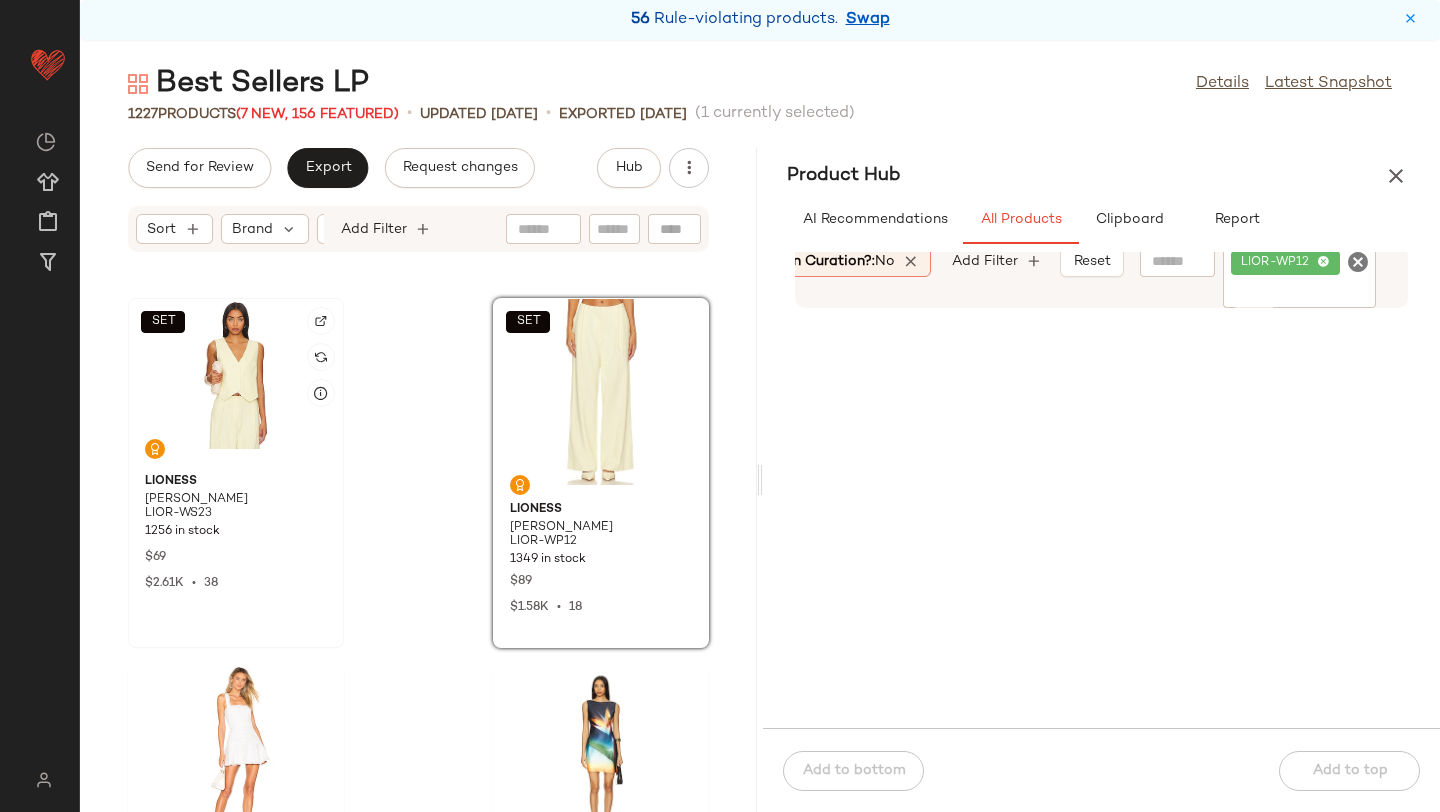 click on "SET" 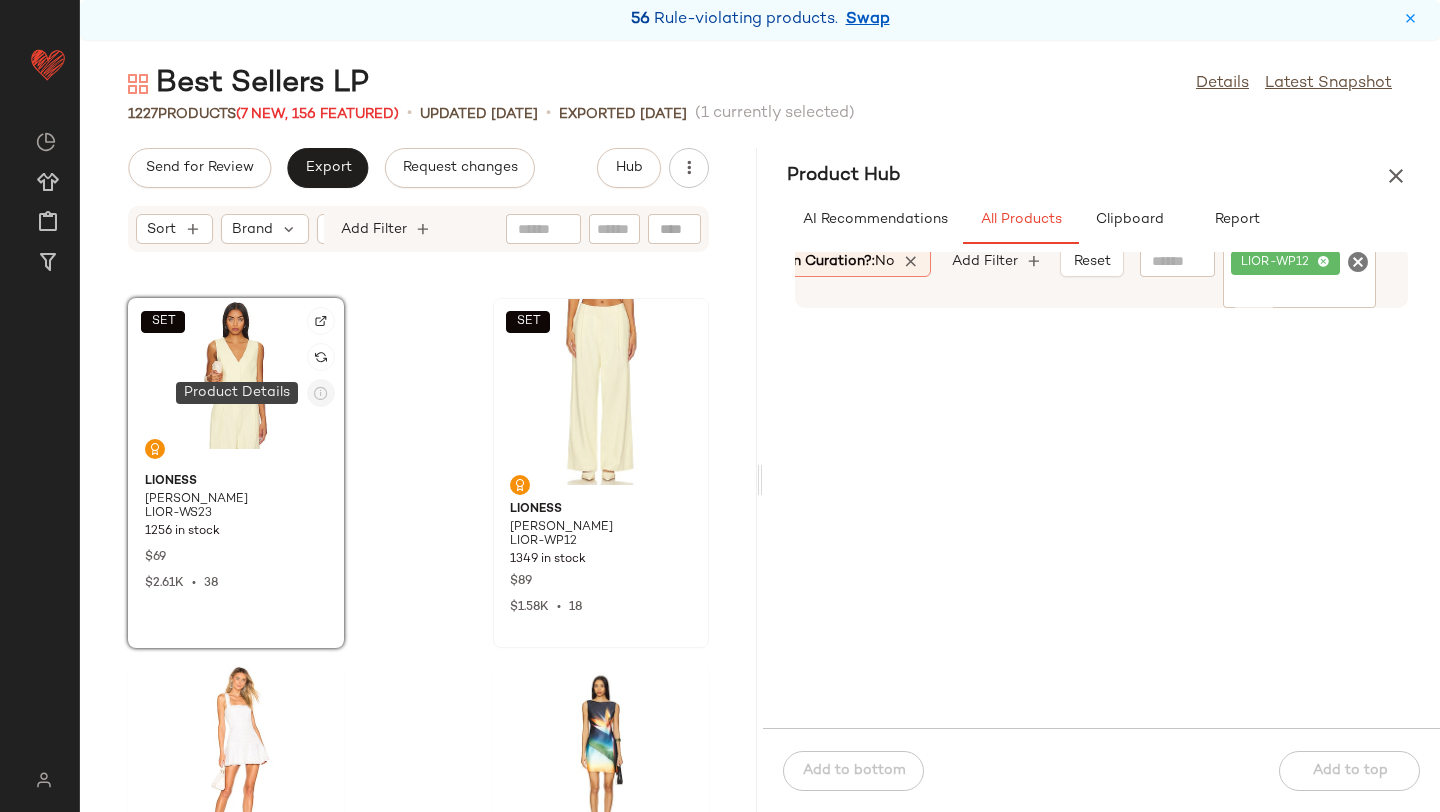 click 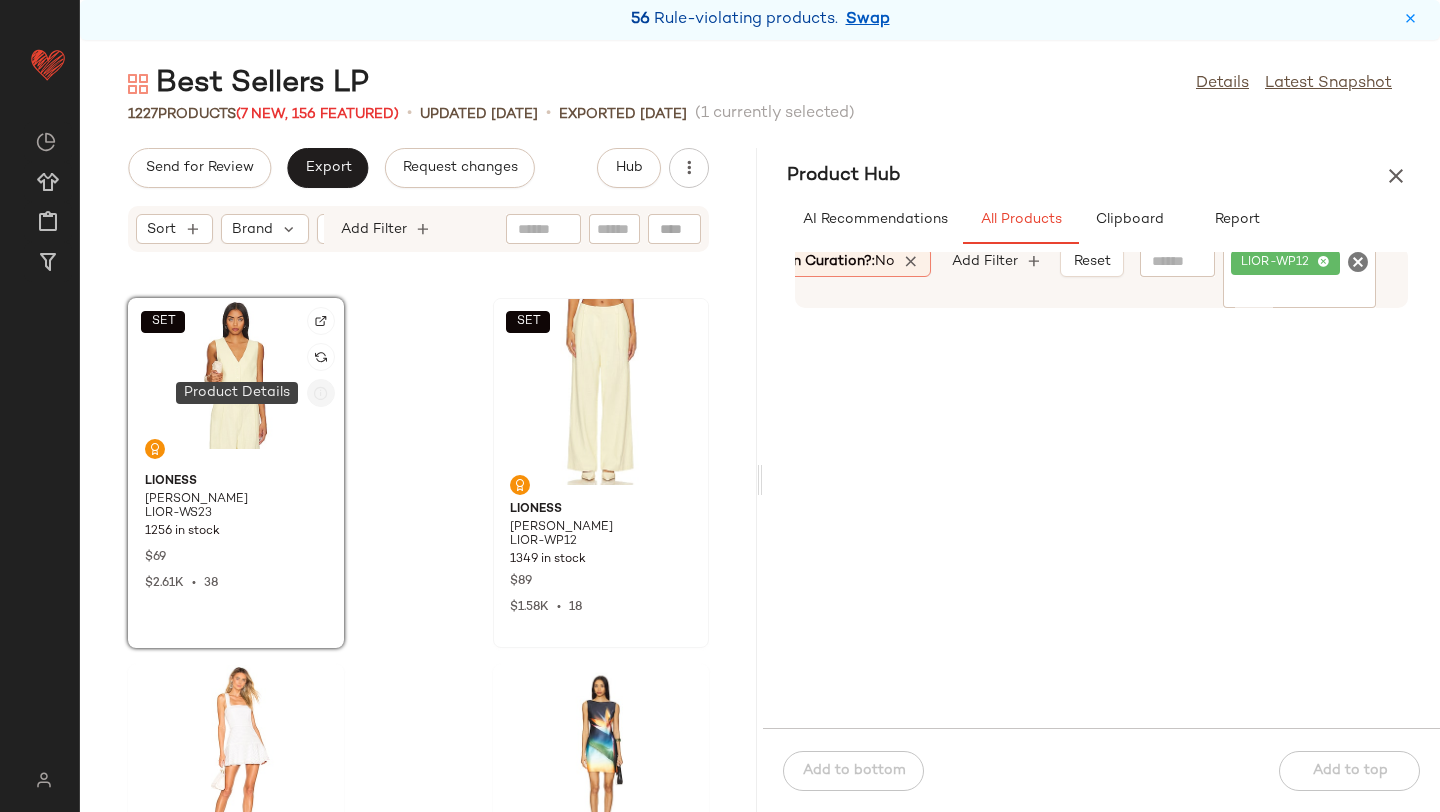 click 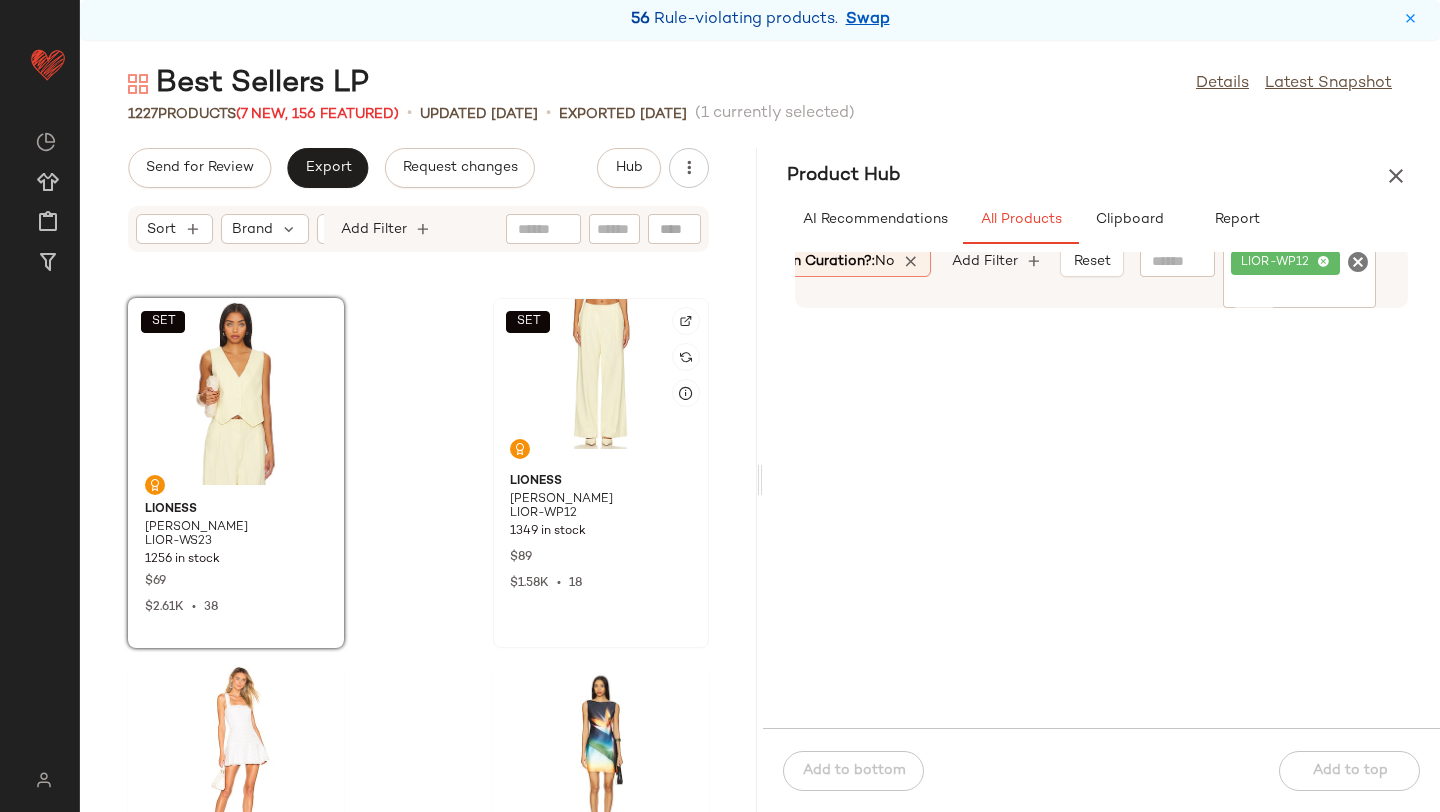 click on "SET" 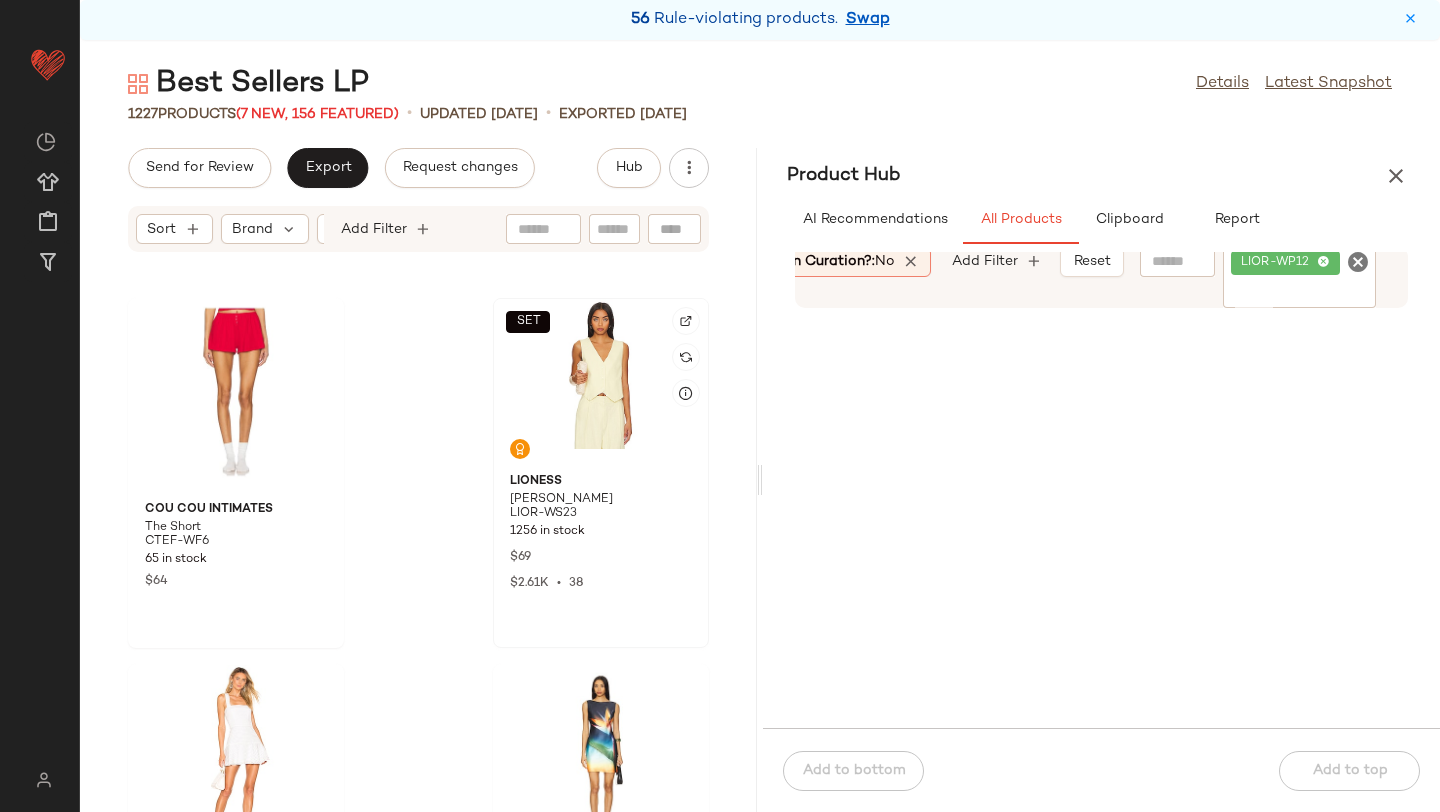 click on "SET" 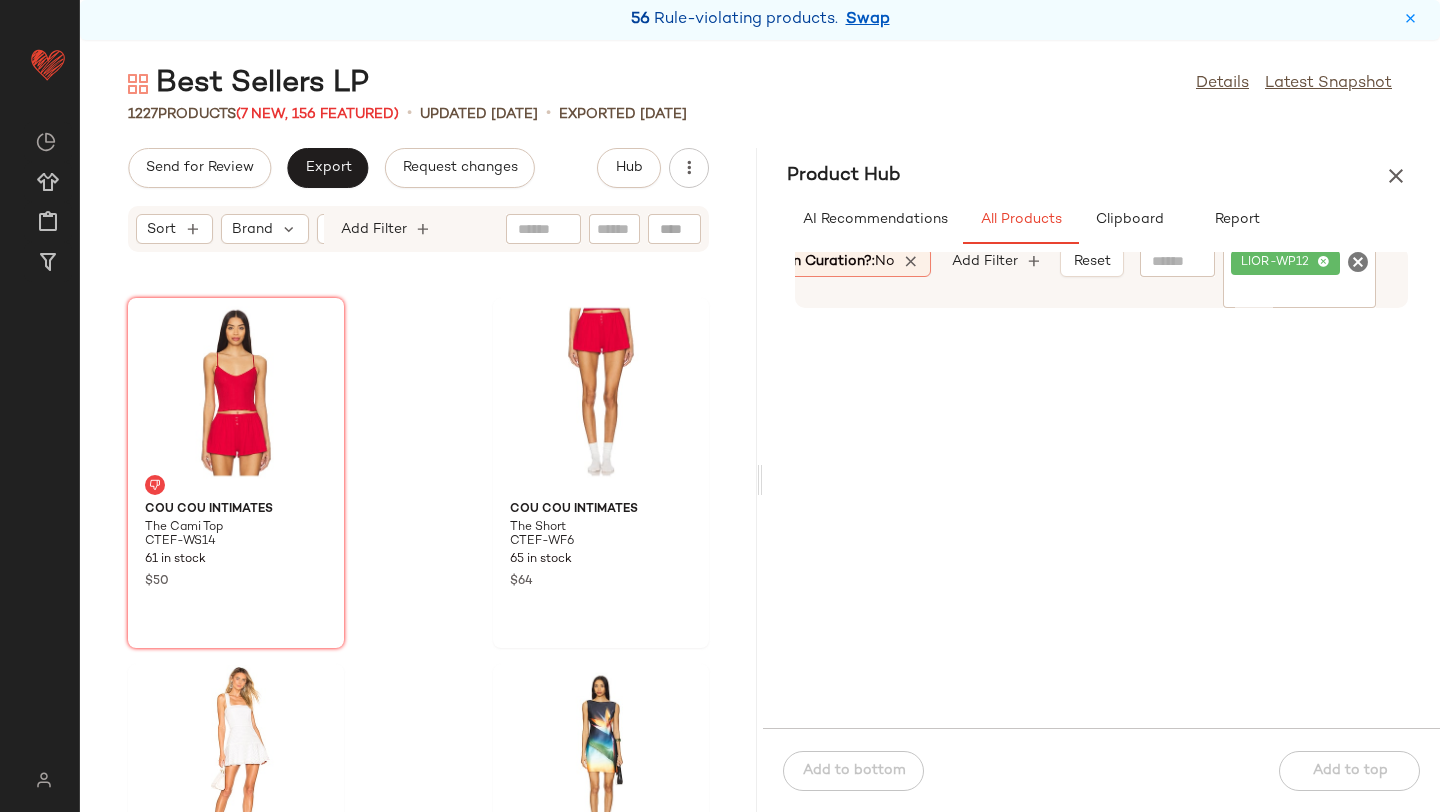 click 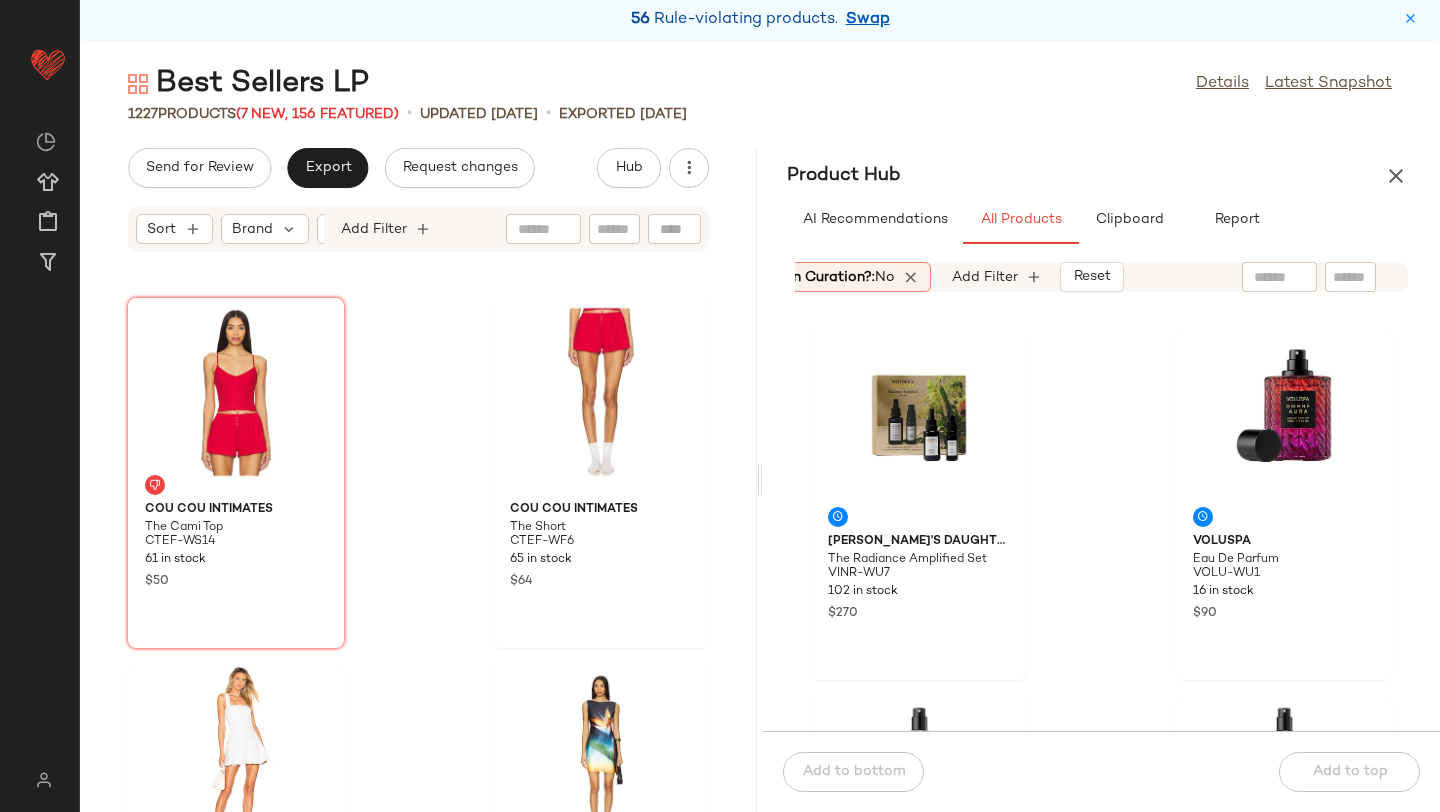 click on "Product Hub" at bounding box center [1101, 176] 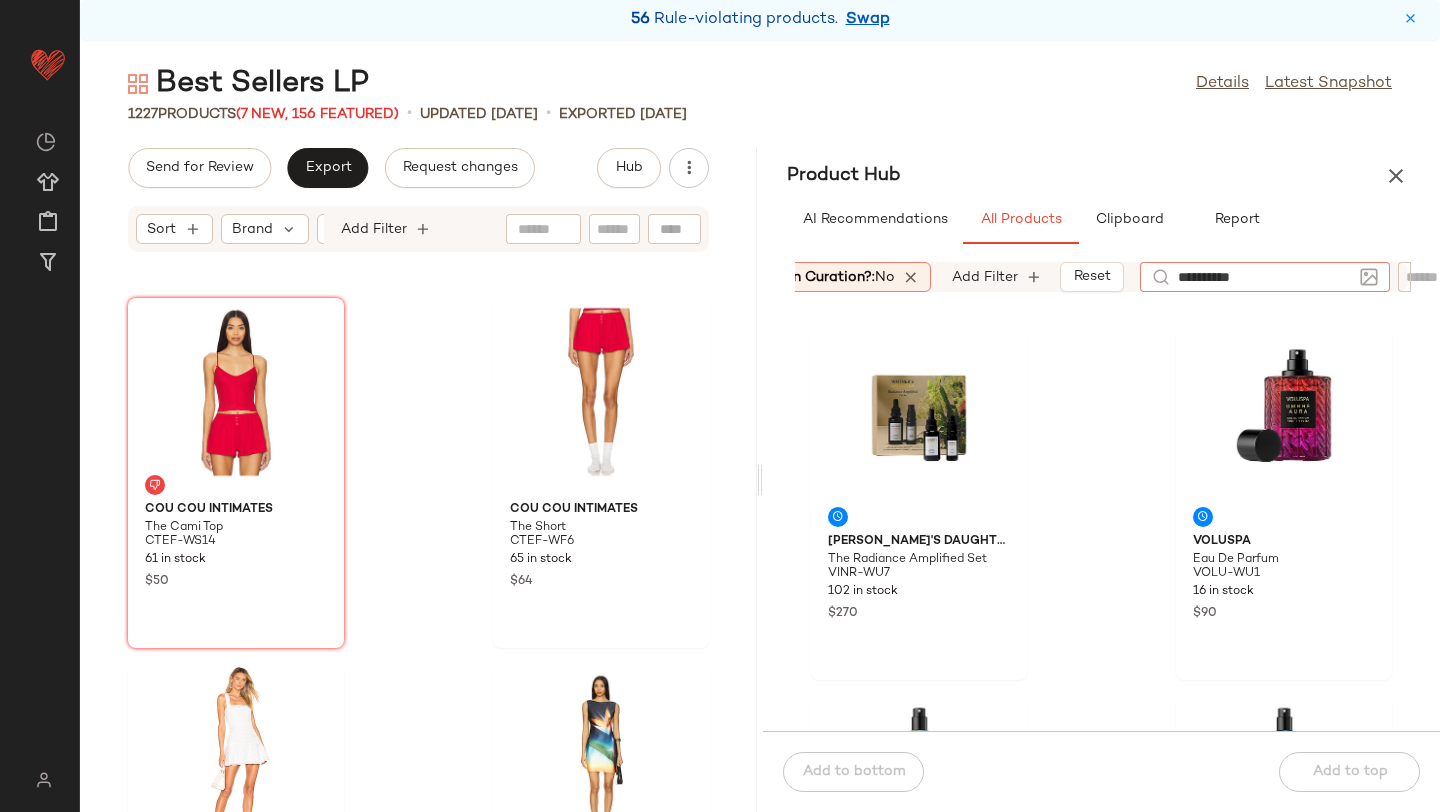 type on "**********" 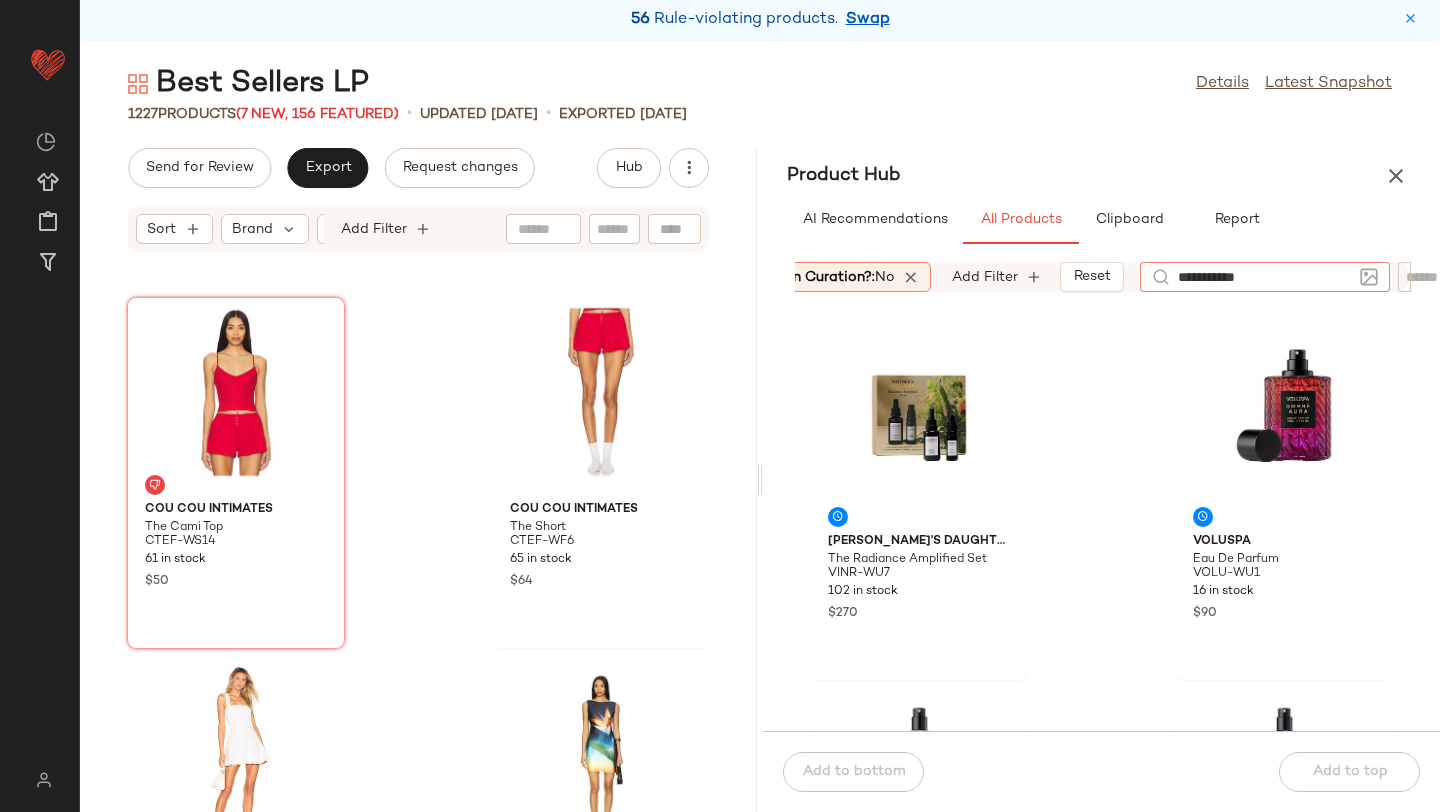 type 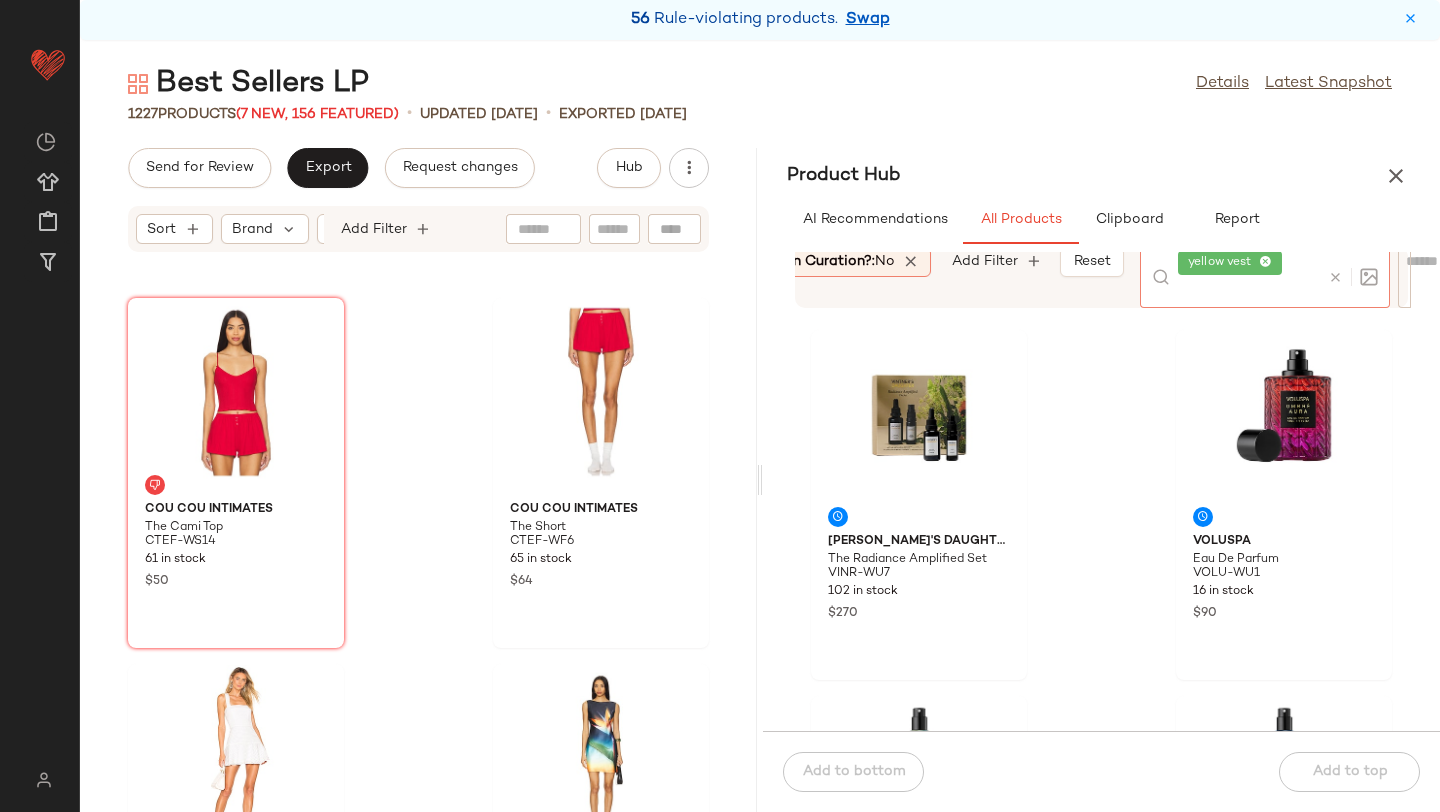 click on "Best Sellers LP  Details   Latest Snapshot  1227   Products  (7 New, 156 Featured)  •   updated Jul 8th  •  Exported Jul 1st  Send for Review   Export   Request changes   Hub  Sort  Brand  Category  Add Filter  Cou Cou Intimates The Cami Top CTEF-WS14 61 in stock $50 Cou Cou Intimates The Short CTEF-WF6 65 in stock $64 Amanda Uprichard Annalise Dress AMAN-WD919 924 in stock $202 $3.33K  •  17 Runaway The Label Samsara Mini Dress RUNR-WD145 60 in stock $123 $123  •  1  SET  MORE TO COME Anya Top MOTO-WS332 235 in stock $68 $265  •  4  SET  MORE TO COME Anya Mini Skirt MOTO-WQ85 227 in stock $68 $204  •  3 LEVI'S 501 Original Short LEIV-WF31 3069 in stock $70 $6.23K  •  89 Kopari Golden Sunglaze Body Mist Sunscreen SPF 50 KOPR-WU132 2853 in stock $39 $542  •  14 Product Hub  AI Recommendations   All Products   Clipboard   Report  Sort  Brand  Category  In Curation?:   No Add Filter   Reset  yellow vest Vintner's Daughter The Radiance Amplified Set VINR-WU7 102 in stock $270 Voluspa VOLU-WU1" at bounding box center (760, 438) 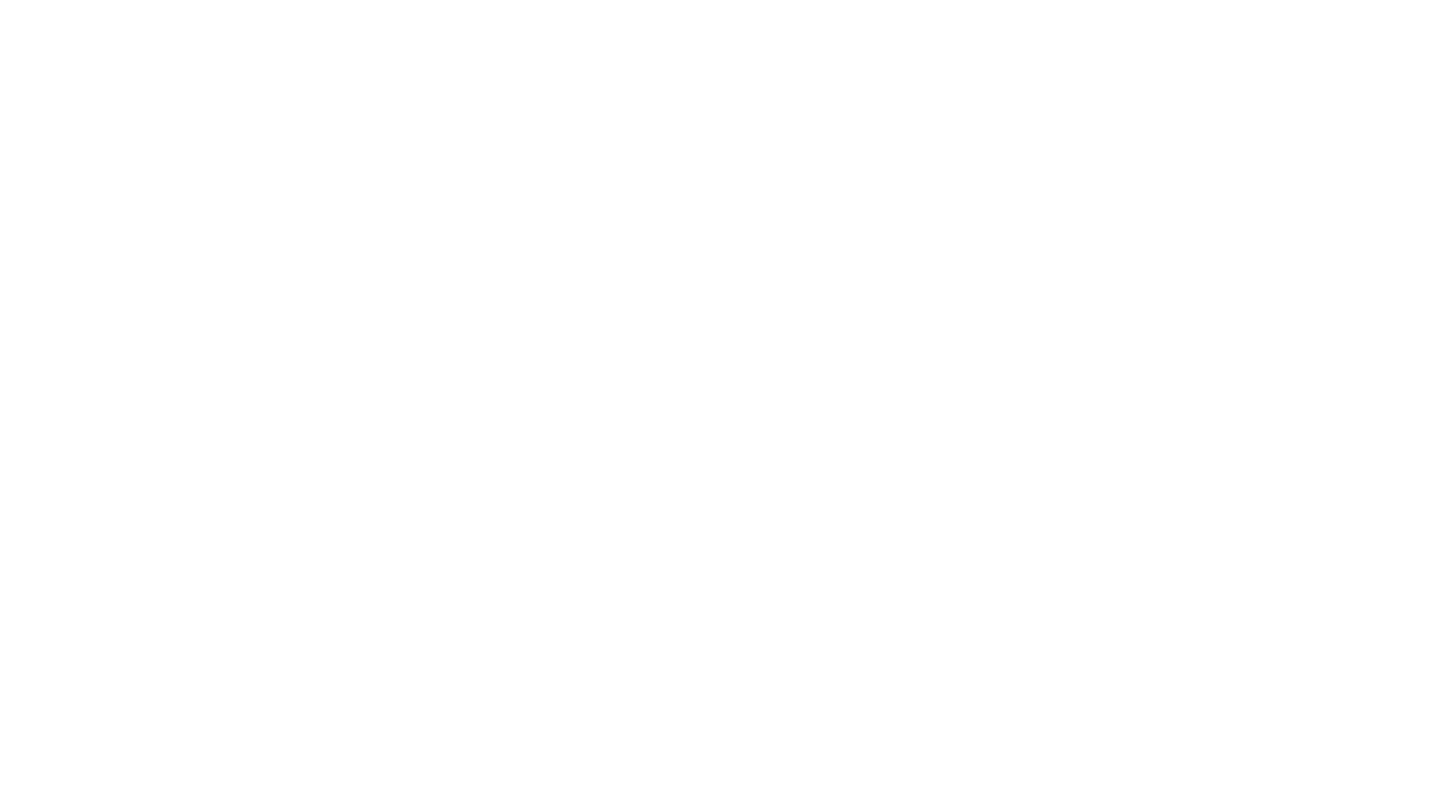 scroll, scrollTop: 0, scrollLeft: 0, axis: both 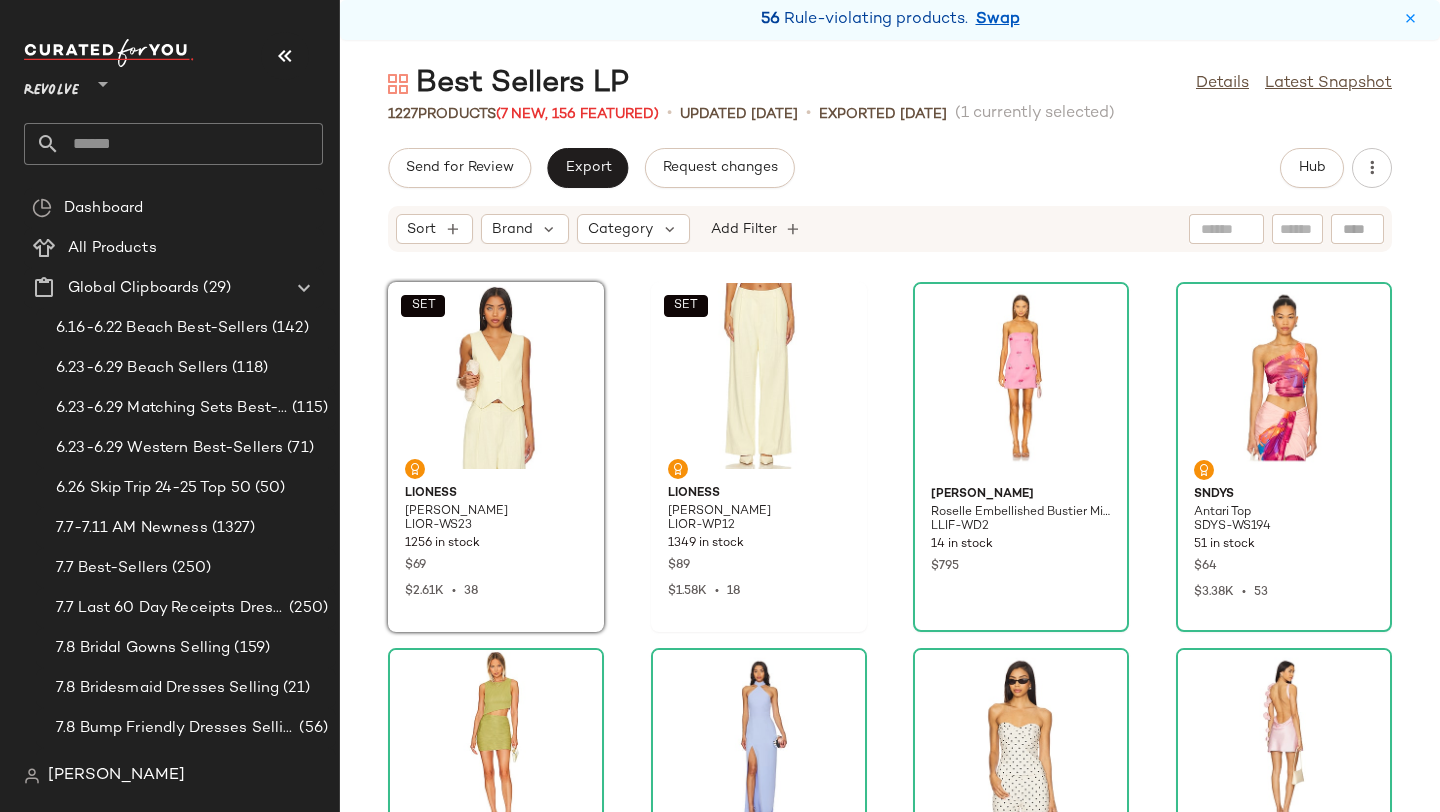 click on "SET  LIONESS [PERSON_NAME] LIOR-WS23 1256 in stock $69 $2.61K  •  38  SET  LIONESS [PERSON_NAME] LIOR-WP12 1349 in stock $89 $1.58K  •  18 [PERSON_NAME] Embellished Bustier Mini Dress LLIF-WD2 14 in stock $795 SNDYS Antari Top SDYS-WS194 51 in stock $64 $3.38K  •  53 superdown [PERSON_NAME] Skirt Set SPDW-WD2049 132 Pre-Order Items $82 $410  •  5 [PERSON_NAME] x REVOLVE Queen Gown AMAN-WD2157 84 in stock $260 $728  •  3 [PERSON_NAME] Soho Top AMAN-WS1108 13 in stock $170 $680  •  4 Lovers and Friends [PERSON_NAME] Mini Dress LOVF-WD4394 72 in stock $248 superdown Britlee Maxi Dress SPDW-WD2912 12 in stock $84 $1.16K  •  14 VIR VITA Halter Top VVIT-WS12 3 in stock $86 $86  •  1 Stone Cold Fox x REVOLVE Allayia Floral Shorts SCOL-WF16 6 in stock $168 $1.33K  •  8 Cult Gaia [PERSON_NAME] Top Handle Bag CULG-WY321 16 in stock $398 $715  •  2 L'IDEE Deesse Gown LIDR-WD186 16 in stock $499 $499  •  1 Runaway The Label Mara Mini Dress RUNR-WD178 45 in stock $98 $88  •  1 Le Specs Duskfall Sunglasses LSPE-WG132 $85" 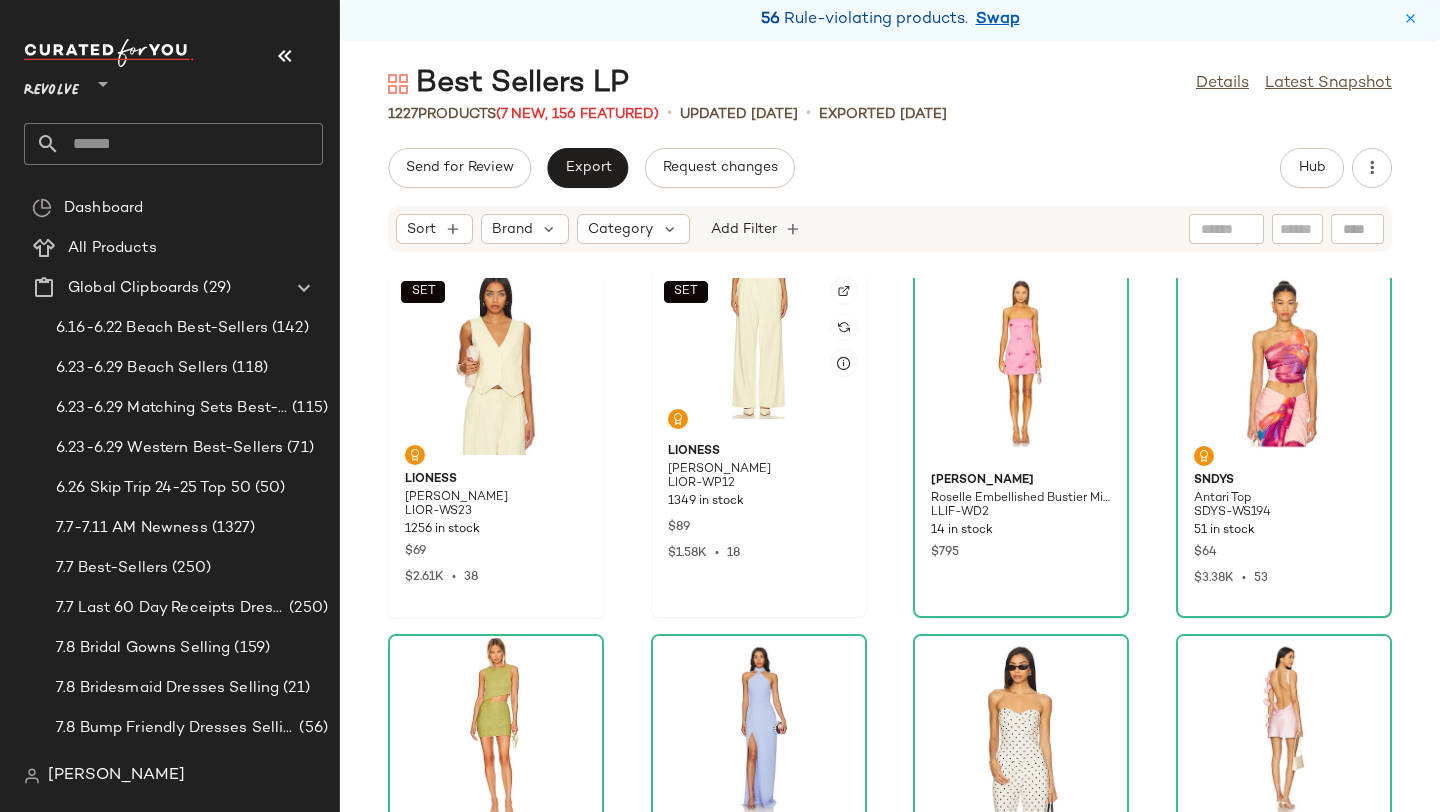 scroll, scrollTop: 18, scrollLeft: 0, axis: vertical 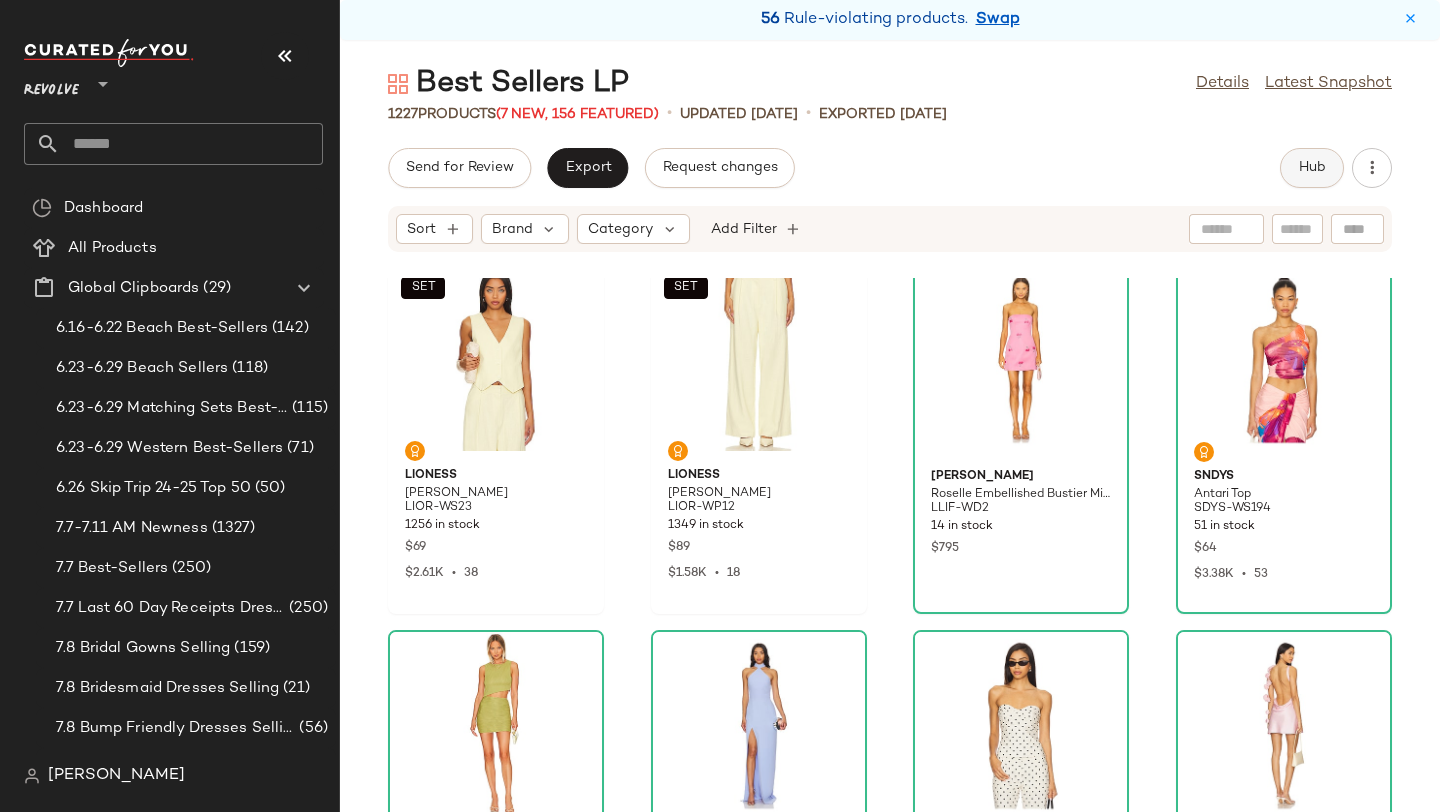 click on "Hub" 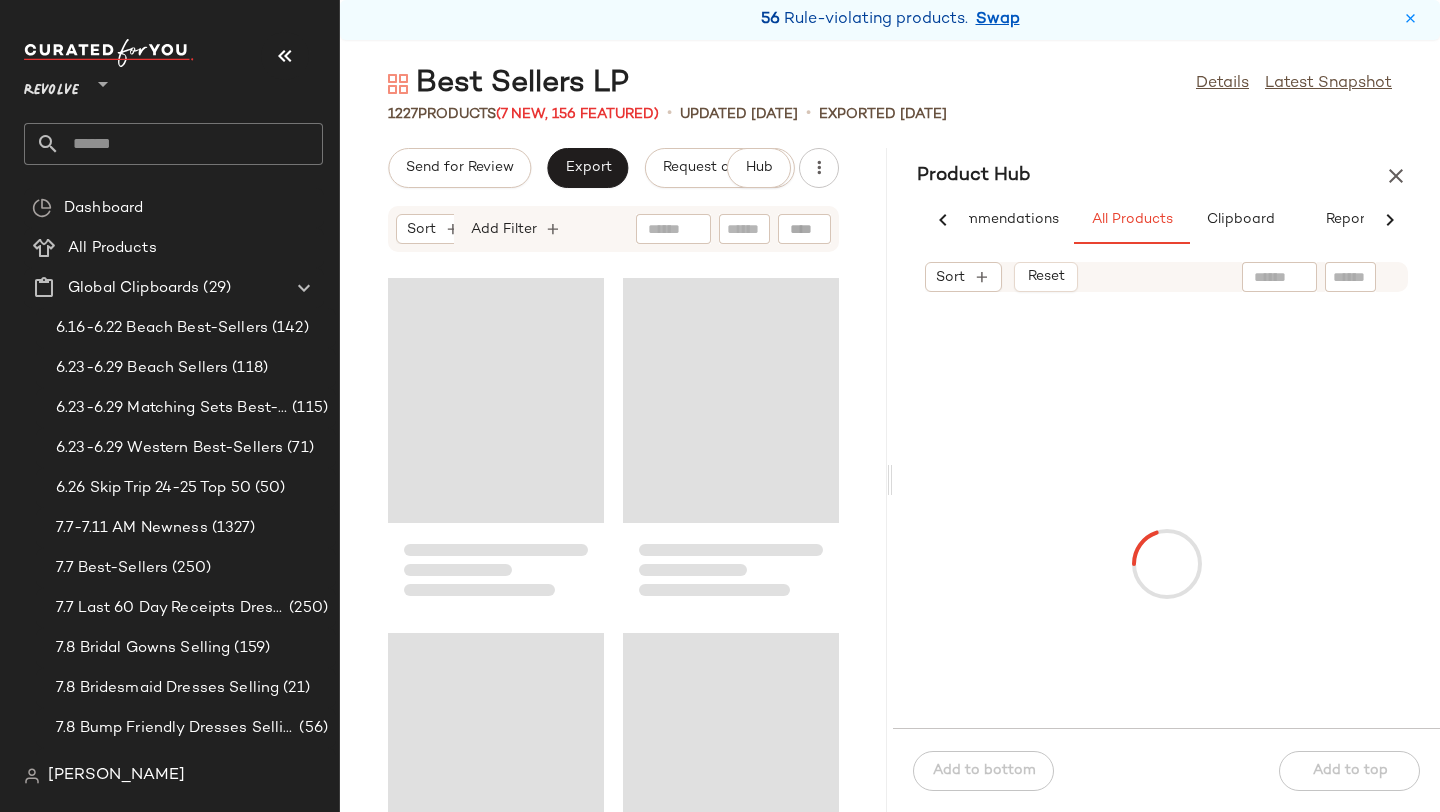 scroll, scrollTop: 0, scrollLeft: 74, axis: horizontal 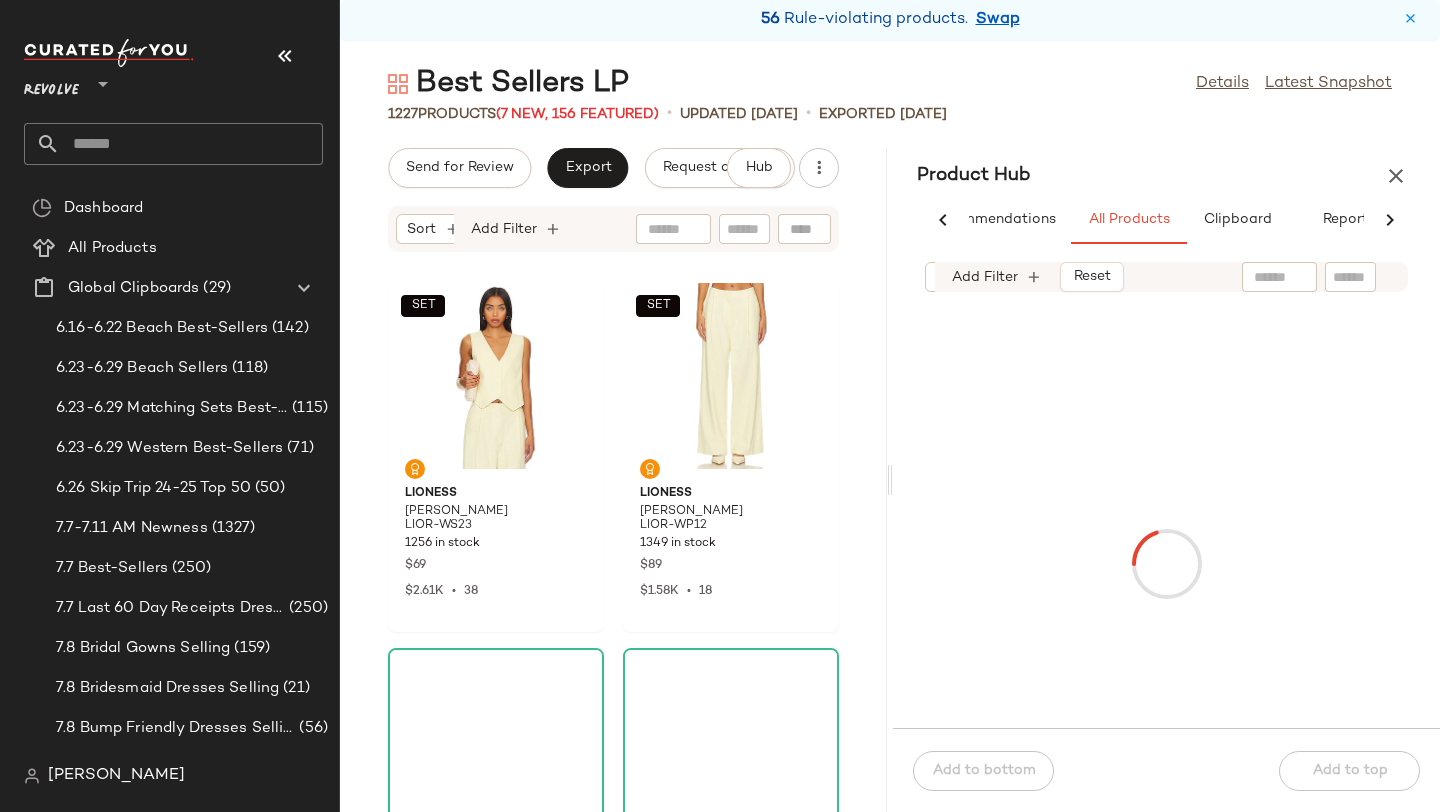click 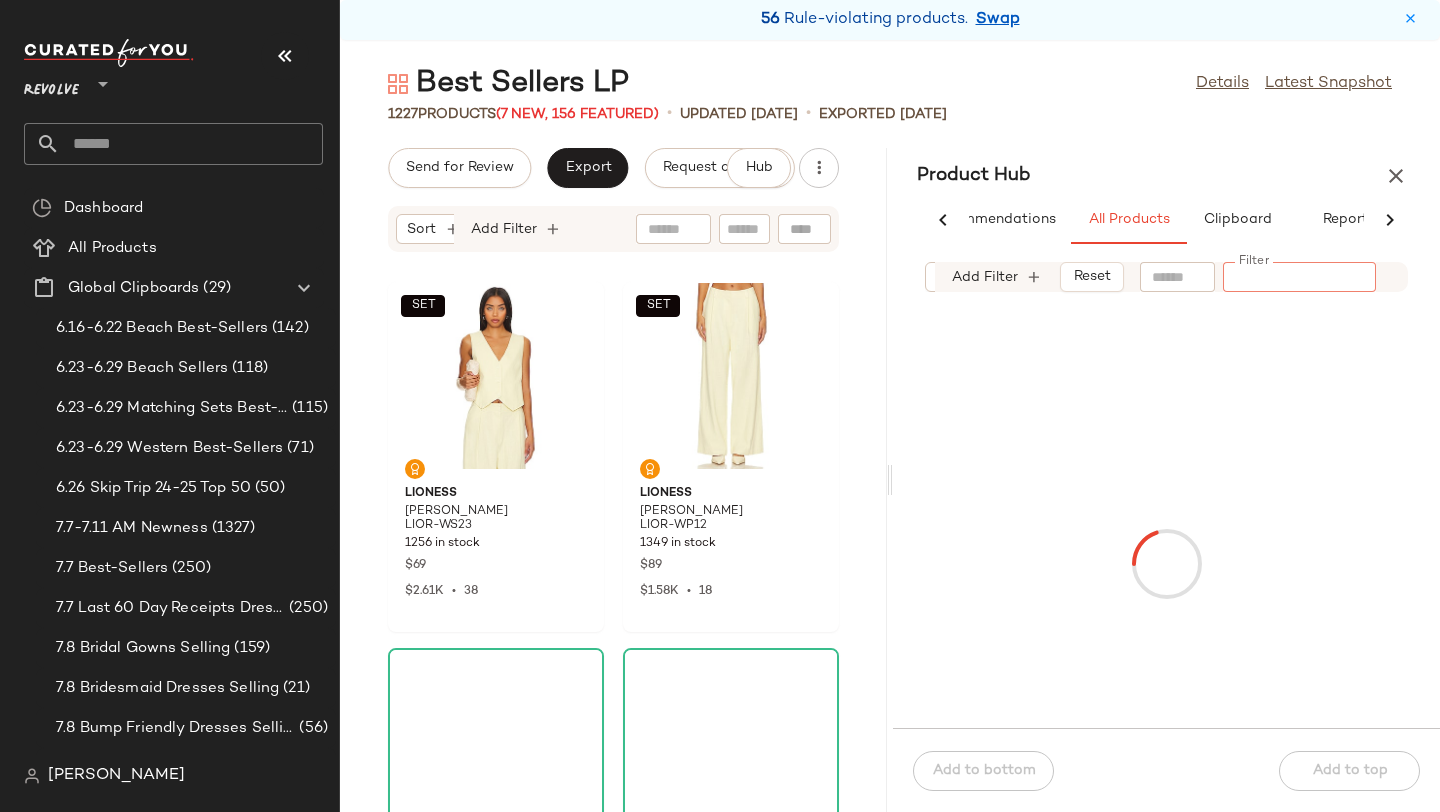paste on "**********" 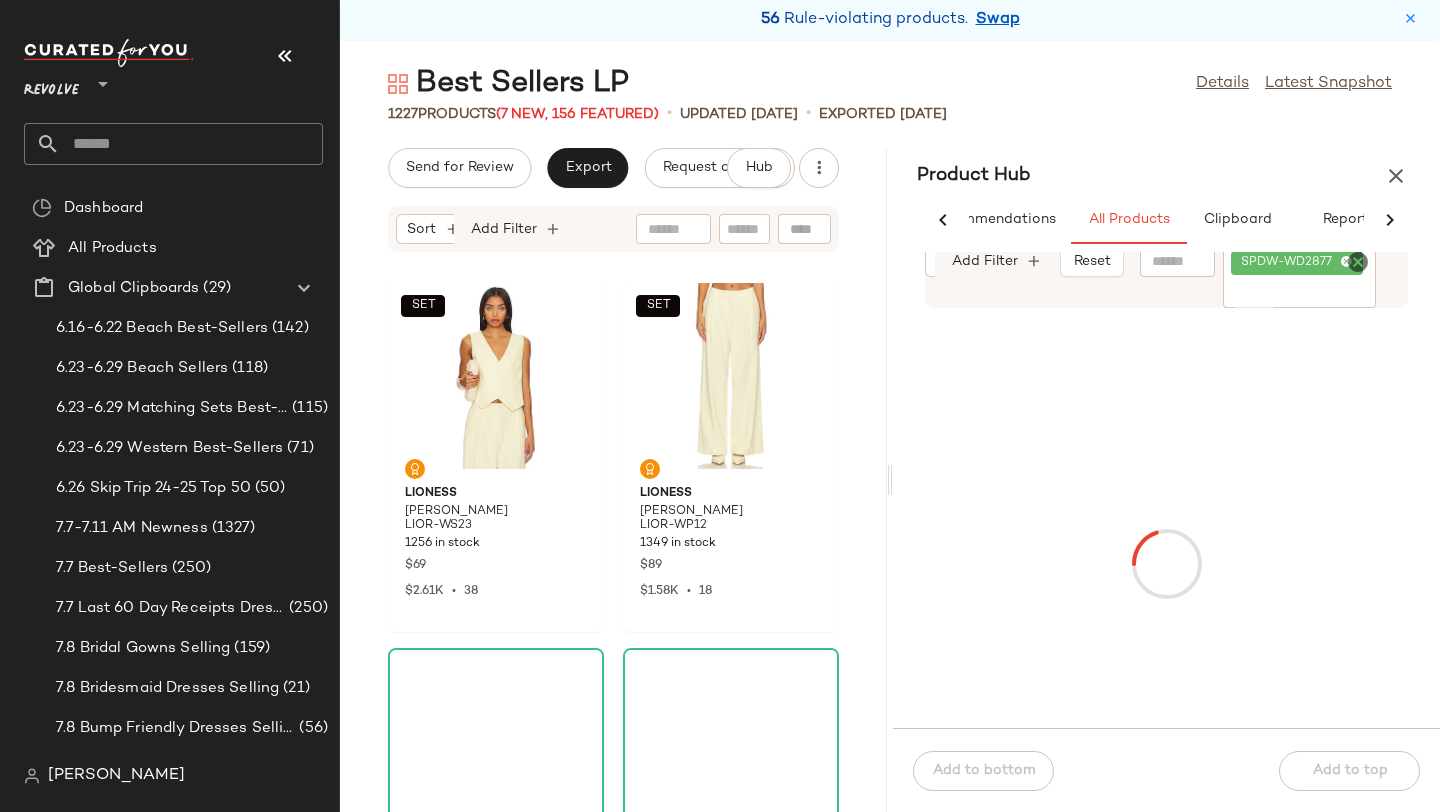 click on "1227   Products  (7 New, 156 Featured)  •   updated Jul 8th  •  Exported Jul 1st" 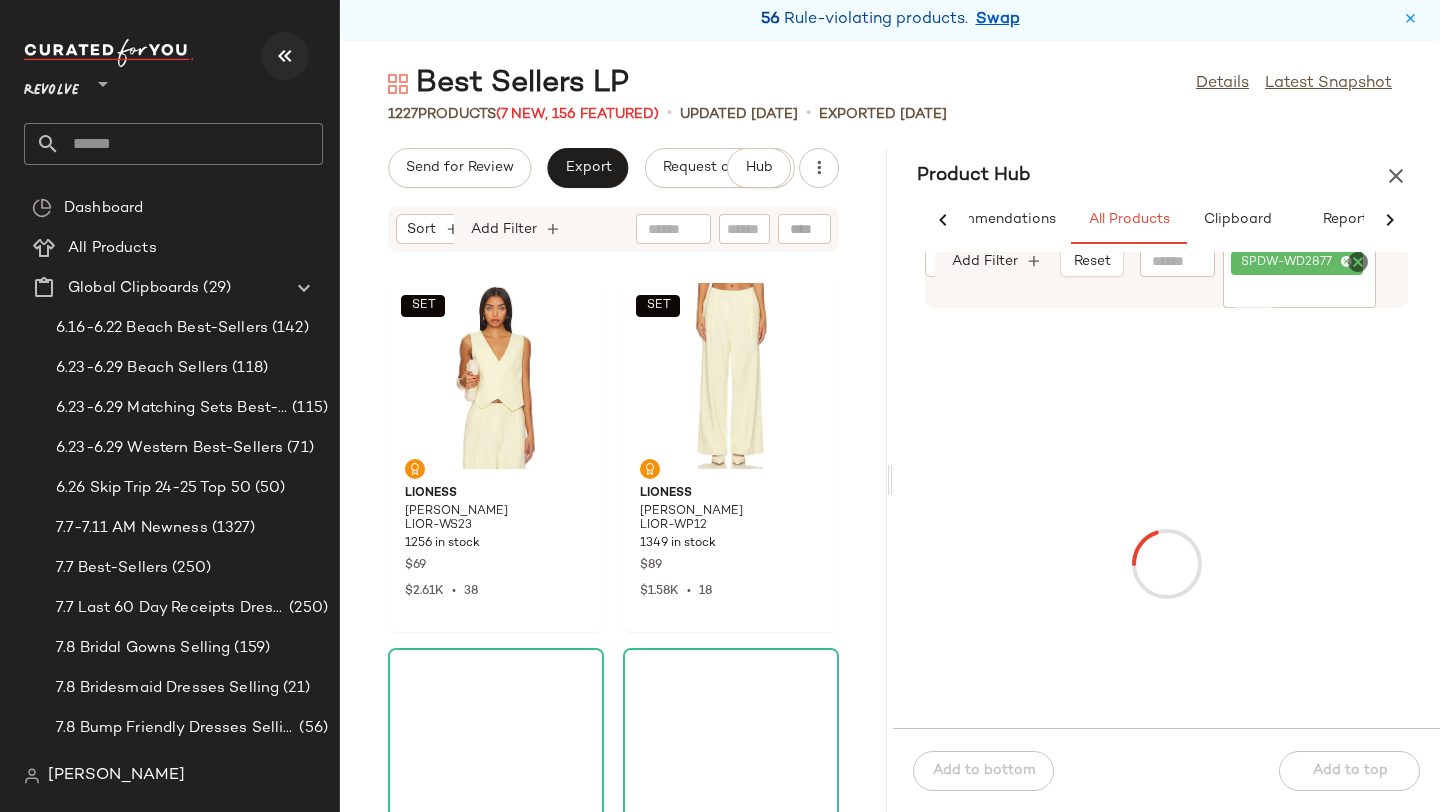 click at bounding box center [285, 56] 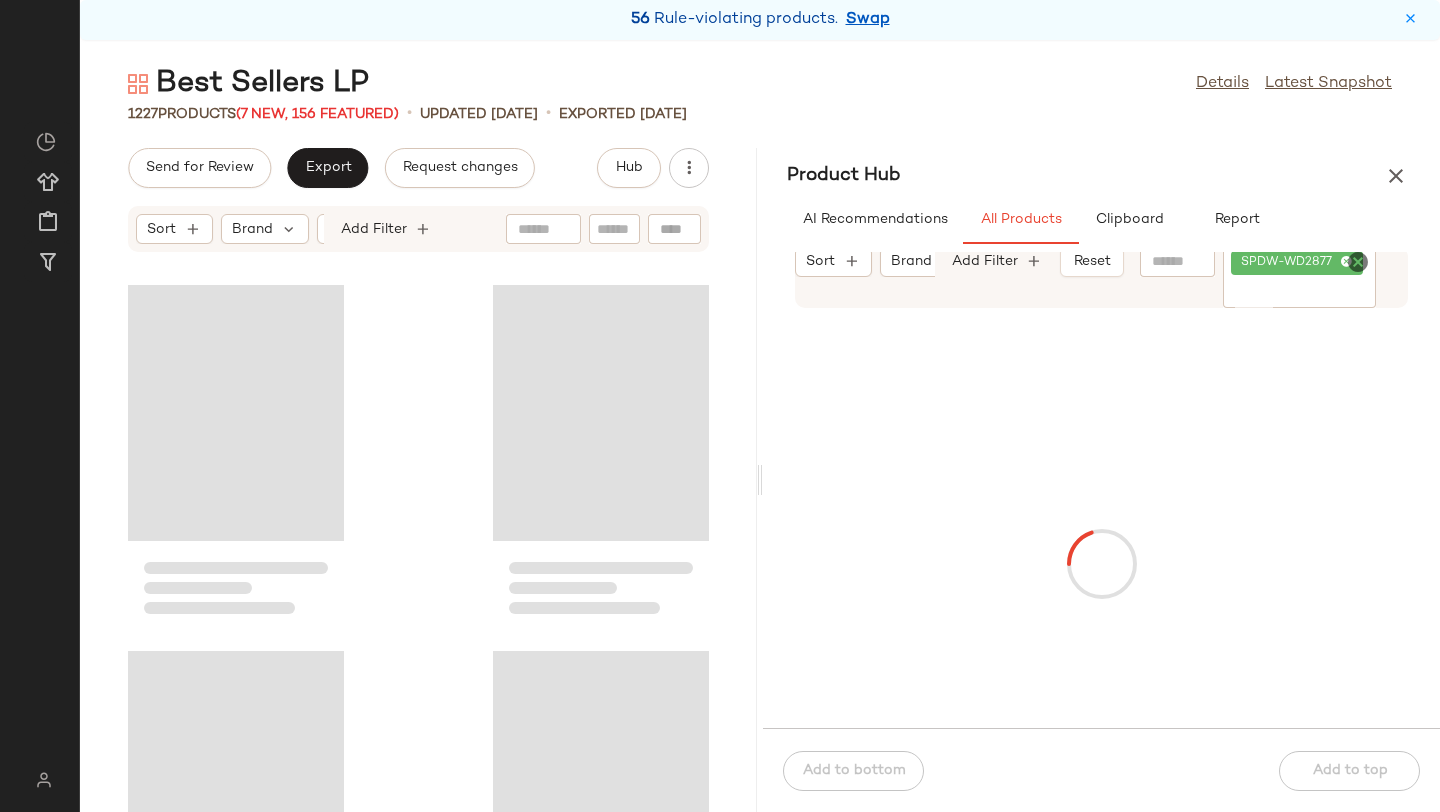 scroll, scrollTop: 0, scrollLeft: 0, axis: both 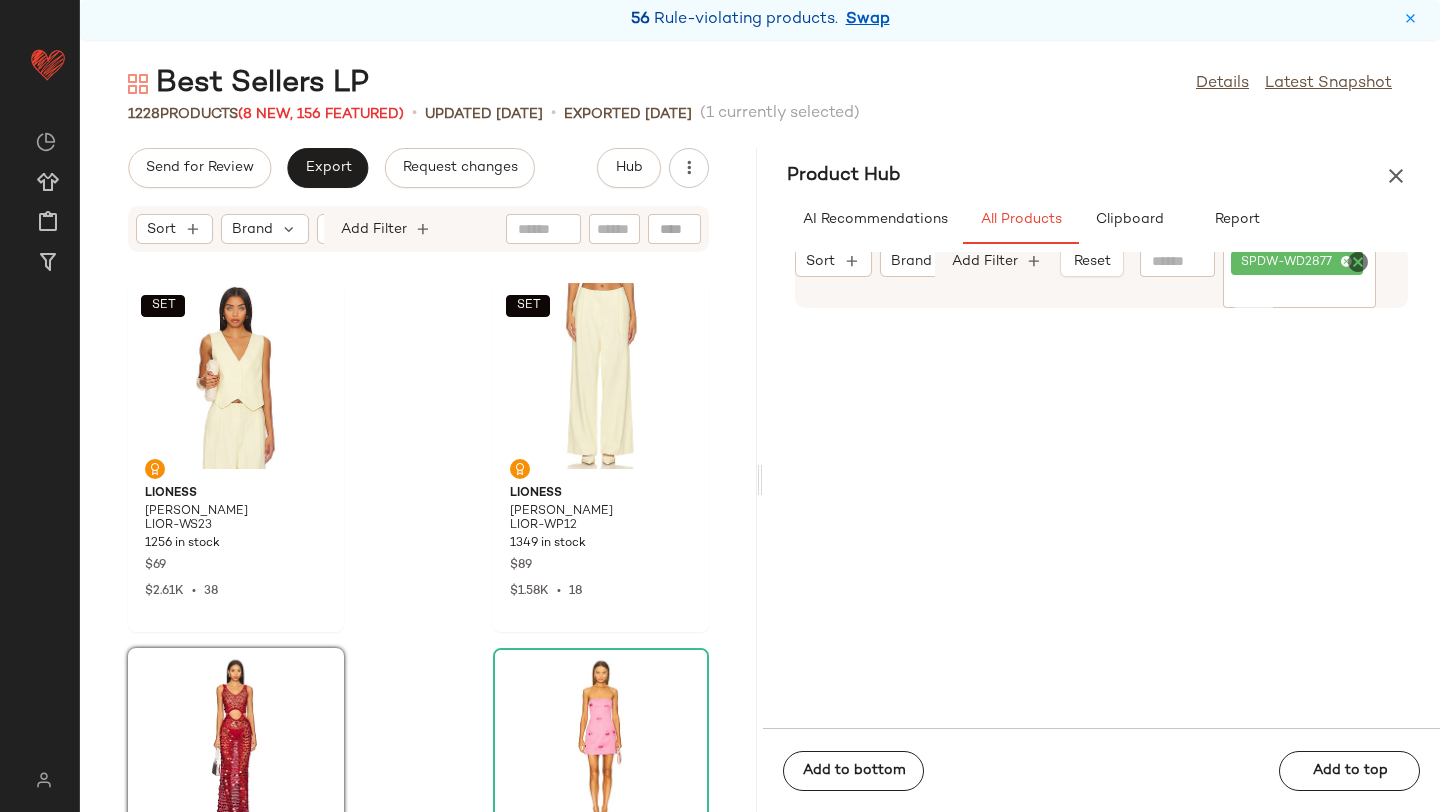 drag, startPoint x: 849, startPoint y: 489, endPoint x: 590, endPoint y: 2, distance: 551.5886 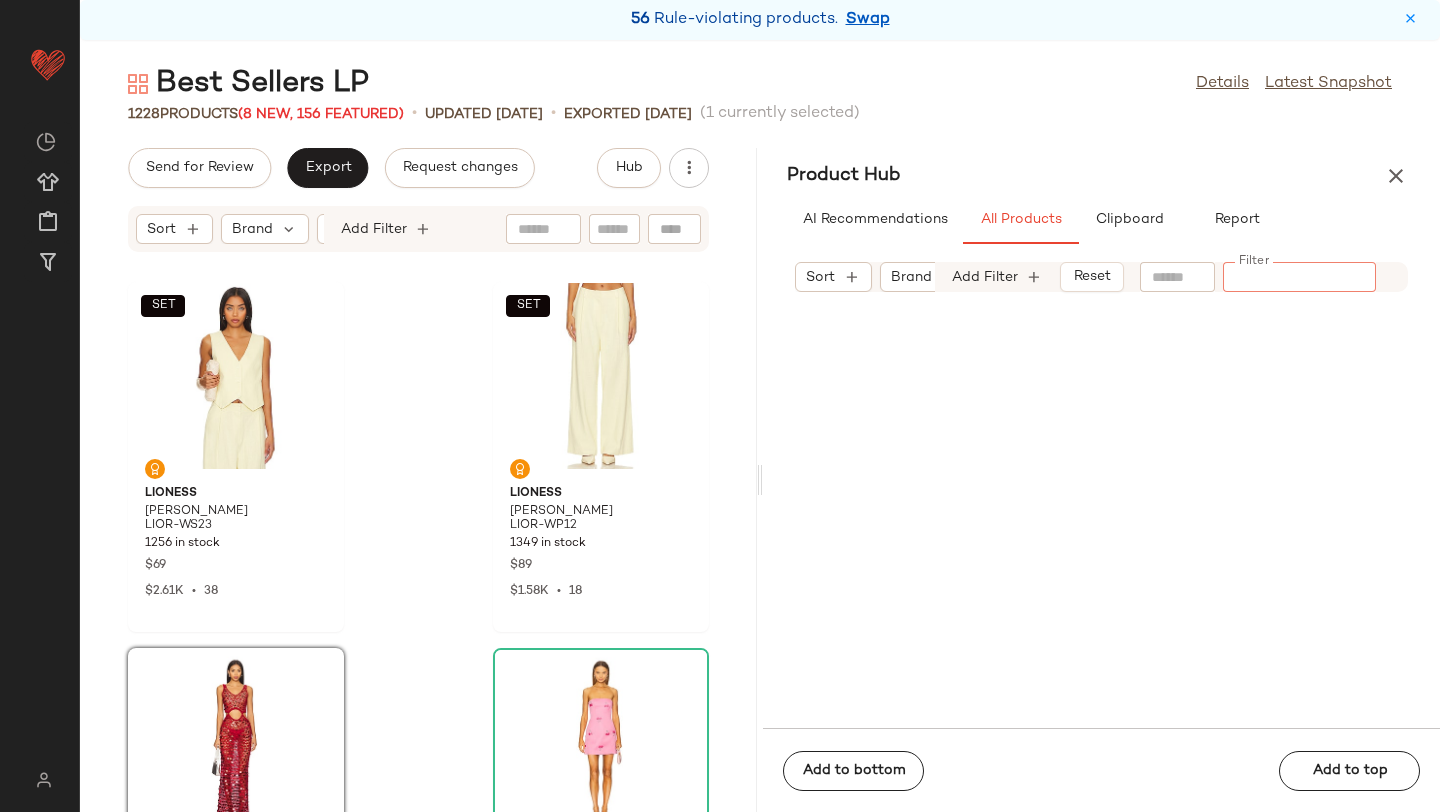 paste on "**********" 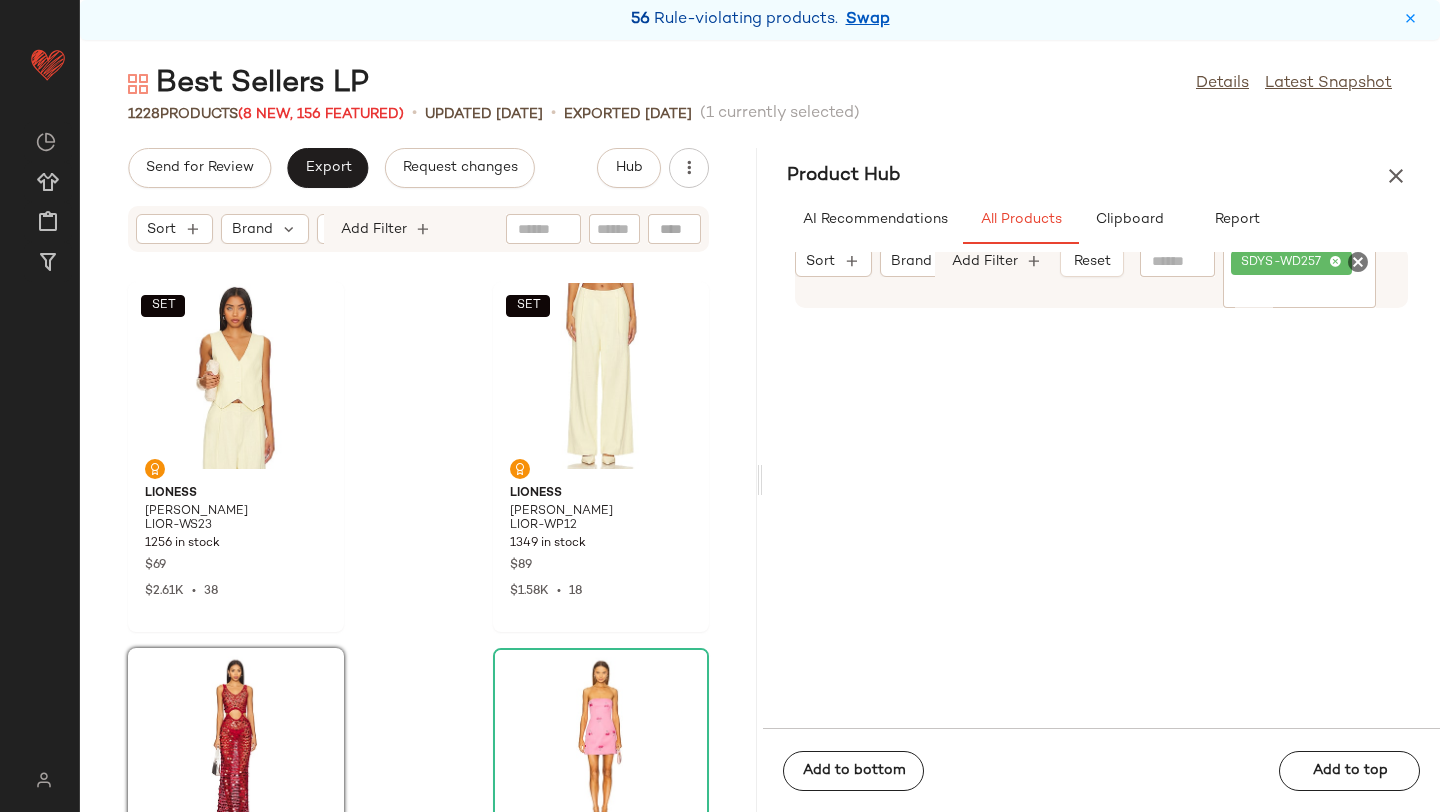 click on "Best Sellers LP  Details   Latest Snapshot  1228   Products  (8 New, 156 Featured)  •   updated Jul 8th  •  Exported Jul 1st   (1 currently selected)   Send for Review   Export   Request changes   Hub  Sort  Brand  Category  Add Filter   SET  LIONESS Leo Vest LIOR-WS23 1256 in stock $69 $2.61K  •  38  SET  LIONESS Leo Pant LIOR-WP12 1349 in stock $89 $1.58K  •  18 superdown Elena Maxi Dress SPDW-WD2877 51 in stock $88 $426  •  5 LEO LIN Roselle Embellished Bustier Mini Dress LLIF-WD2 14 in stock $795 SNDYS Antari Top SDYS-WS194 51 in stock $64 $3.38K  •  53 superdown Eleanor Skirt Set SPDW-WD2049 132 Pre-Order Items $82 $410  •  5 Amanda Uprichard x REVOLVE Queen Gown AMAN-WD2157 84 in stock $260 $728  •  3 Amanda Uprichard Soho Top AMAN-WS1108 13 in stock $170 $680  •  4 Product Hub  AI Recommendations   All Products   Clipboard   Report  Sort  Brand  Category  In Curation?:   No Add Filter   Reset  Filter SDYS-WD257 Filter  Add to bottom   Add to top" at bounding box center [760, 438] 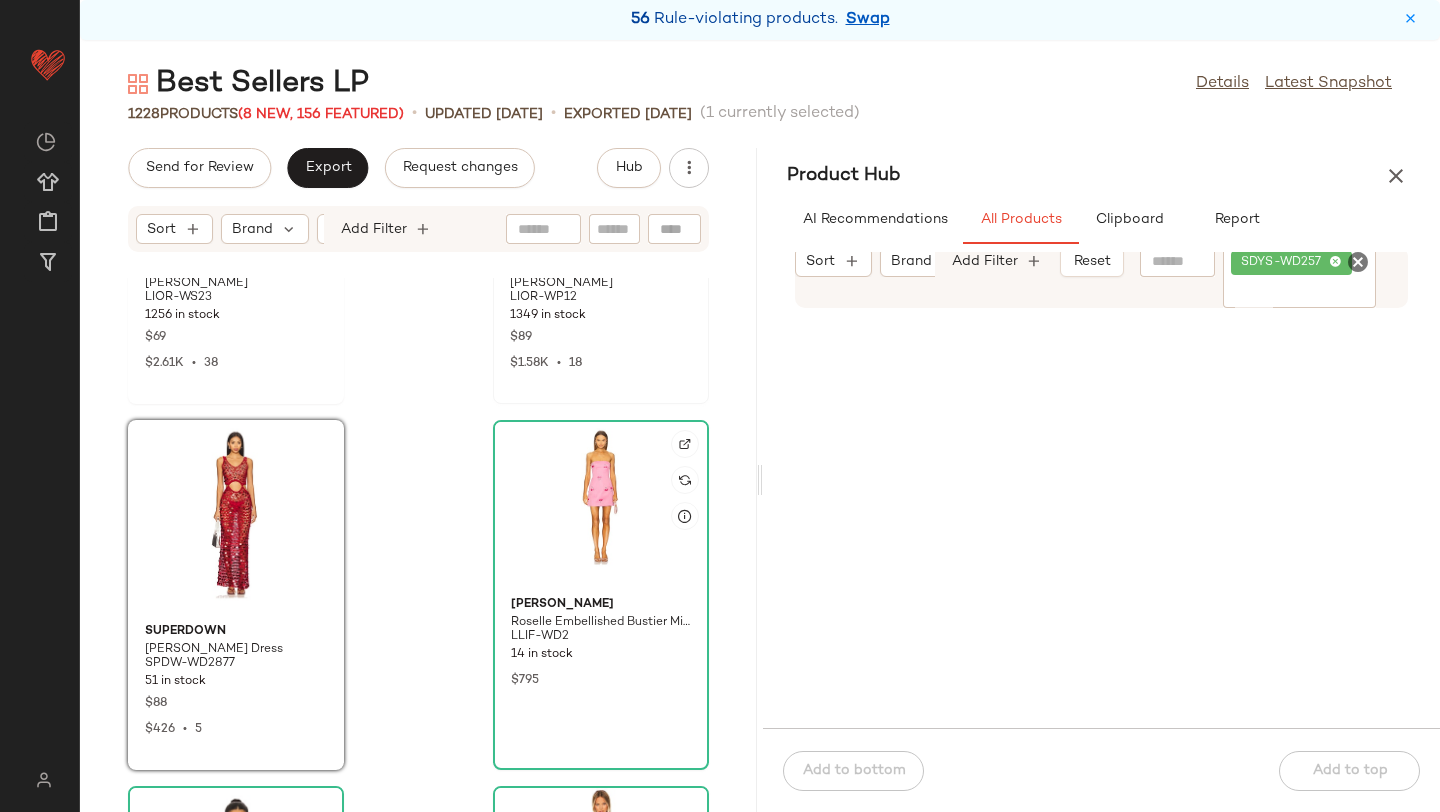 scroll, scrollTop: 229, scrollLeft: 0, axis: vertical 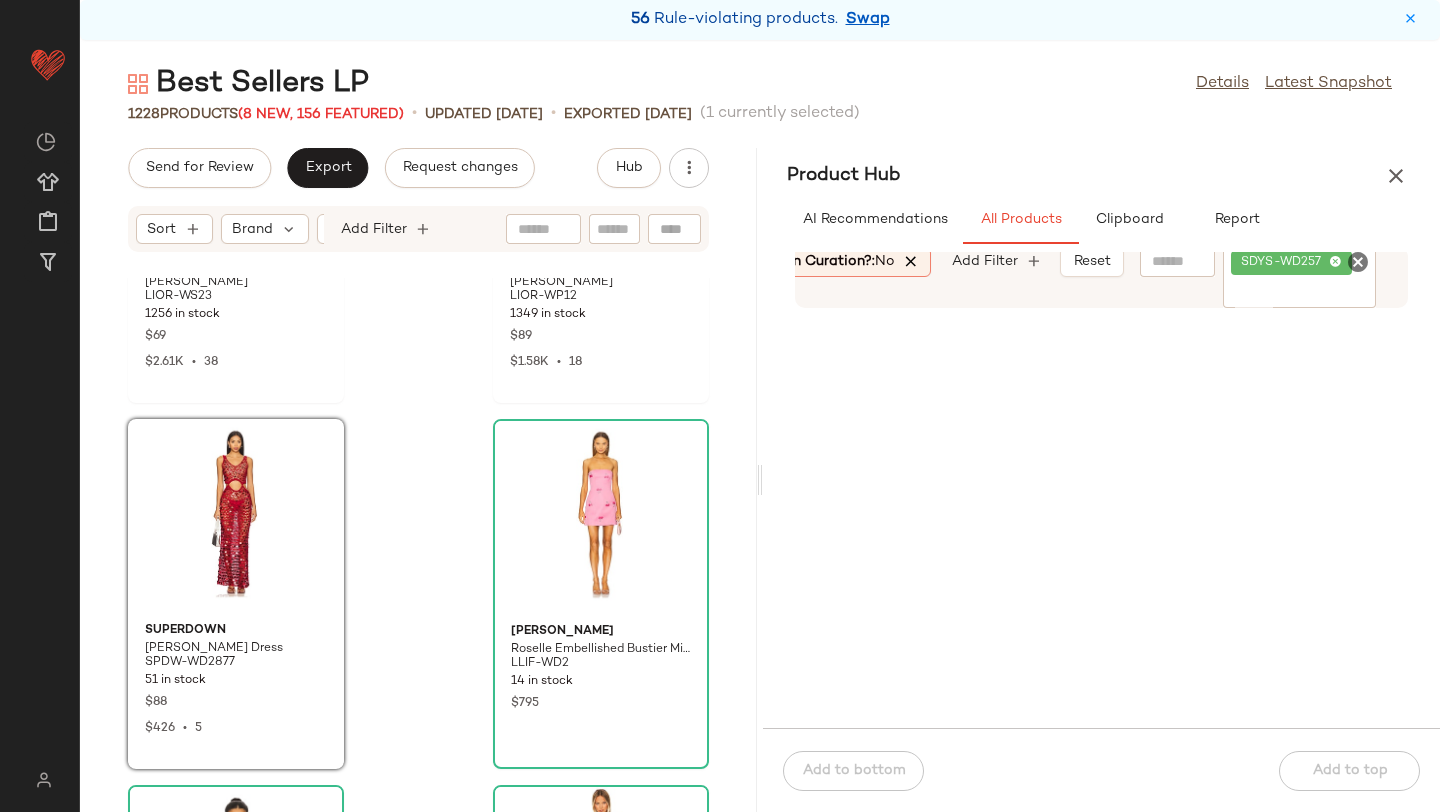 click at bounding box center [912, 262] 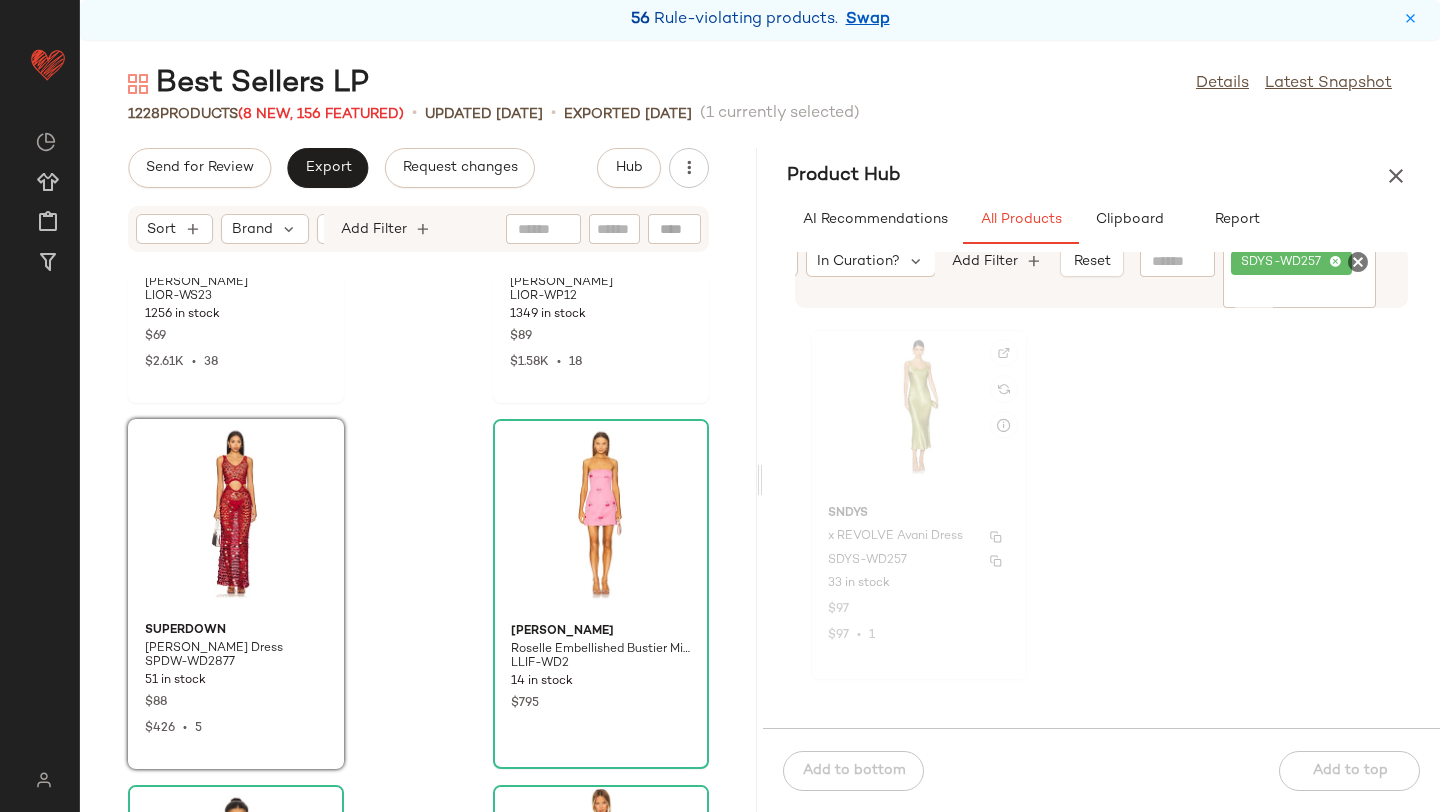 click on "SNDYS x REVOLVE Avani Dress SDYS-WD257 33 in stock $97 $97  •  1" 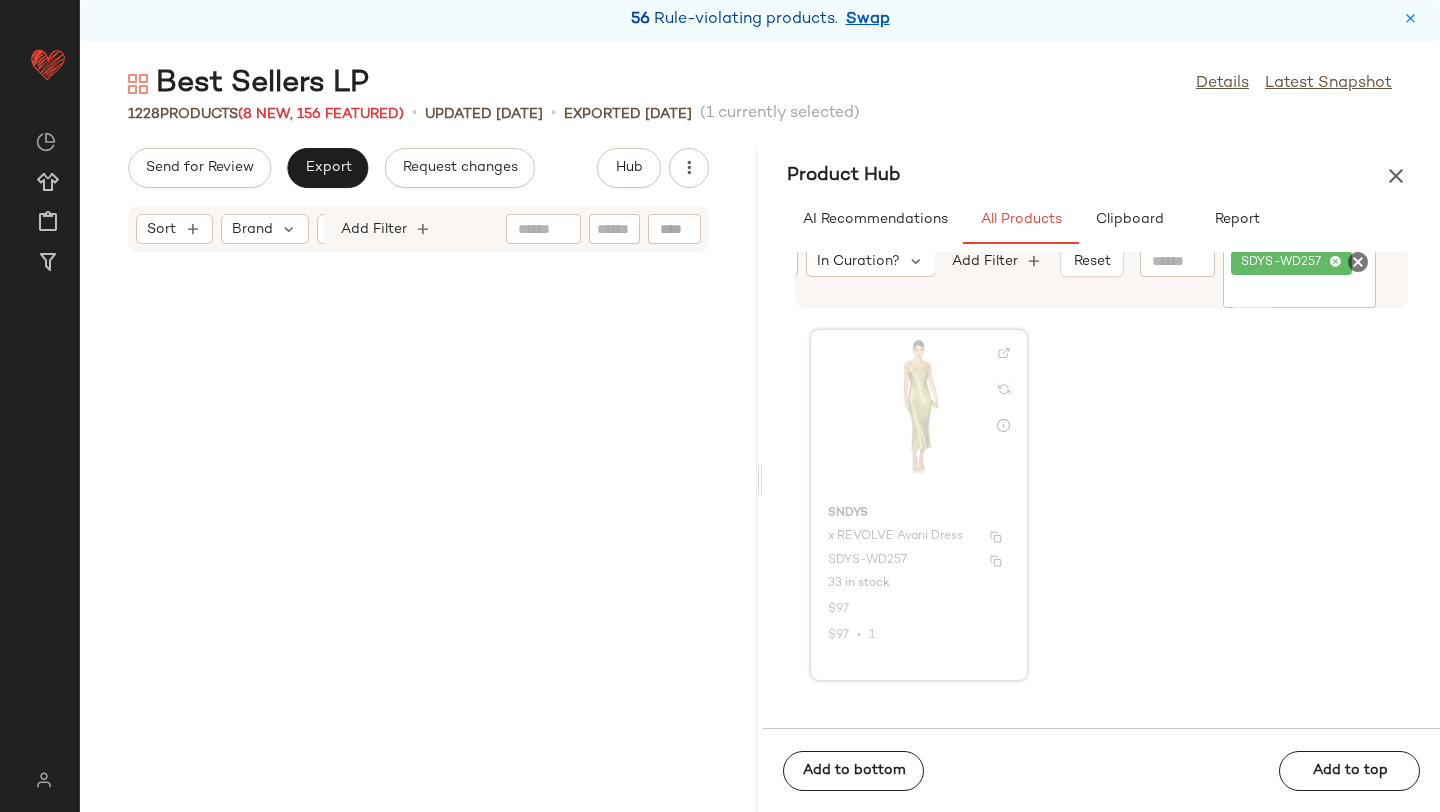 scroll, scrollTop: 168360, scrollLeft: 0, axis: vertical 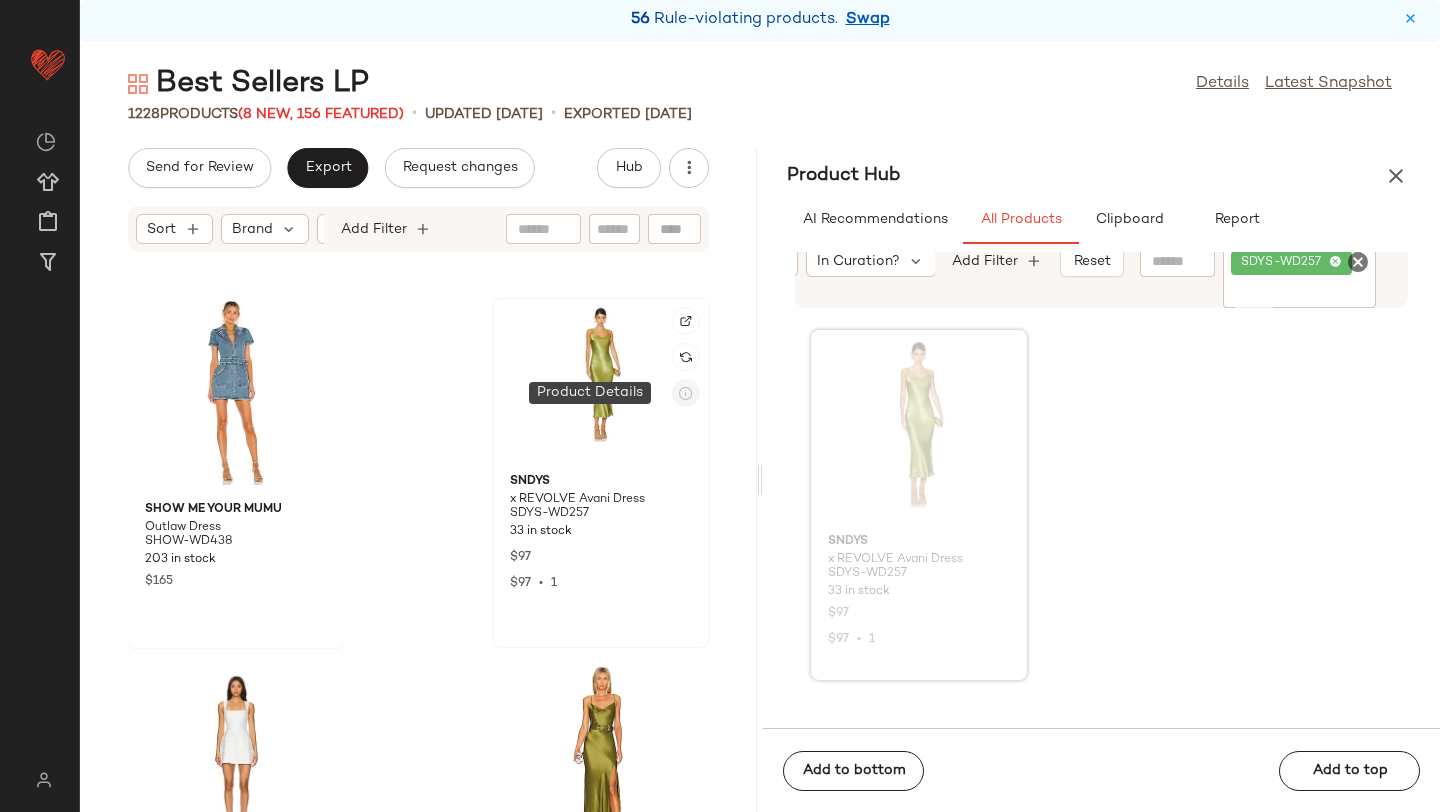 click 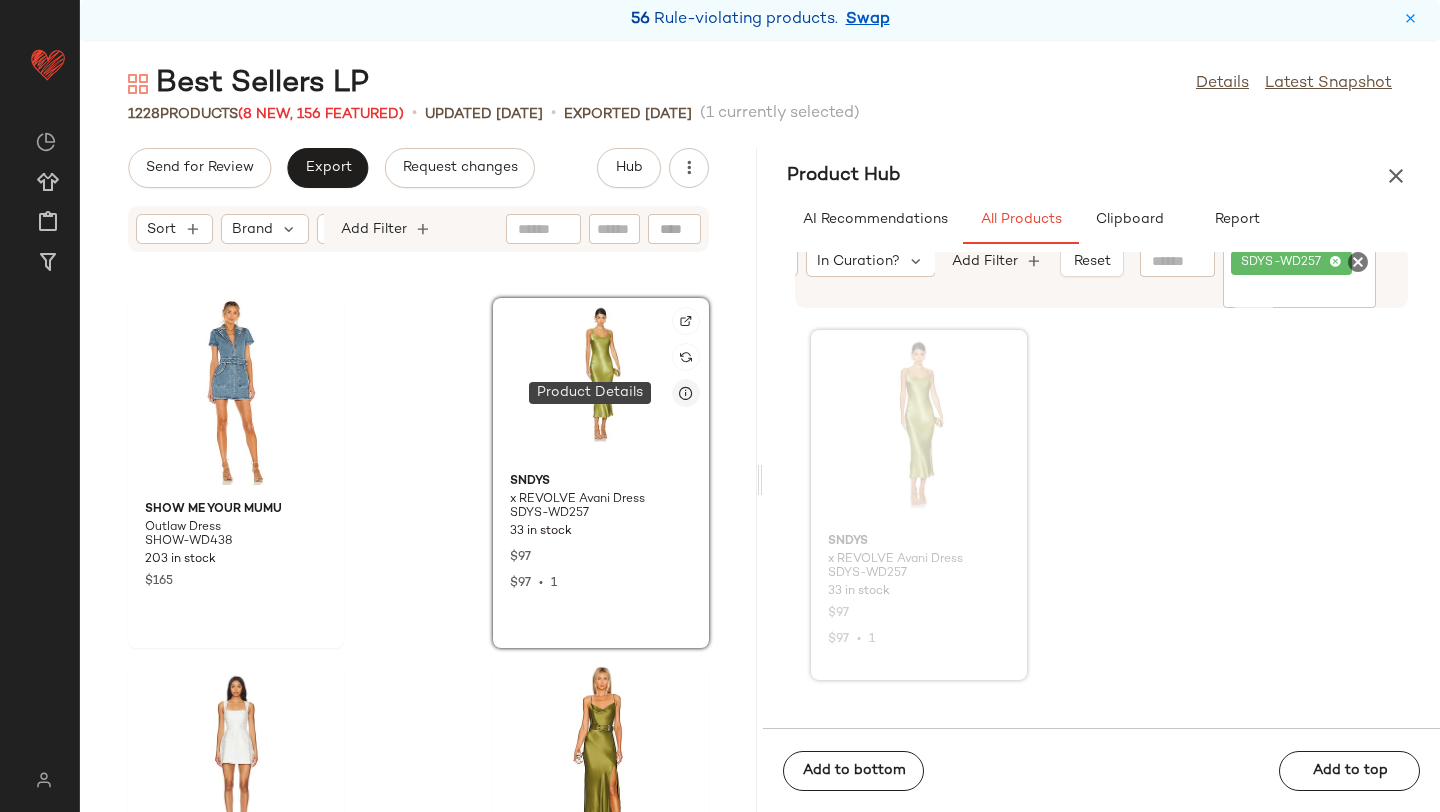 click 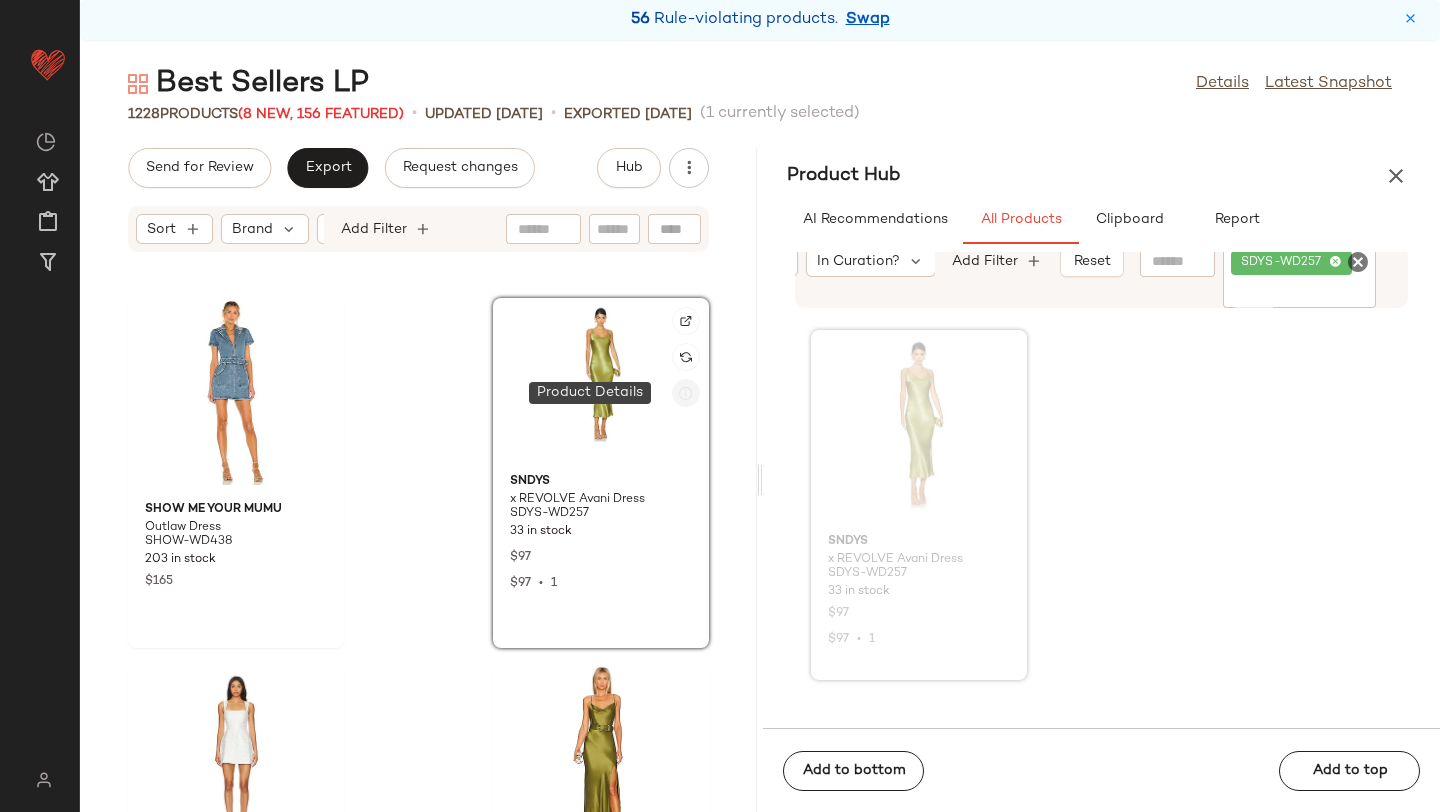 click 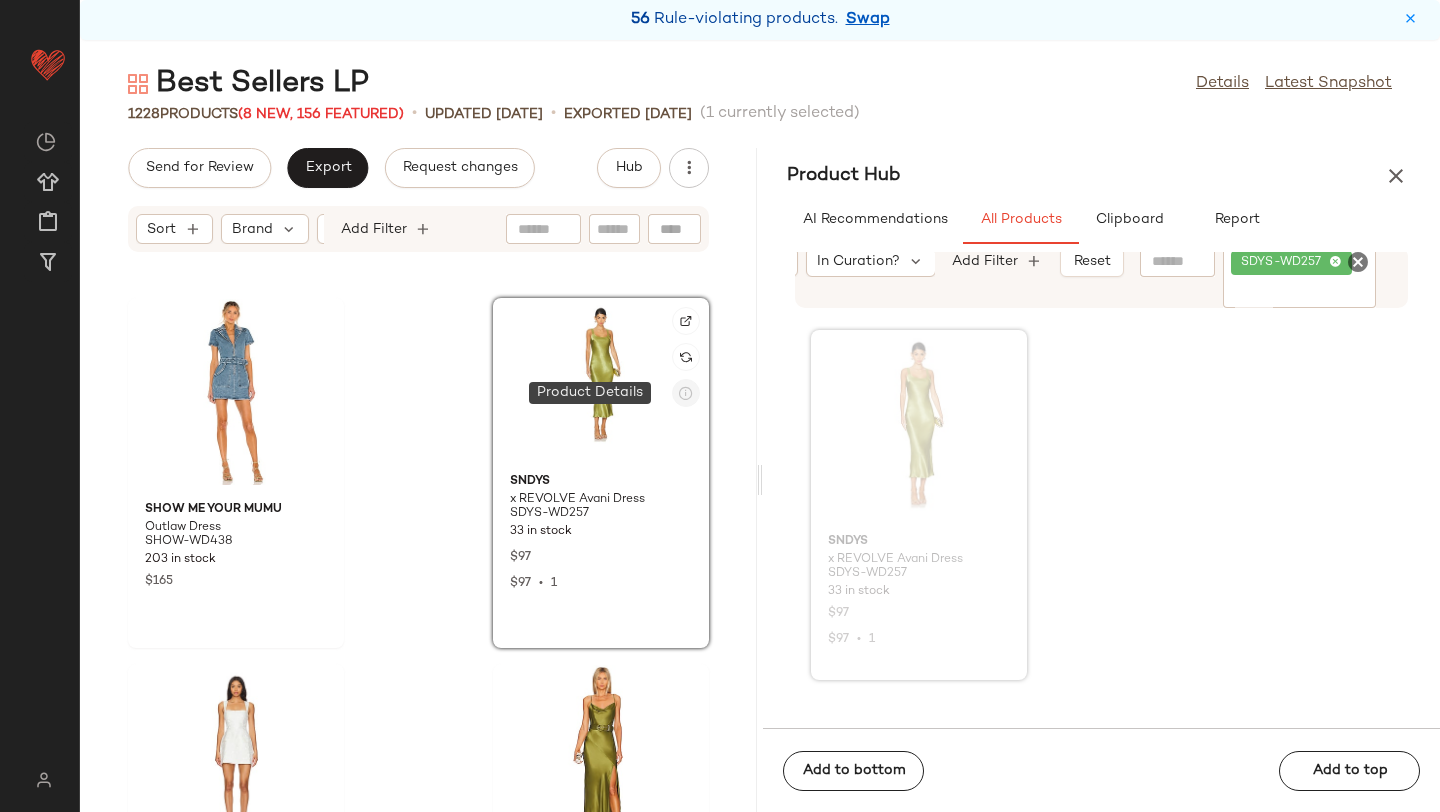 click 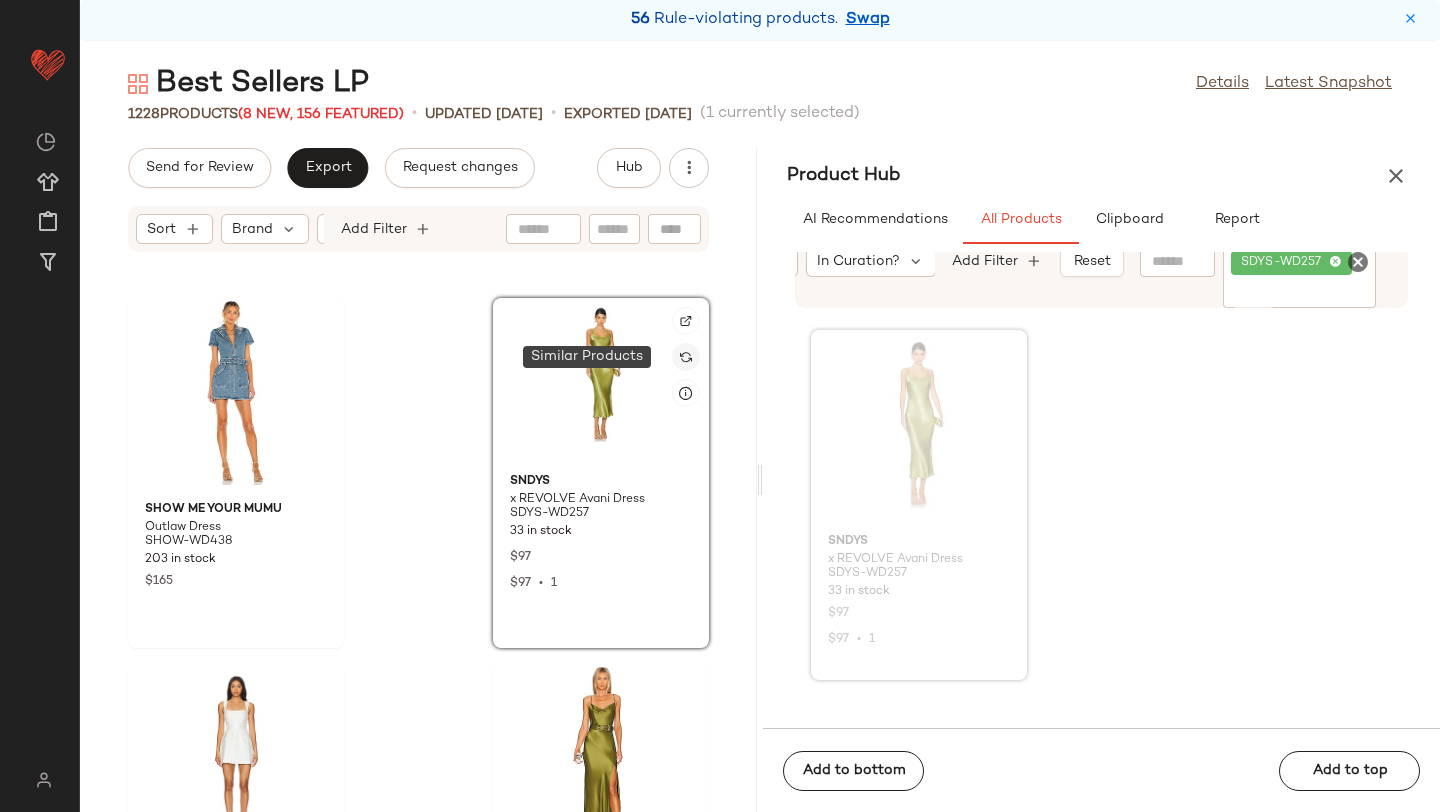 click 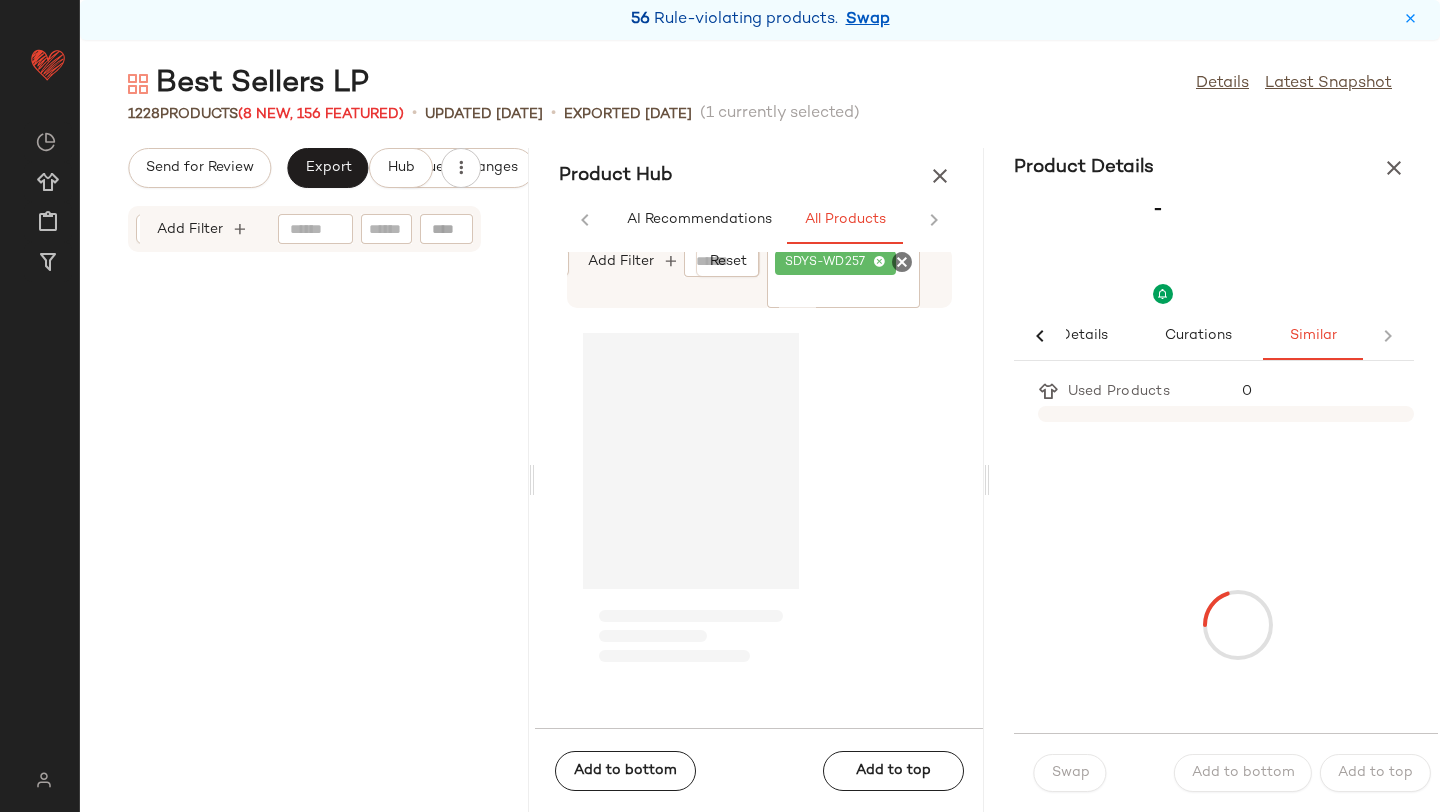 scroll, scrollTop: 0, scrollLeft: 33, axis: horizontal 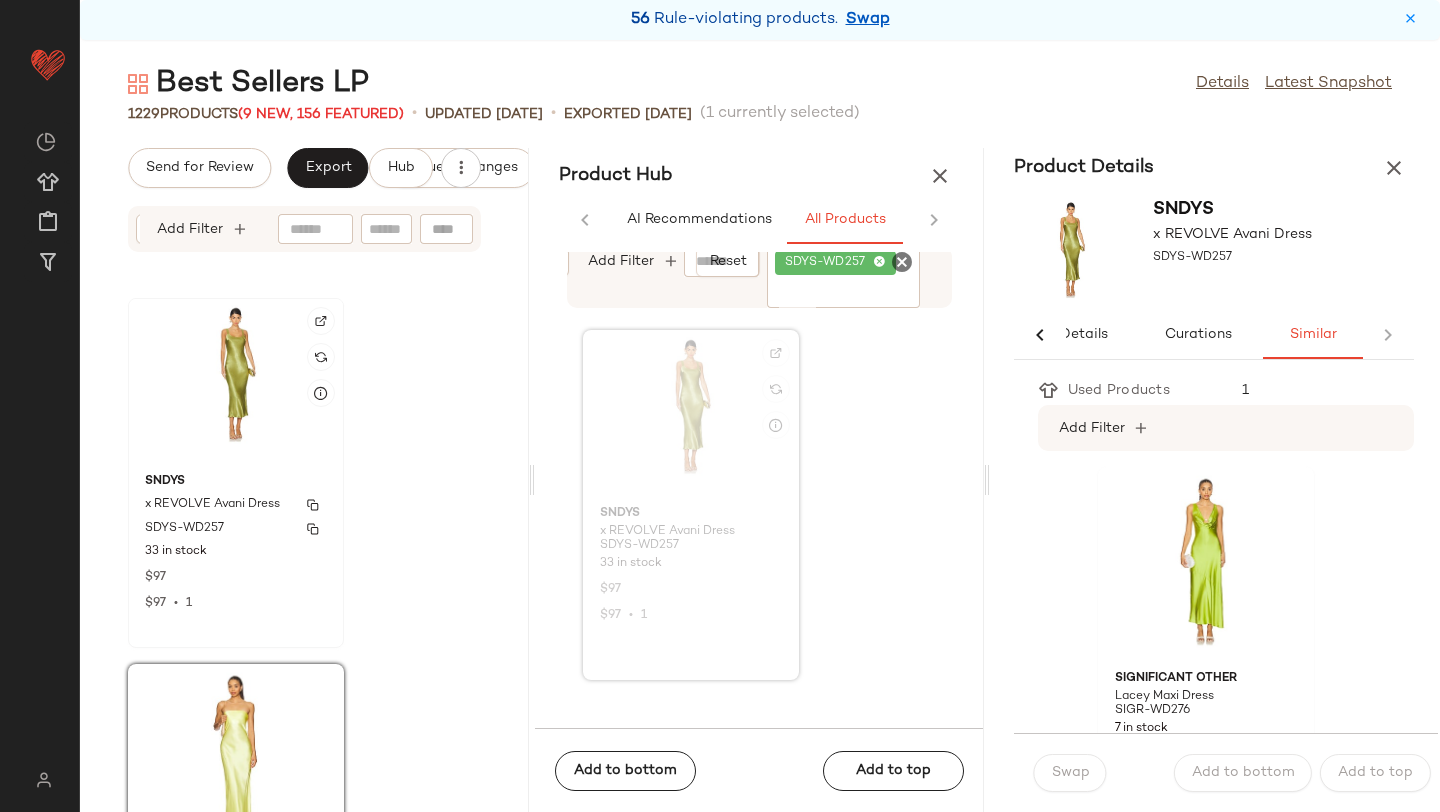 click on "SNDYS x REVOLVE Avani Dress SDYS-WD257 33 in stock $97 $97  •  1" 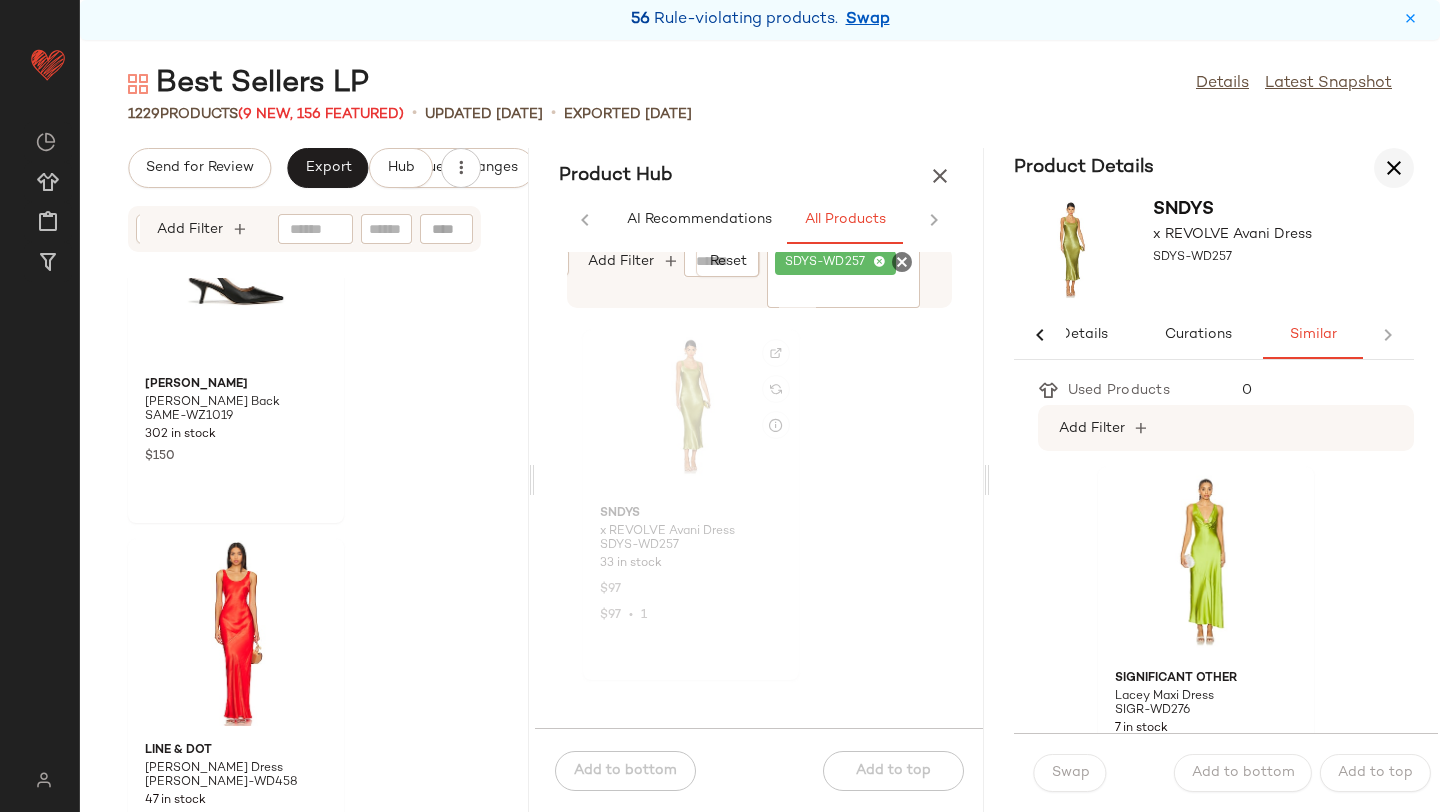 click at bounding box center [1394, 168] 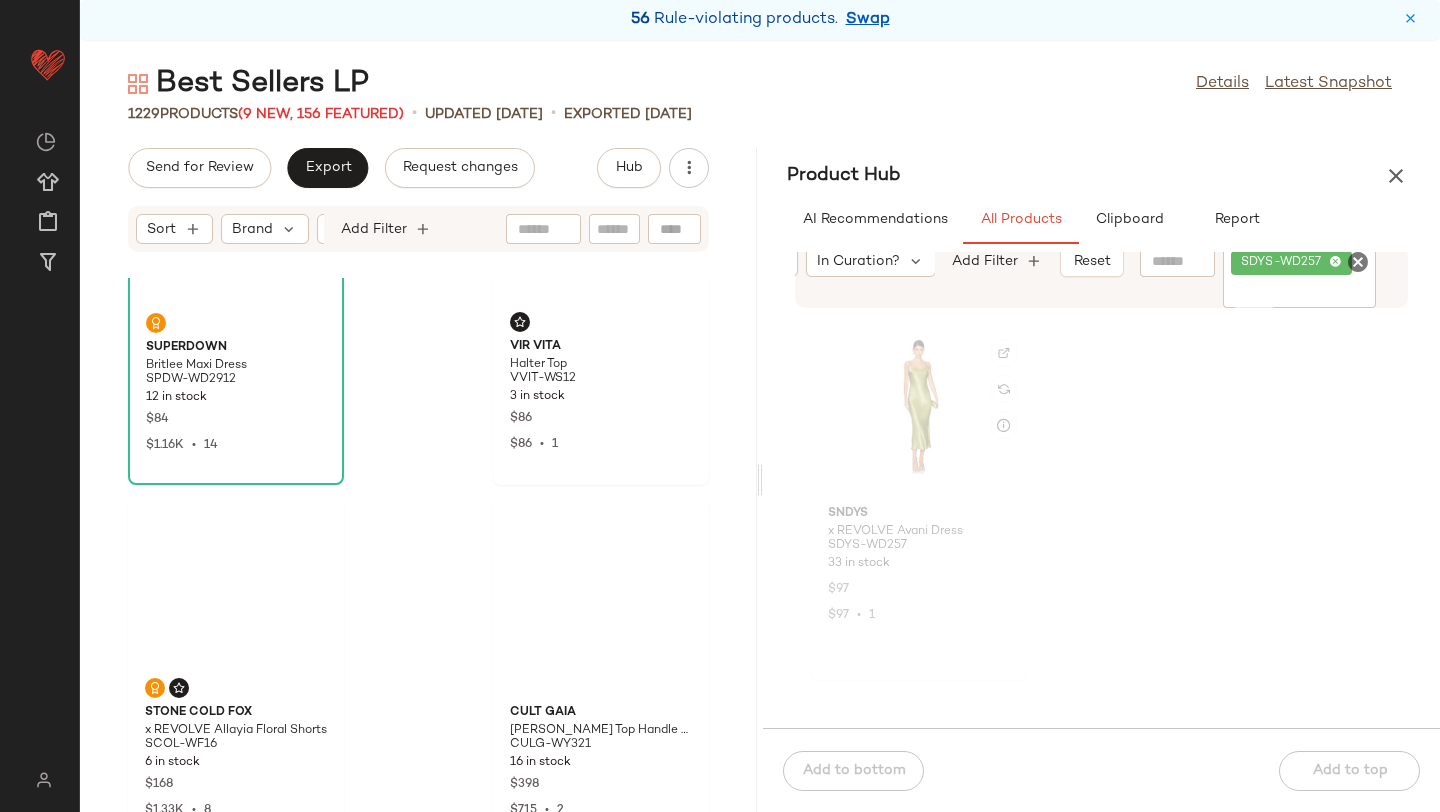 scroll, scrollTop: 1061, scrollLeft: 0, axis: vertical 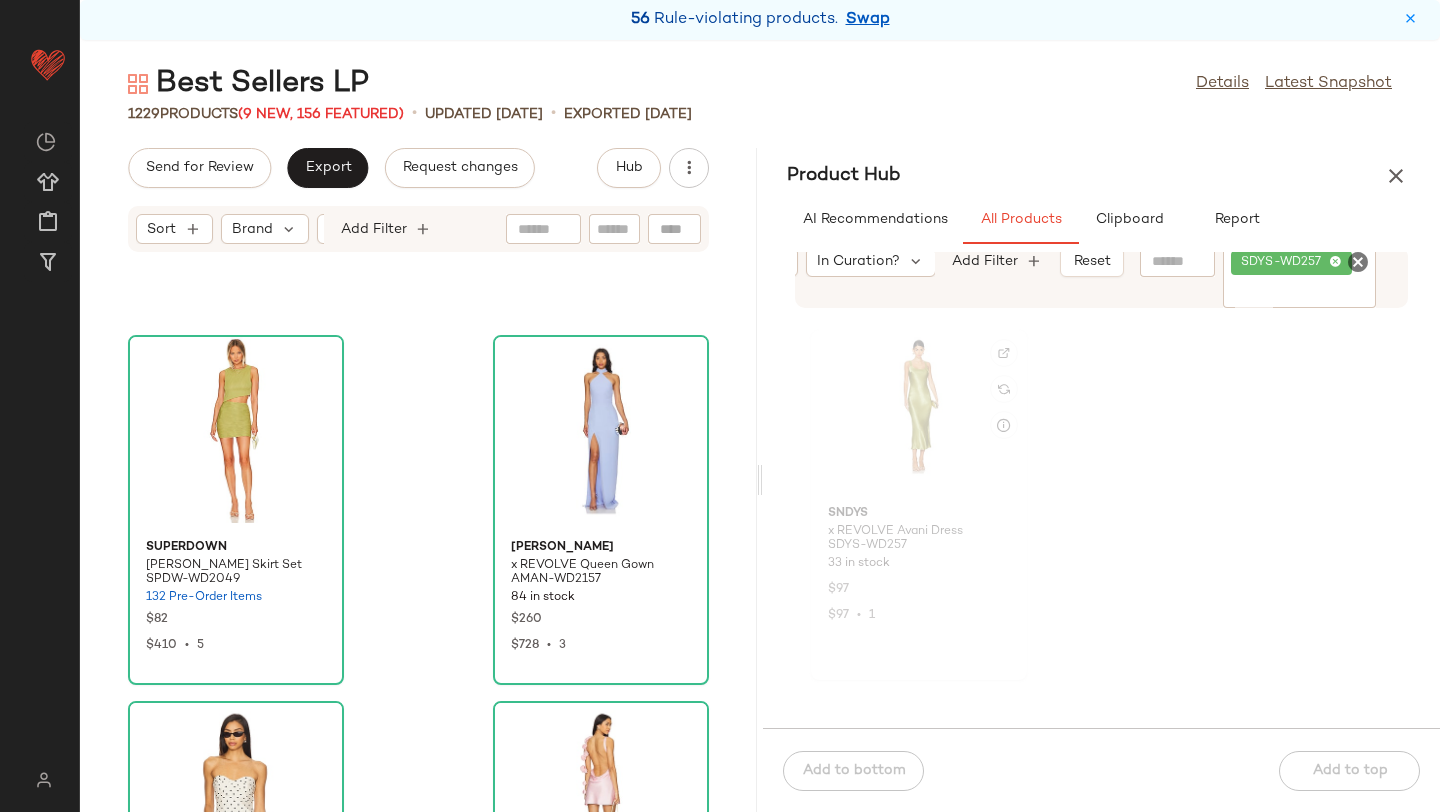 click 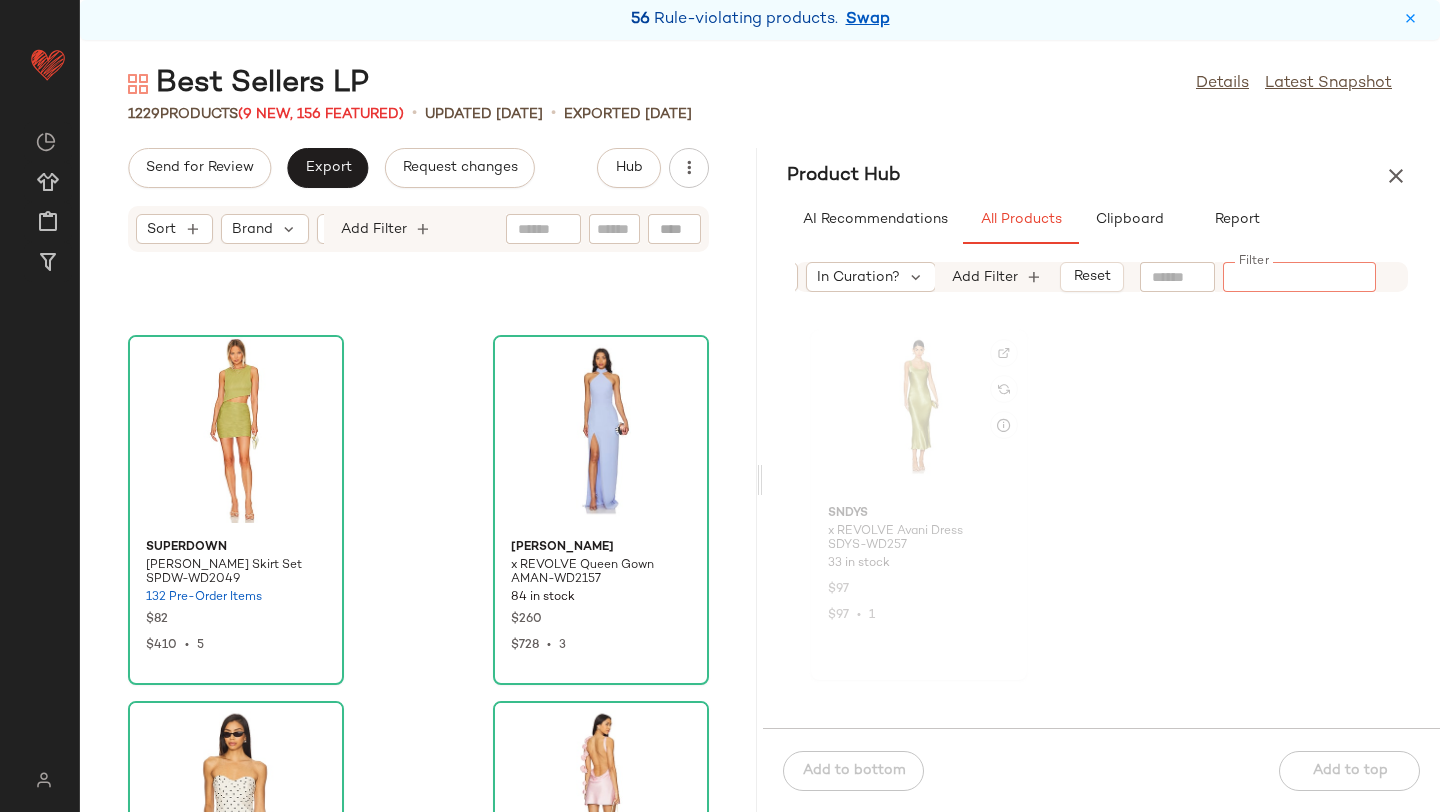 paste on "**********" 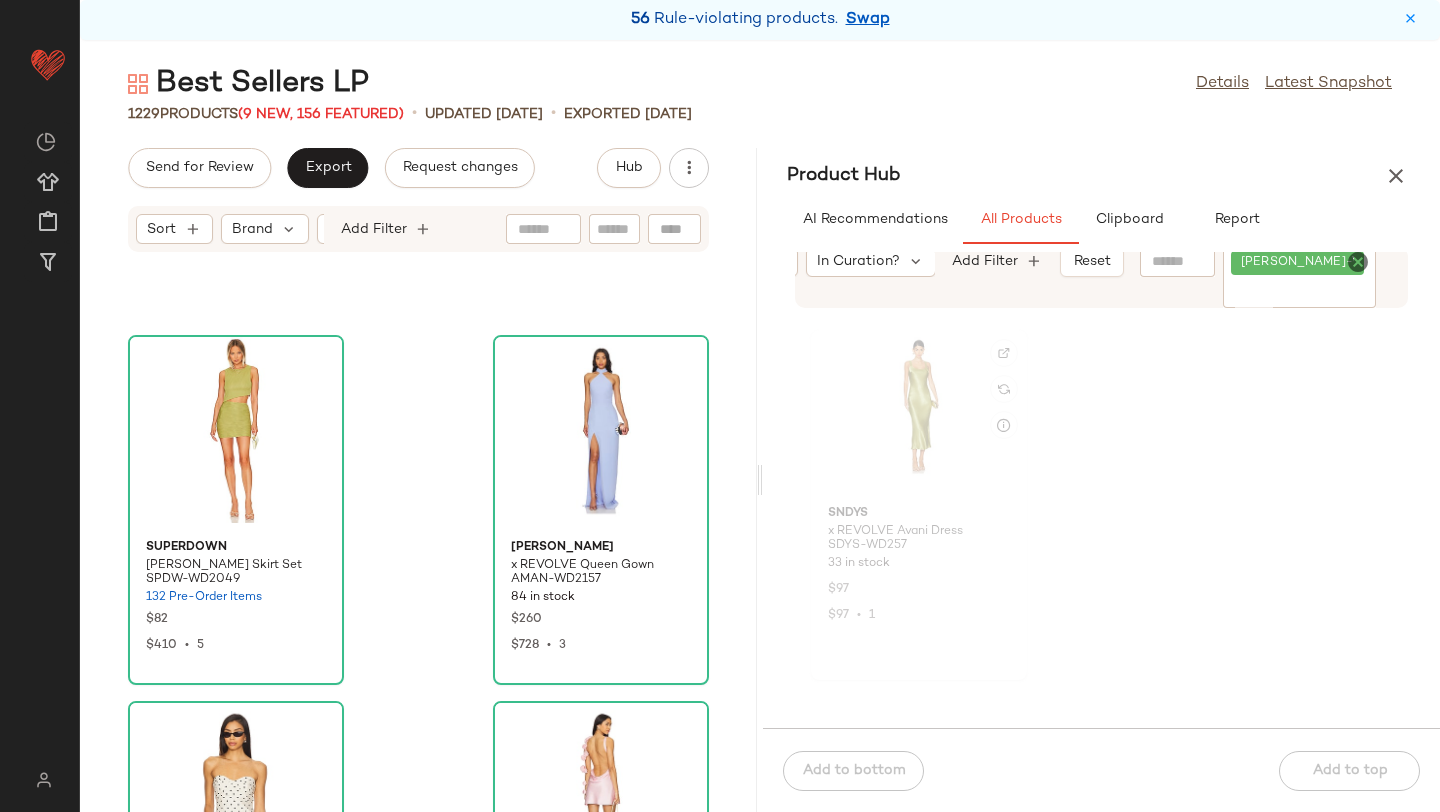 click on "Product Hub" at bounding box center (1101, 176) 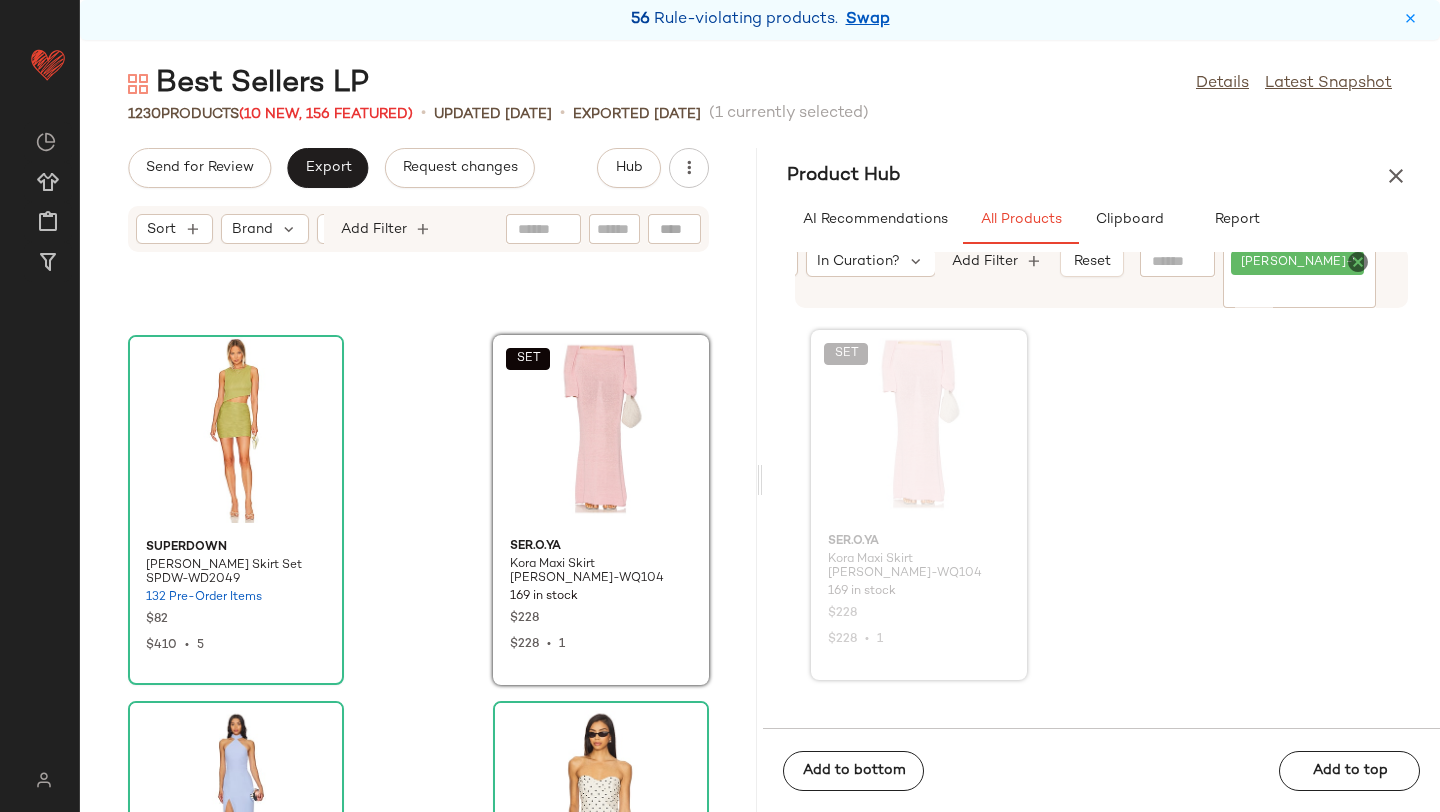 click 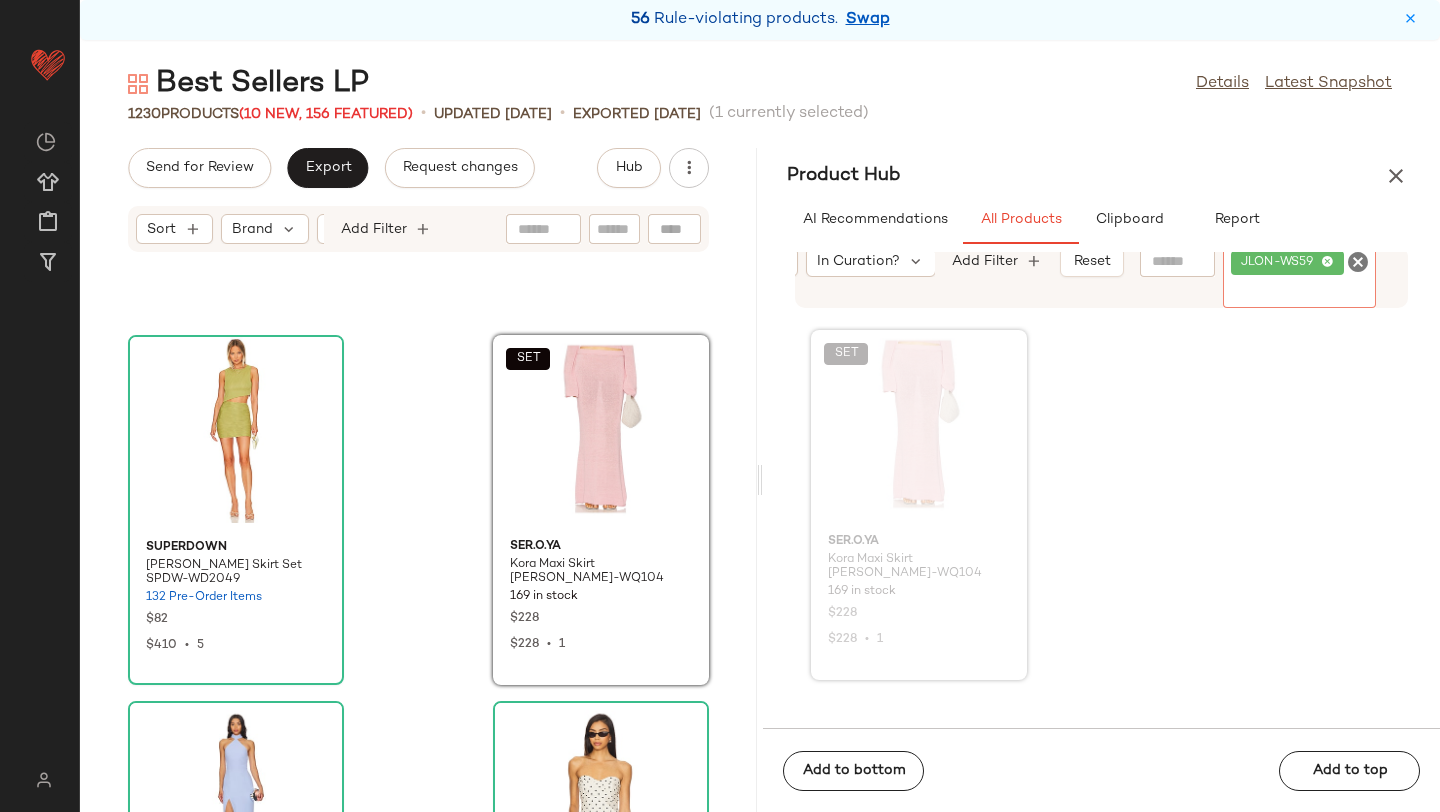 click on "Product Hub" at bounding box center (1101, 176) 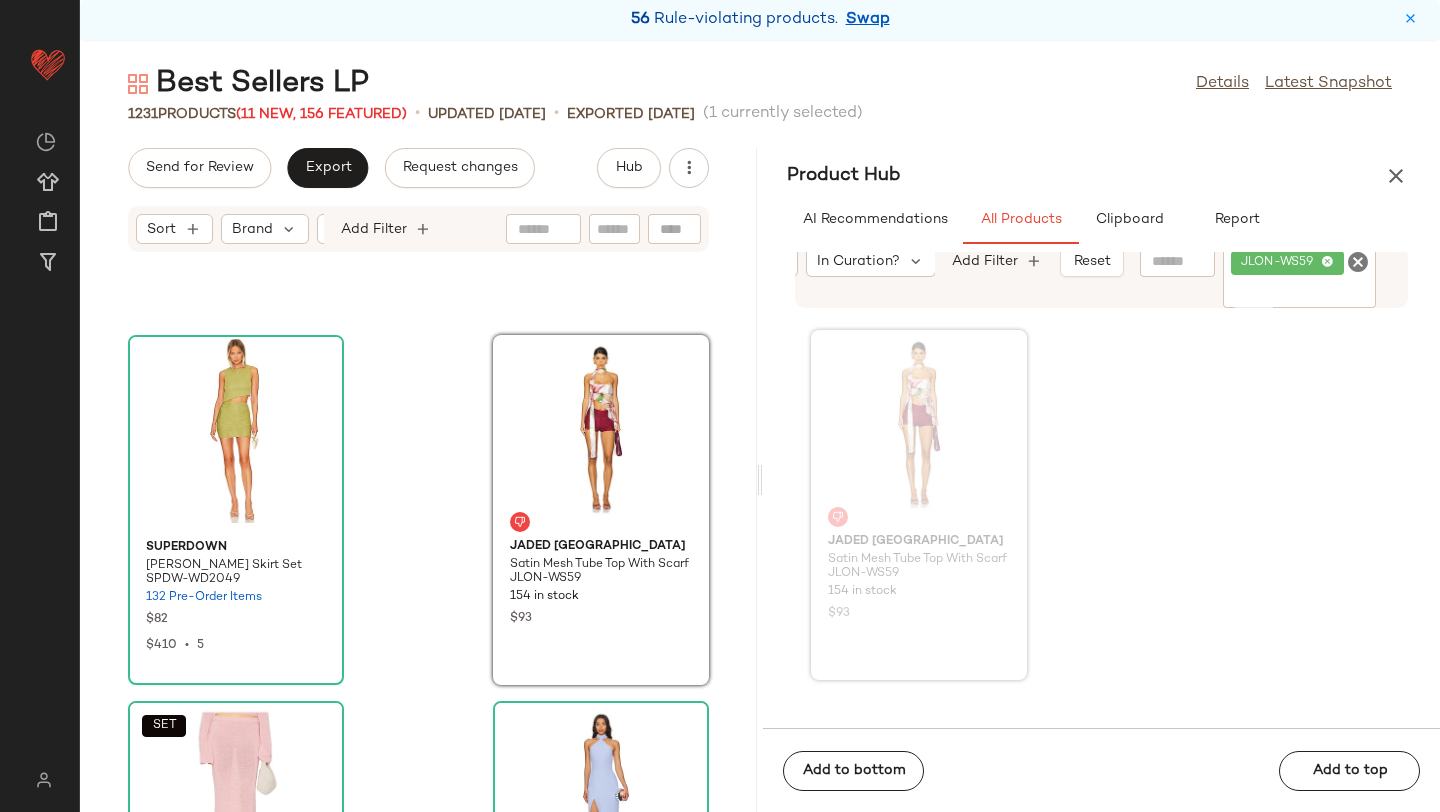 click 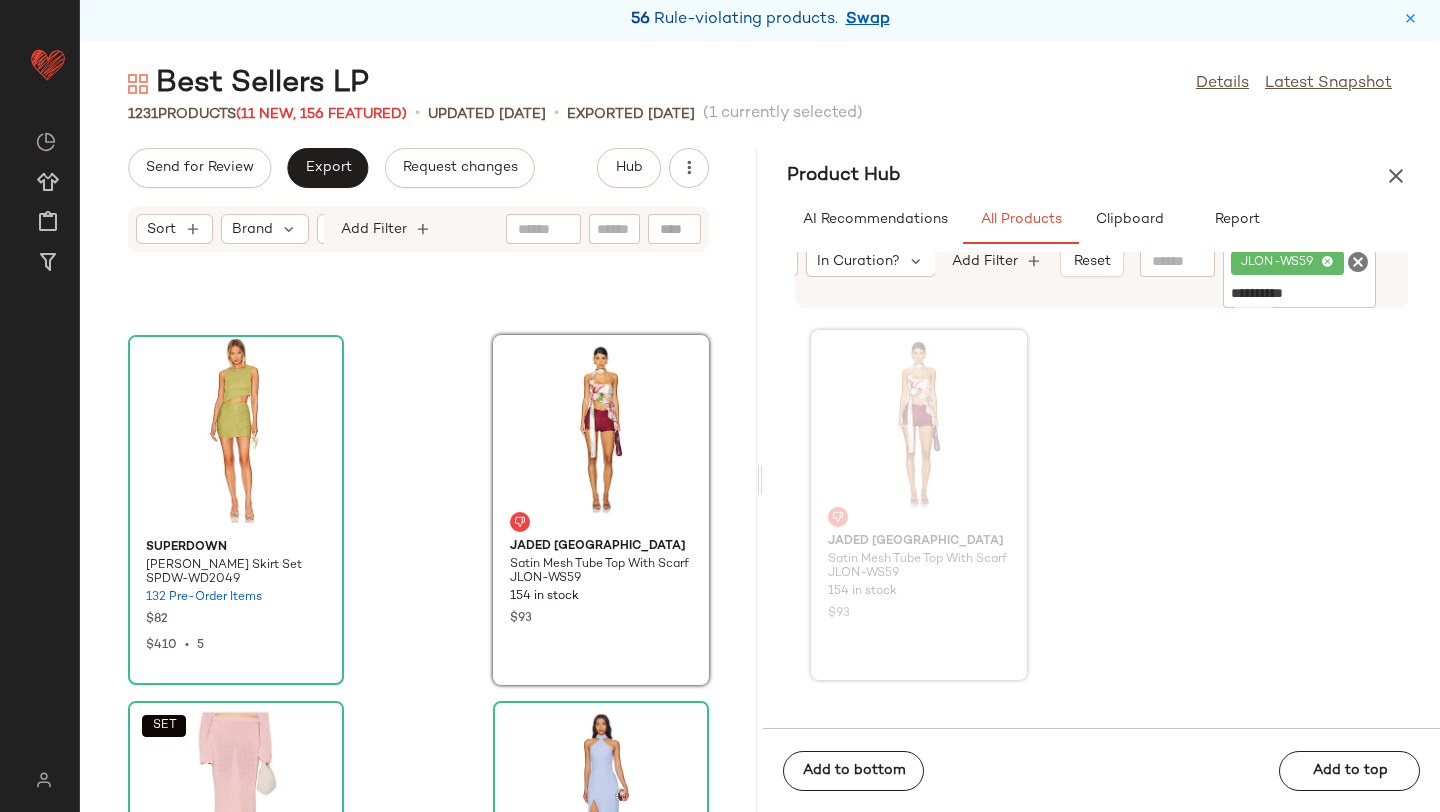 type 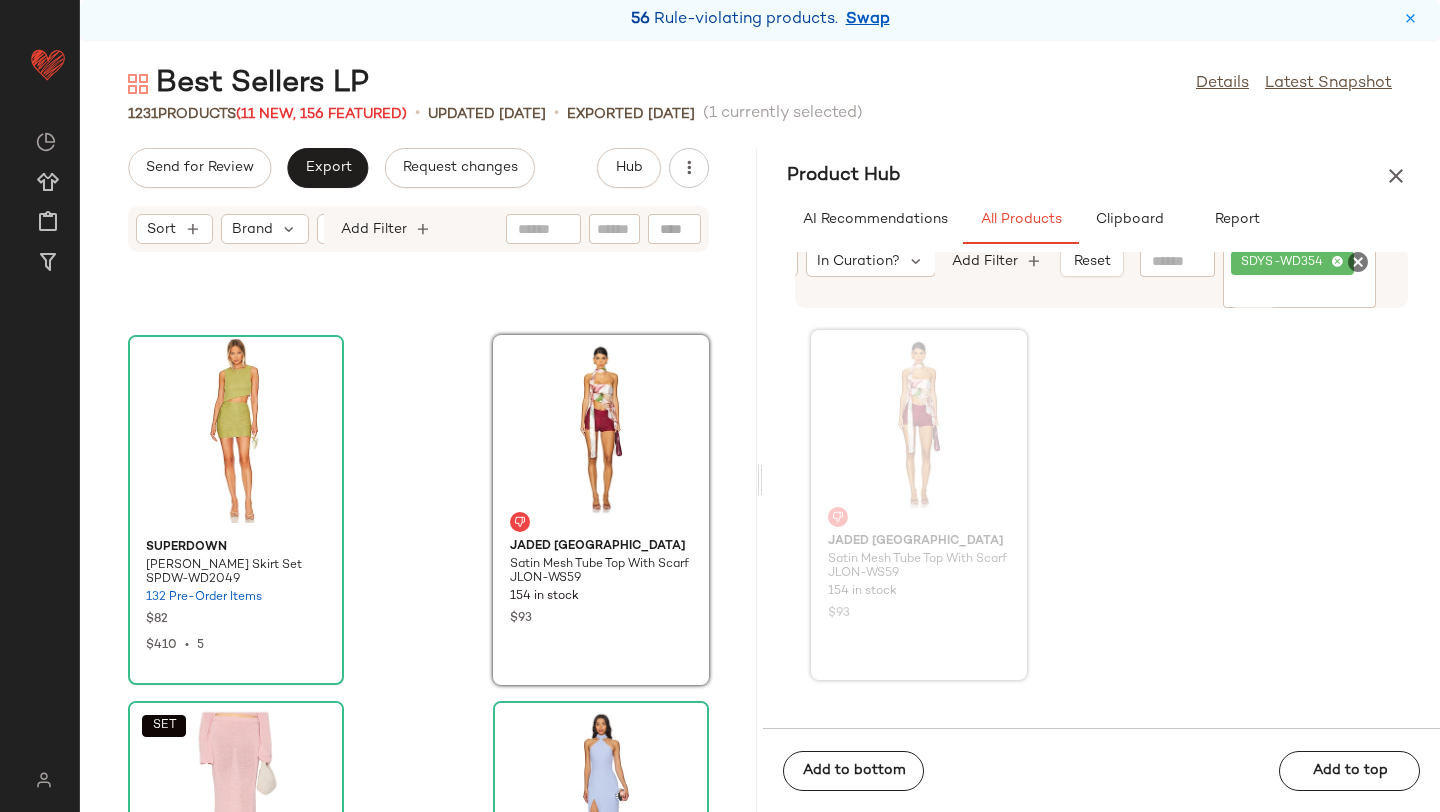 click on "Product Hub" at bounding box center (1101, 176) 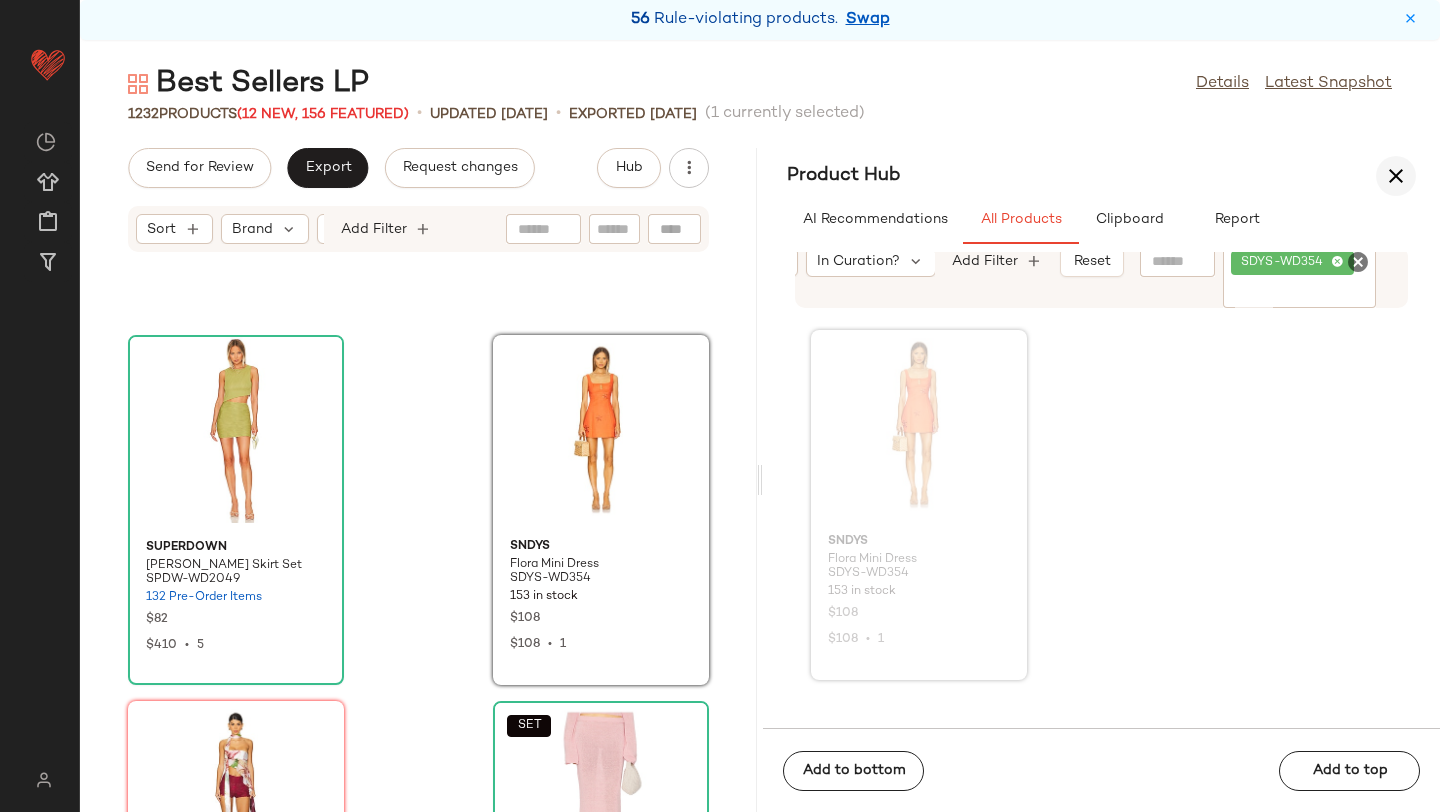 click at bounding box center (1396, 176) 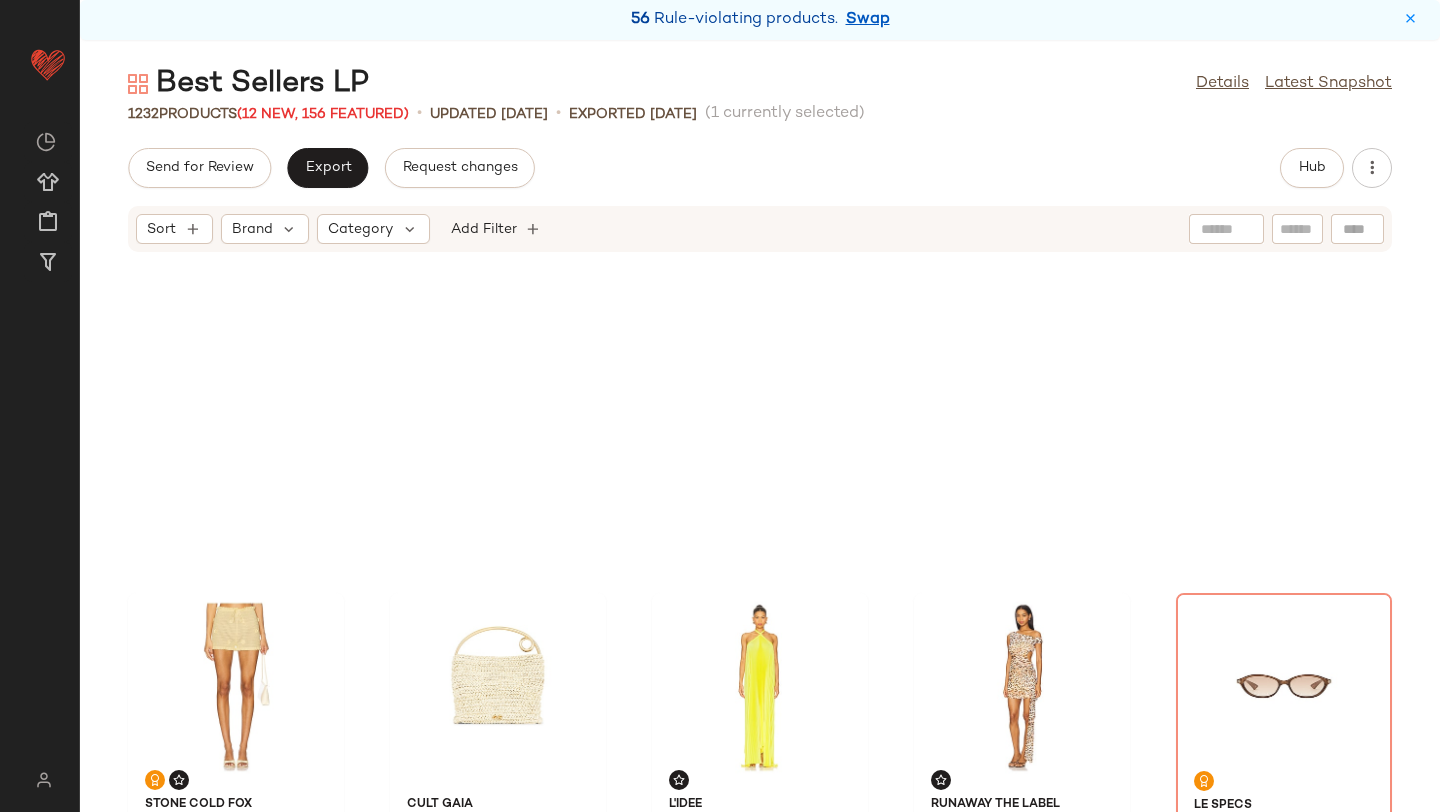scroll, scrollTop: 1267, scrollLeft: 0, axis: vertical 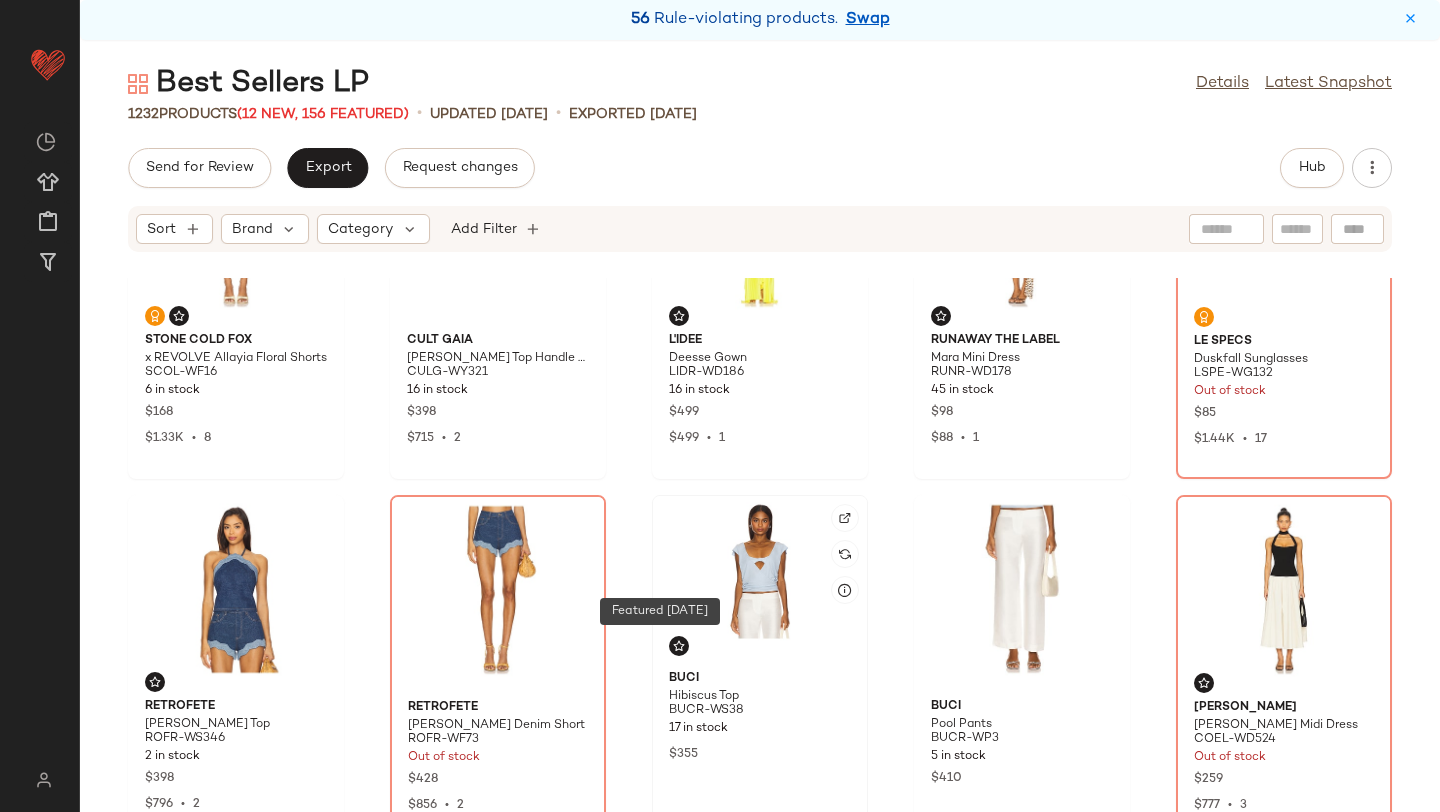 click 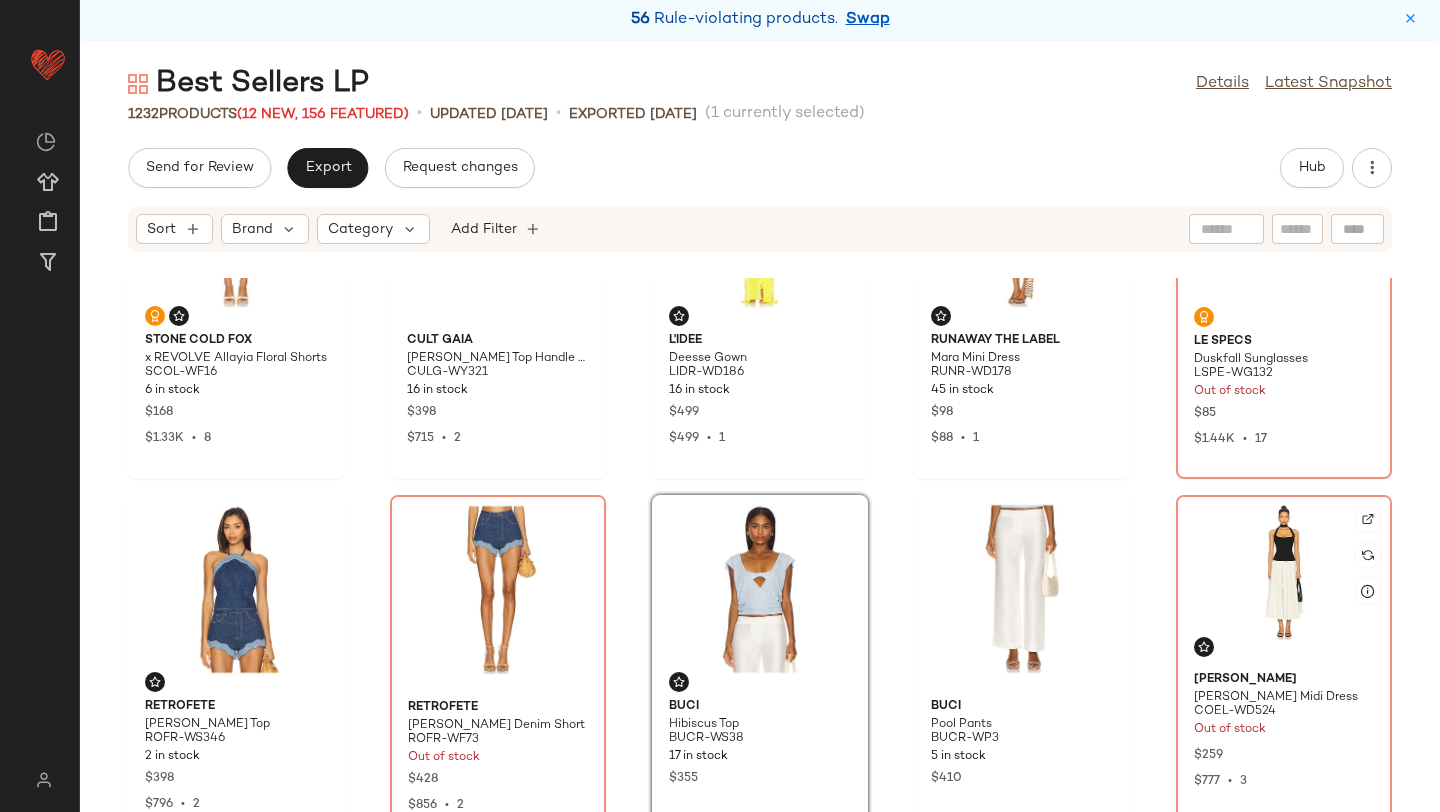 click 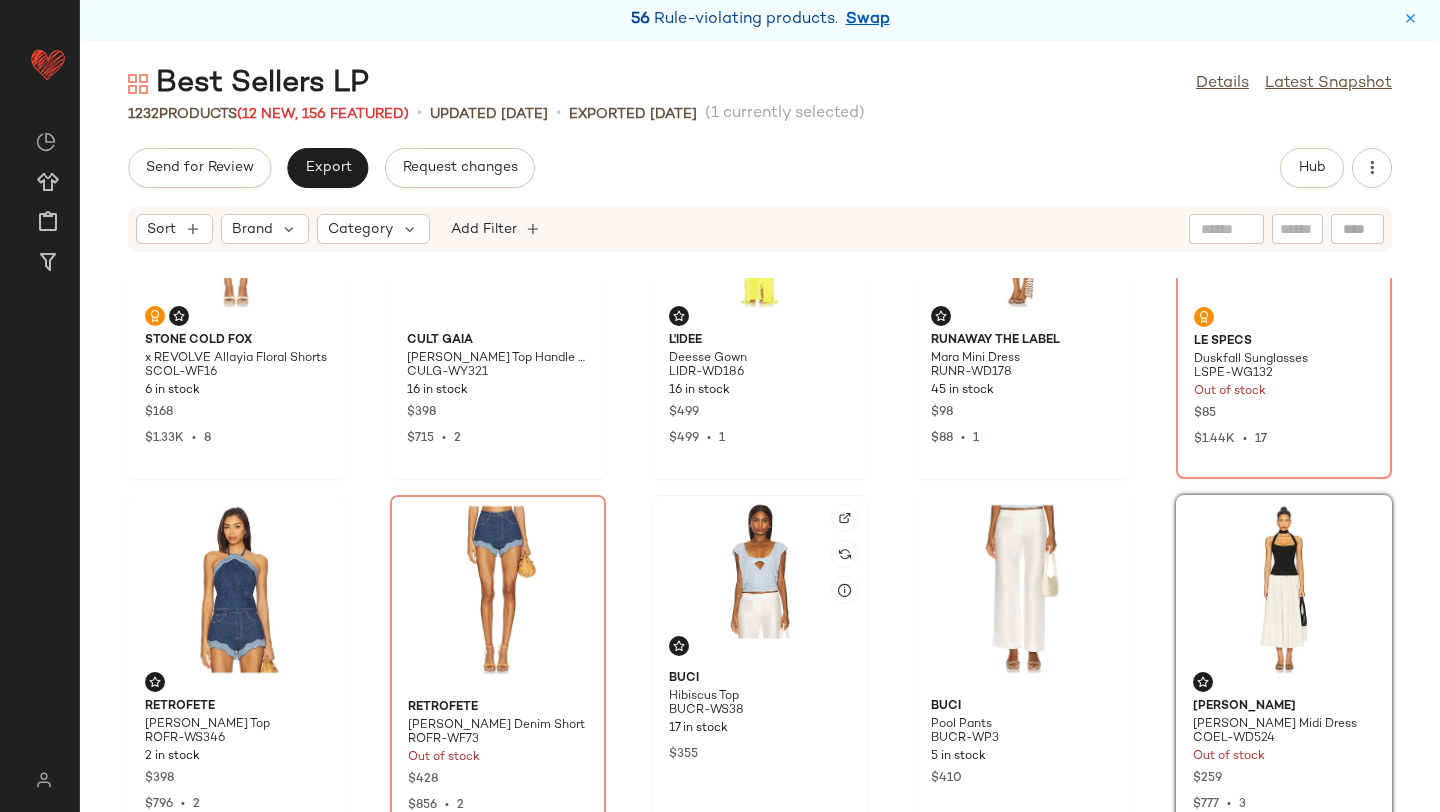 click 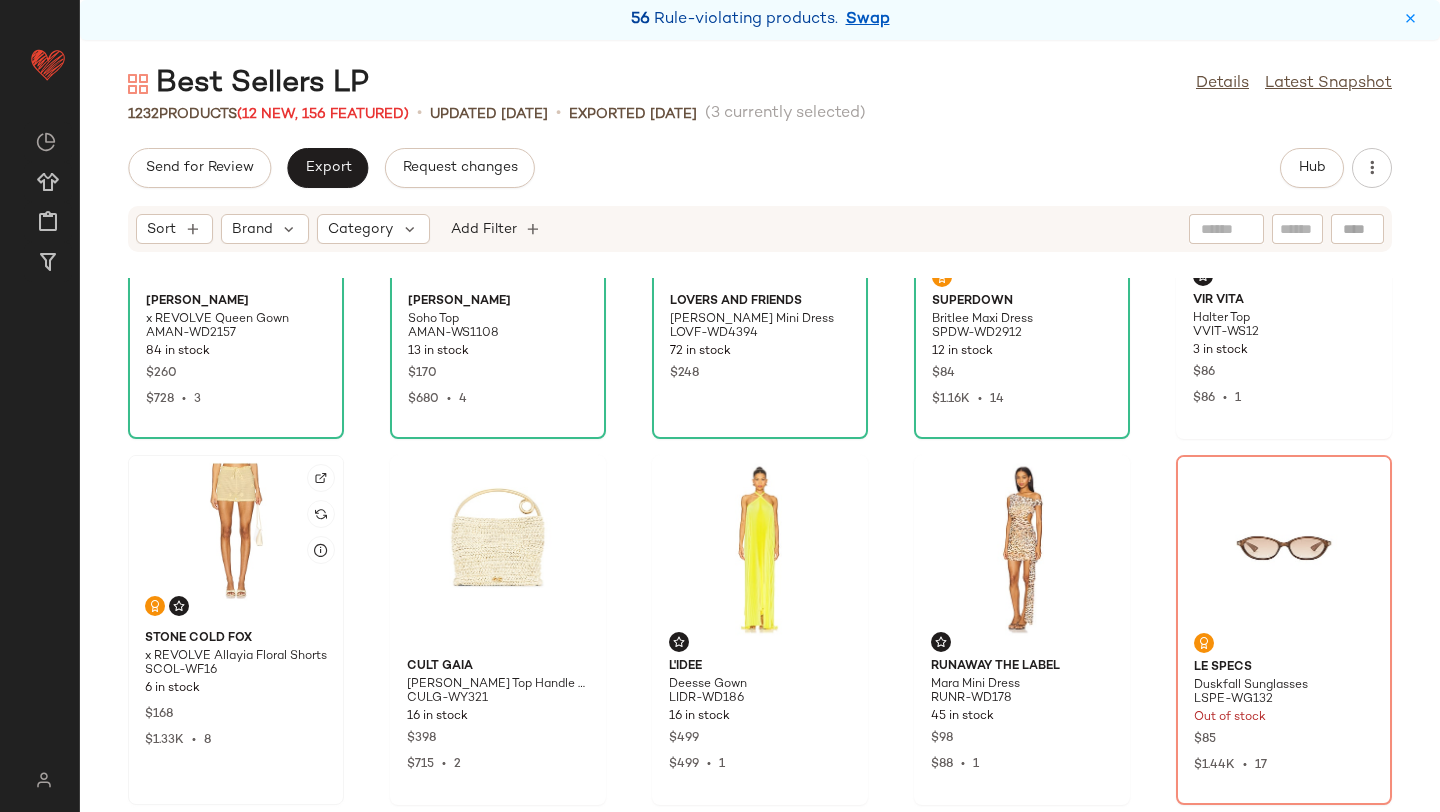 click 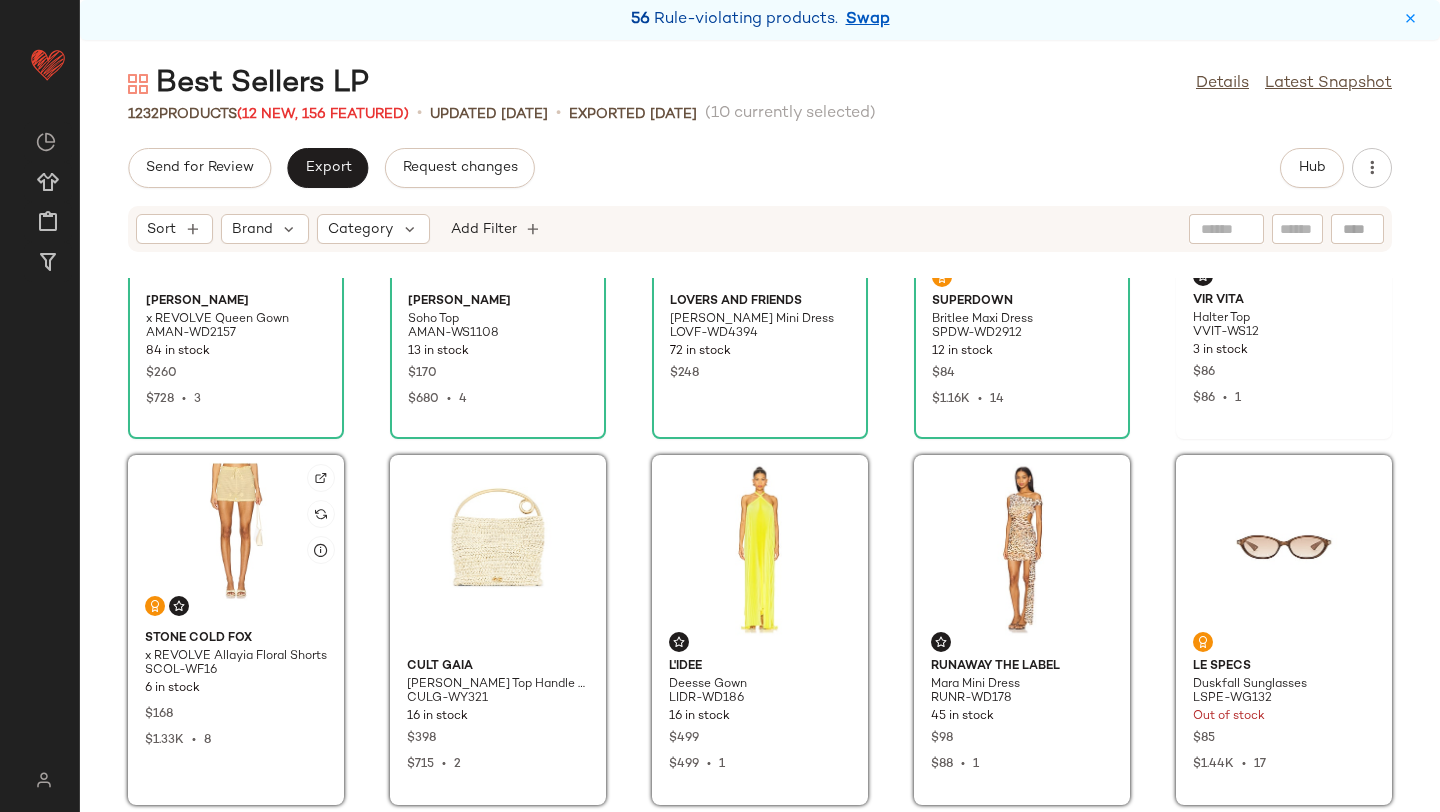 scroll, scrollTop: 707, scrollLeft: 0, axis: vertical 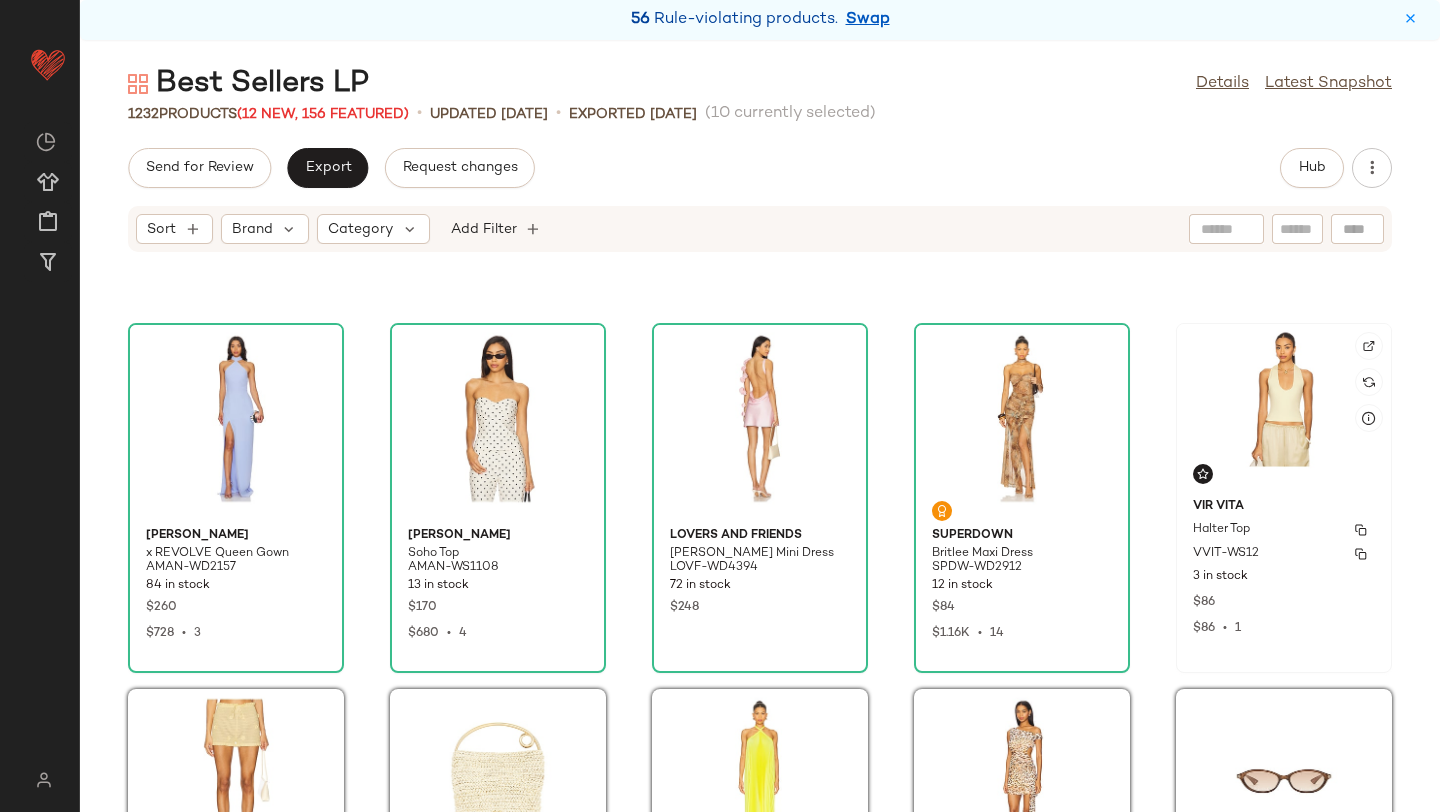 click on "VIR VITA" at bounding box center (1284, 507) 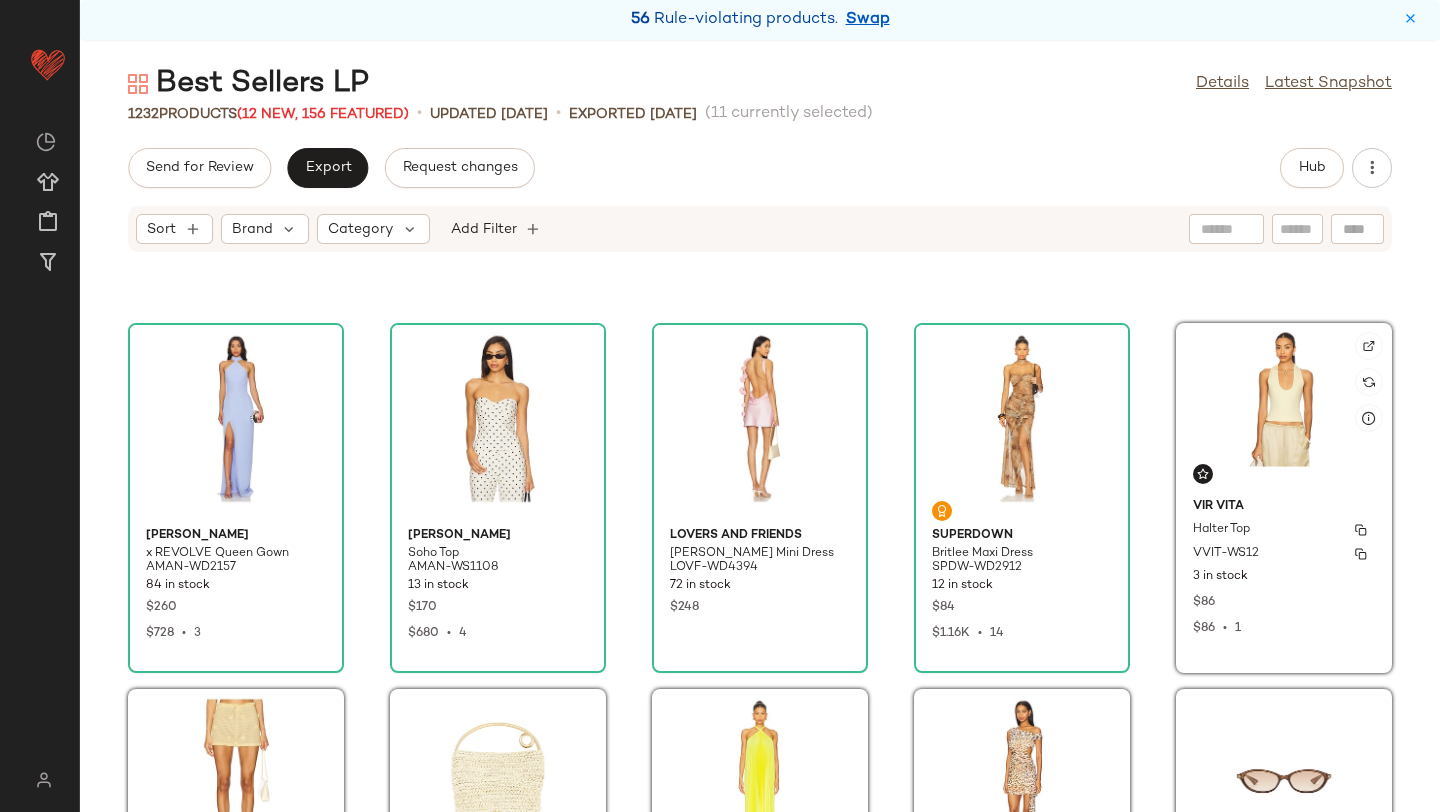 click on "VIR VITA" at bounding box center (1284, 507) 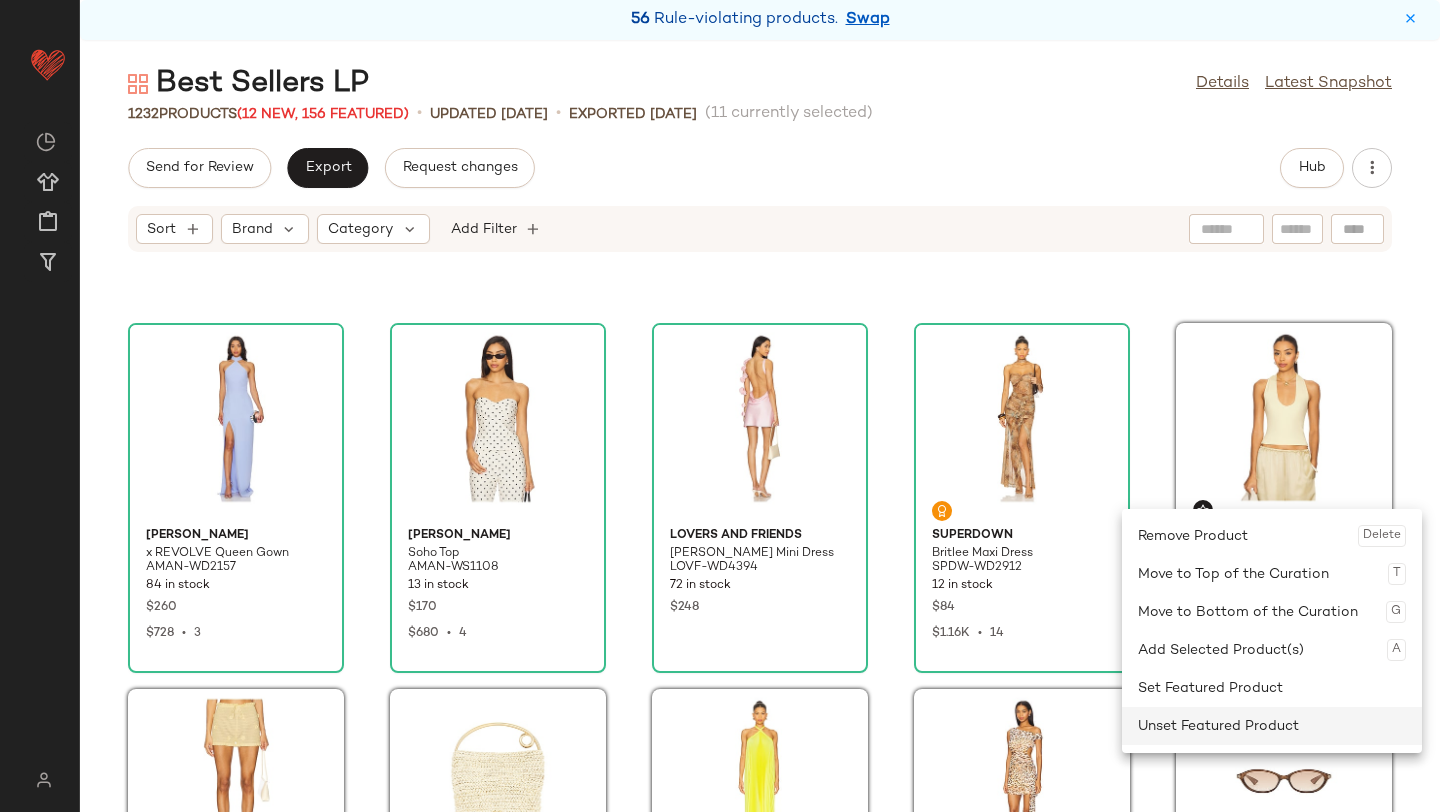 drag, startPoint x: 1255, startPoint y: 509, endPoint x: 1196, endPoint y: 715, distance: 214.28252 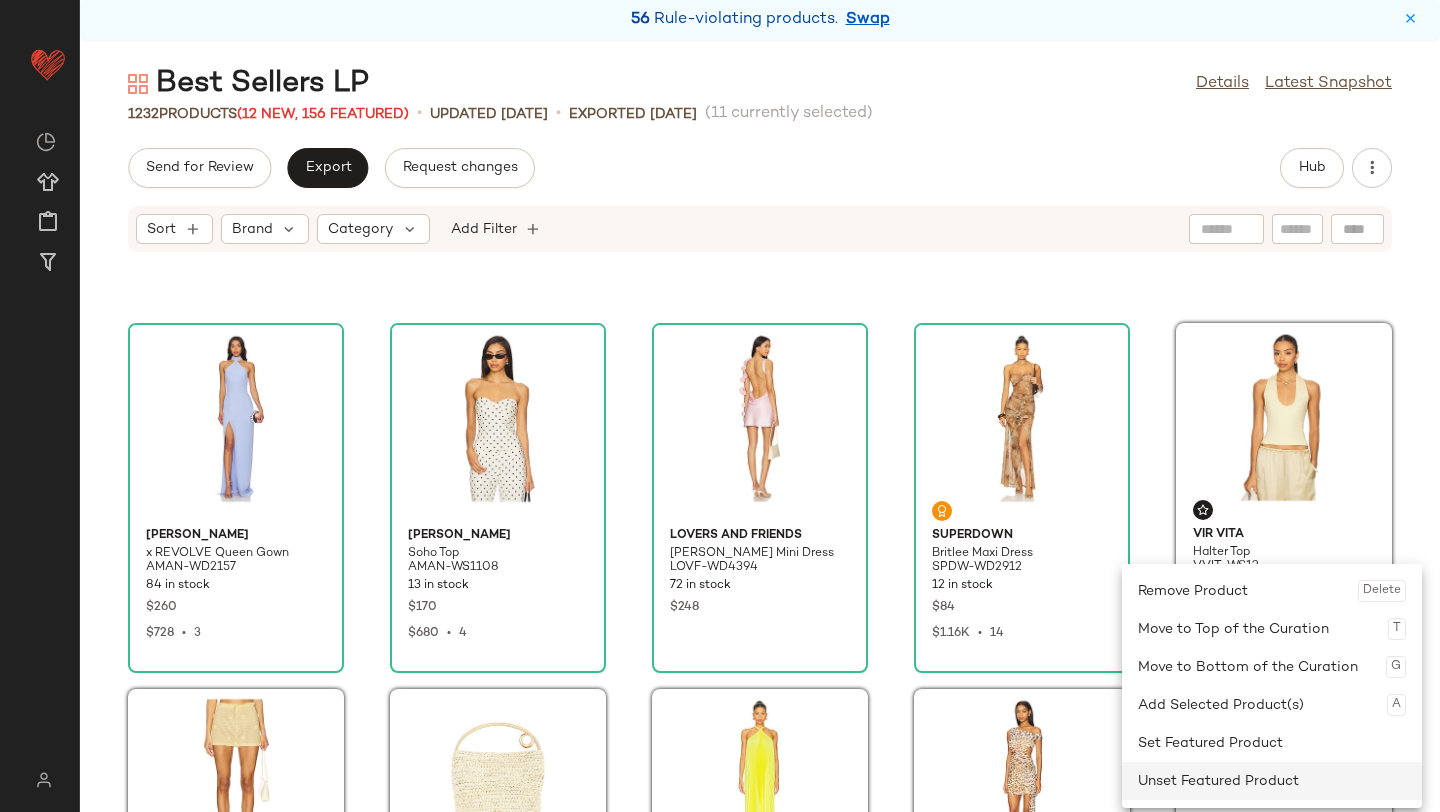 drag, startPoint x: 1243, startPoint y: 599, endPoint x: 1194, endPoint y: 776, distance: 183.65729 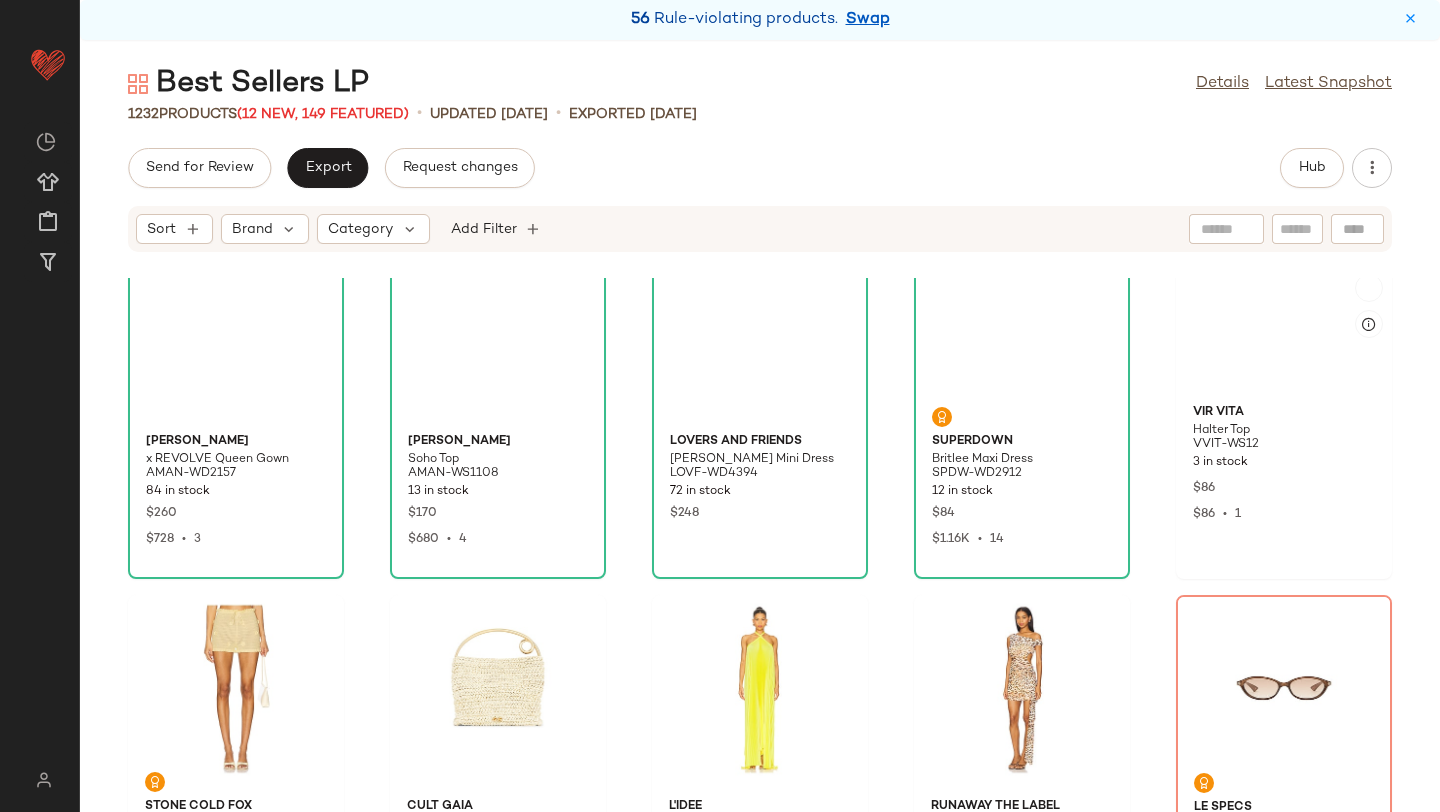 scroll, scrollTop: 619, scrollLeft: 0, axis: vertical 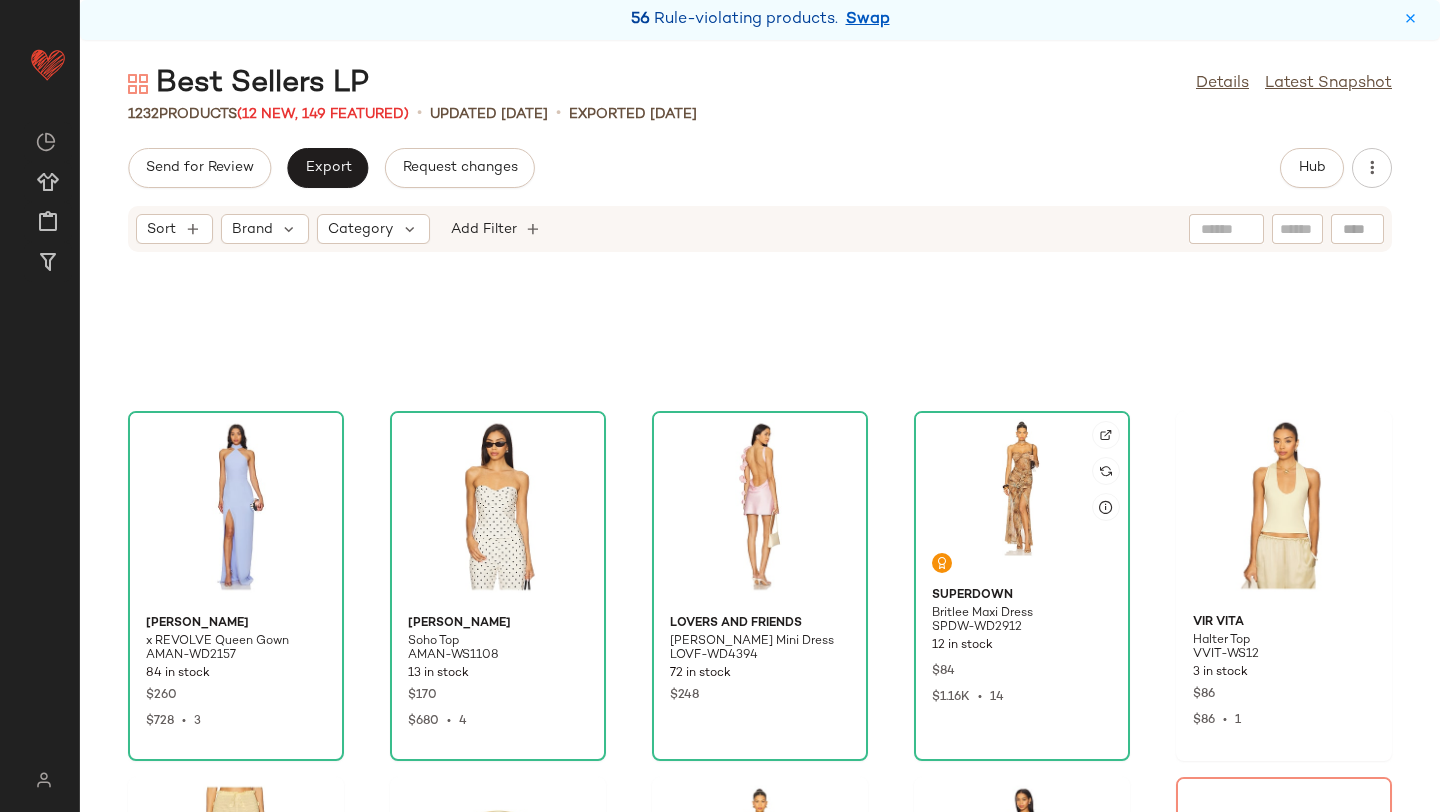 click 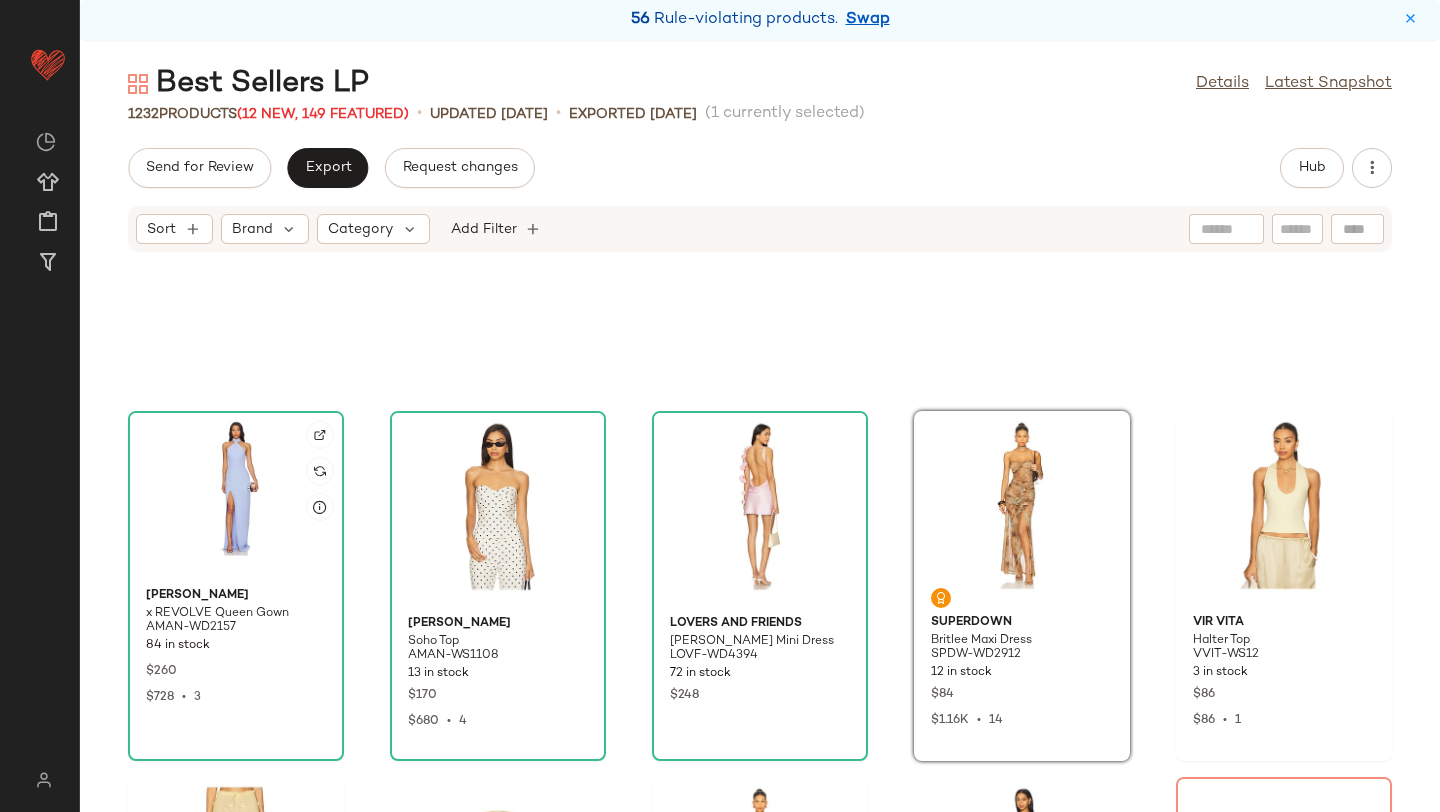 click 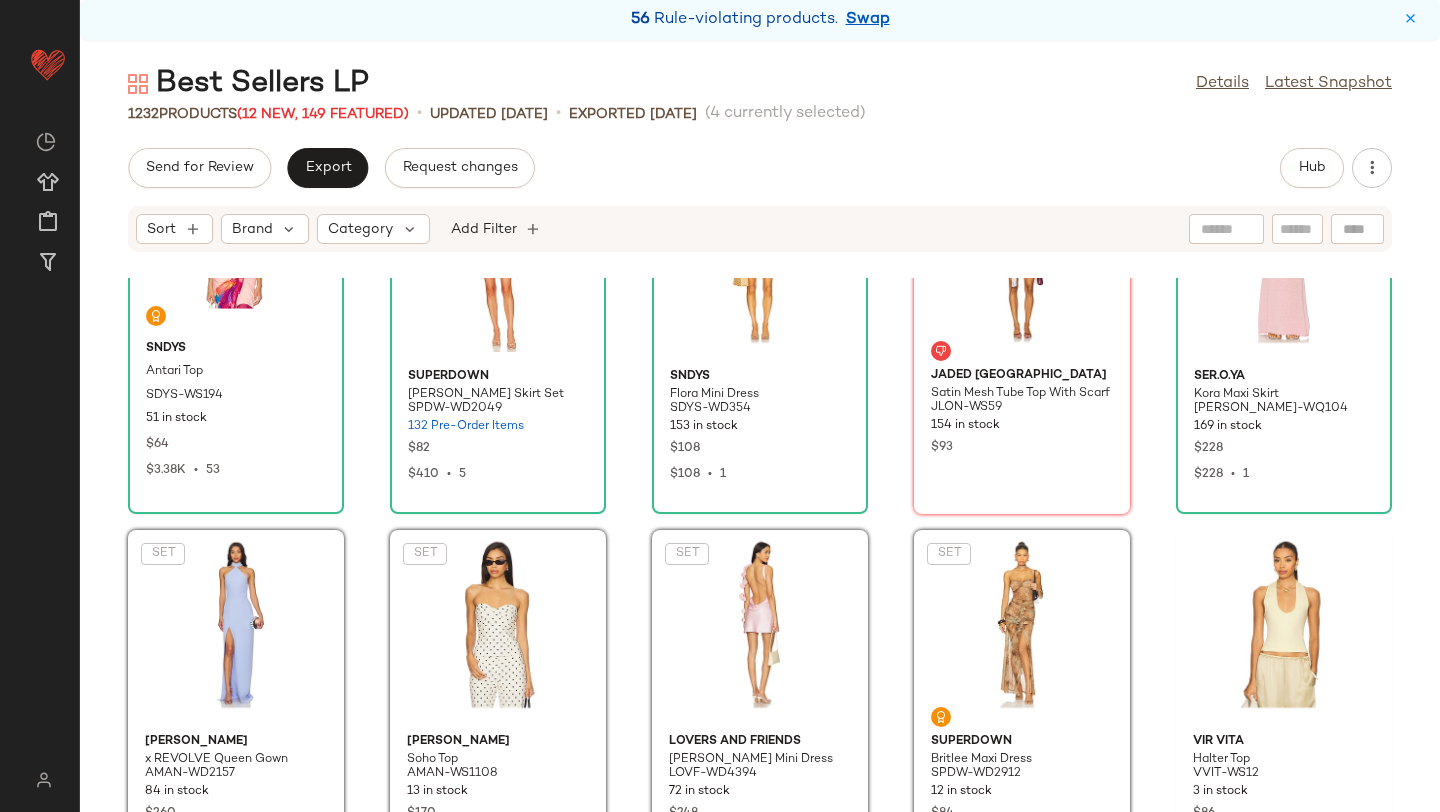 scroll, scrollTop: 335, scrollLeft: 0, axis: vertical 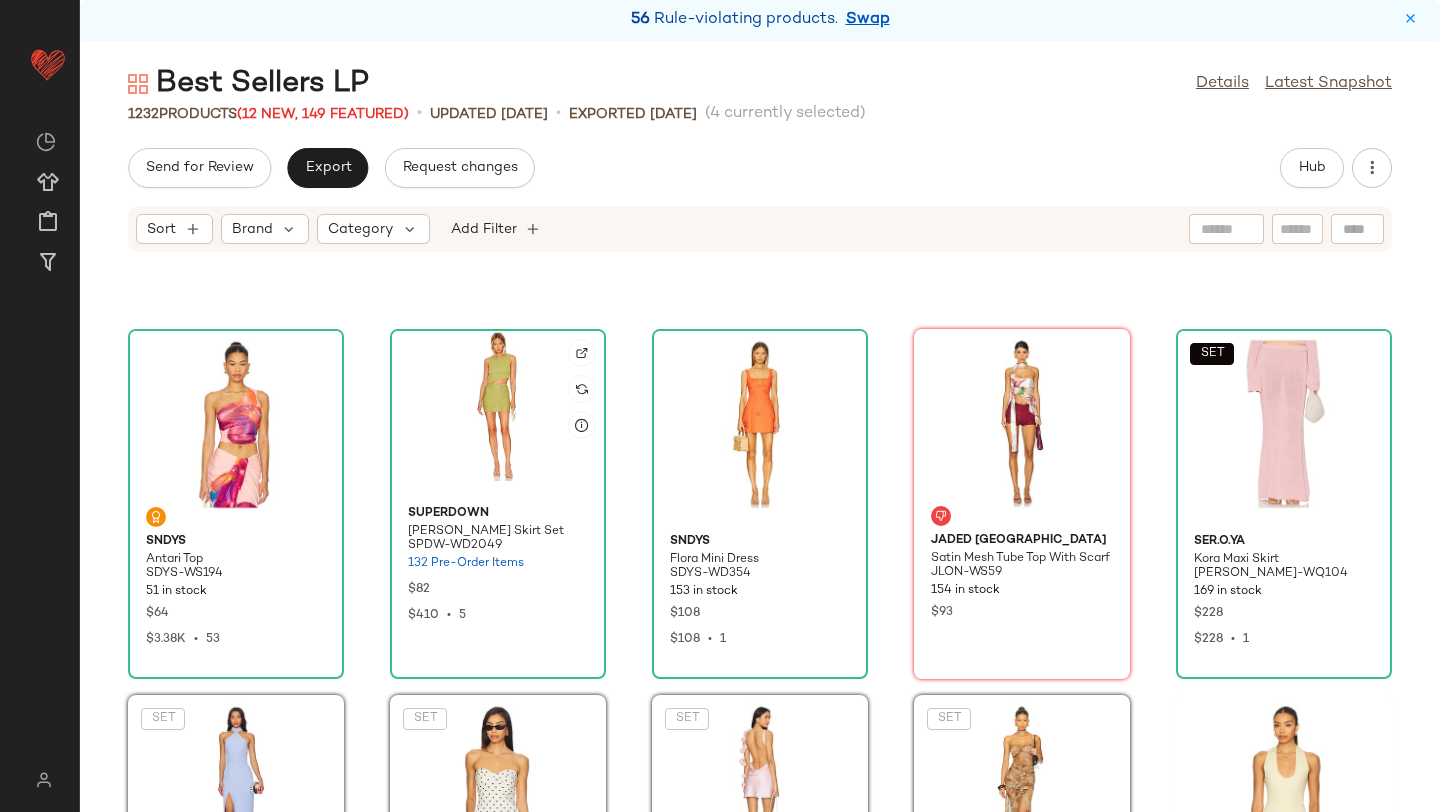 click 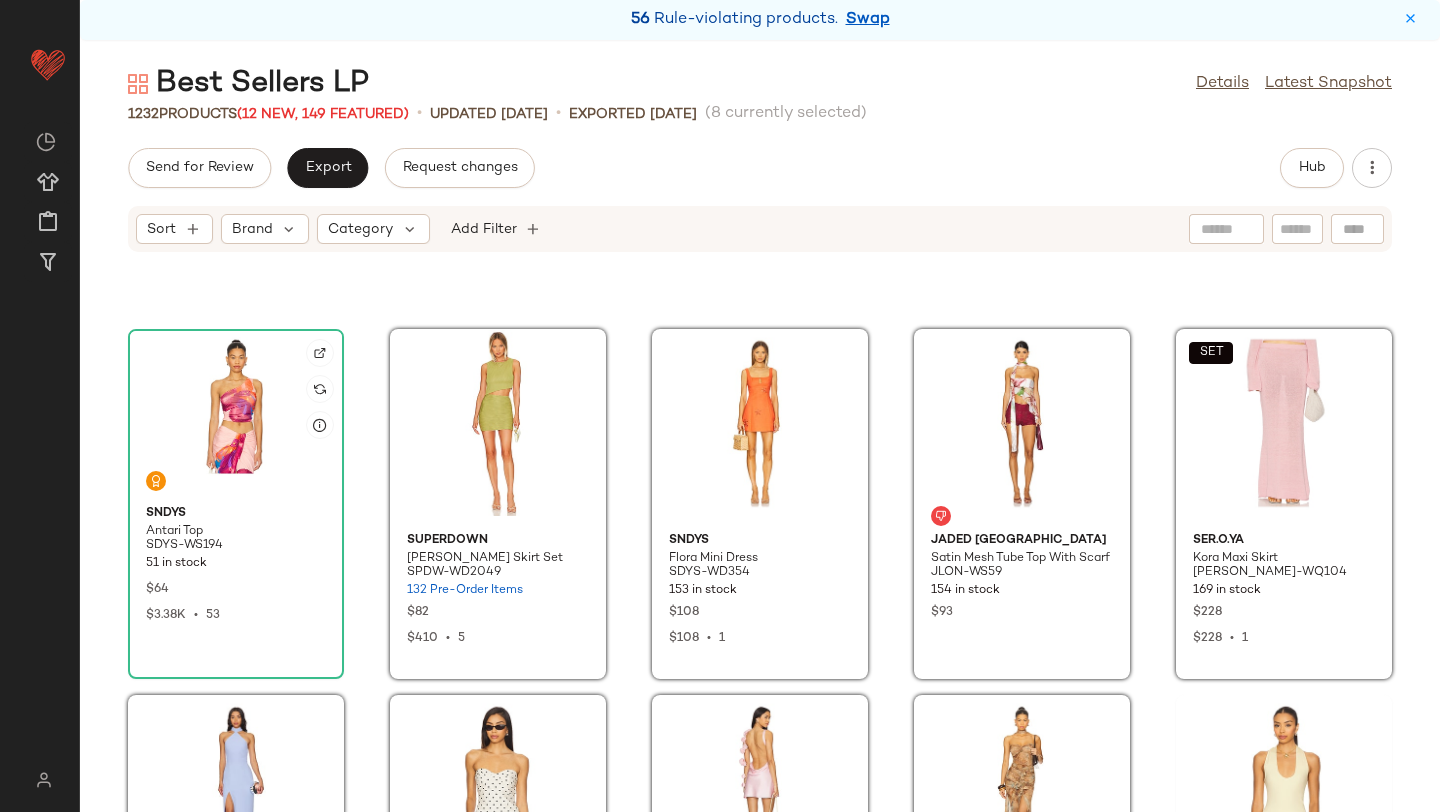 click 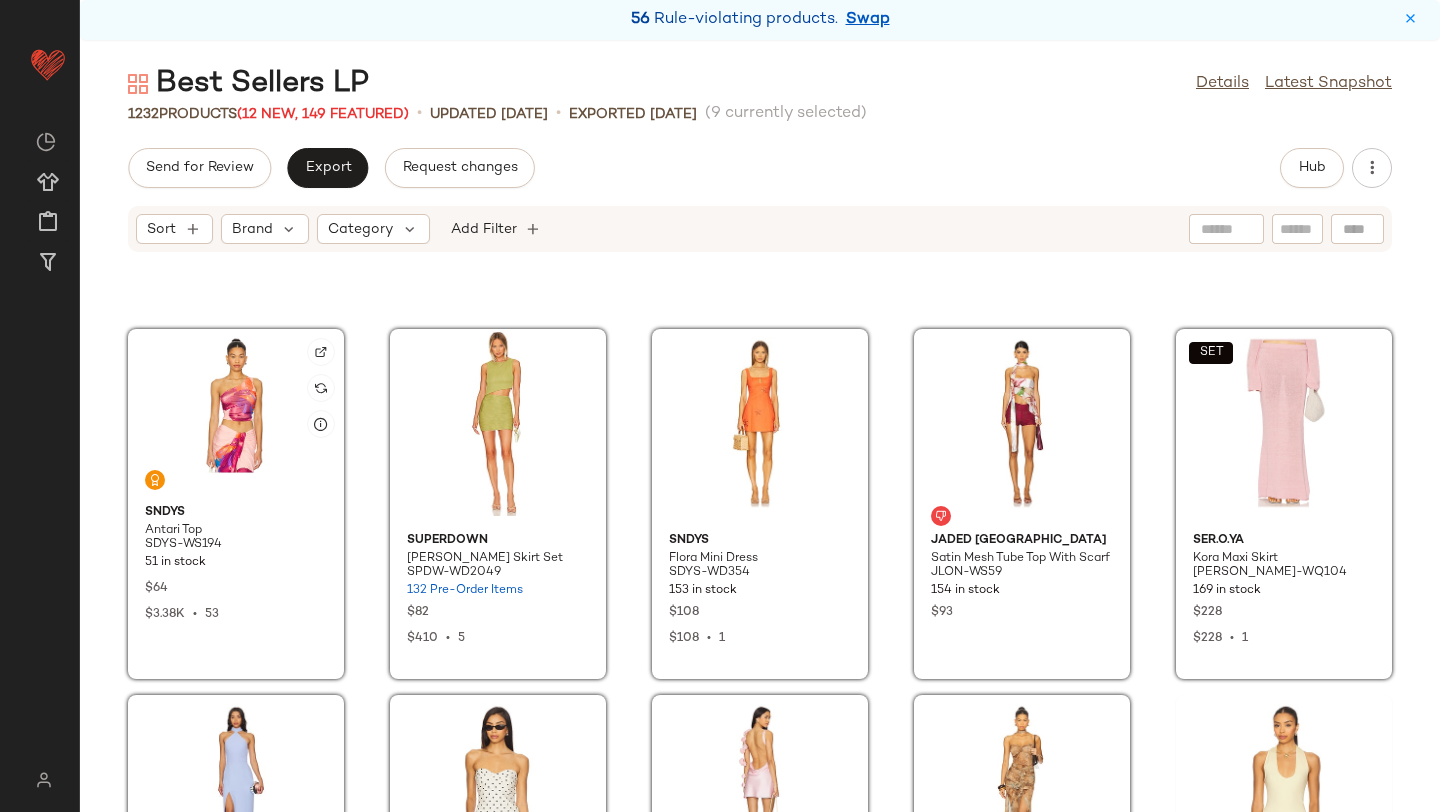 scroll, scrollTop: 0, scrollLeft: 0, axis: both 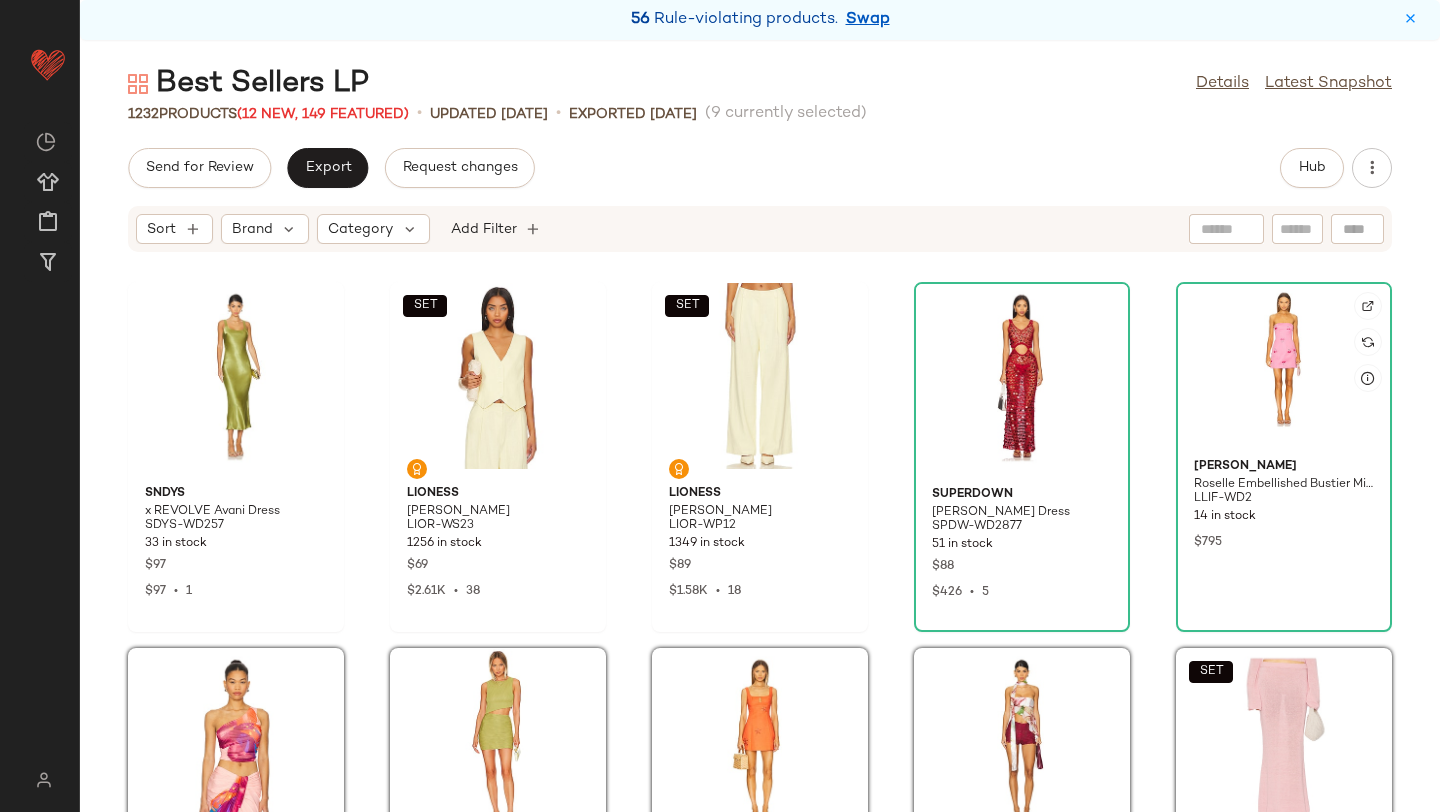 click 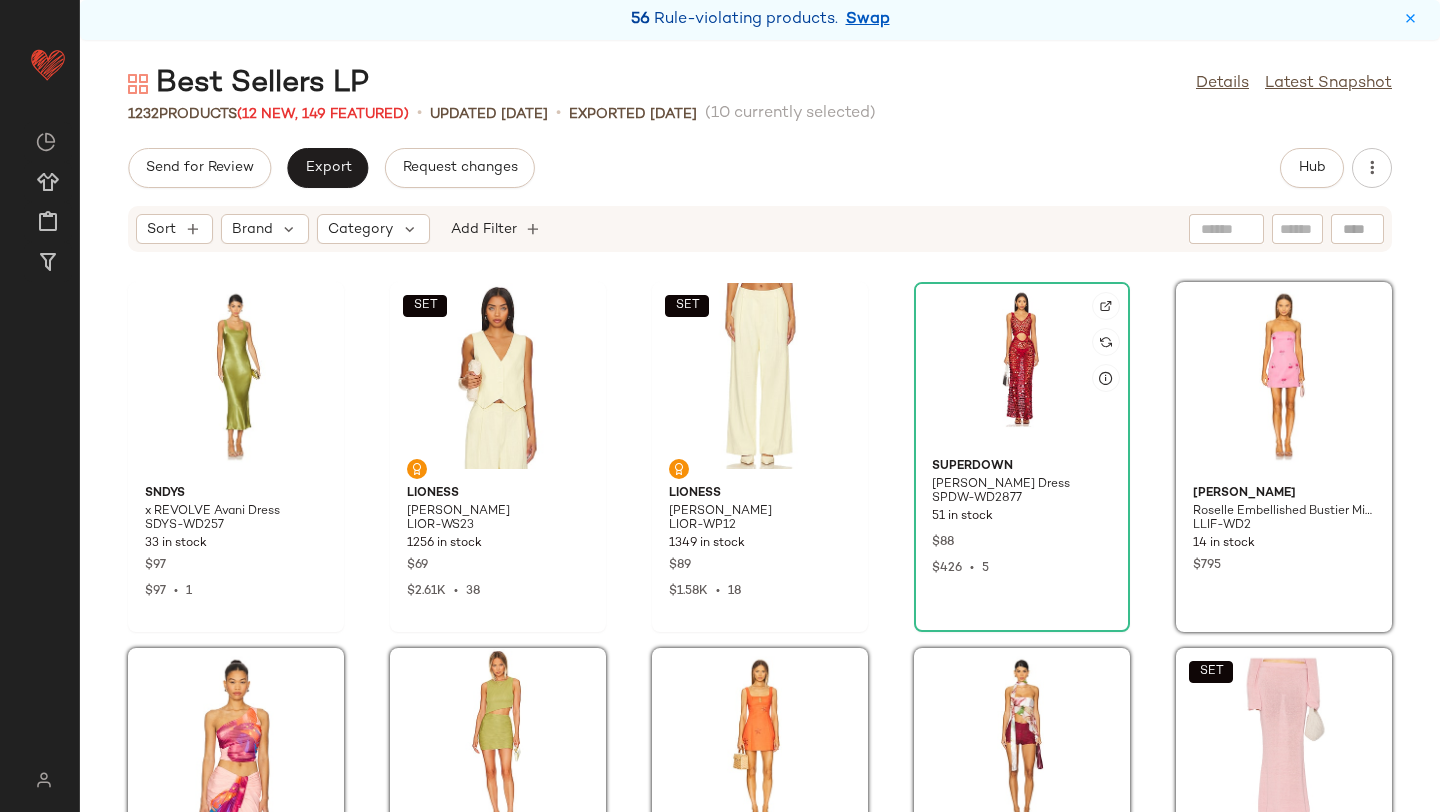 click 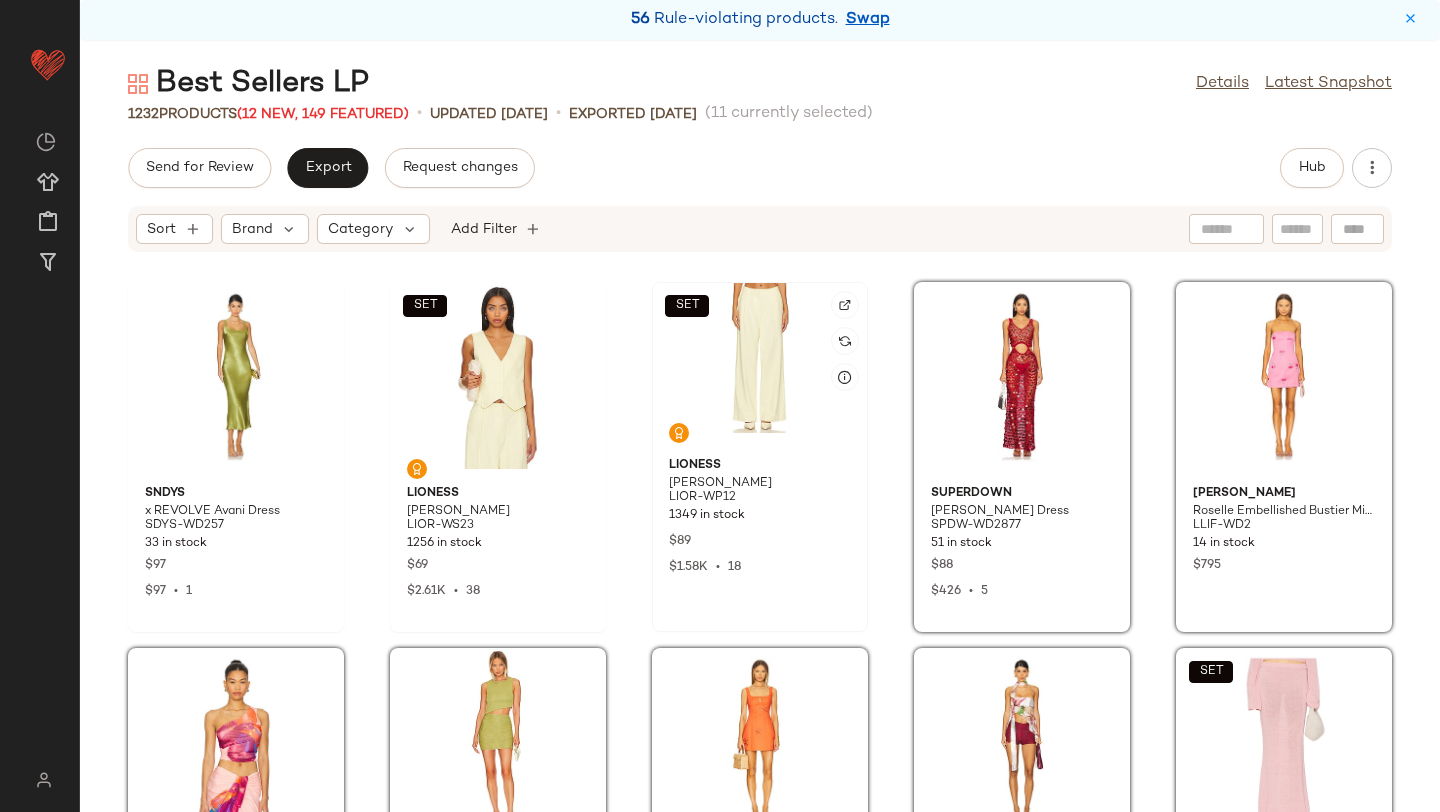 click on "SET" 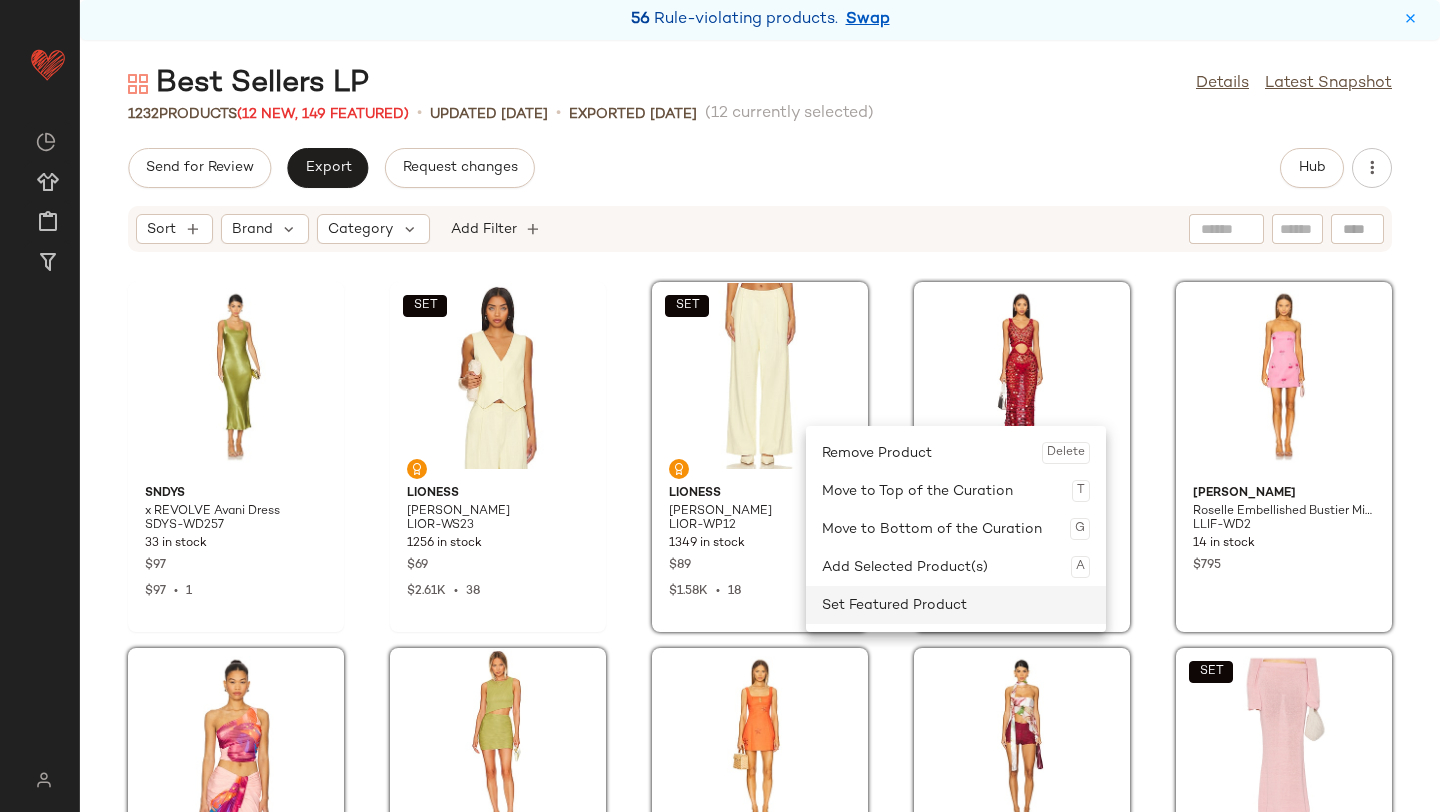 drag, startPoint x: 806, startPoint y: 426, endPoint x: 857, endPoint y: 596, distance: 177.48521 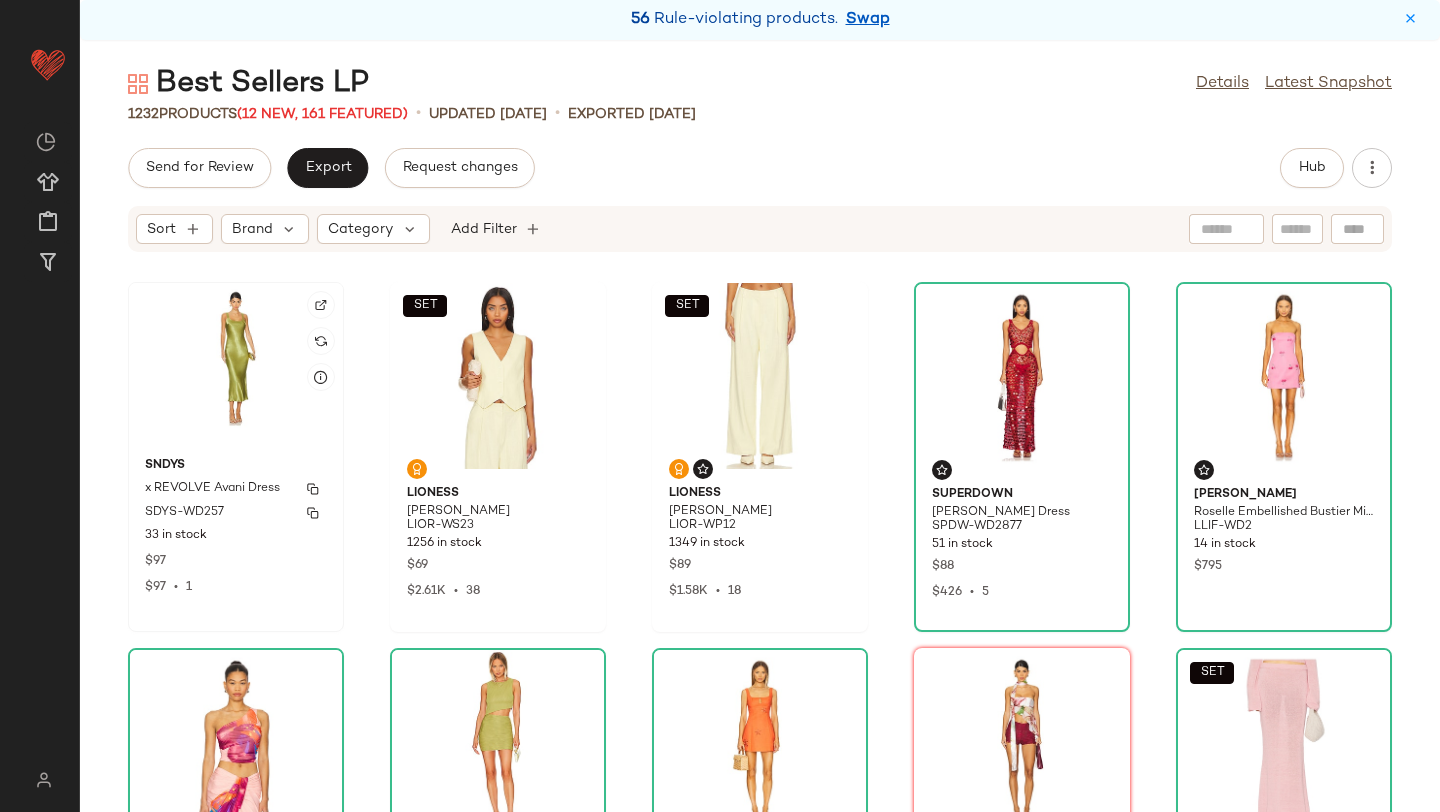 click on "SNDYS x REVOLVE Avani Dress SDYS-WD257 33 in stock $97 $97  •  1" 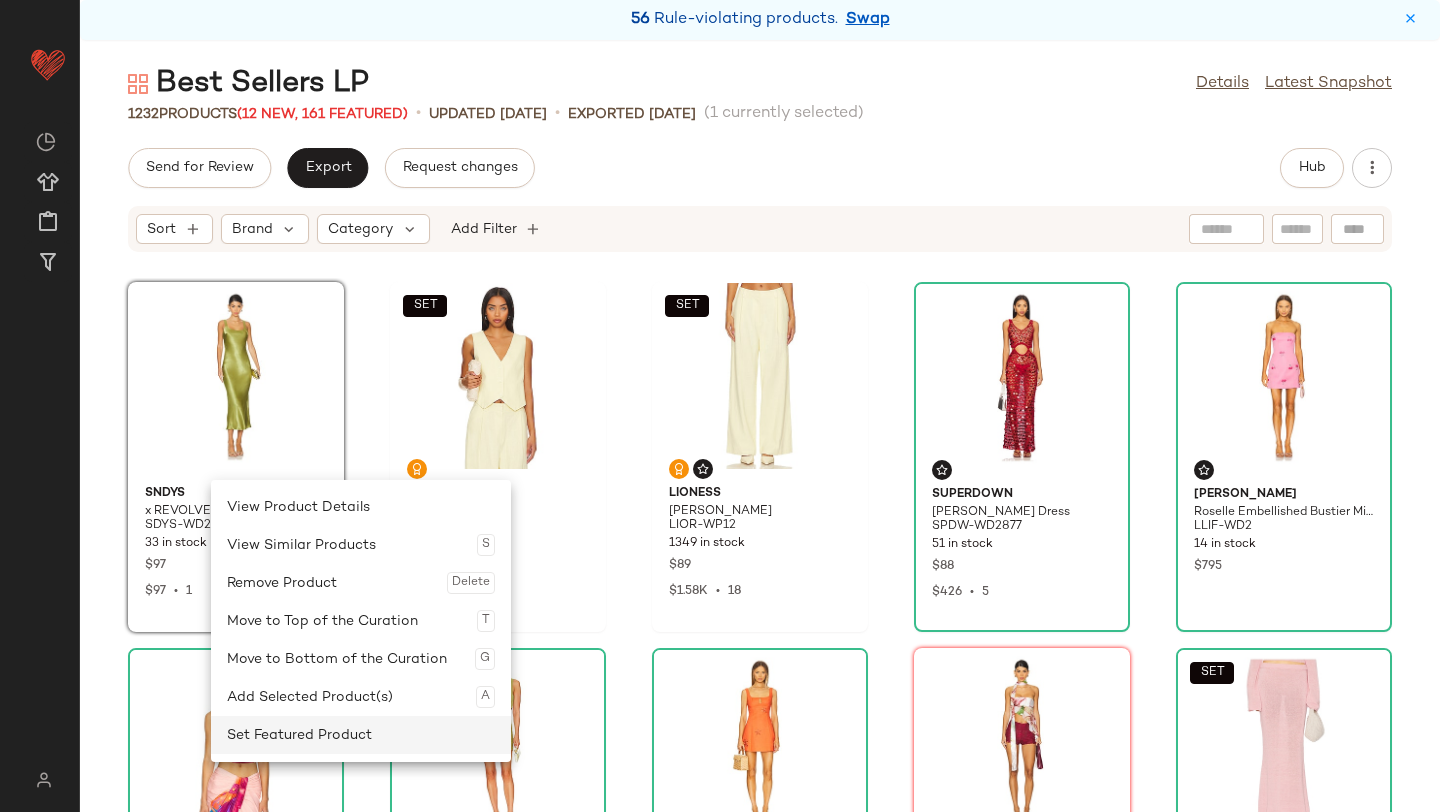 drag, startPoint x: 211, startPoint y: 480, endPoint x: 290, endPoint y: 734, distance: 266.0019 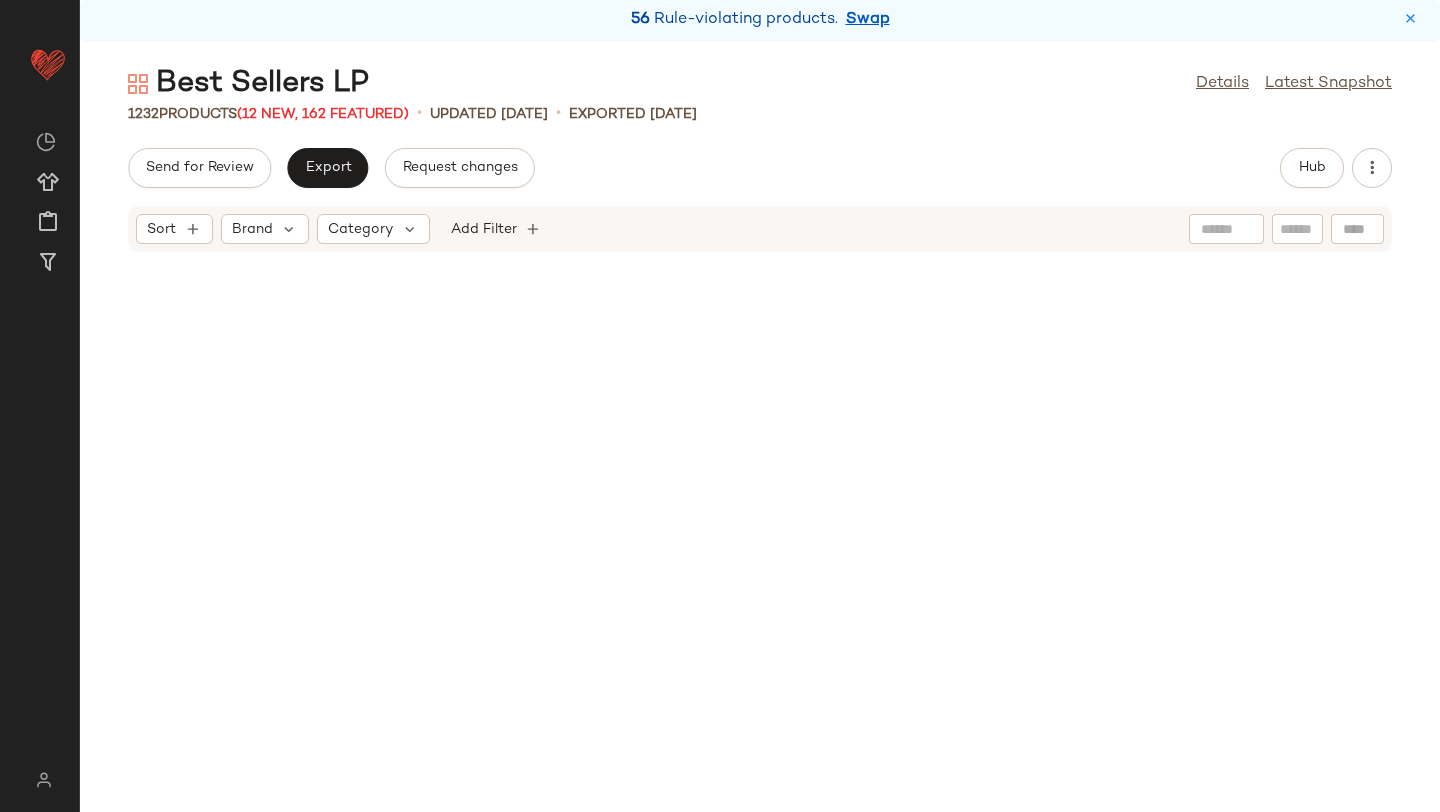 scroll, scrollTop: 0, scrollLeft: 0, axis: both 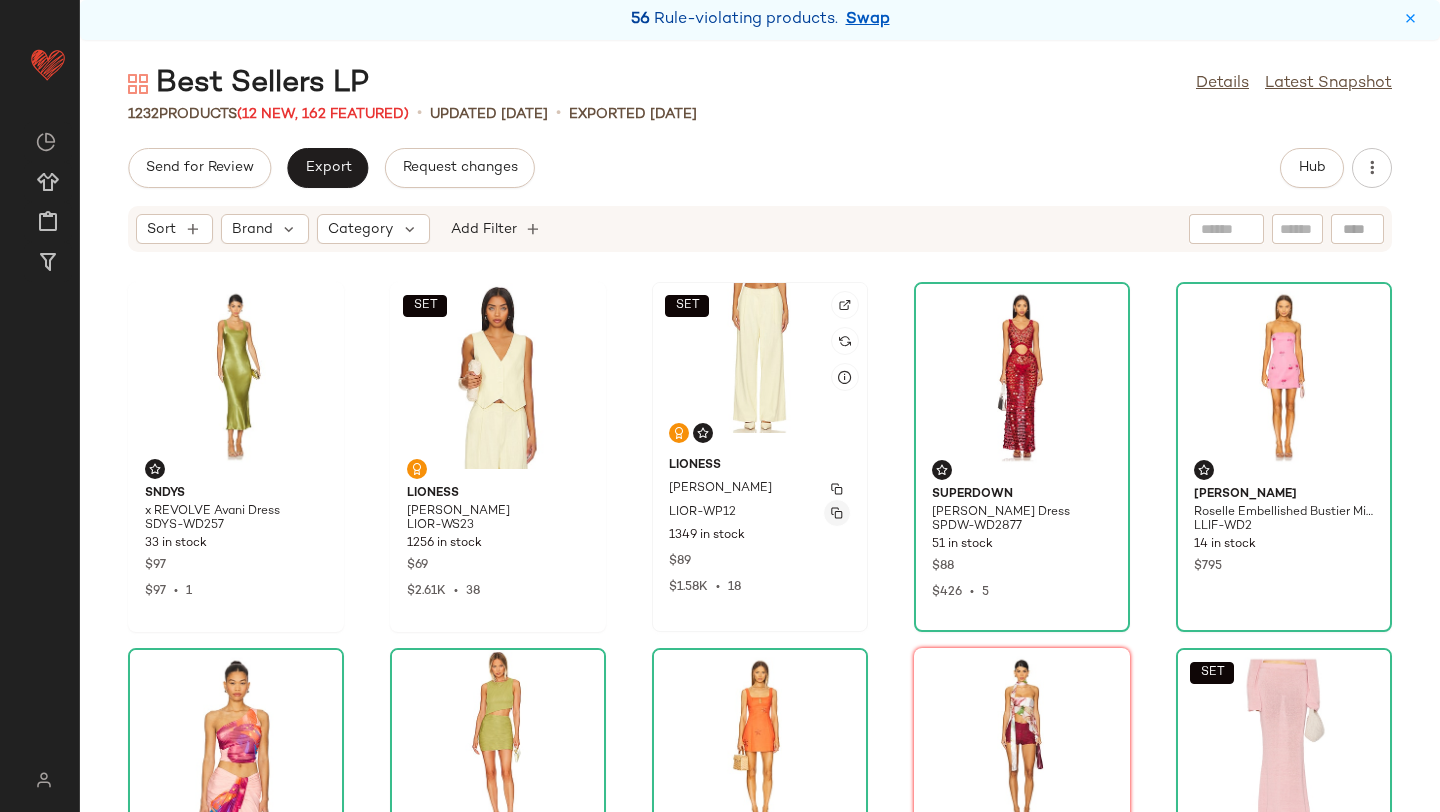 click 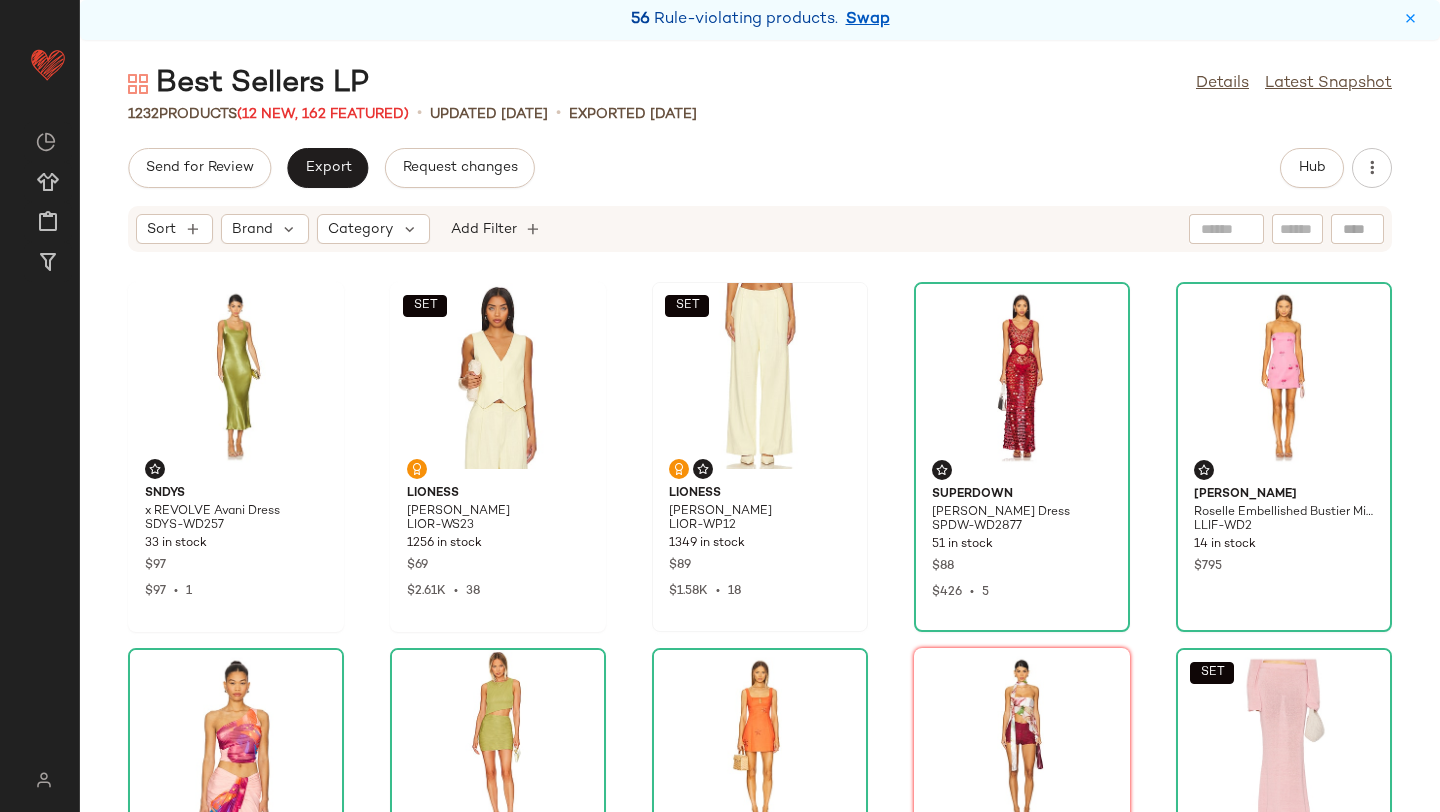click 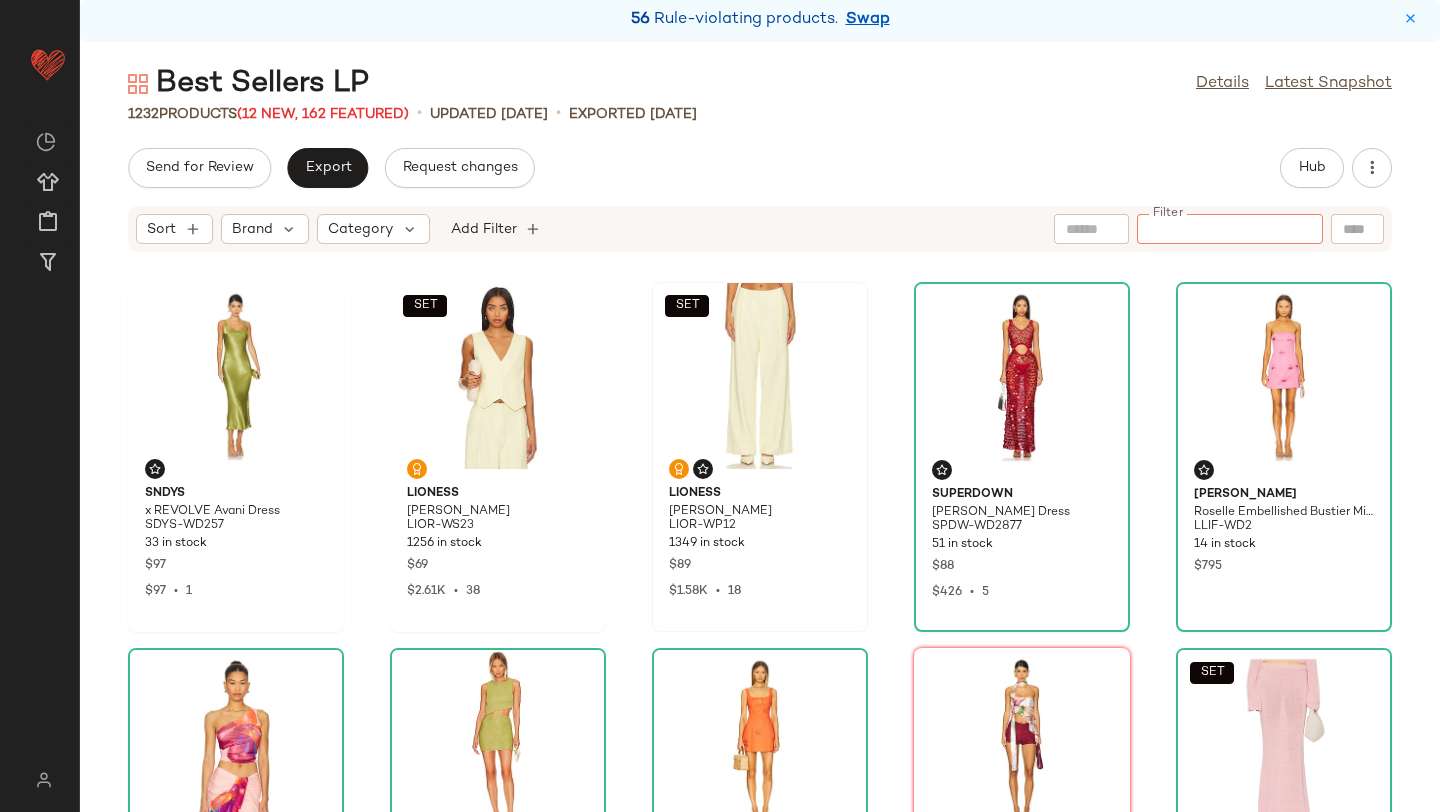 click 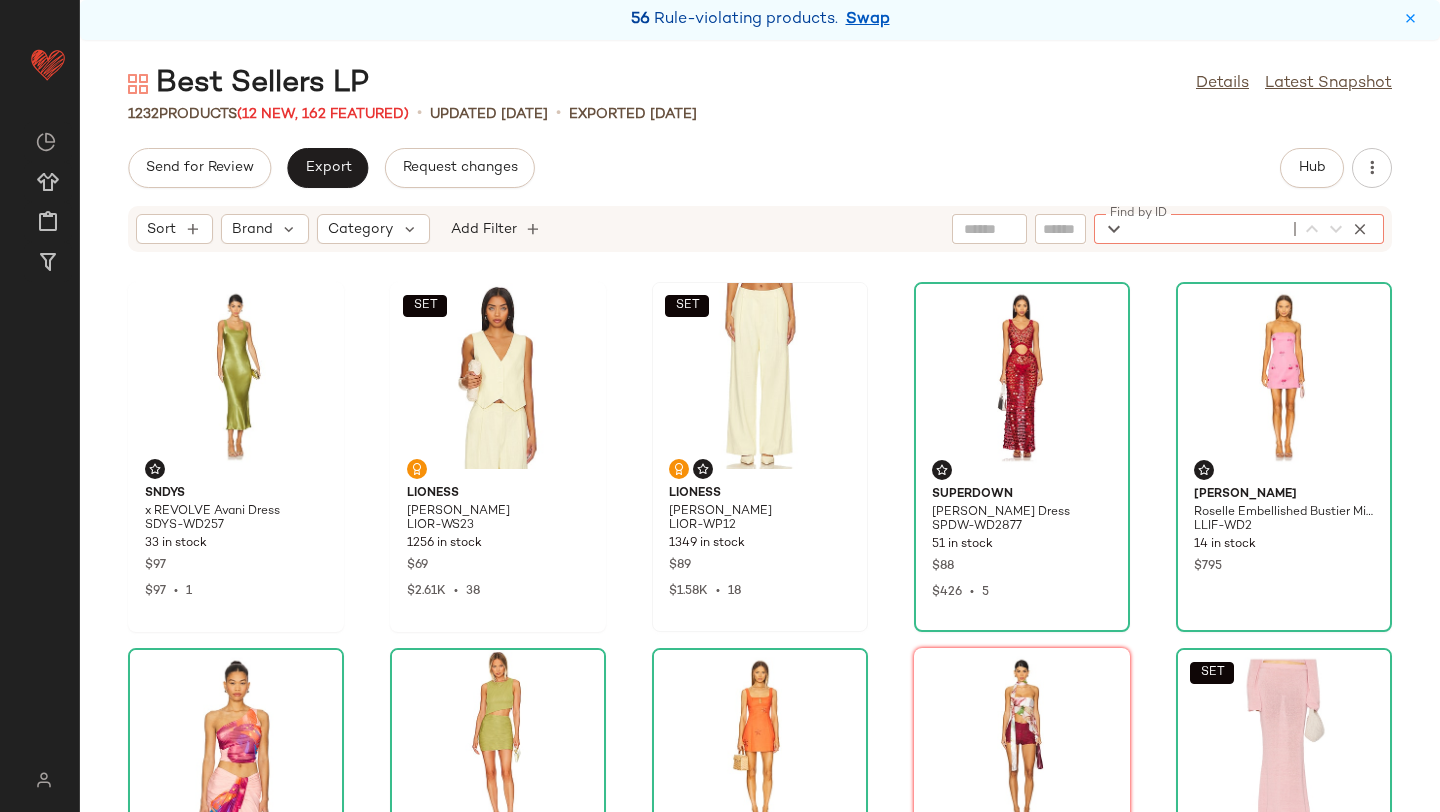 paste on "********" 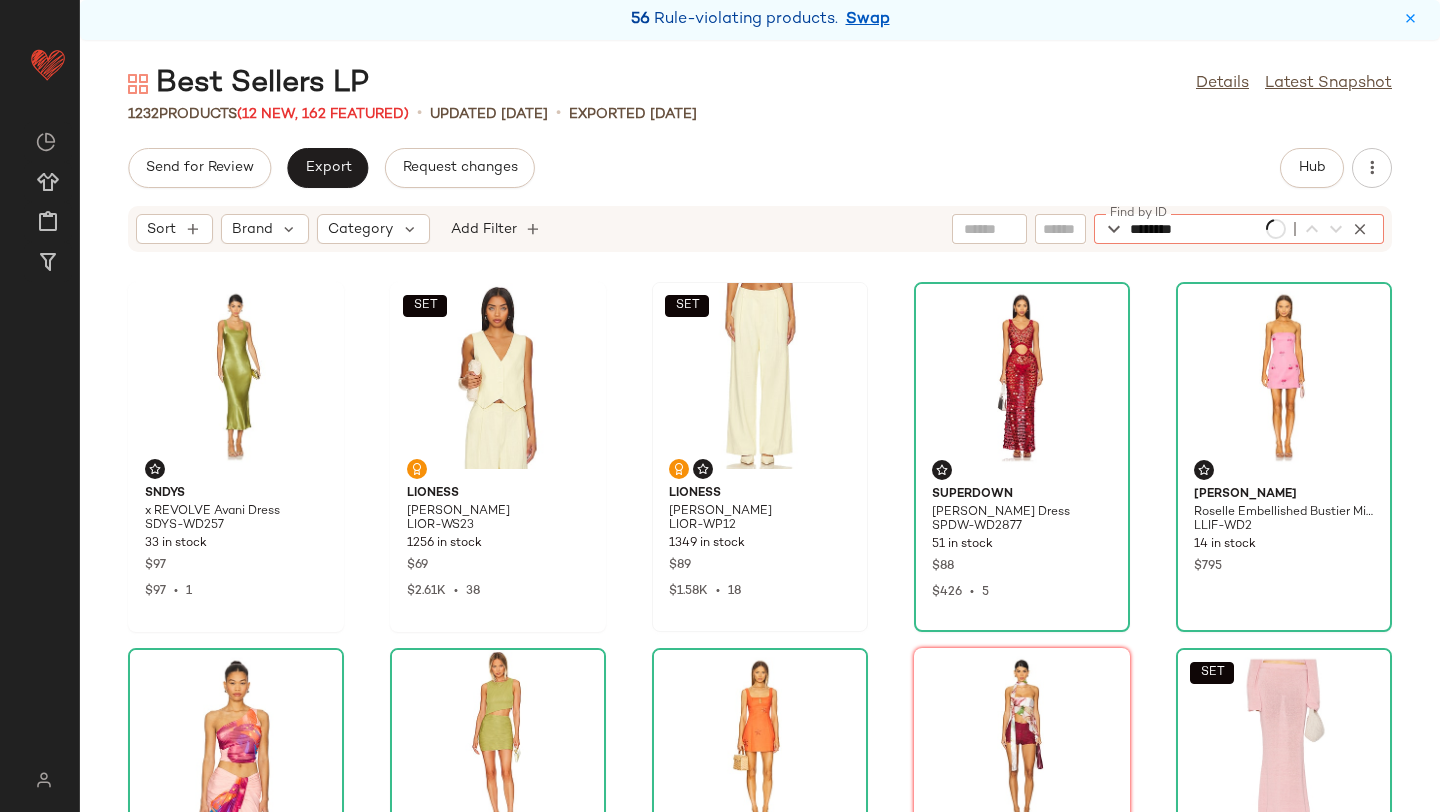 type on "********" 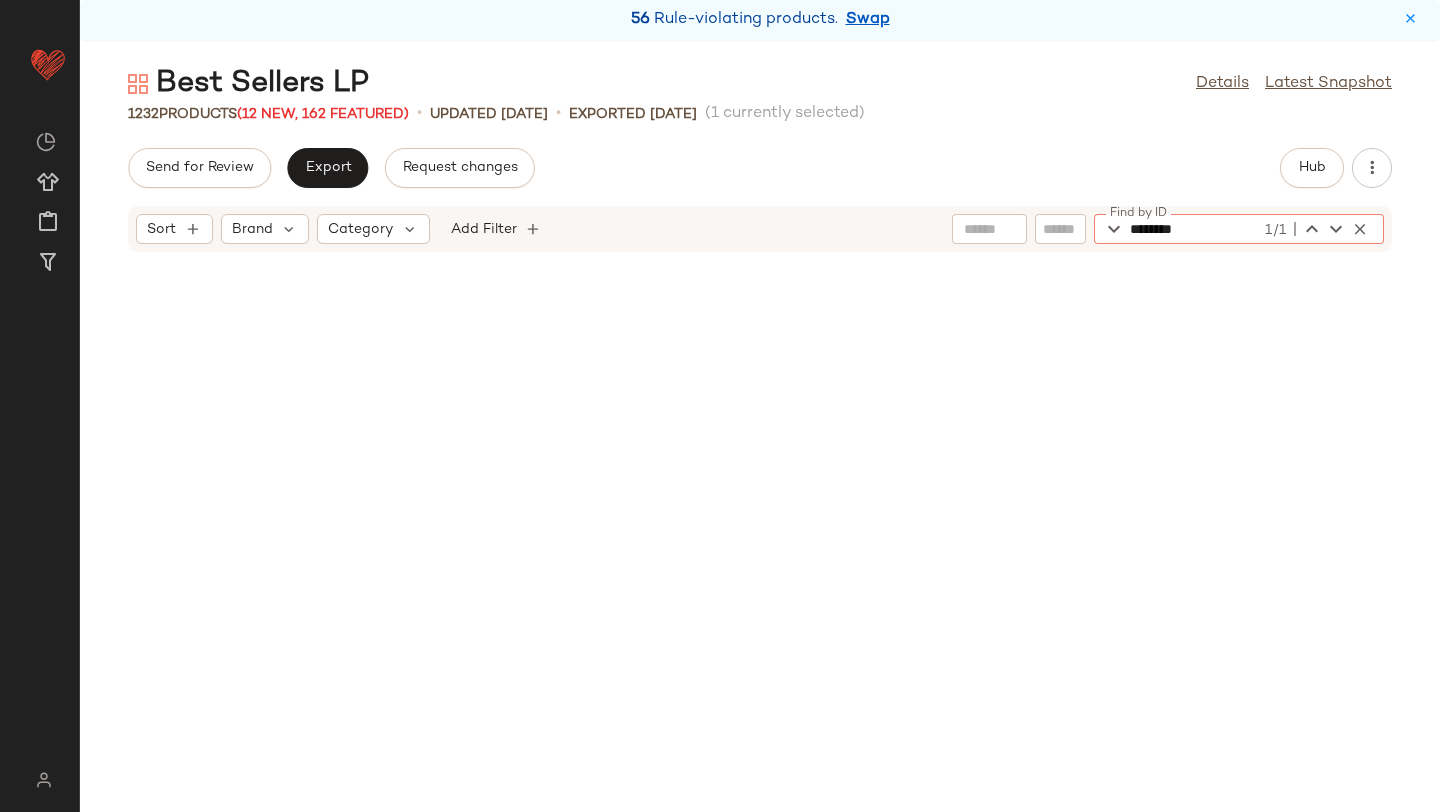 scroll, scrollTop: 23790, scrollLeft: 0, axis: vertical 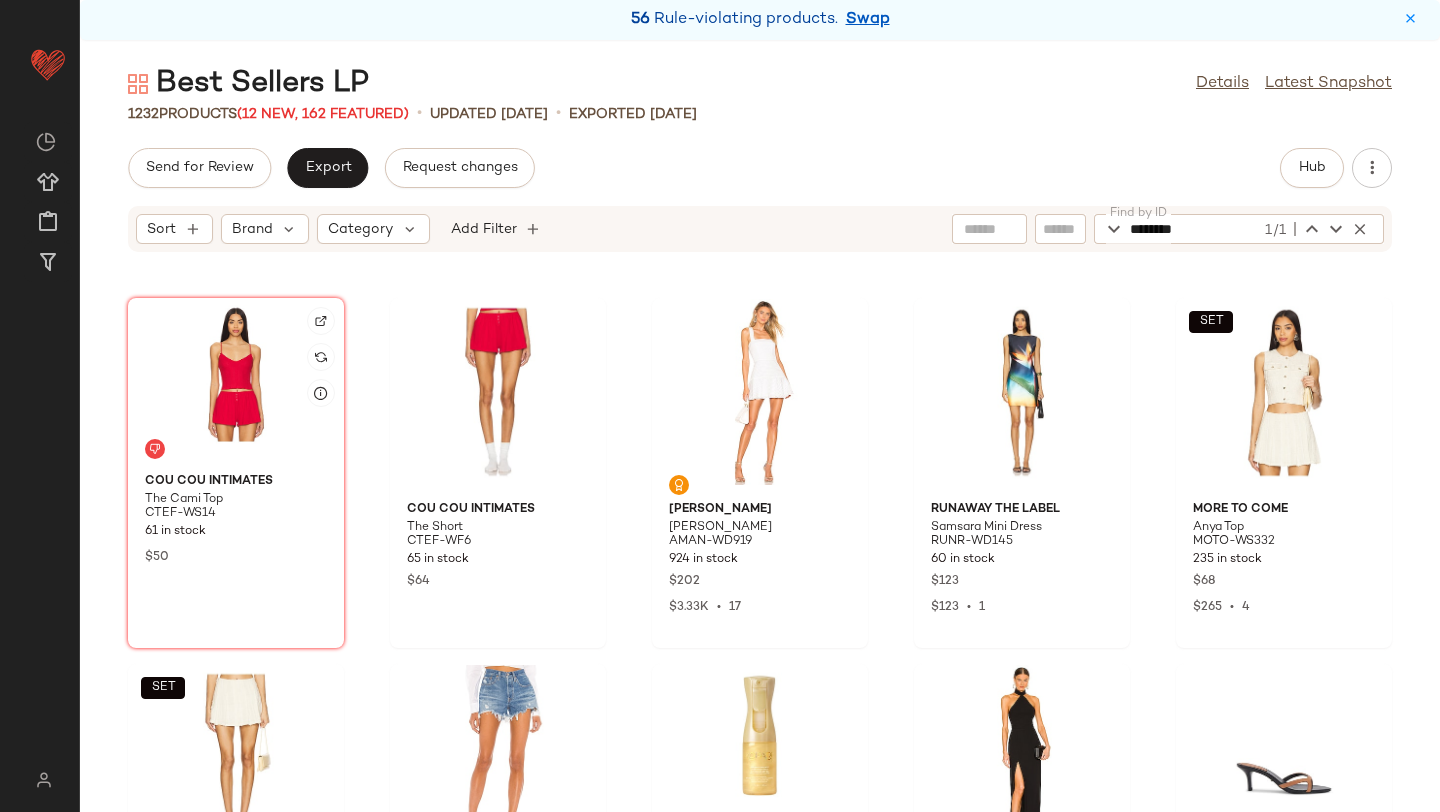 click 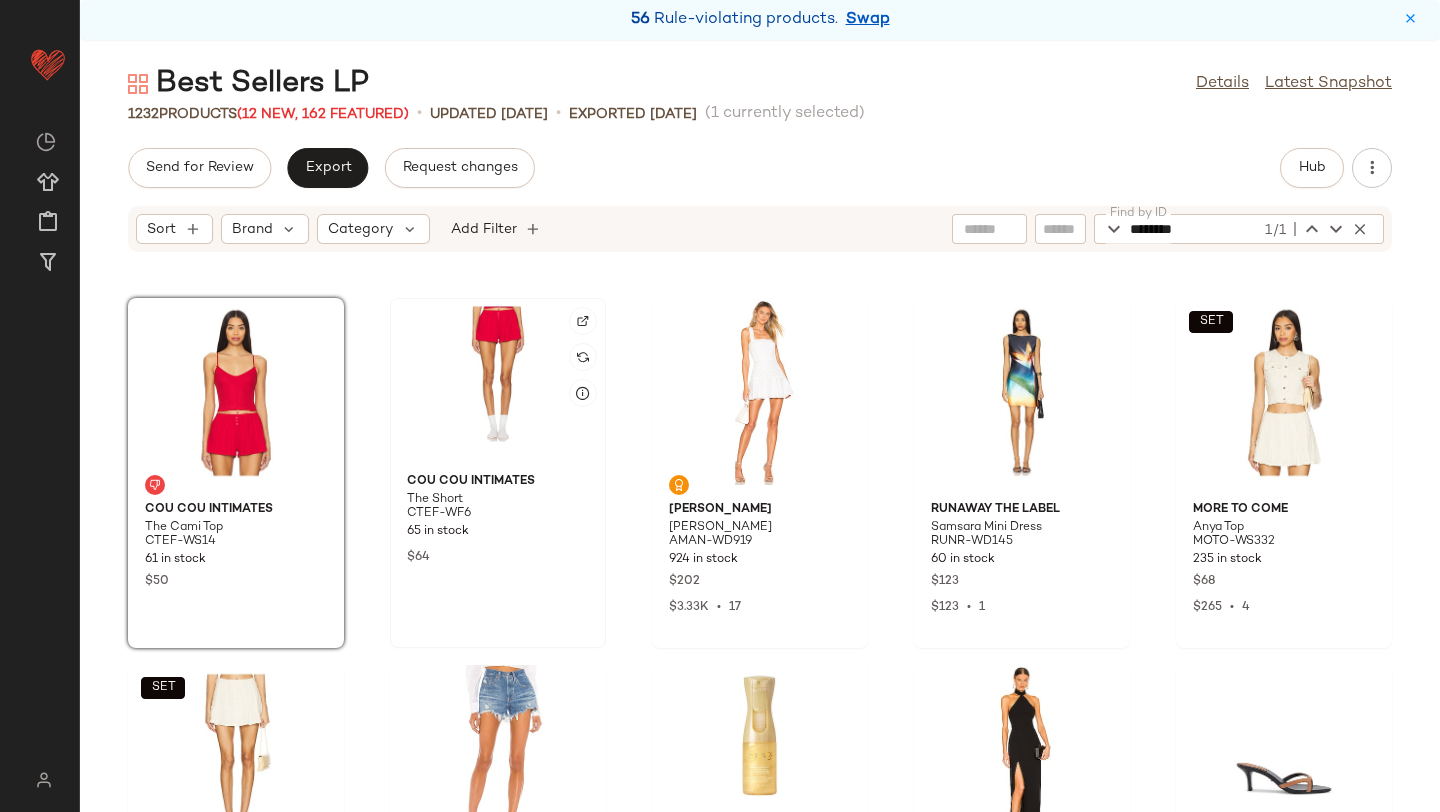 click 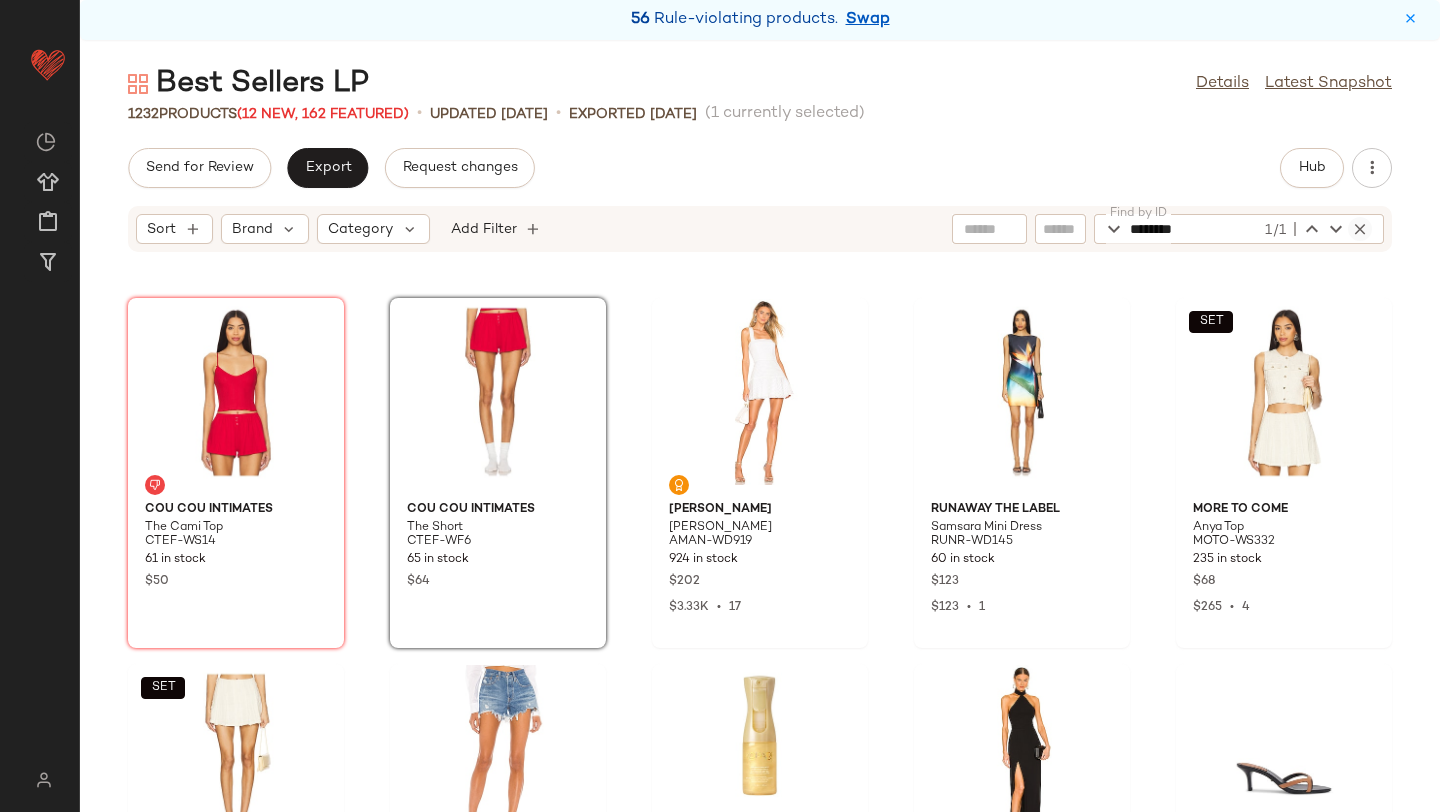 click 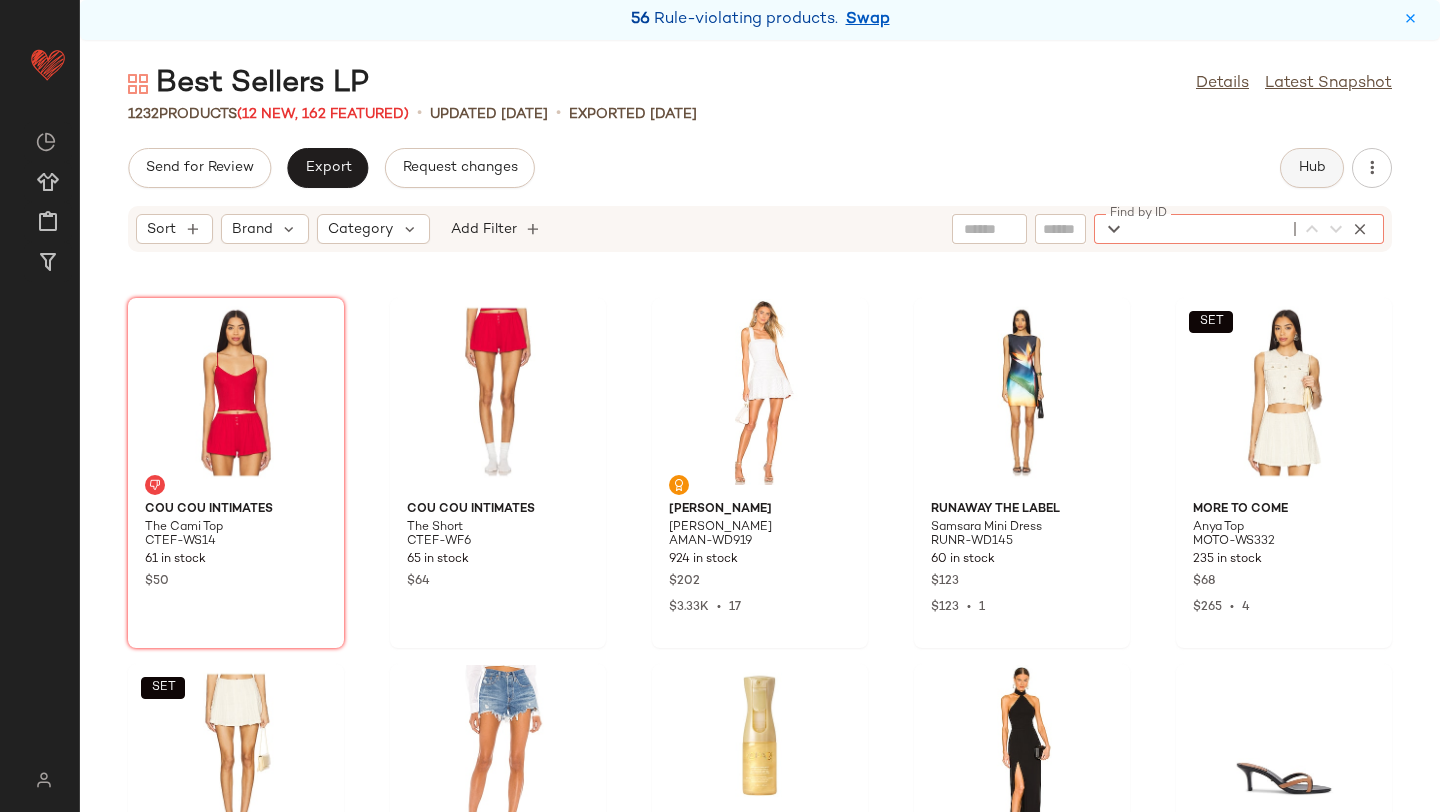 click on "Hub" 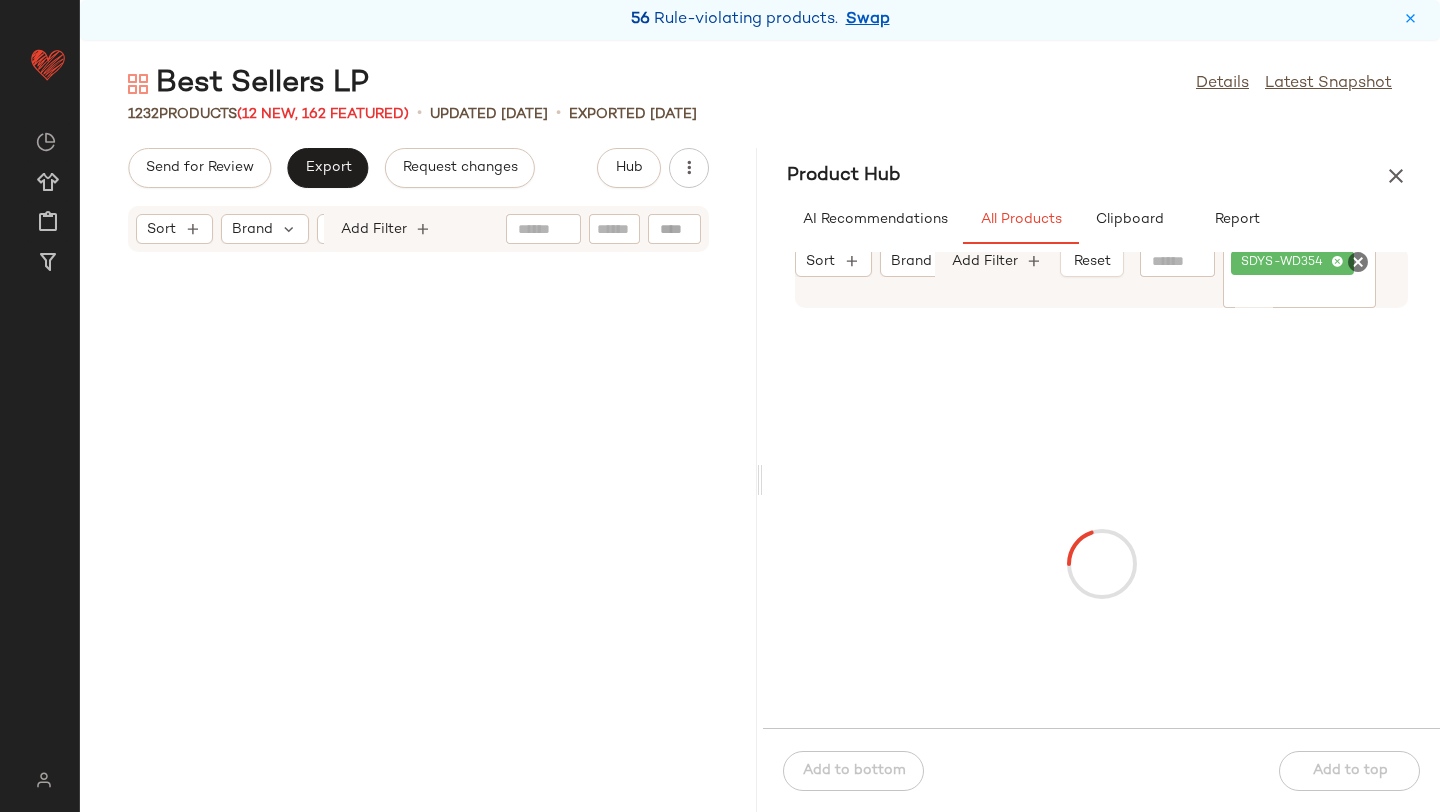 scroll, scrollTop: 59292, scrollLeft: 0, axis: vertical 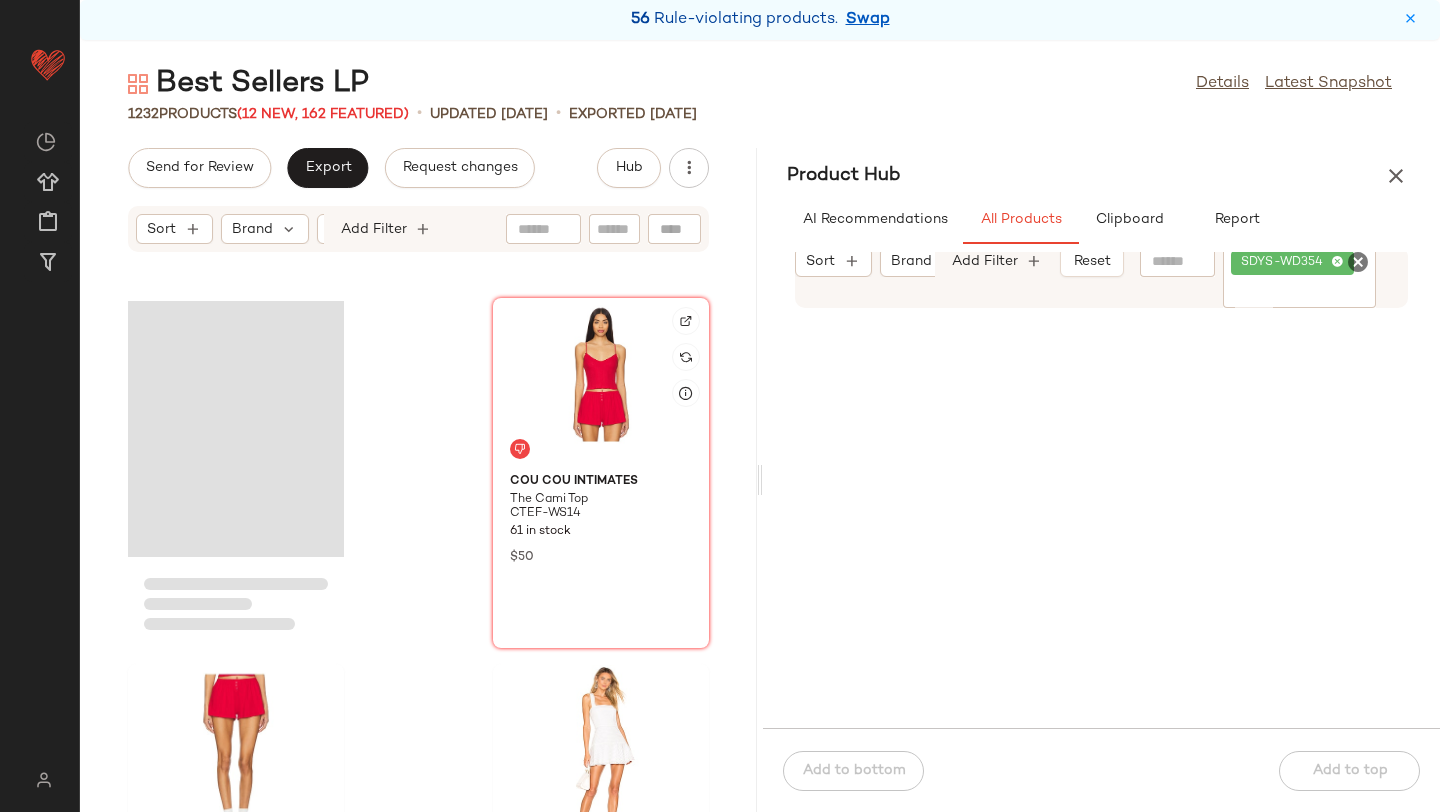 click 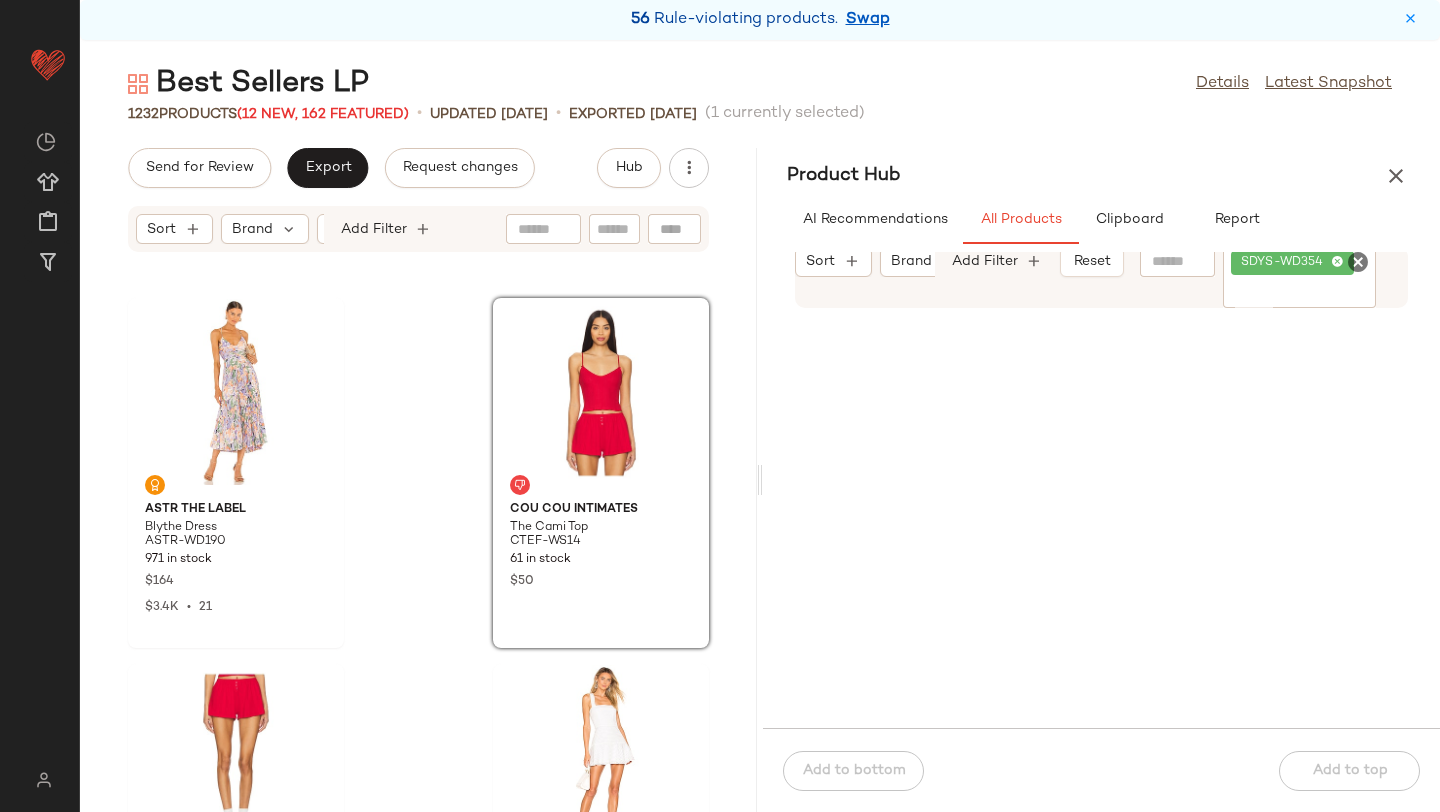 click 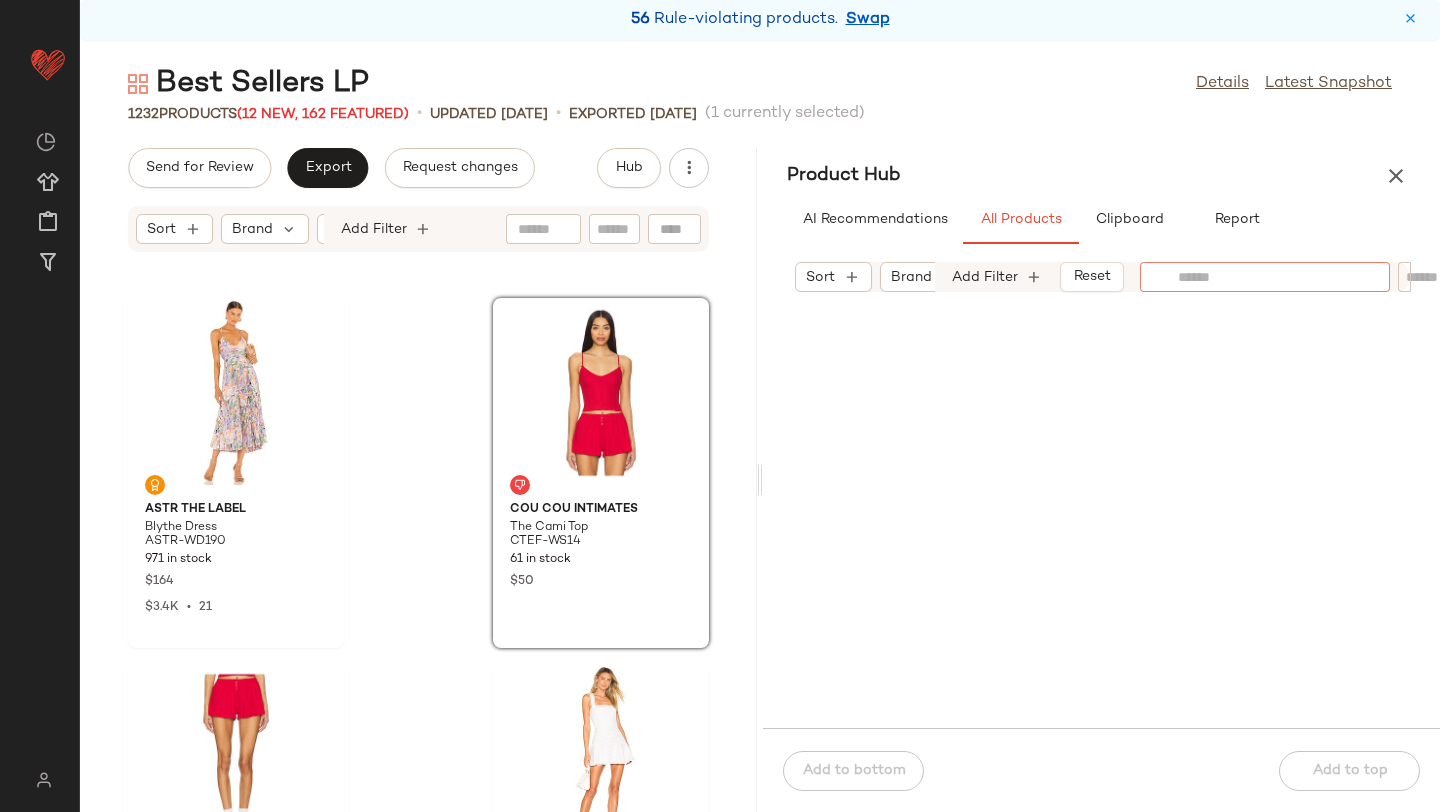 click 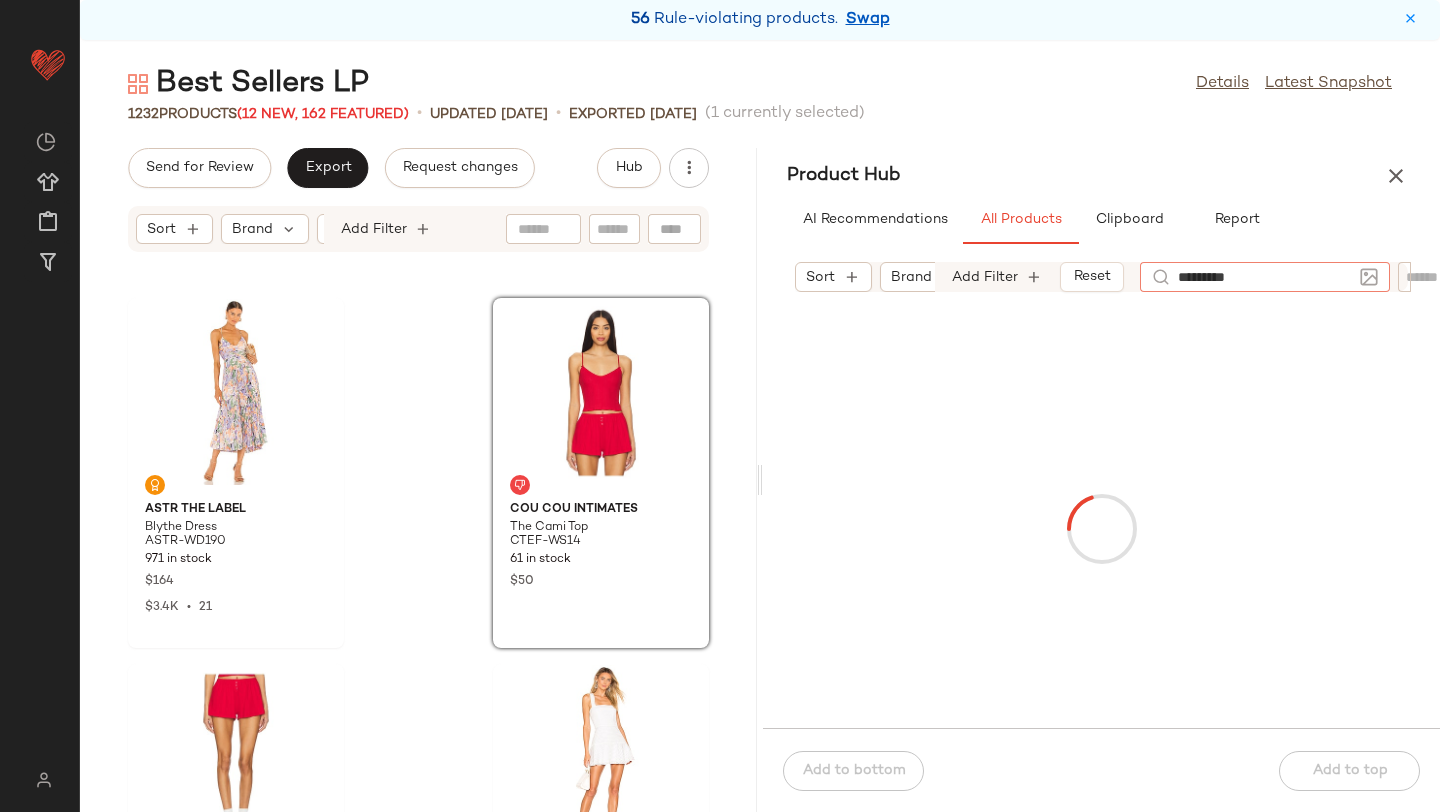 type on "**********" 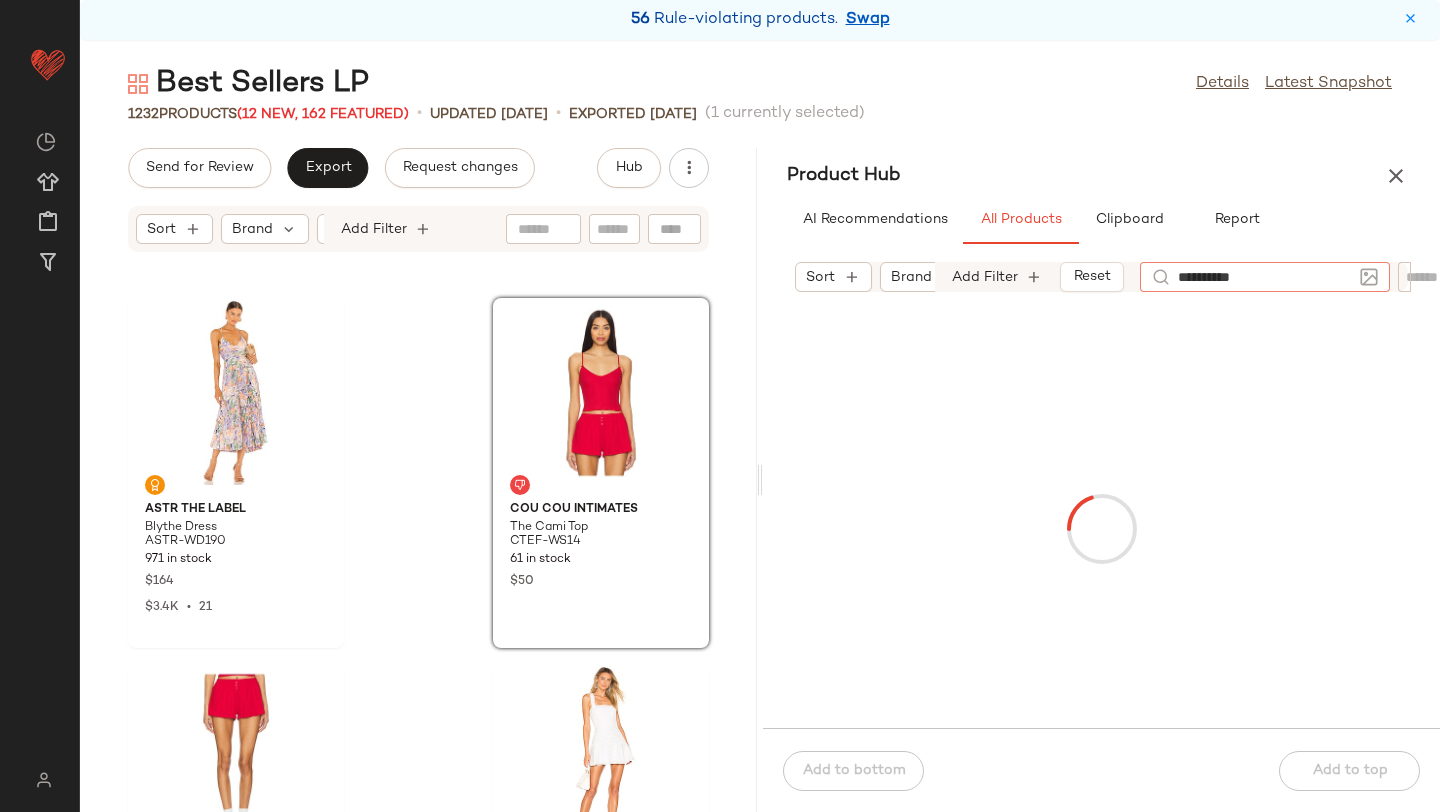 type on "**********" 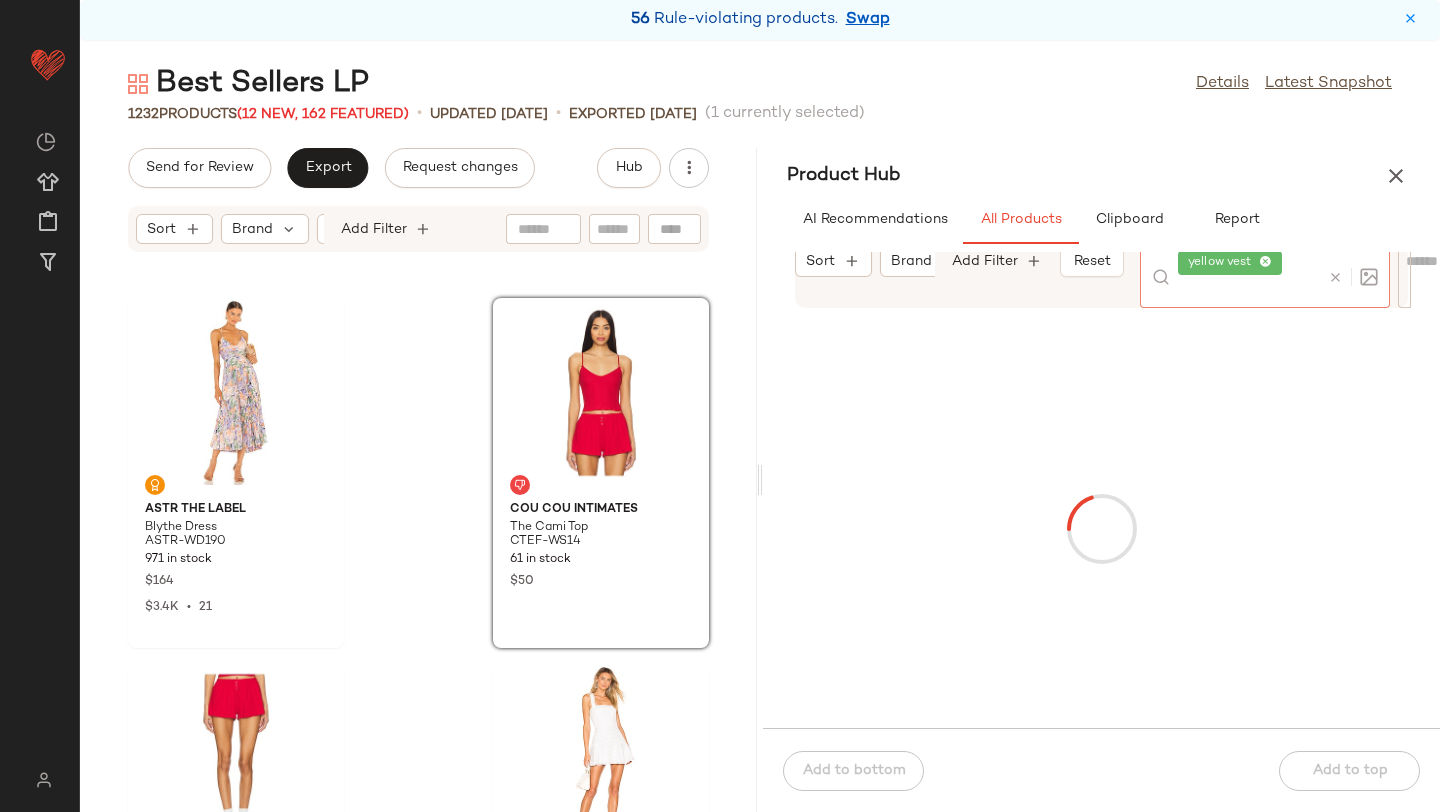 click on "Product Hub  AI Recommendations   All Products   Clipboard   Report  Sort  Brand  Category  In Curation?:   No Add Filter   Reset  yellow vest  Add to bottom   Add to top" 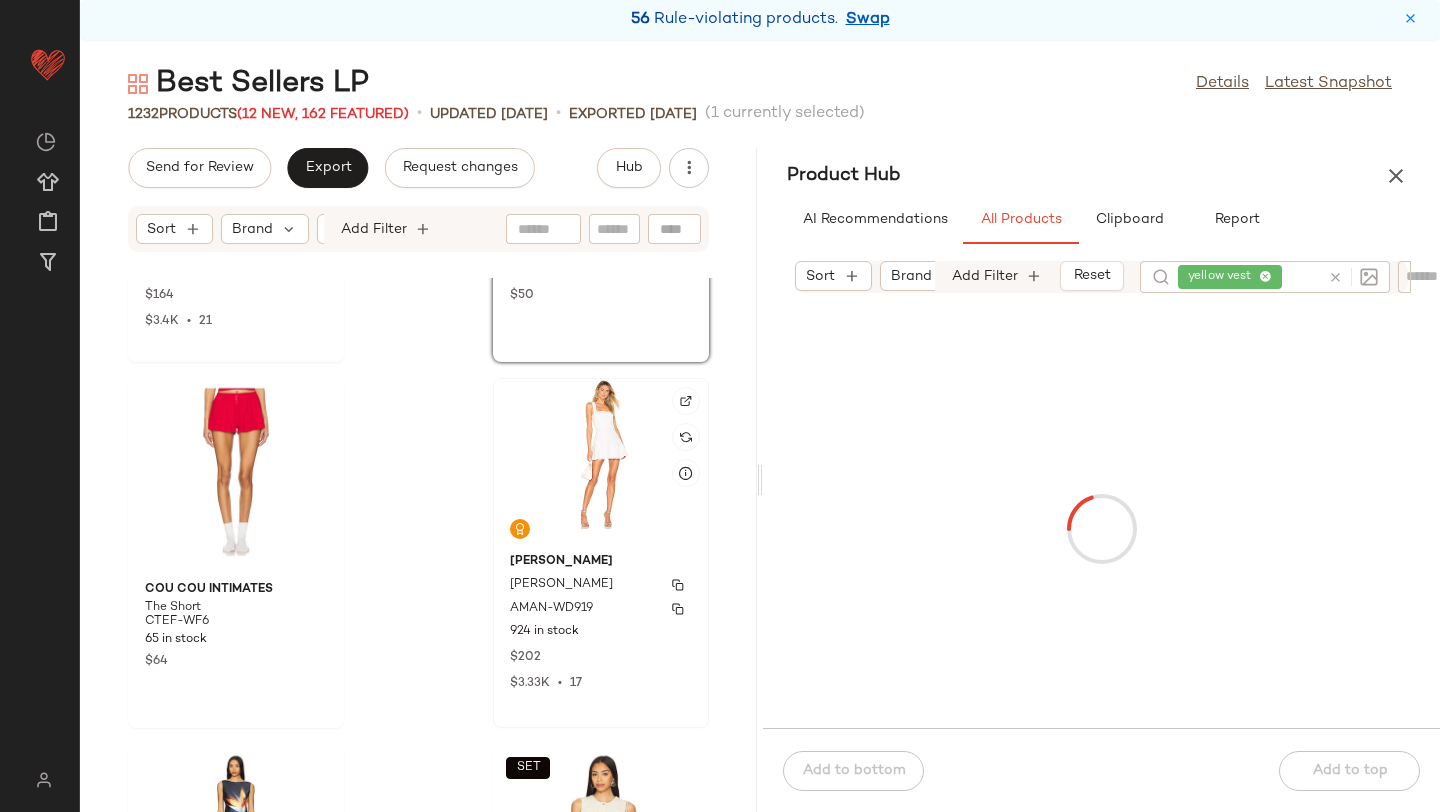 scroll, scrollTop: 59653, scrollLeft: 0, axis: vertical 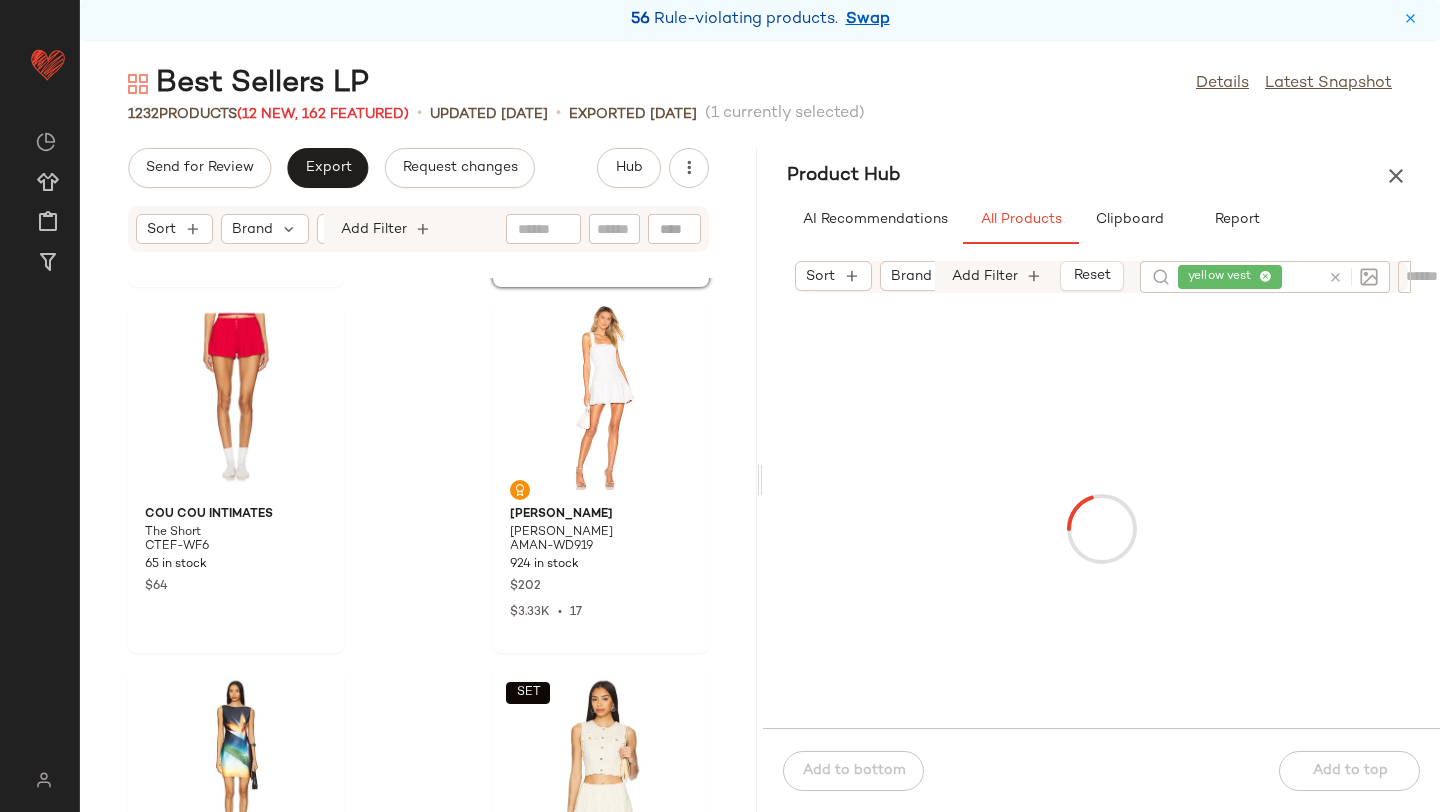 click at bounding box center [1102, 529] 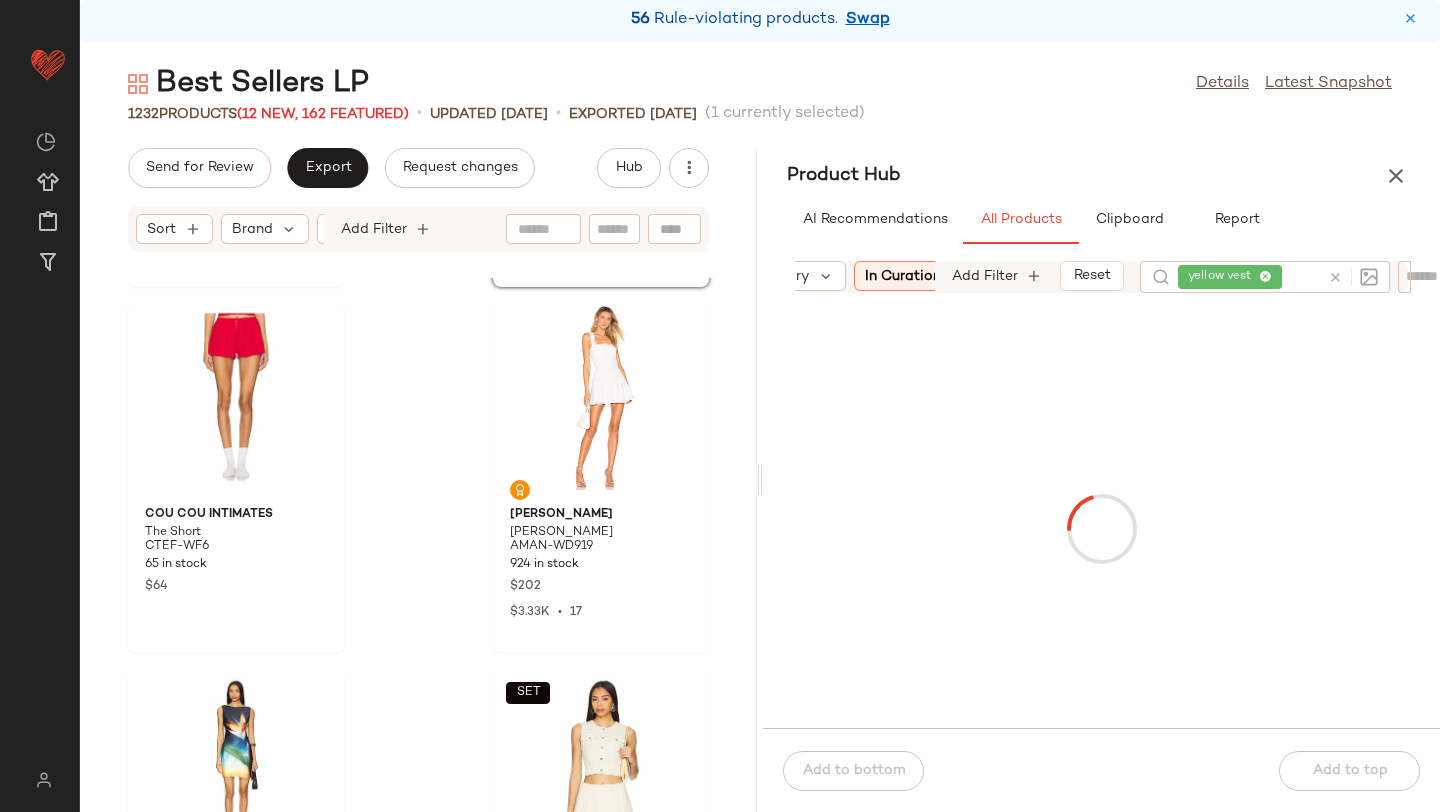 scroll, scrollTop: 0, scrollLeft: 321, axis: horizontal 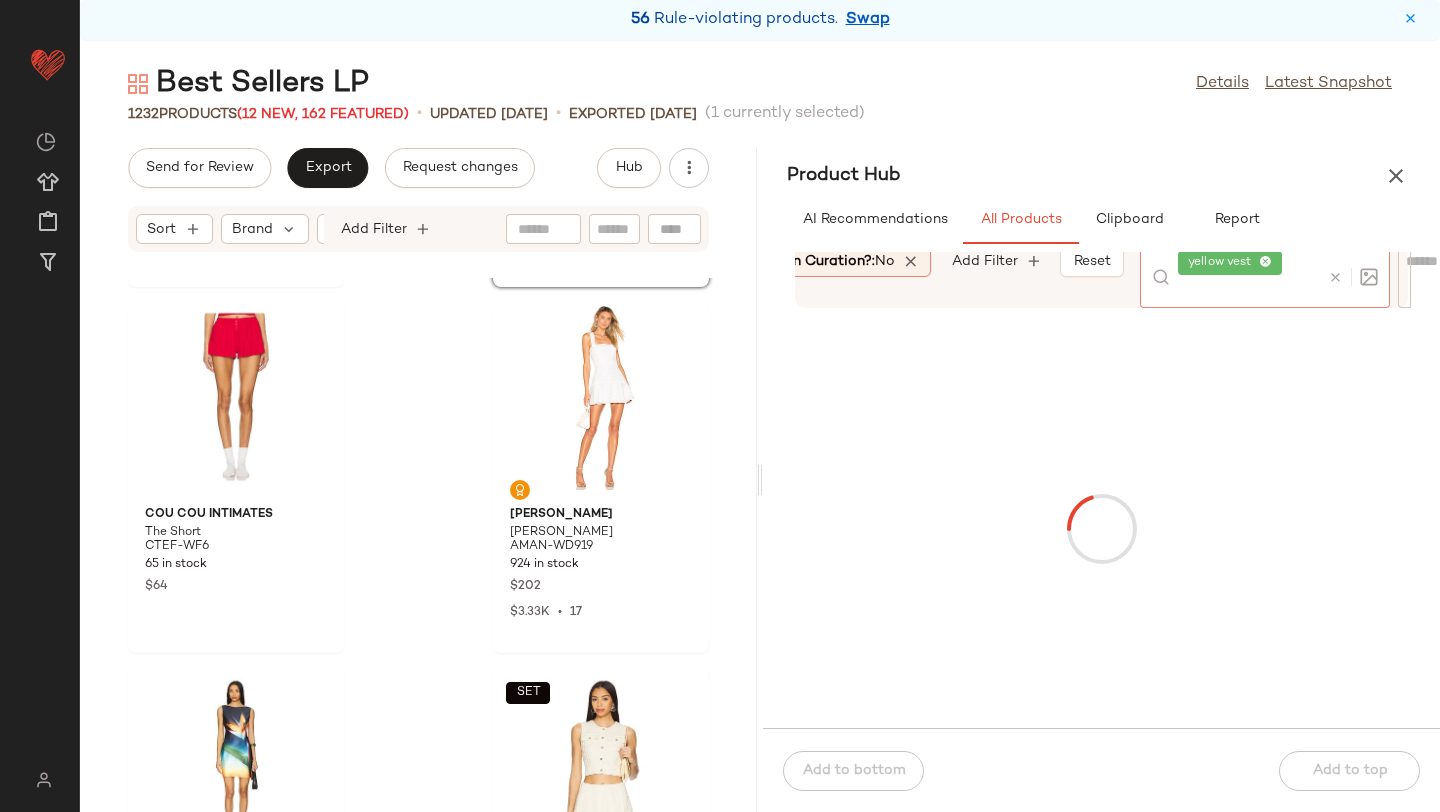 click at bounding box center (1335, 277) 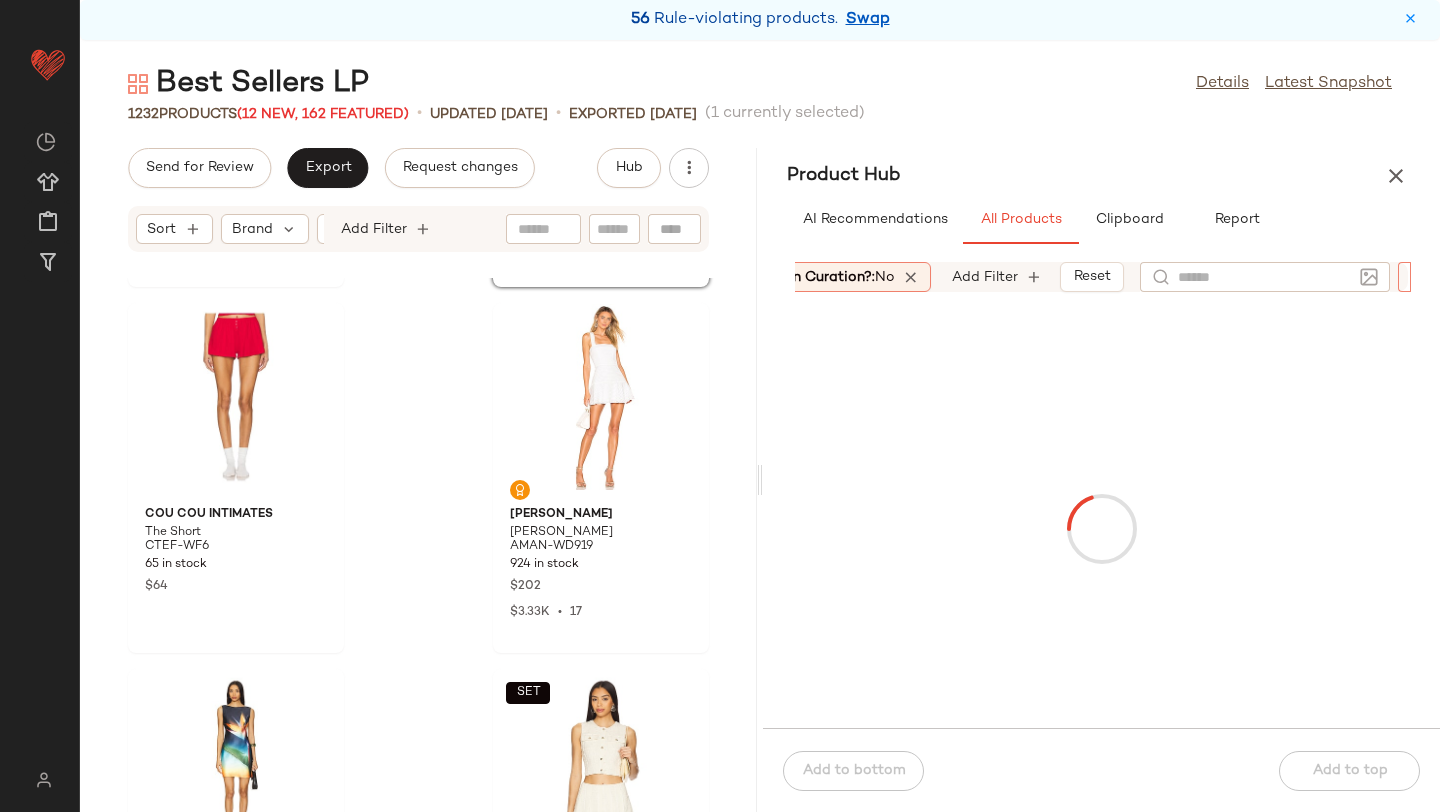 click on "Sort  Brand  Category  In Curation?:   No Add Filter   Reset  Filter Filter" at bounding box center (1101, 277) 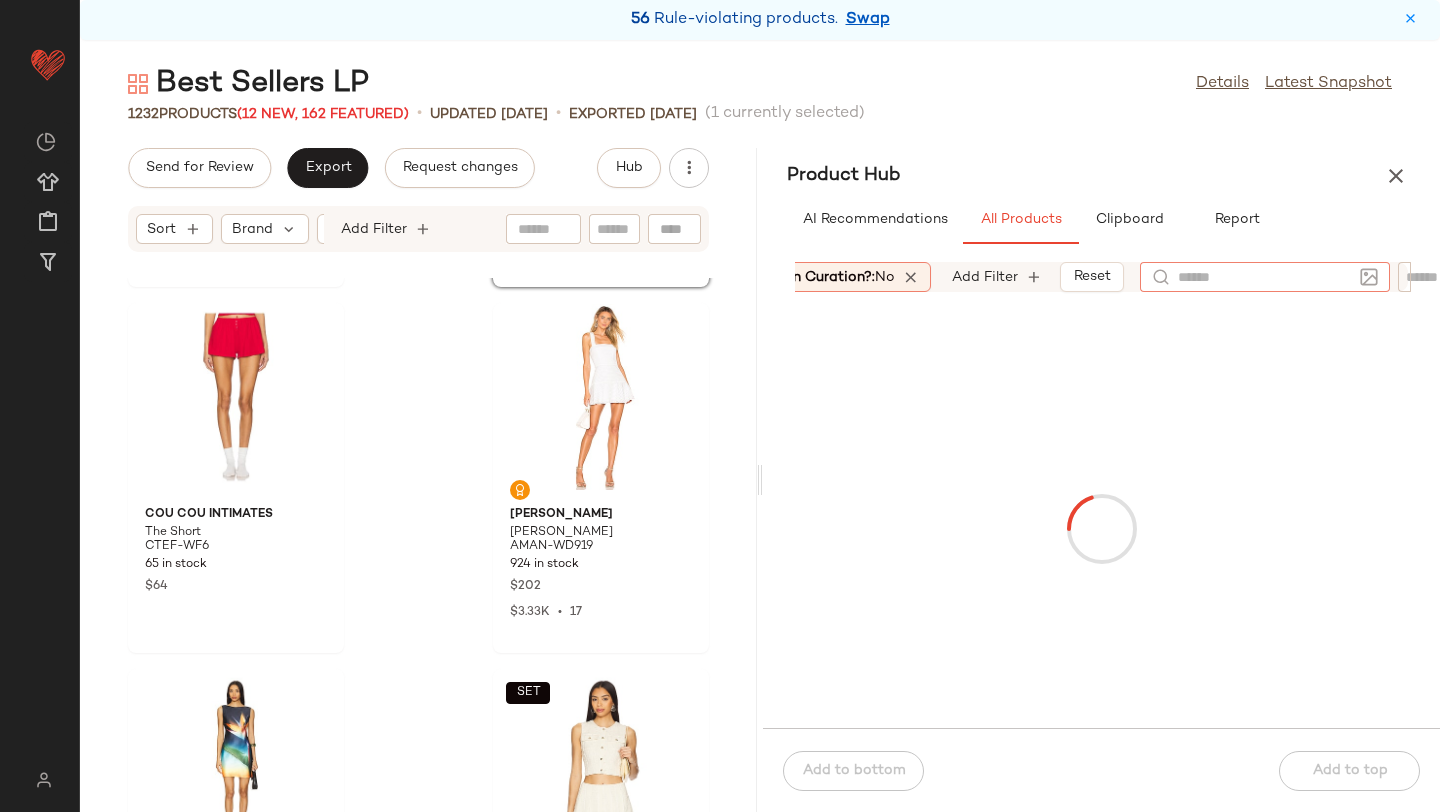 click 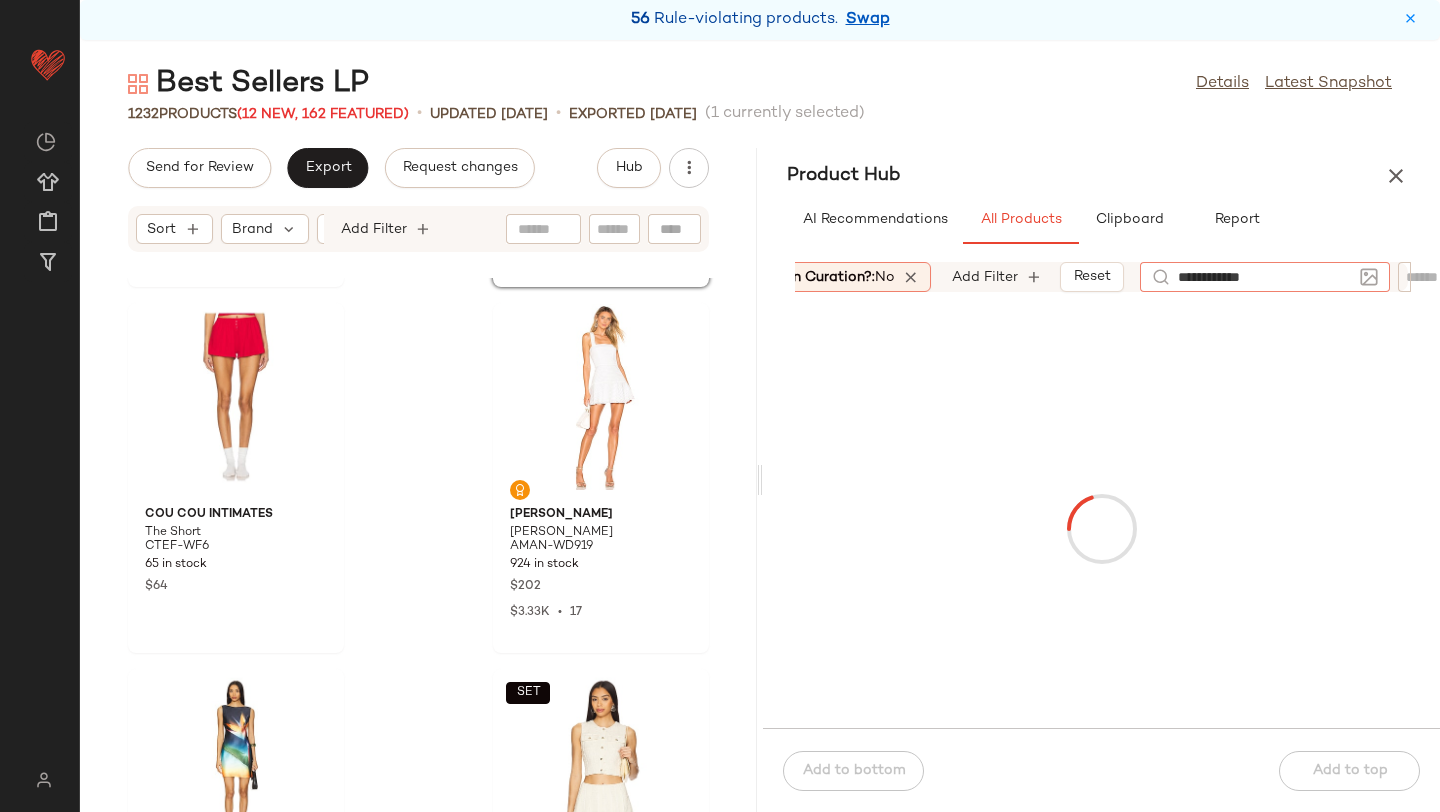 type on "**********" 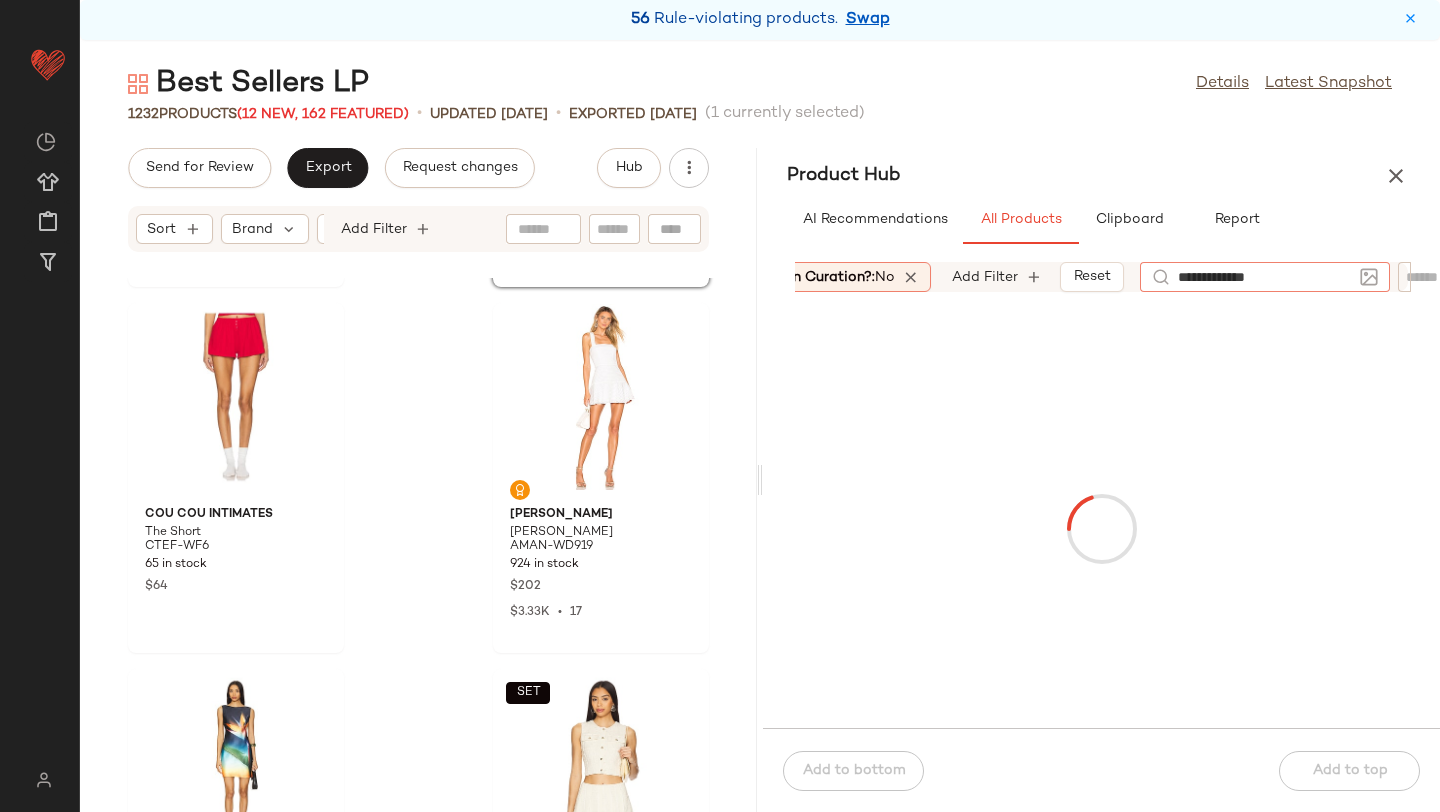 type 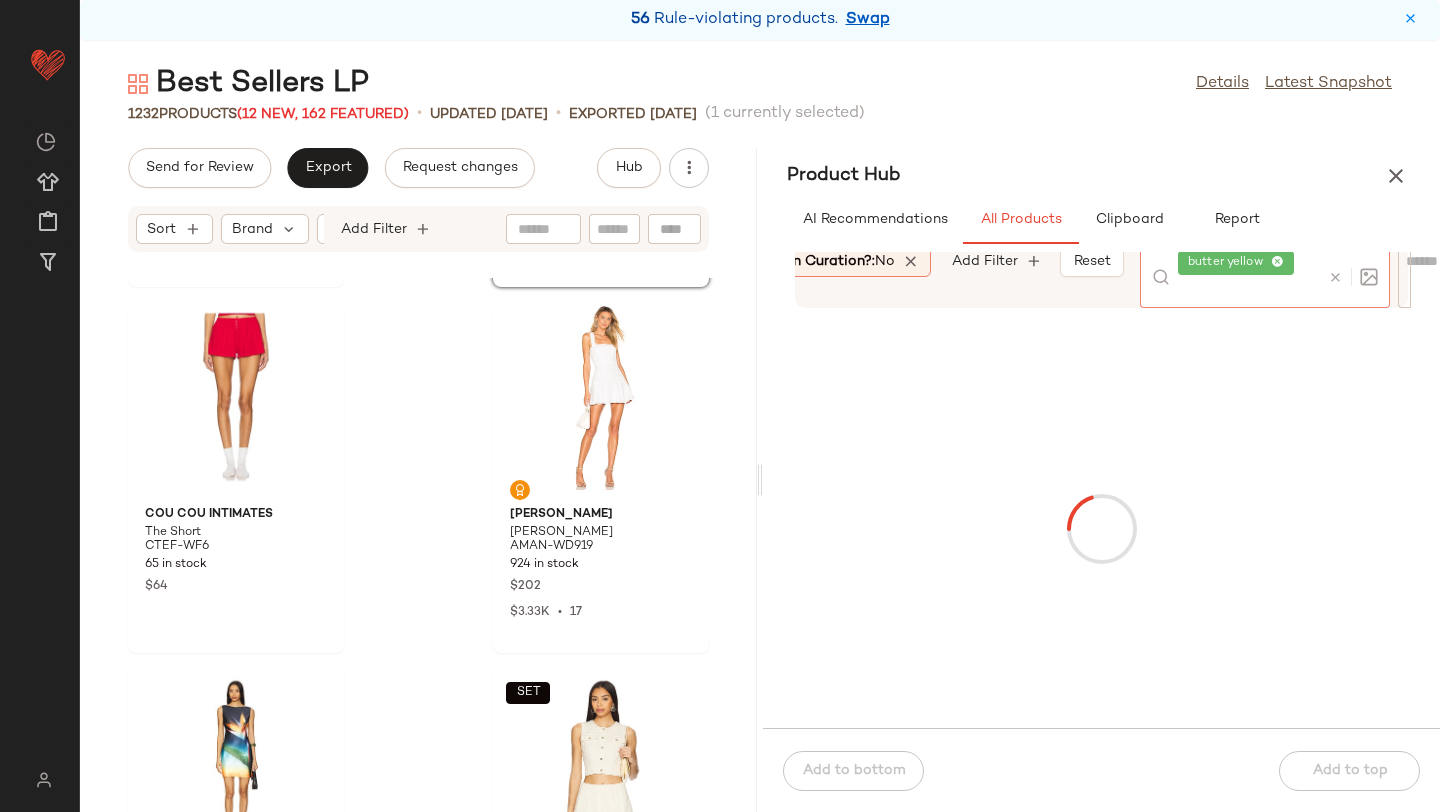 click on "Product Hub" at bounding box center [1101, 176] 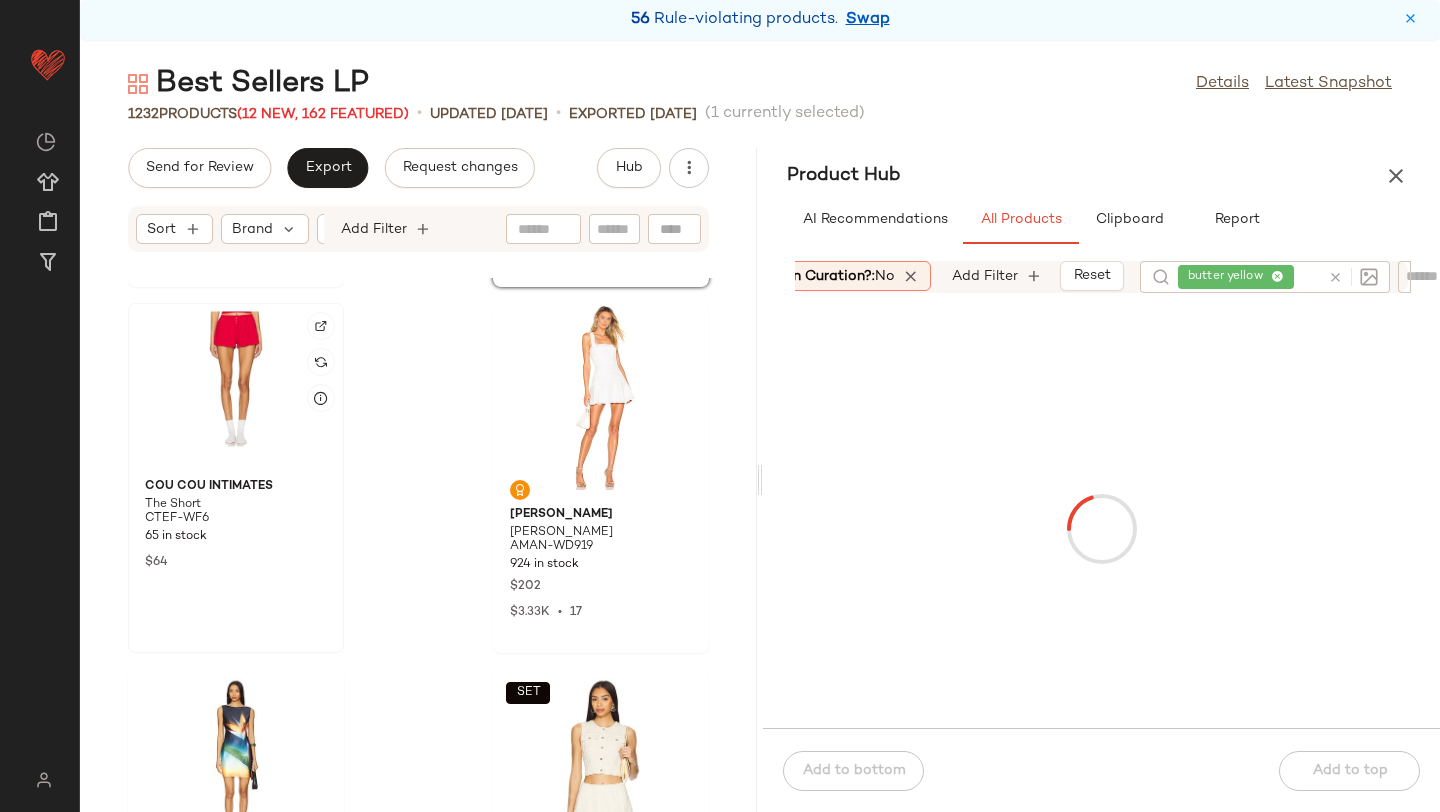 click 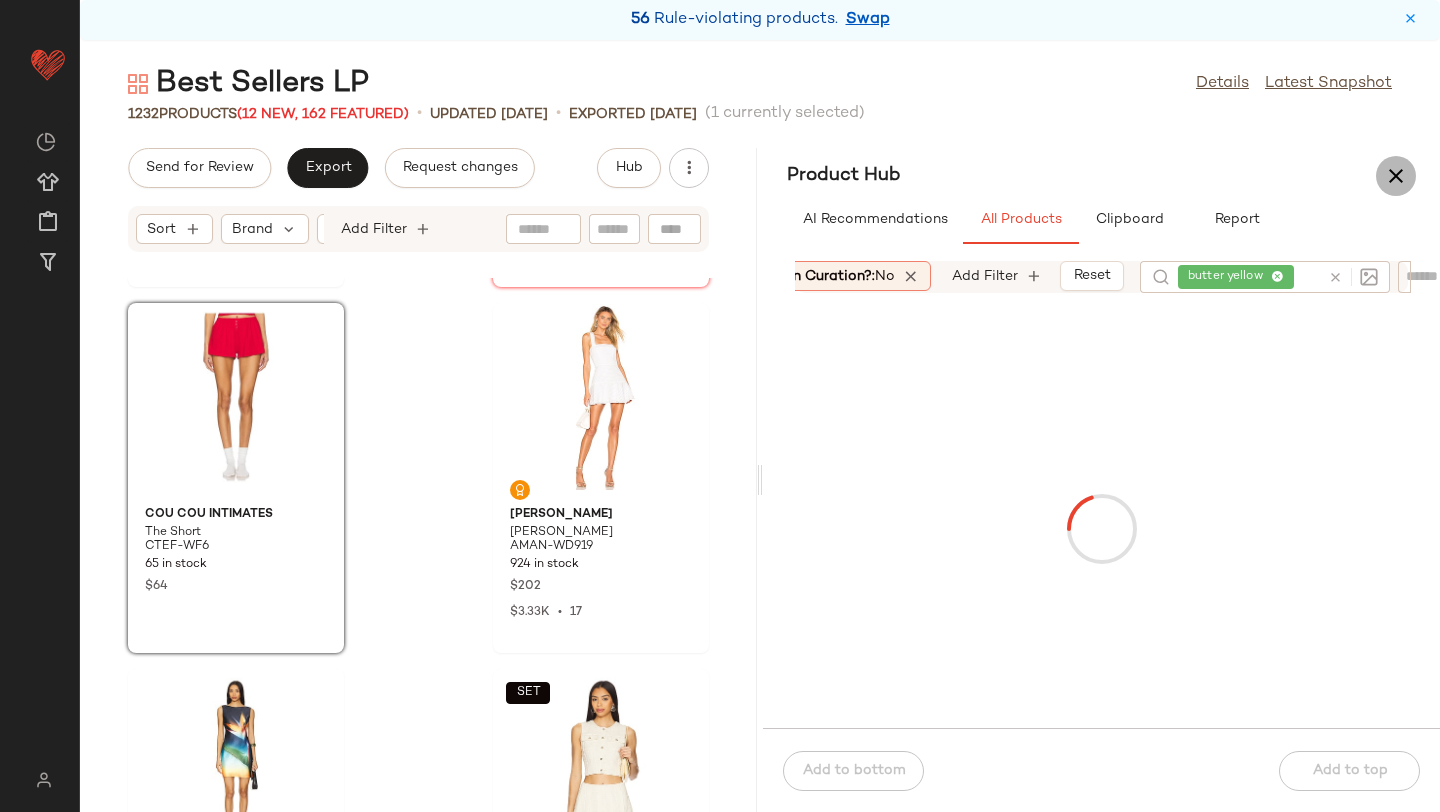 click at bounding box center [1396, 176] 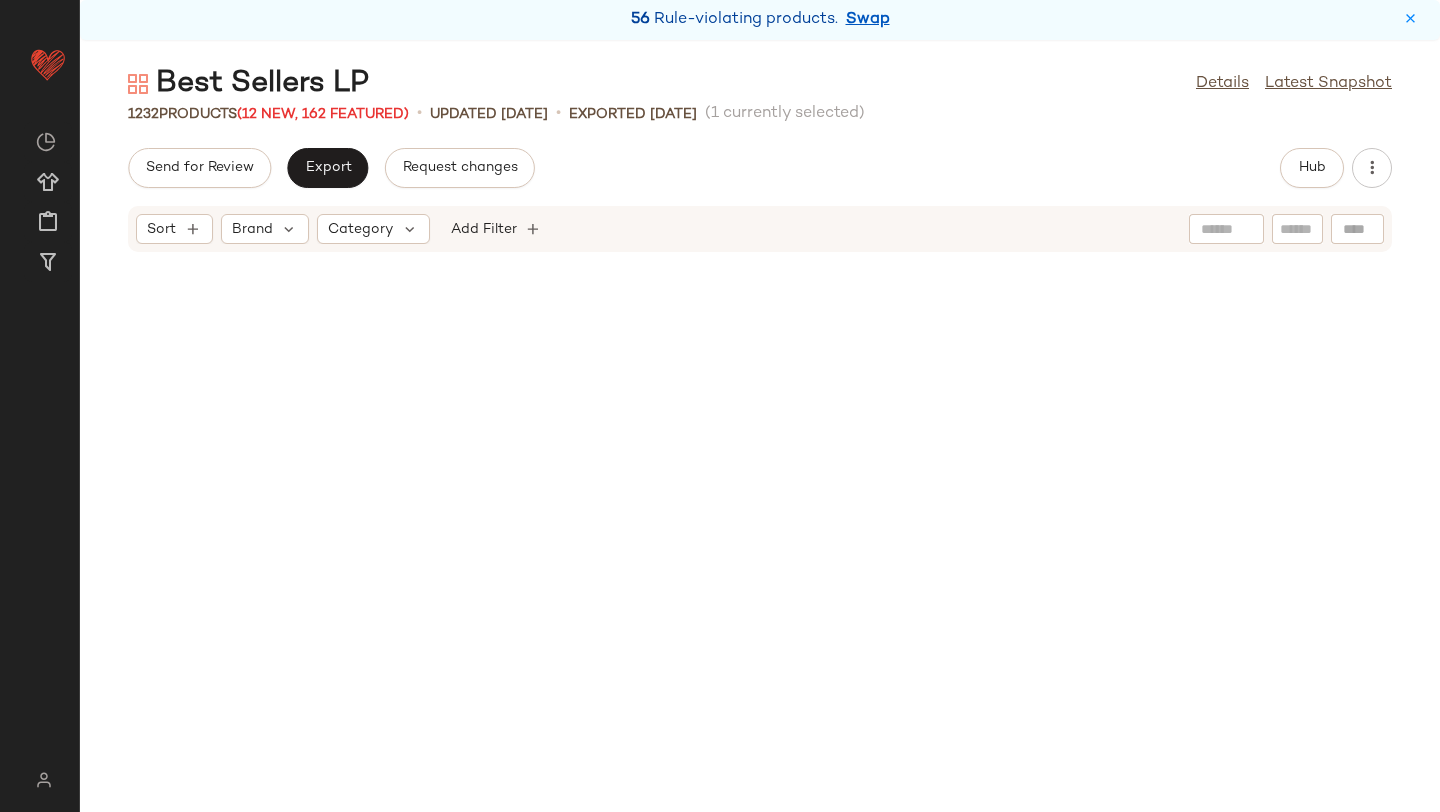 scroll, scrollTop: 23790, scrollLeft: 0, axis: vertical 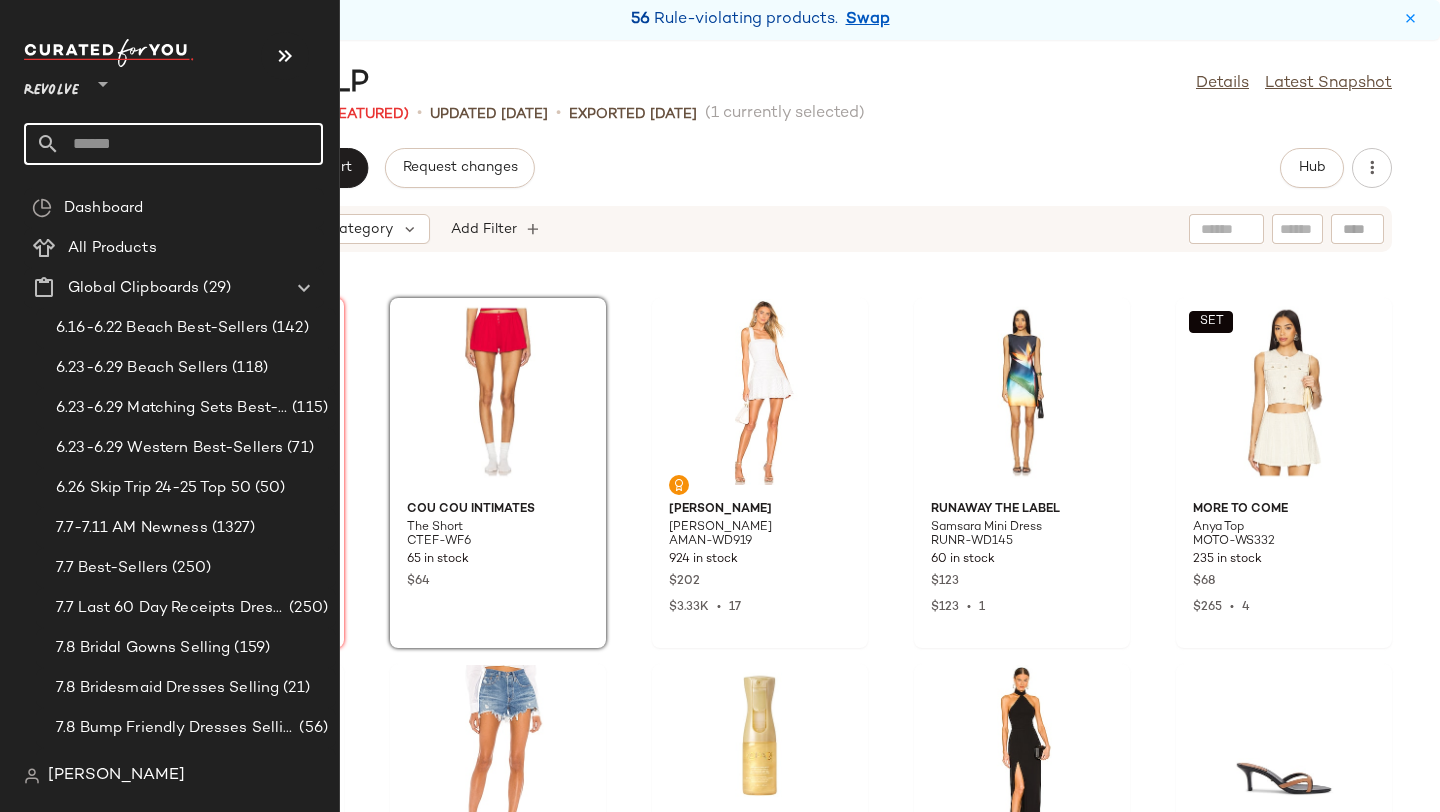 click 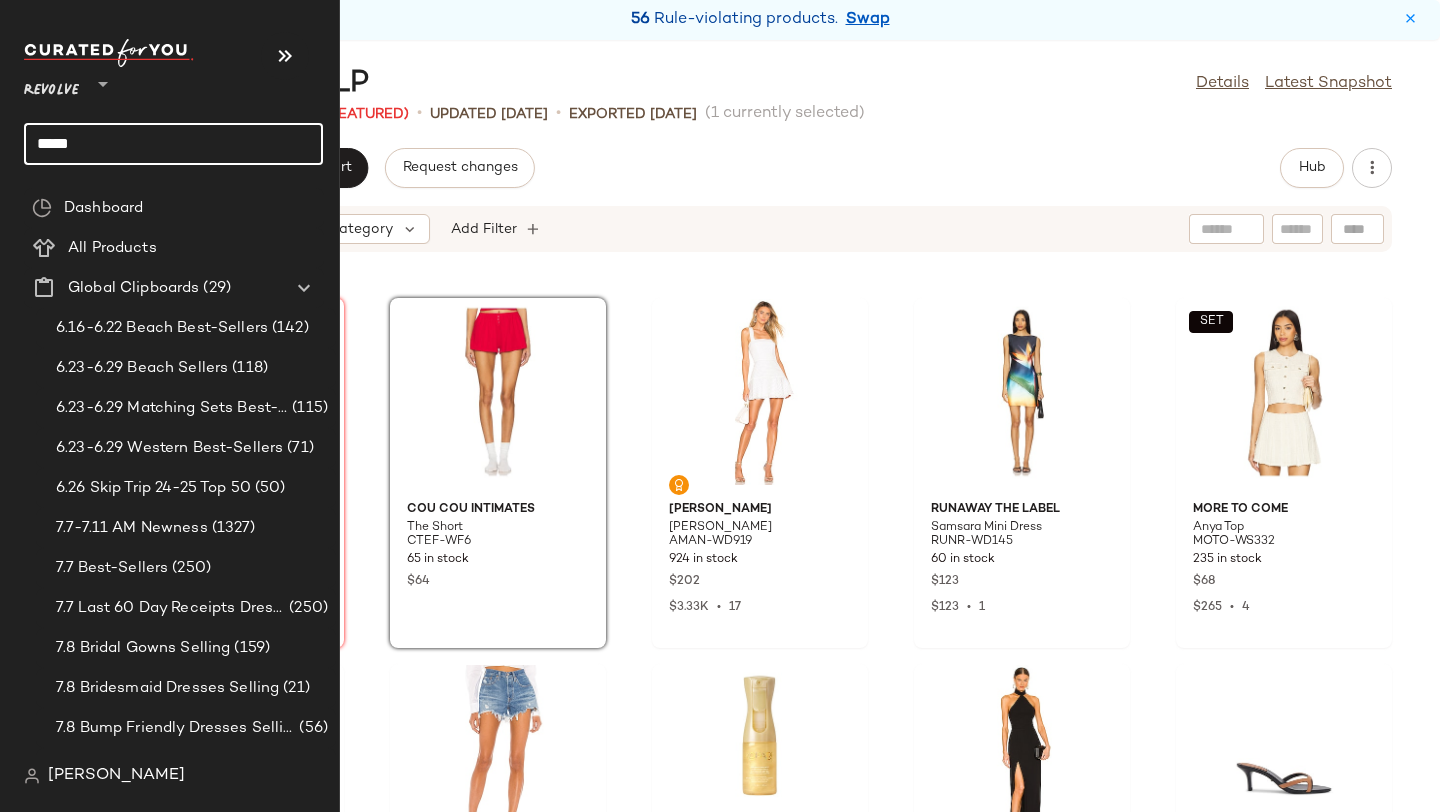 type on "******" 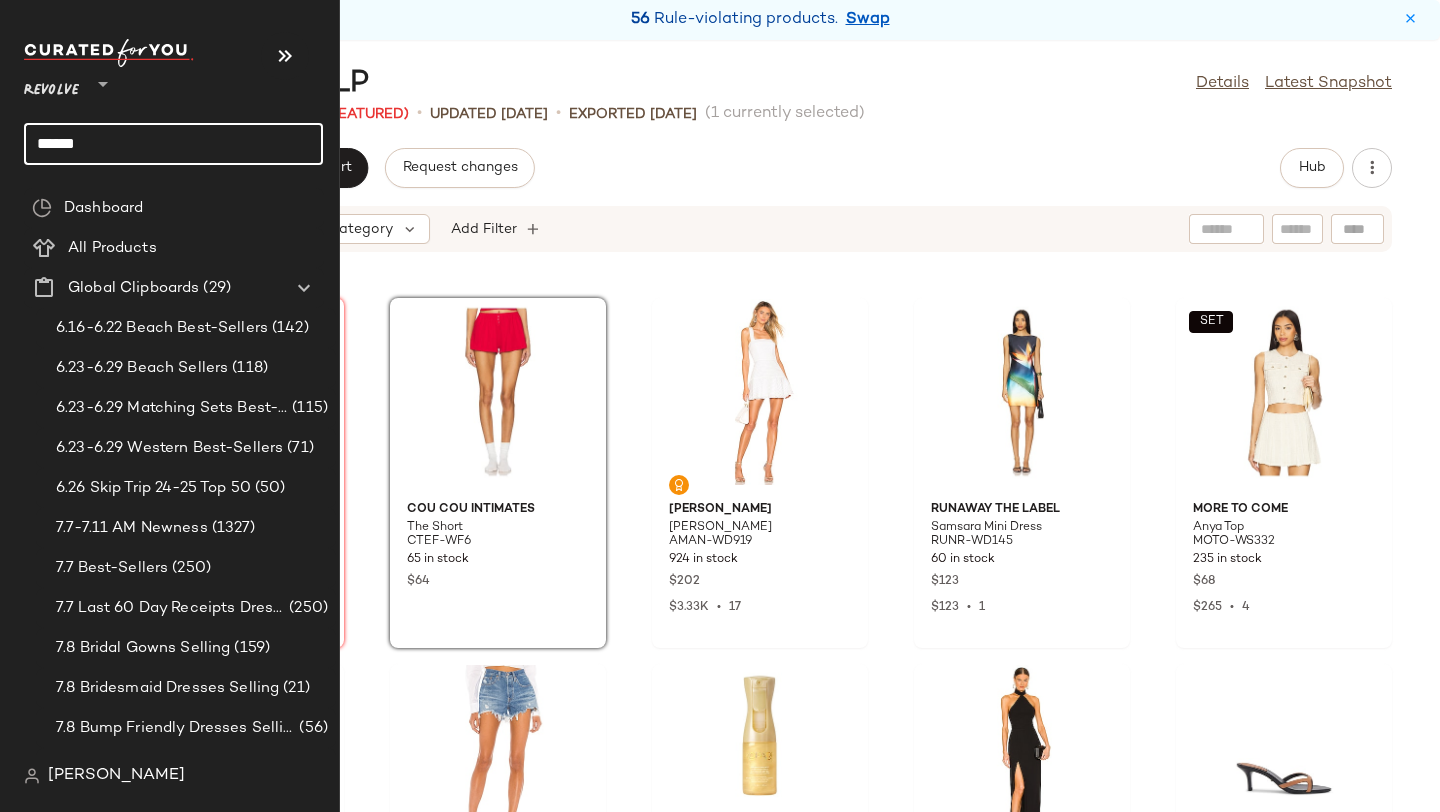 drag, startPoint x: 122, startPoint y: 147, endPoint x: 0, endPoint y: 137, distance: 122.40915 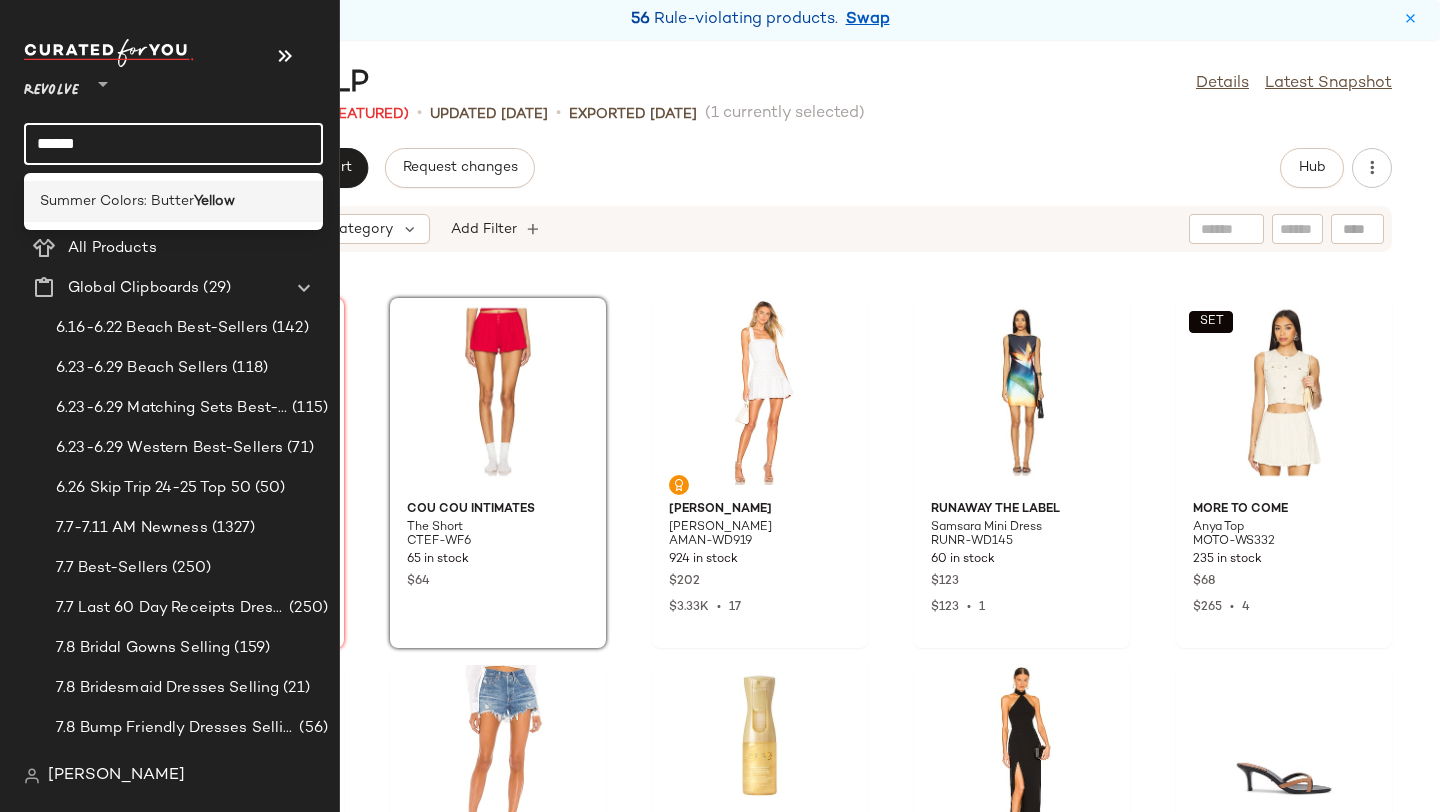 type on "******" 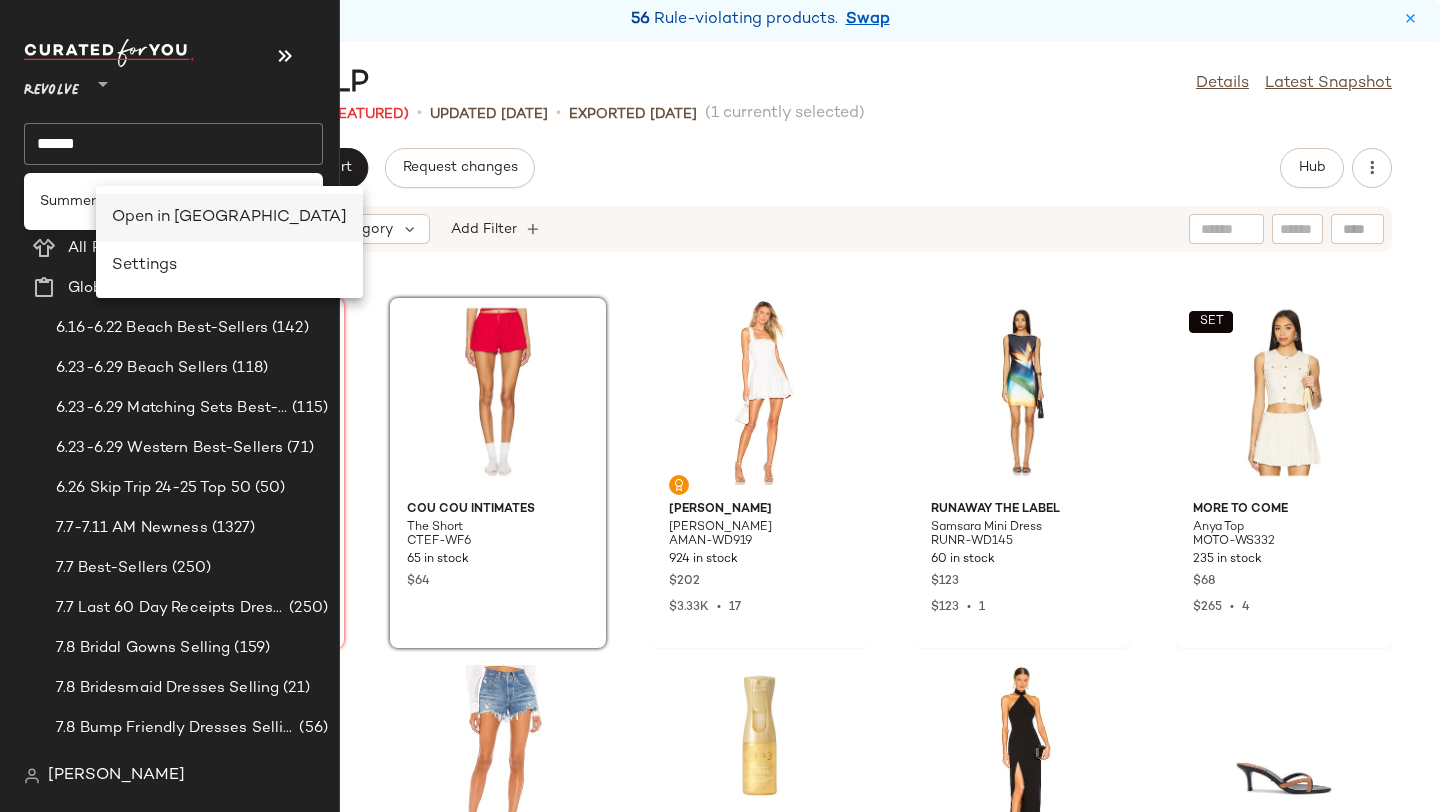 drag, startPoint x: 96, startPoint y: 186, endPoint x: 129, endPoint y: 217, distance: 45.276924 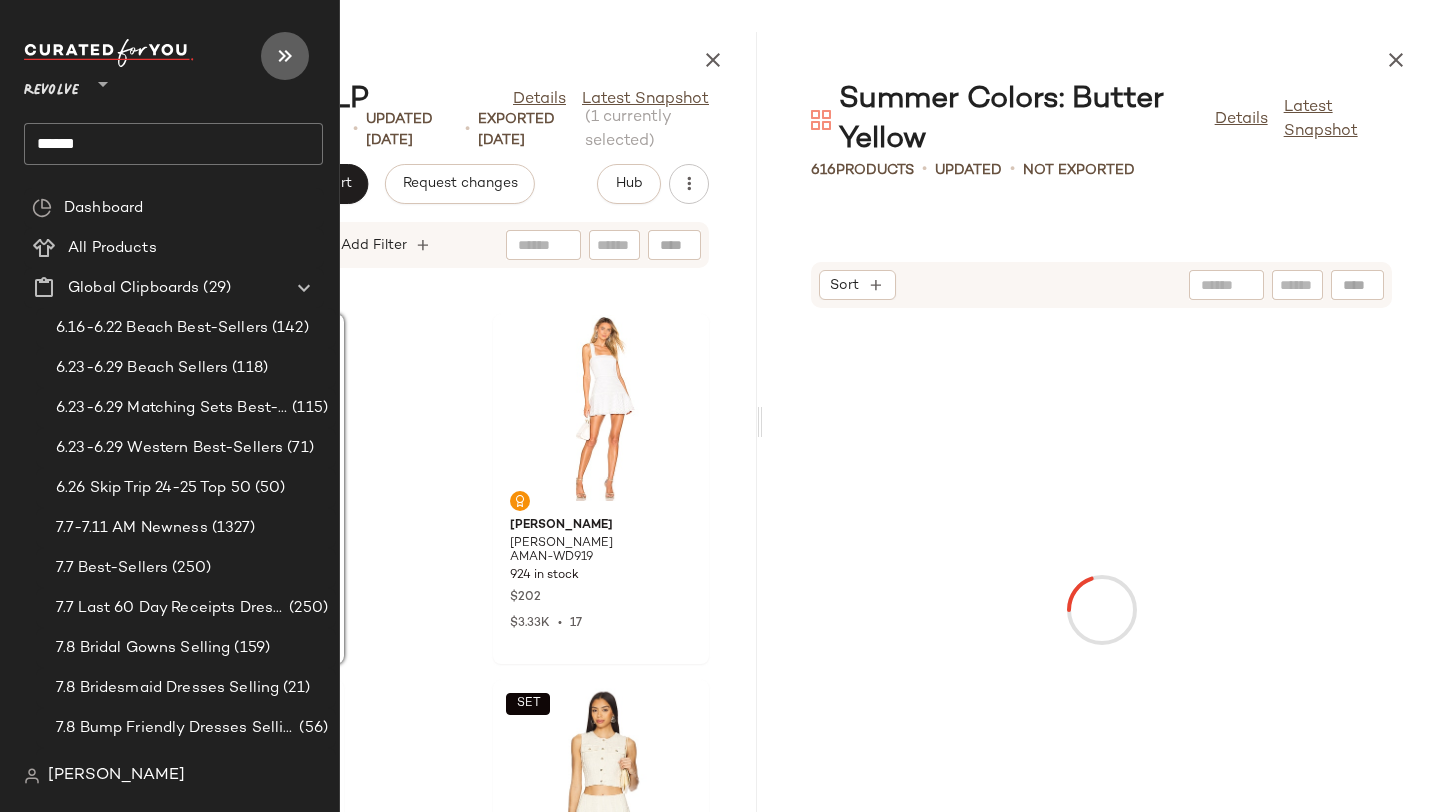click at bounding box center (285, 56) 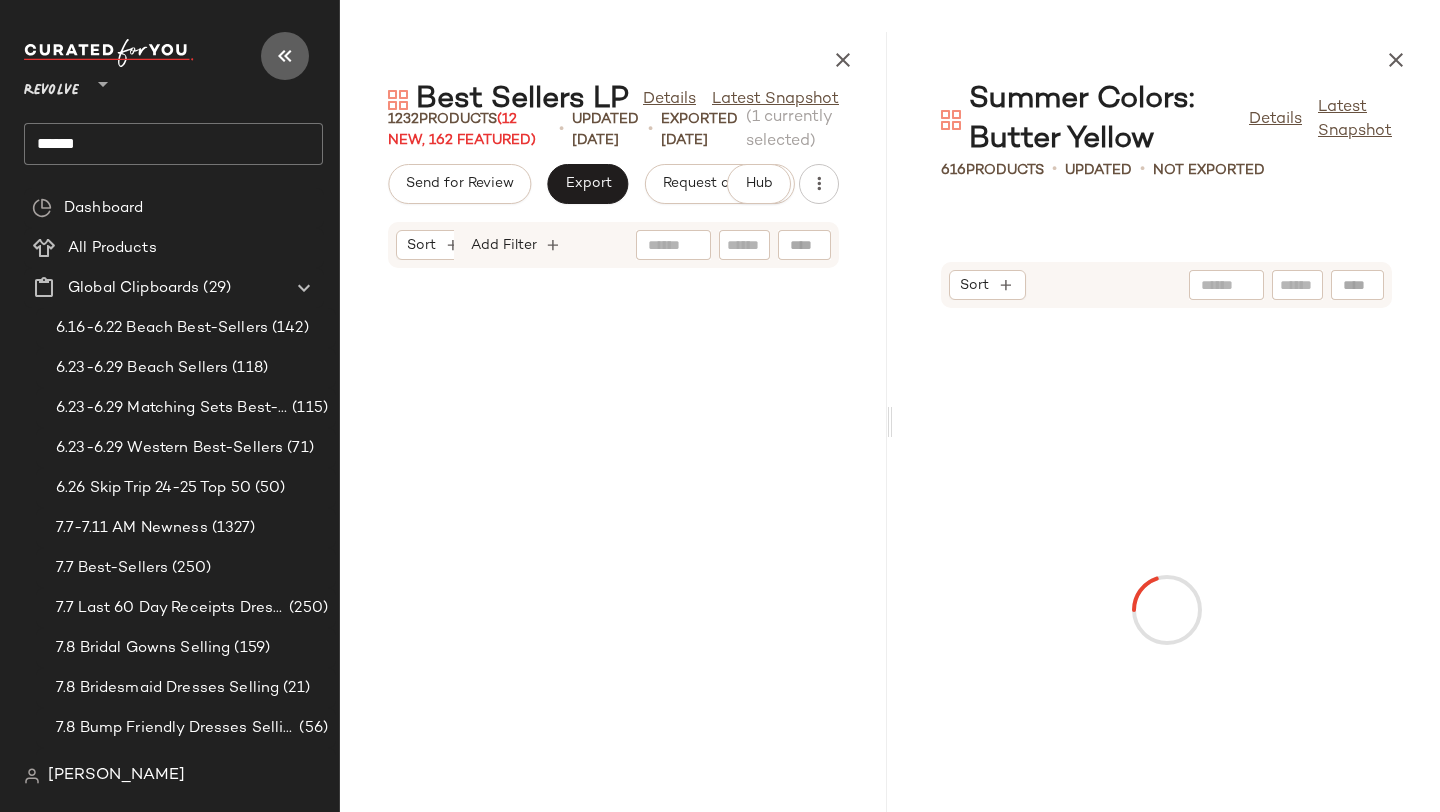 click at bounding box center [285, 56] 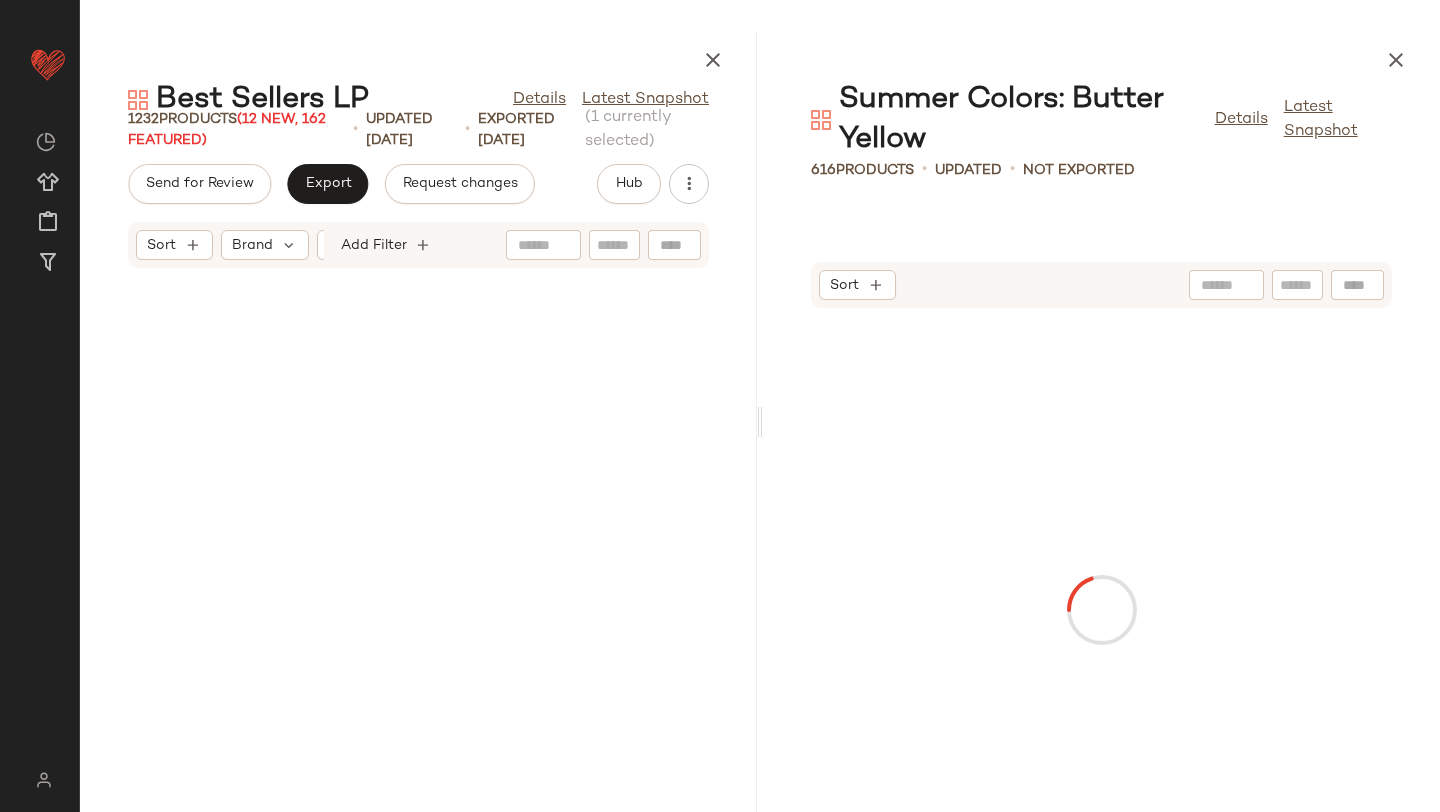 scroll, scrollTop: 59658, scrollLeft: 0, axis: vertical 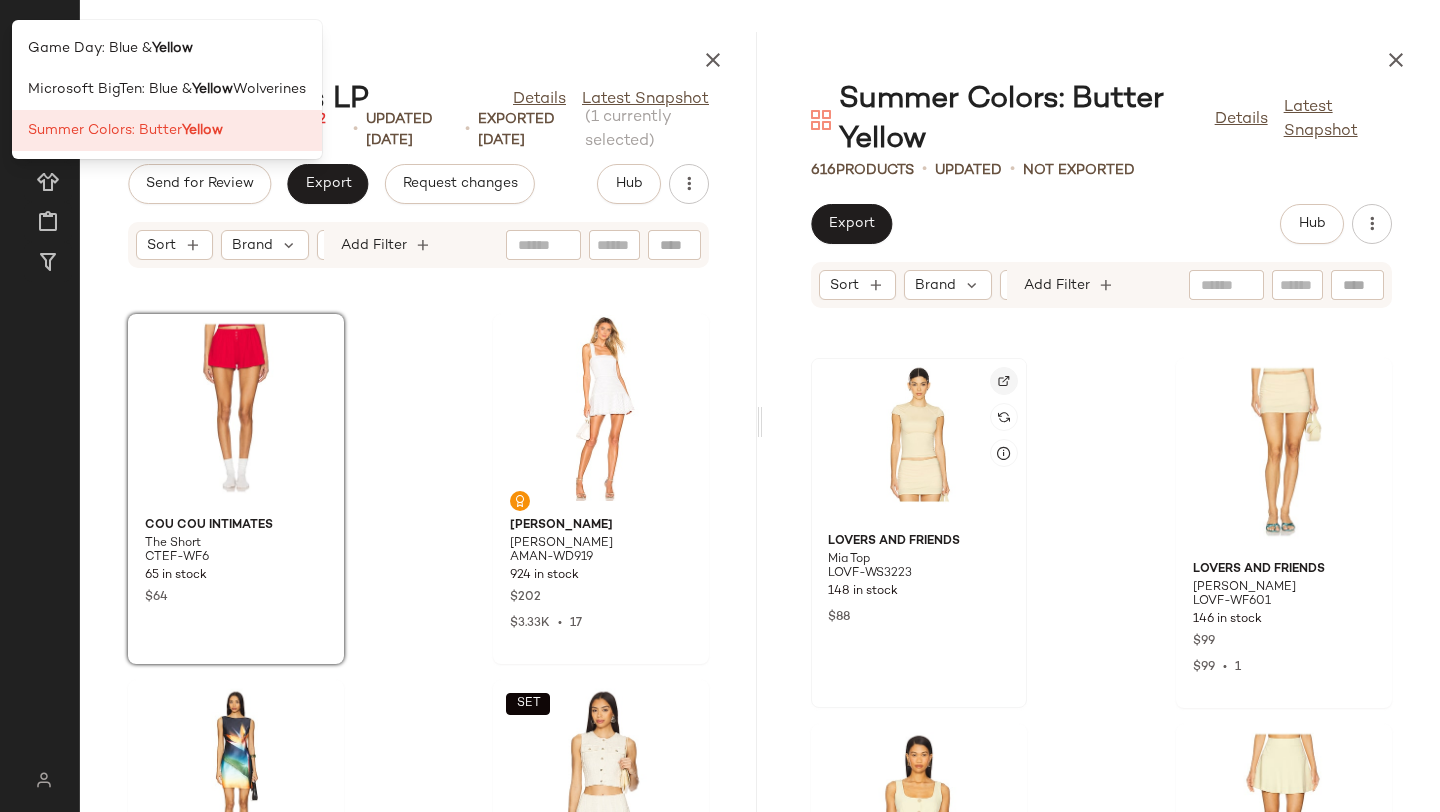 click 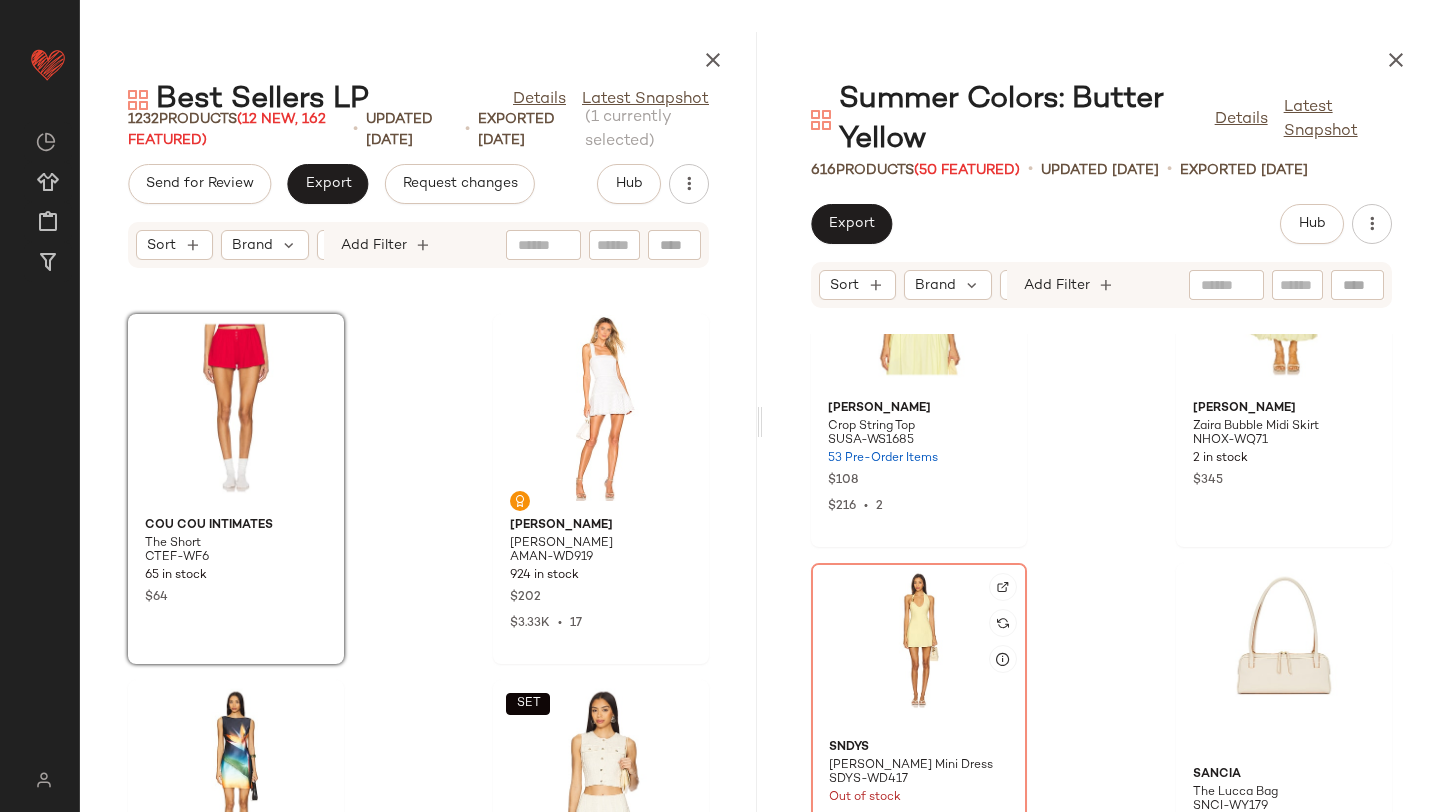 scroll, scrollTop: 5773, scrollLeft: 0, axis: vertical 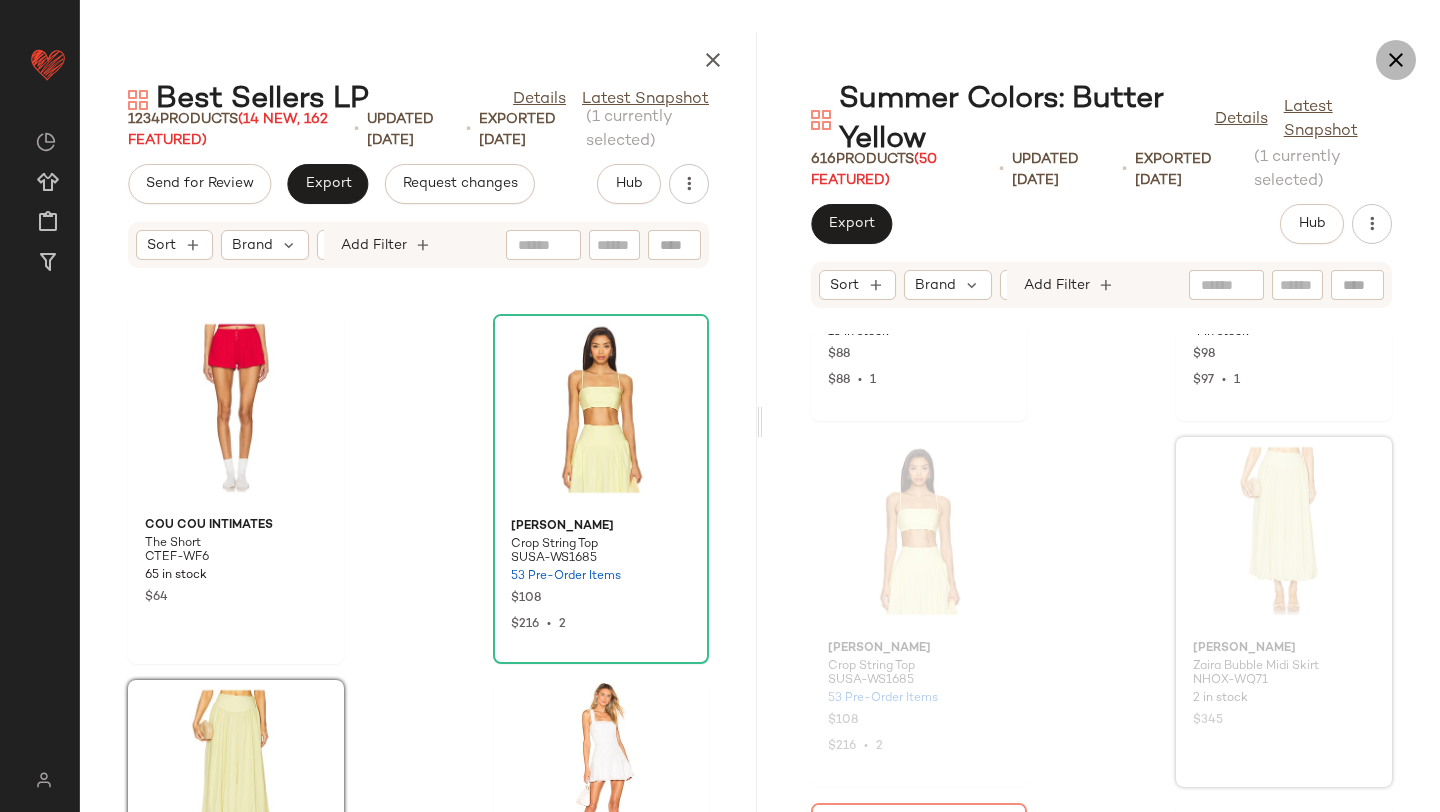 click at bounding box center (1396, 60) 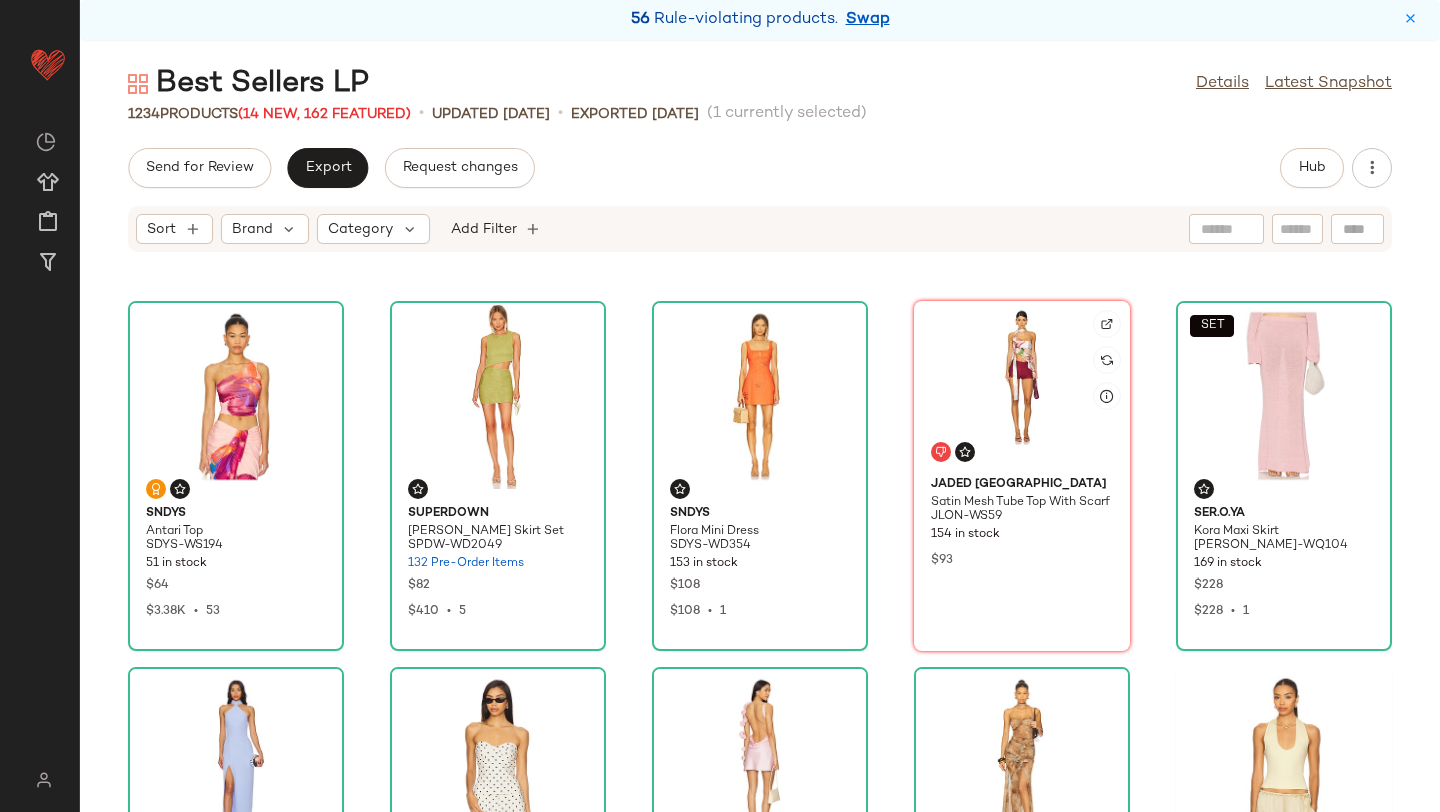 scroll, scrollTop: 230, scrollLeft: 0, axis: vertical 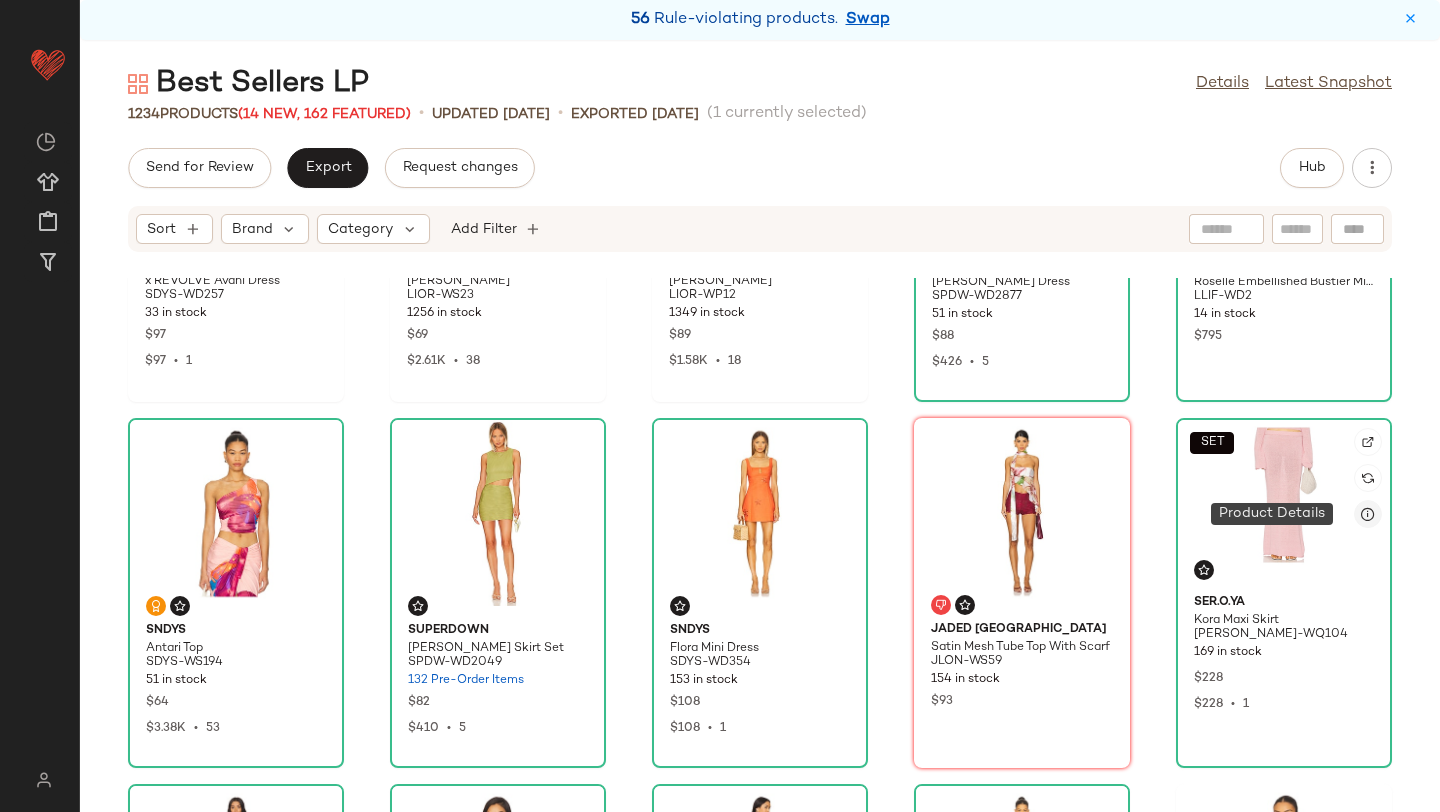 click 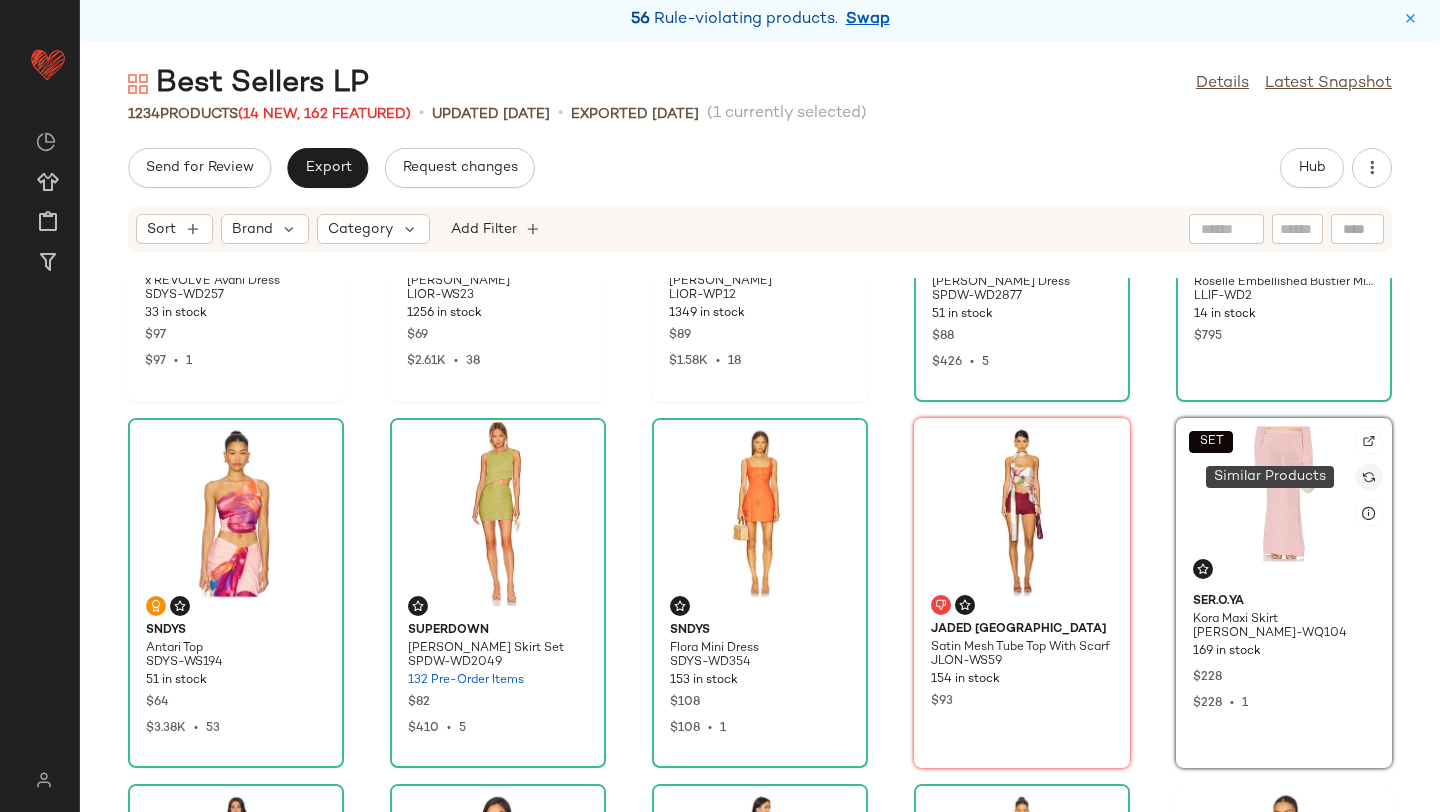 click 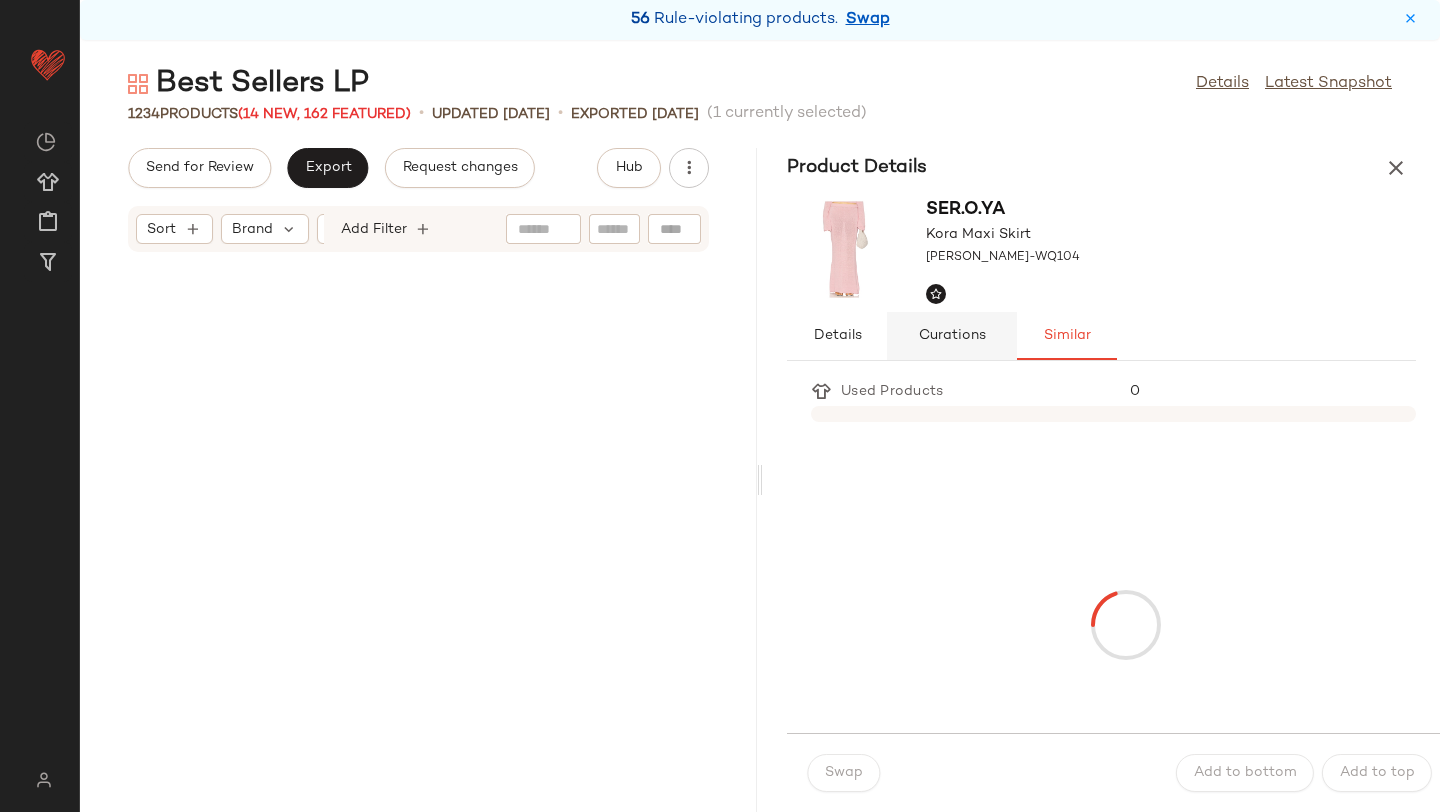 scroll, scrollTop: 1464, scrollLeft: 0, axis: vertical 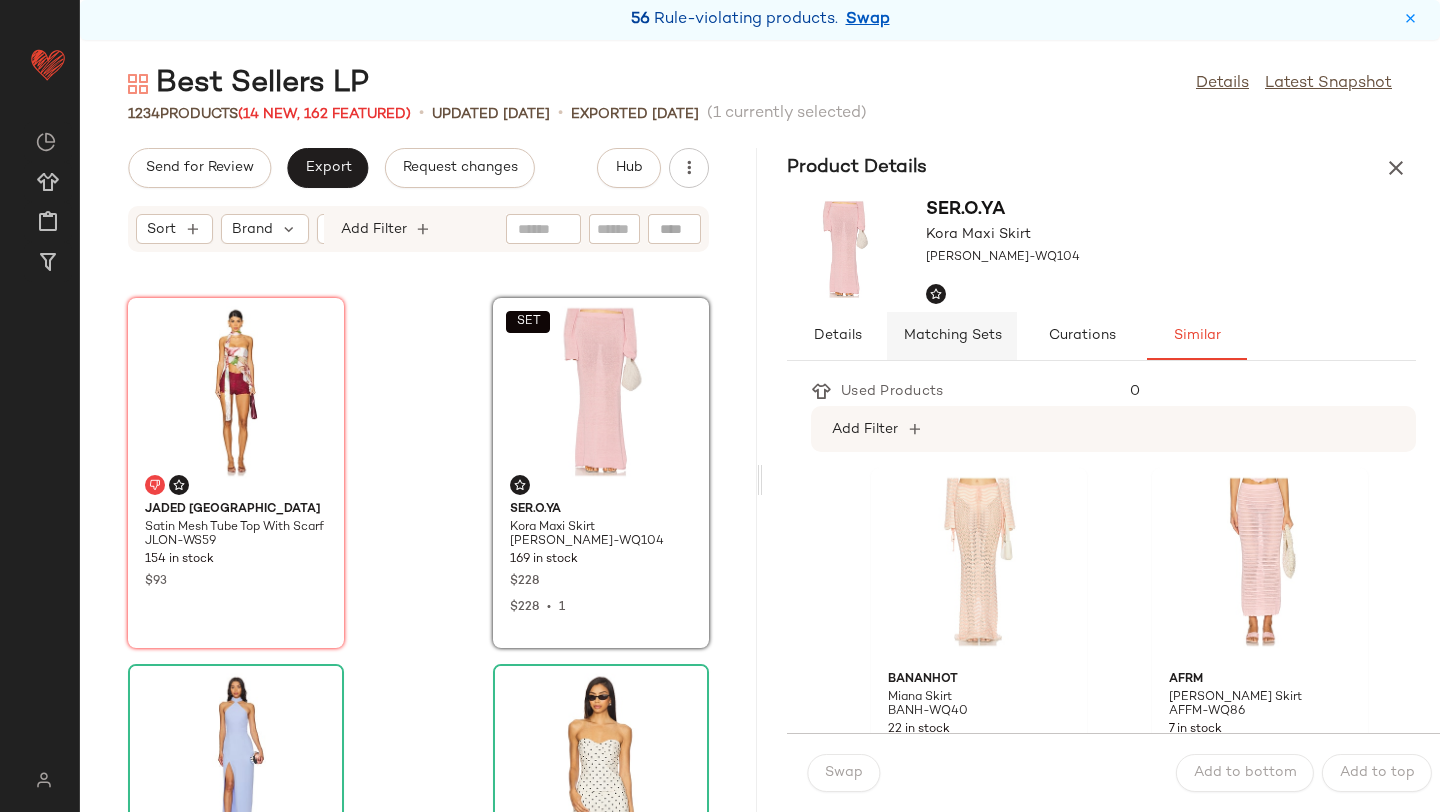 click on "Matching Sets" 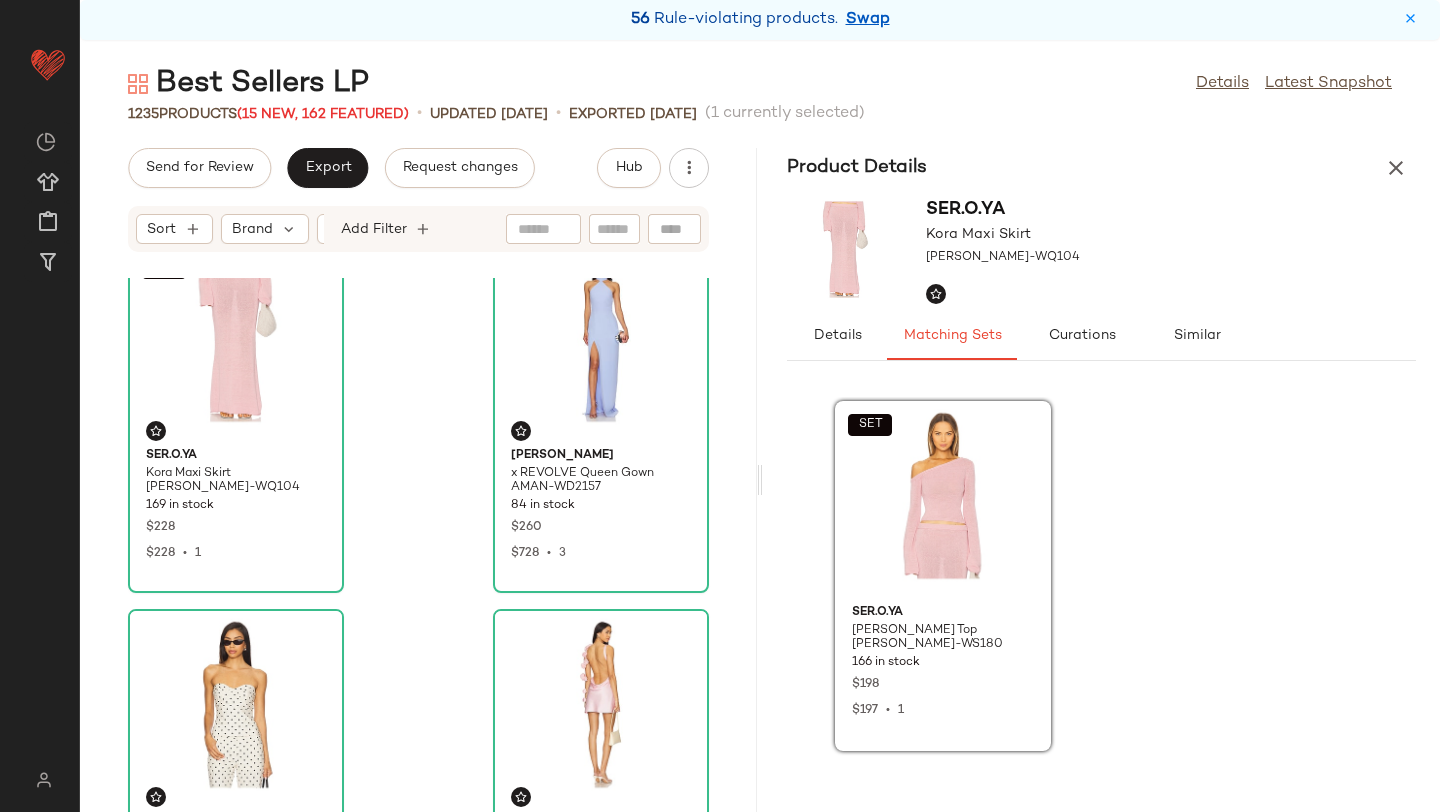 scroll, scrollTop: 2120, scrollLeft: 0, axis: vertical 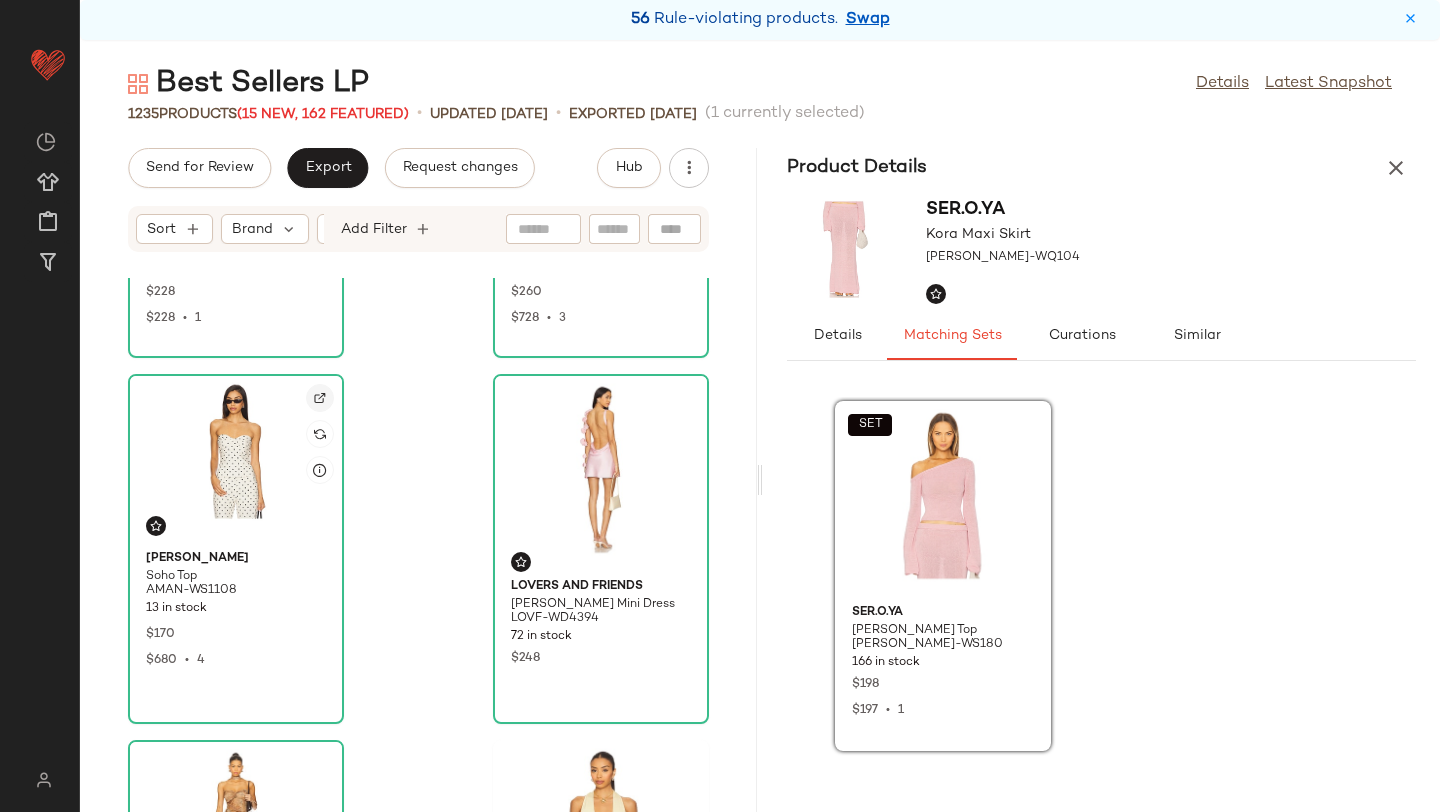 click at bounding box center (320, 398) 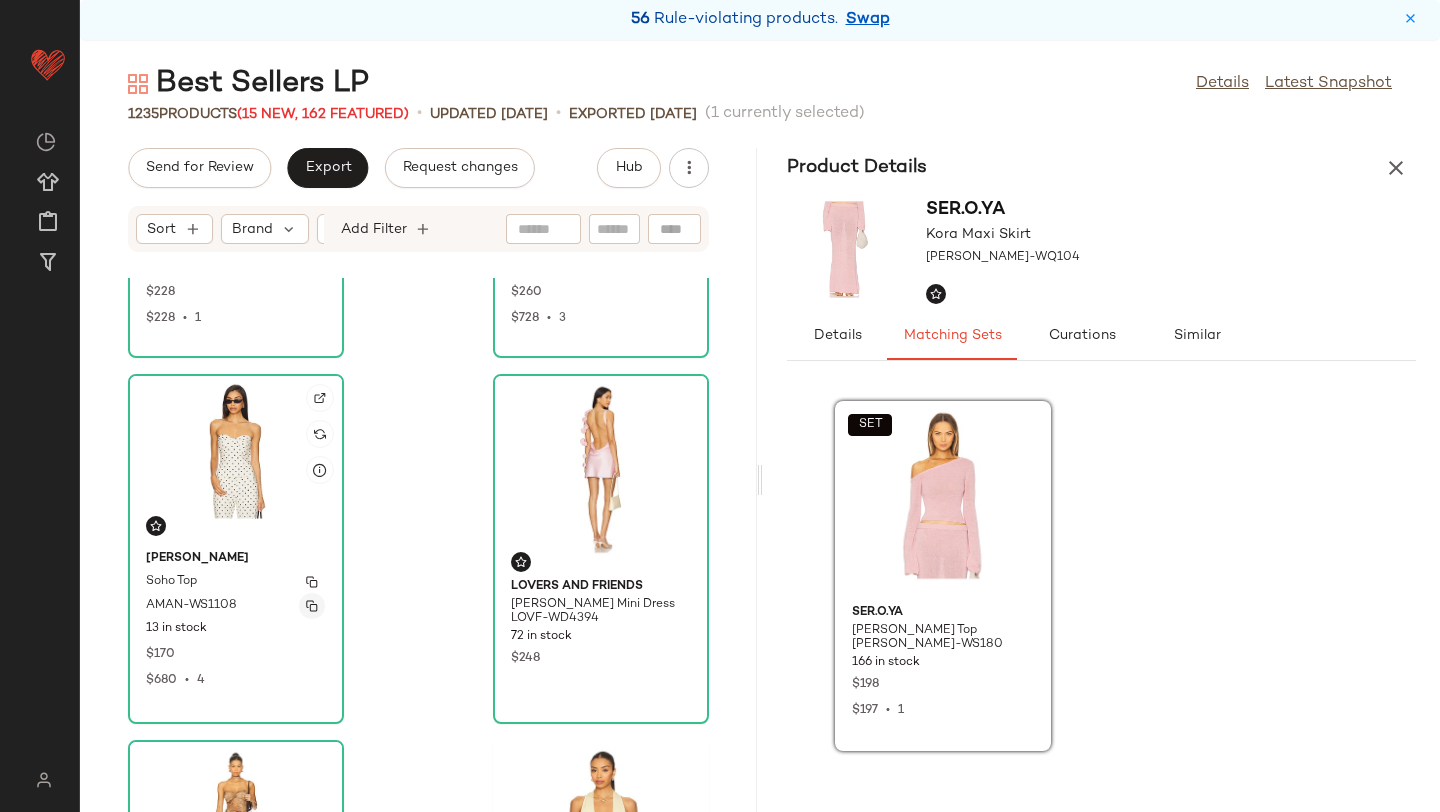 click at bounding box center [312, 606] 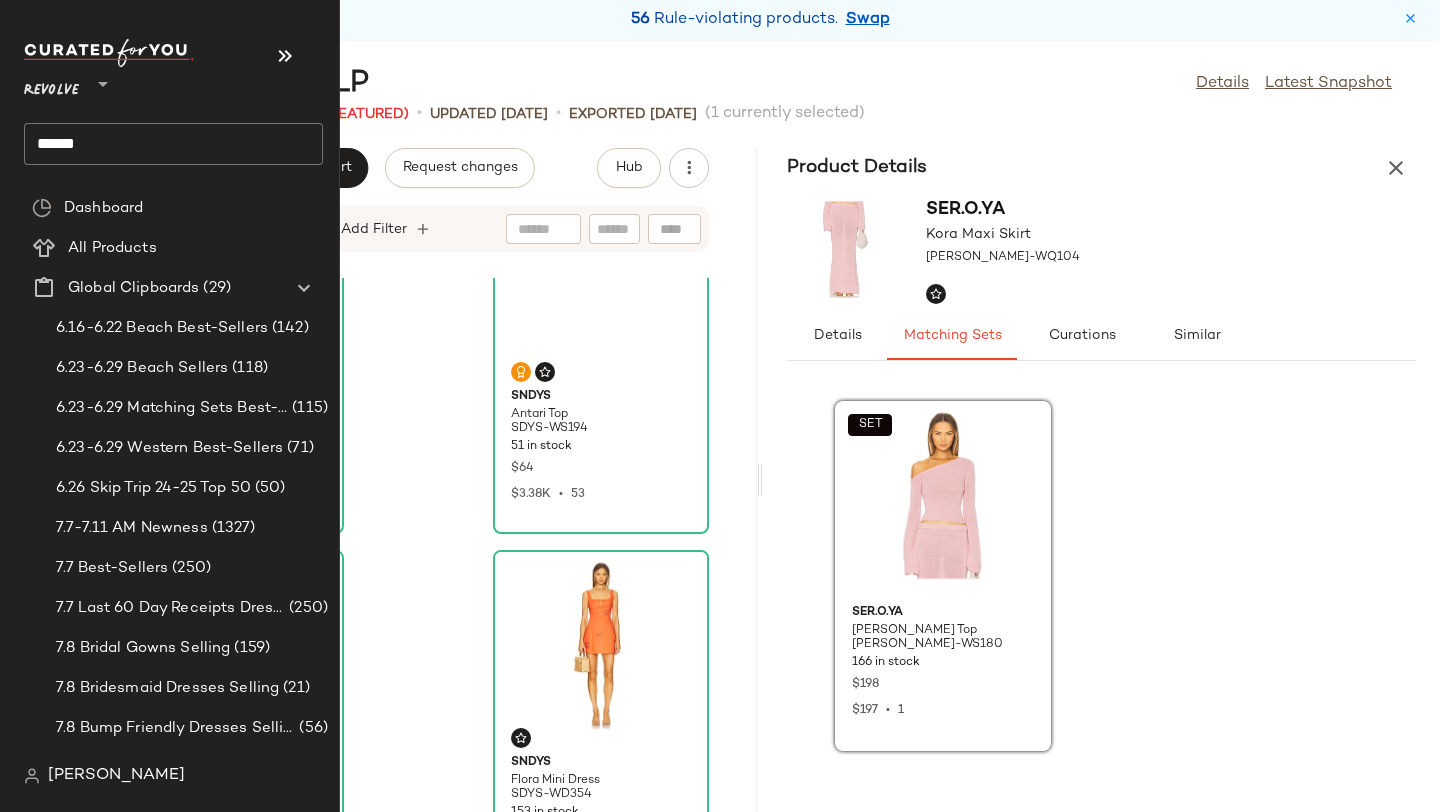 scroll, scrollTop: 830, scrollLeft: 0, axis: vertical 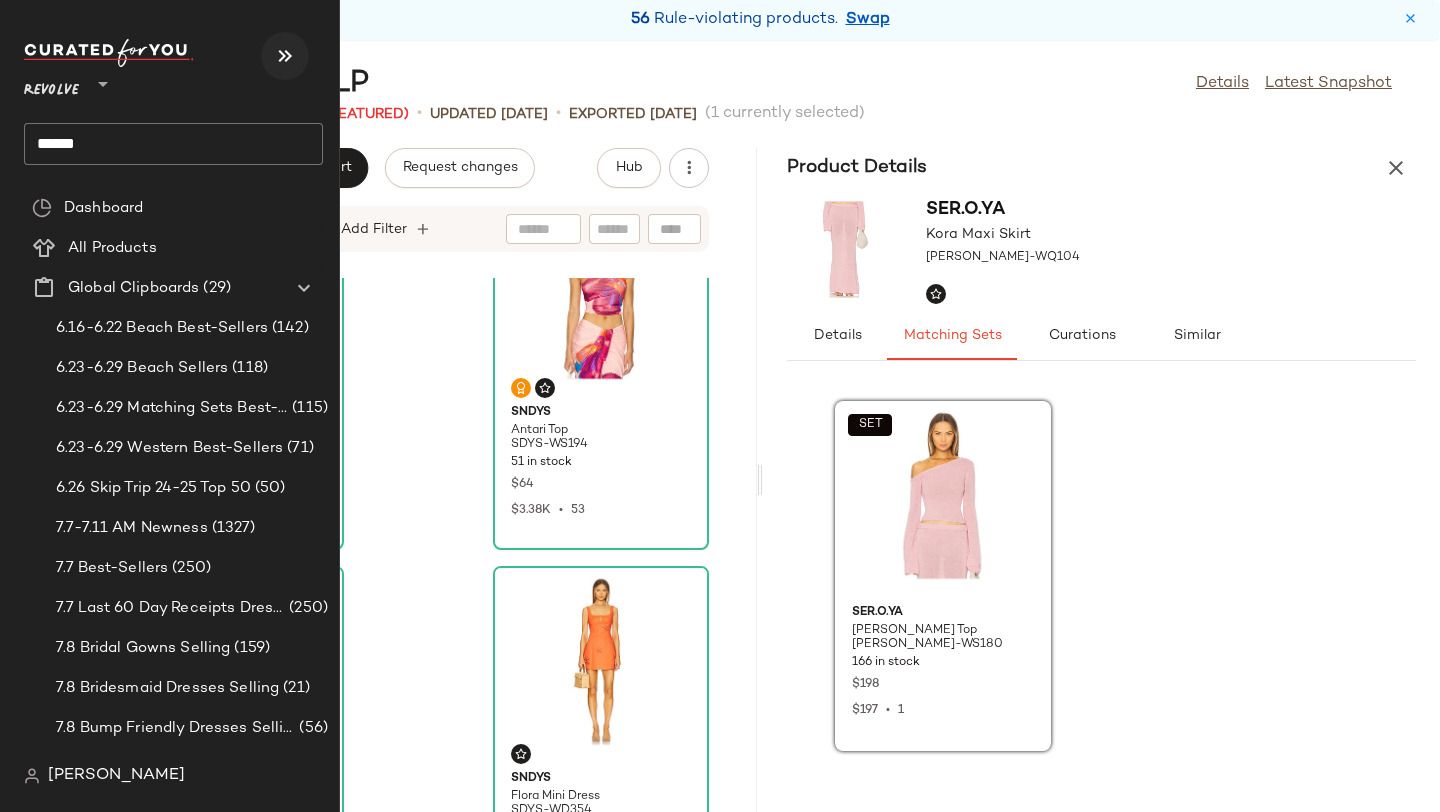 click at bounding box center [285, 56] 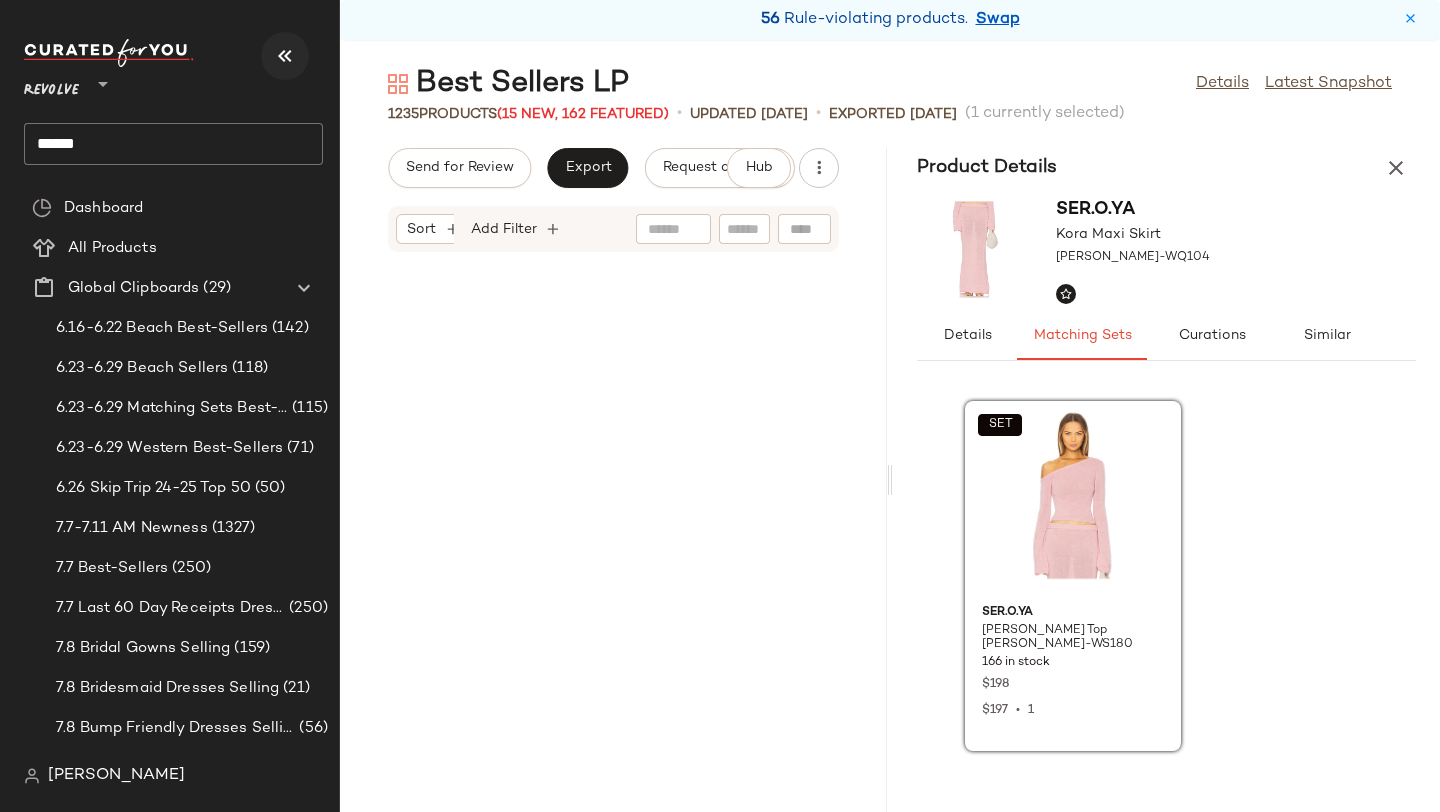 click at bounding box center (285, 56) 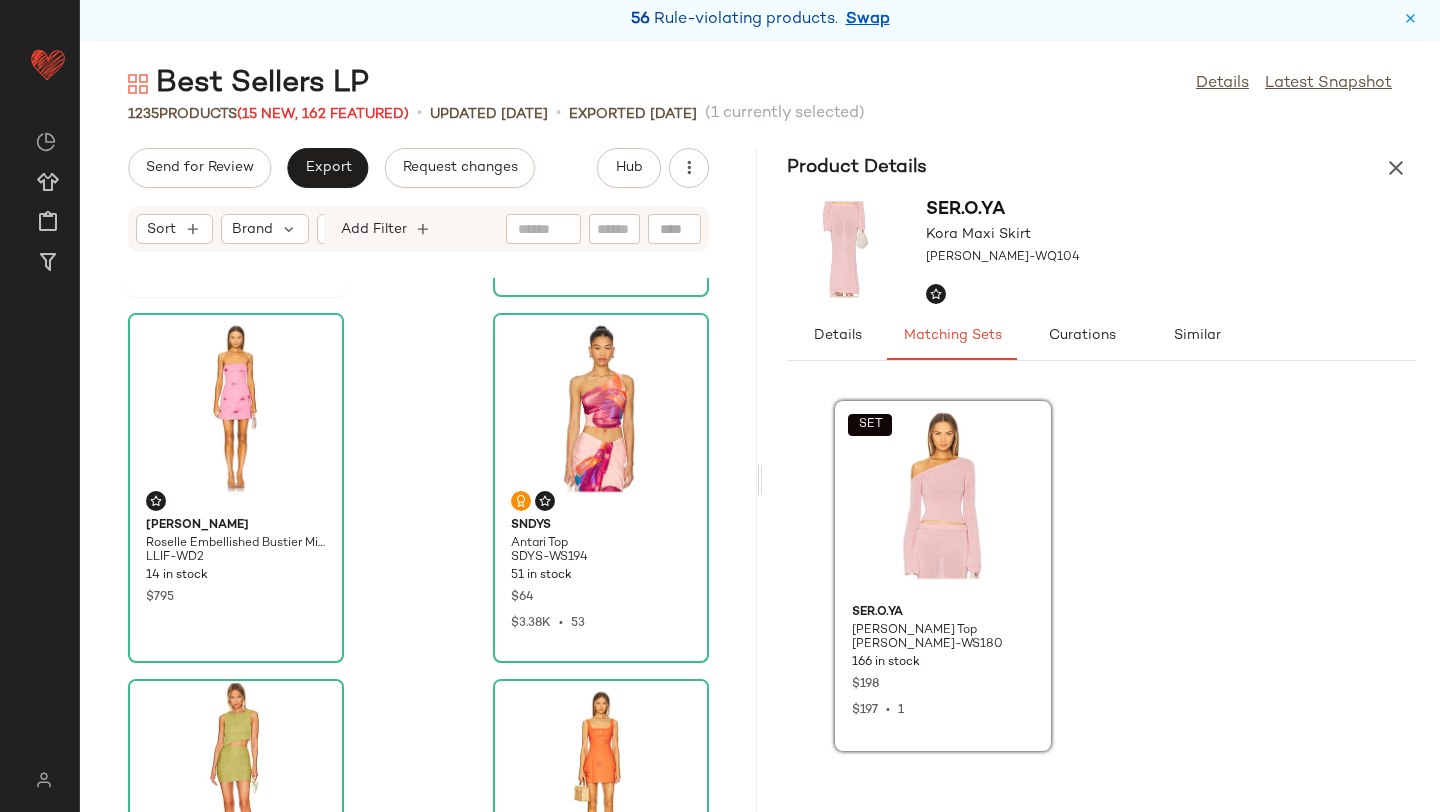 scroll, scrollTop: 616, scrollLeft: 0, axis: vertical 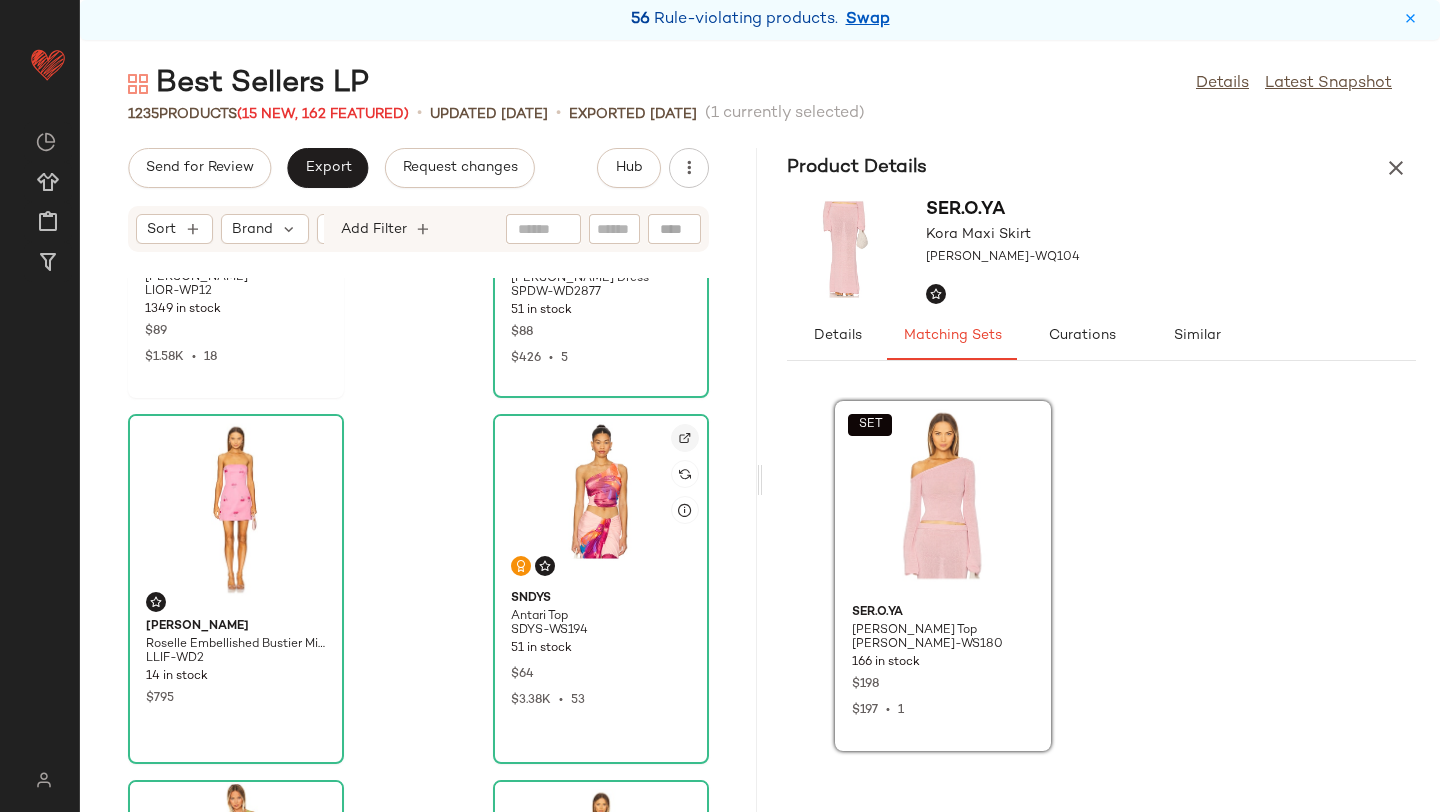 click 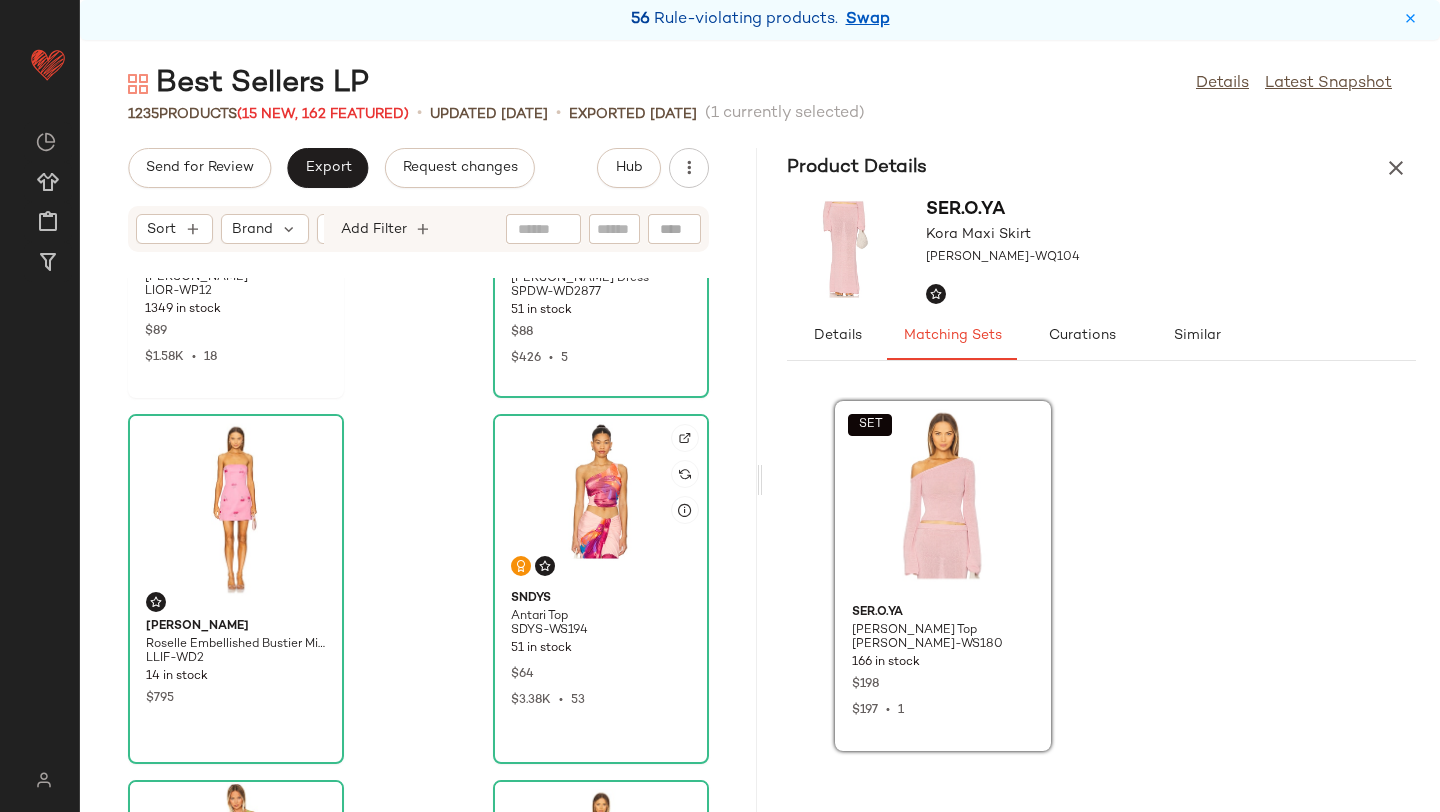click 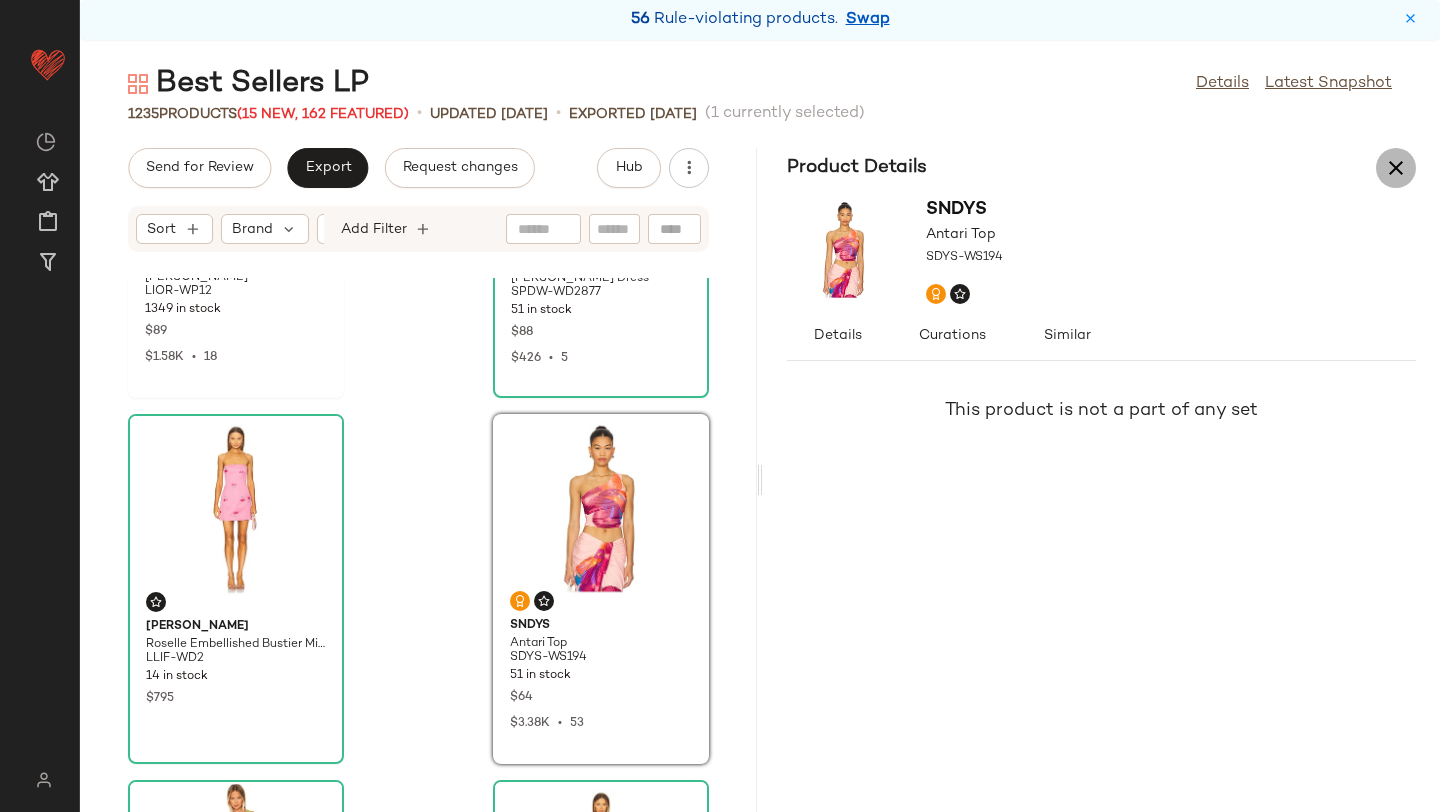 click at bounding box center (1396, 168) 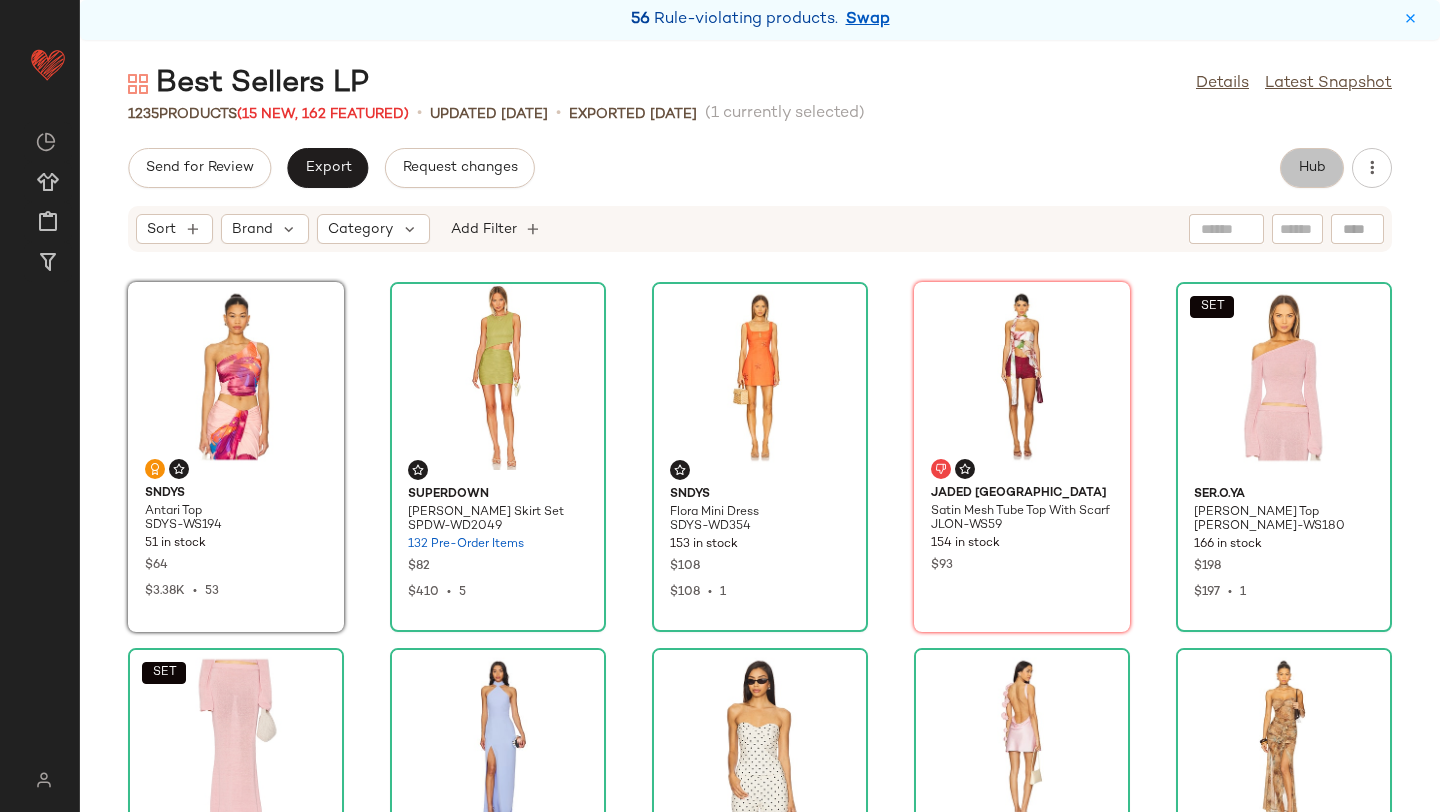 click on "Hub" 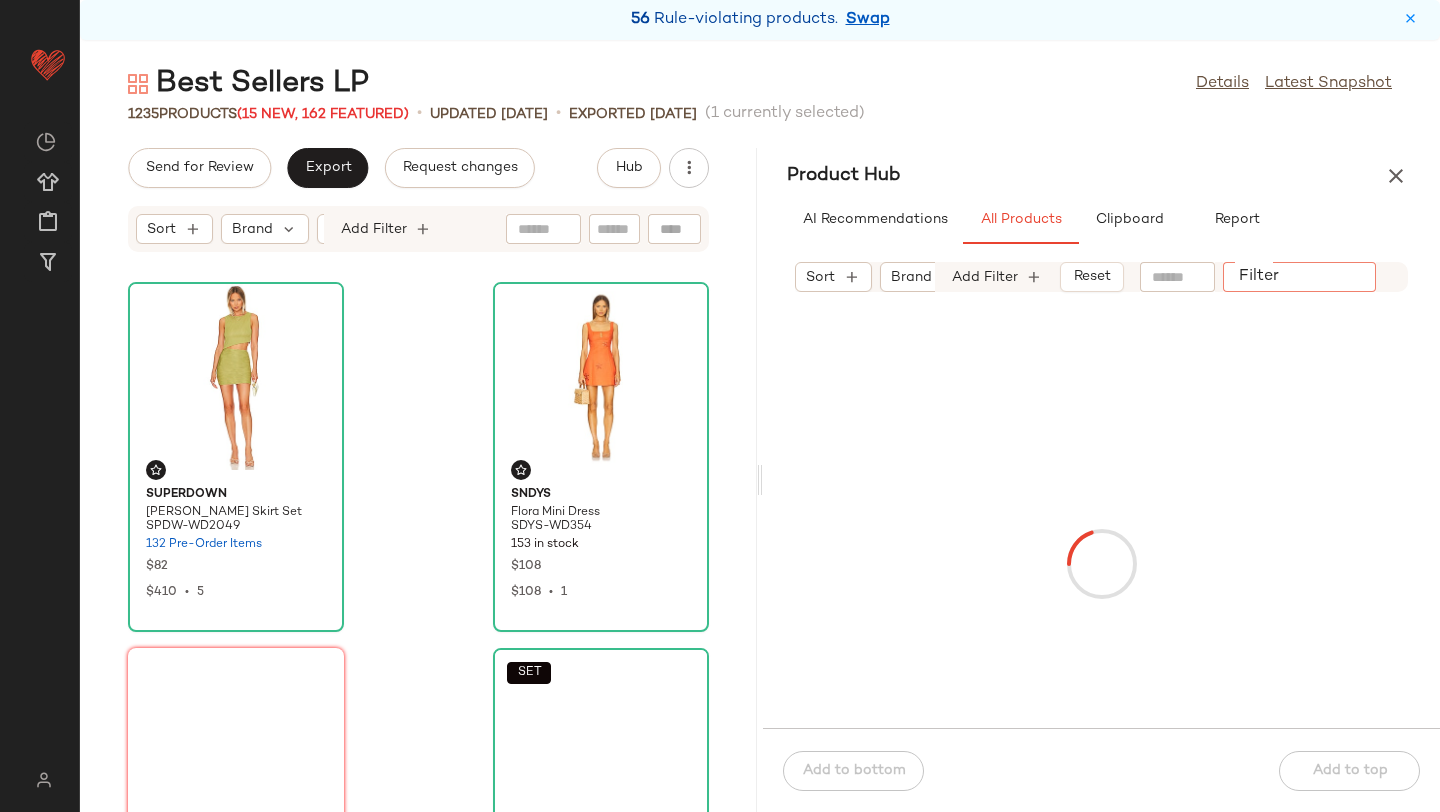 scroll, scrollTop: 732, scrollLeft: 0, axis: vertical 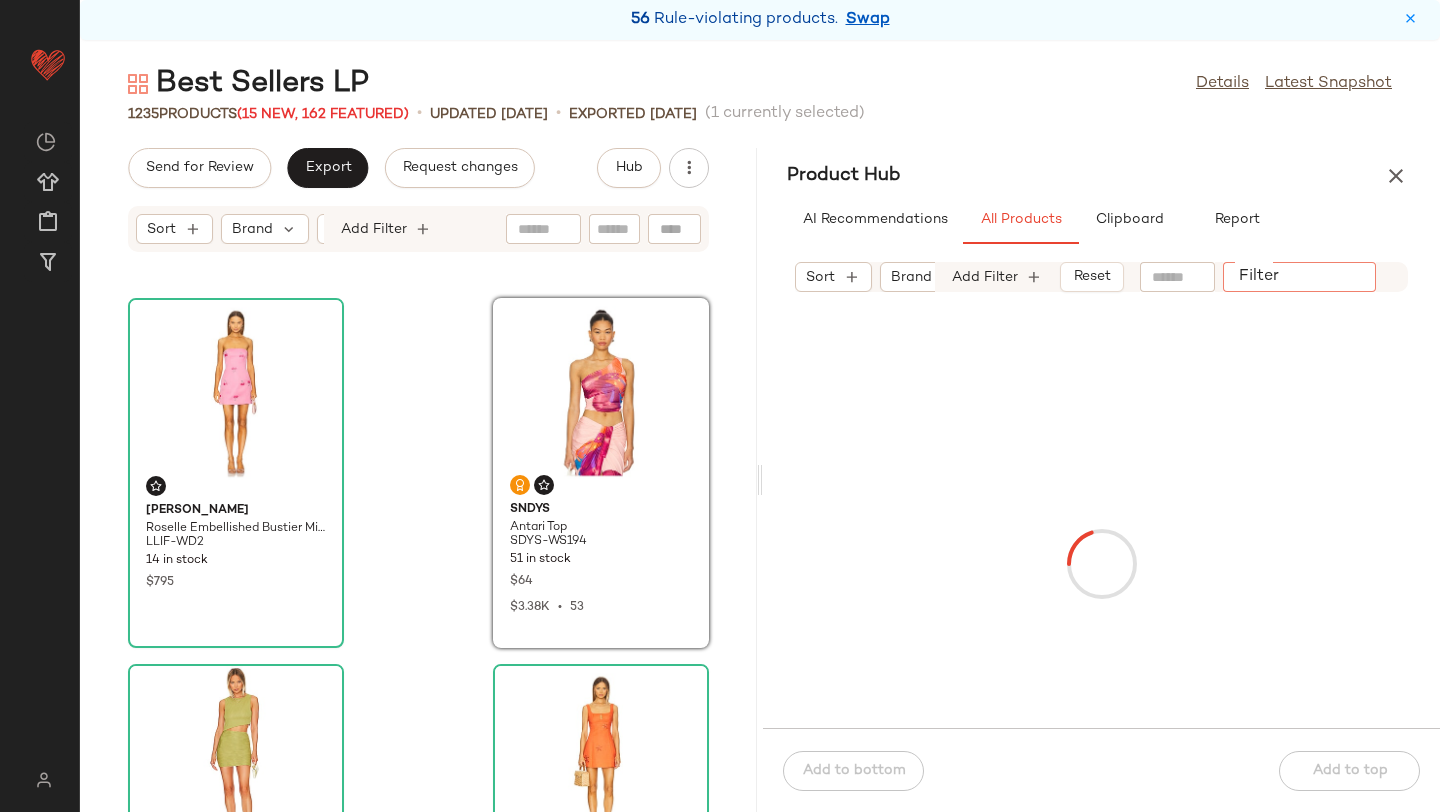click on "Filter" 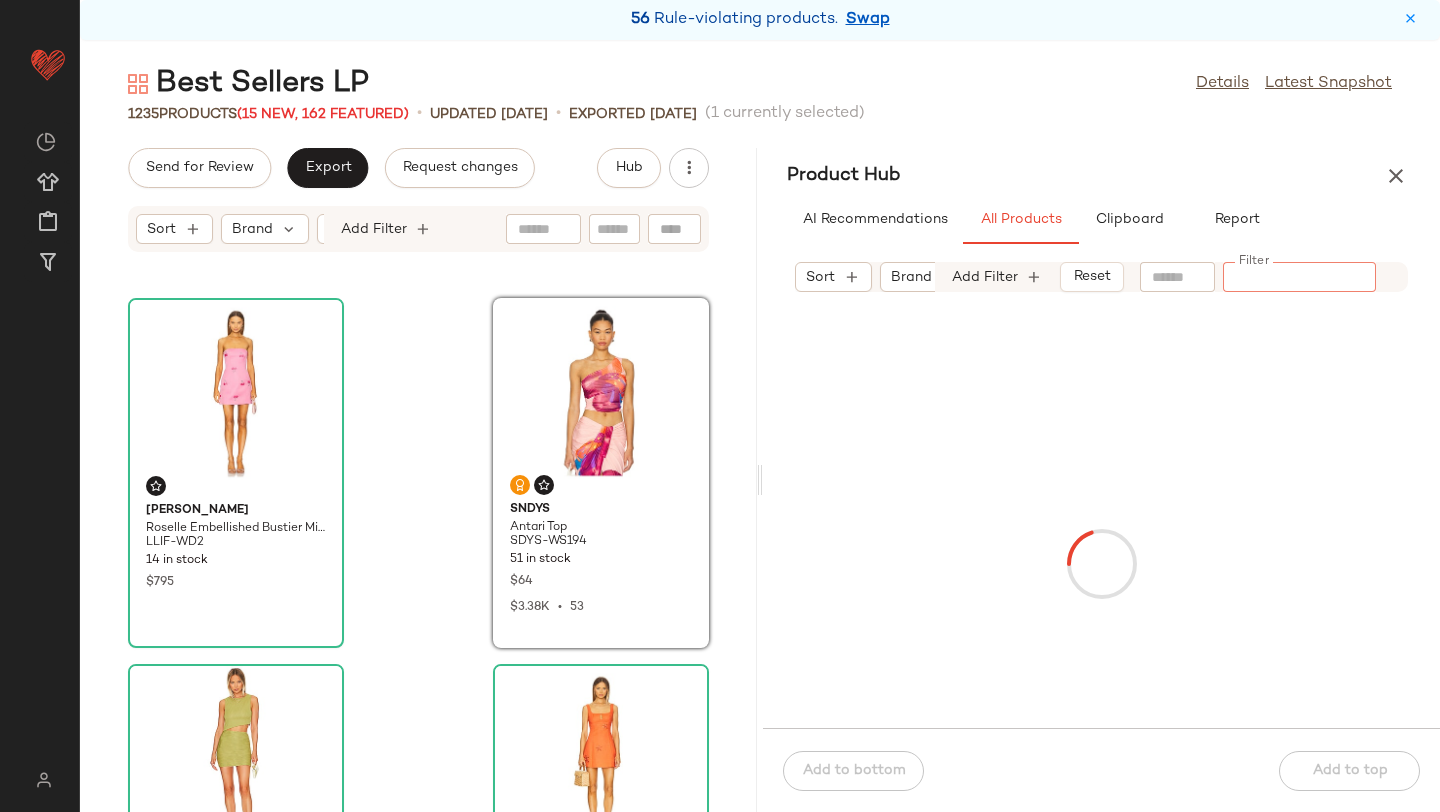 paste on "*********" 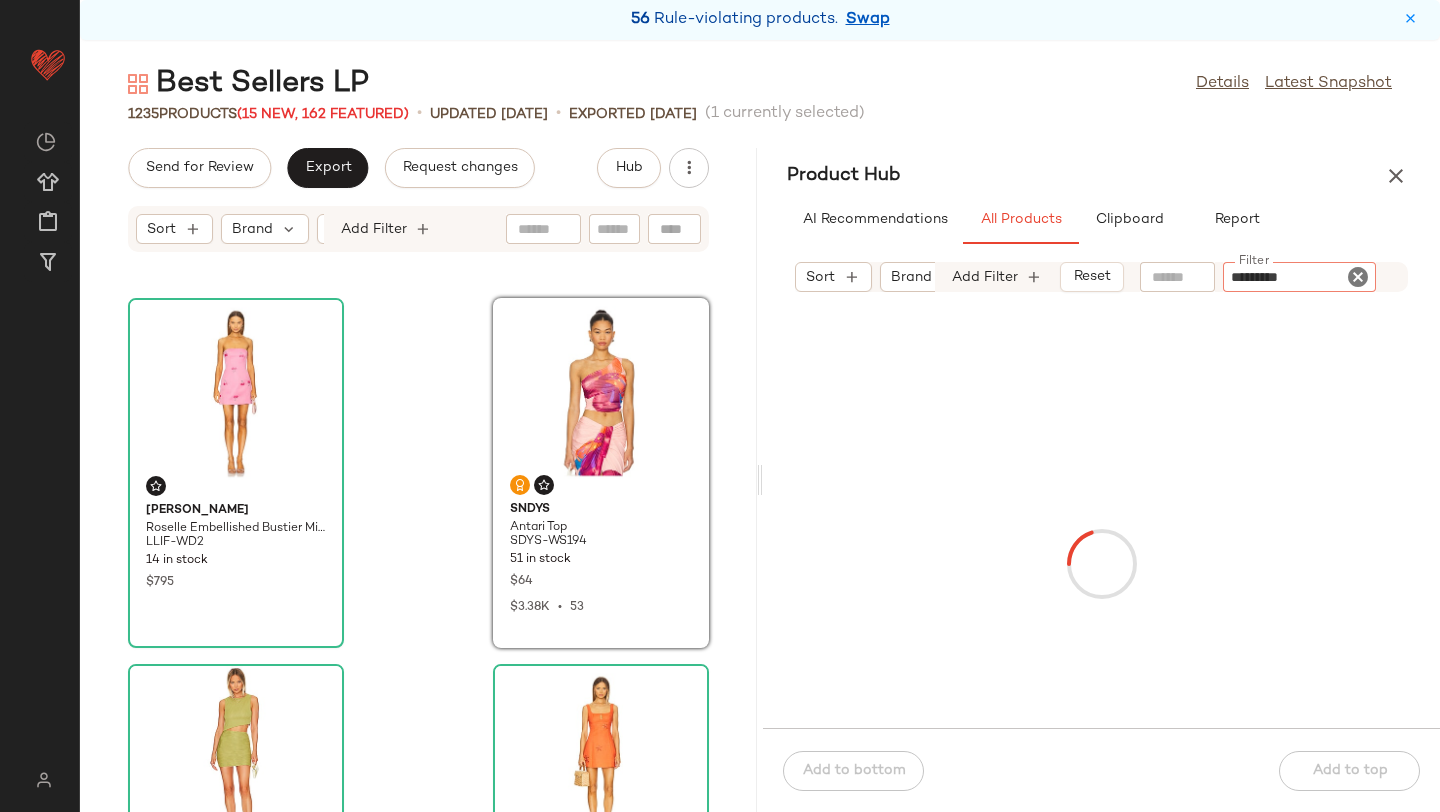 type 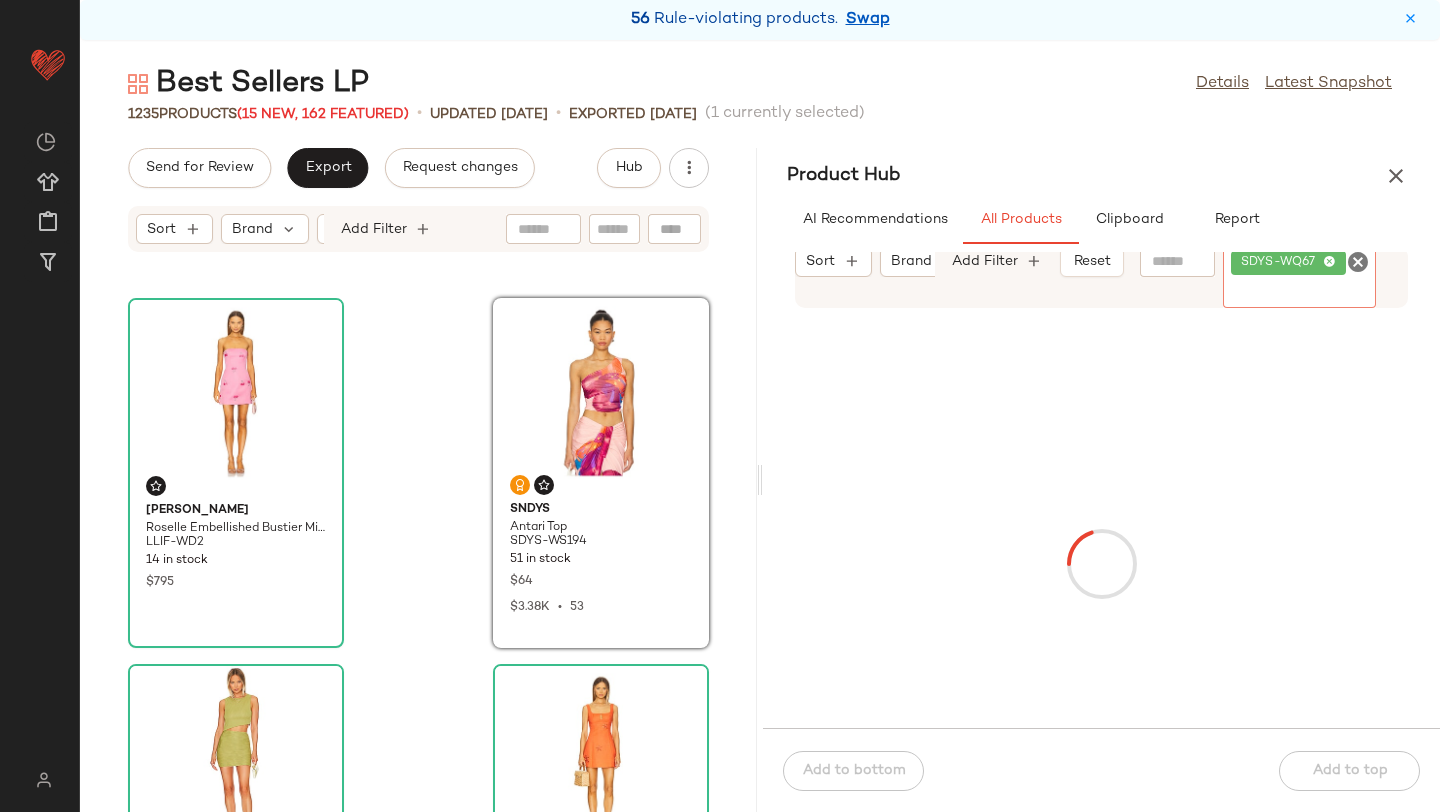 click on "Product Hub" at bounding box center (1101, 176) 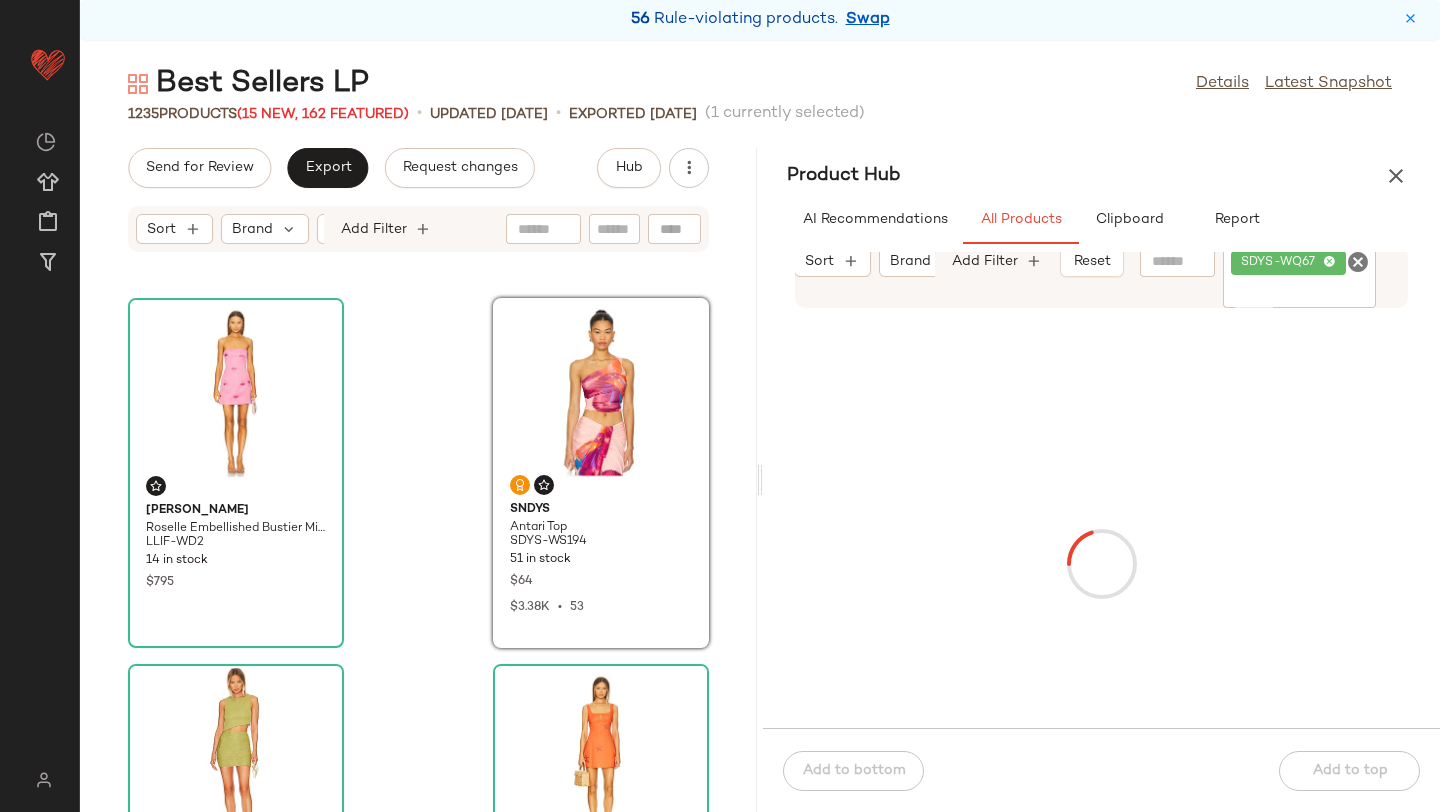 scroll, scrollTop: 0, scrollLeft: 0, axis: both 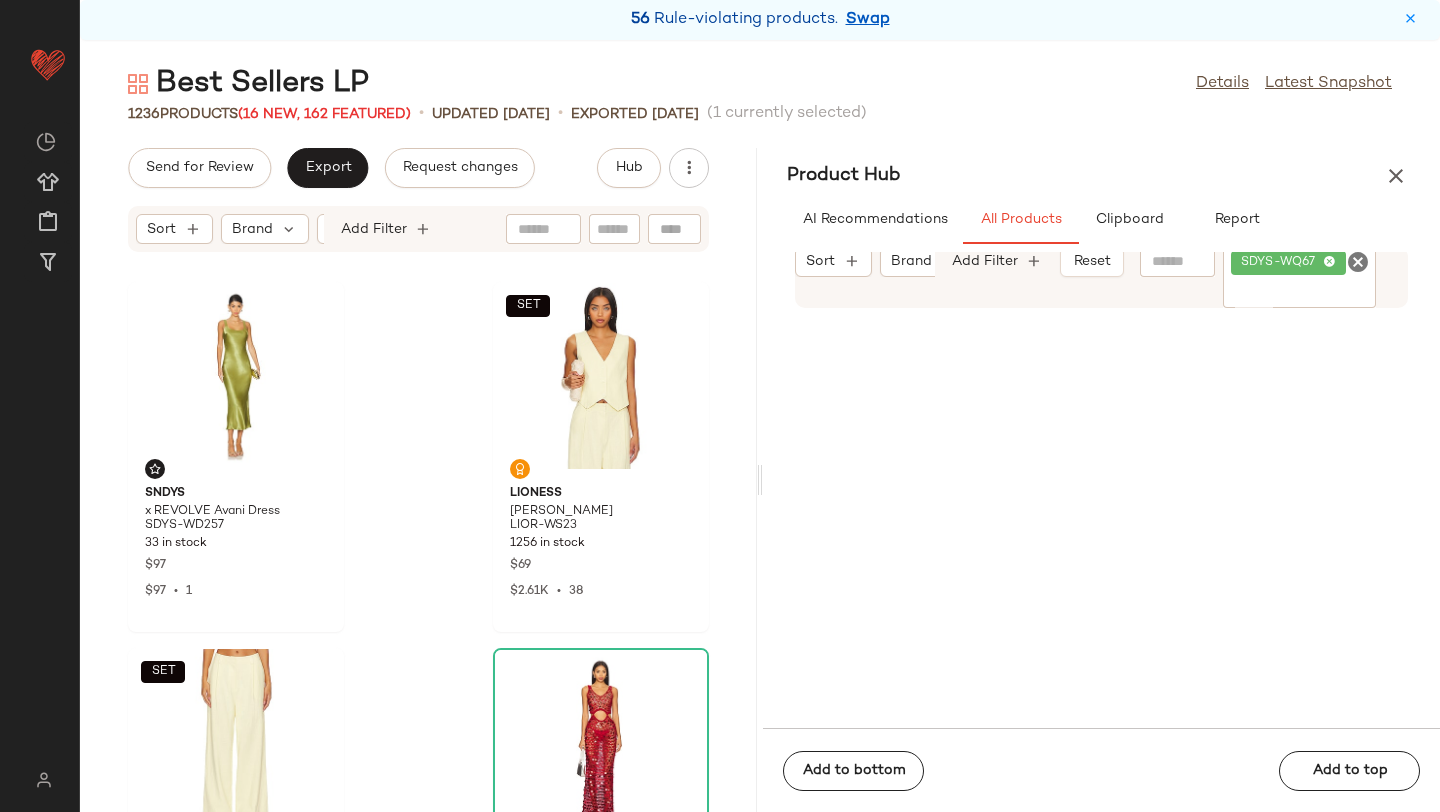 click 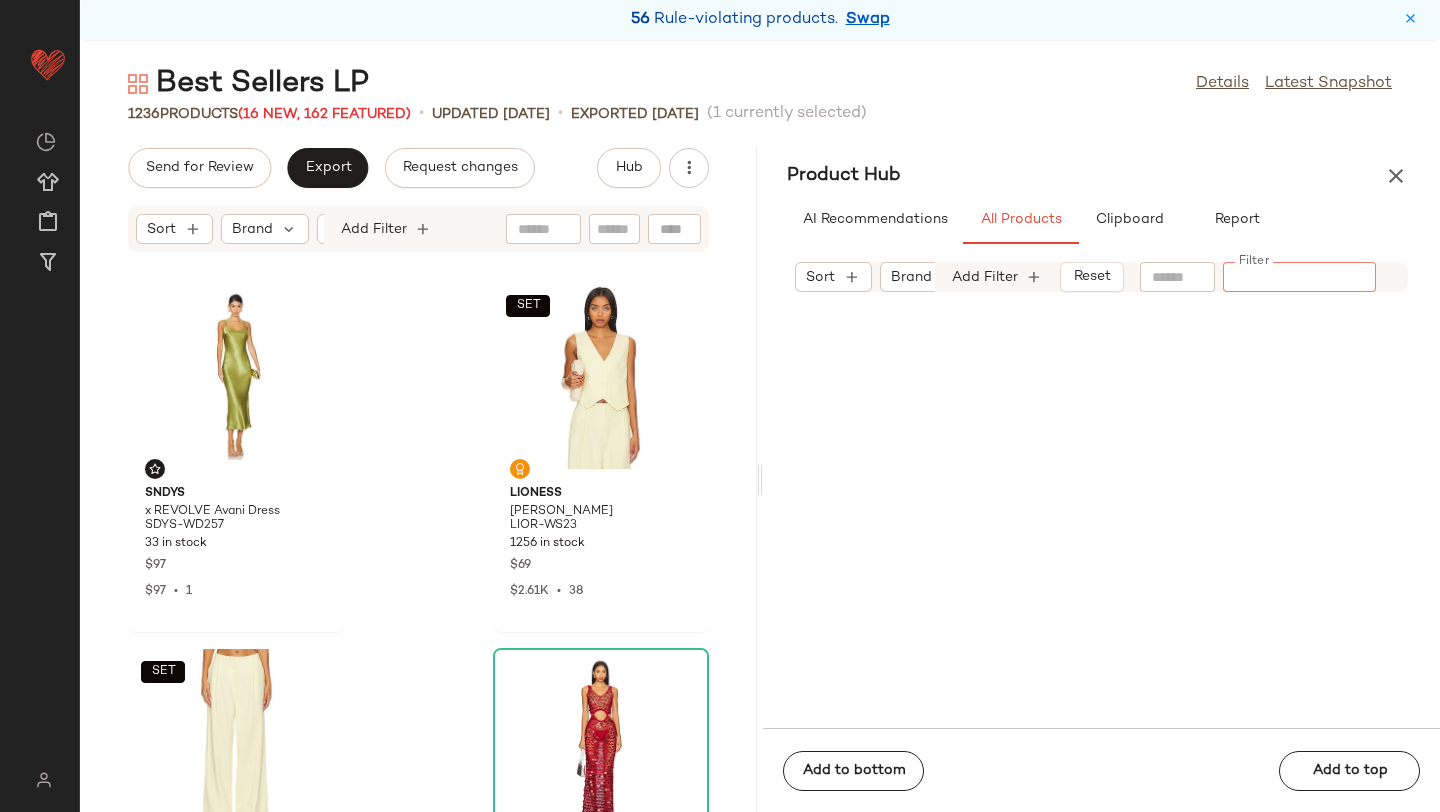 click on "Product Hub" at bounding box center (1101, 176) 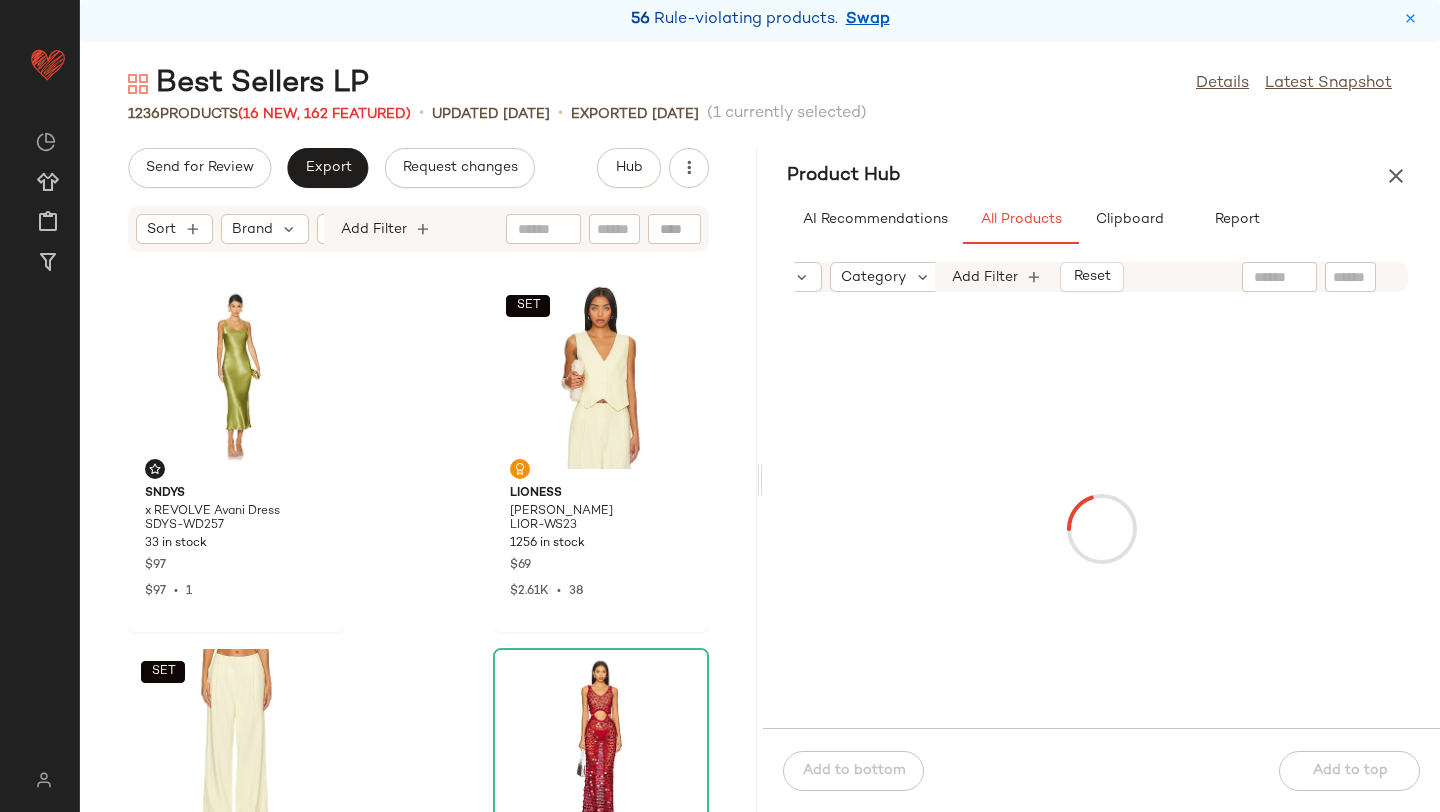 scroll, scrollTop: 0, scrollLeft: 153, axis: horizontal 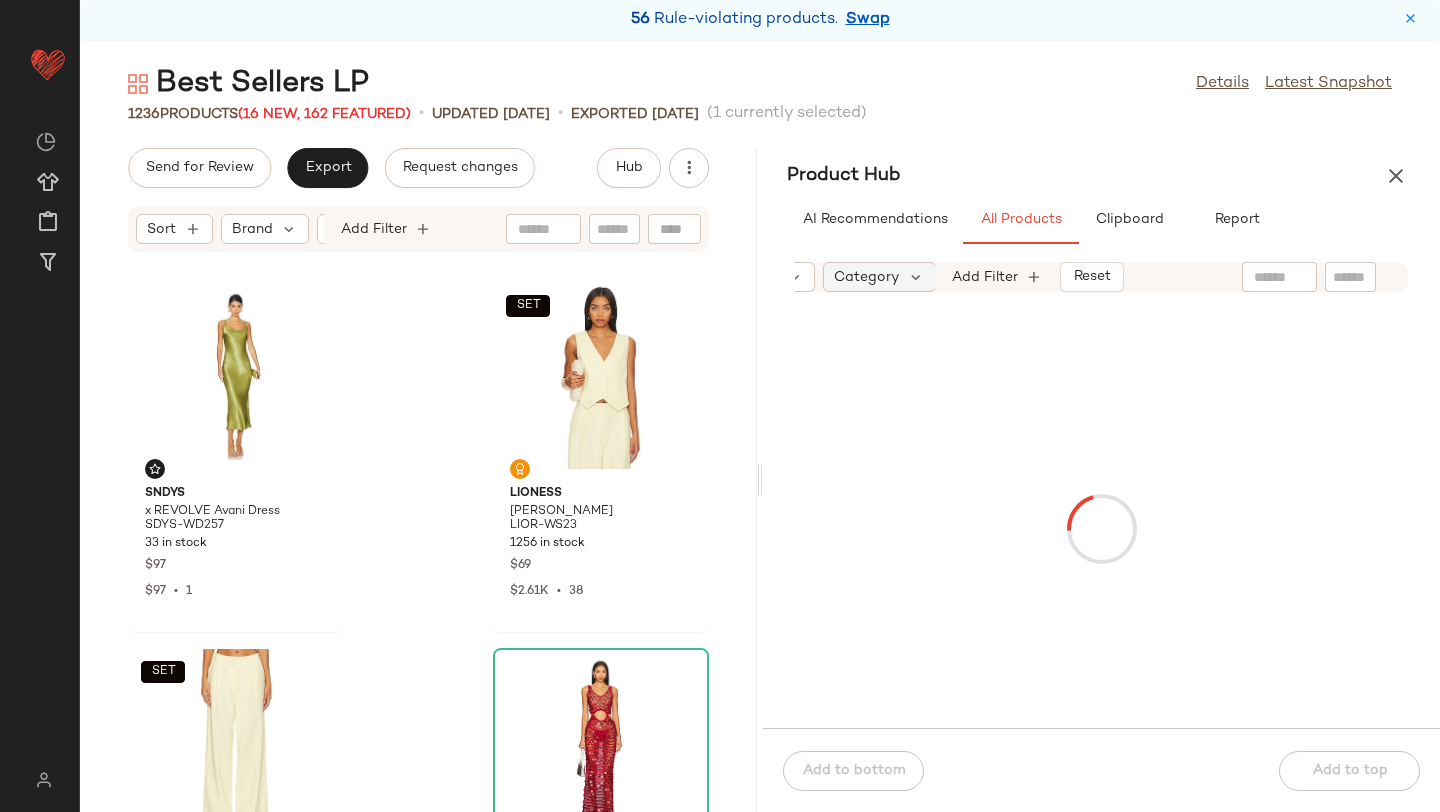 click on "Category" at bounding box center (866, 277) 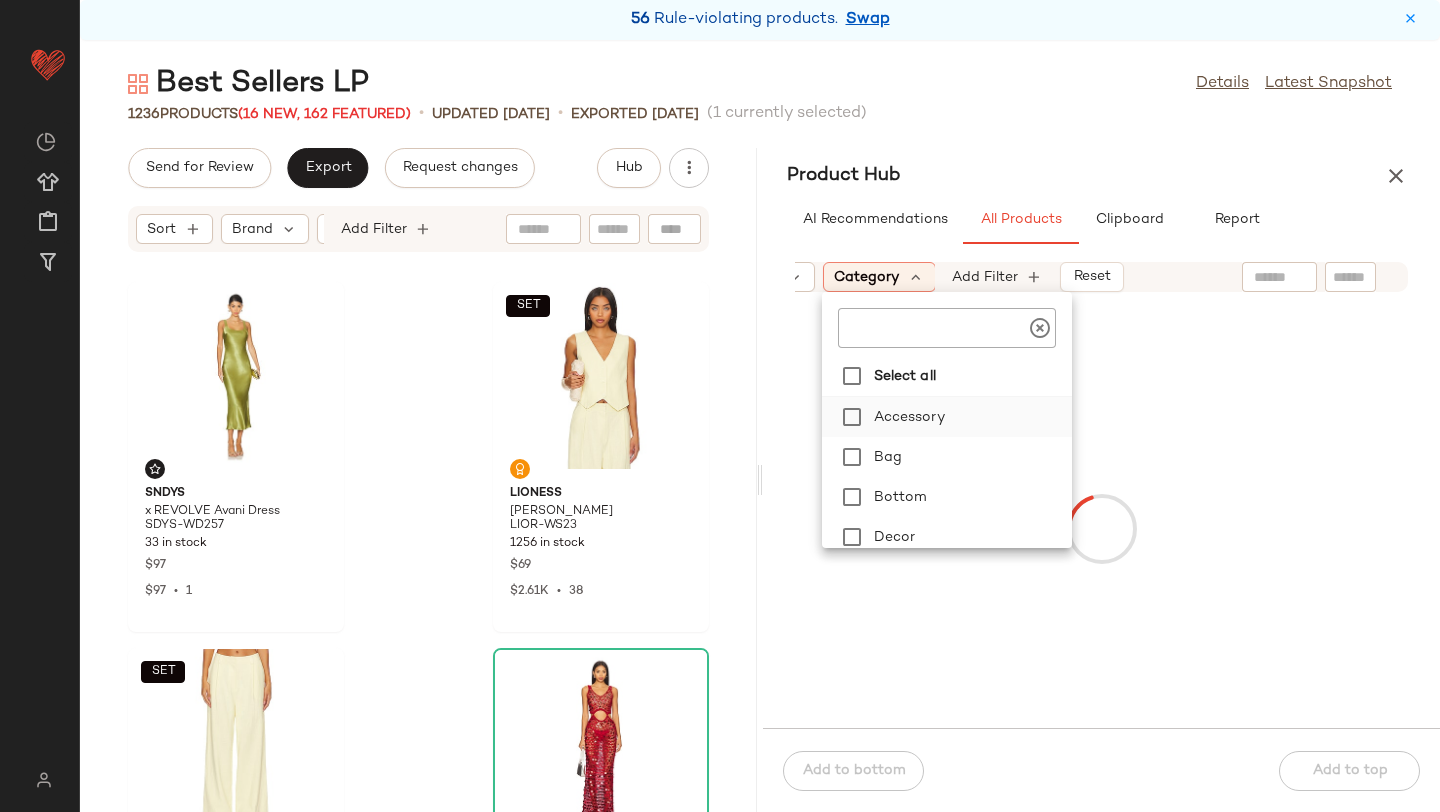 click on "Accessory" 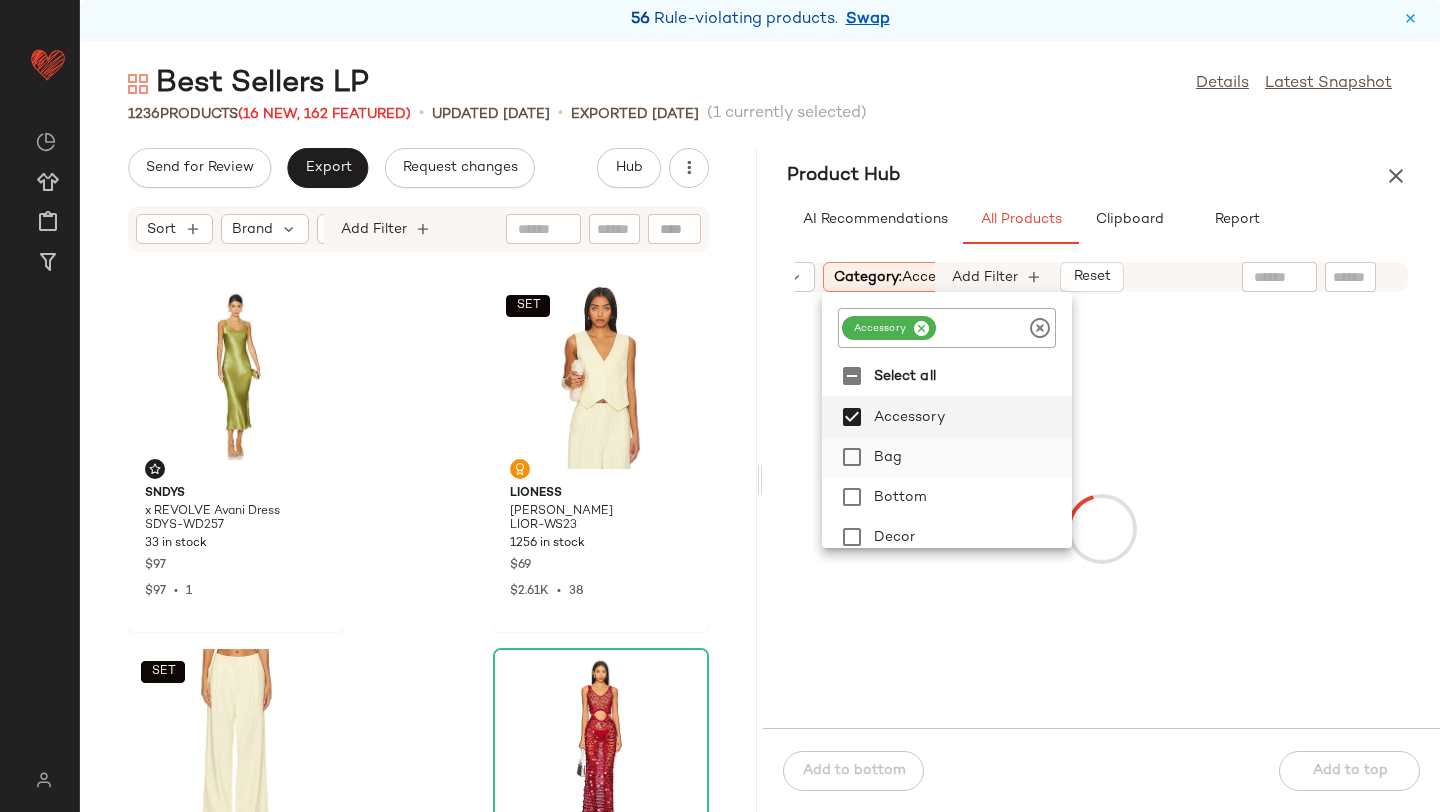 click on "Bag" 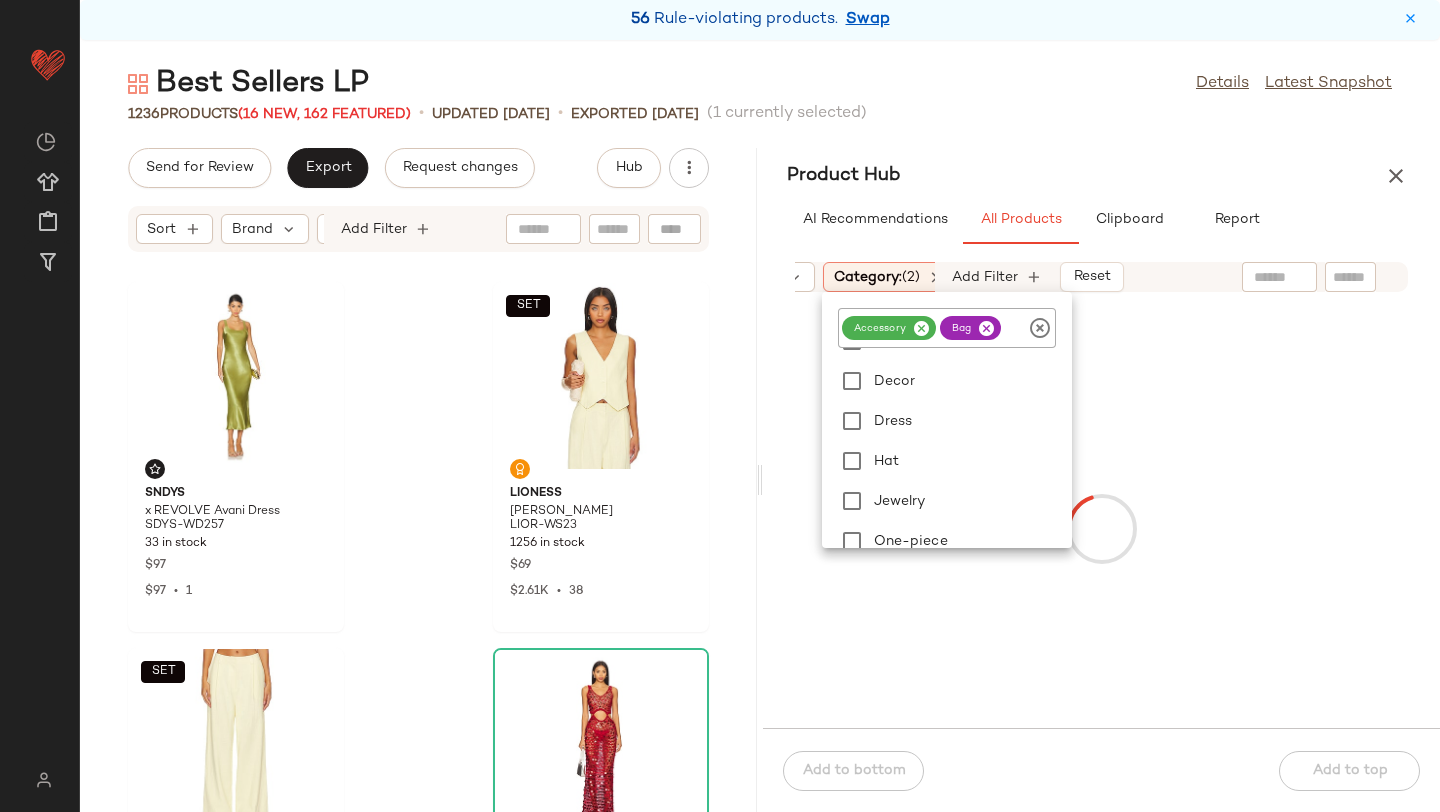 scroll, scrollTop: 180, scrollLeft: 0, axis: vertical 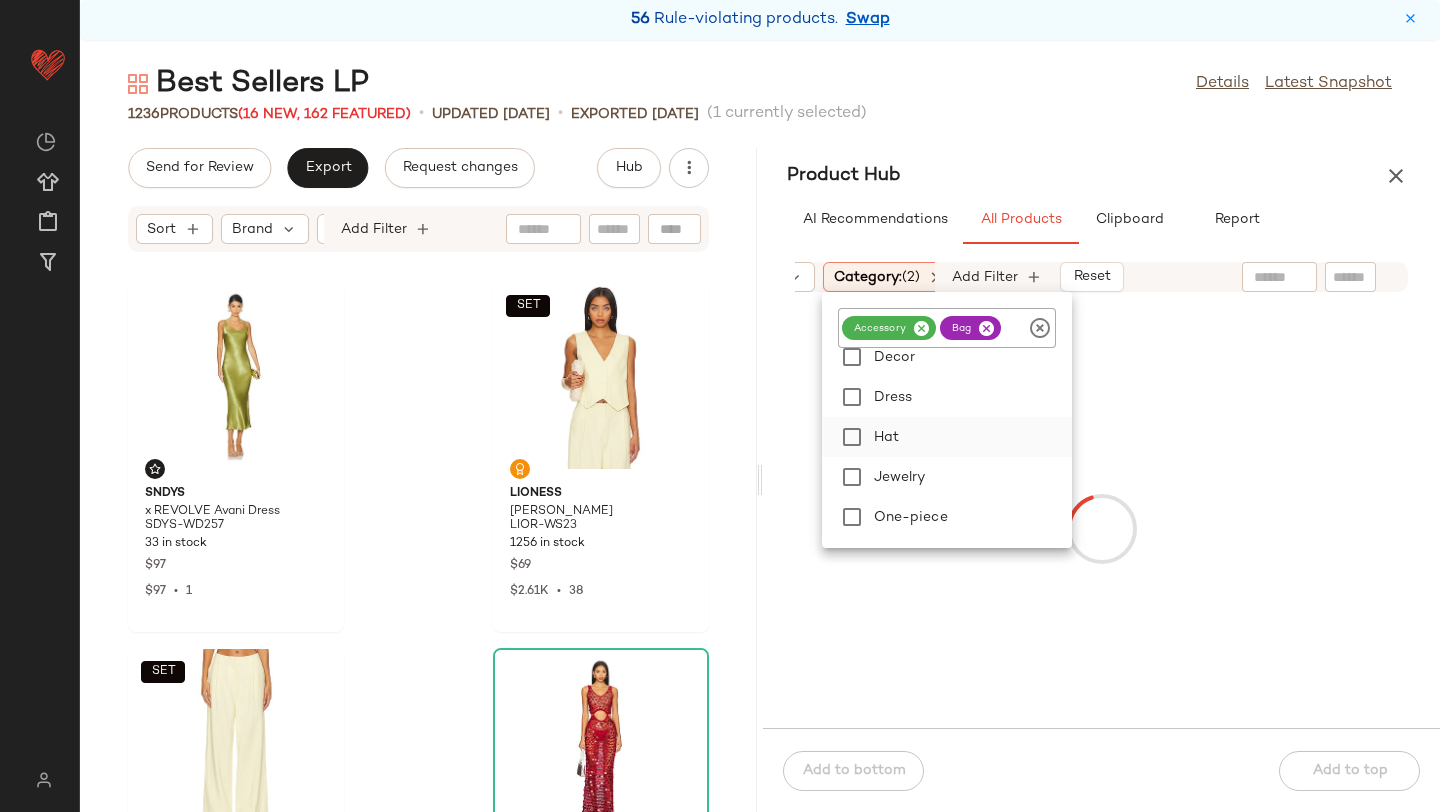 click on "Hat" 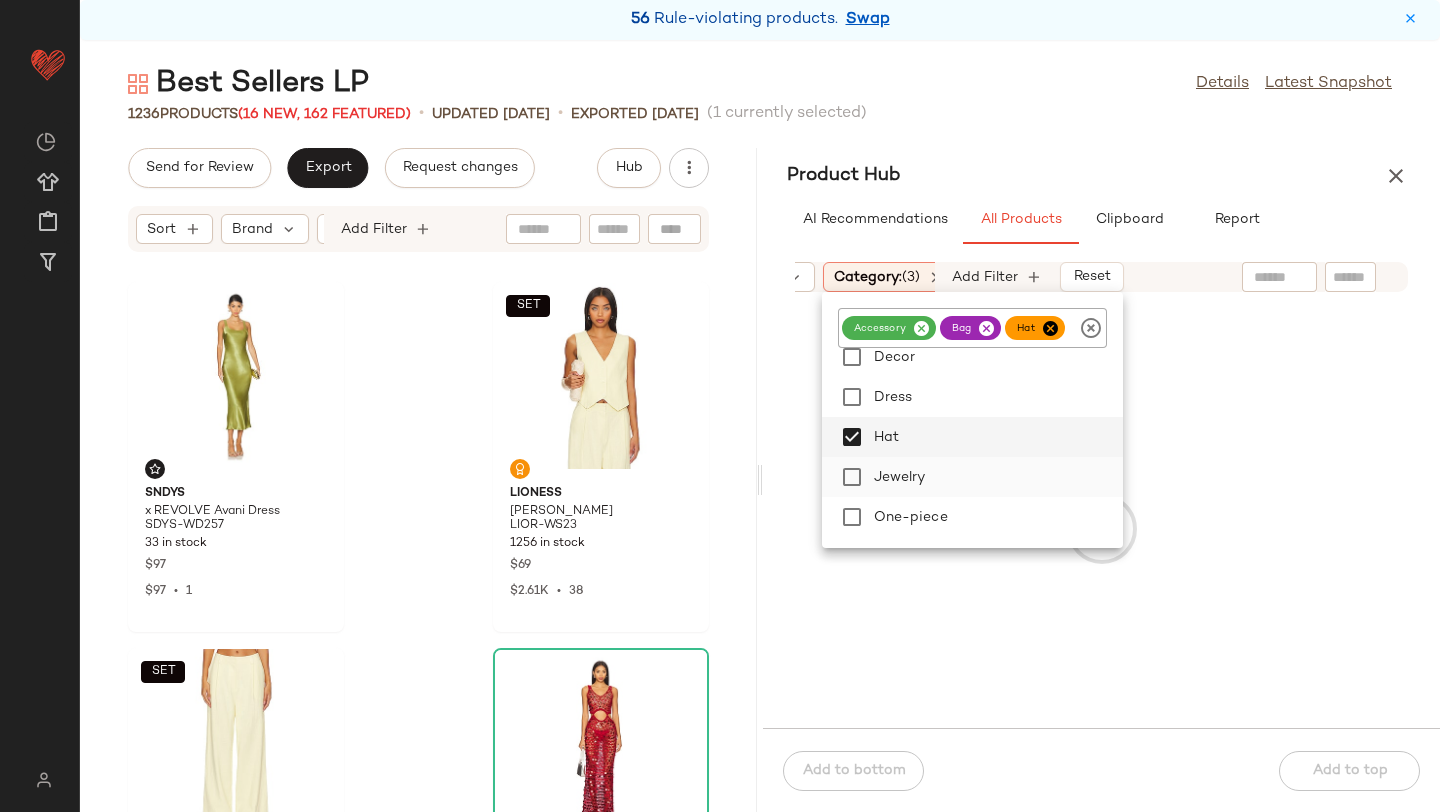 click on "Jewelry" 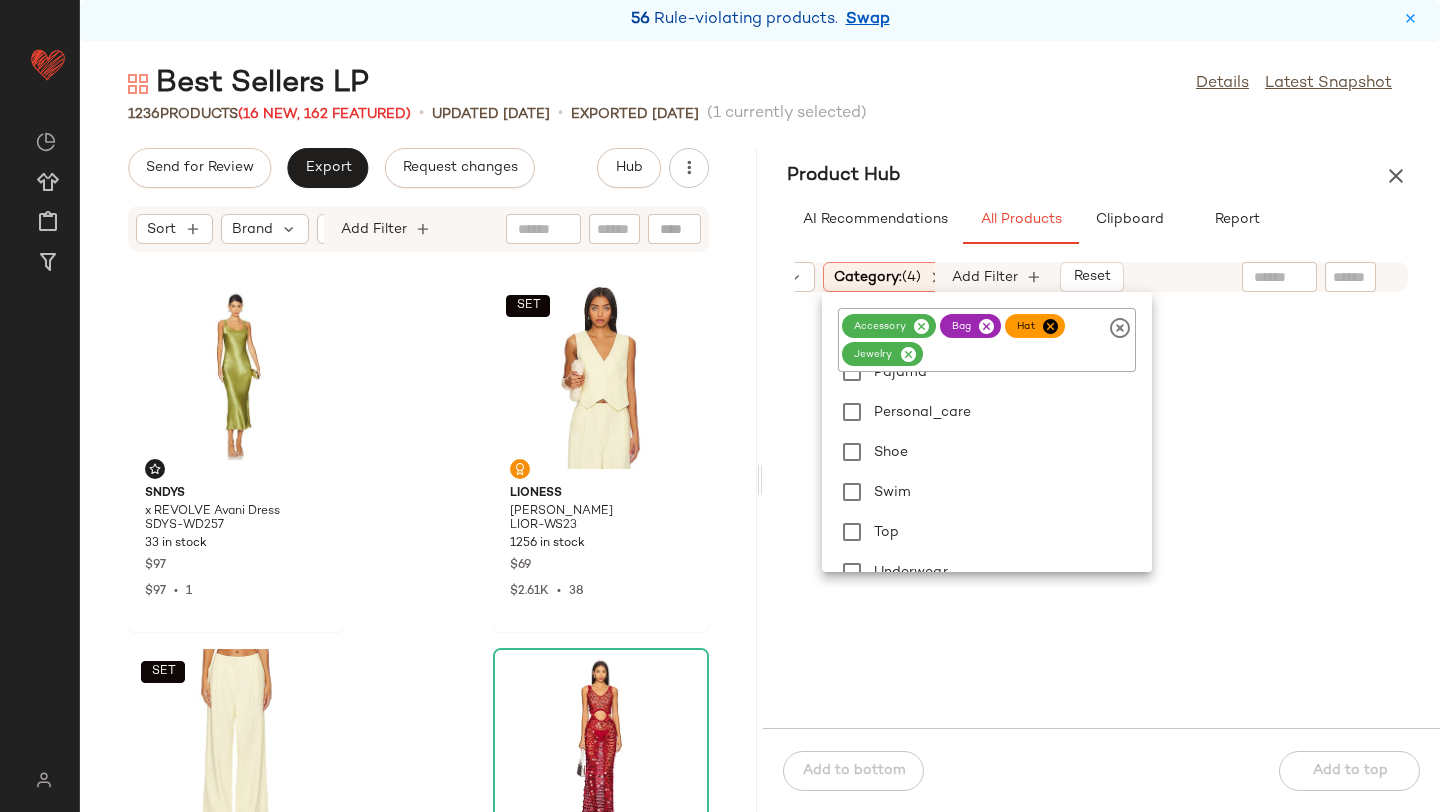 scroll, scrollTop: 449, scrollLeft: 0, axis: vertical 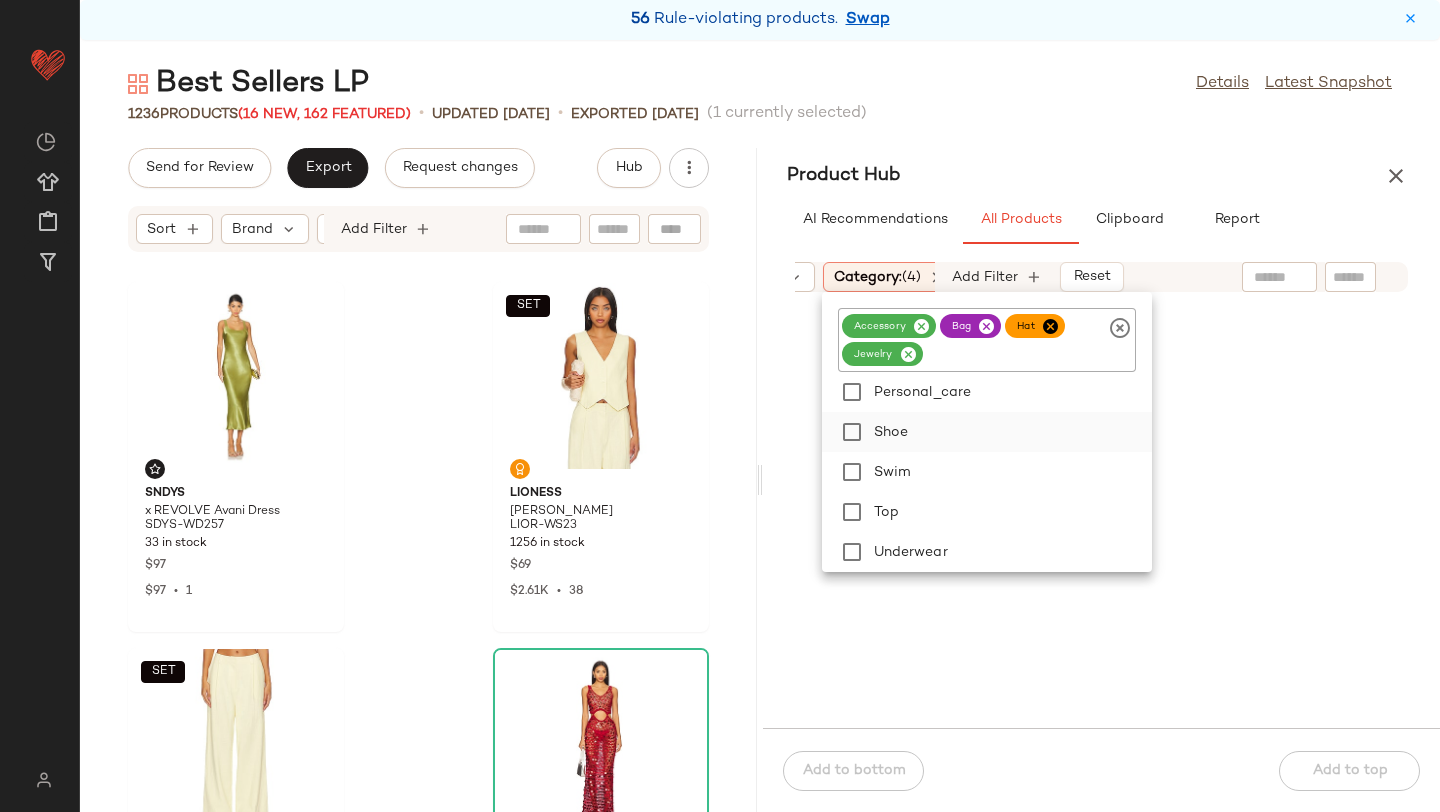 click on "Shoe" 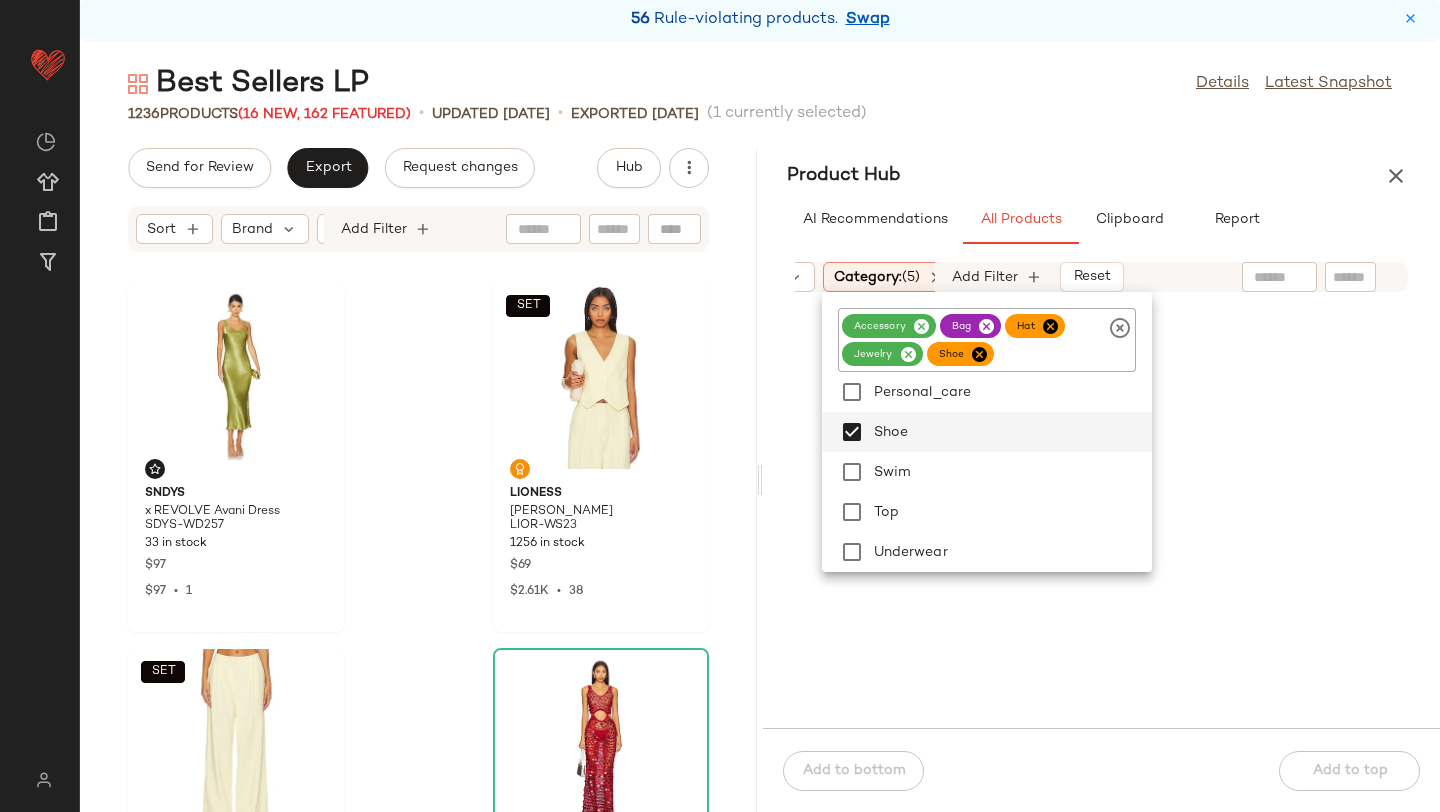 click on "Product Hub" at bounding box center (1101, 176) 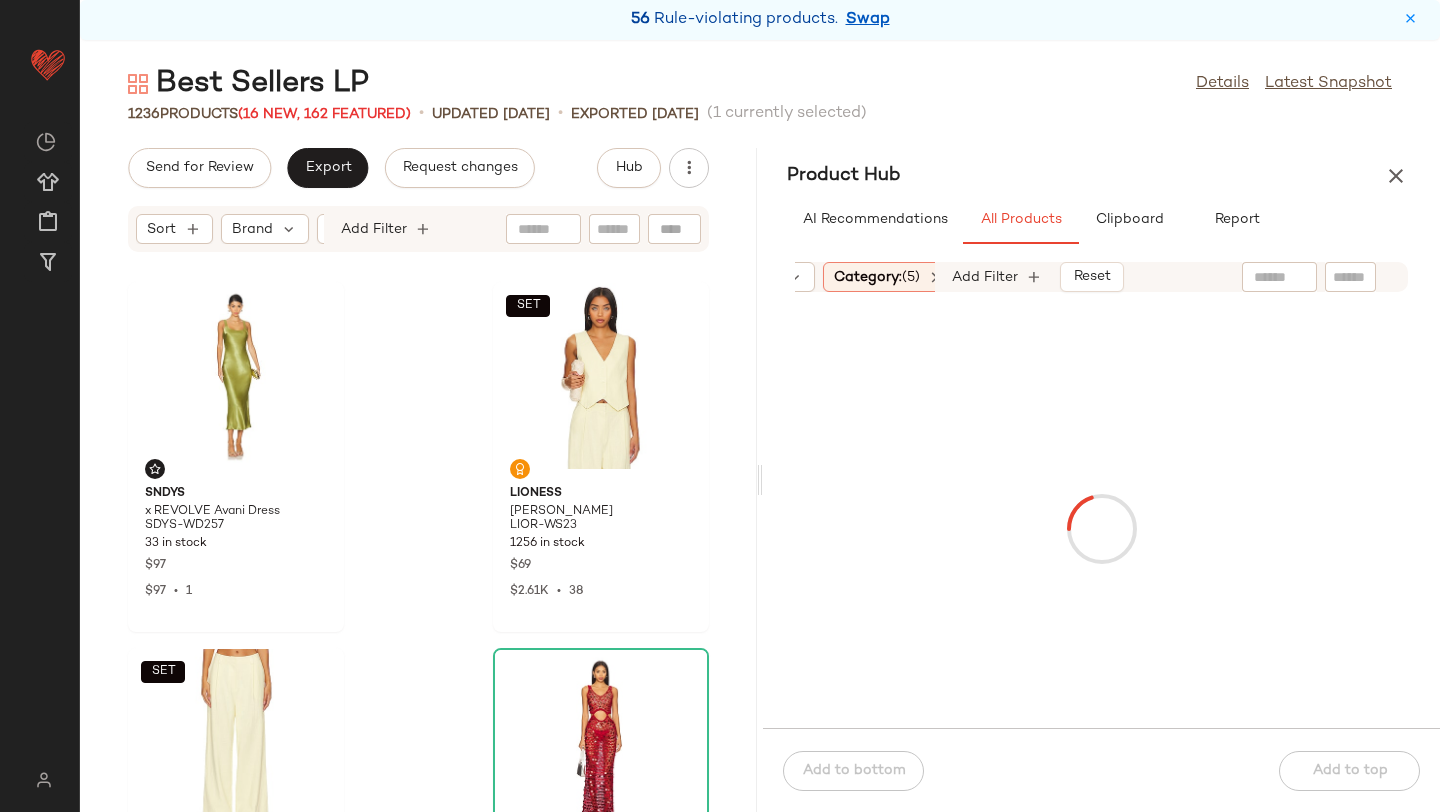 scroll, scrollTop: 0, scrollLeft: 0, axis: both 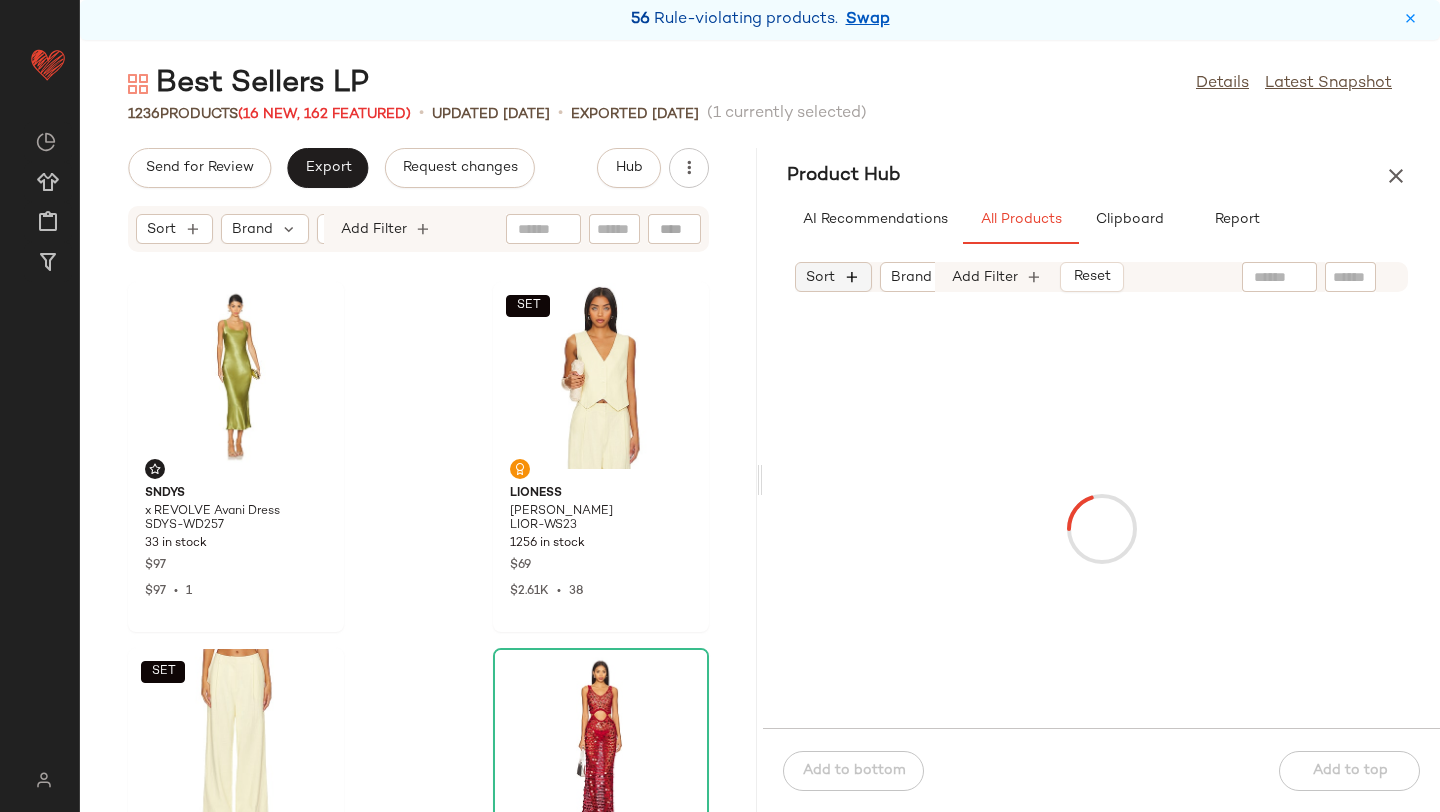 click at bounding box center (852, 277) 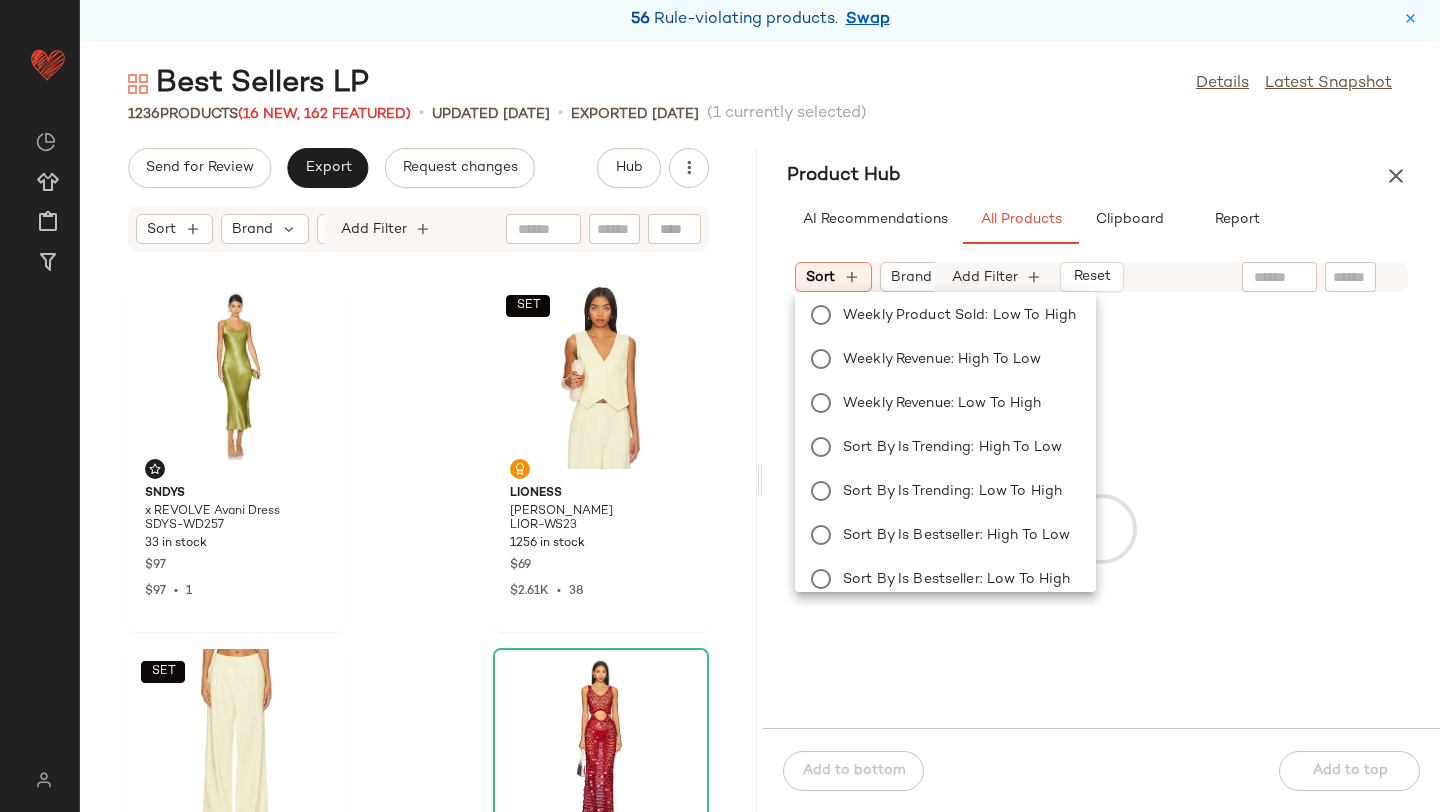scroll, scrollTop: 332, scrollLeft: 0, axis: vertical 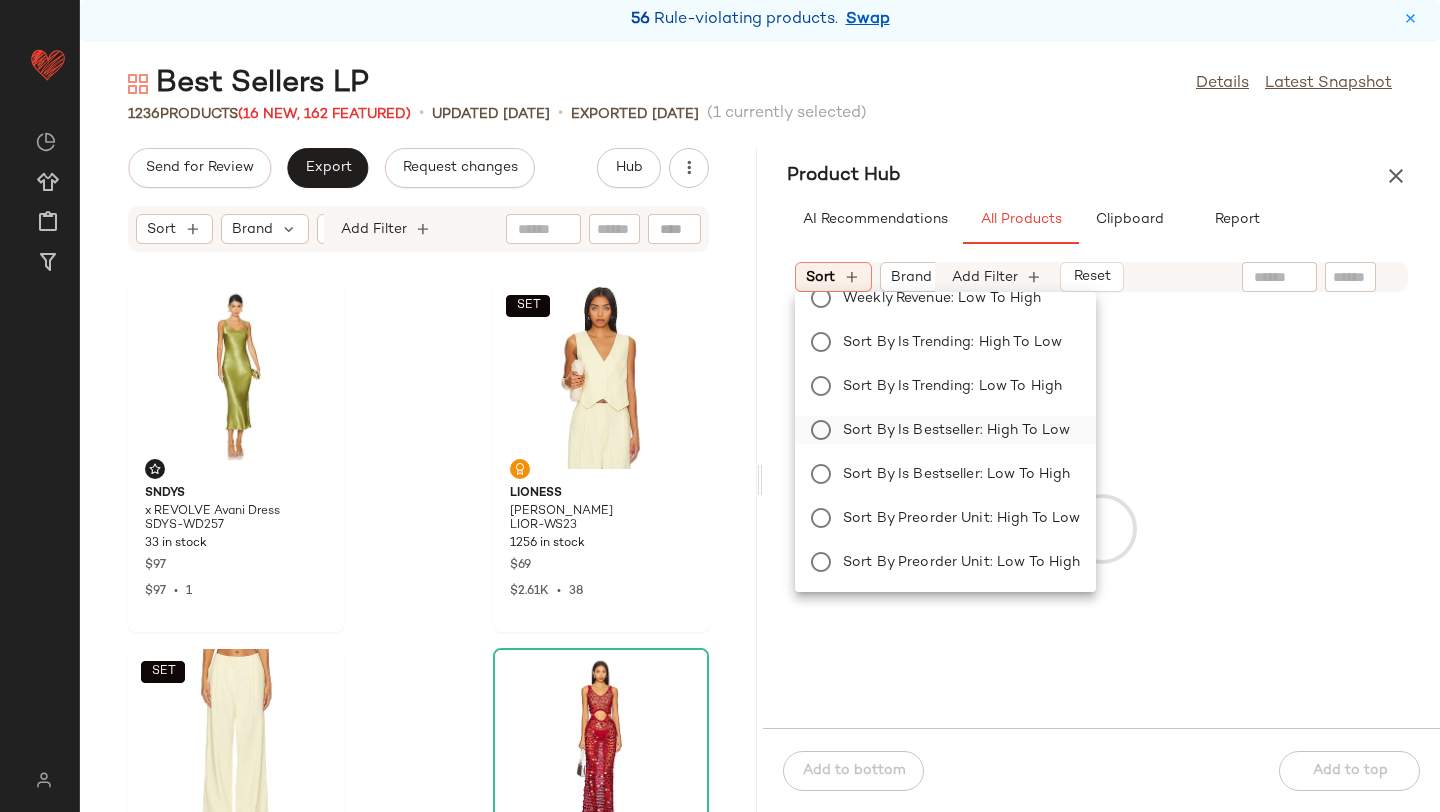 click on "Sort by Is Bestseller: High to Low" 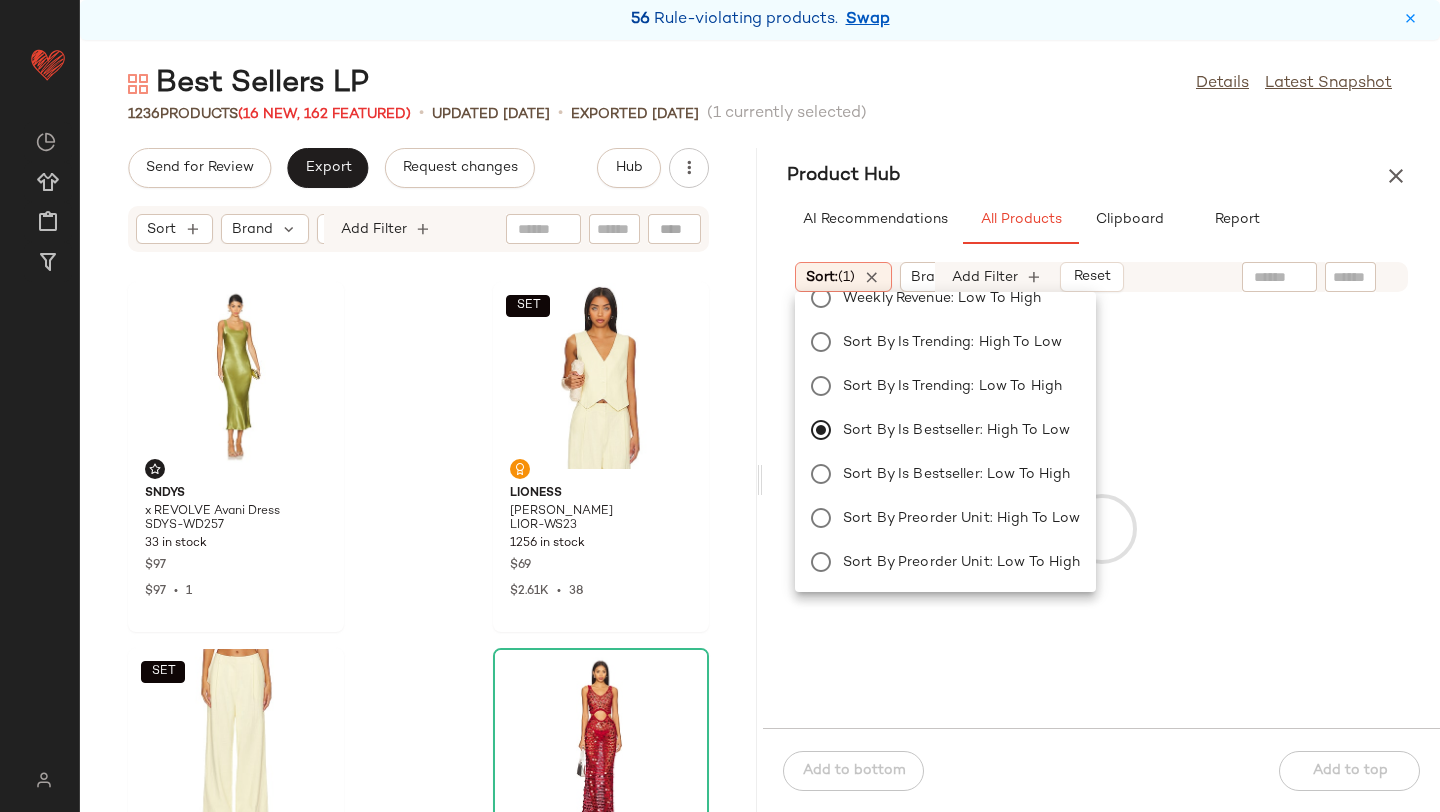 click on "Best Sellers LP  Details   Latest Snapshot  1236   Products  (16 New, 162 Featured)  •   updated Jul 8th  •  Exported Jul 1st   (1 currently selected)   Send for Review   Export   Request changes   Hub  Sort  Brand  Category  Add Filter  SNDYS x REVOLVE Avani Dress SDYS-WD257 33 in stock $97 $97  •  1  SET  LIONESS Leo Vest LIOR-WS23 1256 in stock $69 $2.61K  •  38  SET  LIONESS Leo Pant LIOR-WP12 1349 in stock $89 $1.58K  •  18 superdown Elena Maxi Dress SPDW-WD2877 51 in stock $88 $426  •  5 LEO LIN Roselle Embellished Bustier Mini Dress LLIF-WD2 14 in stock $795 SNDYS Antari Top SDYS-WS194 51 in stock $64 $3.38K  •  53 SNDYS Antari Maxi Skirt SDYS-WQ67 67 in stock $94 $3.1K  •  33 superdown Eleanor Skirt Set SPDW-WD2049 132 Pre-Order Items $82 $410  •  5 Product Hub  AI Recommendations   All Products   Clipboard   Report  Sort:   (1) Brand  Category:   (5) In Curation?:   No Add Filter   Reset   Add to bottom   Add to top" at bounding box center (760, 438) 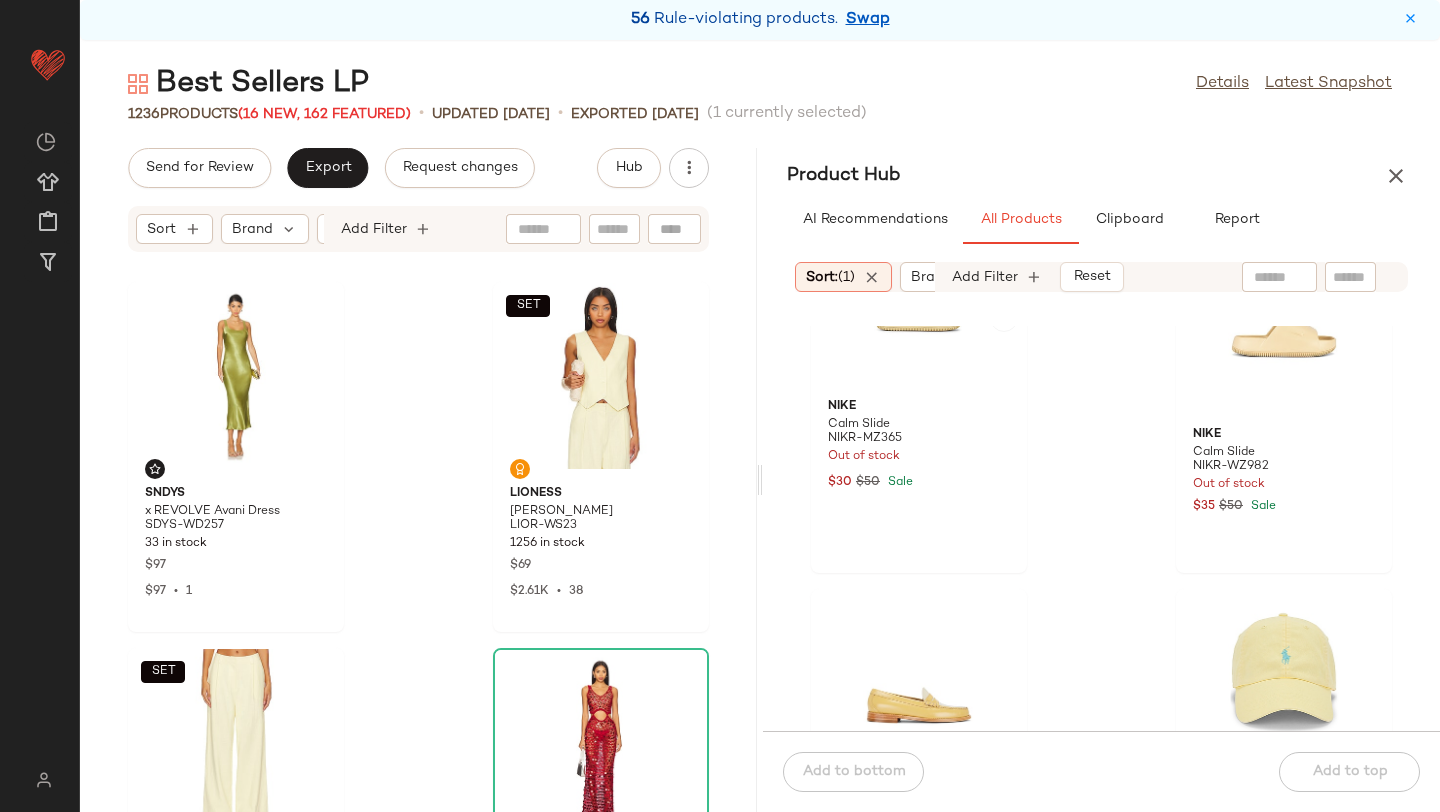 scroll, scrollTop: 0, scrollLeft: 0, axis: both 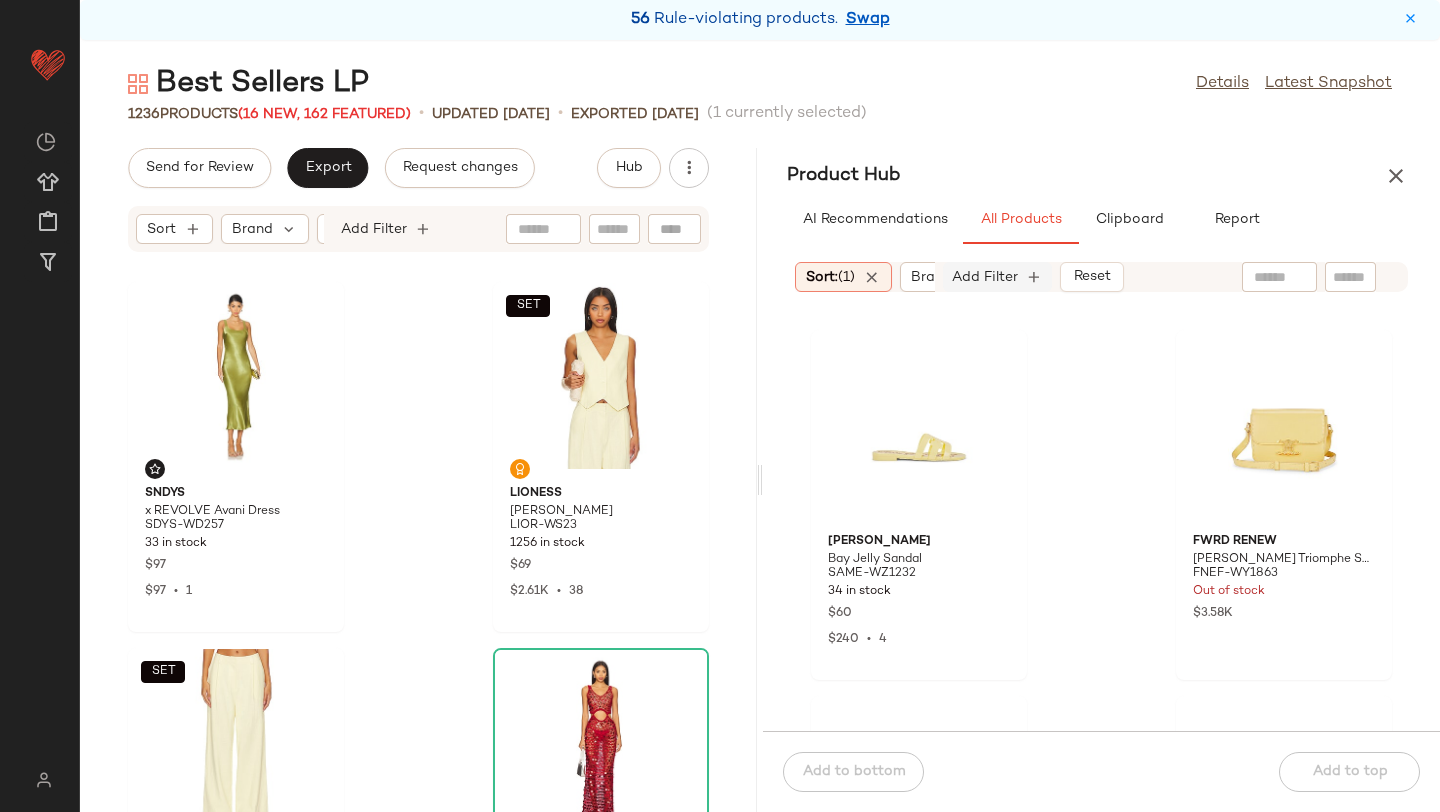click on "Add Filter" at bounding box center (985, 277) 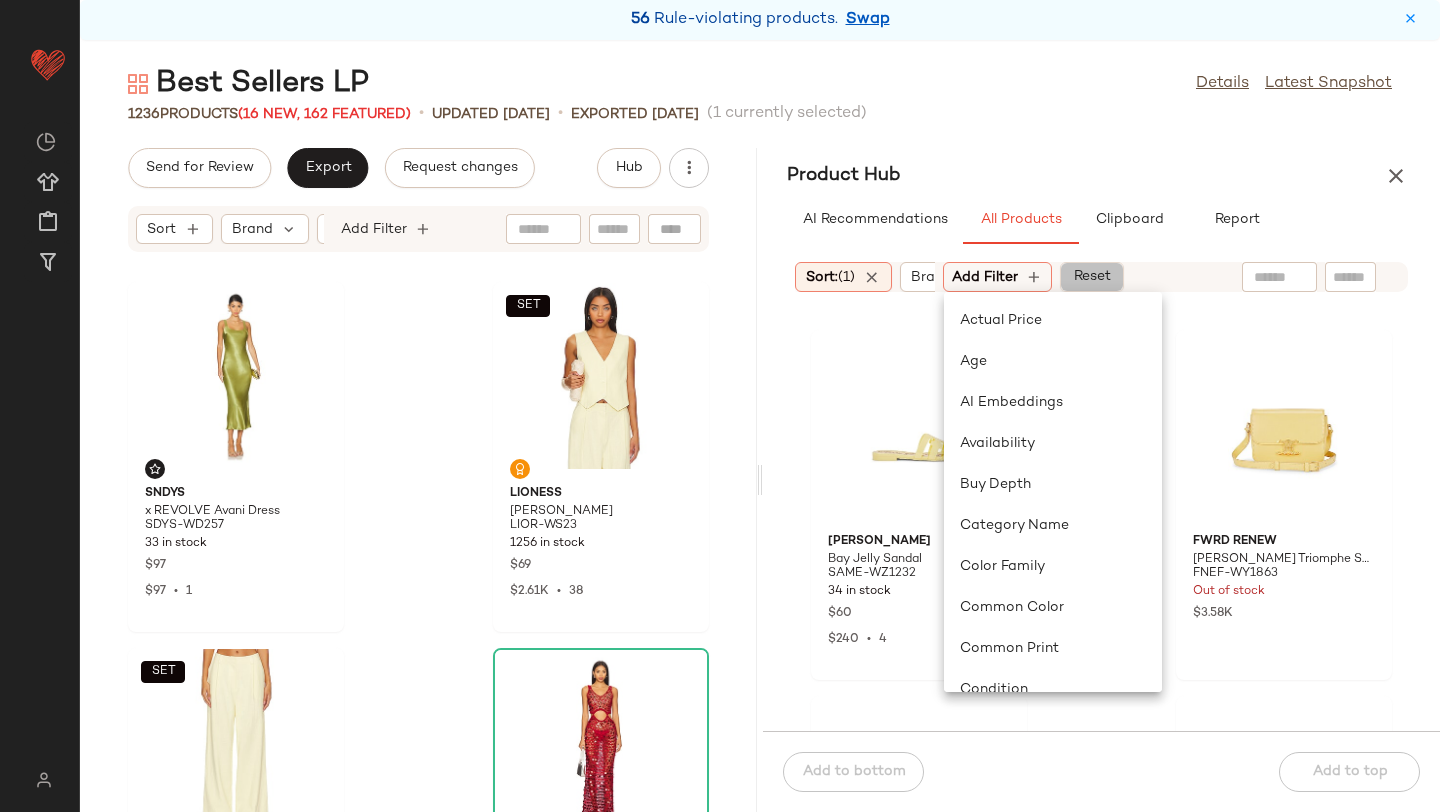 click on "Reset" 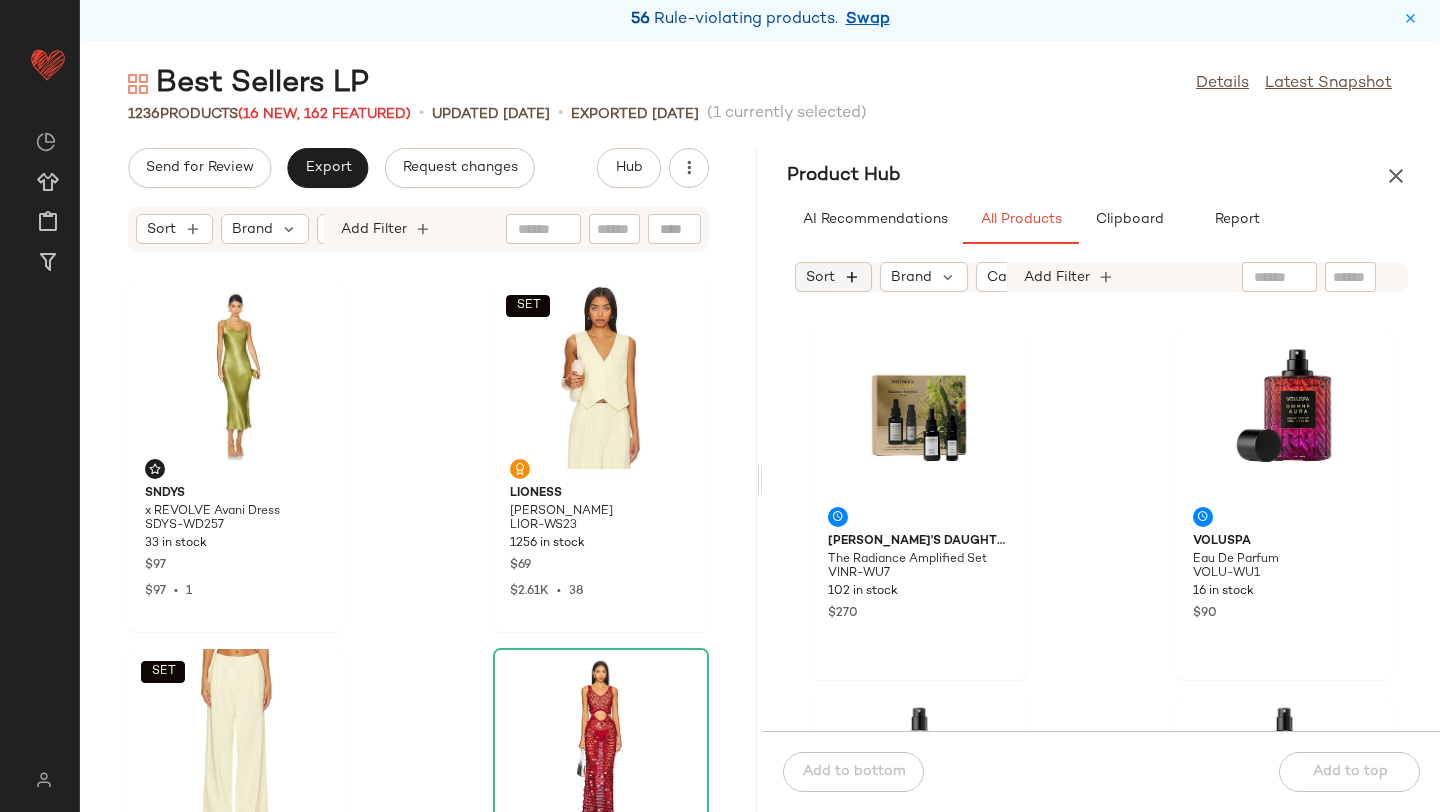 click at bounding box center [852, 277] 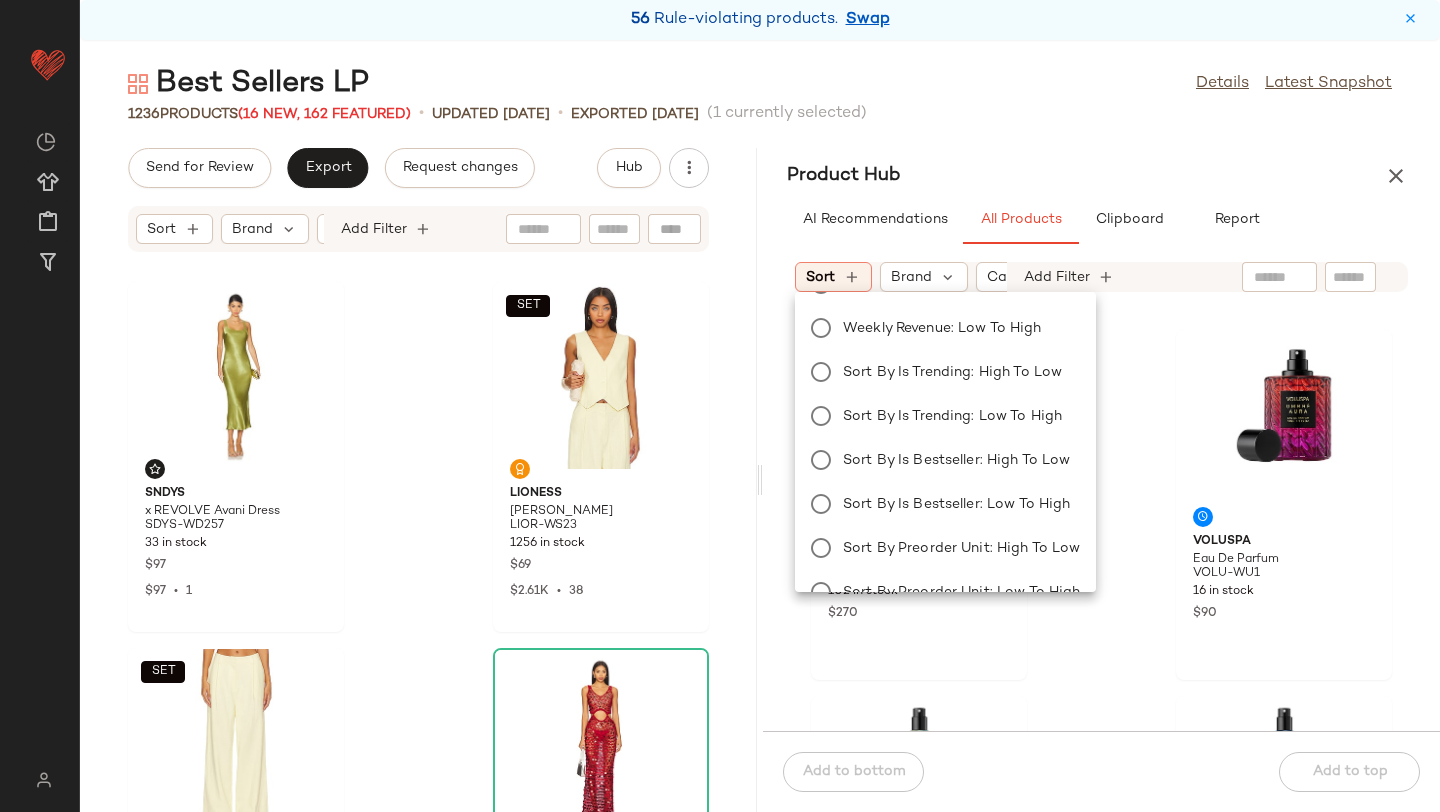 scroll, scrollTop: 332, scrollLeft: 0, axis: vertical 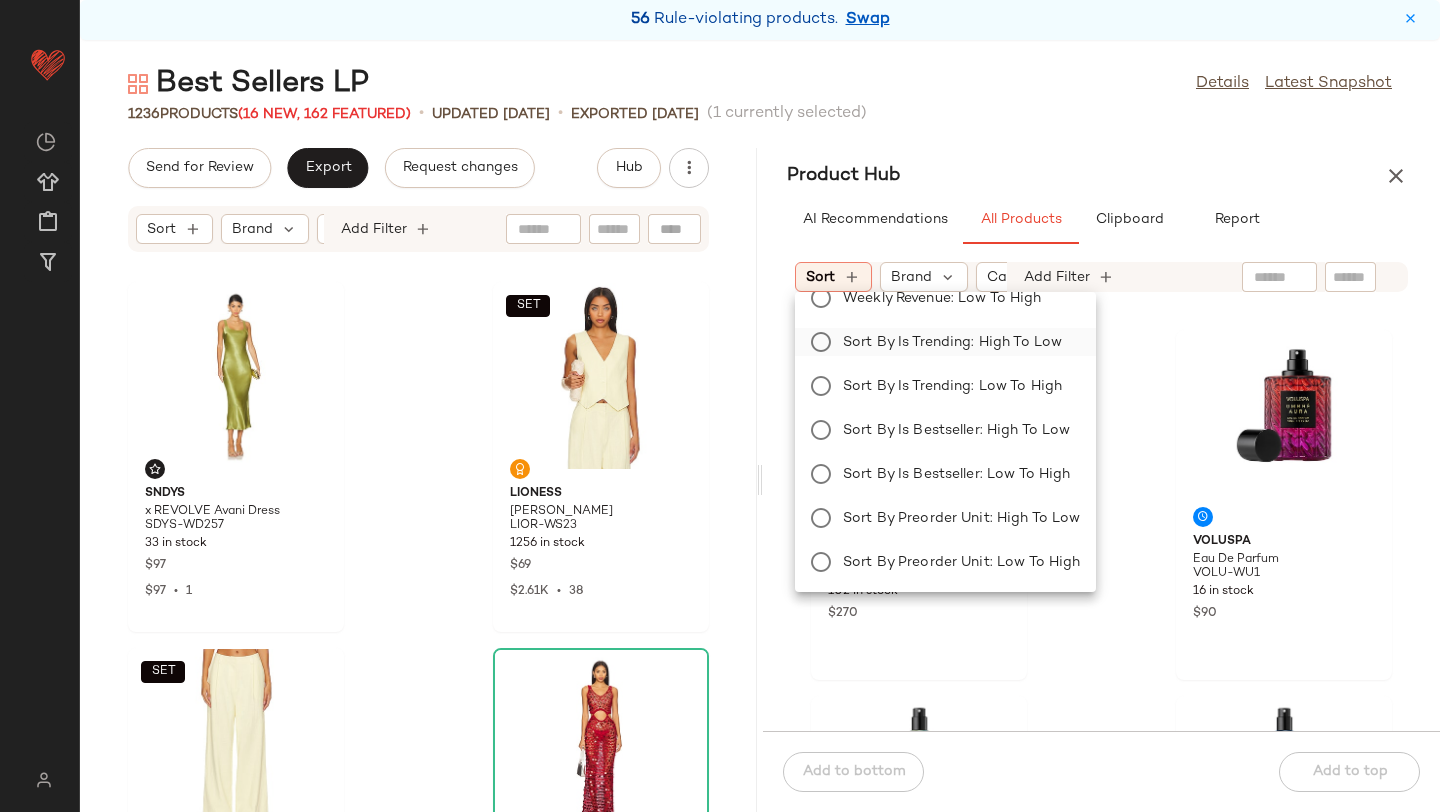 click on "Sort by Is Trending: High to Low" 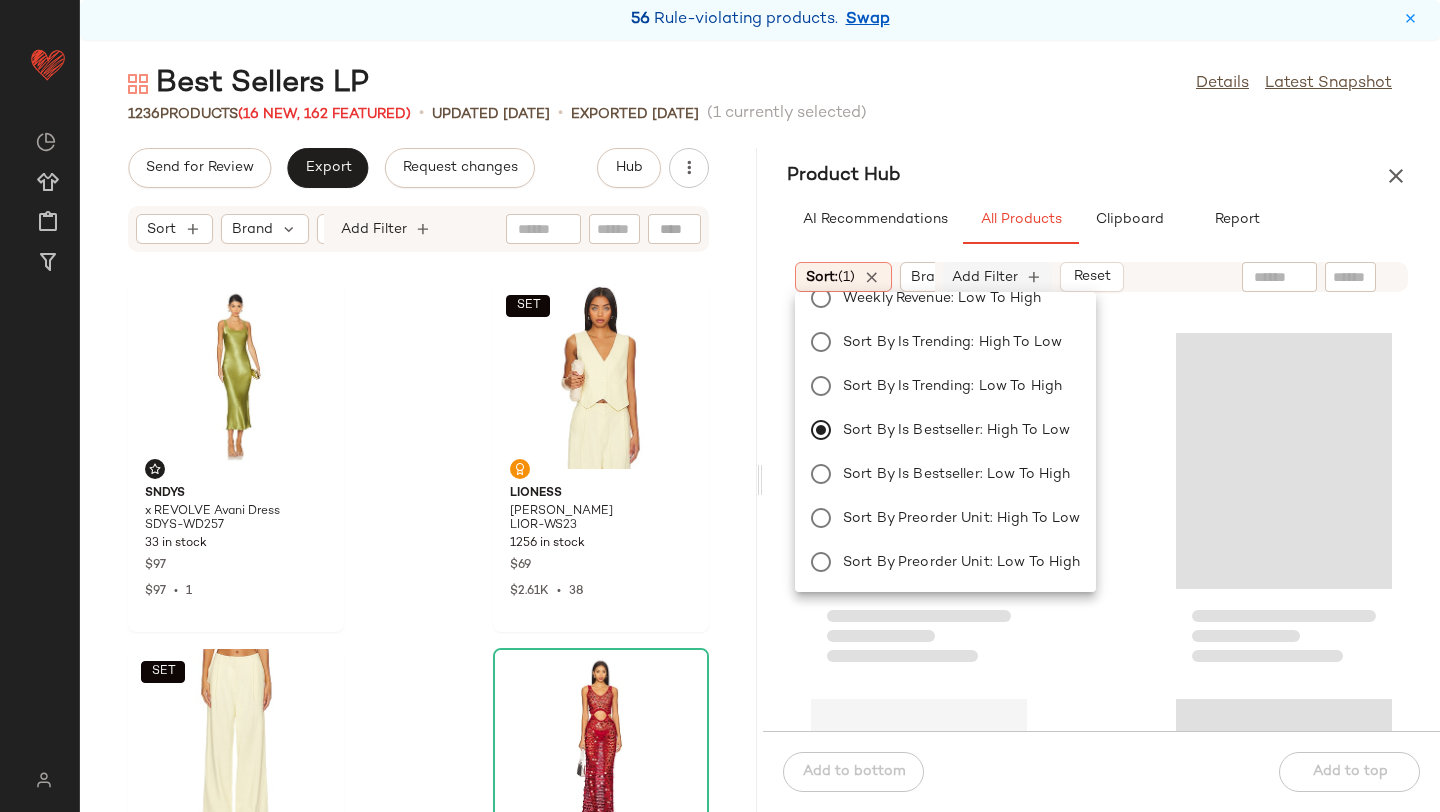 click on "Add Filter" at bounding box center (985, 277) 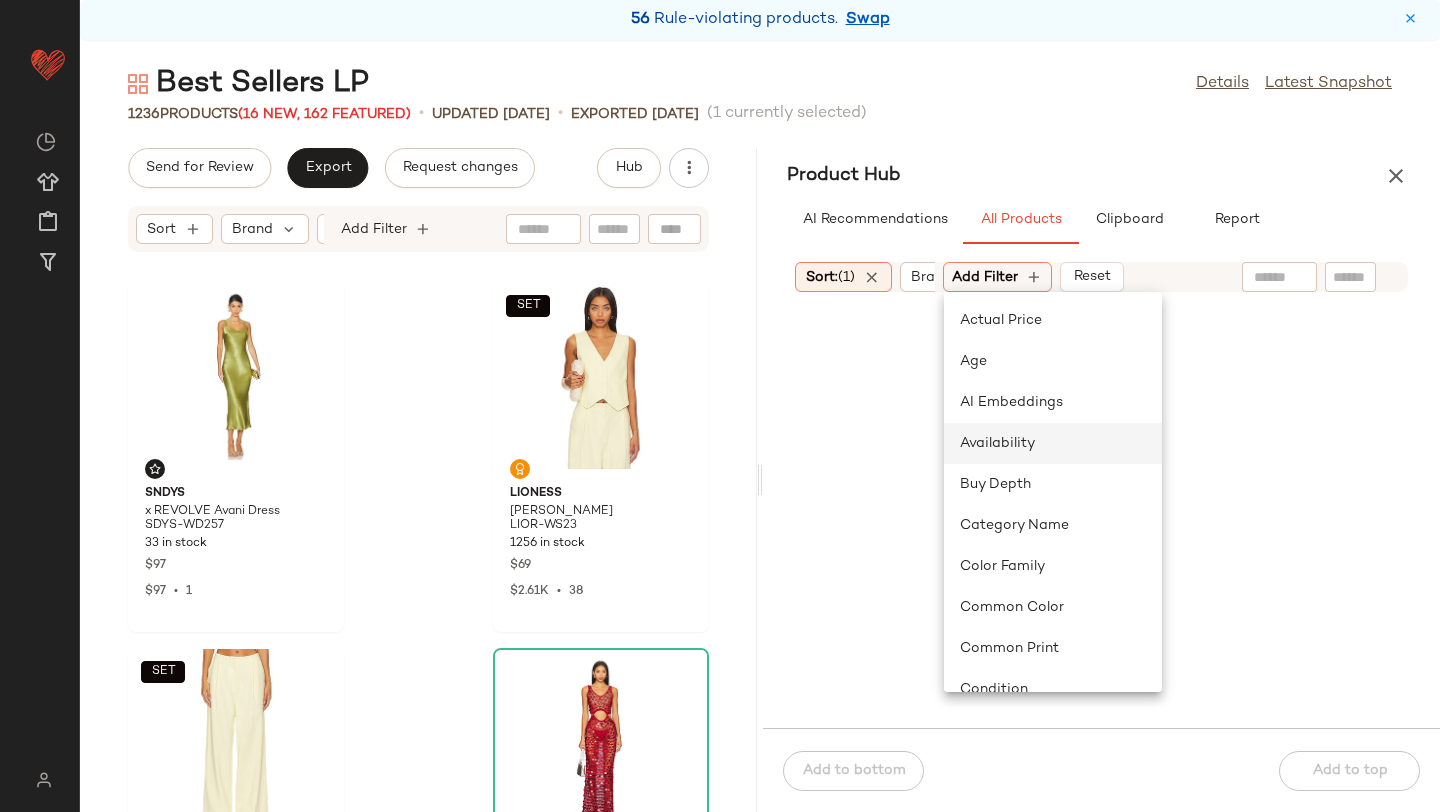 click on "Availability" 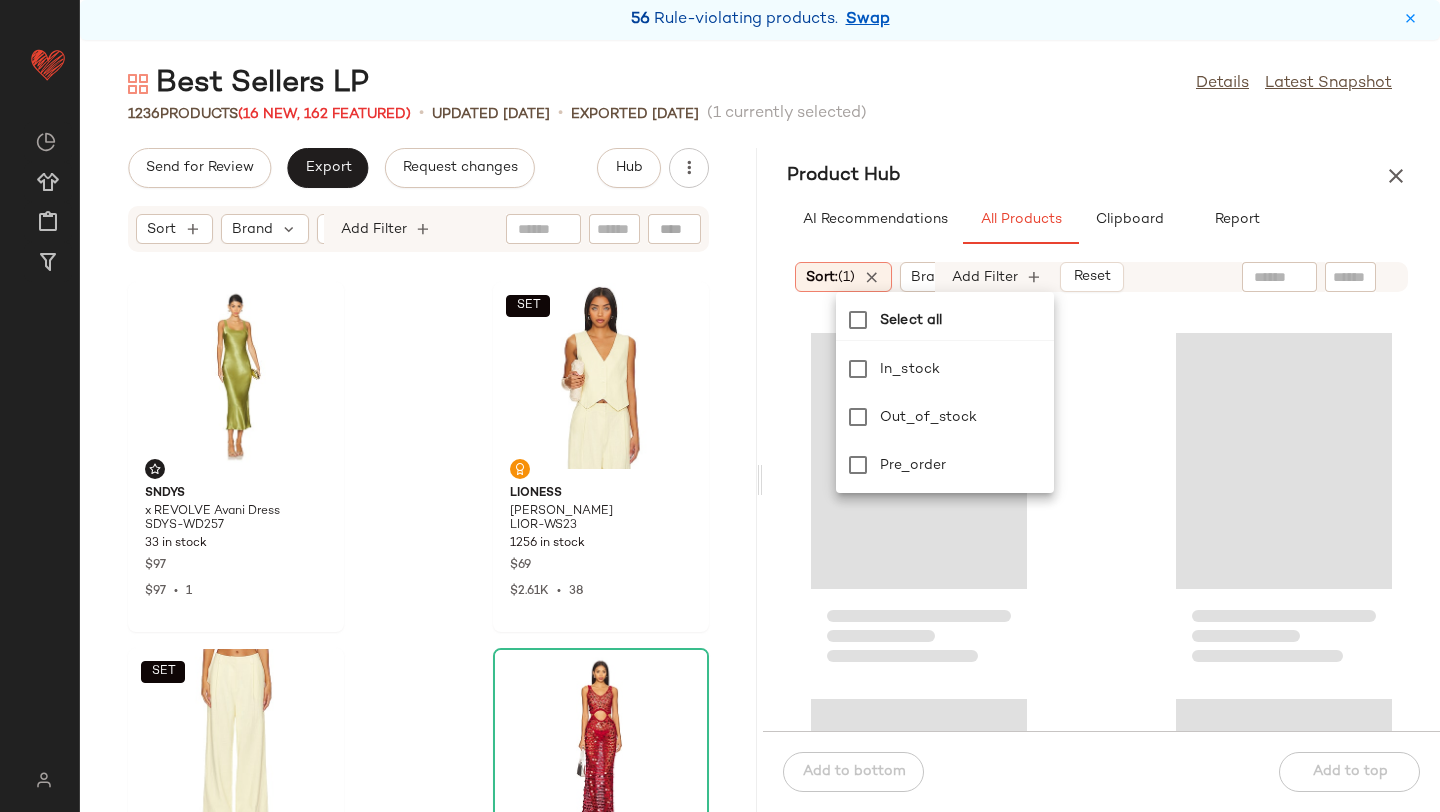 scroll, scrollTop: 0, scrollLeft: 422, axis: horizontal 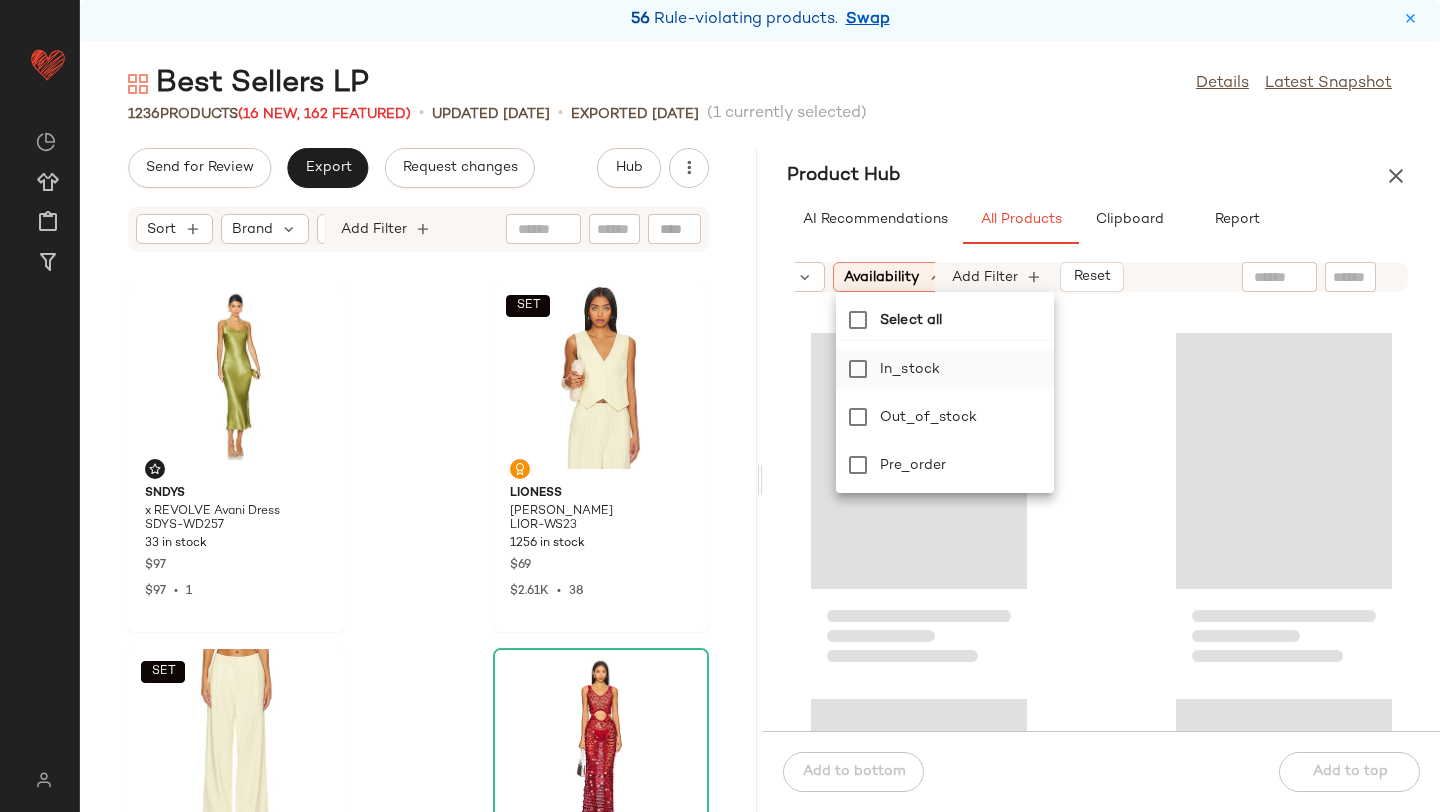 click on "in_stock" 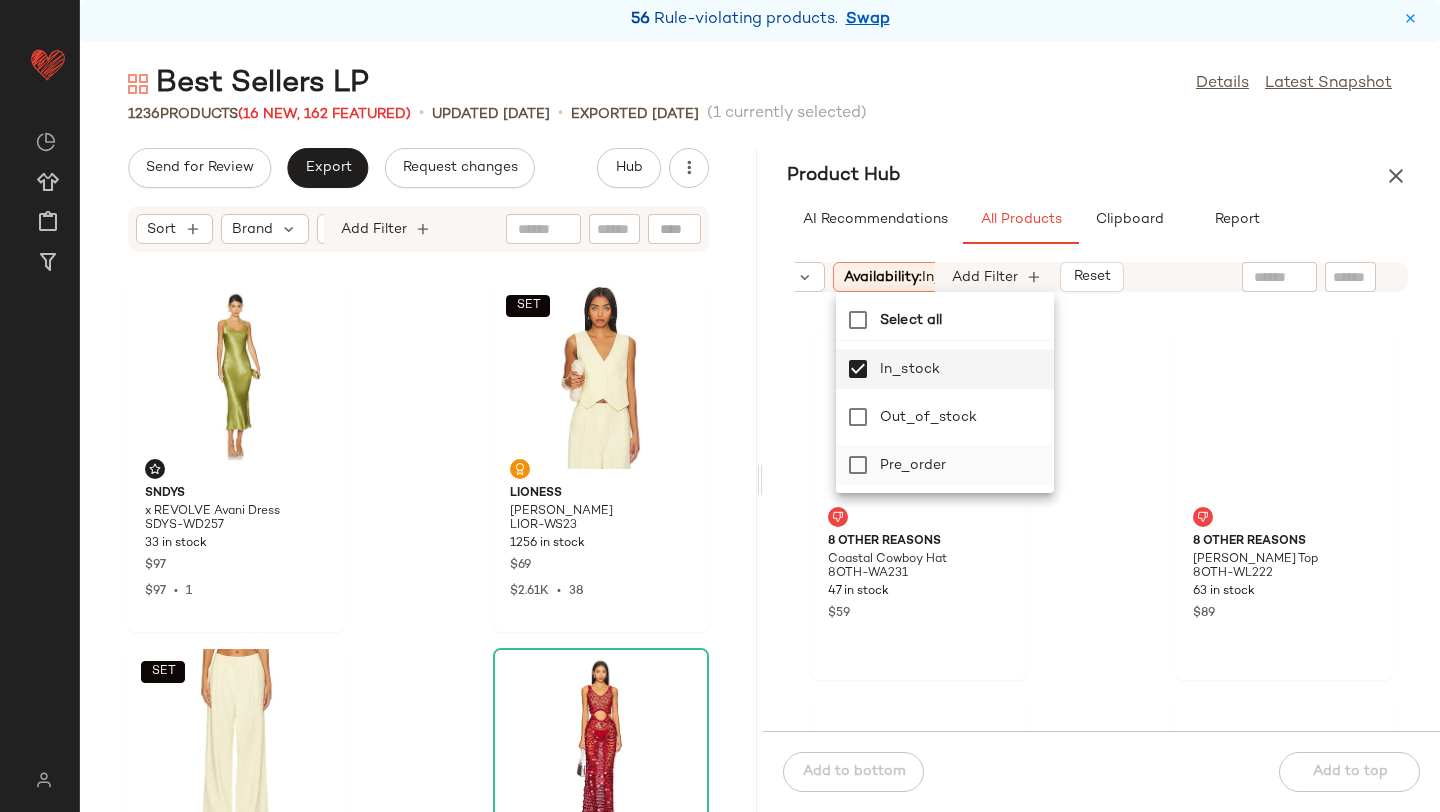 click on "pre_order" 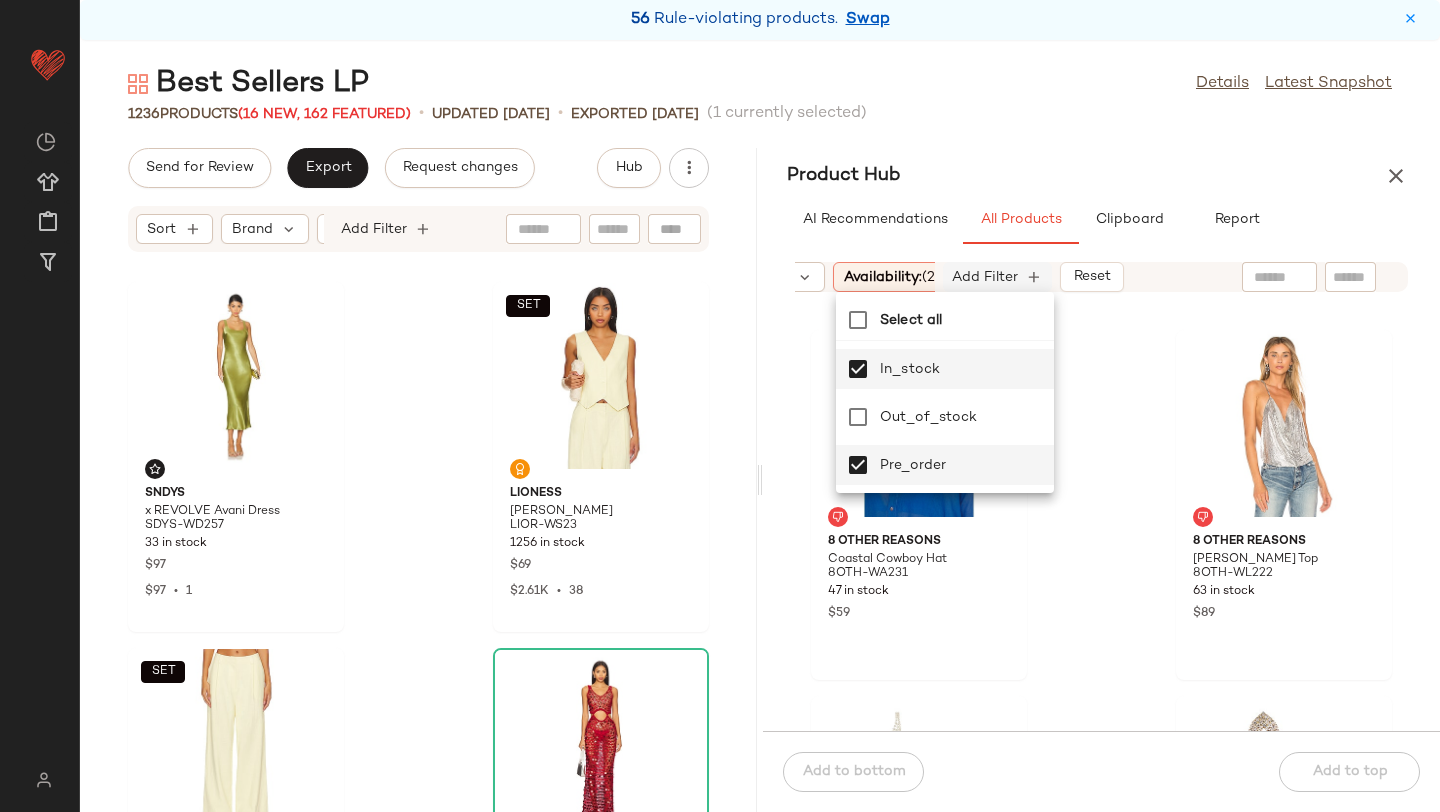 click on "Add Filter" at bounding box center (985, 277) 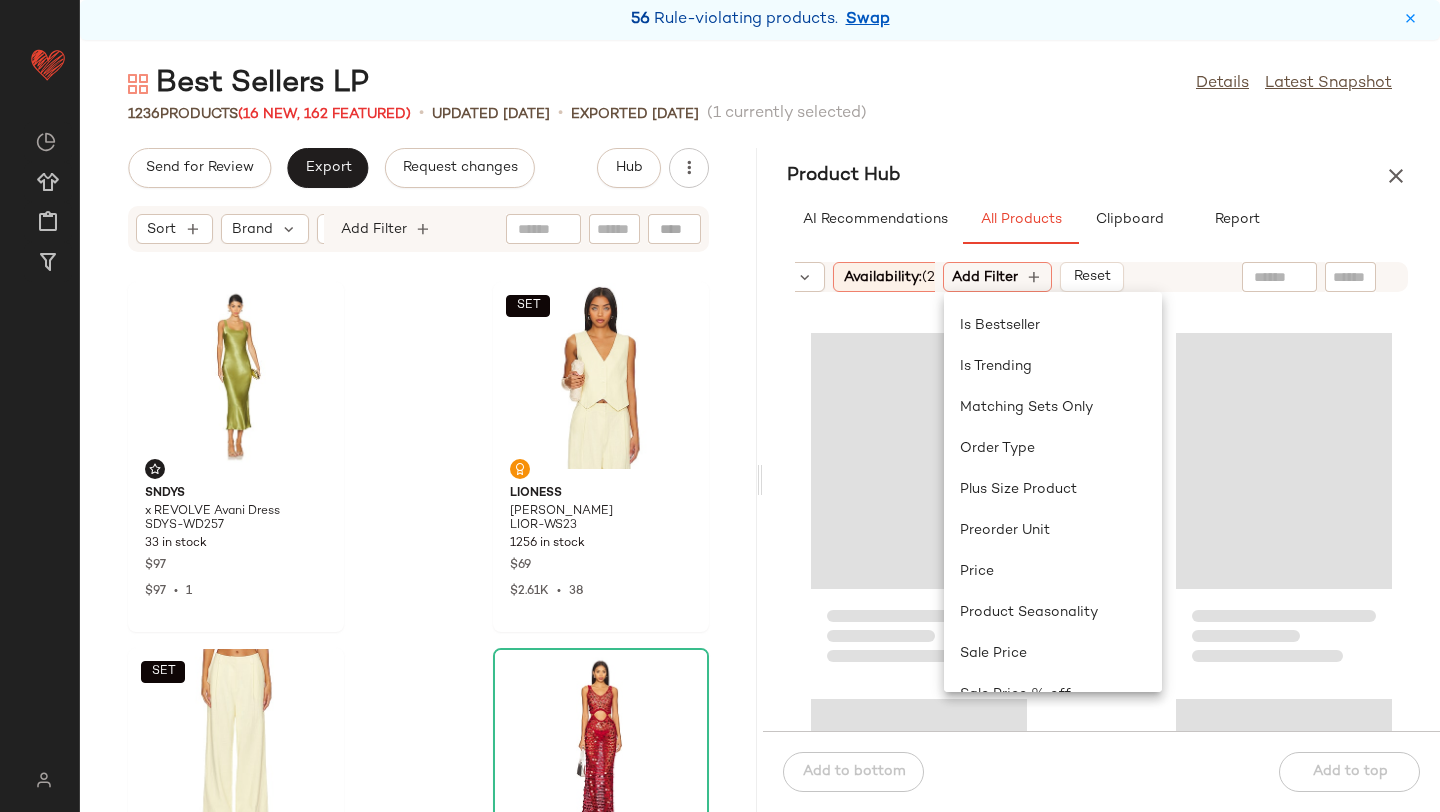 scroll, scrollTop: 740, scrollLeft: 0, axis: vertical 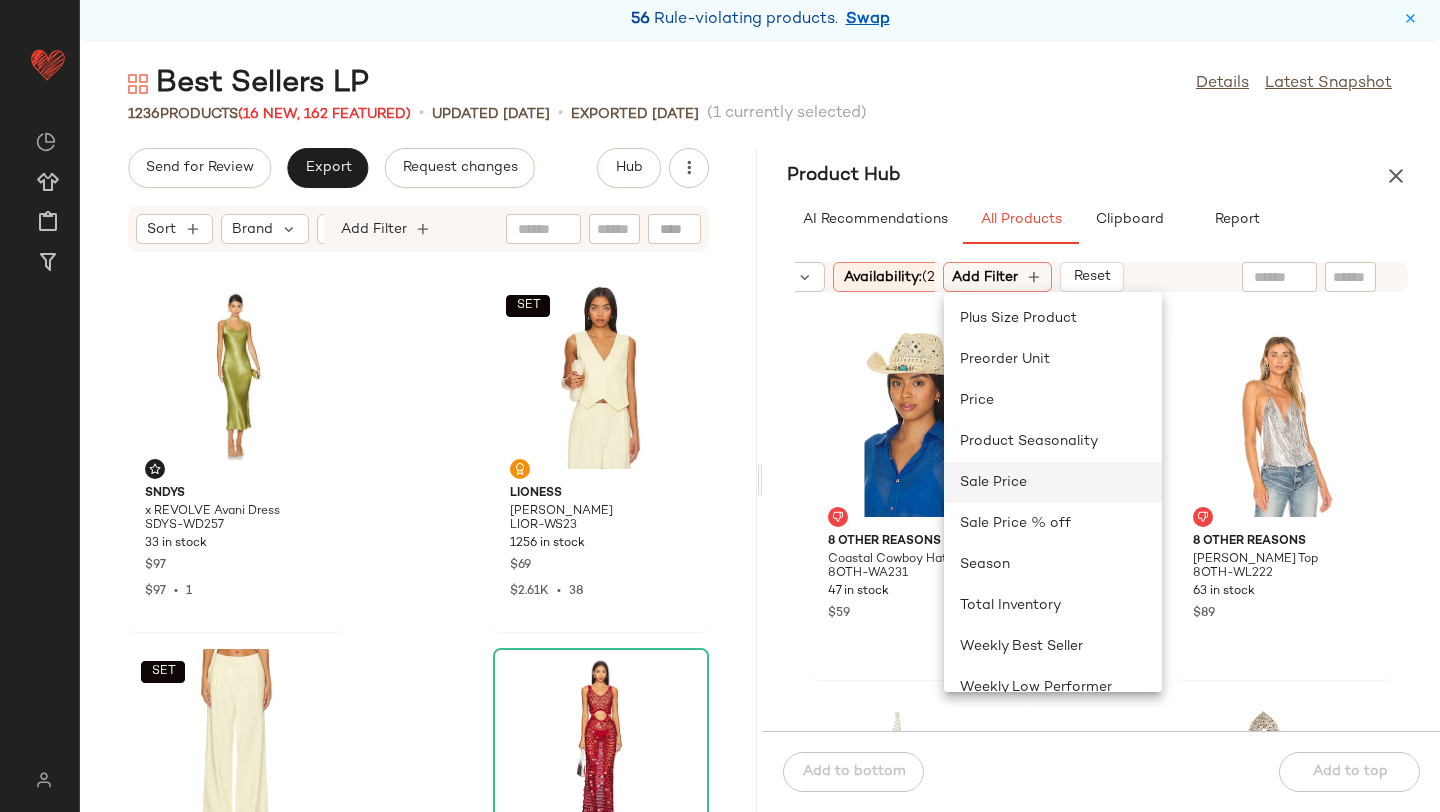 click on "Sale Price" 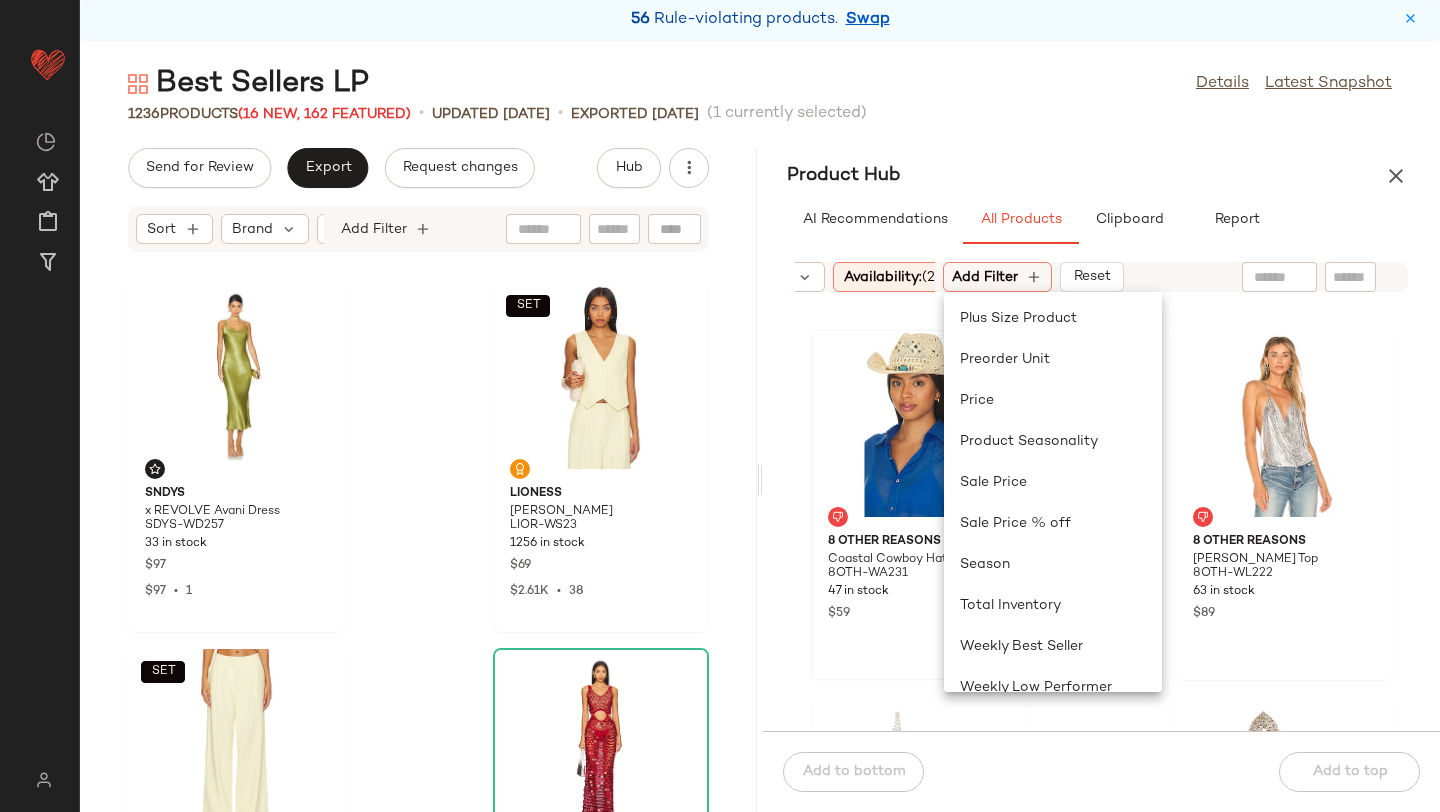 scroll, scrollTop: 0, scrollLeft: 570, axis: horizontal 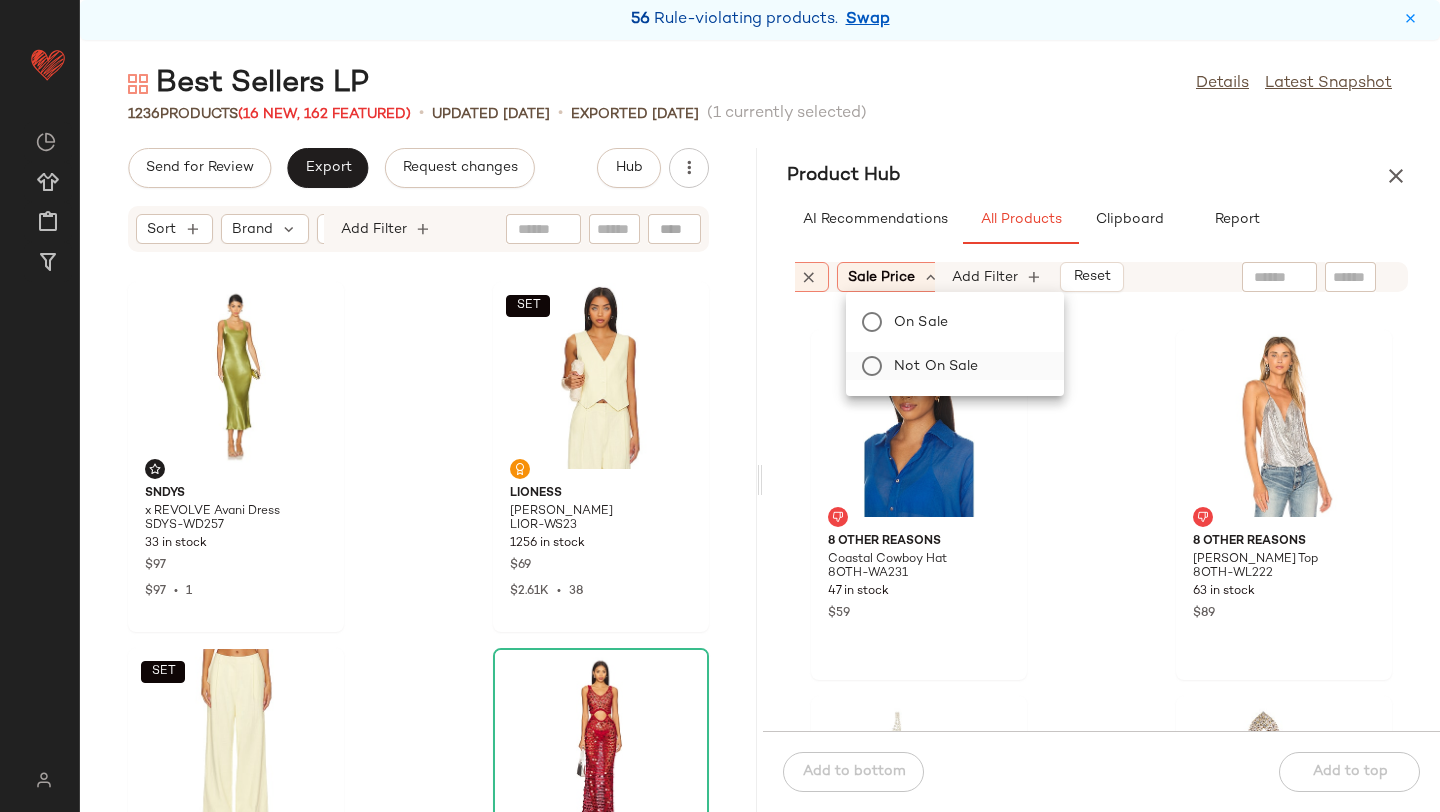 click on "Not on sale" 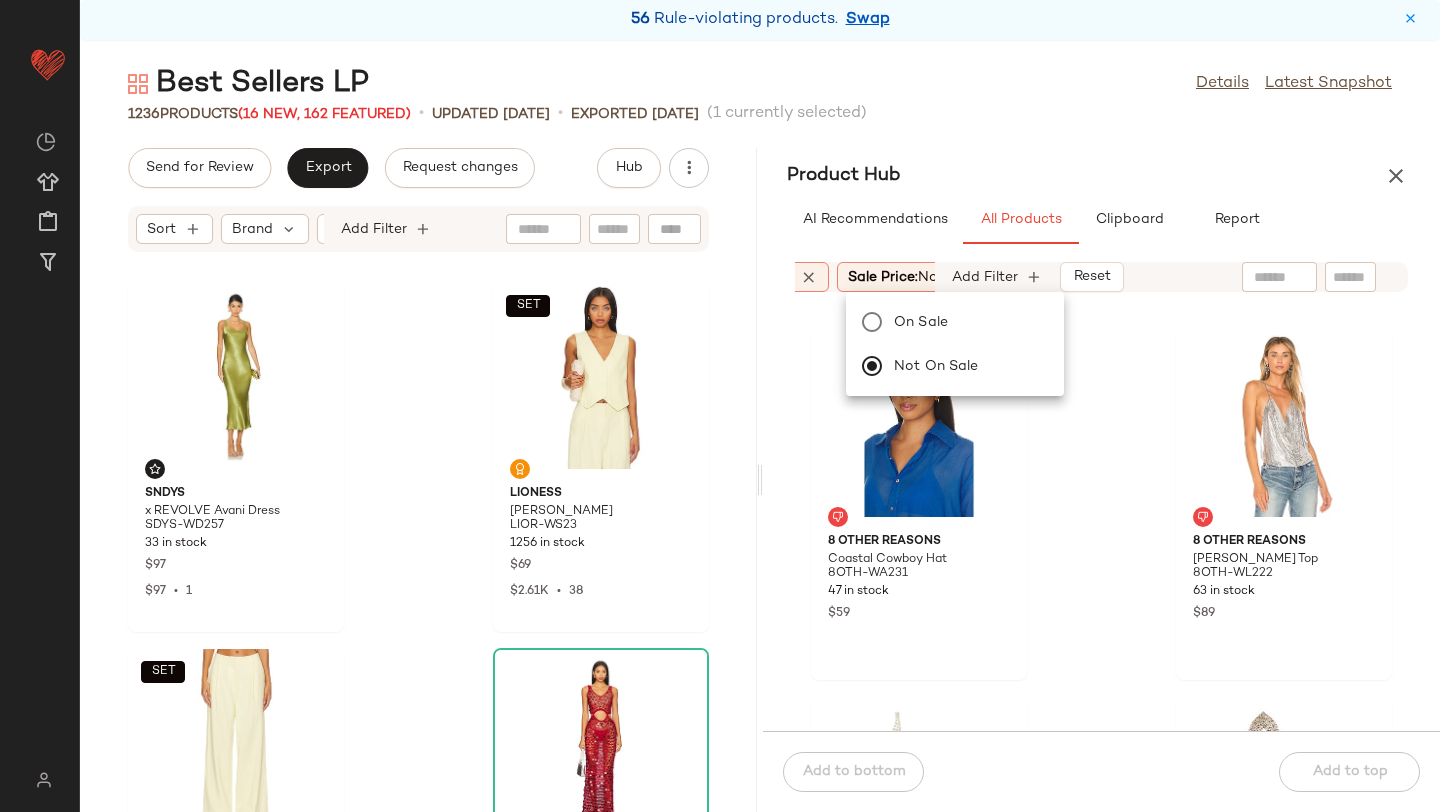 click on "1236   Products  (16 New, 162 Featured)  •   updated Jul 8th  •  Exported Jul 1st   (1 currently selected)" 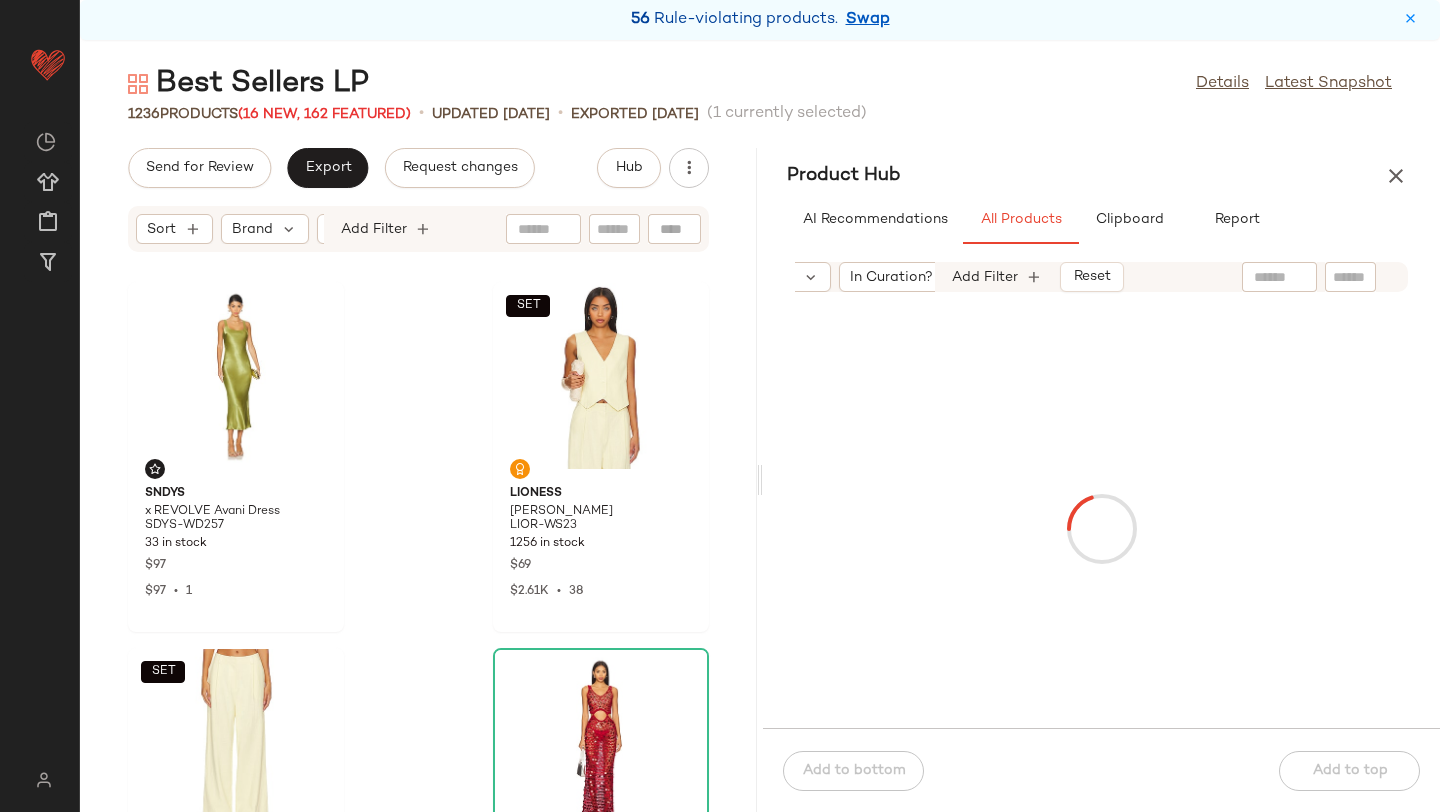 scroll, scrollTop: 0, scrollLeft: 243, axis: horizontal 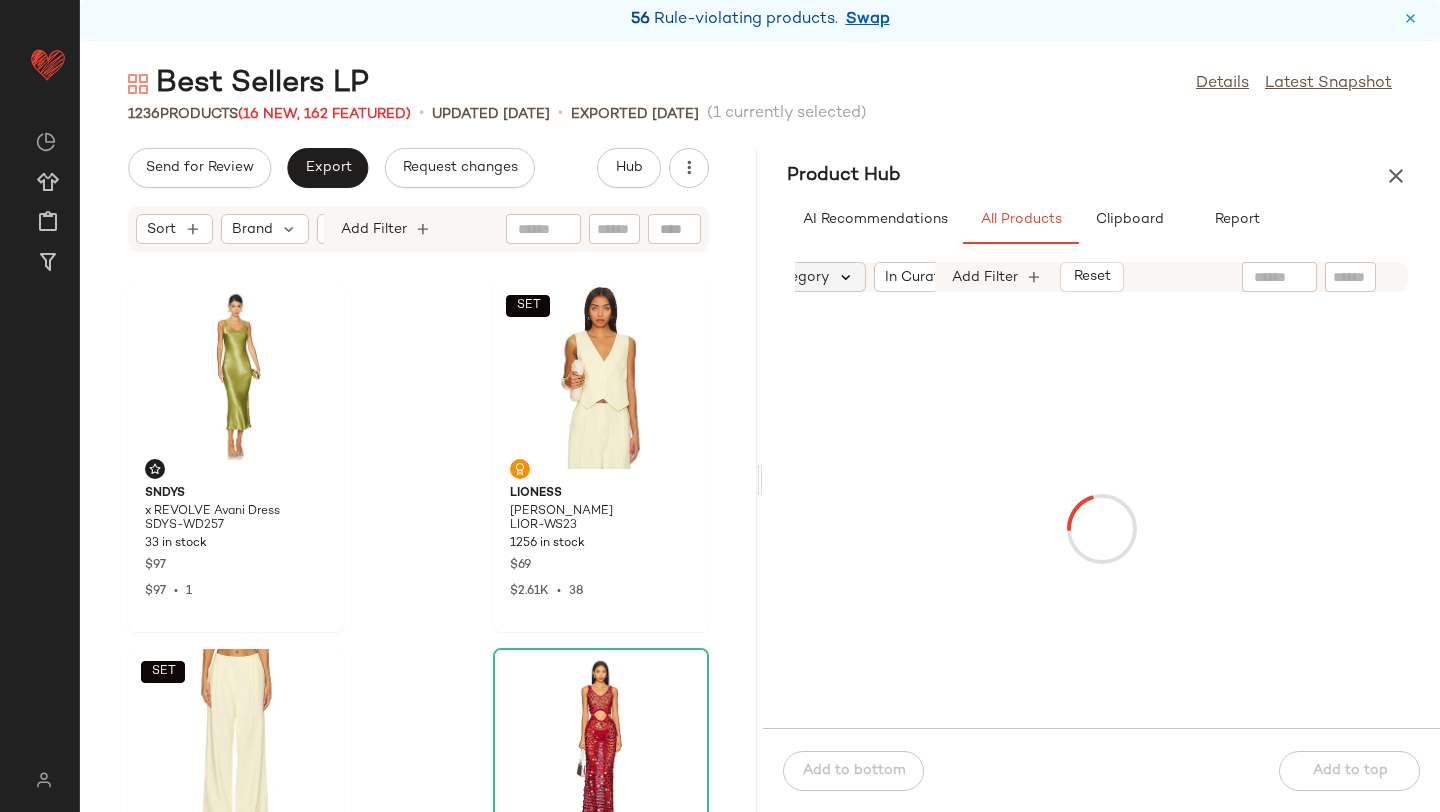 click at bounding box center [846, 277] 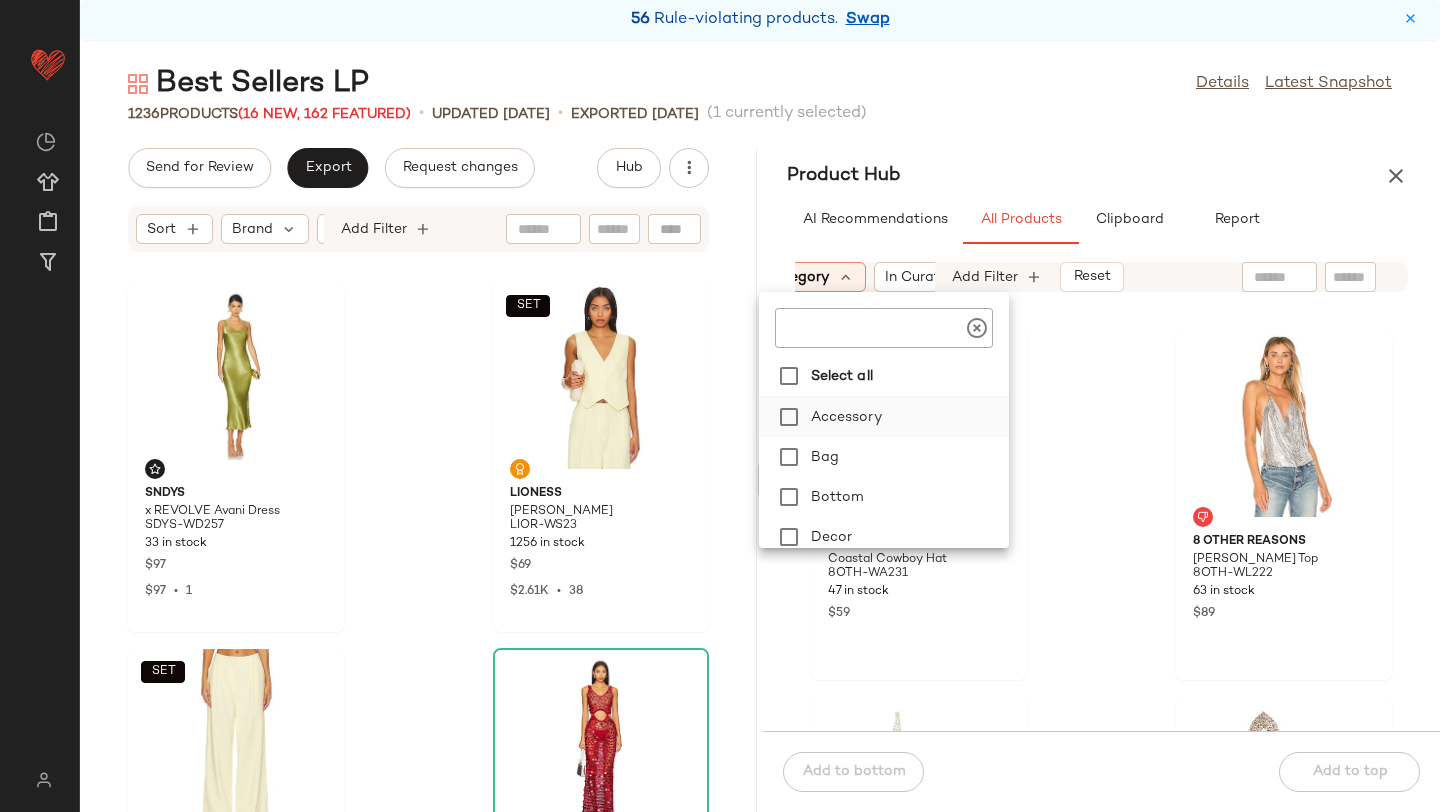 click on "Accessory" at bounding box center [906, 417] 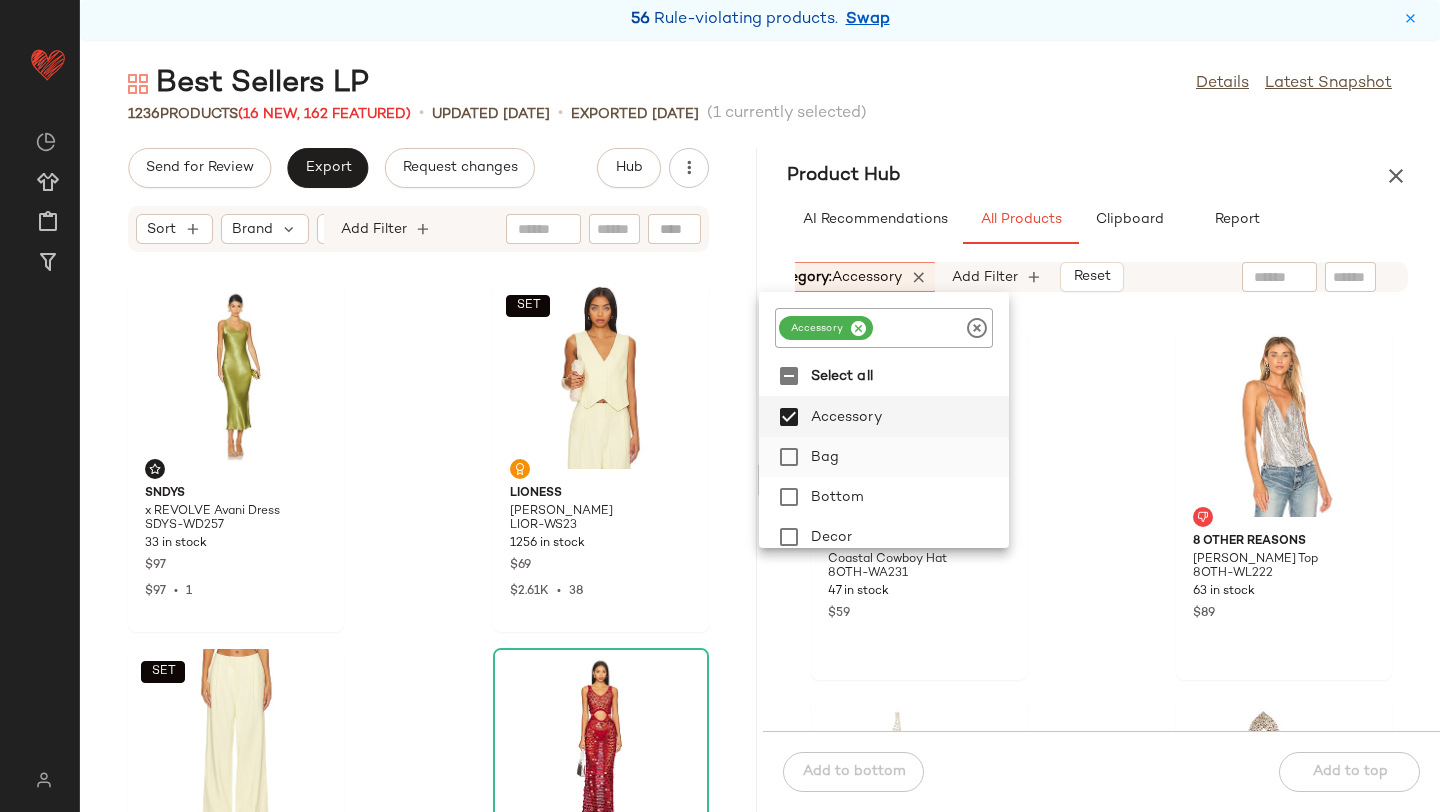 click on "Bag" at bounding box center (906, 457) 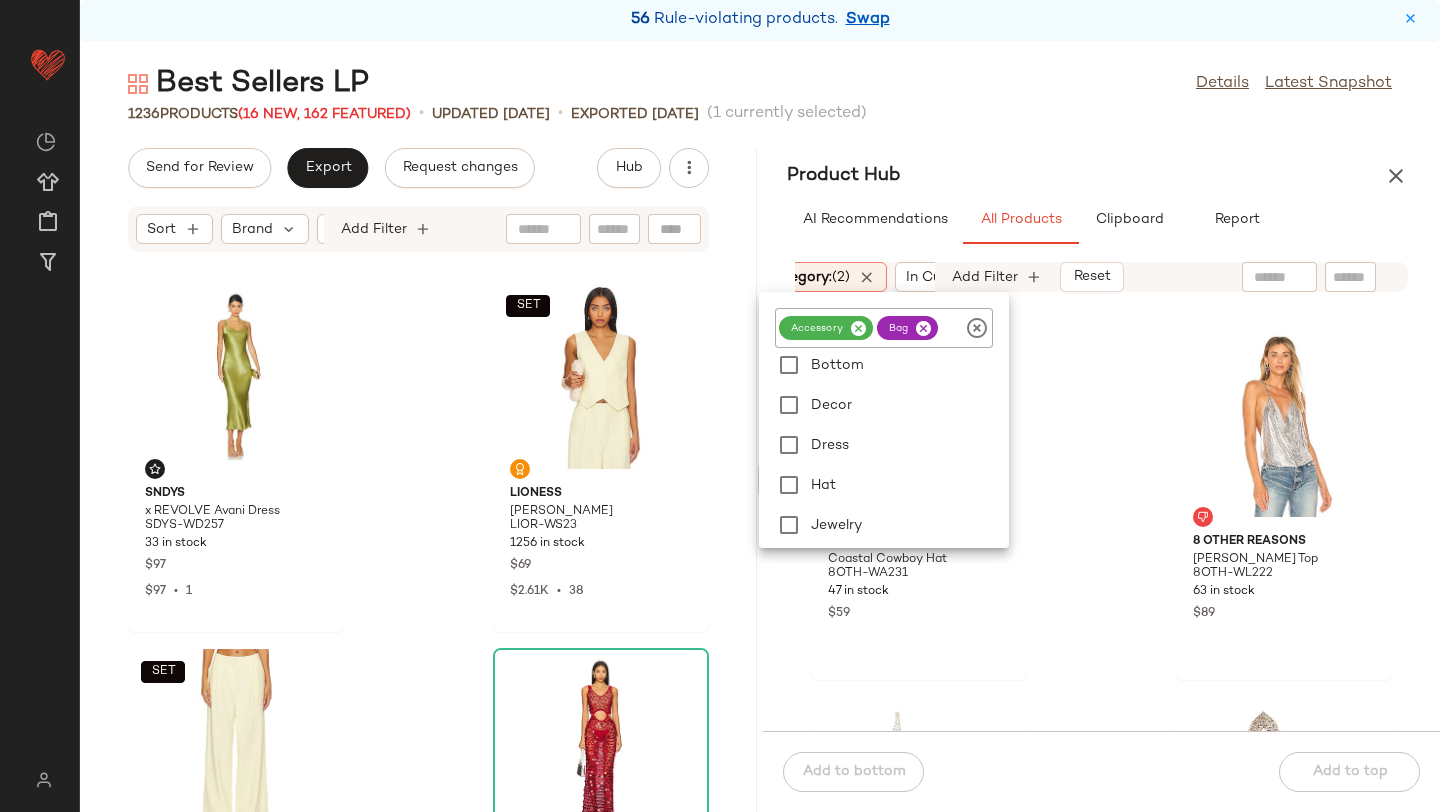 scroll, scrollTop: 186, scrollLeft: 0, axis: vertical 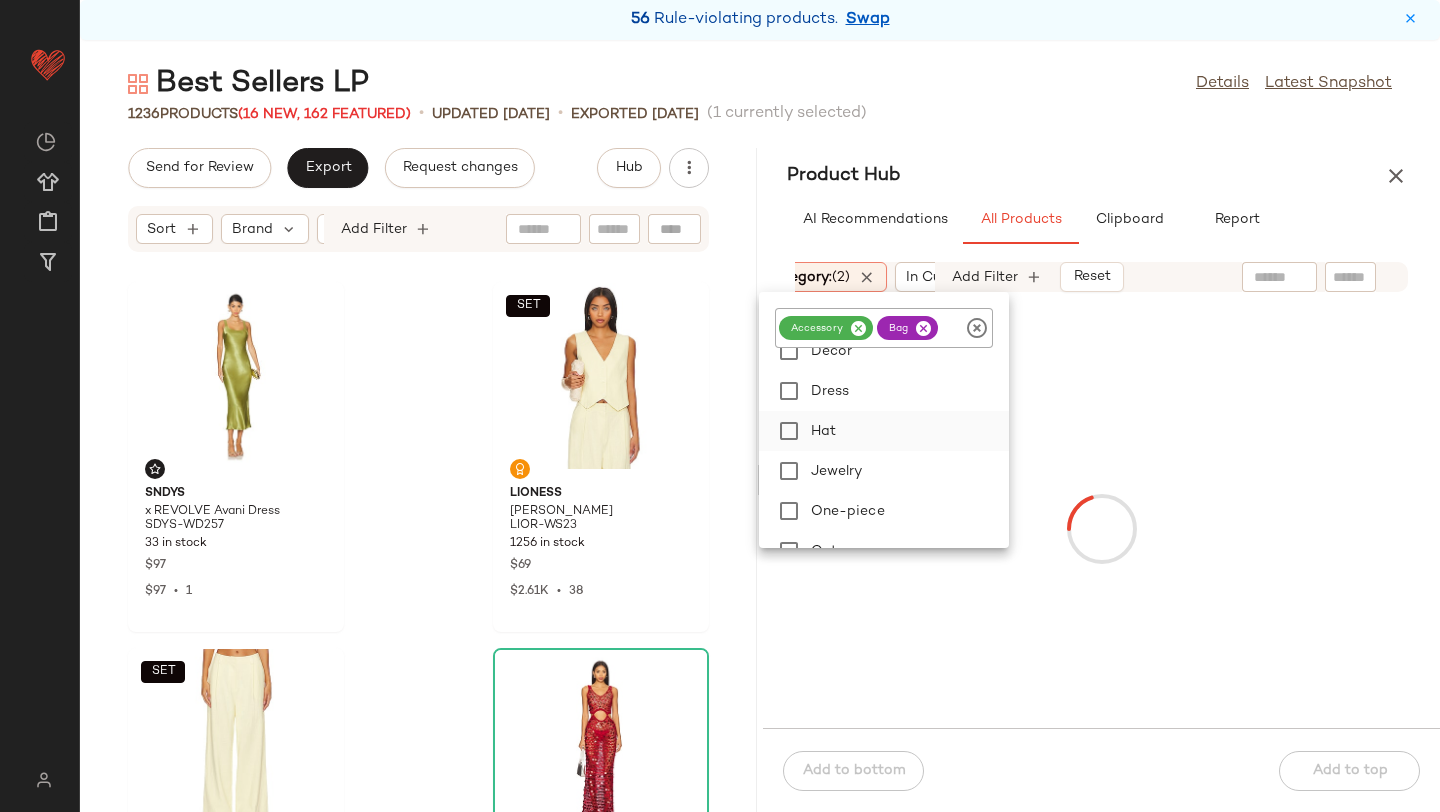 click on "Hat" at bounding box center (906, 431) 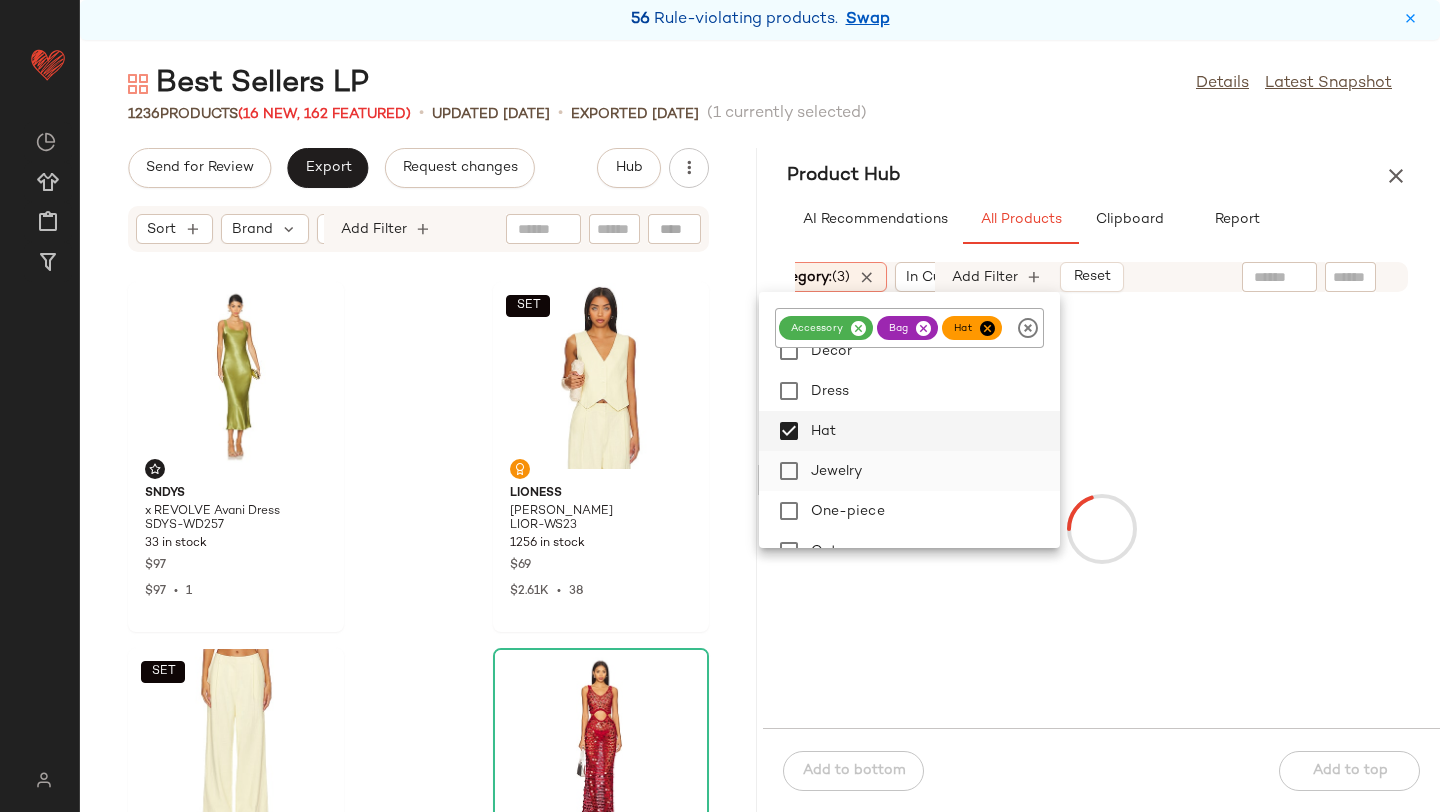 click on "Jewelry" 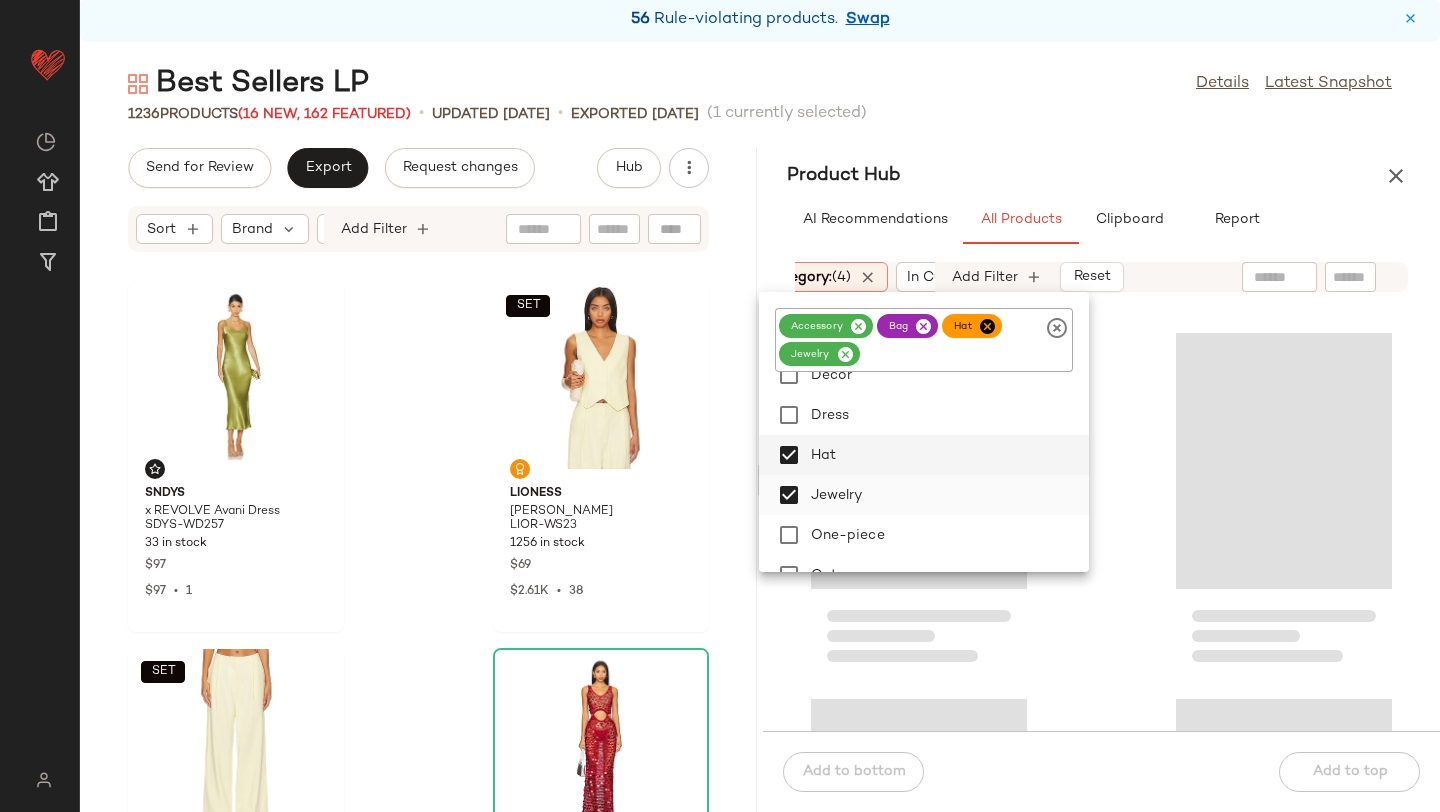 scroll, scrollTop: 345, scrollLeft: 0, axis: vertical 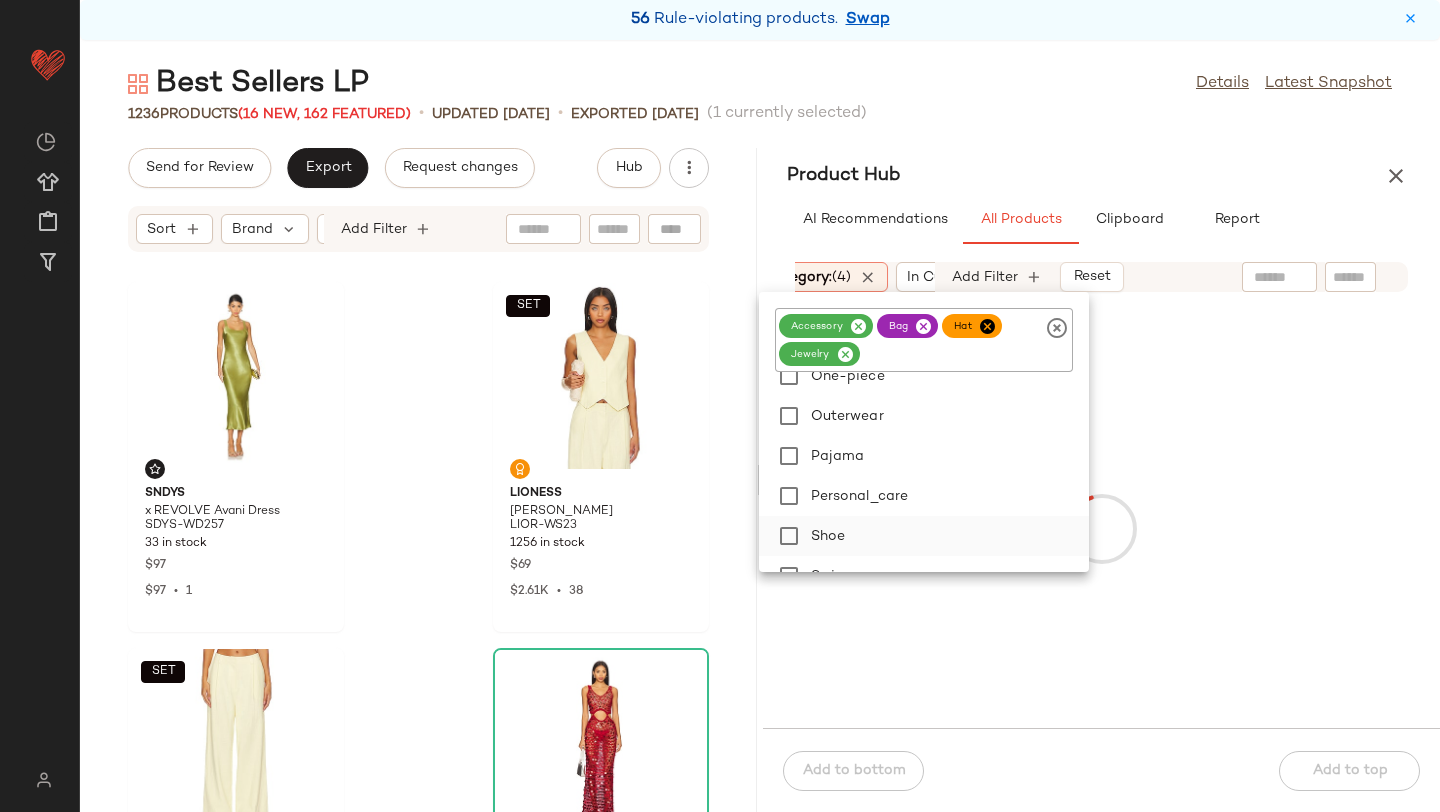 click on "Shoe" 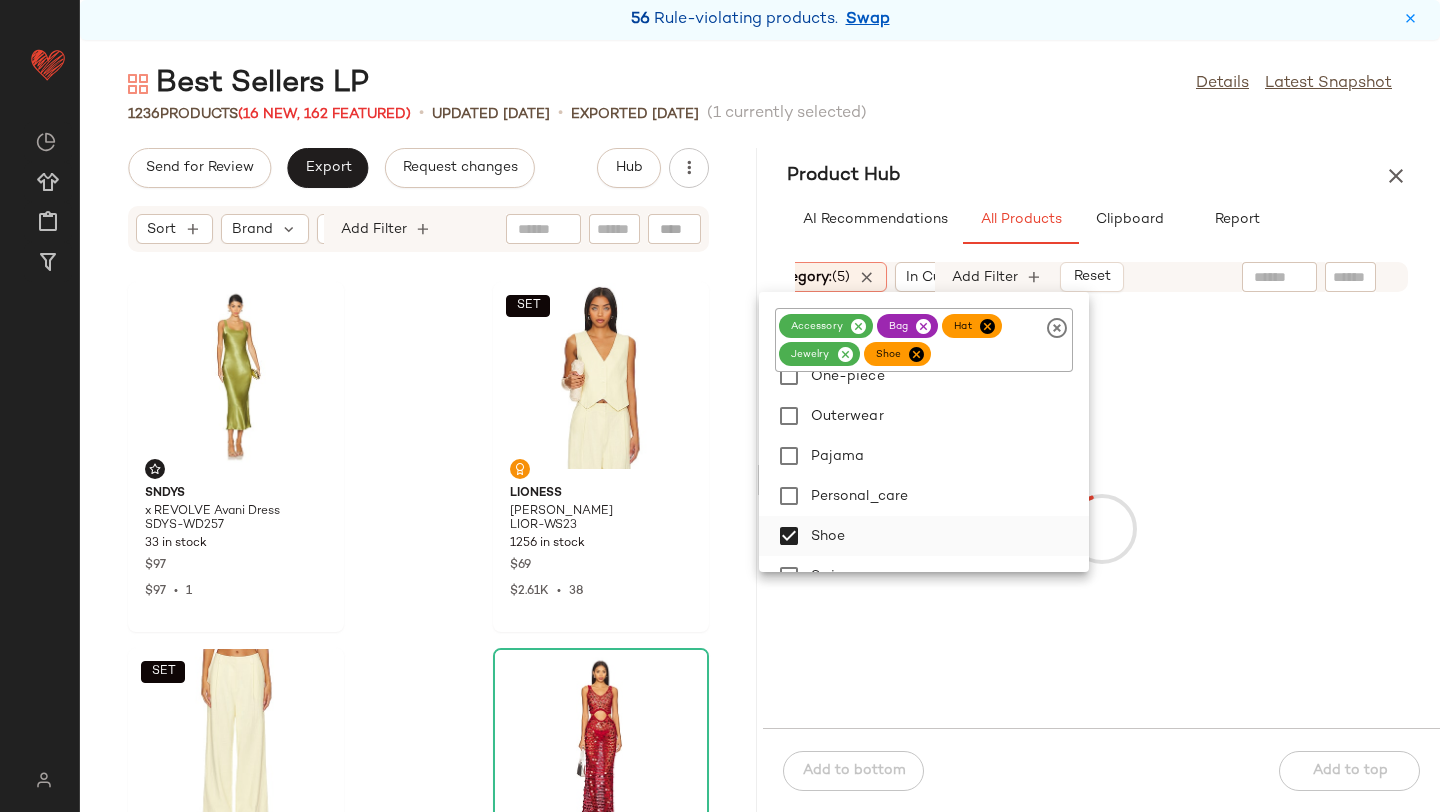 scroll, scrollTop: 449, scrollLeft: 0, axis: vertical 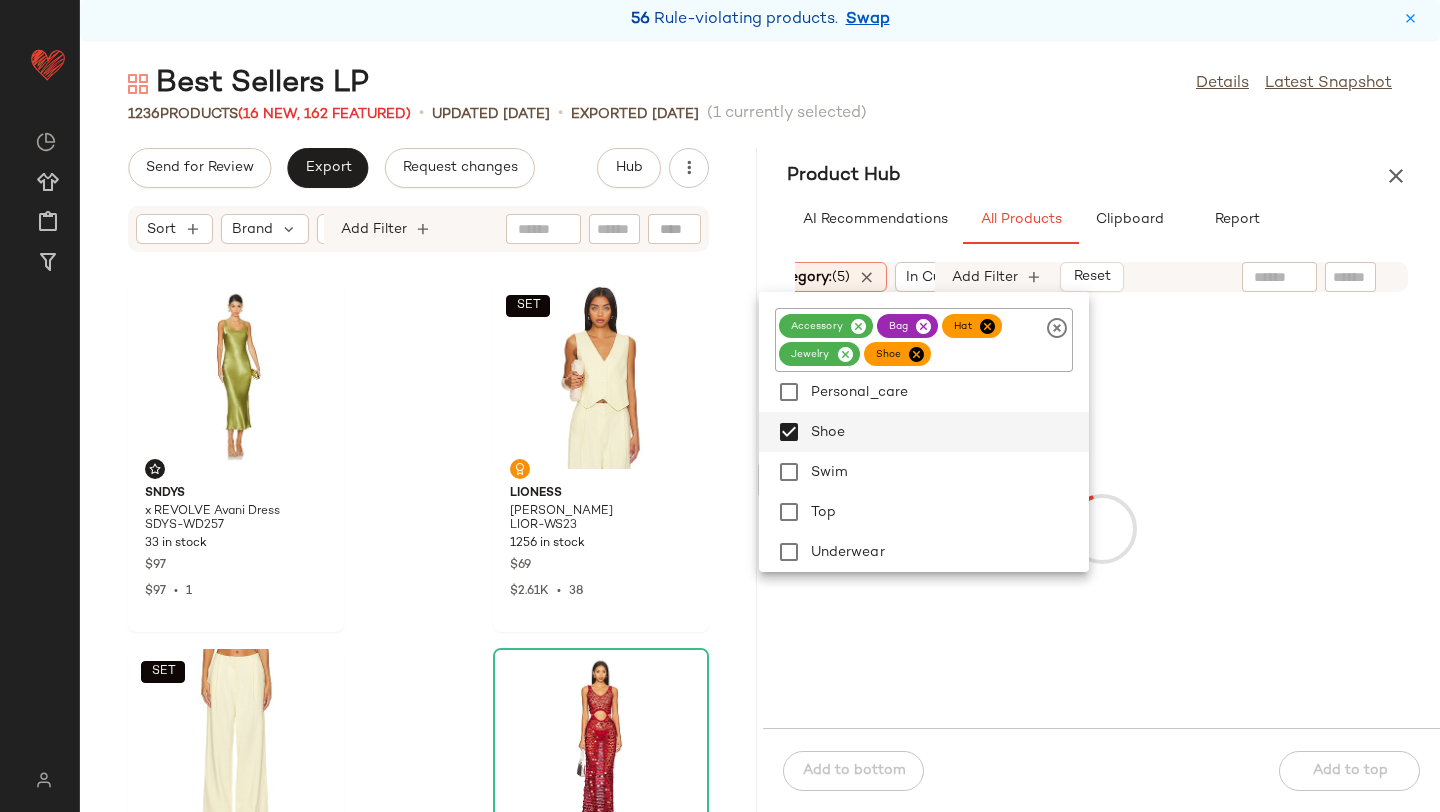 click on "1236   Products  (16 New, 162 Featured)  •   updated Jul 8th  •  Exported Jul 1st   (1 currently selected)" 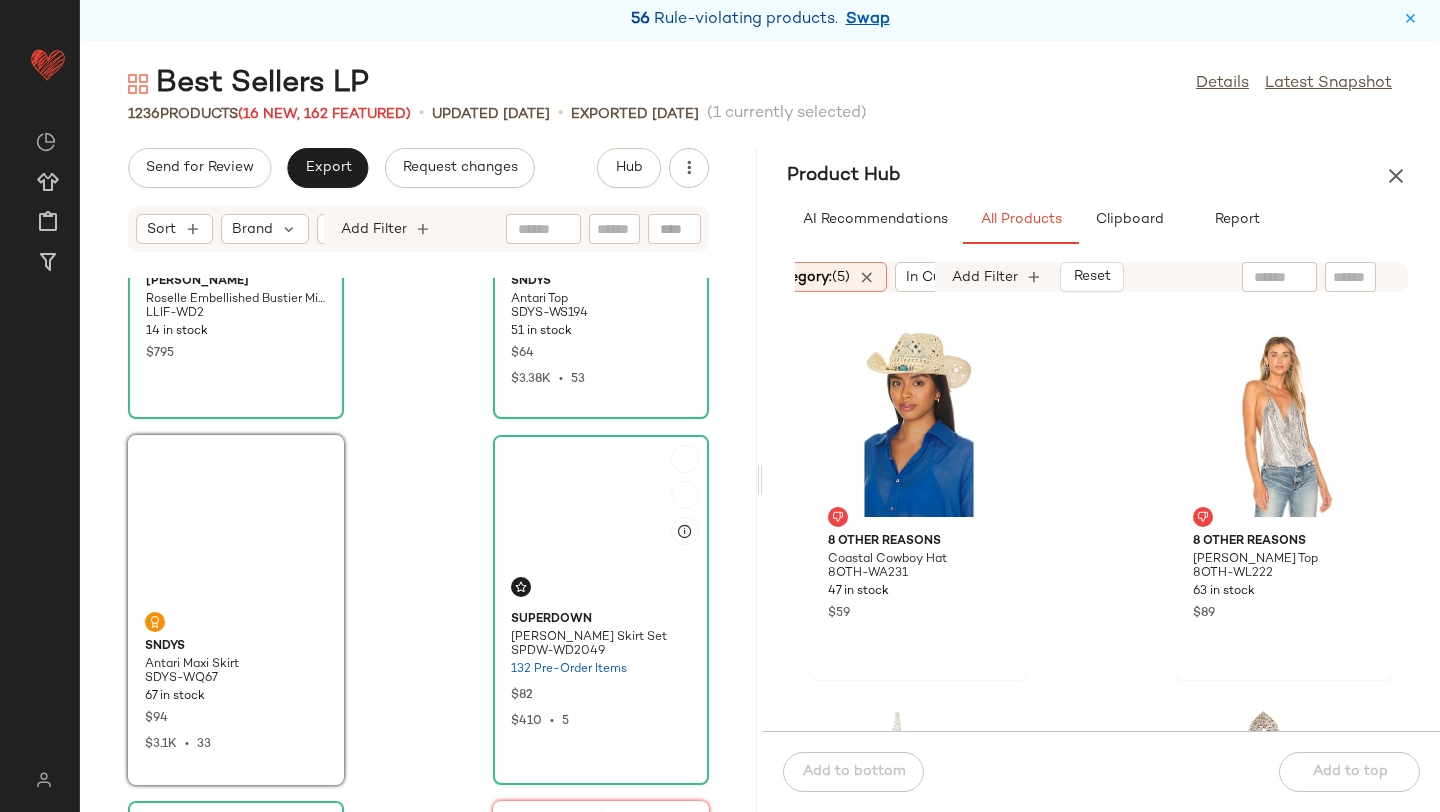 scroll, scrollTop: 0, scrollLeft: 0, axis: both 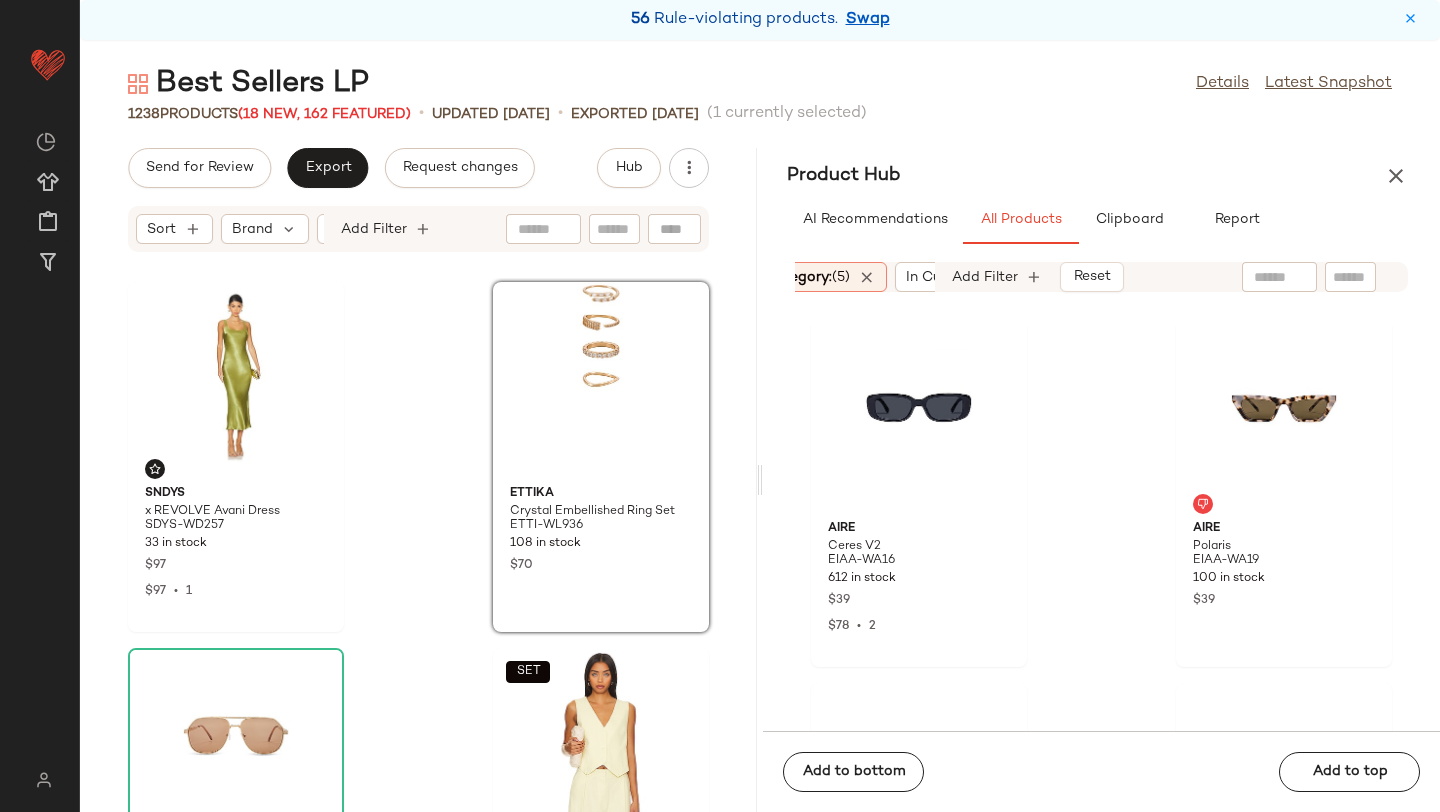 click on "Category:   (5)" at bounding box center (807, 277) 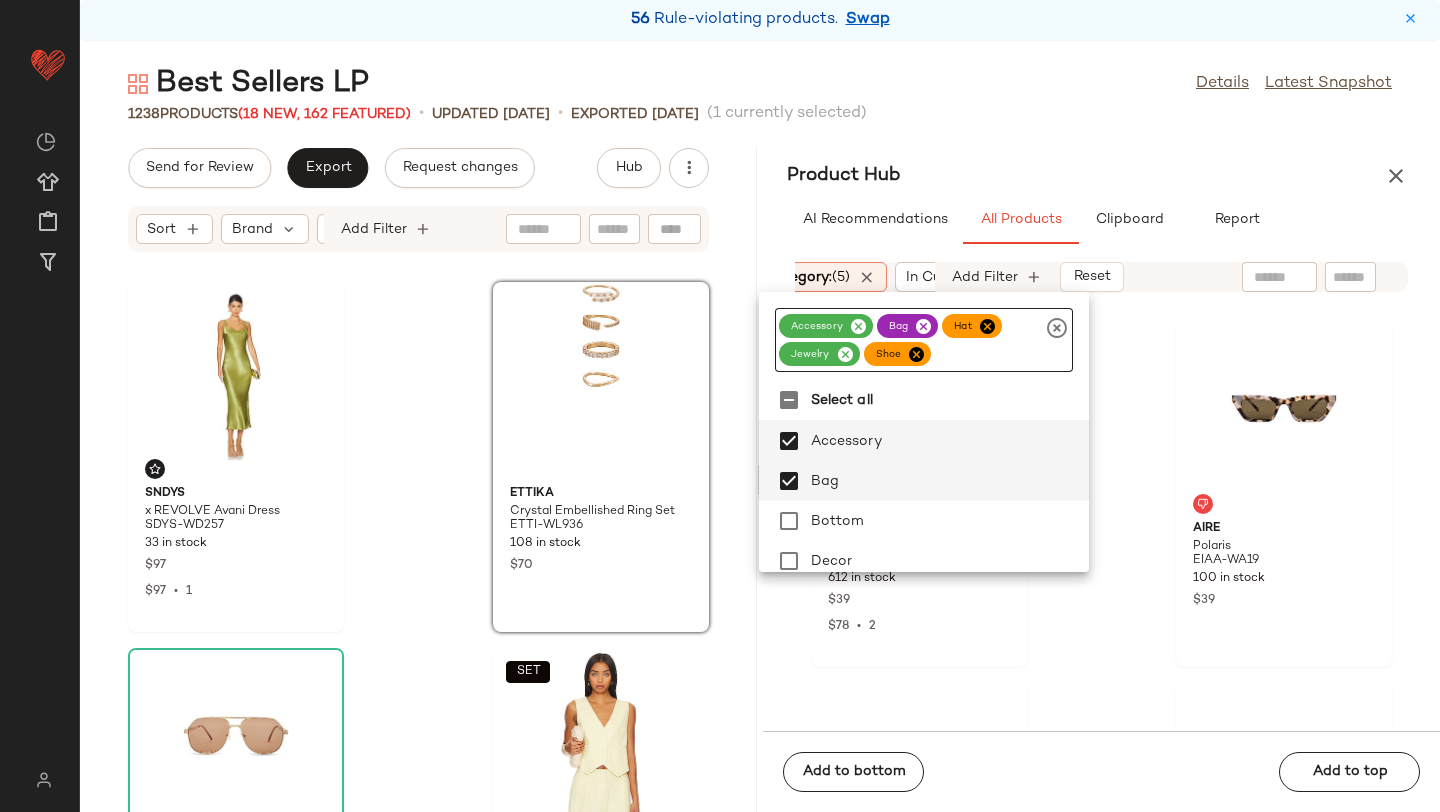 click at bounding box center [858, 326] 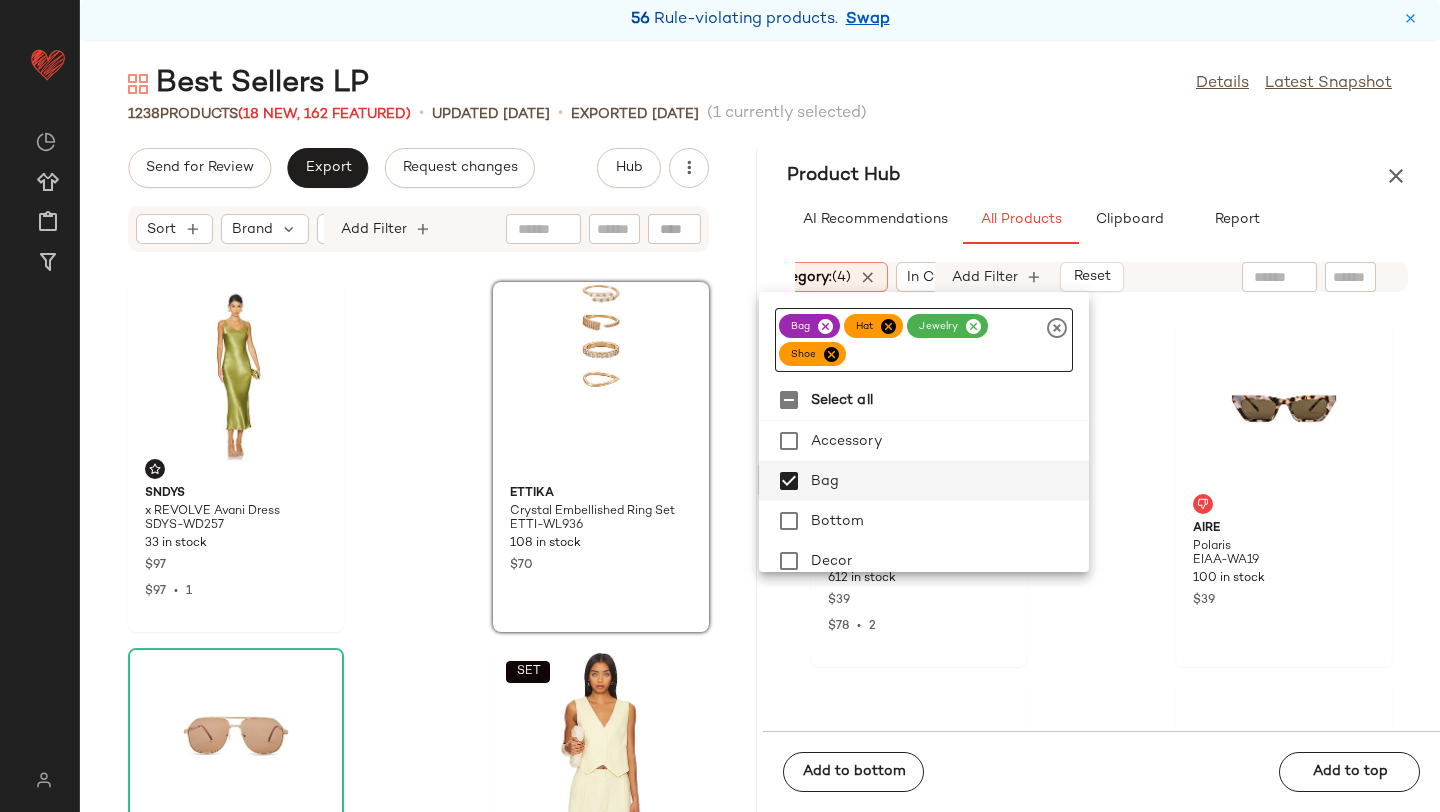 click at bounding box center (888, 326) 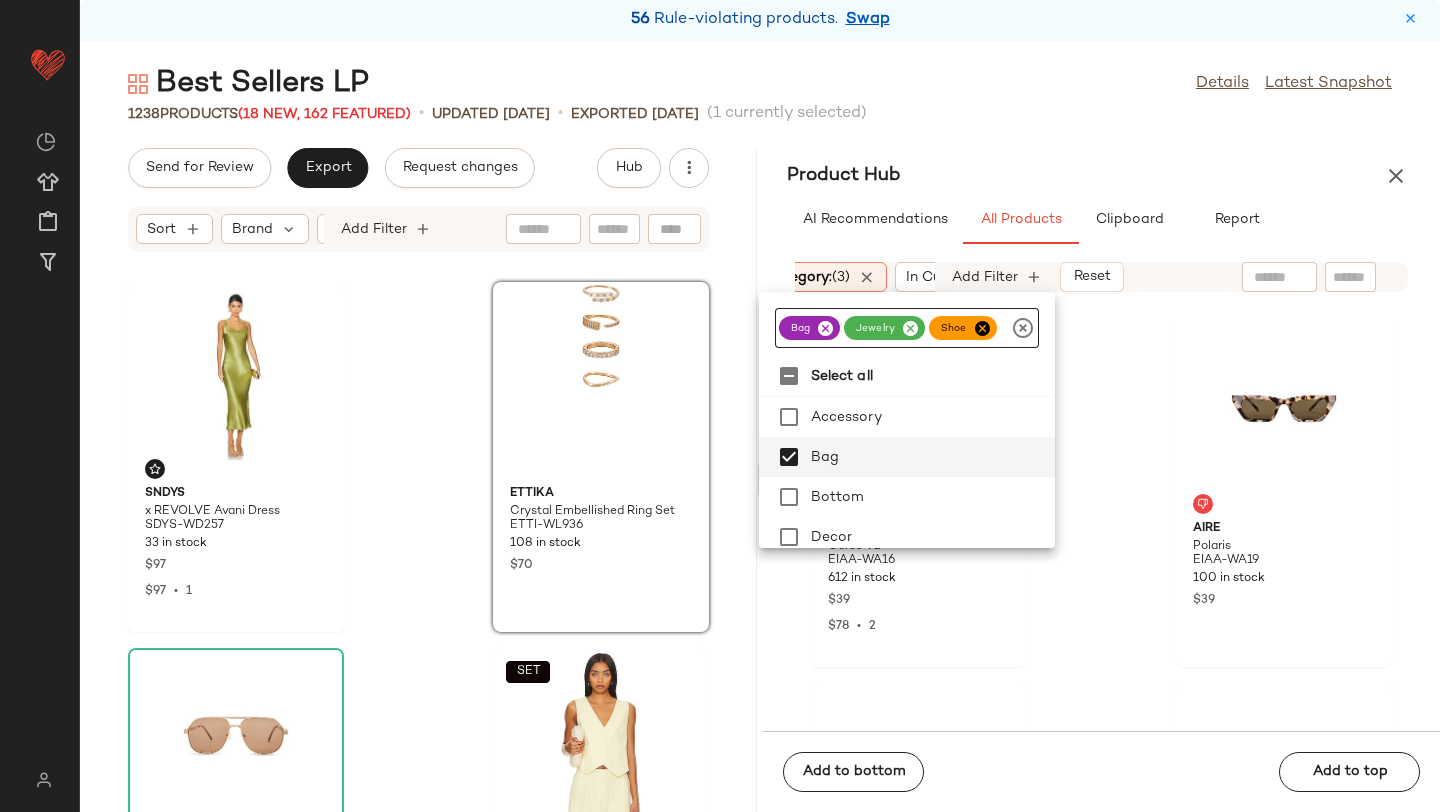 click at bounding box center (910, 328) 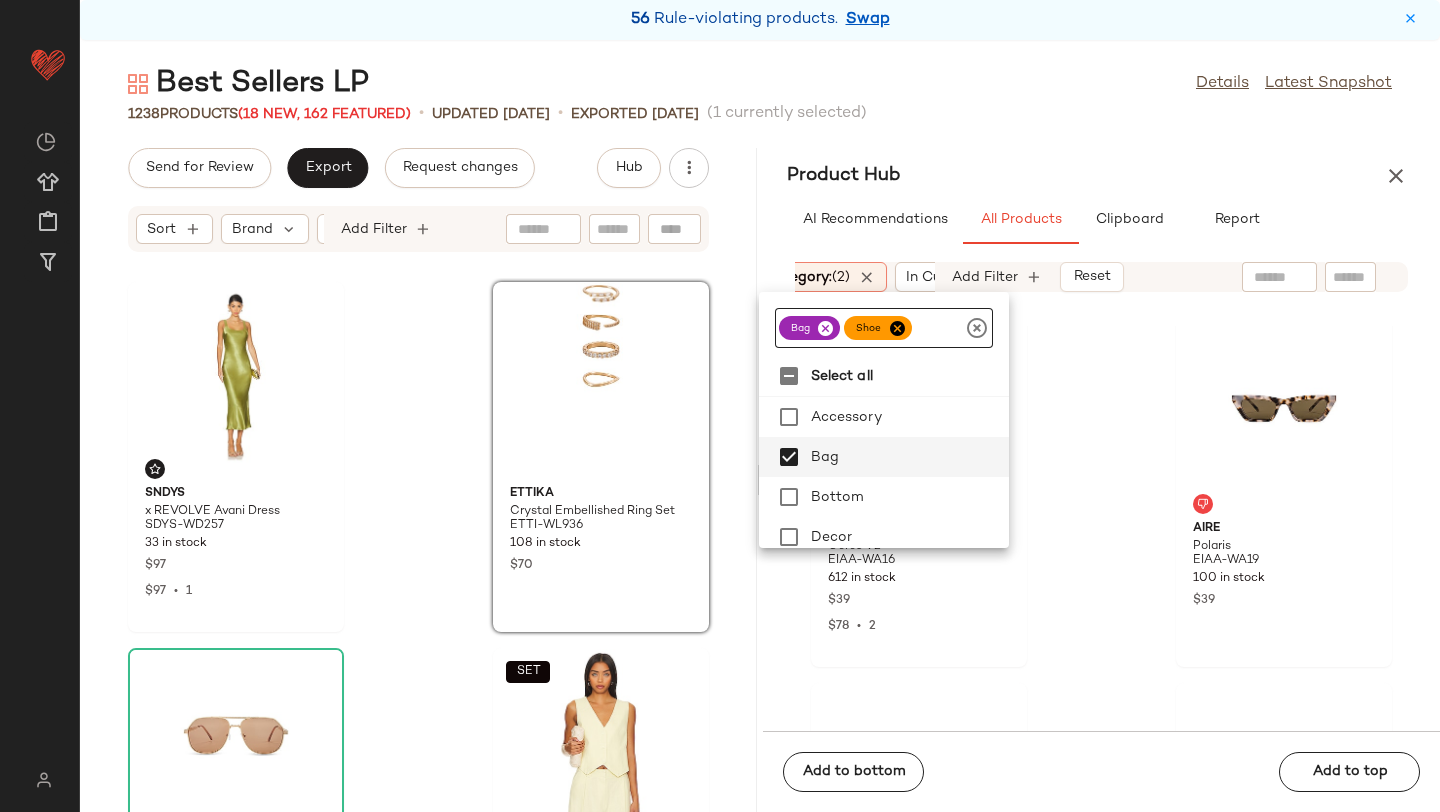 click on "1238   Products  (18 New, 162 Featured)  •   updated Jul 8th  •  Exported Jul 1st   (1 currently selected)" 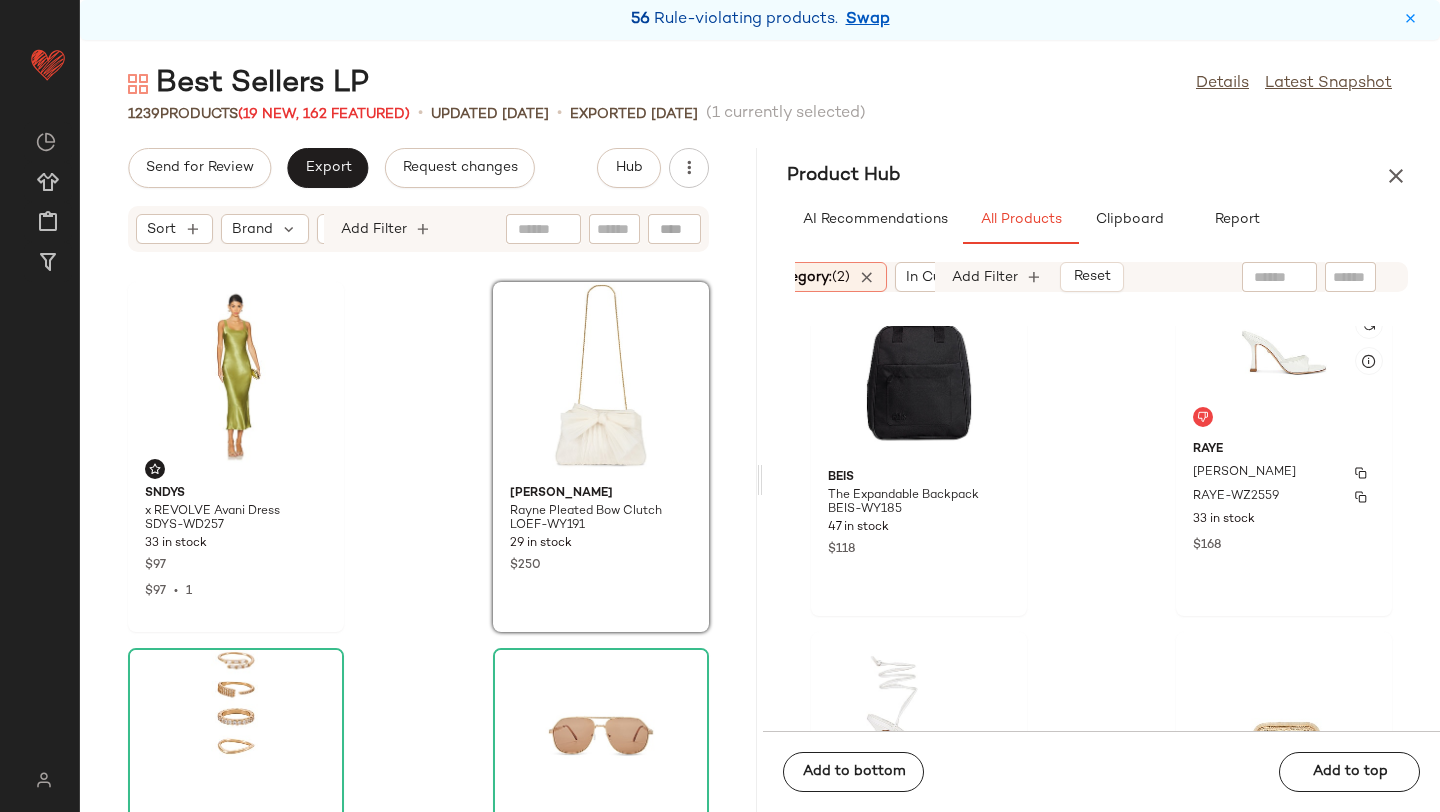 scroll, scrollTop: 8135, scrollLeft: 0, axis: vertical 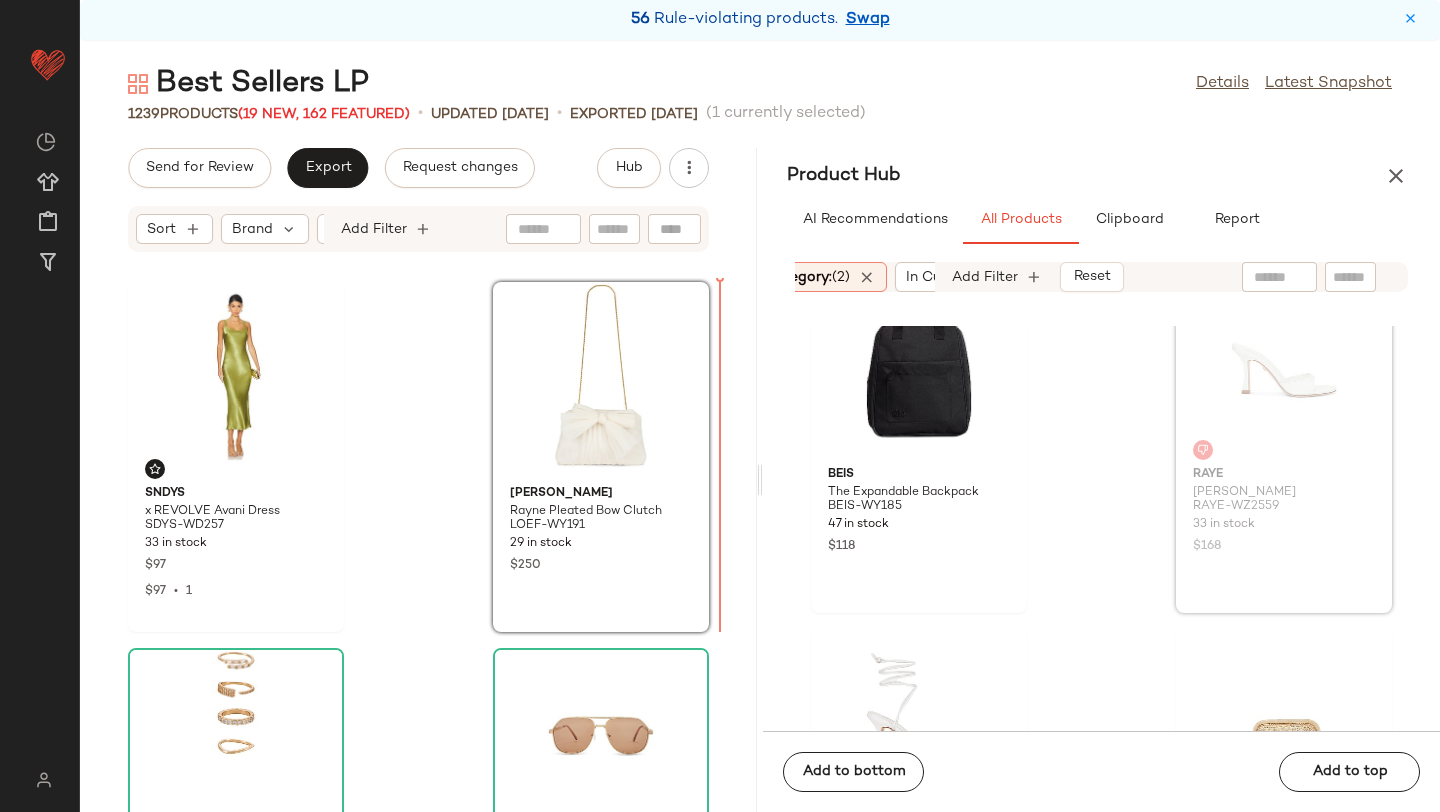 drag, startPoint x: 1200, startPoint y: 436, endPoint x: 1180, endPoint y: 436, distance: 20 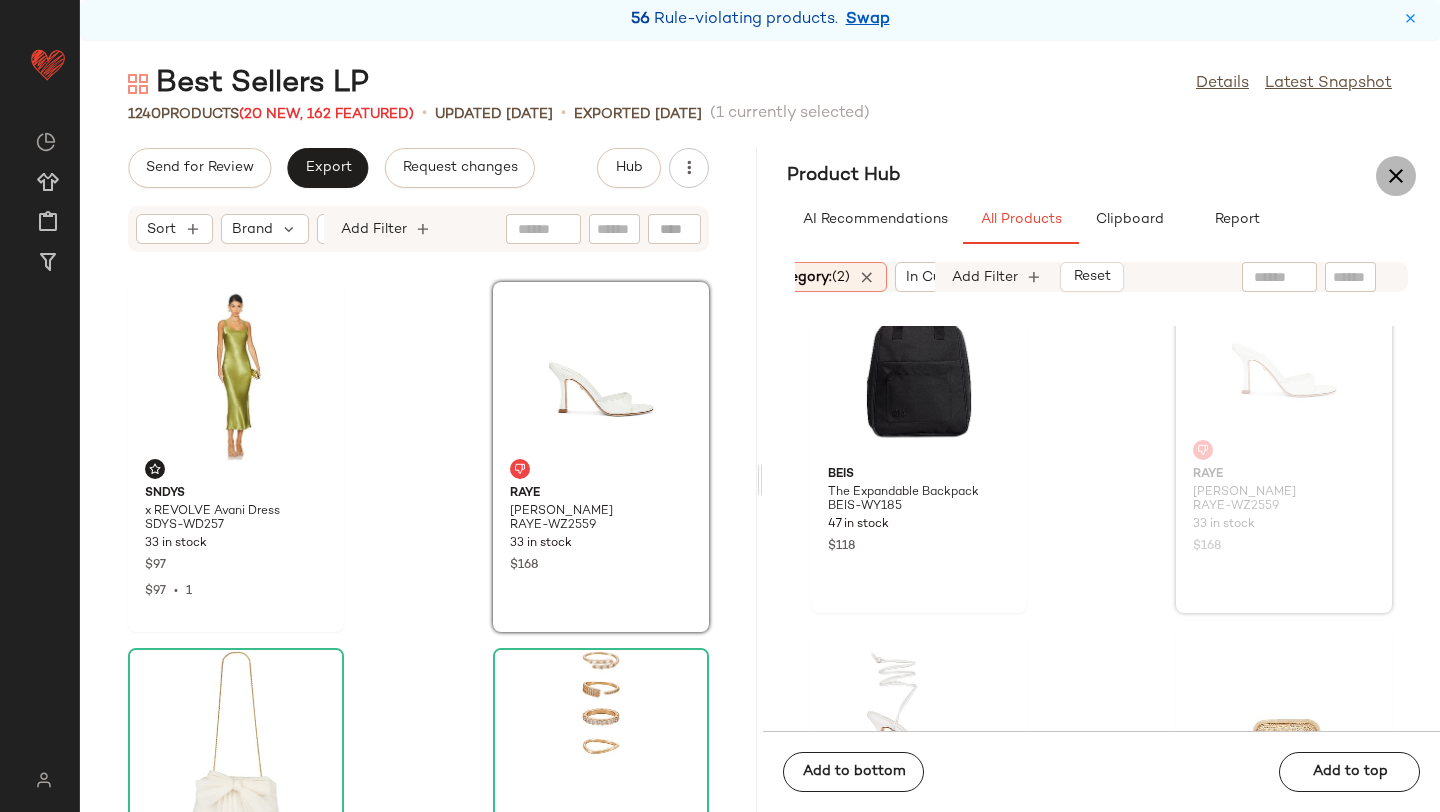 click at bounding box center [1396, 176] 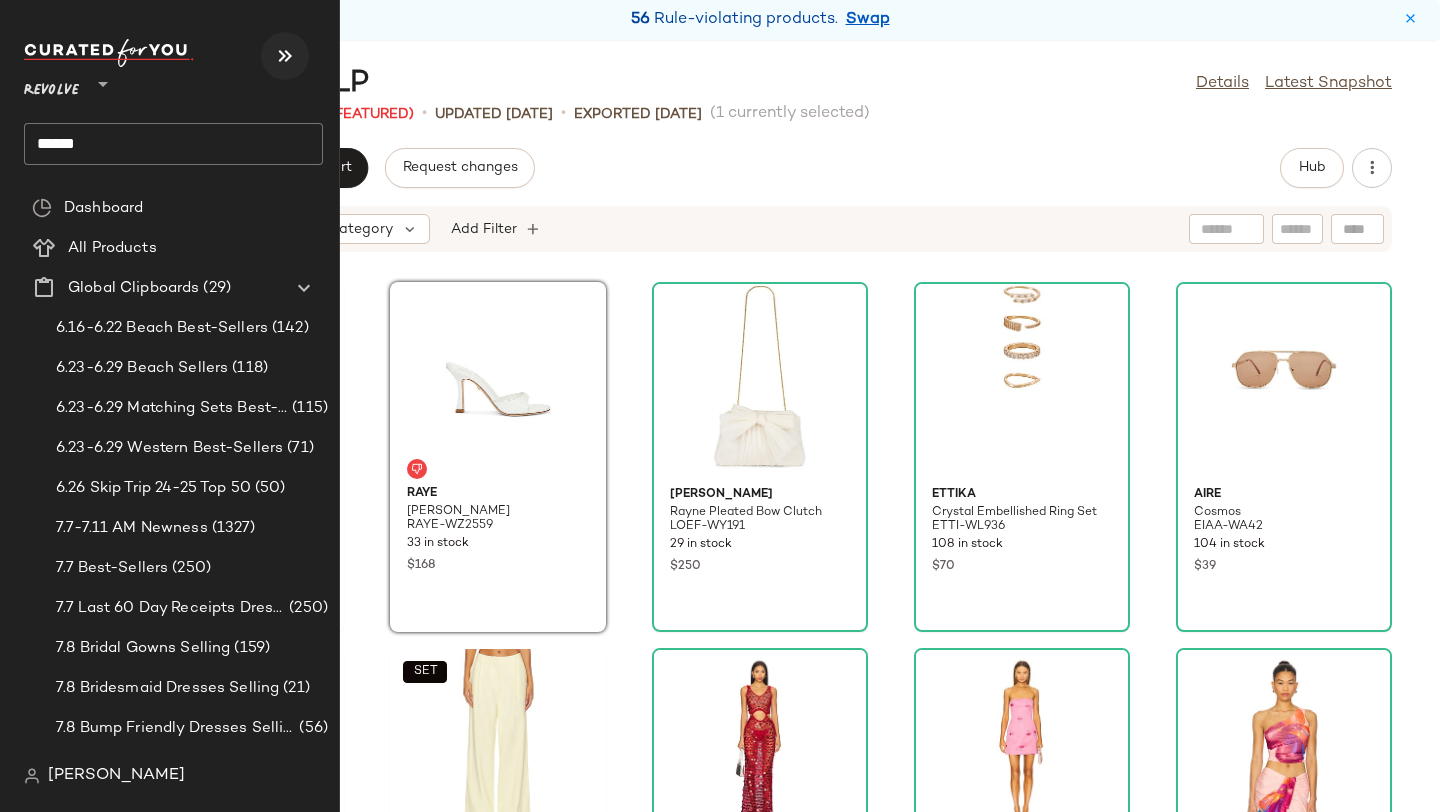 click at bounding box center (285, 56) 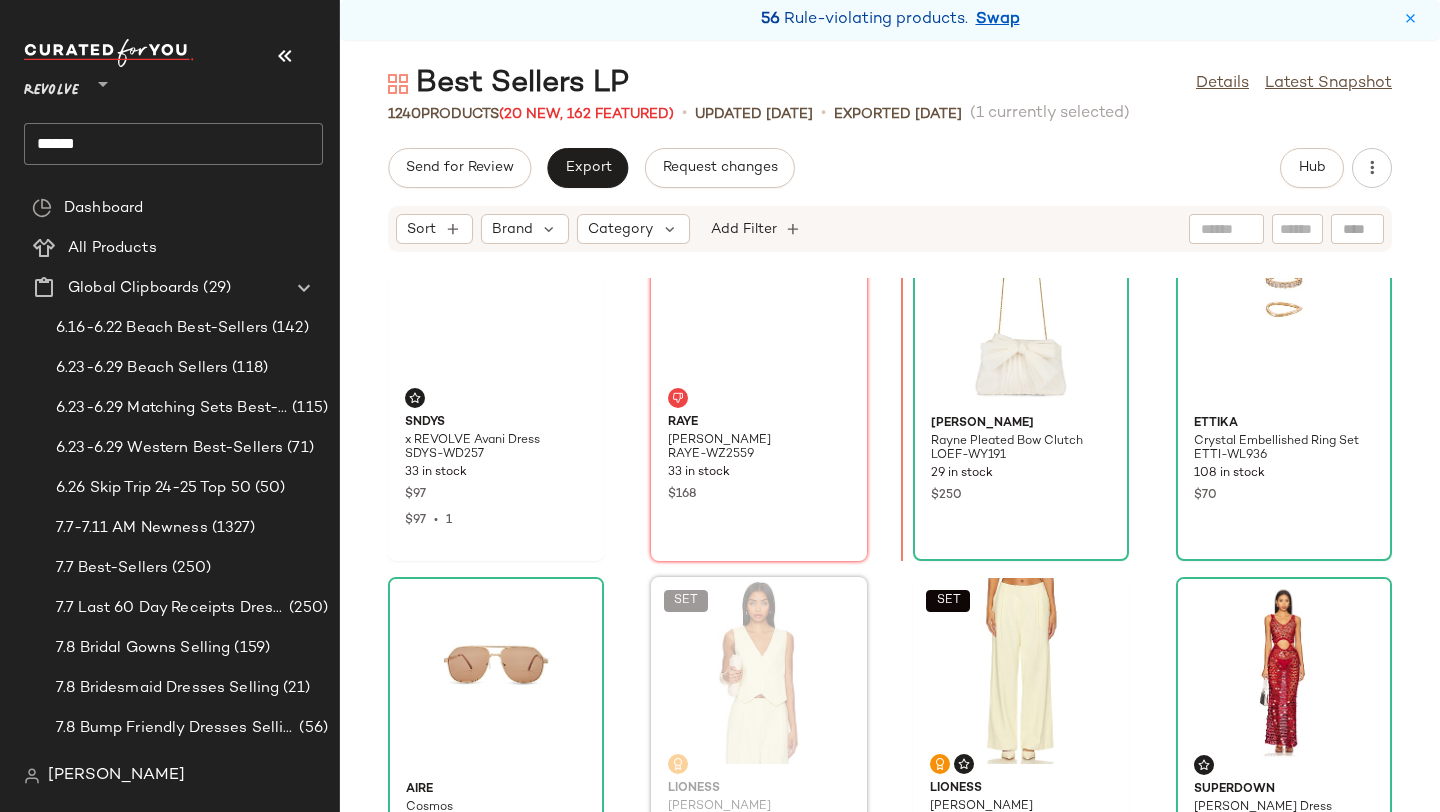 drag, startPoint x: 760, startPoint y: 533, endPoint x: 797, endPoint y: 503, distance: 47.63402 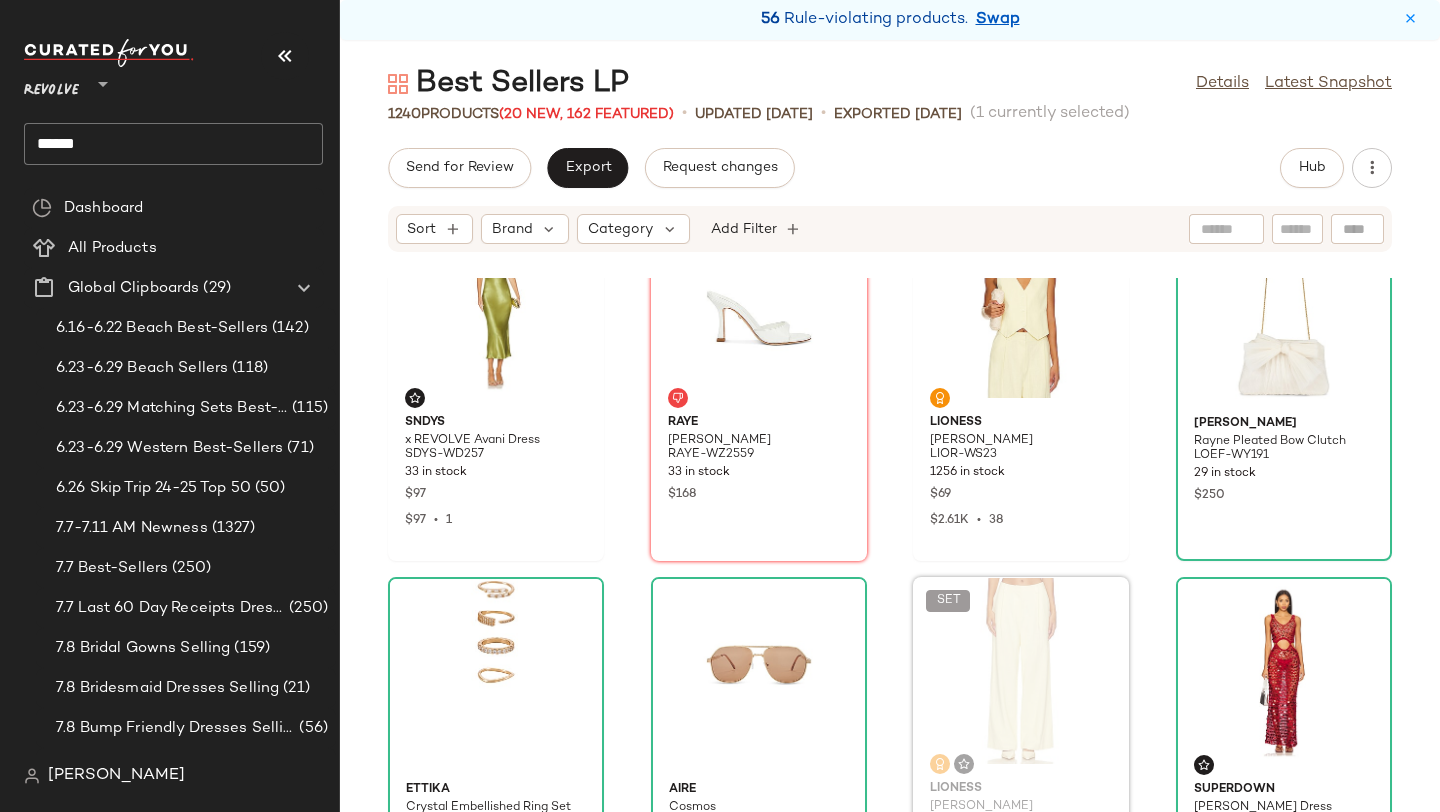 scroll, scrollTop: 74, scrollLeft: 0, axis: vertical 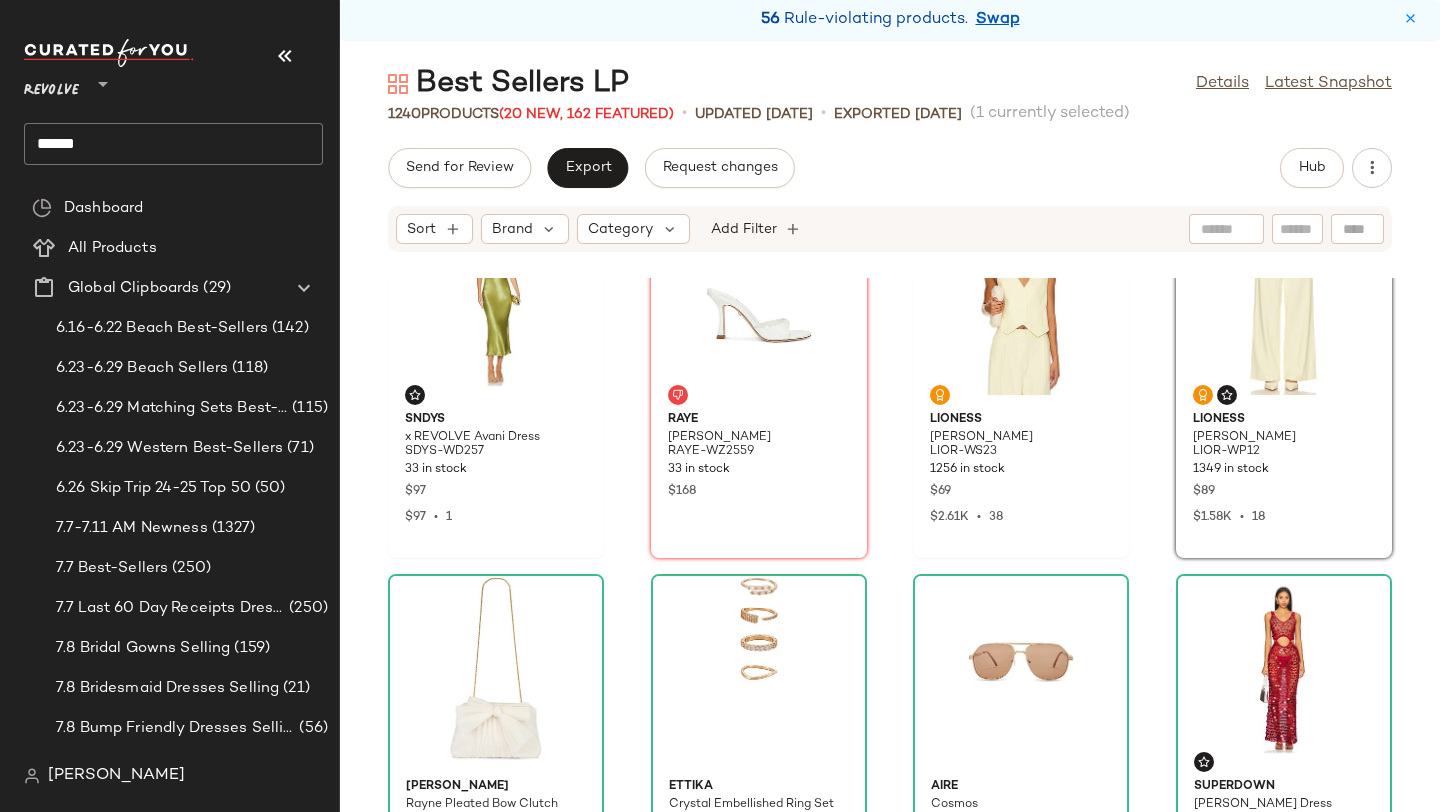 drag, startPoint x: 978, startPoint y: 686, endPoint x: 684, endPoint y: 13, distance: 734.41473 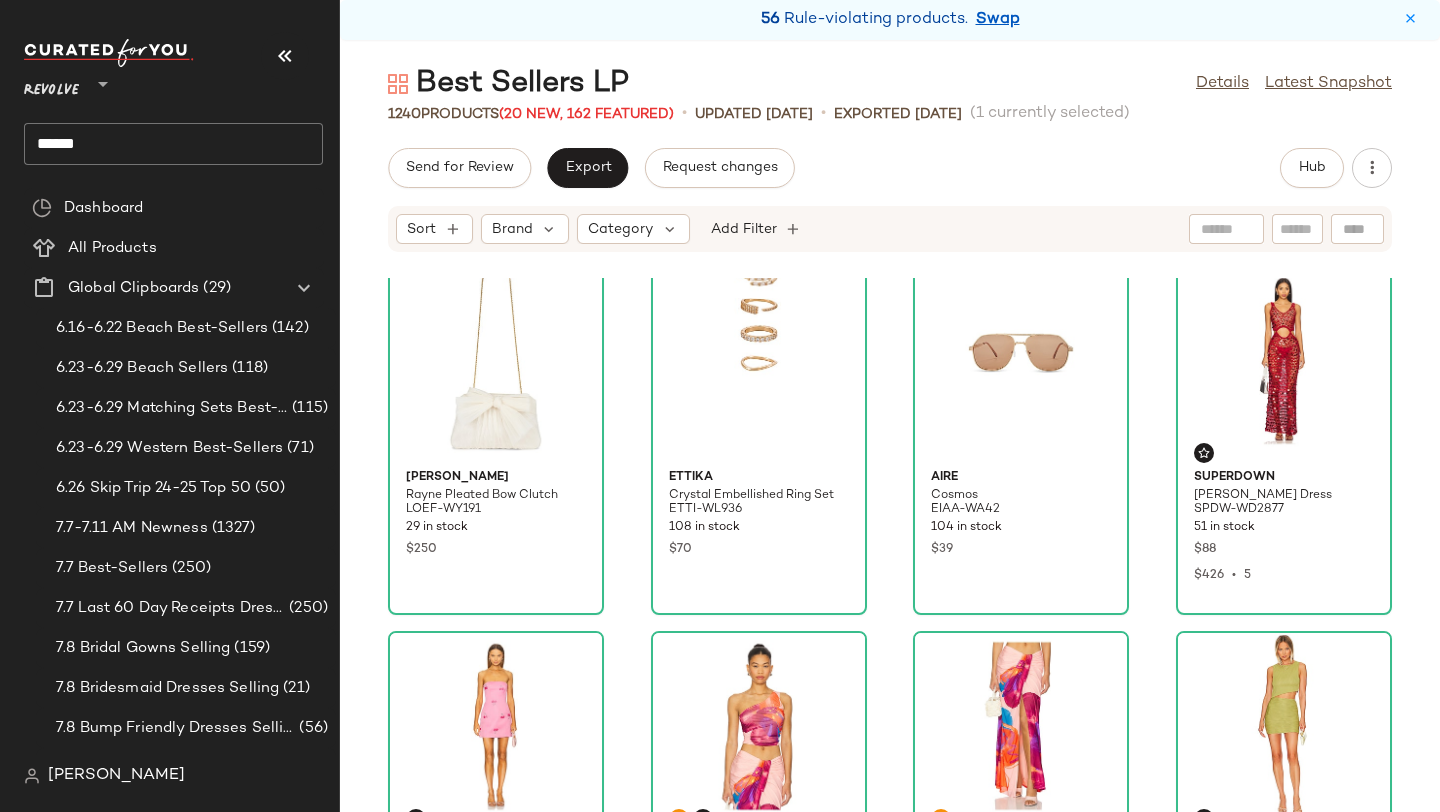 scroll, scrollTop: 289, scrollLeft: 0, axis: vertical 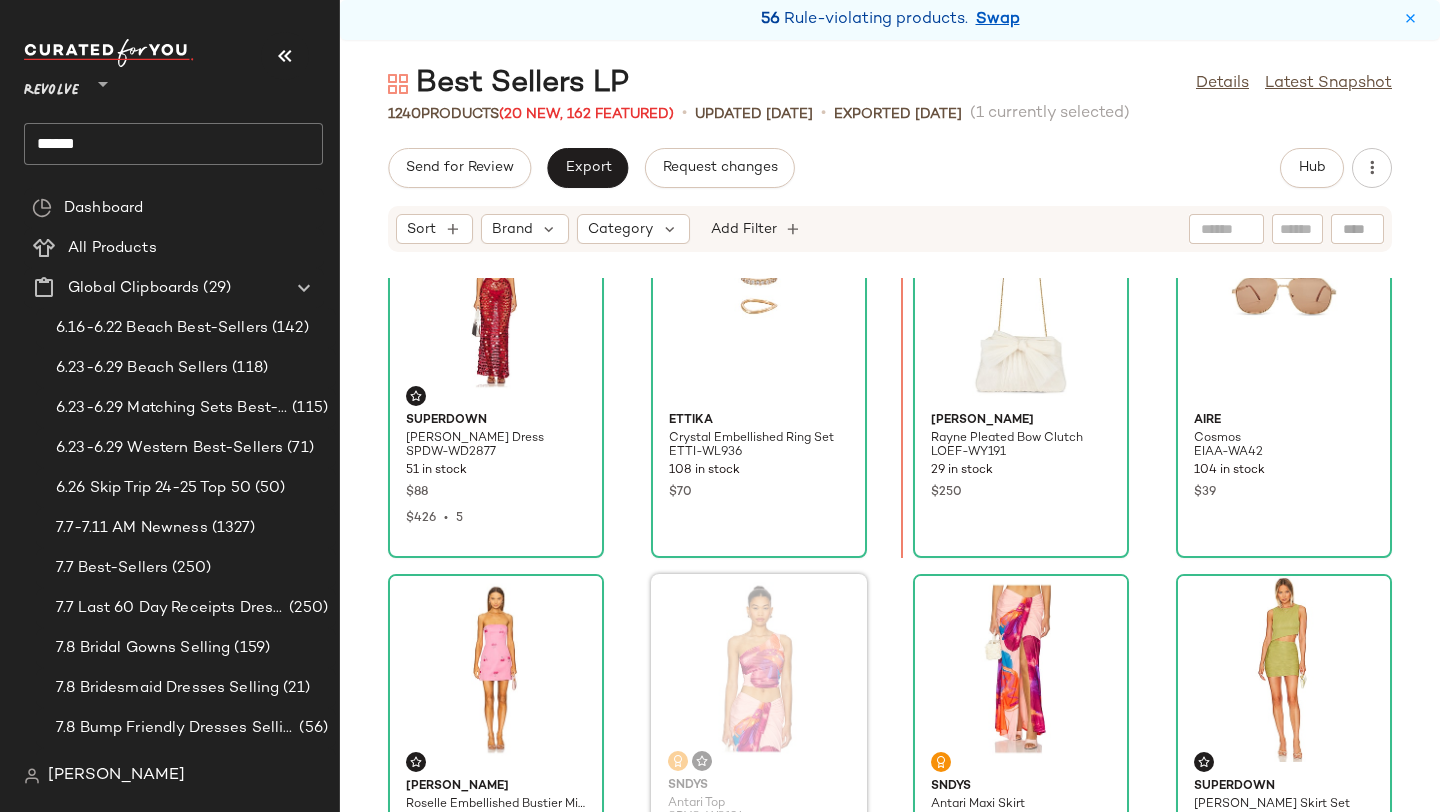drag, startPoint x: 755, startPoint y: 659, endPoint x: 917, endPoint y: 485, distance: 237.73935 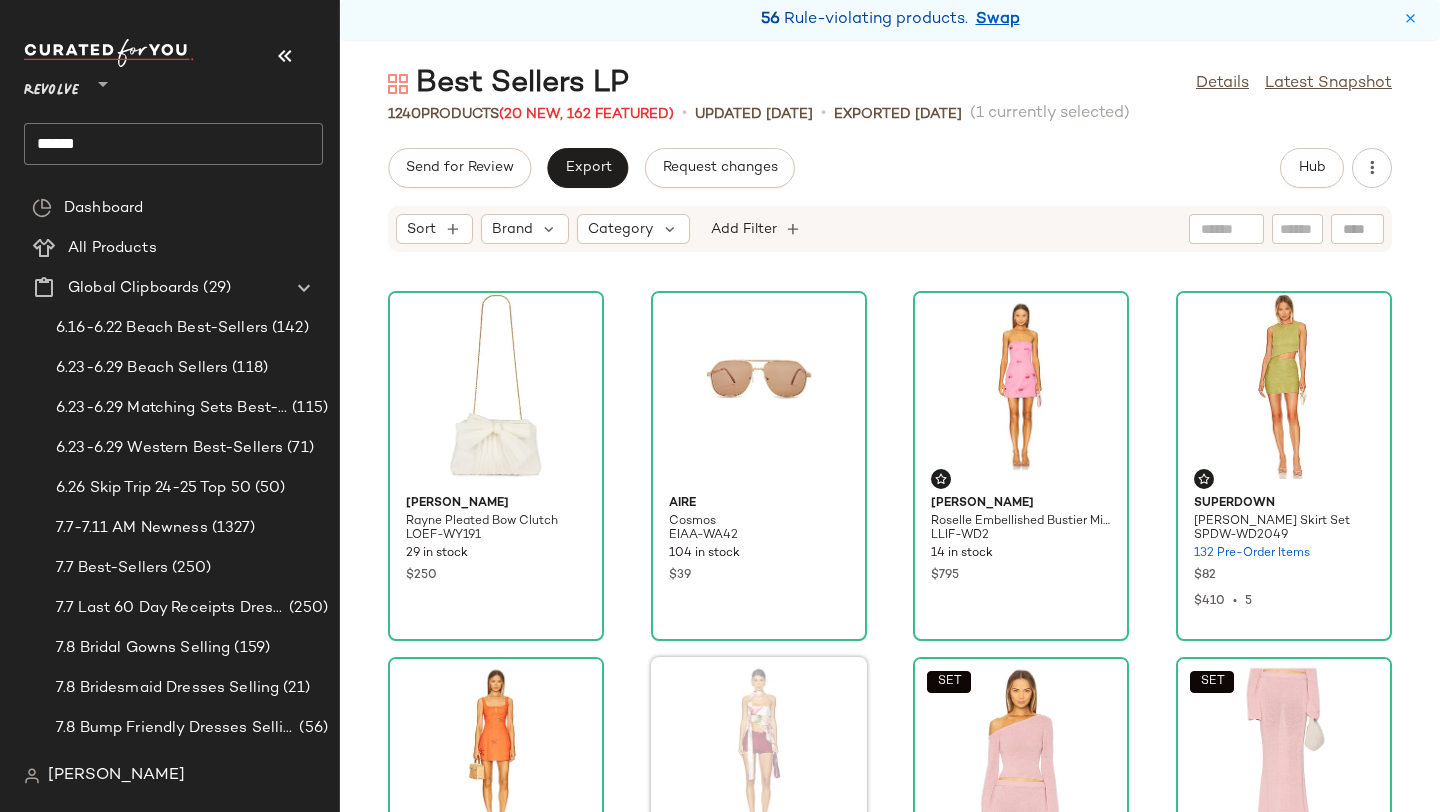 scroll, scrollTop: 742, scrollLeft: 0, axis: vertical 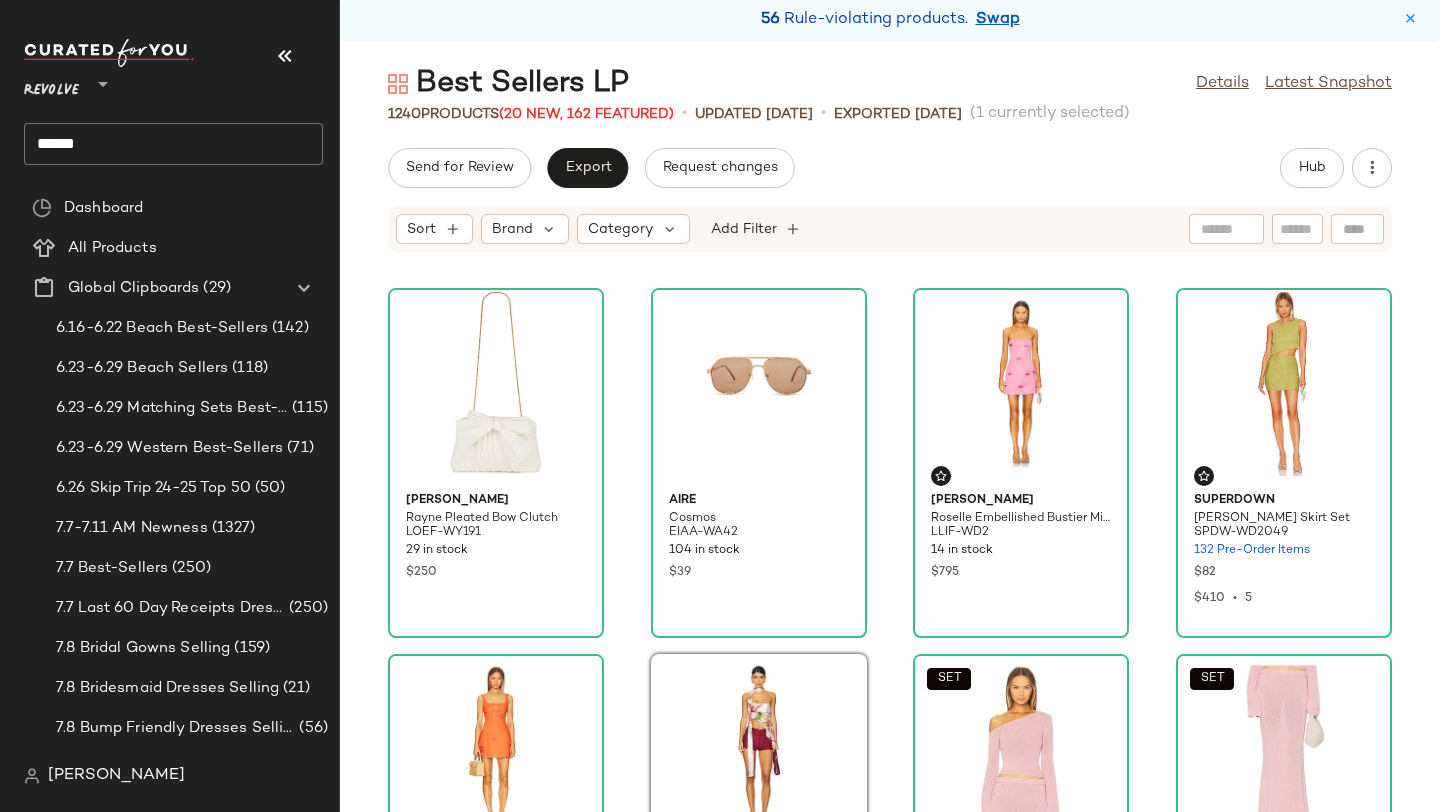 drag, startPoint x: 773, startPoint y: 710, endPoint x: 721, endPoint y: 696, distance: 53.851646 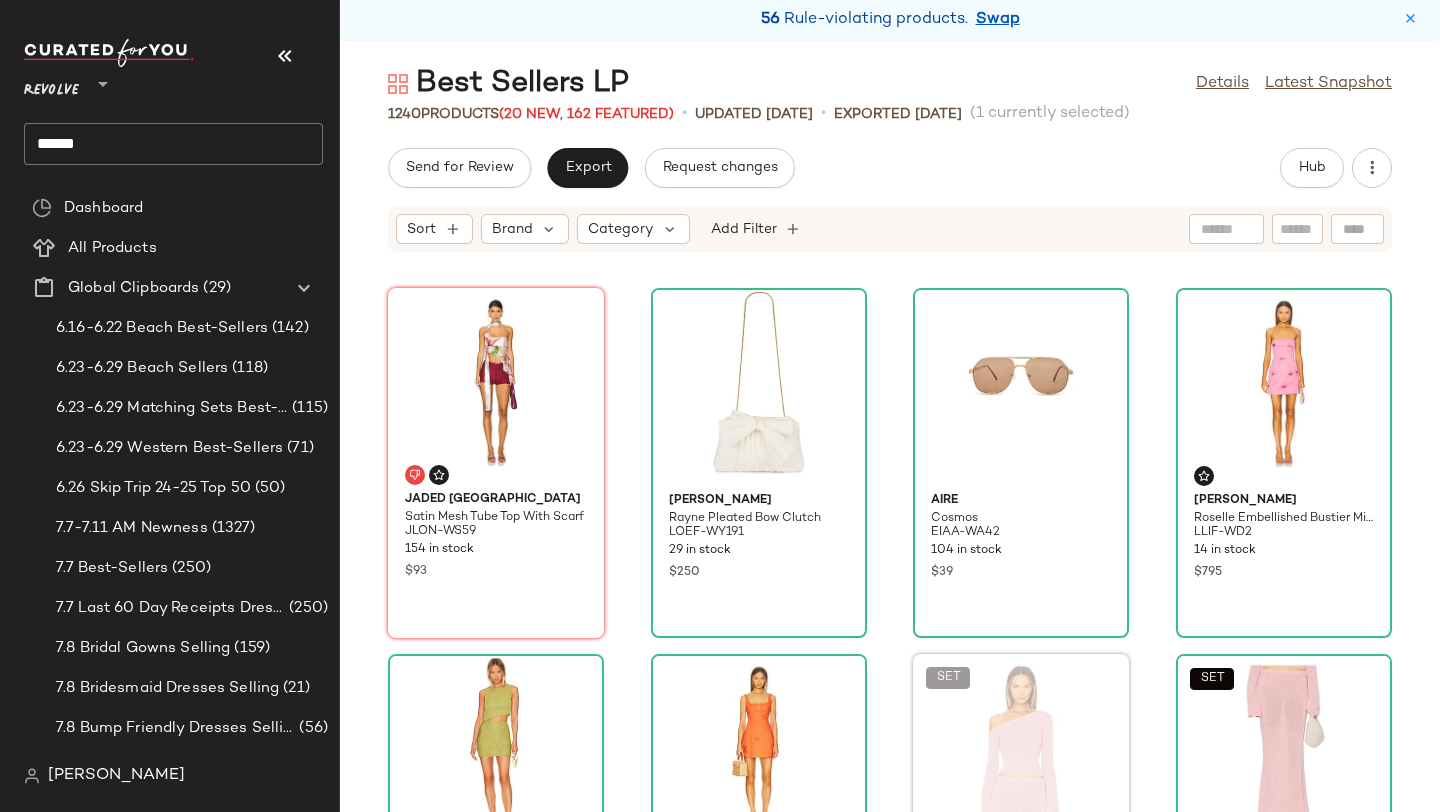 scroll, scrollTop: 745, scrollLeft: 0, axis: vertical 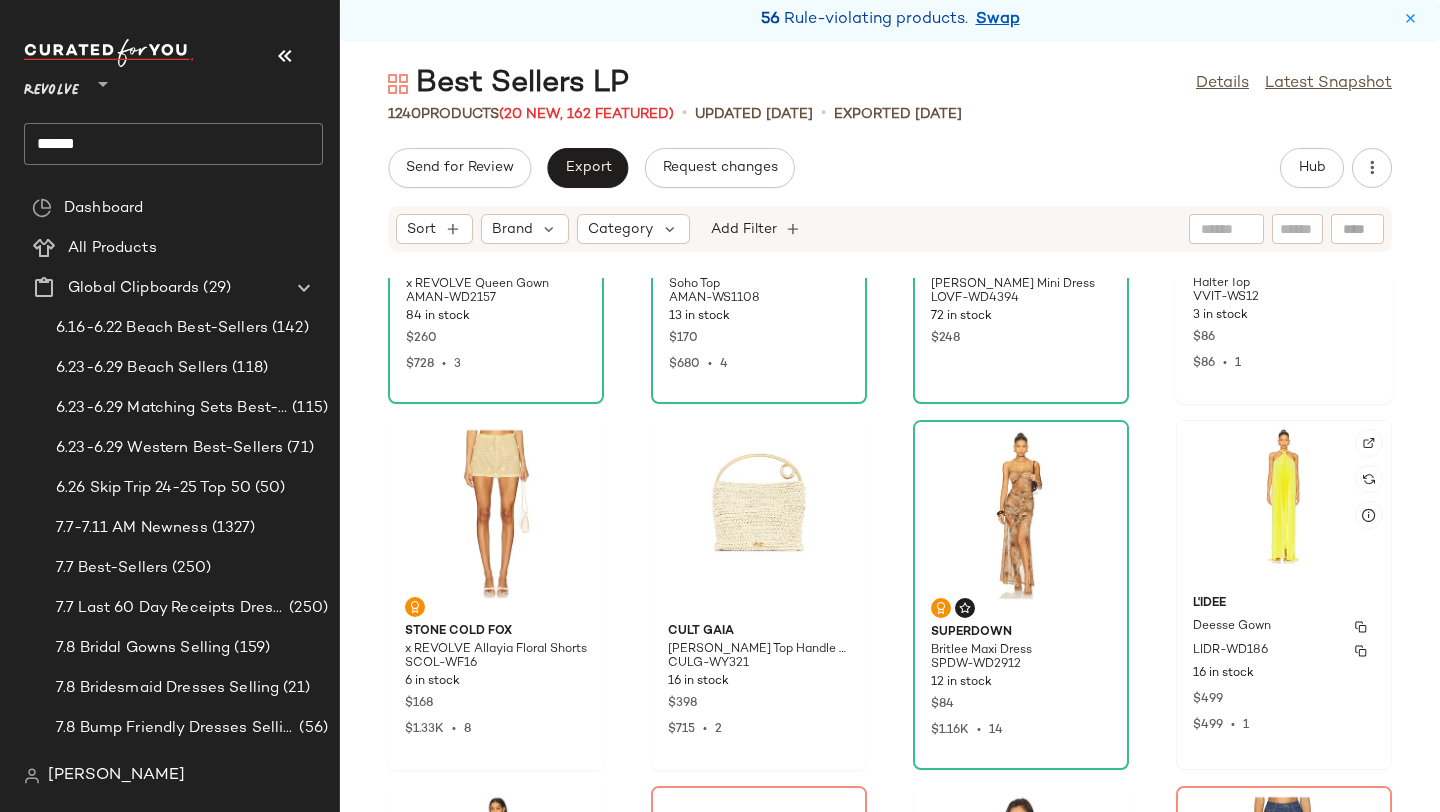 click on "L'IDEE Deesse Gown LIDR-WD186 16 in stock $499 $499  •  1" 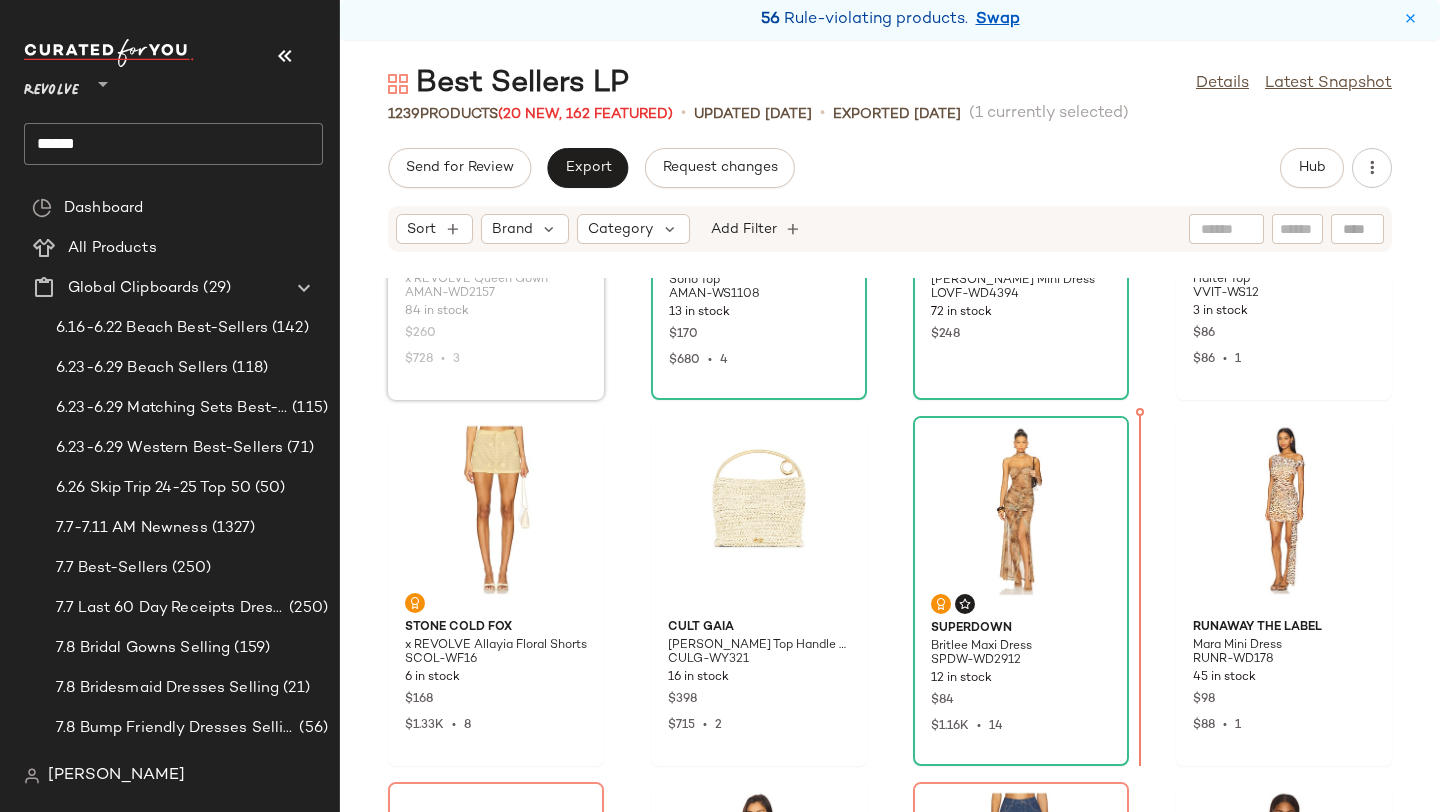 scroll, scrollTop: 1735, scrollLeft: 0, axis: vertical 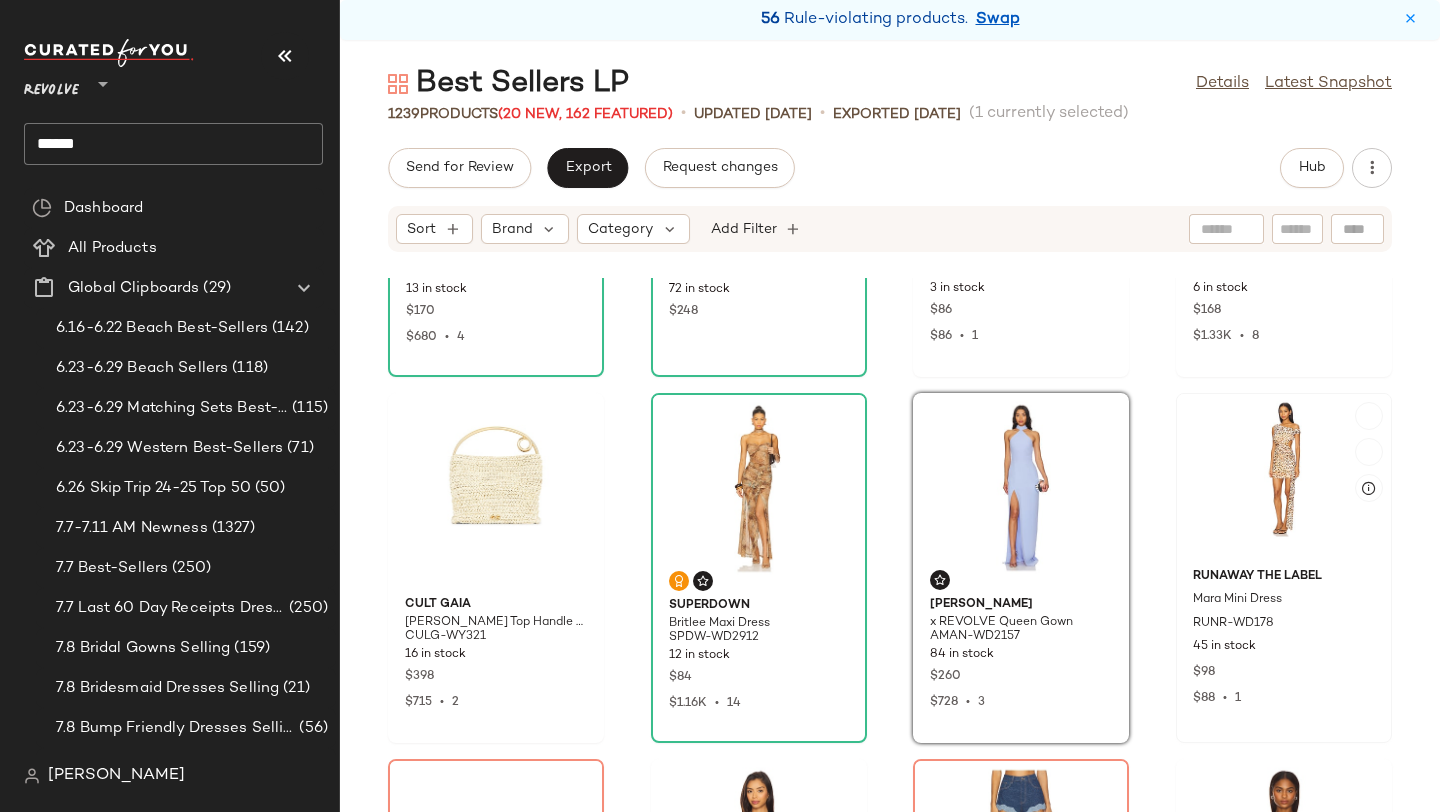 click on "Runaway The Label Mara Mini Dress RUNR-WD178 45 in stock $98 $88  •  1" 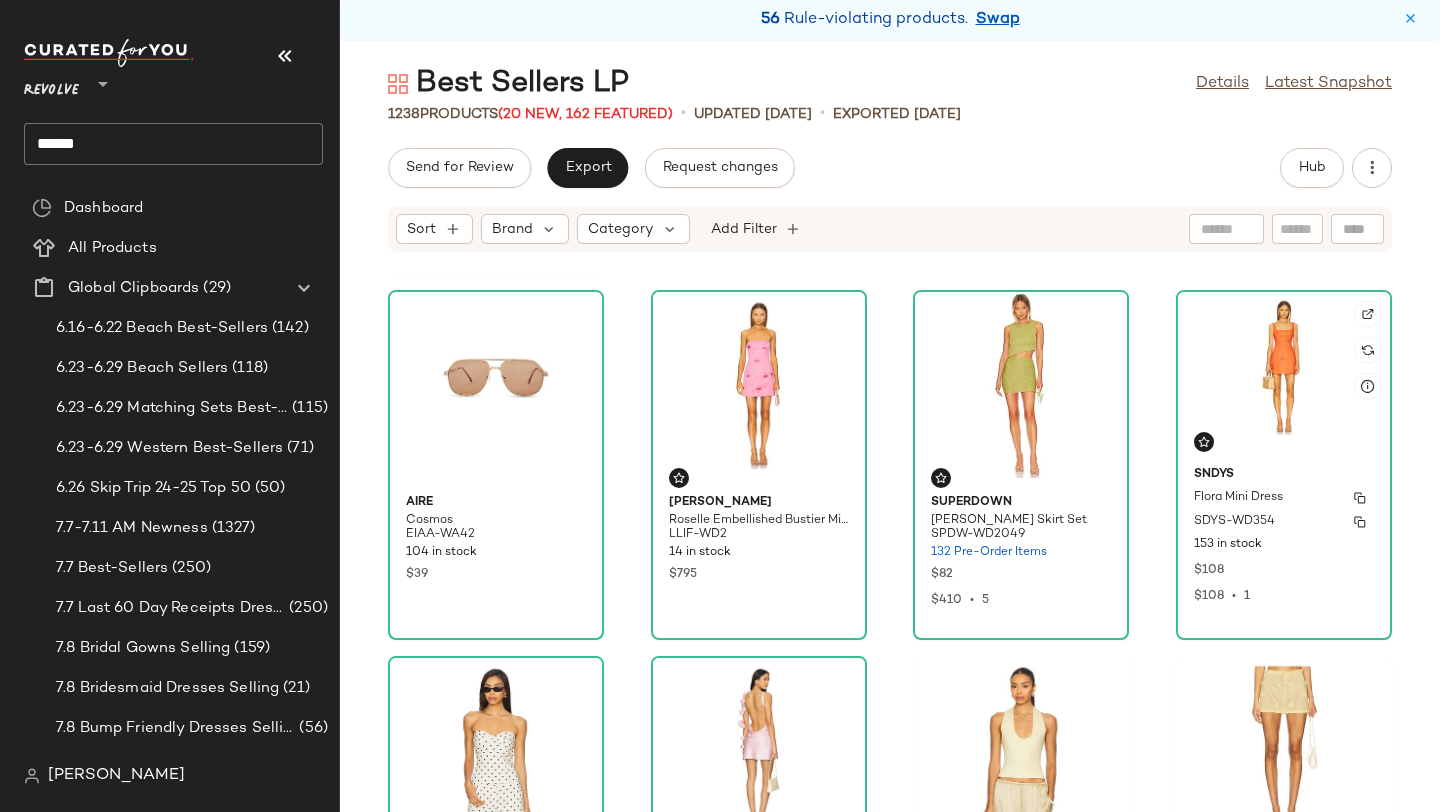 scroll, scrollTop: 1138, scrollLeft: 0, axis: vertical 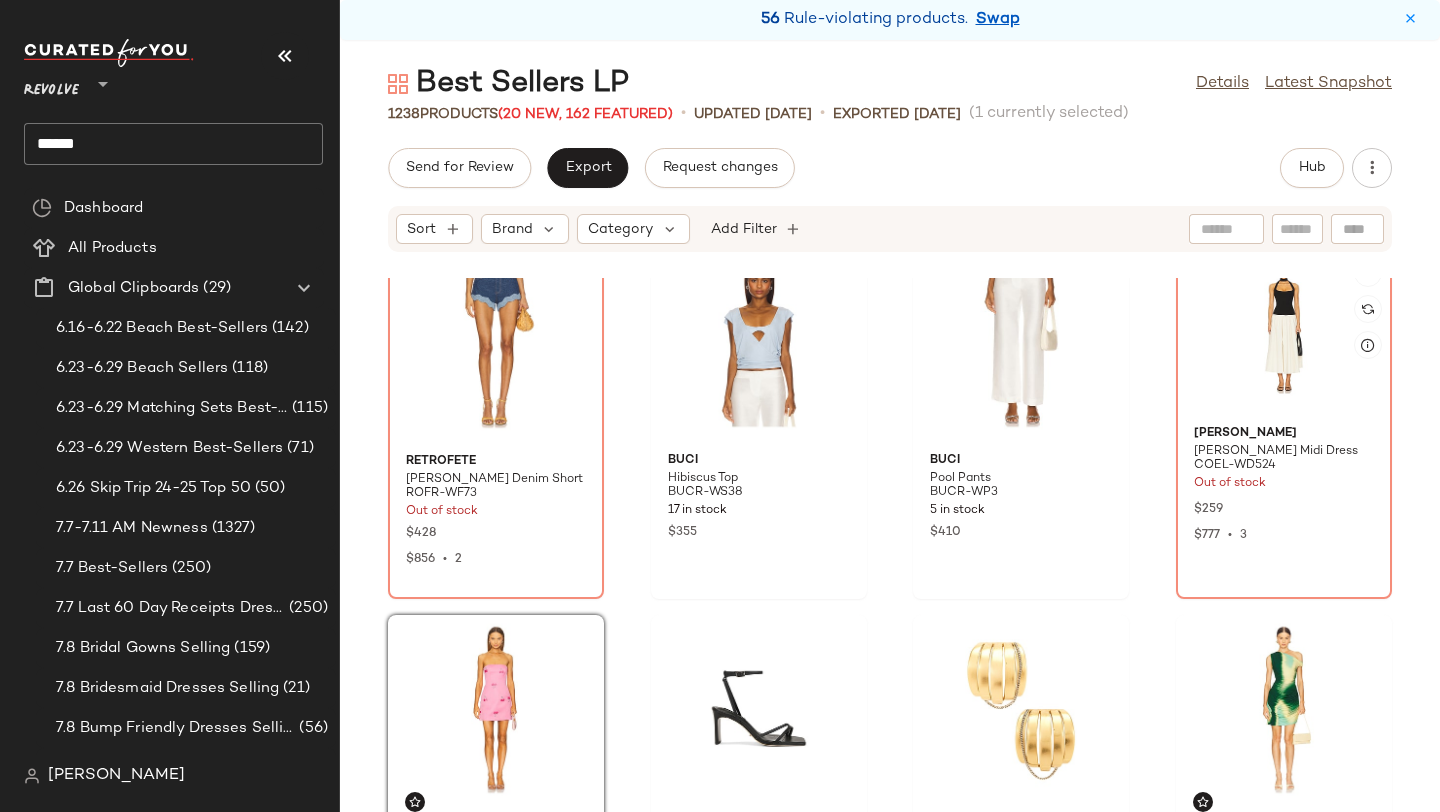 click 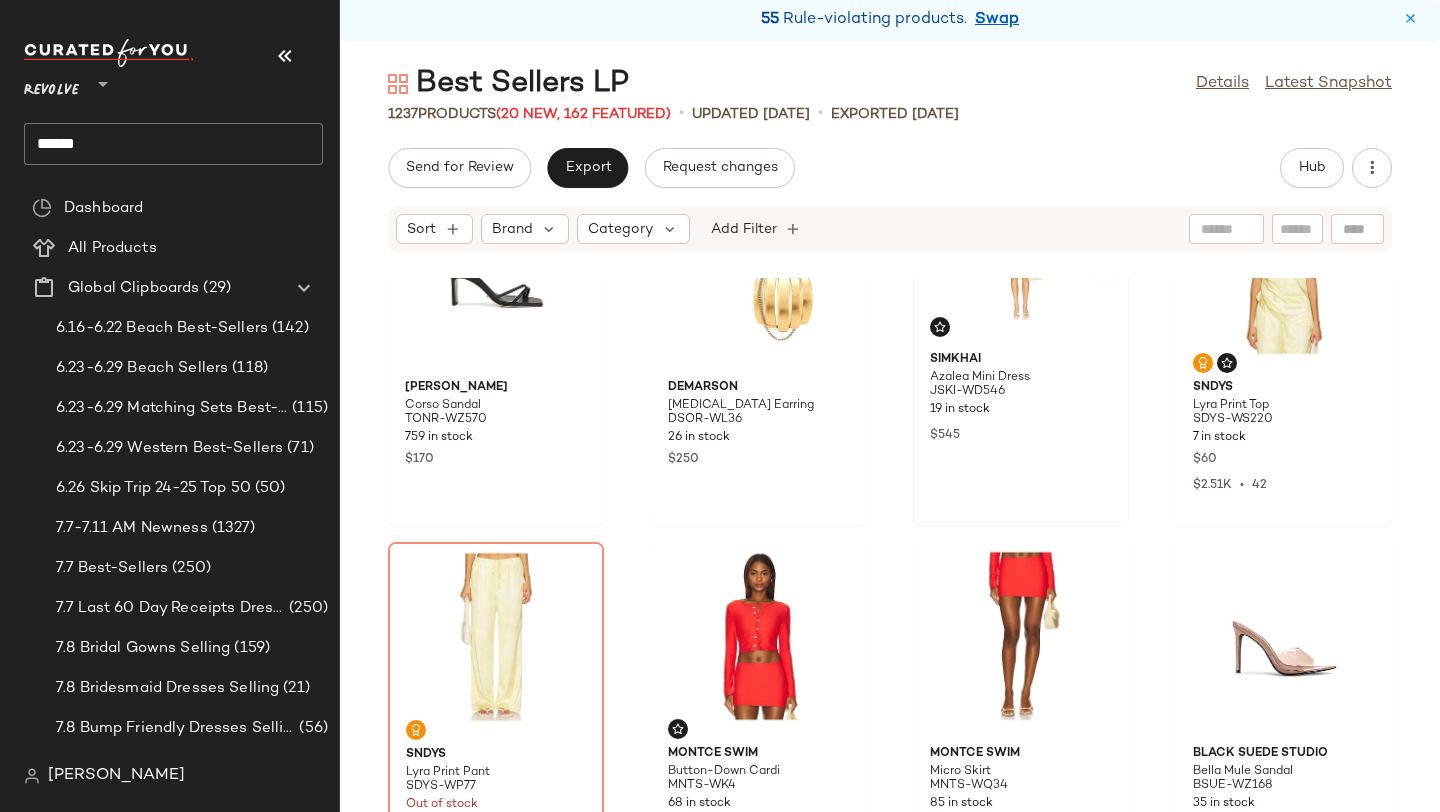 scroll, scrollTop: 2730, scrollLeft: 0, axis: vertical 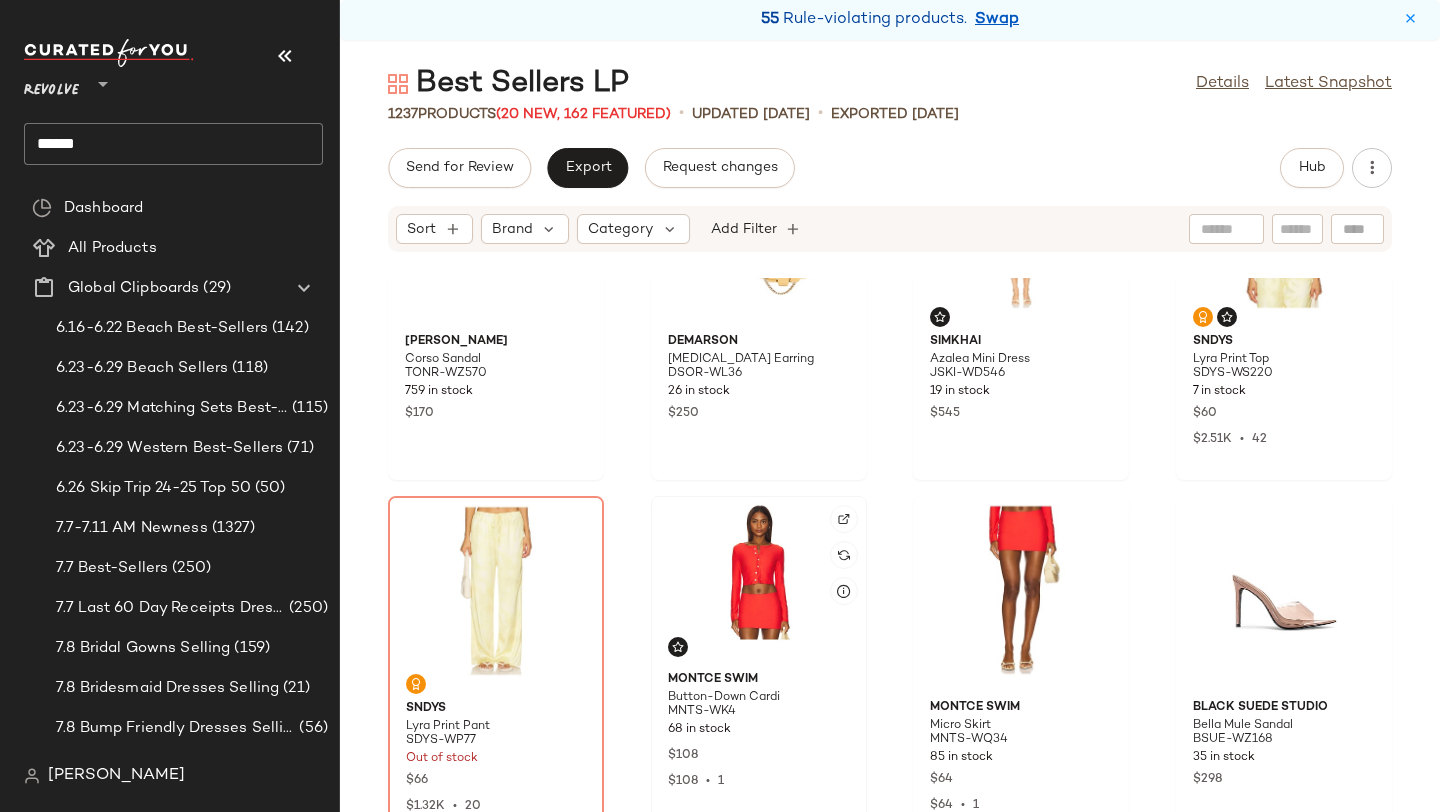 click 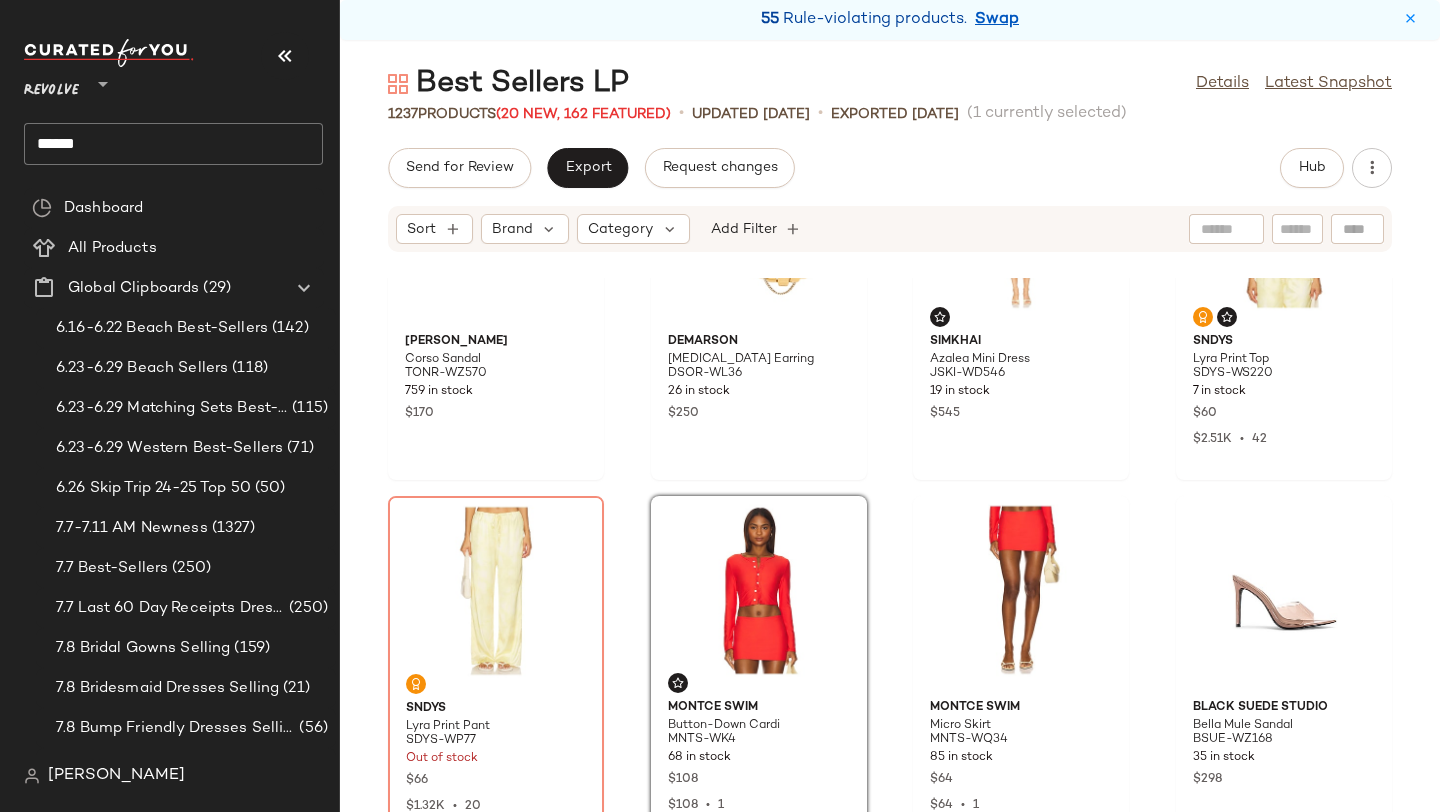 click 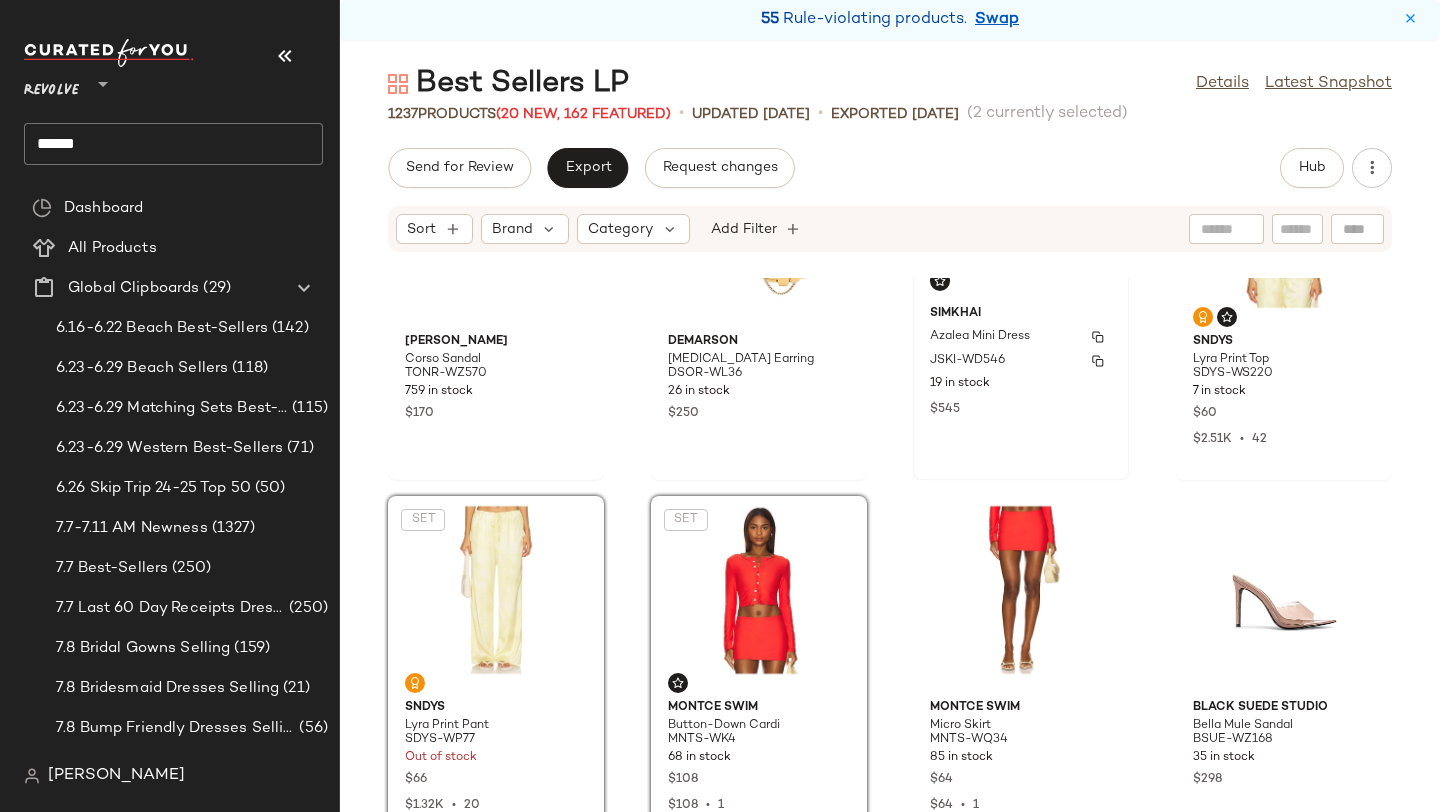 click on "$545" at bounding box center [1021, 408] 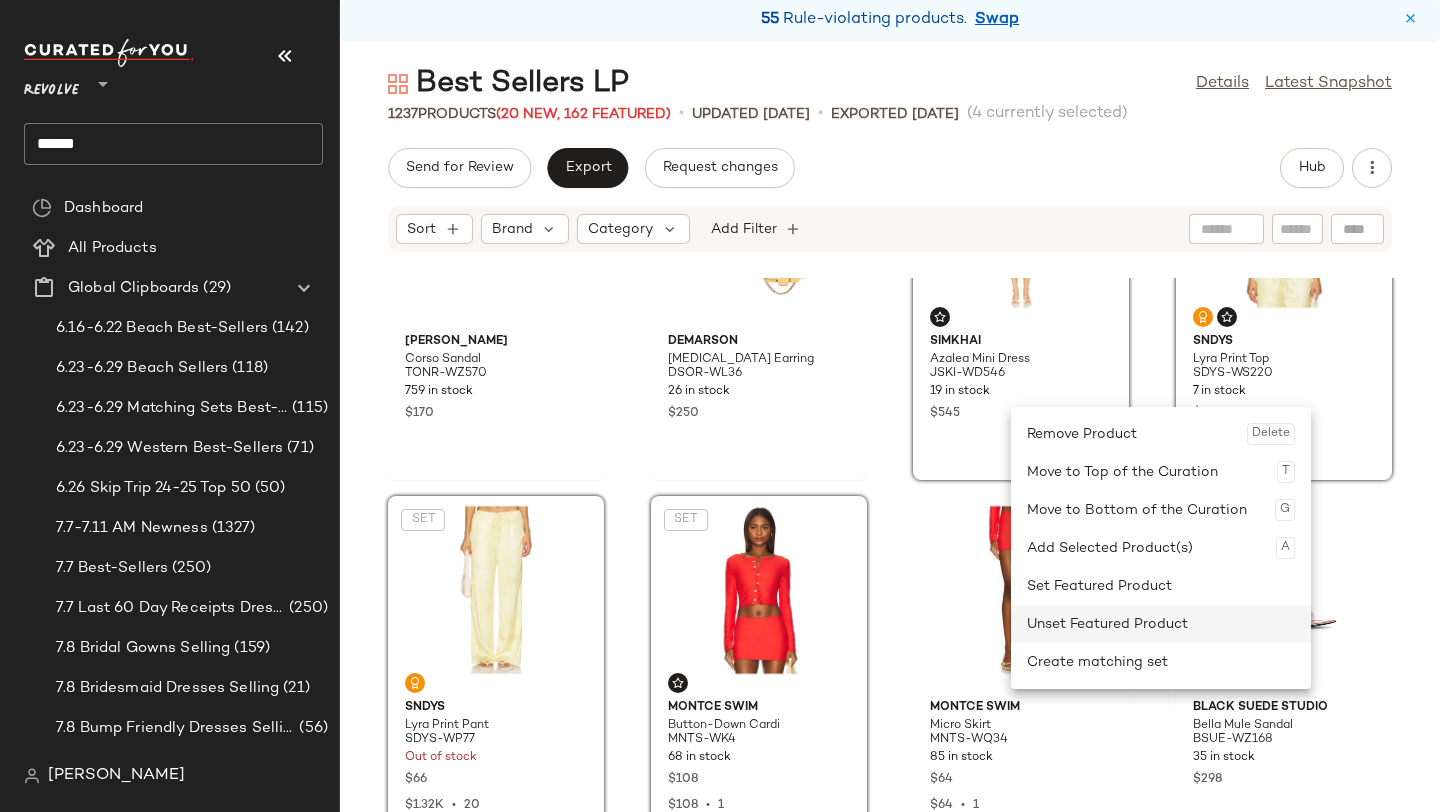 drag, startPoint x: 1011, startPoint y: 407, endPoint x: 1058, endPoint y: 614, distance: 212.26869 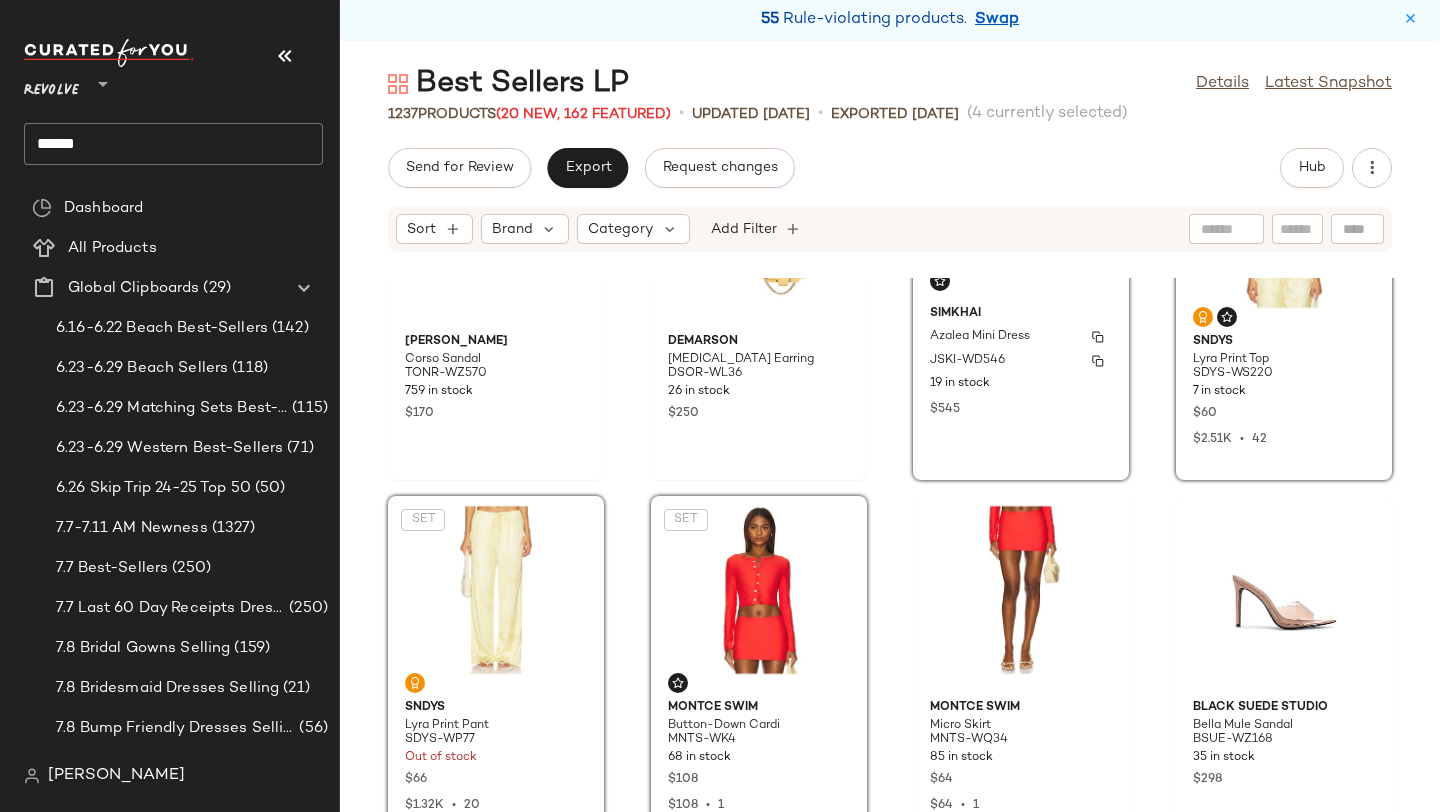 click on "$545" at bounding box center [1021, 408] 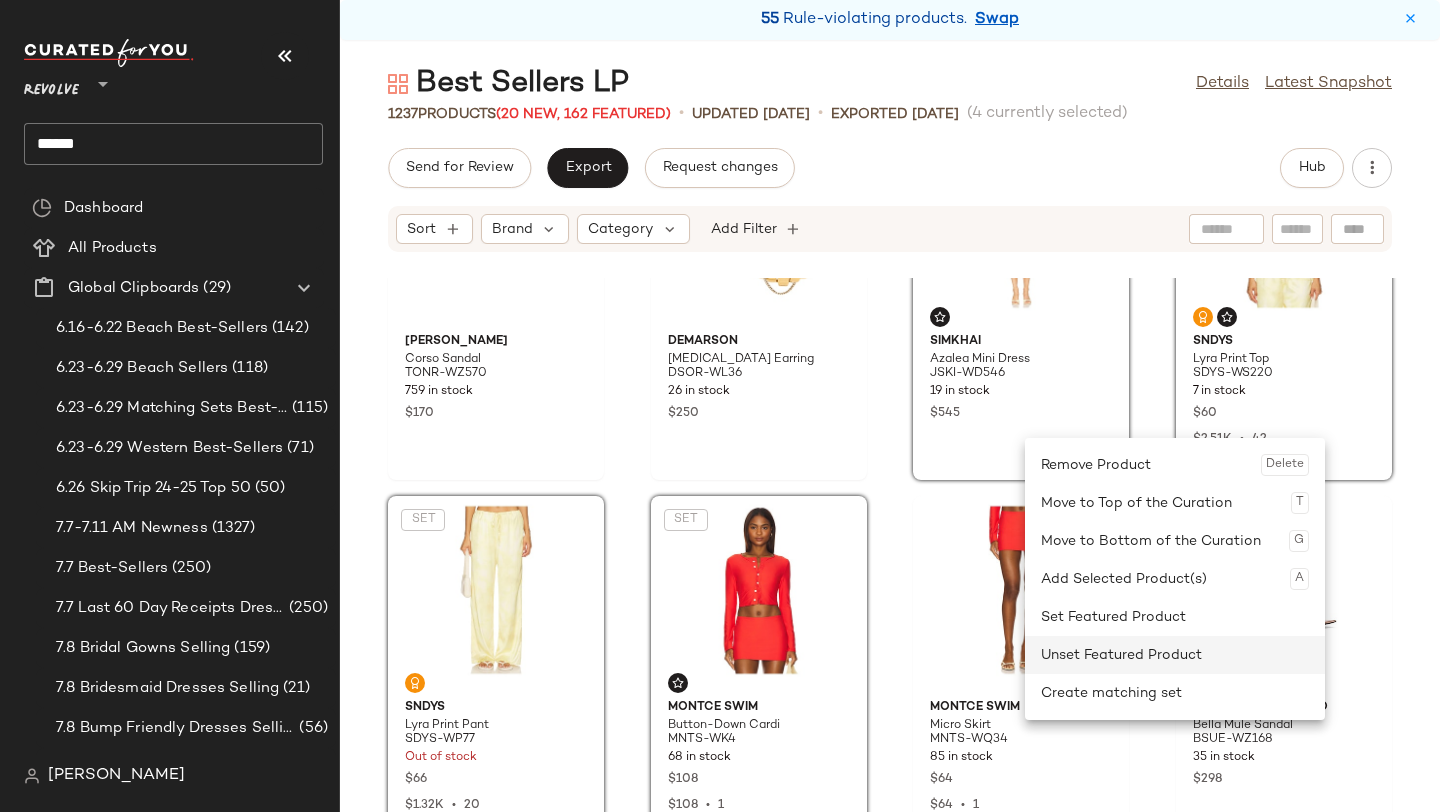 drag, startPoint x: 1024, startPoint y: 438, endPoint x: 1056, endPoint y: 639, distance: 203.53133 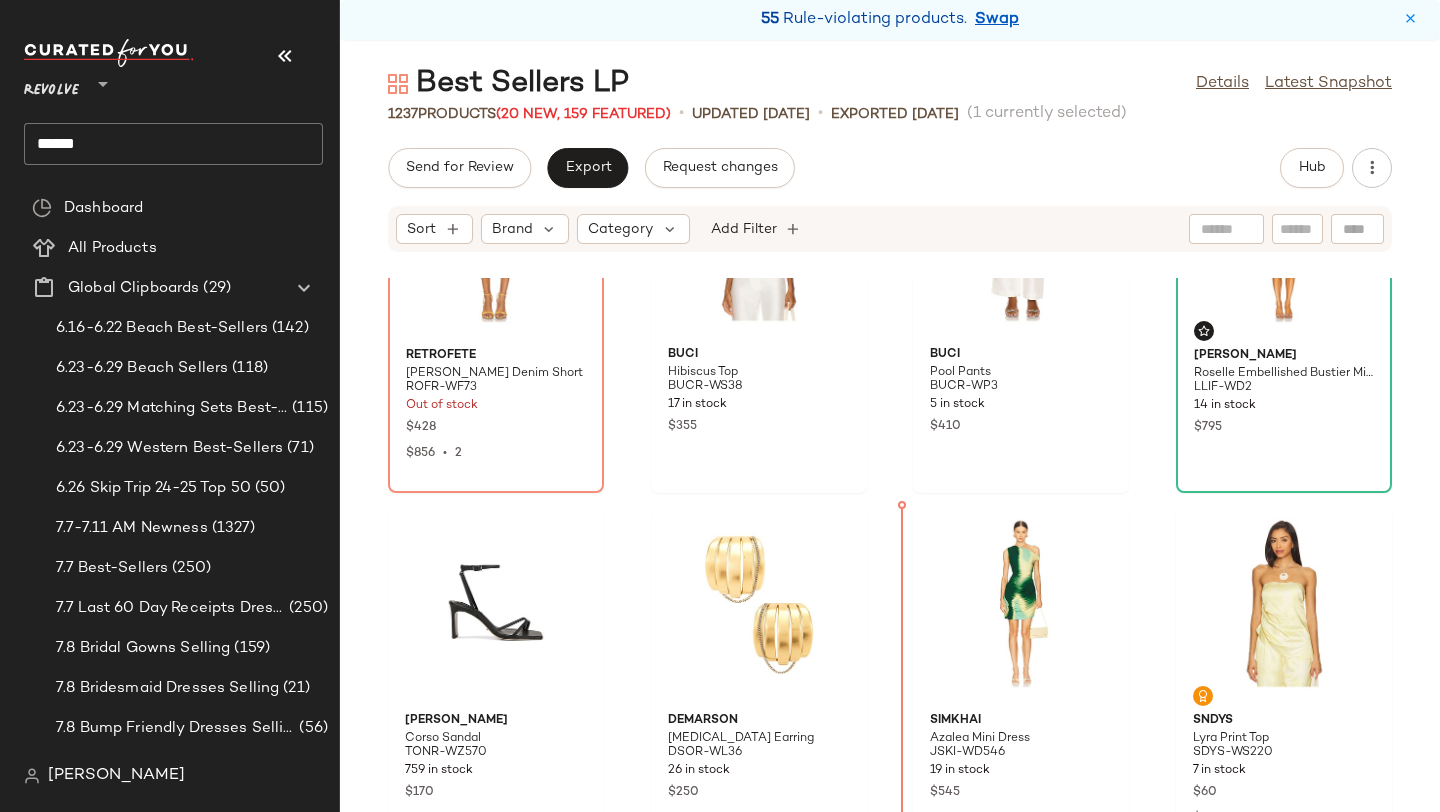 scroll, scrollTop: 2496, scrollLeft: 0, axis: vertical 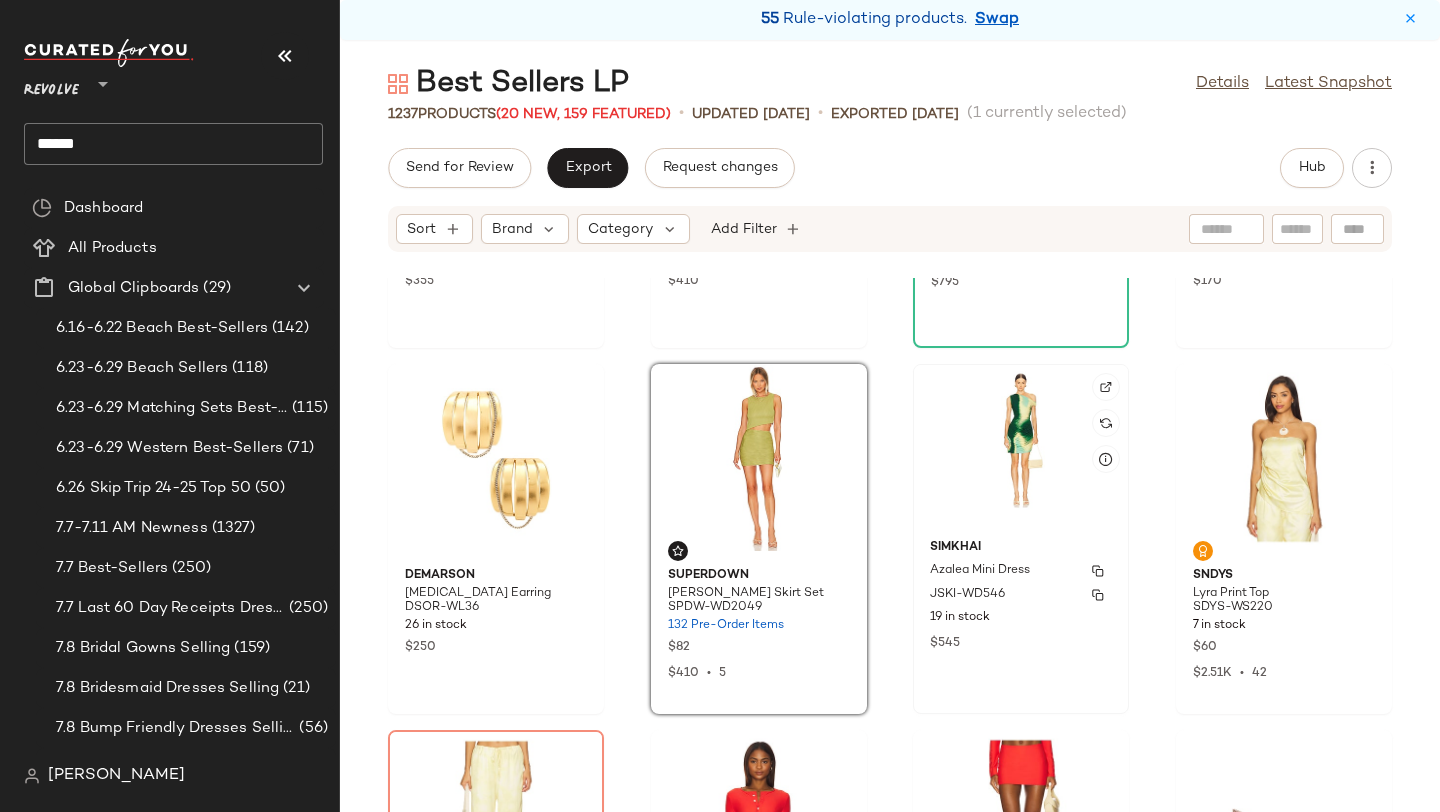 click on "SIMKHAI" at bounding box center (1021, 548) 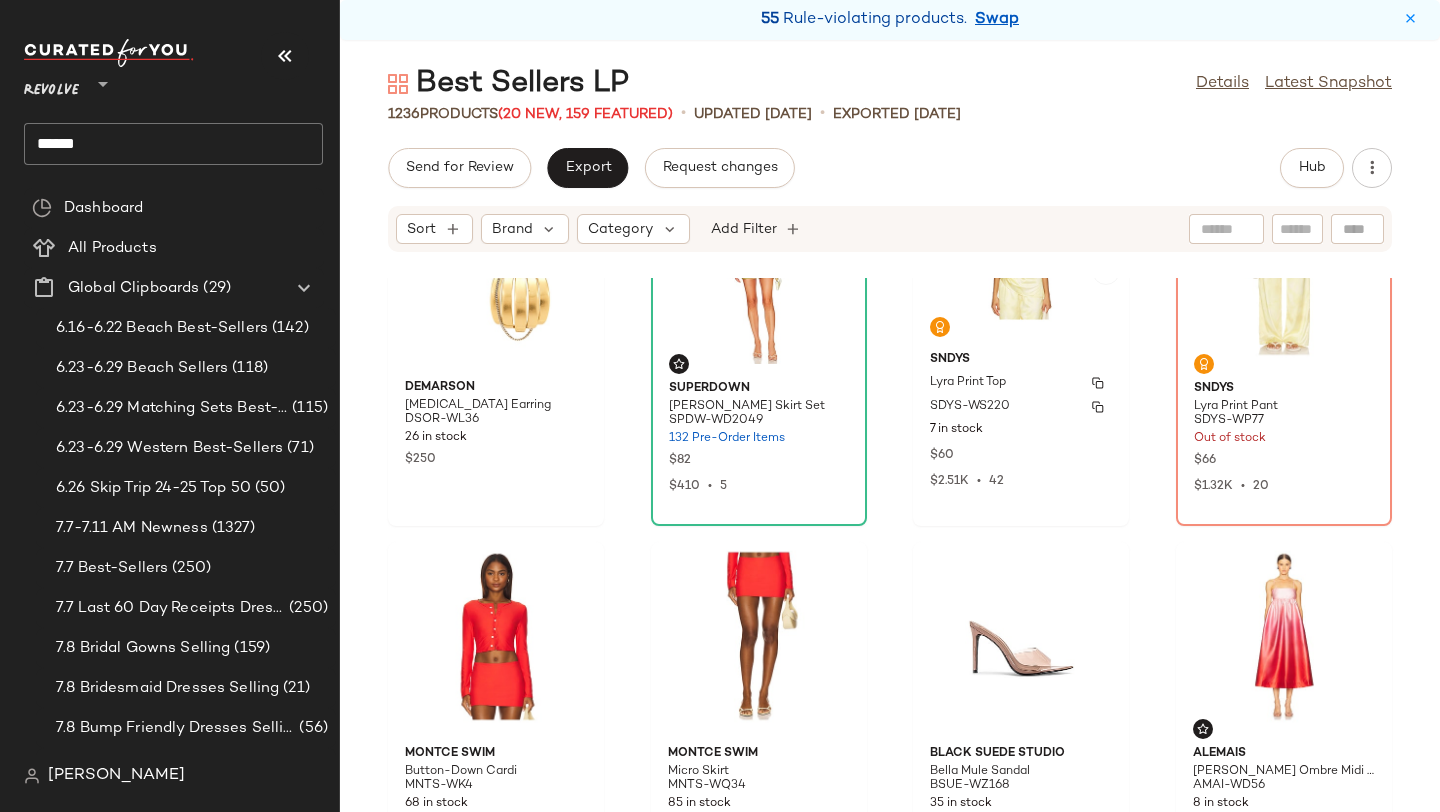 scroll, scrollTop: 2915, scrollLeft: 0, axis: vertical 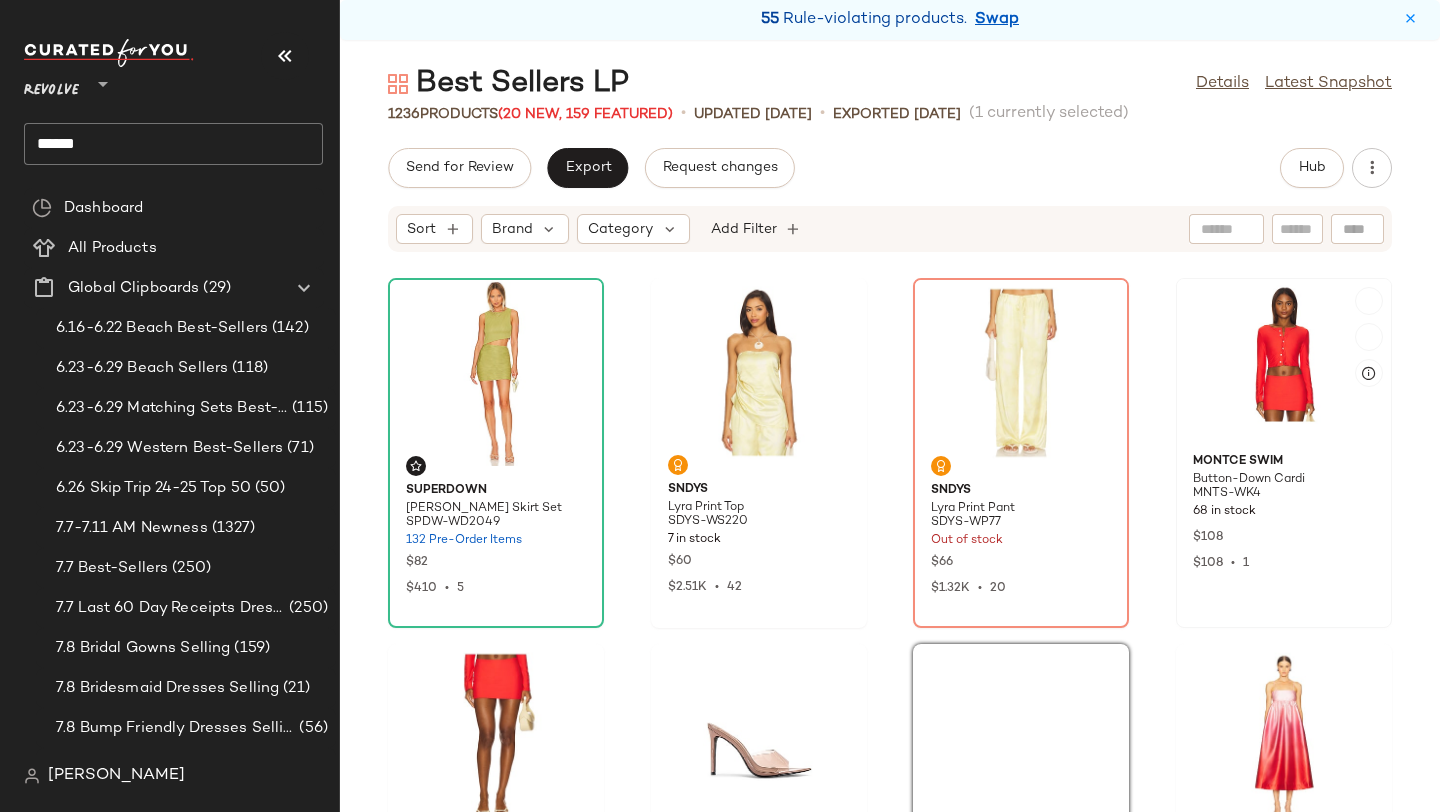 click 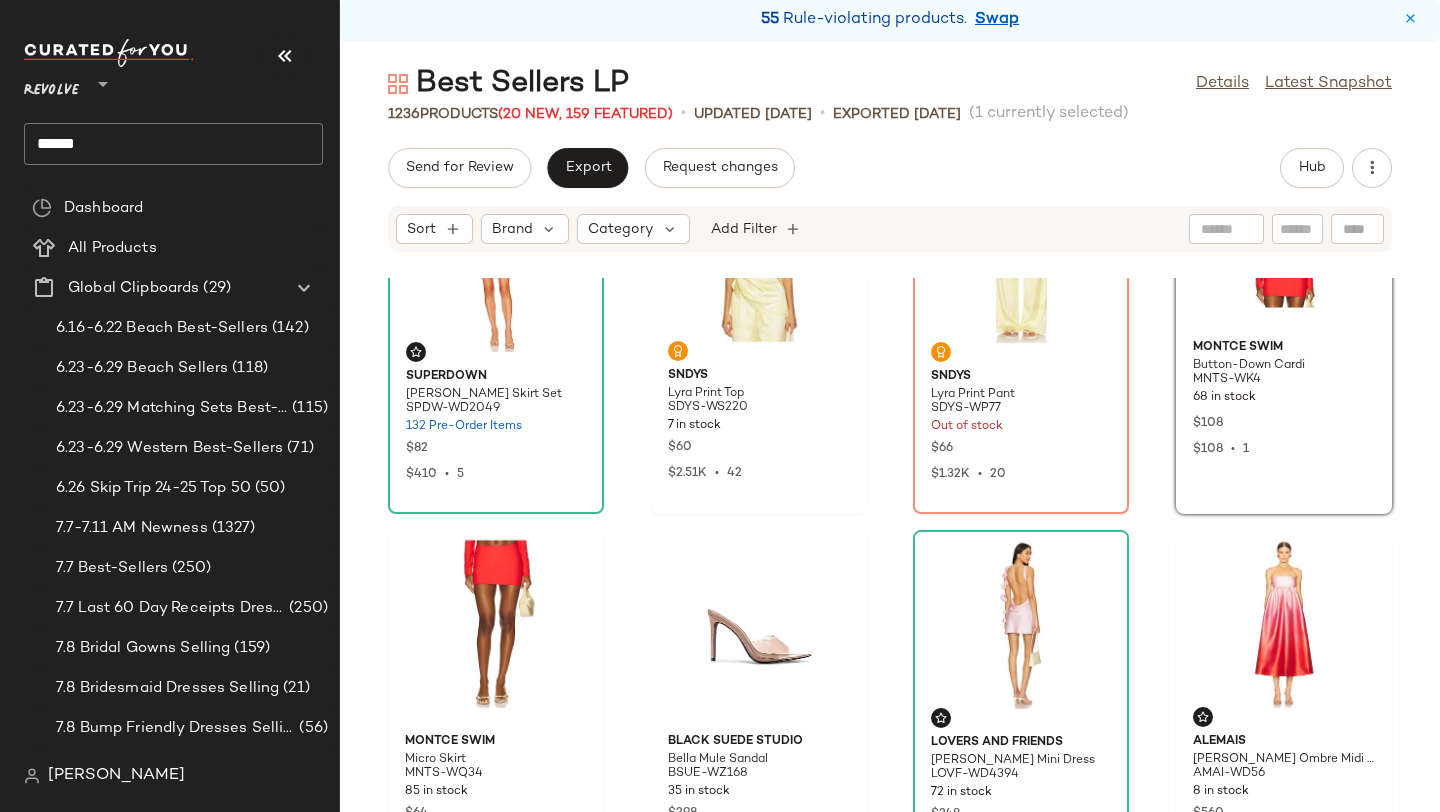 scroll, scrollTop: 2852, scrollLeft: 0, axis: vertical 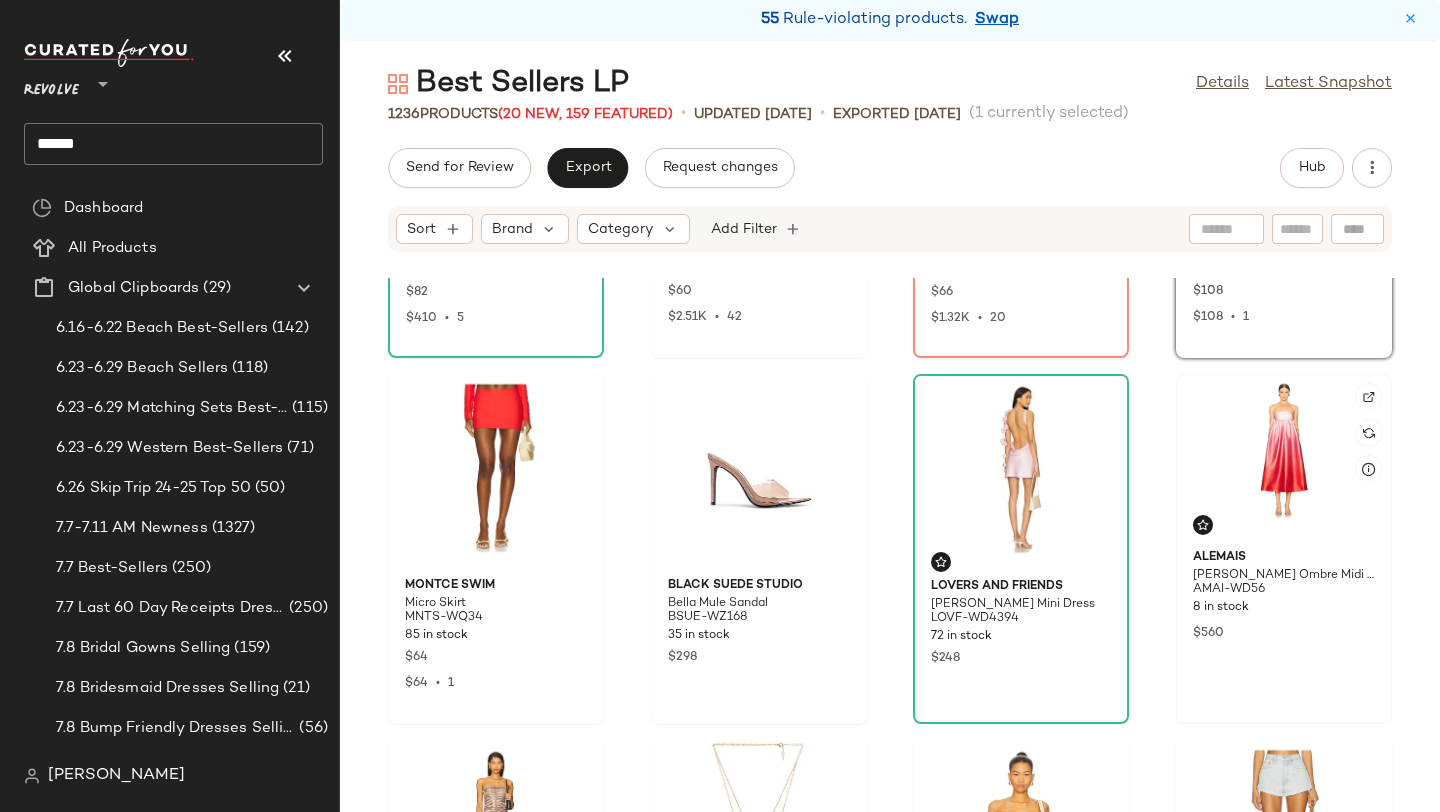 click 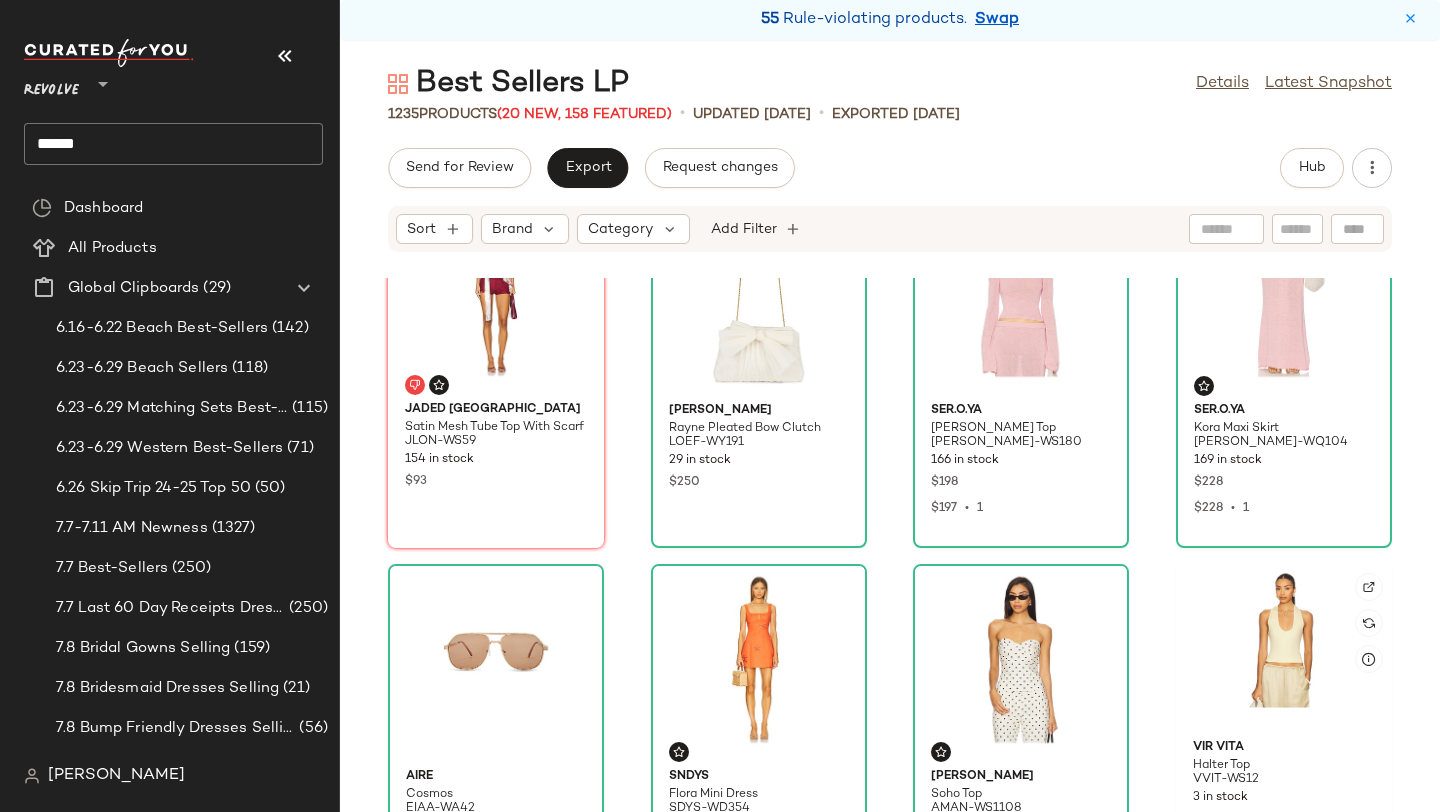 scroll, scrollTop: 1013, scrollLeft: 0, axis: vertical 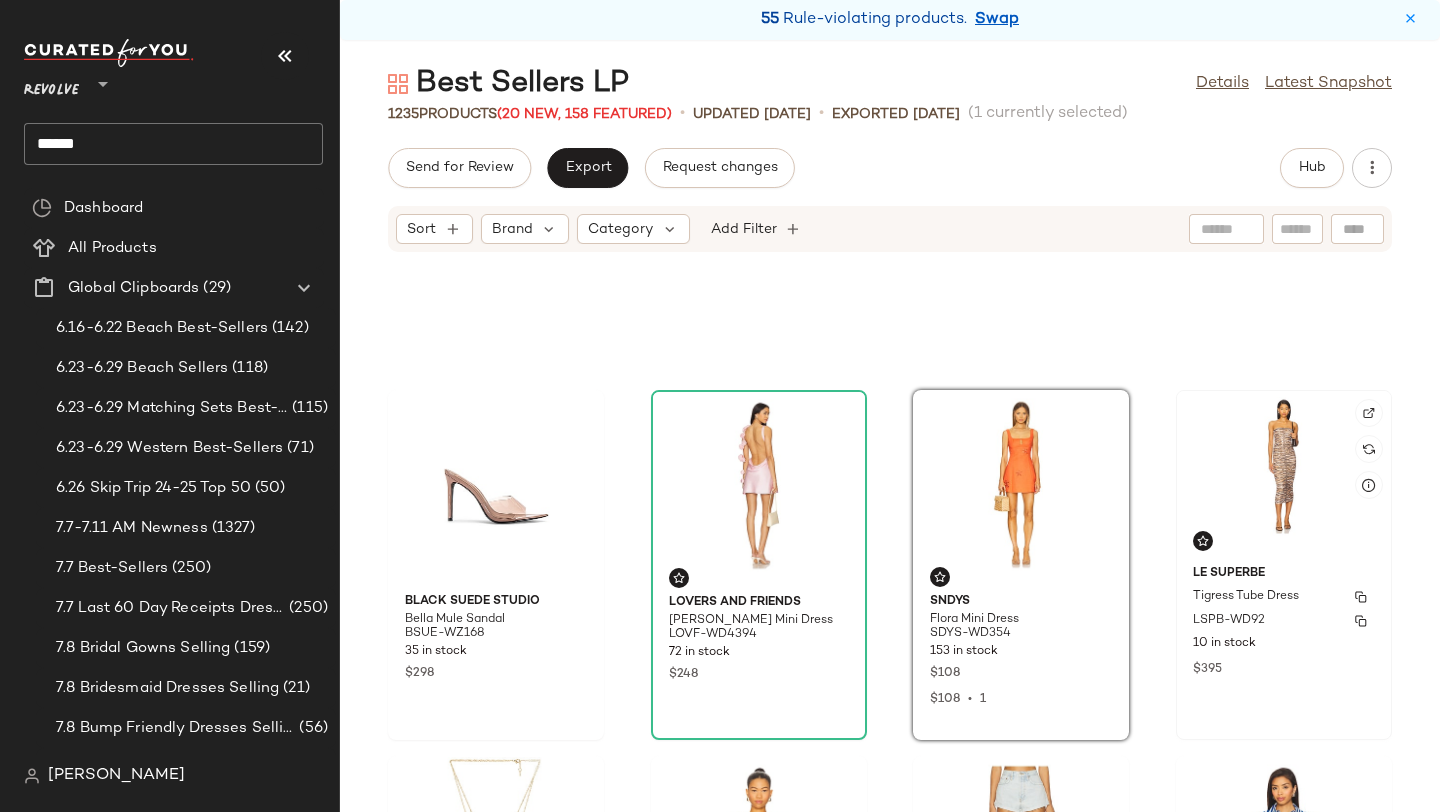 click on "Le Superbe Tigress Tube Dress LSPB-WD92 10 in stock $395" 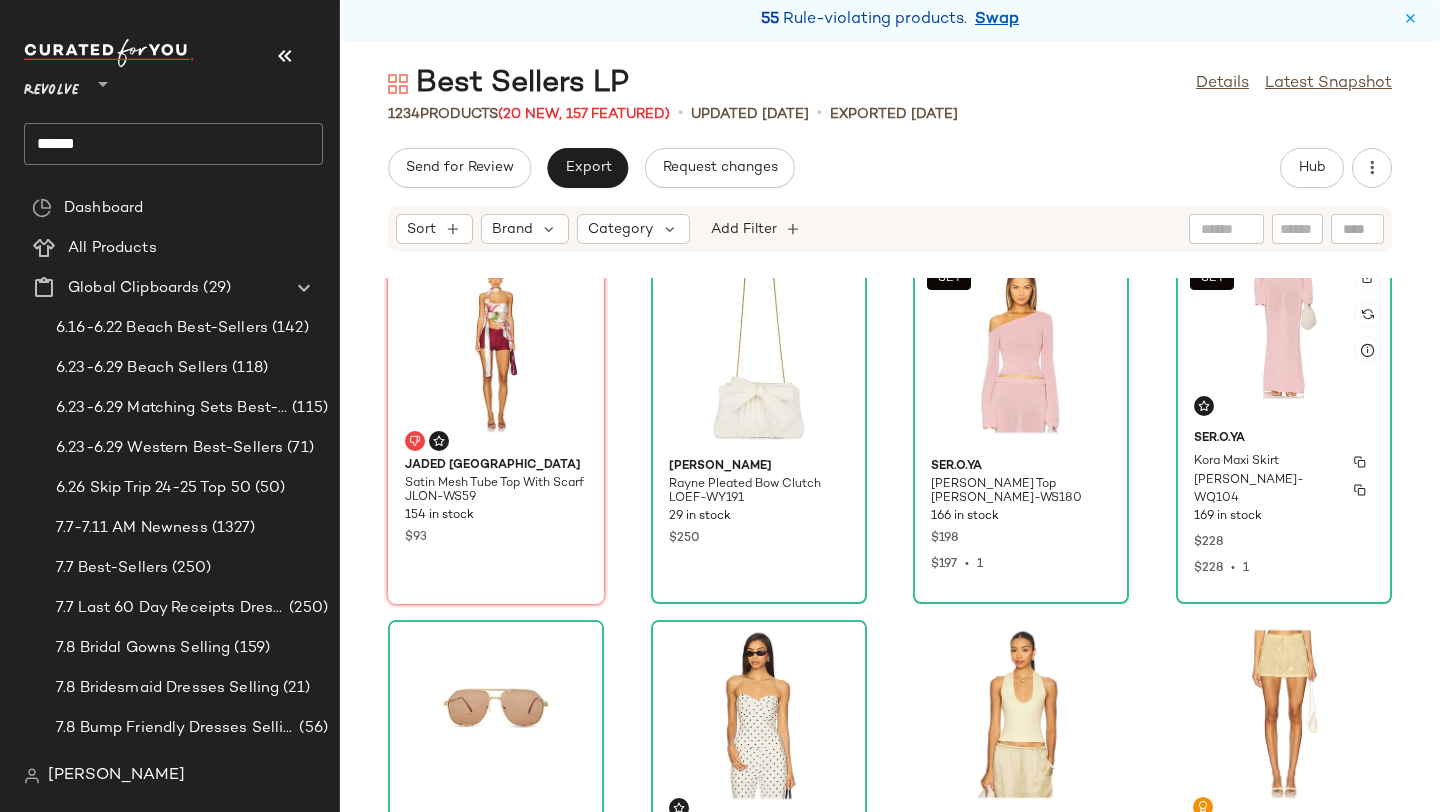 scroll, scrollTop: 986, scrollLeft: 0, axis: vertical 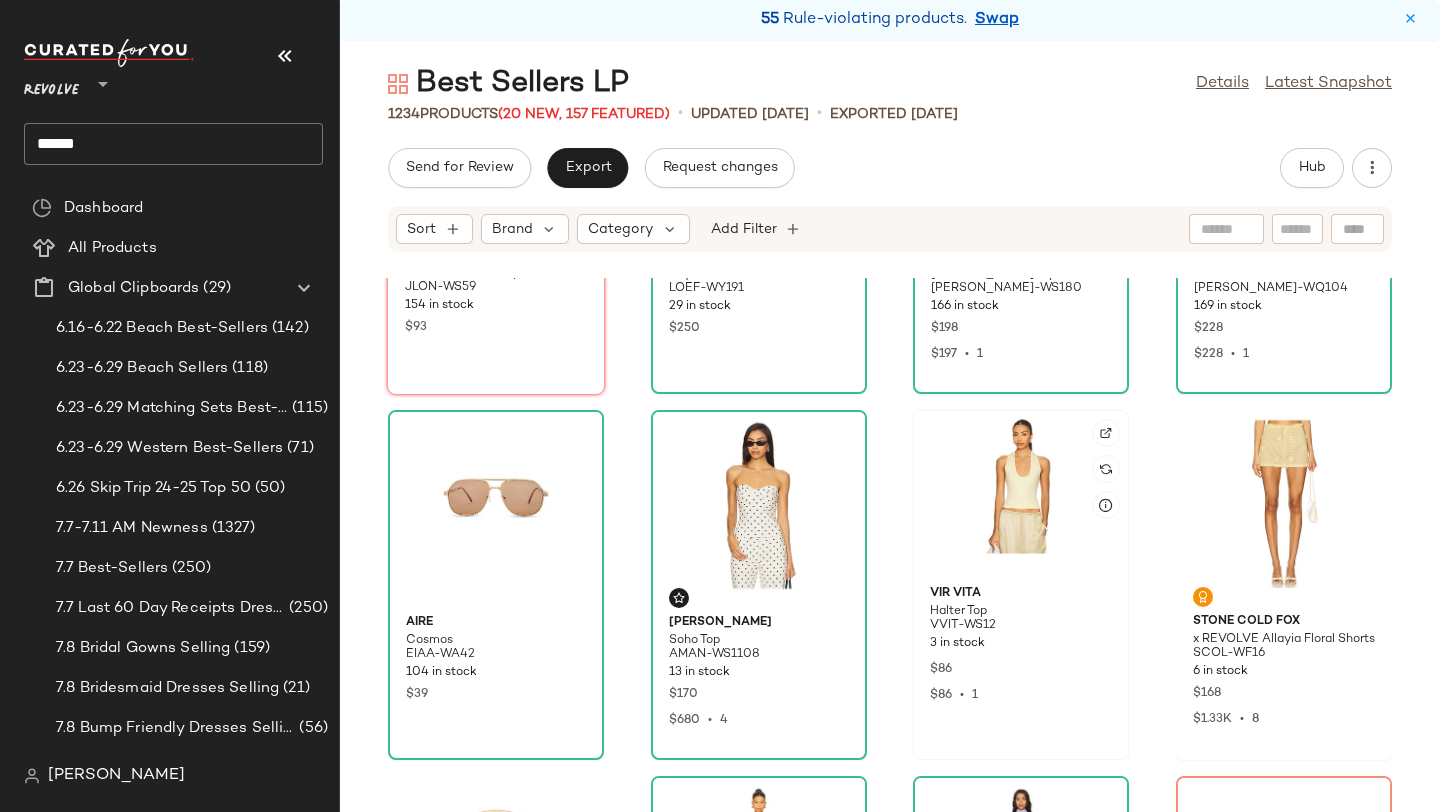 click 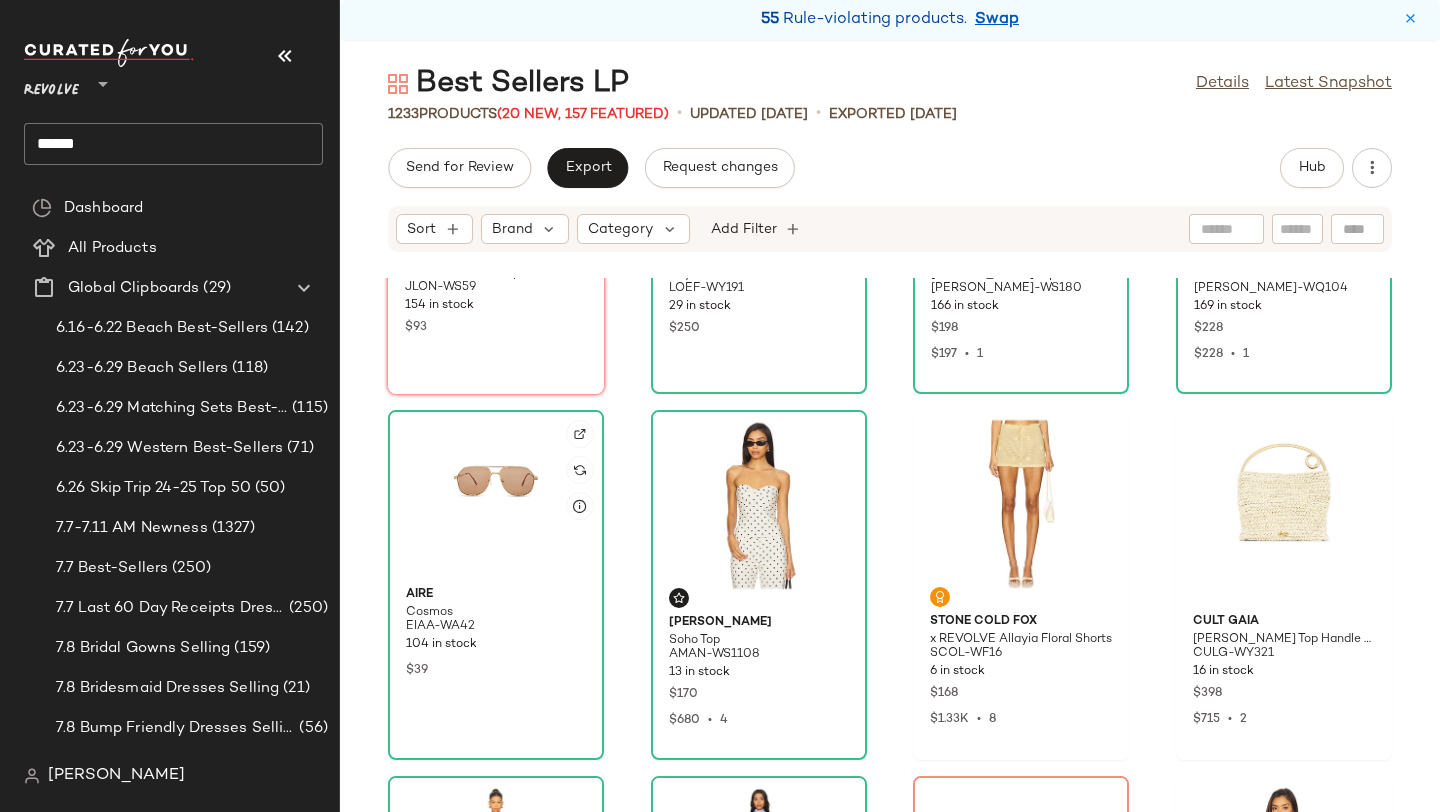 click 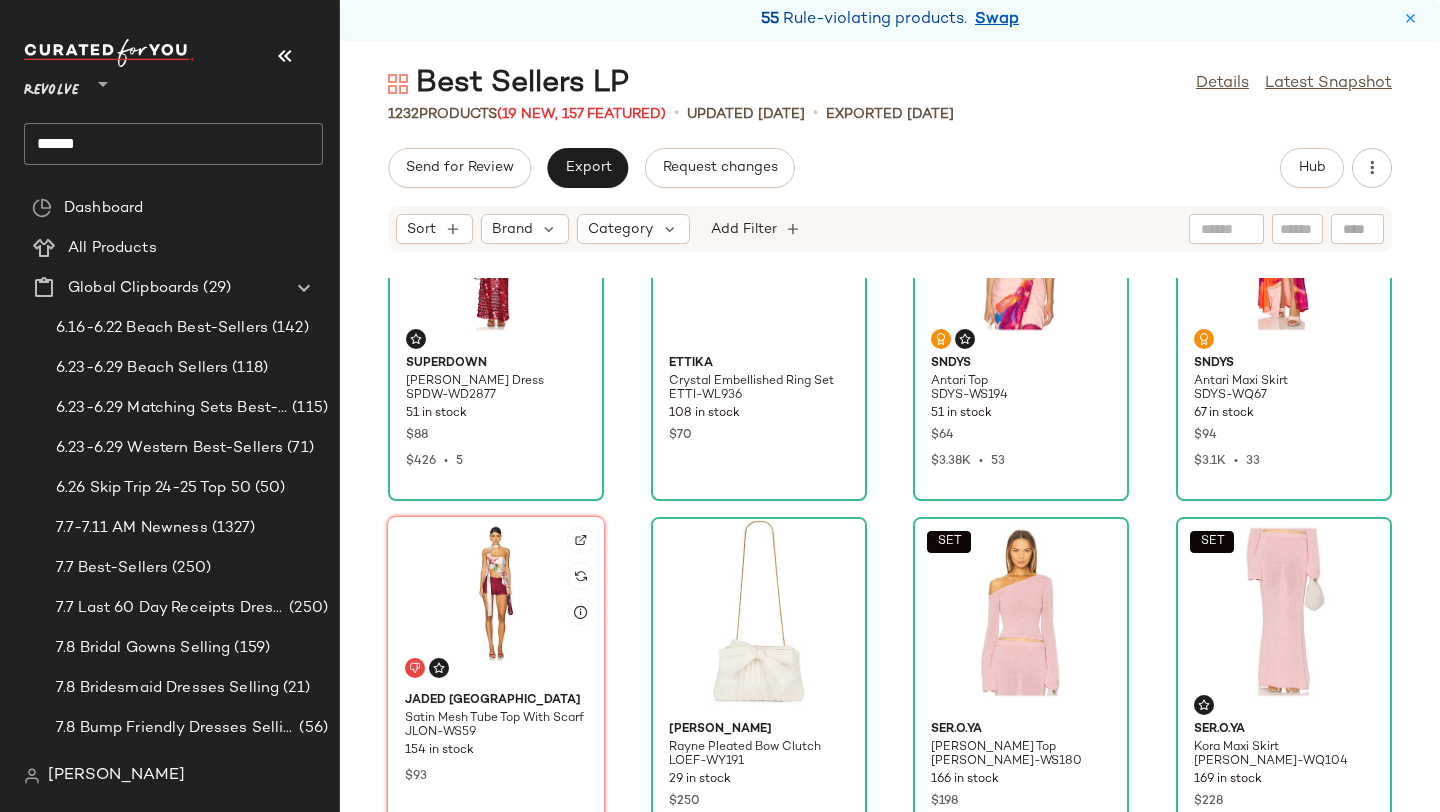 scroll, scrollTop: 402, scrollLeft: 0, axis: vertical 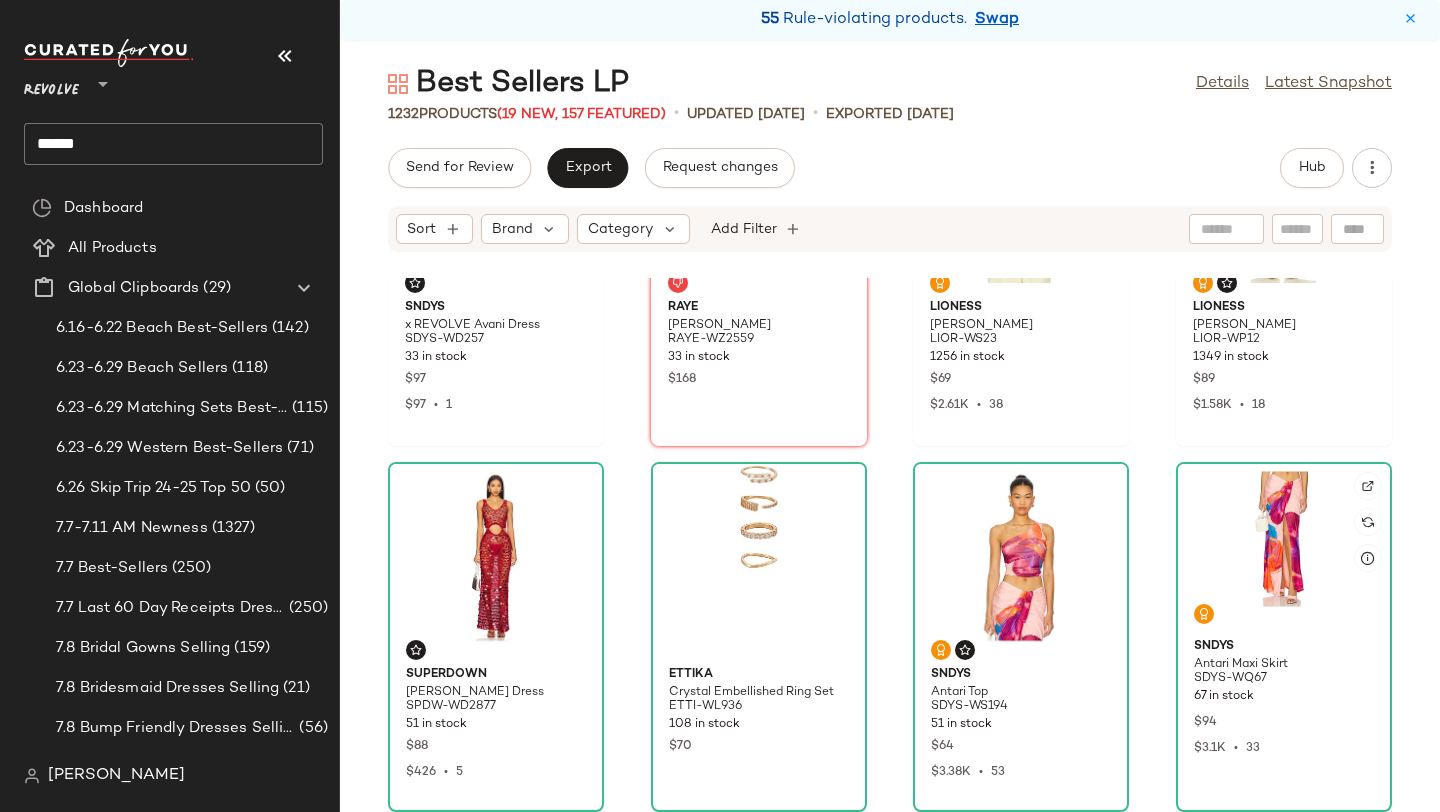 click 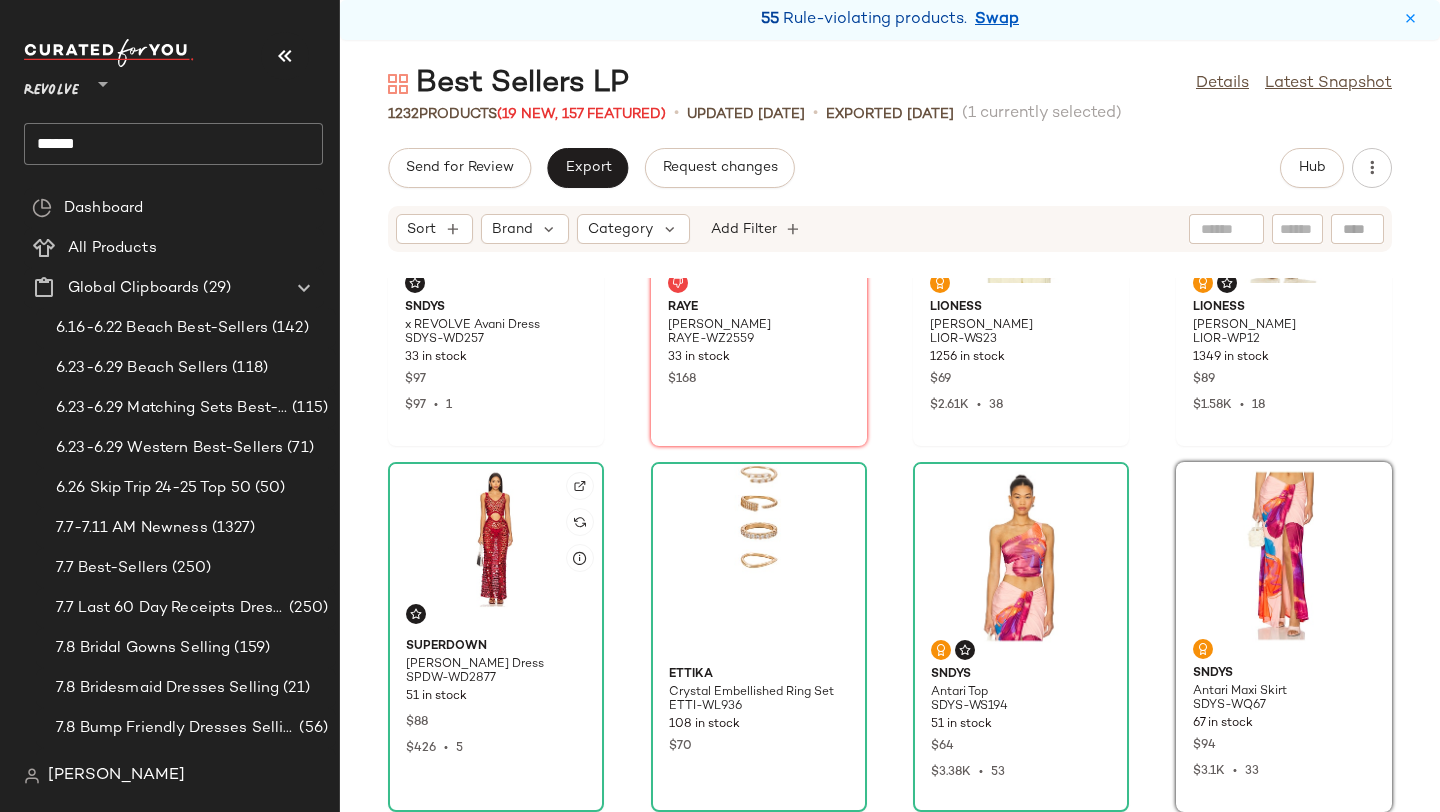 click 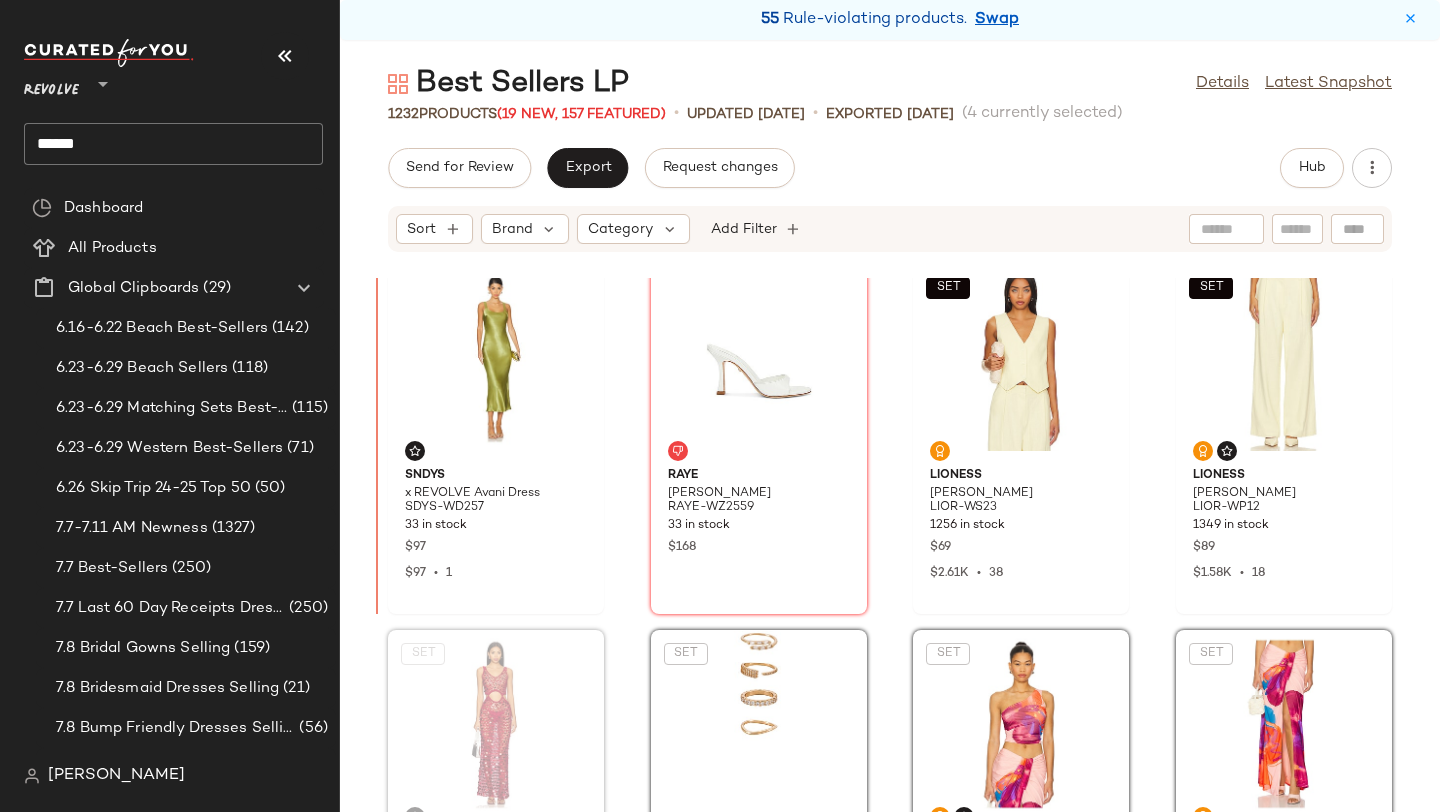 scroll, scrollTop: 0, scrollLeft: 0, axis: both 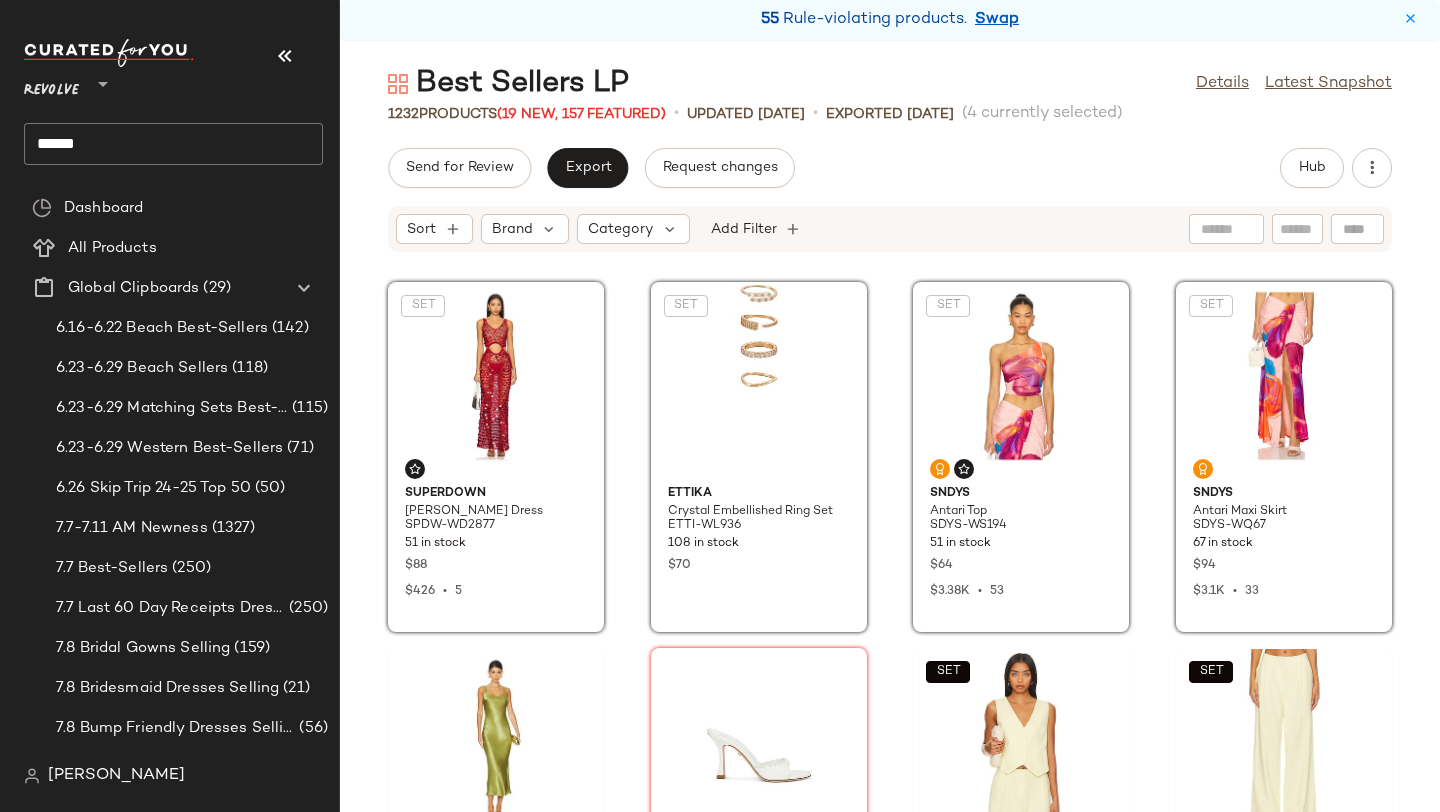 click on "SET  superdown Elena Maxi Dress SPDW-WD2877 51 in stock $88 $426  •  5  SET  Ettika Crystal Embellished Ring Set ETTI-WL936 108 in stock $70  SET  SNDYS Antari Top SDYS-WS194 51 in stock $64 $3.38K  •  53  SET  SNDYS Antari Maxi Skirt SDYS-WQ67 67 in stock $94 $3.1K  •  33 SNDYS x REVOLVE Avani Dress SDYS-WD257 33 in stock $97 $97  •  1 RAYE Alejandra Heel RAYE-WZ2559 33 in stock $168  SET  LIONESS Leo Vest LIOR-WS23 1256 in stock $69 $2.61K  •  38  SET  LIONESS Leo Pant LIOR-WP12 1349 in stock $89 $1.58K  •  18 Jaded London Satin Mesh Tube Top With Scarf JLON-WS59 154 in stock $93 Loeffler Randall Rayne Pleated Bow Clutch LOEF-WY191 29 in stock $250  SET  SER.O.YA Alivia Knit Top SERR-WS180 166 in stock $198 $197  •  1  SET  SER.O.YA Kora Maxi Skirt SERR-WQ104 169 in stock $228 $228  •  1 Amanda Uprichard Soho Top AMAN-WS1108 13 in stock $170 $680  •  4 Stone Cold Fox x REVOLVE Allayia Floral Shorts SCOL-WF16 6 in stock $168 $1.33K  •  8 Cult Gaia Lalli Top Handle Bag CULG-WY321 $398 2" 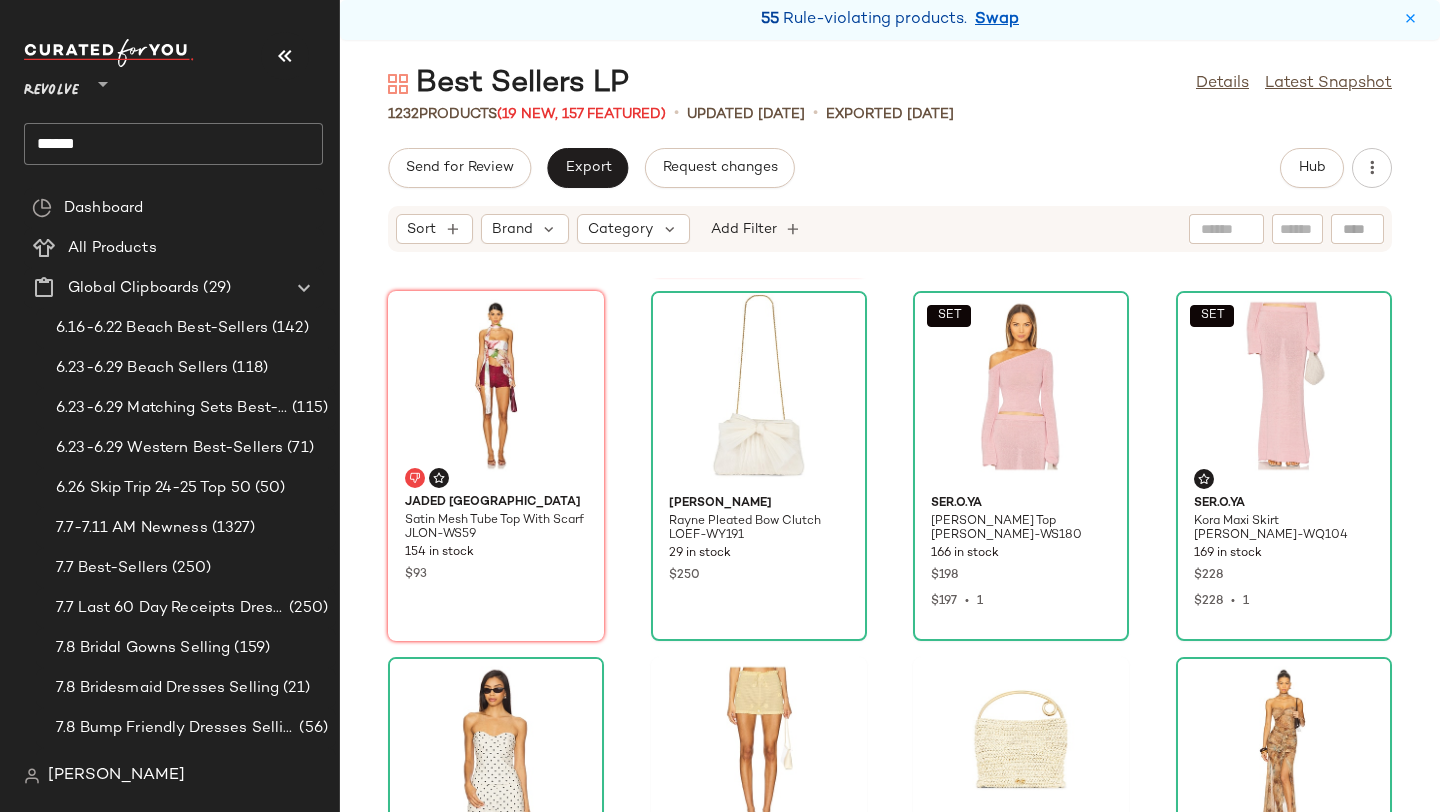scroll, scrollTop: 804, scrollLeft: 0, axis: vertical 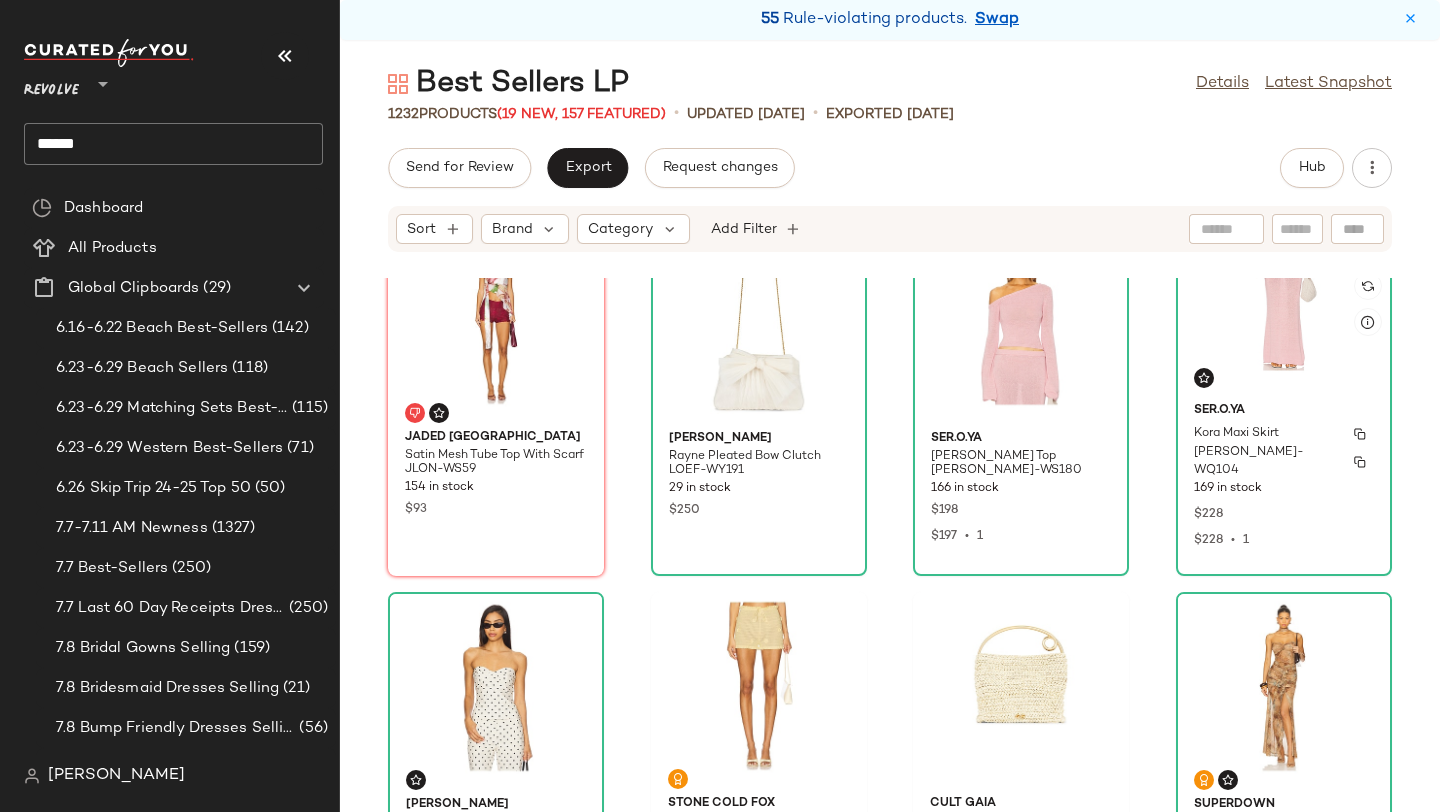 click on "SERR-WQ104" at bounding box center [1266, 462] 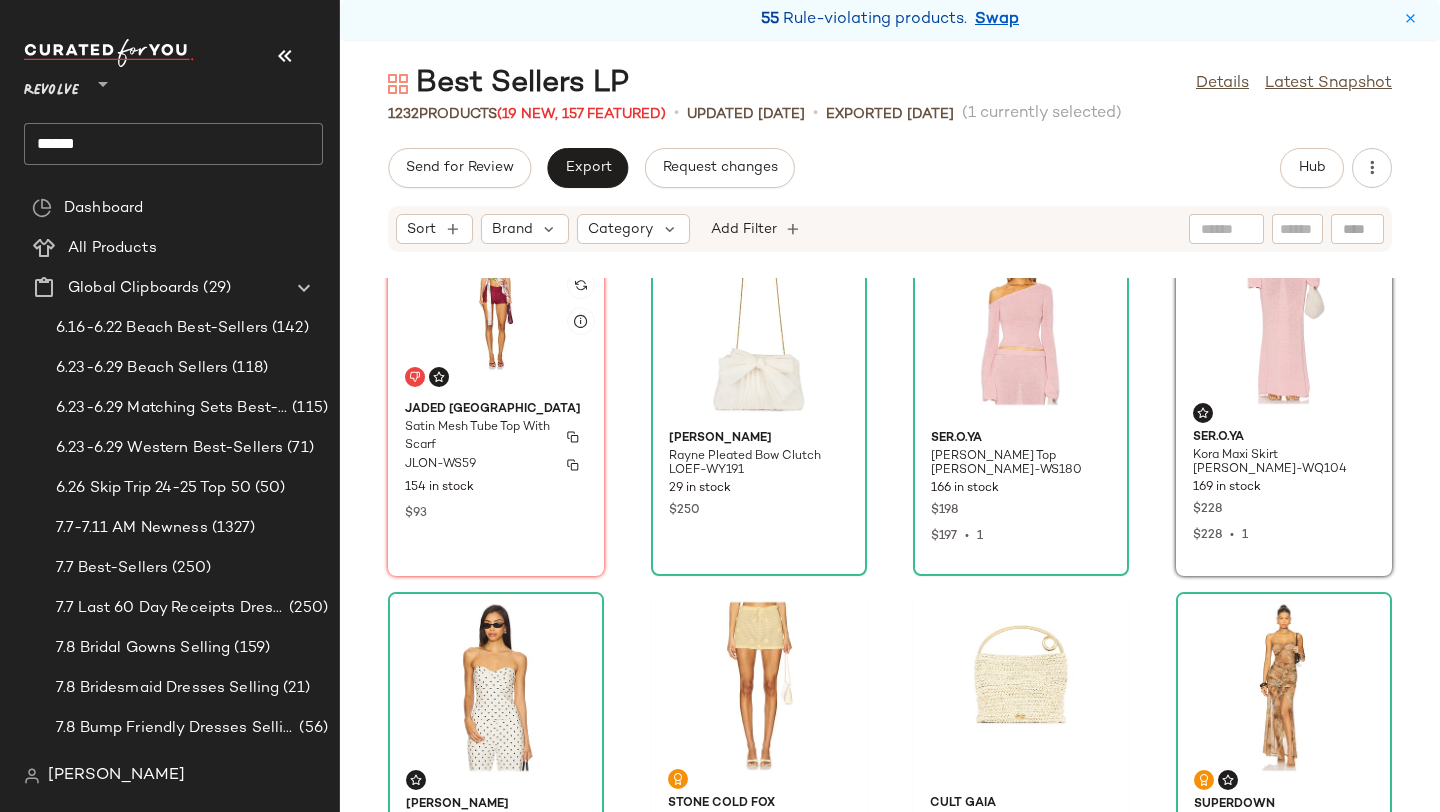 click on "$93" at bounding box center (496, 512) 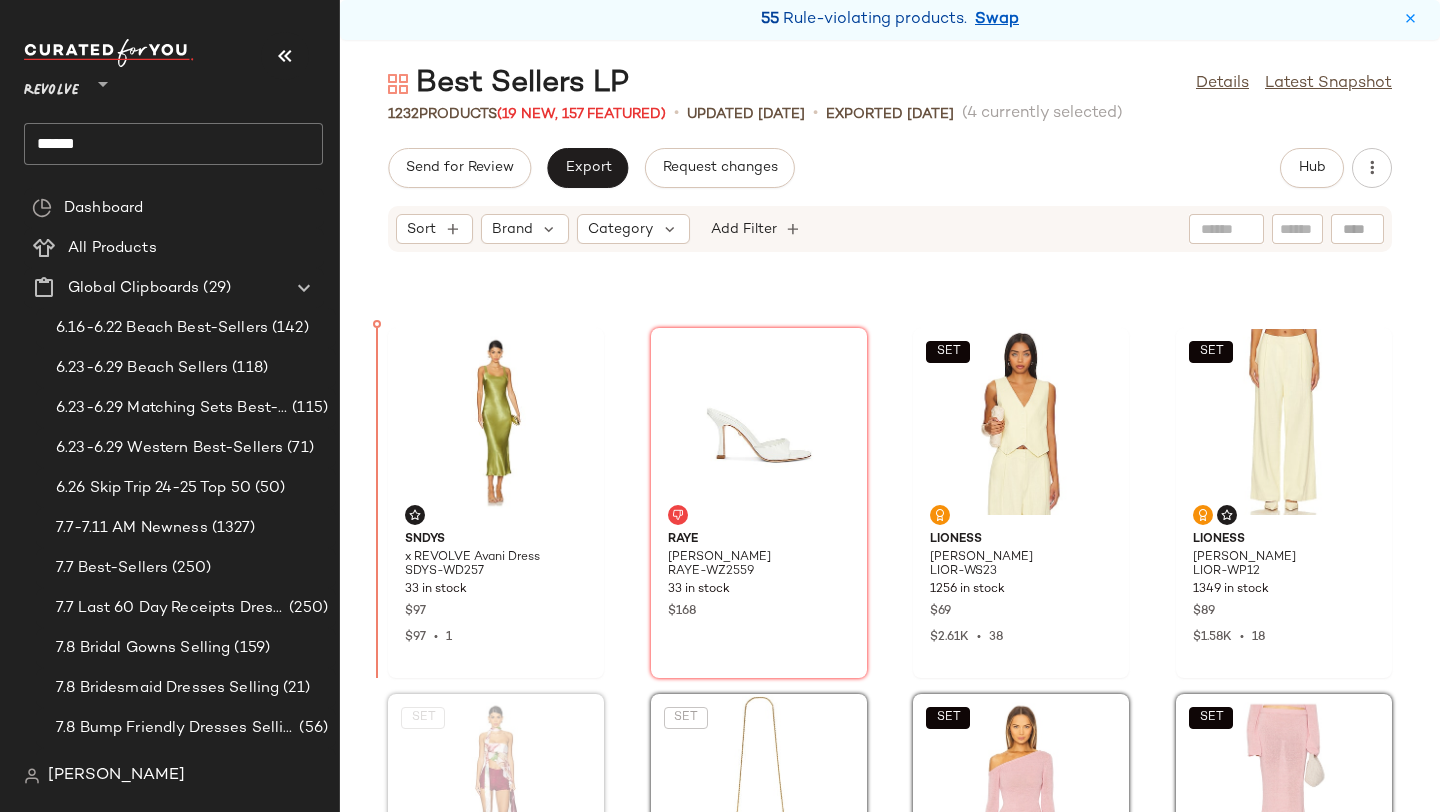 scroll, scrollTop: 331, scrollLeft: 0, axis: vertical 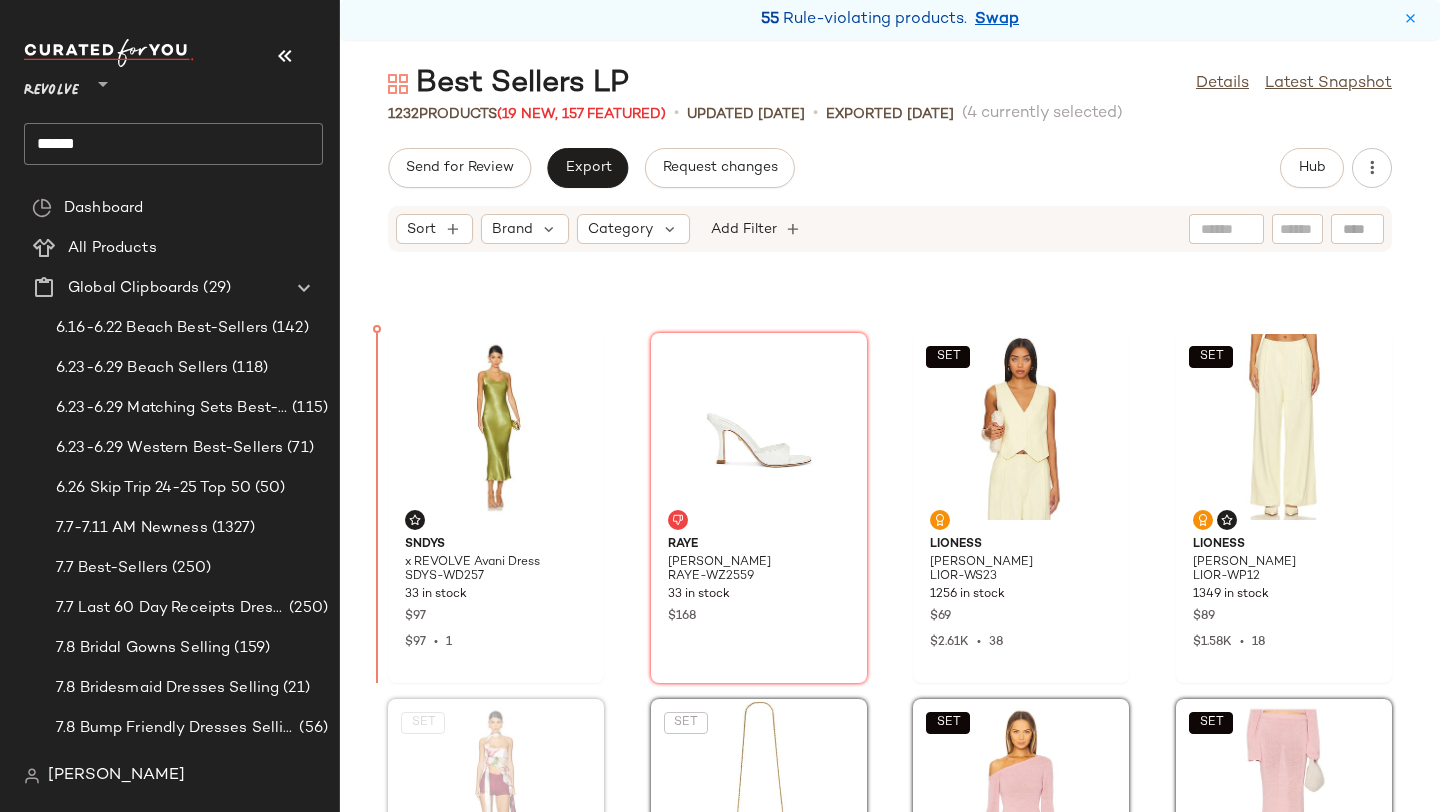 drag, startPoint x: 488, startPoint y: 597, endPoint x: 617, endPoint y: 426, distance: 214.20084 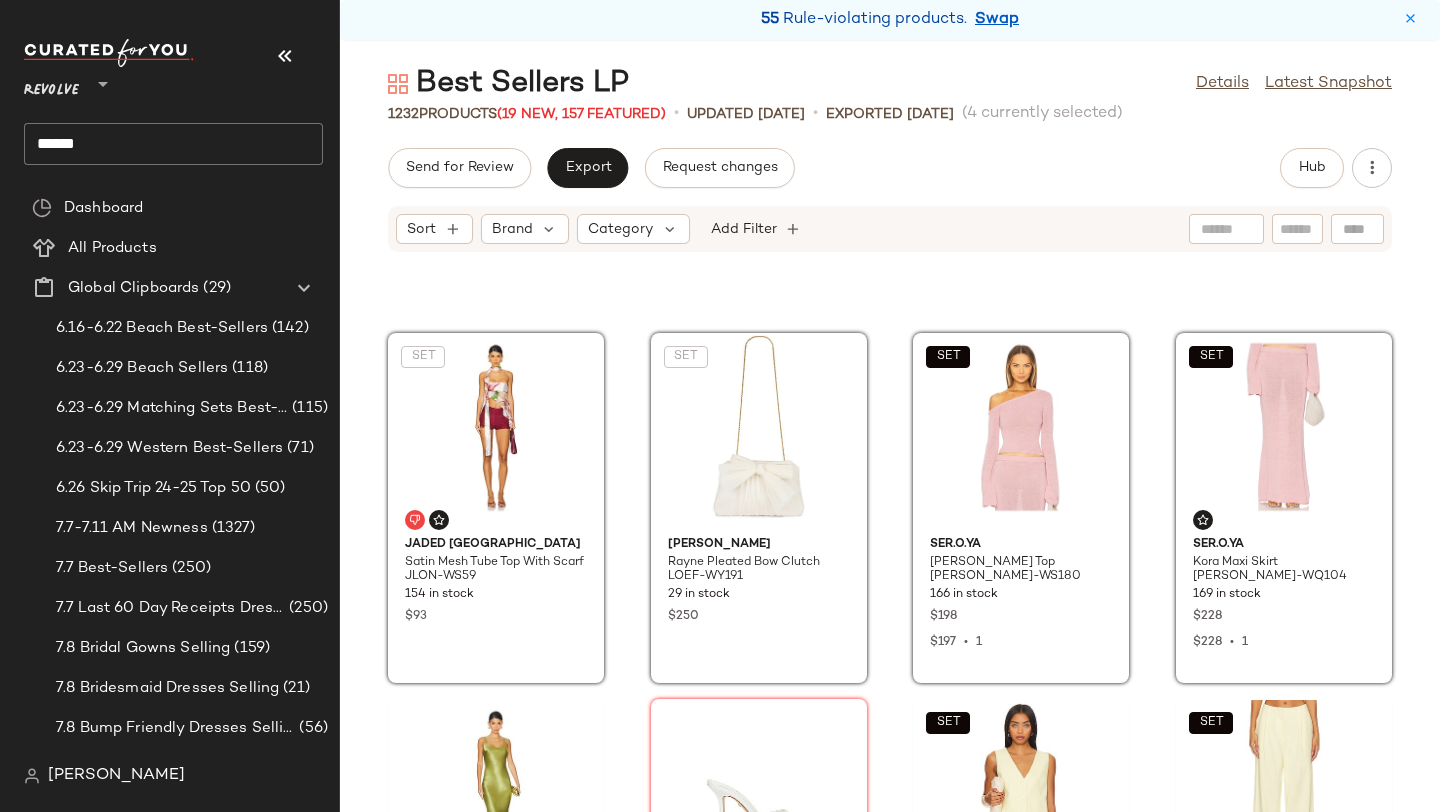 click on "SET  Jaded London Satin Mesh Tube Top With Scarf JLON-WS59 154 in stock $93  SET  Loeffler Randall Rayne Pleated Bow Clutch LOEF-WY191 29 in stock $250  SET  SER.O.YA Alivia Knit Top SERR-WS180 166 in stock $198 $197  •  1  SET  SER.O.YA Kora Maxi Skirt SERR-WQ104 169 in stock $228 $228  •  1 SNDYS x REVOLVE Avani Dress SDYS-WD257 33 in stock $97 $97  •  1 RAYE Alejandra Heel RAYE-WZ2559 33 in stock $168  SET  LIONESS Leo Vest LIOR-WS23 1256 in stock $69 $2.61K  •  38  SET  LIONESS Leo Pant LIOR-WP12 1349 in stock $89 $1.58K  •  18 Amanda Uprichard Soho Top AMAN-WS1108 13 in stock $170 $680  •  4 Stone Cold Fox x REVOLVE Allayia Floral Shorts SCOL-WF16 6 in stock $168 $1.33K  •  8 Cult Gaia Lalli Top Handle Bag CULG-WY321 16 in stock $398 $715  •  2 superdown Britlee Maxi Dress SPDW-WD2912 12 in stock $84 $1.16K  •  14 Amanda Uprichard x REVOLVE Queen Gown AMAN-WD2157 84 in stock $260 $728  •  3 Le Specs Duskfall Sunglasses LSPE-WG132 Out of stock $85 $1.44K  •  17 retrofete ROFR-WS346" 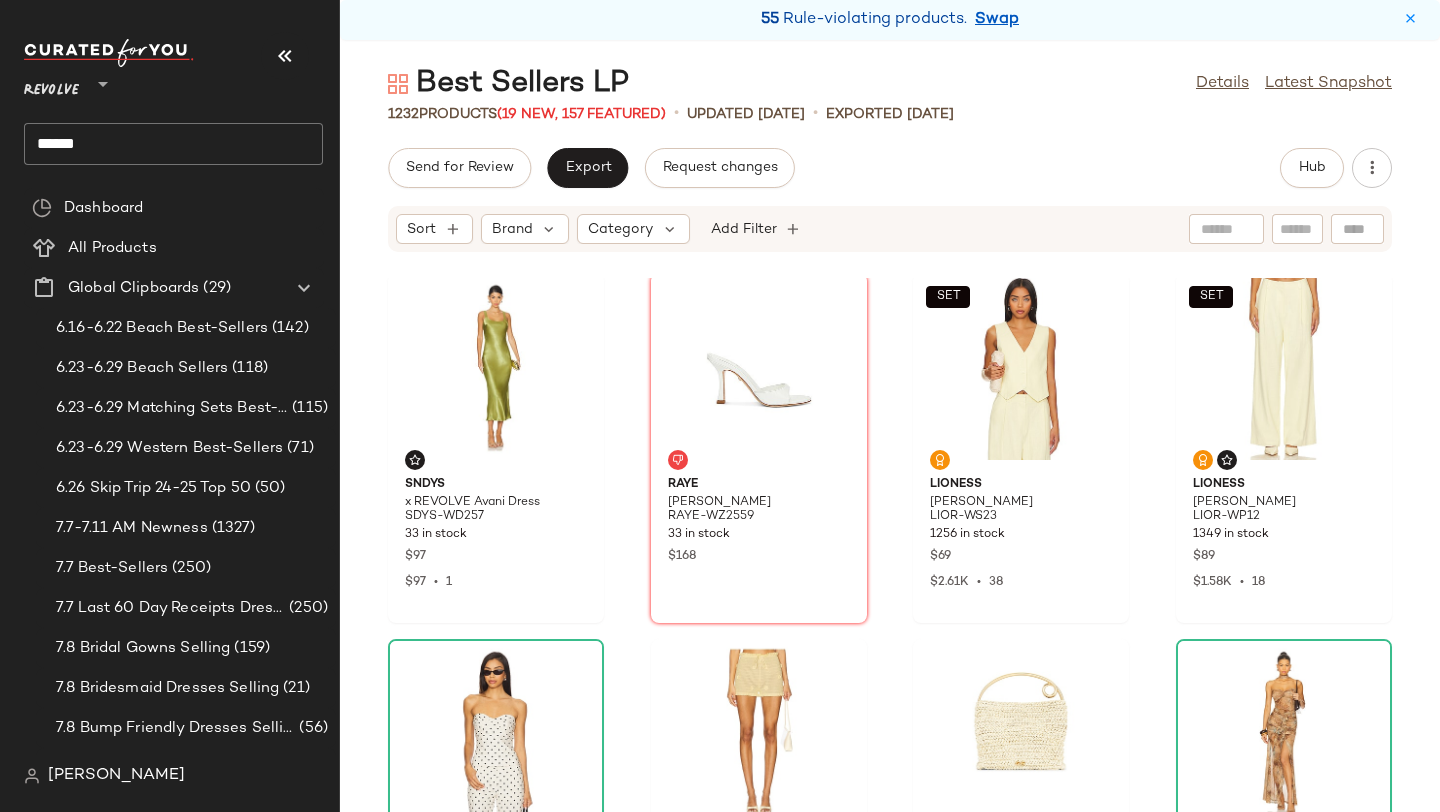 scroll, scrollTop: 628, scrollLeft: 0, axis: vertical 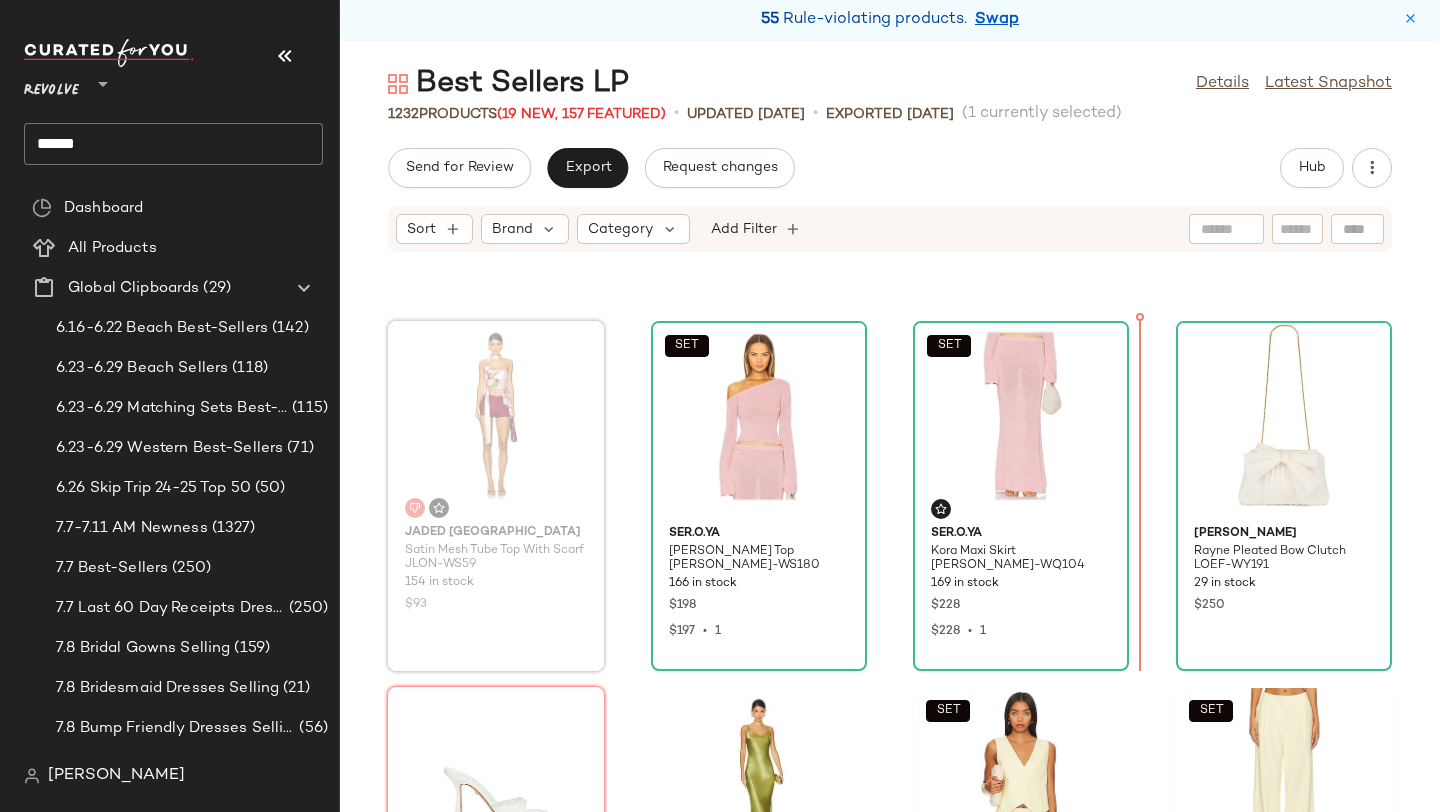 drag, startPoint x: 536, startPoint y: 474, endPoint x: 1114, endPoint y: 472, distance: 578.0035 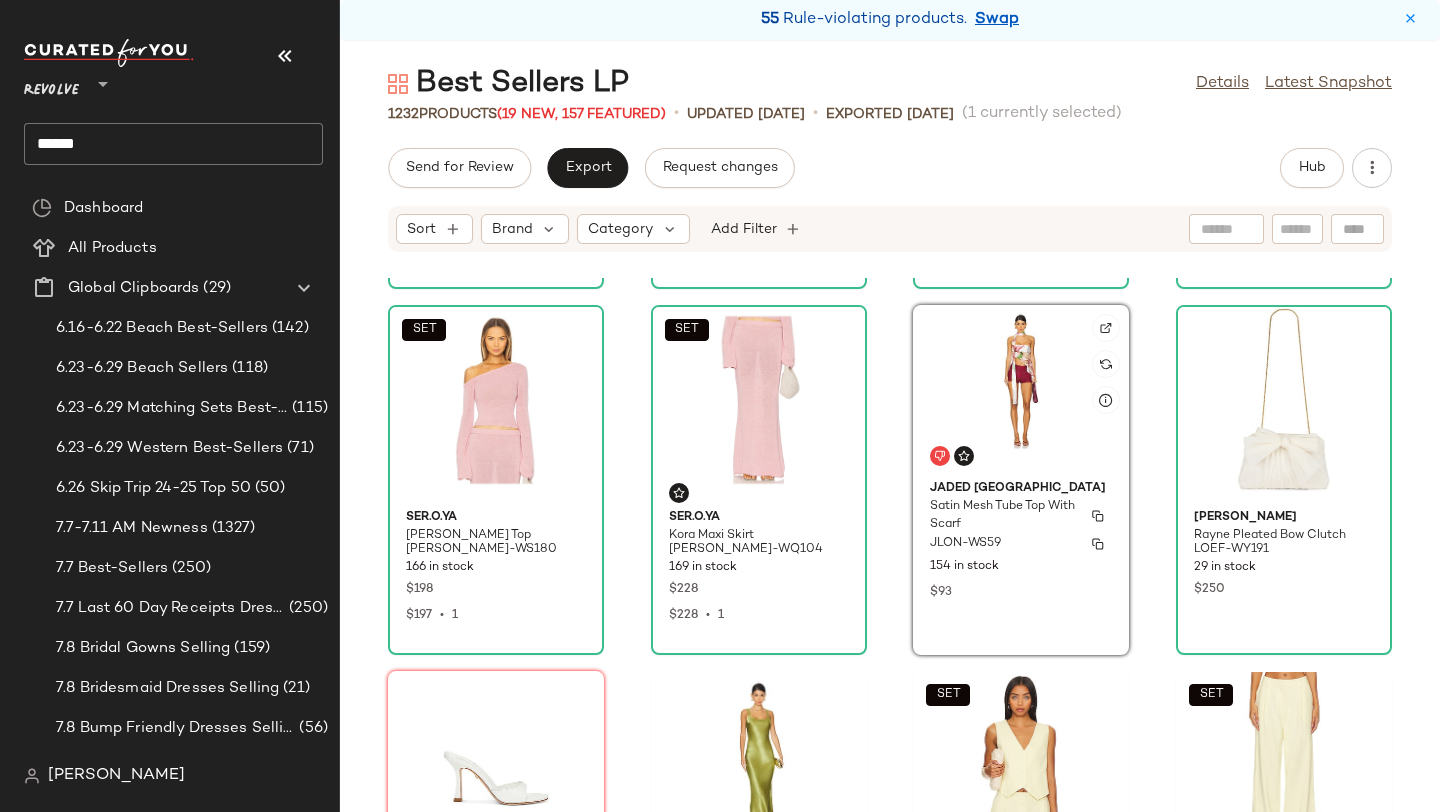 scroll, scrollTop: 0, scrollLeft: 0, axis: both 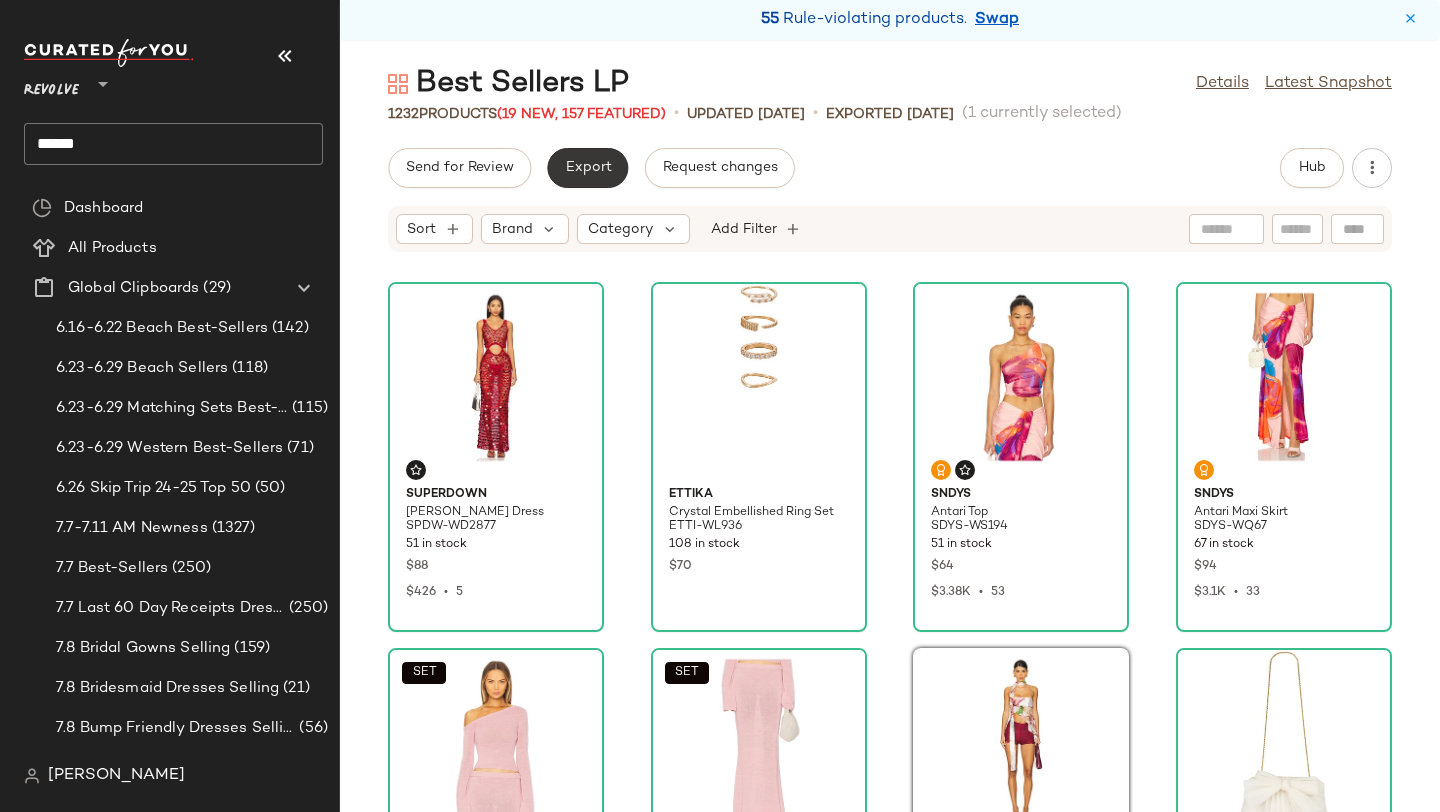 click on "Export" at bounding box center (587, 168) 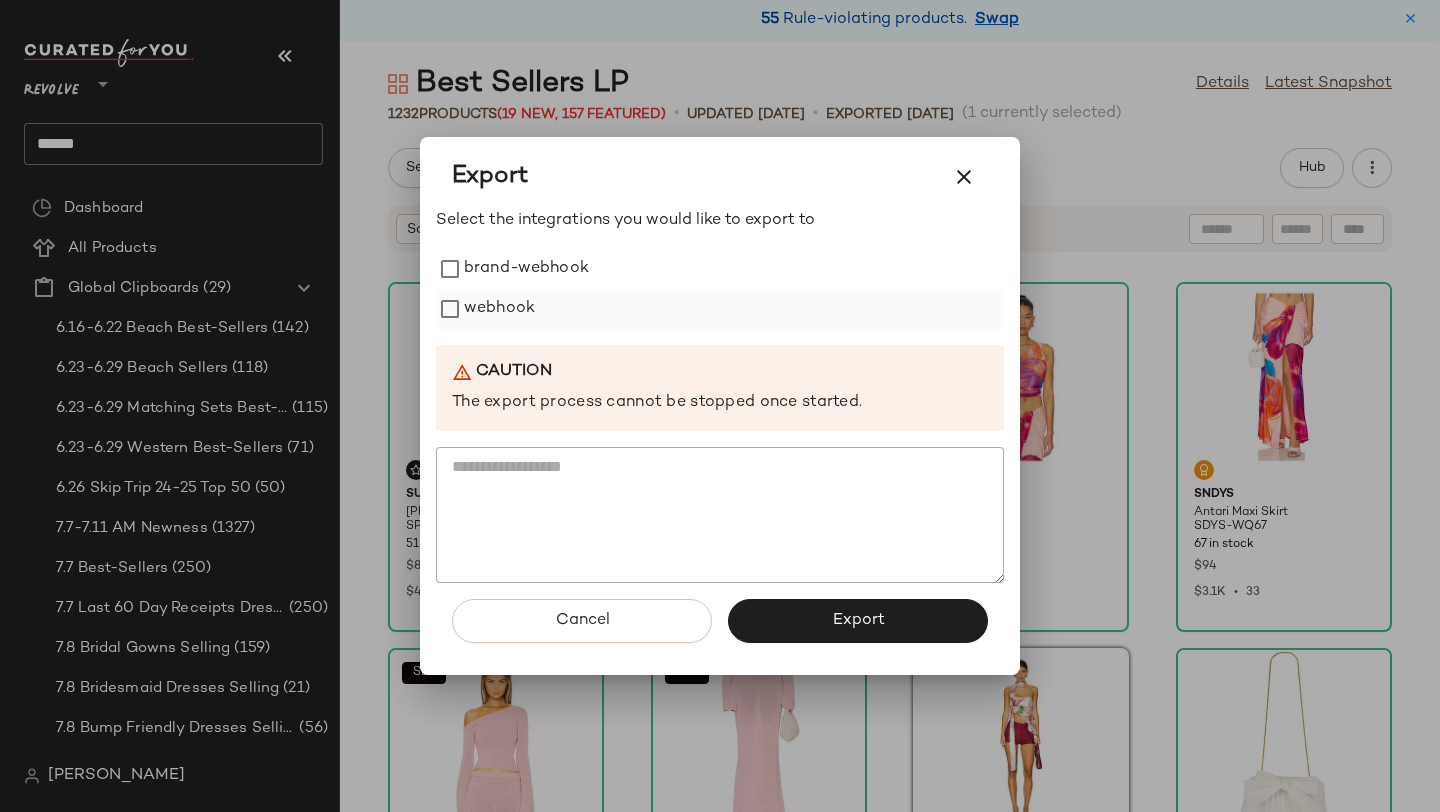 click on "webhook" at bounding box center (499, 309) 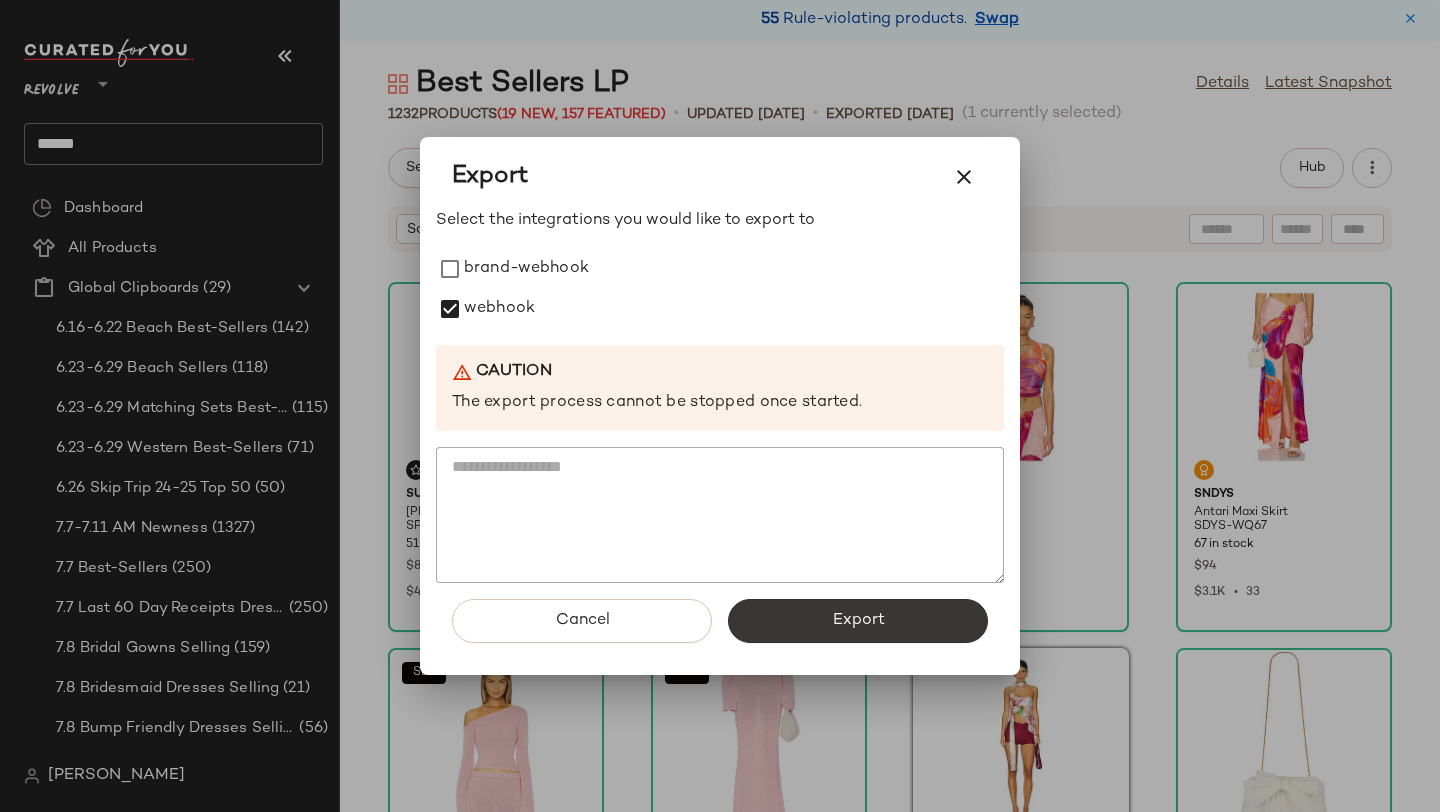 click on "Export" at bounding box center (858, 621) 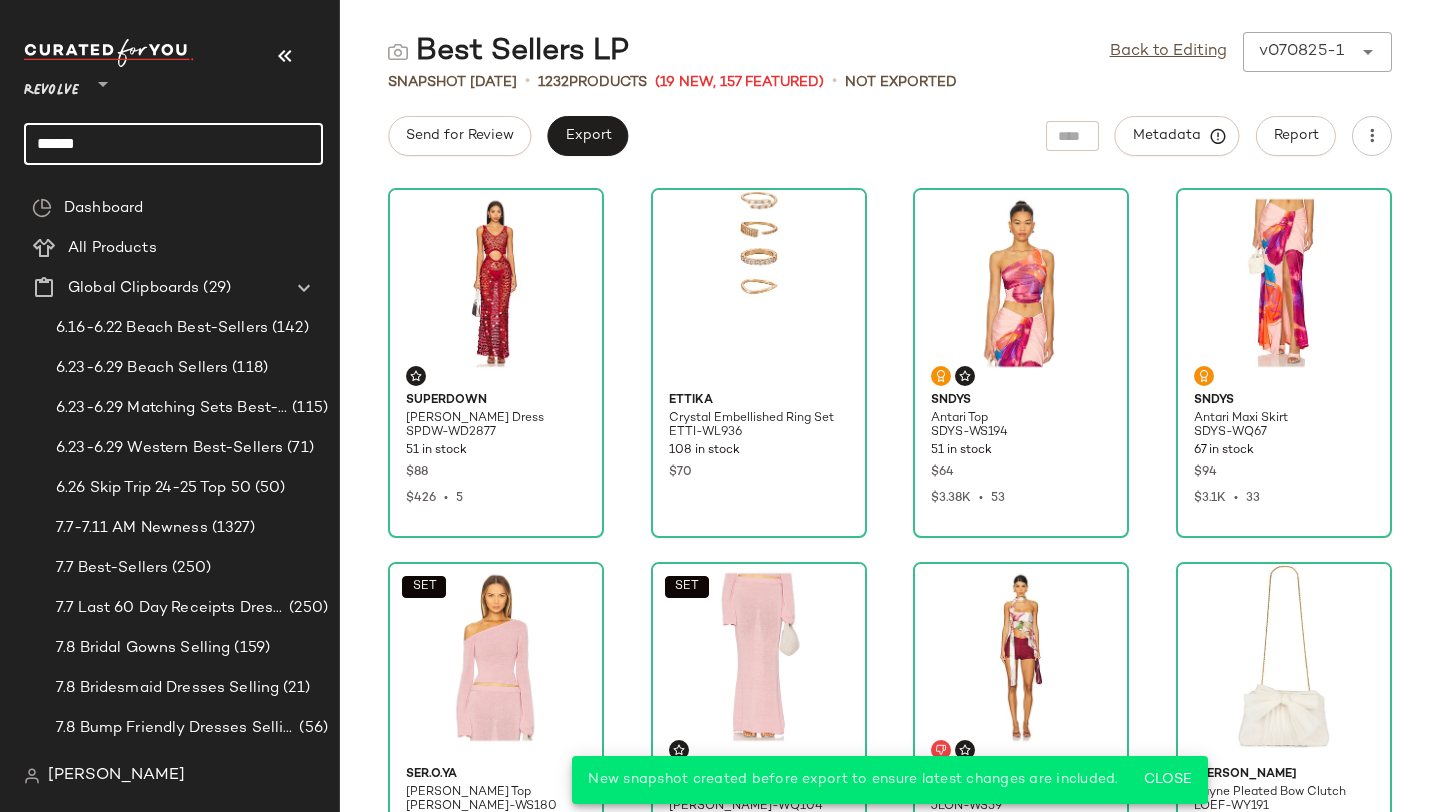 drag, startPoint x: 213, startPoint y: 135, endPoint x: 0, endPoint y: 135, distance: 213 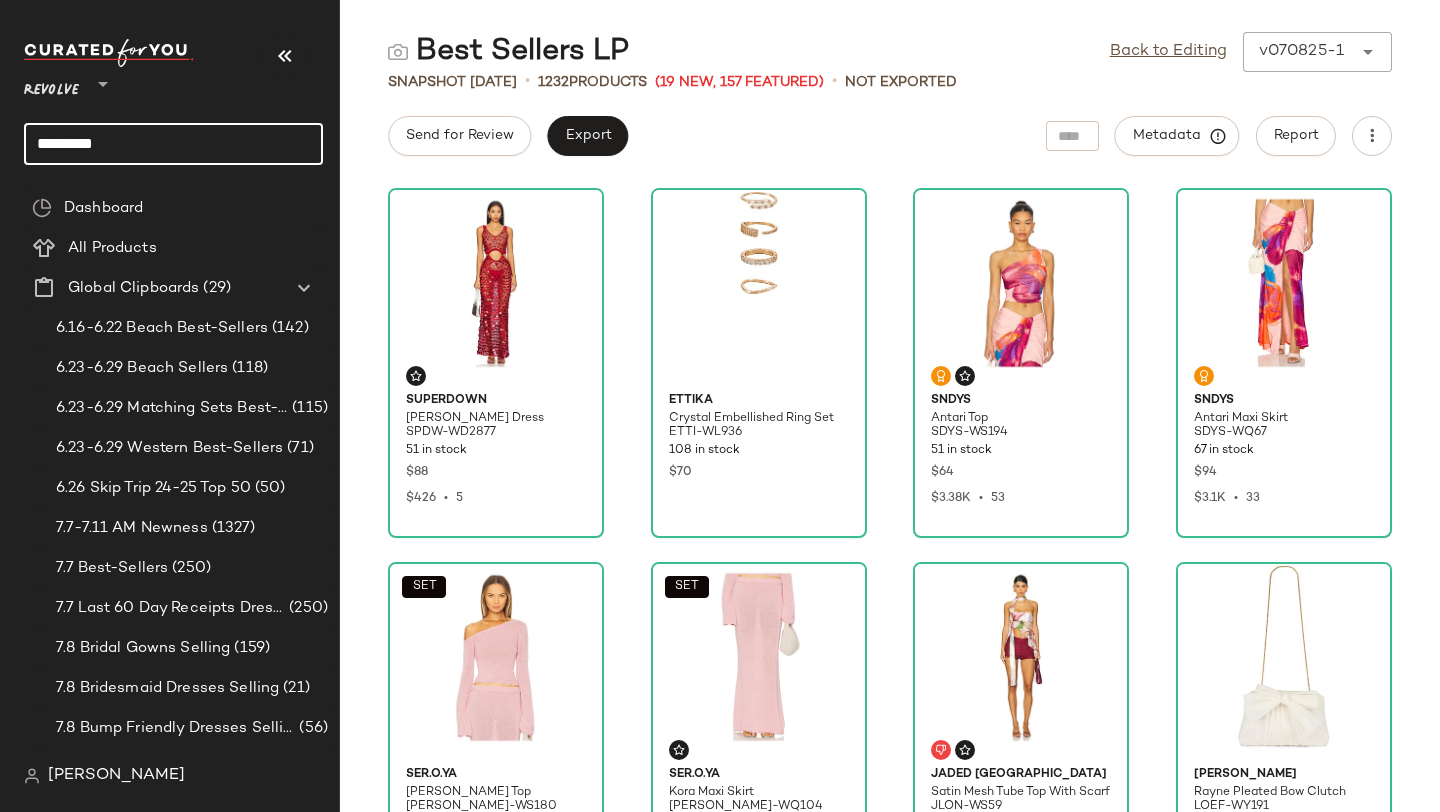 type on "*********" 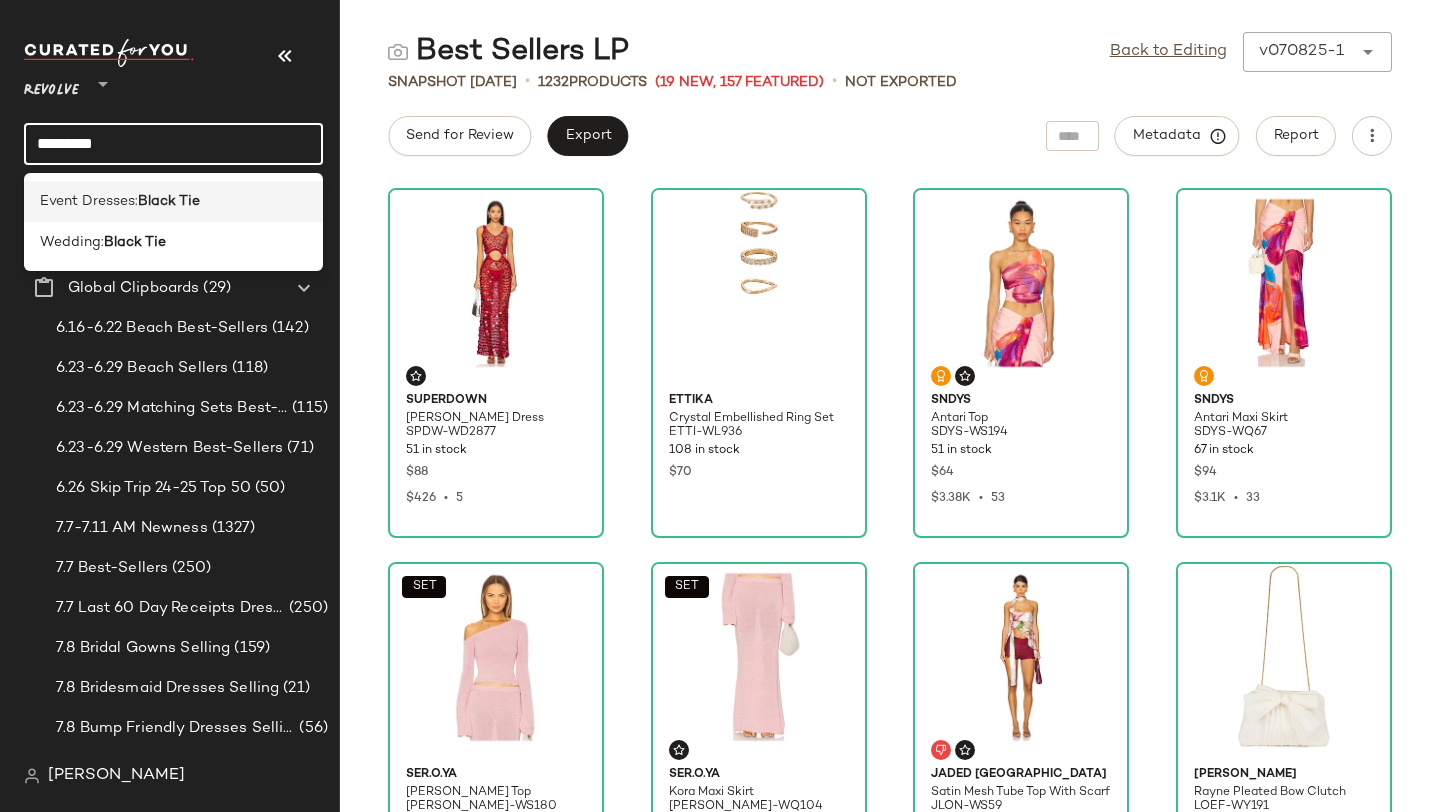 click on "Event Dresses:  Black Tie" 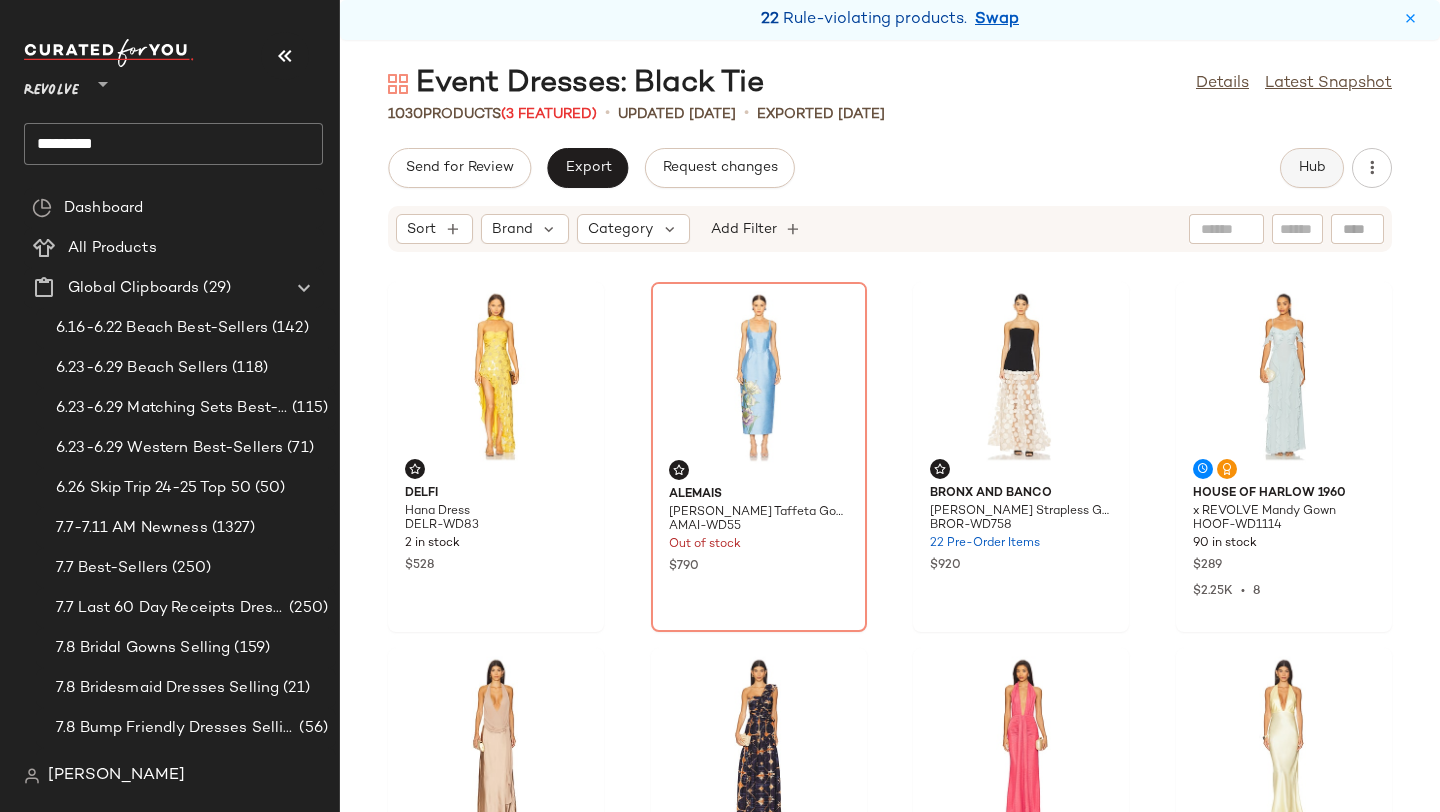click on "Hub" 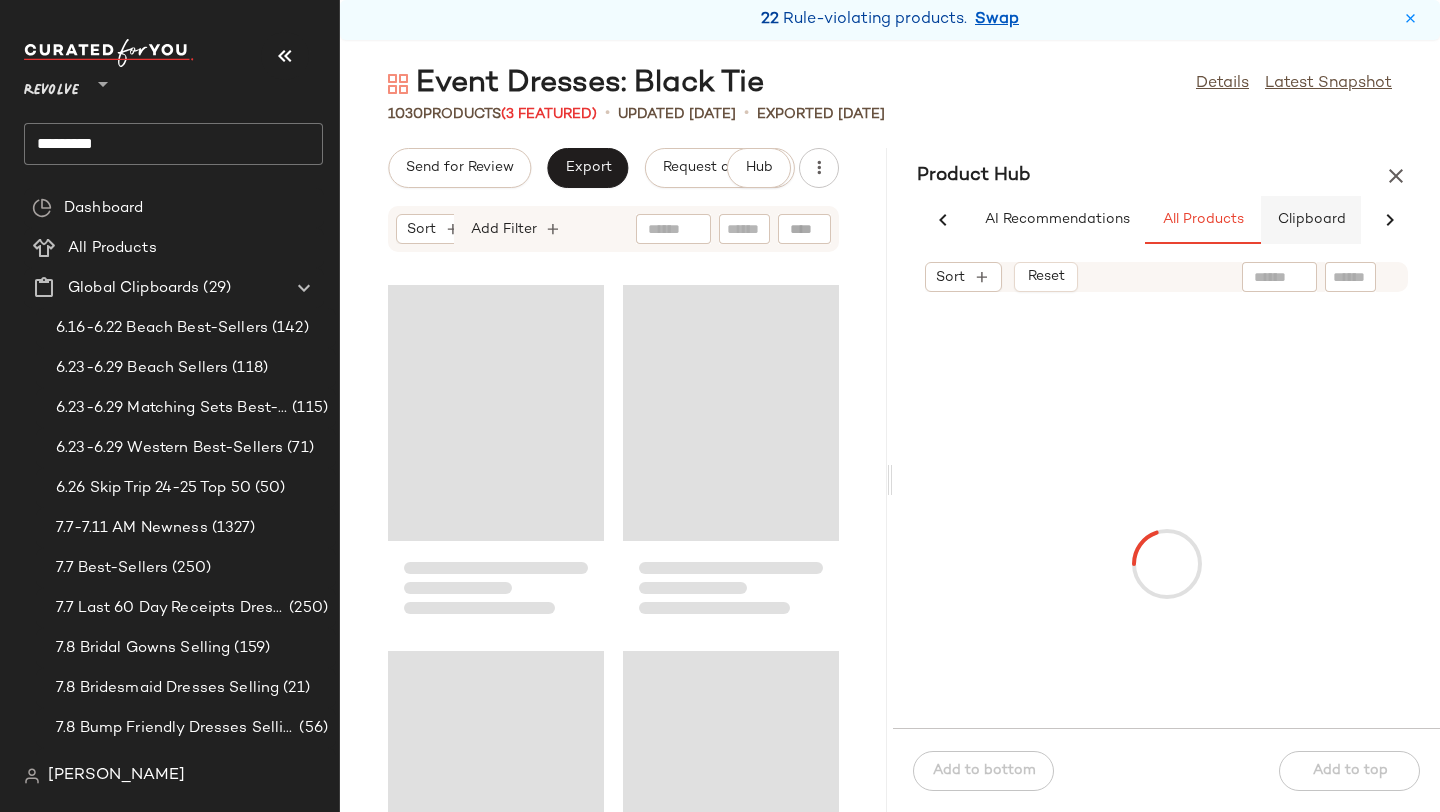 scroll, scrollTop: 0, scrollLeft: 90, axis: horizontal 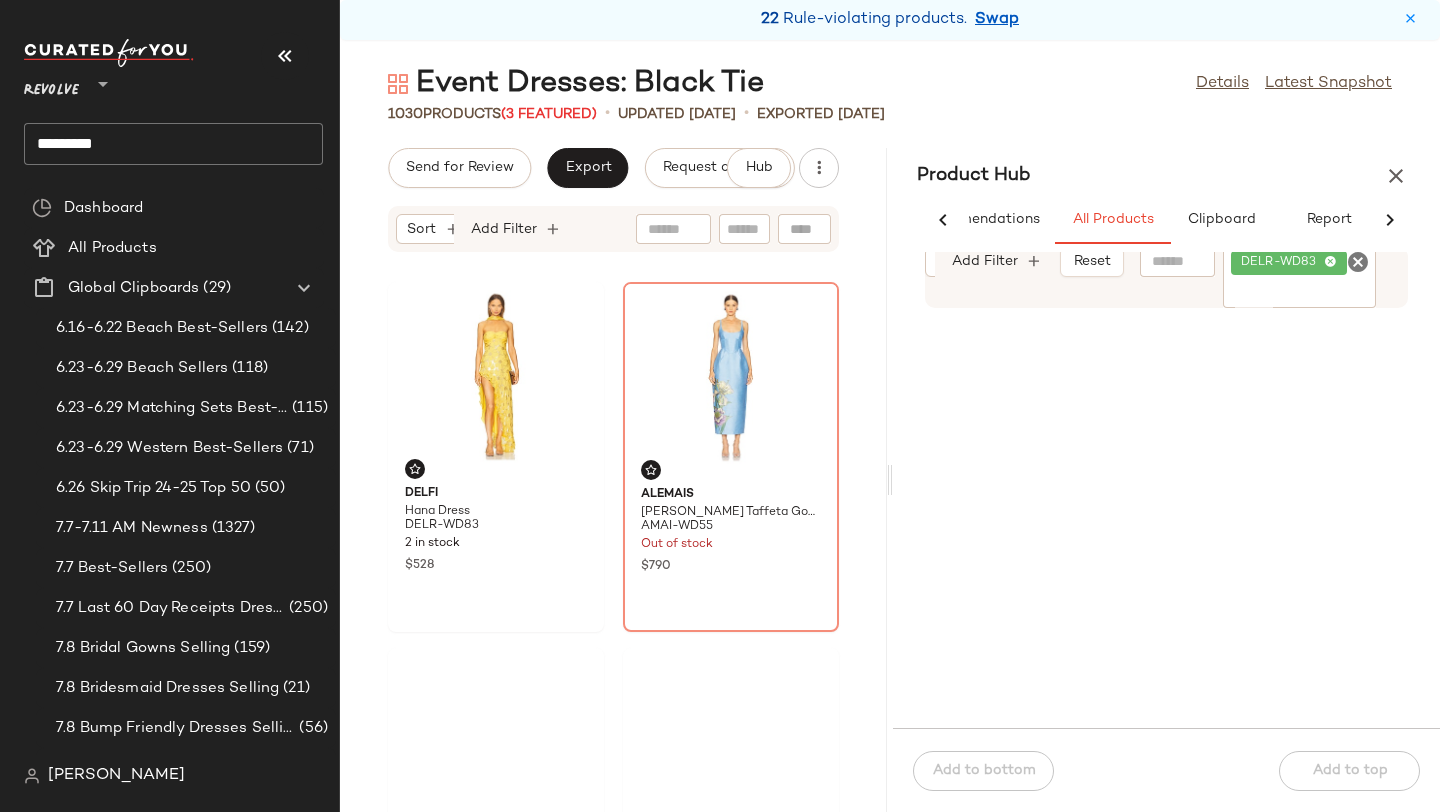 click 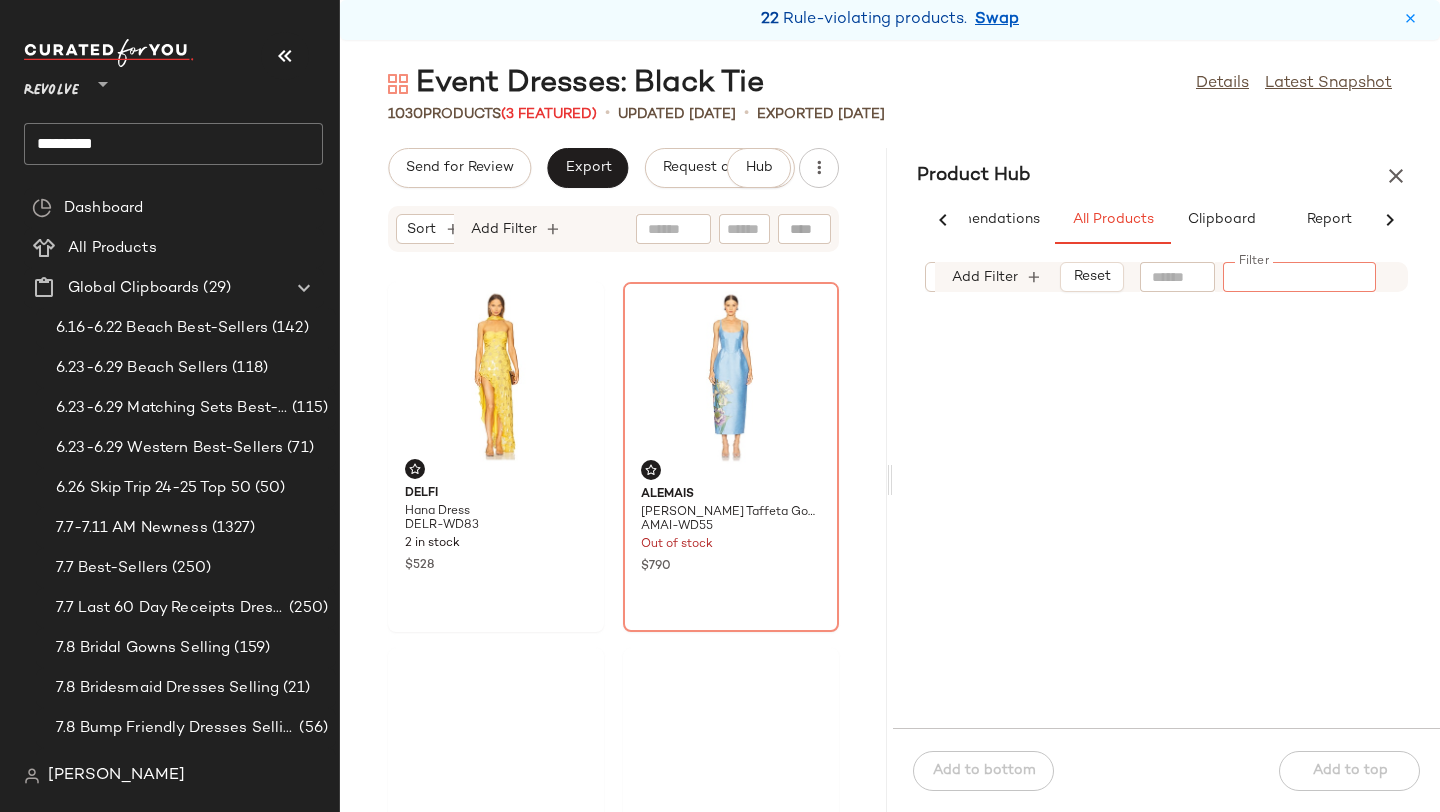 paste on "********" 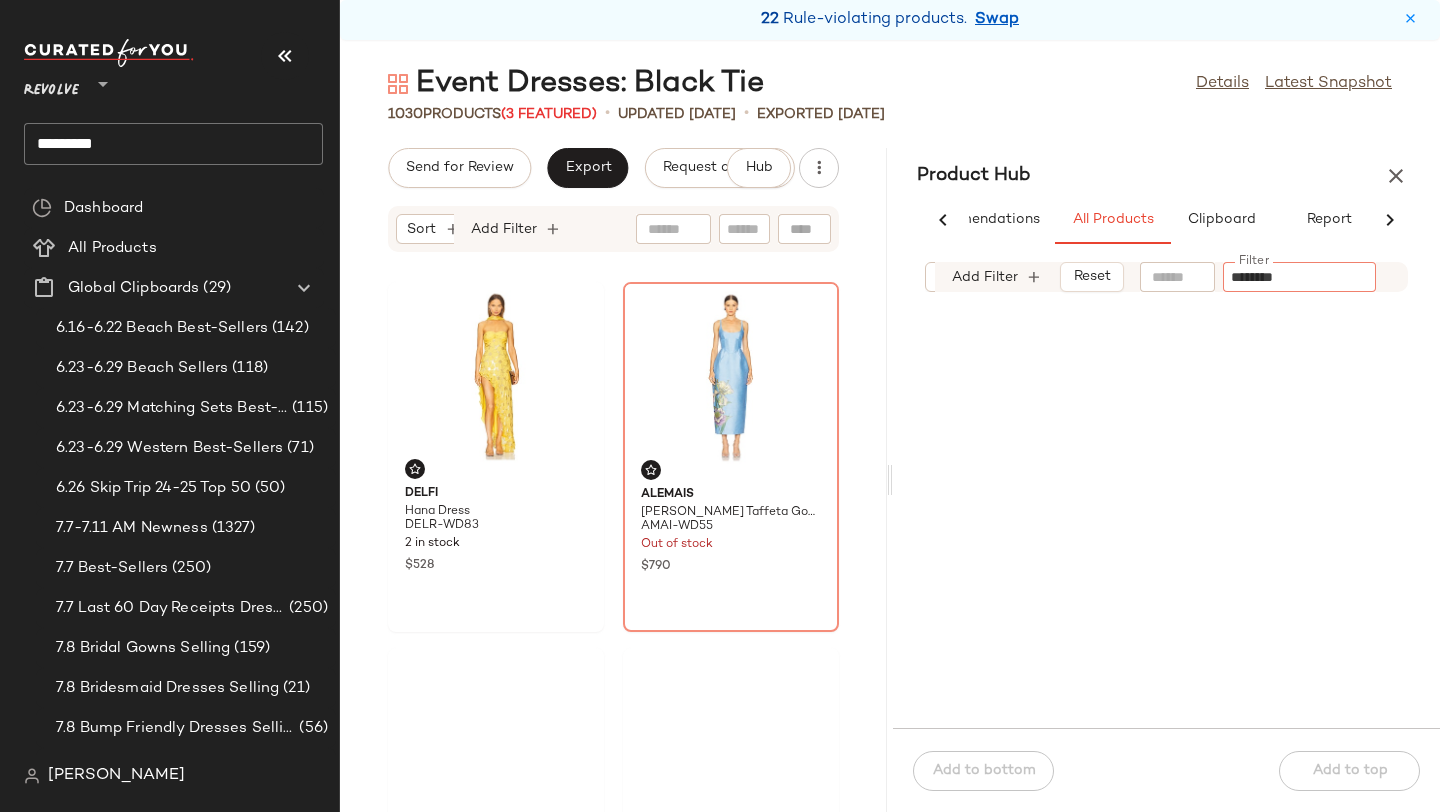type 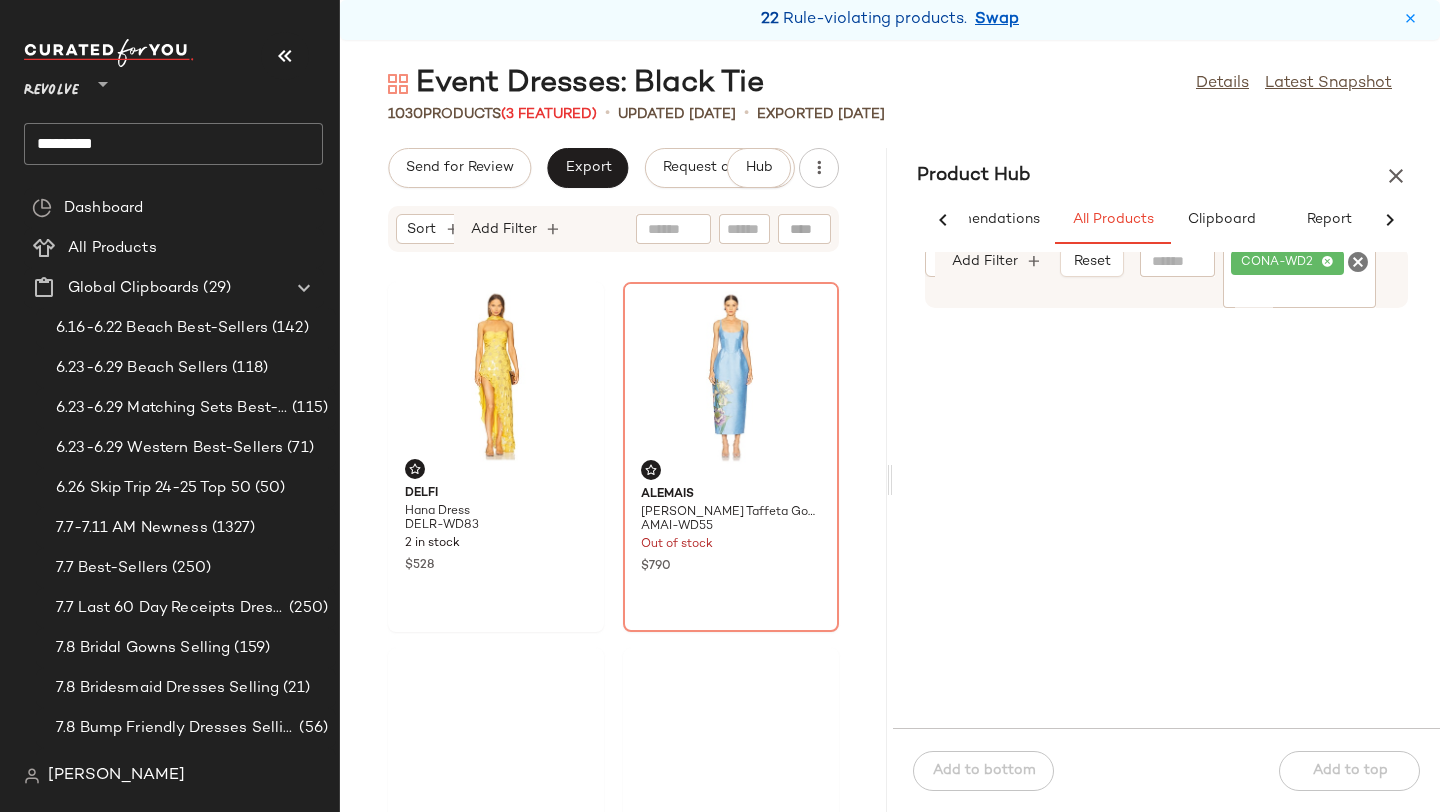 click on "Event Dresses: Black Tie  Details   Latest Snapshot  1030   Products  (3 Featured)  •   updated Jul 8th  •  Exported Jul 8th  Send for Review   Export   Request changes   Hub  Sort  Brand  Category  Add Filter  DELFI Hana Dress DELR-WD83 2 in stock $528 Alemais Donata Taffeta Gown AMAI-WD55 Out of stock $790 Bronx and Banco Harper Strapless Gown BROR-WD758 22 Pre-Order Items $920 House of Harlow 1960 x REVOLVE Mandy Gown HOOF-WD1114 90 in stock $289 $2.25K  •  8 Product Hub  AI Recommendations   All Products   Clipboard   Report  Sort  Brand  Category  In Curation?:   No Sale Price:   Not on sale Add Filter   Reset  Filter CONA-WD2 Filter  Add to bottom   Add to top" at bounding box center (890, 438) 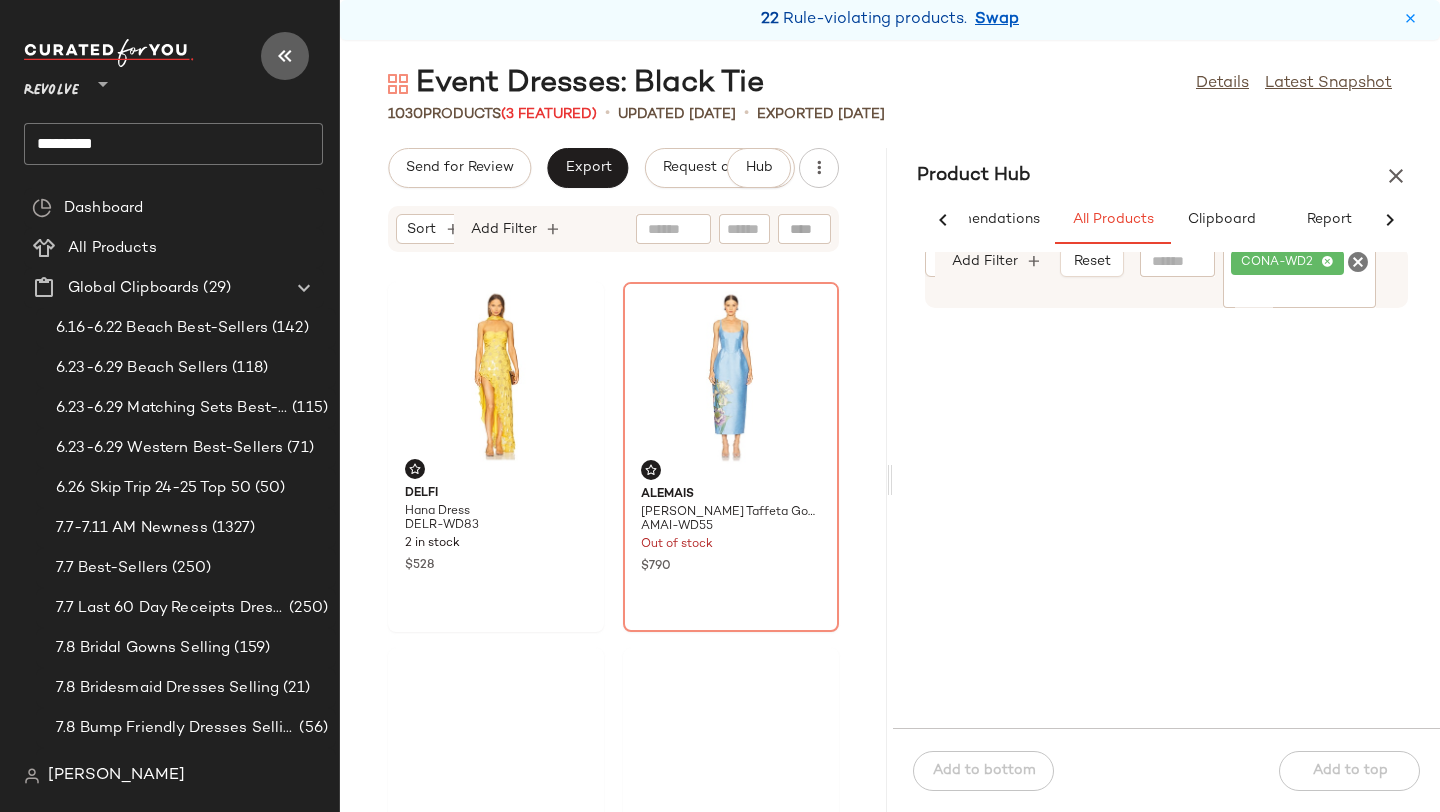 click at bounding box center [285, 56] 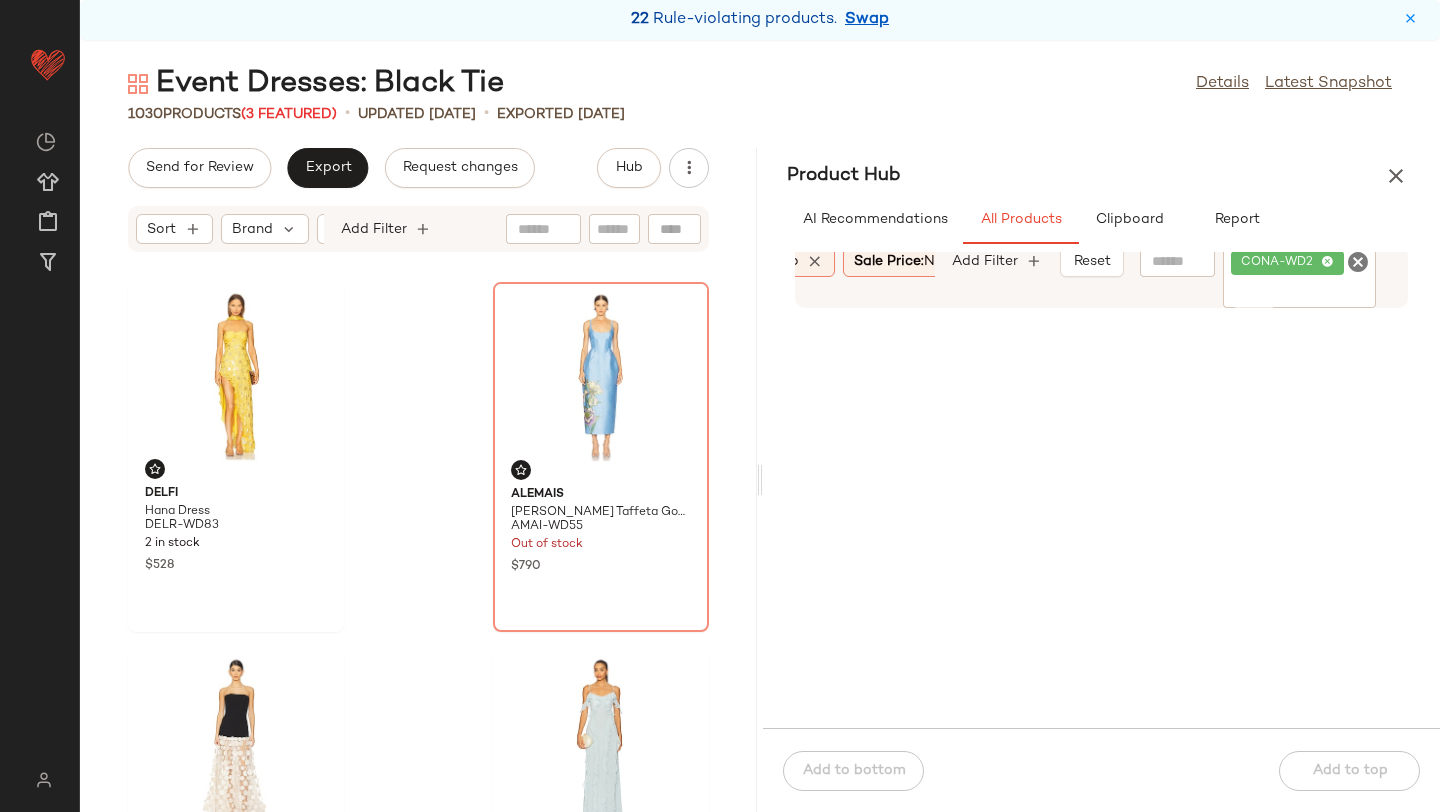 scroll, scrollTop: 0, scrollLeft: 535, axis: horizontal 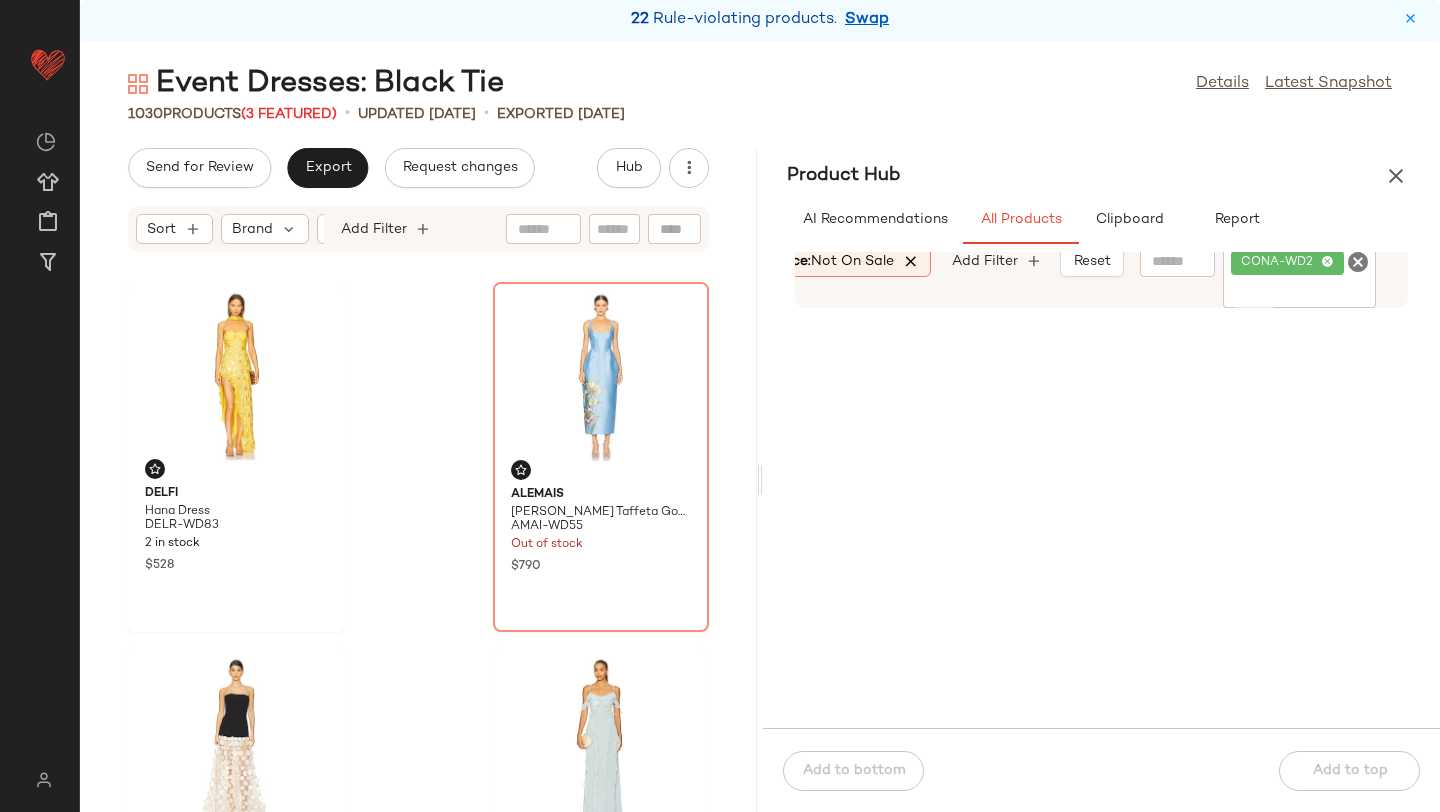 click at bounding box center [911, 262] 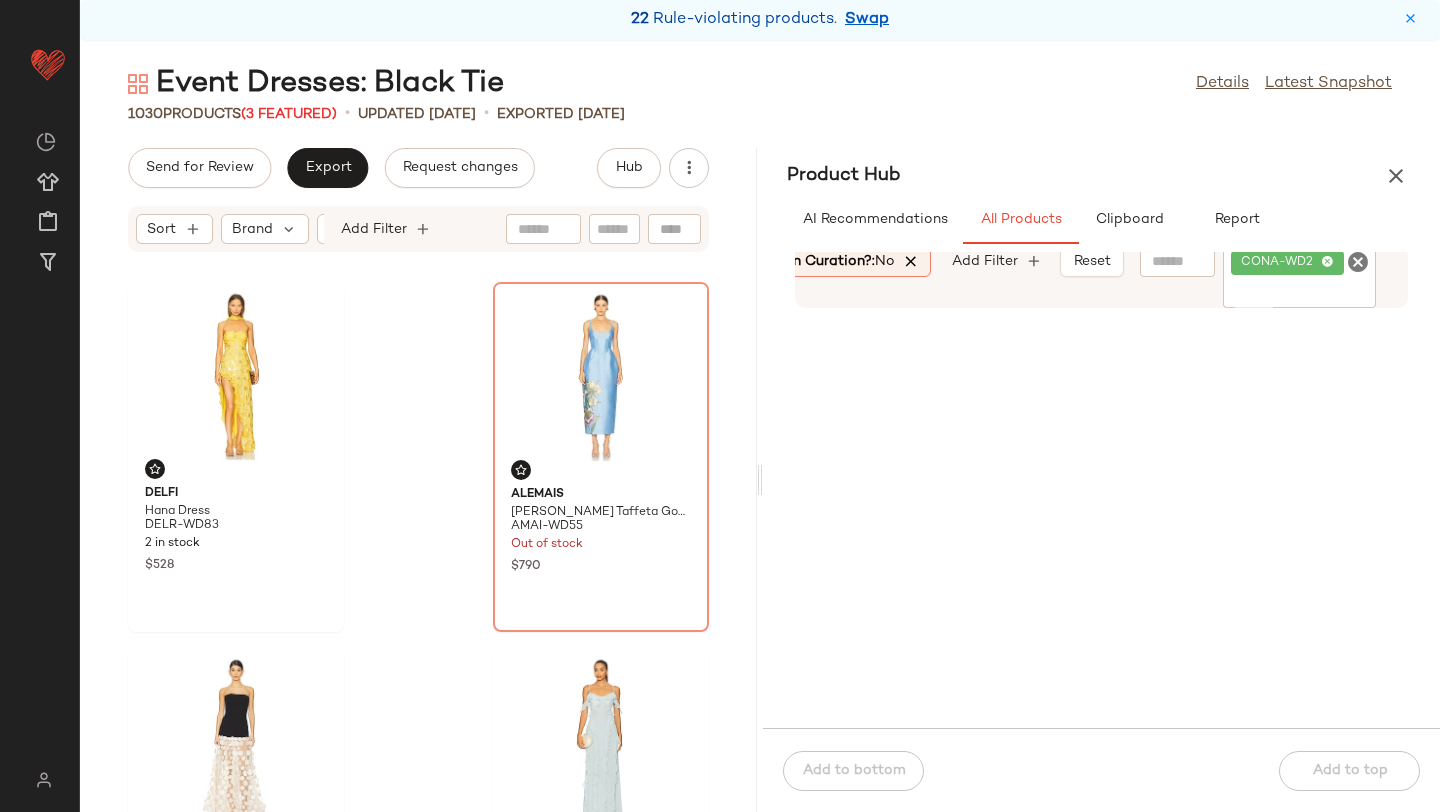 click at bounding box center (912, 262) 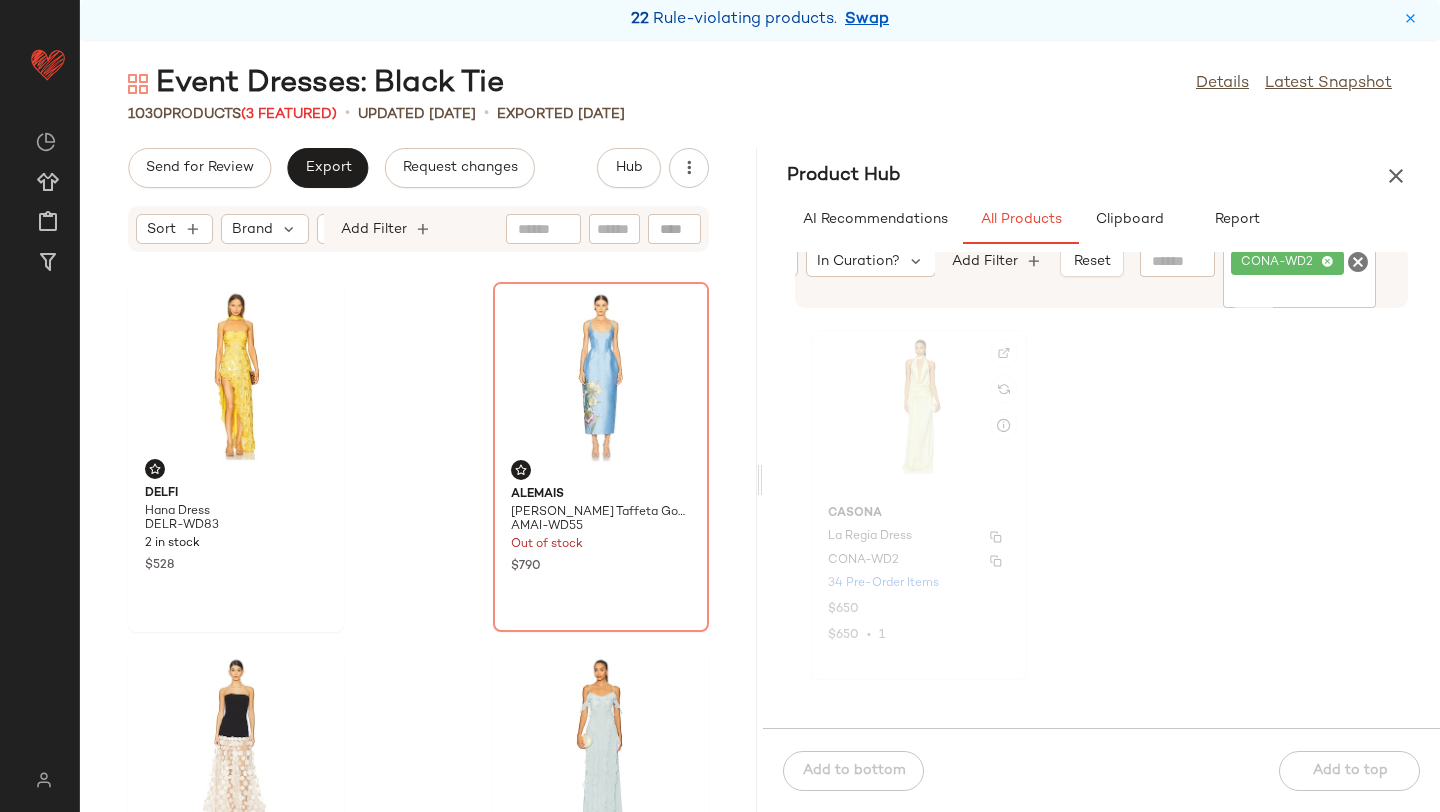 click on "Casona La Regia Dress CONA-WD2 34 Pre-Order Items $650 $650  •  1" 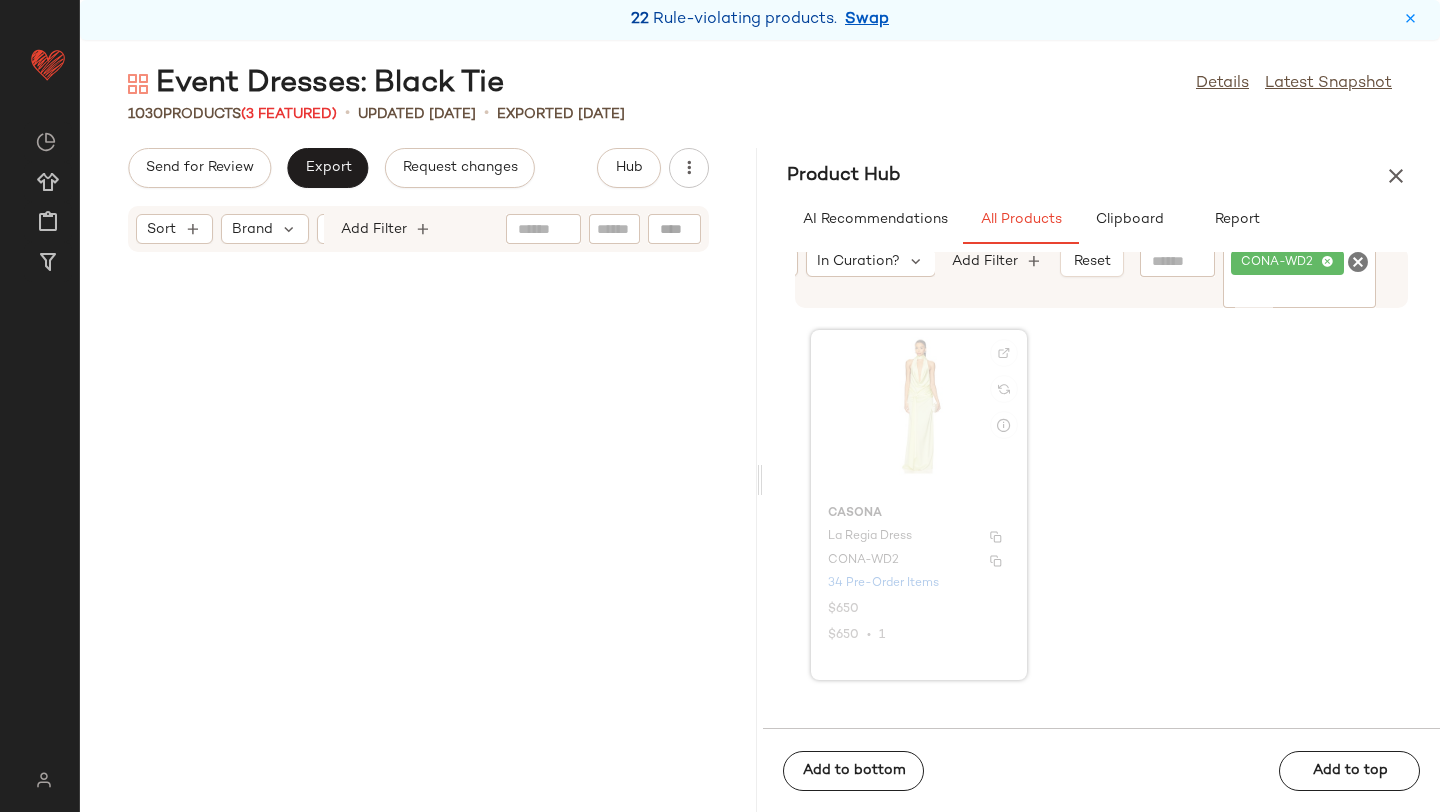 scroll, scrollTop: 4392, scrollLeft: 0, axis: vertical 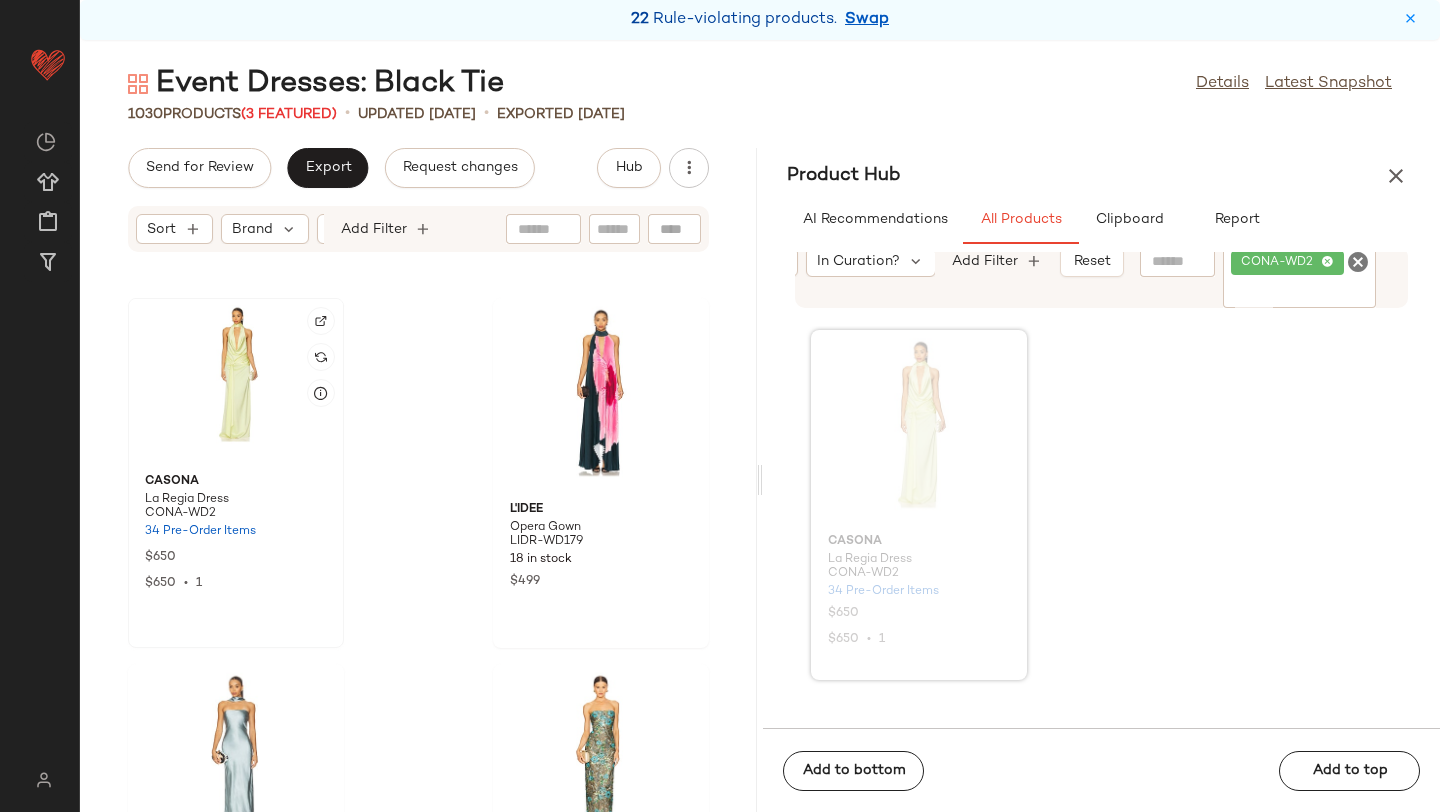 click 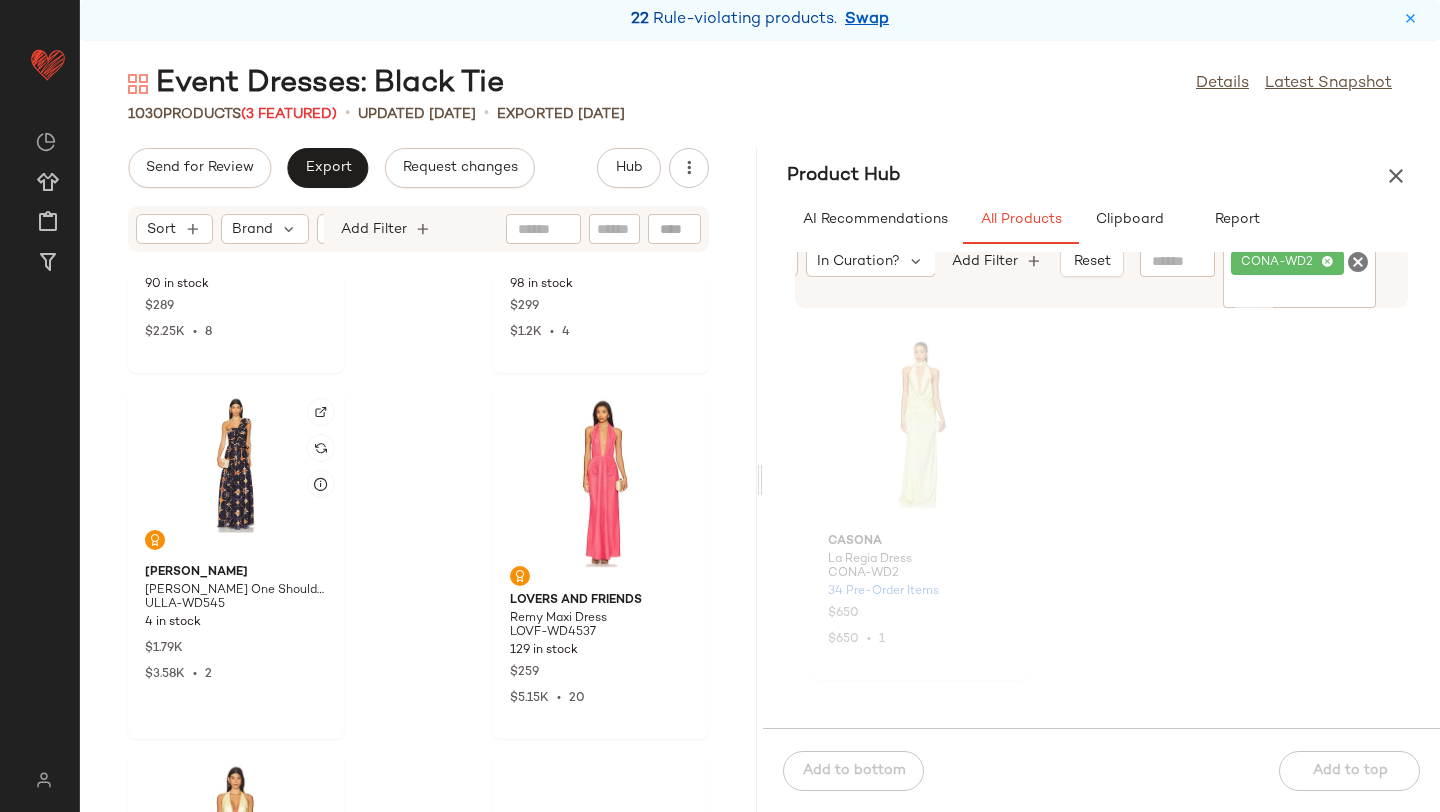 scroll, scrollTop: 0, scrollLeft: 0, axis: both 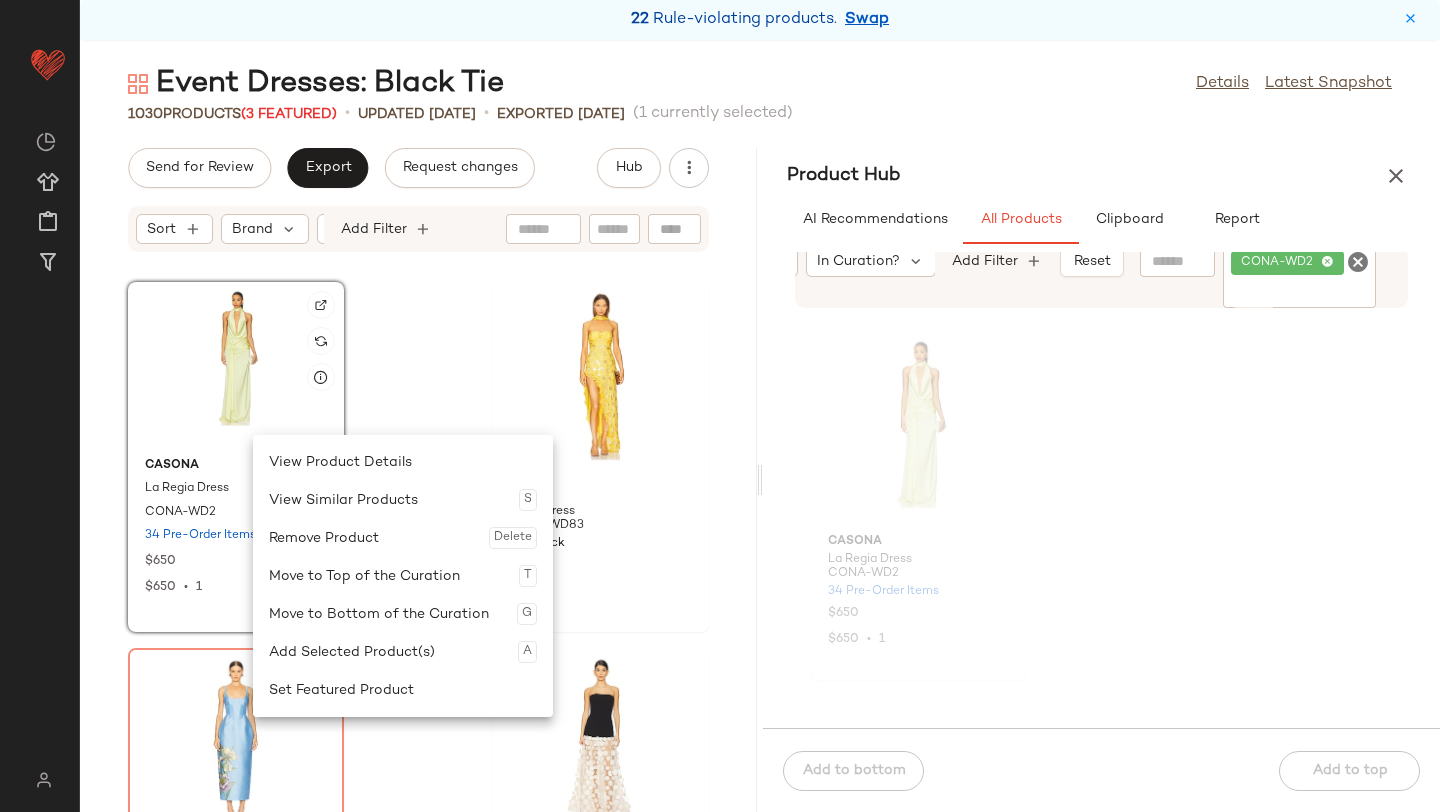 click on "Casona La Regia Dress CONA-WD2 34 Pre-Order Items $650 $650  •  1" 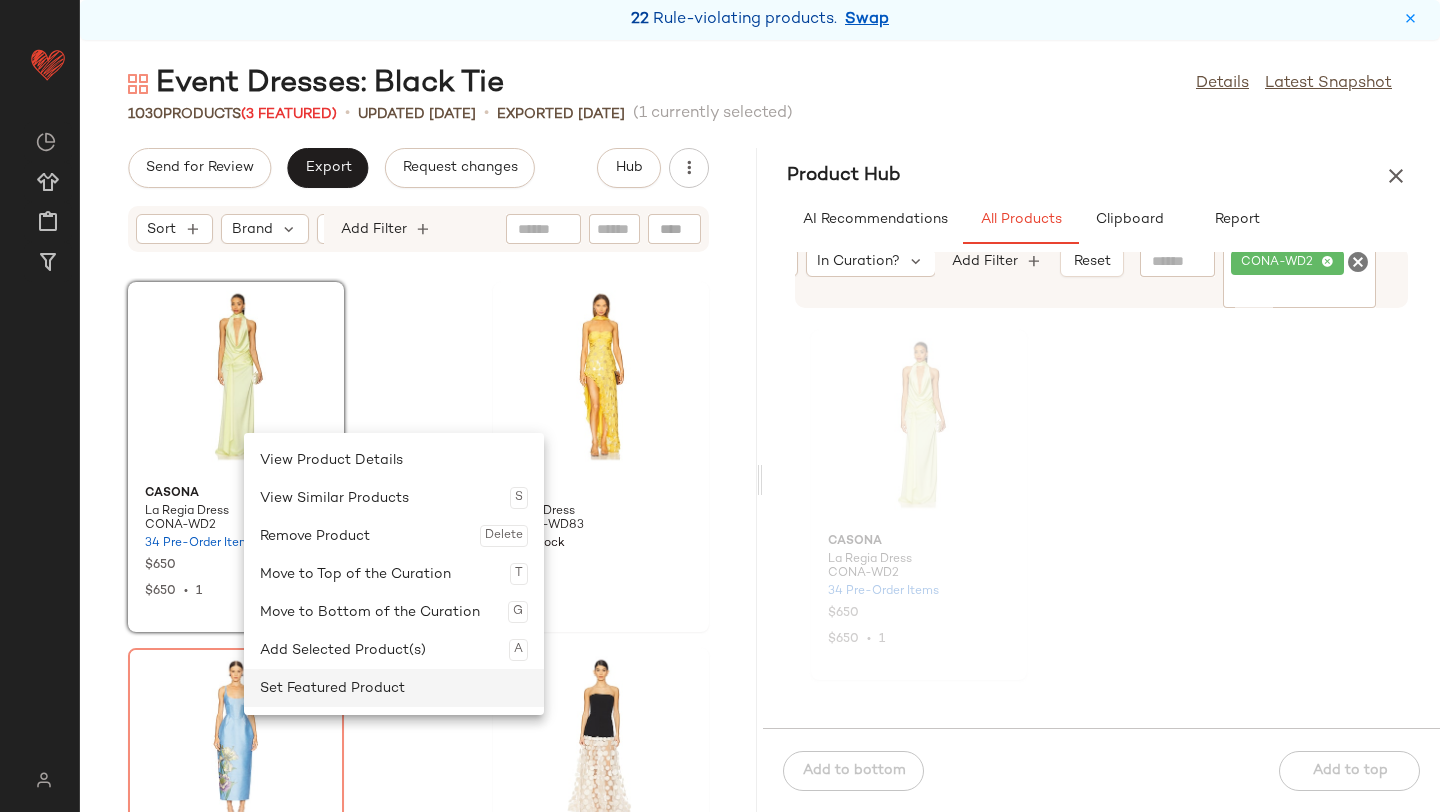 drag, startPoint x: 244, startPoint y: 433, endPoint x: 305, endPoint y: 677, distance: 251.50945 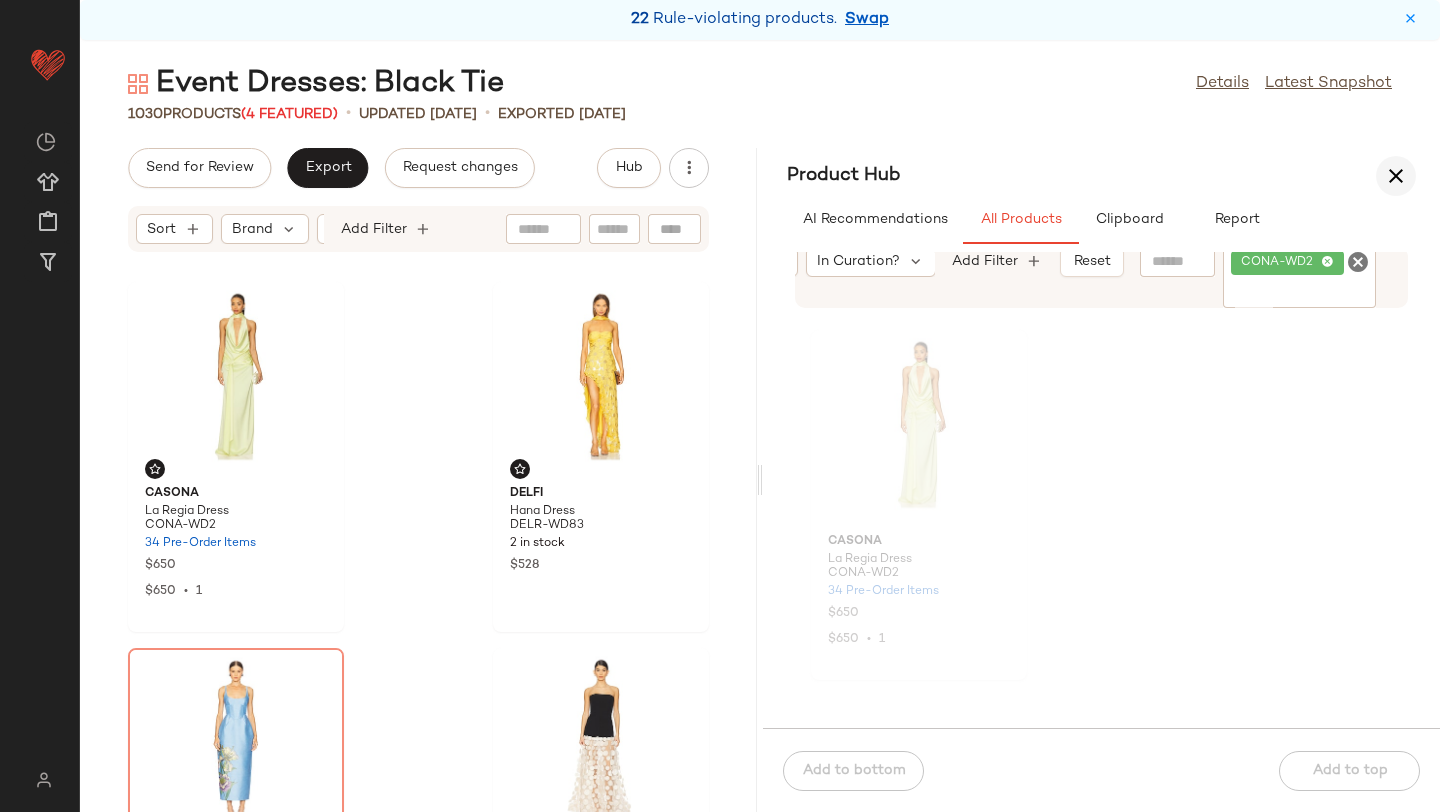 click at bounding box center [1396, 176] 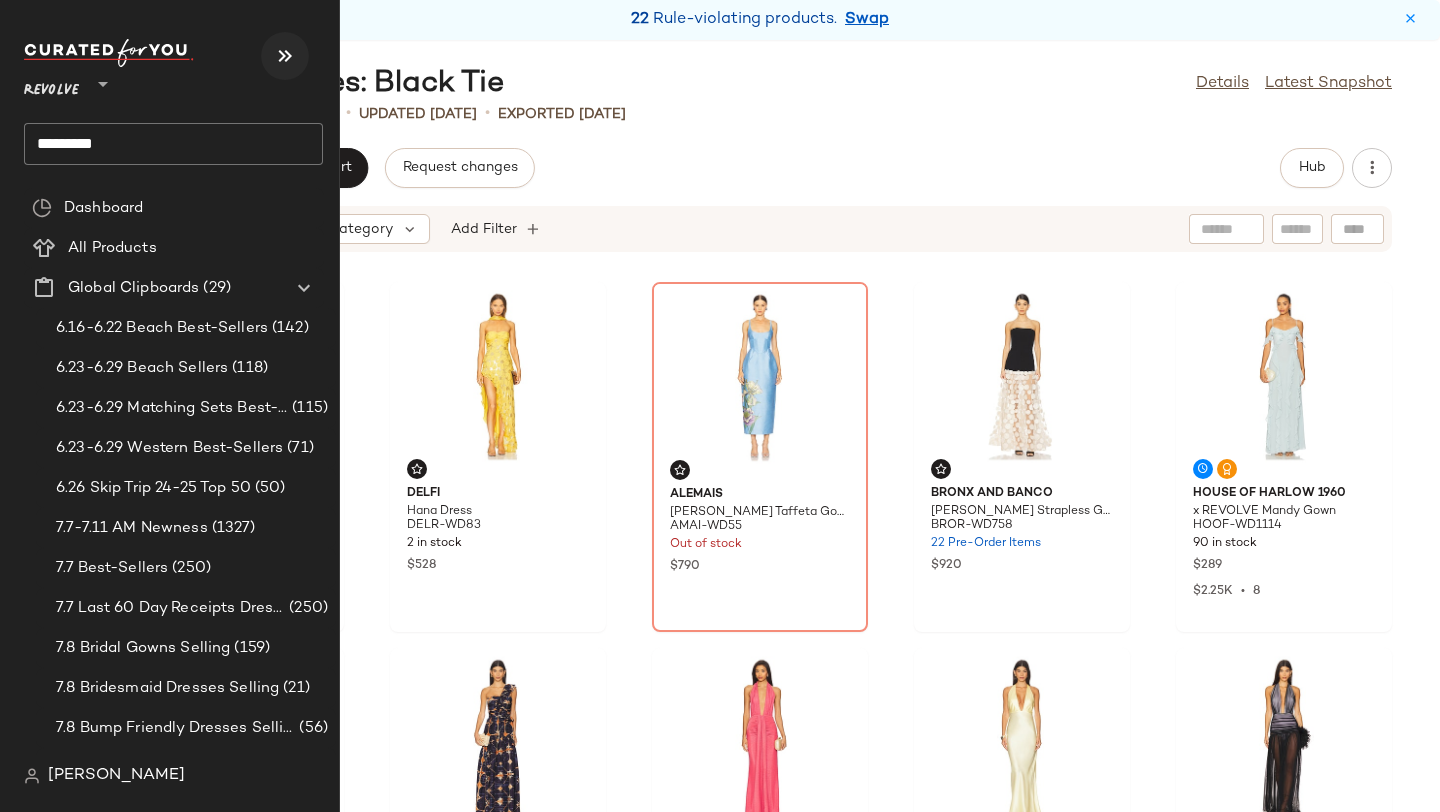 click at bounding box center (285, 56) 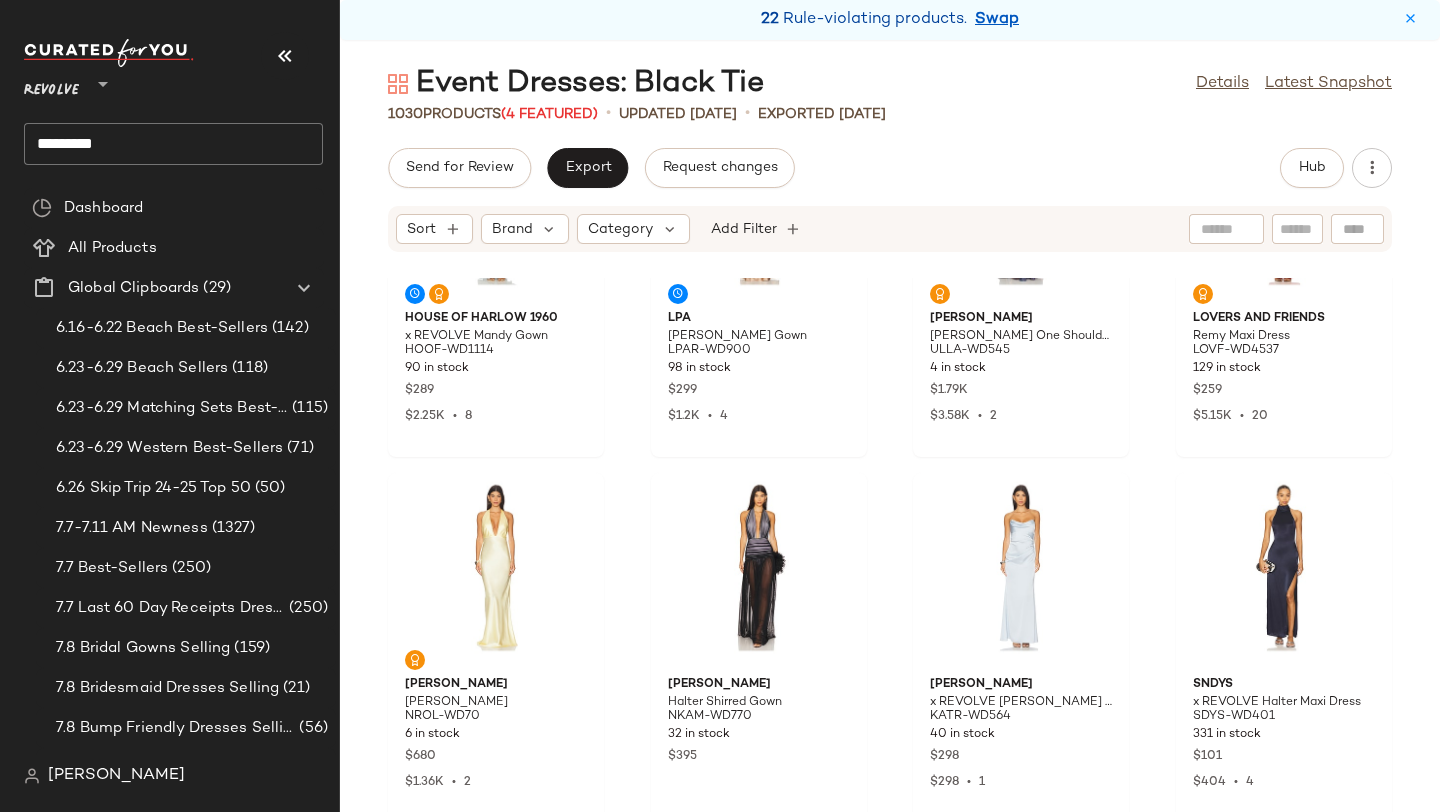 scroll, scrollTop: 0, scrollLeft: 0, axis: both 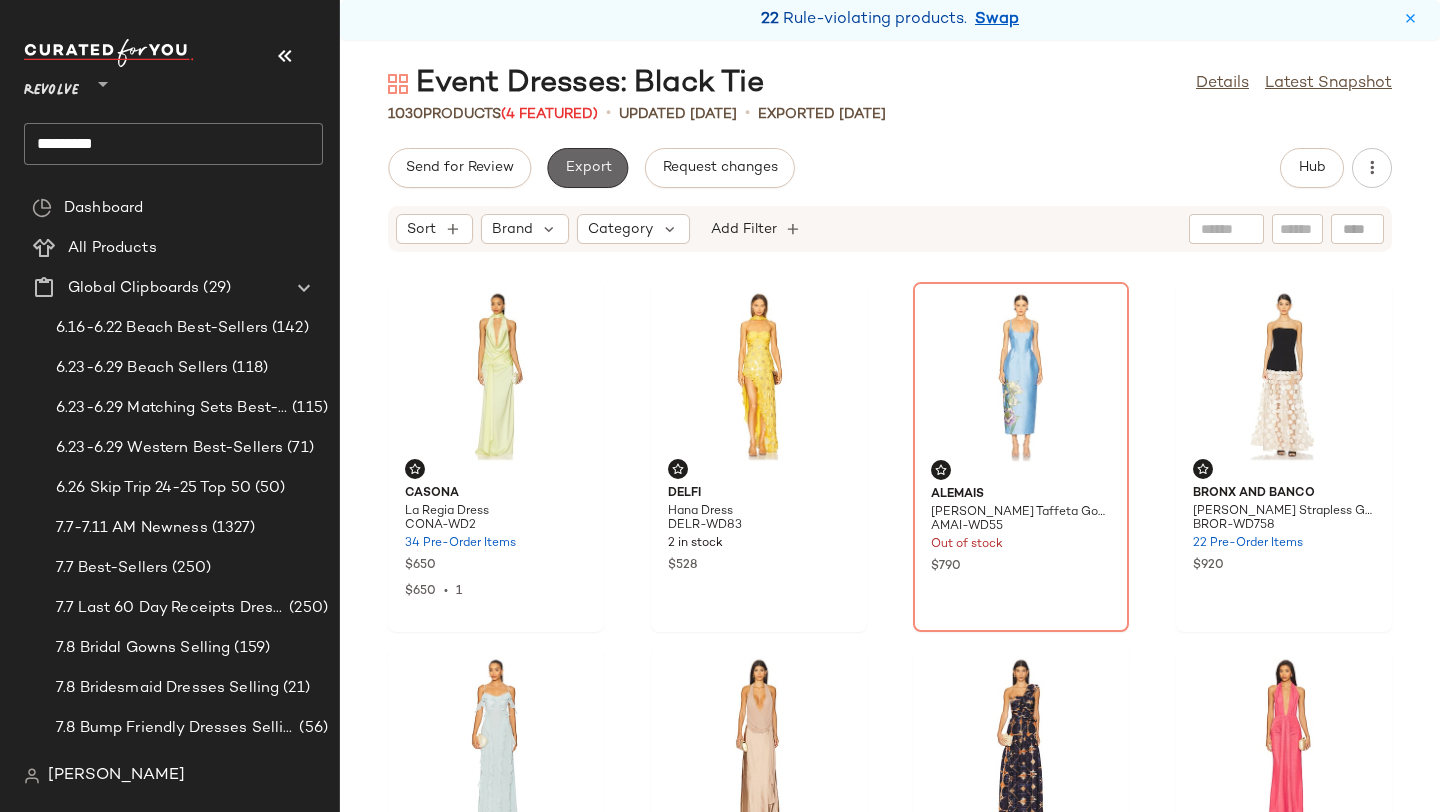 click on "Export" at bounding box center (587, 168) 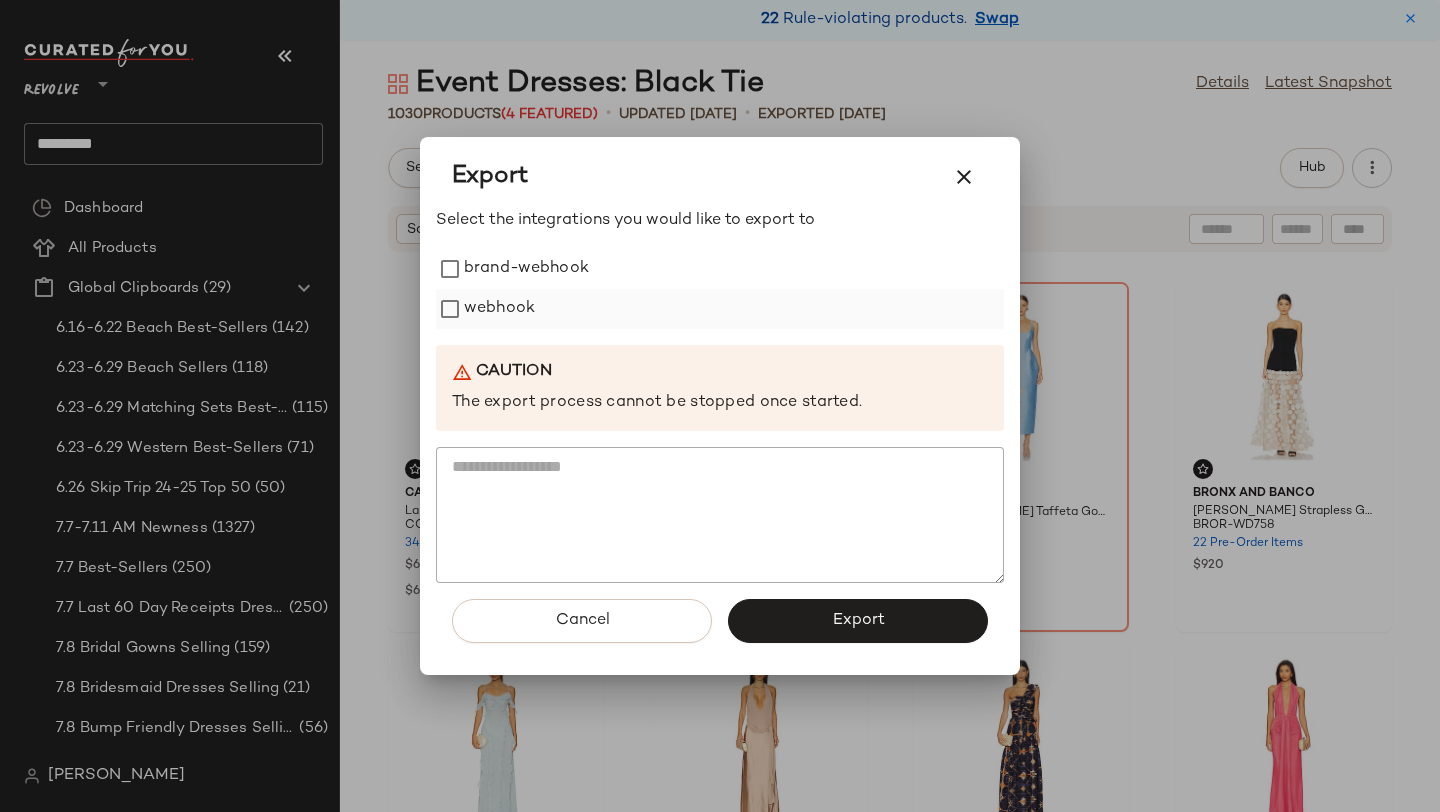 click on "webhook" at bounding box center [499, 309] 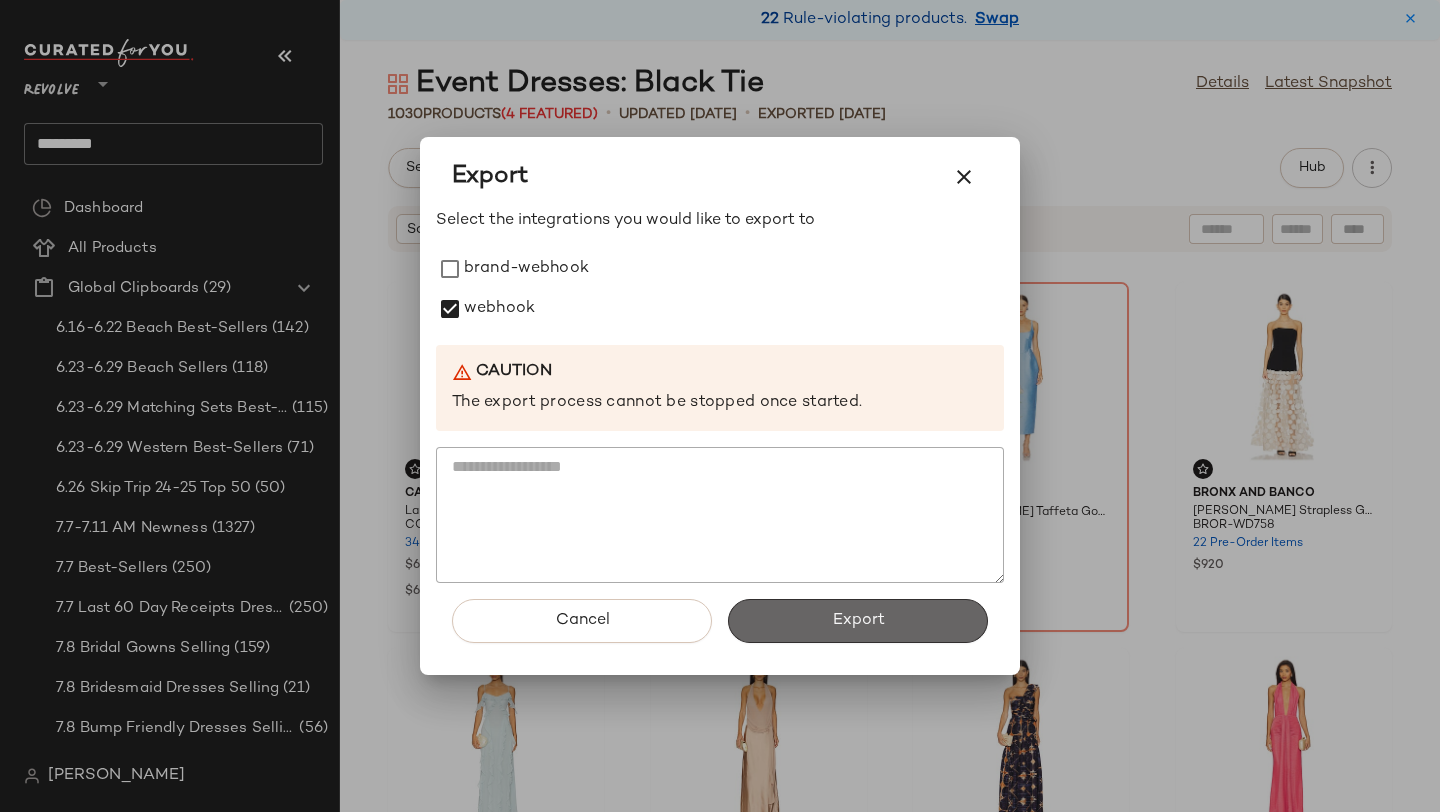 click on "Export" at bounding box center [858, 621] 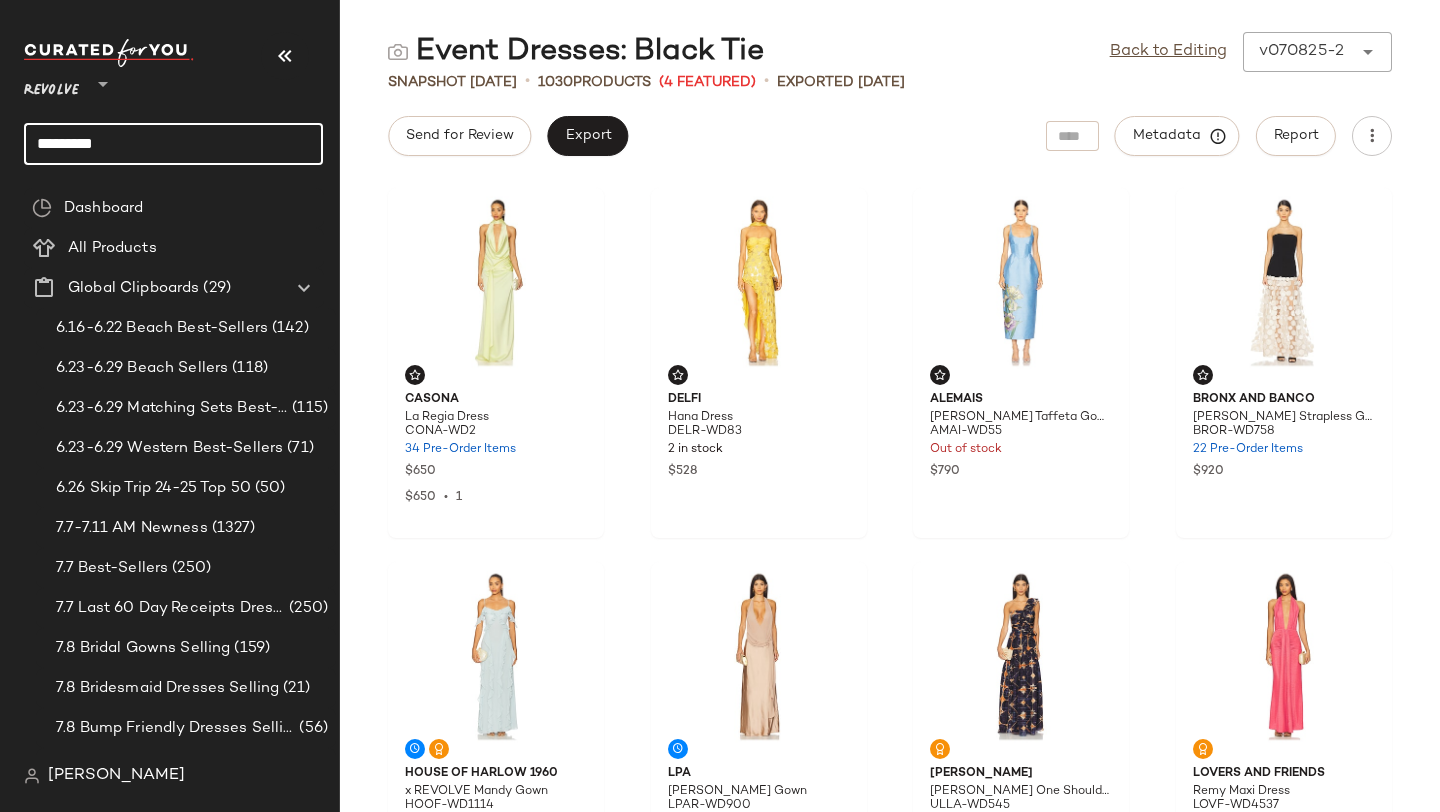 drag, startPoint x: 195, startPoint y: 143, endPoint x: 35, endPoint y: 138, distance: 160.07811 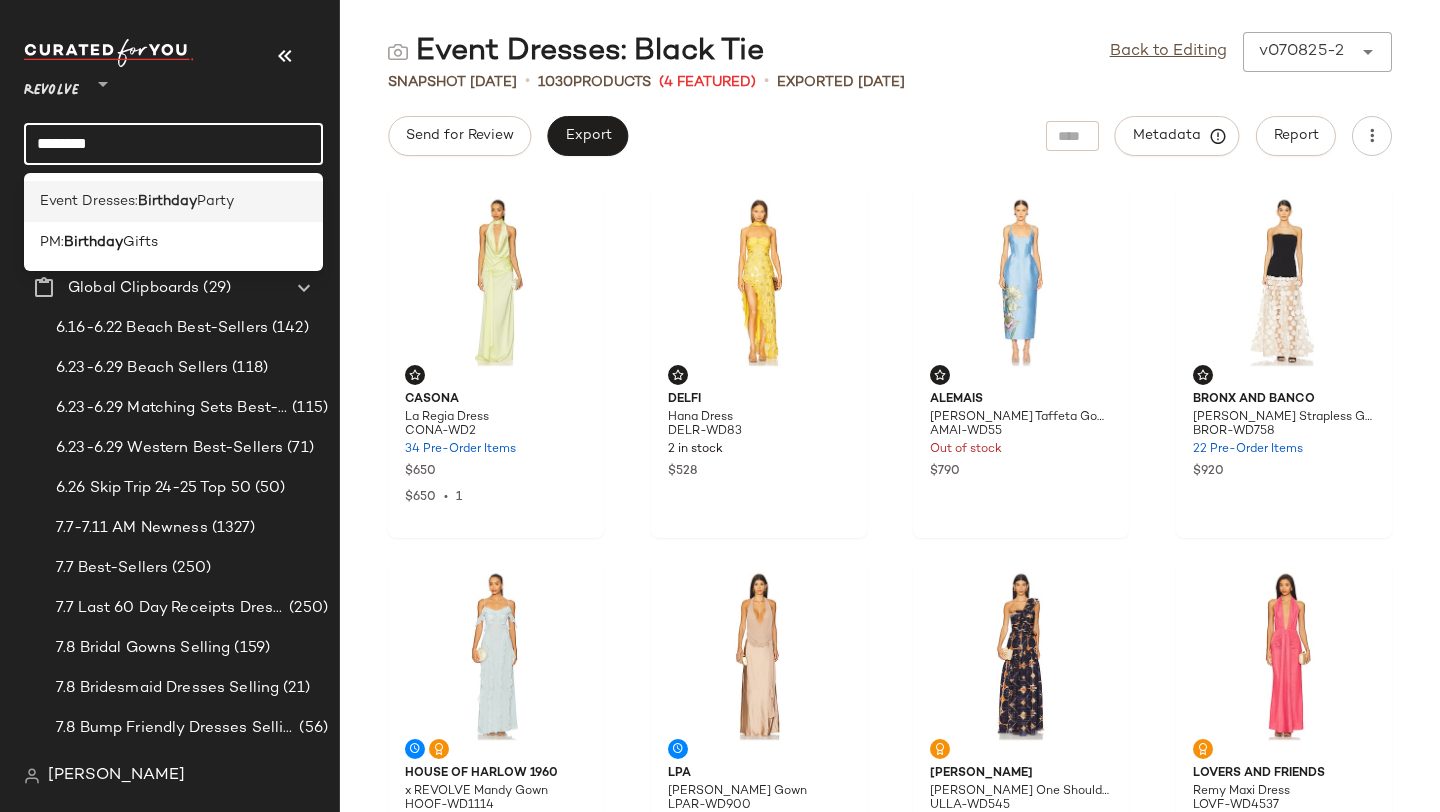 type on "********" 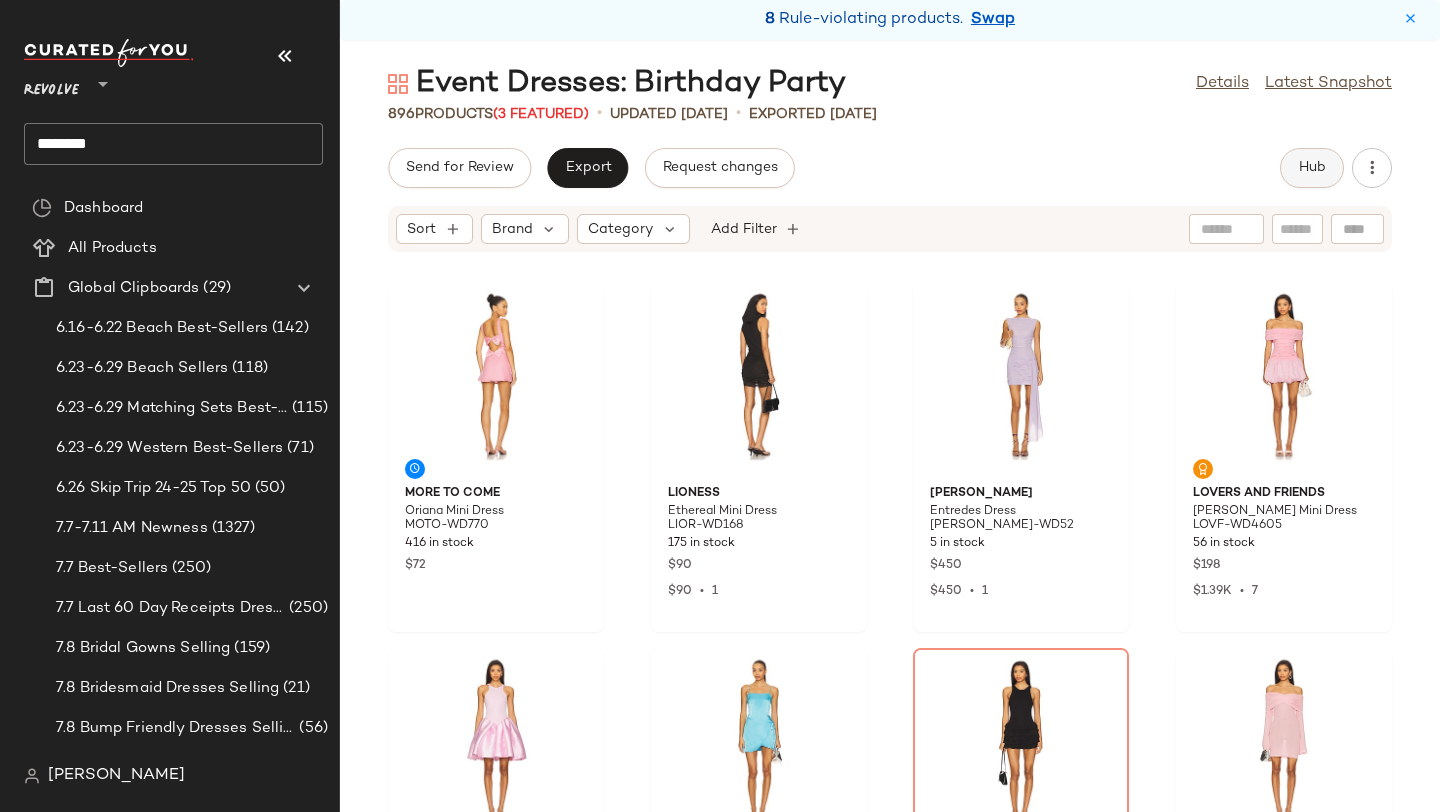 click on "Hub" at bounding box center (1312, 168) 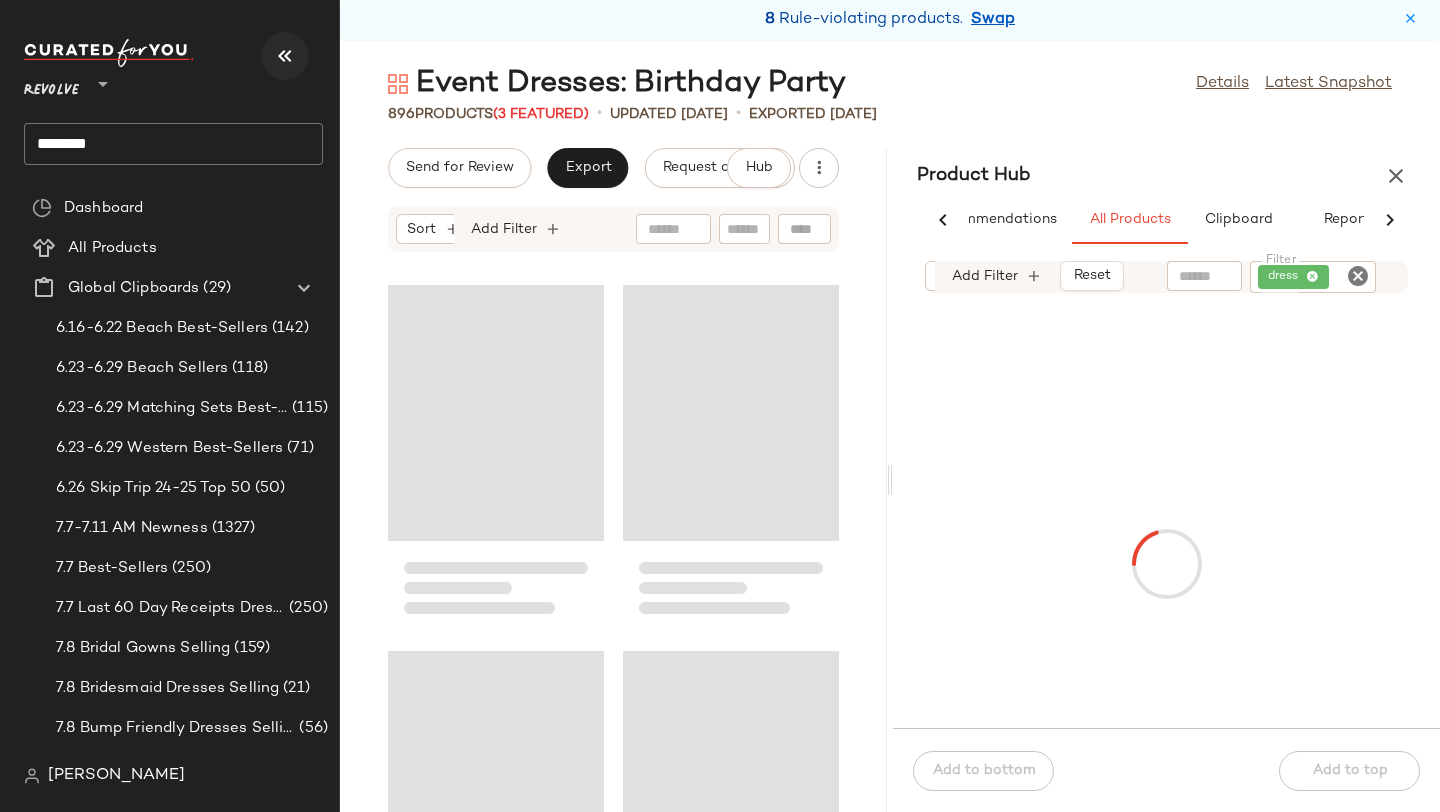 scroll, scrollTop: 0, scrollLeft: 73, axis: horizontal 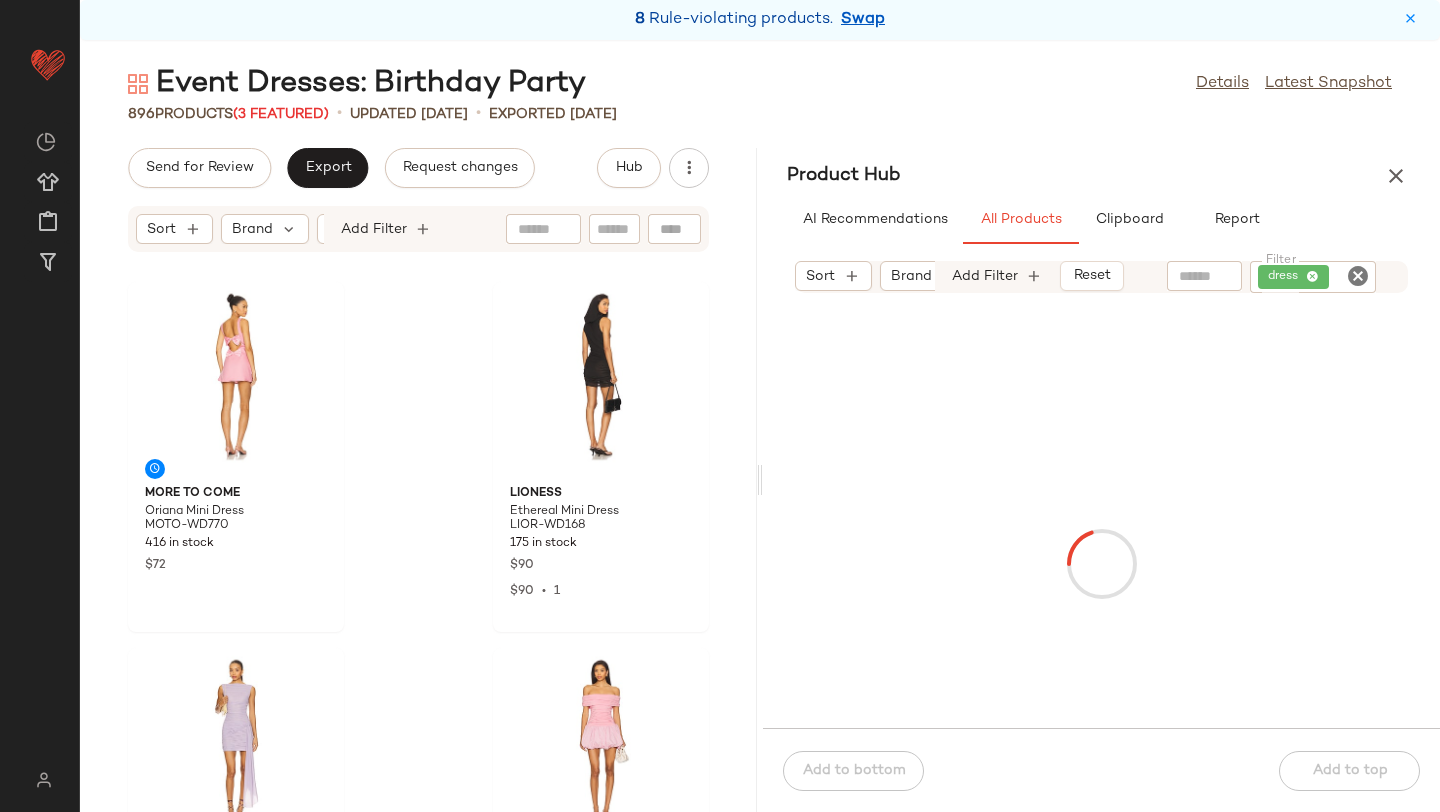 click 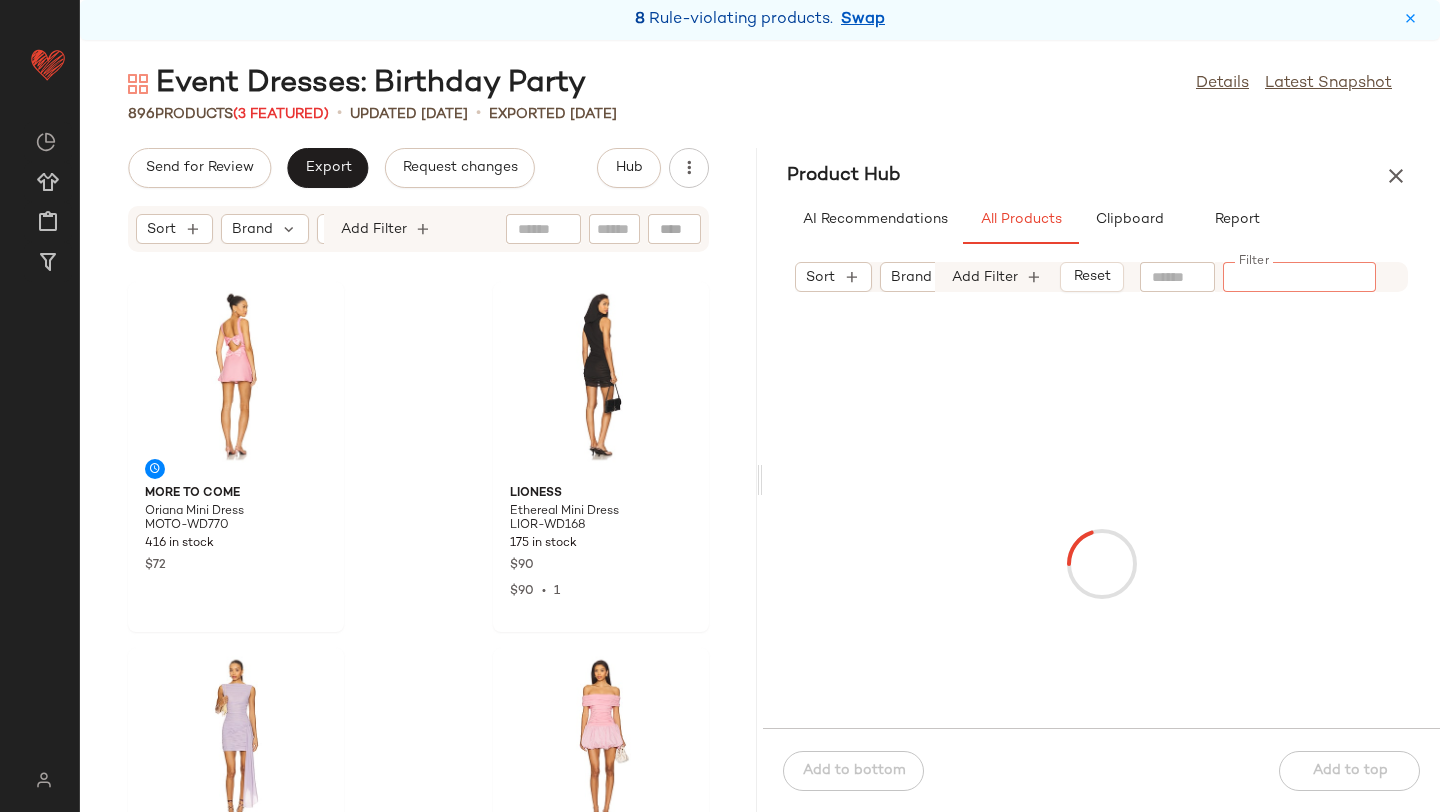 paste on "*********" 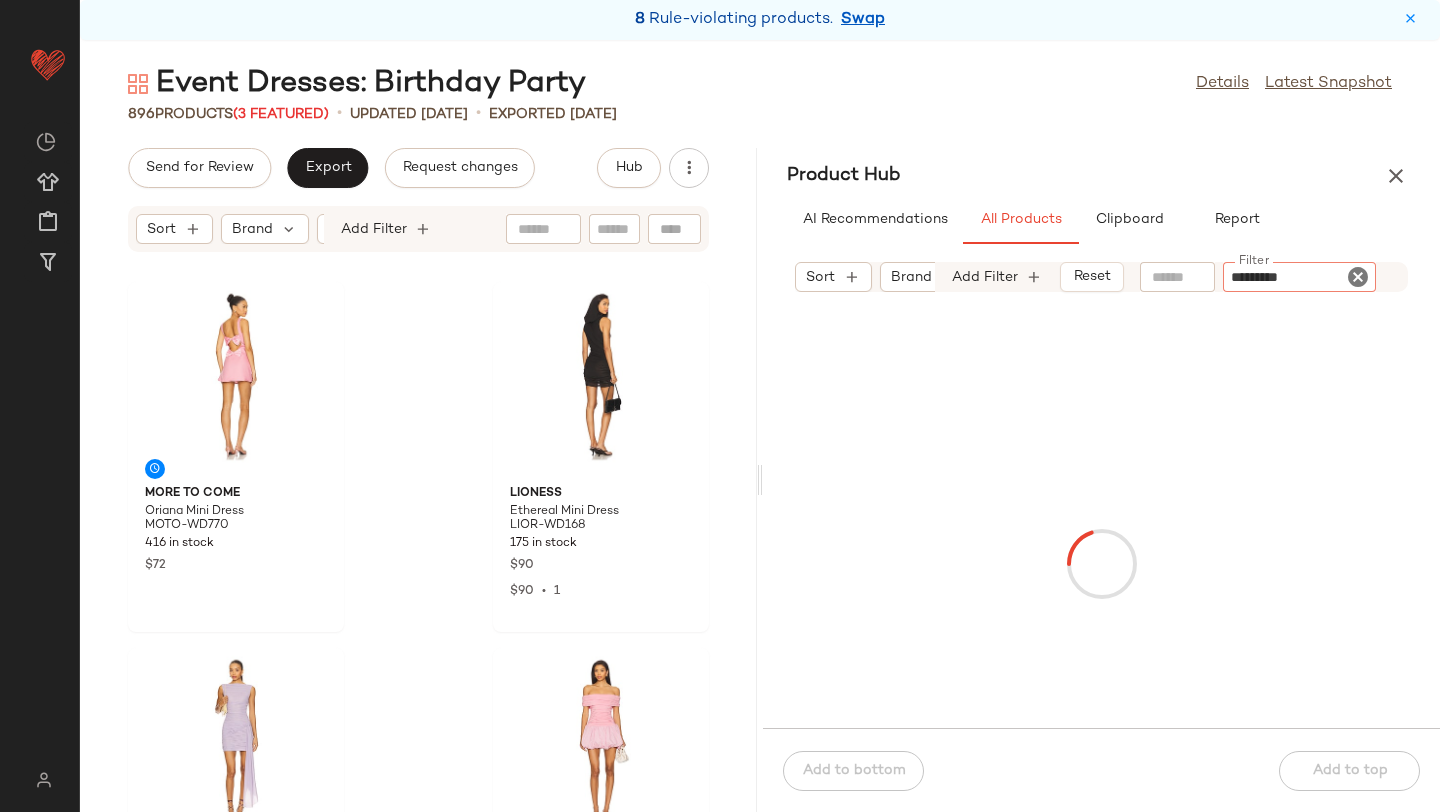 type 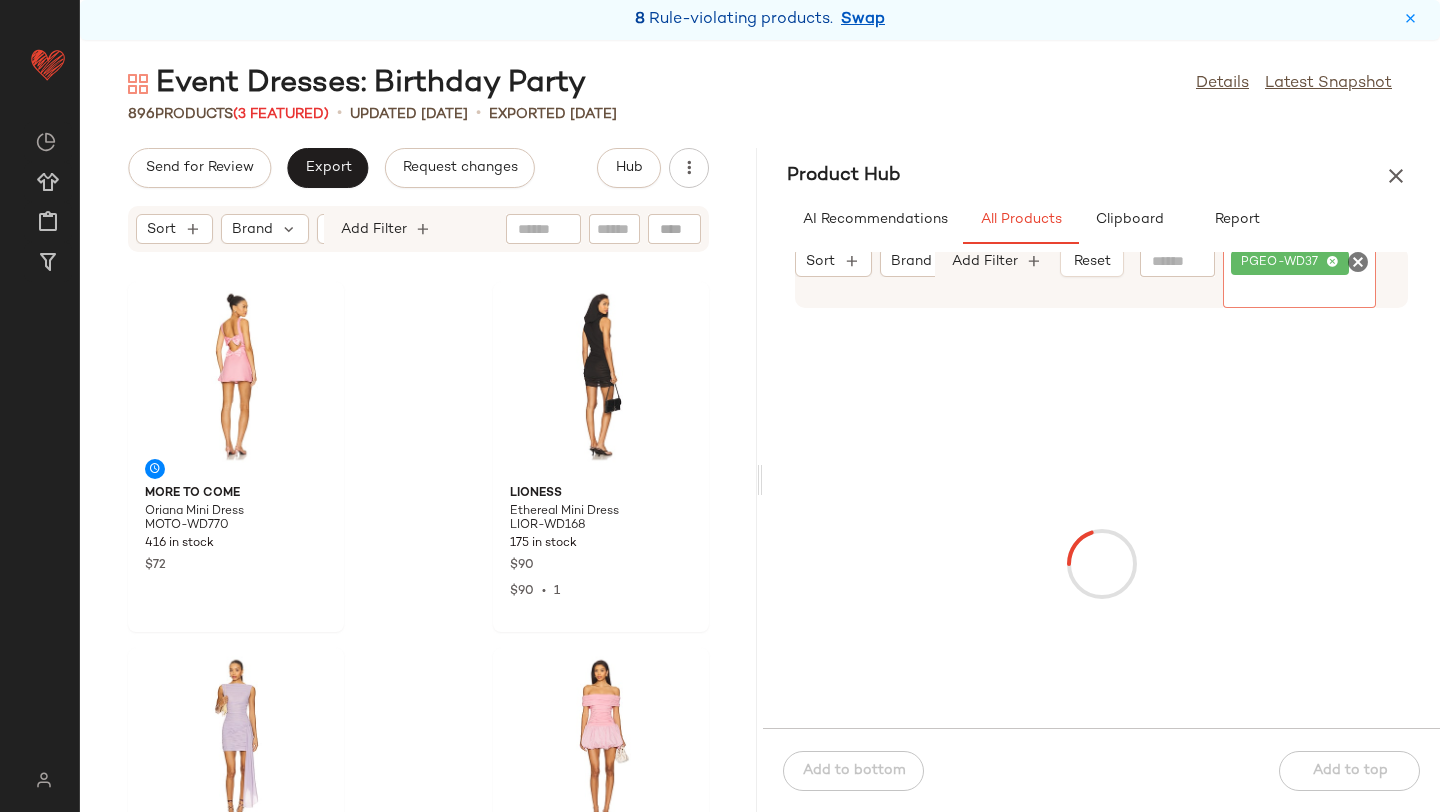 click on "Product Hub" at bounding box center (1101, 176) 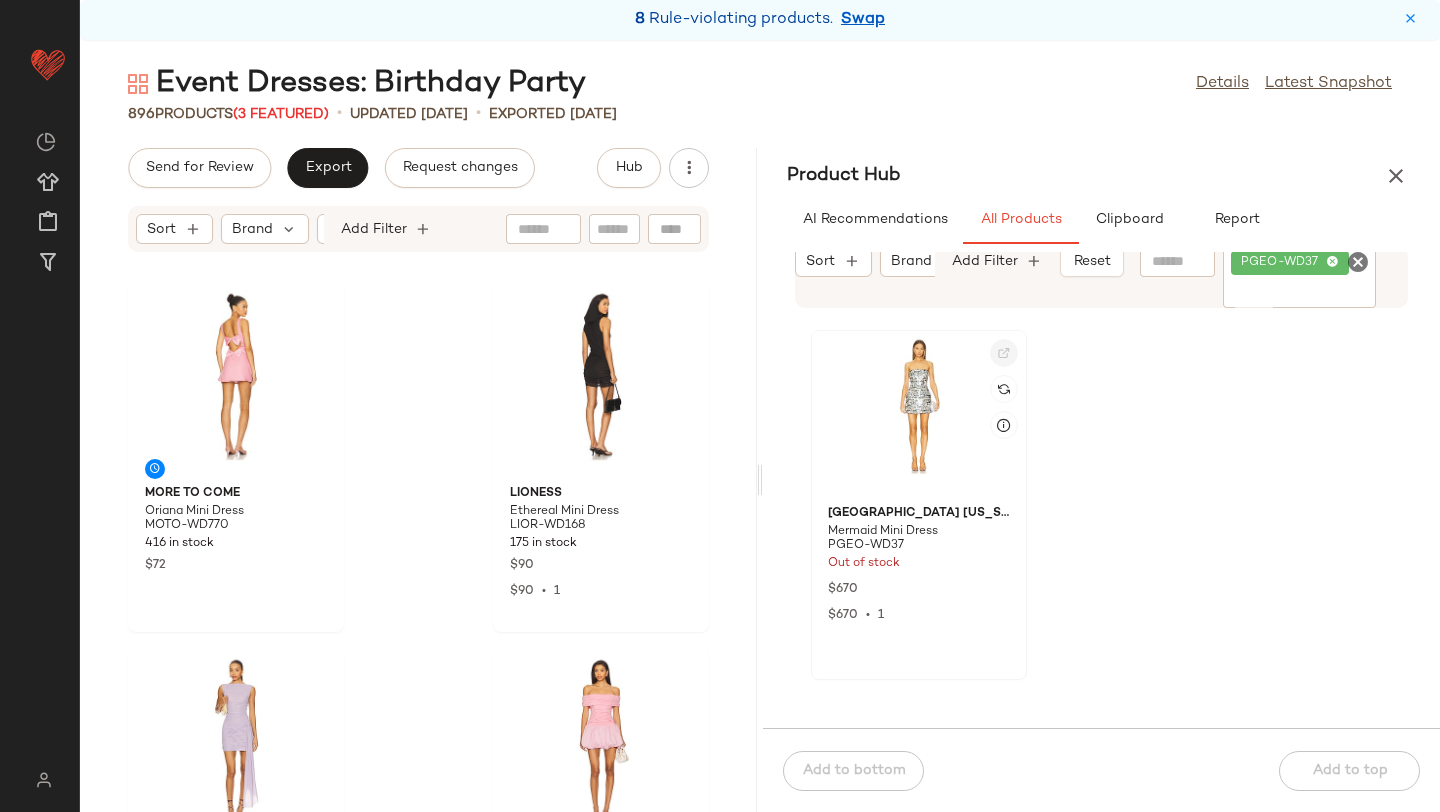 click 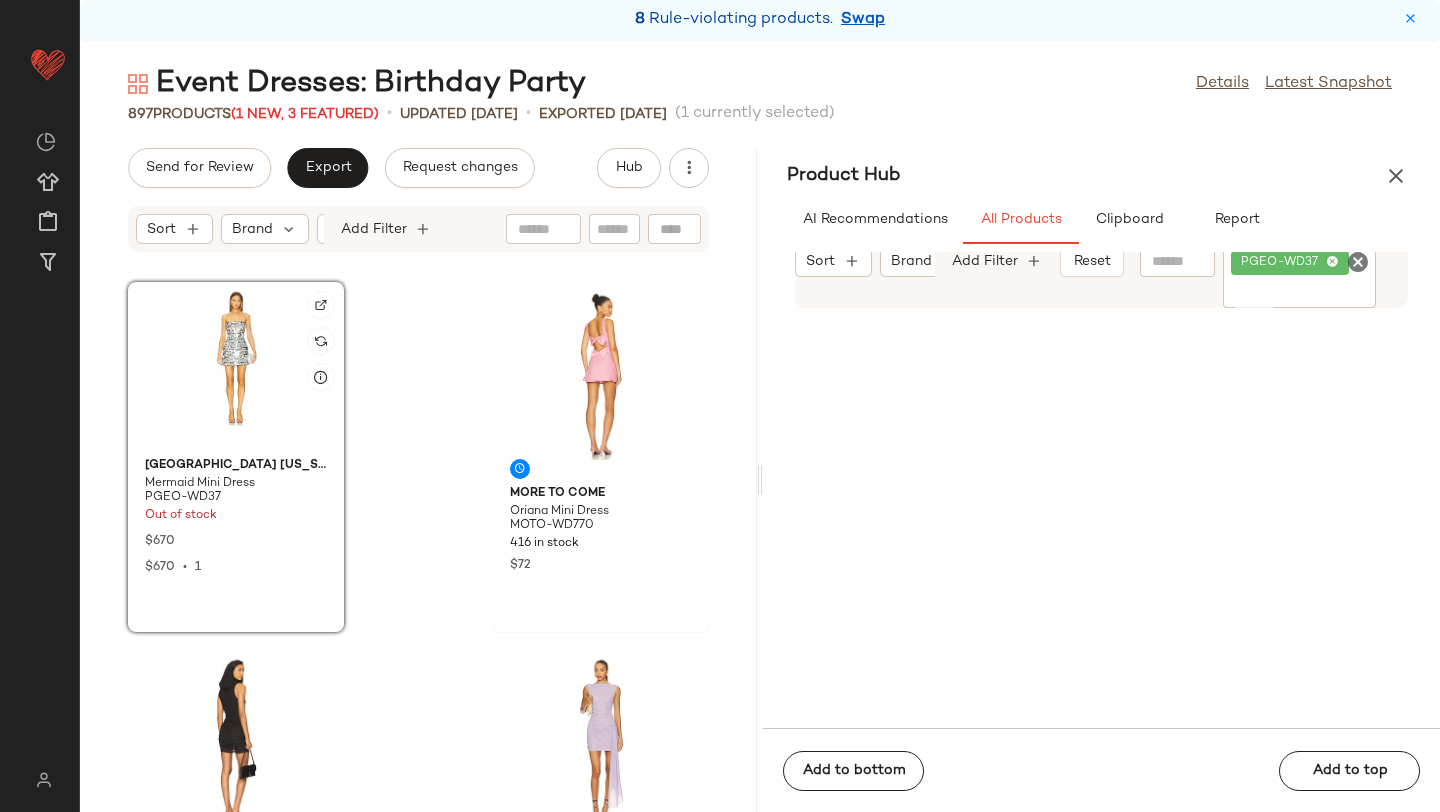 click 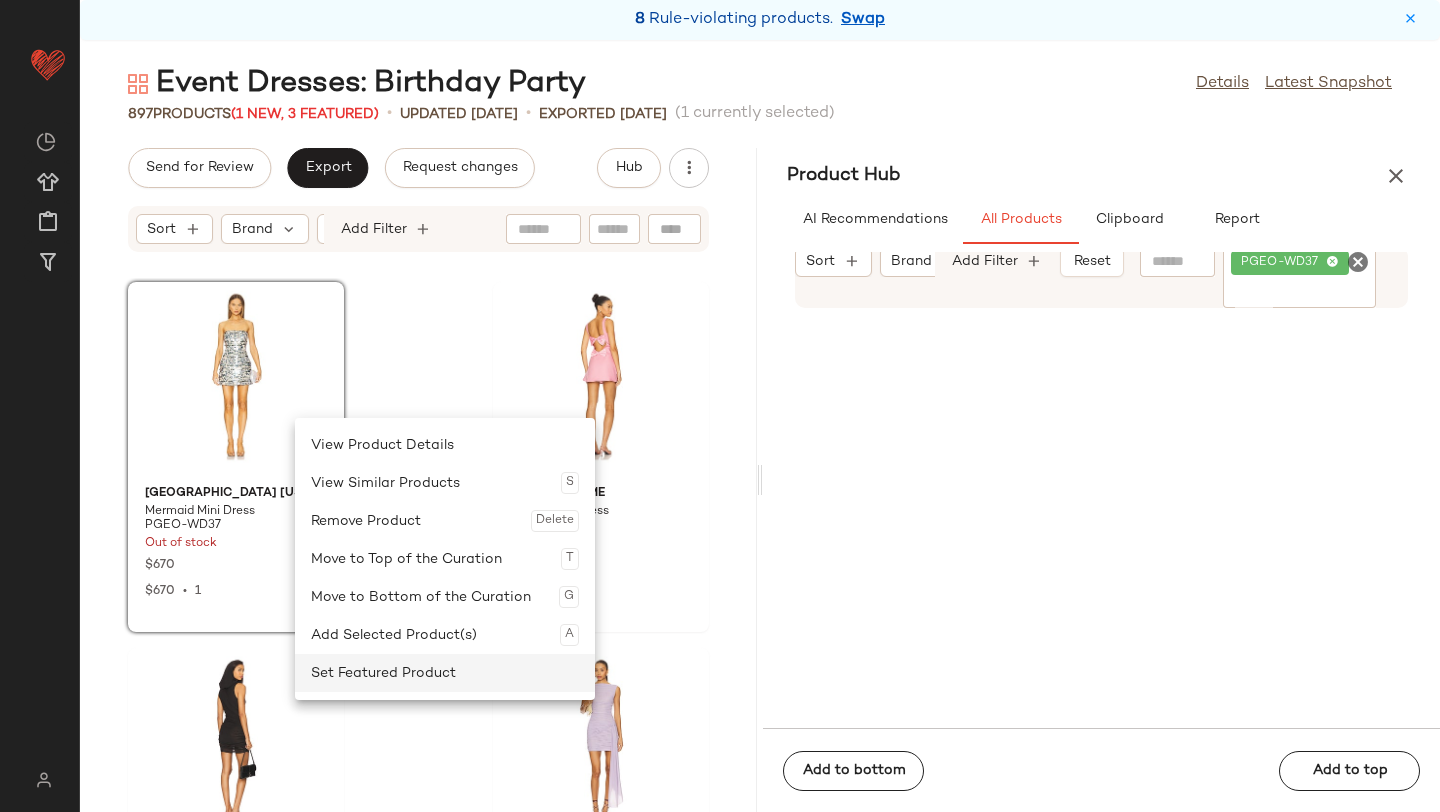 drag, startPoint x: 295, startPoint y: 418, endPoint x: 367, endPoint y: 659, distance: 251.52534 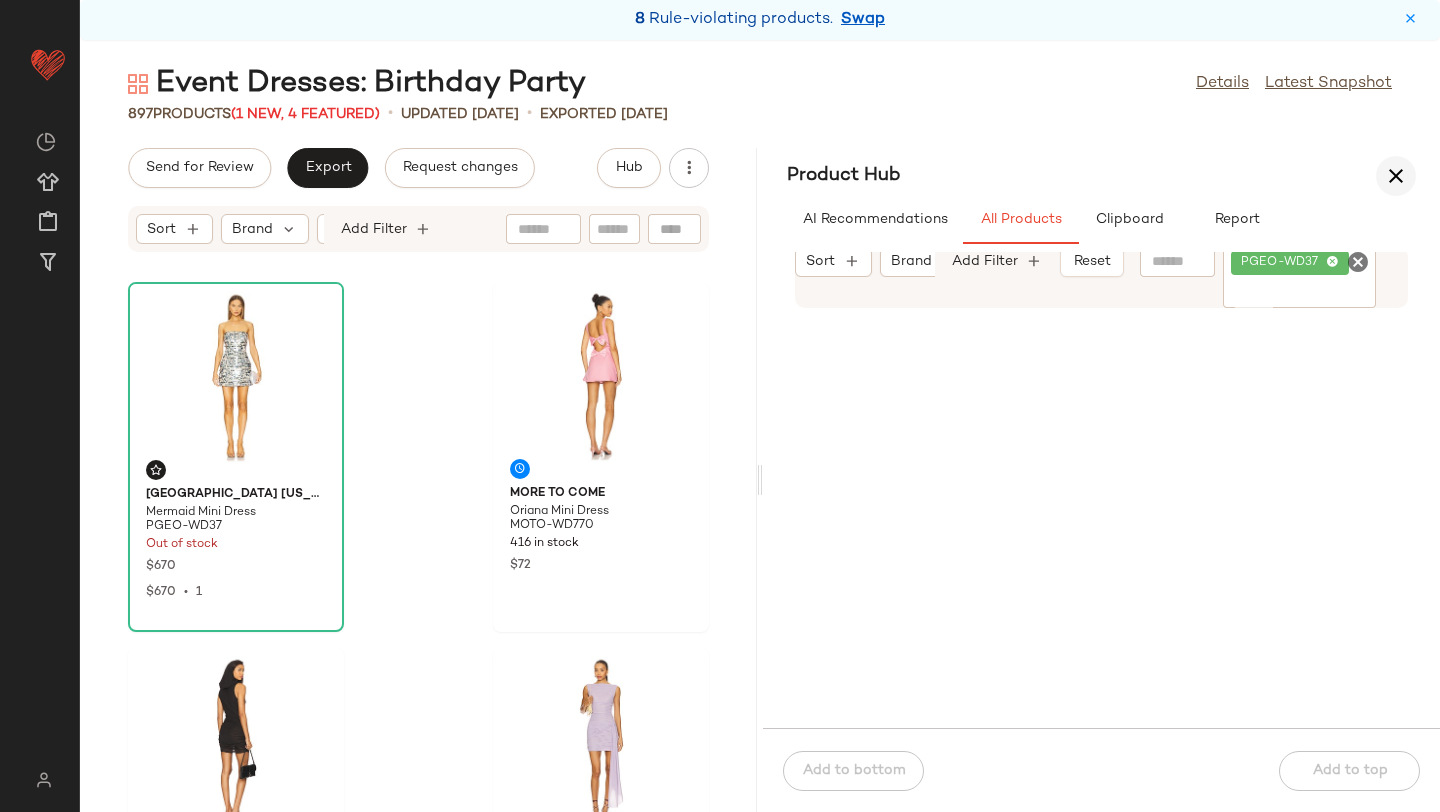 click at bounding box center [1396, 176] 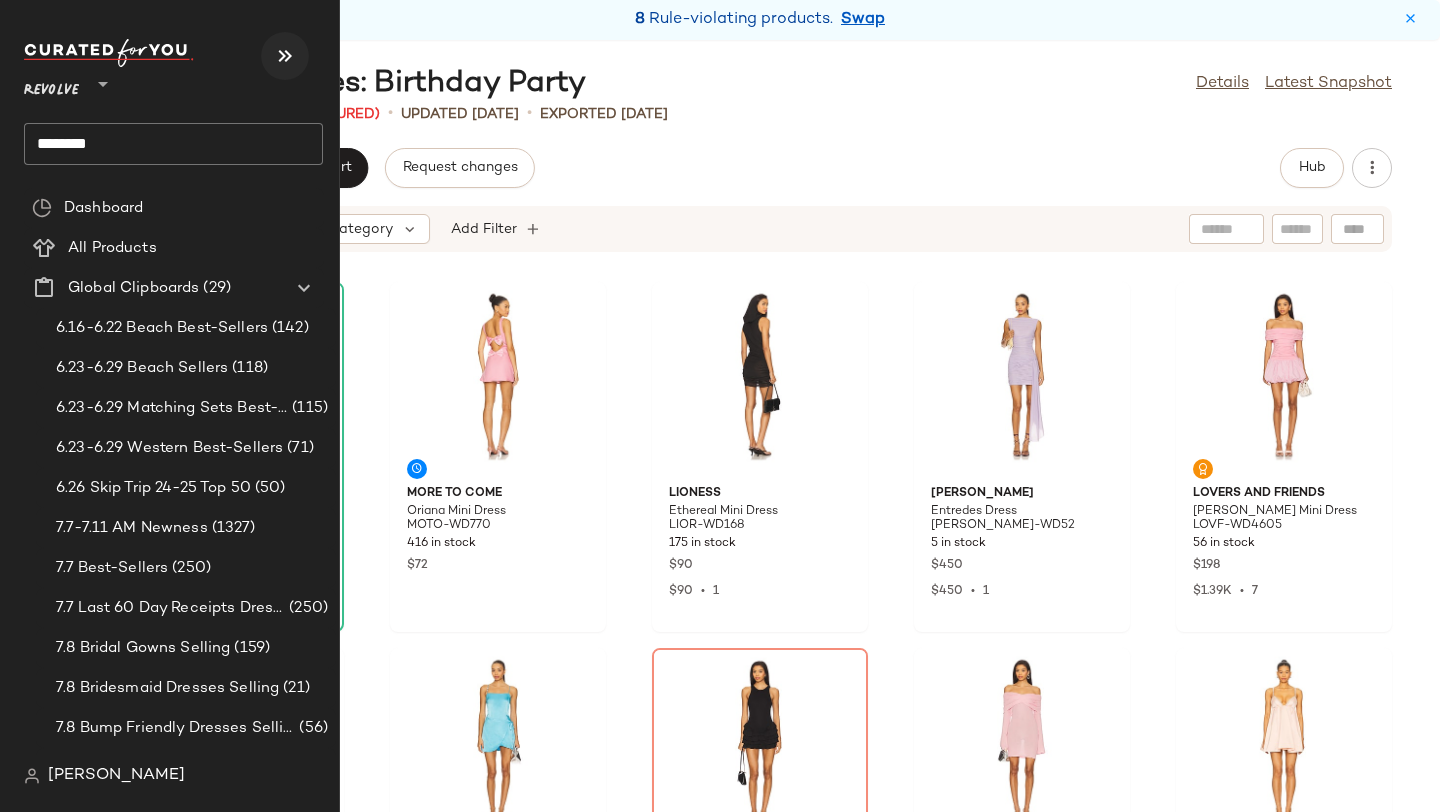click at bounding box center [285, 56] 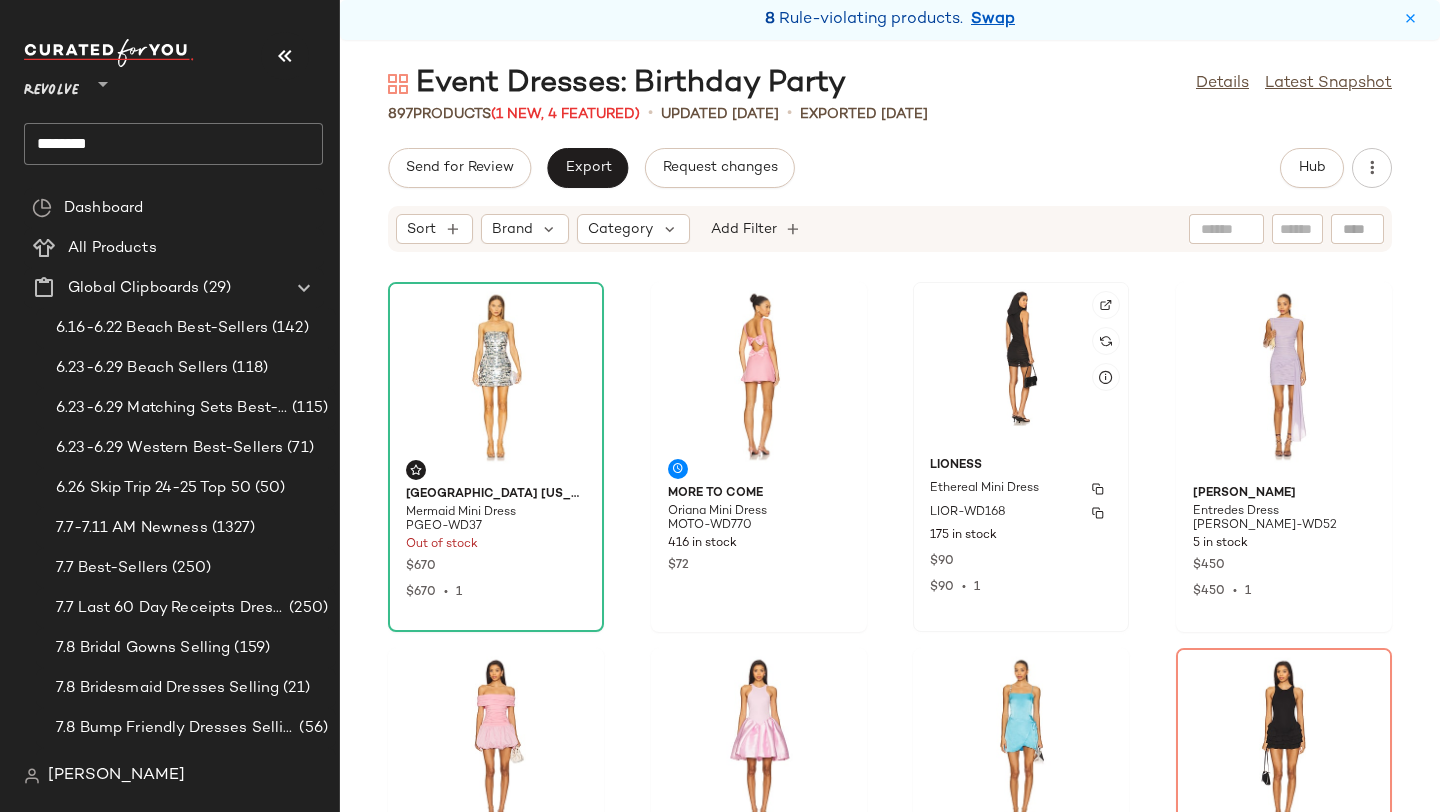 scroll, scrollTop: 126, scrollLeft: 0, axis: vertical 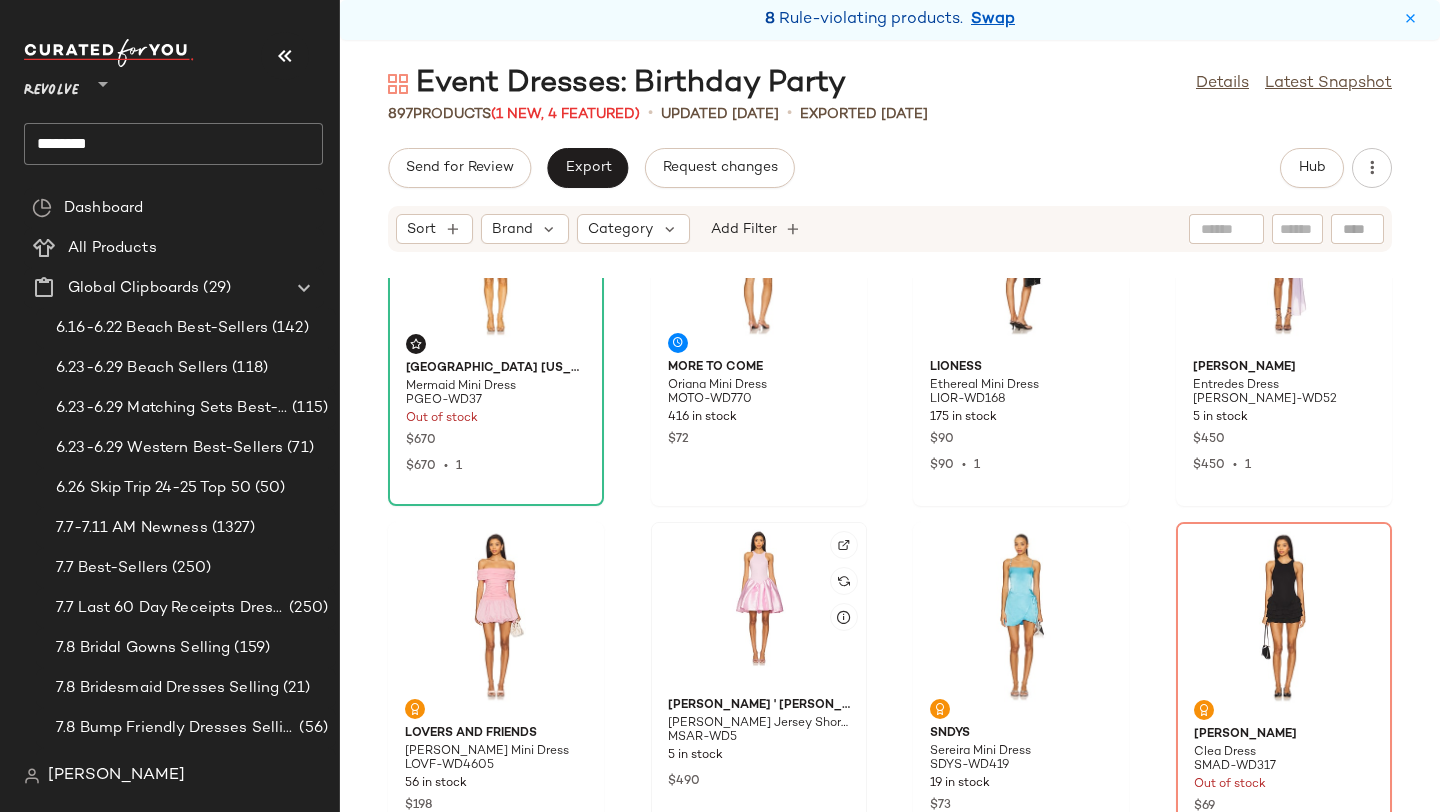 click 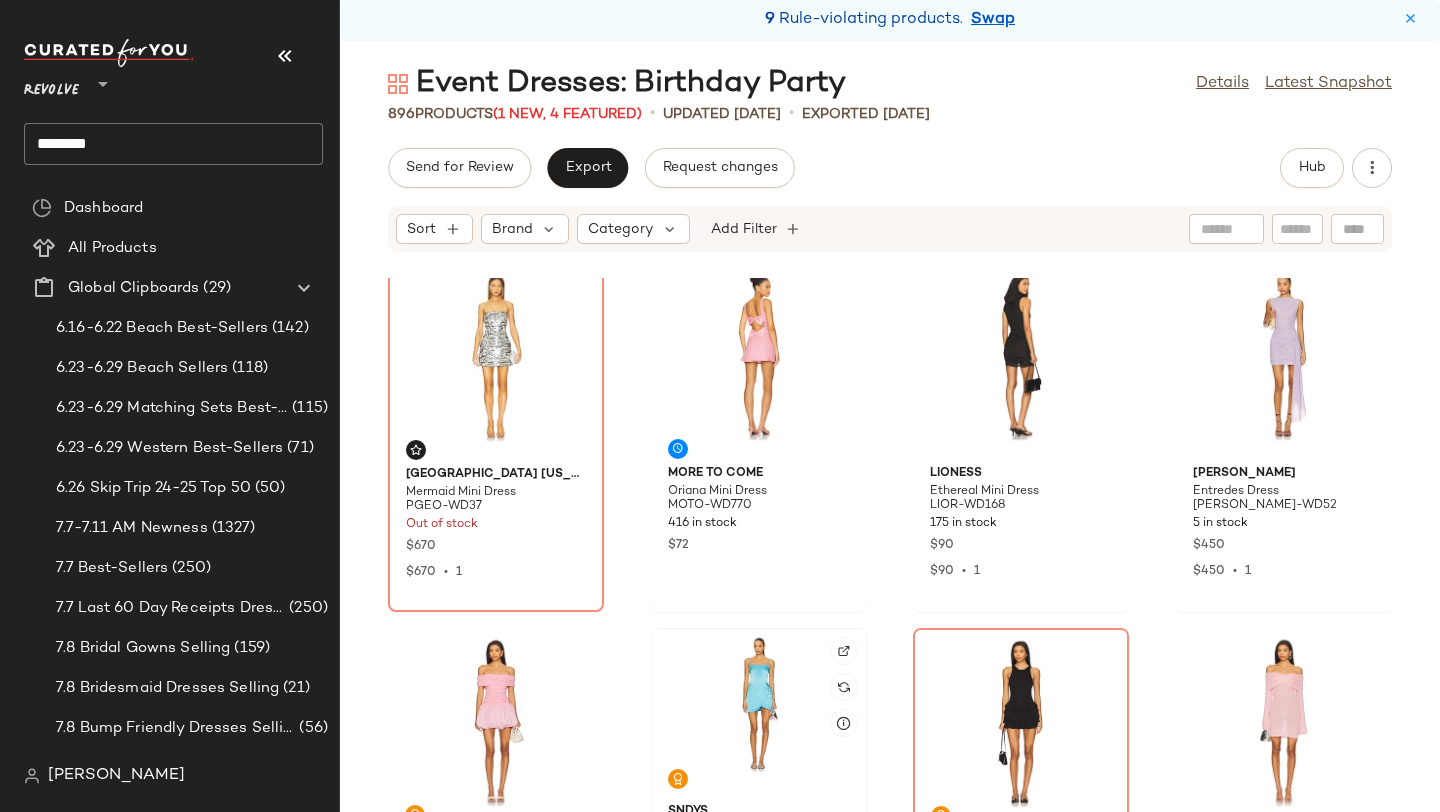 scroll, scrollTop: 0, scrollLeft: 0, axis: both 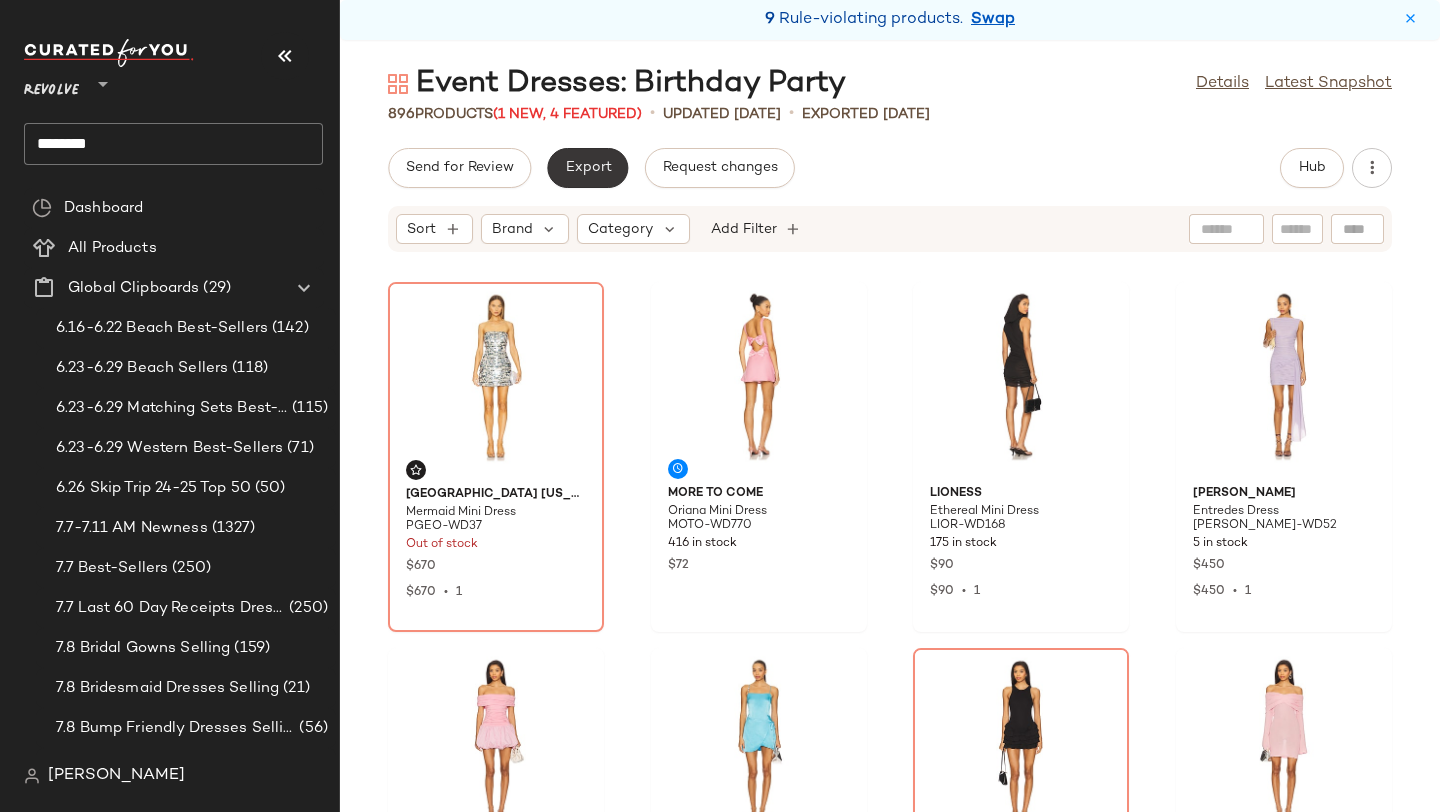 click on "Export" at bounding box center [587, 168] 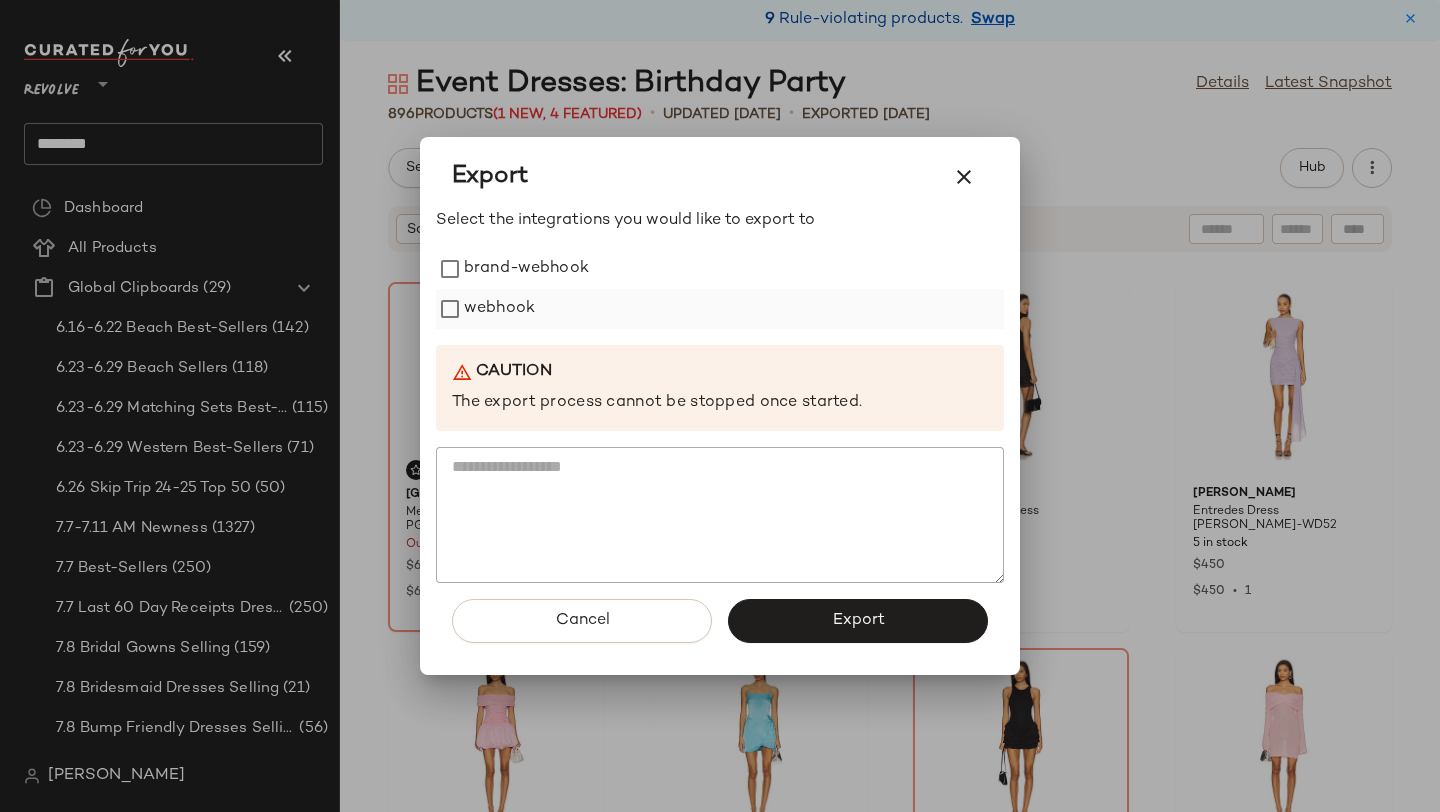click on "webhook" at bounding box center (499, 309) 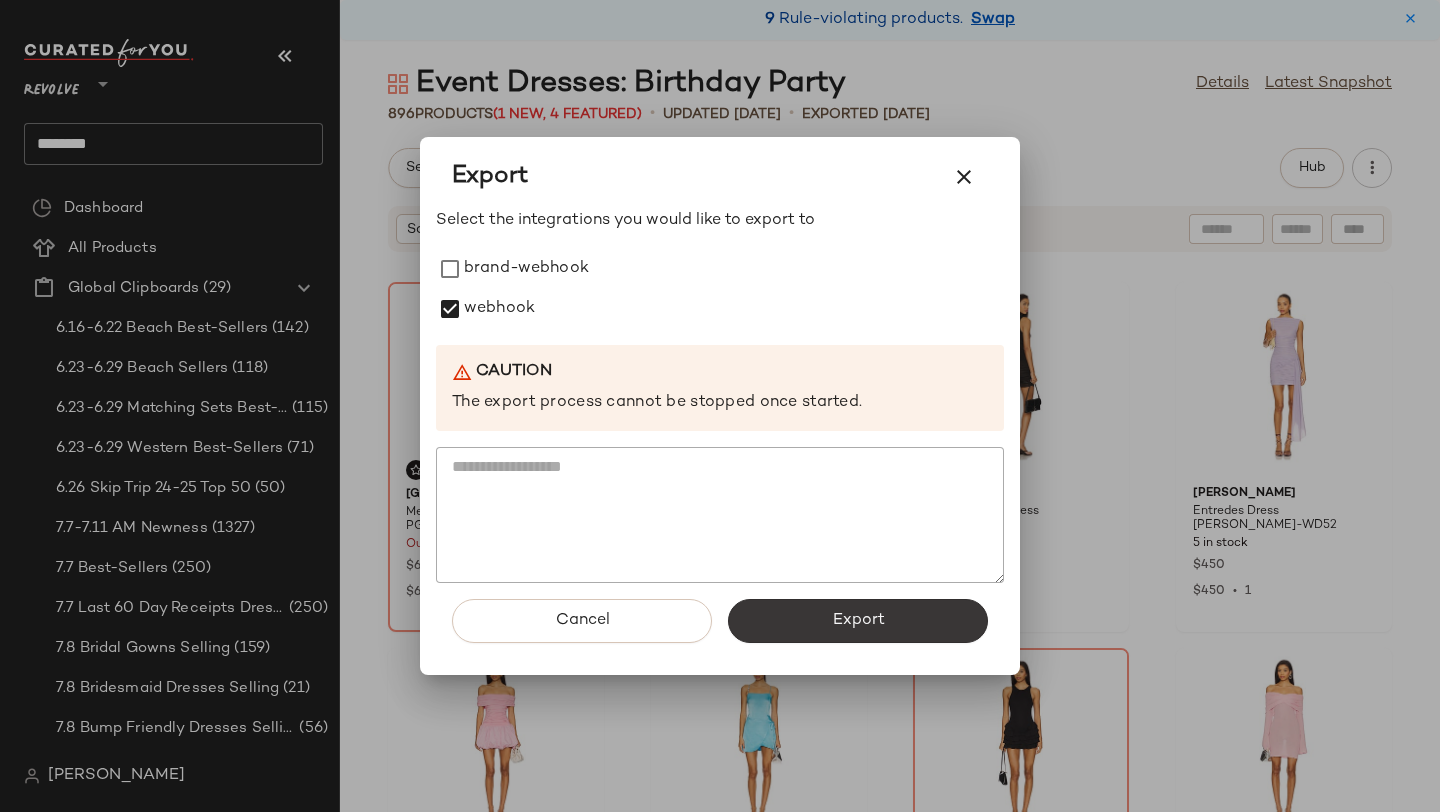 click on "Export" at bounding box center [858, 621] 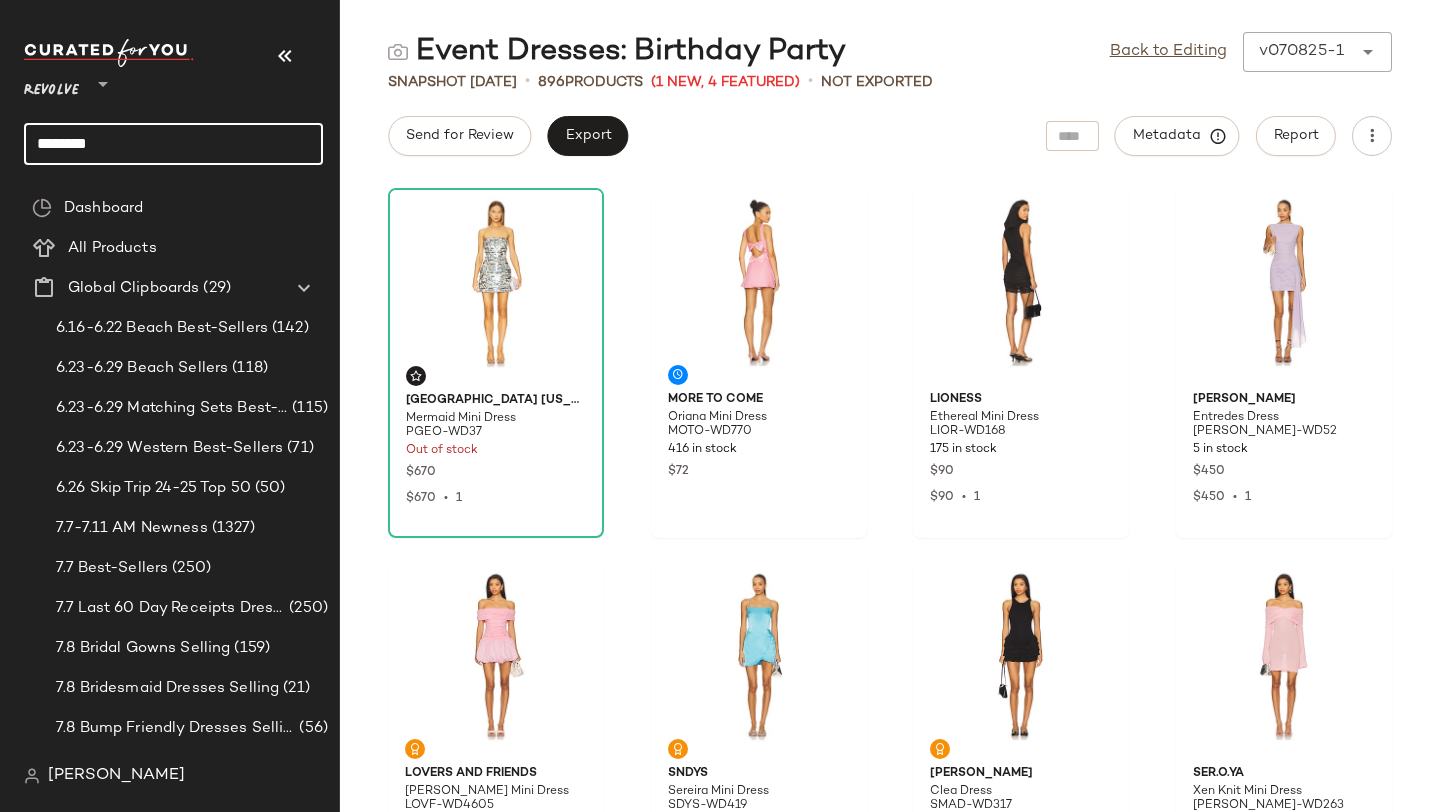 drag, startPoint x: 235, startPoint y: 131, endPoint x: 0, endPoint y: 128, distance: 235.01915 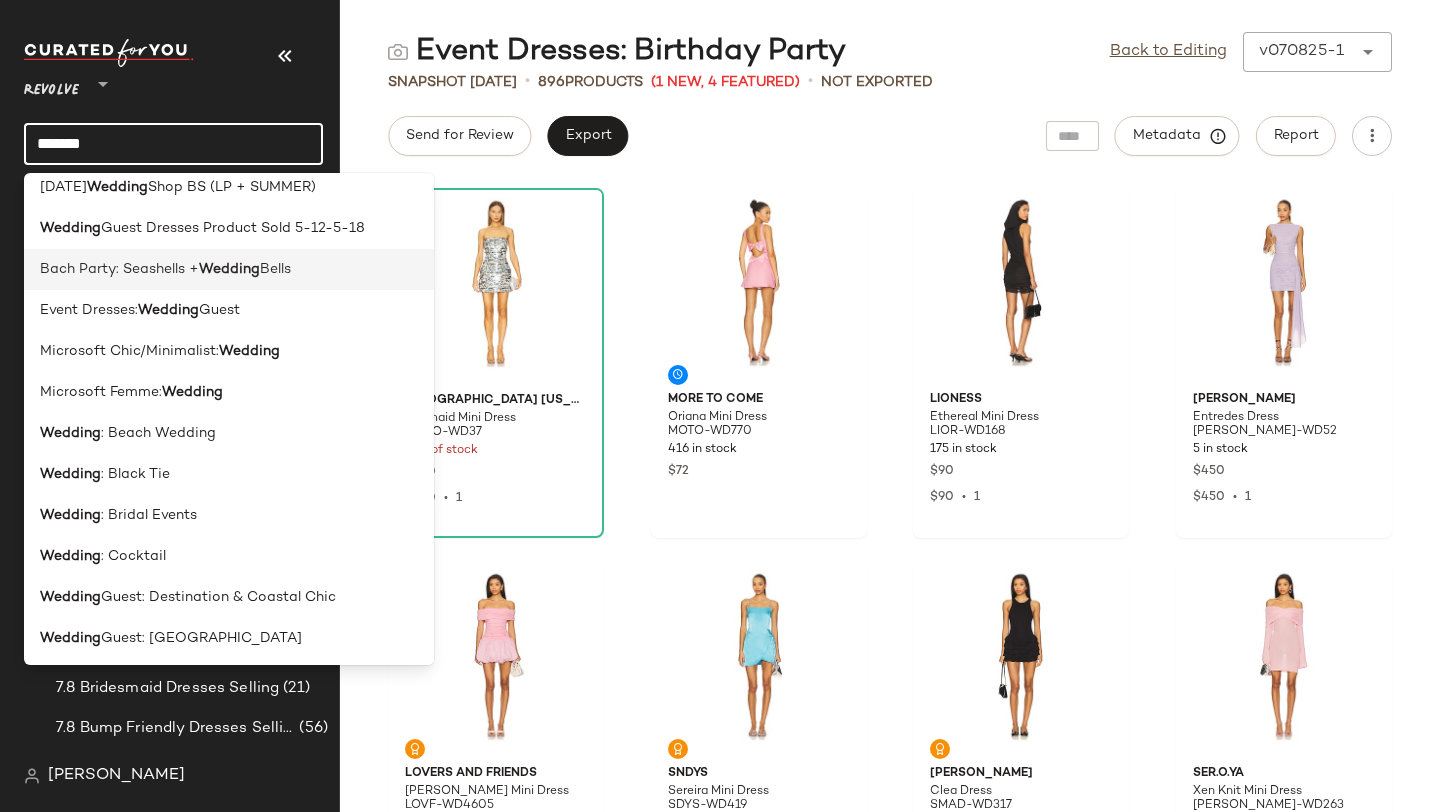 scroll, scrollTop: 51, scrollLeft: 0, axis: vertical 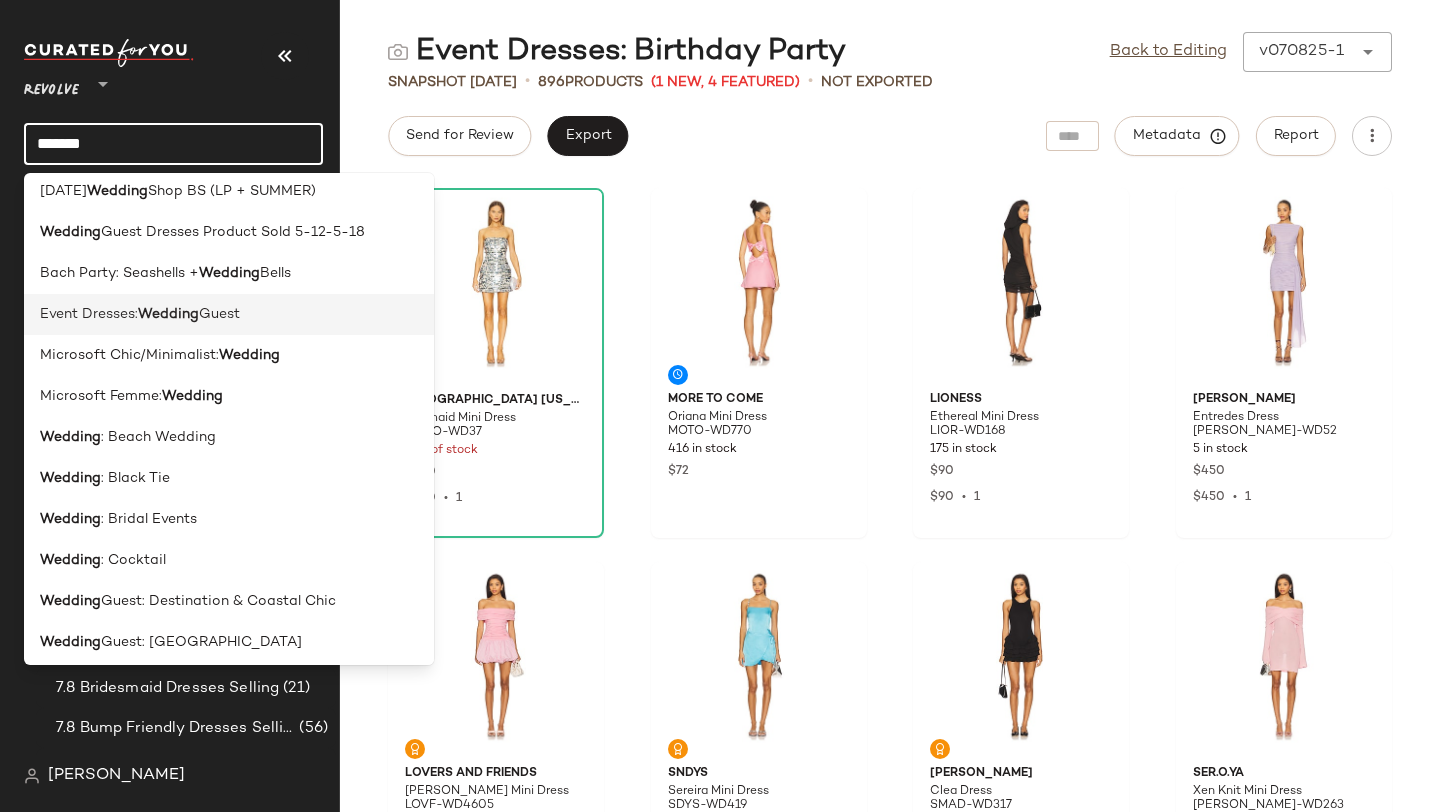 type on "*******" 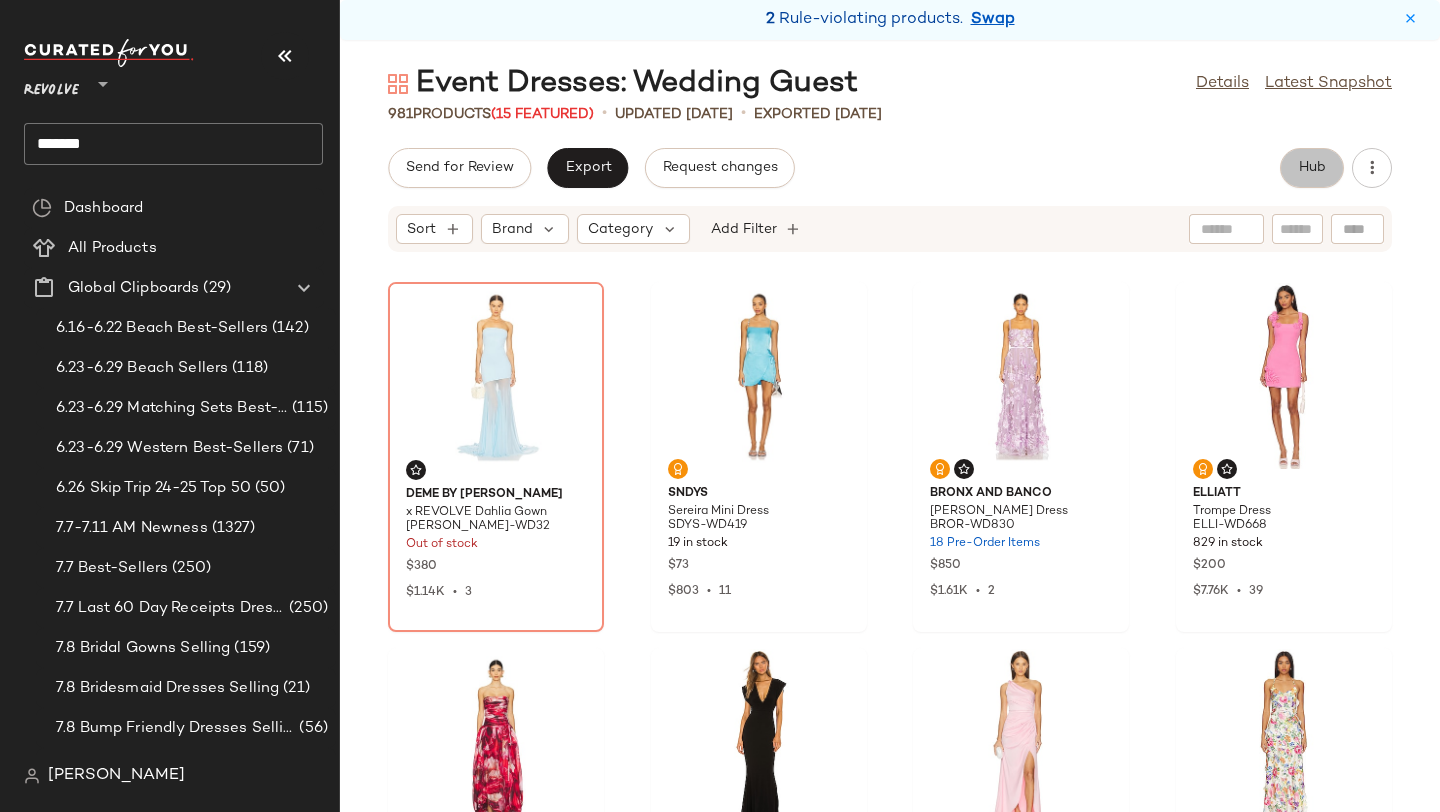 click on "Hub" at bounding box center [1312, 168] 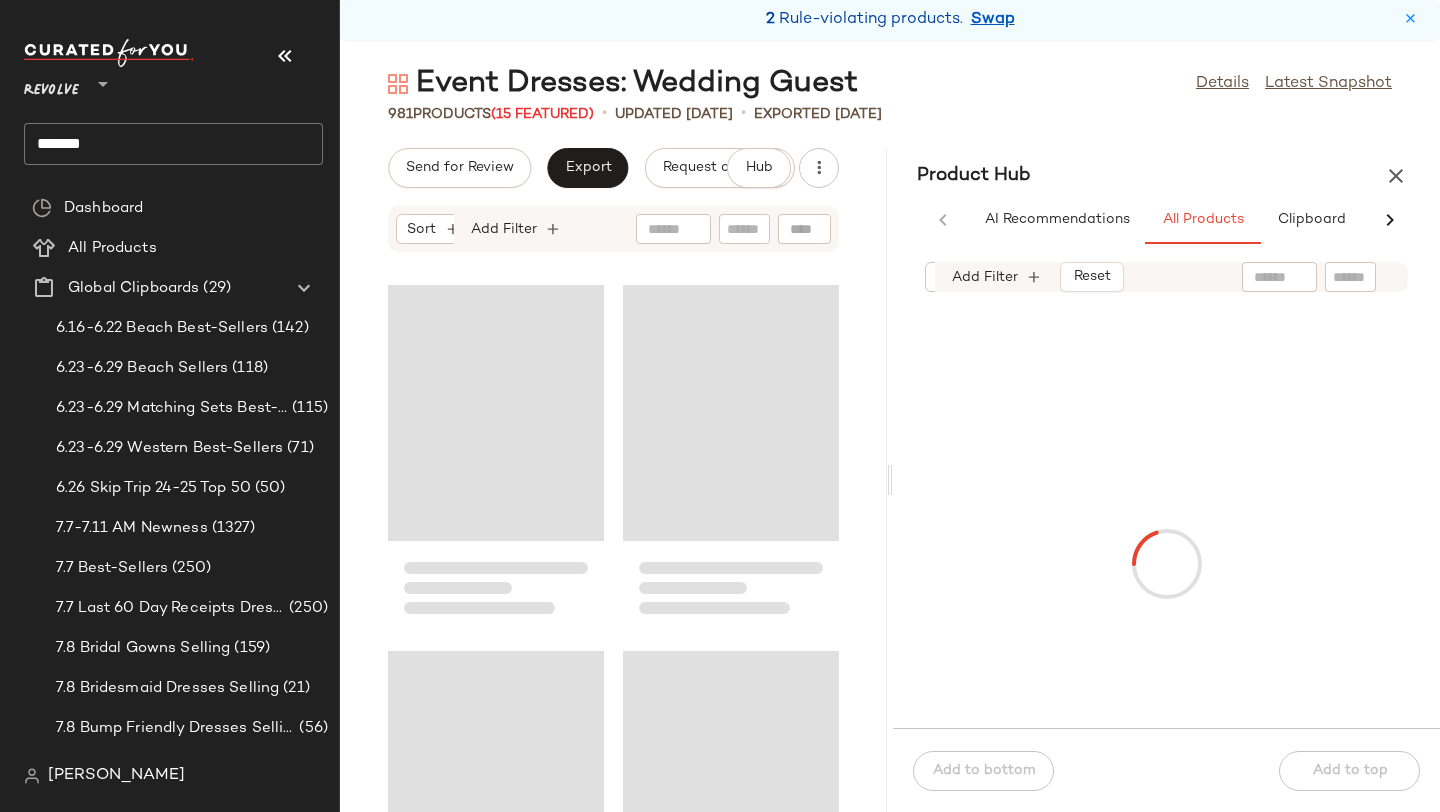 scroll, scrollTop: 0, scrollLeft: 91, axis: horizontal 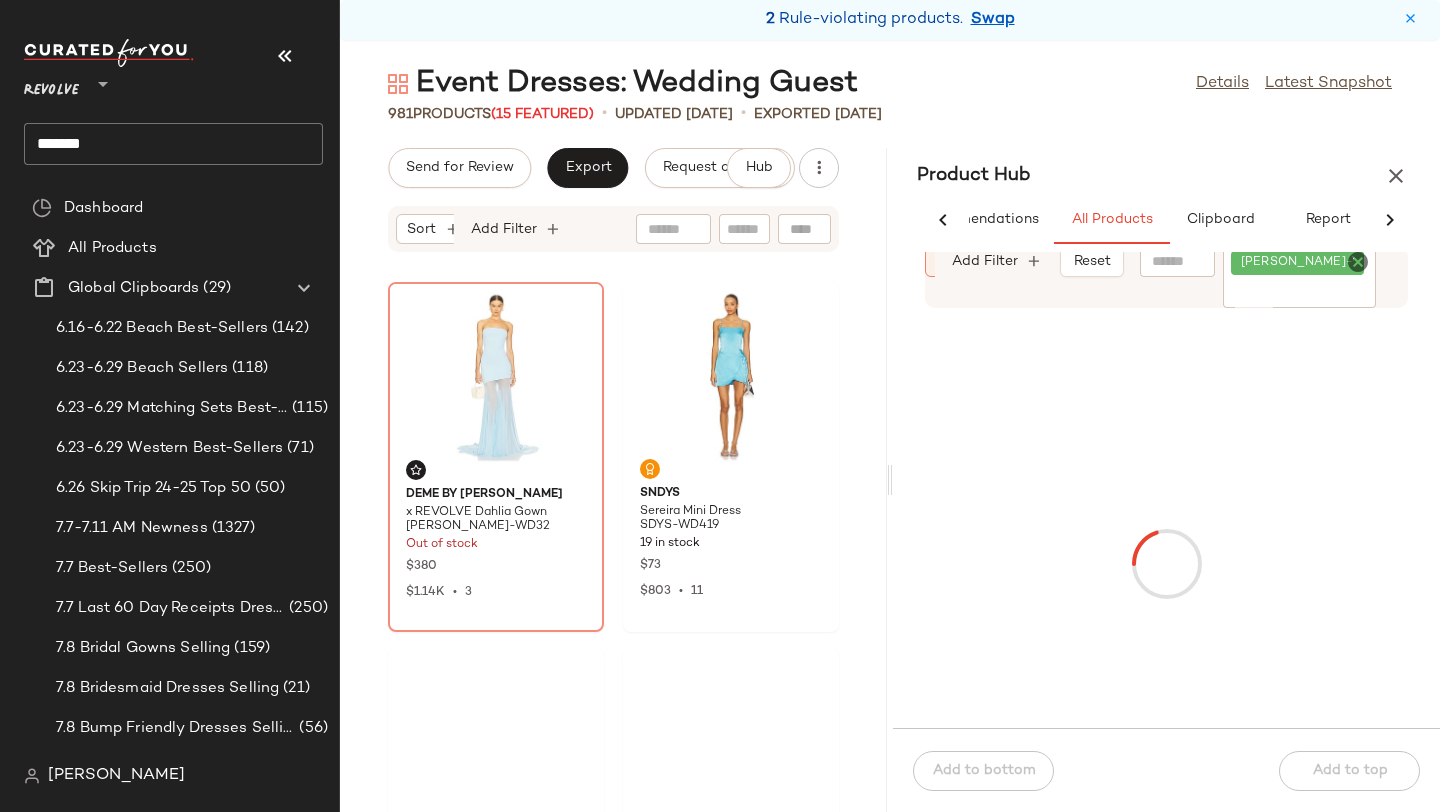 click 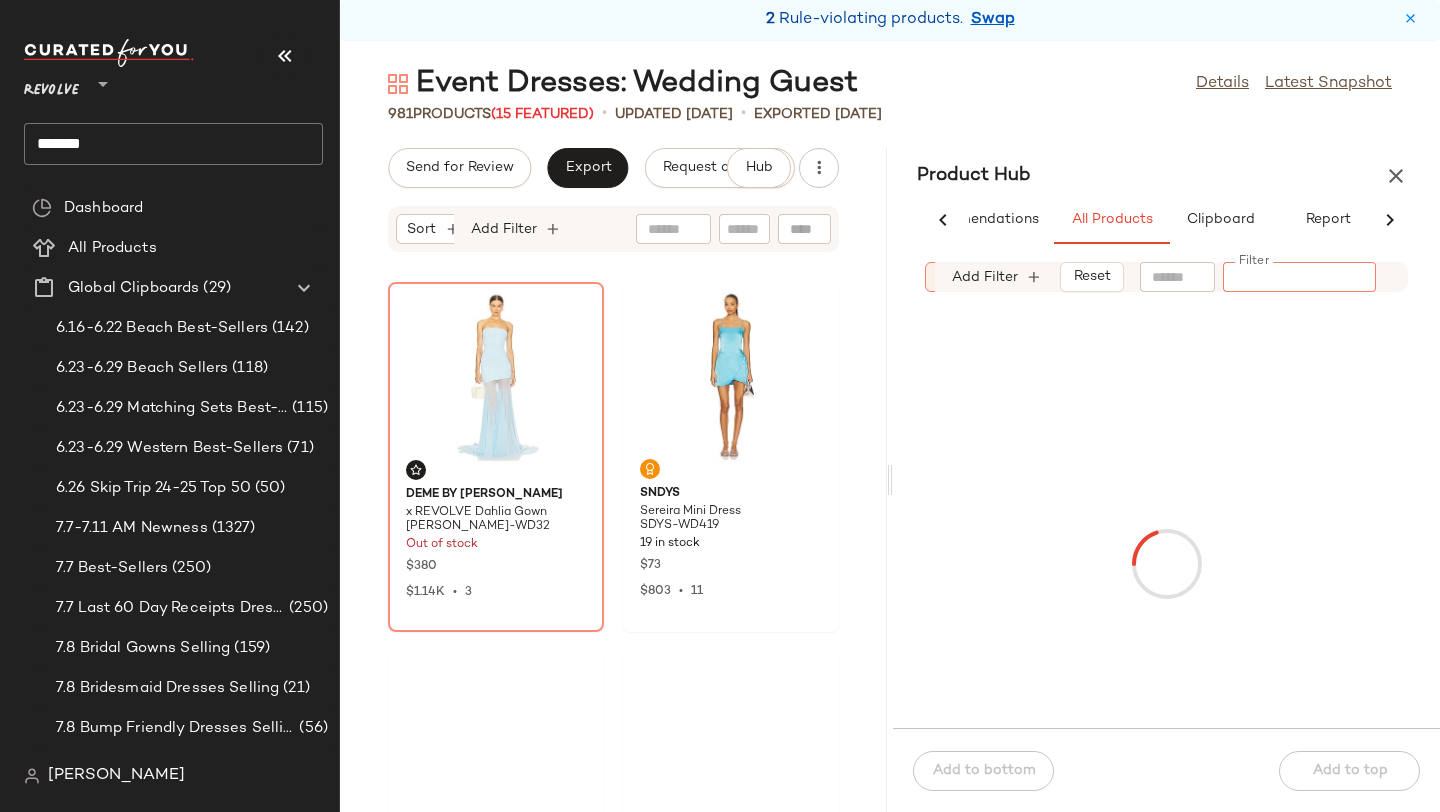 paste on "*********" 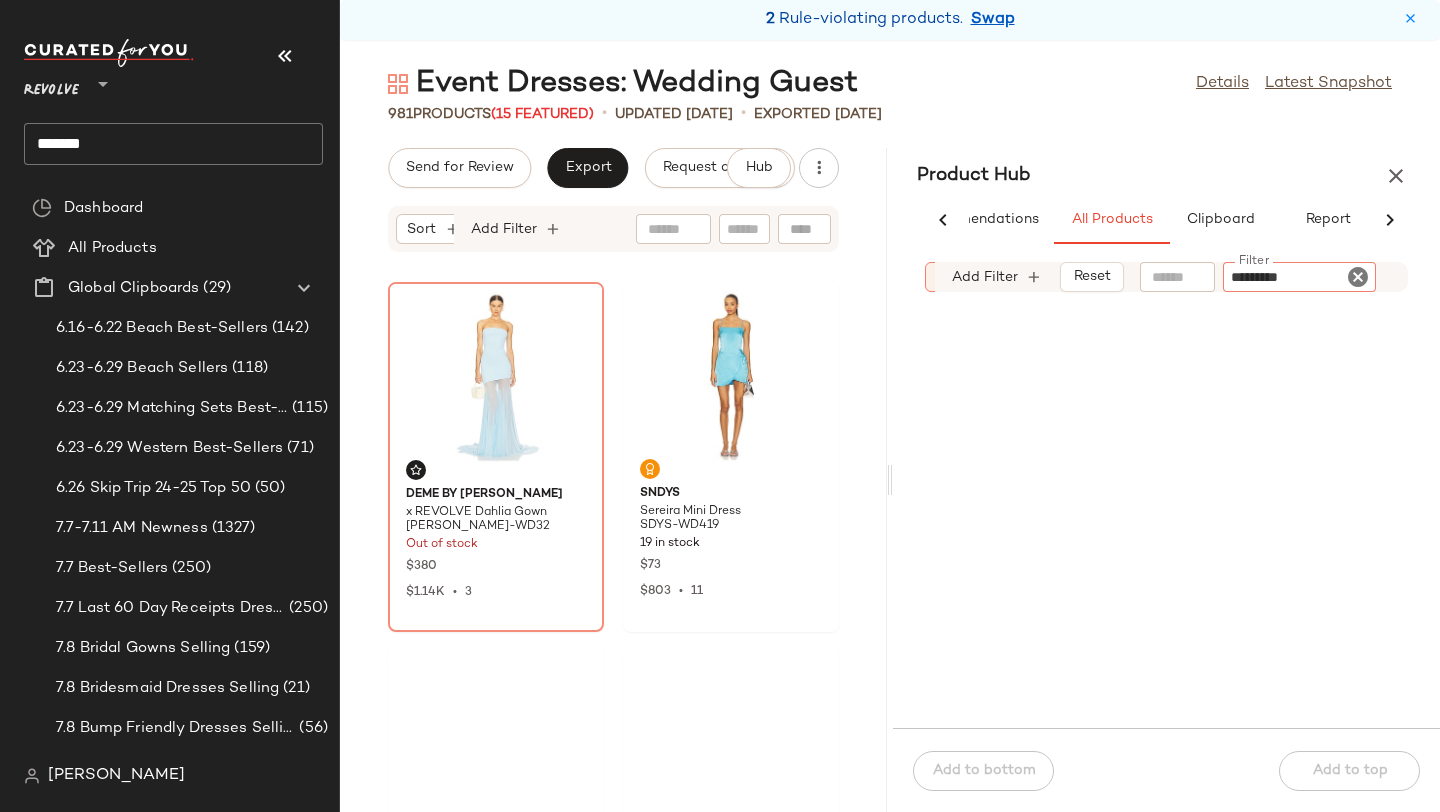 type 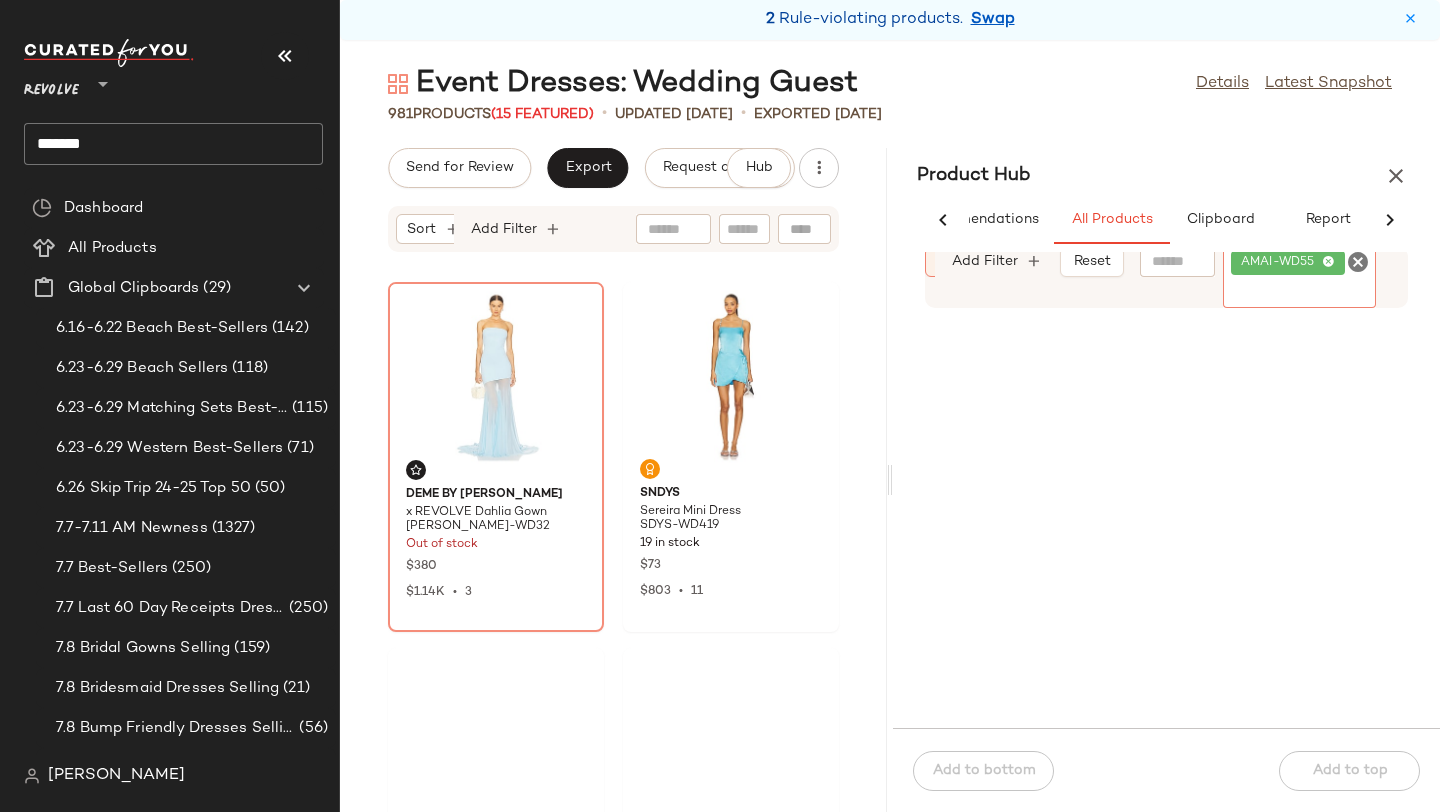 click on "Product Hub  AI Recommendations   All Products   Clipboard   Report  Sort:   (1) Brand  Category  In Curation?:   No Add Filter   Reset  Filter AMAI-WD55 Filter  Add to bottom   Add to top" 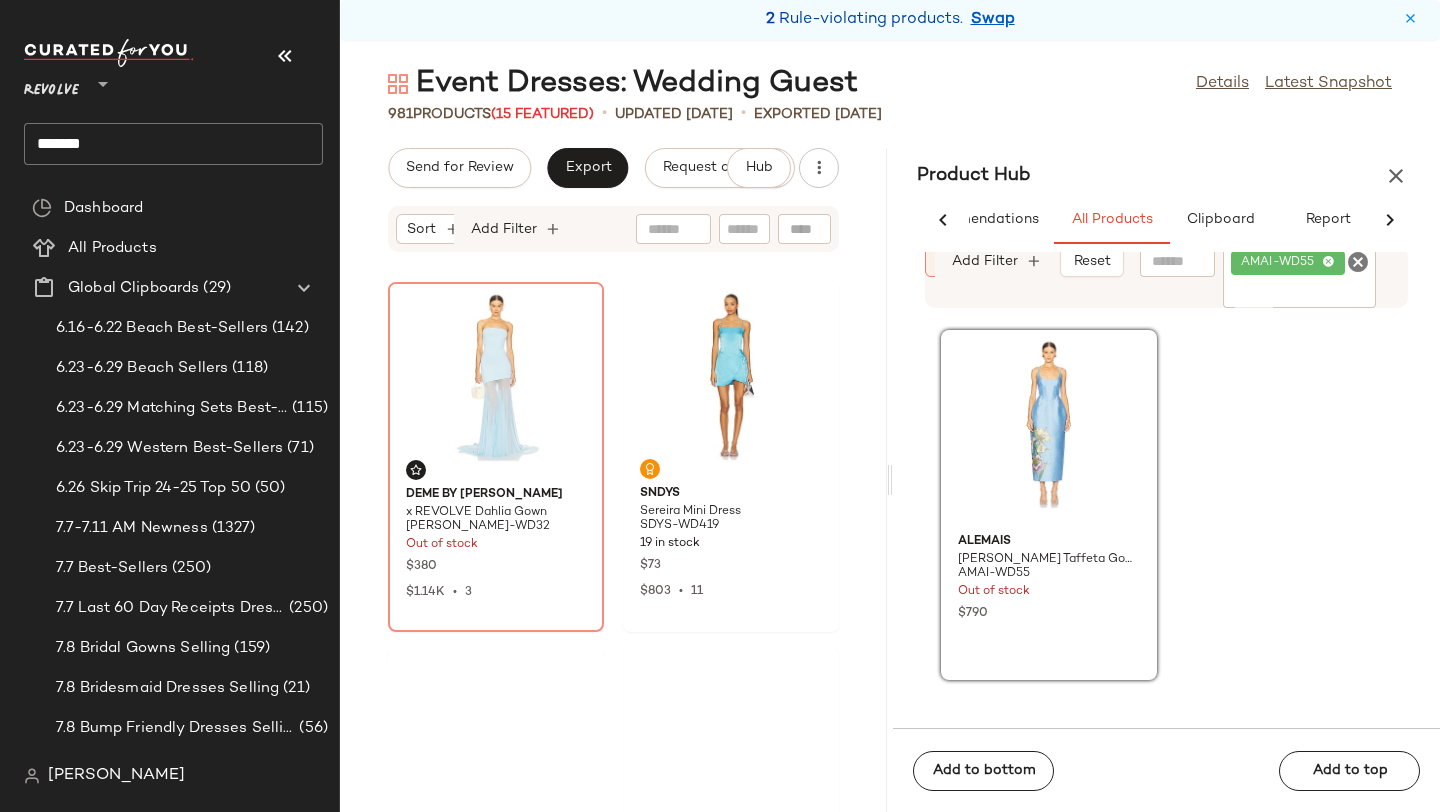 drag, startPoint x: 1042, startPoint y: 454, endPoint x: 400, endPoint y: 437, distance: 642.22504 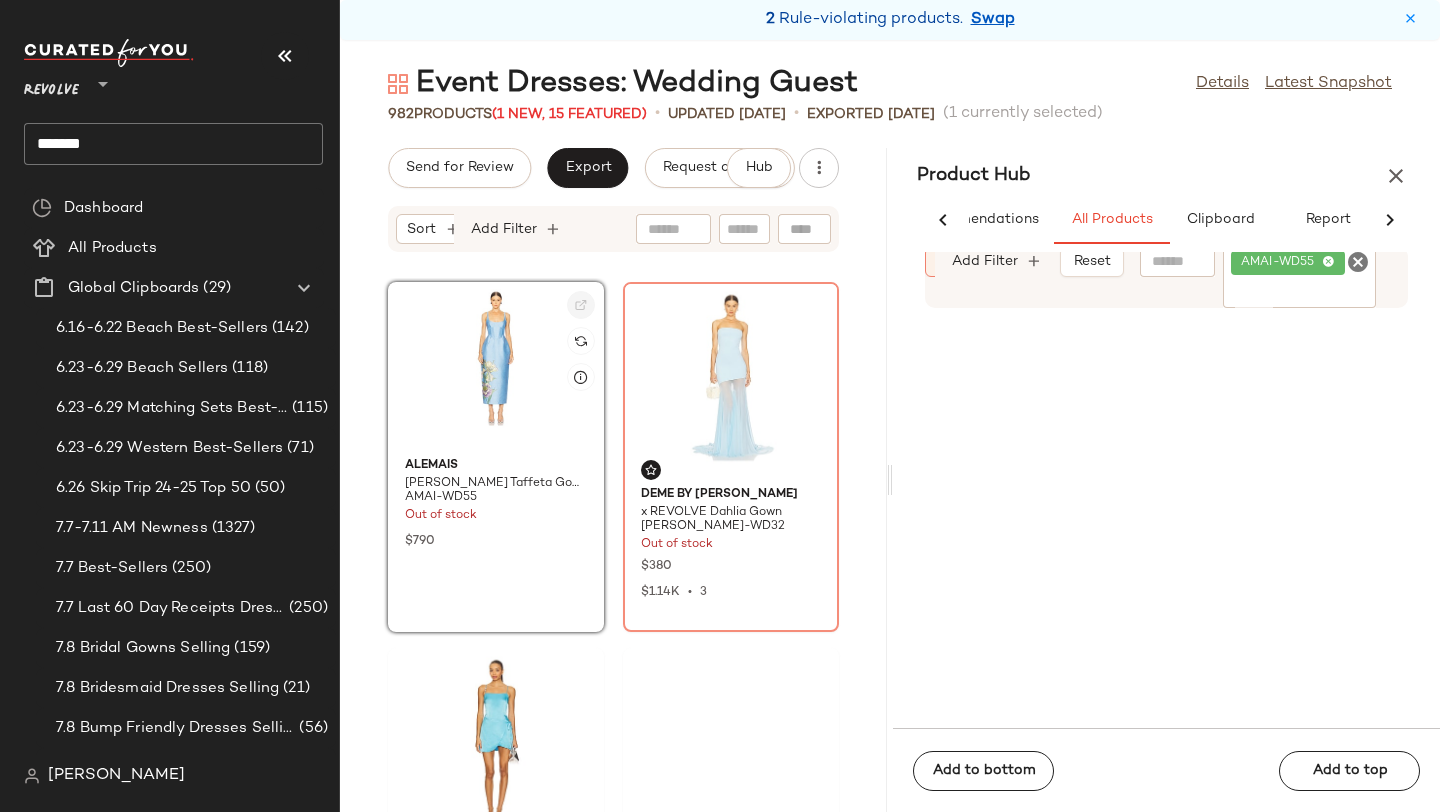 click 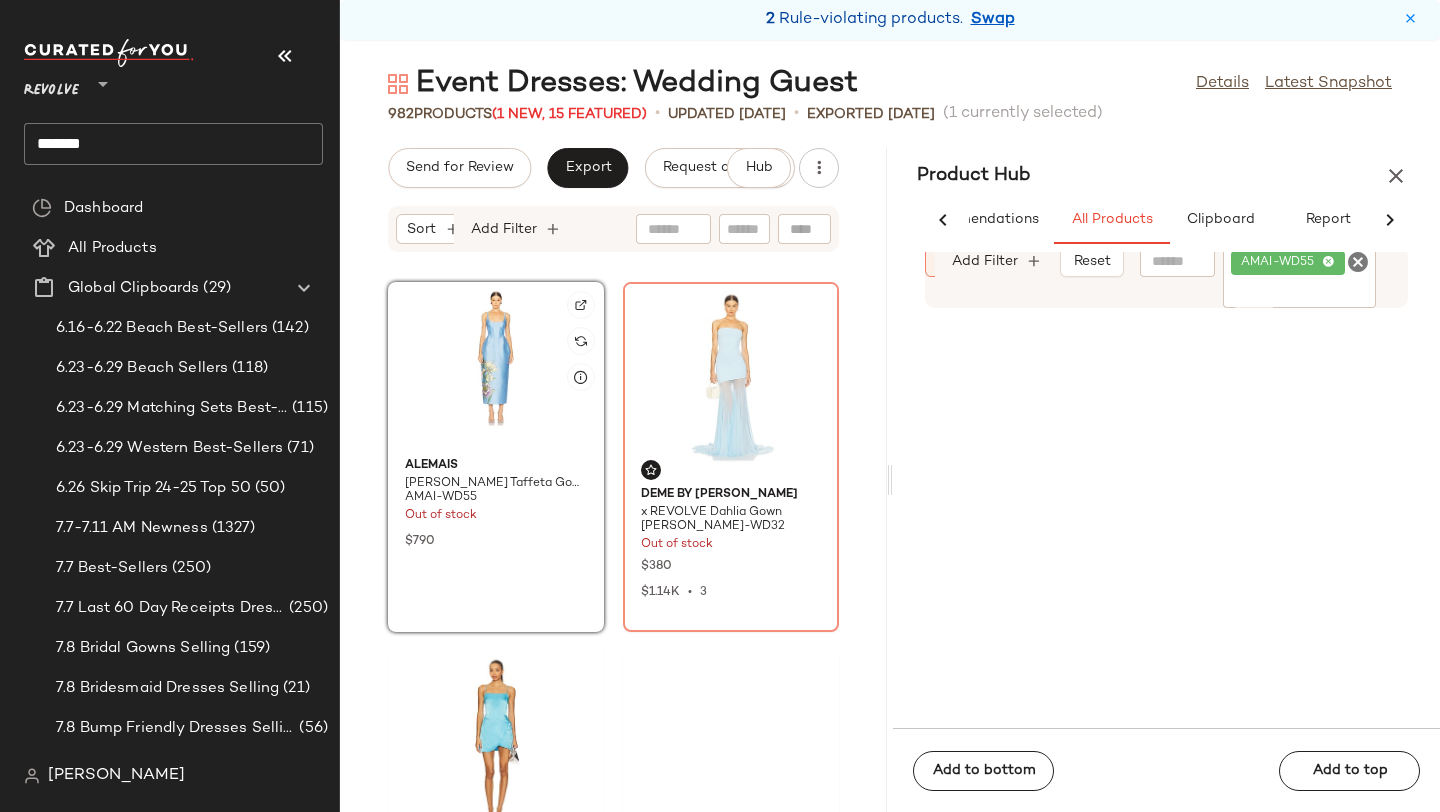 click 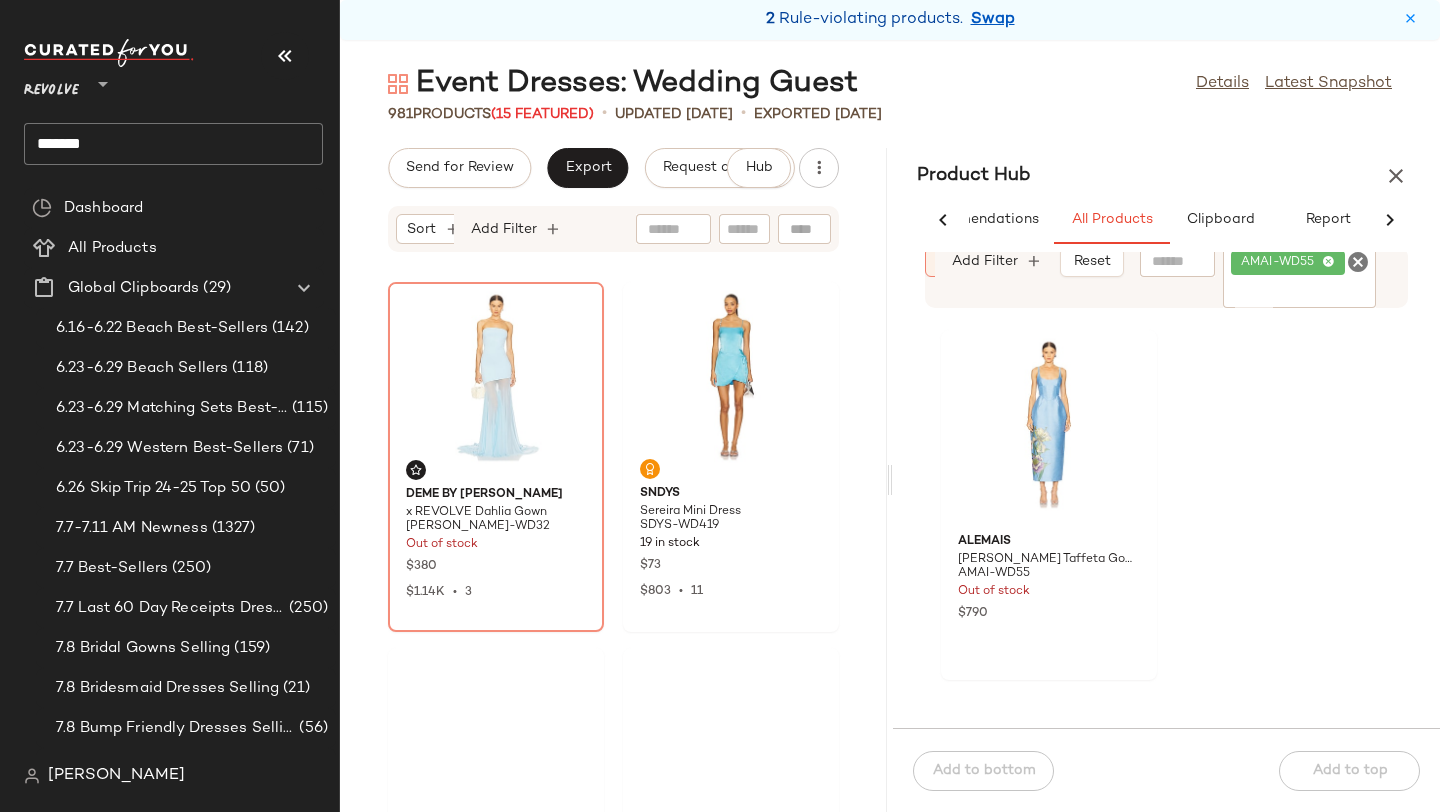 click on "Product Hub" at bounding box center [1166, 176] 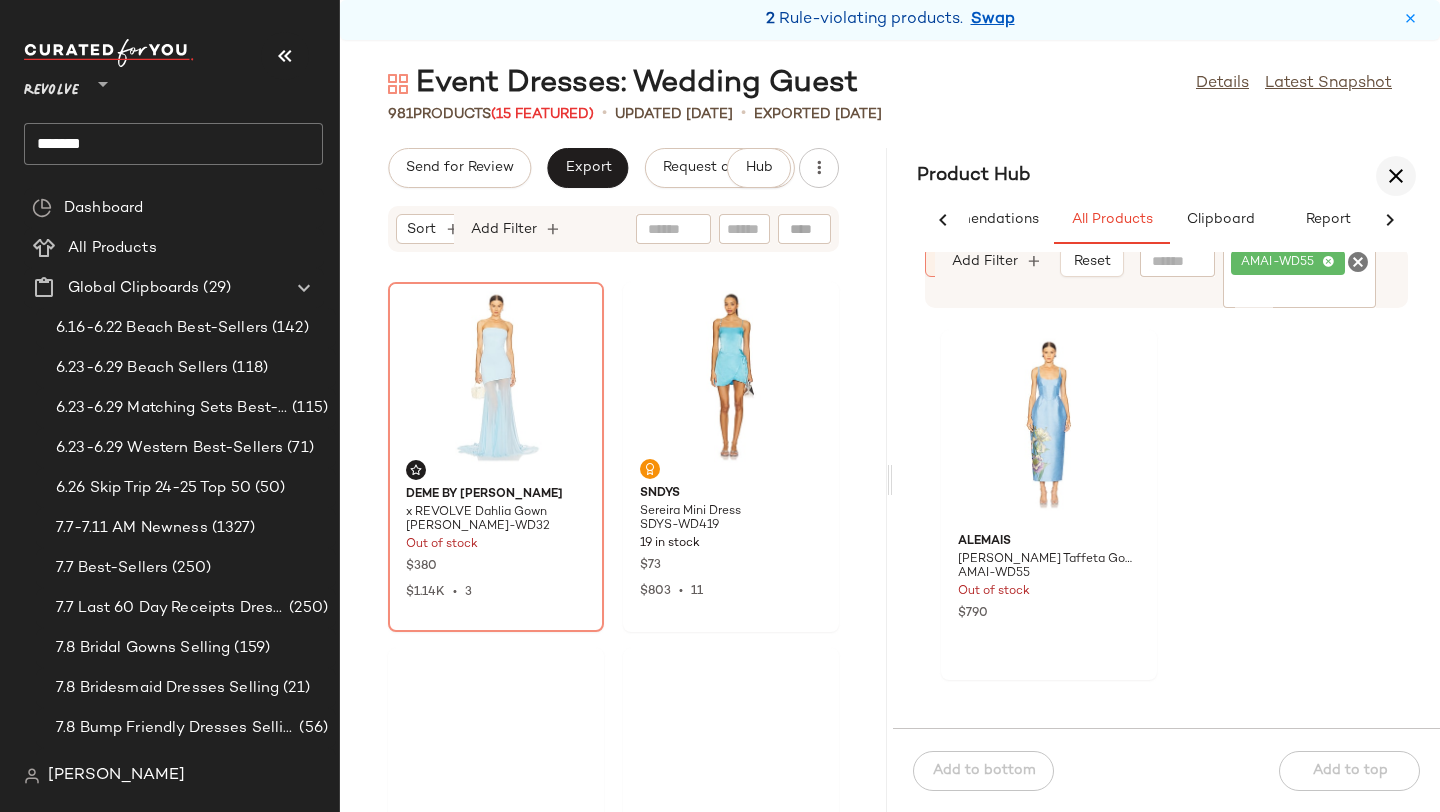 click at bounding box center (1396, 176) 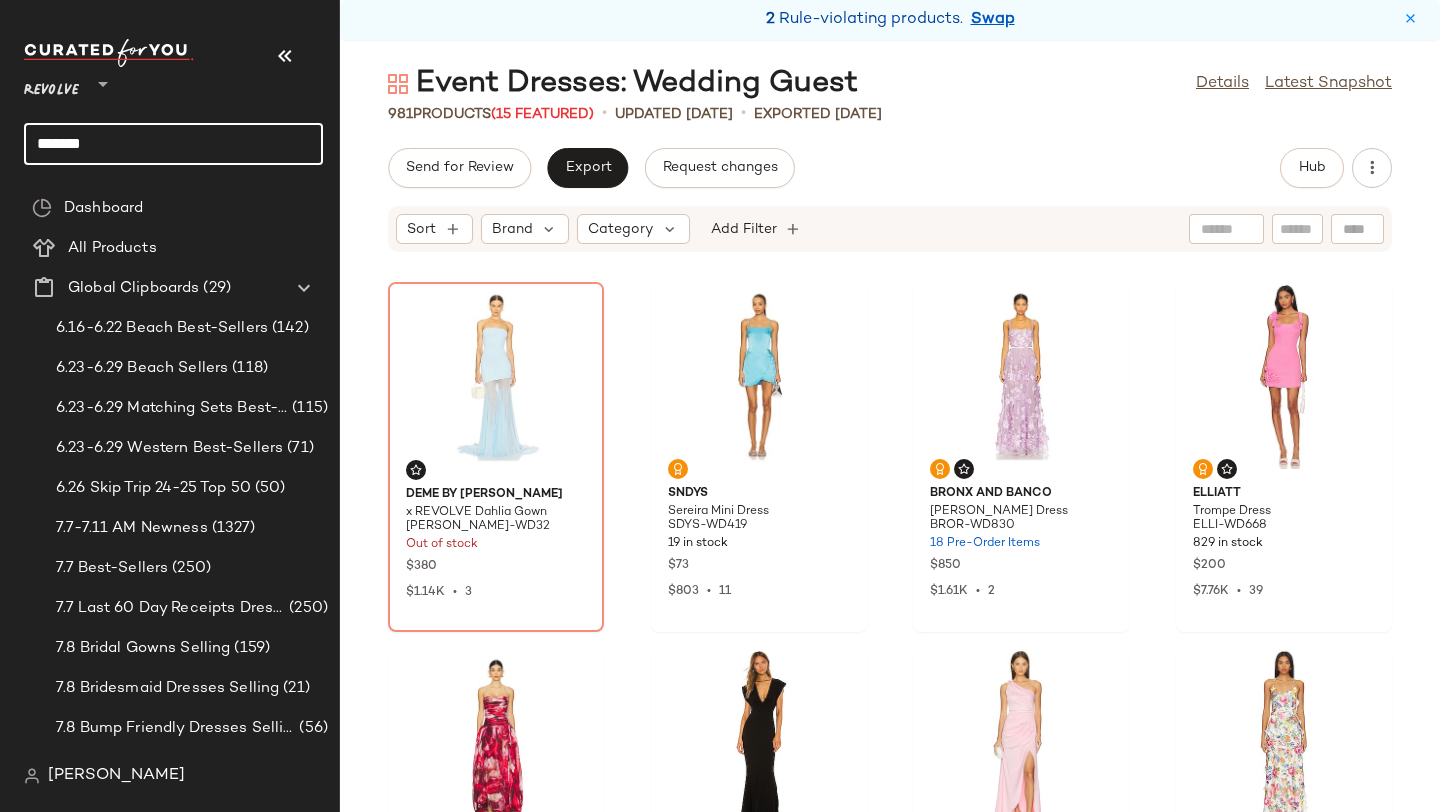 drag, startPoint x: 181, startPoint y: 138, endPoint x: 0, endPoint y: 136, distance: 181.01105 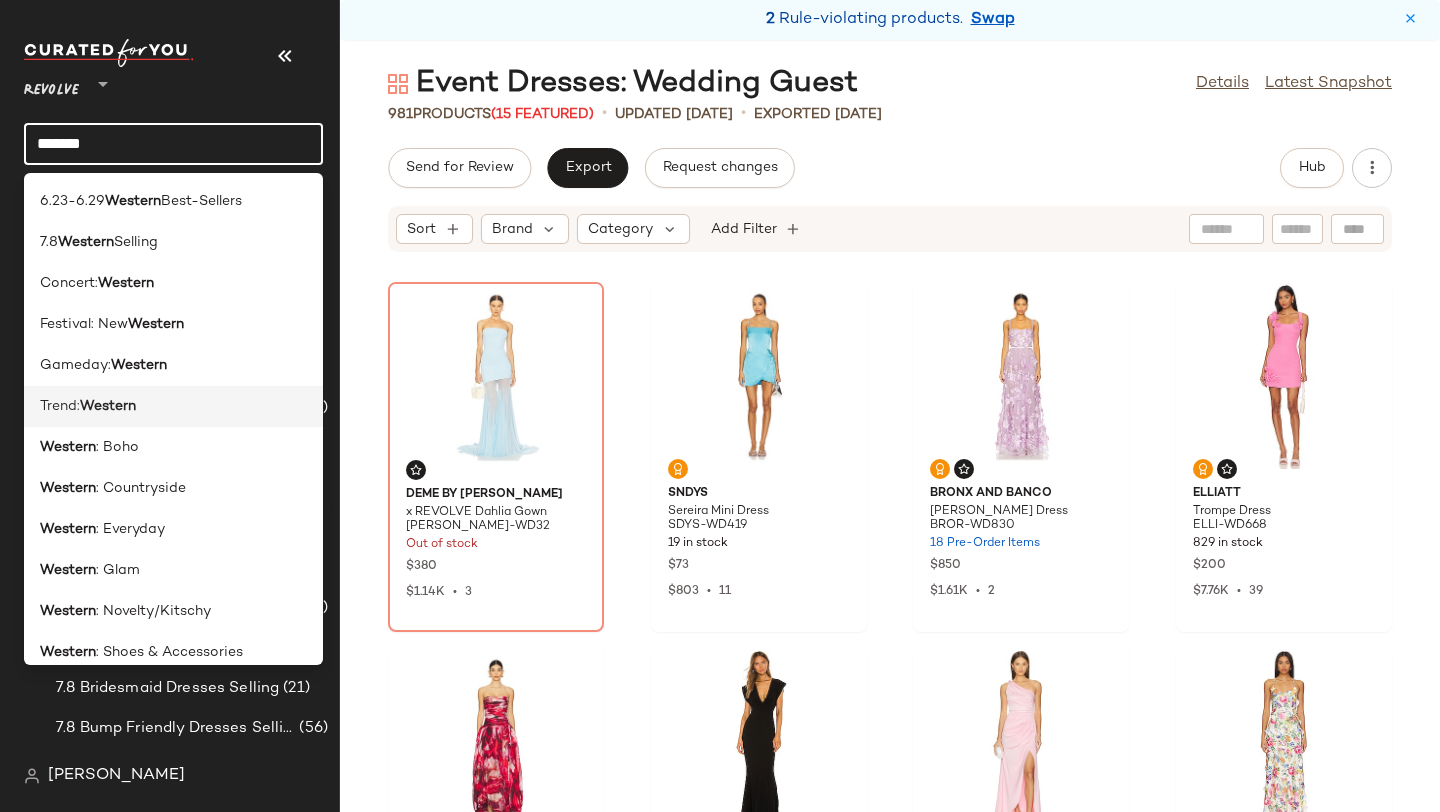 type on "*******" 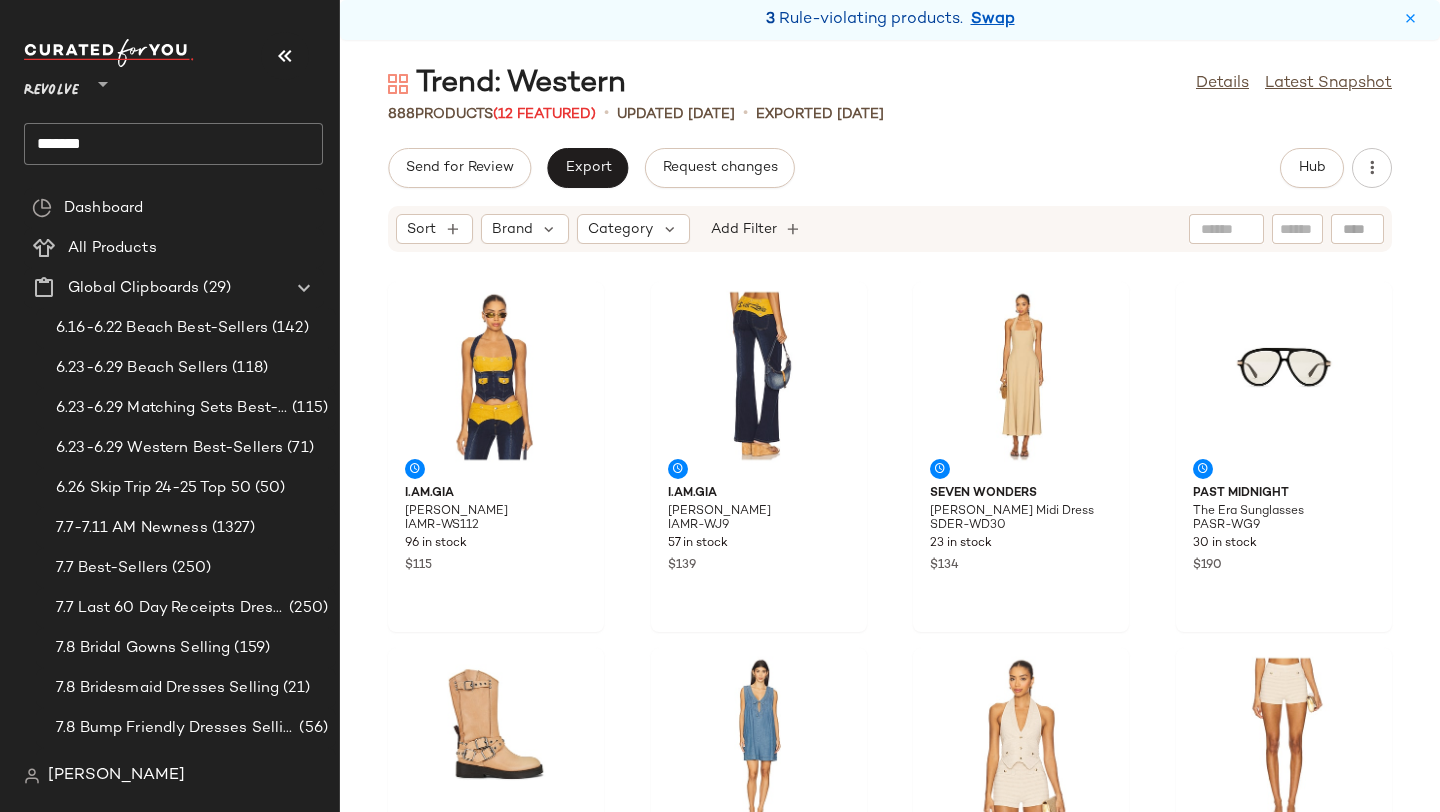 scroll, scrollTop: 5, scrollLeft: 0, axis: vertical 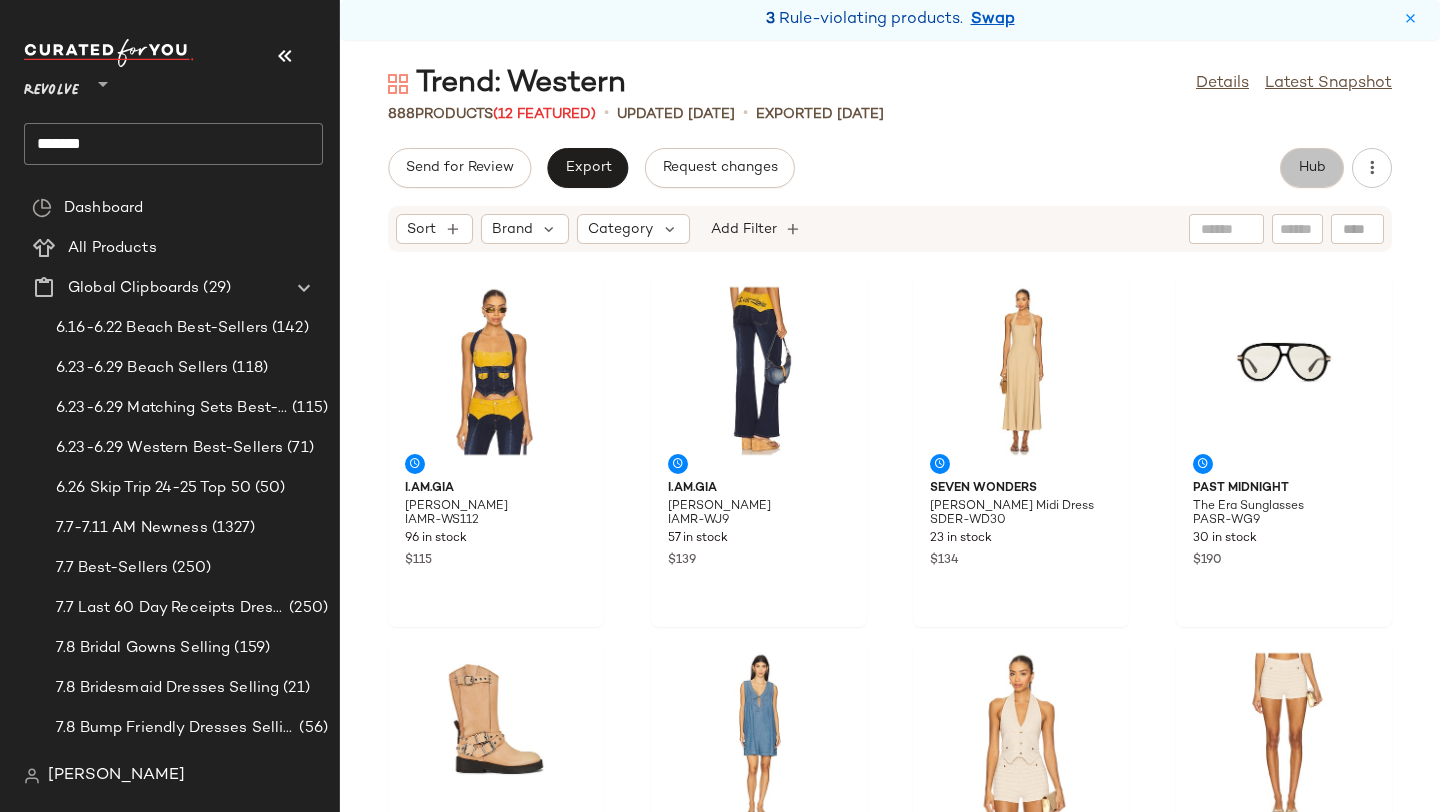 click on "Hub" at bounding box center [1312, 168] 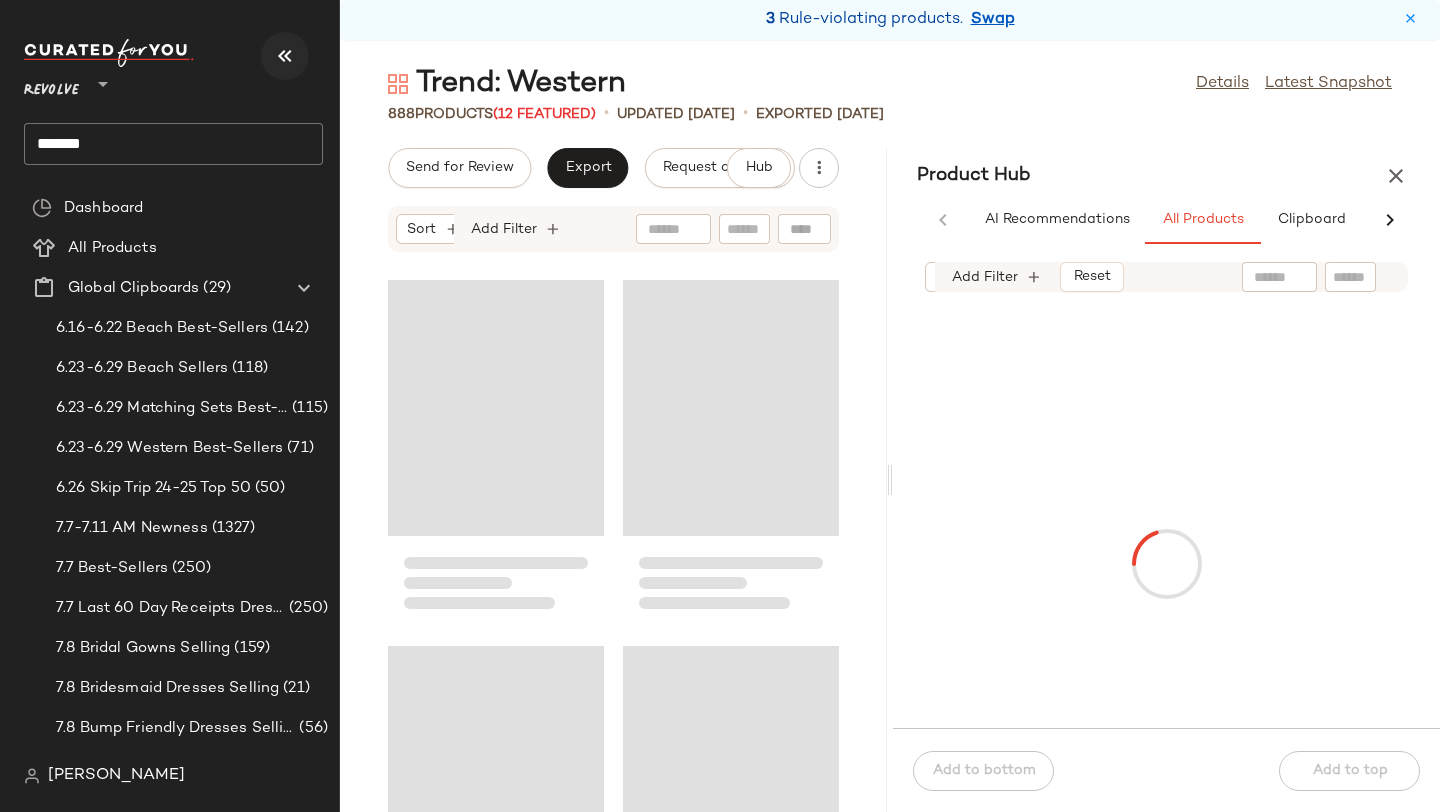 scroll, scrollTop: 0, scrollLeft: 85, axis: horizontal 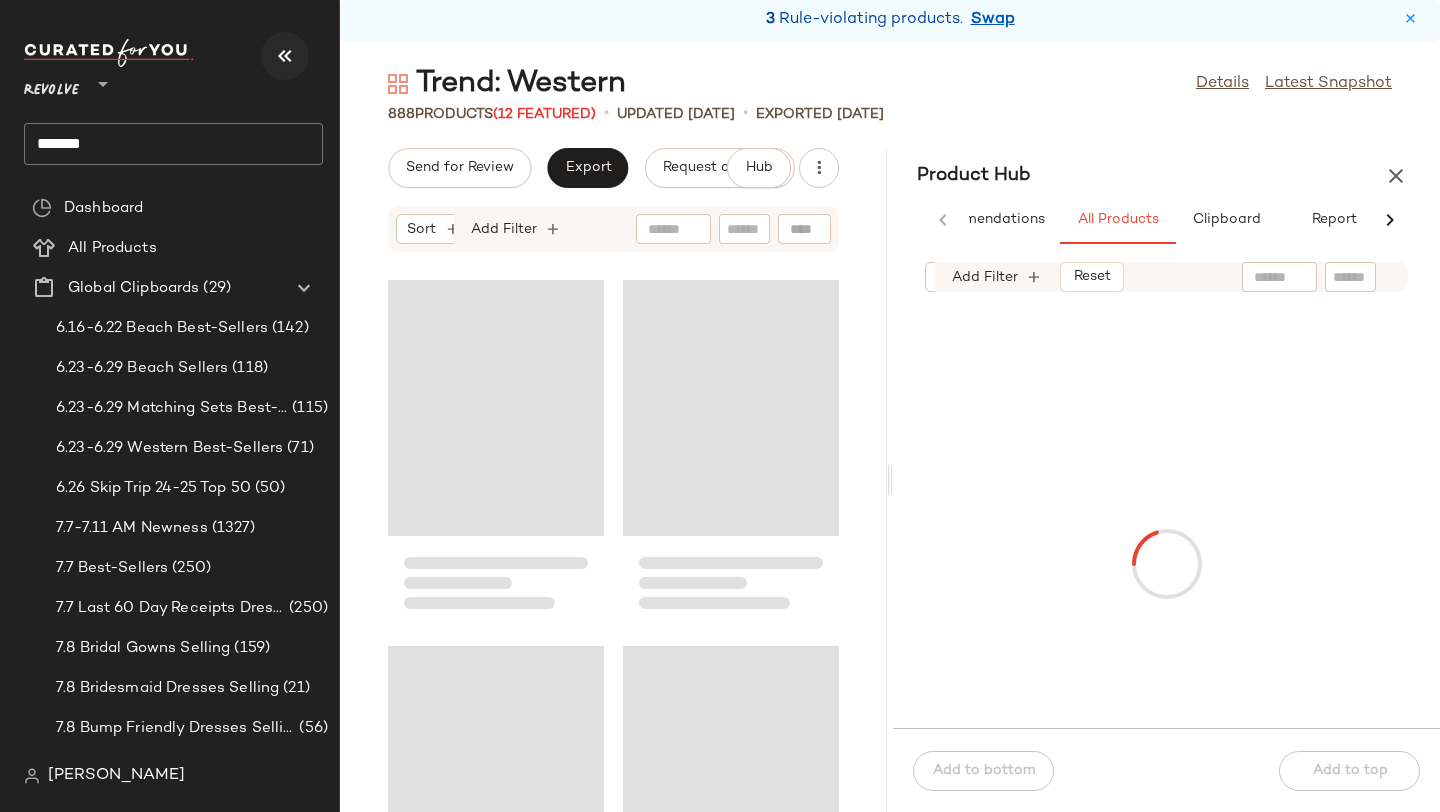 click at bounding box center [285, 56] 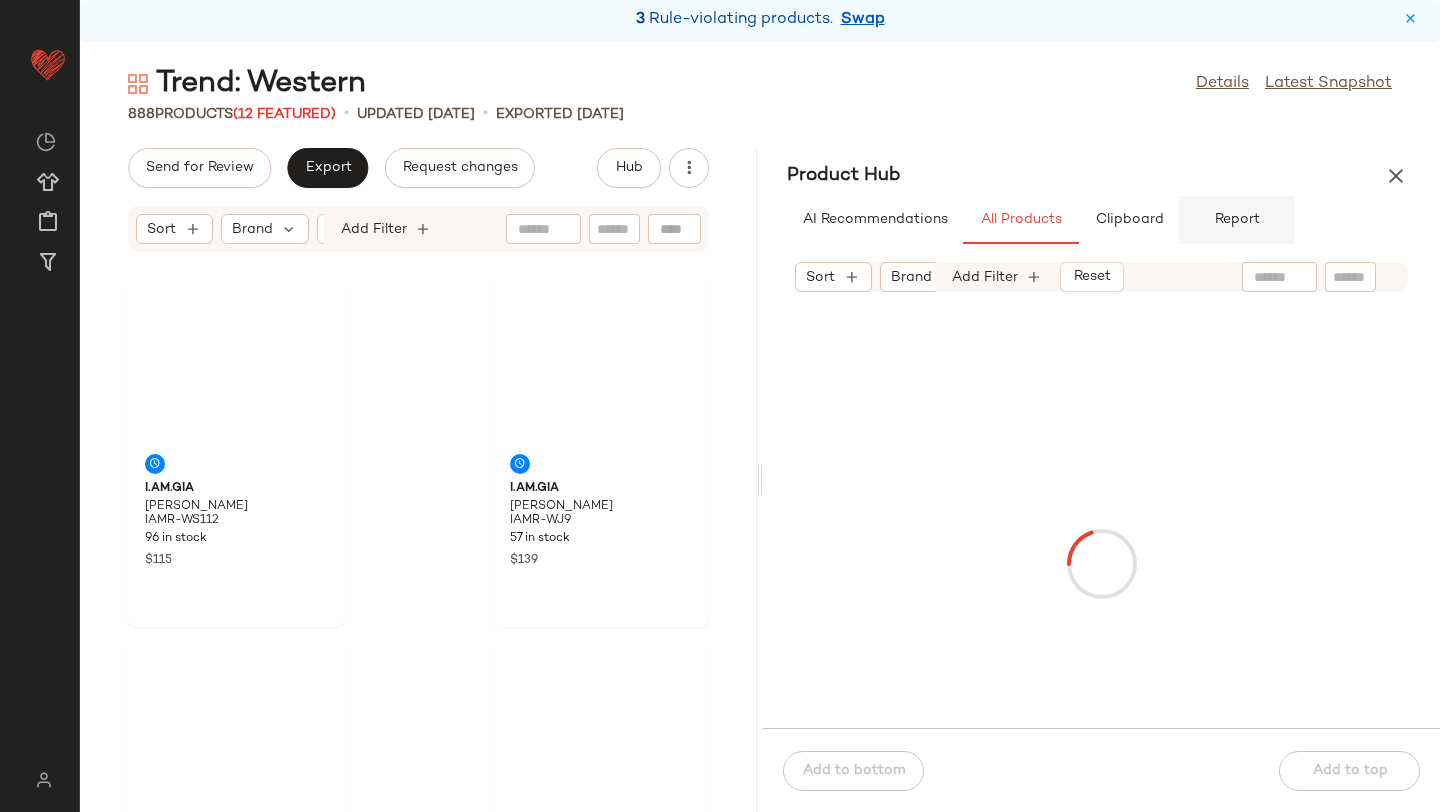 scroll, scrollTop: 0, scrollLeft: 0, axis: both 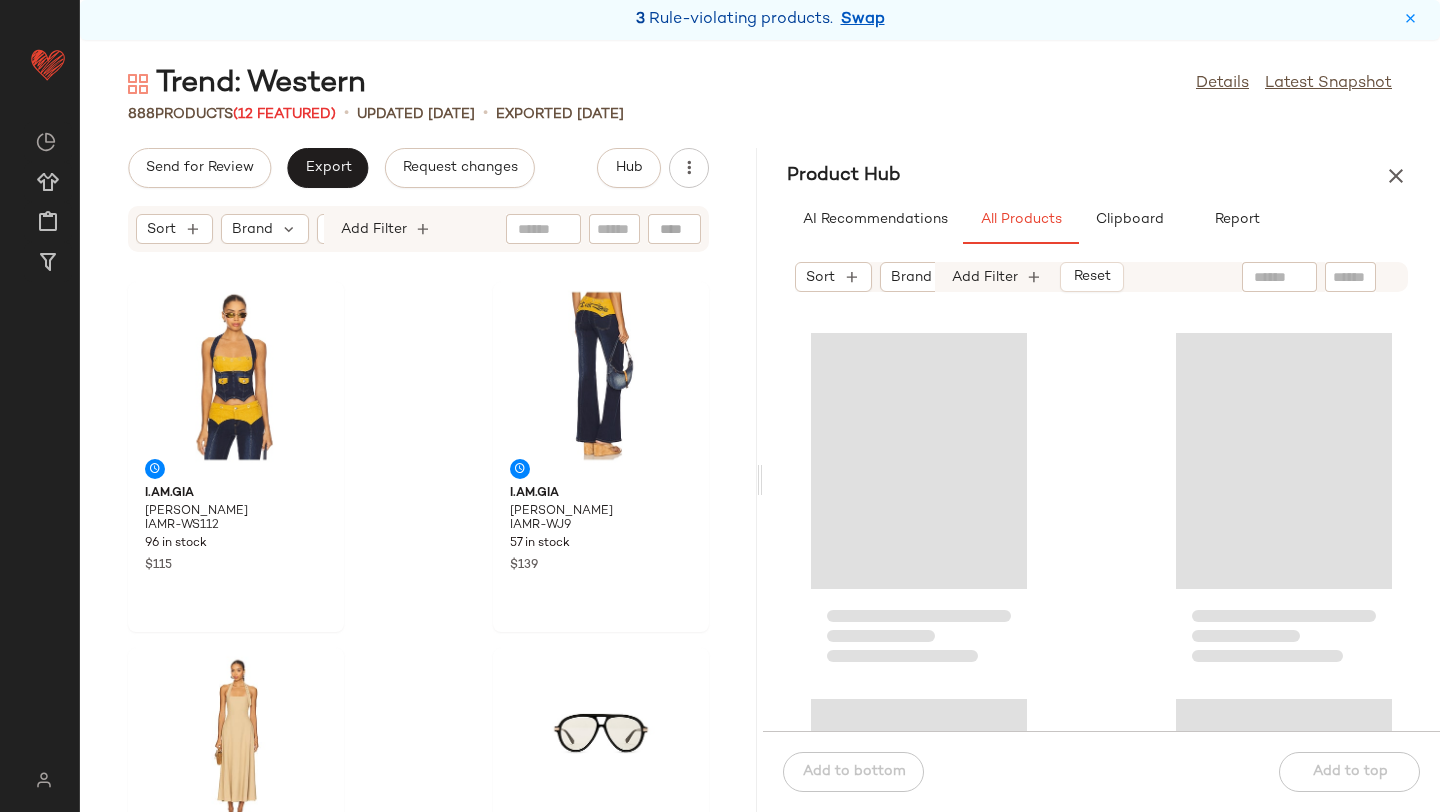 click 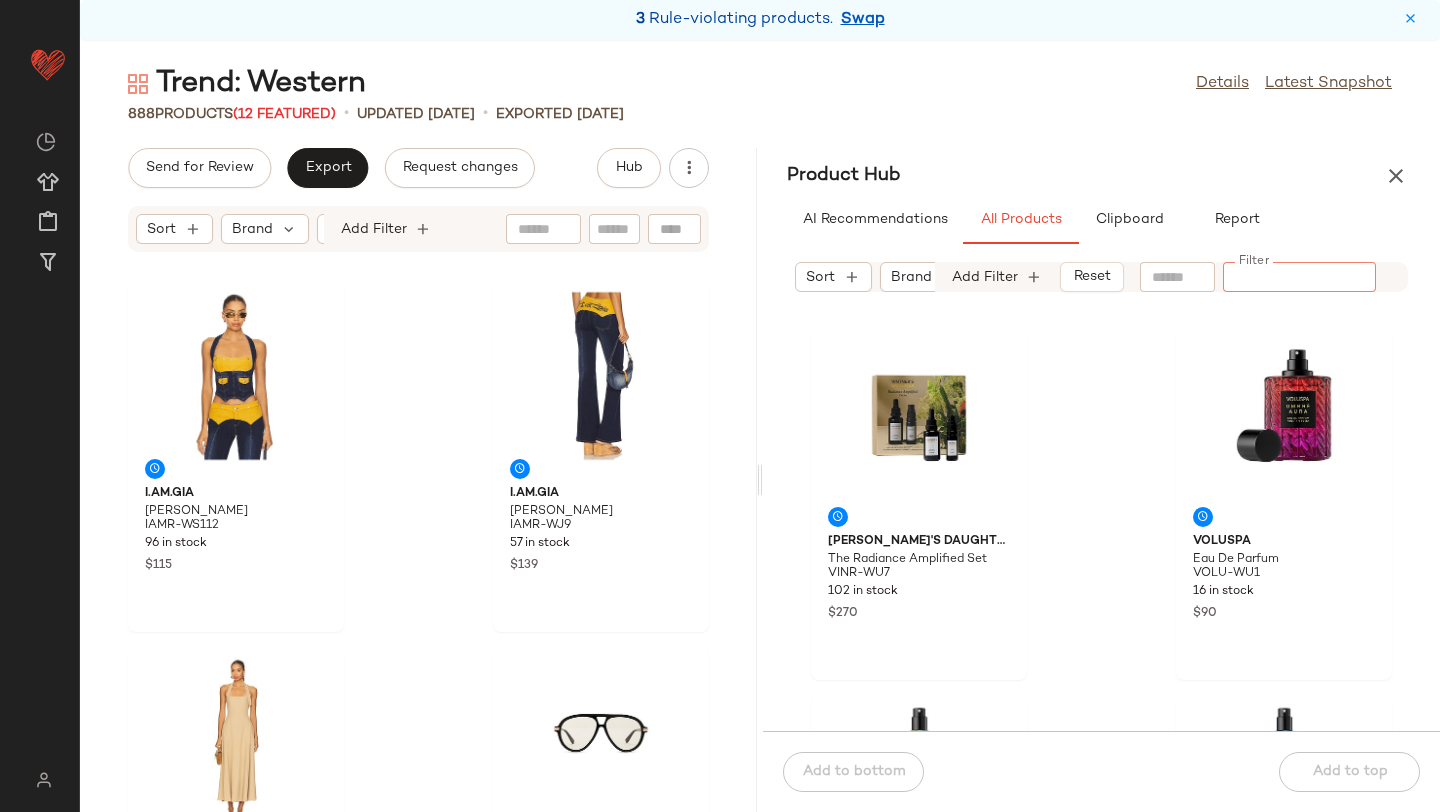 paste on "**********" 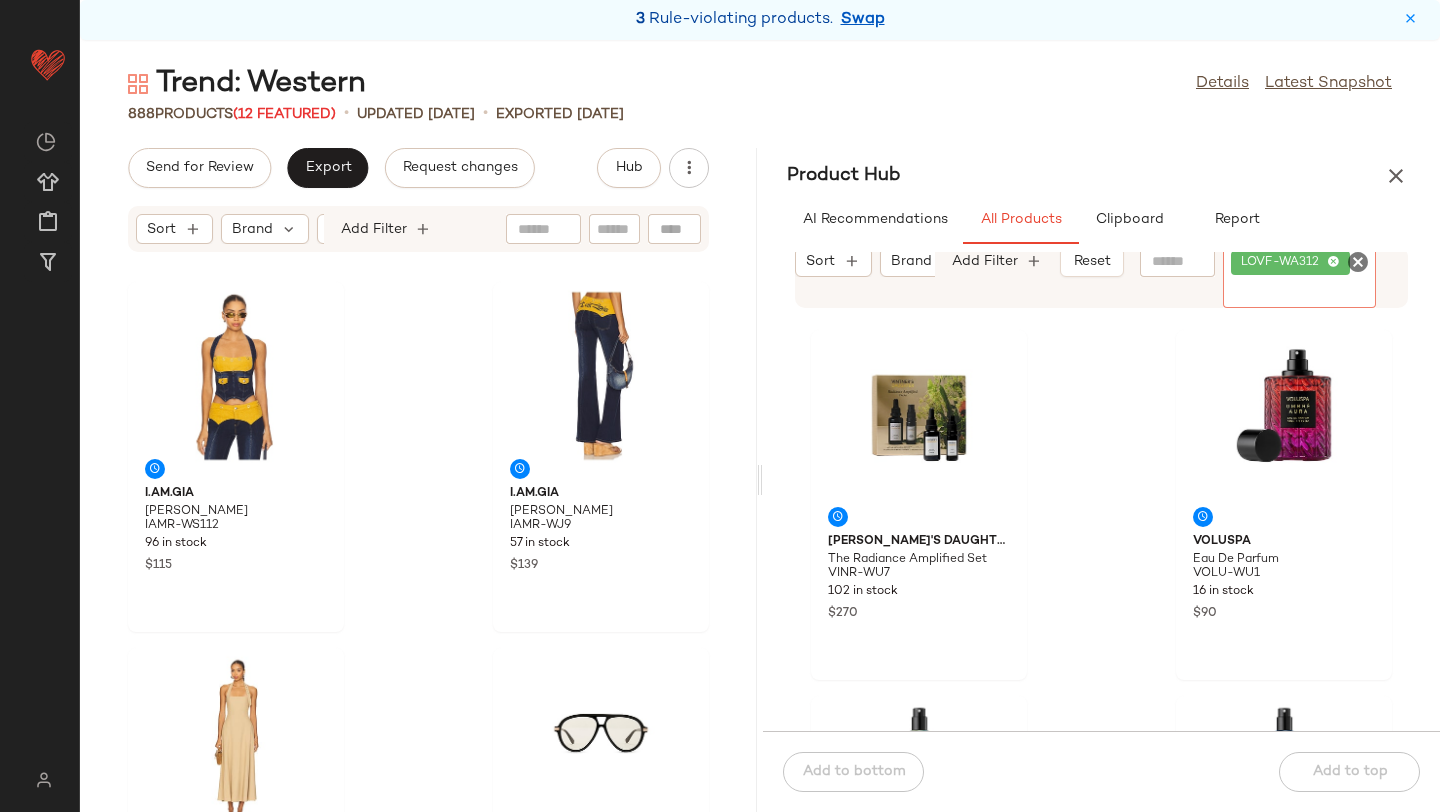click on "AI Recommendations   All Products   Clipboard   Report" at bounding box center [1101, 220] 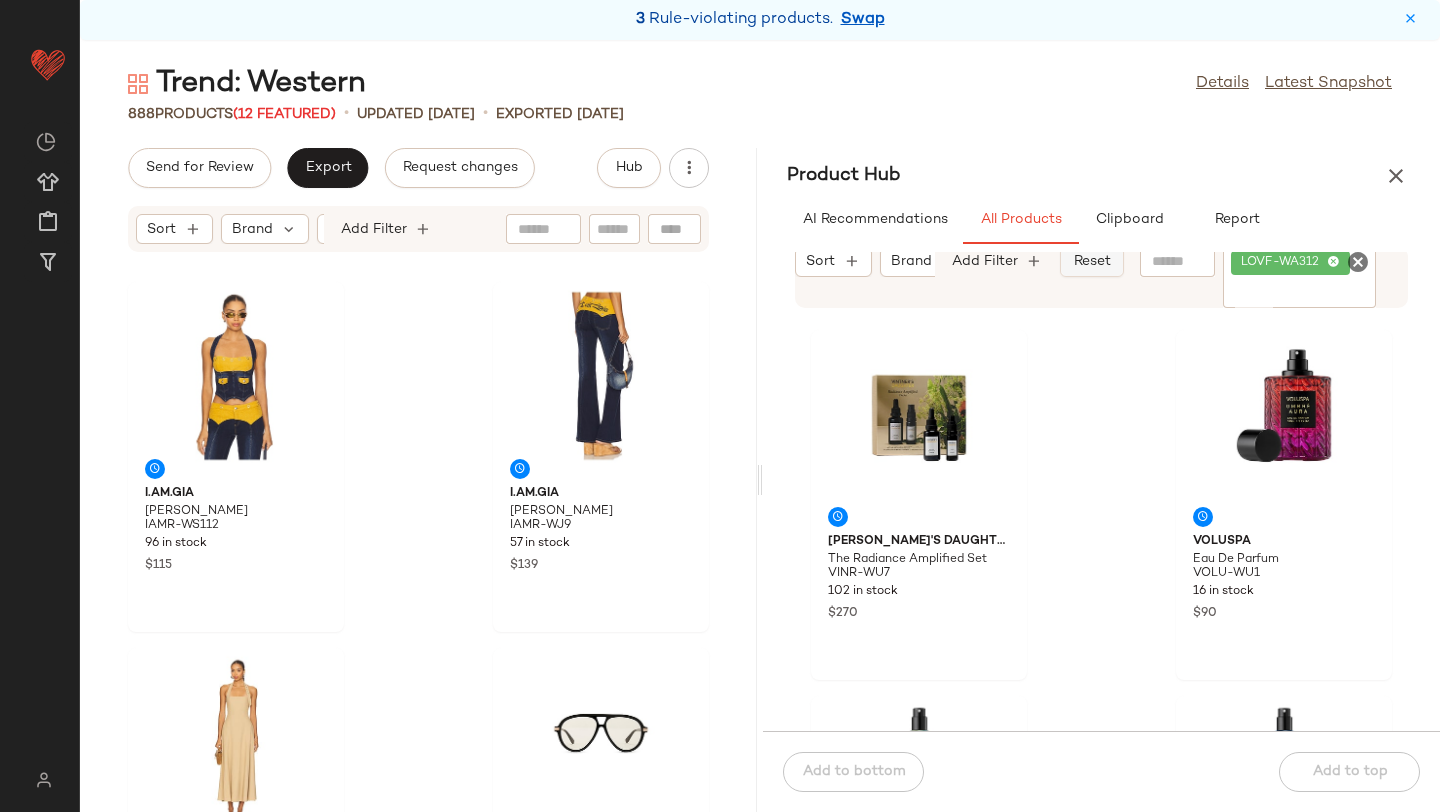 click on "Reset" 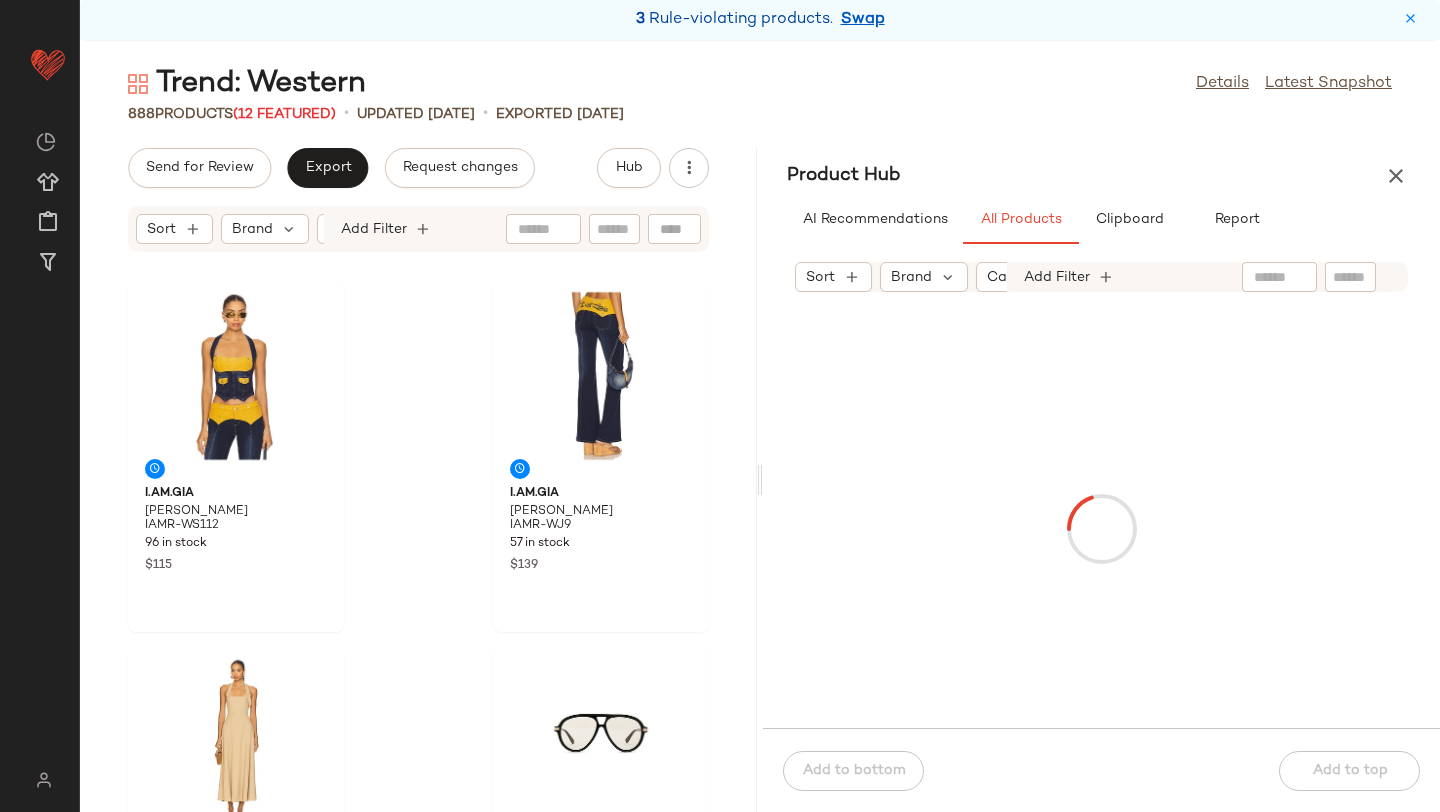 click 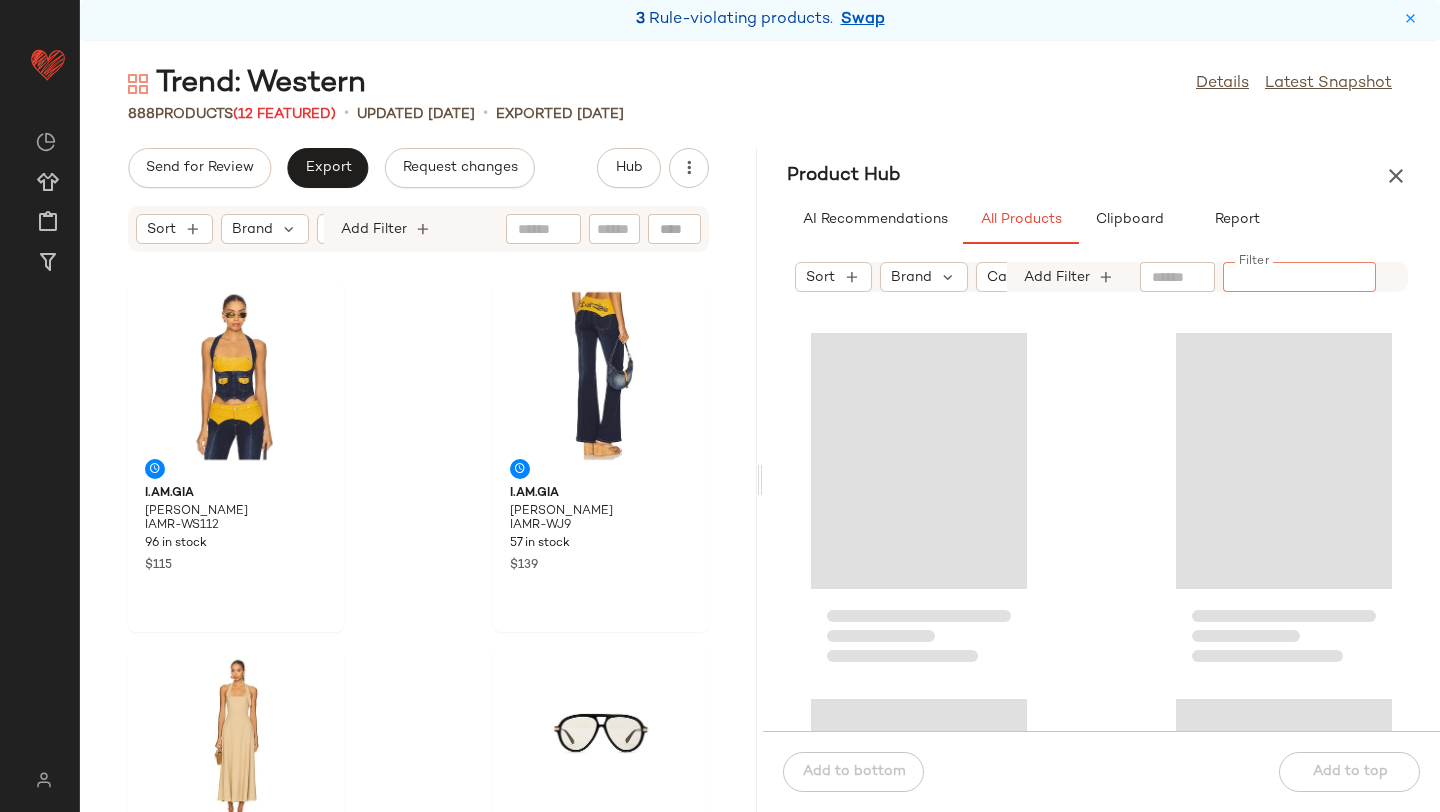 paste on "**********" 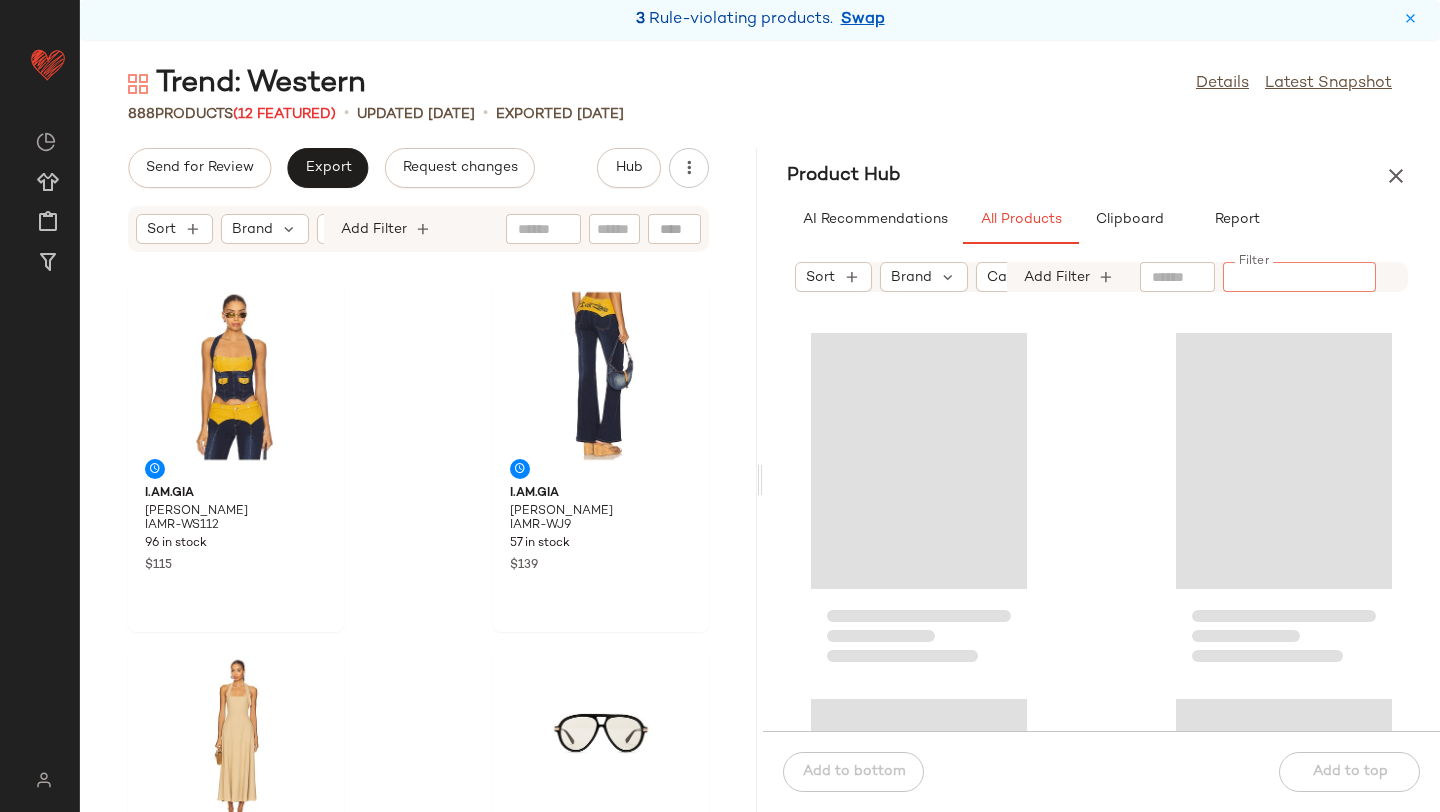 type on "**********" 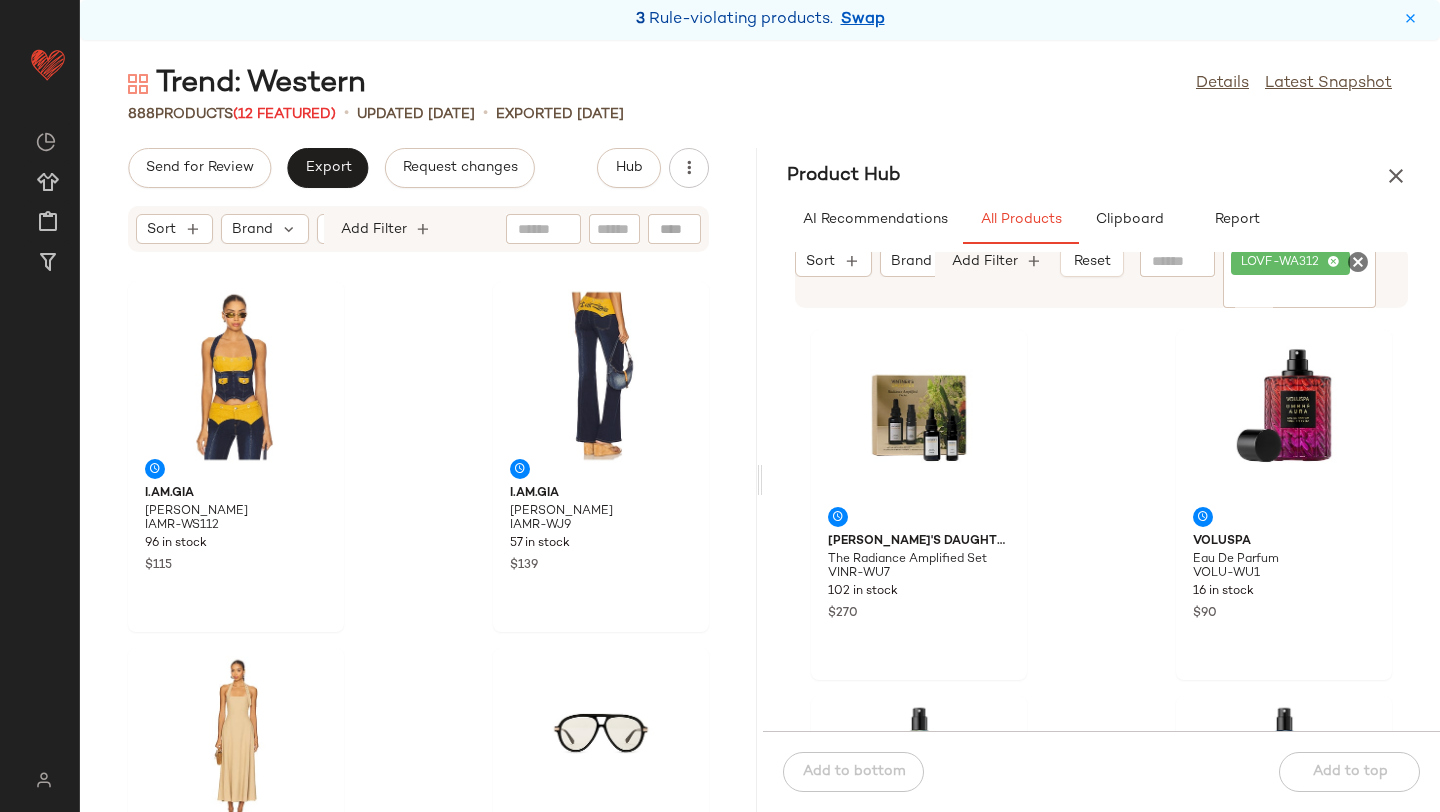 click on "Product Hub" at bounding box center (1101, 176) 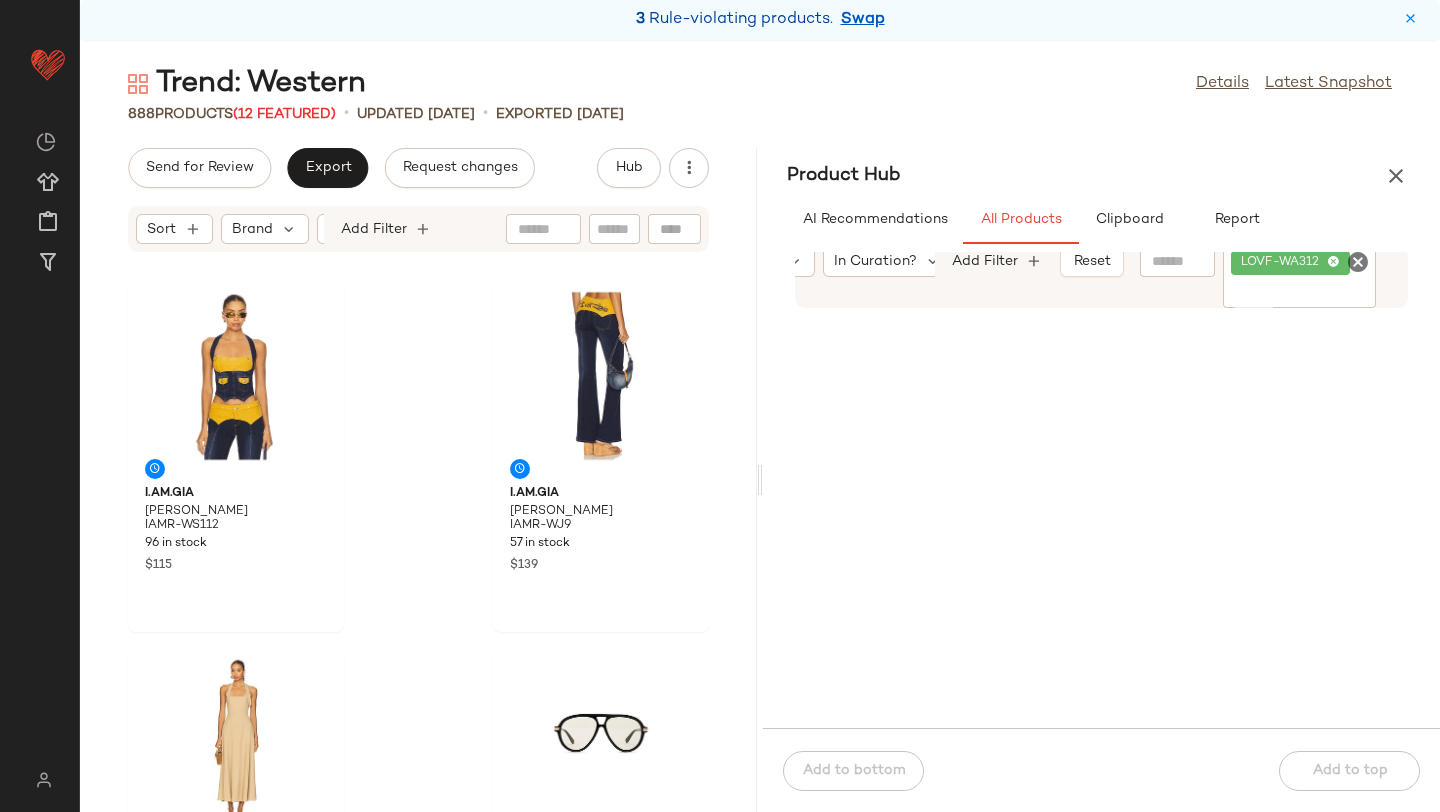 scroll, scrollTop: 0, scrollLeft: 291, axis: horizontal 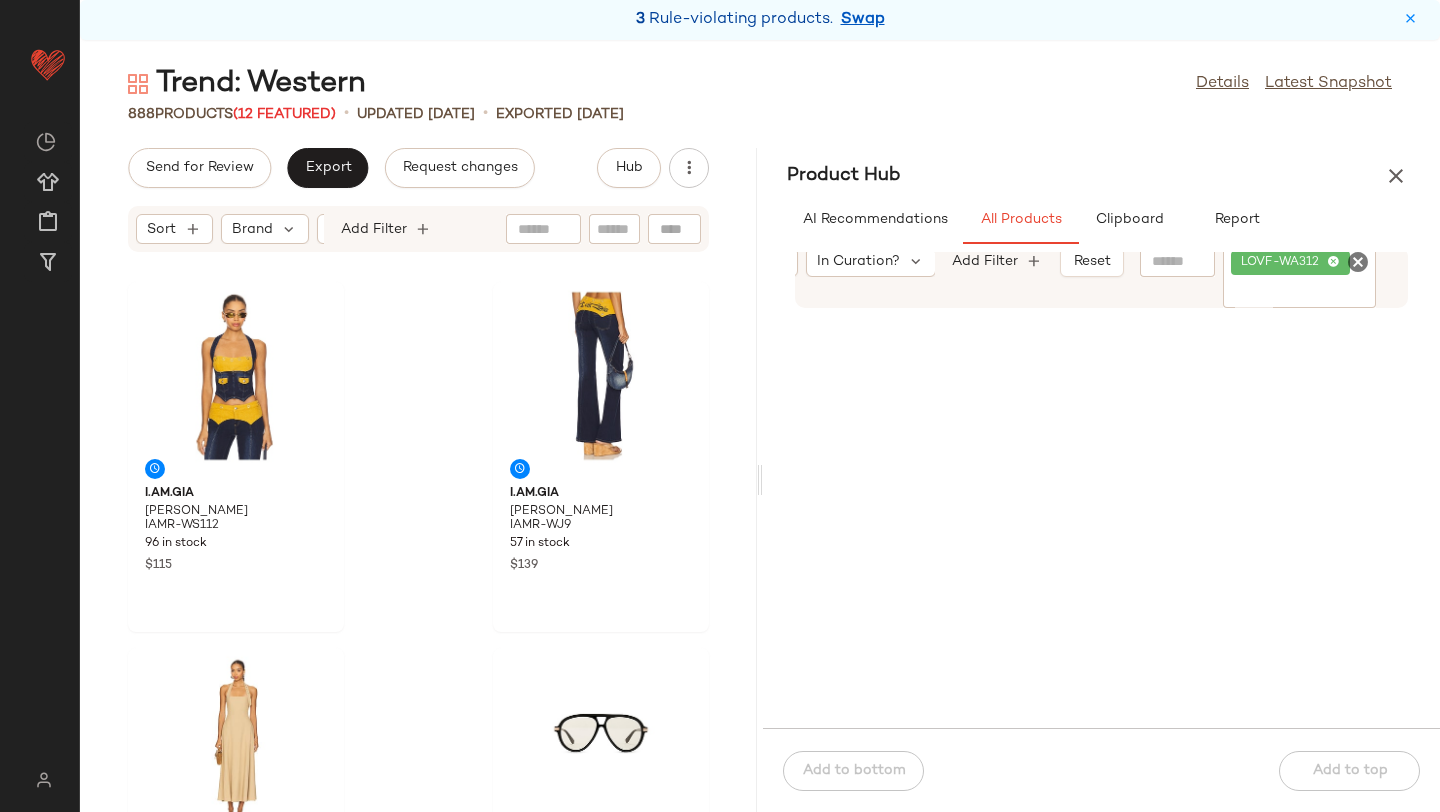 click 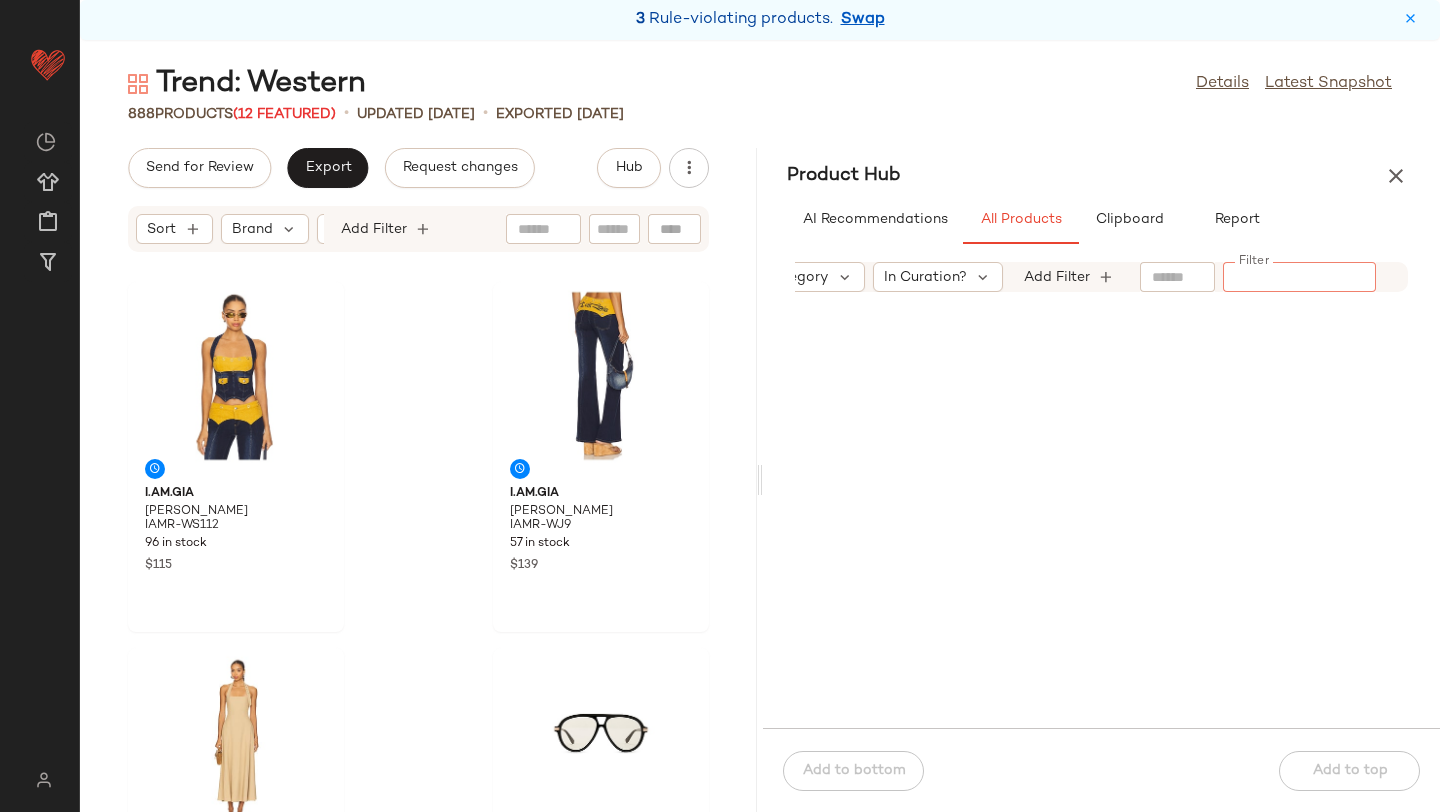 paste on "**********" 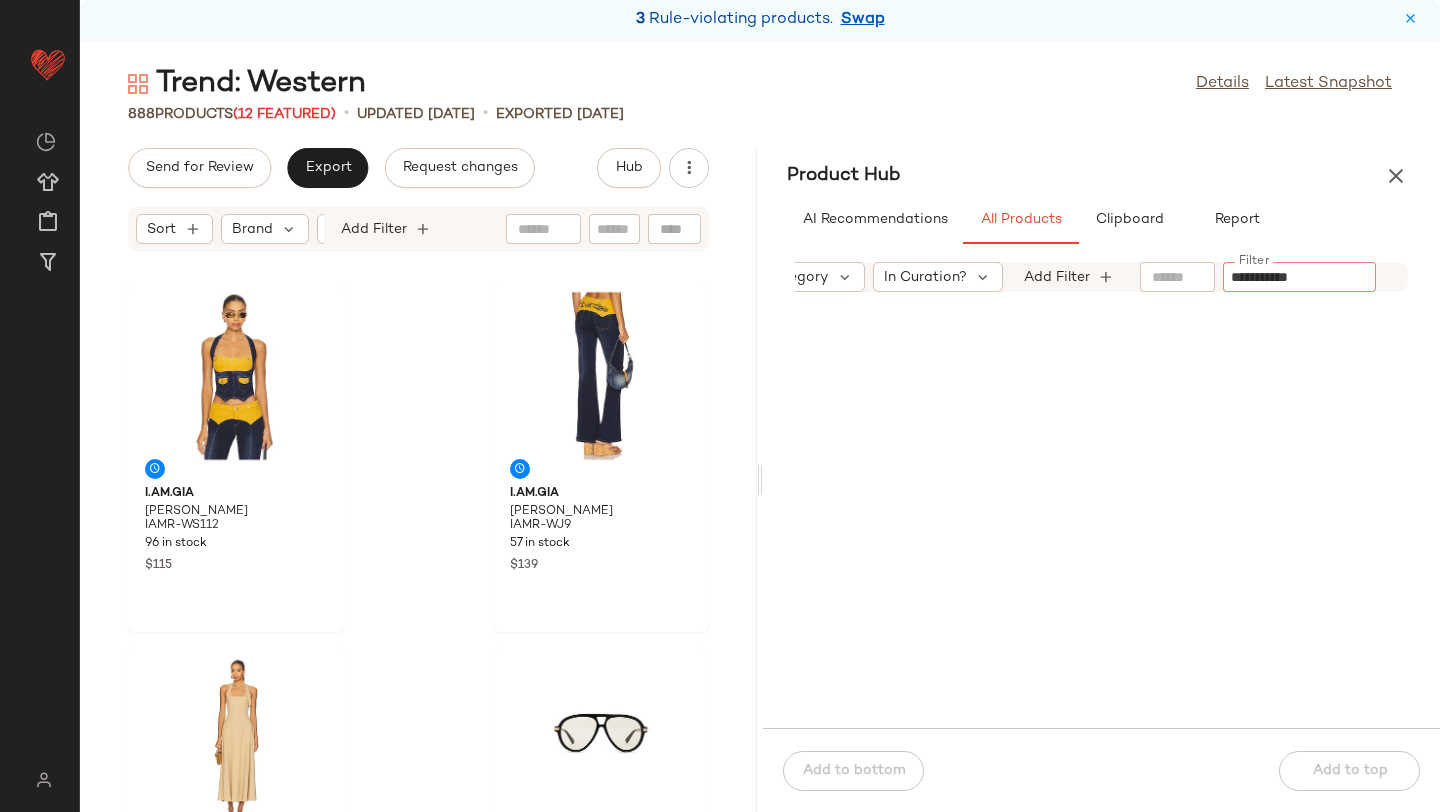 scroll, scrollTop: 0, scrollLeft: 219, axis: horizontal 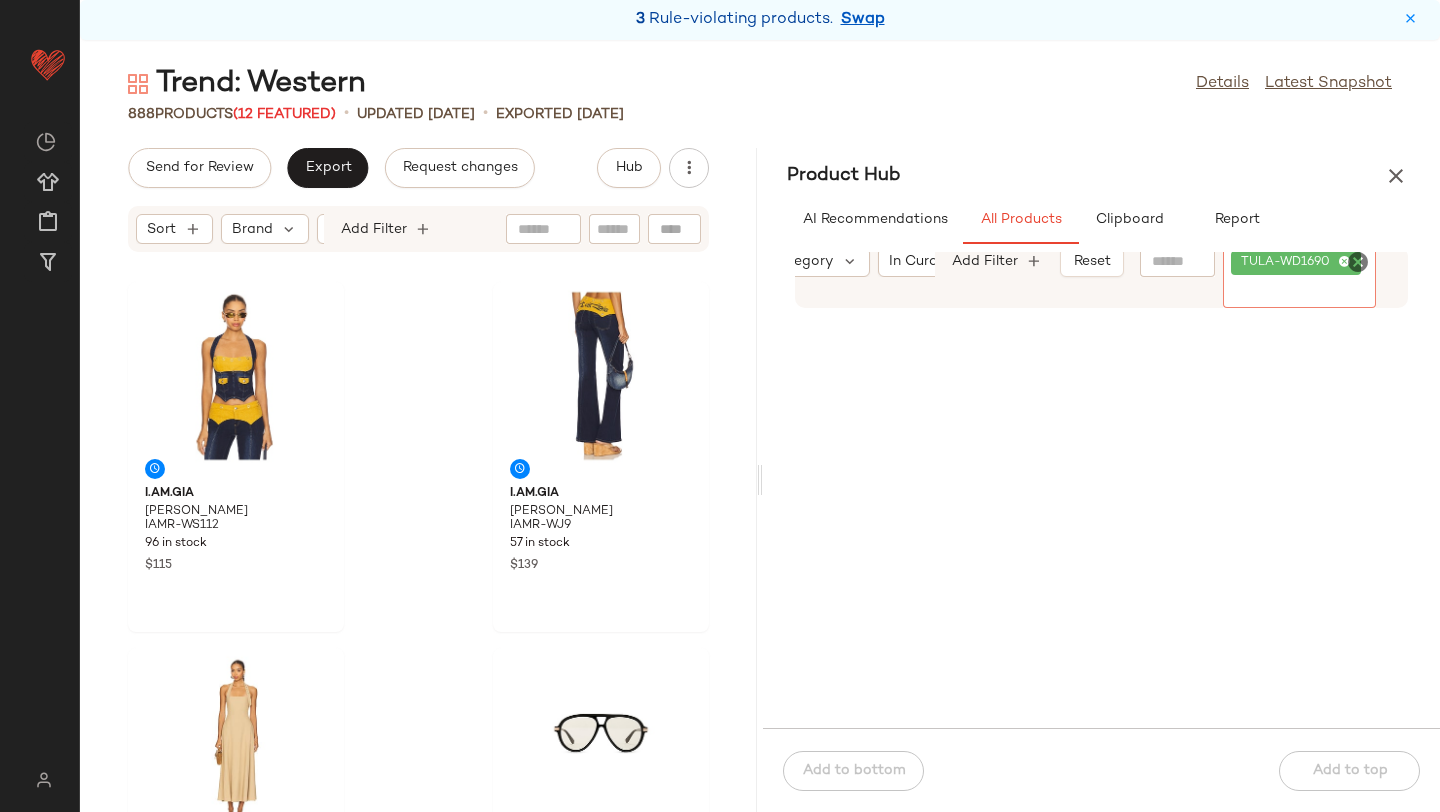 click on "Product Hub" at bounding box center [1101, 176] 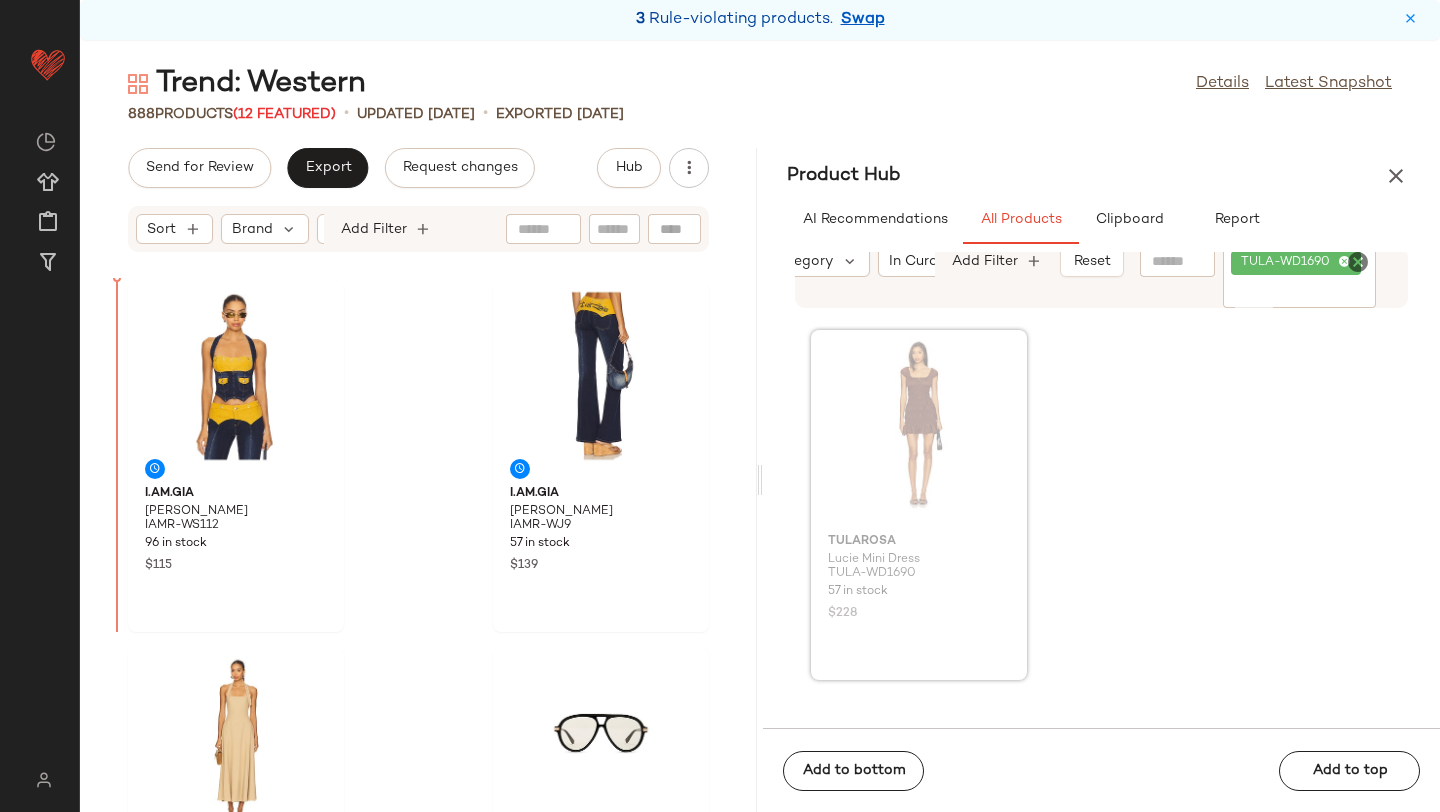 drag, startPoint x: 892, startPoint y: 474, endPoint x: 351, endPoint y: 6, distance: 715.3356 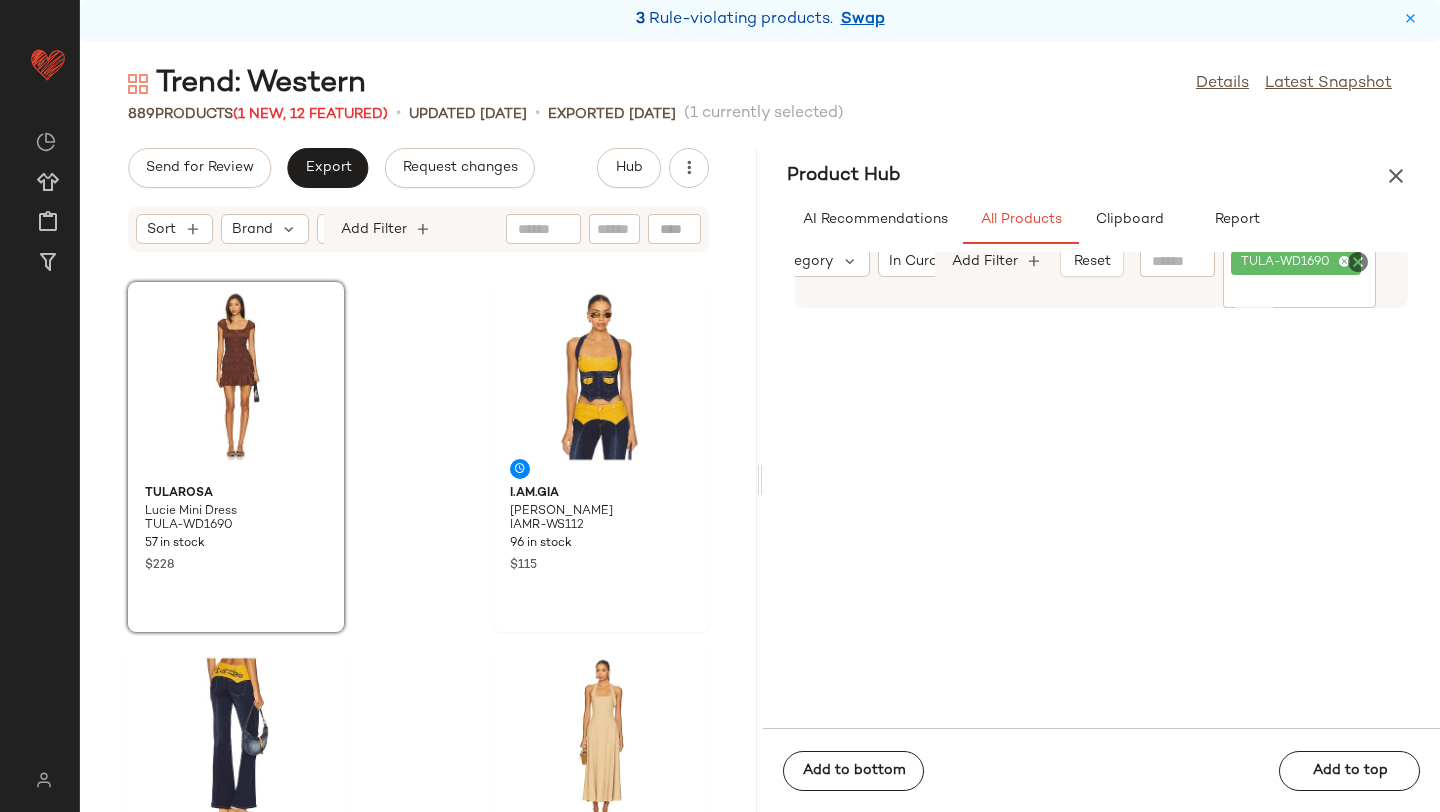 click 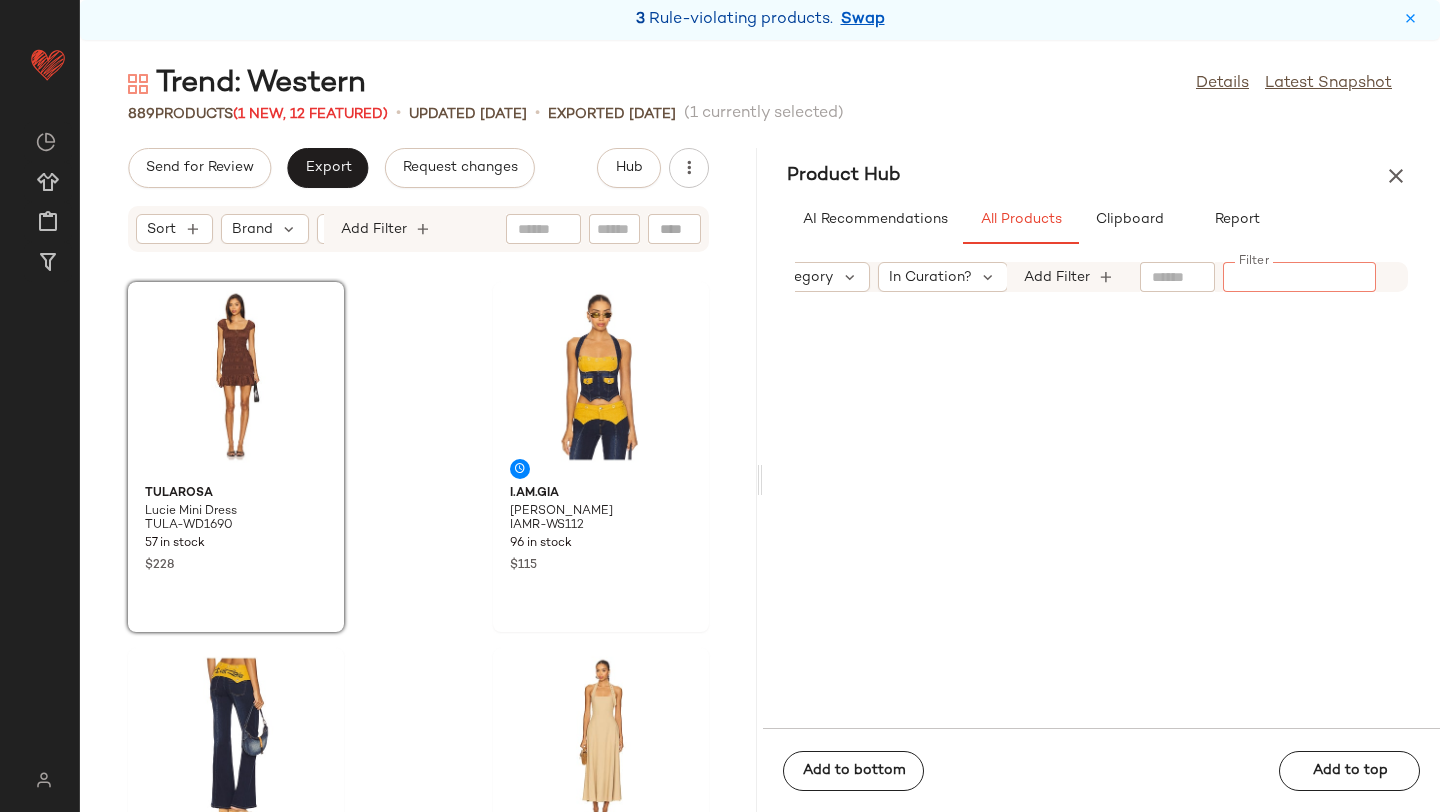 paste on "**********" 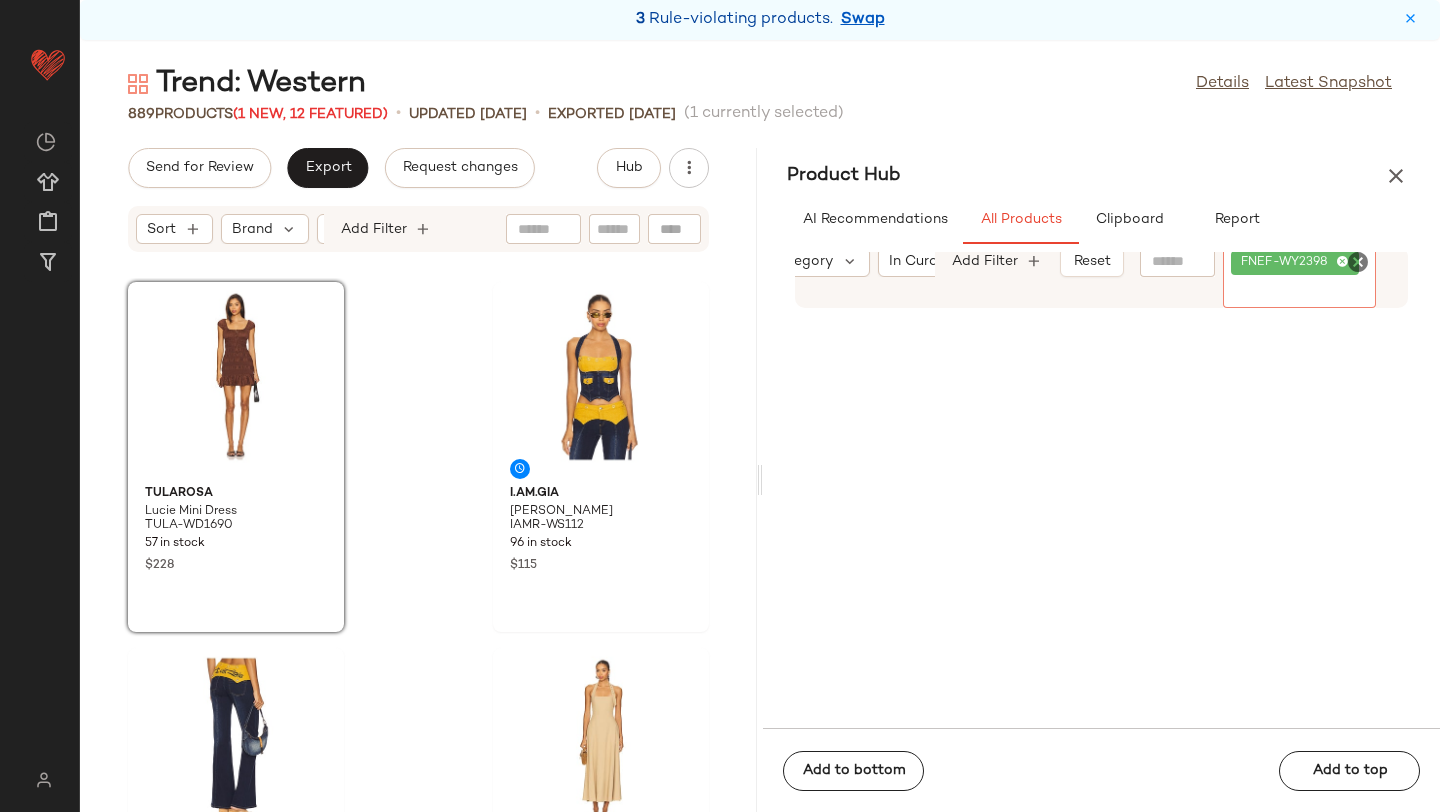 click on "AI Recommendations   All Products   Clipboard   Report" at bounding box center [1101, 220] 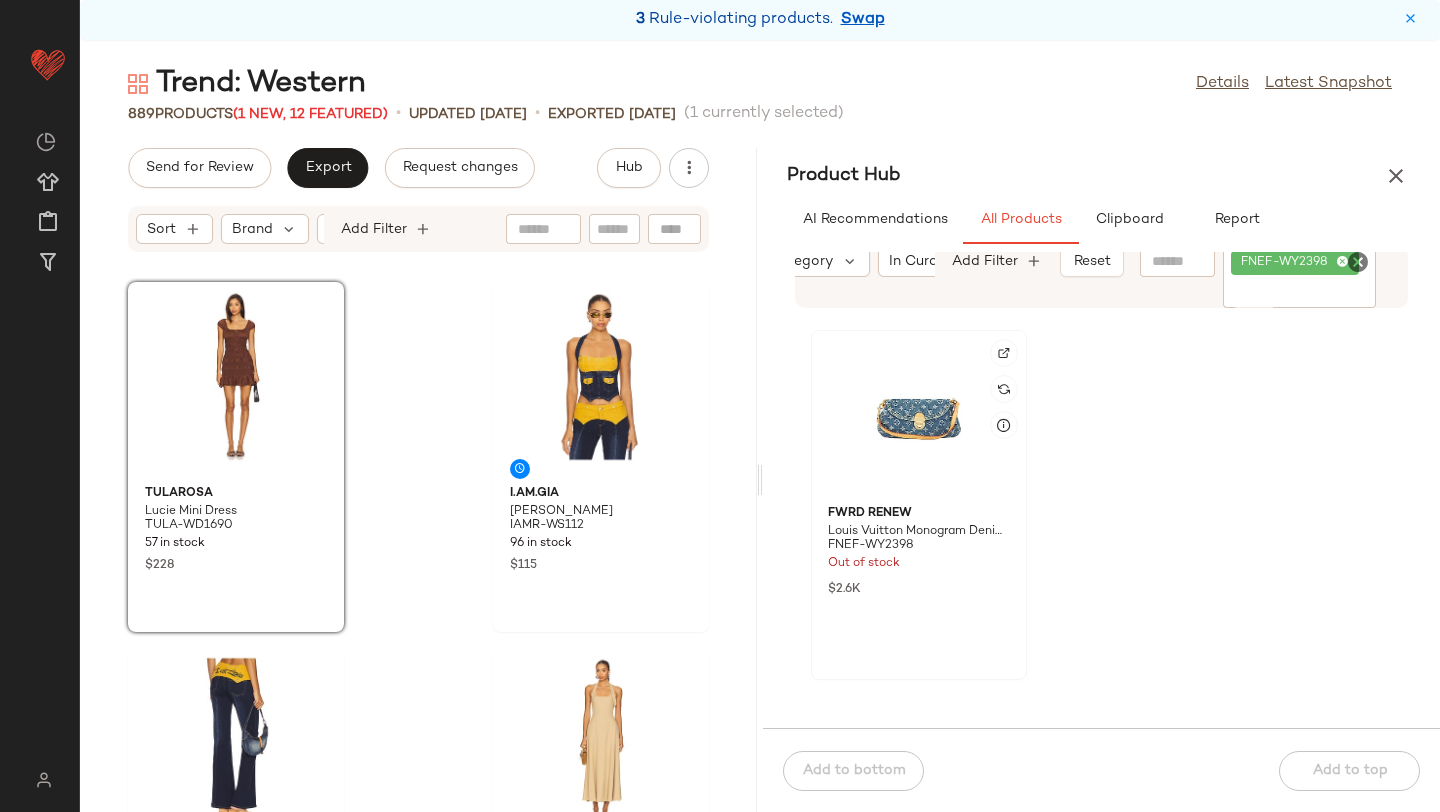 click 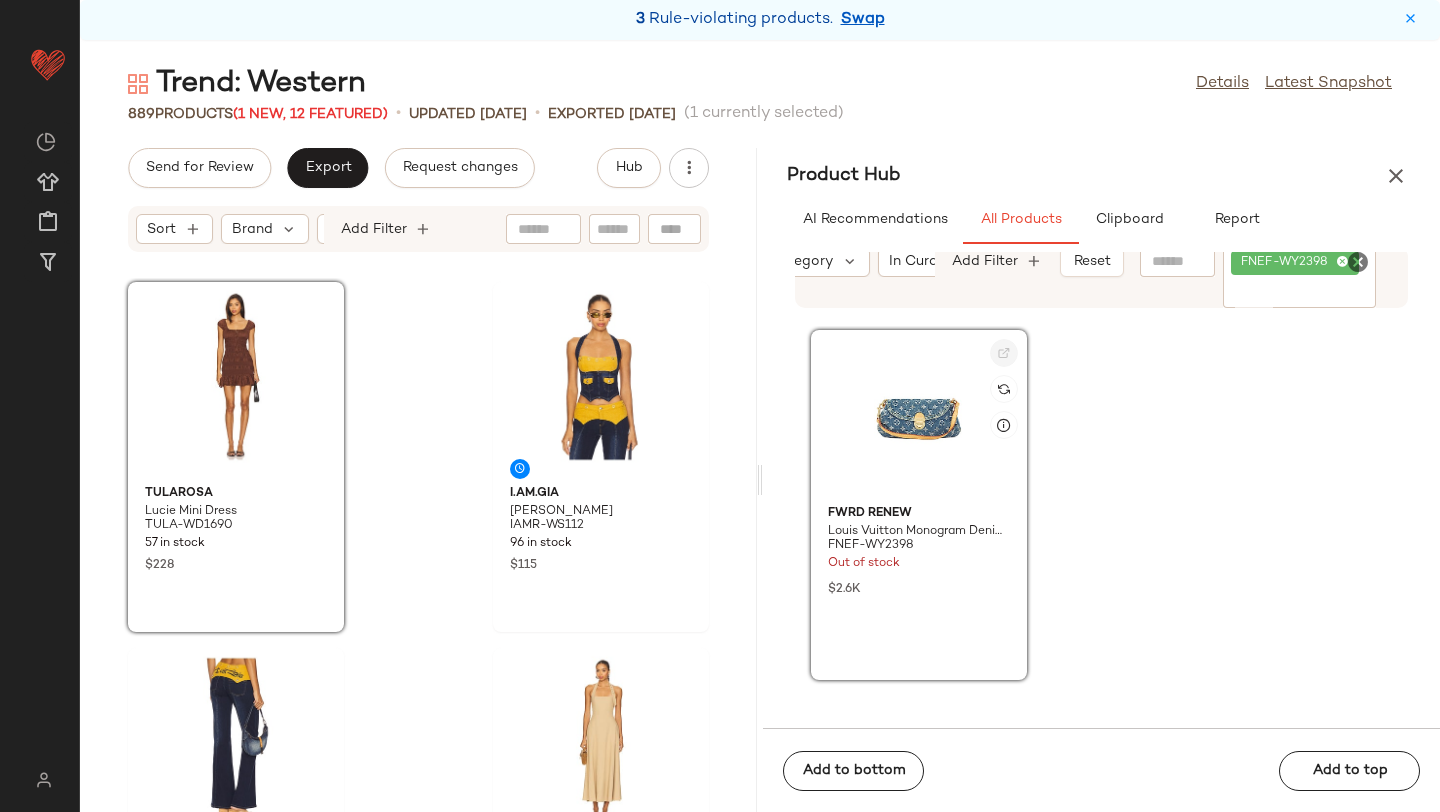 click at bounding box center [1004, 353] 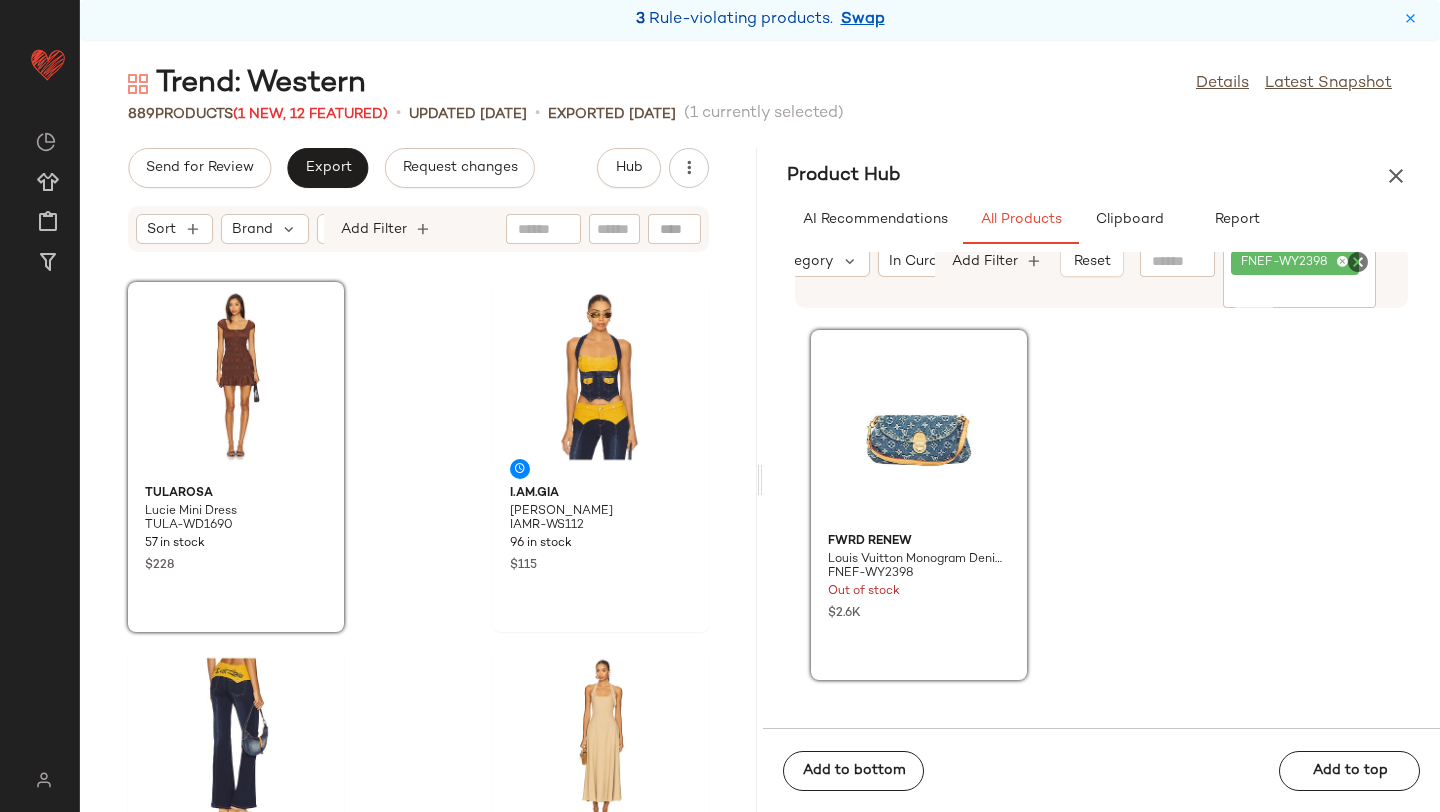 click 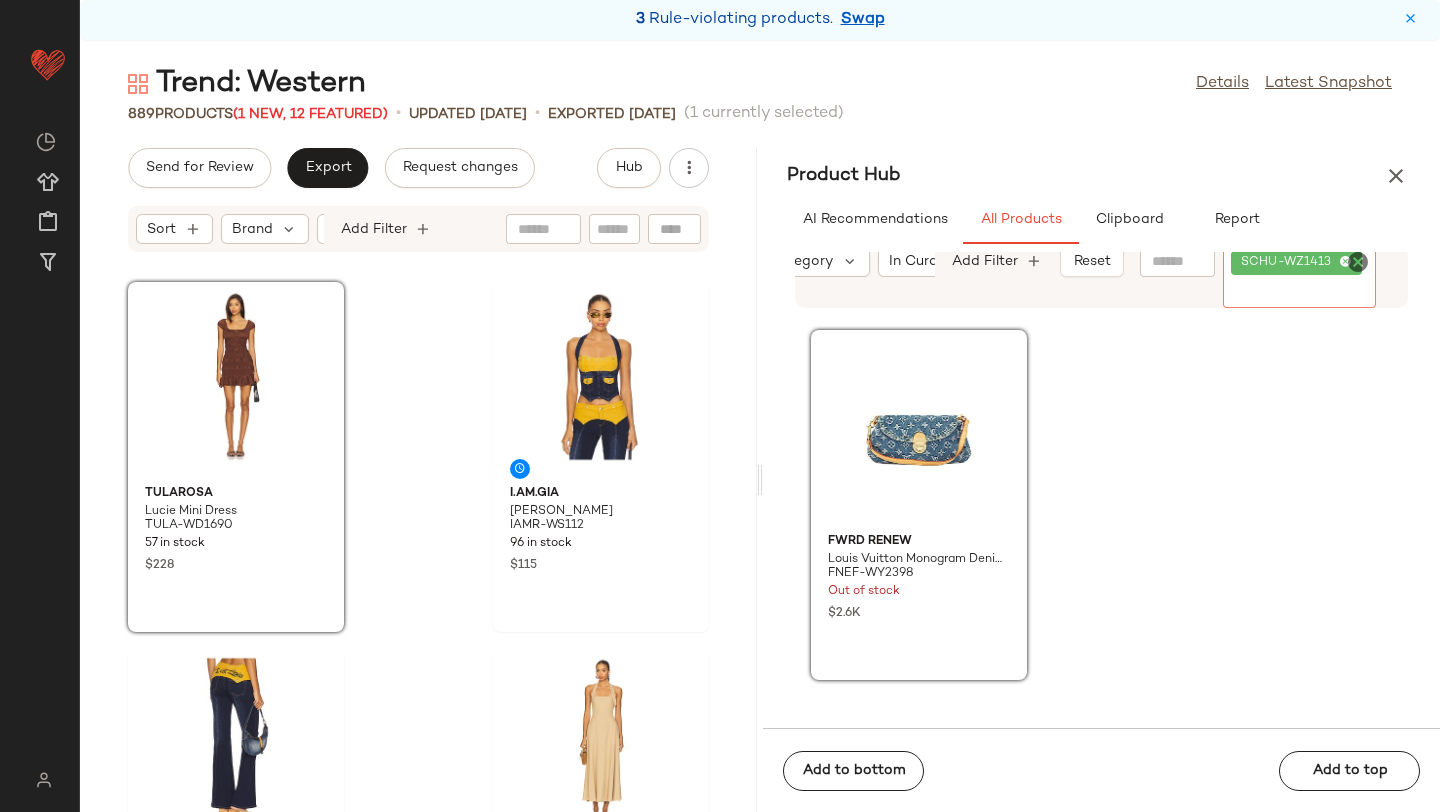 click on "Product Hub" at bounding box center [1101, 176] 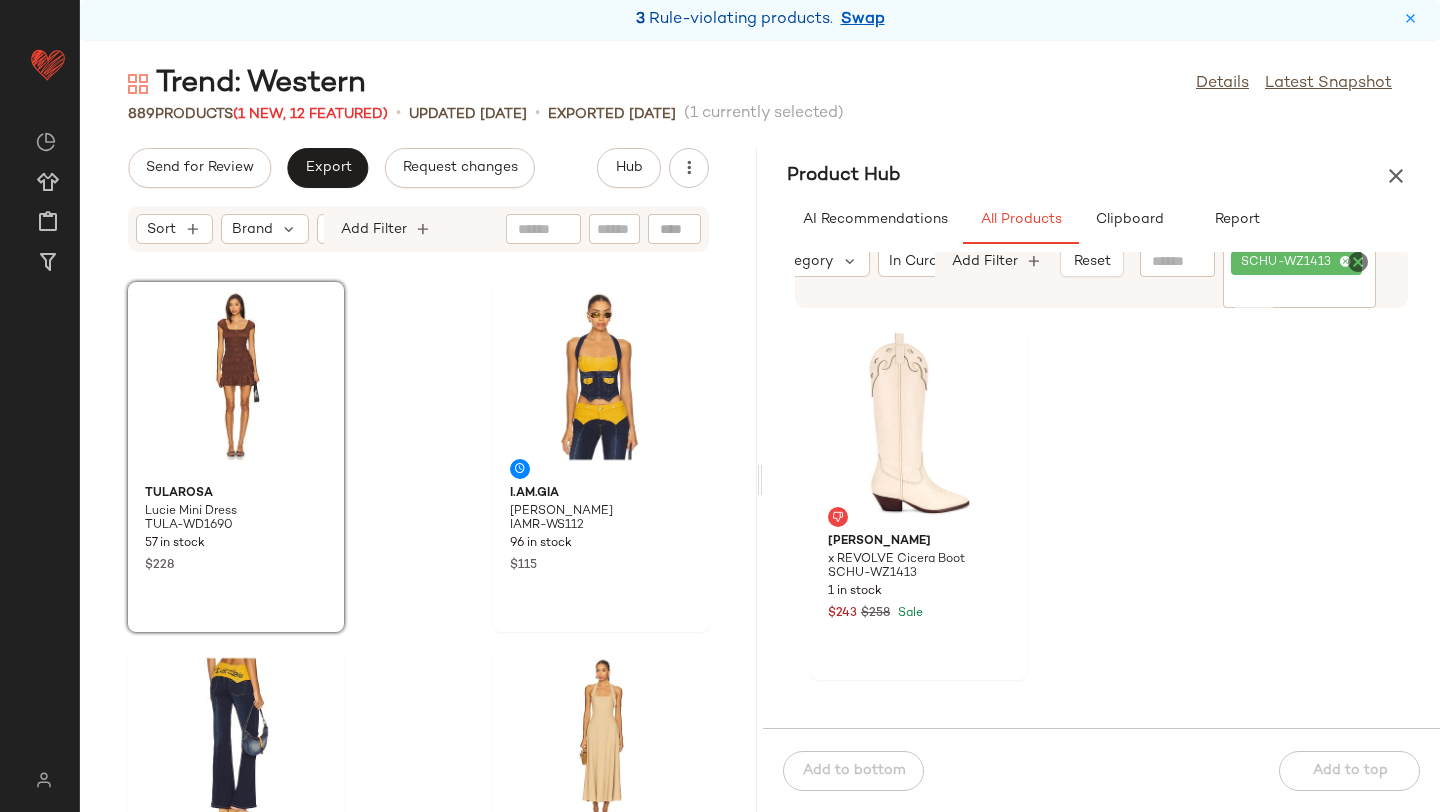 click 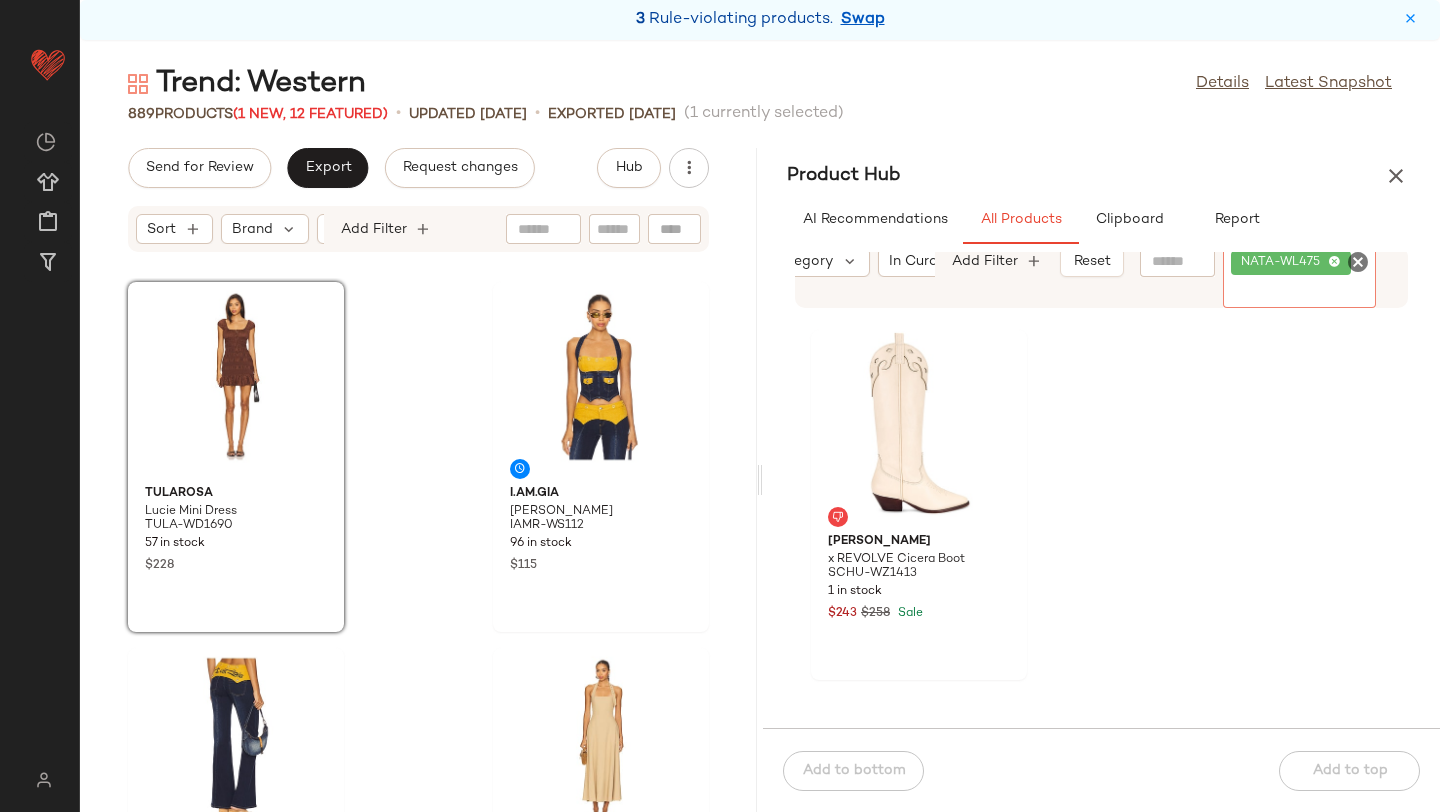 click on "Product Hub" at bounding box center (1101, 176) 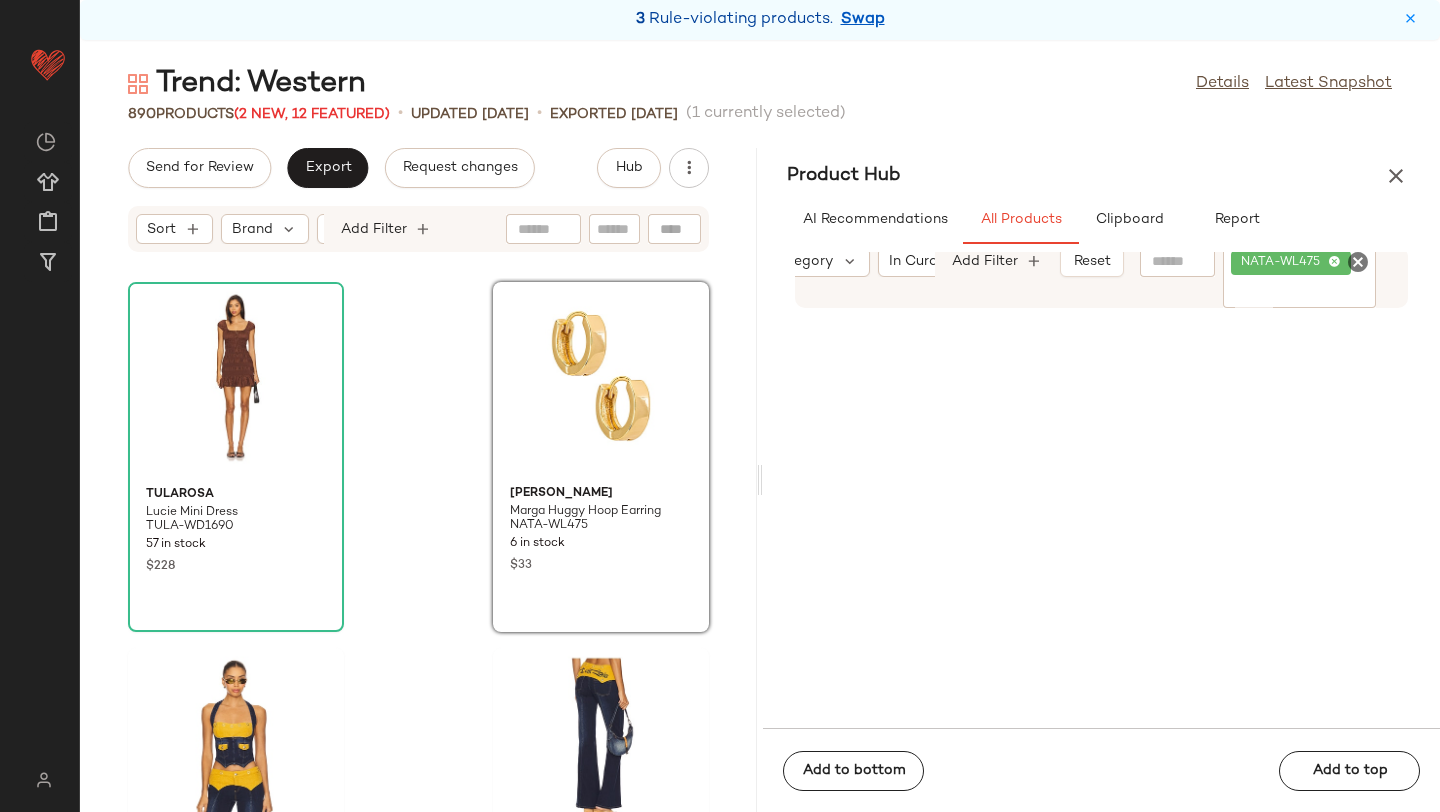 drag, startPoint x: 904, startPoint y: 486, endPoint x: 736, endPoint y: 2, distance: 512.328 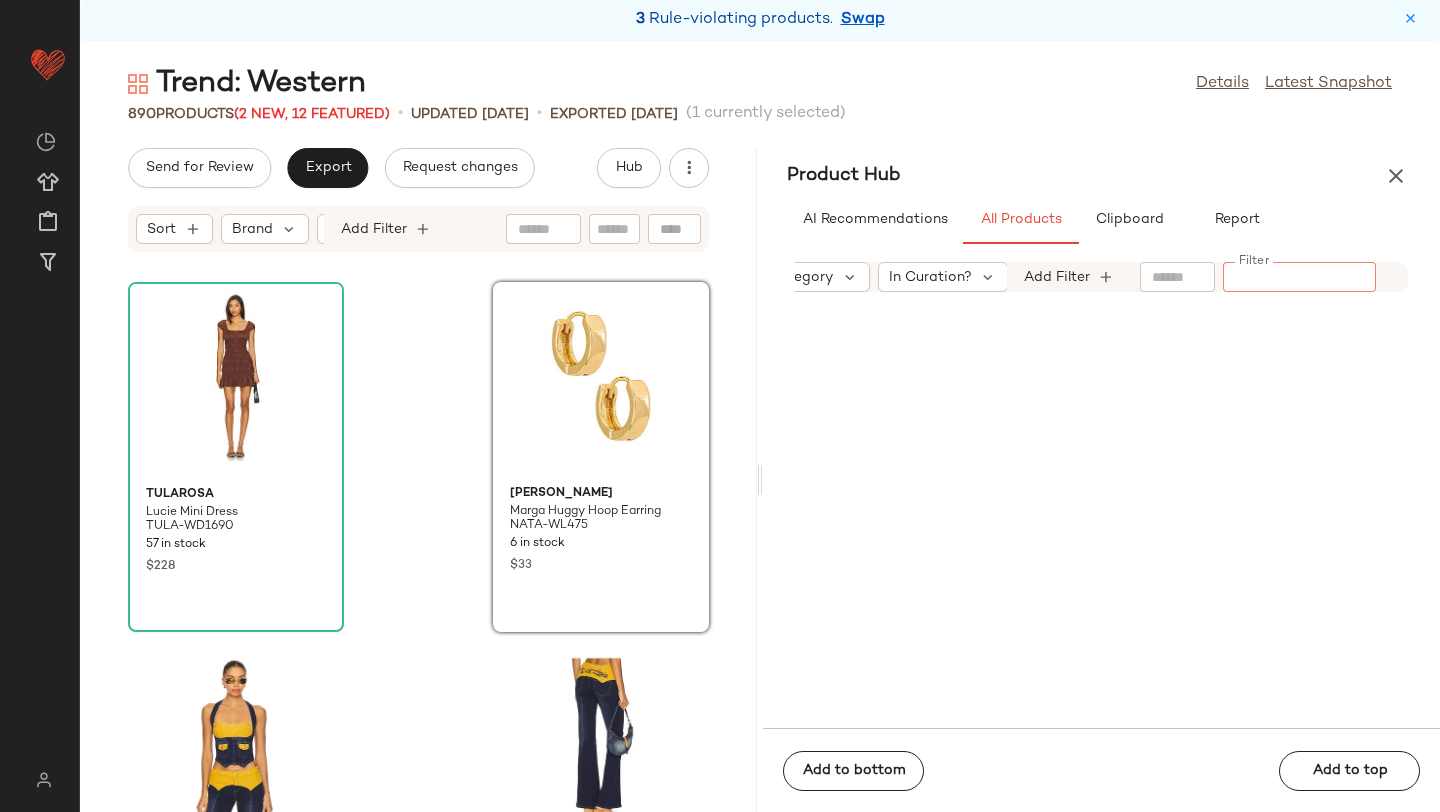 paste on "**********" 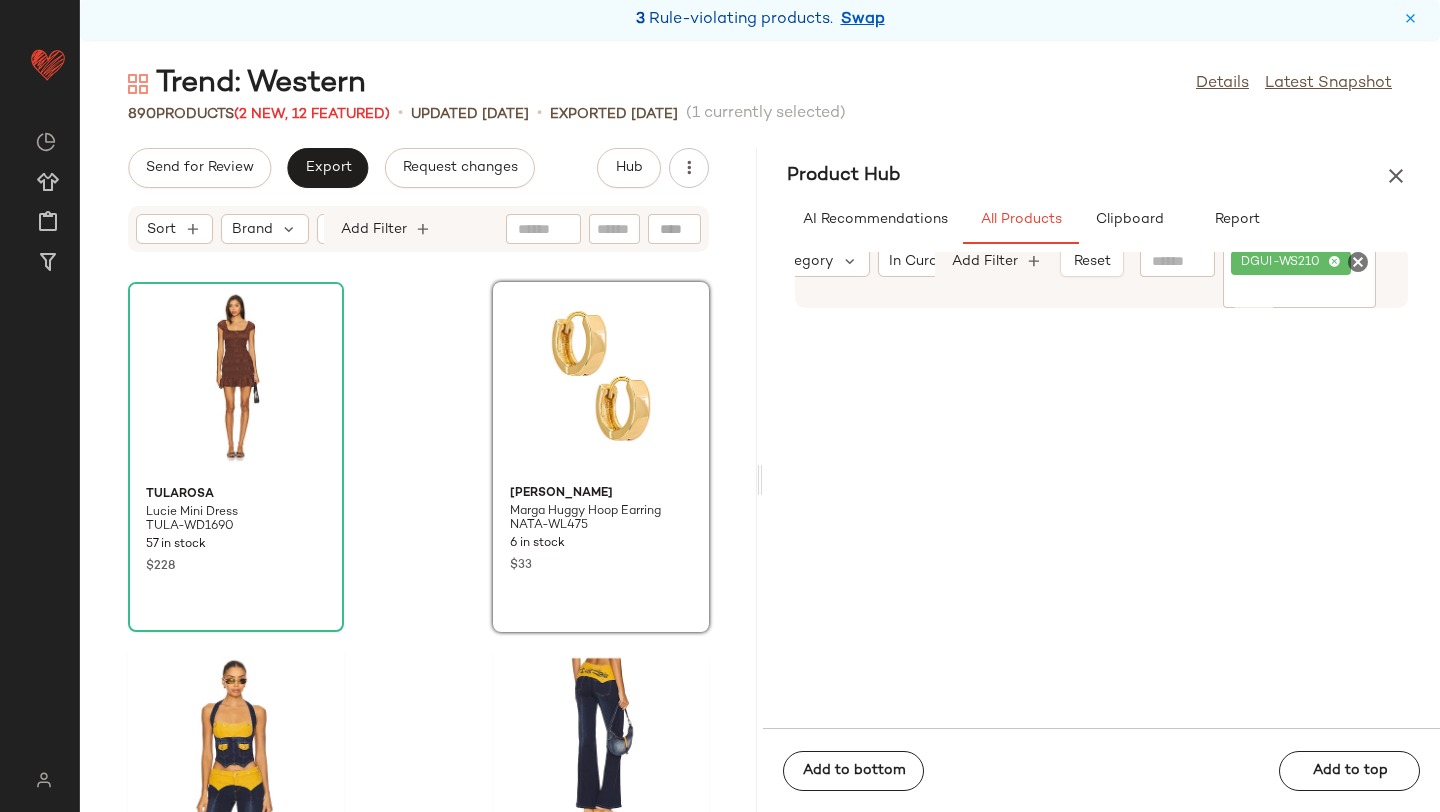 click on "AI Recommendations   All Products   Clipboard   Report" at bounding box center [1101, 220] 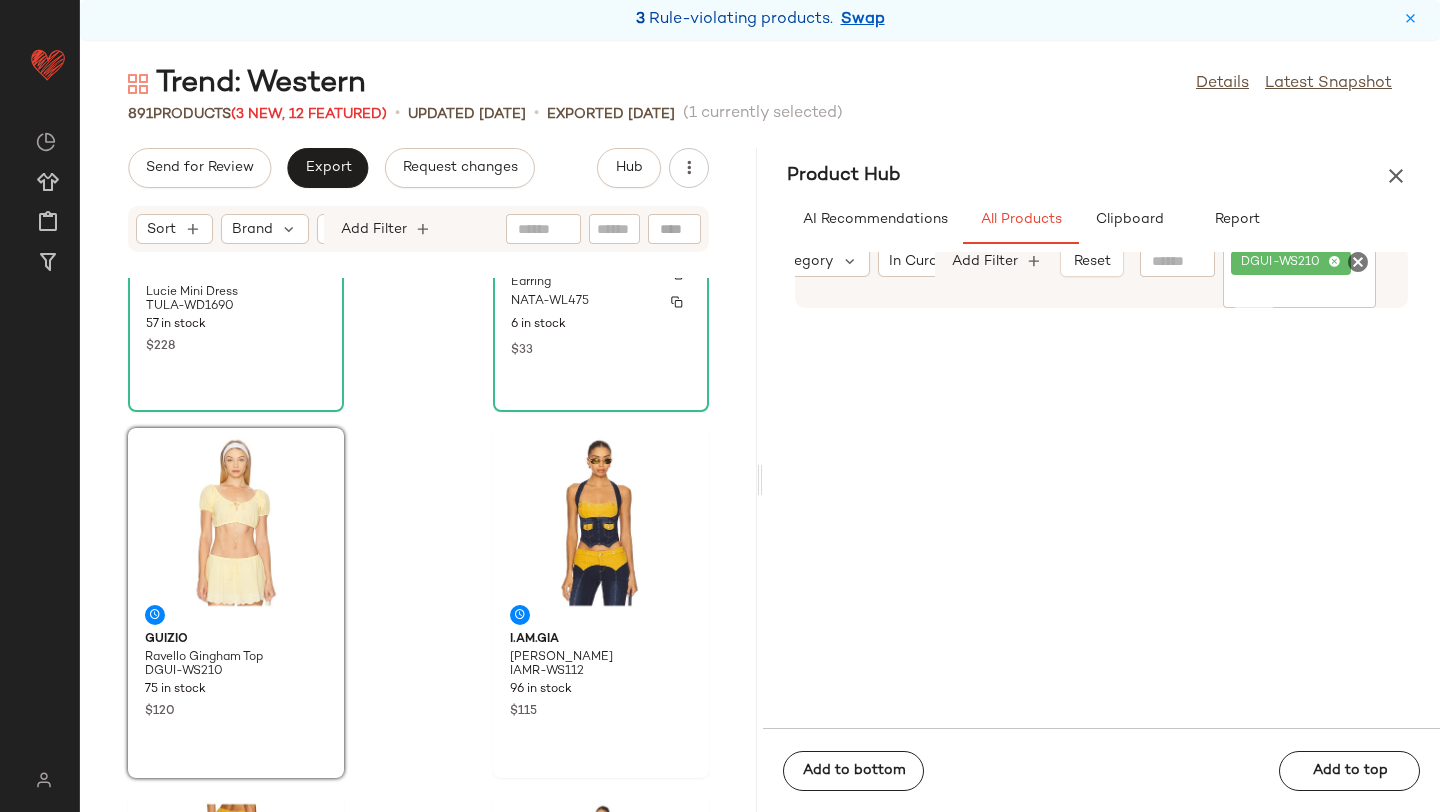 scroll, scrollTop: 222, scrollLeft: 0, axis: vertical 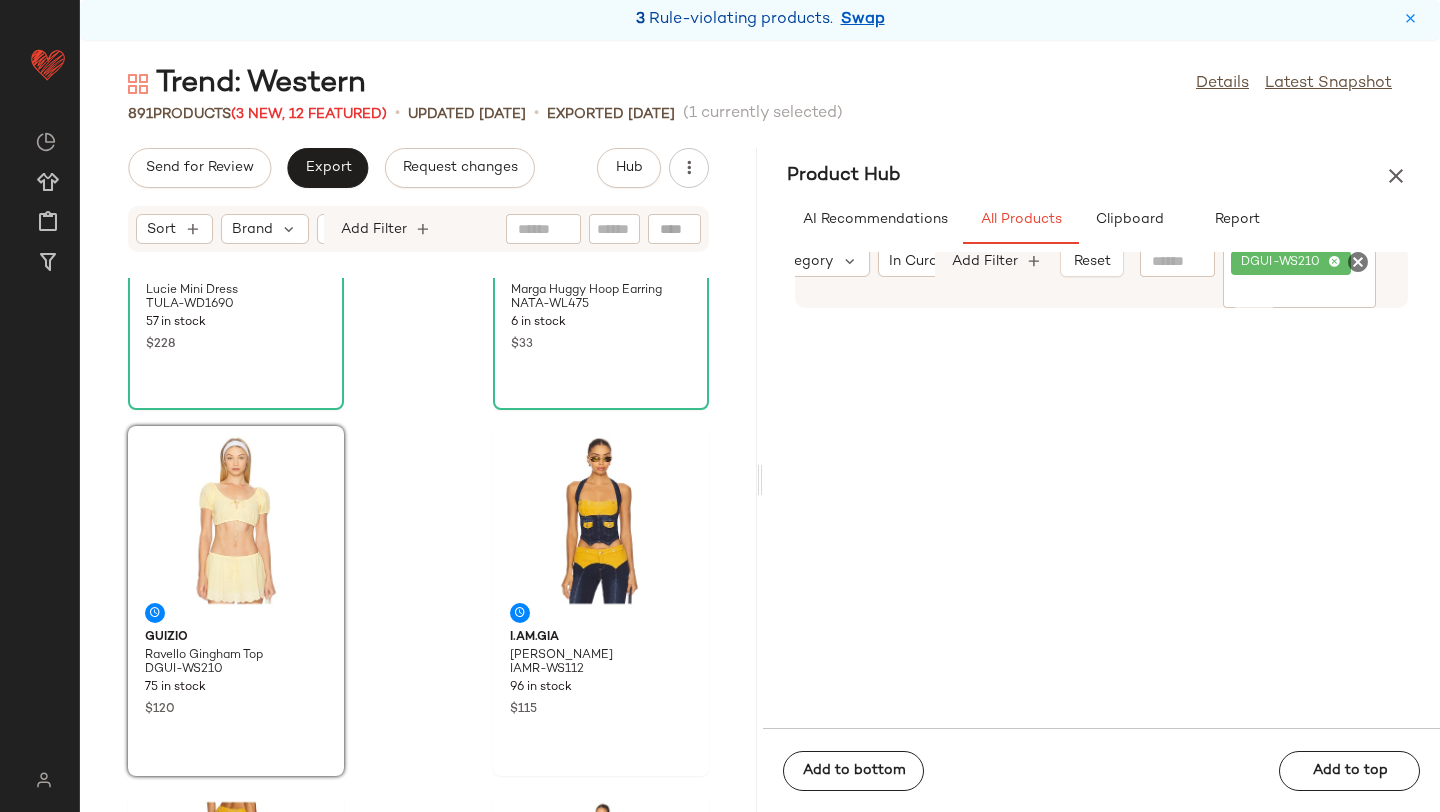 click 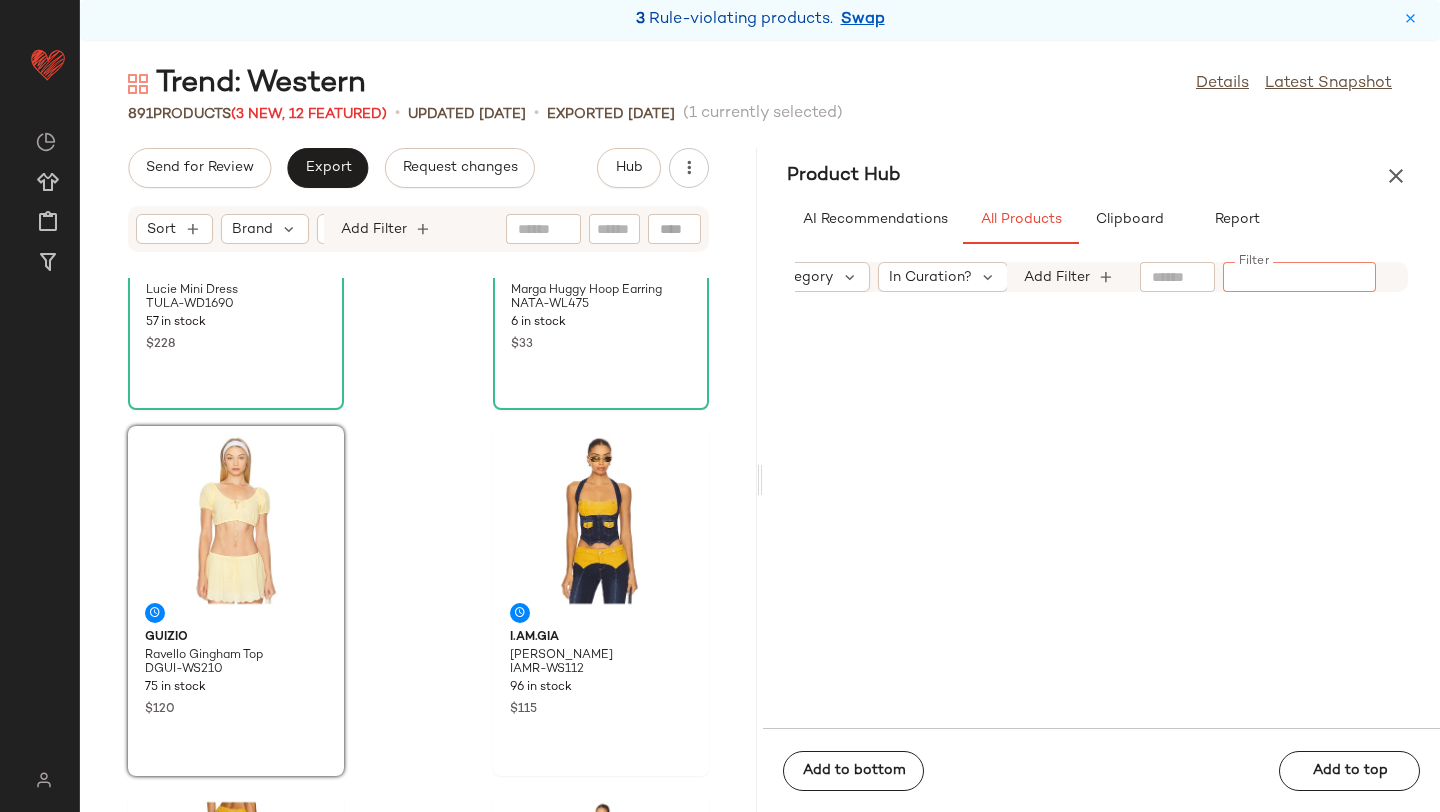 paste on "**********" 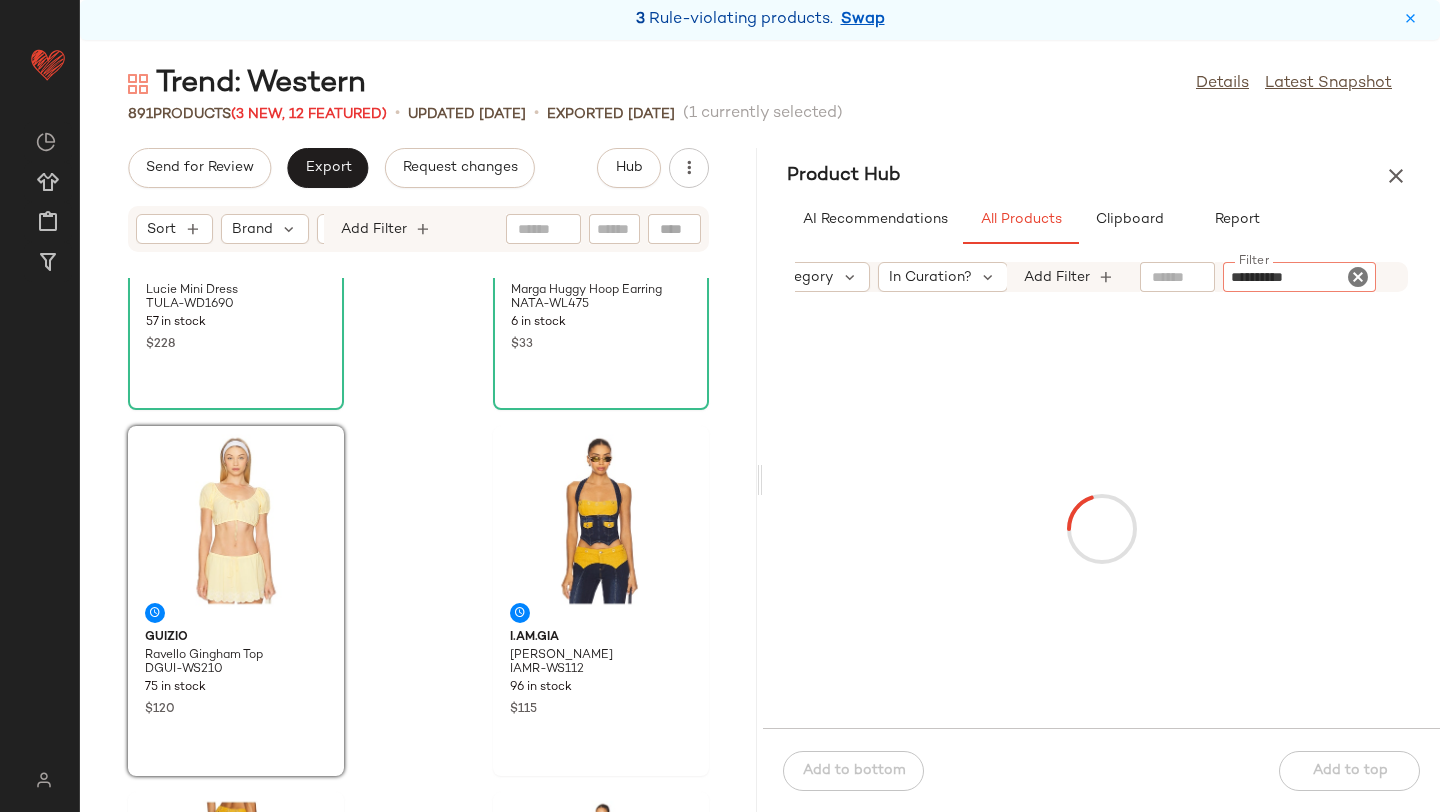 type on "**********" 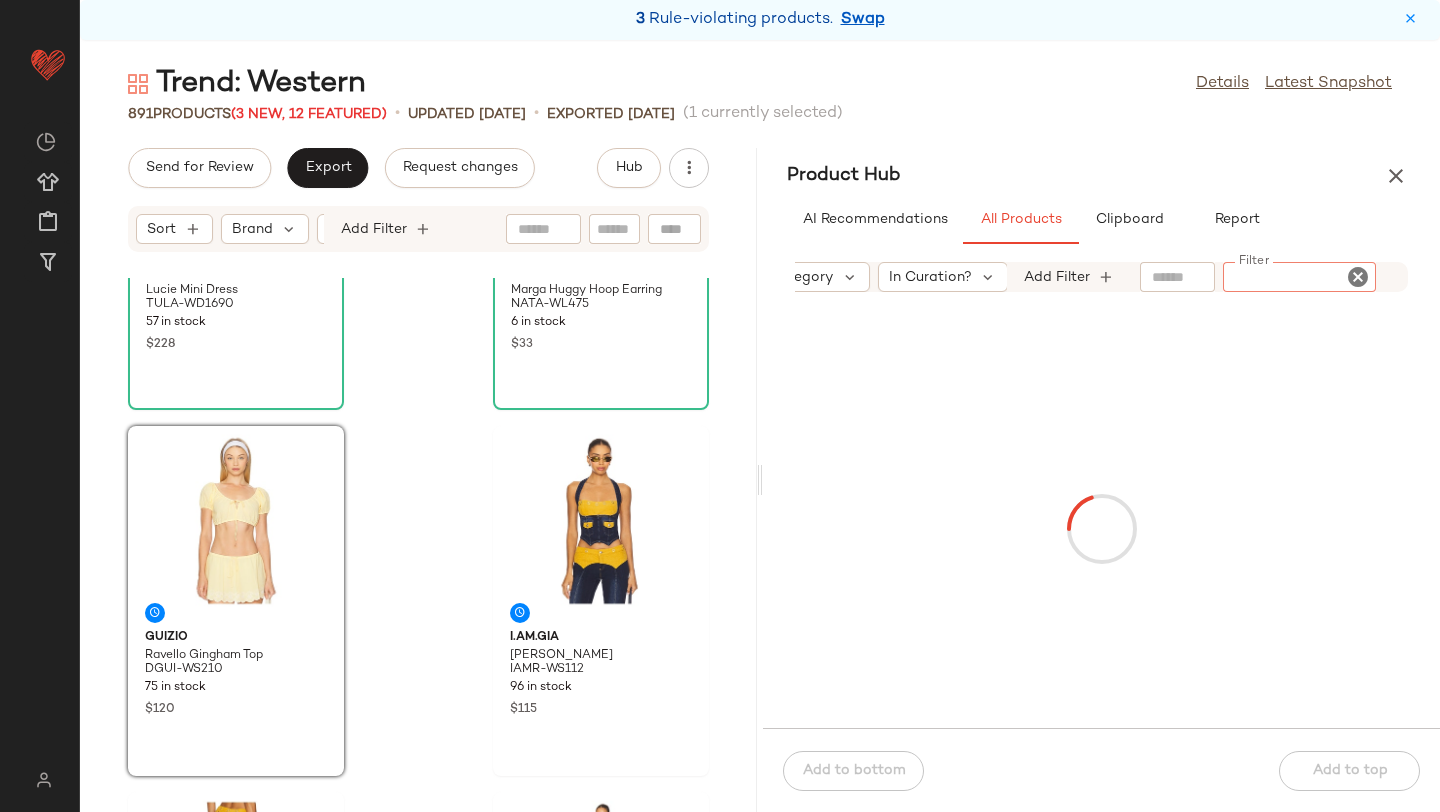 click on "Trend: Western  Details   Latest Snapshot  891   Products  (3 New, 12 Featured)  •   updated Jul 8th  •  Exported Jul 8th   (1 currently selected)   Send for Review   Export   Request changes   Hub  Sort  Brand  Category  Add Filter  Tularosa Lucie Mini Dress TULA-WD1690 57 in stock $228 Natalie B Jewelry Marga Huggy Hoop Earring NATA-WL475 6 in stock $33 GUIZIO Ravello Gingham Top DGUI-WS210 75 in stock $120 I.AM.GIA Tommie Corset IAMR-WS112 96 in stock $115 I.AM.GIA Tommie Flare IAMR-WJ9 57 in stock $139 SEVEN WONDERS Astrid Halter Midi Dress SDER-WD30 23 in stock $134 Past Midnight The Era Sunglasses PASR-WG9 30 in stock $190 Free People Wtf Janey Engineer Boot FREE-WZ526 29 in stock $498 Product Hub  AI Recommendations   All Products   Clipboard   Report  Sort  Brand  Category  In Curation?  Add Filter  Filter Filter  Add to bottom   Add to top" at bounding box center [760, 438] 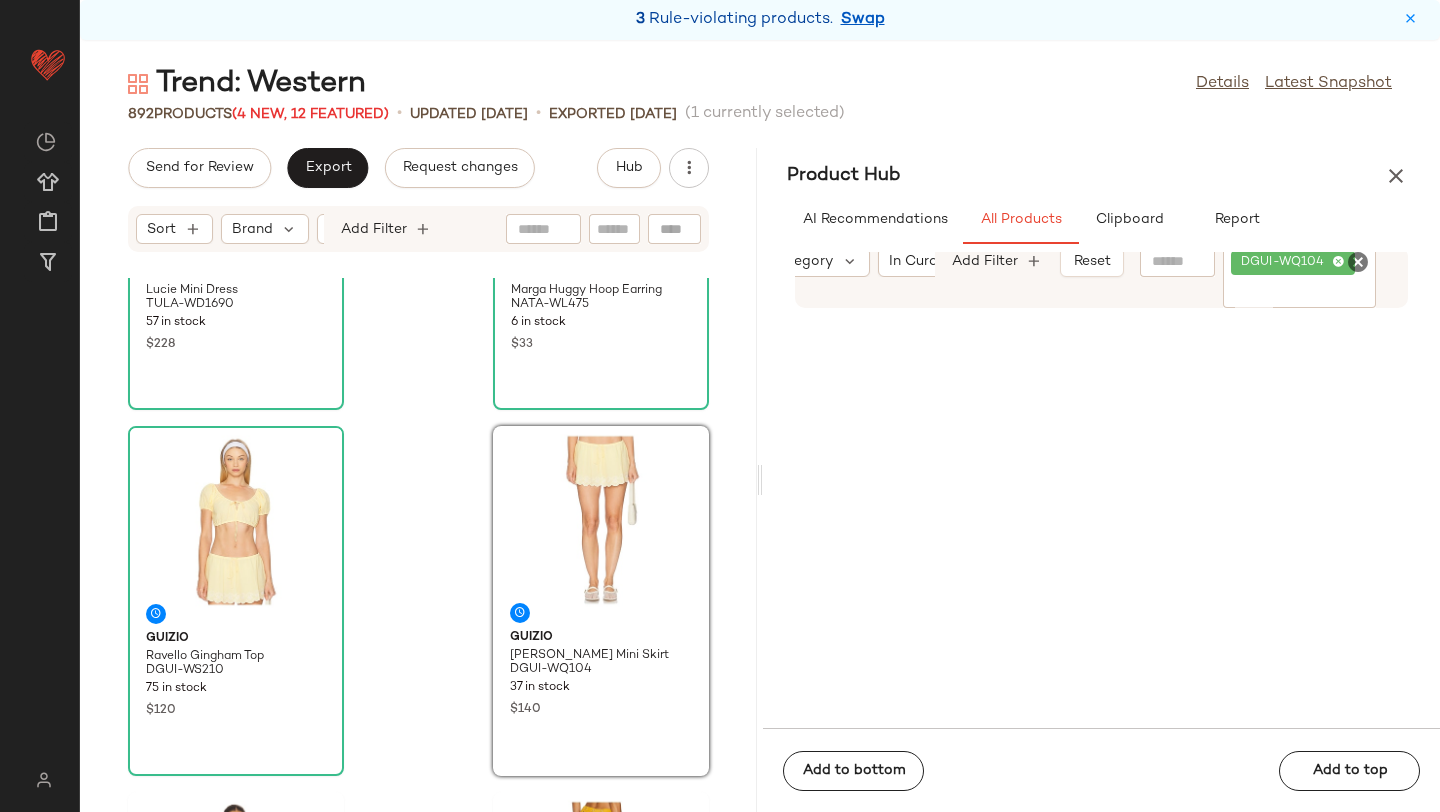 drag, startPoint x: 894, startPoint y: 444, endPoint x: 521, endPoint y: 1, distance: 579.1183 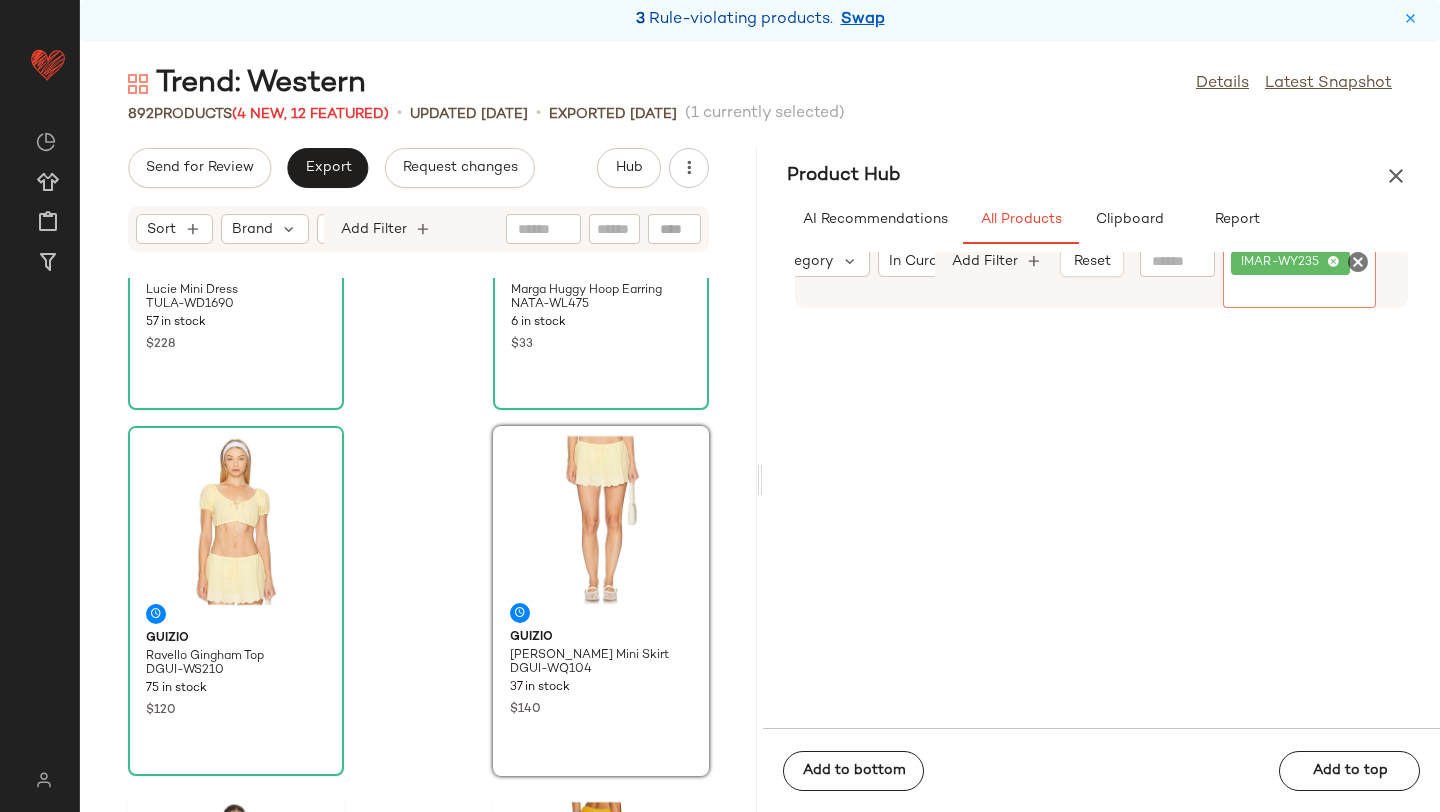 click on "Product Hub" at bounding box center (1101, 176) 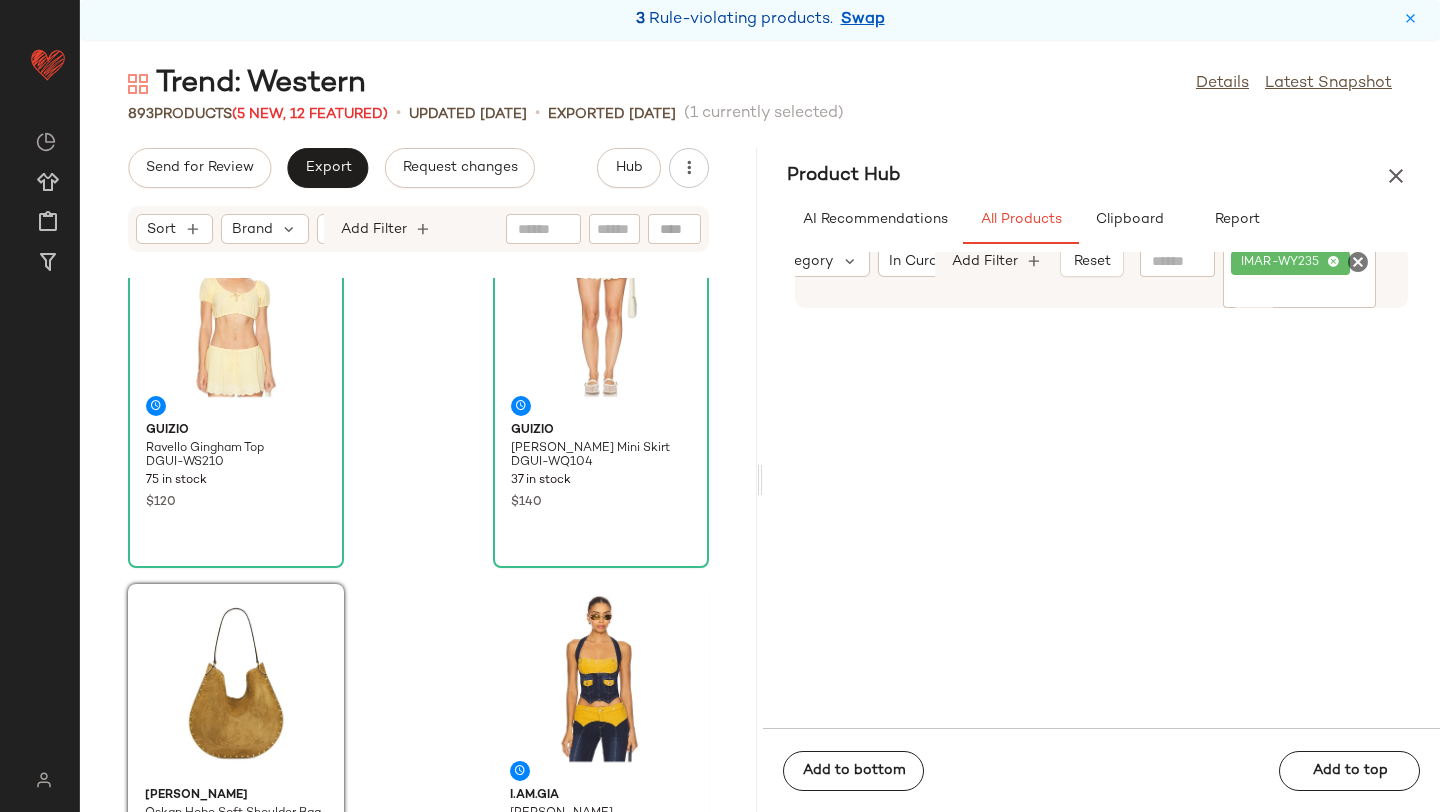 scroll, scrollTop: 539, scrollLeft: 0, axis: vertical 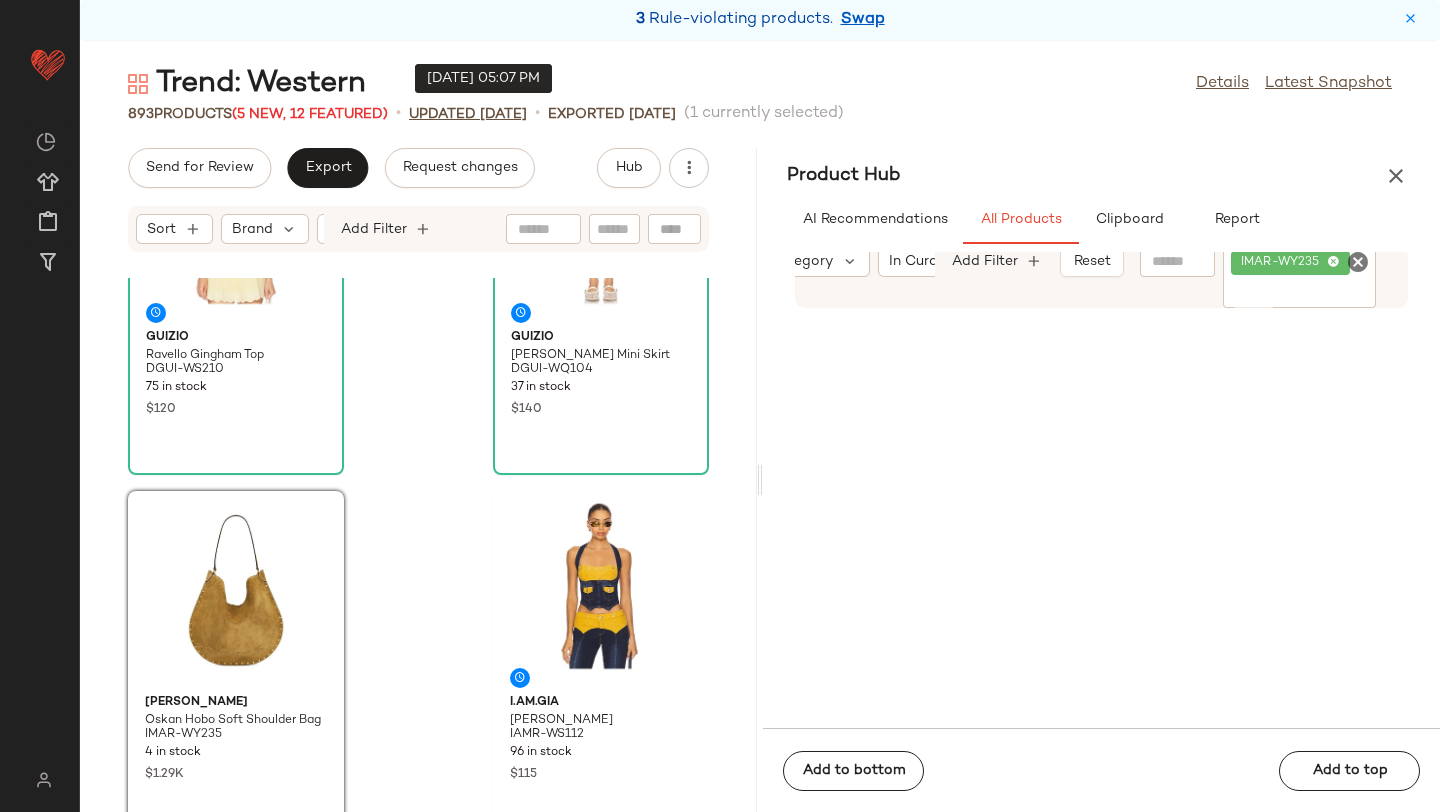 drag, startPoint x: 910, startPoint y: 499, endPoint x: 518, endPoint y: 118, distance: 546.64886 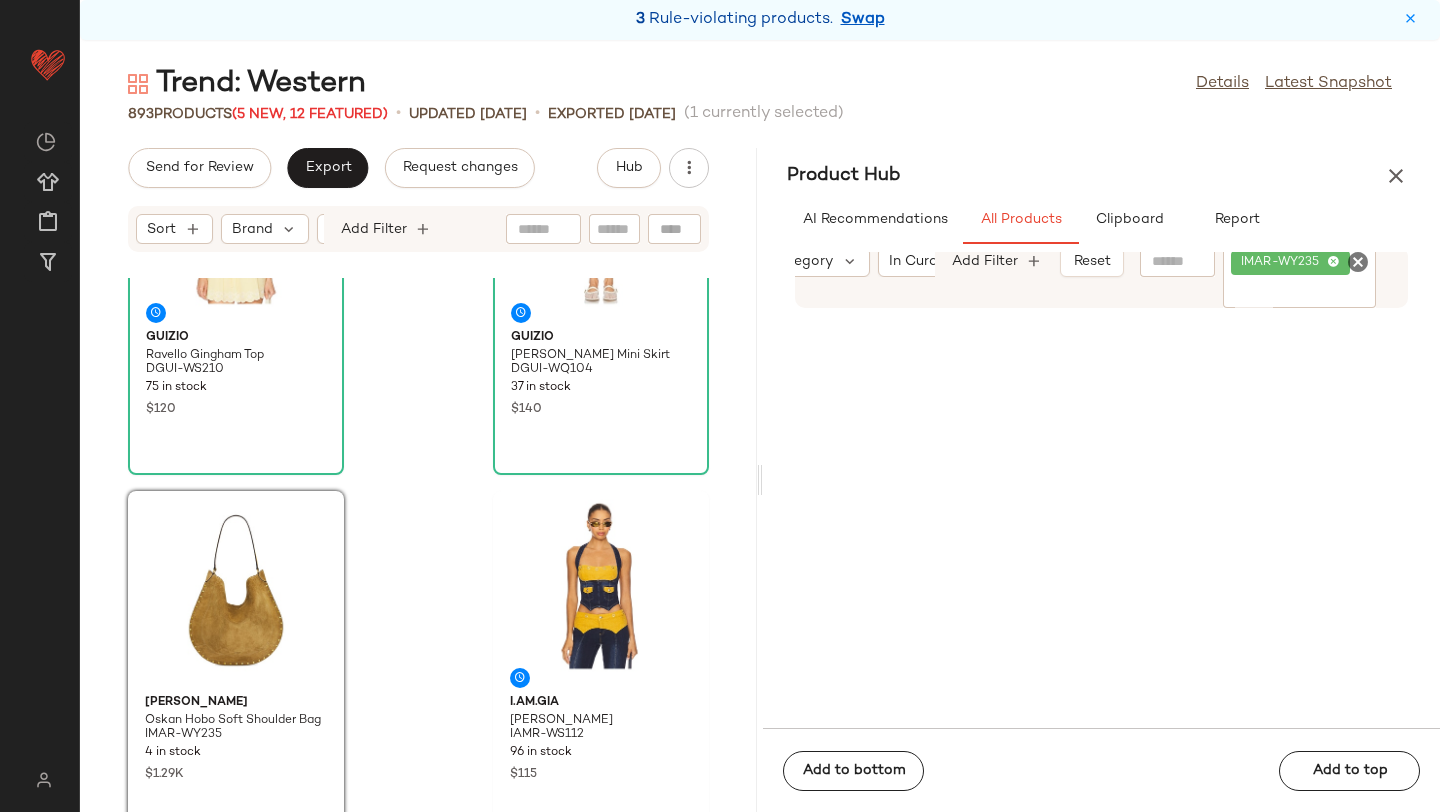 click 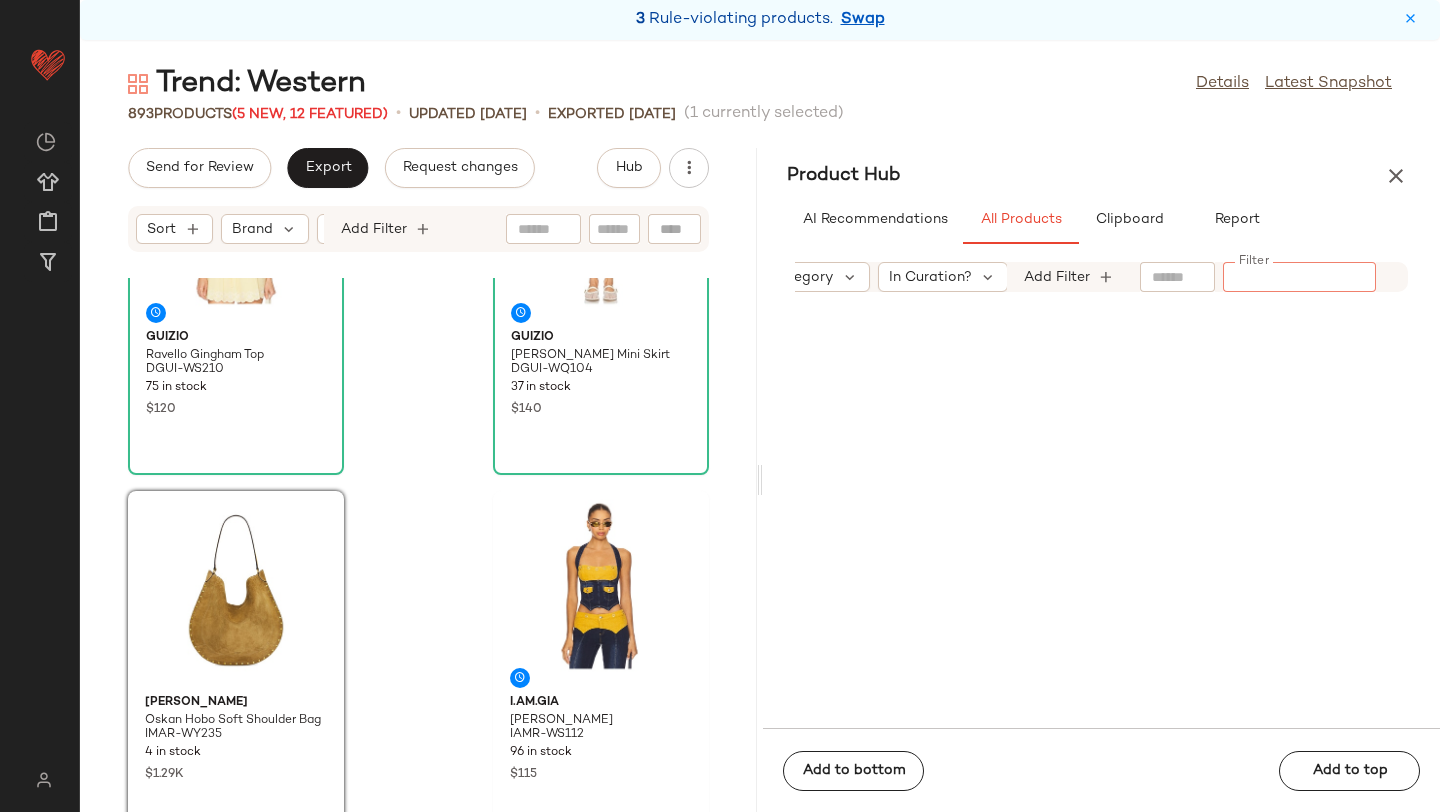 paste on "********" 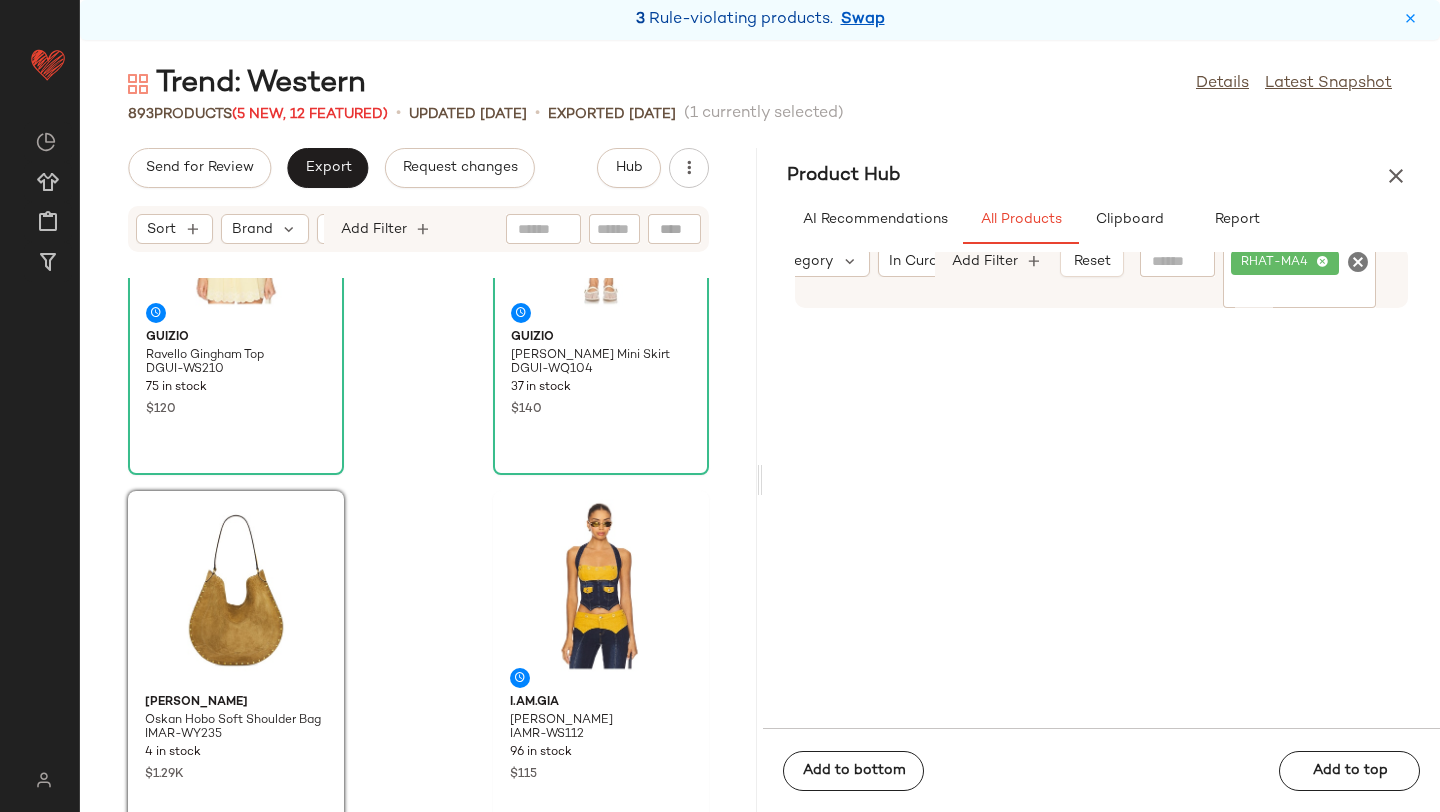 click on "AI Recommendations   All Products   Clipboard   Report" at bounding box center [1101, 220] 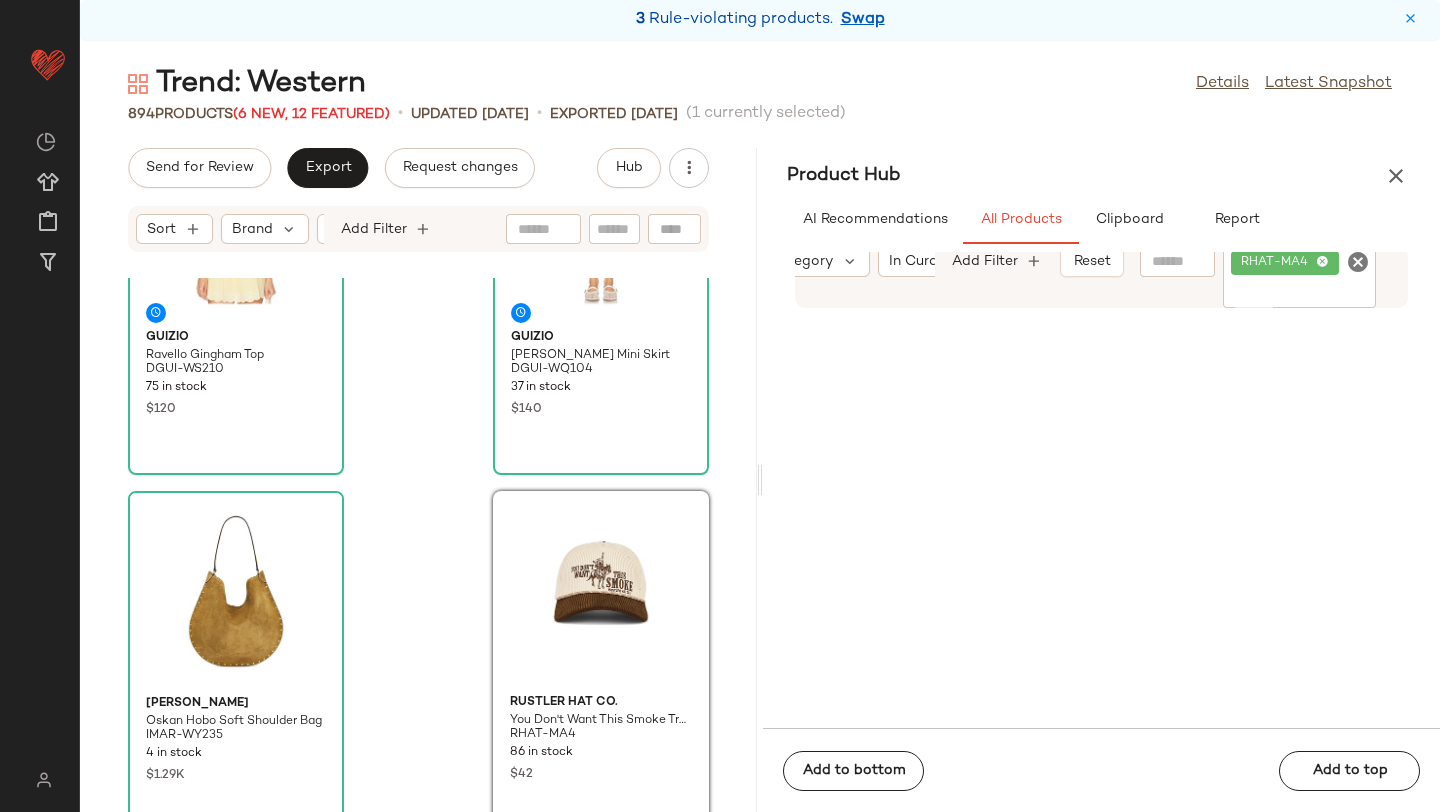 click 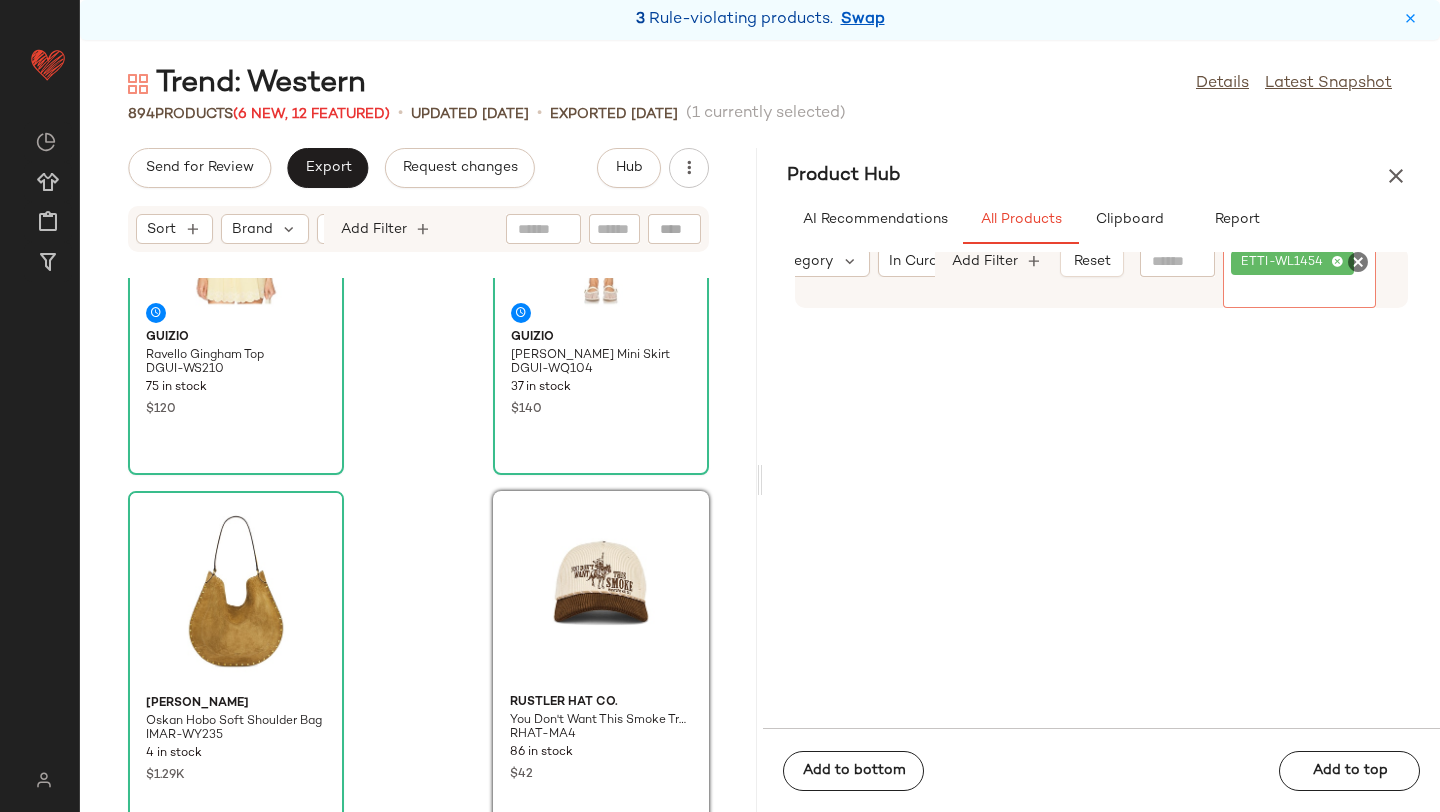 click on "Product Hub" at bounding box center (1101, 176) 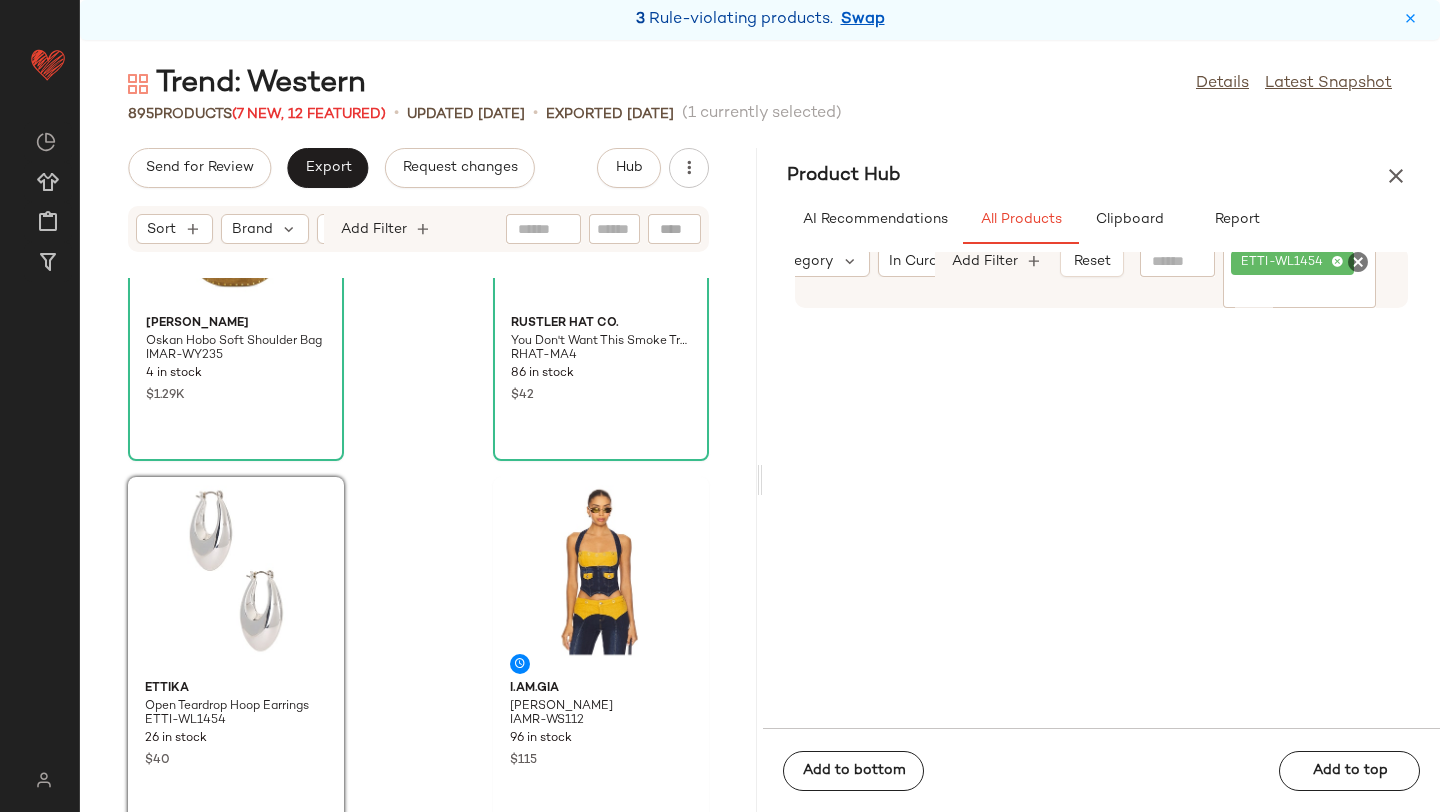 scroll, scrollTop: 959, scrollLeft: 0, axis: vertical 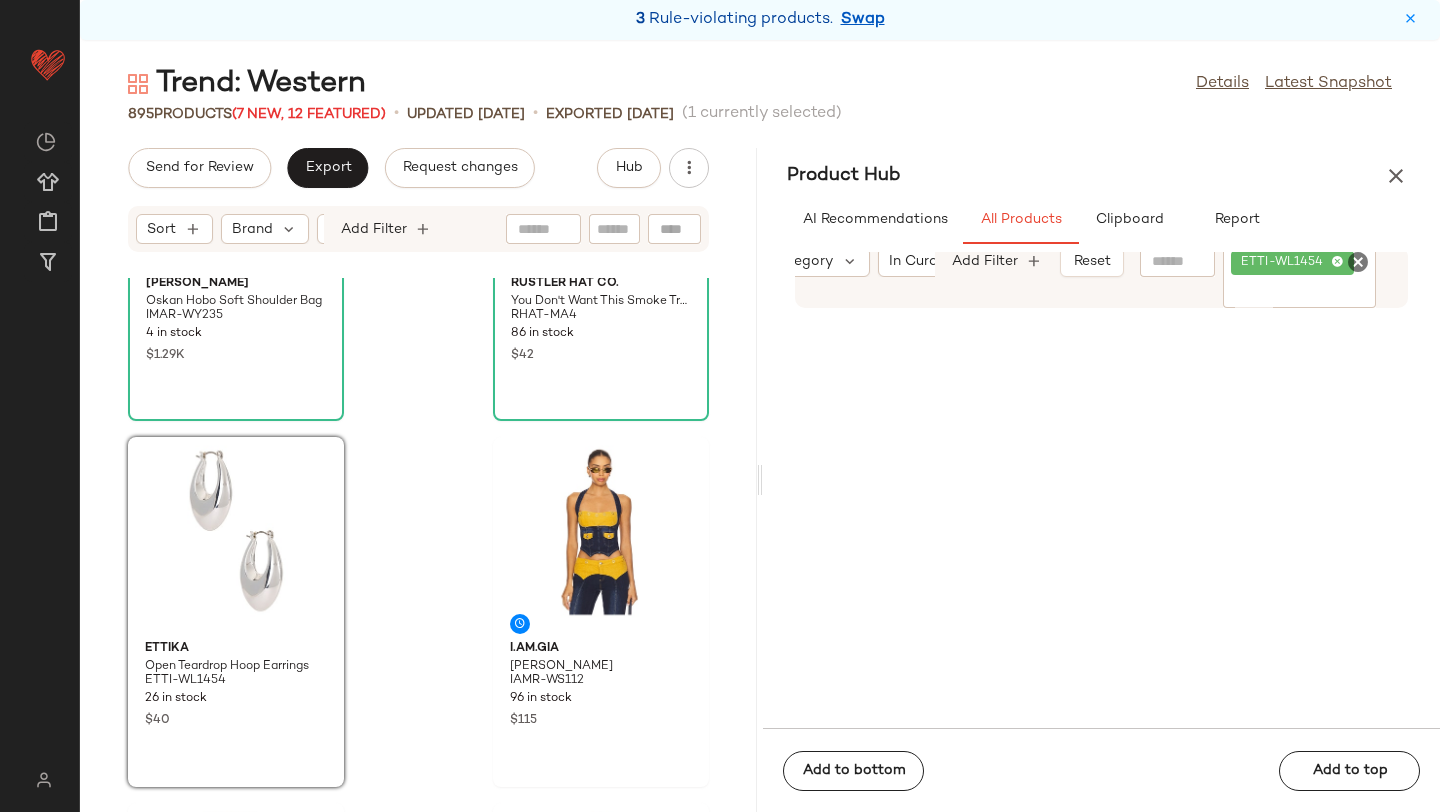 click 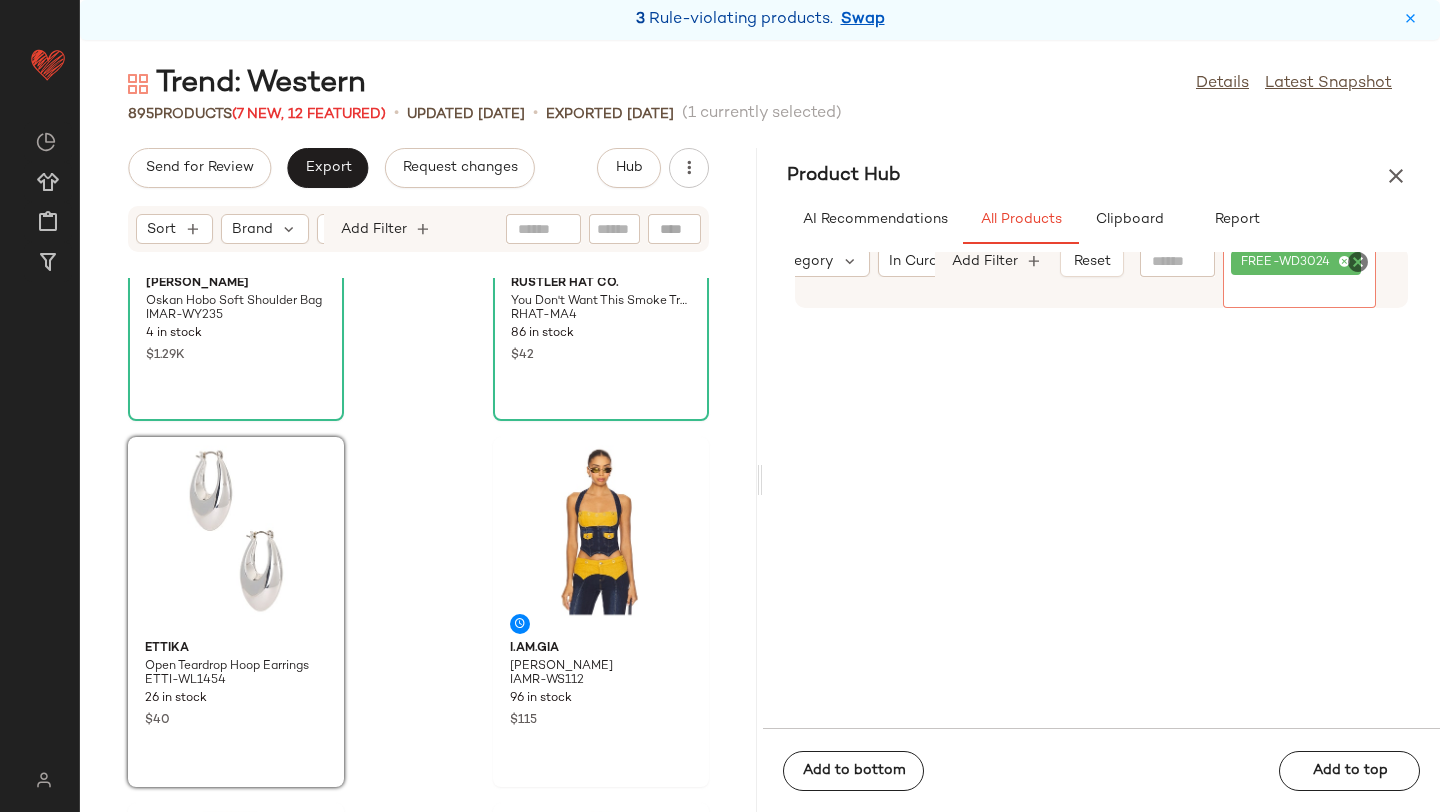 click on "AI Recommendations   All Products   Clipboard   Report" at bounding box center (1101, 220) 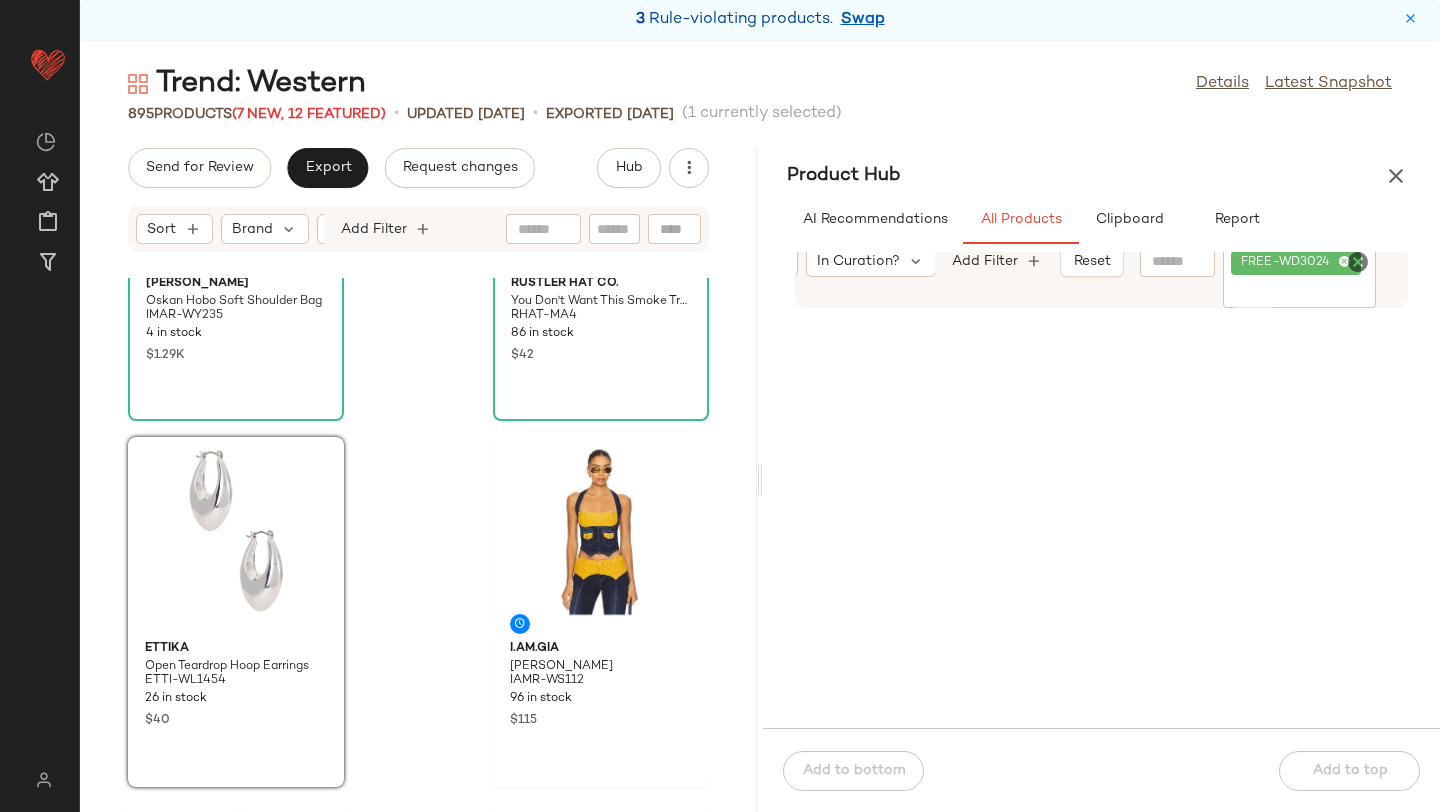 scroll, scrollTop: 0, scrollLeft: 0, axis: both 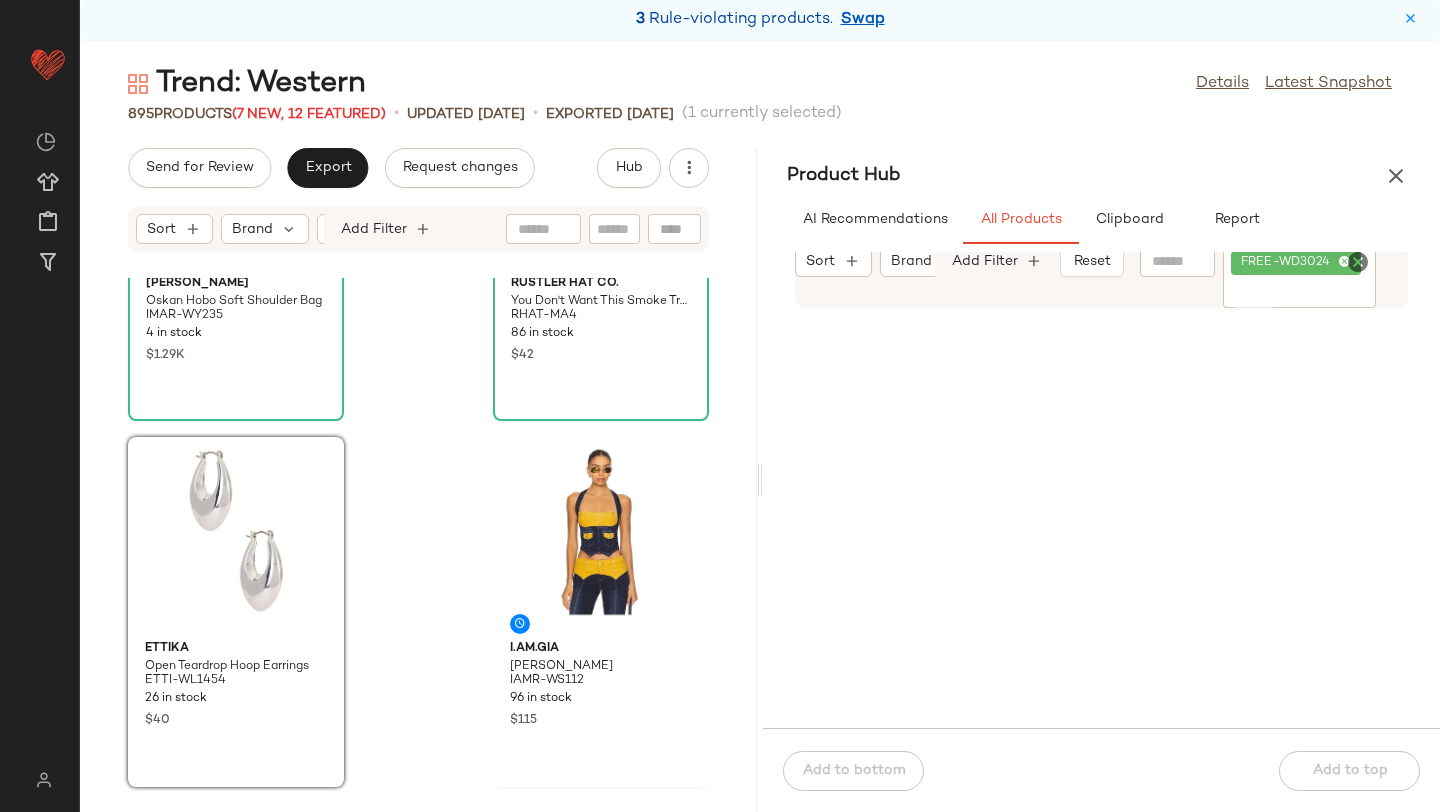 click 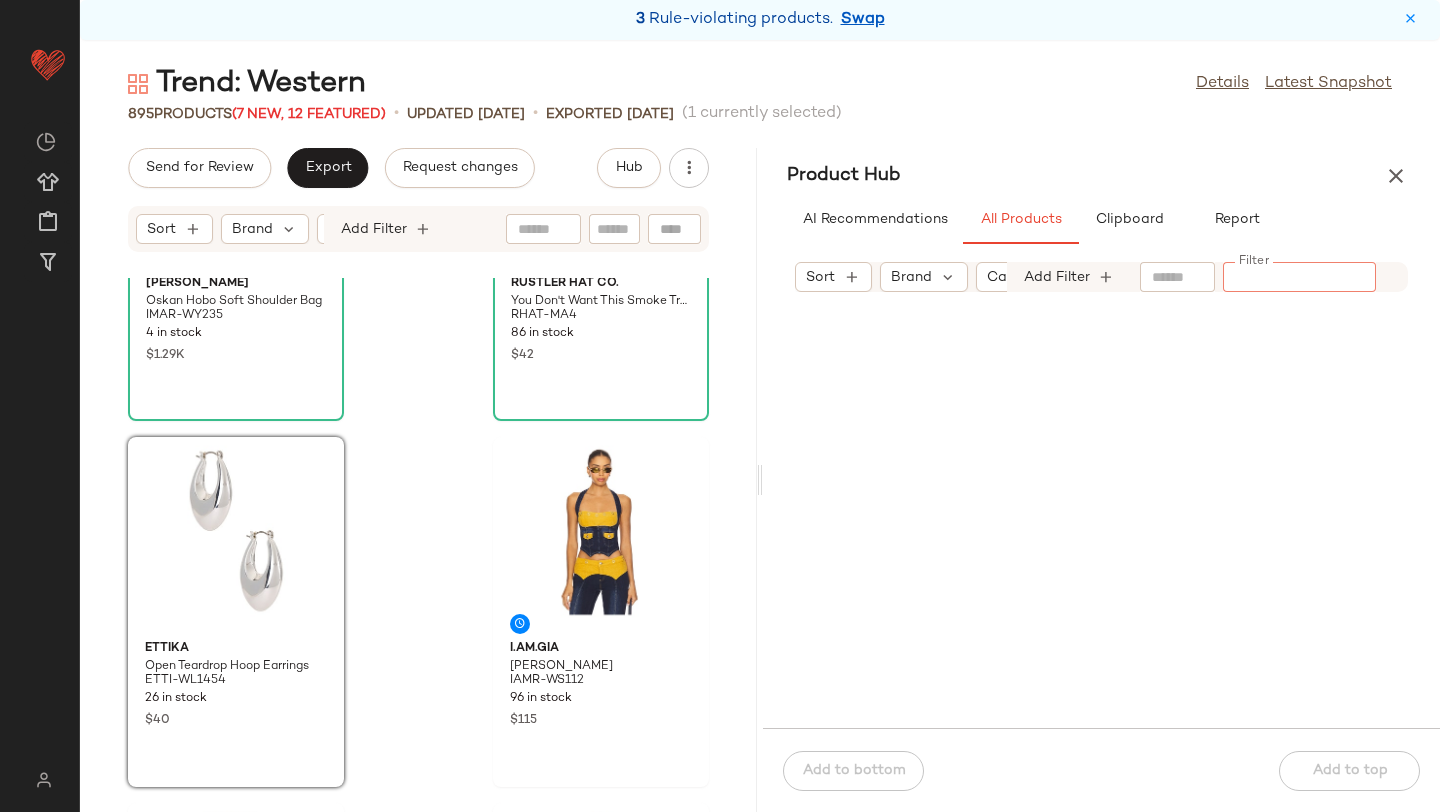 paste on "**********" 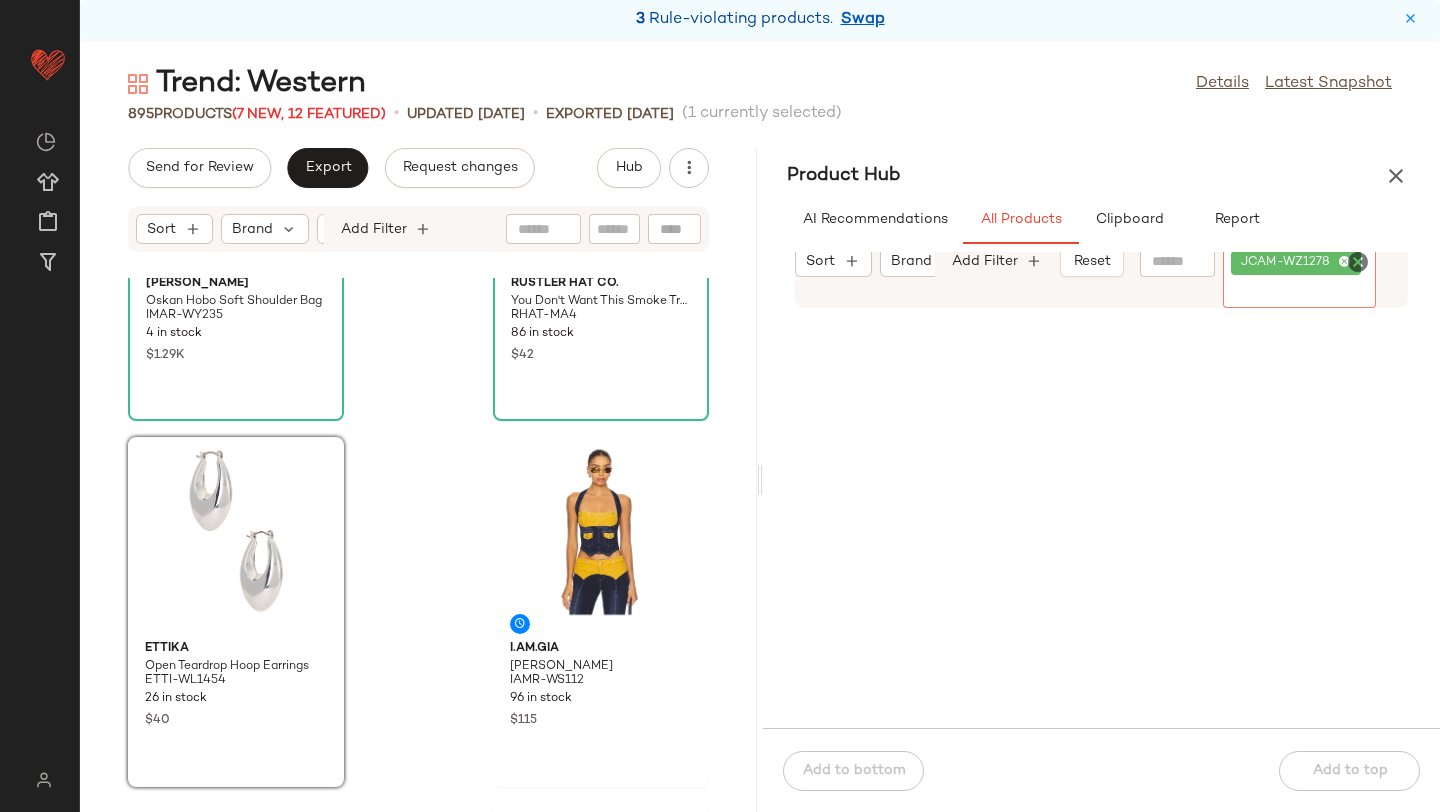click on "Product Hub" at bounding box center [1101, 176] 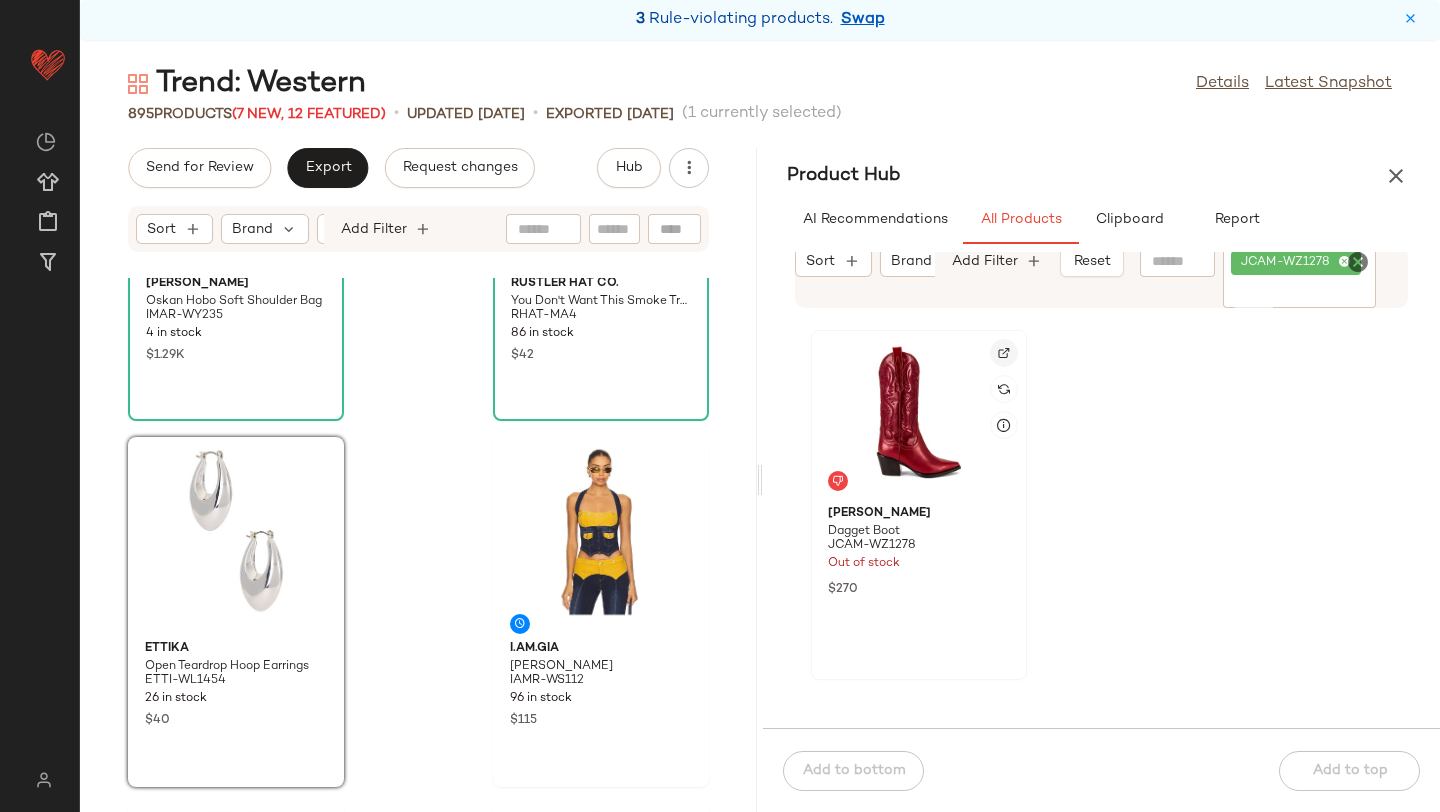 click 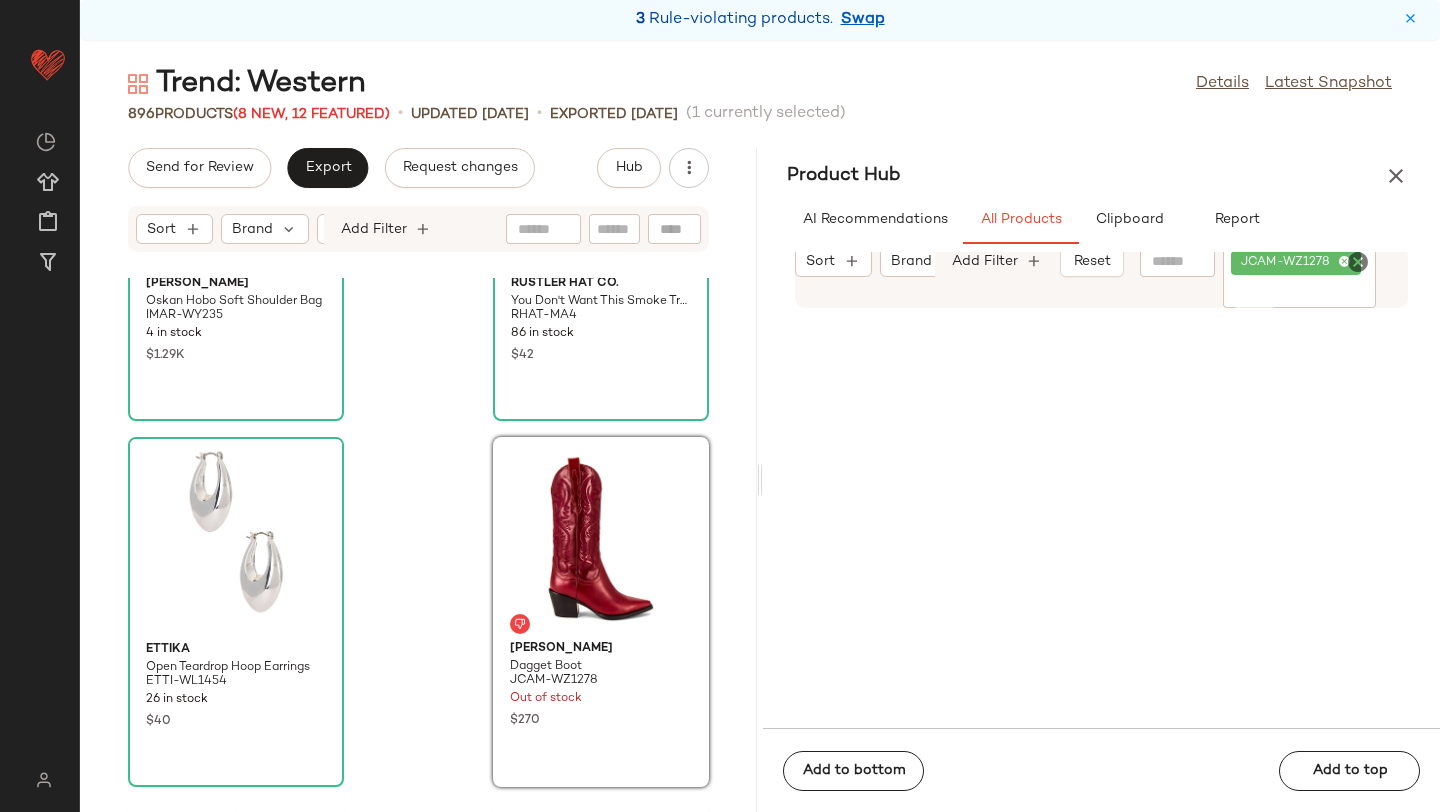 click 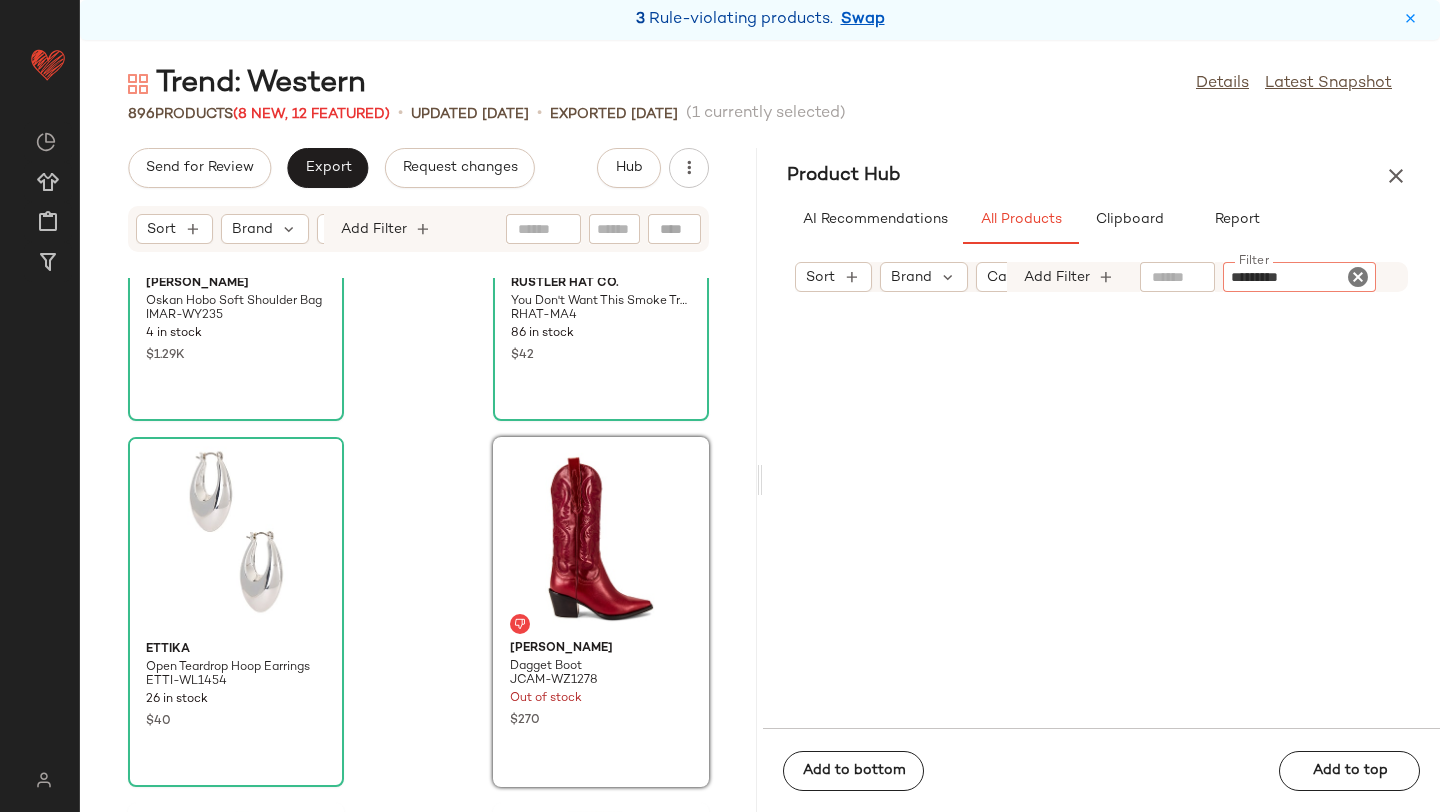 type on "*********" 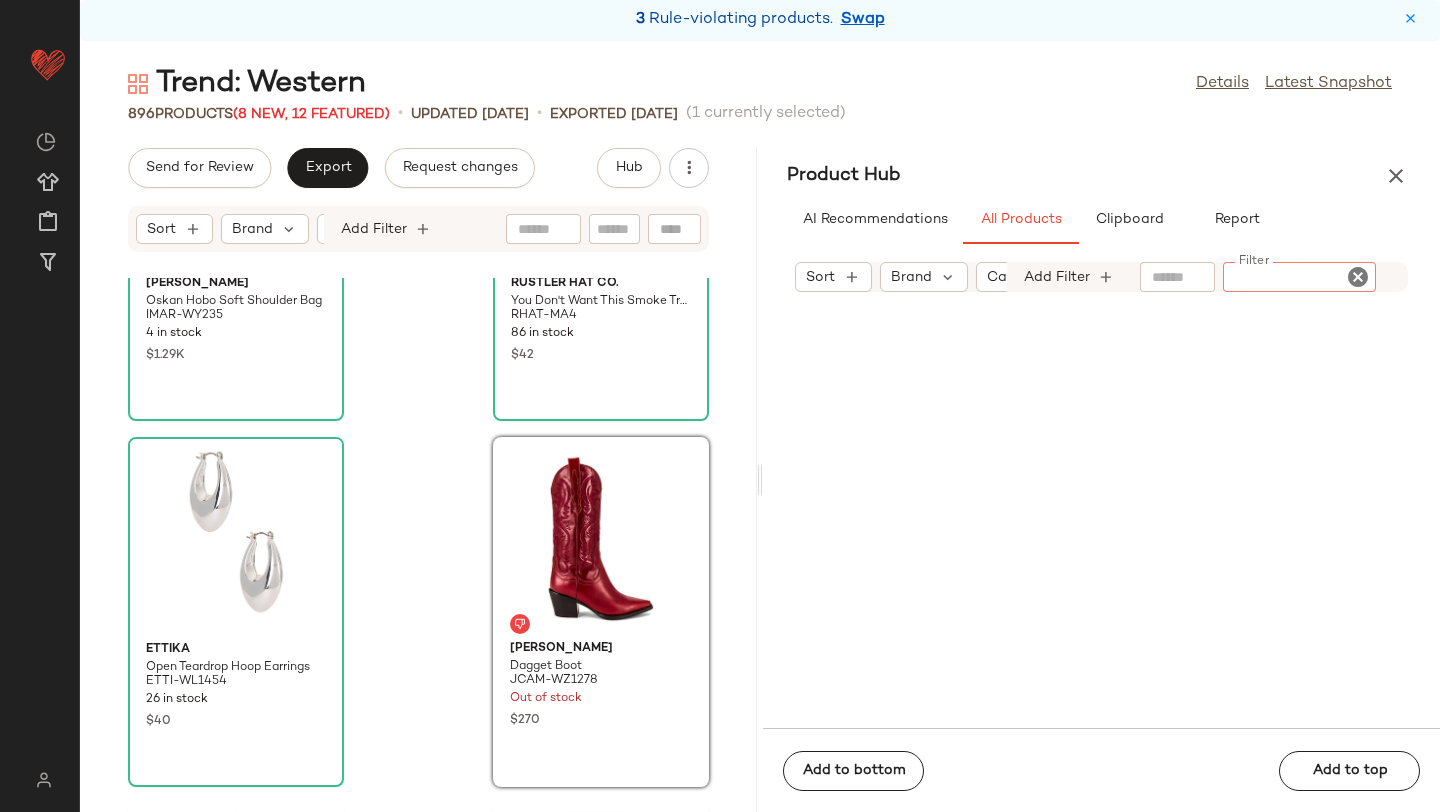 click on "Product Hub" at bounding box center (1101, 176) 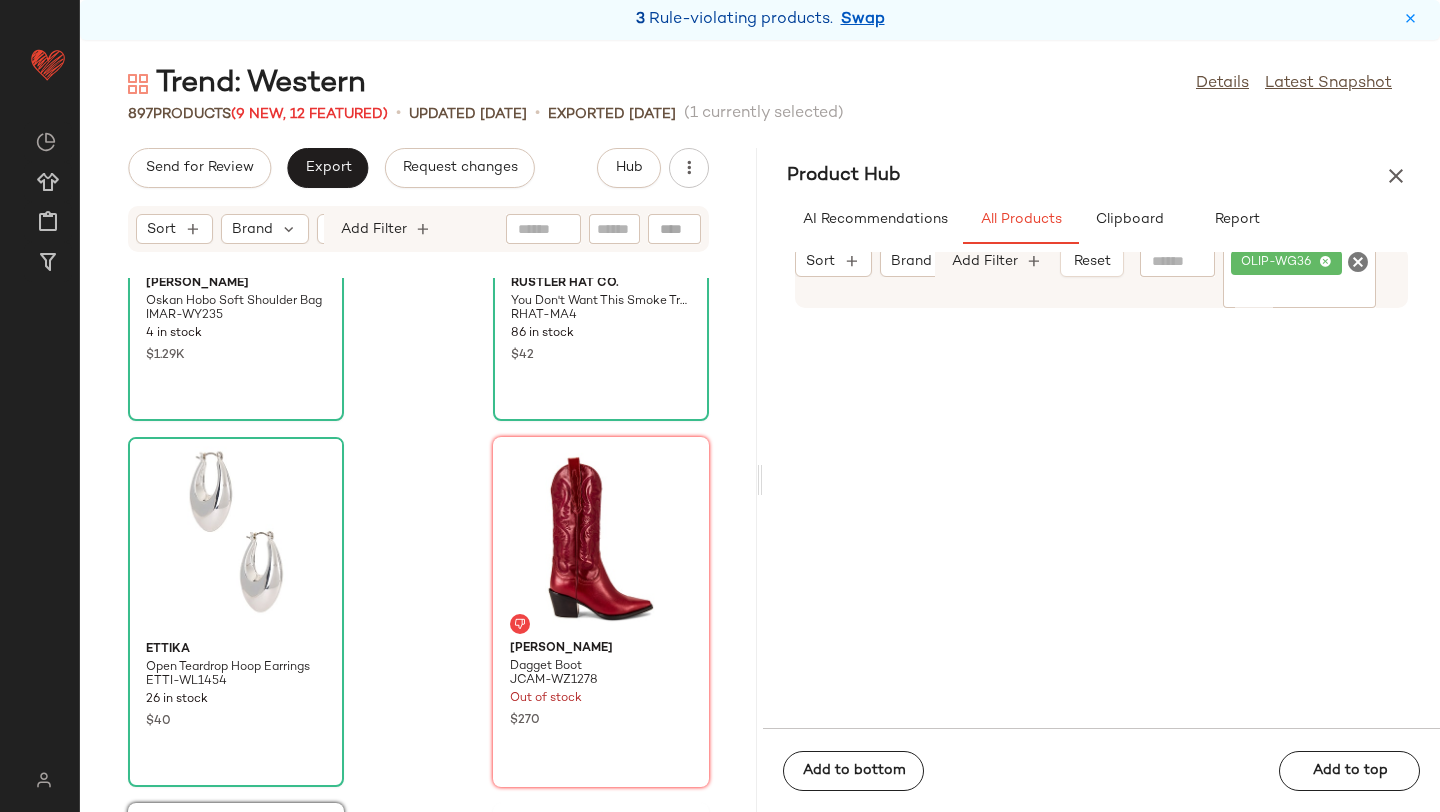 drag, startPoint x: 856, startPoint y: 478, endPoint x: 591, endPoint y: 4, distance: 543.04785 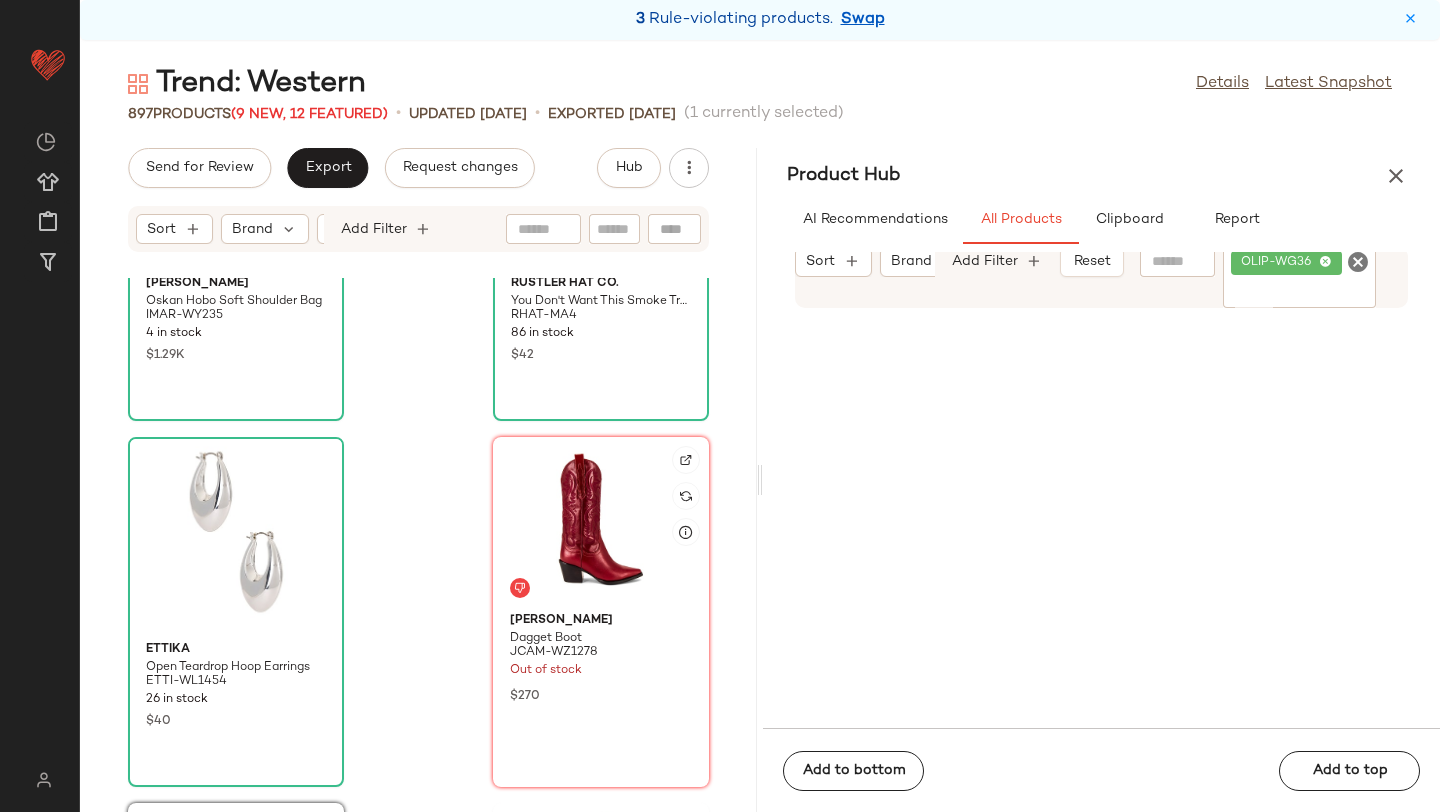 scroll, scrollTop: 1321, scrollLeft: 0, axis: vertical 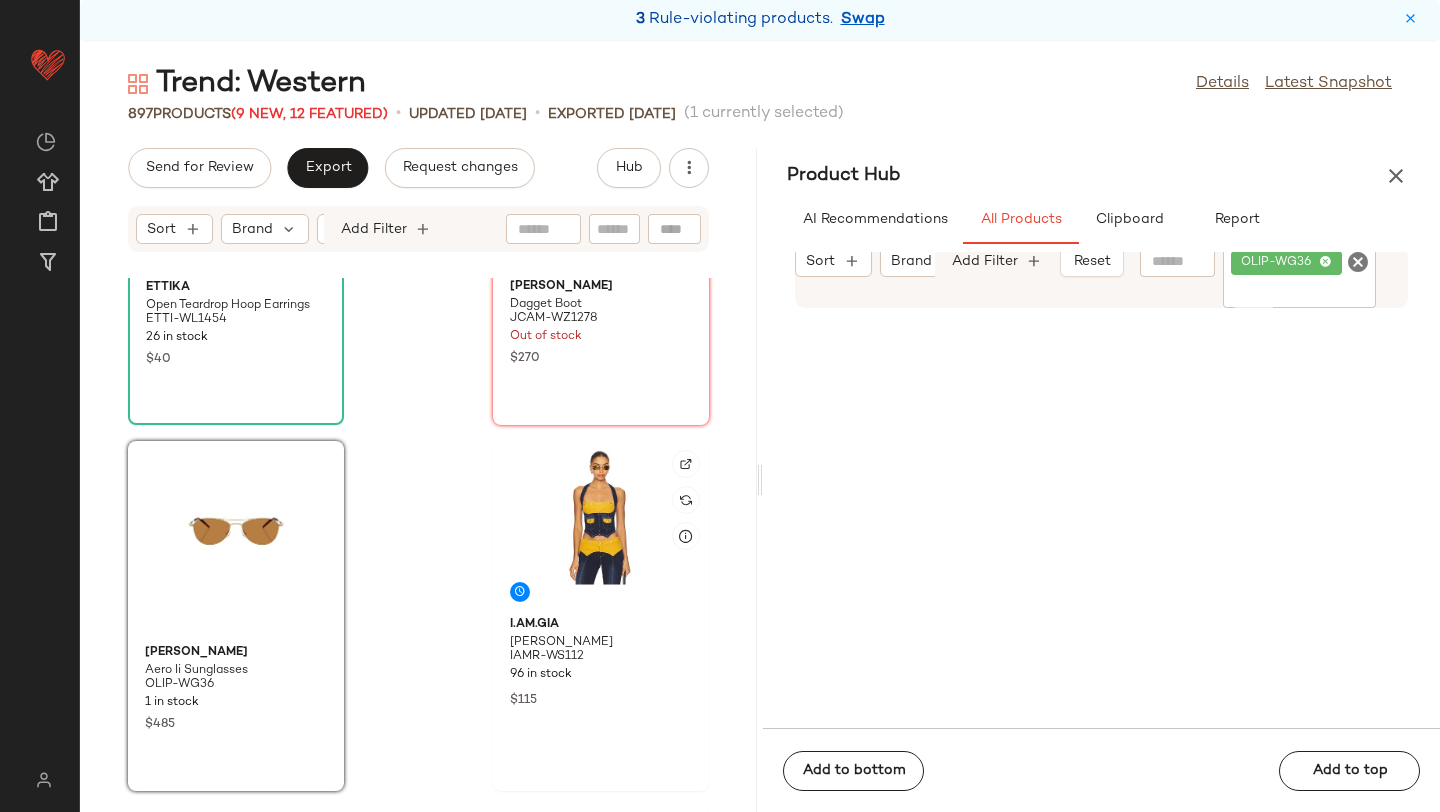 click on "Ettika Open Teardrop Hoop Earrings ETTI-WL1454 26 in stock $40 Jeffrey Campbell Dagget Boot JCAM-WZ1278 Out of stock $270 Oliver Peoples Aero Ii Sunglasses OLIP-WG36 1 in stock $485 I.AM.GIA Tommie Corset IAMR-WS112 96 in stock $115 I.AM.GIA Tommie Flare IAMR-WJ9 57 in stock $139 SEVEN WONDERS Astrid Halter Midi Dress SDER-WD30 23 in stock $134 Past Midnight The Era Sunglasses PASR-WG9 30 in stock $190 Free People Wtf Janey Engineer Boot FREE-WZ526 29 in stock $498" 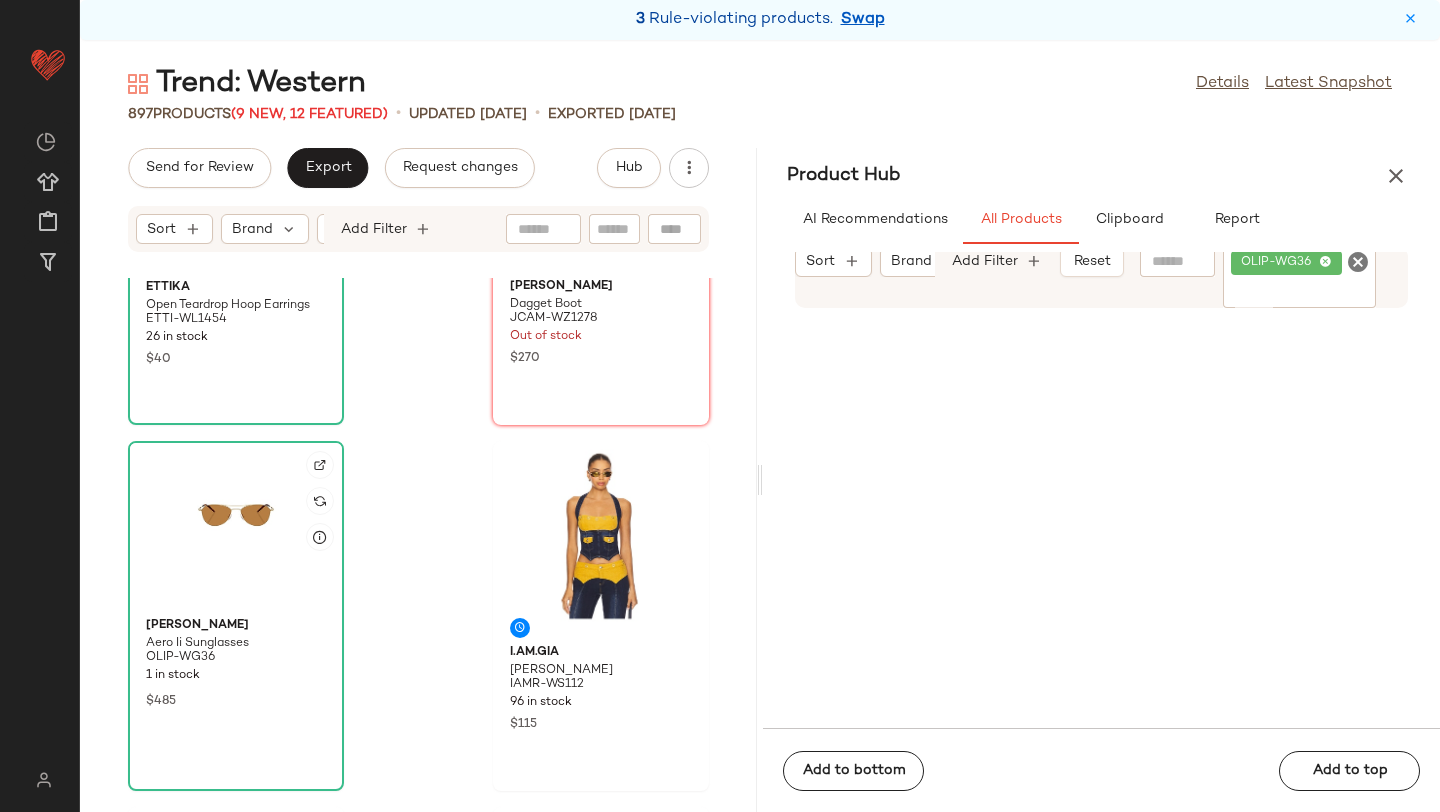 click 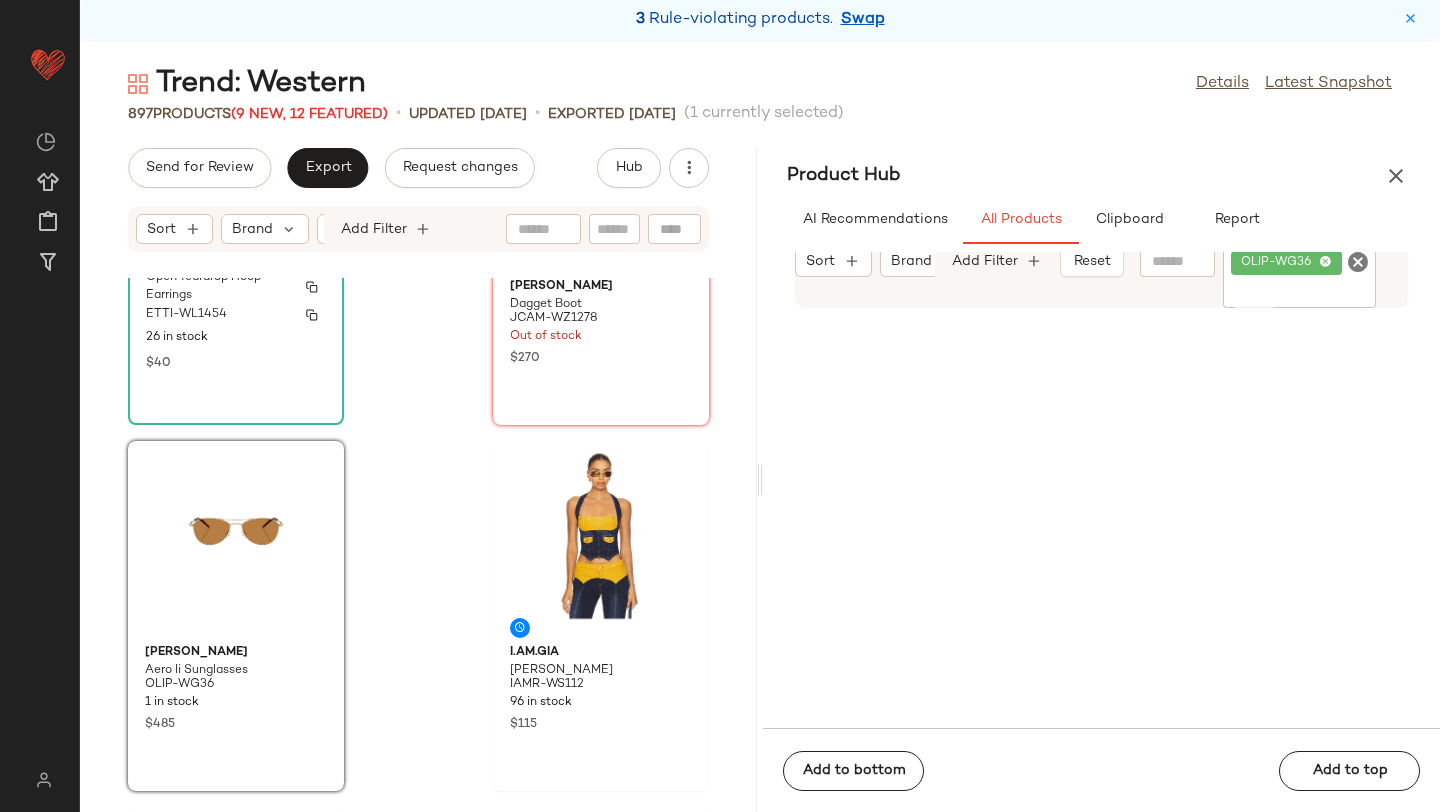 click on "26 in stock" at bounding box center [236, 338] 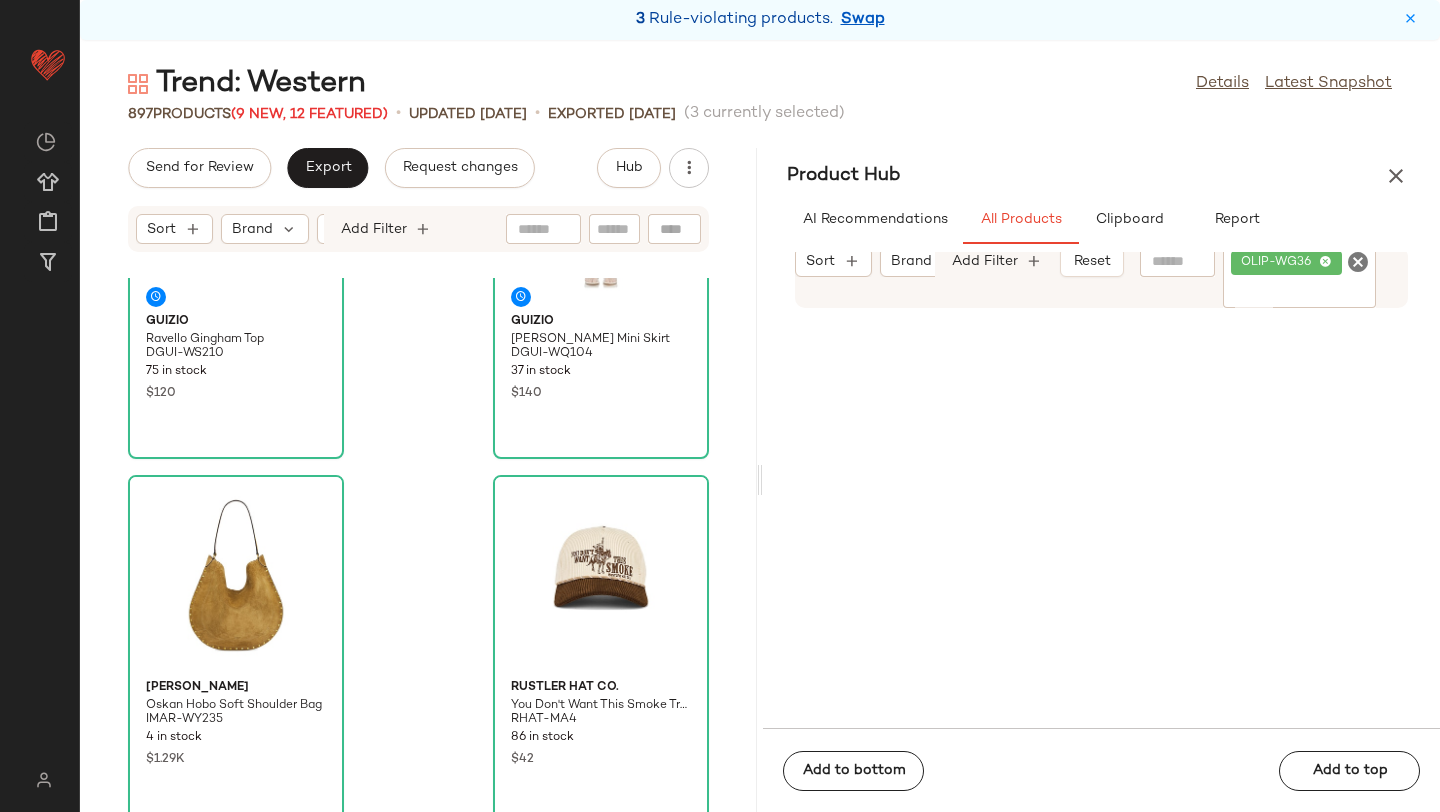scroll, scrollTop: 0, scrollLeft: 0, axis: both 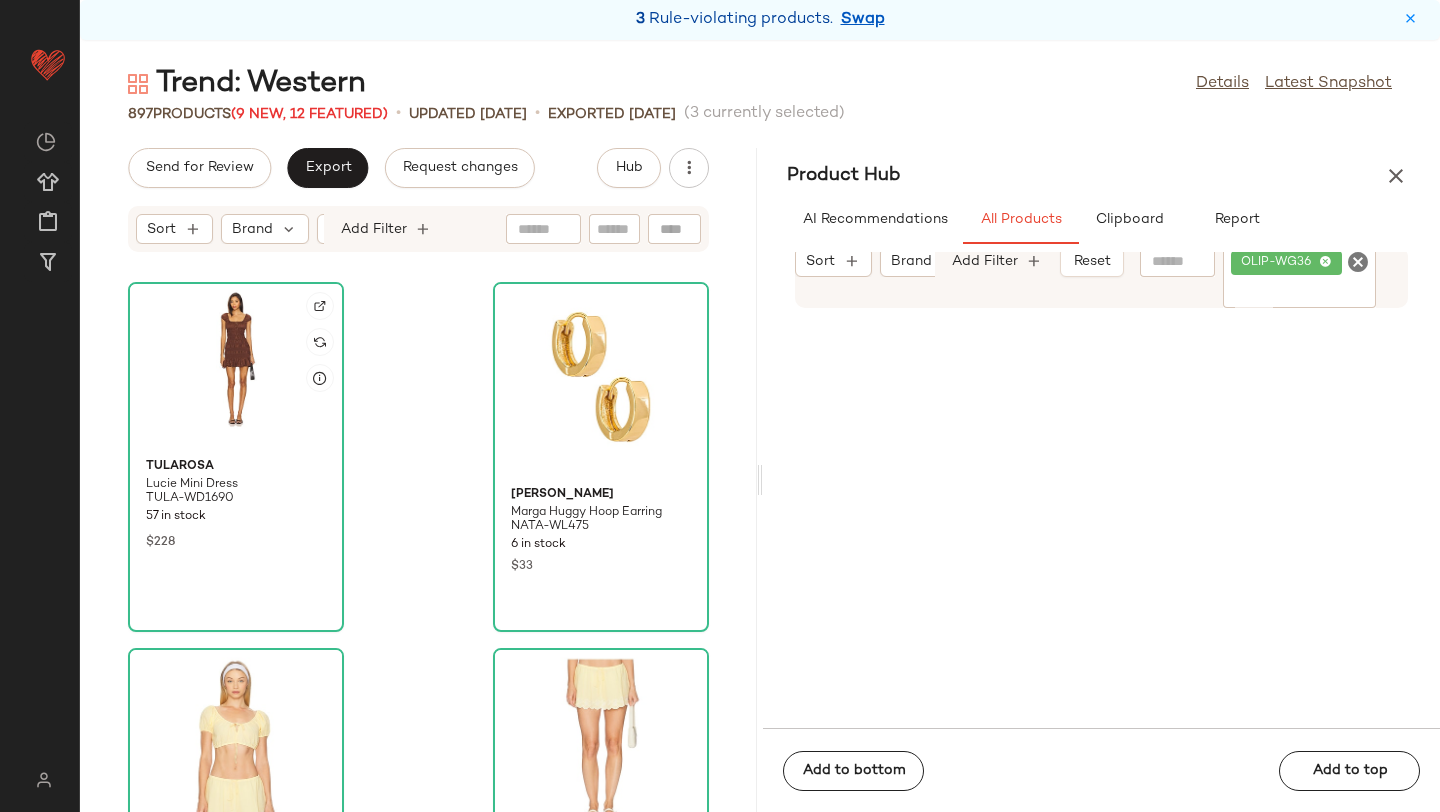 click 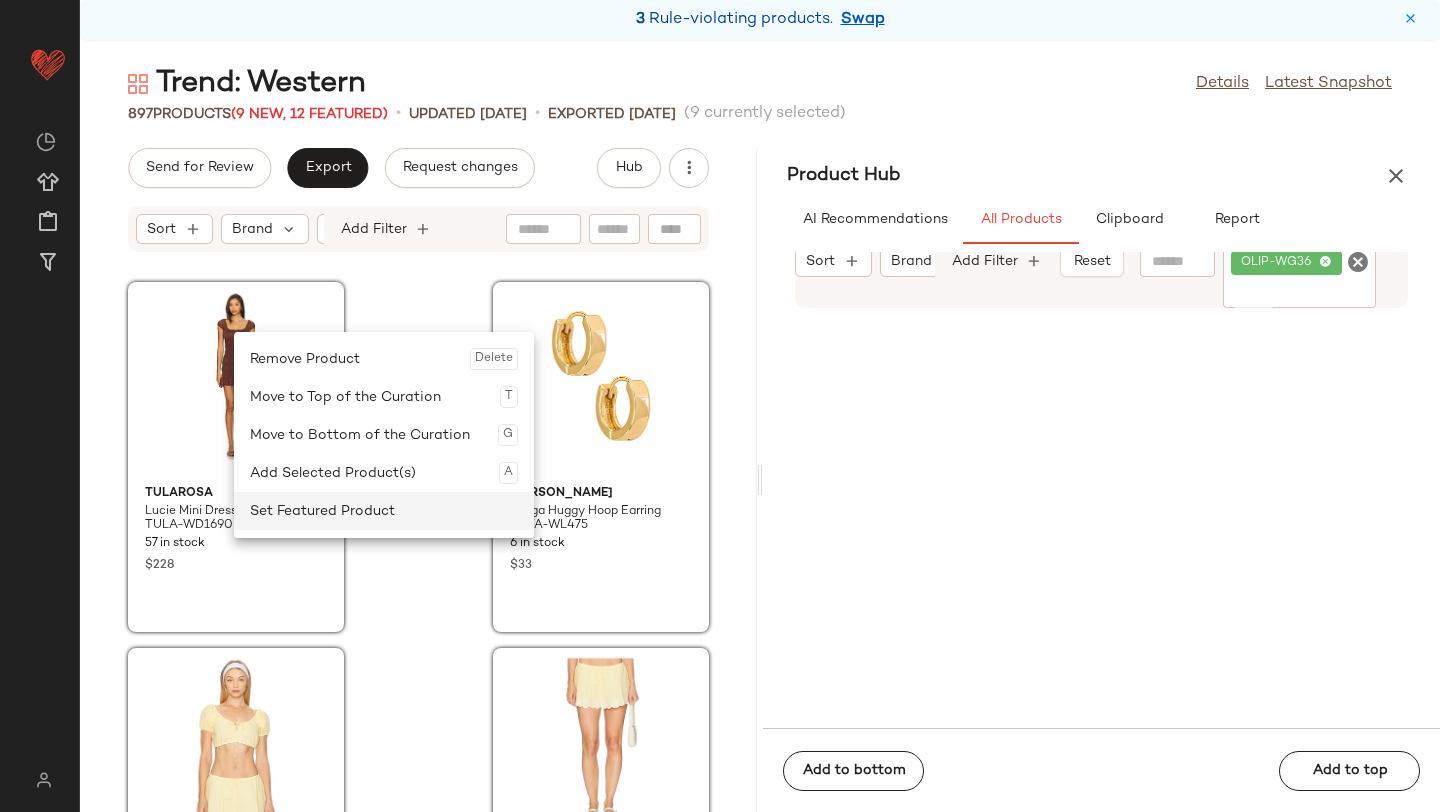 drag, startPoint x: 234, startPoint y: 332, endPoint x: 285, endPoint y: 511, distance: 186.12361 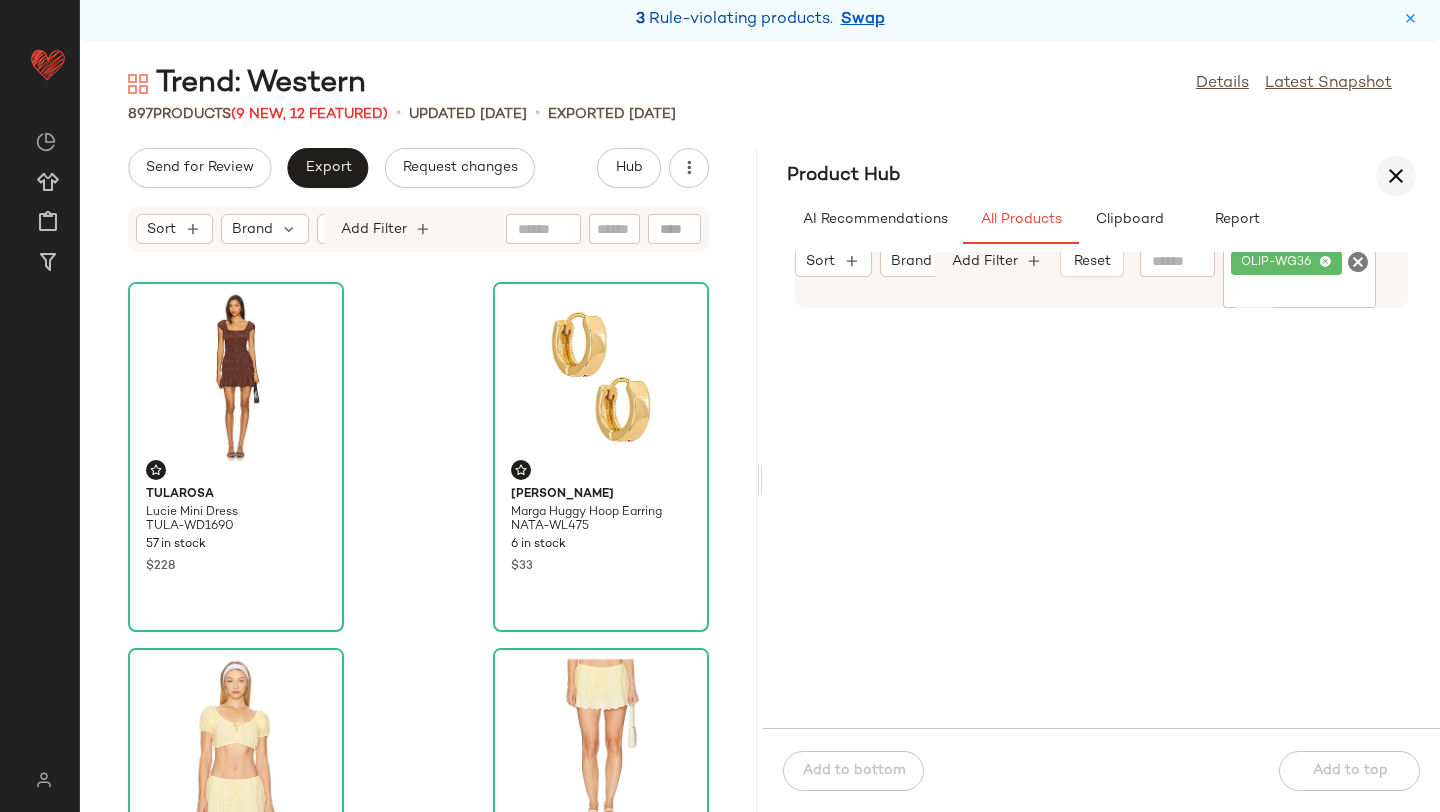 click at bounding box center [1396, 176] 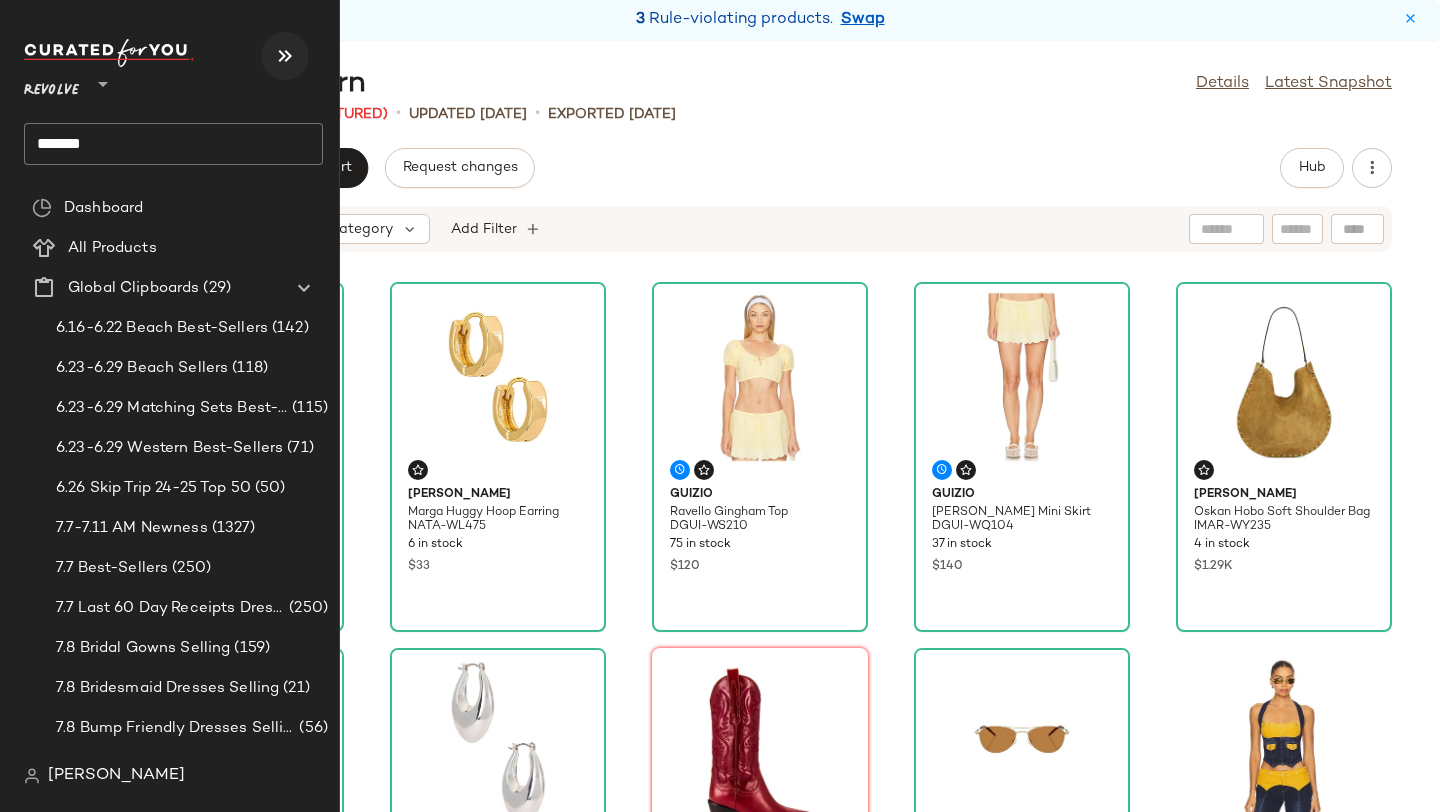 click at bounding box center (285, 56) 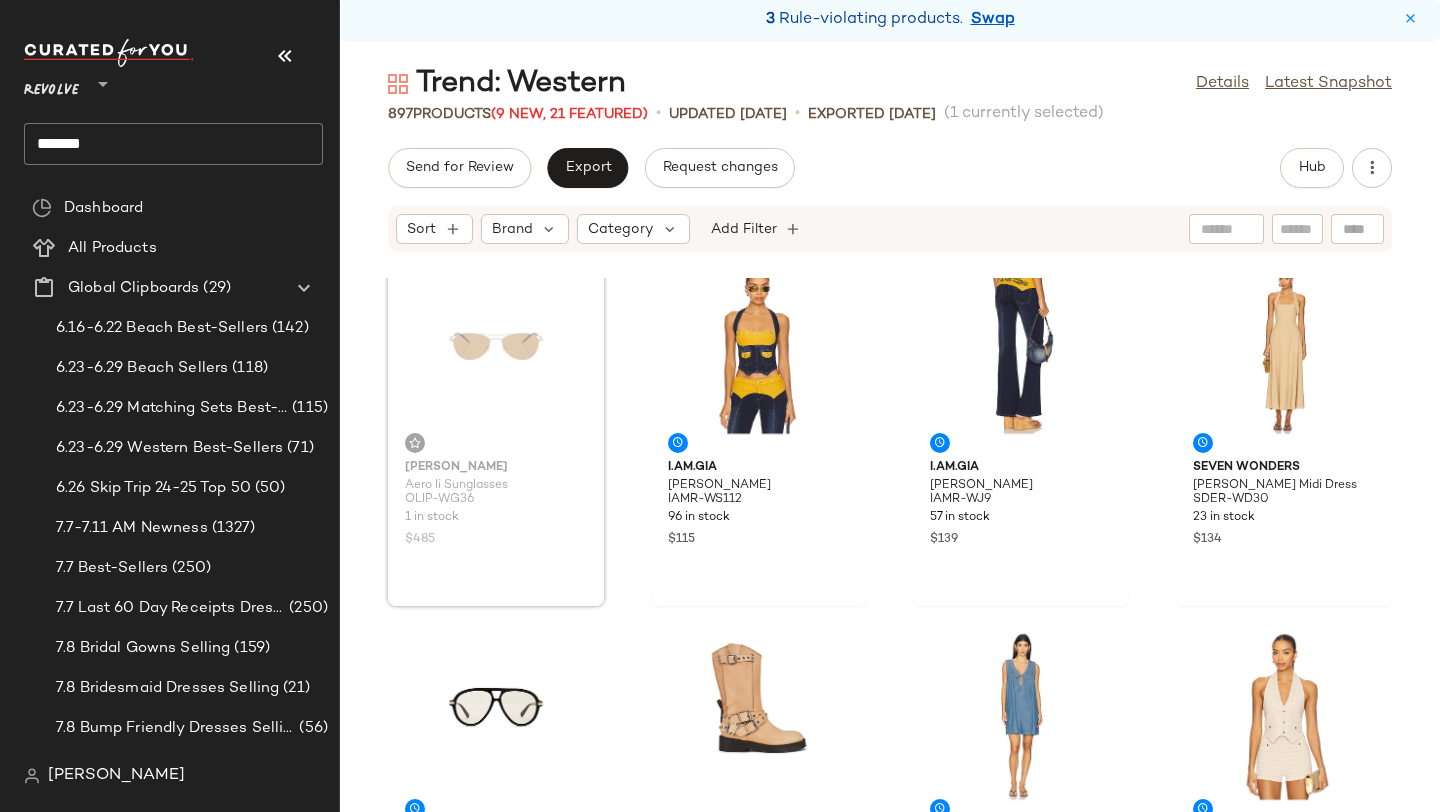 scroll, scrollTop: 766, scrollLeft: 0, axis: vertical 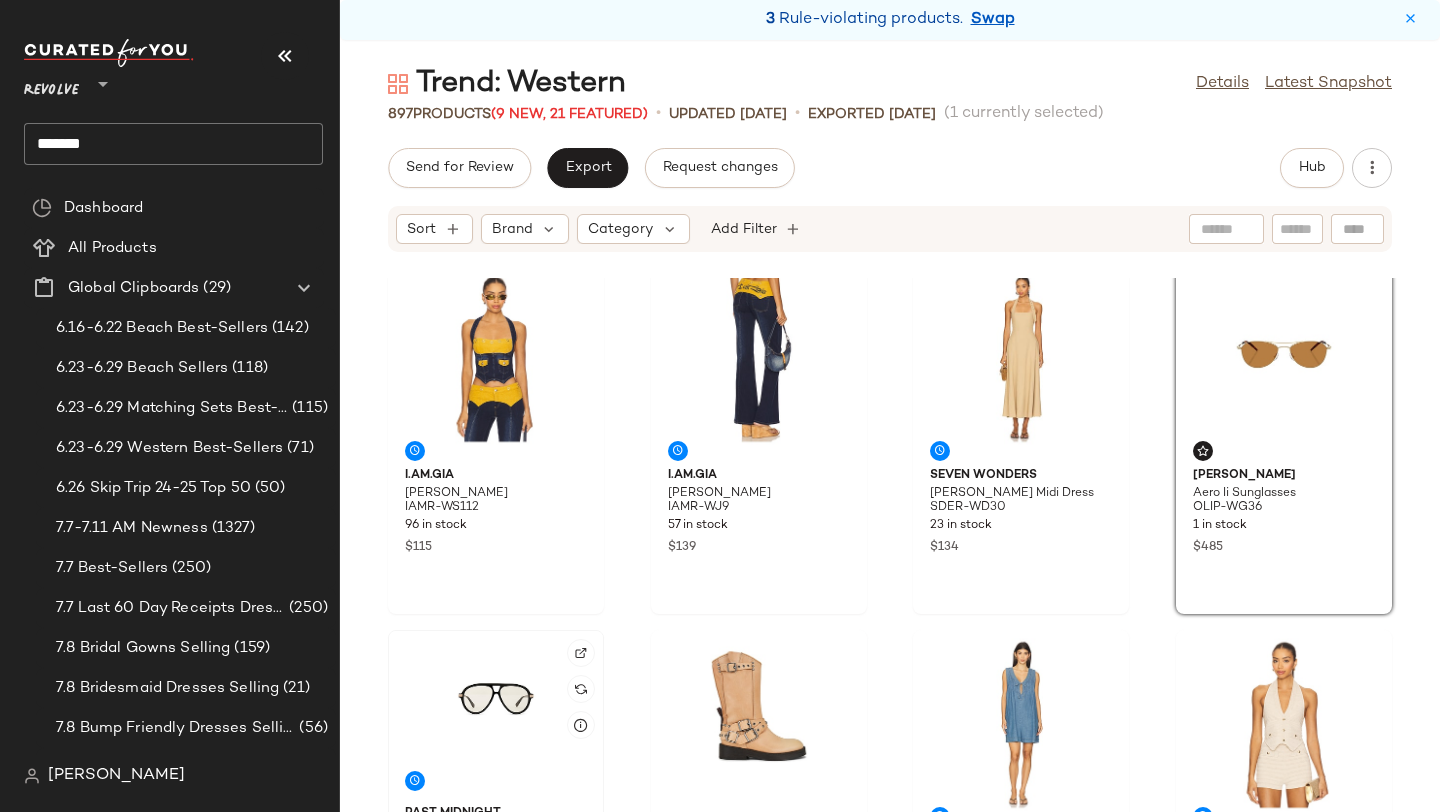 click 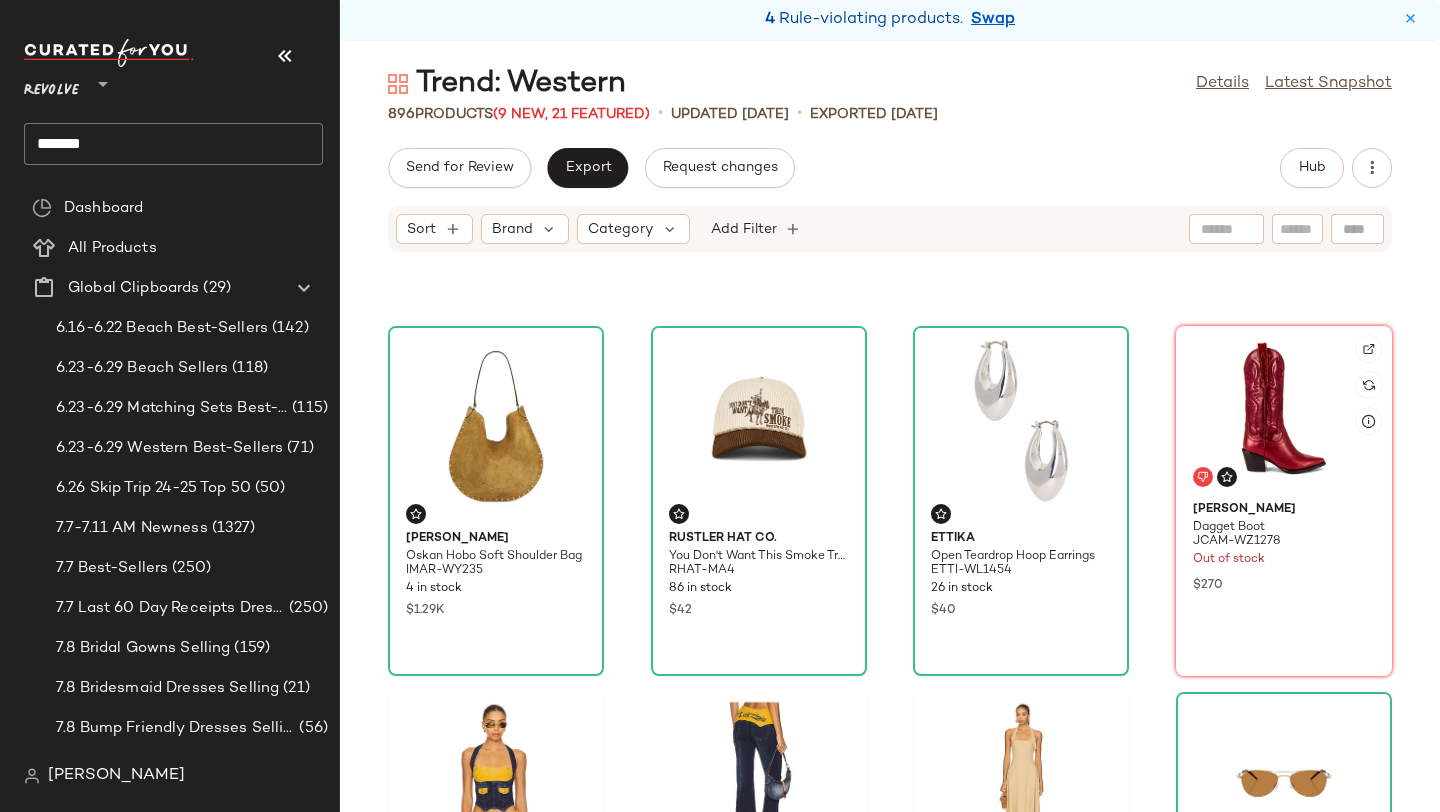 scroll, scrollTop: 384, scrollLeft: 0, axis: vertical 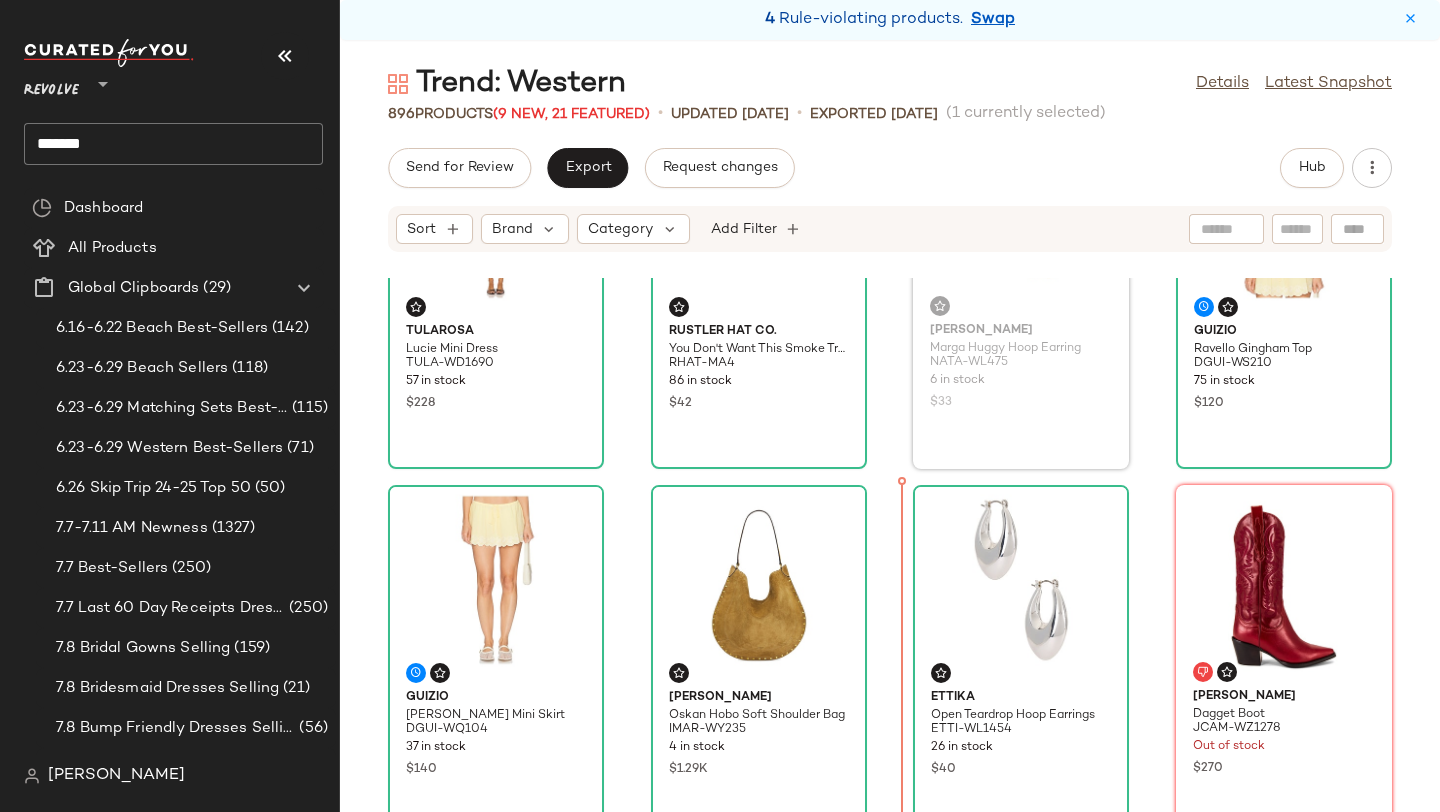 drag, startPoint x: 975, startPoint y: 431, endPoint x: 974, endPoint y: 451, distance: 20.024984 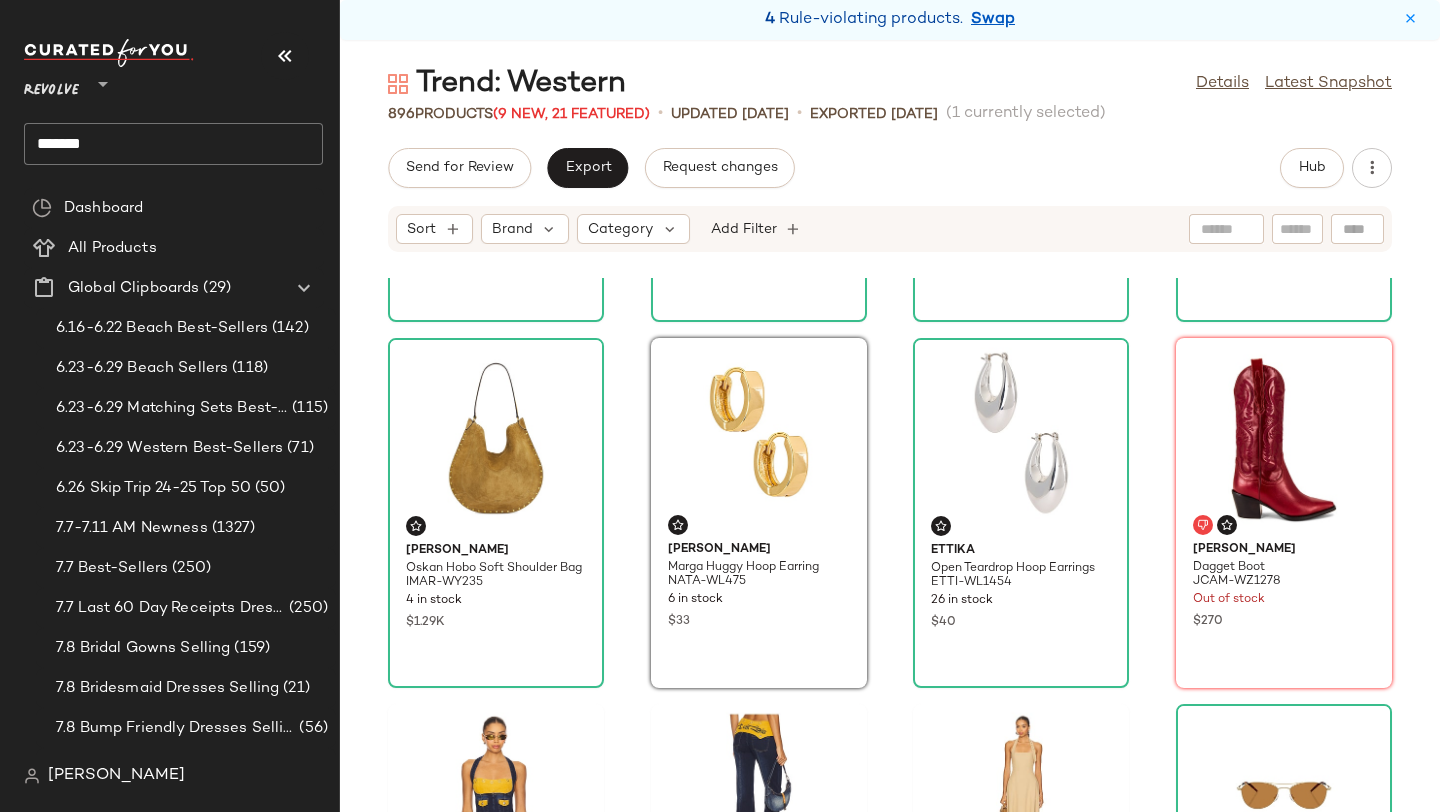 scroll, scrollTop: 360, scrollLeft: 0, axis: vertical 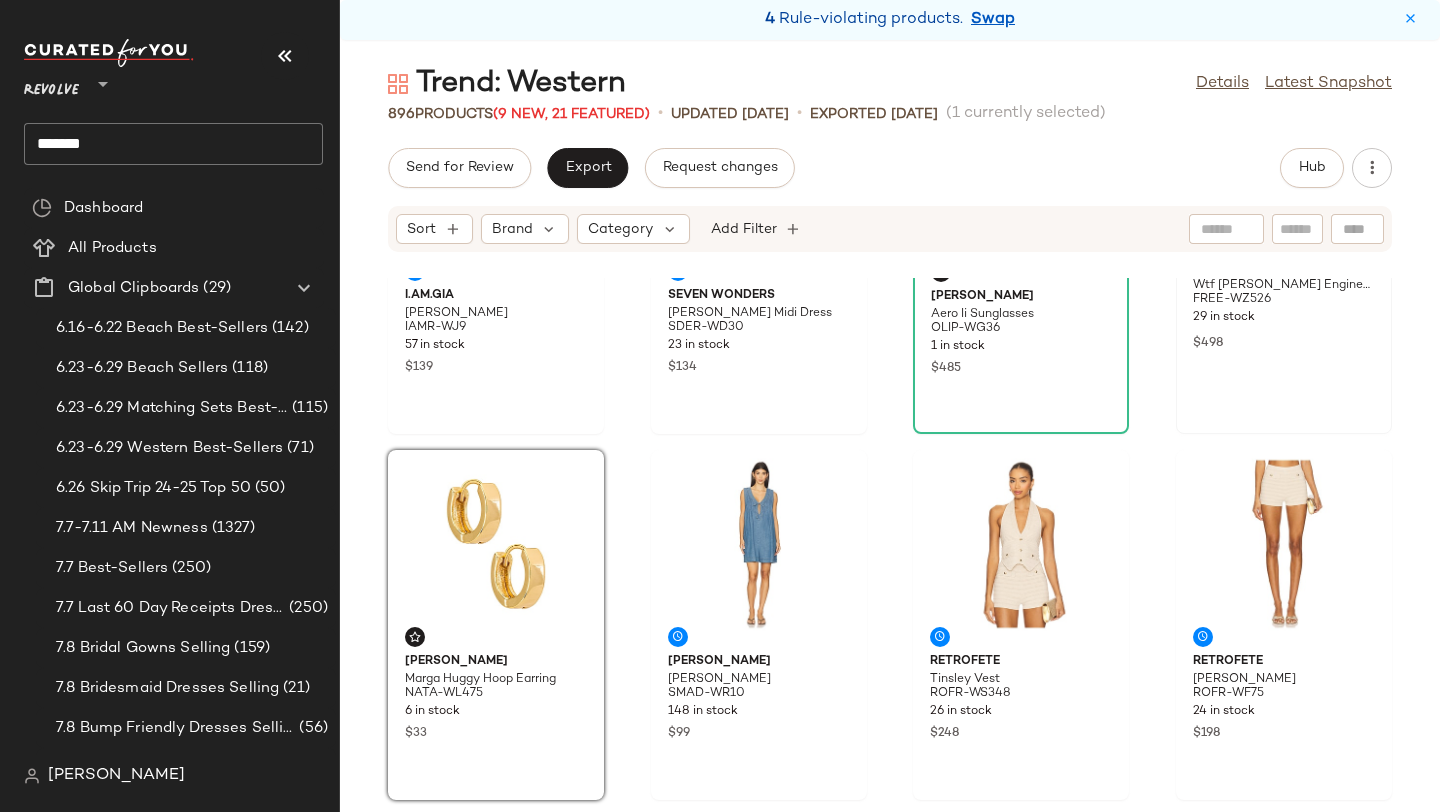 click on "Free People Wtf Janey Engineer Boot FREE-WZ526 29 in stock $498" 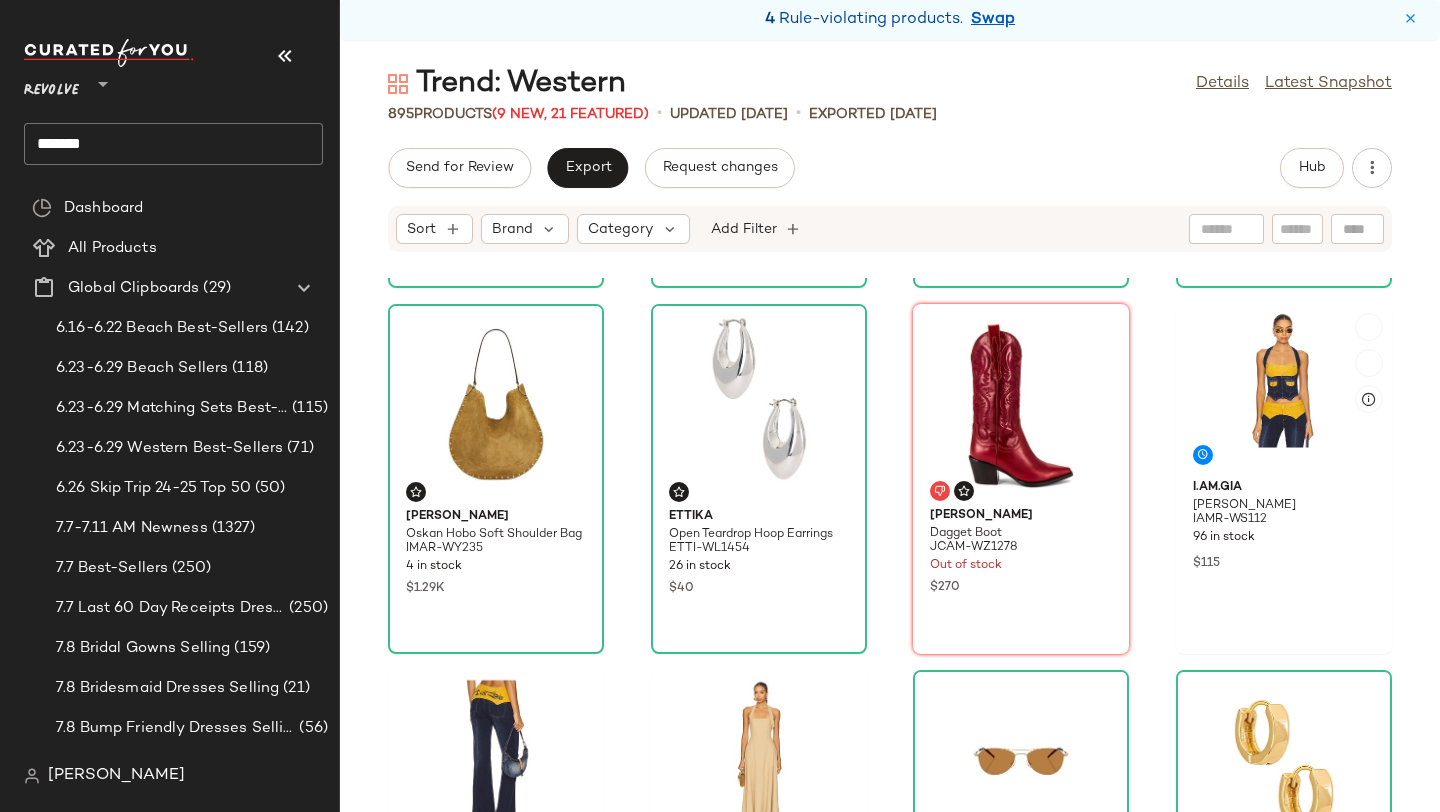 scroll, scrollTop: 344, scrollLeft: 0, axis: vertical 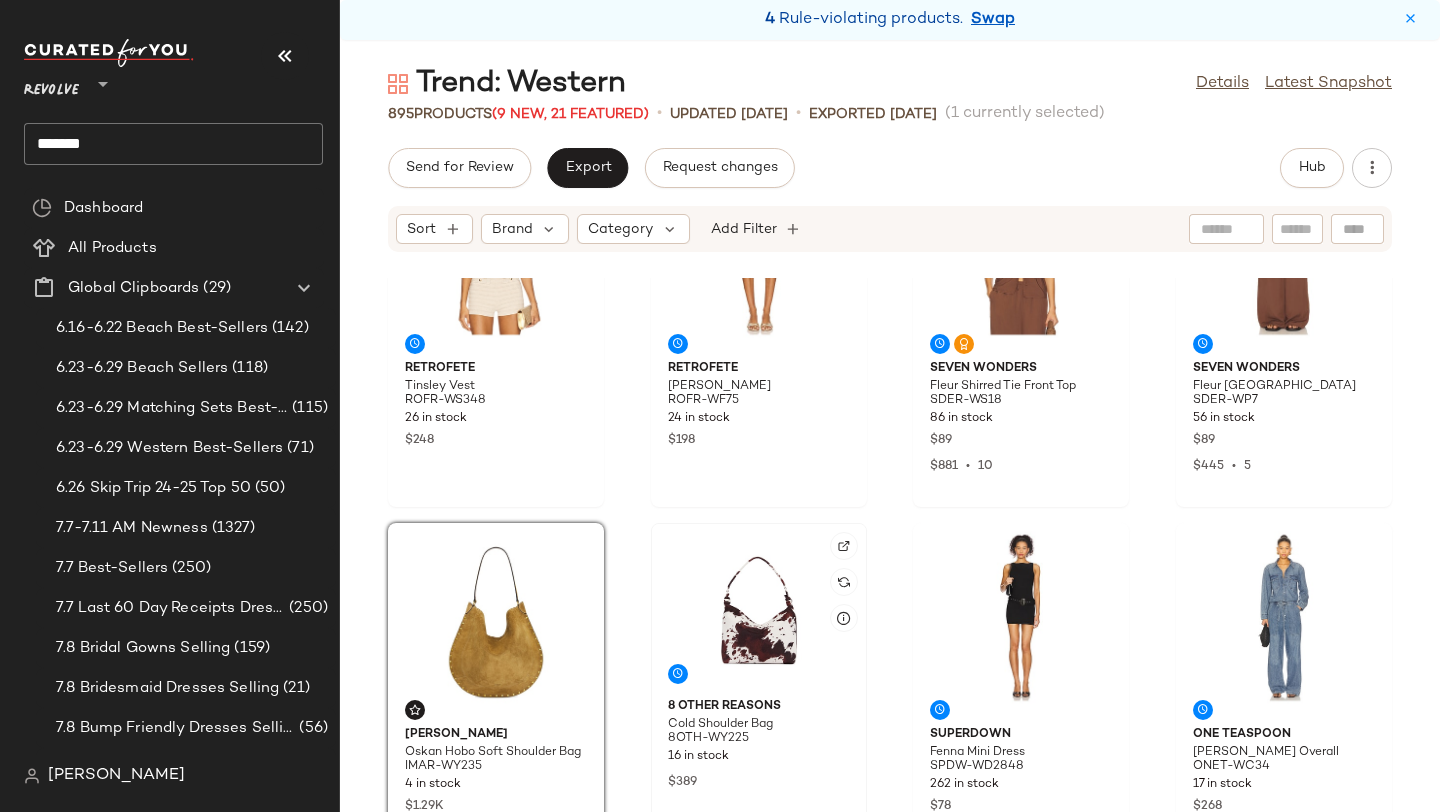click 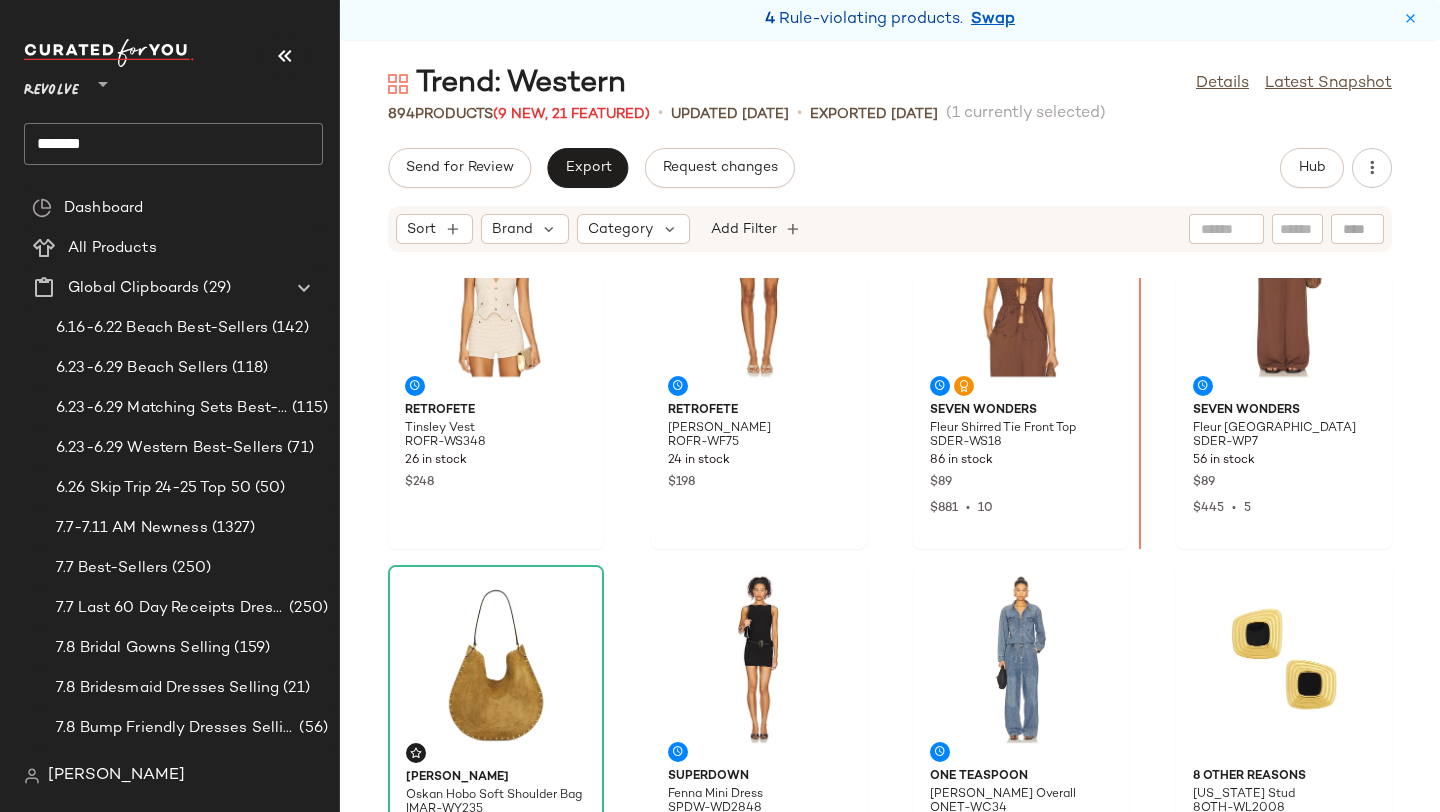 scroll, scrollTop: 1319, scrollLeft: 0, axis: vertical 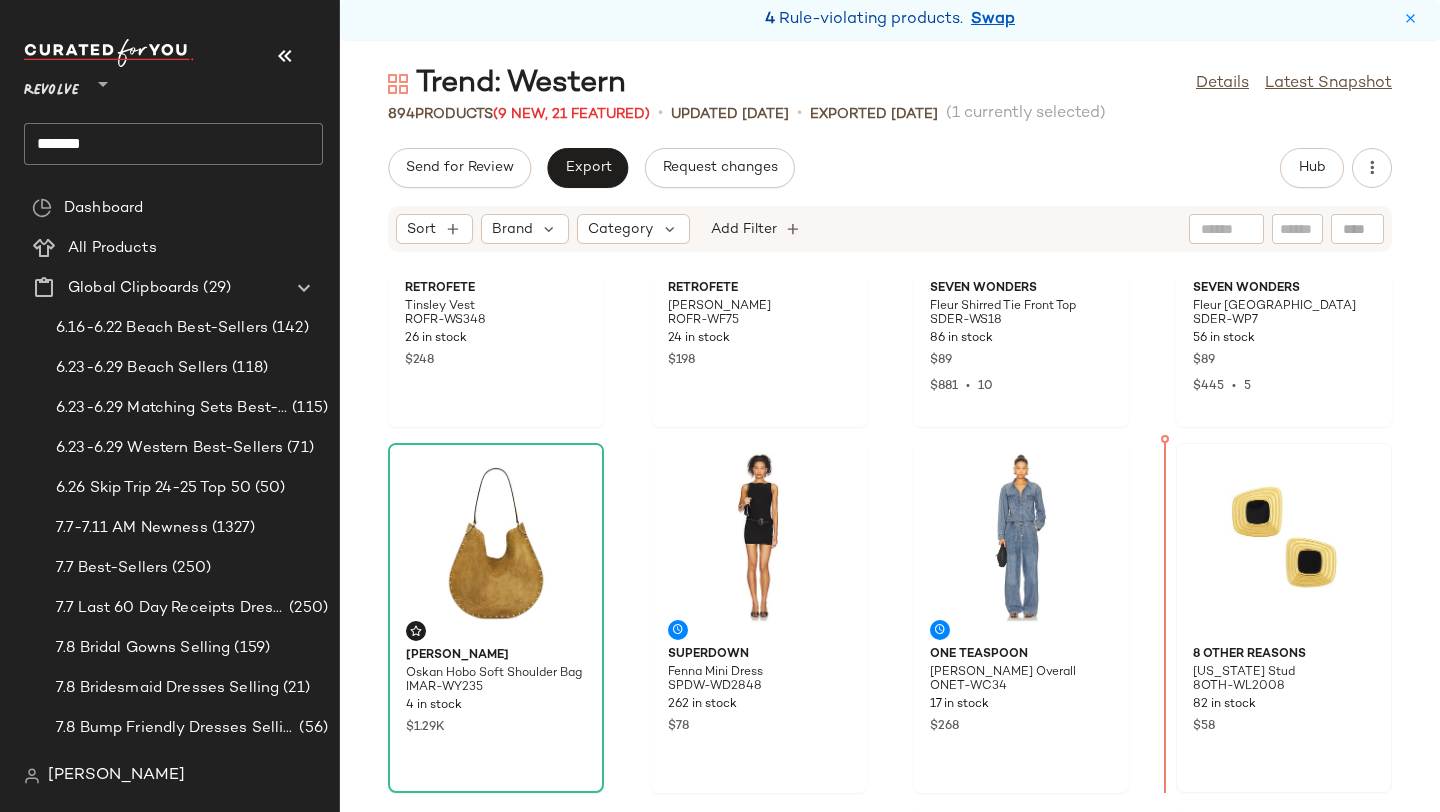 drag, startPoint x: 521, startPoint y: 440, endPoint x: 1185, endPoint y: 614, distance: 686.4197 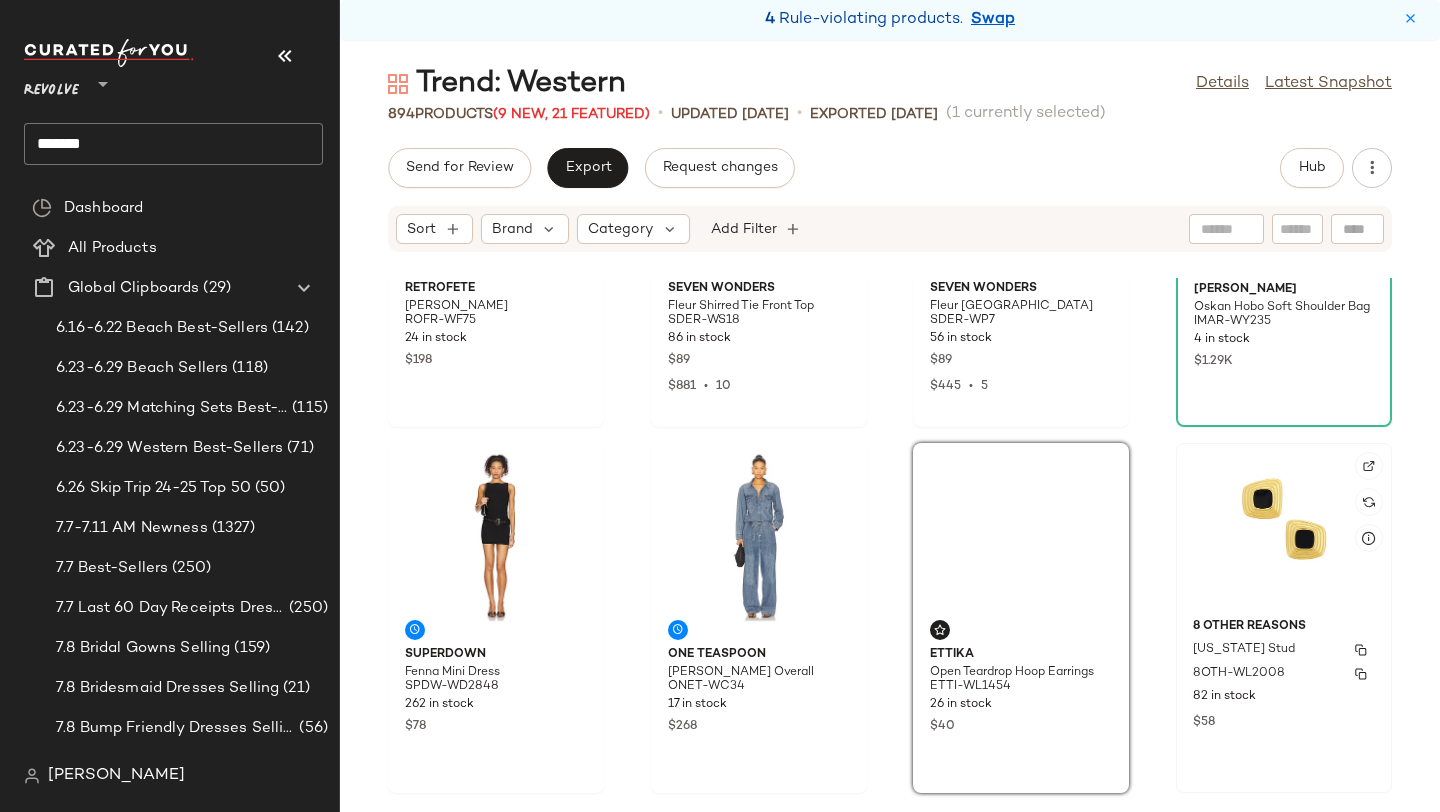 click 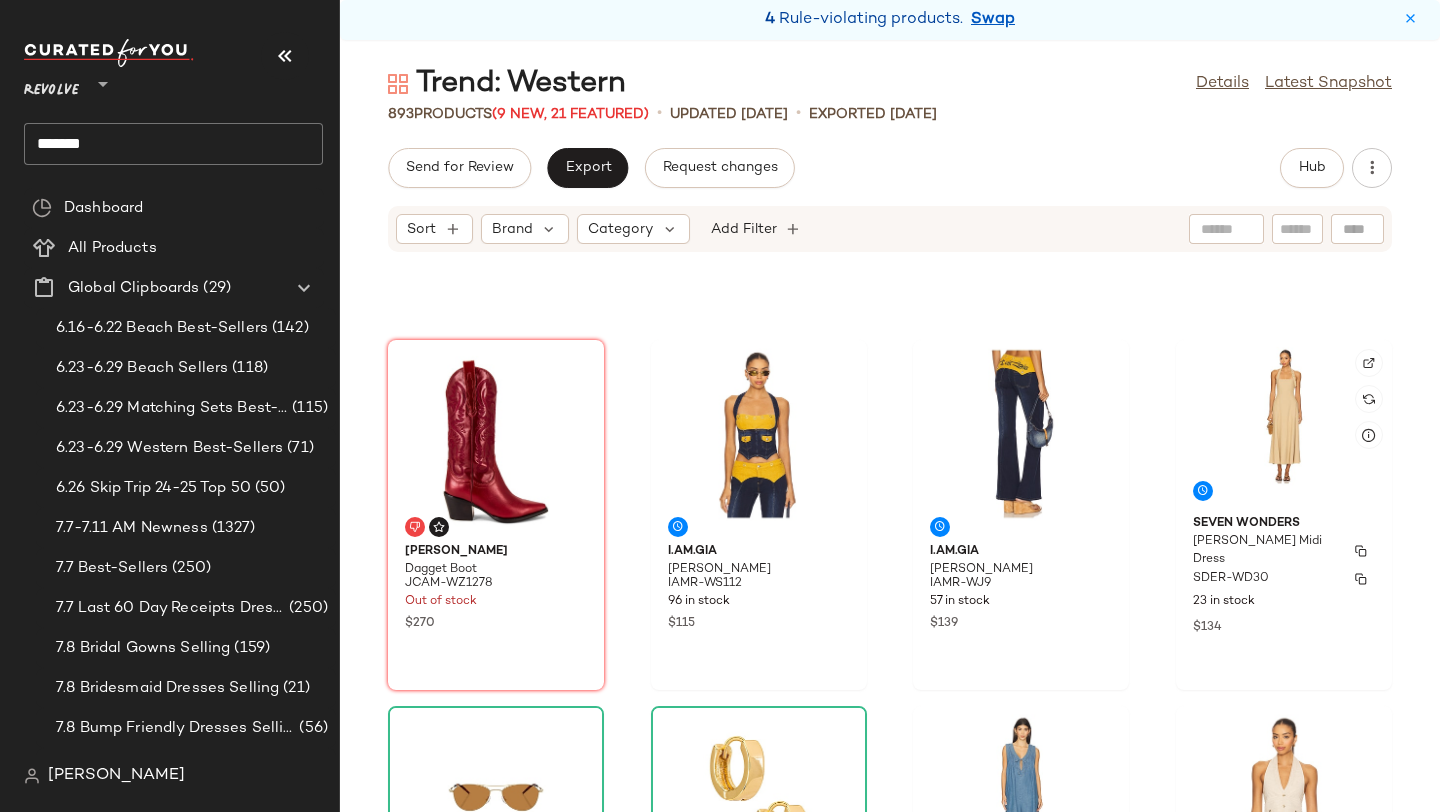 scroll, scrollTop: 250, scrollLeft: 0, axis: vertical 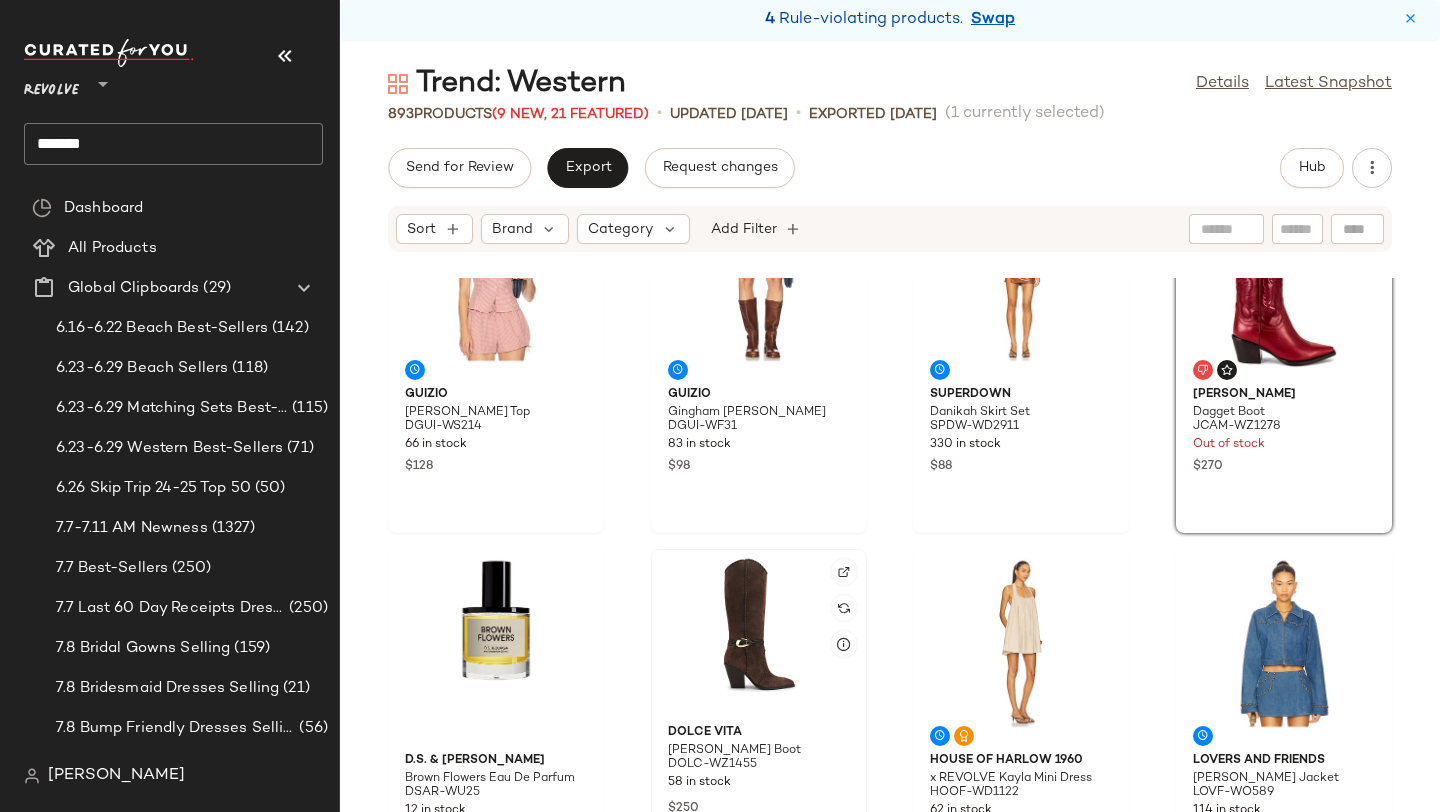 click 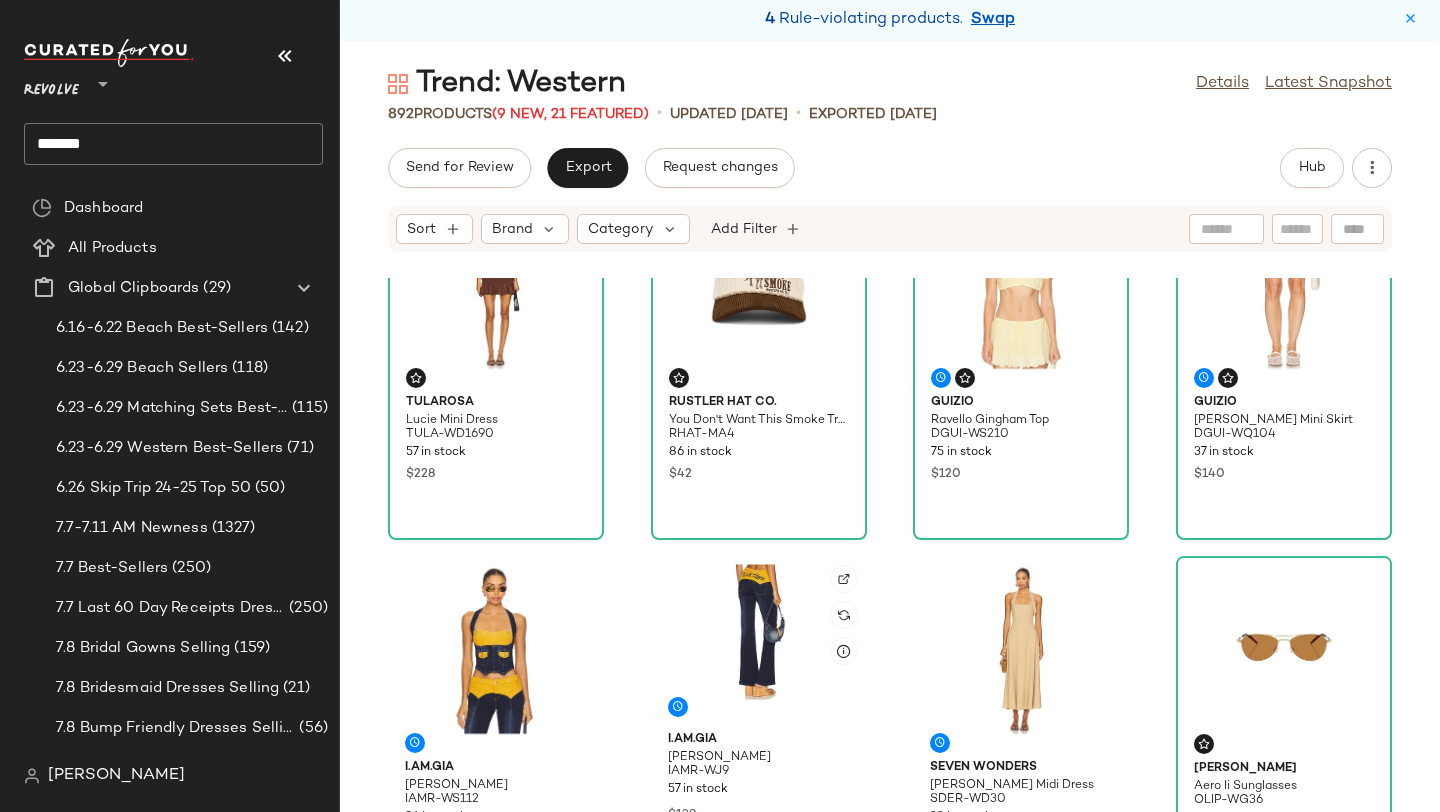 scroll, scrollTop: 0, scrollLeft: 0, axis: both 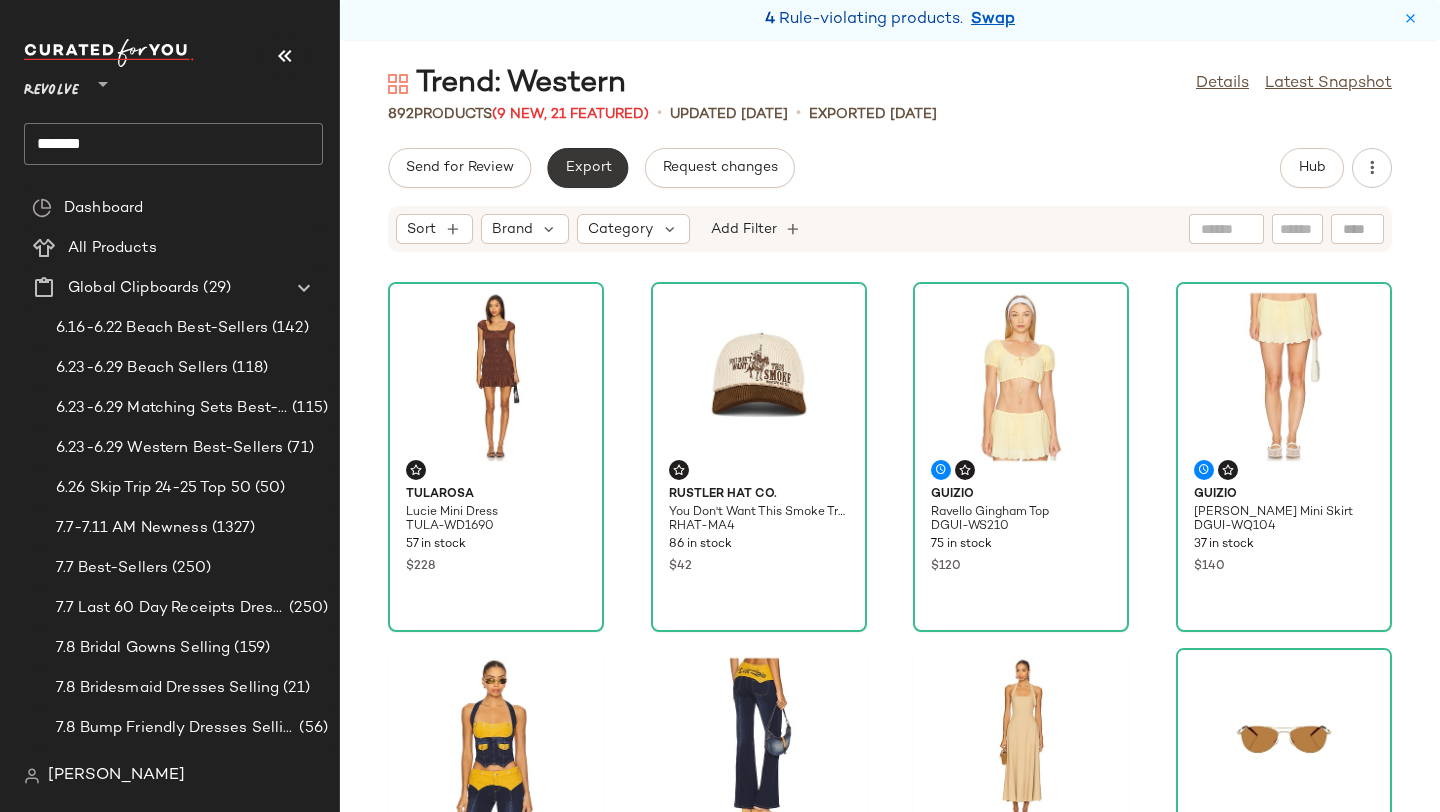 click on "Export" at bounding box center (587, 168) 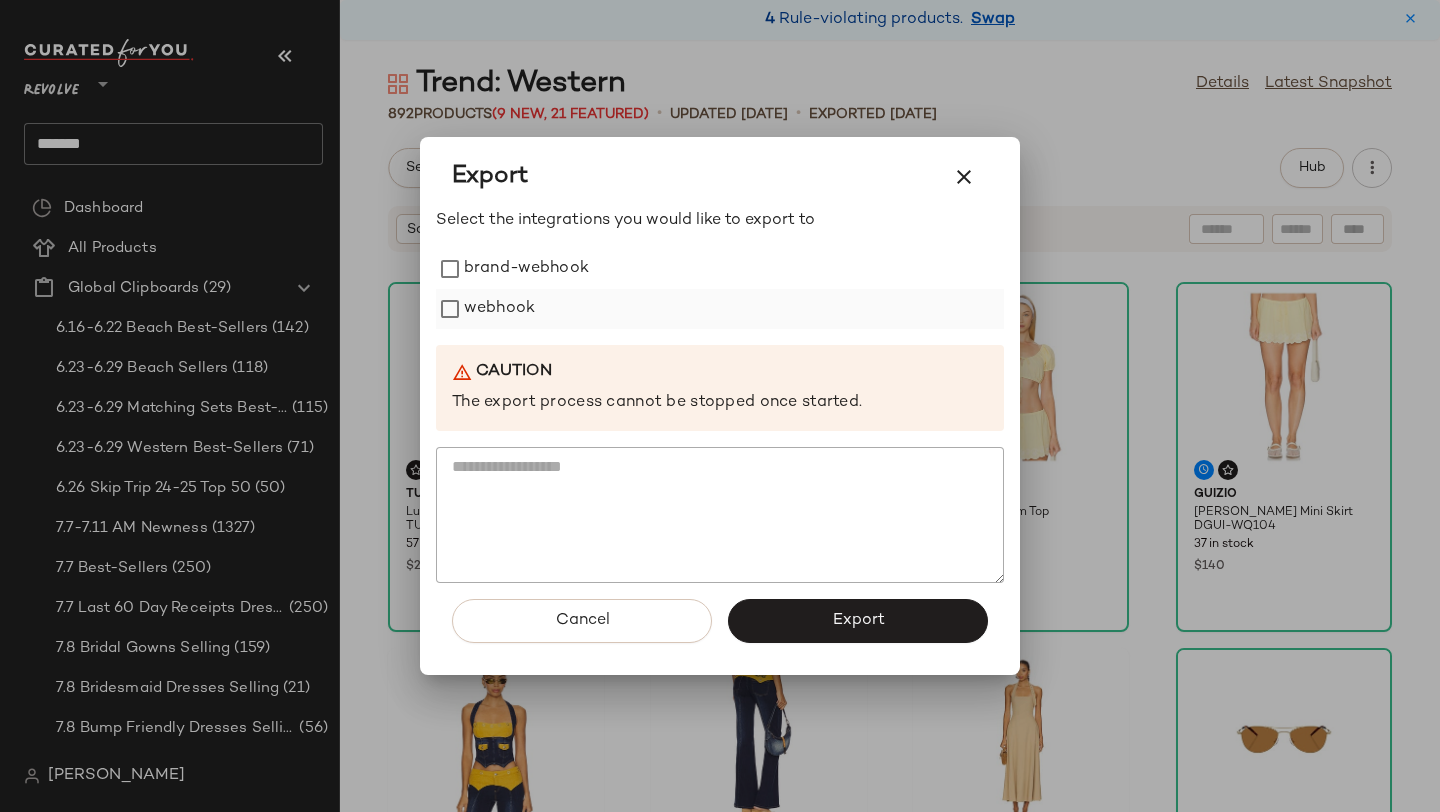 click on "webhook" at bounding box center [499, 309] 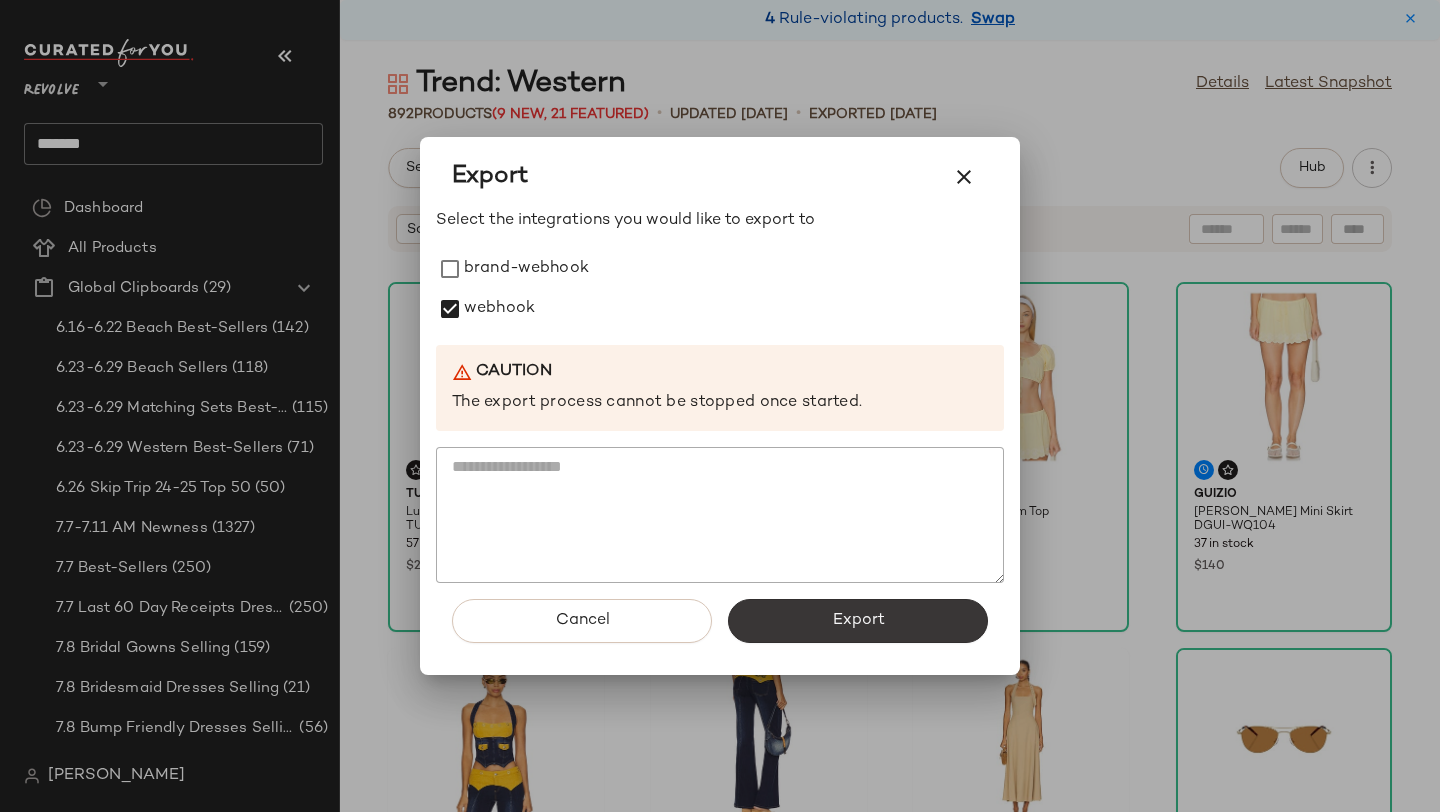 click on "Export" at bounding box center (858, 621) 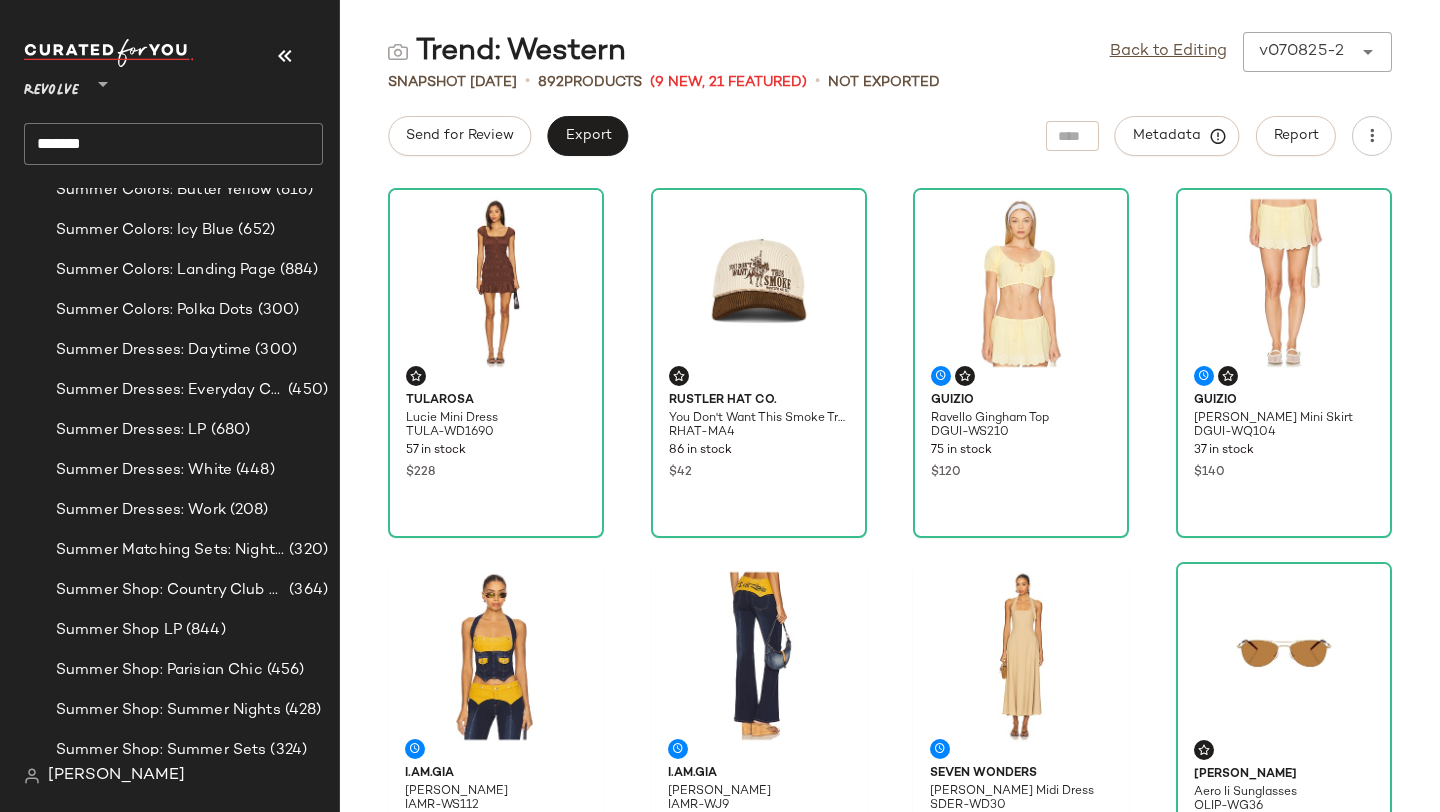 scroll, scrollTop: 15572, scrollLeft: 0, axis: vertical 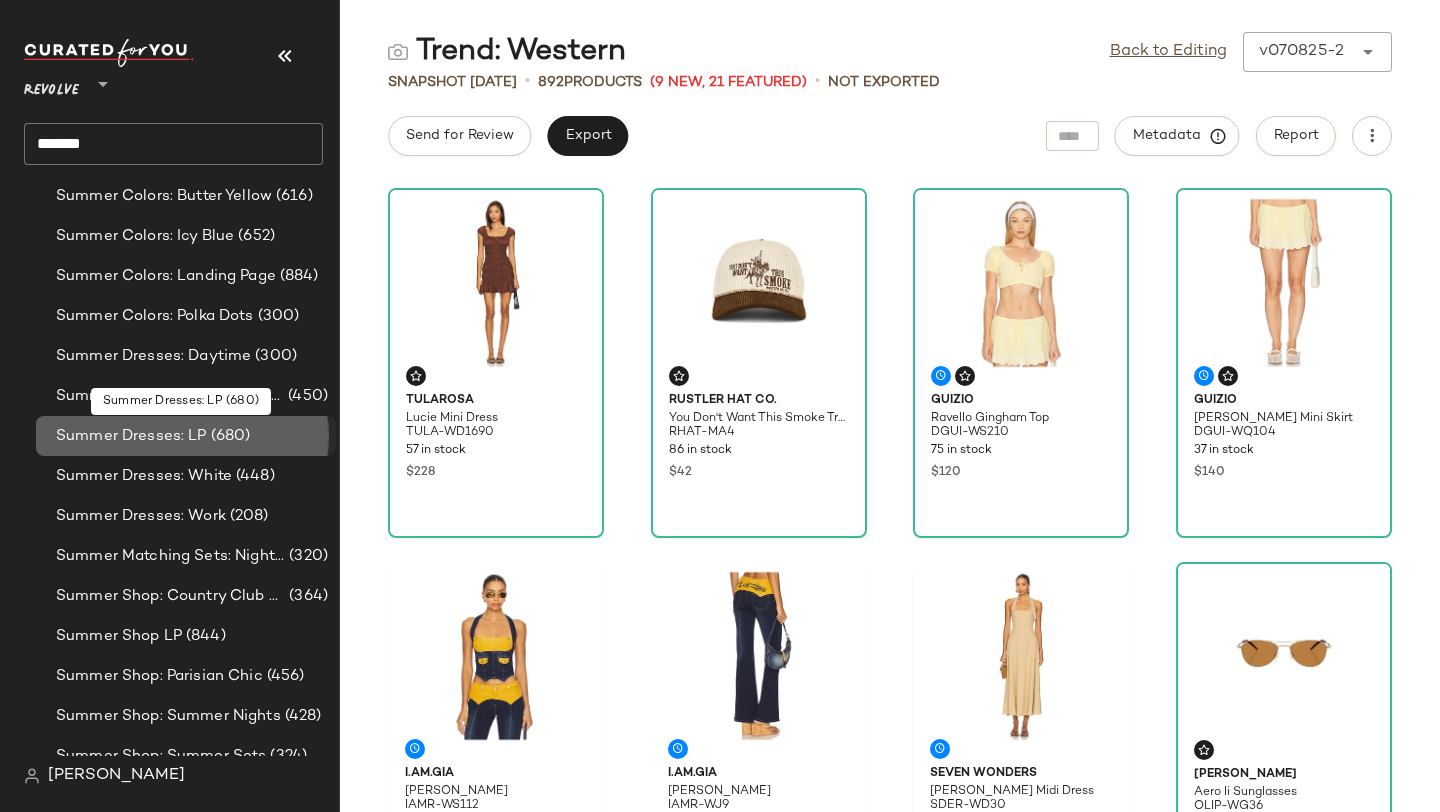 click on "Summer Dresses: LP (680)" 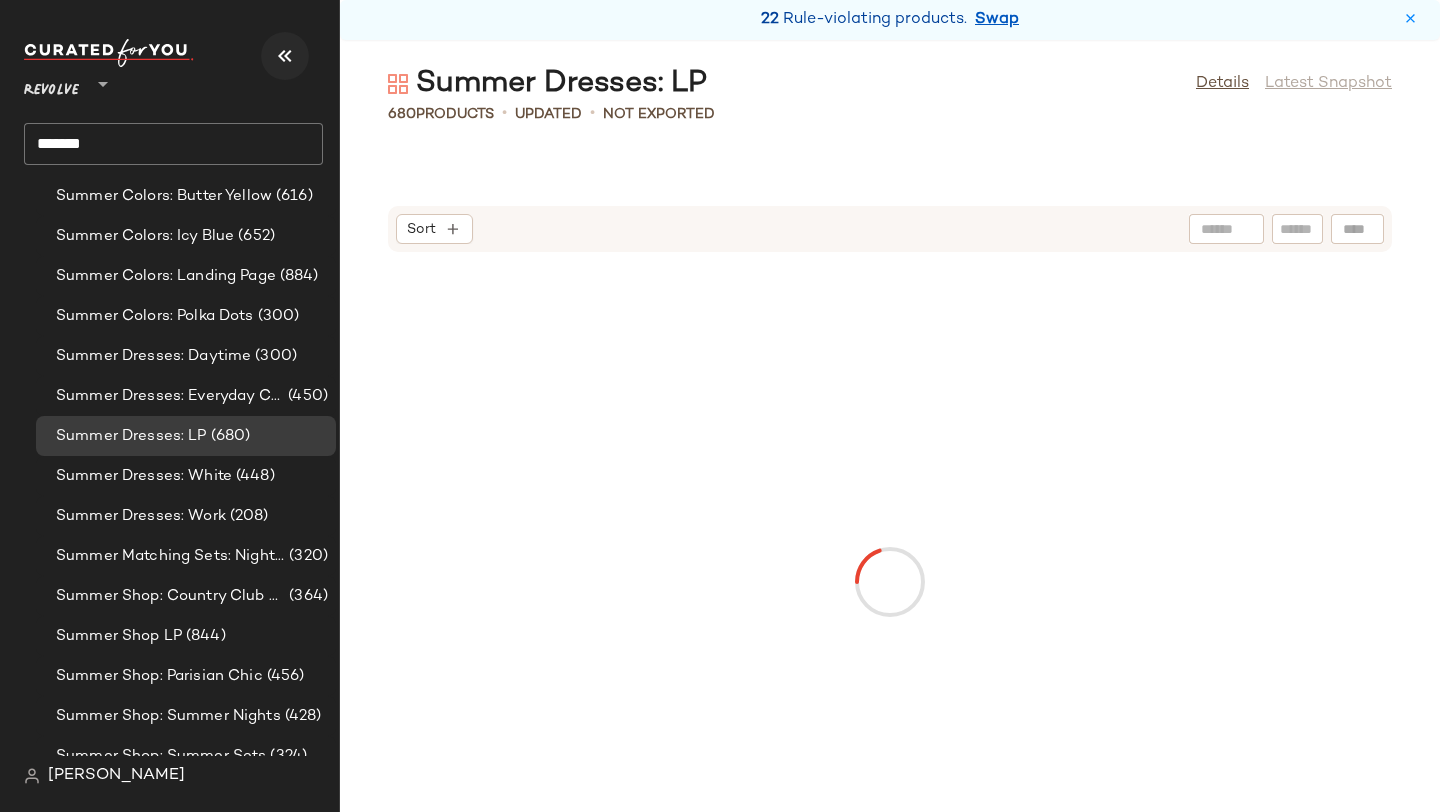 click at bounding box center [285, 56] 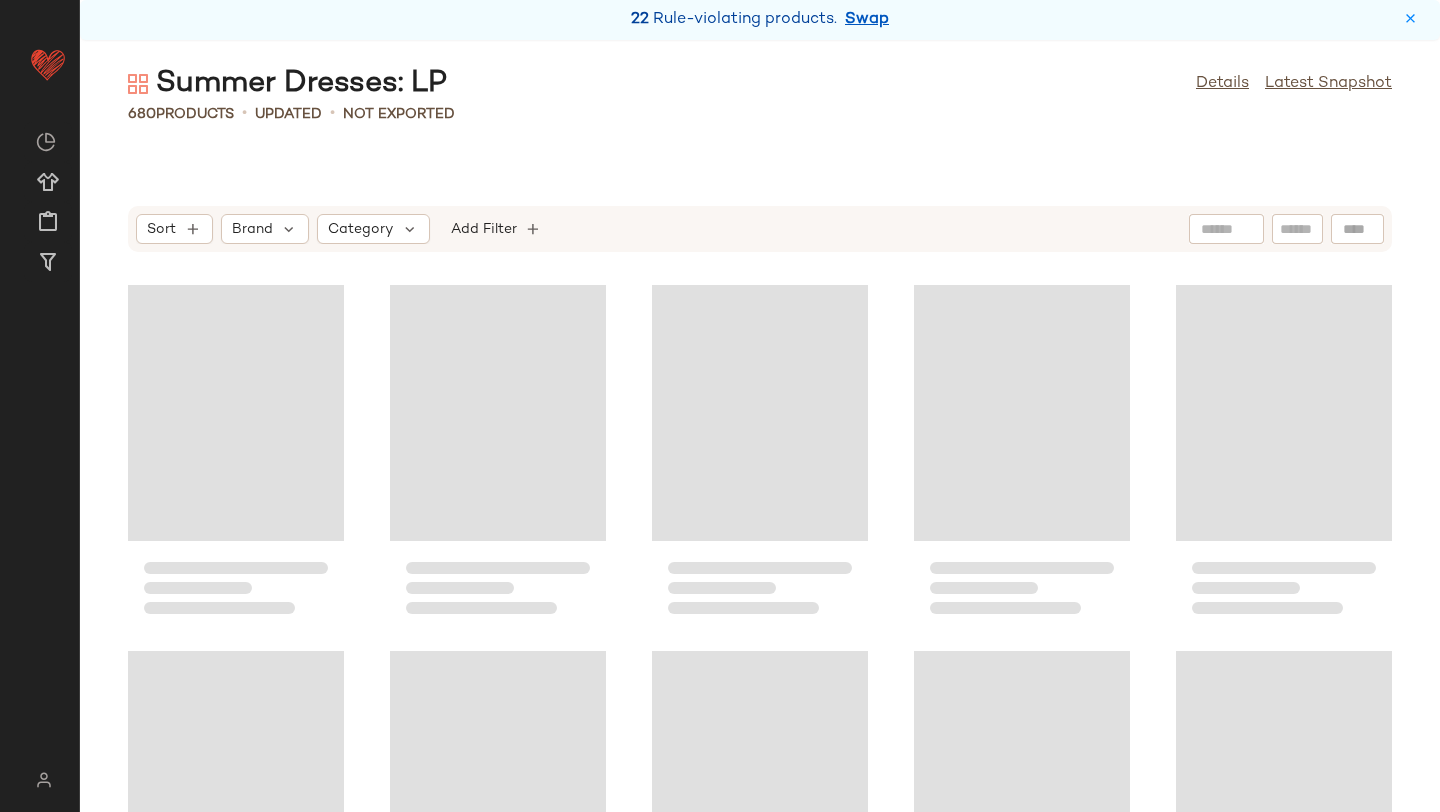 scroll, scrollTop: 0, scrollLeft: 0, axis: both 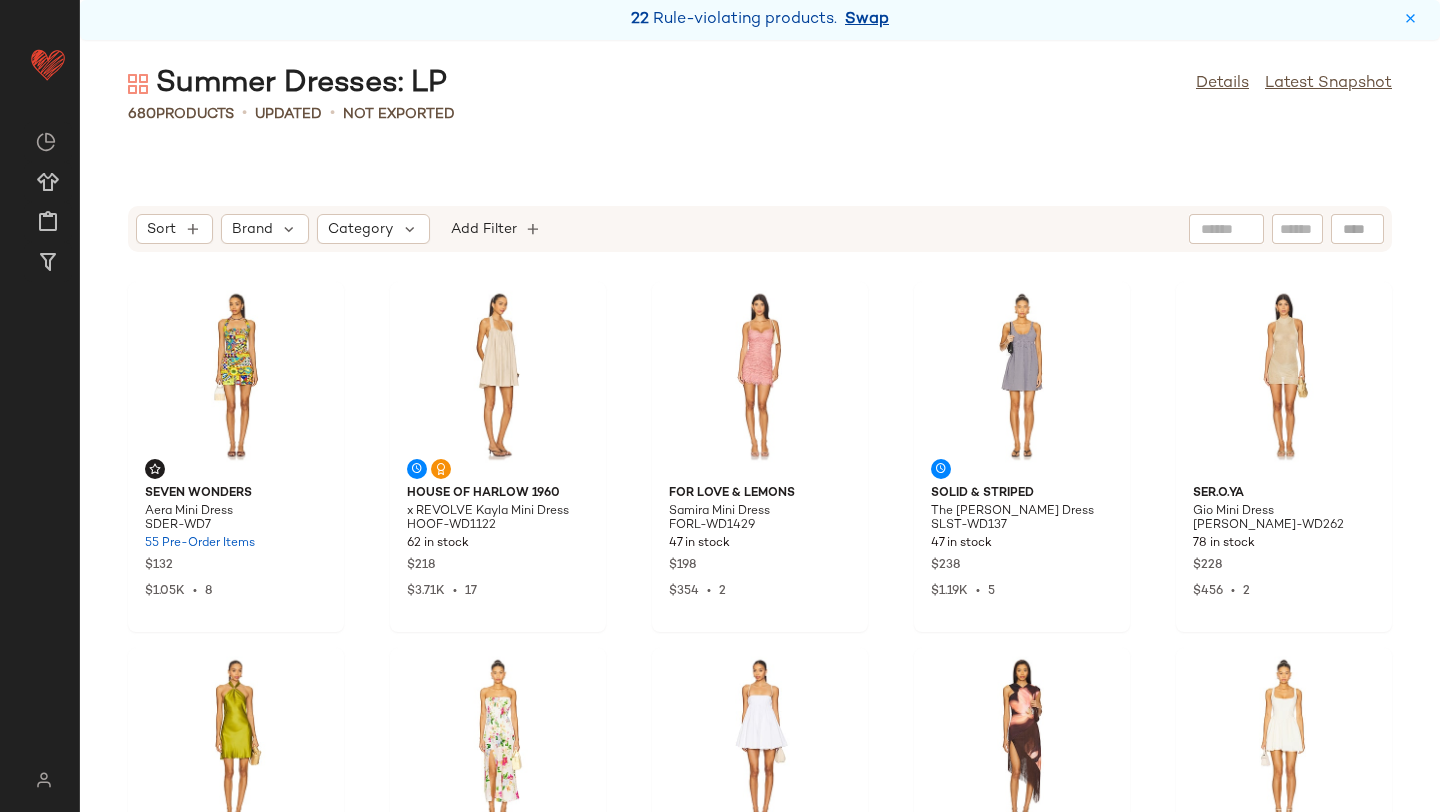 click on "Swap" at bounding box center [867, 20] 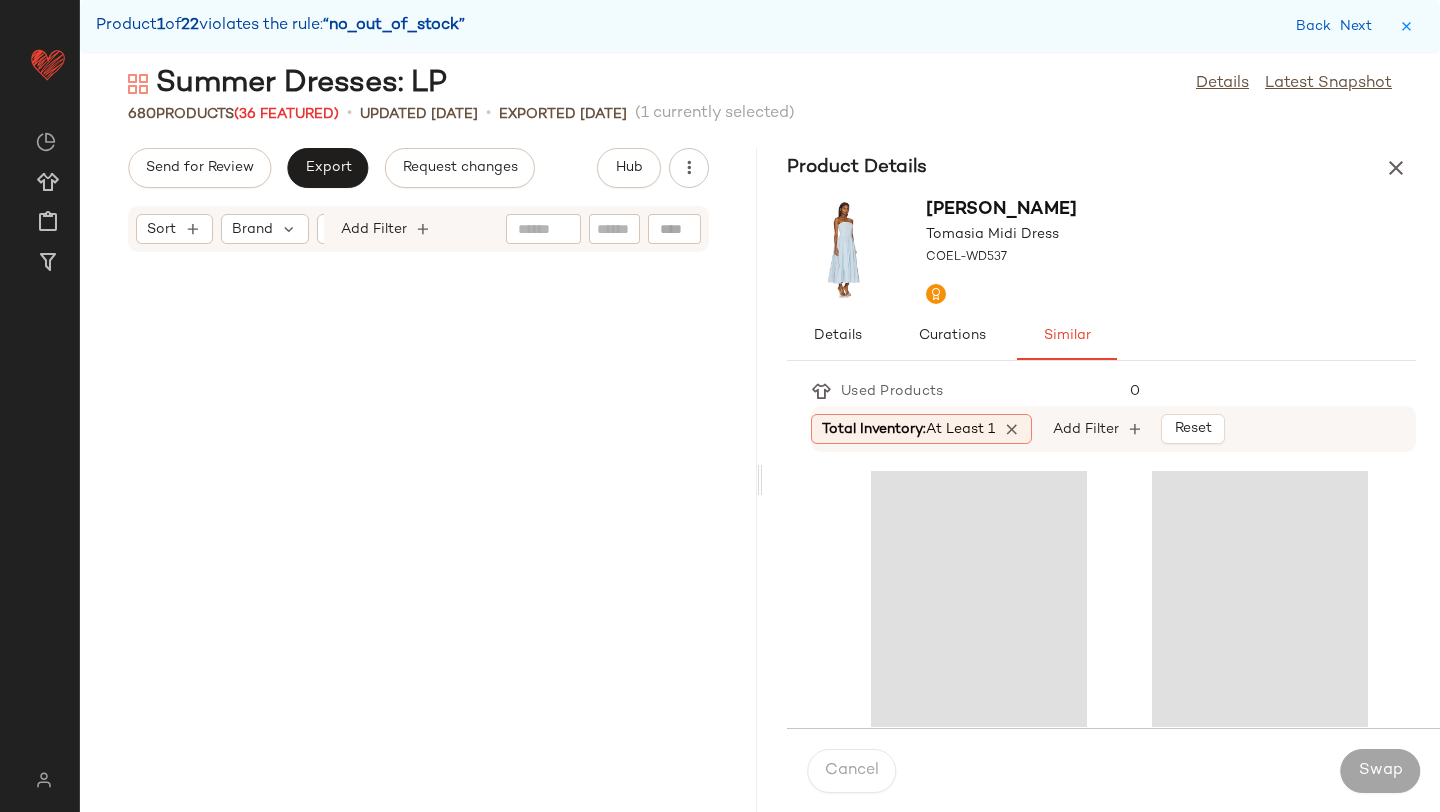 scroll, scrollTop: 4392, scrollLeft: 0, axis: vertical 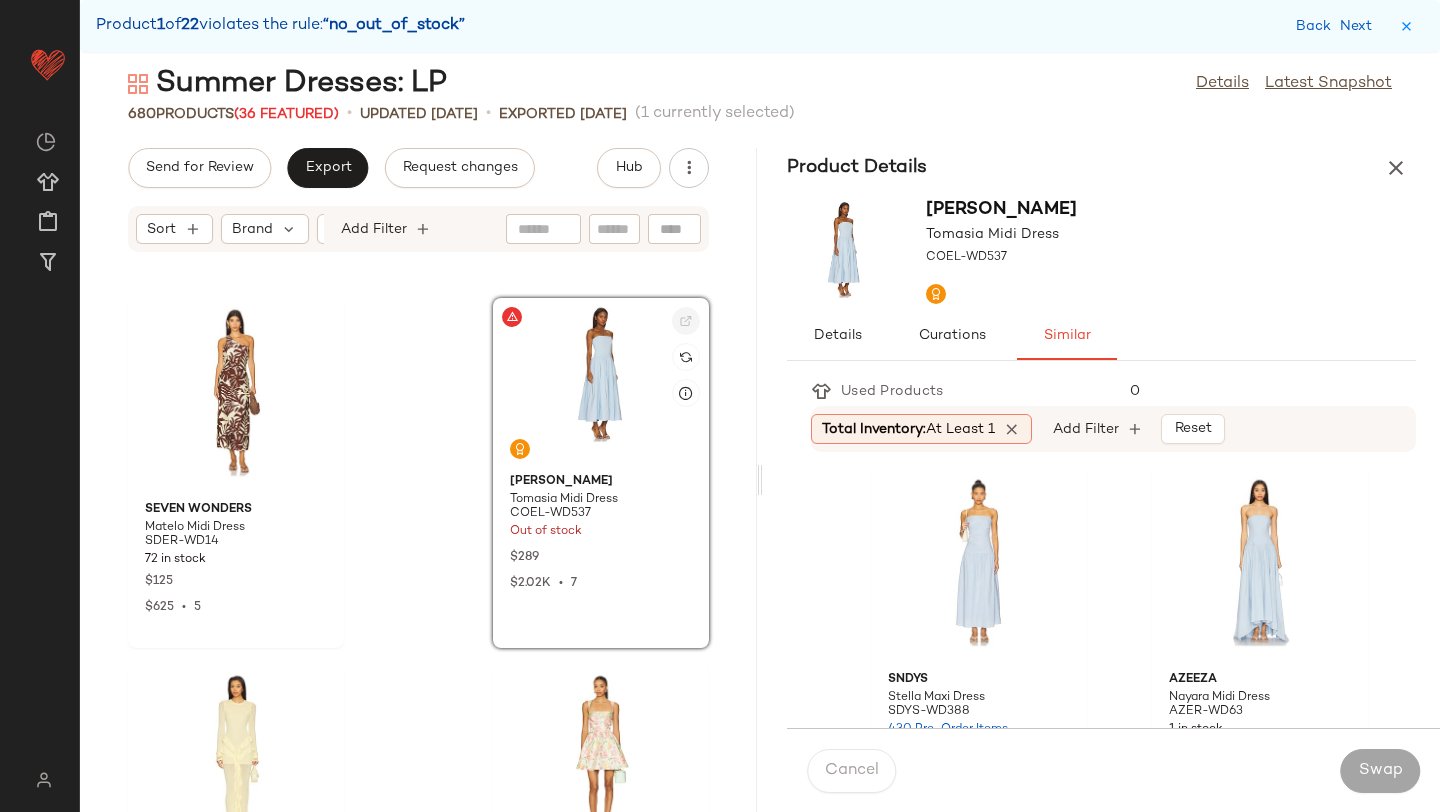 click at bounding box center [686, 321] 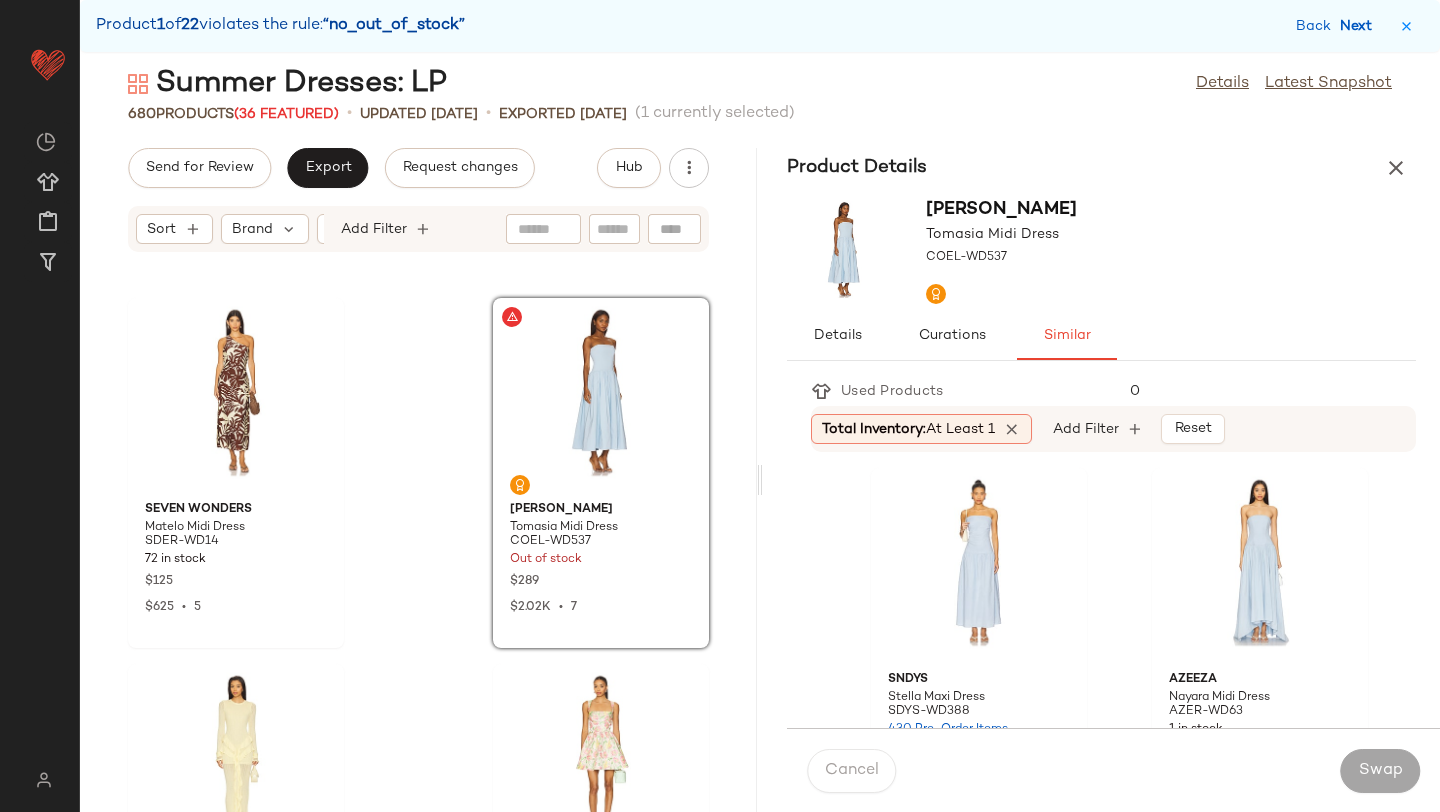 click on "Next" at bounding box center (1360, 26) 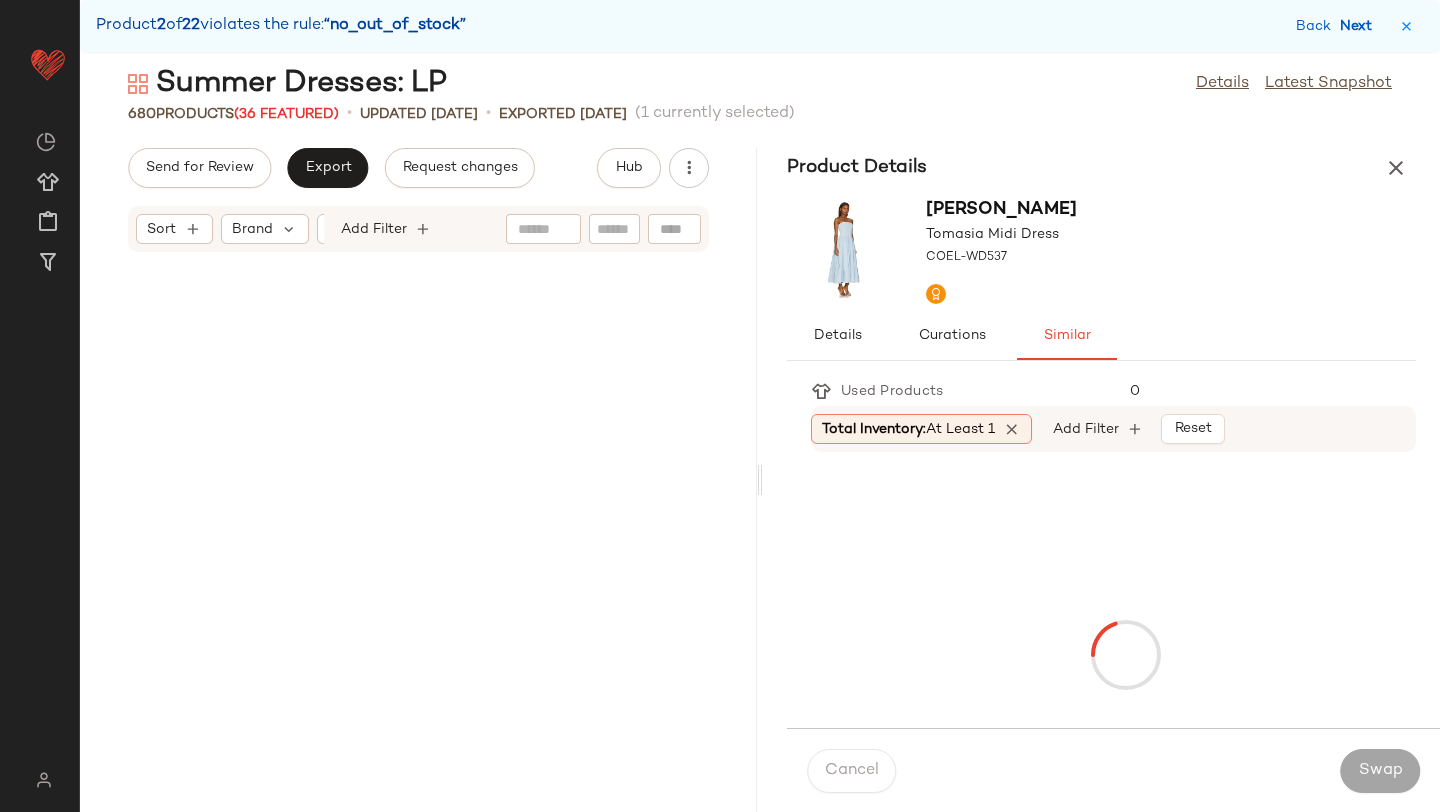 scroll, scrollTop: 5856, scrollLeft: 0, axis: vertical 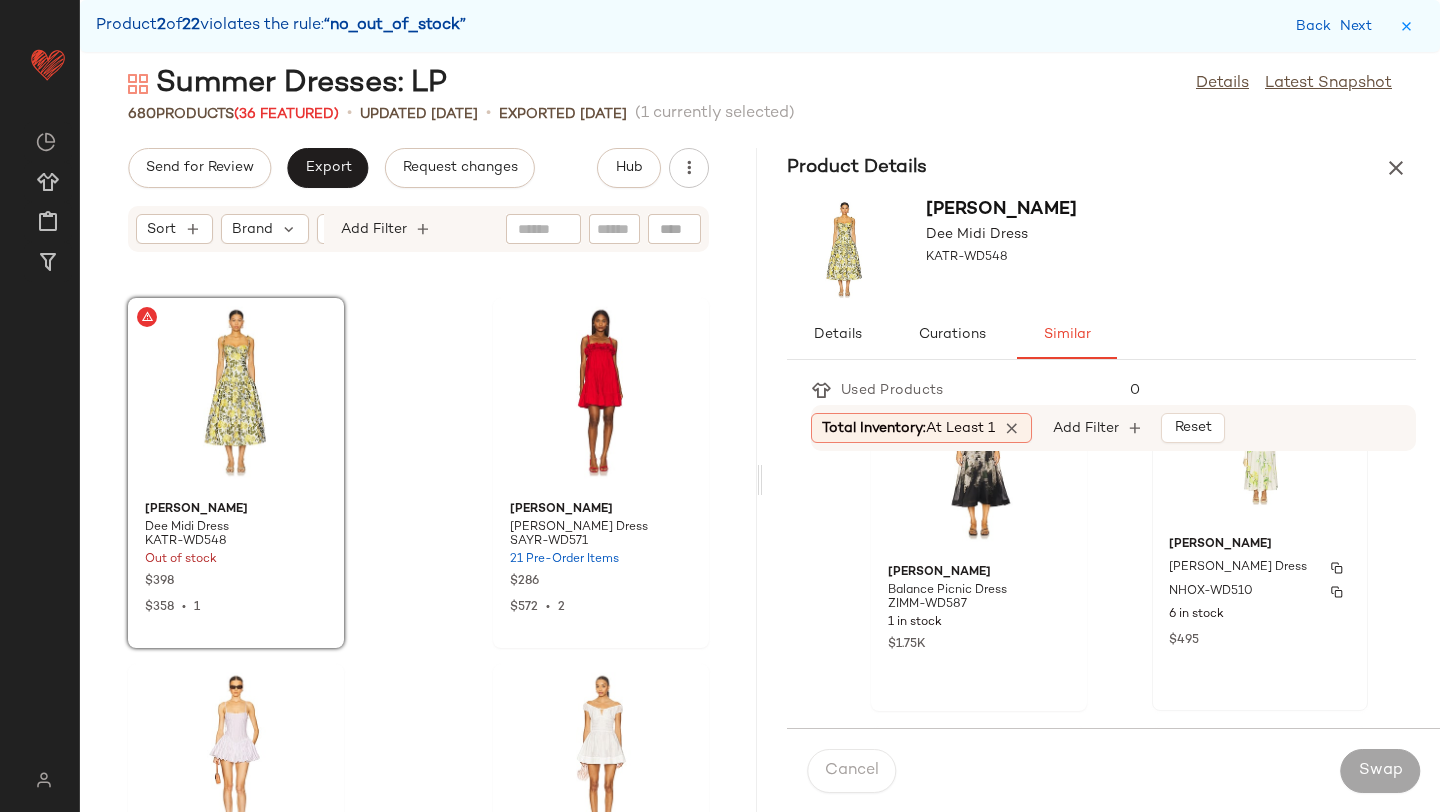 click on "[PERSON_NAME] Dress" at bounding box center (1260, 568) 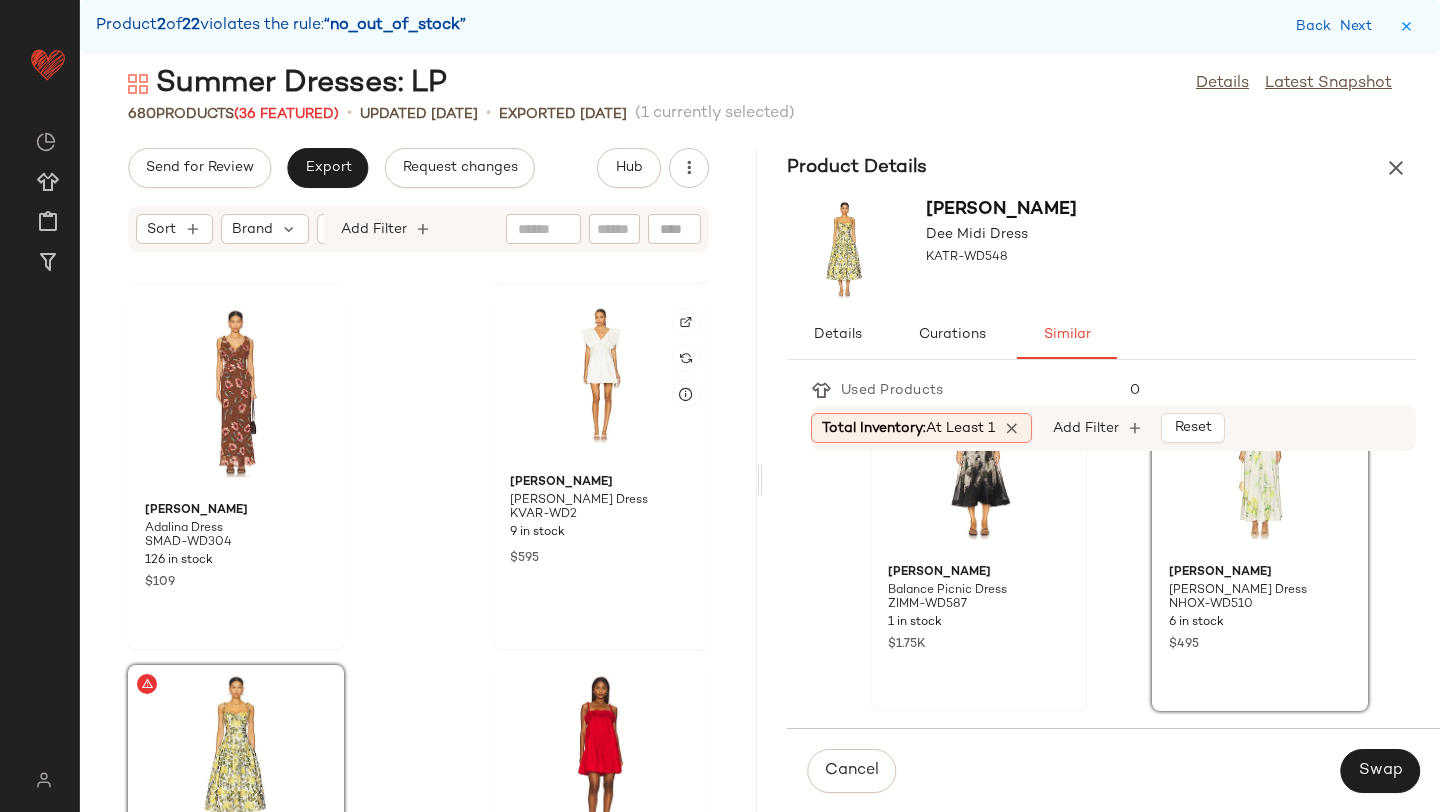 scroll, scrollTop: 5508, scrollLeft: 0, axis: vertical 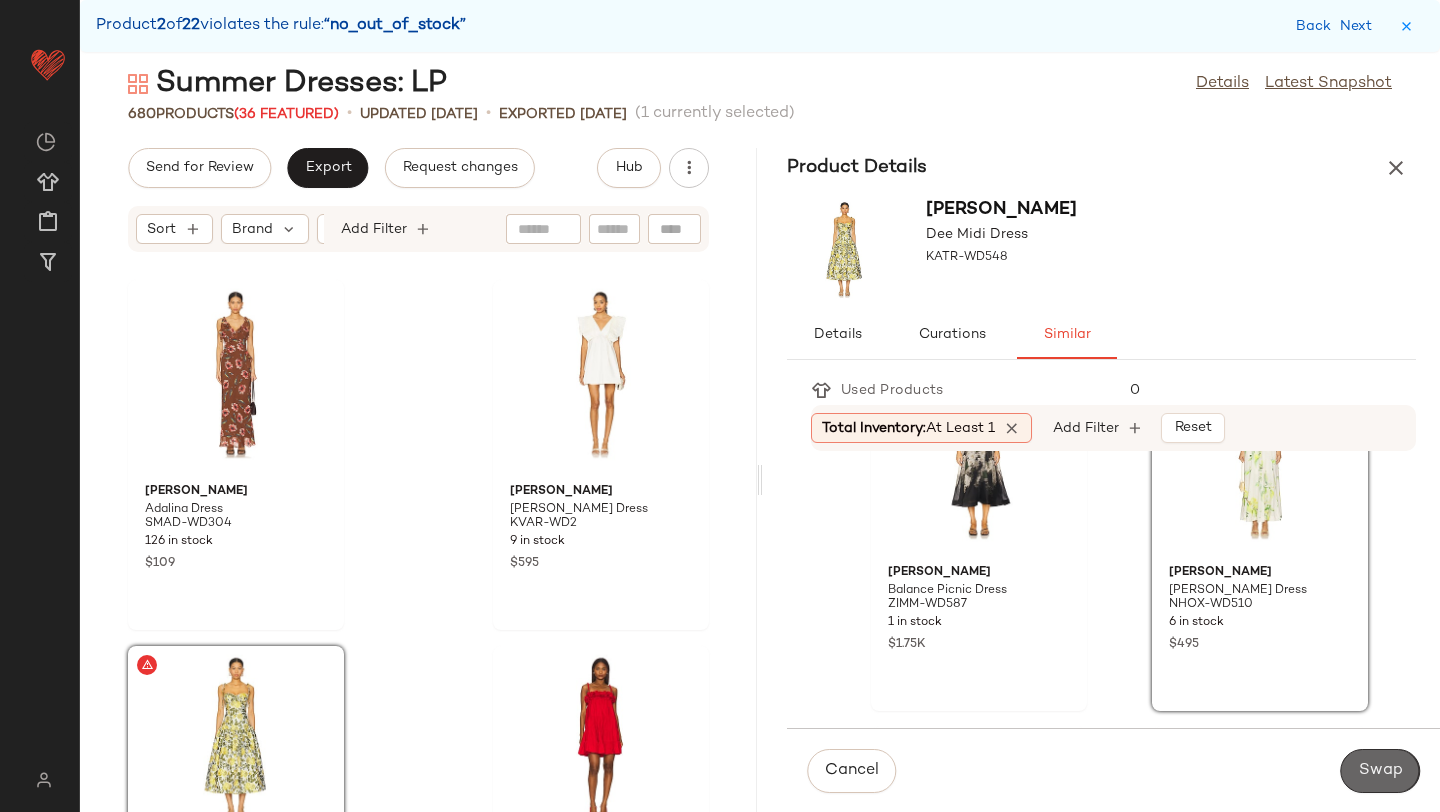 click on "Swap" at bounding box center (1380, 771) 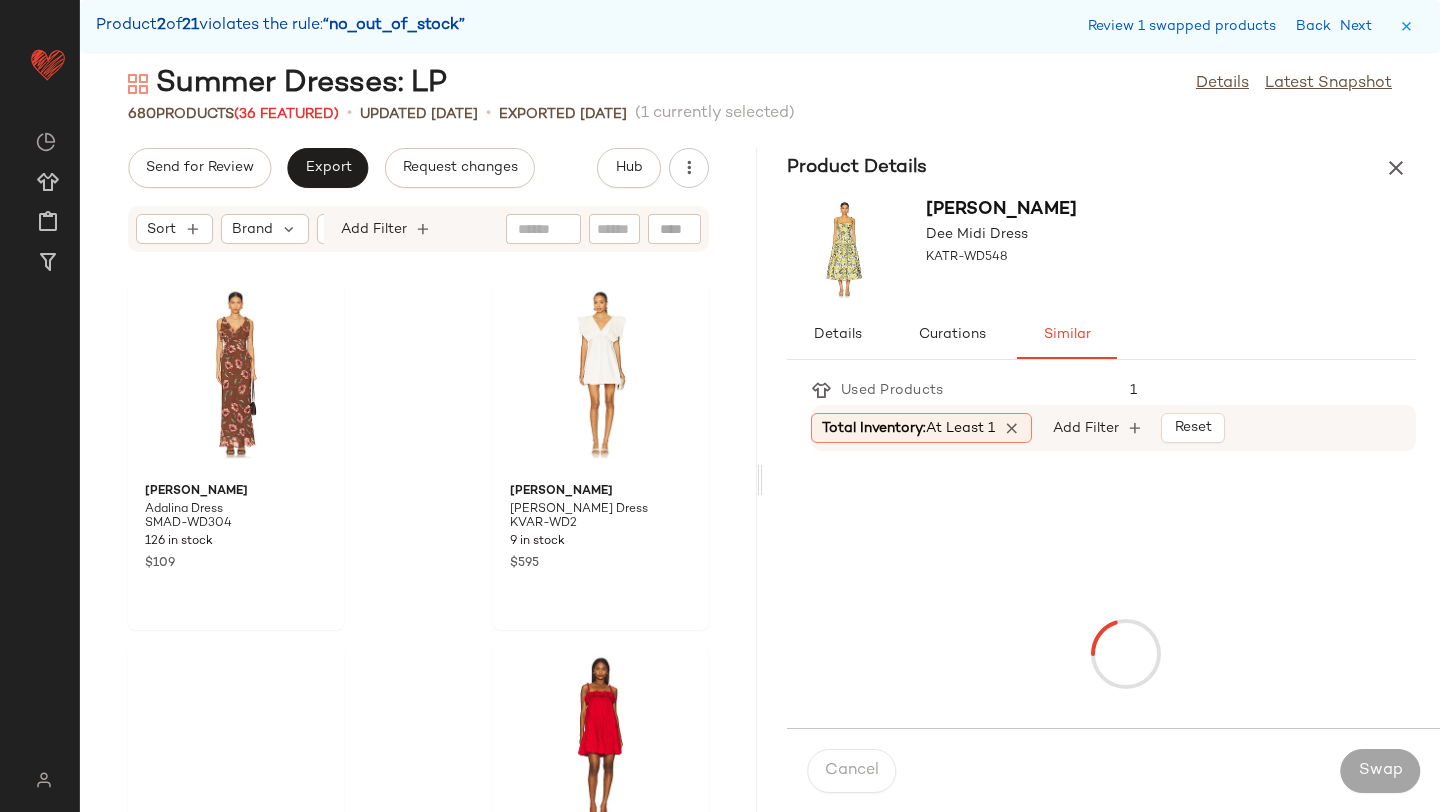 scroll, scrollTop: 12444, scrollLeft: 0, axis: vertical 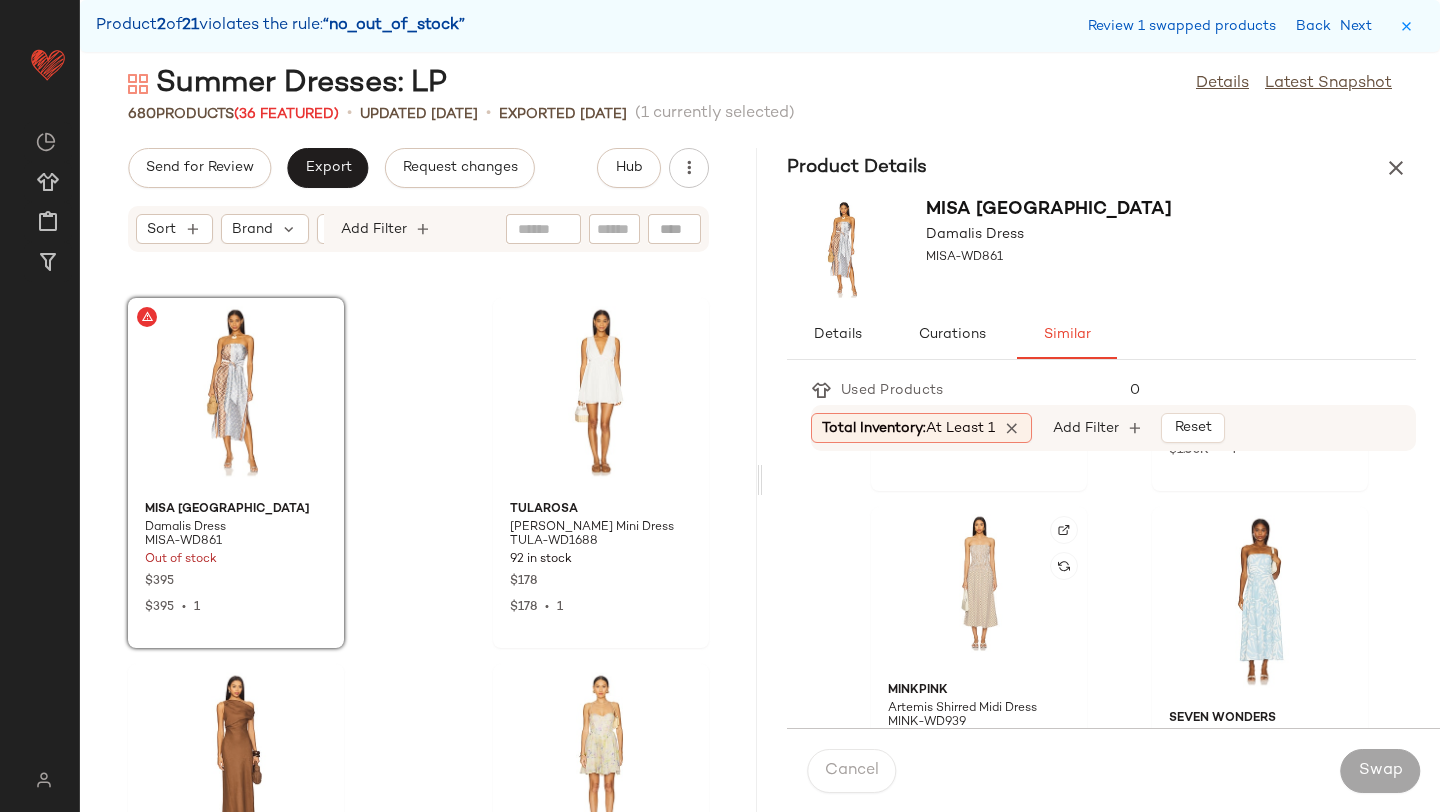 click 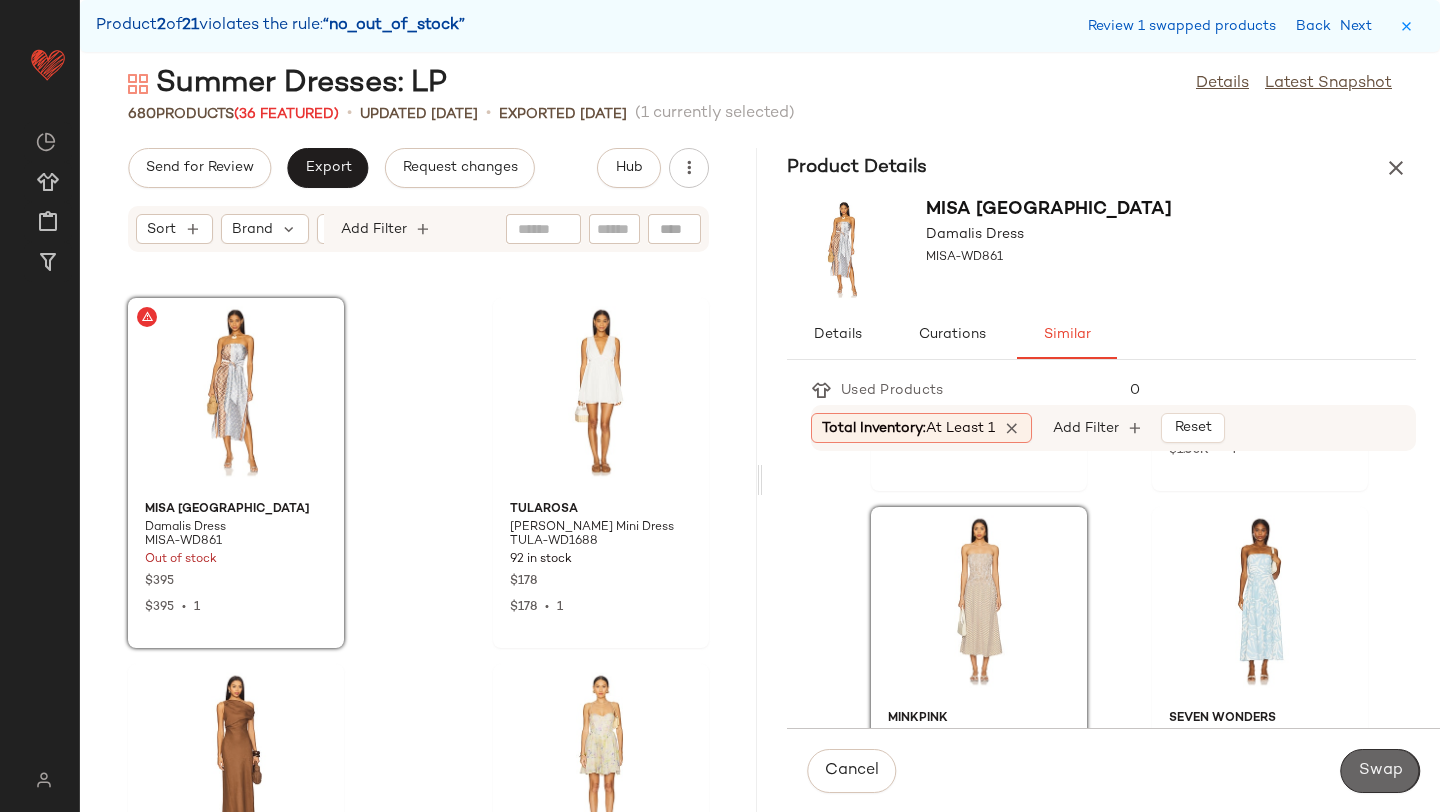 click on "Swap" at bounding box center [1380, 771] 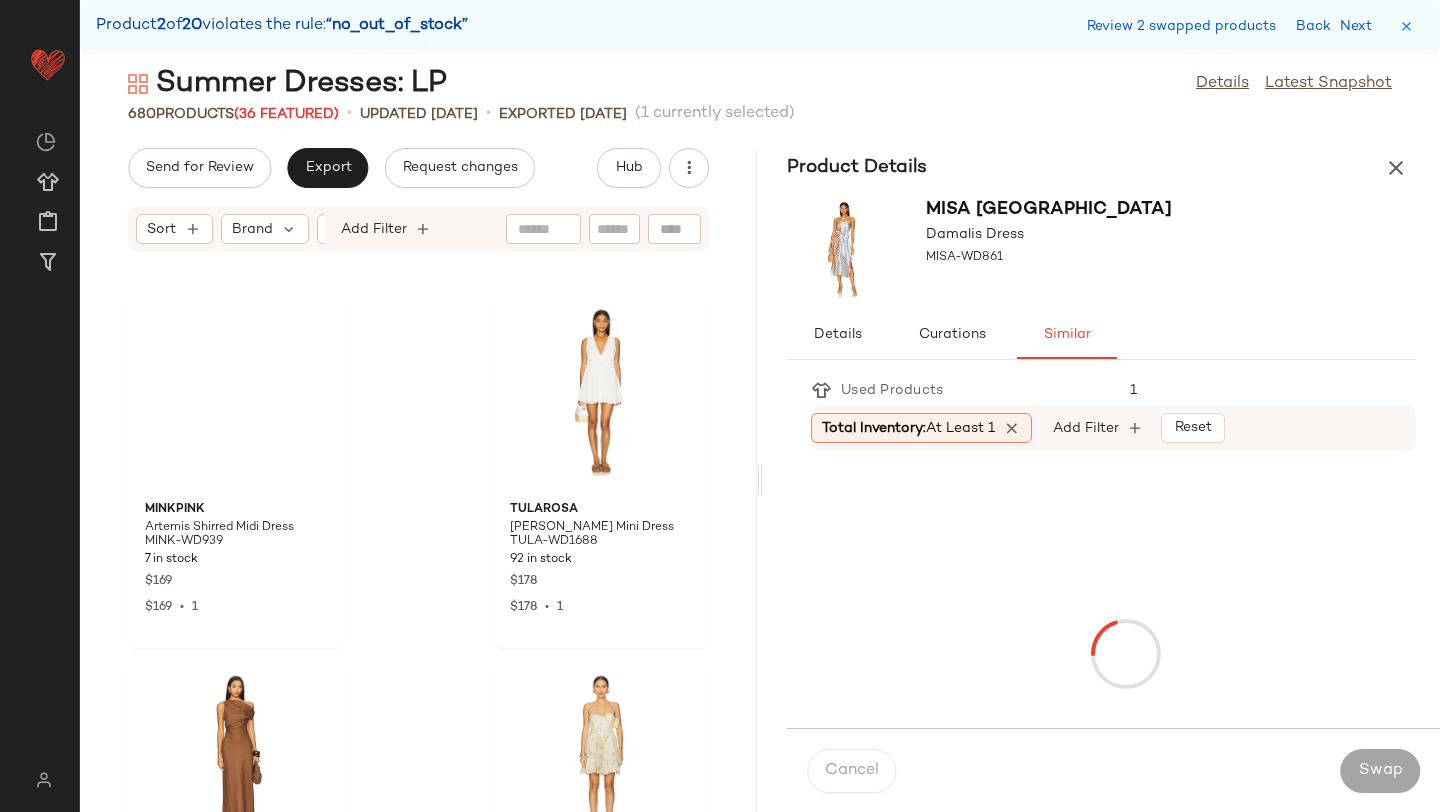 scroll, scrollTop: 14274, scrollLeft: 0, axis: vertical 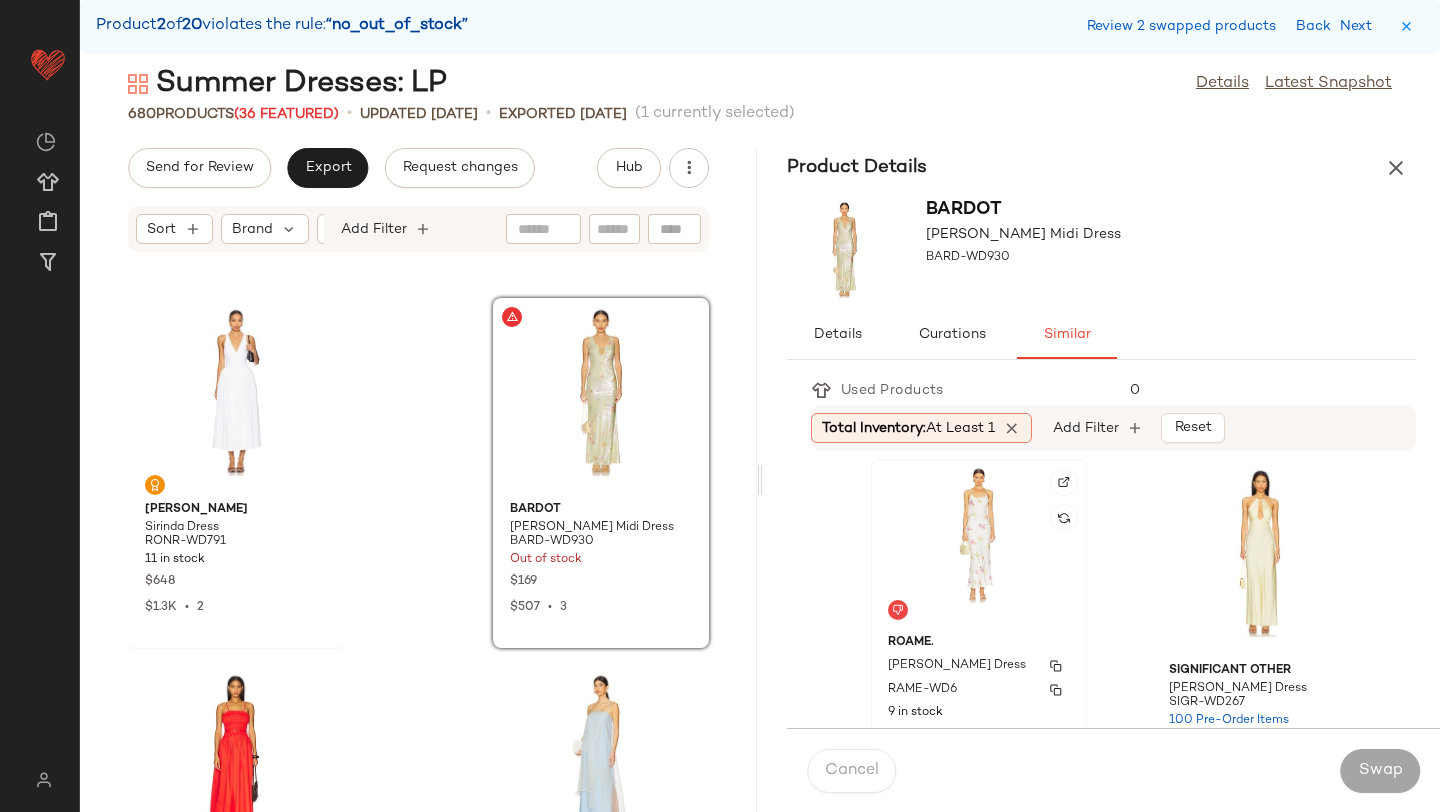 click on "ROAME. Winslow Dress RAME-WD6 9 in stock $343" 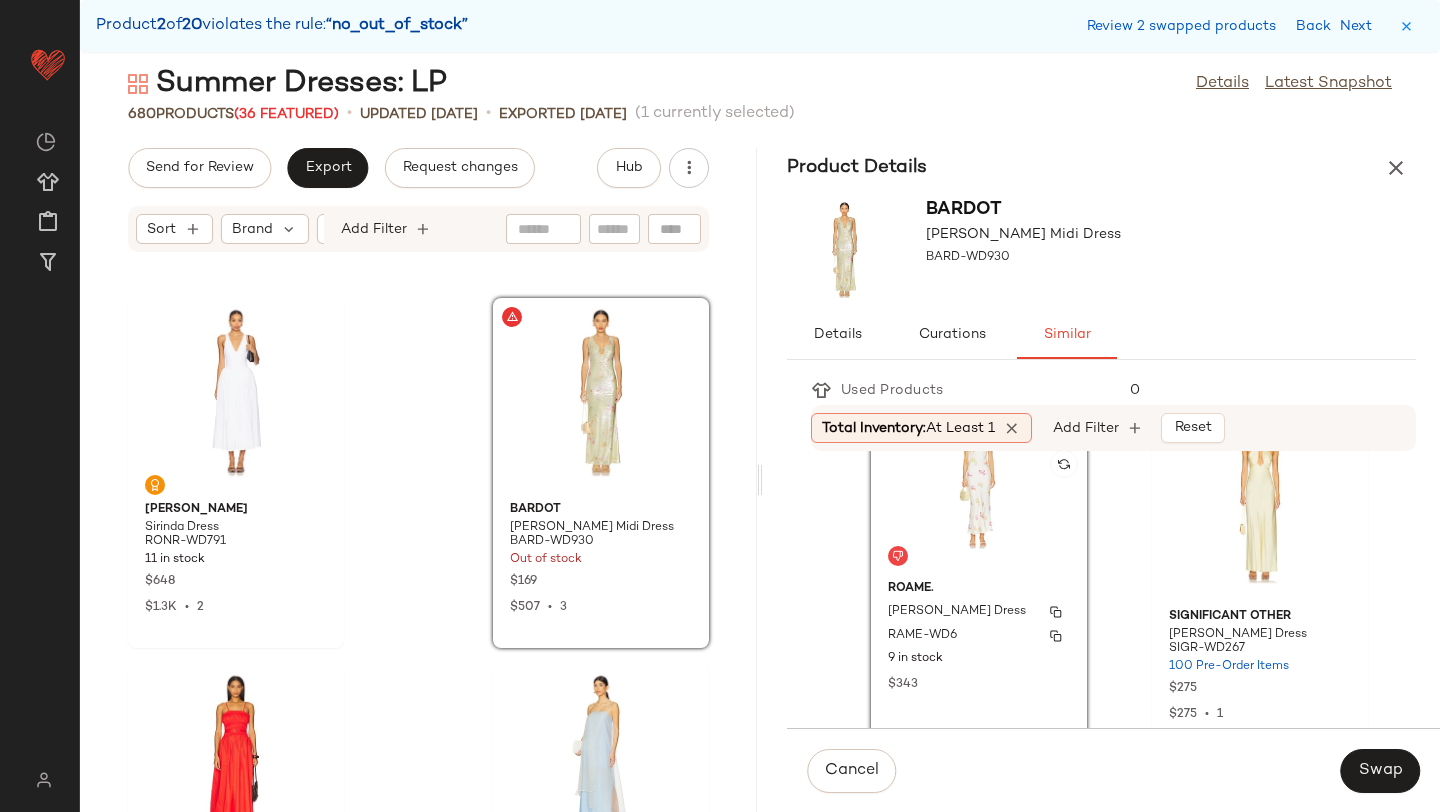 scroll, scrollTop: 2277, scrollLeft: 0, axis: vertical 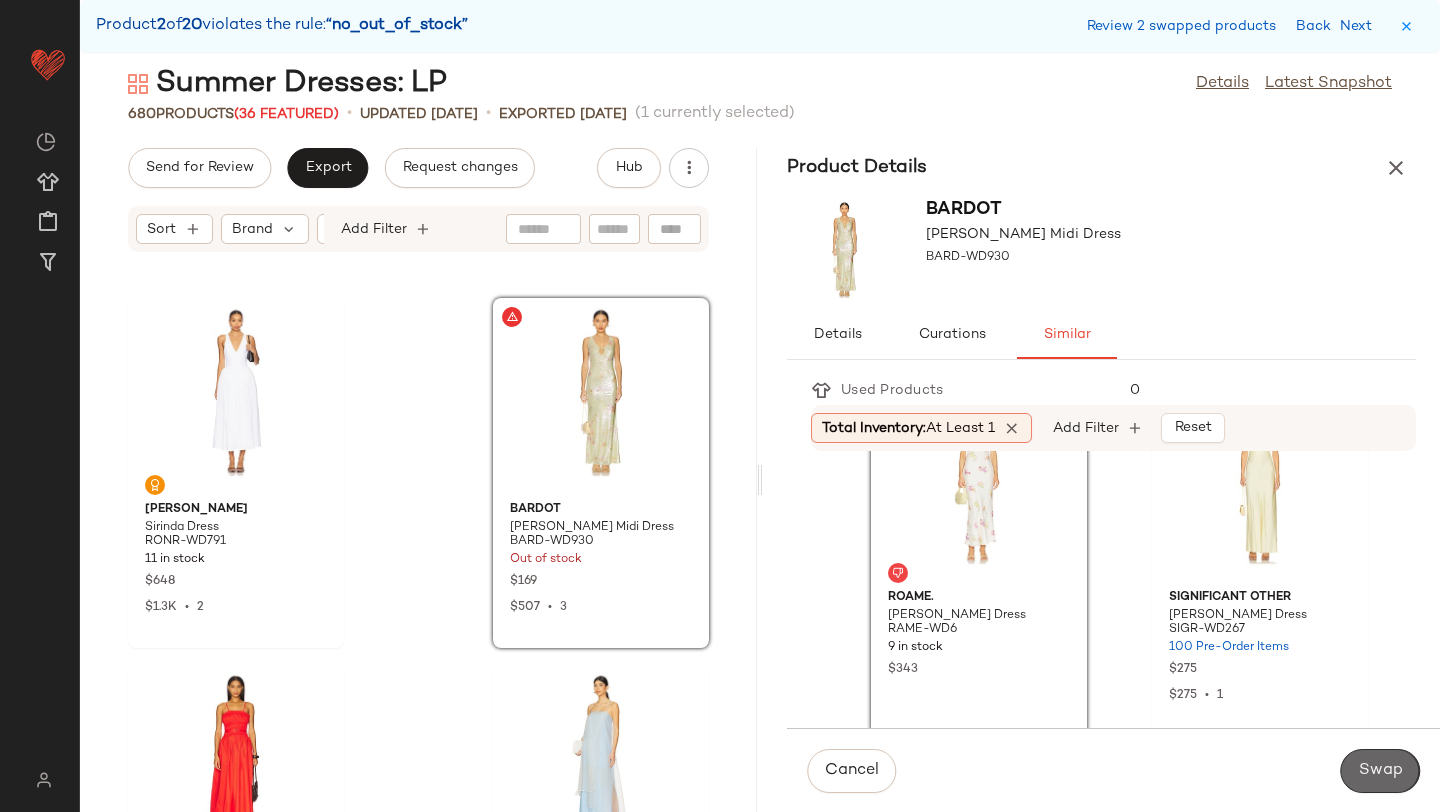 click on "Swap" 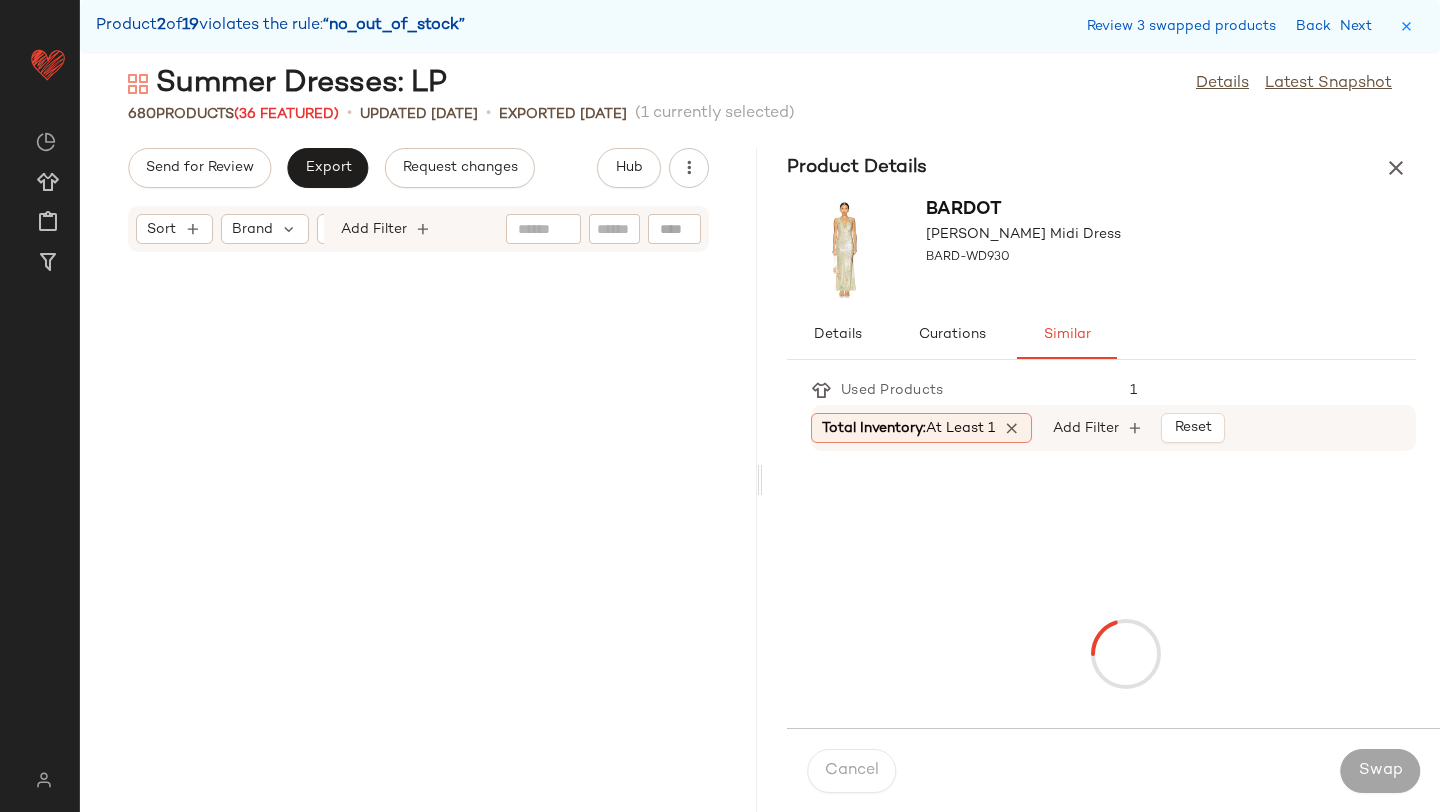 scroll, scrollTop: 16104, scrollLeft: 0, axis: vertical 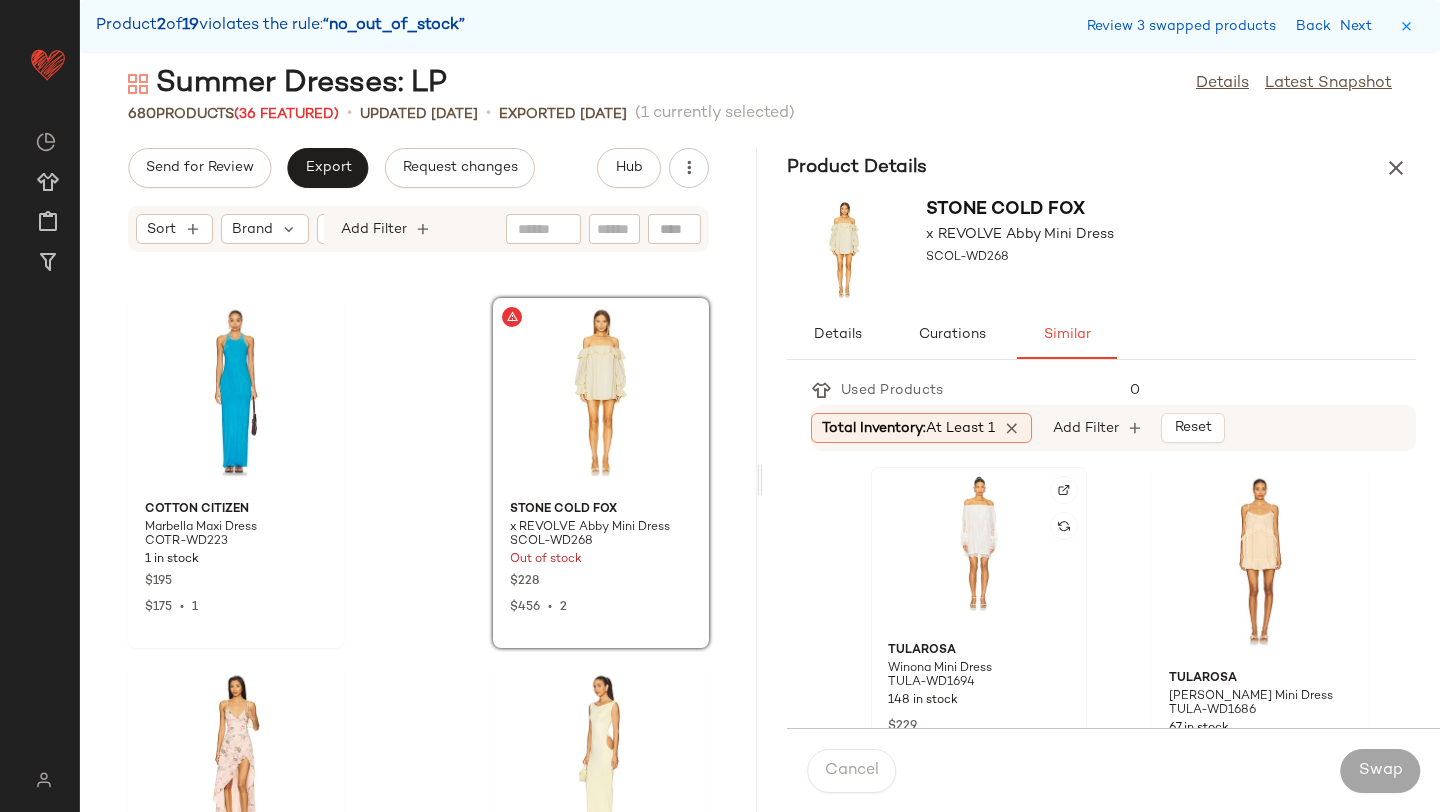 click 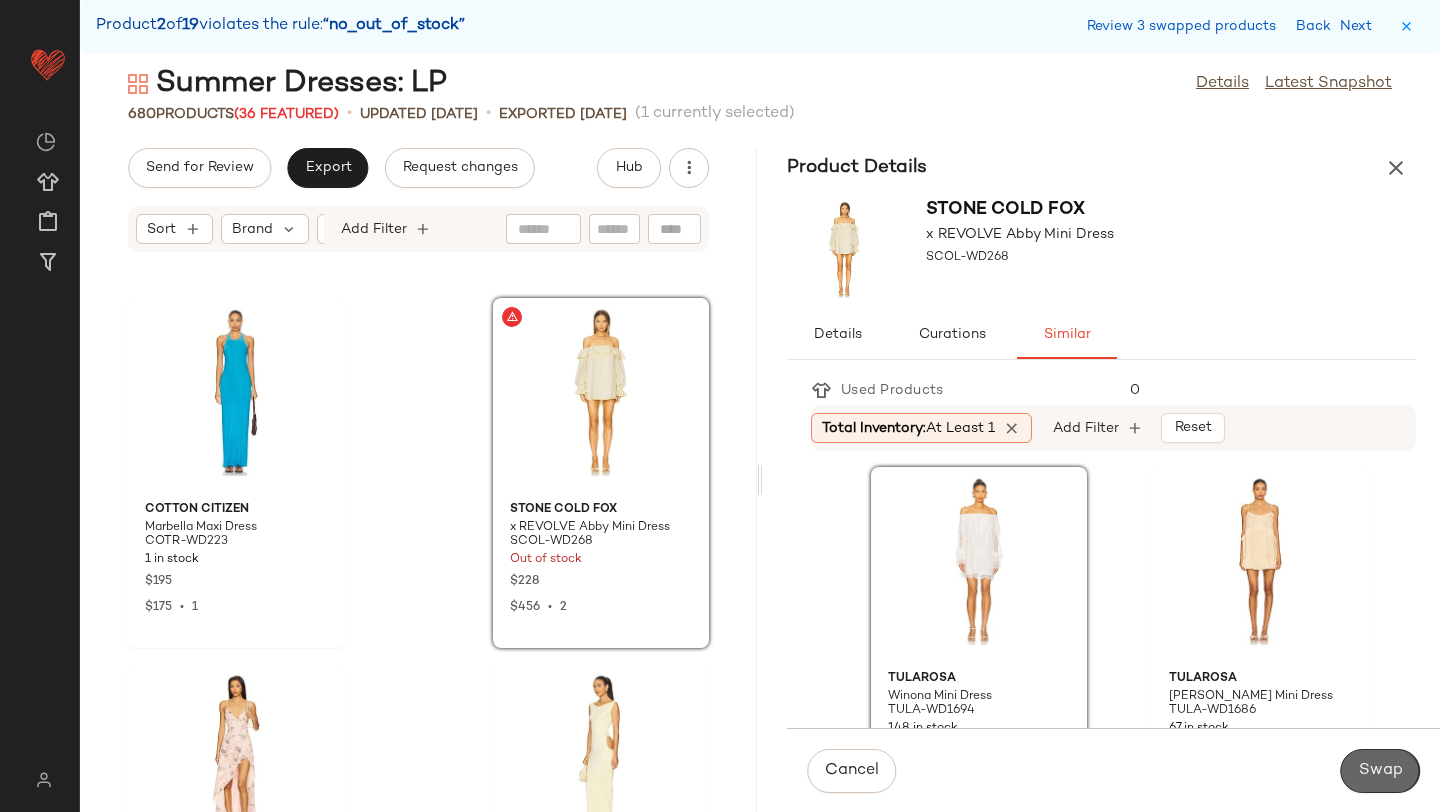 click on "Swap" 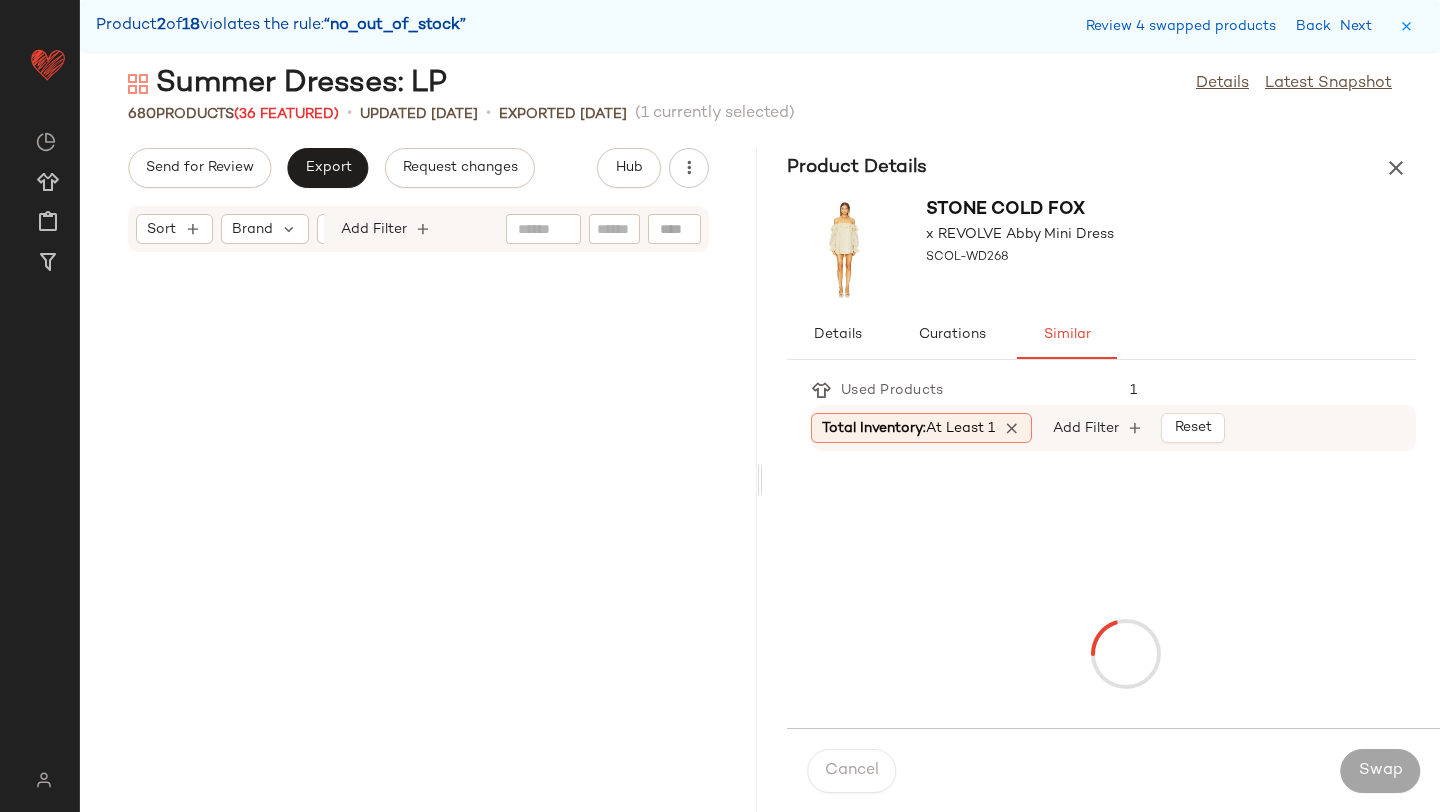 scroll, scrollTop: 20496, scrollLeft: 0, axis: vertical 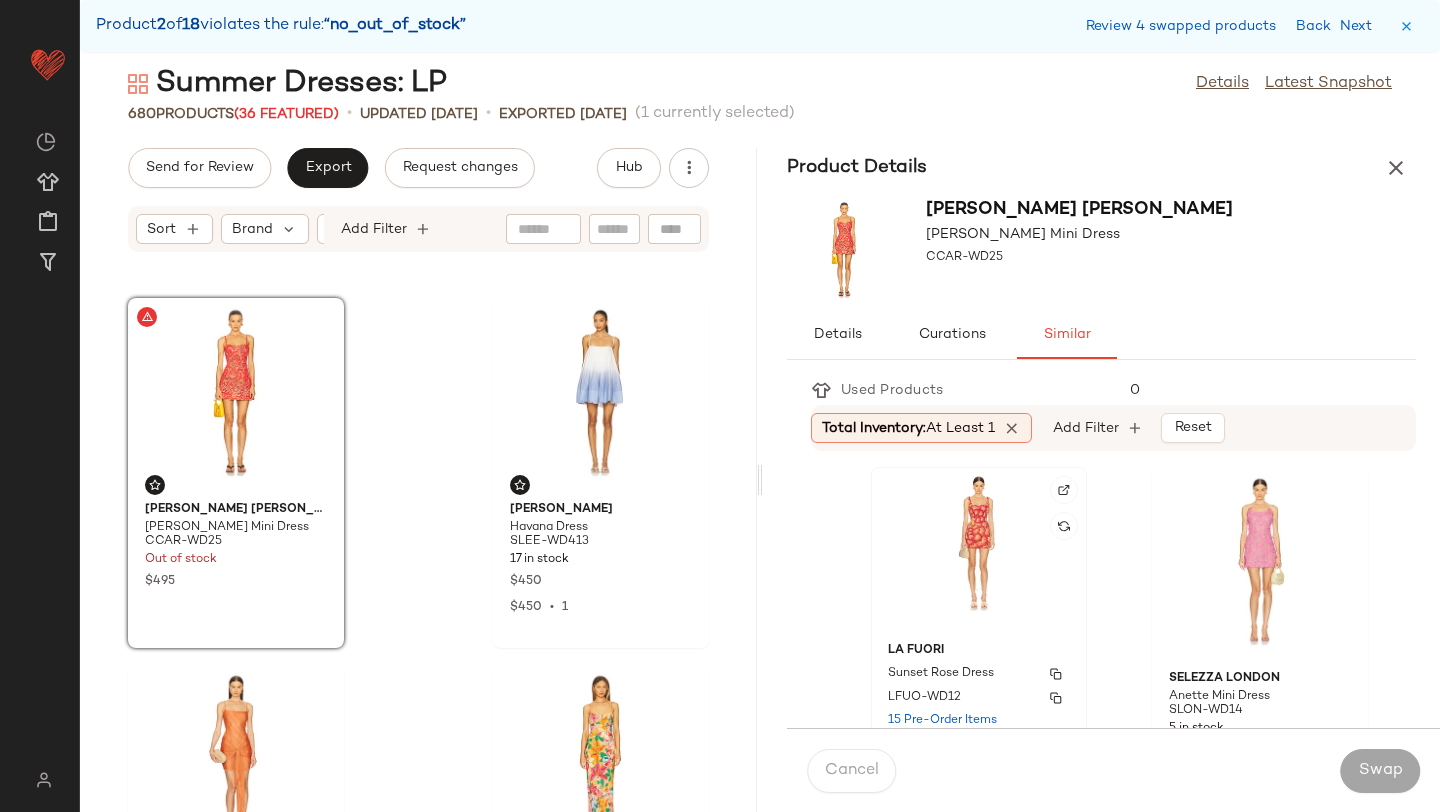 click on "LA FUORI Sunset Rose Dress LFUO-WD12 15 Pre-Order Items $950" 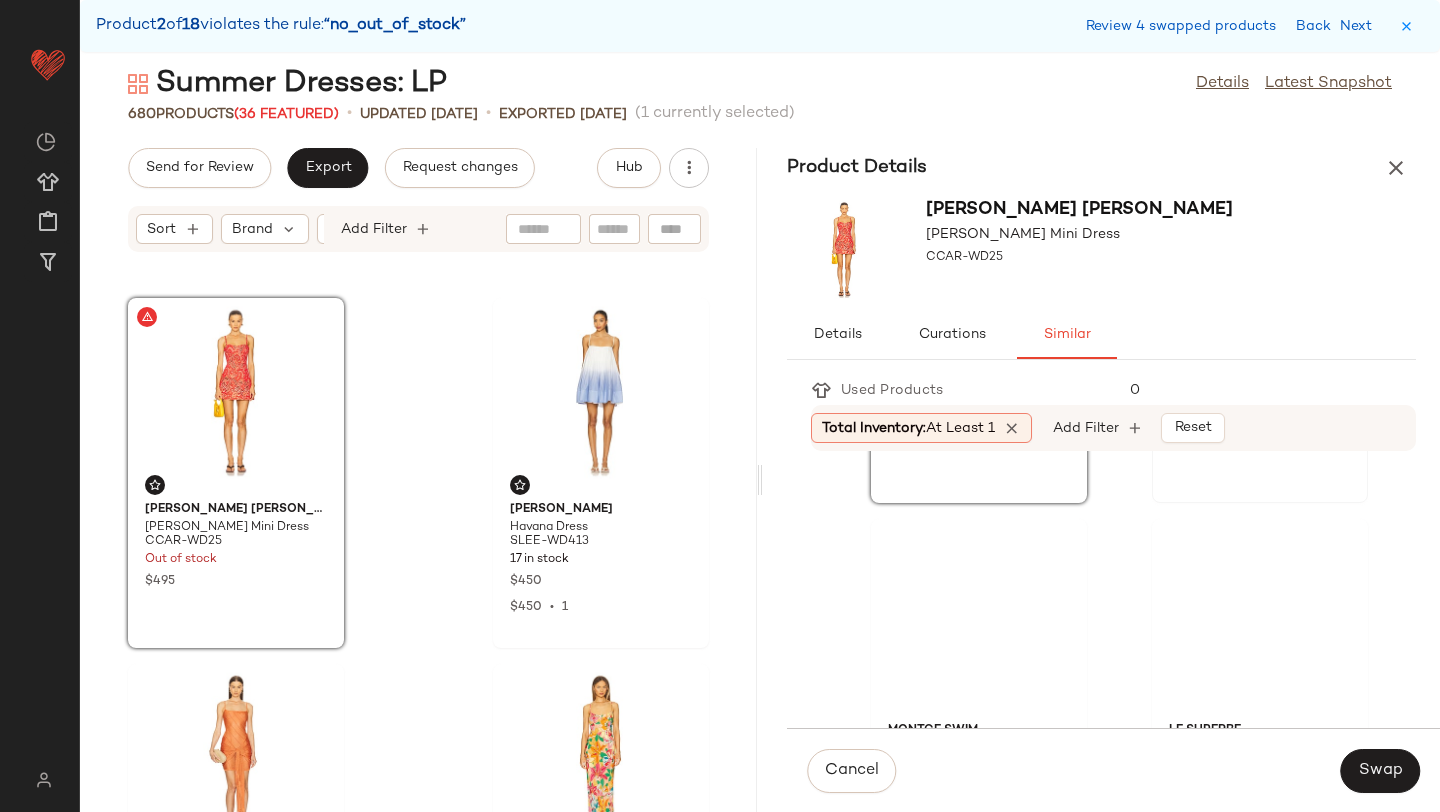 scroll, scrollTop: 392, scrollLeft: 0, axis: vertical 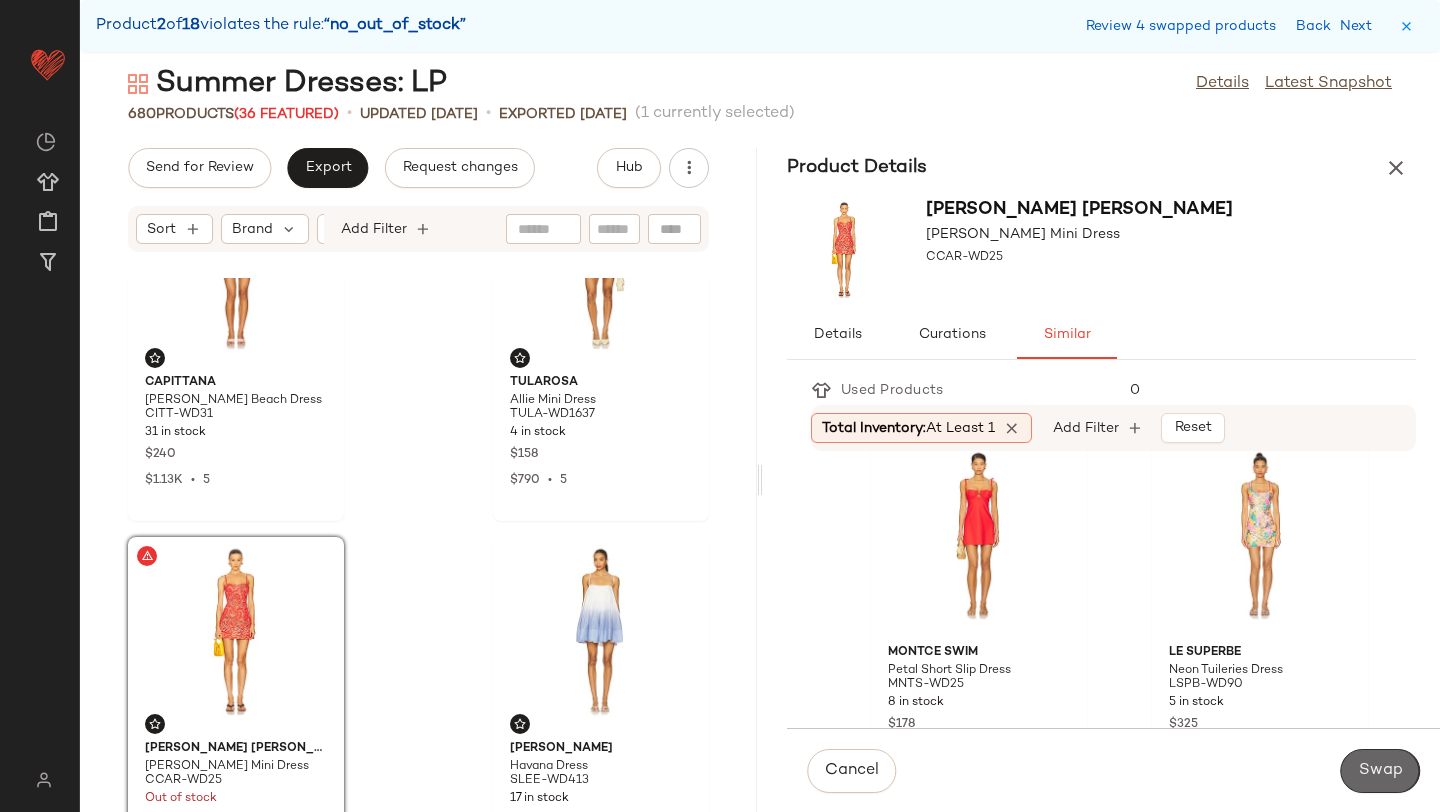 click on "Swap" at bounding box center [1380, 771] 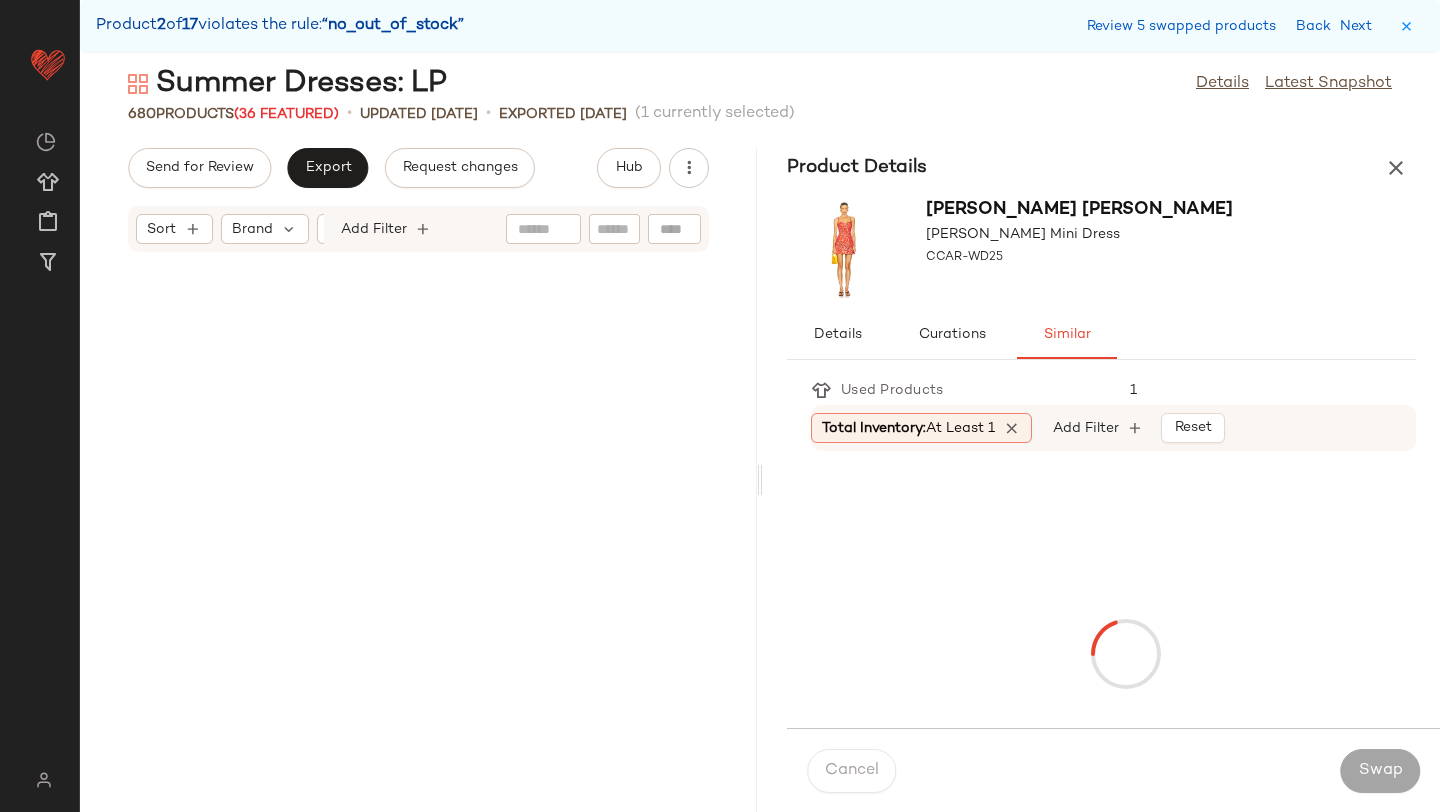 scroll, scrollTop: 21228, scrollLeft: 0, axis: vertical 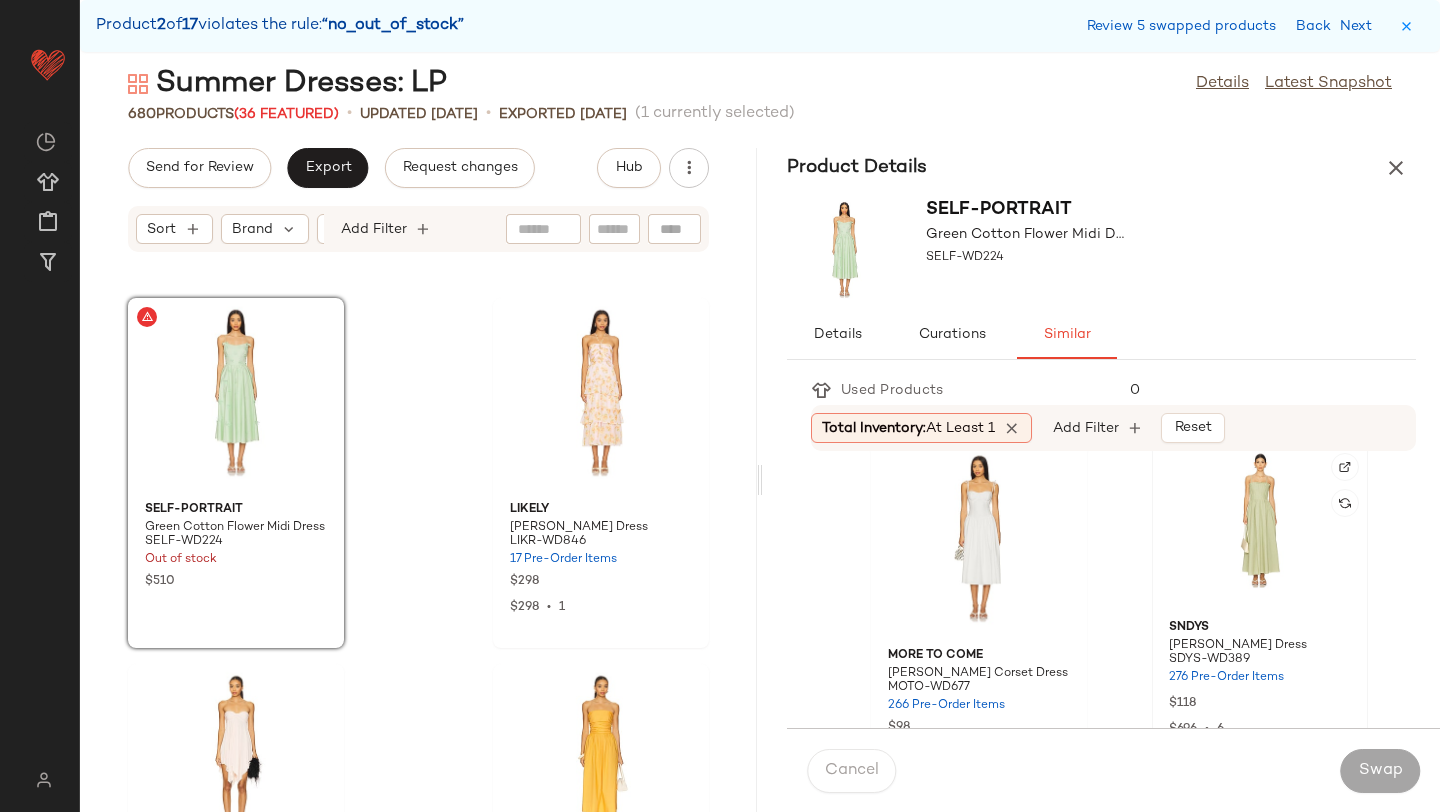 click 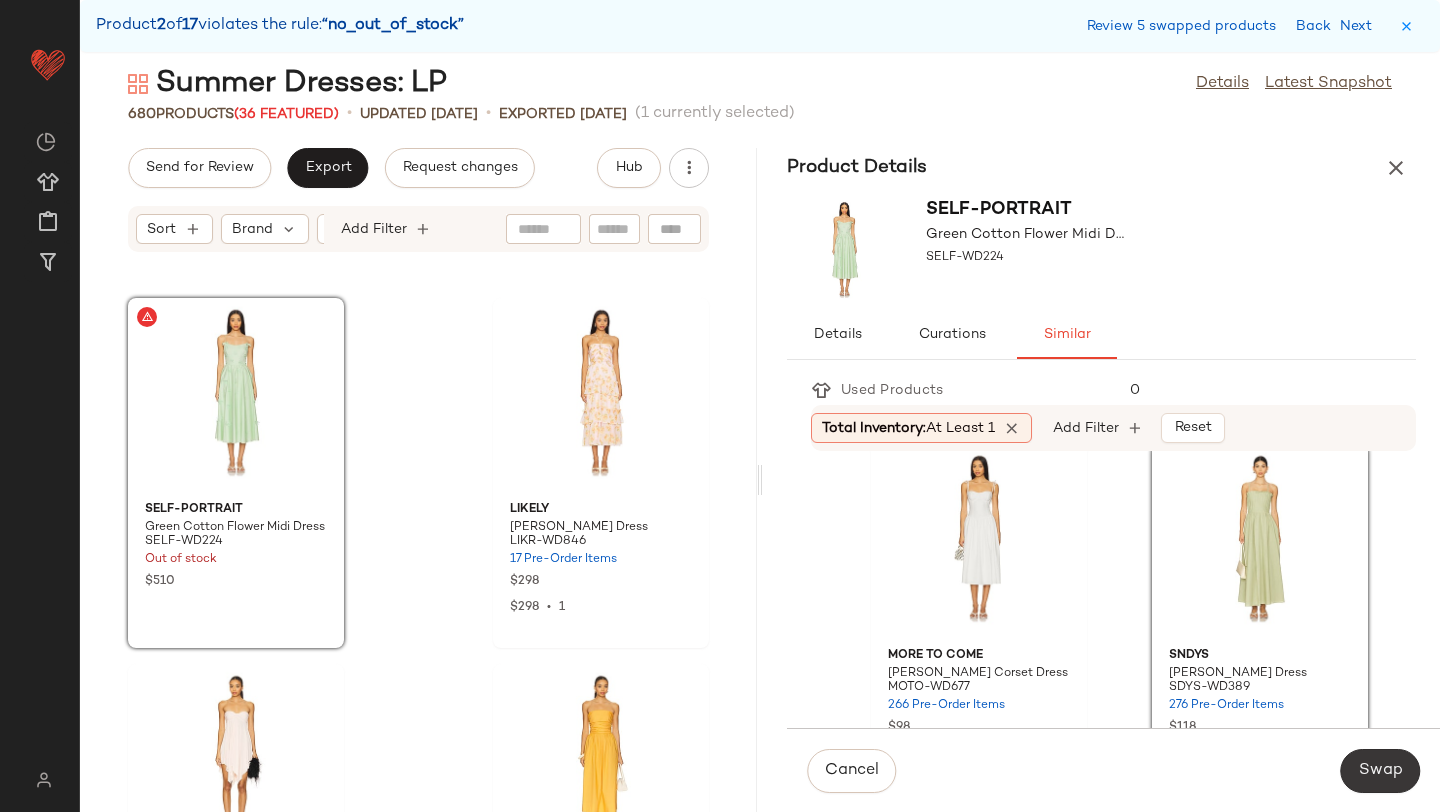 click on "Swap" at bounding box center (1380, 771) 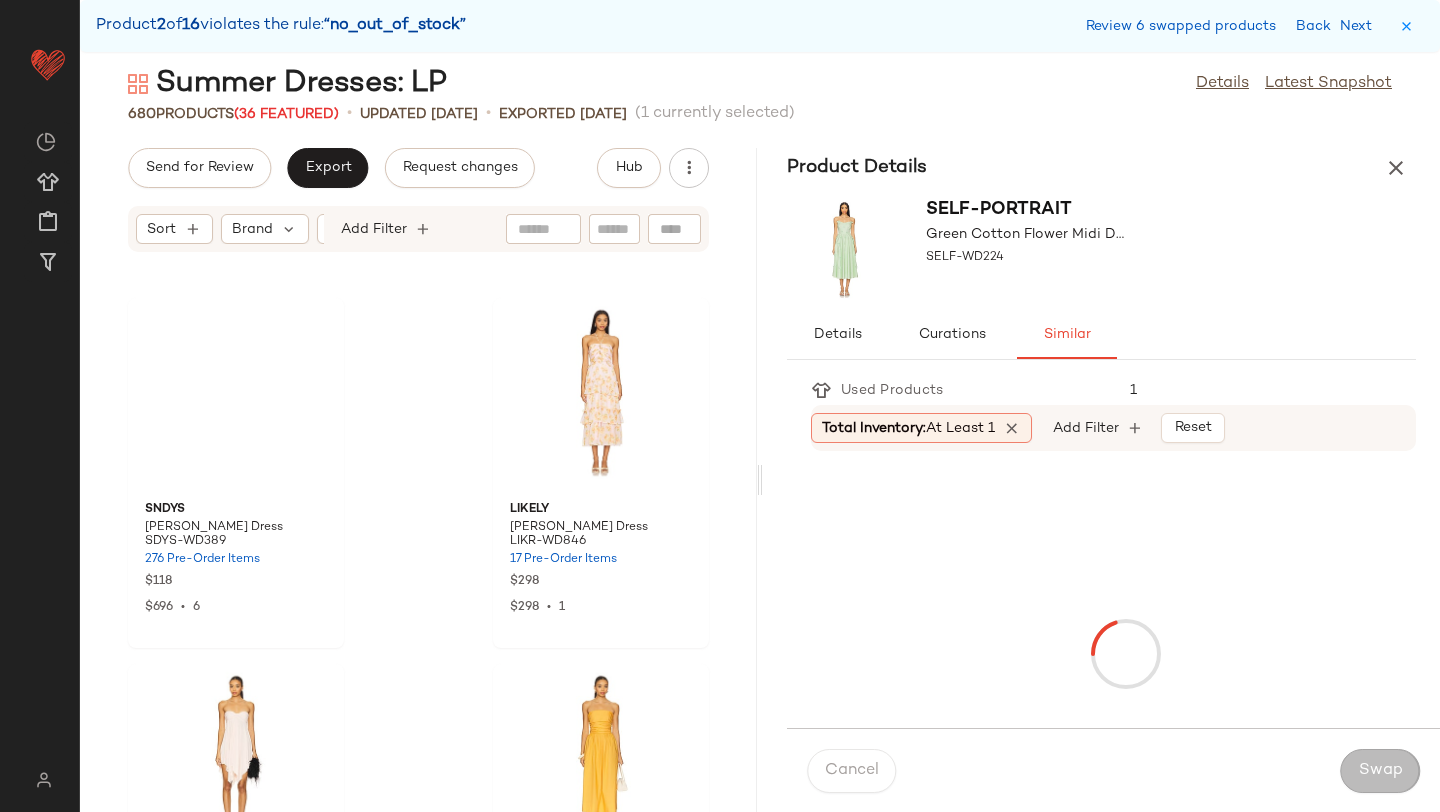 scroll, scrollTop: 21960, scrollLeft: 0, axis: vertical 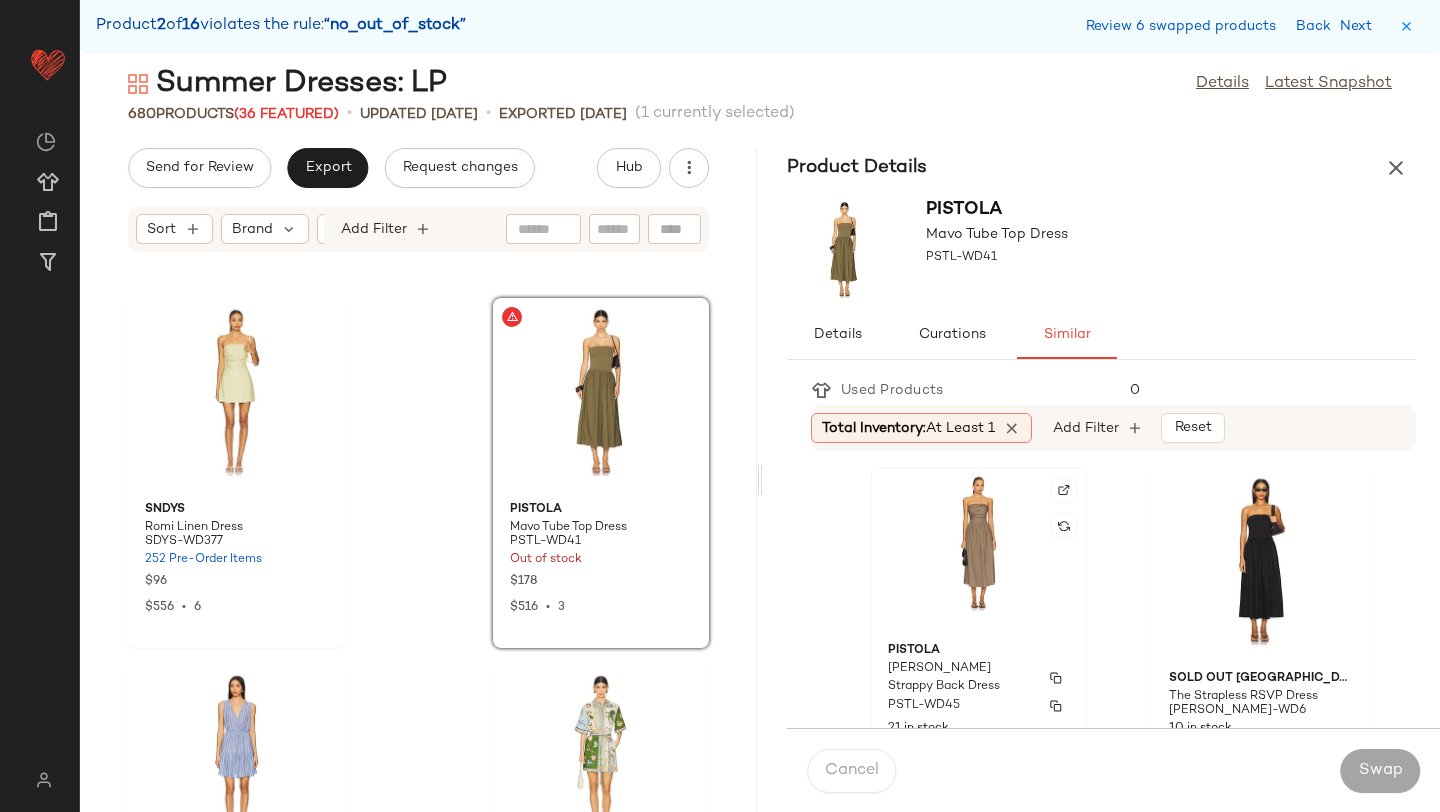 click on "PISTOLA Florence Strappy Back Dress PSTL-WD45 21 in stock $188 $376  •  2" 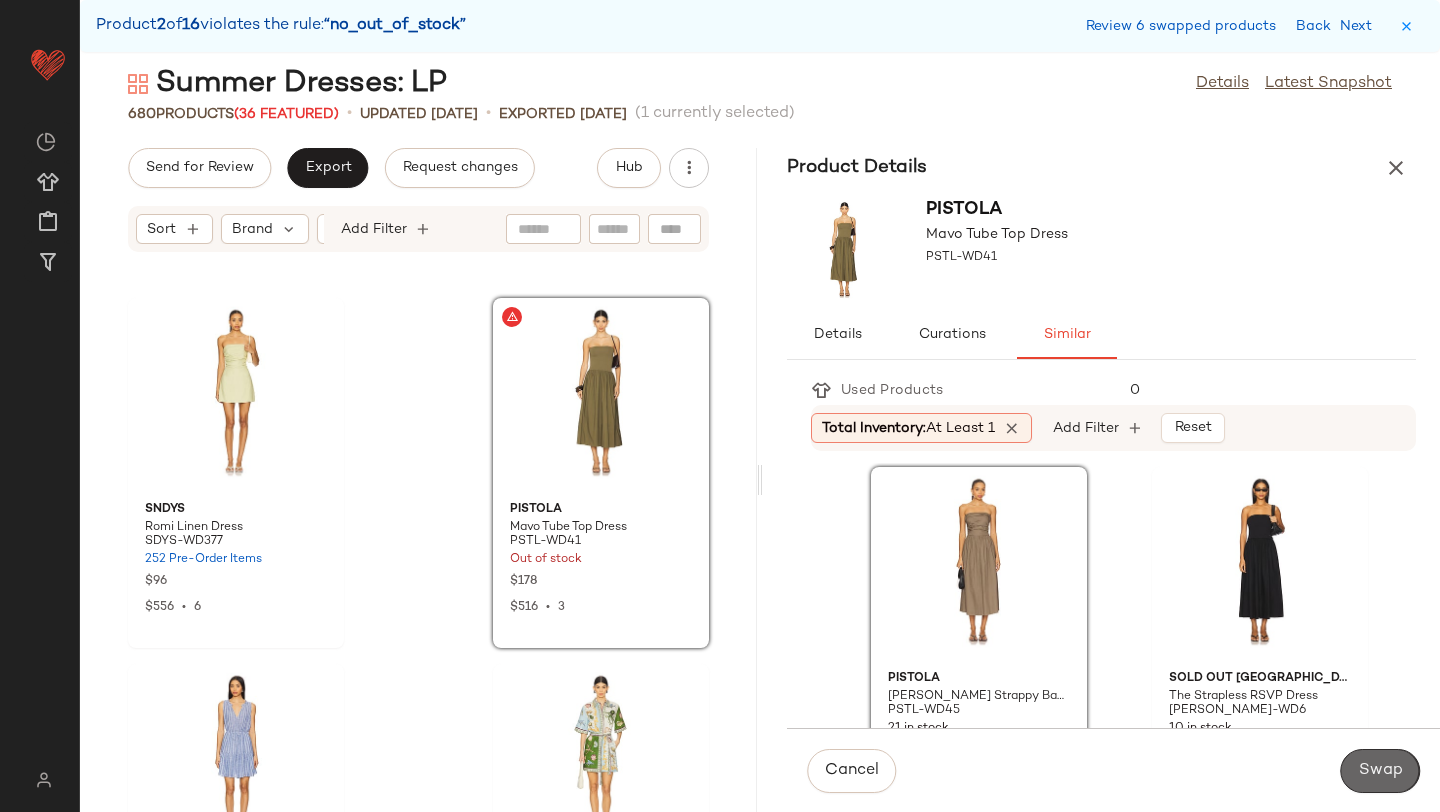 click on "Swap" 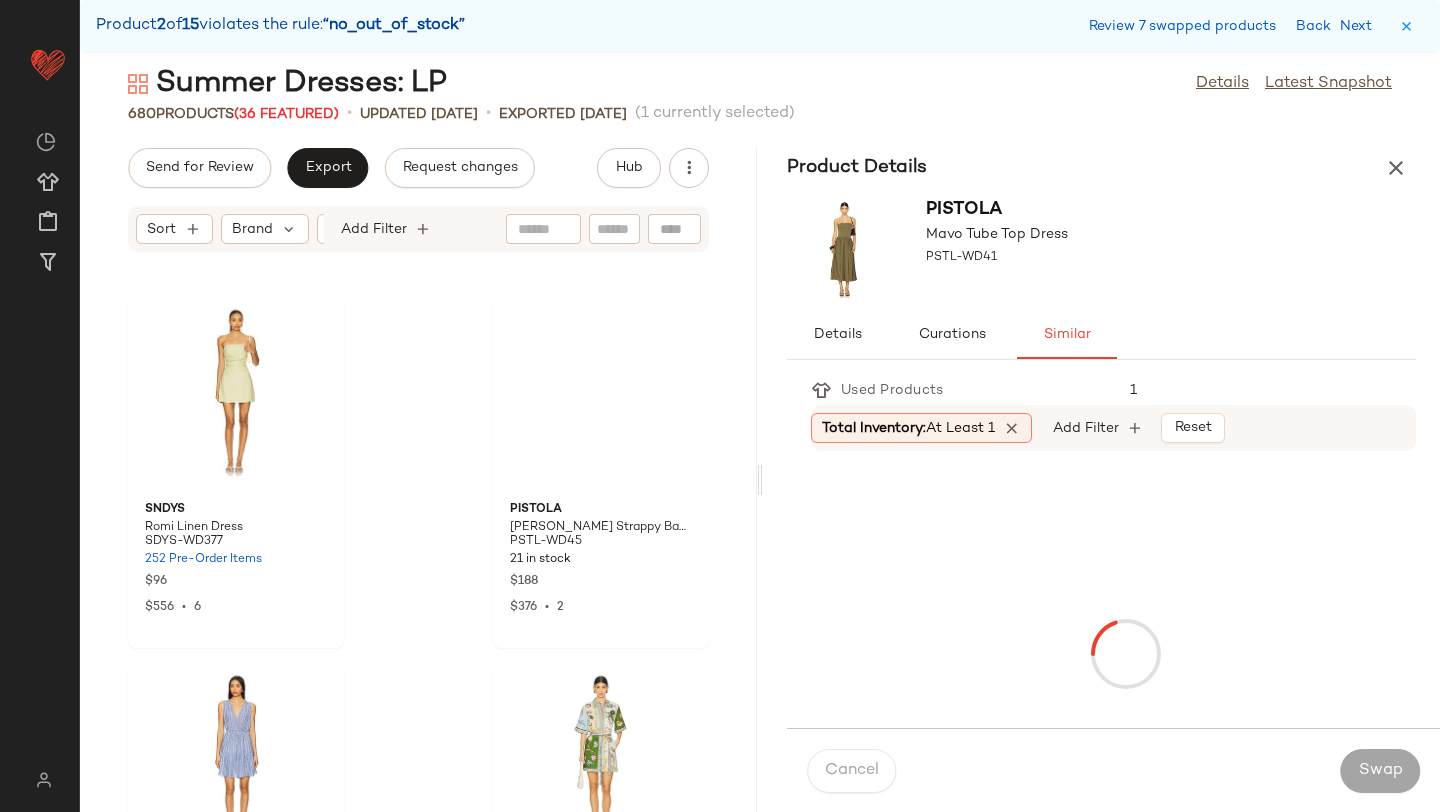 scroll, scrollTop: 23790, scrollLeft: 0, axis: vertical 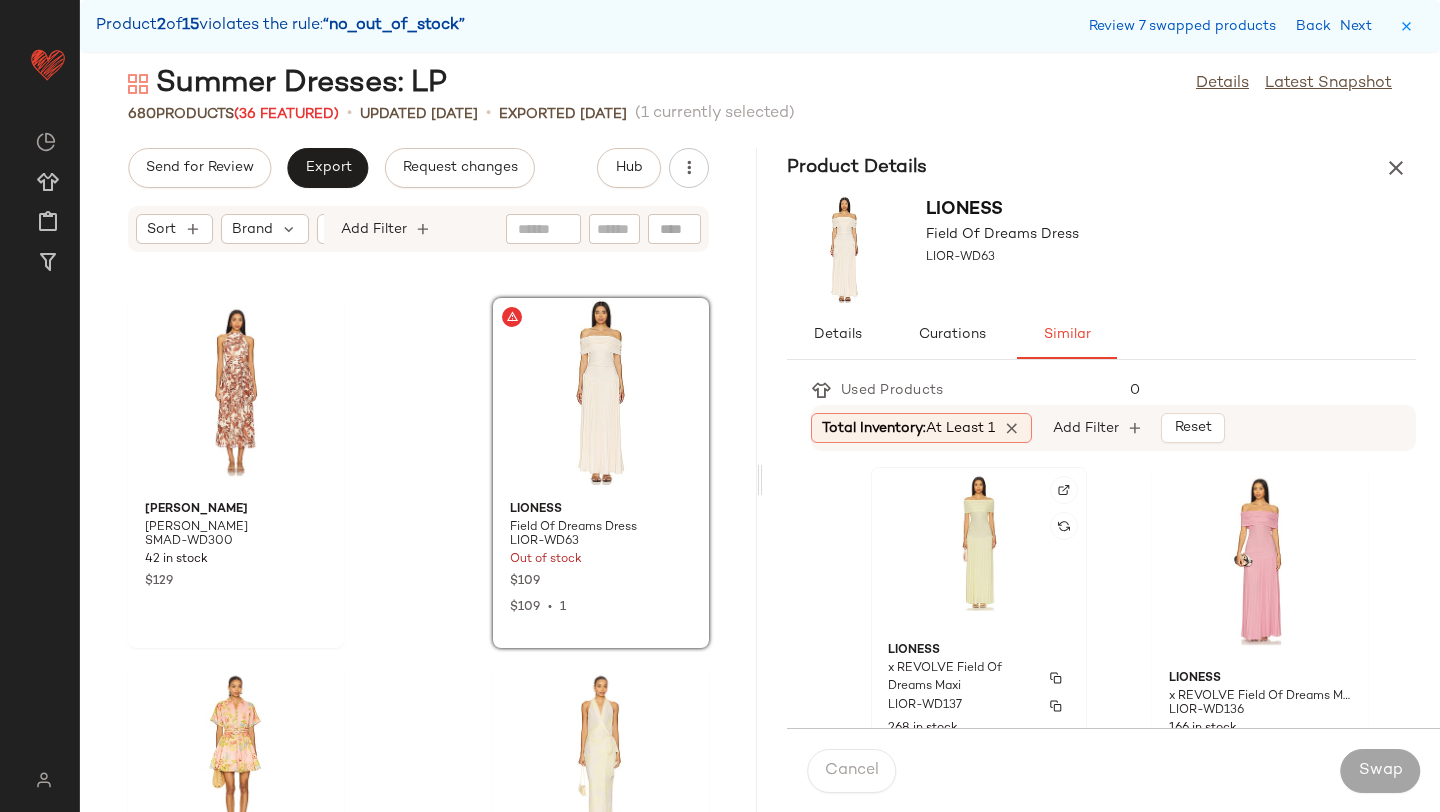 click on "LIONESS x REVOLVE Field Of Dreams Maxi LIOR-WD137 268 in stock $109 $109  •  1" 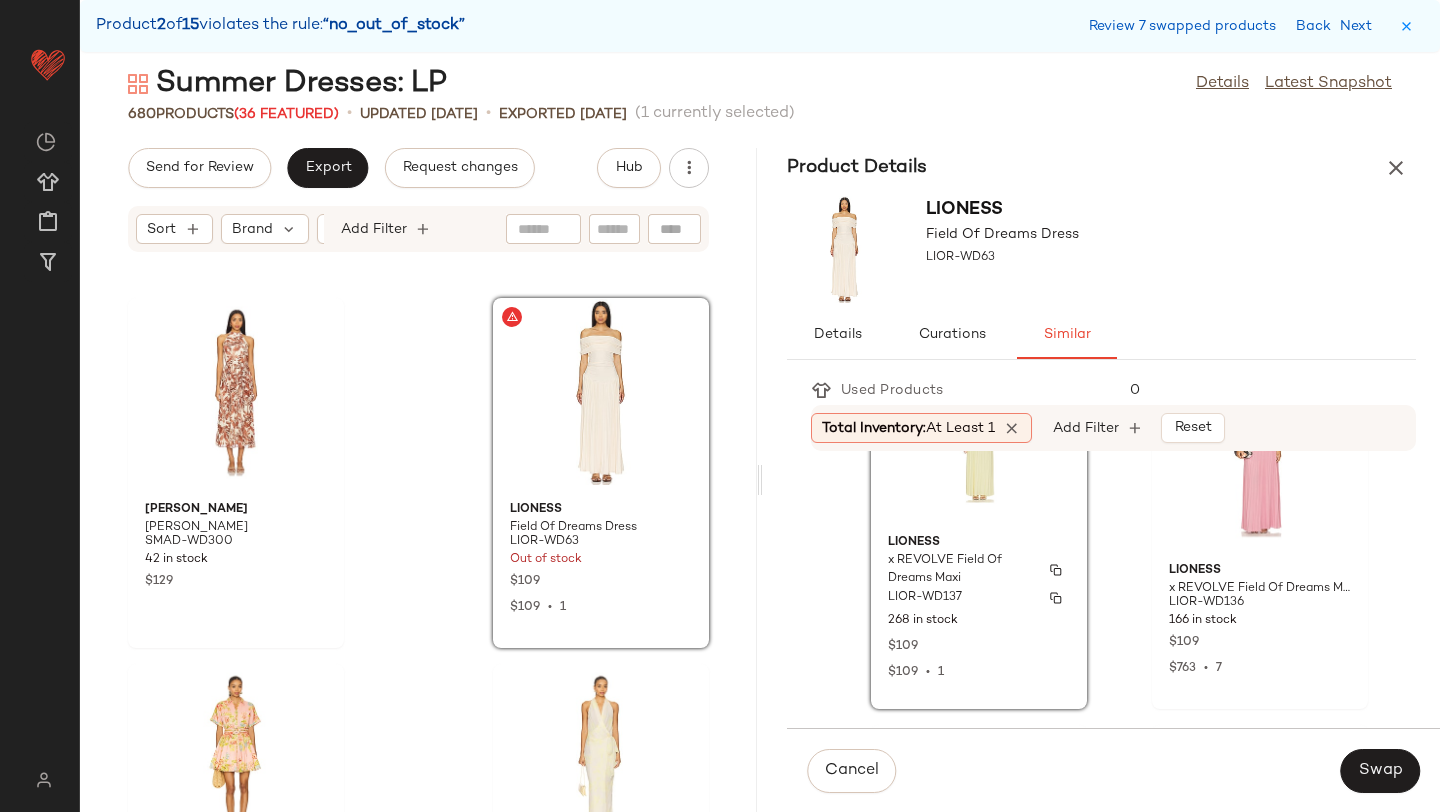 scroll, scrollTop: 365, scrollLeft: 0, axis: vertical 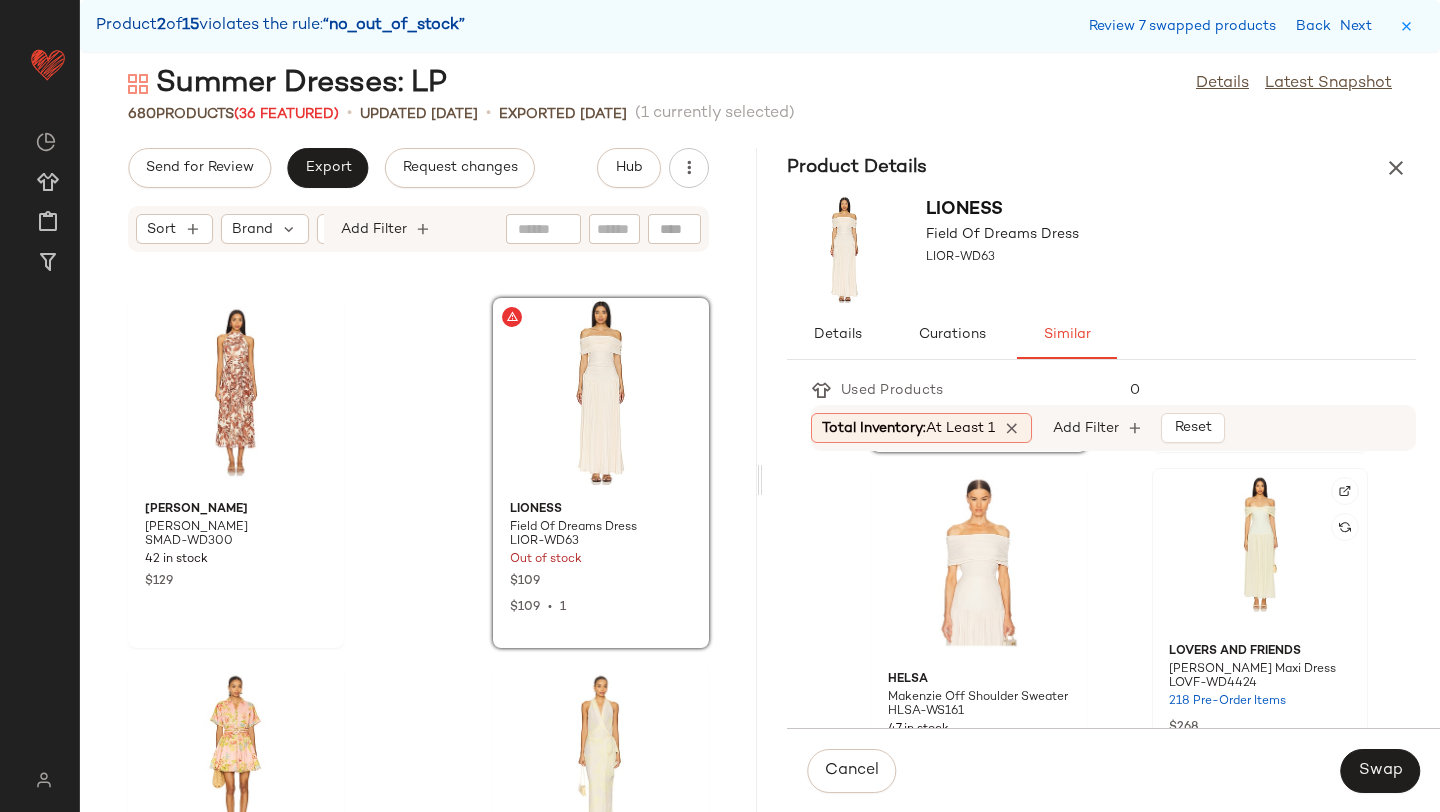 click 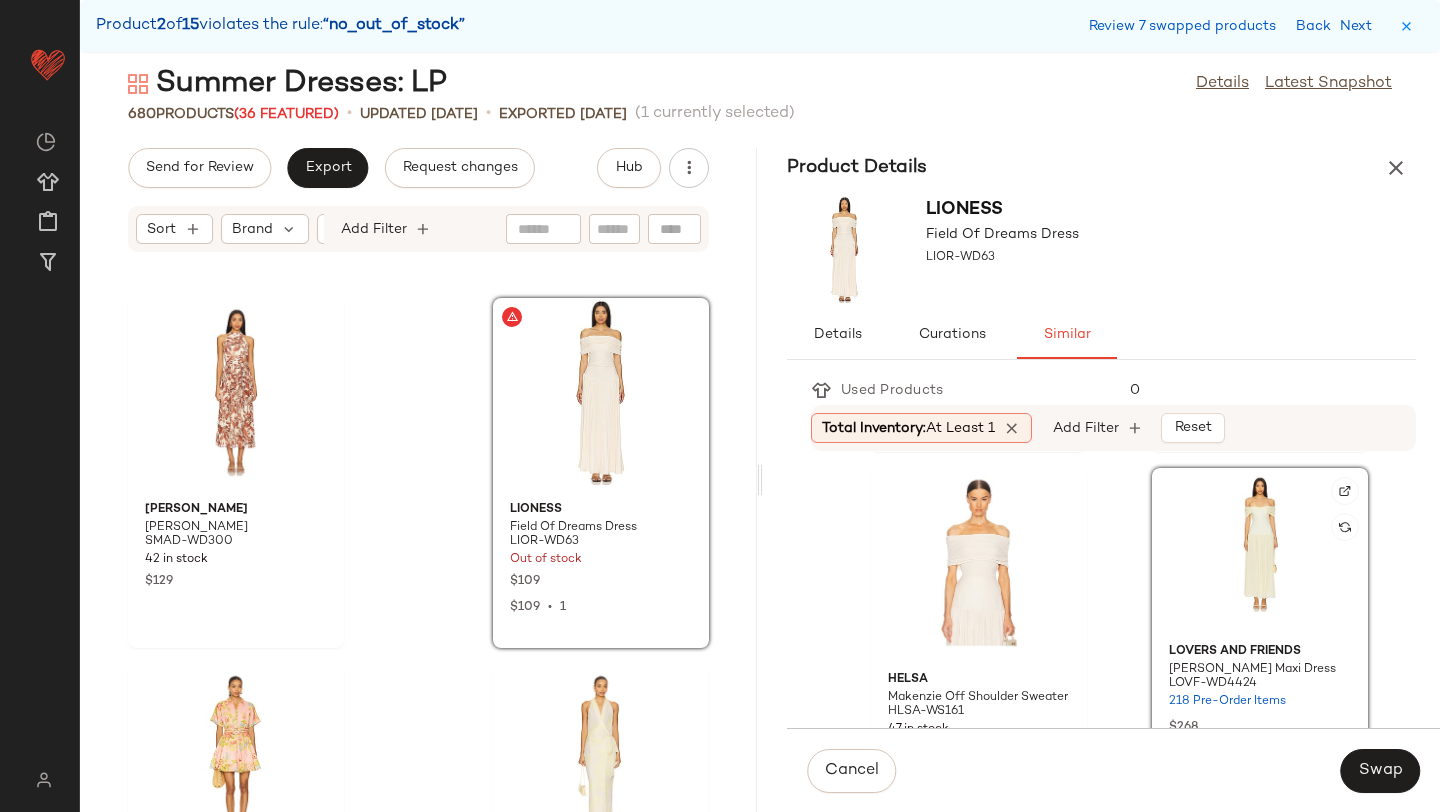 scroll, scrollTop: 502, scrollLeft: 0, axis: vertical 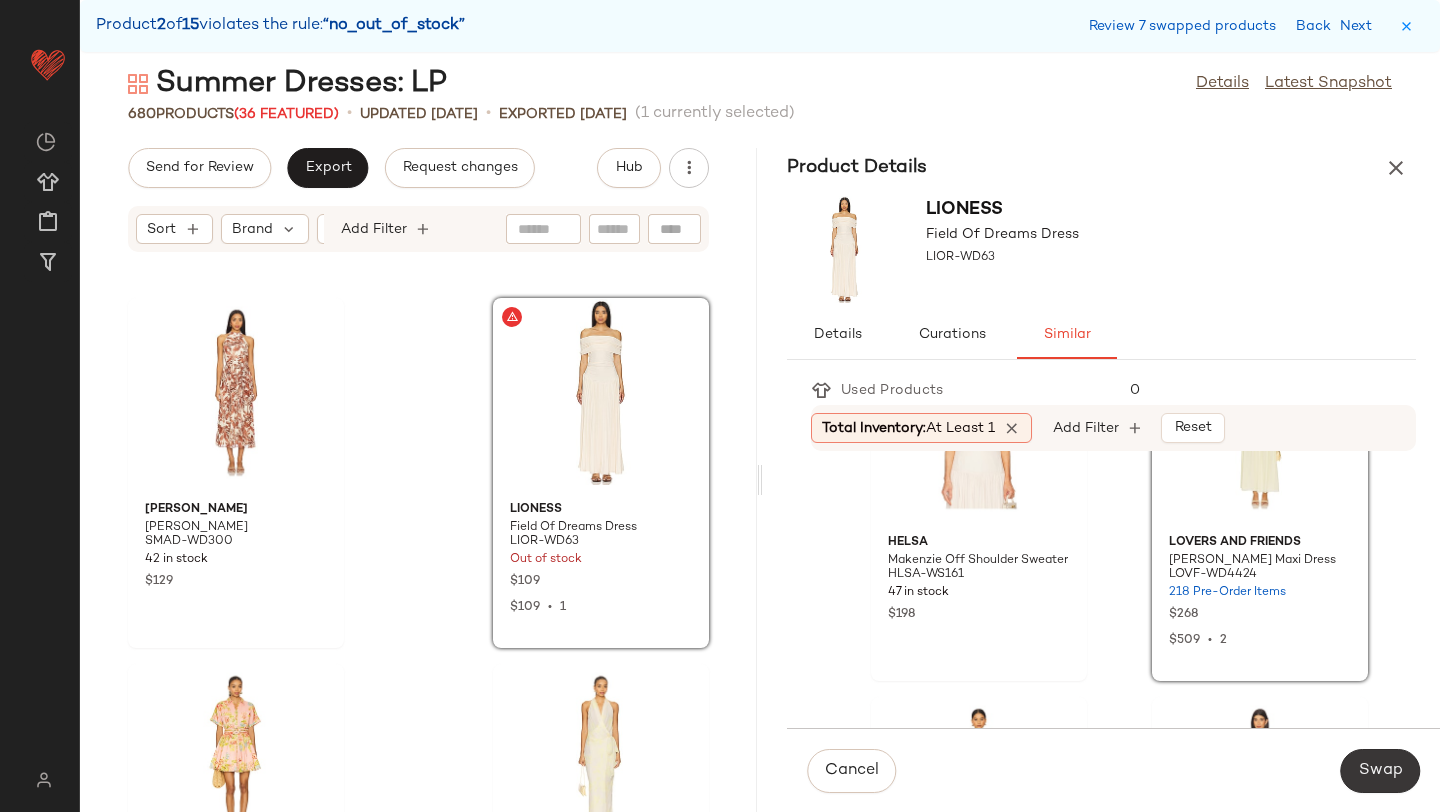 click on "Swap" 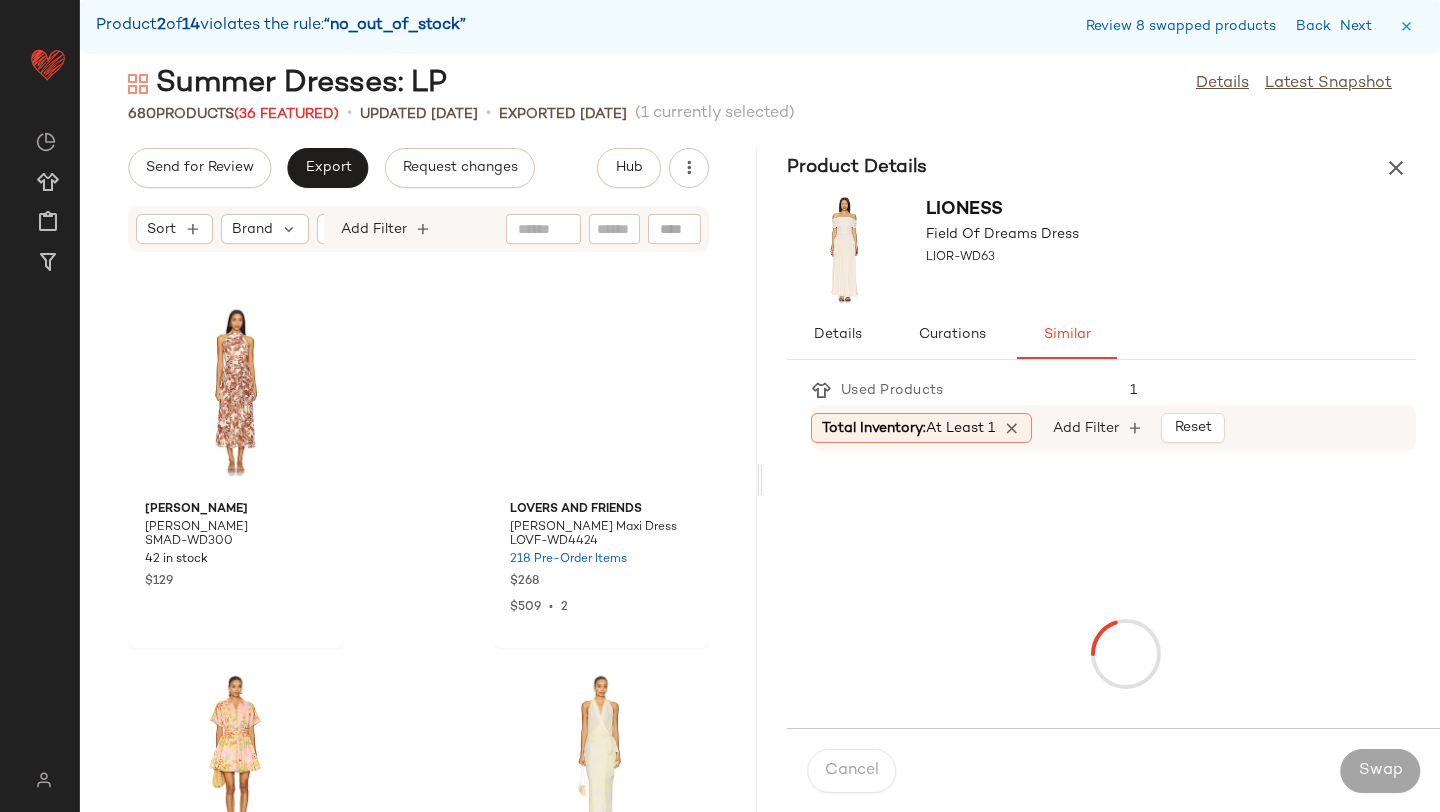 scroll, scrollTop: 35136, scrollLeft: 0, axis: vertical 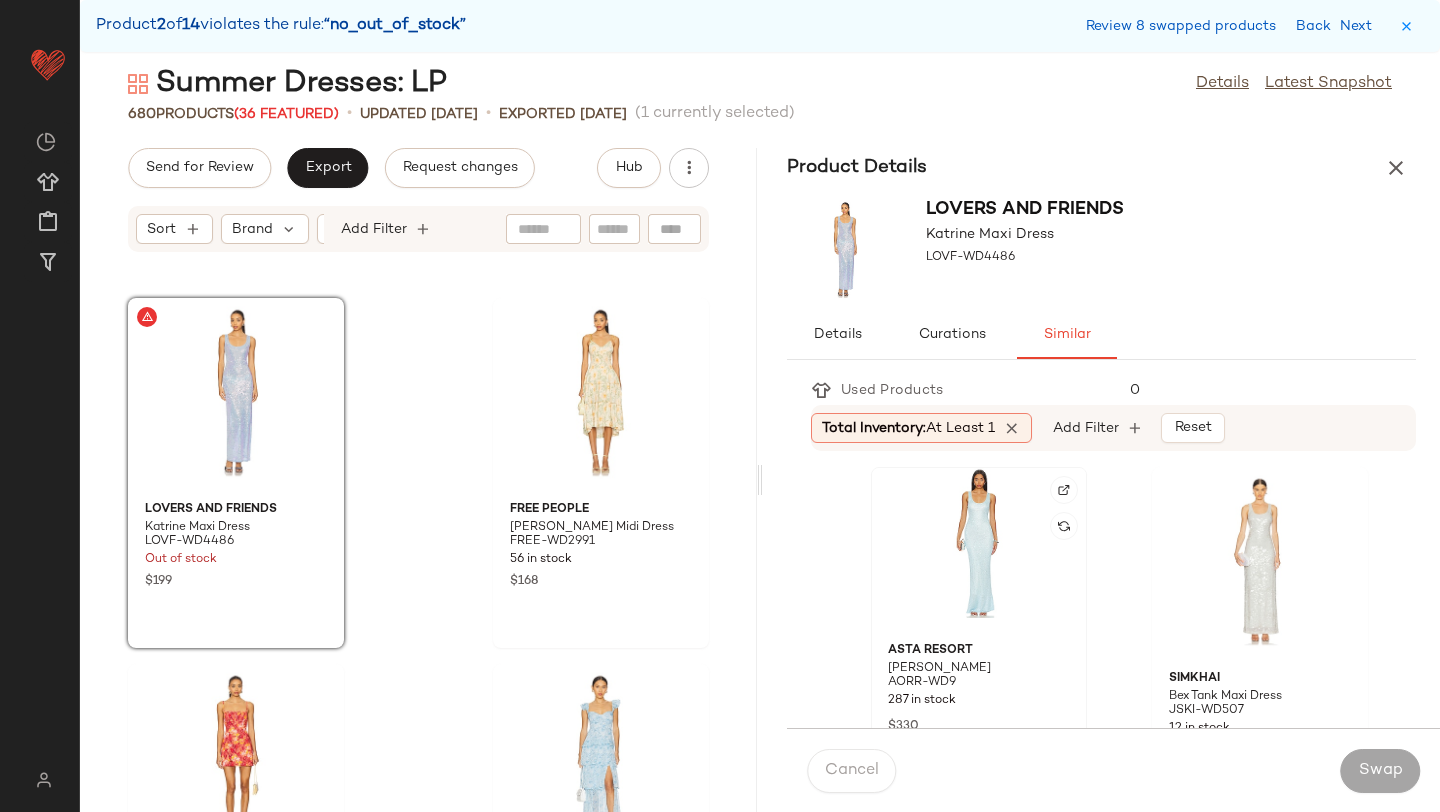 click 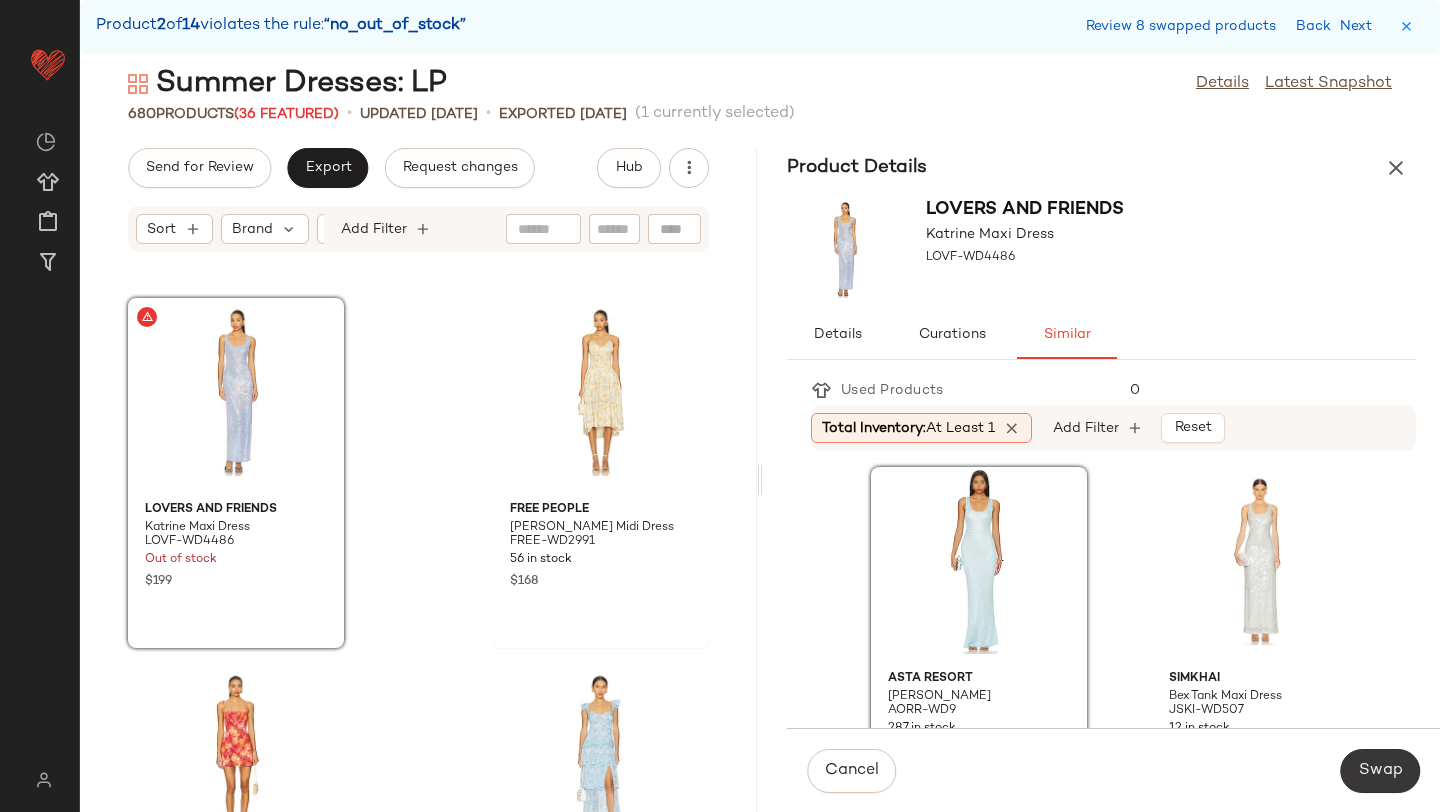 click on "Swap" at bounding box center (1380, 771) 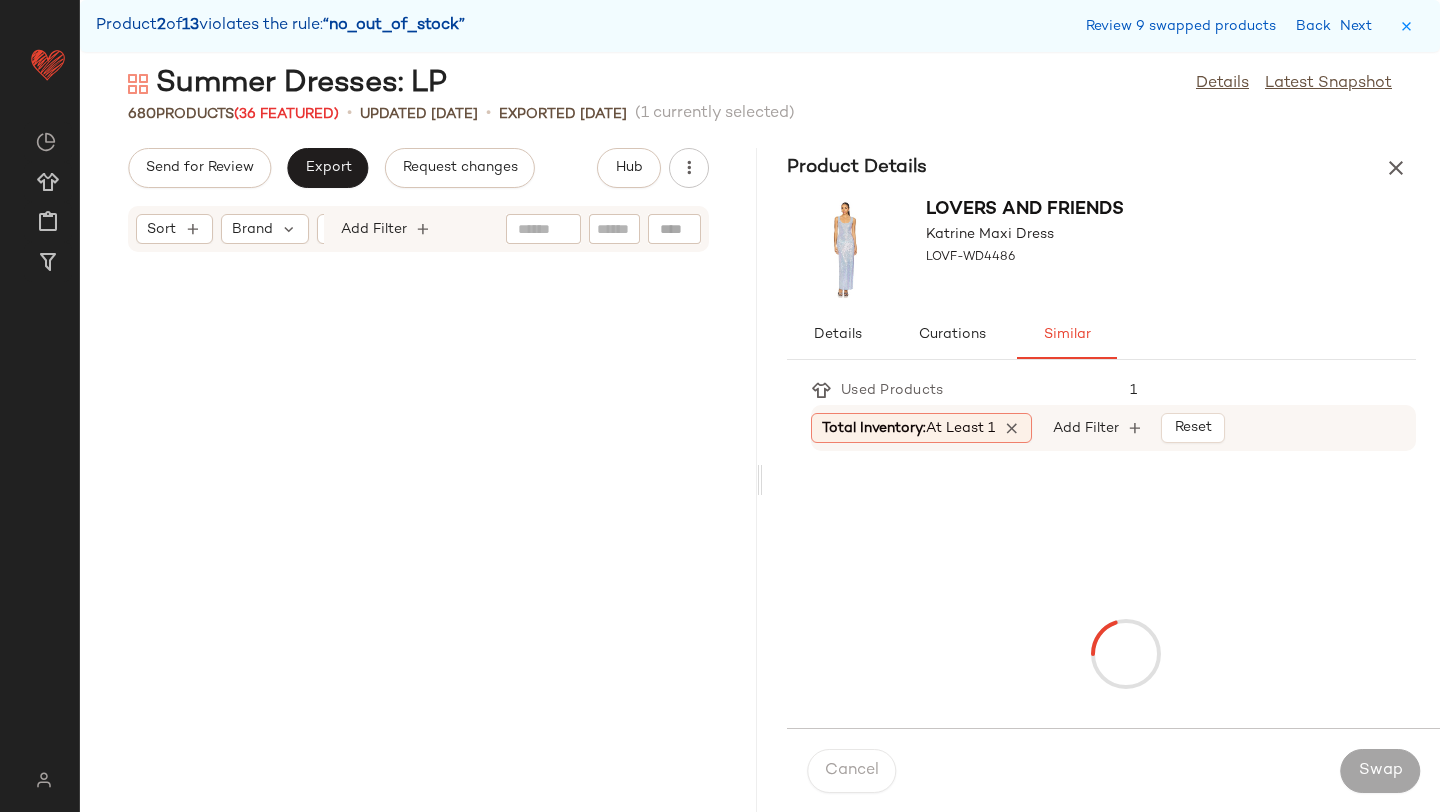 scroll, scrollTop: 38430, scrollLeft: 0, axis: vertical 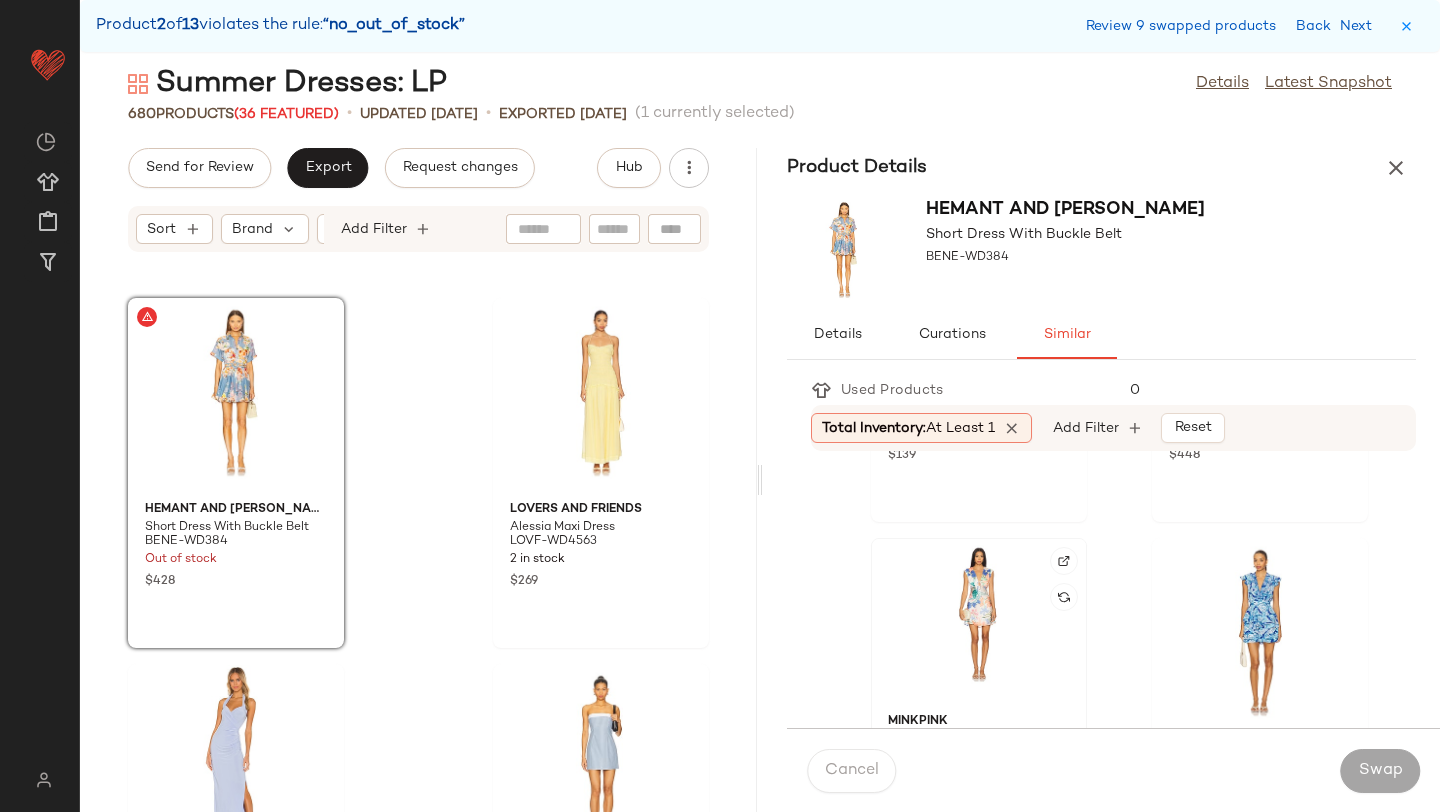 click 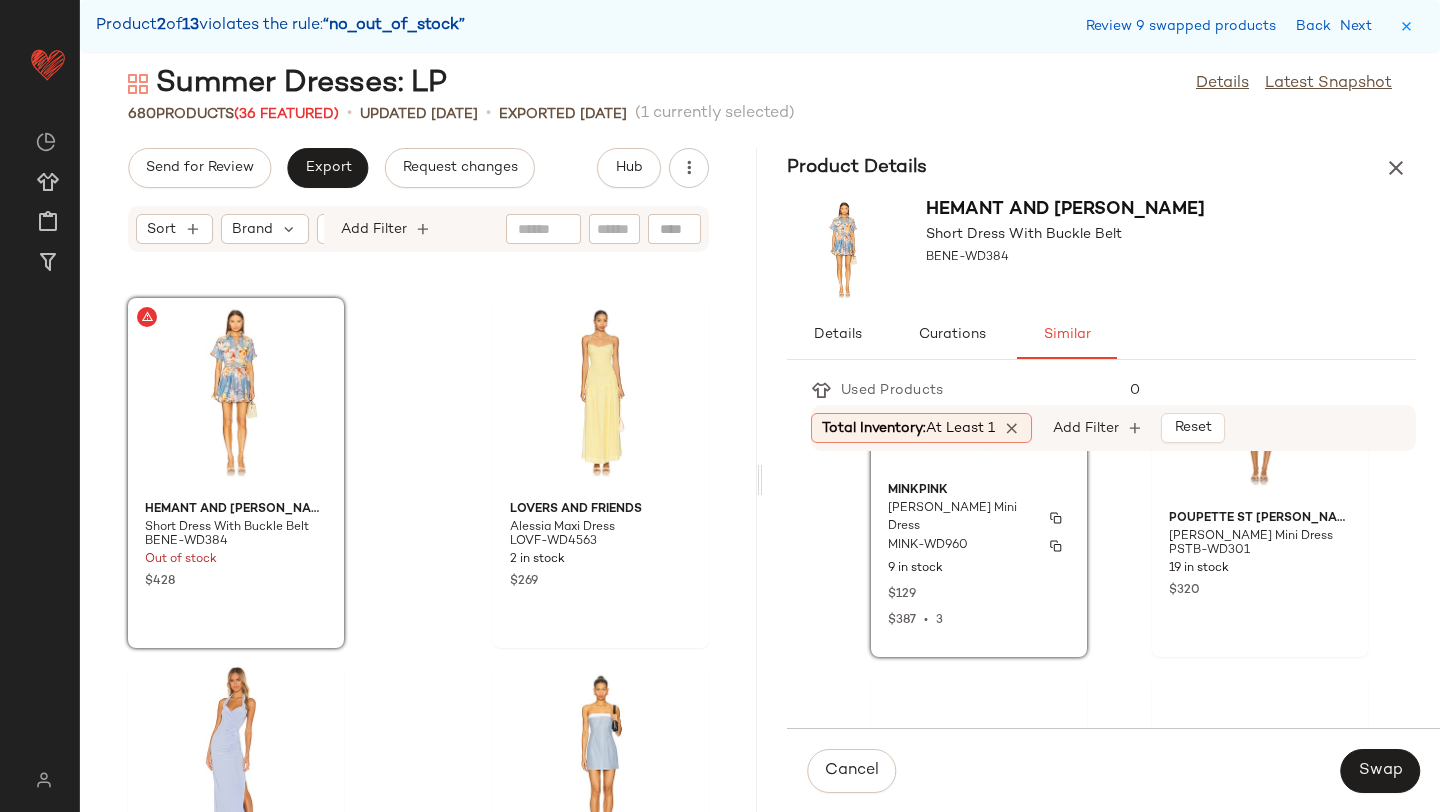 scroll, scrollTop: 2726, scrollLeft: 0, axis: vertical 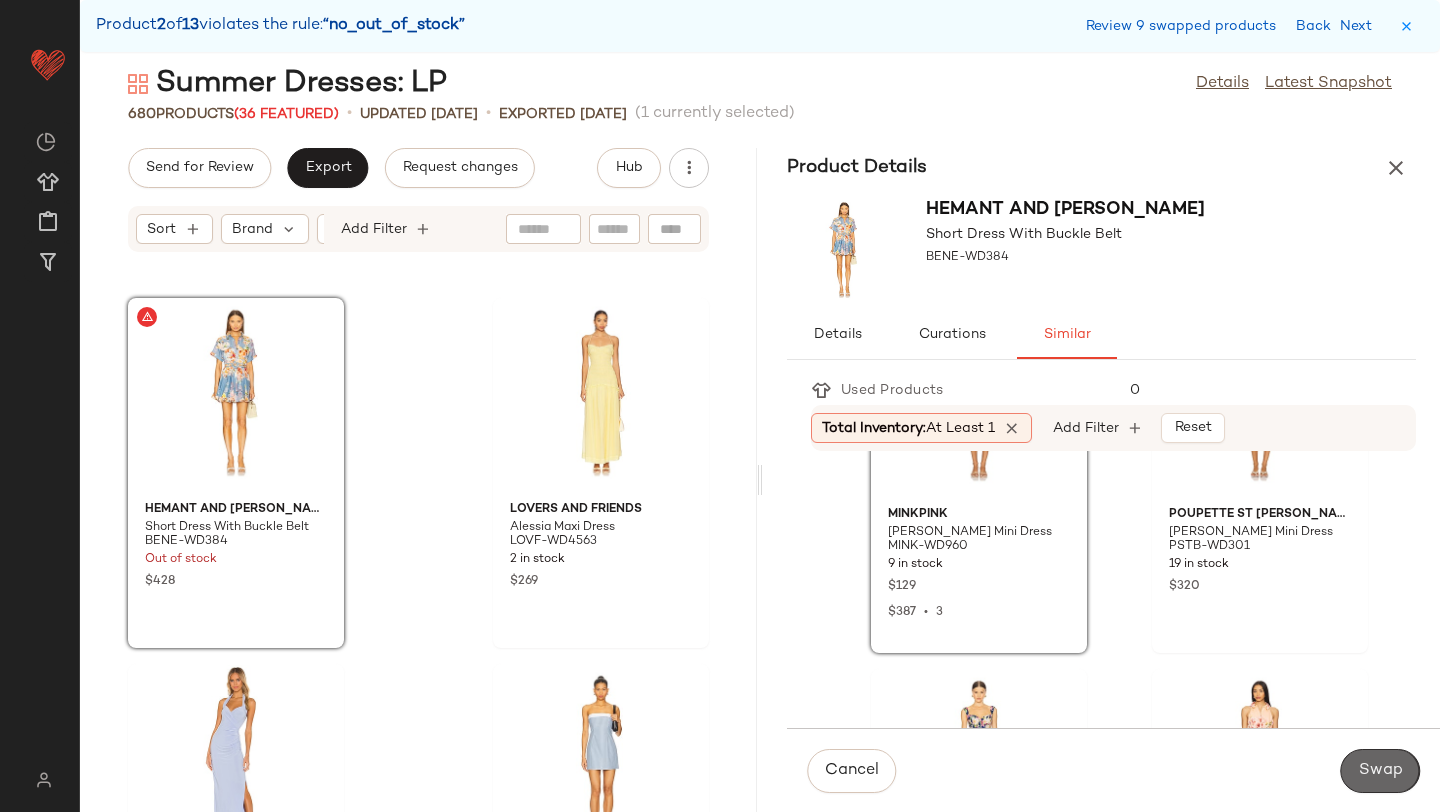 click on "Swap" 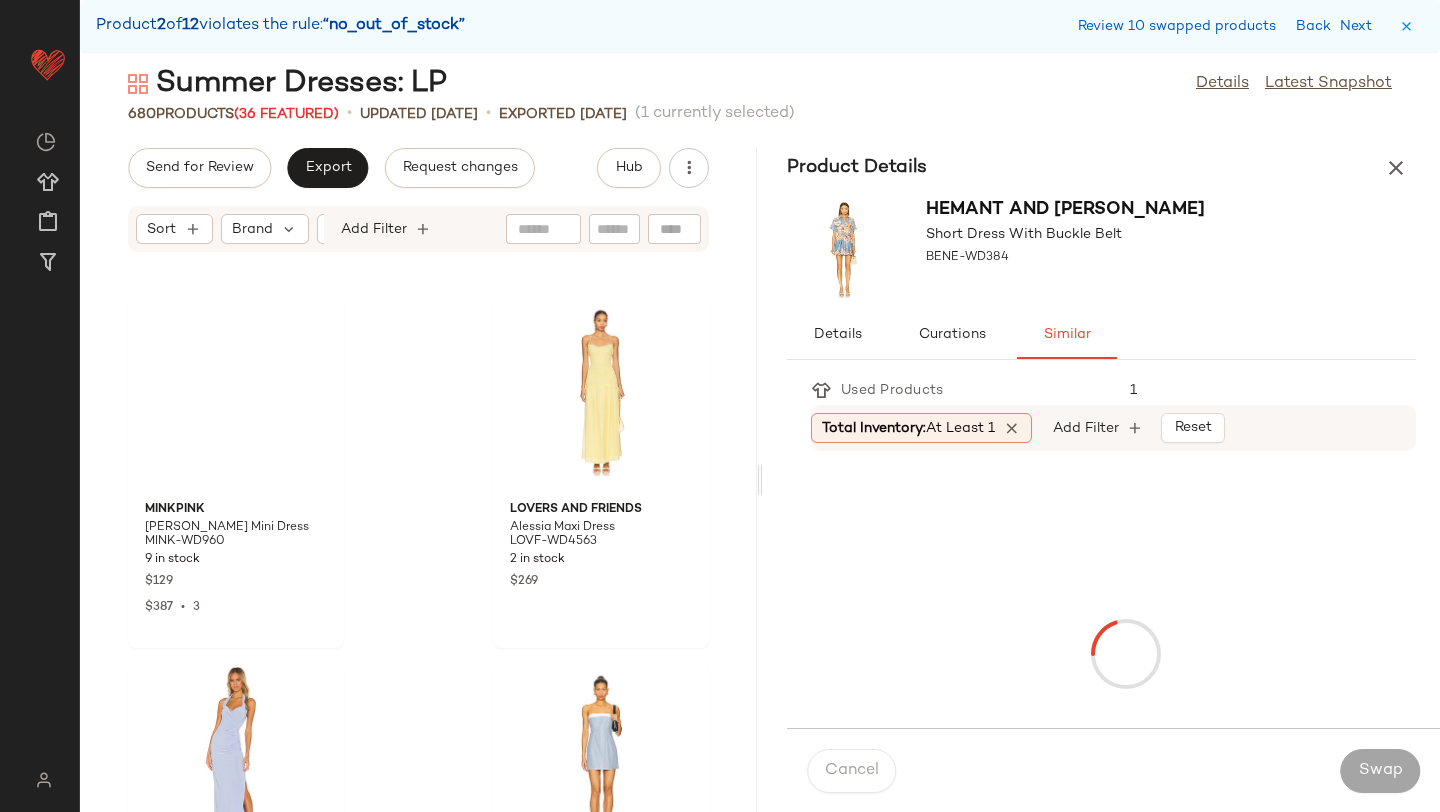 scroll, scrollTop: 43554, scrollLeft: 0, axis: vertical 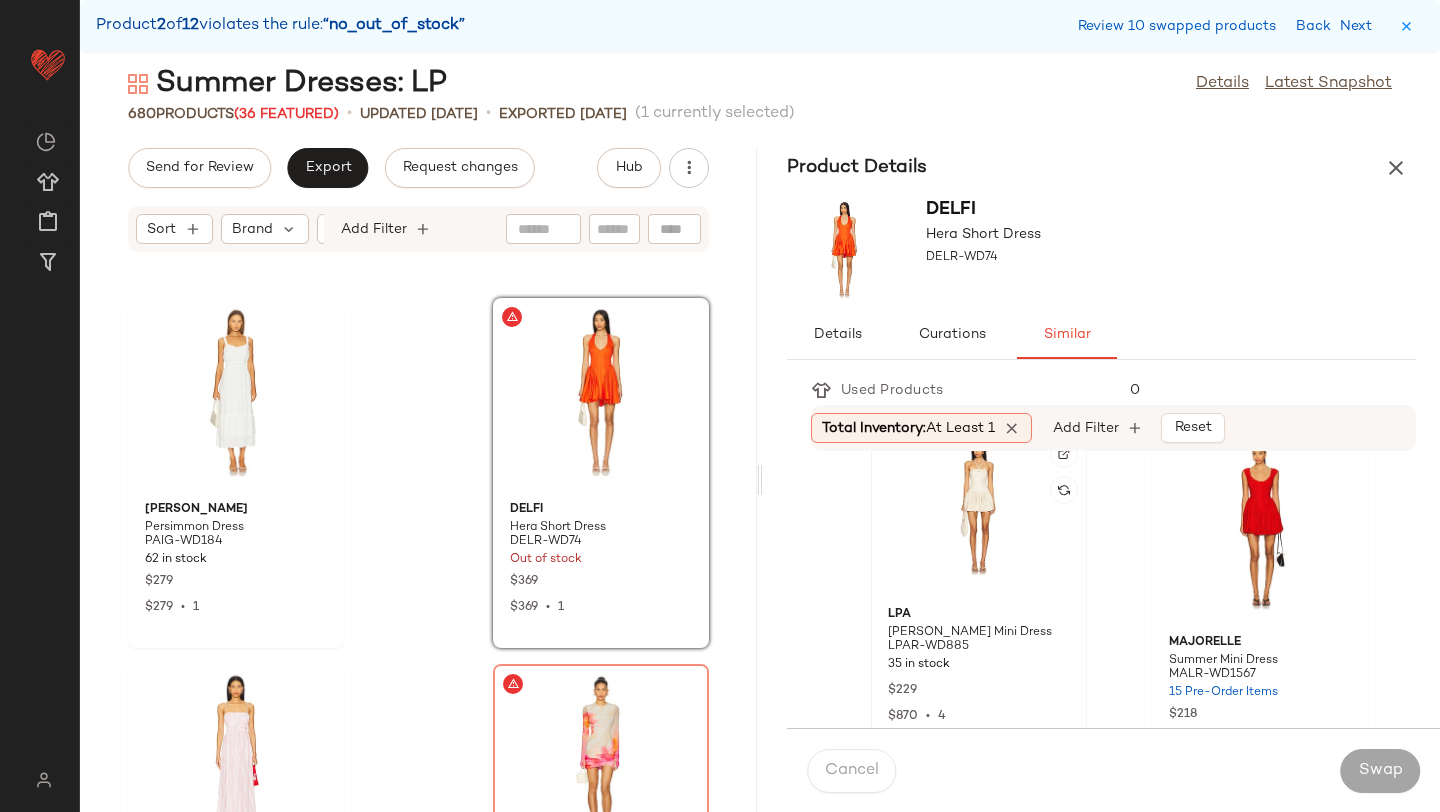 click 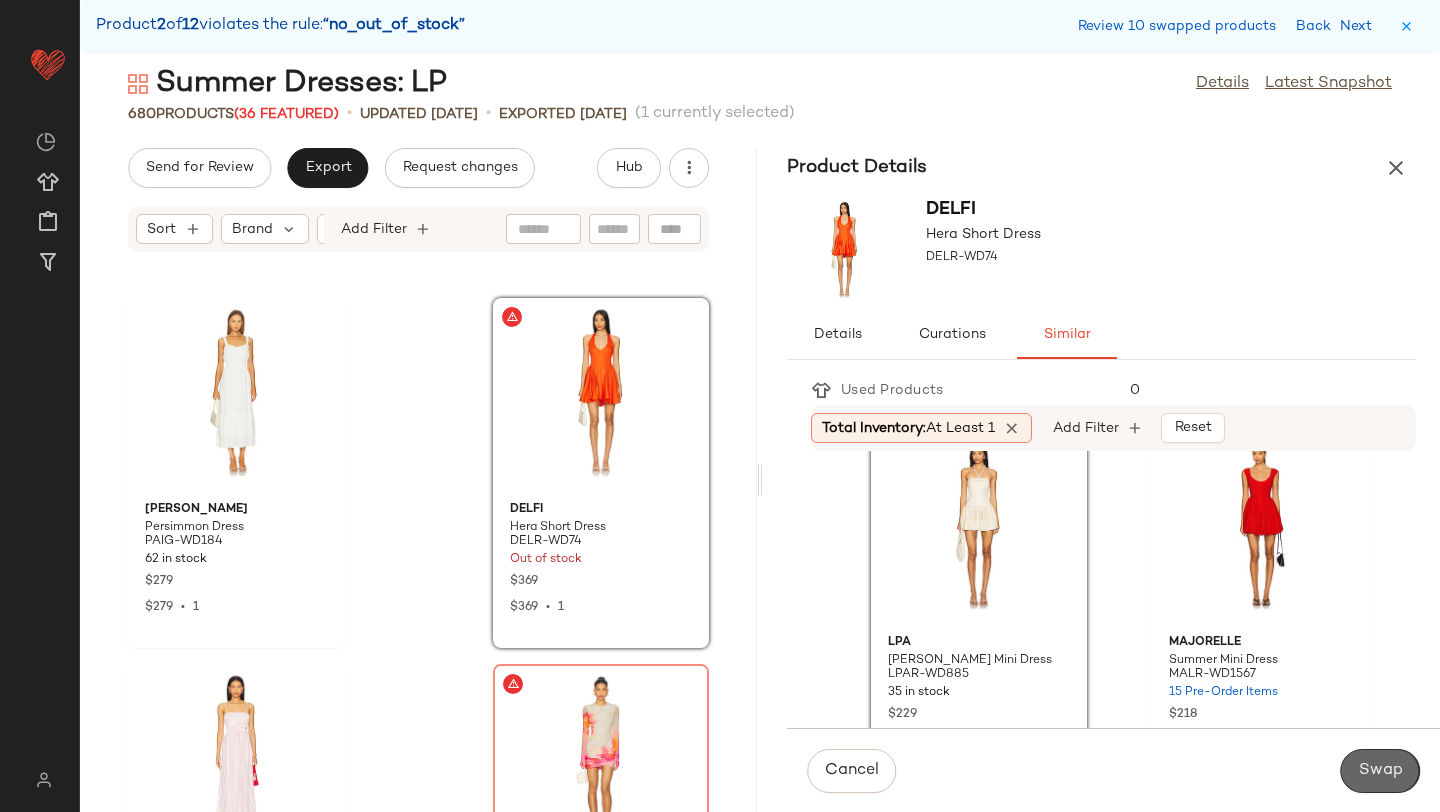 click on "Swap" 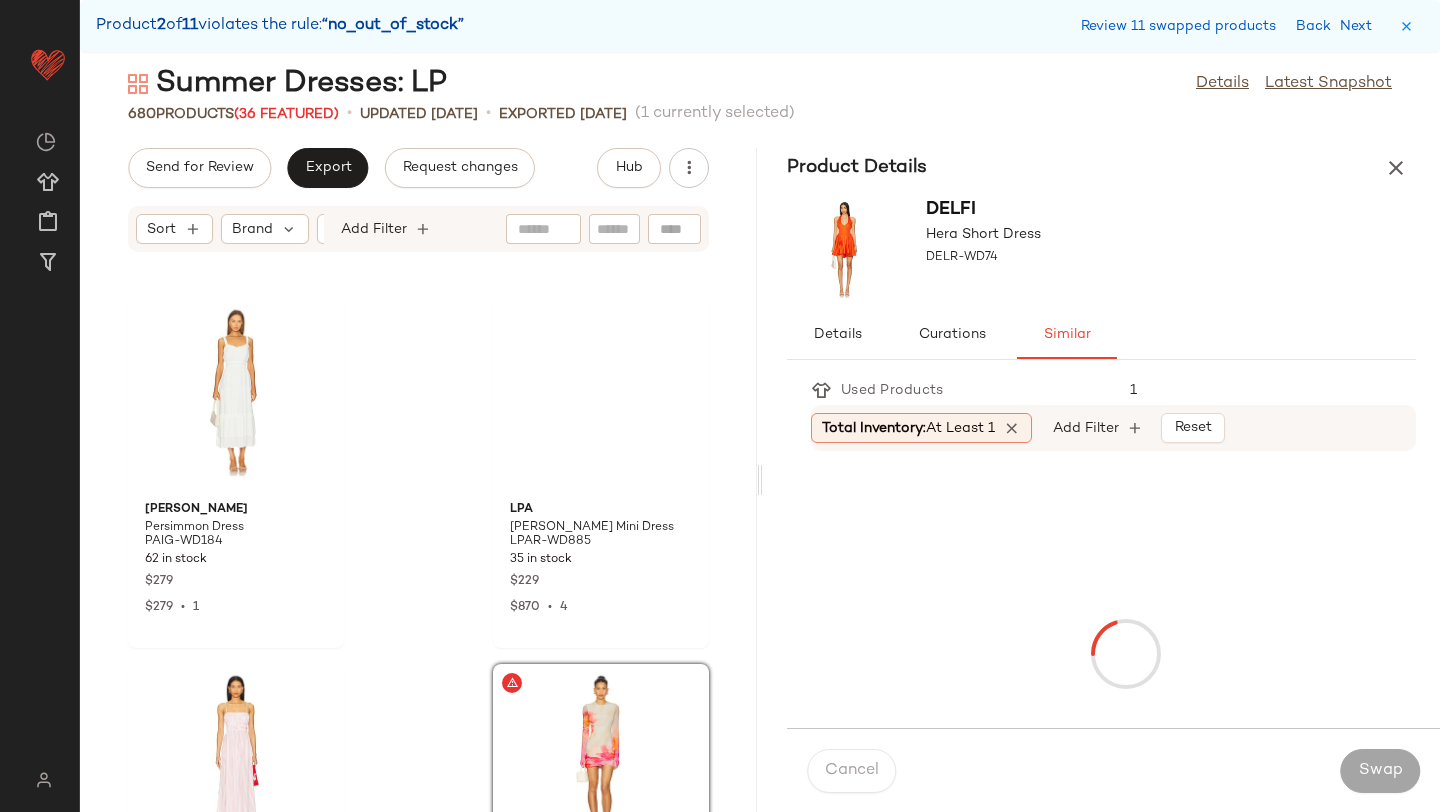 scroll, scrollTop: 43920, scrollLeft: 0, axis: vertical 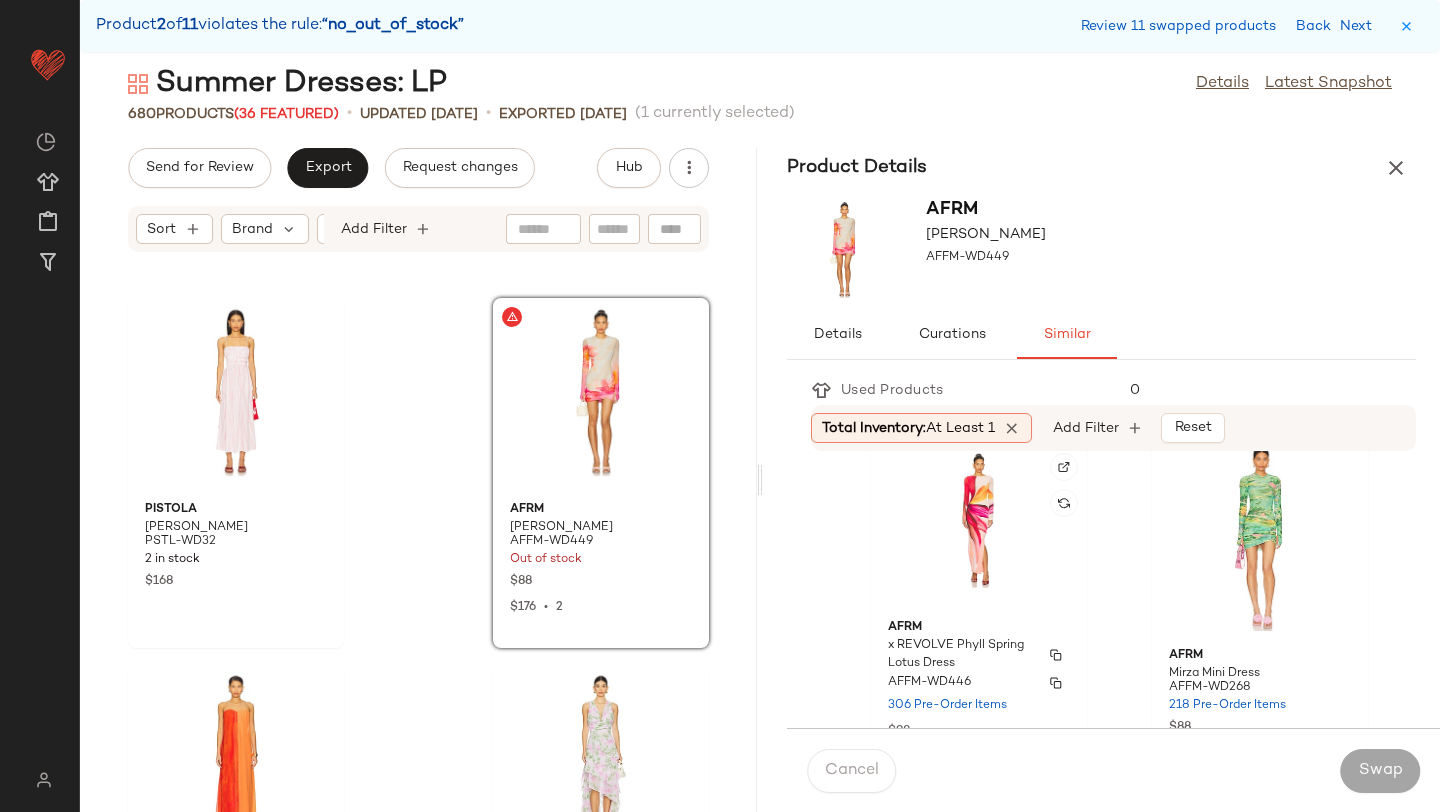 click on "x REVOLVE Phyll Spring Lotus Dress" at bounding box center (961, 655) 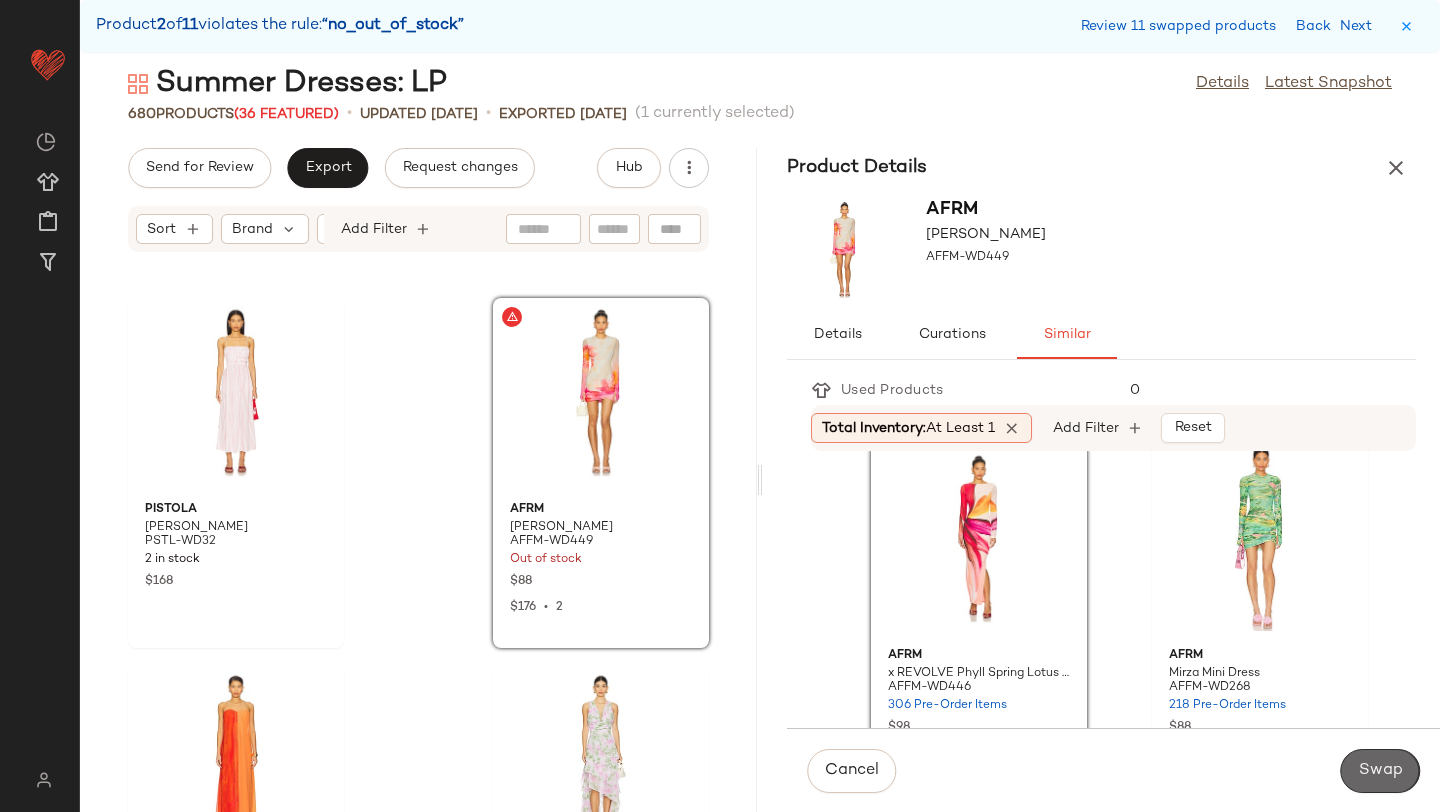 click on "Swap" 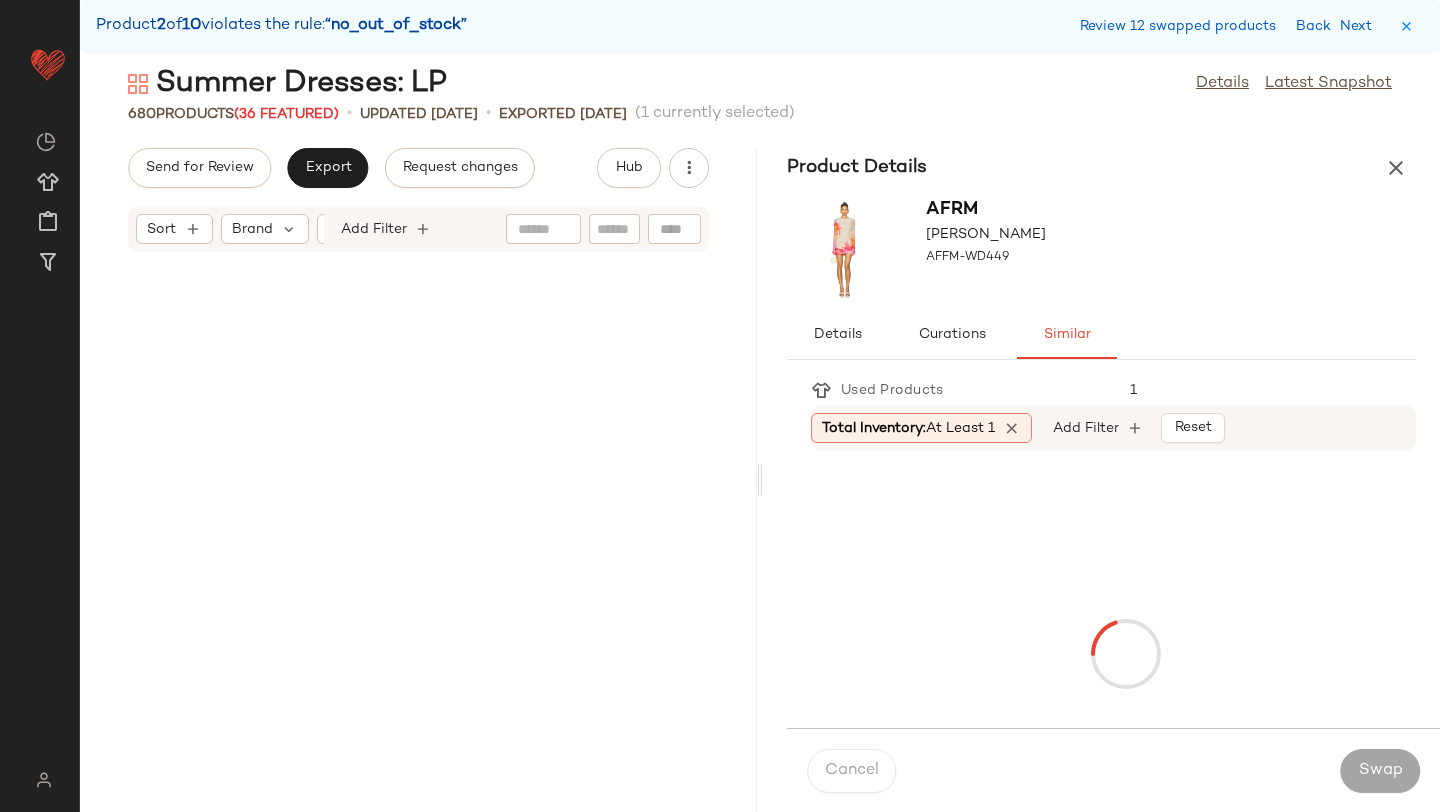 scroll, scrollTop: 51240, scrollLeft: 0, axis: vertical 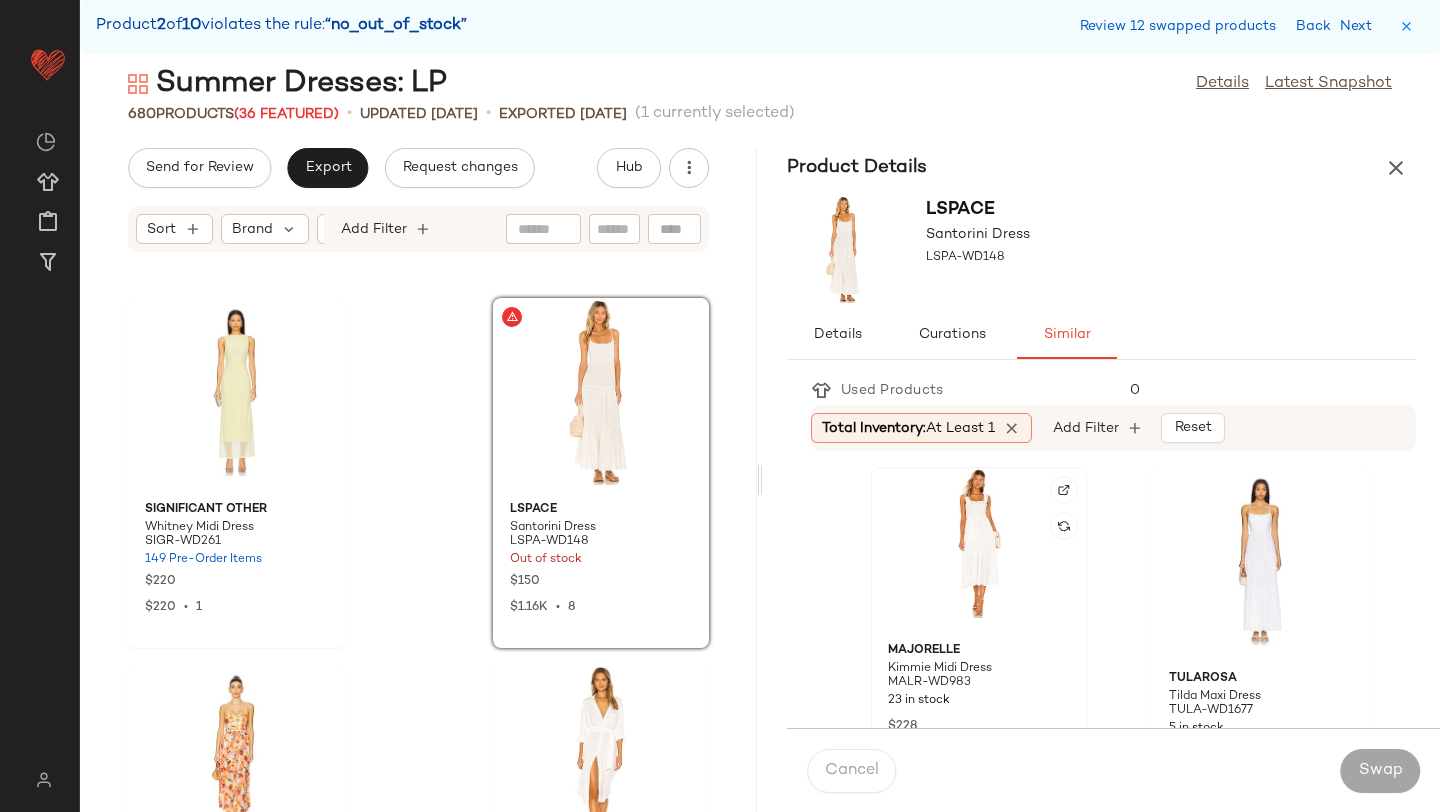 click 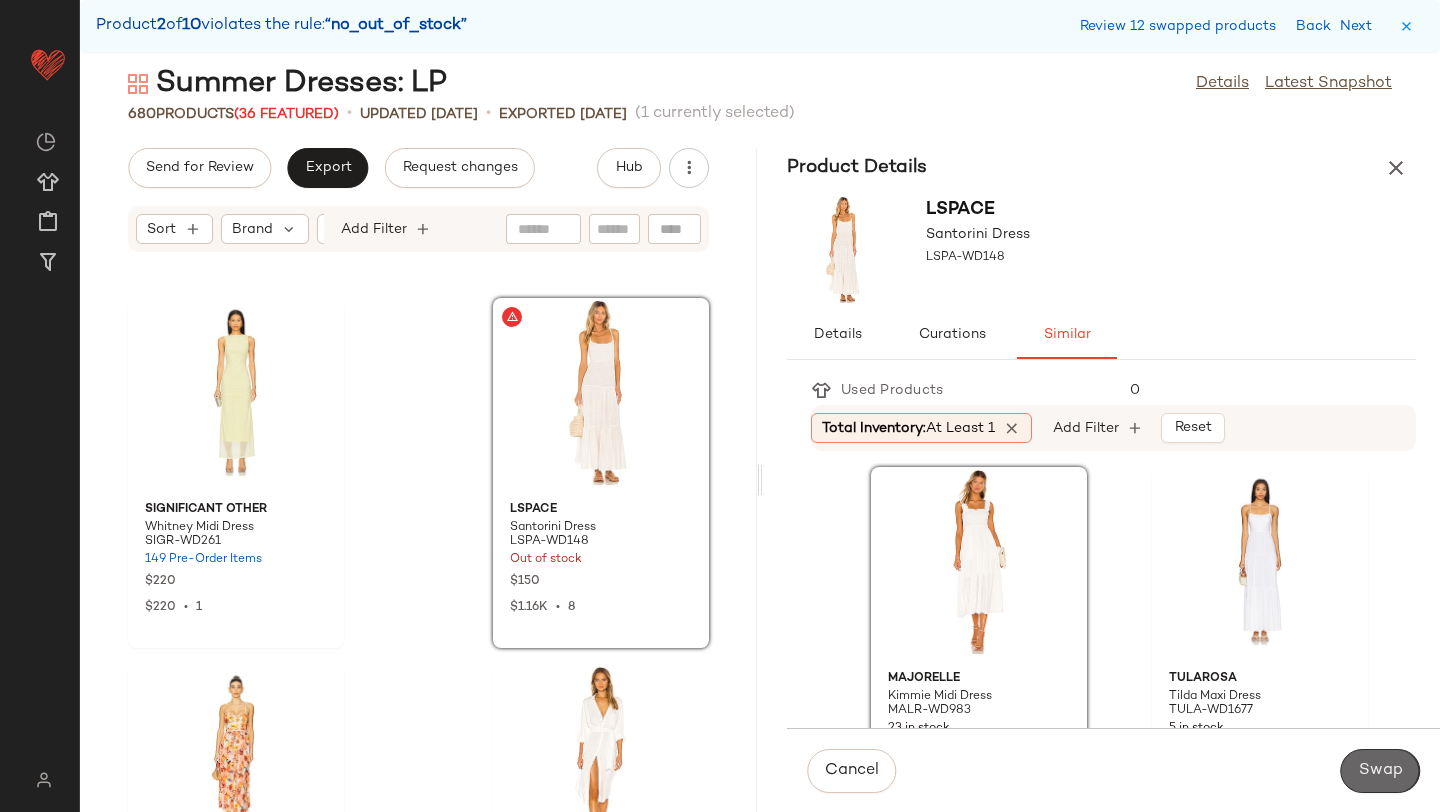 click on "Swap" 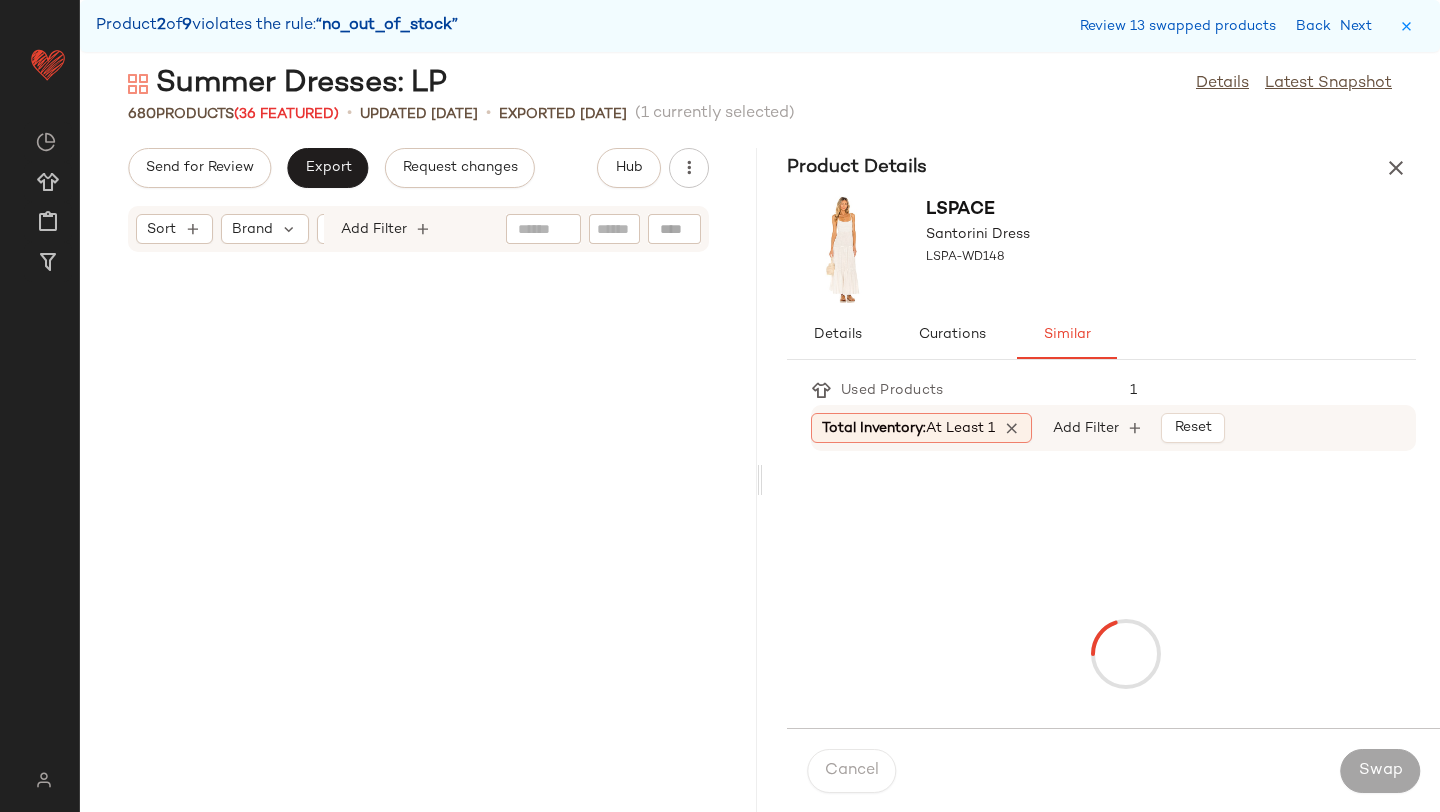scroll, scrollTop: 51972, scrollLeft: 0, axis: vertical 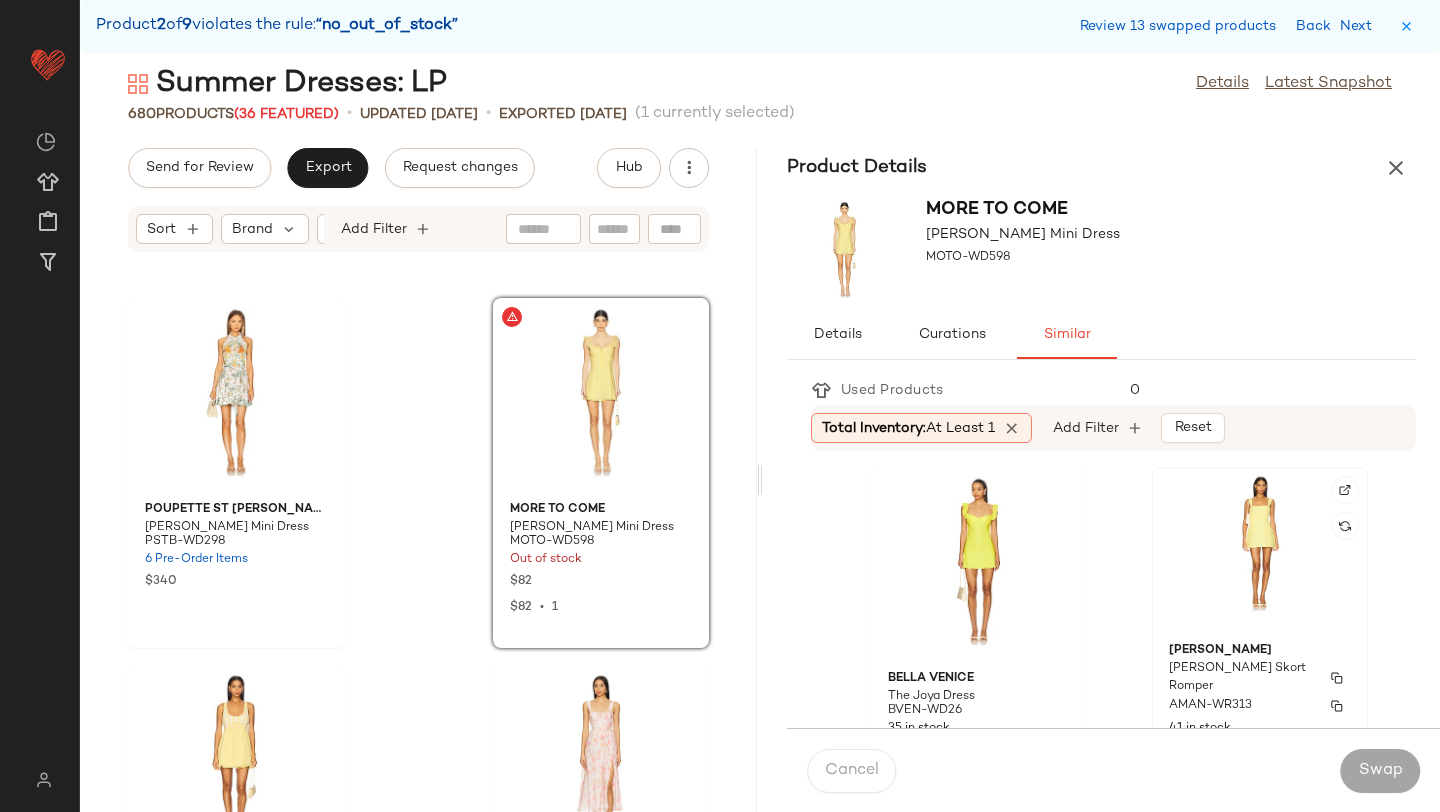 click on "Amanda Uprichard Bethany Skort Romper AMAN-WR313 41 in stock $242" 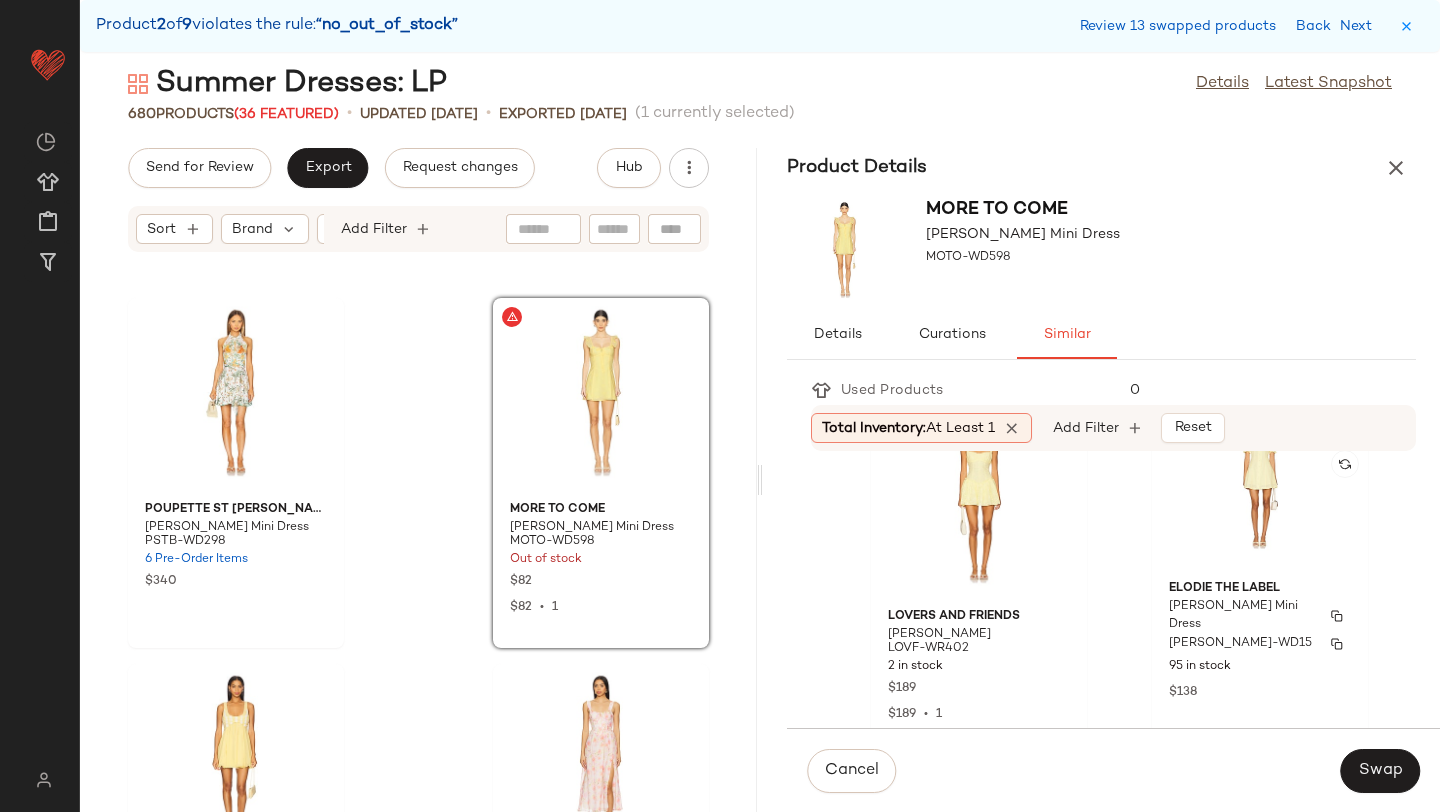 scroll, scrollTop: 394, scrollLeft: 0, axis: vertical 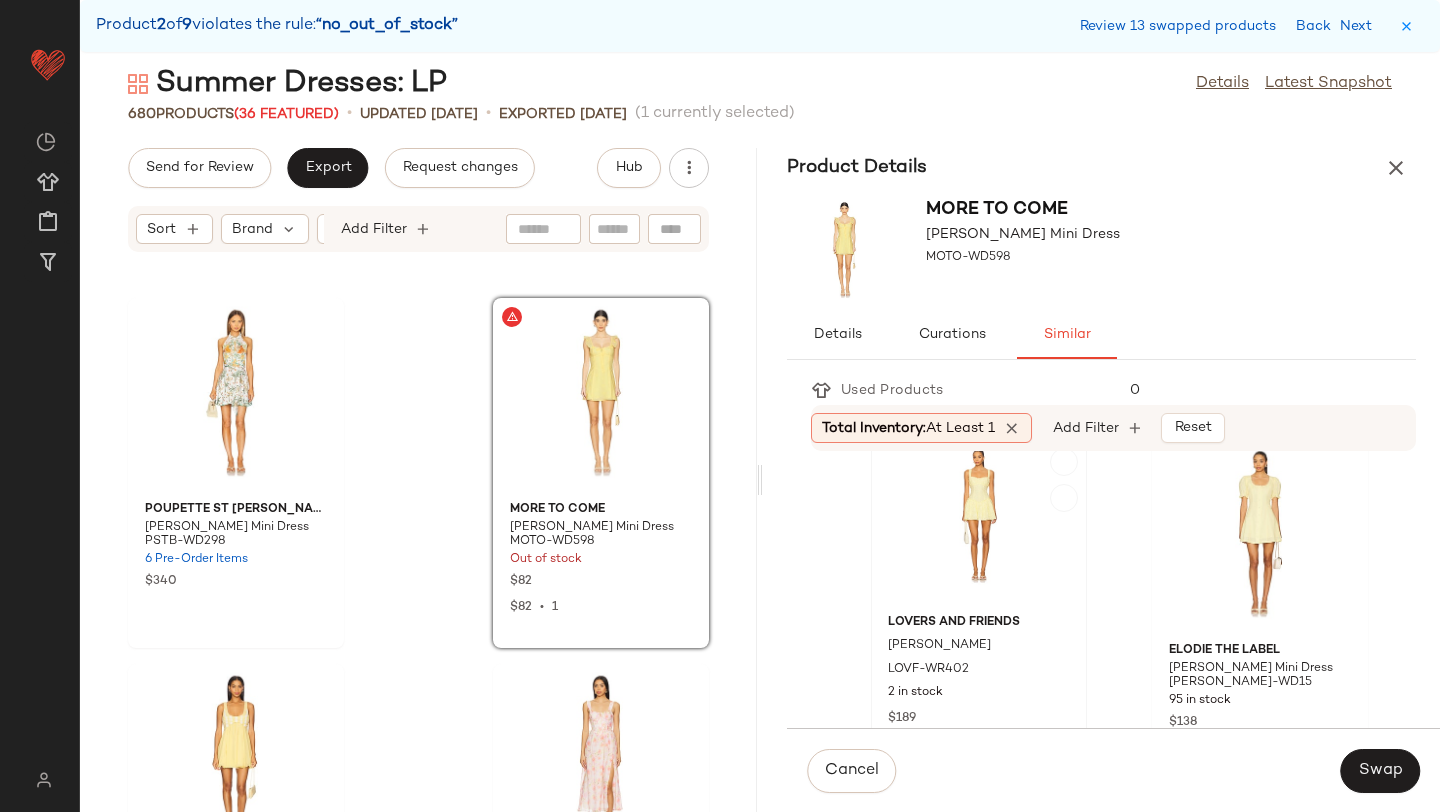 click on "Lovers and Friends" at bounding box center (979, 623) 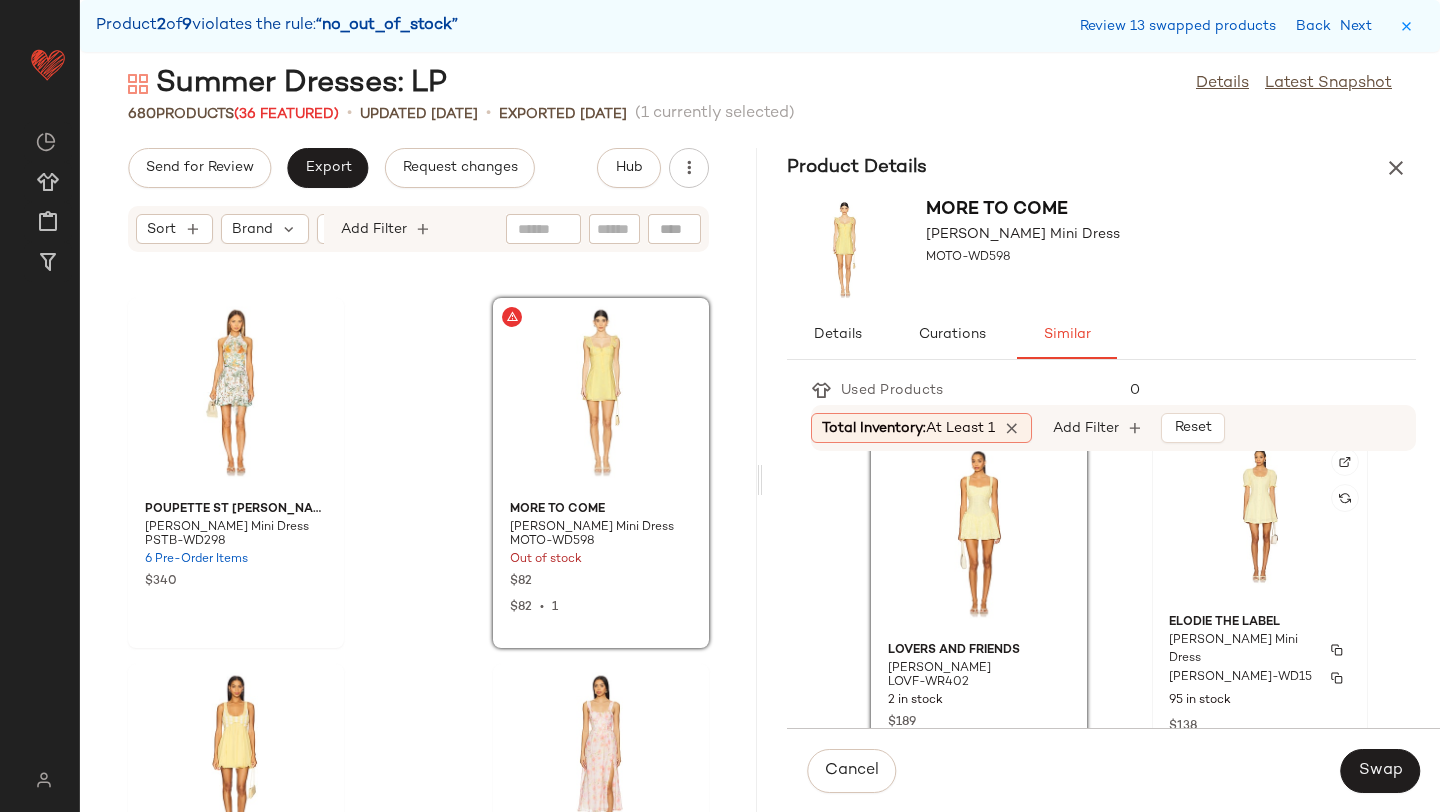 click on "EDIE-WD15" at bounding box center [1260, 678] 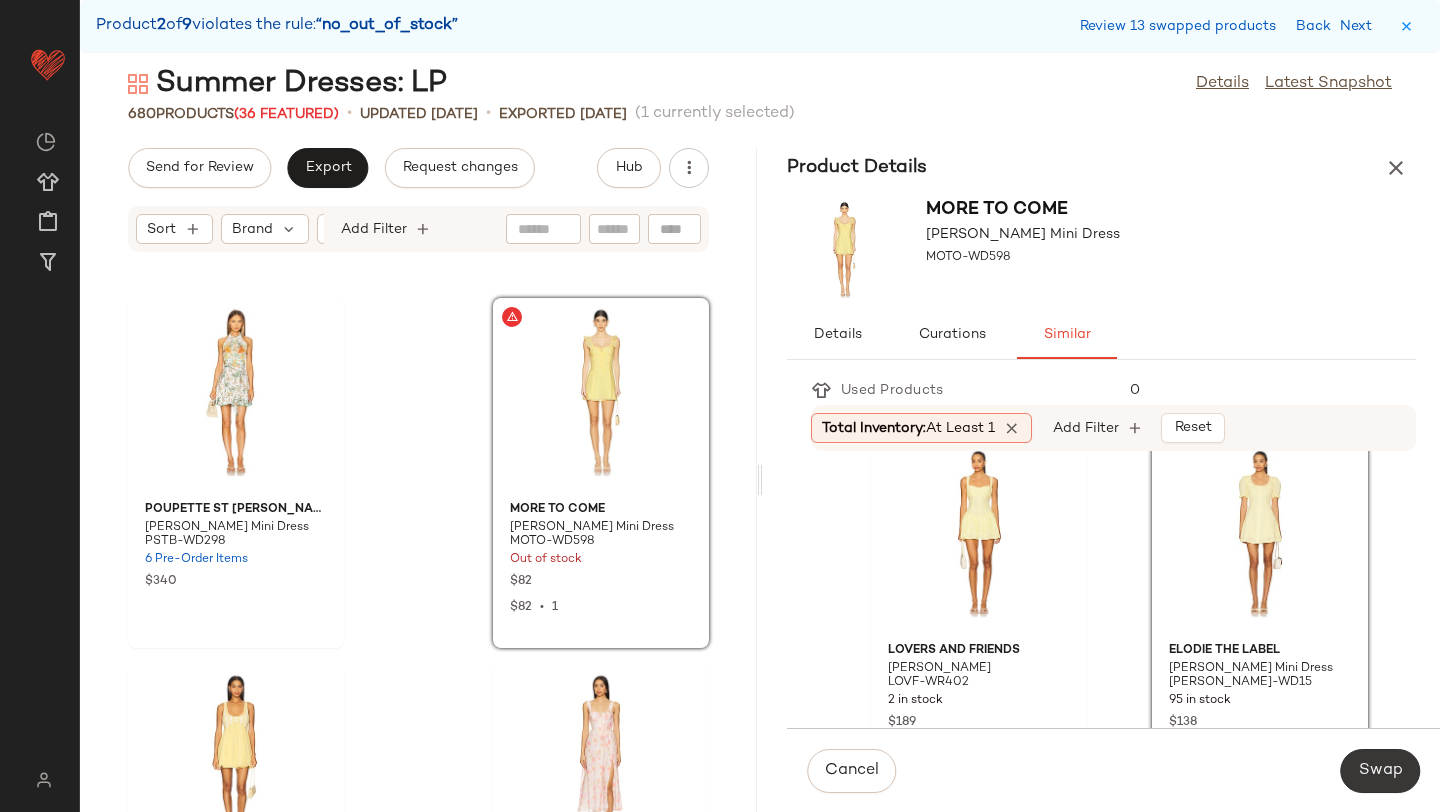 click on "Swap" 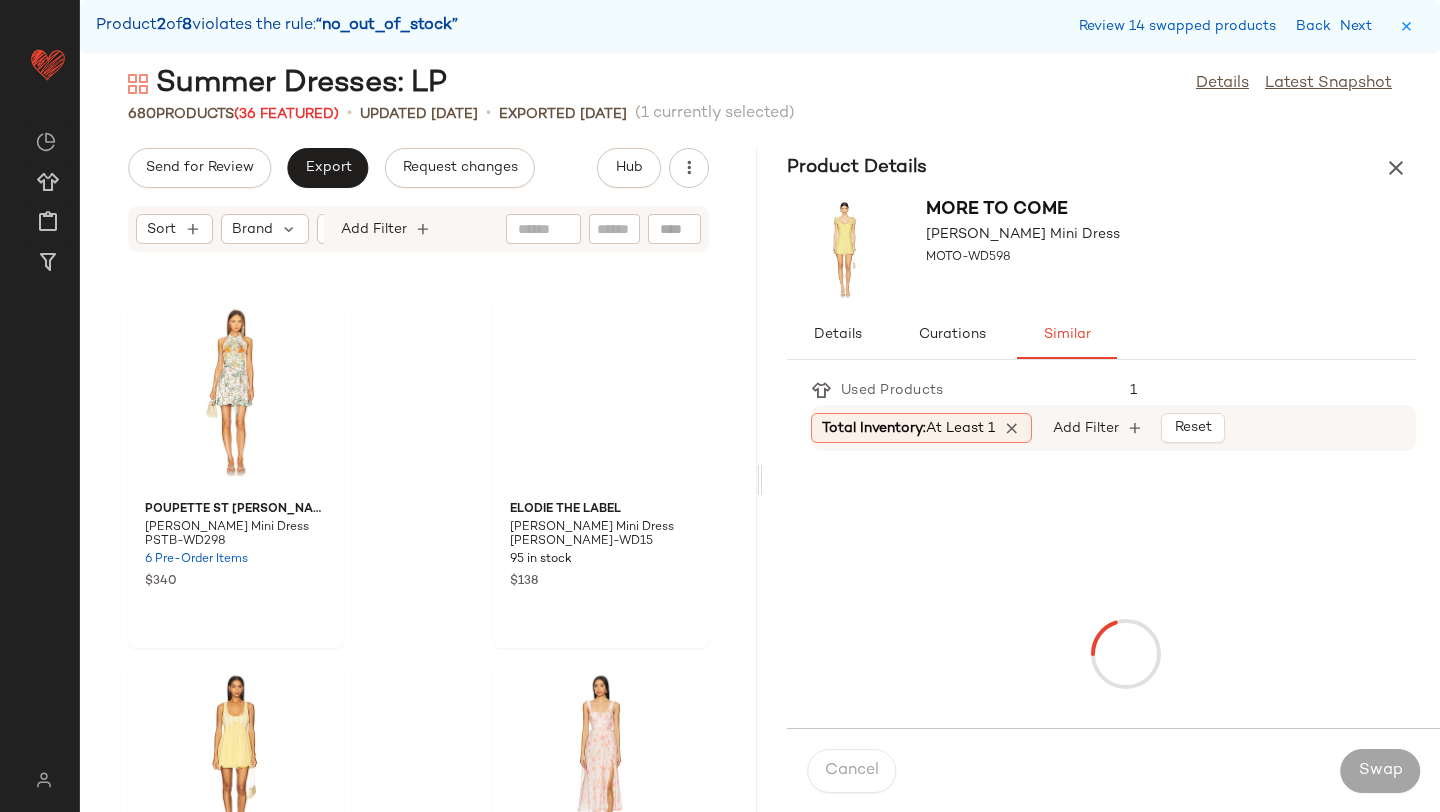 scroll, scrollTop: 65148, scrollLeft: 0, axis: vertical 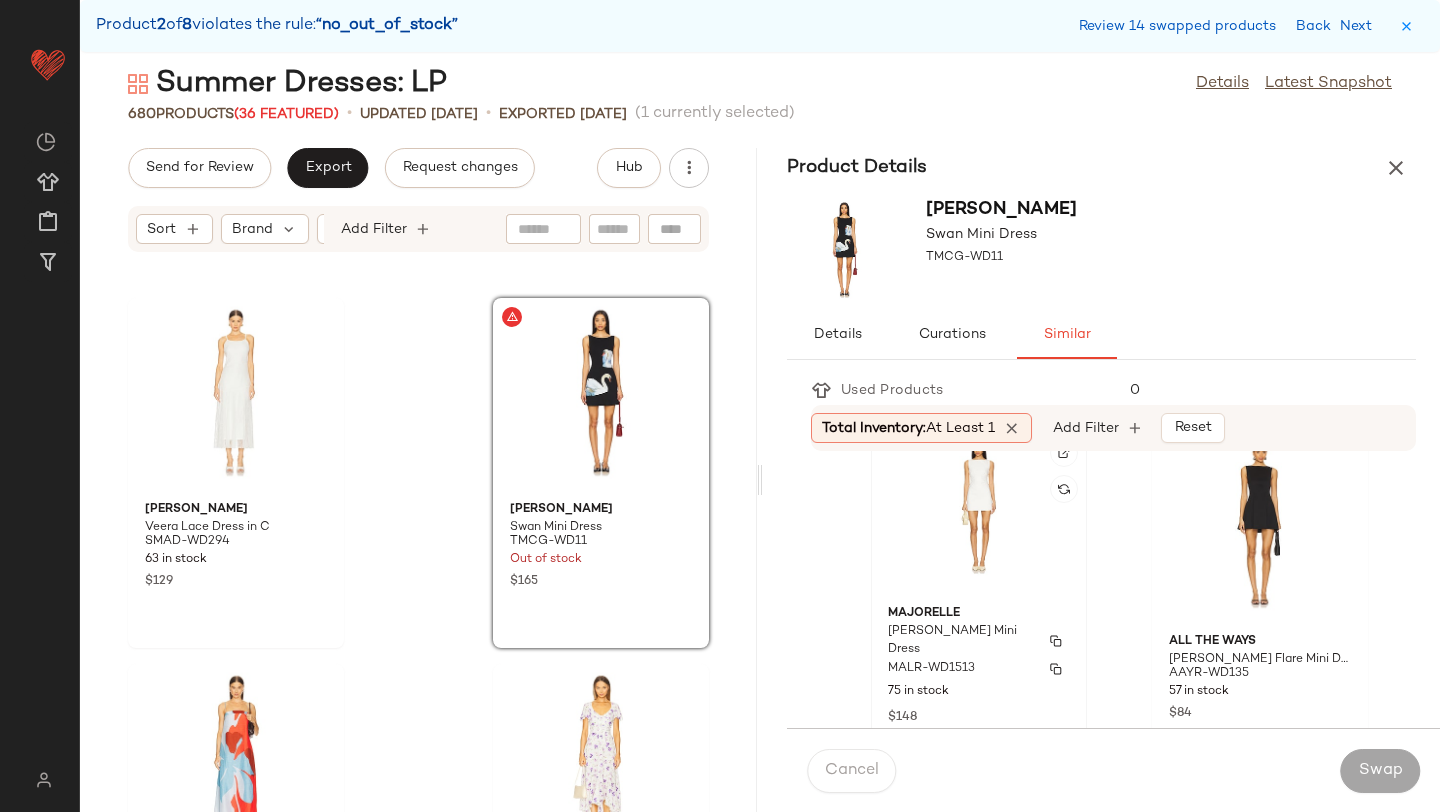 click on "MAJORELLE Jette Mini Dress MALR-WD1513 75 in stock $148 $148  •  1" 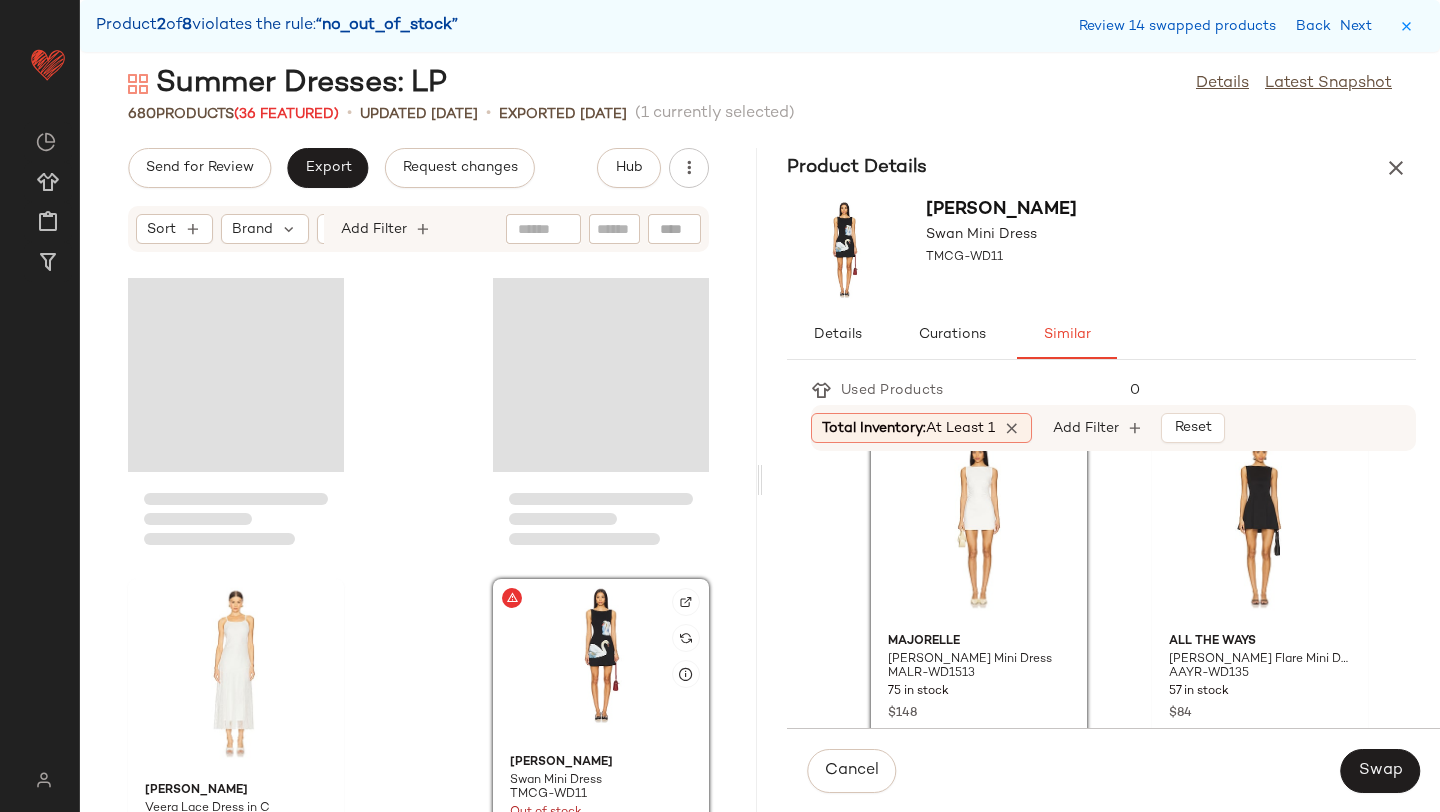 scroll, scrollTop: 64866, scrollLeft: 0, axis: vertical 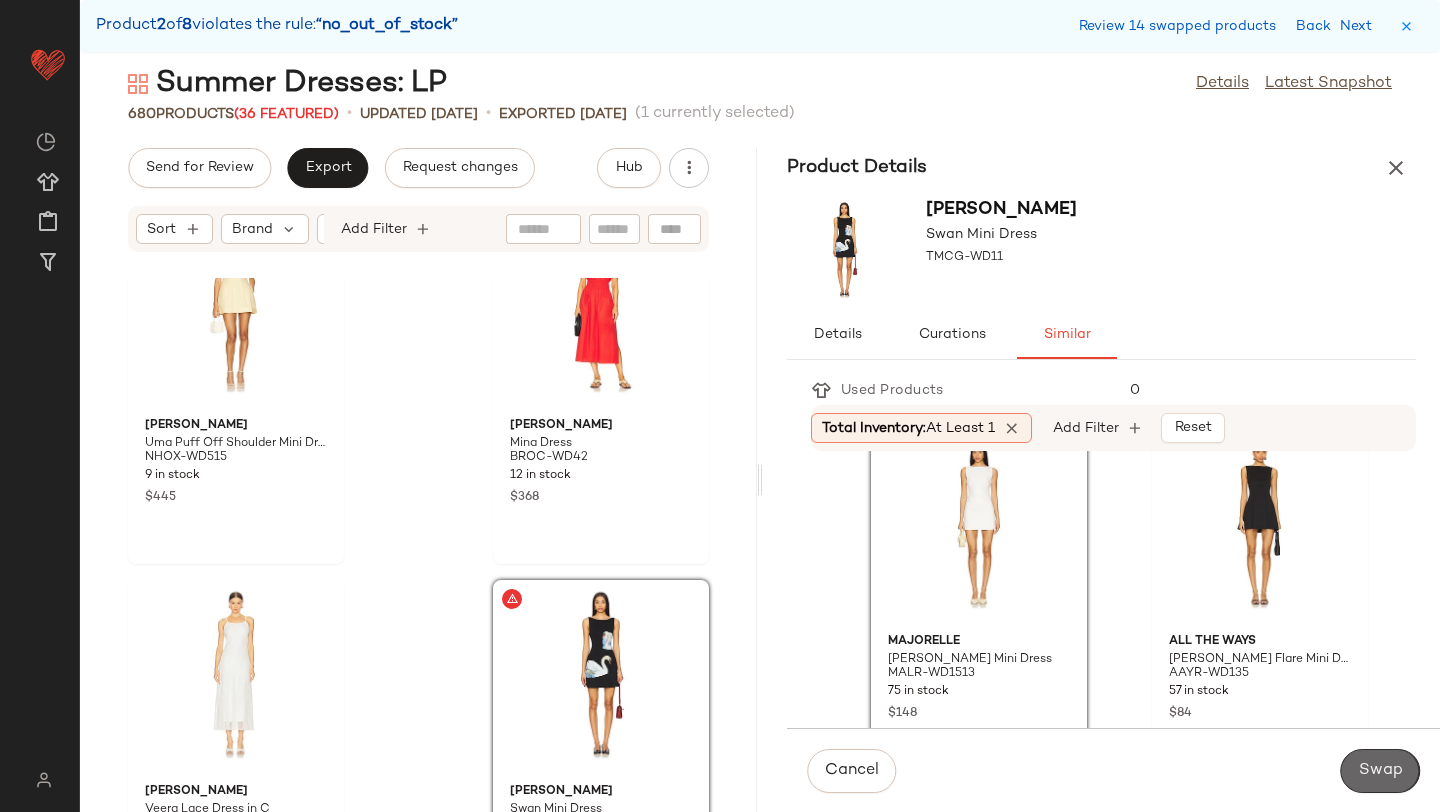 click on "Swap" 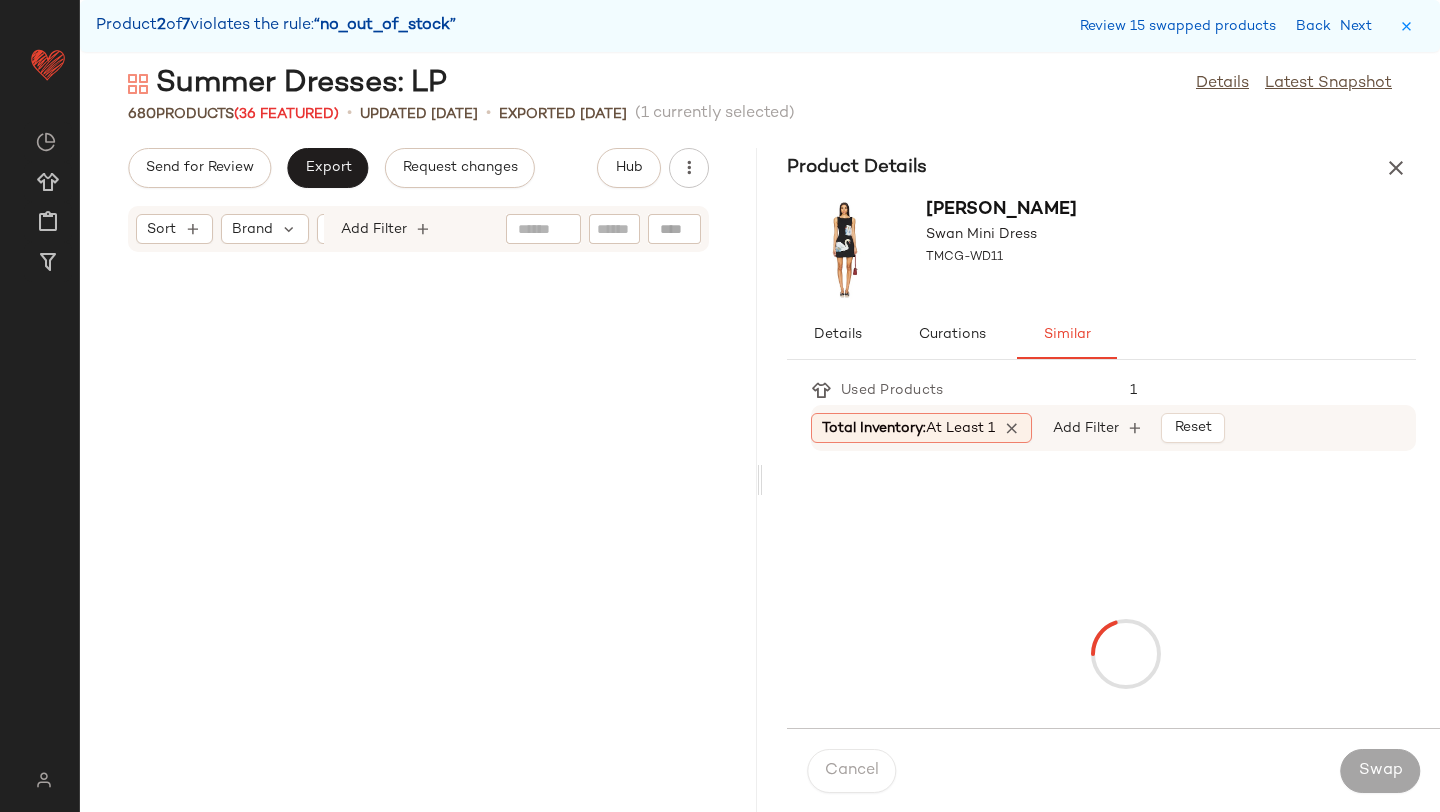 scroll, scrollTop: 68076, scrollLeft: 0, axis: vertical 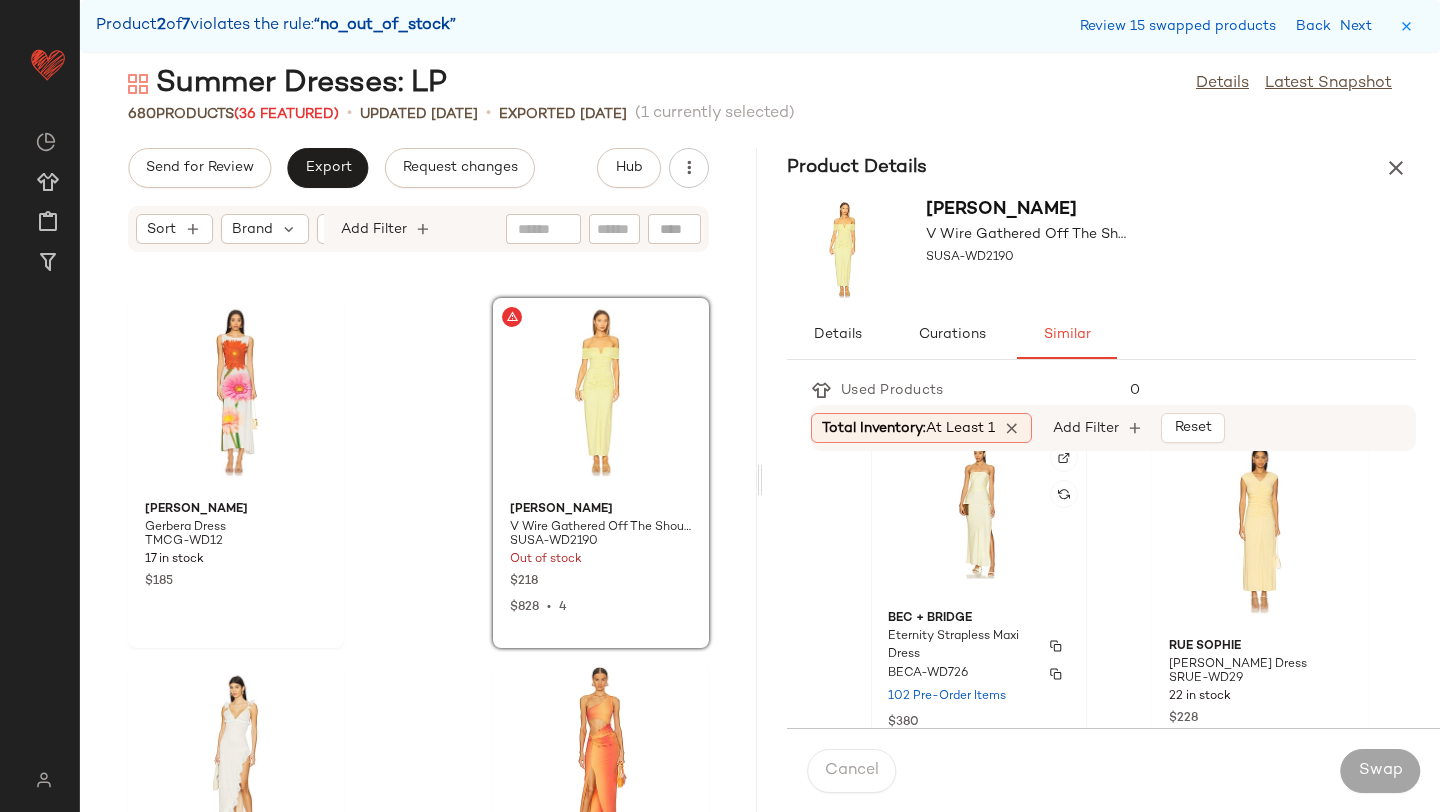 click on "Bec + Bridge Eternity Strapless Maxi Dress BECA-WD726 102 Pre-Order Items $380" 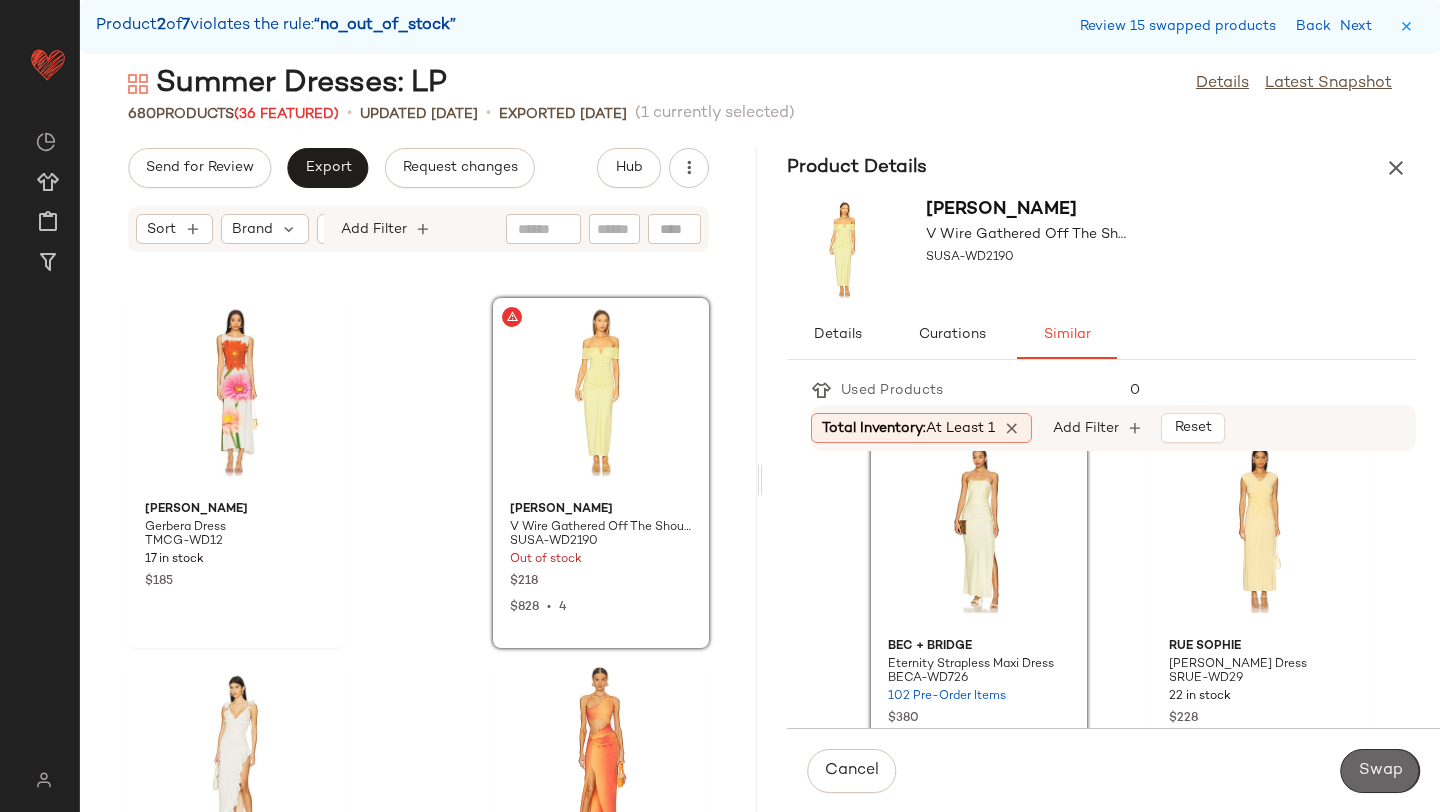 click on "Swap" 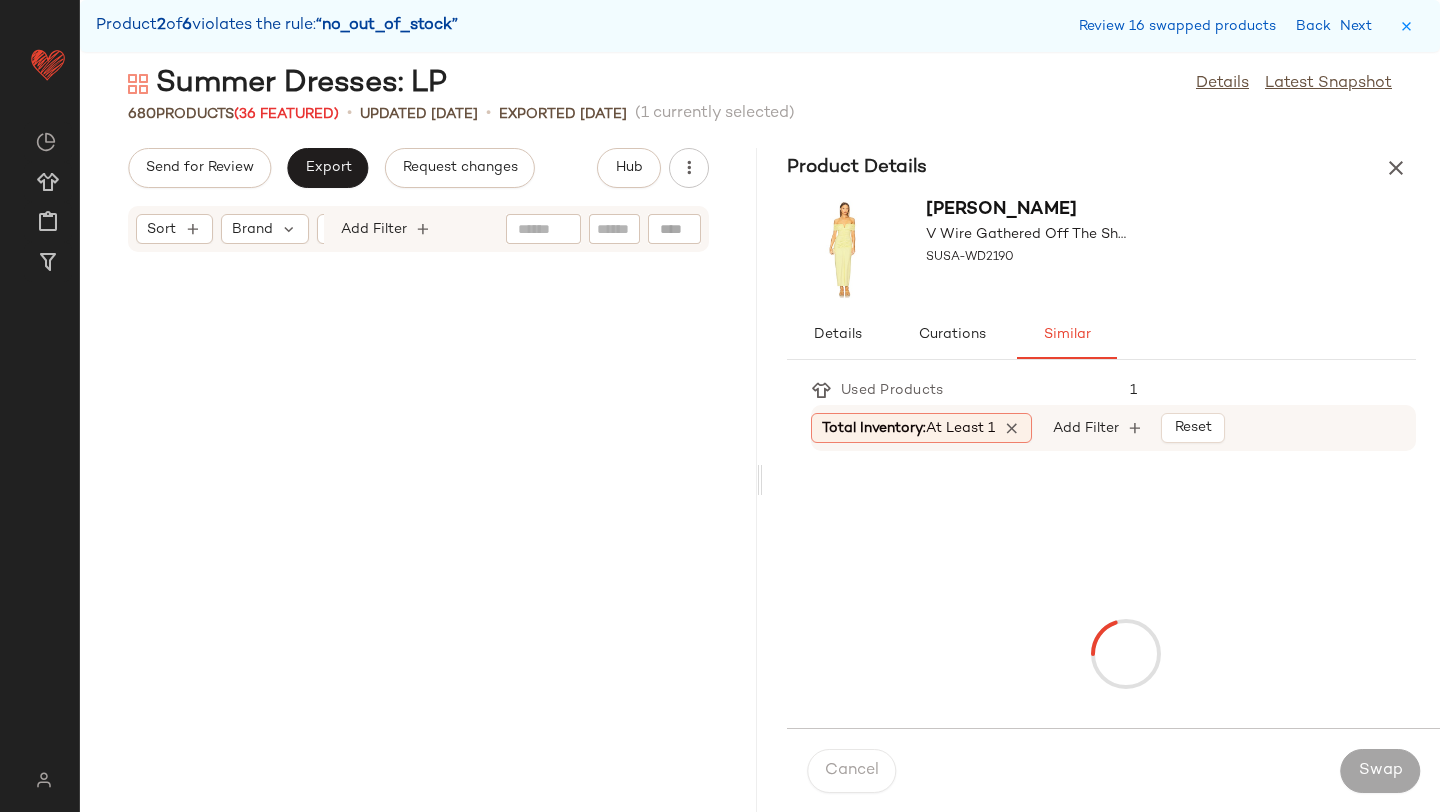 scroll, scrollTop: 85278, scrollLeft: 0, axis: vertical 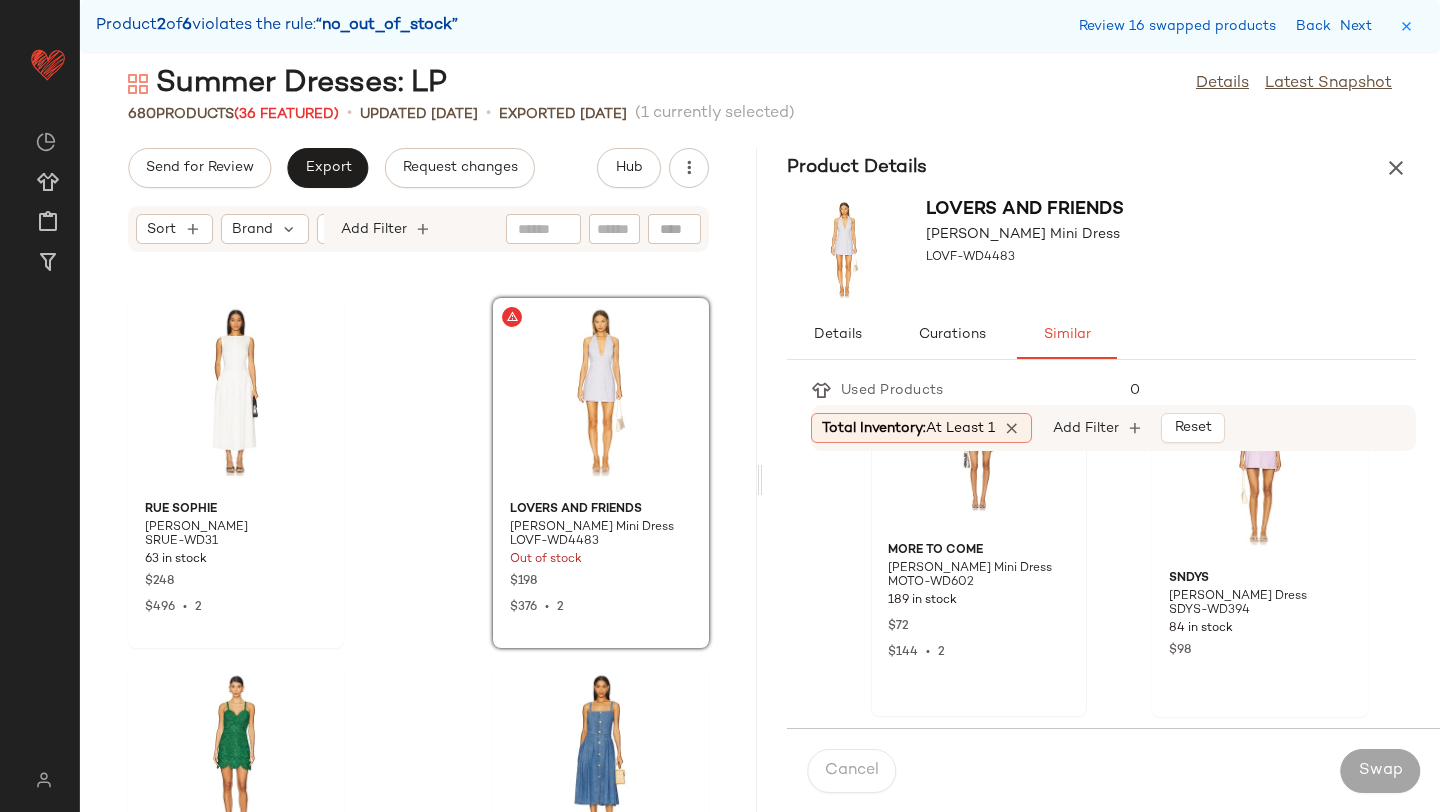 click 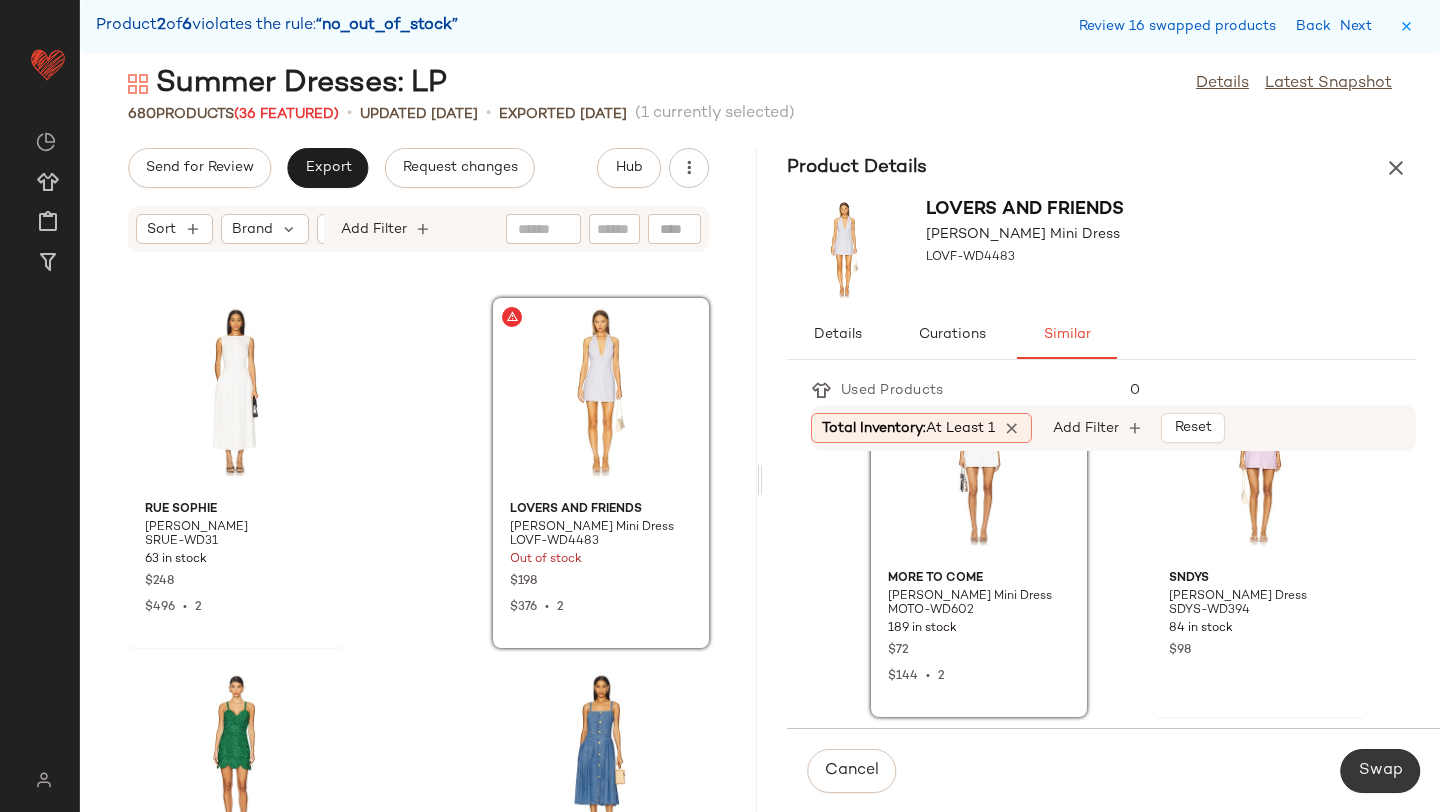 click on "Swap" 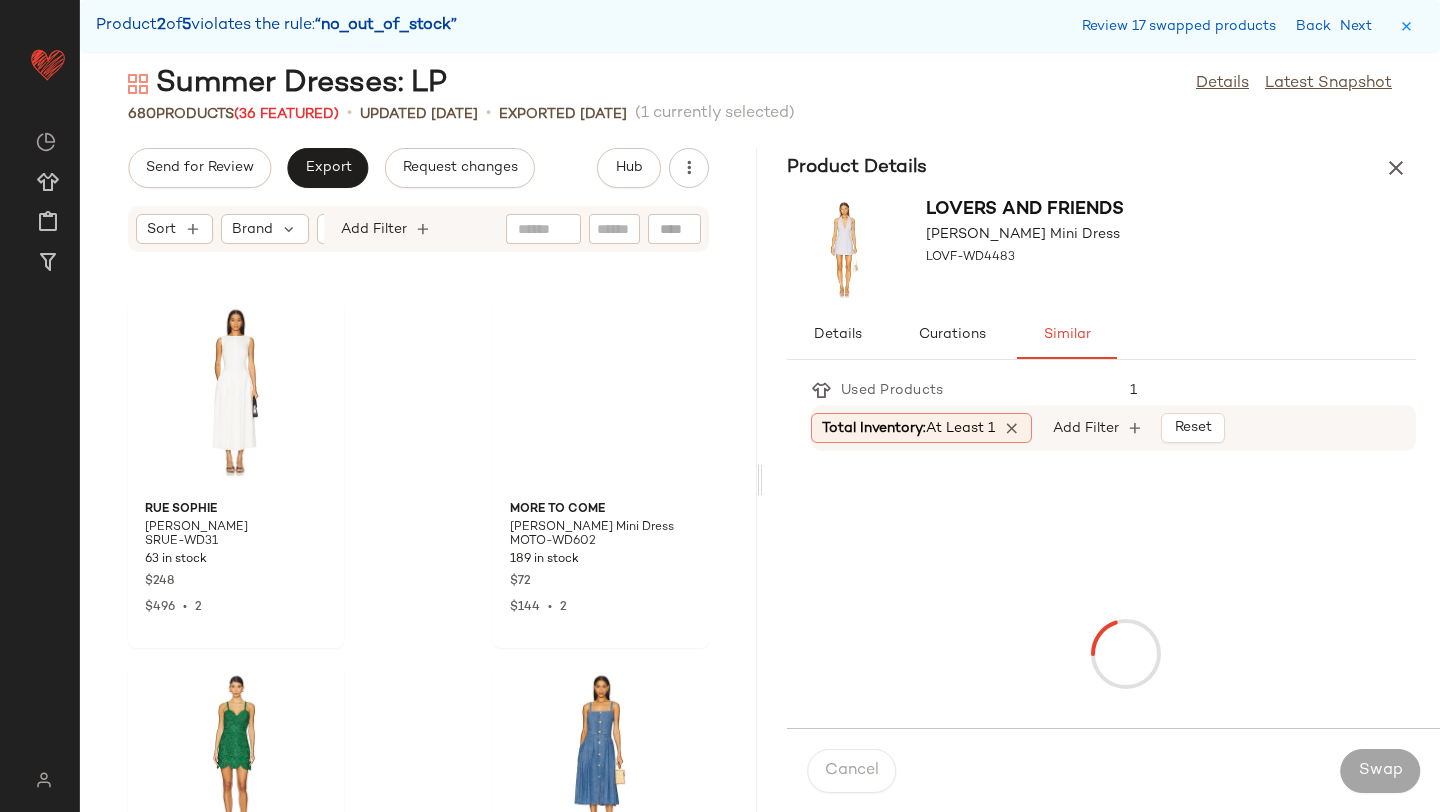 scroll, scrollTop: 92232, scrollLeft: 0, axis: vertical 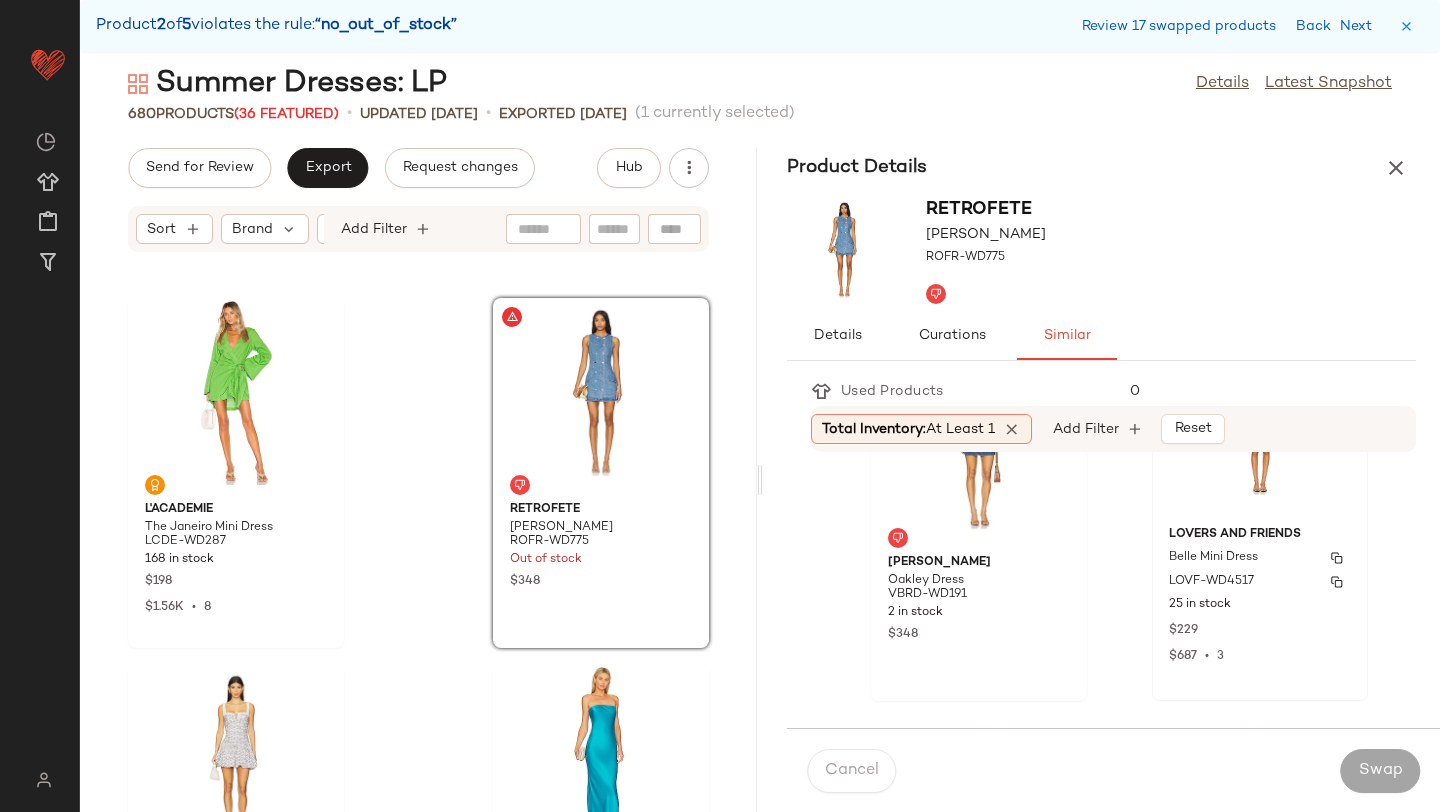 click on "25 in stock" 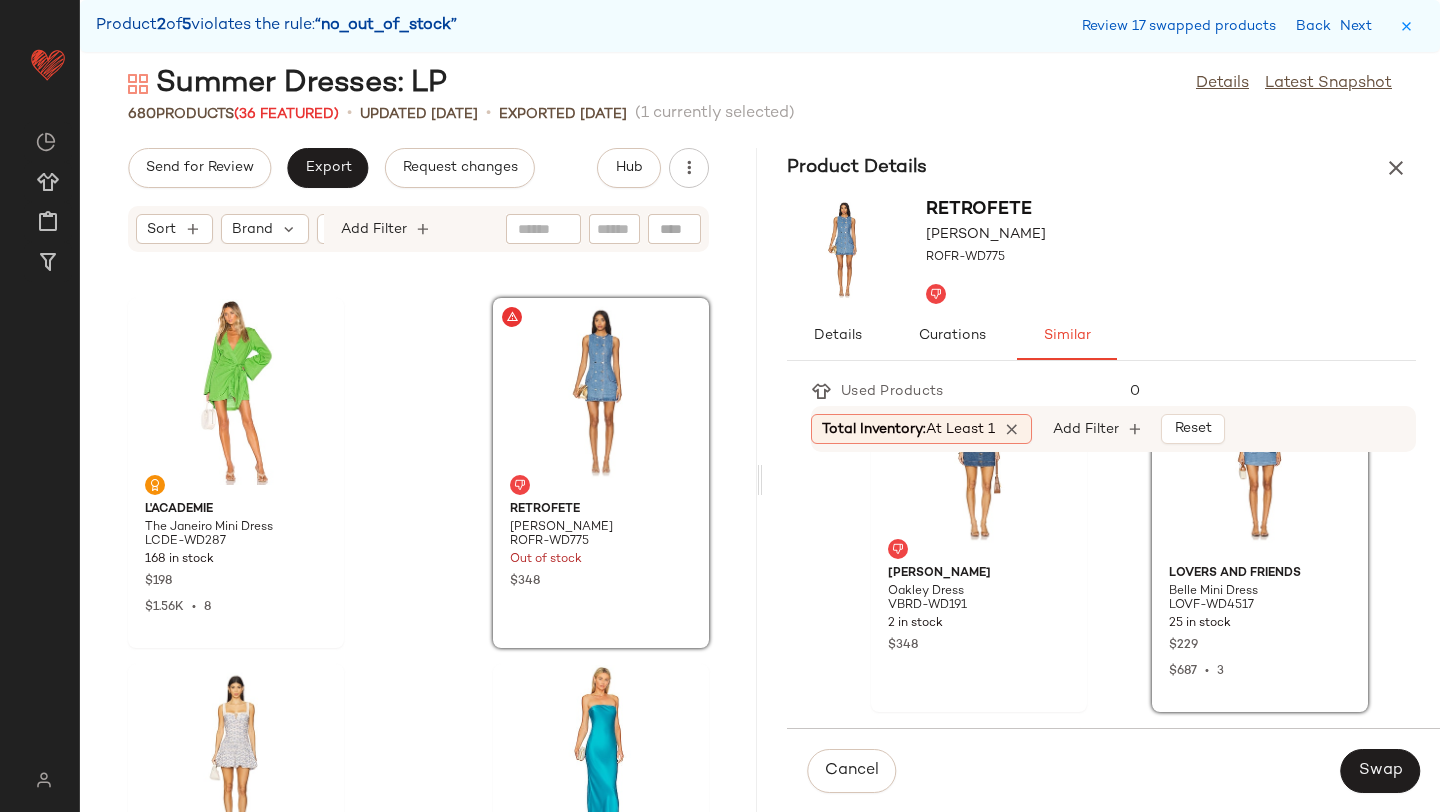 scroll, scrollTop: 352, scrollLeft: 0, axis: vertical 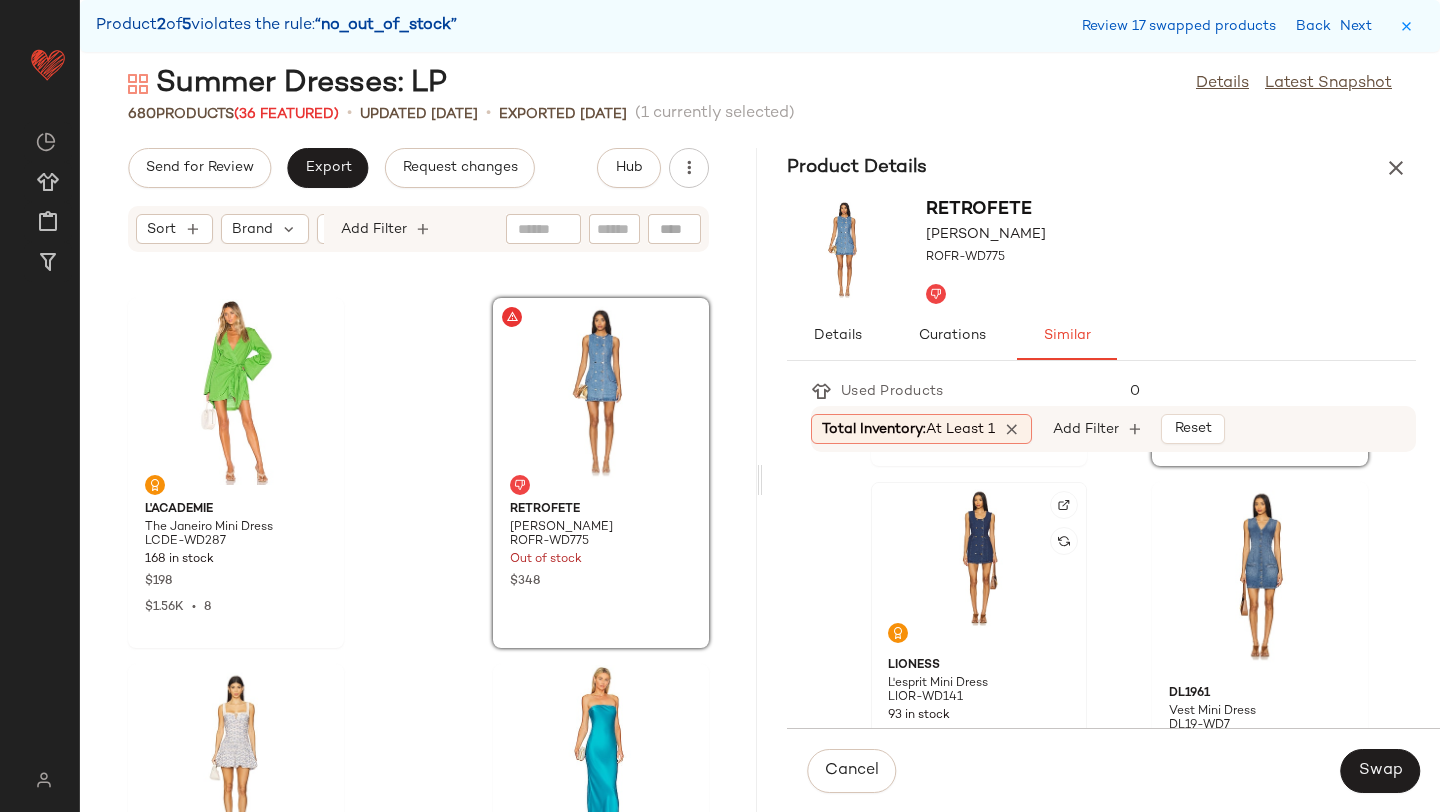 click 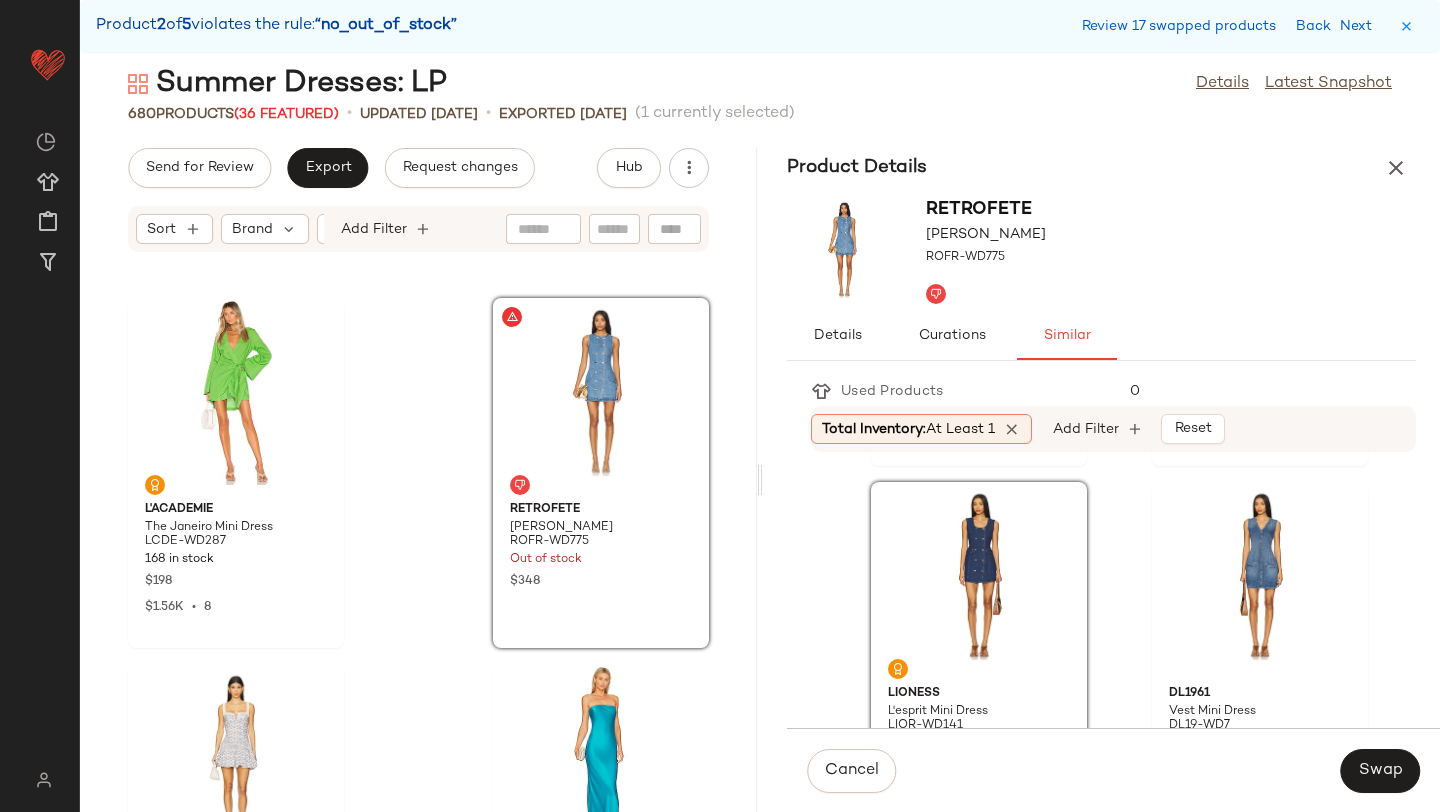 scroll, scrollTop: 57, scrollLeft: 0, axis: vertical 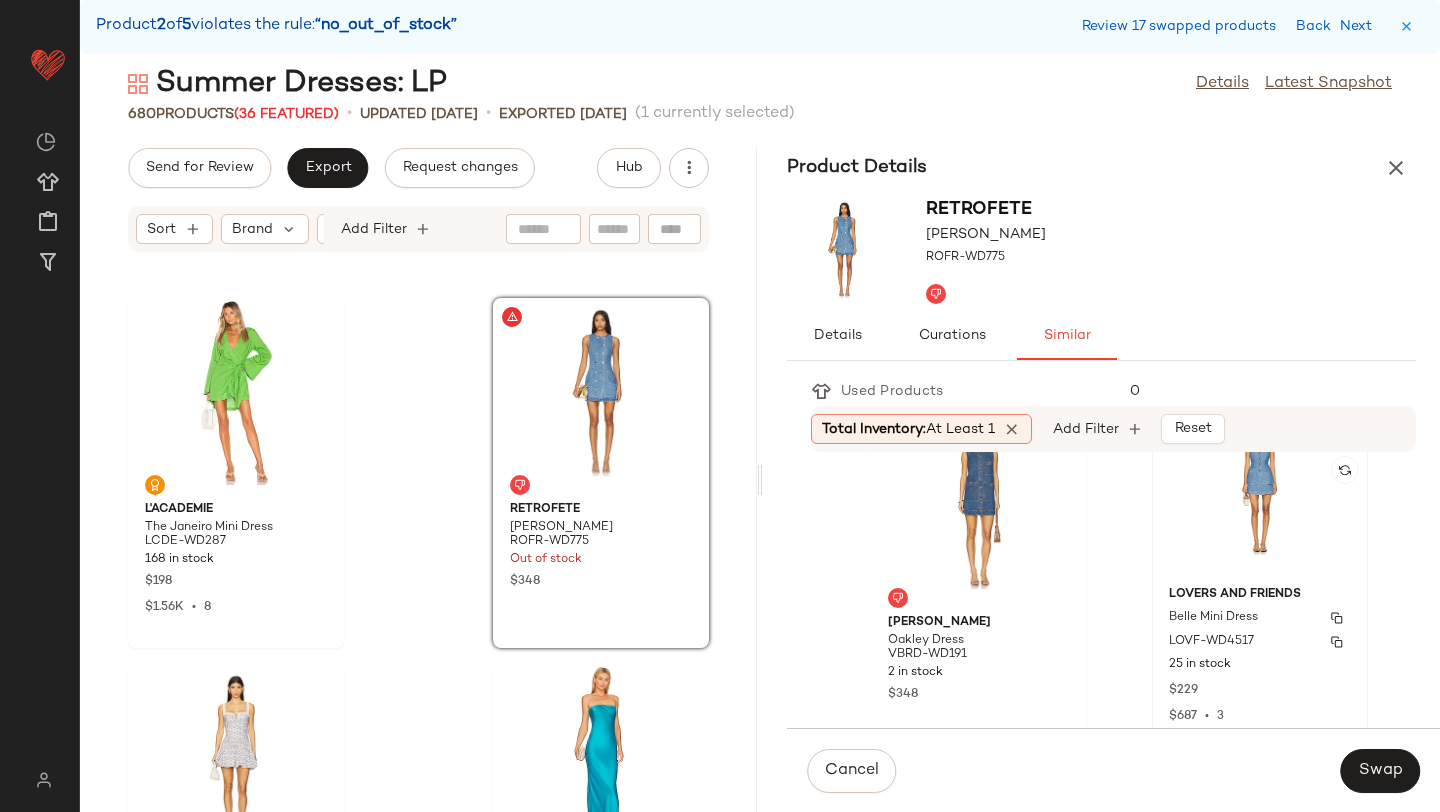 click on "Lovers and Friends" at bounding box center [1260, 595] 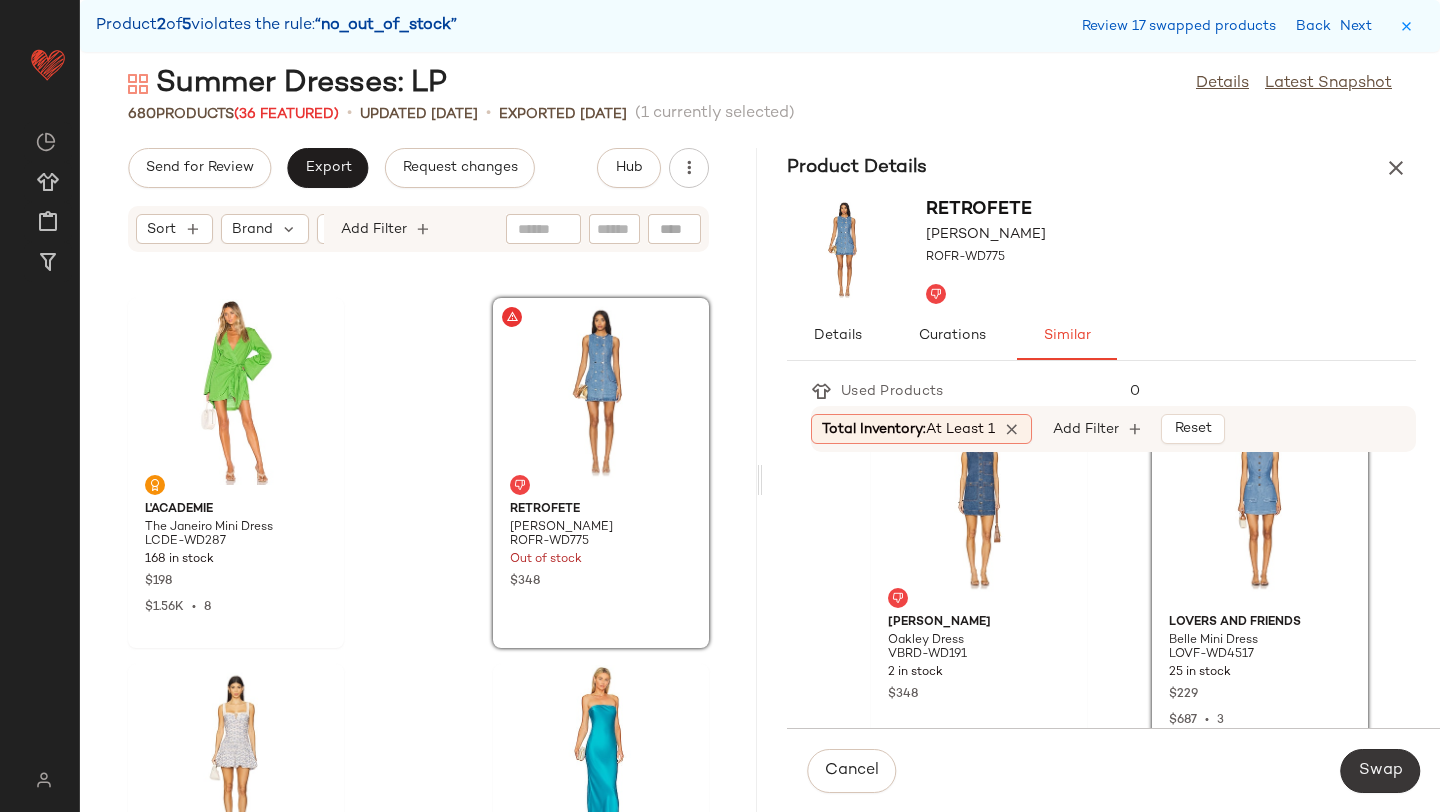 click on "Swap" at bounding box center [1380, 771] 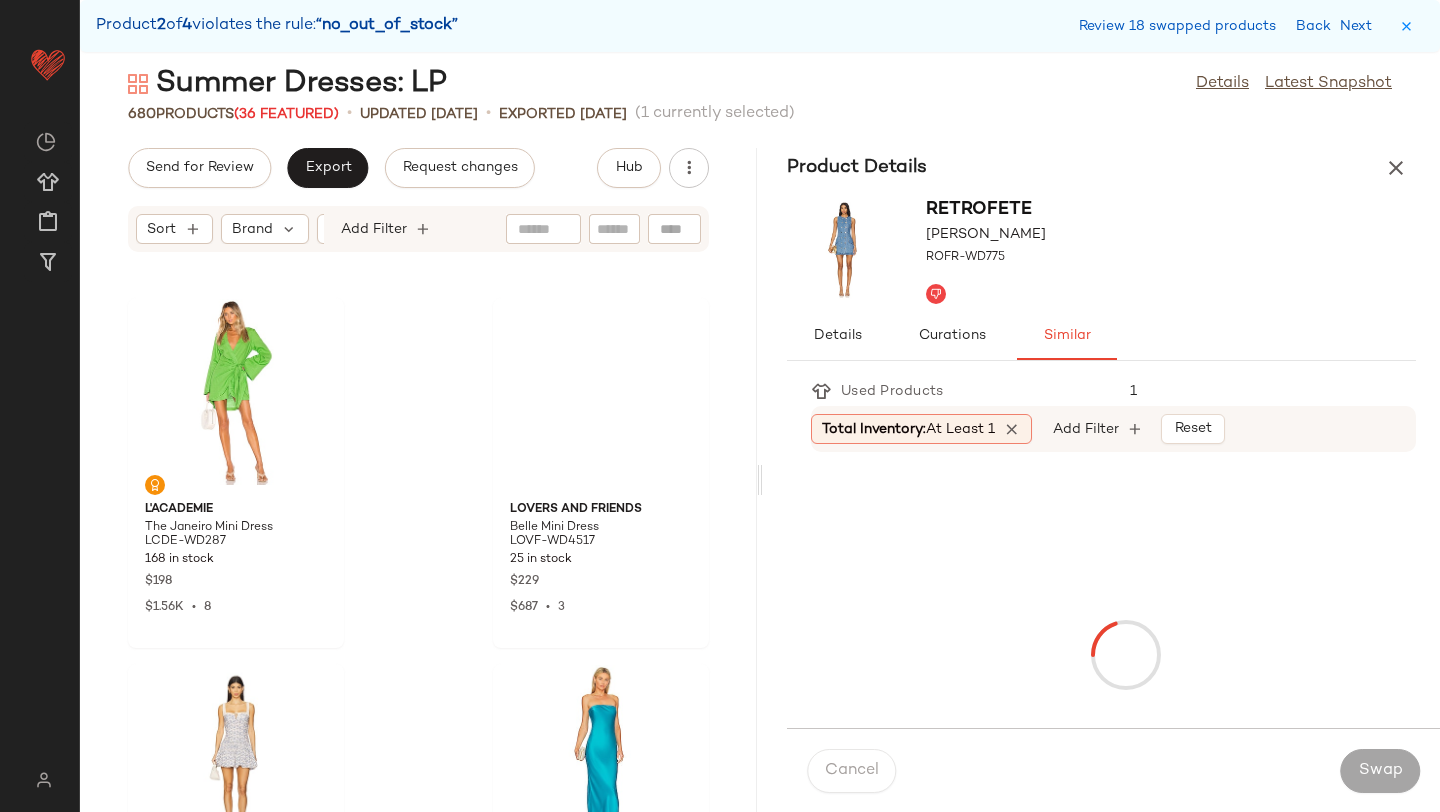 scroll, scrollTop: 106506, scrollLeft: 0, axis: vertical 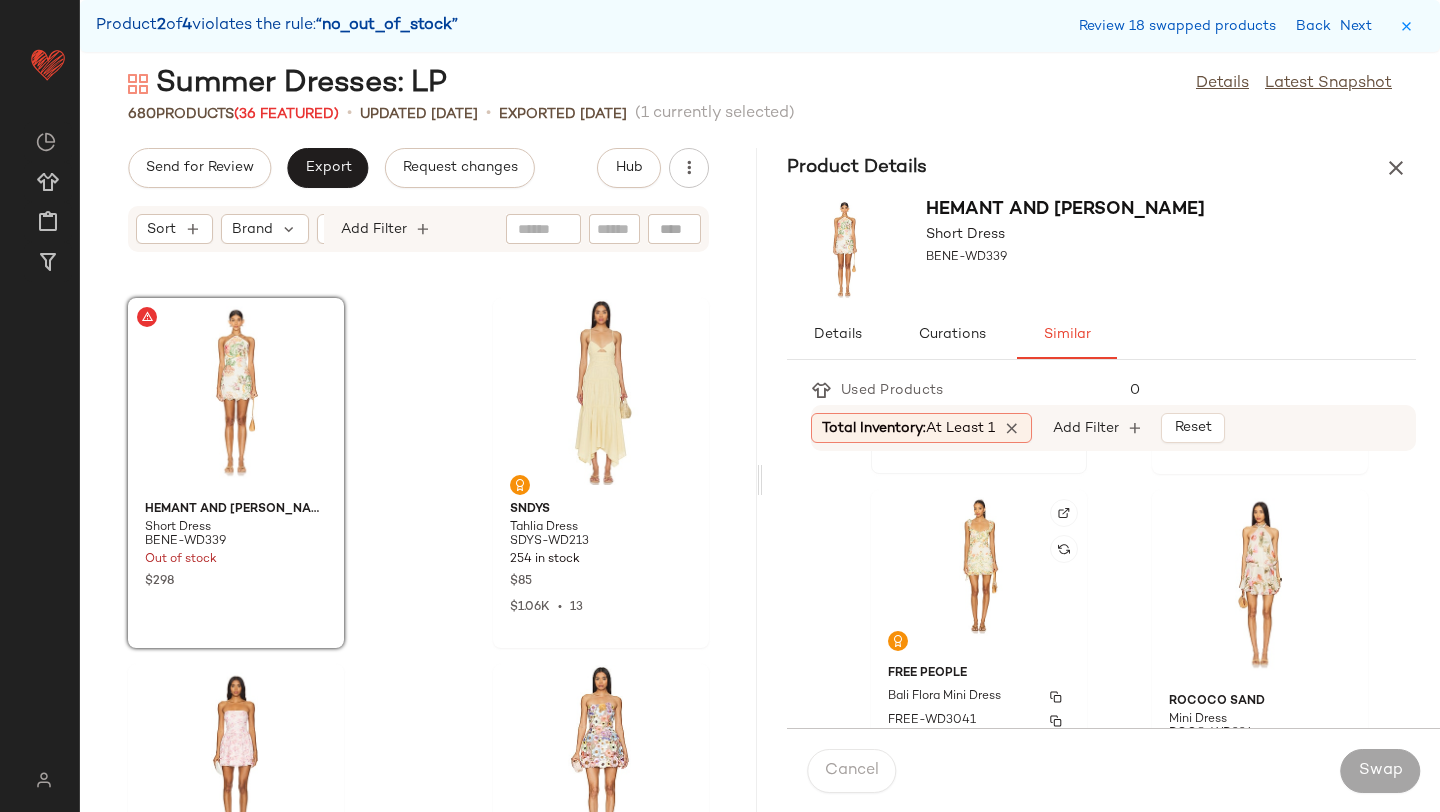 click on "Free People Bali Flora Mini Dress FREE-WD3041 51 in stock $168 $2.65K  •  16" 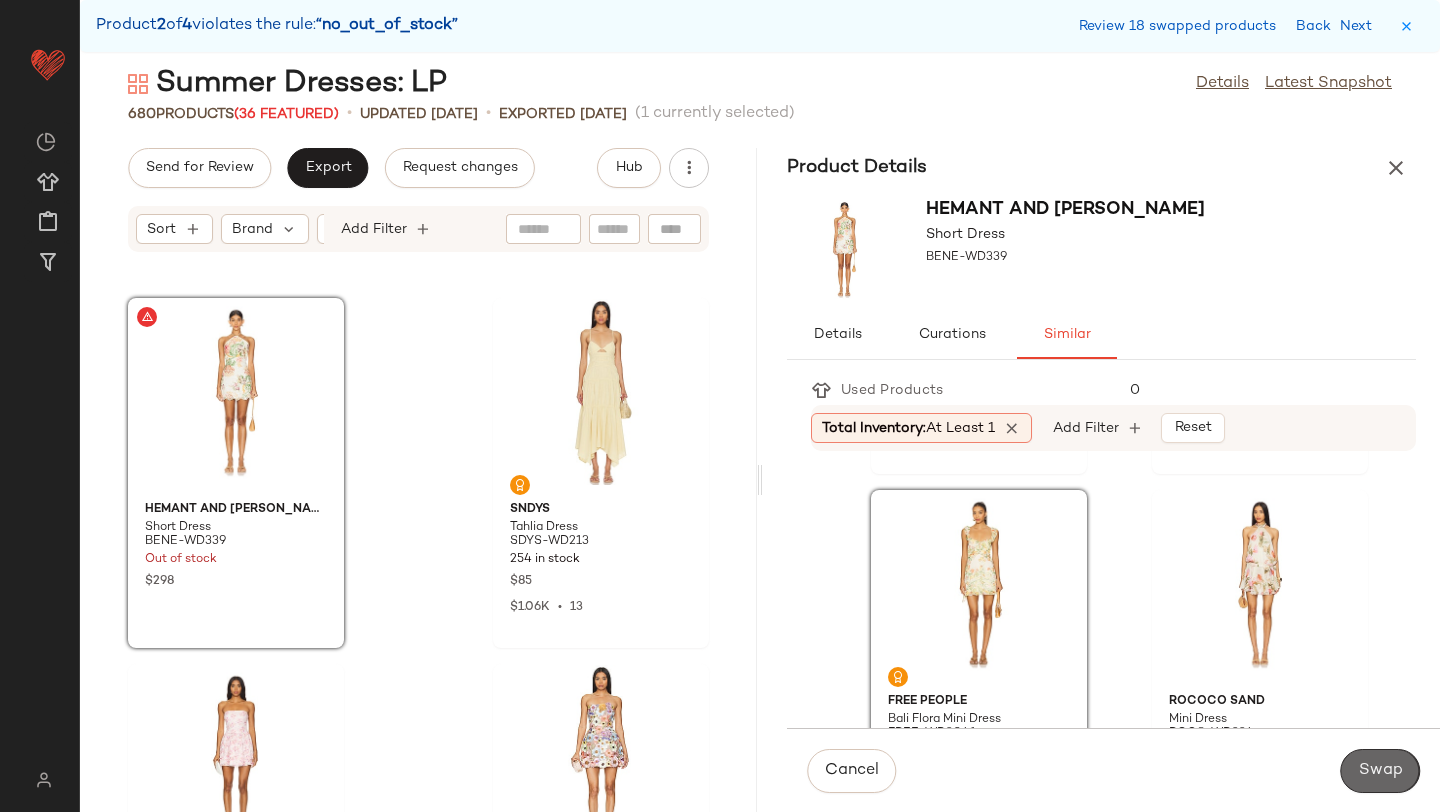 click on "Swap" at bounding box center (1380, 771) 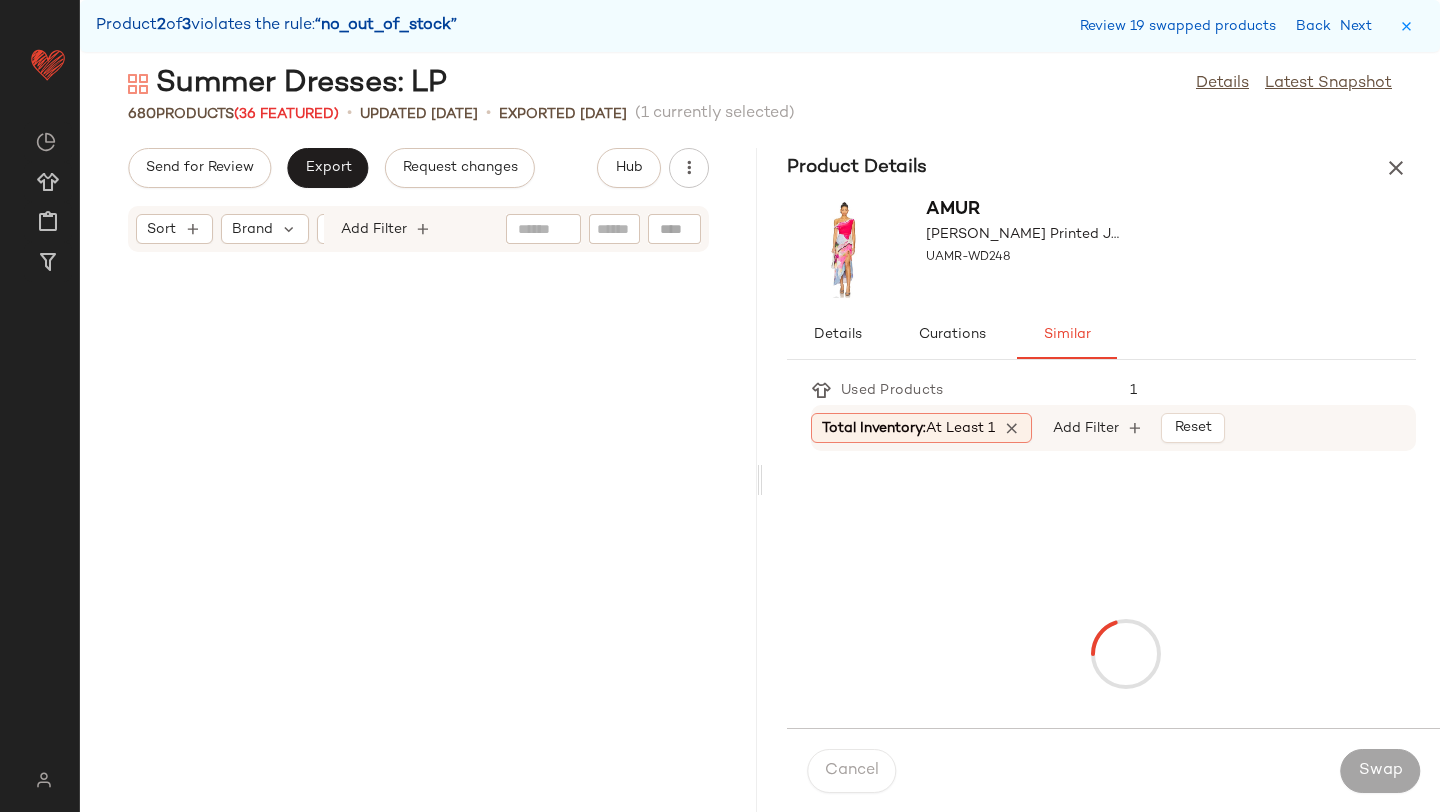 scroll, scrollTop: 113460, scrollLeft: 0, axis: vertical 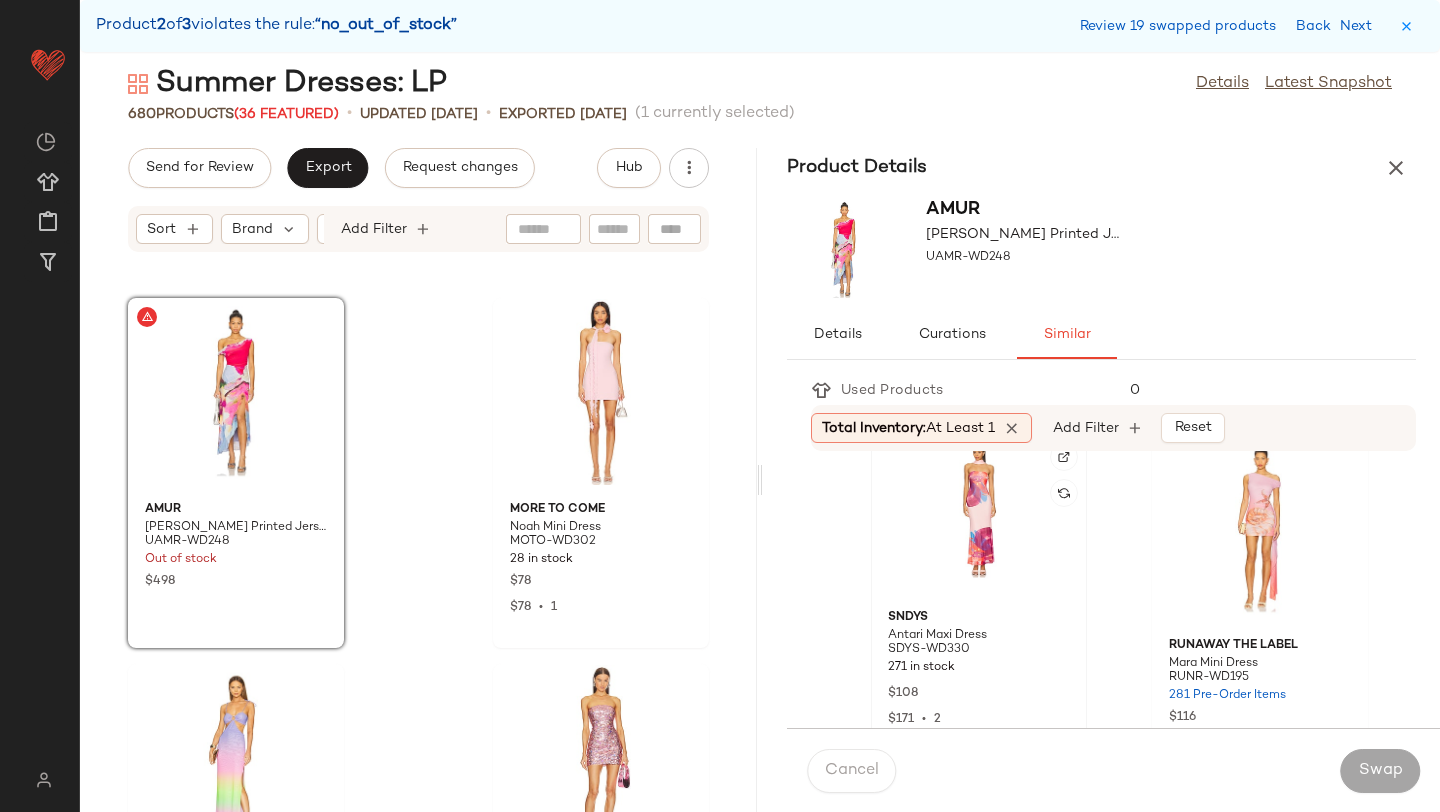 click 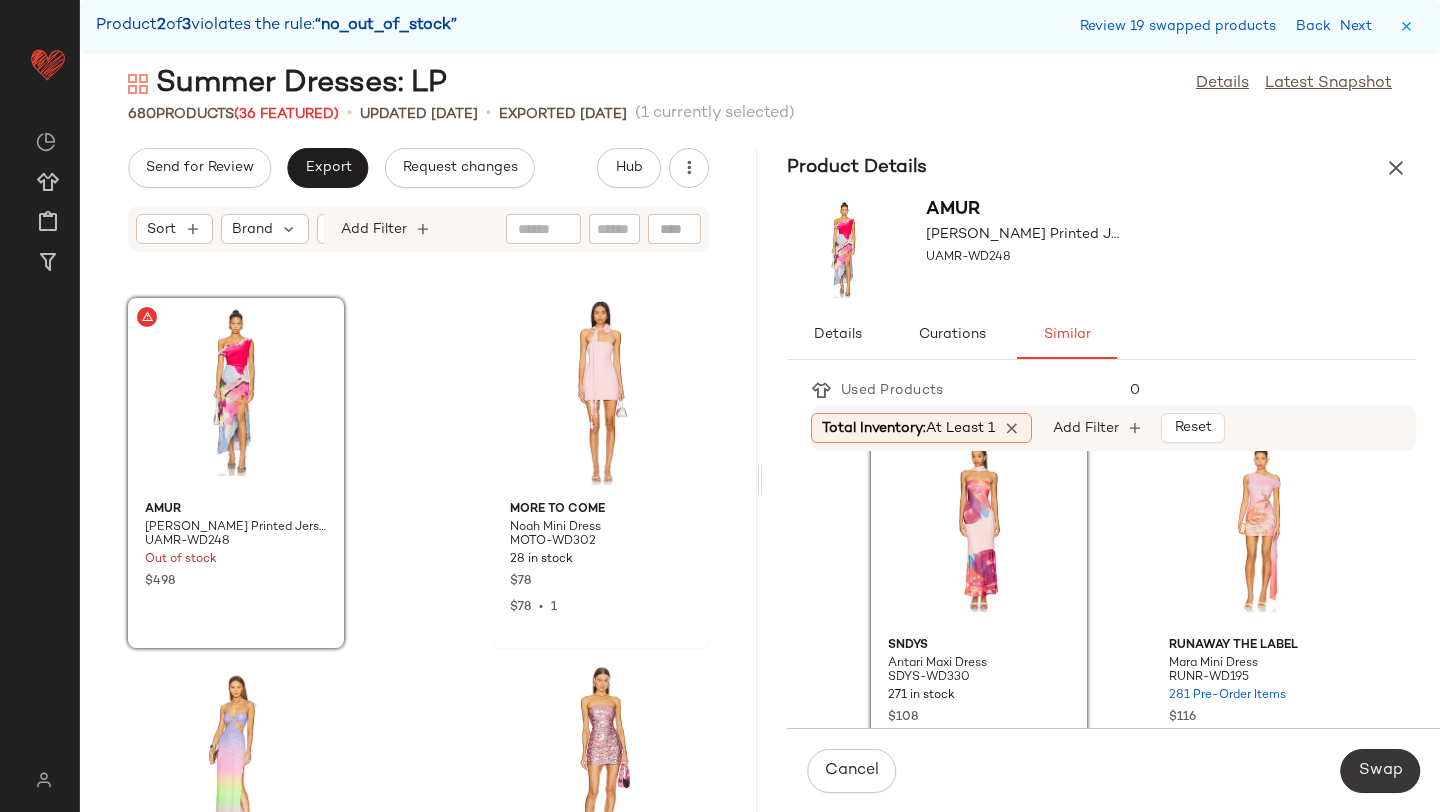 click on "Swap" 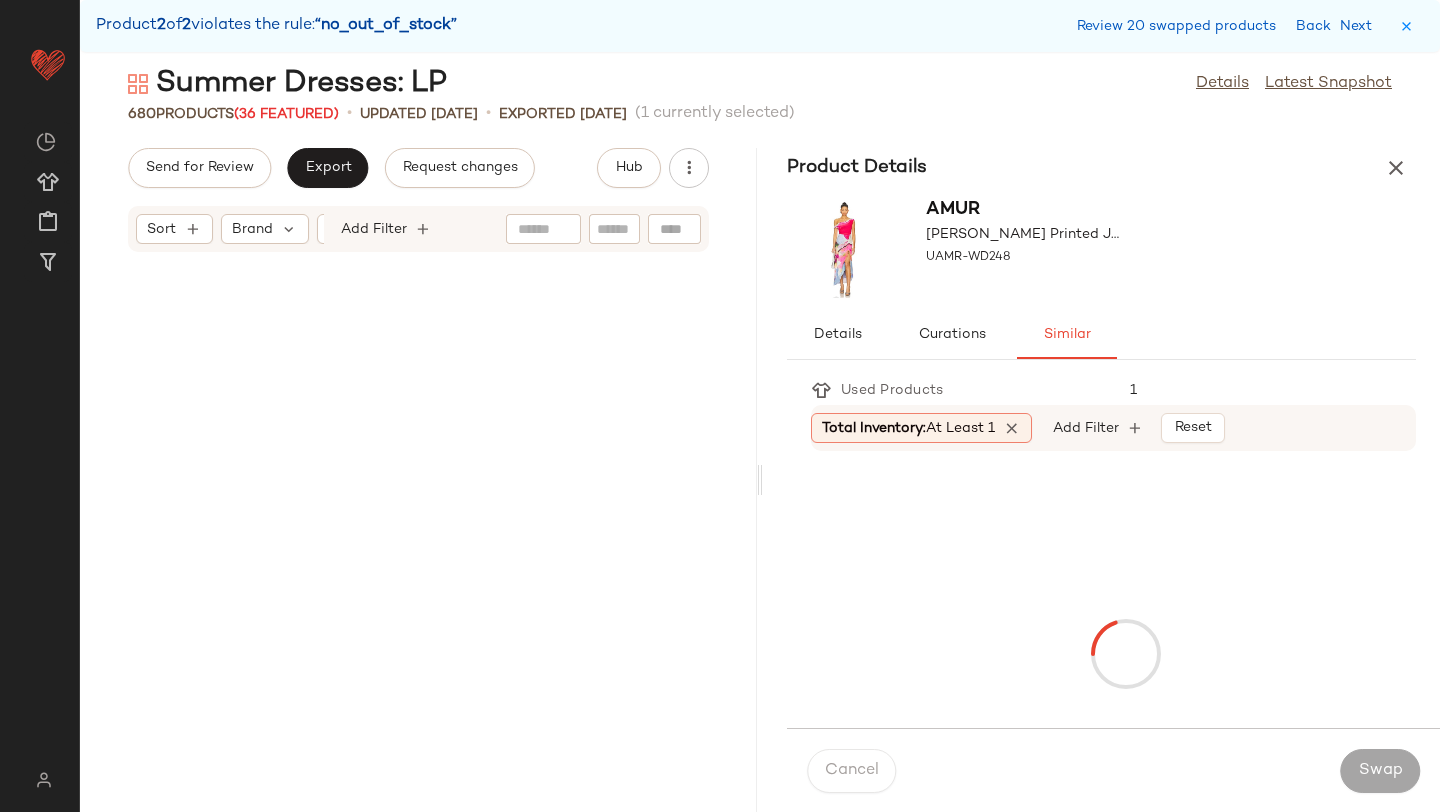 scroll, scrollTop: 117852, scrollLeft: 0, axis: vertical 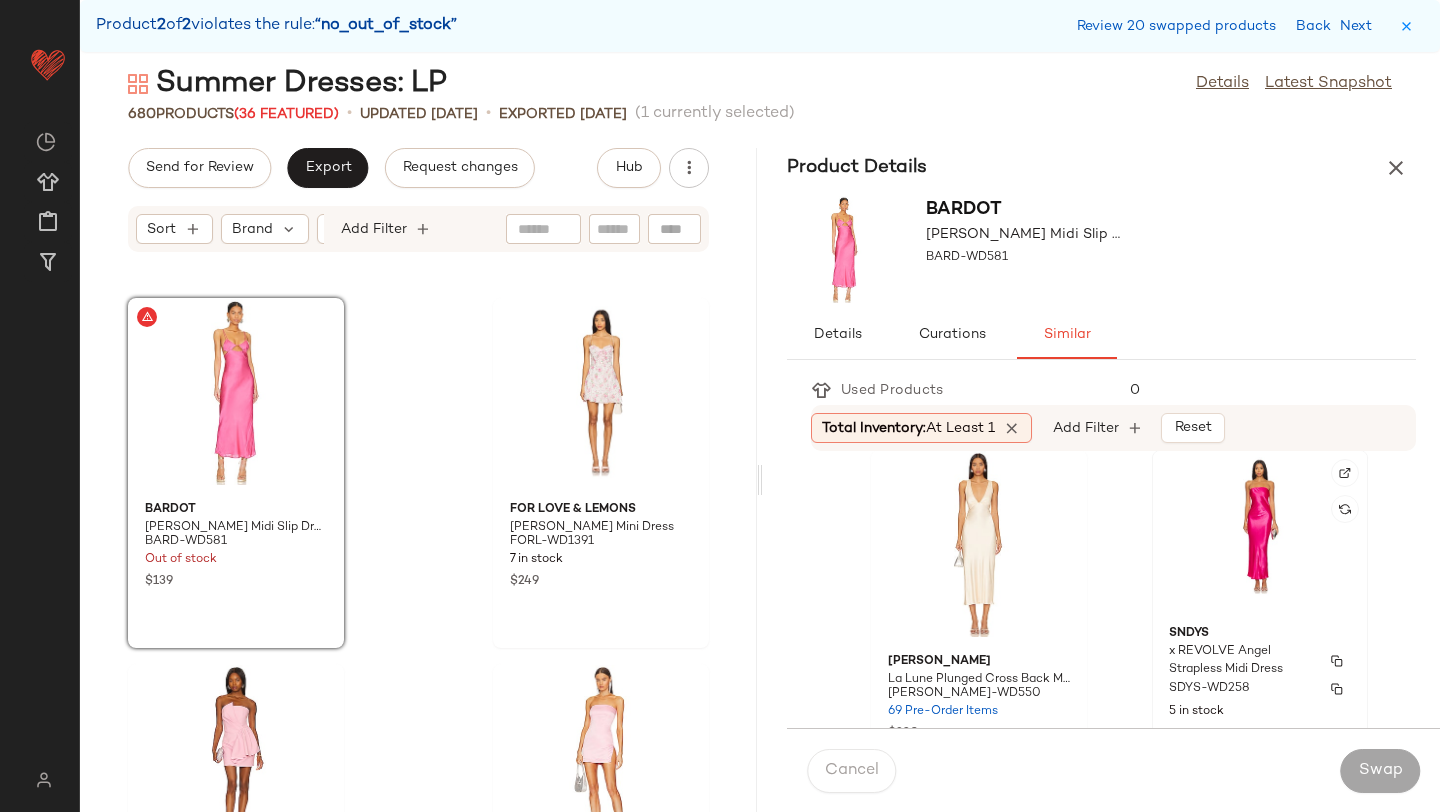 click on "SNDYS x REVOLVE Angel Strapless Midi Dress SDYS-WD258 5 in stock $74" 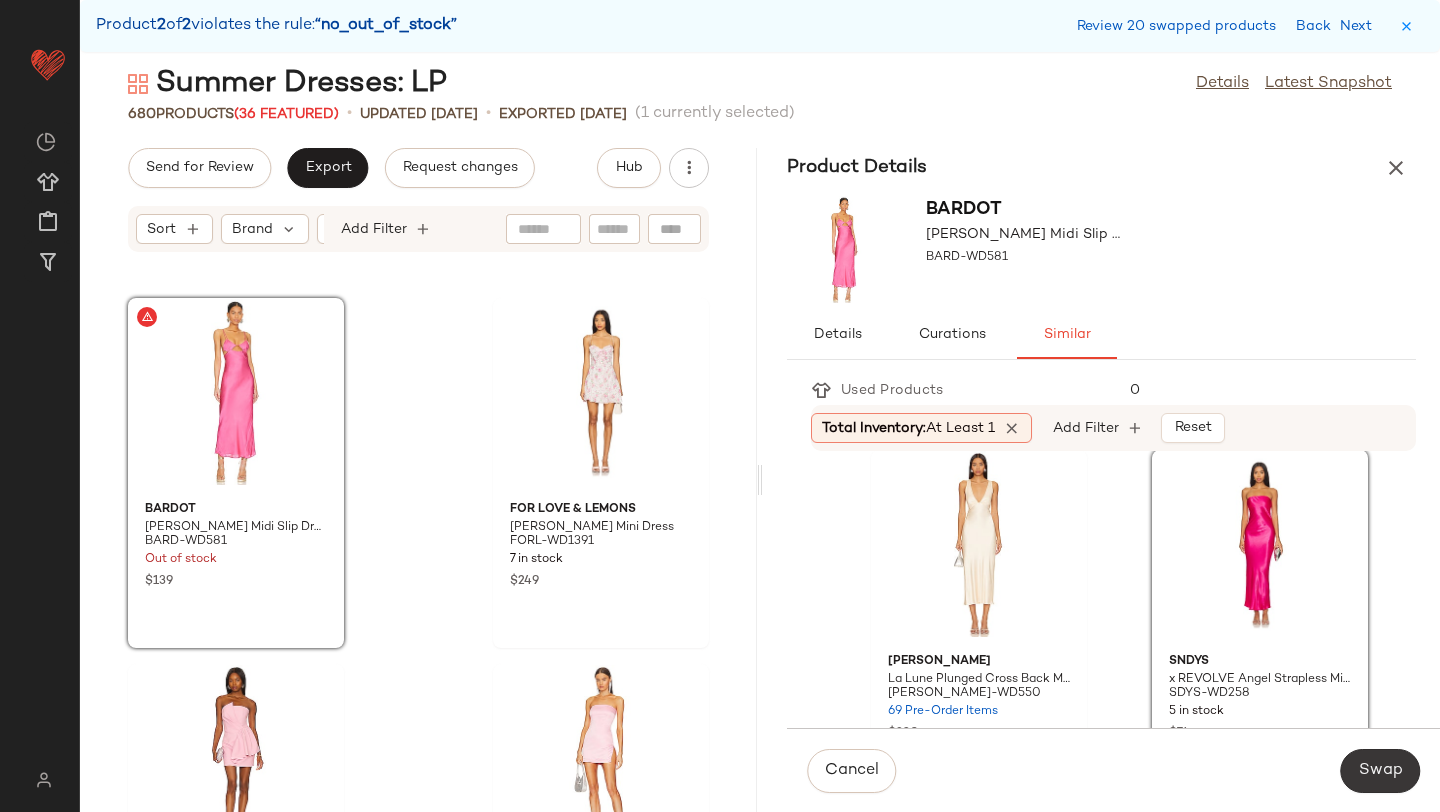 click on "Swap" at bounding box center (1380, 771) 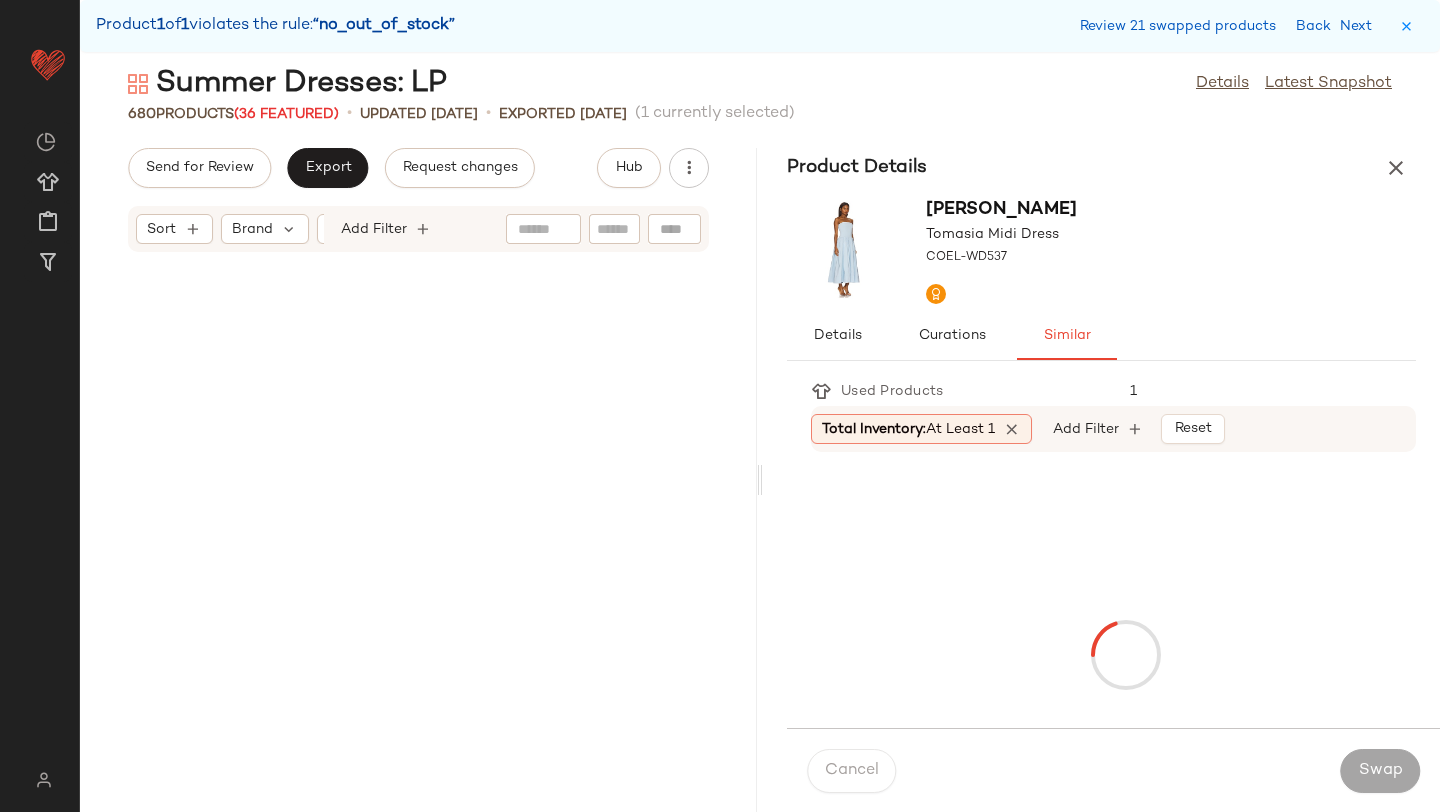 scroll, scrollTop: 4392, scrollLeft: 0, axis: vertical 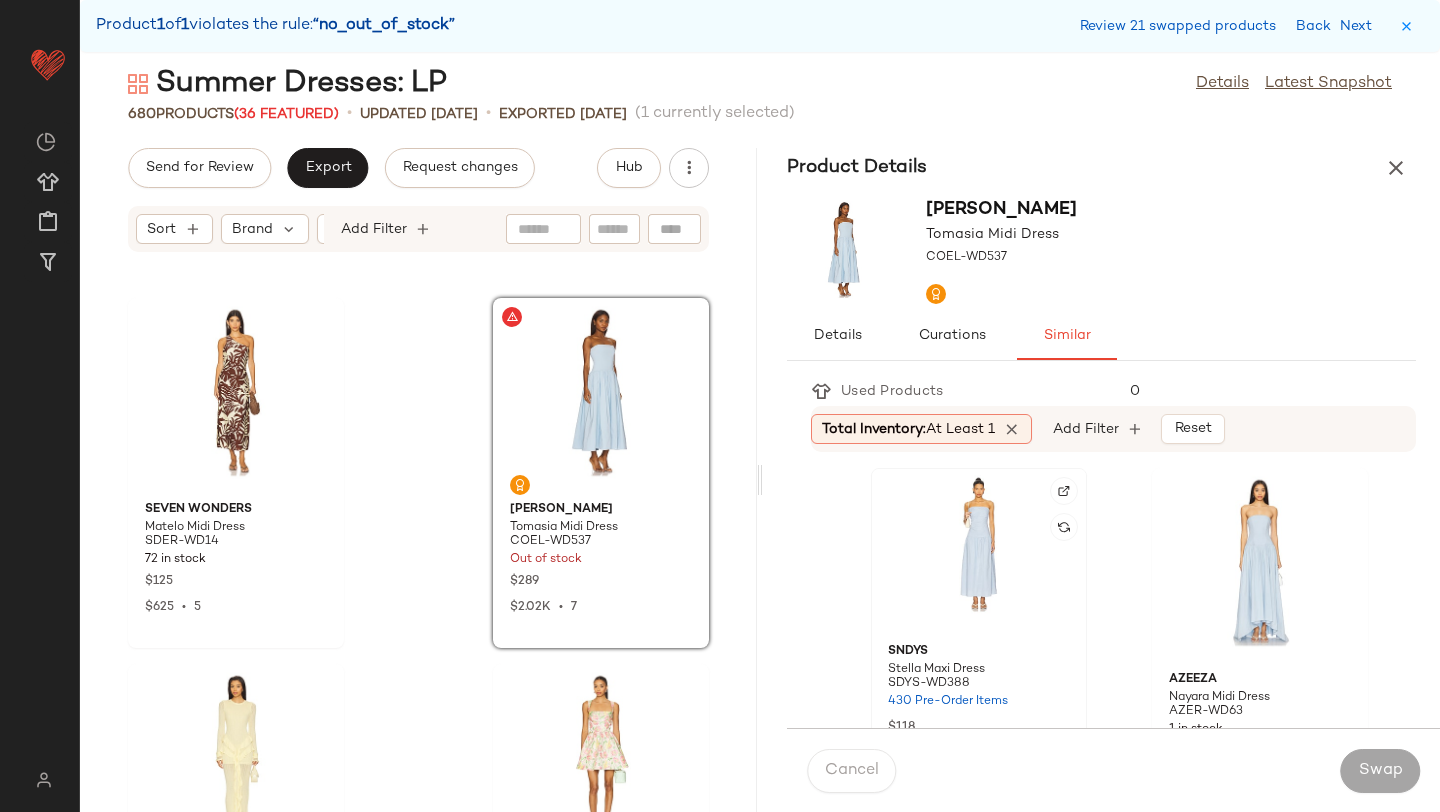 click 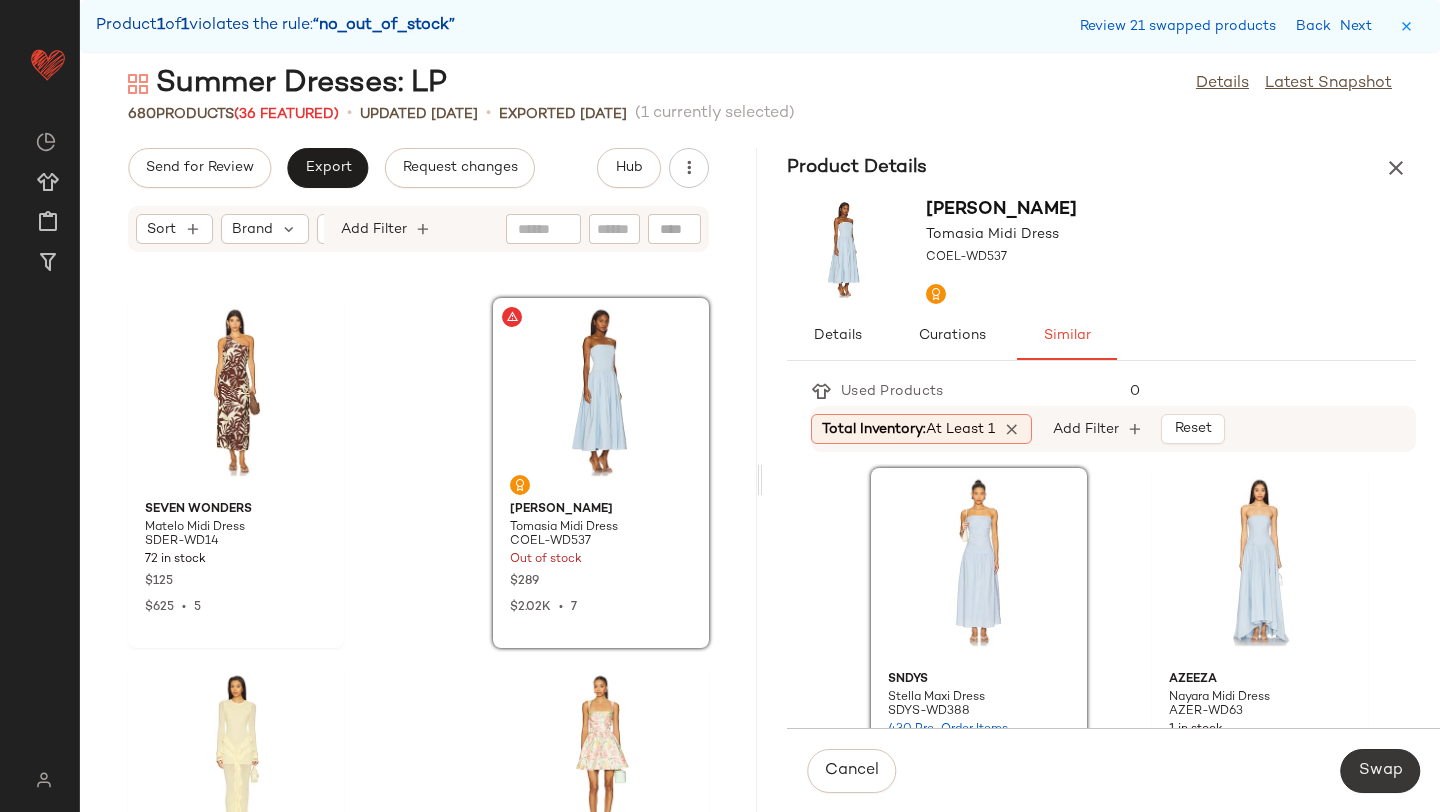 click on "Swap" 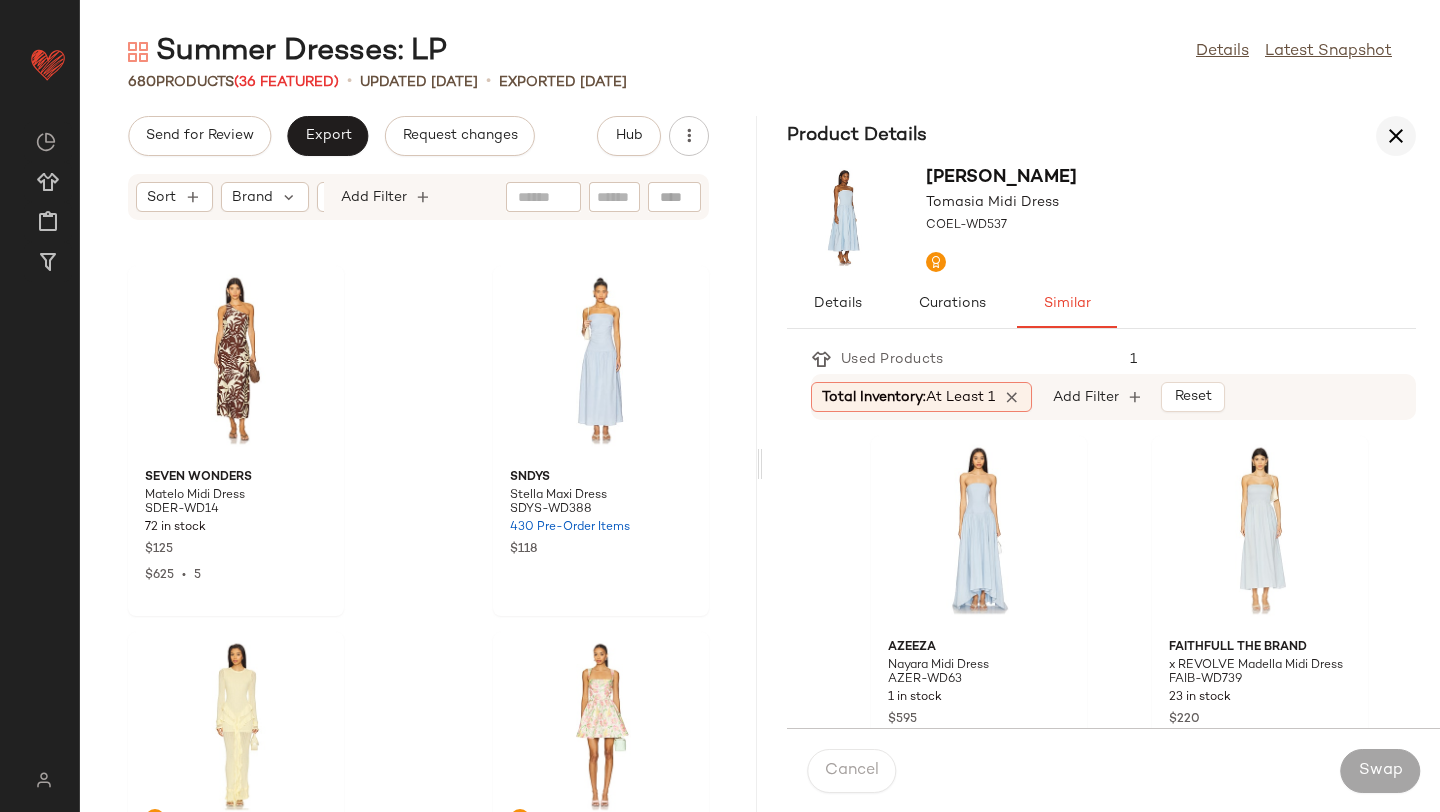click at bounding box center [1396, 136] 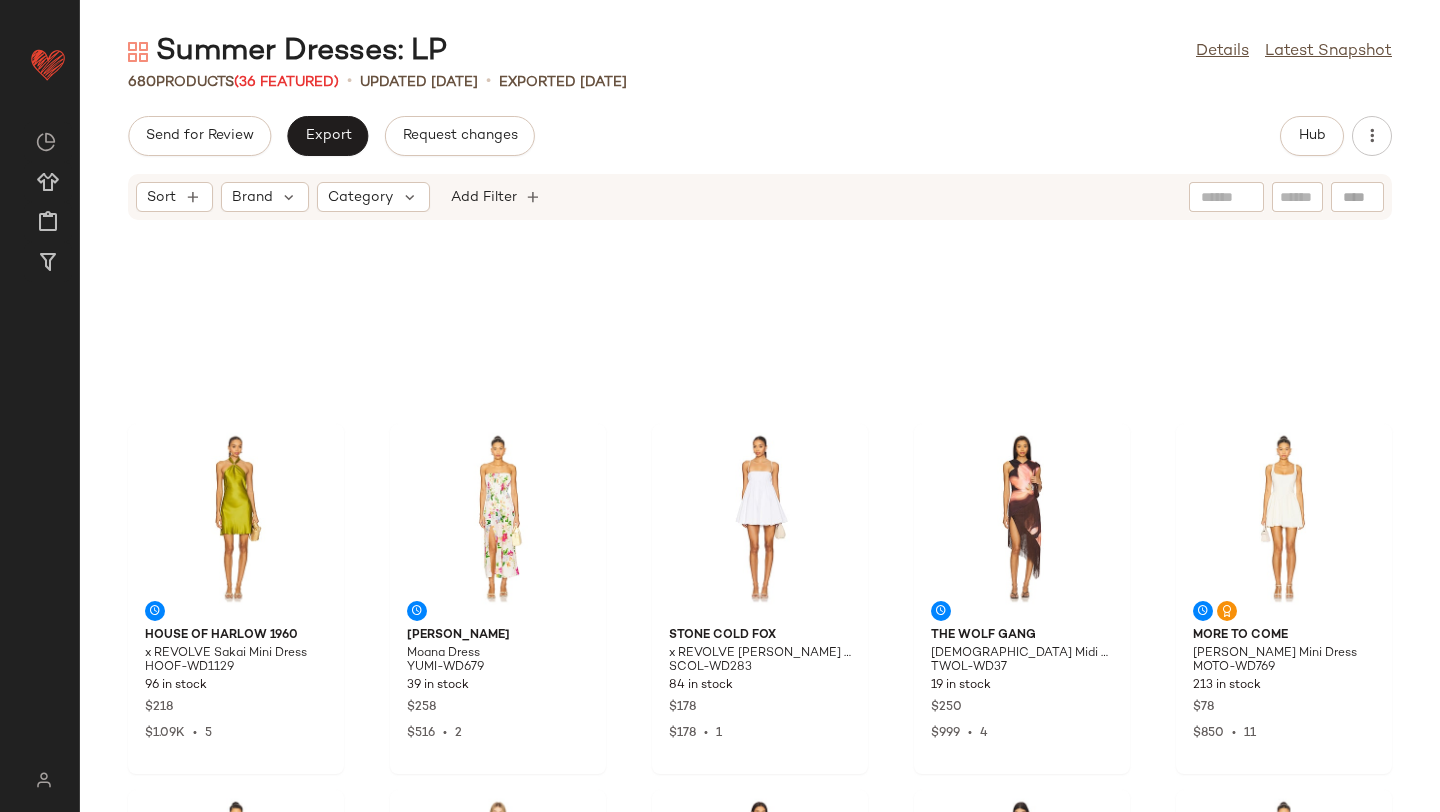 scroll, scrollTop: 0, scrollLeft: 0, axis: both 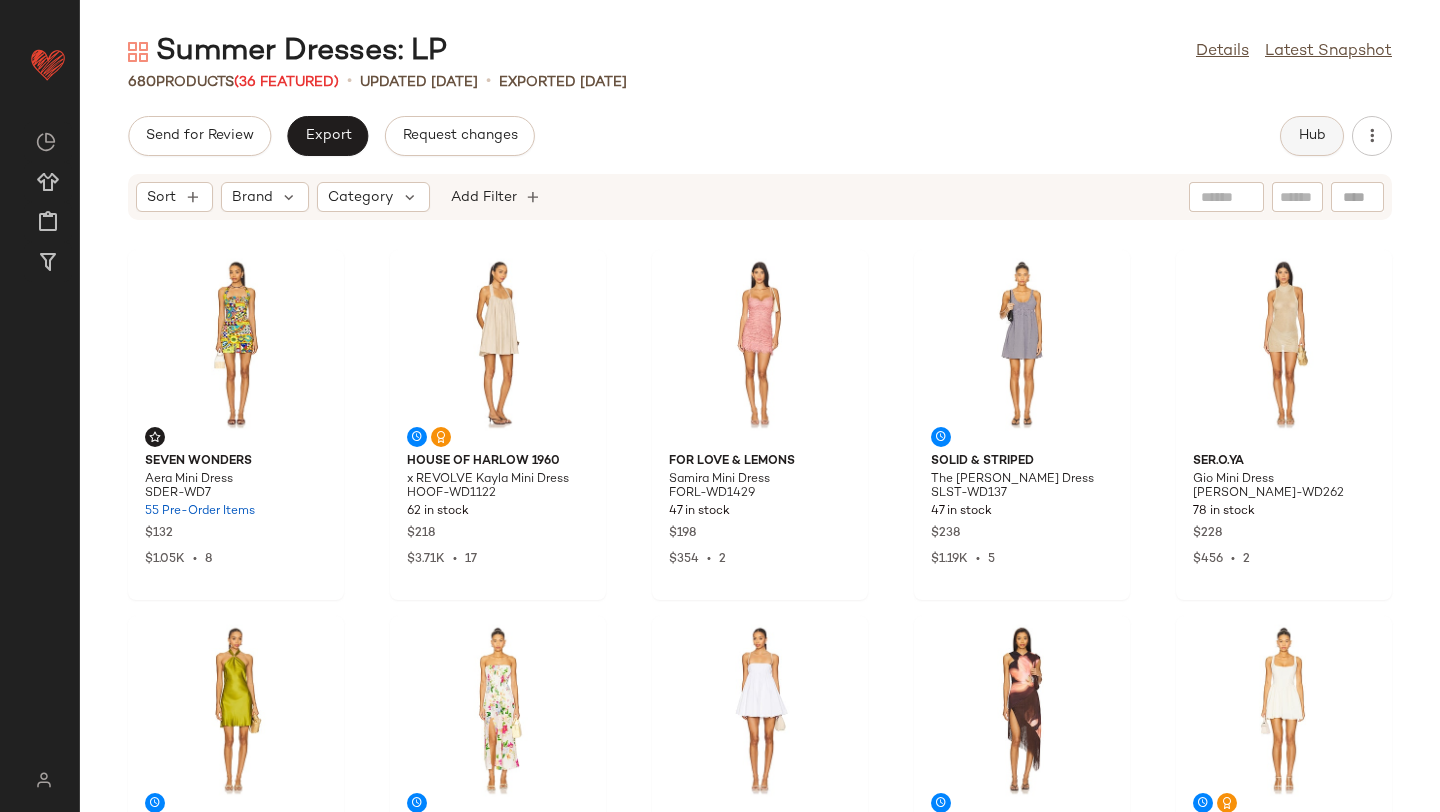 click on "Hub" at bounding box center [1312, 136] 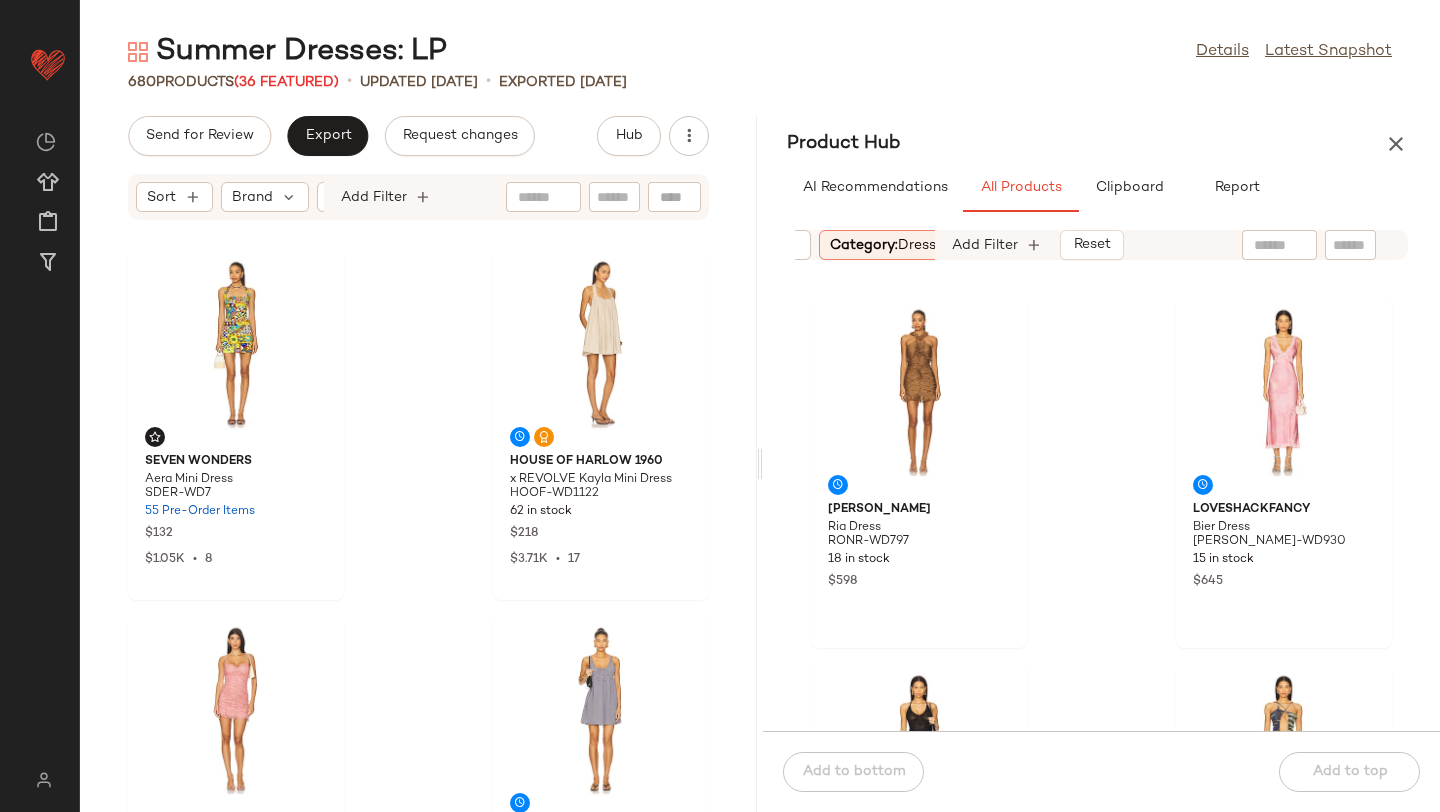 scroll, scrollTop: 0, scrollLeft: 0, axis: both 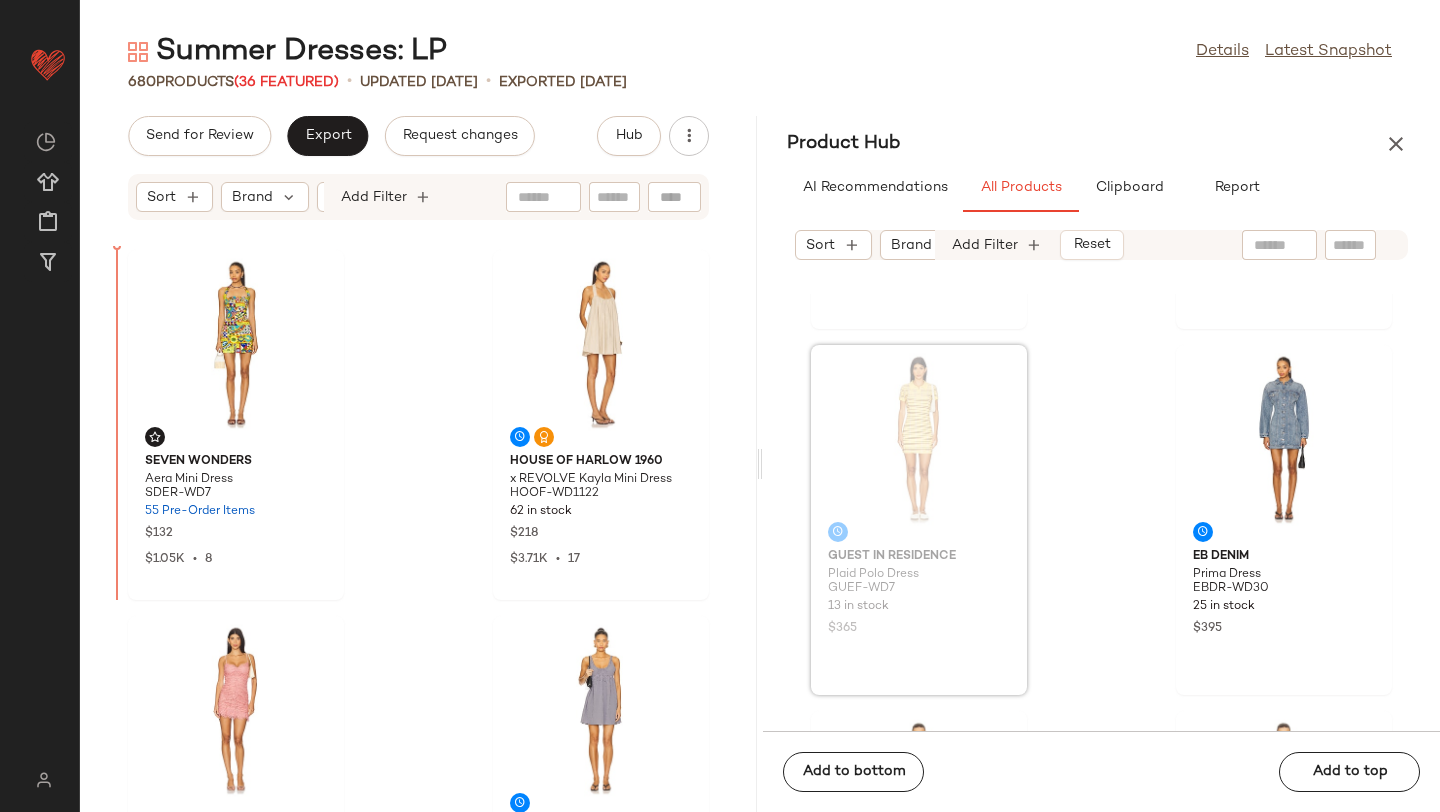 drag, startPoint x: 924, startPoint y: 443, endPoint x: 906, endPoint y: 443, distance: 18 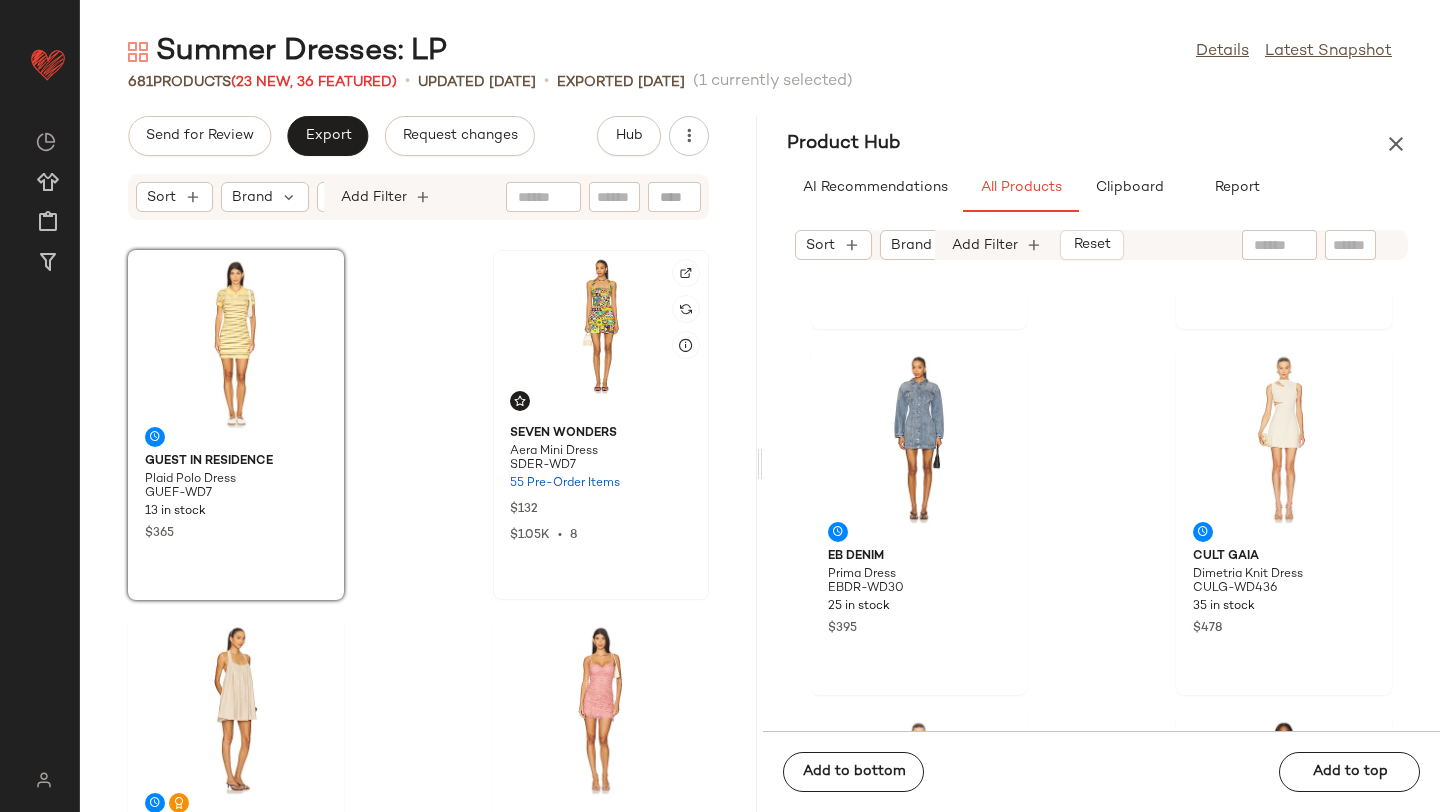 click 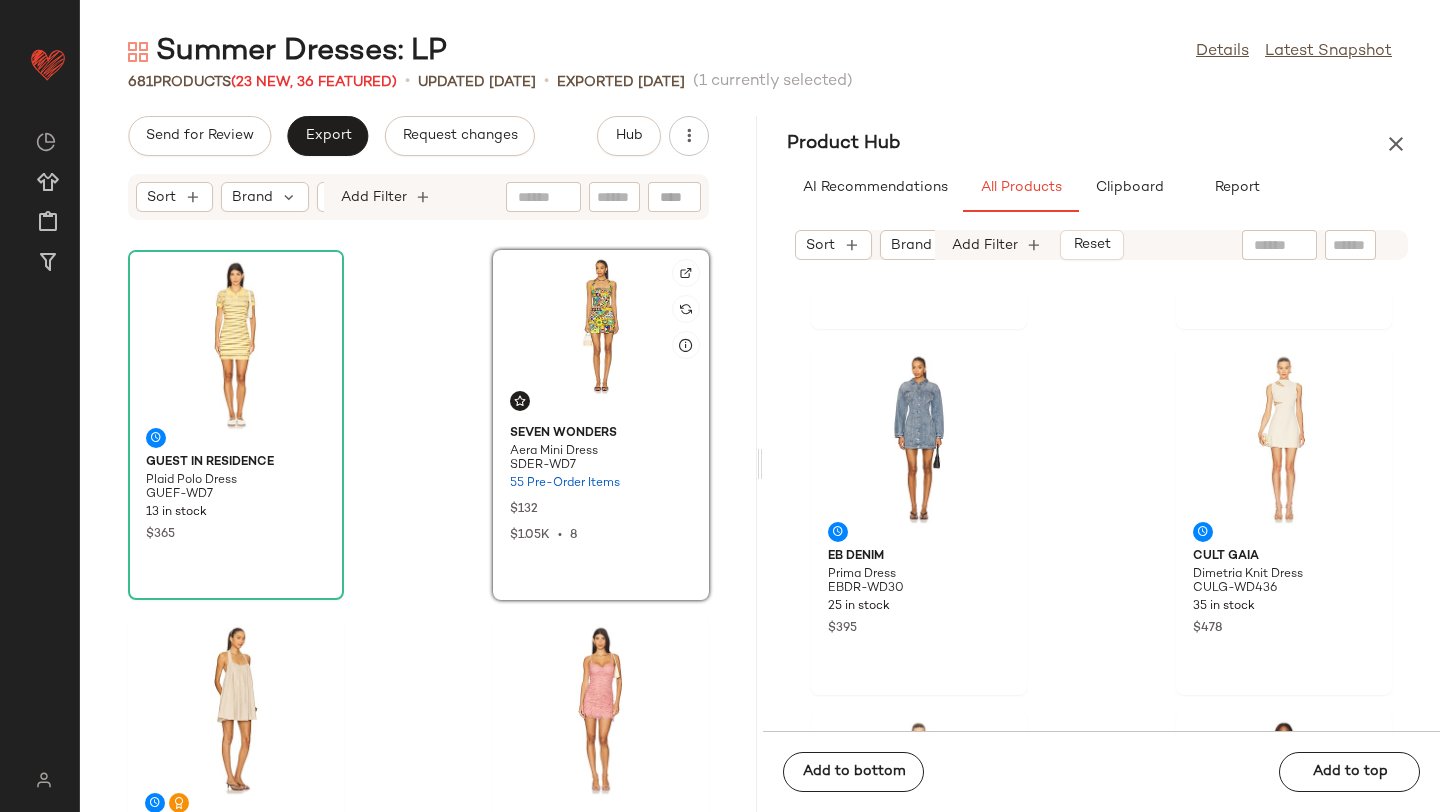 click 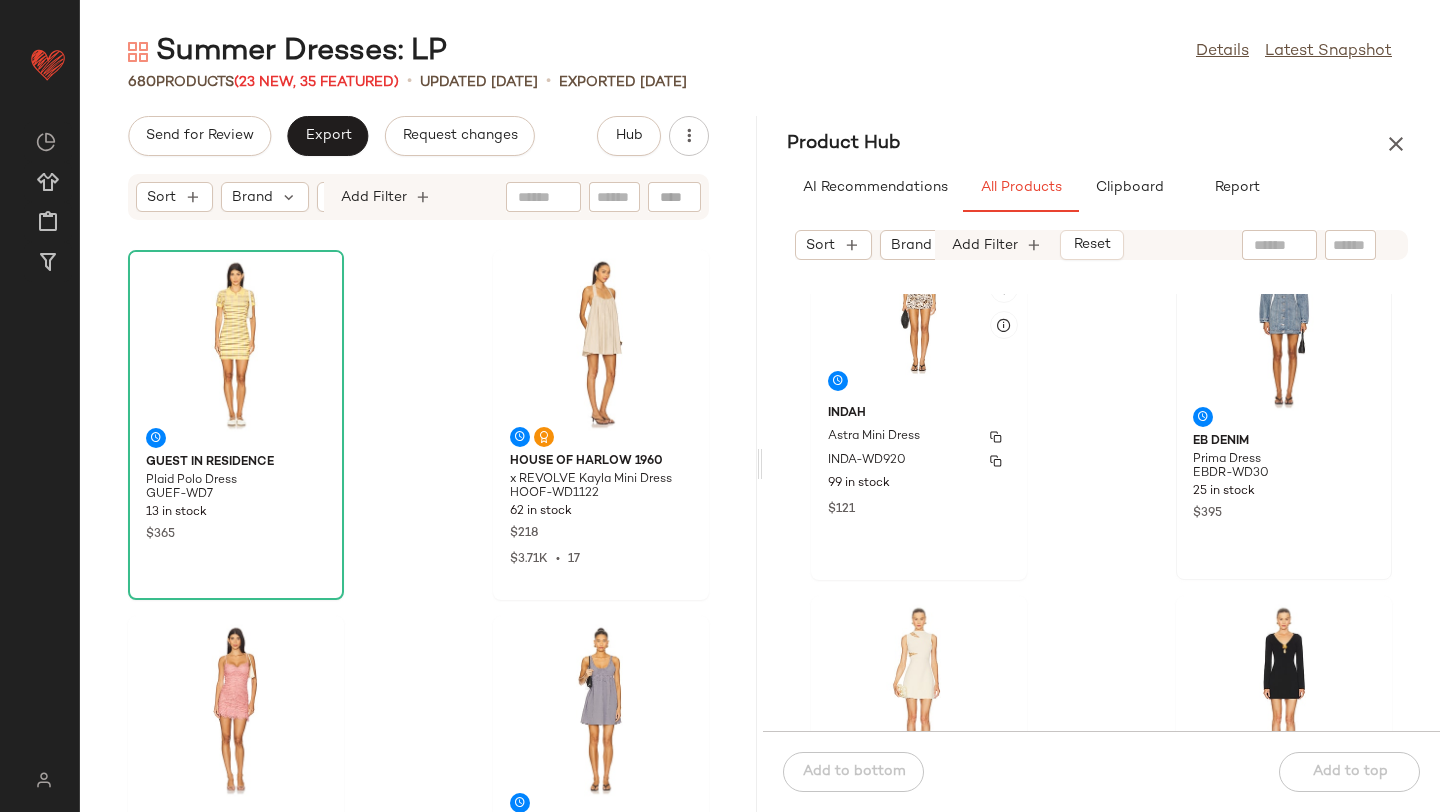 scroll, scrollTop: 1117, scrollLeft: 0, axis: vertical 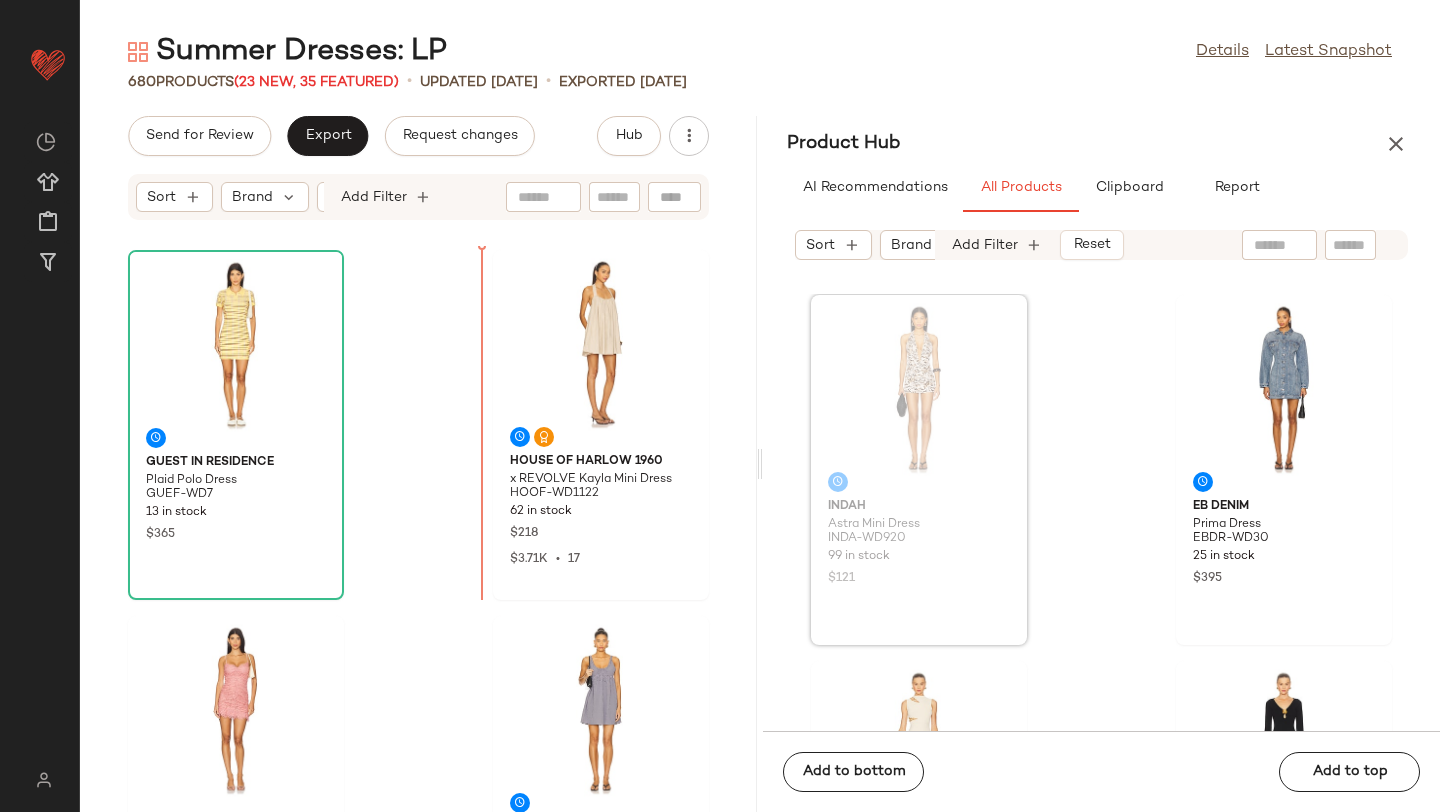 drag, startPoint x: 938, startPoint y: 448, endPoint x: 908, endPoint y: 448, distance: 30 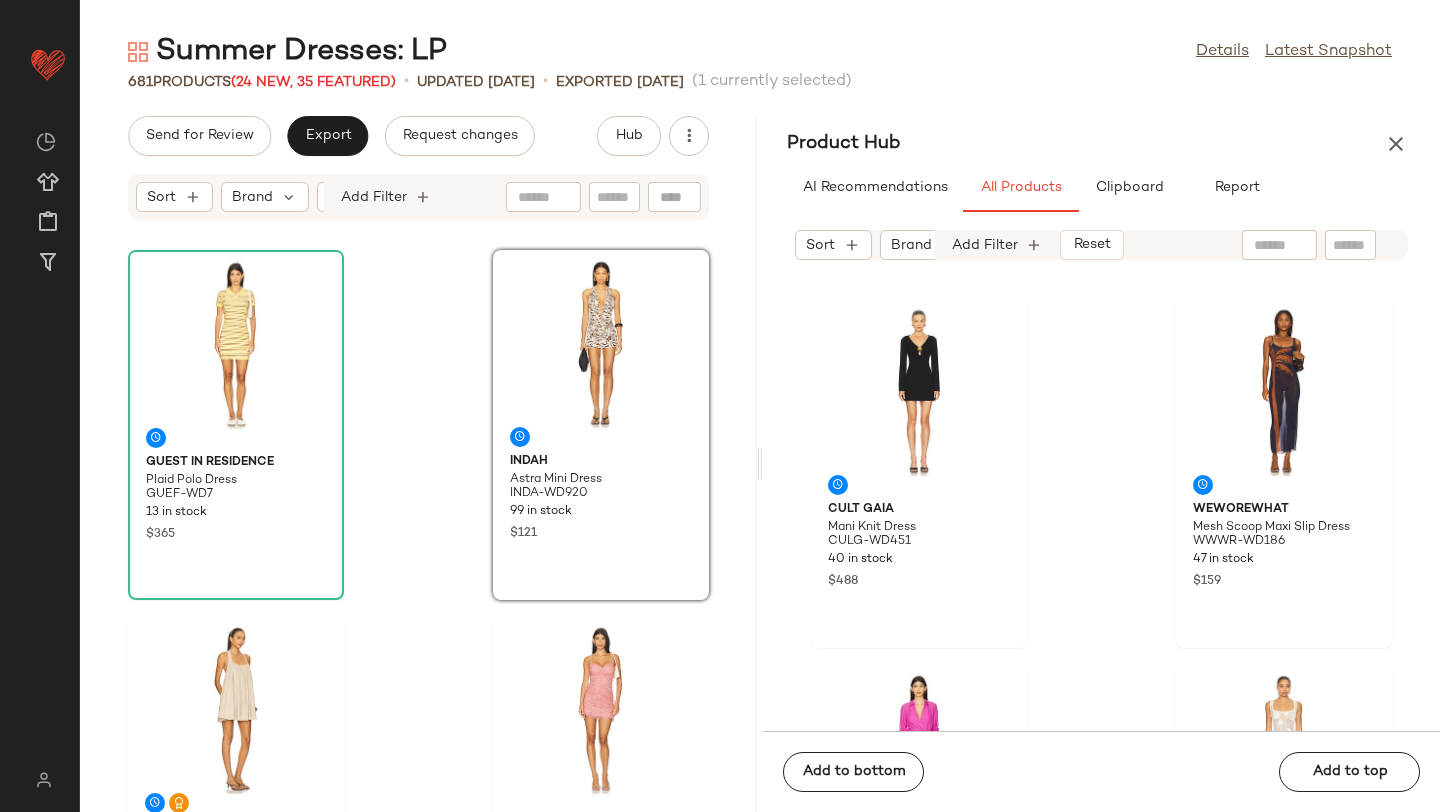 scroll, scrollTop: 1481, scrollLeft: 0, axis: vertical 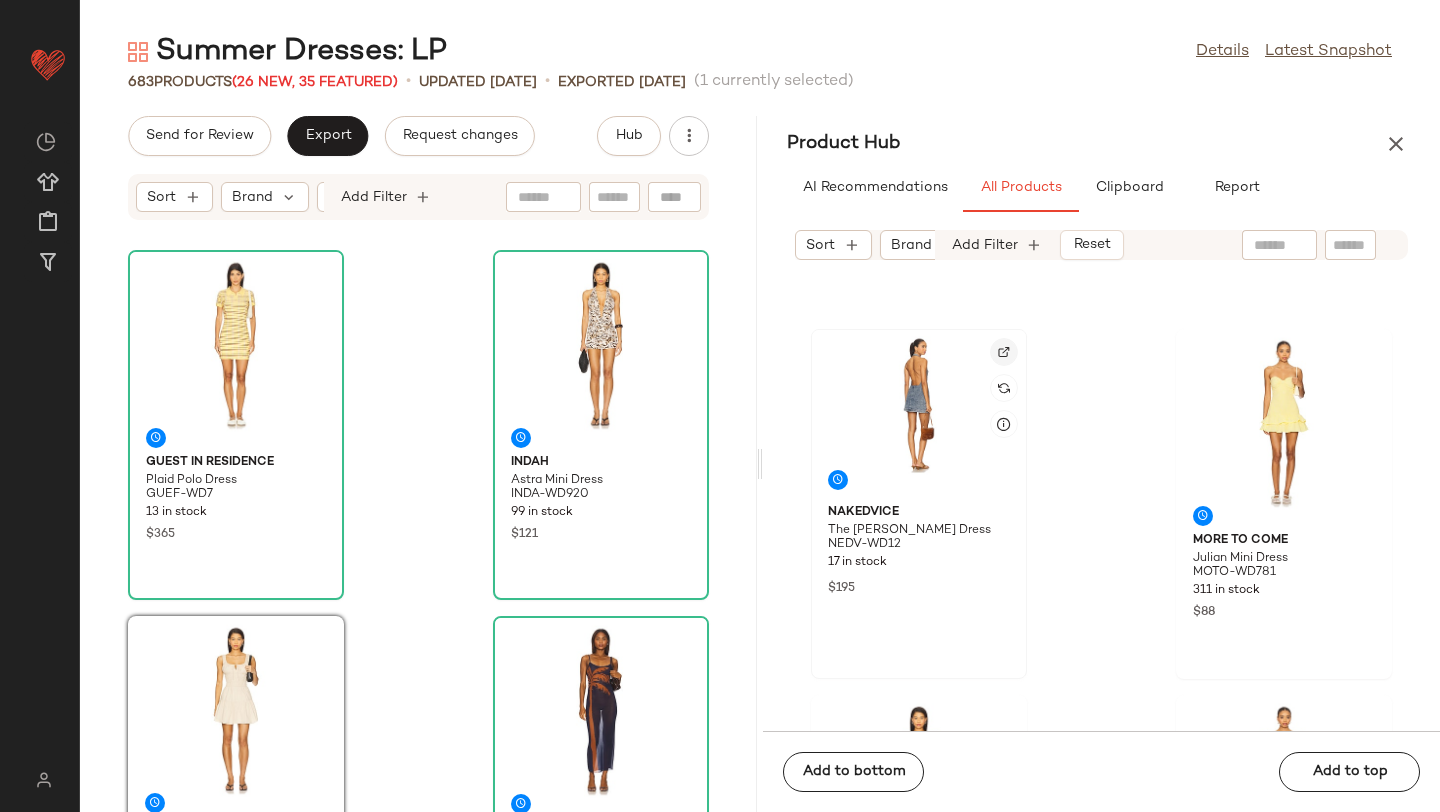 click 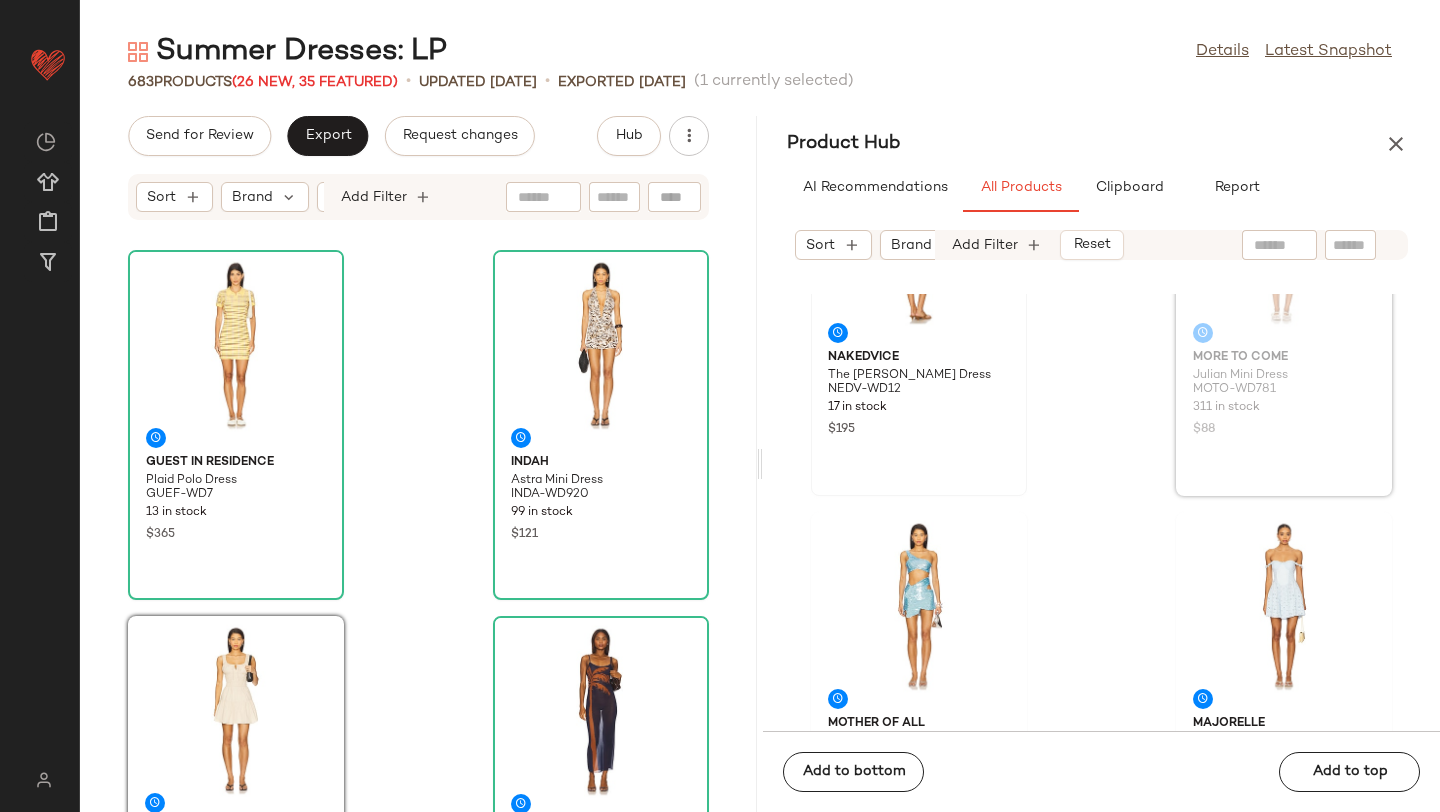 scroll, scrollTop: 9680, scrollLeft: 0, axis: vertical 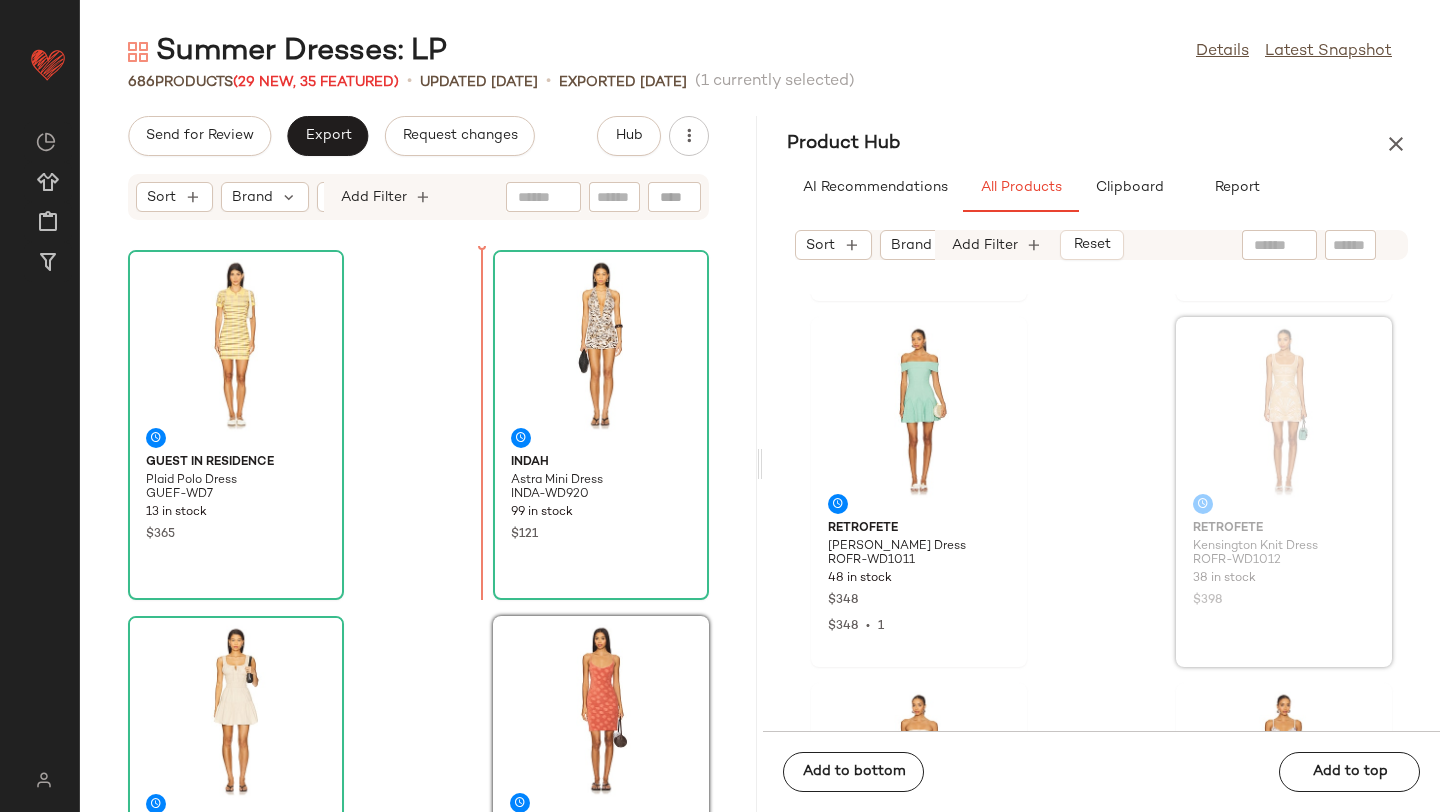 drag, startPoint x: 1245, startPoint y: 413, endPoint x: 492, endPoint y: 402, distance: 753.0803 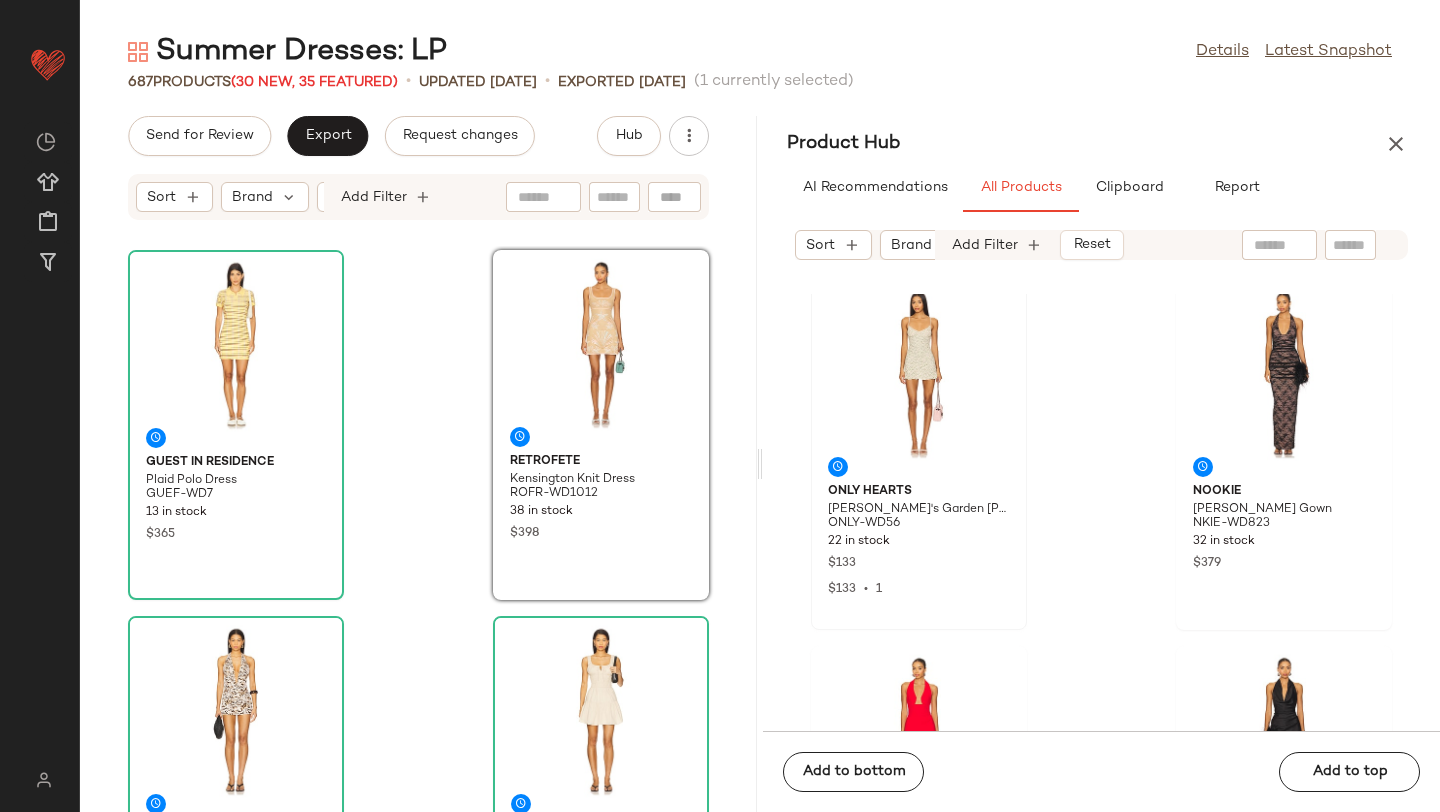 scroll, scrollTop: 27494, scrollLeft: 0, axis: vertical 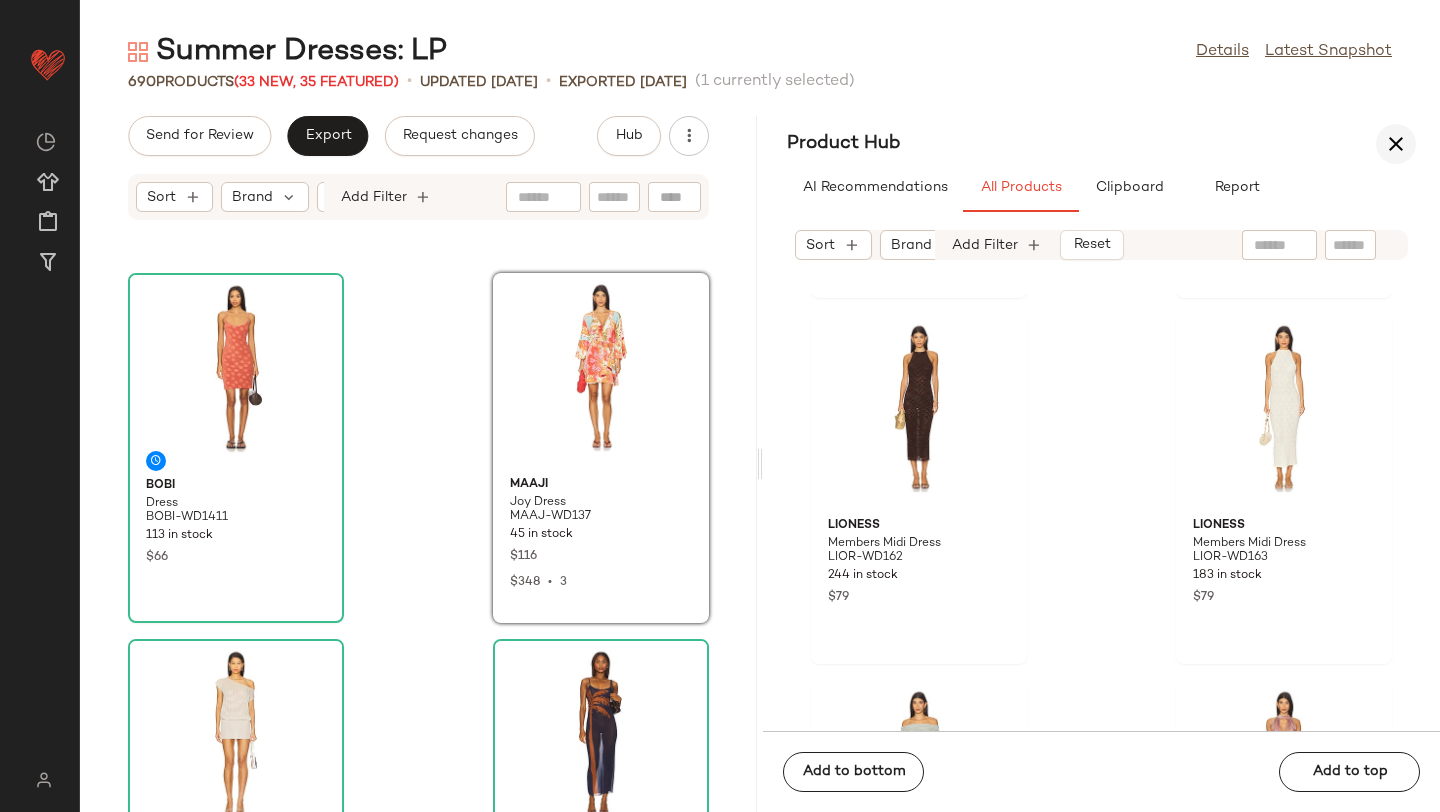 click at bounding box center (1396, 144) 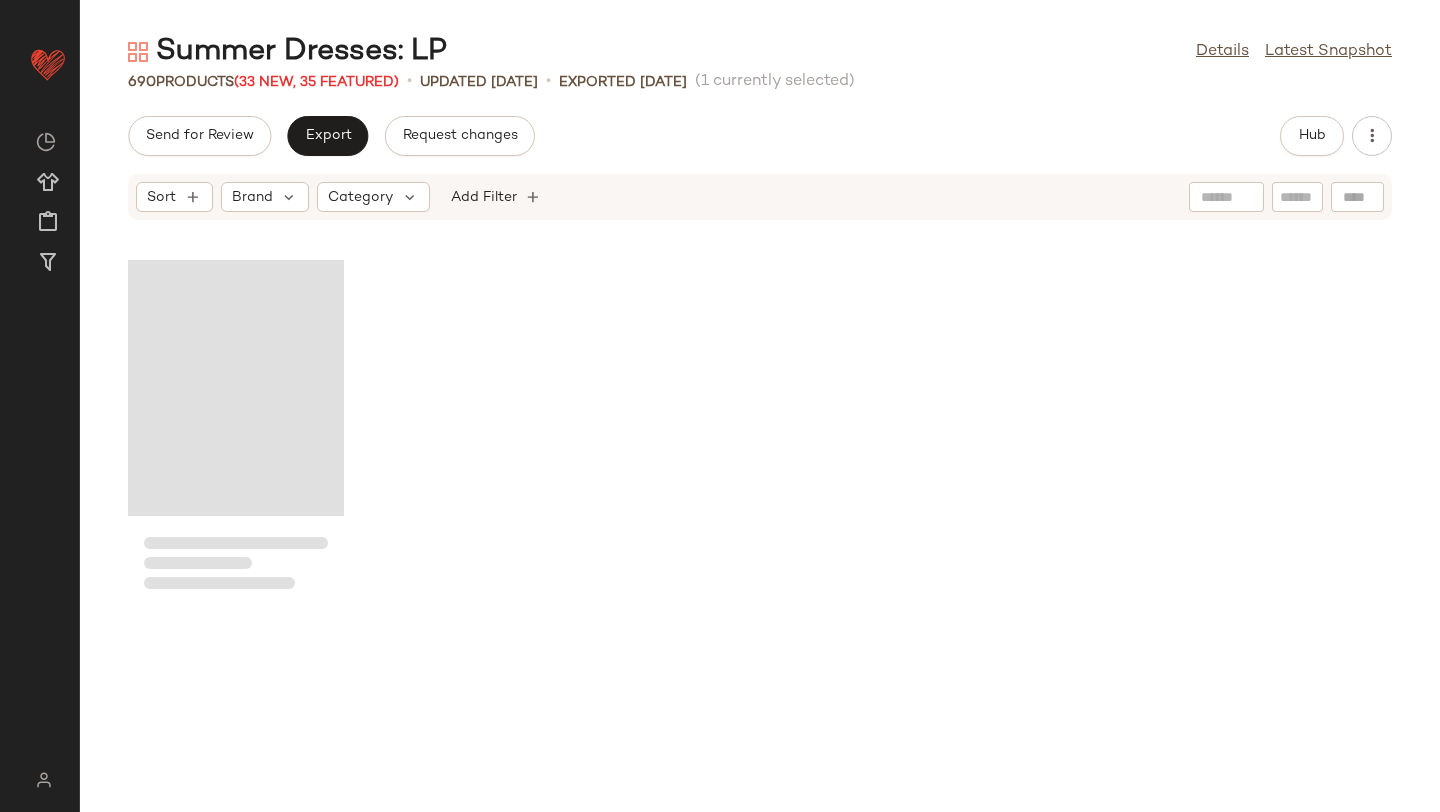 scroll, scrollTop: 343, scrollLeft: 0, axis: vertical 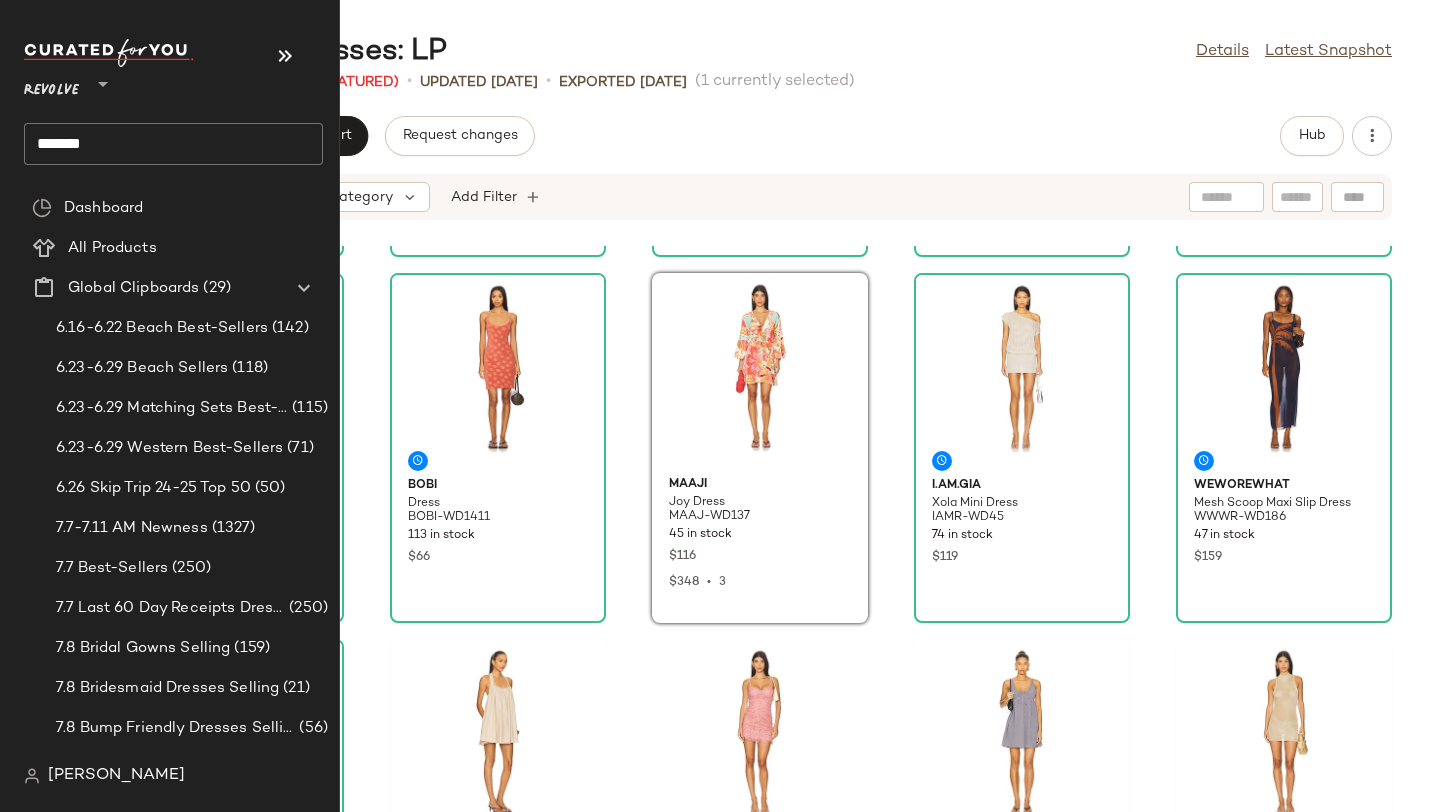 click at bounding box center [285, 56] 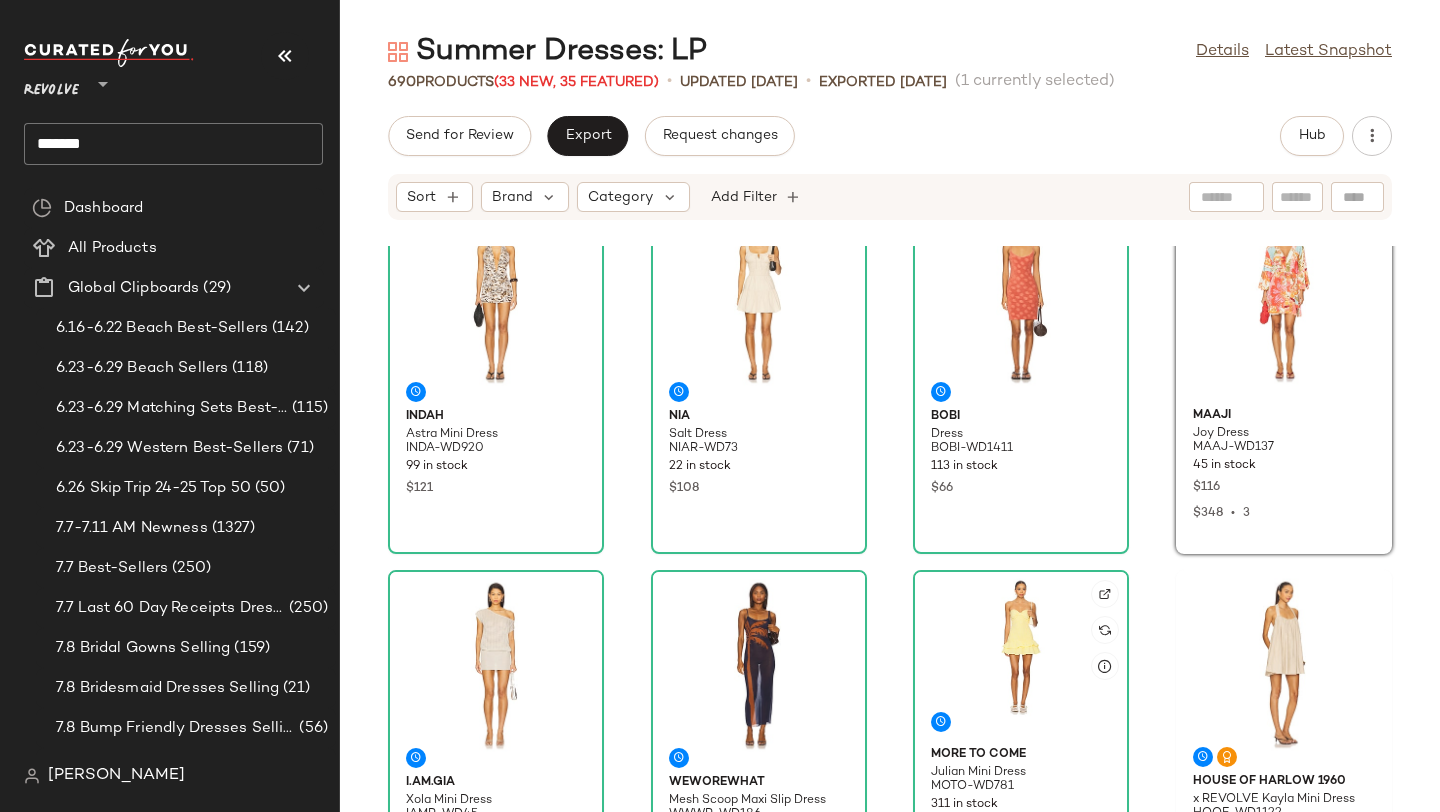 scroll, scrollTop: 425, scrollLeft: 0, axis: vertical 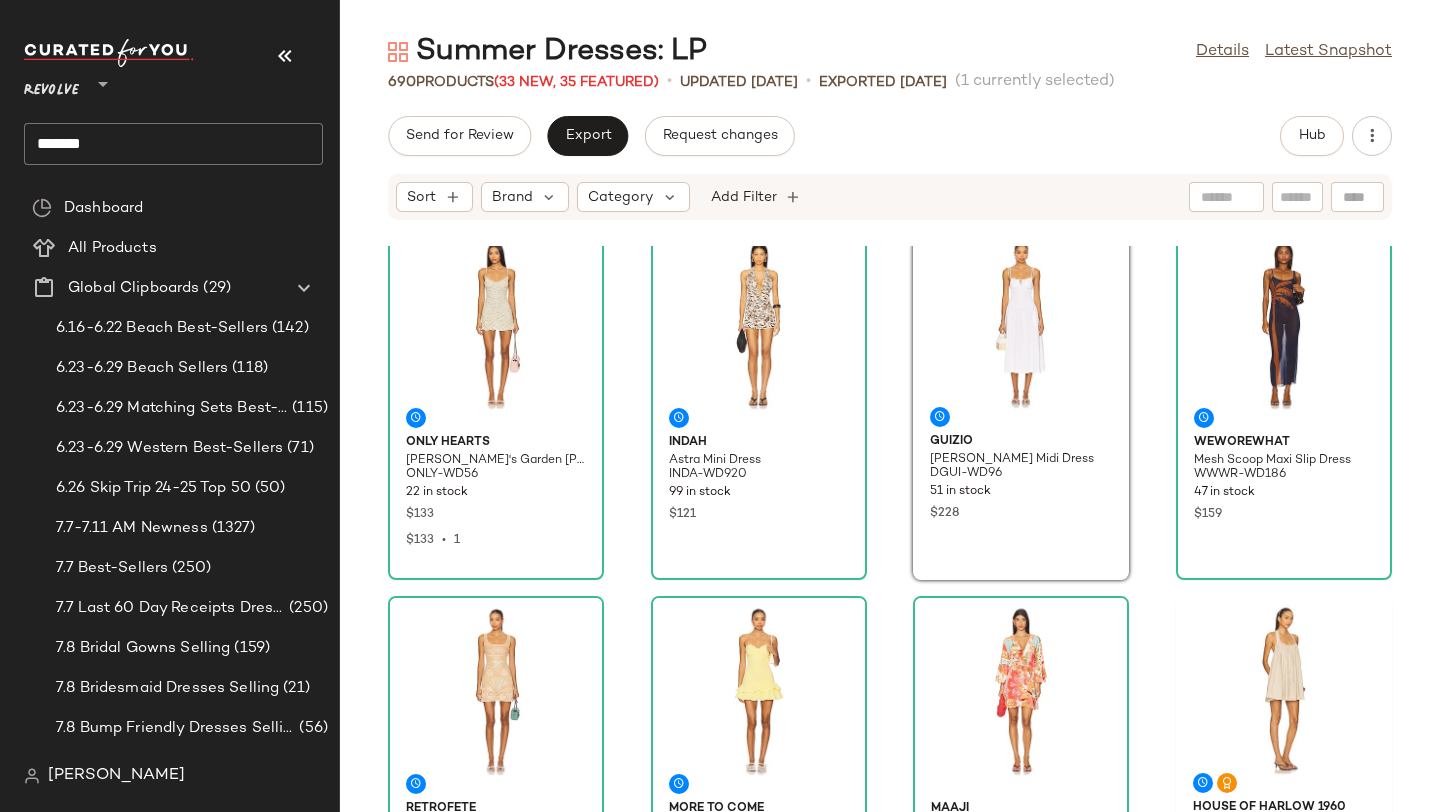 click on "Only Hearts Emily's Garden Gabrielle Mini Slip ONLY-WD56 22 in stock $133 $133  •  1 Indah Astra Mini Dress INDA-WD920 99 in stock $121 GUIZIO Lura Midi Dress DGUI-WD96 51 in stock $228 WeWoreWhat Mesh Scoop Maxi Slip Dress WWWR-WD186 47 in stock $159 retrofete Kensington Knit Dress ROFR-WD1012 38 in stock $398 MORE TO COME Julian Mini Dress MOTO-WD781 311 in stock $88 Maaji Joy Dress MAAJ-WD137 45 in stock $116 $348  •  3 House of Harlow 1960 x REVOLVE Kayla Mini Dress HOOF-WD1122 62 in stock $218 $3.71K  •  17 For Love & Lemons Samira Mini Dress FORL-WD1429 47 in stock $198 $354  •  2 Solid & Striped The Cassidy Dress SLST-WD137 47 in stock $238 $1.19K  •  5 SER.O.YA Gio Mini Dress SERR-WD262 78 in stock $228 $456  •  2 House of Harlow 1960 x REVOLVE Sakai Mini Dress HOOF-WD1129 96 in stock $218 $1.09K  •  5 Yumi Kim Moana Dress YUMI-WD679 39 in stock $258 $516  •  2 Stone Cold Fox x REVOLVE Shane Mini Dress SCOL-WD283 84 in stock $178 $178  •  1 The Wolf Gang Veda Midi Dress TWOL-WD37 4" 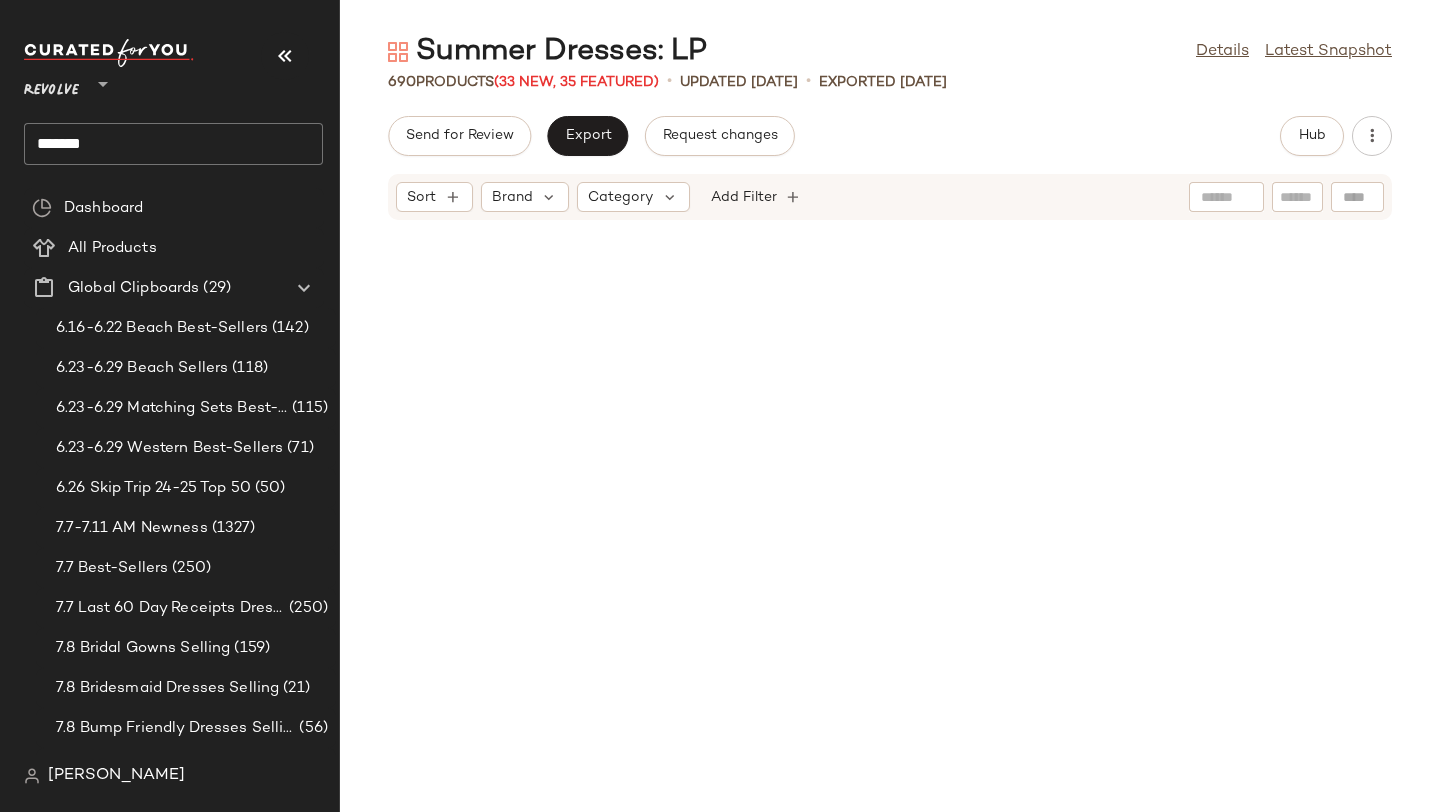 scroll, scrollTop: 0, scrollLeft: 0, axis: both 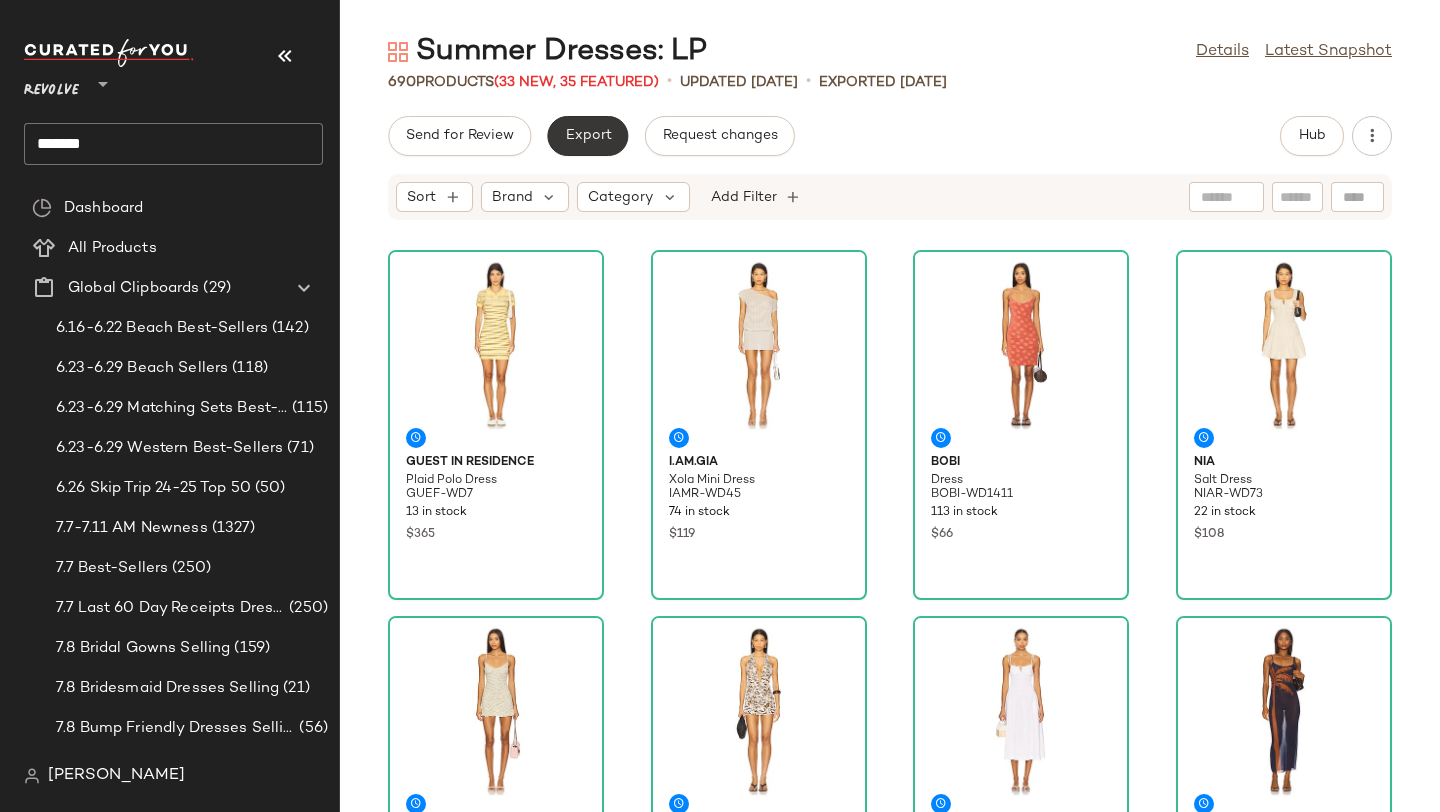 click on "Export" at bounding box center [587, 136] 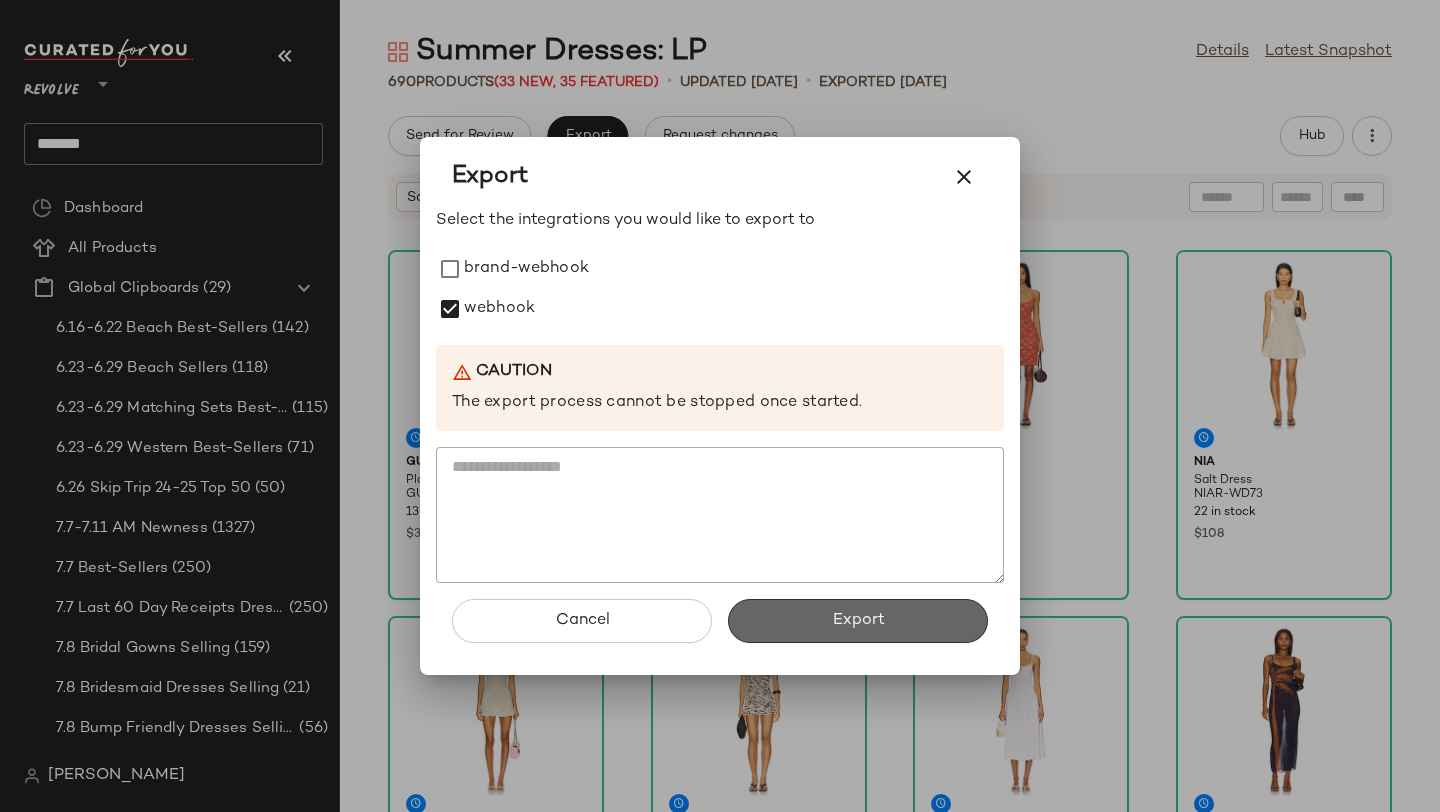 click on "Export" at bounding box center (858, 621) 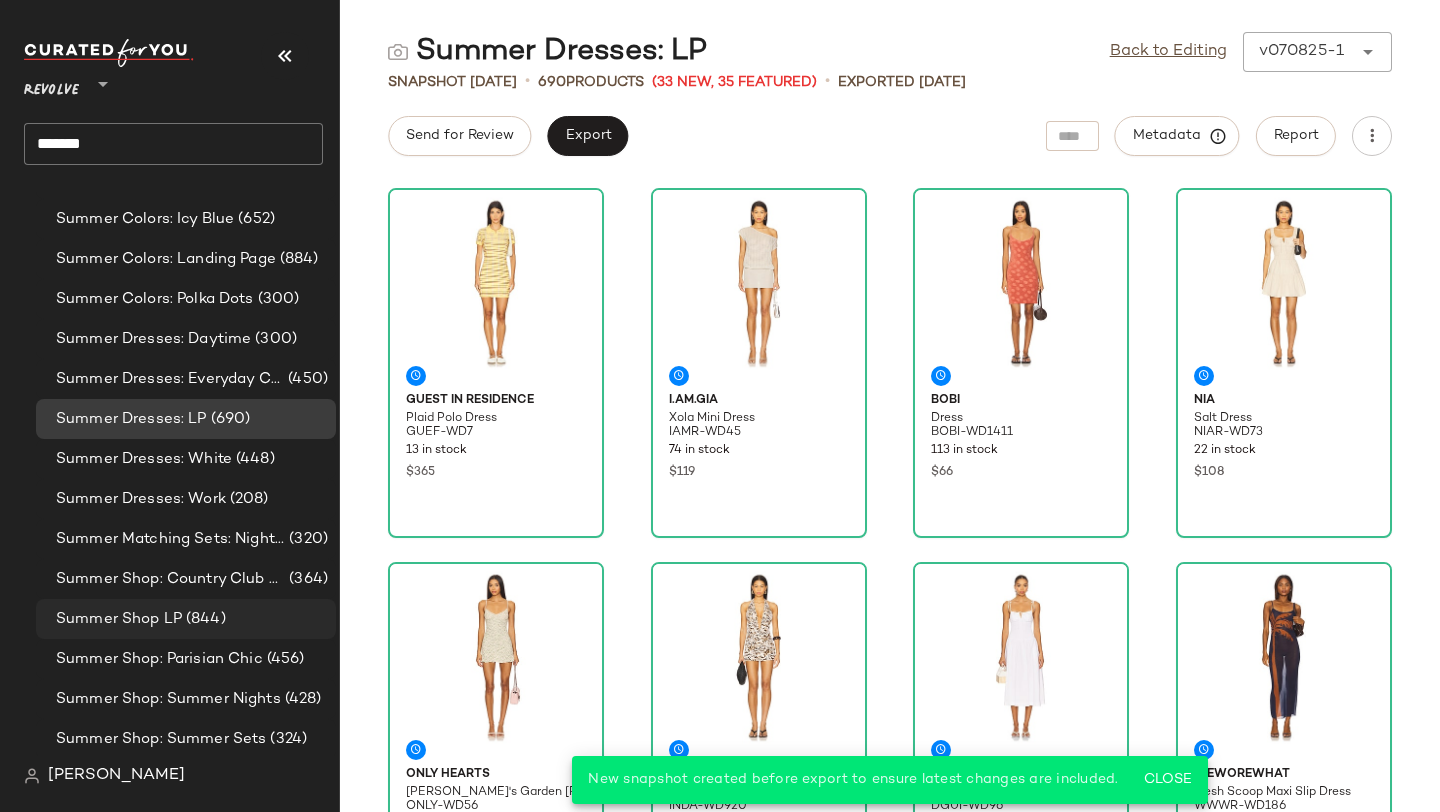 scroll, scrollTop: 15672, scrollLeft: 0, axis: vertical 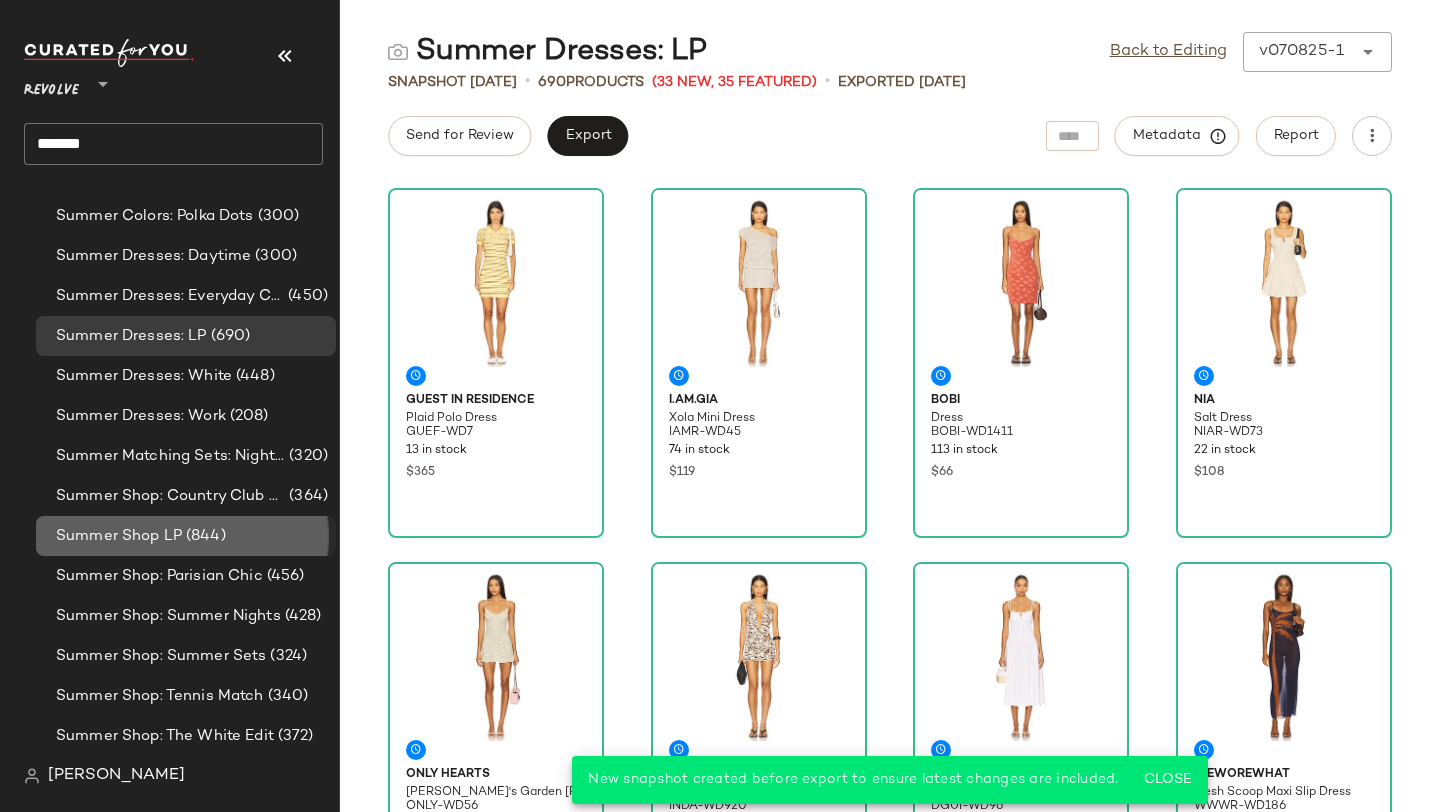 click on "(844)" at bounding box center (204, 536) 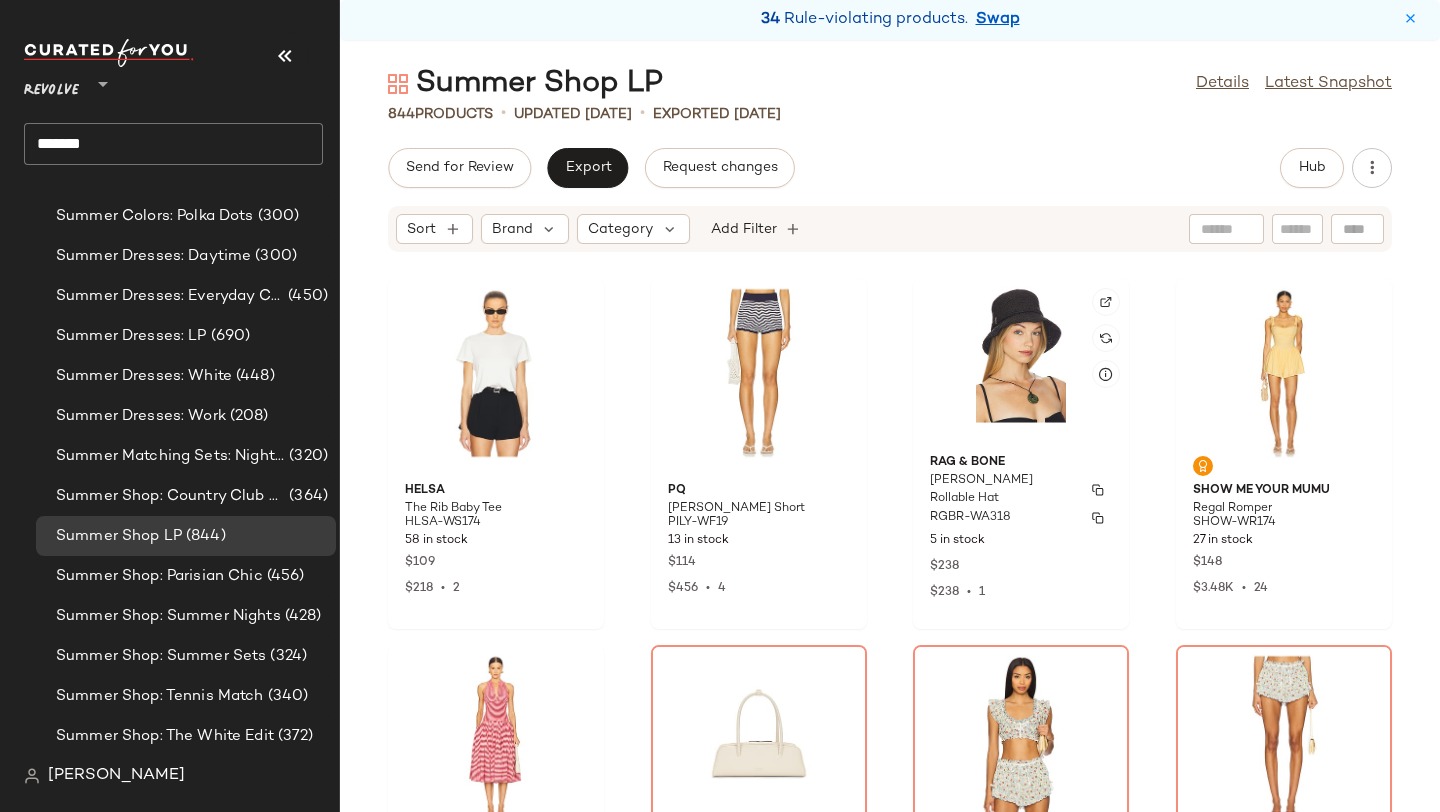 scroll, scrollTop: 0, scrollLeft: 0, axis: both 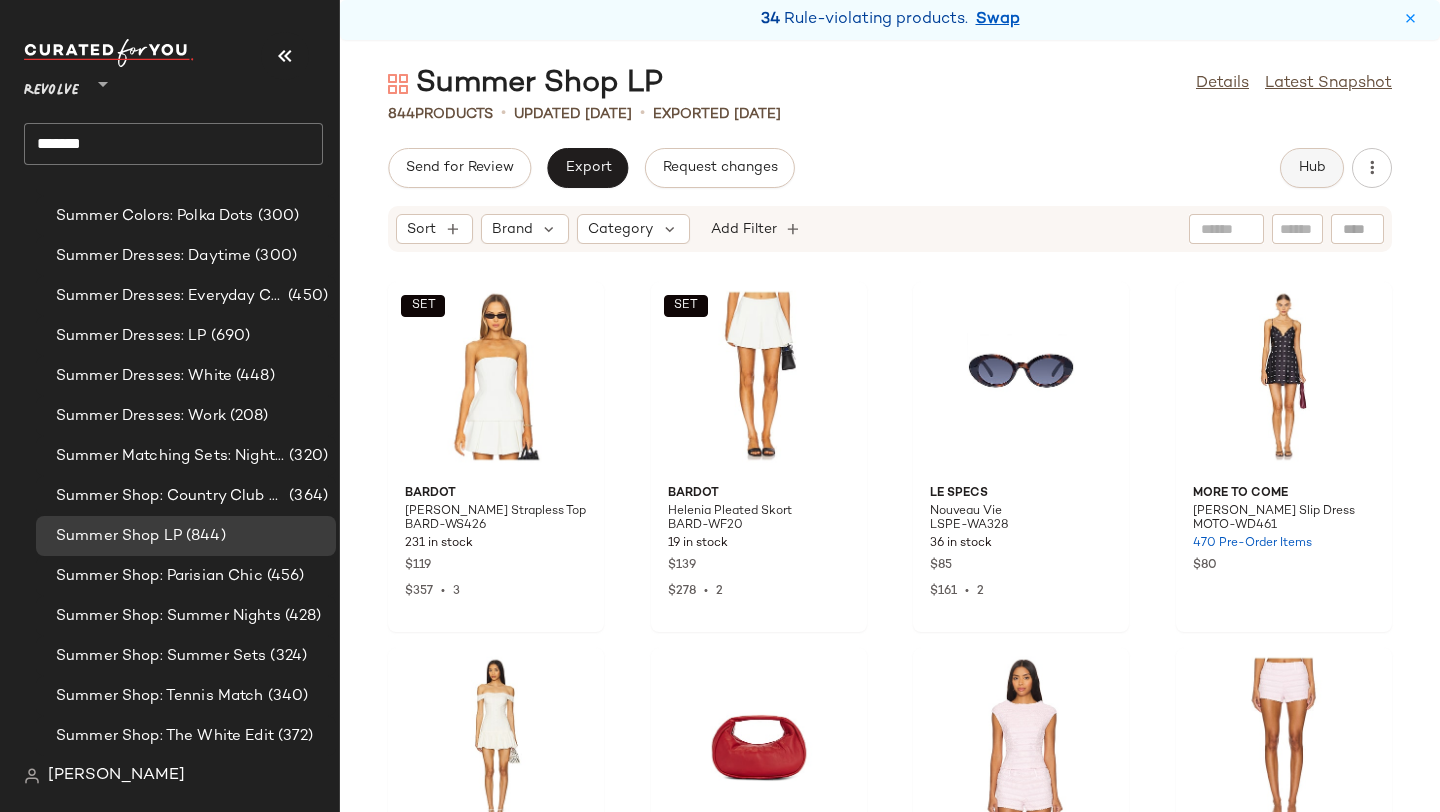 click on "Hub" at bounding box center [1312, 168] 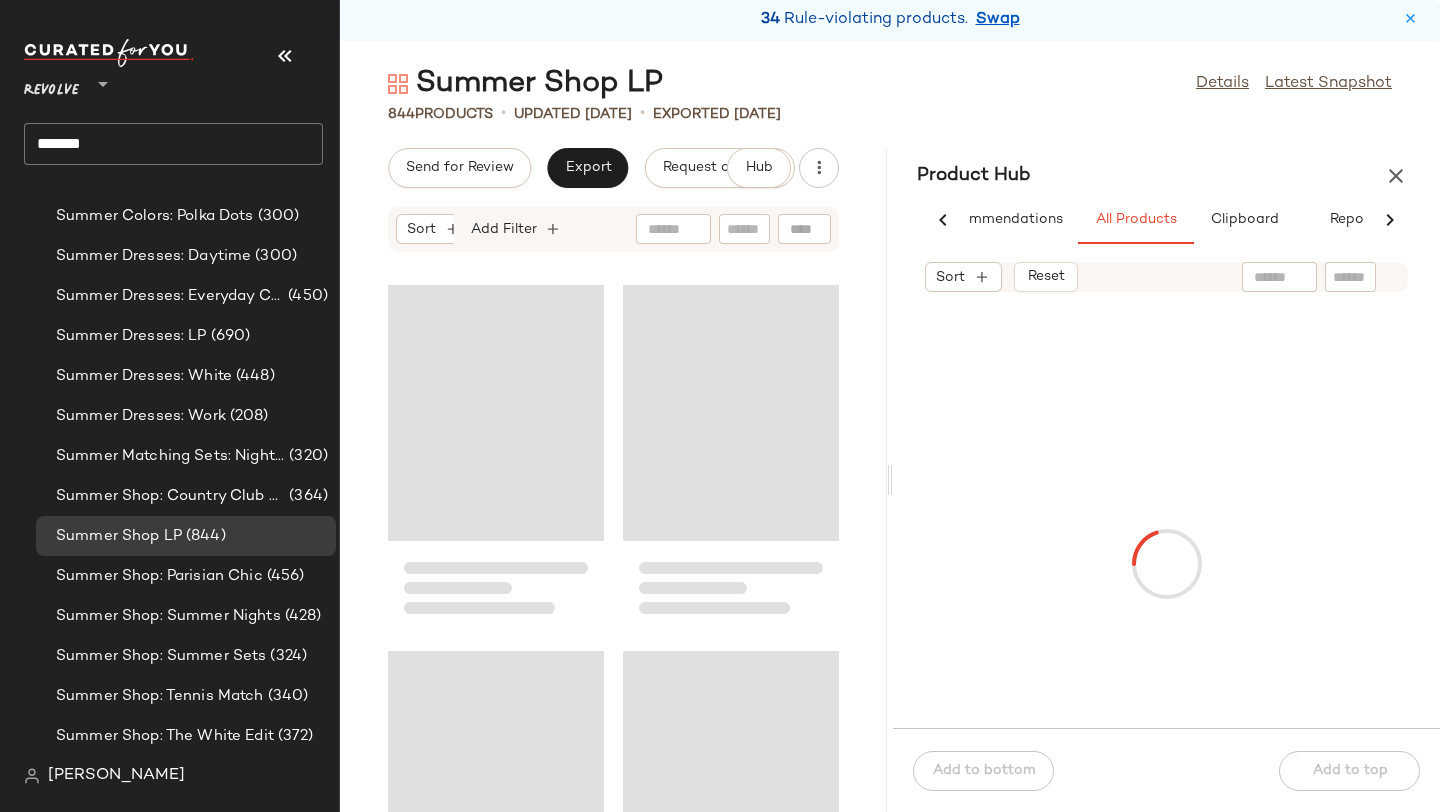 scroll, scrollTop: 0, scrollLeft: 73, axis: horizontal 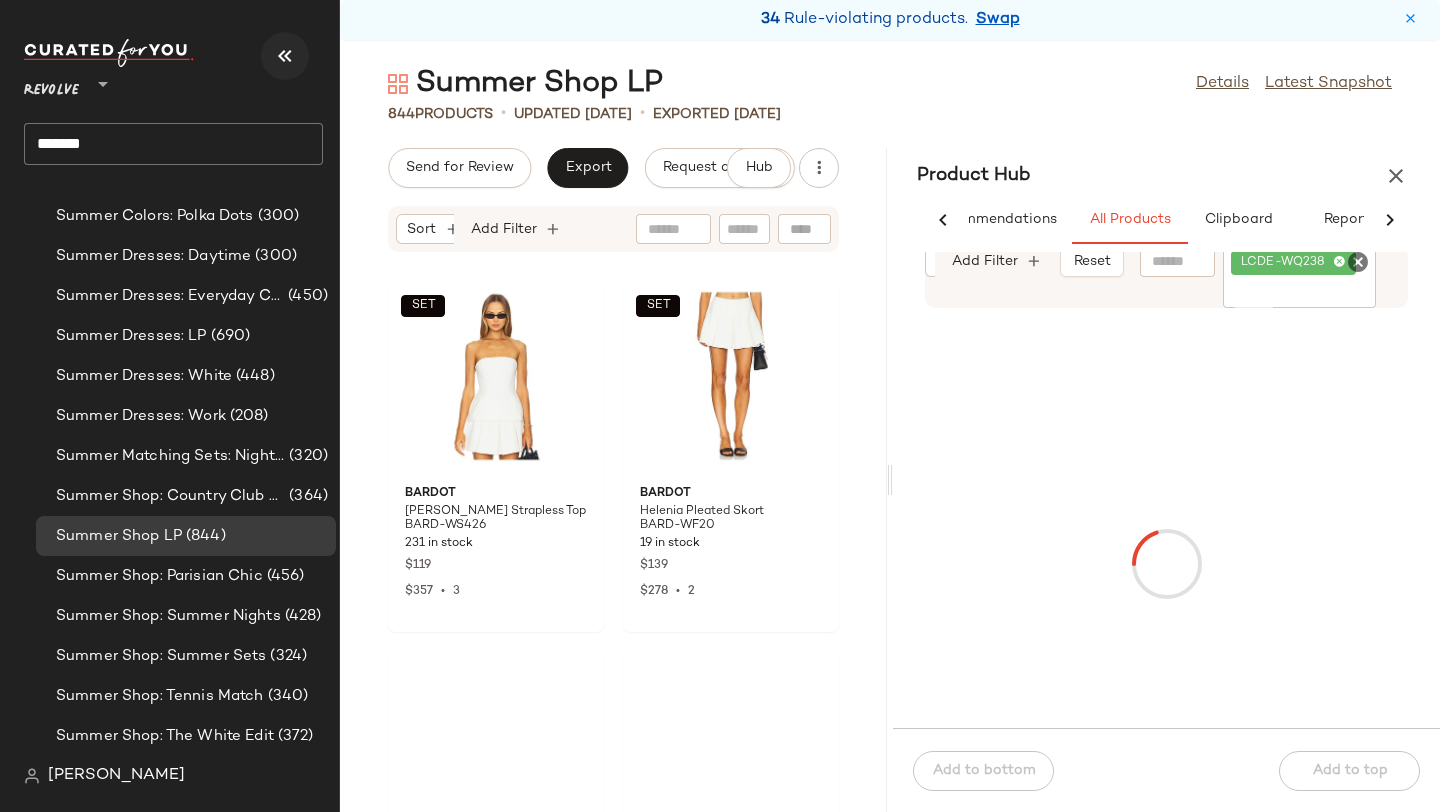 click at bounding box center (285, 56) 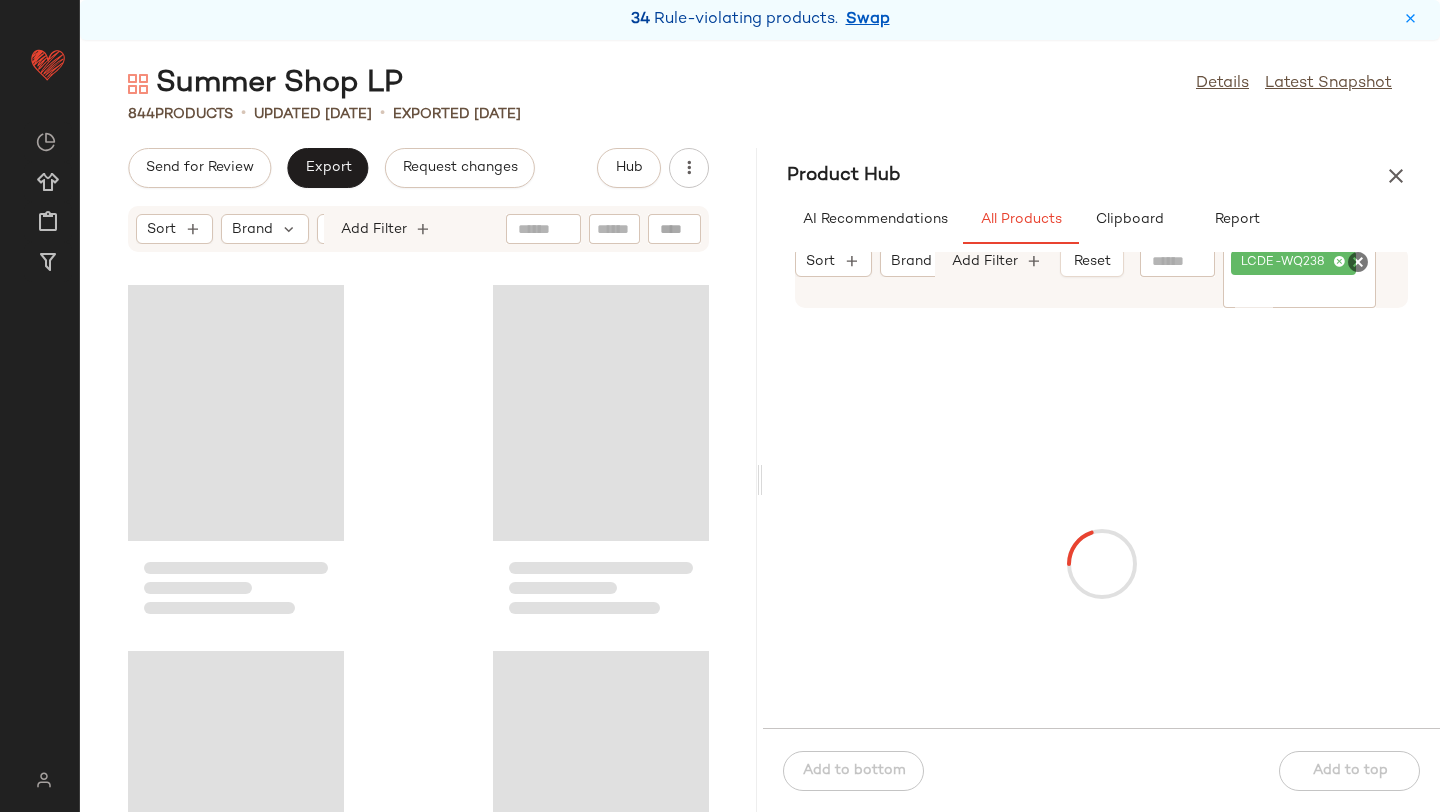 scroll, scrollTop: 0, scrollLeft: 0, axis: both 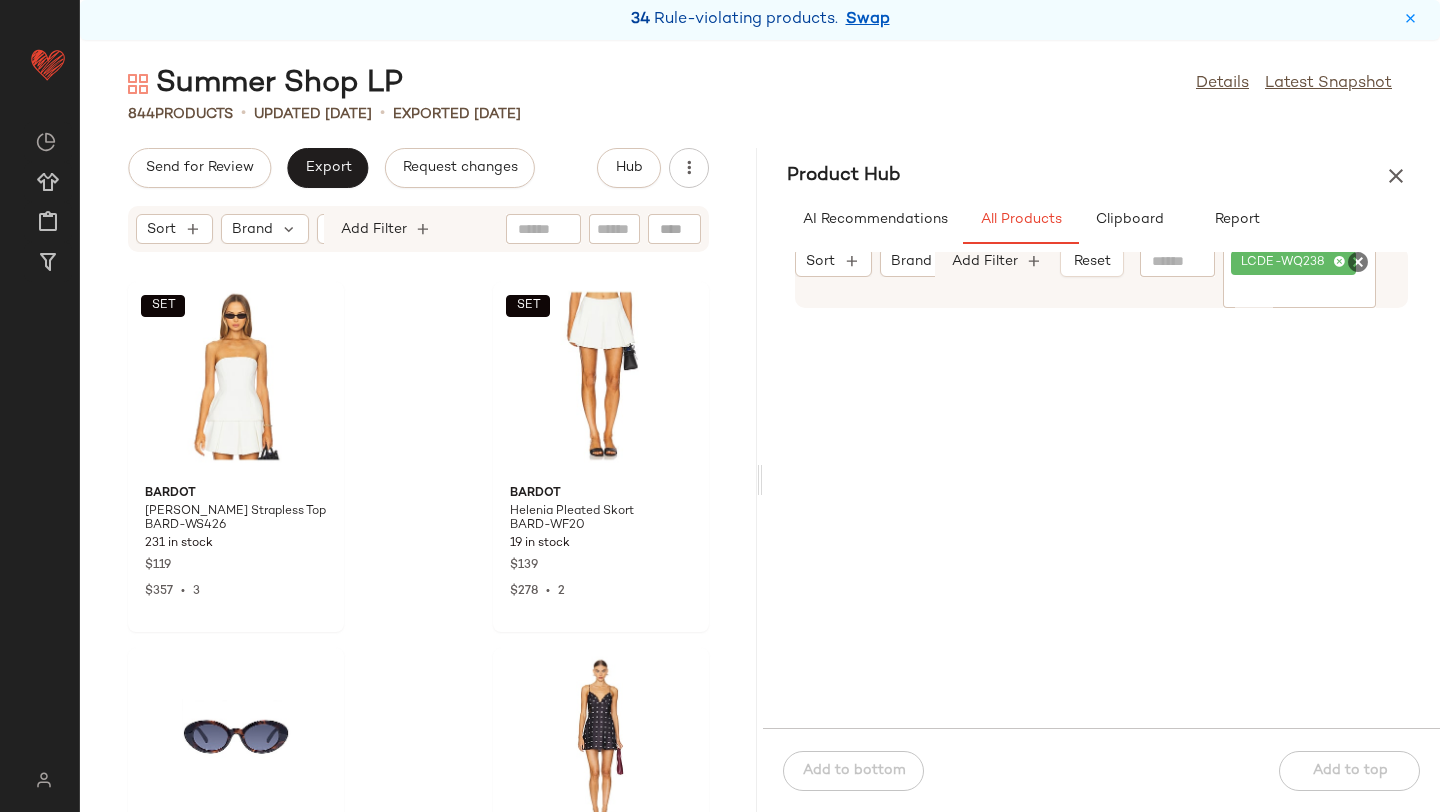 click 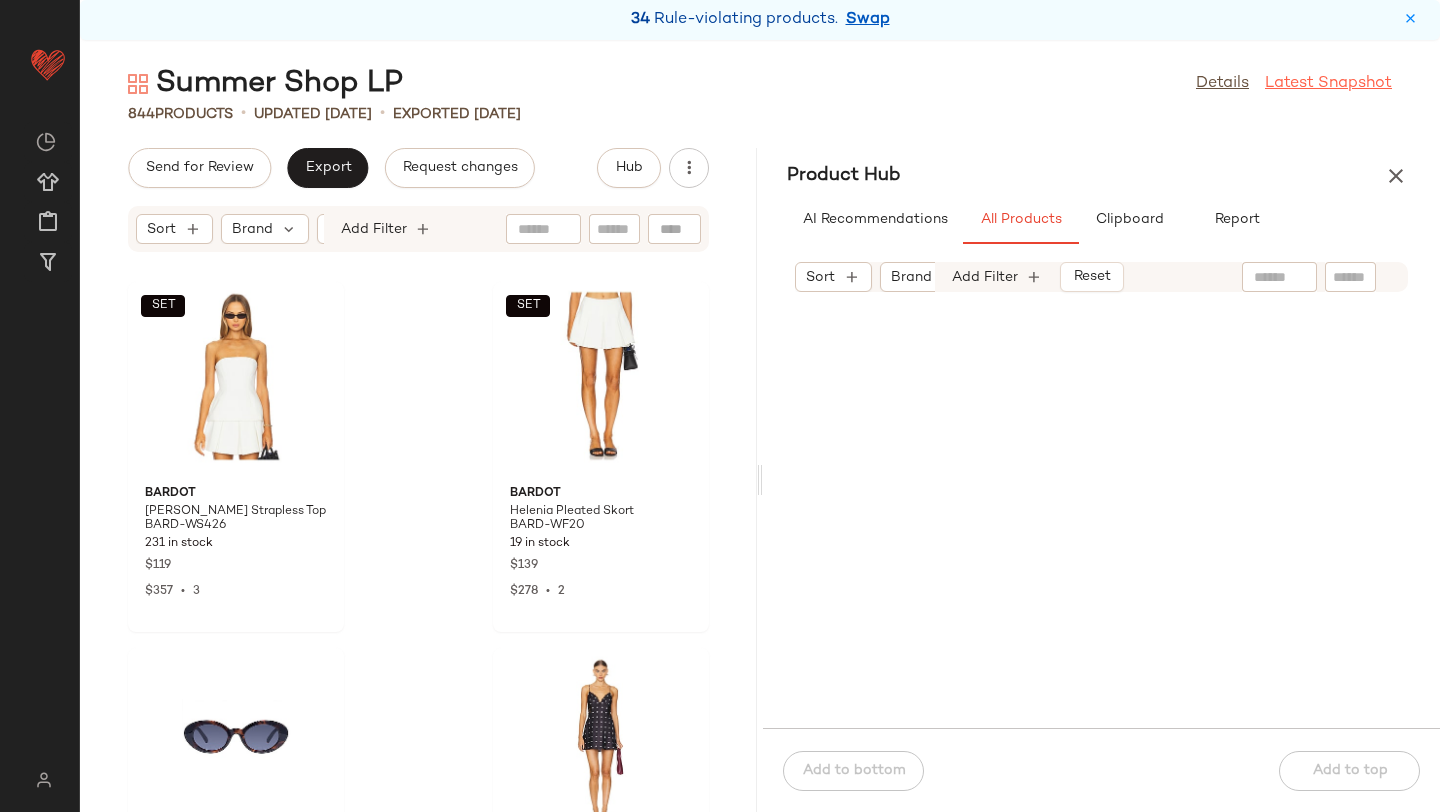 click on "Latest Snapshot" at bounding box center (1328, 84) 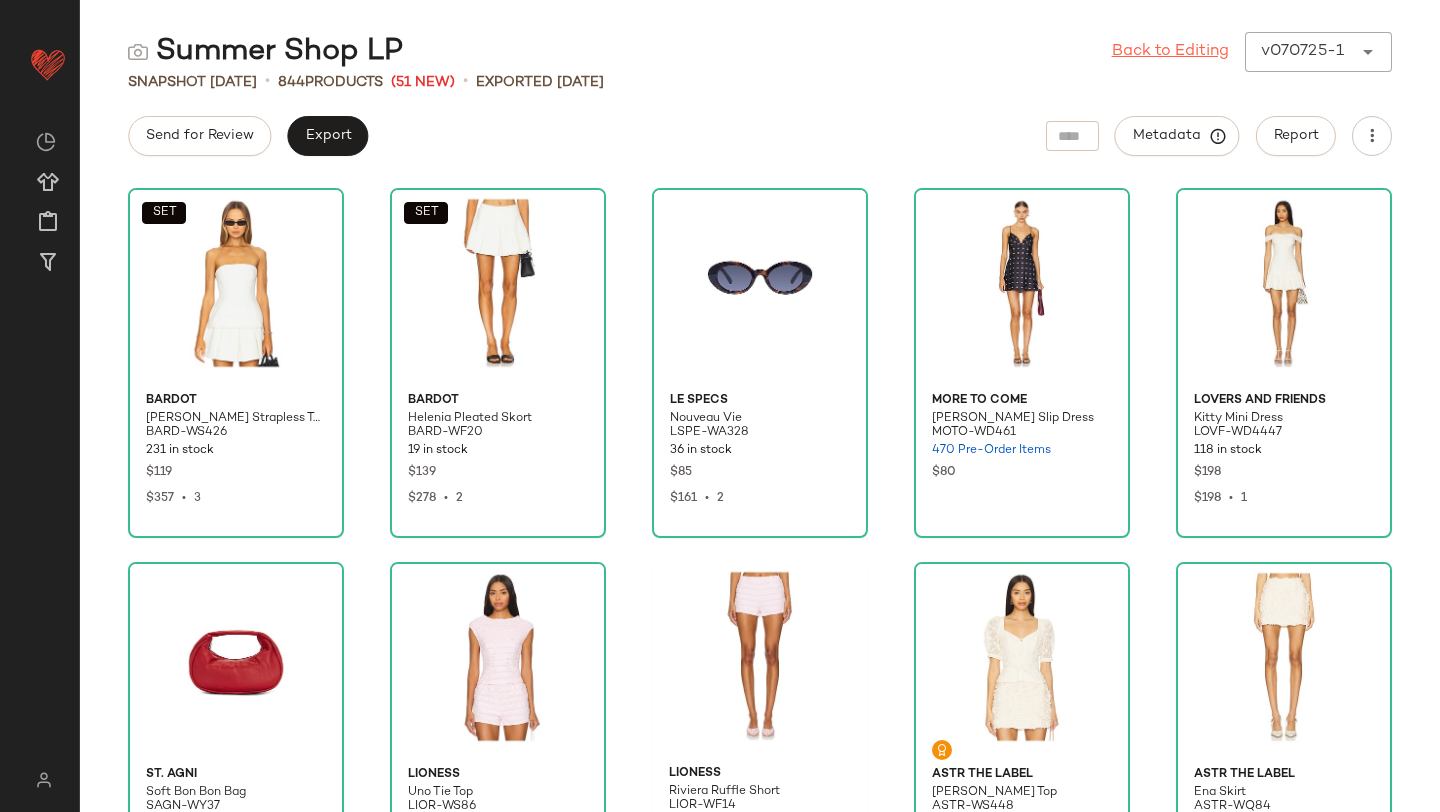 click on "Back to Editing" at bounding box center [1170, 52] 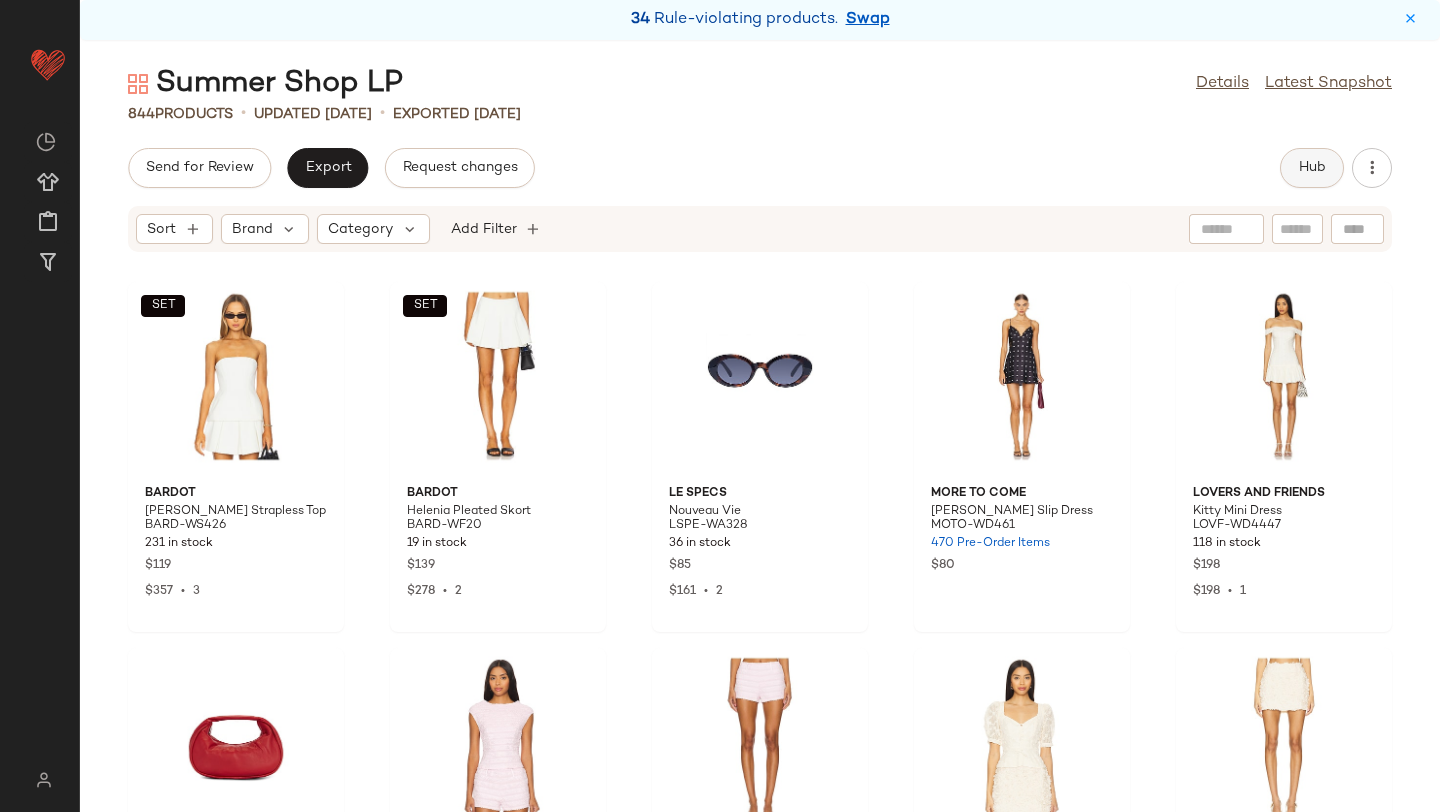 click on "Hub" at bounding box center [1312, 168] 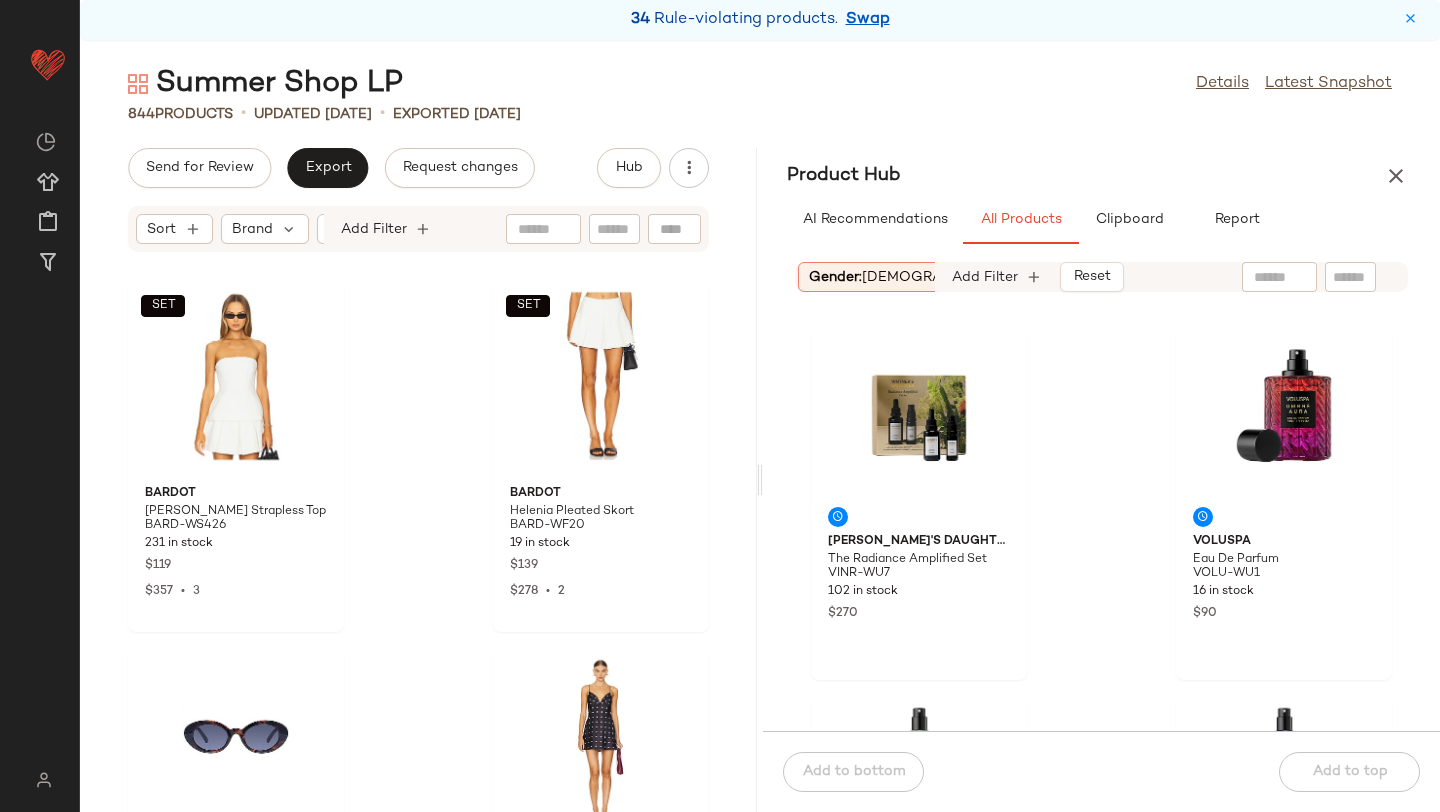 scroll, scrollTop: 0, scrollLeft: 484, axis: horizontal 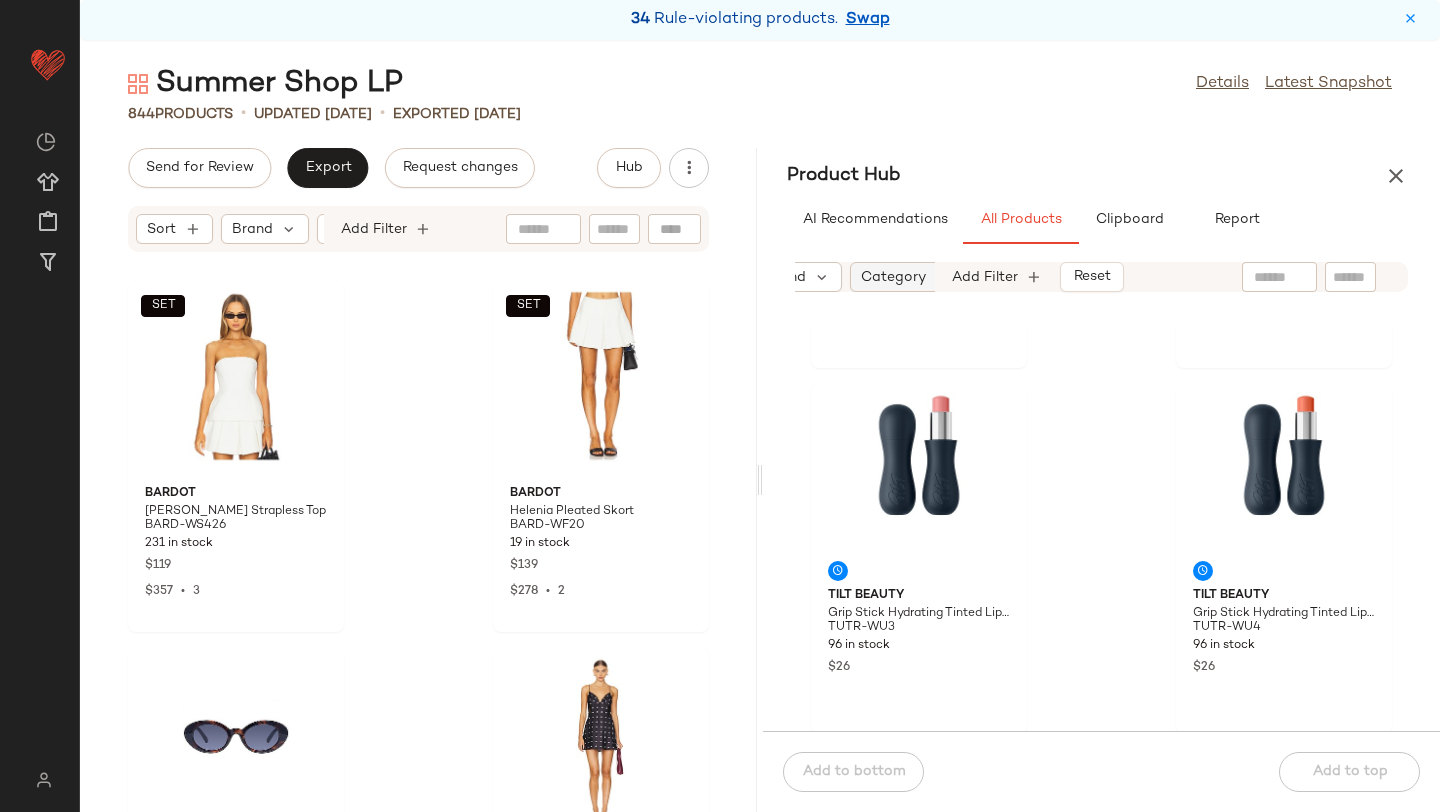 click on "Category" at bounding box center [893, 277] 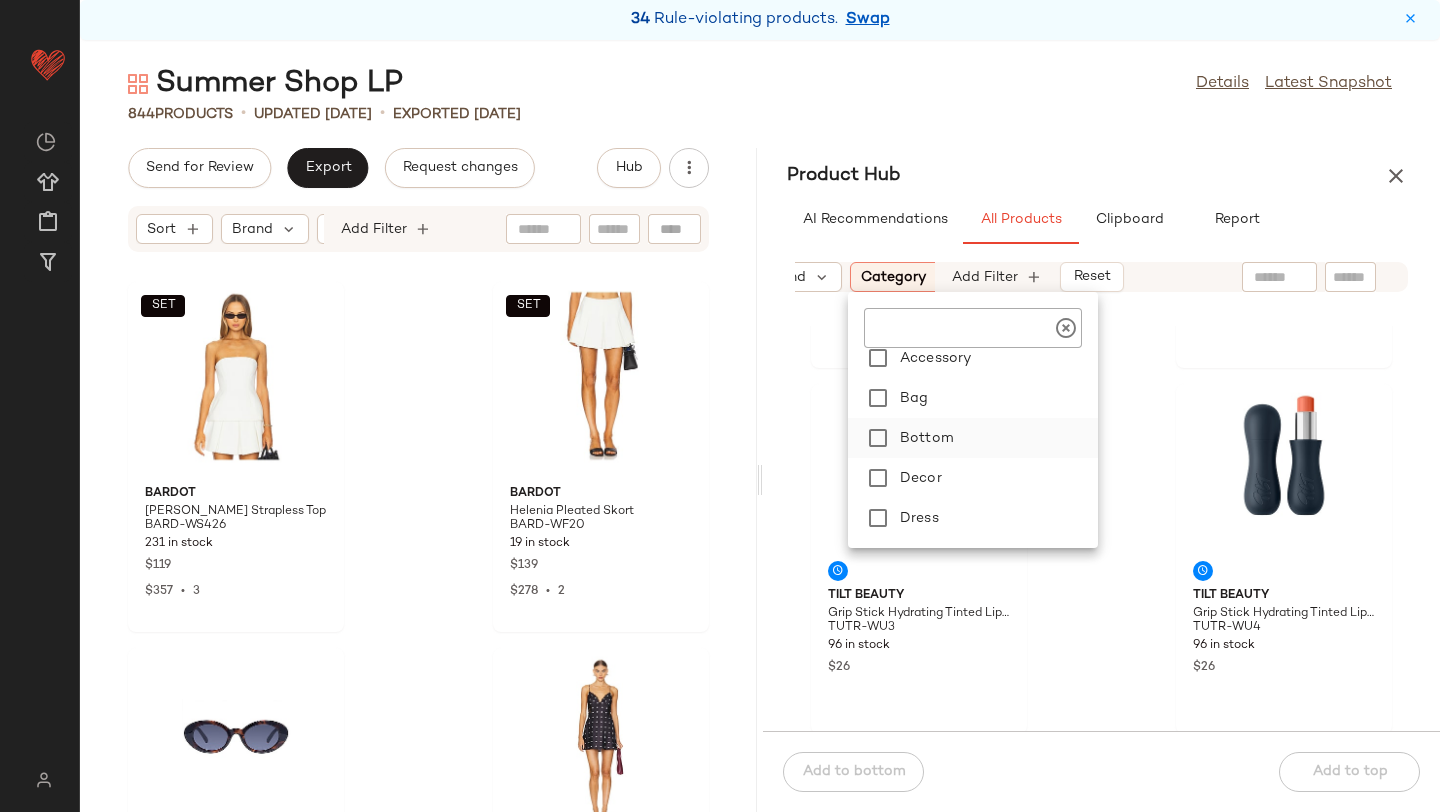 scroll, scrollTop: 77, scrollLeft: 0, axis: vertical 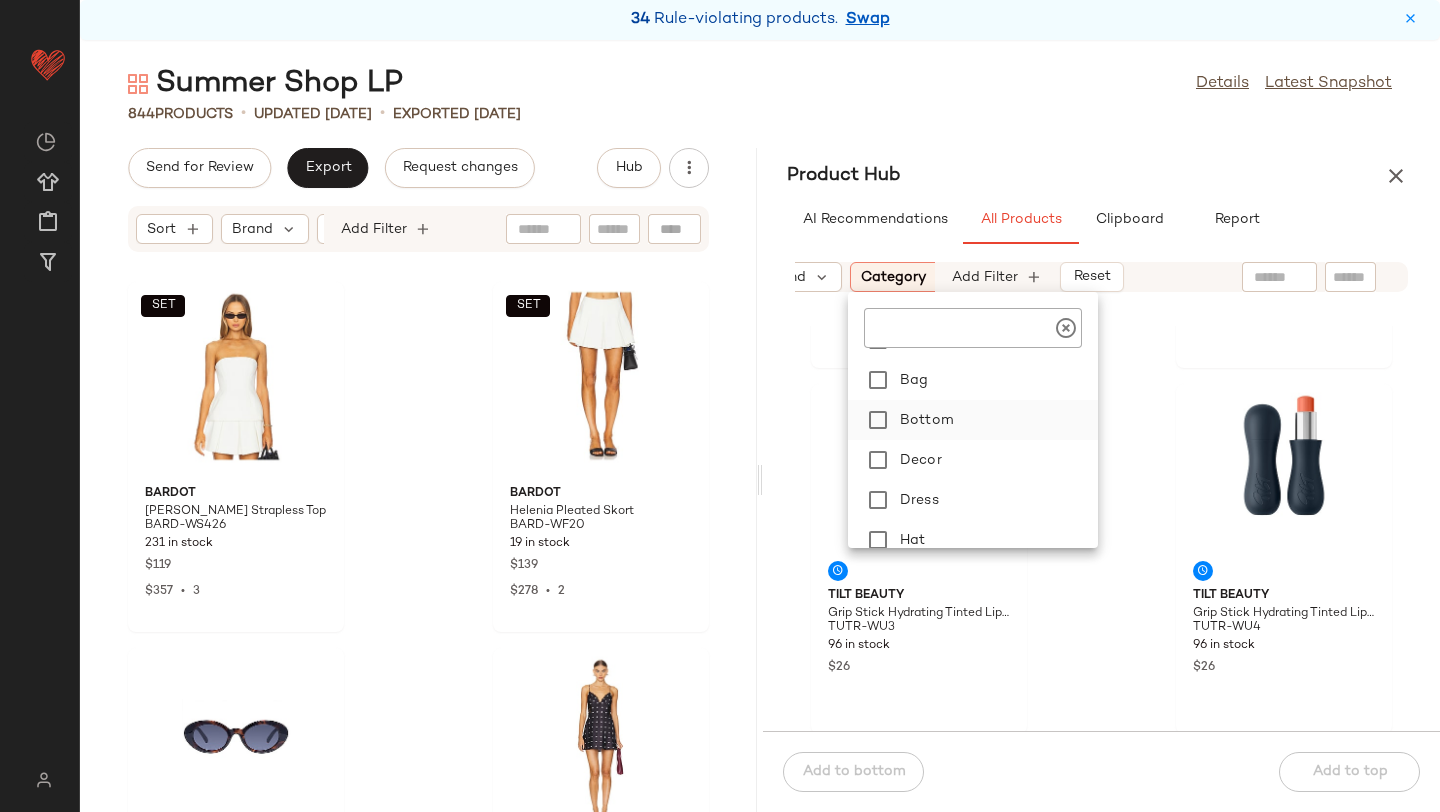 click on "Bottom" 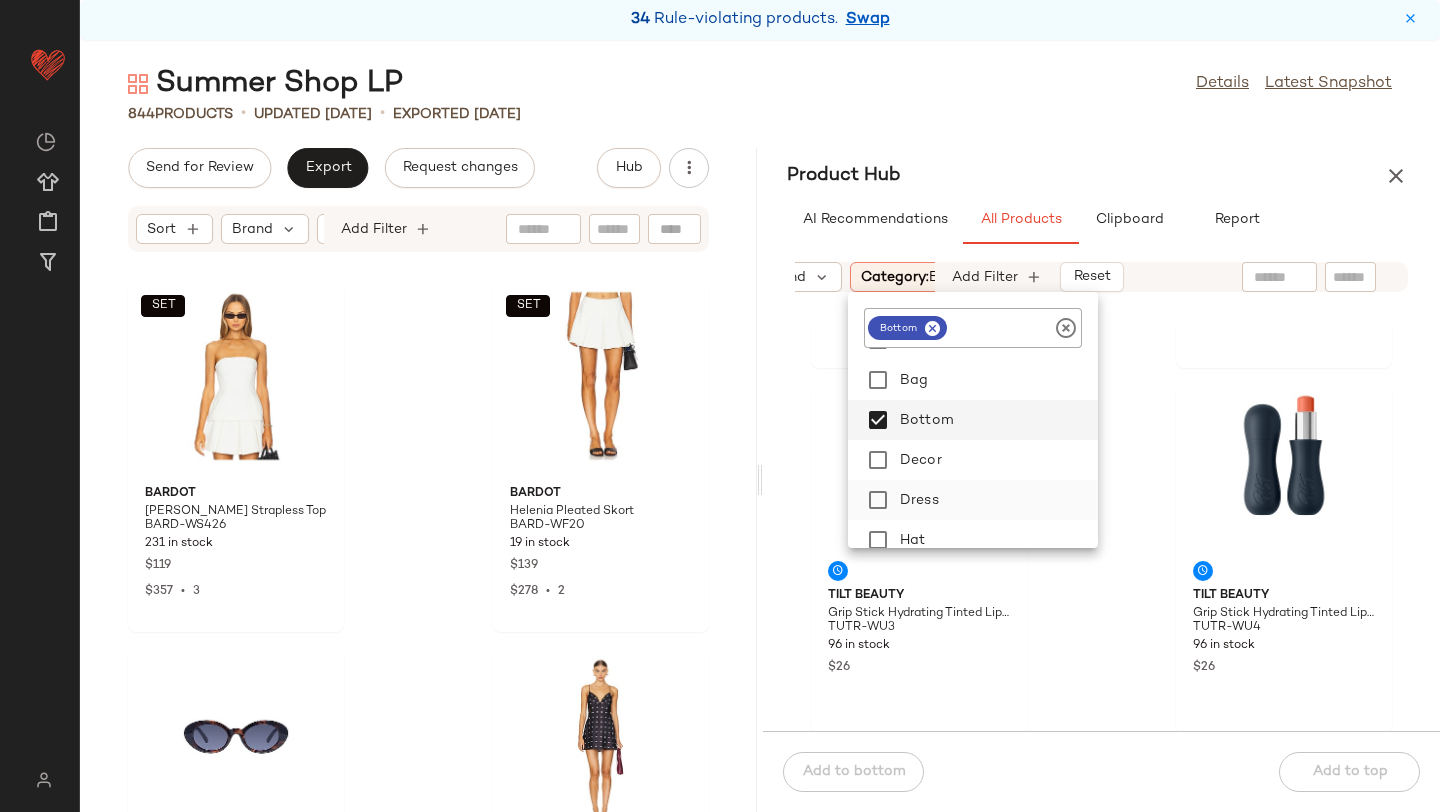 click on "Dress" 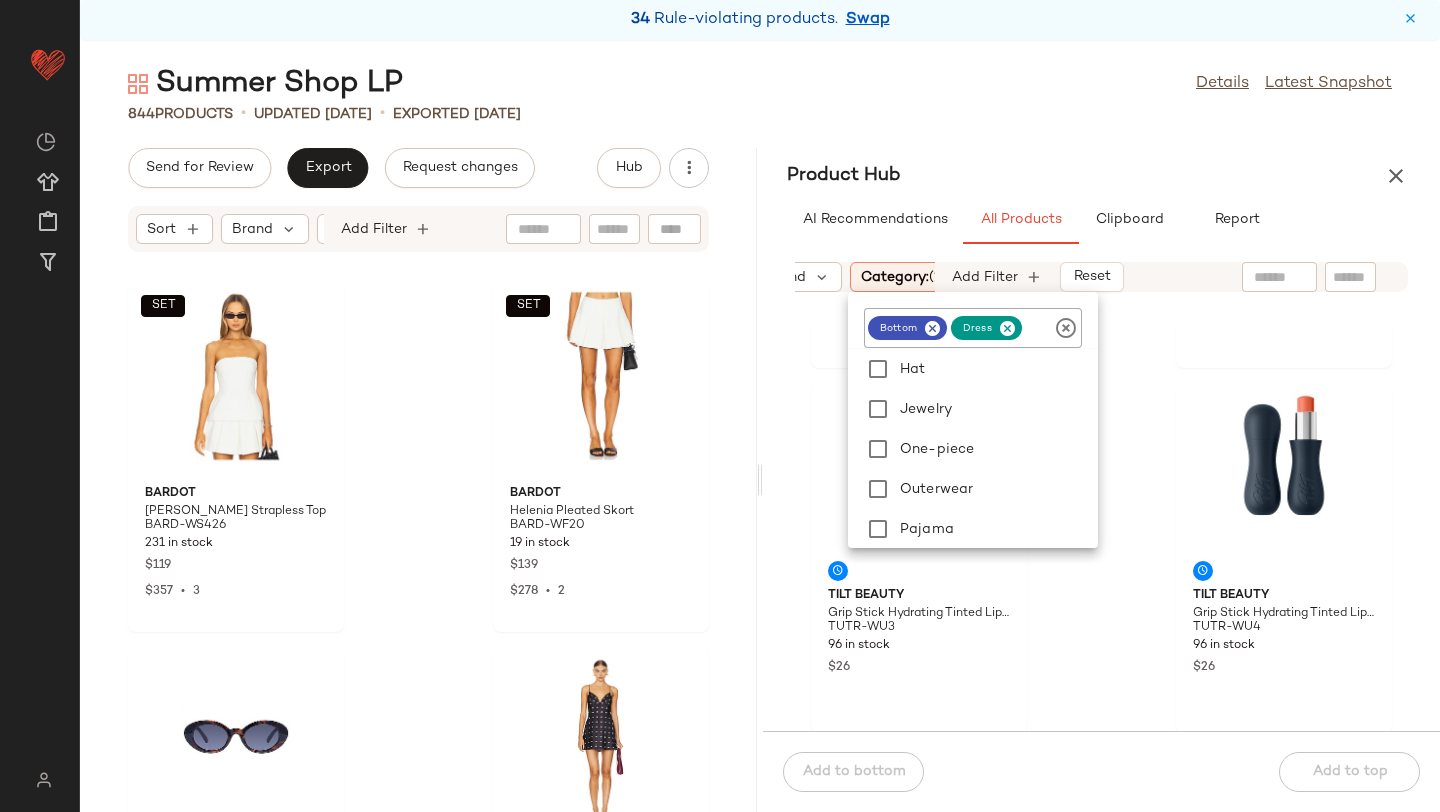 scroll, scrollTop: 241, scrollLeft: 0, axis: vertical 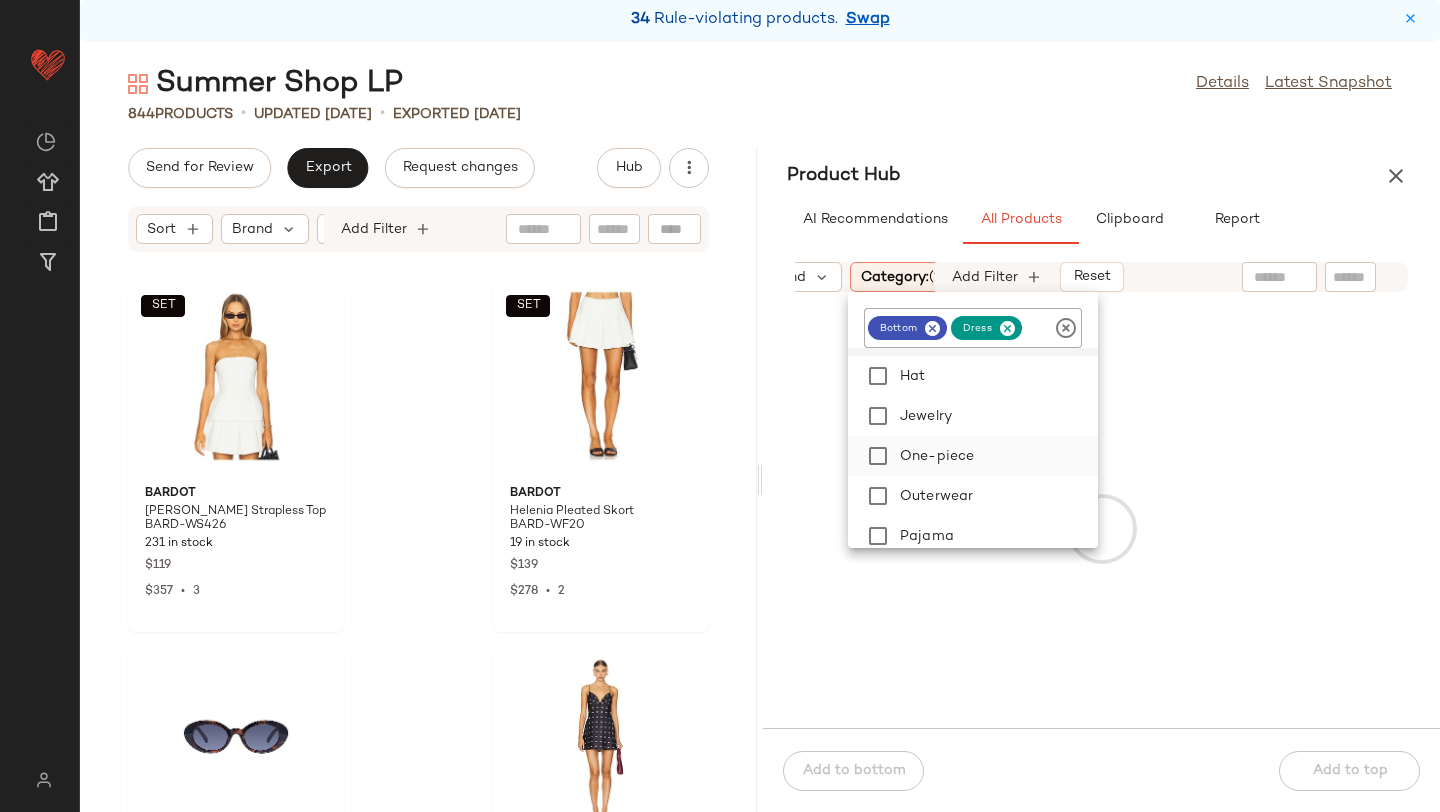 click on "One-piece" at bounding box center (995, 456) 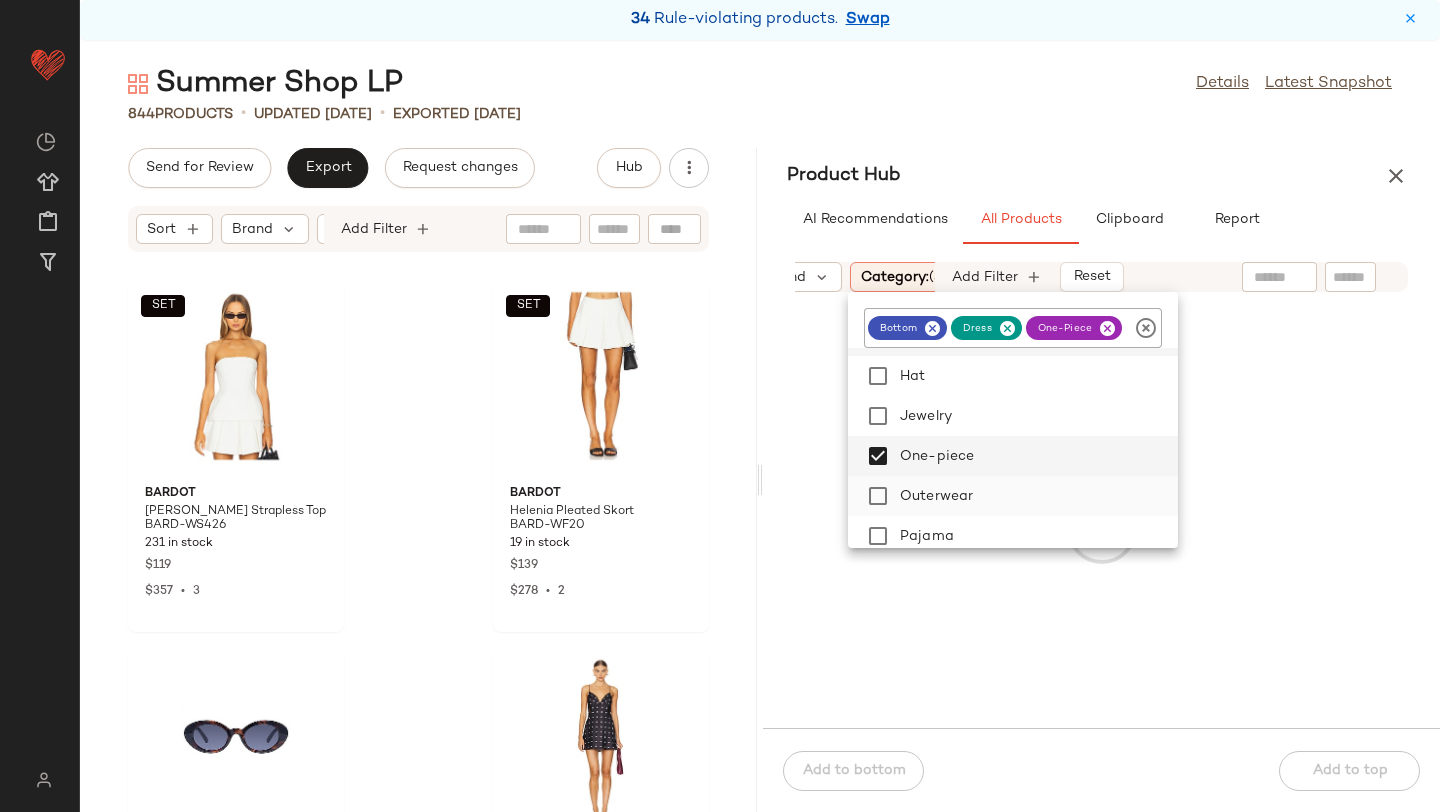 click on "Outerwear" 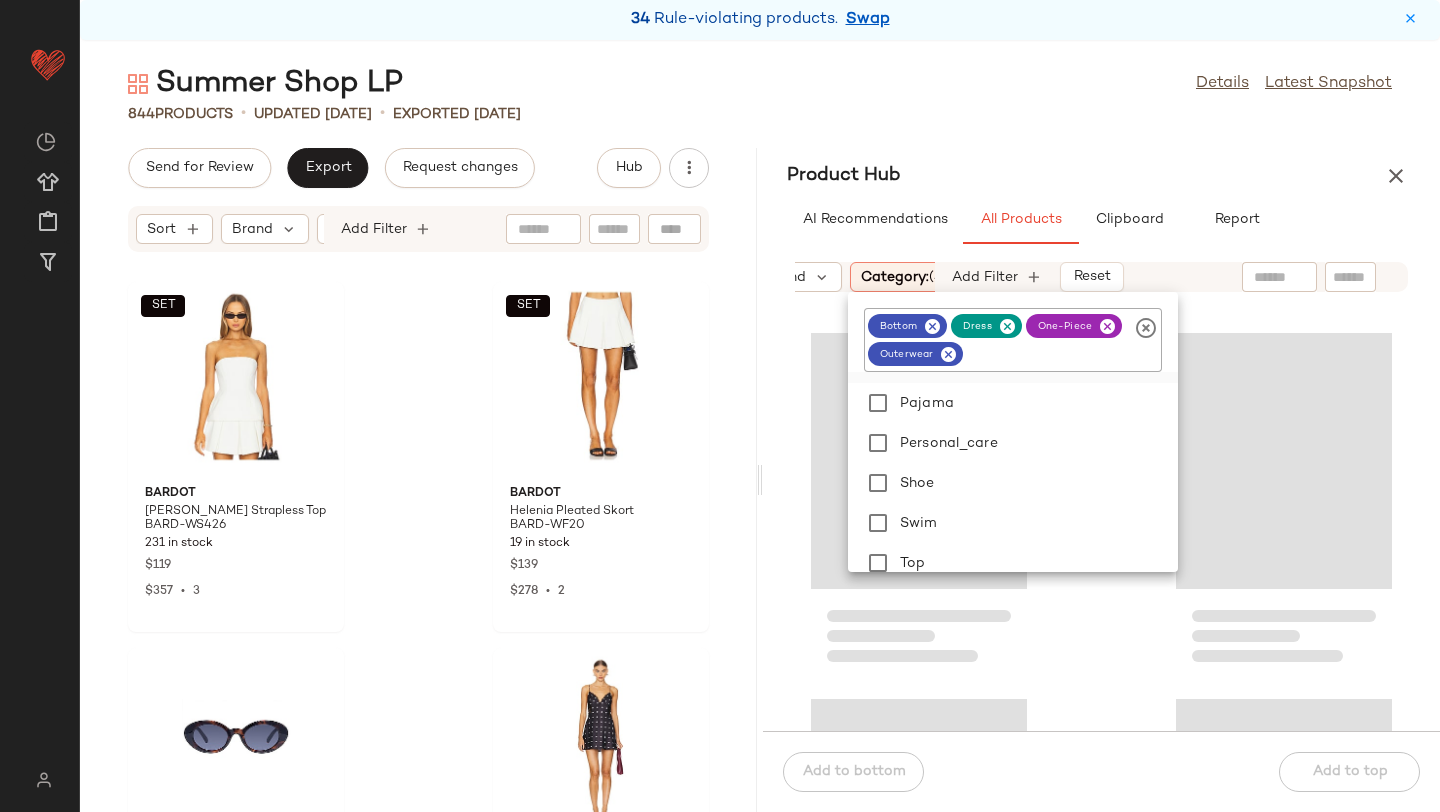 scroll, scrollTop: 411, scrollLeft: 0, axis: vertical 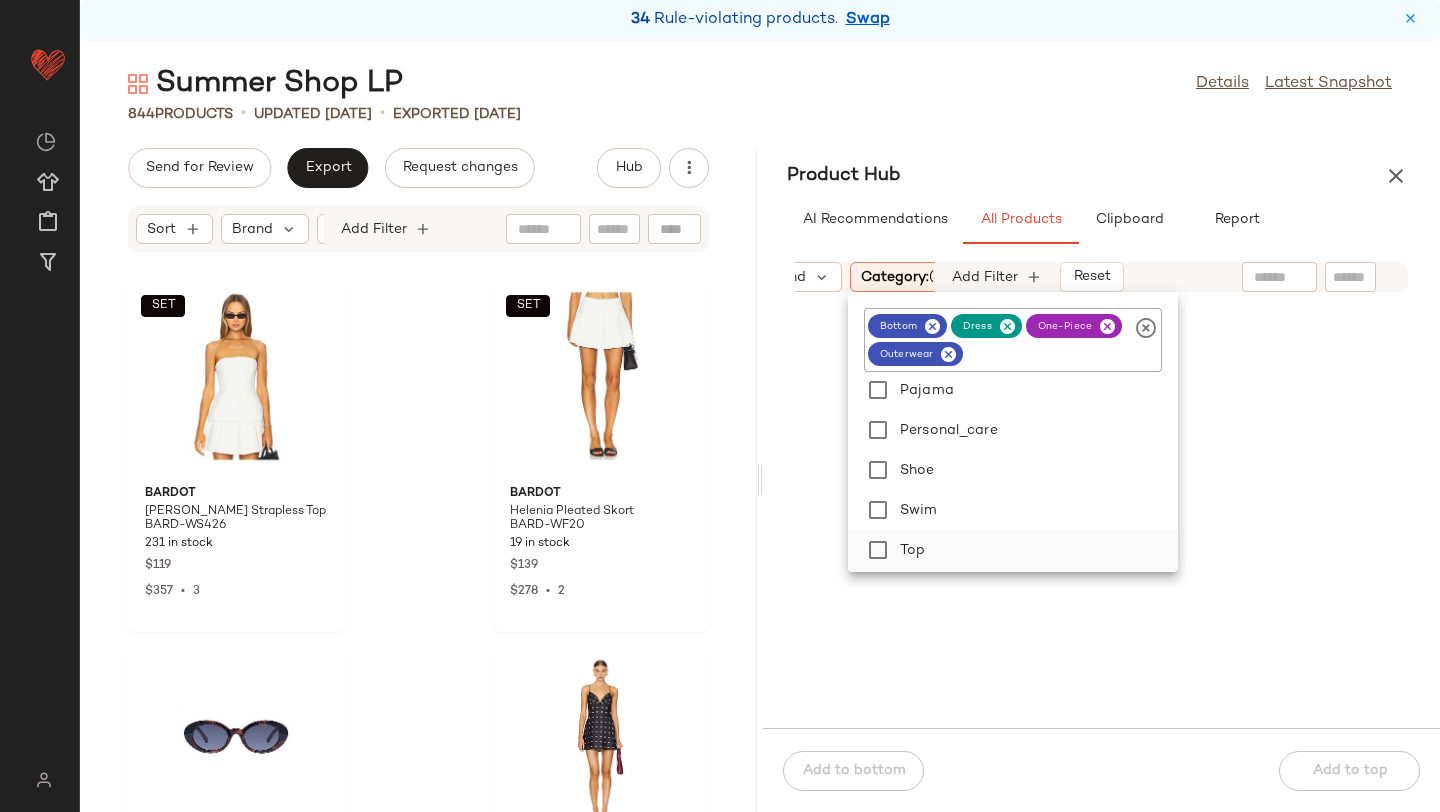 click on "Top" at bounding box center [1035, 550] 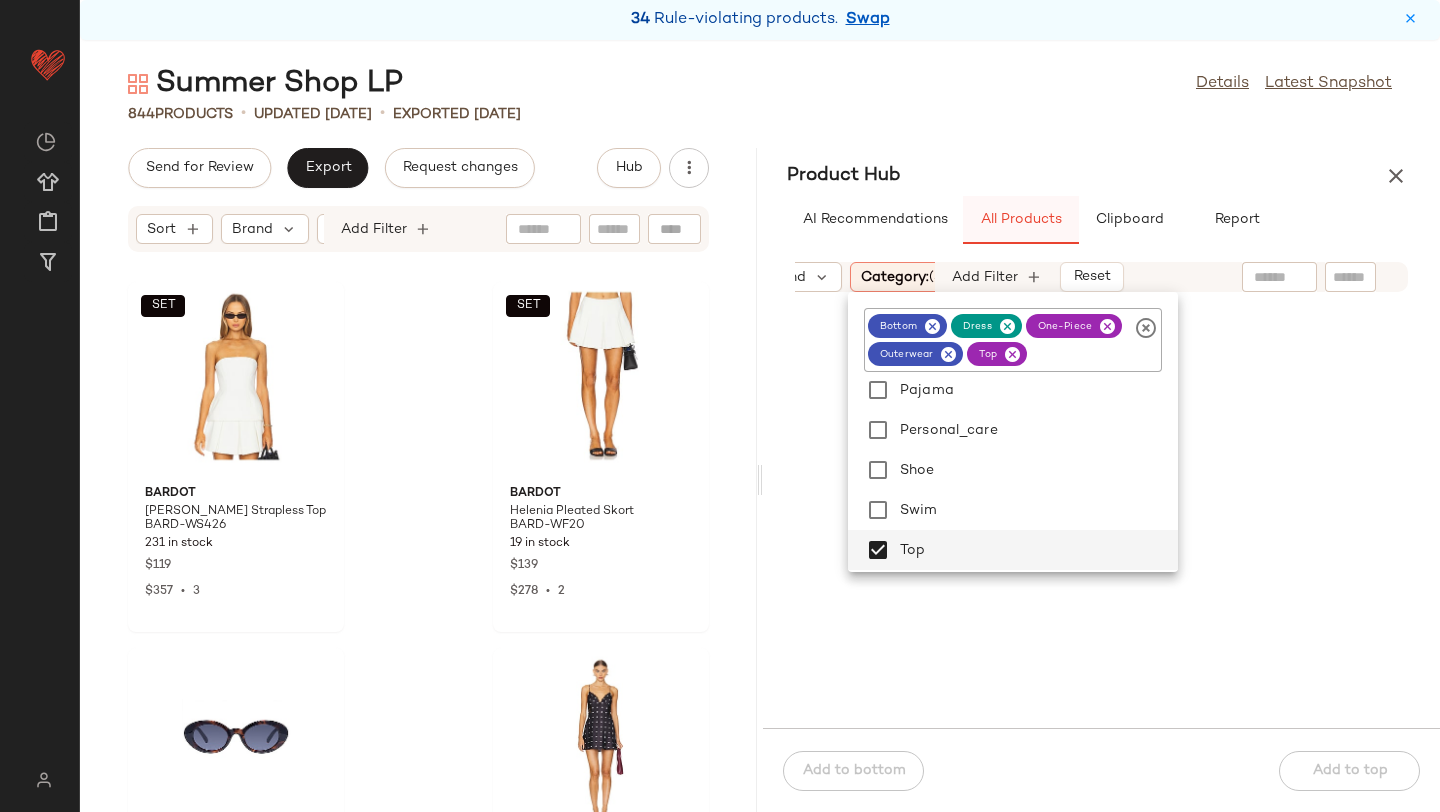 click on "All Products" 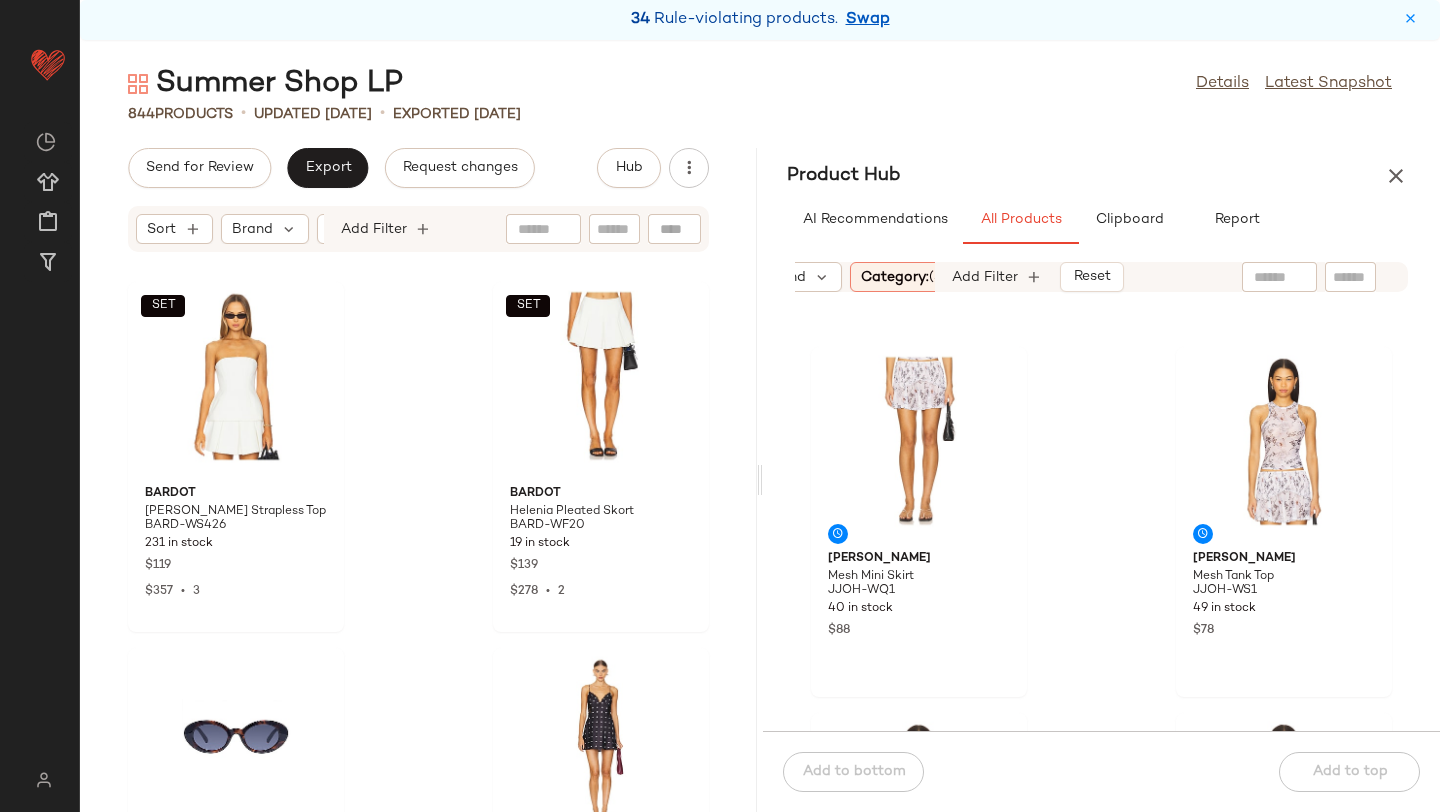 scroll, scrollTop: 5853, scrollLeft: 0, axis: vertical 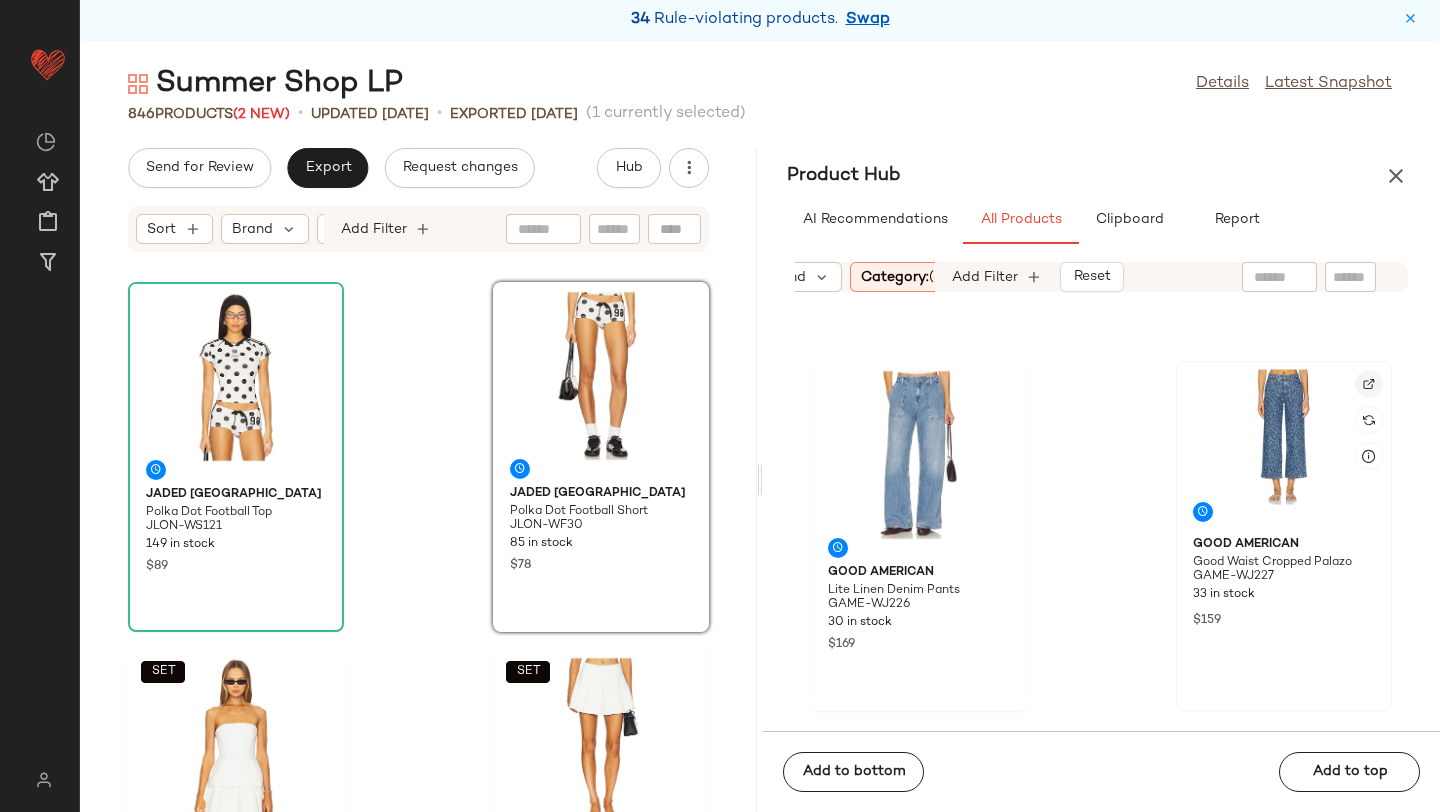 click 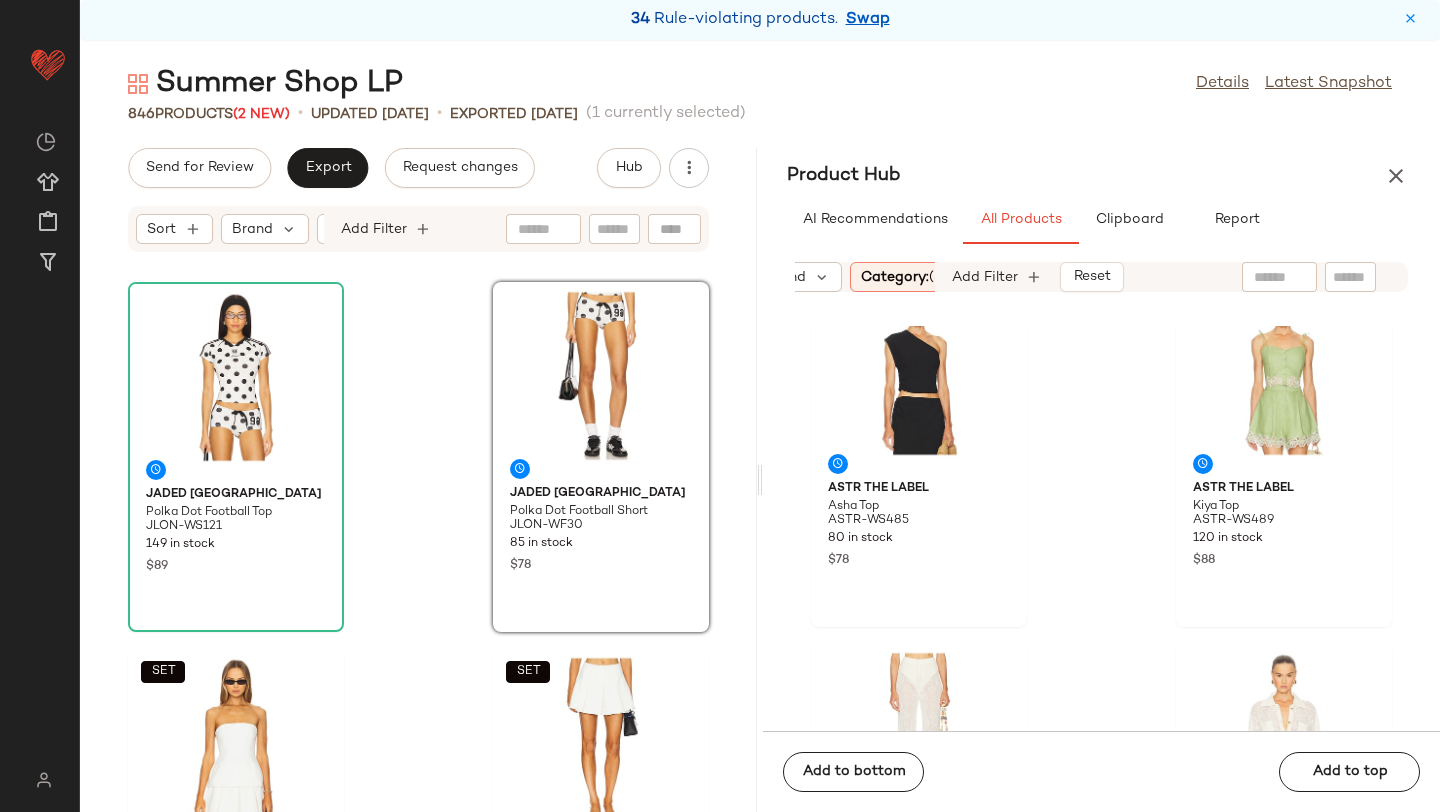 scroll, scrollTop: 17612, scrollLeft: 0, axis: vertical 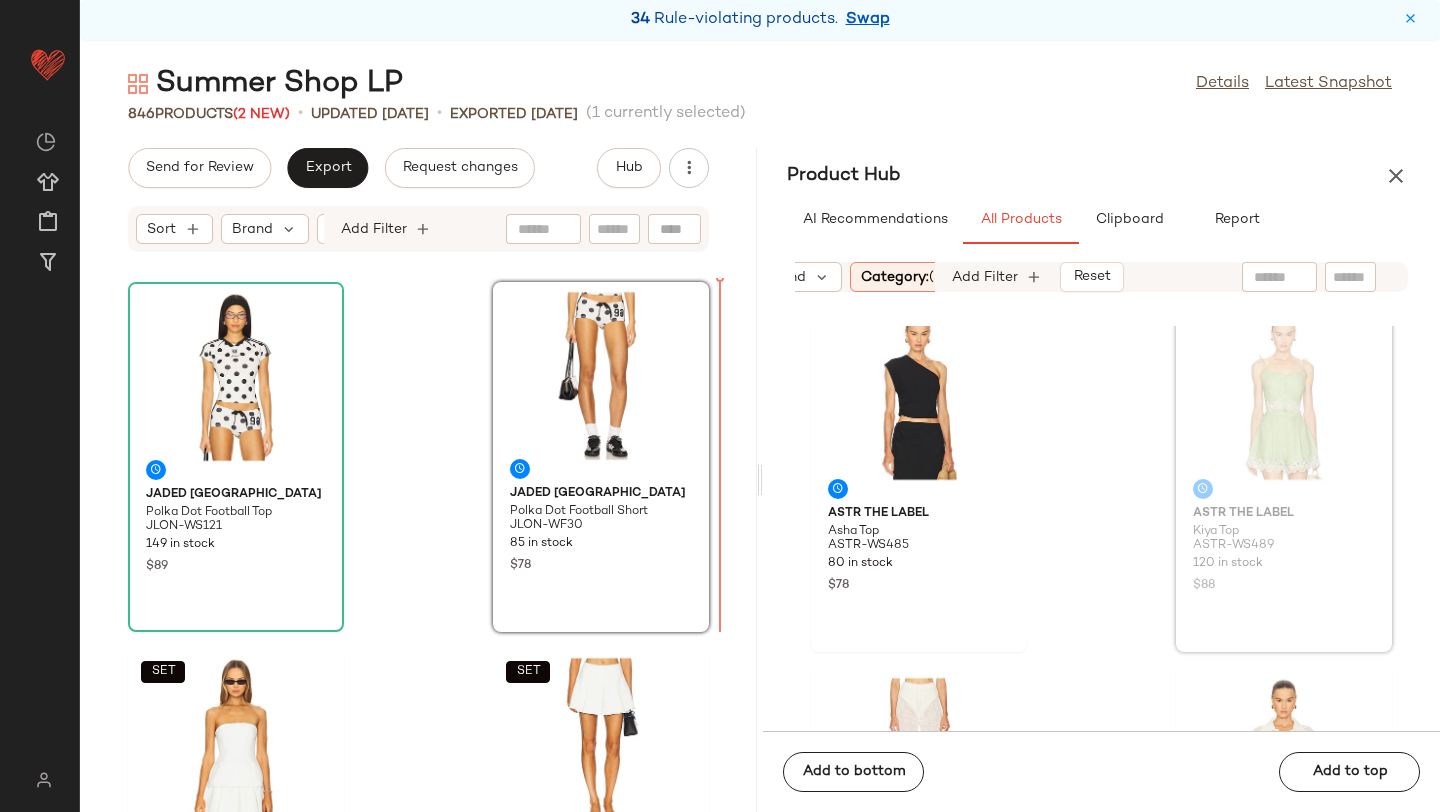 drag, startPoint x: 1250, startPoint y: 473, endPoint x: 1221, endPoint y: 473, distance: 29 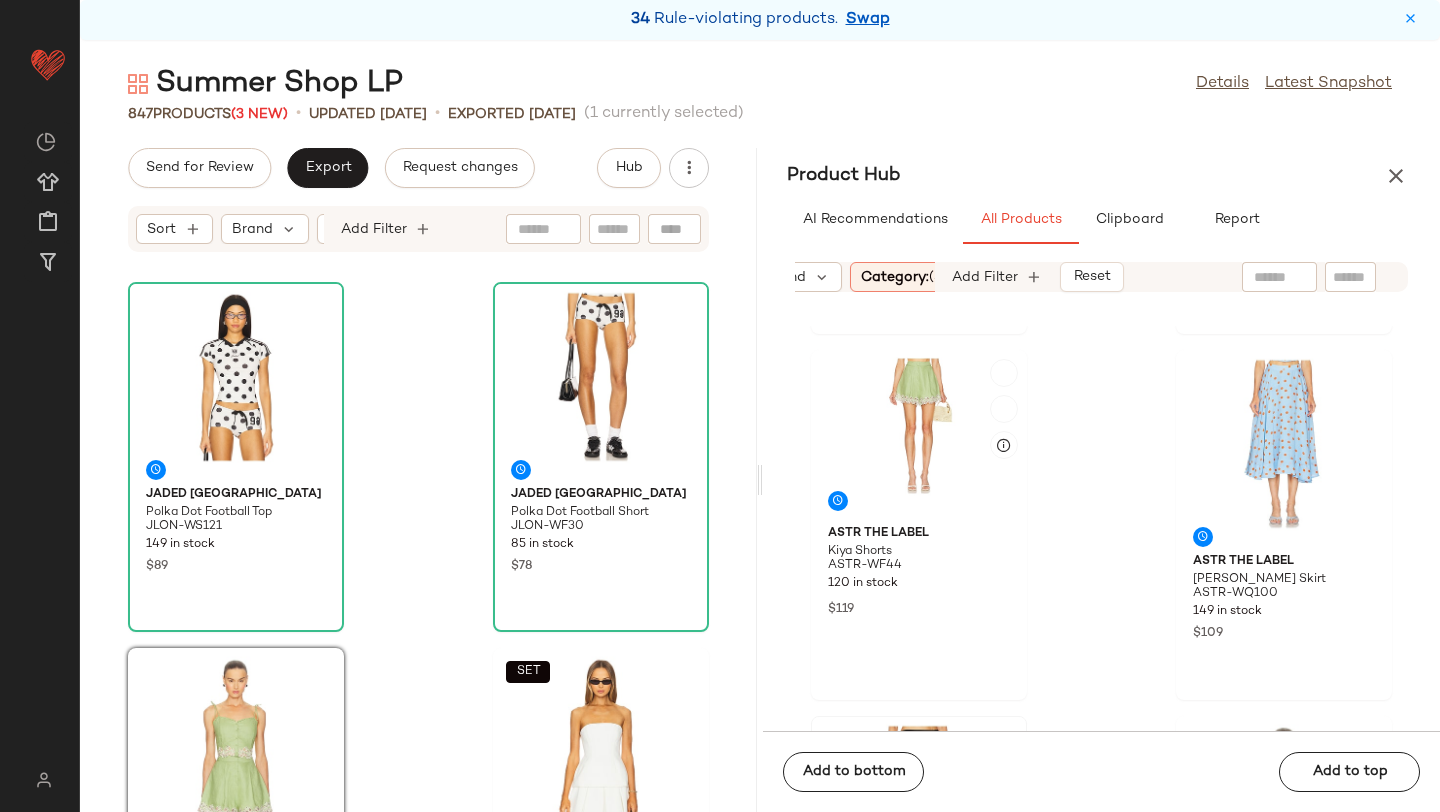 scroll, scrollTop: 16744, scrollLeft: 0, axis: vertical 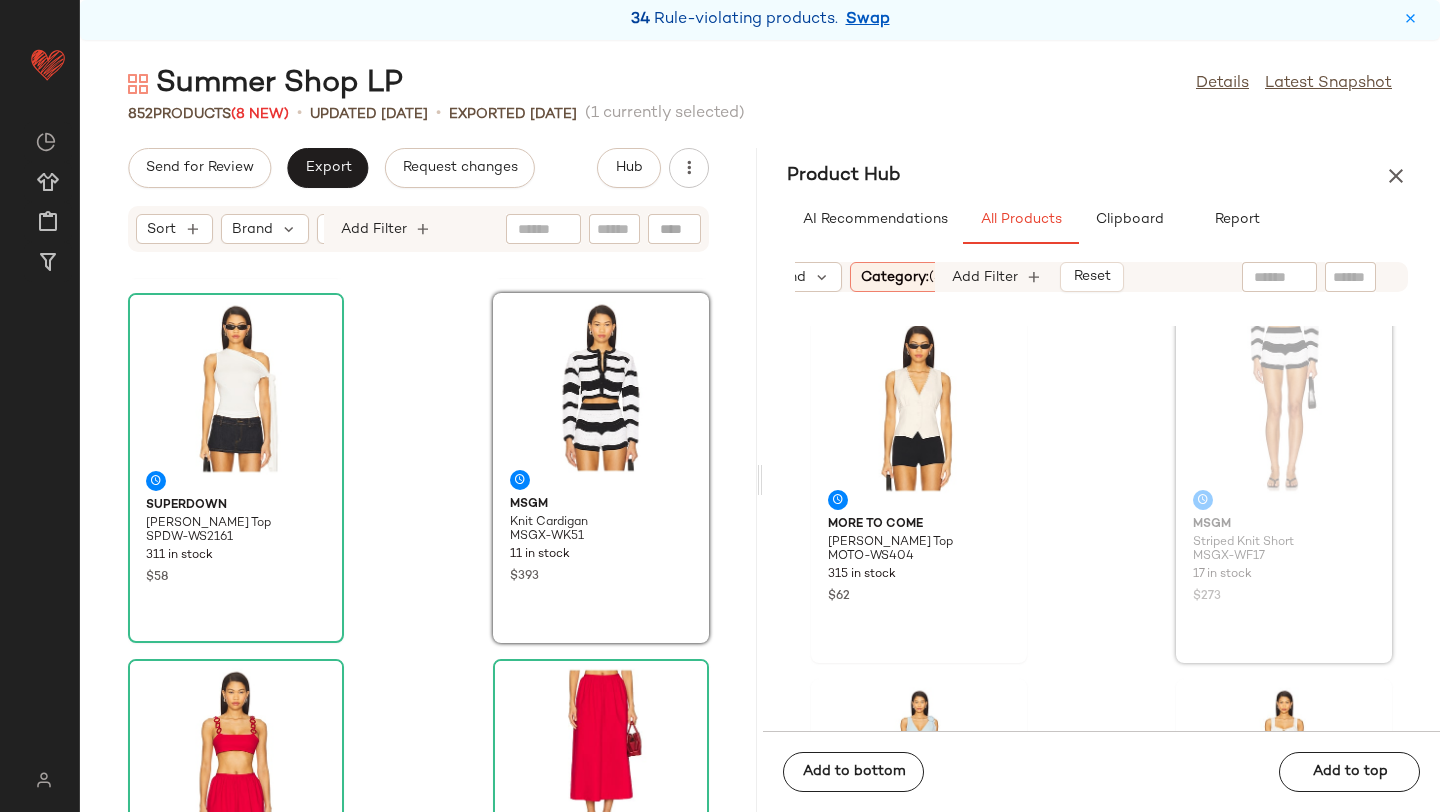 drag, startPoint x: 1250, startPoint y: 502, endPoint x: 1239, endPoint y: 502, distance: 11 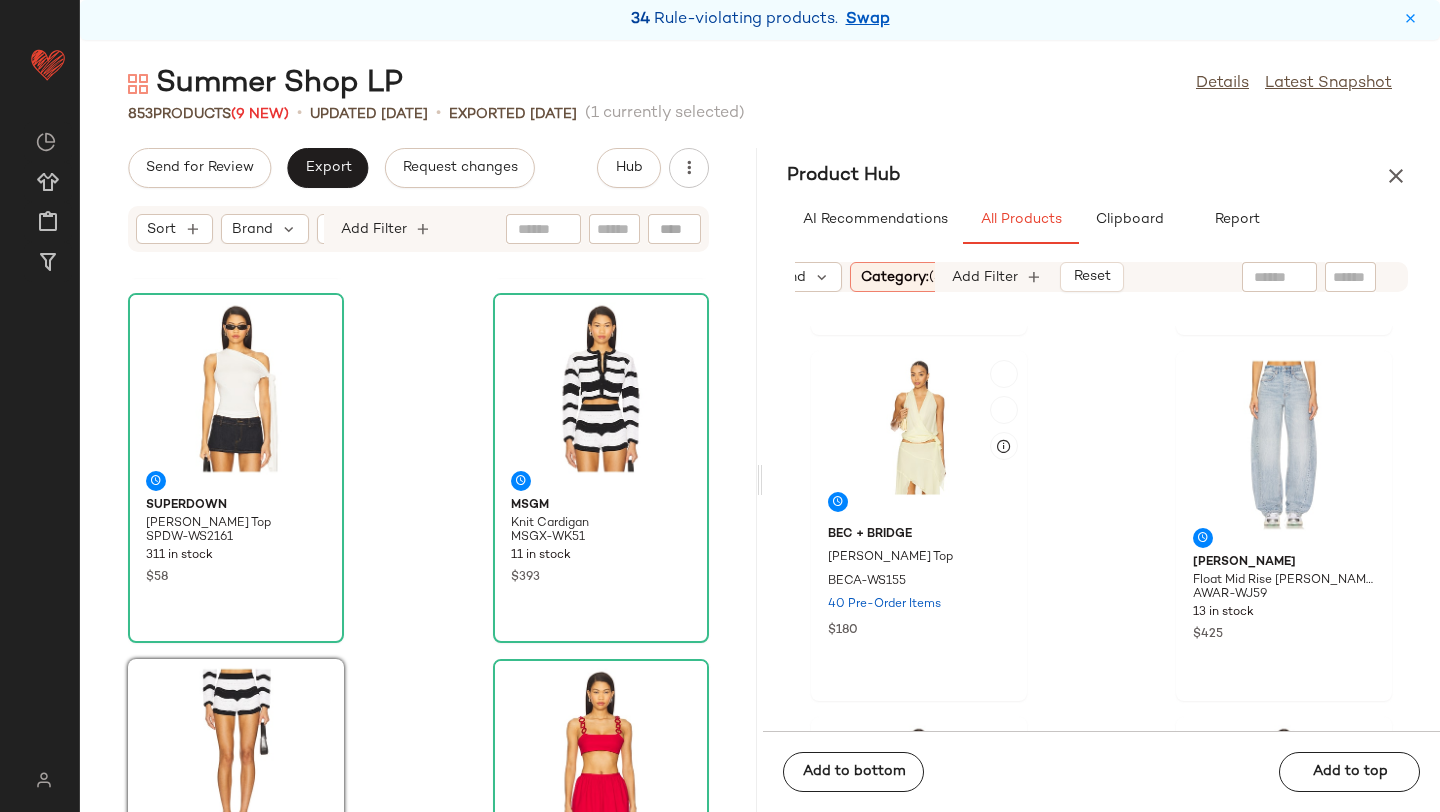 scroll, scrollTop: 28826, scrollLeft: 0, axis: vertical 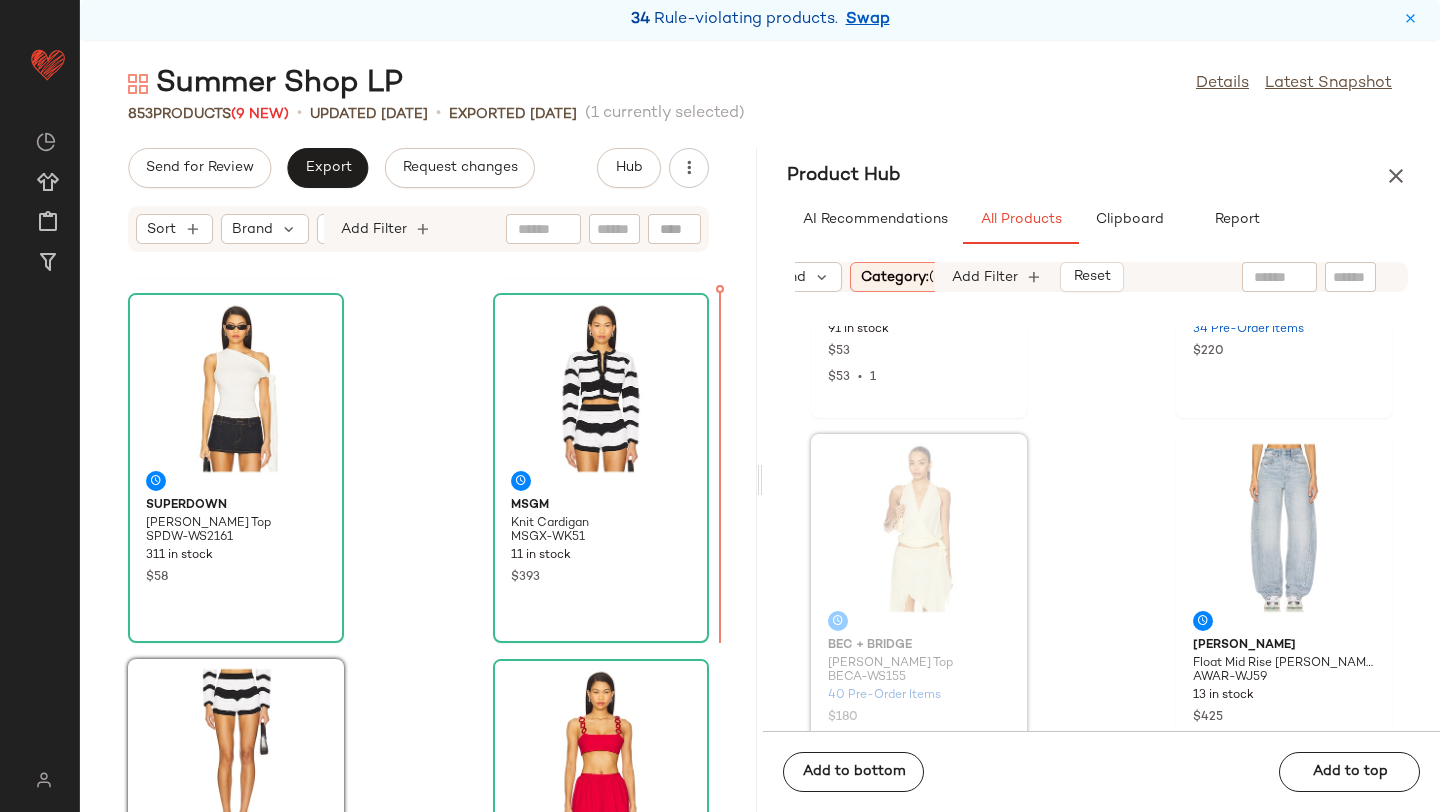 drag, startPoint x: 923, startPoint y: 549, endPoint x: 1068, endPoint y: 546, distance: 145.03104 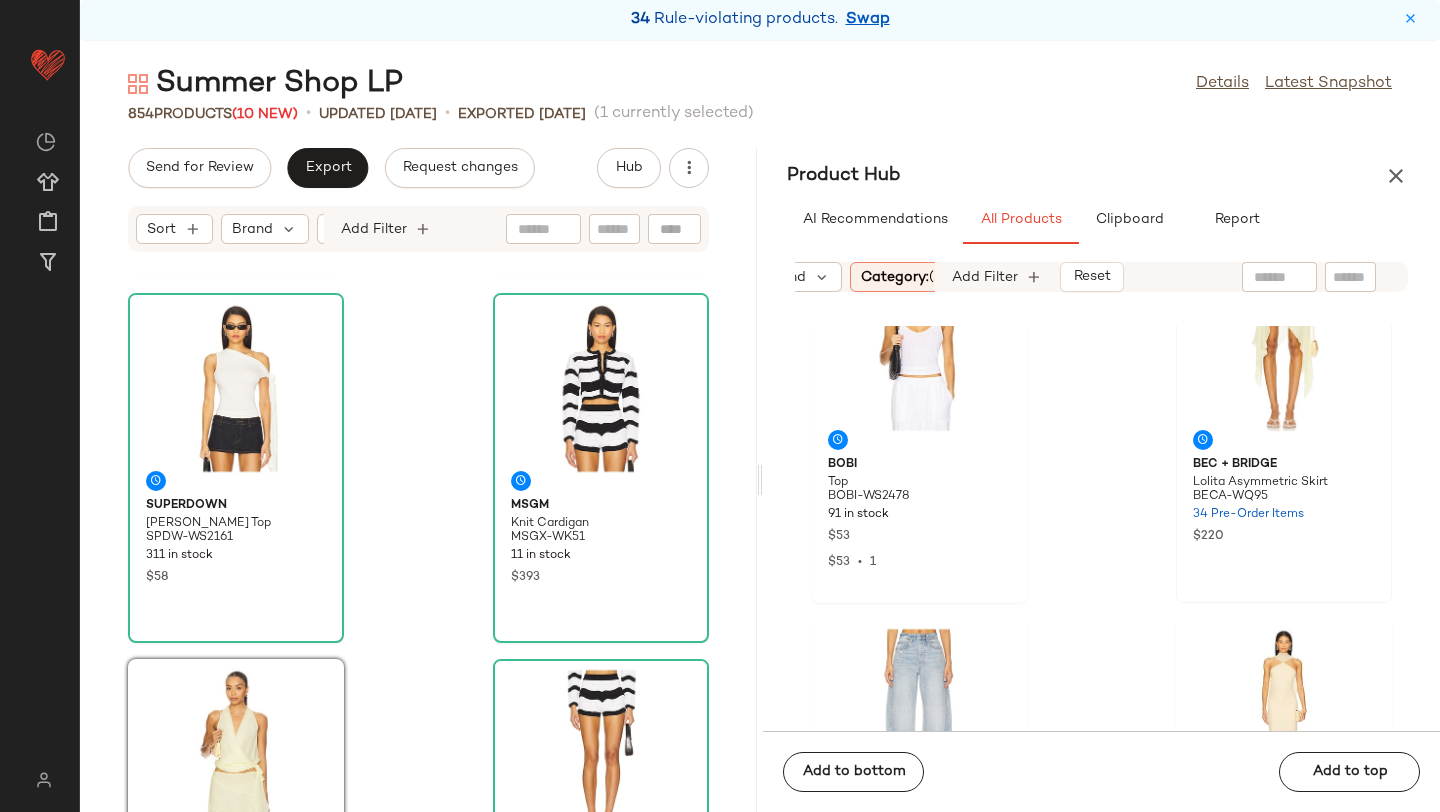 scroll, scrollTop: 28620, scrollLeft: 0, axis: vertical 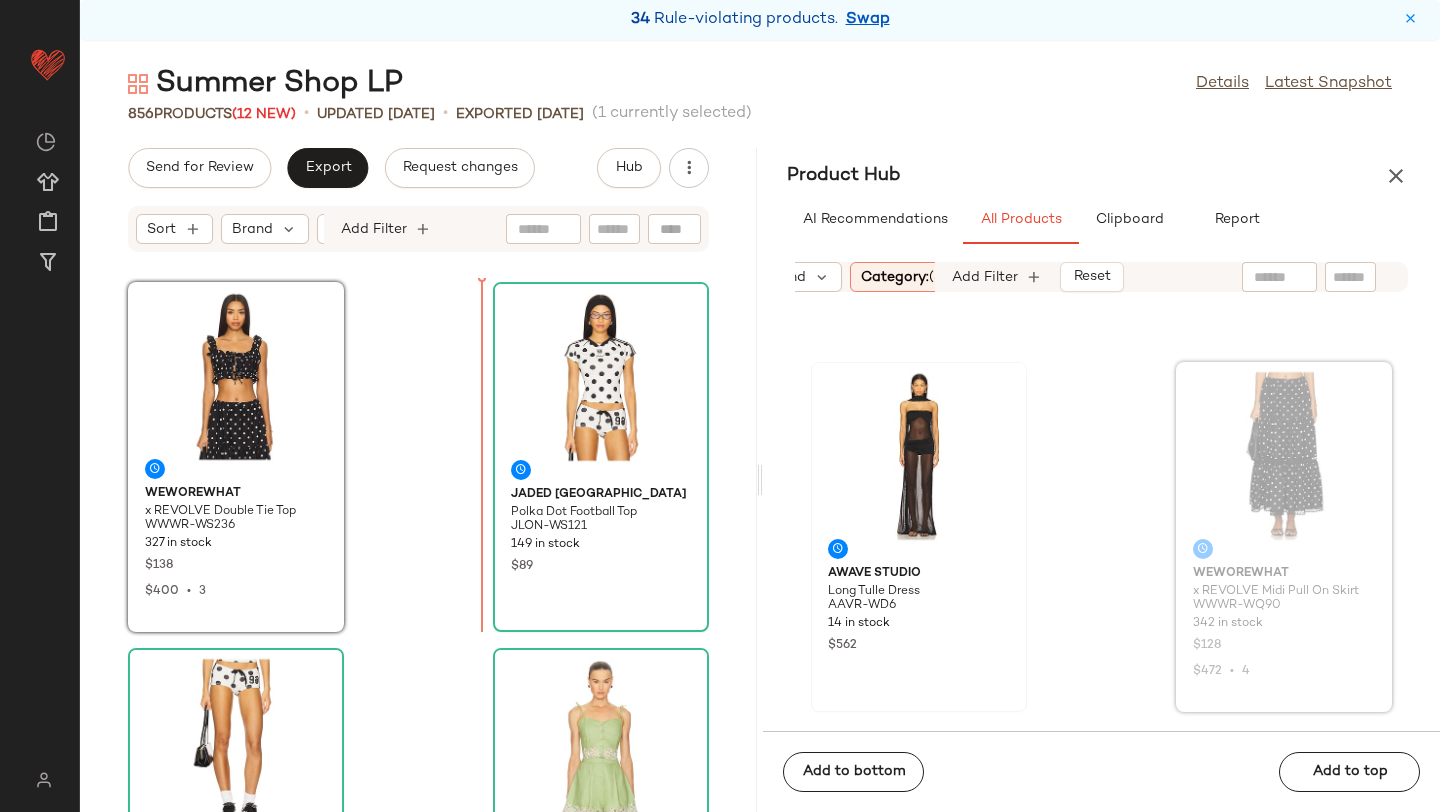 drag, startPoint x: 1281, startPoint y: 486, endPoint x: 956, endPoint y: 530, distance: 327.96494 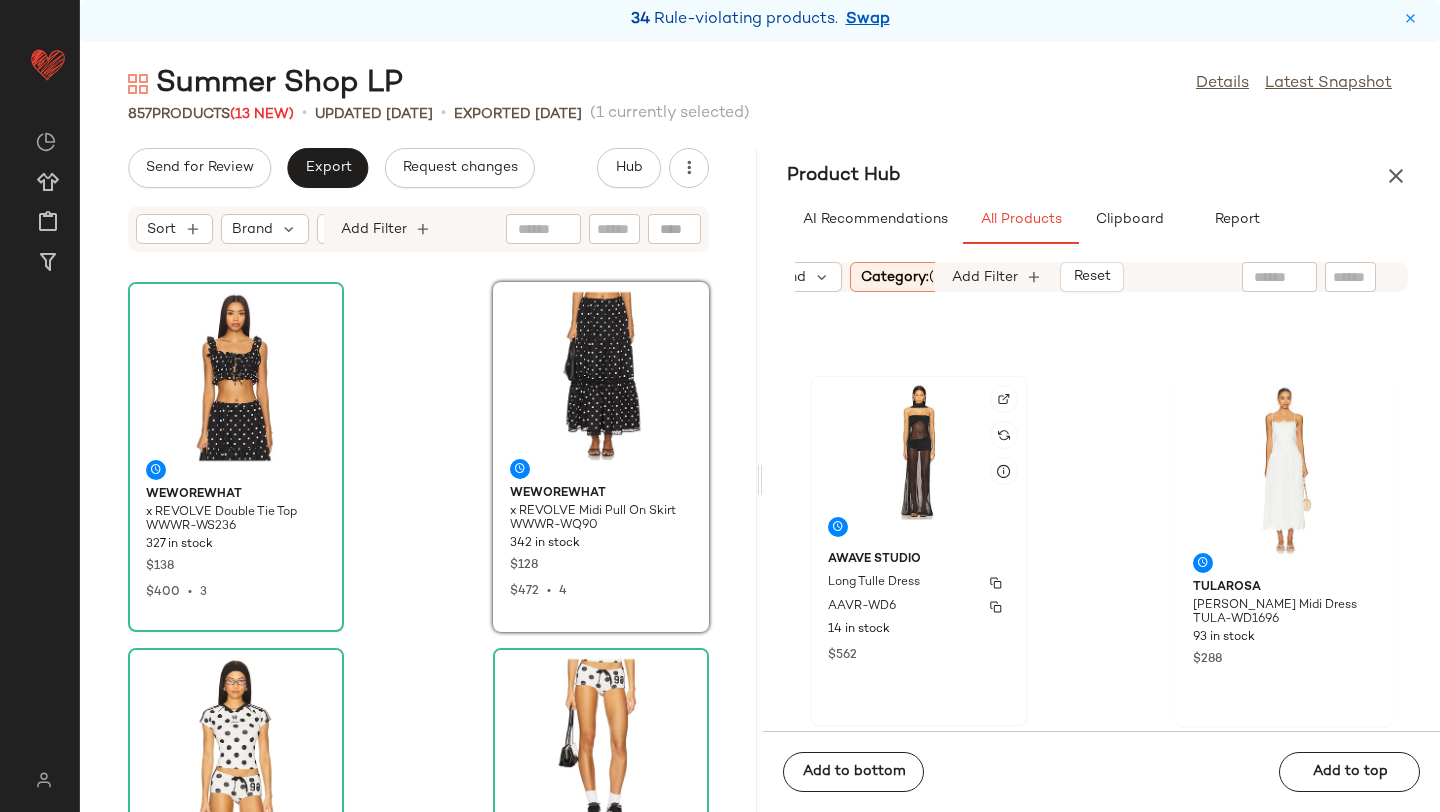 scroll, scrollTop: 30350, scrollLeft: 0, axis: vertical 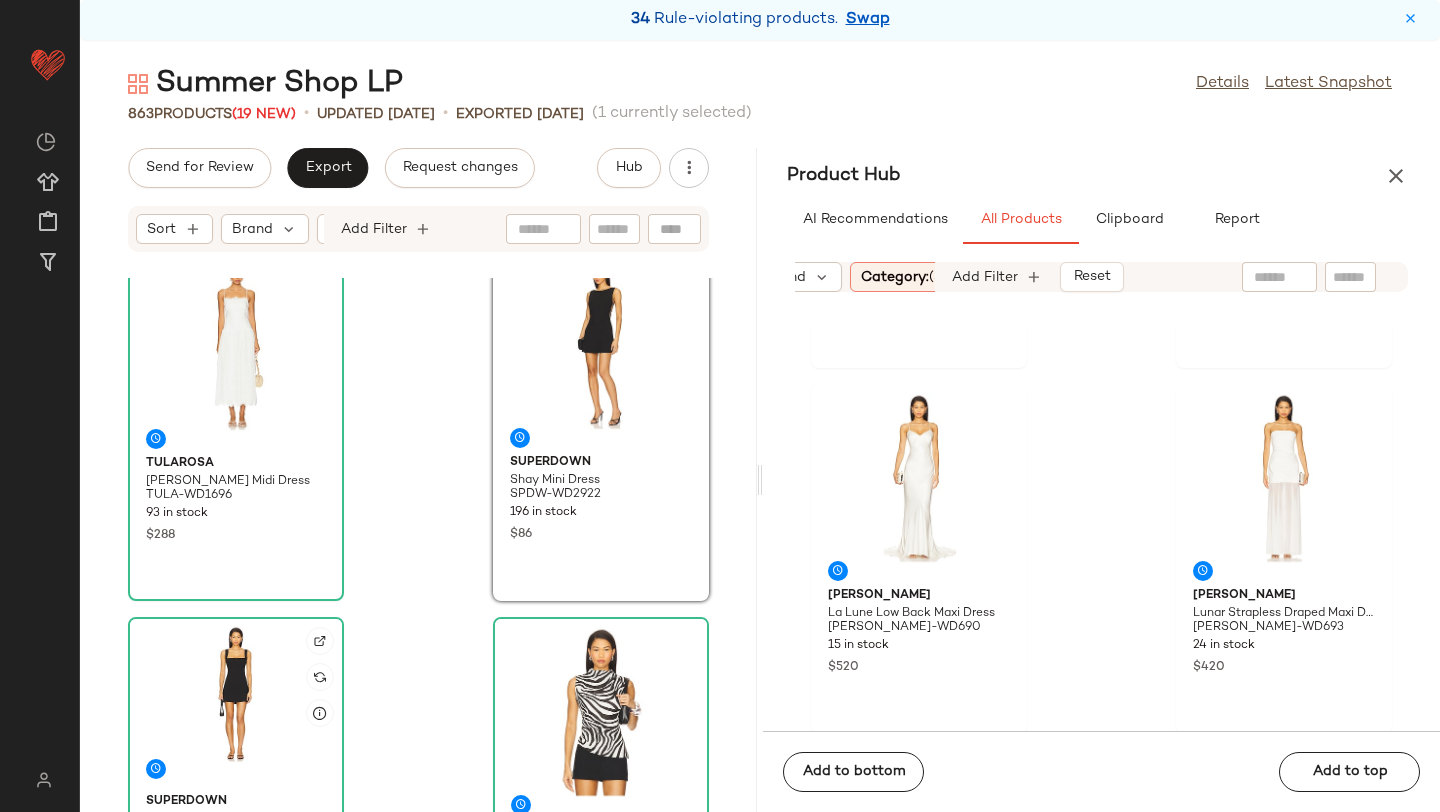 click 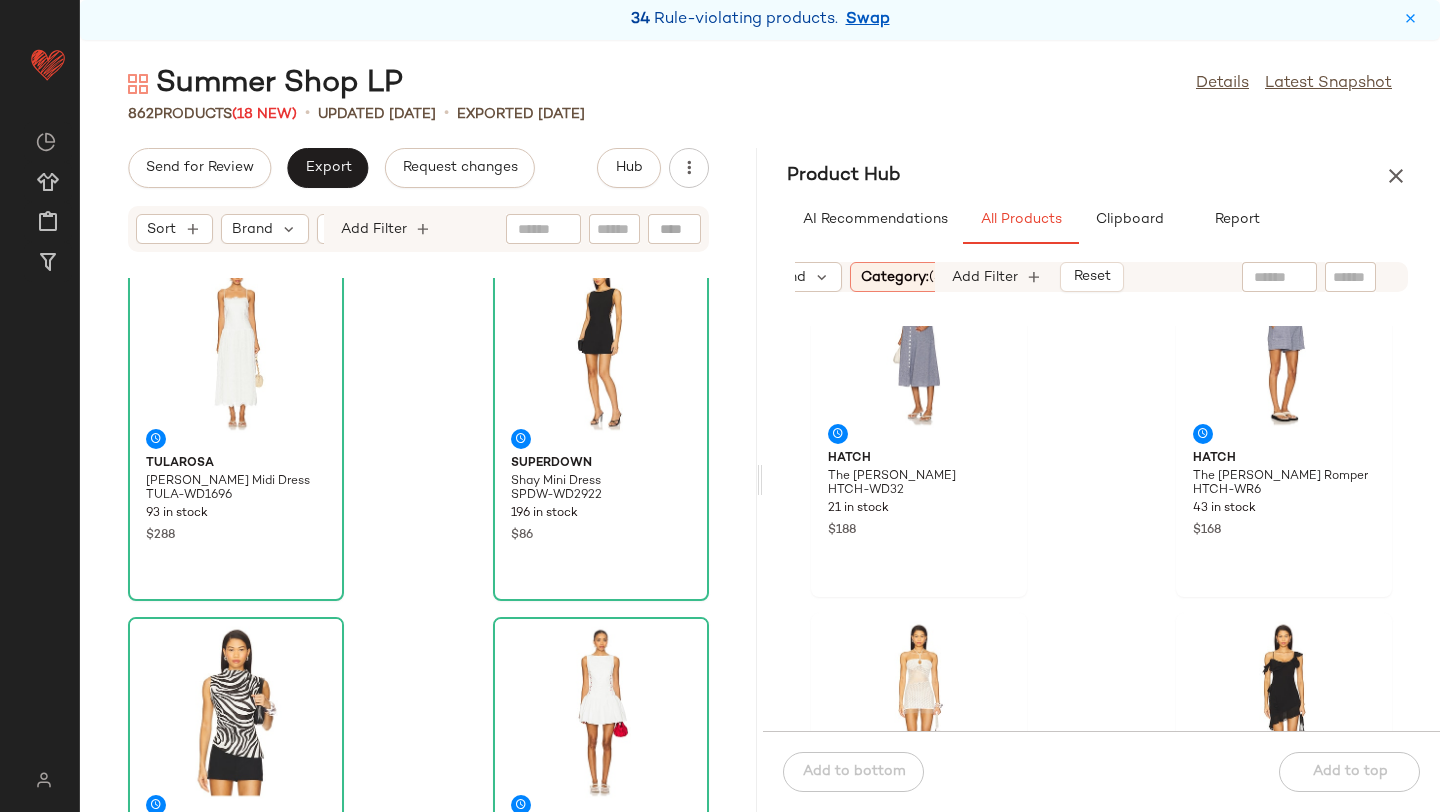 scroll, scrollTop: 57231, scrollLeft: 0, axis: vertical 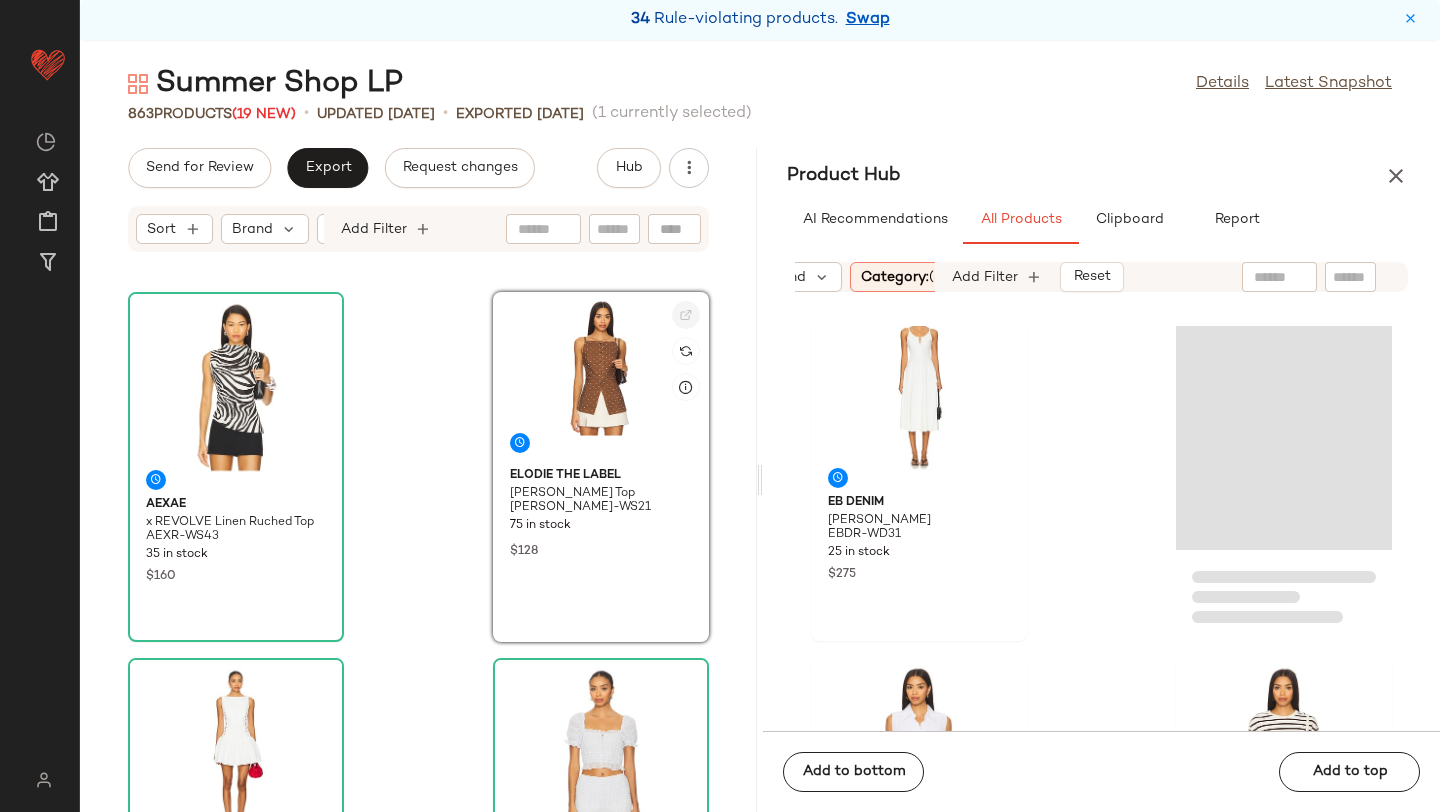 click 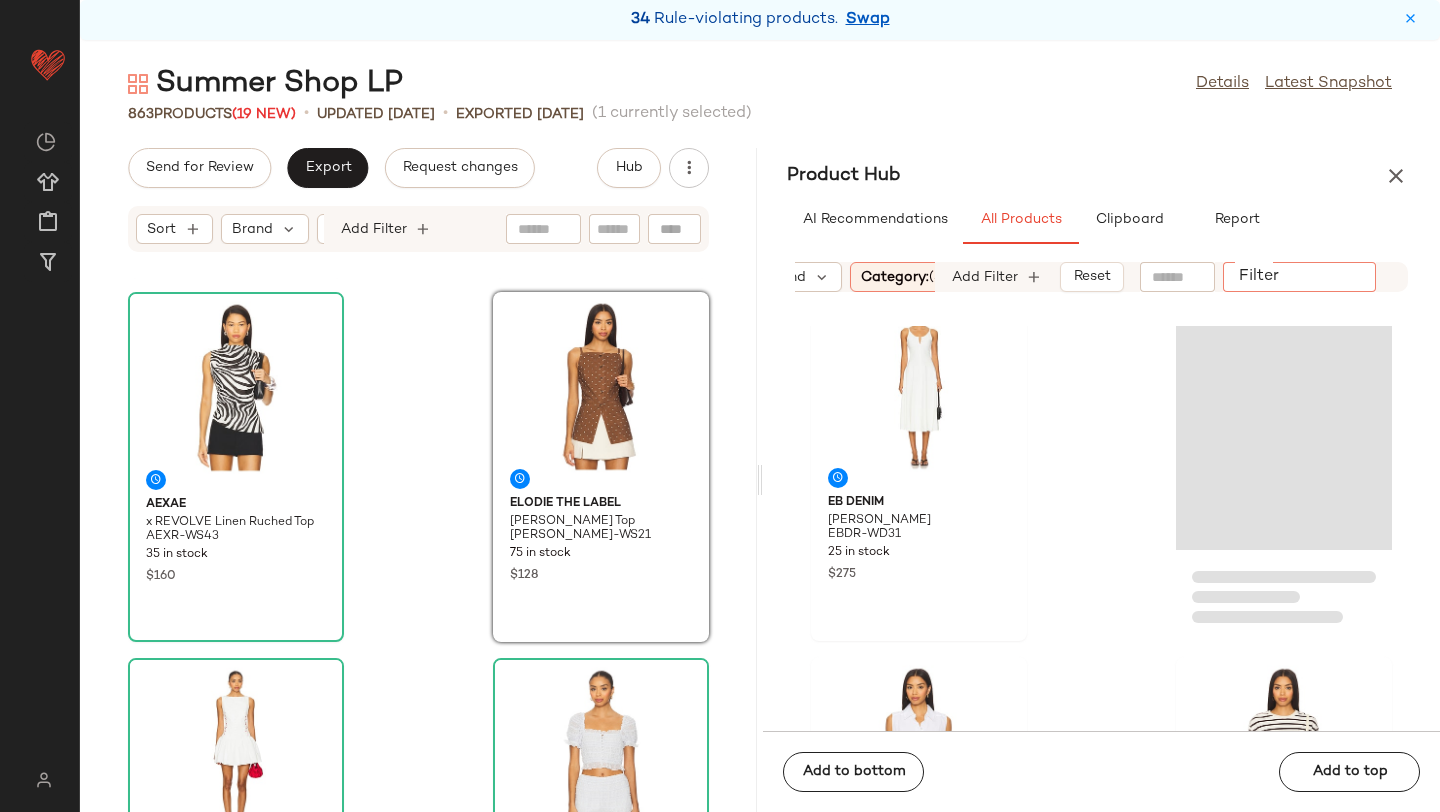 click on "Filter" 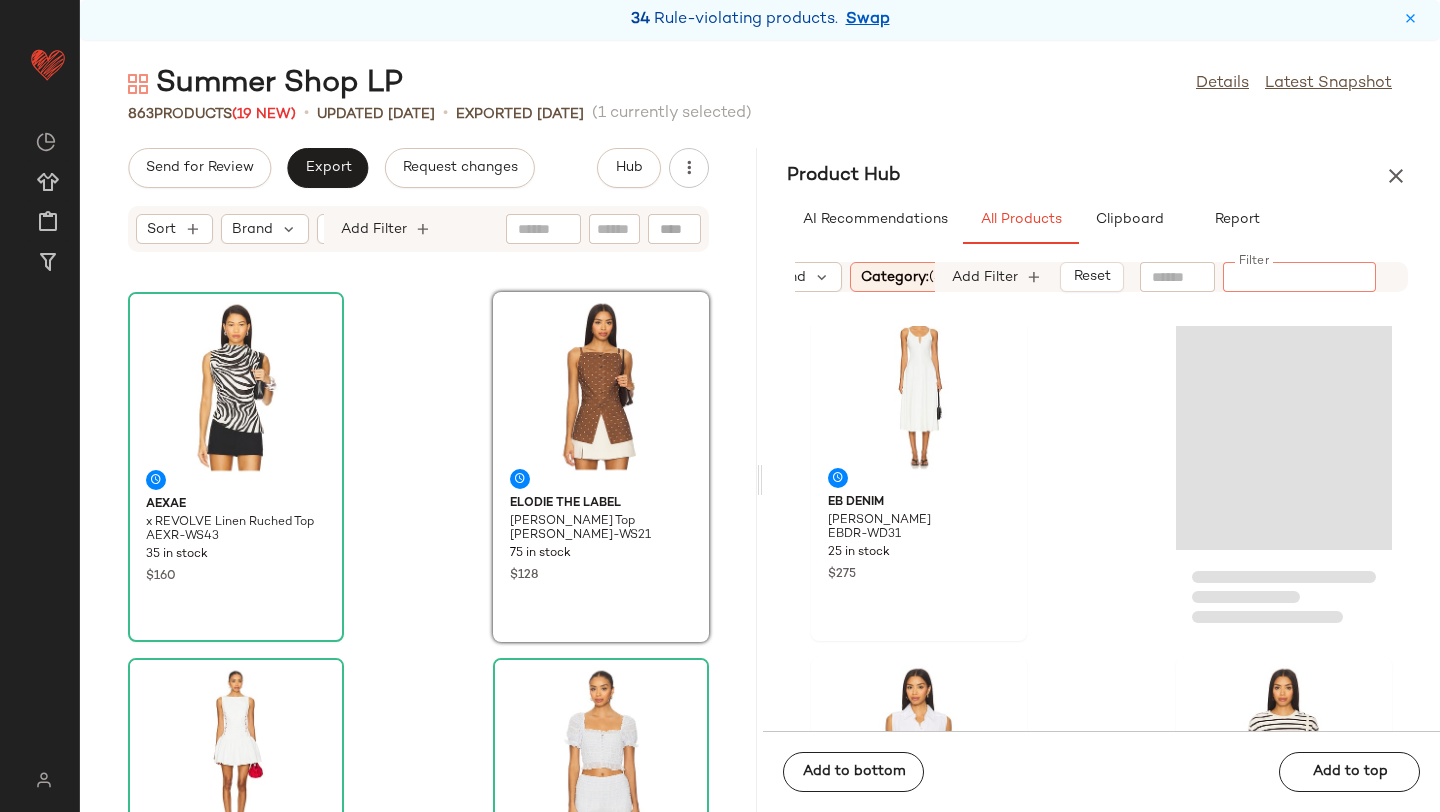 paste on "**********" 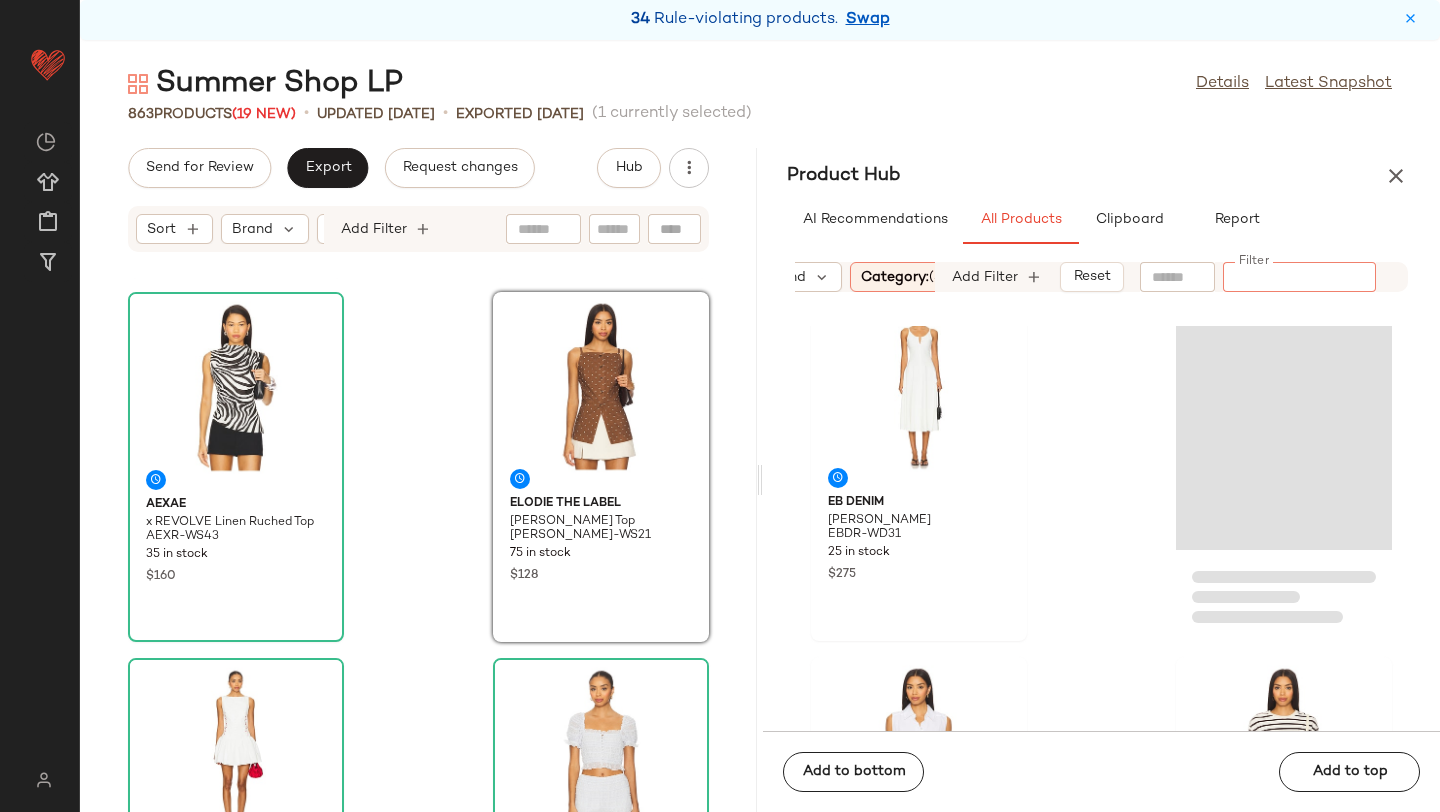 type on "**********" 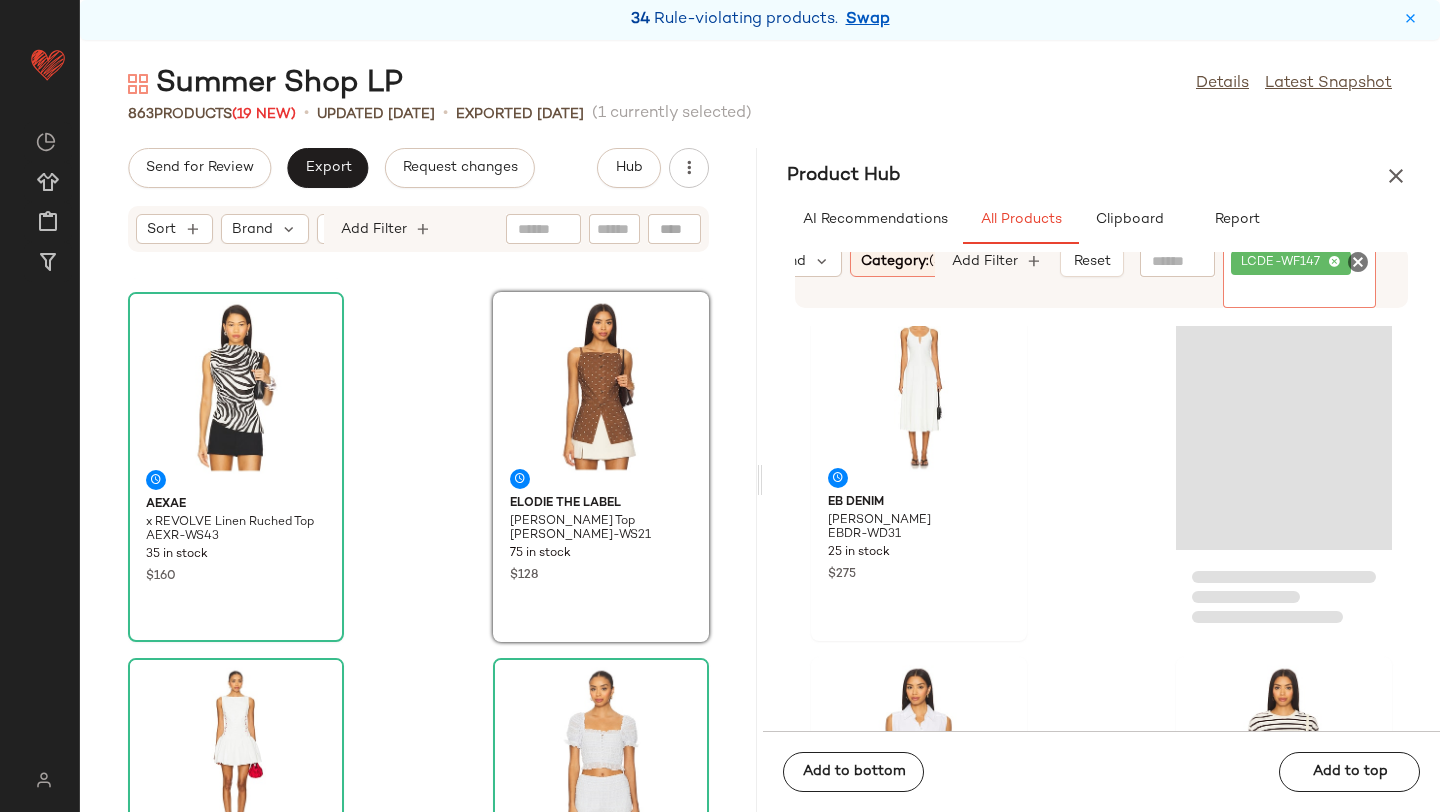 click on "Product Hub" at bounding box center (1101, 176) 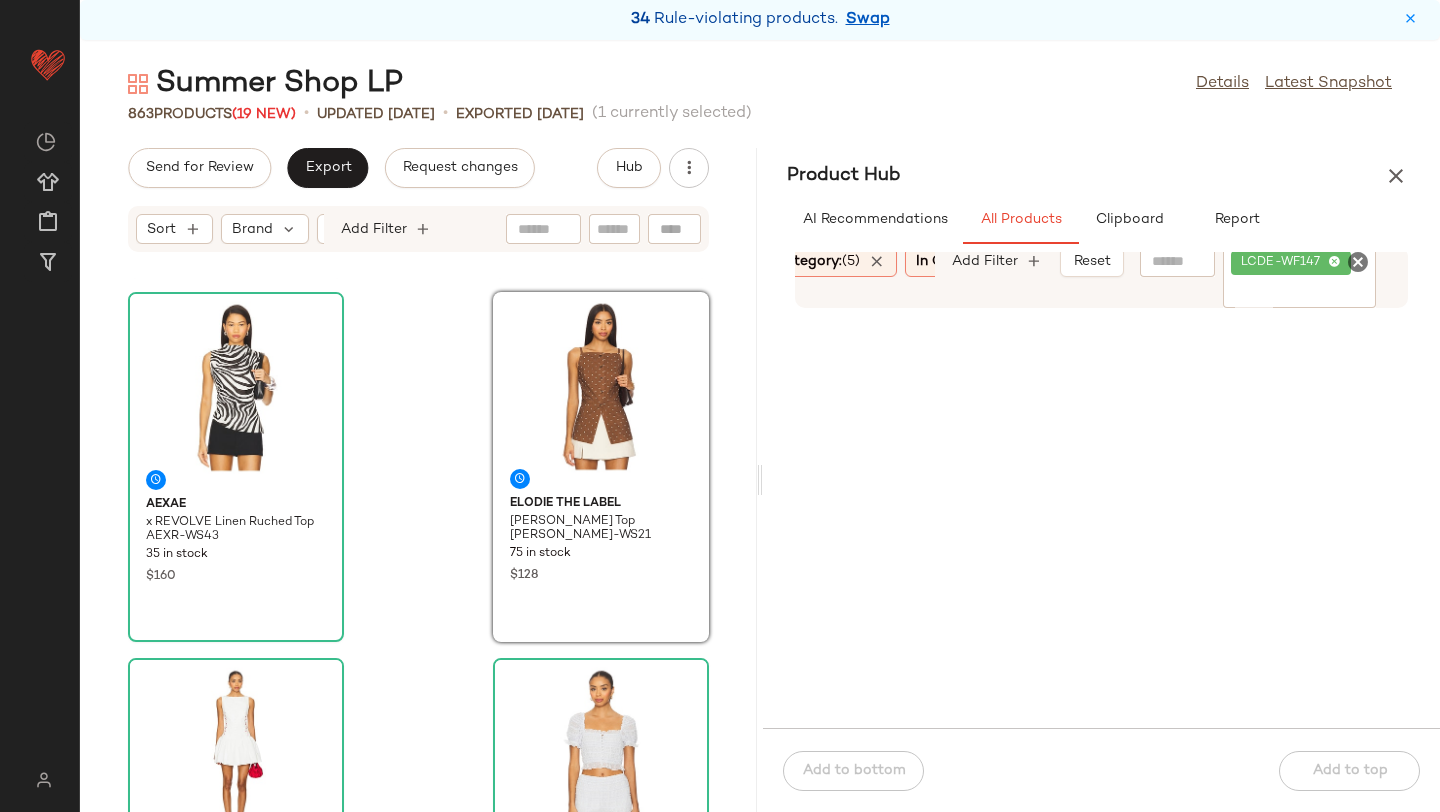 scroll, scrollTop: 0, scrollLeft: 223, axis: horizontal 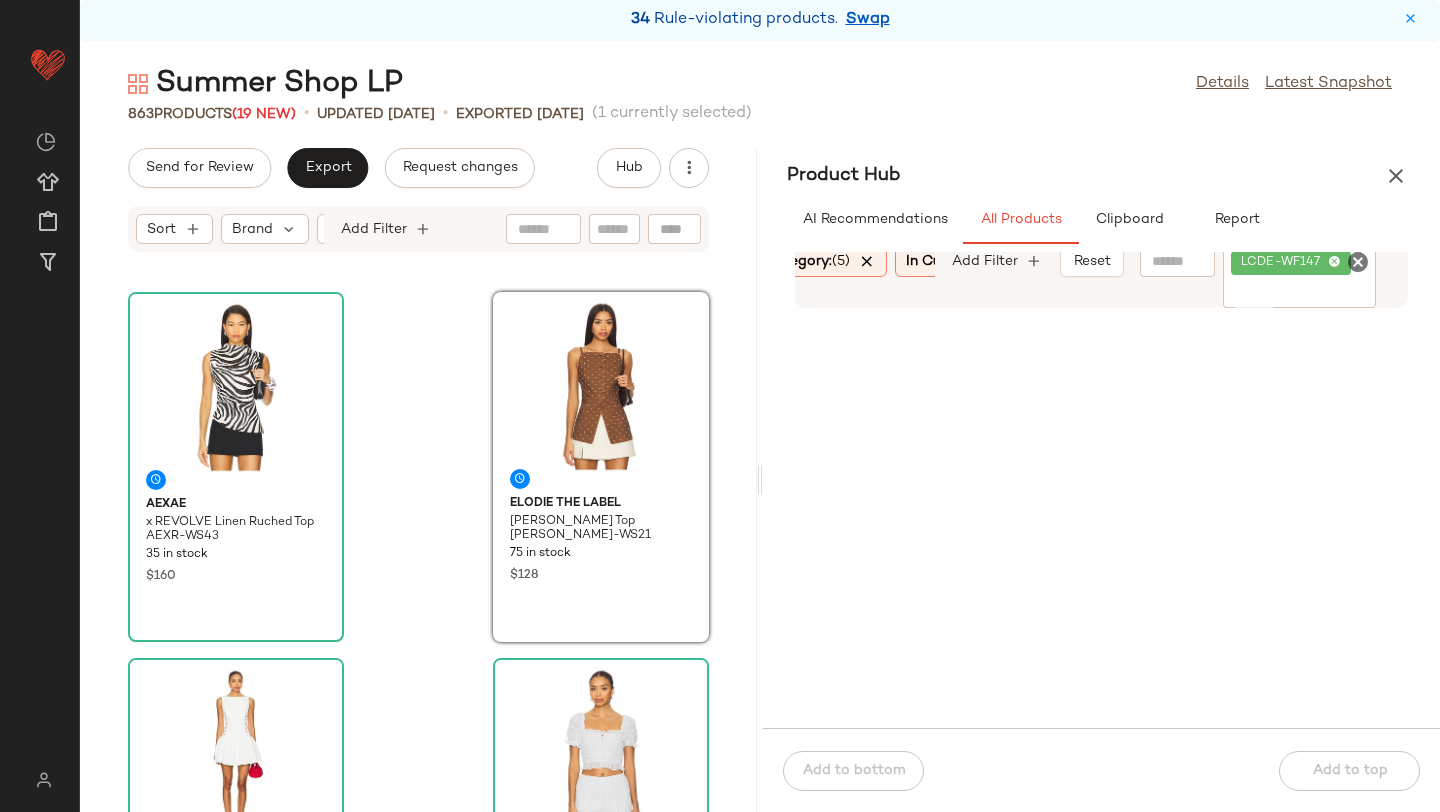 click at bounding box center (867, 262) 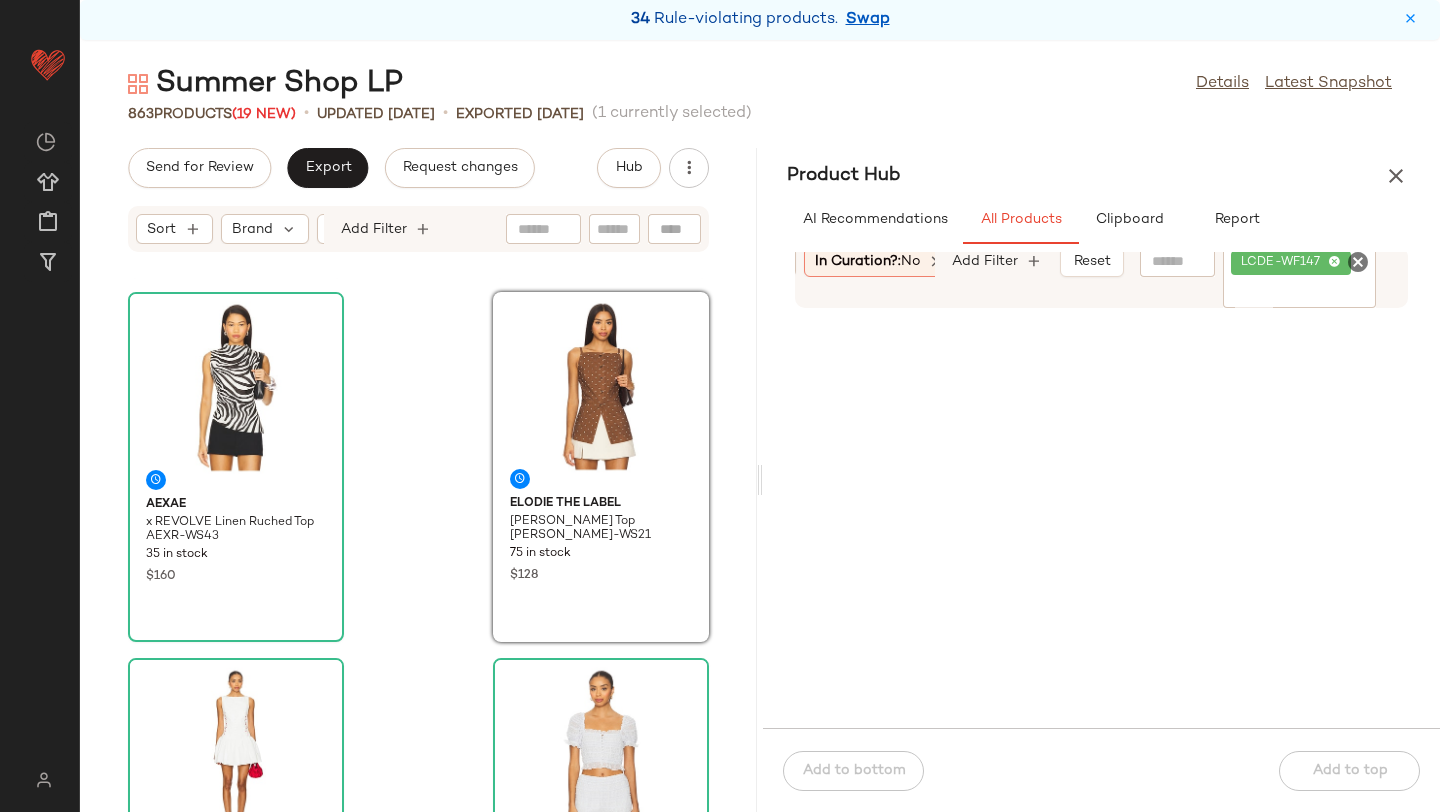 scroll, scrollTop: 0, scrollLeft: 311, axis: horizontal 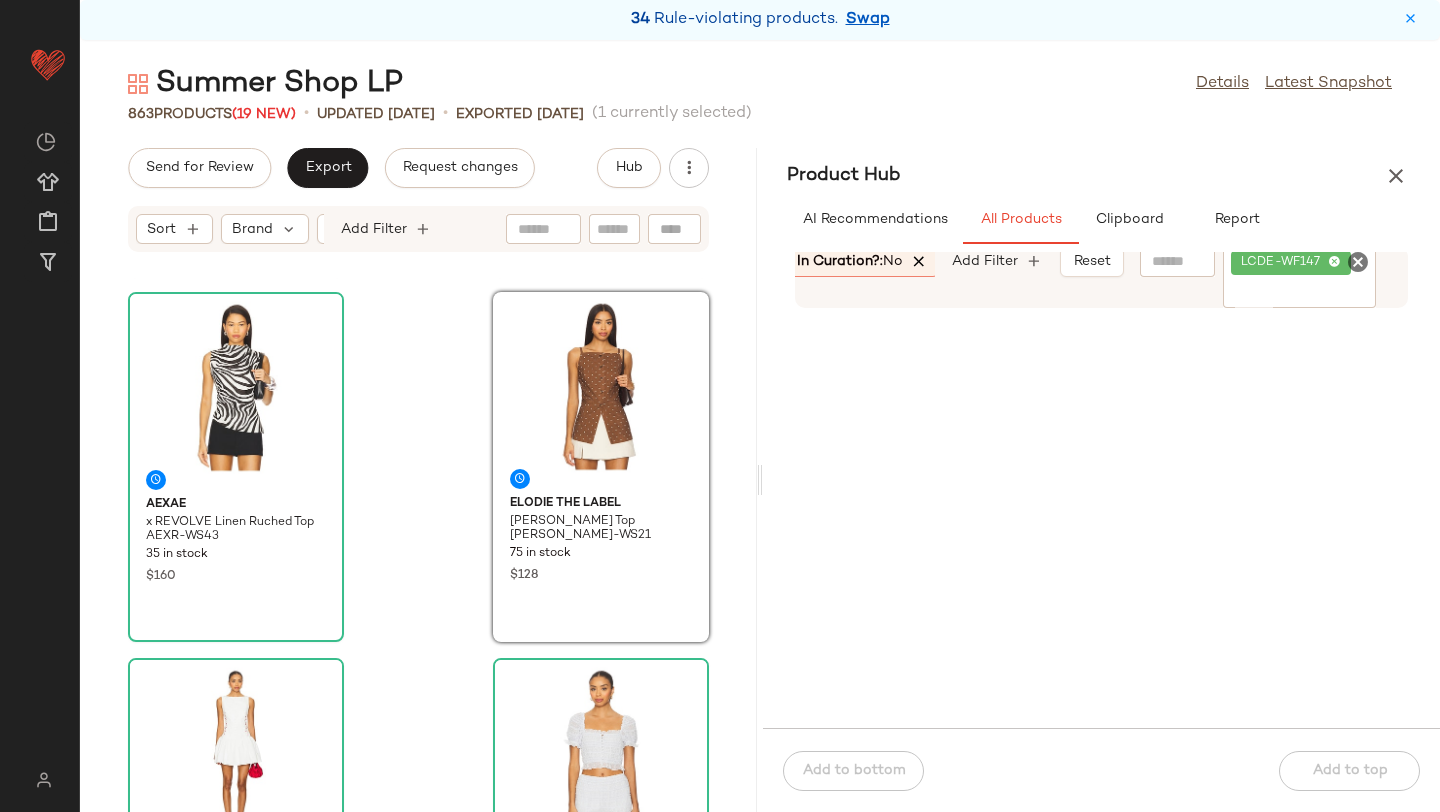 click at bounding box center [920, 262] 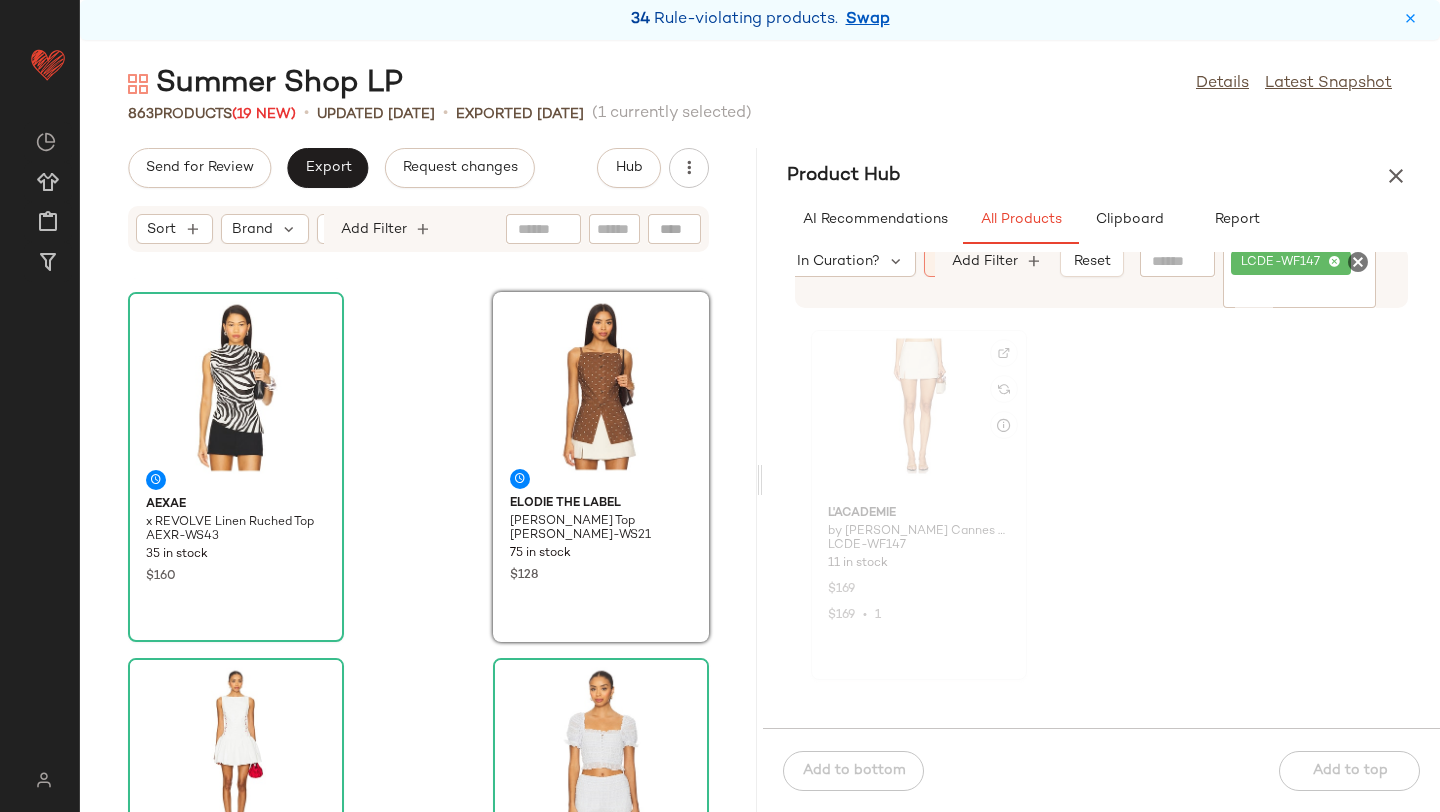 click 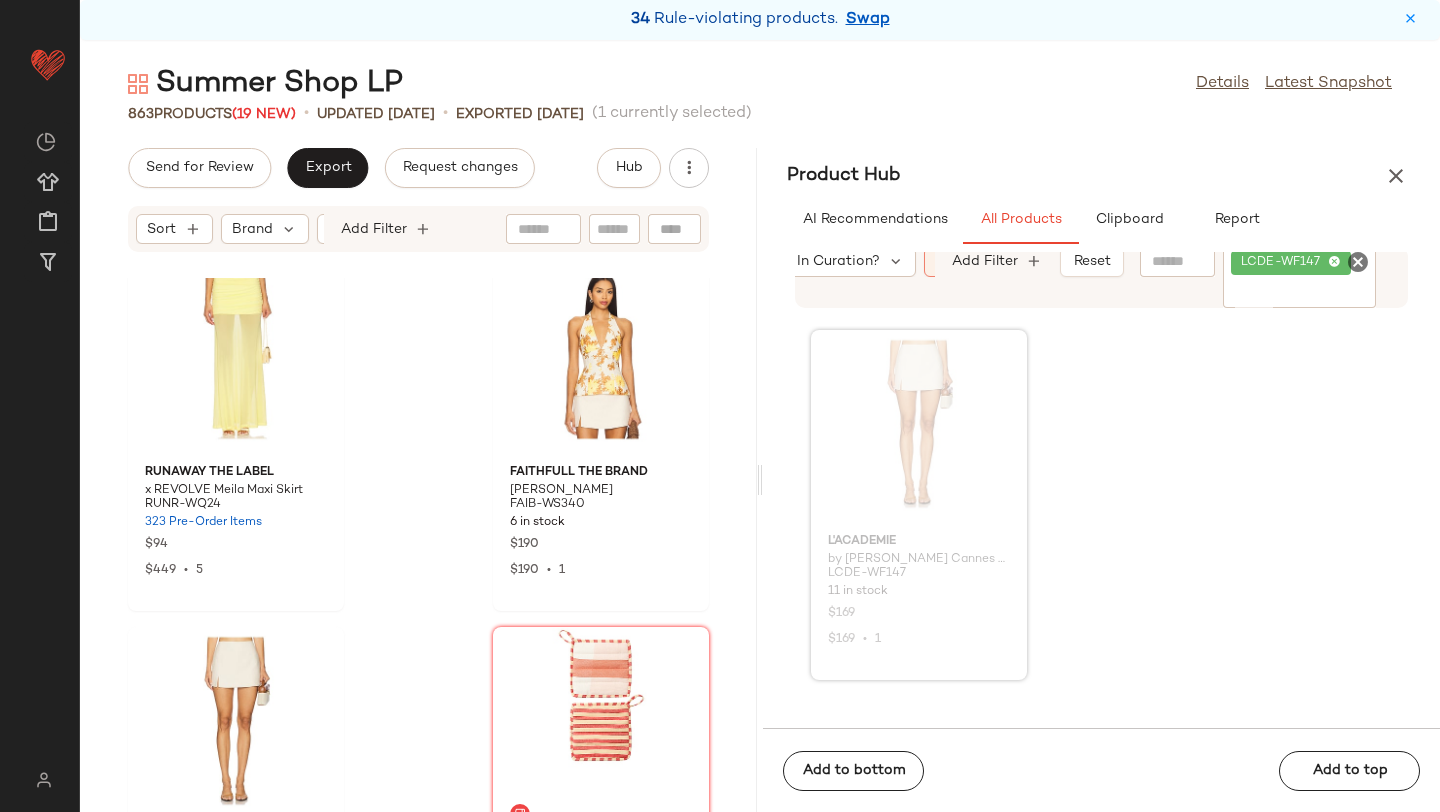 scroll, scrollTop: 23845, scrollLeft: 0, axis: vertical 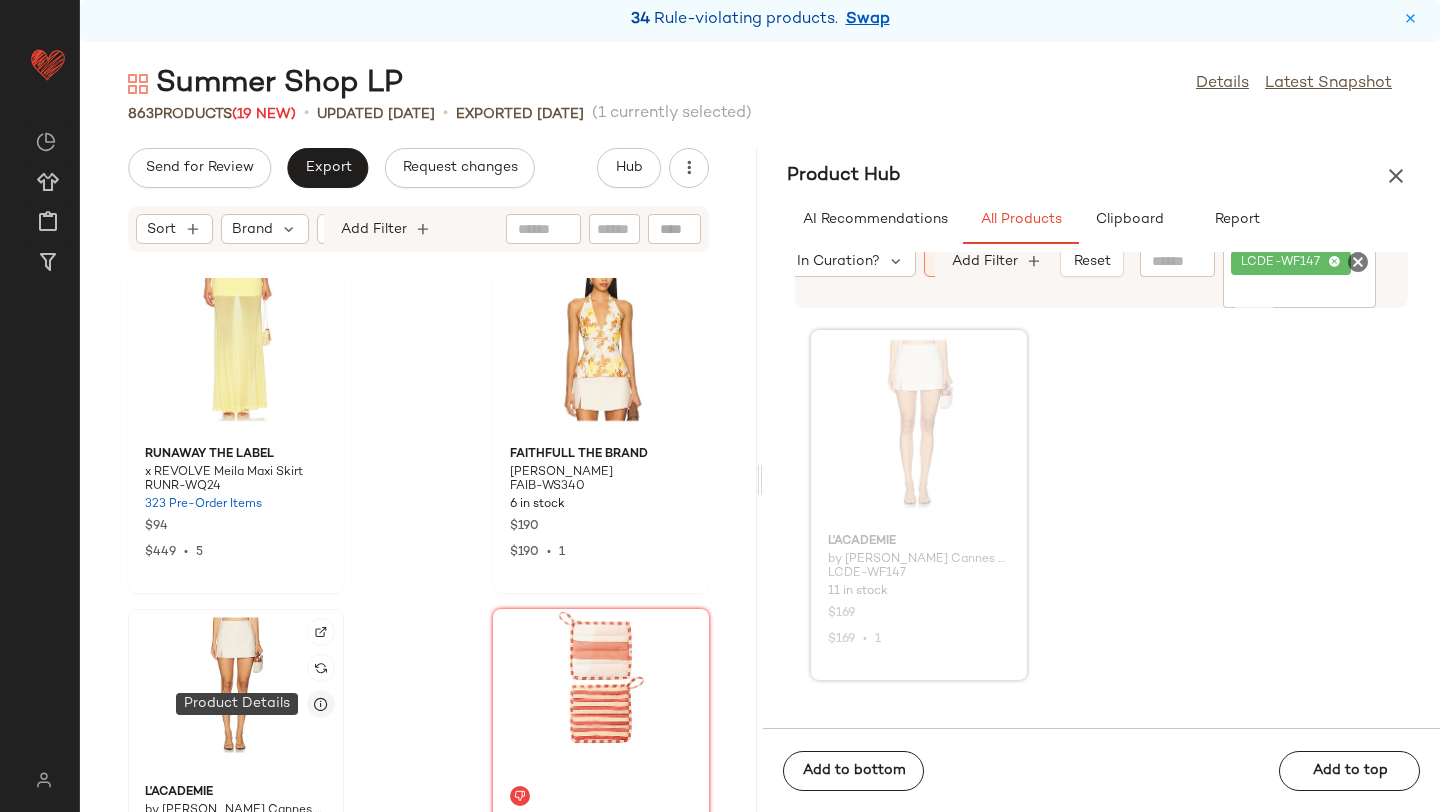 click 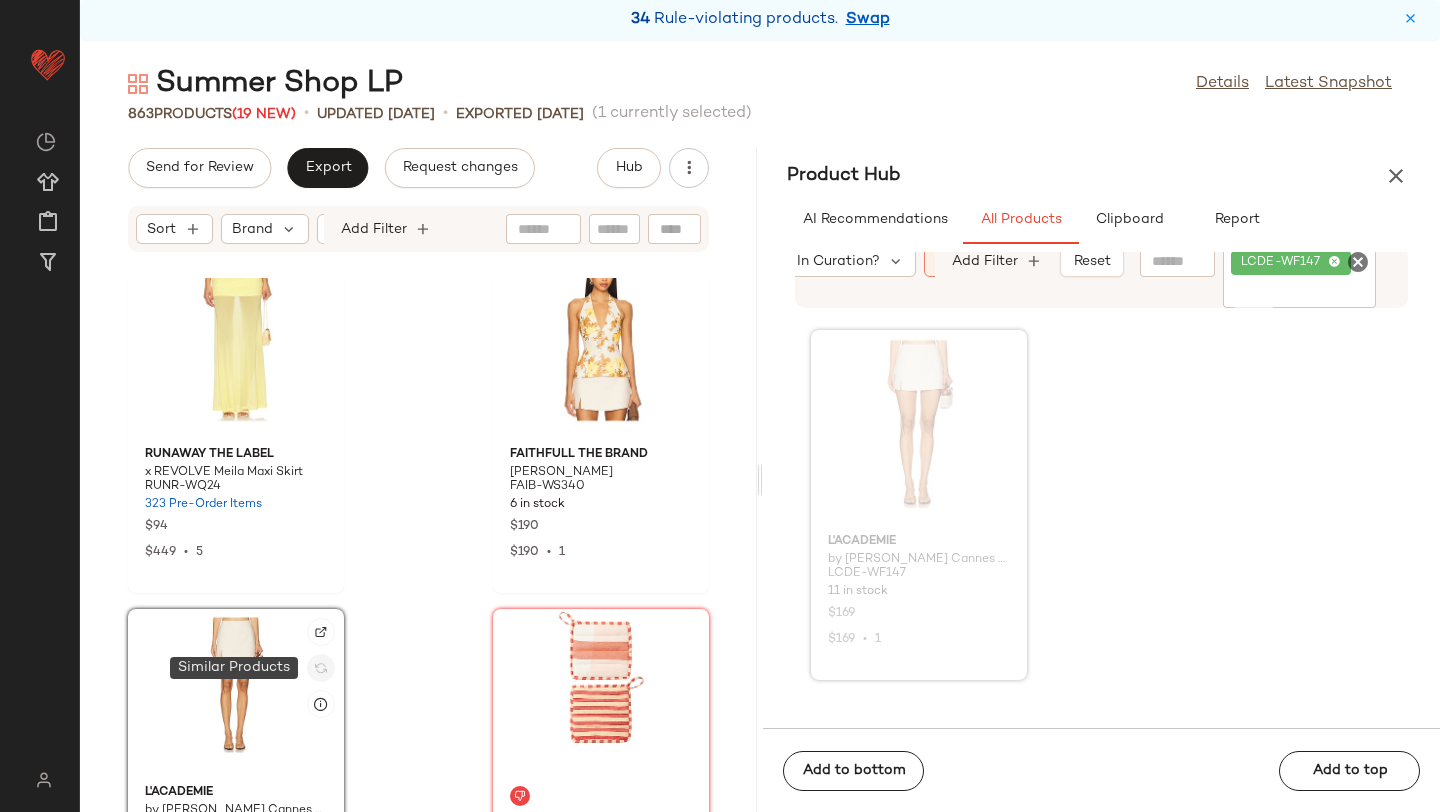 click 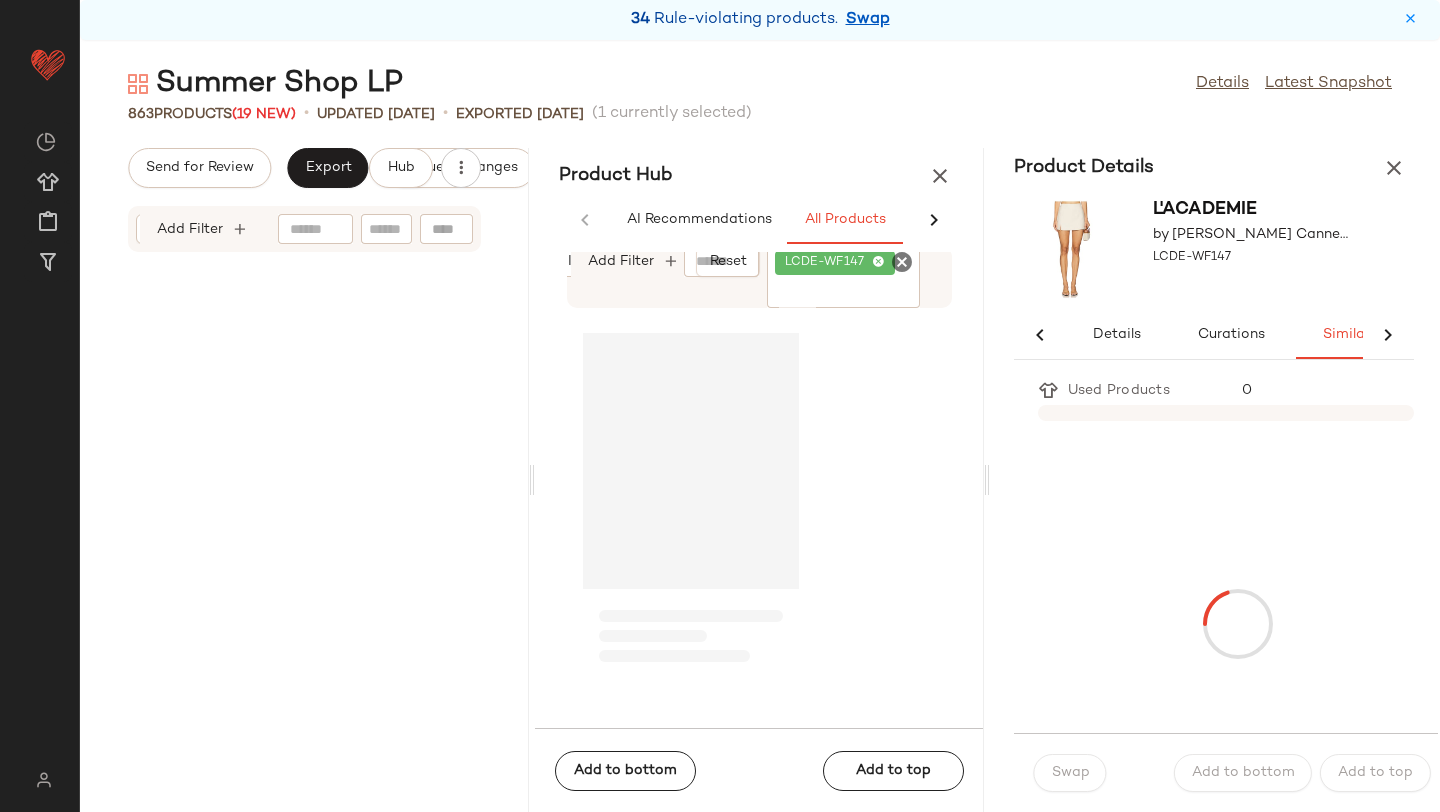 scroll, scrollTop: 0, scrollLeft: 33, axis: horizontal 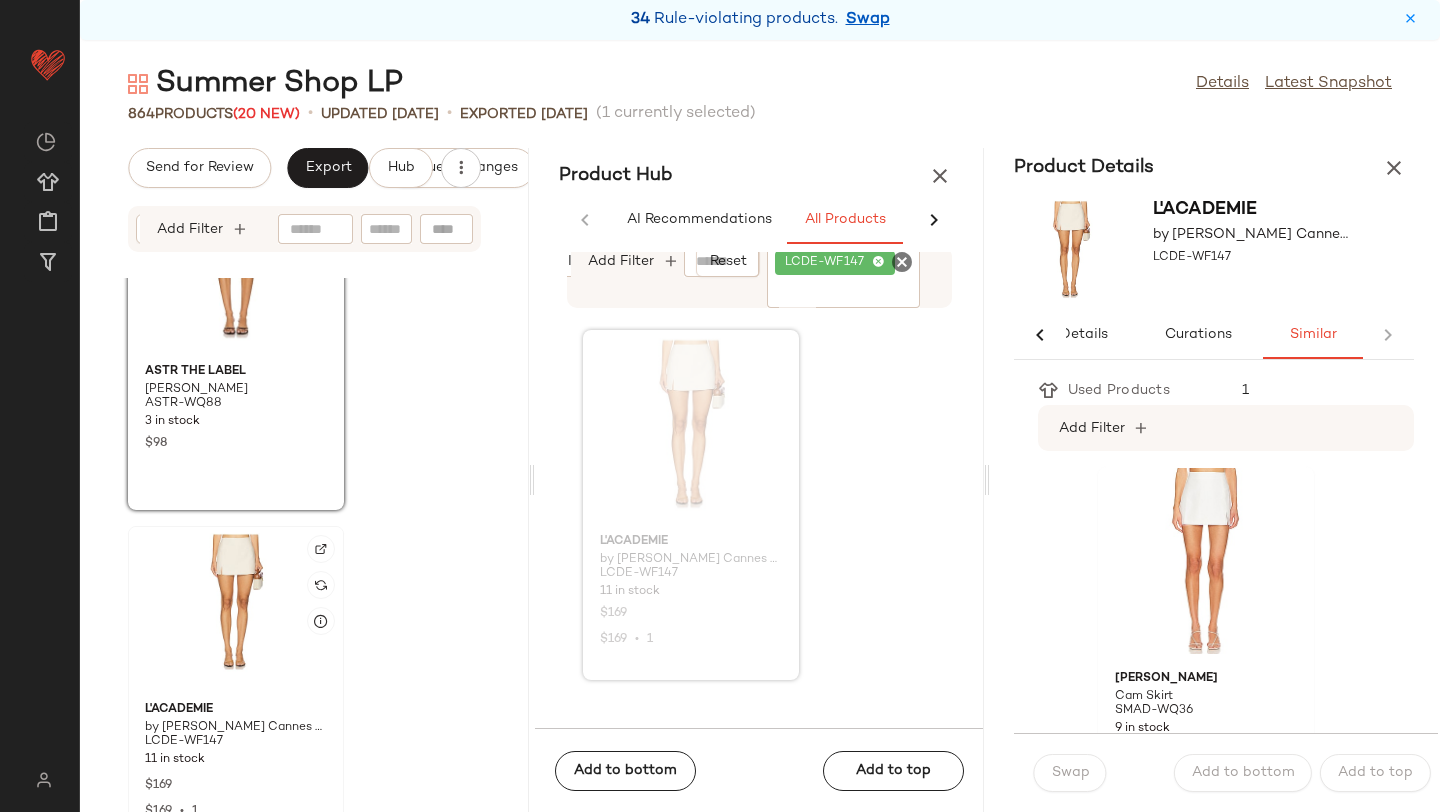 click 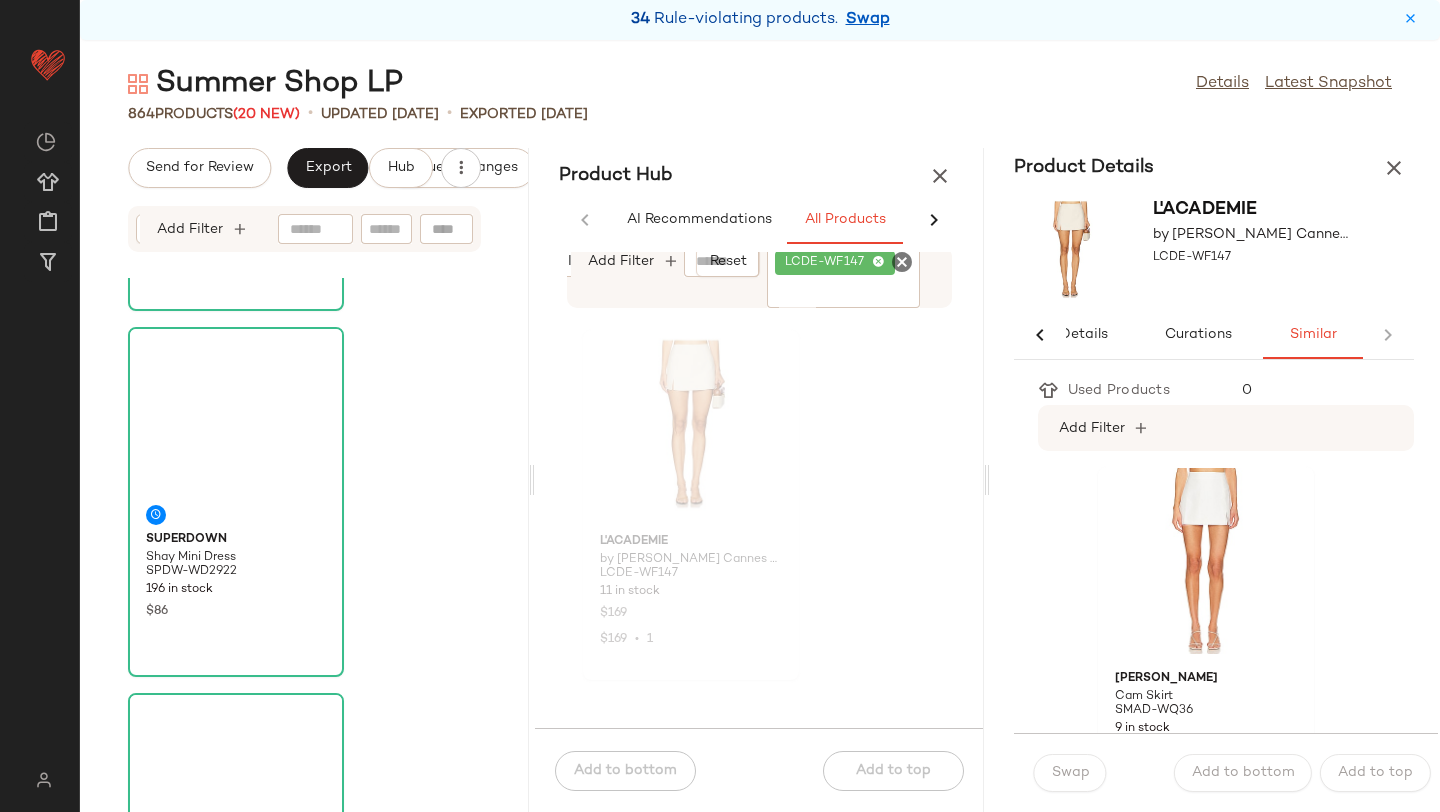 scroll, scrollTop: 0, scrollLeft: 0, axis: both 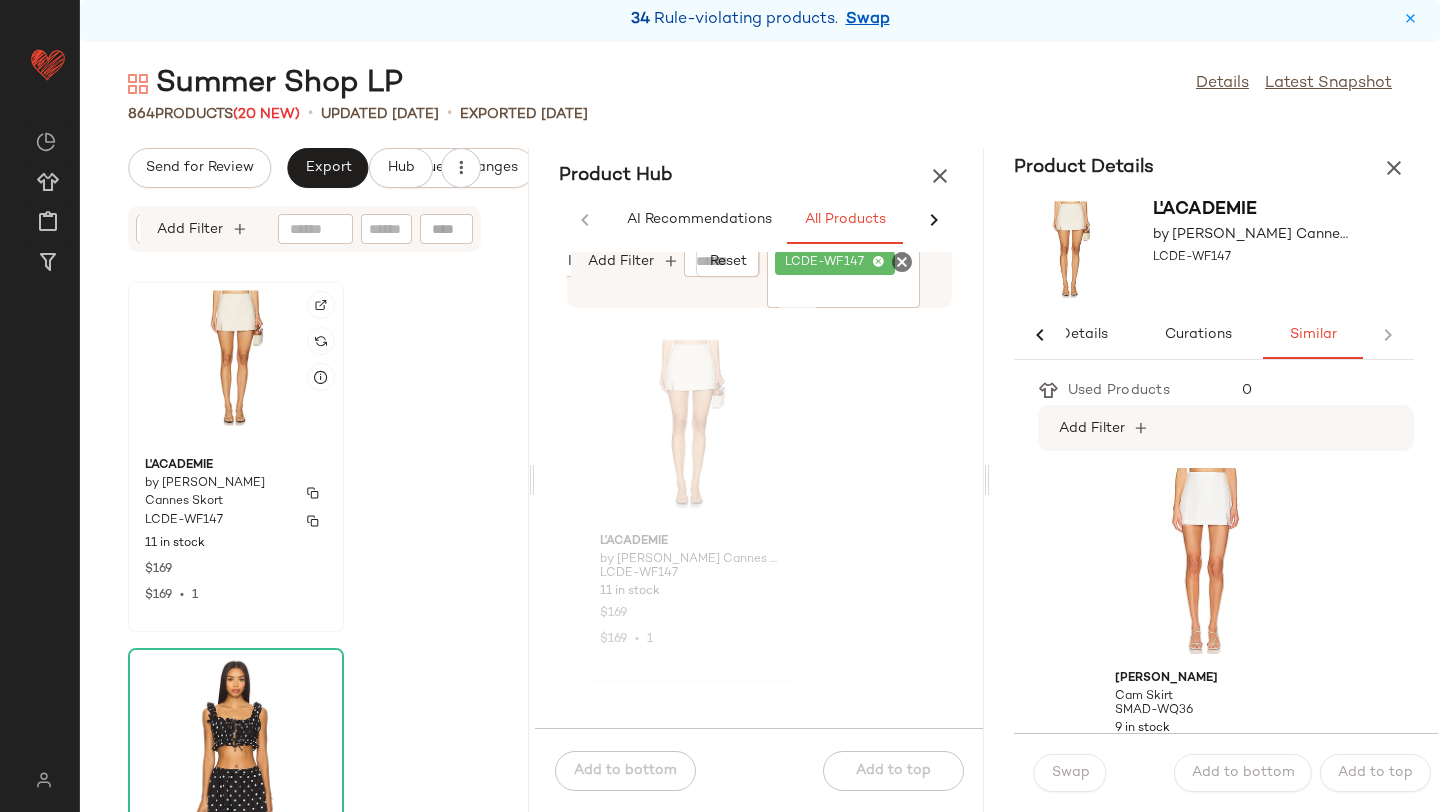 click on "by [PERSON_NAME] Cannes Skort" at bounding box center [218, 493] 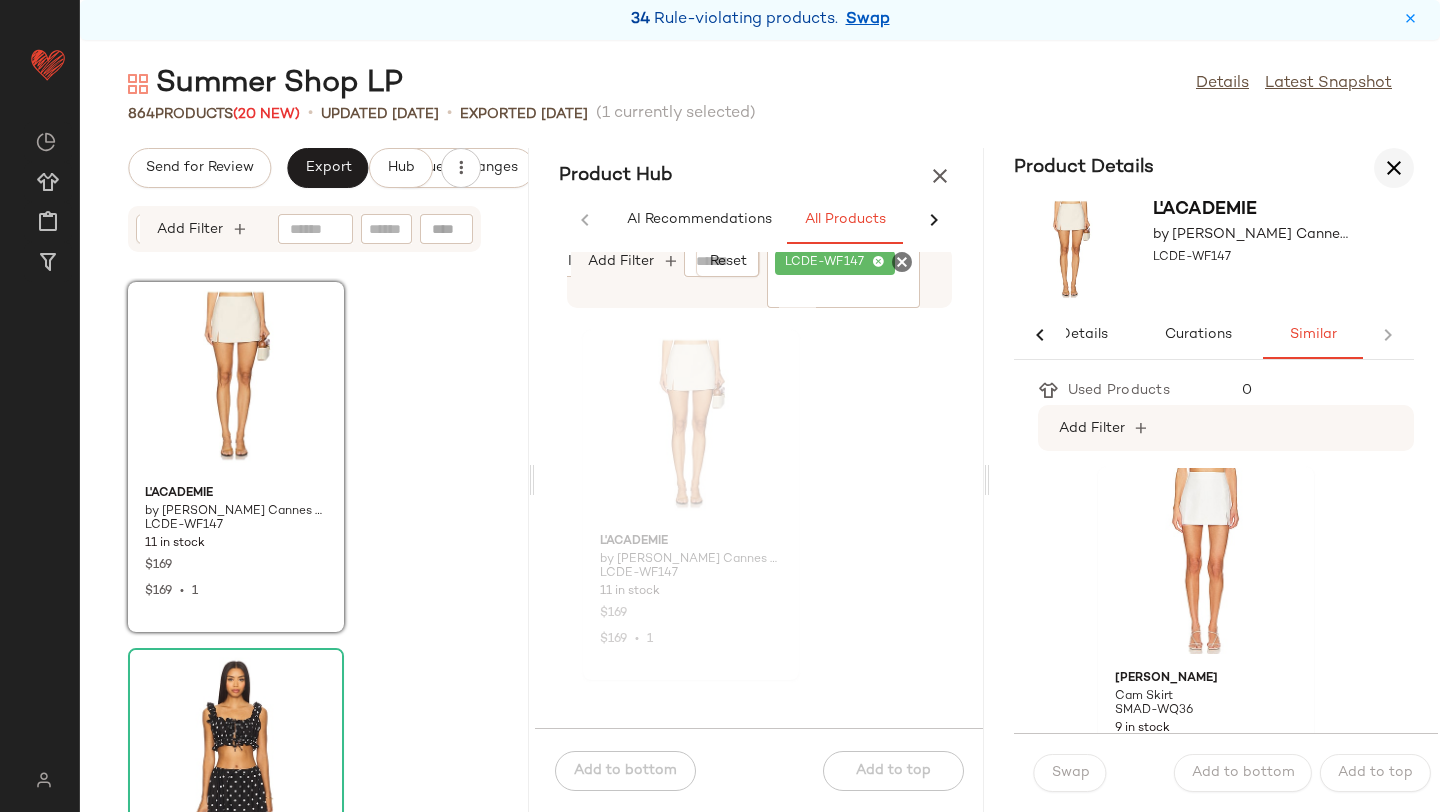 click at bounding box center [1394, 168] 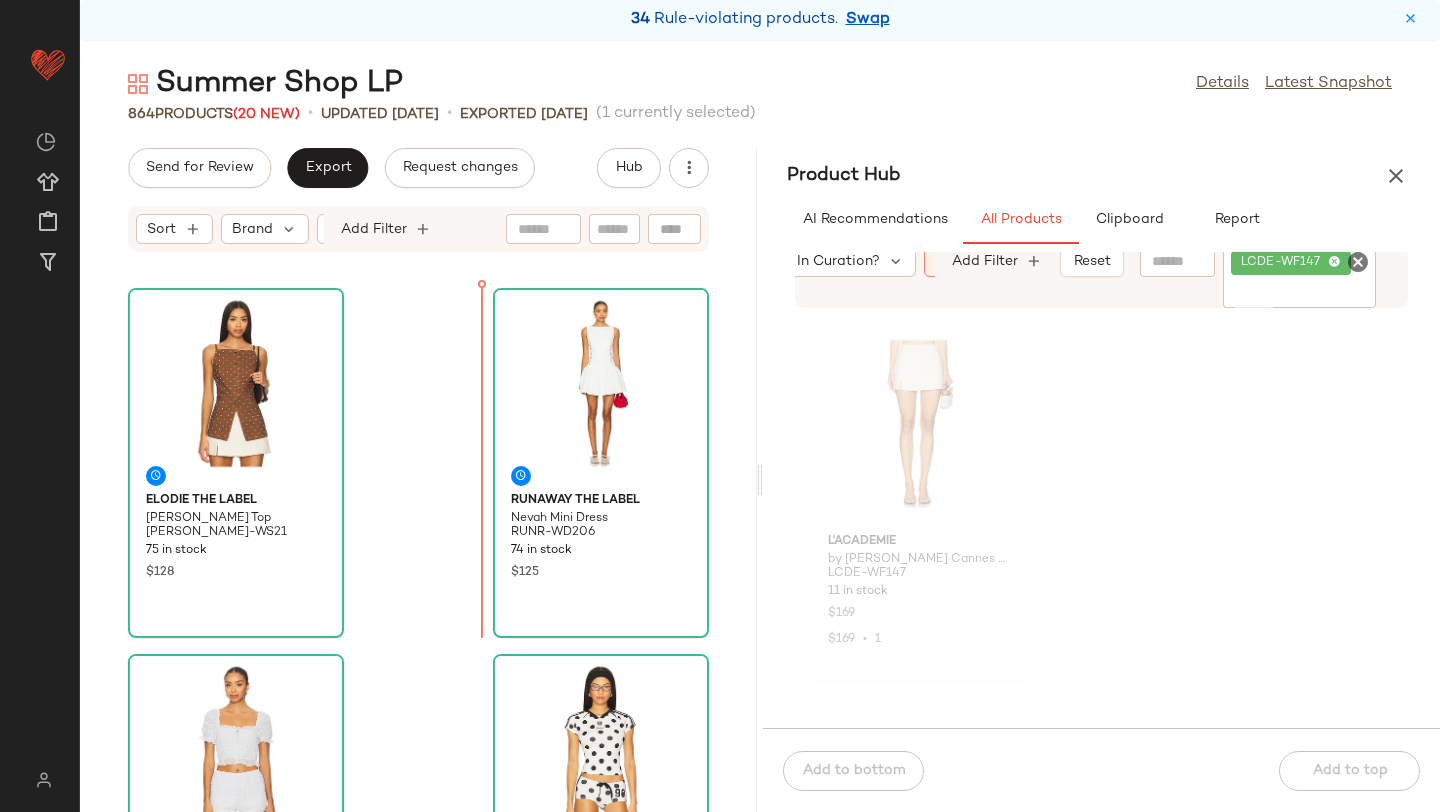 scroll, scrollTop: 1116, scrollLeft: 0, axis: vertical 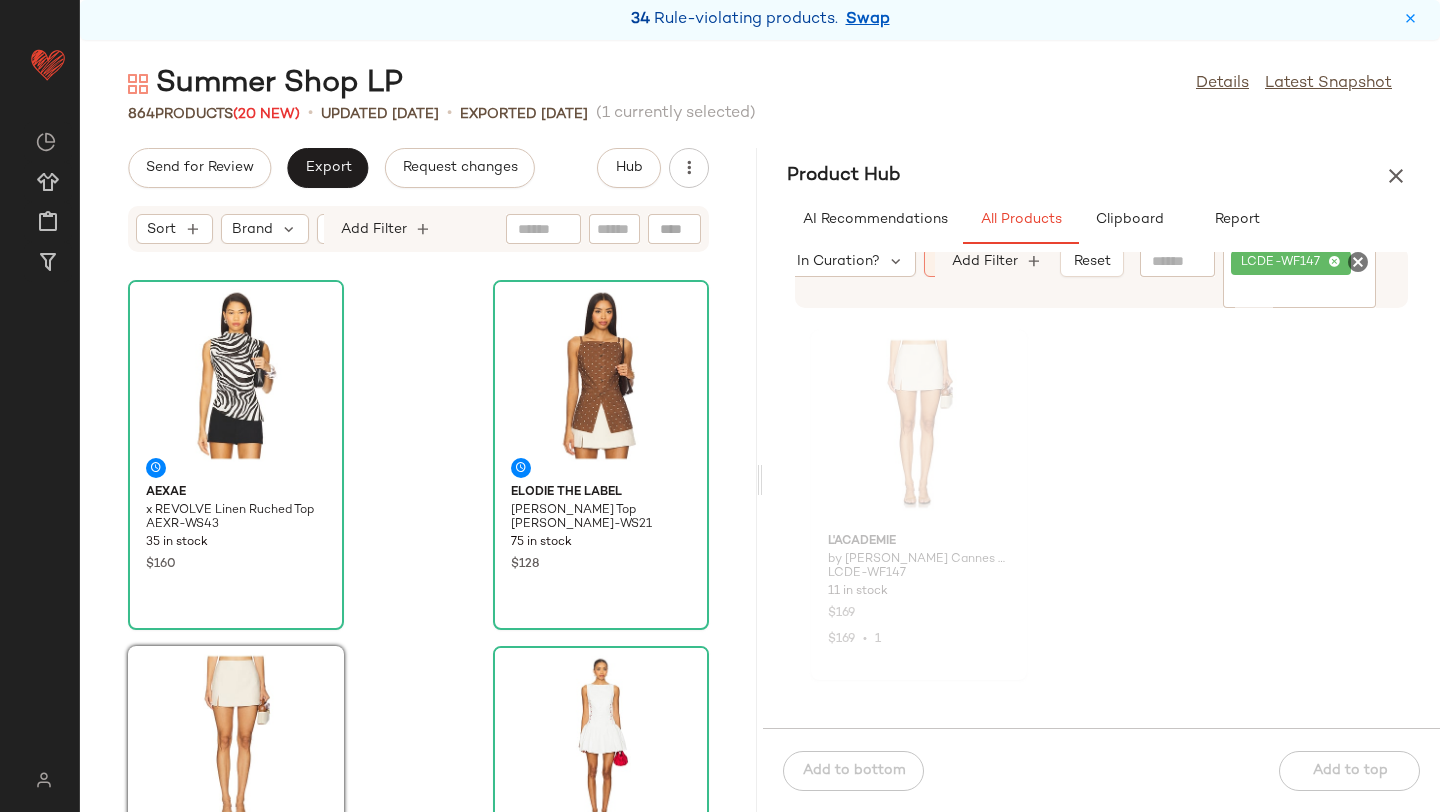 click on "AEXAE x REVOLVE Linen Ruched Top AEXR-WS43 35 in stock $160 Elodie the Label Elsie Top EDIE-WS21 75 in stock $128 L'Academie by Marianna Cannes Skort LCDE-WF147 11 in stock $169 $169  •  1 Runaway The Label Nevah Mini Dress RUNR-WD206 74 in stock $125 MAJORELLE Olivia Top MALR-WS995 101 in stock $188 Jaded London Polka Dot Football Top JLON-WS121 149 in stock $89 Jaded London Polka Dot Football Short JLON-WF30 85 in stock $78 ASTR the Label Kiya Top ASTR-WS489 120 in stock $88" 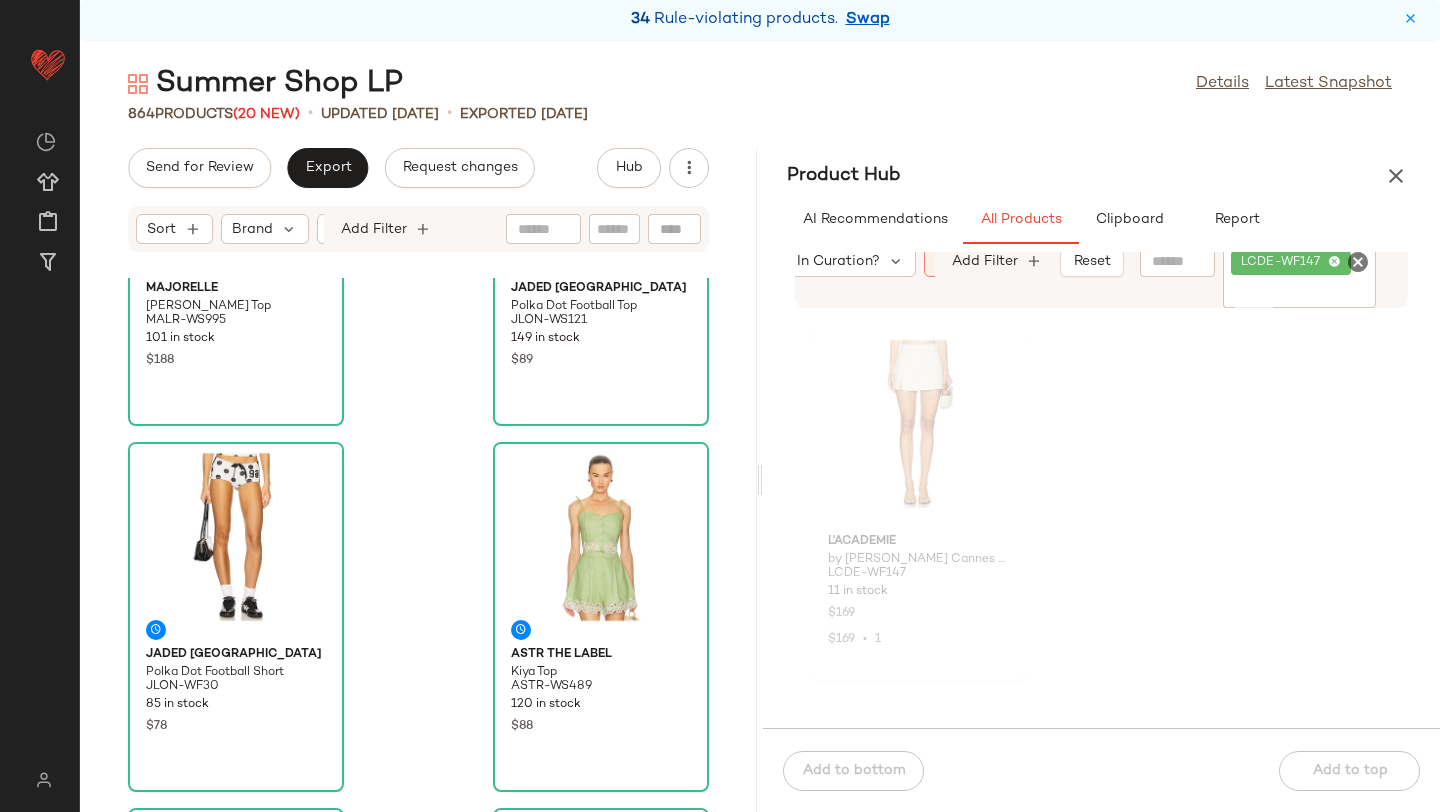 scroll, scrollTop: 1665, scrollLeft: 0, axis: vertical 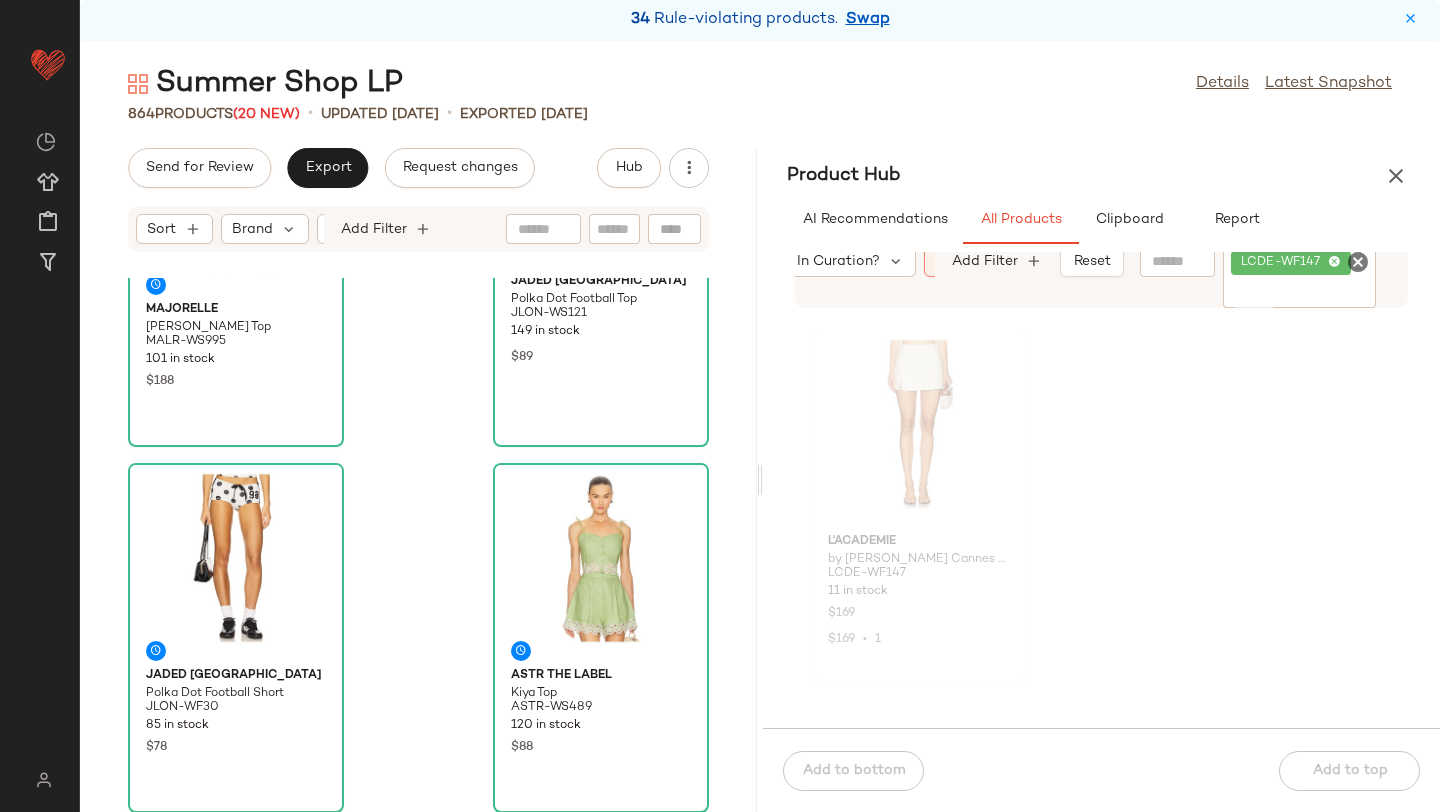 click on "Jaded London Polka Dot Football Top JLON-WS121 149 in stock $89" 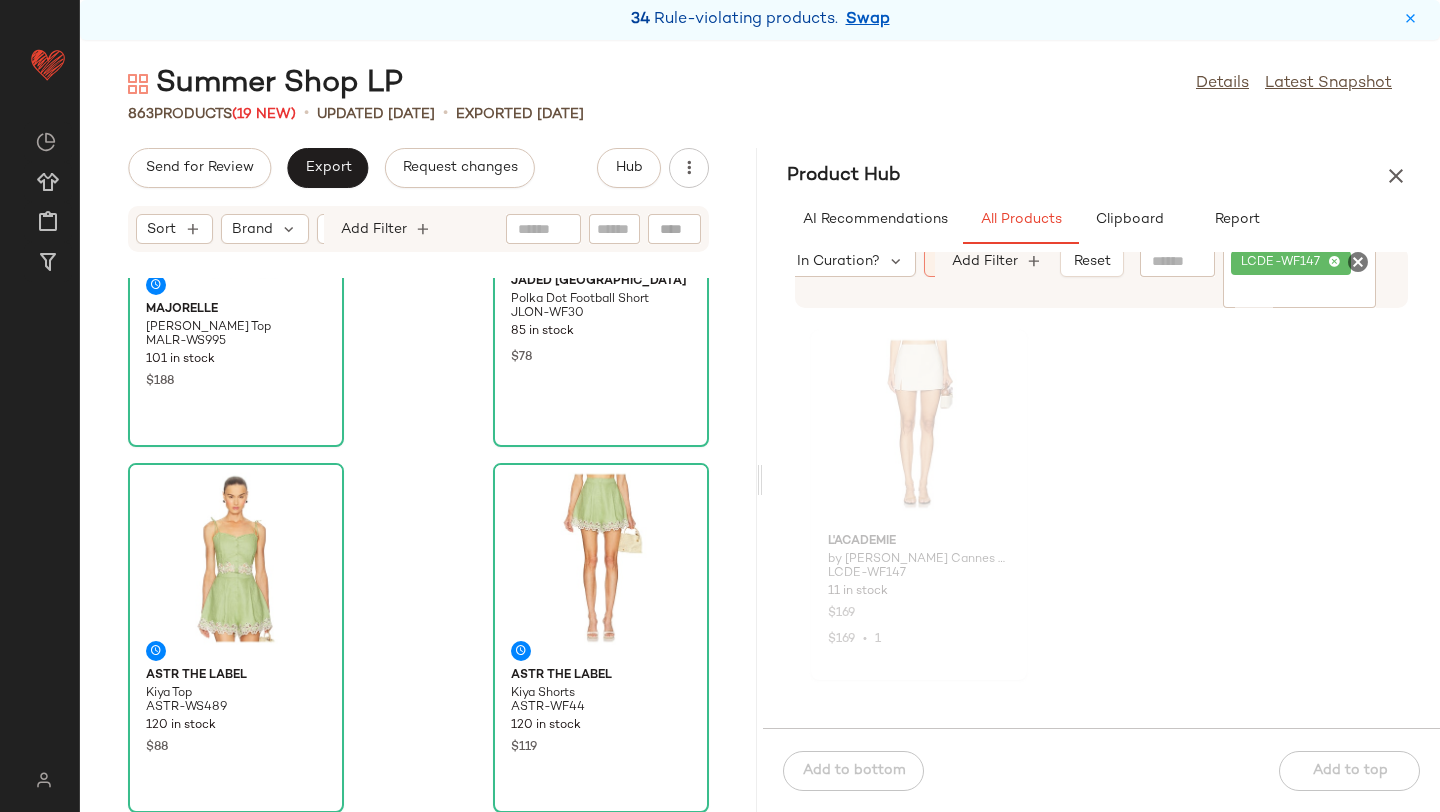 click on "Jaded London Polka Dot Football Short JLON-WF30 85 in stock $78" 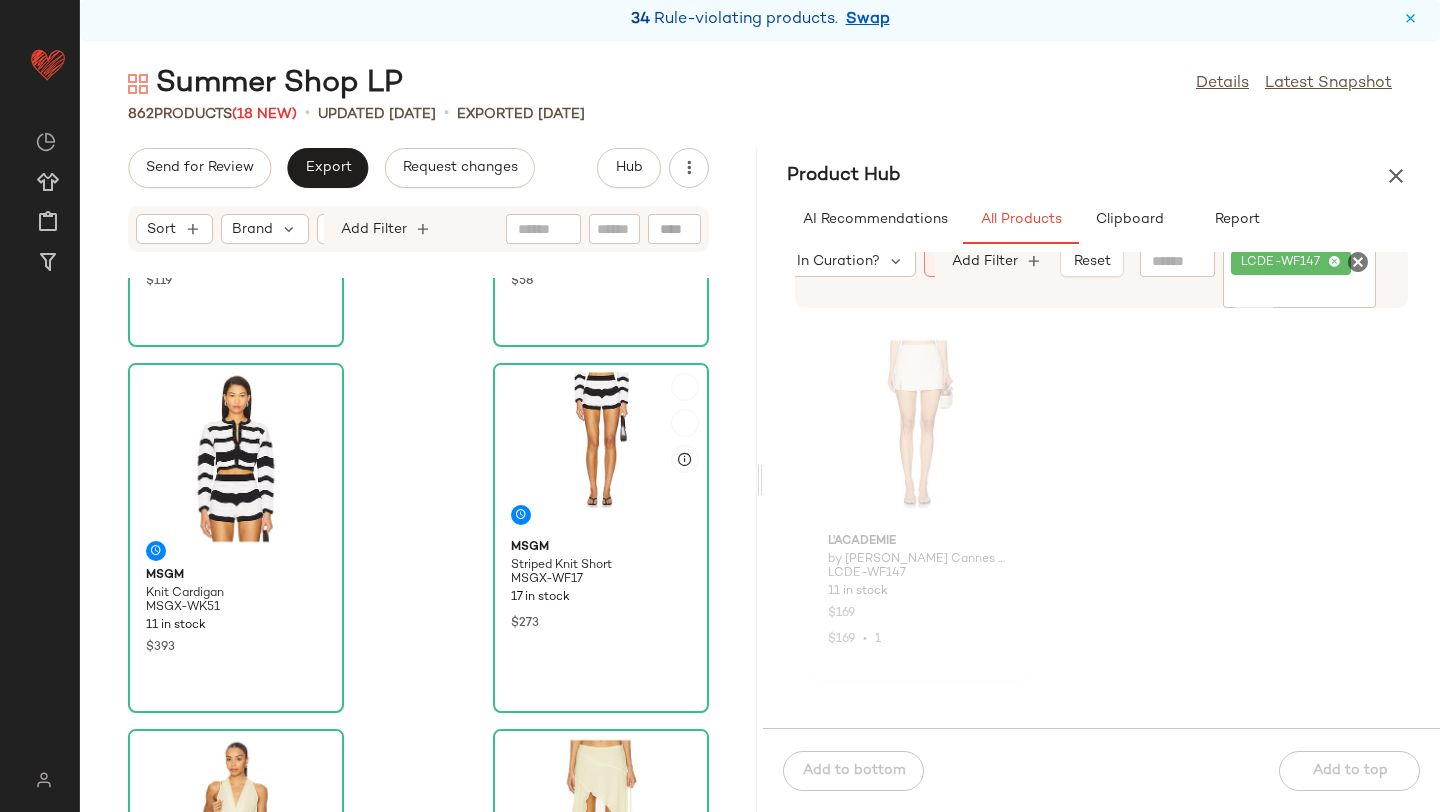 scroll, scrollTop: 2152, scrollLeft: 0, axis: vertical 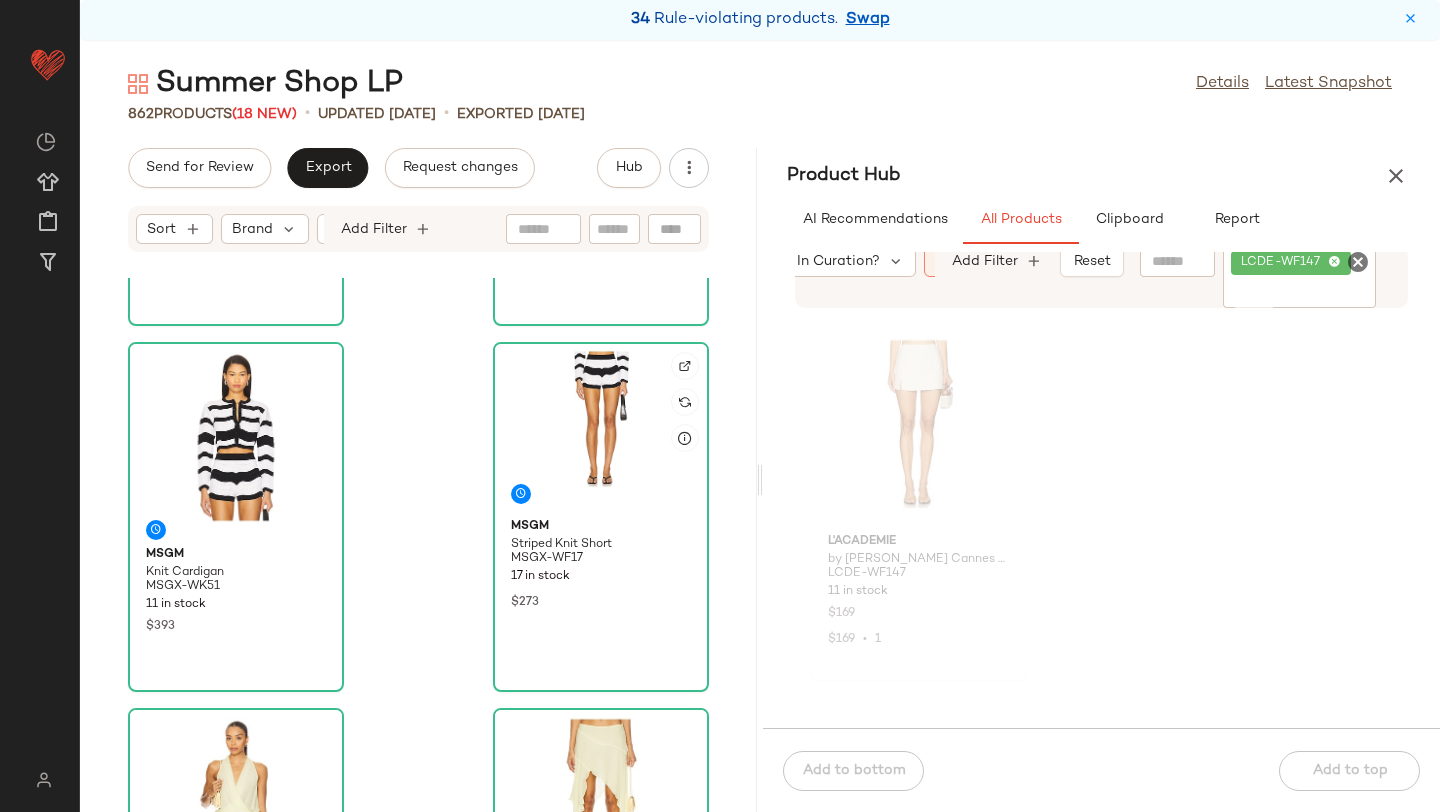 click 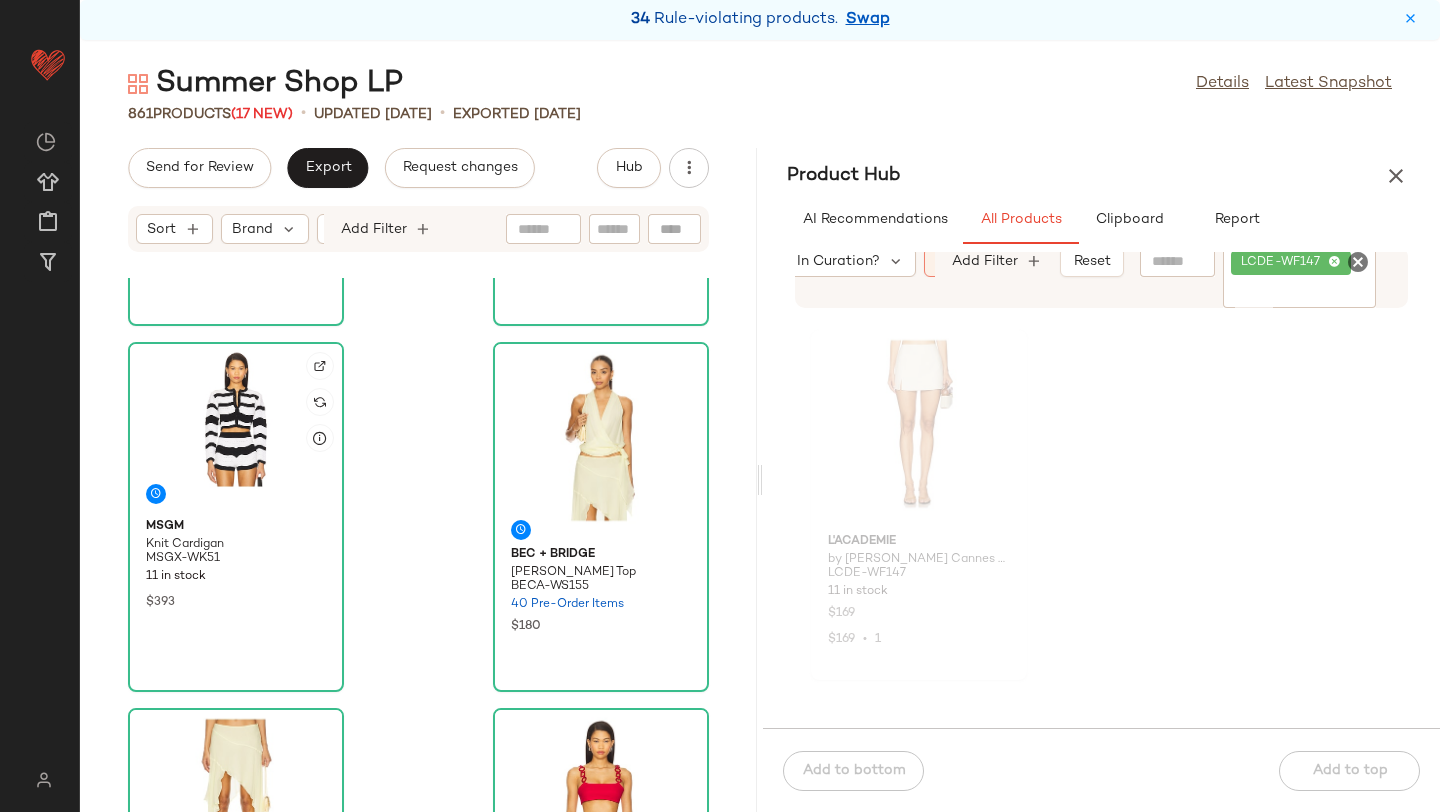 click 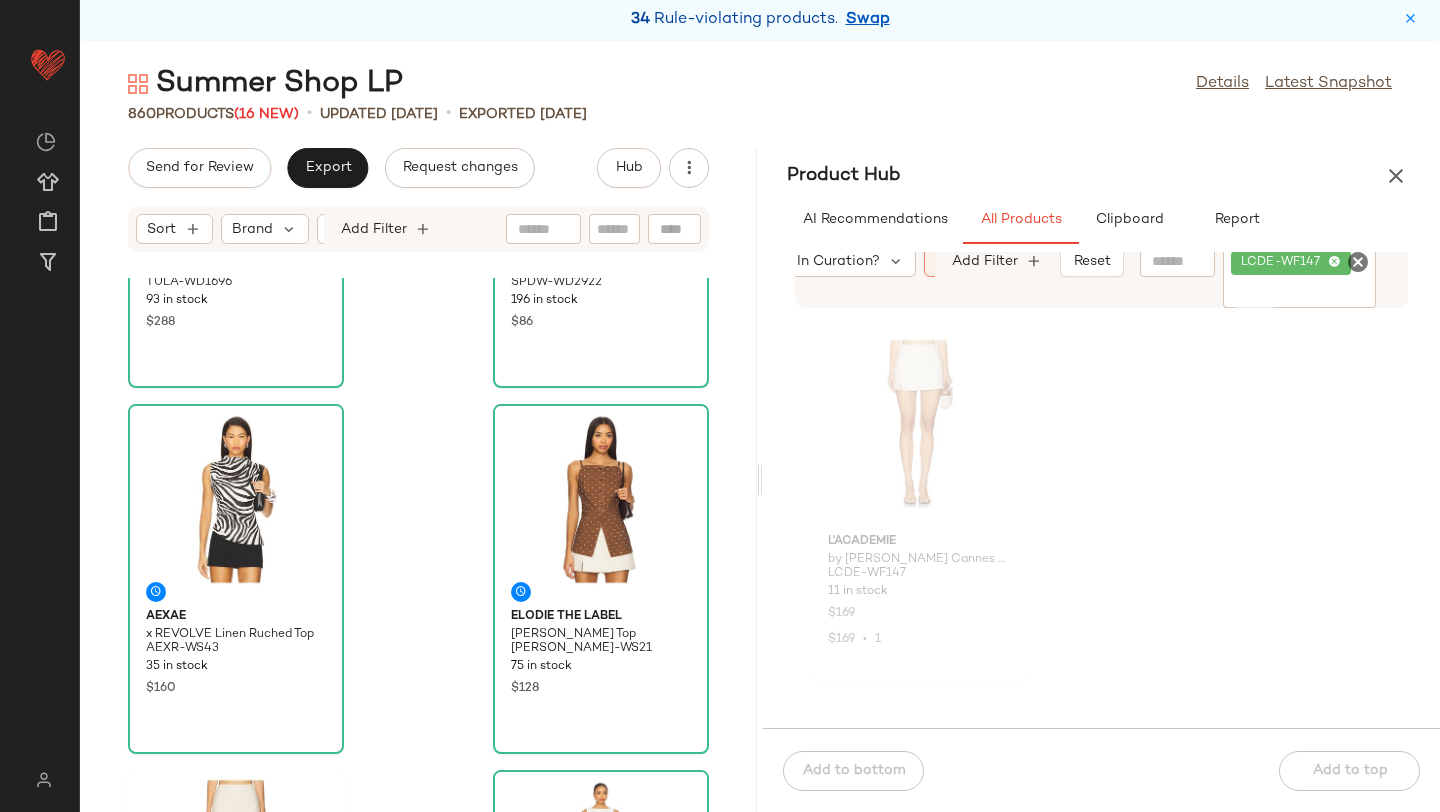 scroll, scrollTop: 636, scrollLeft: 0, axis: vertical 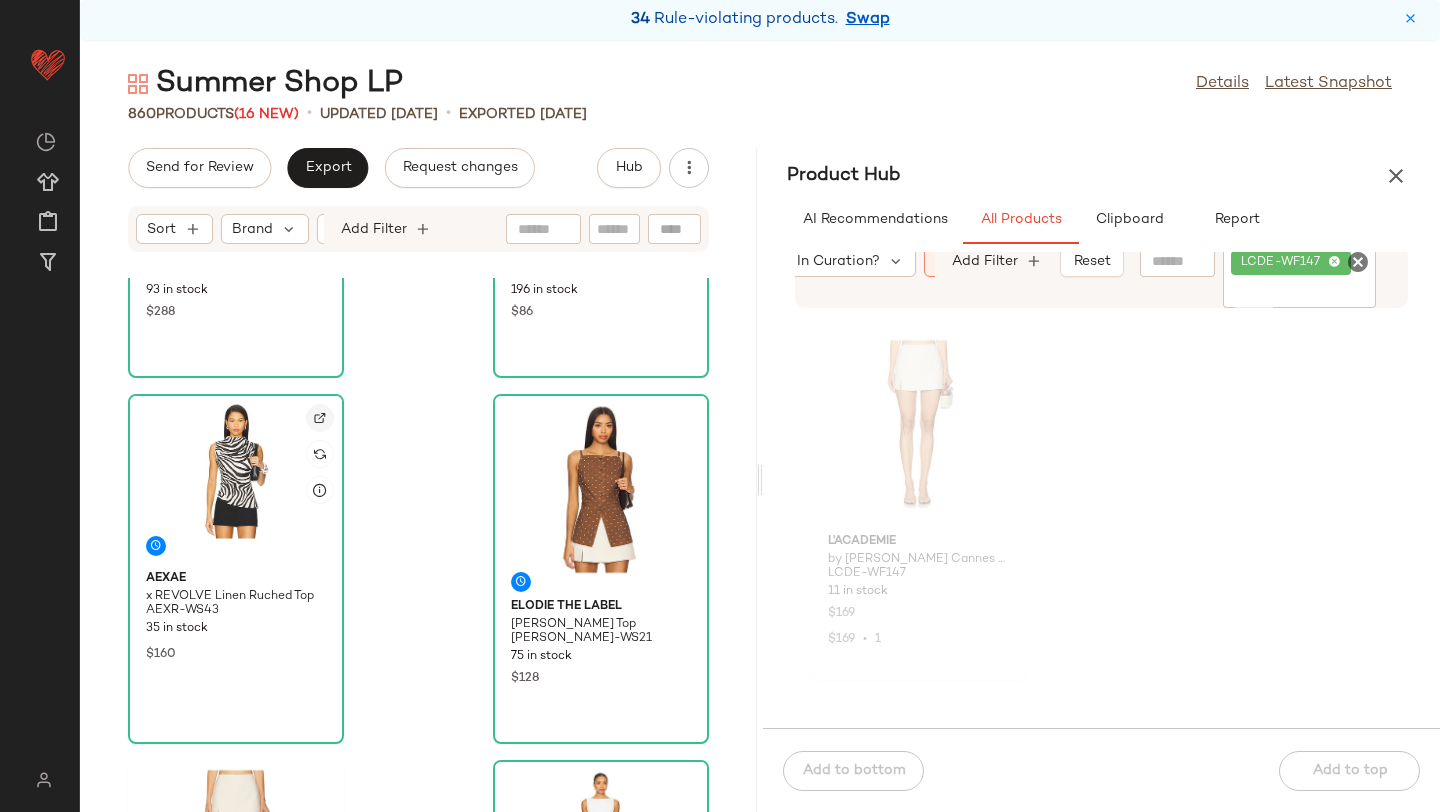 click 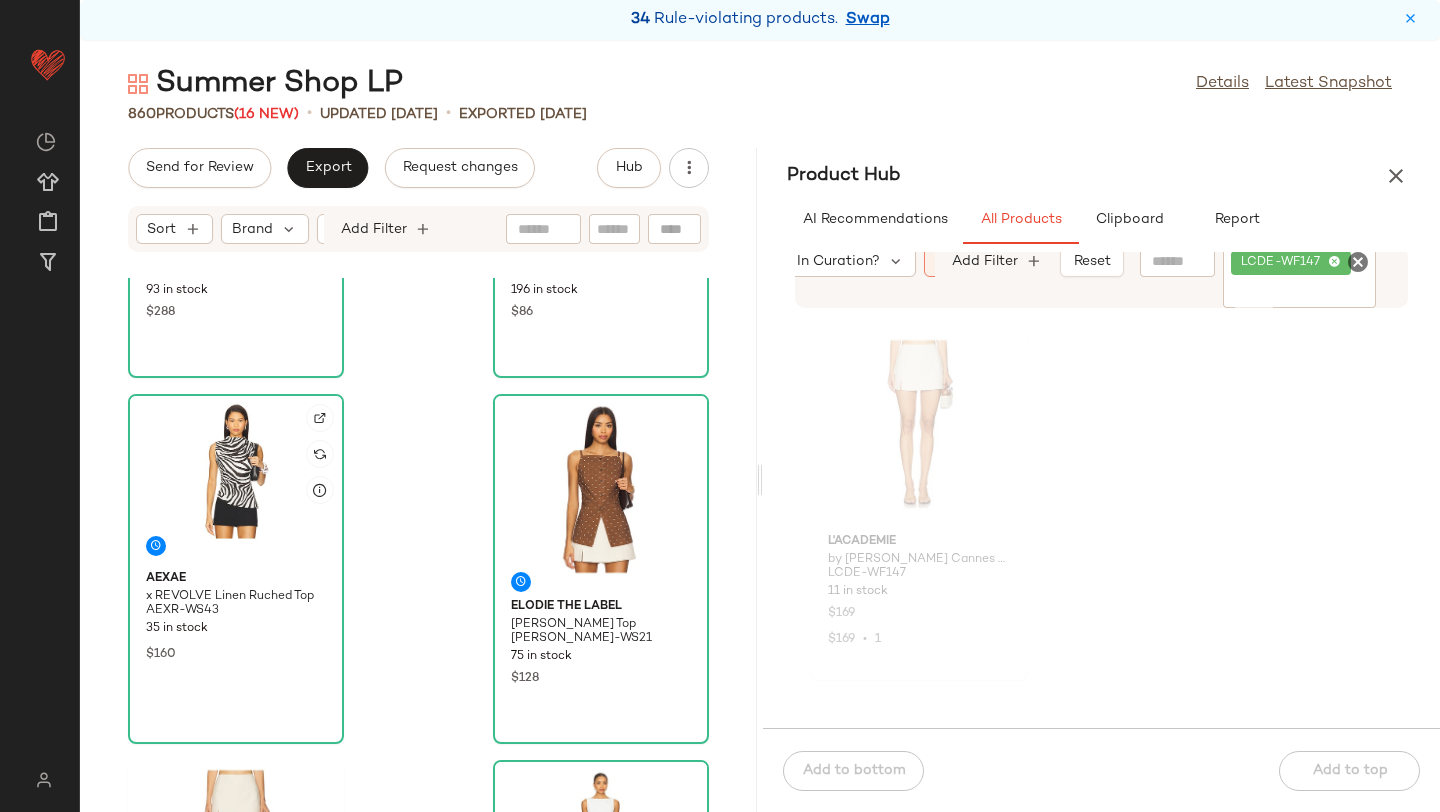 click 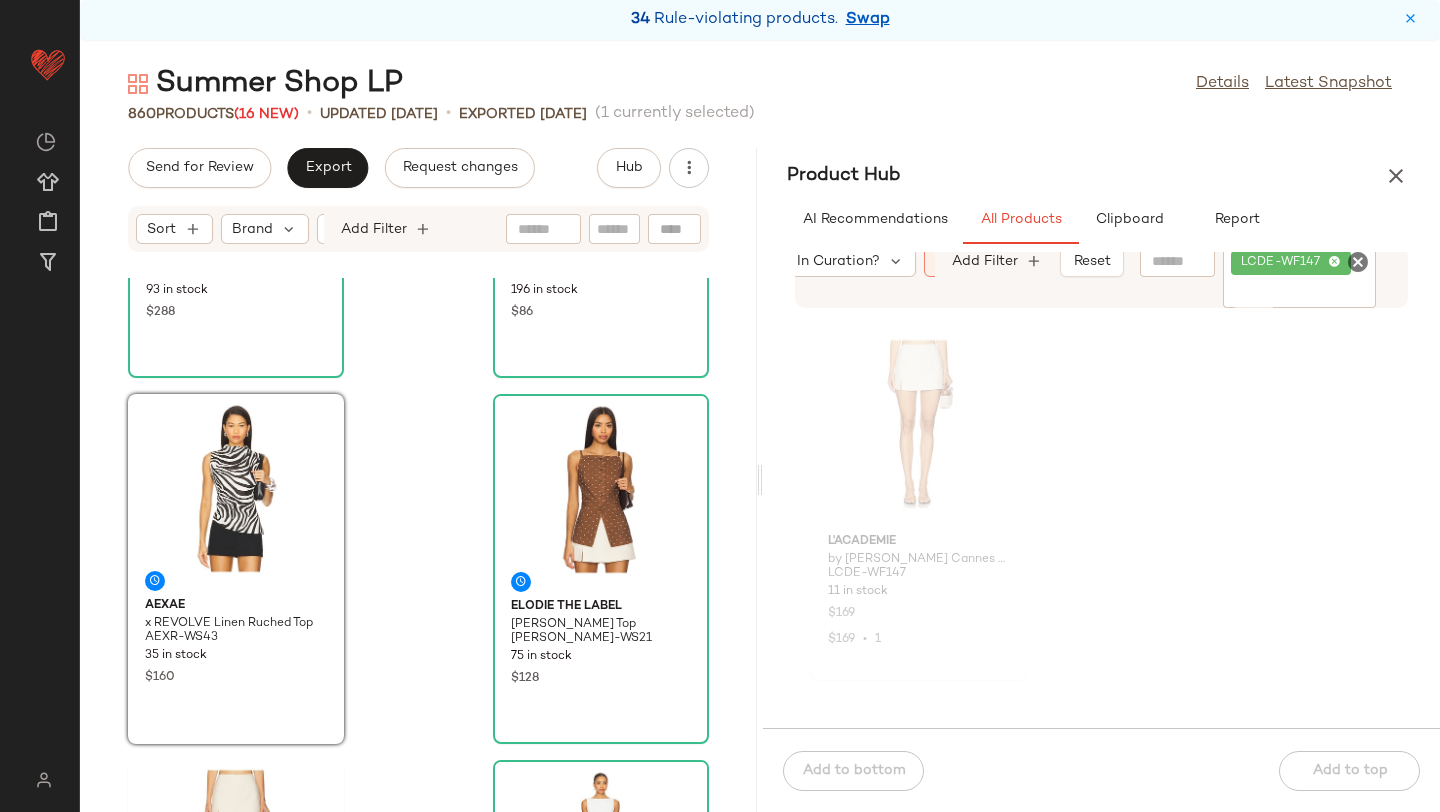 click 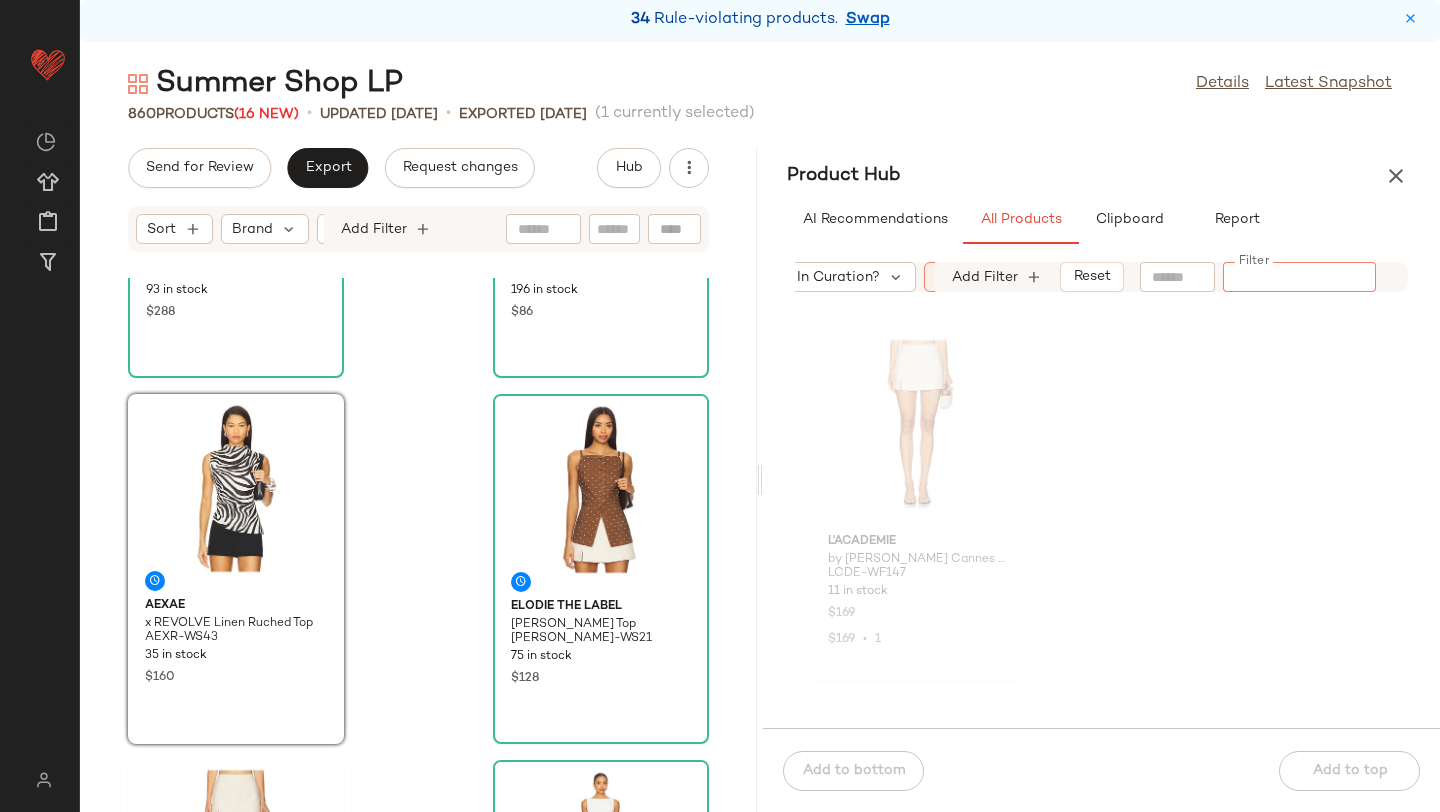 paste on "*********" 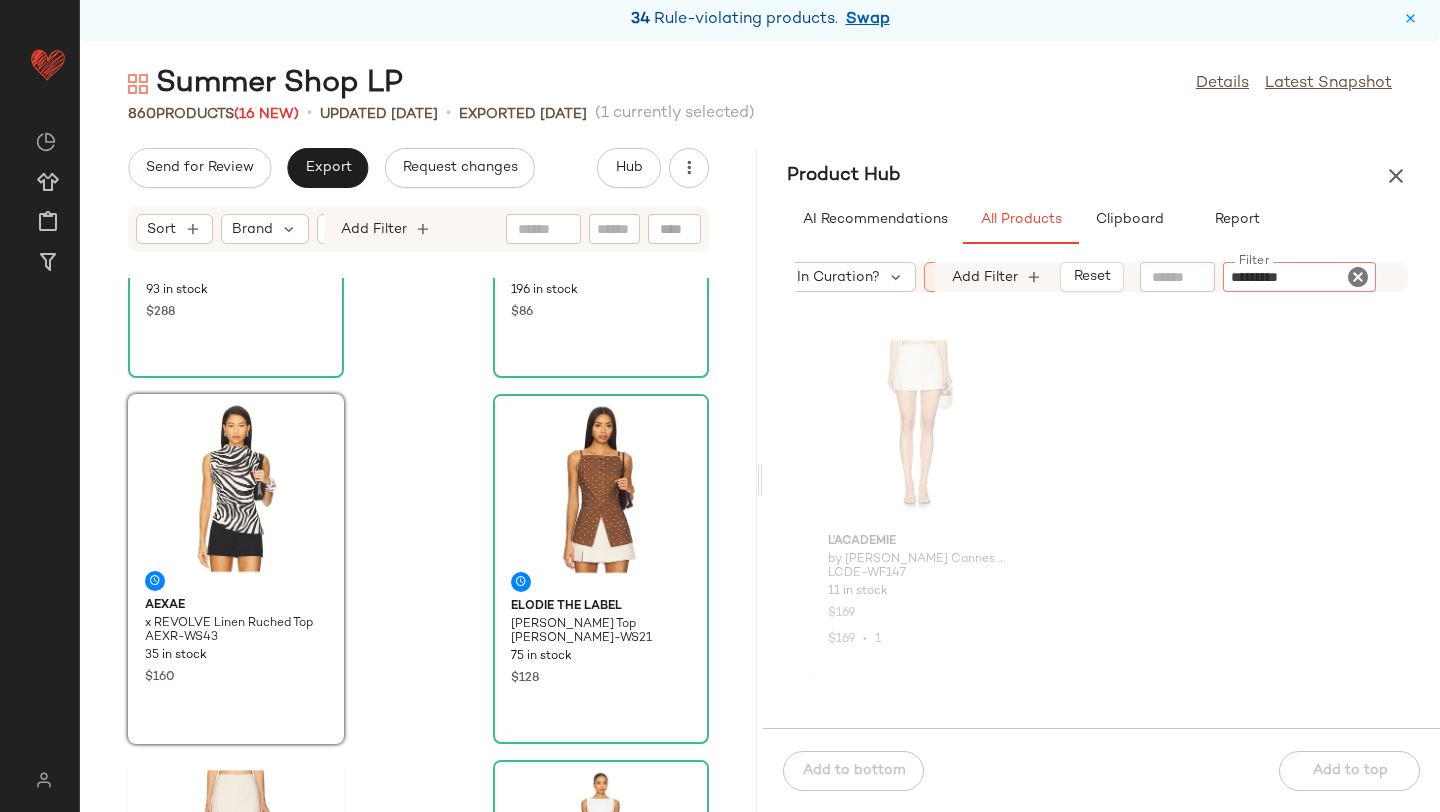 type 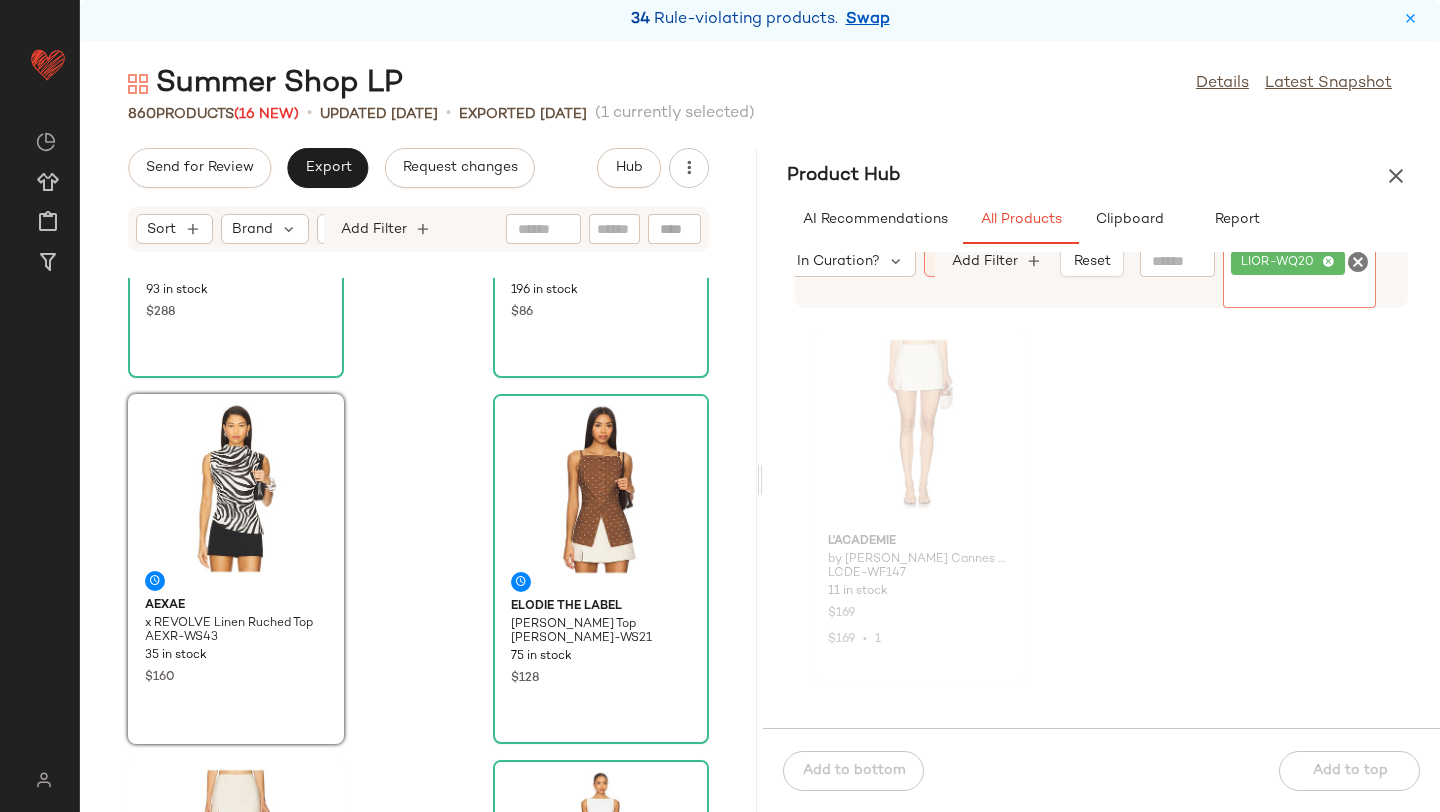 click on "Product Hub" at bounding box center (1101, 176) 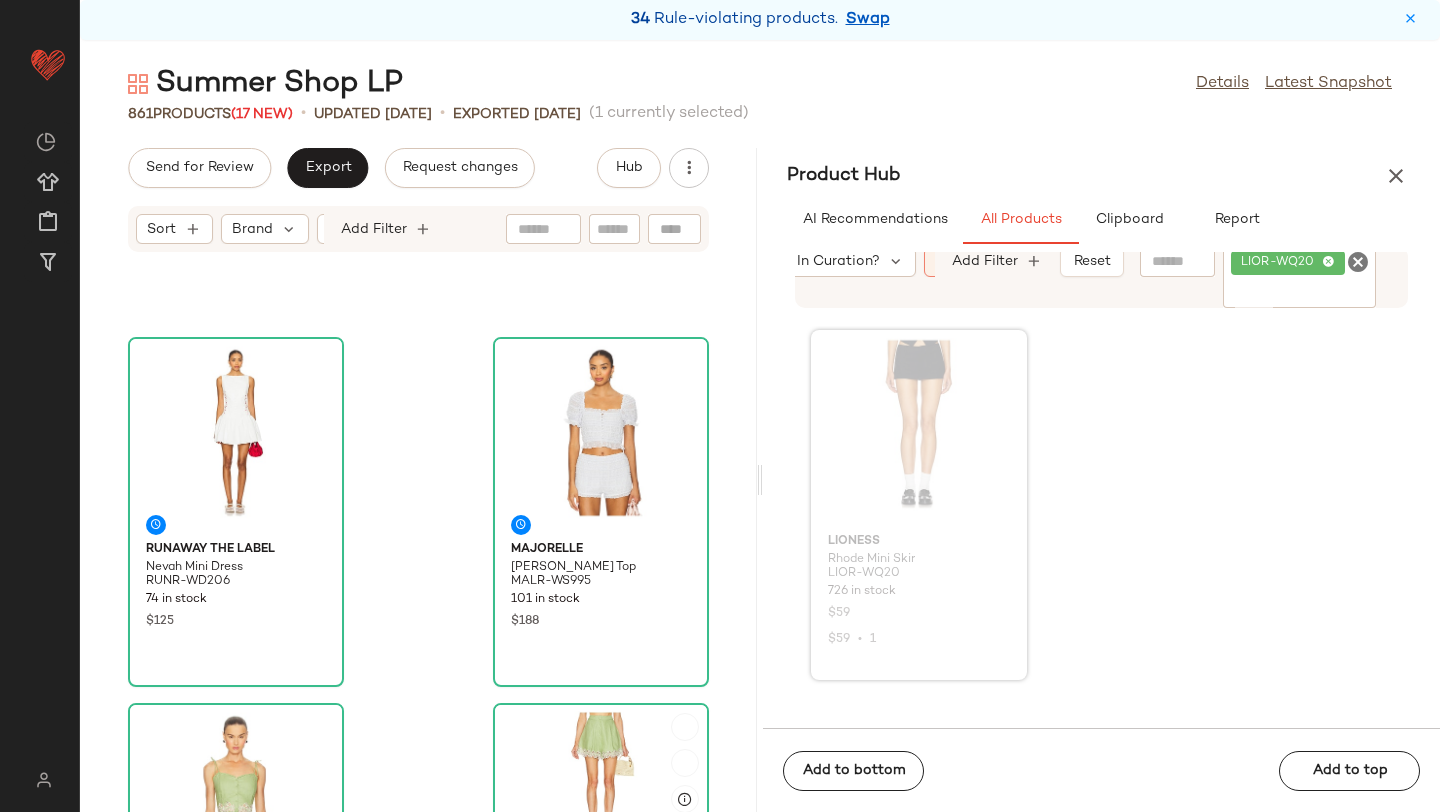 scroll, scrollTop: 1503, scrollLeft: 0, axis: vertical 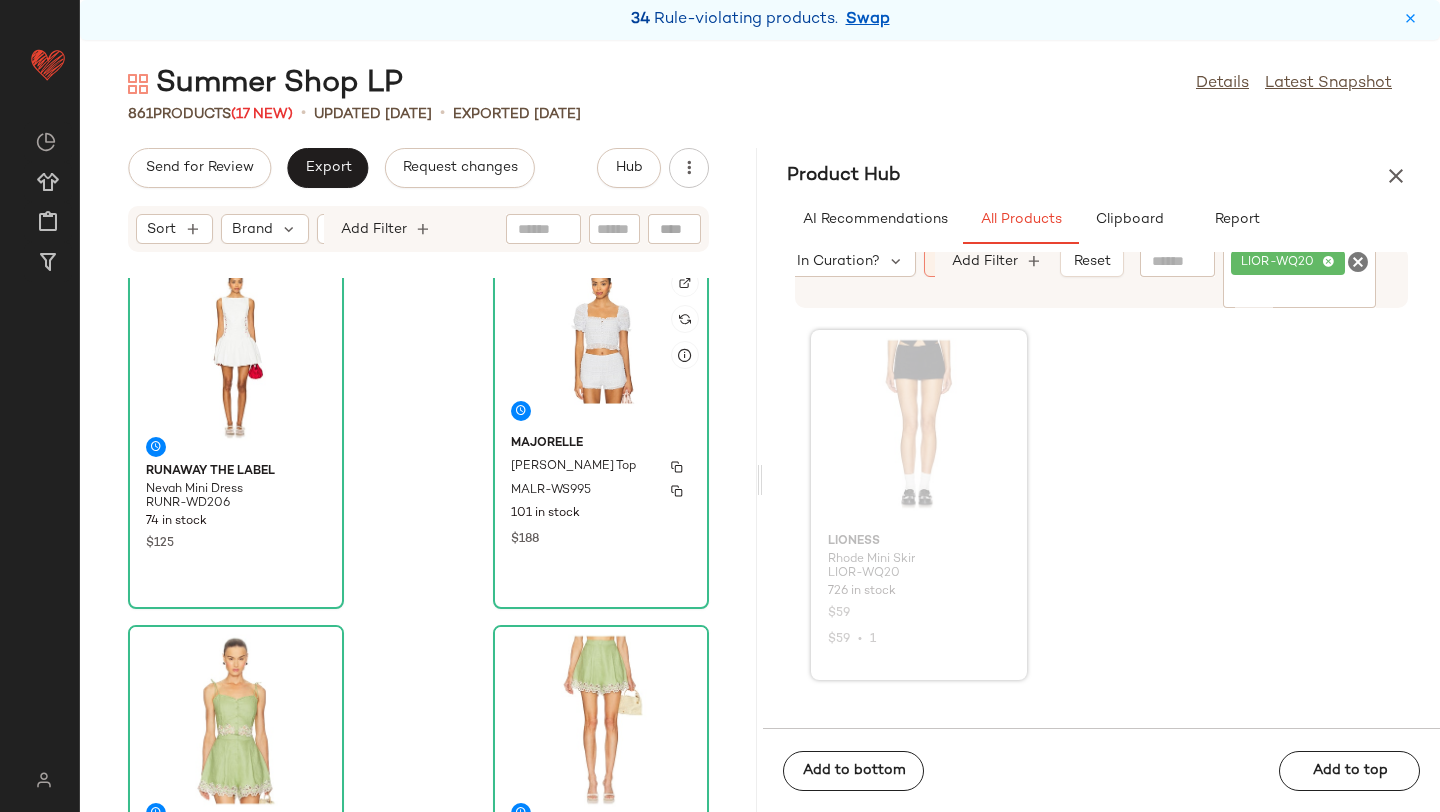 click on "Olivia Top" at bounding box center (601, 467) 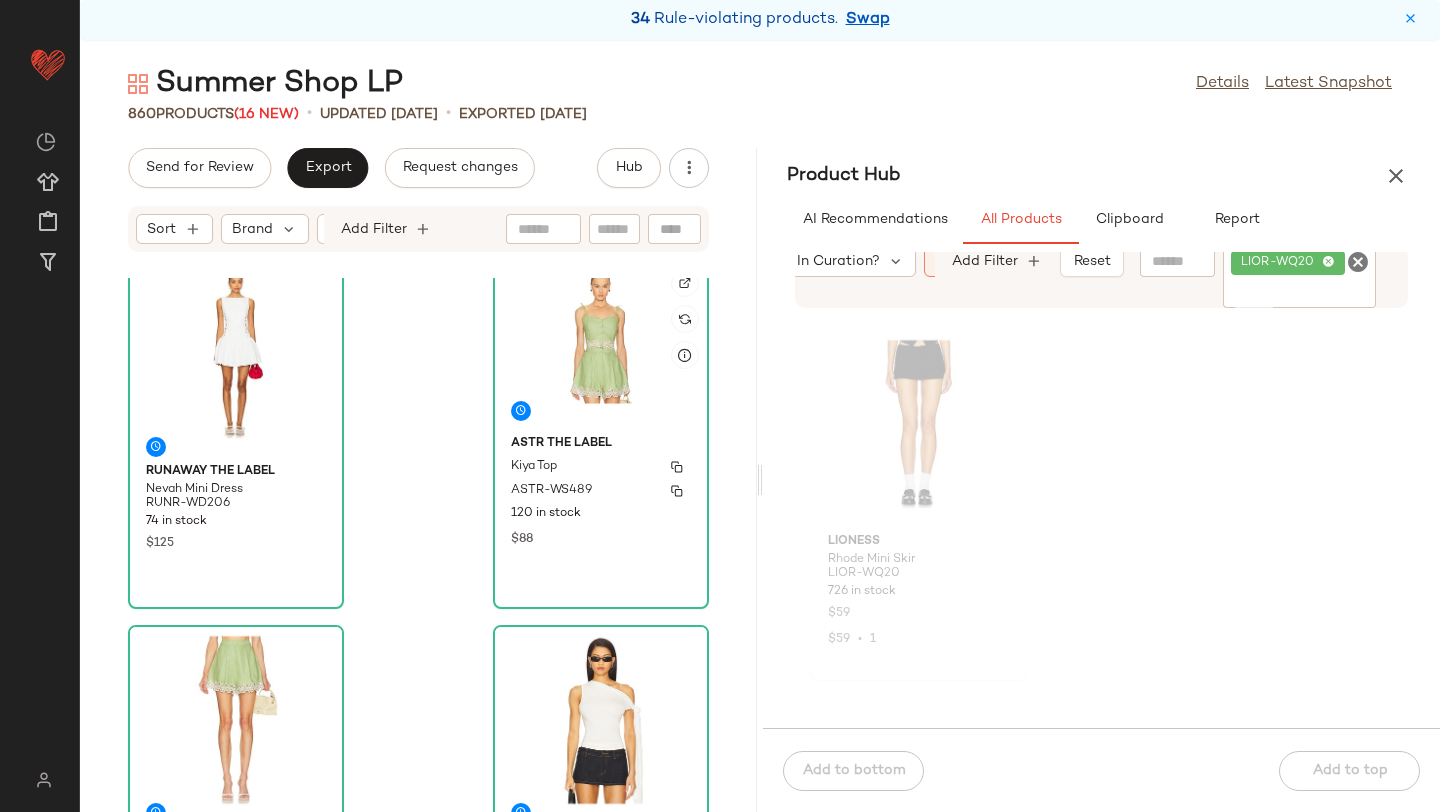 click on "Kiya Top" at bounding box center [601, 467] 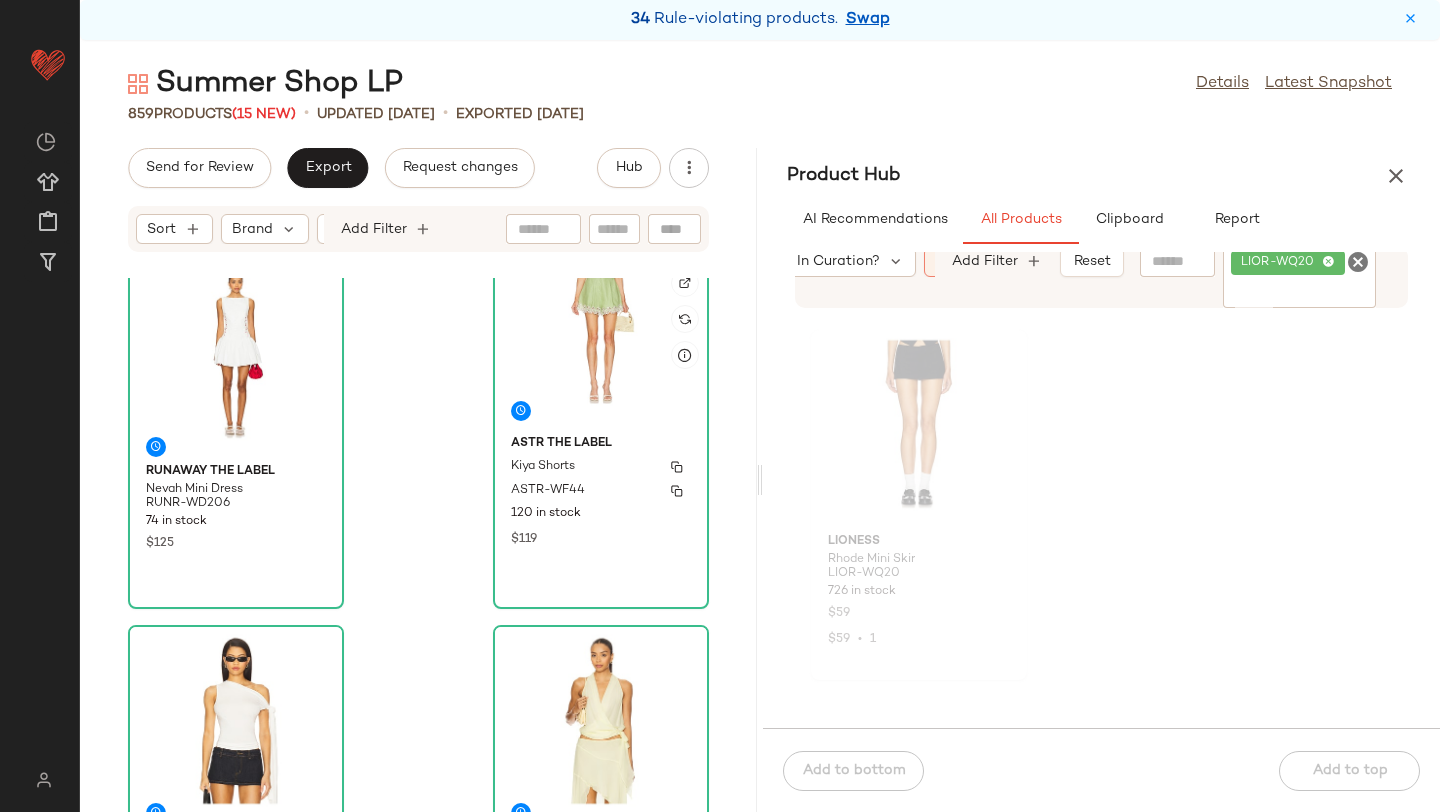 click on "Kiya Shorts" at bounding box center [601, 467] 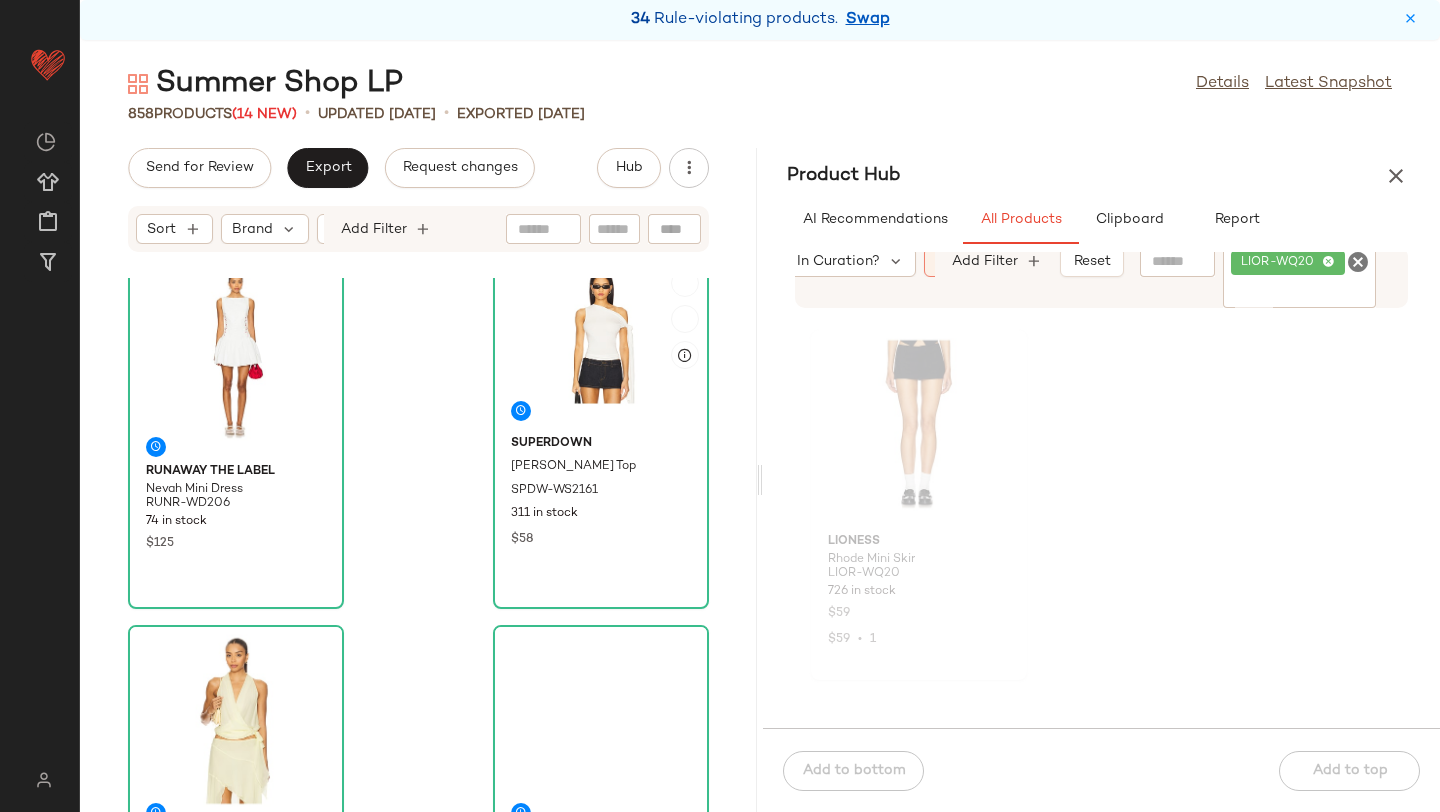 click on "Coletta Top" at bounding box center (601, 467) 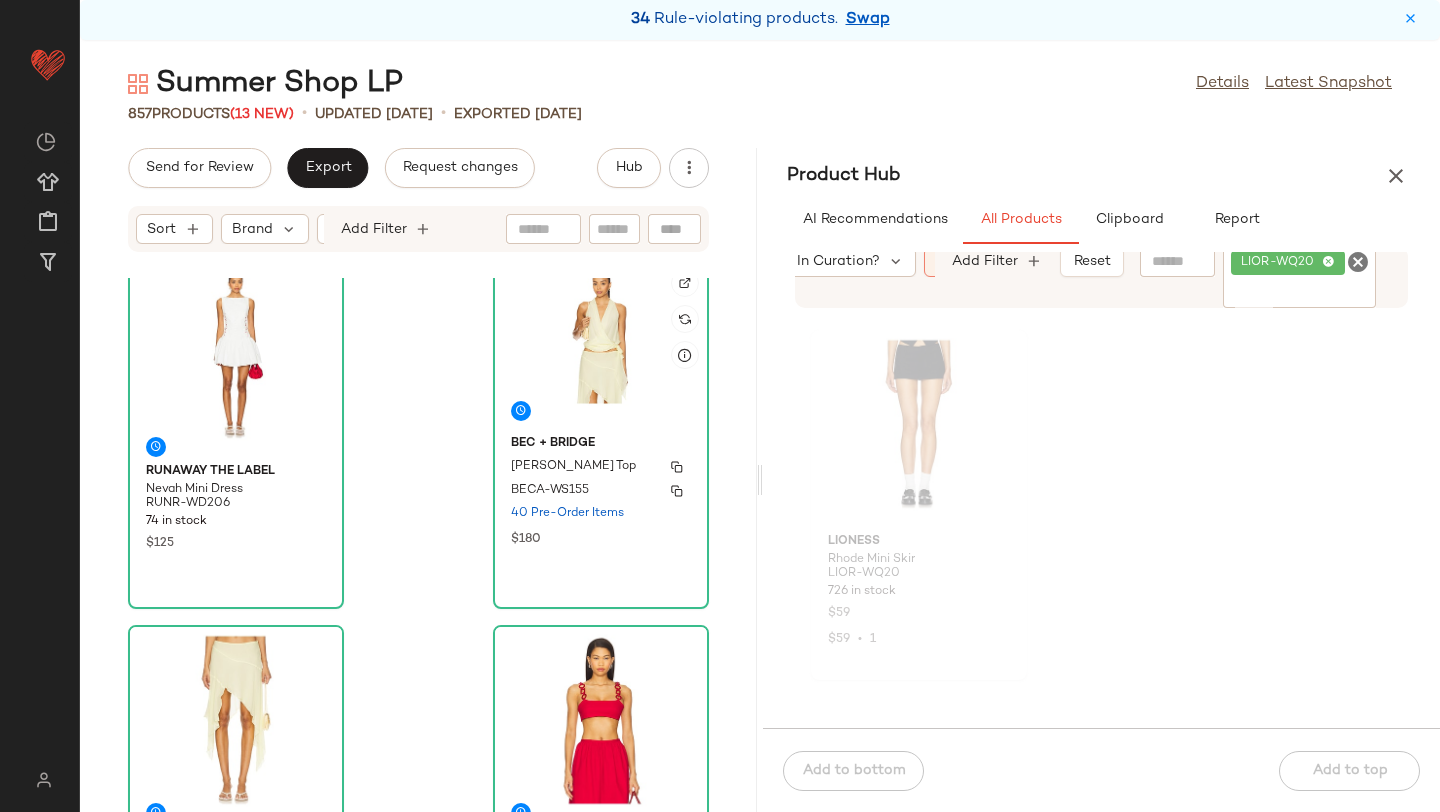 click on "Celeyse Halter Top" at bounding box center (573, 467) 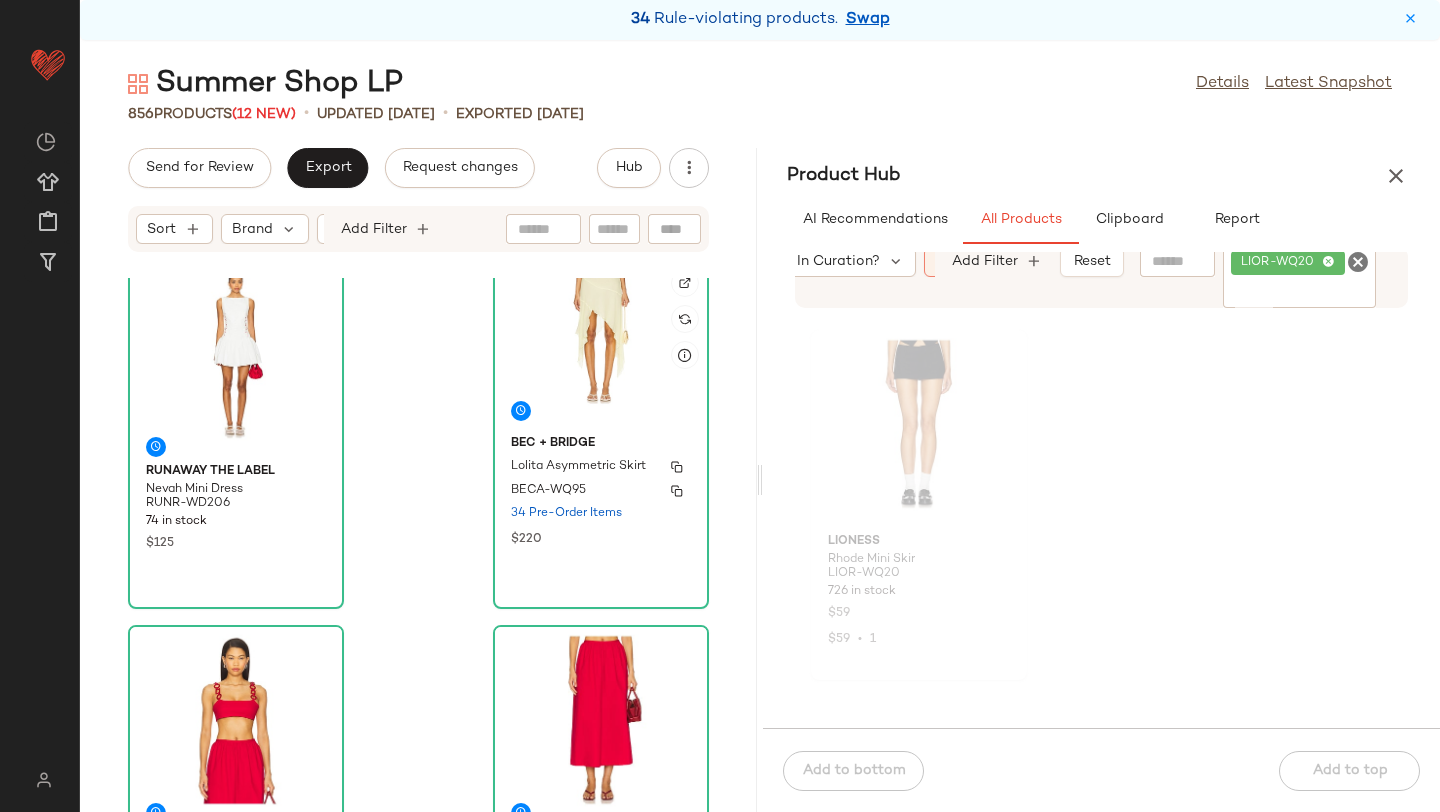 click on "Lolita Asymmetric Skirt" at bounding box center [578, 467] 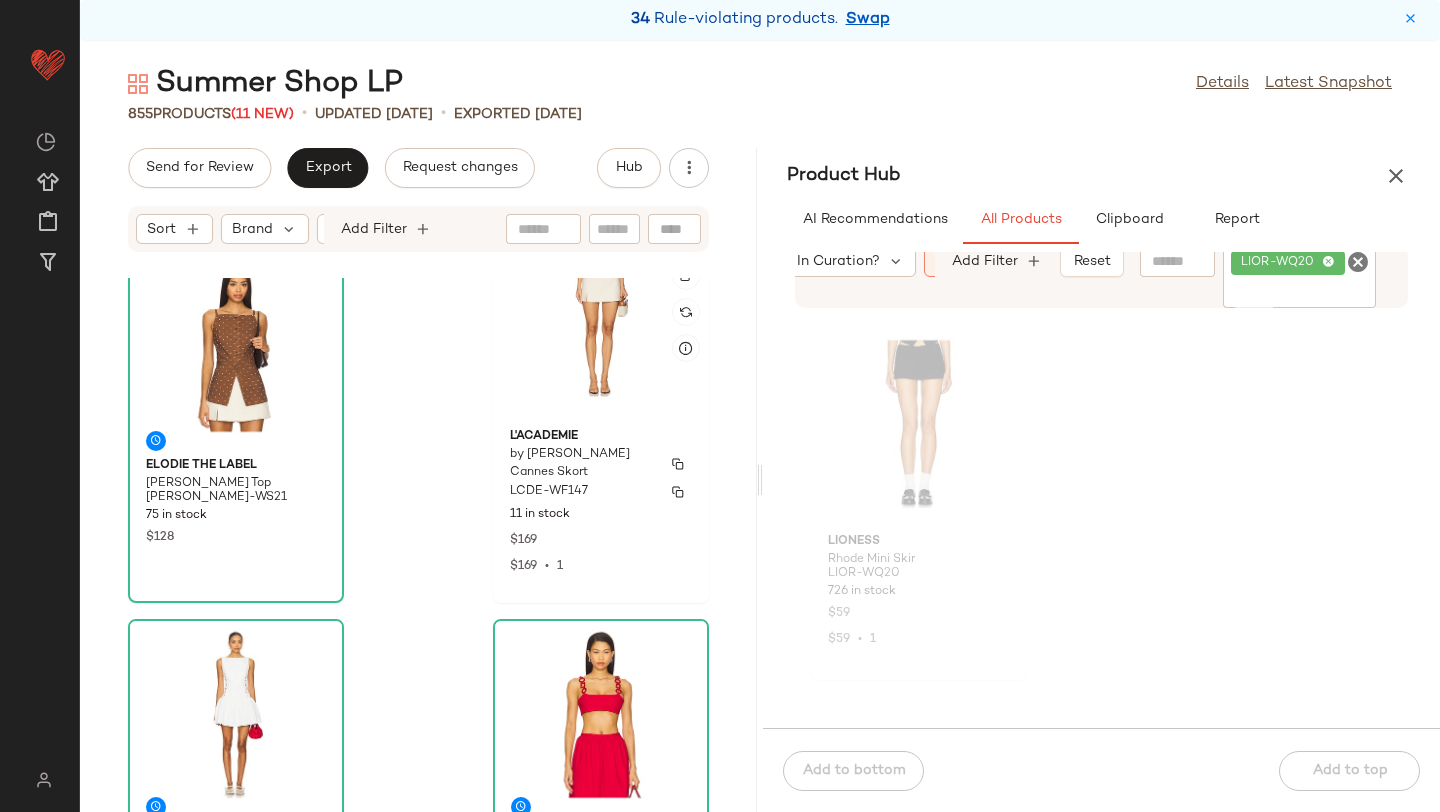 scroll, scrollTop: 1144, scrollLeft: 0, axis: vertical 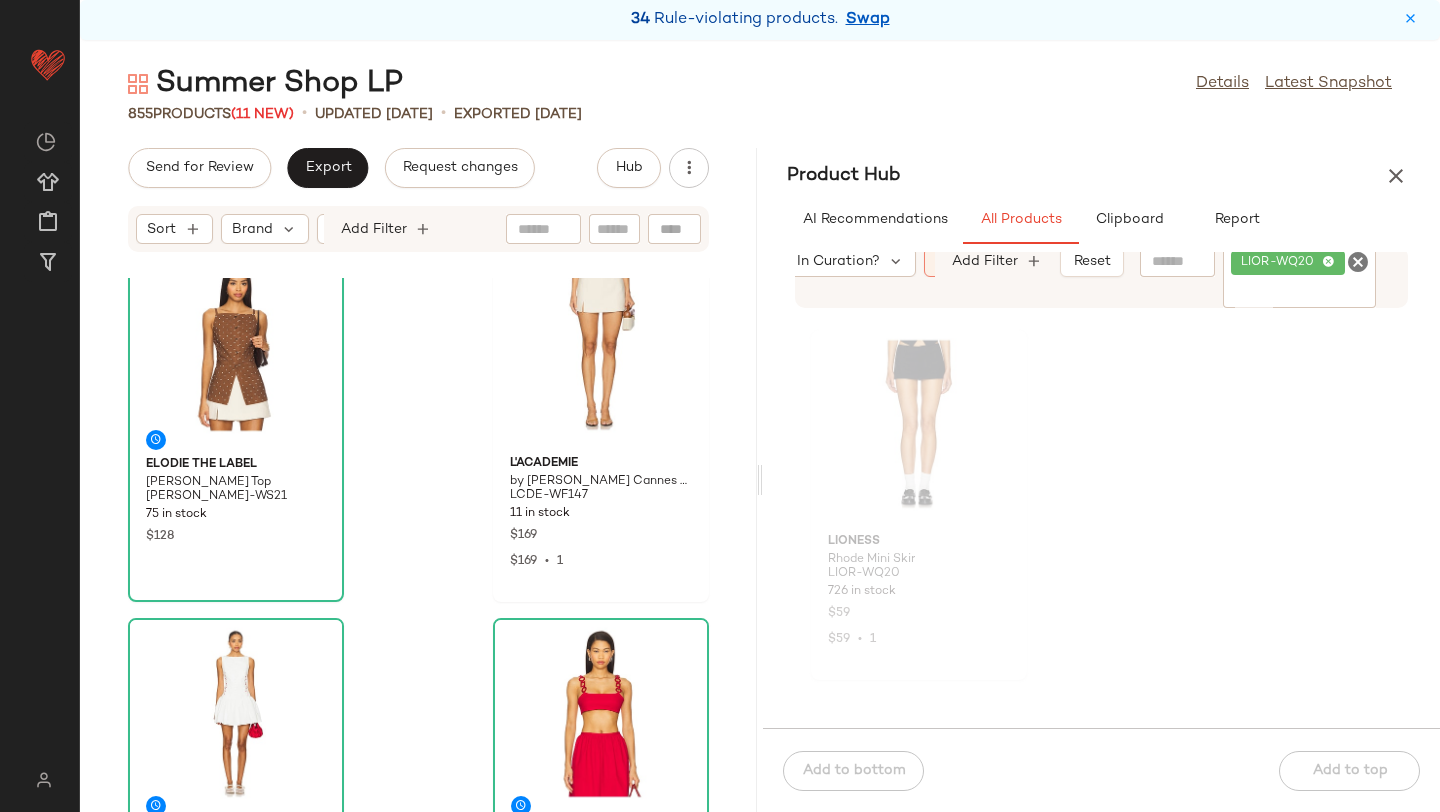 click 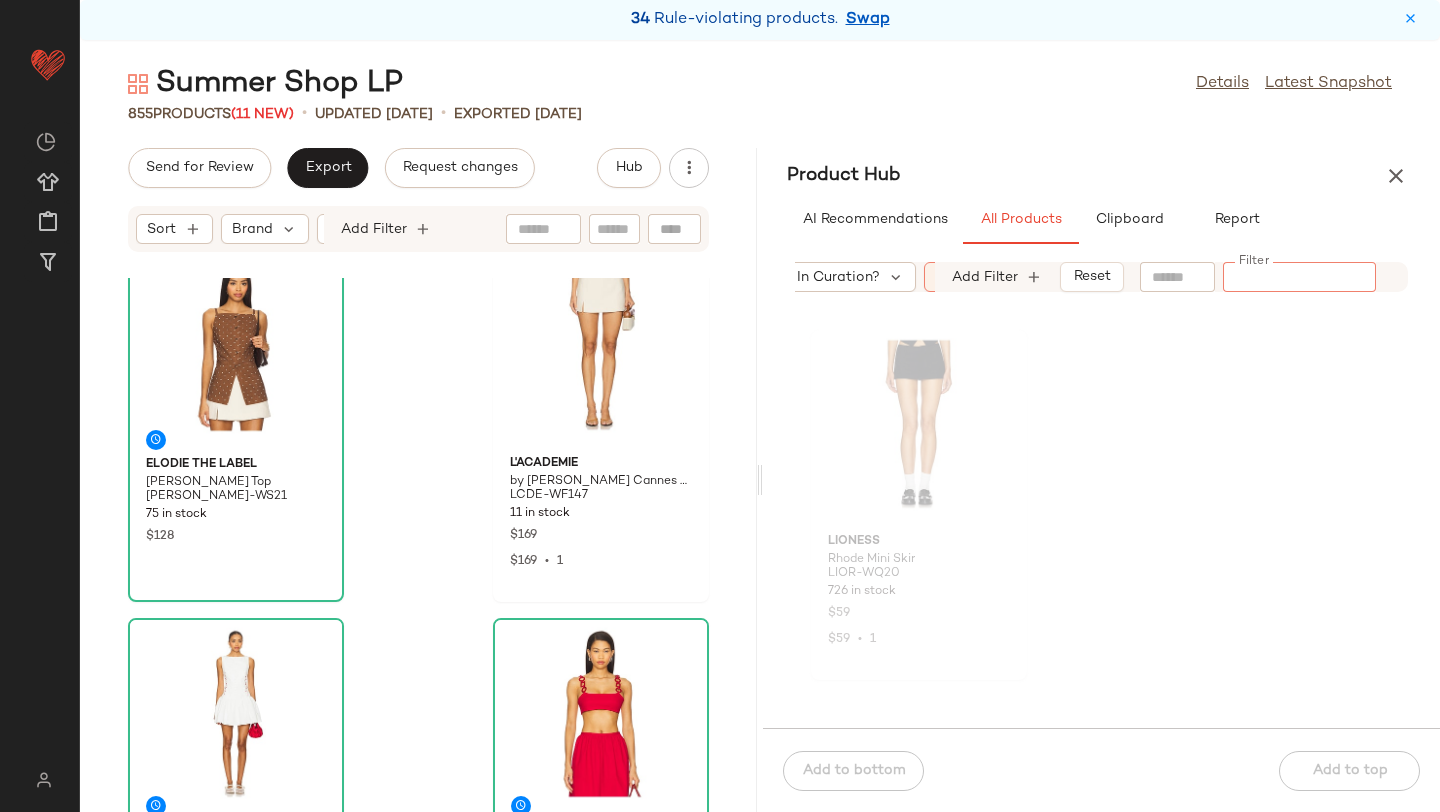 click 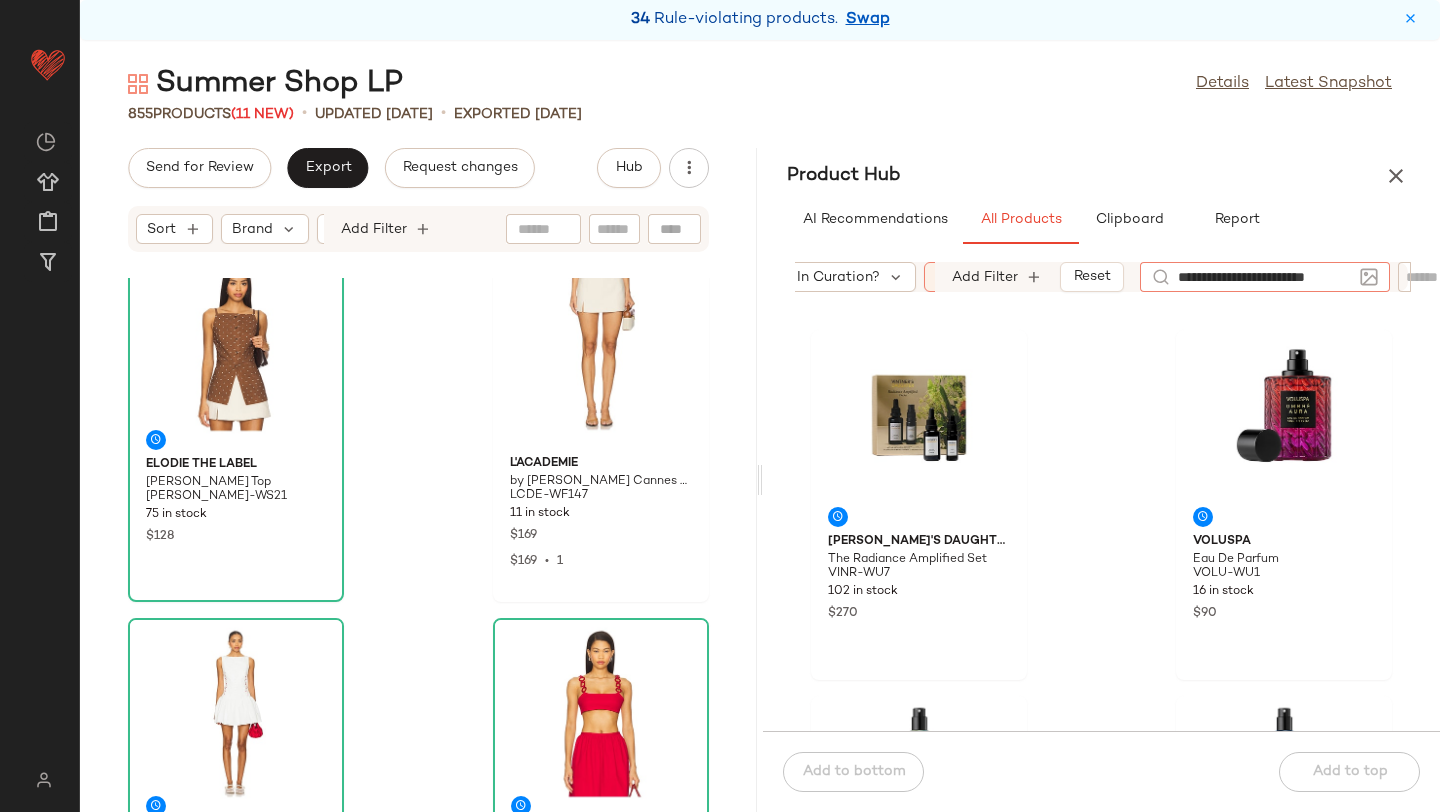 scroll, scrollTop: 0, scrollLeft: 9, axis: horizontal 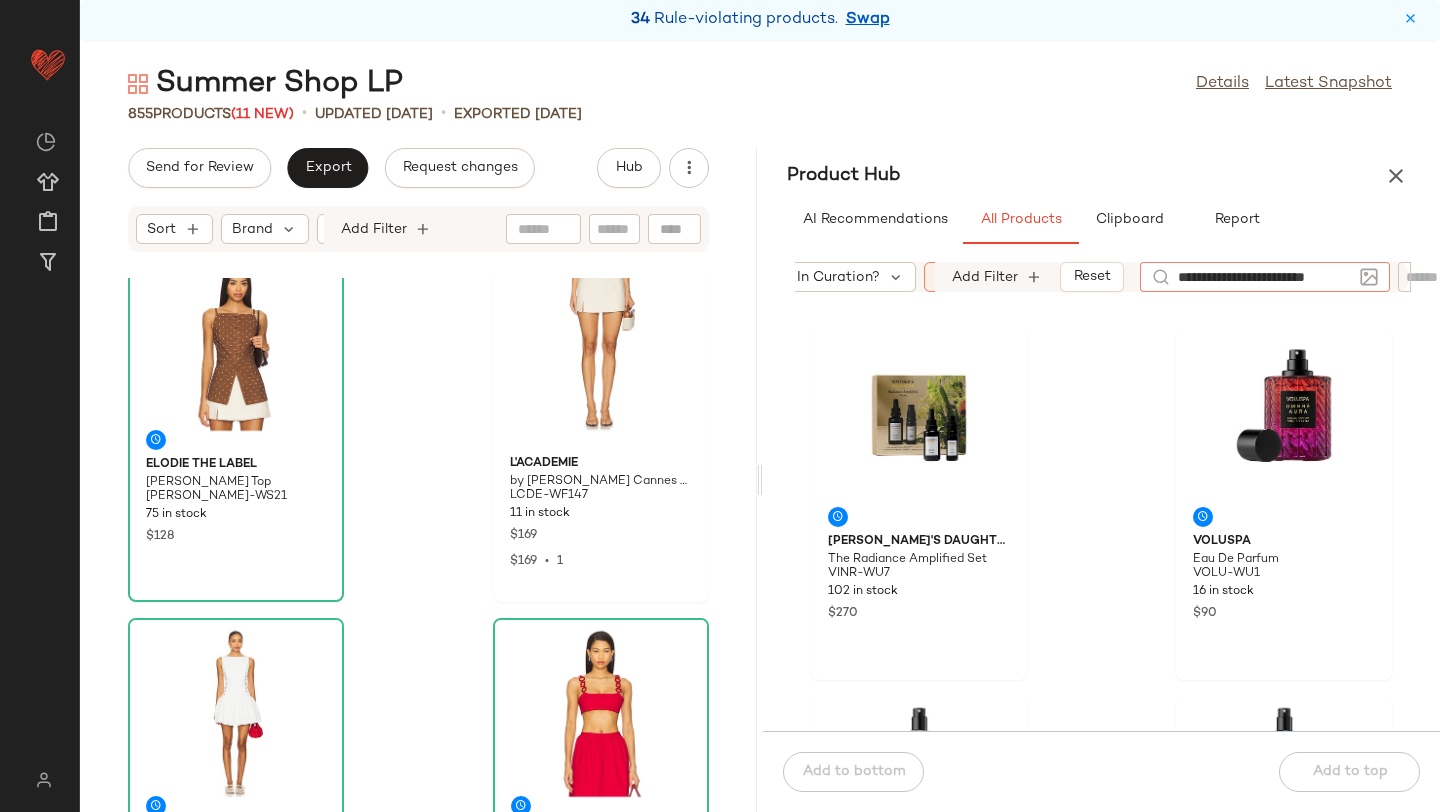 type on "**********" 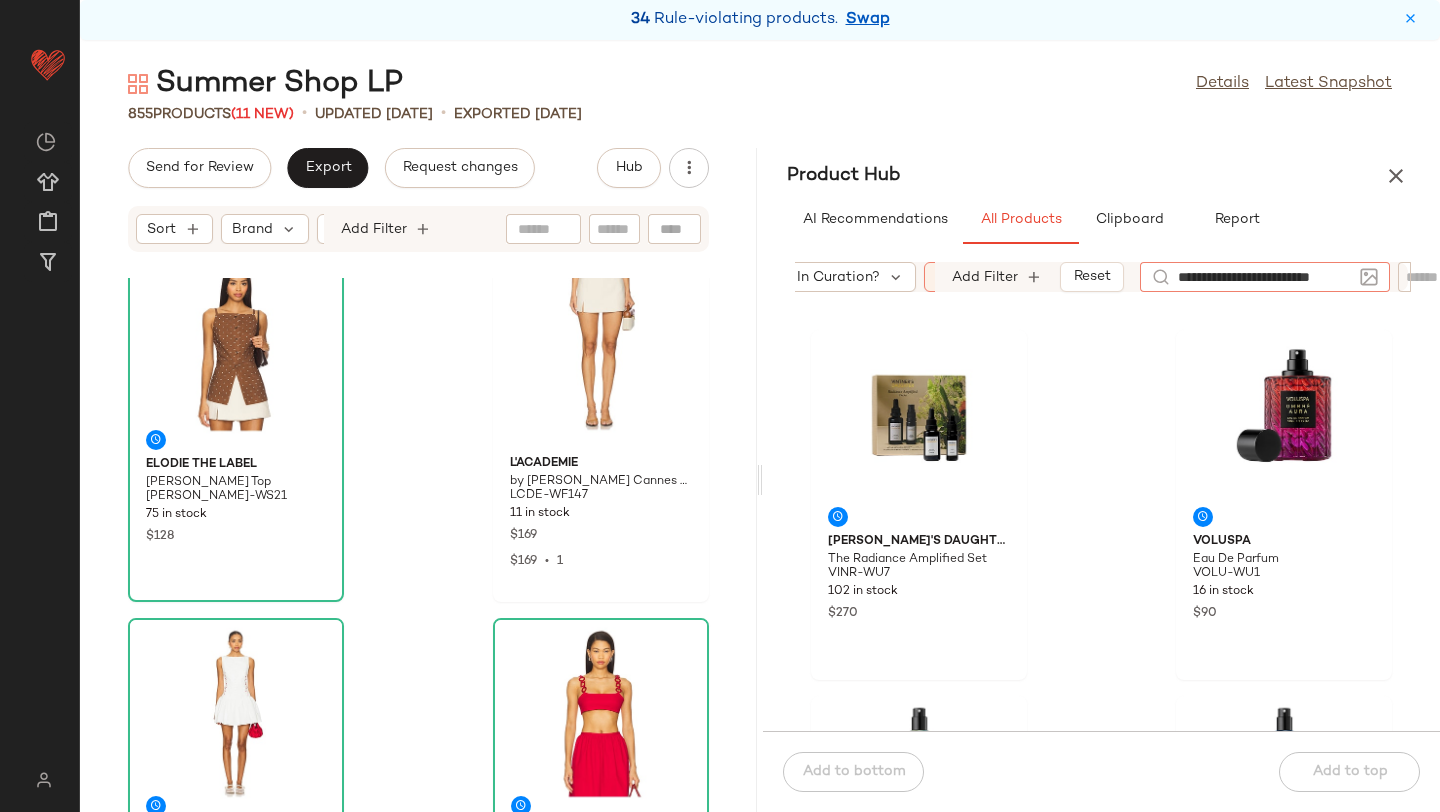type 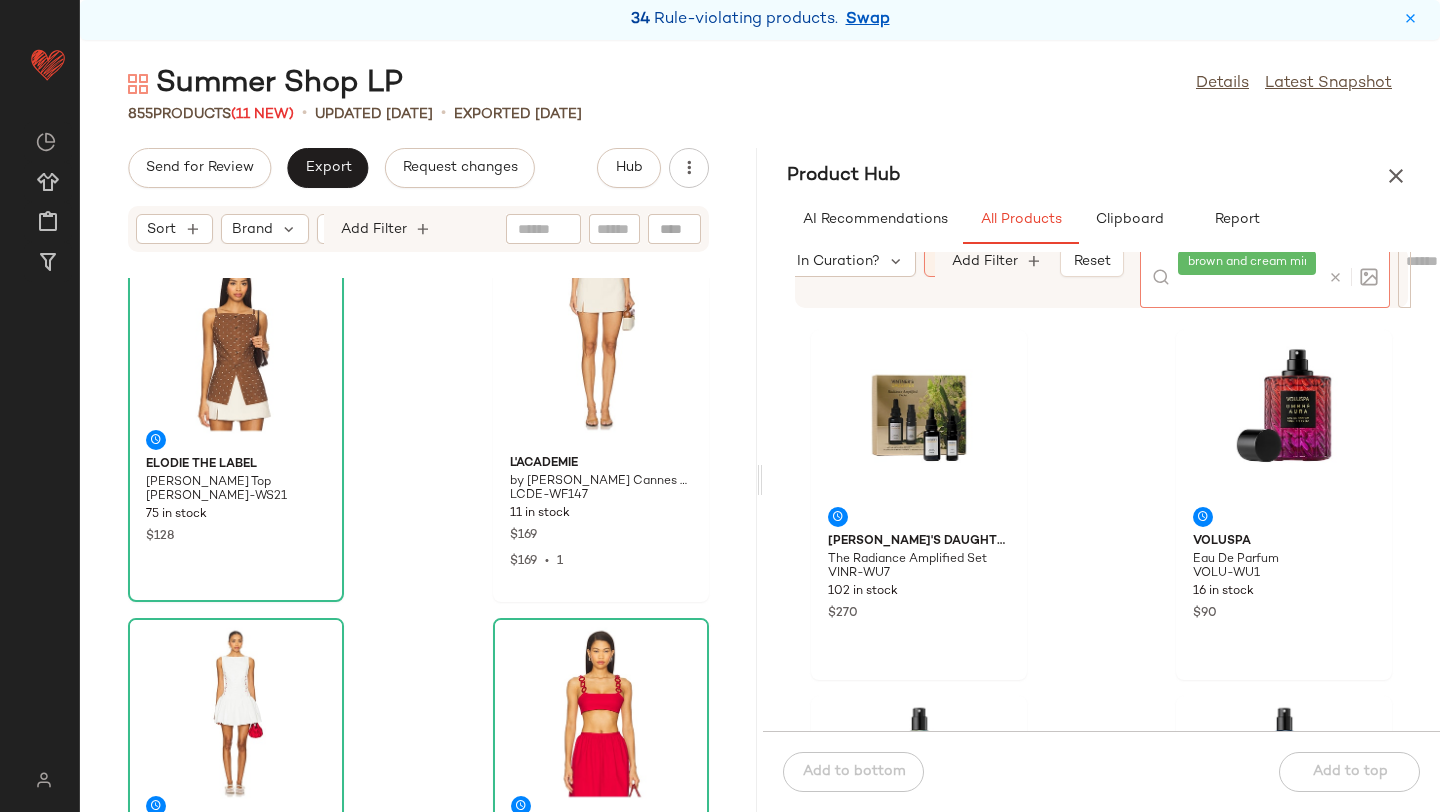 scroll, scrollTop: 0, scrollLeft: 0, axis: both 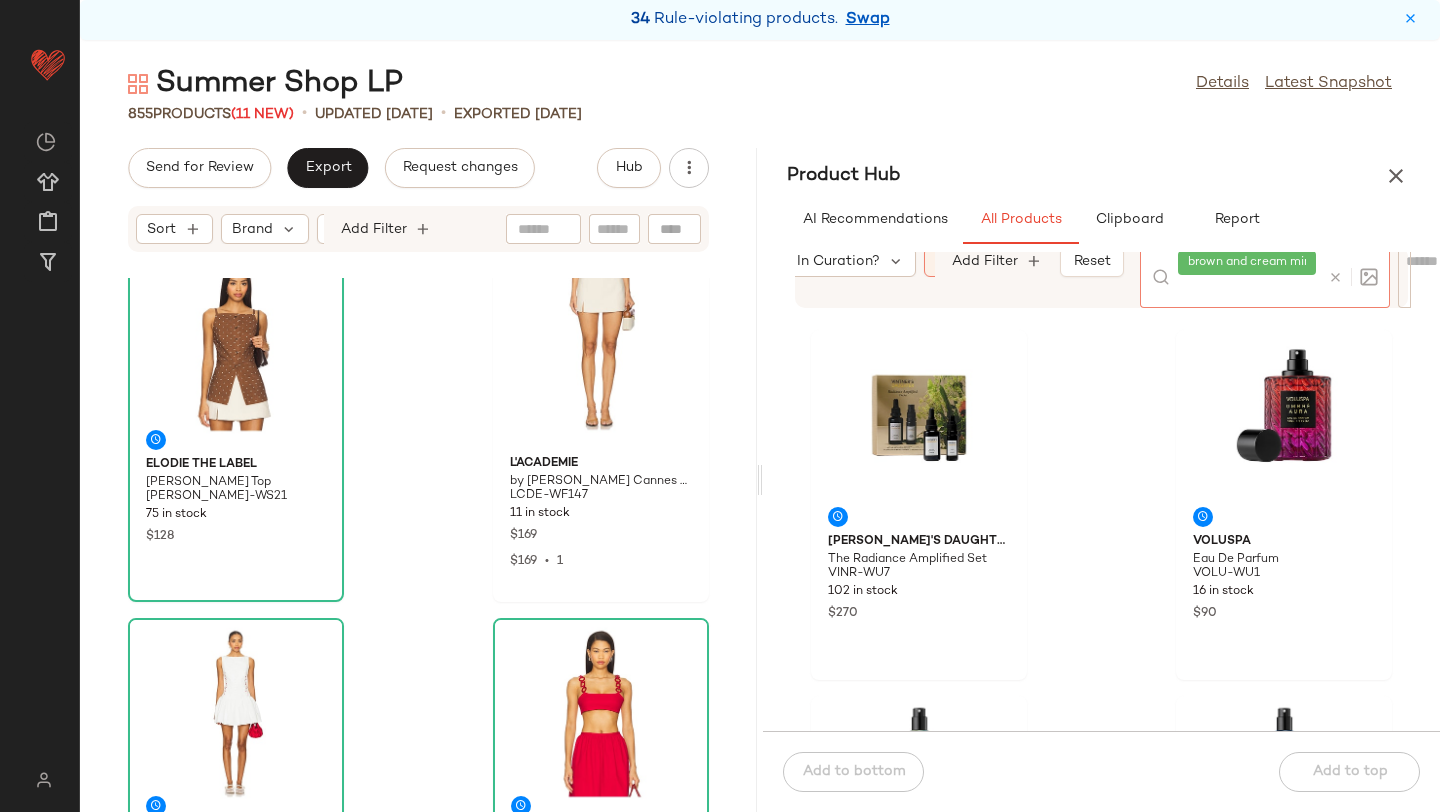 click on "Product Hub" at bounding box center [1101, 176] 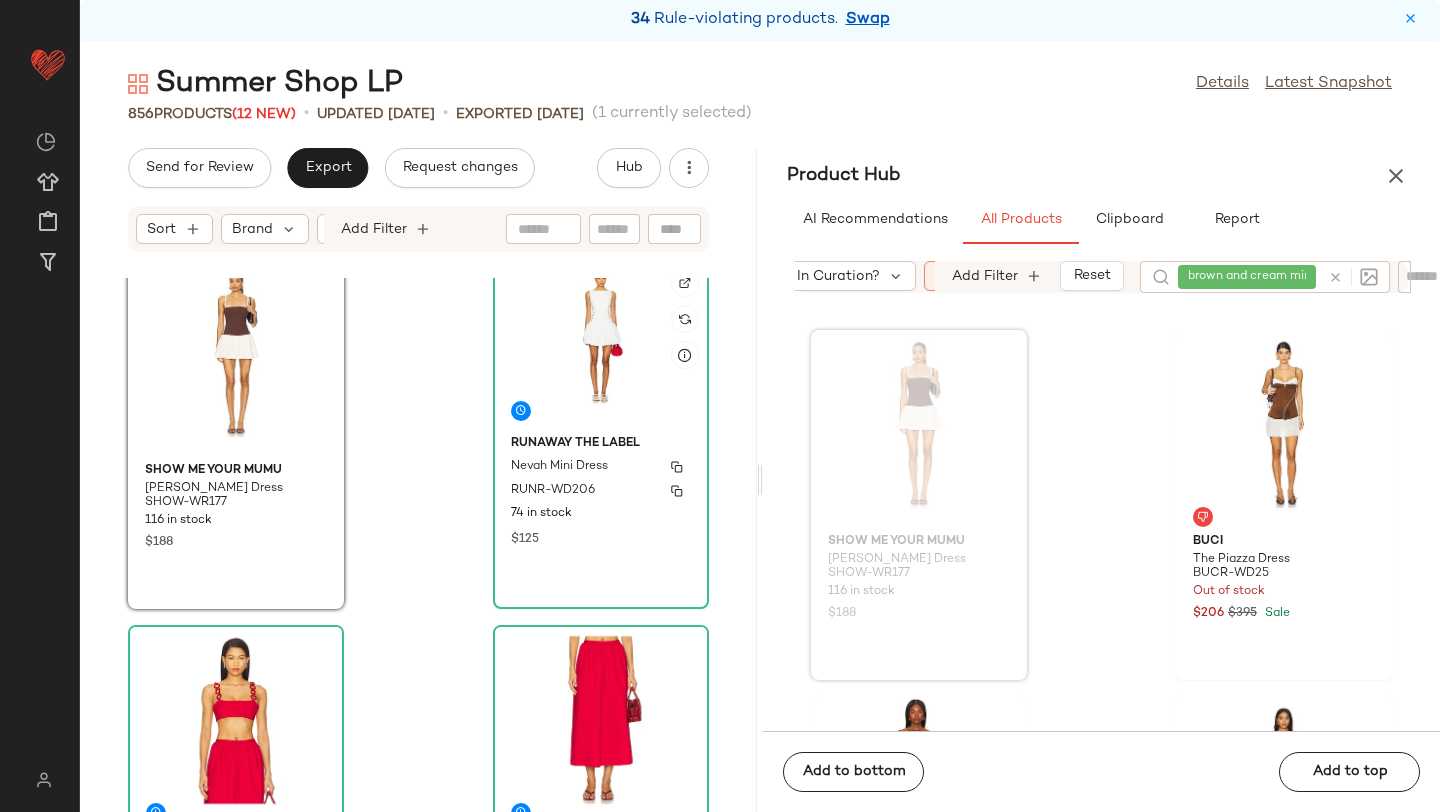 scroll, scrollTop: 1530, scrollLeft: 0, axis: vertical 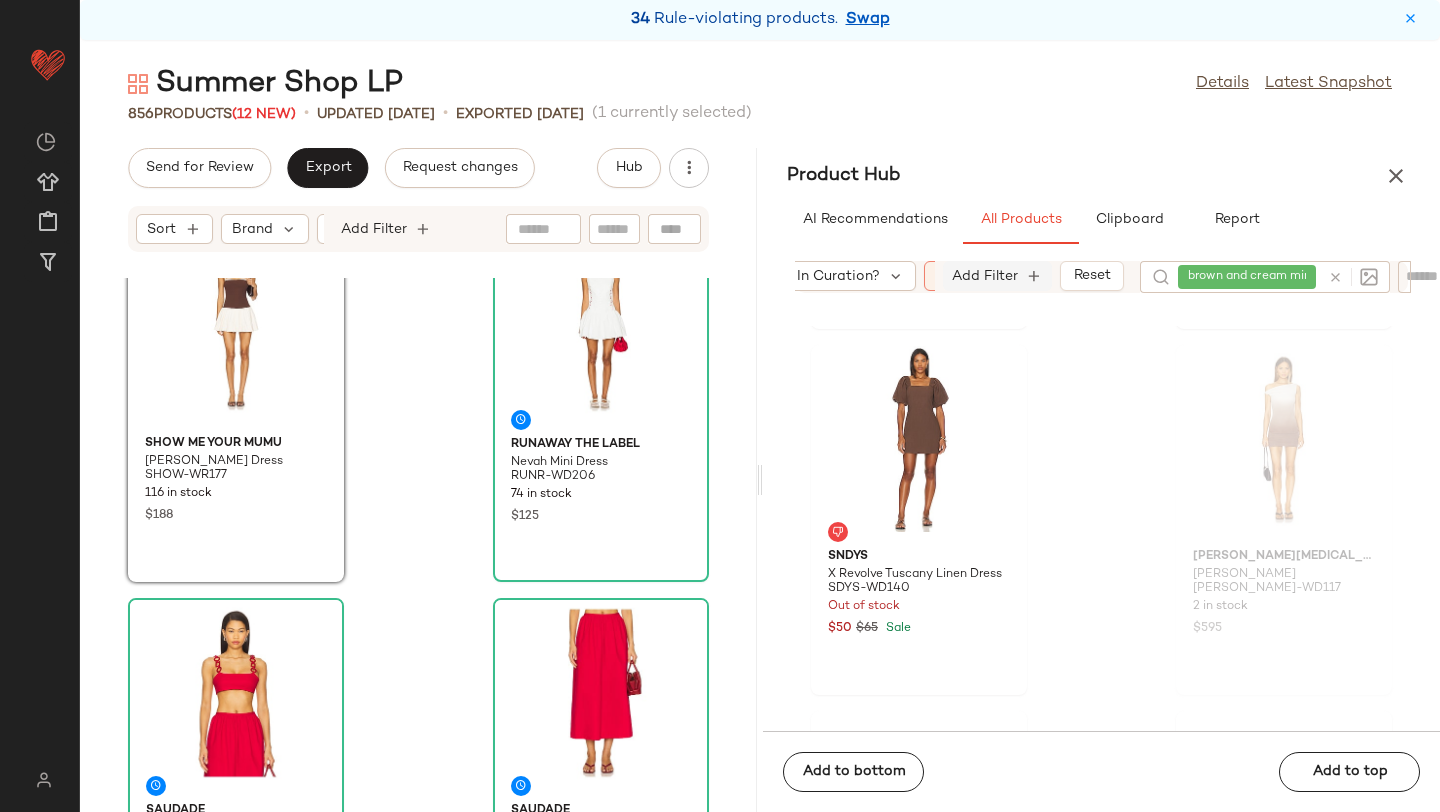 click on "Add Filter" at bounding box center [985, 276] 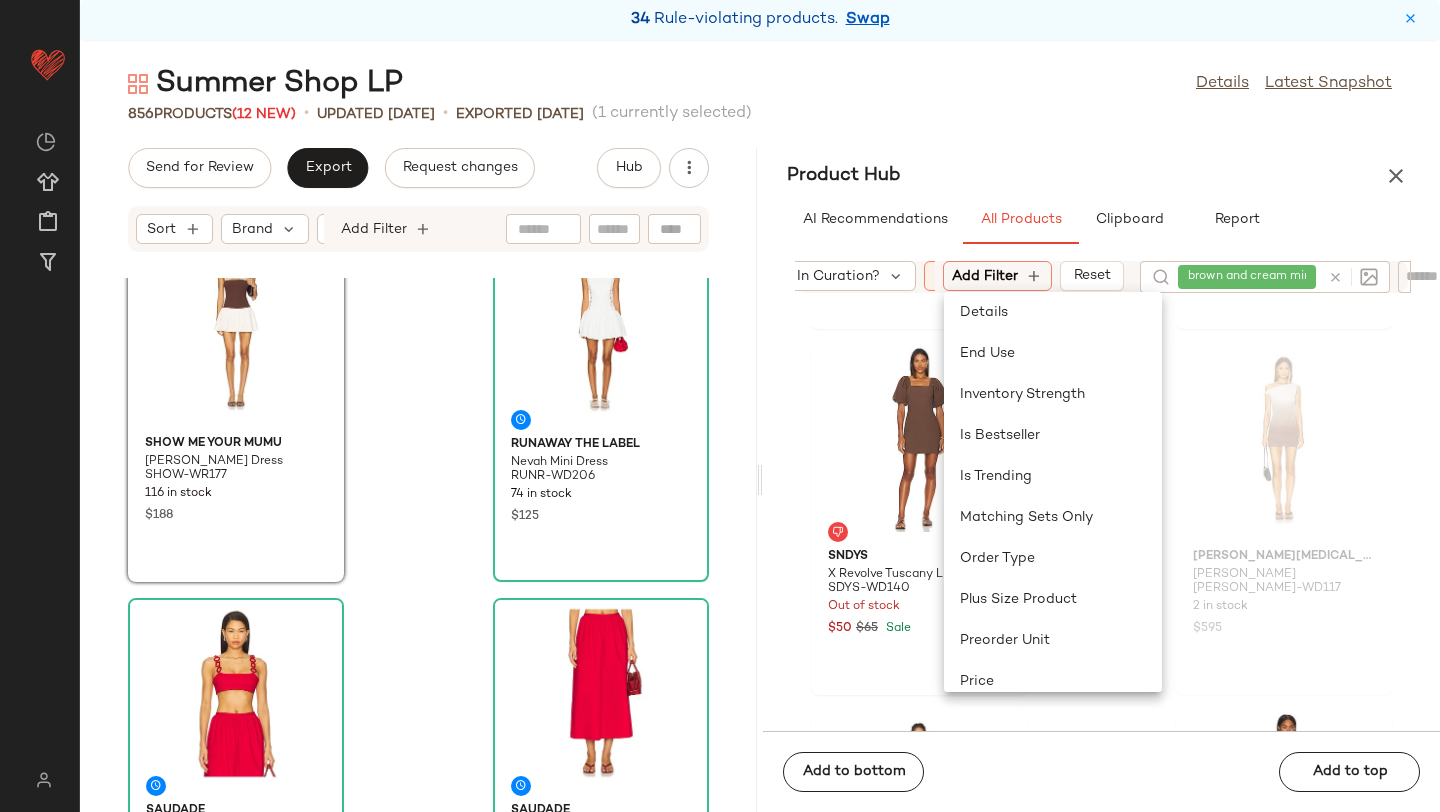 scroll, scrollTop: 641, scrollLeft: 0, axis: vertical 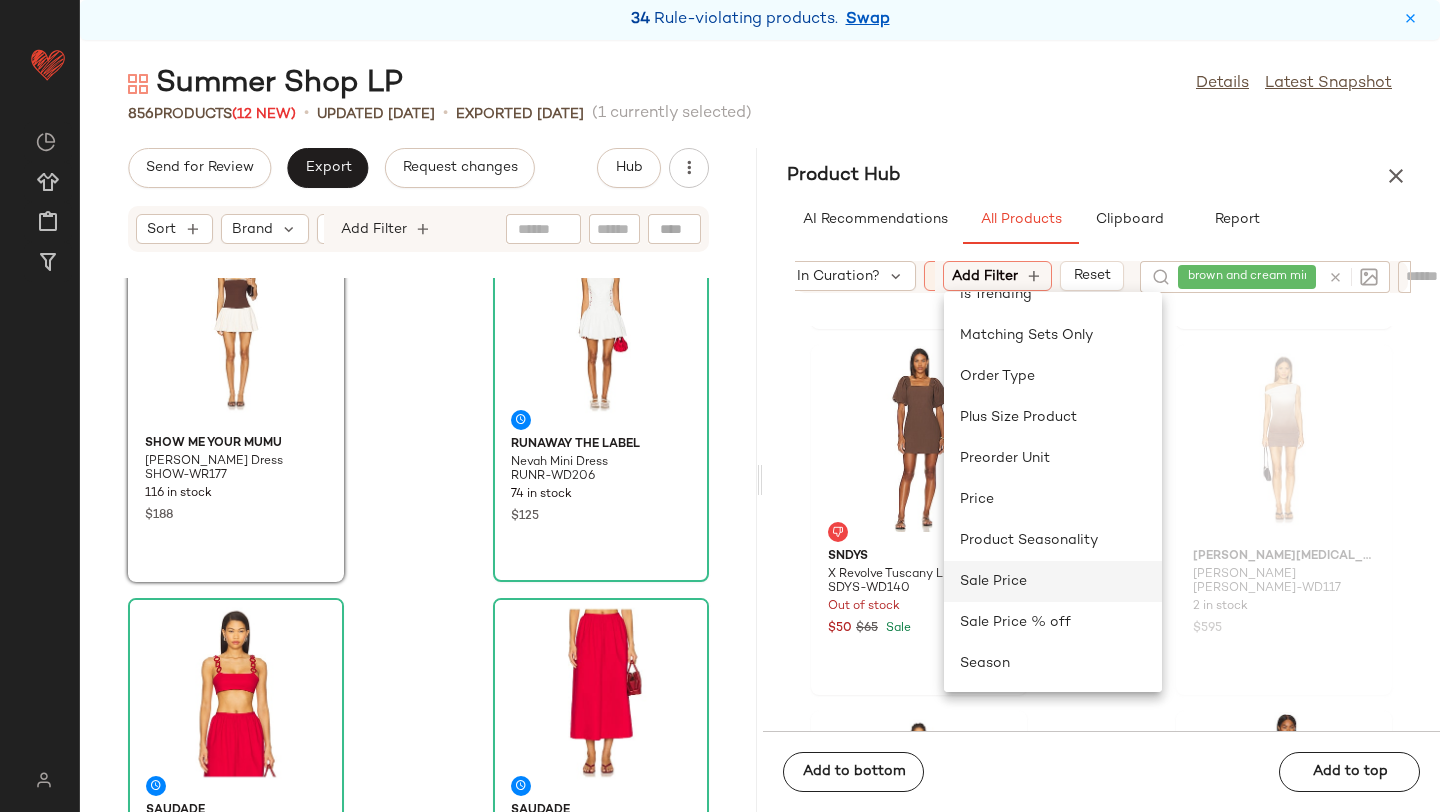 click on "Sale Price" 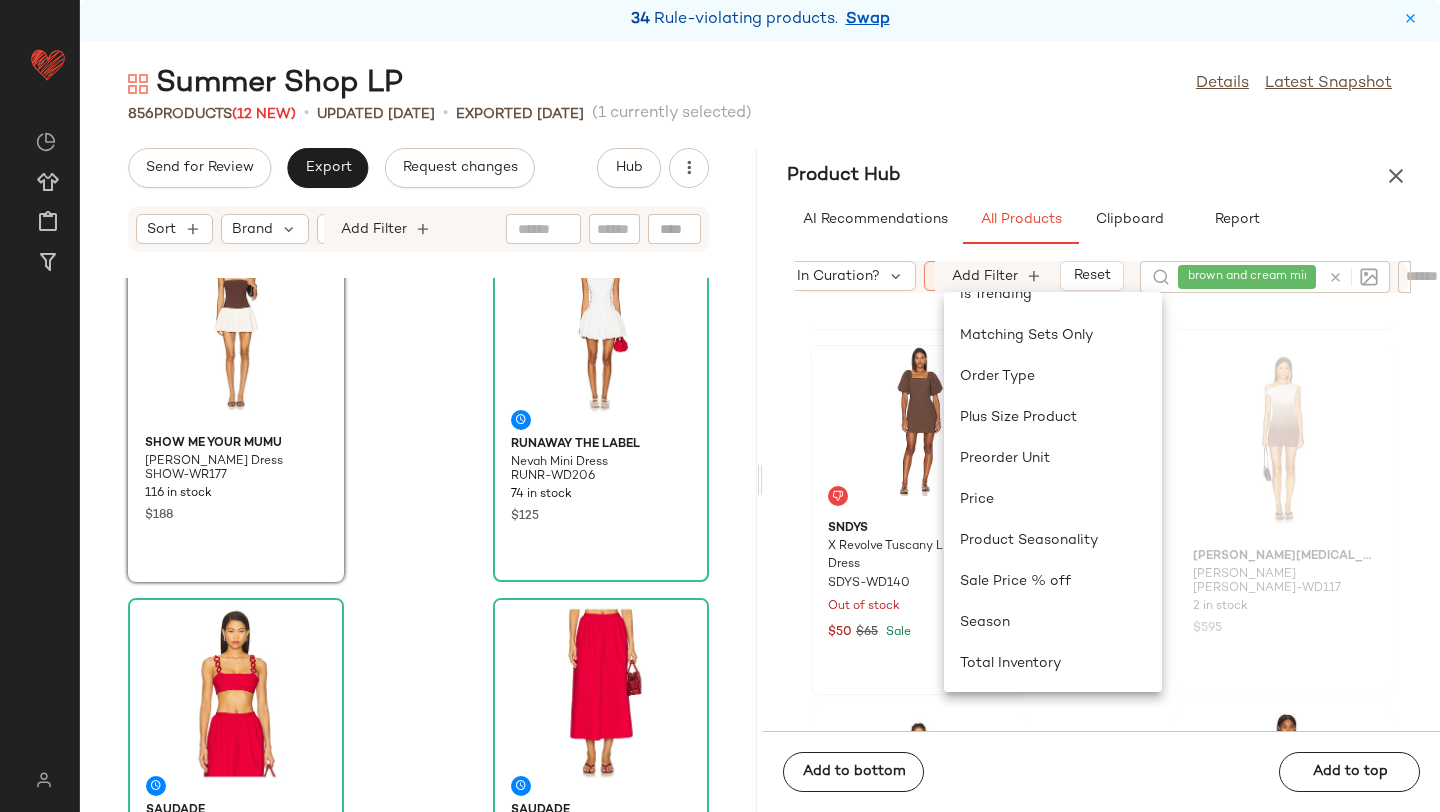 scroll, scrollTop: 0, scrollLeft: 549, axis: horizontal 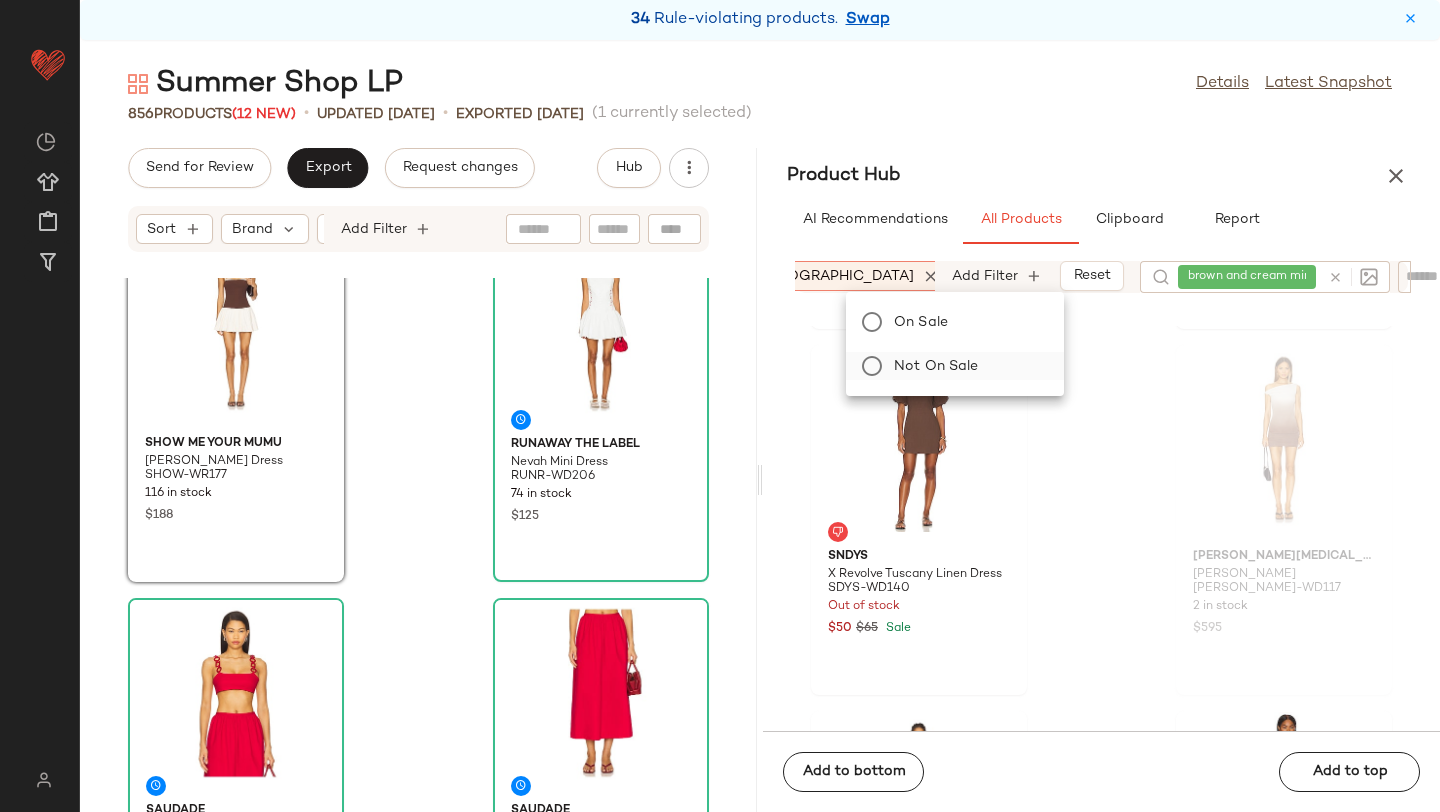 click on "Not on sale" 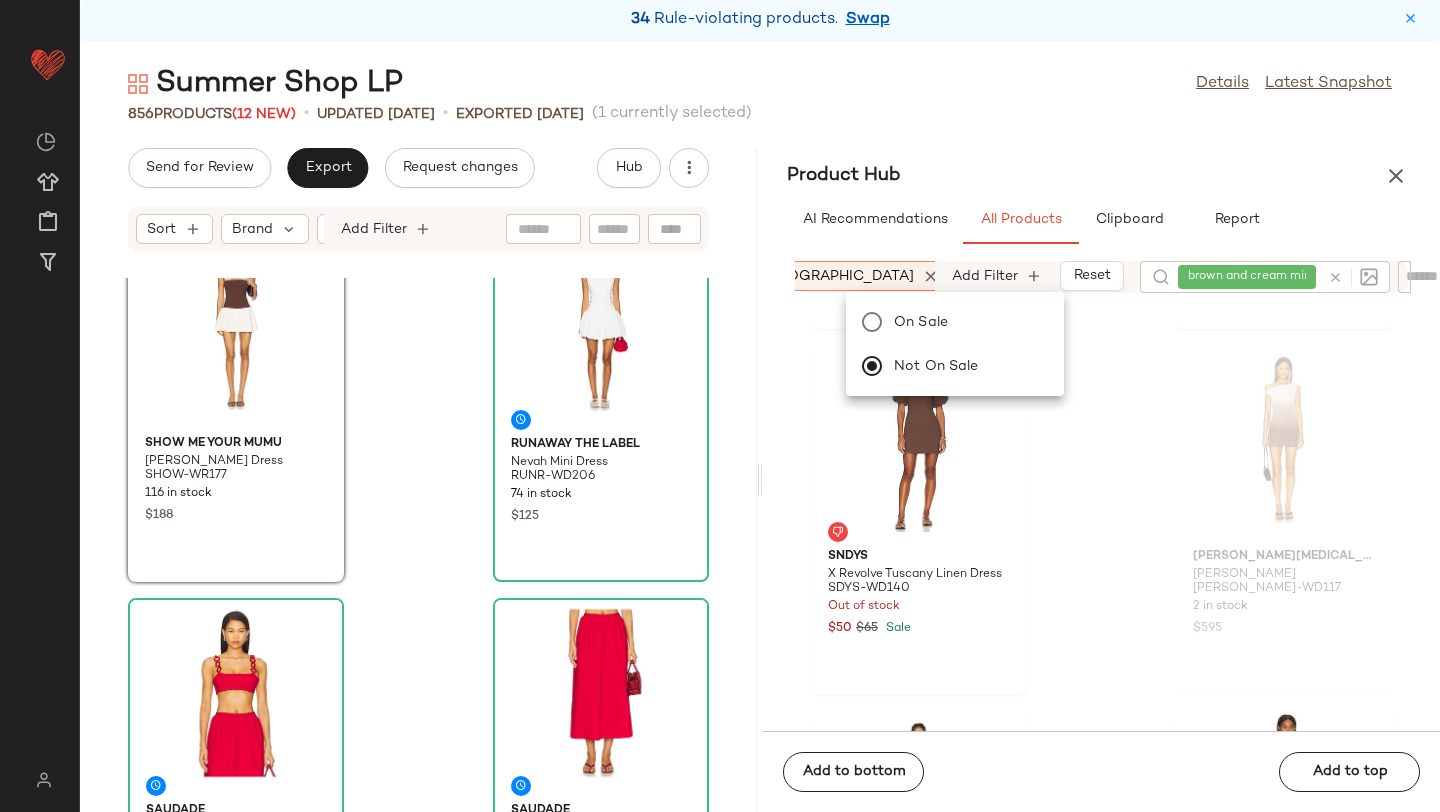 click on "Summer Shop LP  Details   Latest Snapshot" 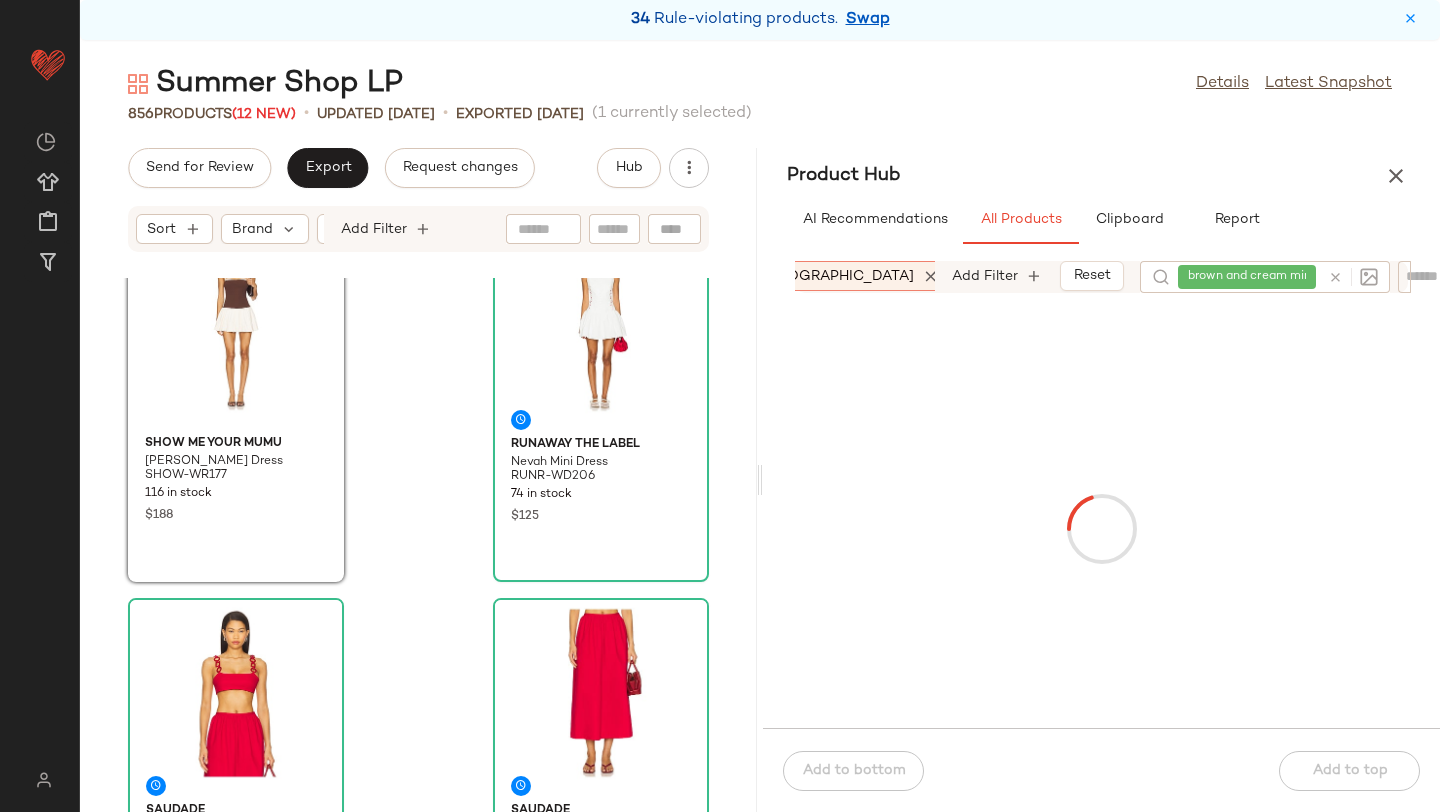 click at bounding box center (1335, 277) 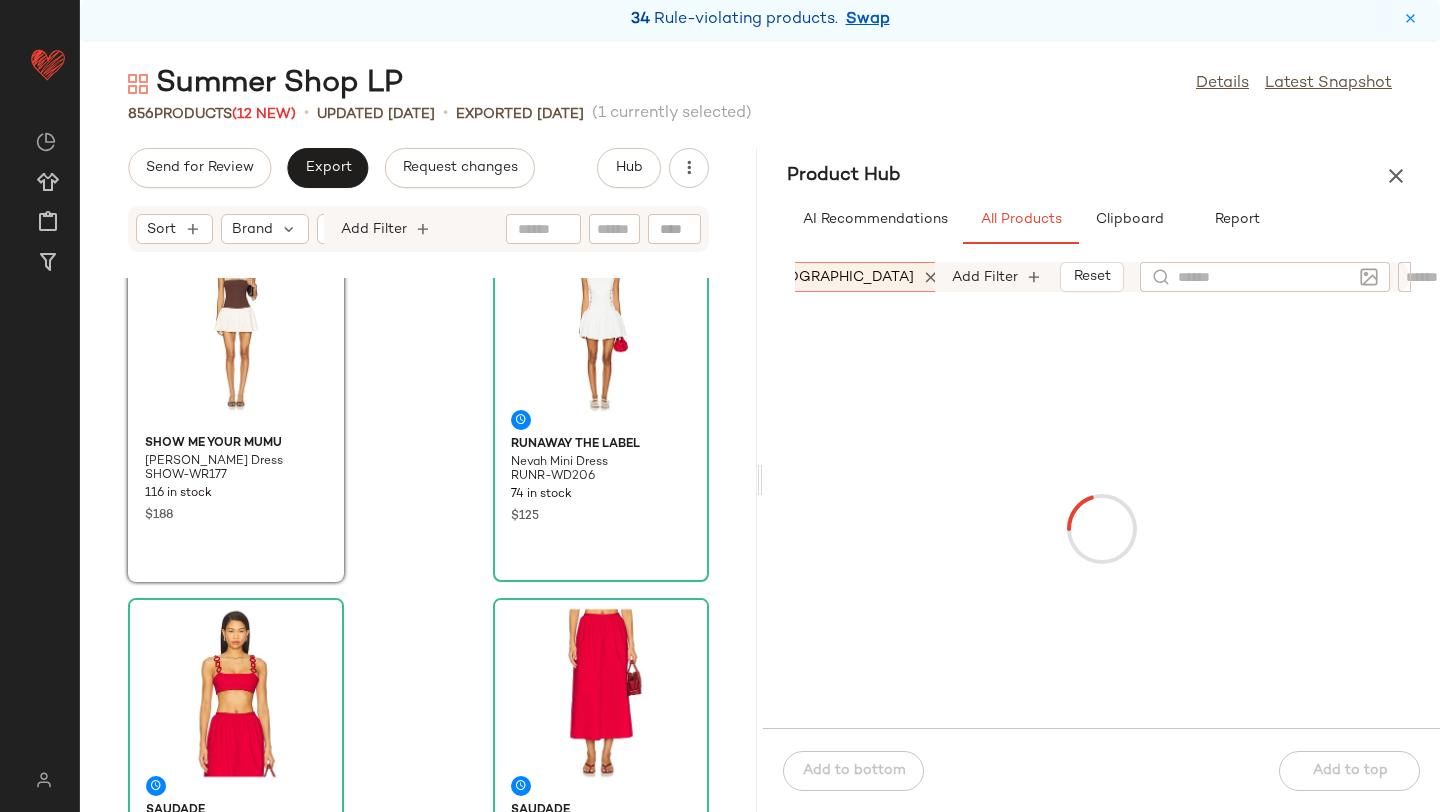 click on "Product Hub" at bounding box center (1101, 176) 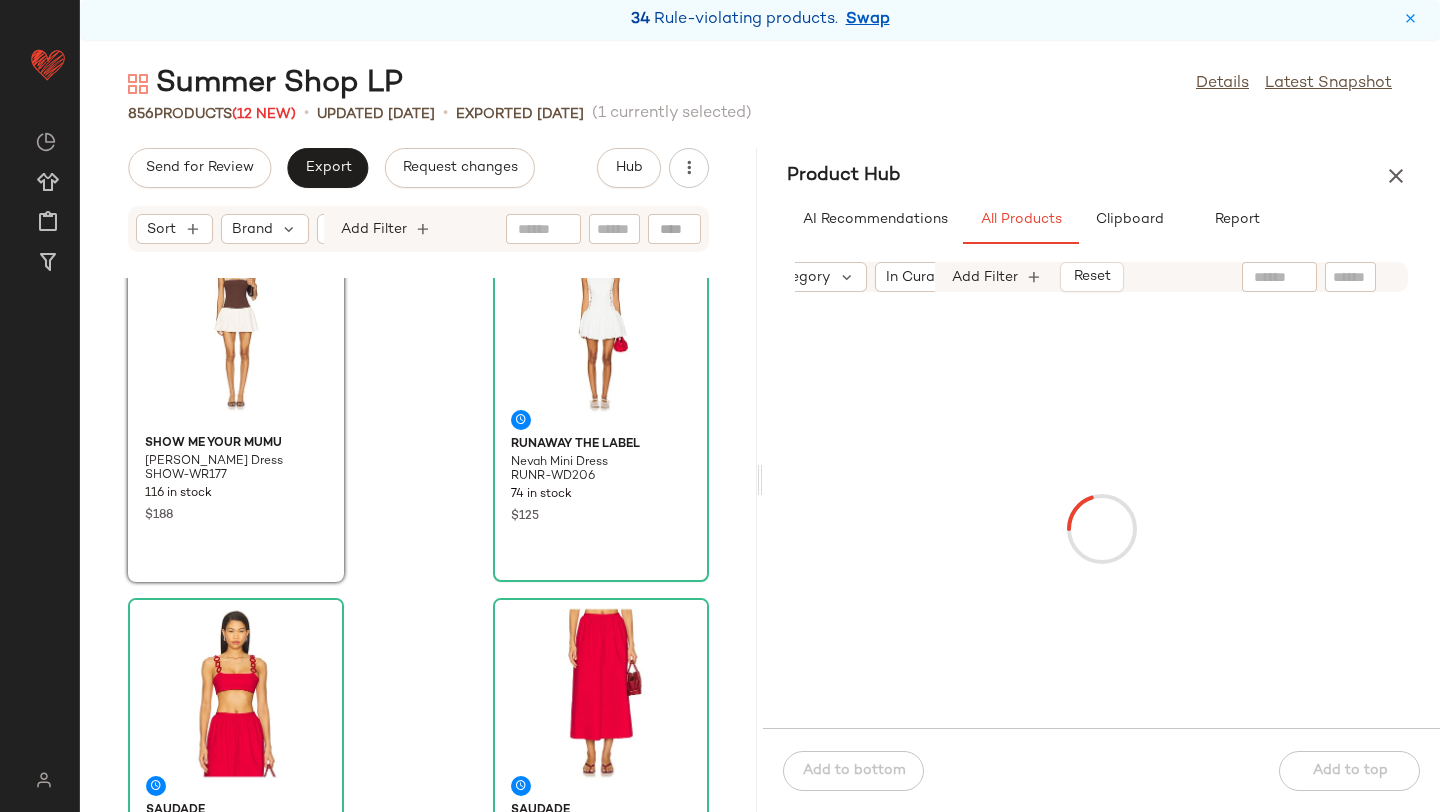 scroll, scrollTop: 0, scrollLeft: 193, axis: horizontal 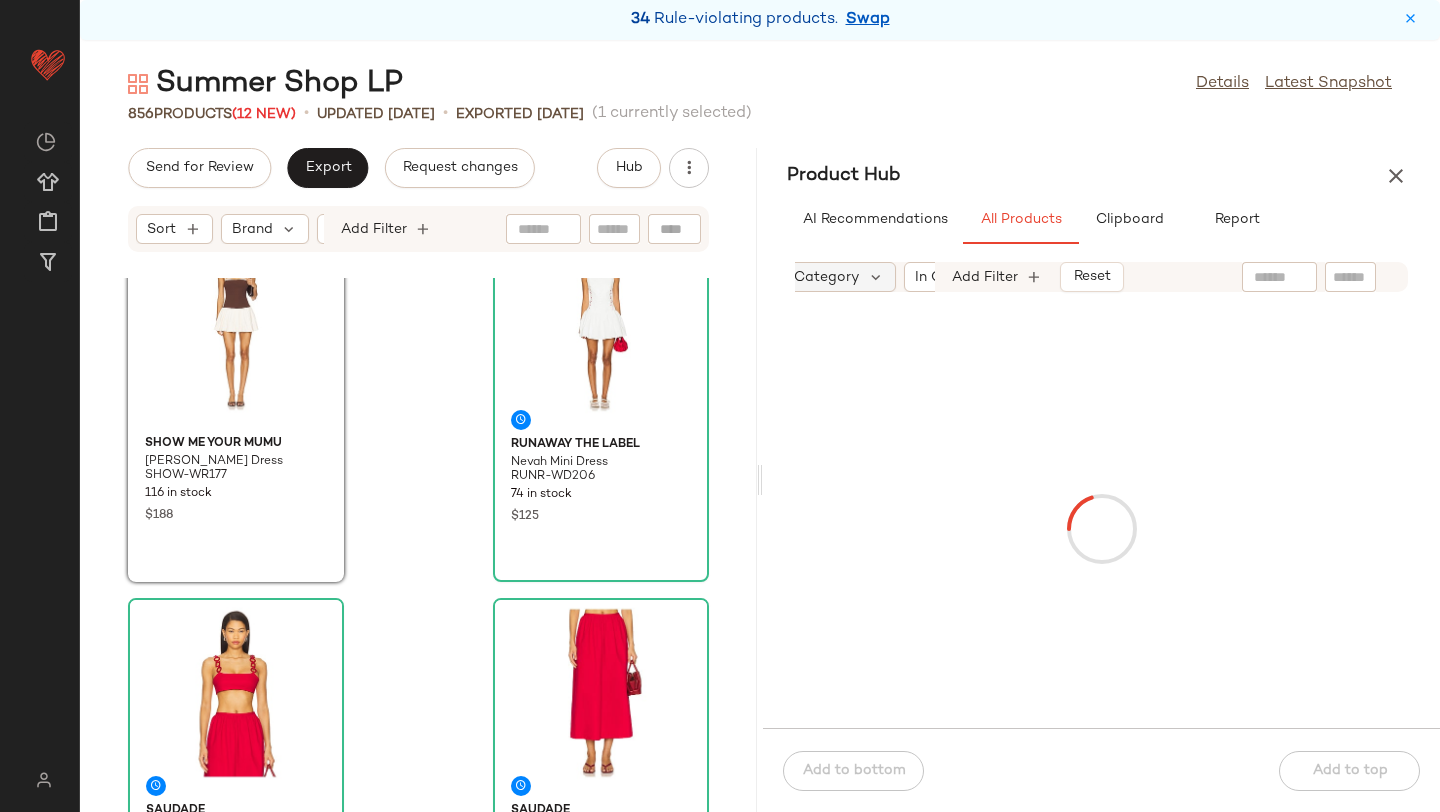 click on "Category" at bounding box center (826, 277) 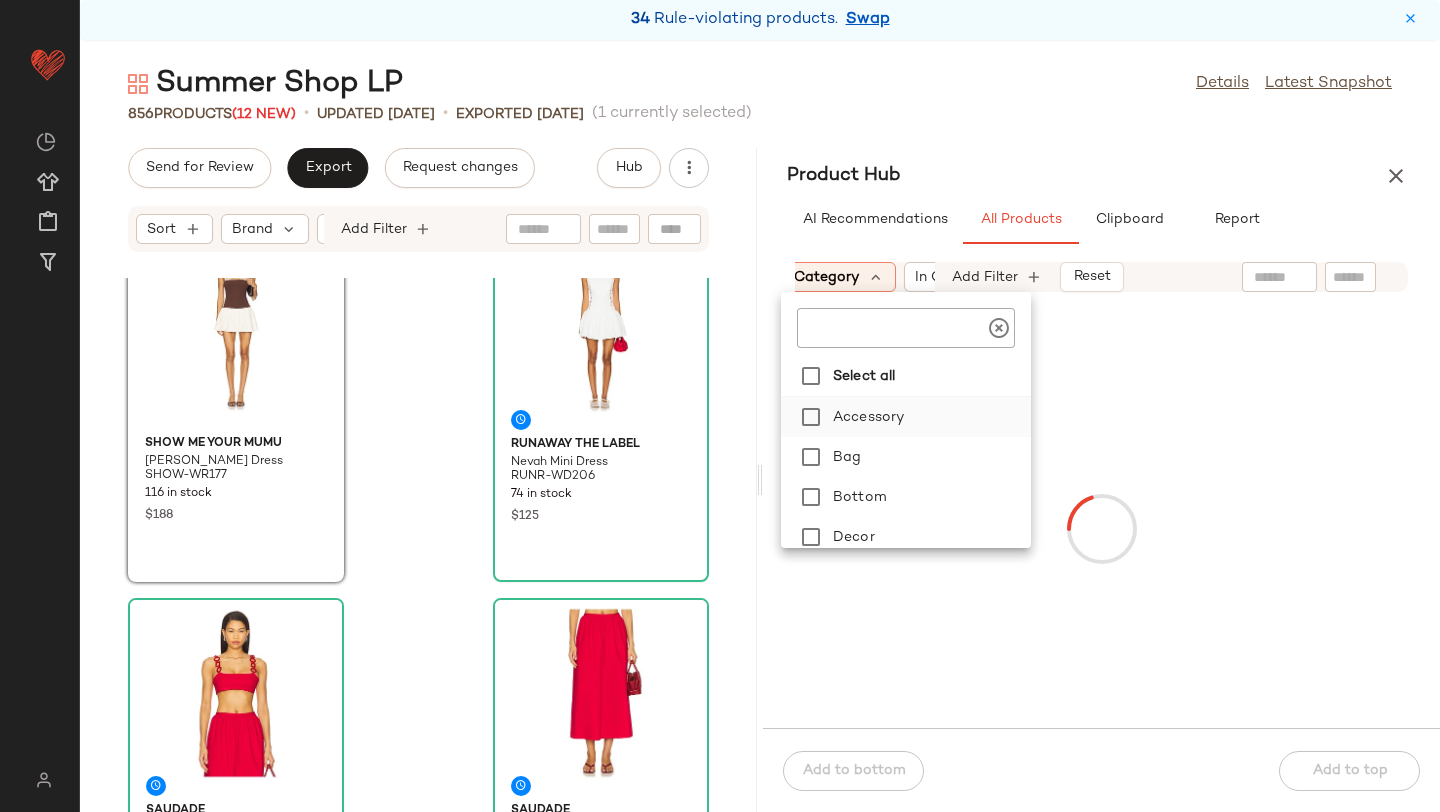 click on "Accessory" 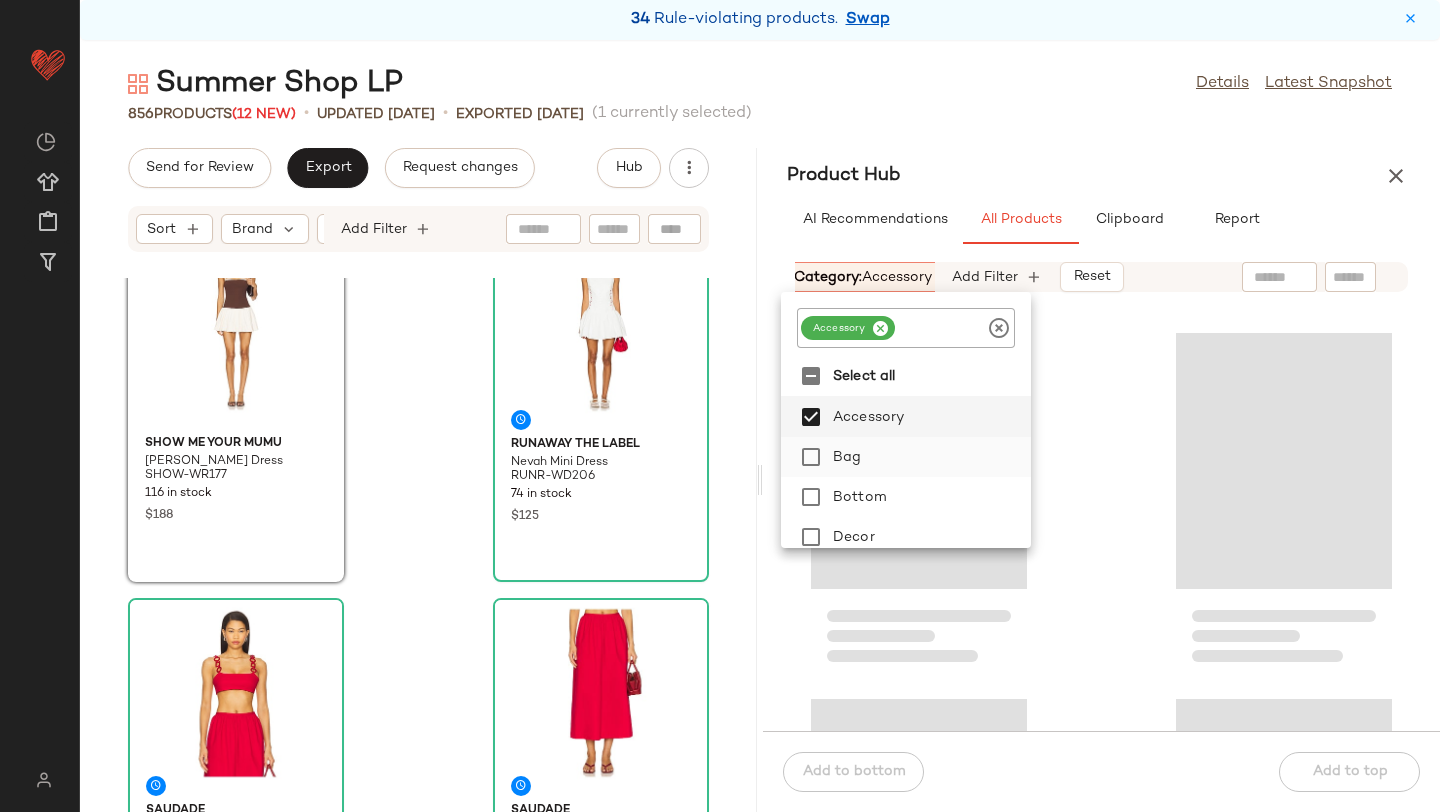 click on "Bag" at bounding box center [928, 457] 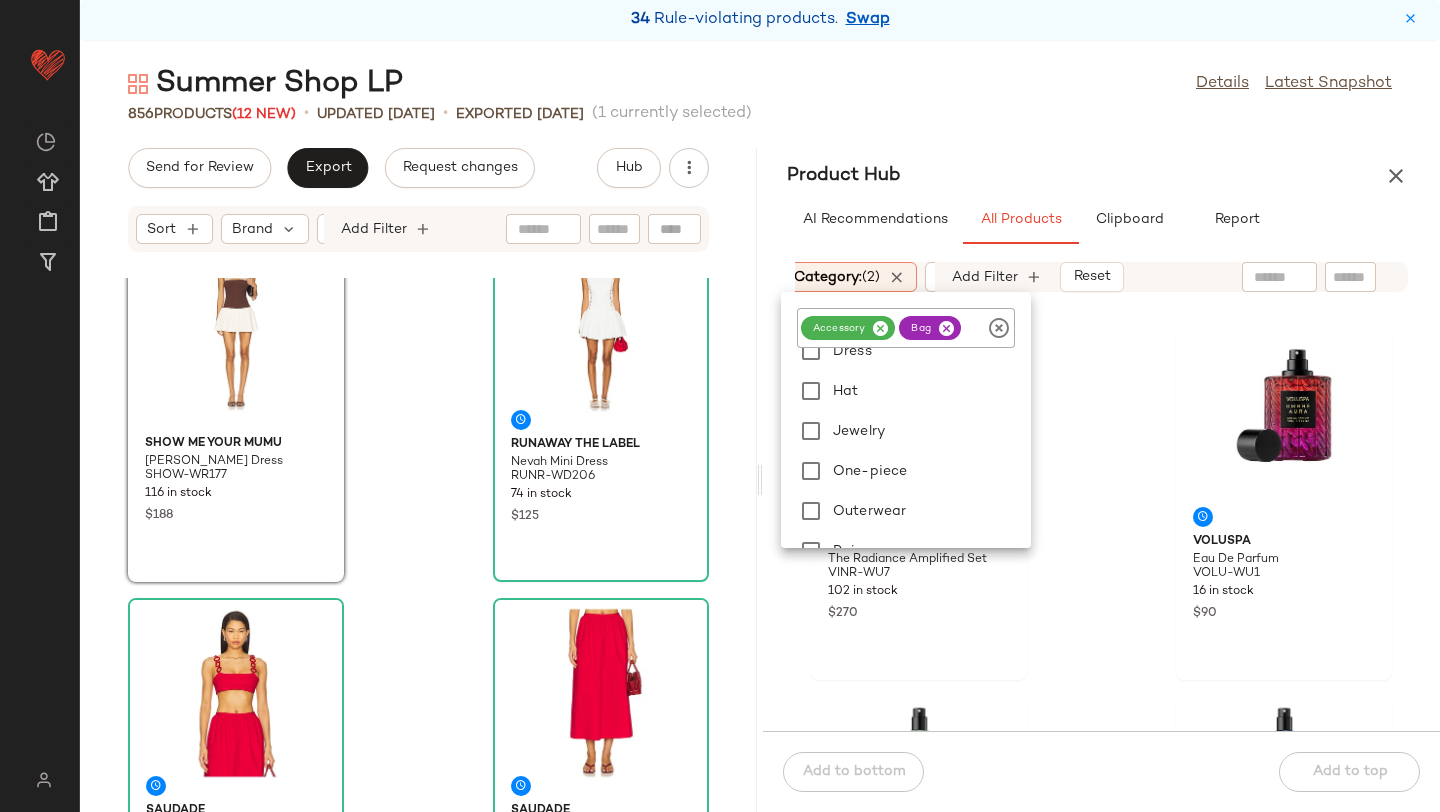 scroll, scrollTop: 222, scrollLeft: 0, axis: vertical 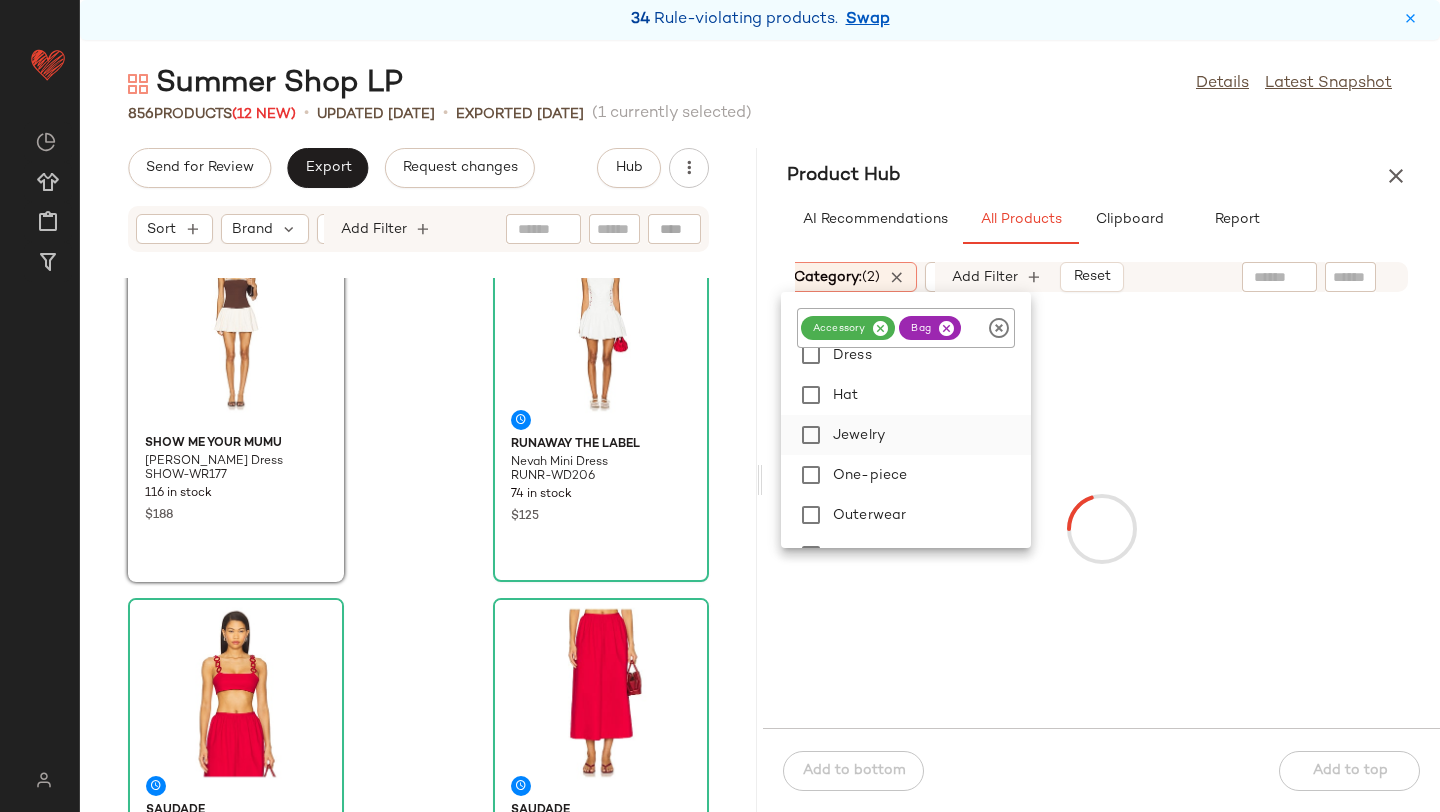 click on "Jewelry" 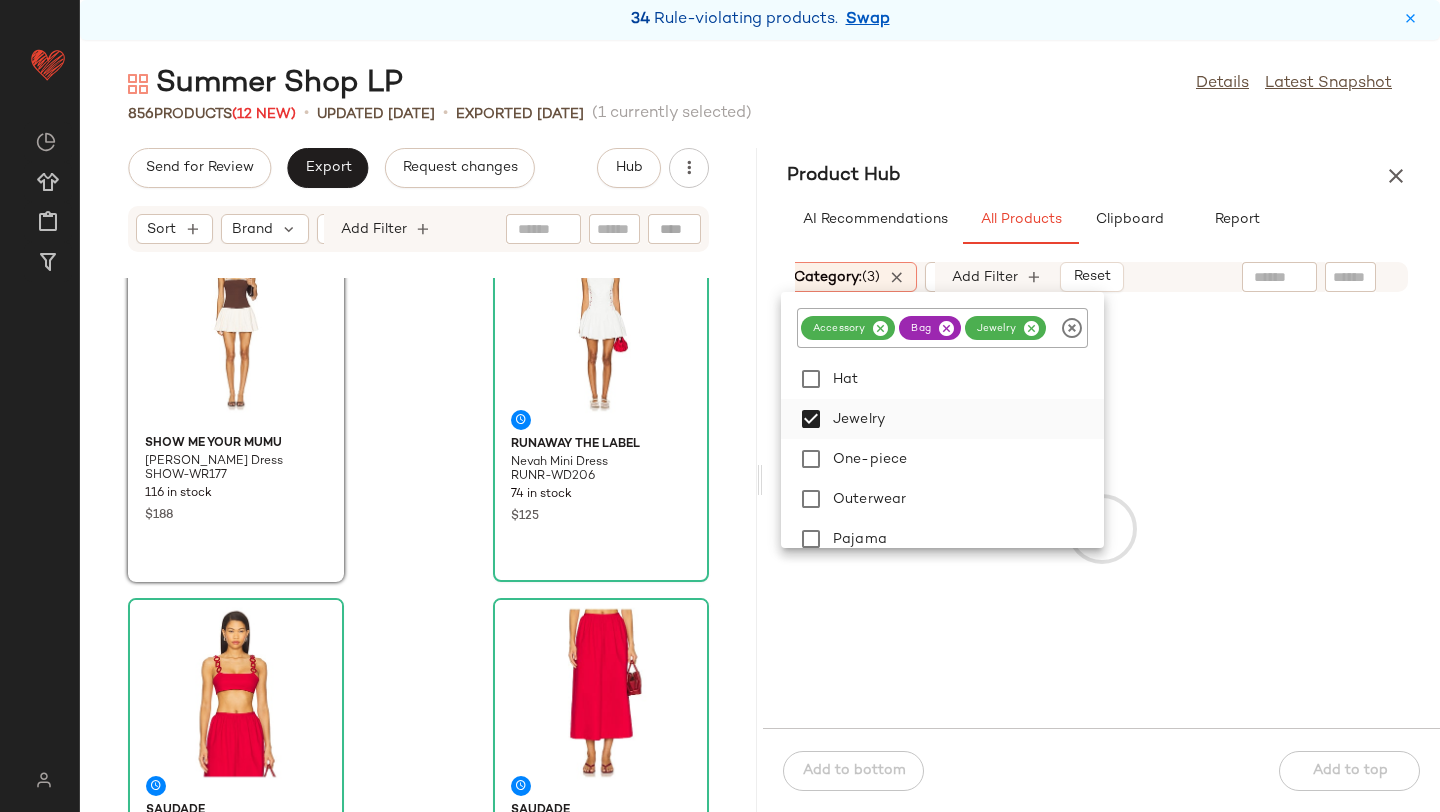 scroll, scrollTop: 343, scrollLeft: 0, axis: vertical 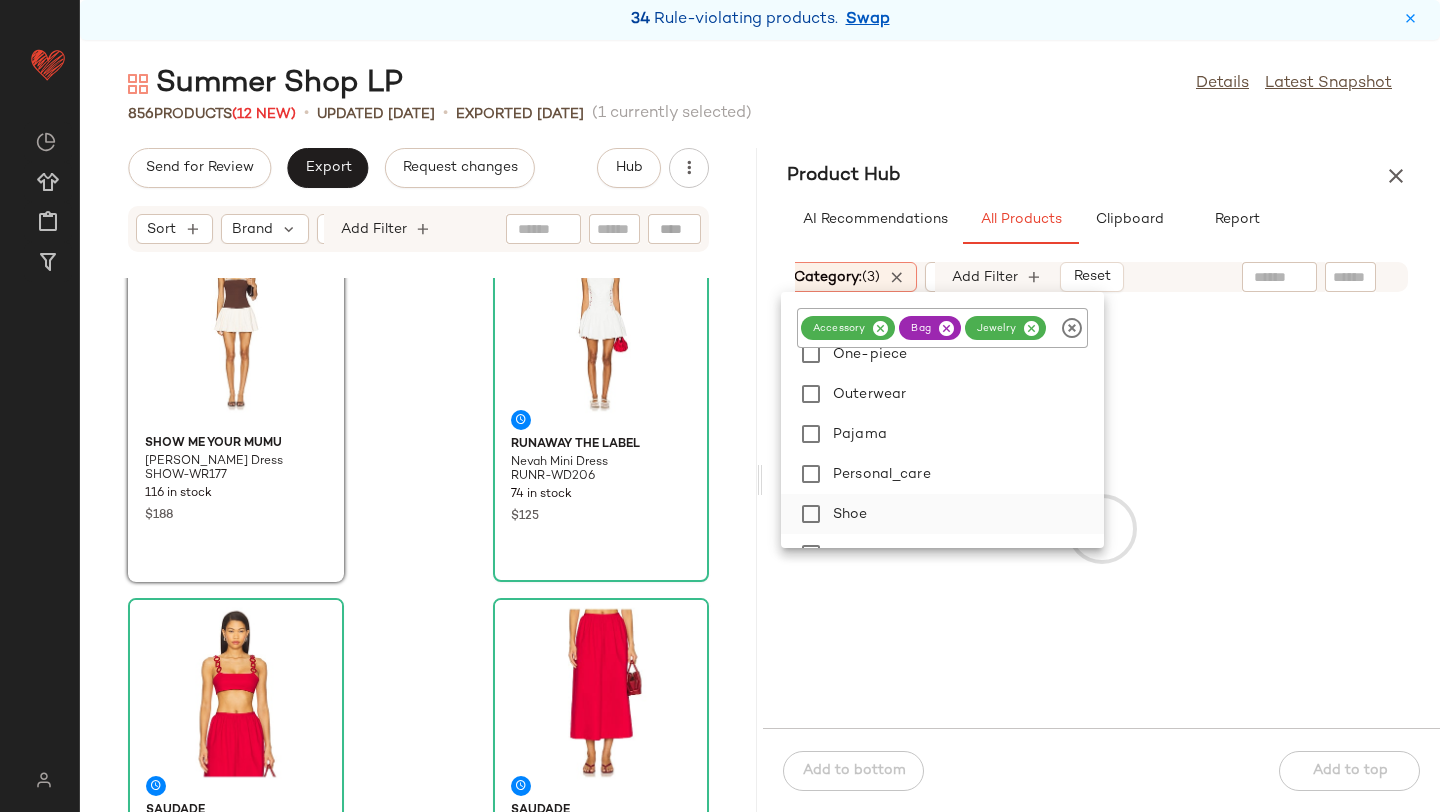 click on "Shoe" 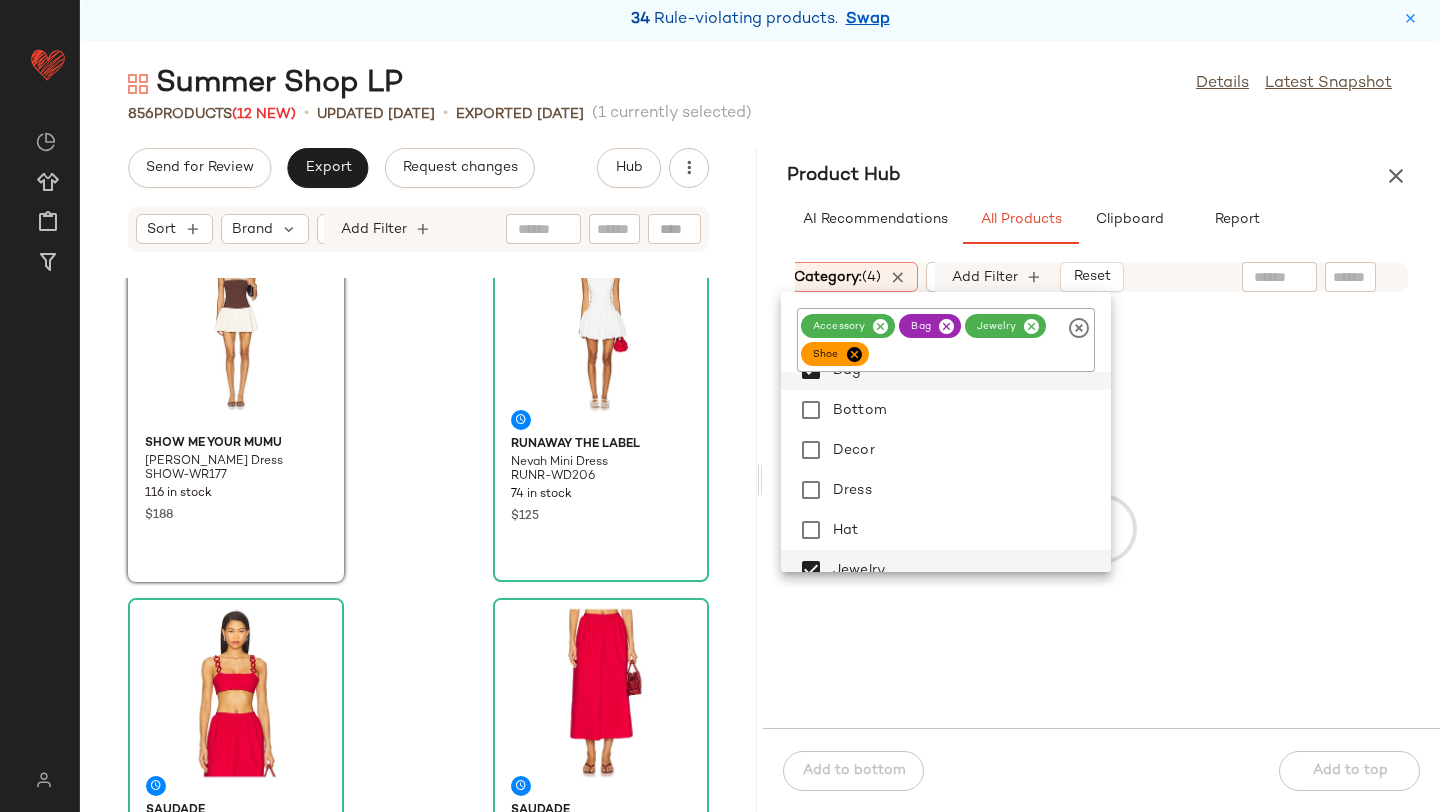 scroll, scrollTop: 0, scrollLeft: 0, axis: both 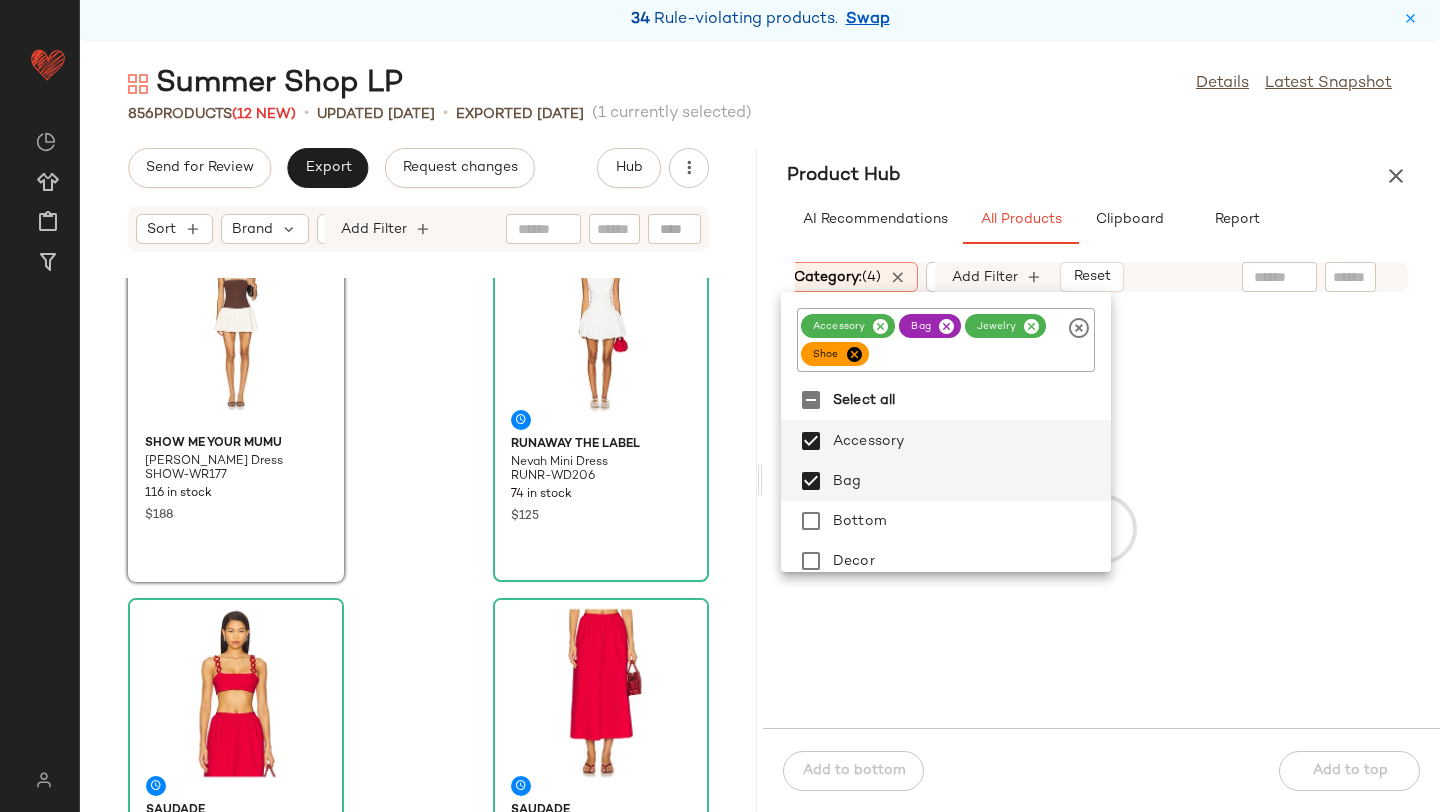 click on "Summer Shop LP  Details   Latest Snapshot  856   Products  (12 New)  •   updated Jul 8th  •  Exported Jul 7th   (1 currently selected)   Send for Review   Export   Request changes   Hub  Sort  Brand  Category  Add Filter  Elodie the Label Elsie Top EDIE-WS21 75 in stock $128 L'Academie by Marianna Cannes Skort LCDE-WF147 11 in stock $169 $169  •  1 Show Me Your Mumu Tiffany Skort Dress SHOW-WR177 116 in stock $188 Runaway The Label Nevah Mini Dress RUNR-WD206 74 in stock $125 Saudade Charm Top SDAD-WS11 25 in stock $150 $270  •  2 Saudade Charm Skirt SDAD-WQ9 26 in stock $250  SET  Bardot Helenia Longline Strapless Top BARD-WS426 231 in stock $119 $357  •  3  SET  Bardot Helenia Pleated Skort BARD-WF20 19 in stock $139 $278  •  2 Product Hub  AI Recommendations   All Products   Clipboard   Report  Sort  Brand  Category:   (4) In Curation?  Gender:   female Sale Price:   Not on sale Add Filter   Reset   Add to bottom   Add to top" at bounding box center (760, 438) 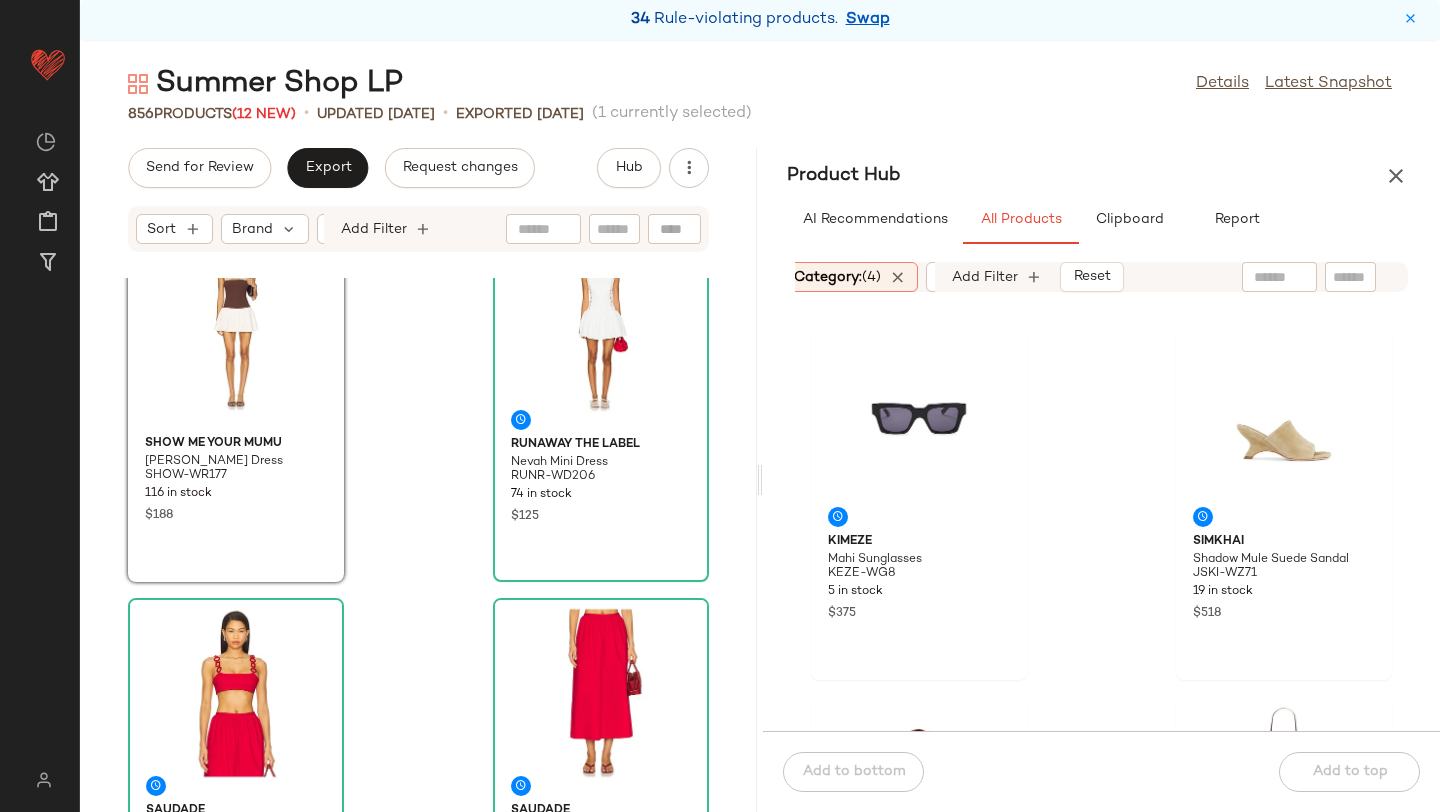 scroll, scrollTop: 293, scrollLeft: 0, axis: vertical 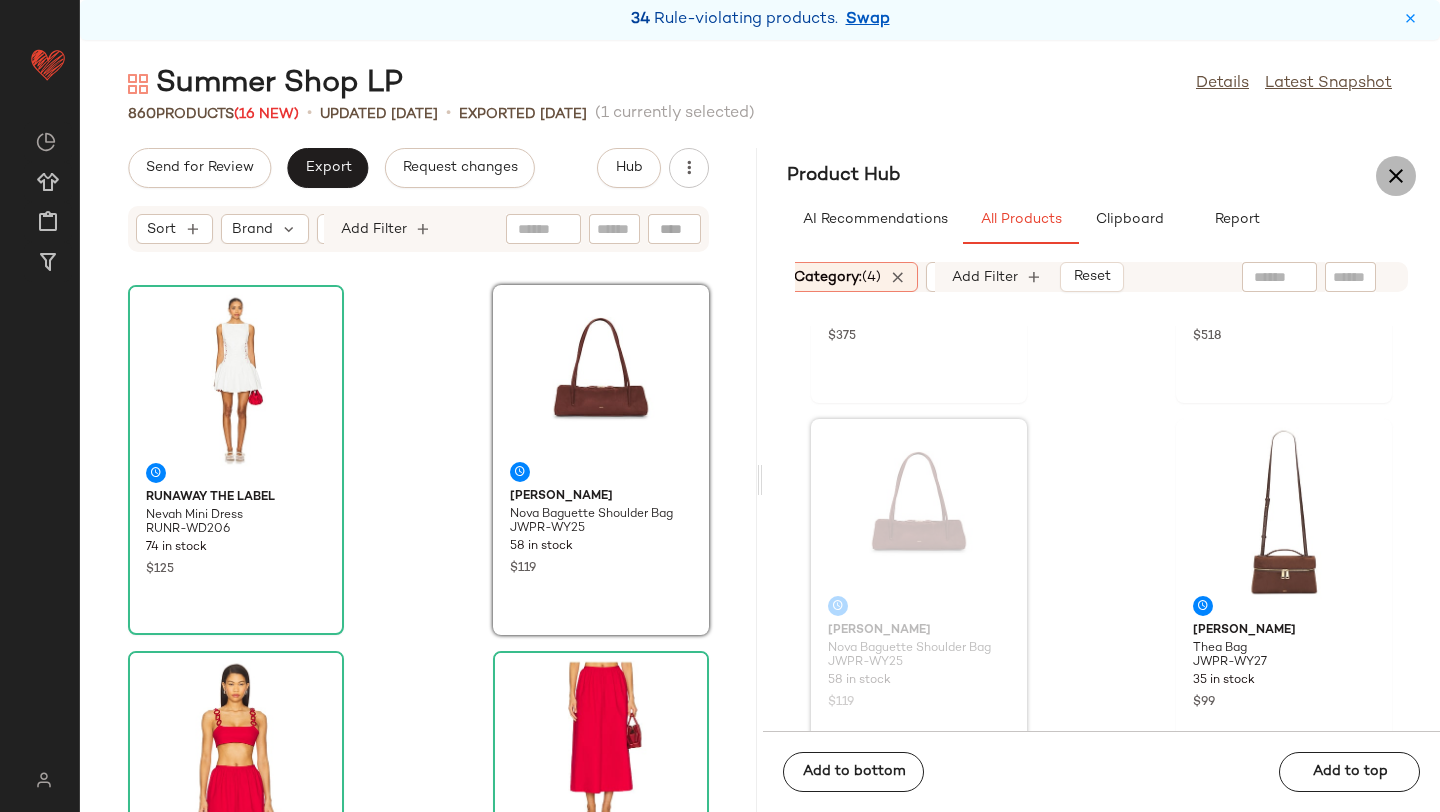 click at bounding box center (1396, 176) 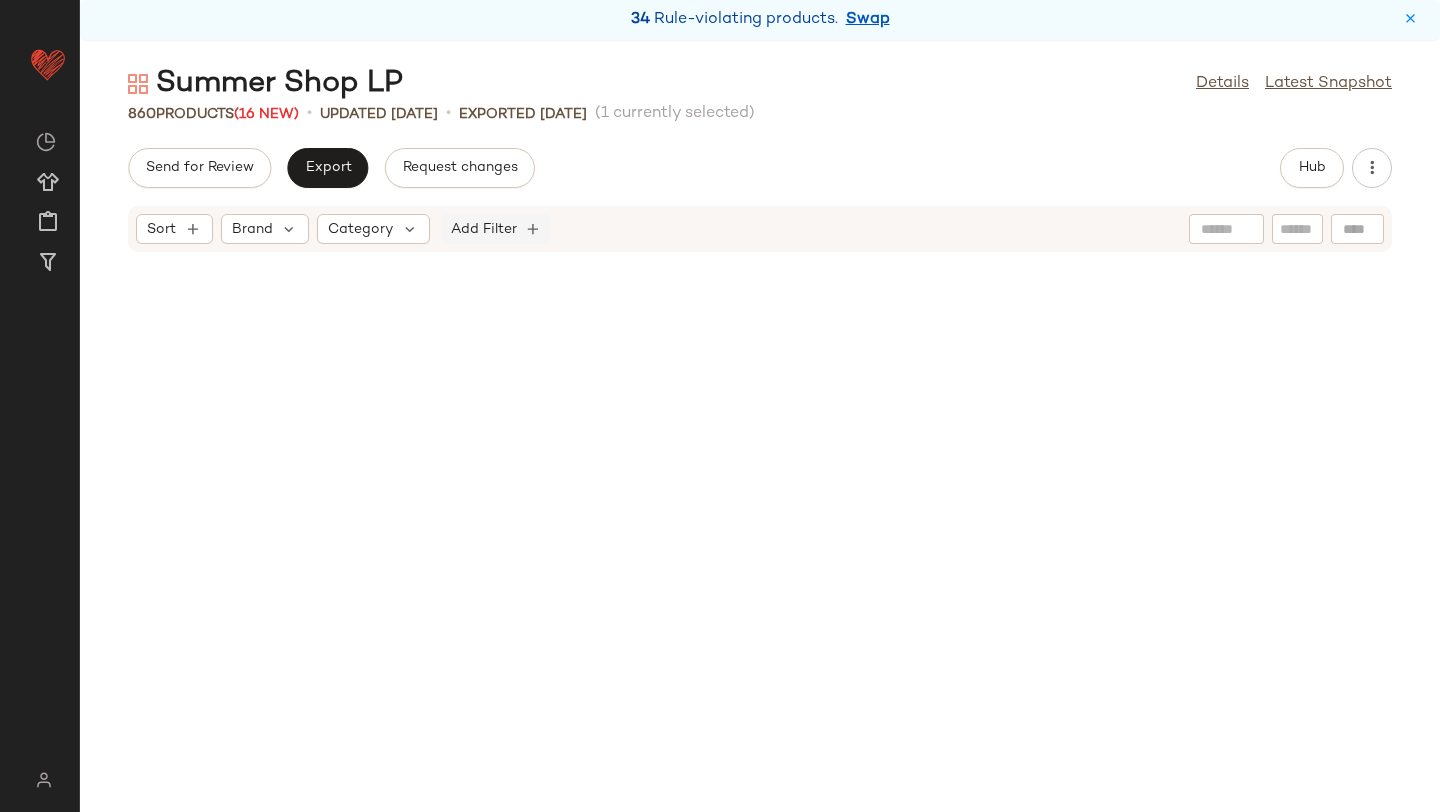 scroll, scrollTop: 1843, scrollLeft: 0, axis: vertical 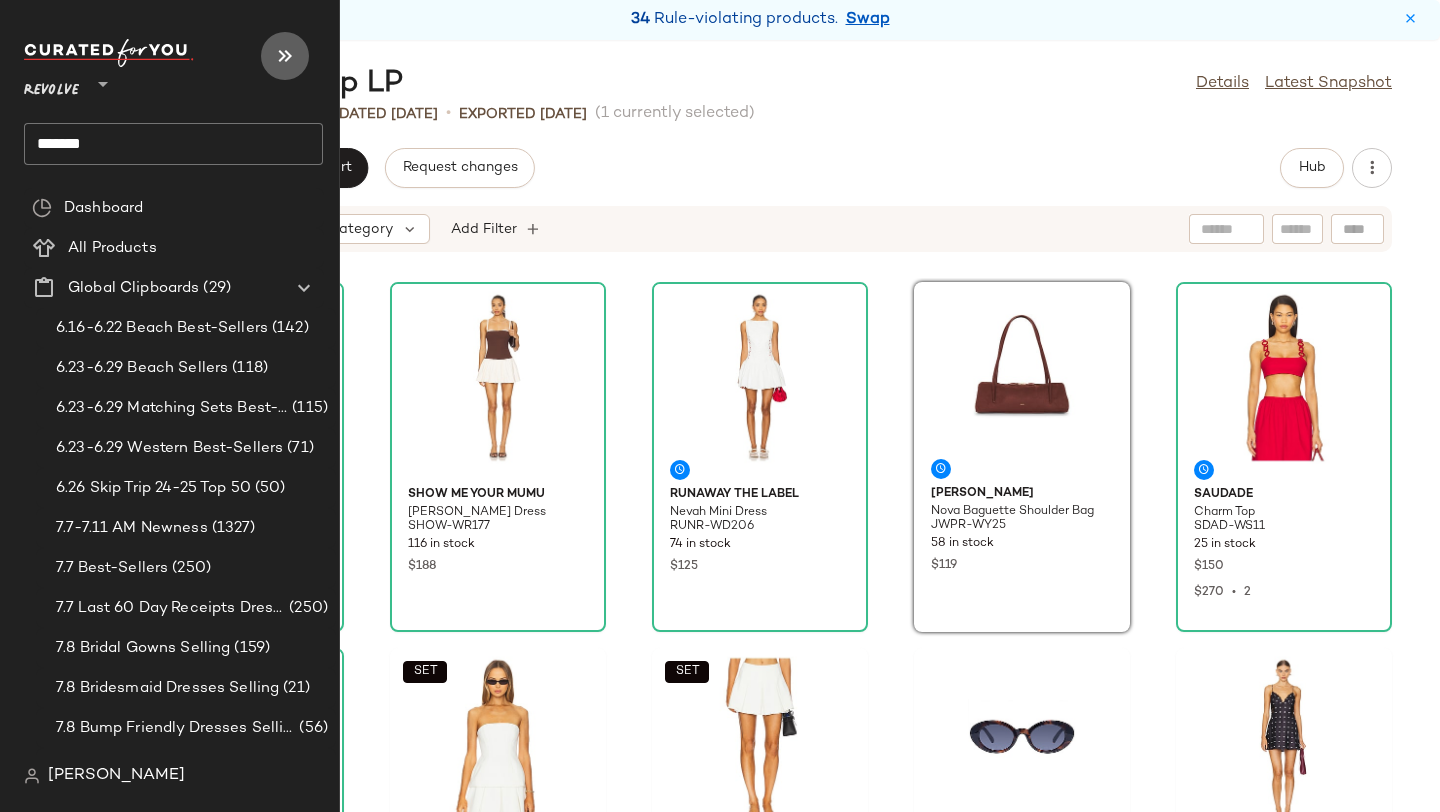 click at bounding box center [285, 56] 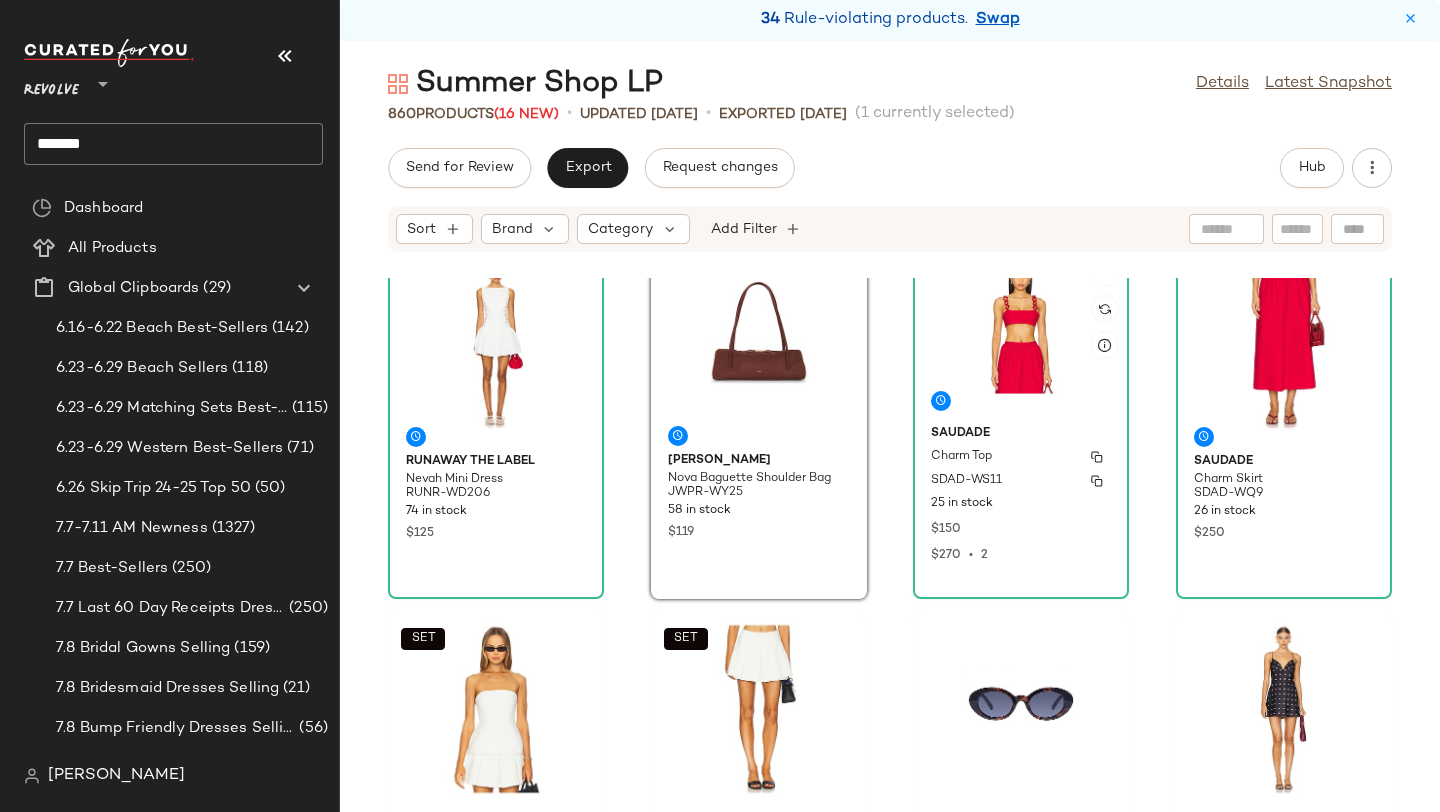 scroll, scrollTop: 994, scrollLeft: 0, axis: vertical 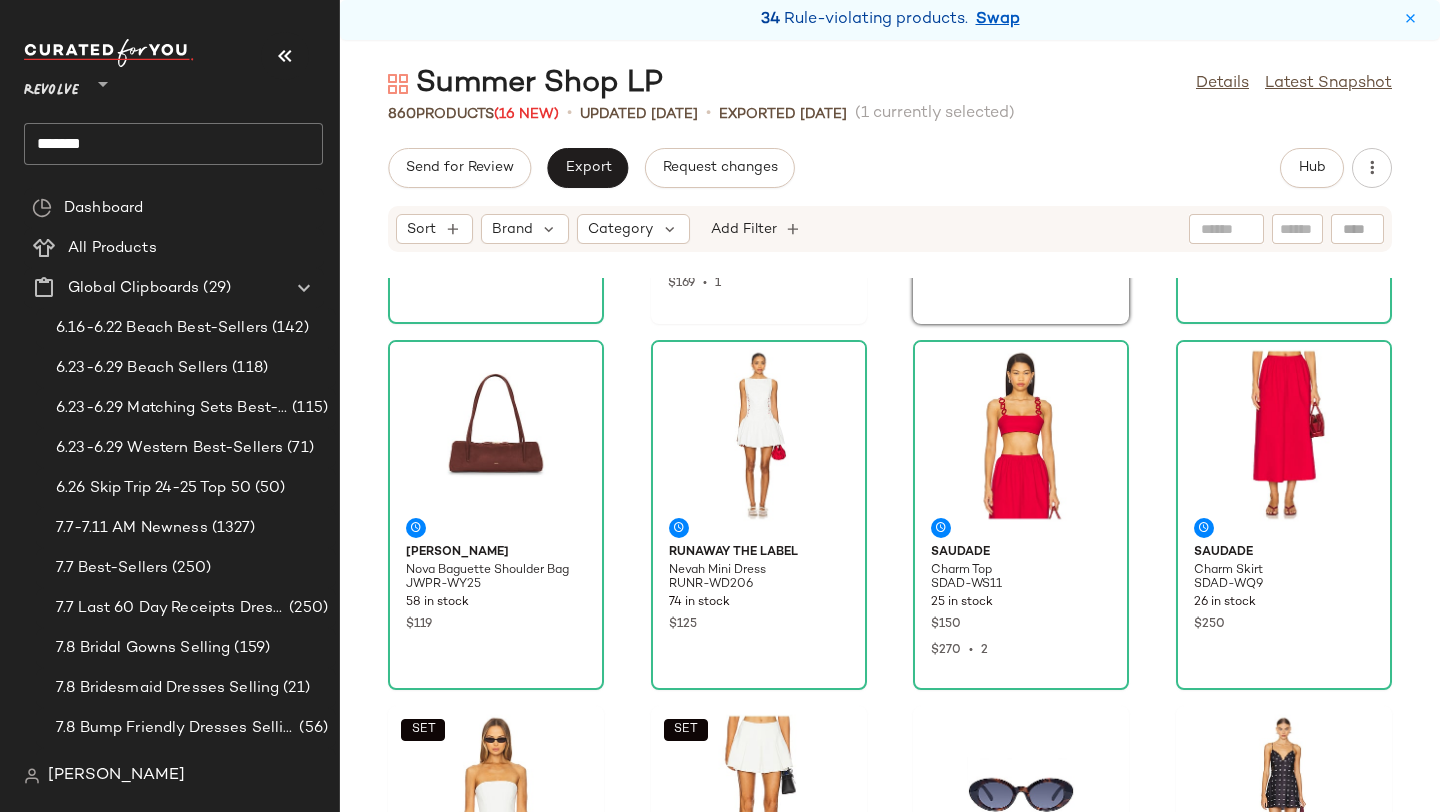 click on "Swap" at bounding box center [998, 20] 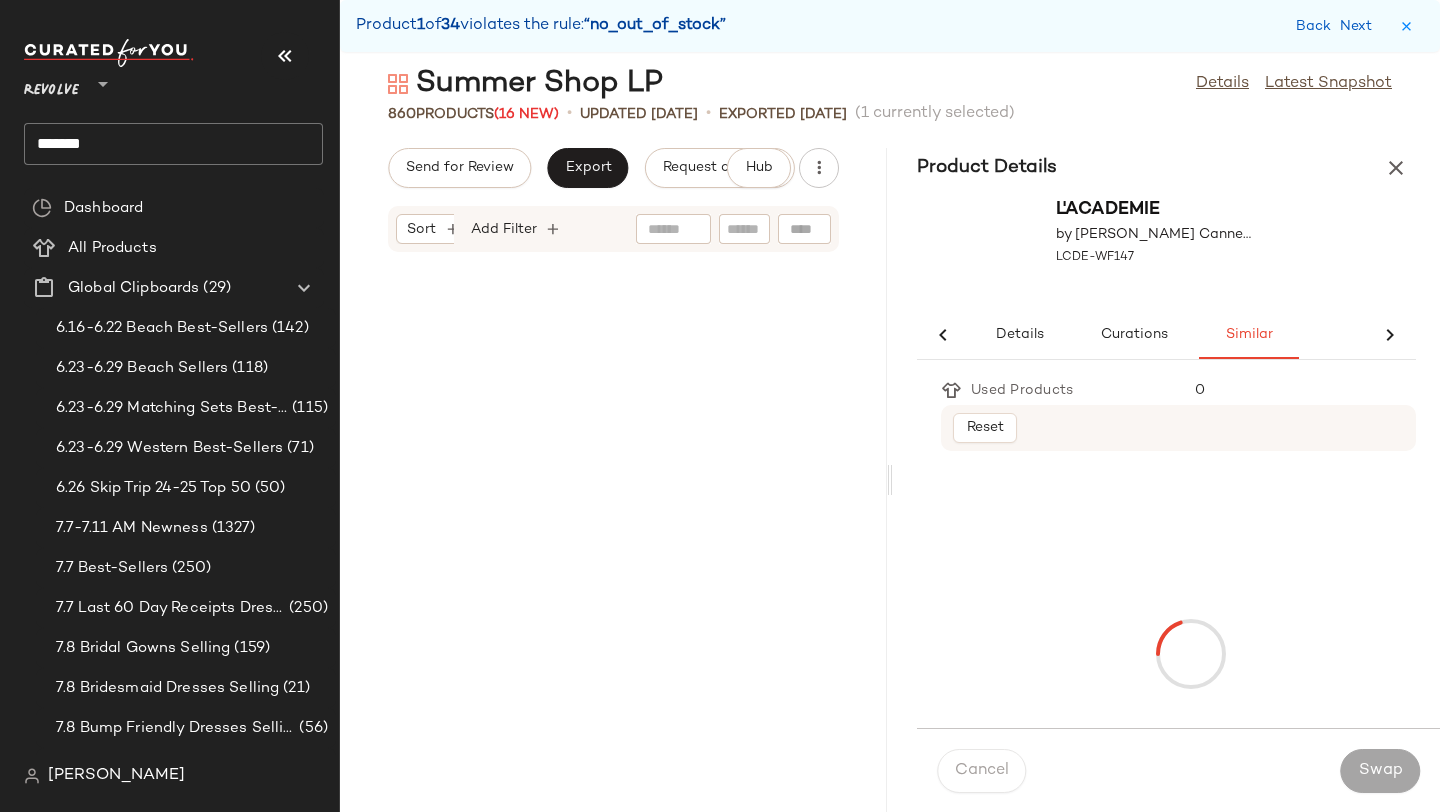 scroll, scrollTop: 0, scrollLeft: 0, axis: both 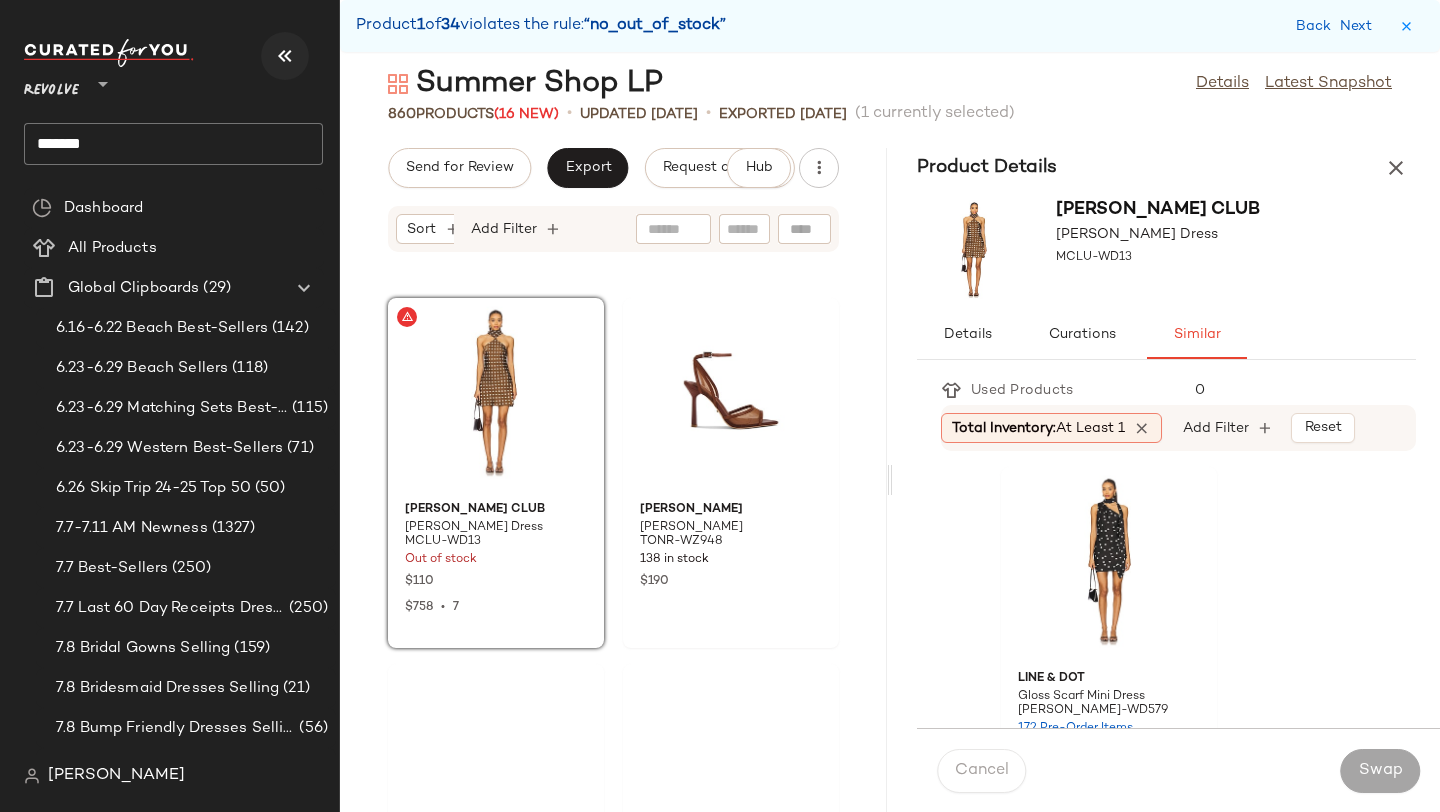 click at bounding box center (285, 56) 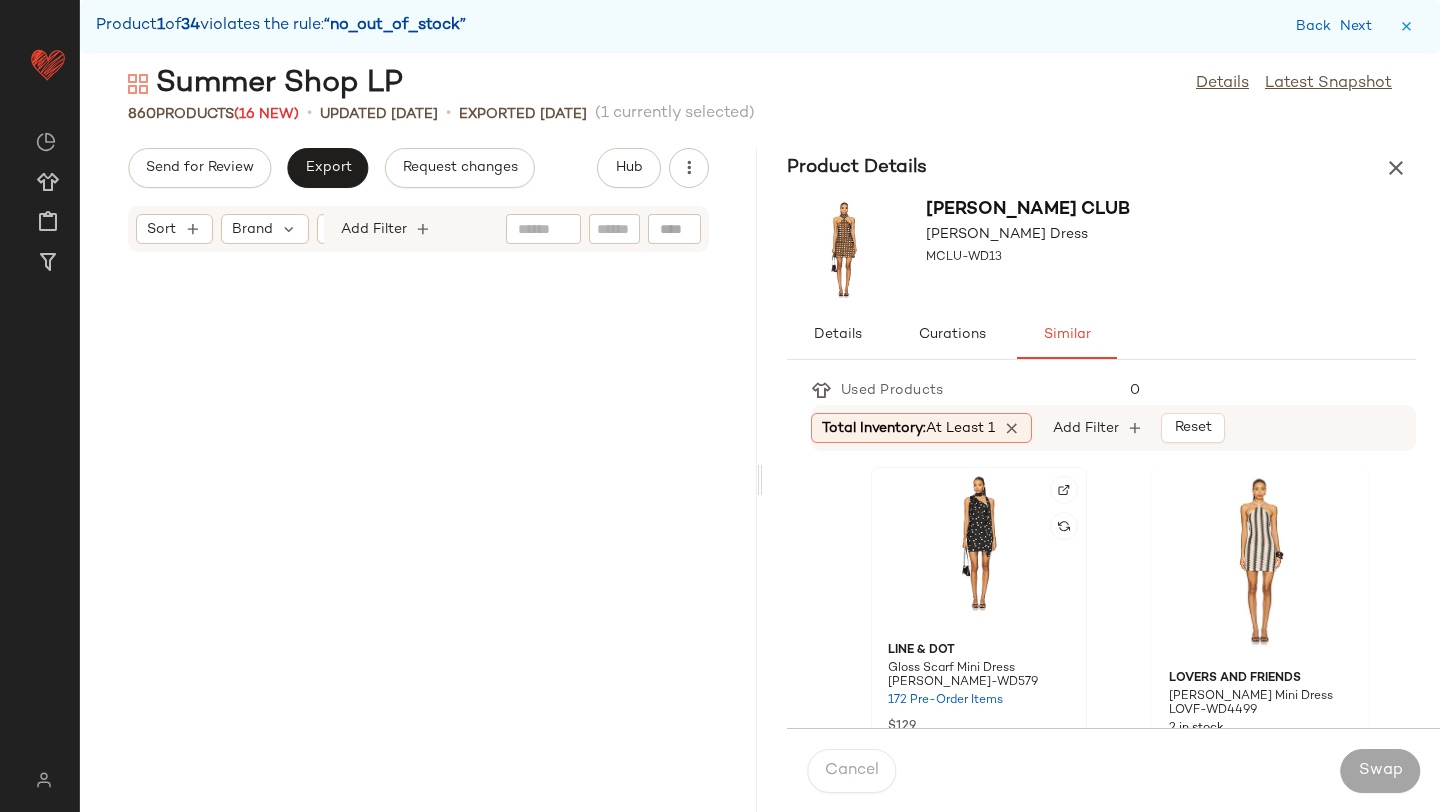 scroll, scrollTop: 4758, scrollLeft: 0, axis: vertical 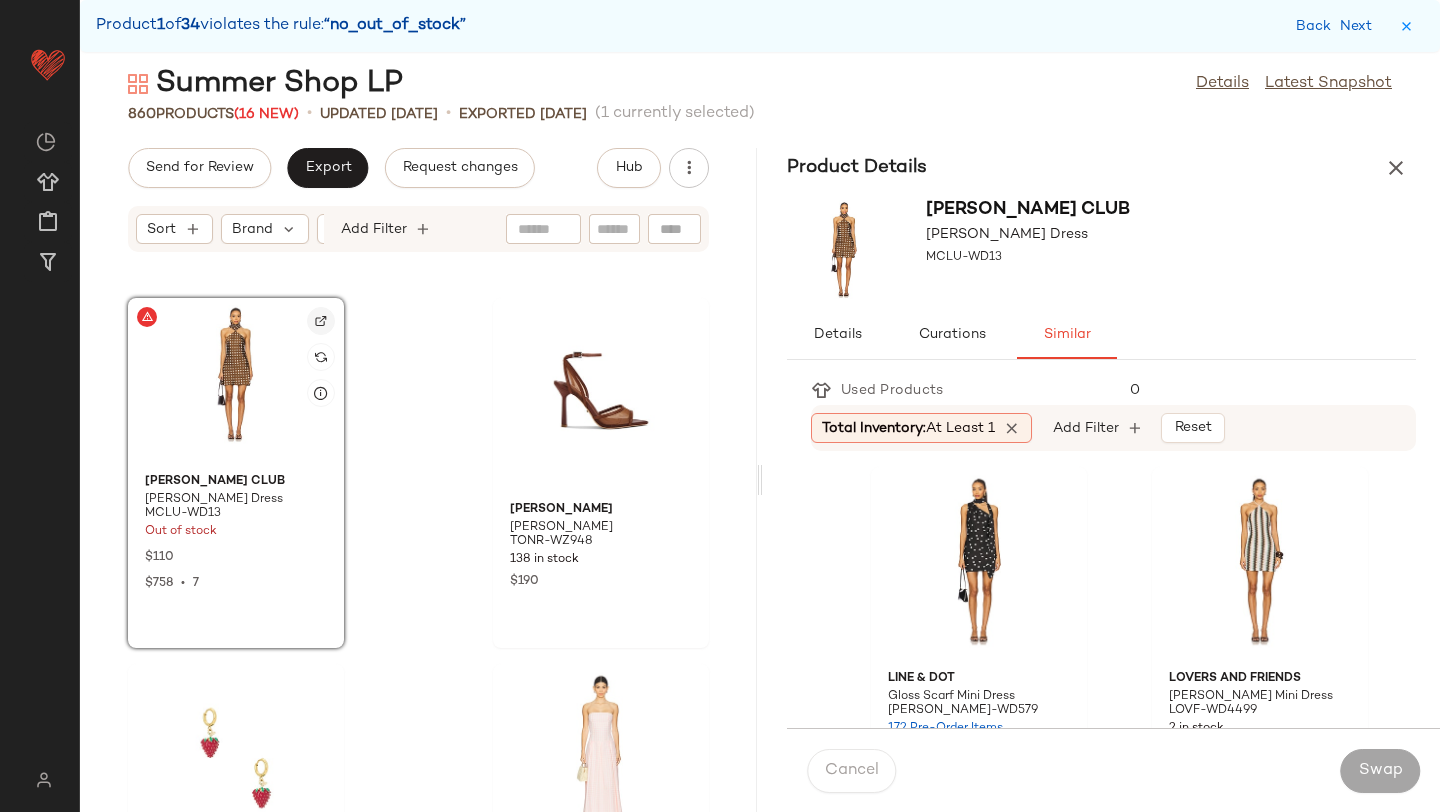 click 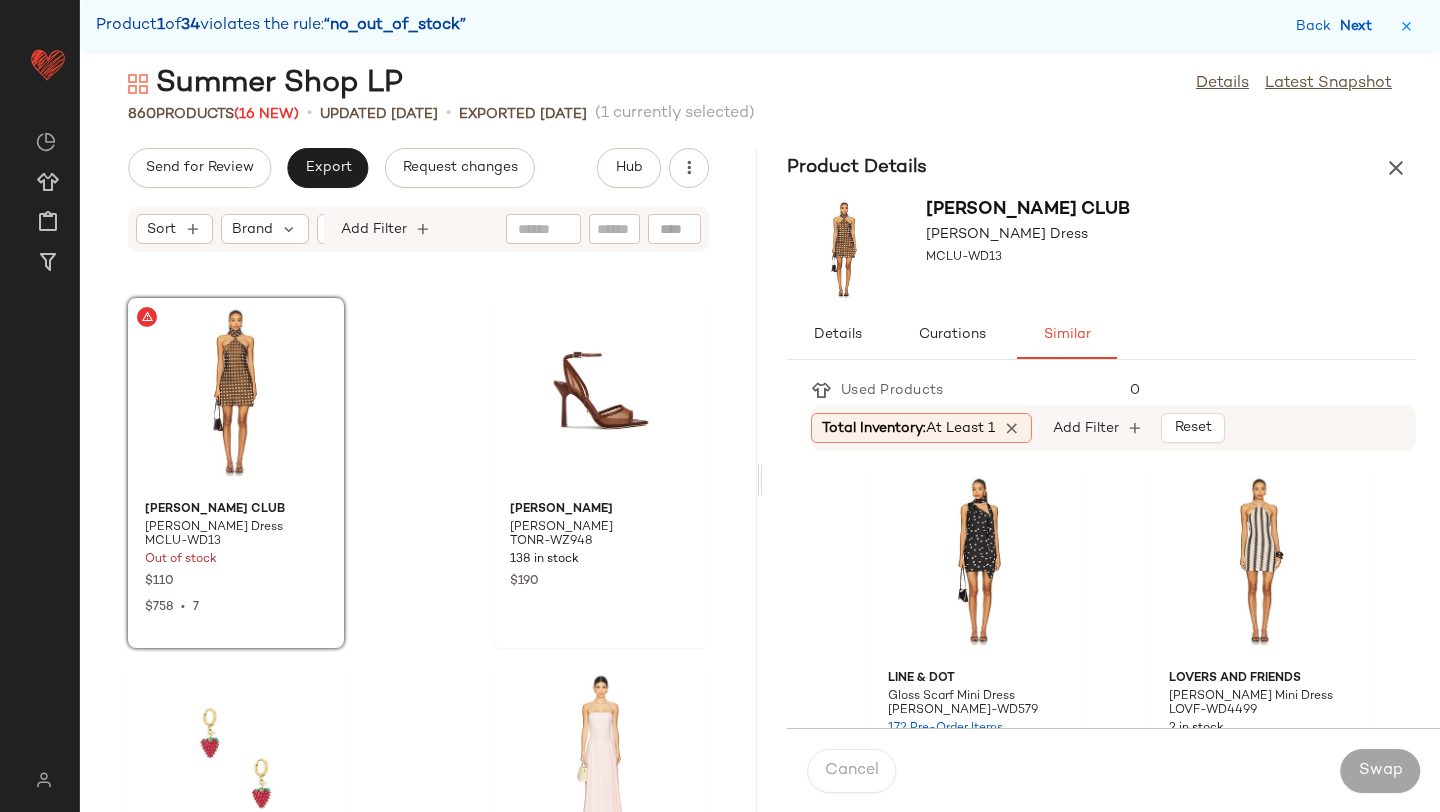 click on "Next" at bounding box center (1360, 26) 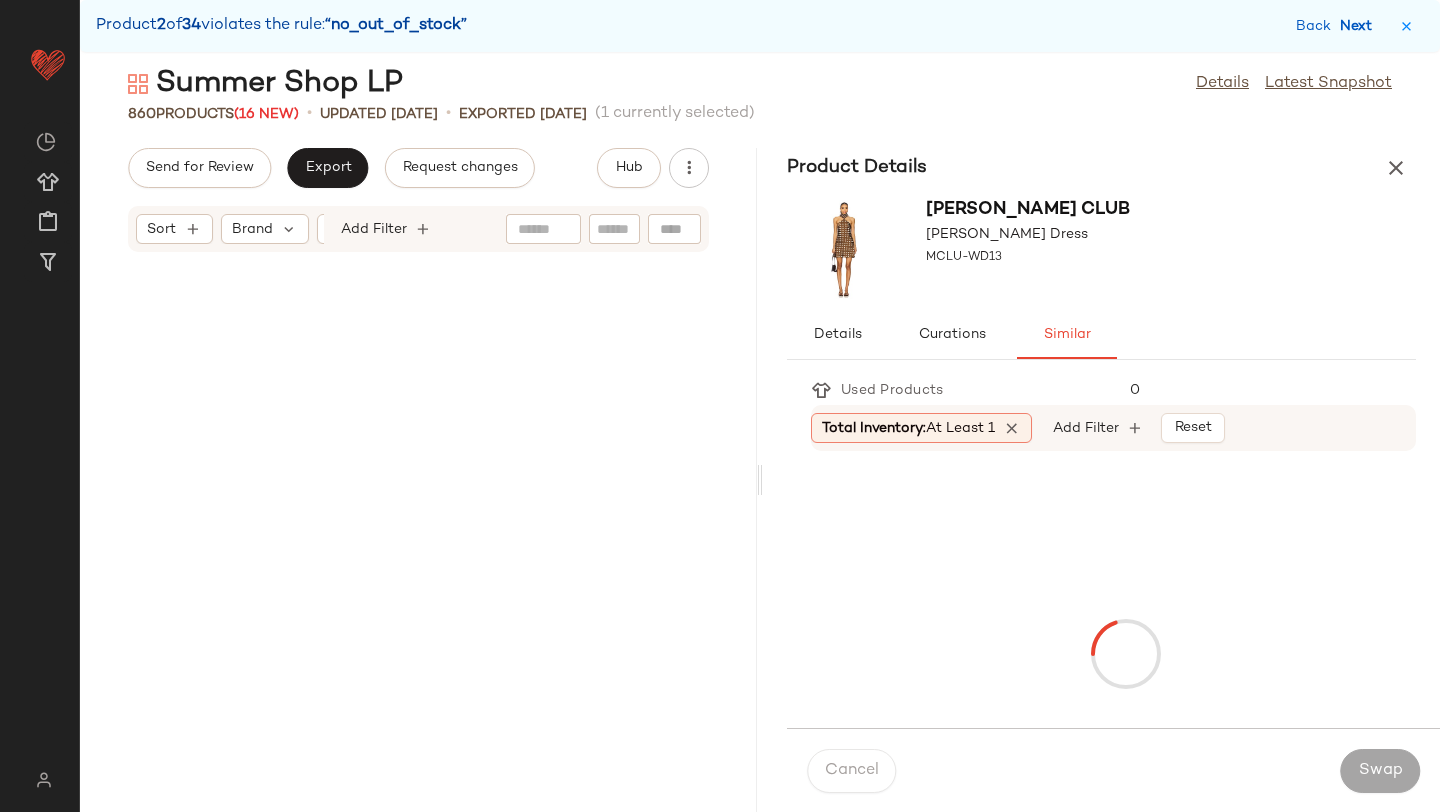 scroll, scrollTop: 8052, scrollLeft: 0, axis: vertical 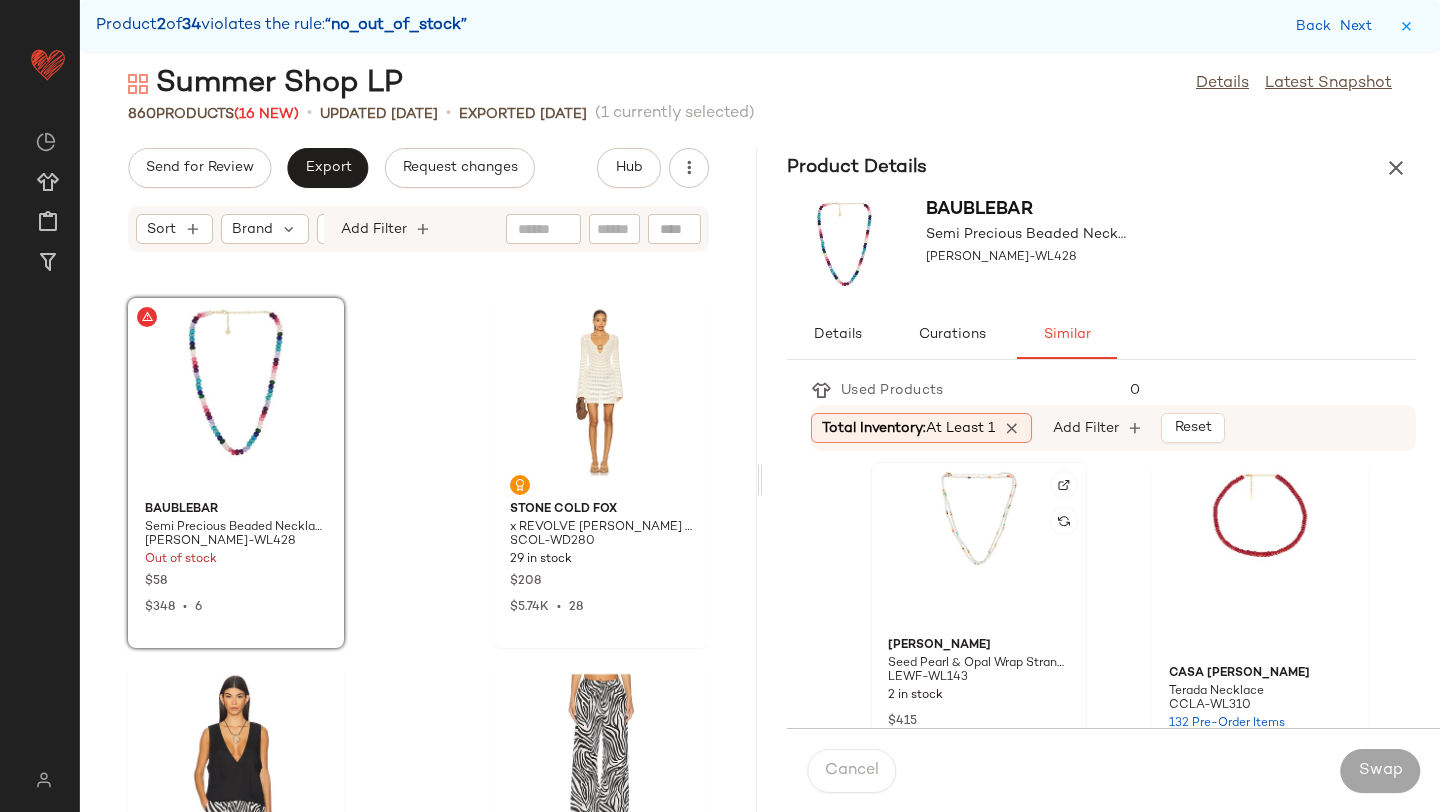 click 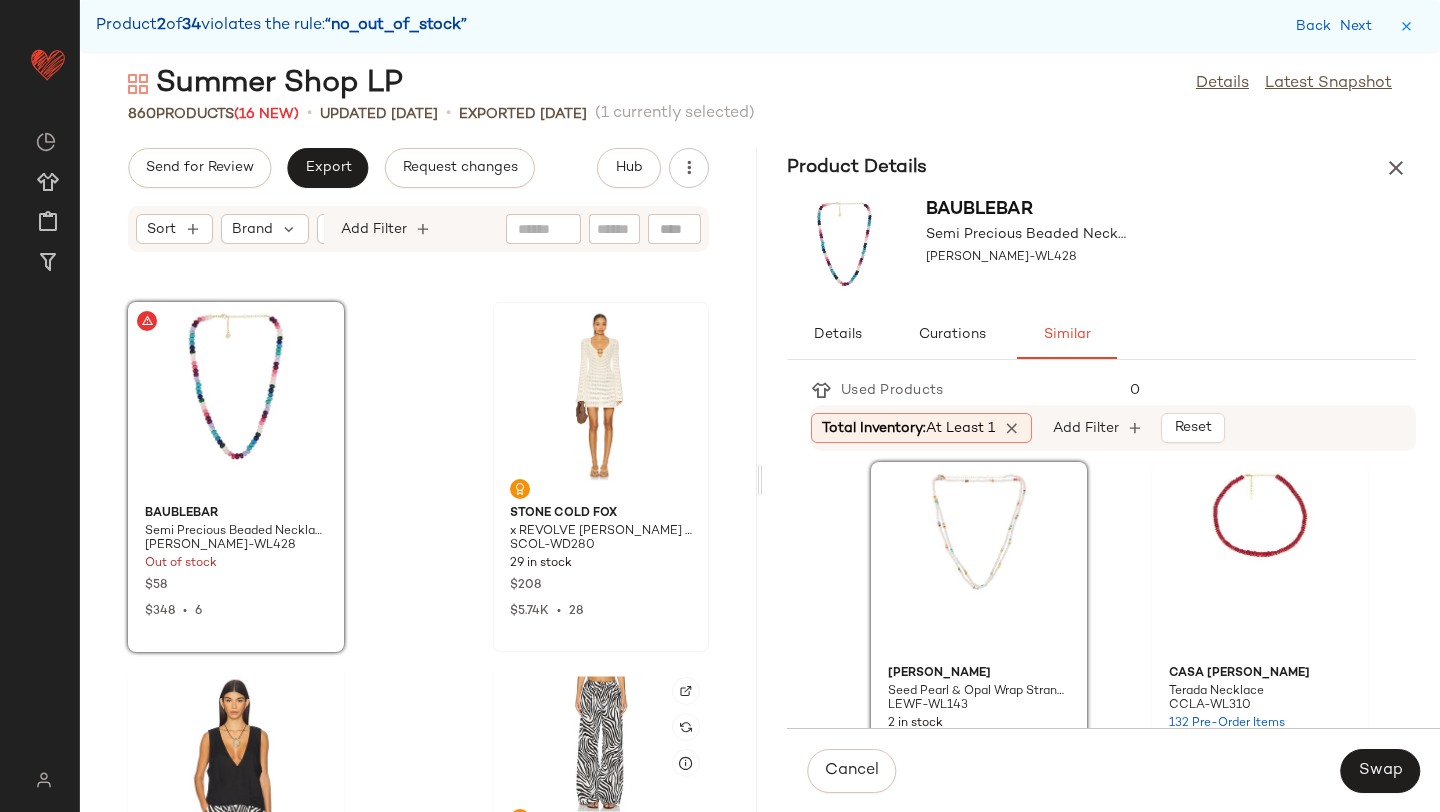 scroll, scrollTop: 7983, scrollLeft: 0, axis: vertical 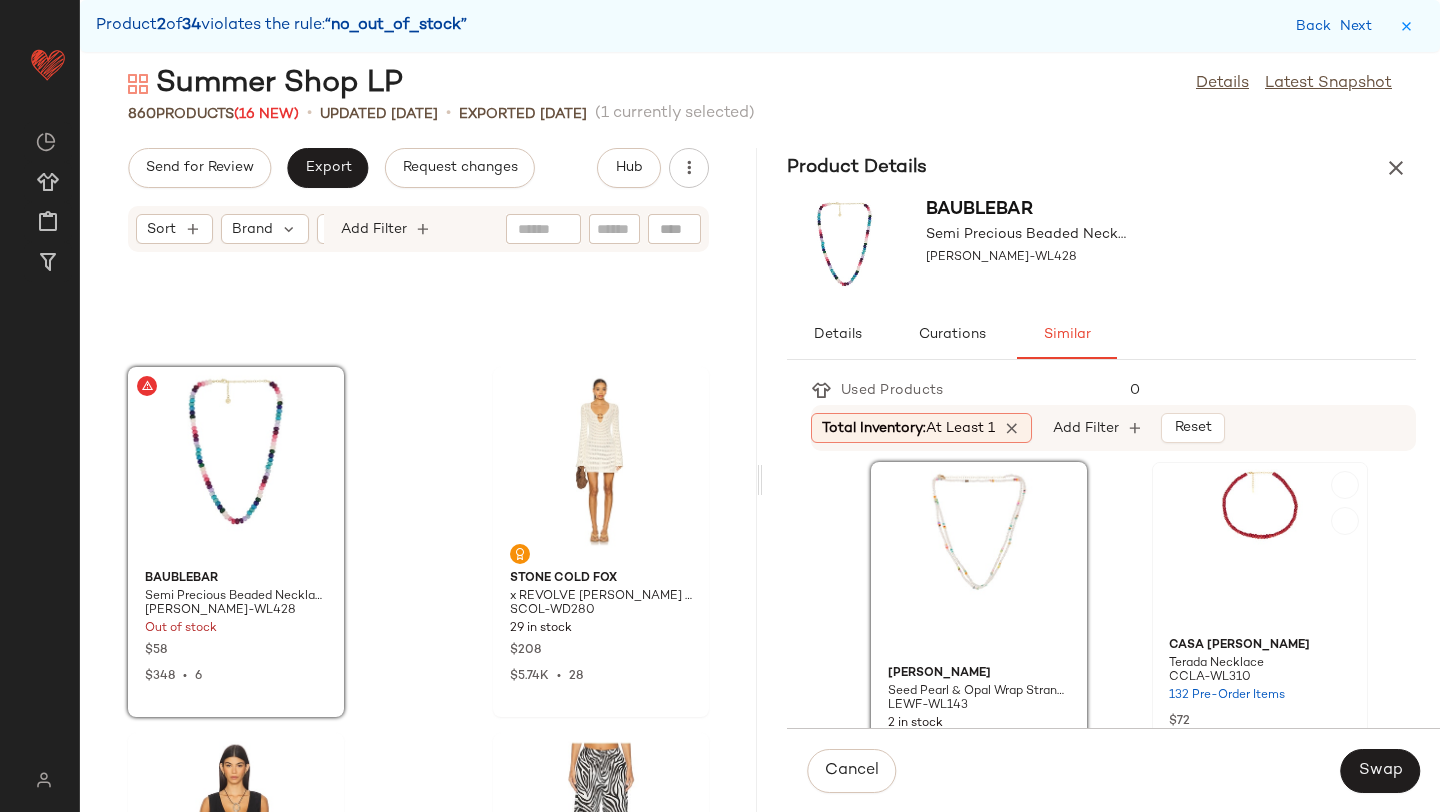 click 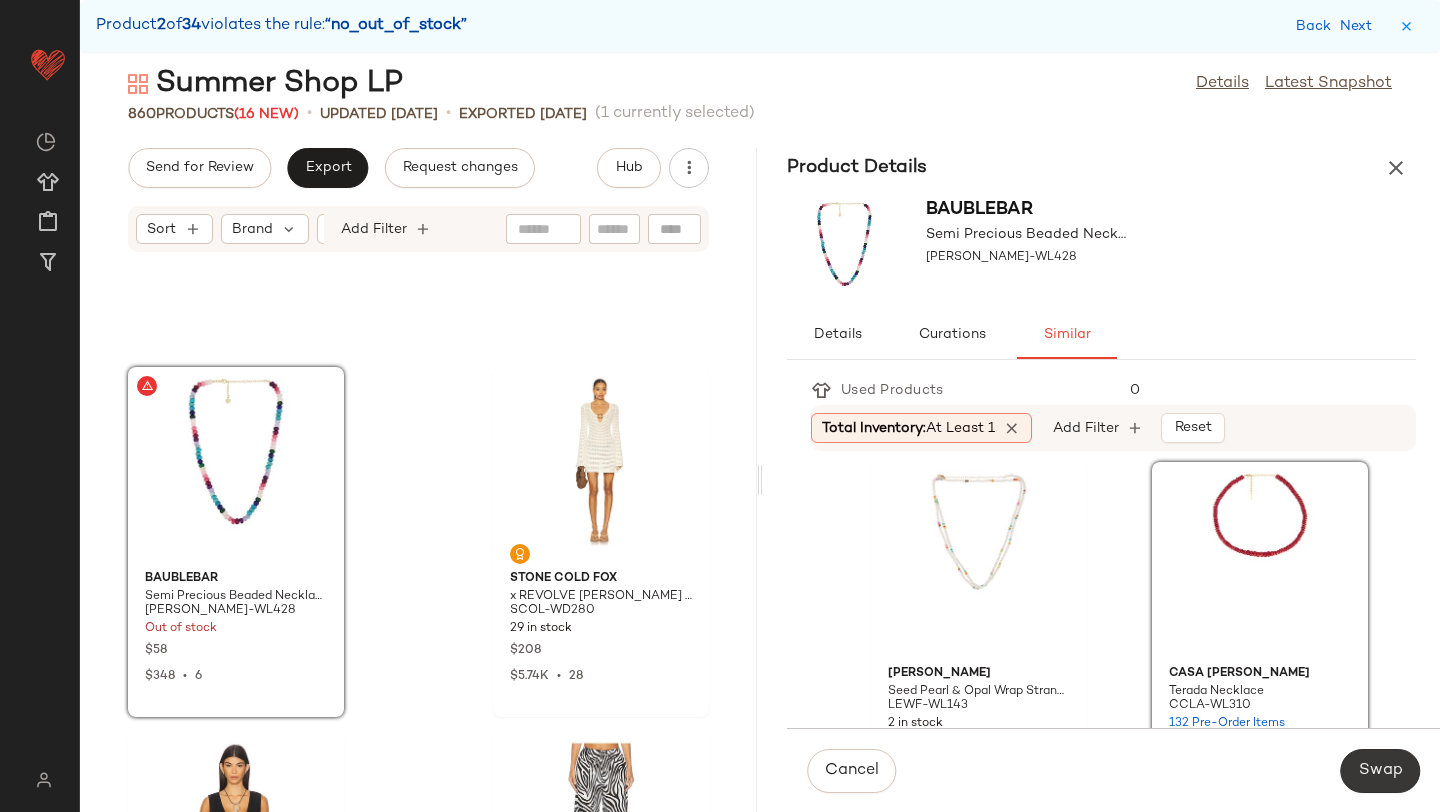 click on "Swap" 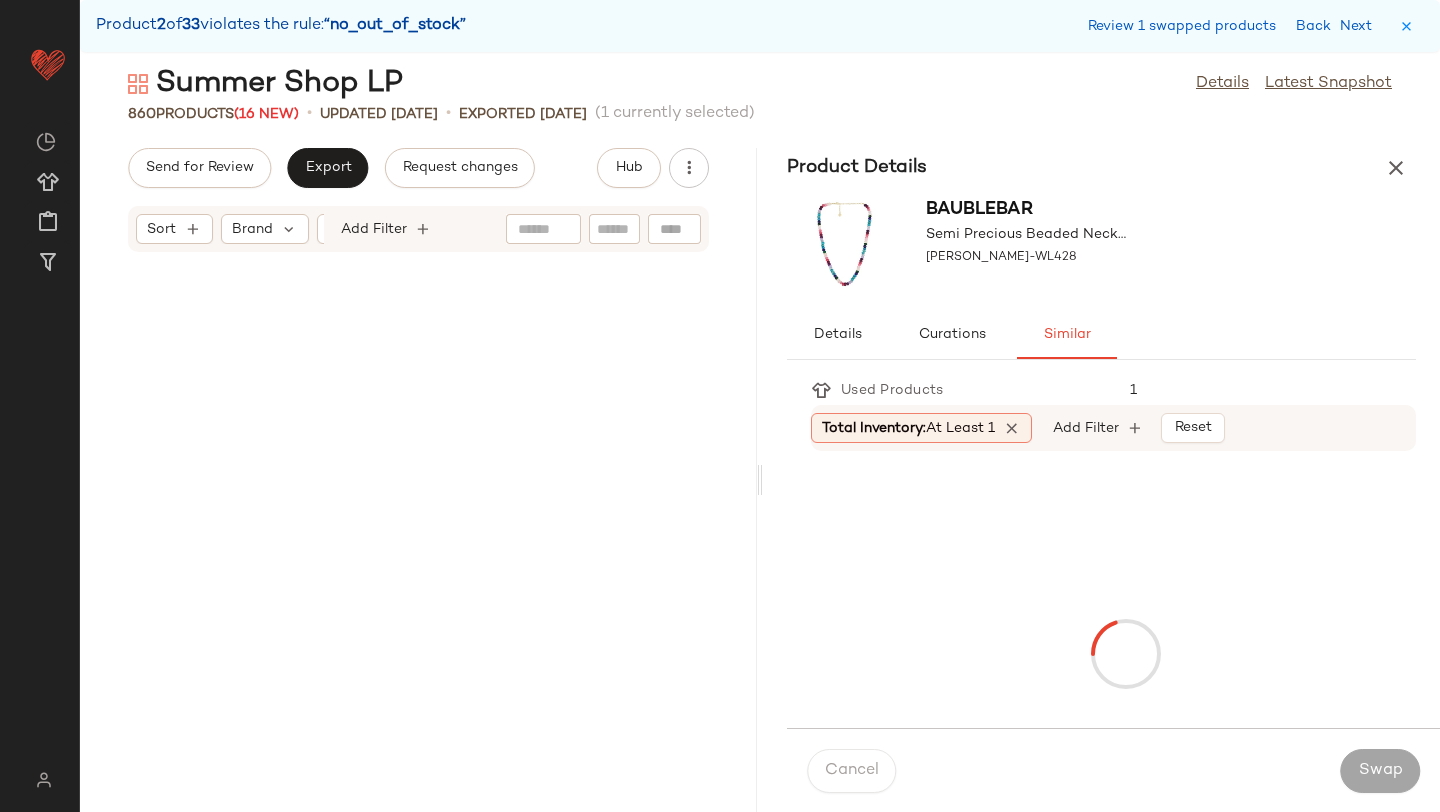 scroll, scrollTop: 9516, scrollLeft: 0, axis: vertical 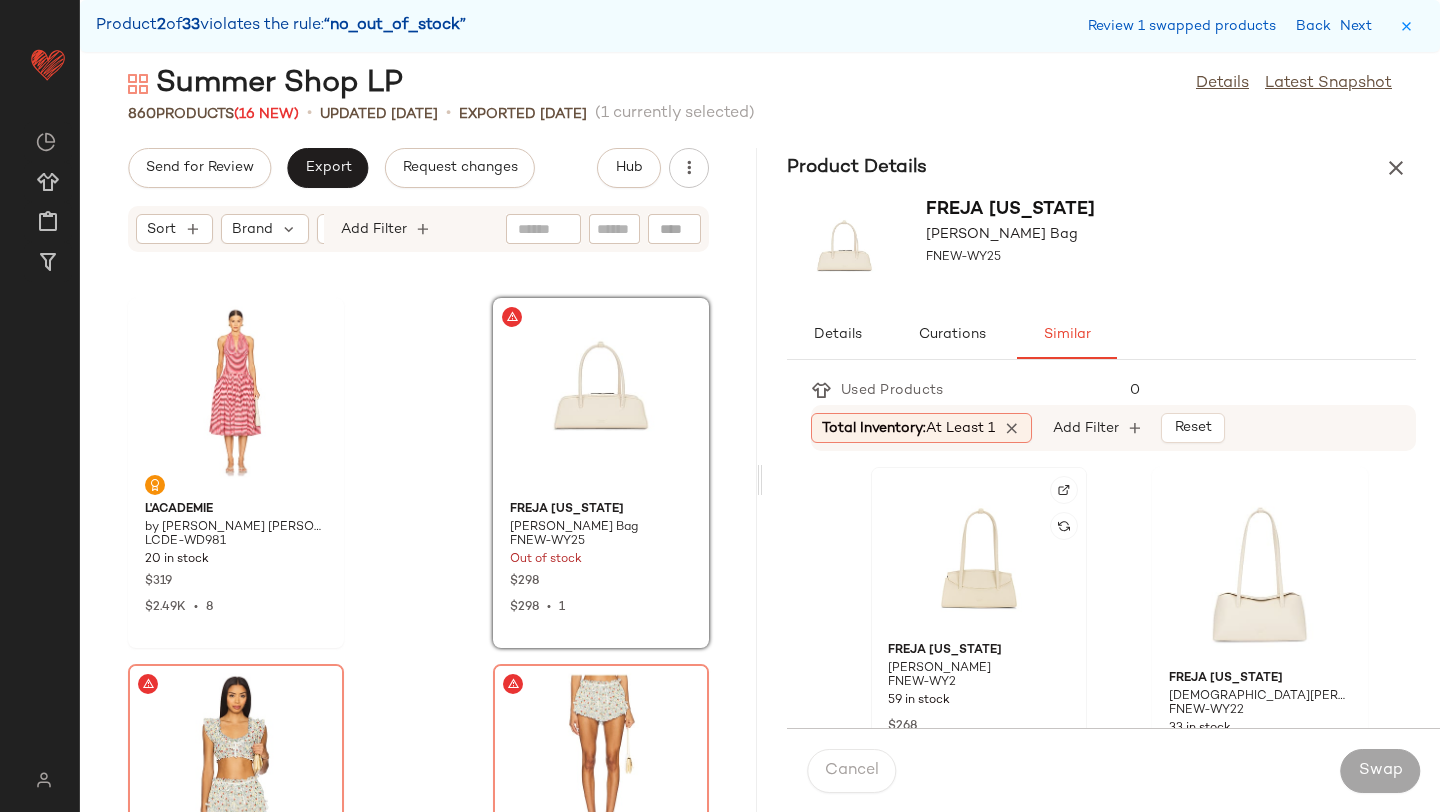 click 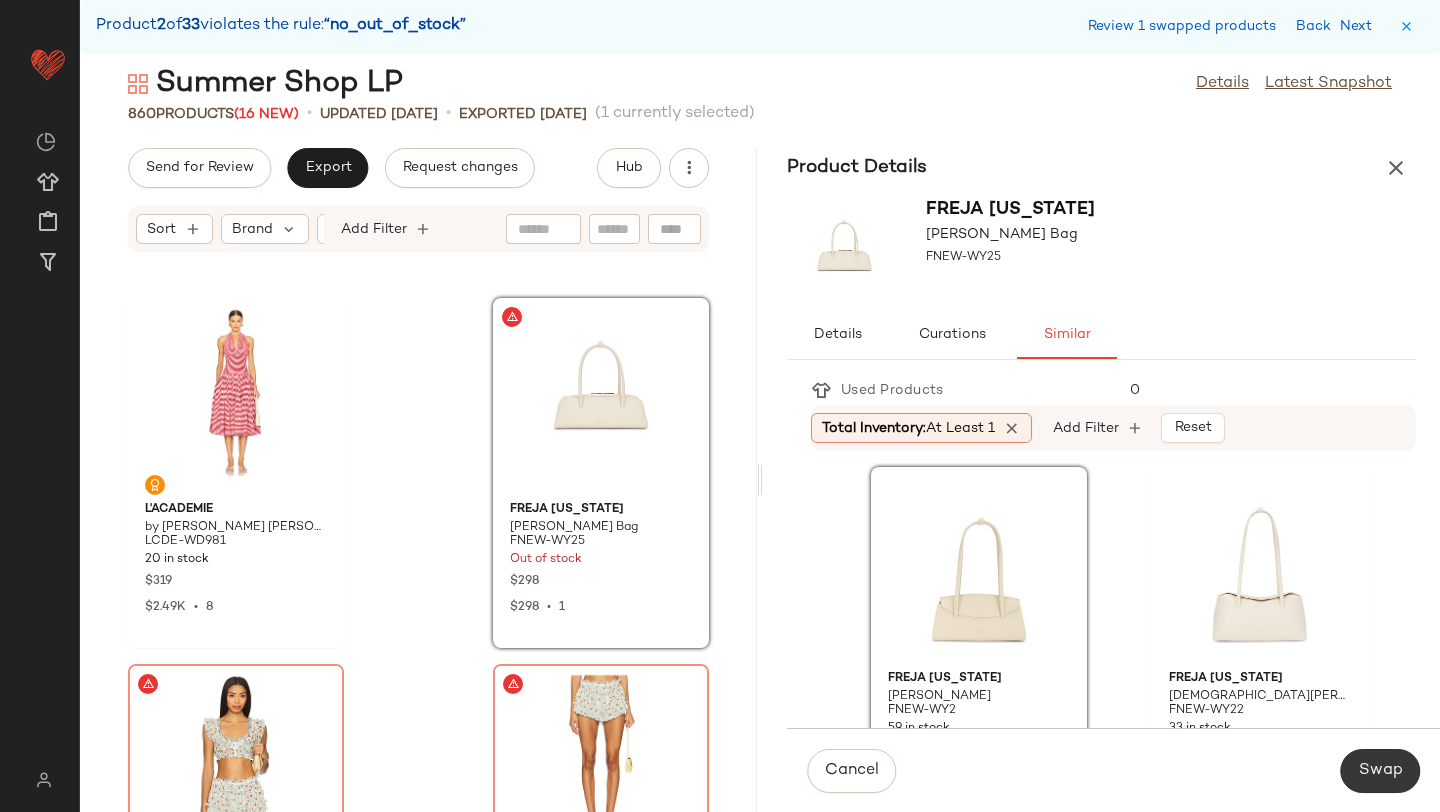 click on "Swap" 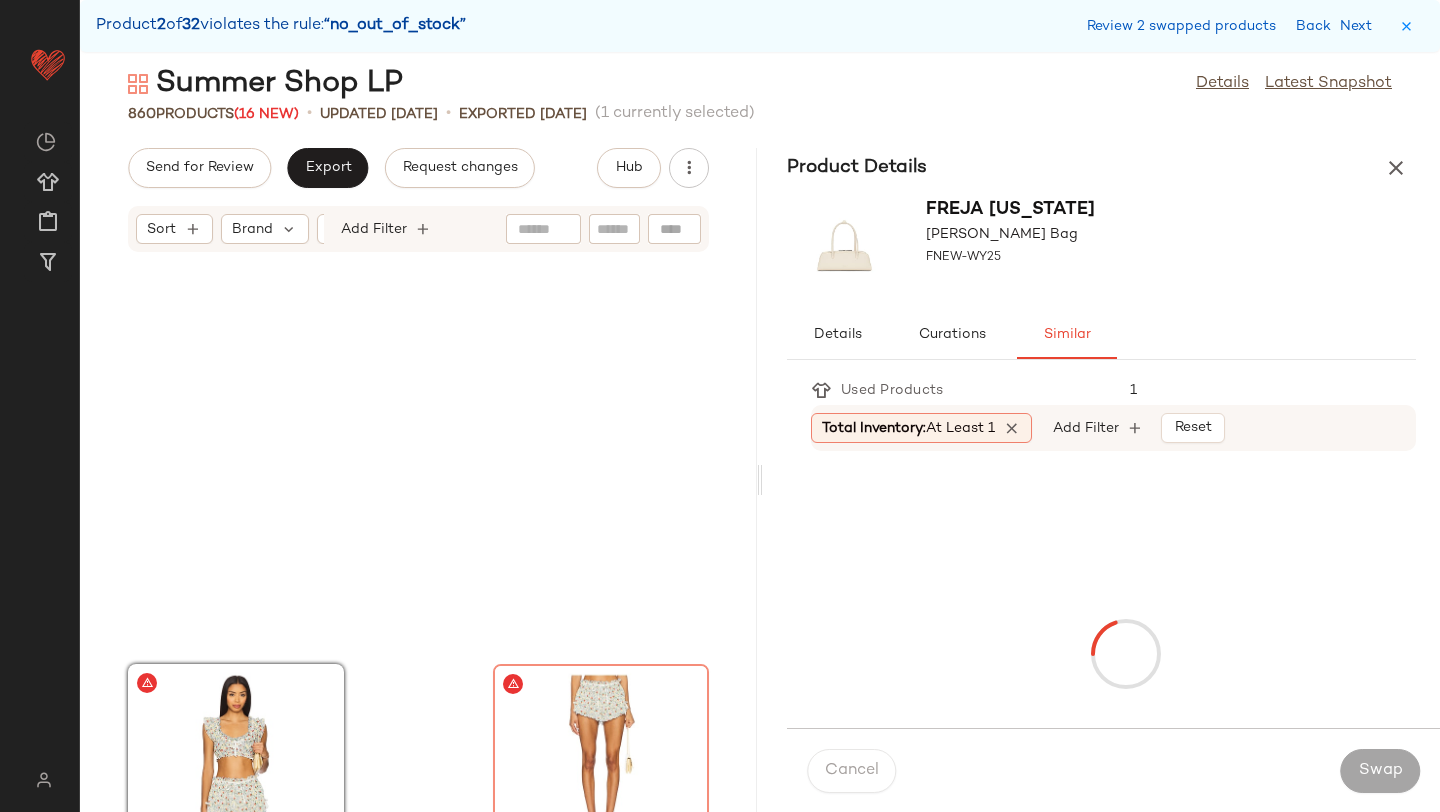 scroll, scrollTop: 9882, scrollLeft: 0, axis: vertical 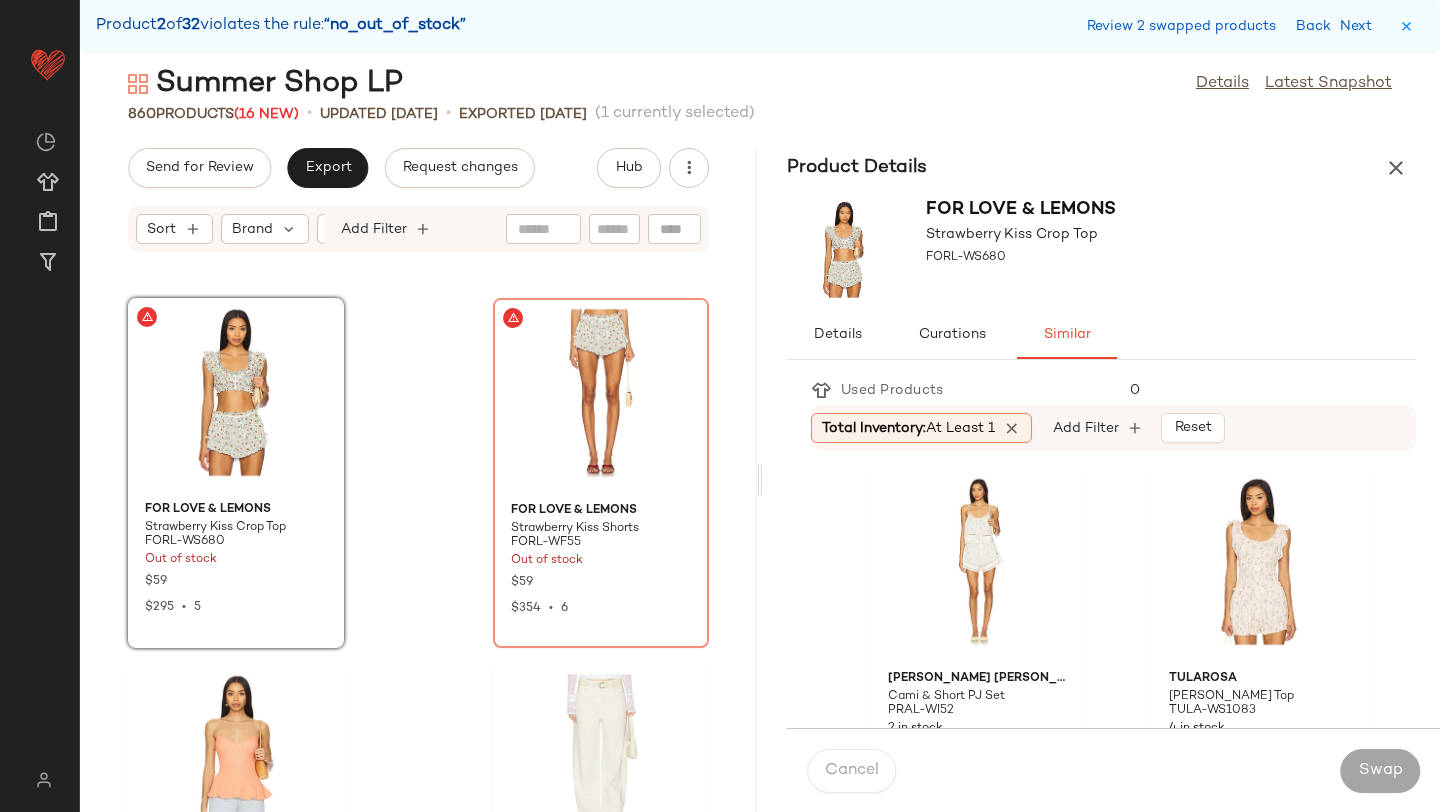 click on "For Love & Lemons Strawberry Kiss Crop Top FORL-WS680" at bounding box center [1101, 249] 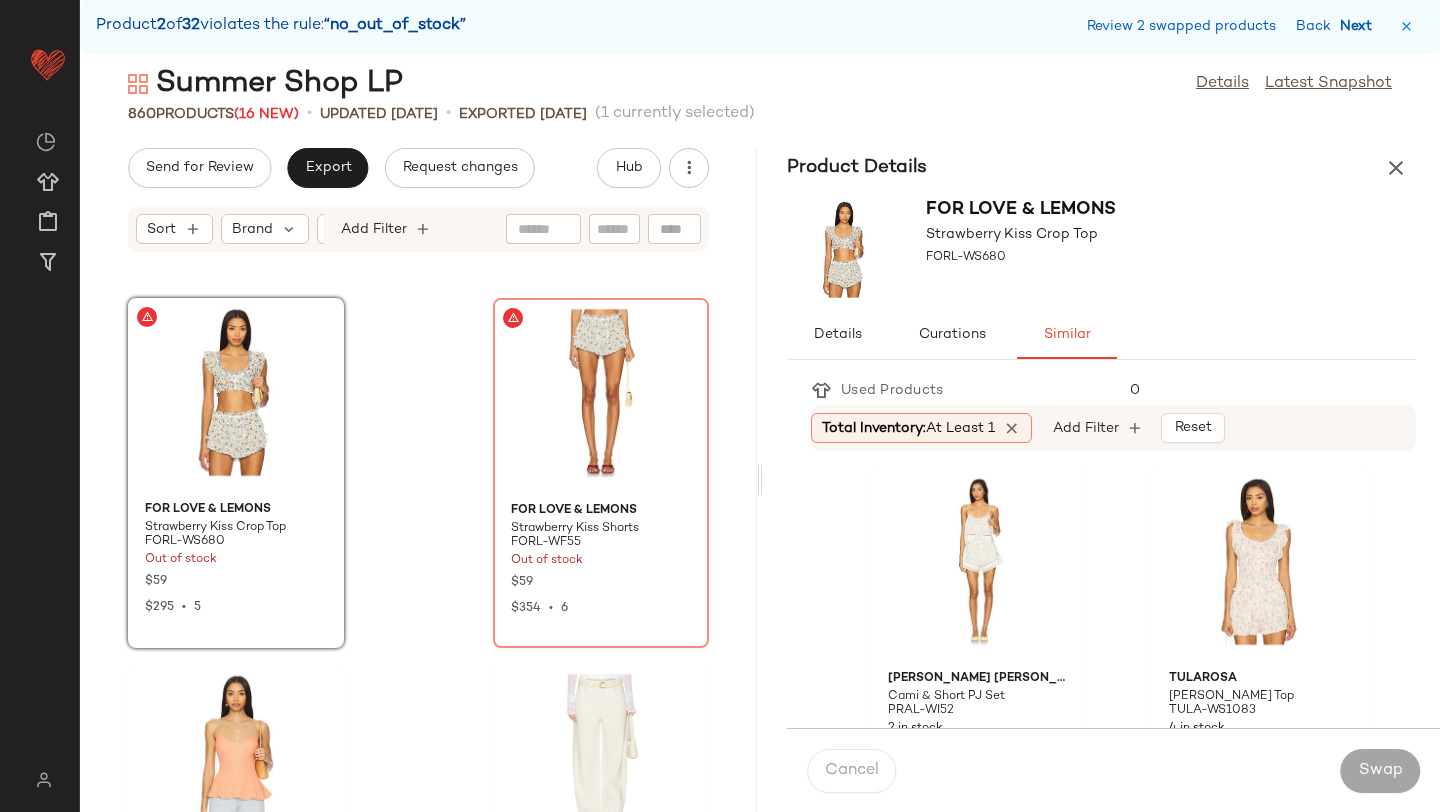 click on "Next" at bounding box center [1360, 26] 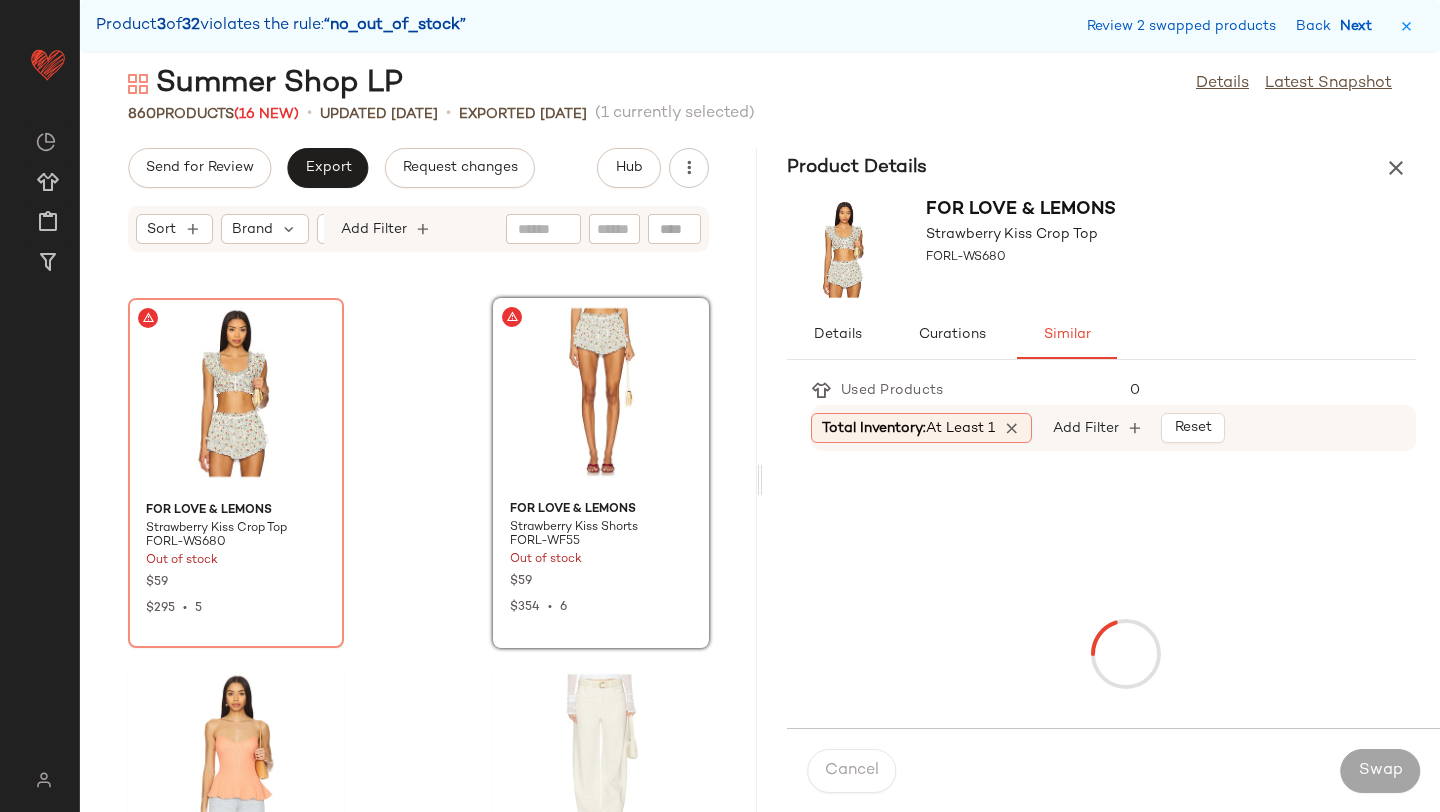 click on "Next" at bounding box center [1360, 26] 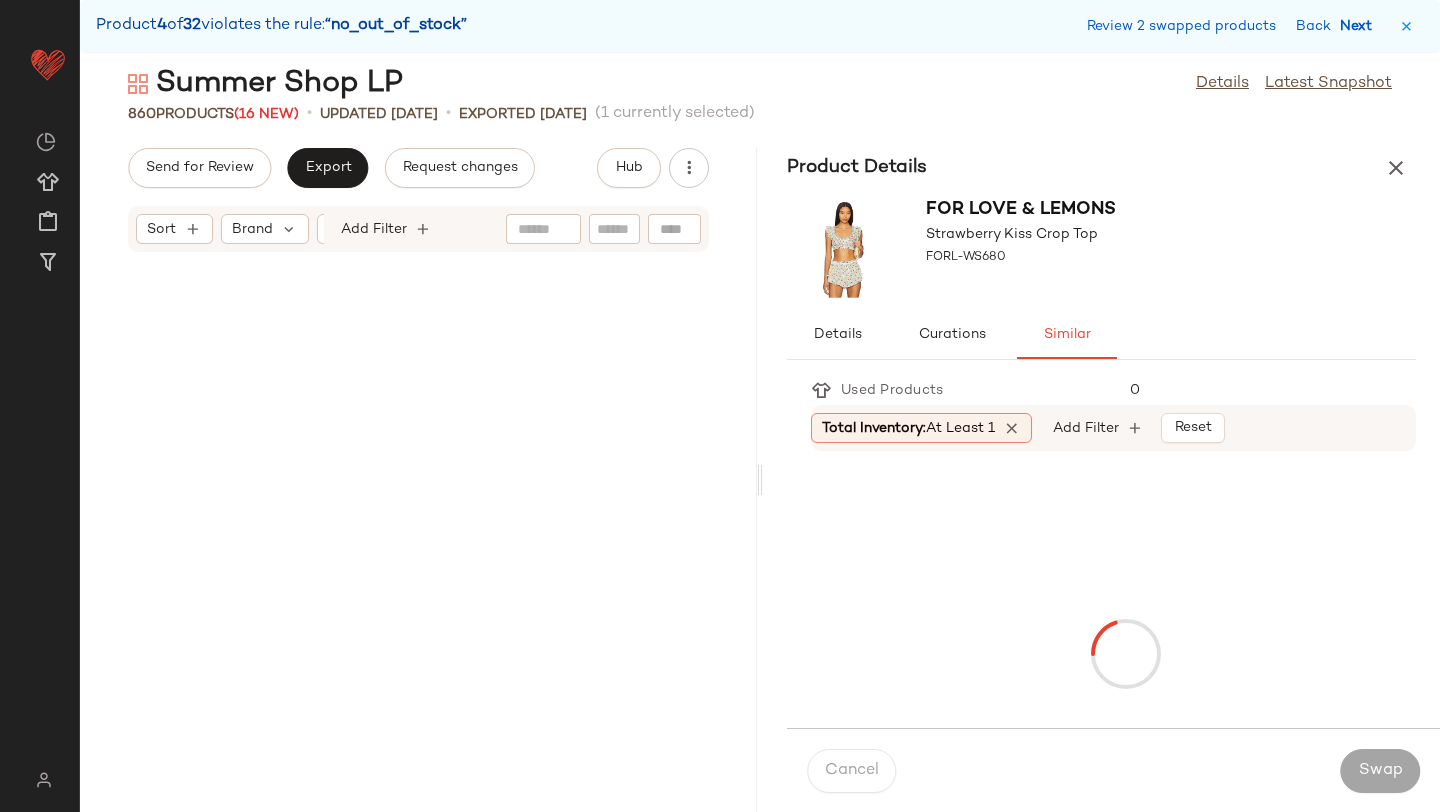 scroll, scrollTop: 10614, scrollLeft: 0, axis: vertical 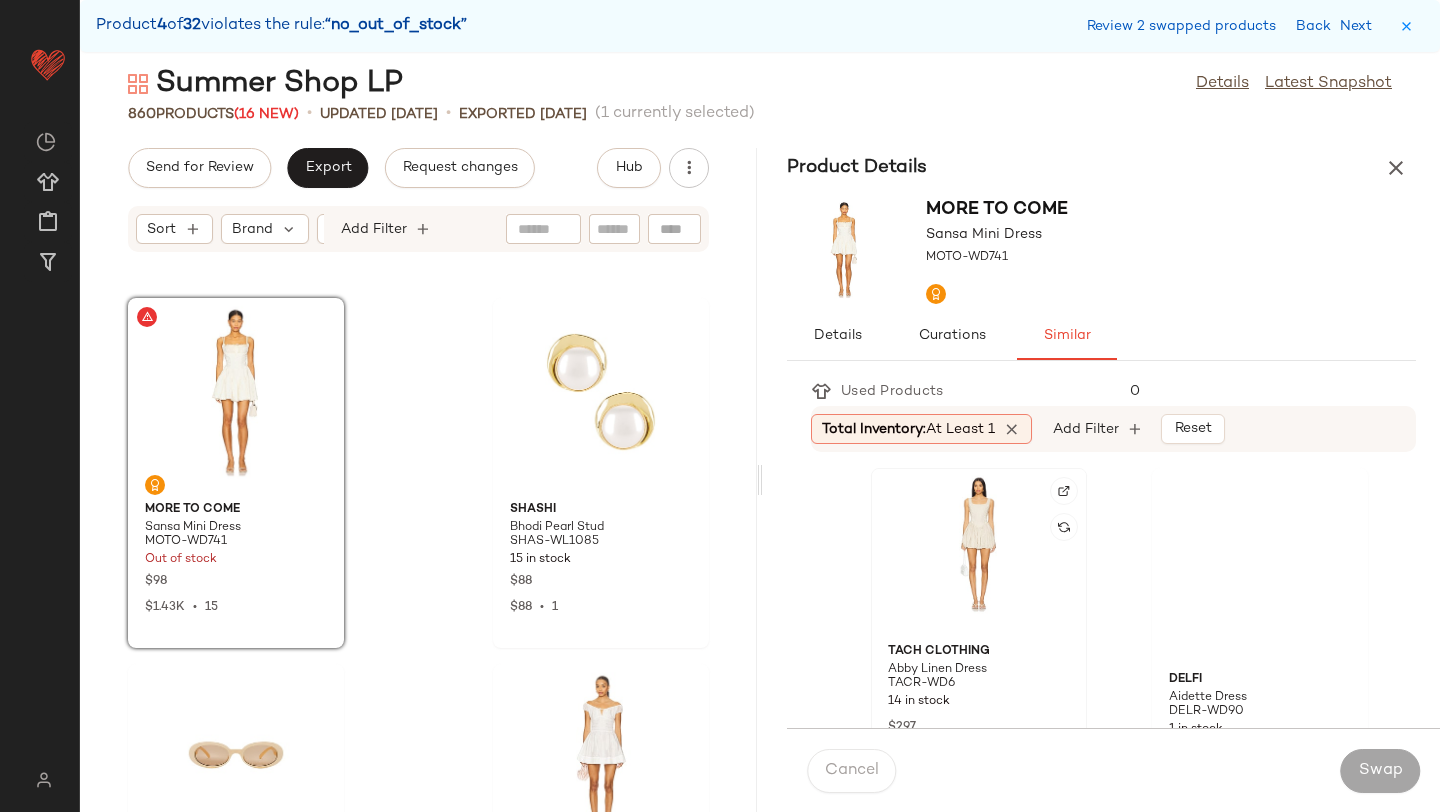click 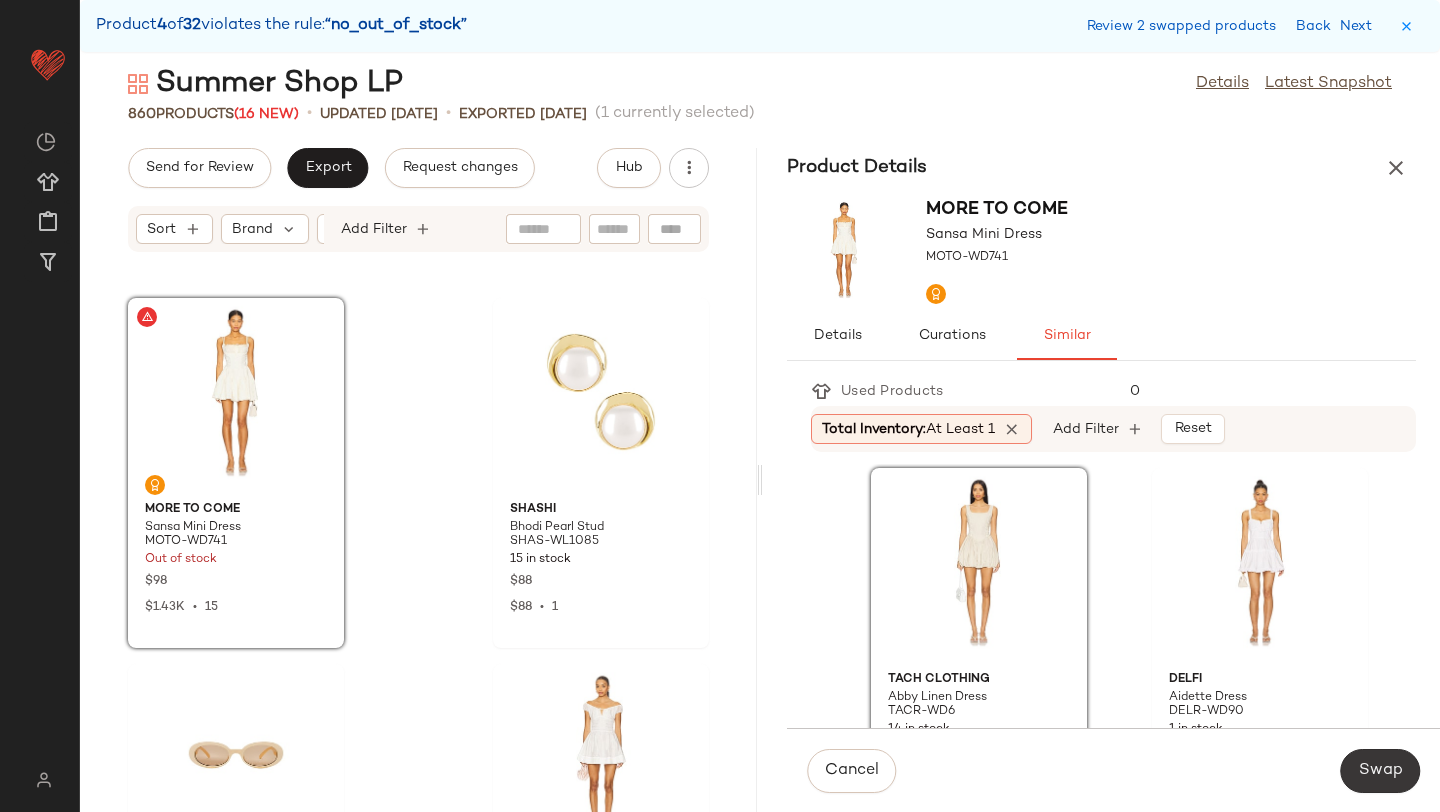 click on "Swap" at bounding box center [1380, 771] 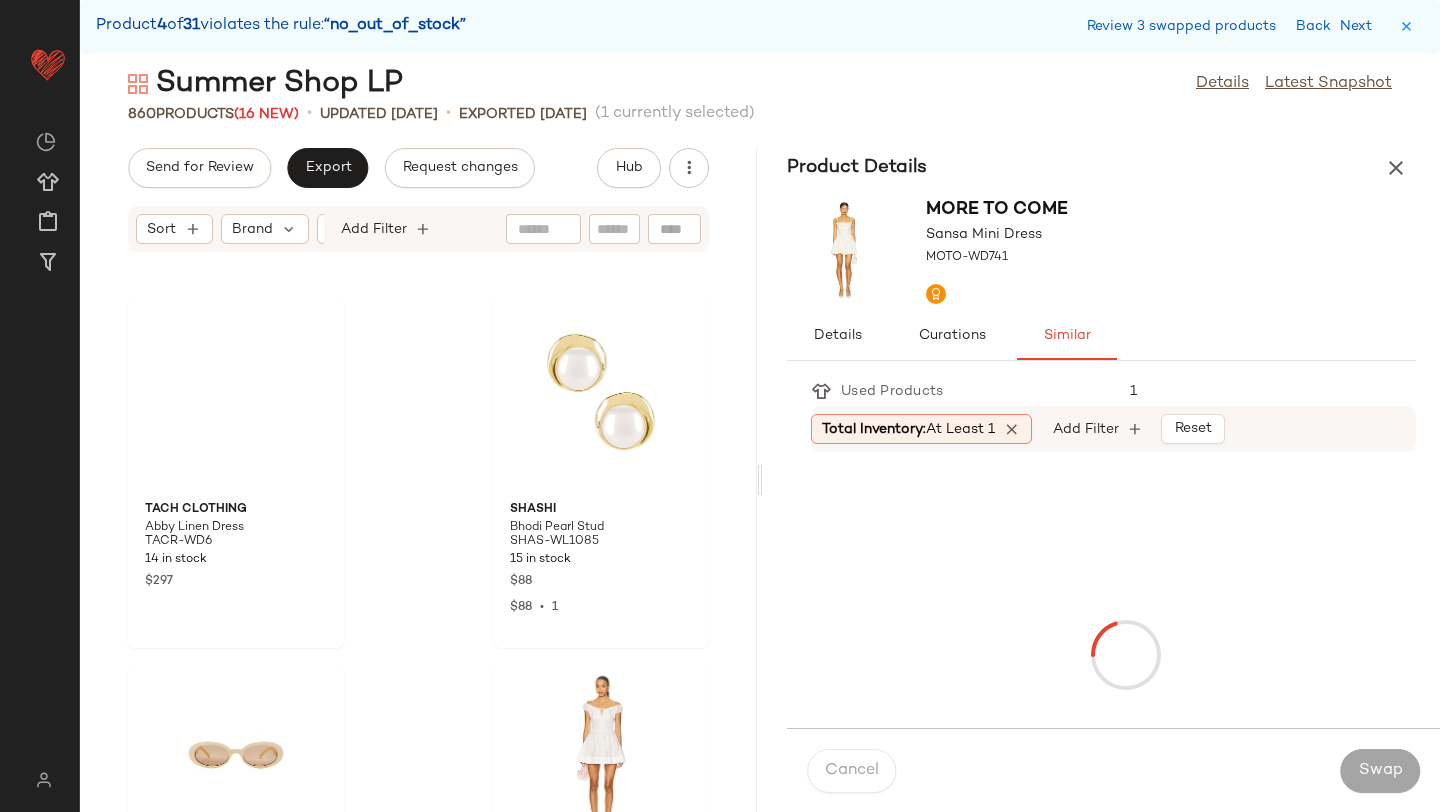scroll, scrollTop: 14274, scrollLeft: 0, axis: vertical 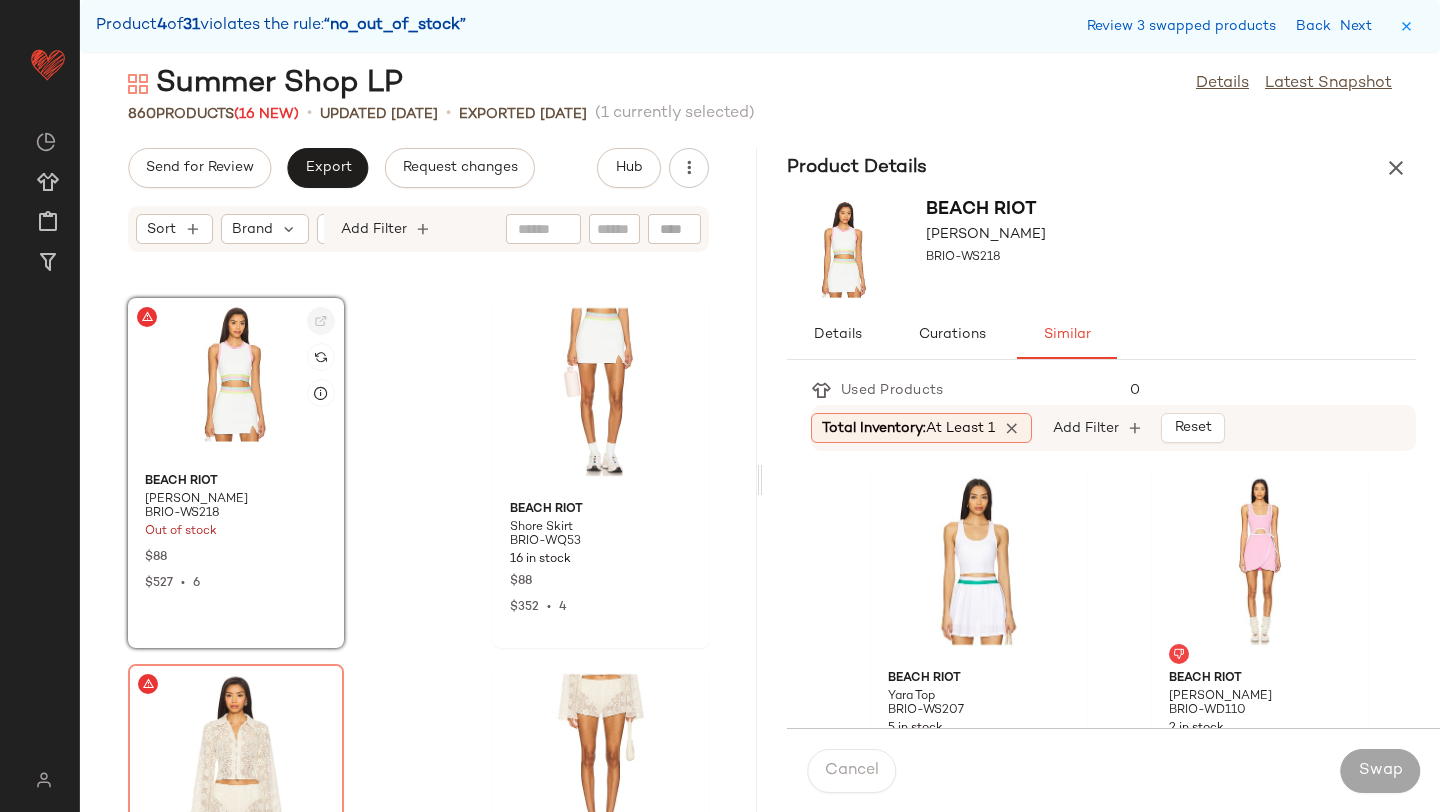 click 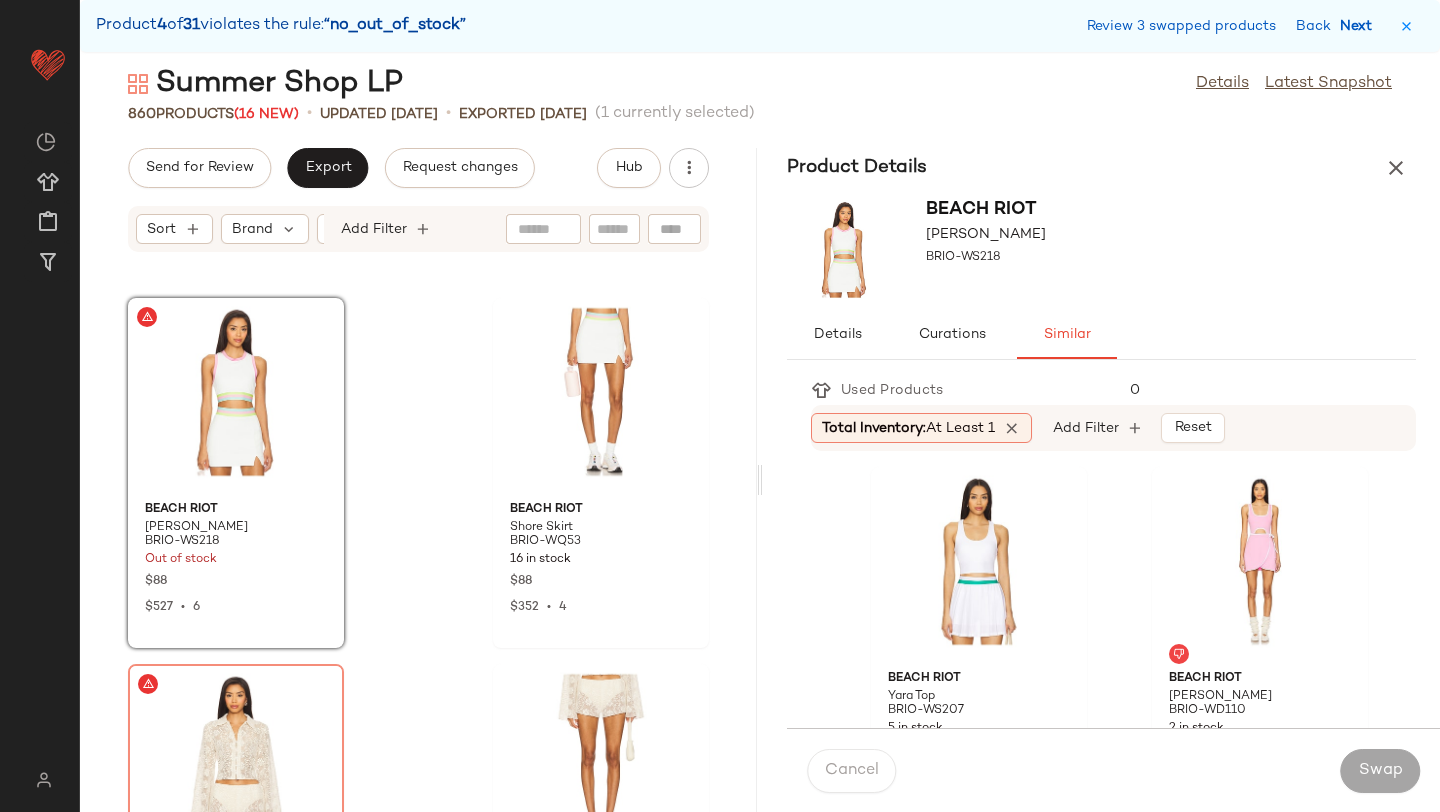 click on "Next" at bounding box center [1360, 26] 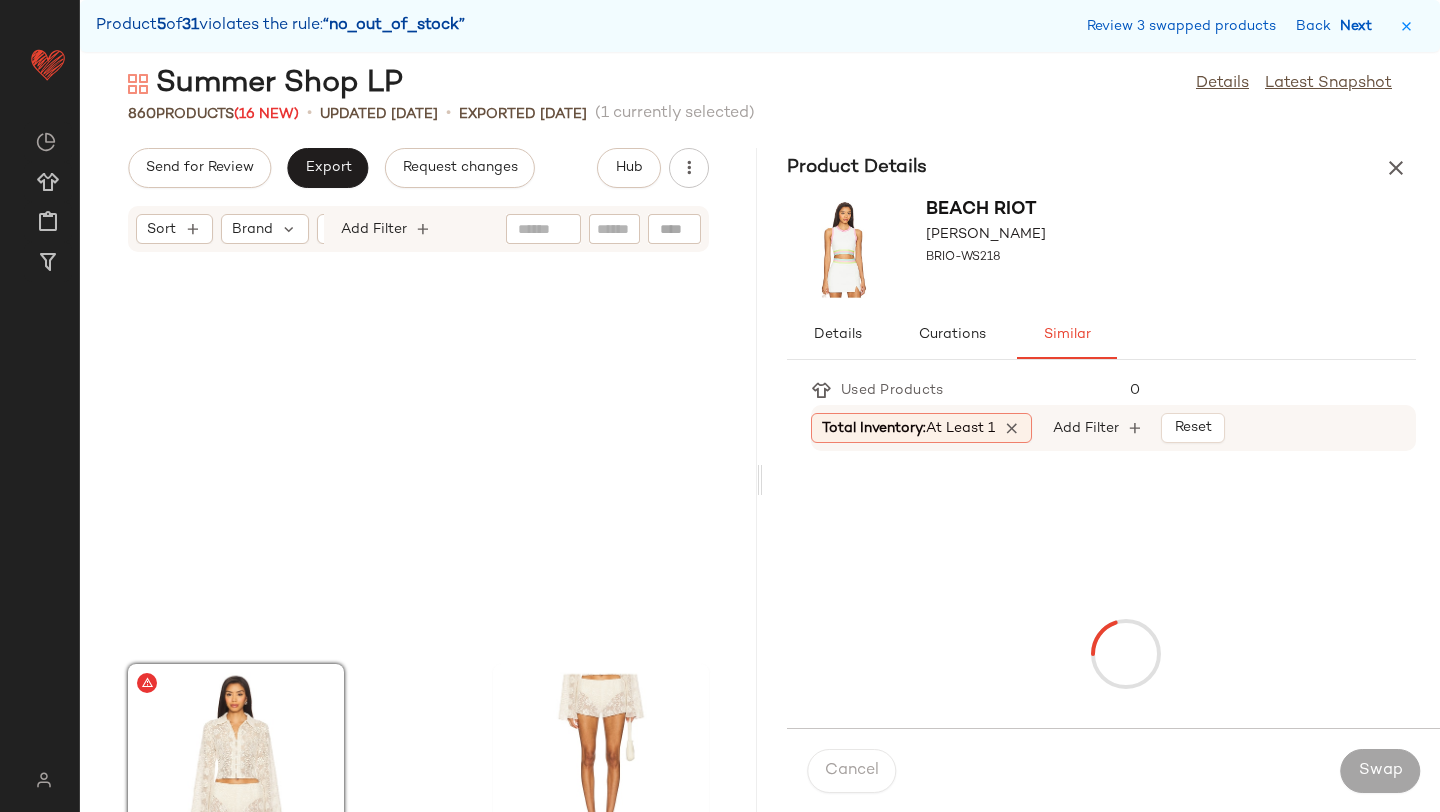 scroll, scrollTop: 14640, scrollLeft: 0, axis: vertical 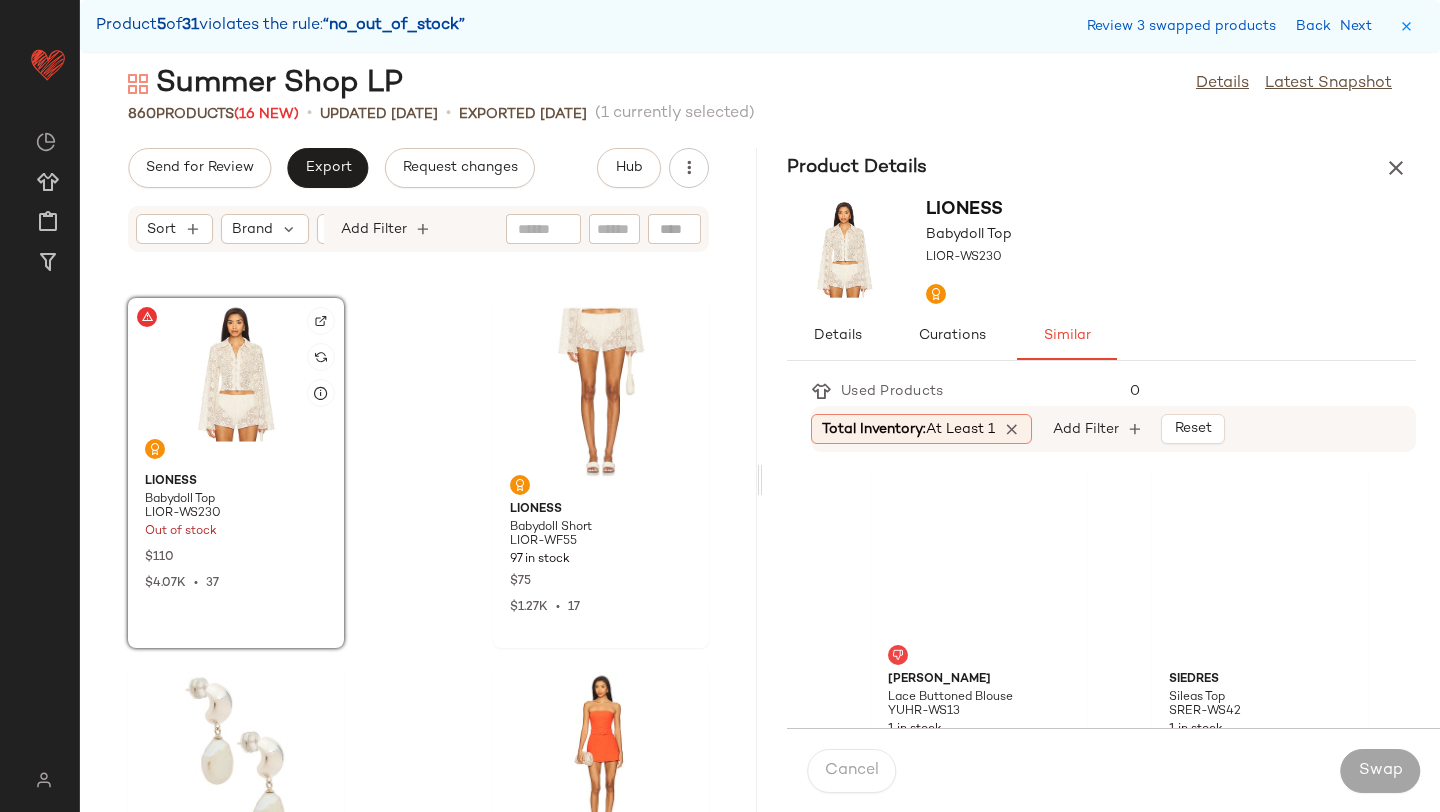 click 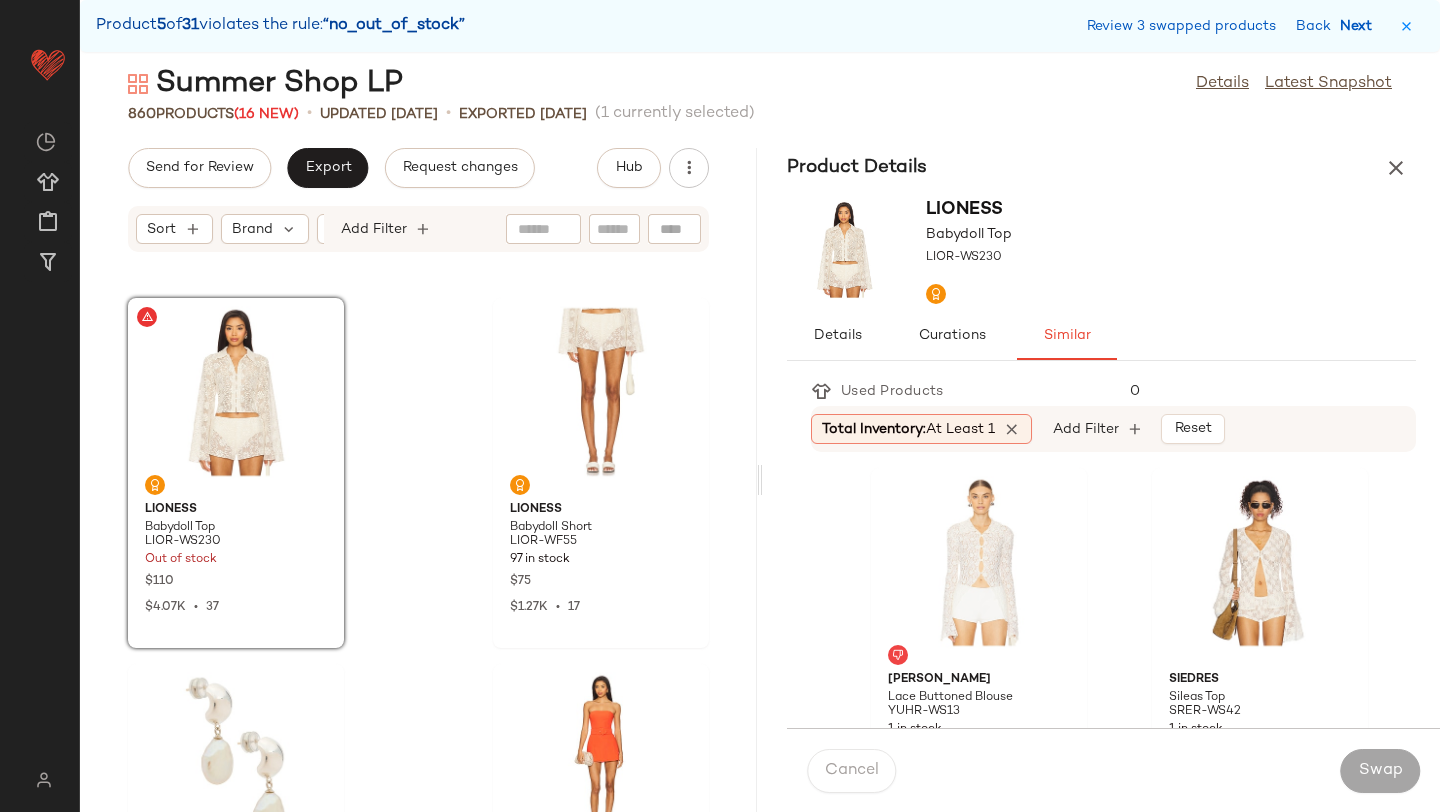 click on "Next" at bounding box center [1360, 26] 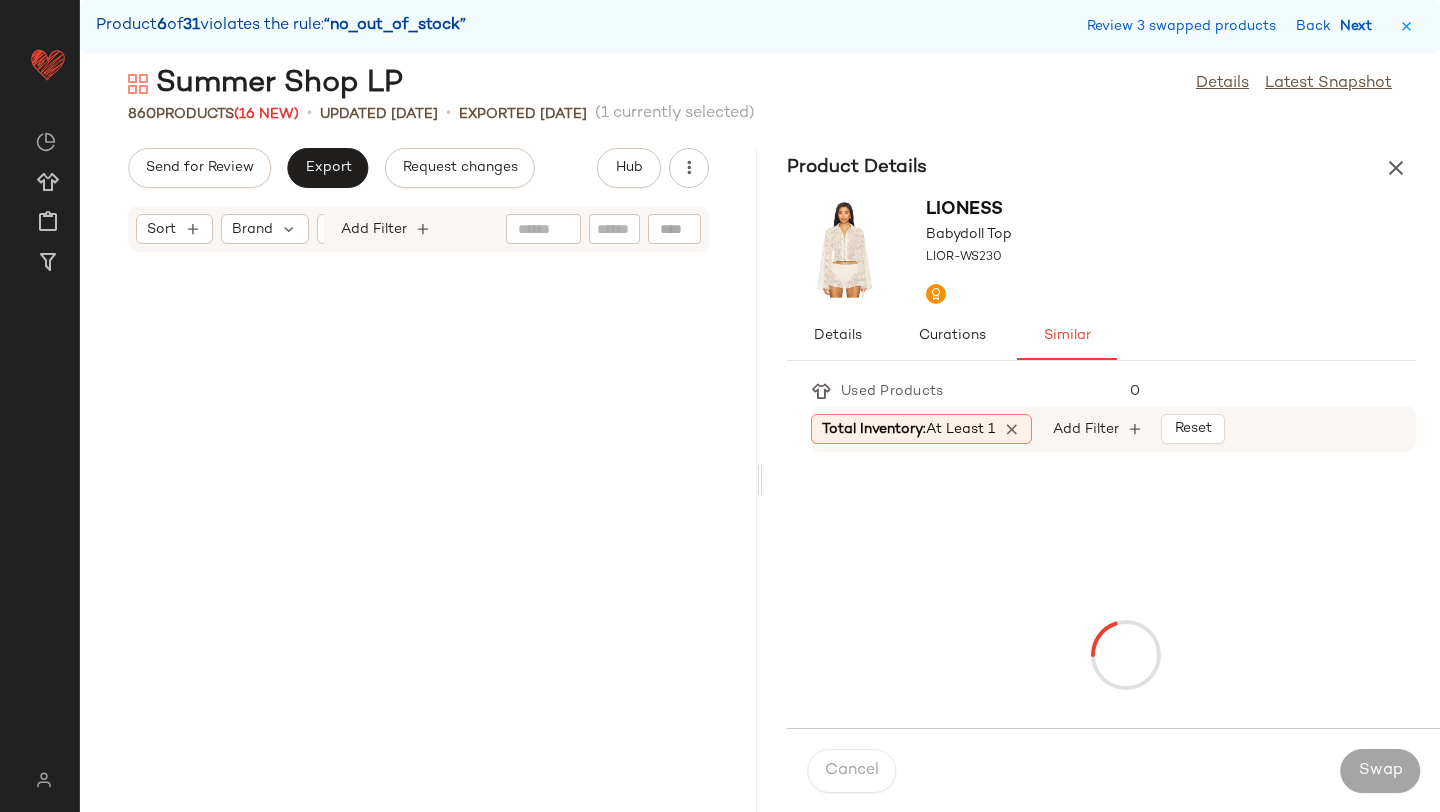 scroll, scrollTop: 22692, scrollLeft: 0, axis: vertical 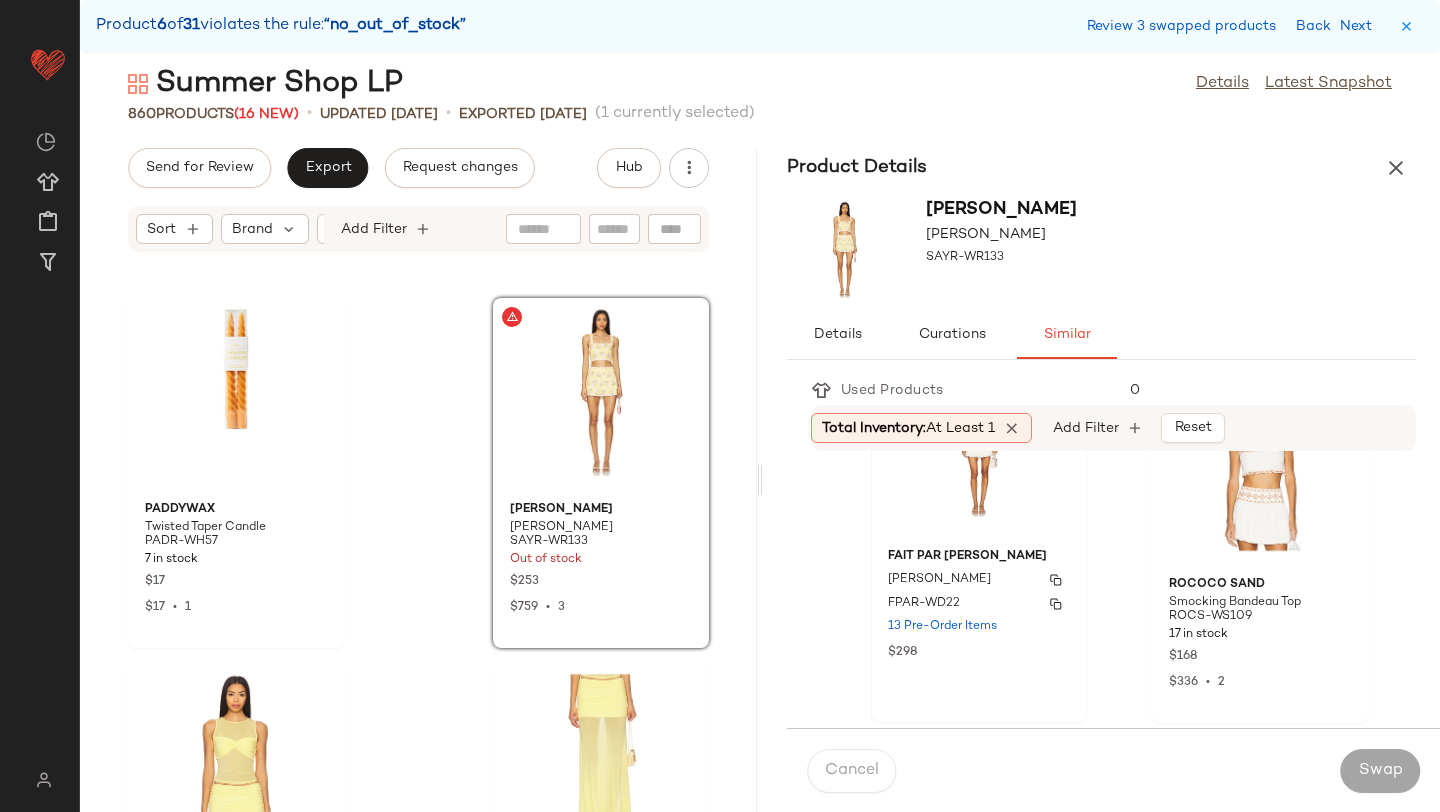 click on "Fait Par [PERSON_NAME]" at bounding box center [979, 557] 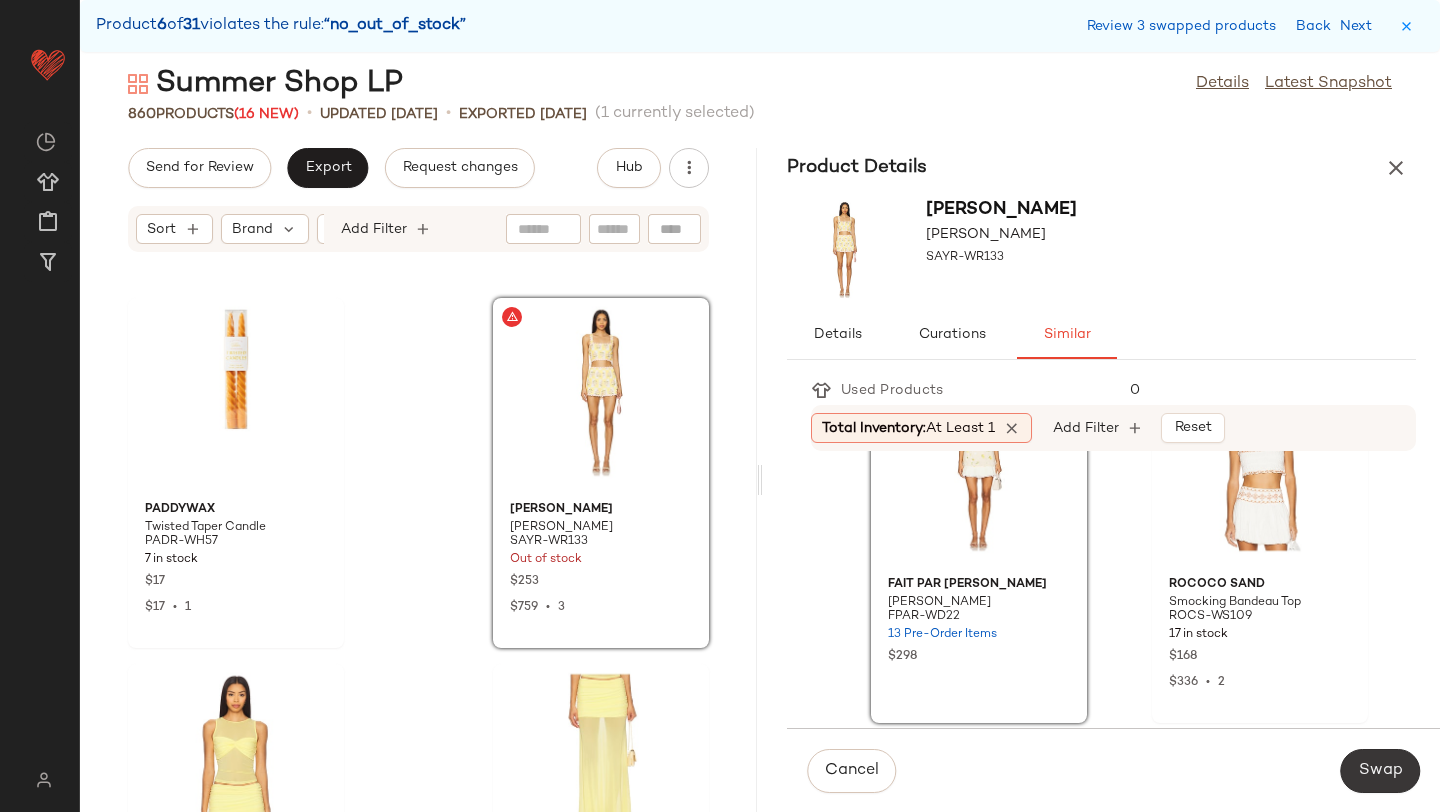 click on "Swap" 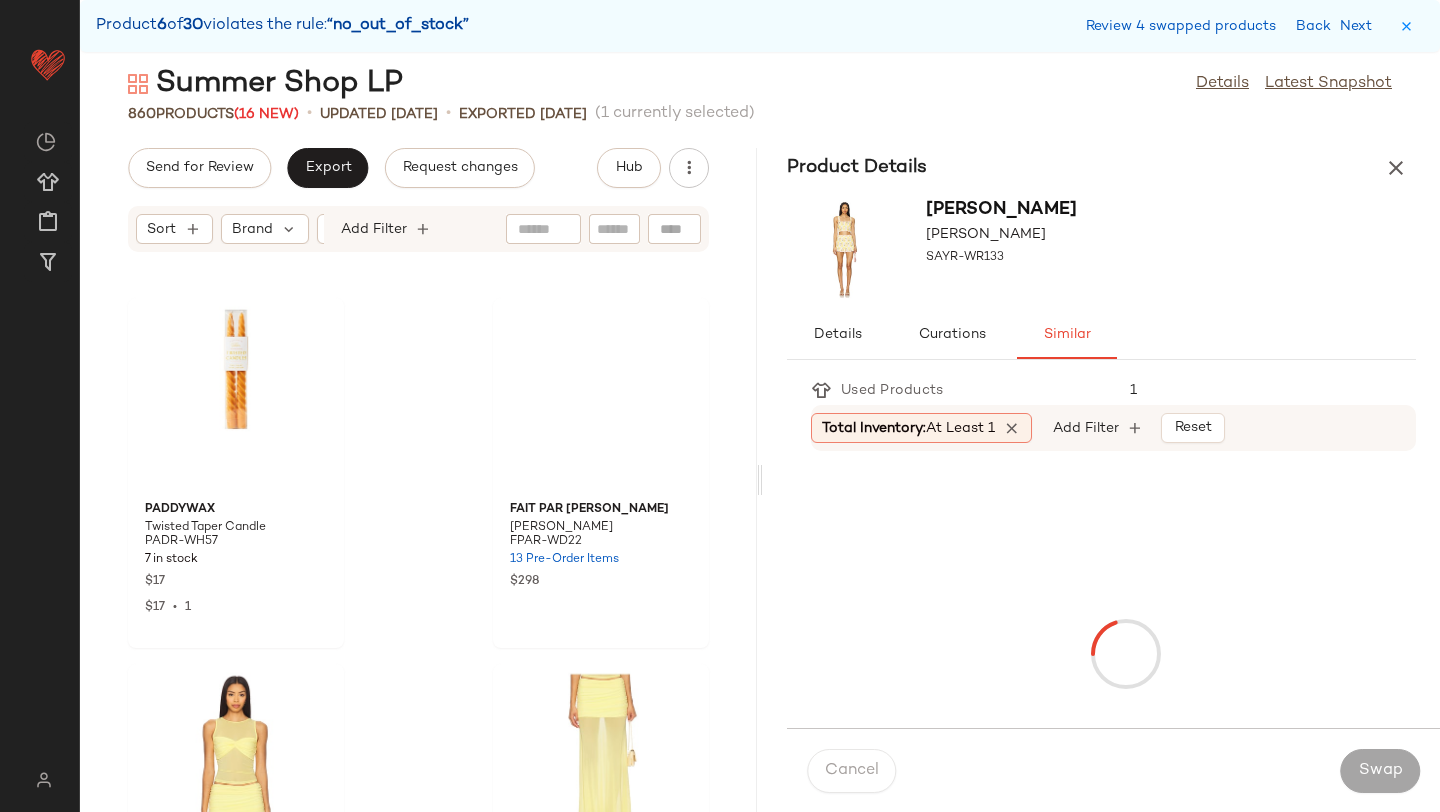 scroll, scrollTop: 27450, scrollLeft: 0, axis: vertical 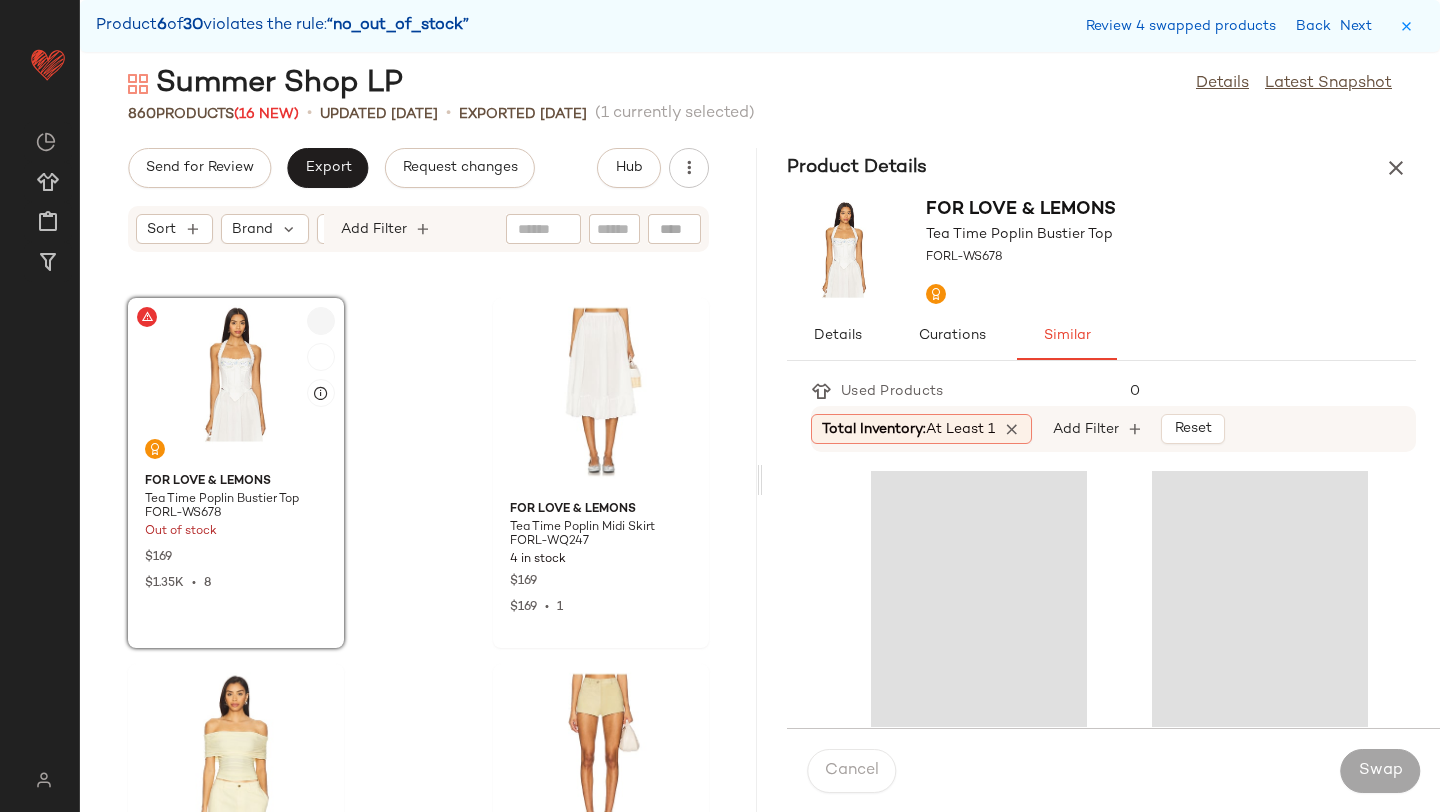 click 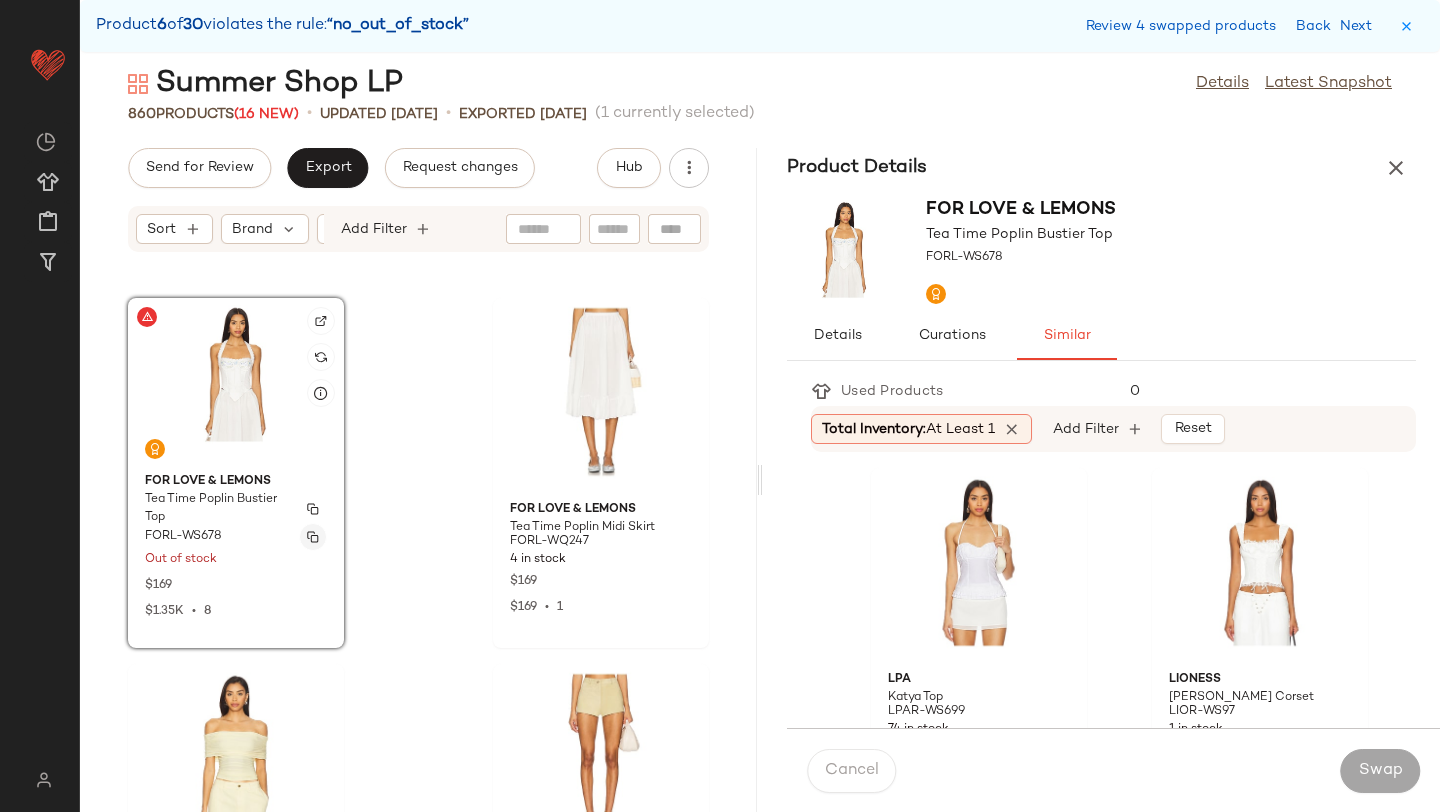 click at bounding box center [313, 537] 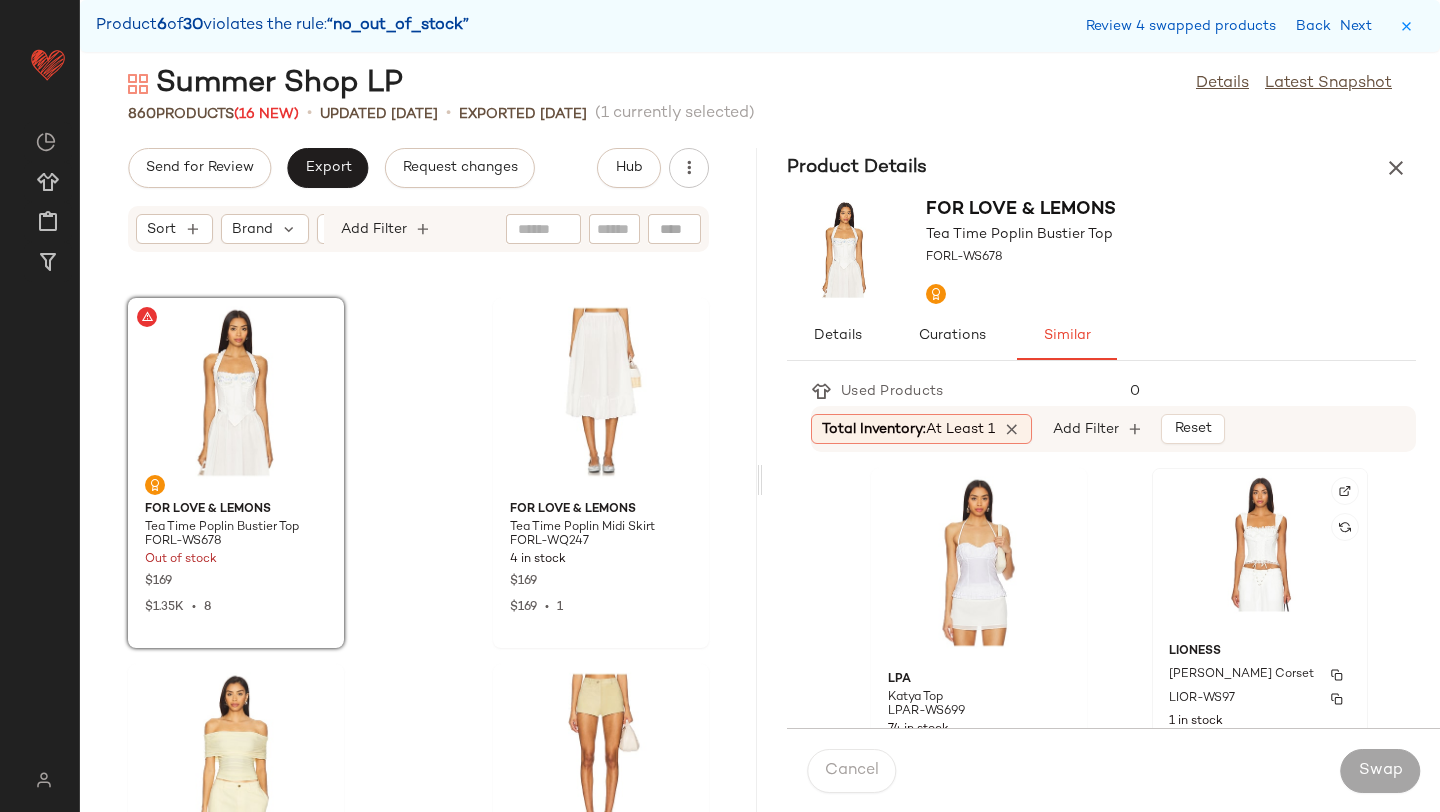 click on "LIONESS [PERSON_NAME] Corset LIOR-WS97 1 in stock $79" 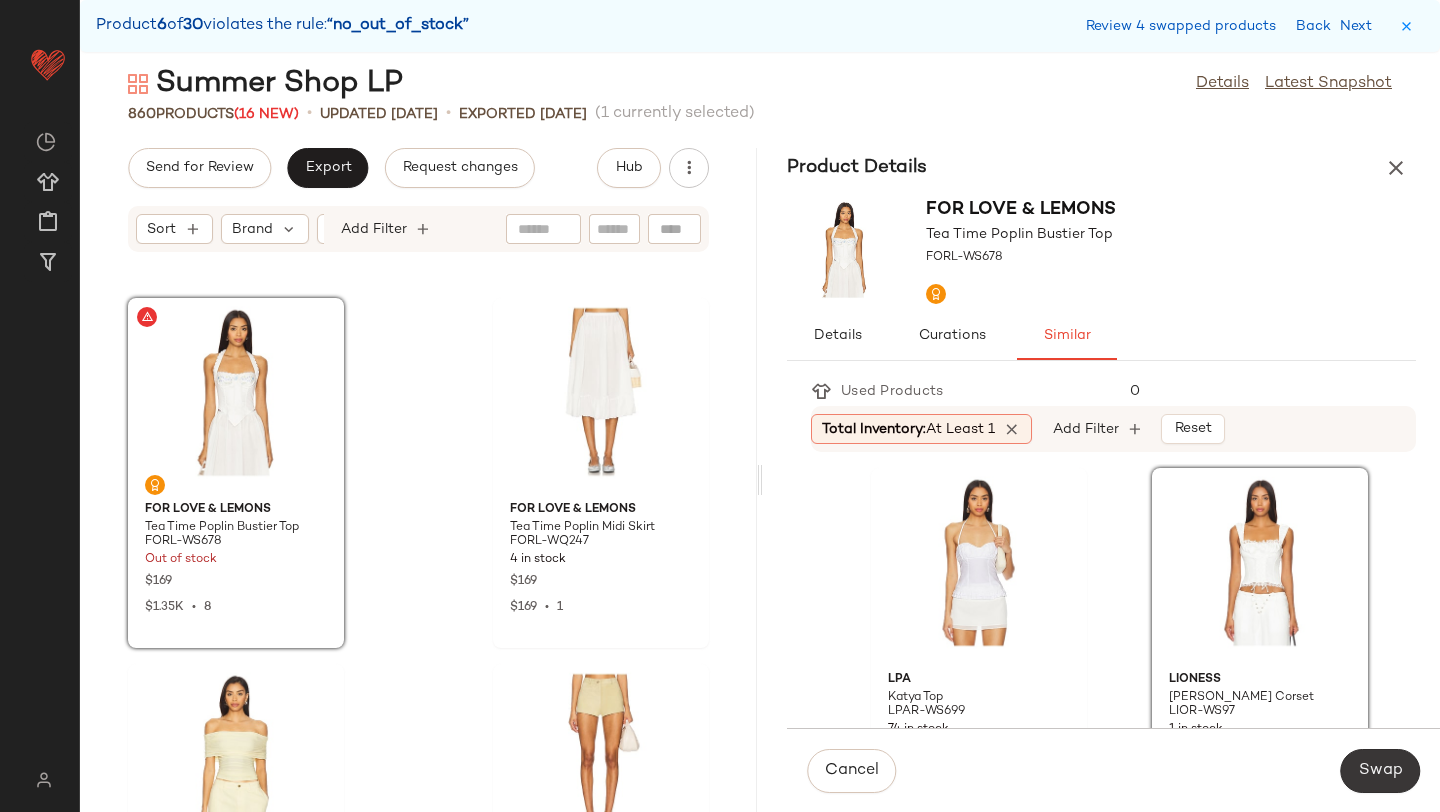 click on "Swap" 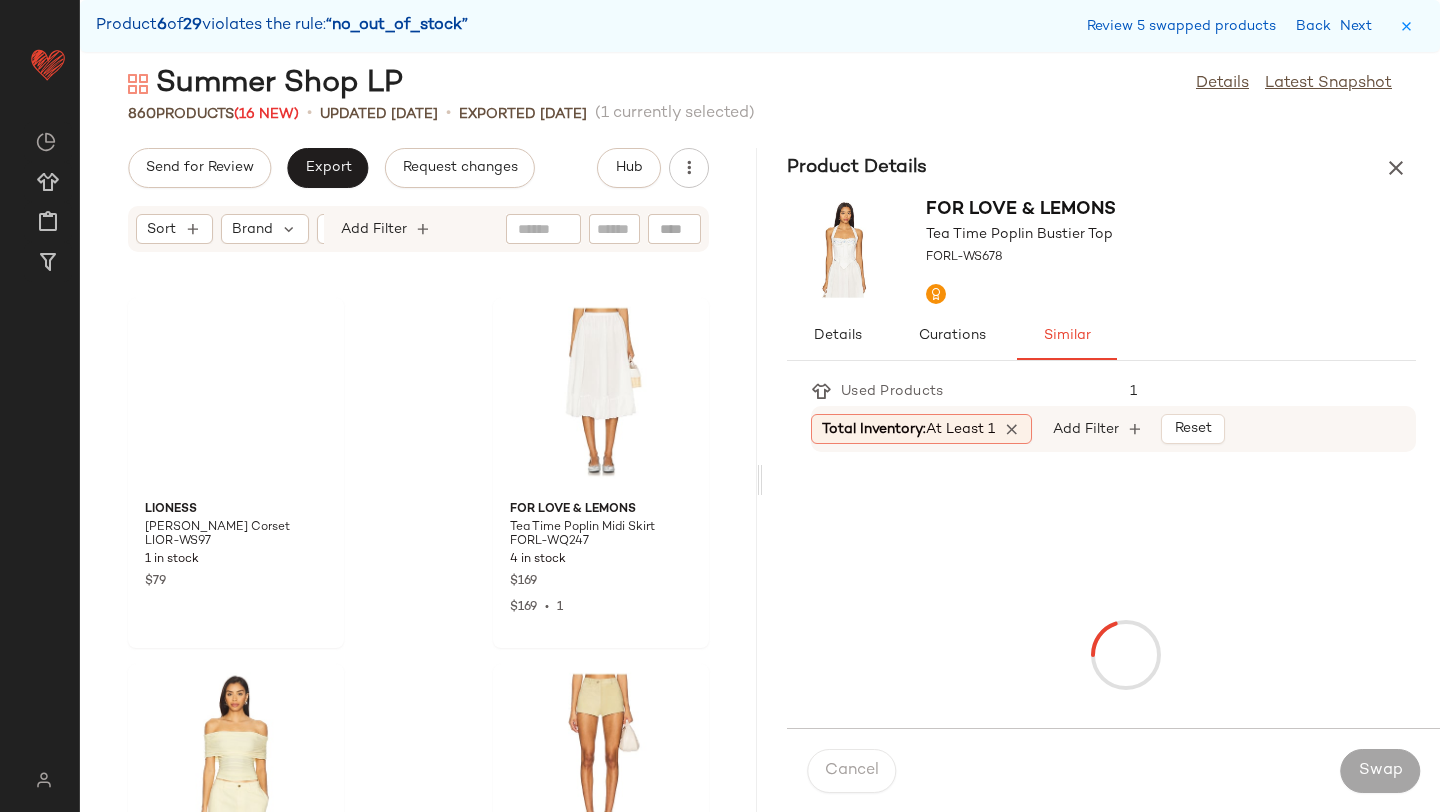 scroll, scrollTop: 35868, scrollLeft: 0, axis: vertical 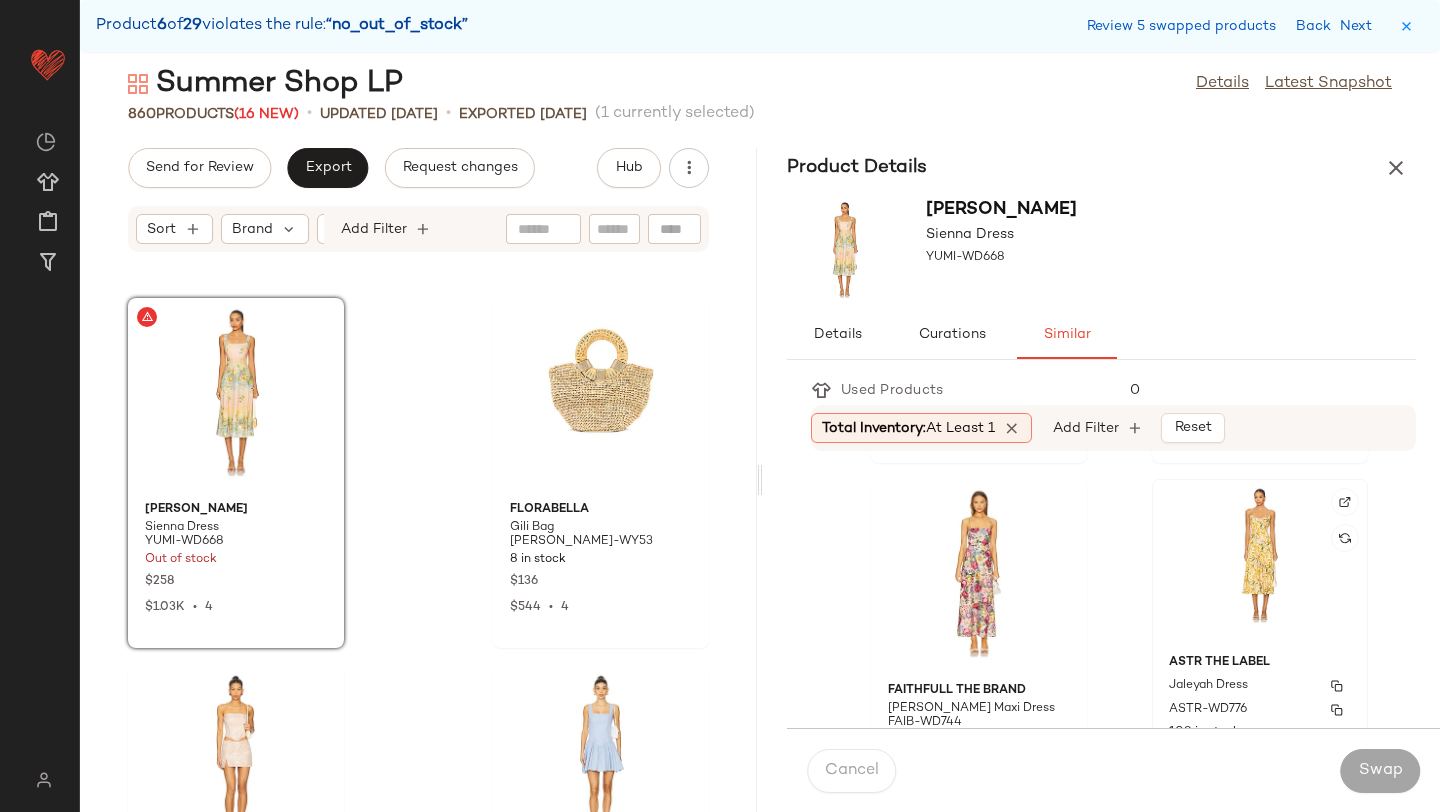 click on "ASTR the Label Jaleyah Dress ASTR-WD776 108 in stock $148" 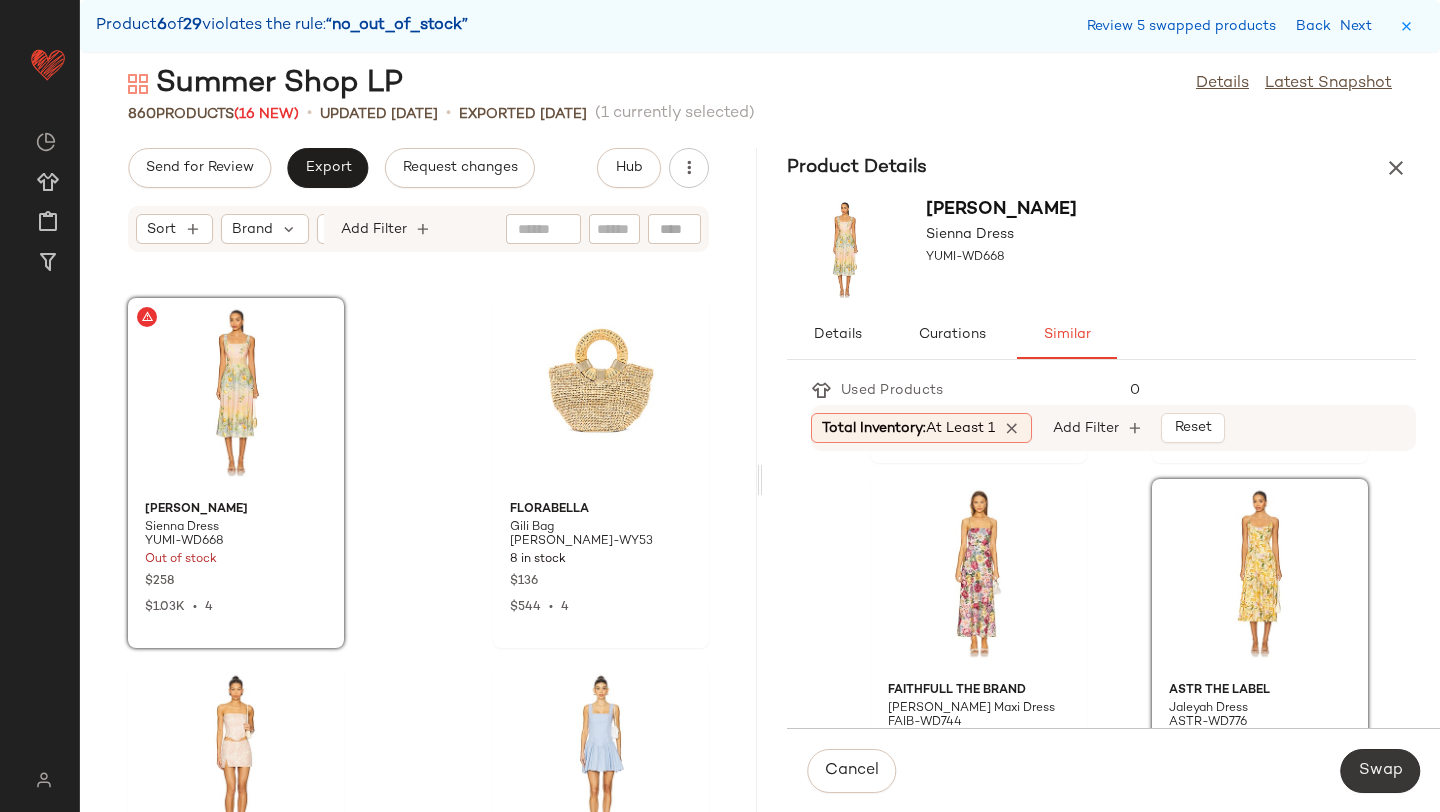 click on "Swap" 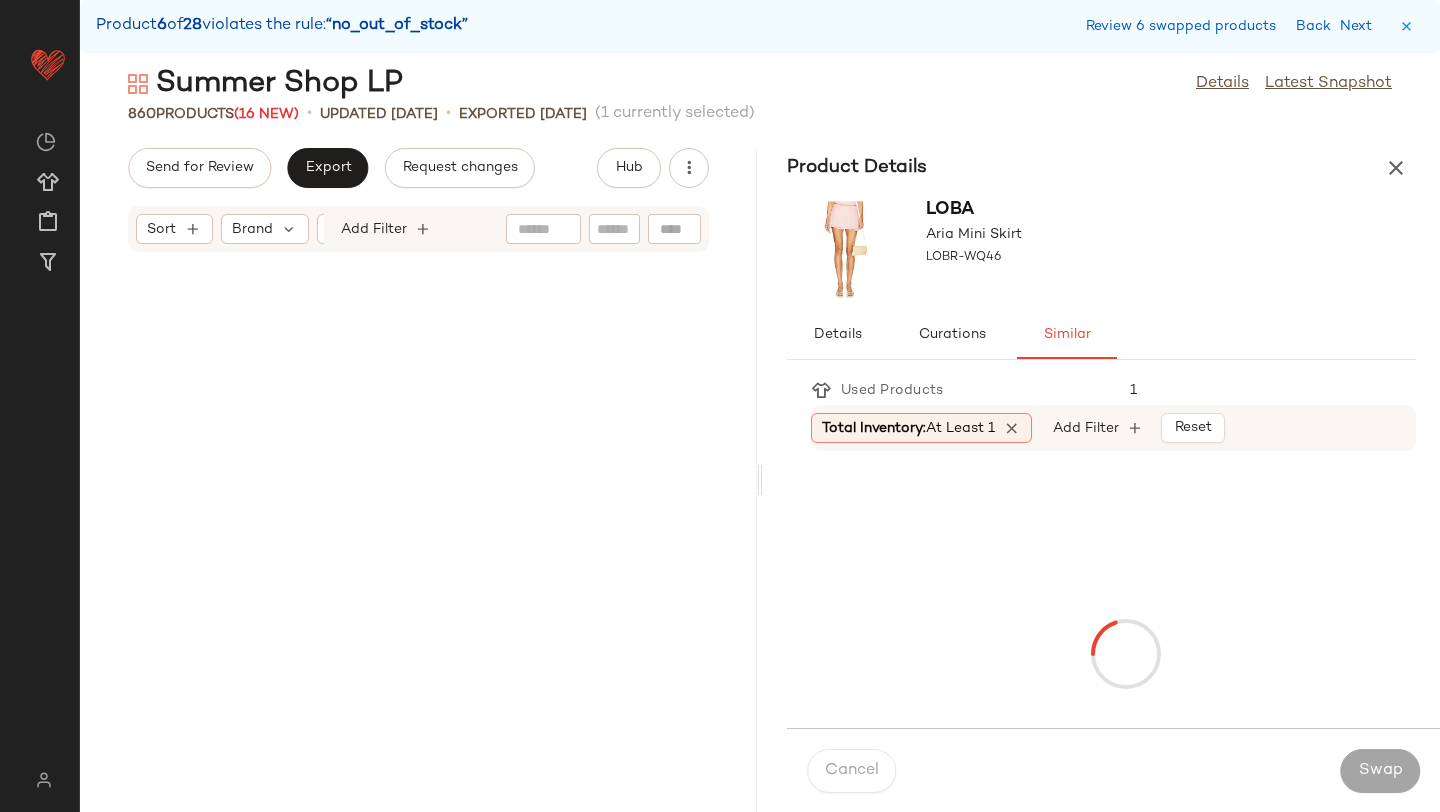scroll, scrollTop: 39162, scrollLeft: 0, axis: vertical 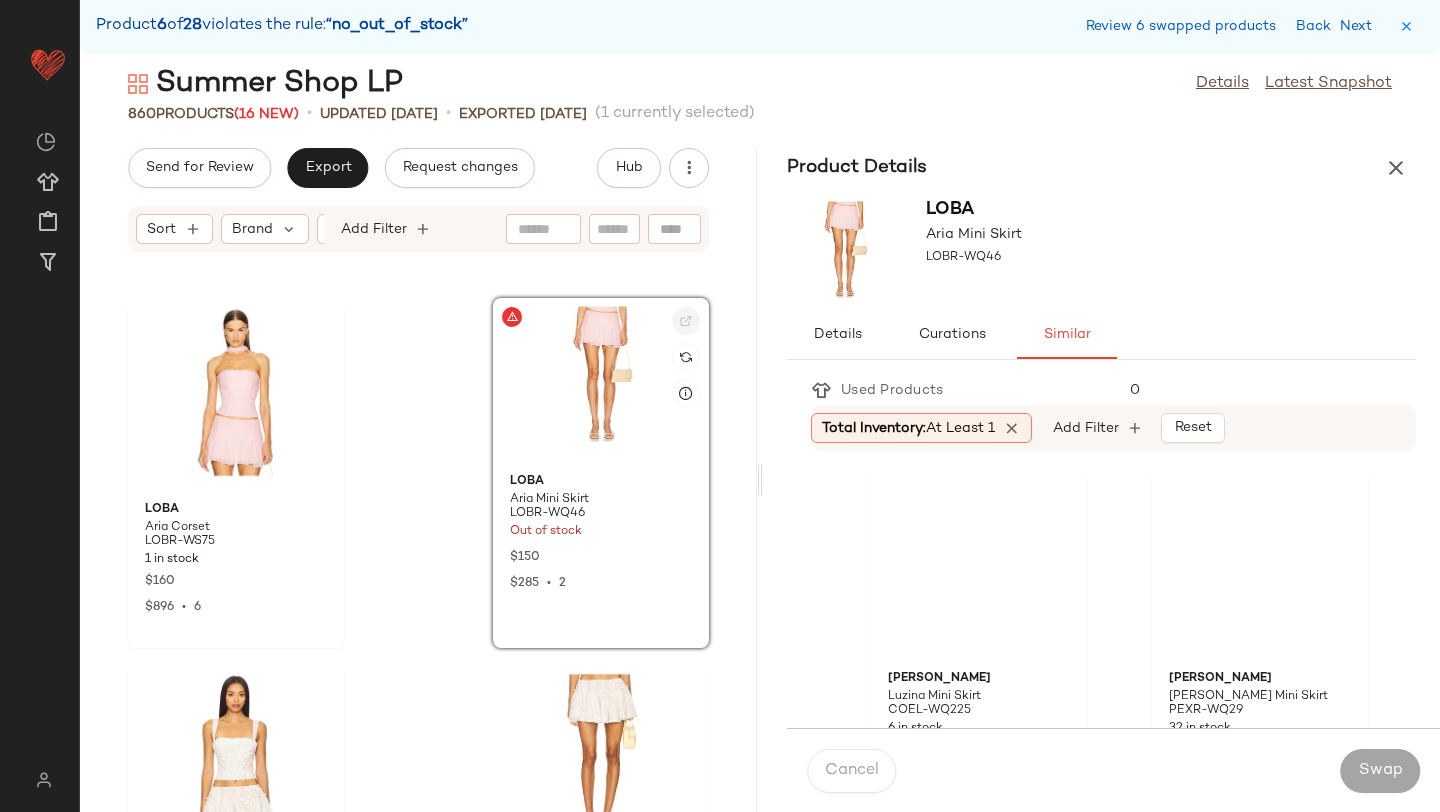 click 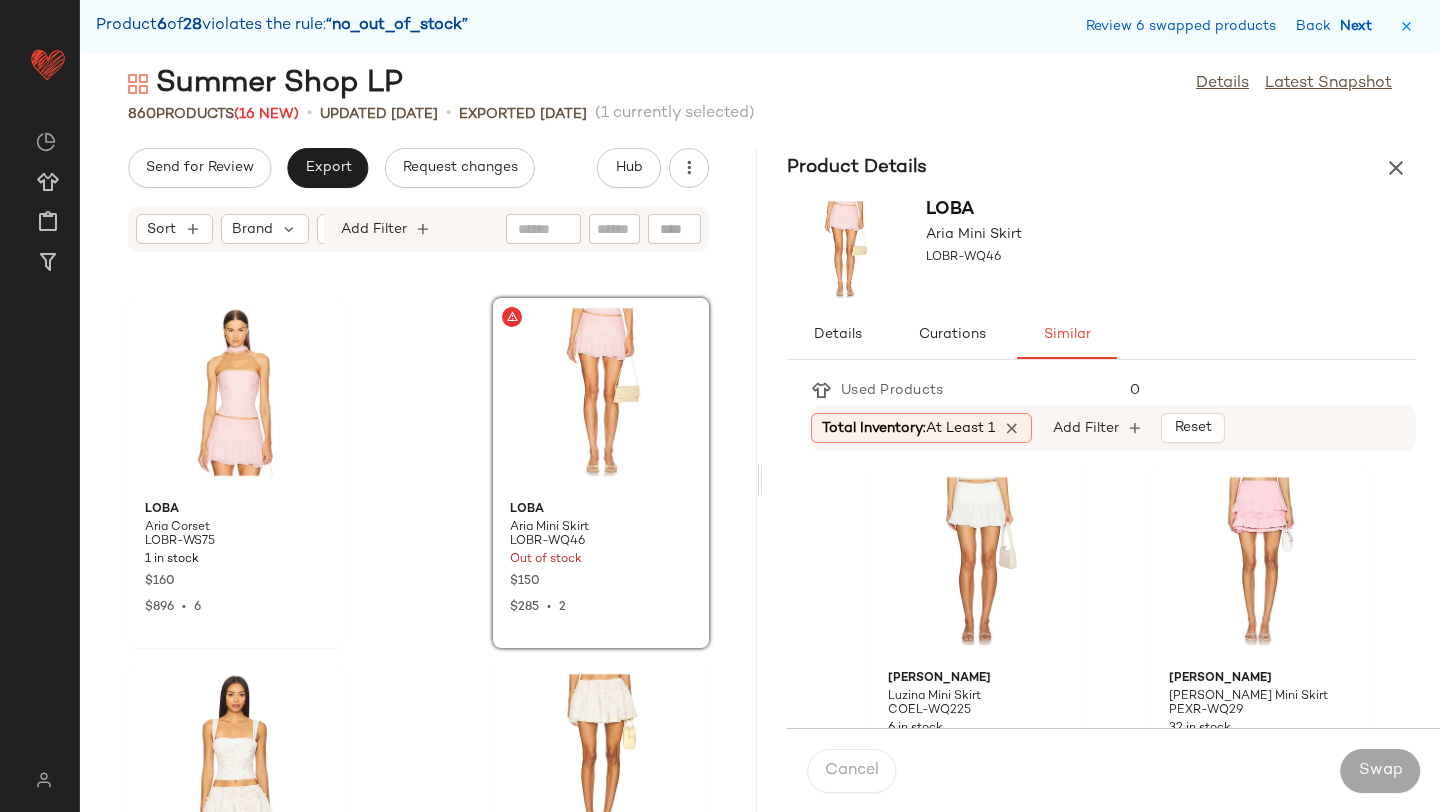 click on "Next" at bounding box center (1360, 26) 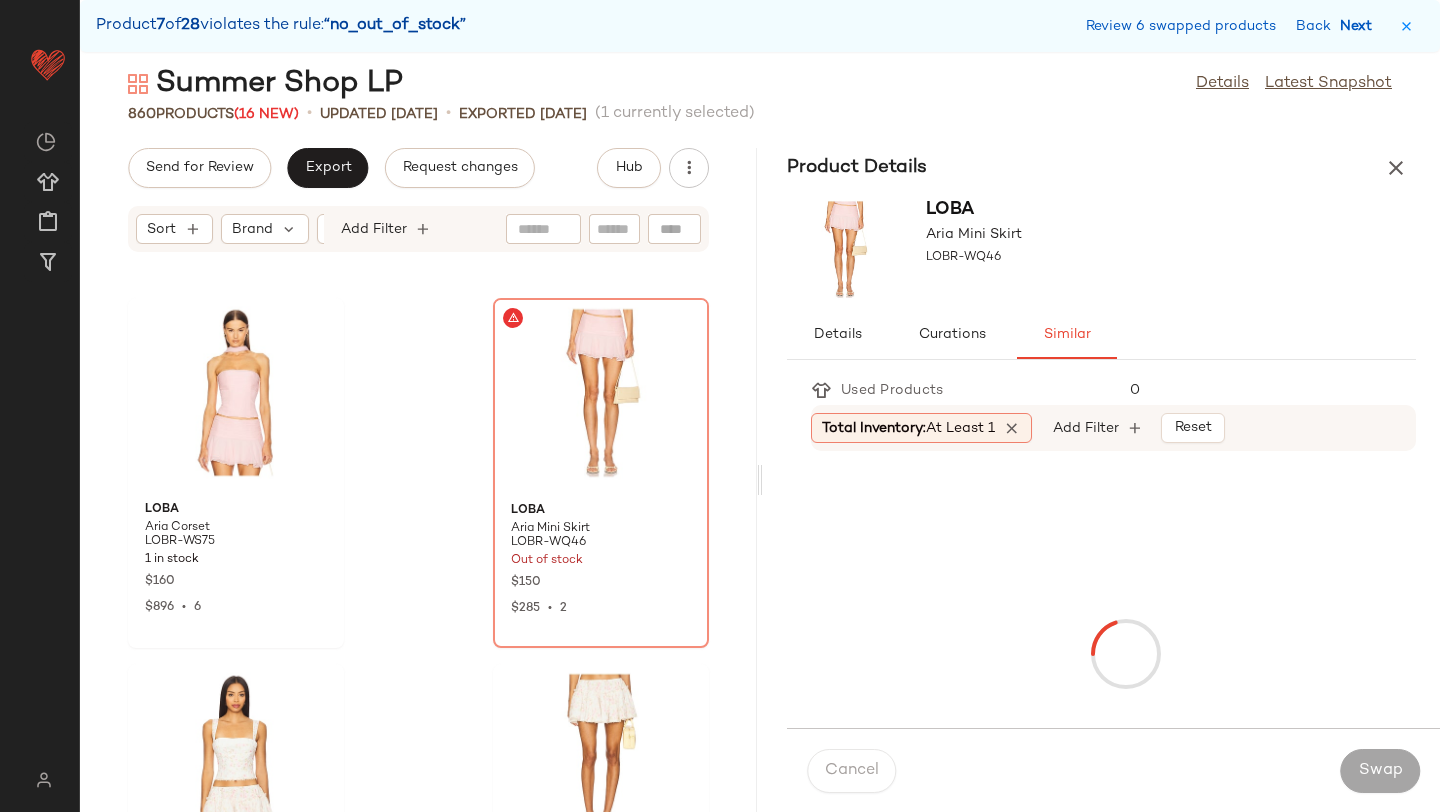 scroll, scrollTop: 40992, scrollLeft: 0, axis: vertical 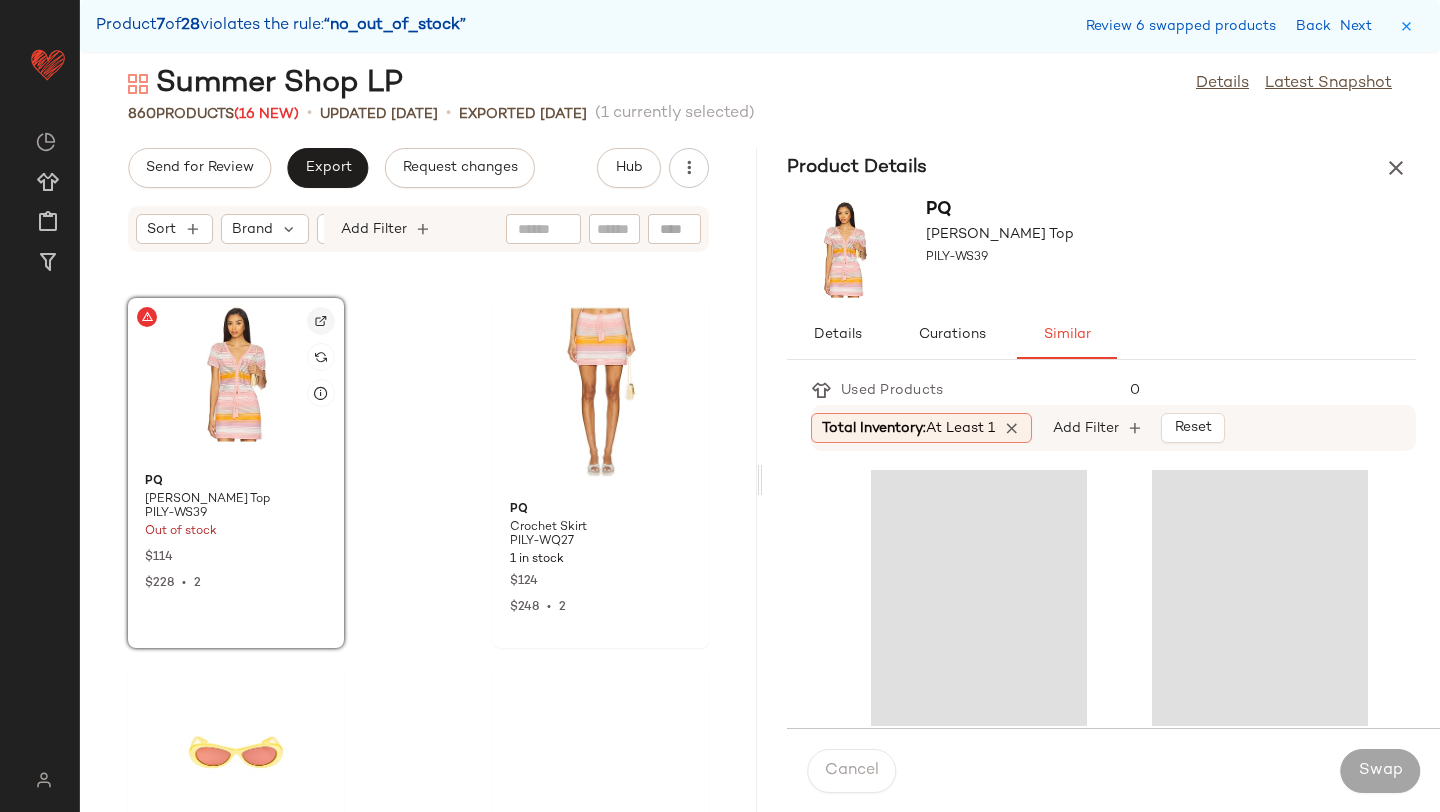 click at bounding box center (321, 321) 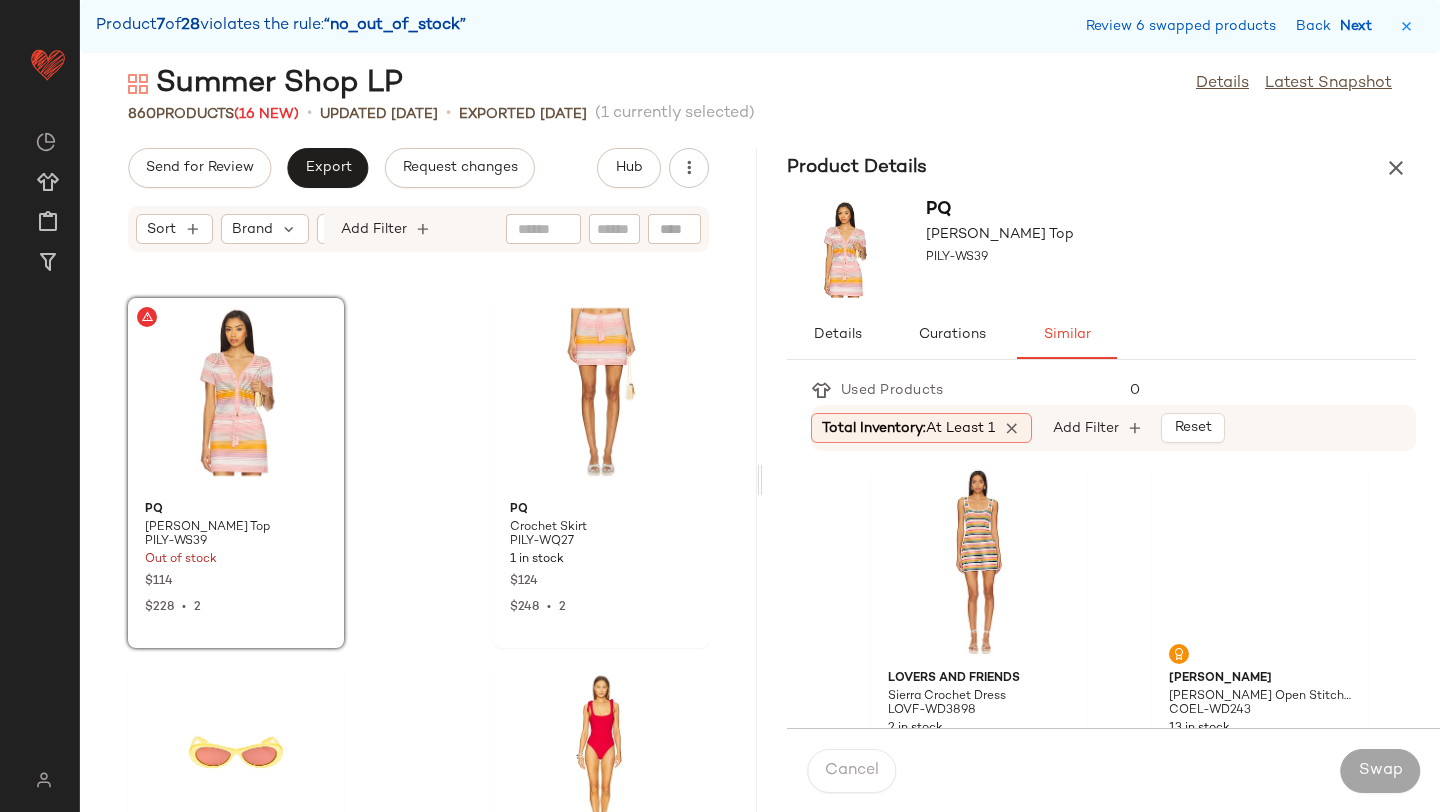 click on "Next" at bounding box center (1360, 26) 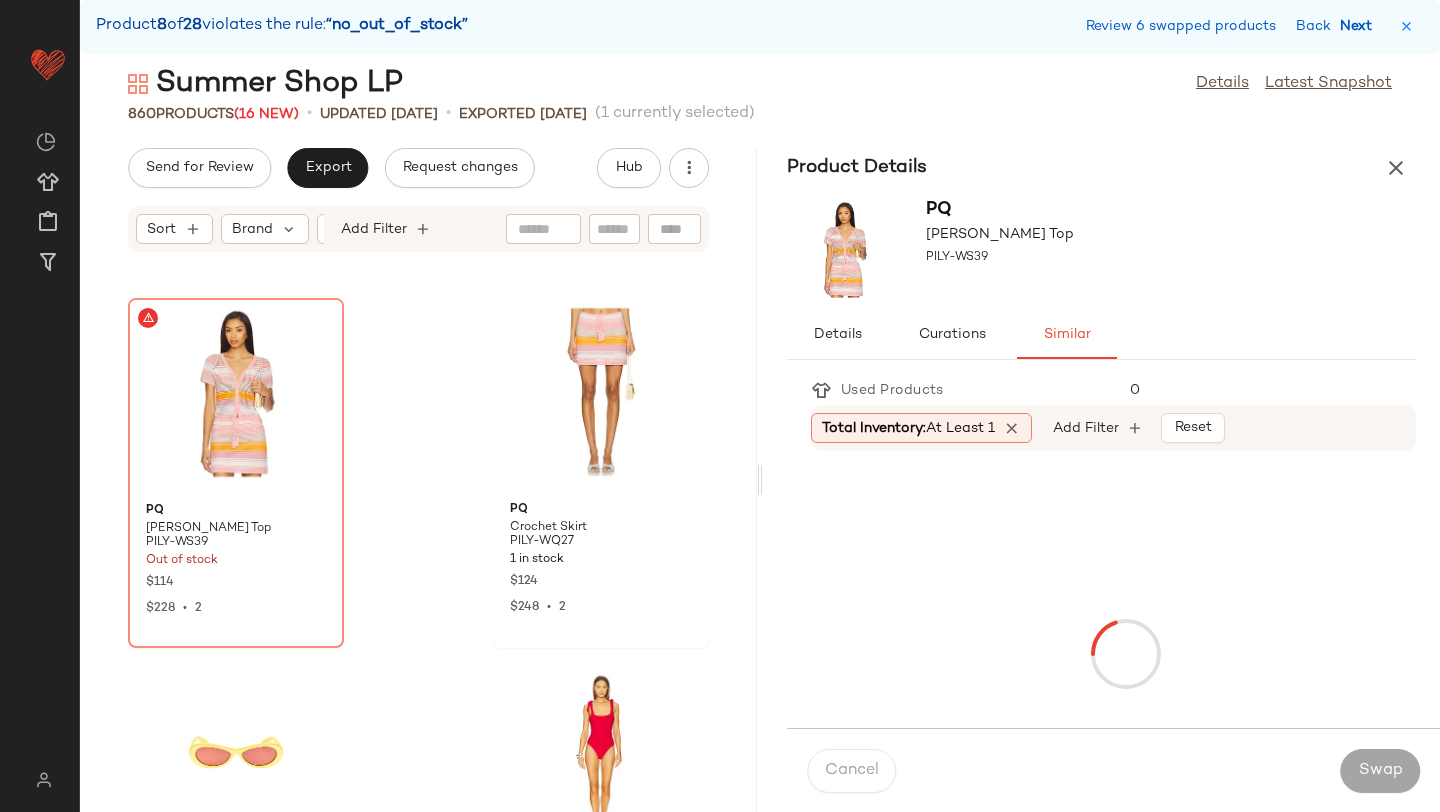scroll, scrollTop: 43554, scrollLeft: 0, axis: vertical 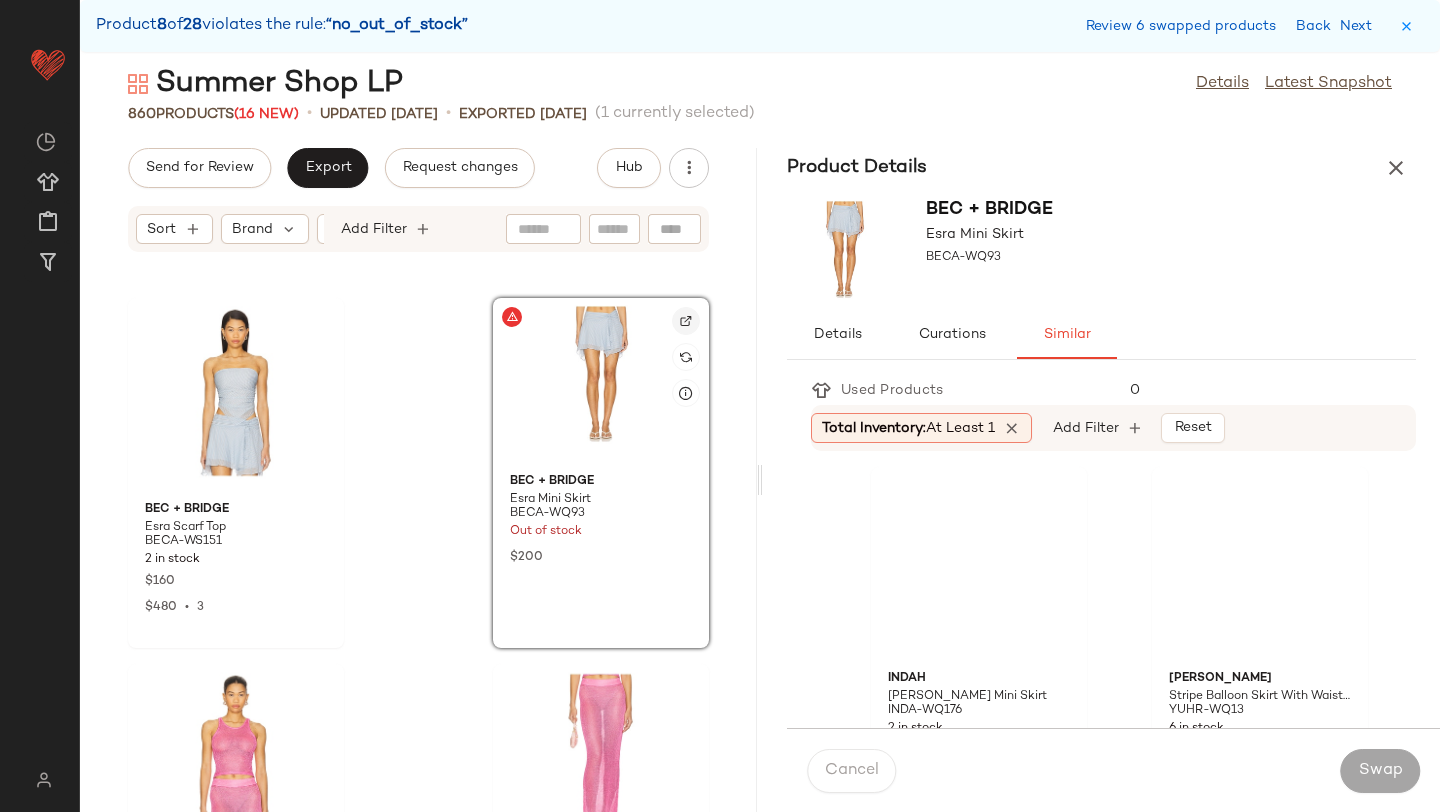 click at bounding box center (686, 321) 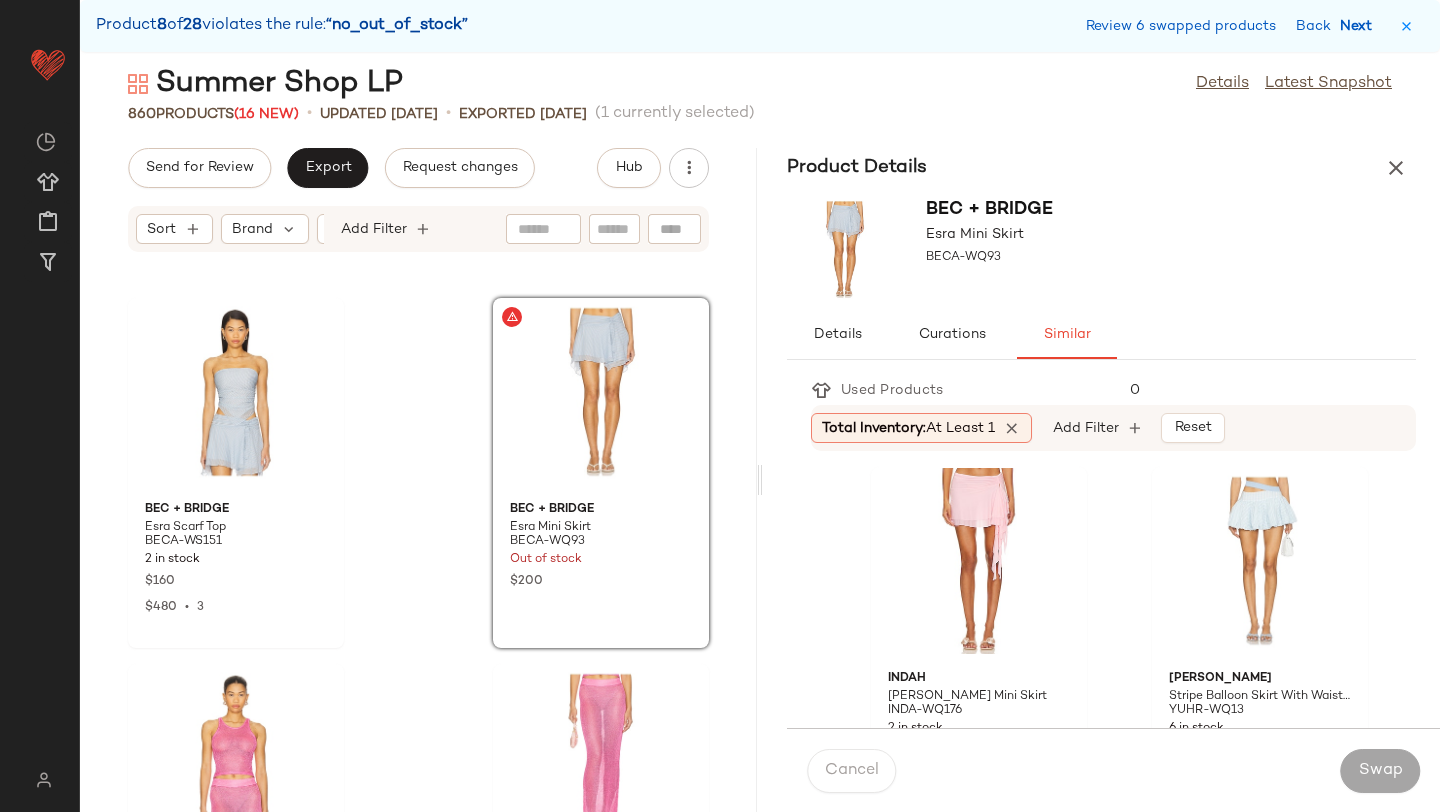 click on "Next" at bounding box center [1360, 26] 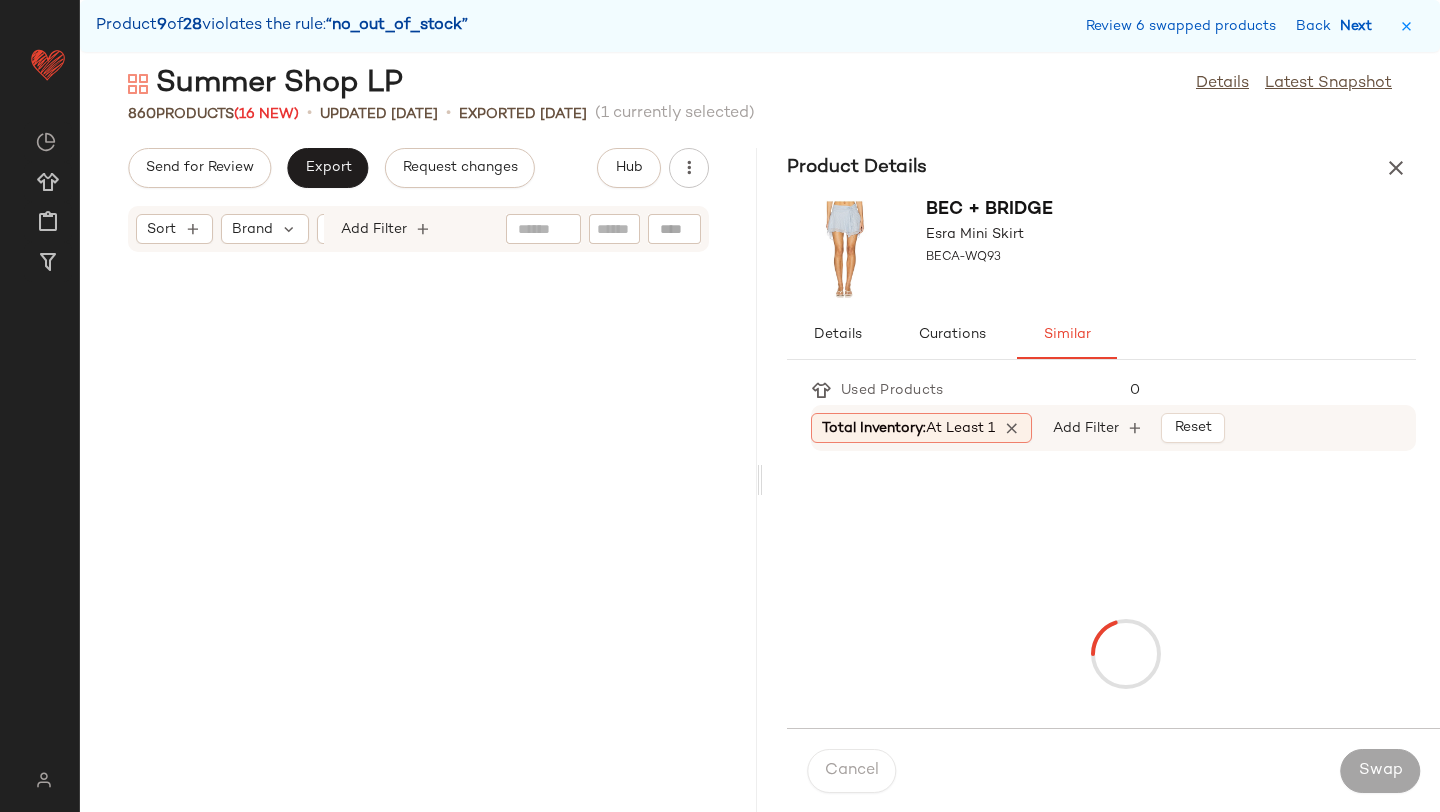 scroll, scrollTop: 45384, scrollLeft: 0, axis: vertical 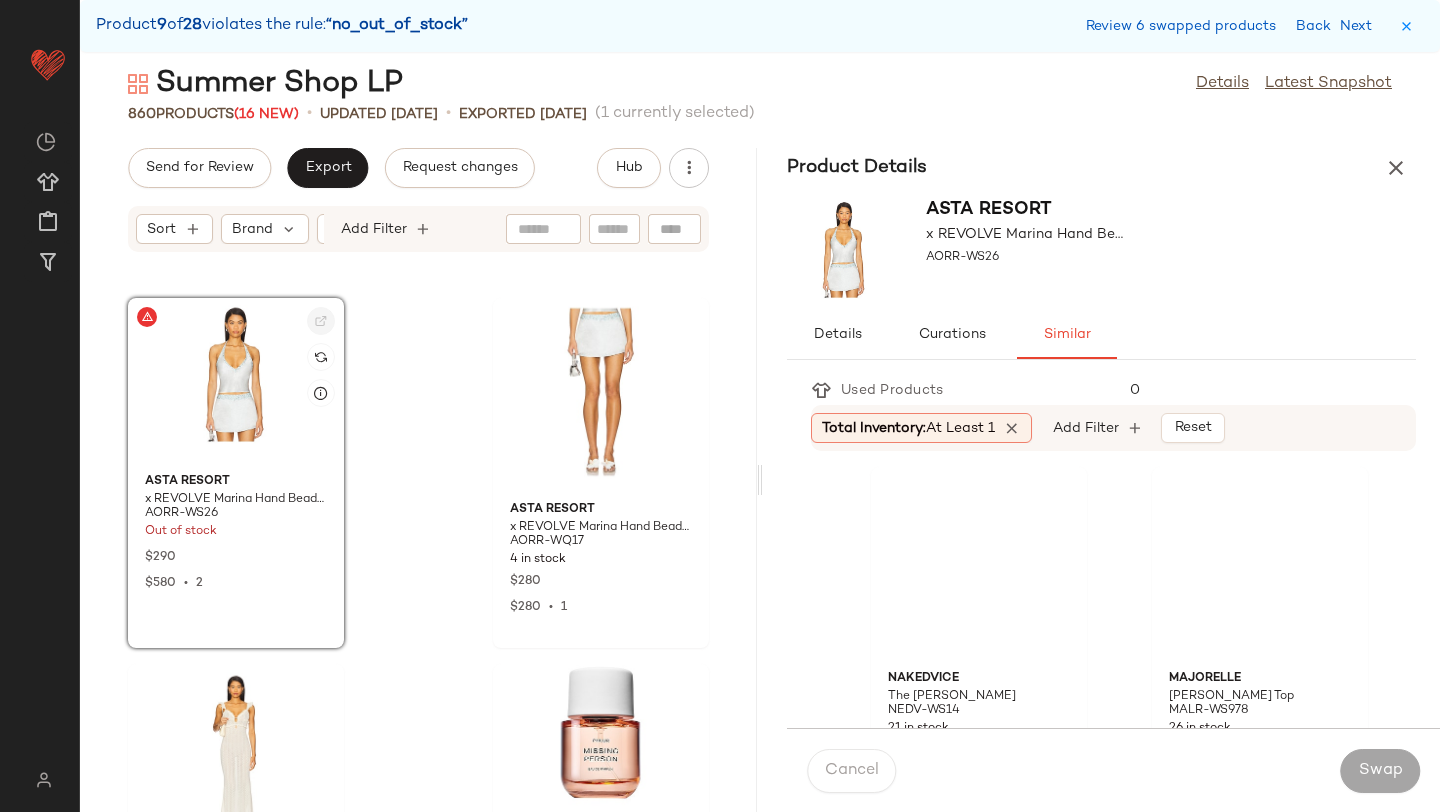 click 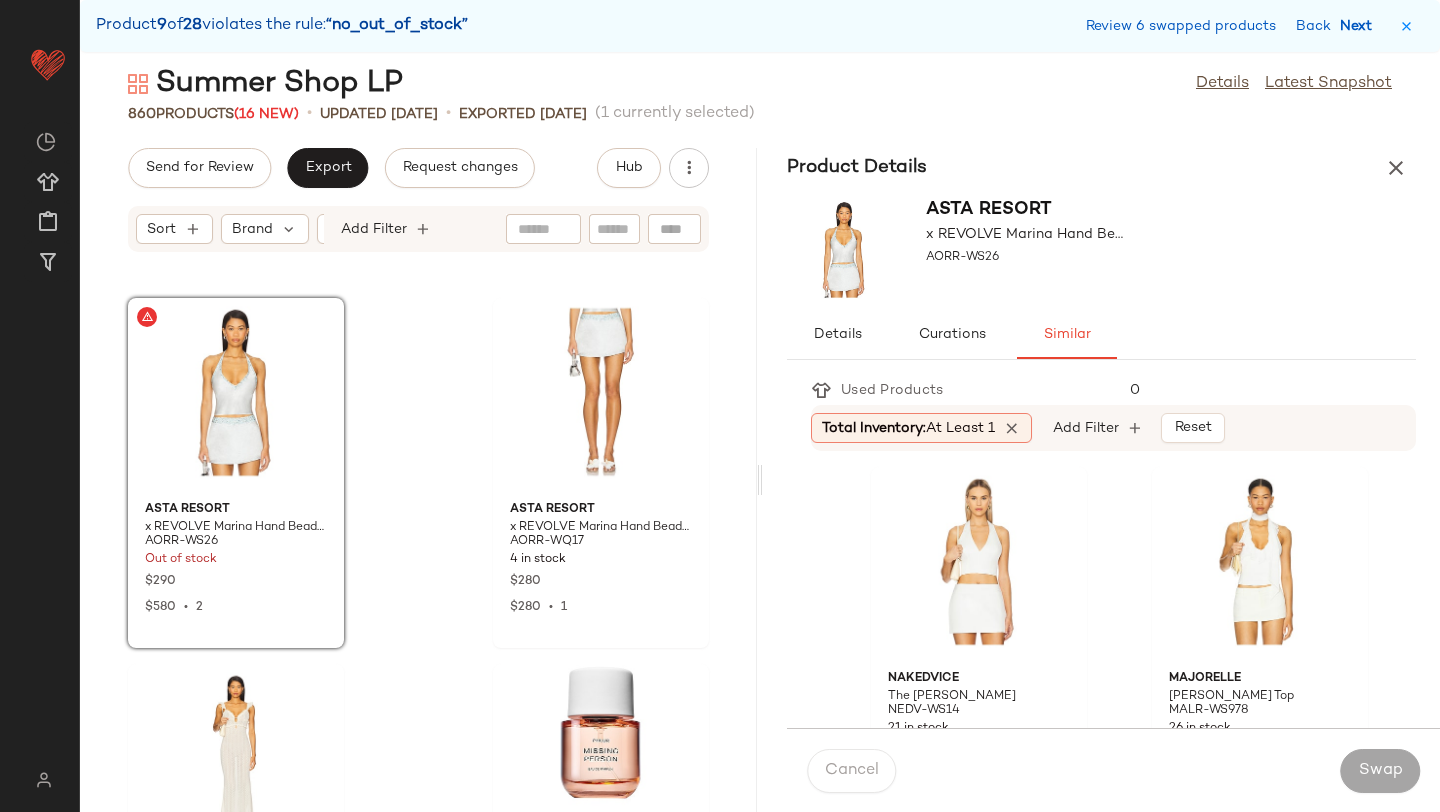 click on "Next" at bounding box center [1360, 26] 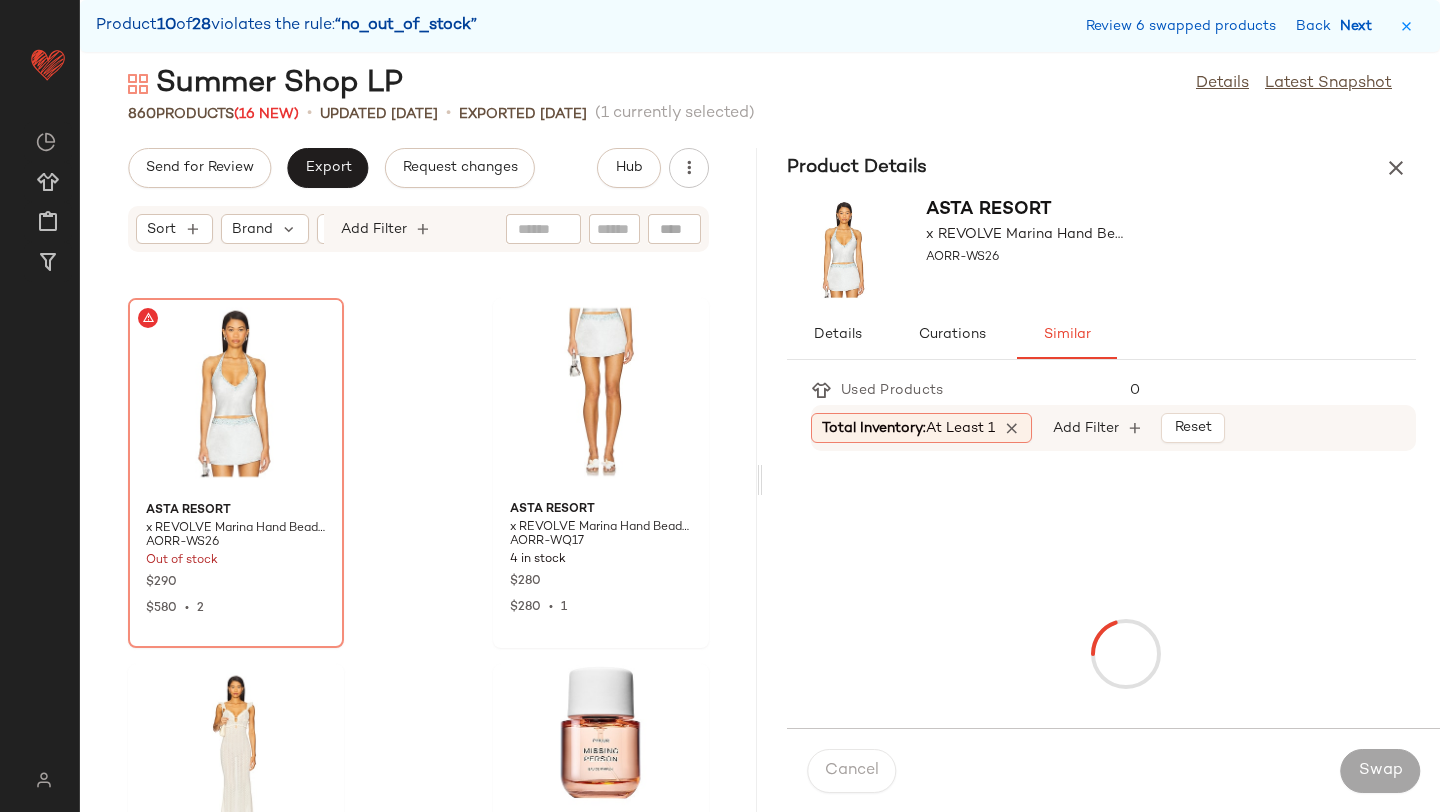 scroll, scrollTop: 66246, scrollLeft: 0, axis: vertical 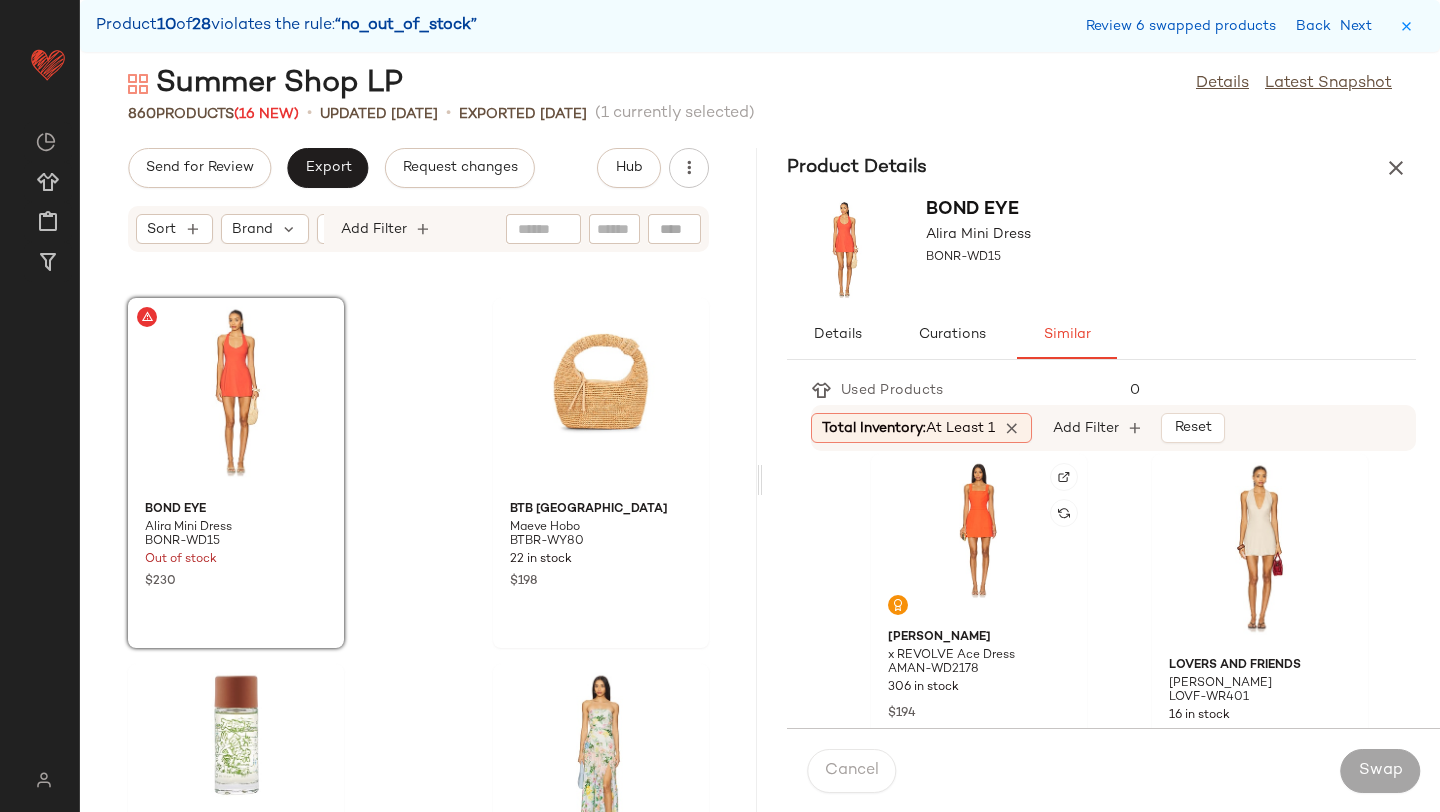 click 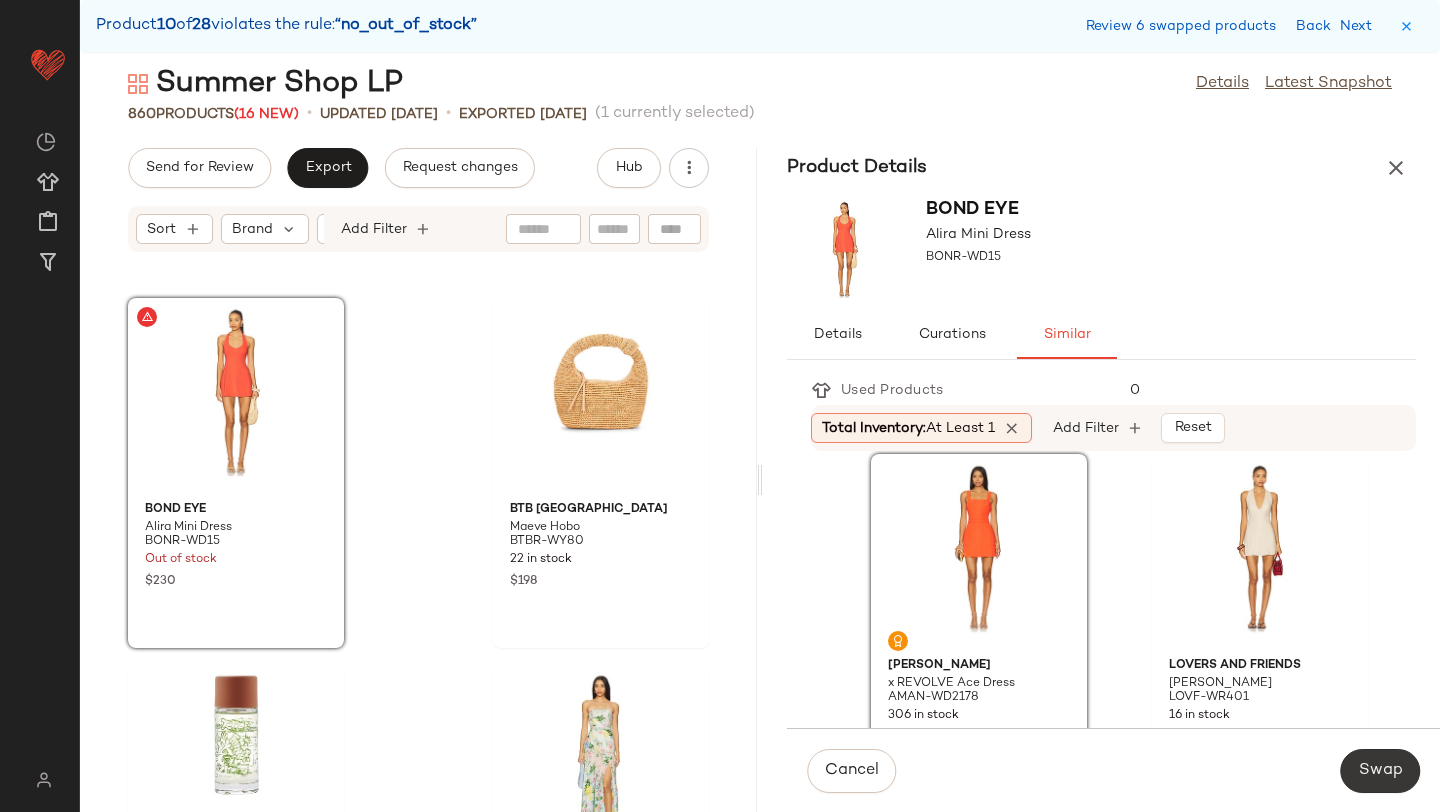 click on "Swap" 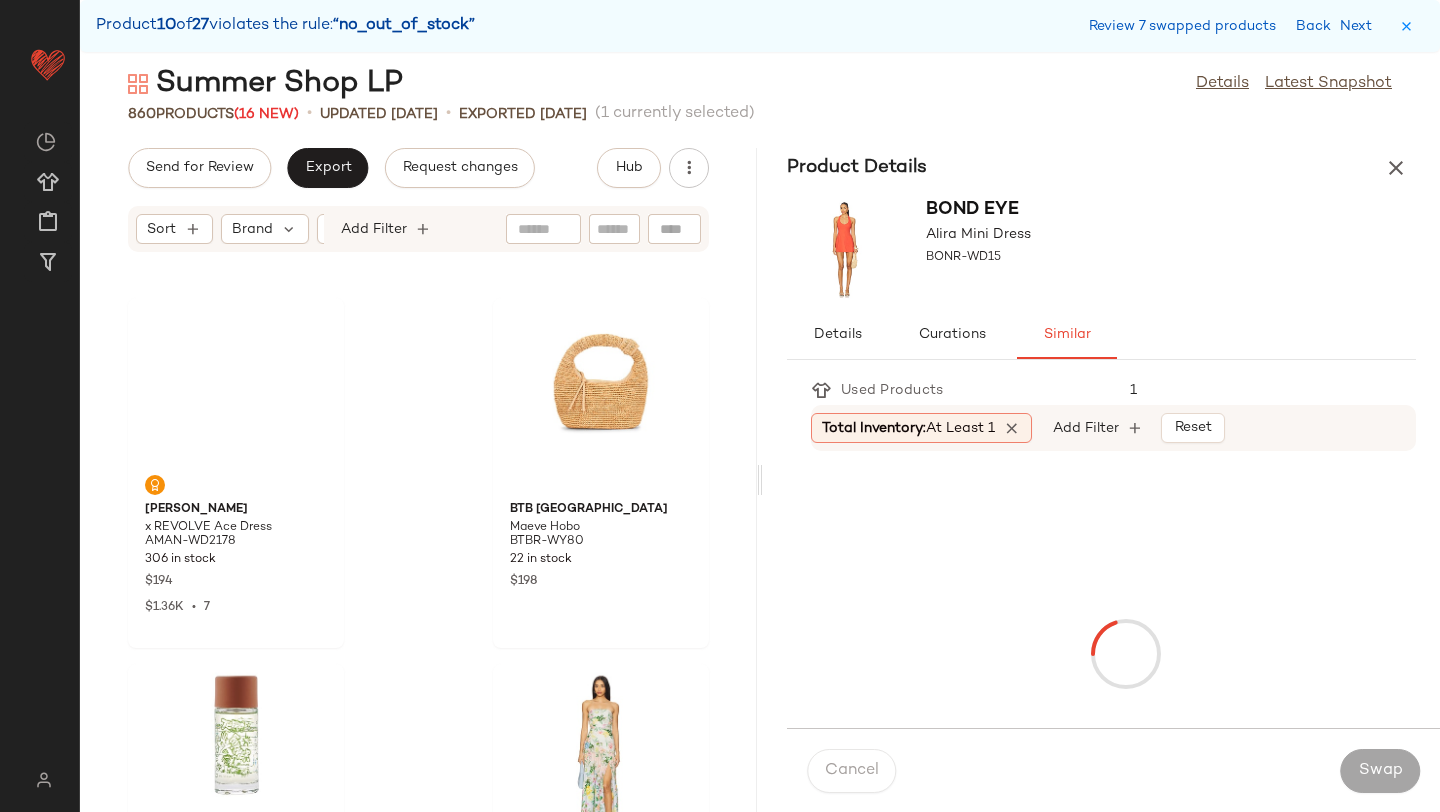 scroll, scrollTop: 69906, scrollLeft: 0, axis: vertical 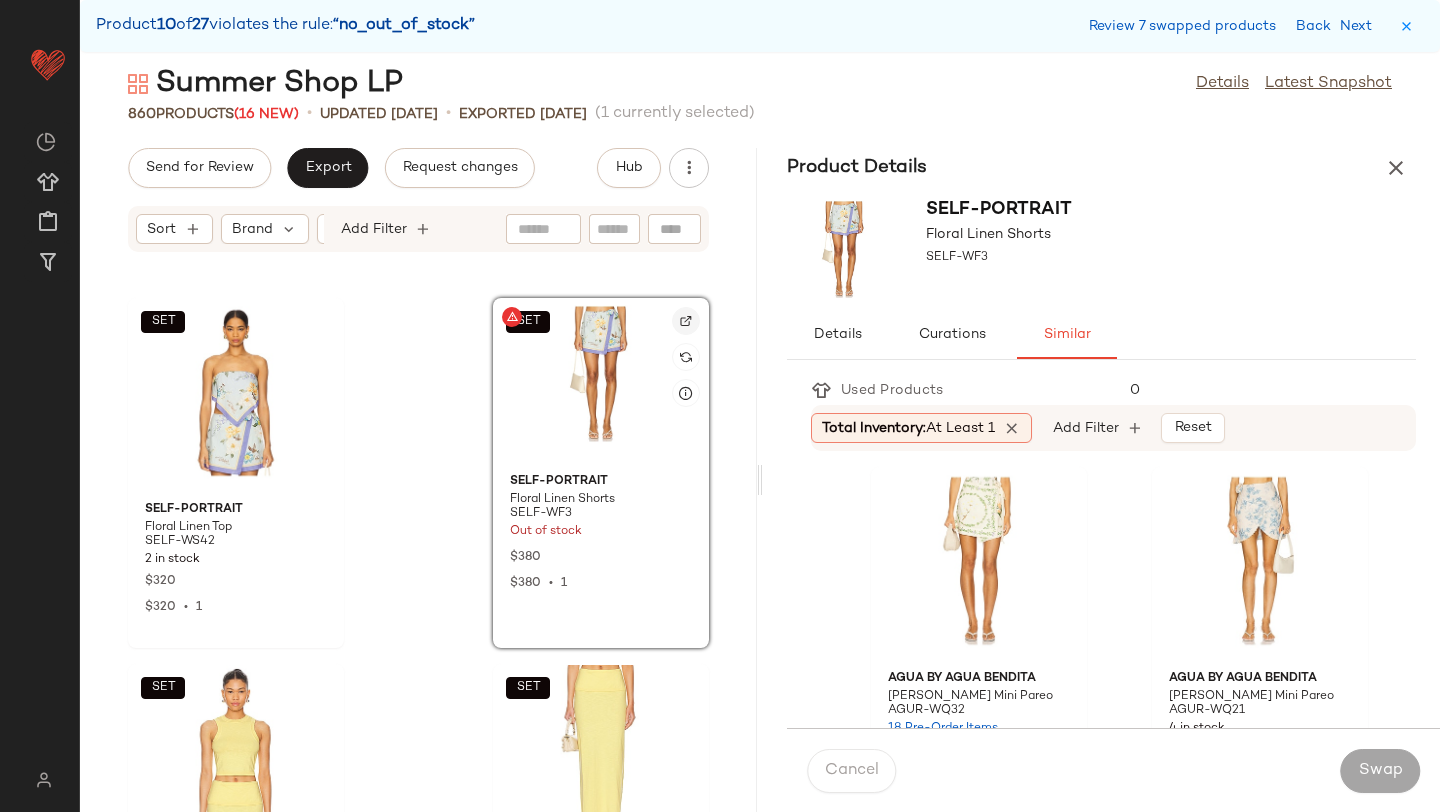 click 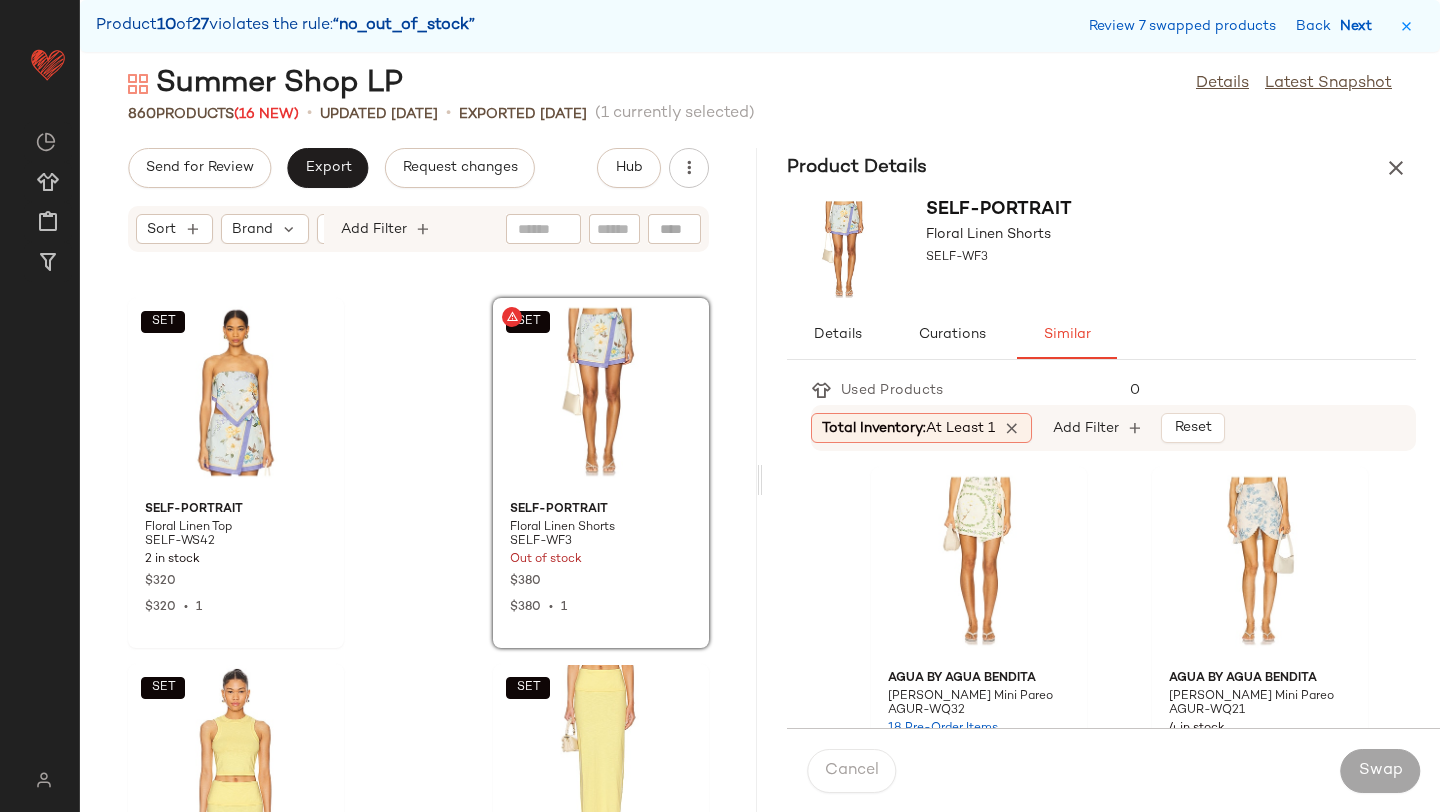 click on "Next" at bounding box center (1360, 26) 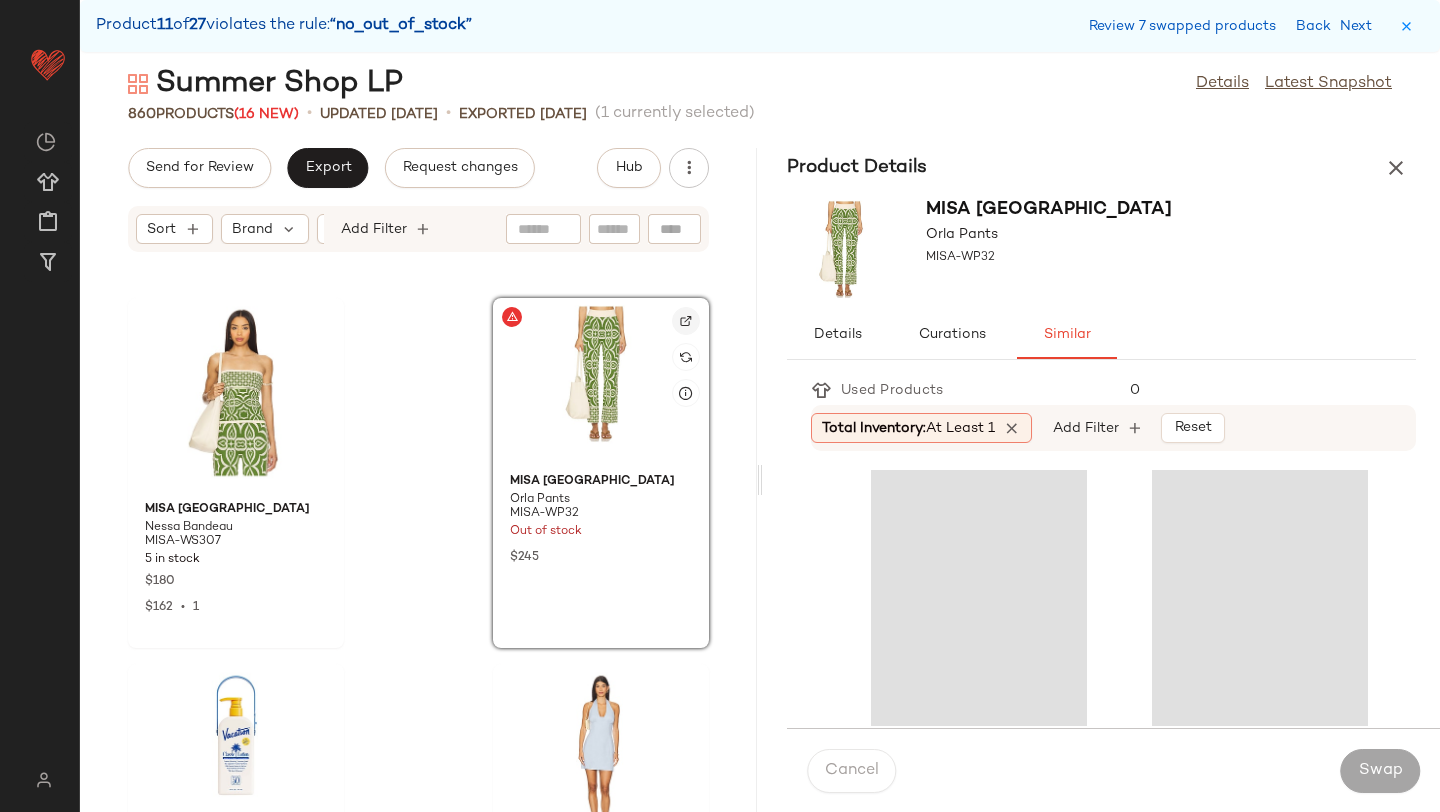 click 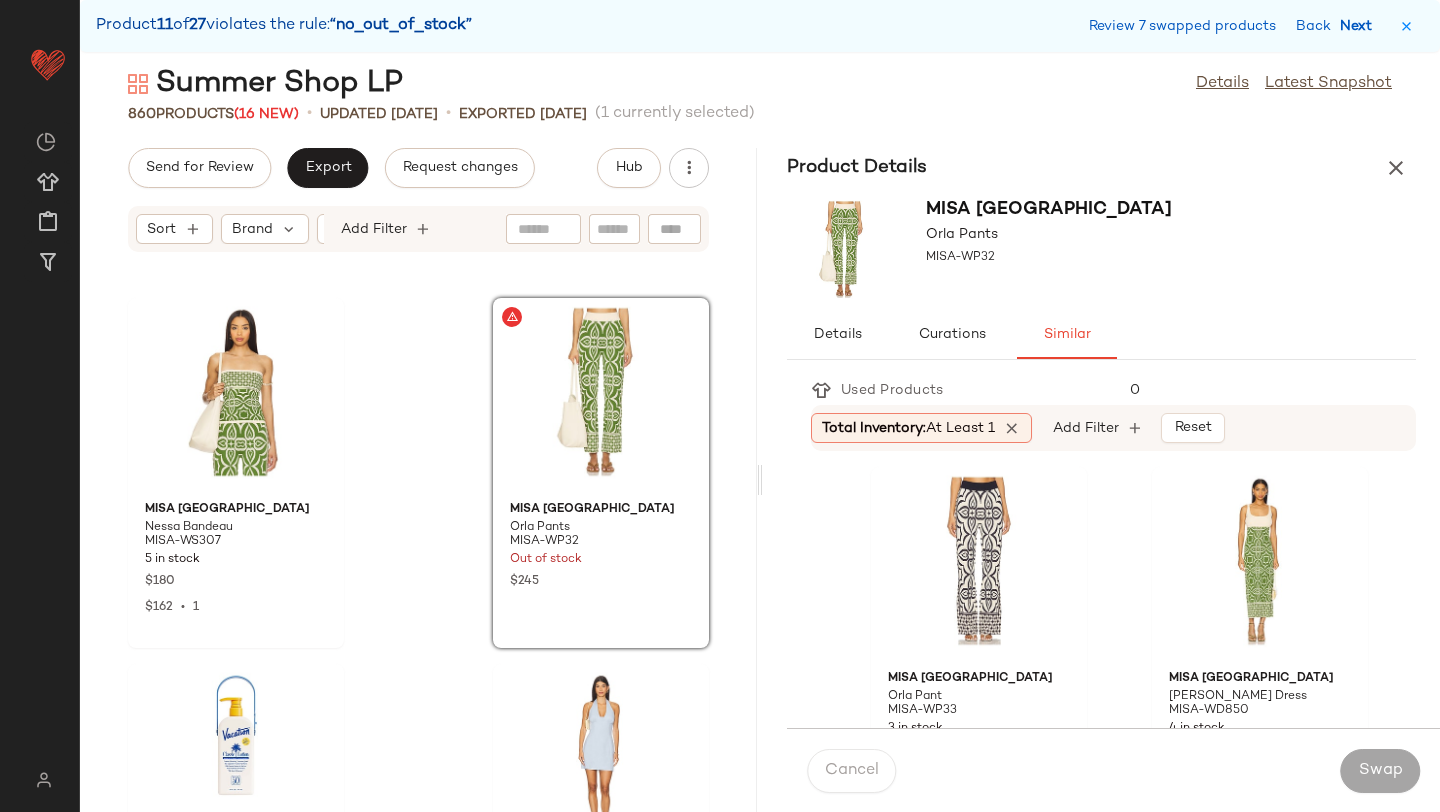 click on "Next" at bounding box center [1360, 26] 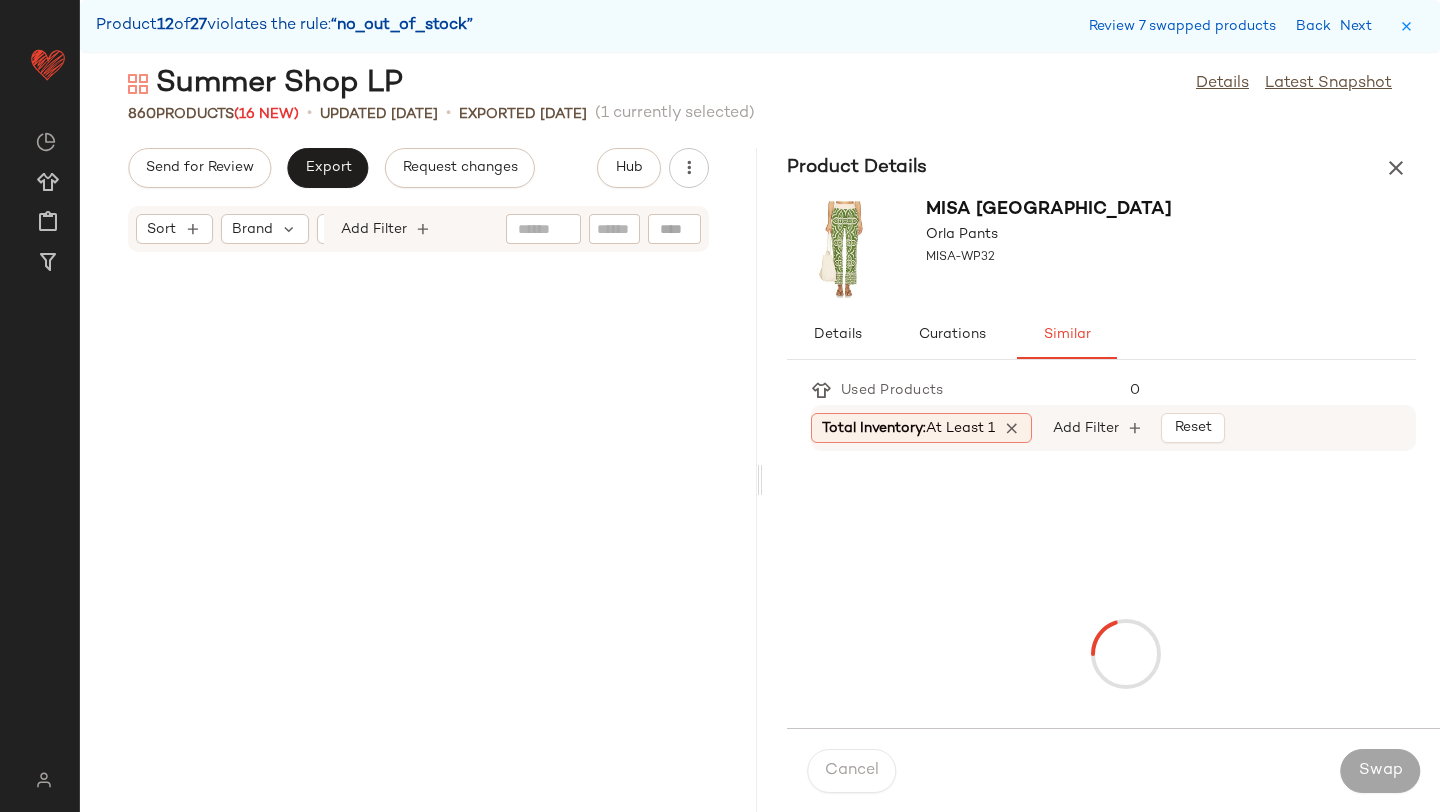scroll, scrollTop: 74664, scrollLeft: 0, axis: vertical 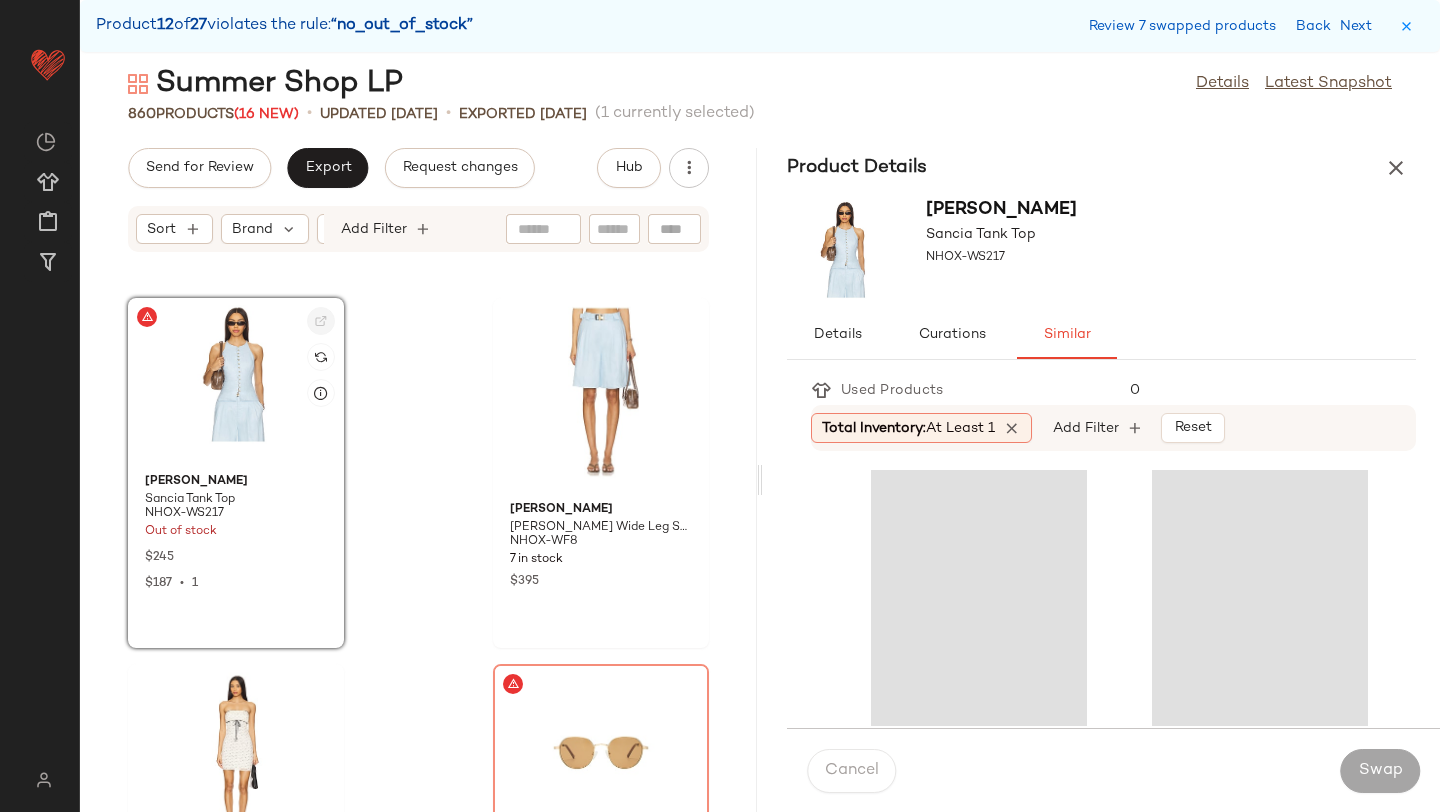 click at bounding box center [321, 321] 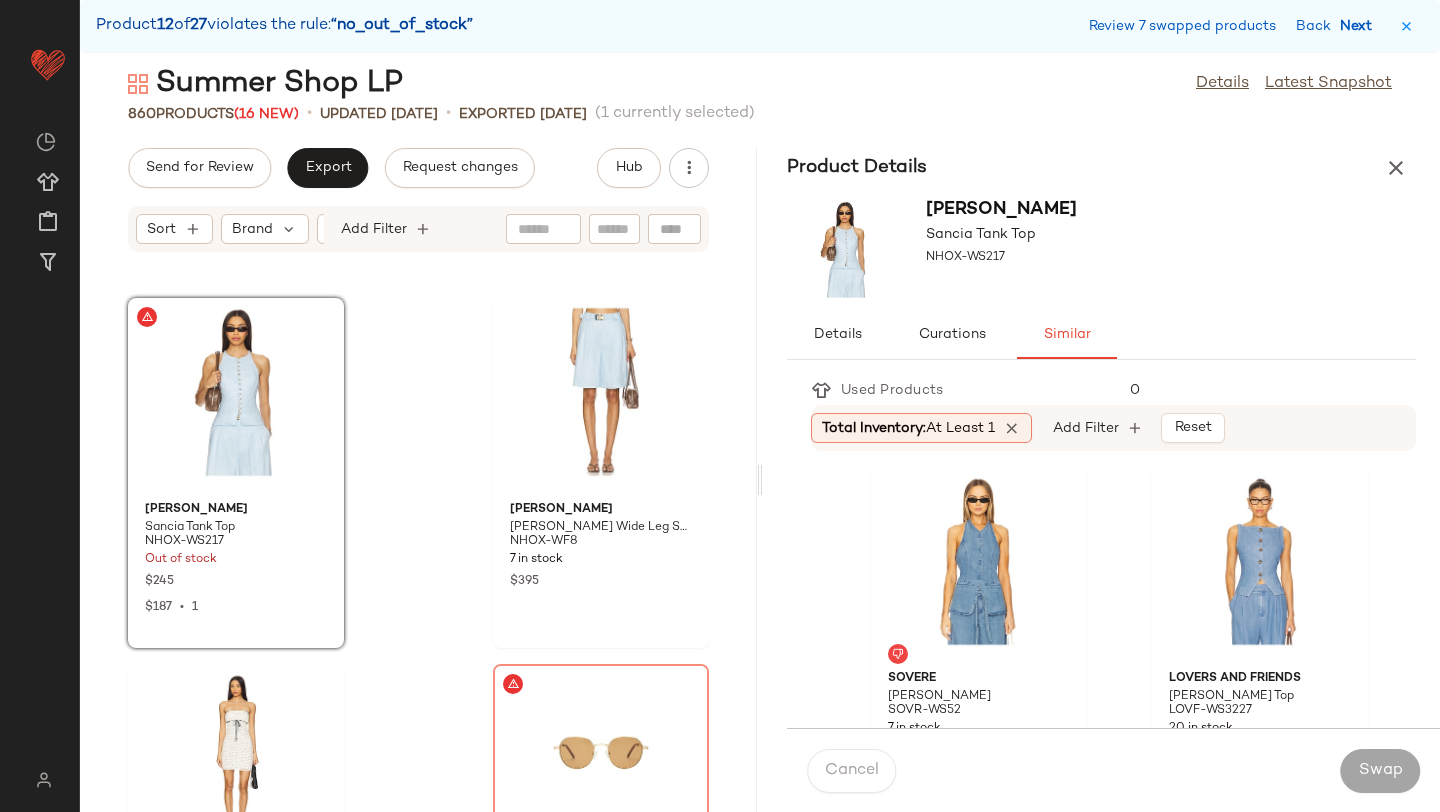 click on "Next" at bounding box center [1360, 26] 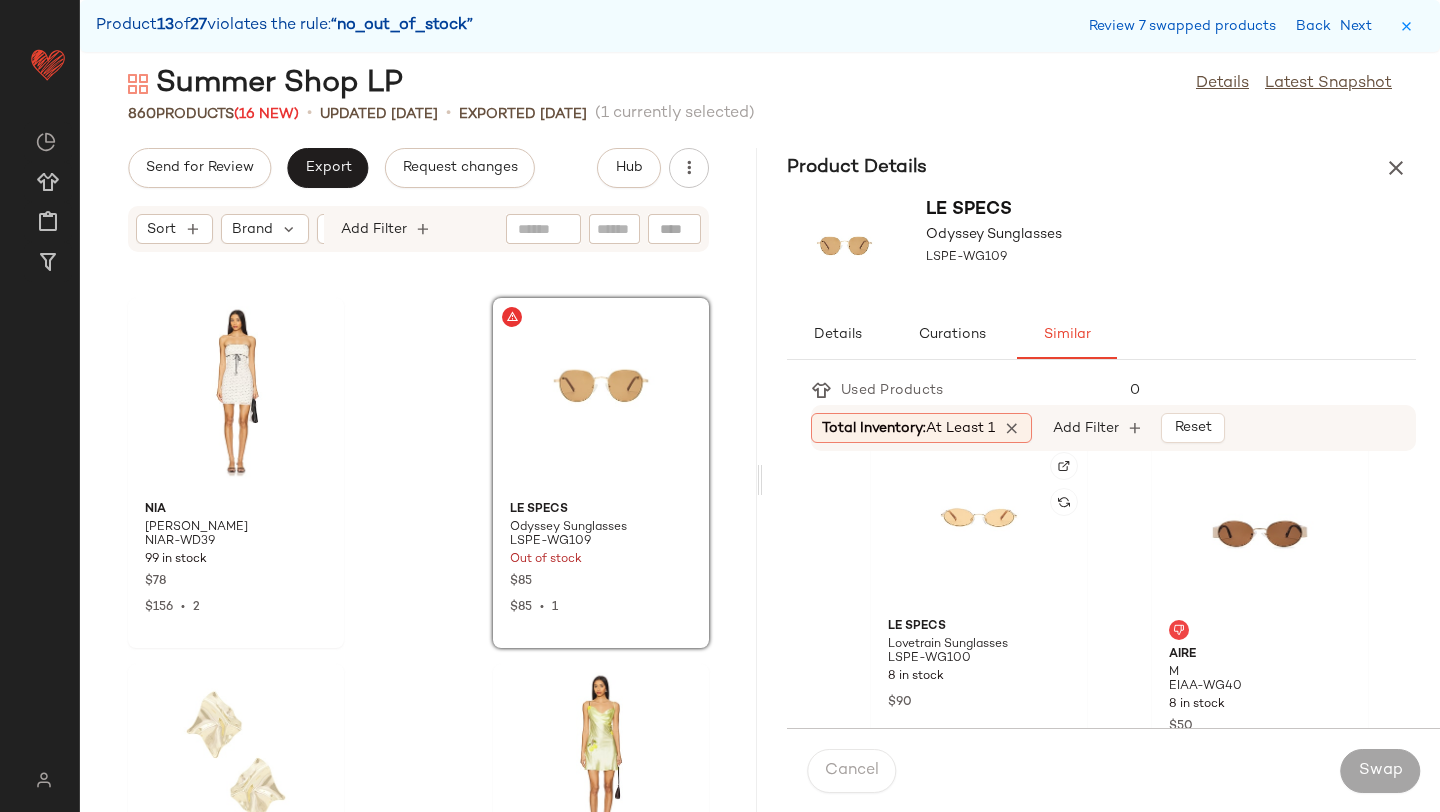 scroll, scrollTop: 400, scrollLeft: 0, axis: vertical 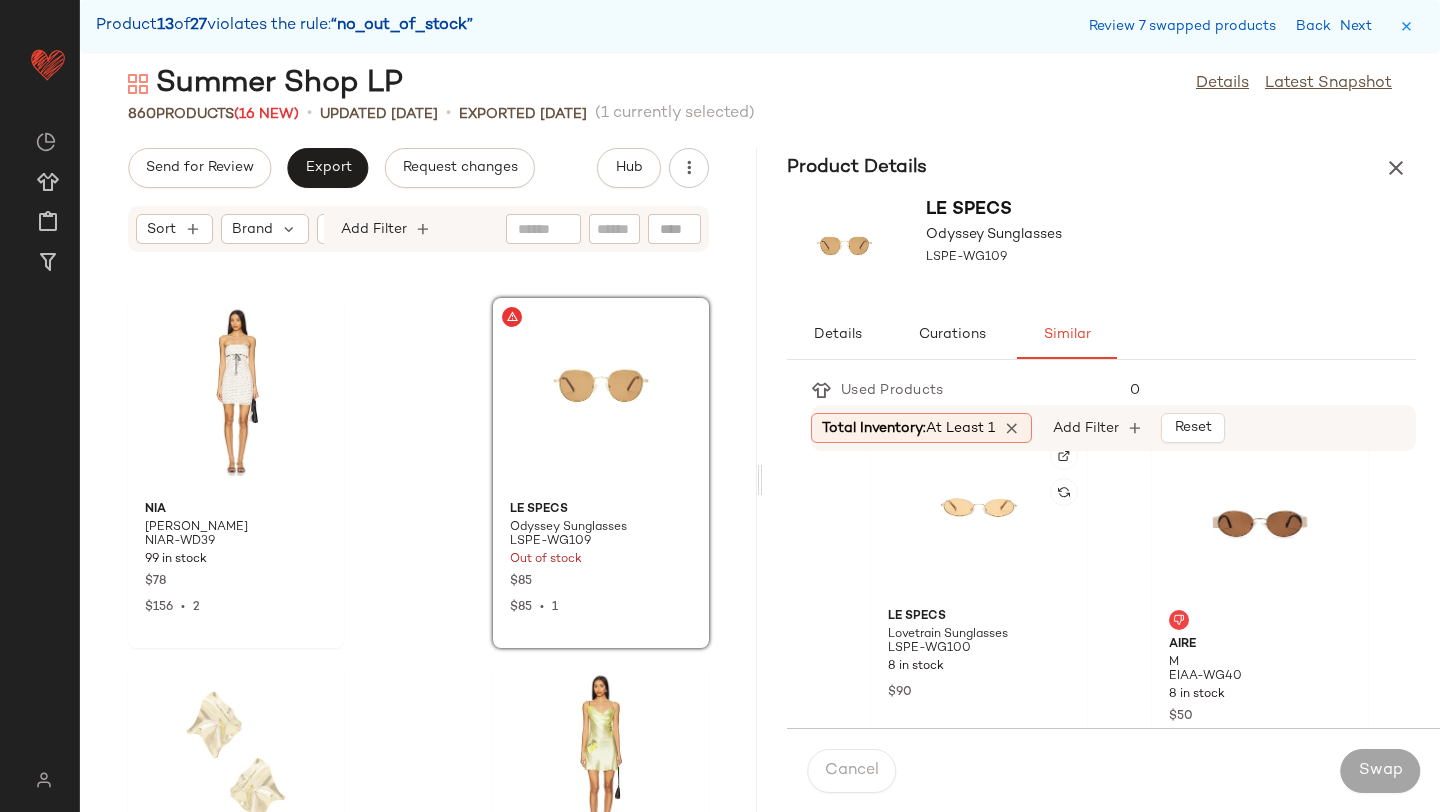 click 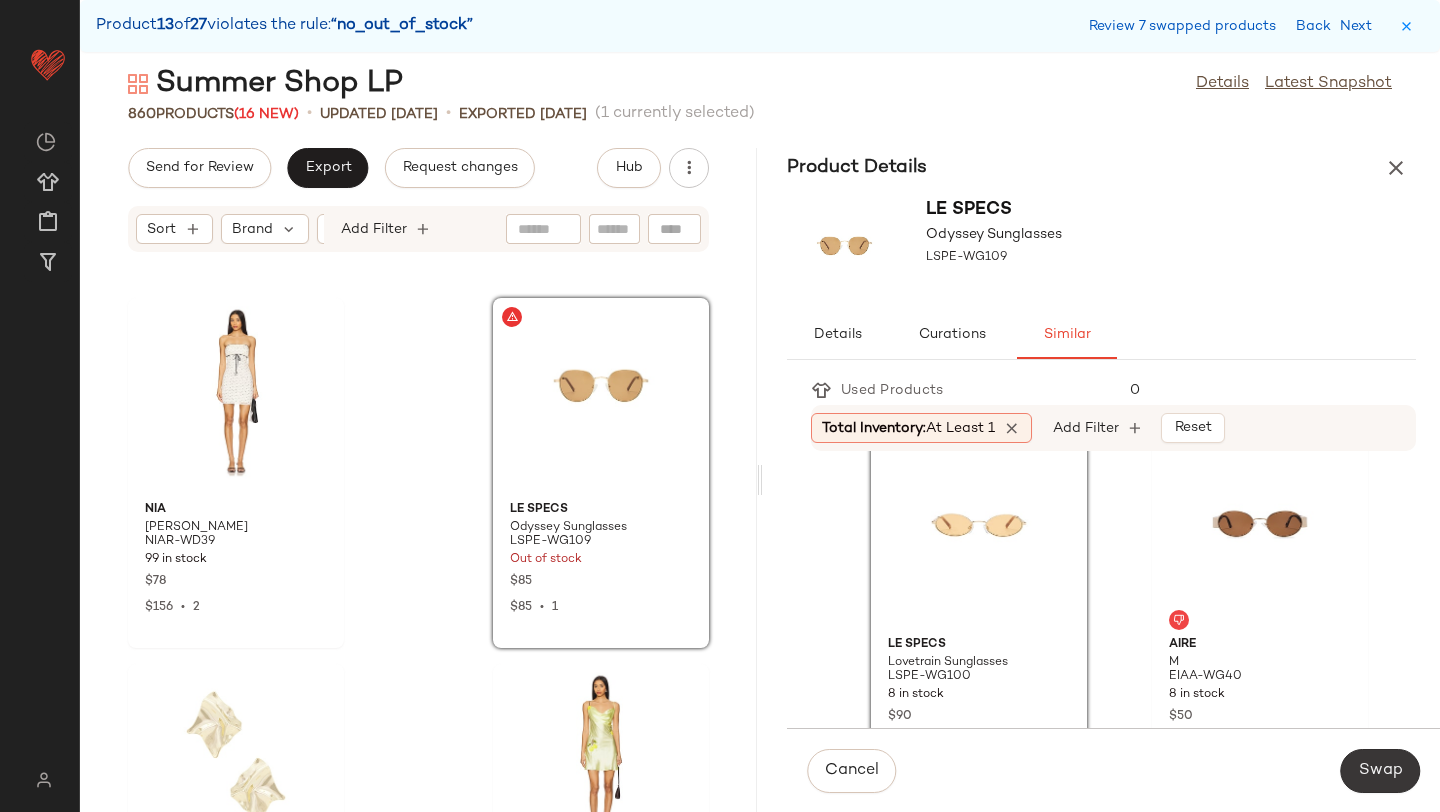 click on "Swap" 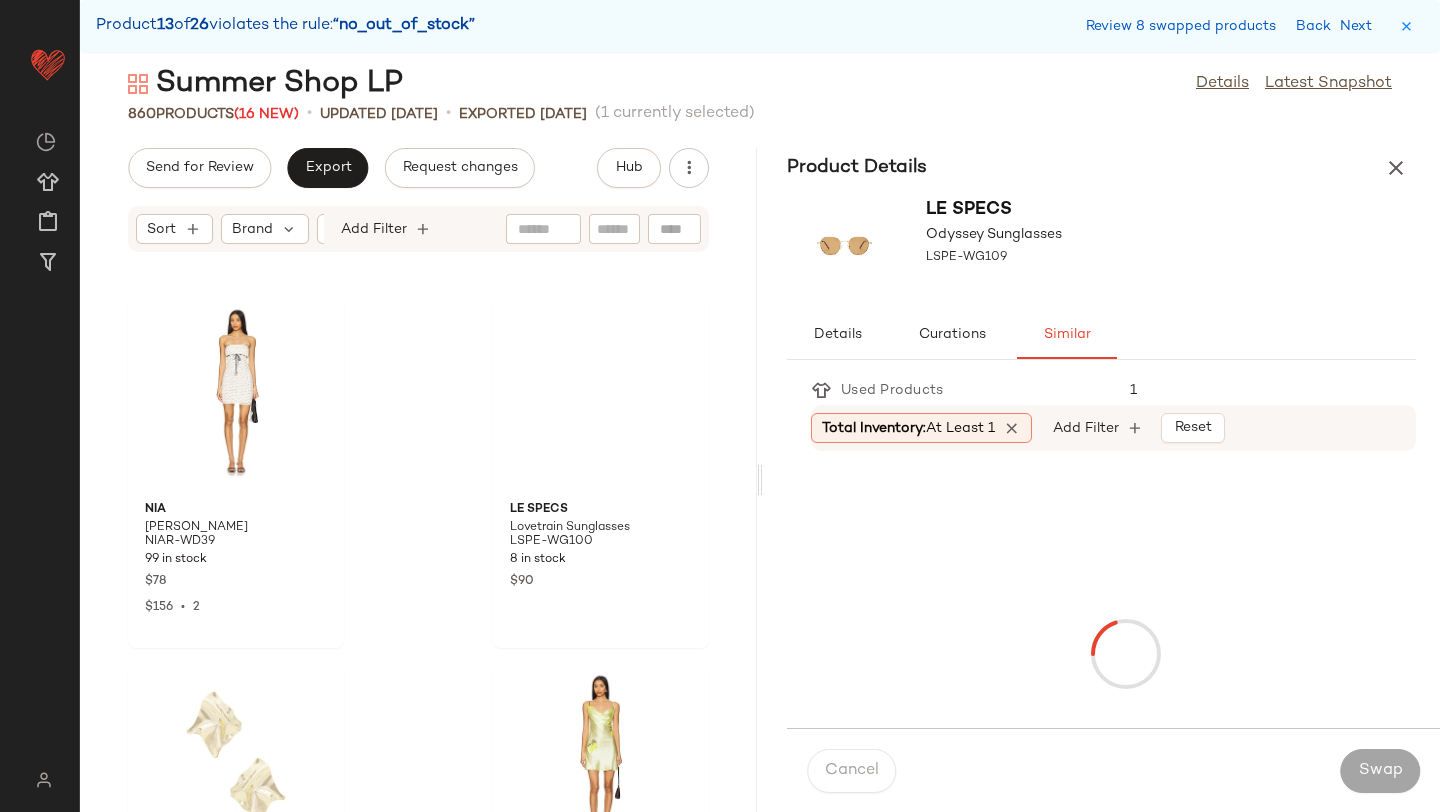 scroll, scrollTop: 76494, scrollLeft: 0, axis: vertical 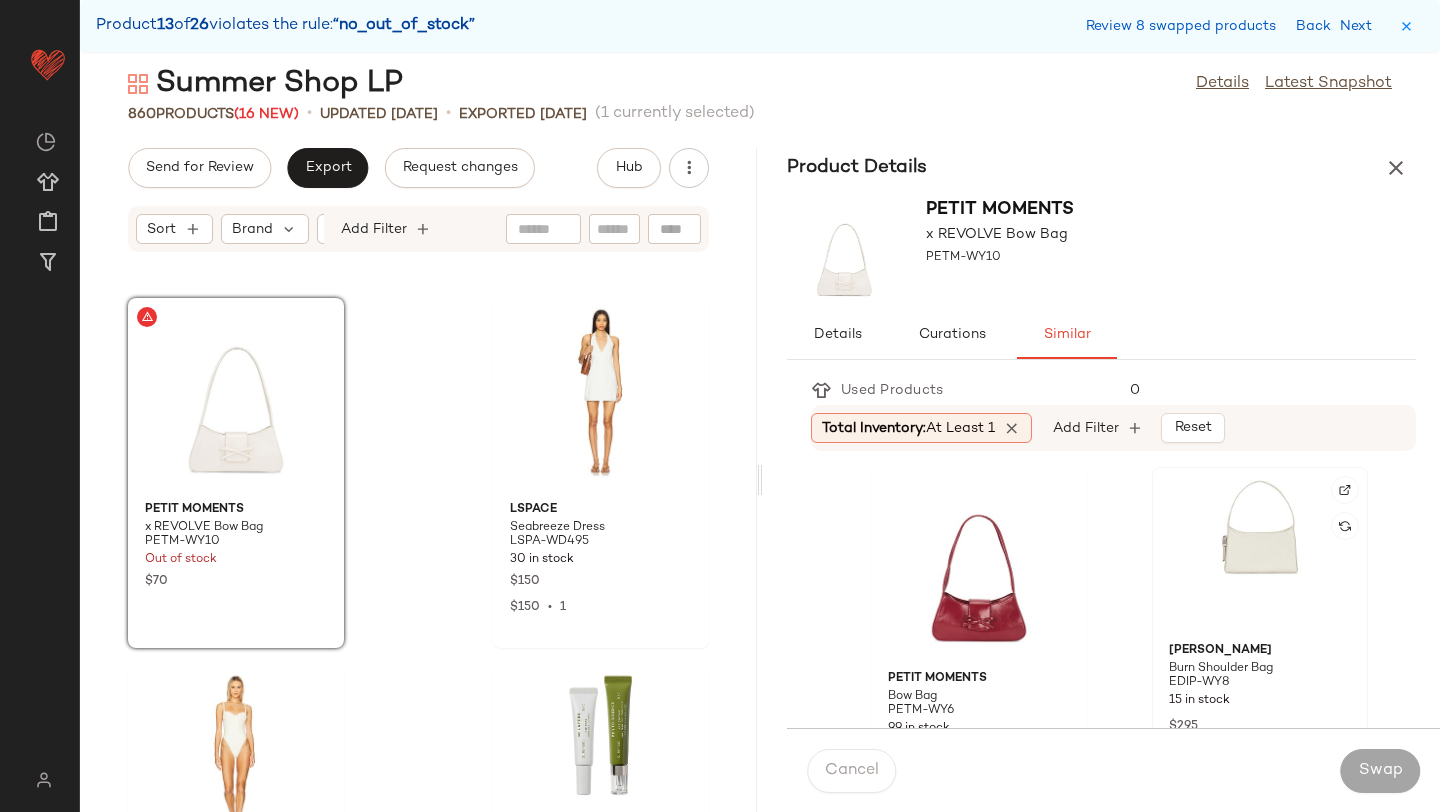 click 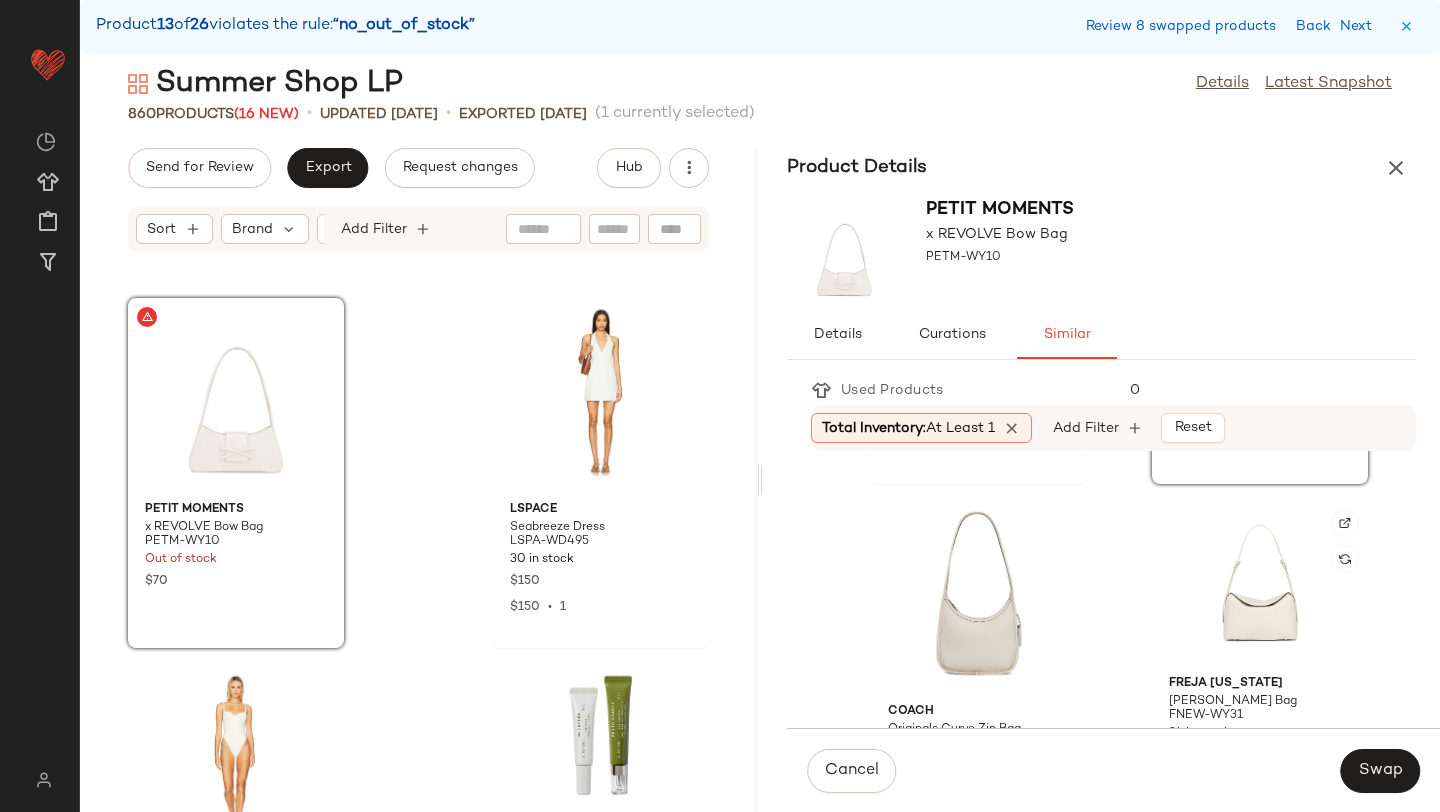 scroll, scrollTop: 344, scrollLeft: 0, axis: vertical 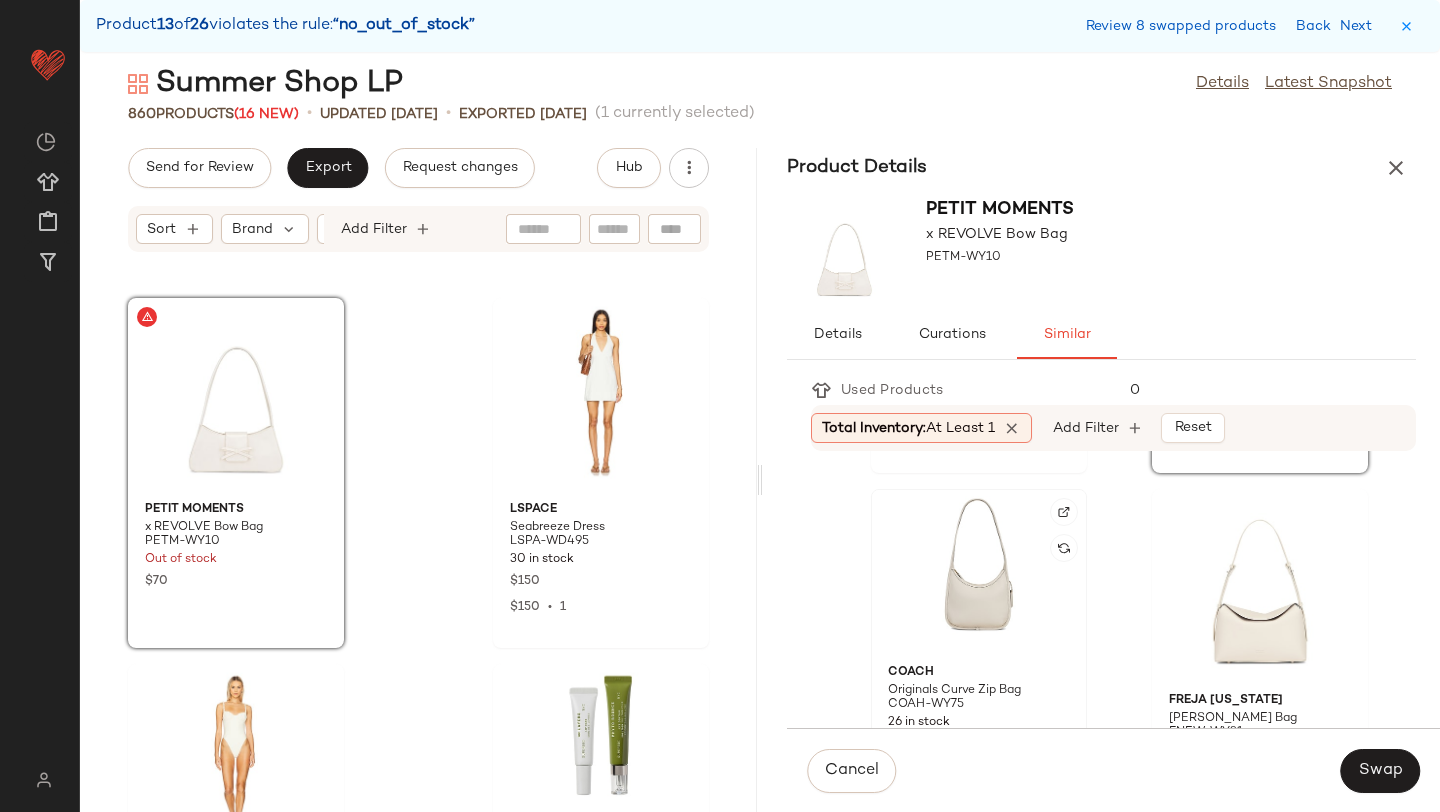 click 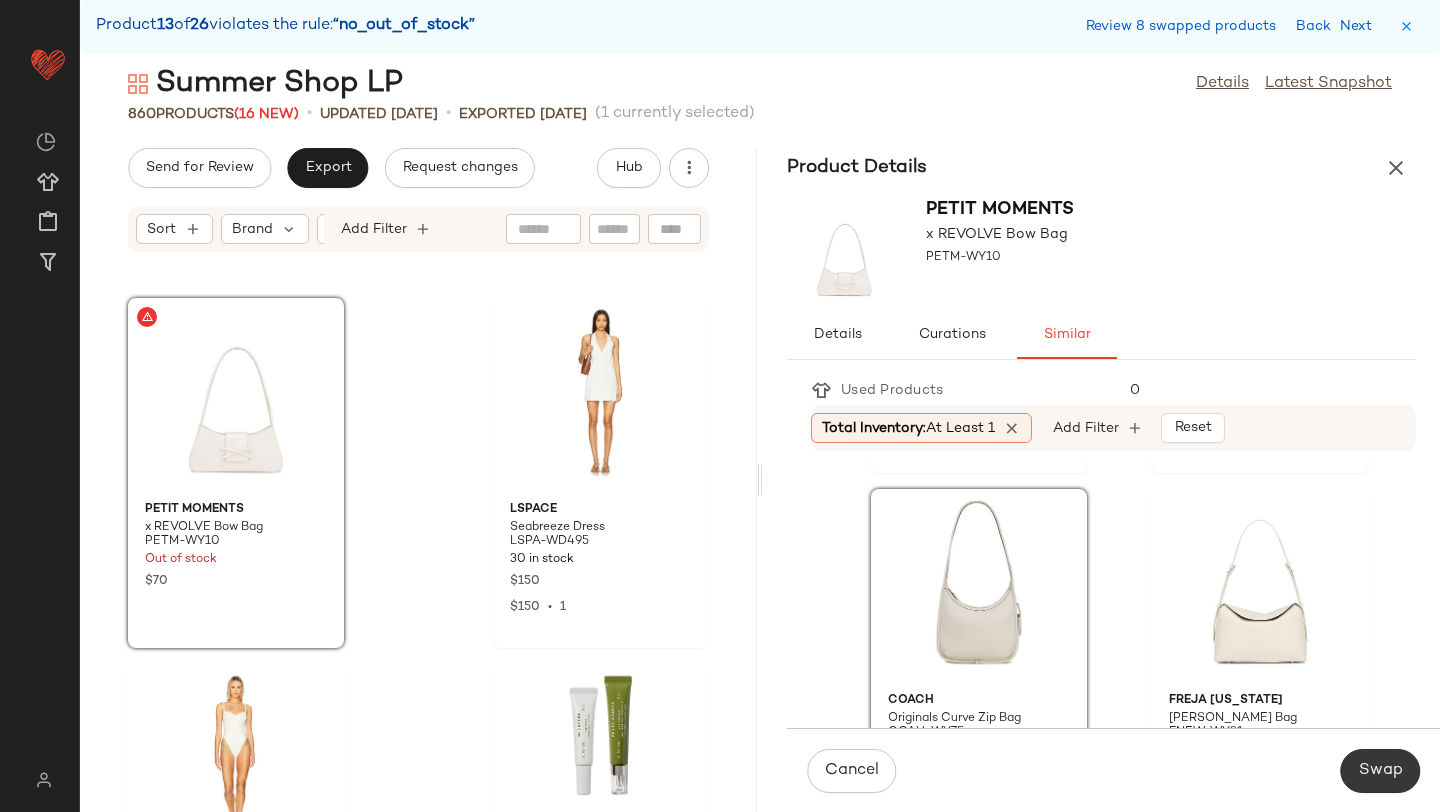 click on "Swap" 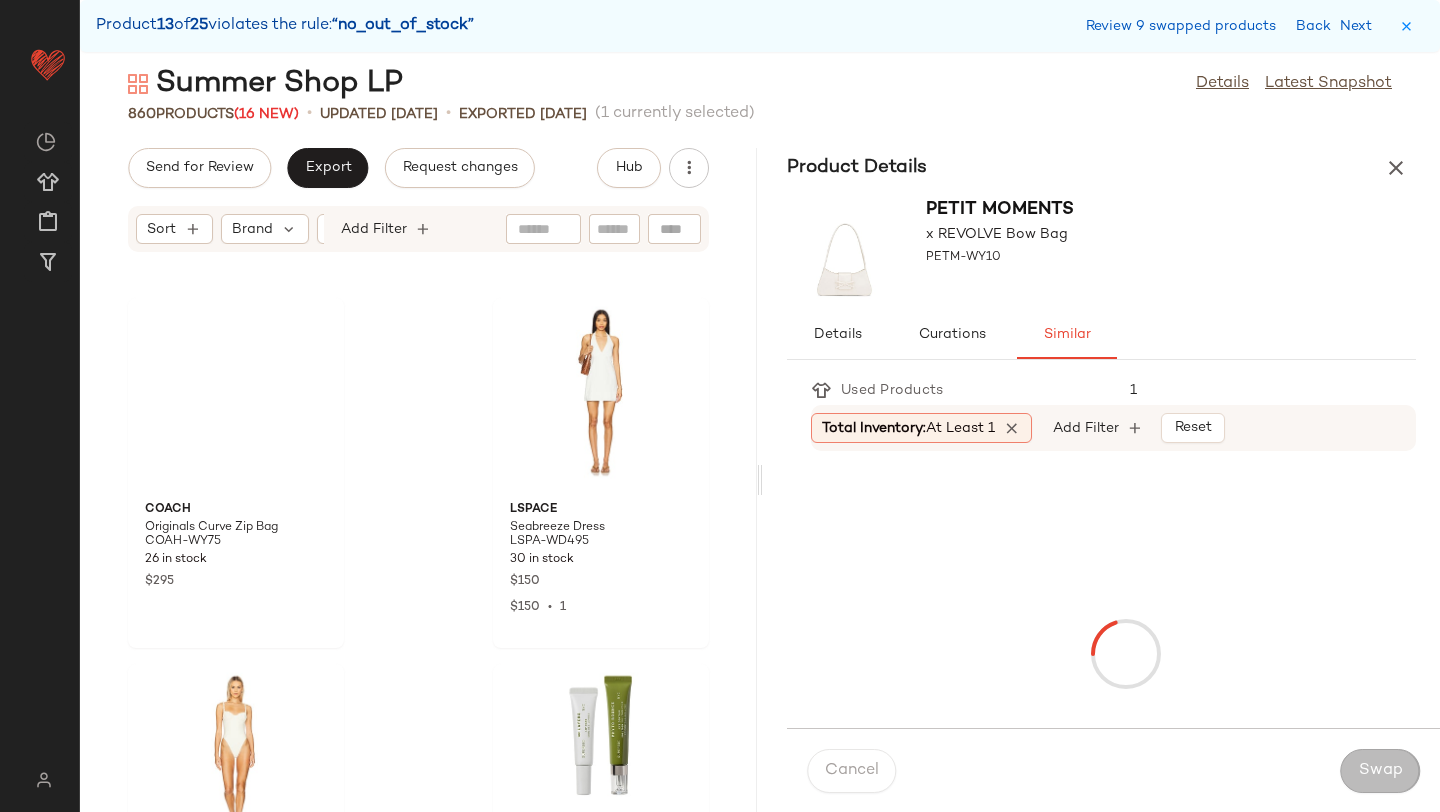 scroll, scrollTop: 83448, scrollLeft: 0, axis: vertical 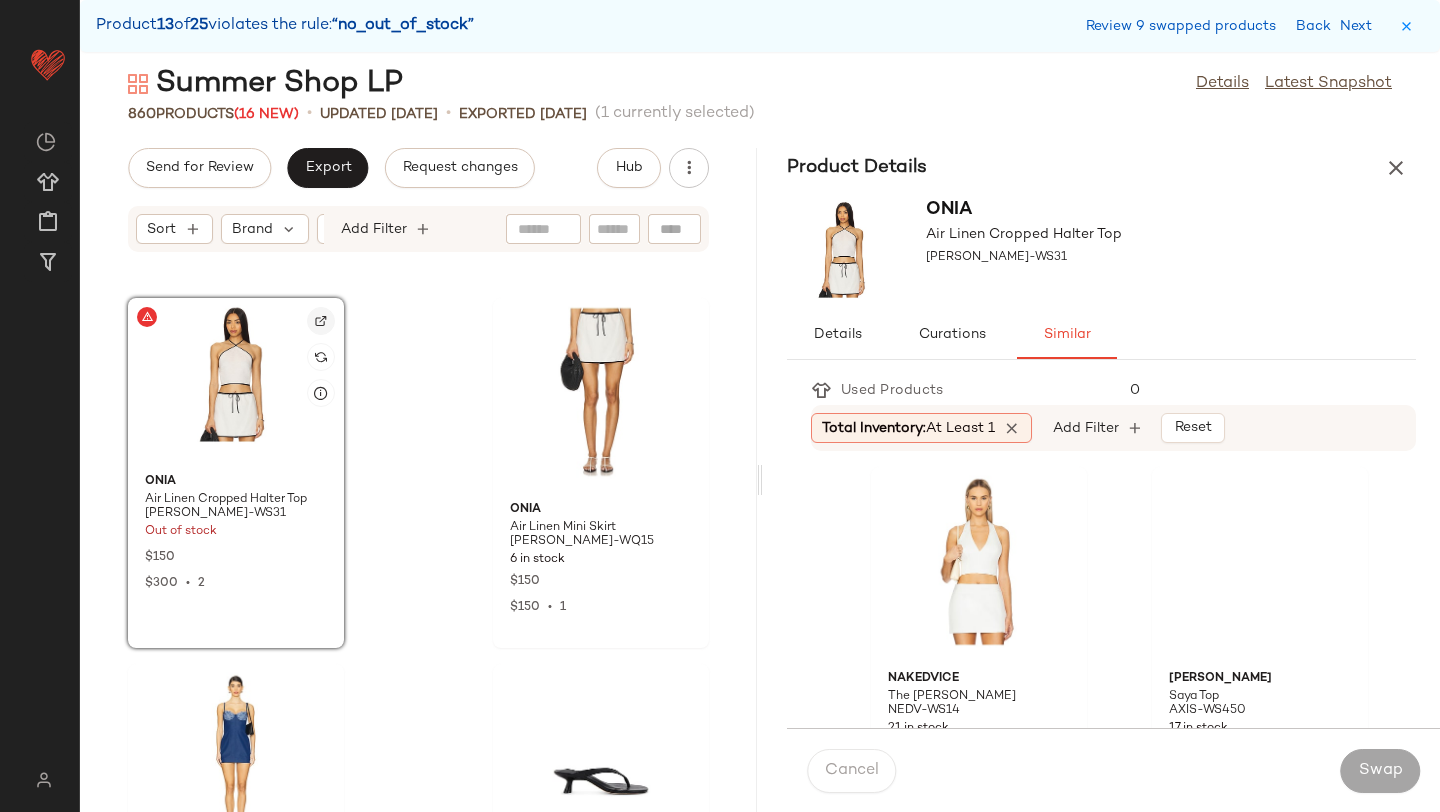 click 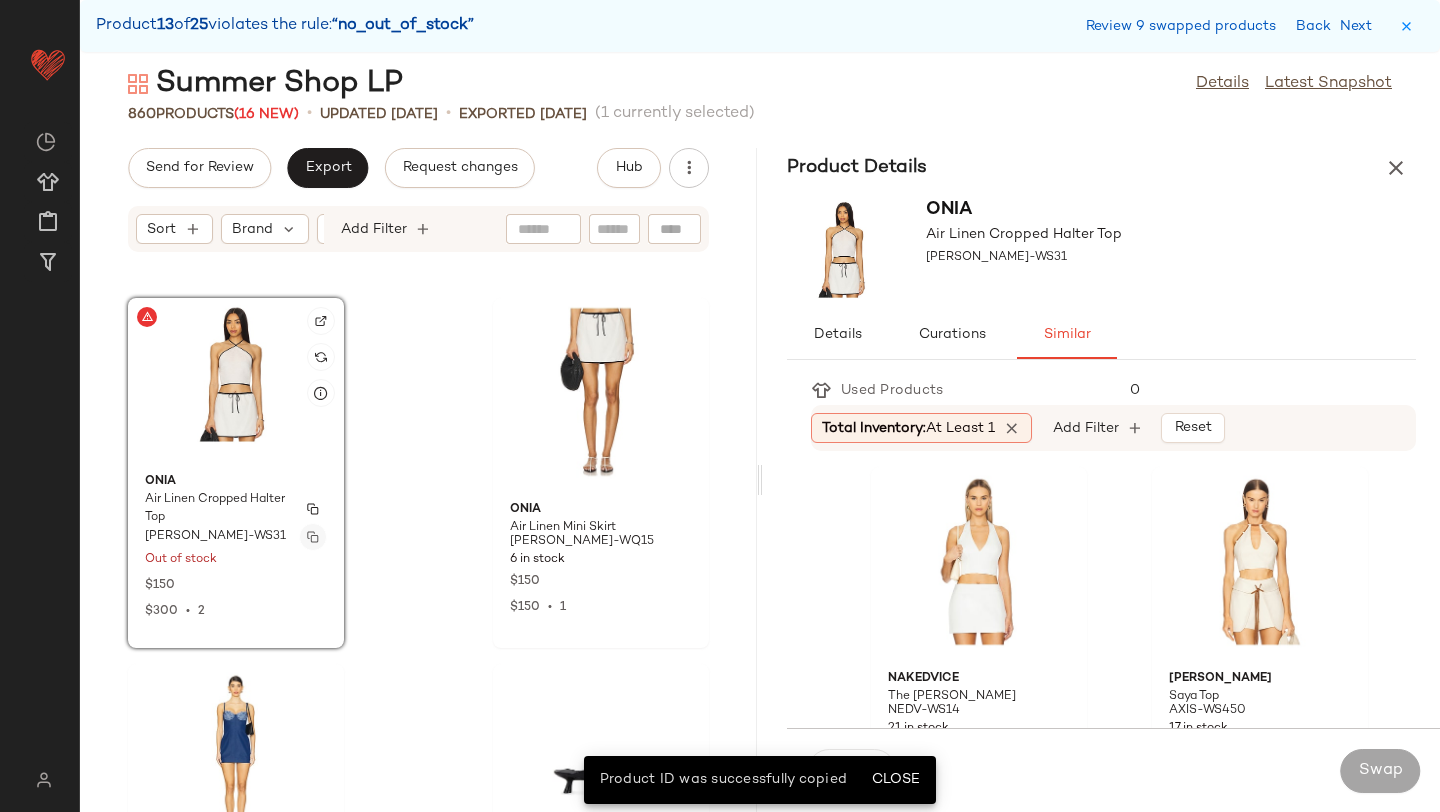 click 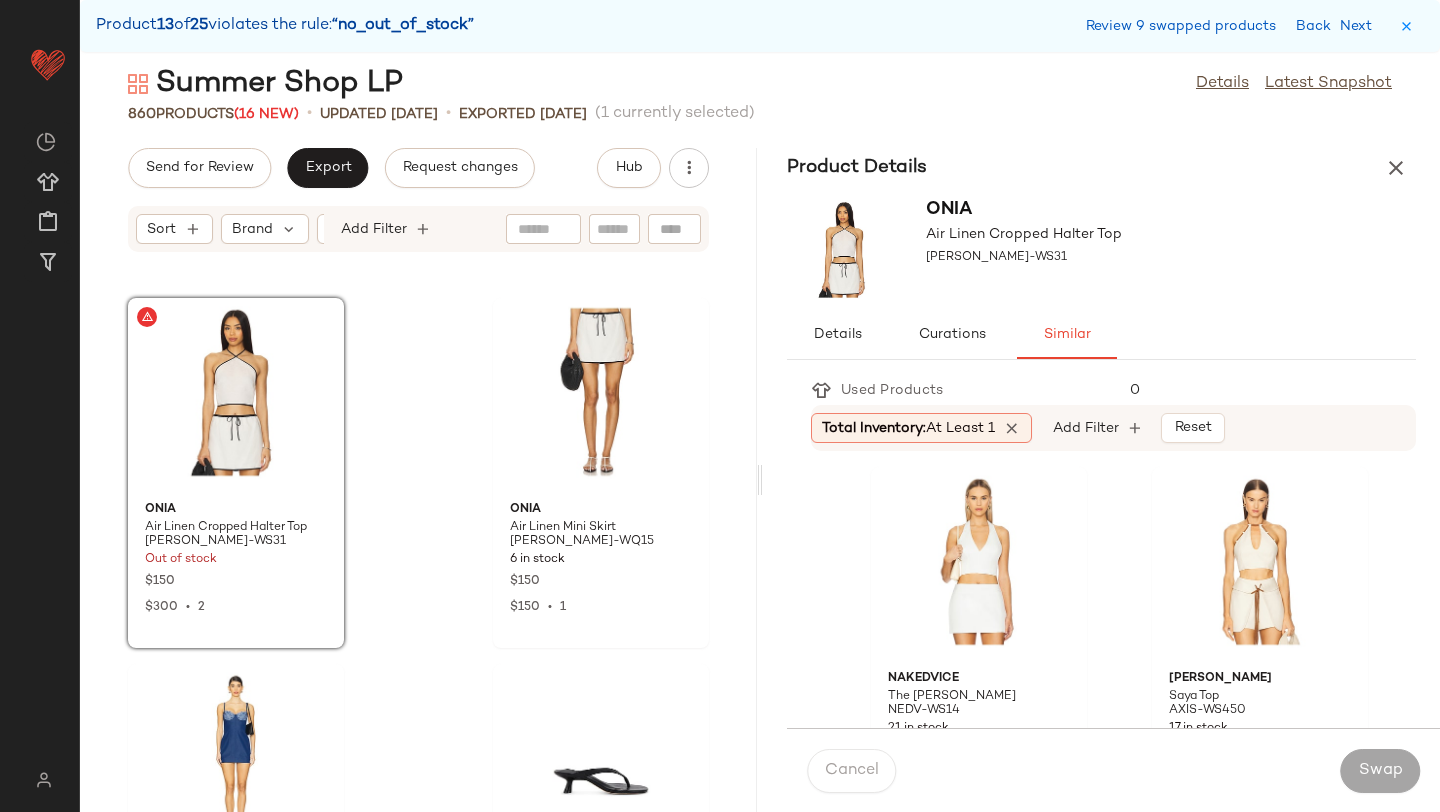 click on "Review 9 swapped products Back Next" at bounding box center (1233, 26) 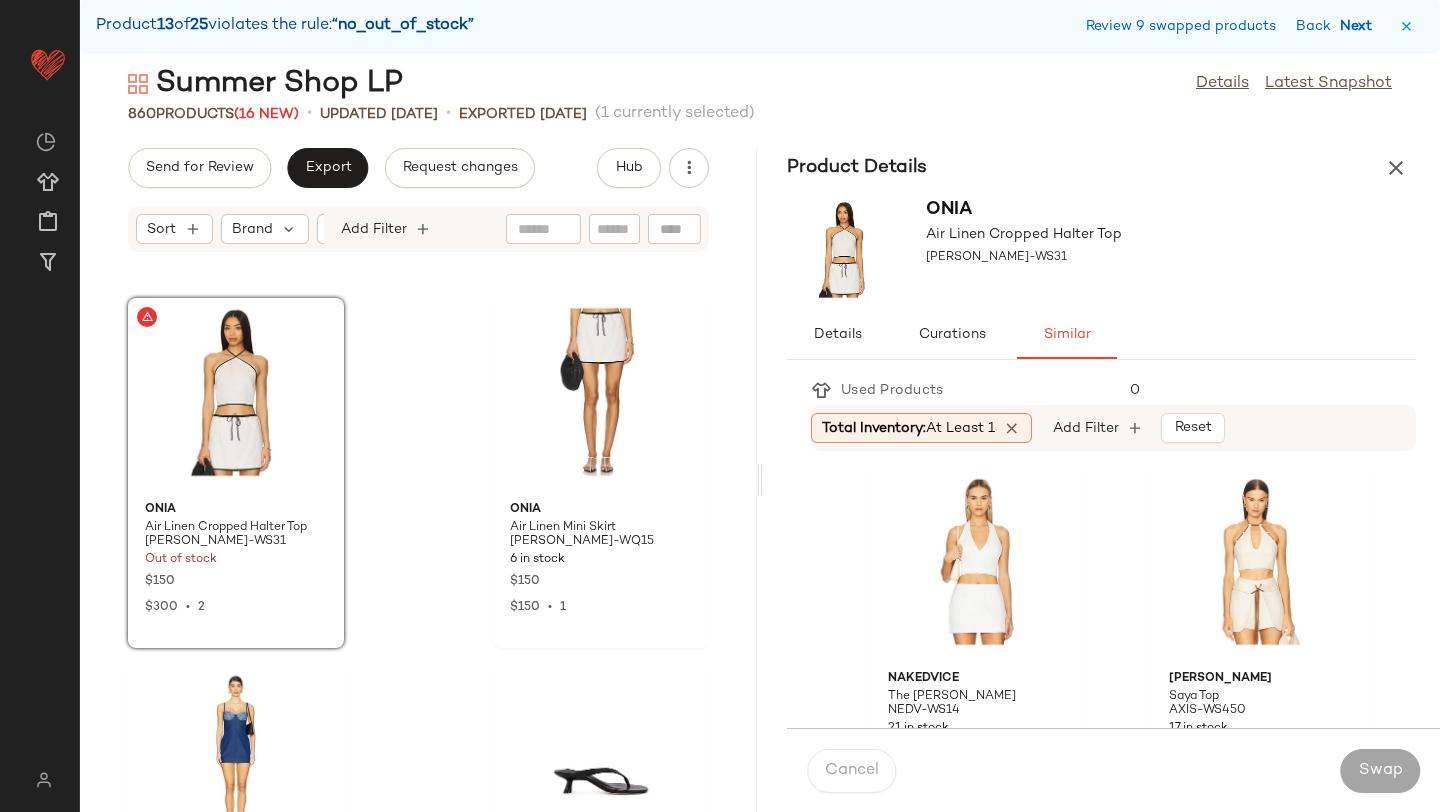 click on "Next" at bounding box center [1360, 26] 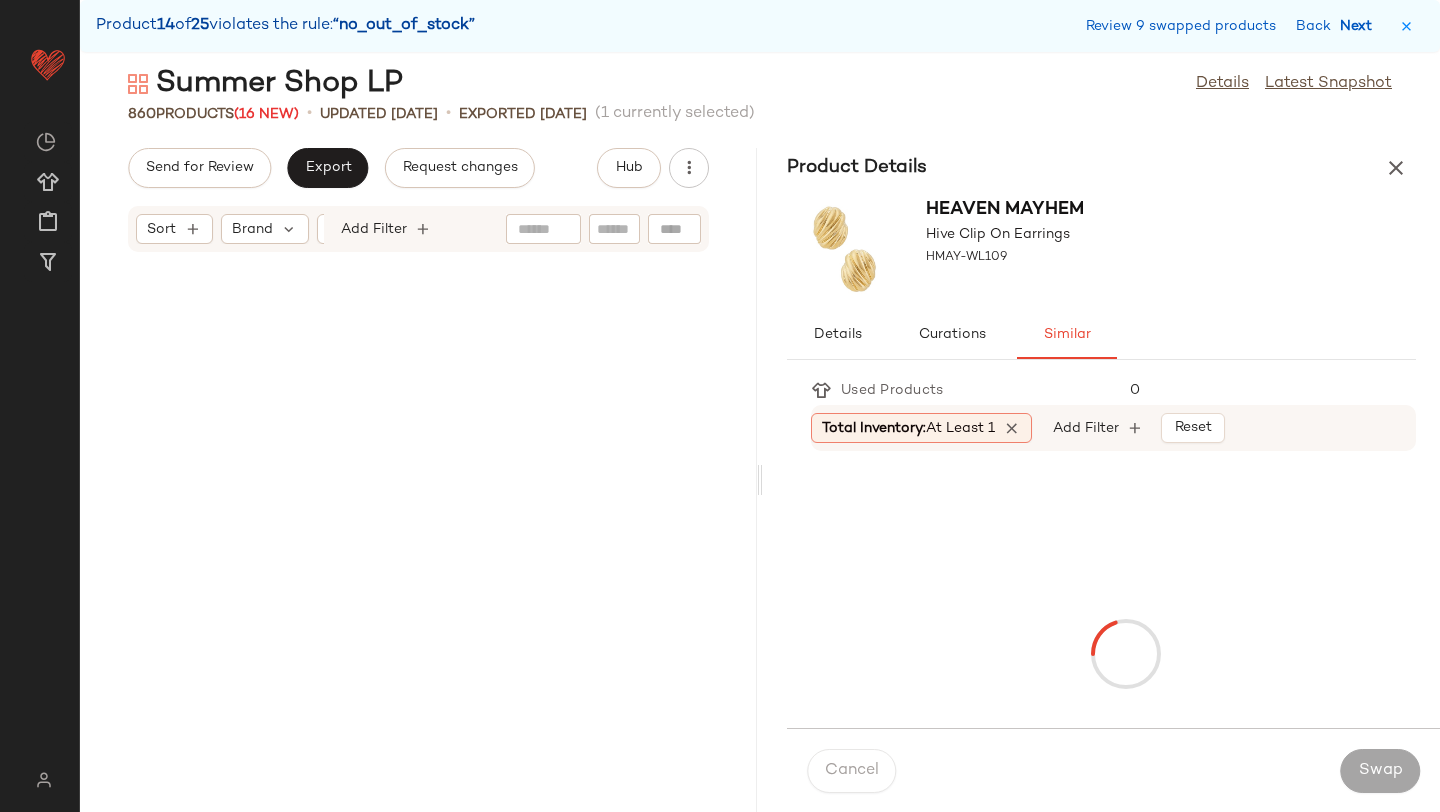 scroll, scrollTop: 85278, scrollLeft: 0, axis: vertical 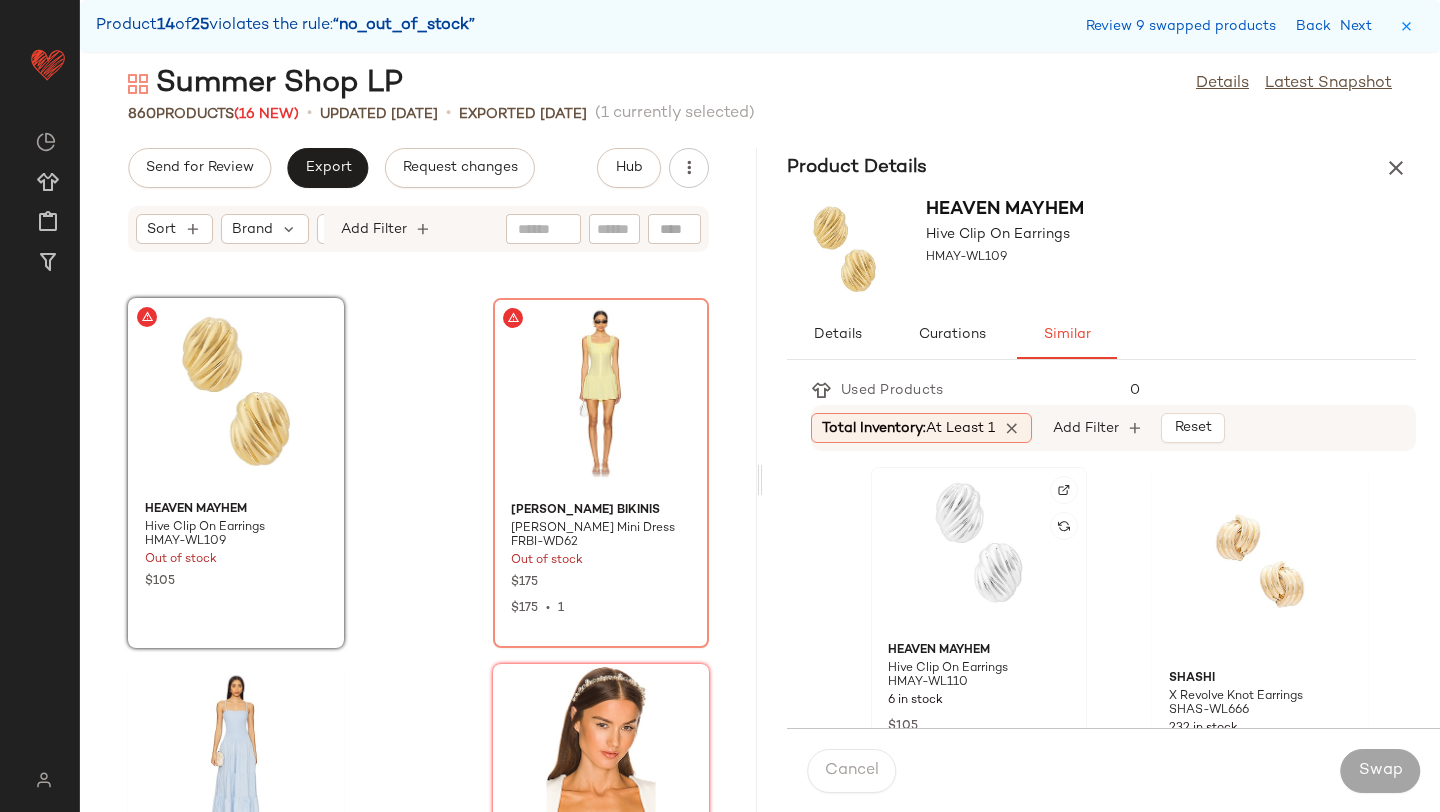 click 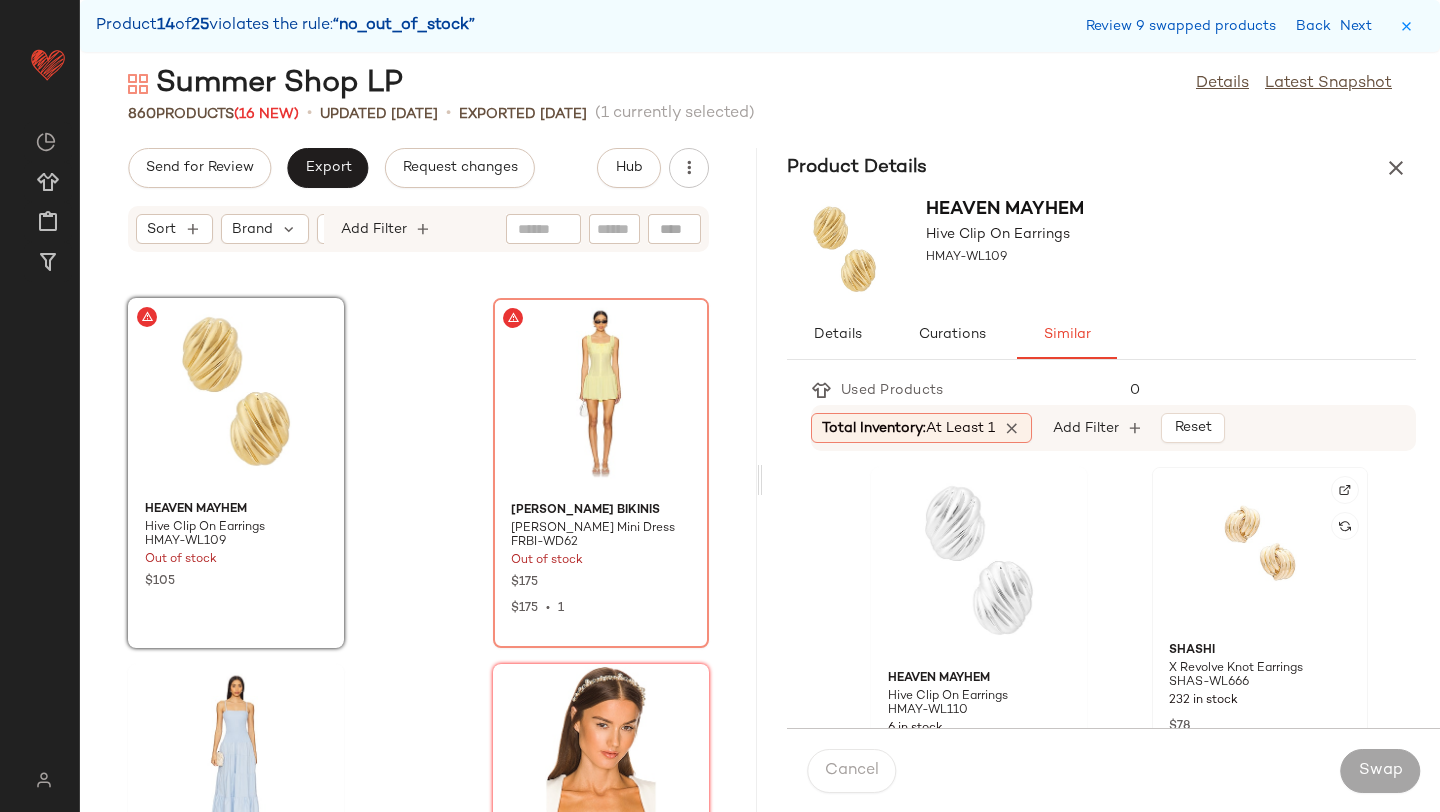 click 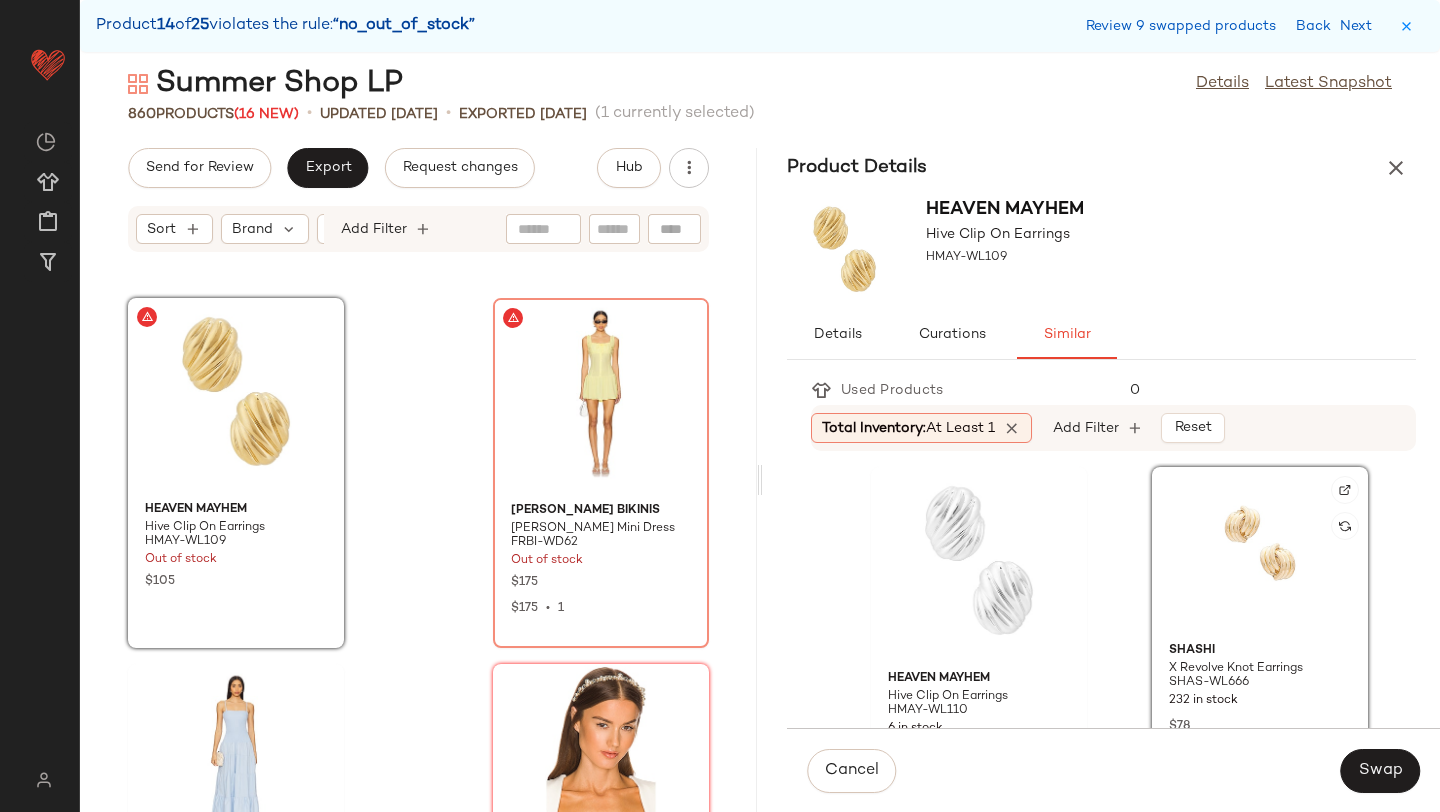 scroll, scrollTop: 19, scrollLeft: 0, axis: vertical 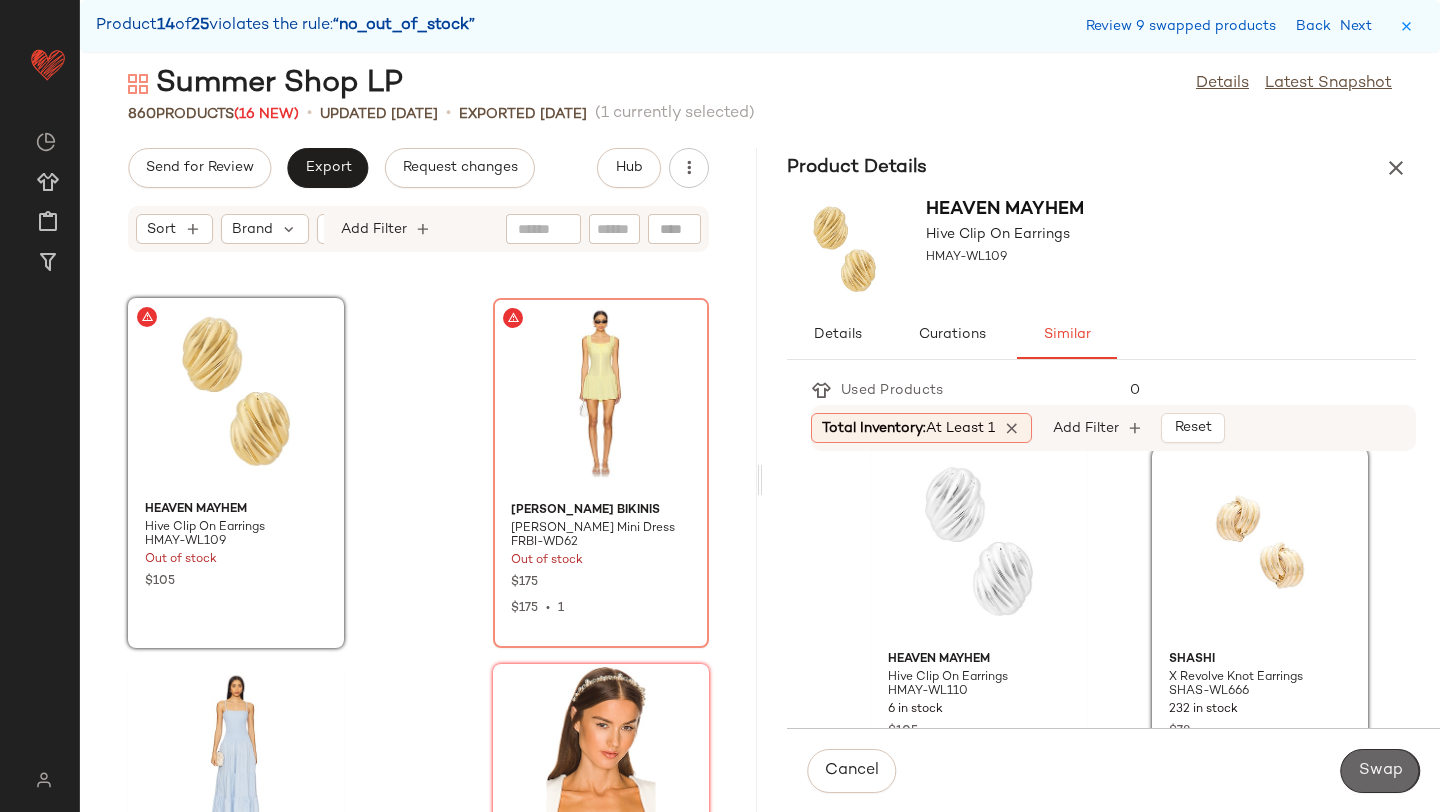 click on "Swap" 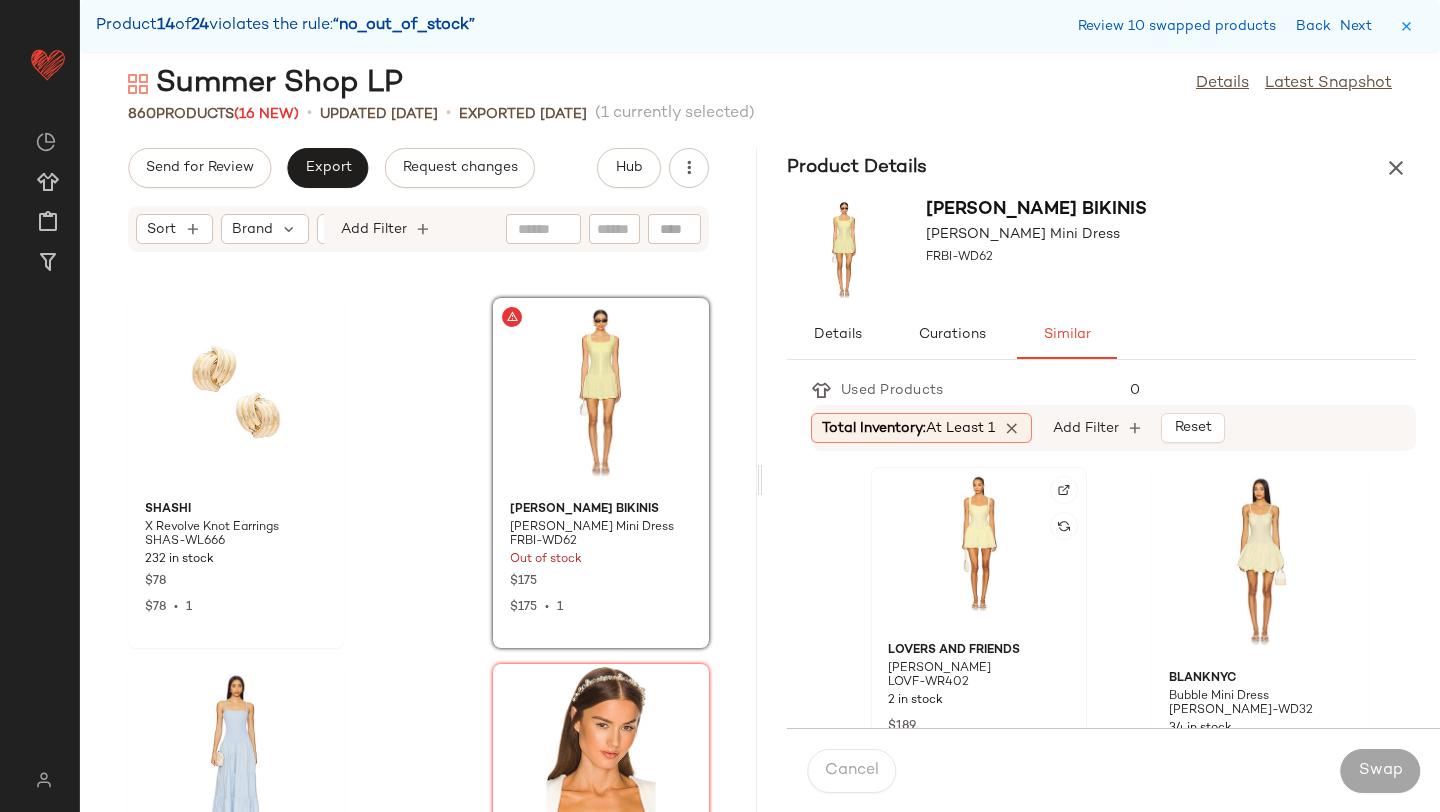 click 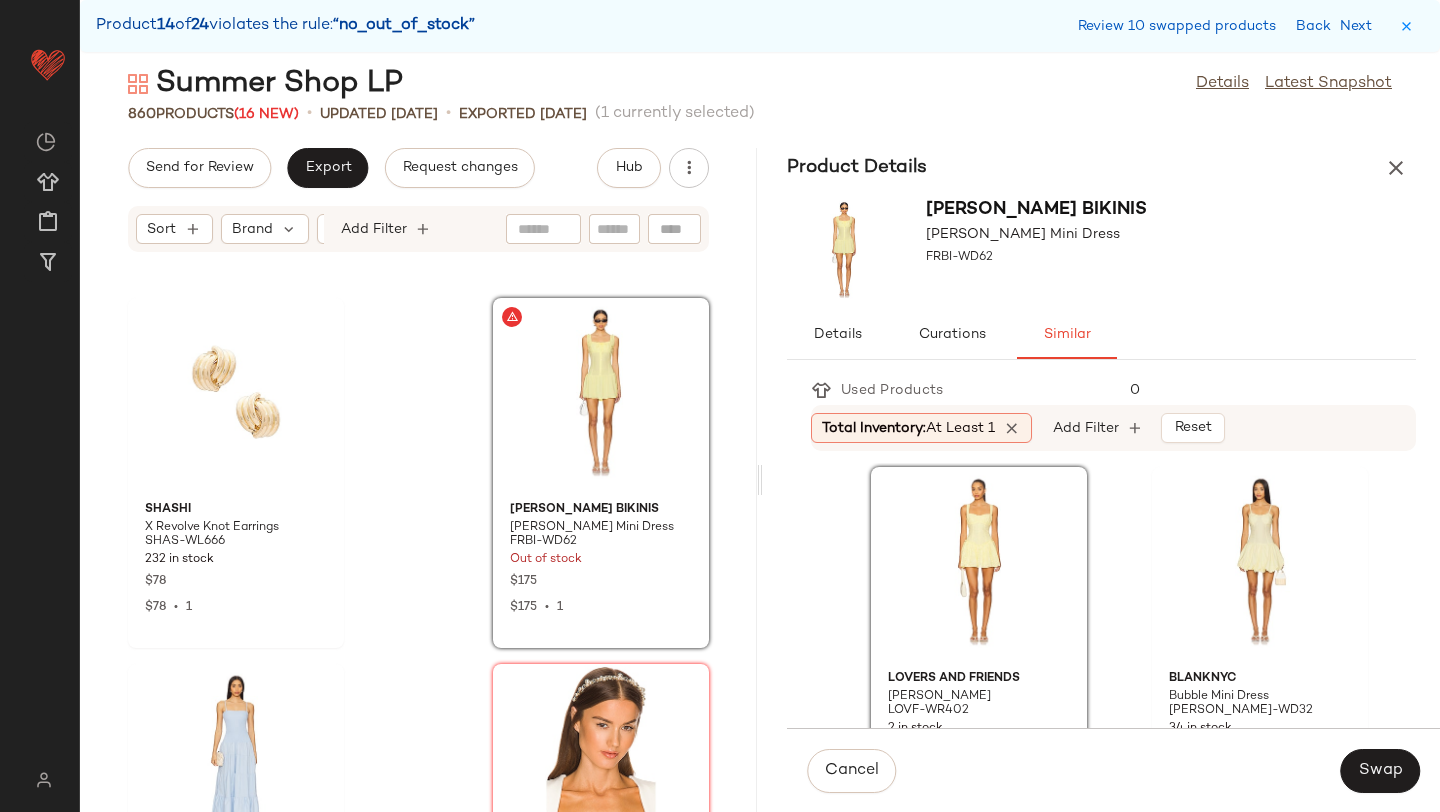click on "Cancel   Swap" at bounding box center (1113, 770) 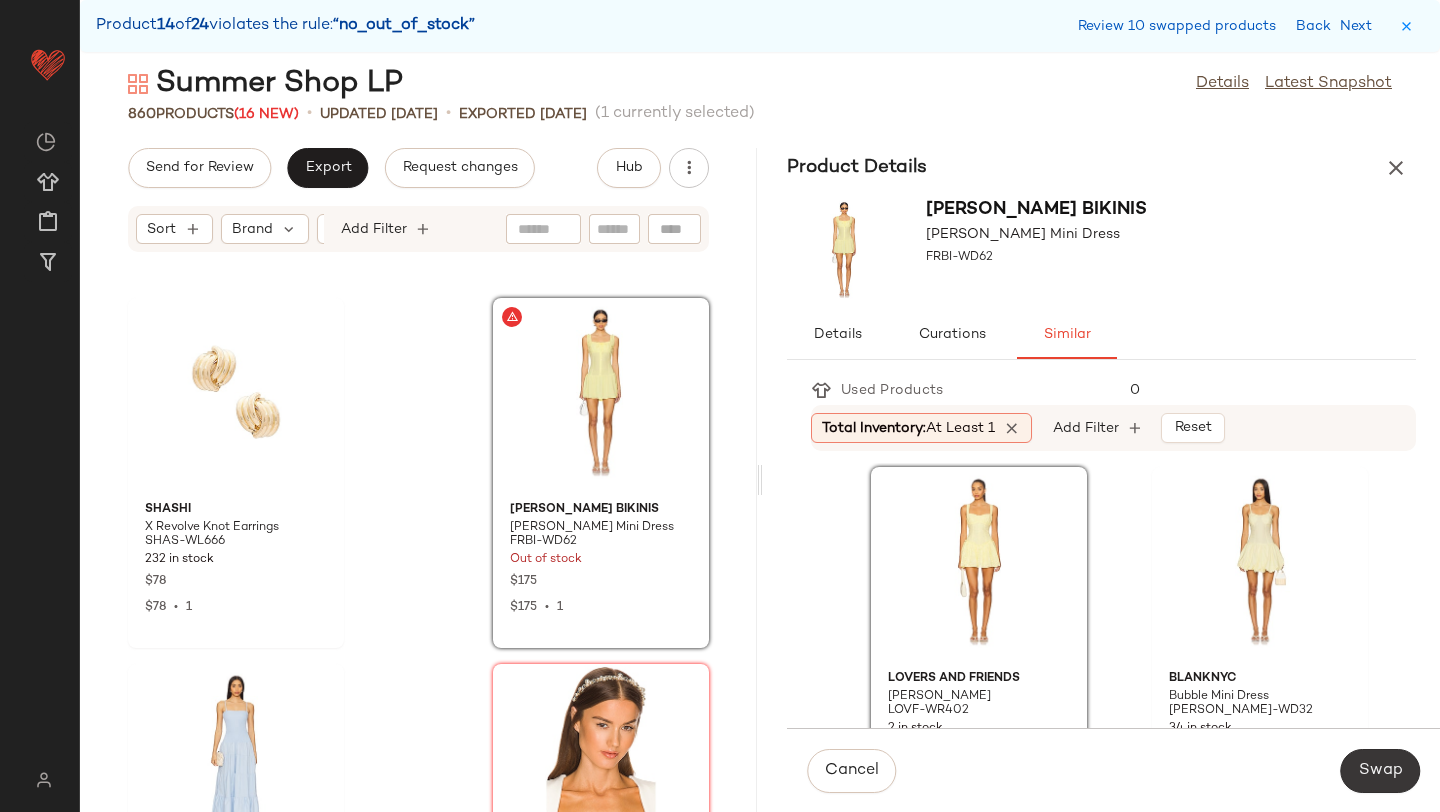 click on "Swap" 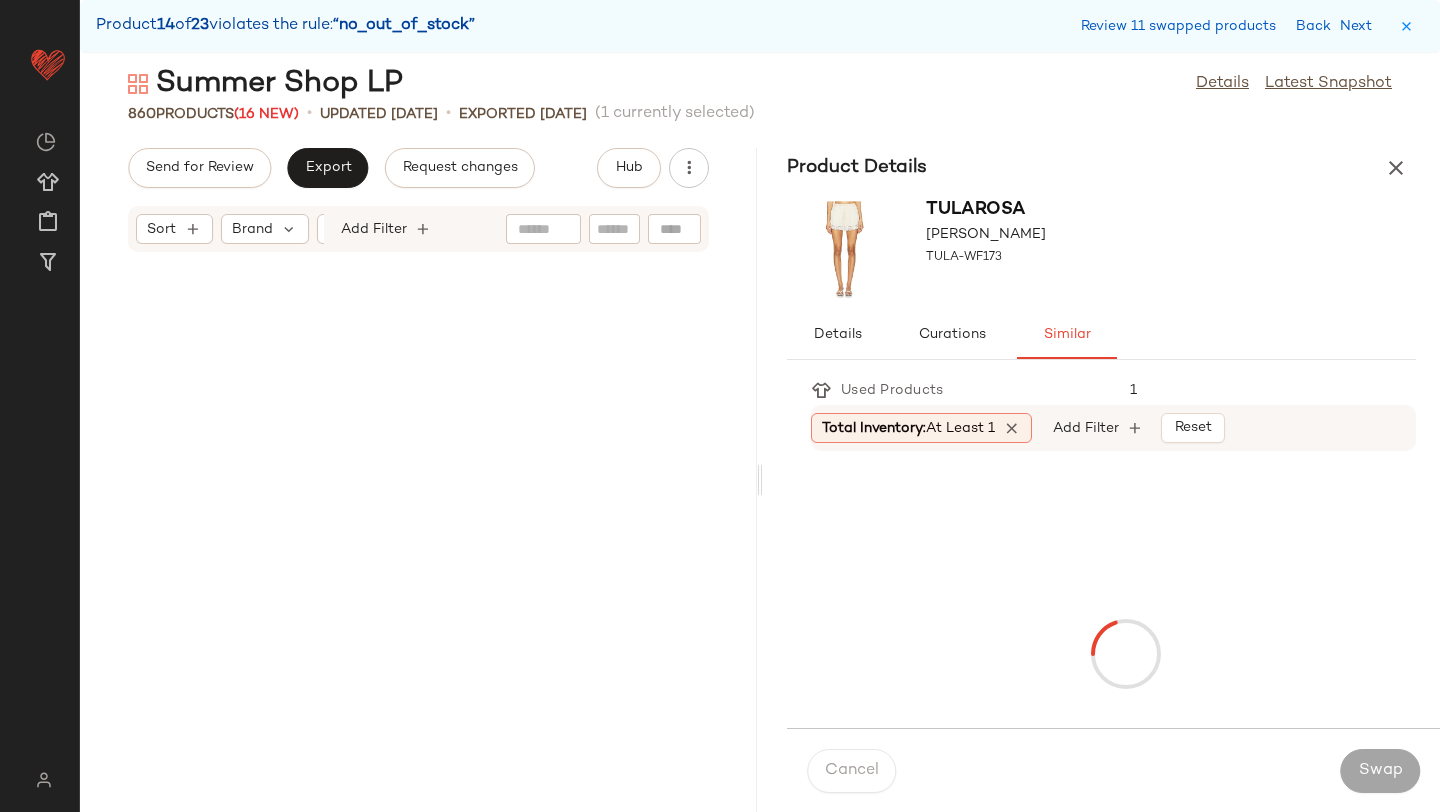 scroll, scrollTop: 88938, scrollLeft: 0, axis: vertical 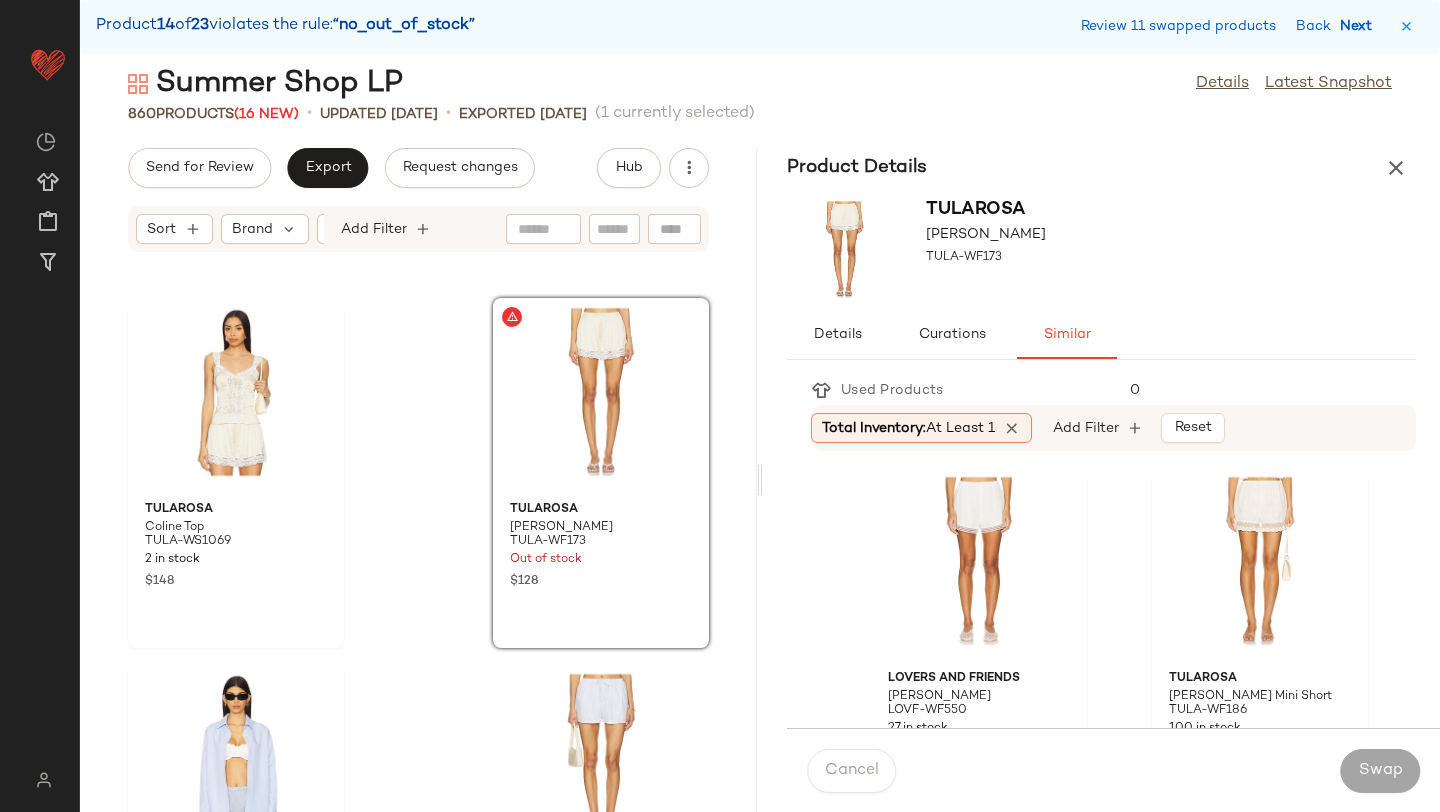 click on "Next" at bounding box center (1360, 26) 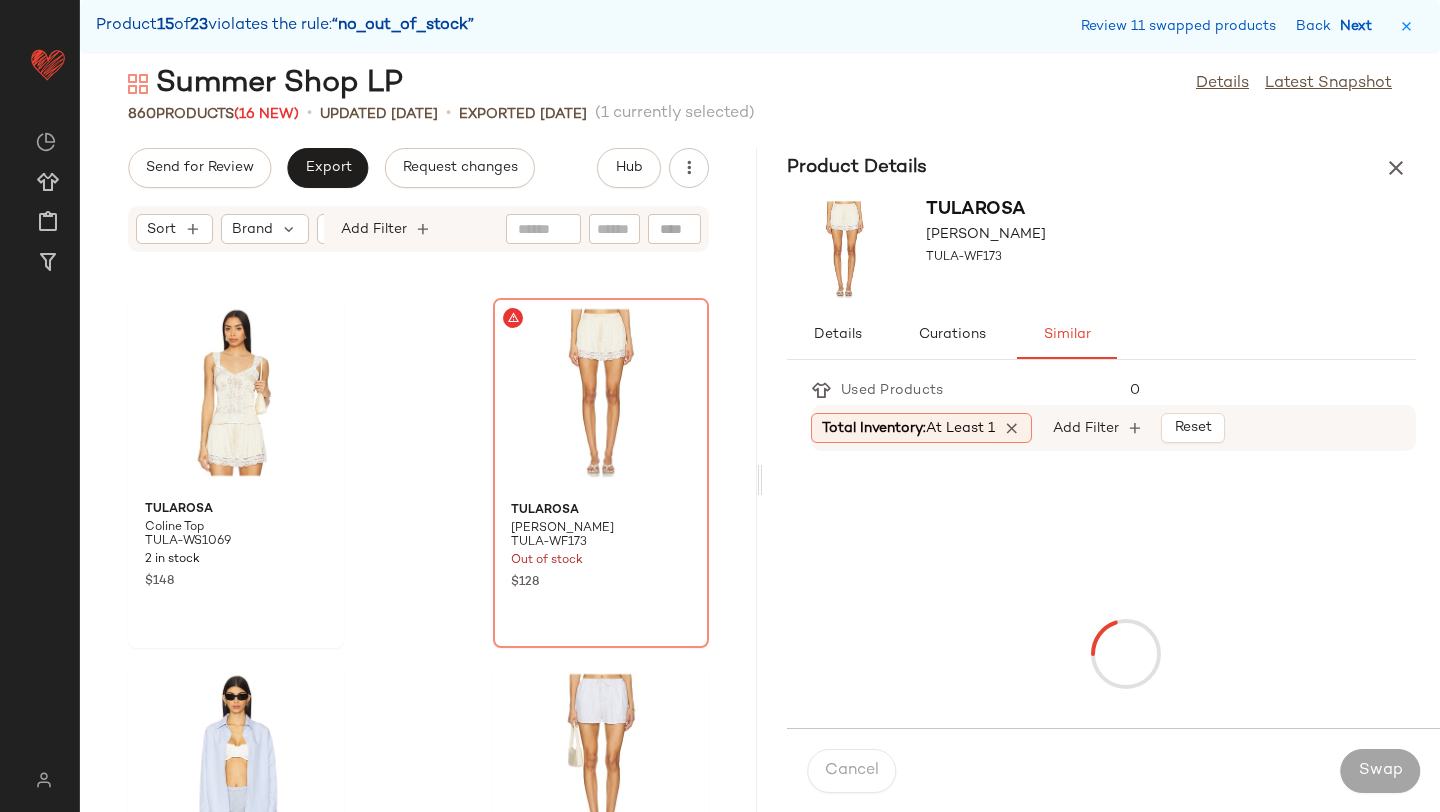 scroll, scrollTop: 92964, scrollLeft: 0, axis: vertical 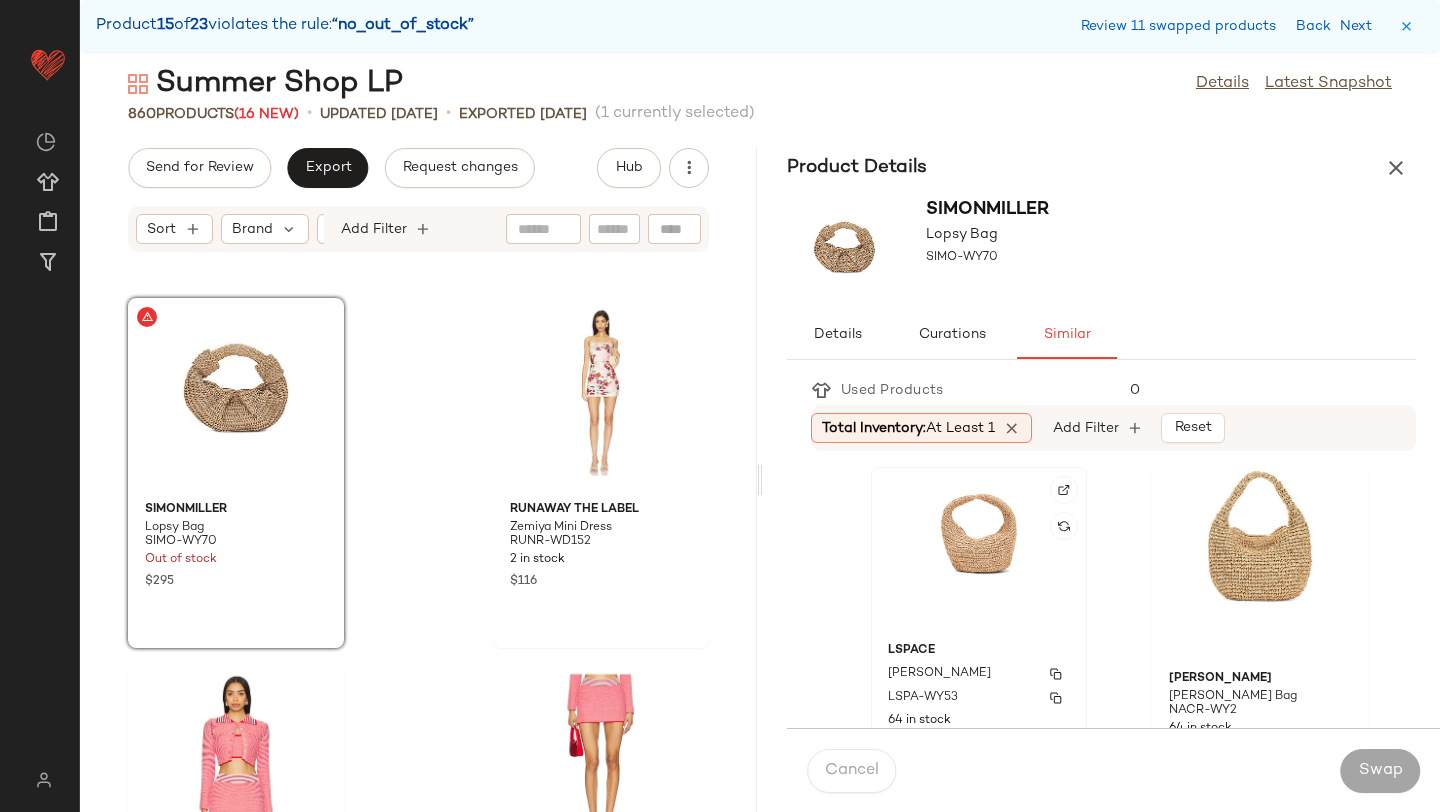click on "LSPACE Aya Bag LSPA-WY53 64 in stock $110" 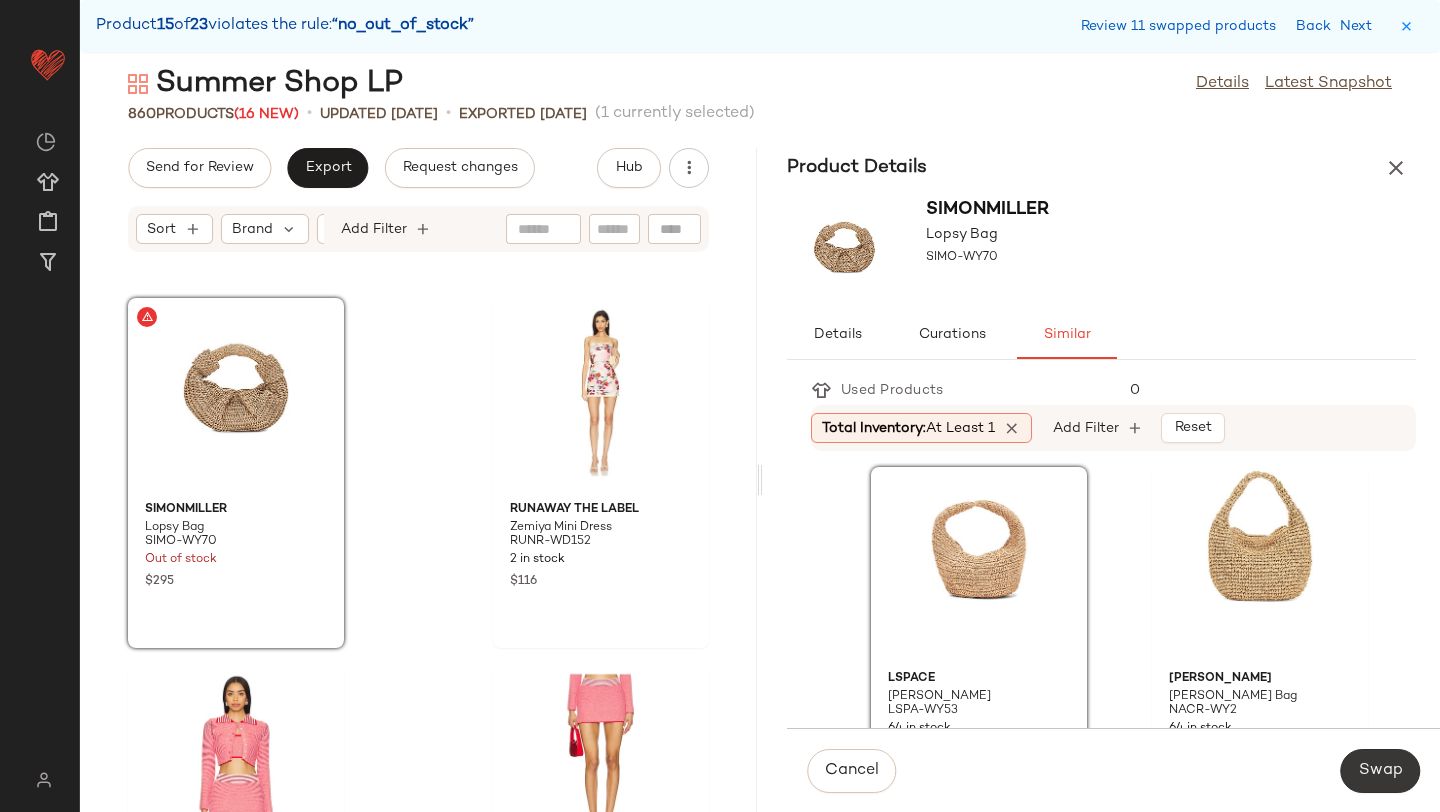 click on "Swap" 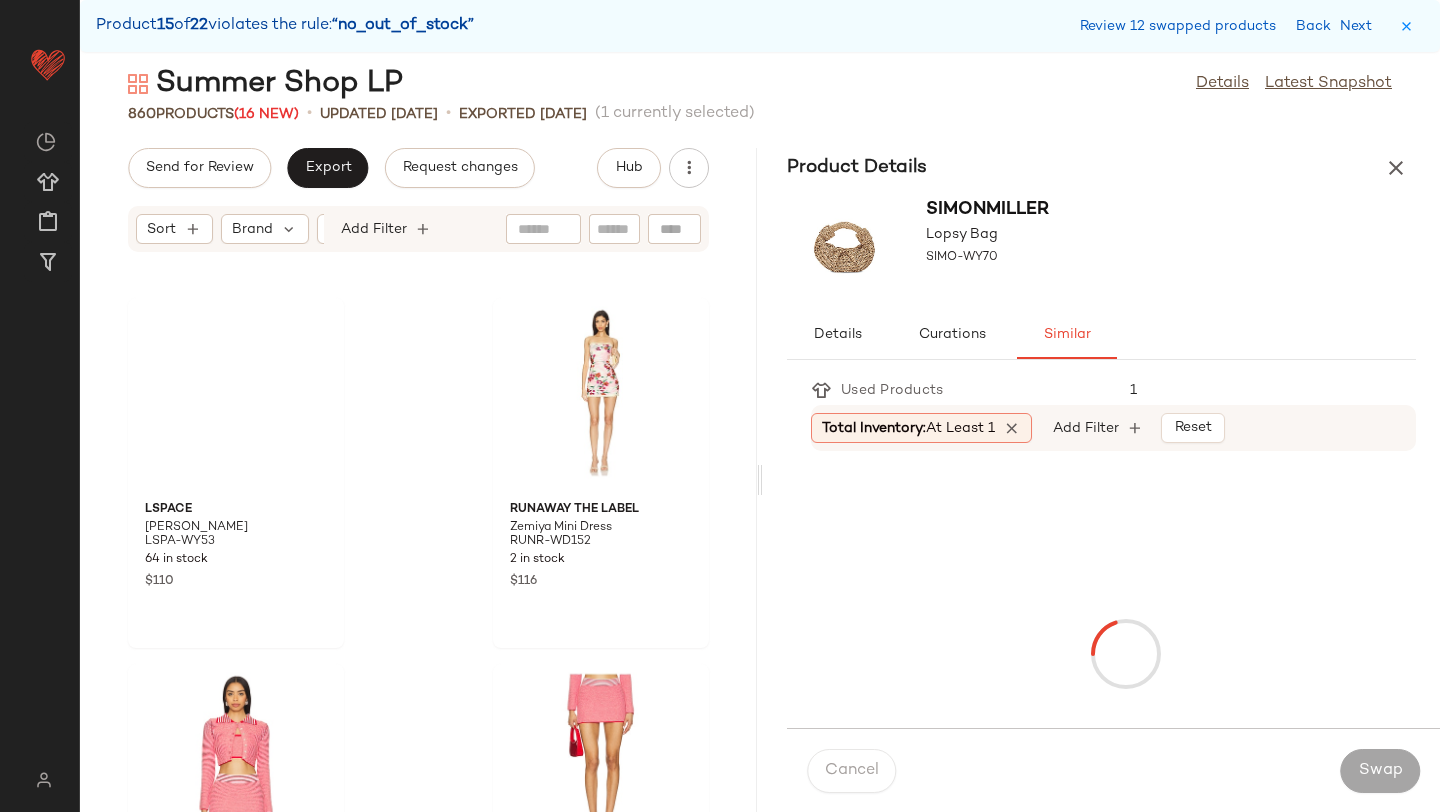 scroll, scrollTop: 95160, scrollLeft: 0, axis: vertical 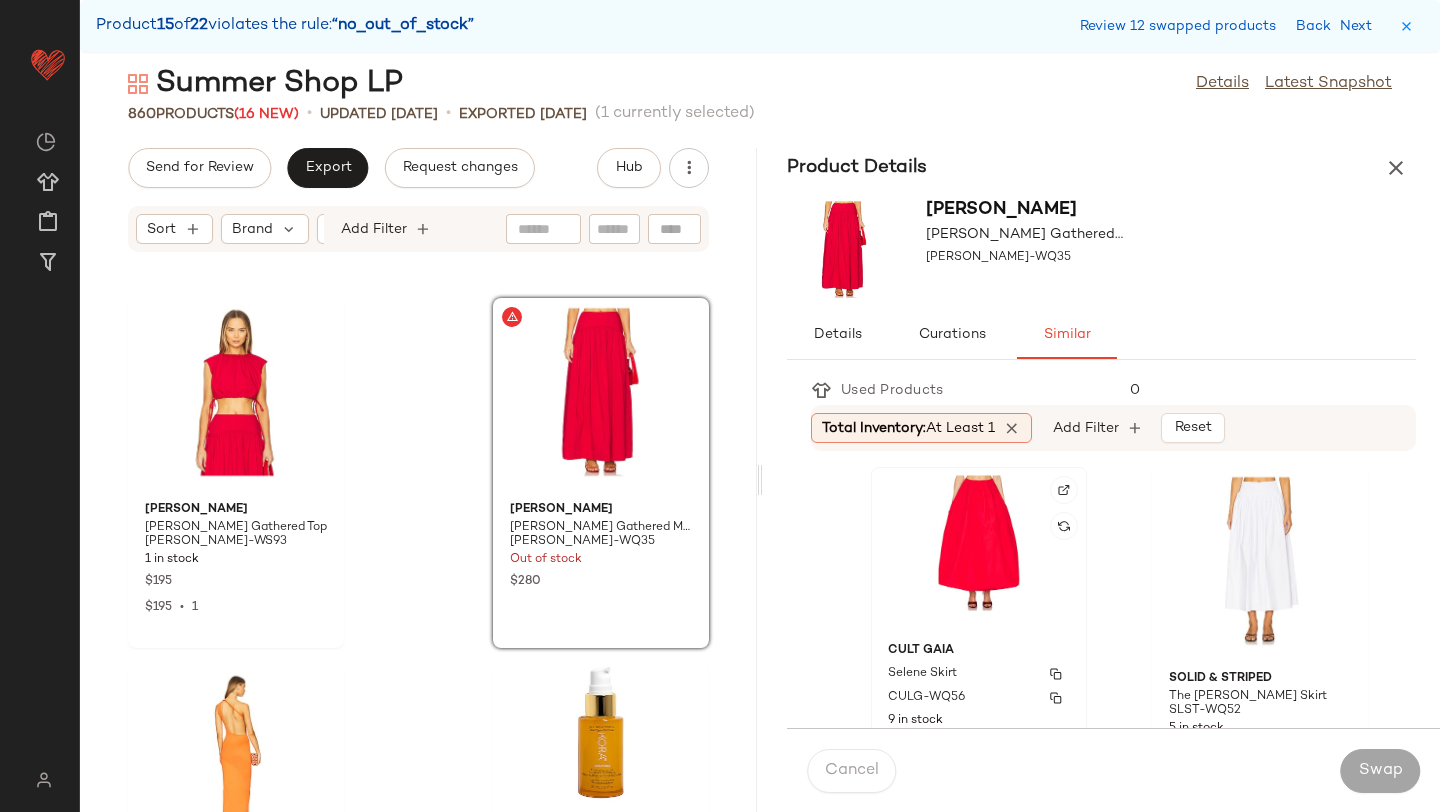 click on "Cult Gaia" at bounding box center [979, 651] 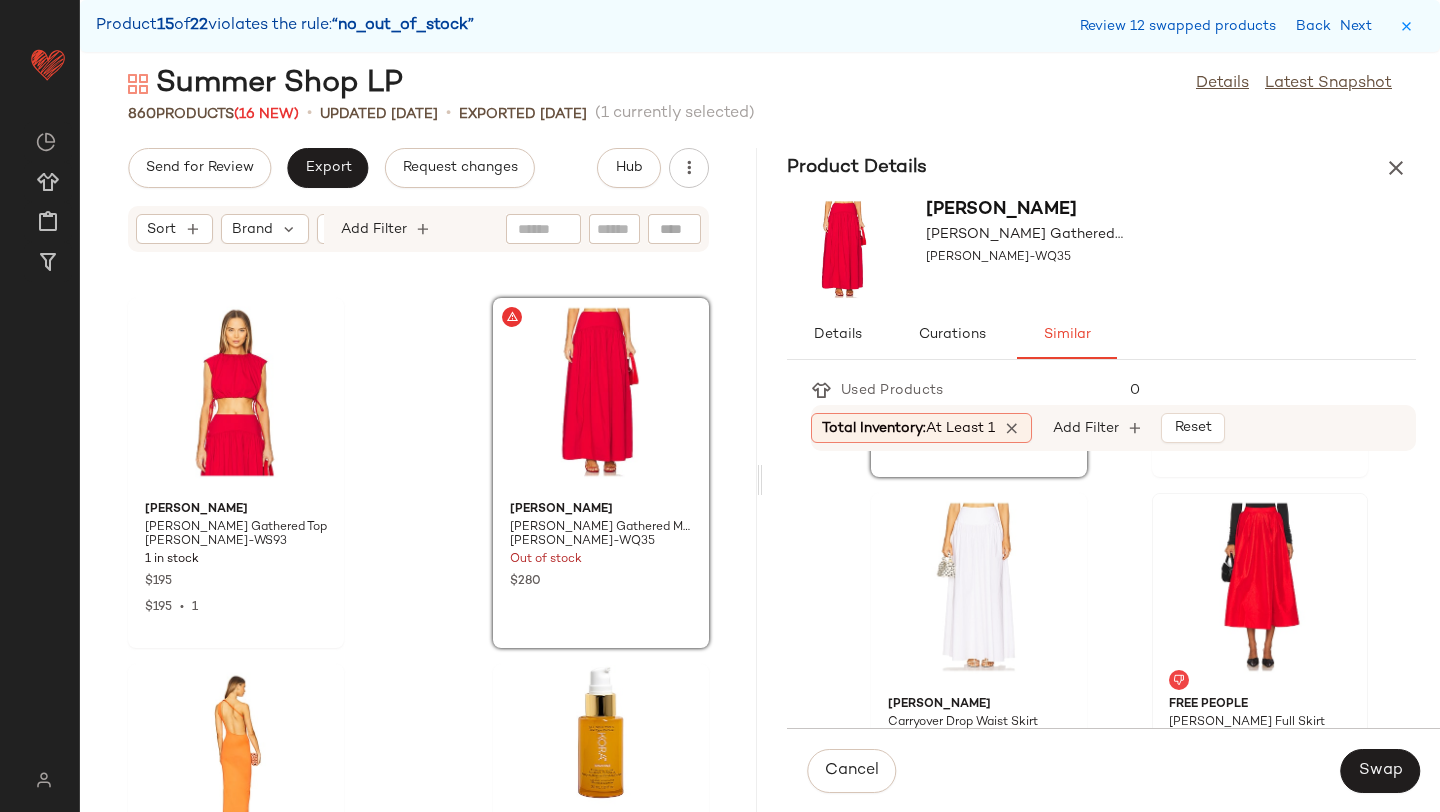 scroll, scrollTop: 310, scrollLeft: 0, axis: vertical 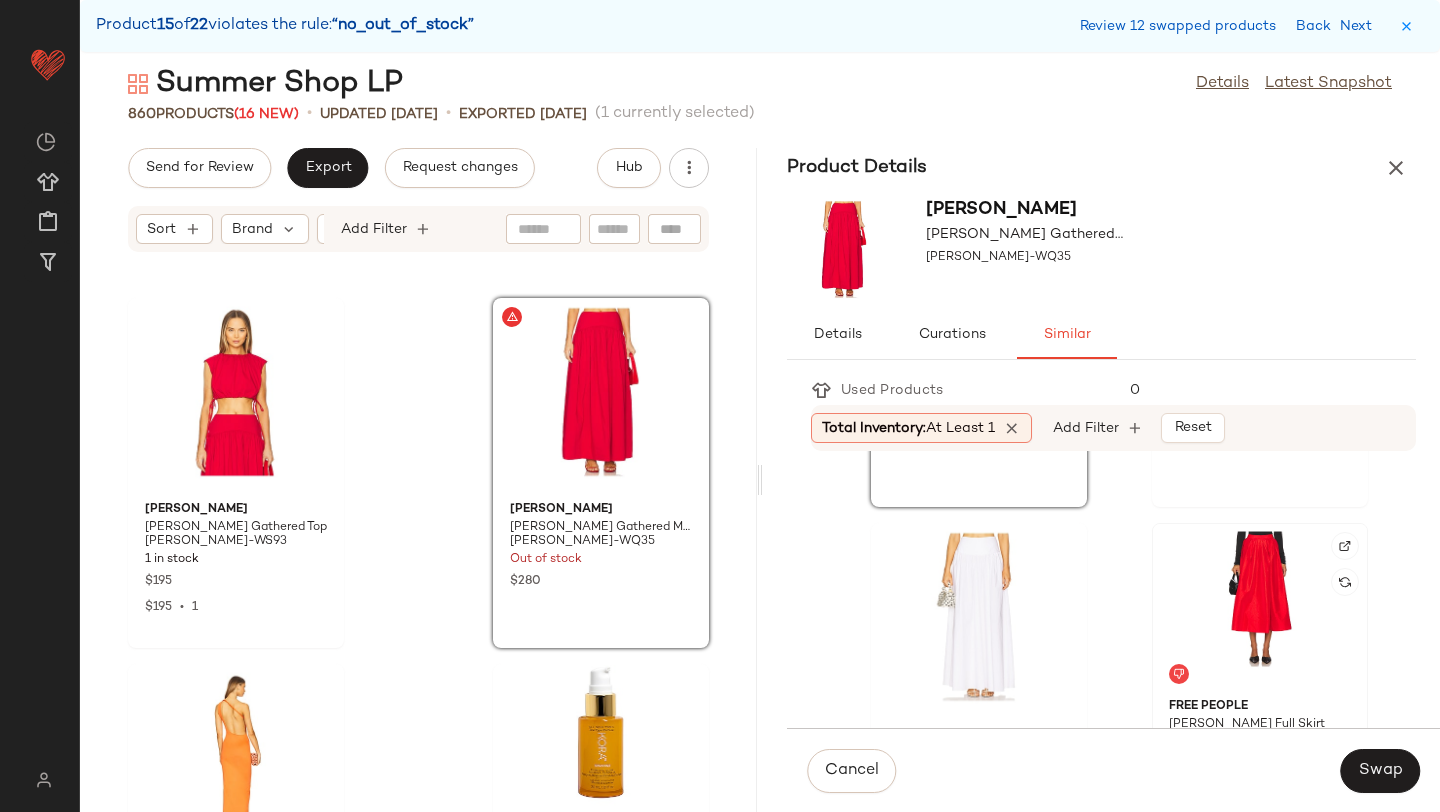 click 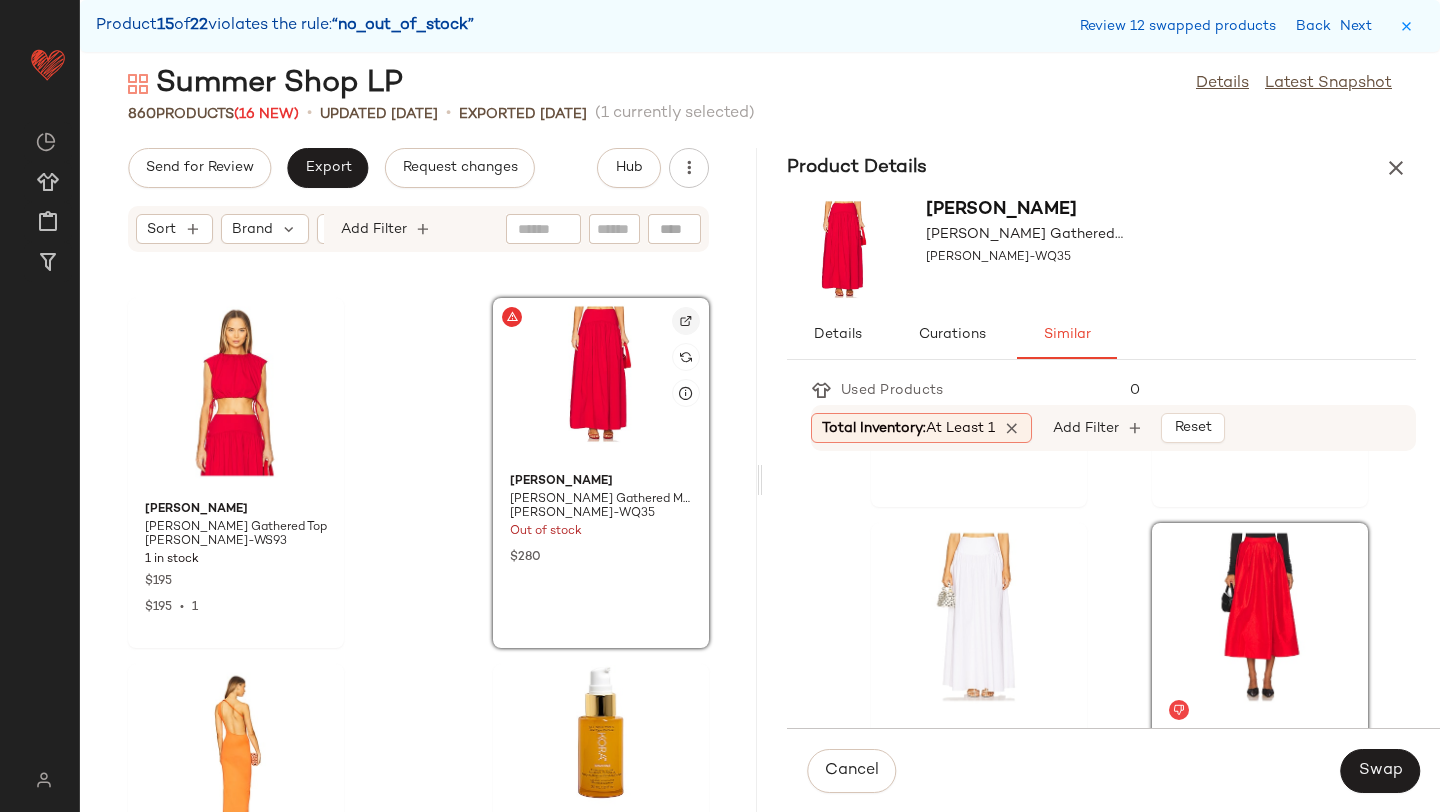 click 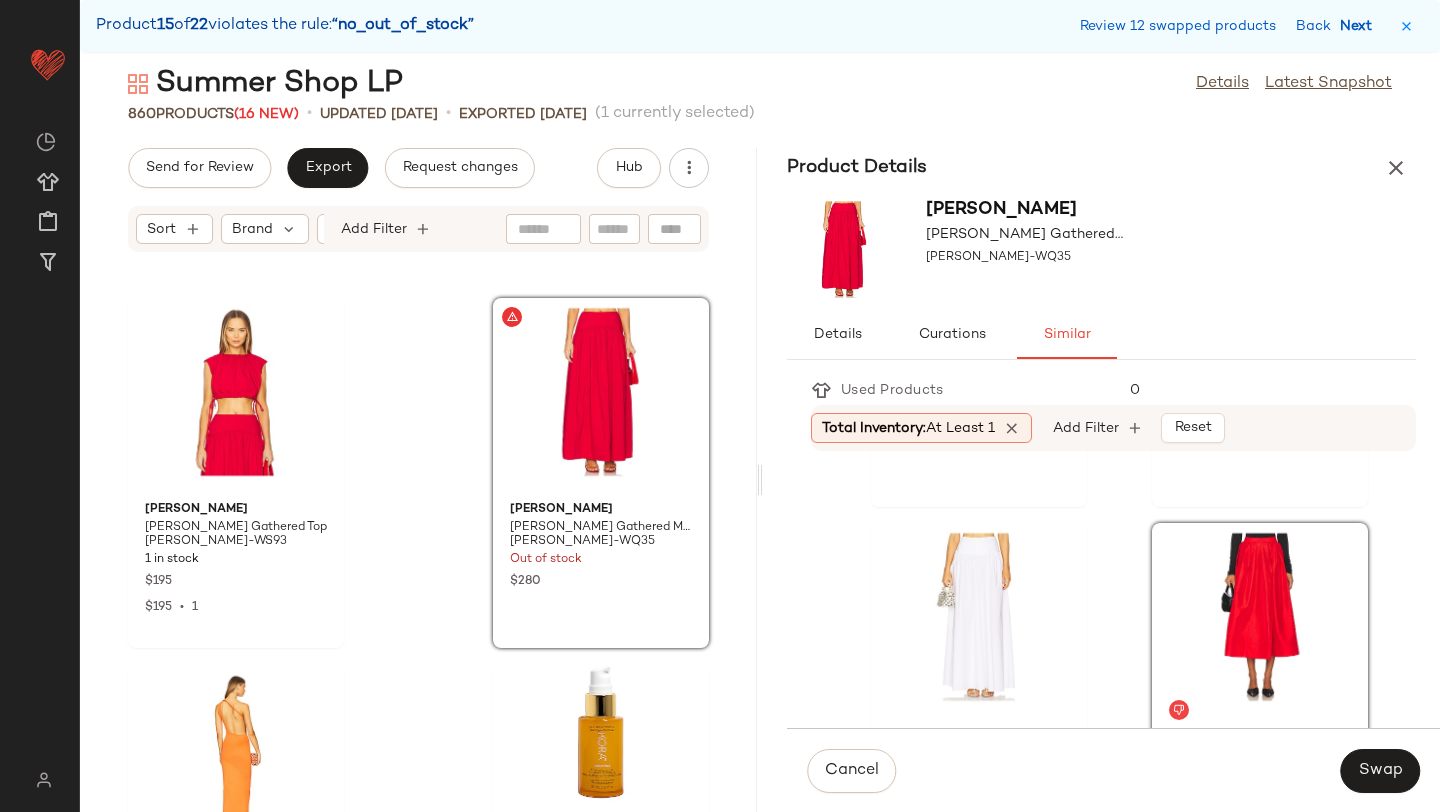 click on "Next" at bounding box center [1360, 26] 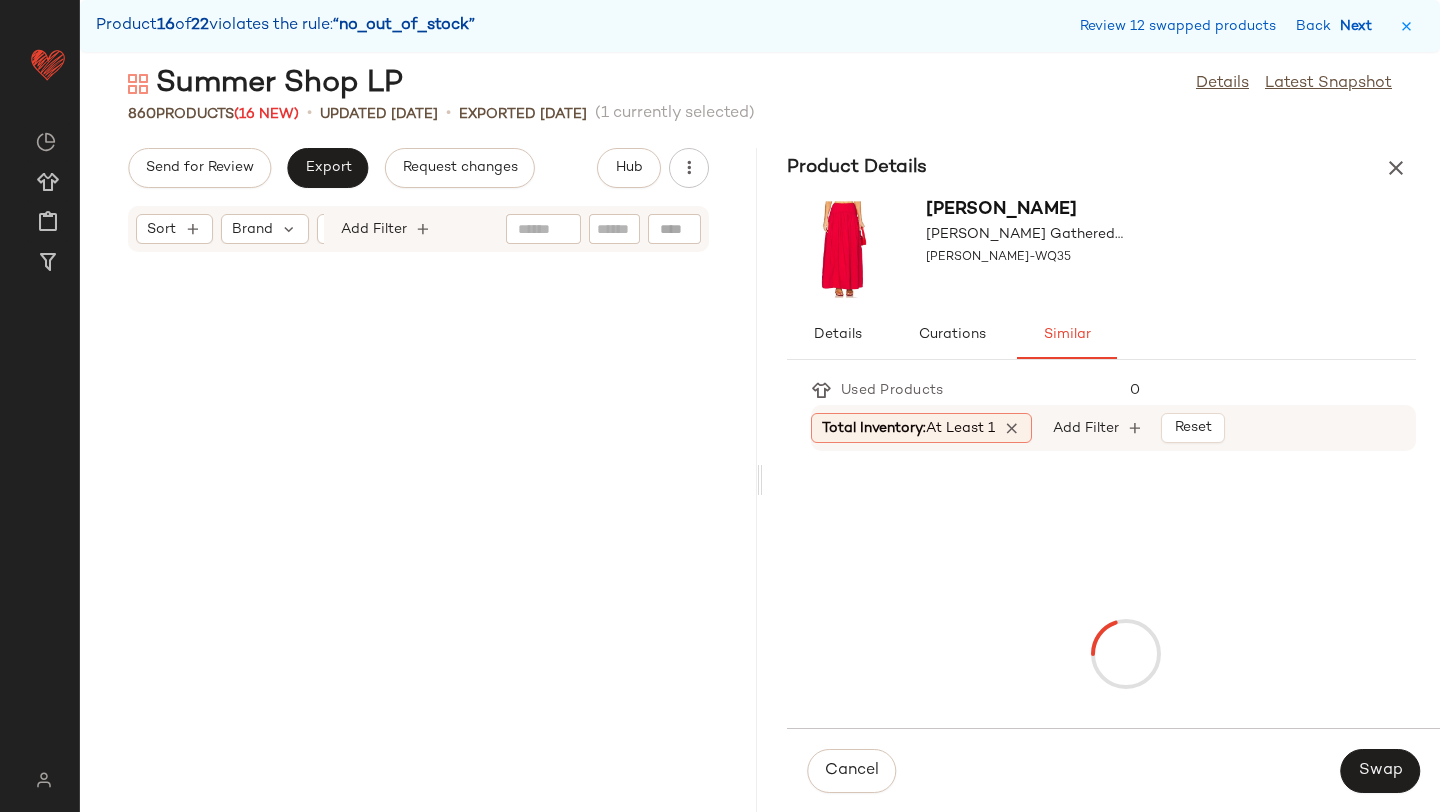 scroll, scrollTop: 99552, scrollLeft: 0, axis: vertical 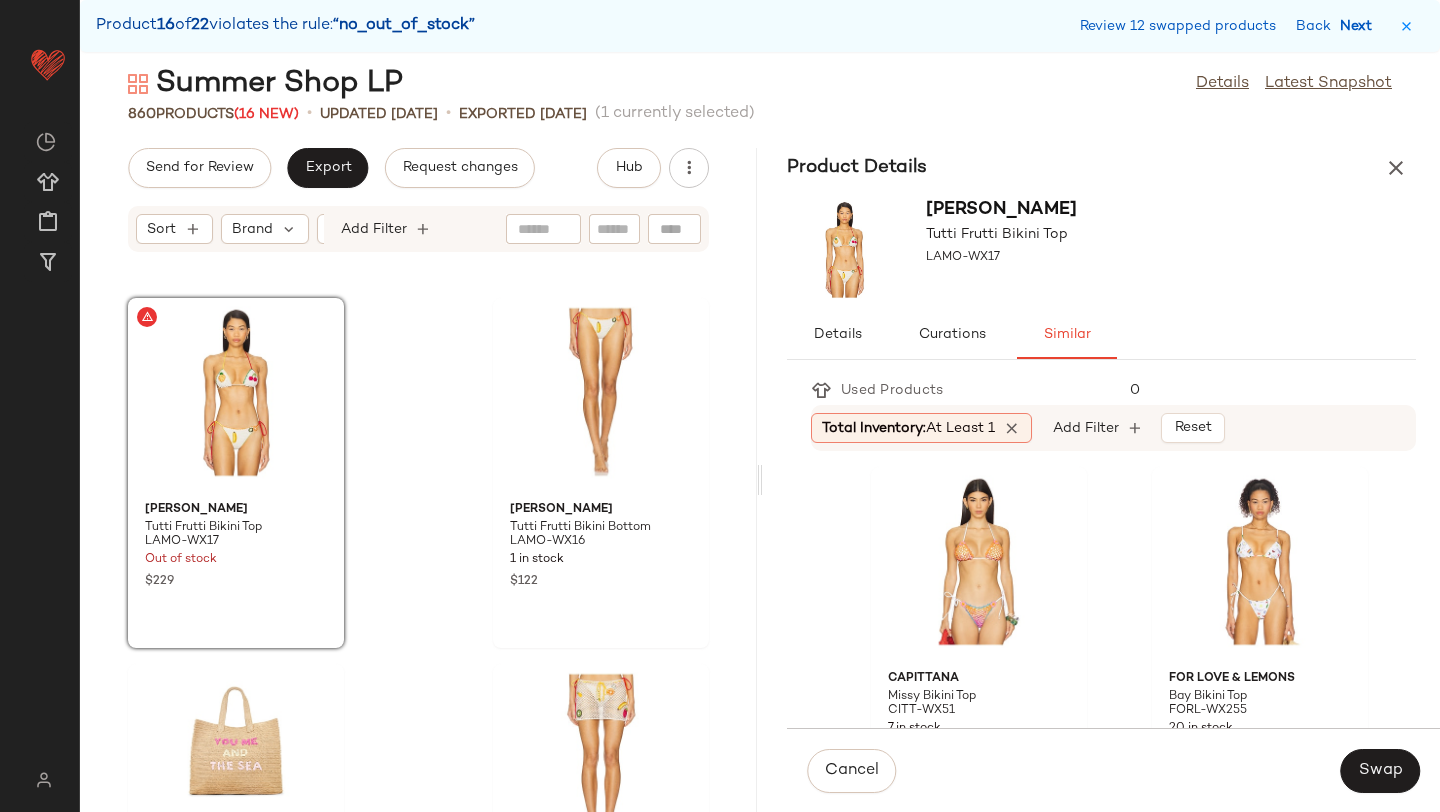 click on "Next" at bounding box center [1360, 26] 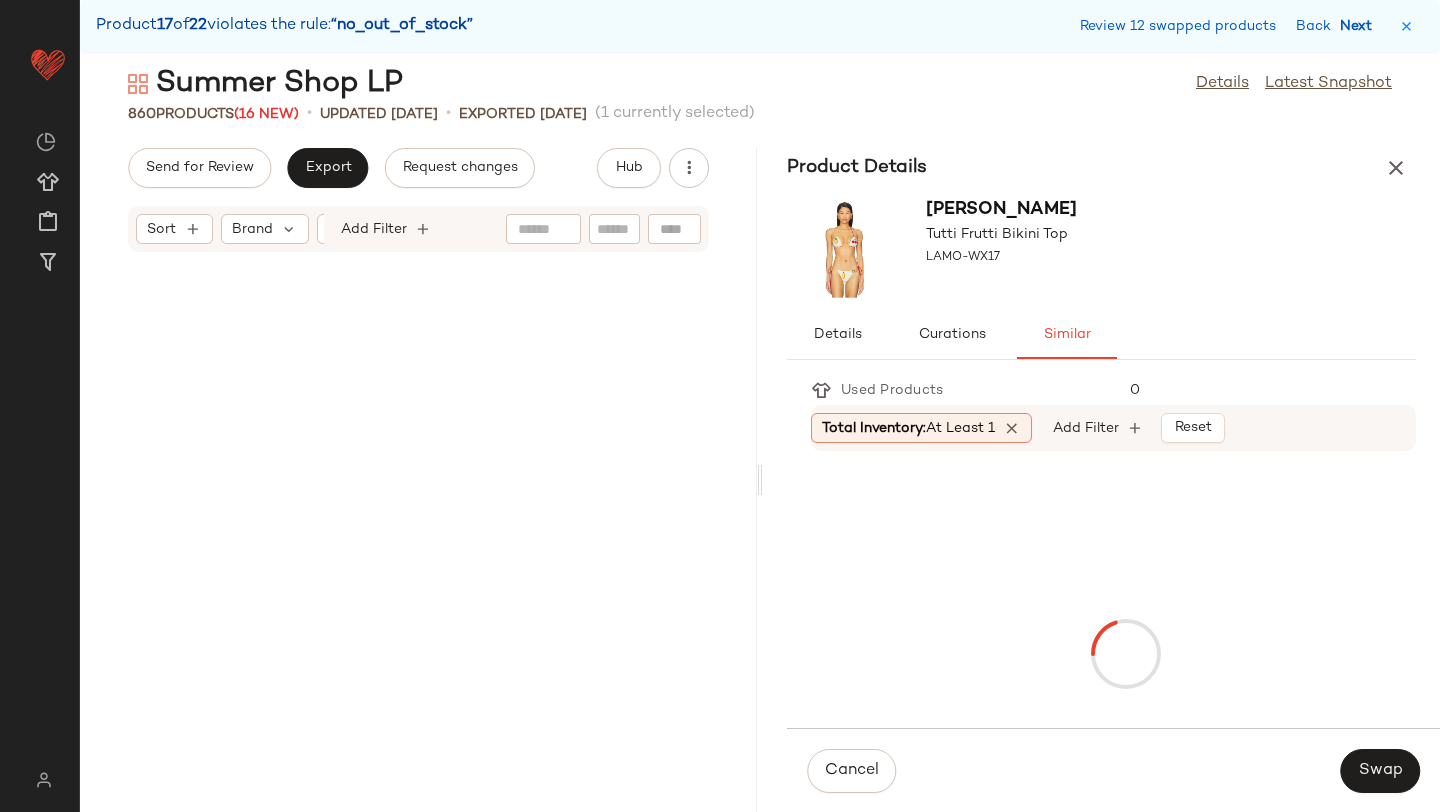 scroll, scrollTop: 112728, scrollLeft: 0, axis: vertical 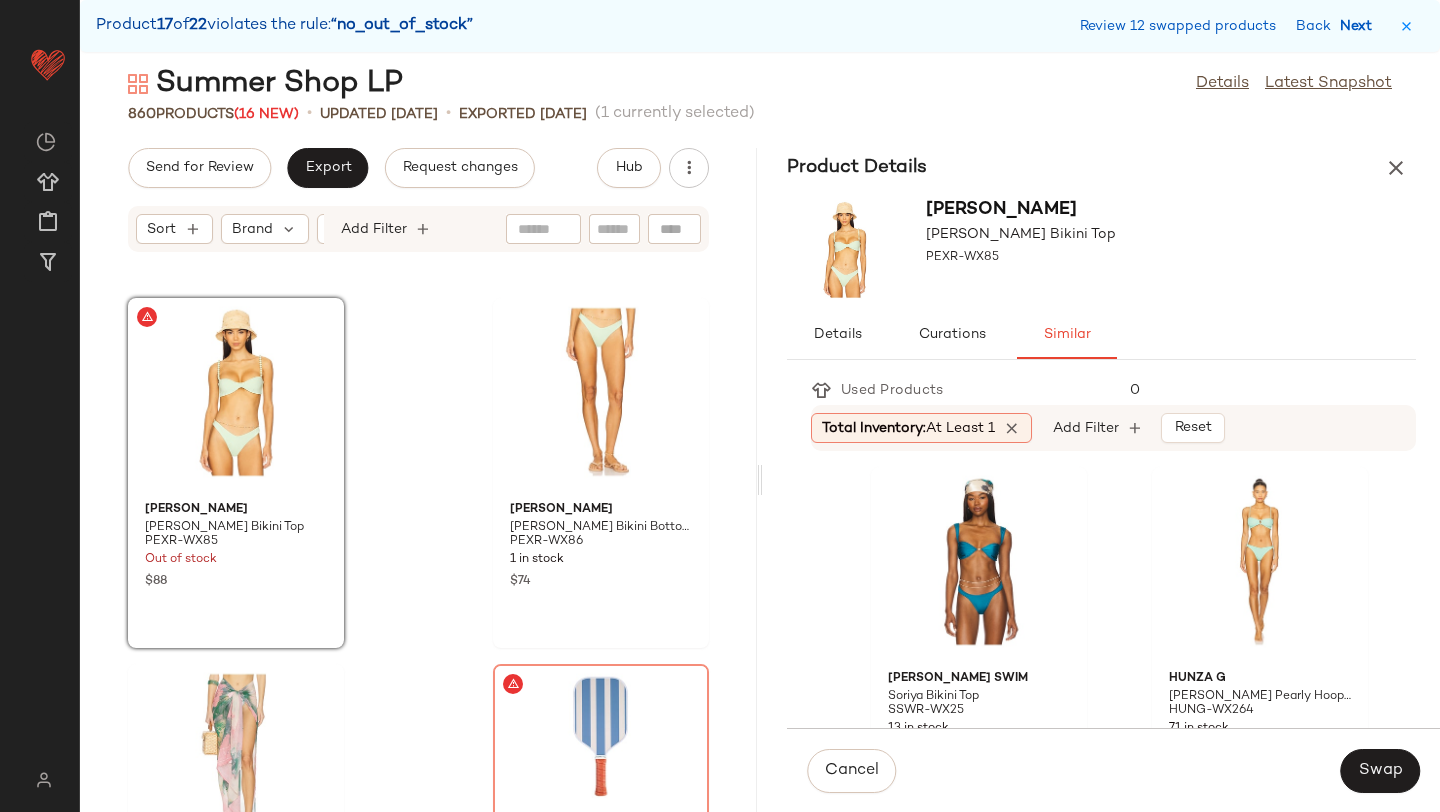 click on "Next" at bounding box center (1360, 26) 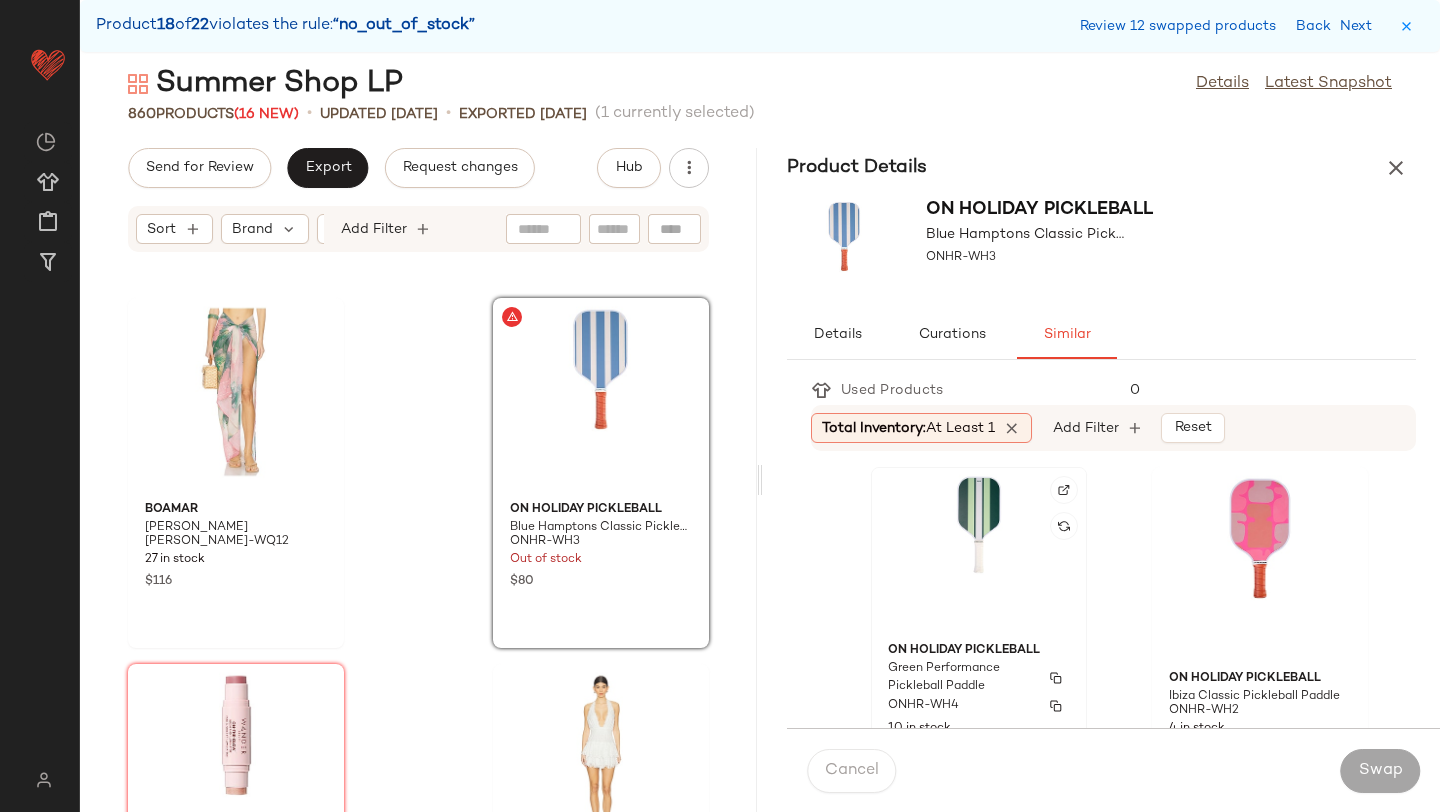click on "On Holiday Pickleball Green Performance Pickleball Paddle ONHR-WH4 10 in stock $100" 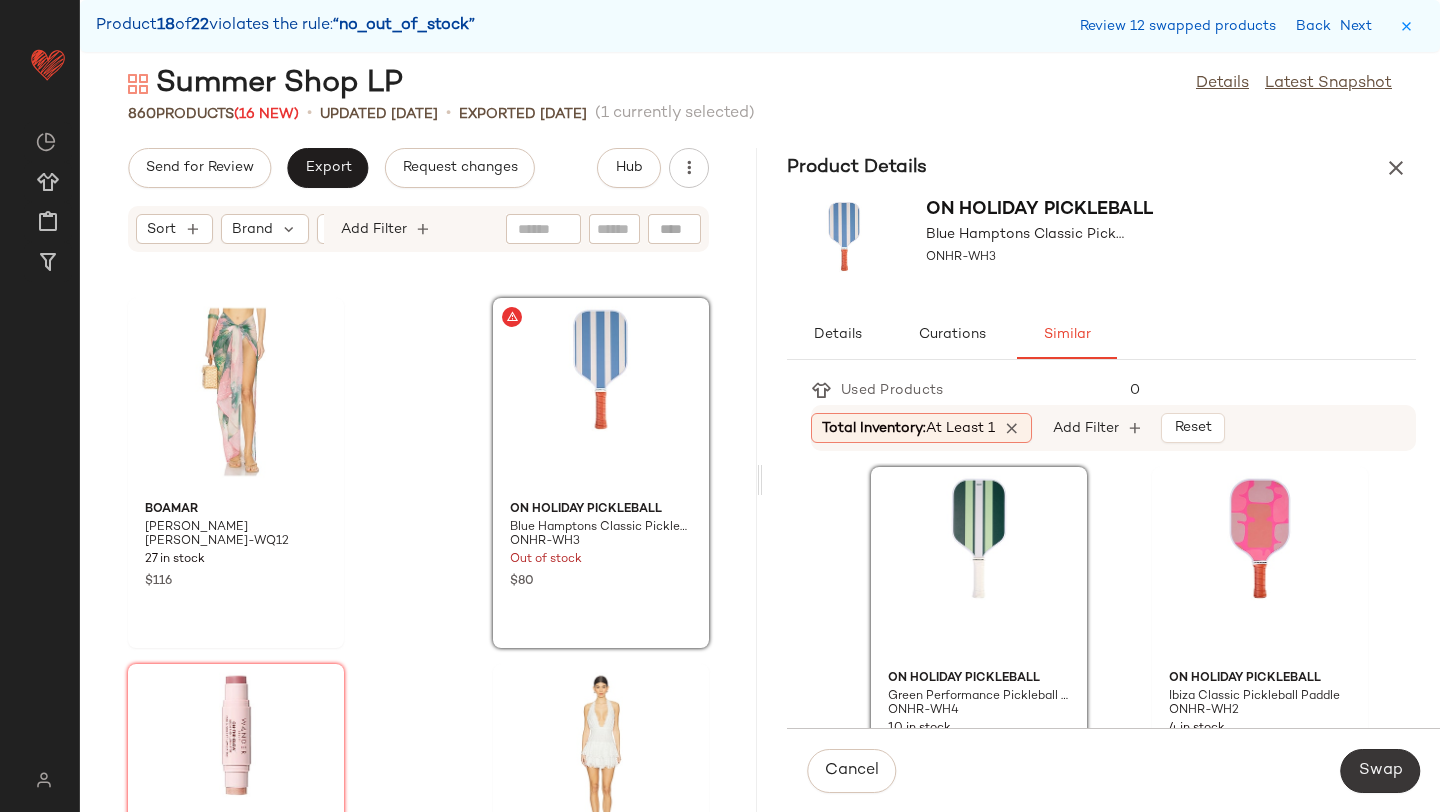 click on "Swap" 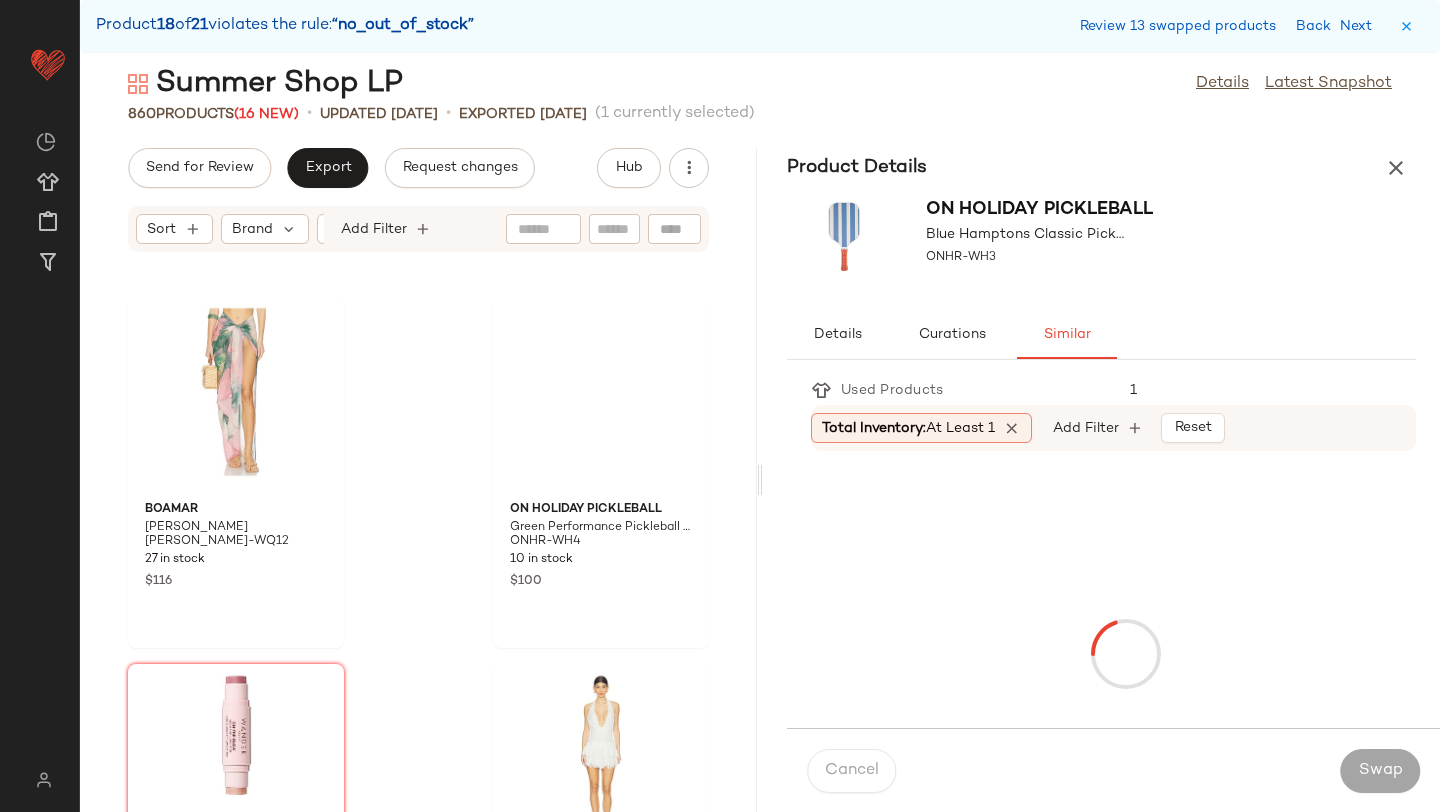 scroll, scrollTop: 137616, scrollLeft: 0, axis: vertical 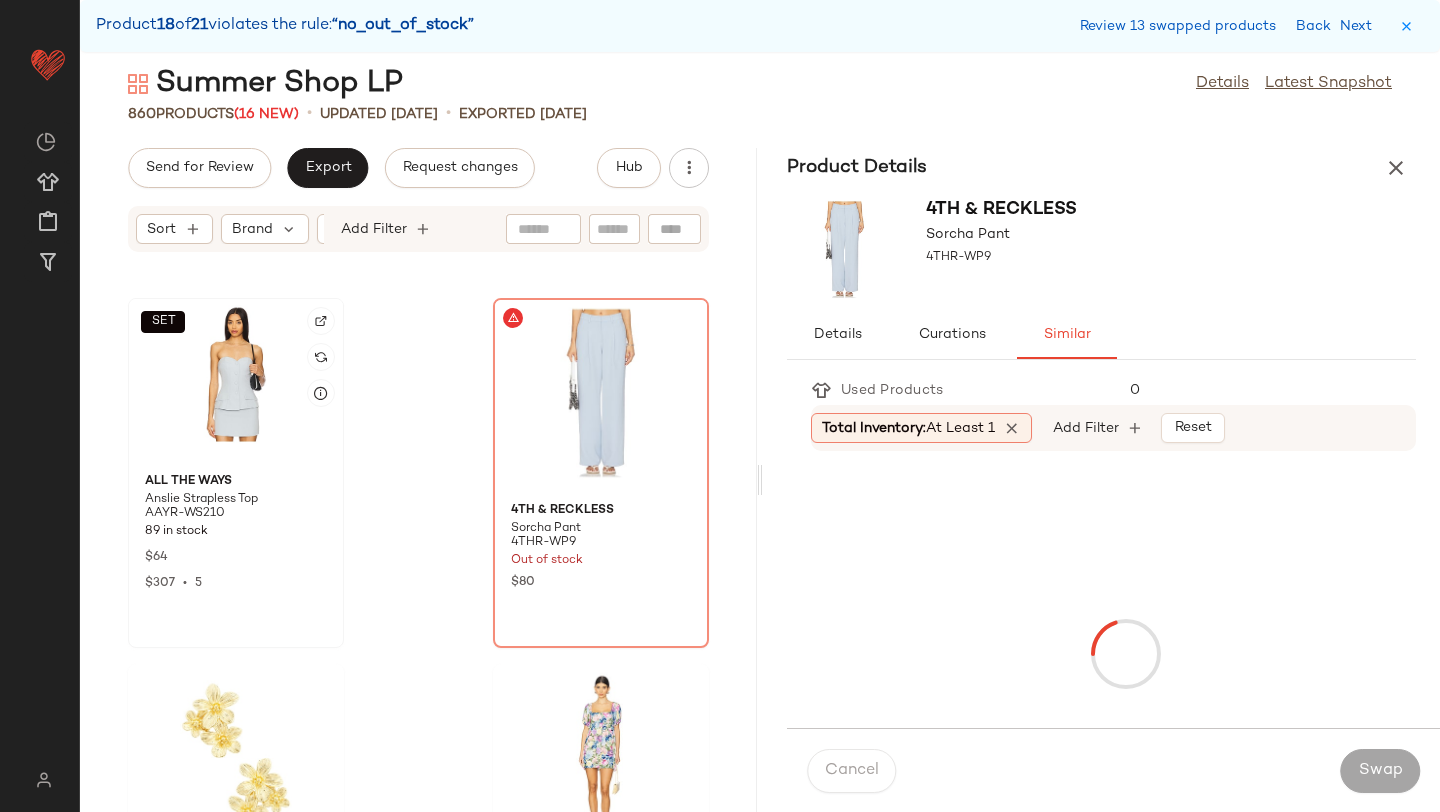 click on "SET" 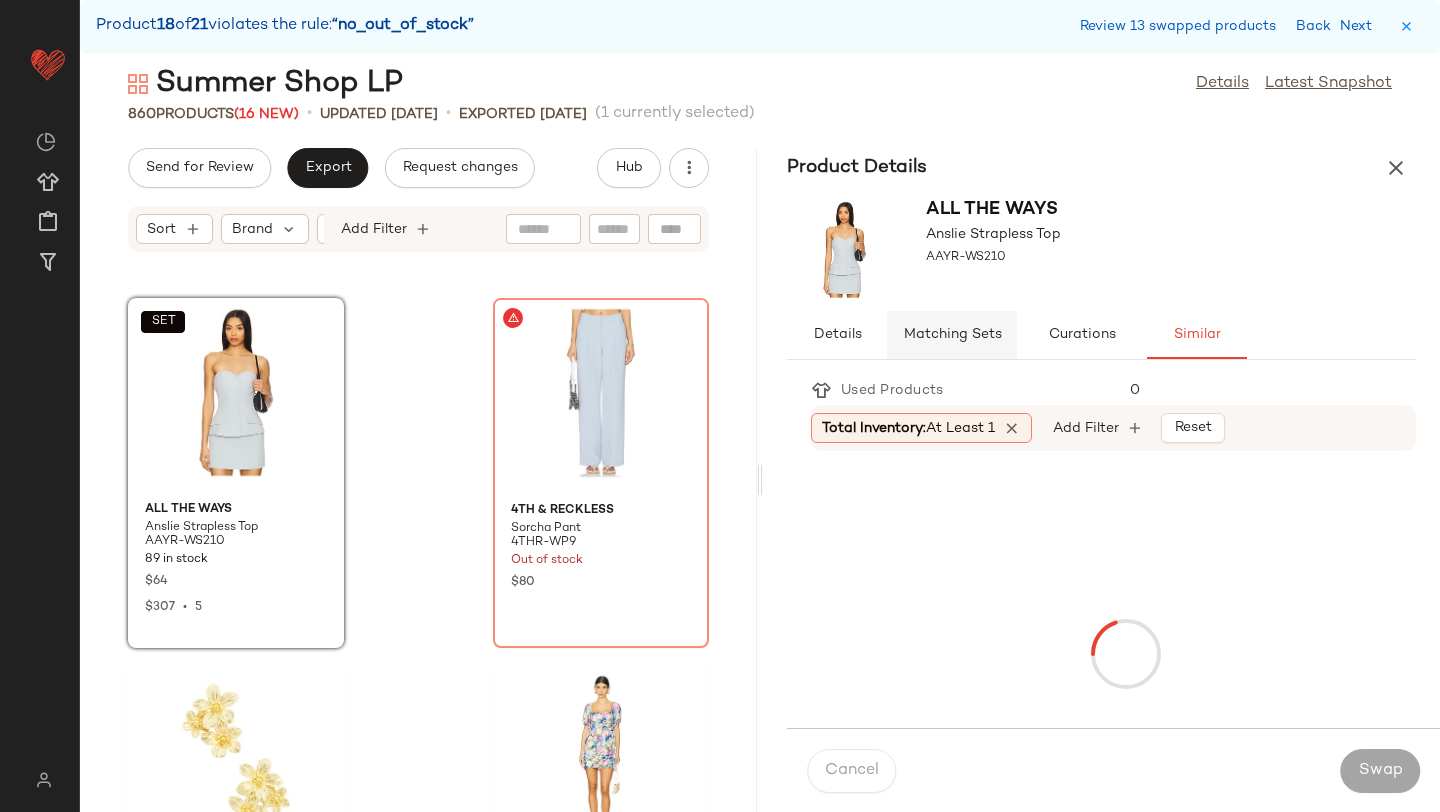 click on "Matching Sets" 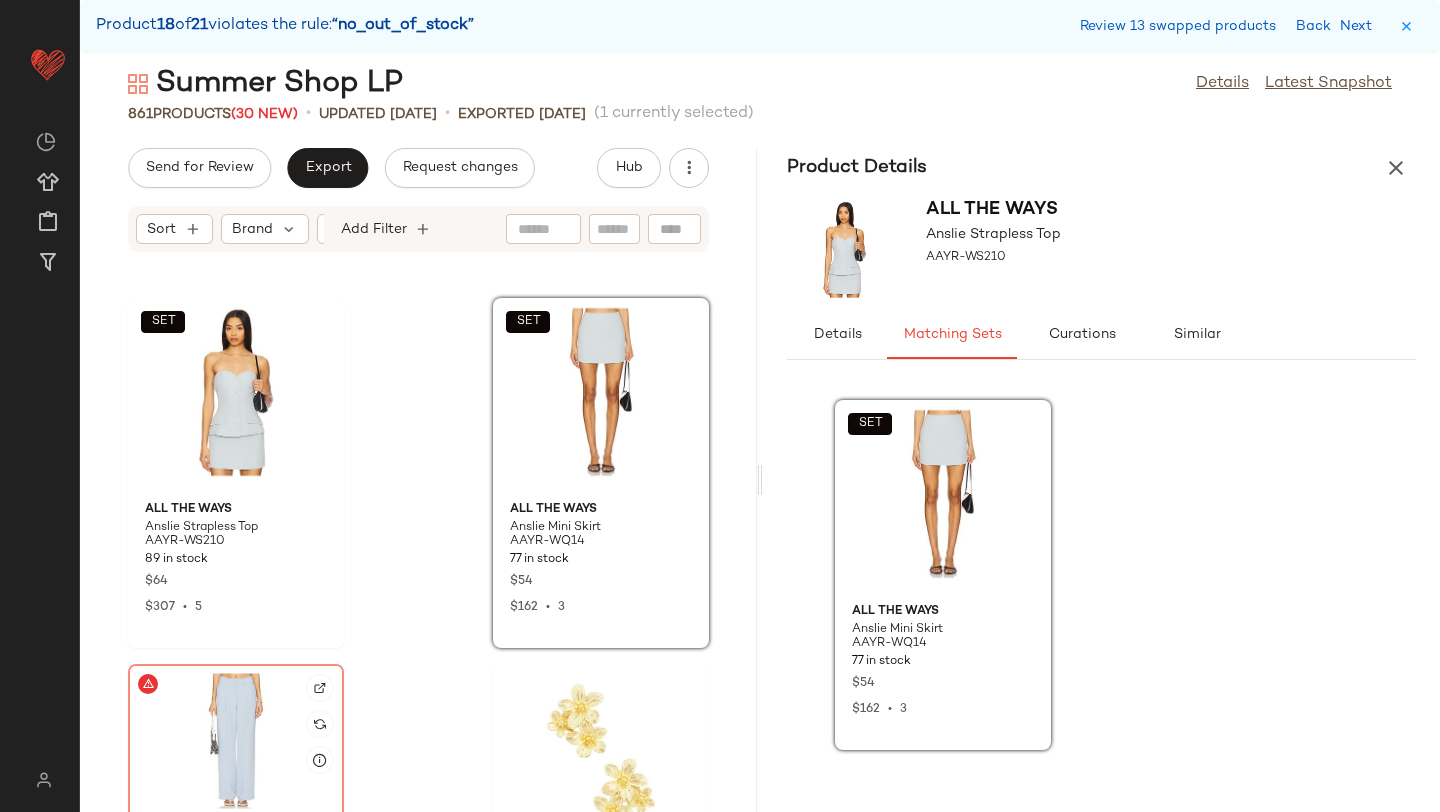 click 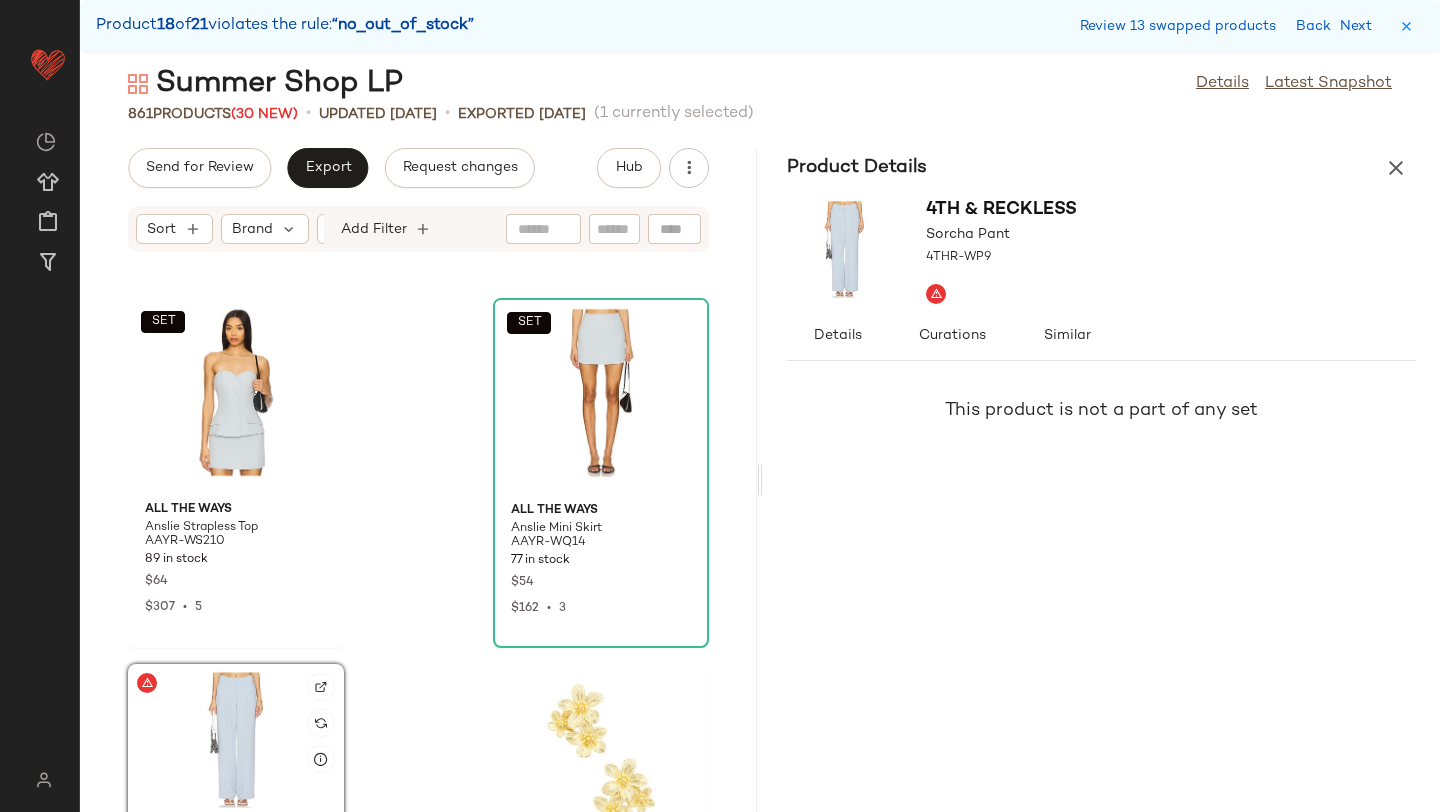 click 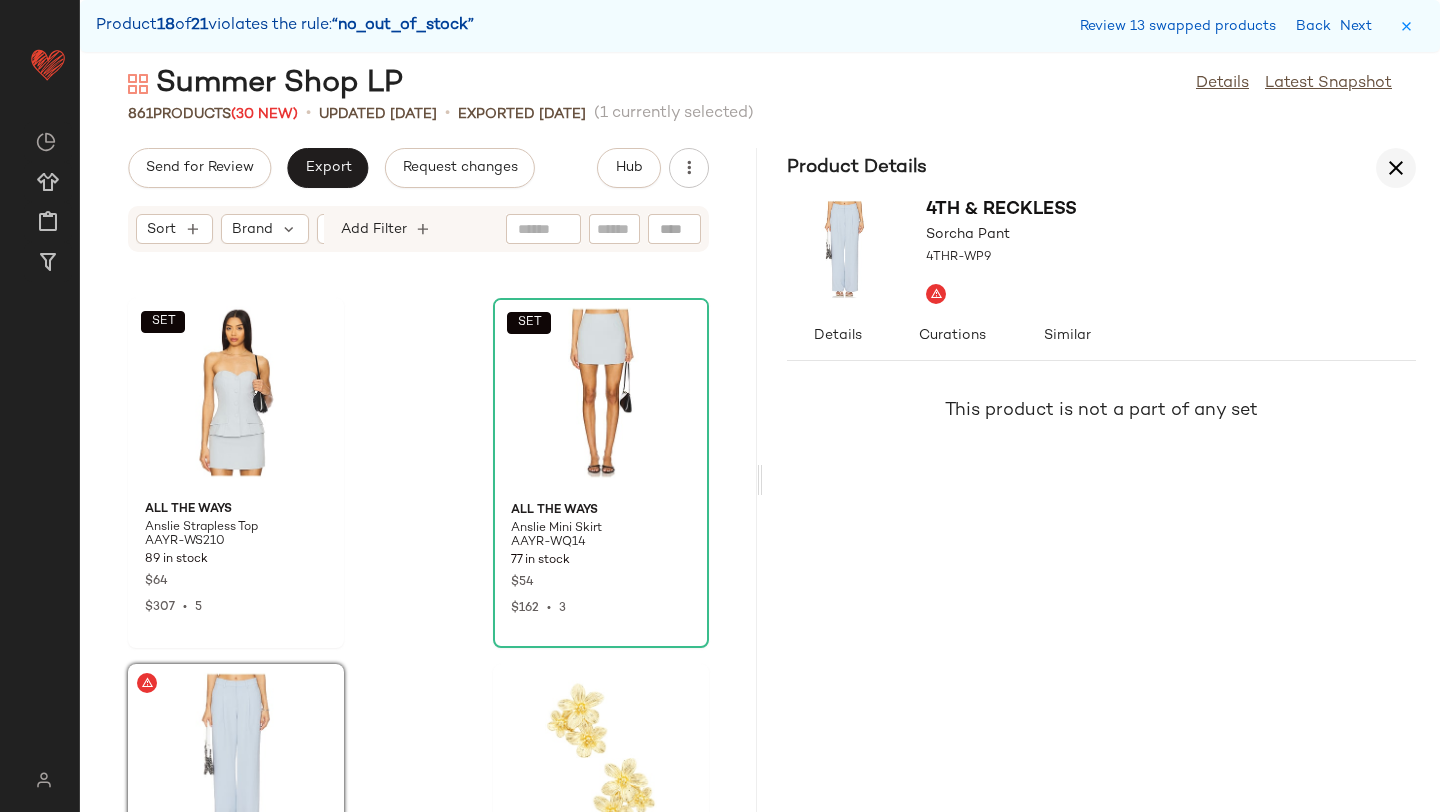 click at bounding box center [1396, 168] 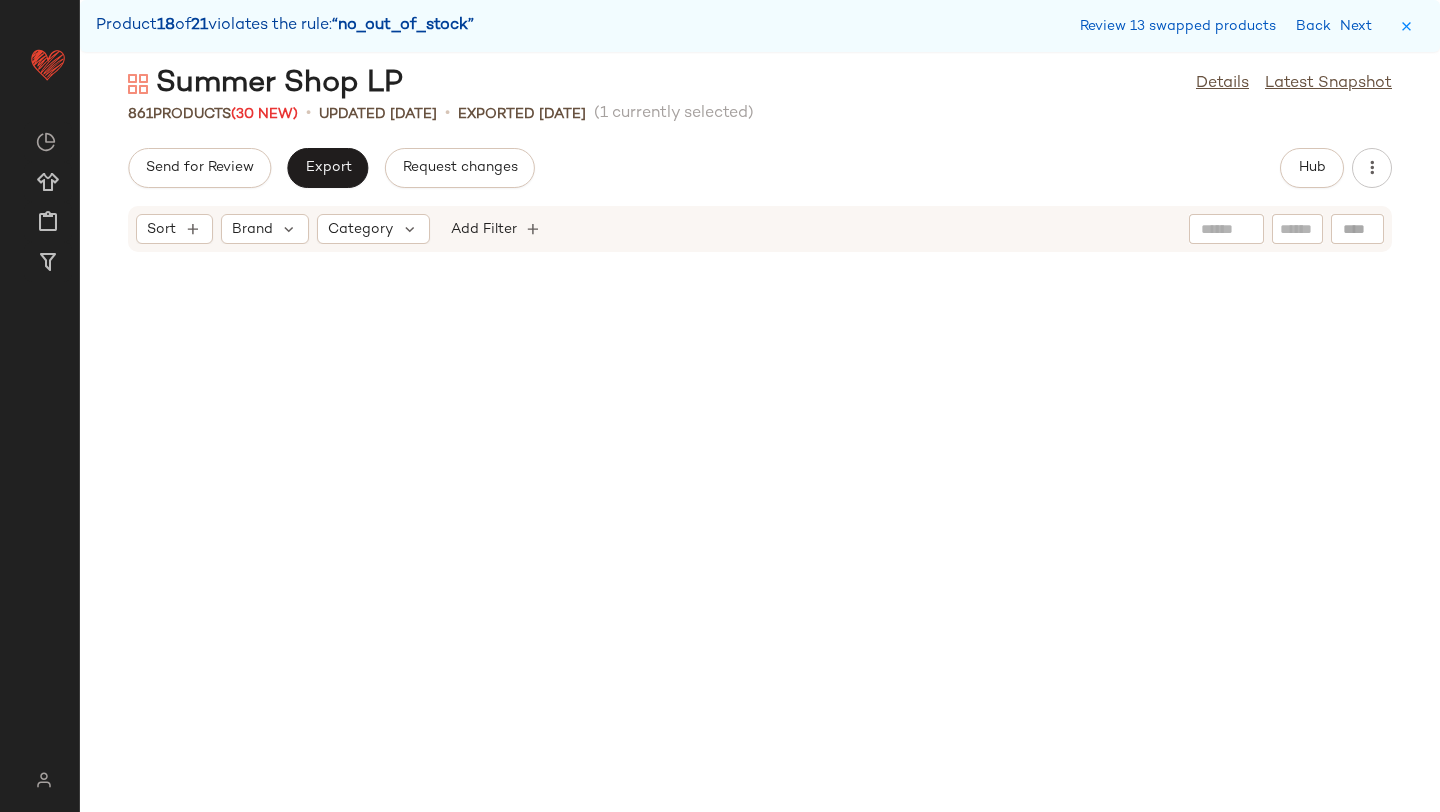 scroll, scrollTop: 54900, scrollLeft: 0, axis: vertical 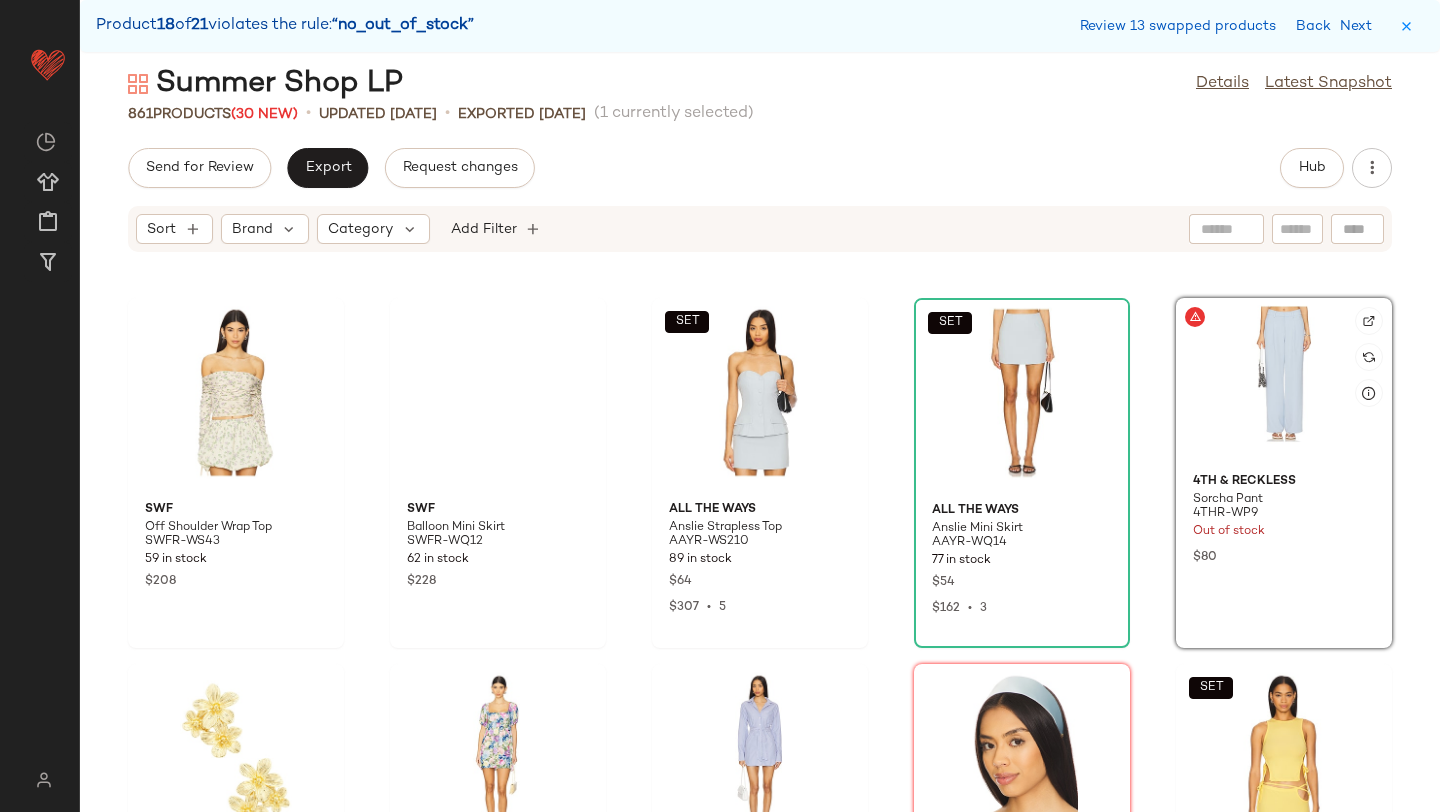click 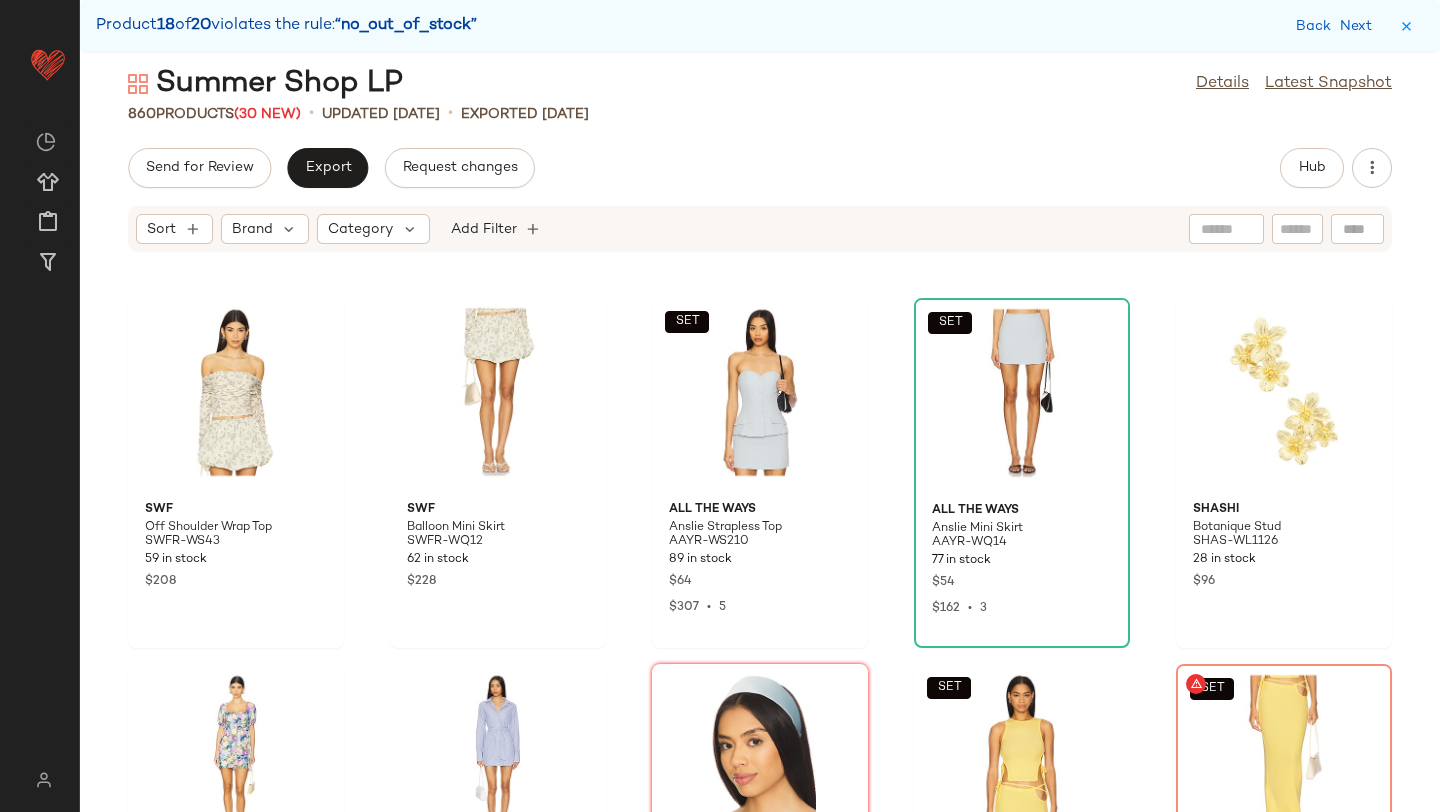 click on "Back Next" at bounding box center [1338, 26] 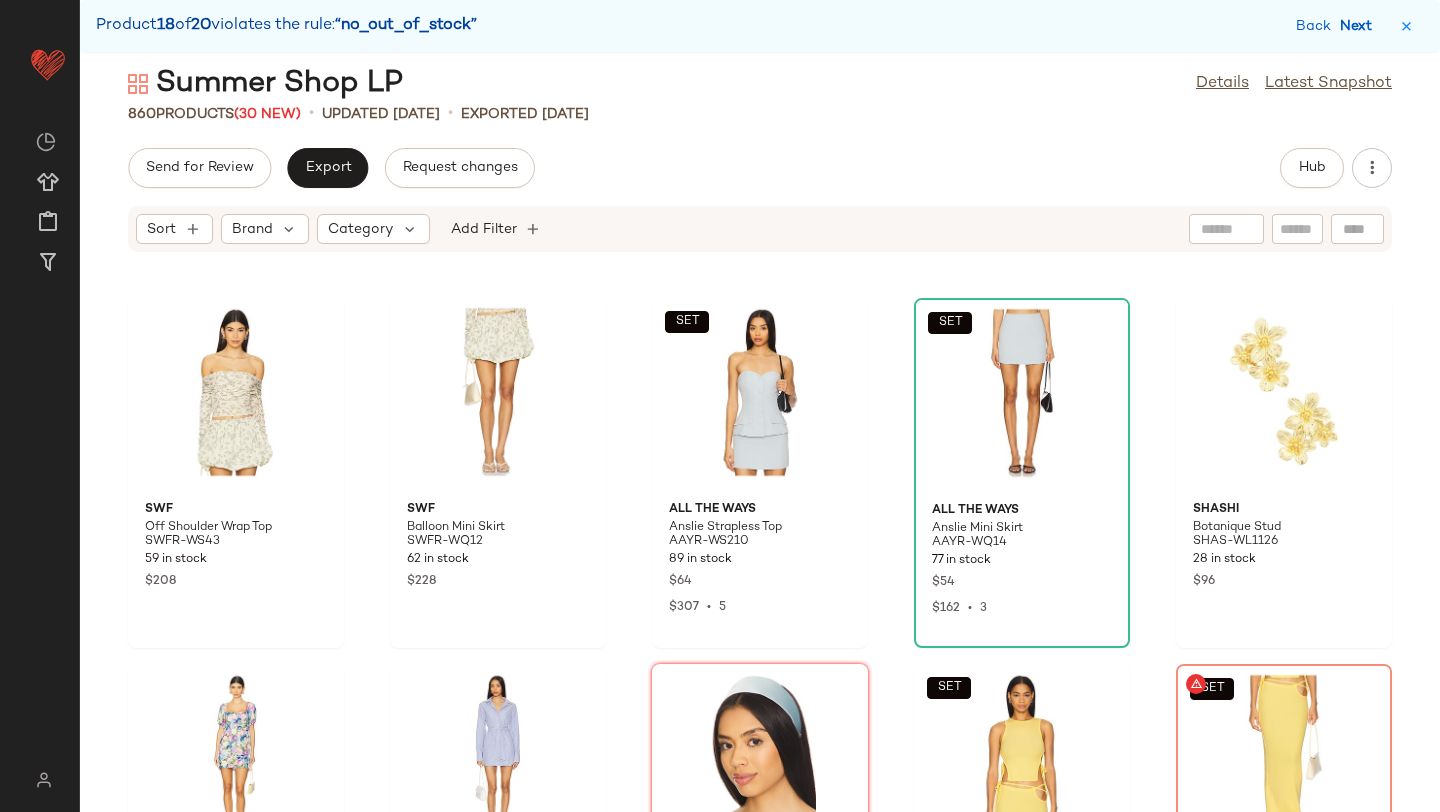 click on "Next" at bounding box center (1360, 26) 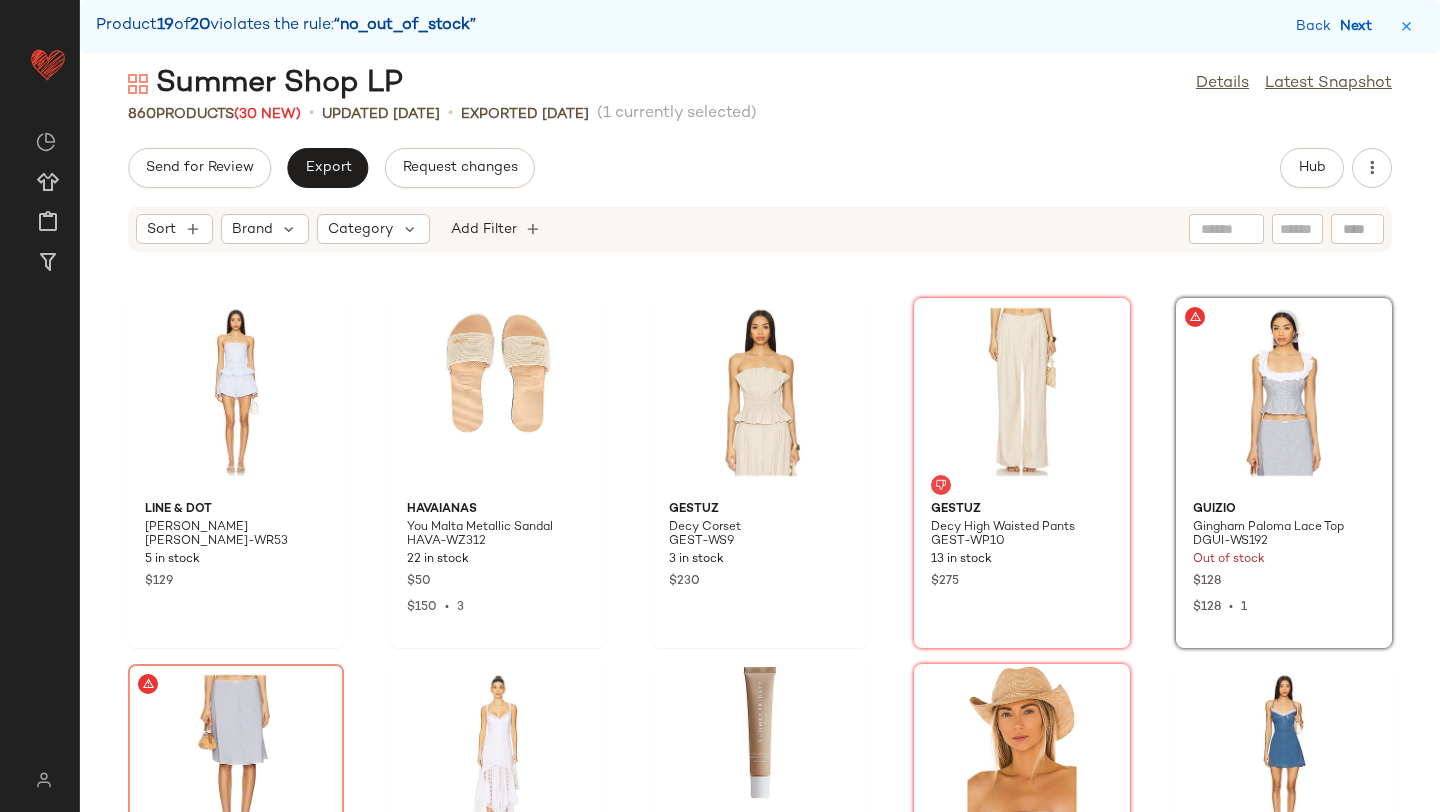 click on "Next" at bounding box center (1360, 26) 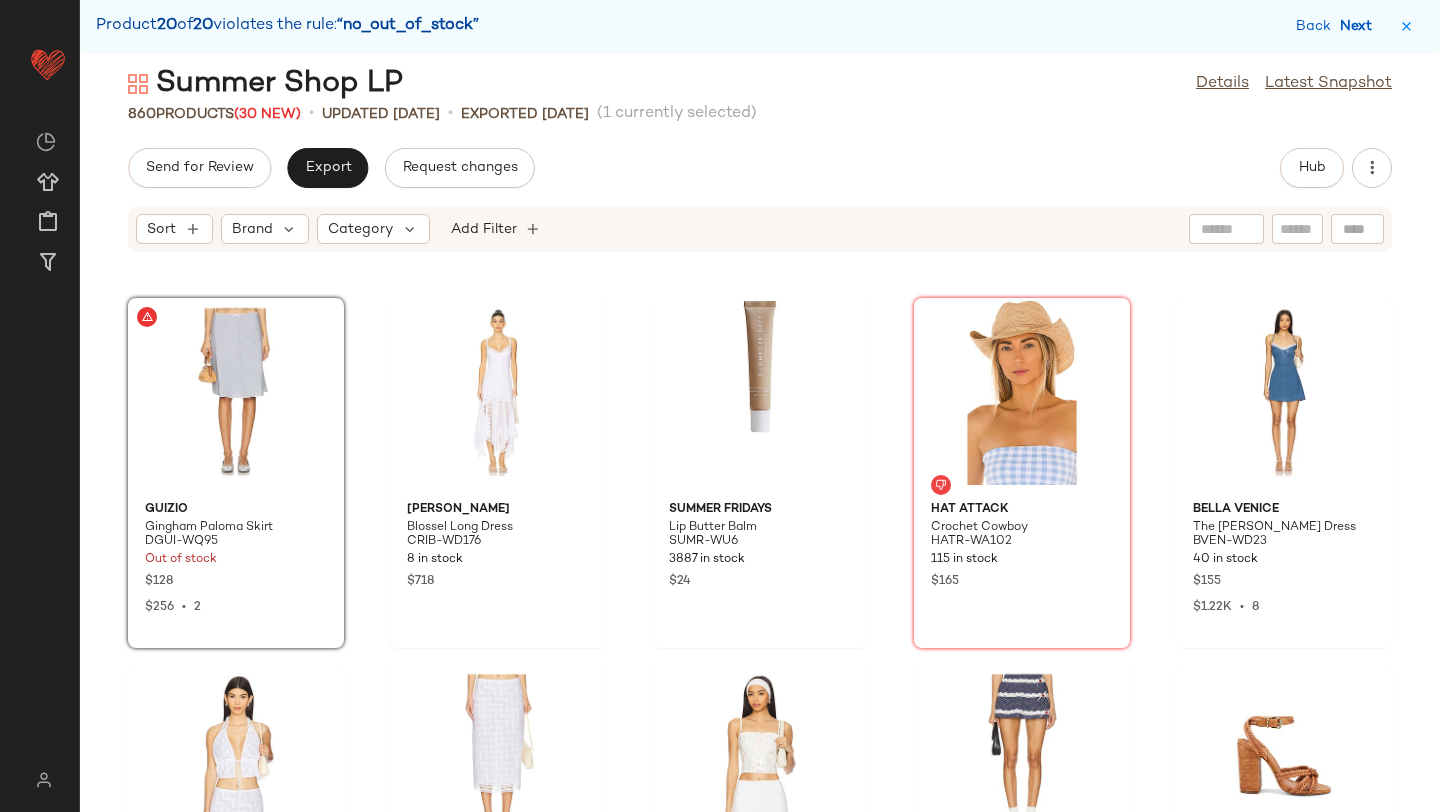 click on "Next" at bounding box center [1360, 26] 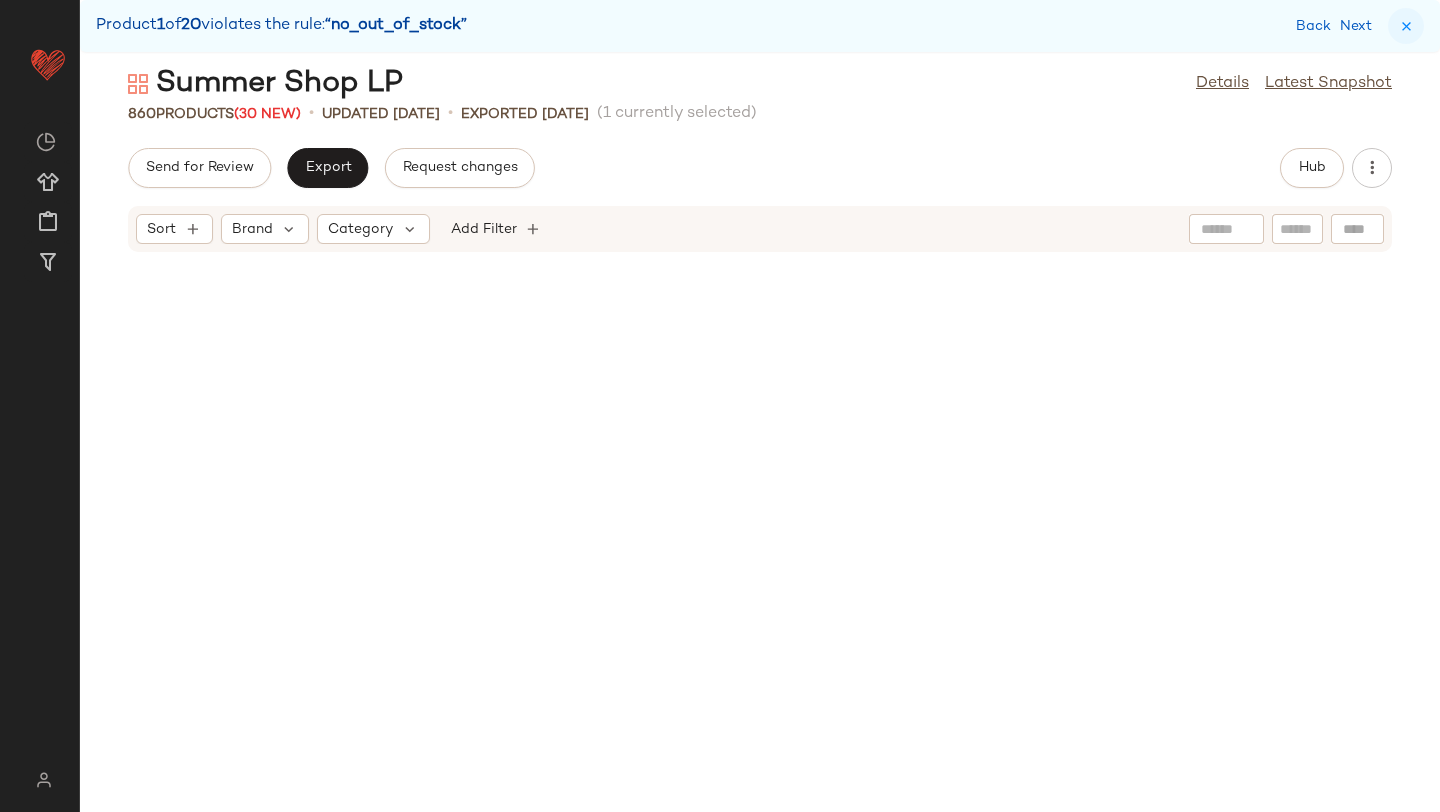 scroll, scrollTop: 1830, scrollLeft: 0, axis: vertical 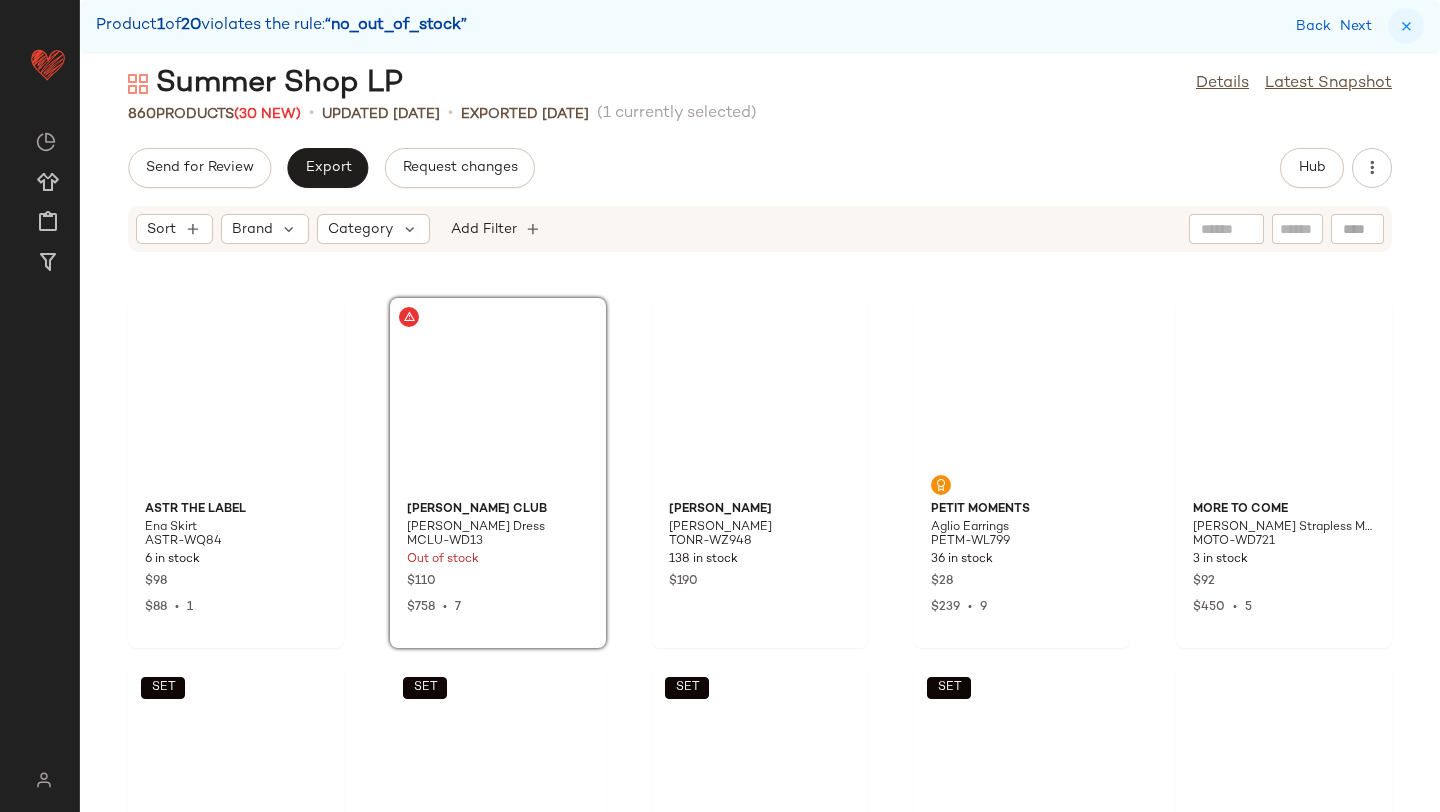 click at bounding box center [1406, 26] 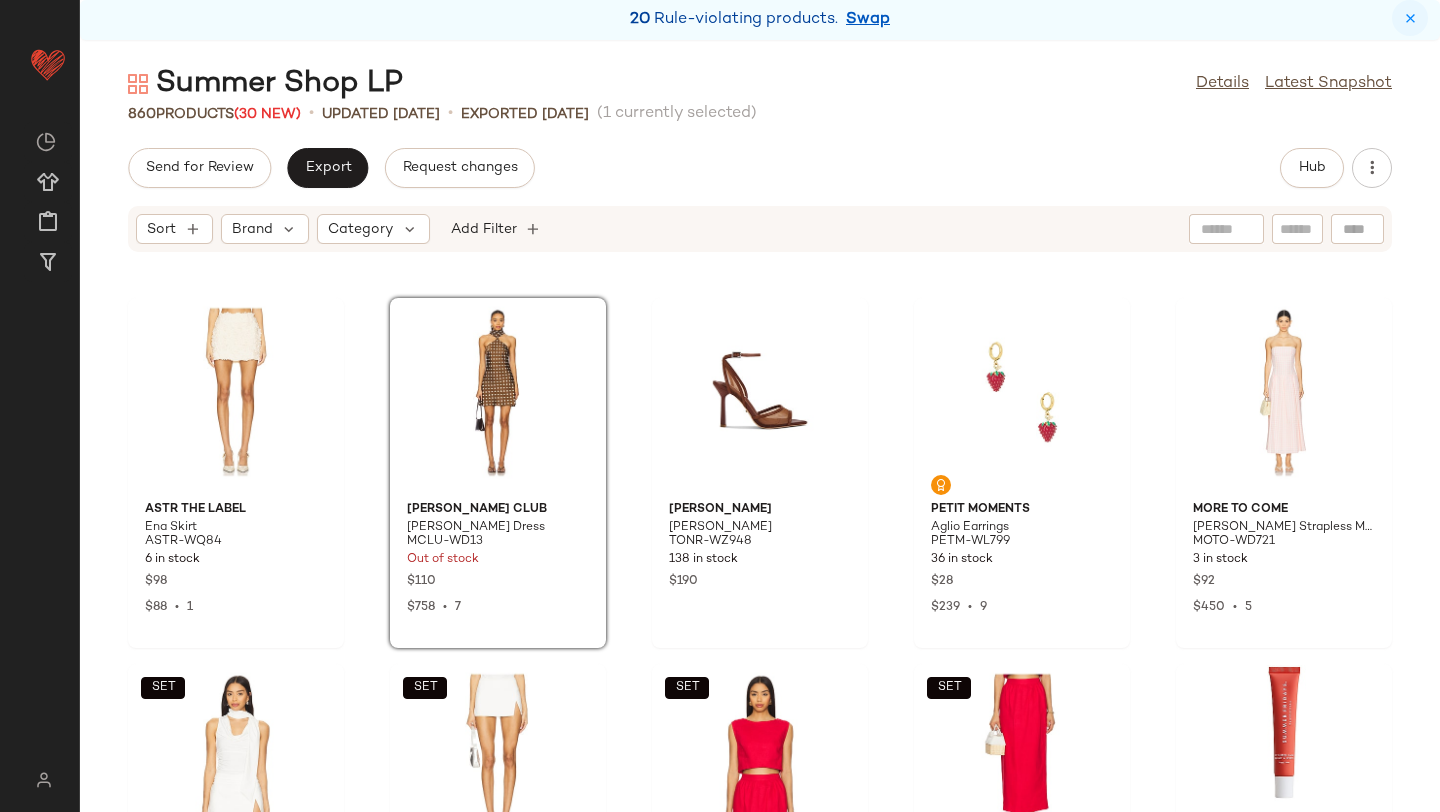 click at bounding box center [1410, 18] 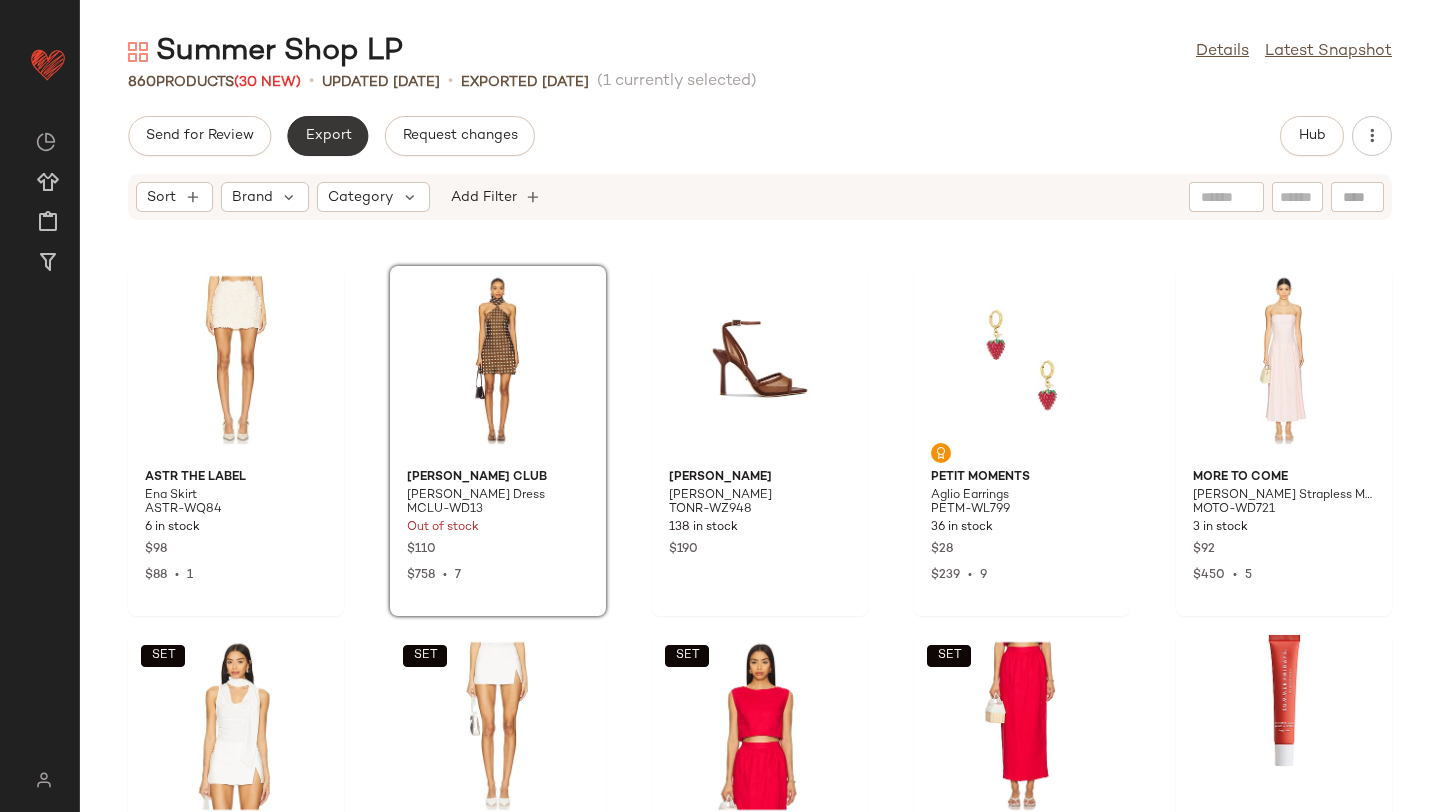 click on "Export" at bounding box center [327, 136] 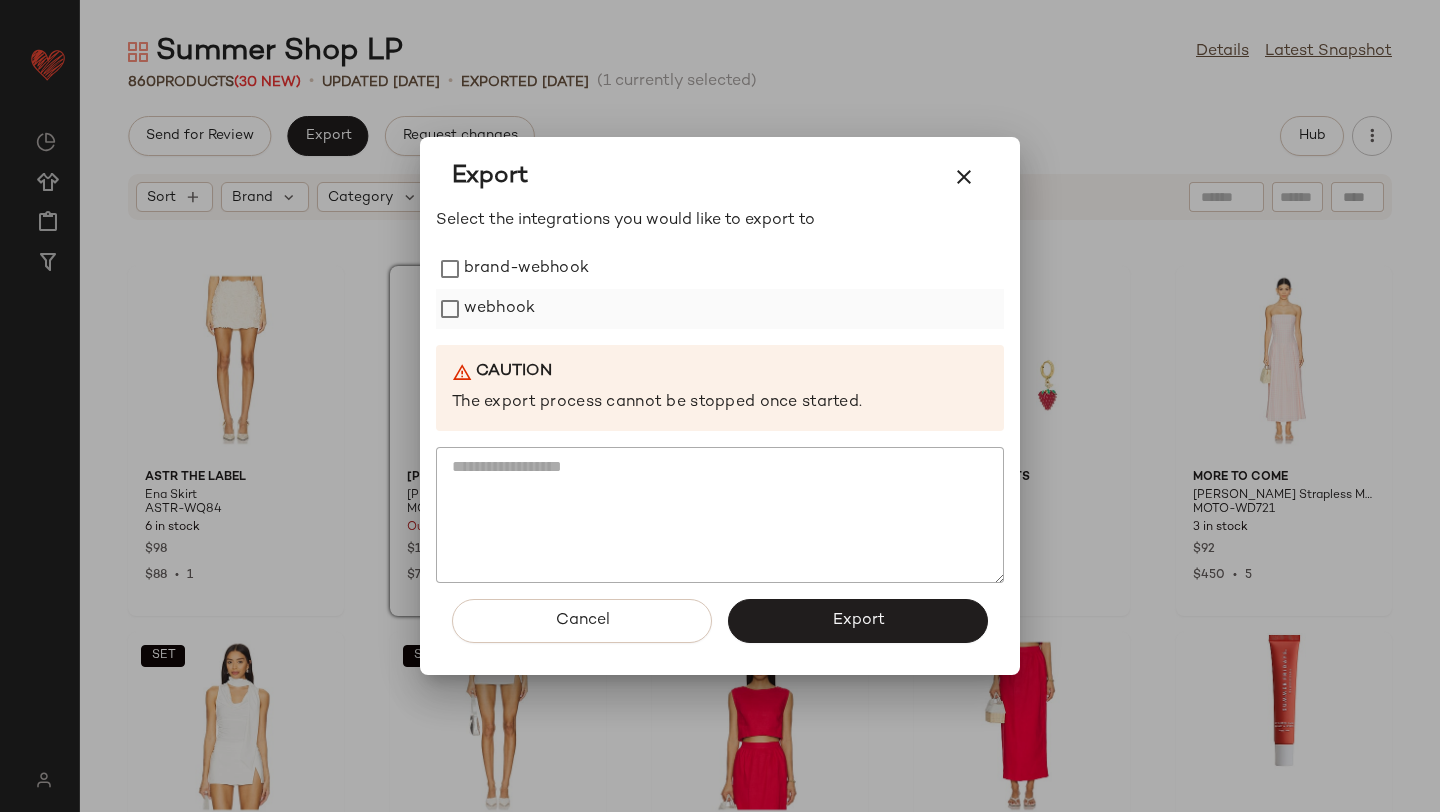 click on "webhook" at bounding box center [499, 309] 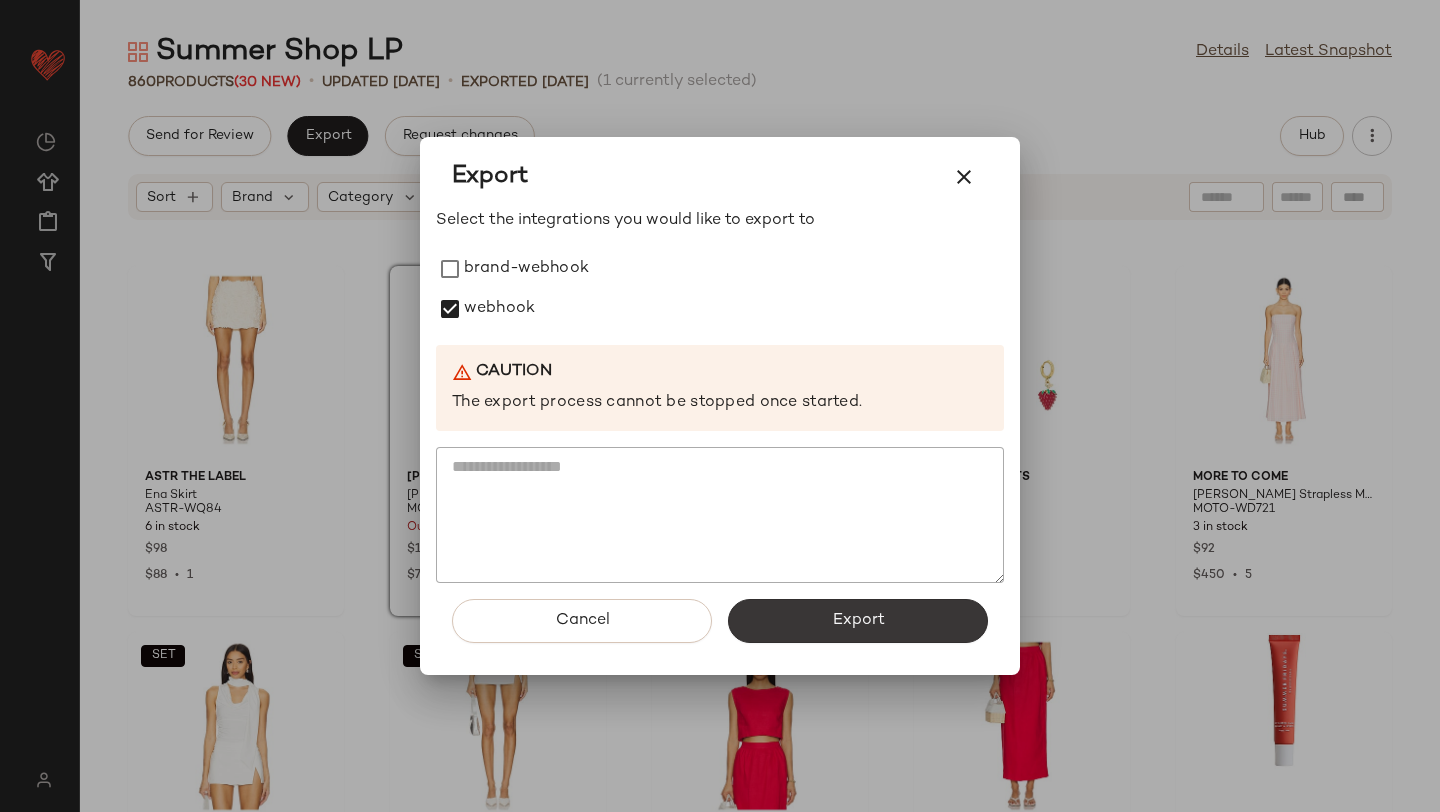 click on "Export" at bounding box center (858, 621) 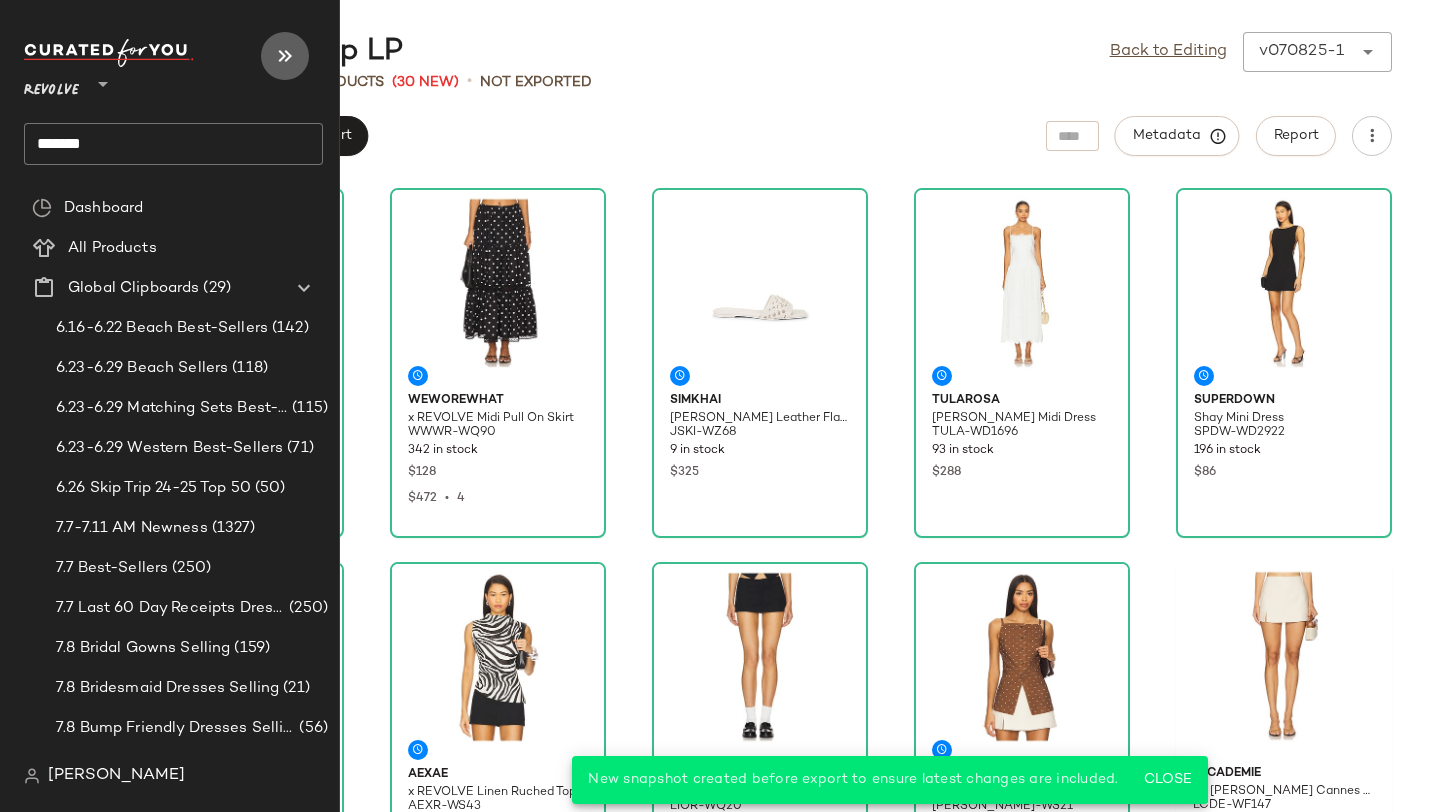 click at bounding box center (285, 56) 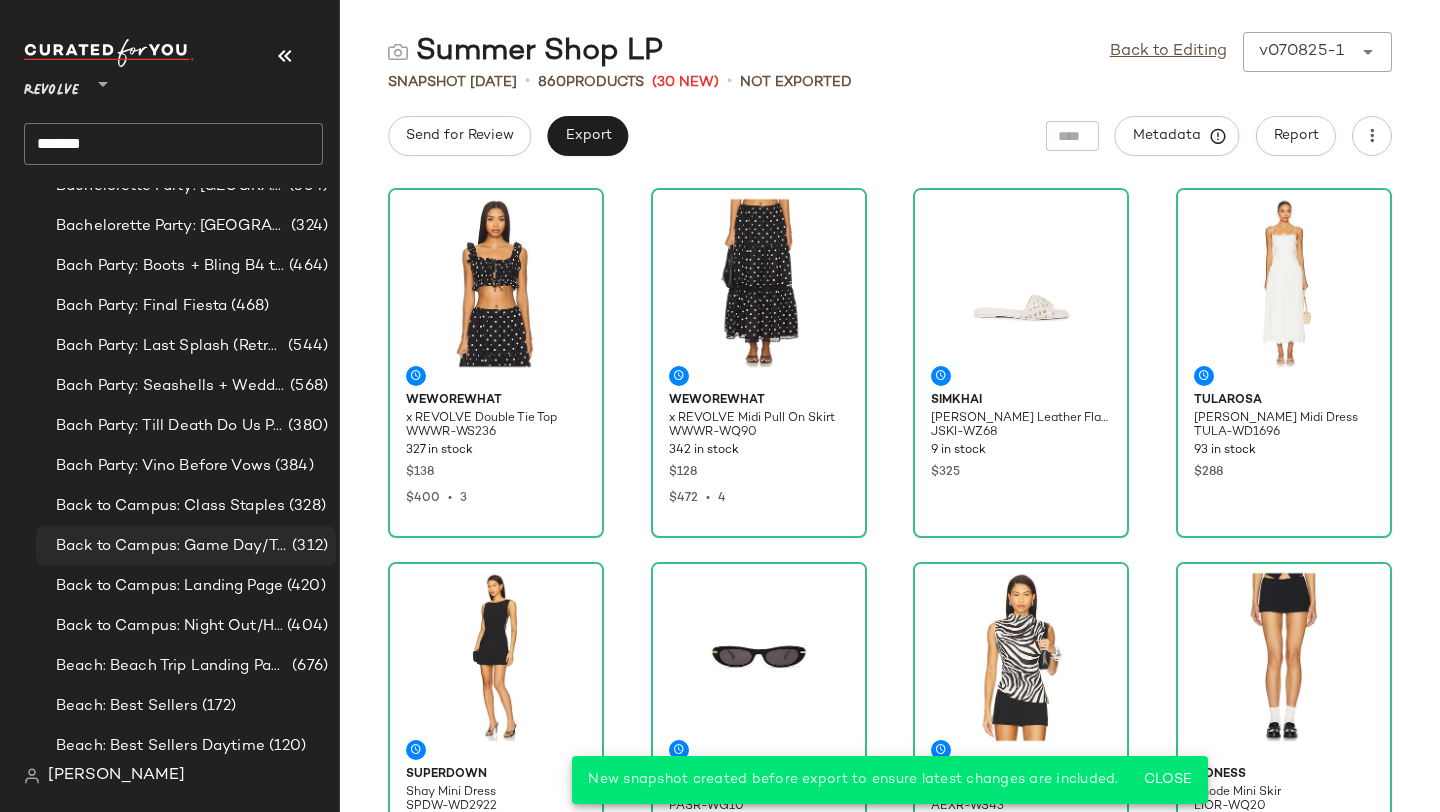 scroll, scrollTop: 1732, scrollLeft: 0, axis: vertical 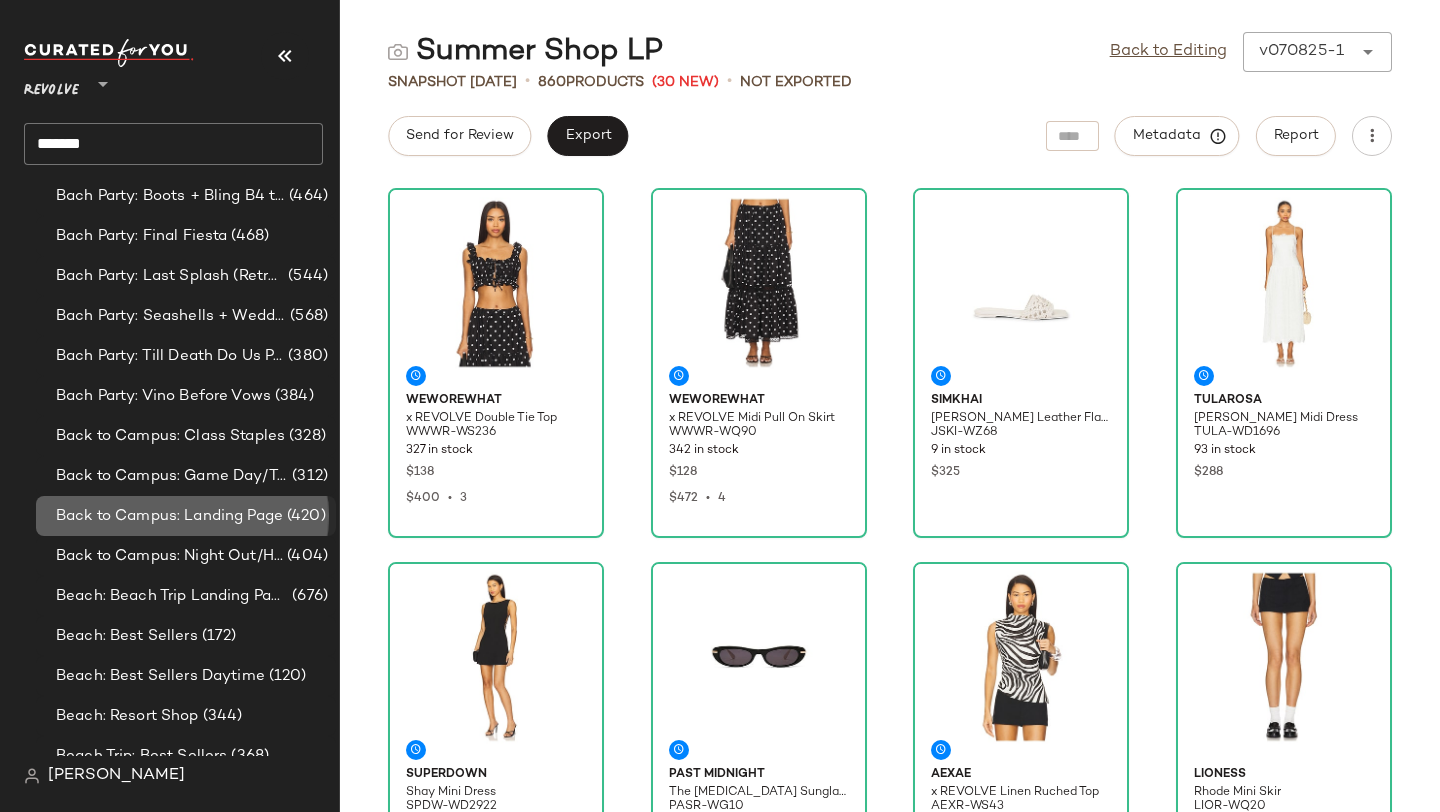 click on "Back to Campus: Landing Page" at bounding box center (169, 516) 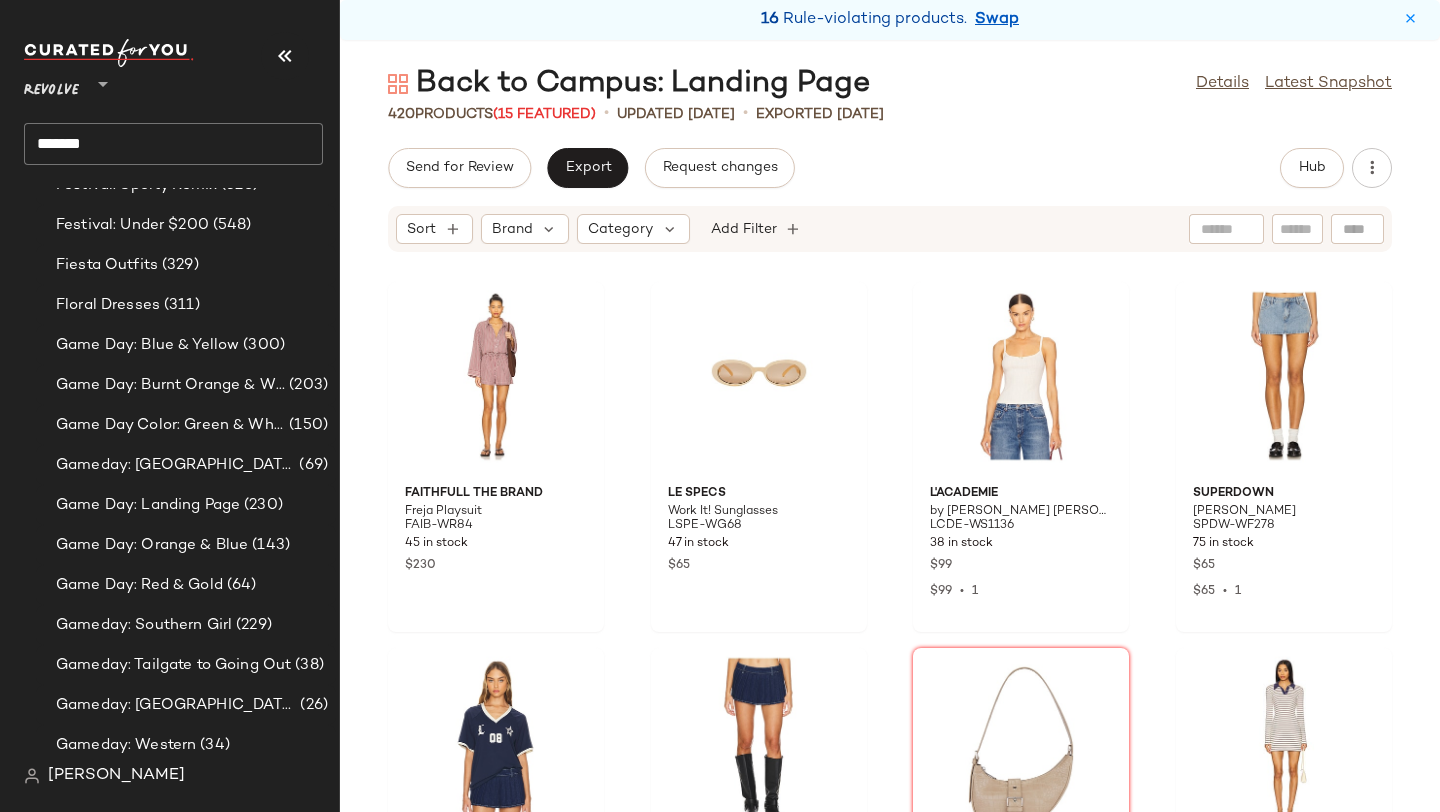 scroll, scrollTop: 4384, scrollLeft: 0, axis: vertical 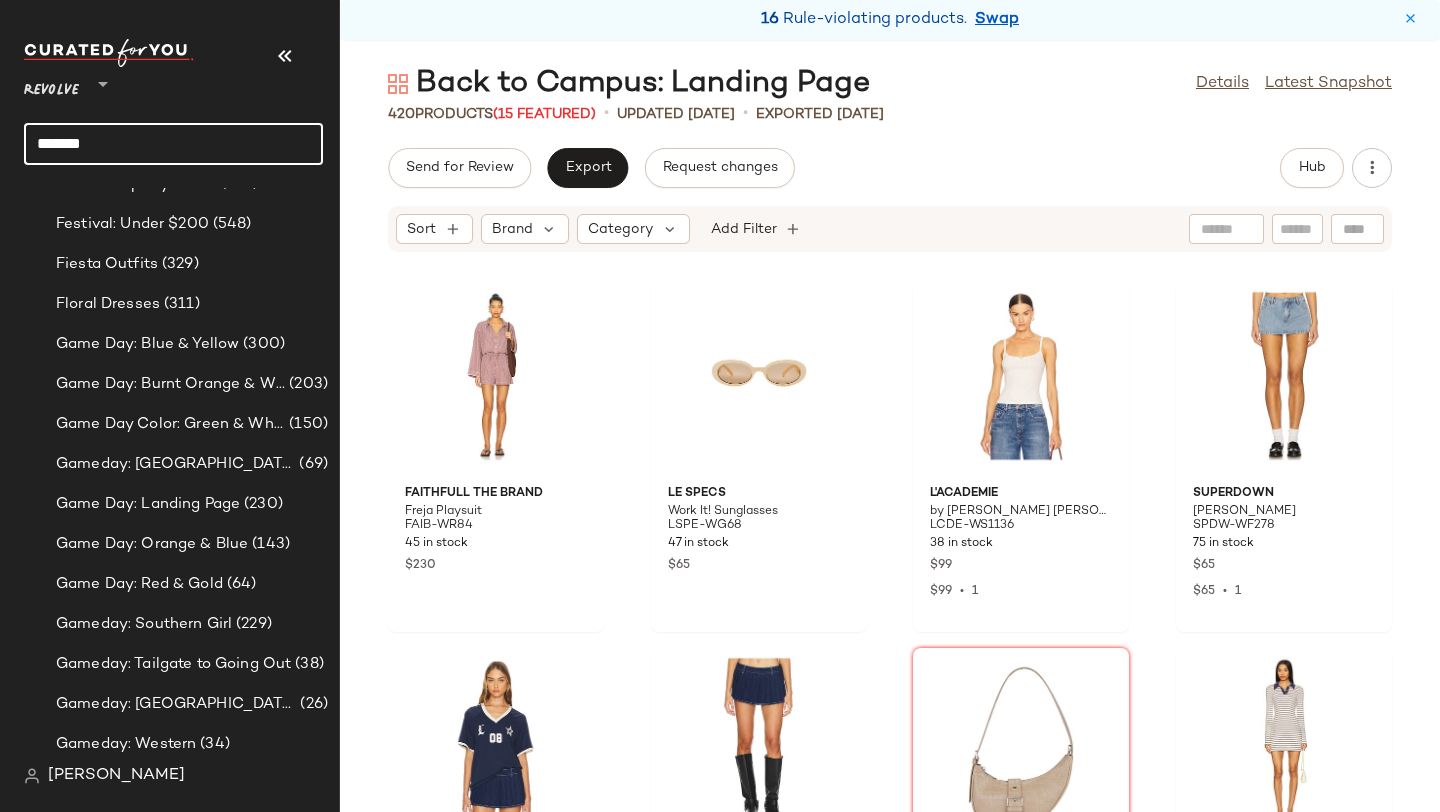 drag, startPoint x: 116, startPoint y: 150, endPoint x: 0, endPoint y: 147, distance: 116.03879 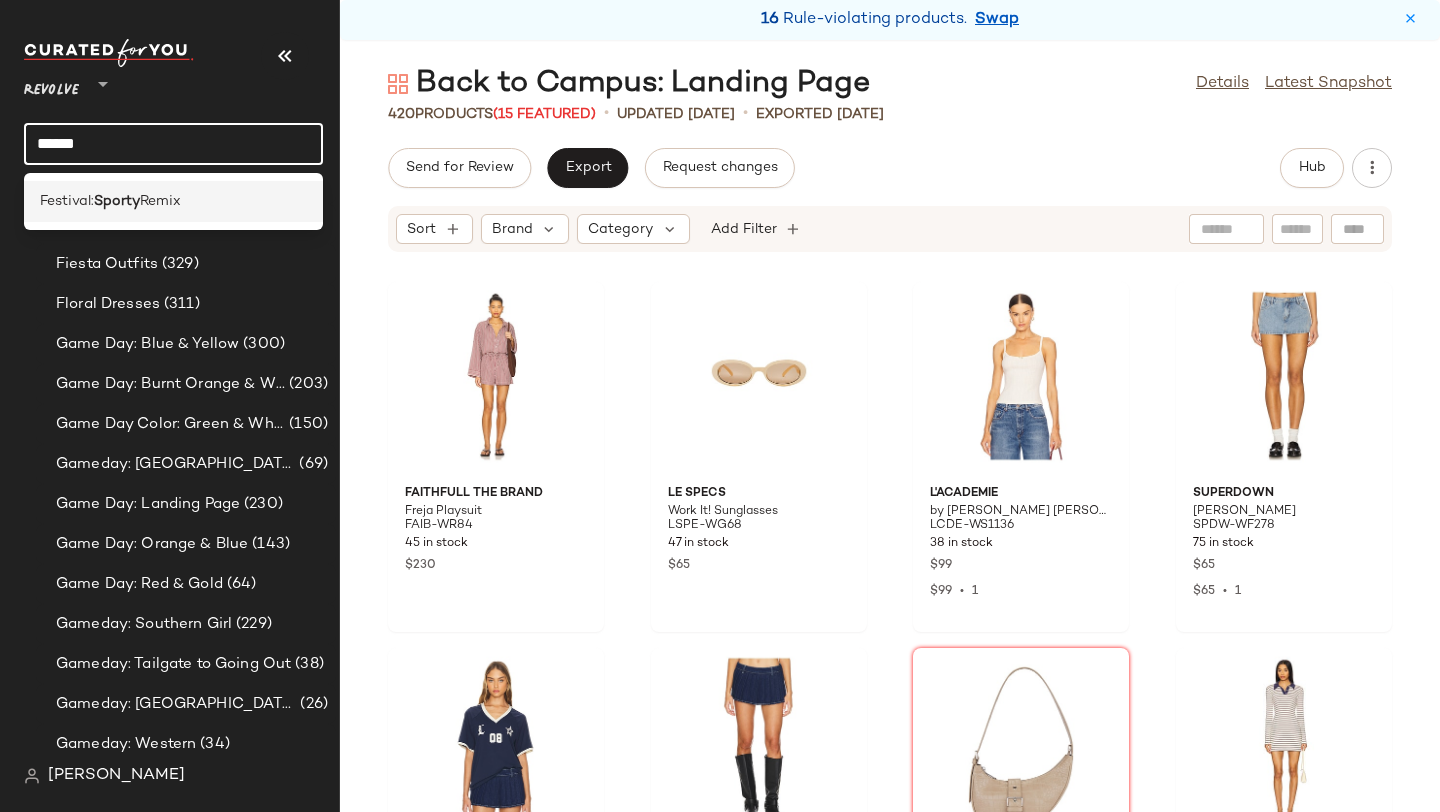 type on "******" 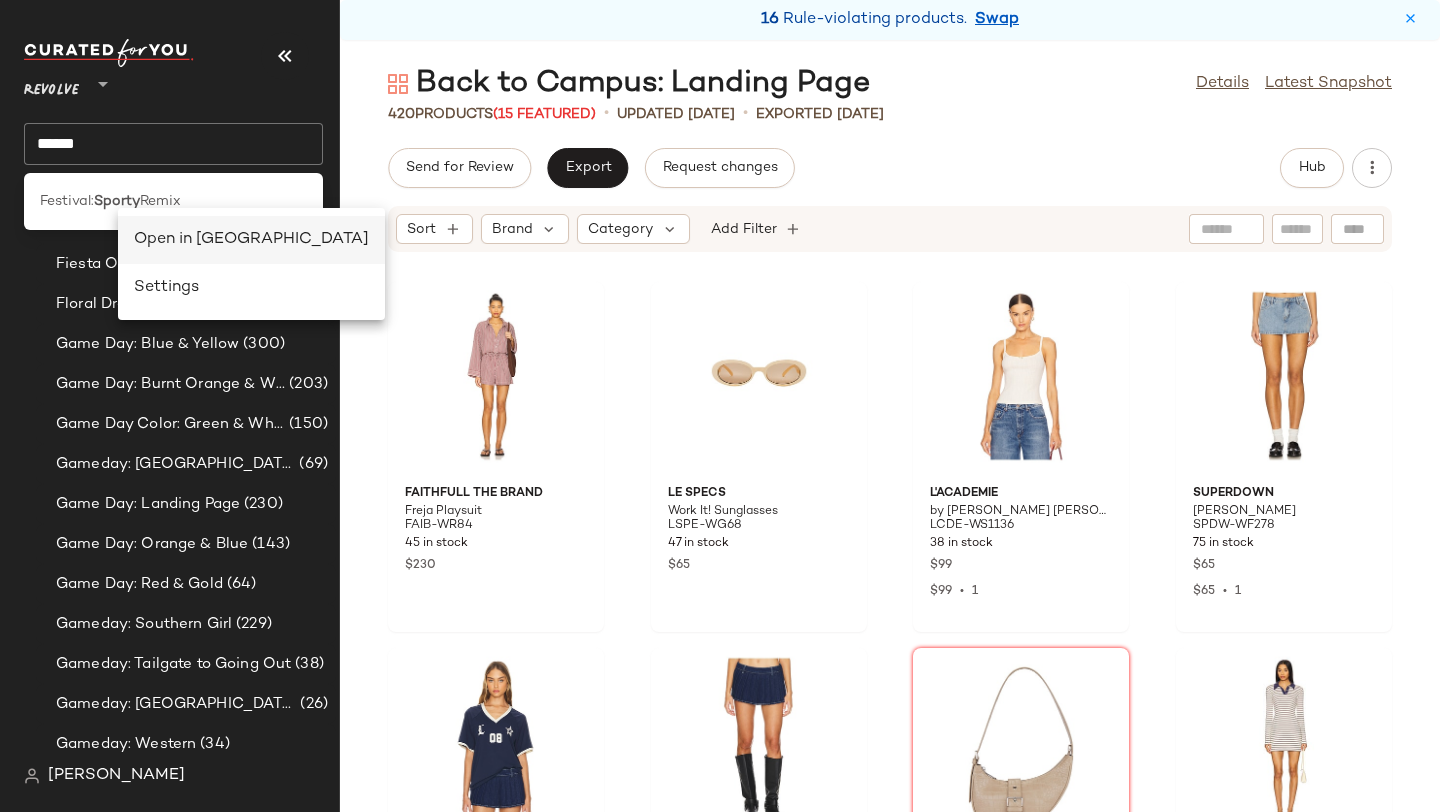 drag, startPoint x: 118, startPoint y: 208, endPoint x: 151, endPoint y: 220, distance: 35.1141 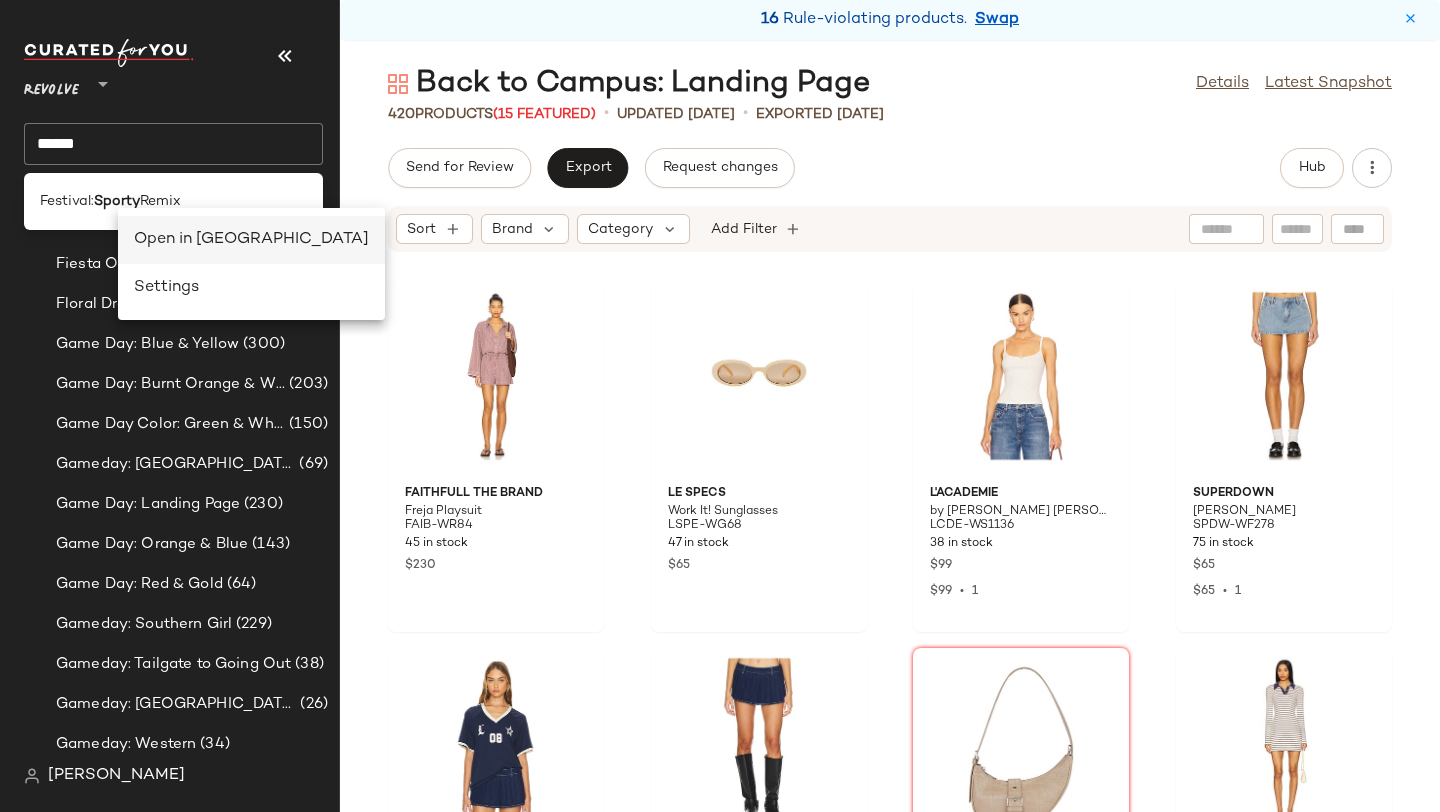 click on "Open in Split View" 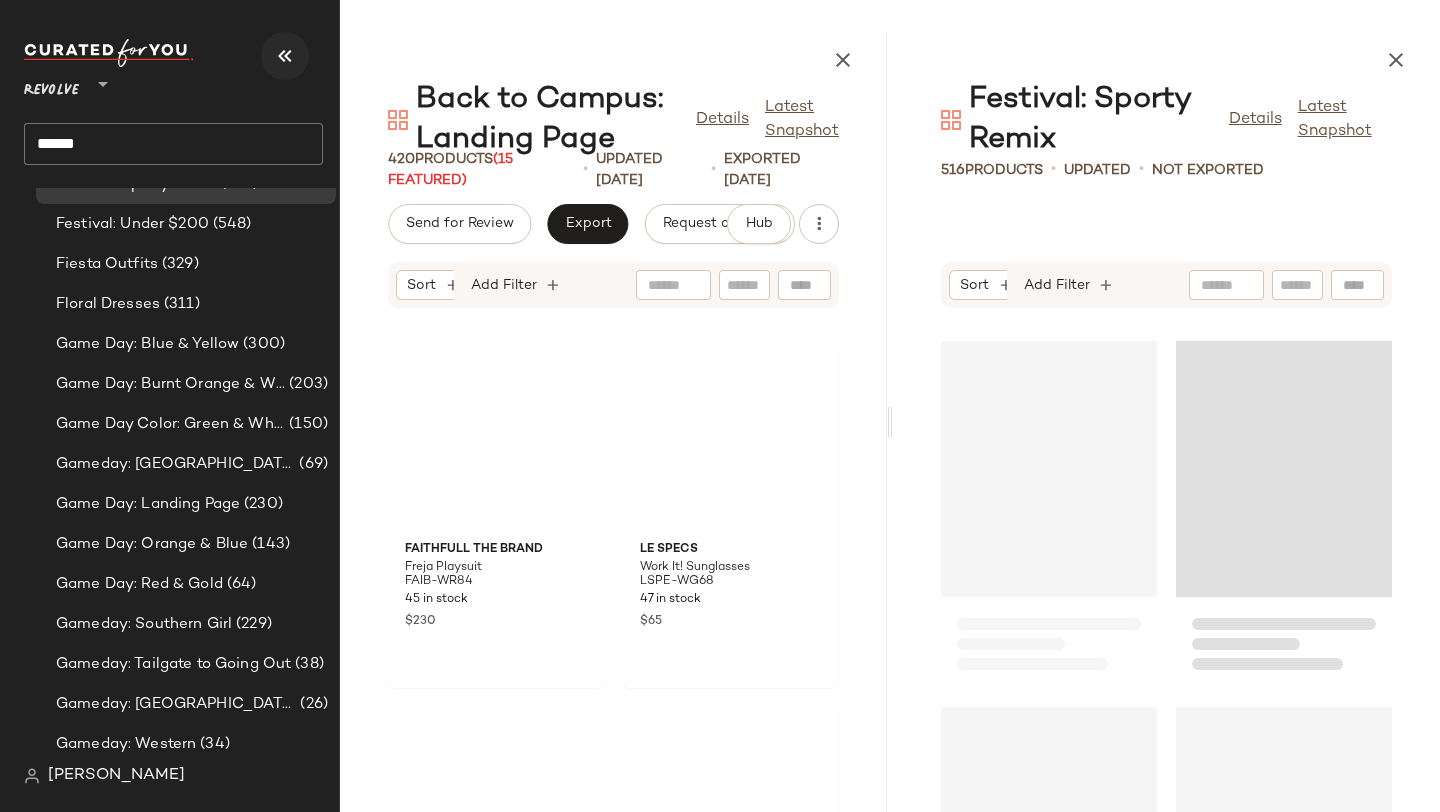 click at bounding box center (285, 56) 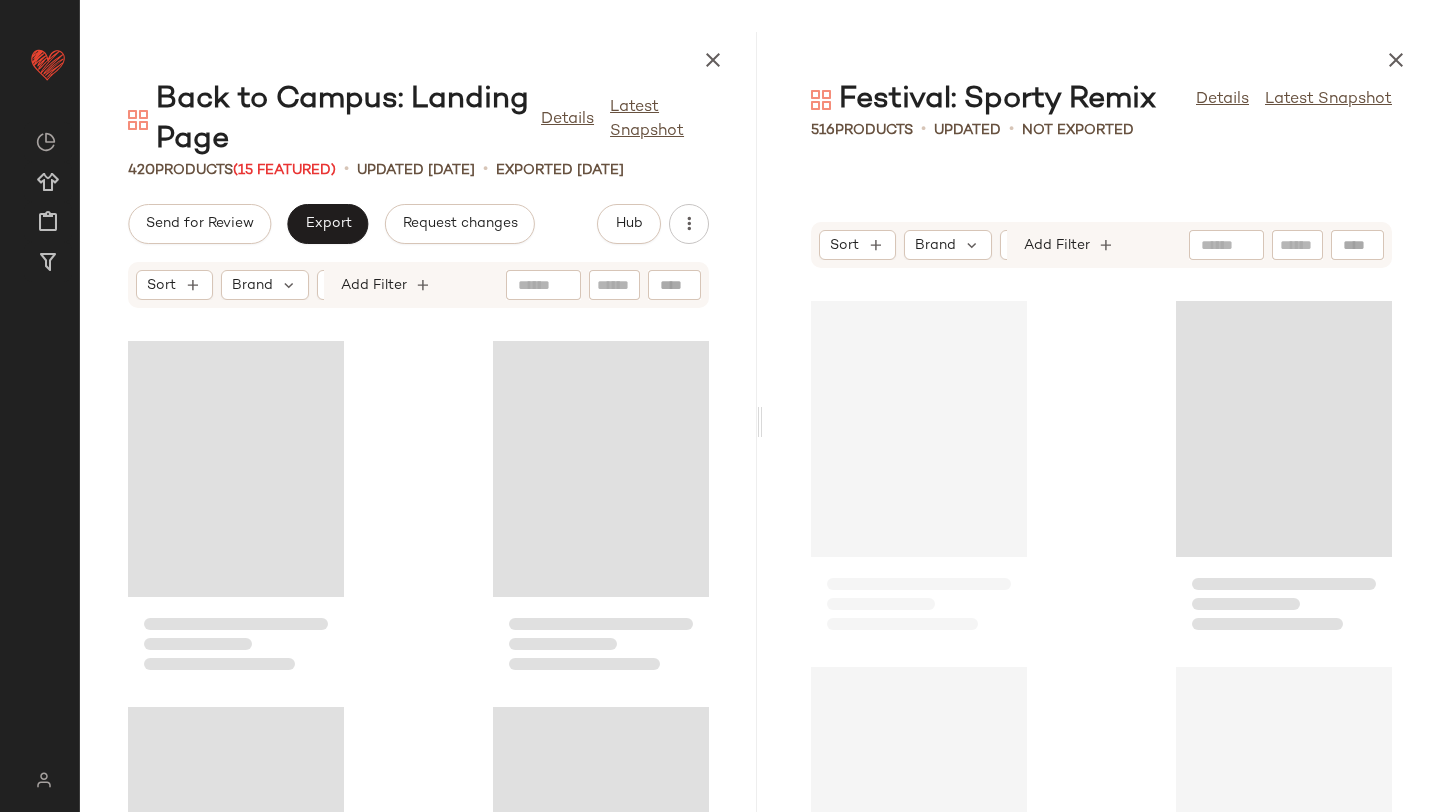scroll, scrollTop: 0, scrollLeft: 0, axis: both 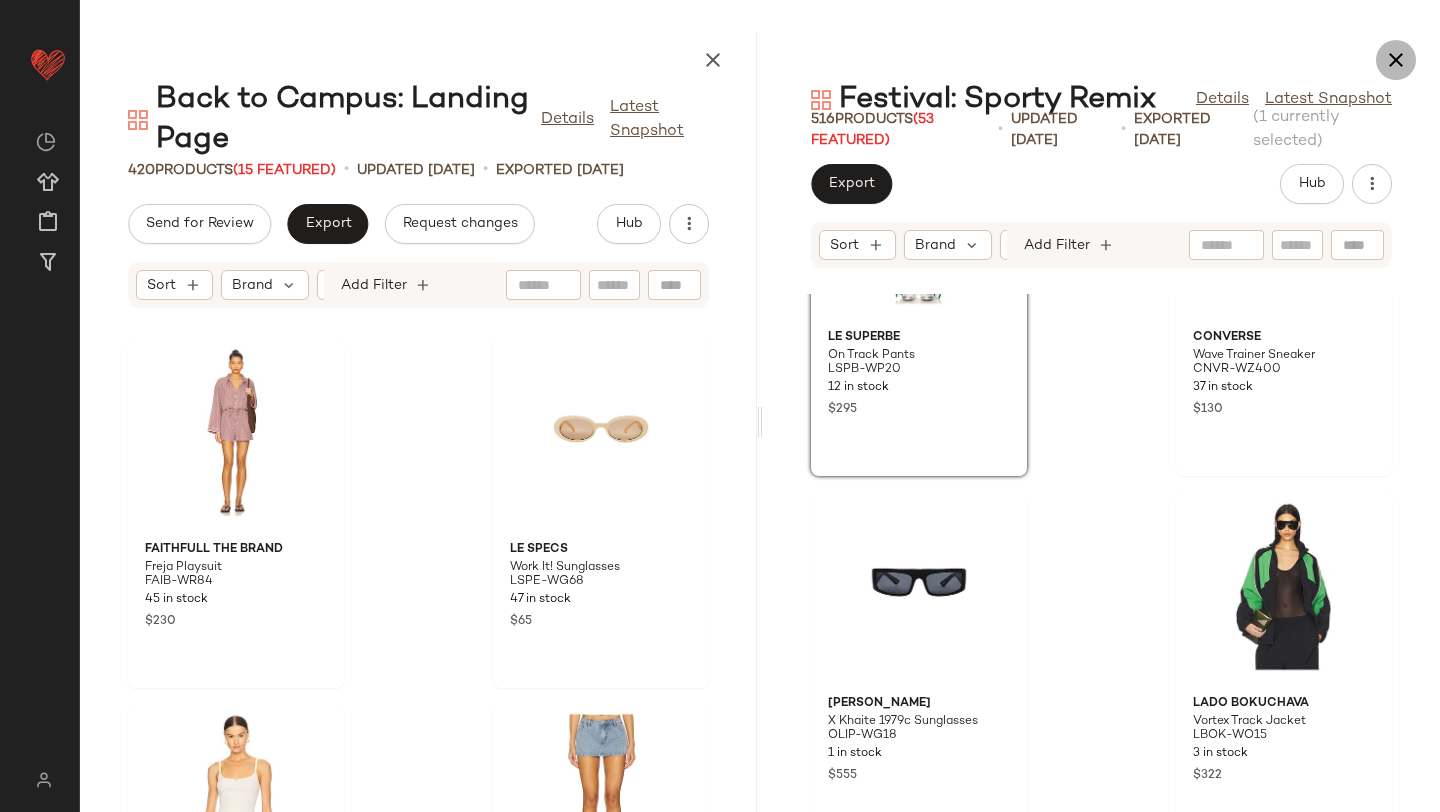 click at bounding box center (1396, 60) 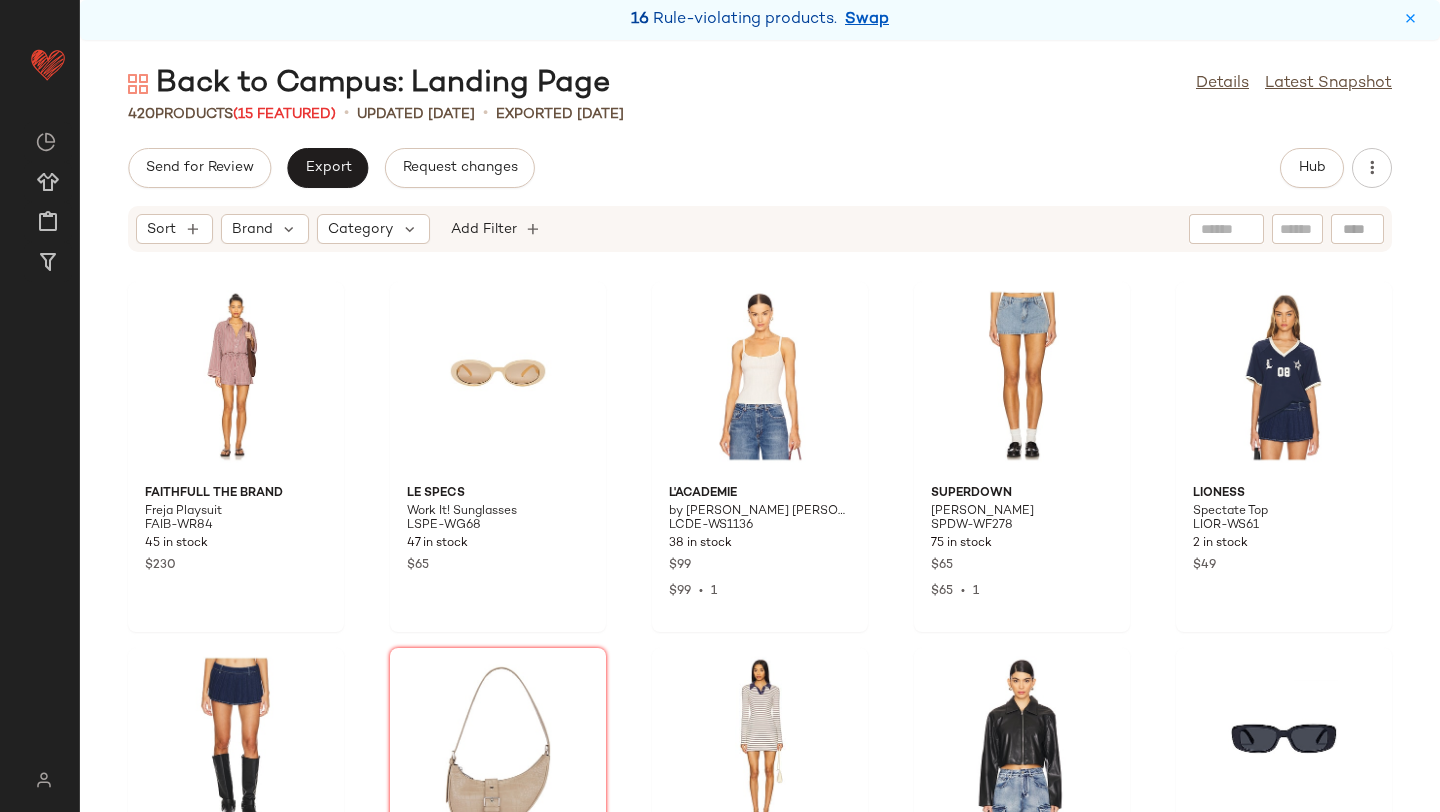 scroll, scrollTop: 0, scrollLeft: 0, axis: both 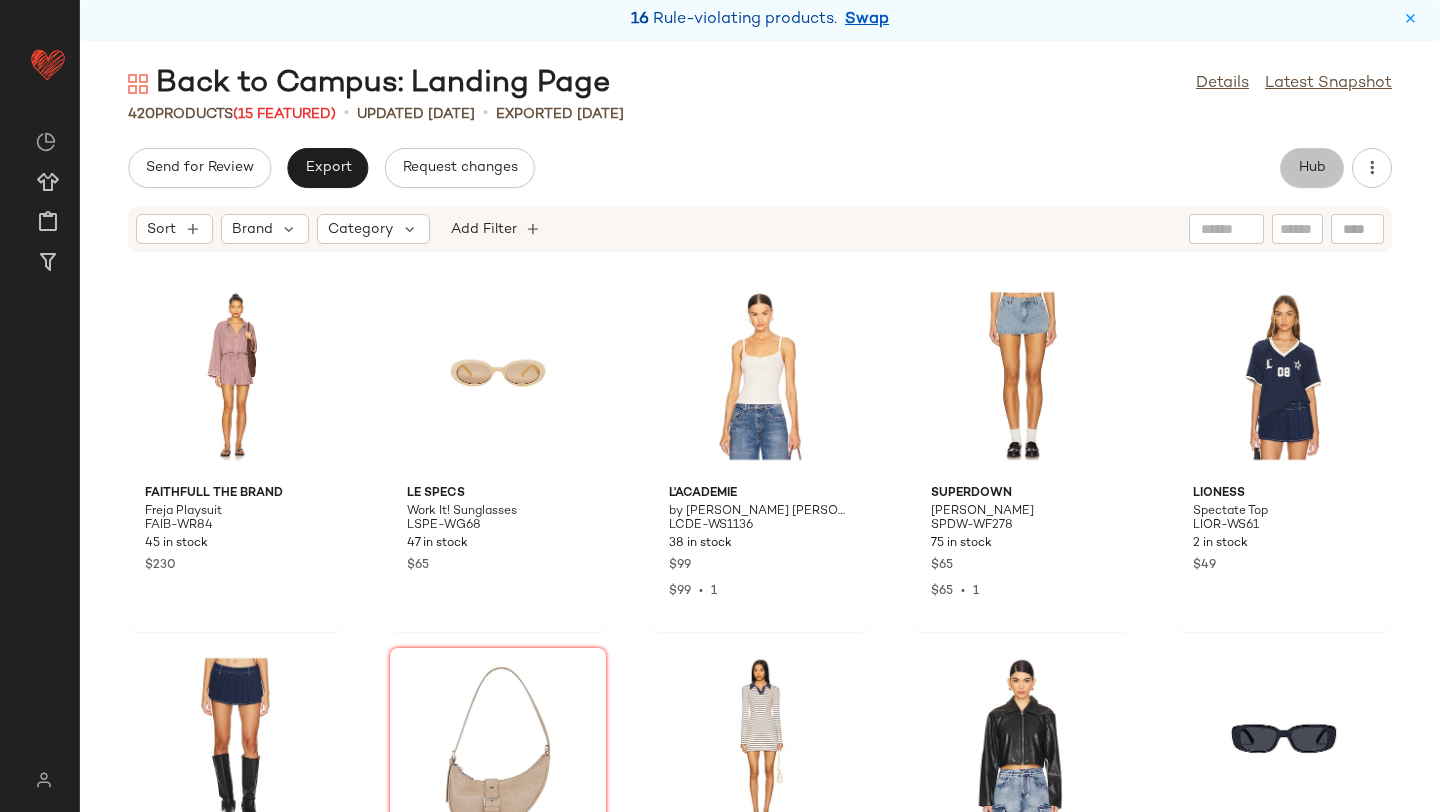 click on "Hub" at bounding box center [1312, 168] 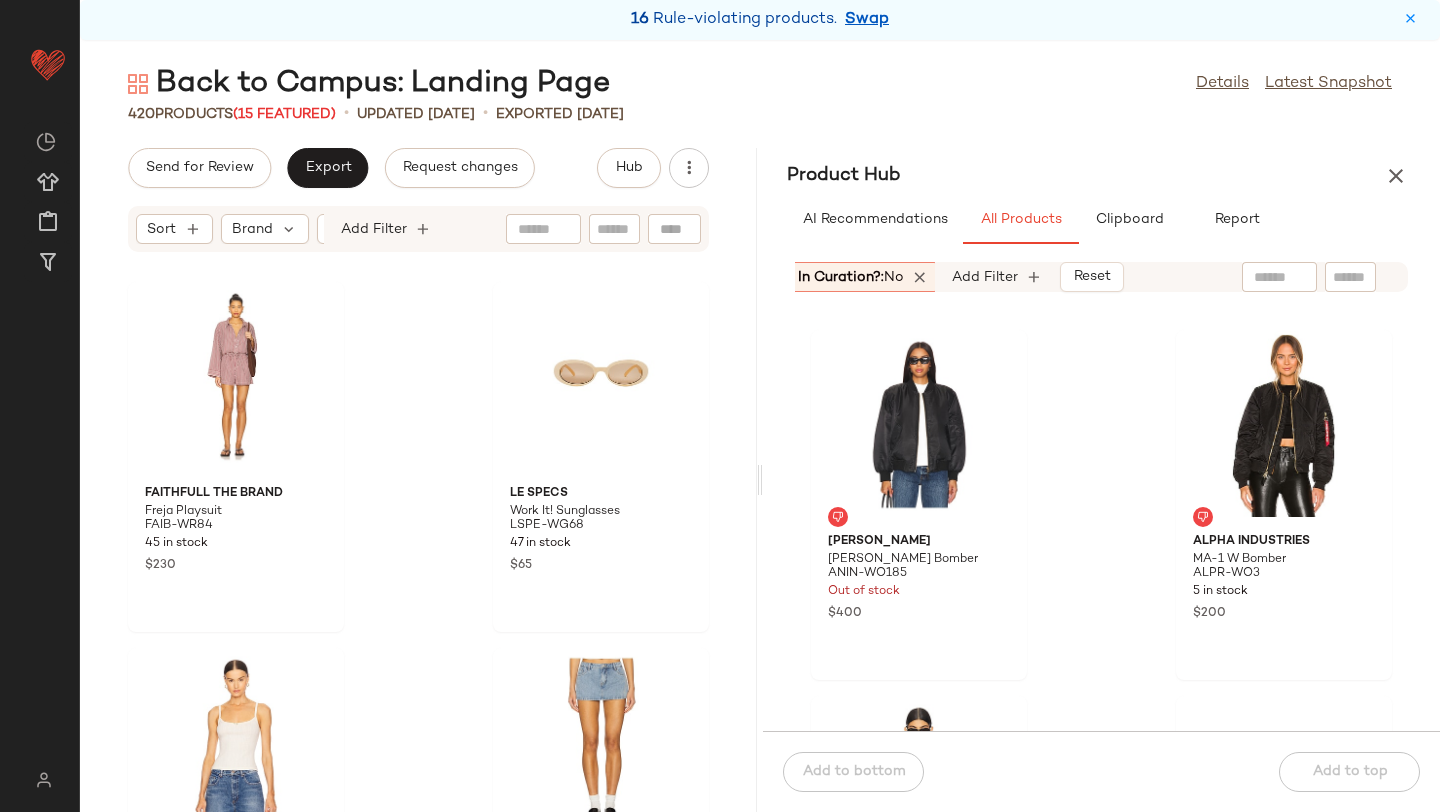 scroll, scrollTop: 0, scrollLeft: 698, axis: horizontal 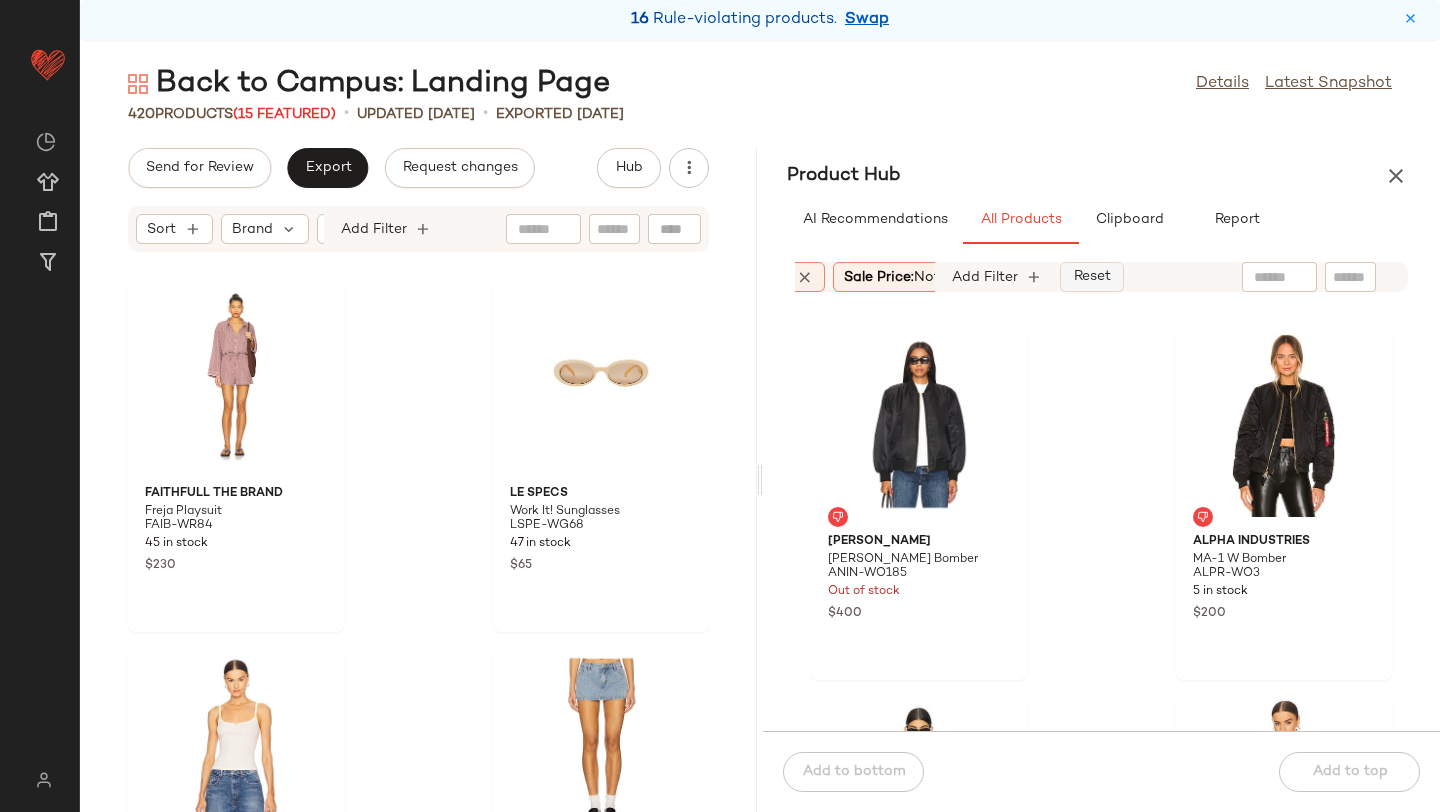 click on "Reset" 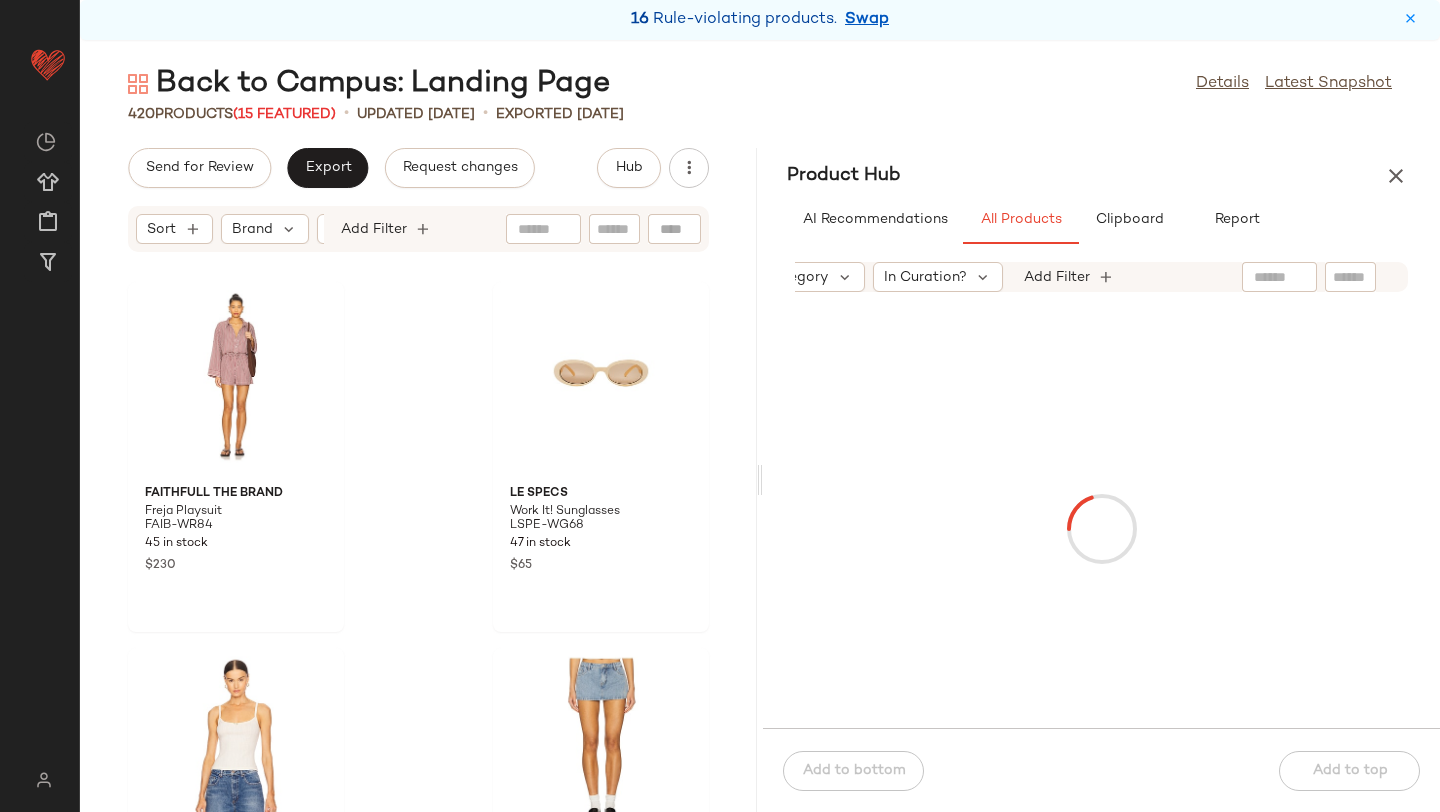 scroll, scrollTop: 0, scrollLeft: 219, axis: horizontal 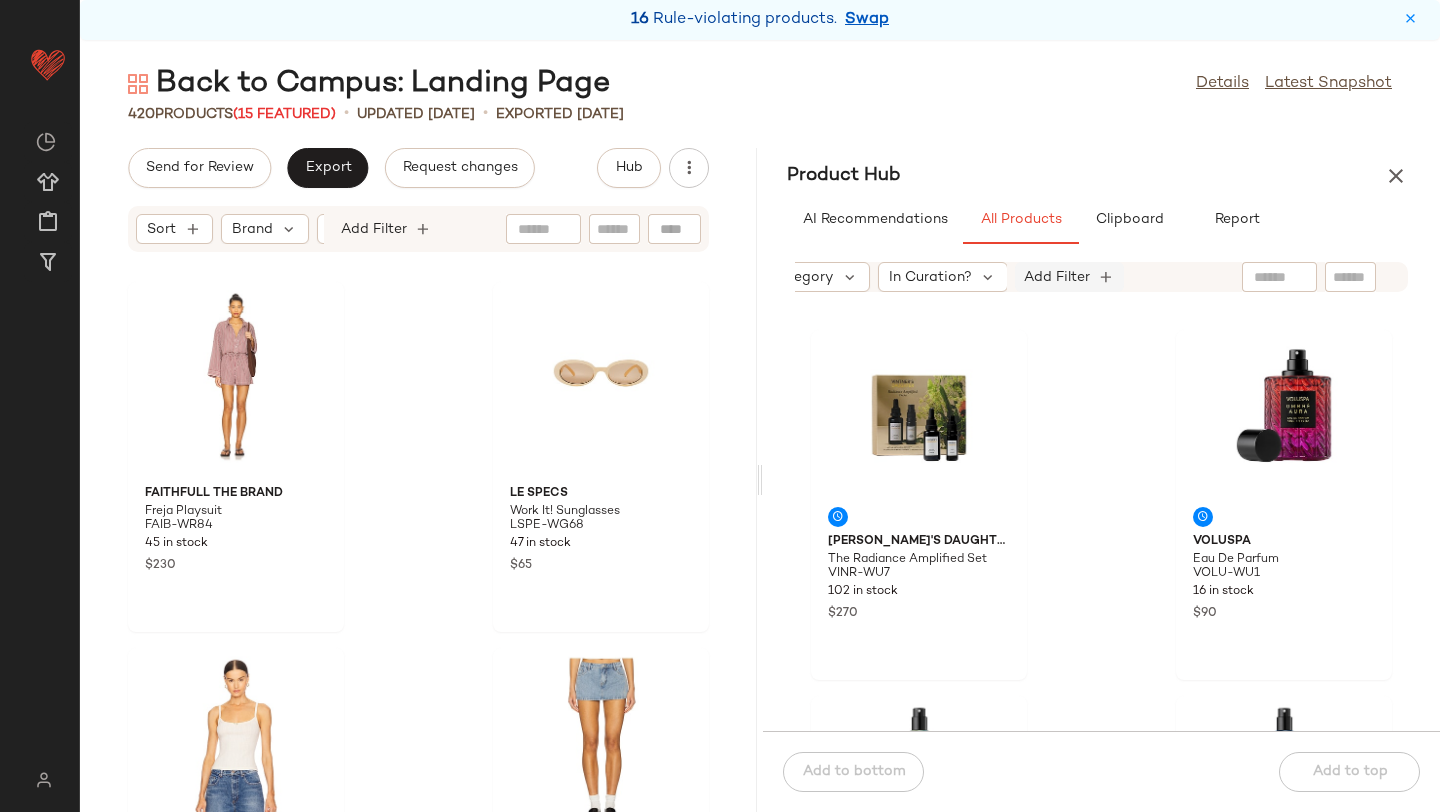 click on "Add Filter" at bounding box center [1057, 277] 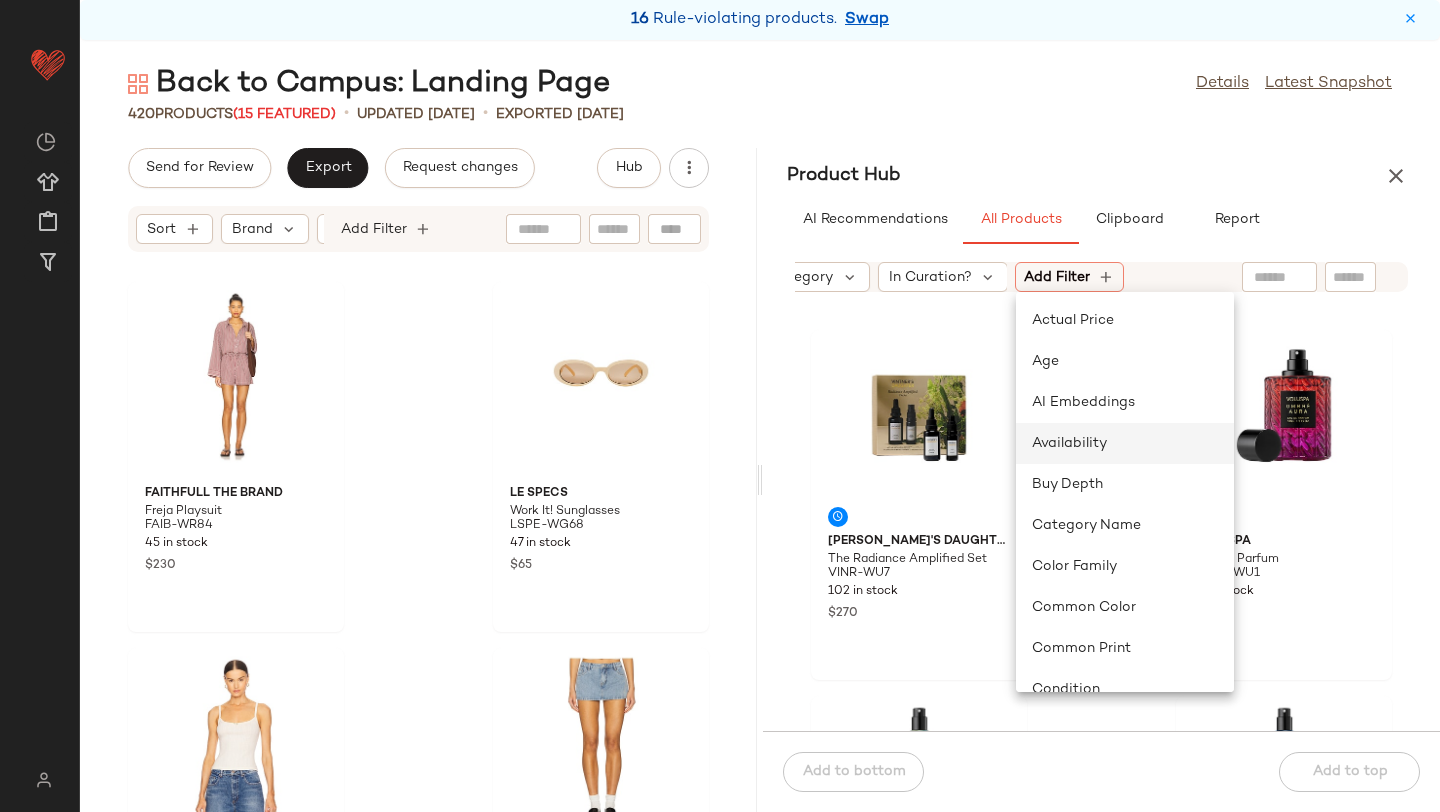 click on "Availability" 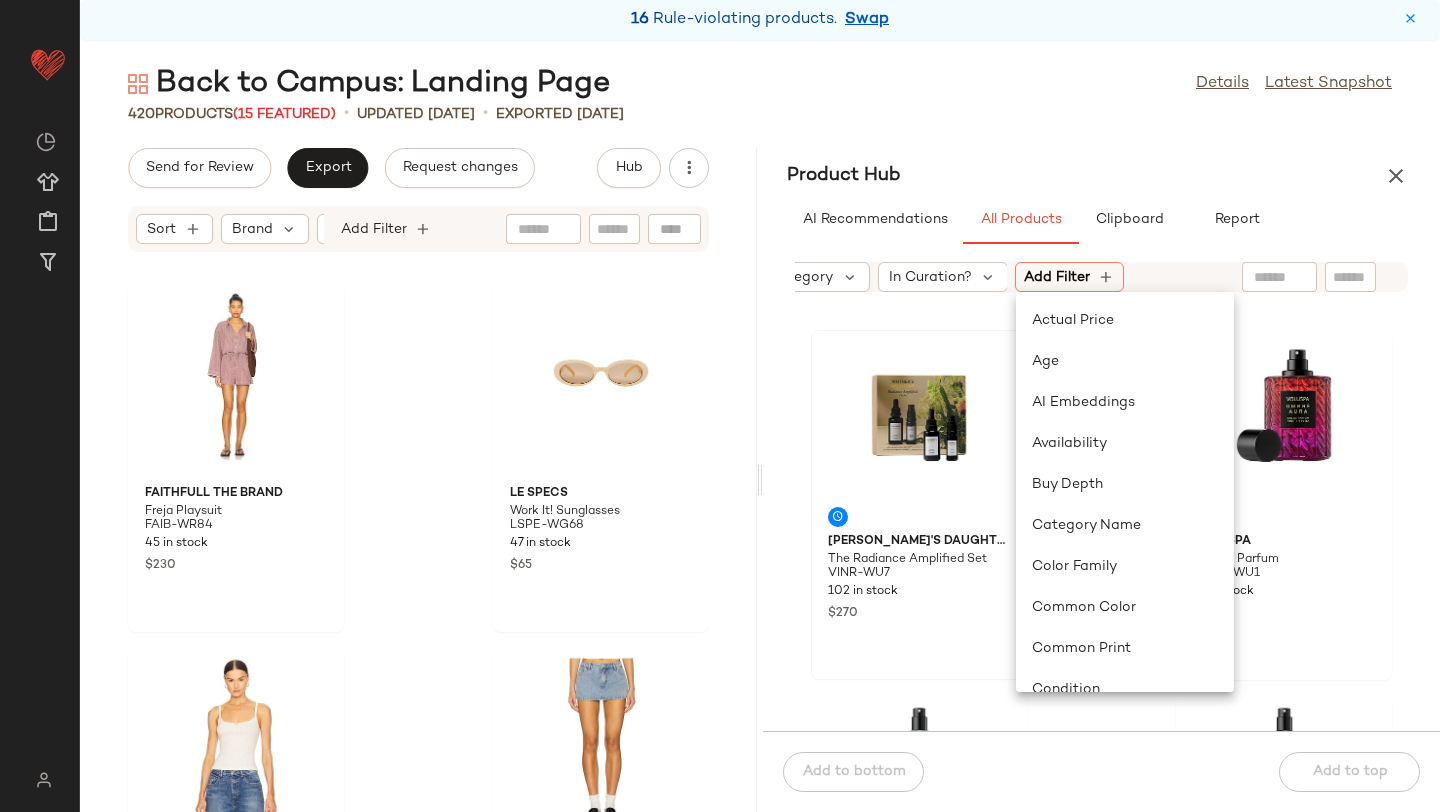 scroll, scrollTop: 0, scrollLeft: 349, axis: horizontal 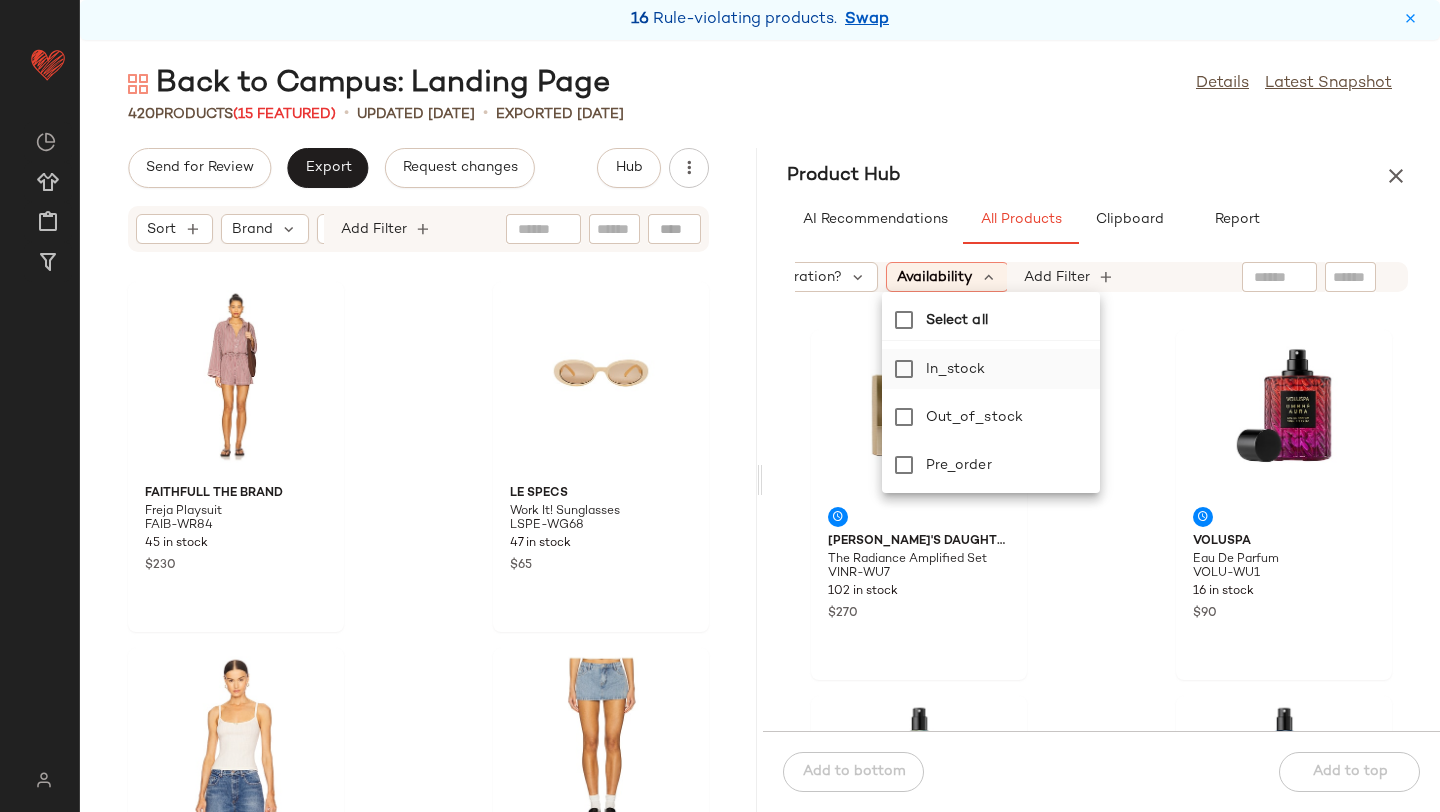 click on "in_stock" 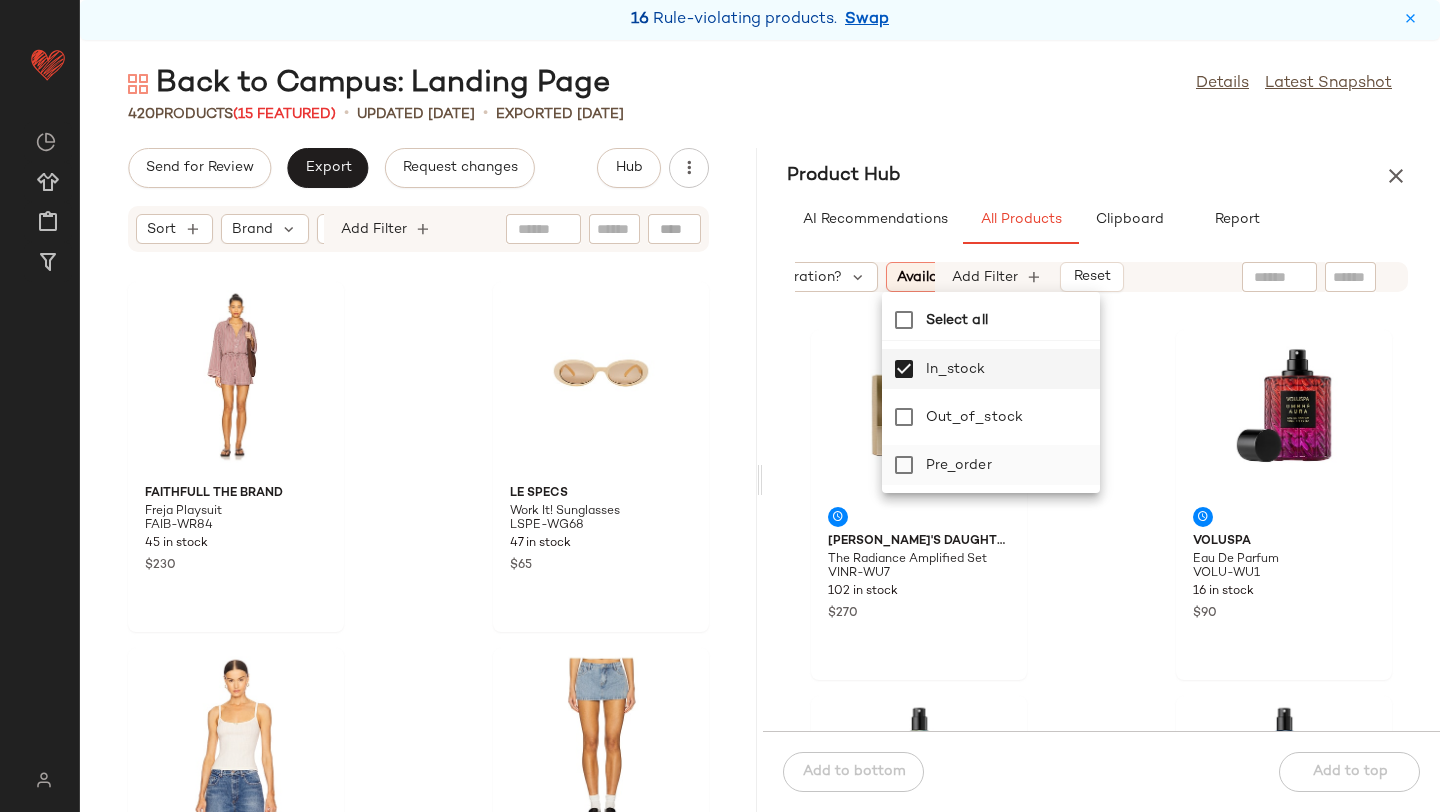 click on "pre_order" 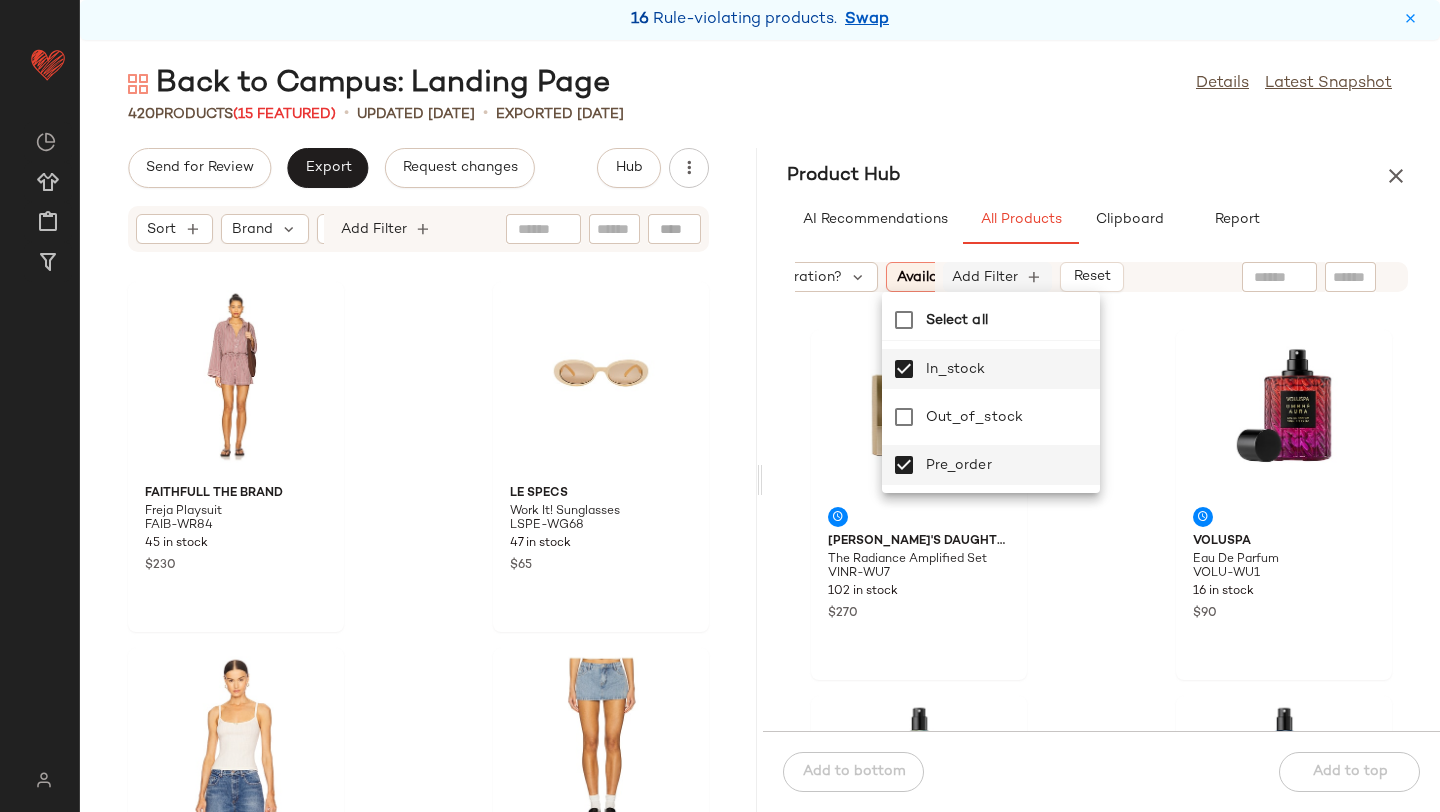 click on "Add Filter" 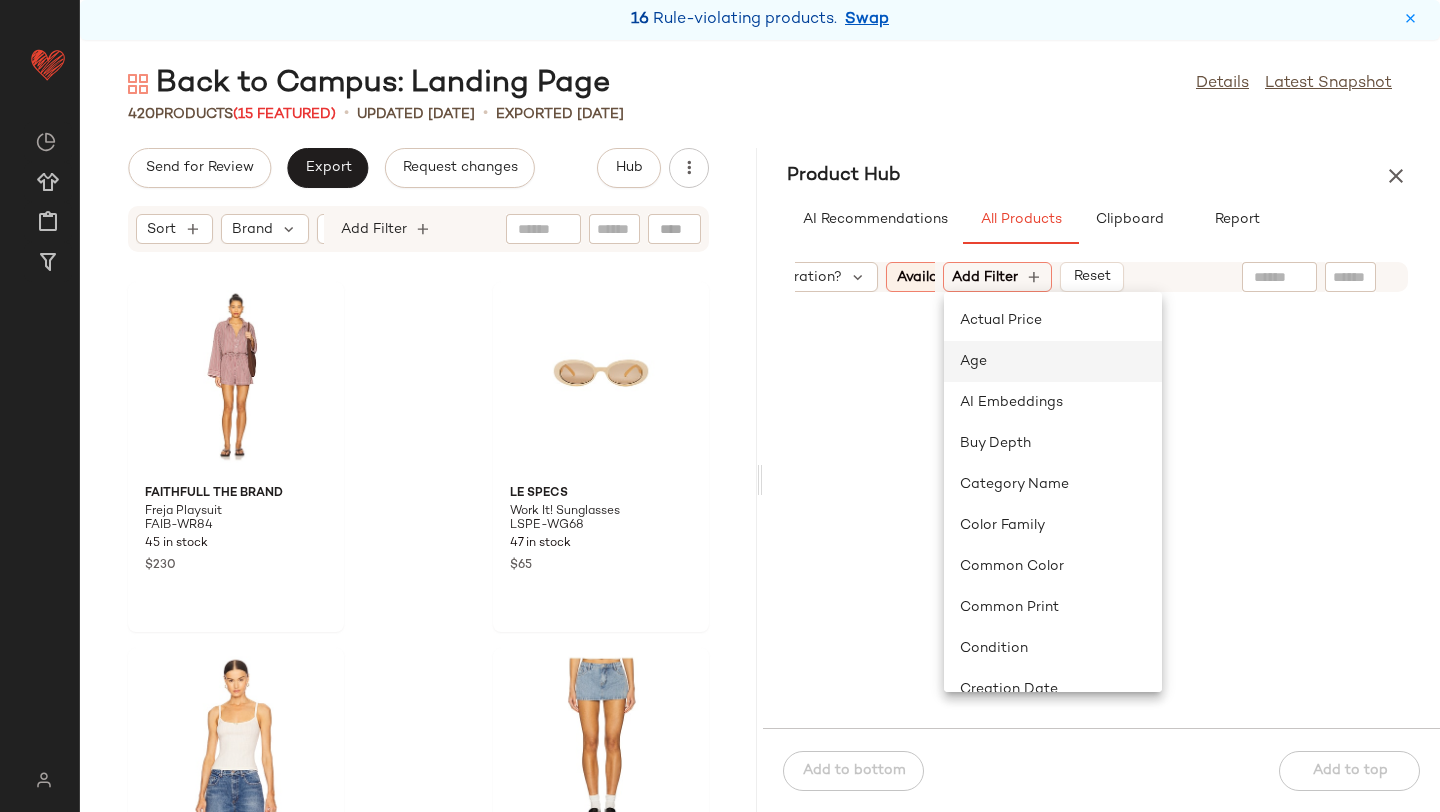 click on "Age" 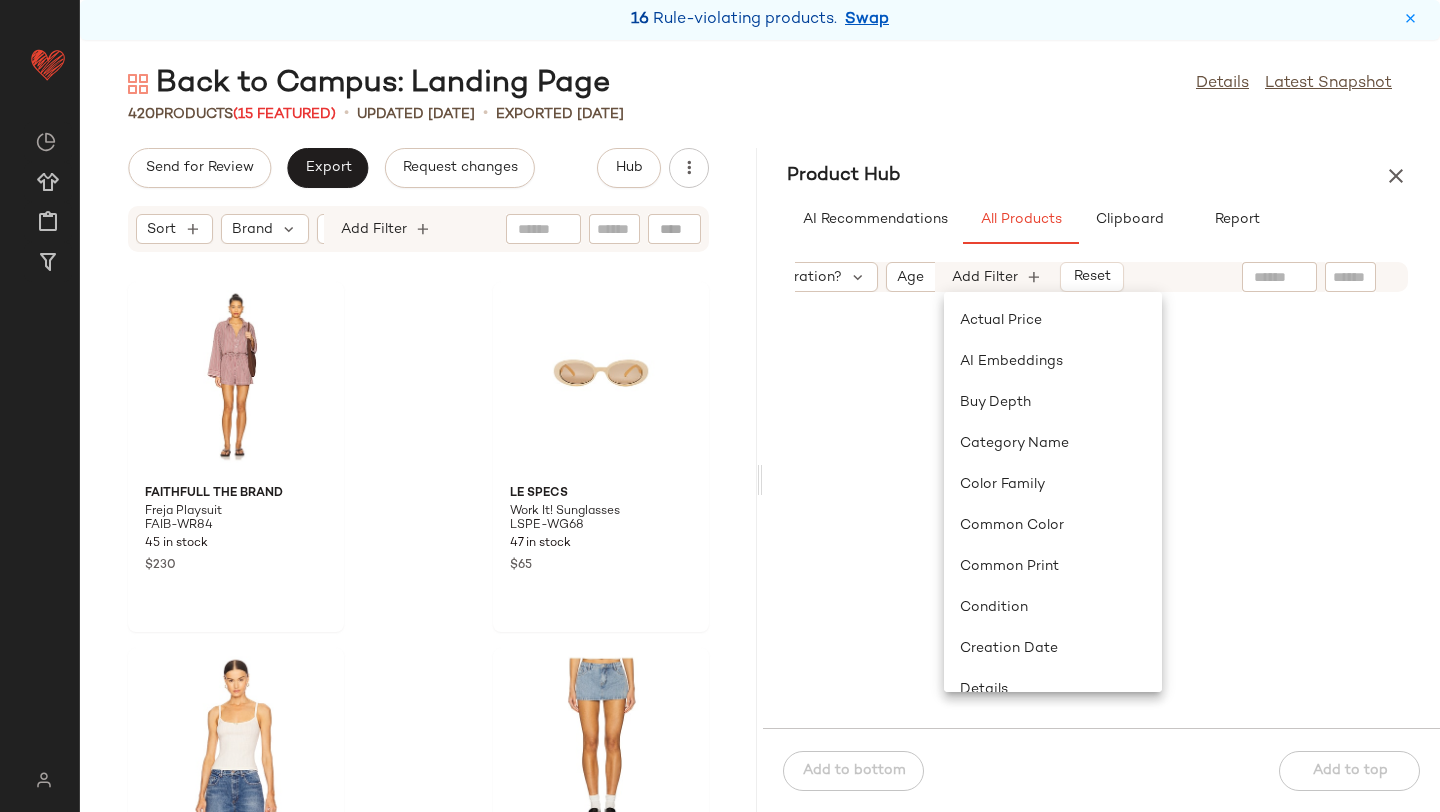 scroll, scrollTop: 0, scrollLeft: 395, axis: horizontal 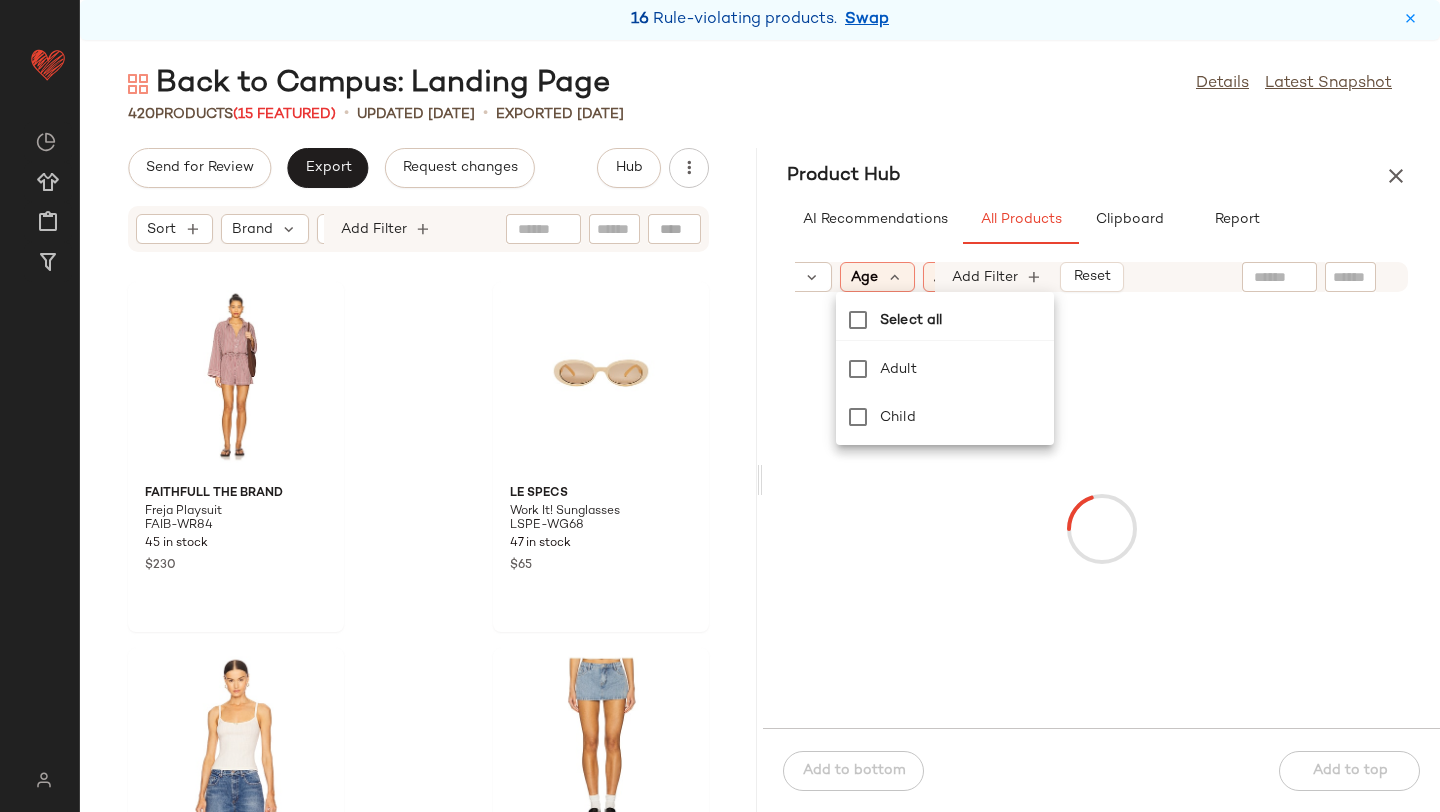 click on "adult" at bounding box center [963, 369] 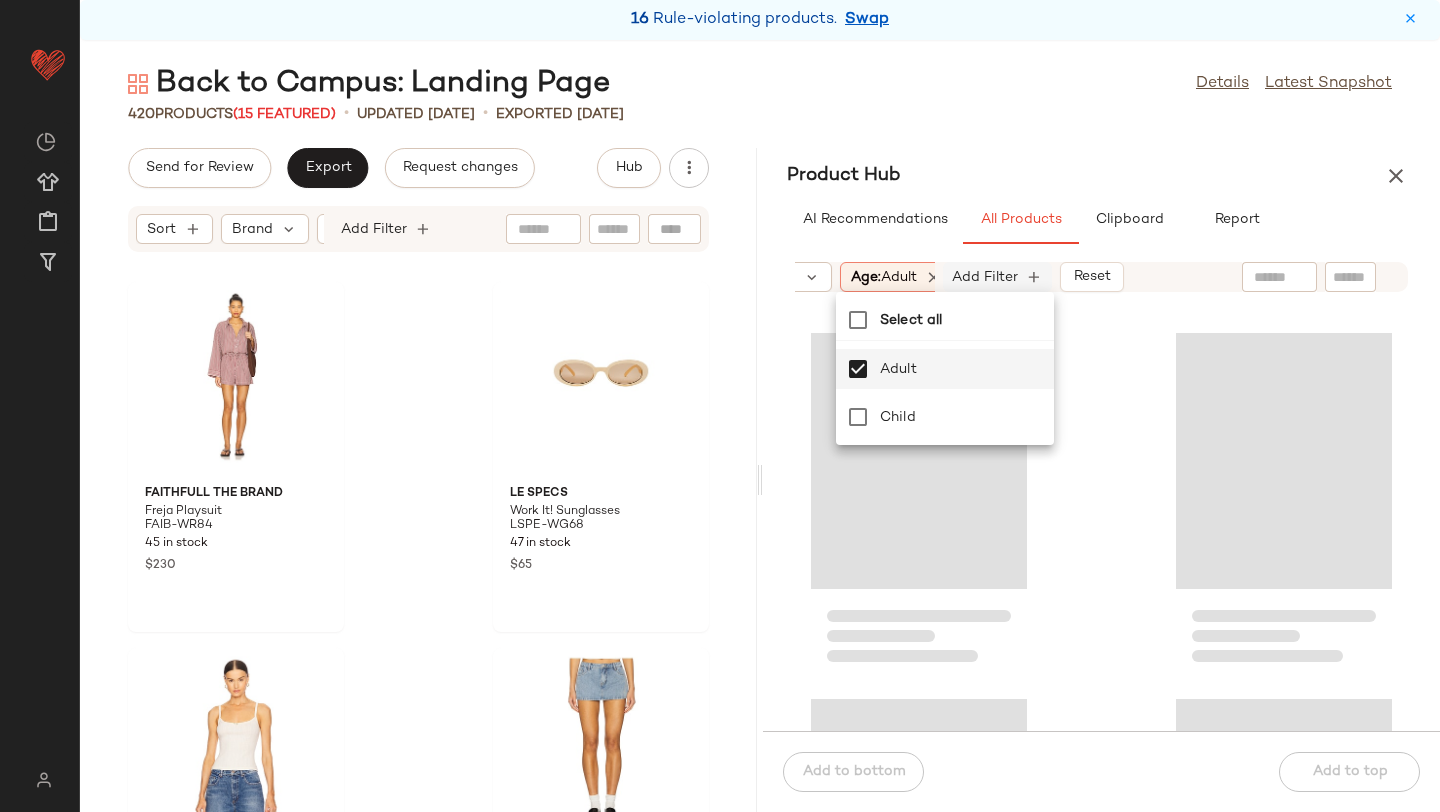 click on "Add Filter" at bounding box center (985, 277) 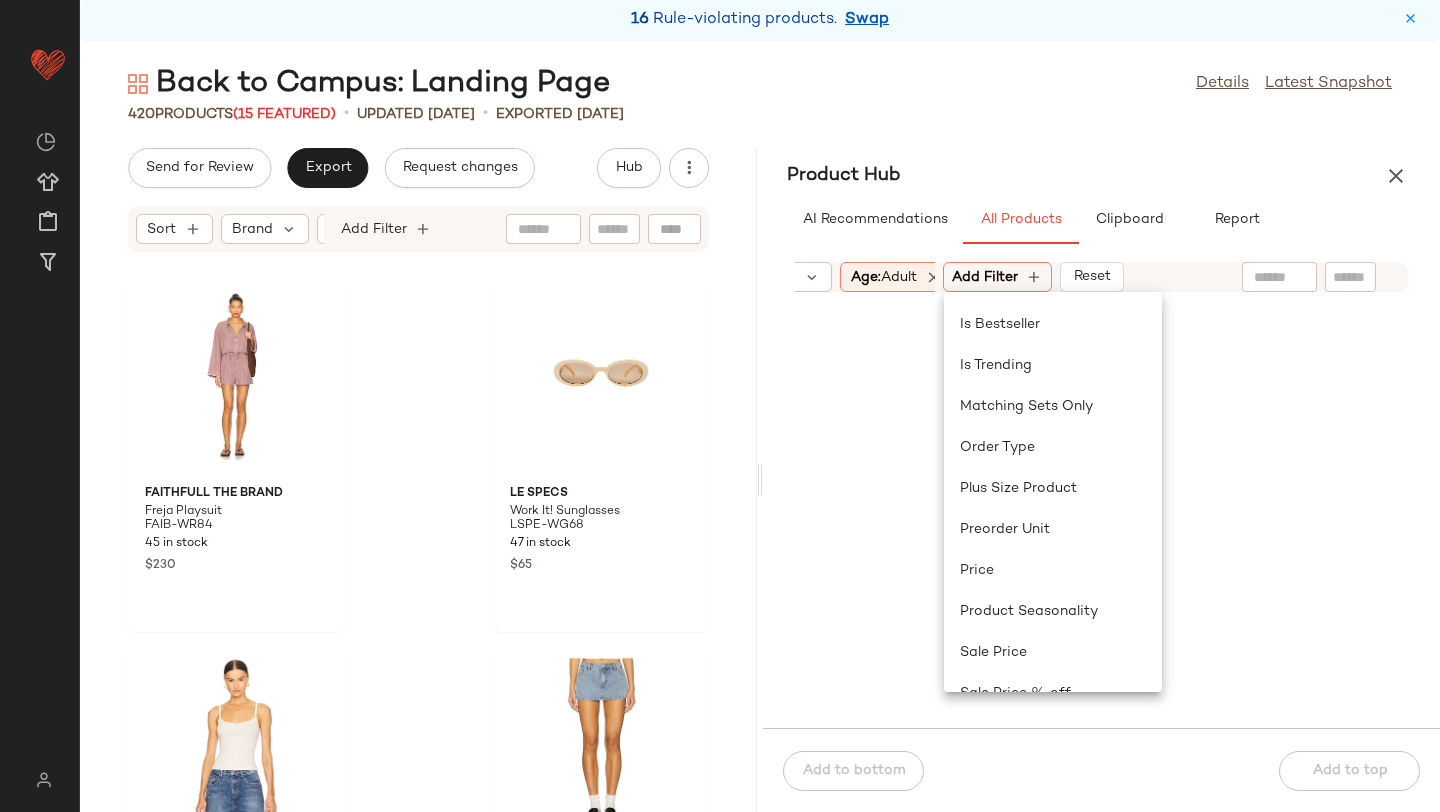 scroll, scrollTop: 575, scrollLeft: 0, axis: vertical 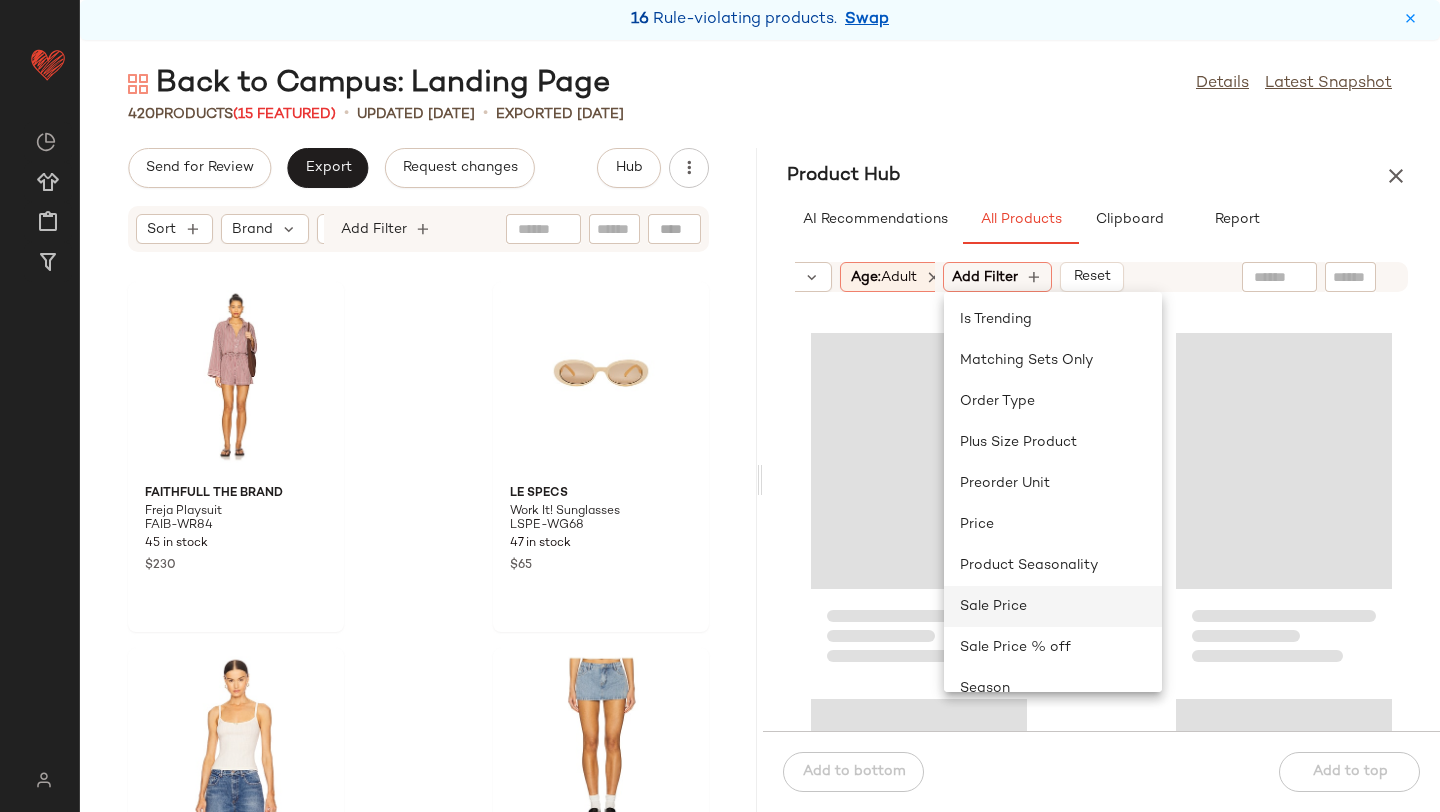 click on "Sale Price" 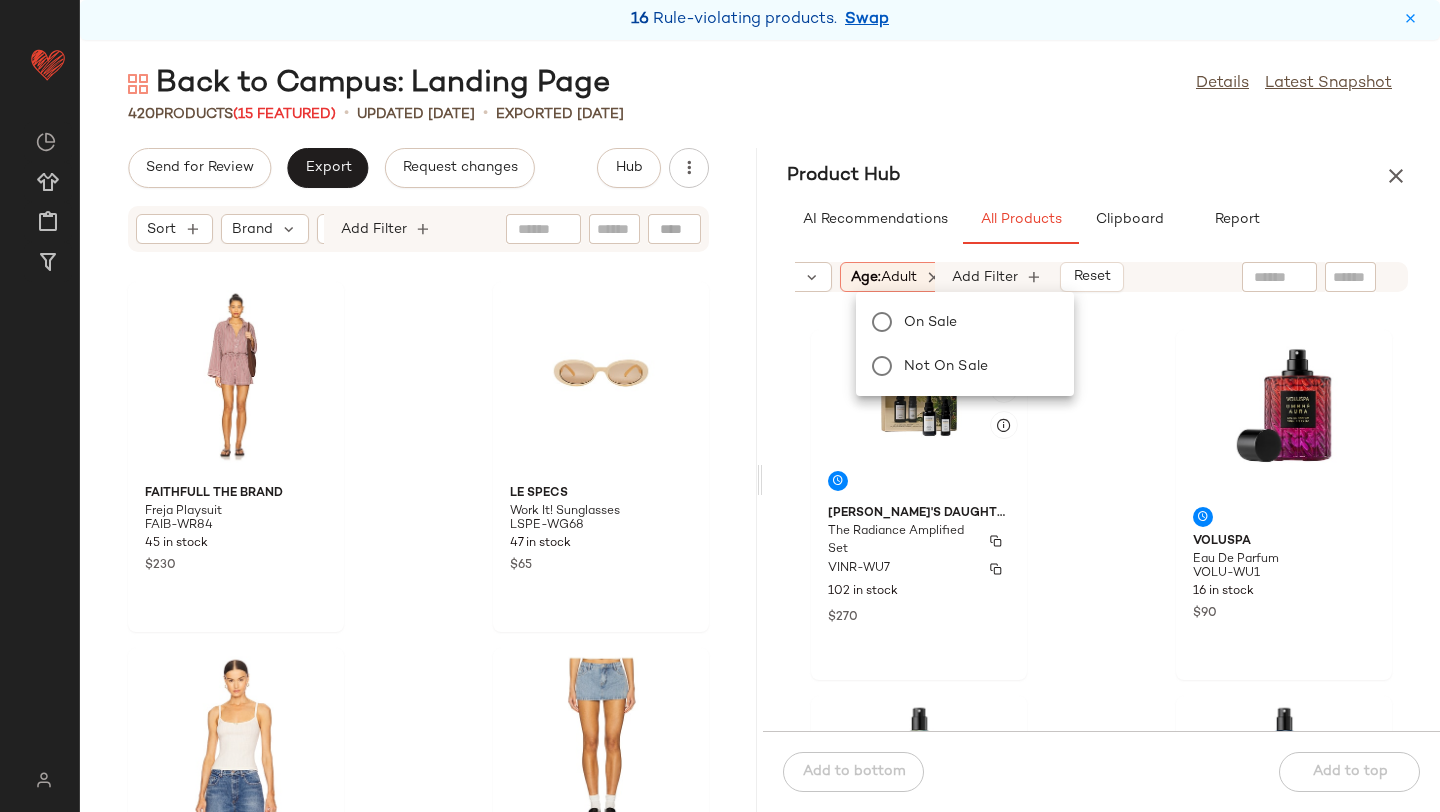 scroll, scrollTop: 0, scrollLeft: 662, axis: horizontal 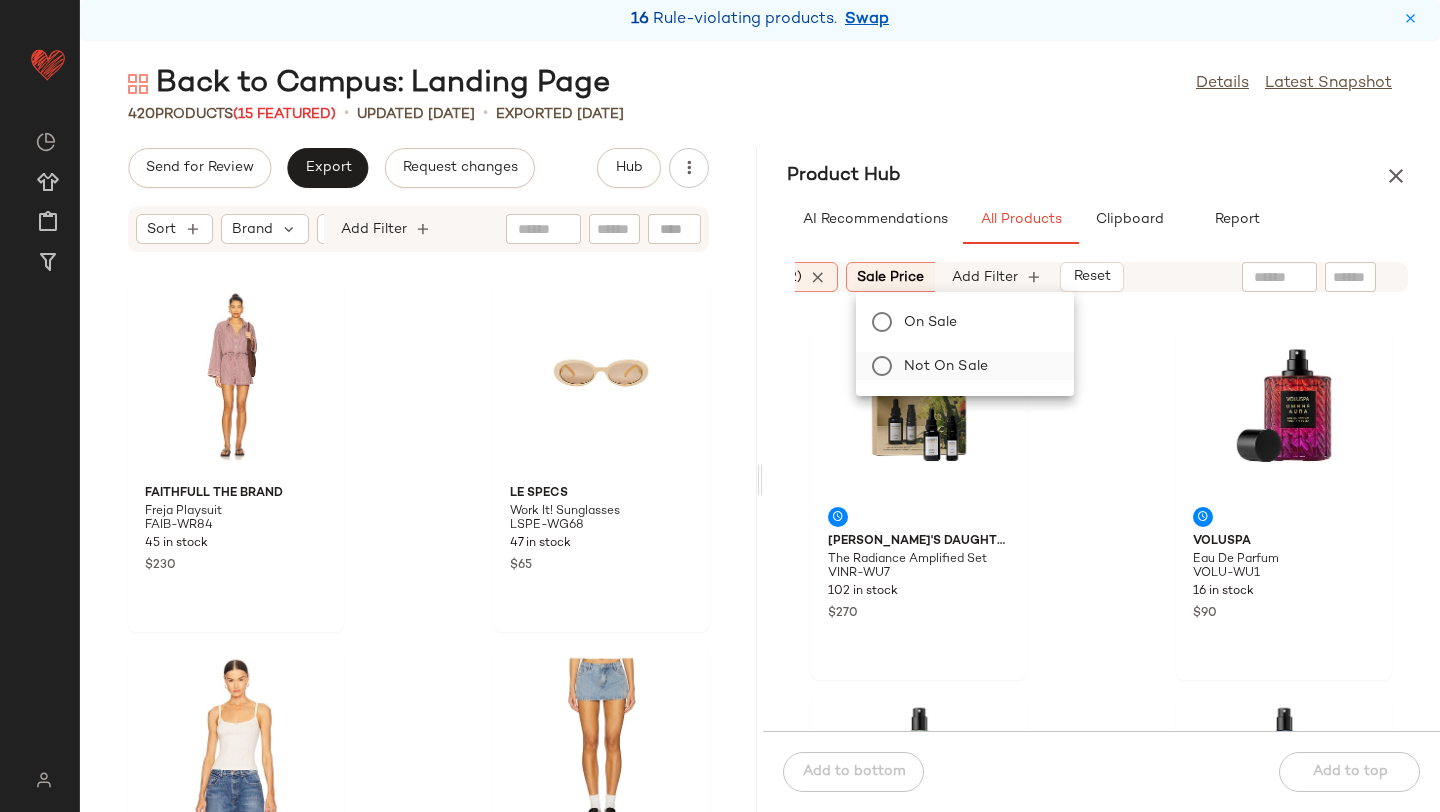 click on "Not on sale" 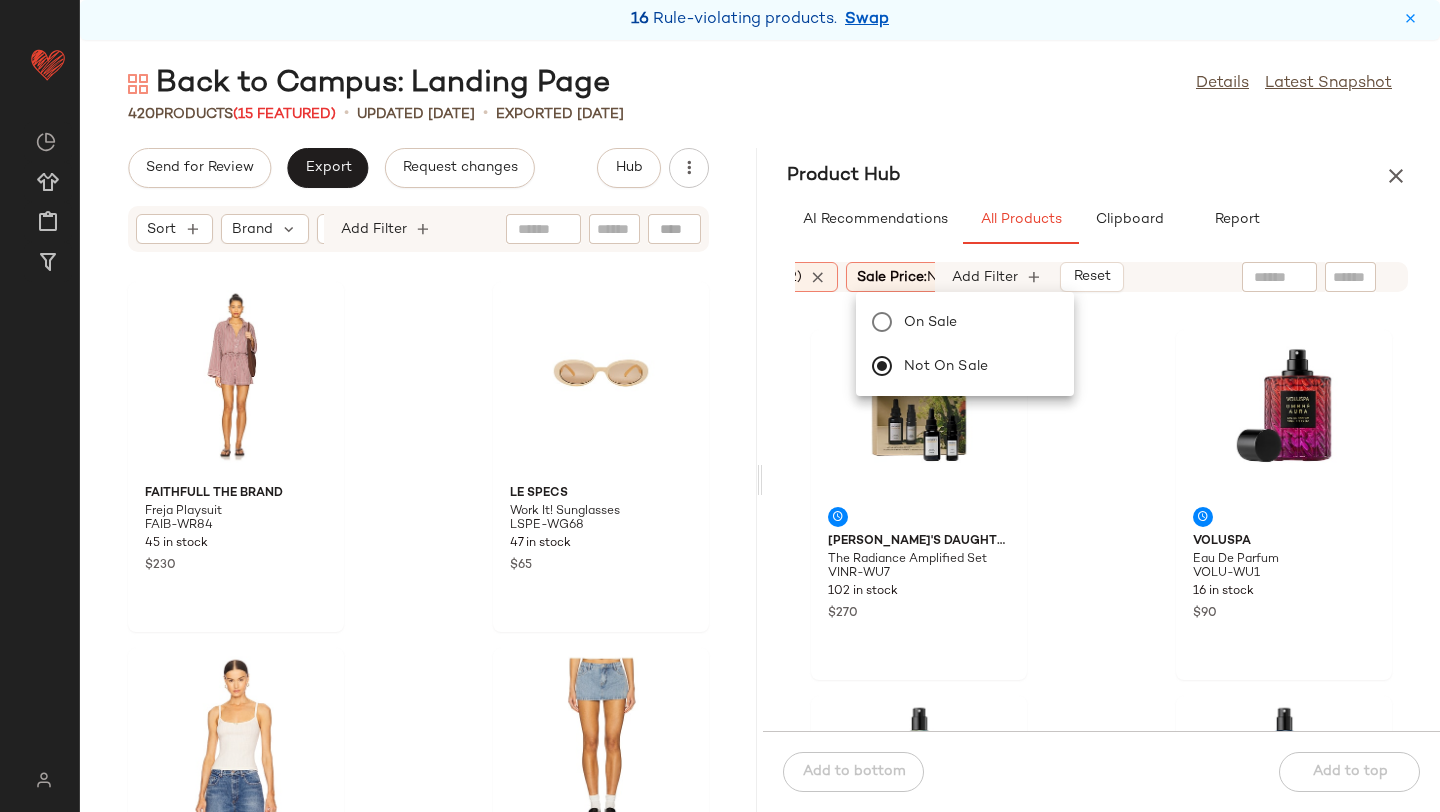 click on "Back to Campus: Landing Page  Details   Latest Snapshot" 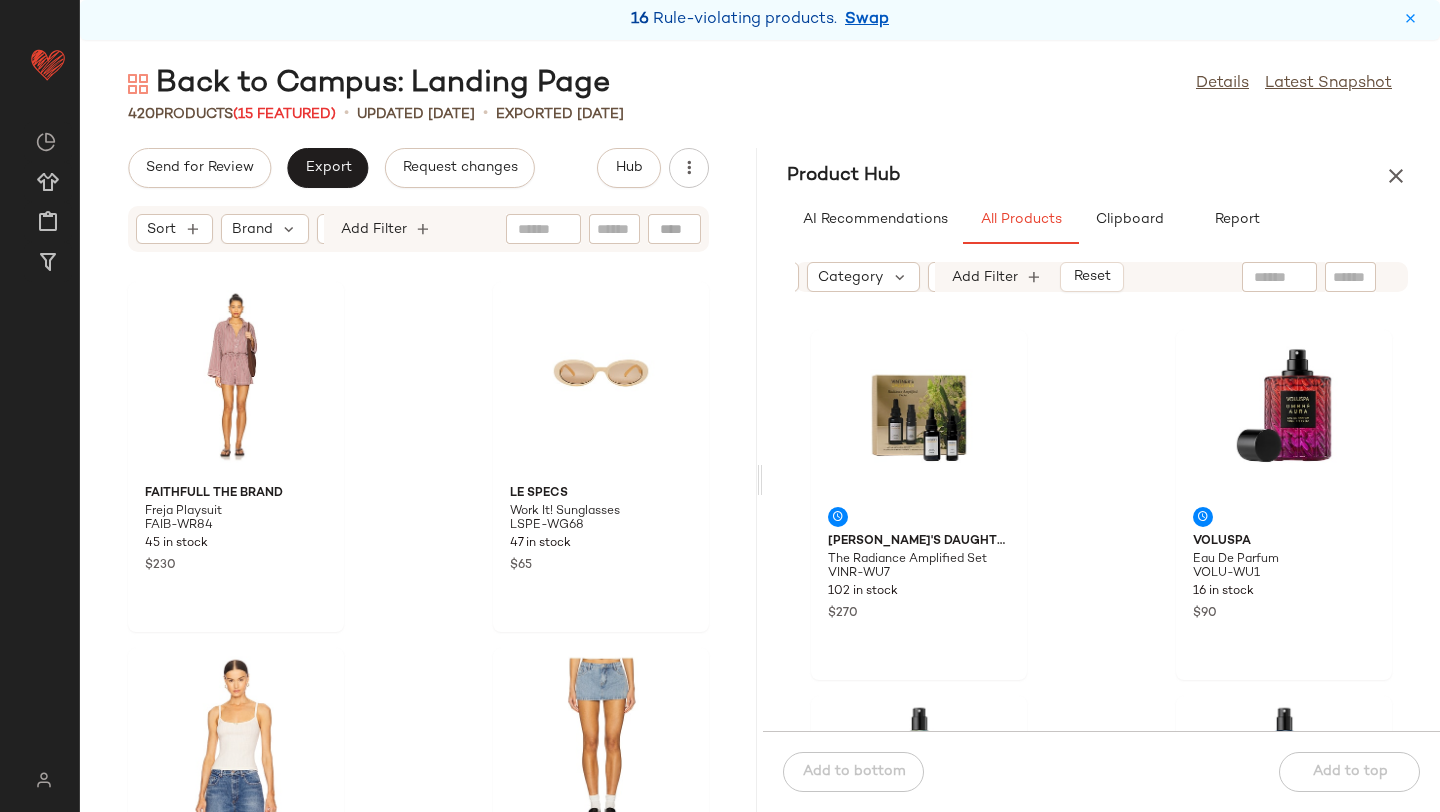 scroll, scrollTop: 0, scrollLeft: 162, axis: horizontal 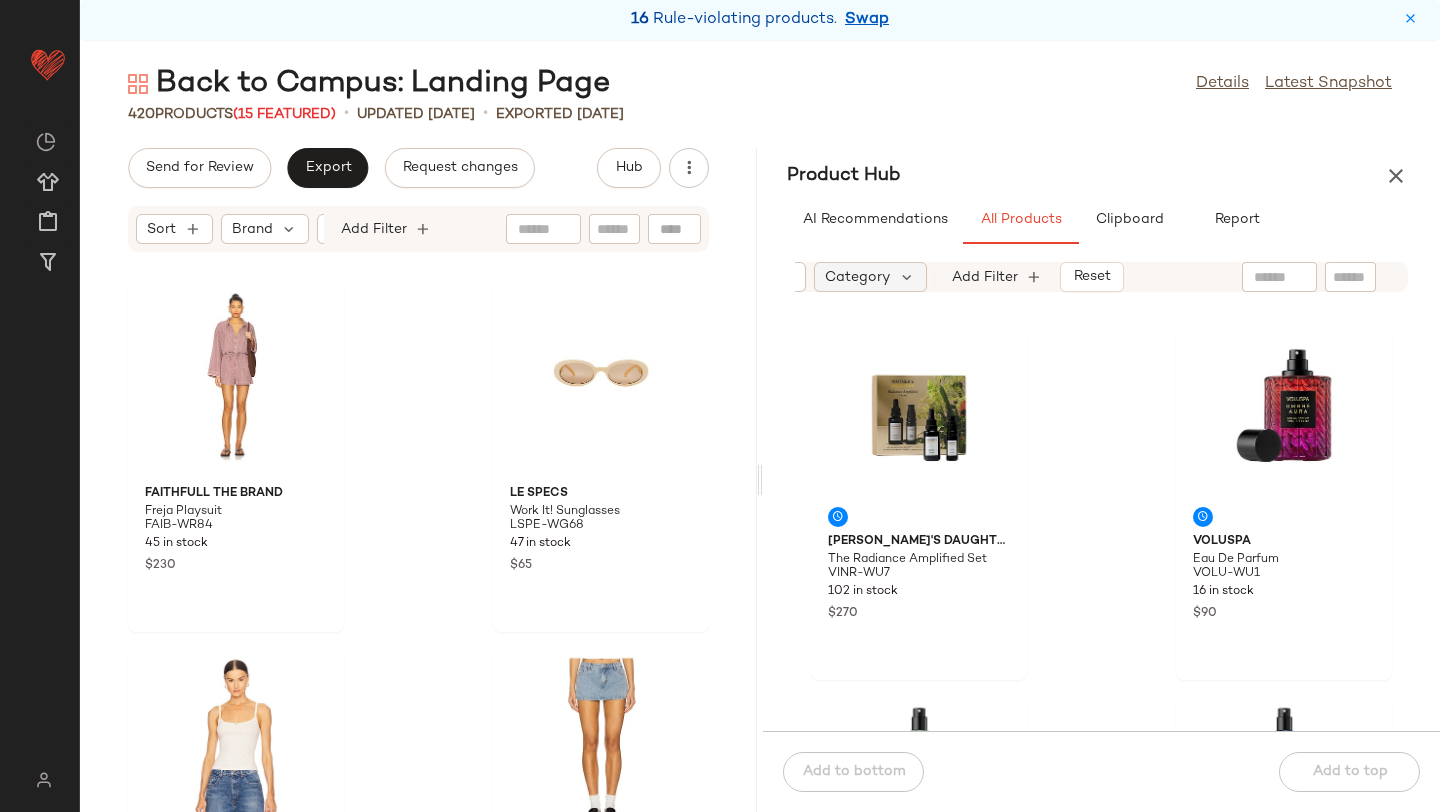 click on "Category" at bounding box center [857, 277] 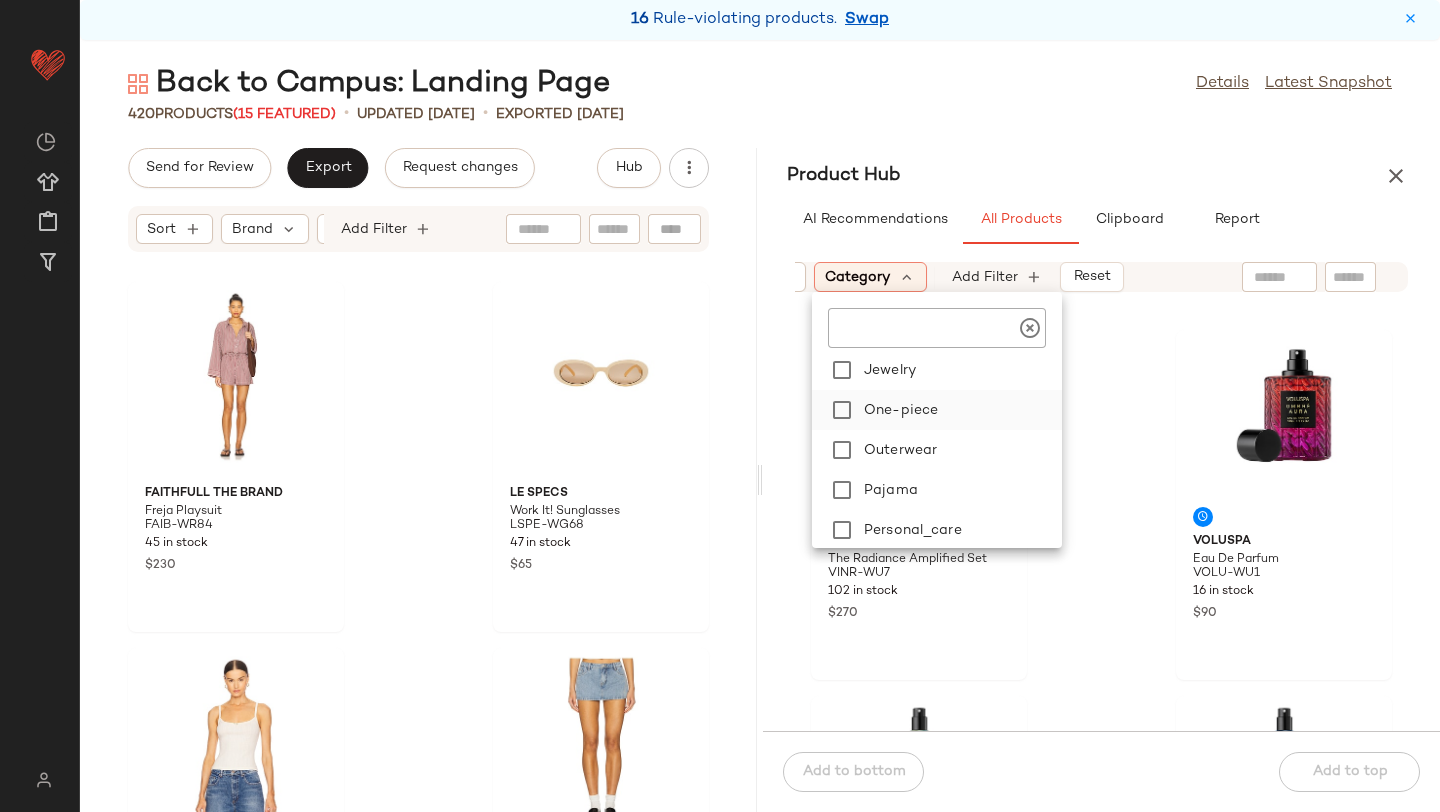 scroll, scrollTop: 290, scrollLeft: 0, axis: vertical 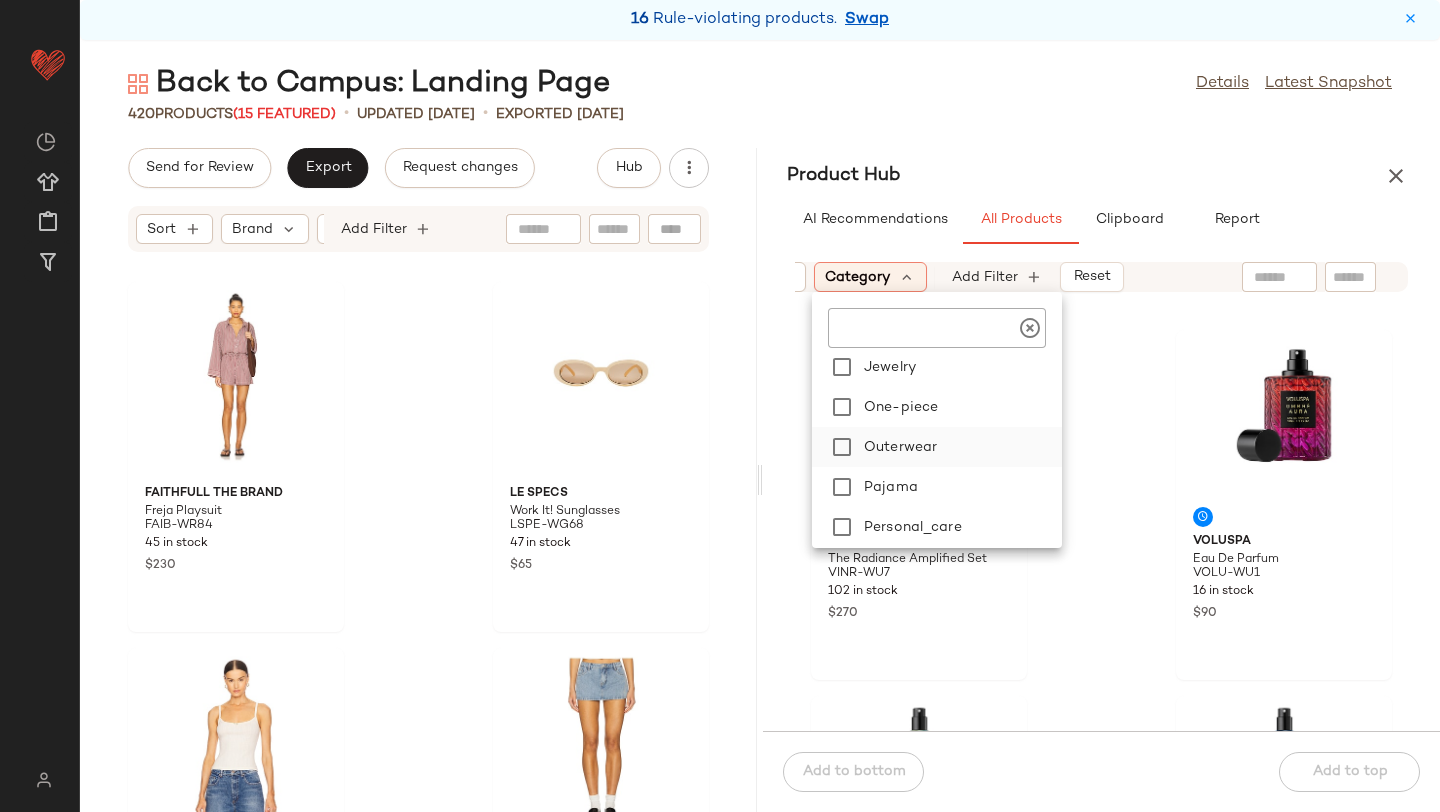 click on "Outerwear" 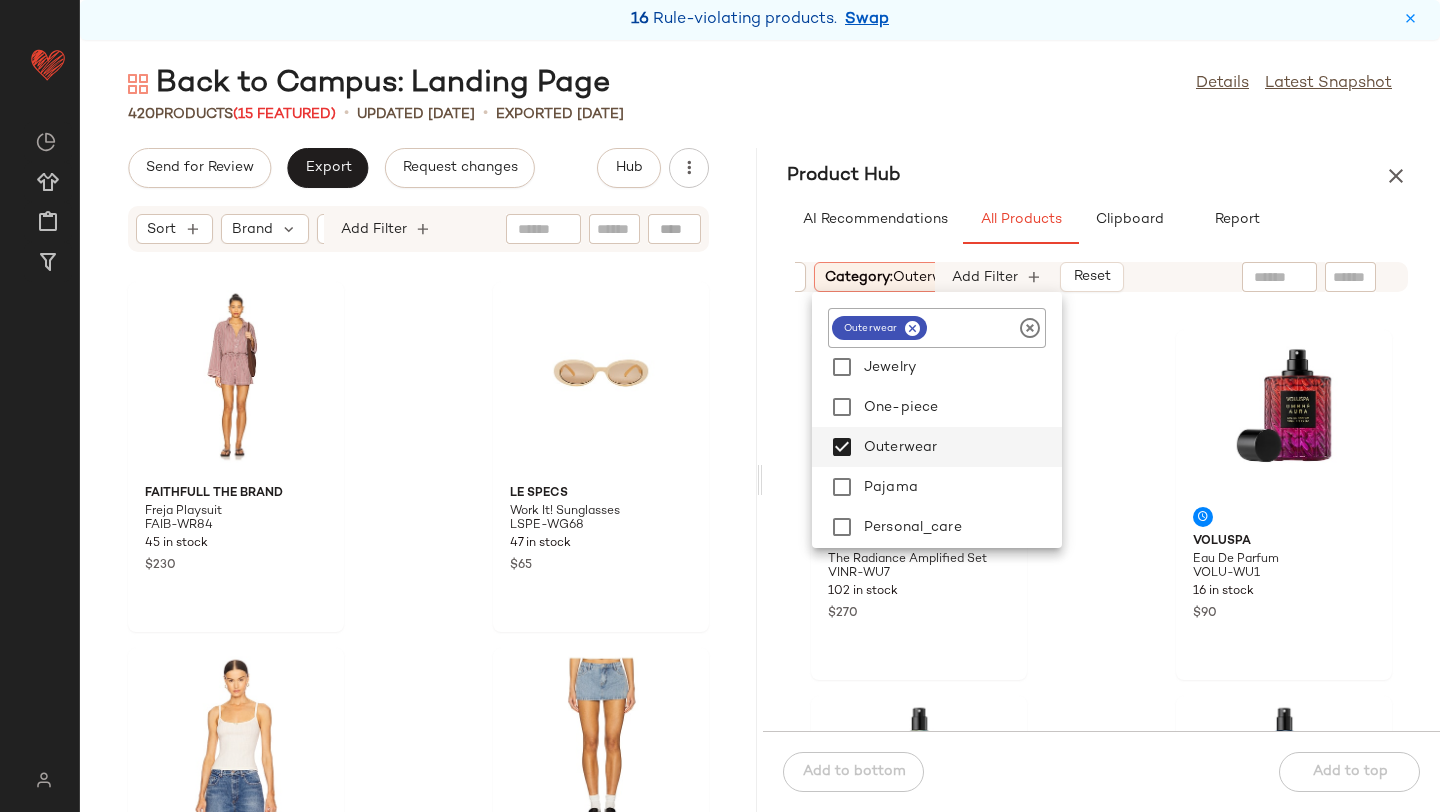 click on "Back to Campus: Landing Page  Details   Latest Snapshot" 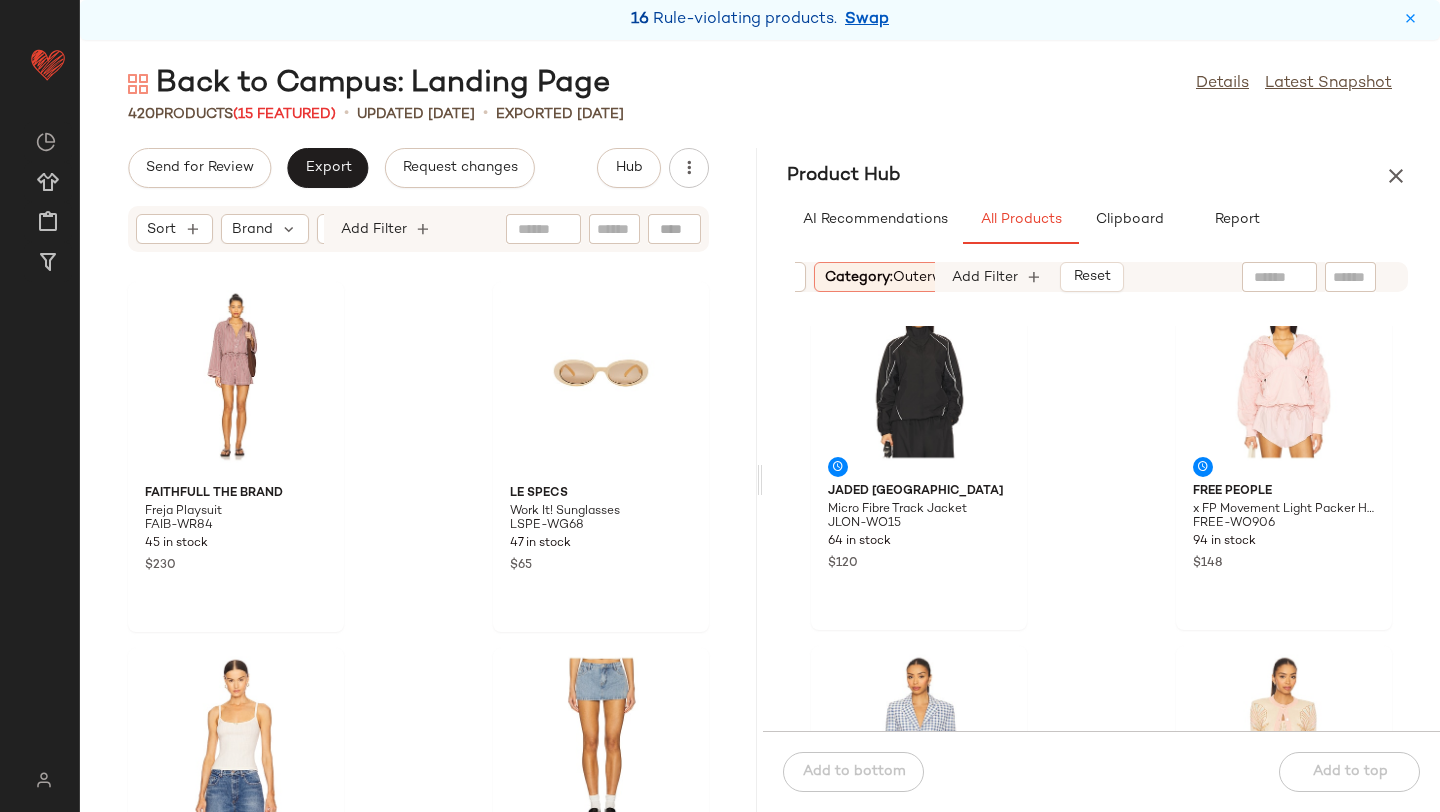 scroll, scrollTop: 1493, scrollLeft: 0, axis: vertical 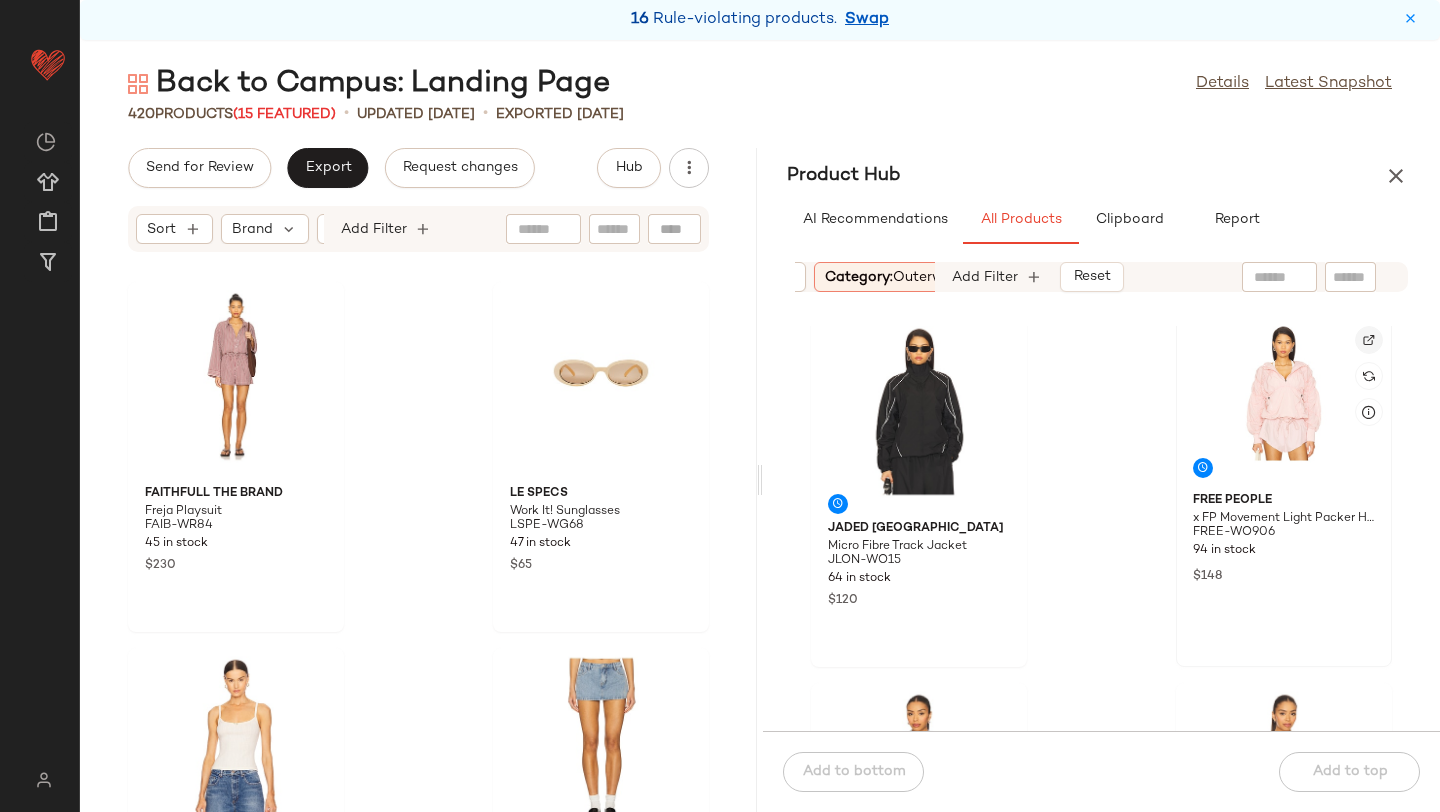 click 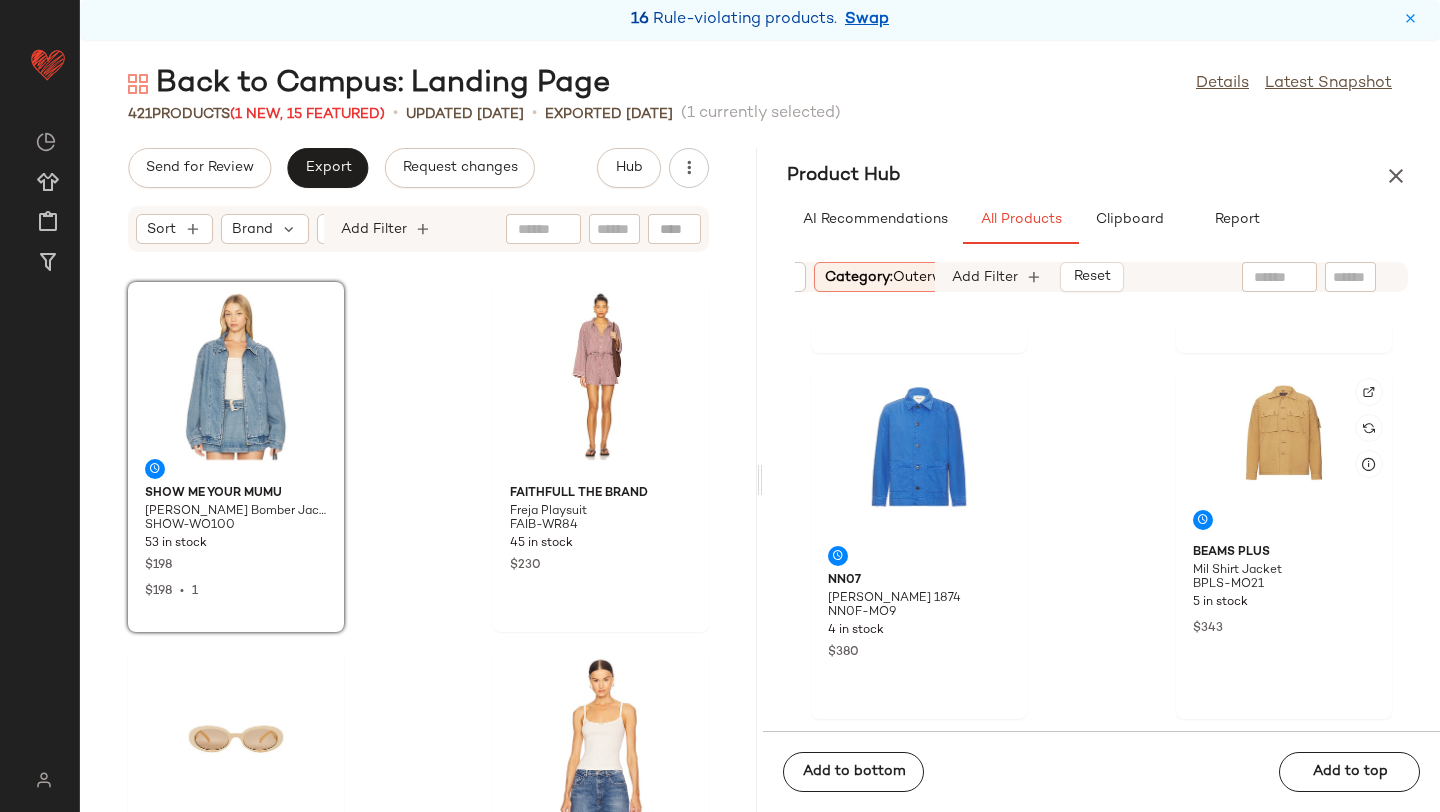 scroll, scrollTop: 4002, scrollLeft: 0, axis: vertical 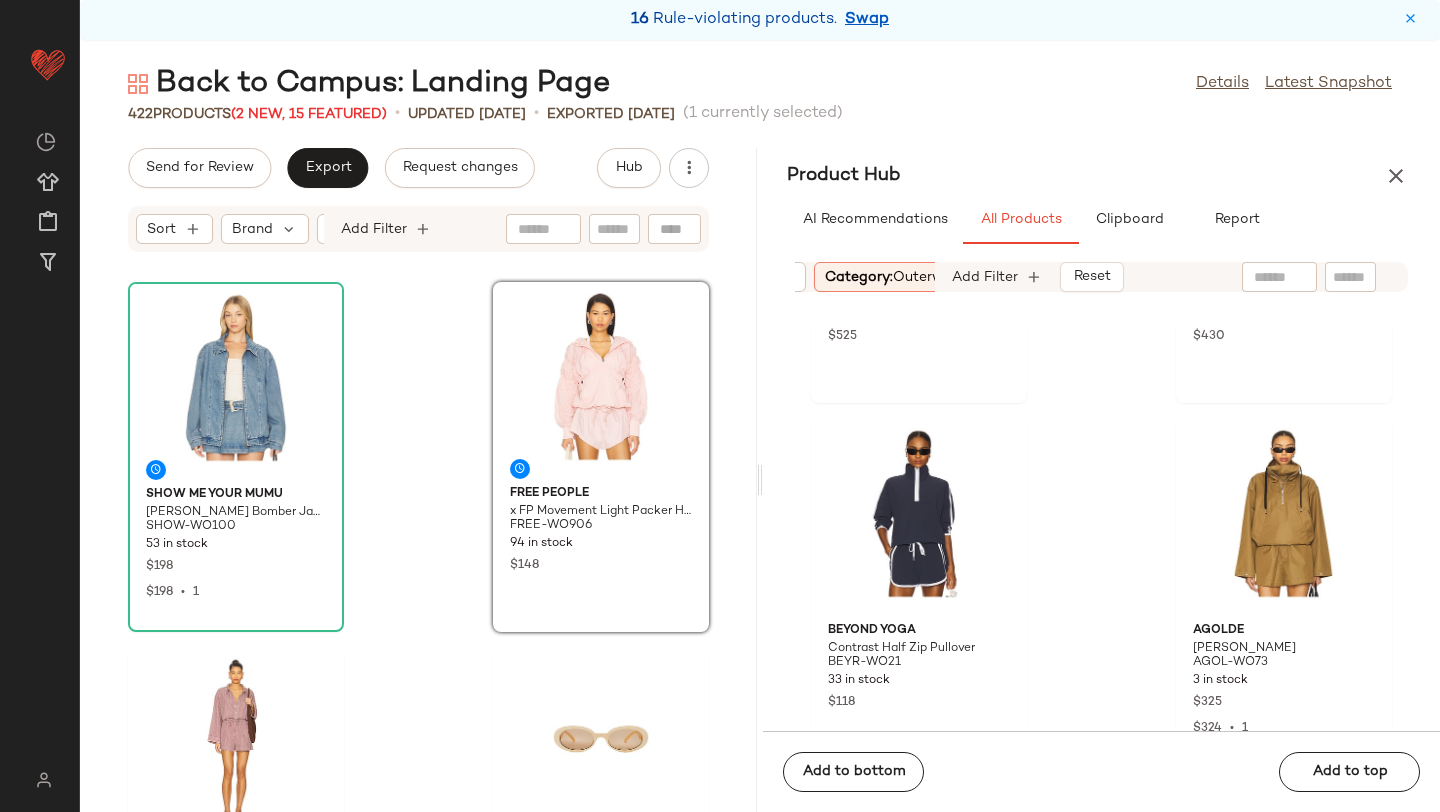 click on "Category:   outerwear" at bounding box center (895, 277) 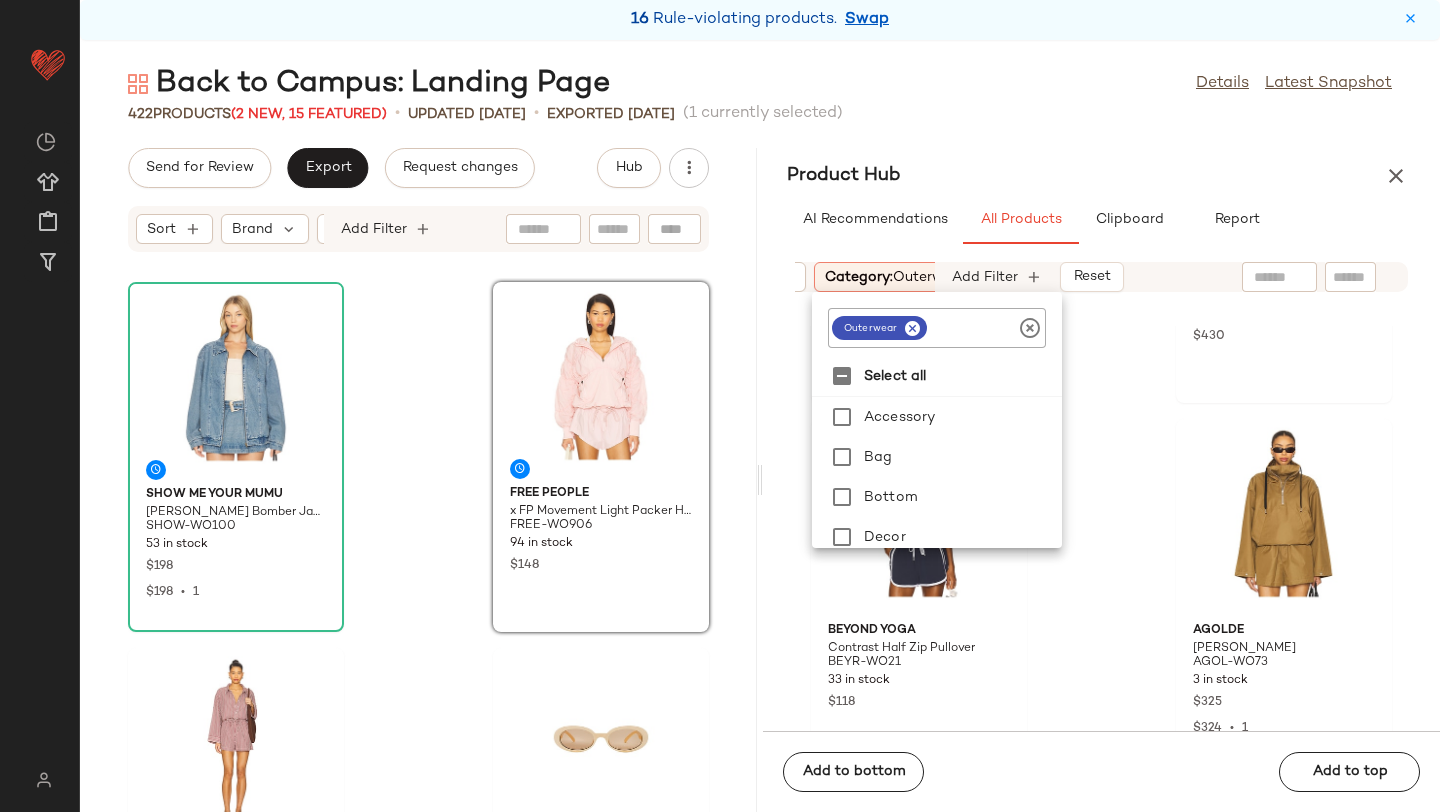 click 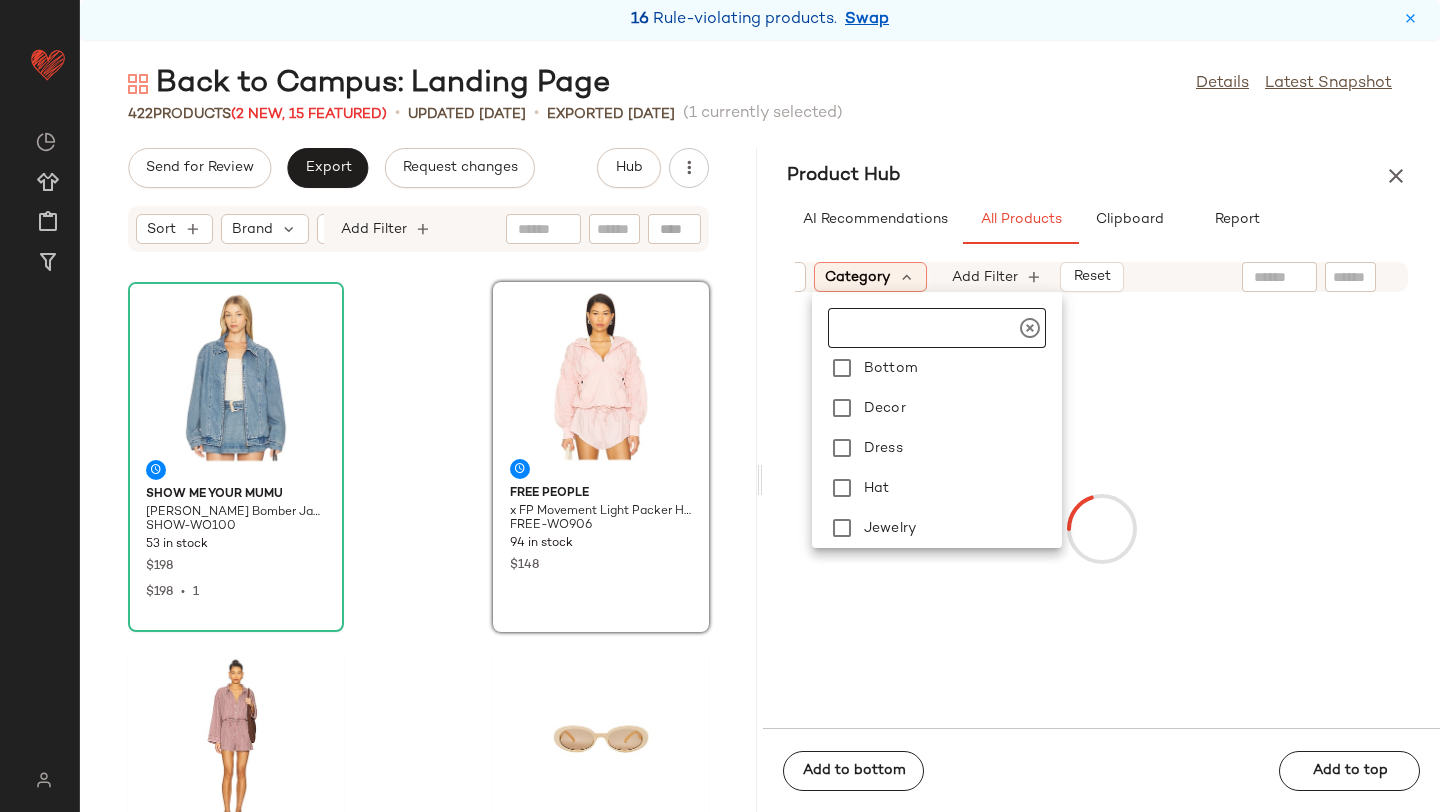 scroll, scrollTop: 131, scrollLeft: 0, axis: vertical 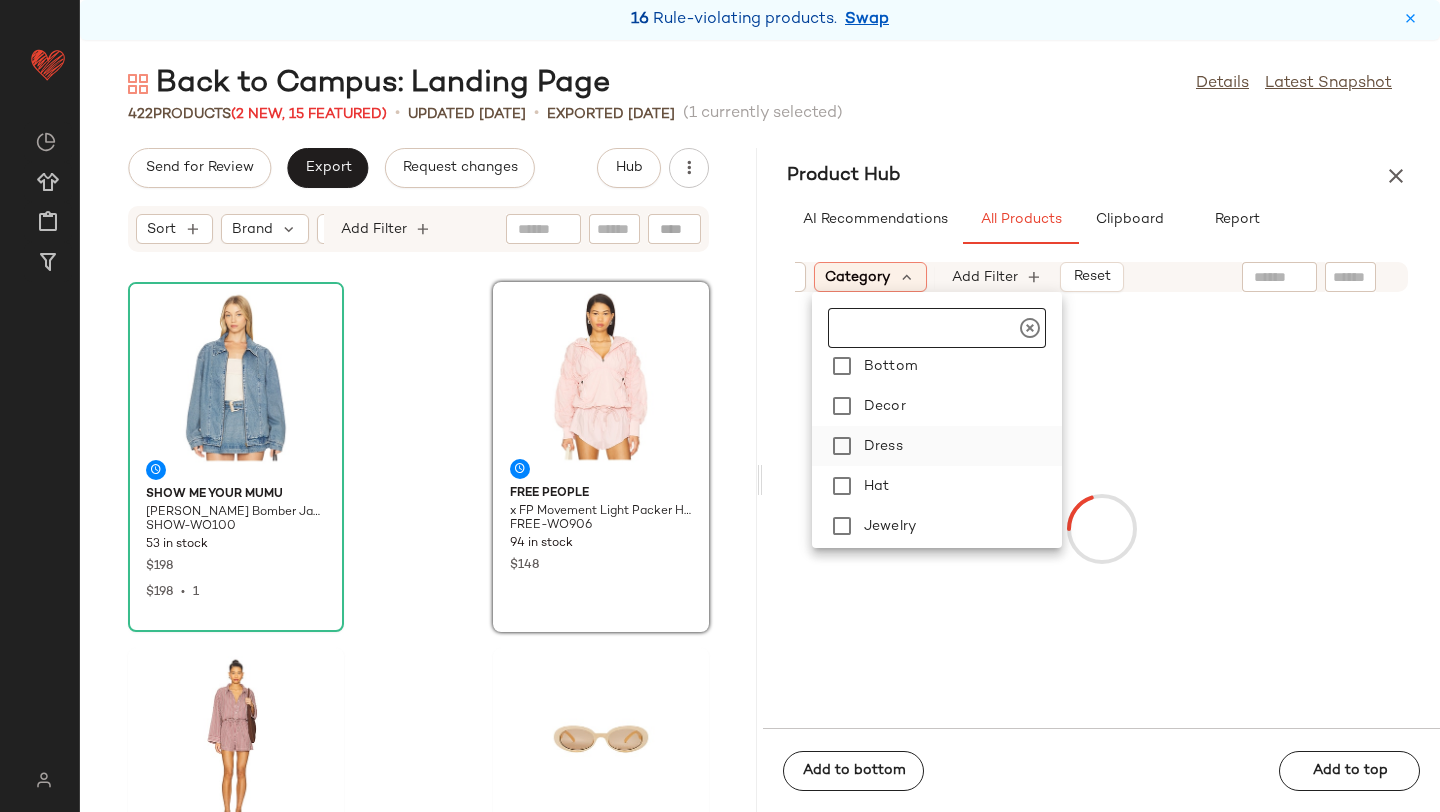 click on "Dress" at bounding box center (959, 446) 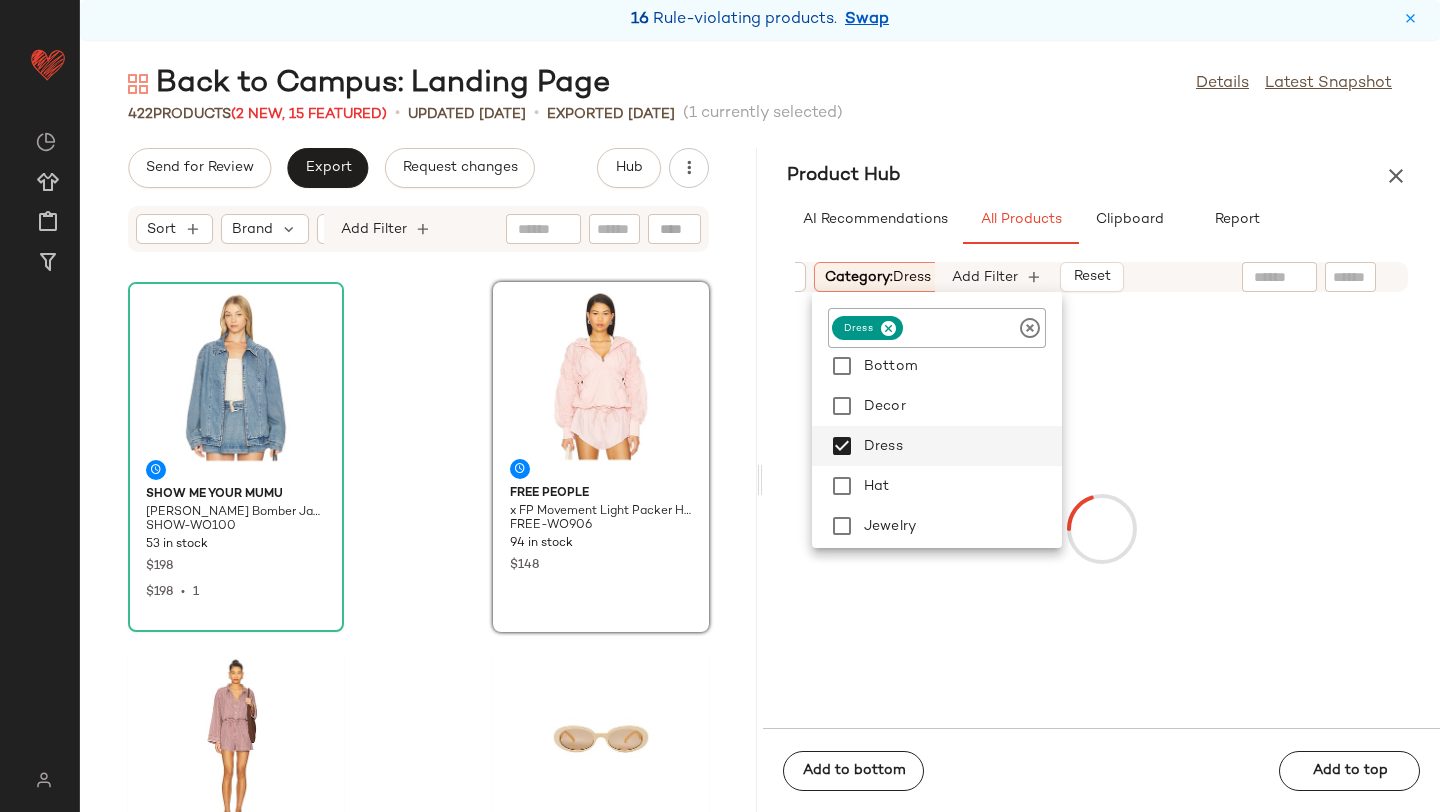 click on "Product Hub  AI Recommendations   All Products   Clipboard   Report  Sort  Brand  Category:   dress In Curation?  Age:   adult Availability:   (2) Sale Price:   Not on sale Add Filter   Reset   Add to bottom   Add to top" 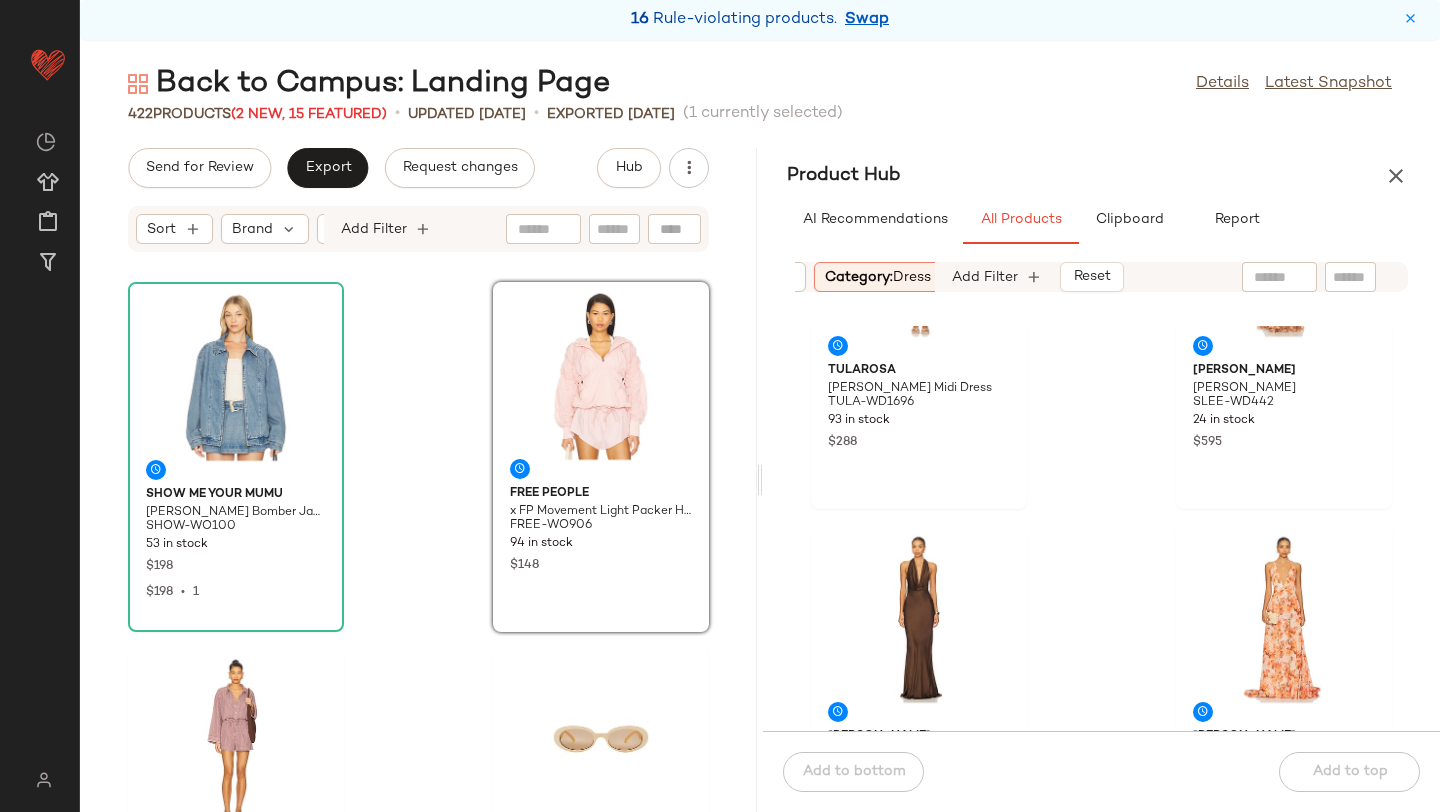 scroll, scrollTop: 6483, scrollLeft: 0, axis: vertical 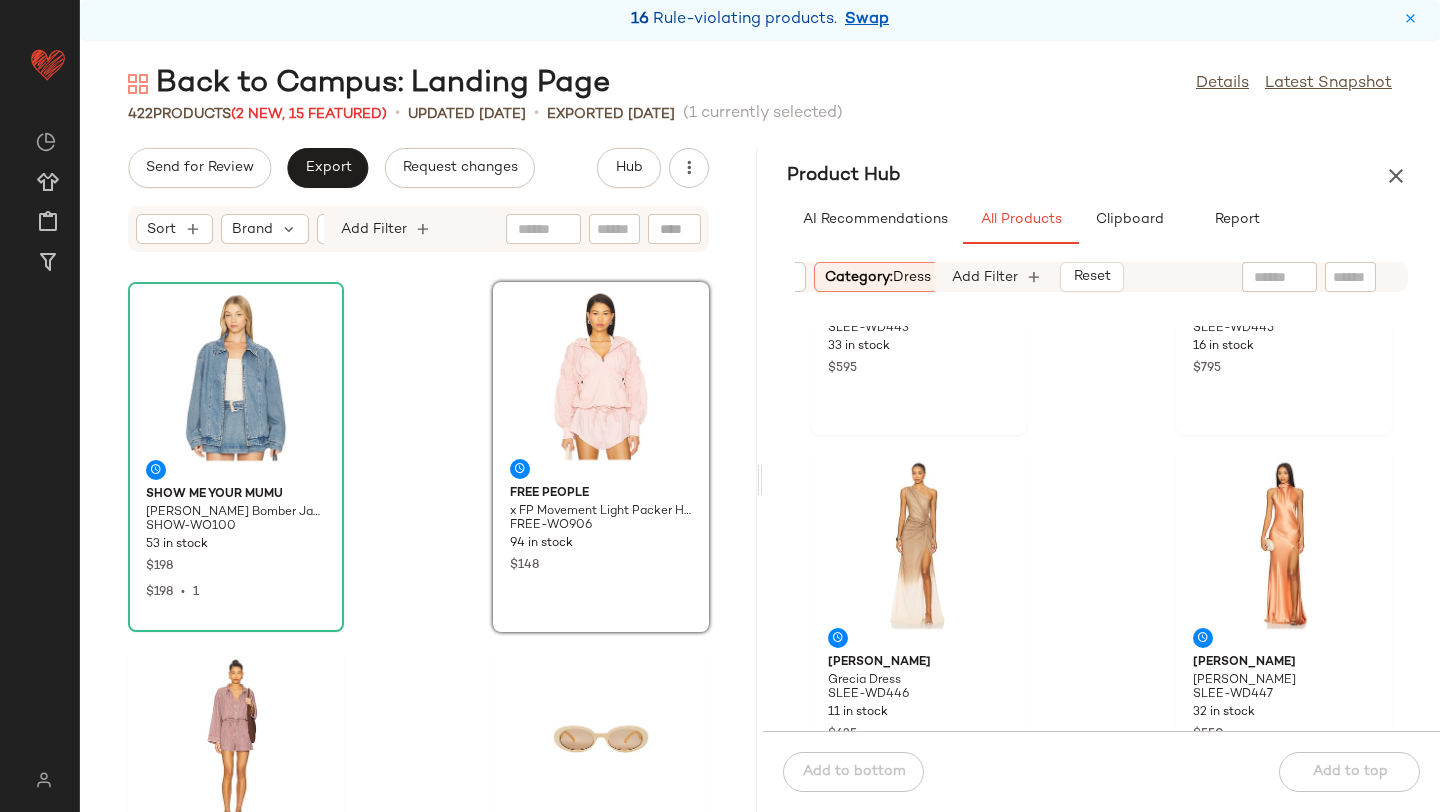 click on "dress" at bounding box center [912, 277] 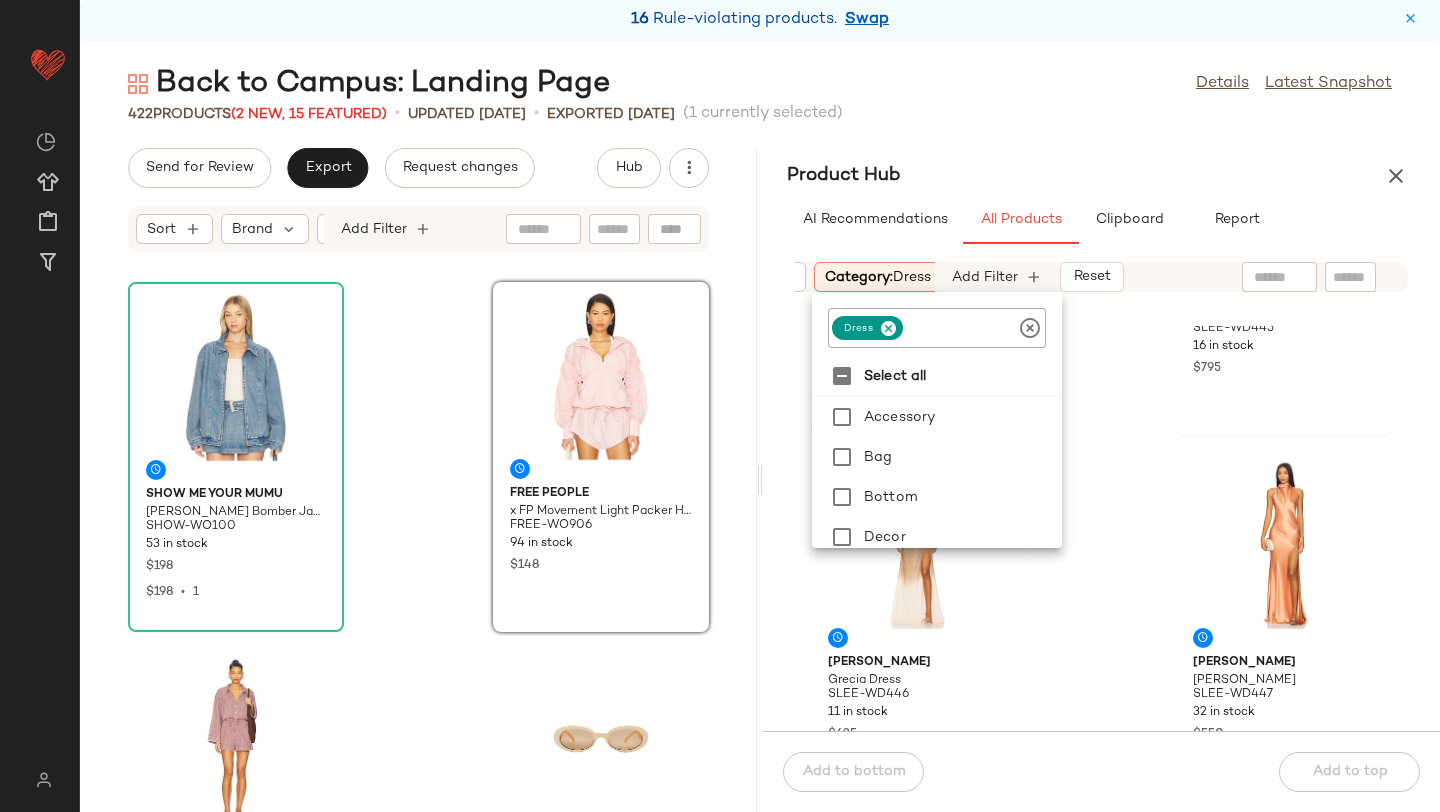 click 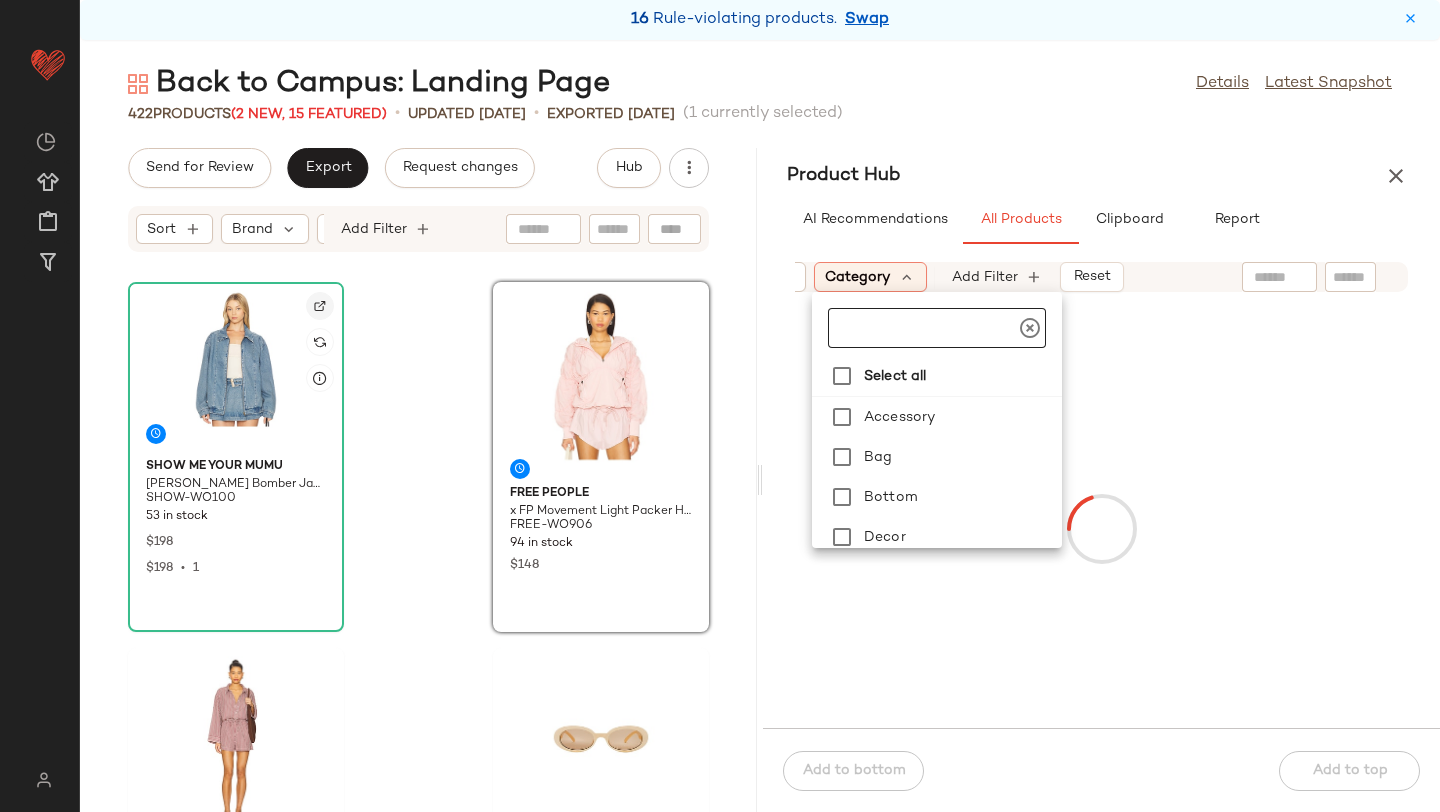 click at bounding box center [320, 306] 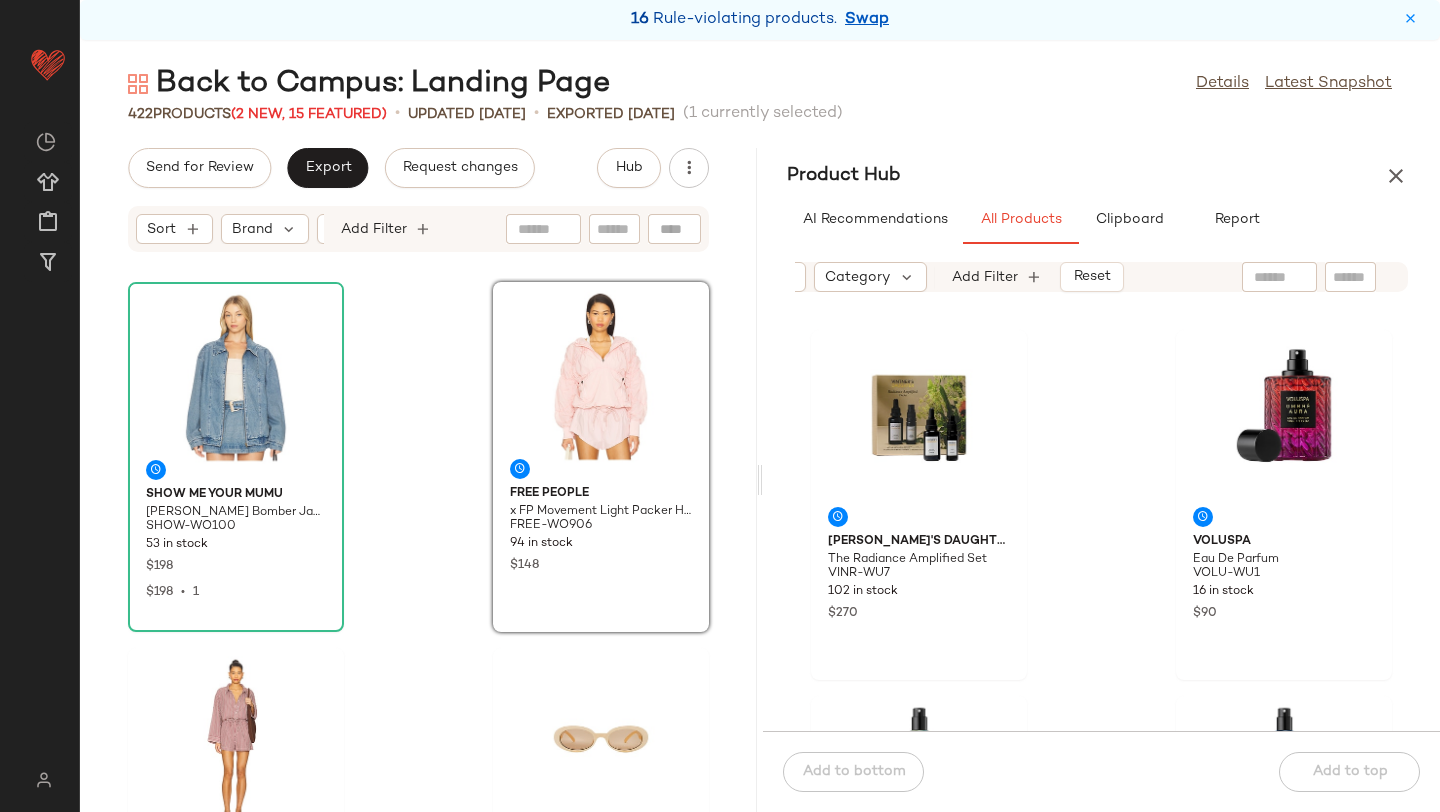 click 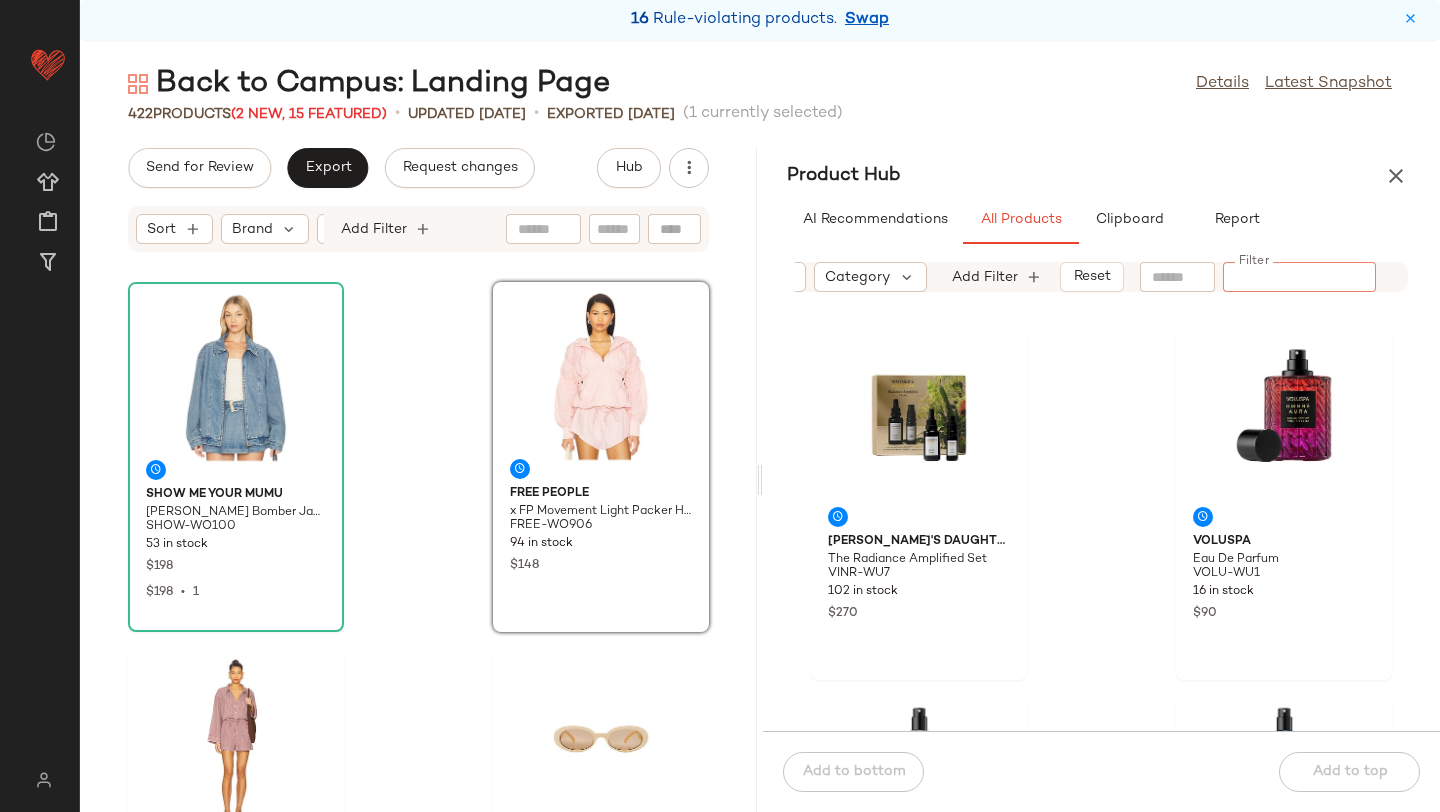paste on "**********" 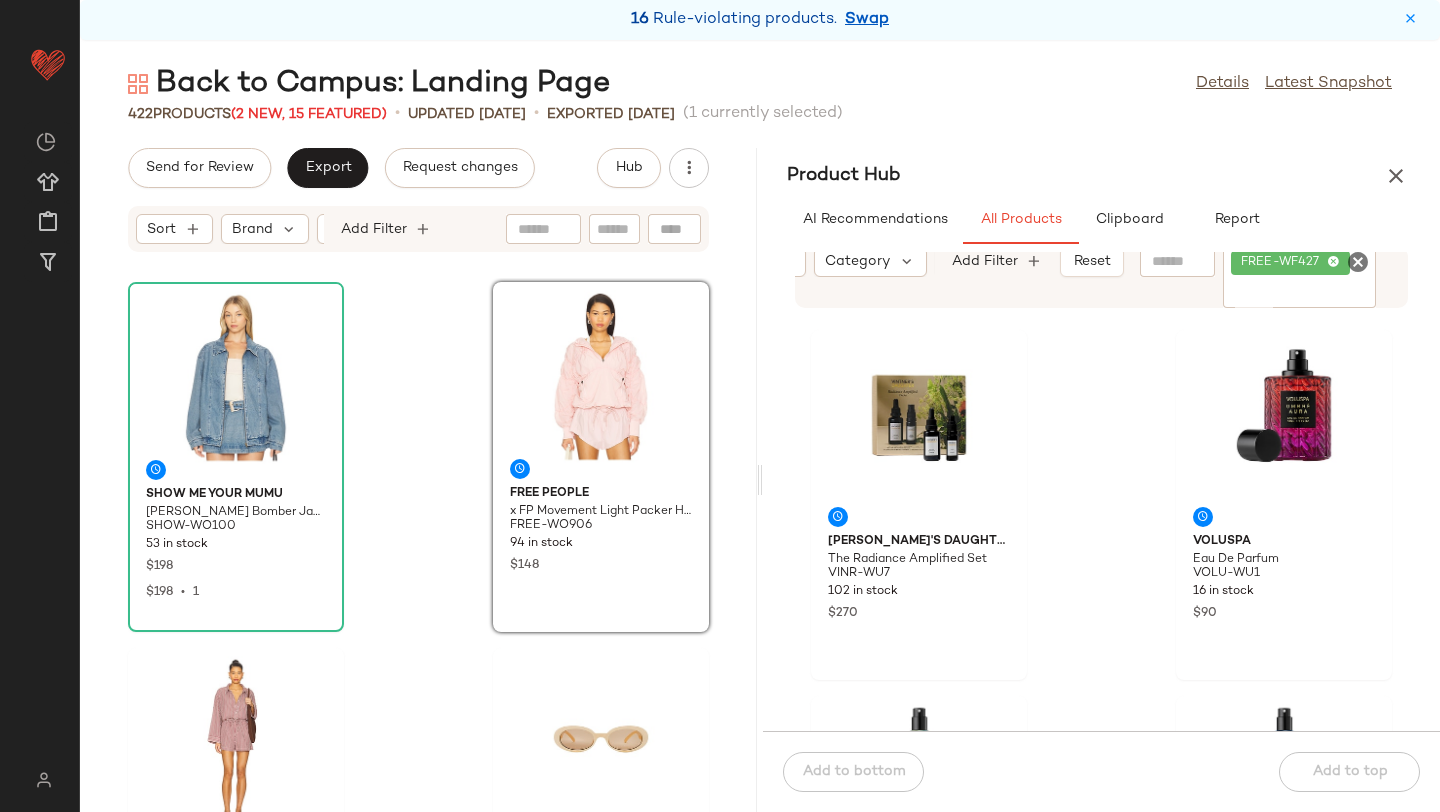 click on "AI Recommendations   All Products   Clipboard   Report" at bounding box center (1101, 220) 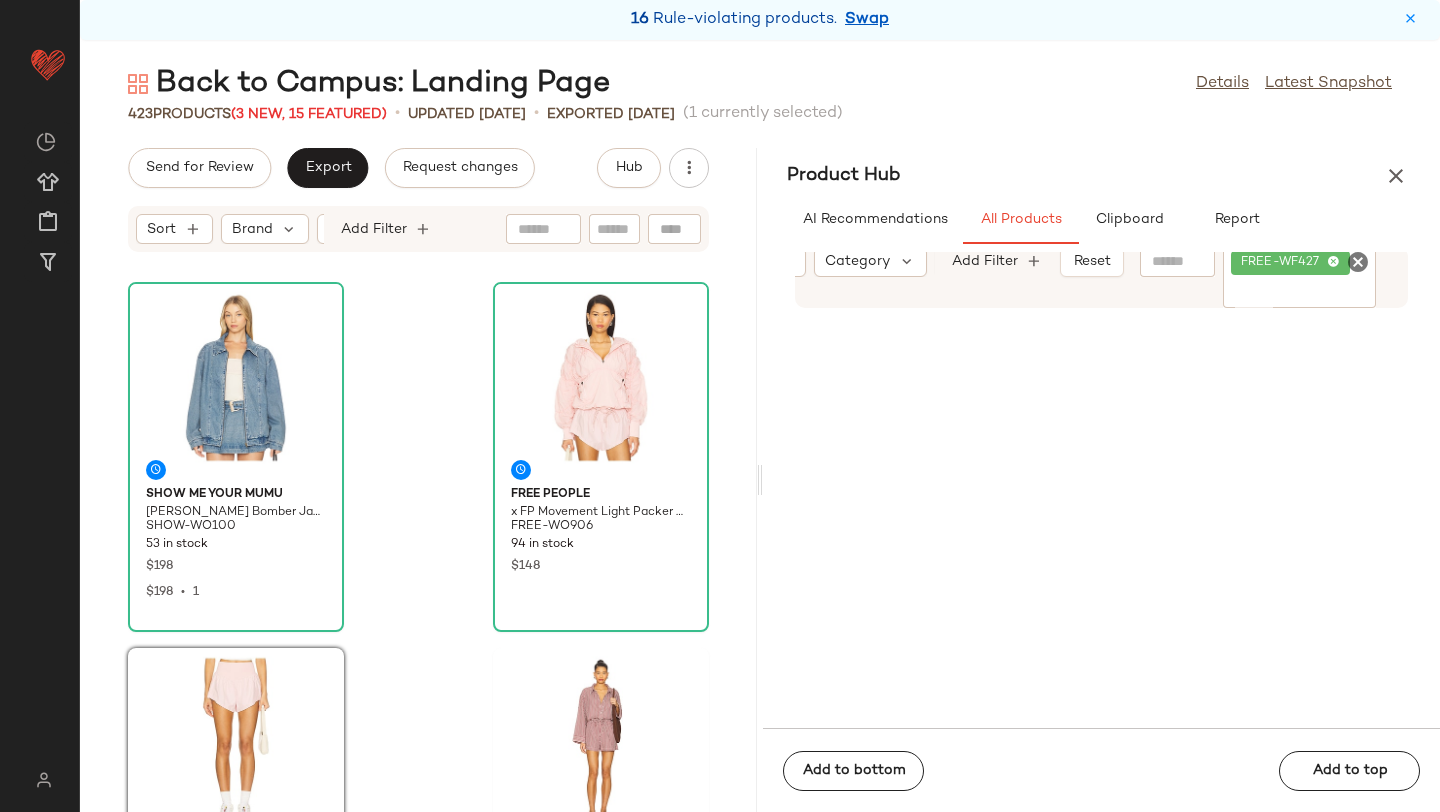click 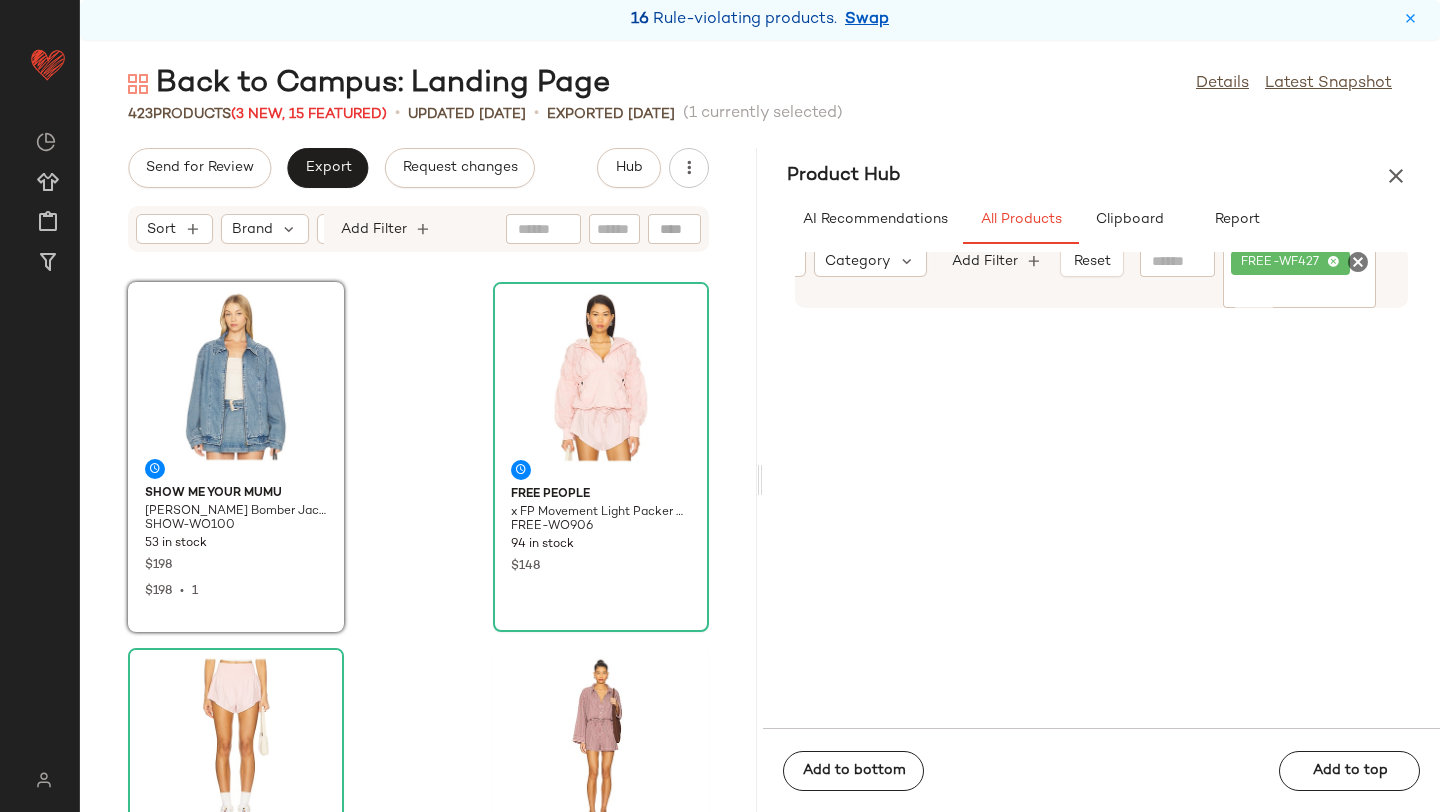 click 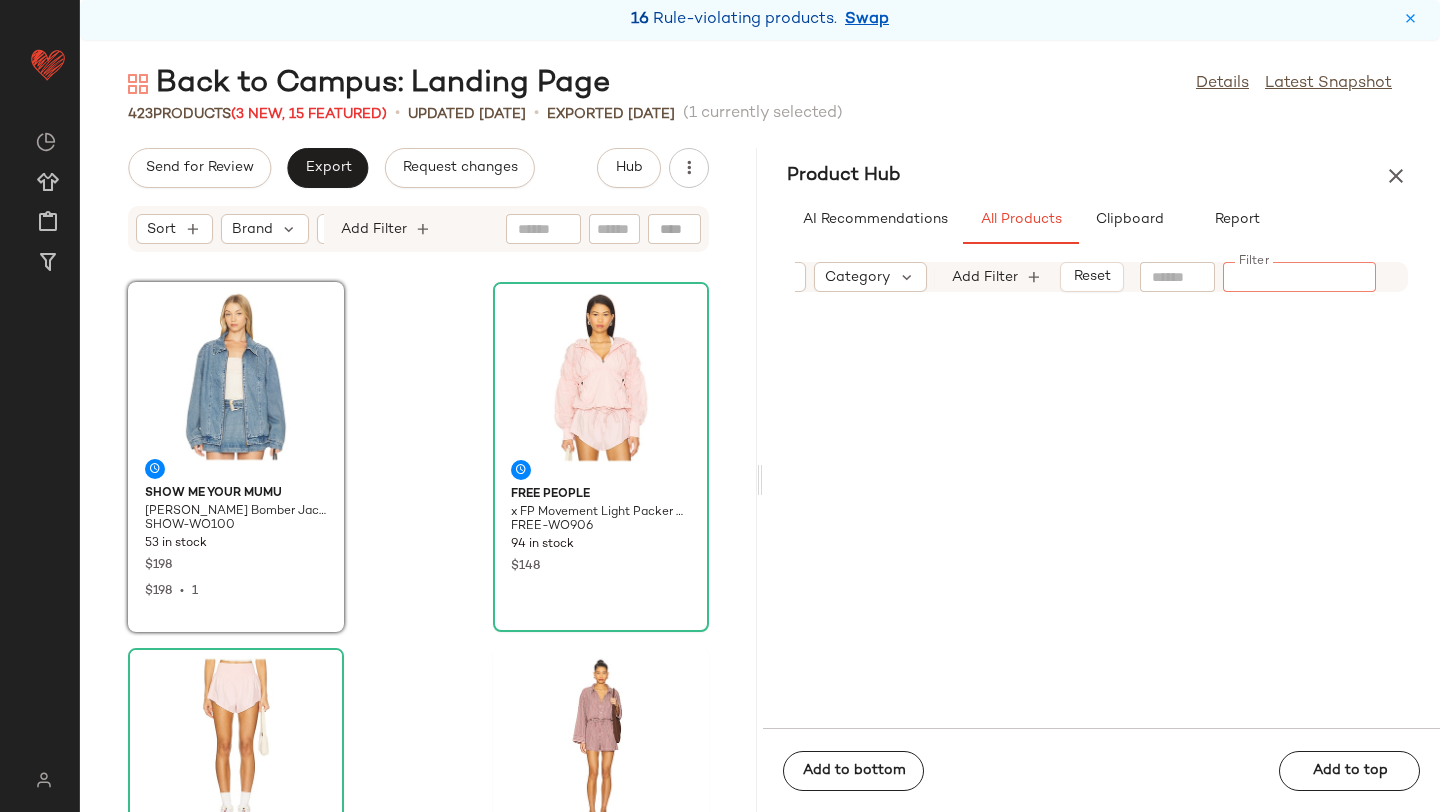 paste on "**********" 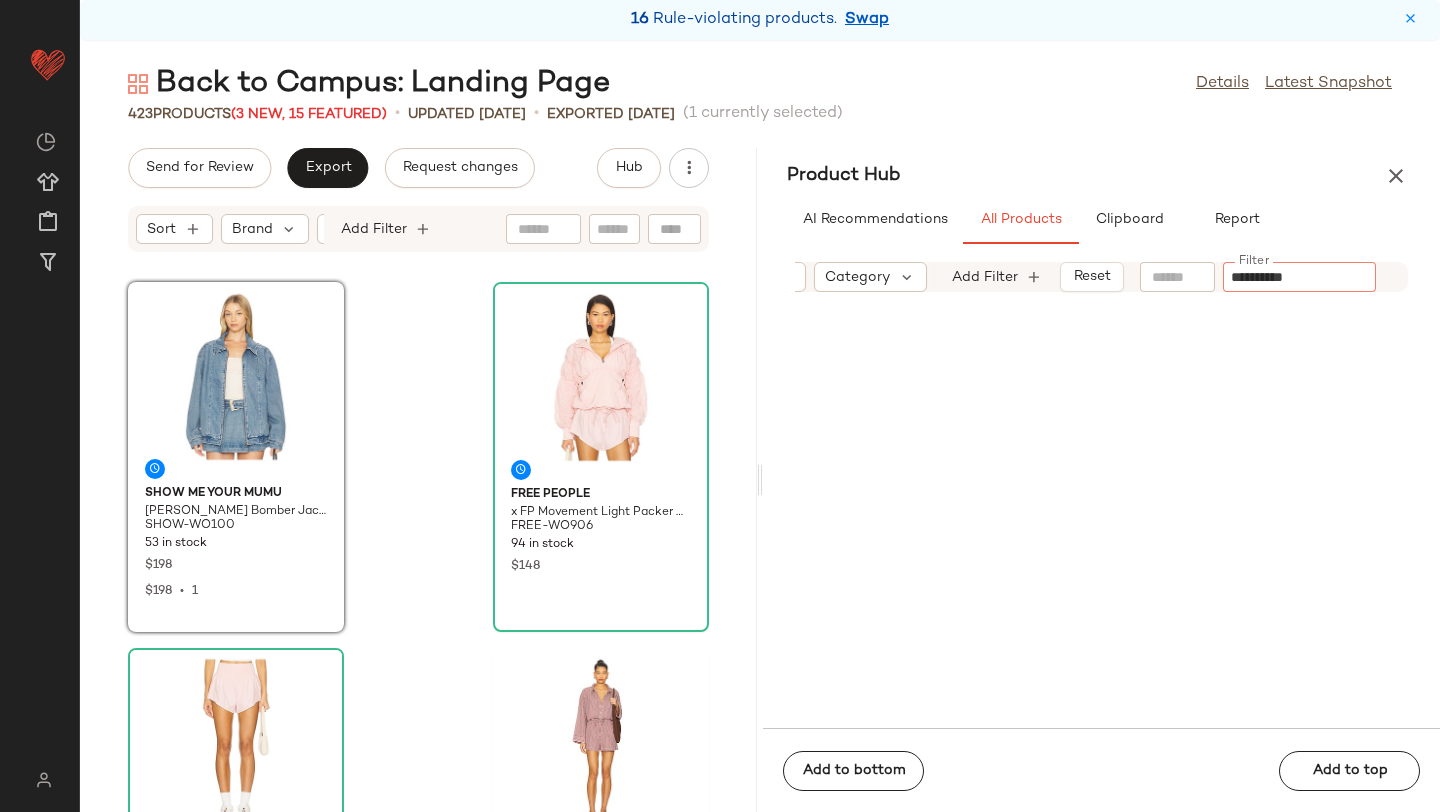 type 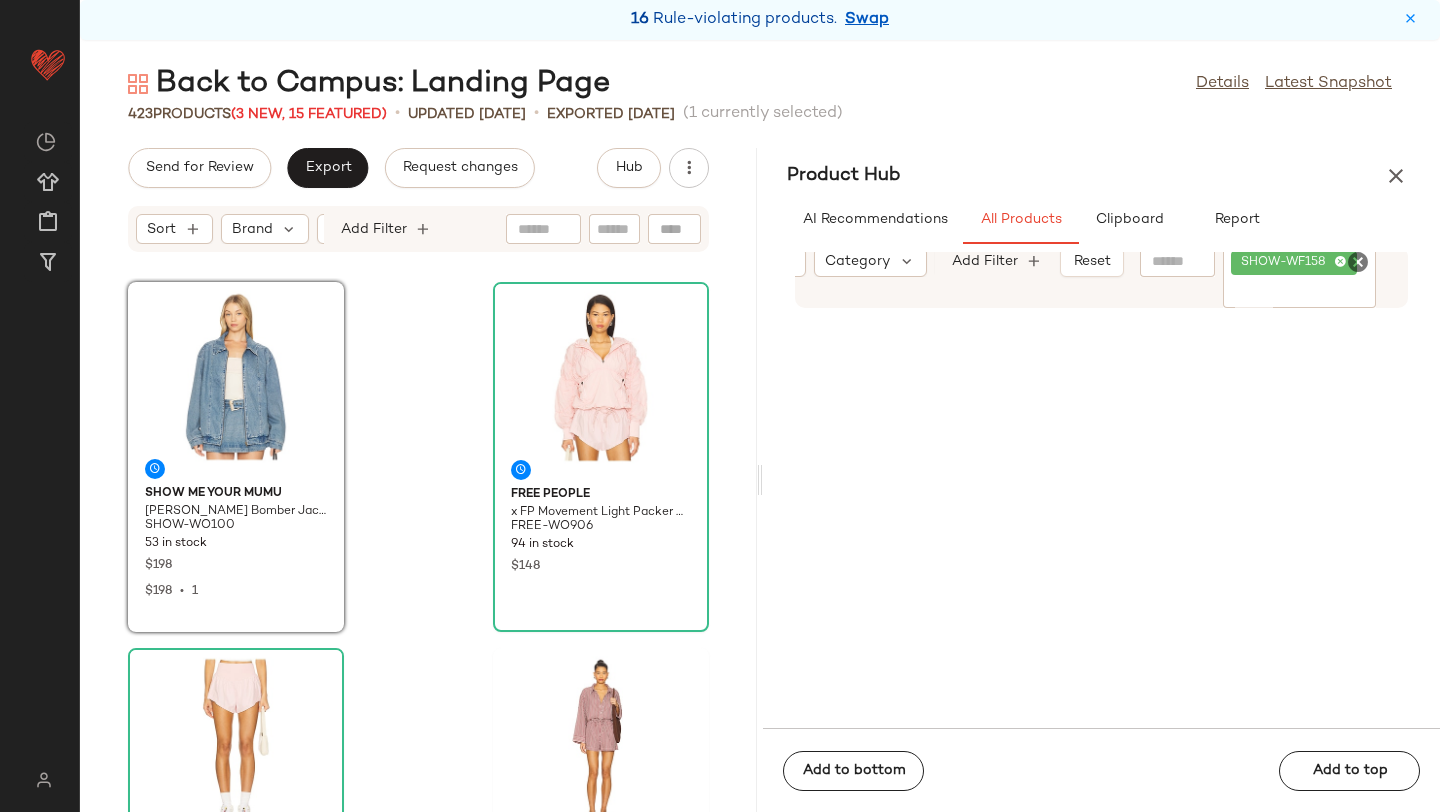 click on "Product Hub" at bounding box center [1101, 176] 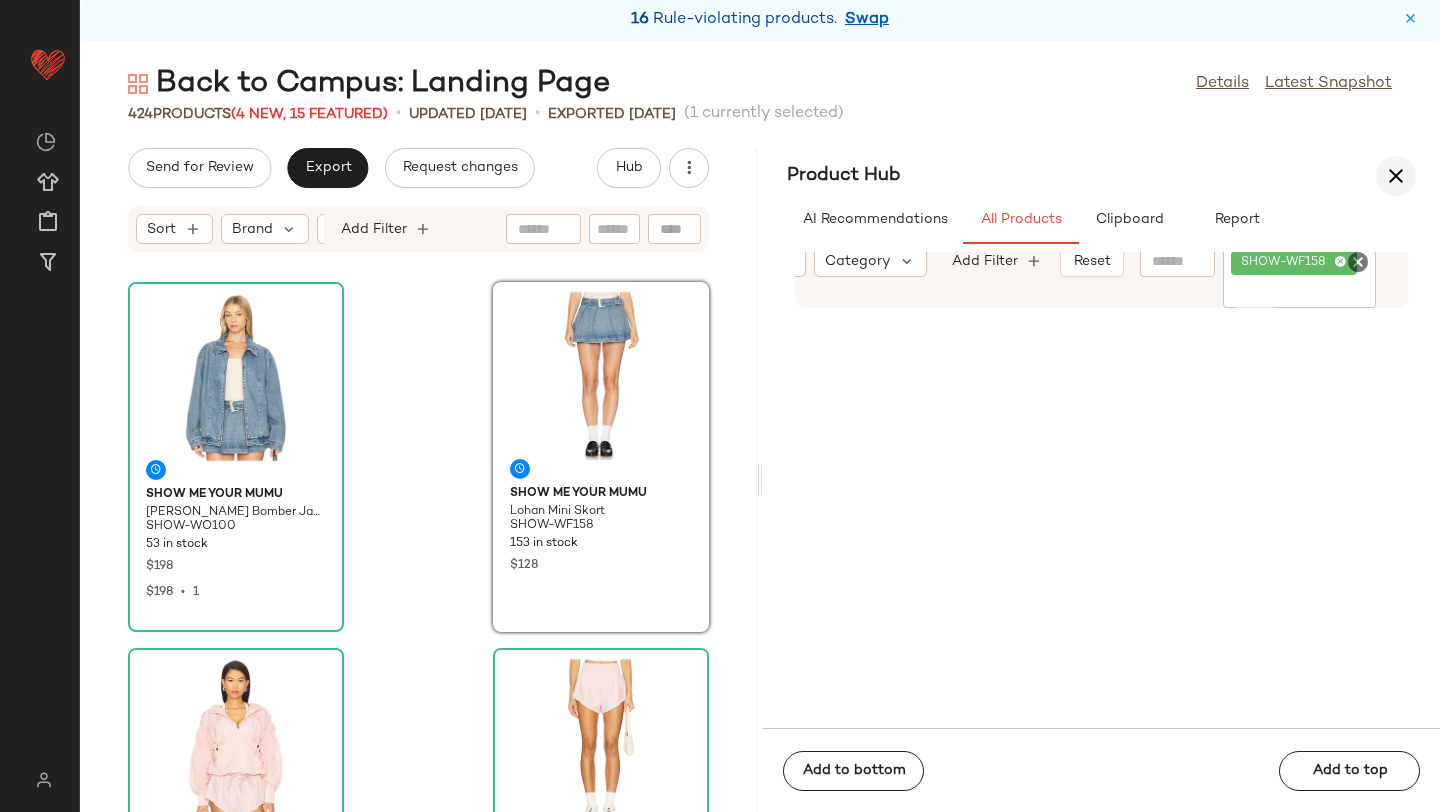 click at bounding box center (1396, 176) 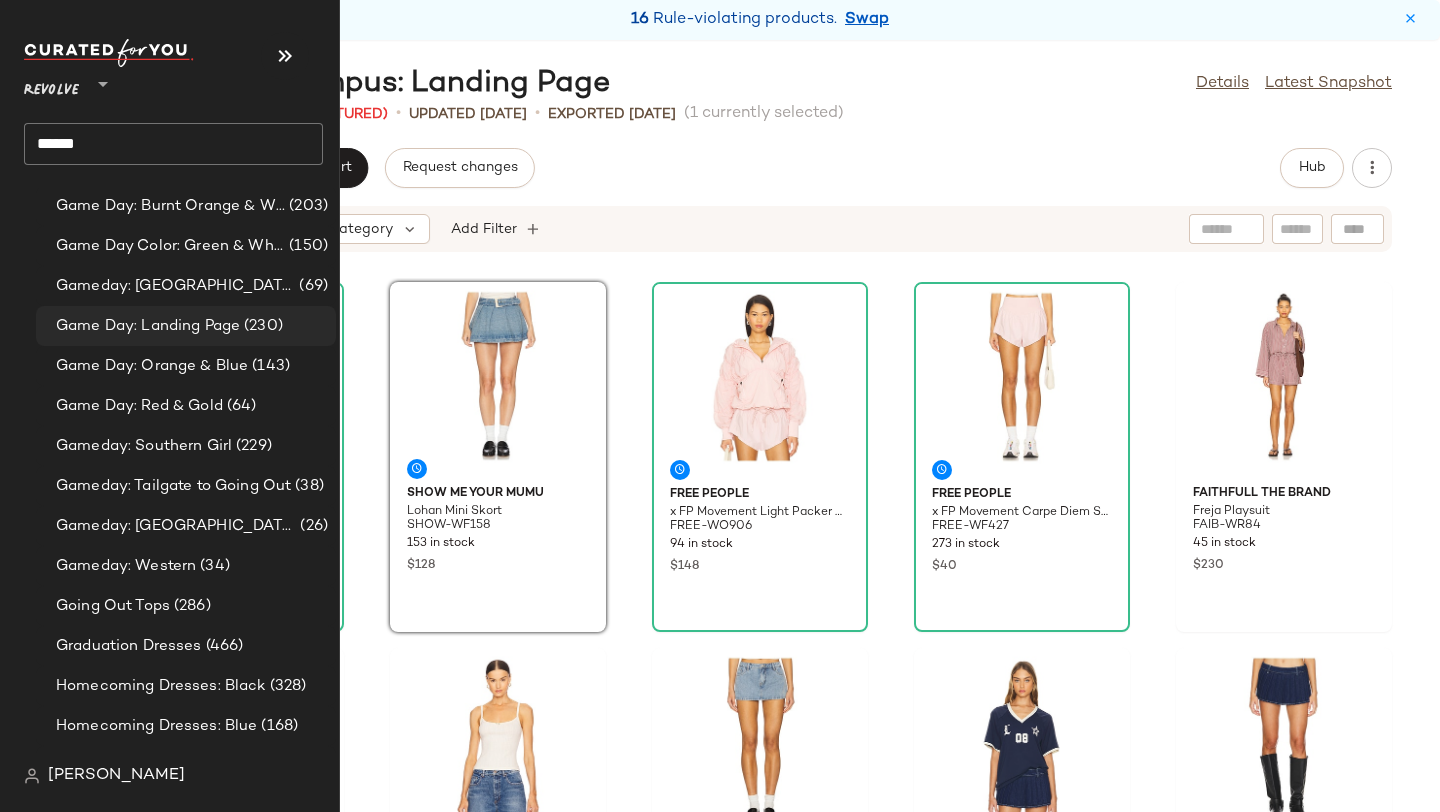 scroll, scrollTop: 4542, scrollLeft: 0, axis: vertical 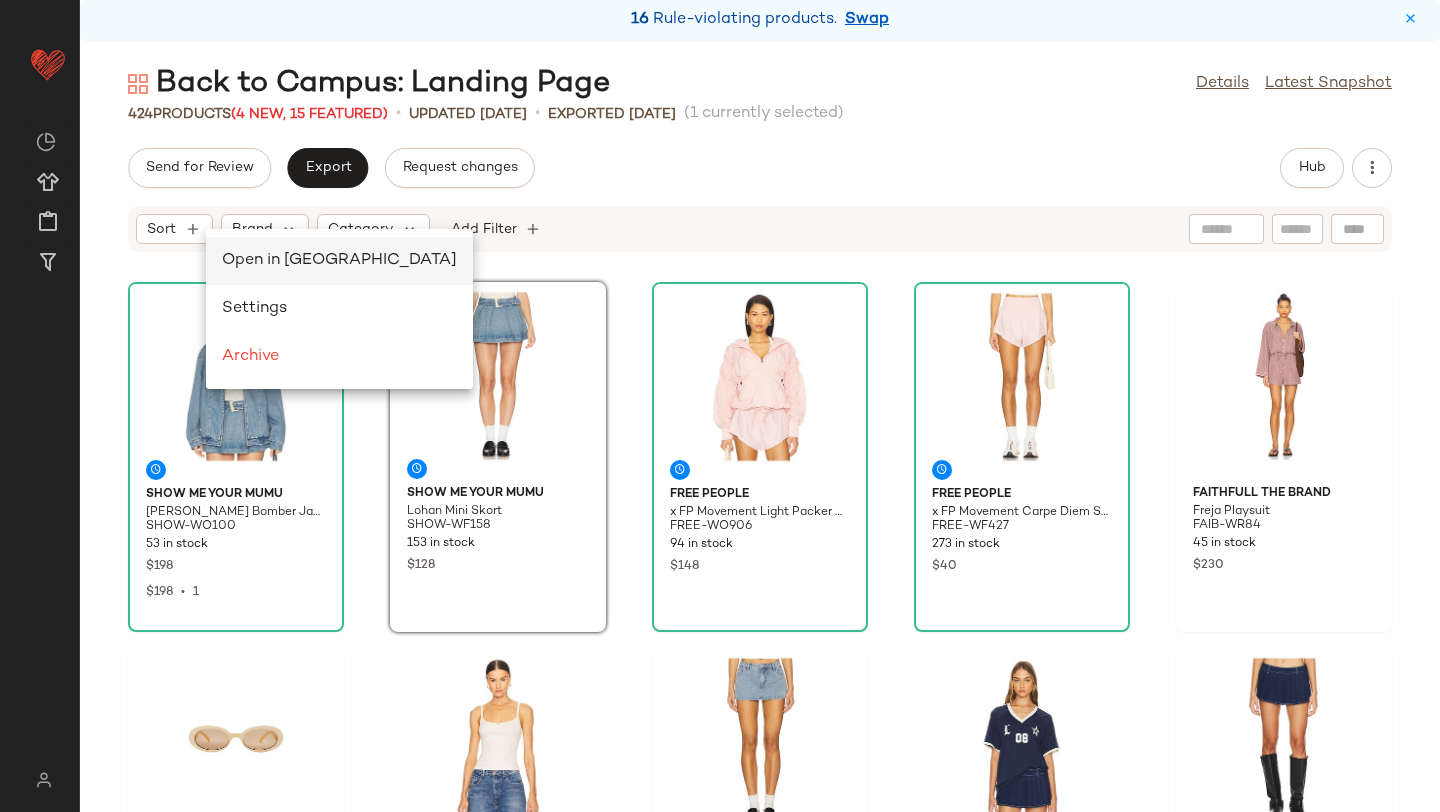 drag, startPoint x: 206, startPoint y: 229, endPoint x: 226, endPoint y: 238, distance: 21.931713 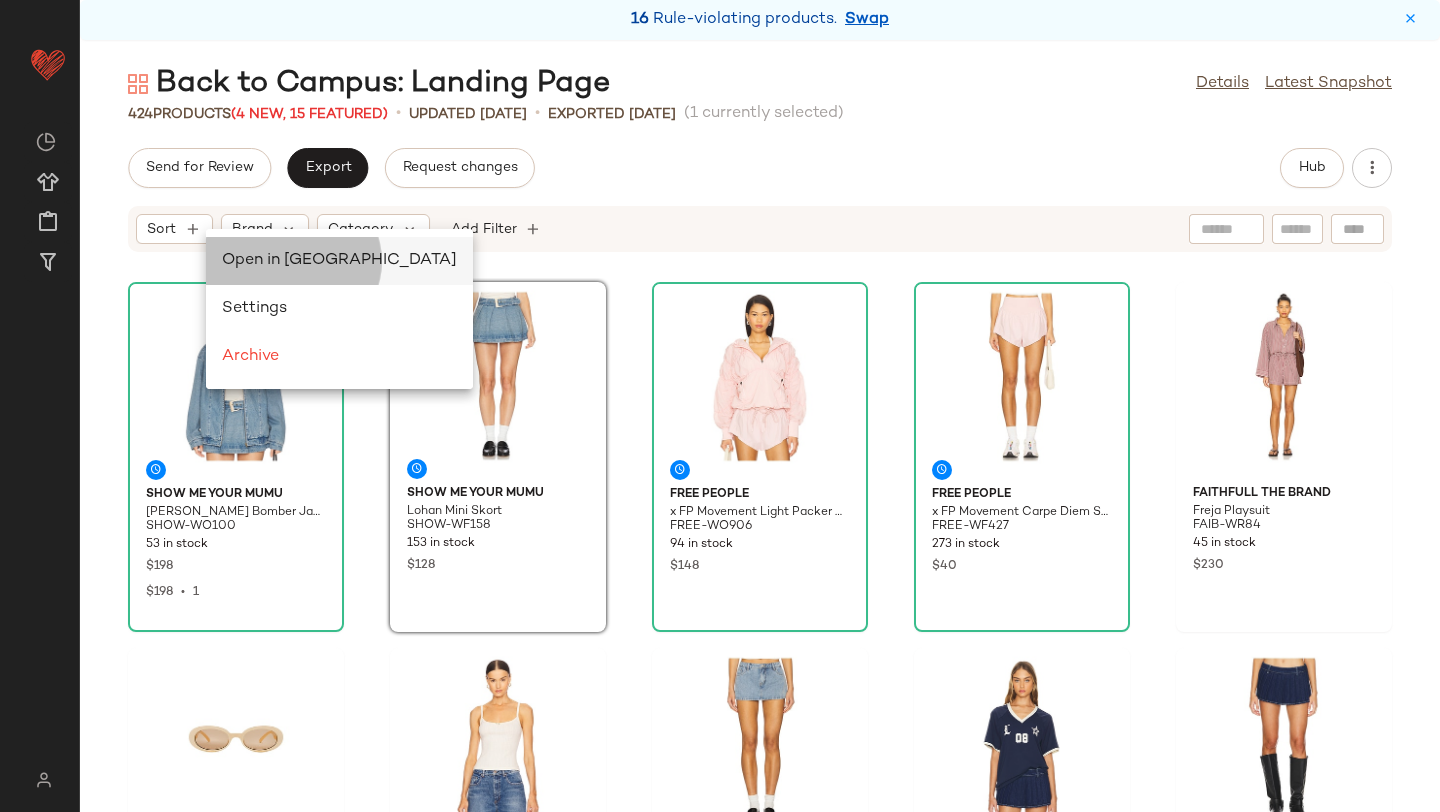 click on "Open in Split View" 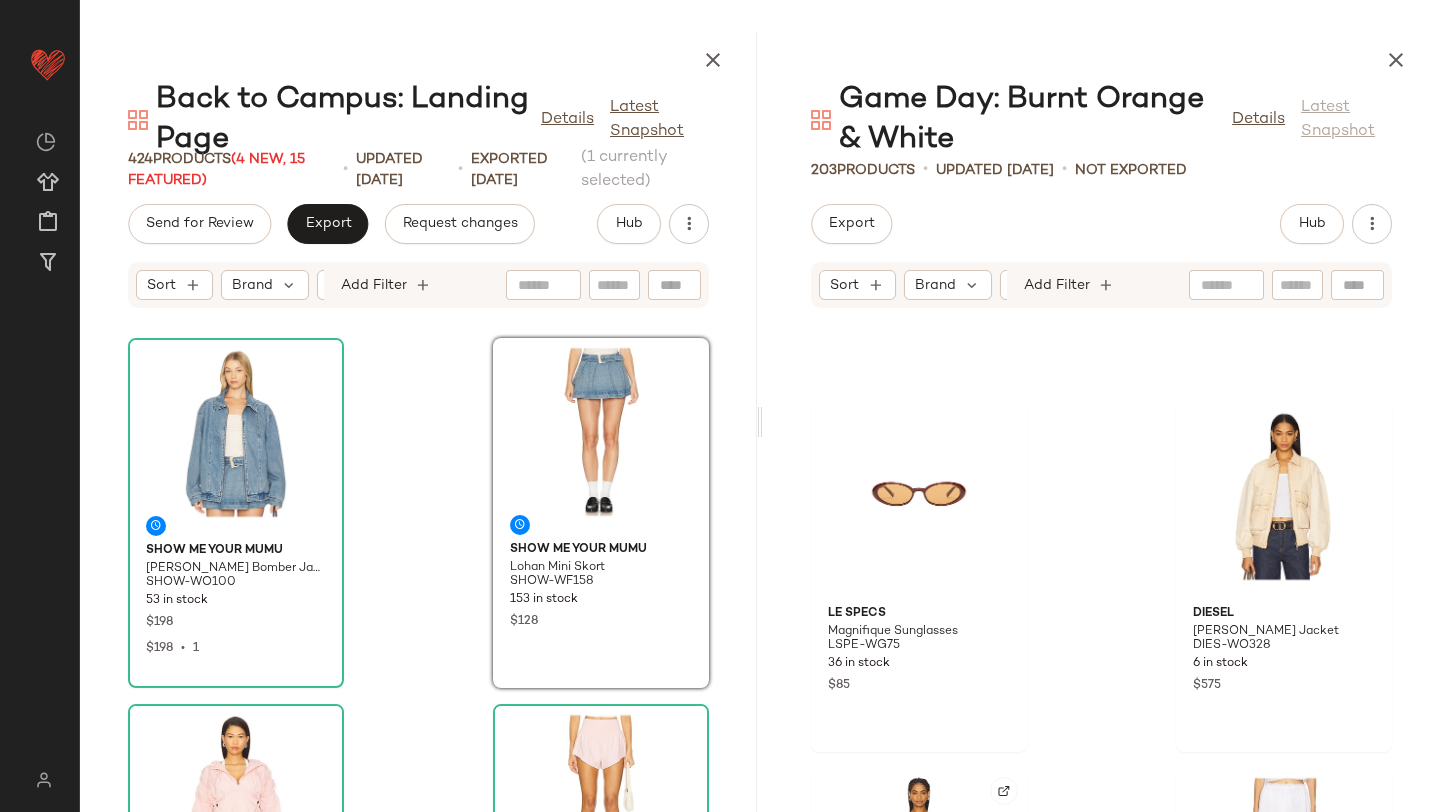 scroll, scrollTop: 1053, scrollLeft: 0, axis: vertical 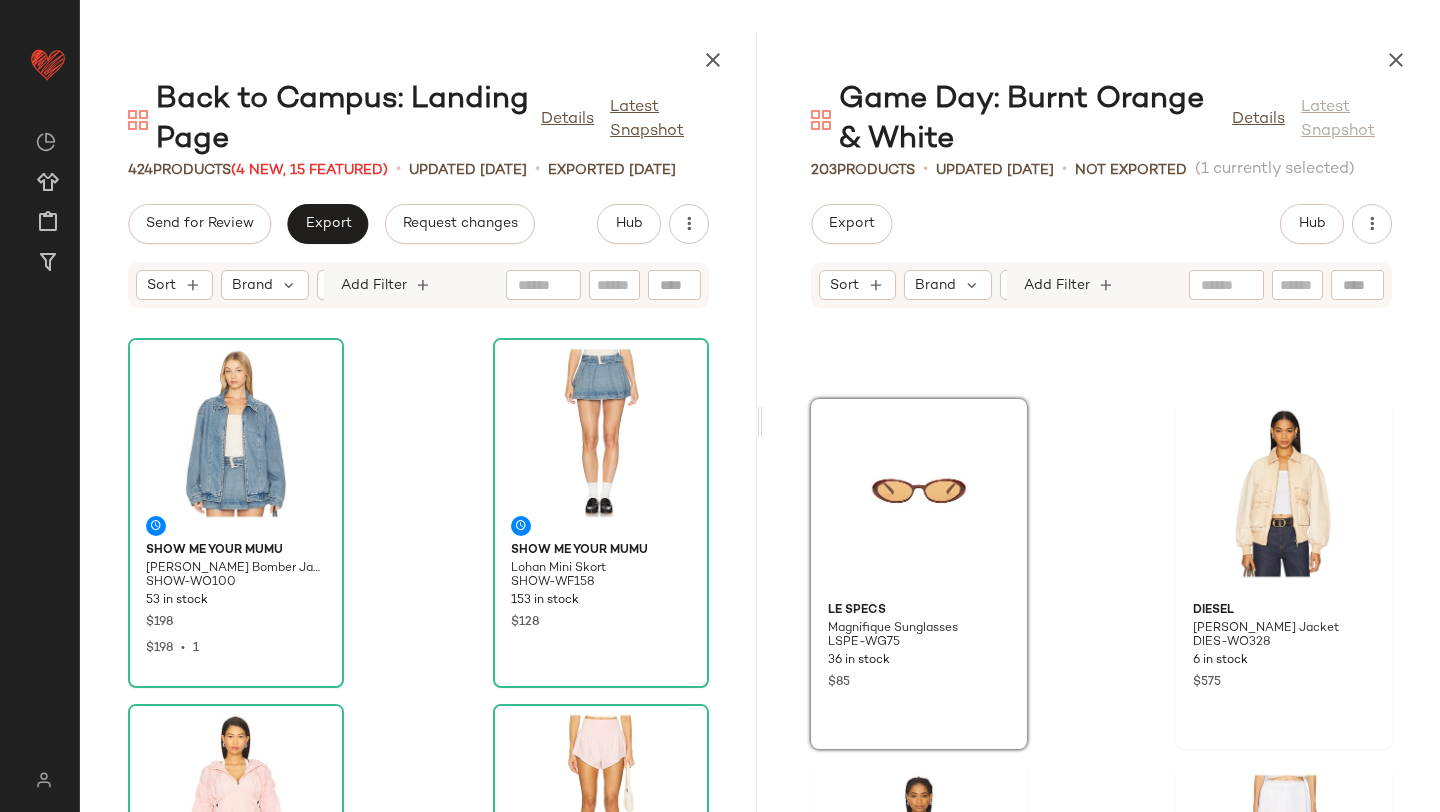 drag, startPoint x: 885, startPoint y: 527, endPoint x: 446, endPoint y: 493, distance: 440.31467 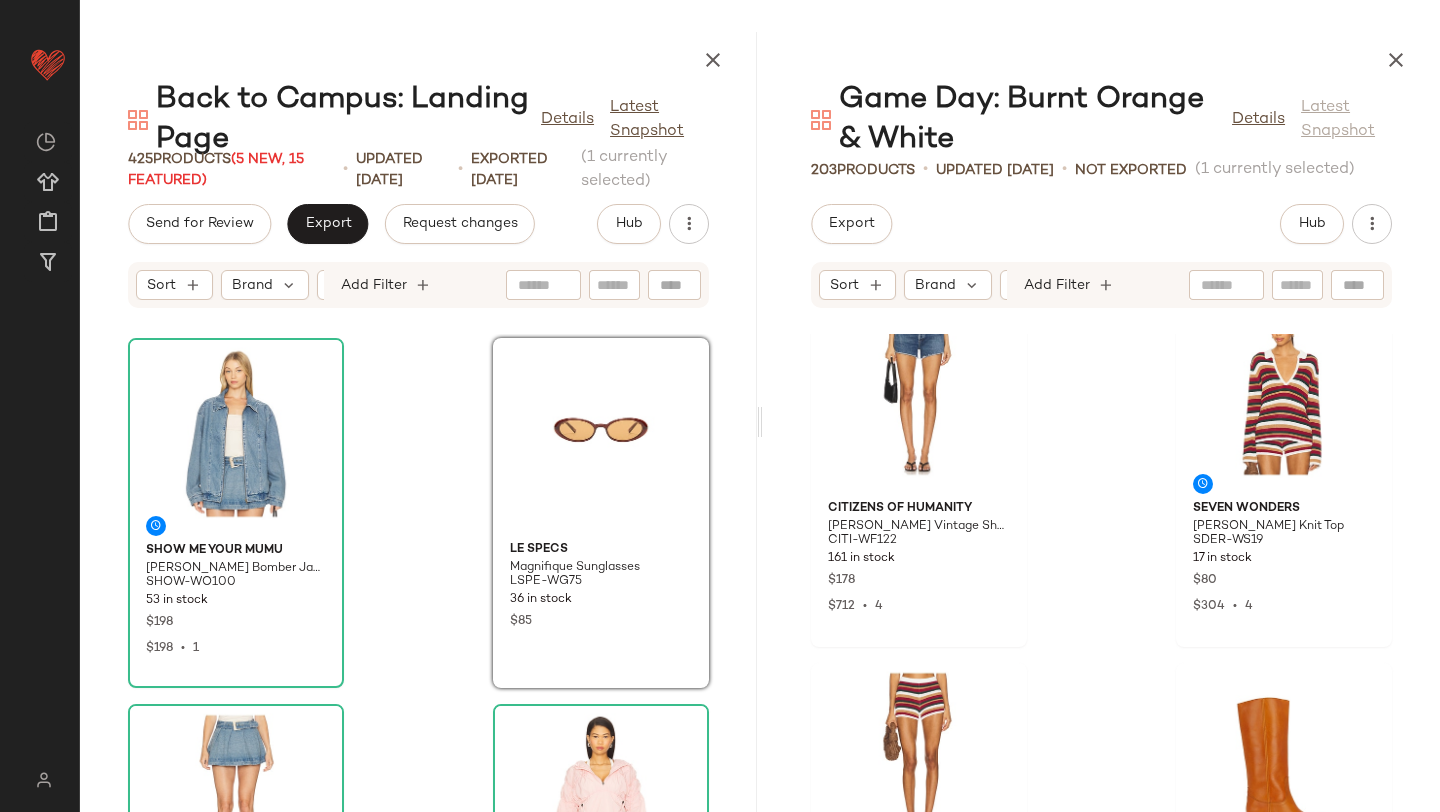 scroll, scrollTop: 24946, scrollLeft: 0, axis: vertical 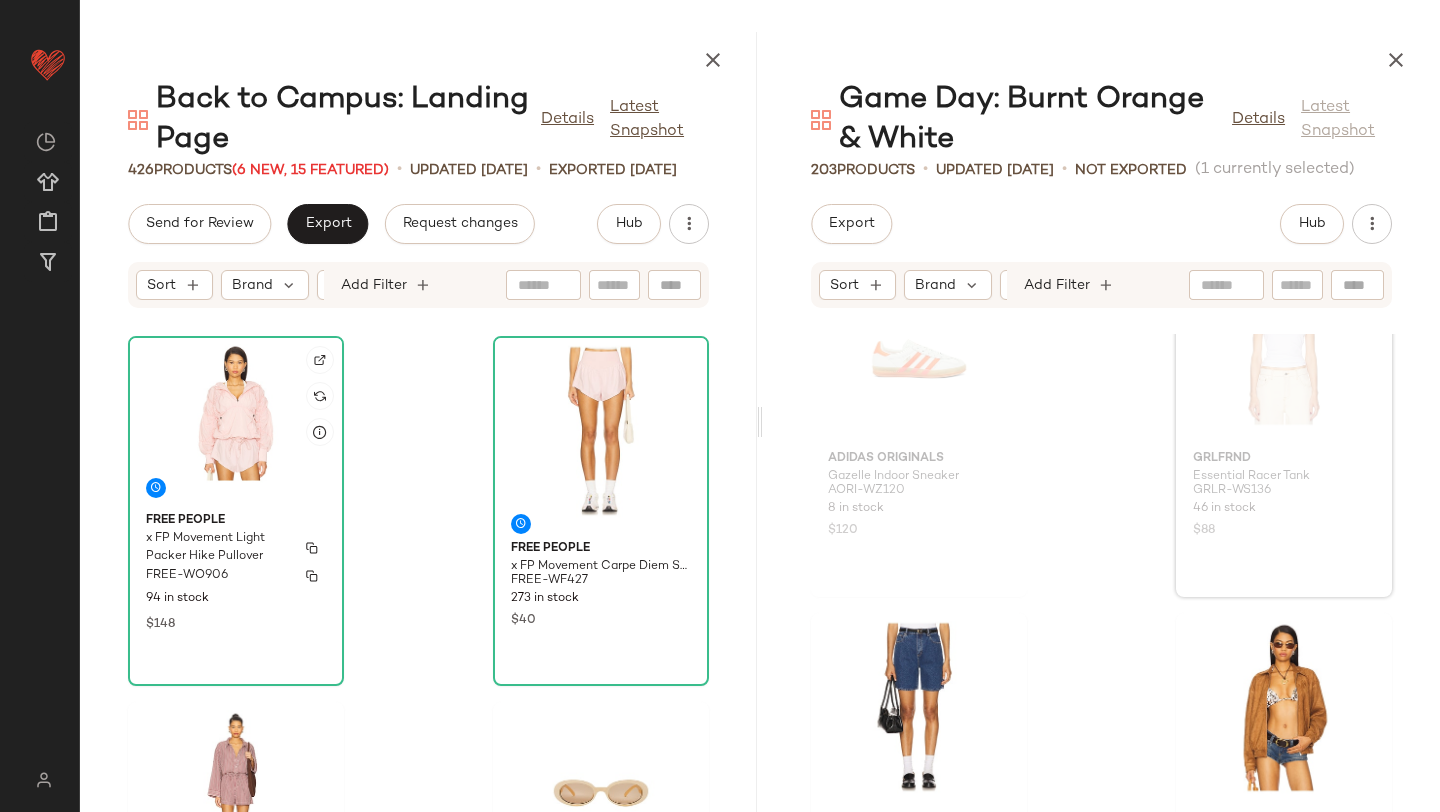 click on "Free People" at bounding box center (236, 521) 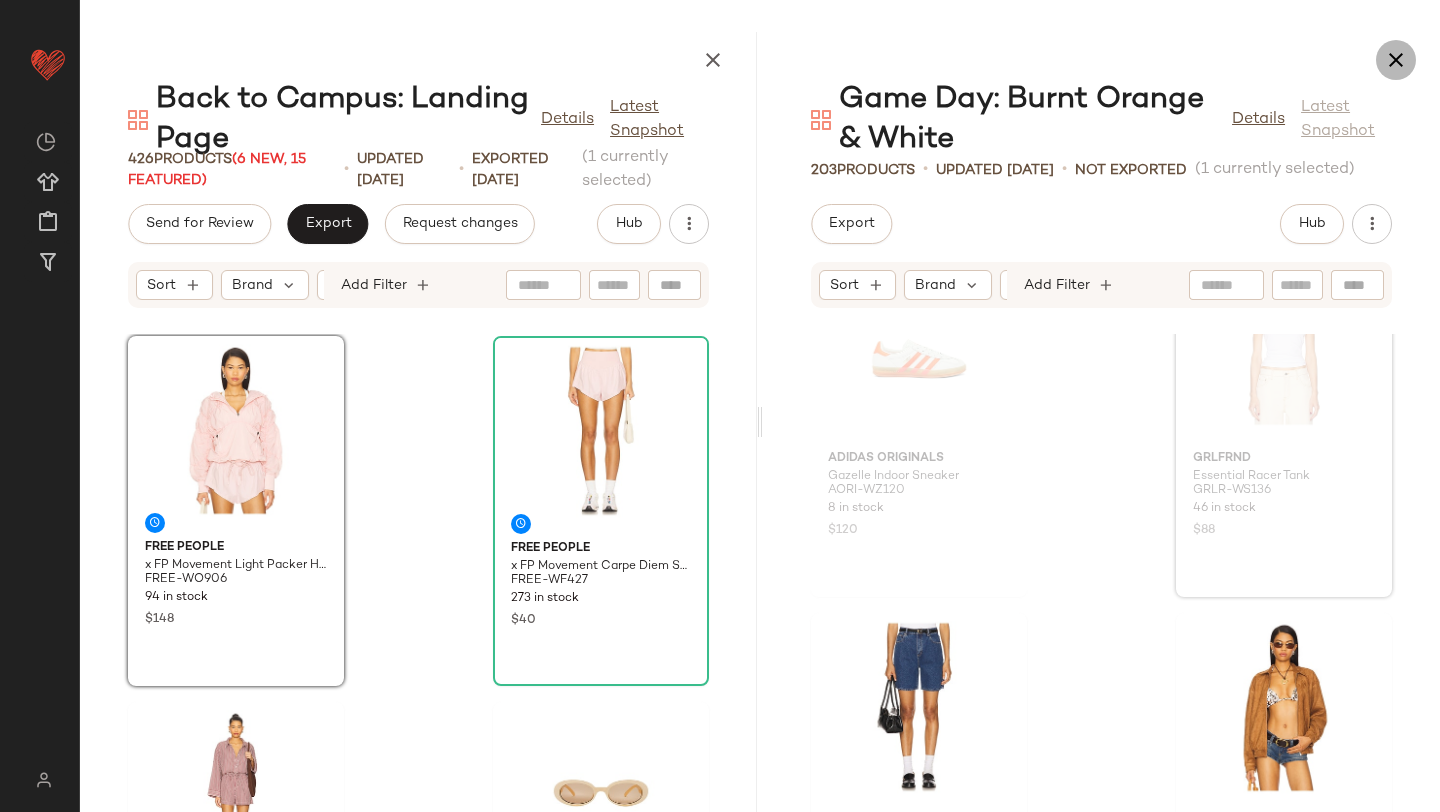 click at bounding box center (1396, 60) 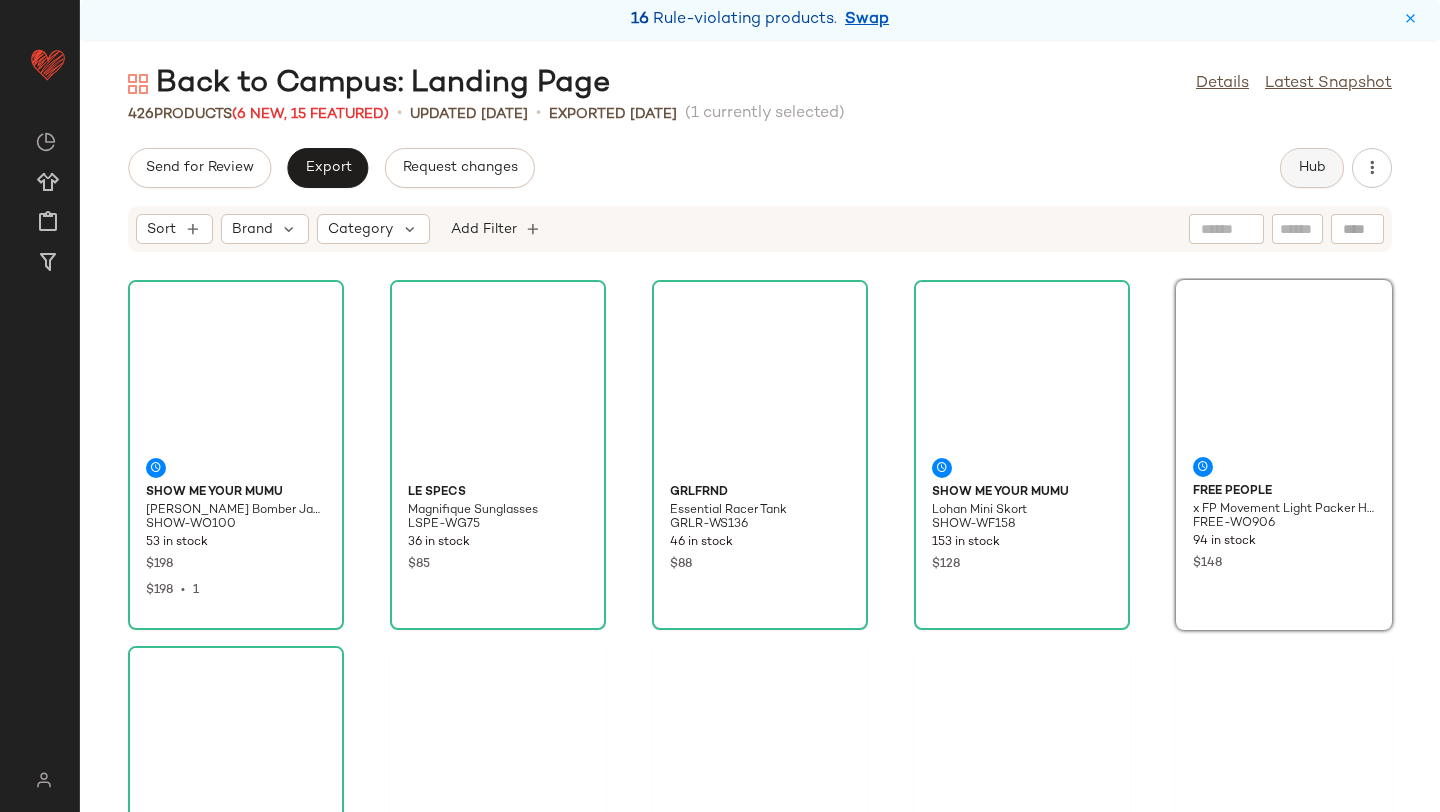 scroll, scrollTop: 0, scrollLeft: 0, axis: both 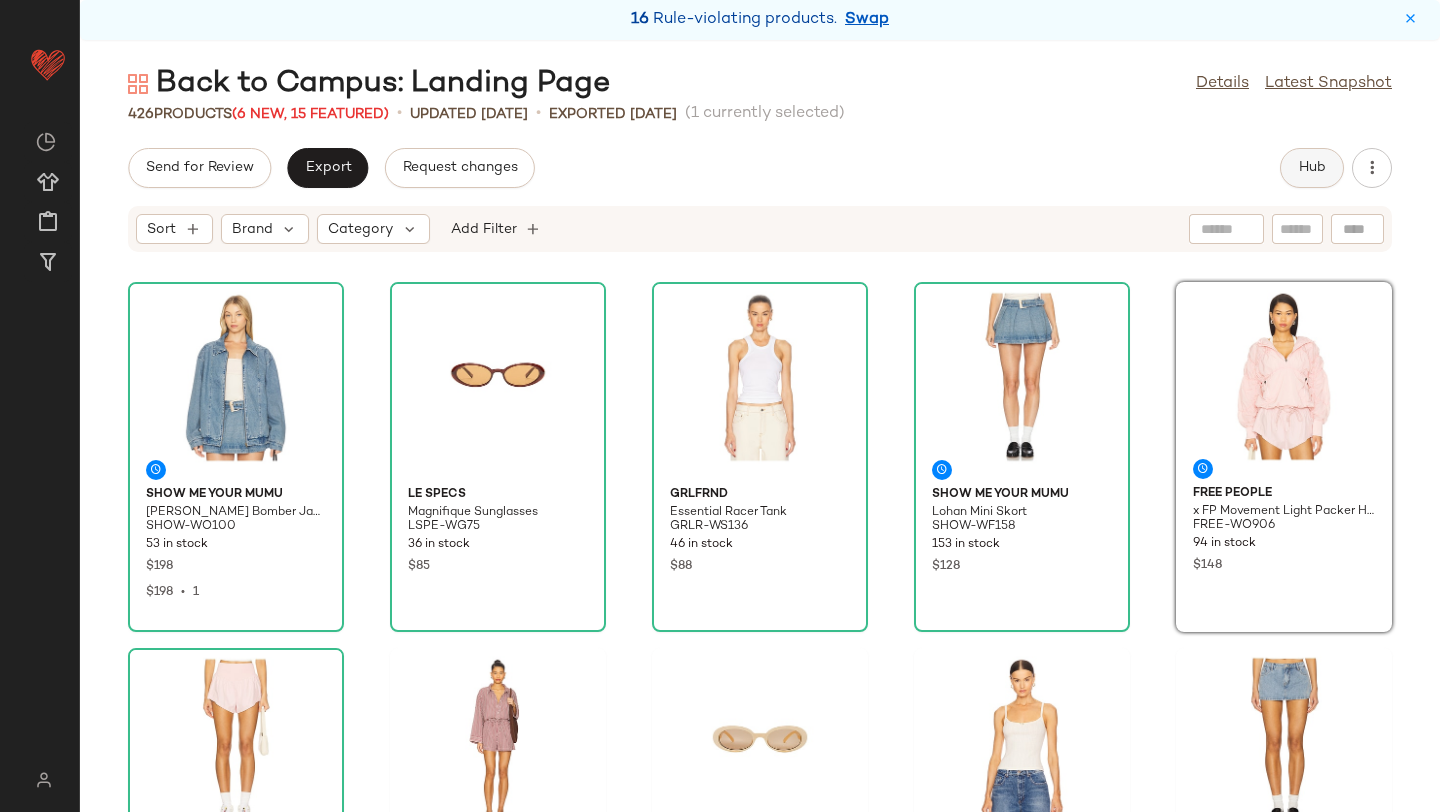 click on "Hub" 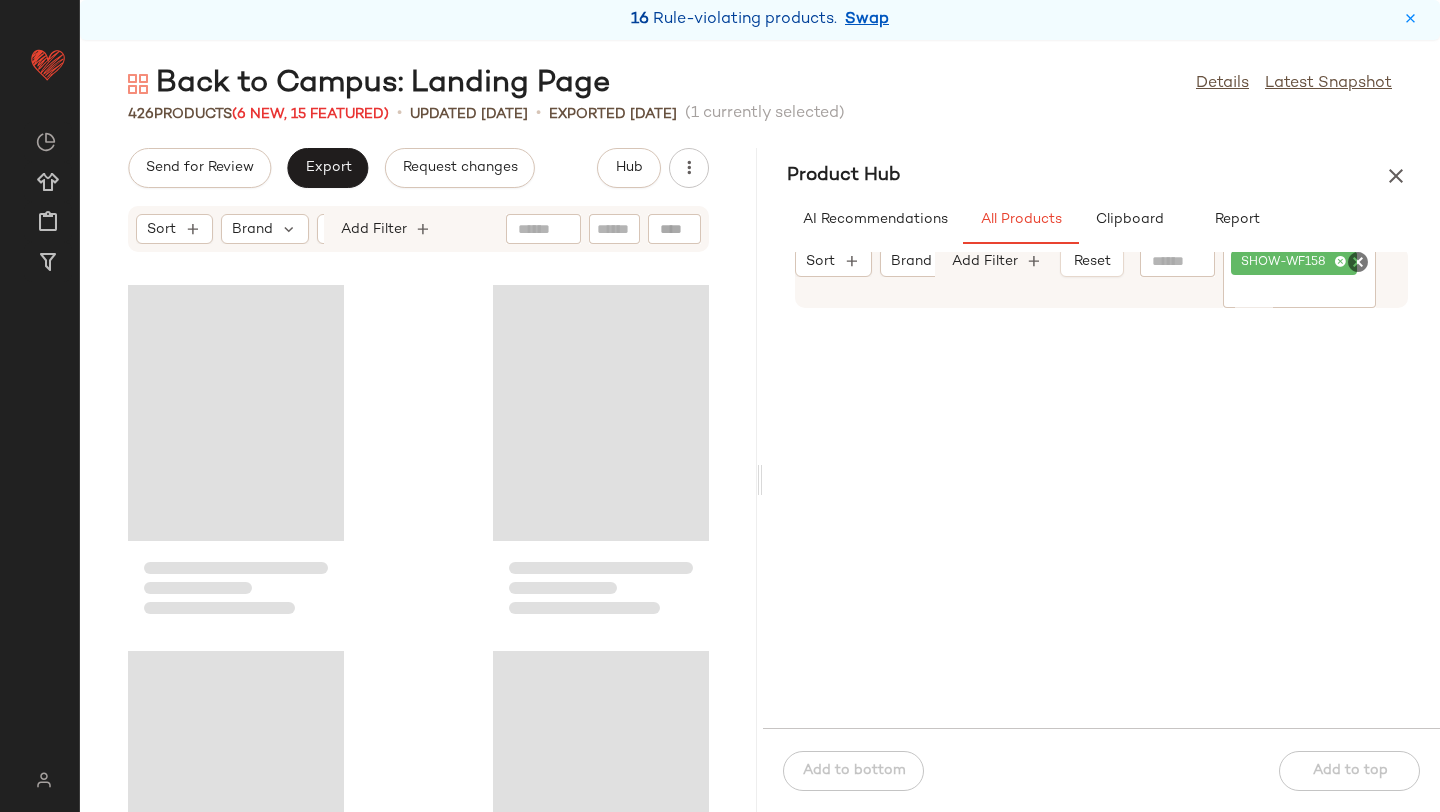 scroll, scrollTop: 748, scrollLeft: 0, axis: vertical 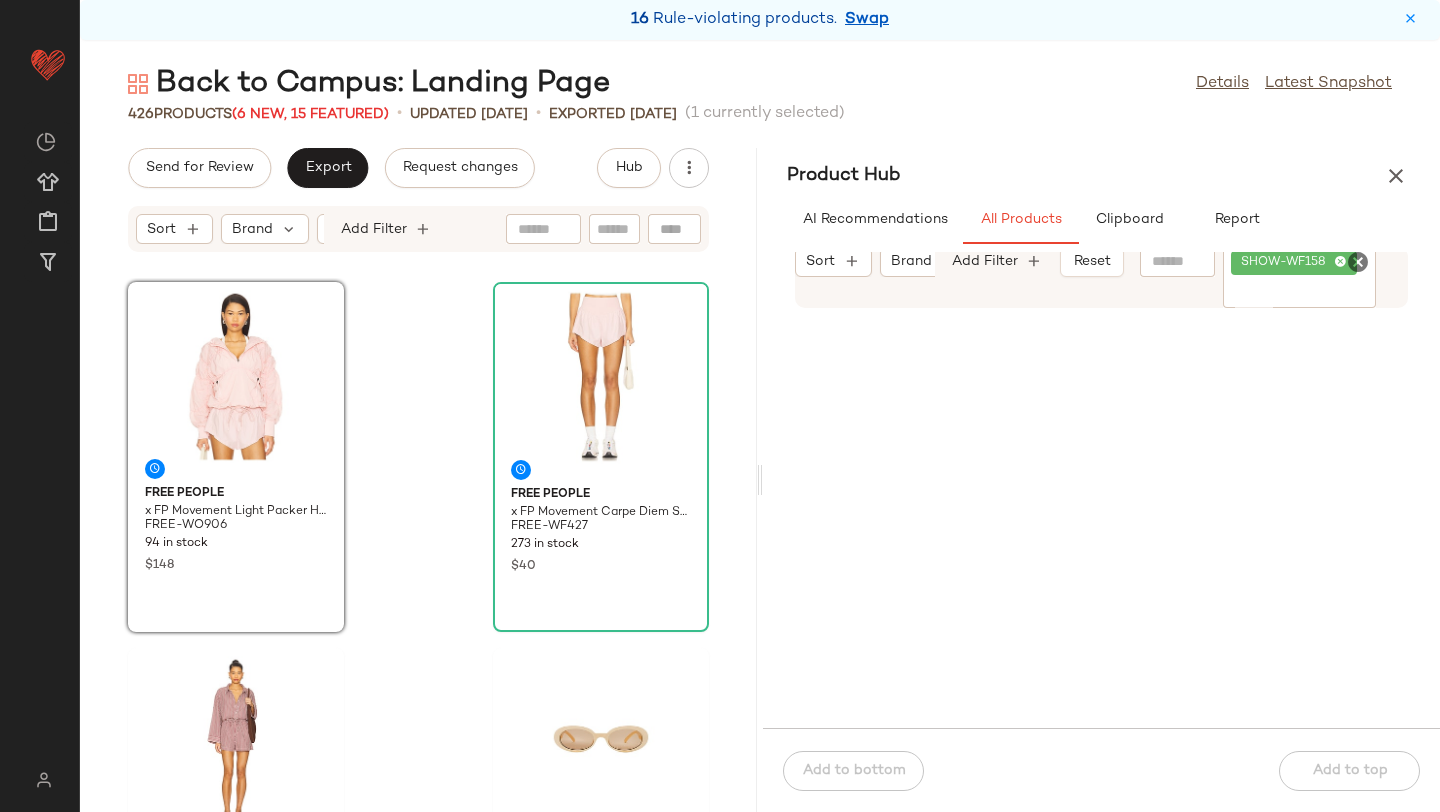 click on "Filter SHOW-WF158 Filter" at bounding box center (1262, 277) 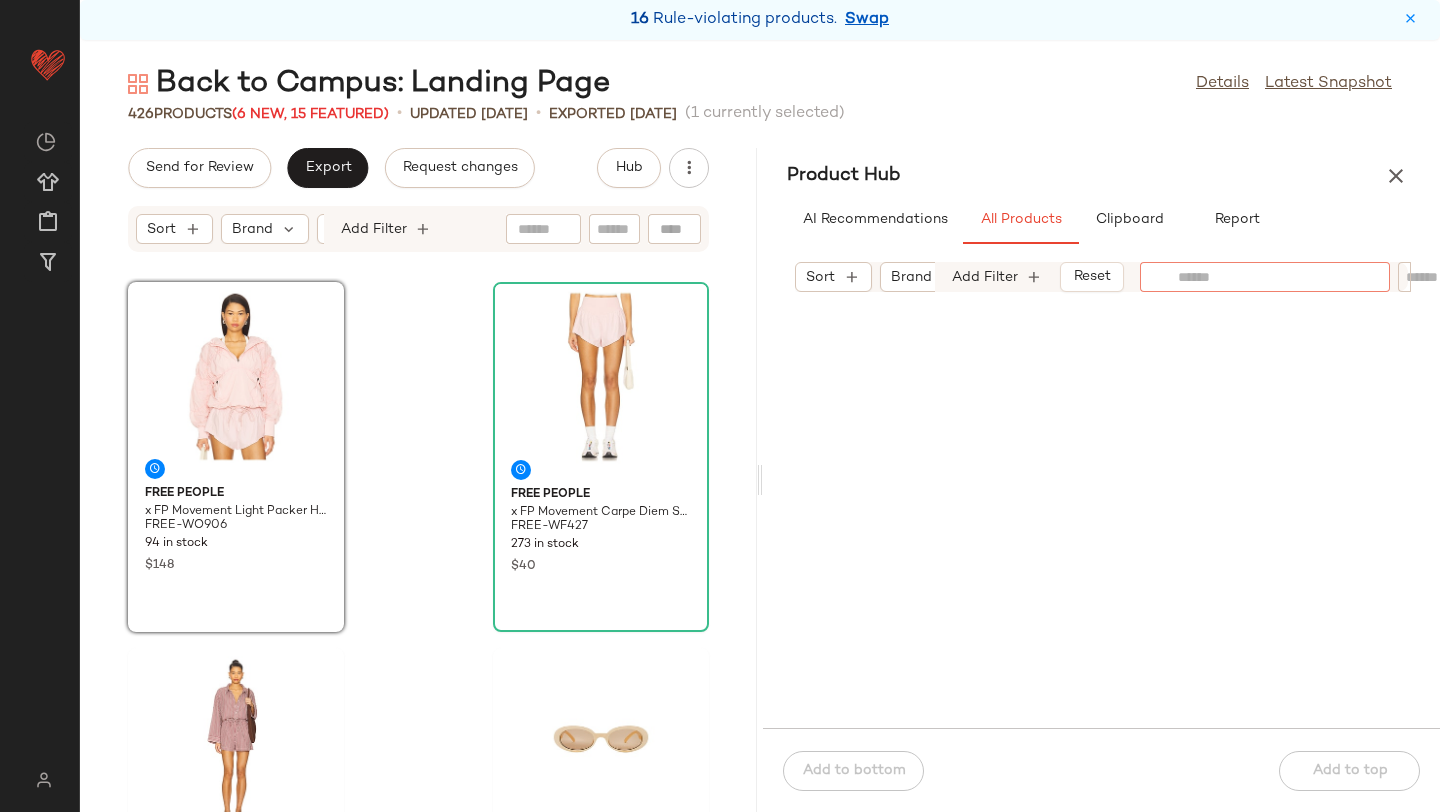 click 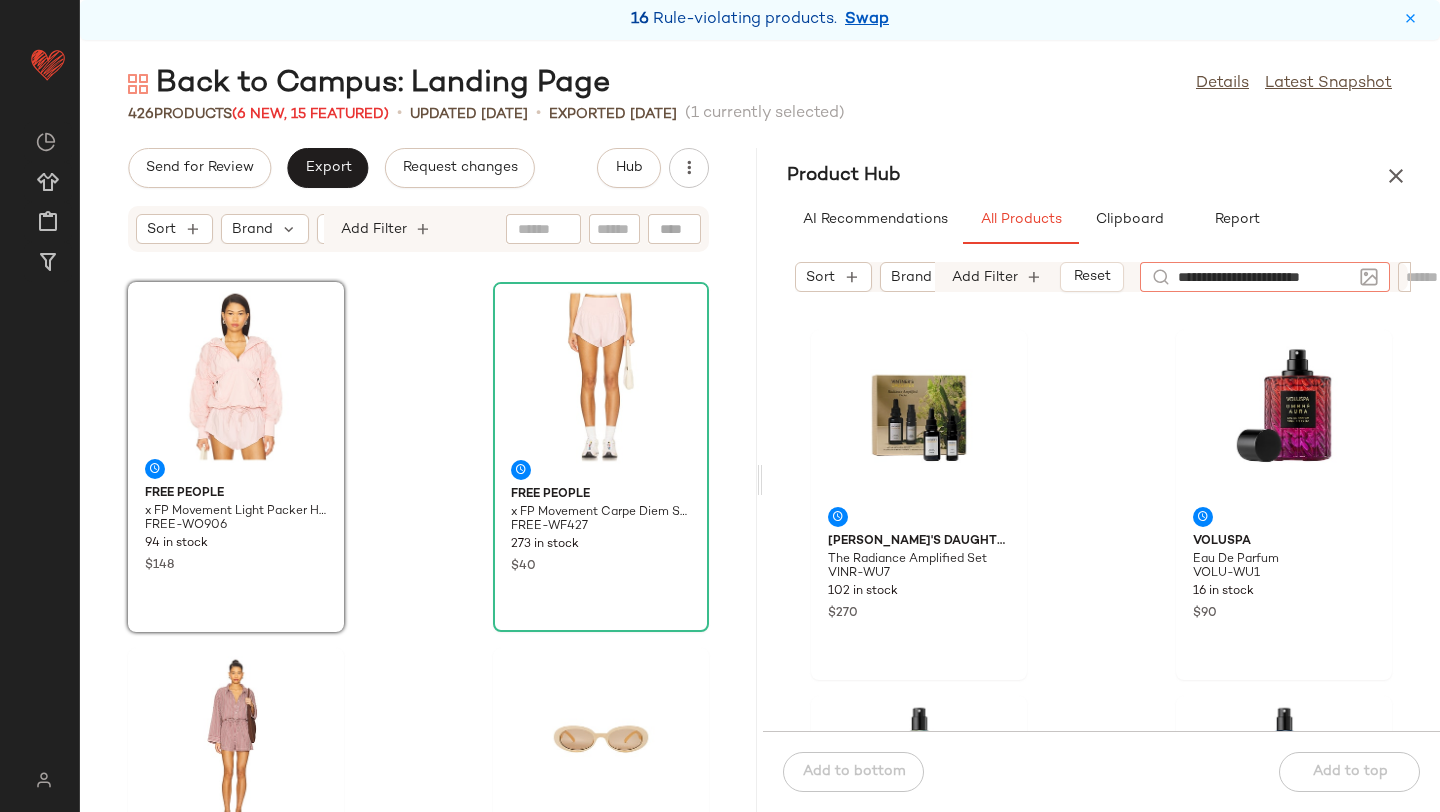 type on "**********" 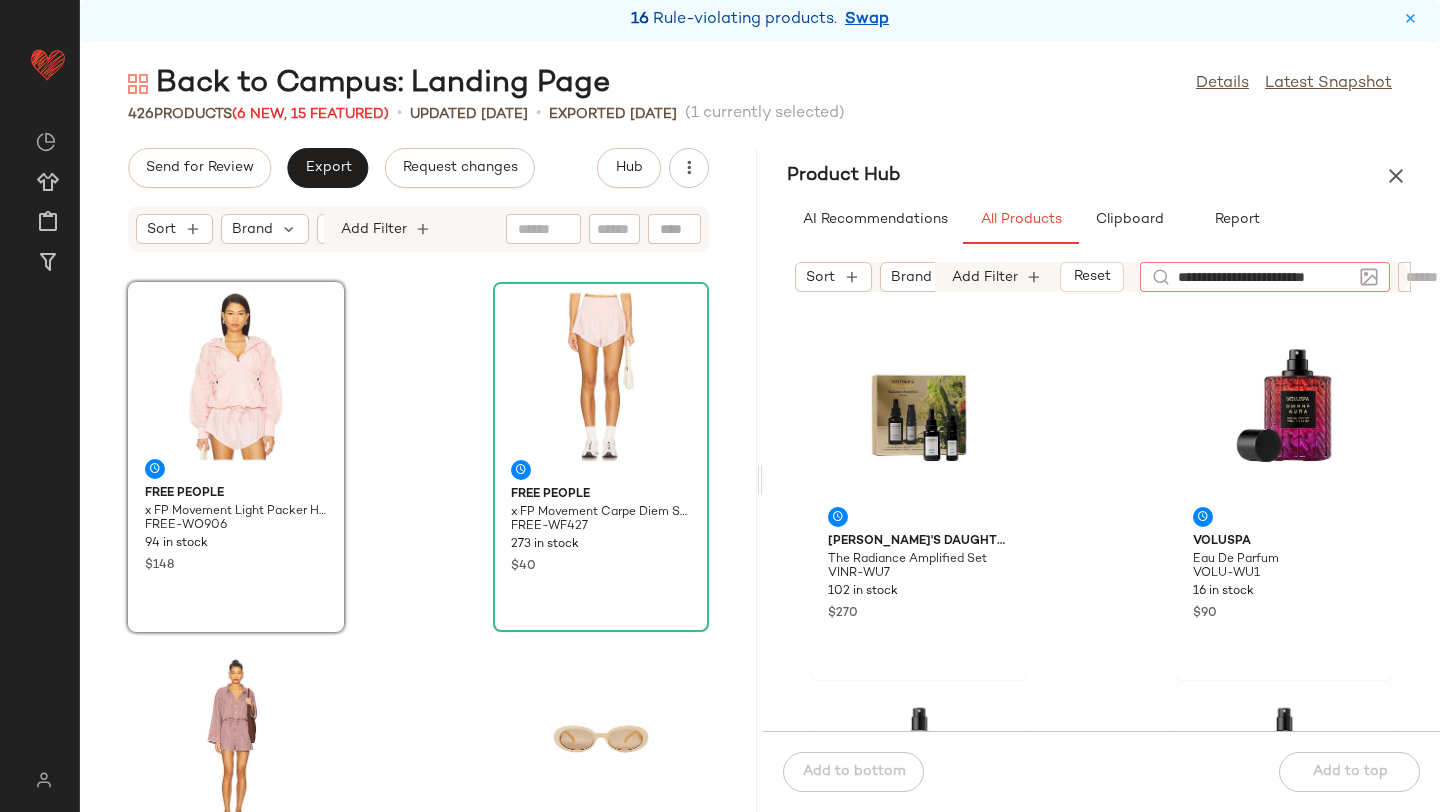 type 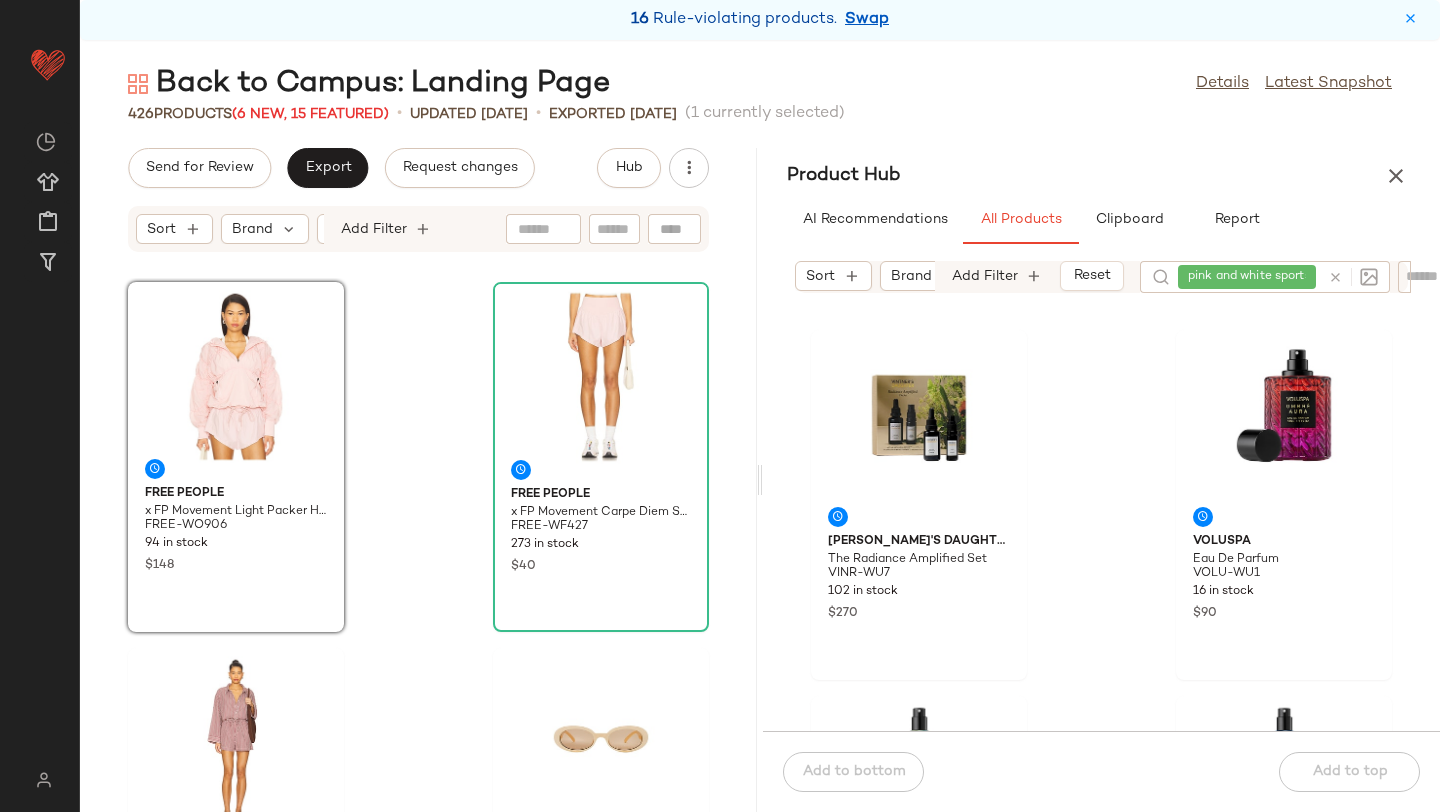 click on "Back to Campus: Landing Page  Details   Latest Snapshot  426   Products  (6 New, 15 Featured)  •   updated Jul 8th  •  Exported Jul 3rd   (1 currently selected)   Send for Review   Export   Request changes   Hub  Sort  Brand  Category  Add Filter  Free People x FP Movement Light Packer Hike Pullover FREE-WO906 94 in stock $148 Free People x FP Movement Carpe Diem Short FREE-WF427 273 in stock $40 FAITHFULL THE BRAND Freja Playsuit FAIB-WR84 45 in stock $230 Le Specs Work It! Sunglasses LSPE-WG68 47 in stock $65 L'Academie by Marianna Iyana Tank Top LCDE-WS1136 38 in stock $99 $99  •  1 superdown Tayler Skort SPDW-WF278 75 in stock $65 $65  •  1 LIONESS Spectate Top LIOR-WS61 2 in stock $49 LIONESS Rider Mini Skort LIOR-WF11 472 in stock $99 $89  •  1 Product Hub  AI Recommendations   All Products   Clipboard   Report  Sort  Brand  Category  In Curation?:   No Age:   adult Availability:   (2) Sale Price:   Not on sale Add Filter   Reset  pink and white sports bra Vintner's Daughter VINR-WU7" at bounding box center [760, 438] 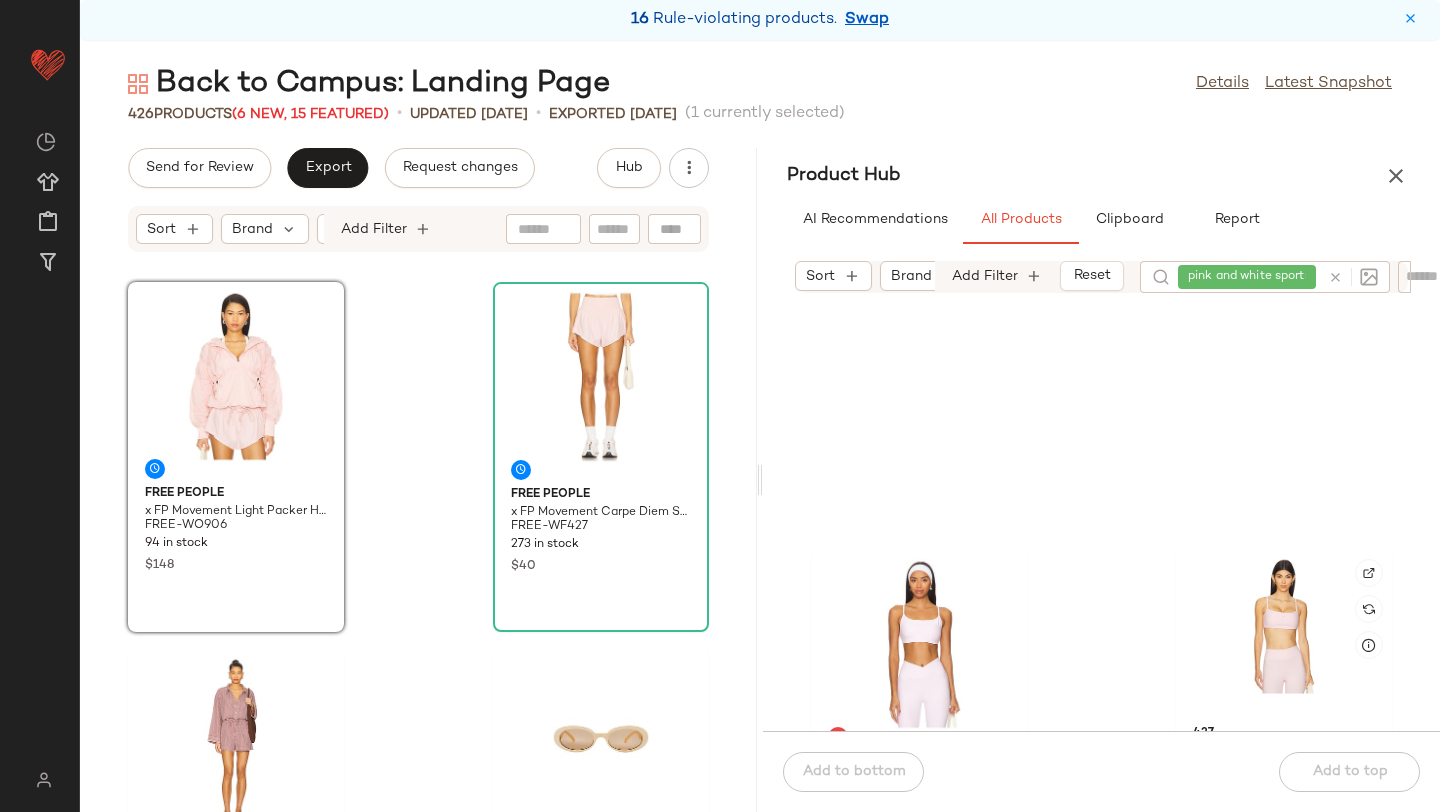 scroll, scrollTop: 256, scrollLeft: 0, axis: vertical 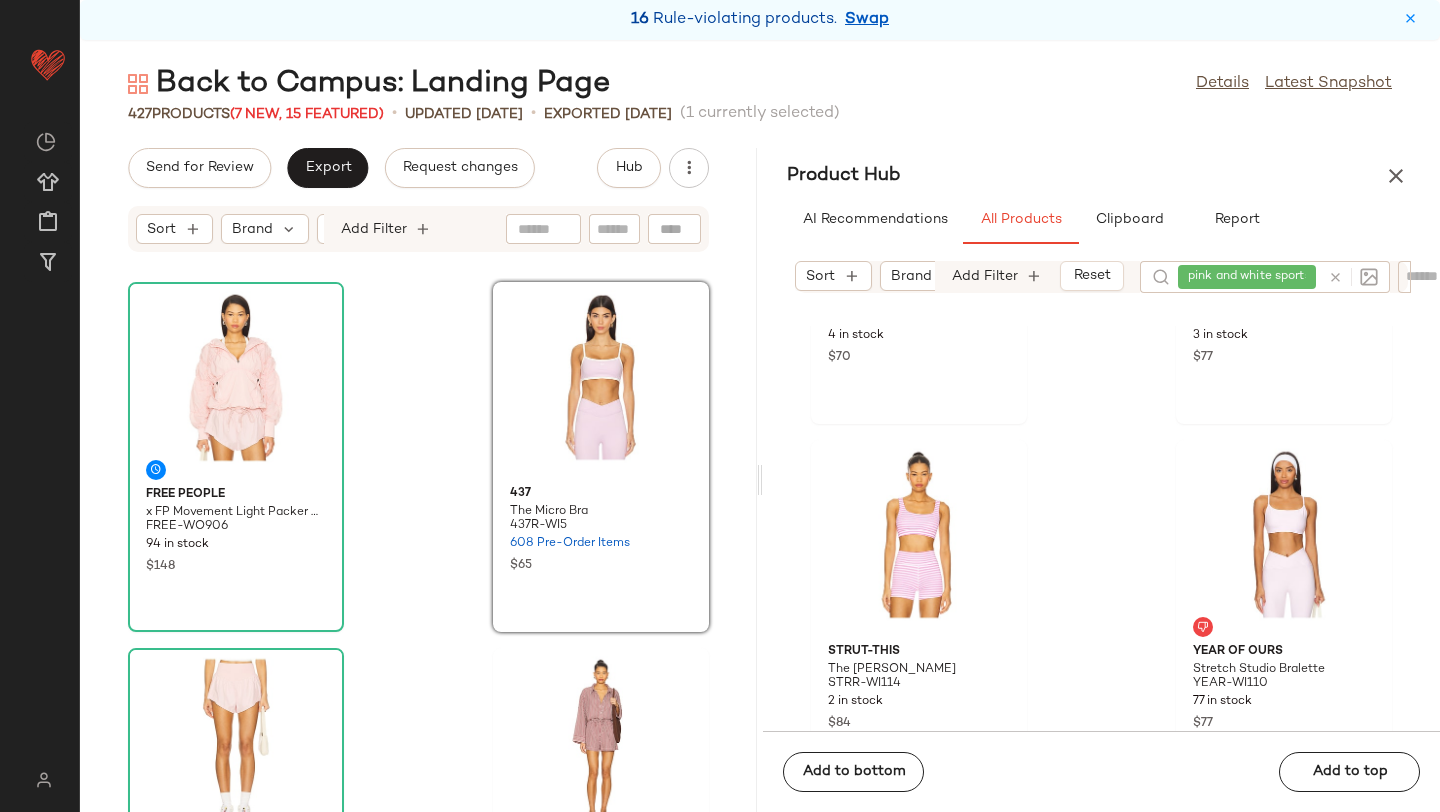 click at bounding box center [1335, 277] 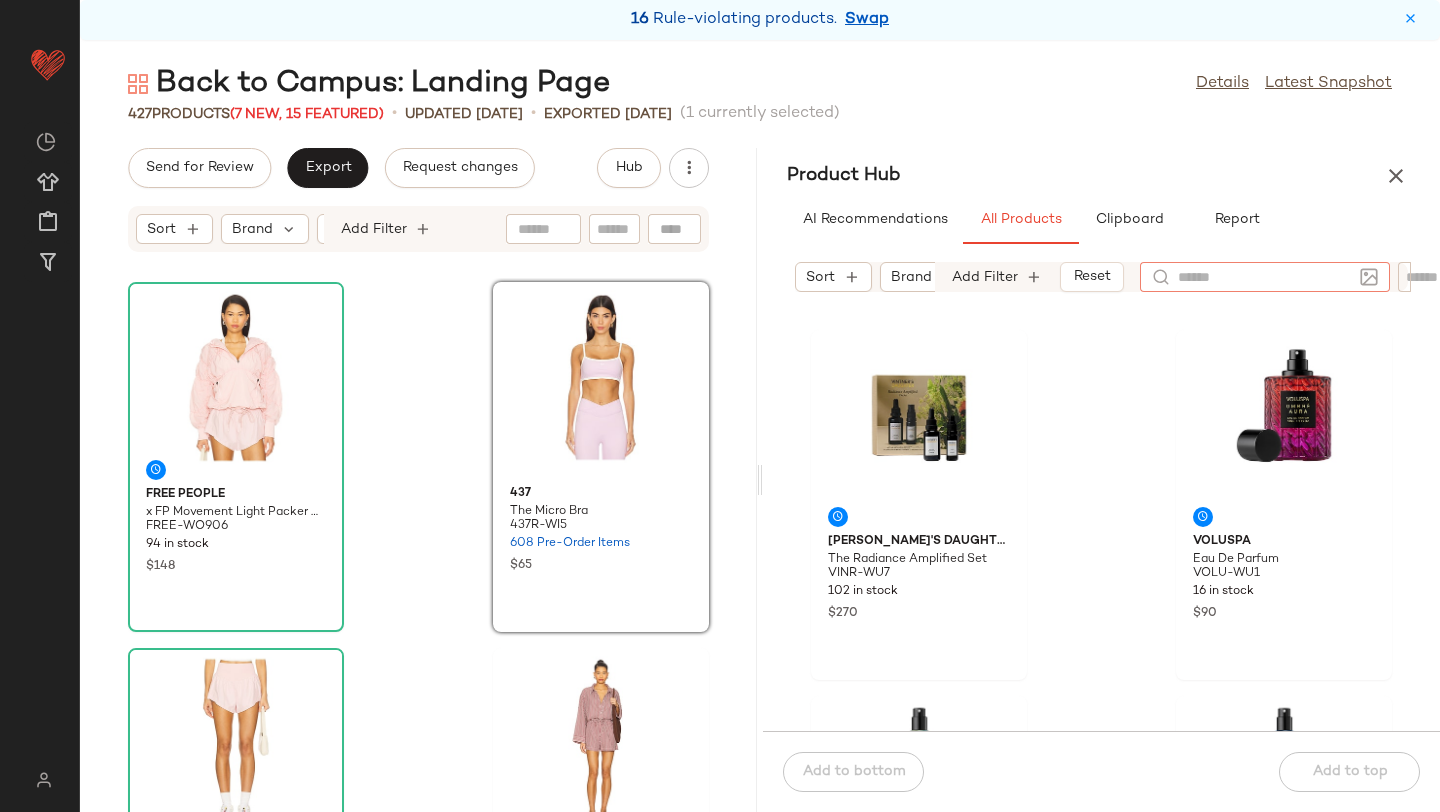 click on "Sort  Brand  Category  In Curation?:   No Age:   adult Availability:   (2) Sale Price:   Not on sale Add Filter   Reset" at bounding box center [1101, 277] 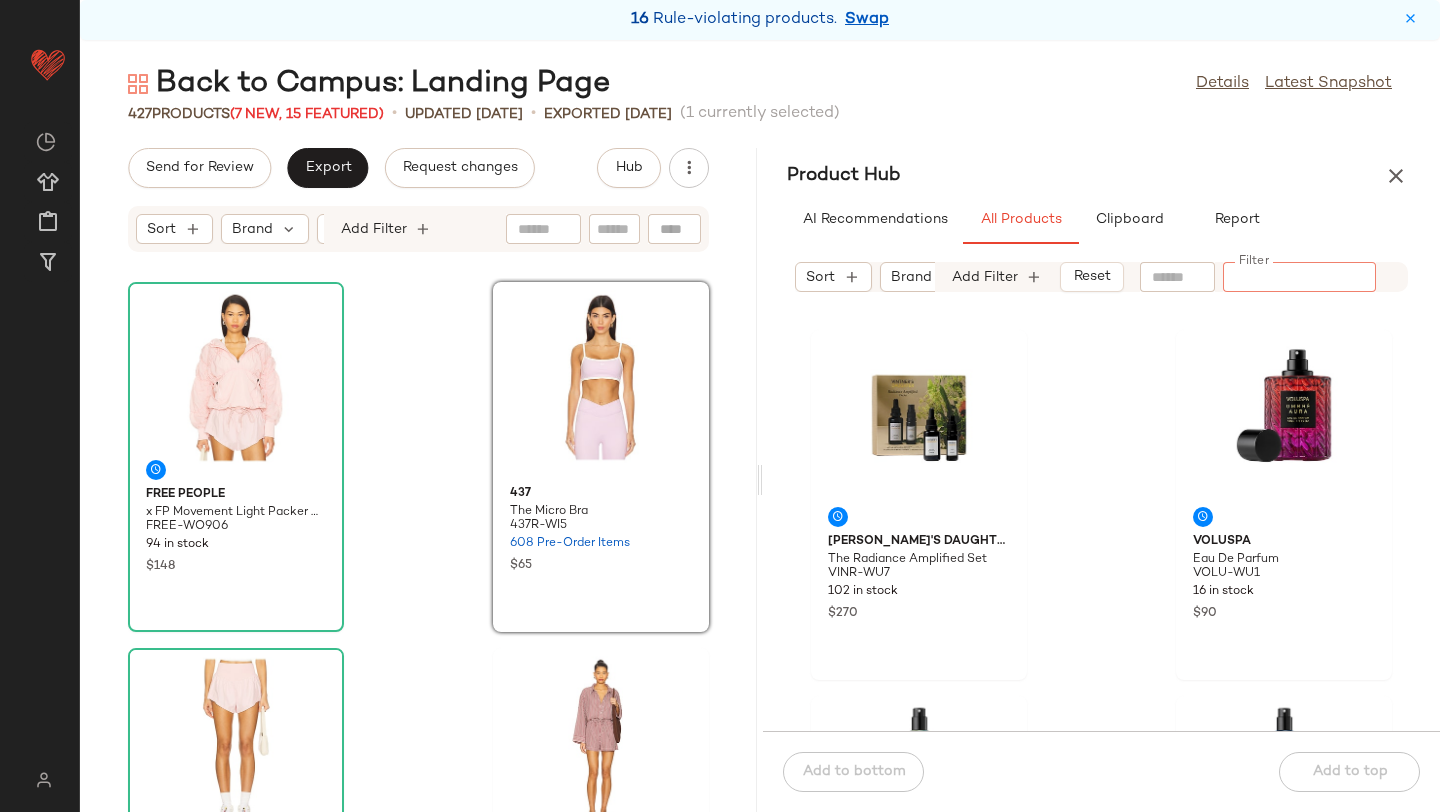 paste on "*********" 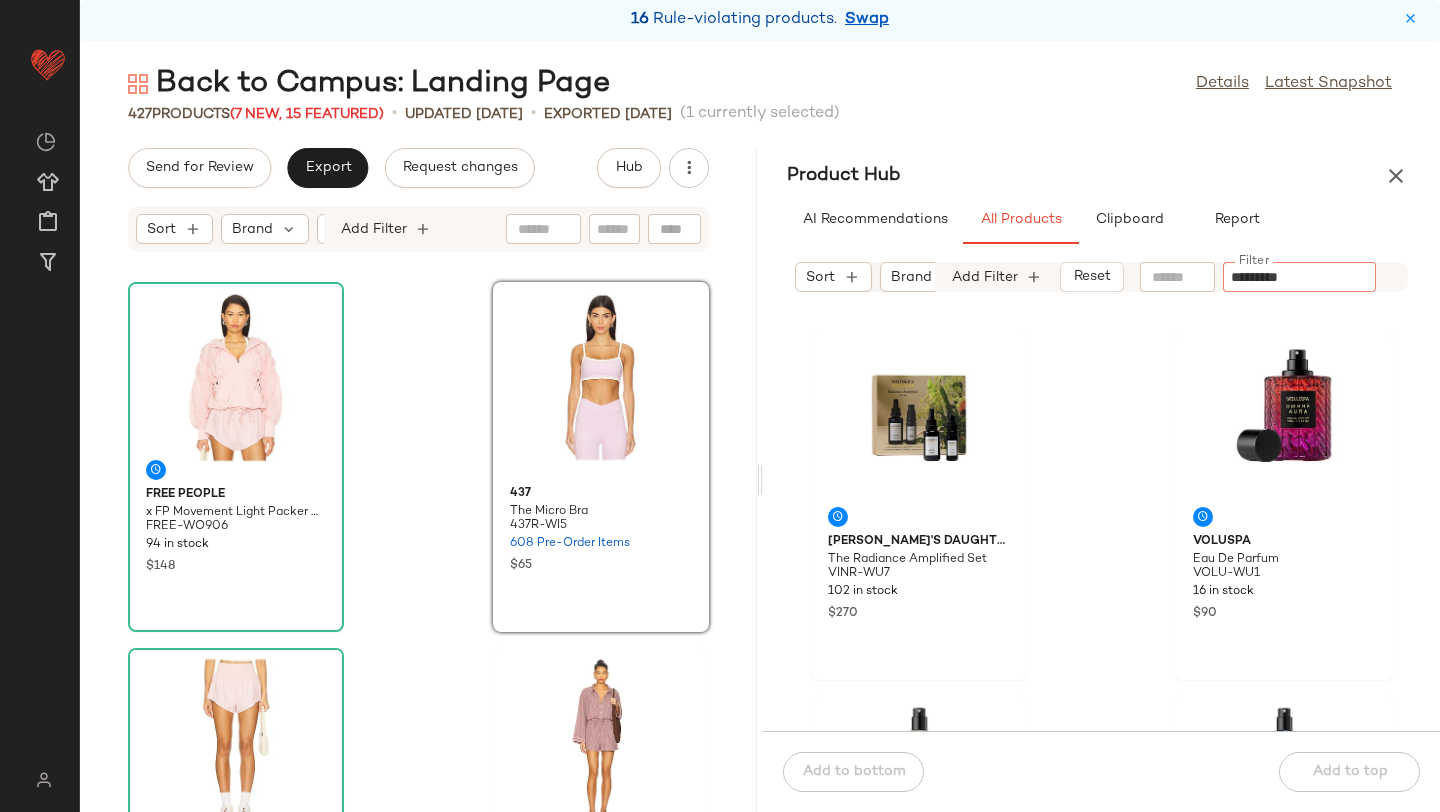 type 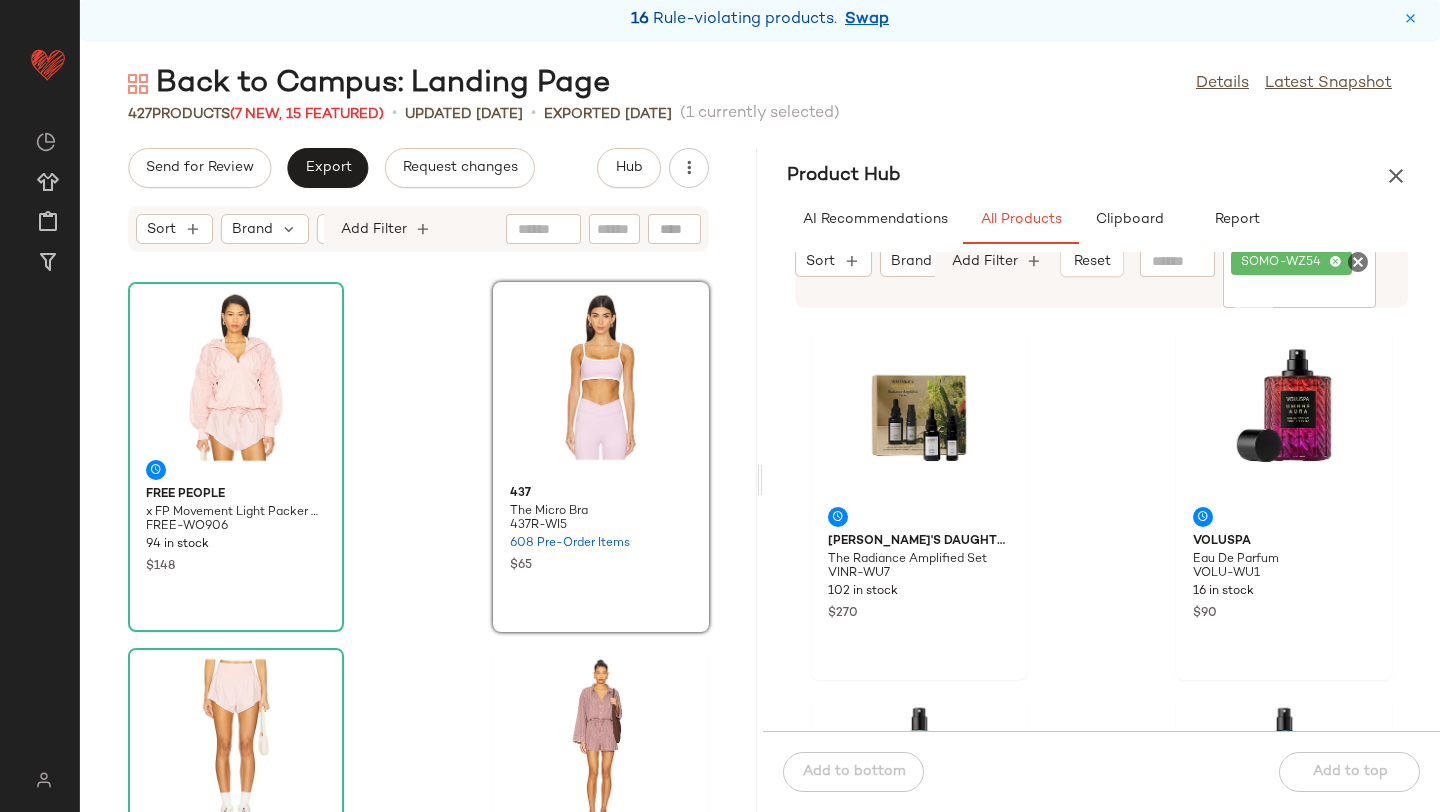click on "Product Hub" at bounding box center (1101, 176) 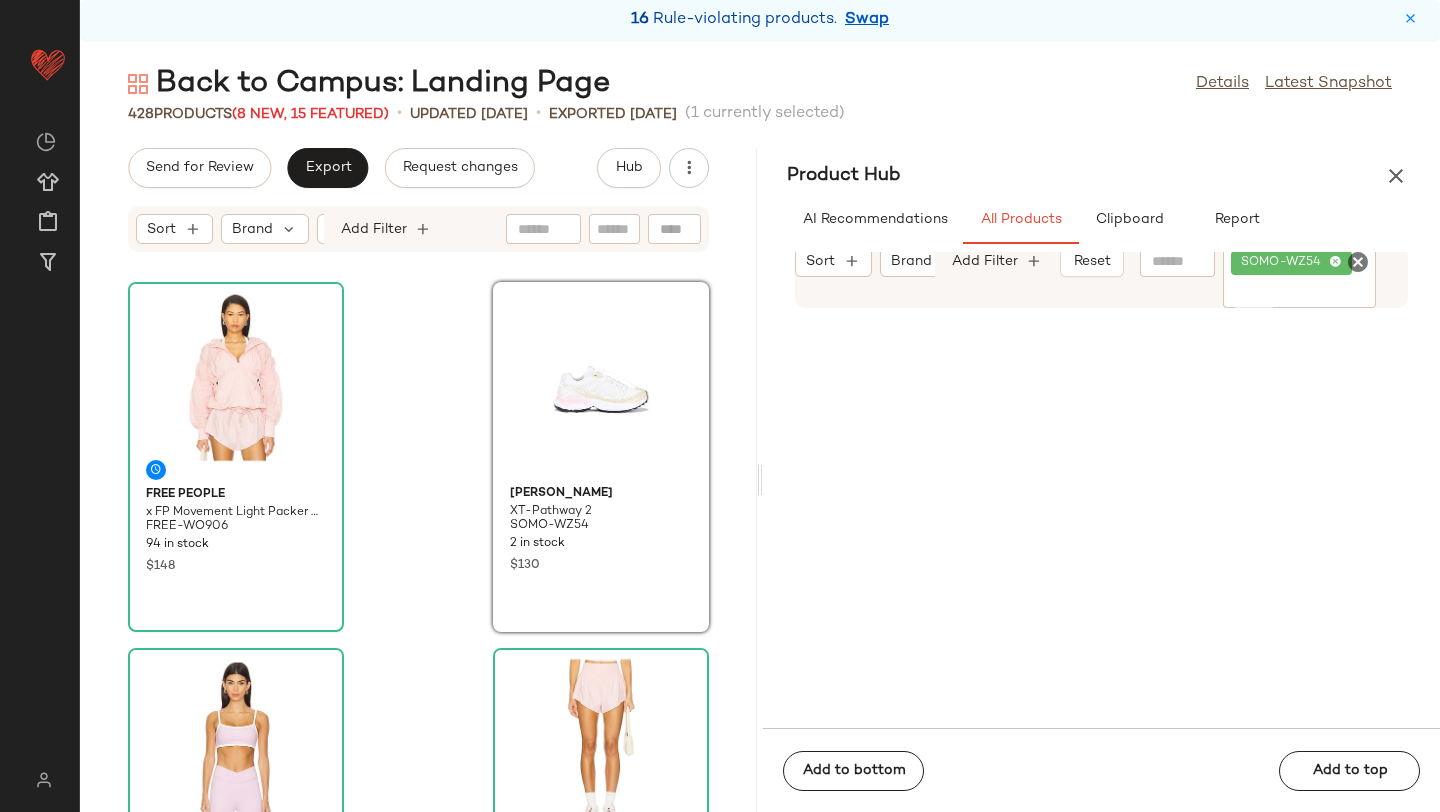 click on "Free People x FP Movement Light Packer Hike Pullover FREE-WO906 94 in stock $148 Salomon XT-Pathway 2 SOMO-WZ54 2 in stock $130 437 The Micro Bra 437R-WI5 608 Pre-Order Items $65 Free People x FP Movement Carpe Diem Short FREE-WF427 273 in stock $40 FAITHFULL THE BRAND Freja Playsuit FAIB-WR84 45 in stock $230 Le Specs Work It! Sunglasses LSPE-WG68 47 in stock $65 L'Academie by Marianna Iyana Tank Top LCDE-WS1136 38 in stock $99 $99  •  1 superdown Tayler Skort SPDW-WF278 75 in stock $65 $65  •  1" 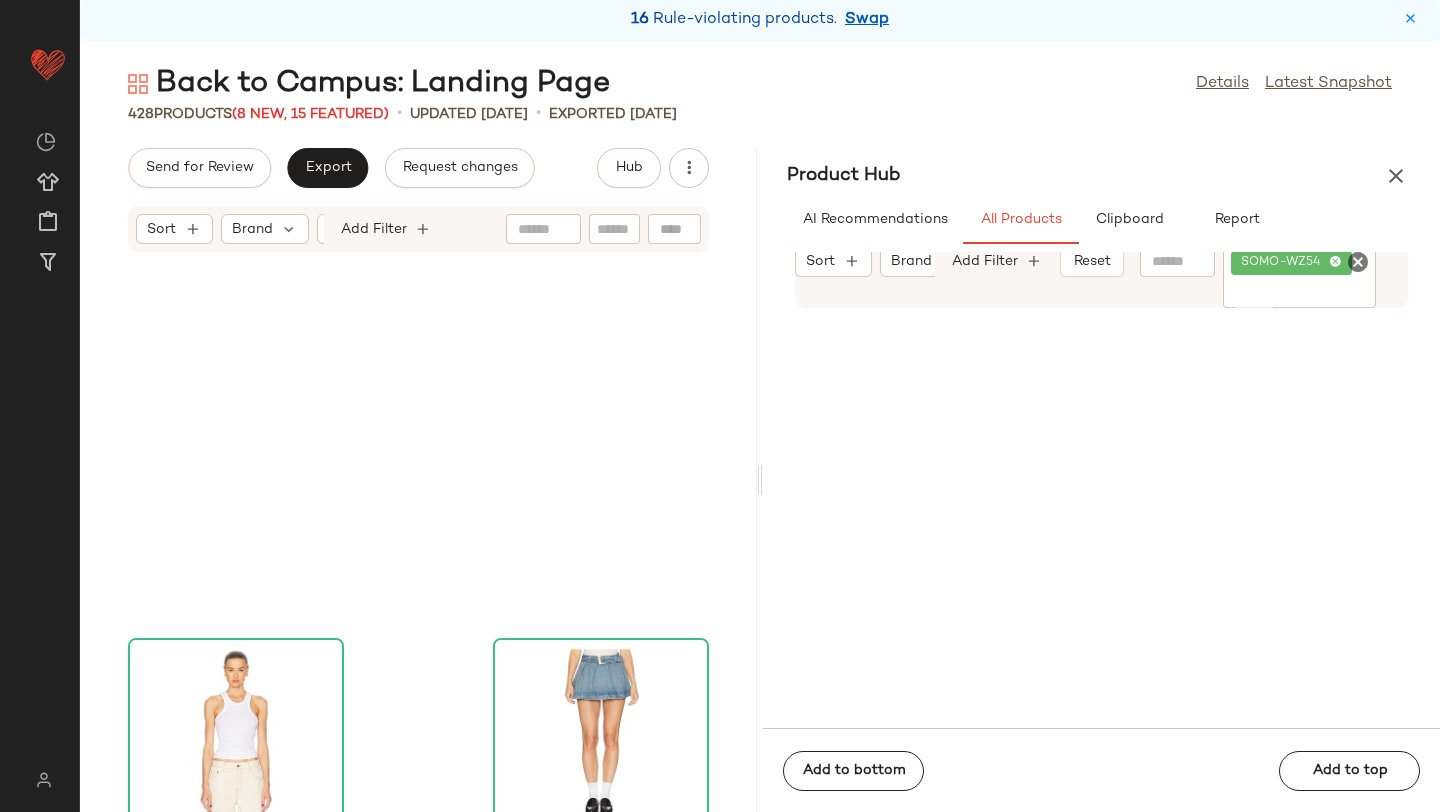 scroll, scrollTop: 0, scrollLeft: 0, axis: both 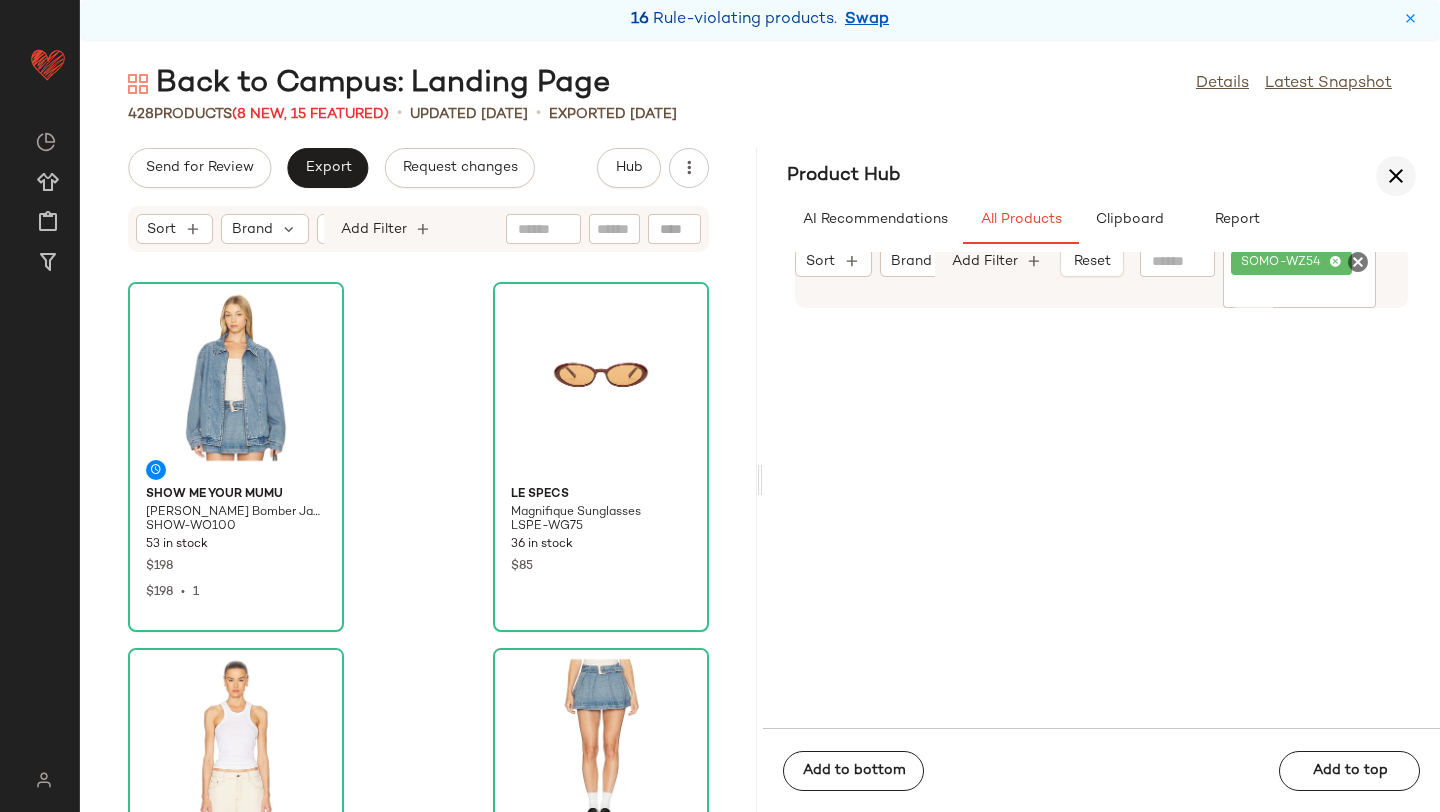 click at bounding box center [1396, 176] 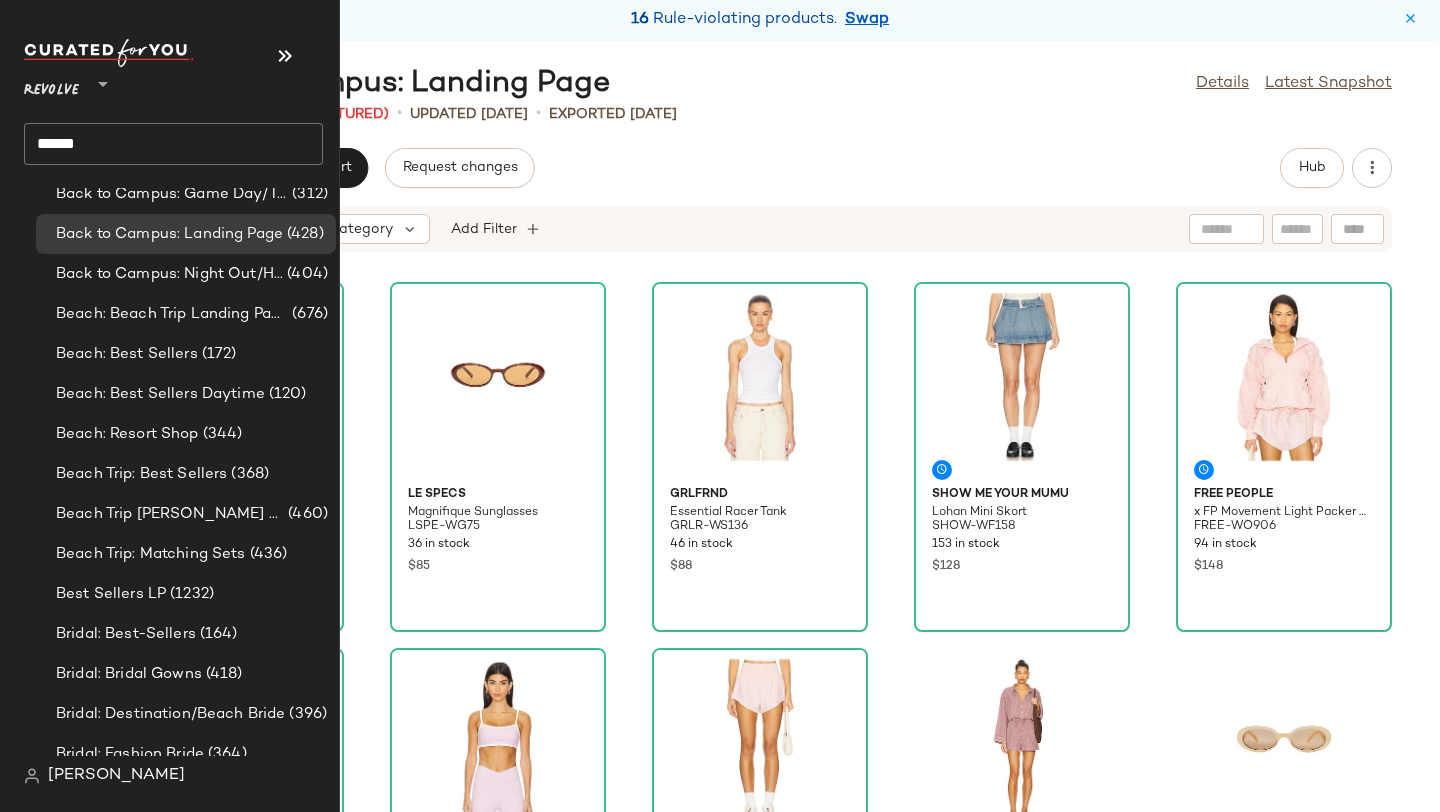scroll, scrollTop: 1914, scrollLeft: 0, axis: vertical 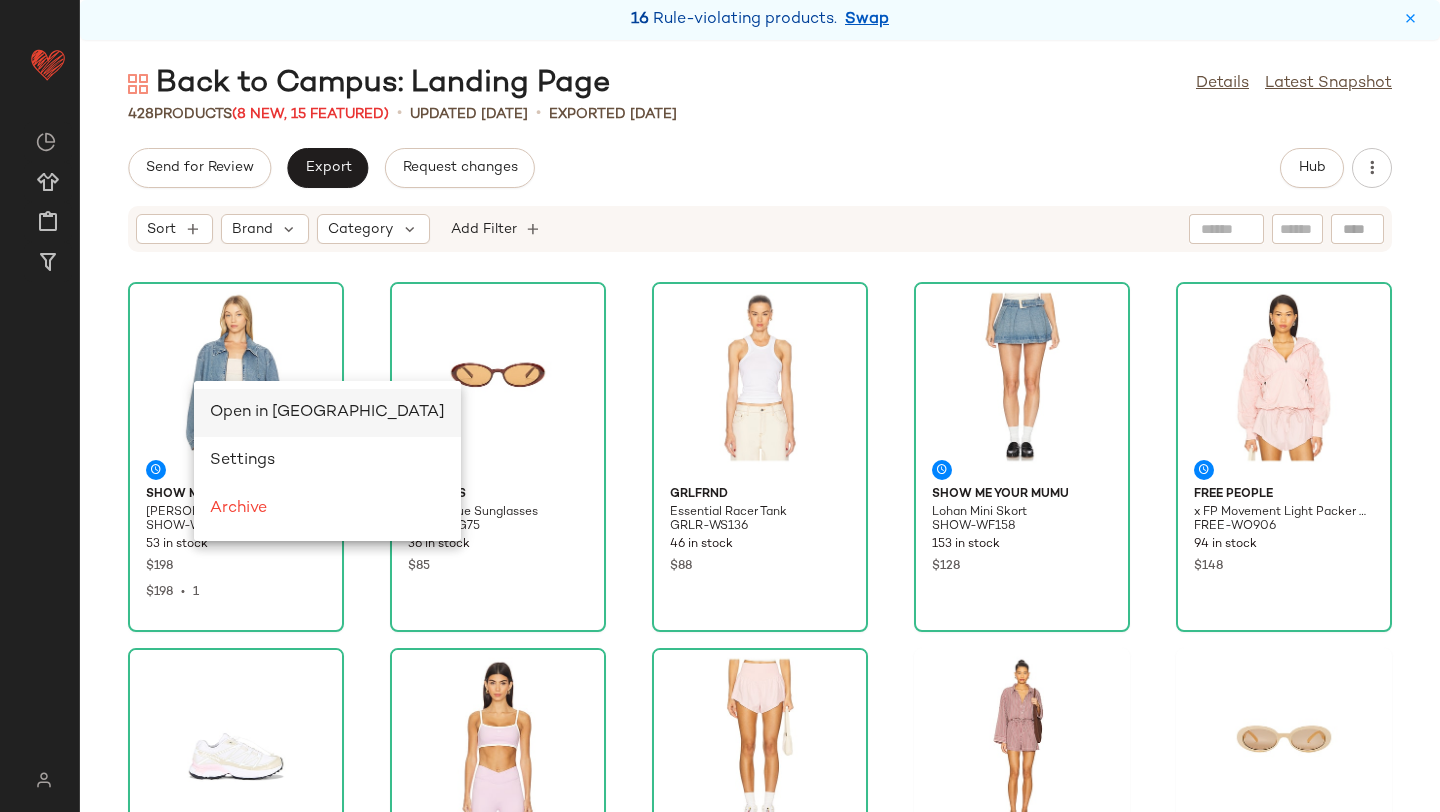 drag, startPoint x: 194, startPoint y: 381, endPoint x: 219, endPoint y: 403, distance: 33.30165 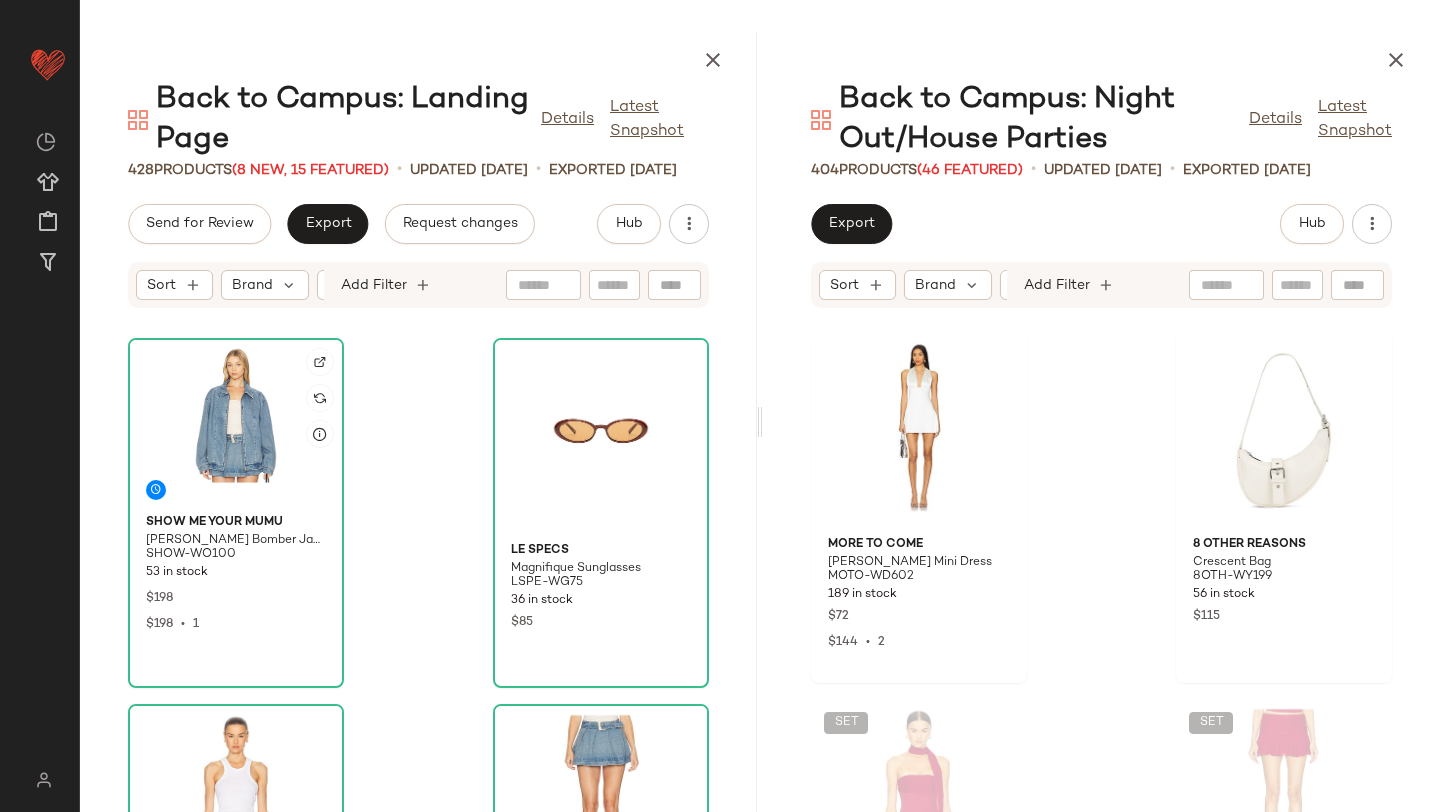 scroll, scrollTop: 758, scrollLeft: 0, axis: vertical 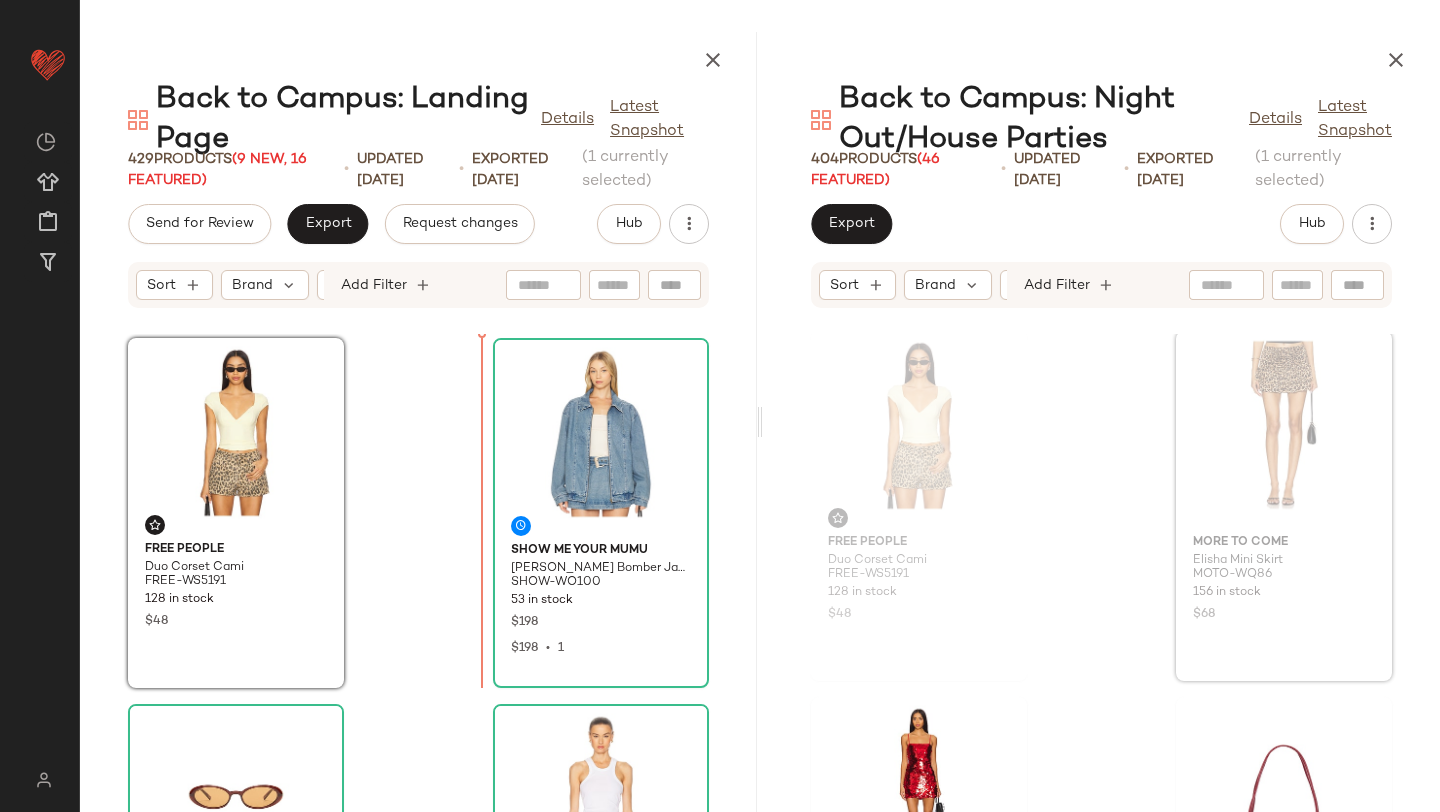 drag, startPoint x: 1299, startPoint y: 472, endPoint x: 498, endPoint y: 480, distance: 801.04 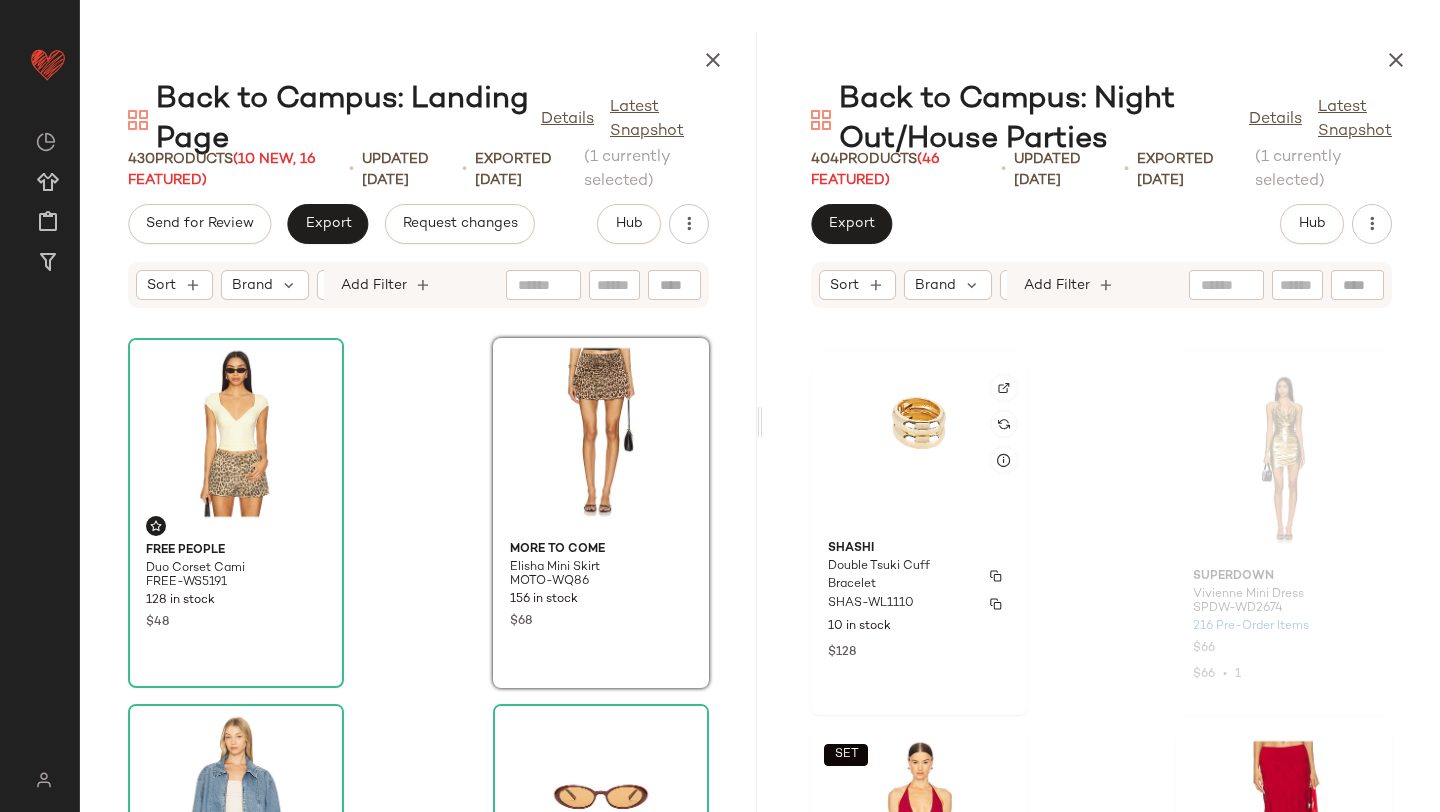 scroll, scrollTop: 8086, scrollLeft: 0, axis: vertical 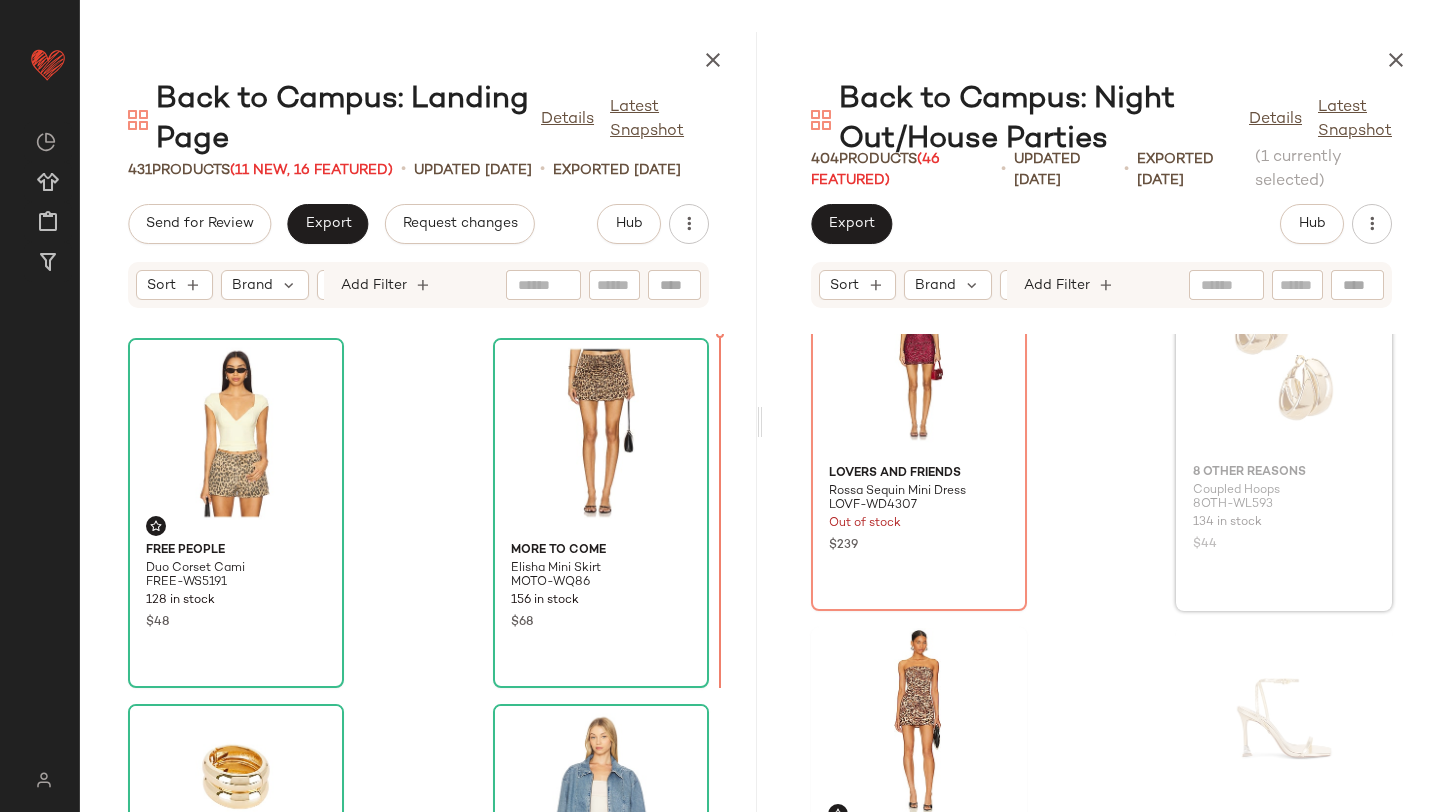 drag, startPoint x: 1196, startPoint y: 459, endPoint x: 1175, endPoint y: 460, distance: 21.023796 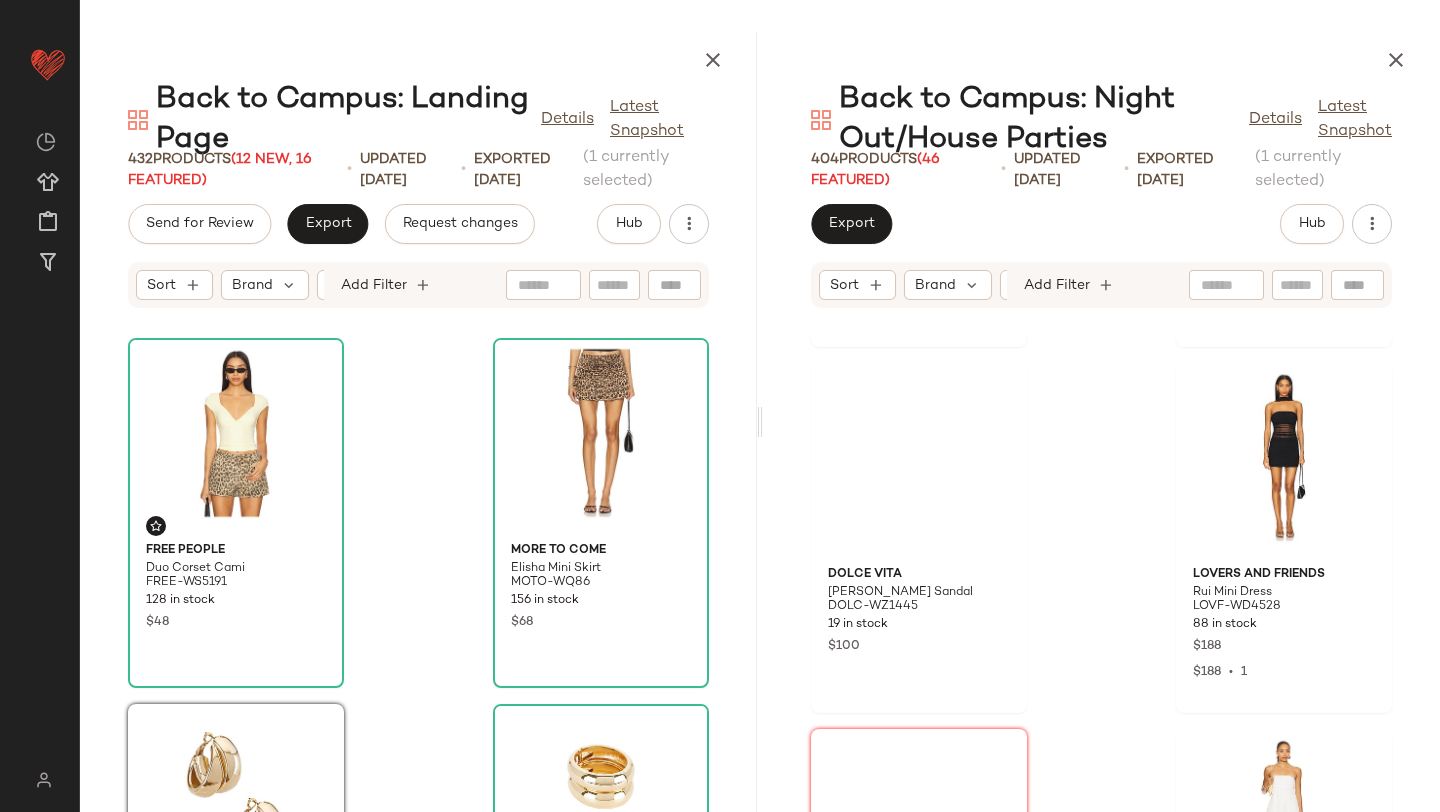 scroll, scrollTop: 22349, scrollLeft: 0, axis: vertical 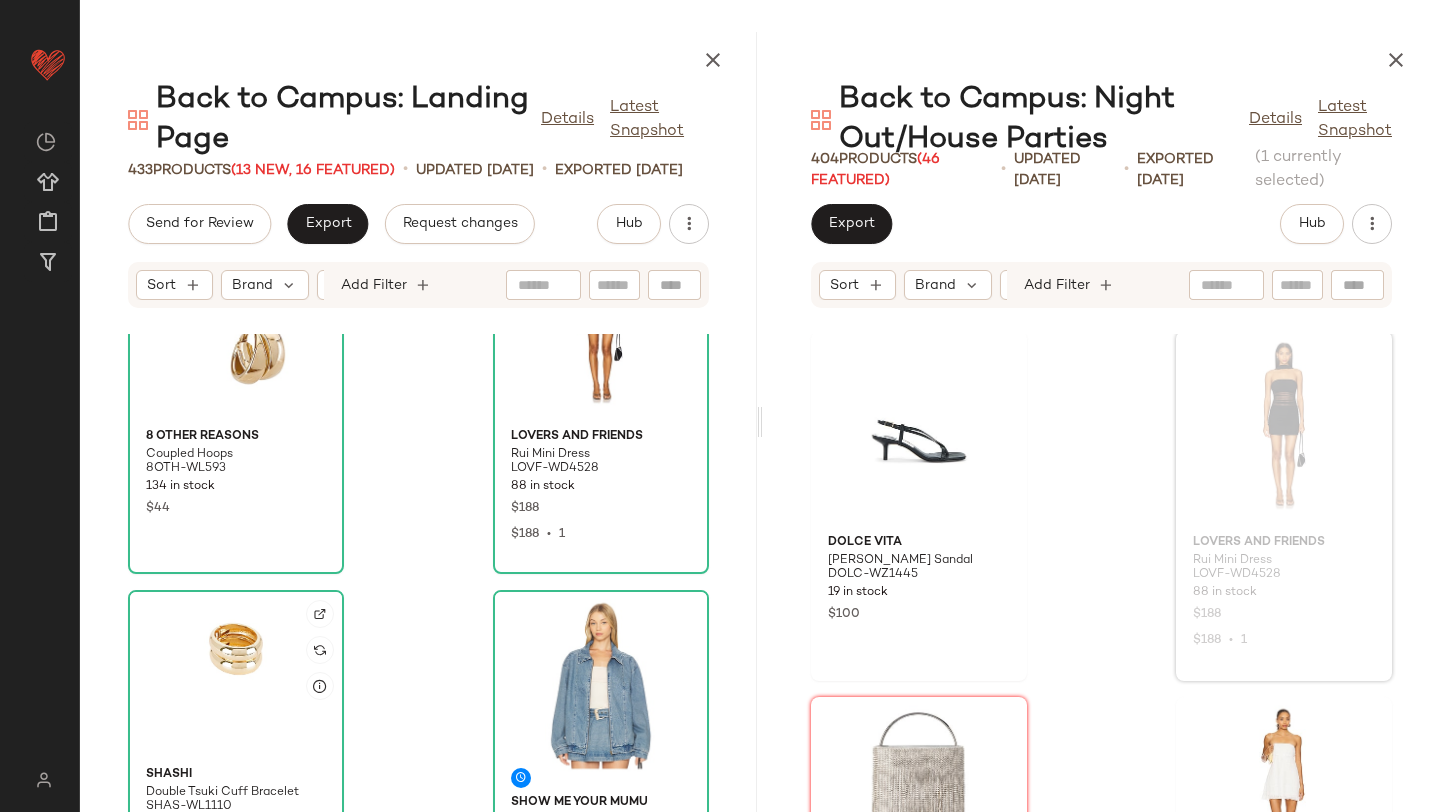 click 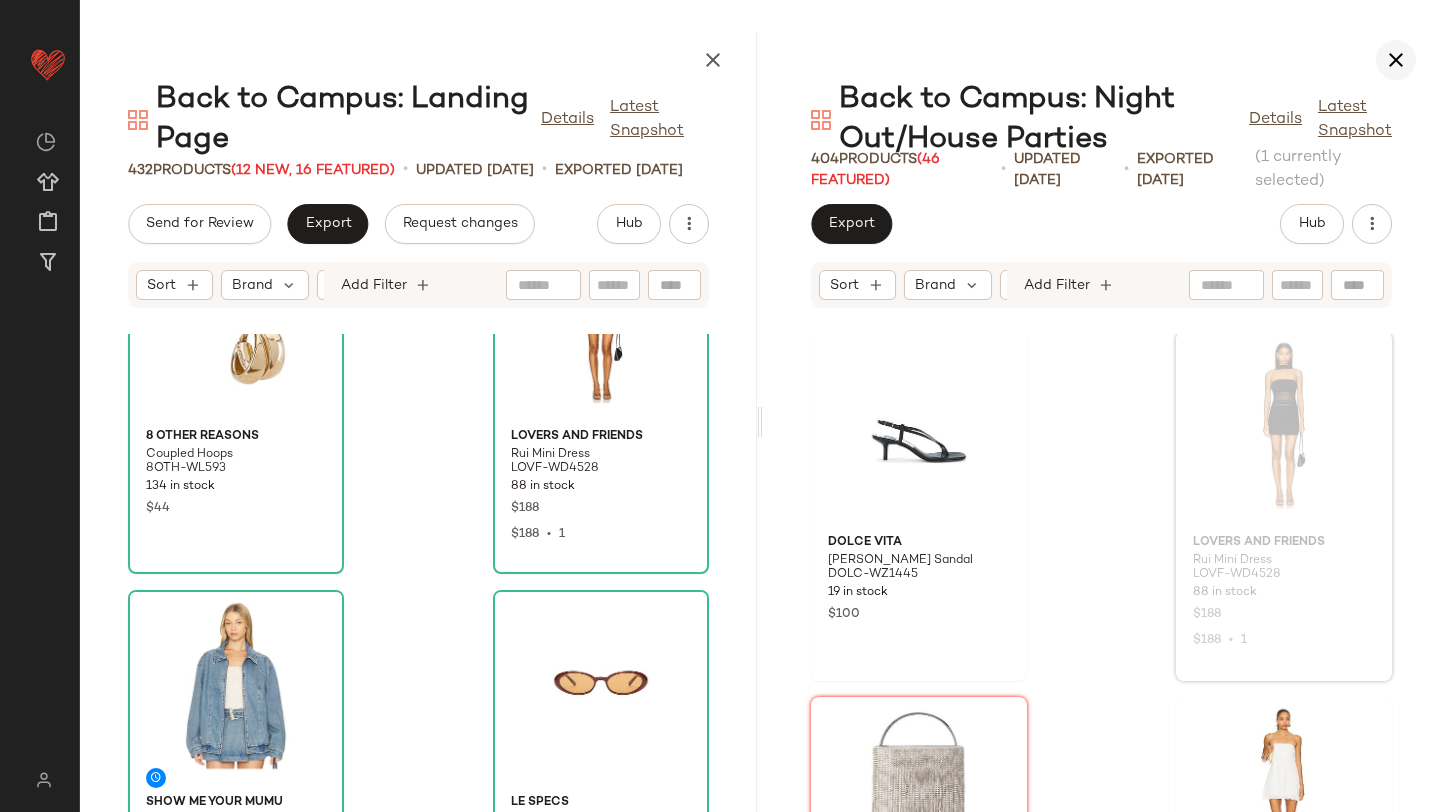 click at bounding box center (1396, 60) 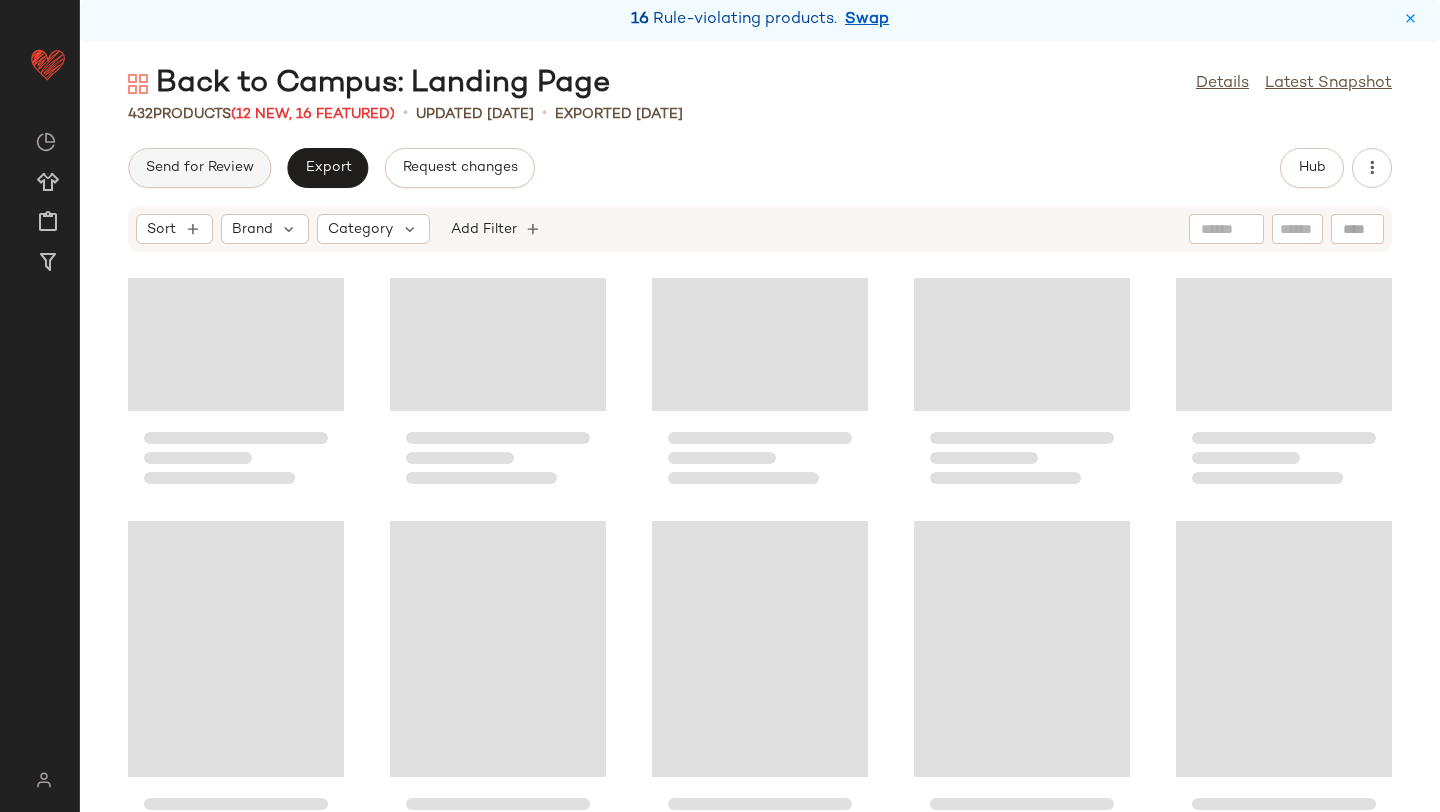 scroll, scrollTop: 114, scrollLeft: 0, axis: vertical 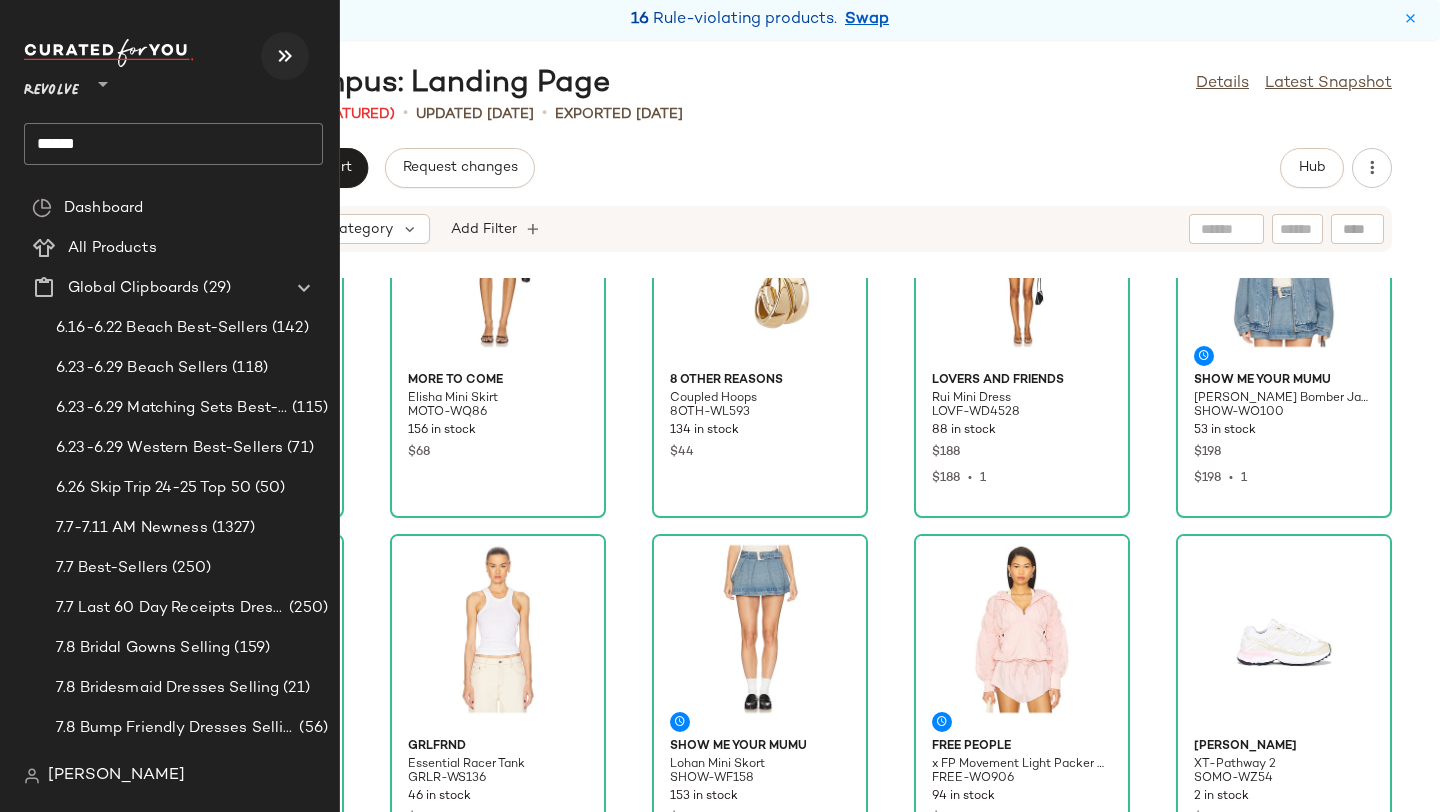 click at bounding box center (285, 56) 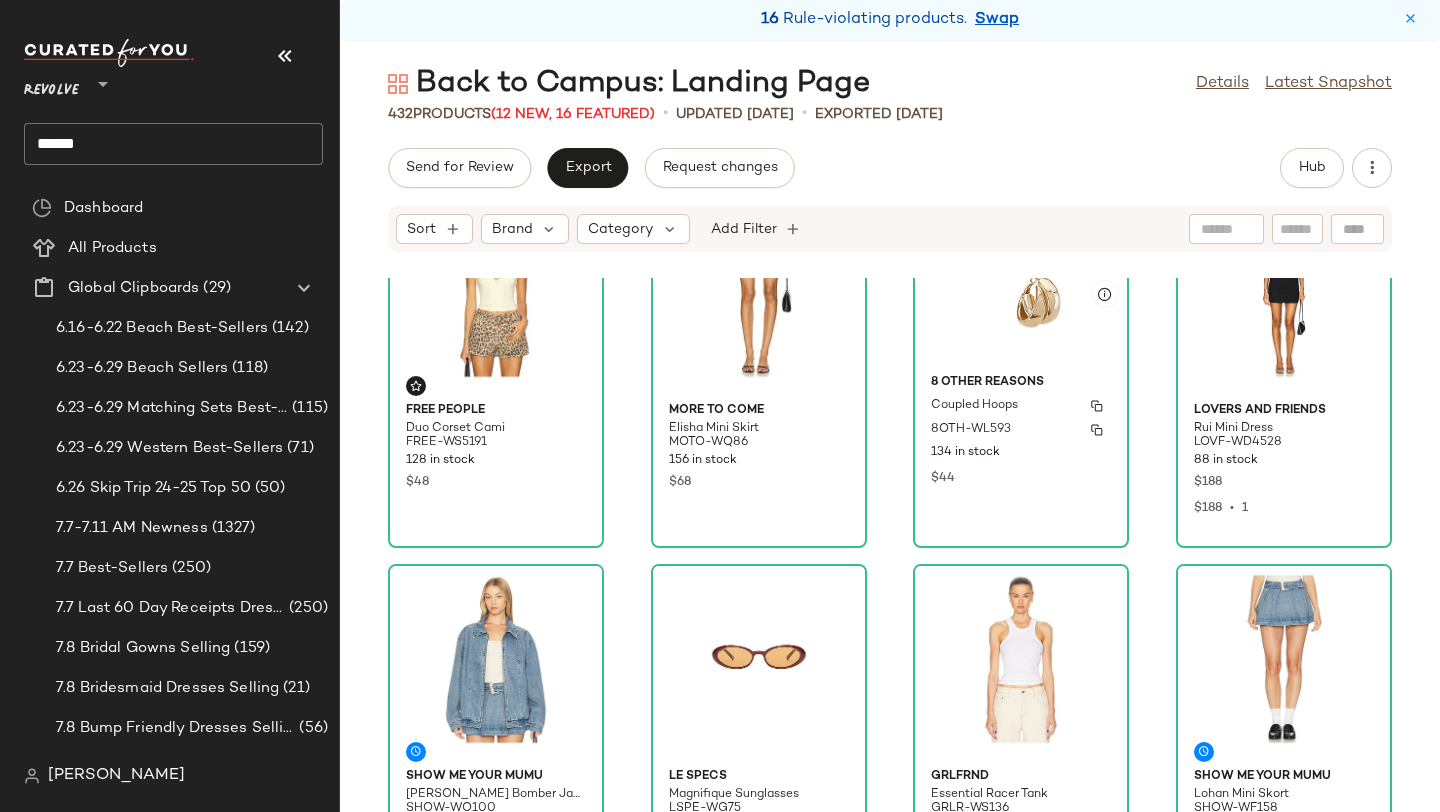 scroll, scrollTop: 71, scrollLeft: 0, axis: vertical 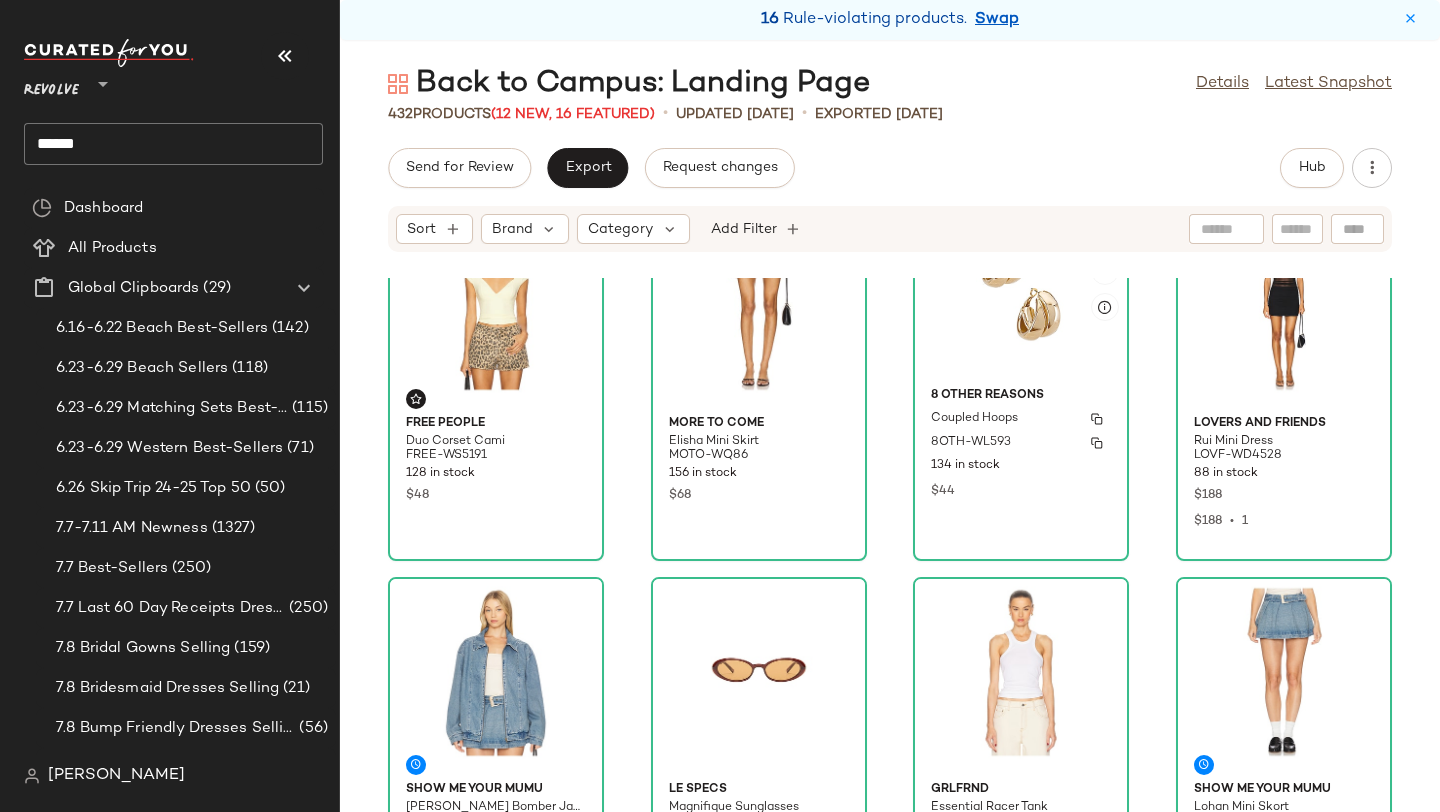 click on "Lovers and Friends" at bounding box center [1284, 424] 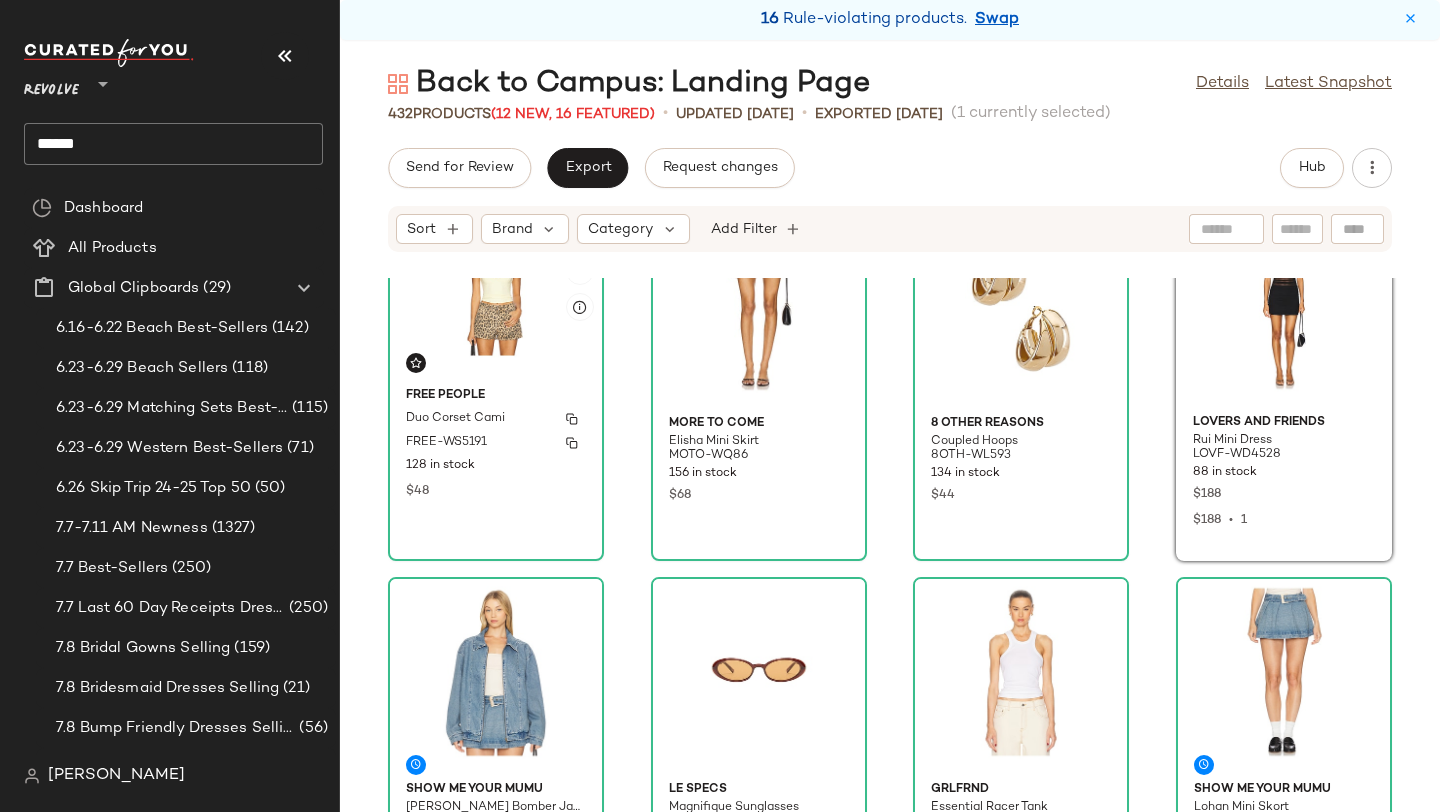 click on "FREE-WS5191" at bounding box center [446, 443] 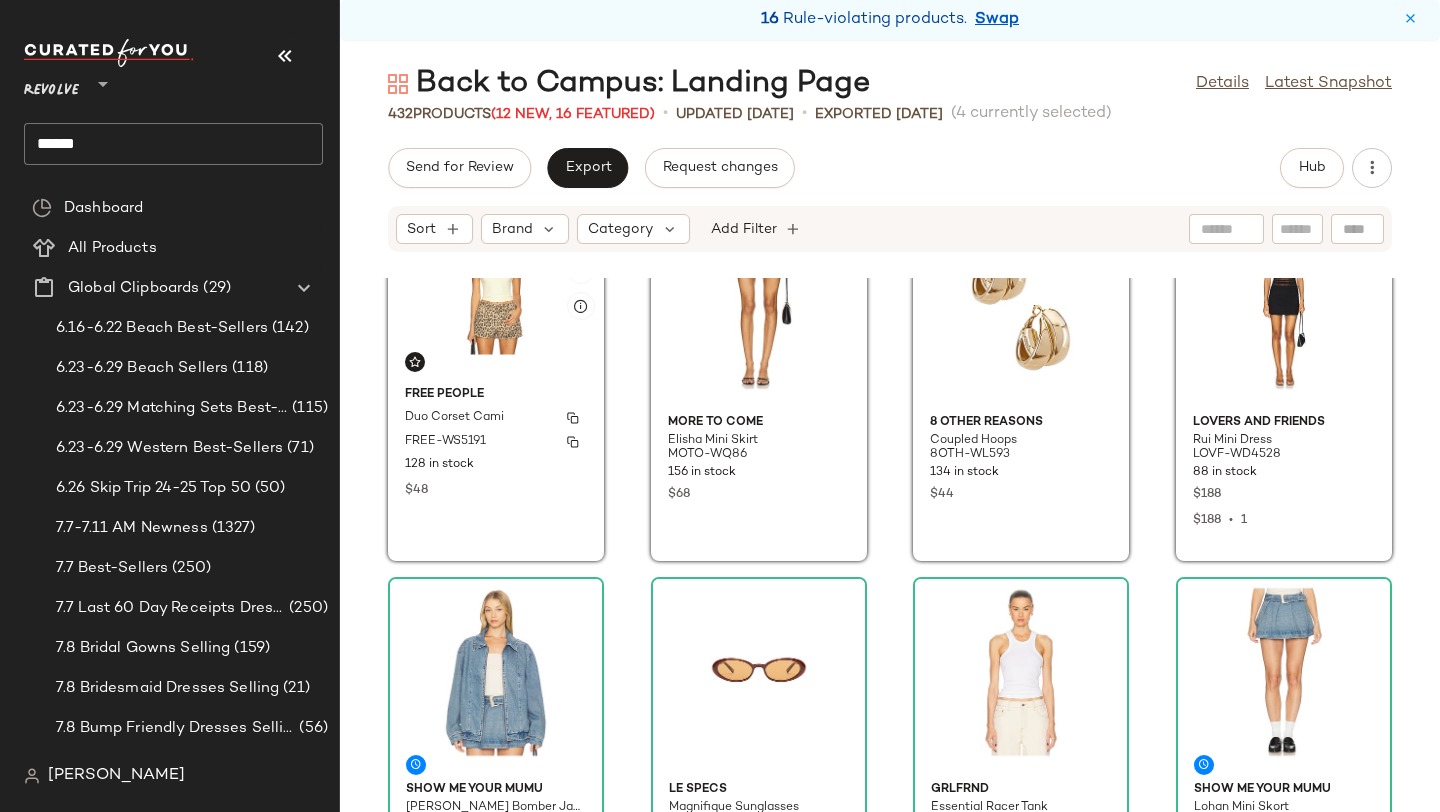 scroll, scrollTop: 70, scrollLeft: 0, axis: vertical 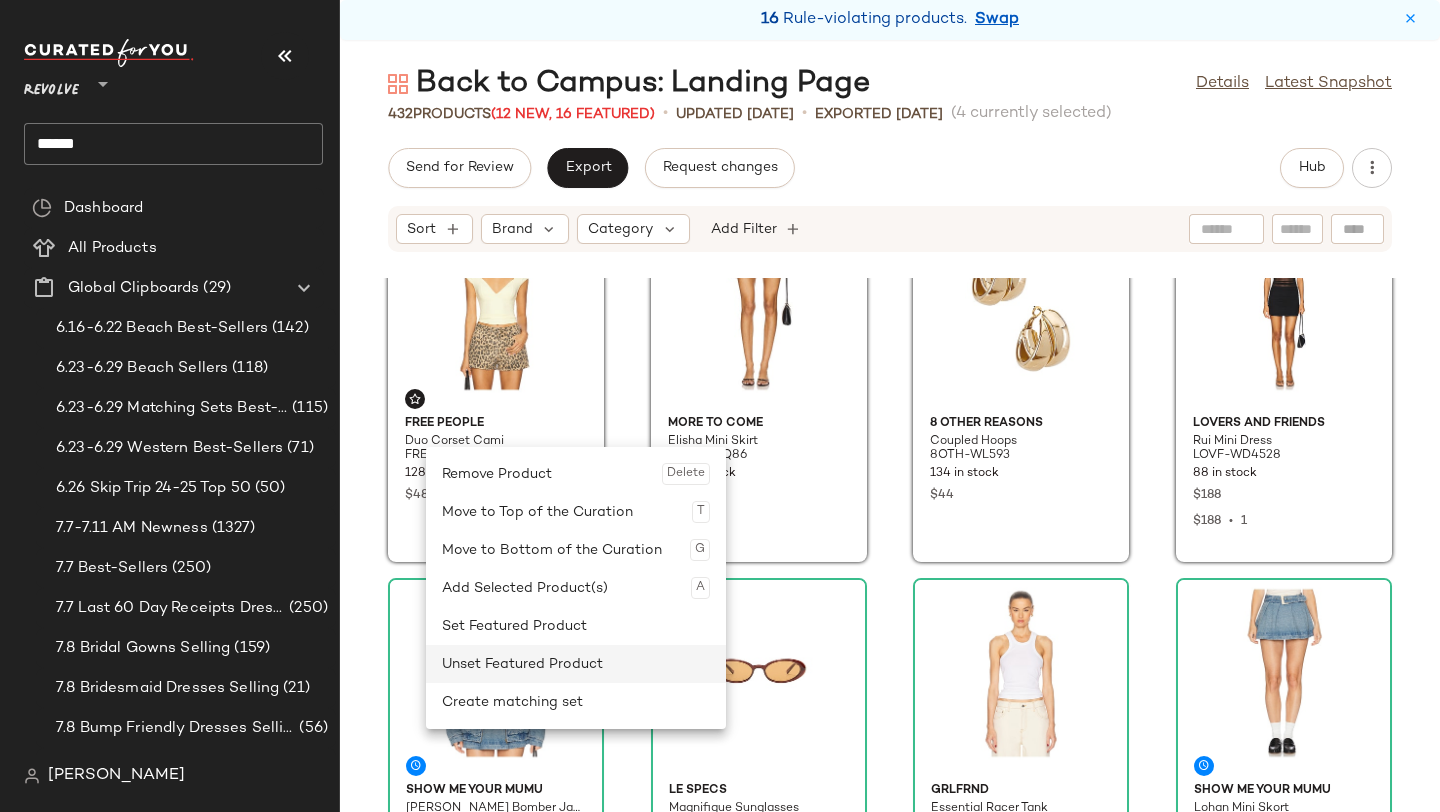 drag, startPoint x: 426, startPoint y: 447, endPoint x: 489, endPoint y: 659, distance: 221.16284 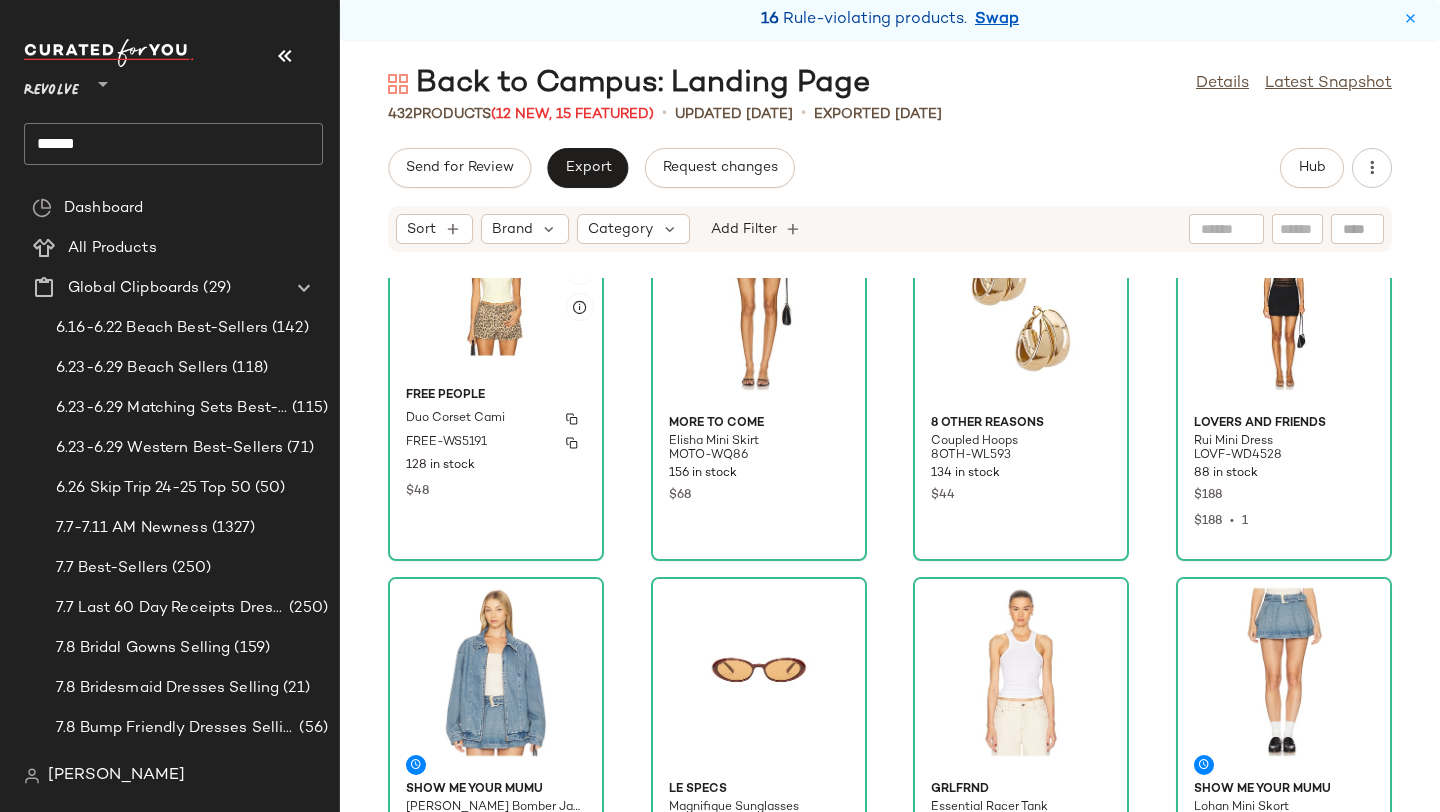 click on "Duo Corset Cami" at bounding box center (496, 419) 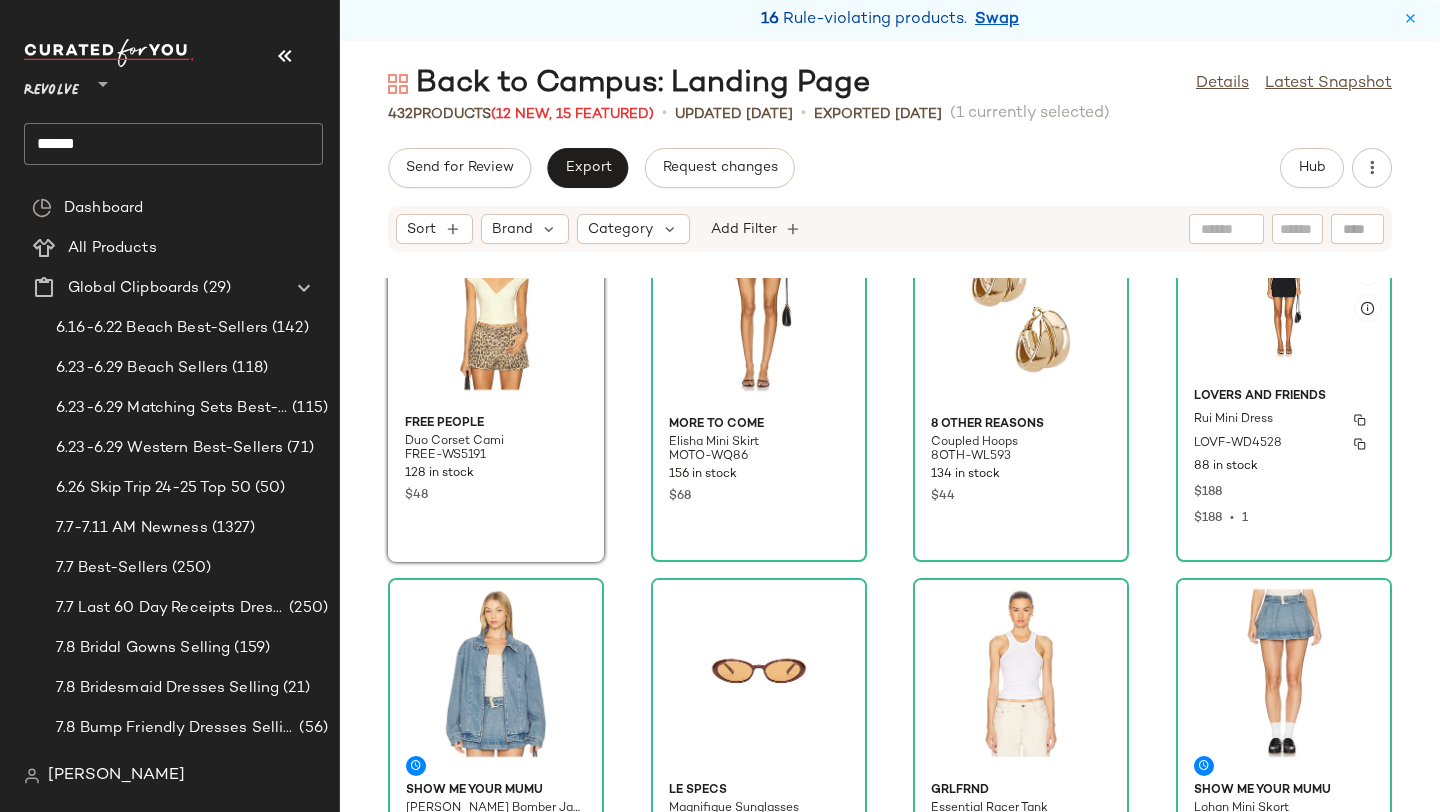 click 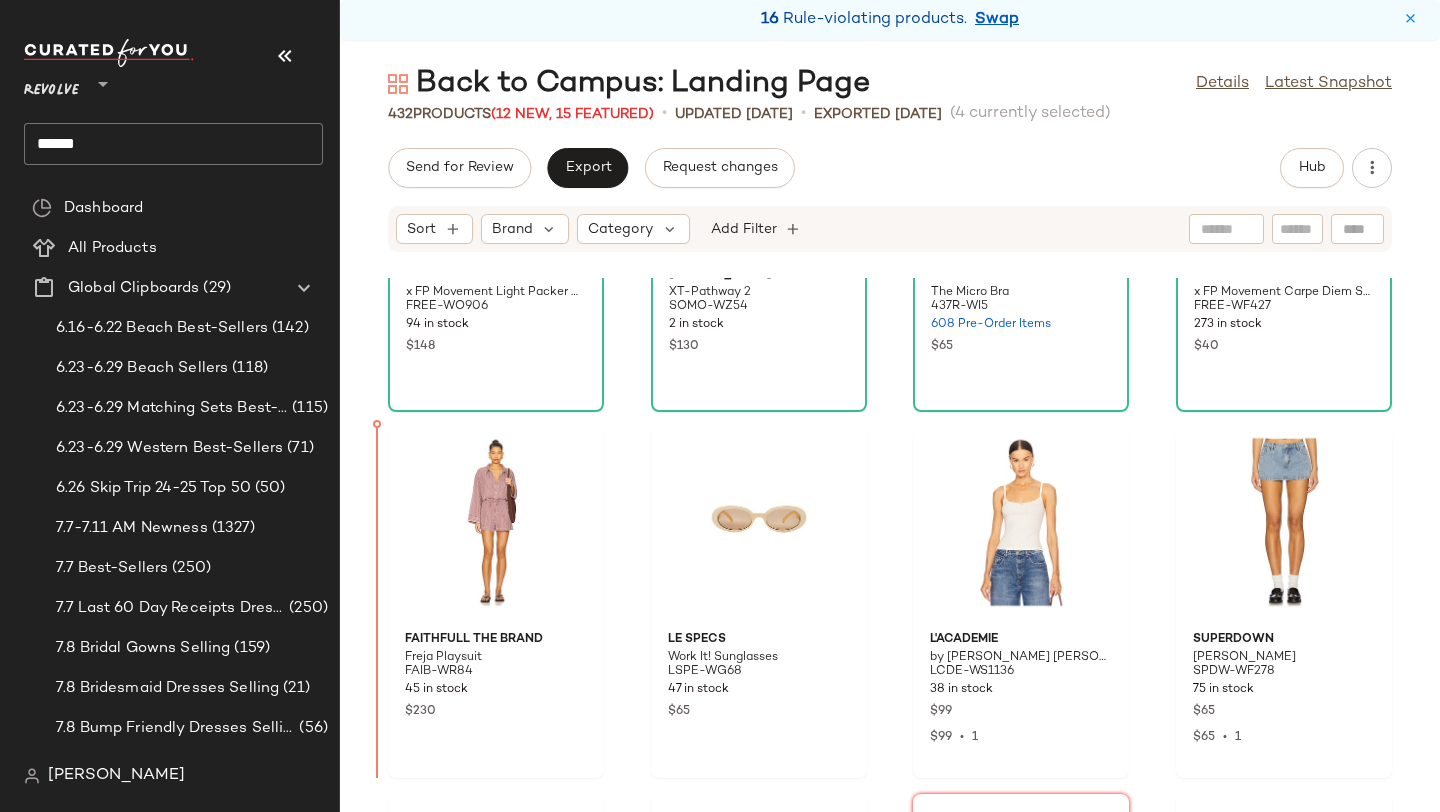 scroll, scrollTop: 1044, scrollLeft: 0, axis: vertical 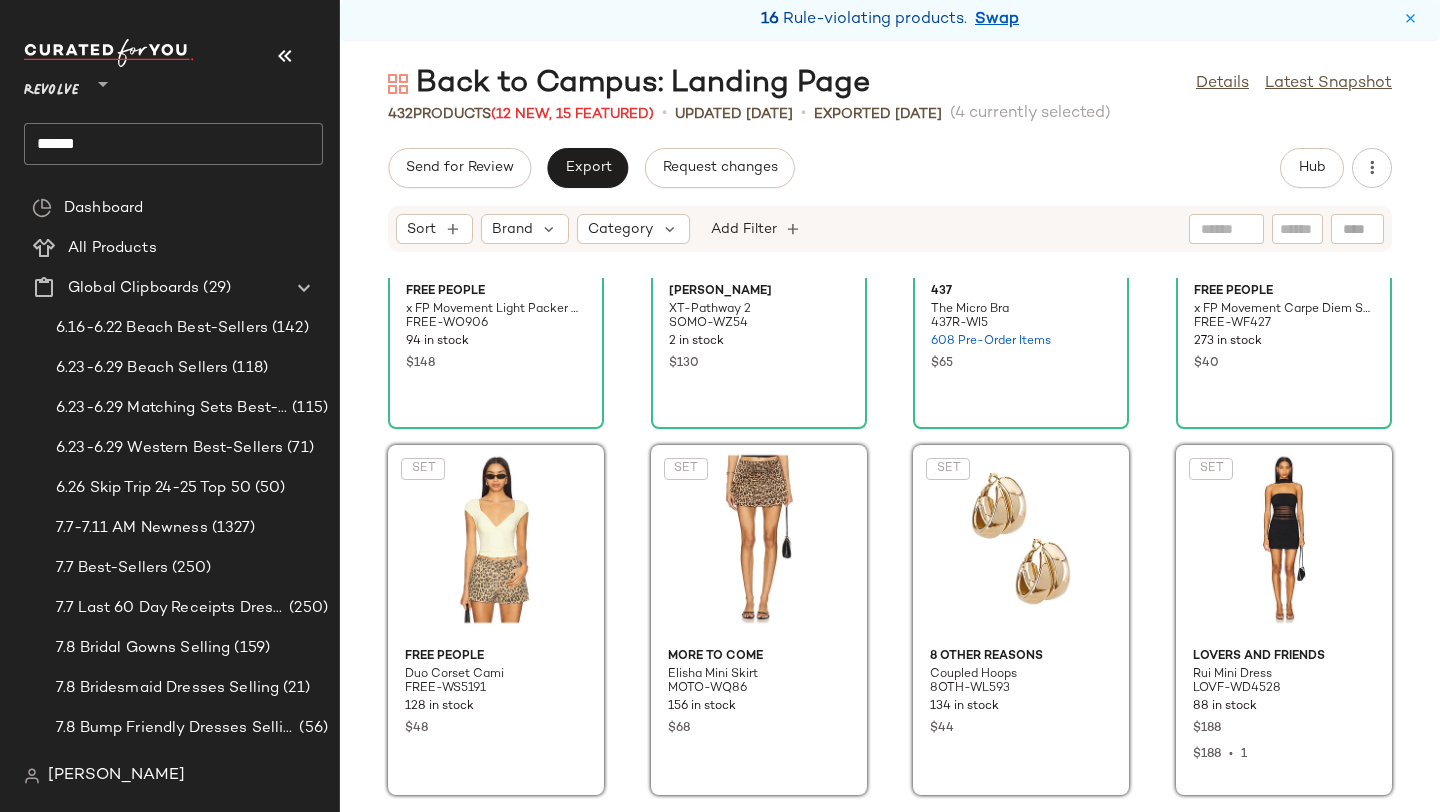 click on "Free People x FP Movement Light Packer Hike Pullover FREE-WO906 94 in stock $148 Salomon XT-Pathway 2 SOMO-WZ54 2 in stock $130 437 The Micro Bra 437R-WI5 608 Pre-Order Items $65 Free People x FP Movement Carpe Diem Short FREE-WF427 273 in stock $40  SET  Free People Duo Corset Cami FREE-WS5191 128 in stock $48  SET  MORE TO COME Elisha Mini Skirt MOTO-WQ86 156 in stock $68  SET  8 Other Reasons Coupled Hoops 8OTH-WL593 134 in stock $44  SET  Lovers and Friends Rui Mini Dress LOVF-WD4528 88 in stock $188 $188  •  1 FAITHFULL THE BRAND Freja Playsuit FAIB-WR84 45 in stock $230 Le Specs Work It! Sunglasses LSPE-WG68 47 in stock $65 L'Academie by [PERSON_NAME] [PERSON_NAME] Tank Top LCDE-WS1136 38 in stock $99 $99  •  1 superdown Tayler Skort SPDW-WF278 75 in stock $65 $65  •  1 LIONESS Spectate Top LIOR-WS61 2 in stock $49 LIONESS Rider Mini Skort LIOR-WF11 472 in stock $99 $89  •  1 8 Other Reasons Crescent Buckle Bag 8OTH-WY117 15 in stock $115 Lovers and Friends [PERSON_NAME] Mini Dress LOVF-WD4402 2 in stock $149" 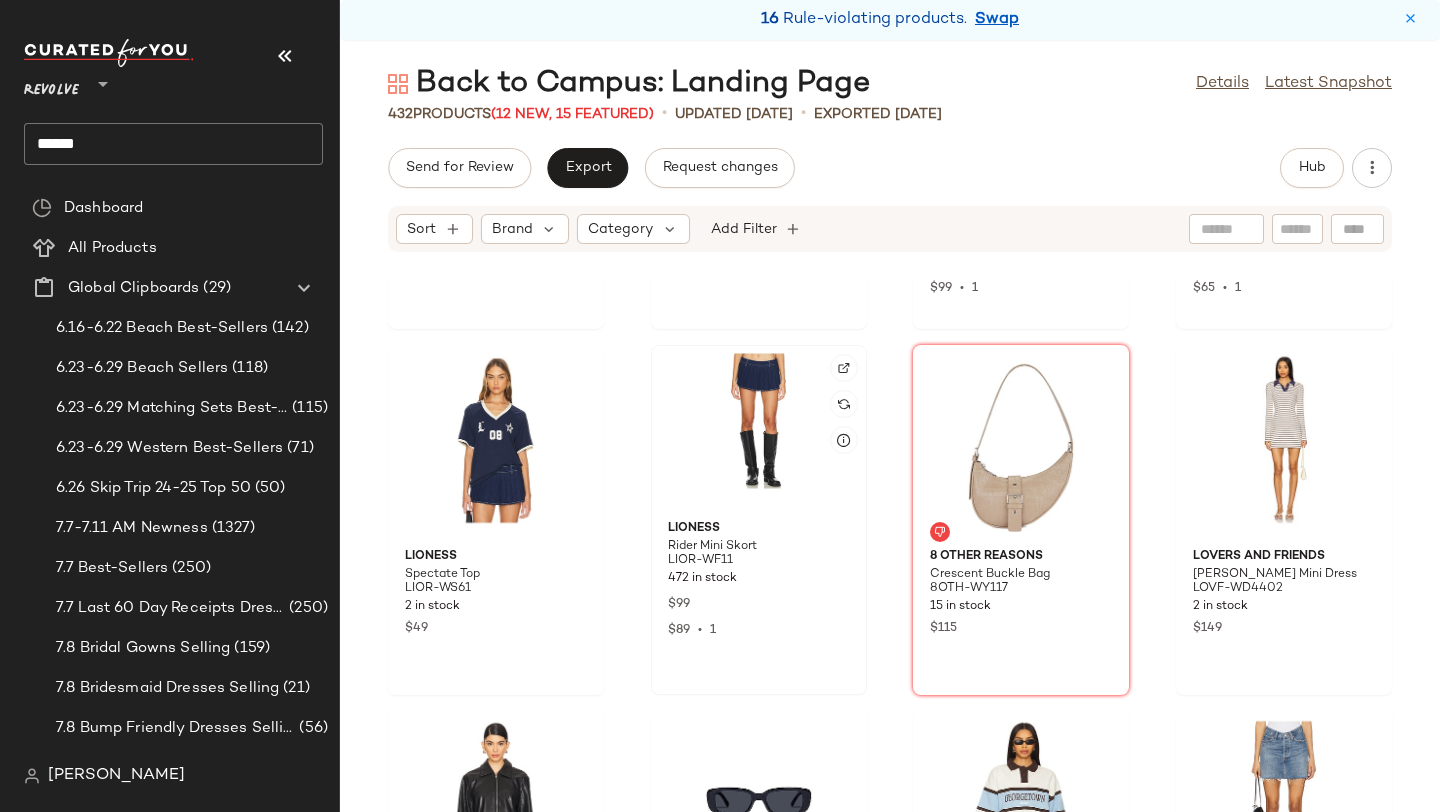 scroll, scrollTop: 1054, scrollLeft: 0, axis: vertical 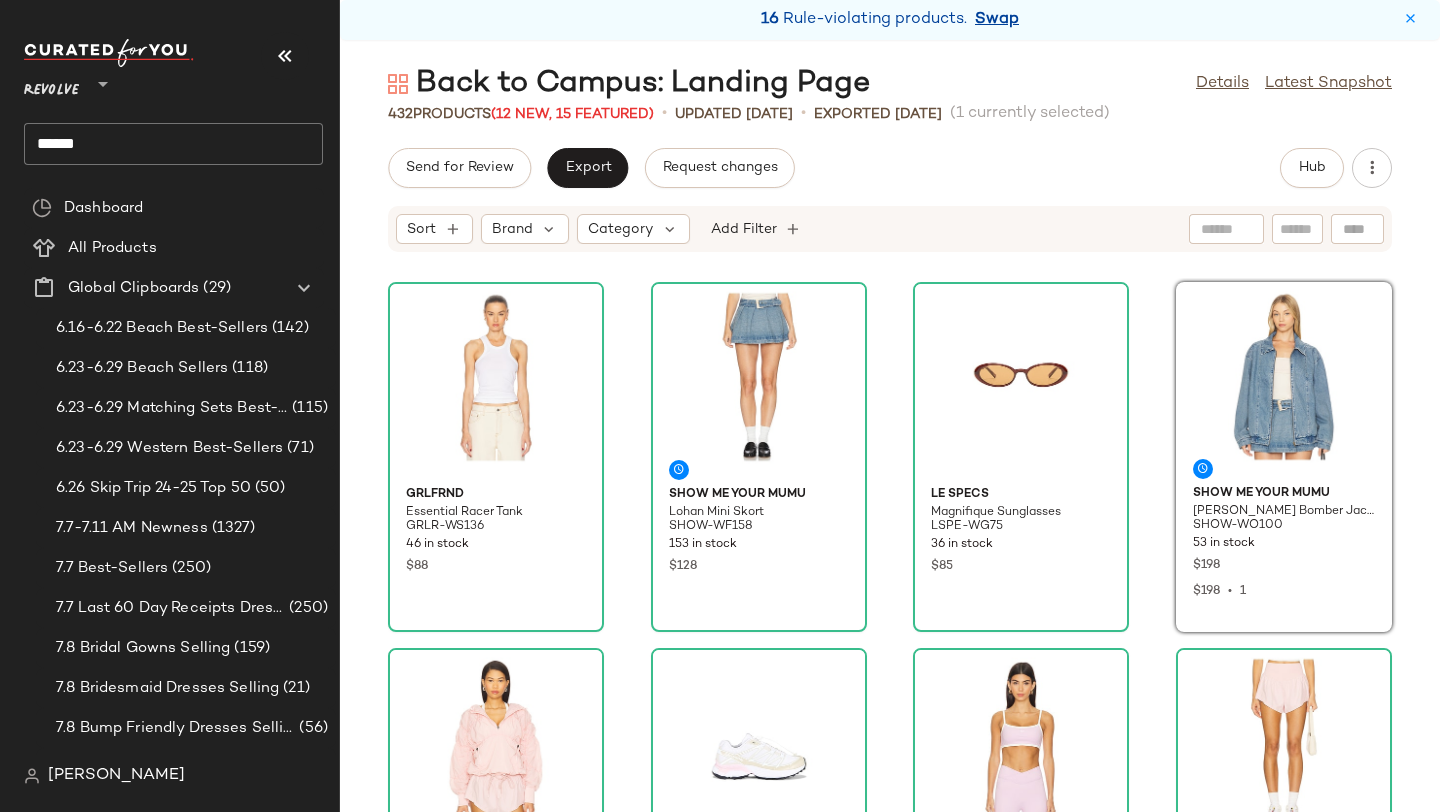 click on "Swap" at bounding box center (997, 20) 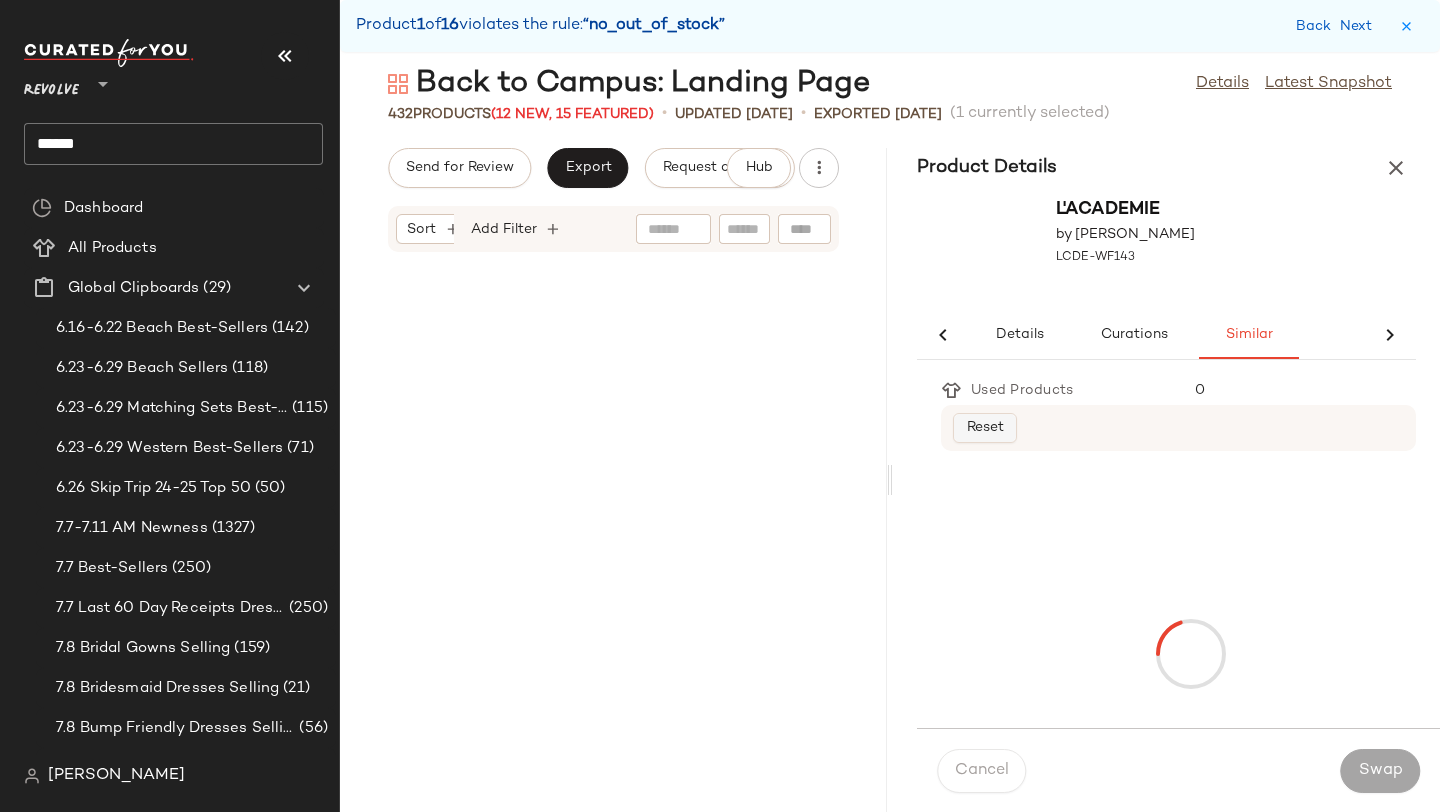 scroll, scrollTop: 0, scrollLeft: 0, axis: both 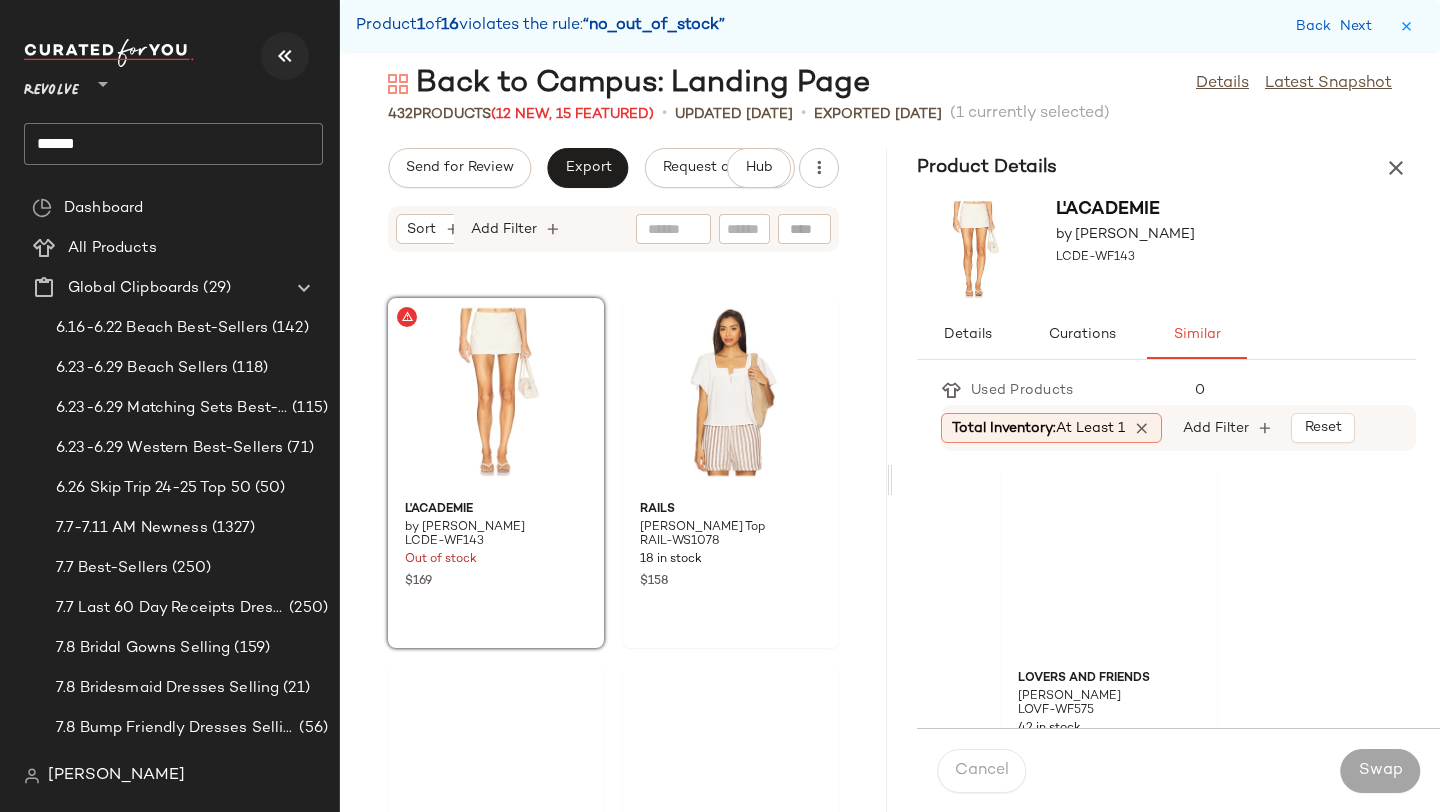 click at bounding box center [285, 56] 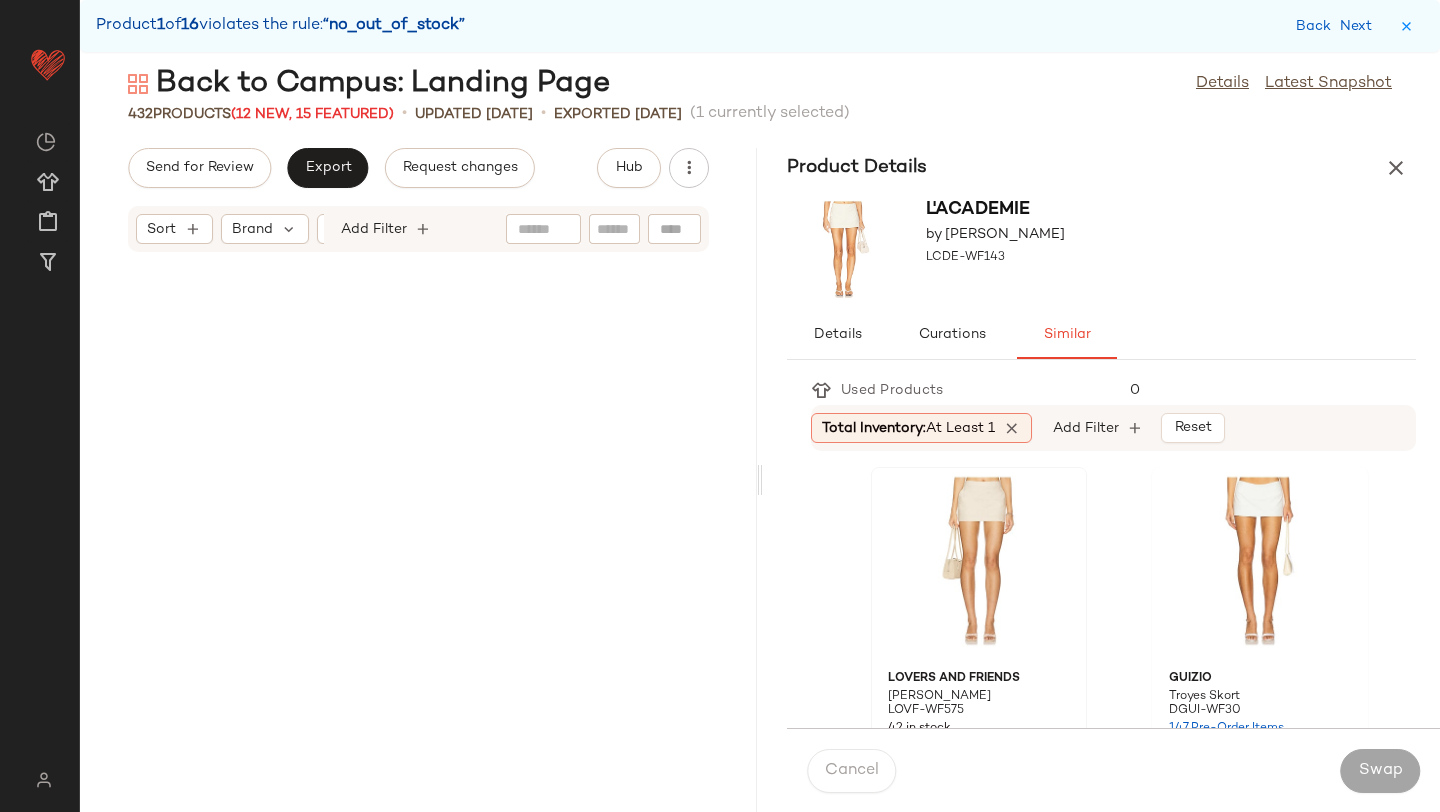 scroll, scrollTop: 5490, scrollLeft: 0, axis: vertical 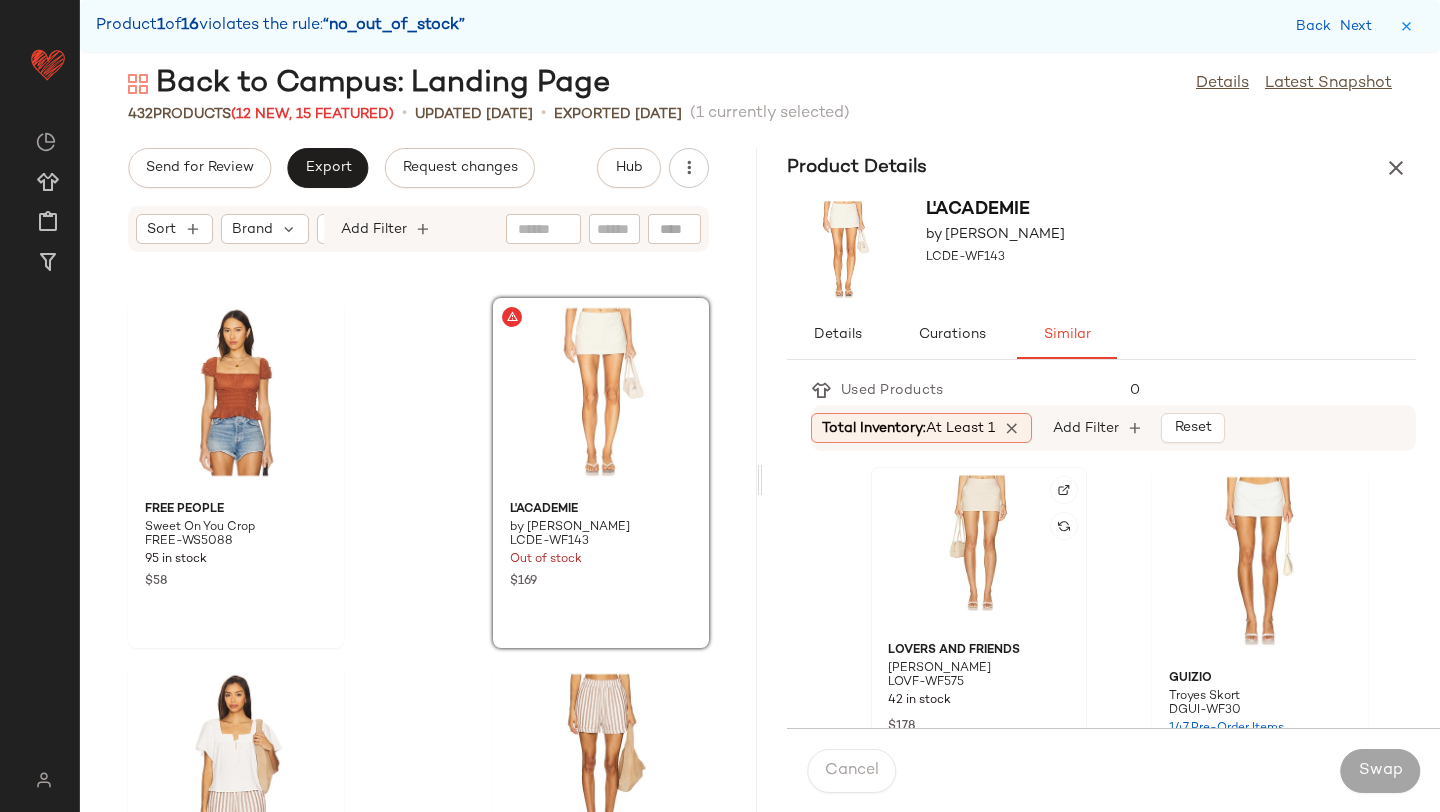 click 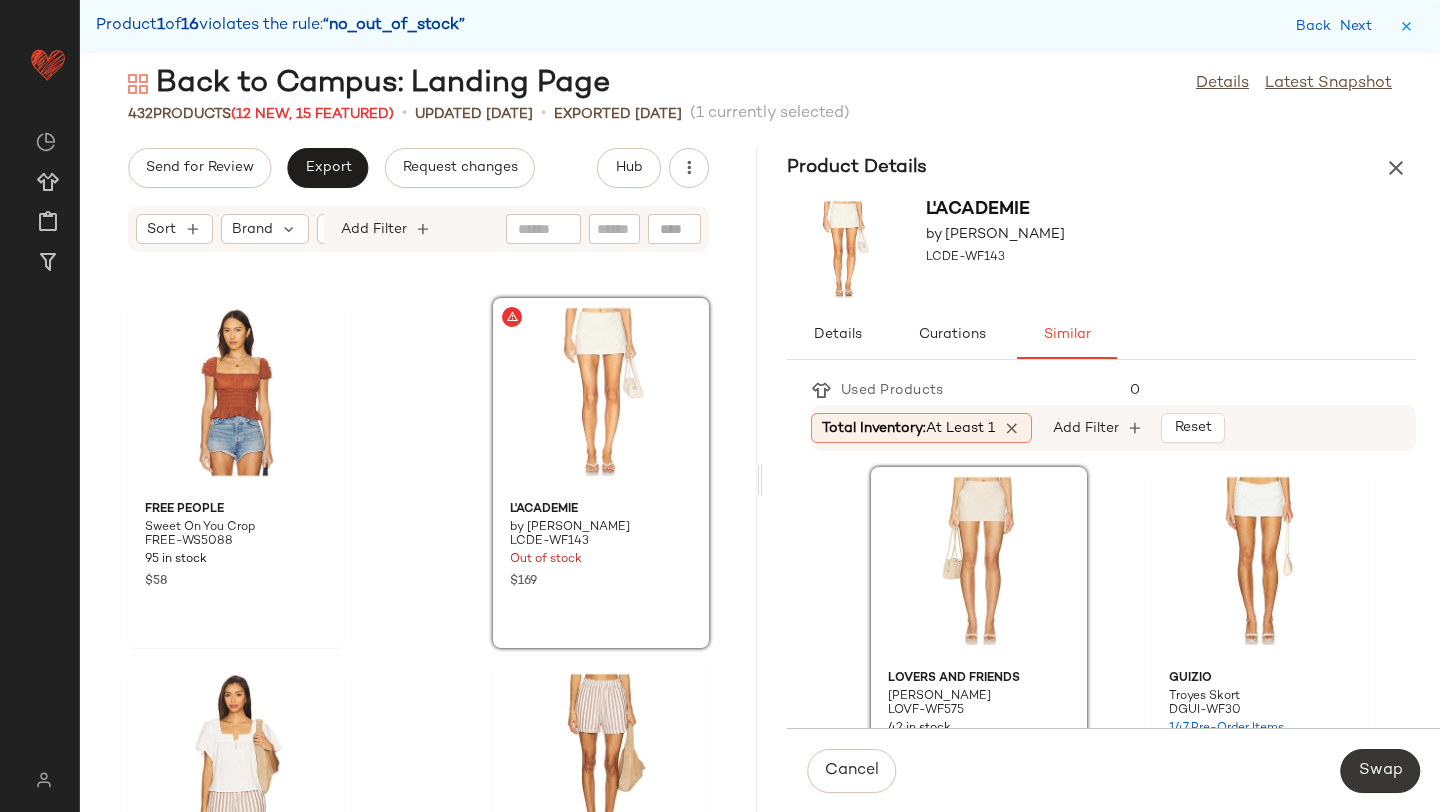 click on "Swap" at bounding box center (1380, 771) 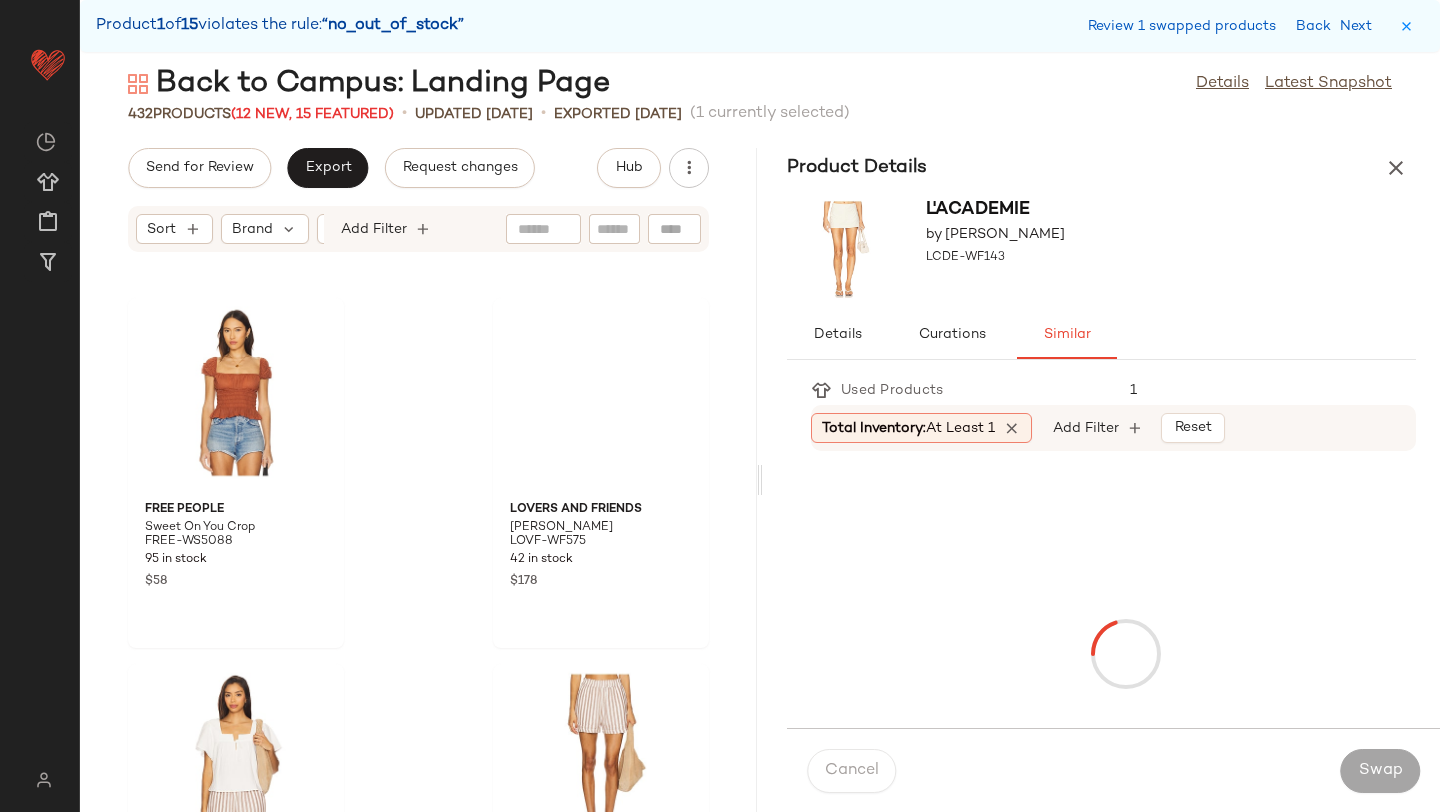 scroll, scrollTop: 8784, scrollLeft: 0, axis: vertical 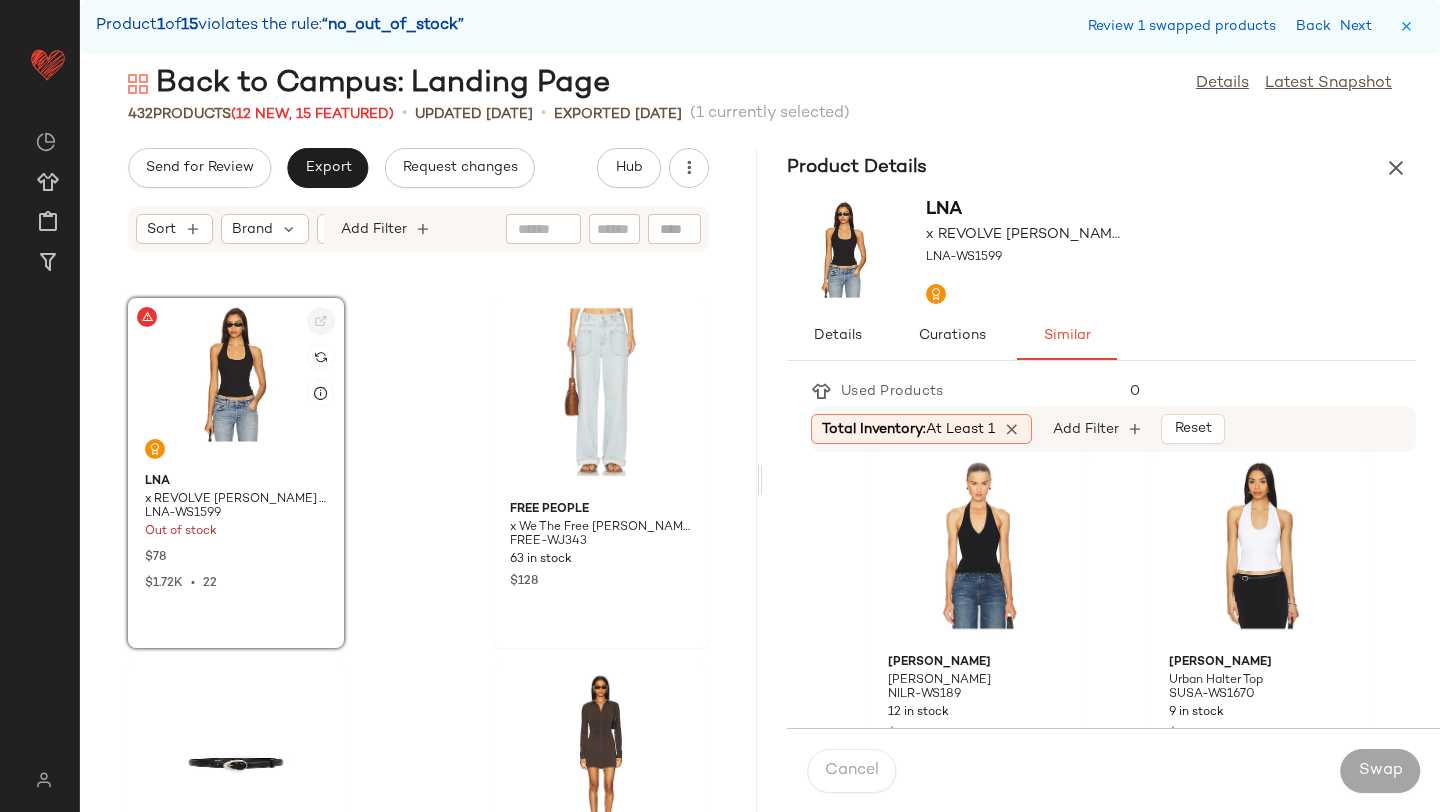 click 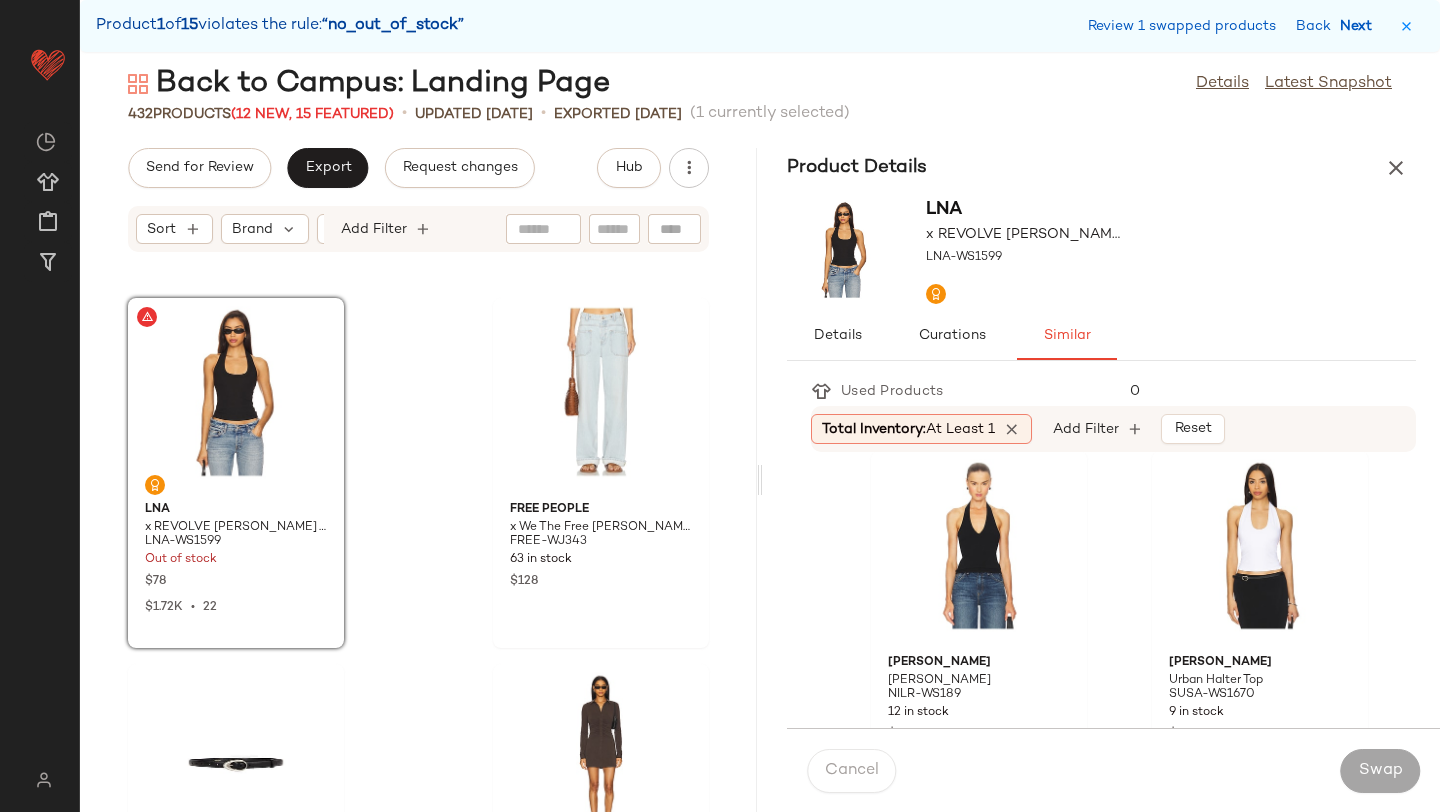 click on "Next" at bounding box center [1360, 26] 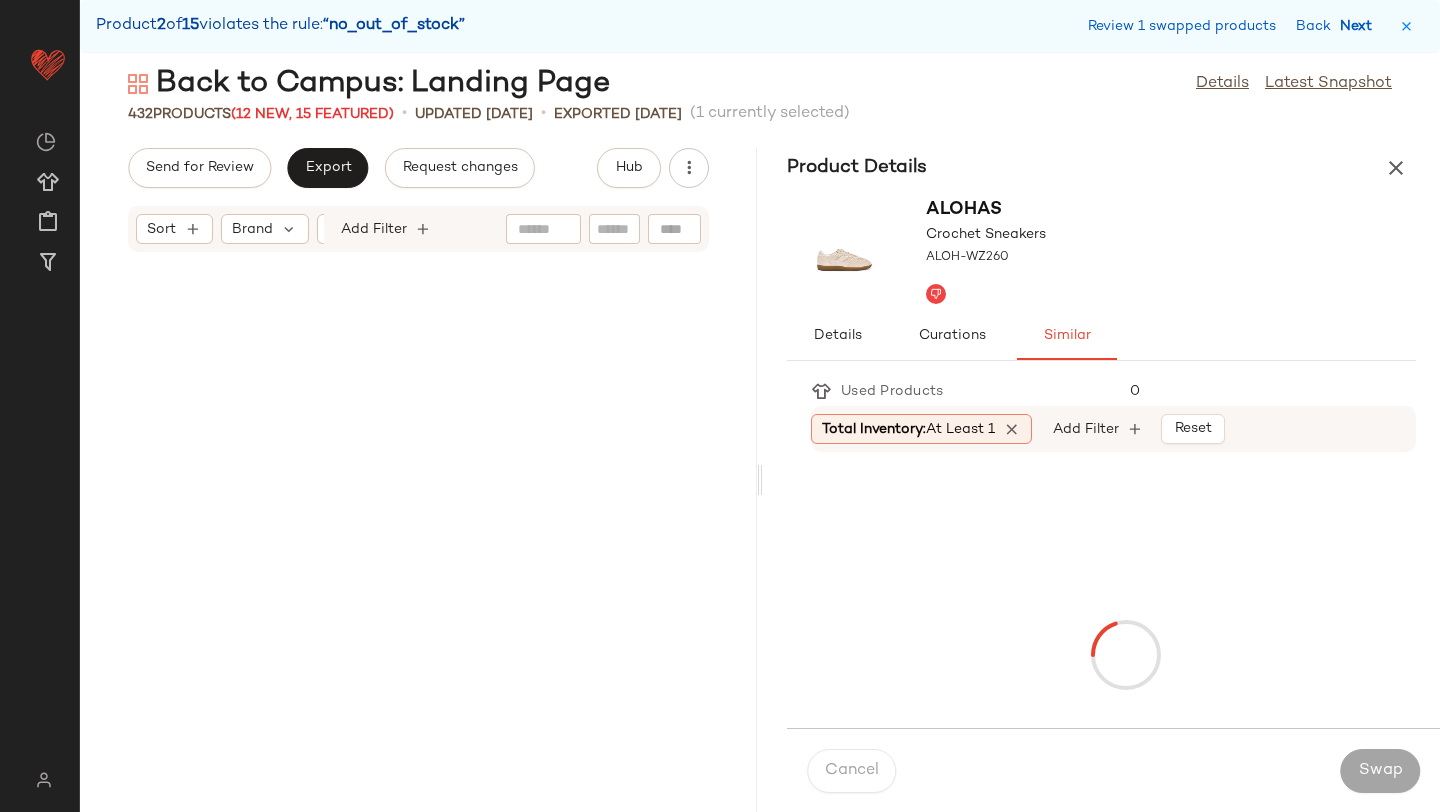 scroll, scrollTop: 13908, scrollLeft: 0, axis: vertical 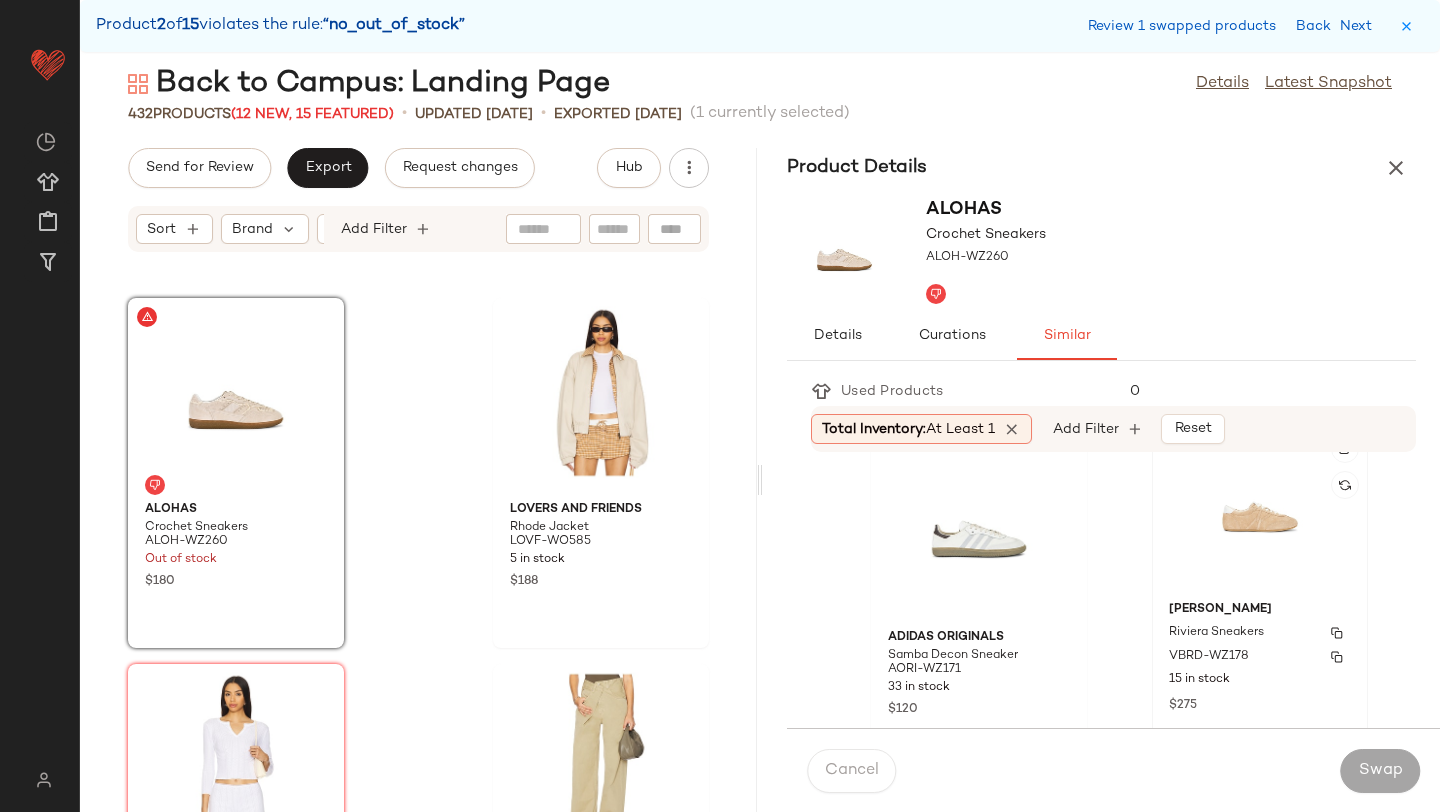 click on "Riviera Sneakers" at bounding box center [1260, 633] 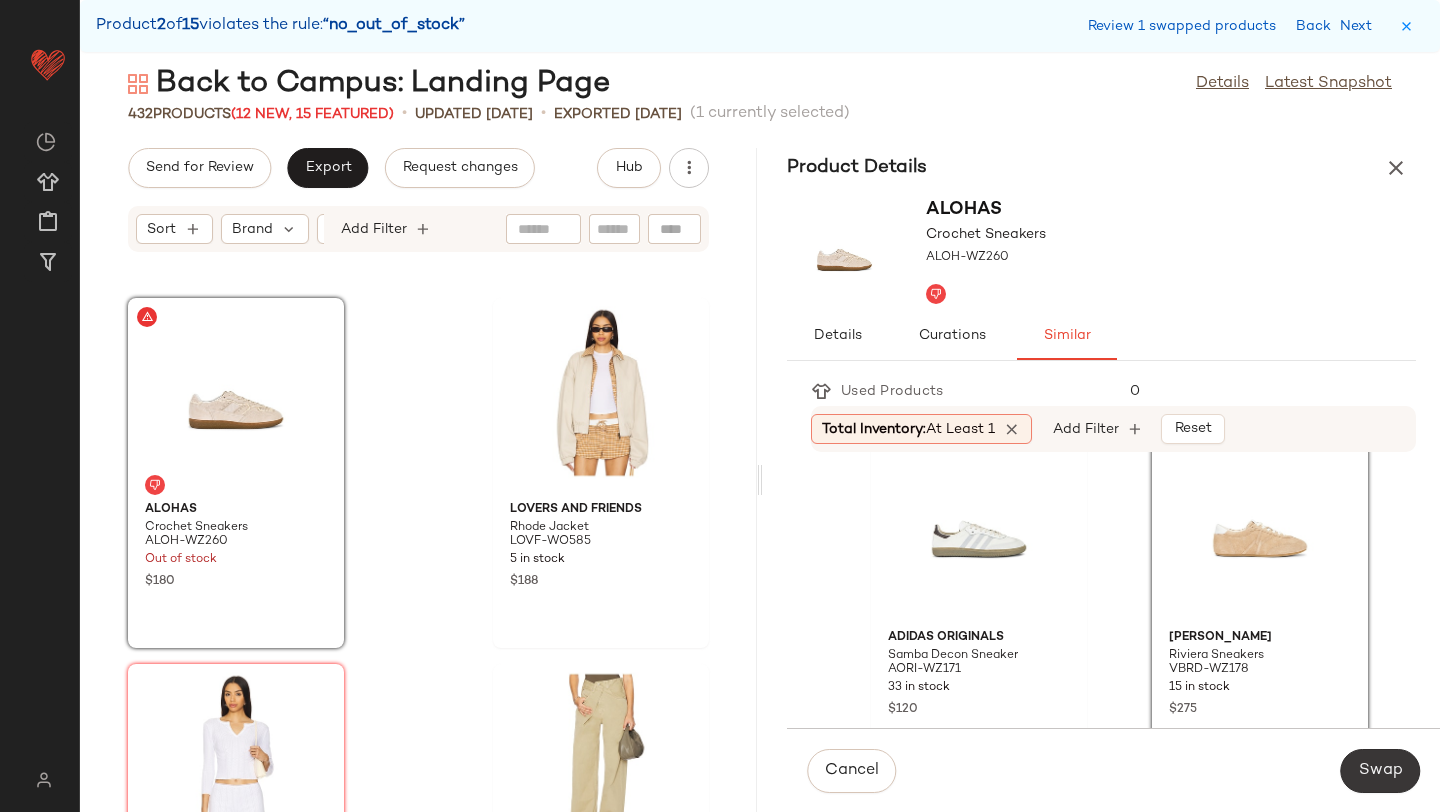 click on "Swap" at bounding box center (1380, 771) 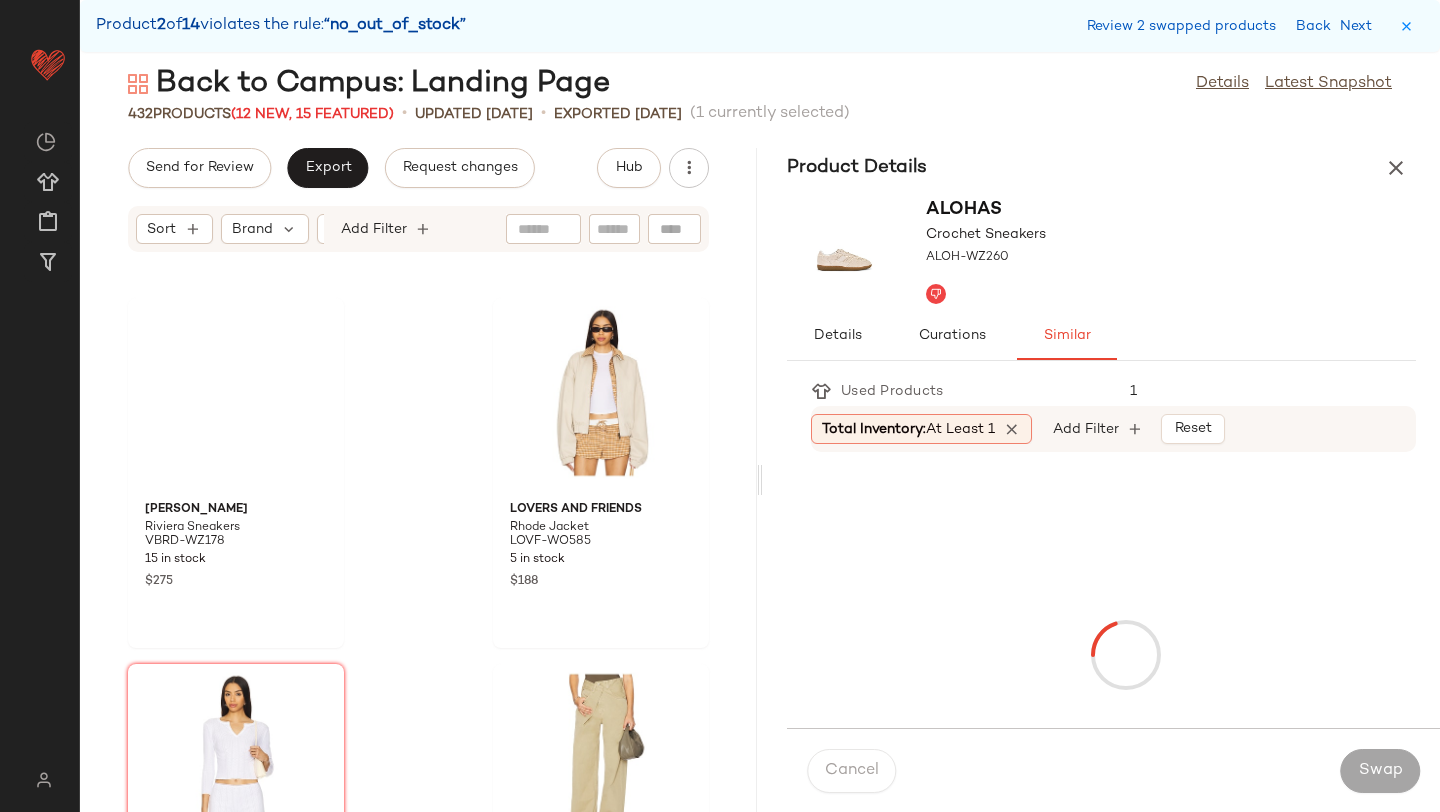 scroll, scrollTop: 17934, scrollLeft: 0, axis: vertical 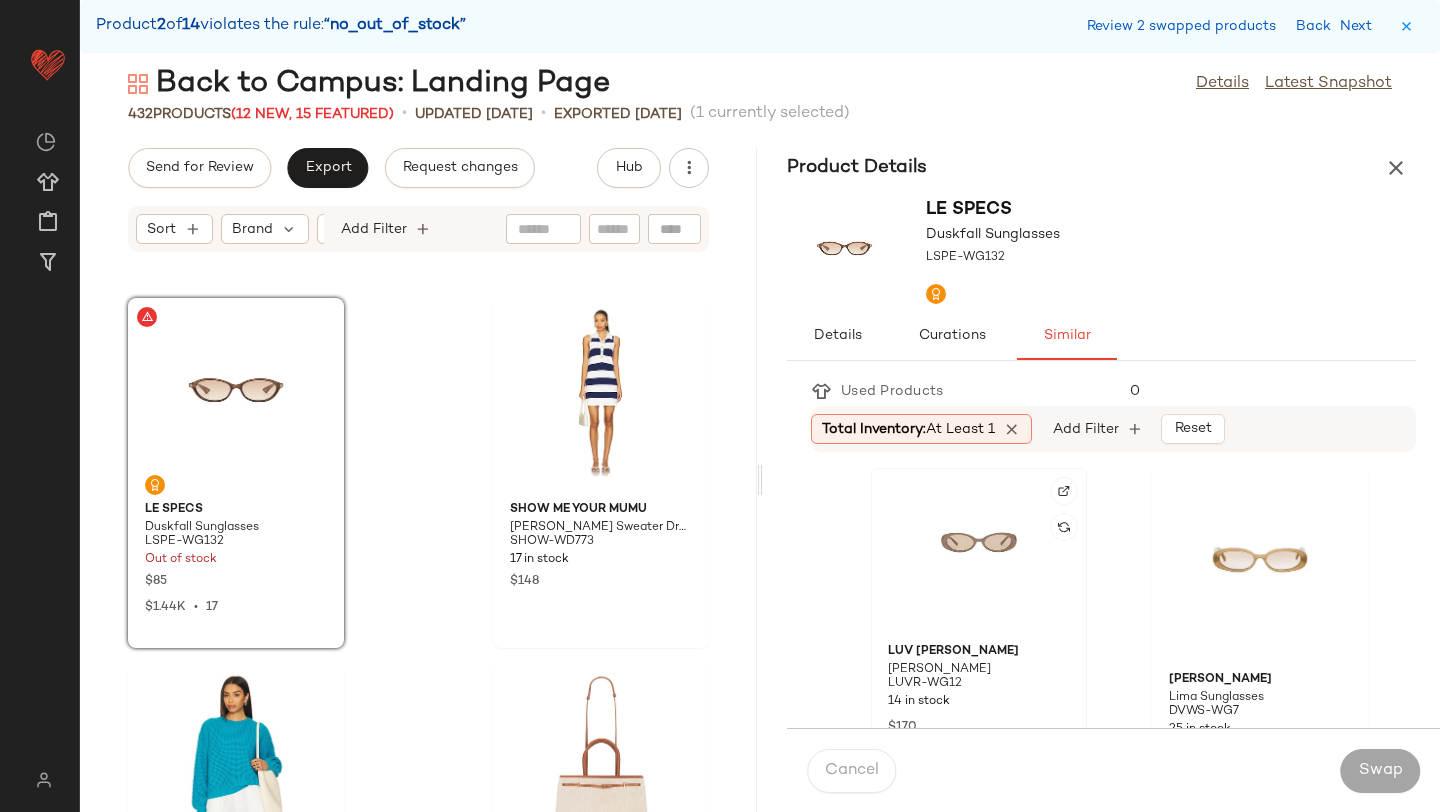 click 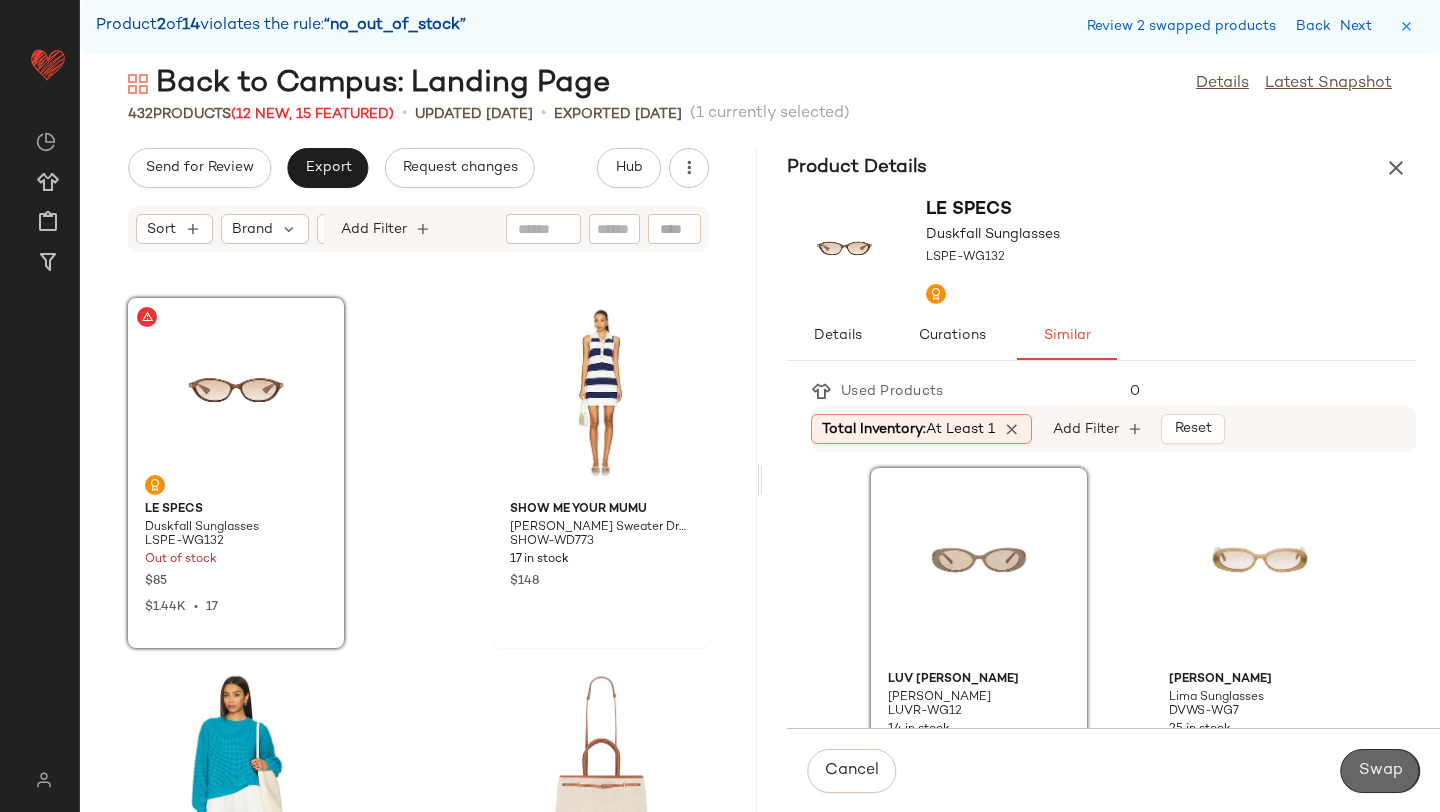 click on "Swap" at bounding box center (1380, 771) 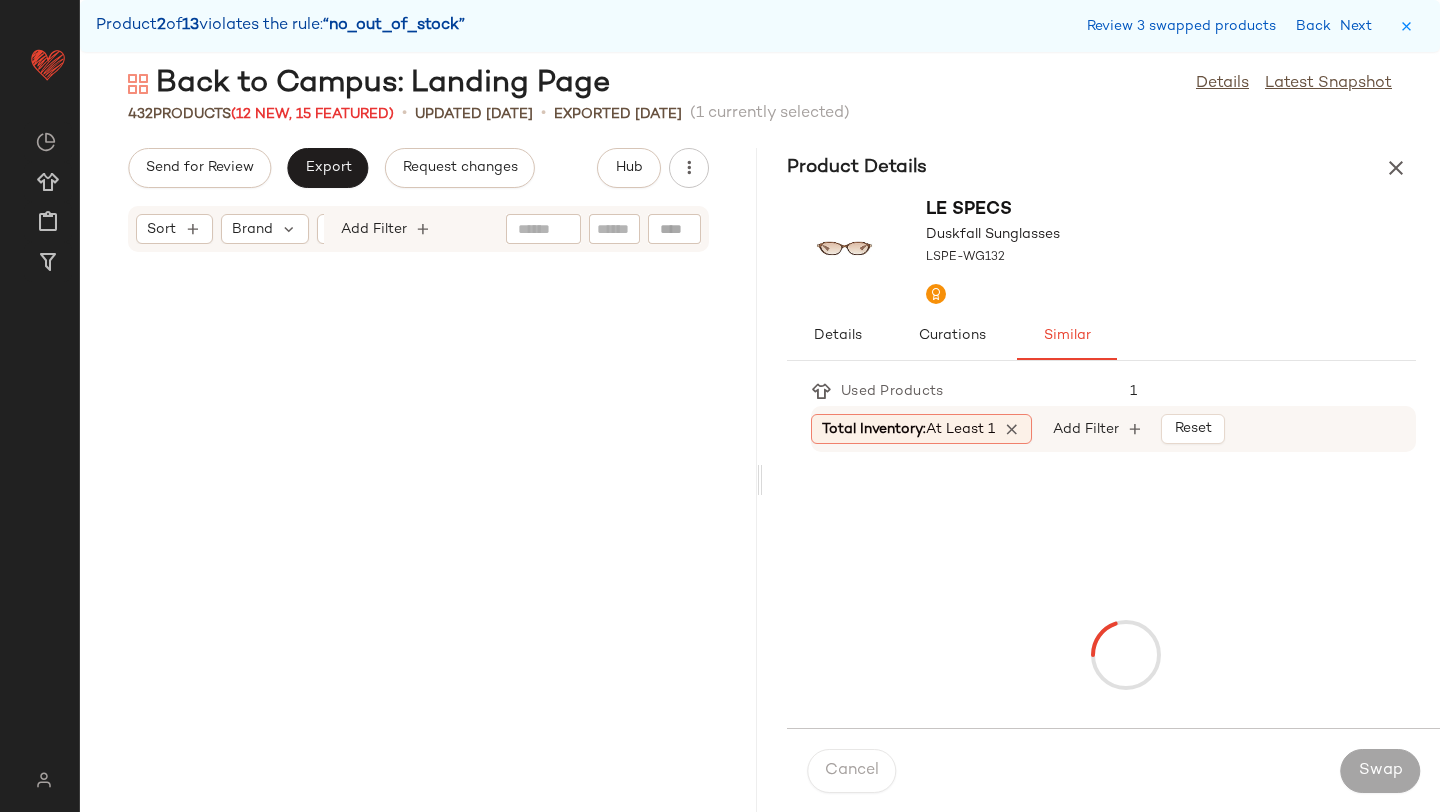 scroll, scrollTop: 18666, scrollLeft: 0, axis: vertical 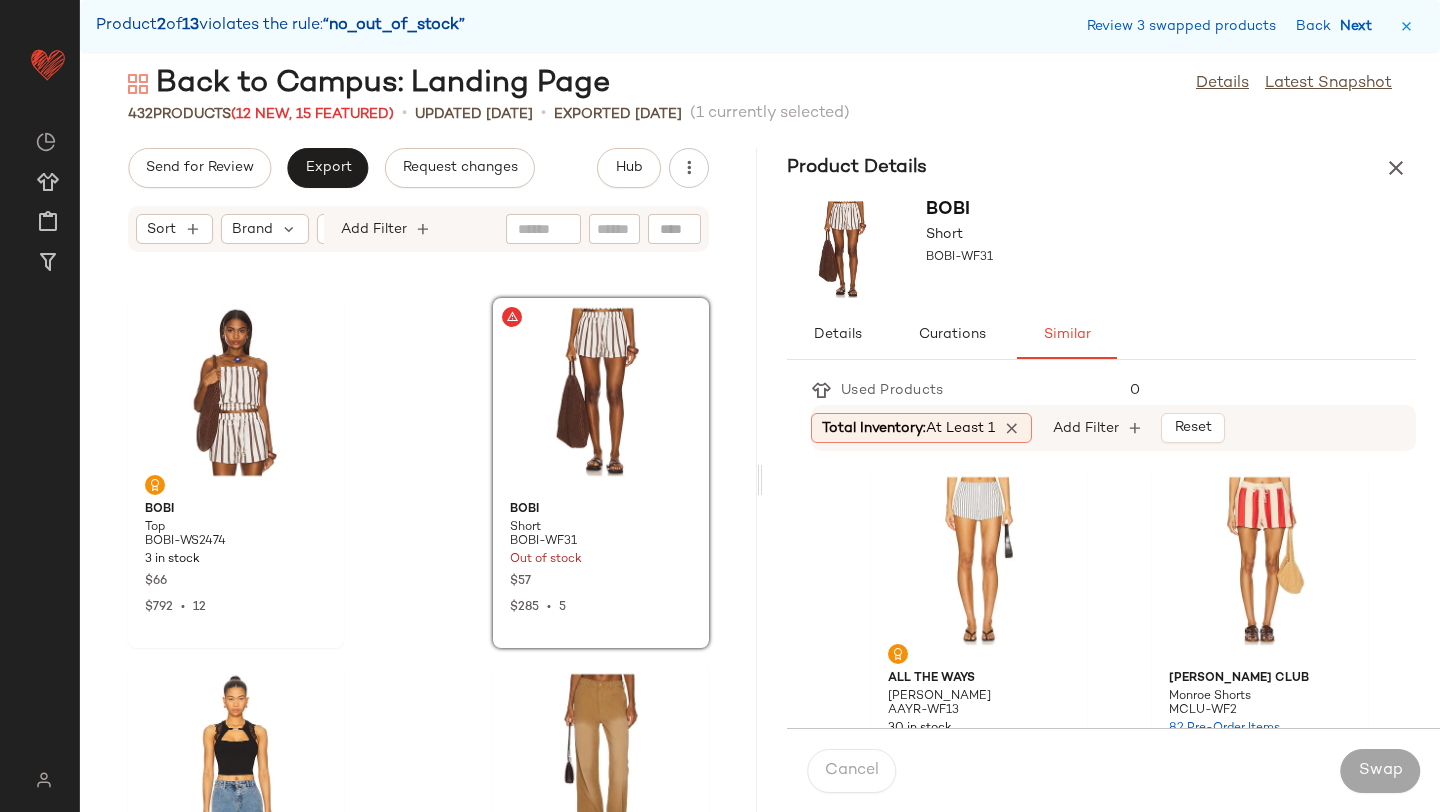 click on "Next" at bounding box center [1360, 26] 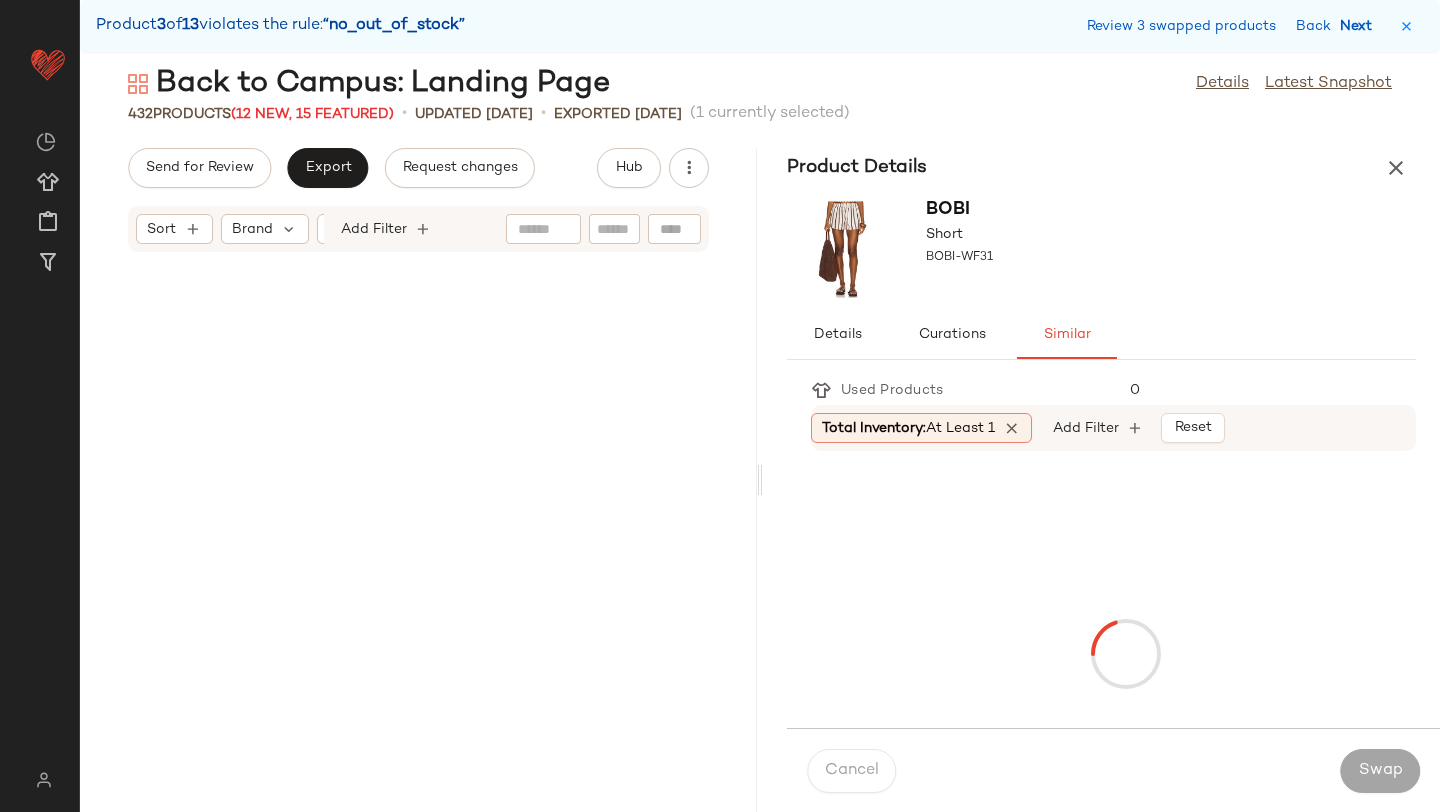 scroll, scrollTop: 21228, scrollLeft: 0, axis: vertical 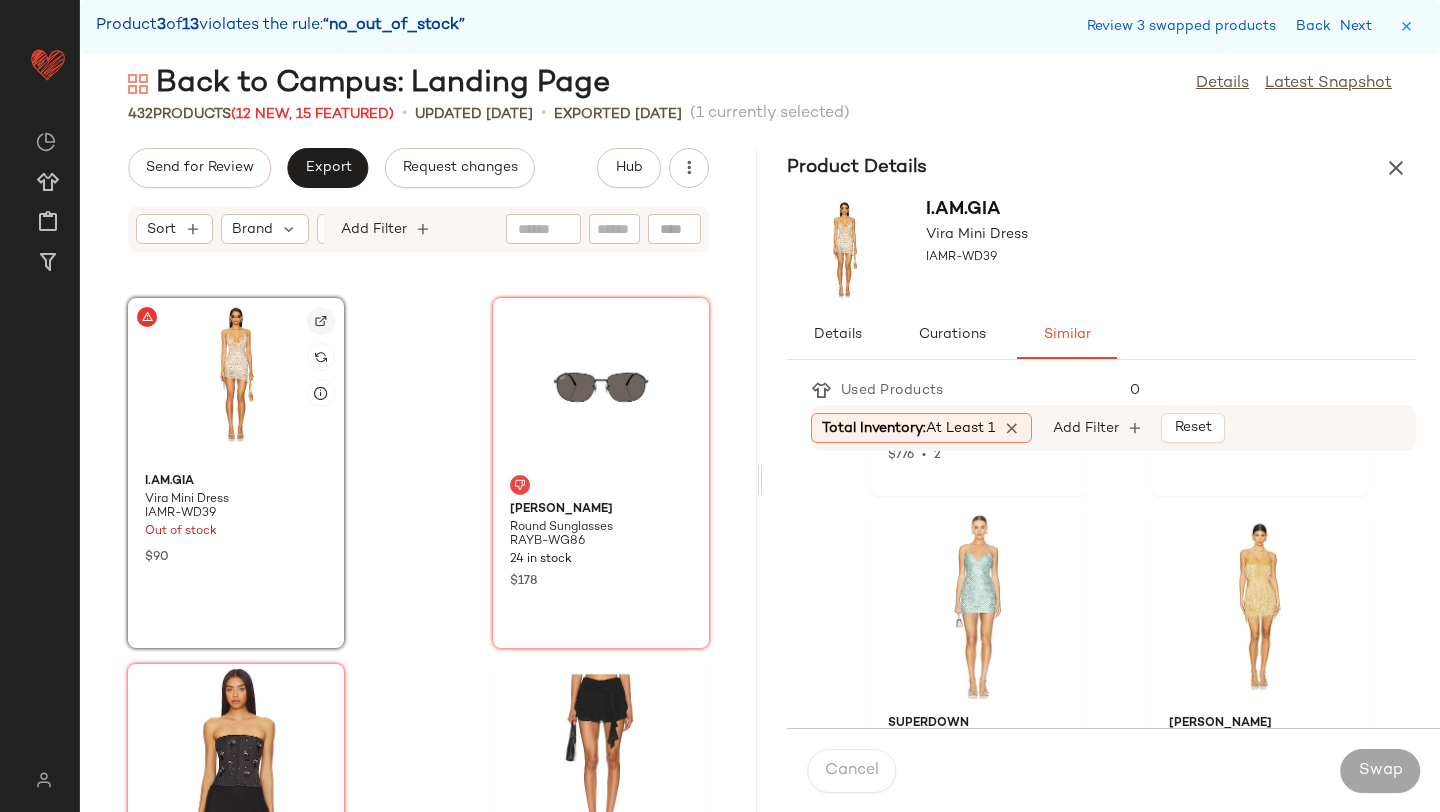 click 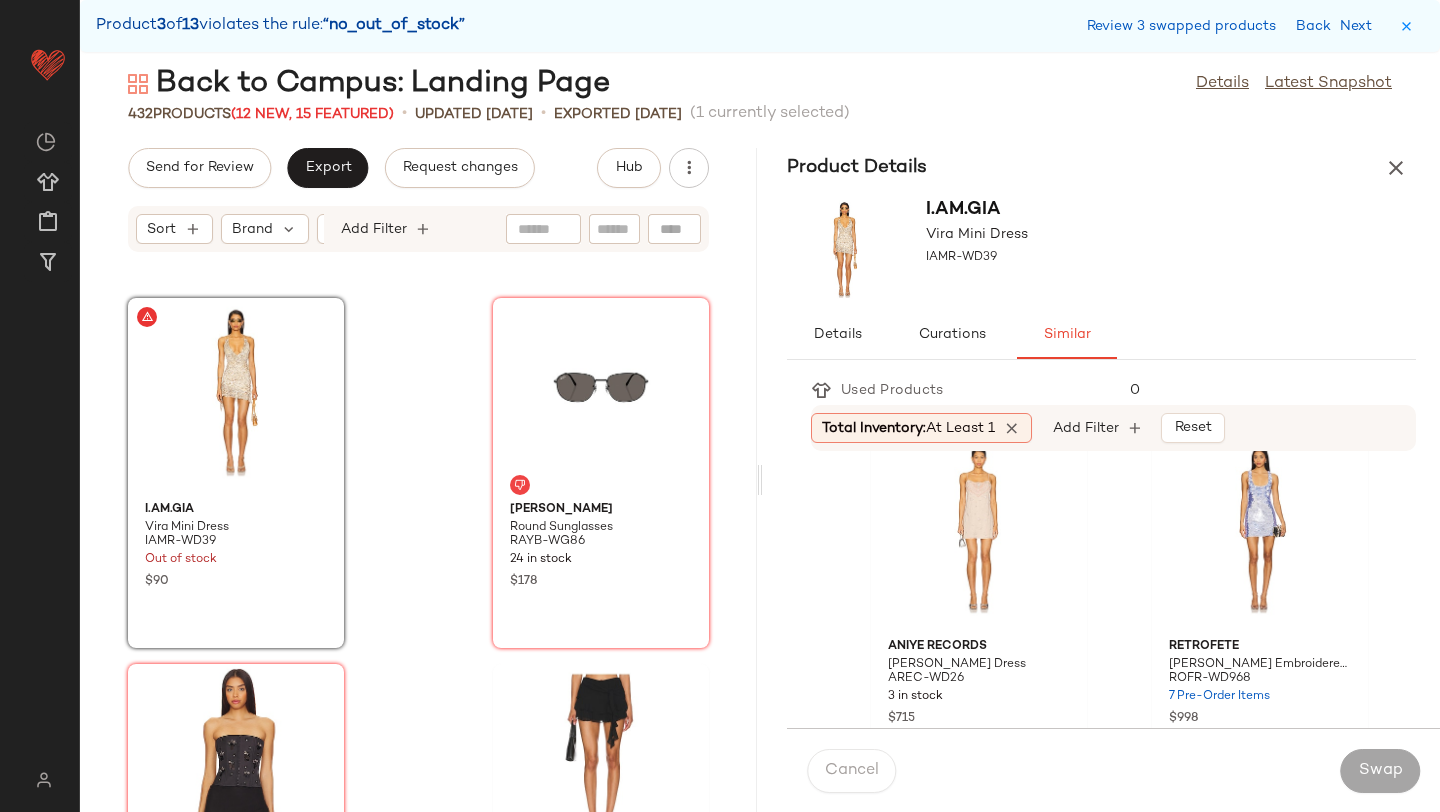 scroll, scrollTop: 2225, scrollLeft: 0, axis: vertical 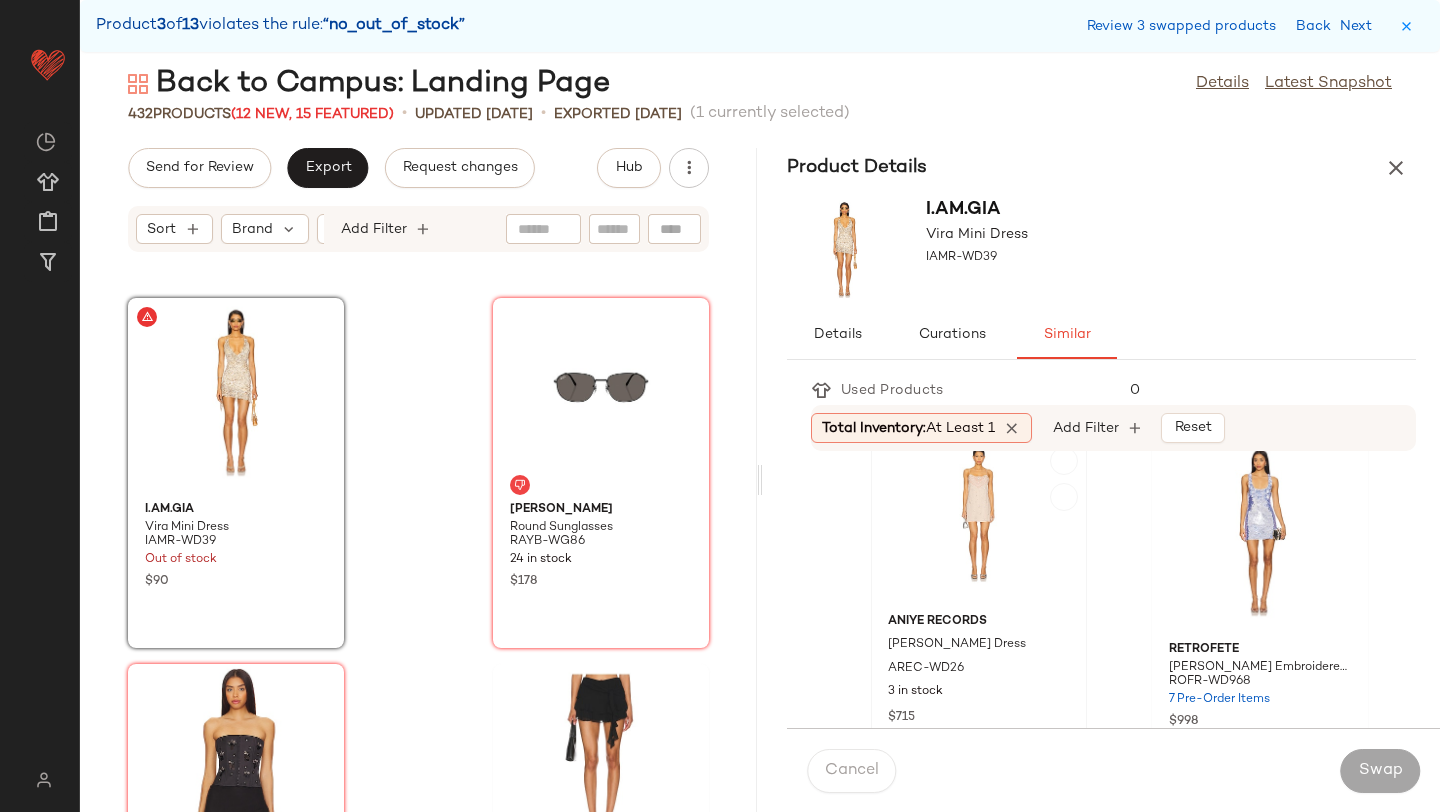 click on "[PERSON_NAME] Dress" at bounding box center (957, 645) 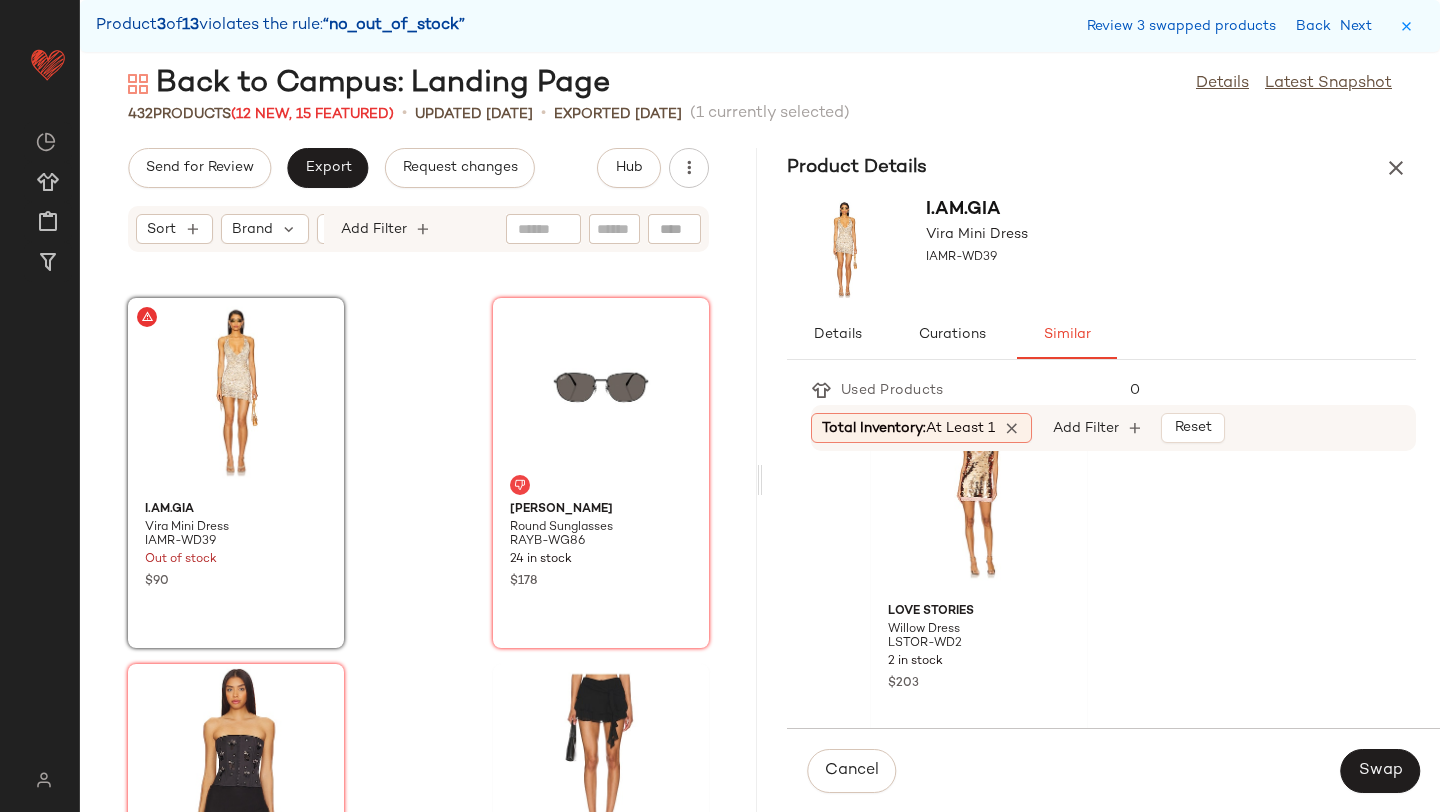 scroll, scrollTop: 4456, scrollLeft: 0, axis: vertical 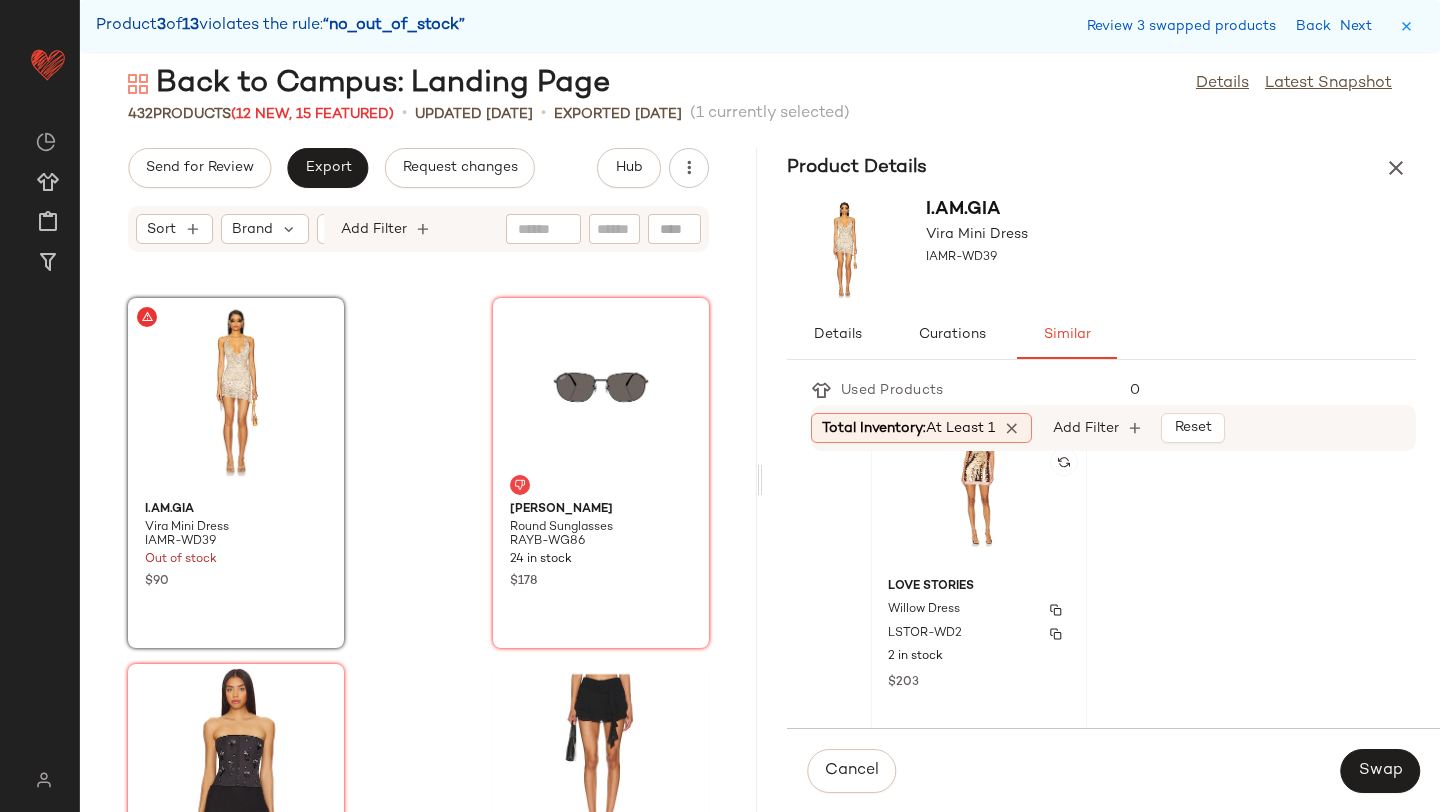 click on "LSTOR-WD2" at bounding box center (979, 634) 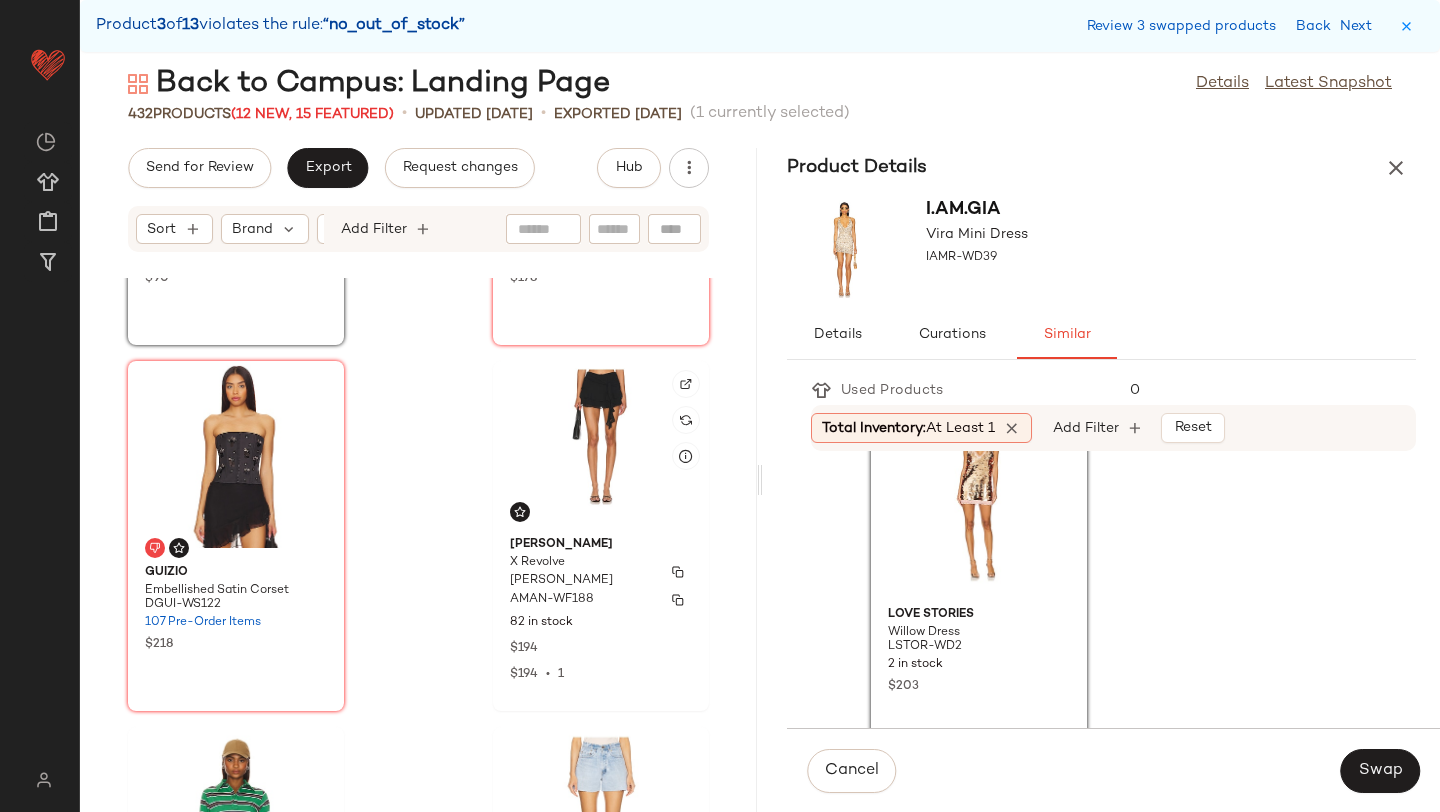 scroll, scrollTop: 21534, scrollLeft: 0, axis: vertical 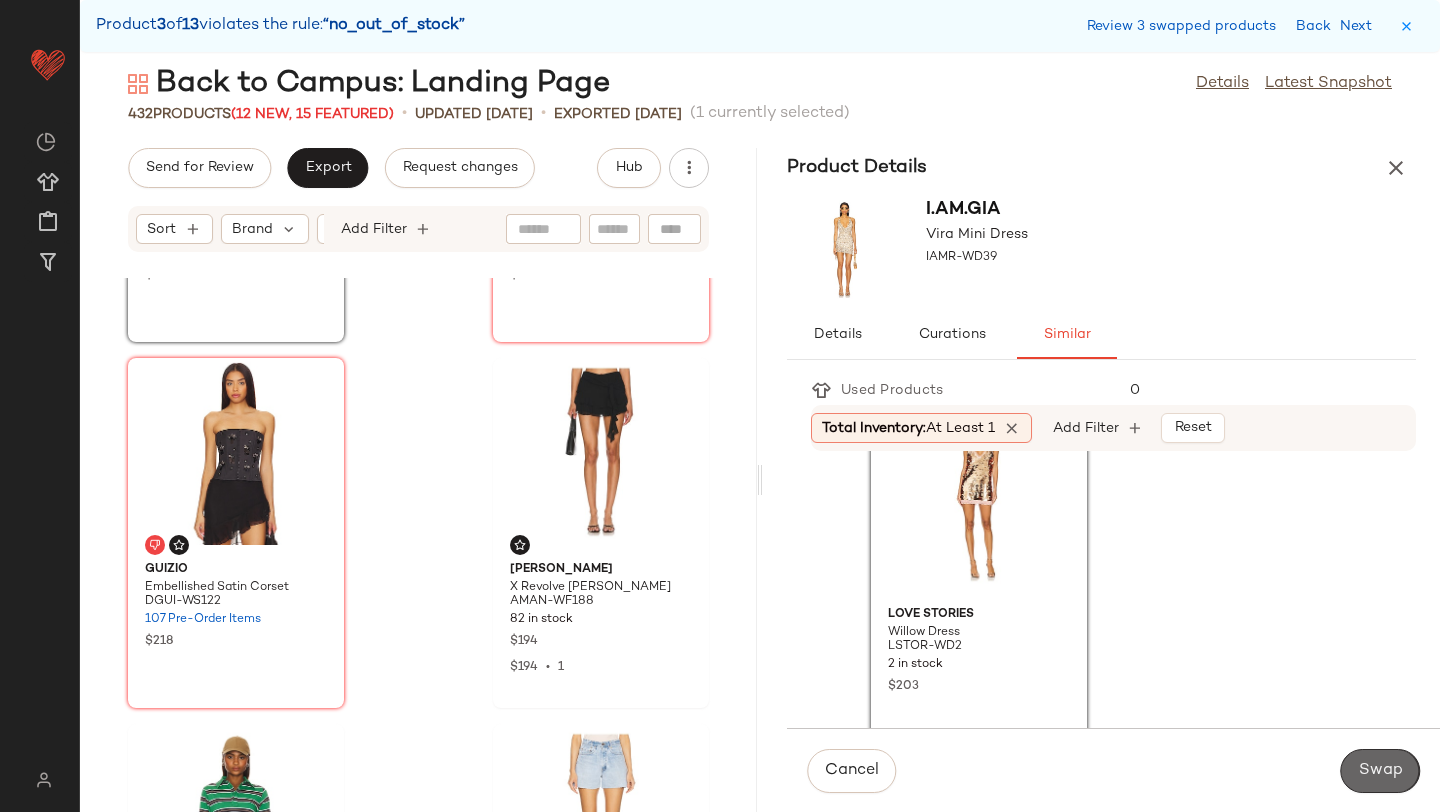 click on "Swap" 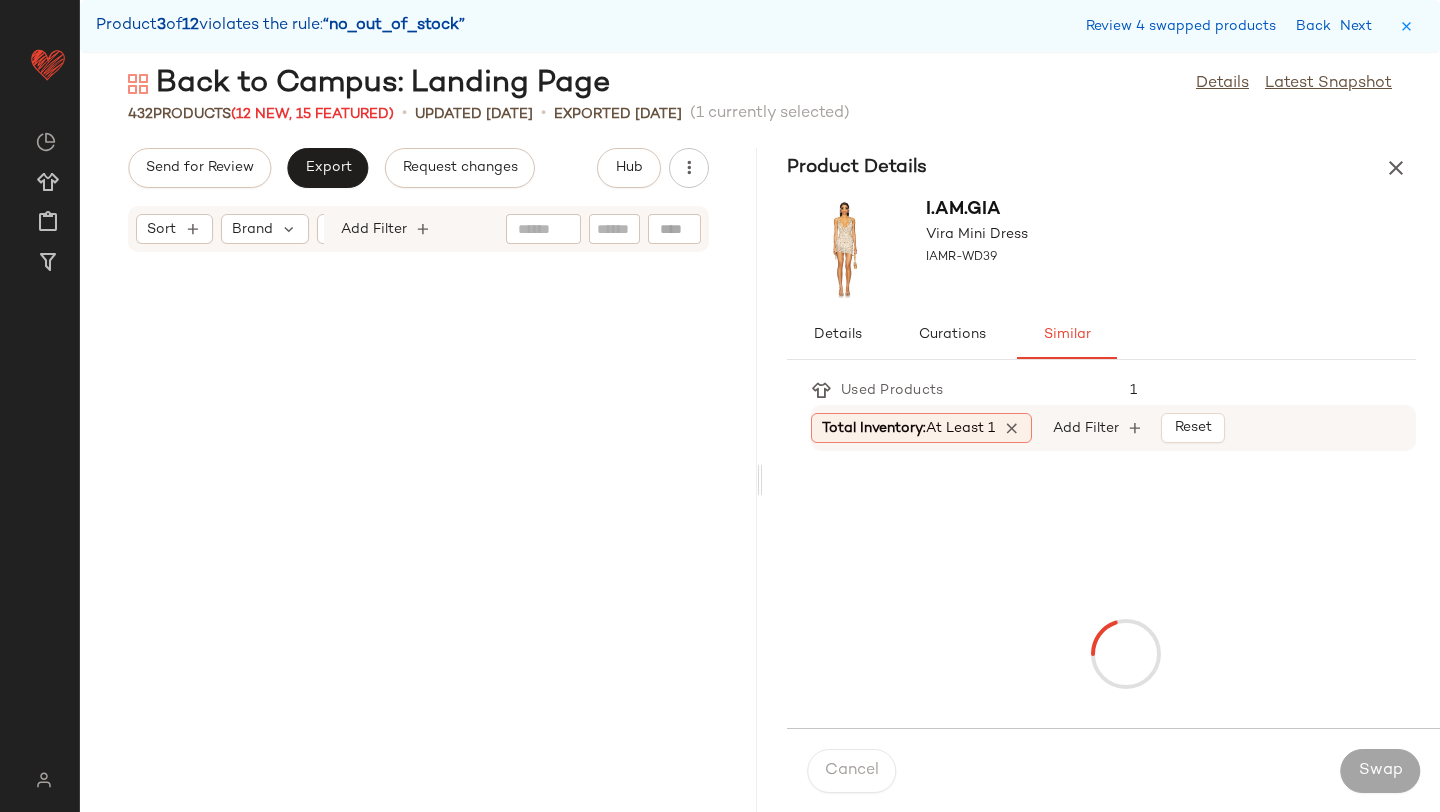 scroll, scrollTop: 24888, scrollLeft: 0, axis: vertical 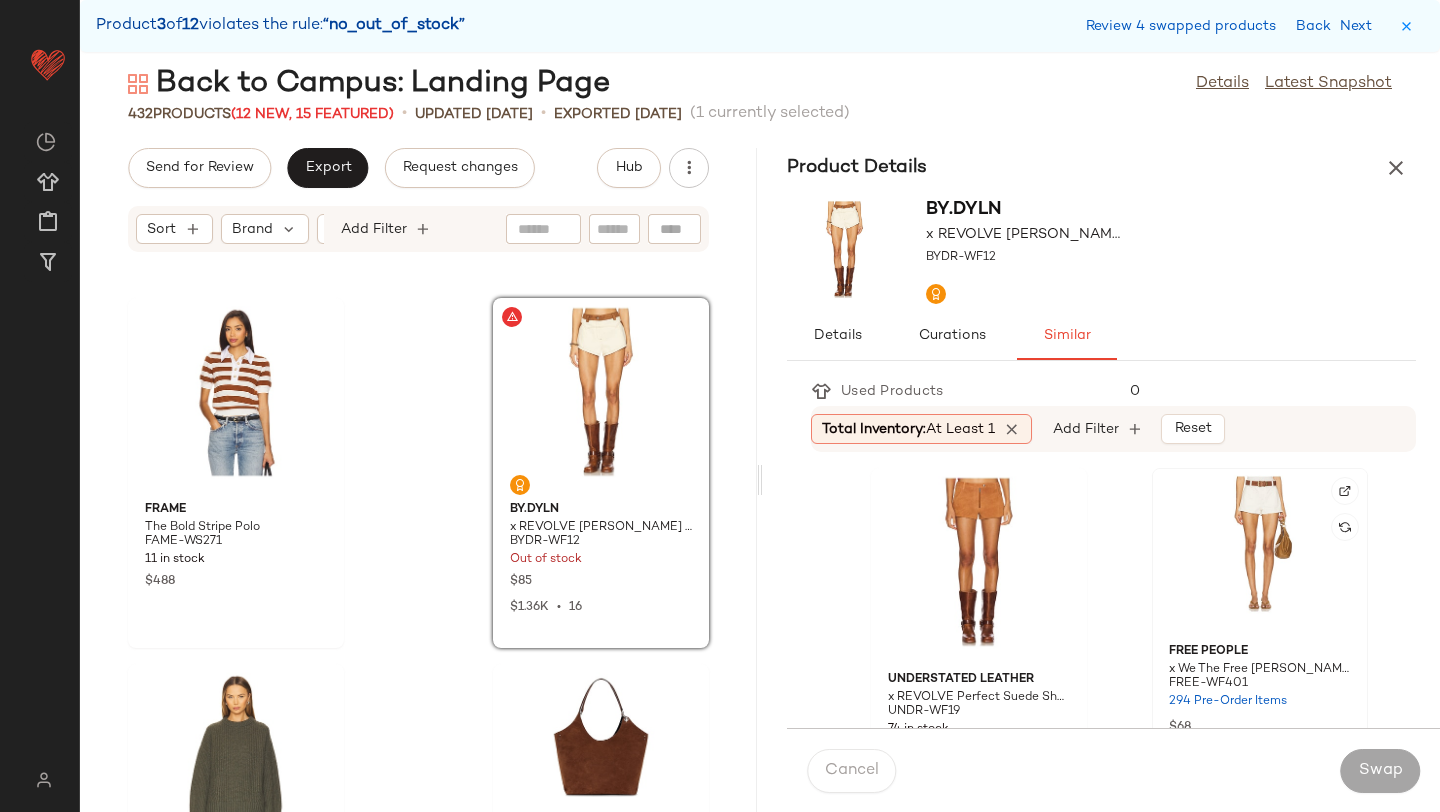 click 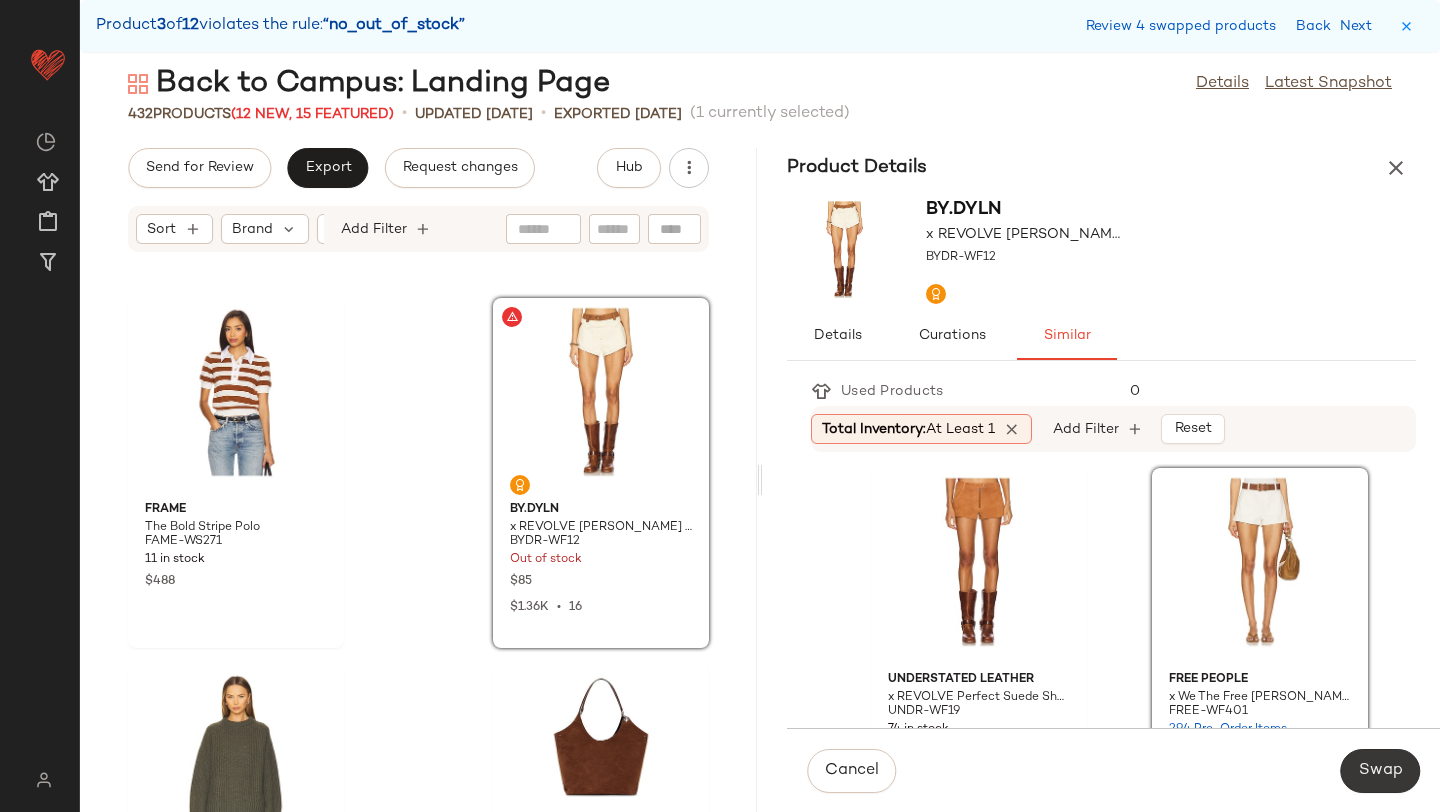 click on "Swap" at bounding box center (1380, 771) 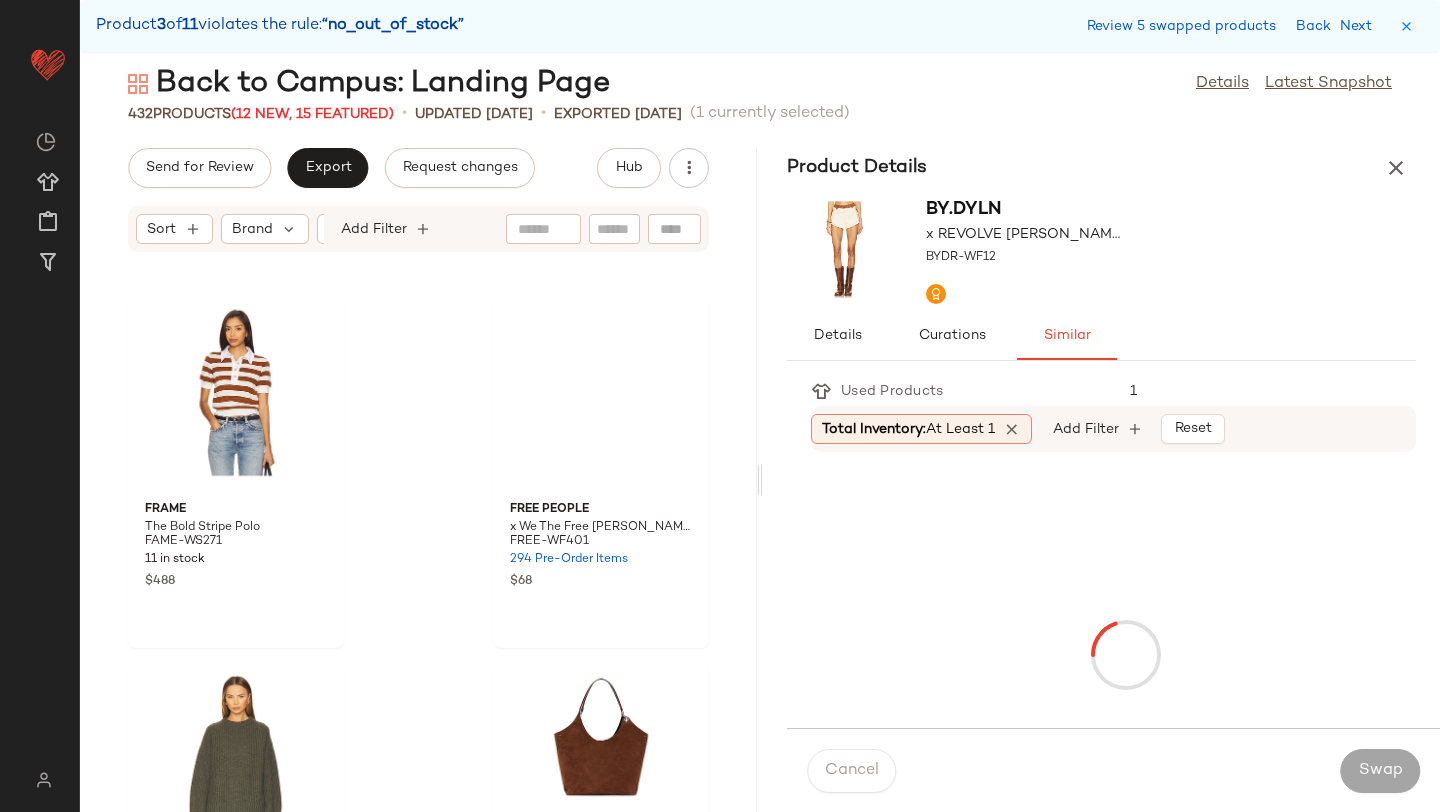 scroll, scrollTop: 35868, scrollLeft: 0, axis: vertical 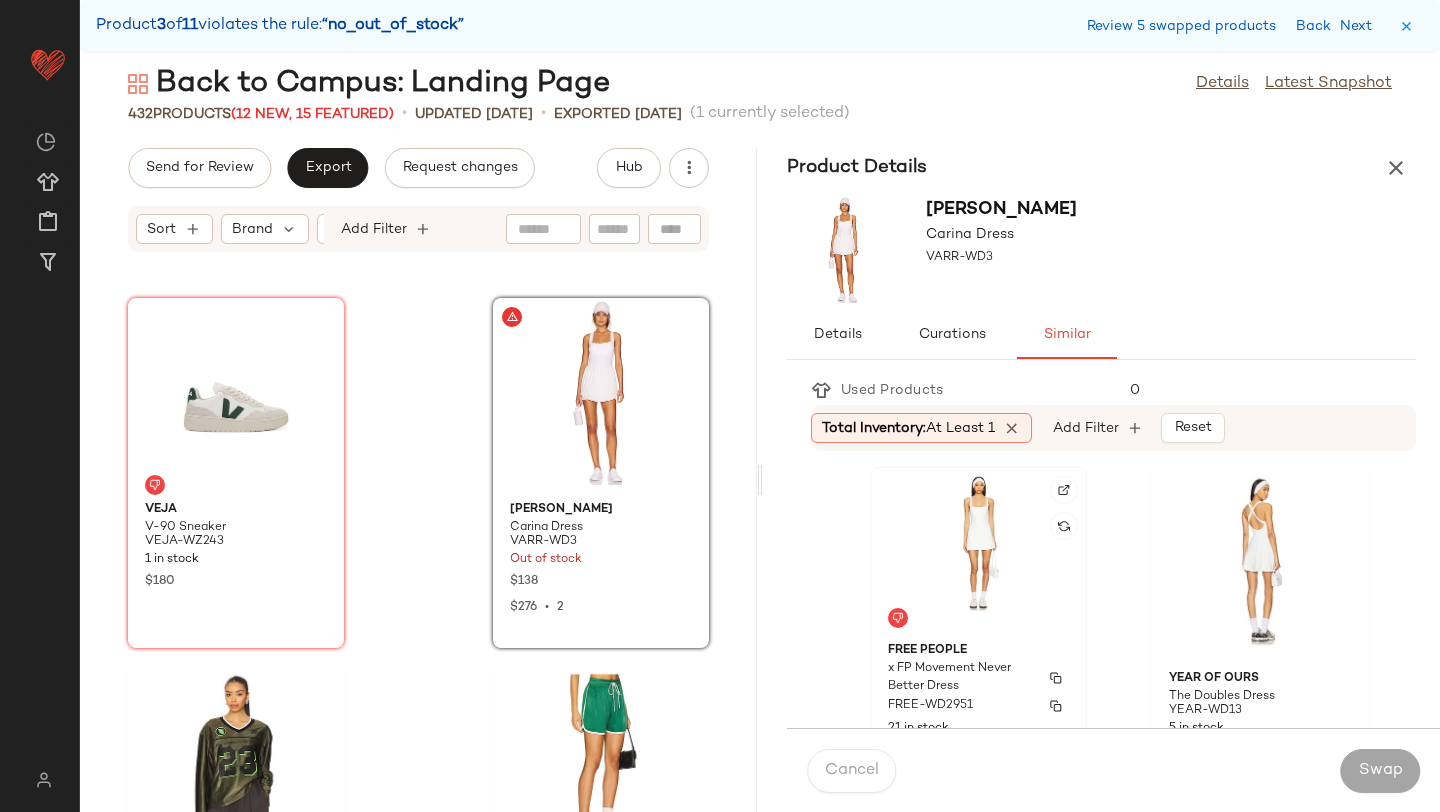 click on "Free People" at bounding box center [979, 651] 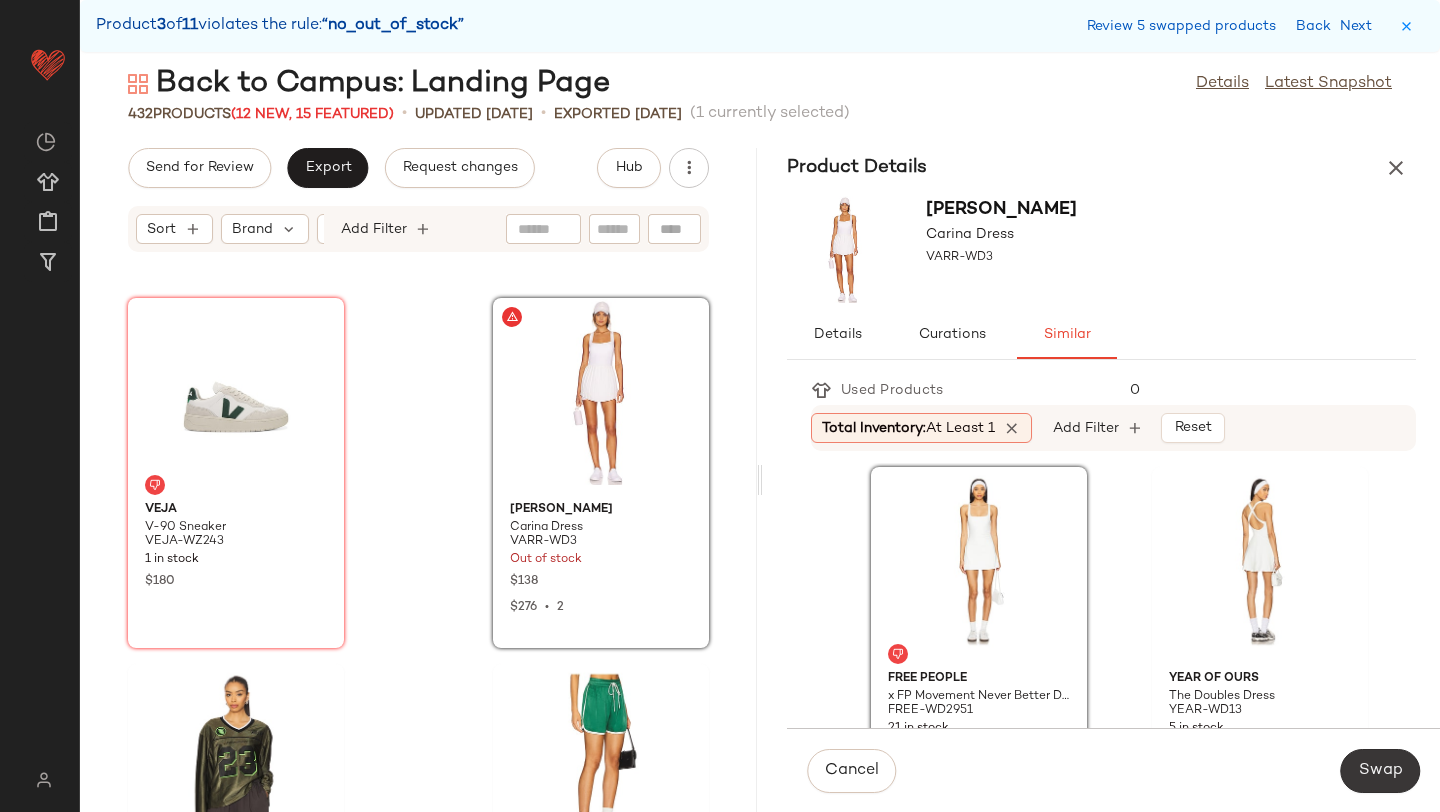 click on "Swap" at bounding box center (1380, 771) 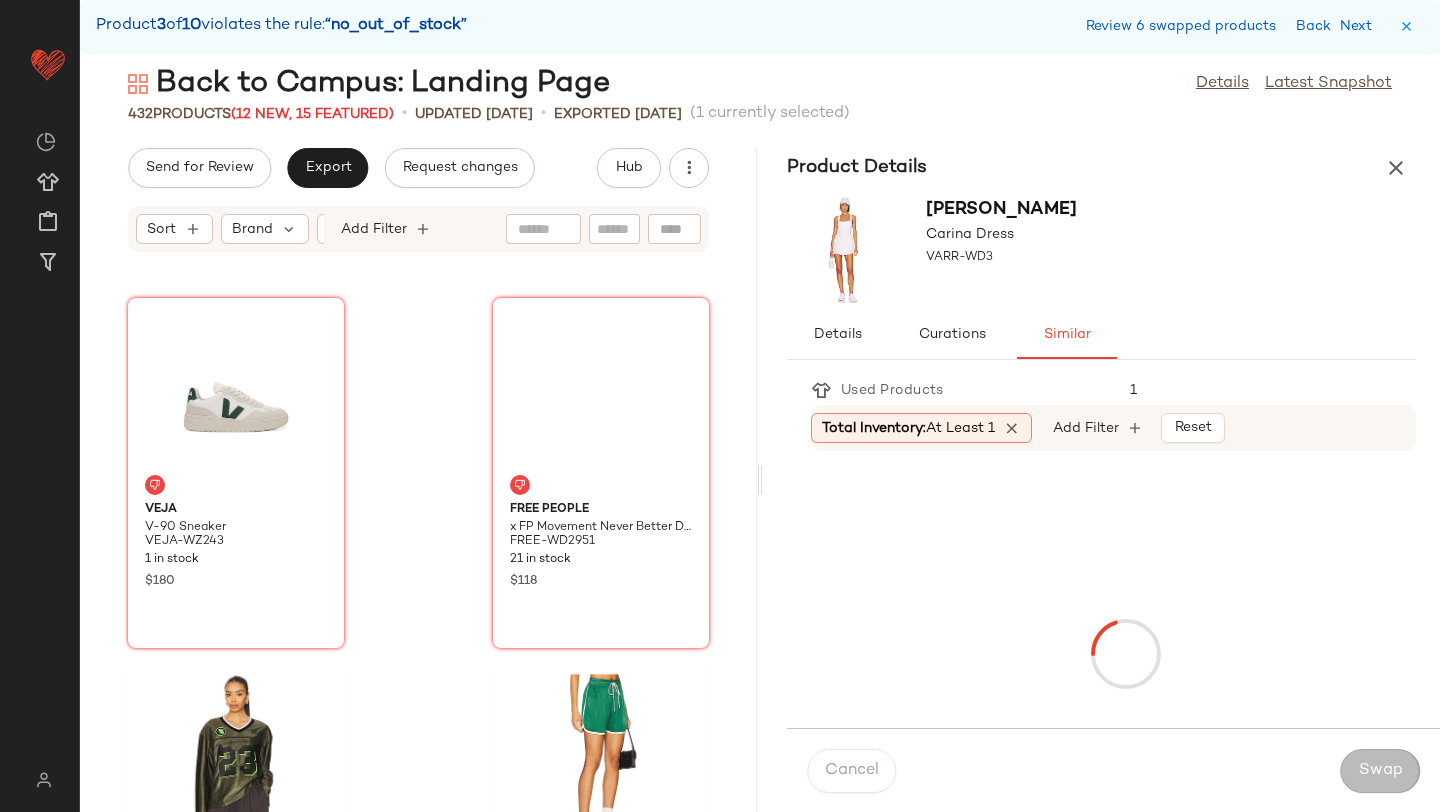 scroll, scrollTop: 41724, scrollLeft: 0, axis: vertical 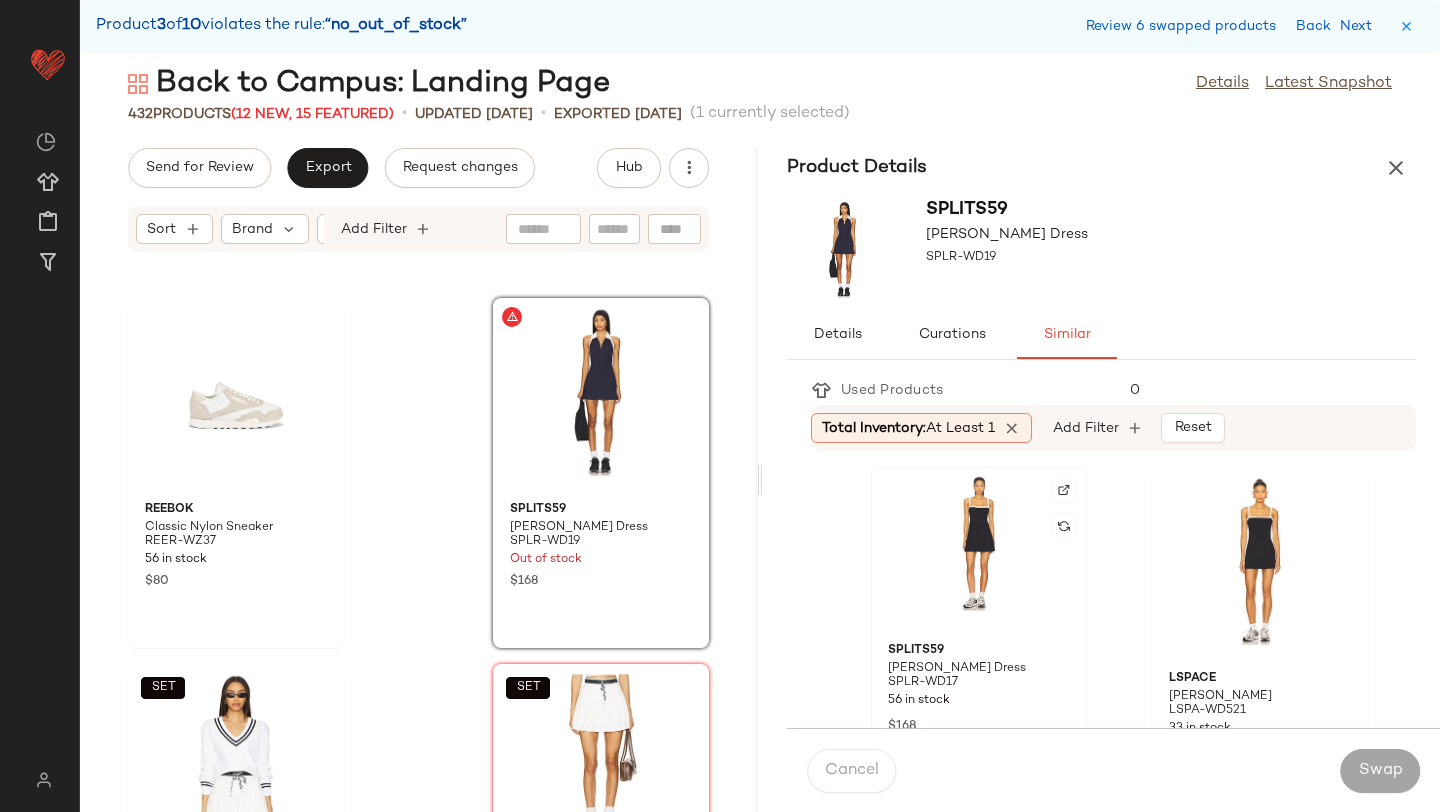 click 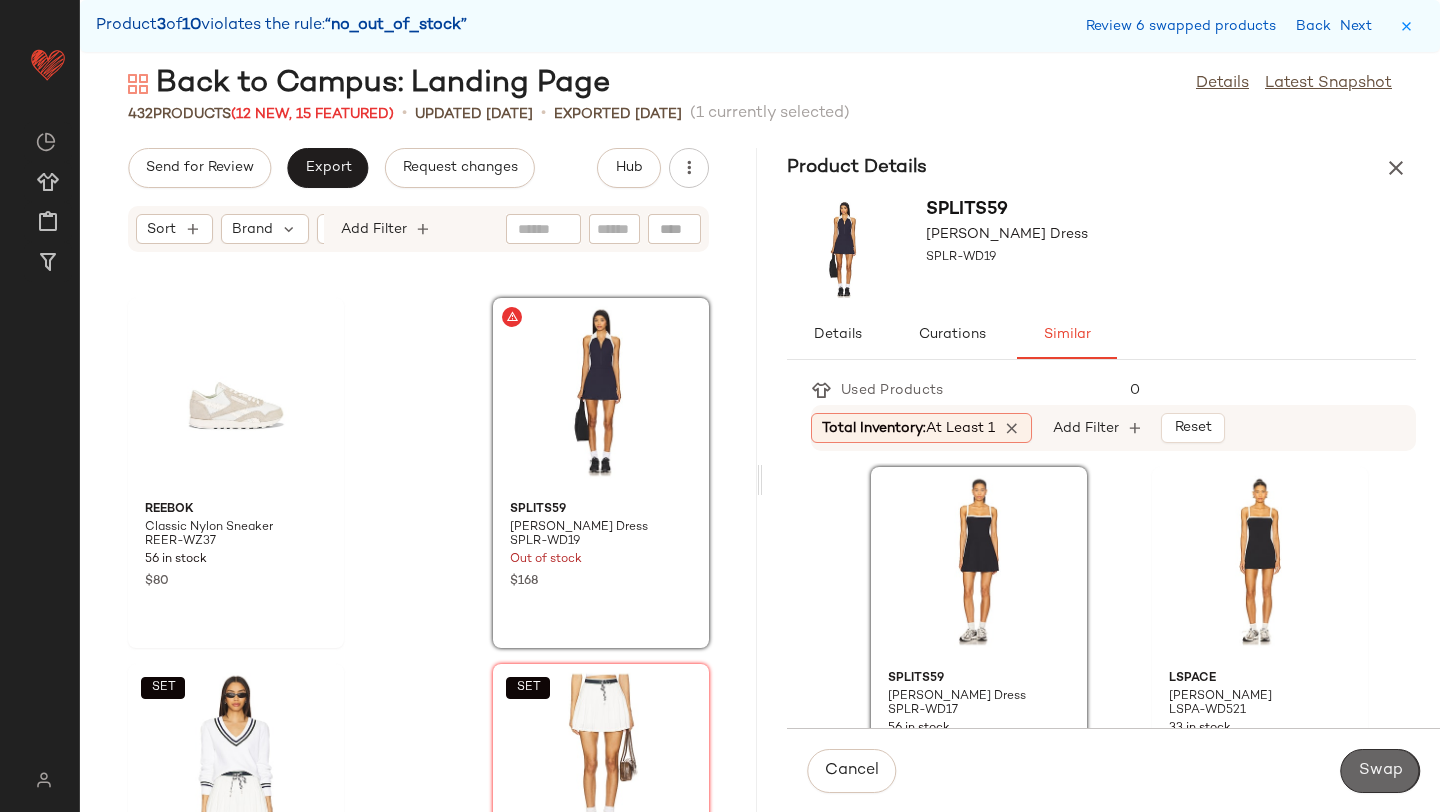 click on "Swap" 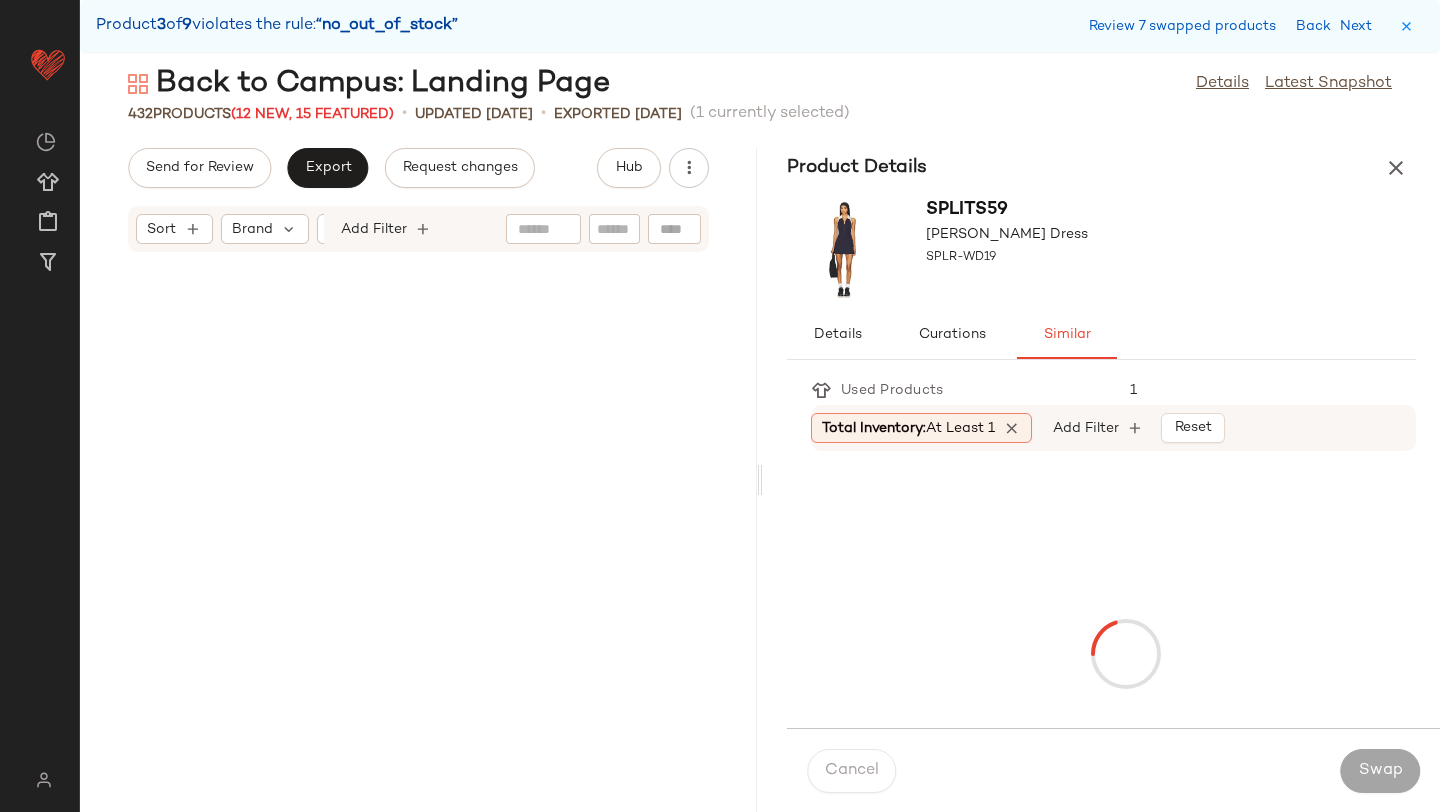 scroll, scrollTop: 54168, scrollLeft: 0, axis: vertical 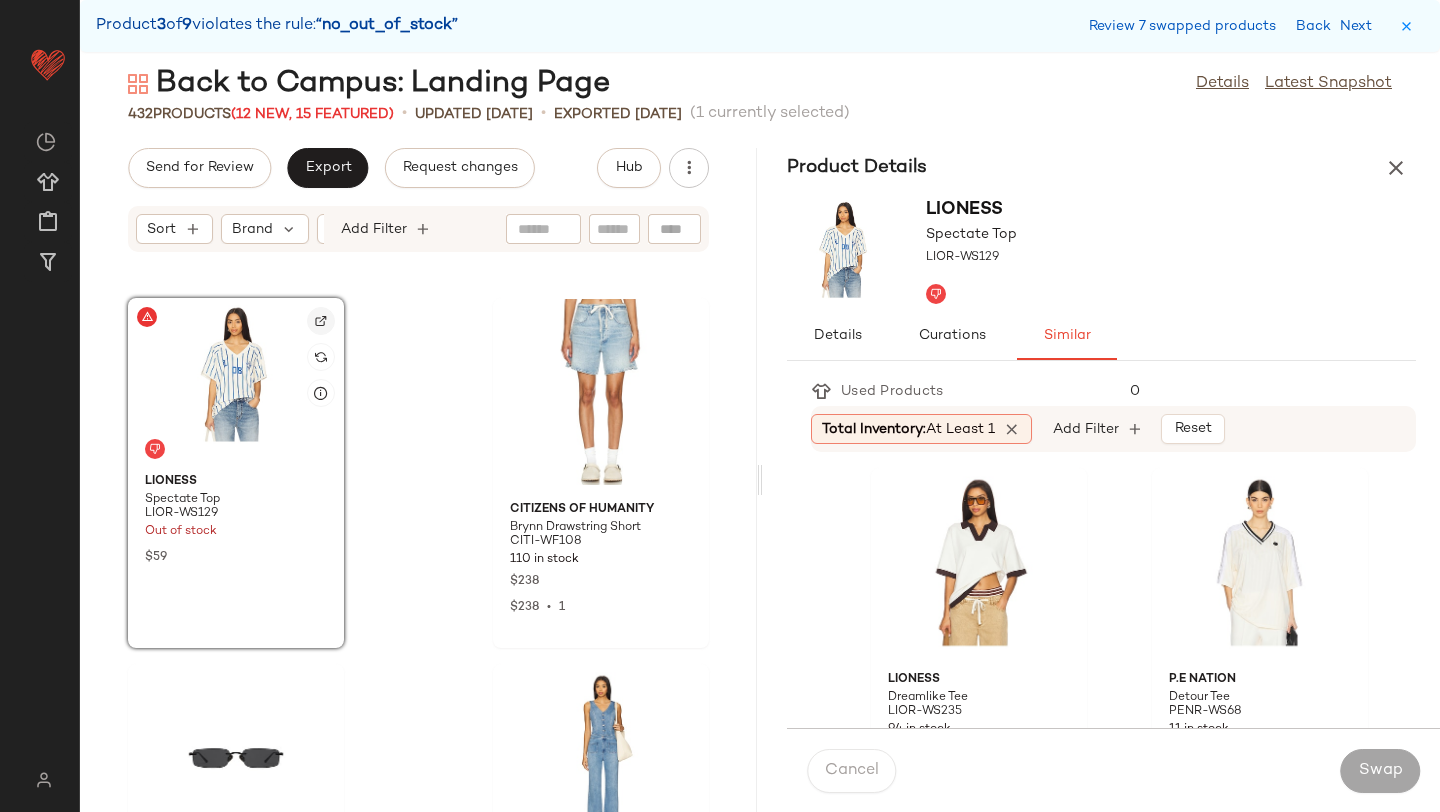 click 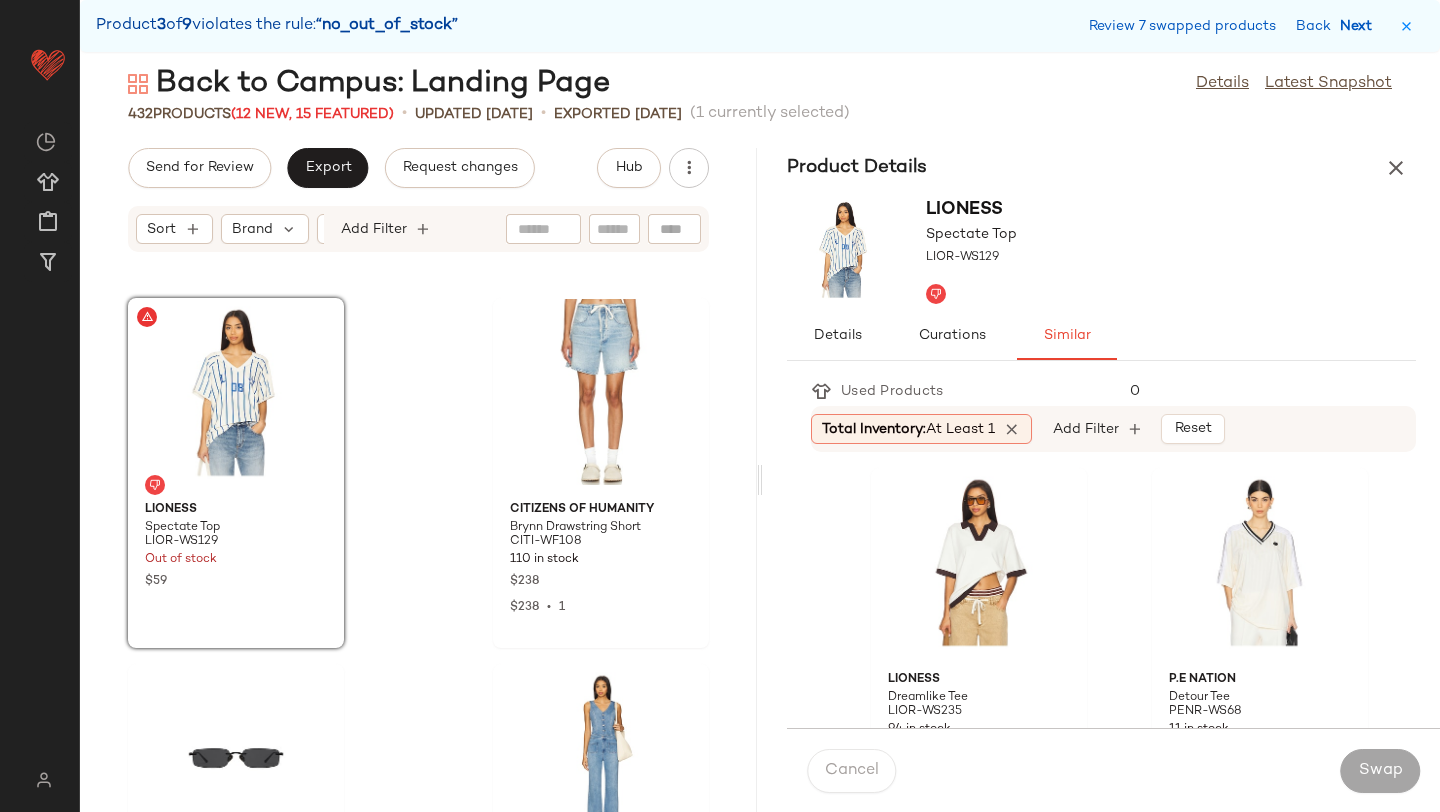 click on "Next" at bounding box center [1360, 26] 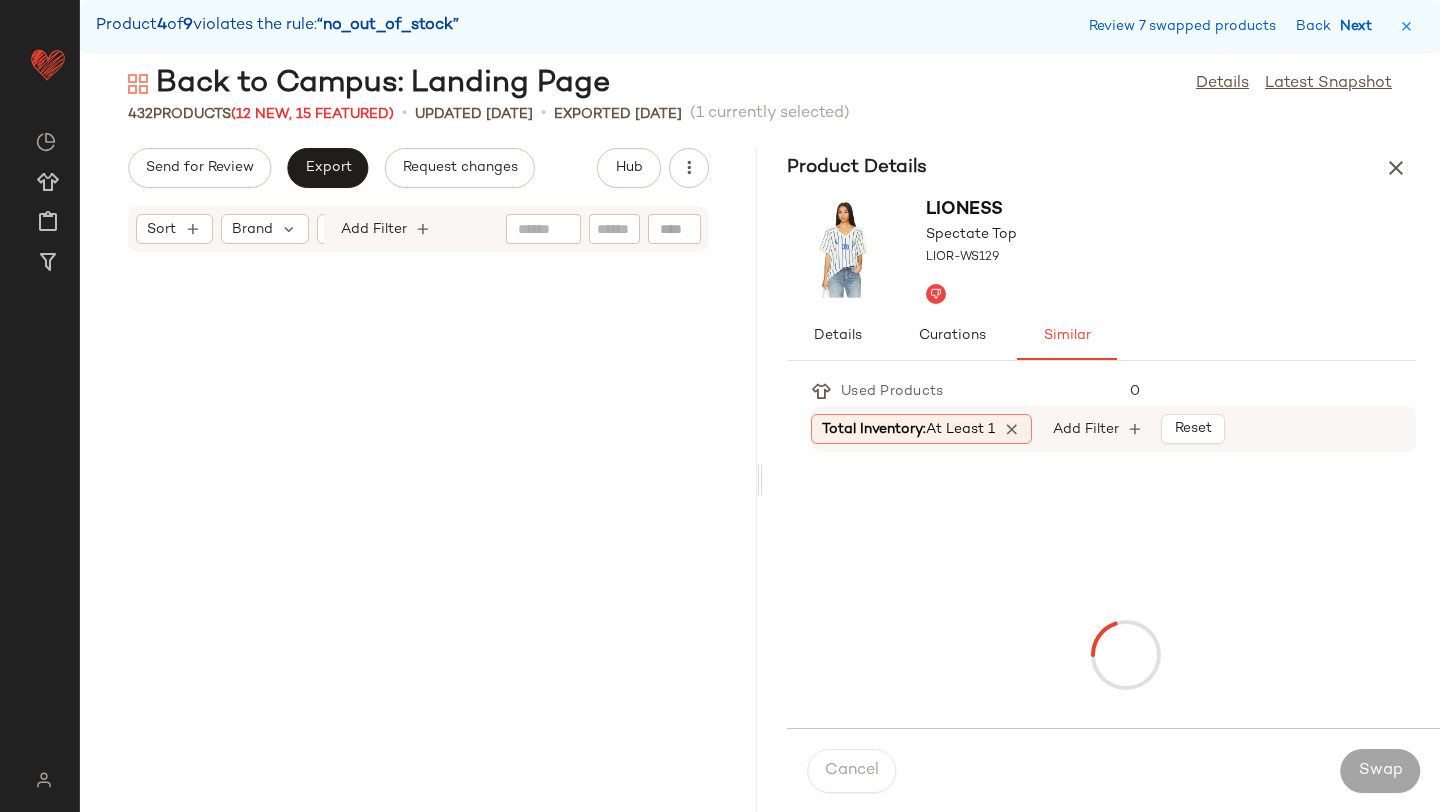 scroll, scrollTop: 60390, scrollLeft: 0, axis: vertical 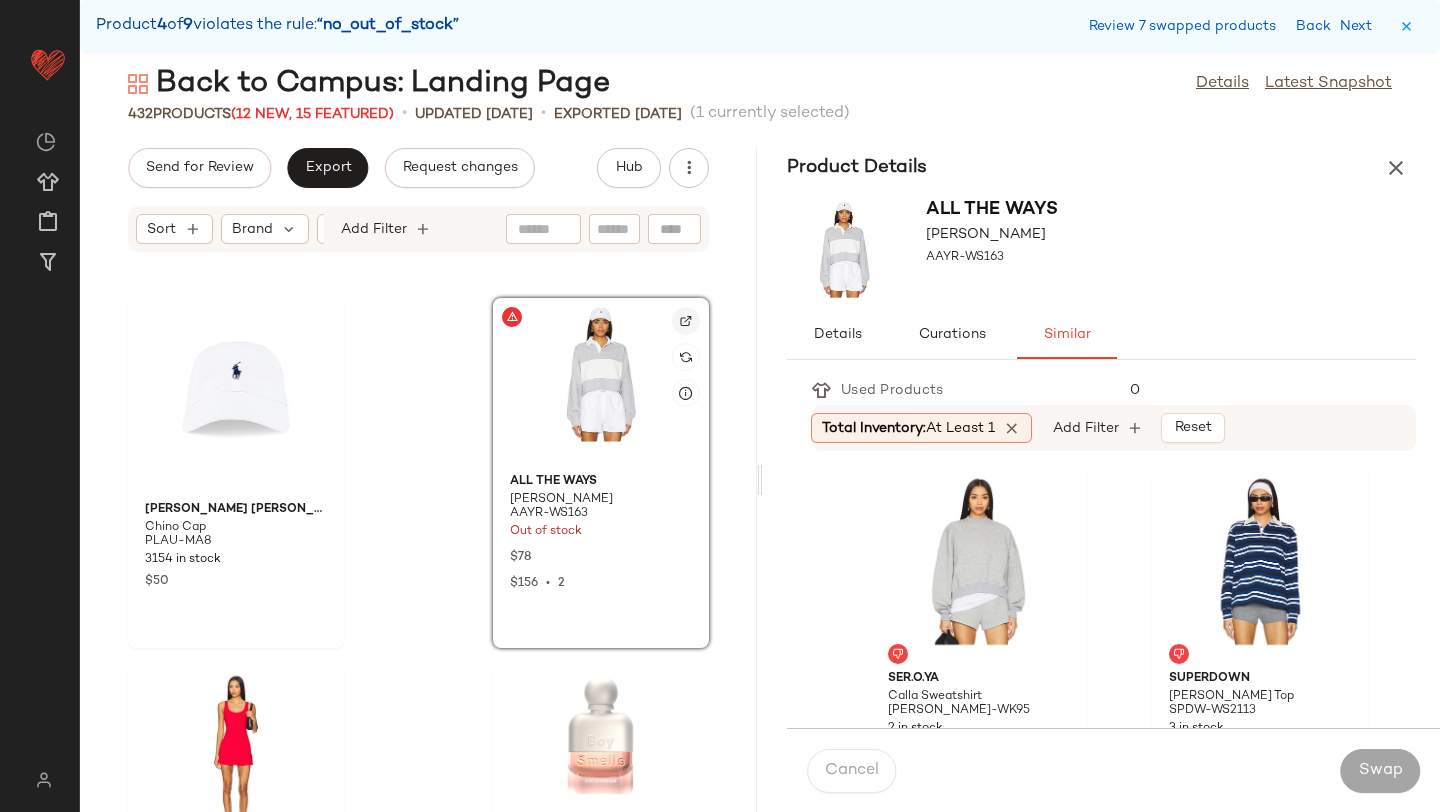click at bounding box center [686, 321] 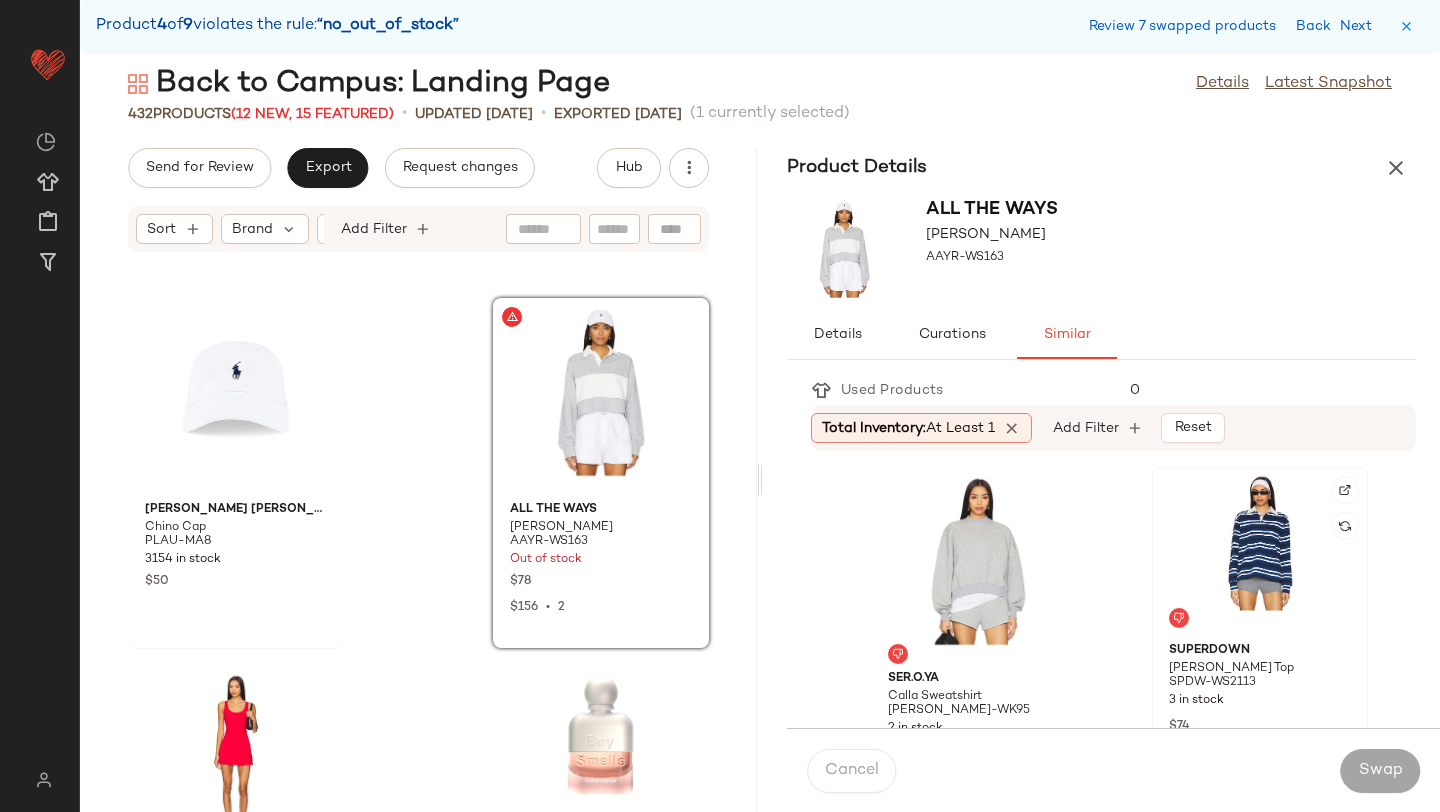 click 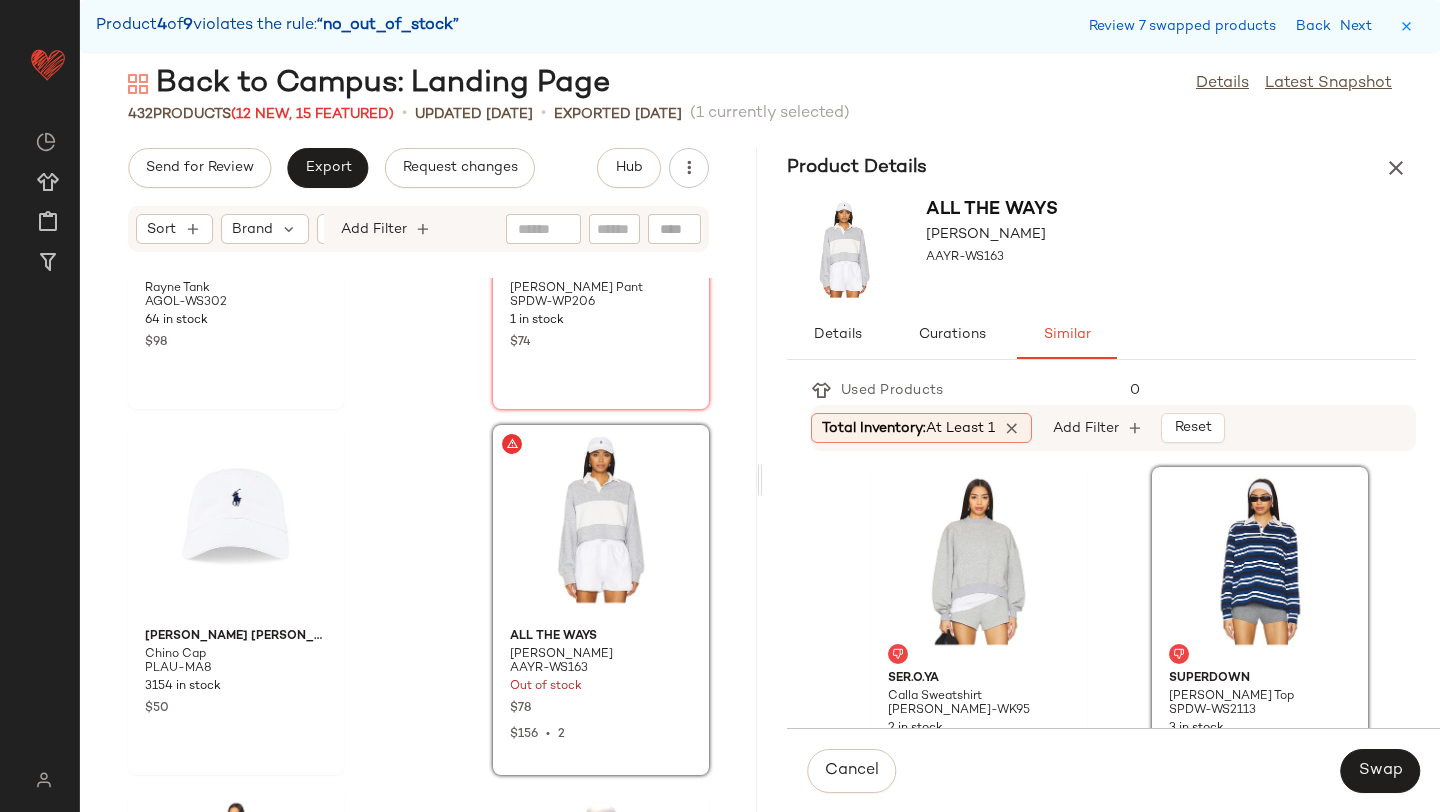 scroll, scrollTop: 60057, scrollLeft: 0, axis: vertical 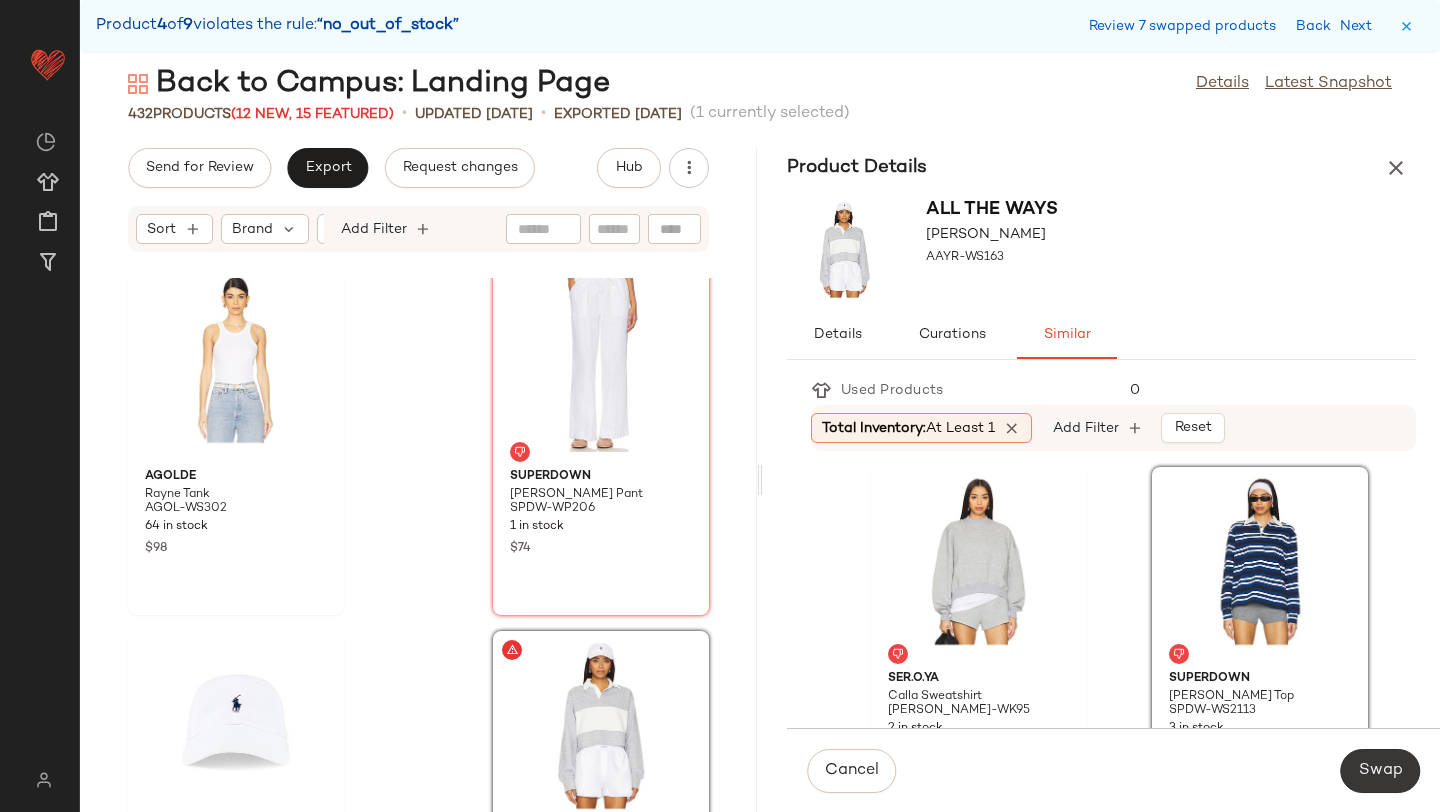 click on "Swap" 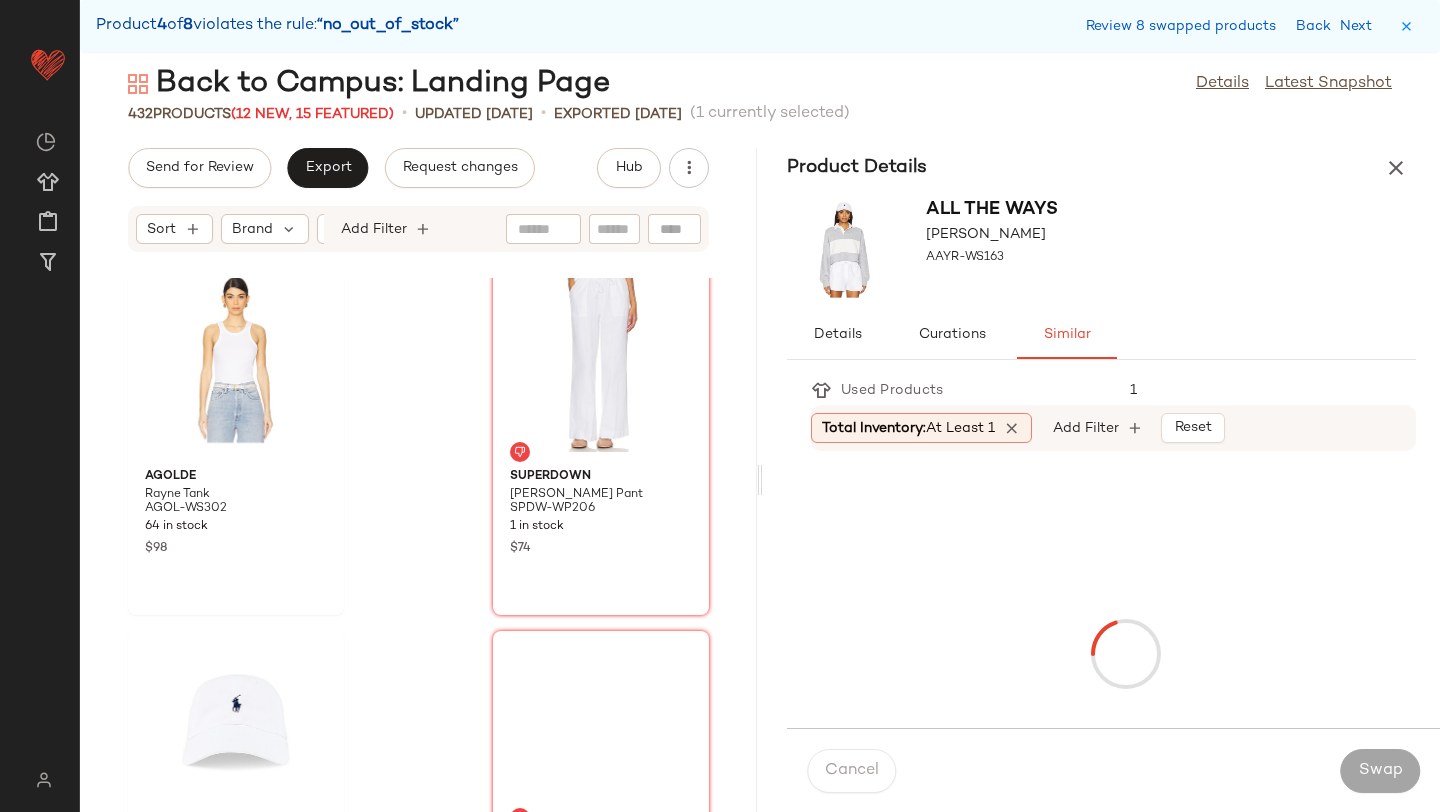 scroll, scrollTop: 61488, scrollLeft: 0, axis: vertical 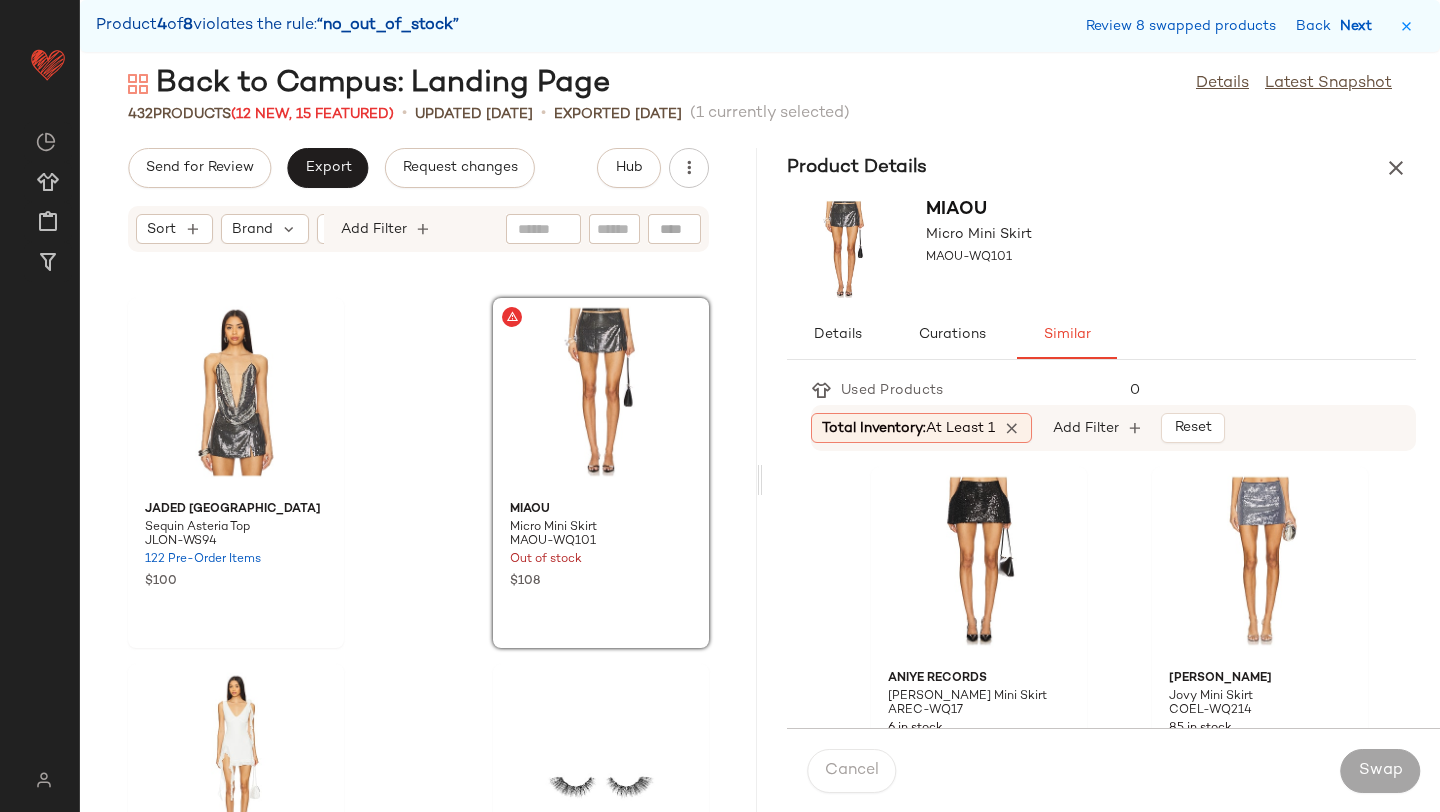 click on "Next" at bounding box center [1360, 26] 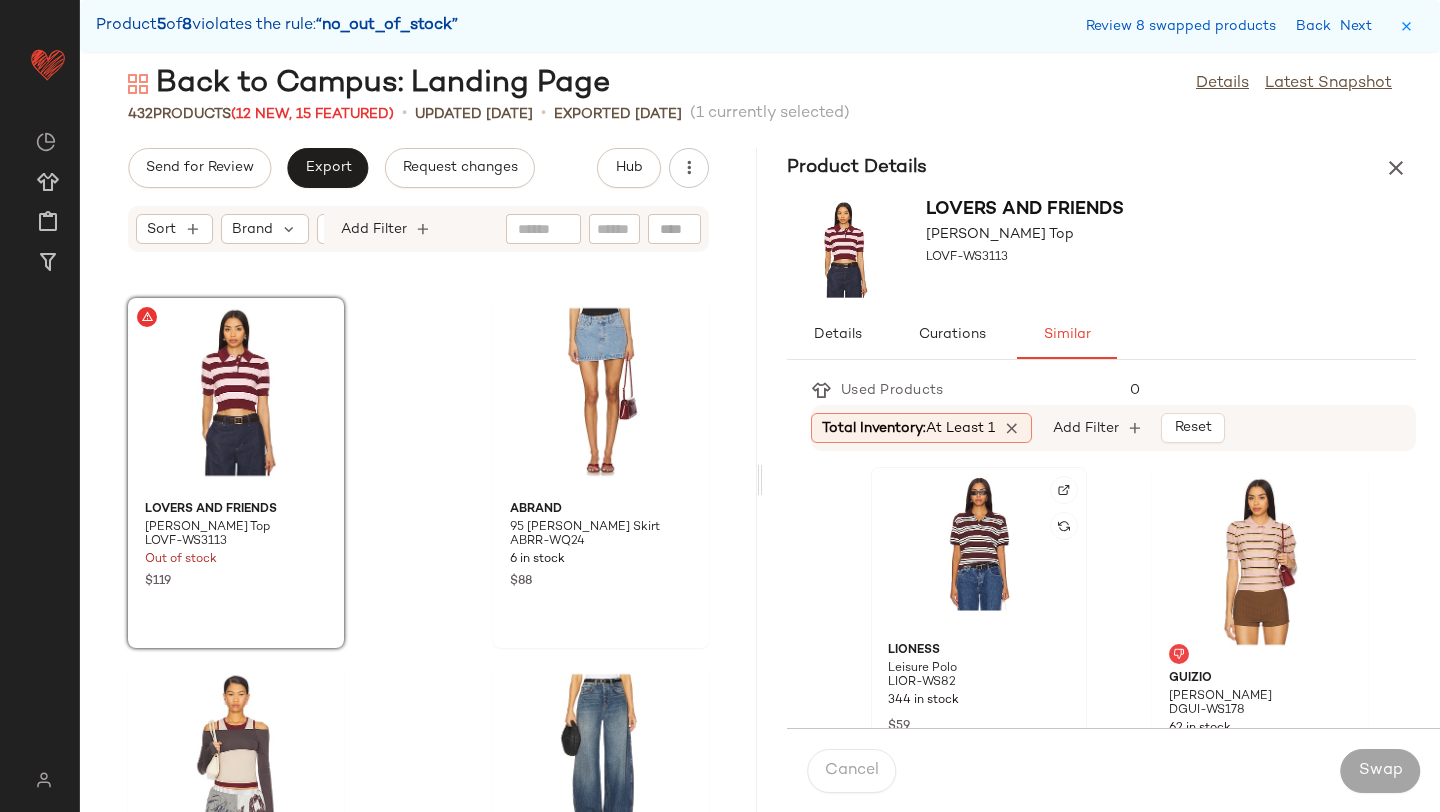 click 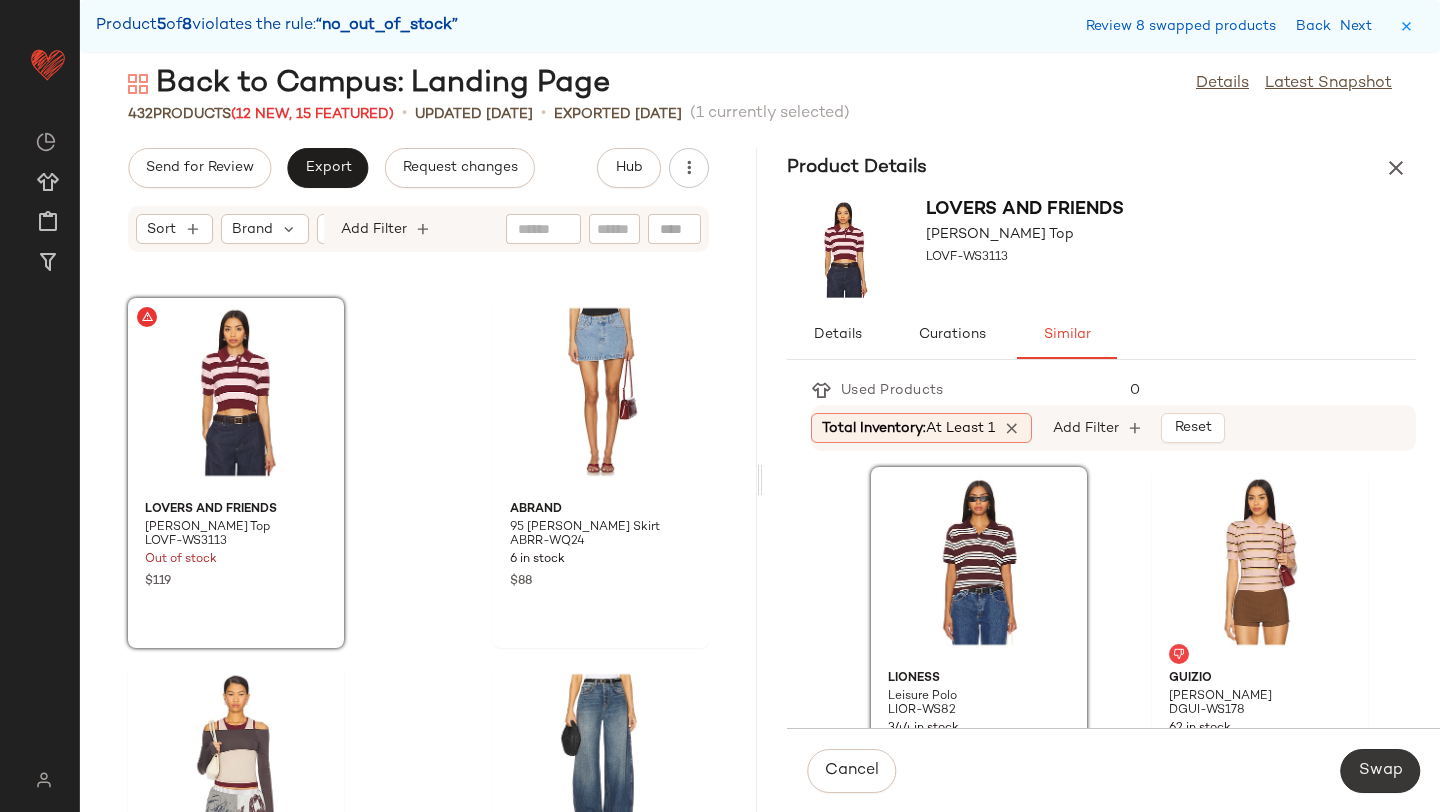 click on "Swap" 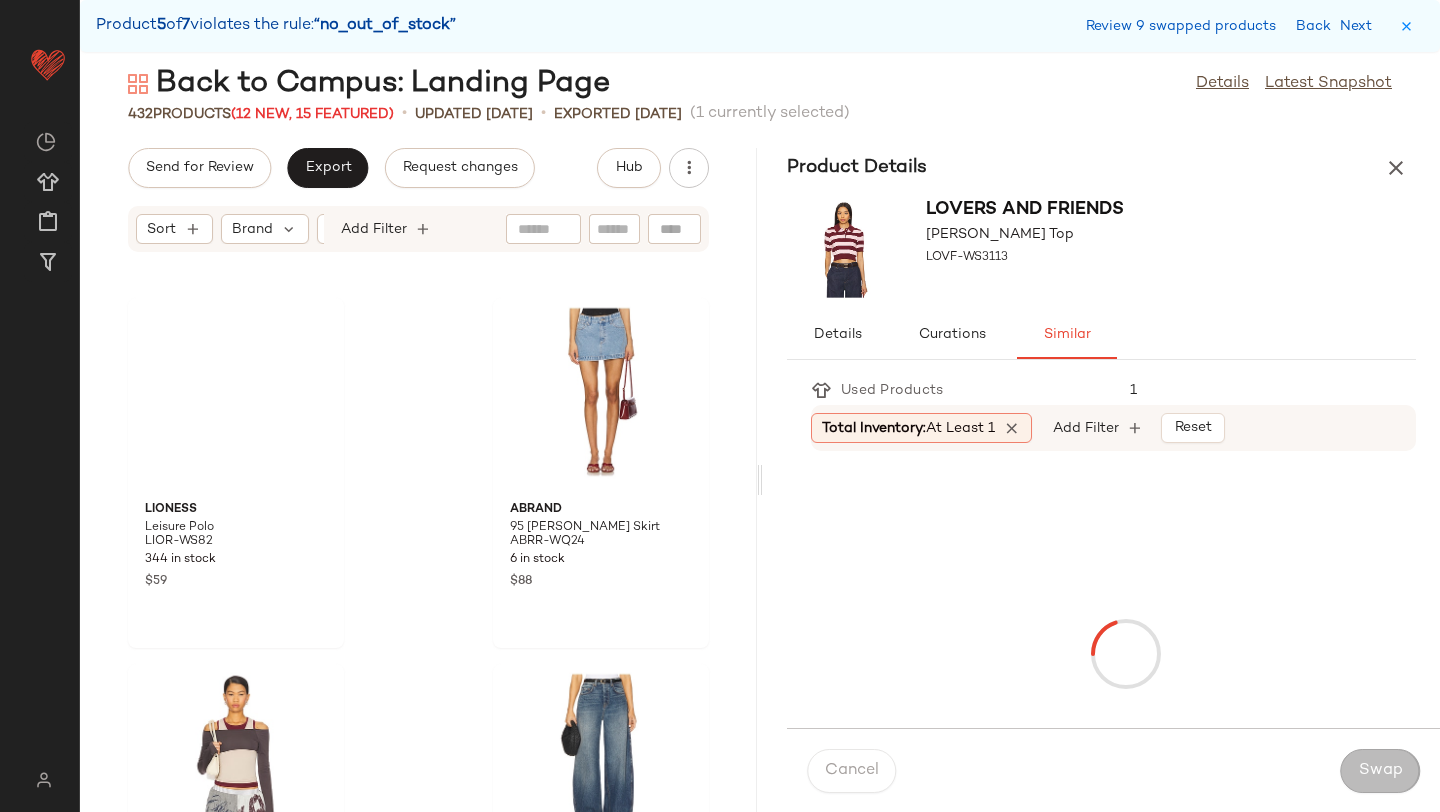 scroll, scrollTop: 70272, scrollLeft: 0, axis: vertical 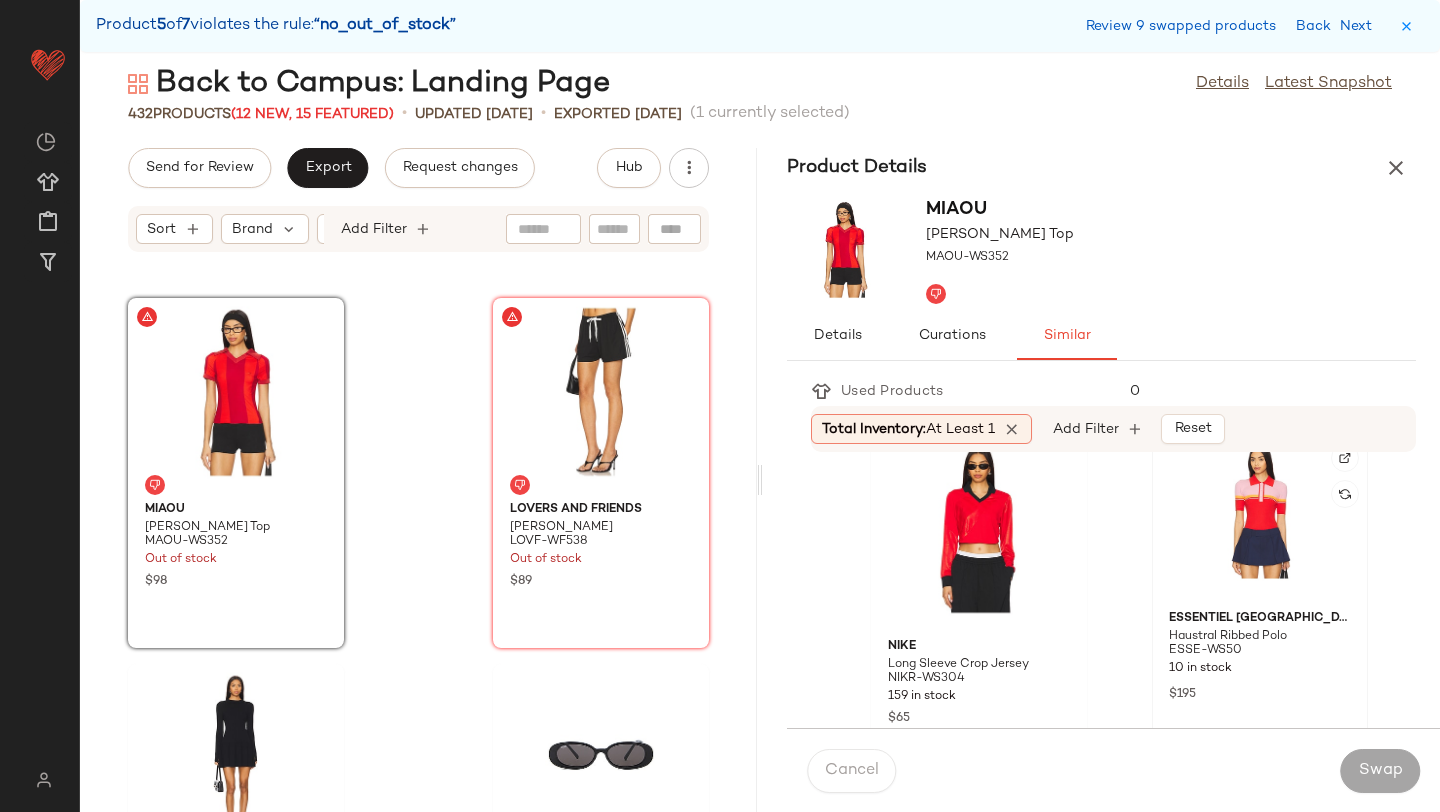 click 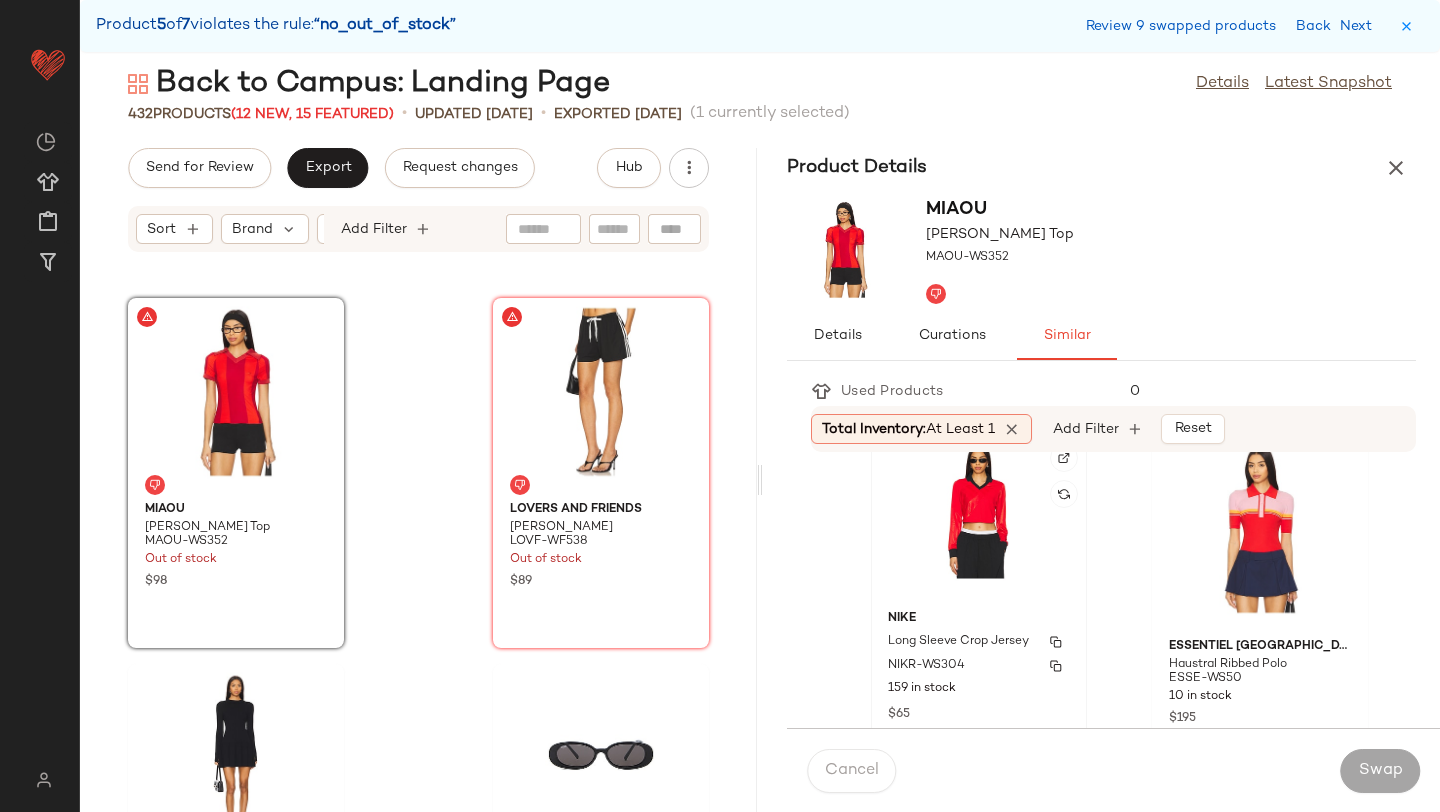 click on "Nike Long Sleeve Crop Jersey NIKR-WS304 159 in stock $65" 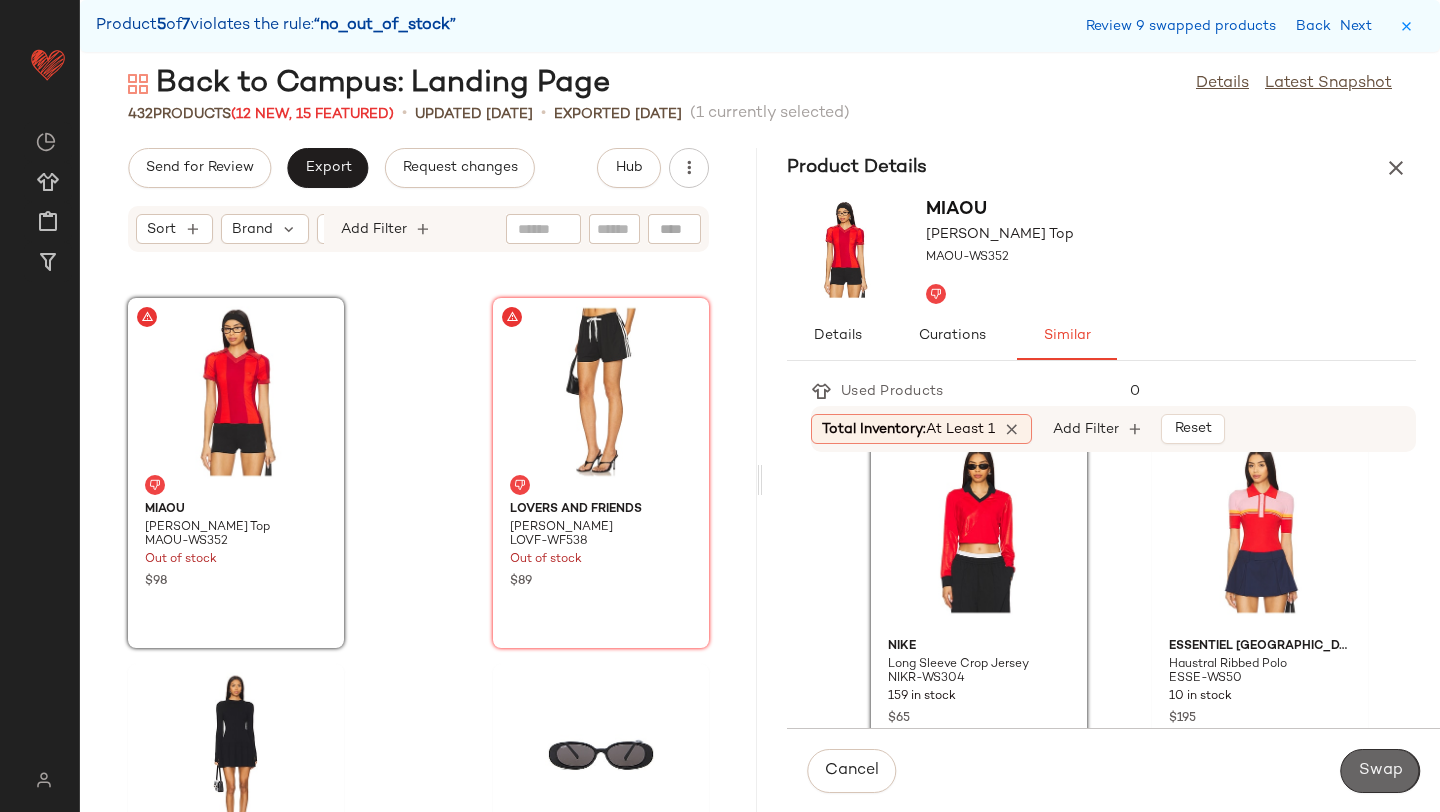 click on "Swap" 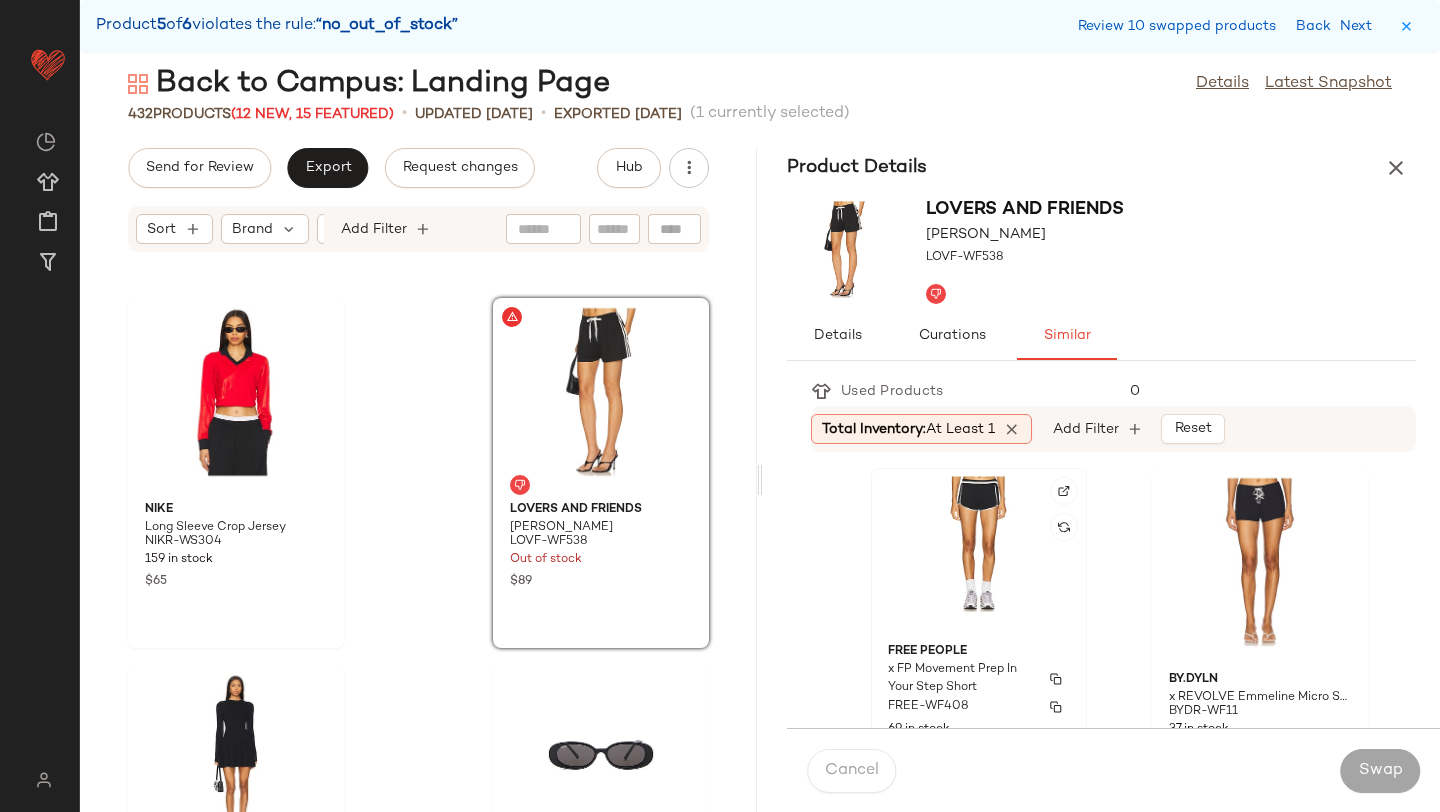 click on "Free People x FP Movement Prep In Your Step Short FREE-WF408 69 in stock $48" 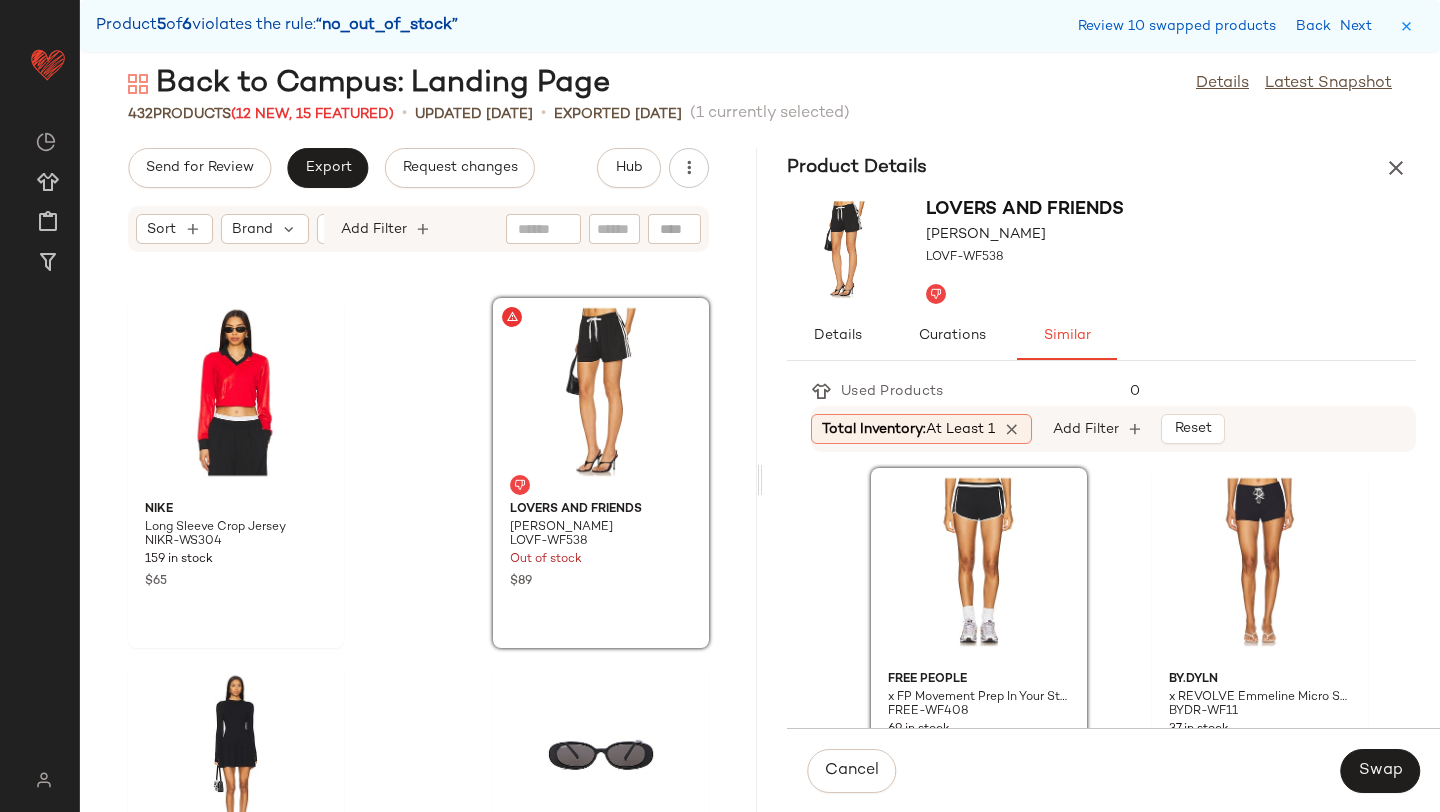 click on "Cancel   Swap" at bounding box center (1113, 770) 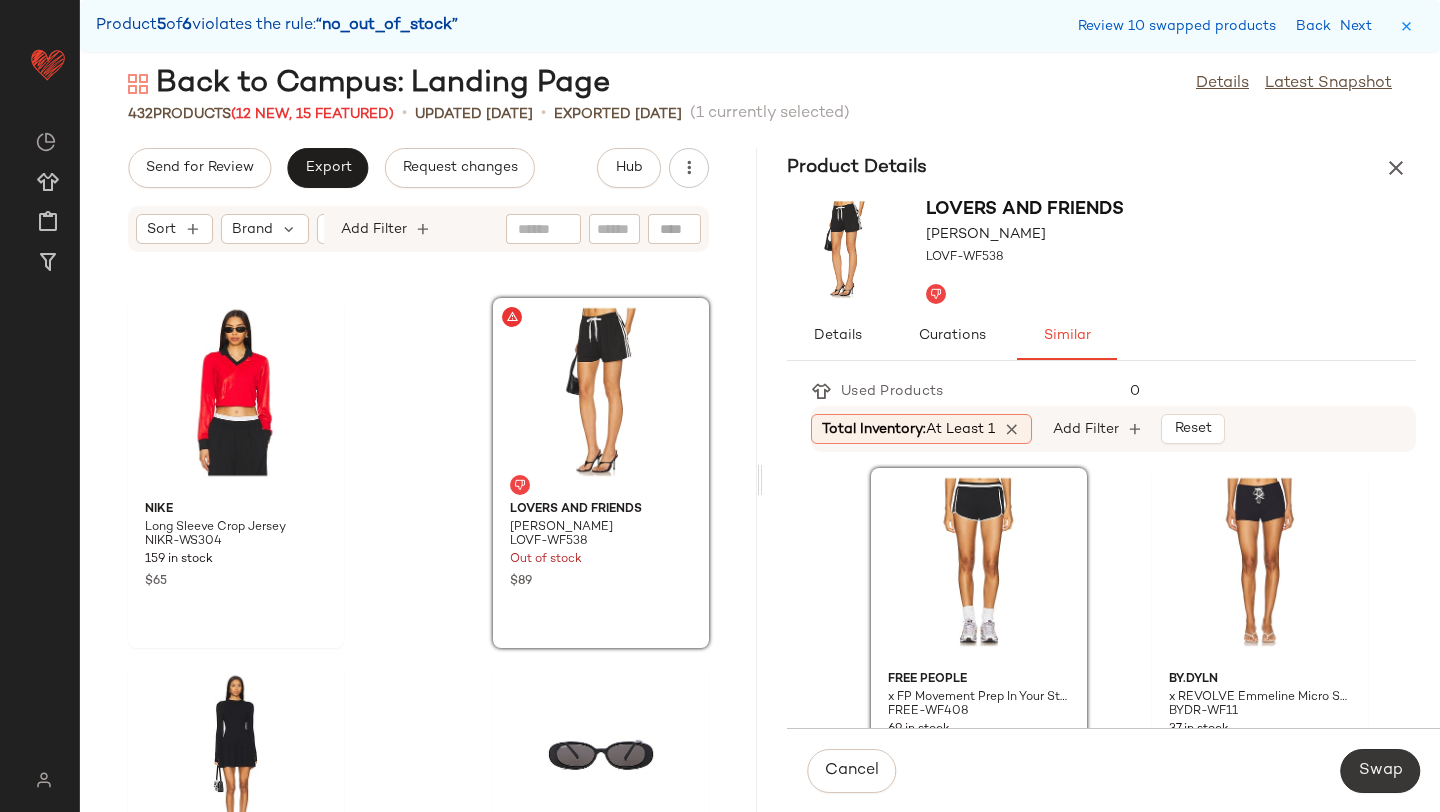 click on "Swap" 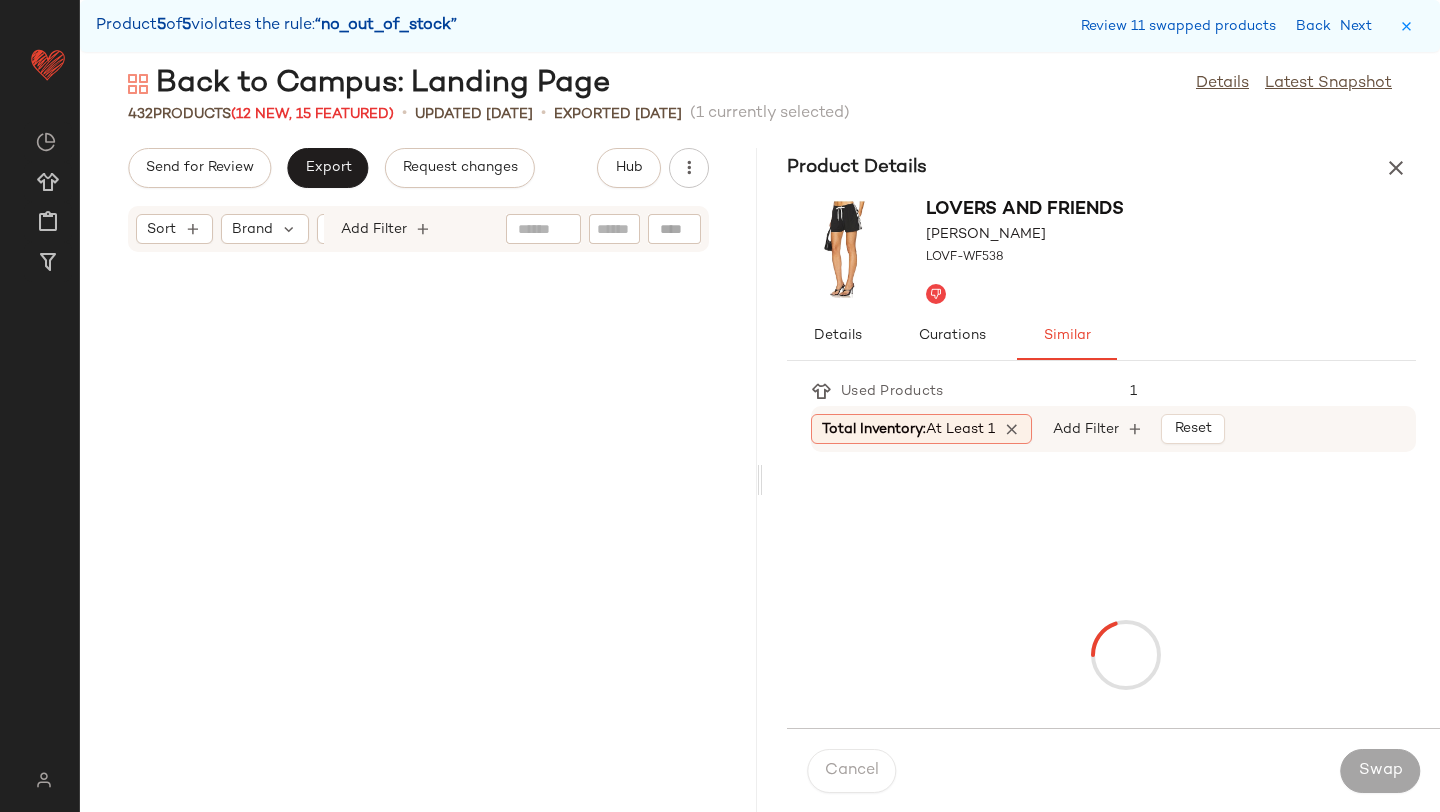 scroll, scrollTop: 77226, scrollLeft: 0, axis: vertical 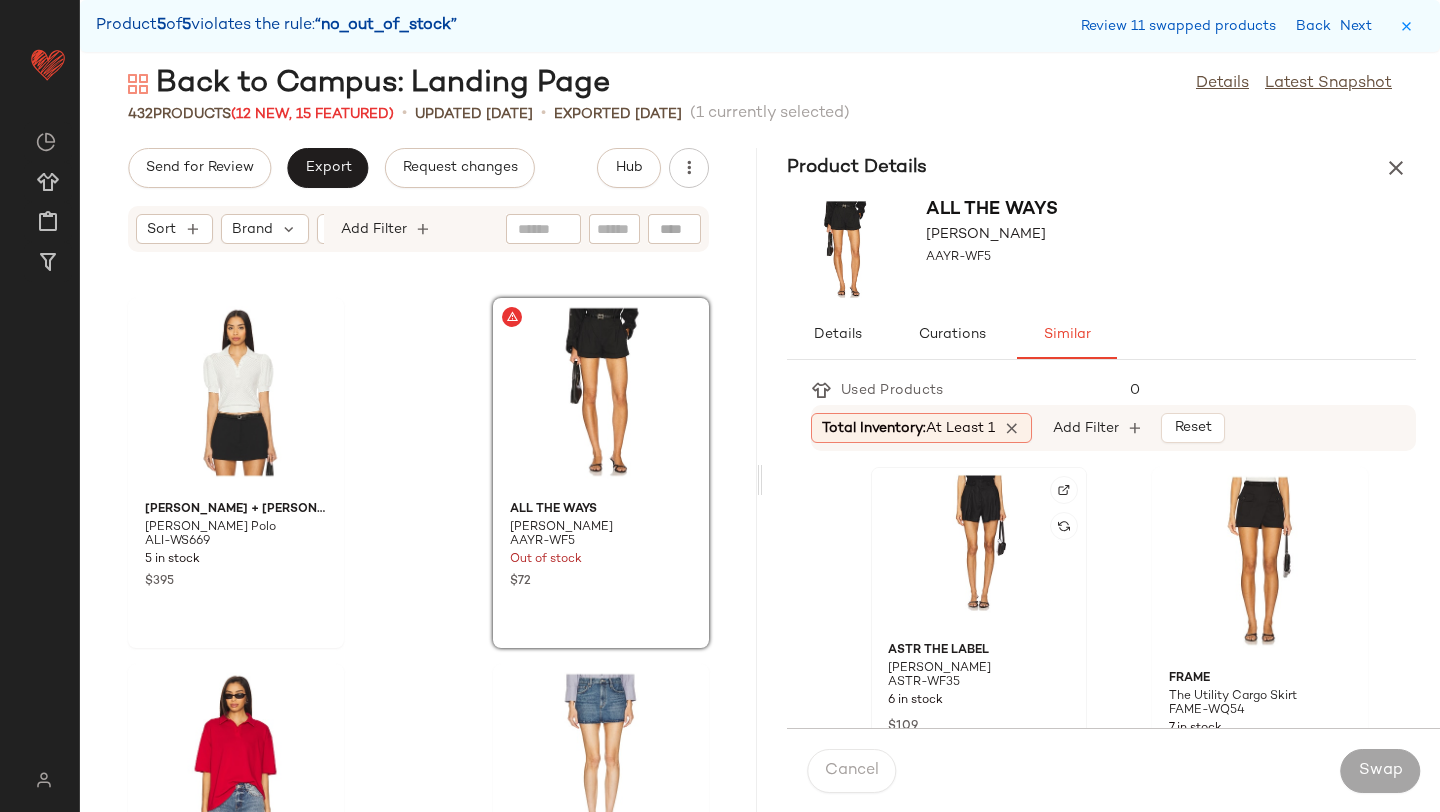 click 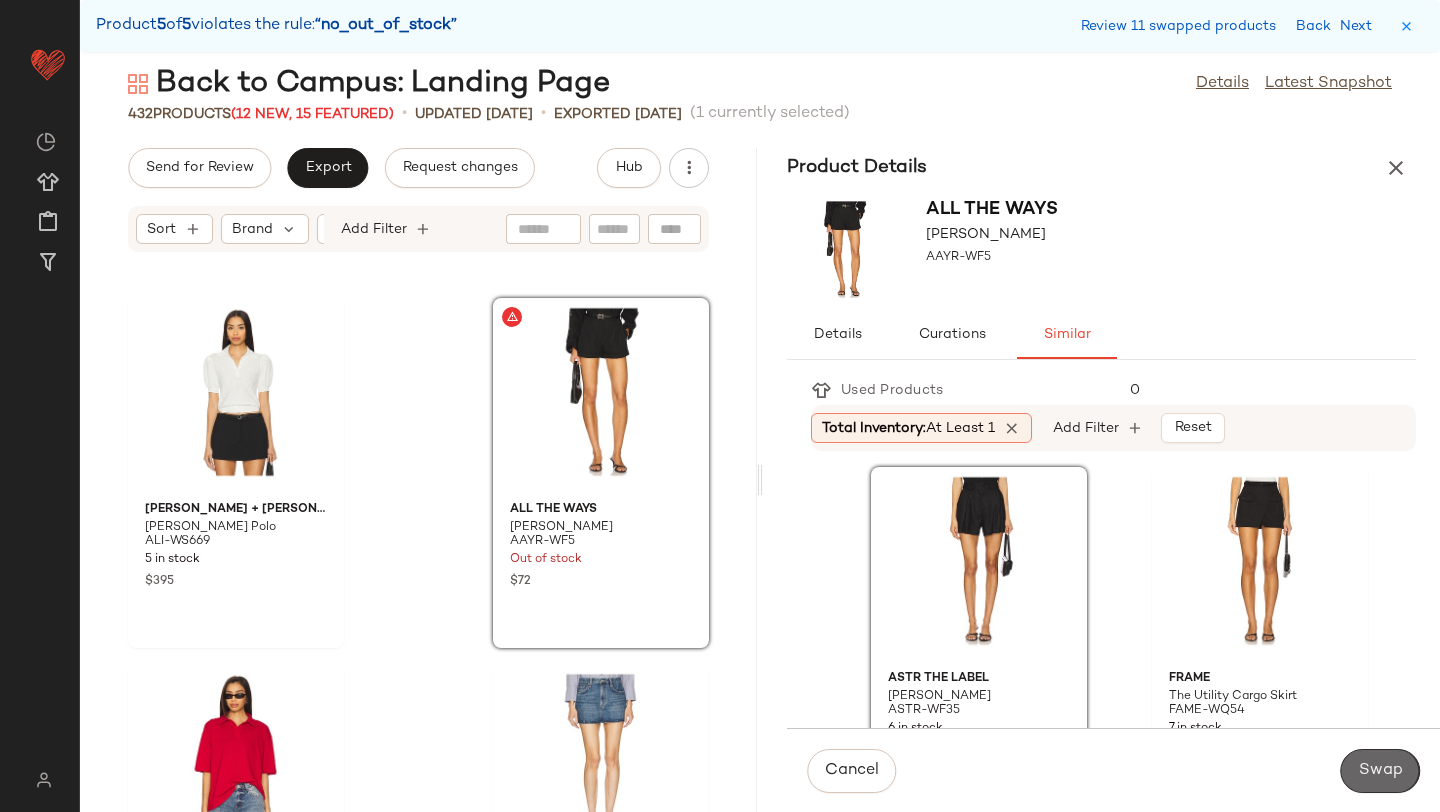 click on "Swap" 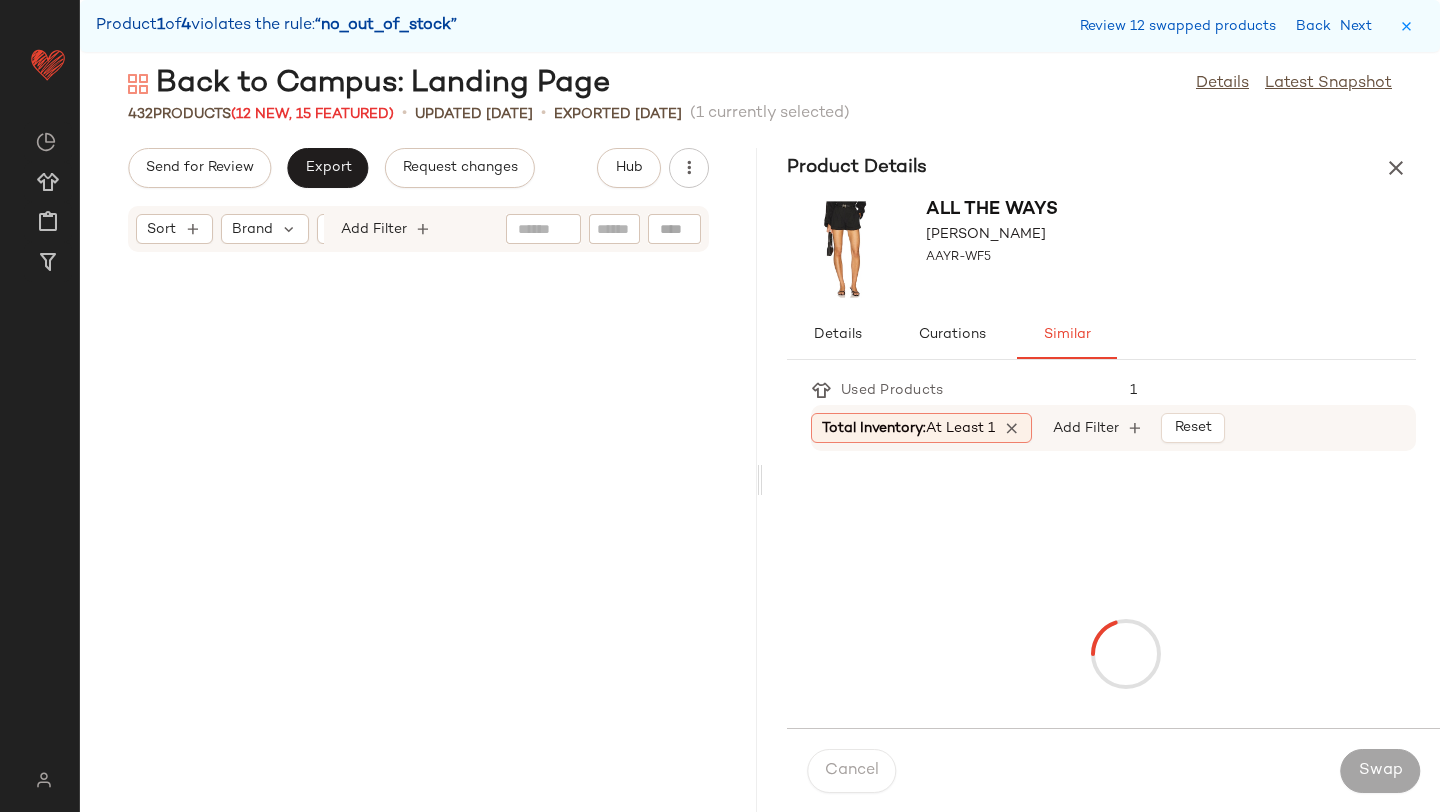scroll, scrollTop: 8784, scrollLeft: 0, axis: vertical 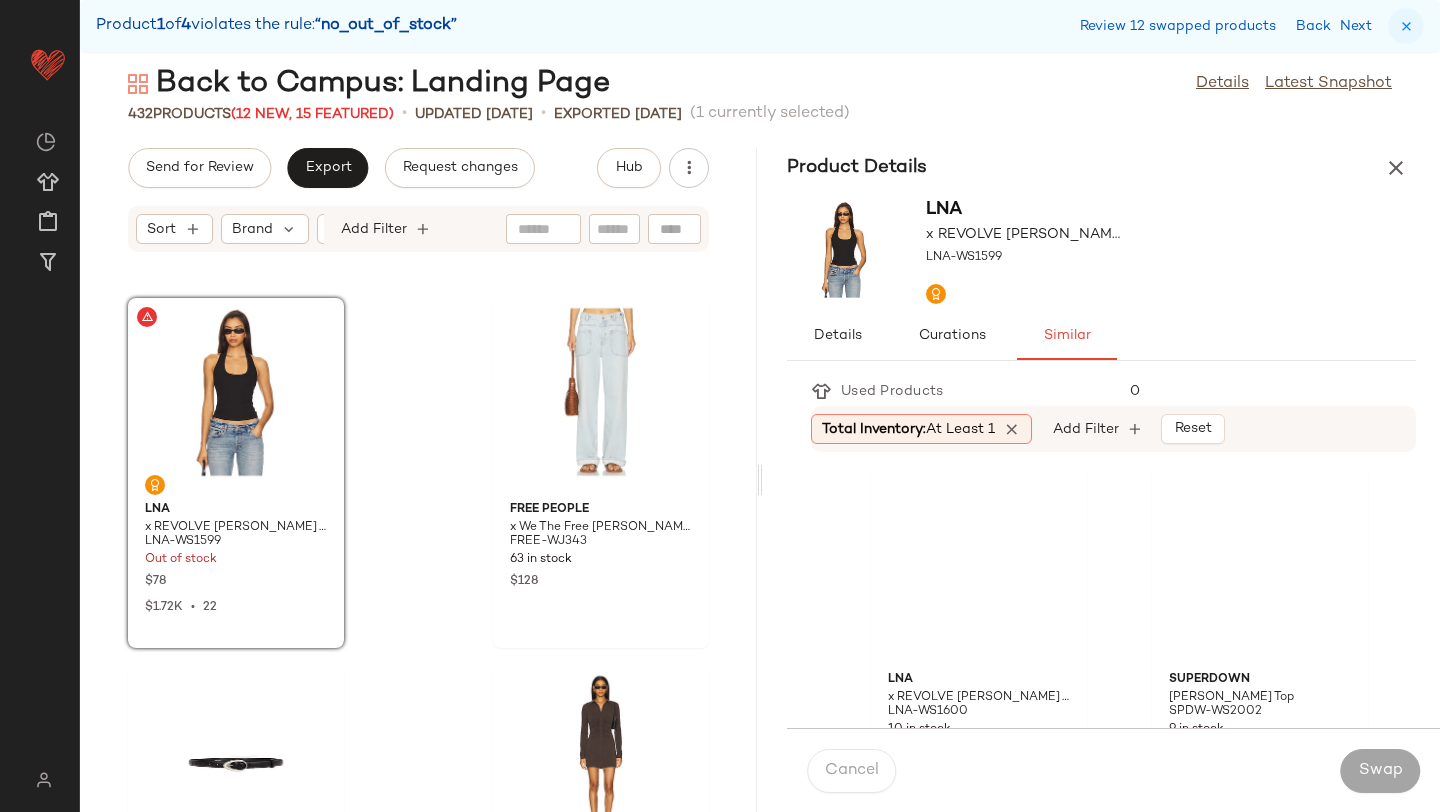 click at bounding box center [1406, 26] 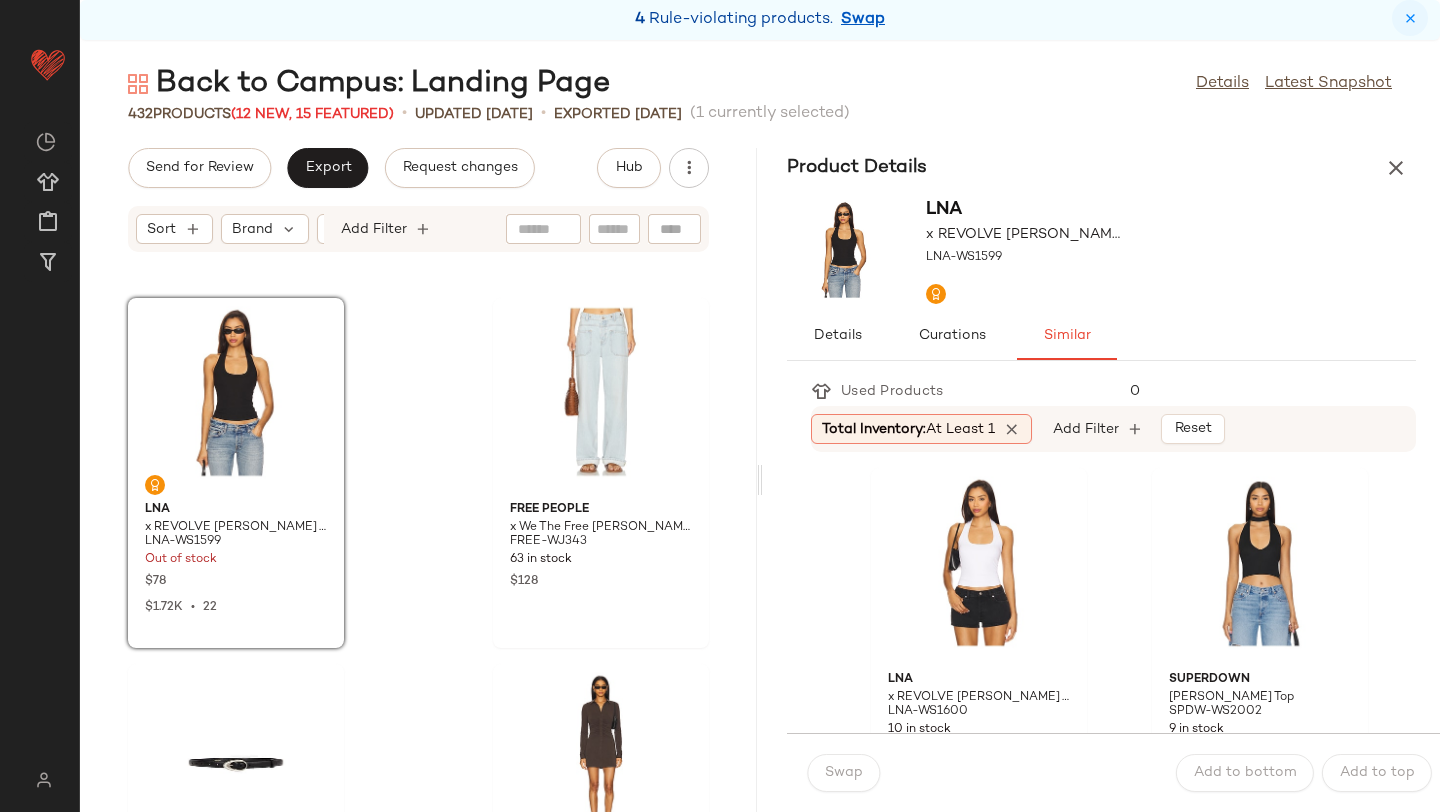 click at bounding box center (1410, 18) 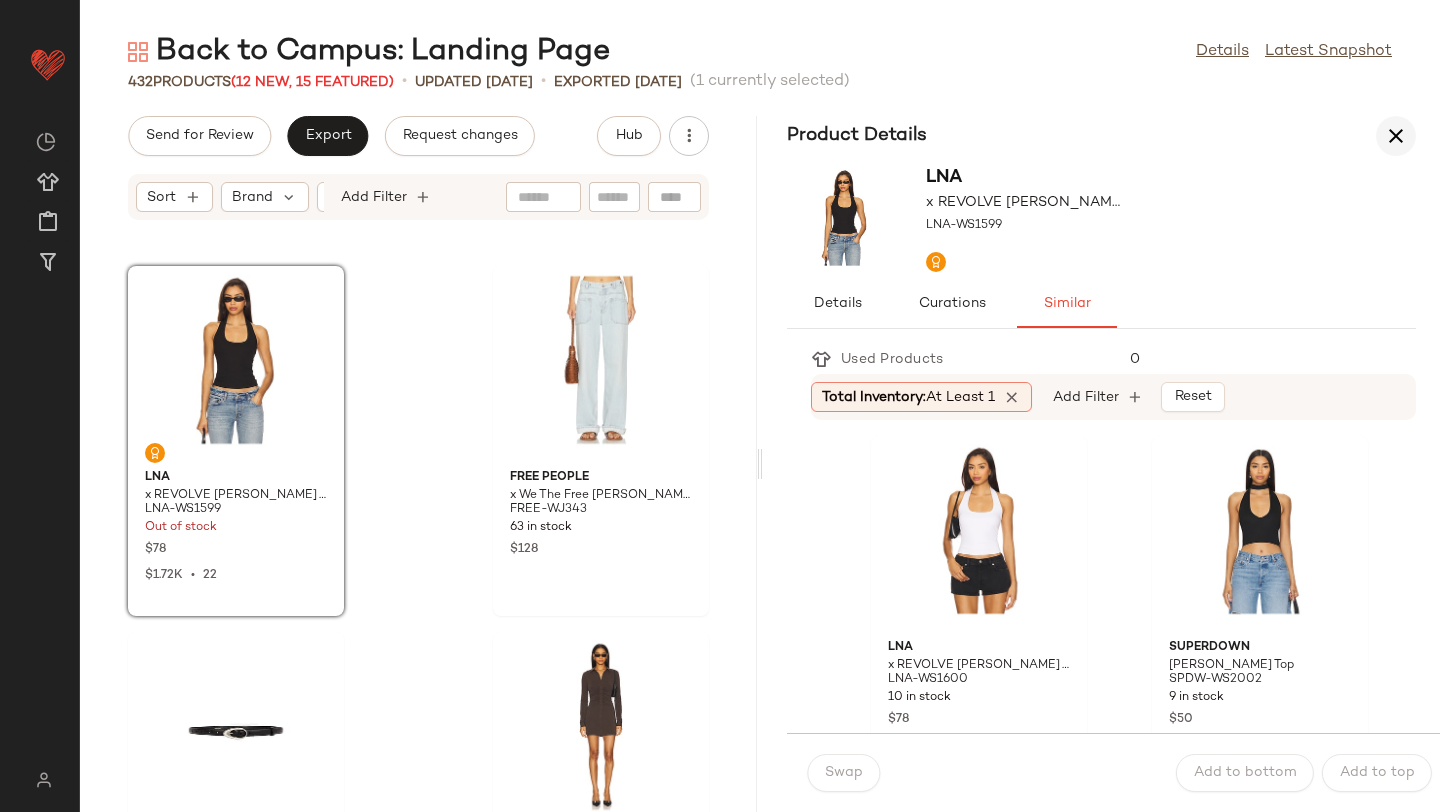 click at bounding box center [1396, 136] 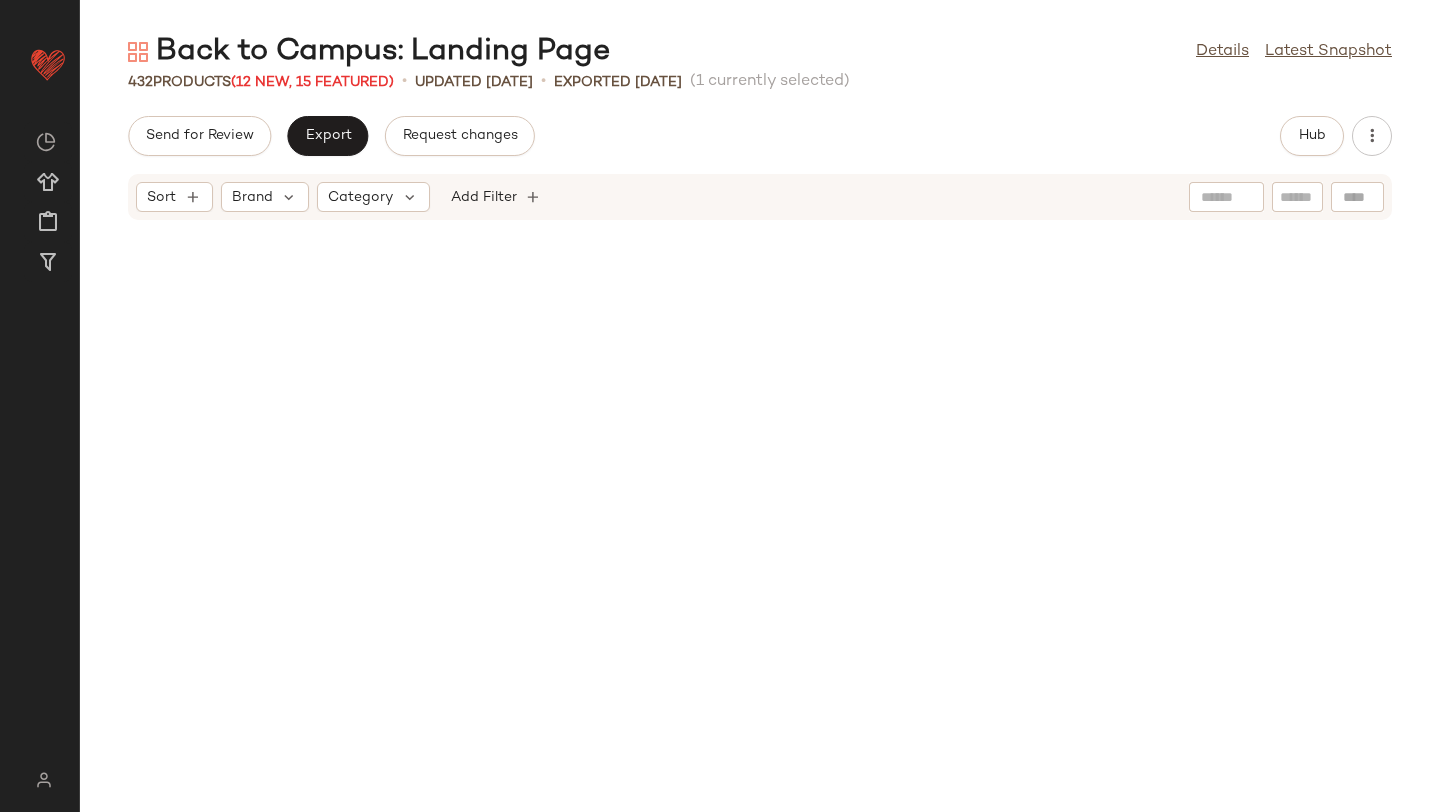 scroll, scrollTop: 3294, scrollLeft: 0, axis: vertical 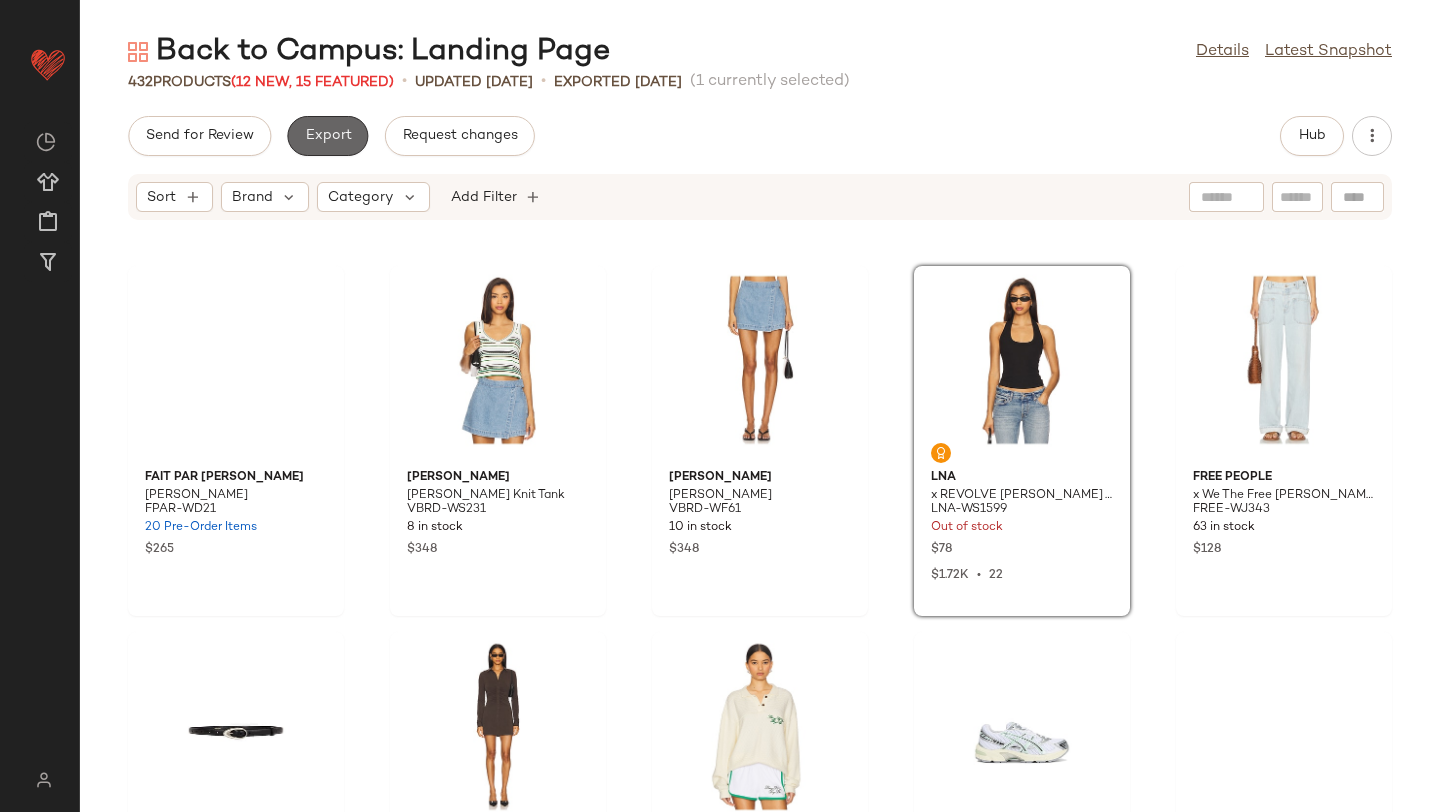 click on "Export" at bounding box center [327, 136] 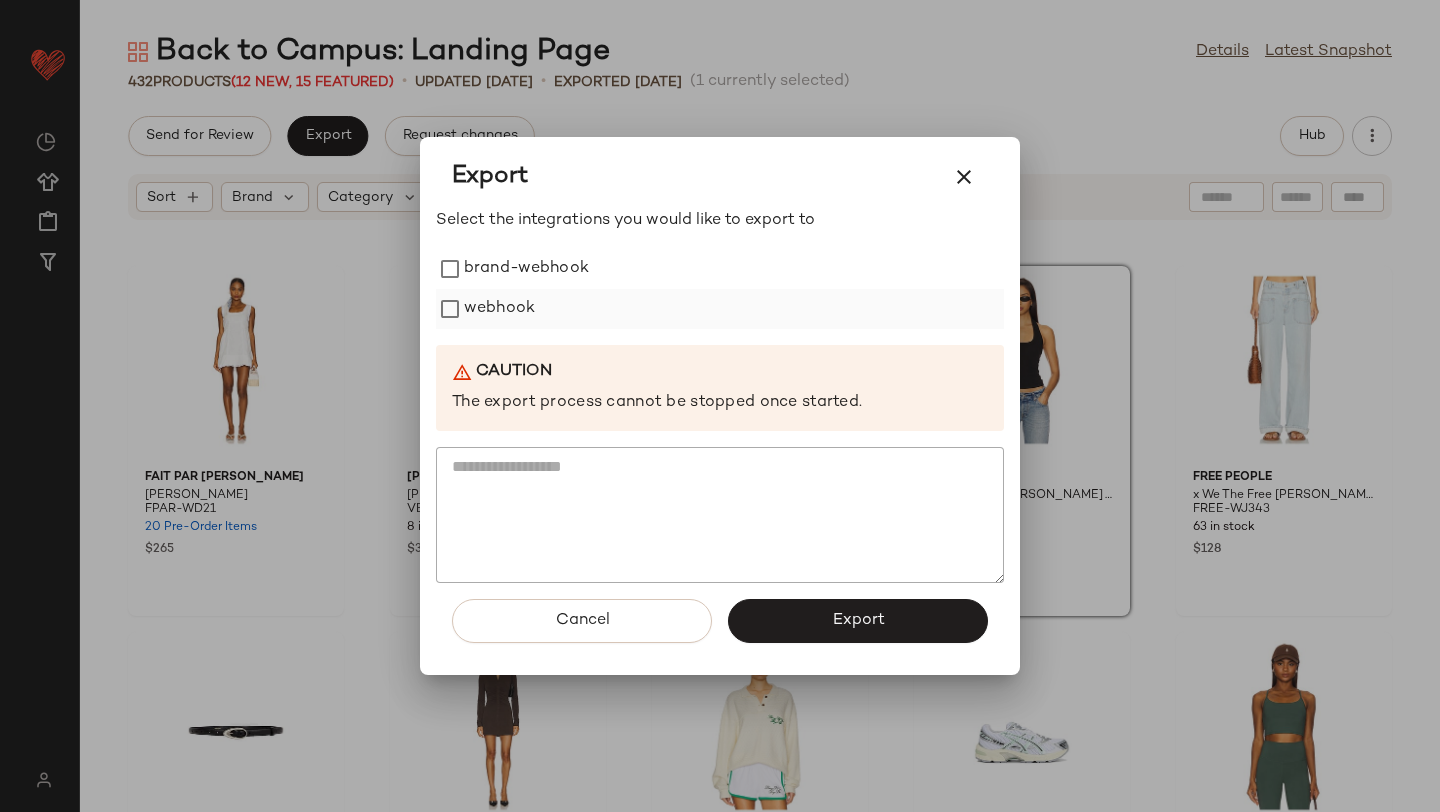click on "webhook" at bounding box center (499, 309) 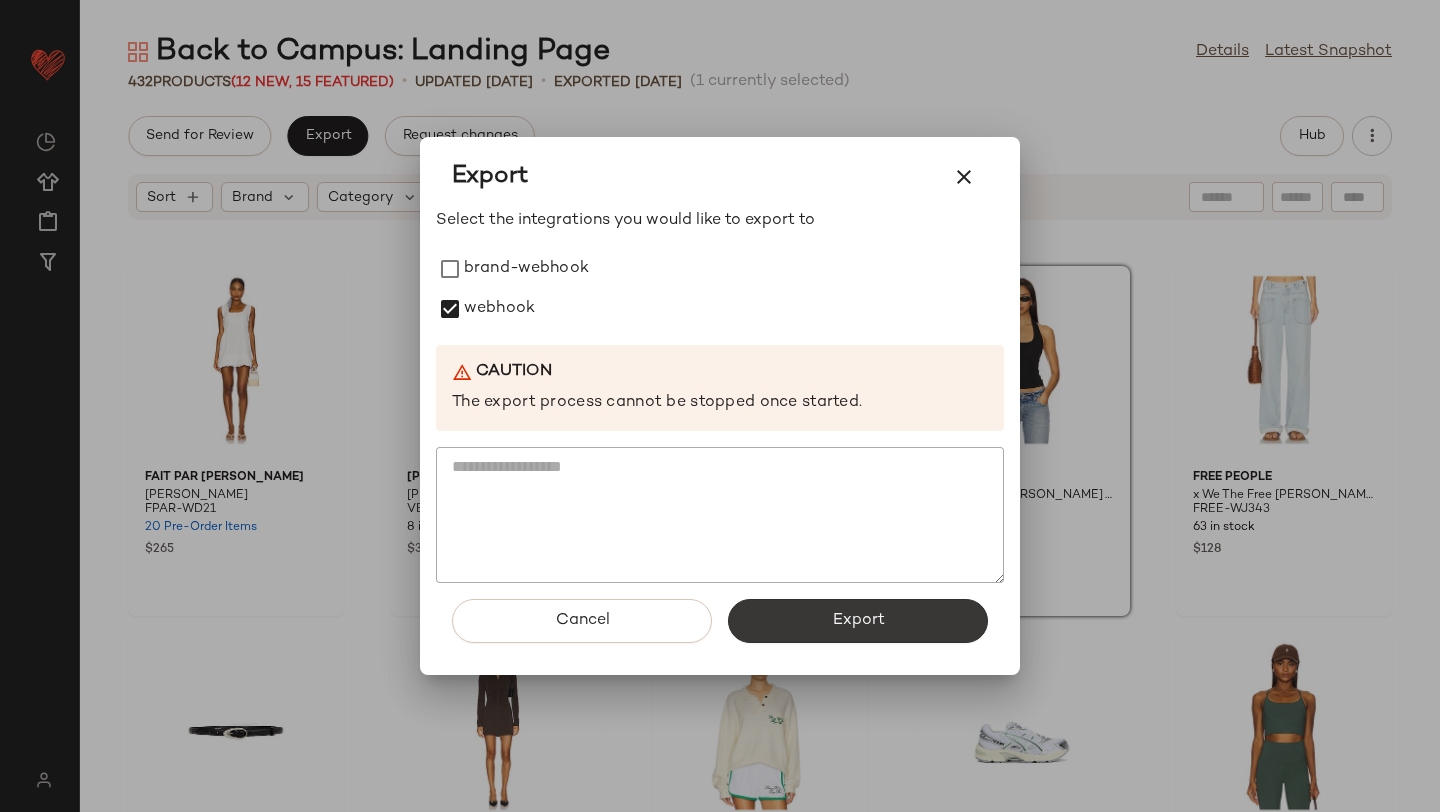 click on "Export" 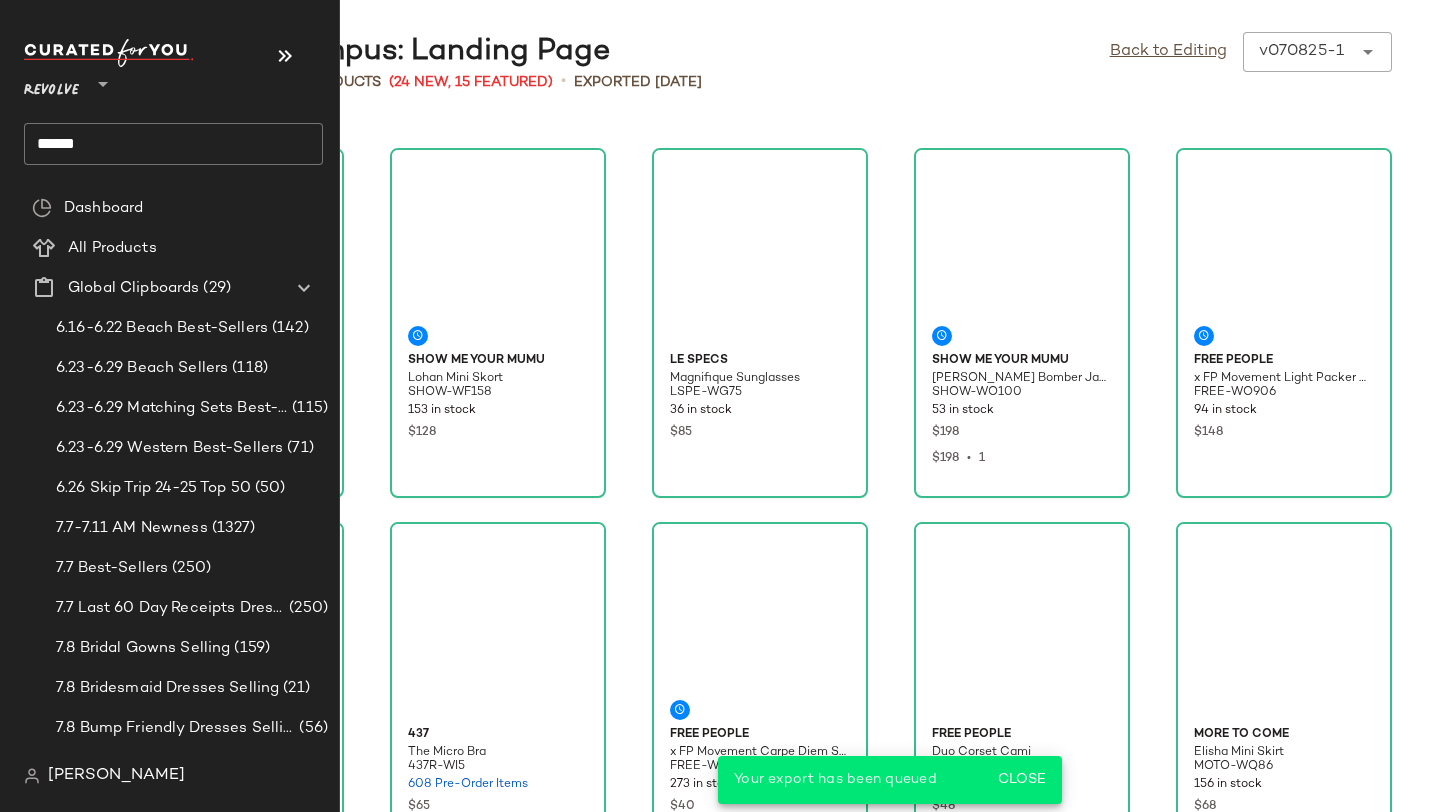 click at bounding box center (285, 56) 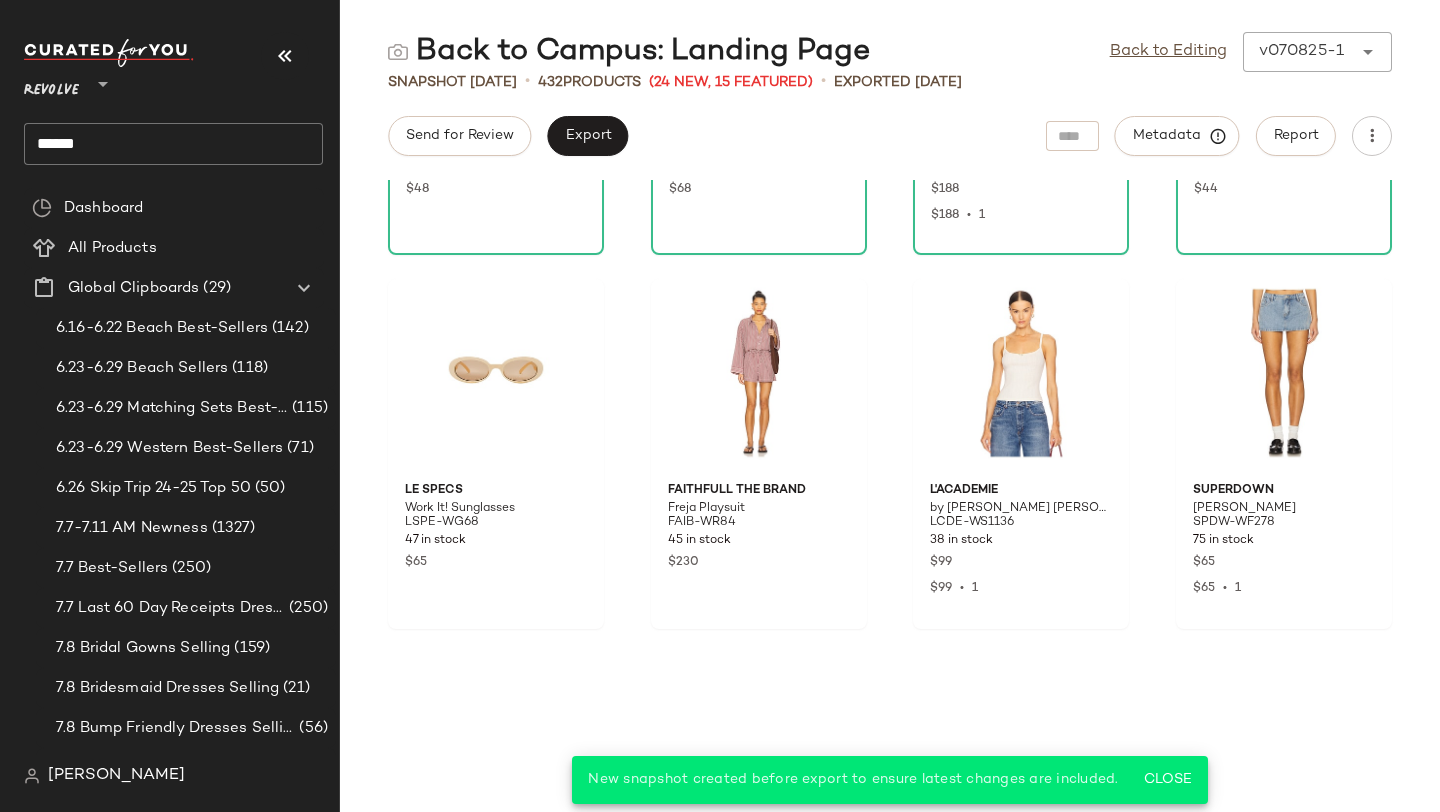 scroll, scrollTop: 0, scrollLeft: 0, axis: both 